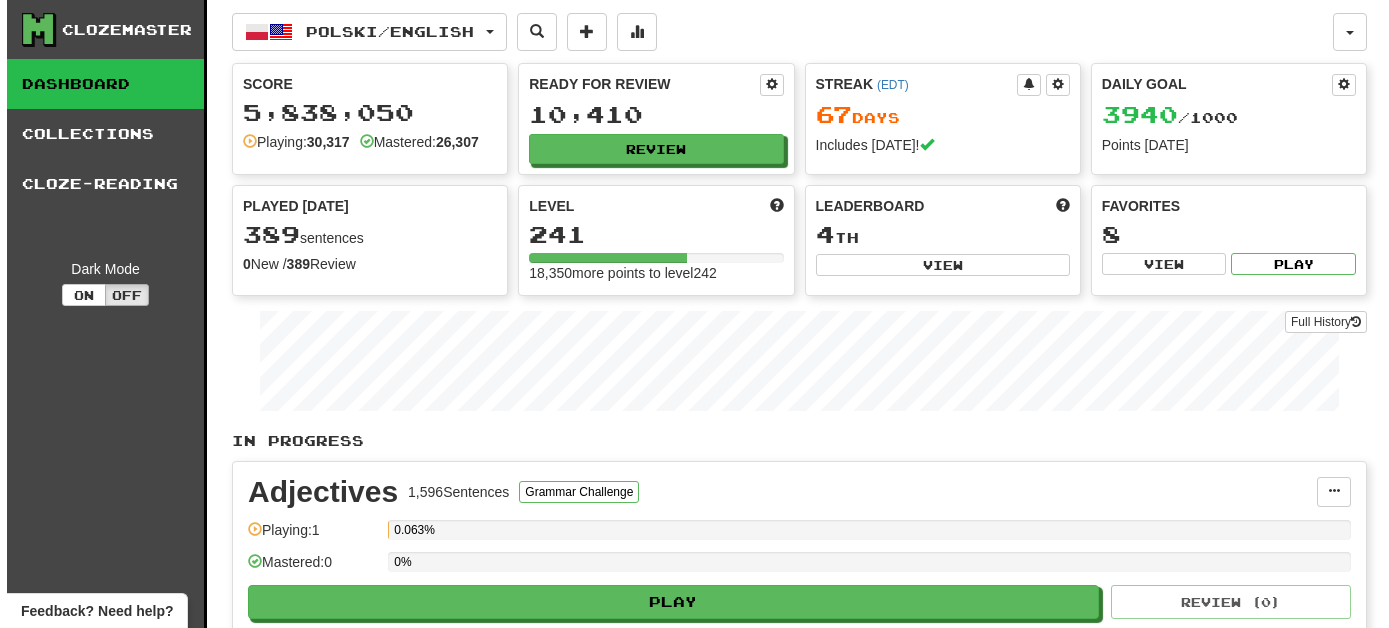 scroll, scrollTop: 0, scrollLeft: 0, axis: both 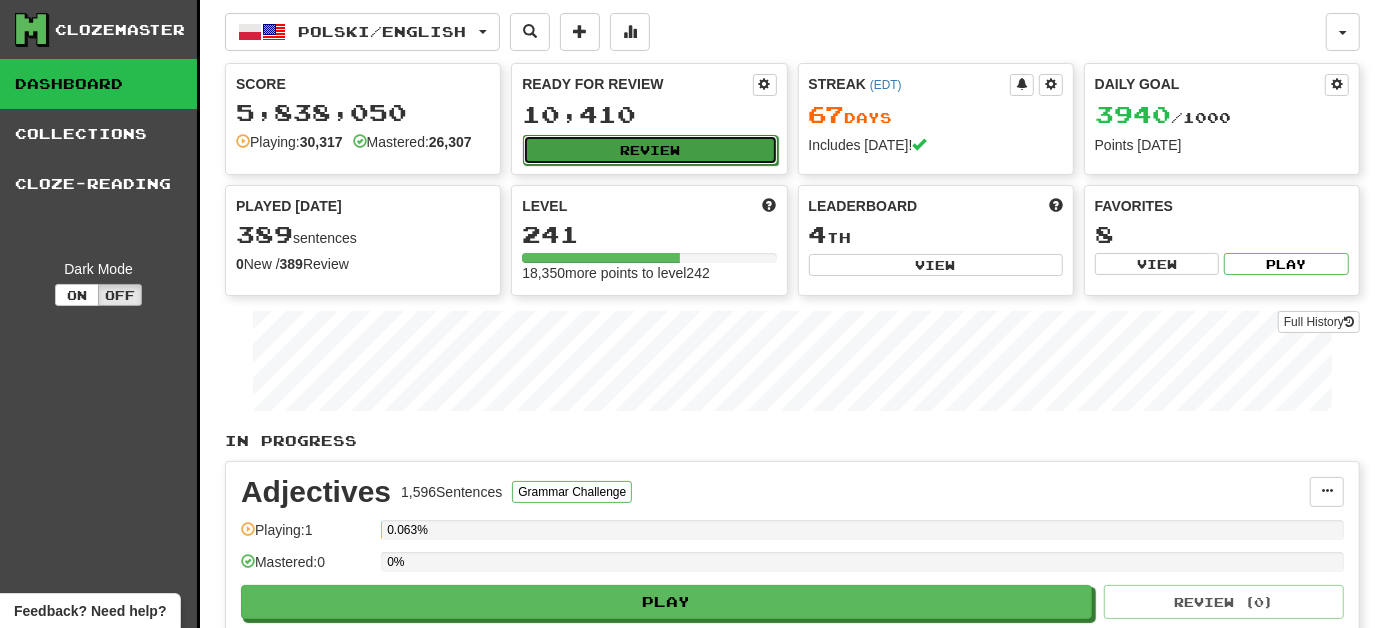 click on "Review" at bounding box center (650, 150) 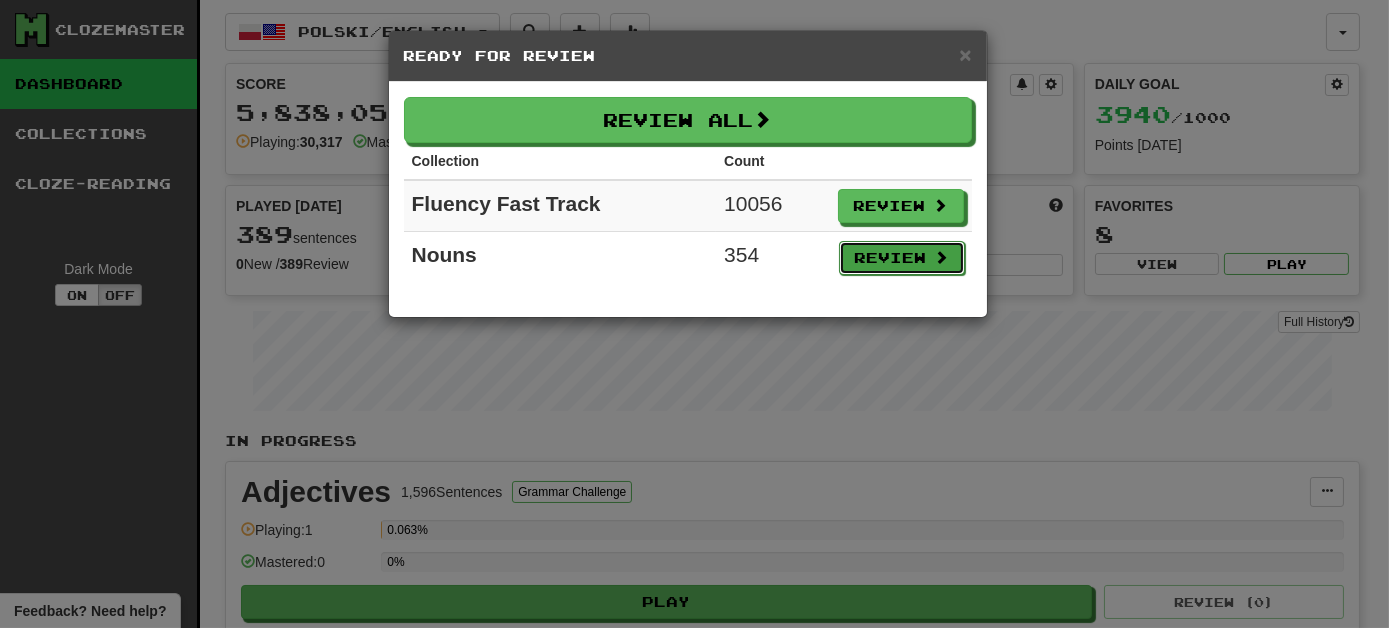 drag, startPoint x: 924, startPoint y: 254, endPoint x: 898, endPoint y: 260, distance: 26.683329 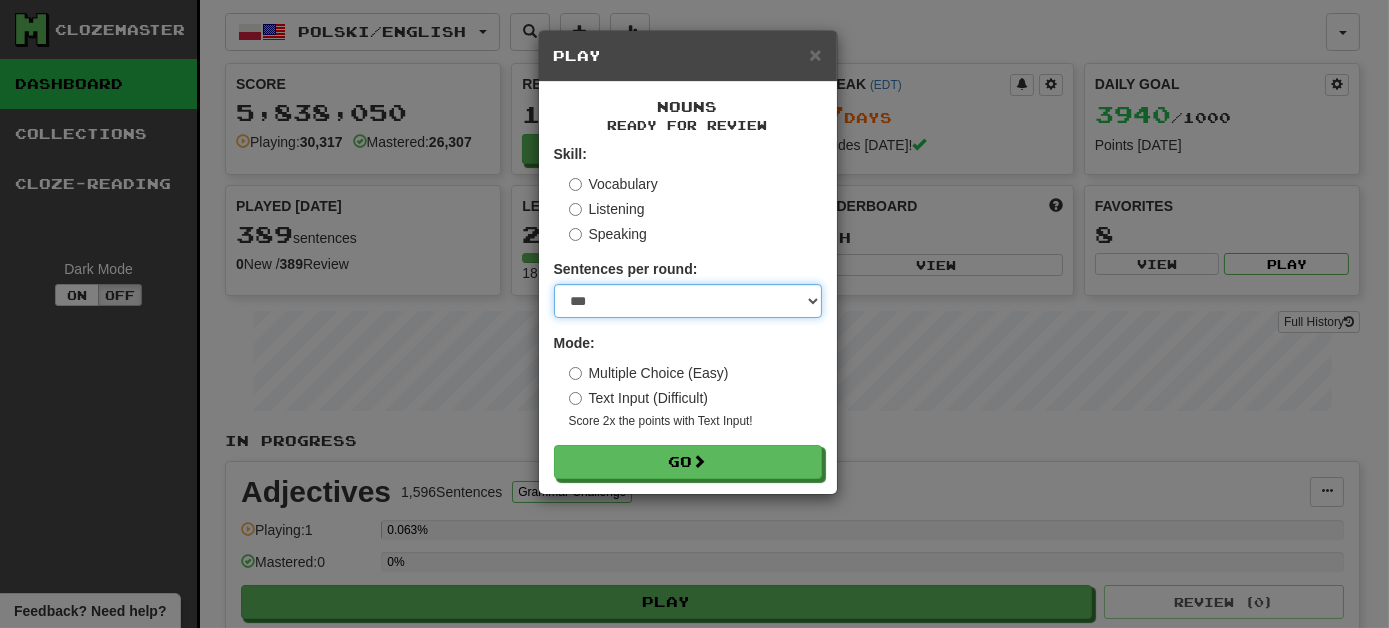 click on "* ** ** ** ** ** *** ********" at bounding box center (688, 301) 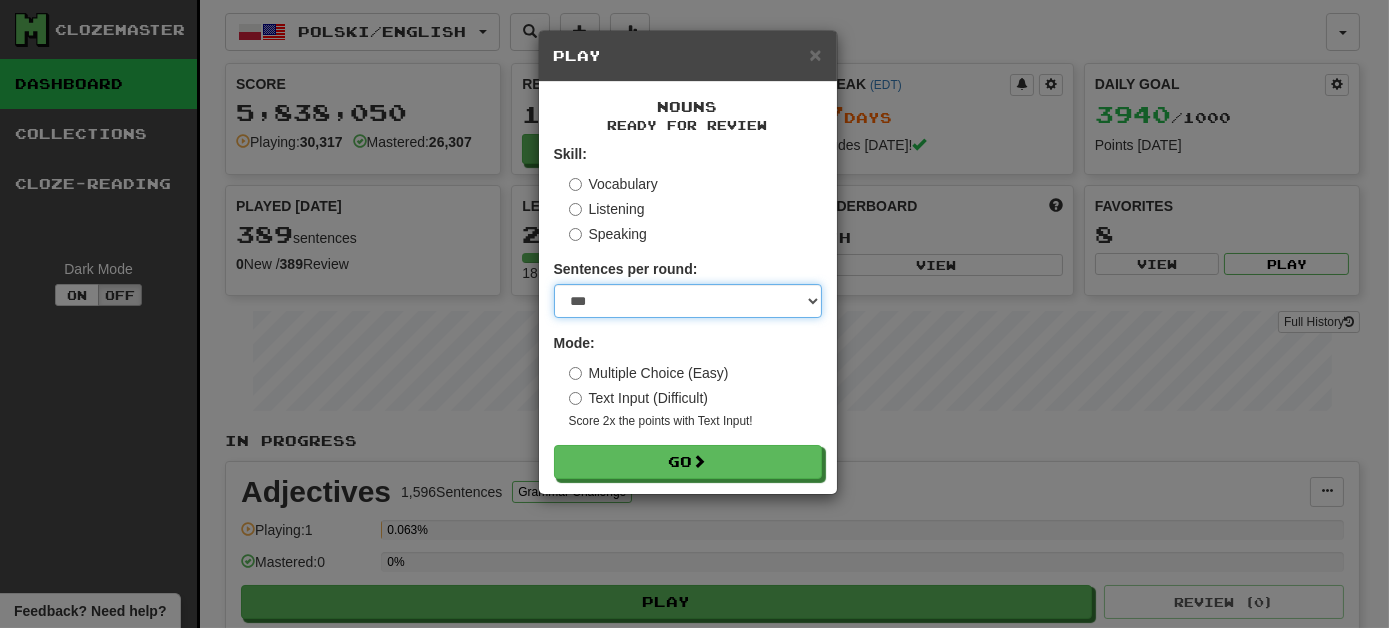 select on "*" 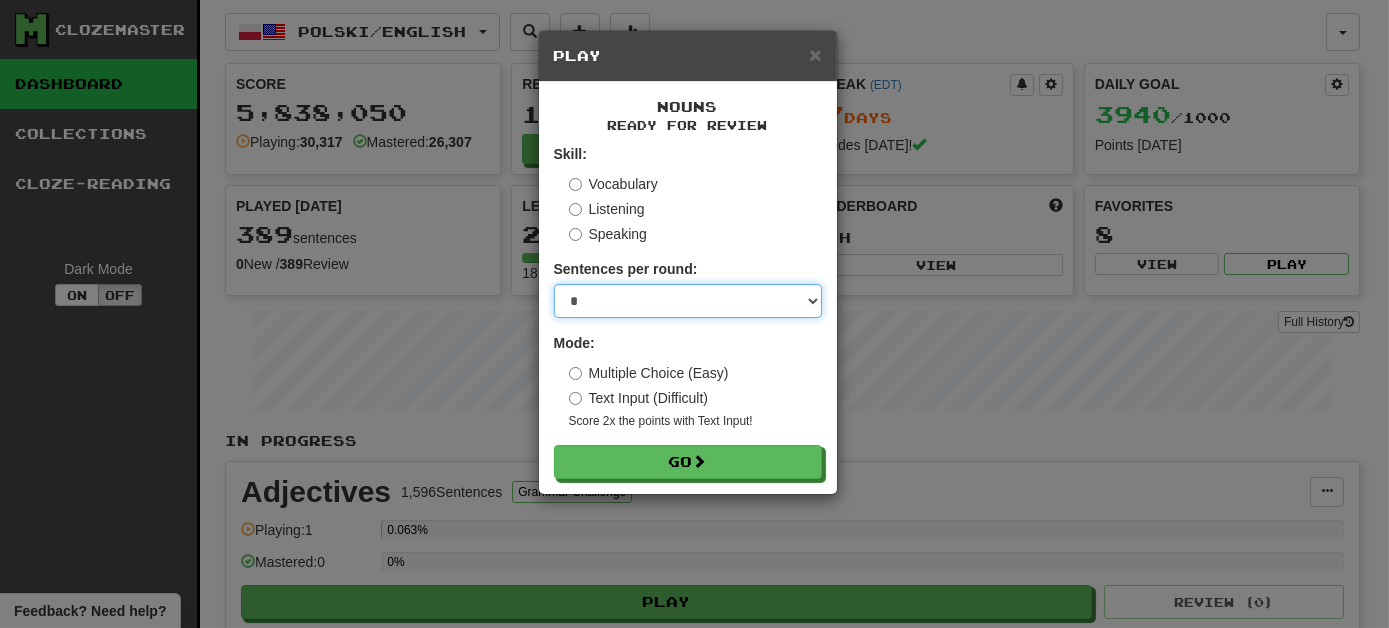 click on "* ** ** ** ** ** *** ********" at bounding box center [688, 301] 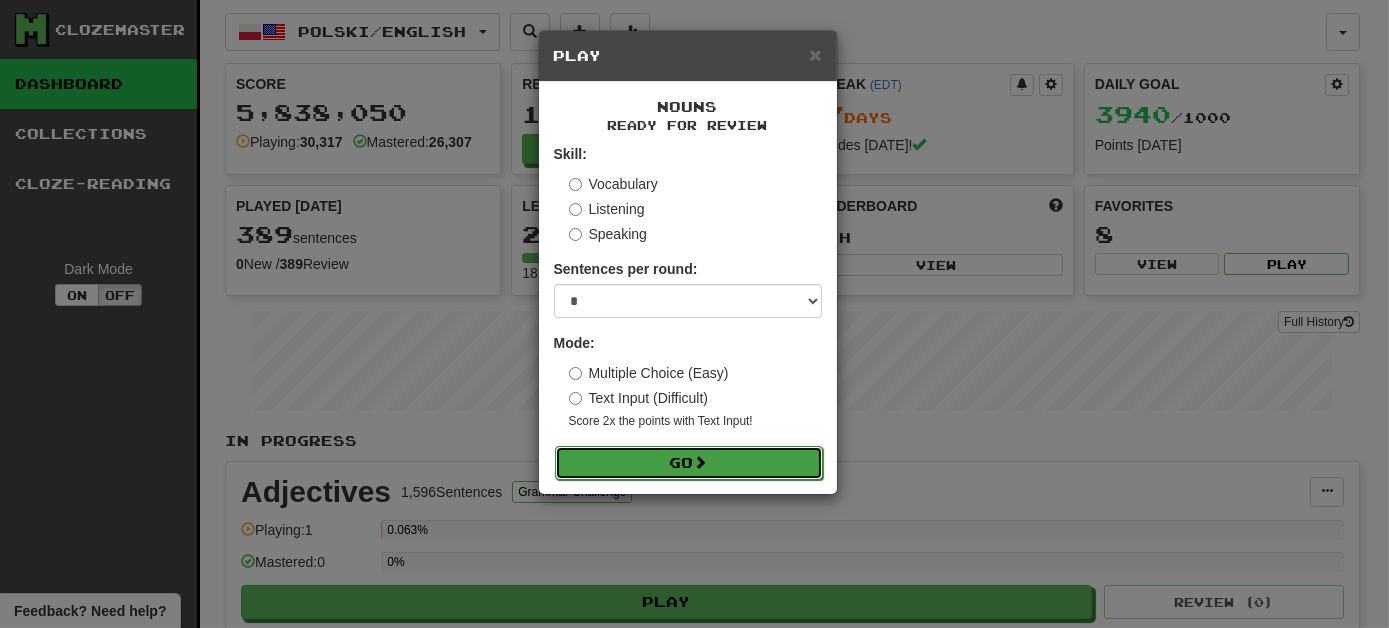 click on "Go" at bounding box center [689, 463] 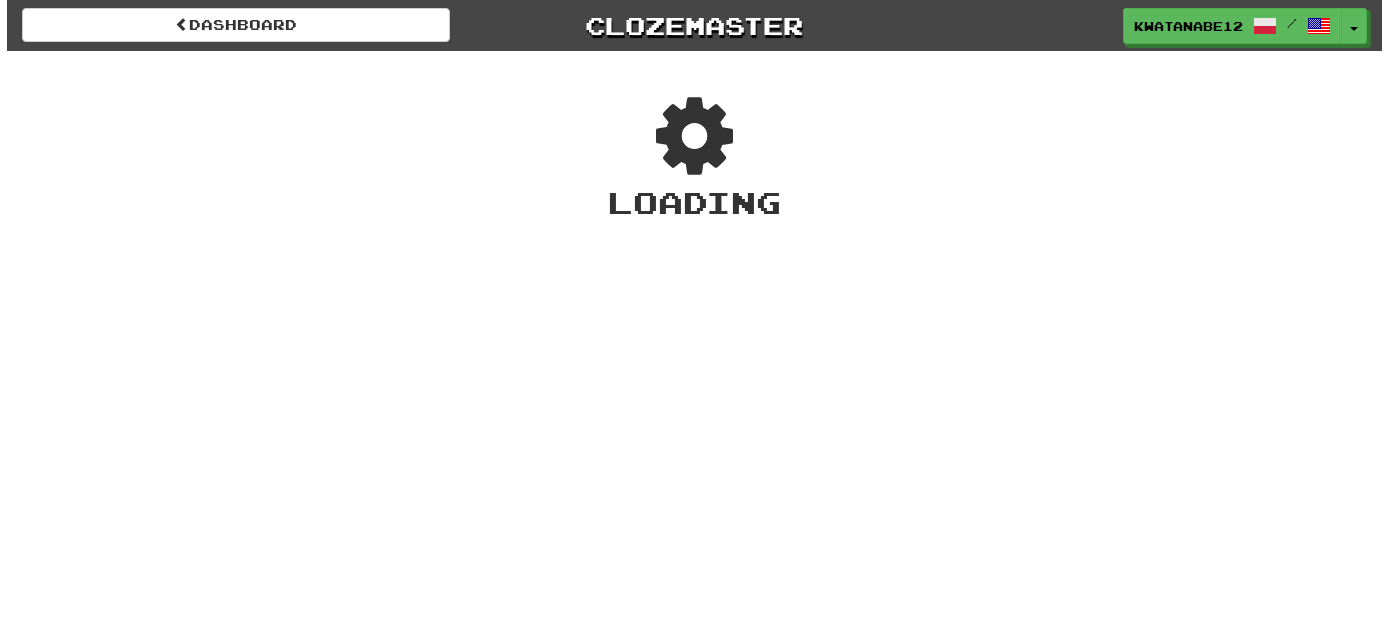 scroll, scrollTop: 0, scrollLeft: 0, axis: both 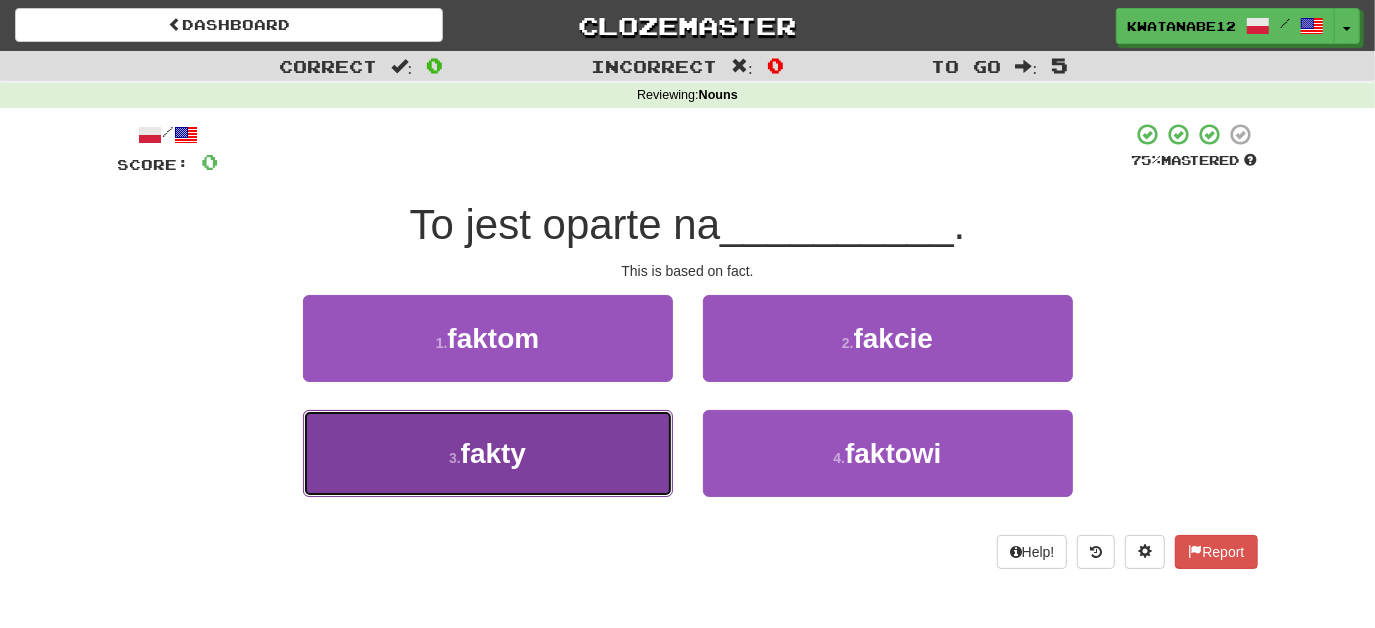 click on "3 .  fakty" at bounding box center (488, 453) 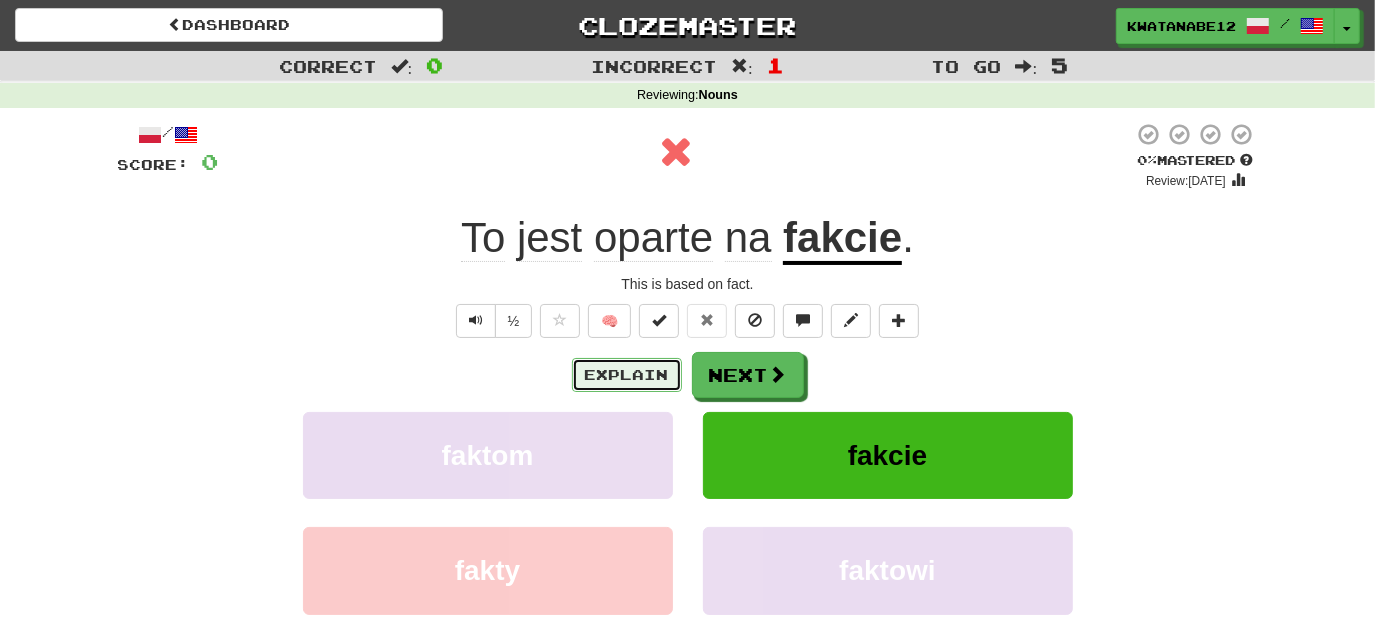 click on "Explain" at bounding box center [627, 375] 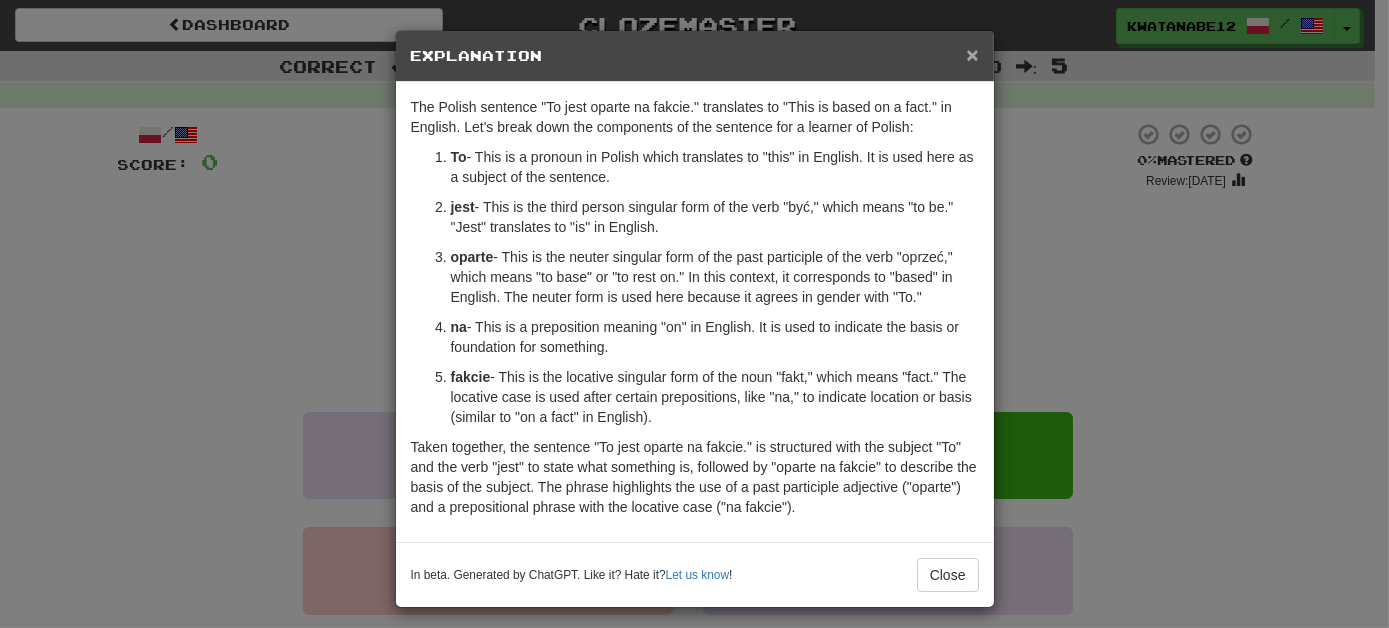 click on "×" at bounding box center (972, 54) 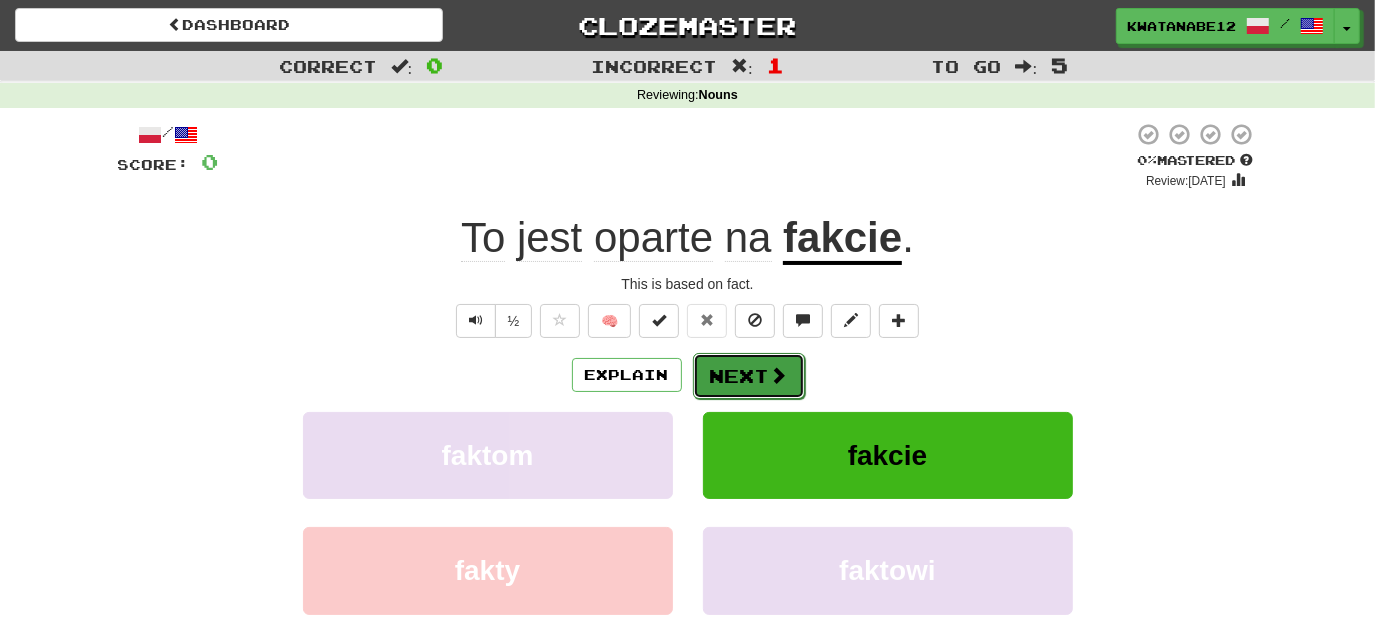 click on "Next" at bounding box center (749, 376) 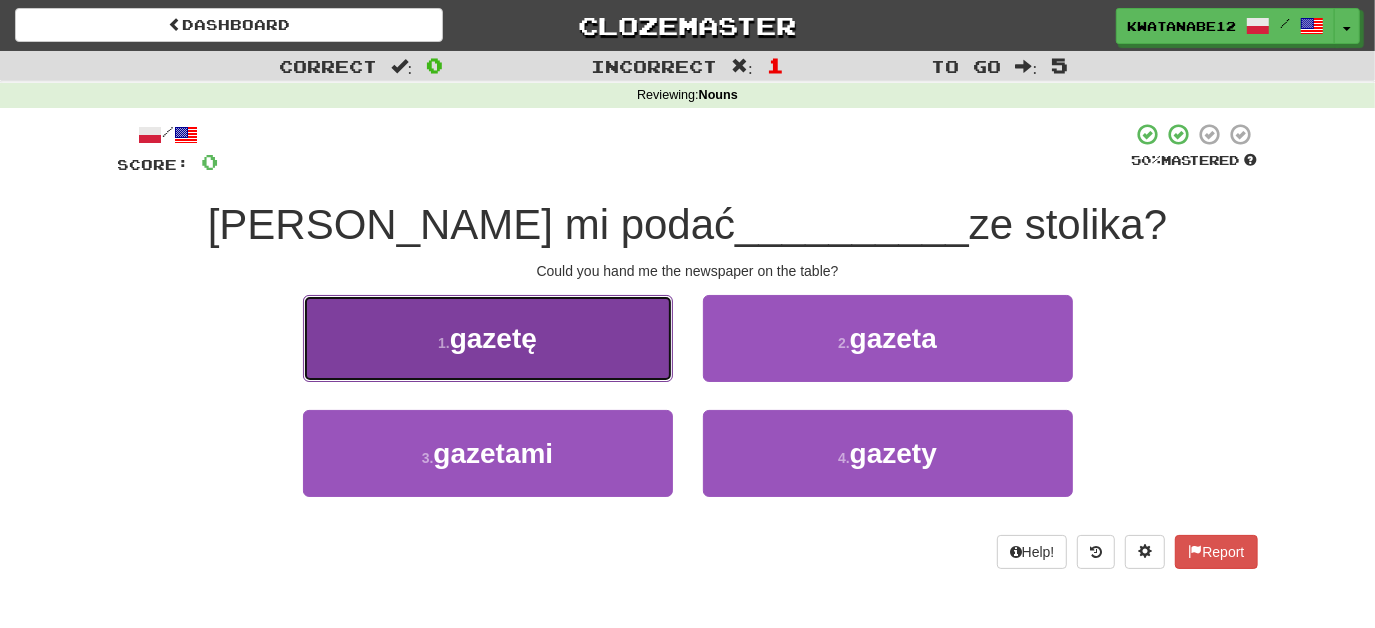 click on "1 .  gazetę" at bounding box center (488, 338) 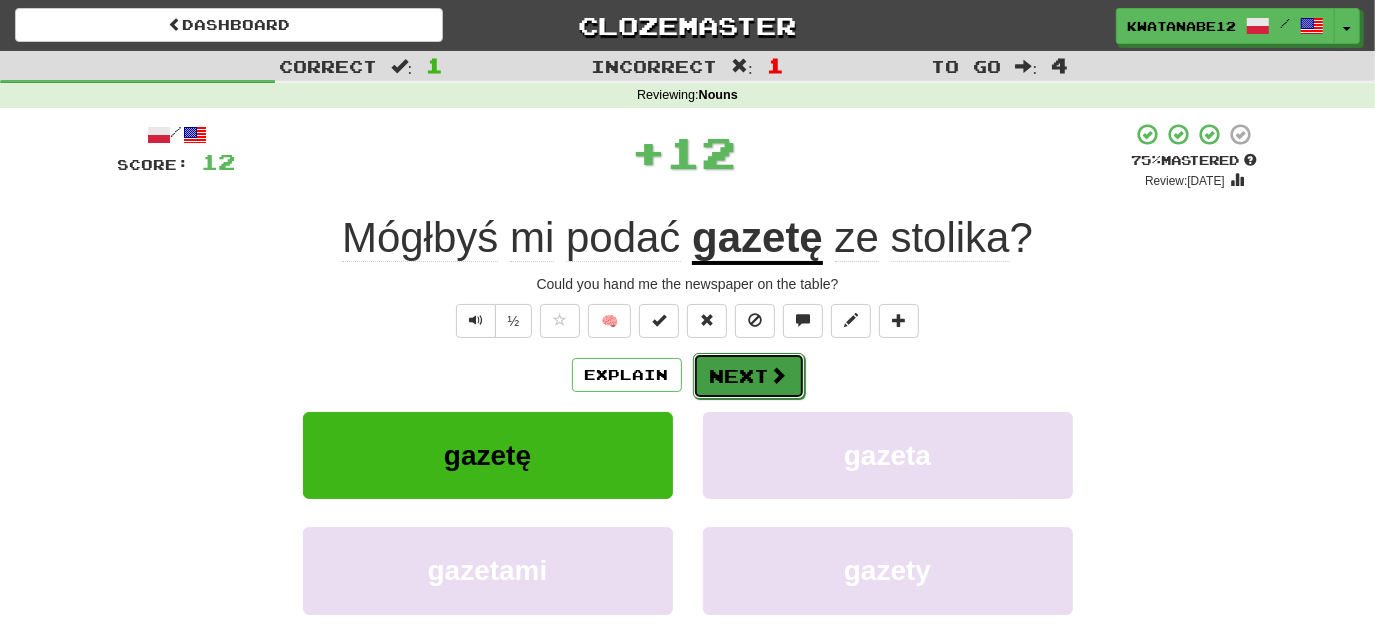 click on "Next" at bounding box center (749, 376) 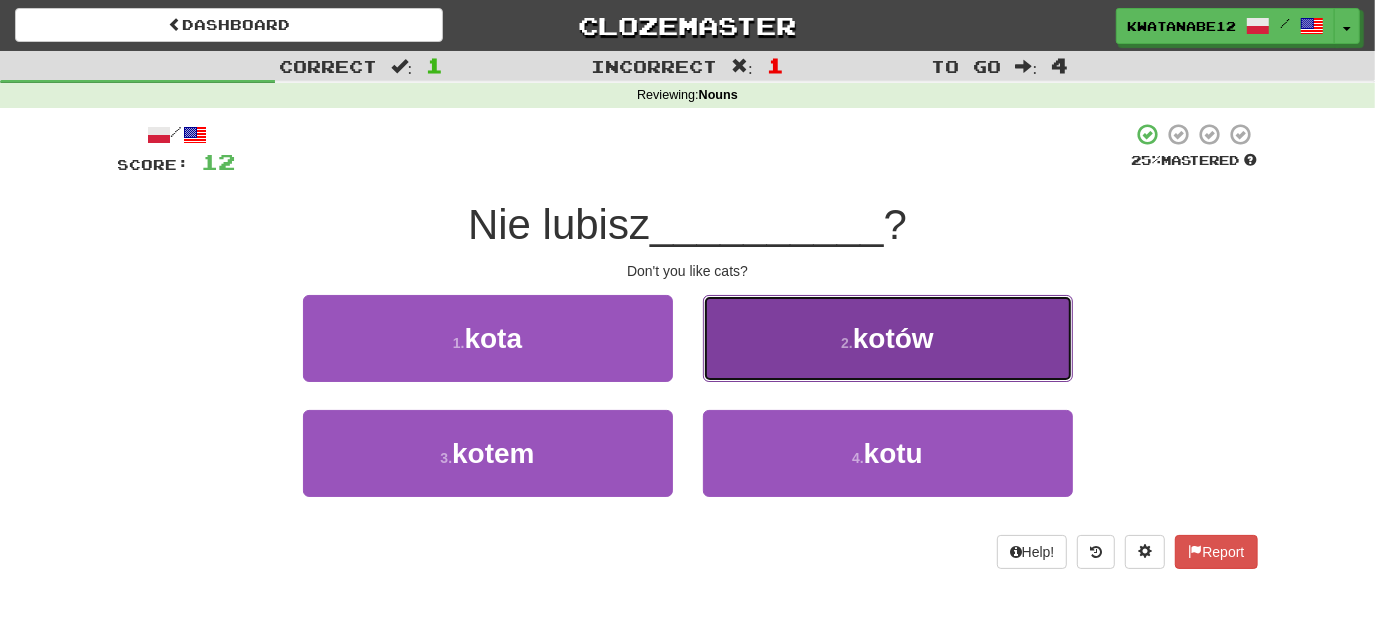 click on "2 .  kotów" at bounding box center (888, 338) 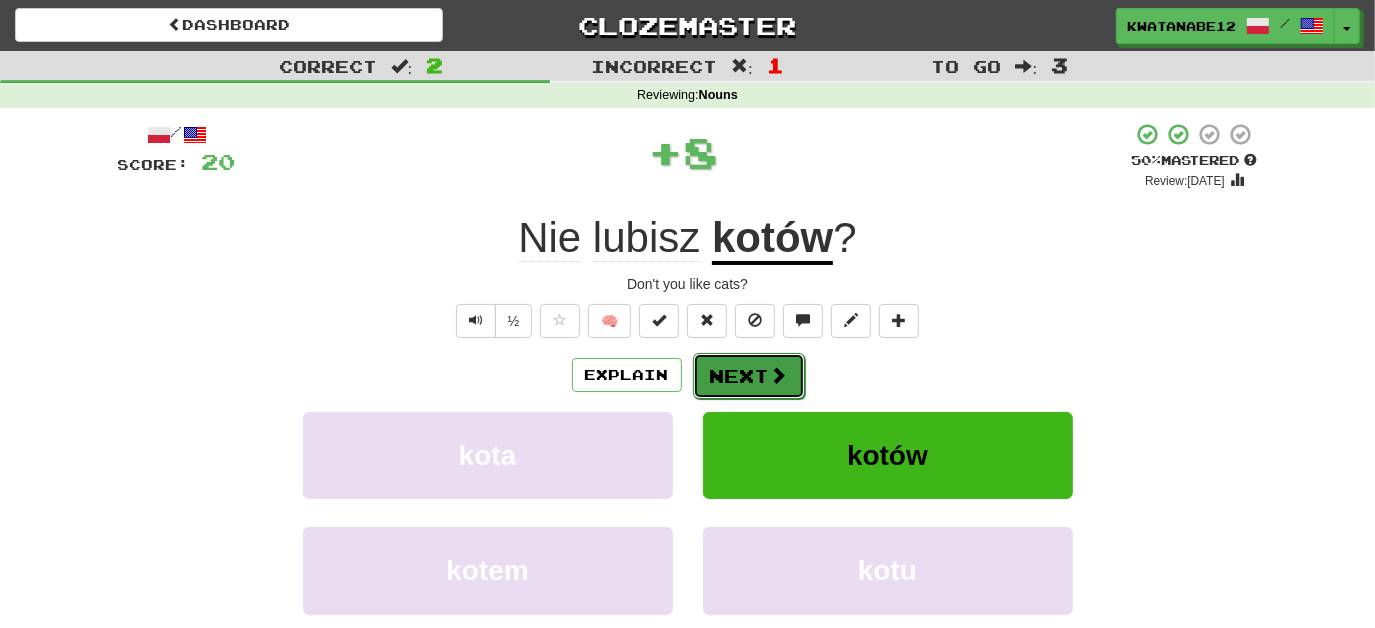 click on "Next" at bounding box center [749, 376] 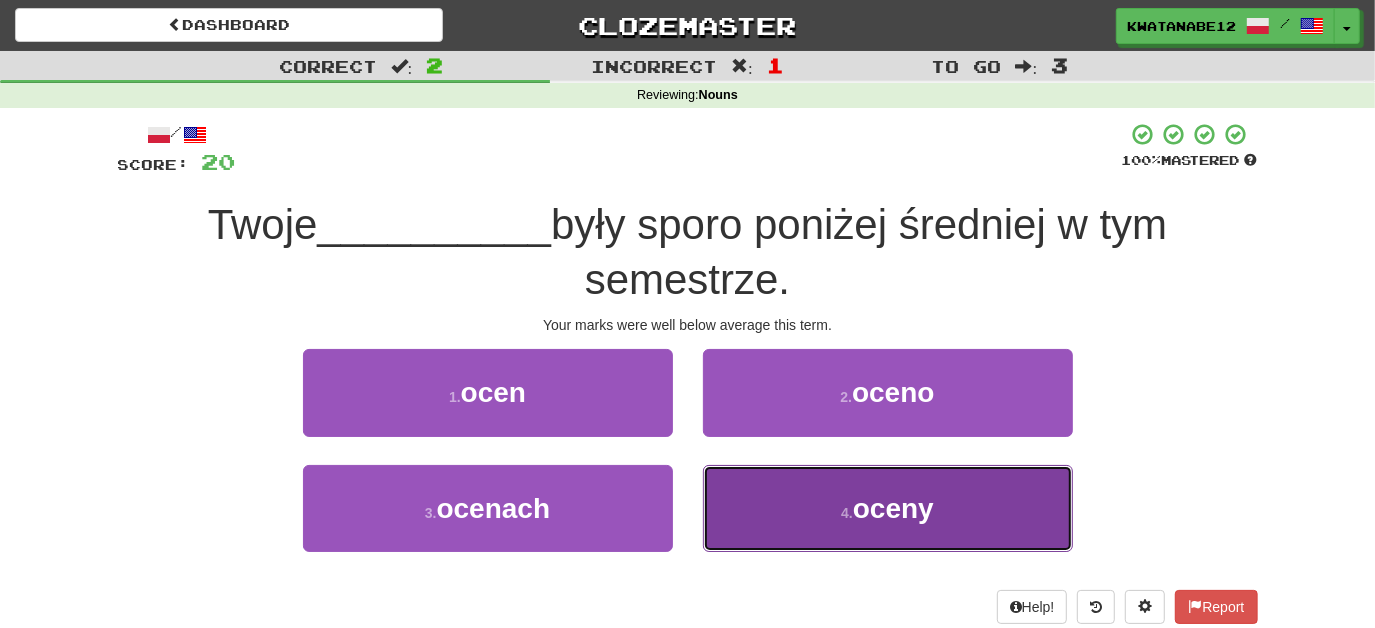 click on "4 .  oceny" at bounding box center [888, 508] 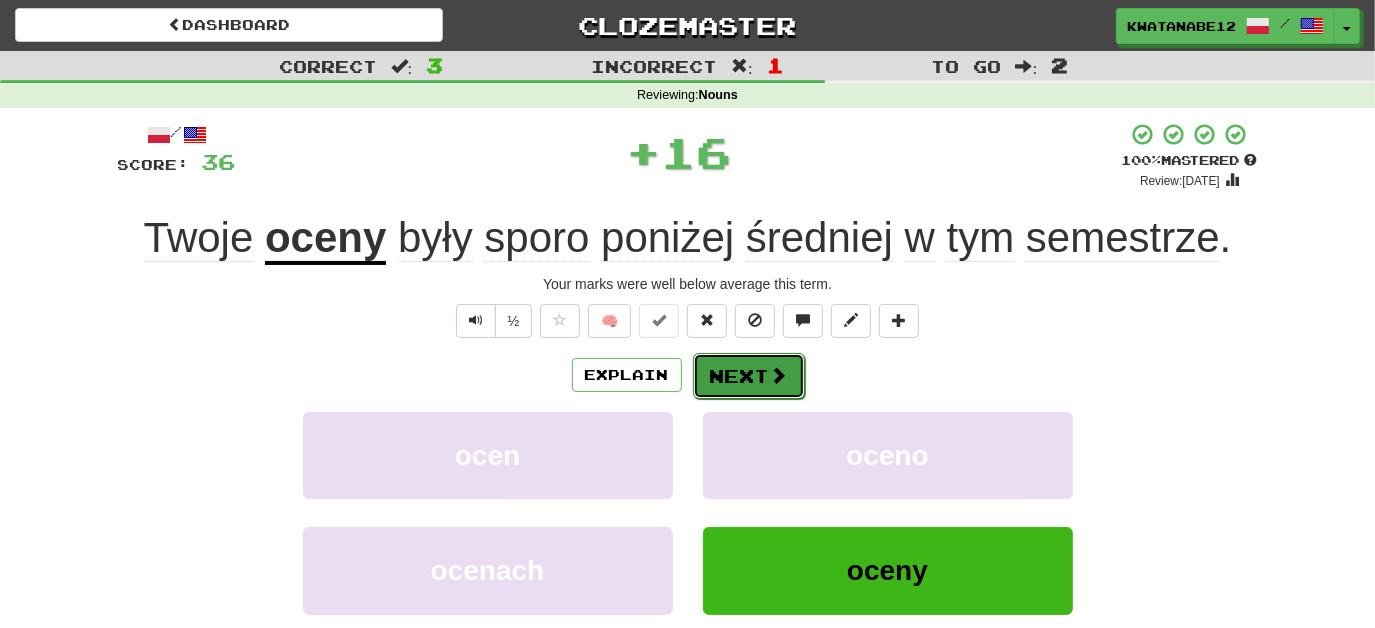 click on "Next" at bounding box center [749, 376] 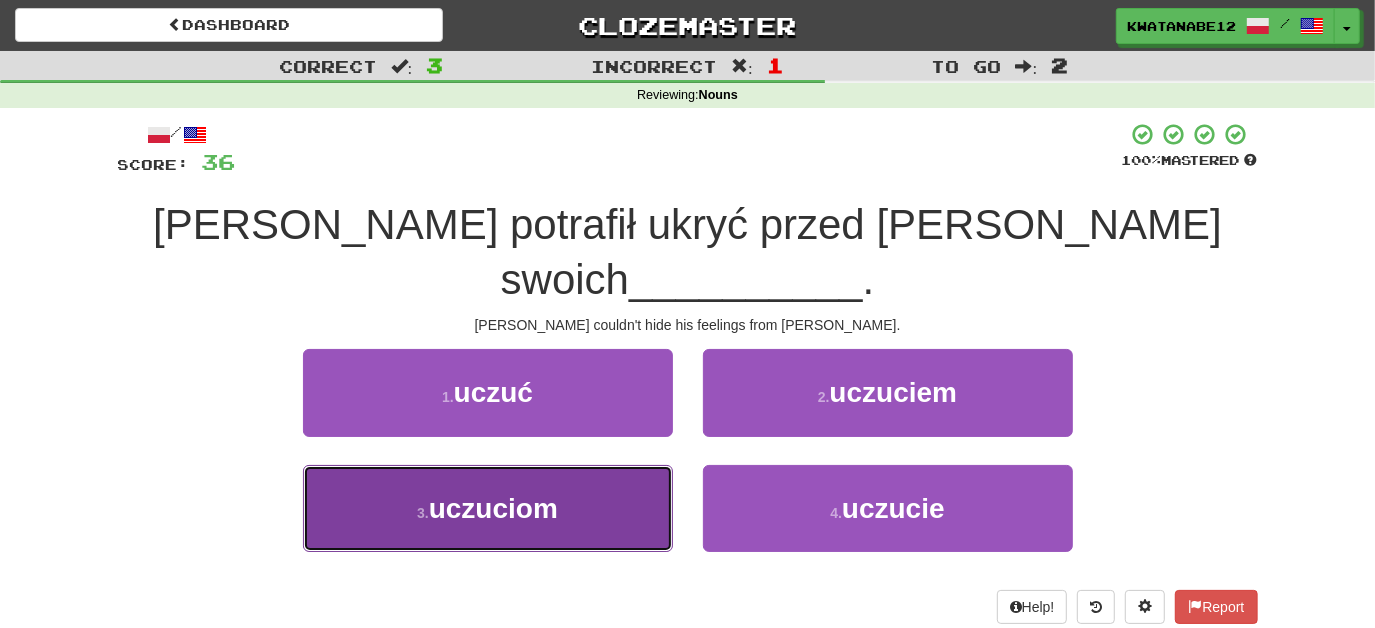 click on "3 .  uczuciom" at bounding box center [488, 508] 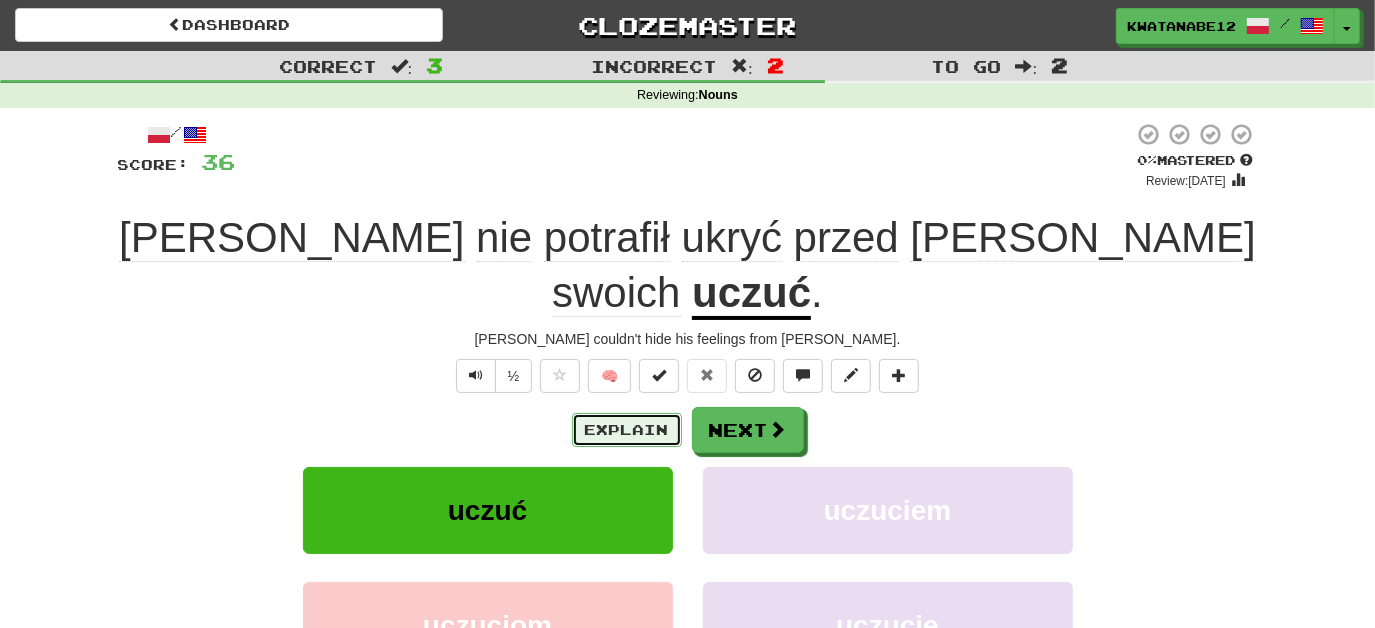 click on "Explain" at bounding box center (627, 430) 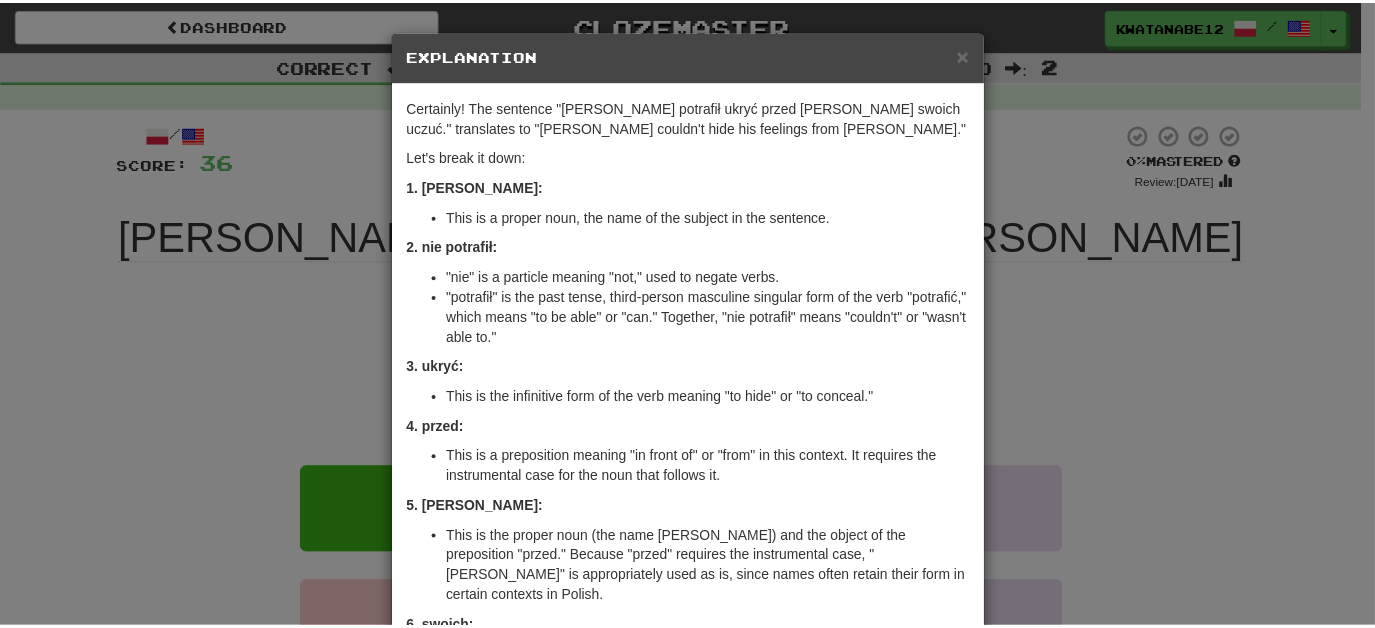 scroll, scrollTop: 0, scrollLeft: 0, axis: both 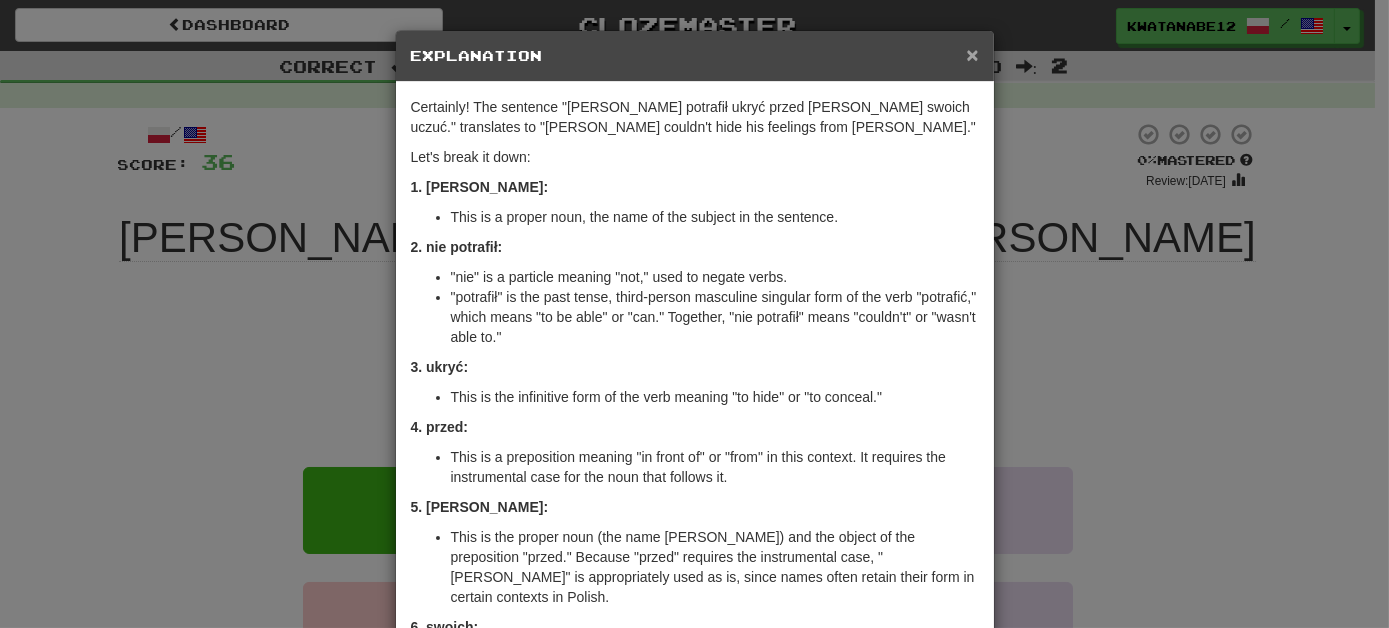 click on "×" at bounding box center [972, 54] 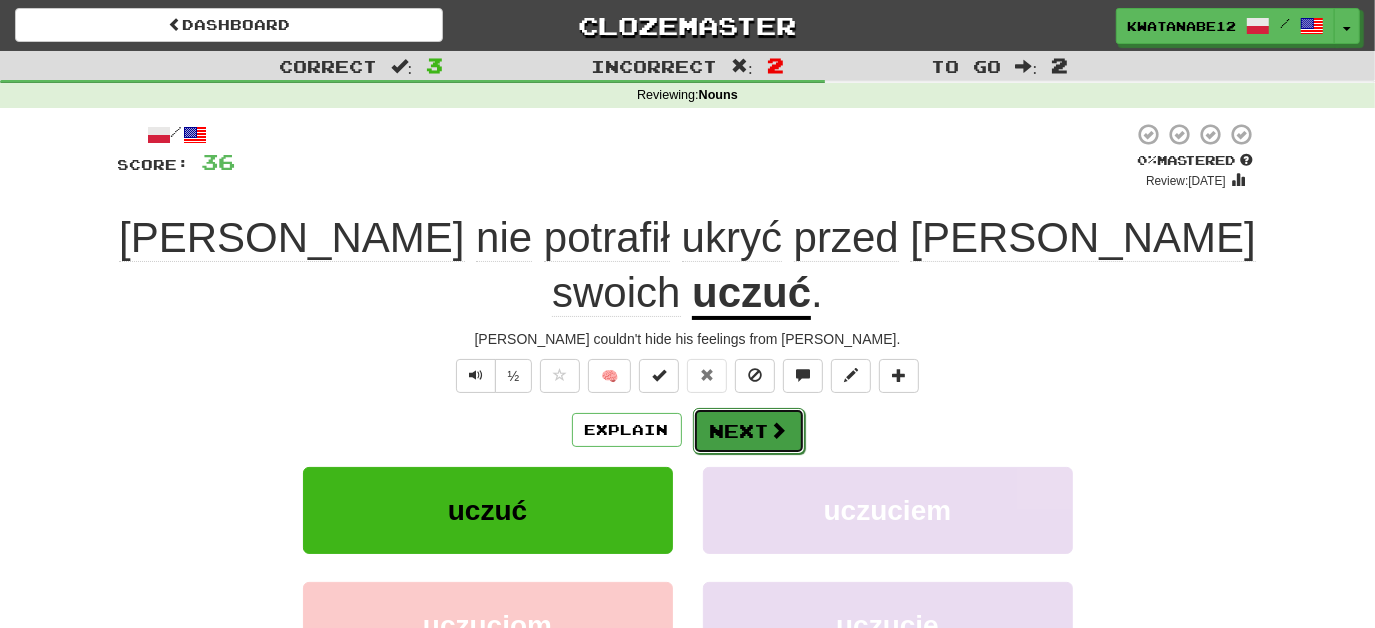 click on "Next" at bounding box center [749, 431] 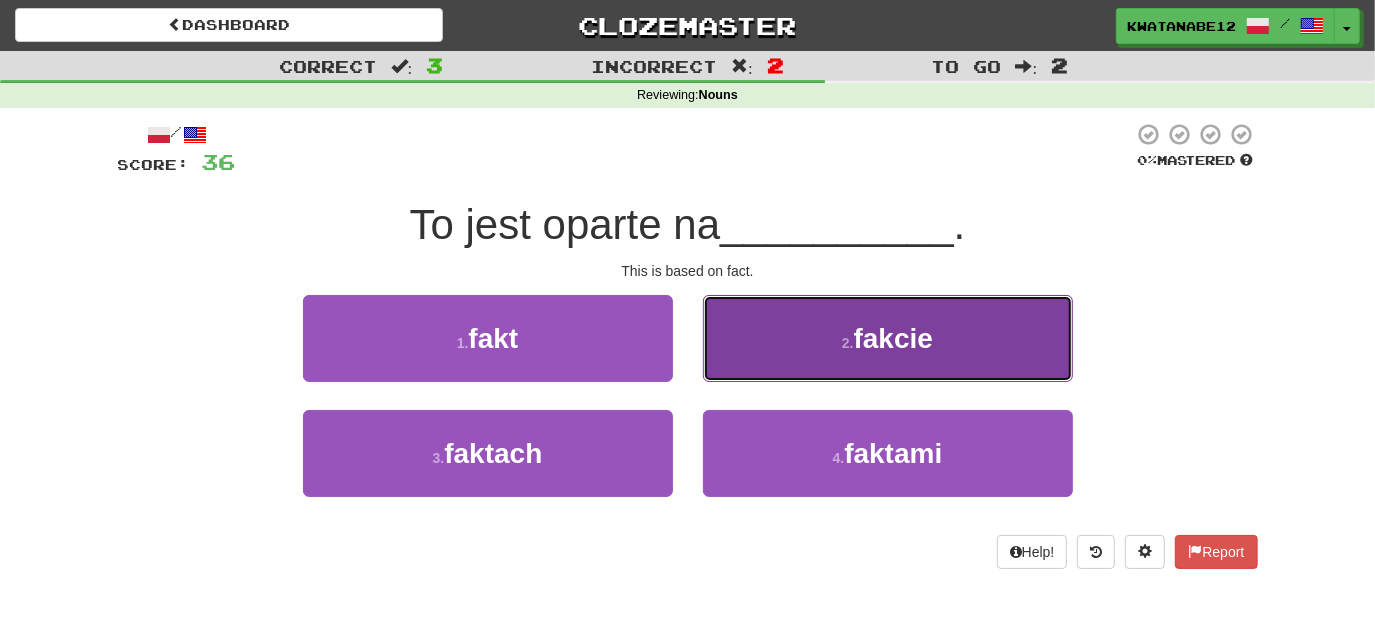 click on "2 .  fakcie" at bounding box center (888, 338) 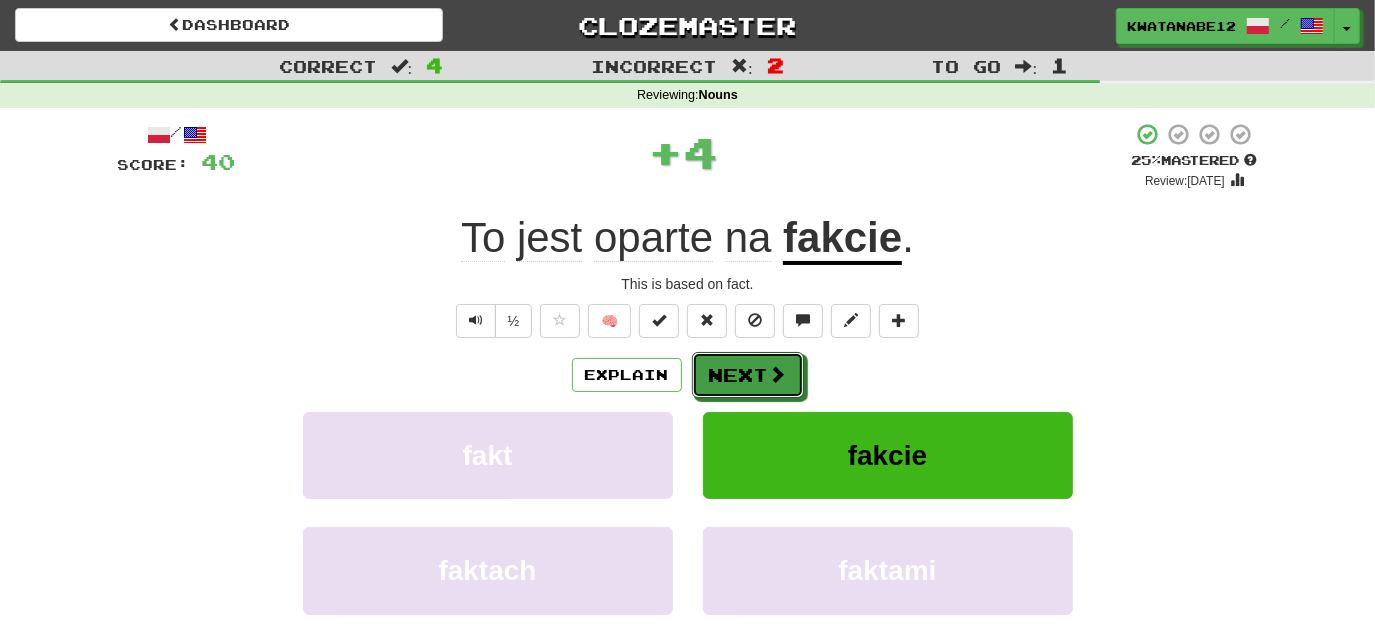 click on "Next" at bounding box center (748, 375) 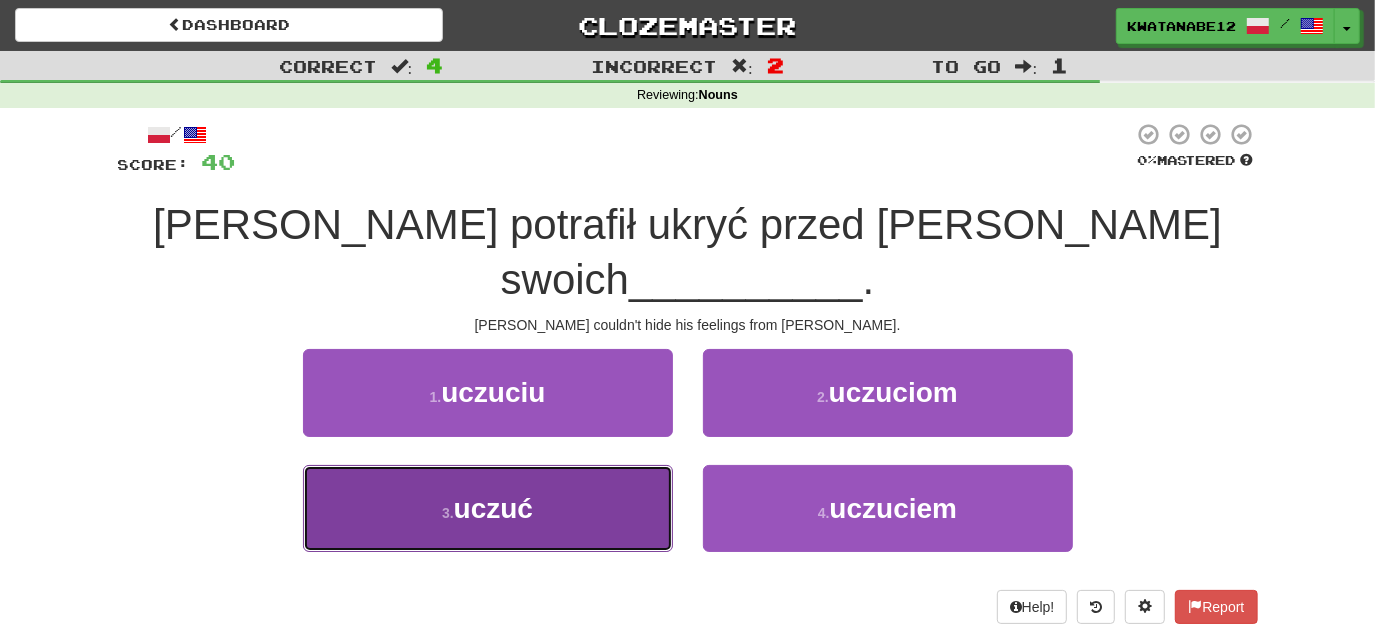 click on "3 .  uczuć" at bounding box center (488, 508) 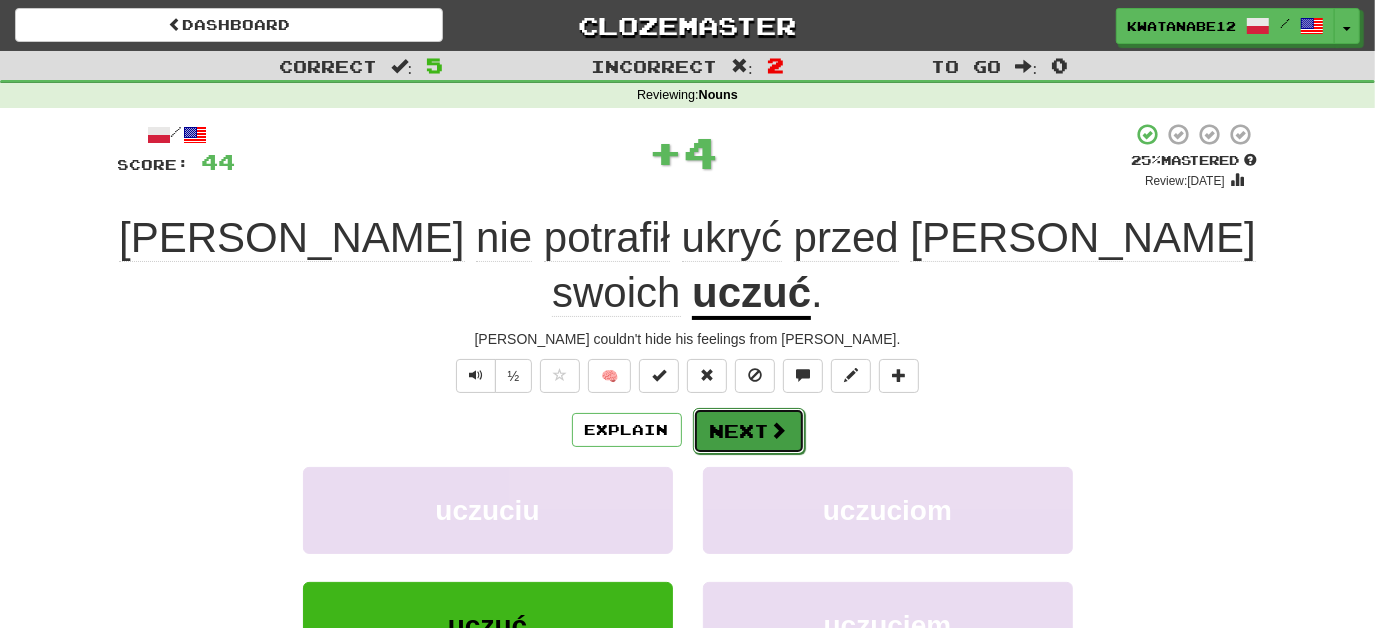click on "Next" at bounding box center (749, 431) 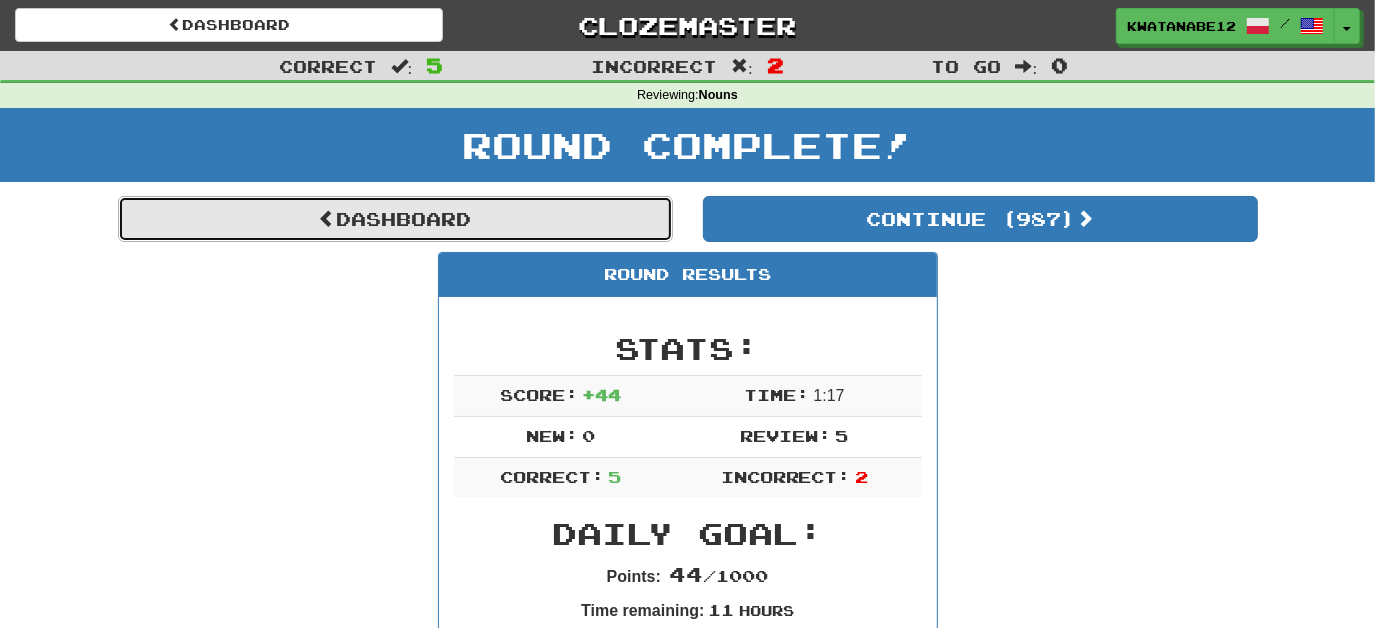 click on "Dashboard" at bounding box center [395, 219] 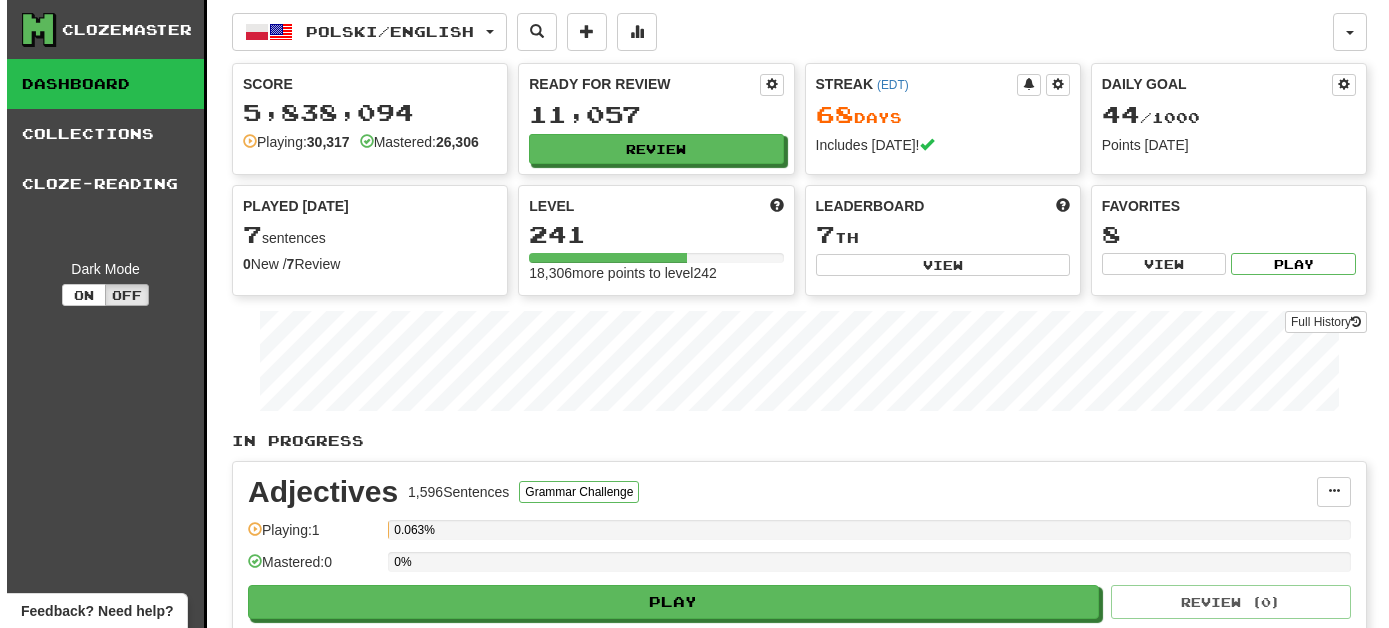 scroll, scrollTop: 0, scrollLeft: 0, axis: both 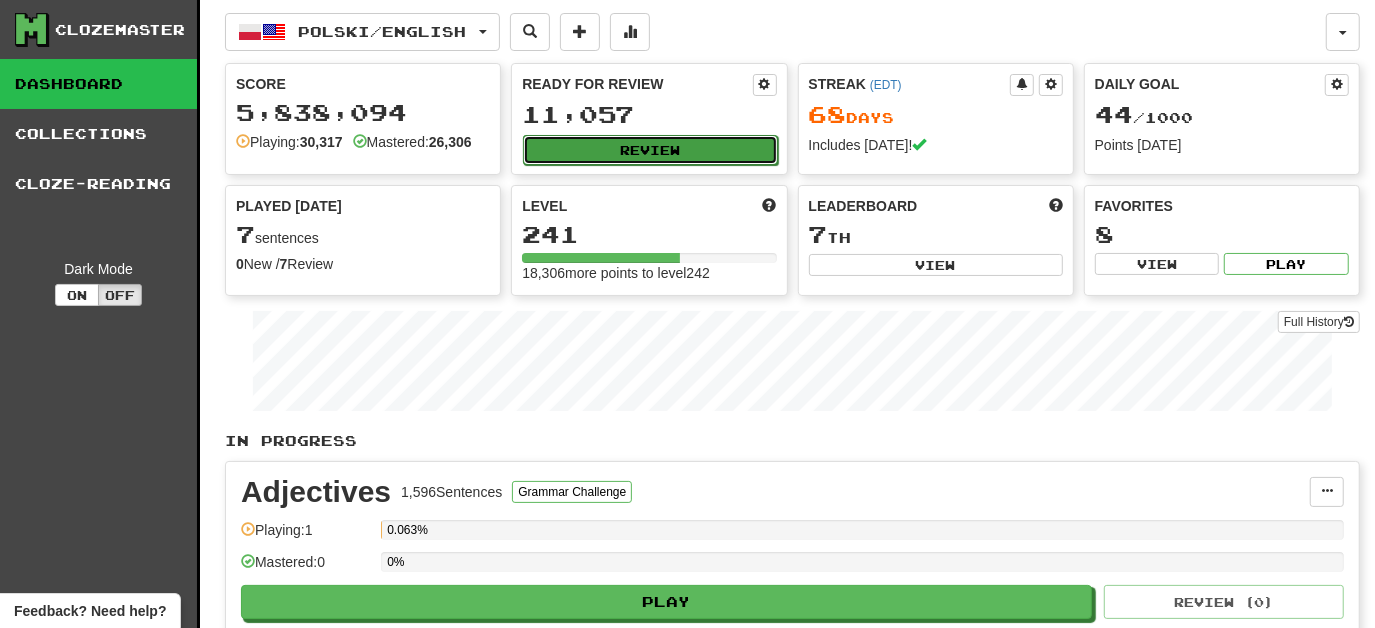 click on "Review" at bounding box center (650, 150) 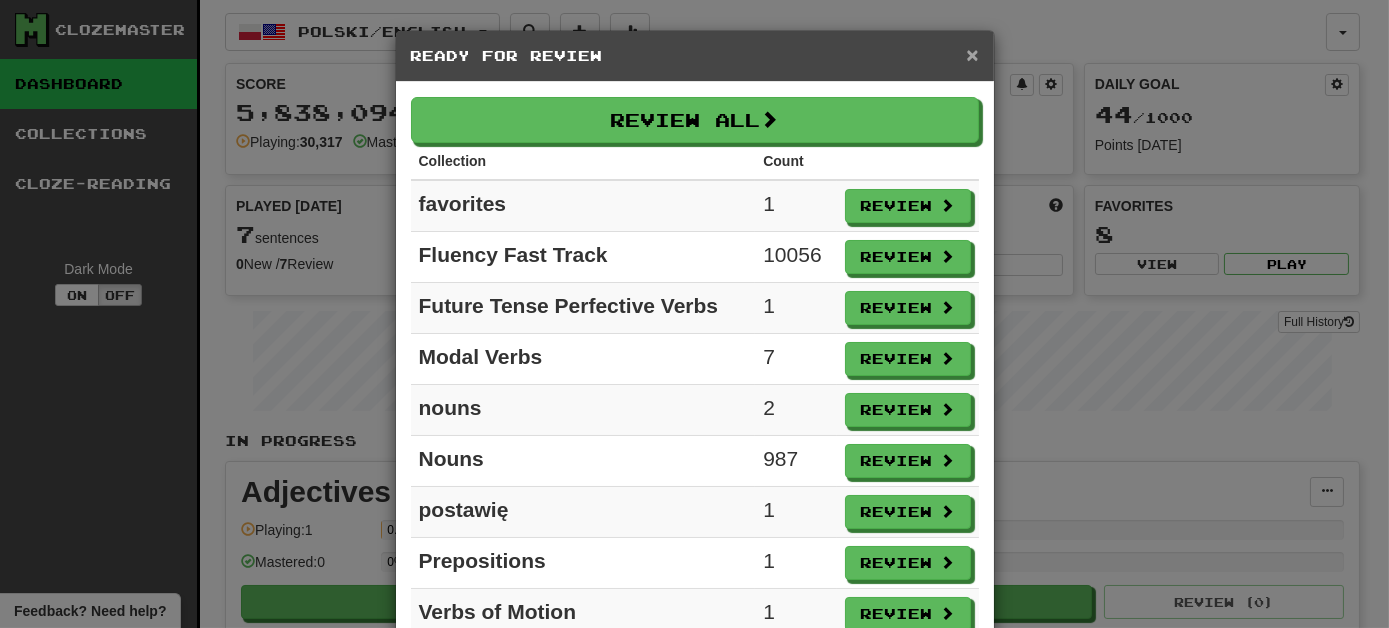 click on "×" at bounding box center [972, 54] 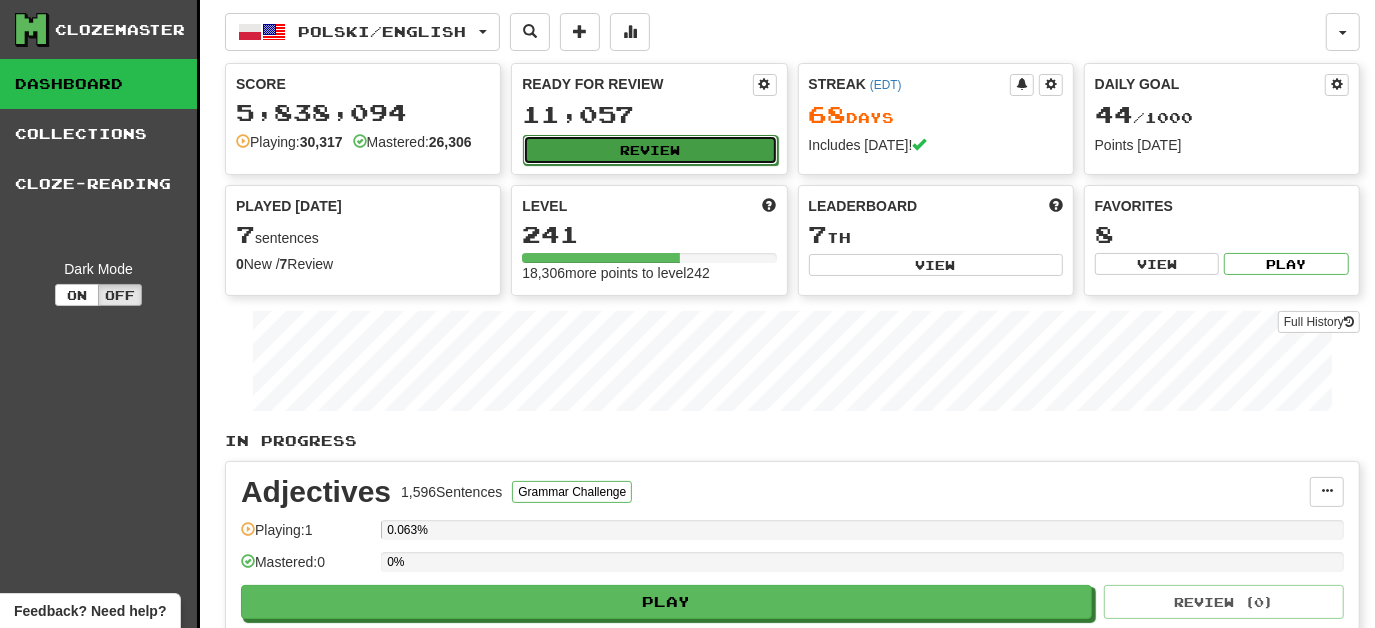 click on "Review" at bounding box center [650, 150] 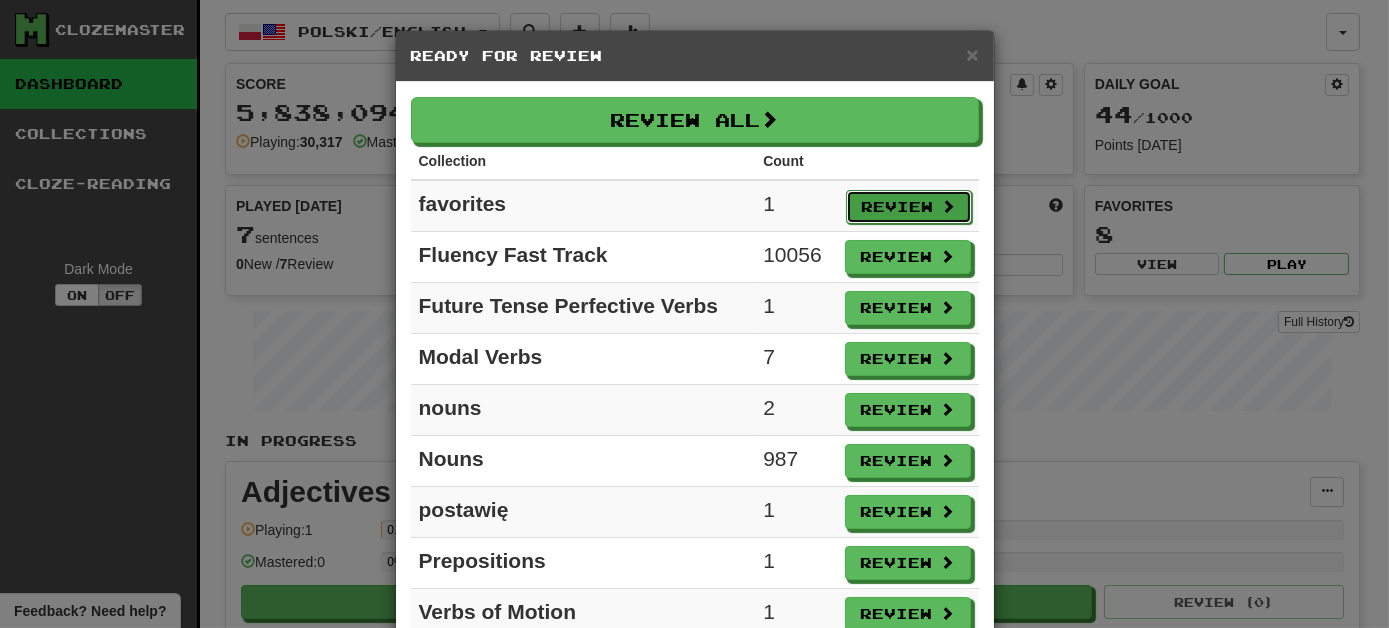 click on "Review" at bounding box center [909, 207] 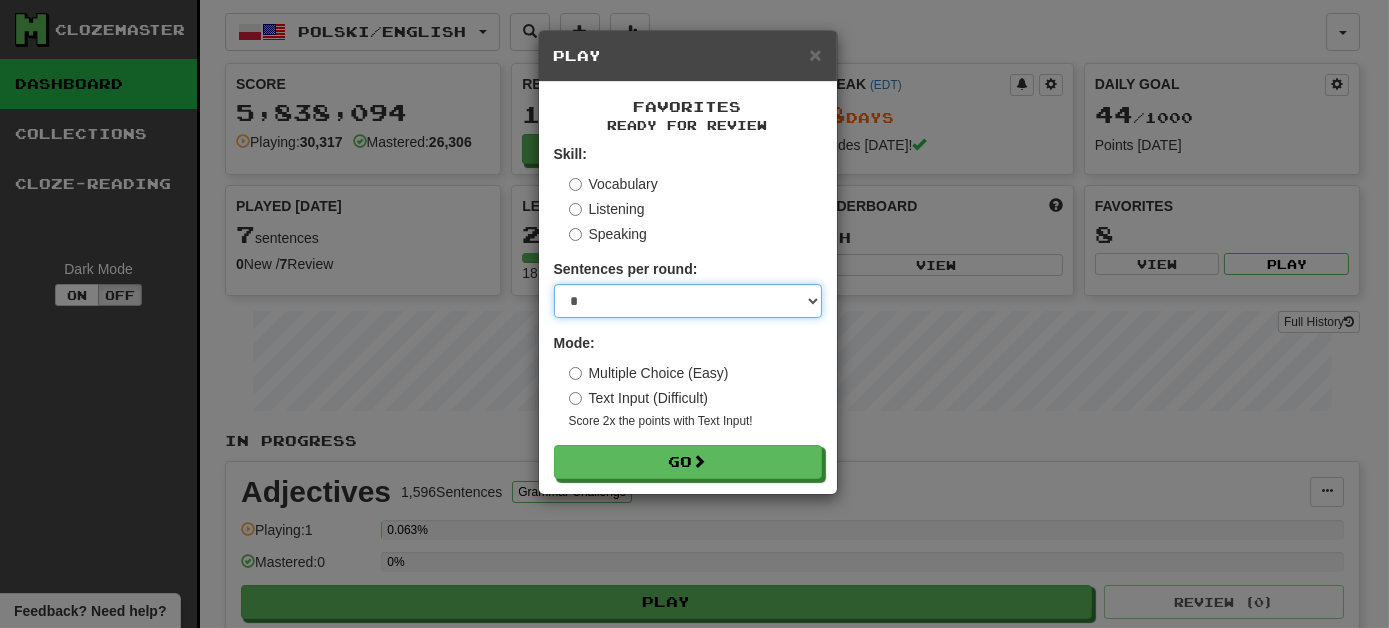 click on "* ** ** ** ** ** *** ********" at bounding box center [688, 301] 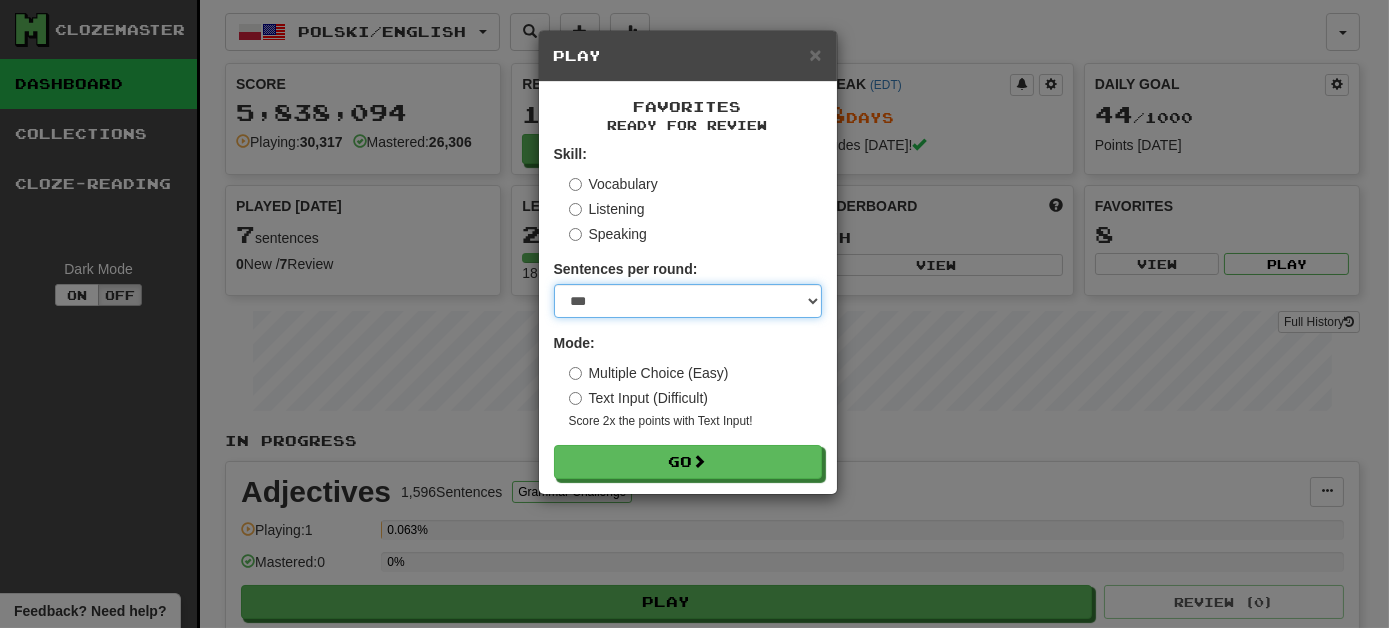 click on "* ** ** ** ** ** *** ********" at bounding box center (688, 301) 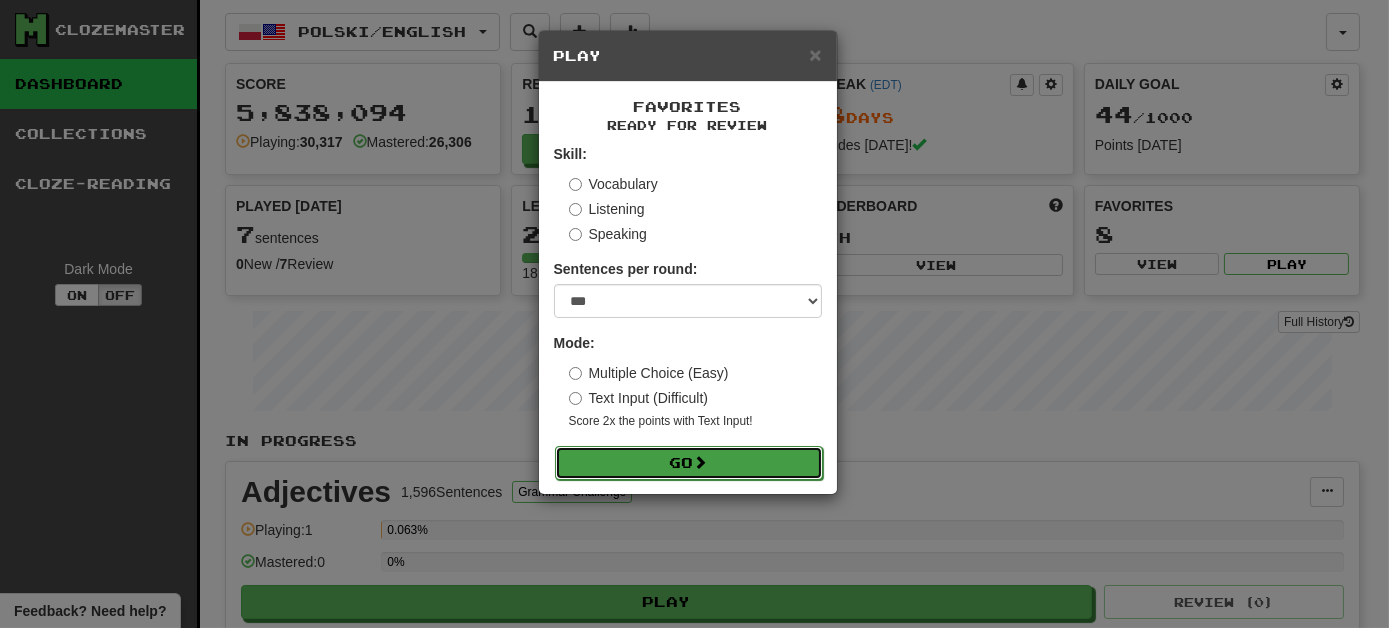 click on "Go" at bounding box center (689, 463) 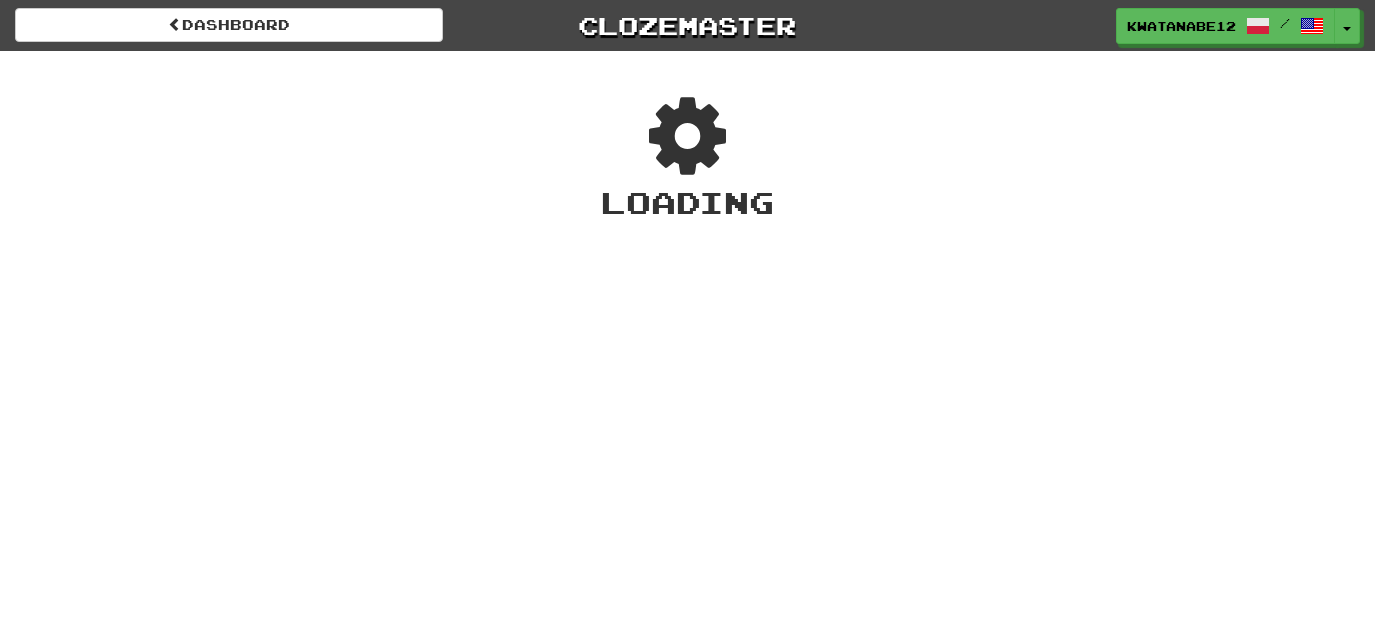 scroll, scrollTop: 0, scrollLeft: 0, axis: both 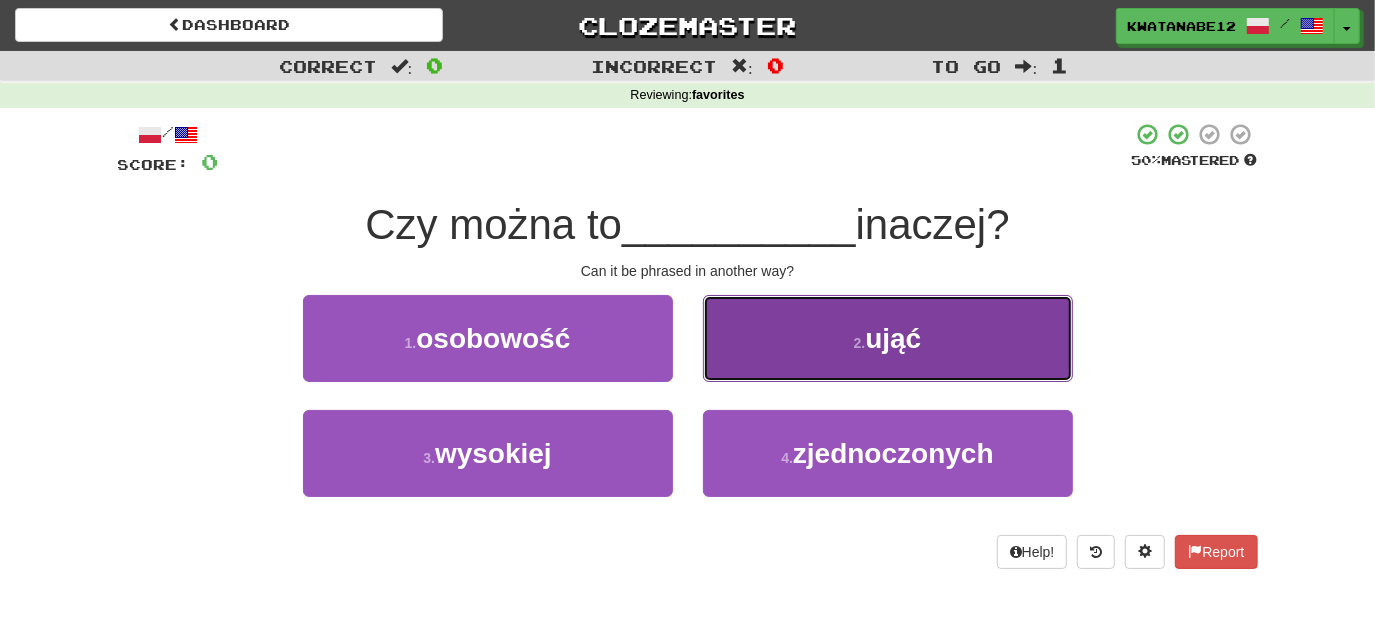 click on "2 .  ująć" at bounding box center [888, 338] 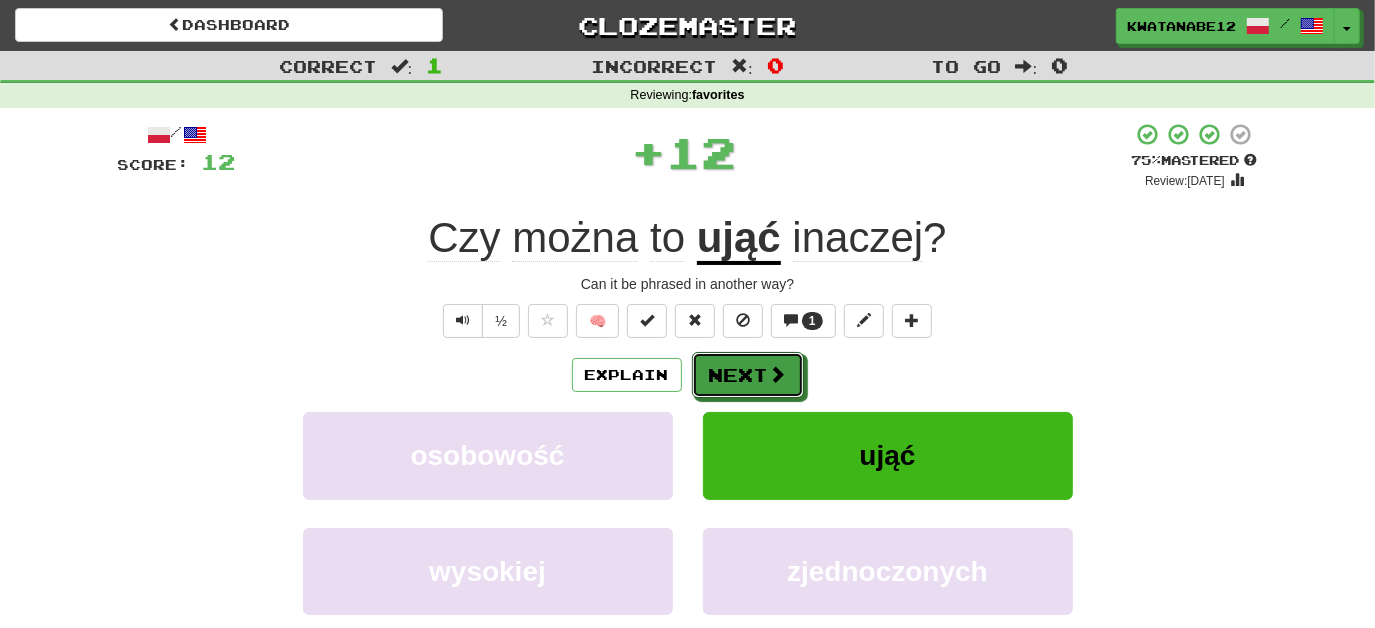 click on "Next" at bounding box center [748, 375] 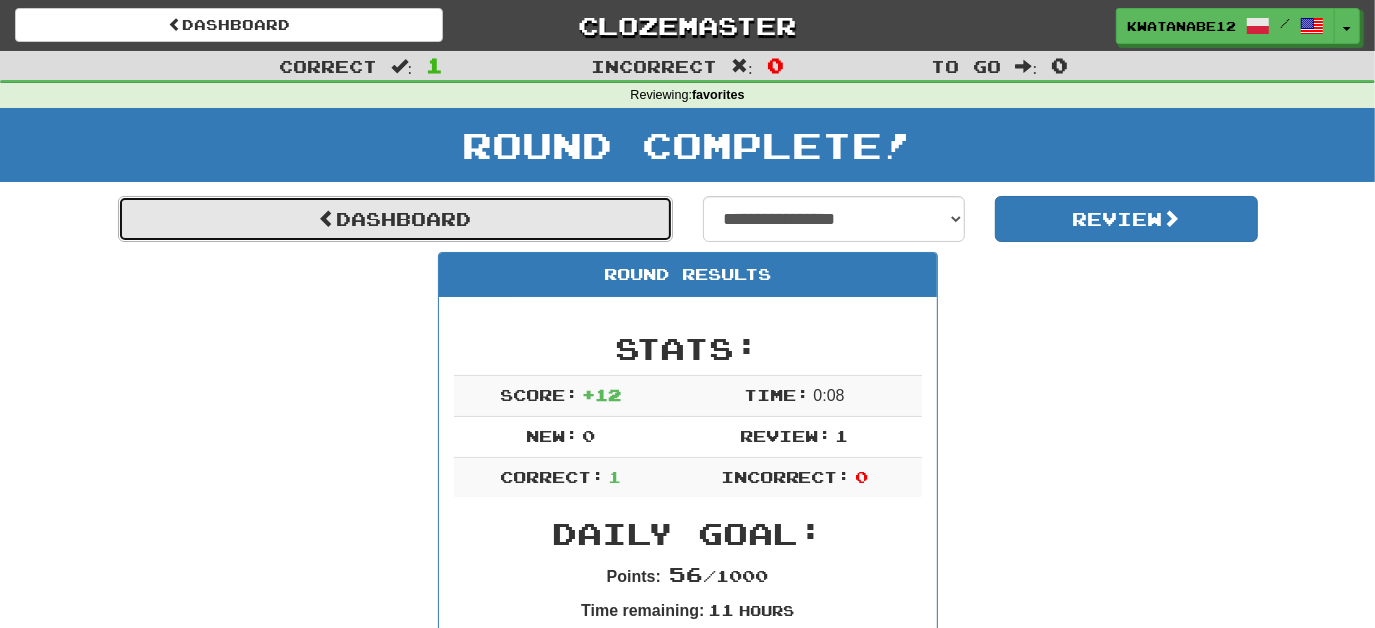 click on "Dashboard" at bounding box center [395, 219] 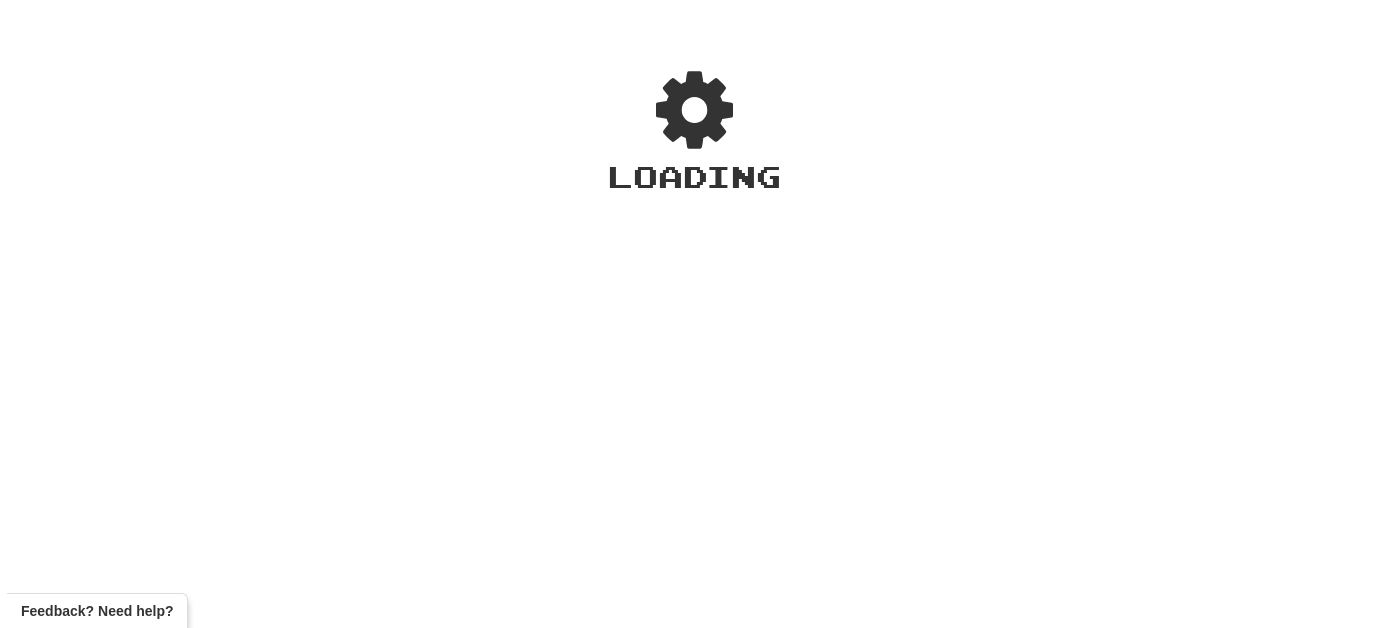 scroll, scrollTop: 0, scrollLeft: 0, axis: both 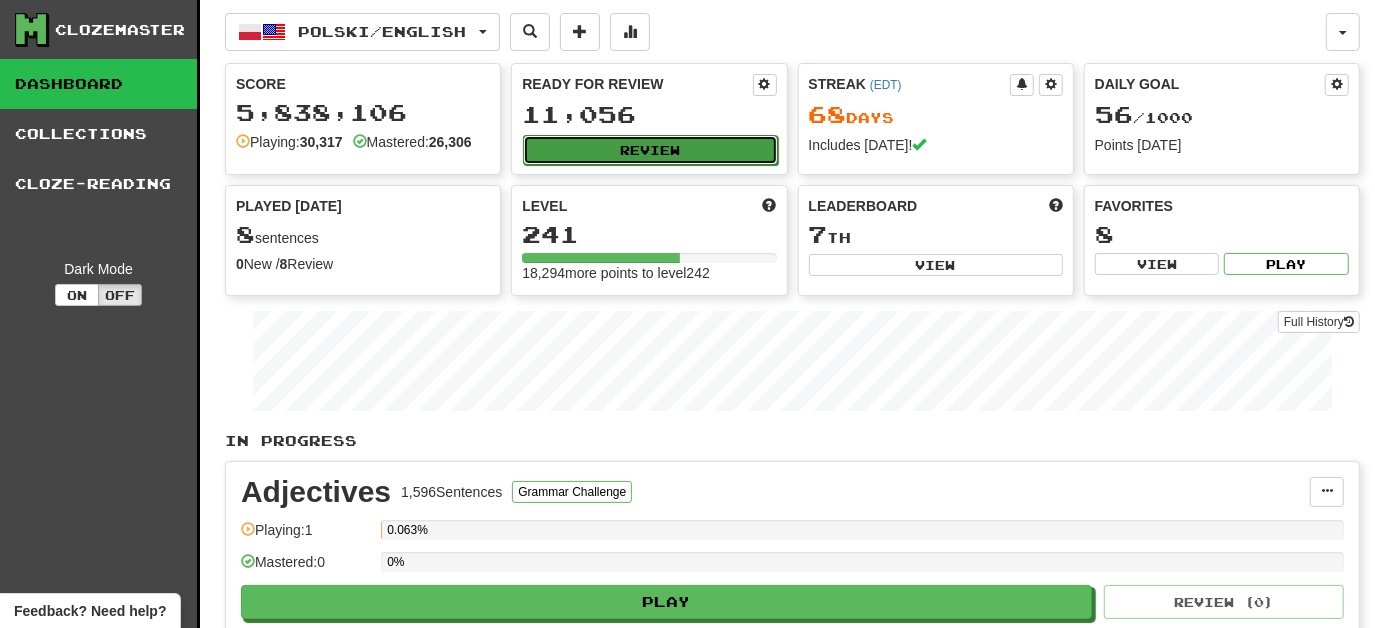 click on "Review" at bounding box center [650, 150] 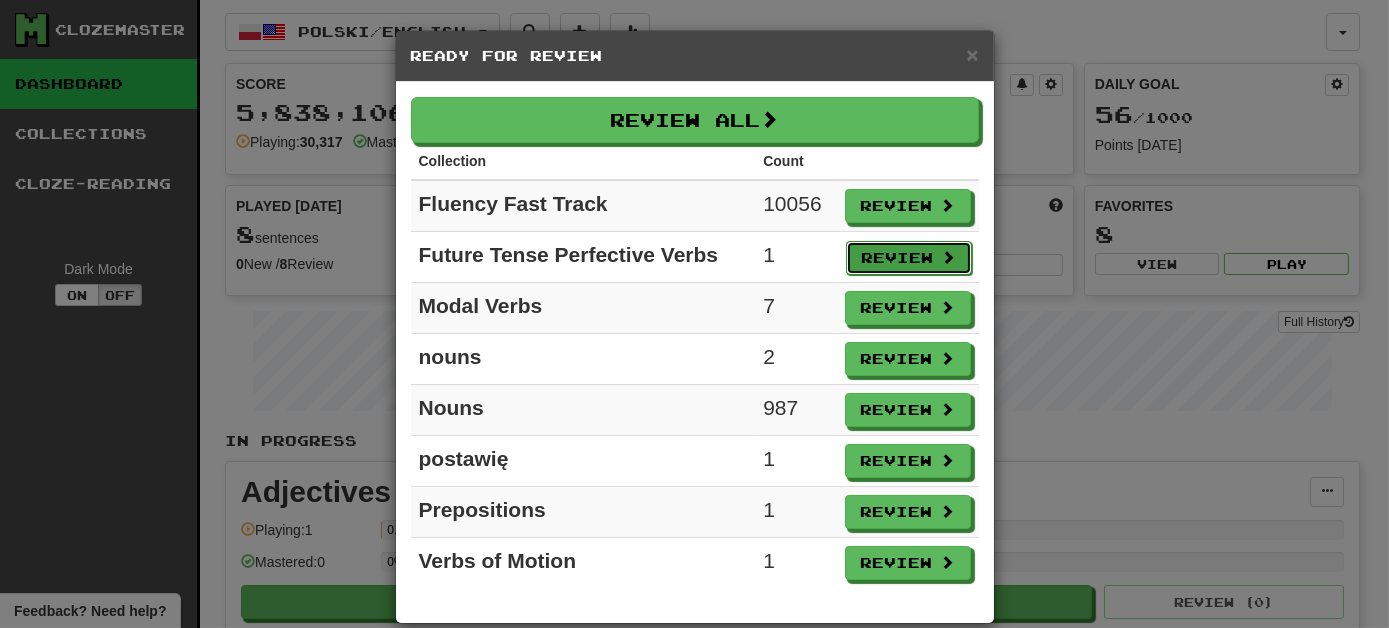click on "Review" at bounding box center (909, 258) 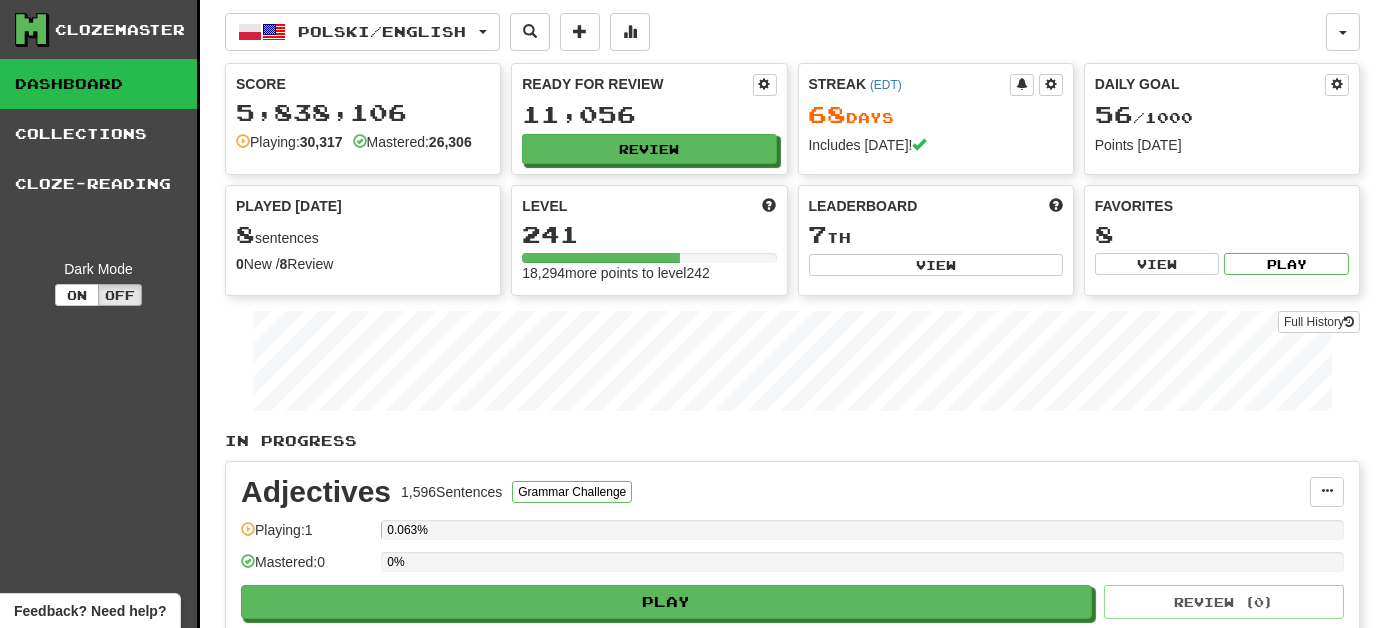 select on "***" 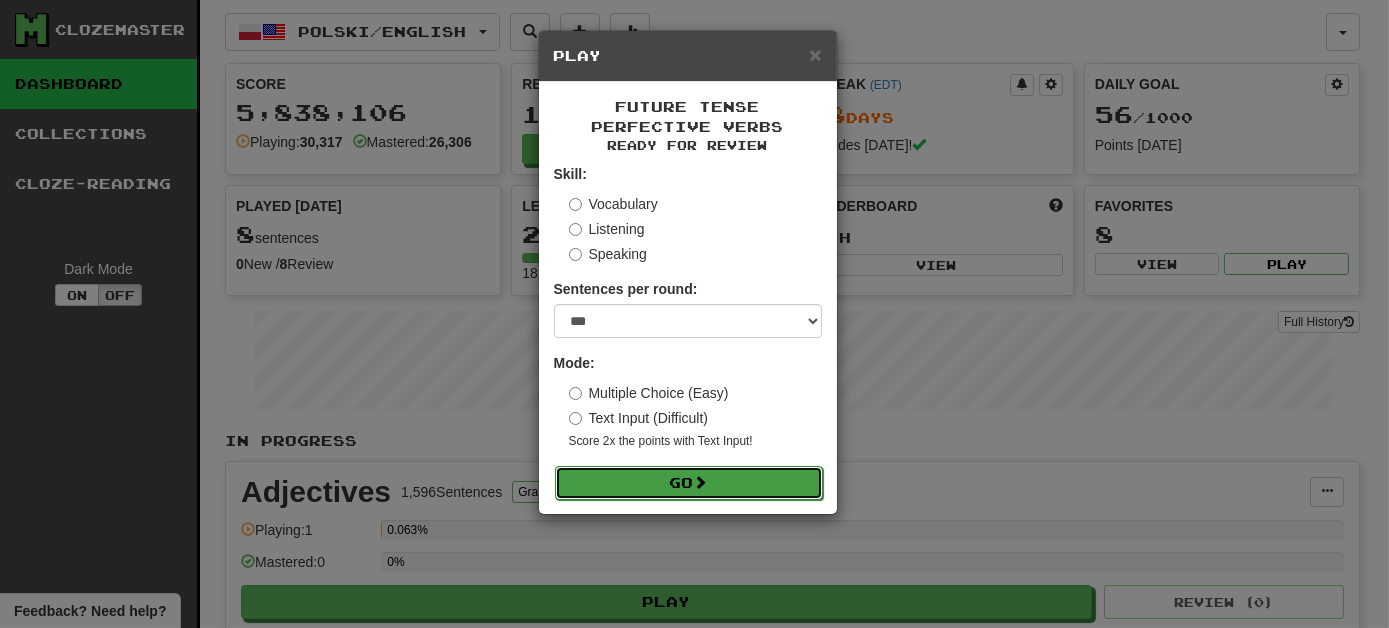click on "Go" at bounding box center (689, 483) 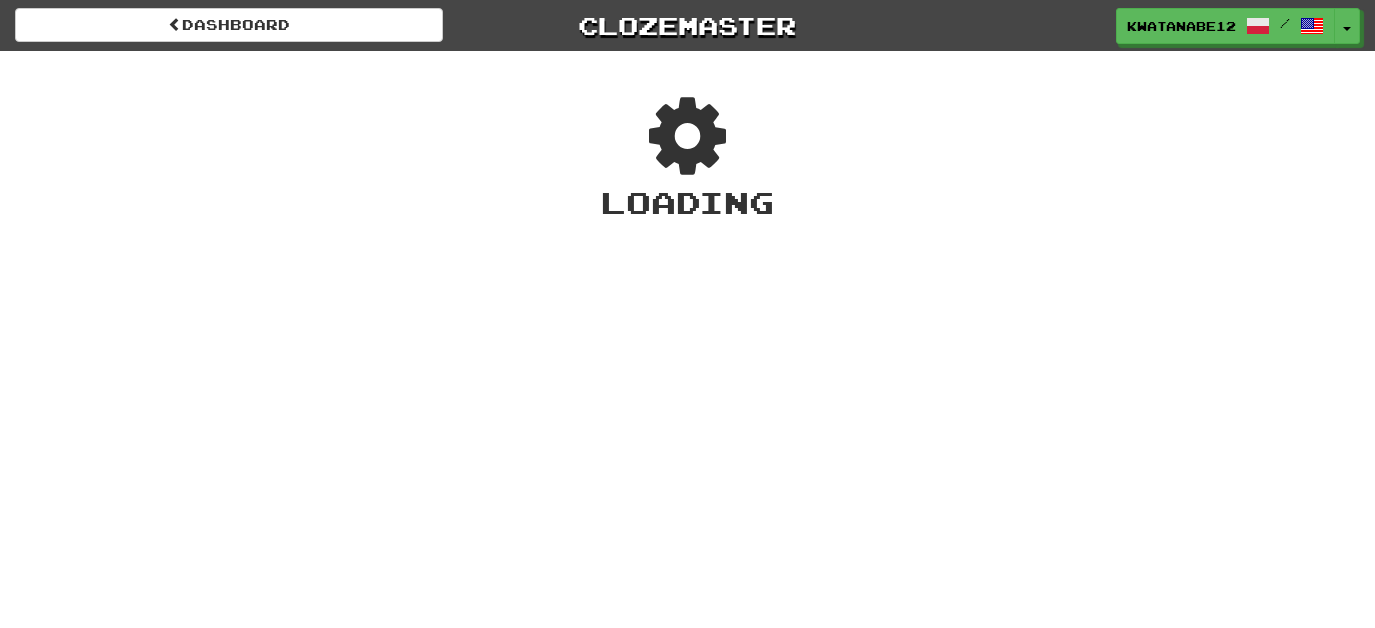 scroll, scrollTop: 0, scrollLeft: 0, axis: both 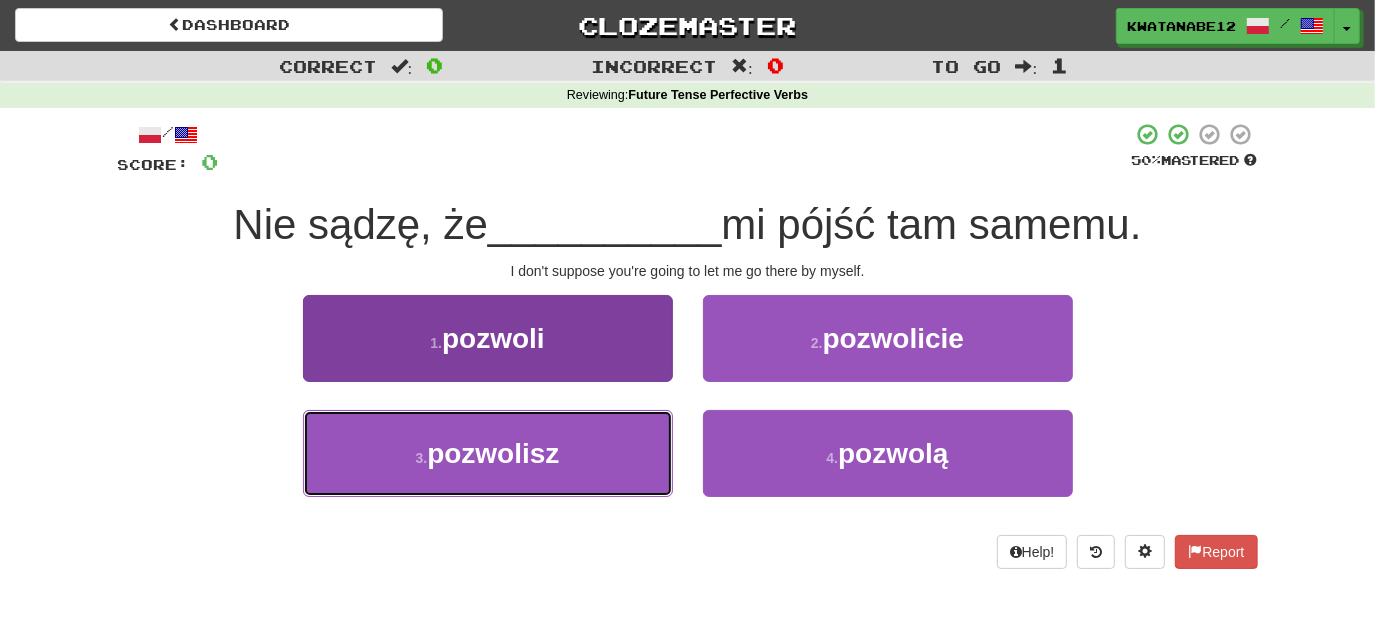 drag, startPoint x: 593, startPoint y: 440, endPoint x: 629, endPoint y: 427, distance: 38.27532 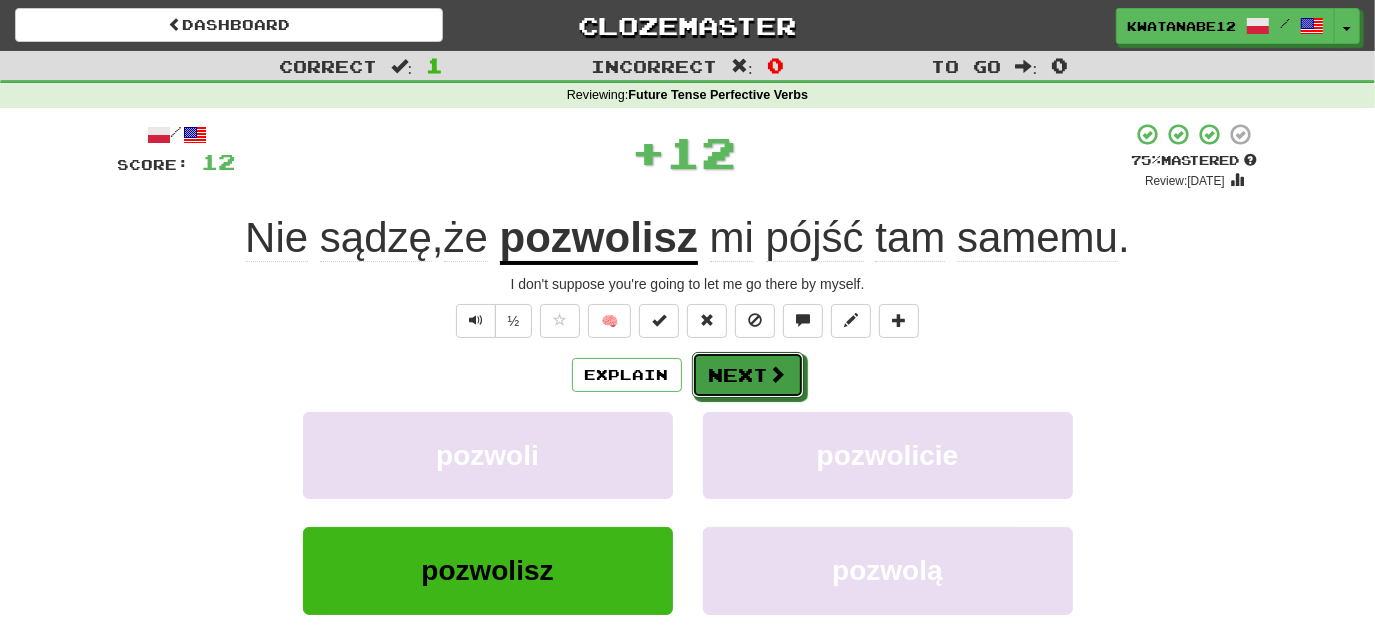 drag, startPoint x: 747, startPoint y: 383, endPoint x: 672, endPoint y: 306, distance: 107.48953 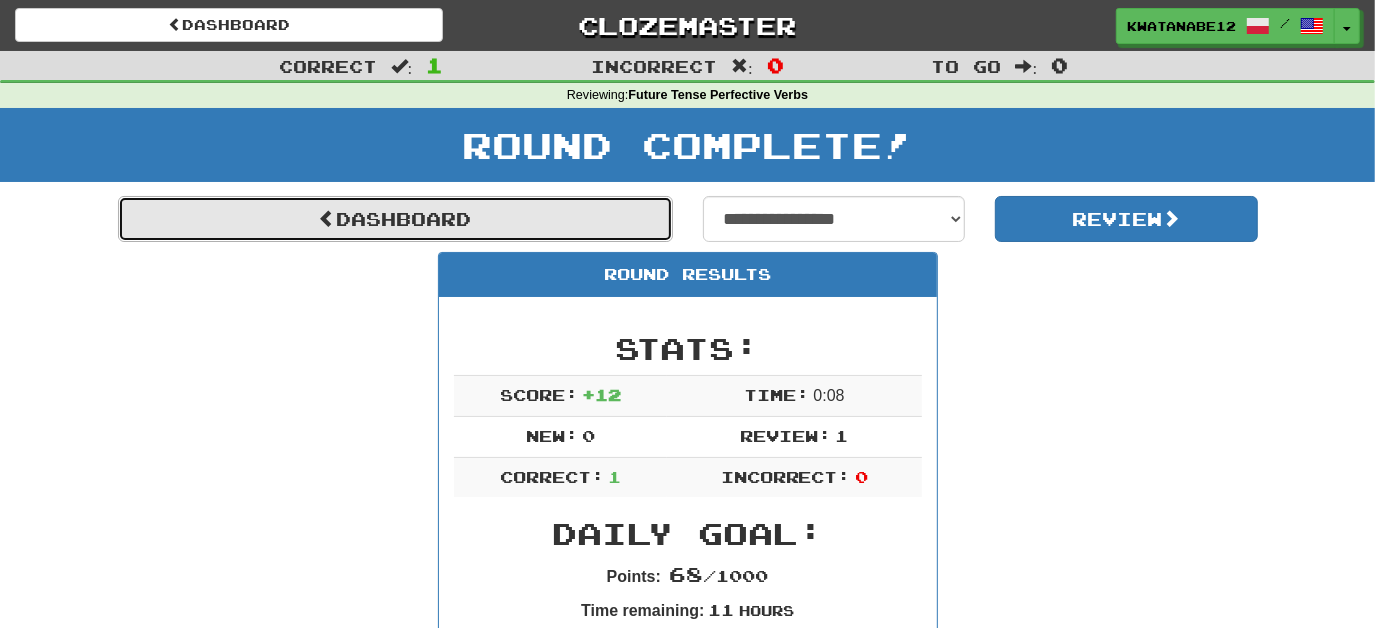 click on "Dashboard" at bounding box center (395, 219) 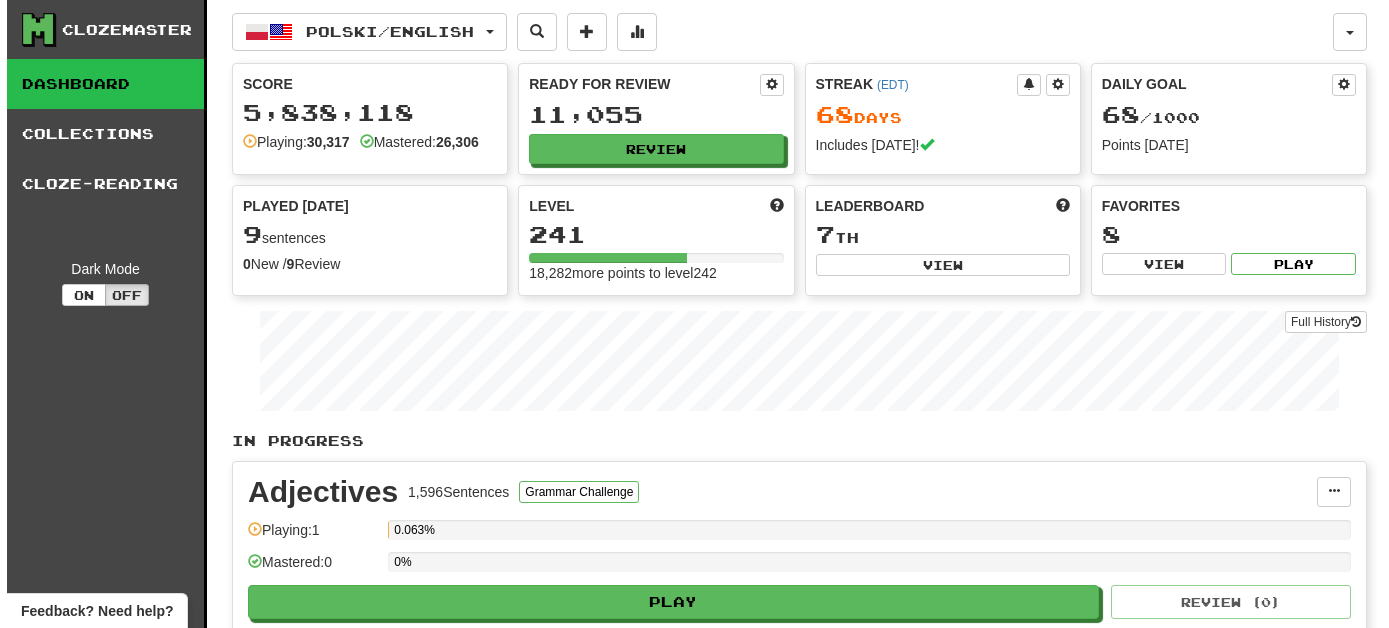scroll, scrollTop: 0, scrollLeft: 0, axis: both 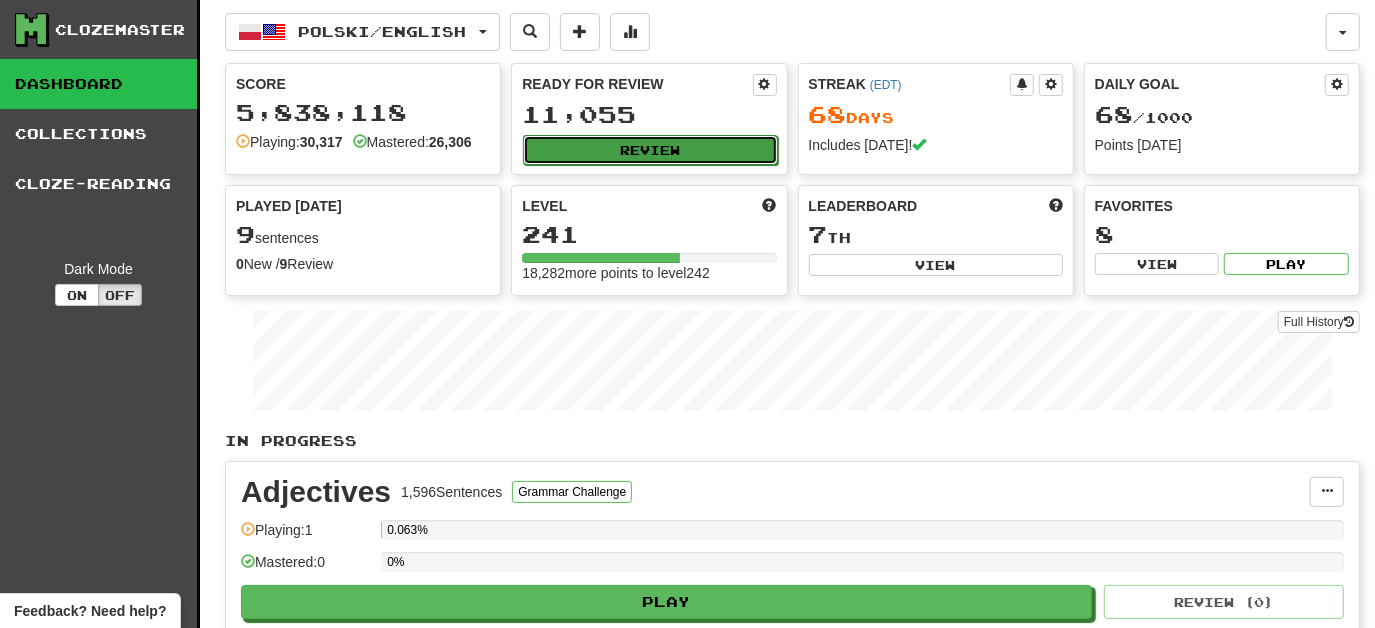 click on "Review" at bounding box center [650, 150] 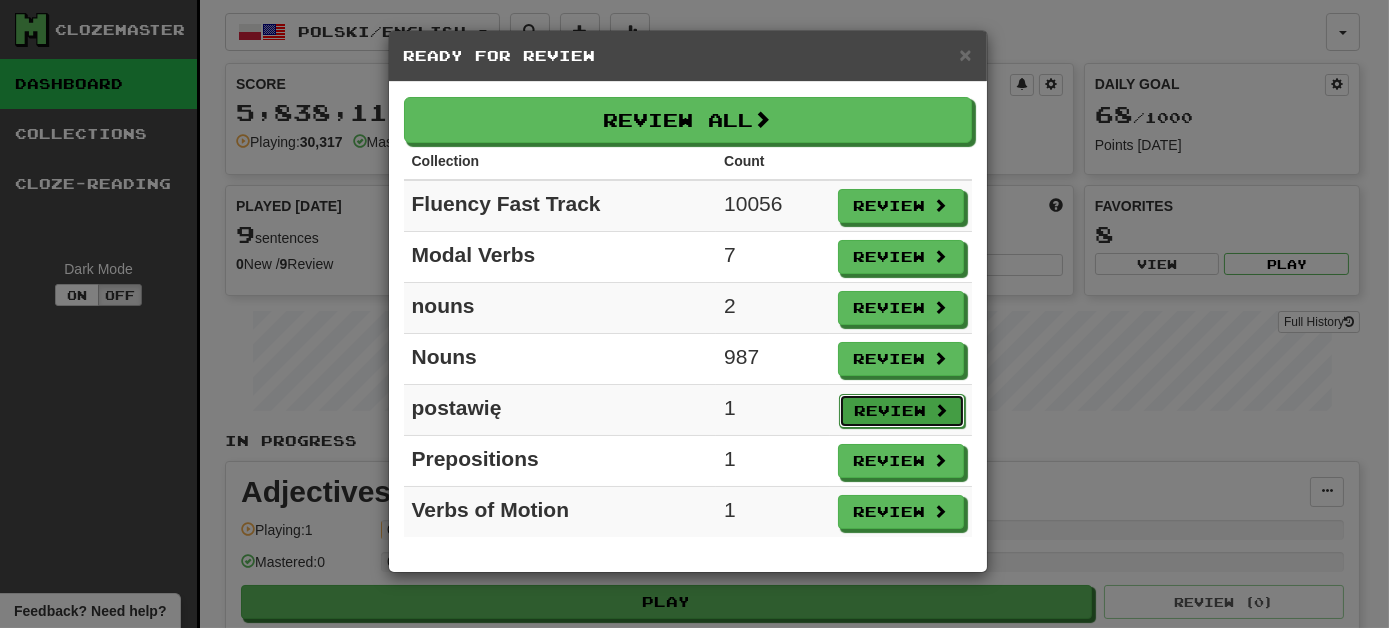 click on "Review" at bounding box center [902, 411] 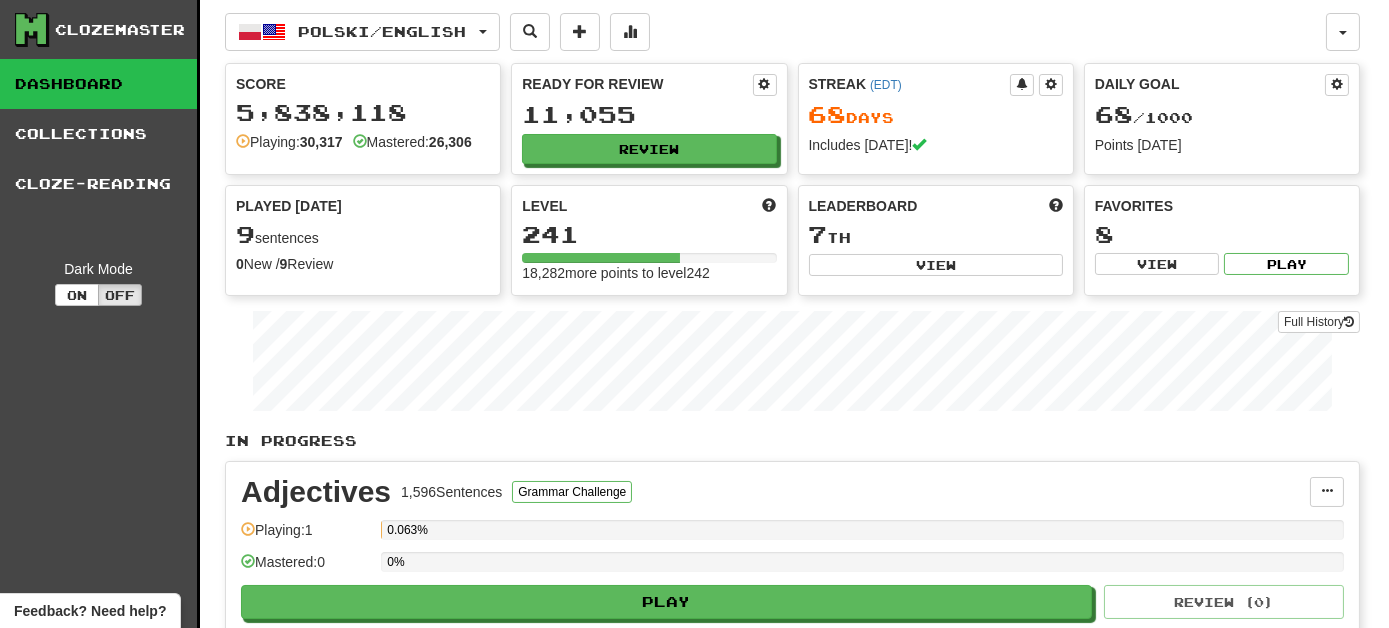 select on "***" 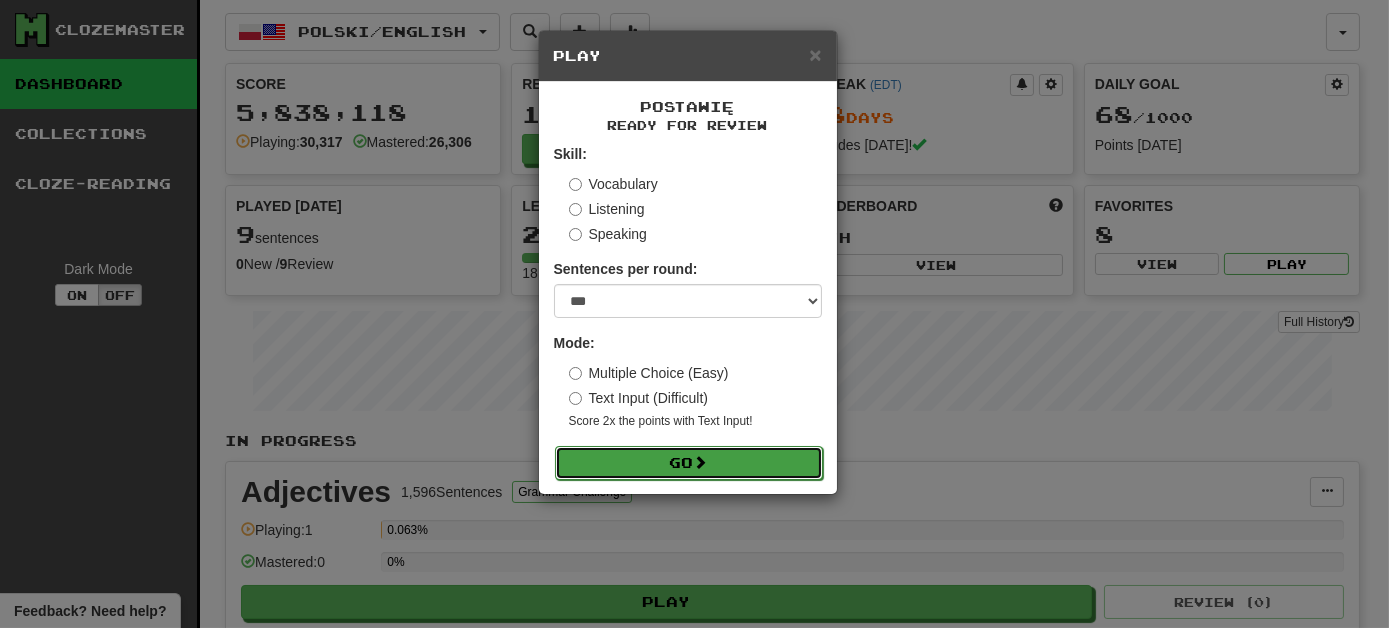 click on "Go" at bounding box center (689, 463) 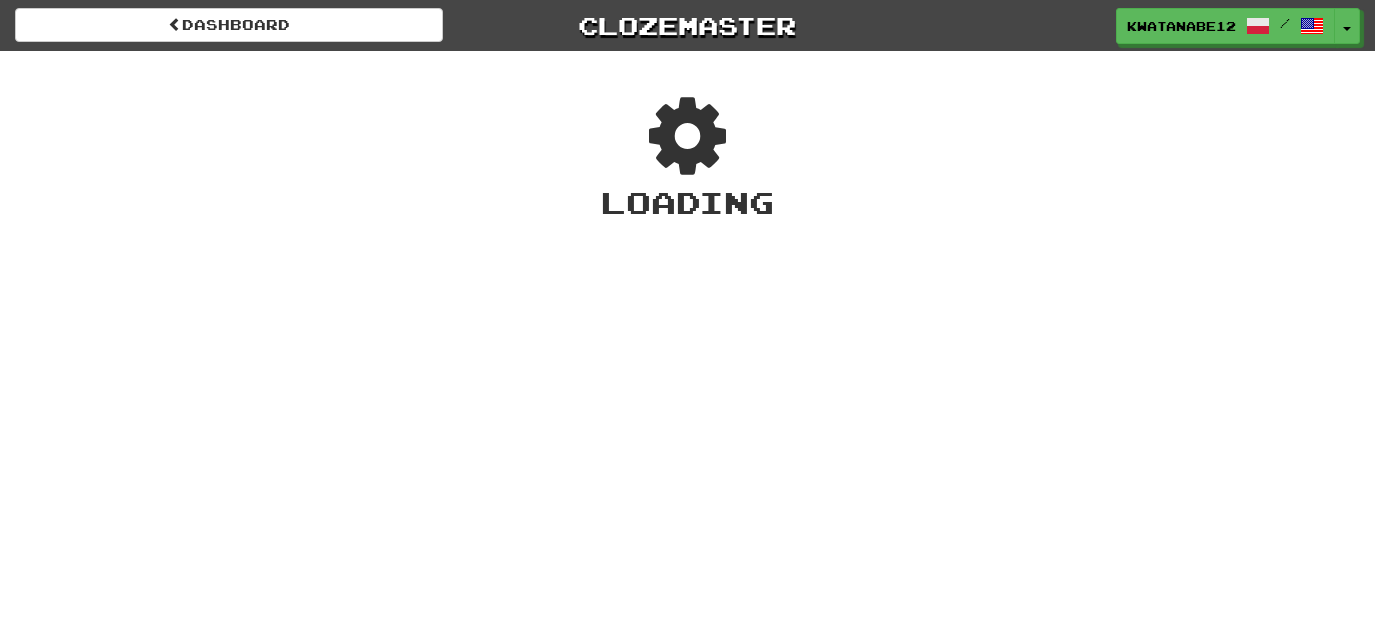 scroll, scrollTop: 0, scrollLeft: 0, axis: both 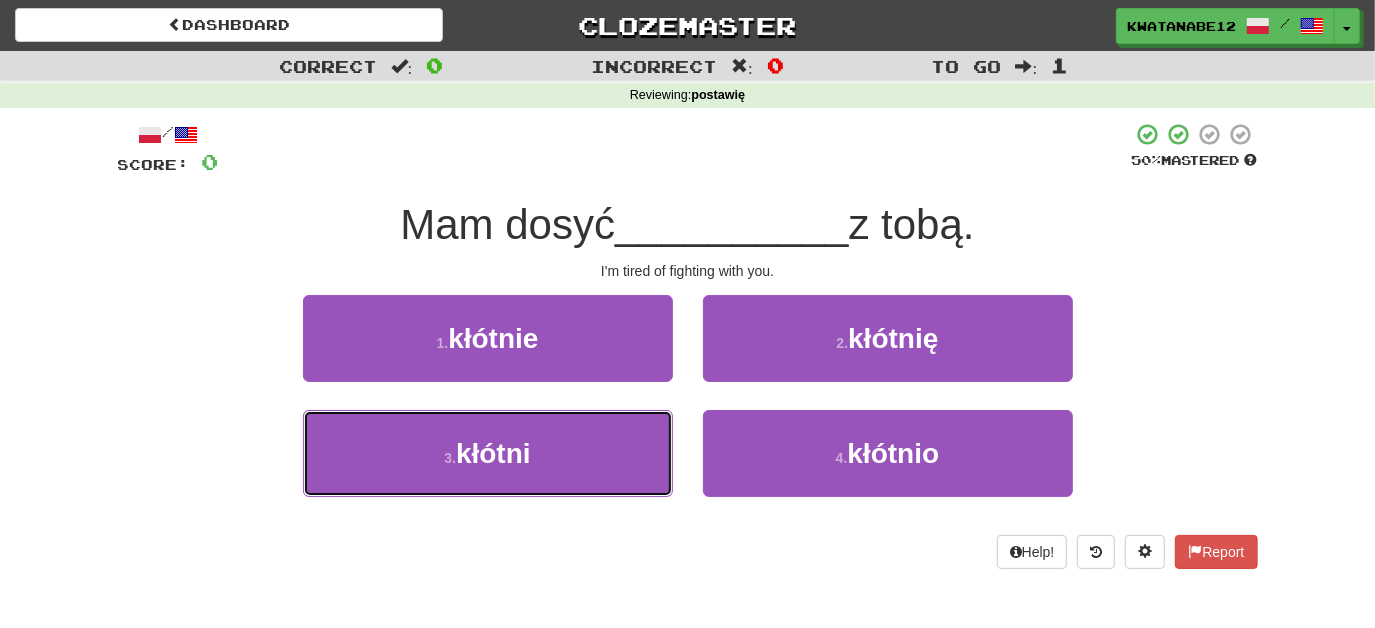 drag, startPoint x: 620, startPoint y: 456, endPoint x: 685, endPoint y: 407, distance: 81.400246 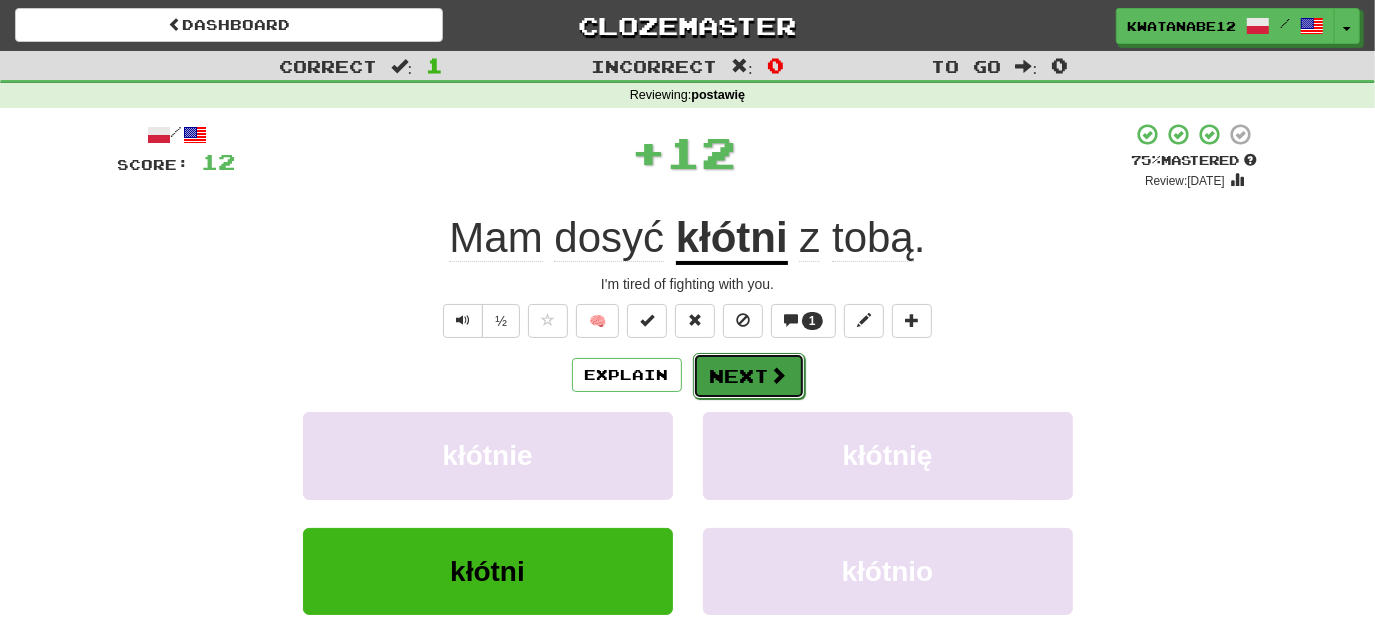click on "Next" at bounding box center (749, 376) 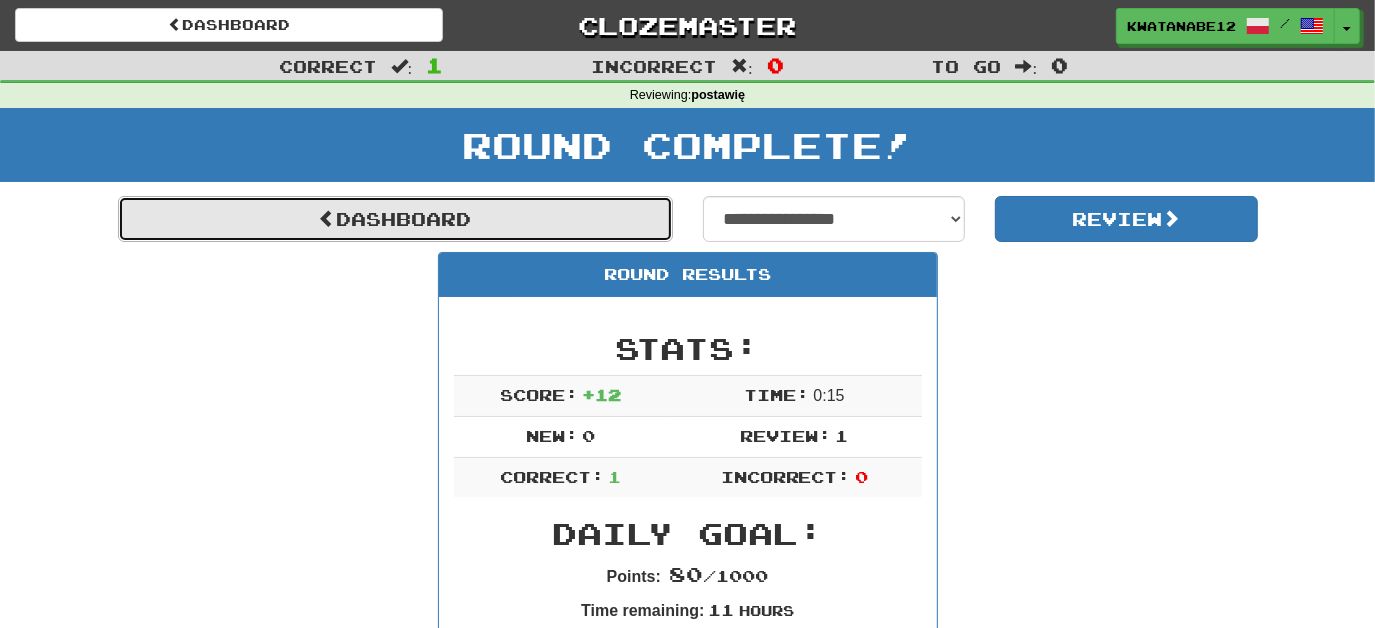 click on "Dashboard" at bounding box center [395, 219] 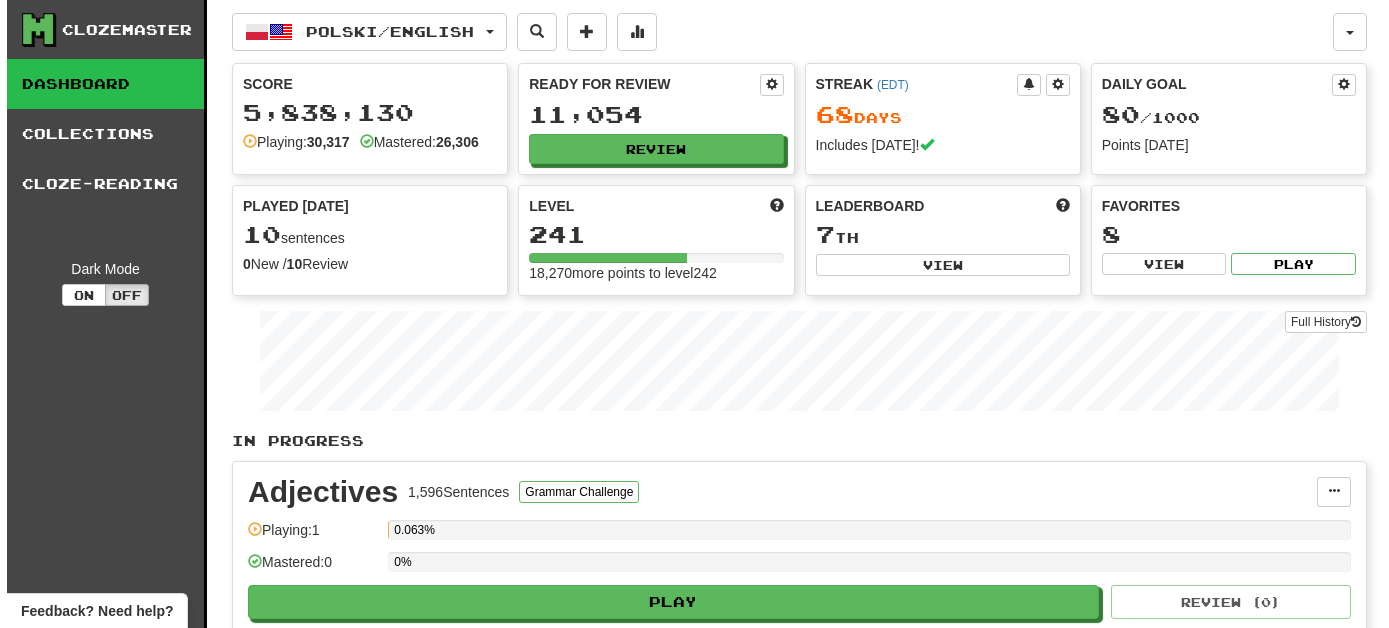scroll, scrollTop: 0, scrollLeft: 0, axis: both 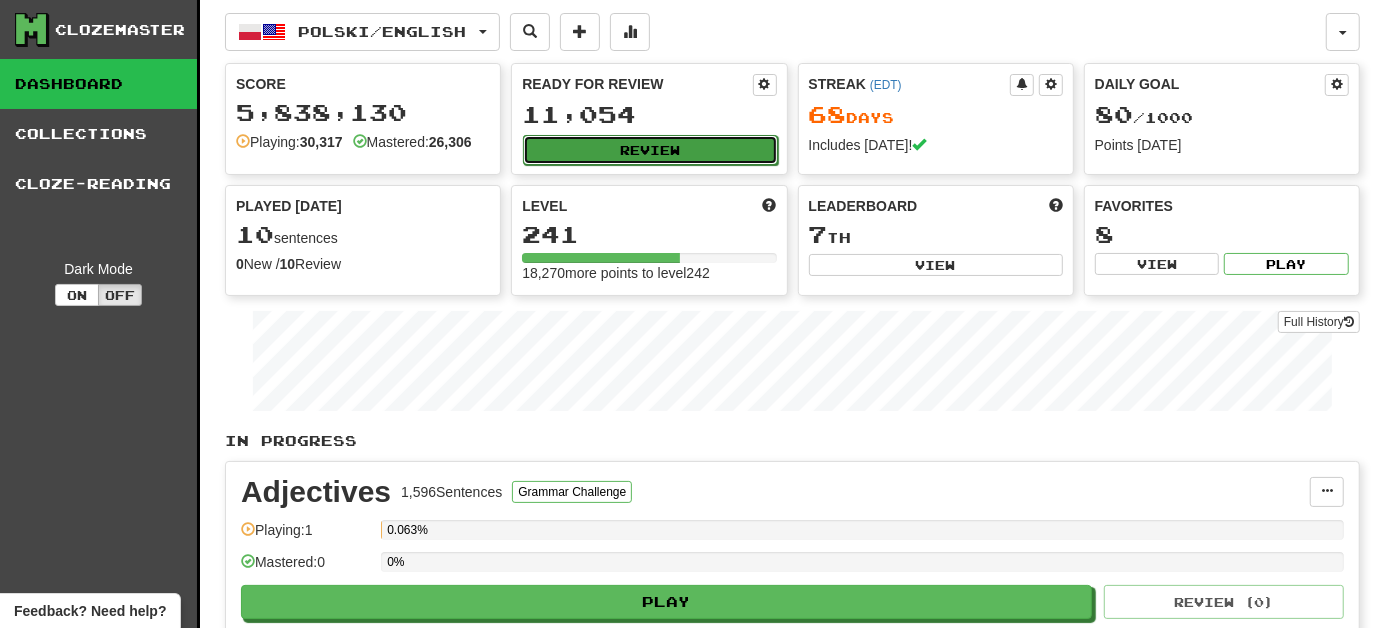 click on "Review" at bounding box center (650, 150) 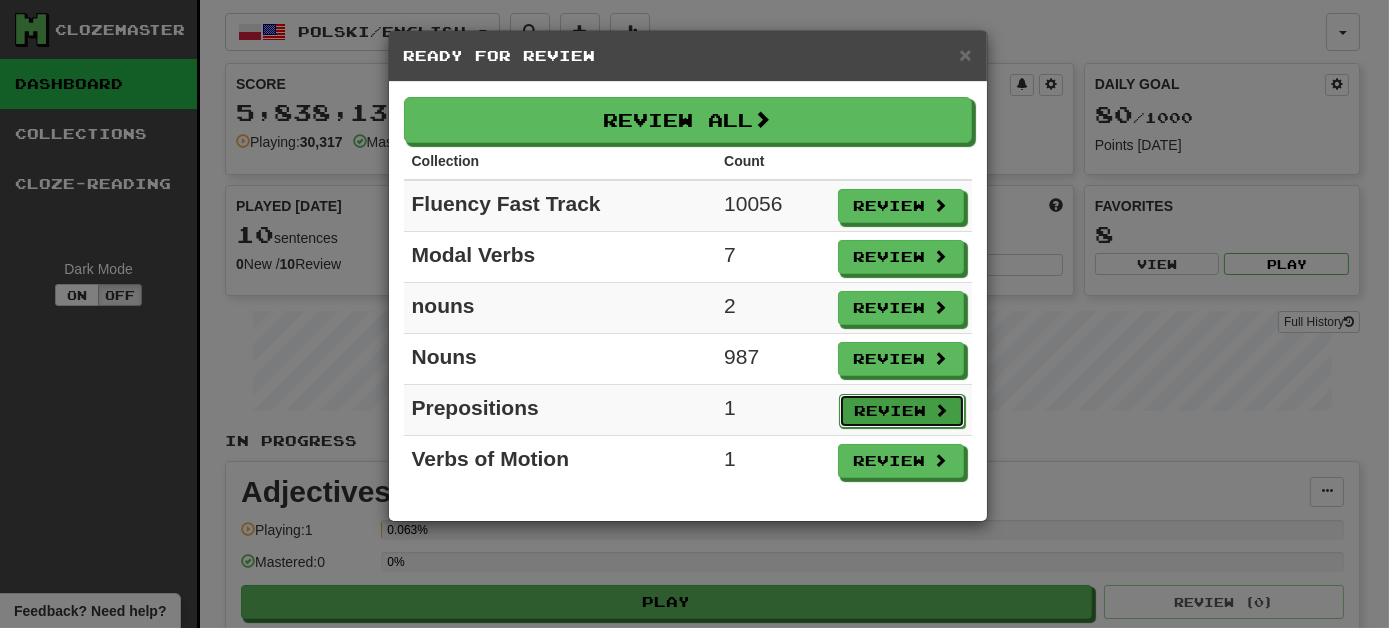 click on "Review" at bounding box center (902, 411) 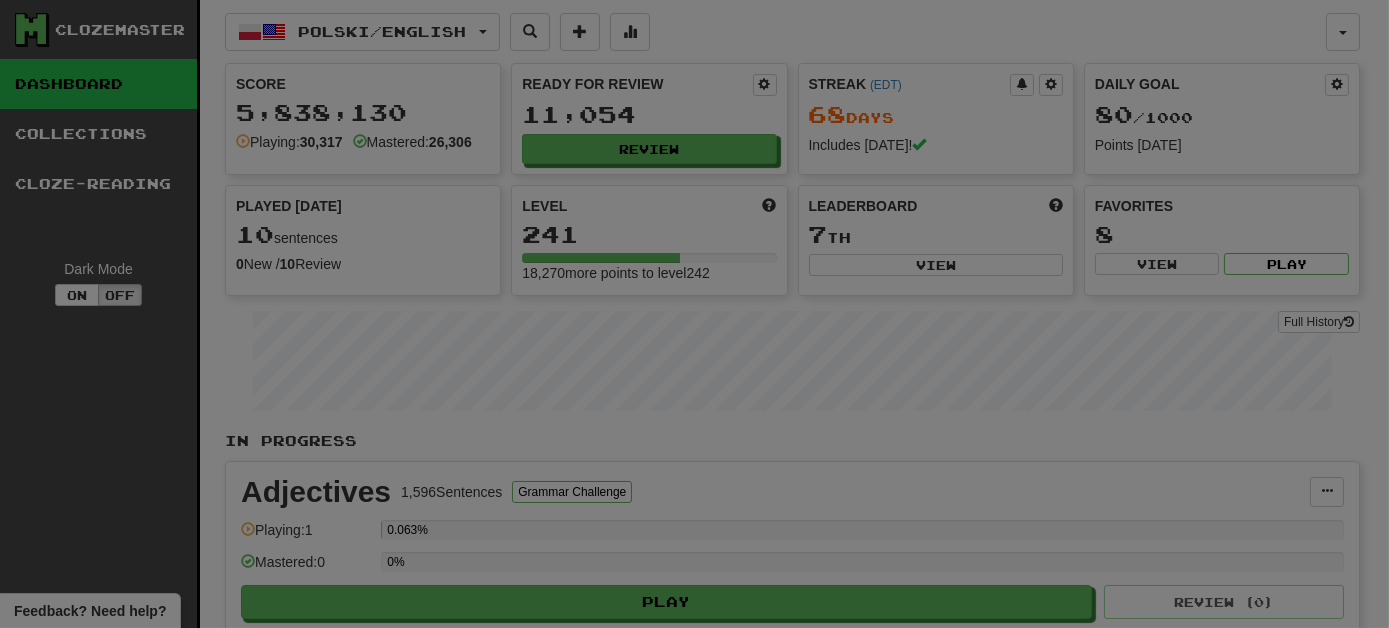 select on "***" 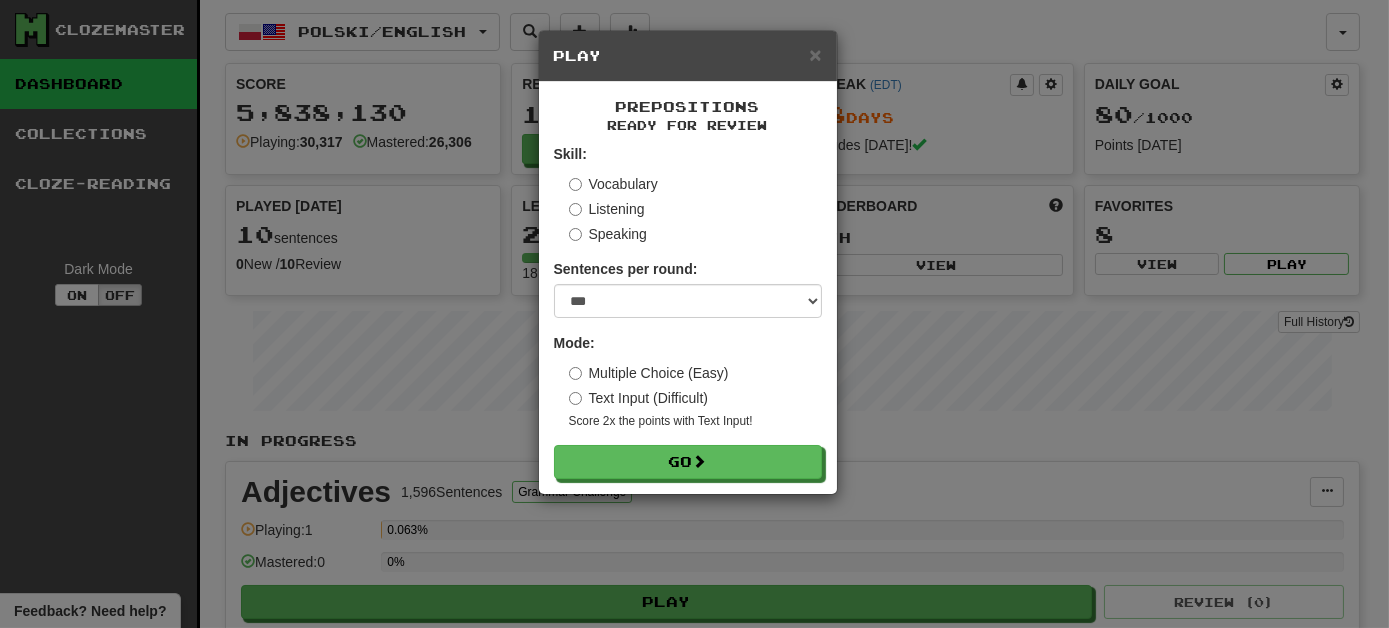 click on "Score 2x the points with Text Input !" at bounding box center (695, 421) 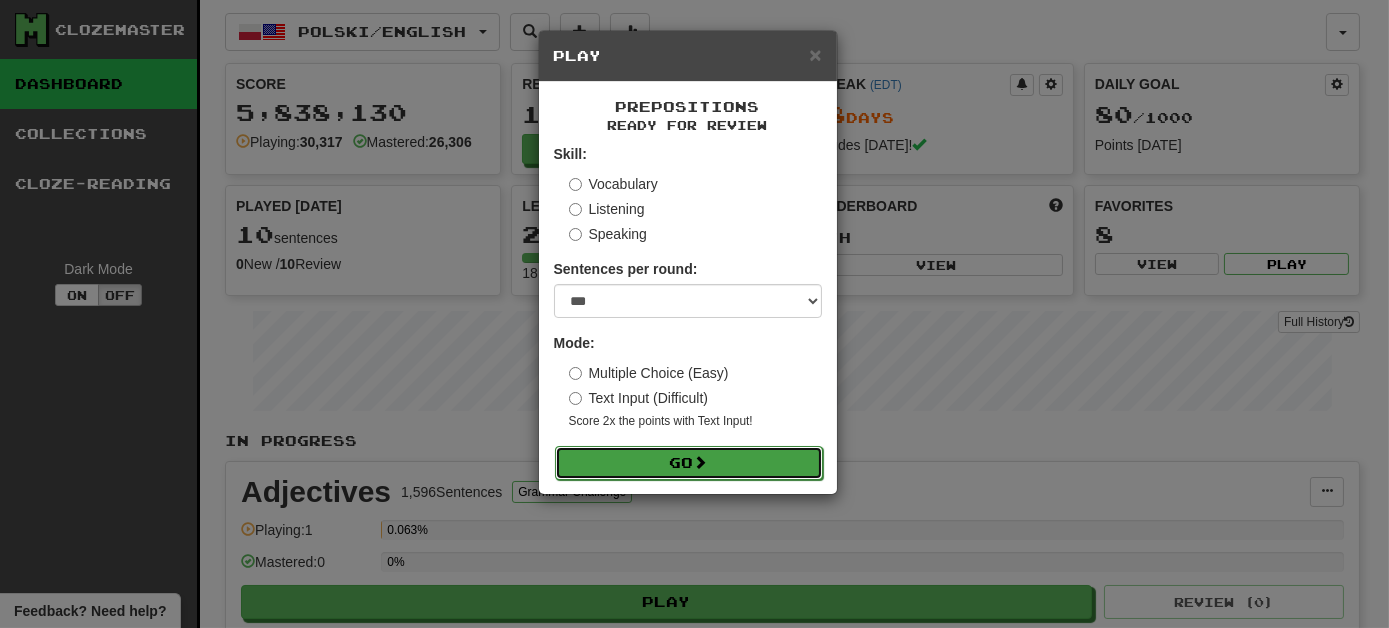 click on "Go" at bounding box center (689, 463) 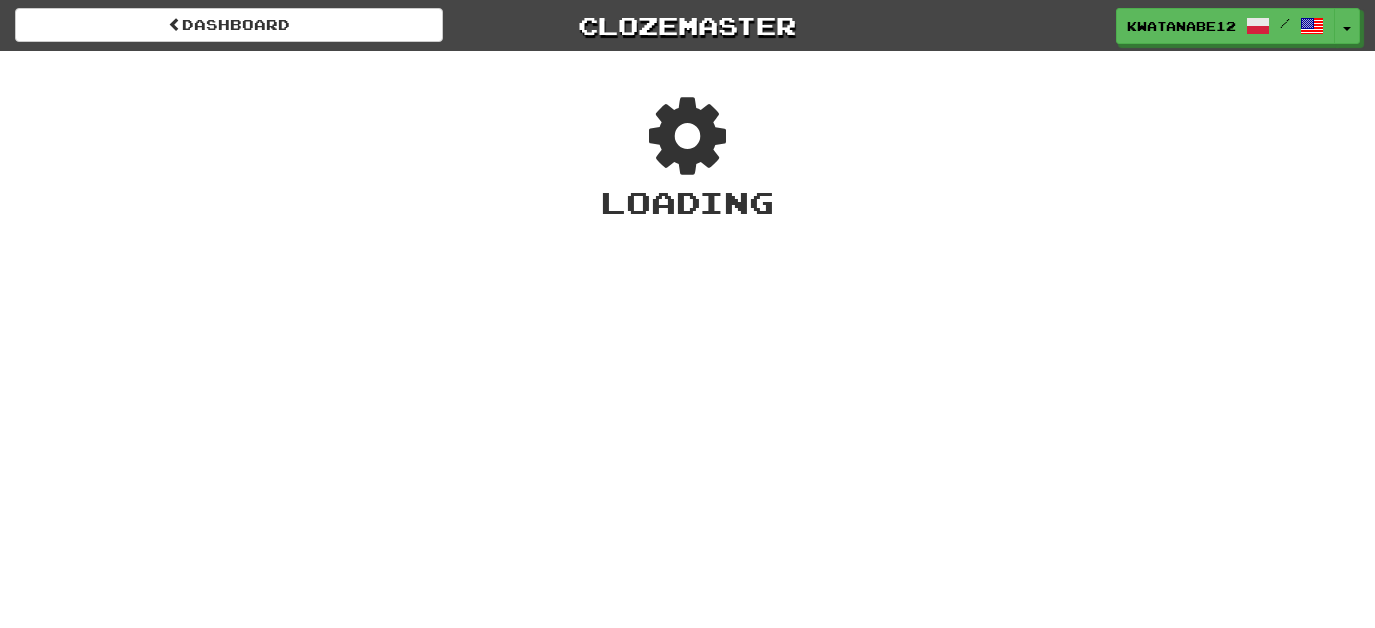 scroll, scrollTop: 0, scrollLeft: 0, axis: both 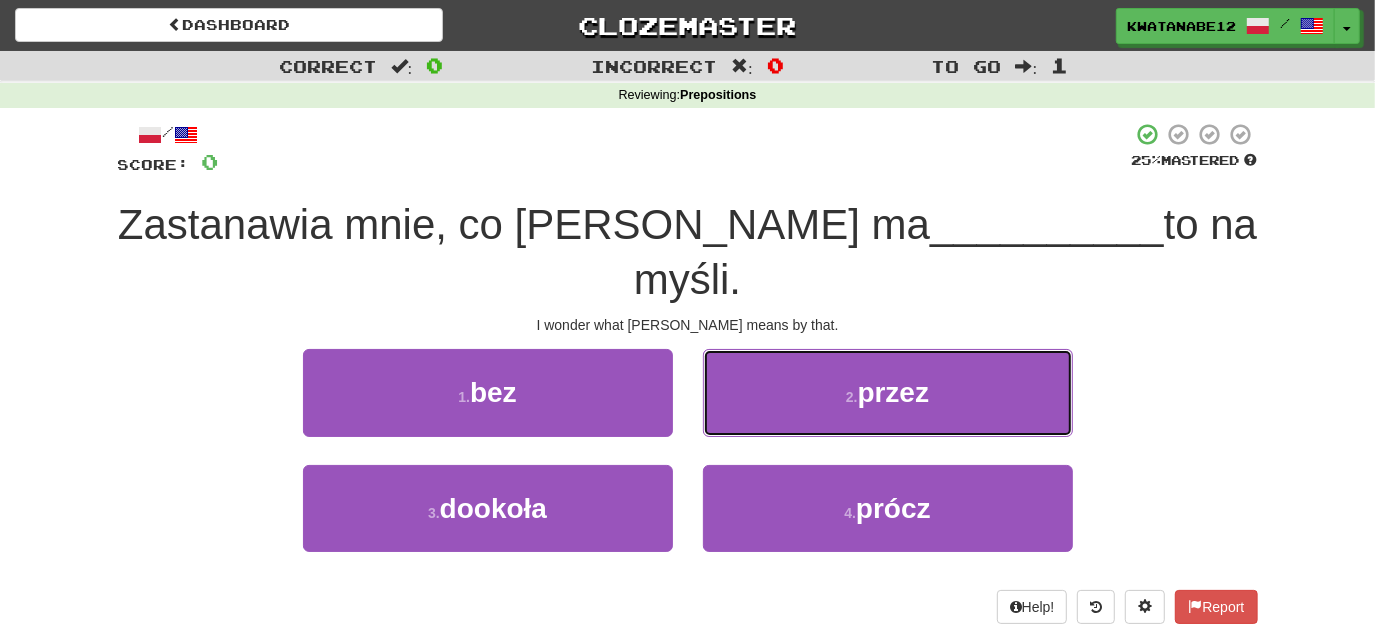 click on "2 .  przez" at bounding box center (888, 392) 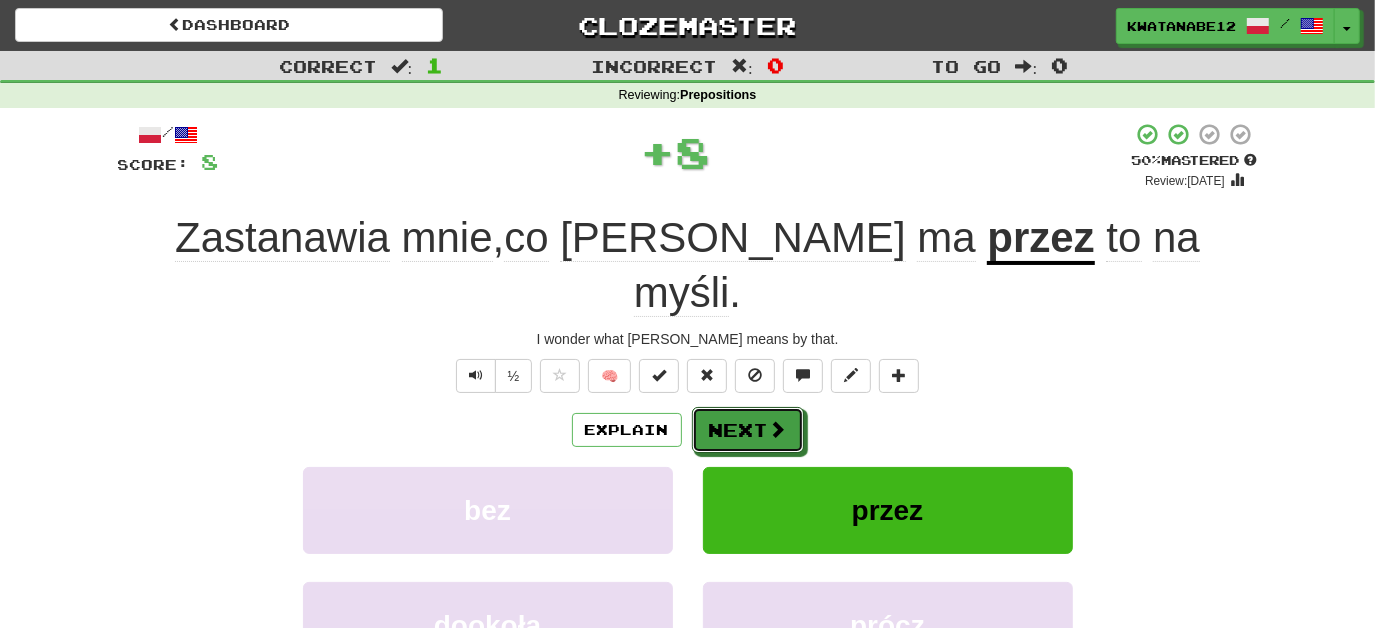 drag, startPoint x: 746, startPoint y: 377, endPoint x: 730, endPoint y: 370, distance: 17.464249 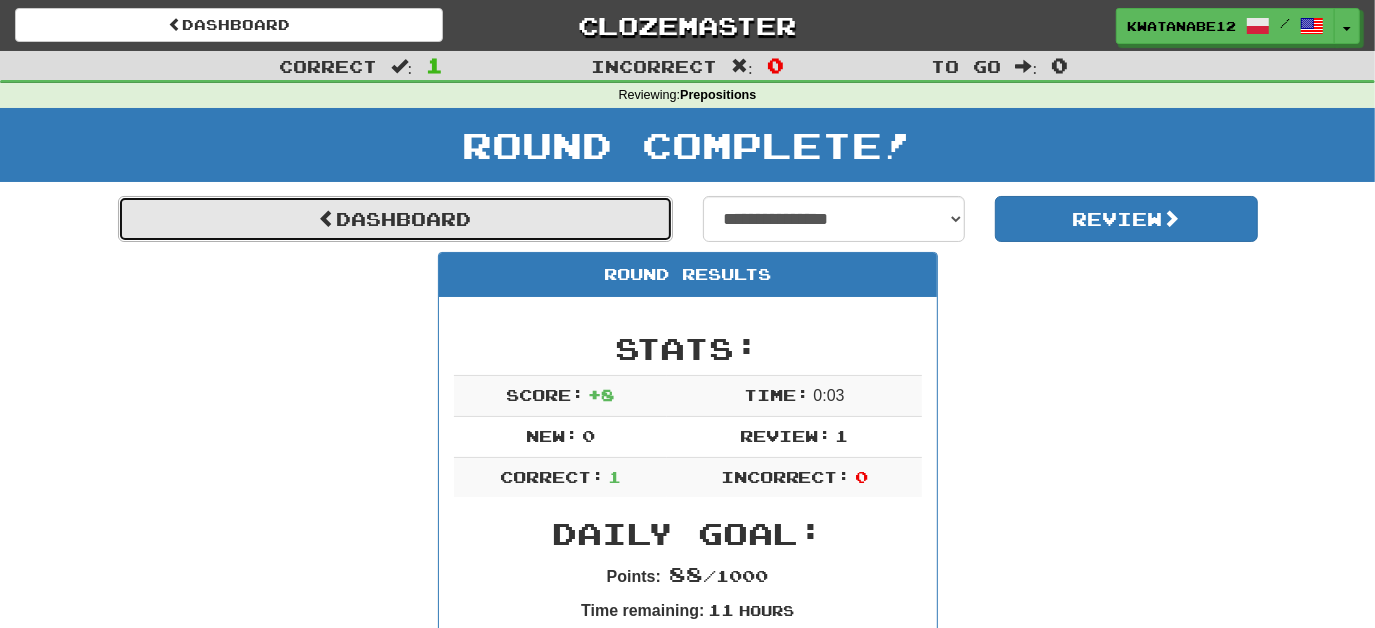 click on "Dashboard" at bounding box center [395, 219] 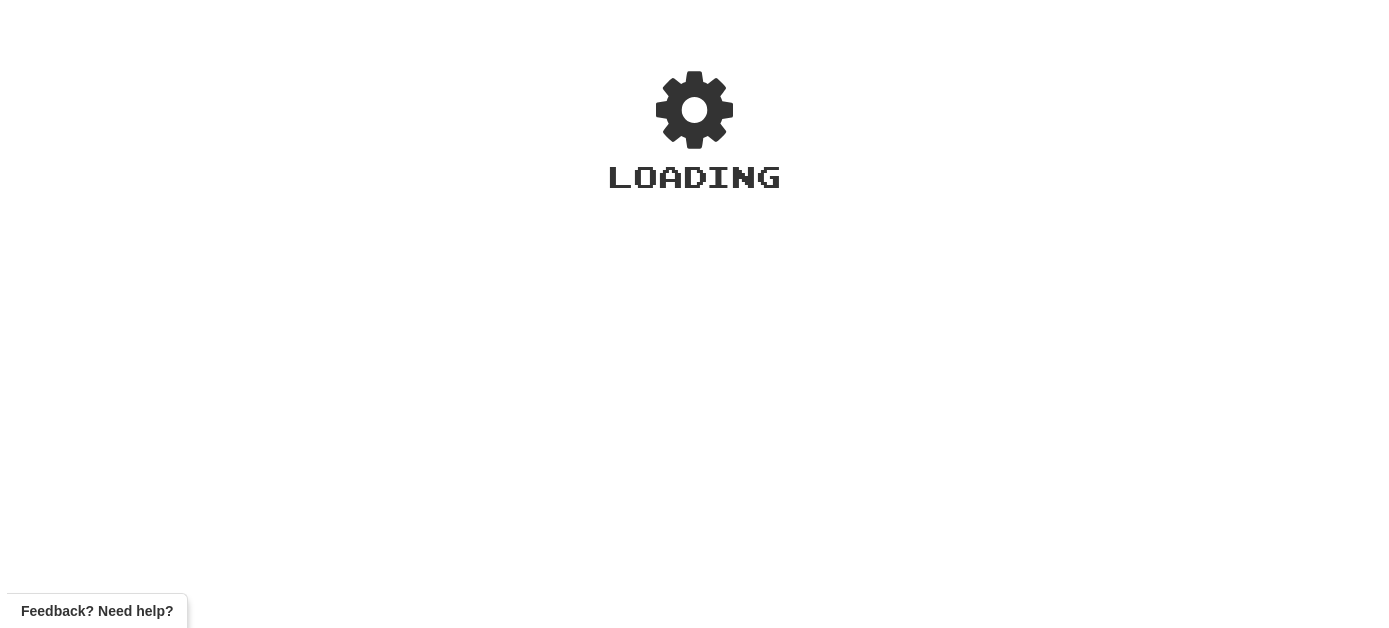 scroll, scrollTop: 0, scrollLeft: 0, axis: both 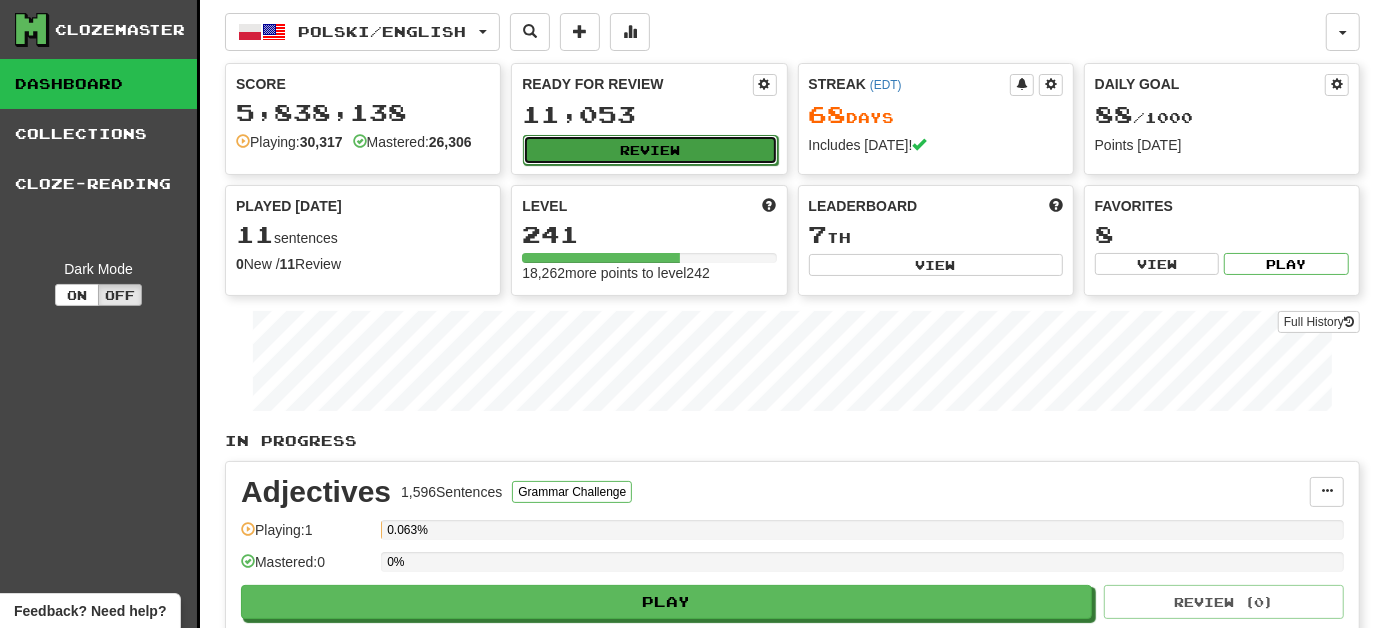click on "Review" at bounding box center (650, 150) 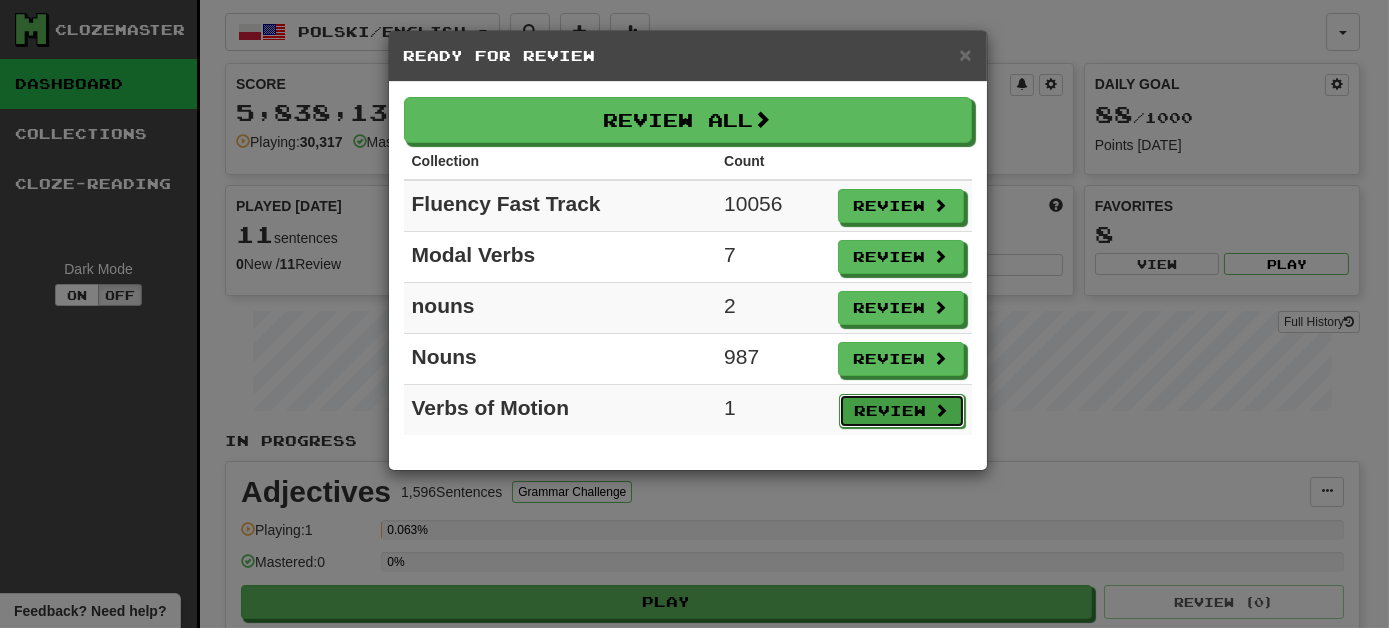 click on "Review" at bounding box center [902, 411] 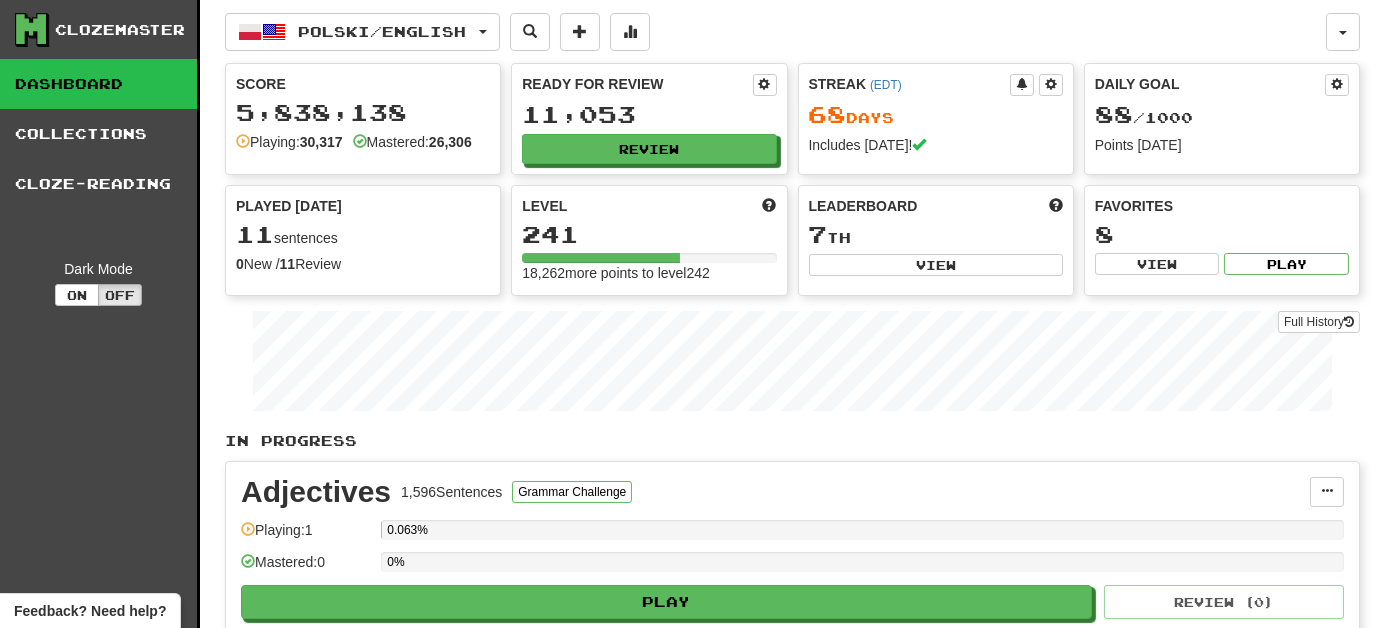 select on "***" 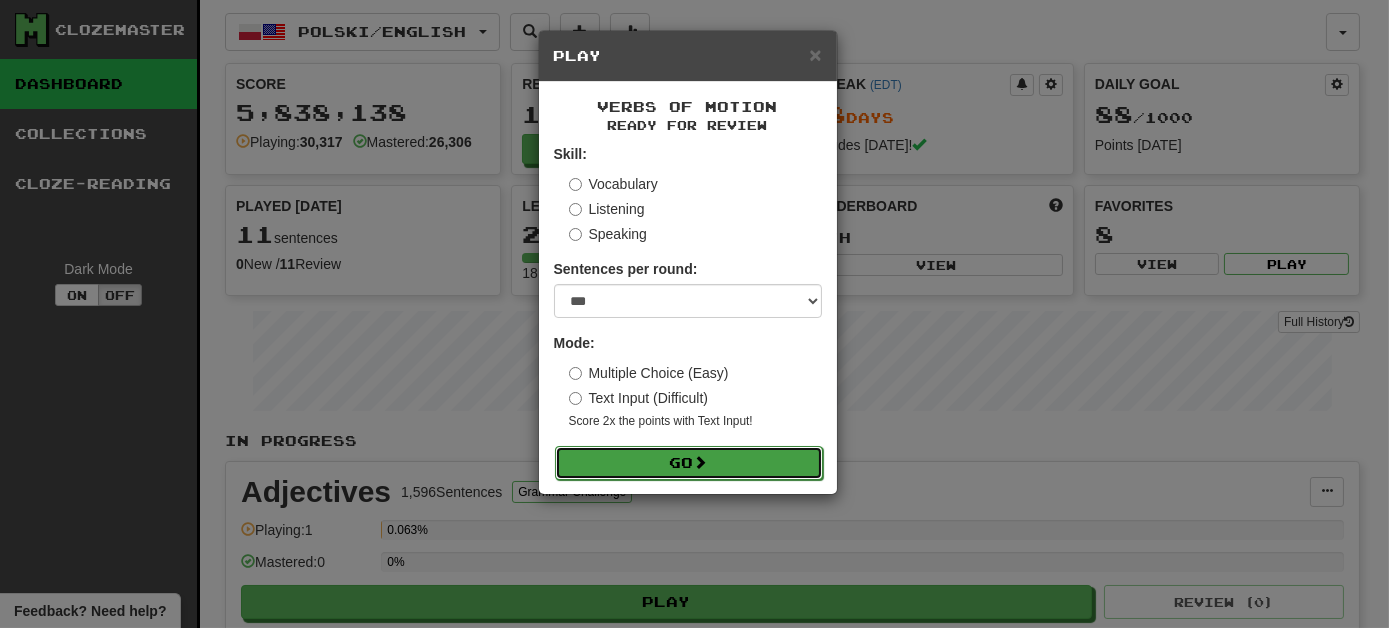 click at bounding box center [701, 462] 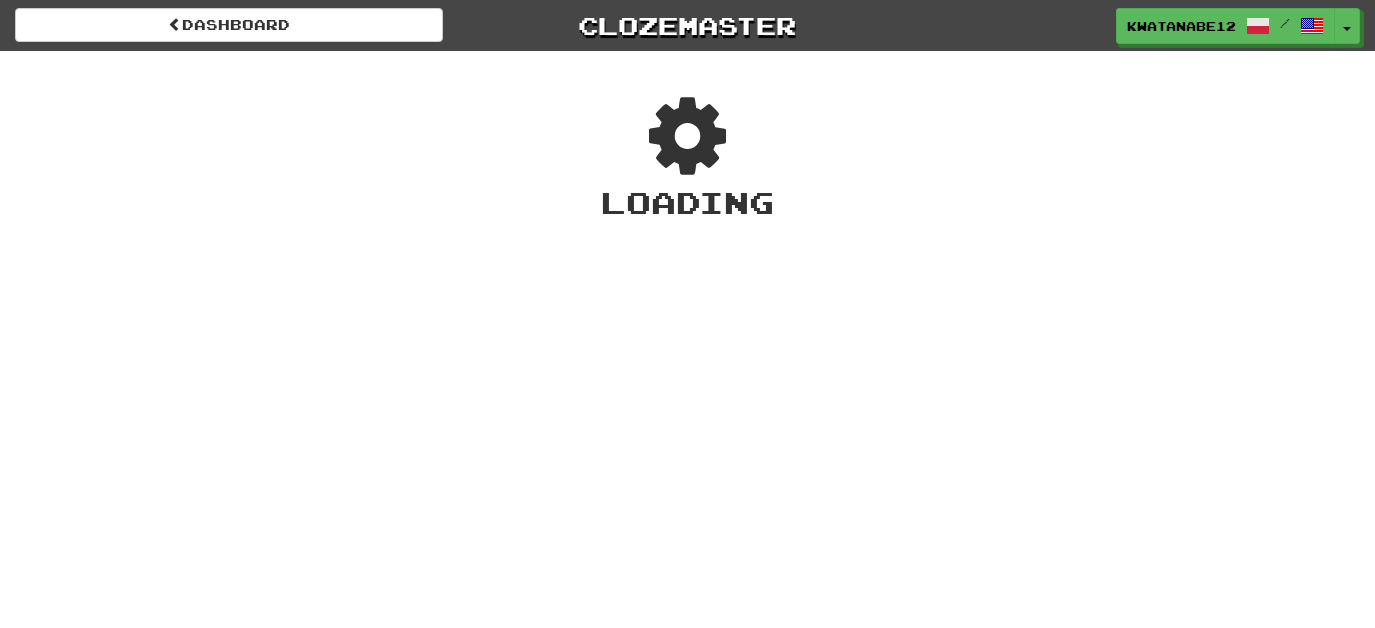 scroll, scrollTop: 0, scrollLeft: 0, axis: both 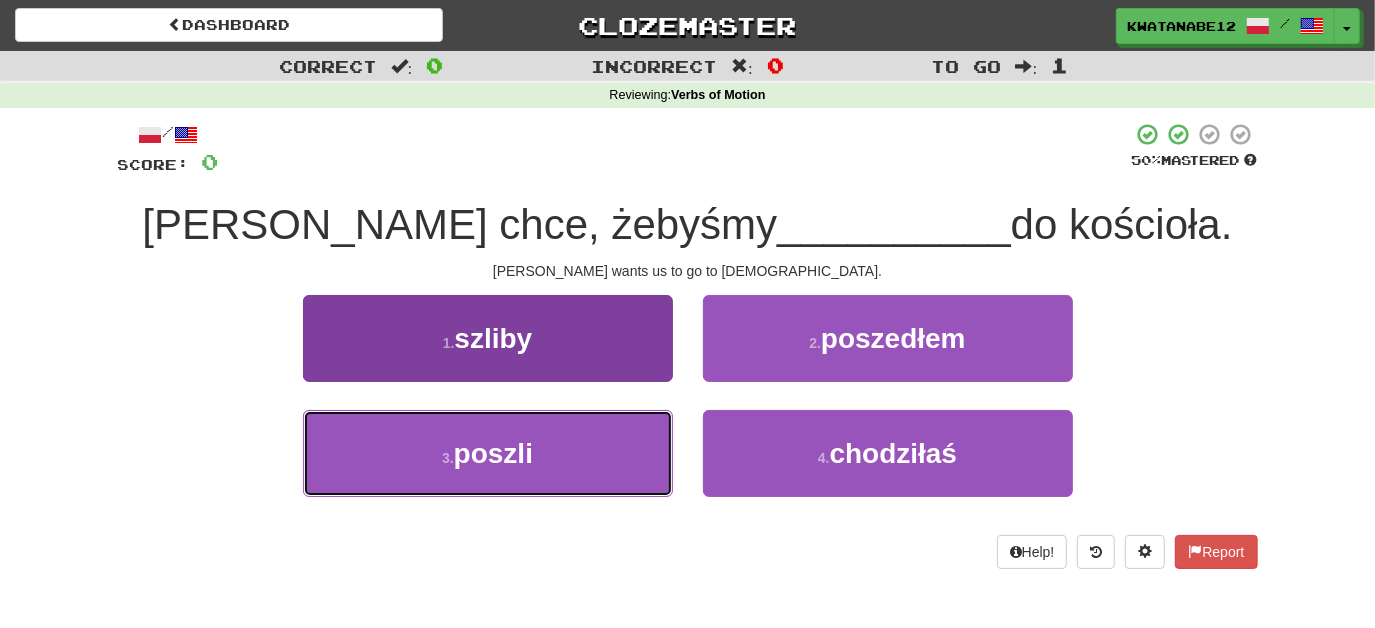 drag, startPoint x: 605, startPoint y: 469, endPoint x: 622, endPoint y: 452, distance: 24.04163 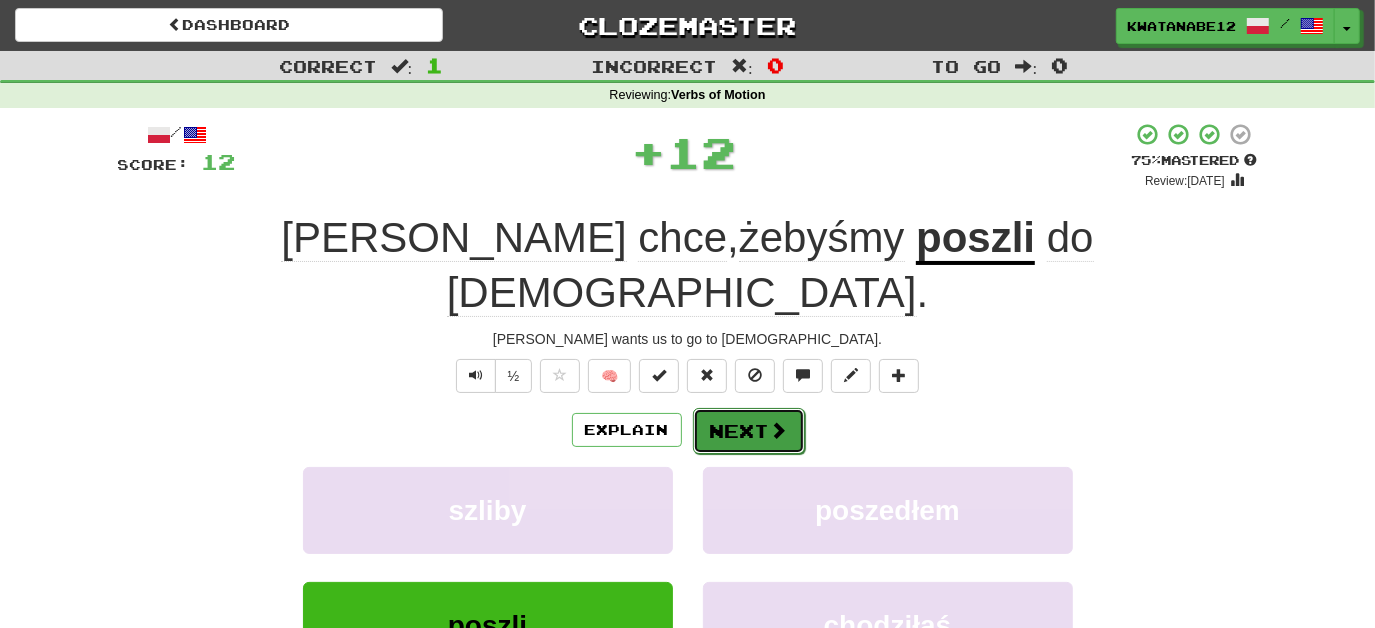 click on "Next" at bounding box center [749, 431] 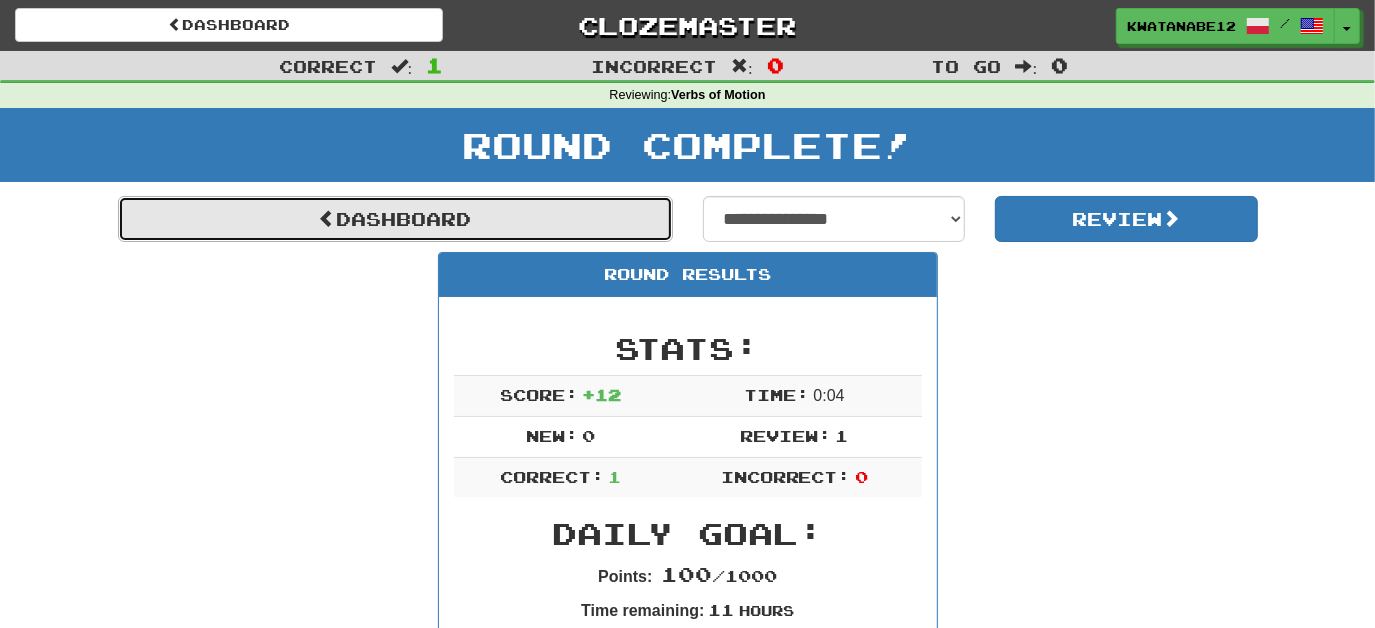 click on "Dashboard" at bounding box center (395, 219) 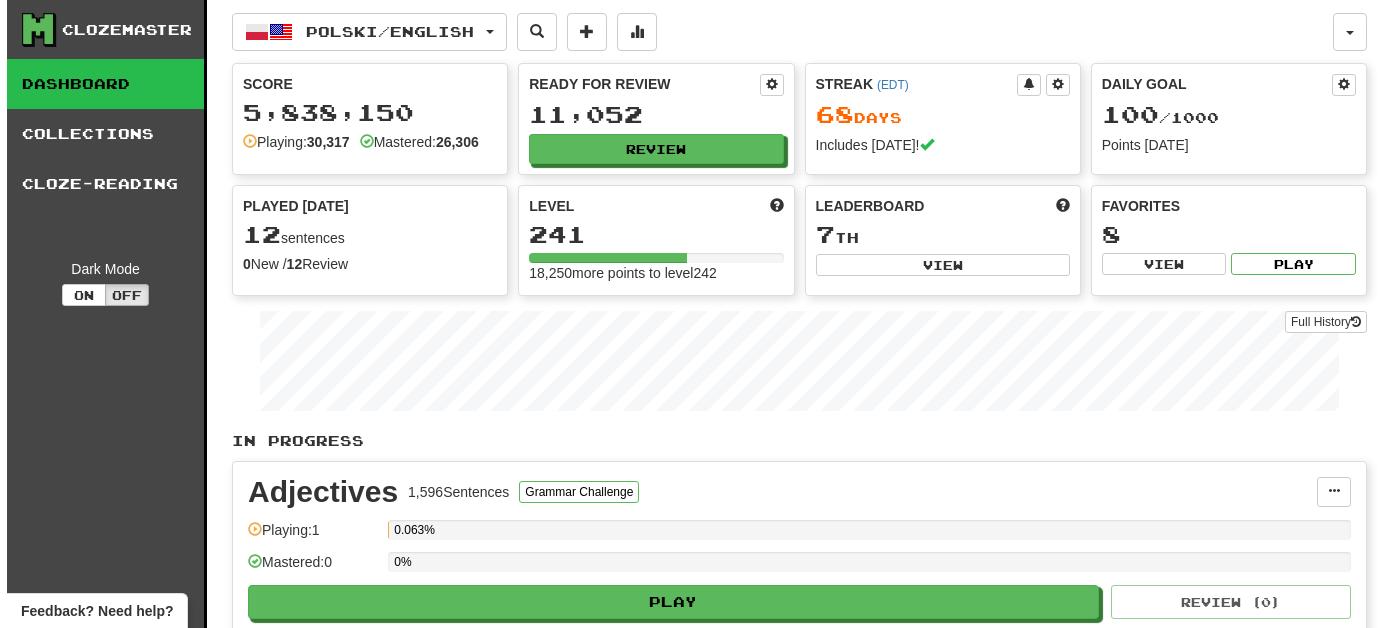 scroll, scrollTop: 0, scrollLeft: 0, axis: both 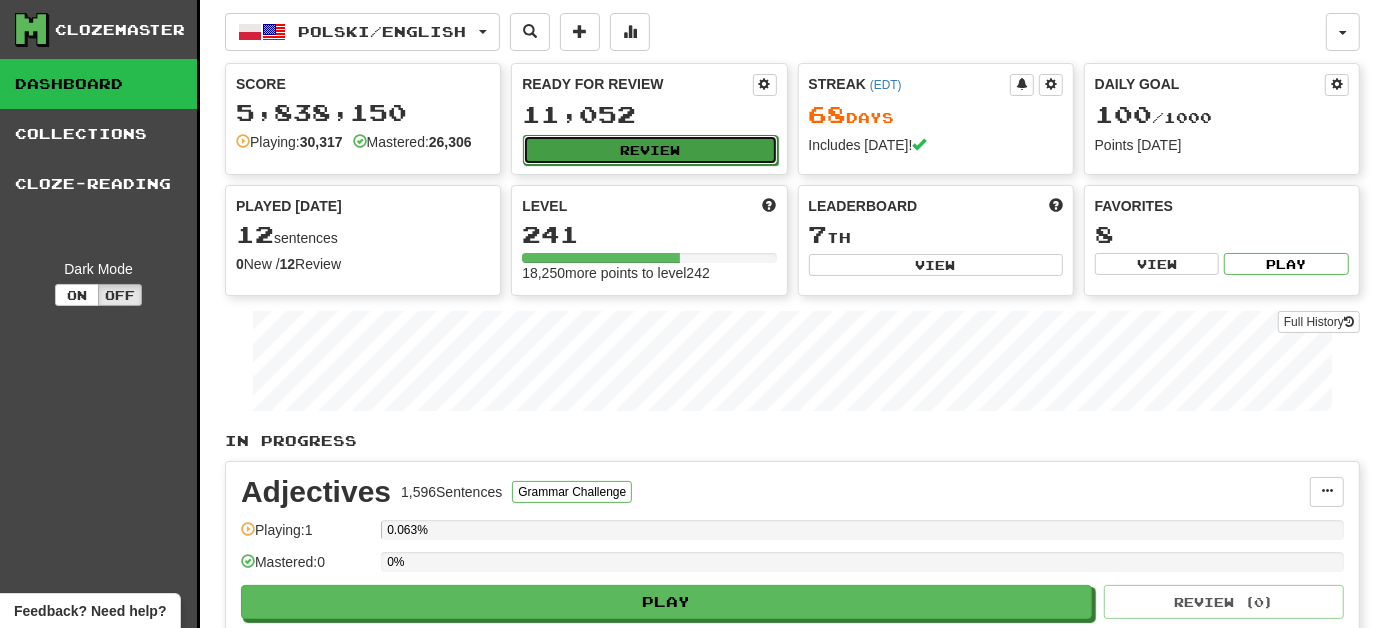 click on "Review" at bounding box center (650, 150) 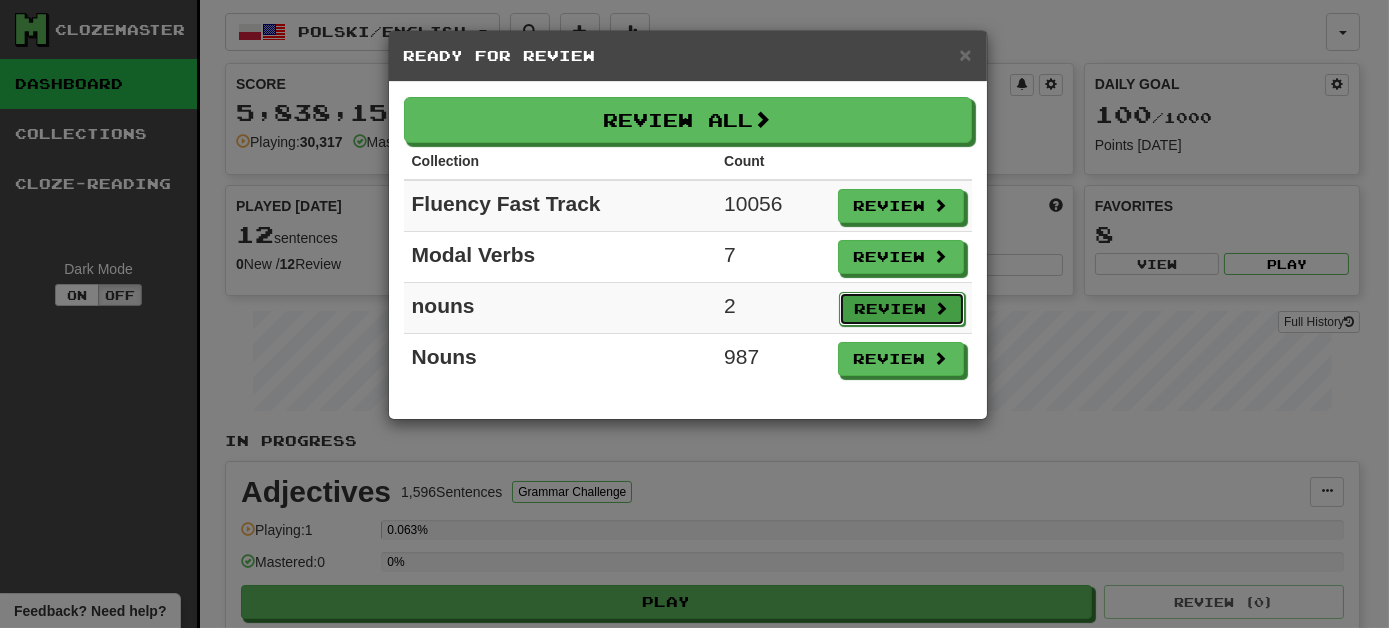 click on "Review" at bounding box center [902, 309] 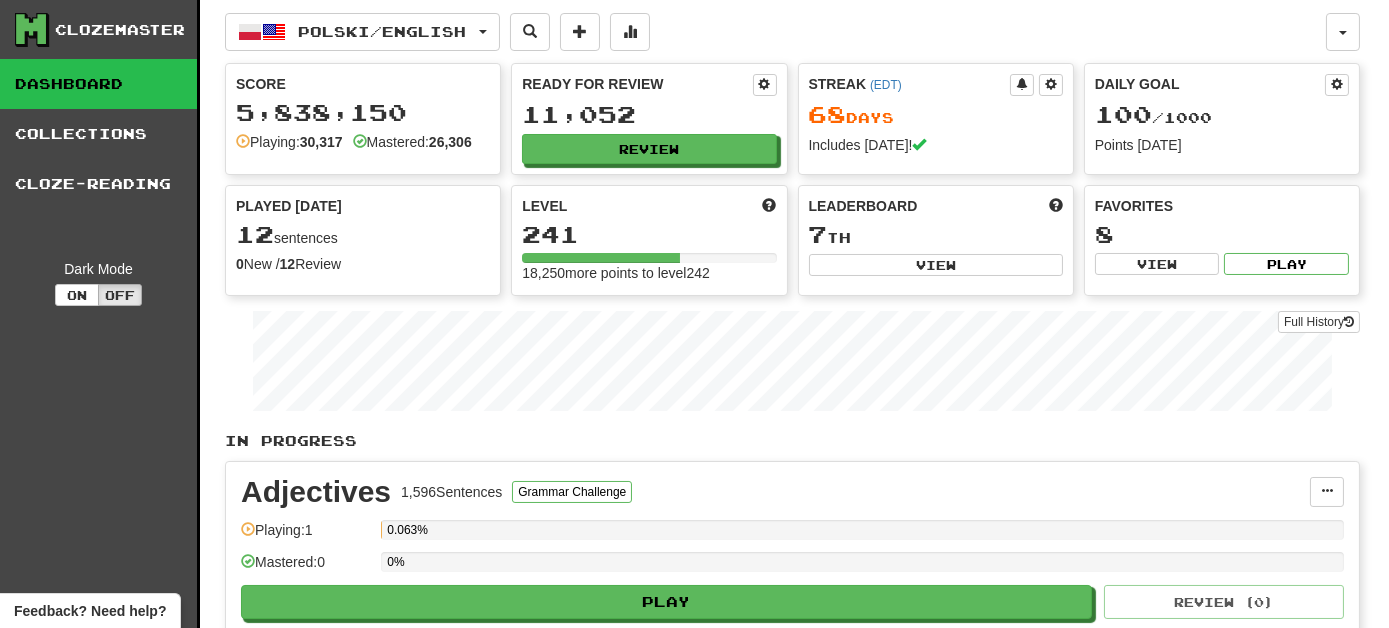 select on "***" 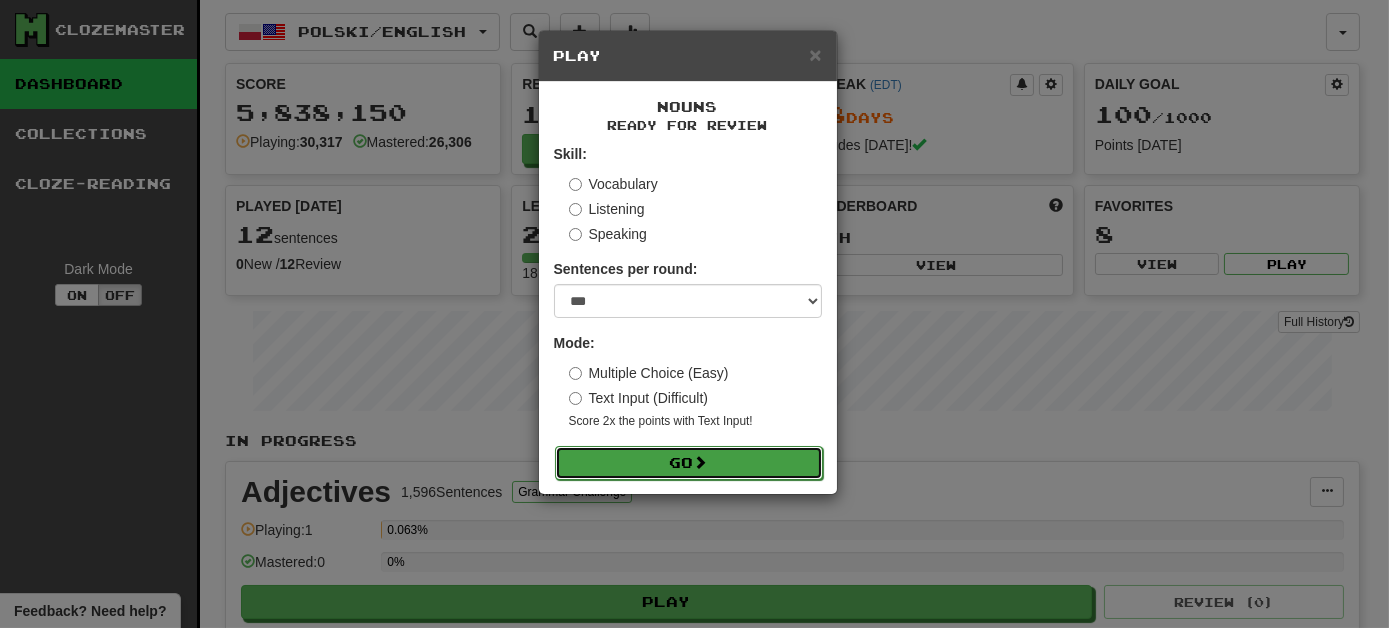 click on "Go" at bounding box center [689, 463] 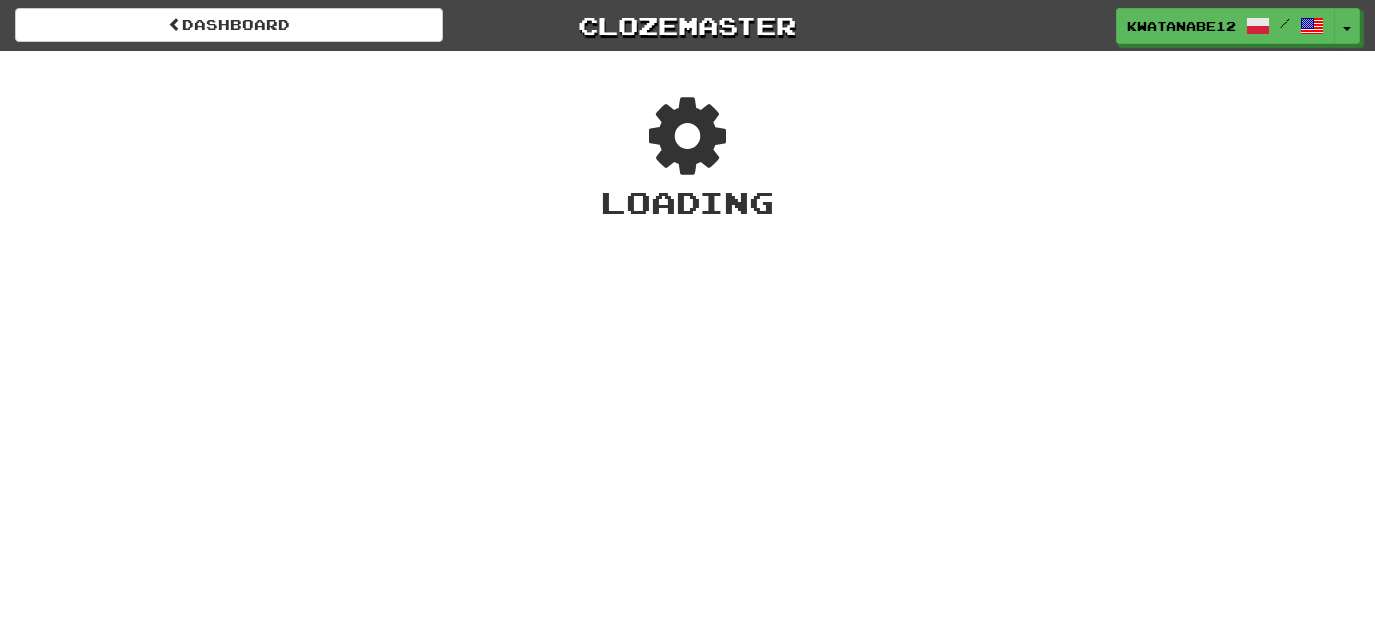 scroll, scrollTop: 0, scrollLeft: 0, axis: both 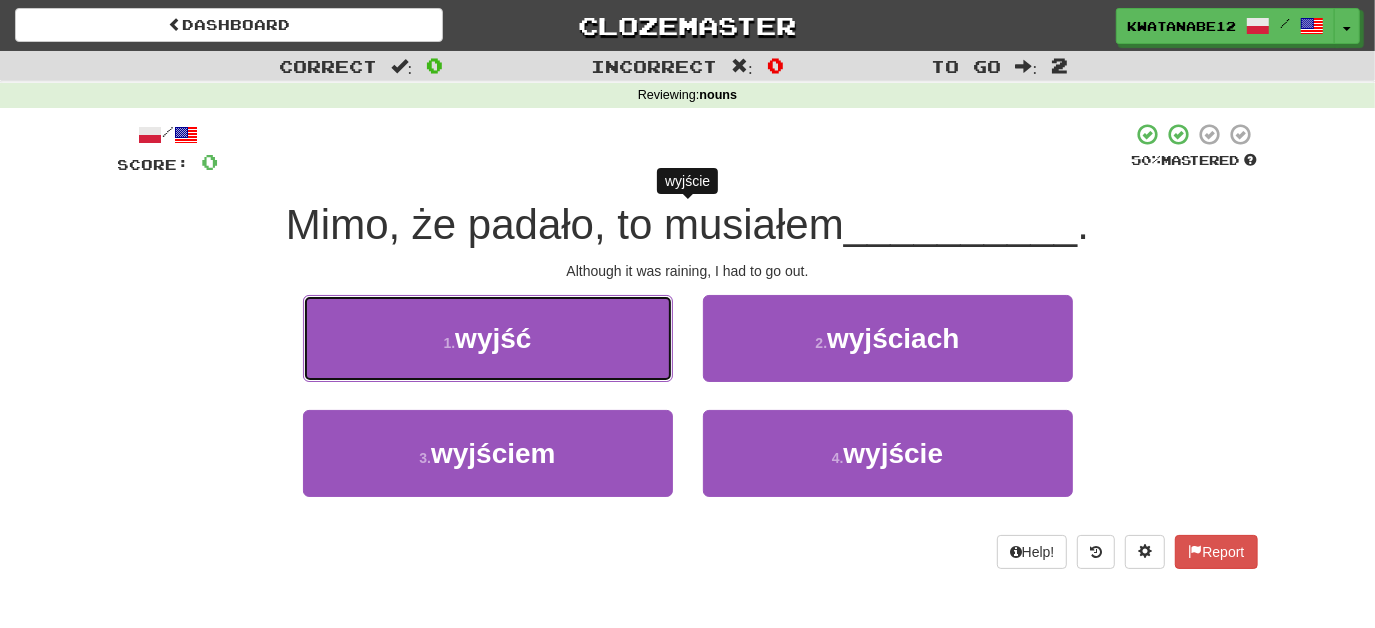 drag, startPoint x: 609, startPoint y: 346, endPoint x: 626, endPoint y: 349, distance: 17.262676 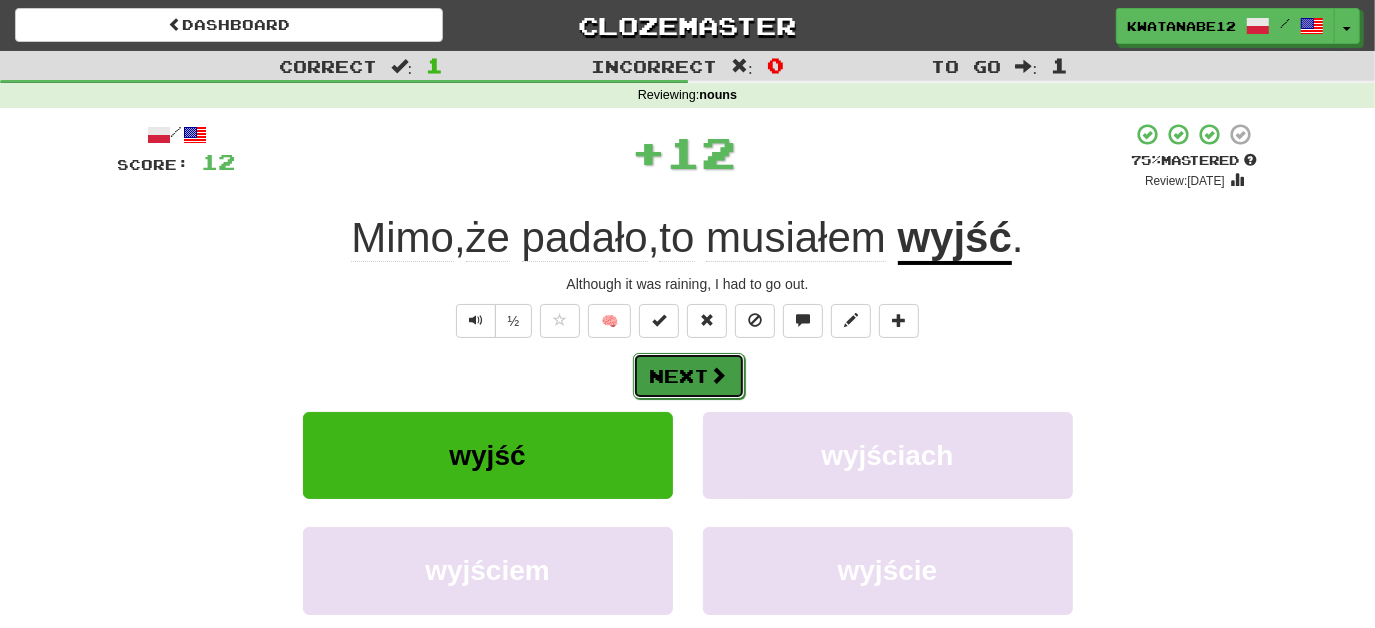 click at bounding box center [719, 375] 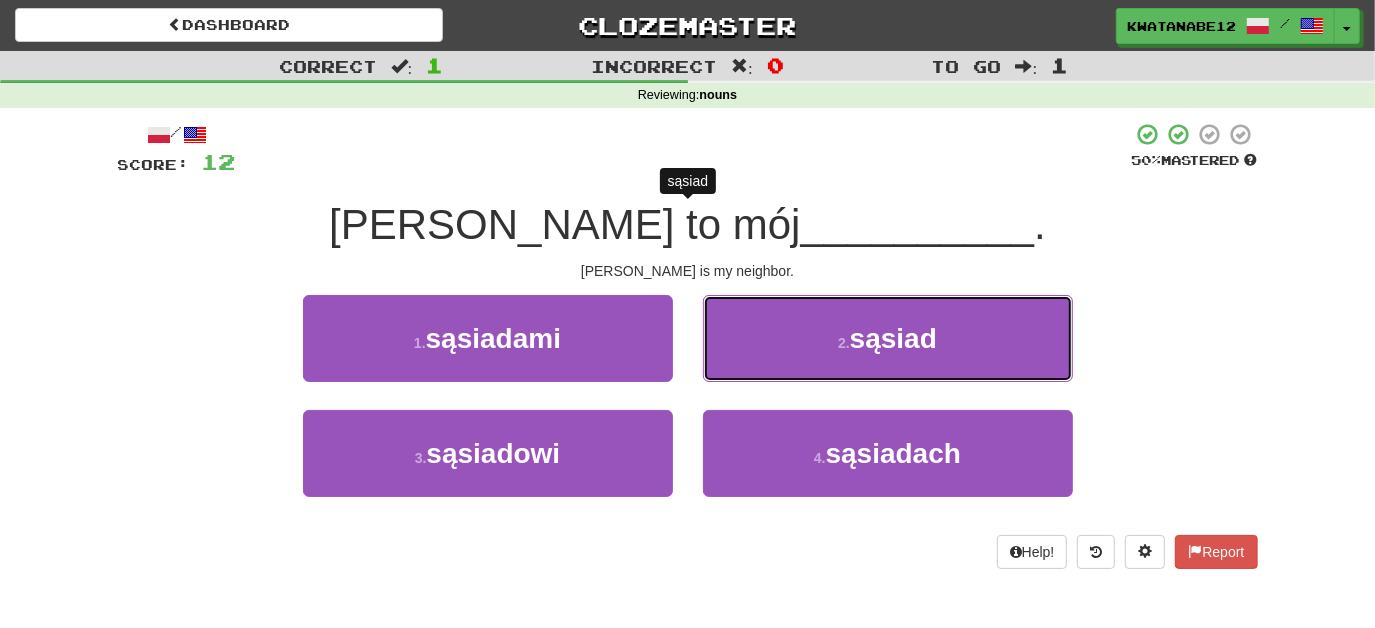drag, startPoint x: 738, startPoint y: 327, endPoint x: 735, endPoint y: 349, distance: 22.203604 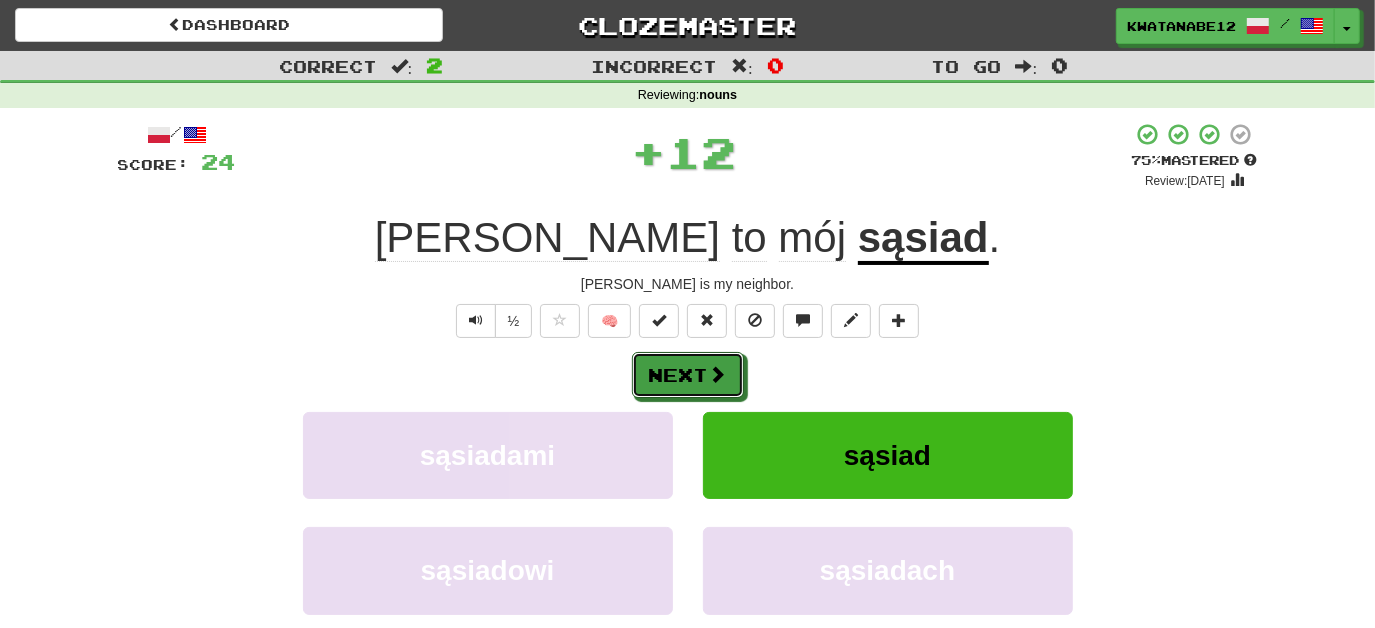 drag, startPoint x: 709, startPoint y: 375, endPoint x: 681, endPoint y: 370, distance: 28.442924 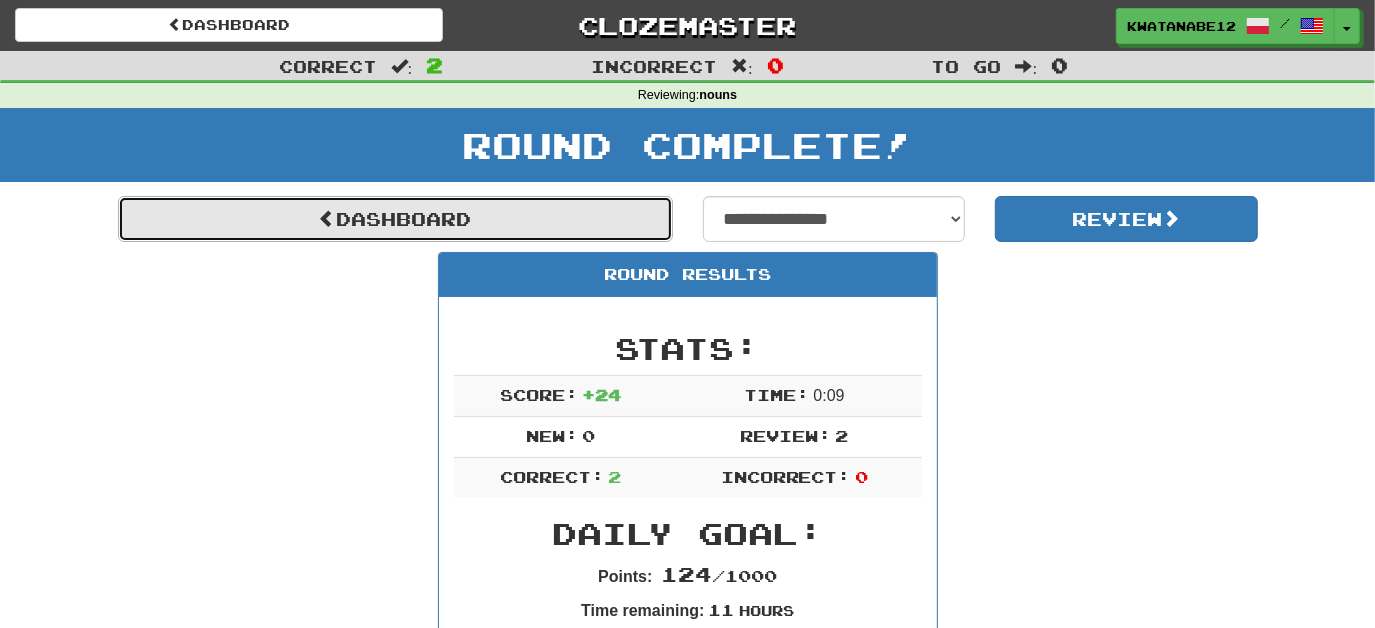 click on "Dashboard" at bounding box center (395, 219) 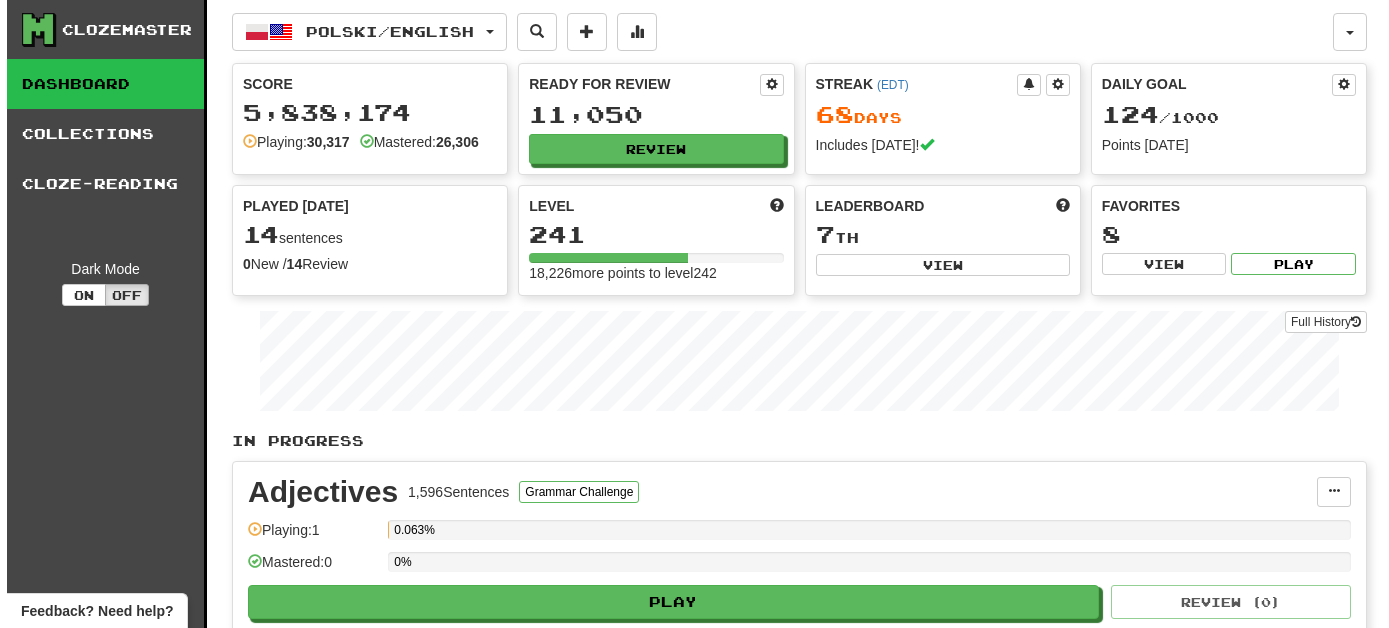 scroll, scrollTop: 0, scrollLeft: 0, axis: both 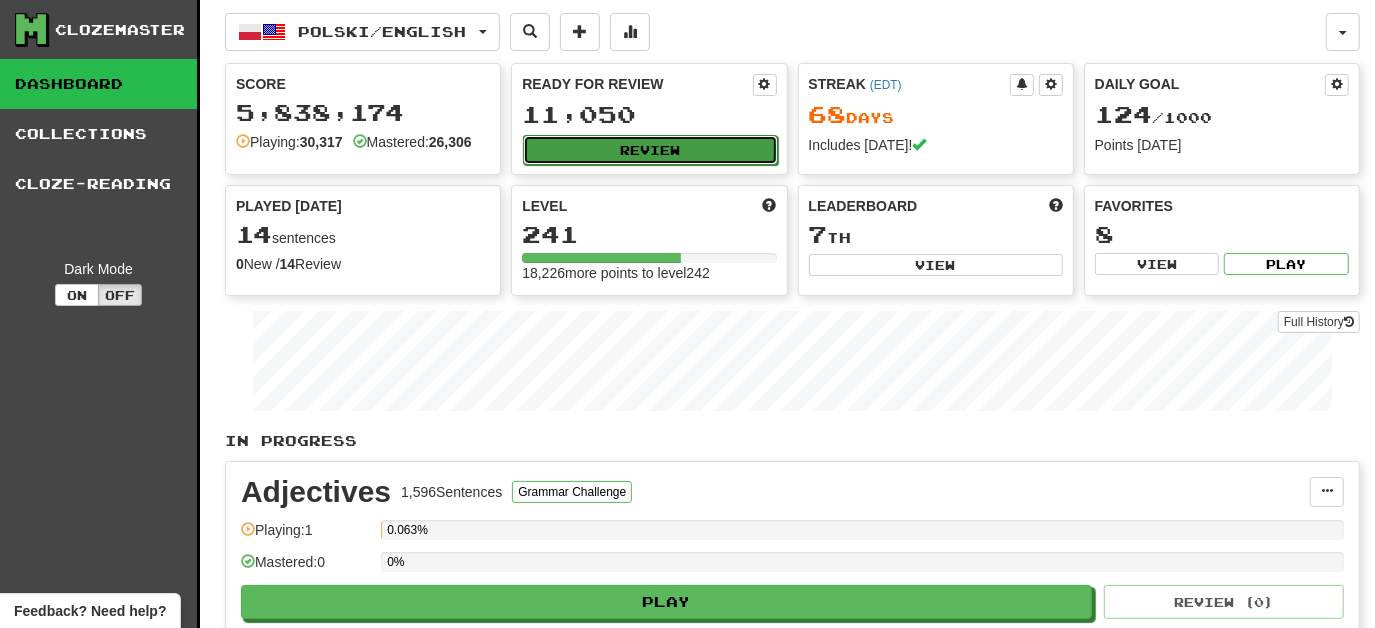 click on "Review" at bounding box center (650, 150) 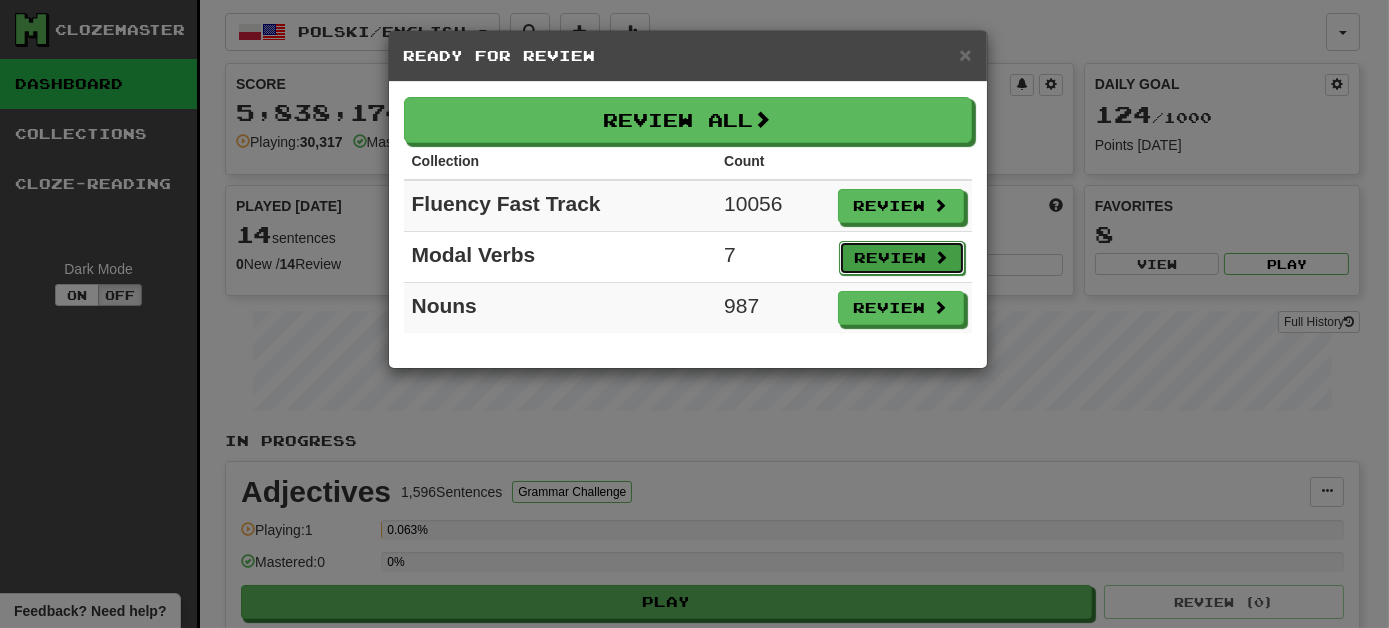 click at bounding box center (942, 257) 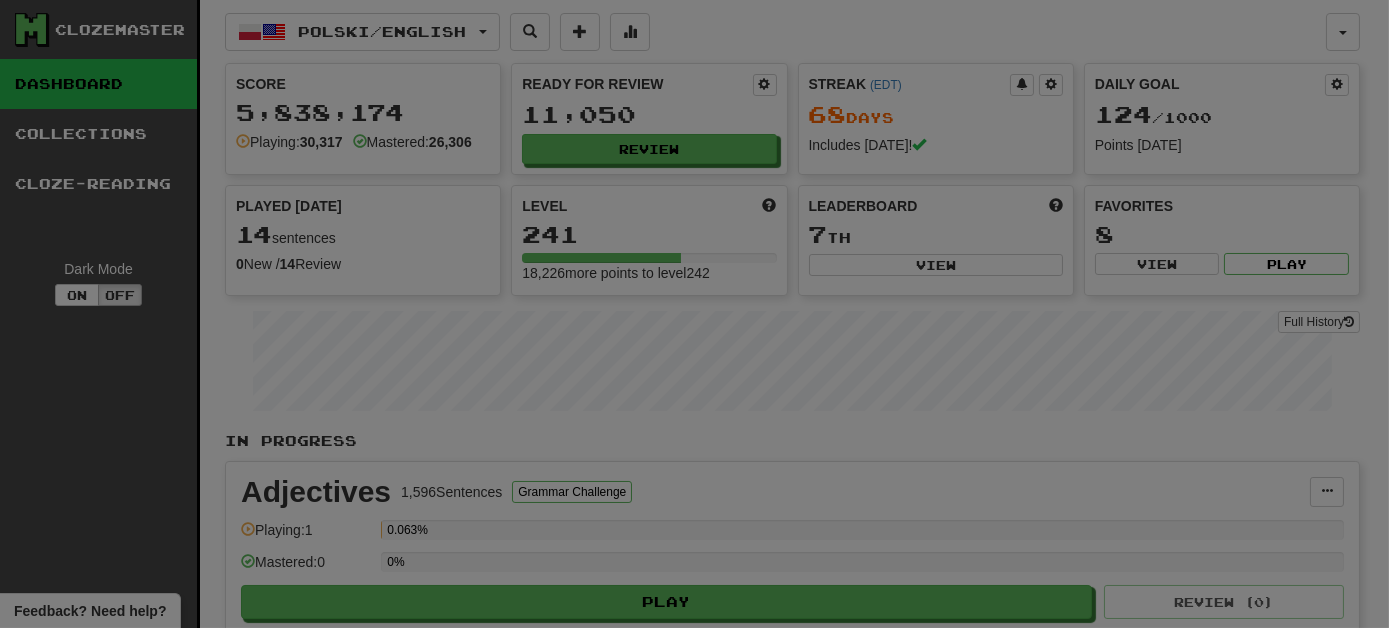 select on "***" 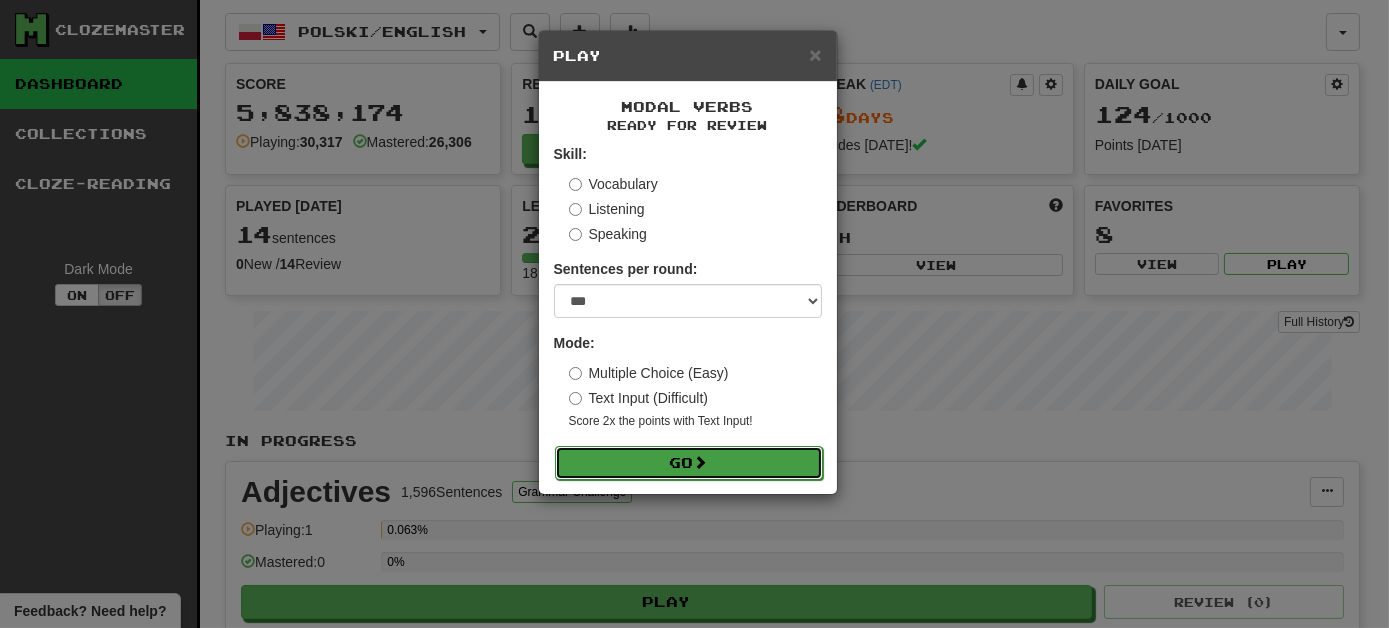 click on "Go" at bounding box center (689, 463) 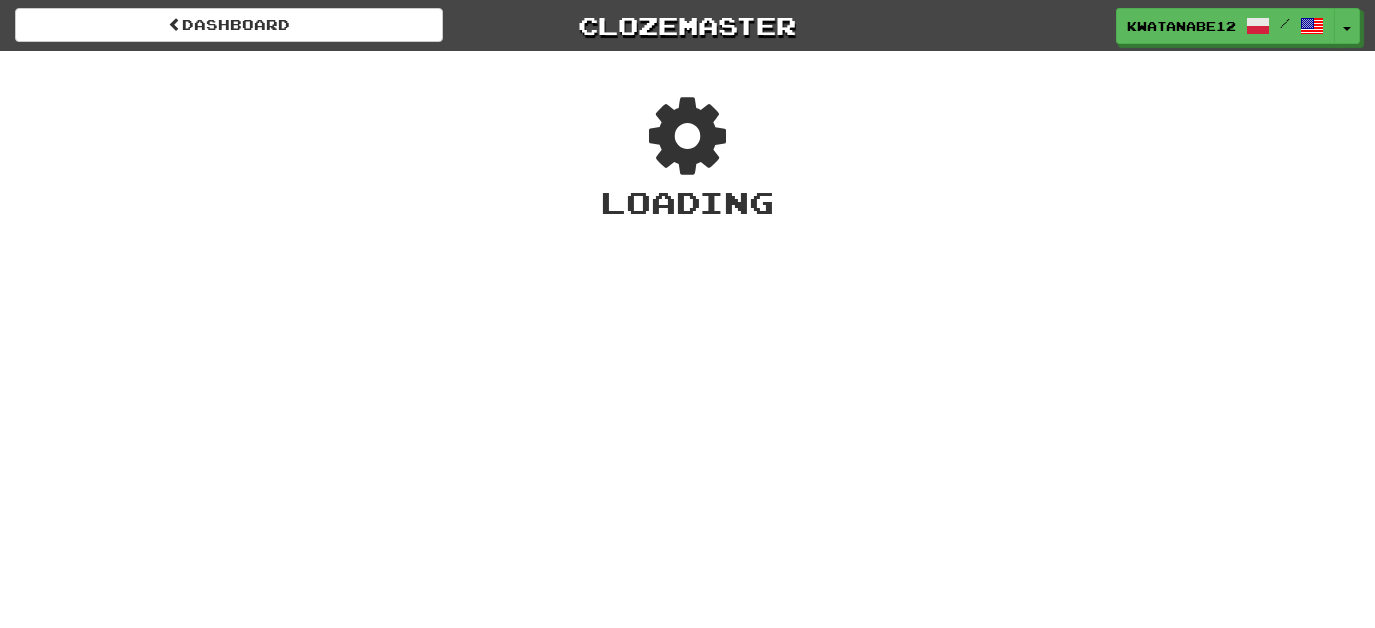 scroll, scrollTop: 0, scrollLeft: 0, axis: both 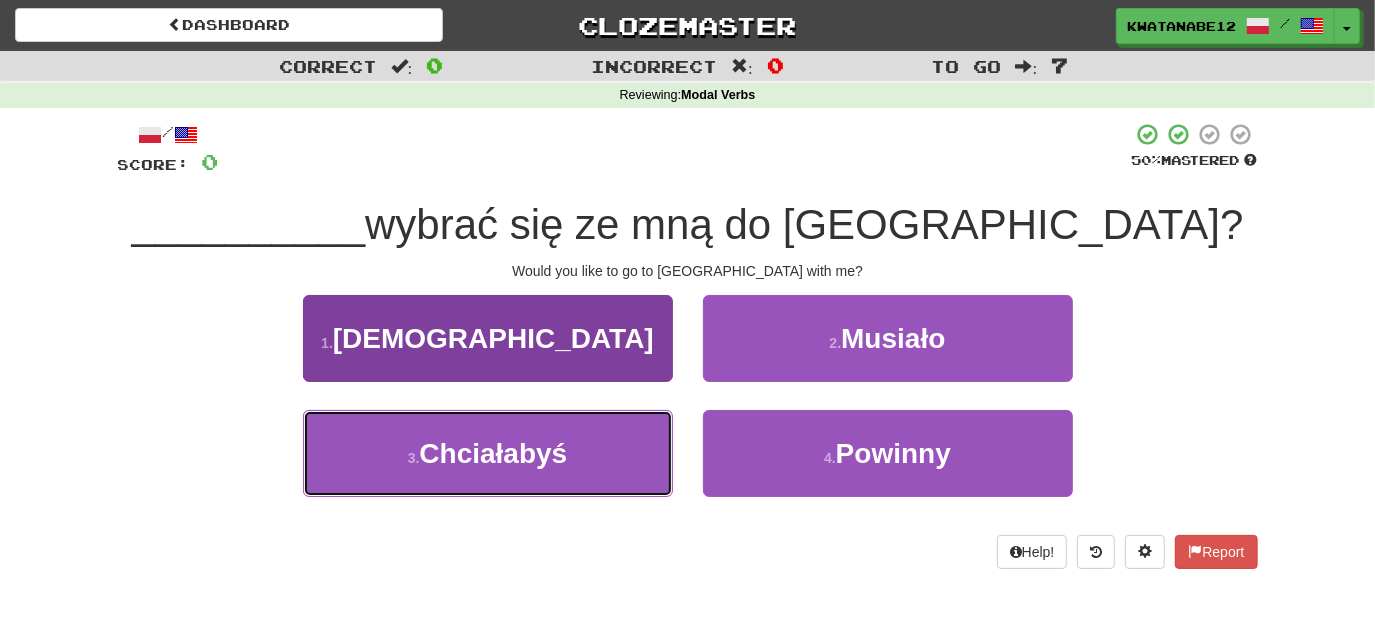 drag, startPoint x: 605, startPoint y: 466, endPoint x: 625, endPoint y: 442, distance: 31.241 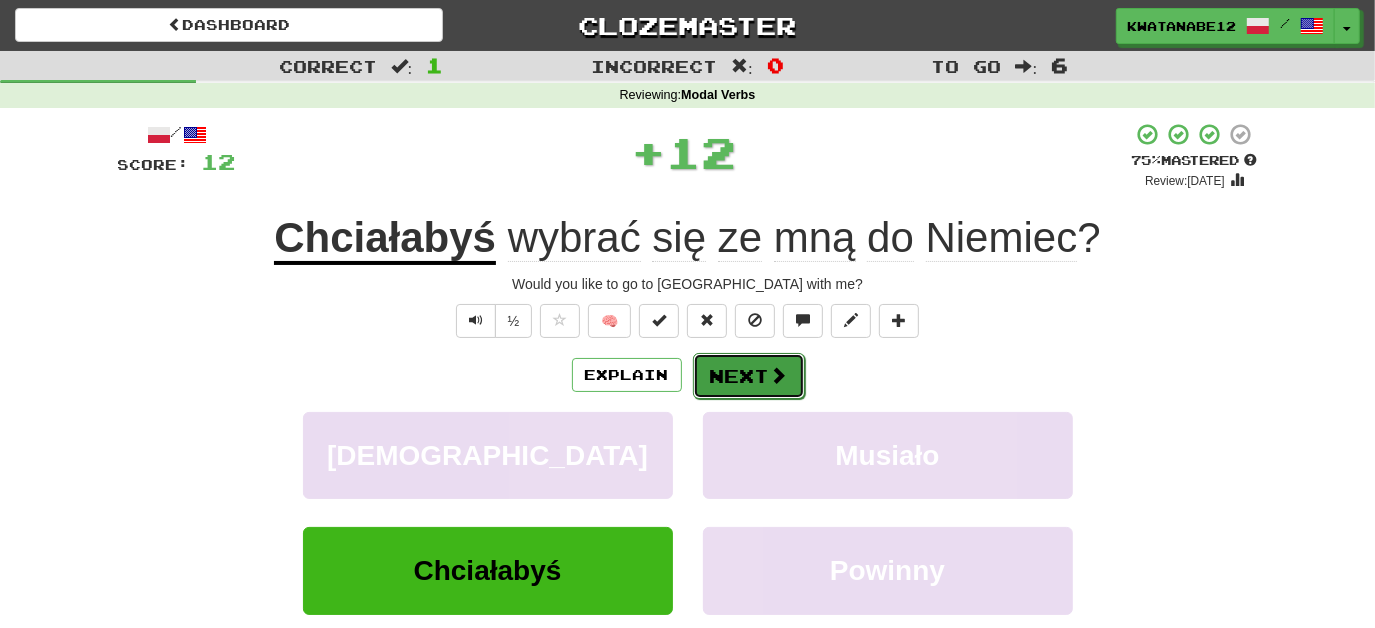 click on "Next" at bounding box center (749, 376) 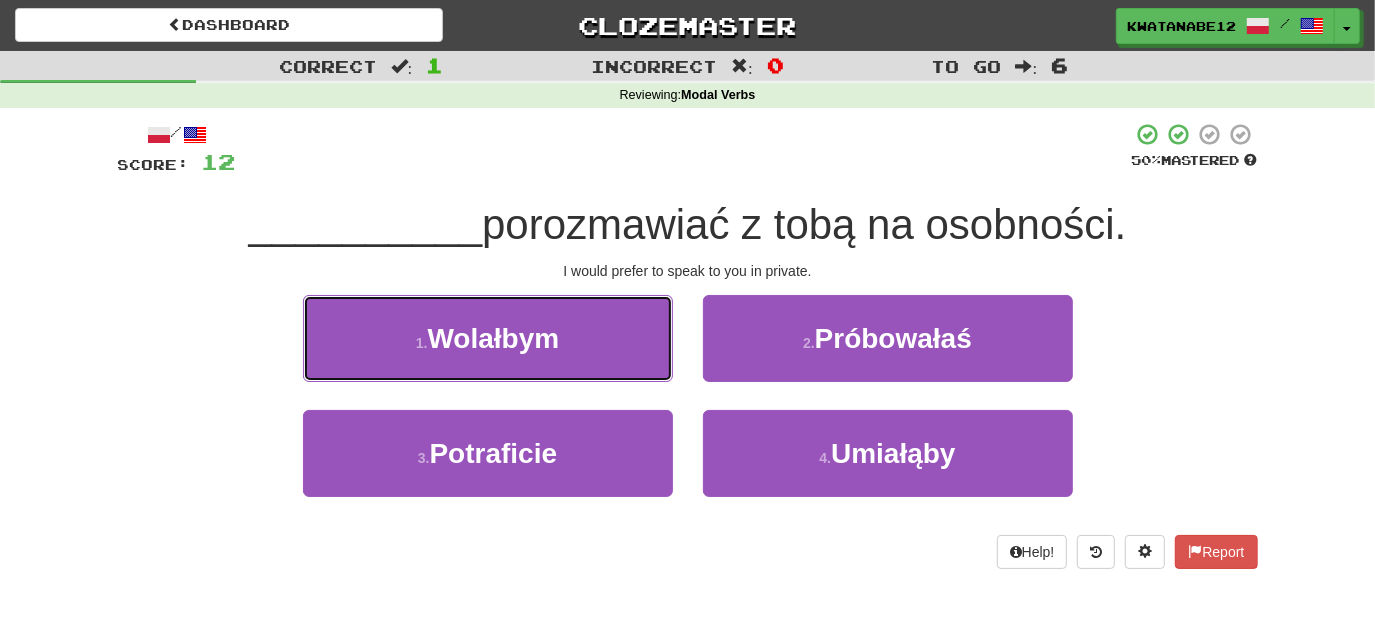 drag, startPoint x: 613, startPoint y: 350, endPoint x: 722, endPoint y: 350, distance: 109 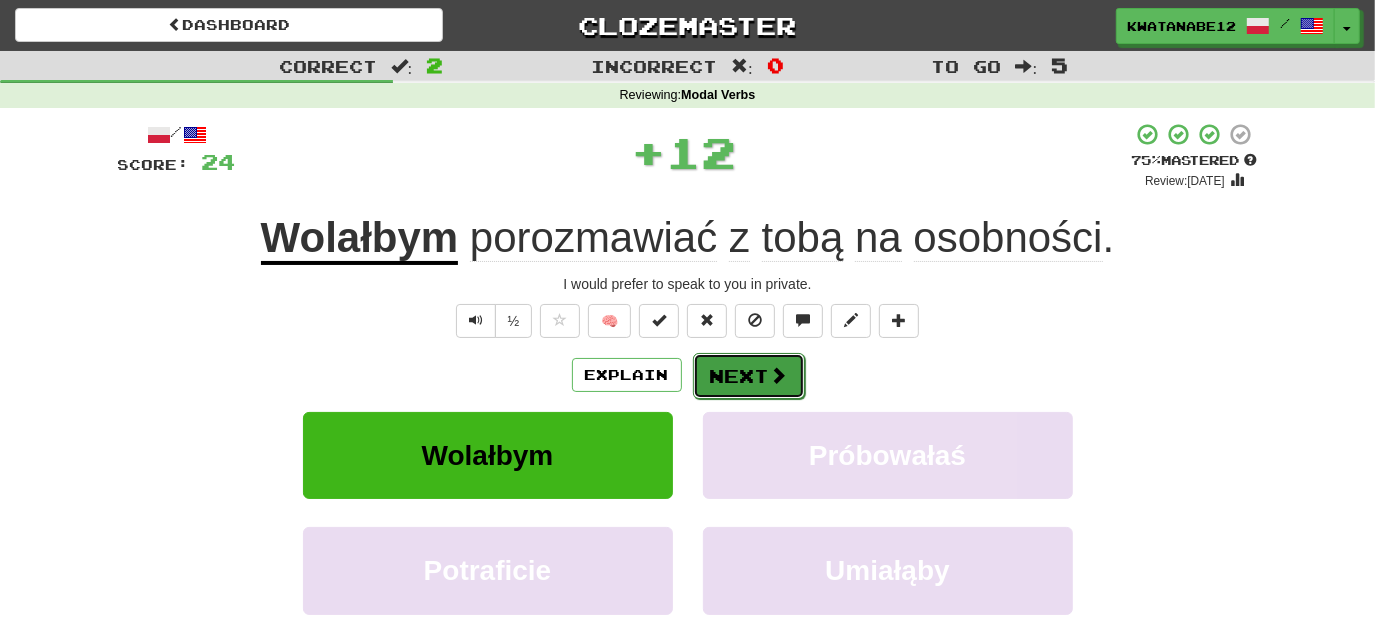 click on "Next" at bounding box center (749, 376) 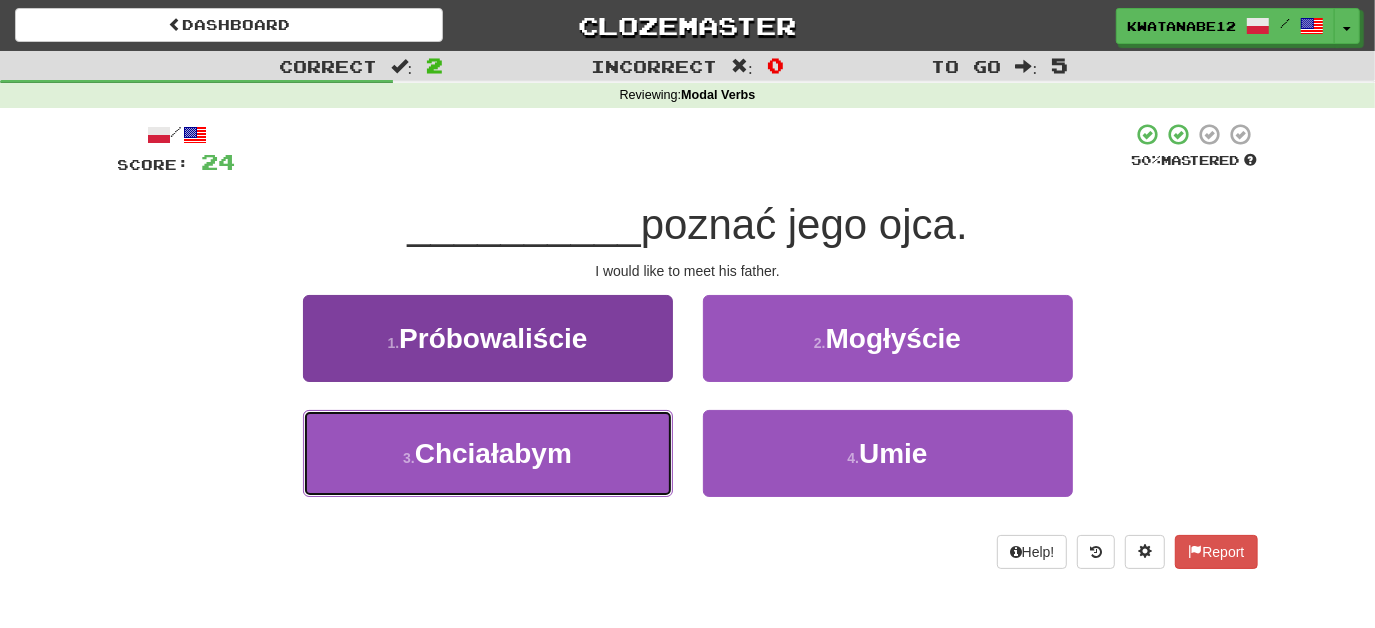 drag, startPoint x: 570, startPoint y: 460, endPoint x: 626, endPoint y: 436, distance: 60.926186 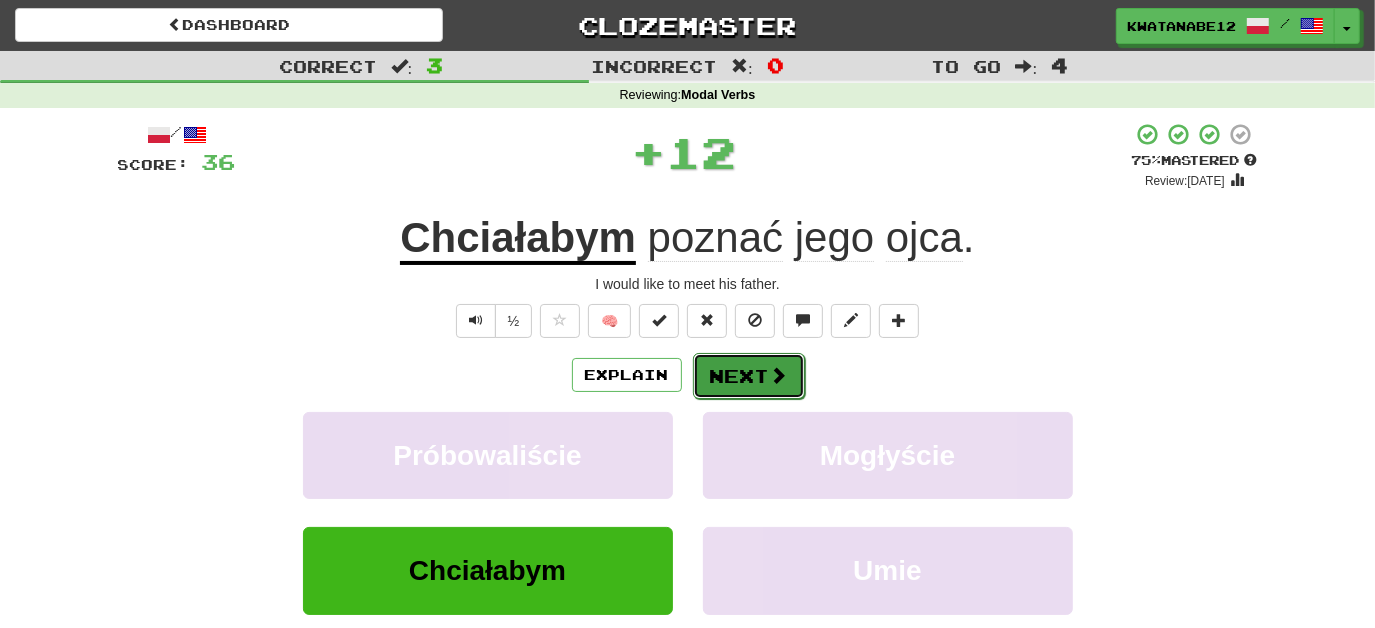 click on "Next" at bounding box center (749, 376) 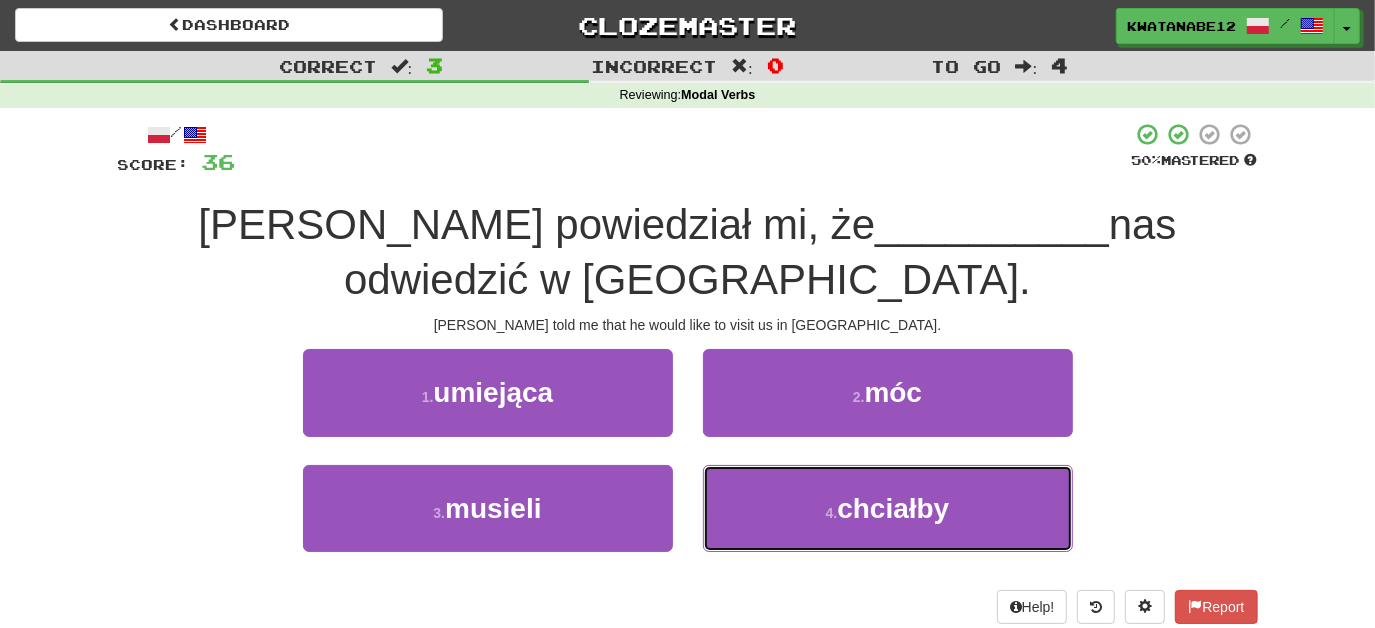click on "4 .  chciałby" at bounding box center [888, 508] 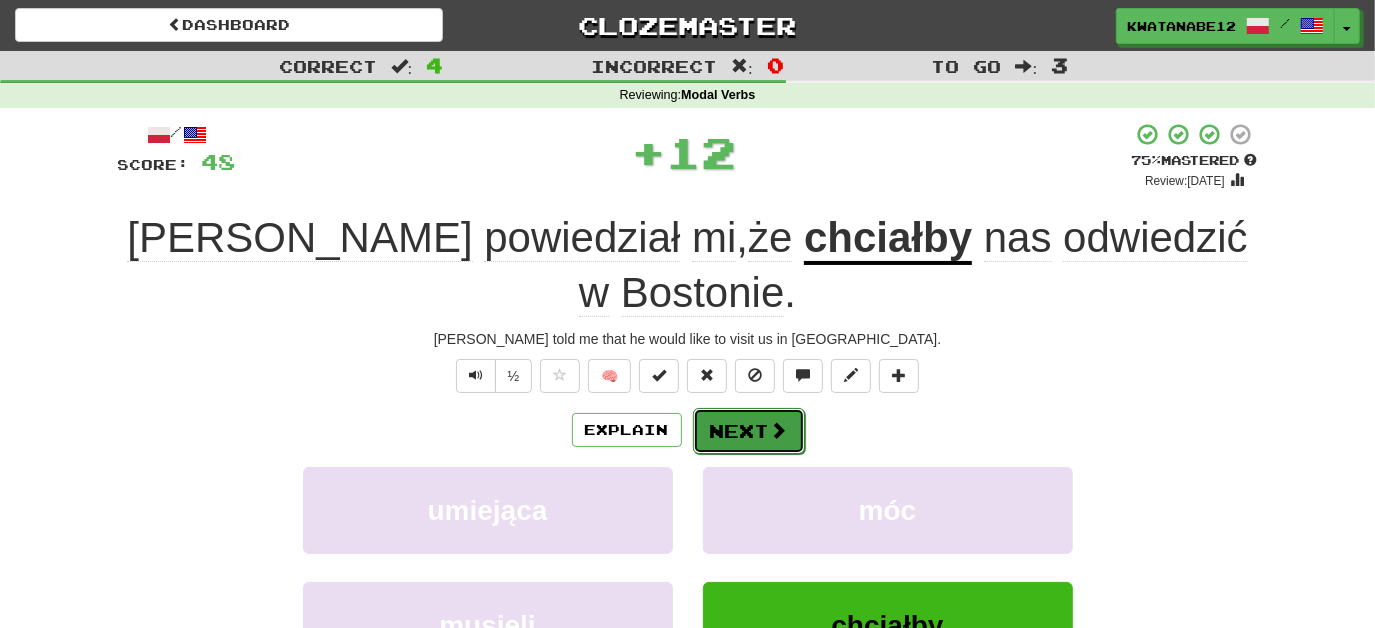 click on "Next" at bounding box center [749, 431] 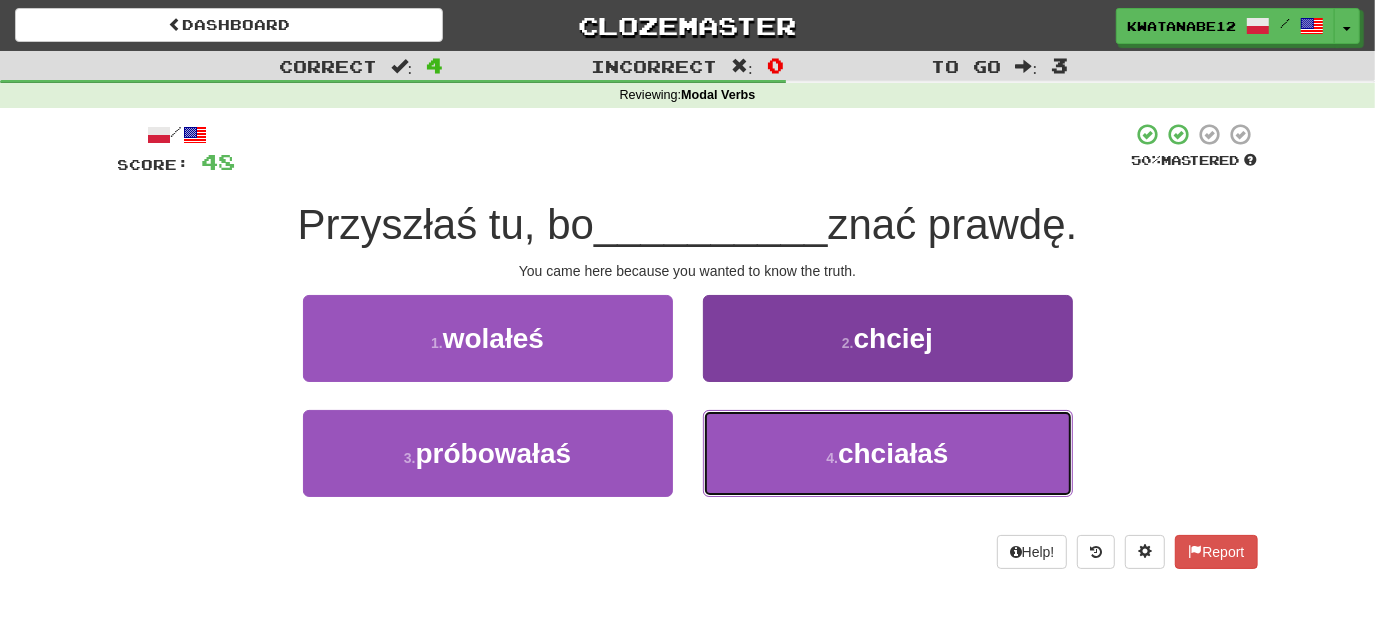 click on "4 .  chciałaś" at bounding box center [888, 453] 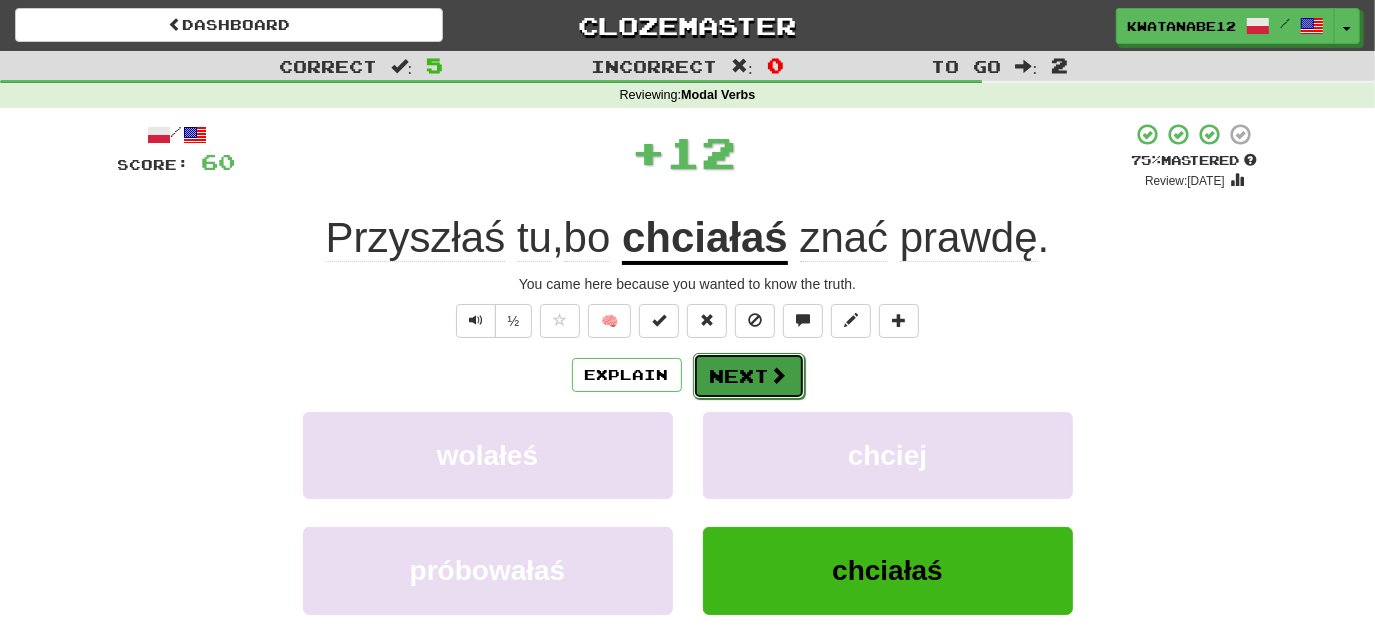 click on "Next" at bounding box center (749, 376) 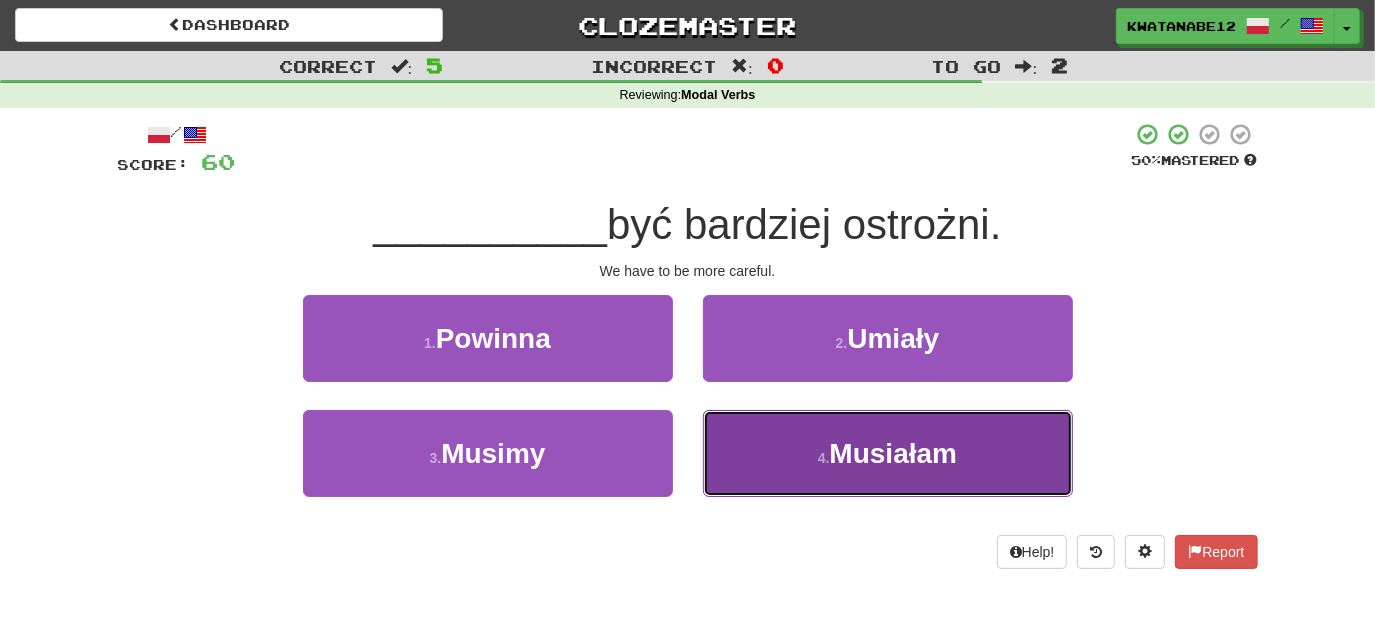 click on "4 .  Musiałam" at bounding box center [888, 453] 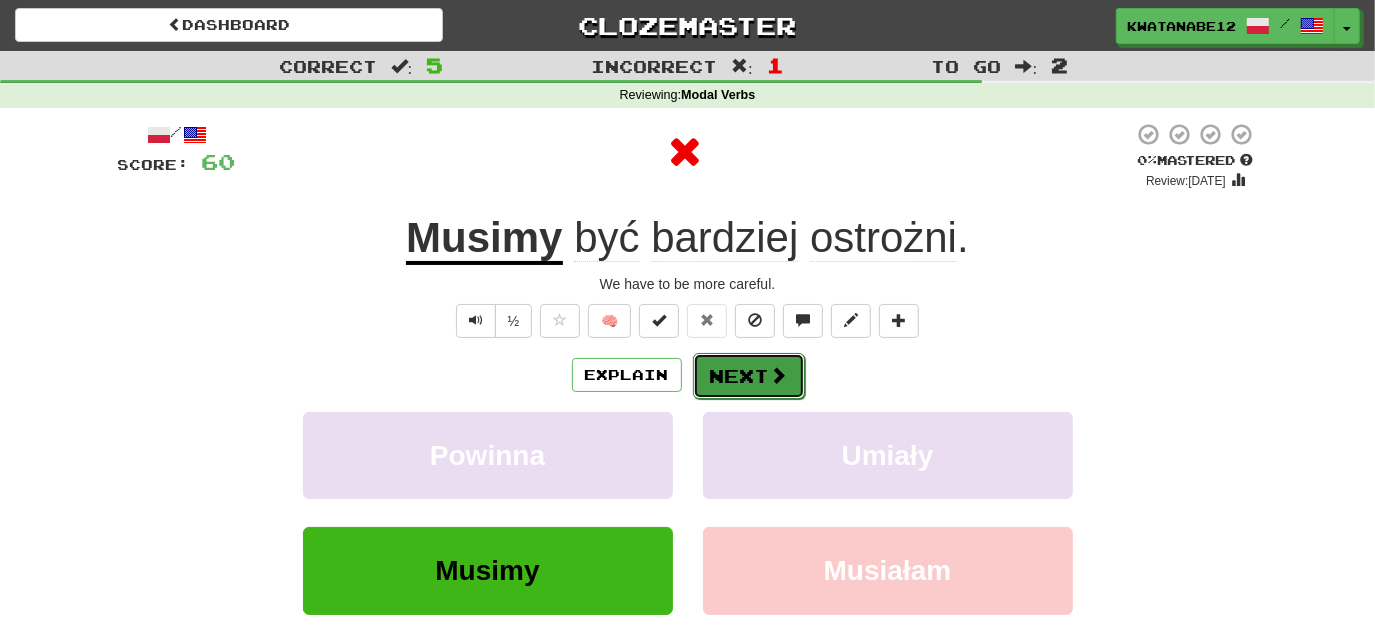 click on "Next" at bounding box center (749, 376) 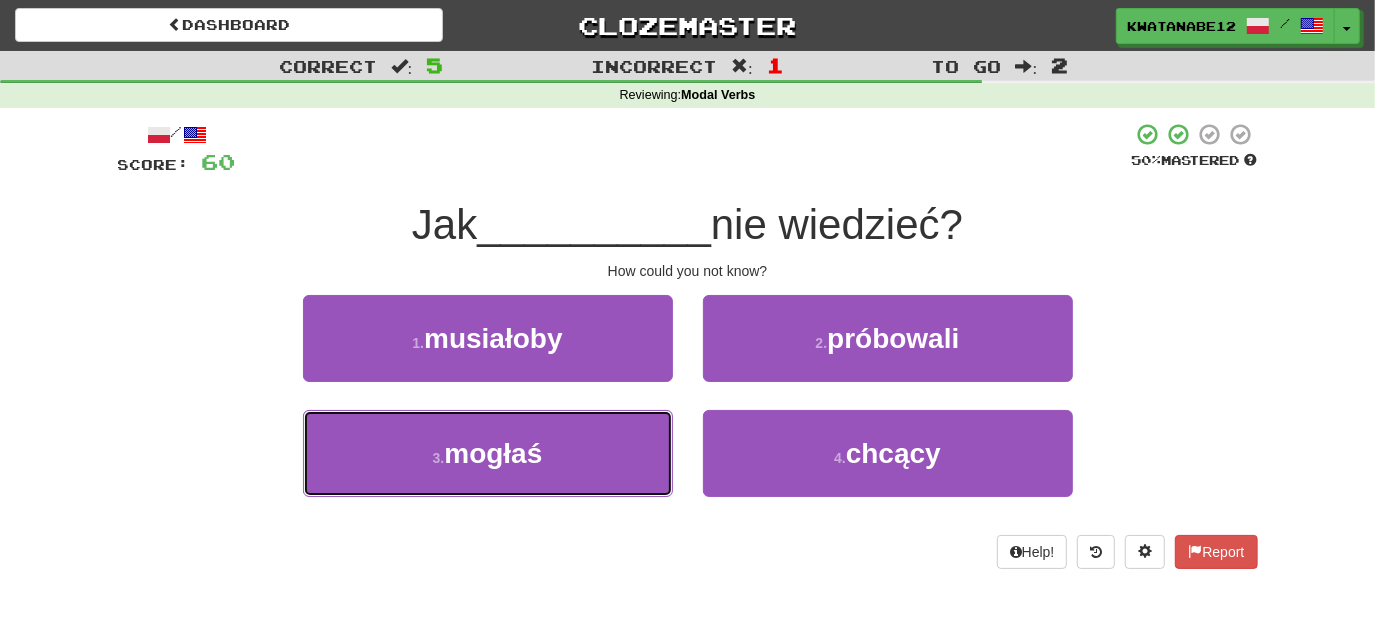 drag, startPoint x: 570, startPoint y: 454, endPoint x: 666, endPoint y: 401, distance: 109.65856 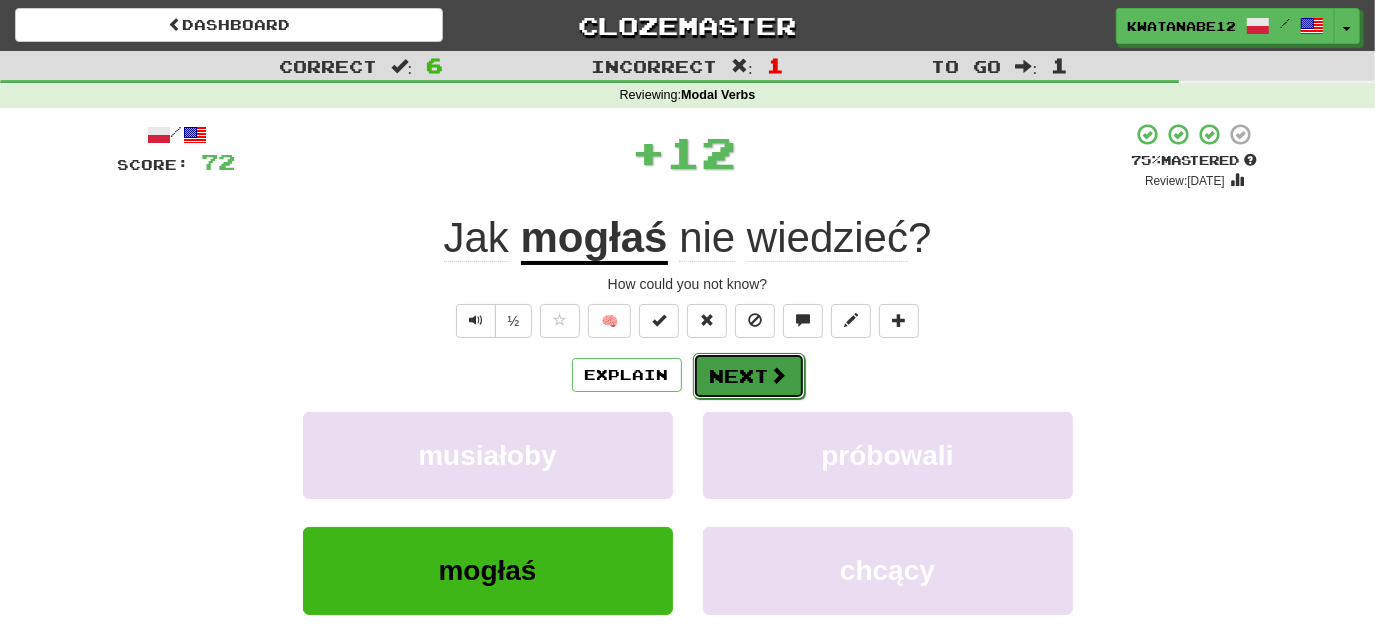 click on "Next" at bounding box center [749, 376] 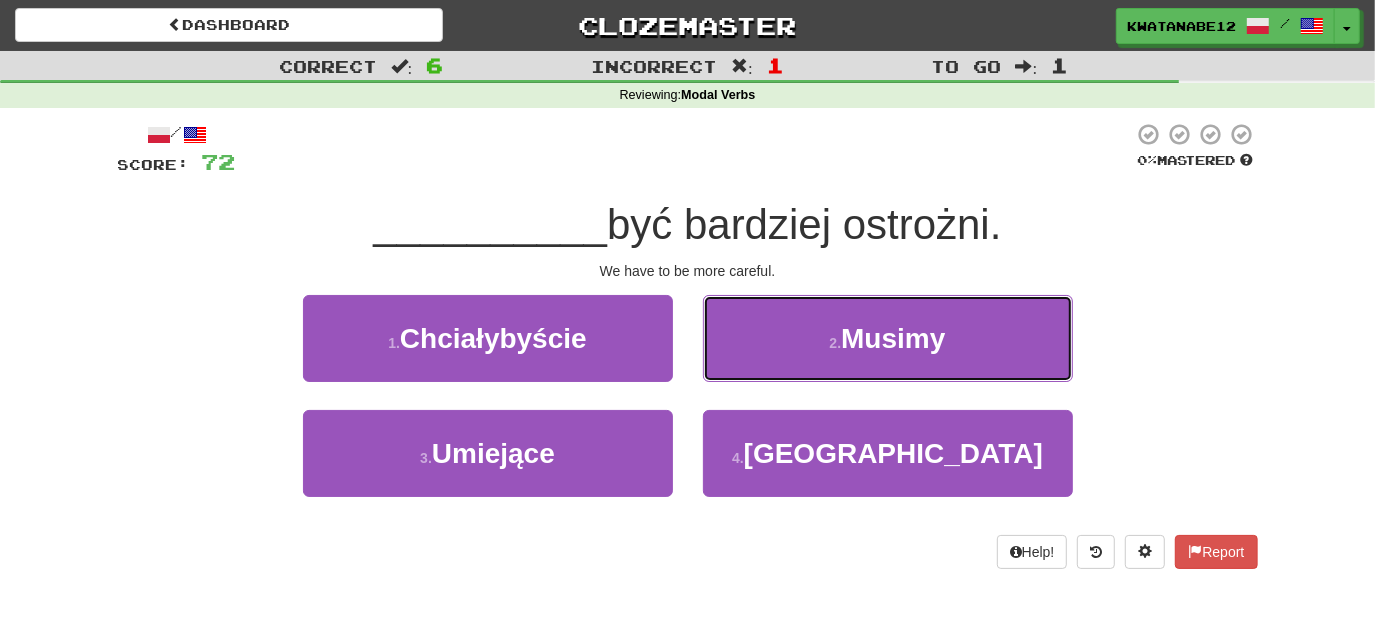 drag, startPoint x: 758, startPoint y: 329, endPoint x: 760, endPoint y: 343, distance: 14.142136 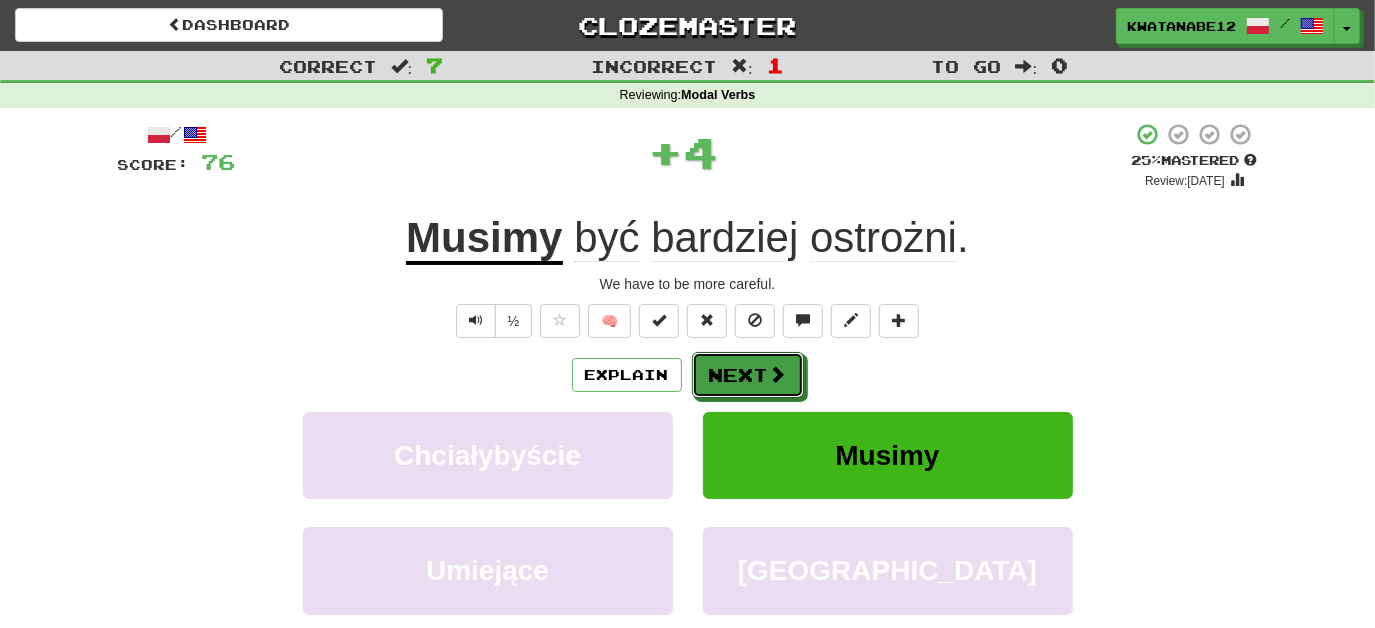 drag, startPoint x: 729, startPoint y: 378, endPoint x: 697, endPoint y: 367, distance: 33.83785 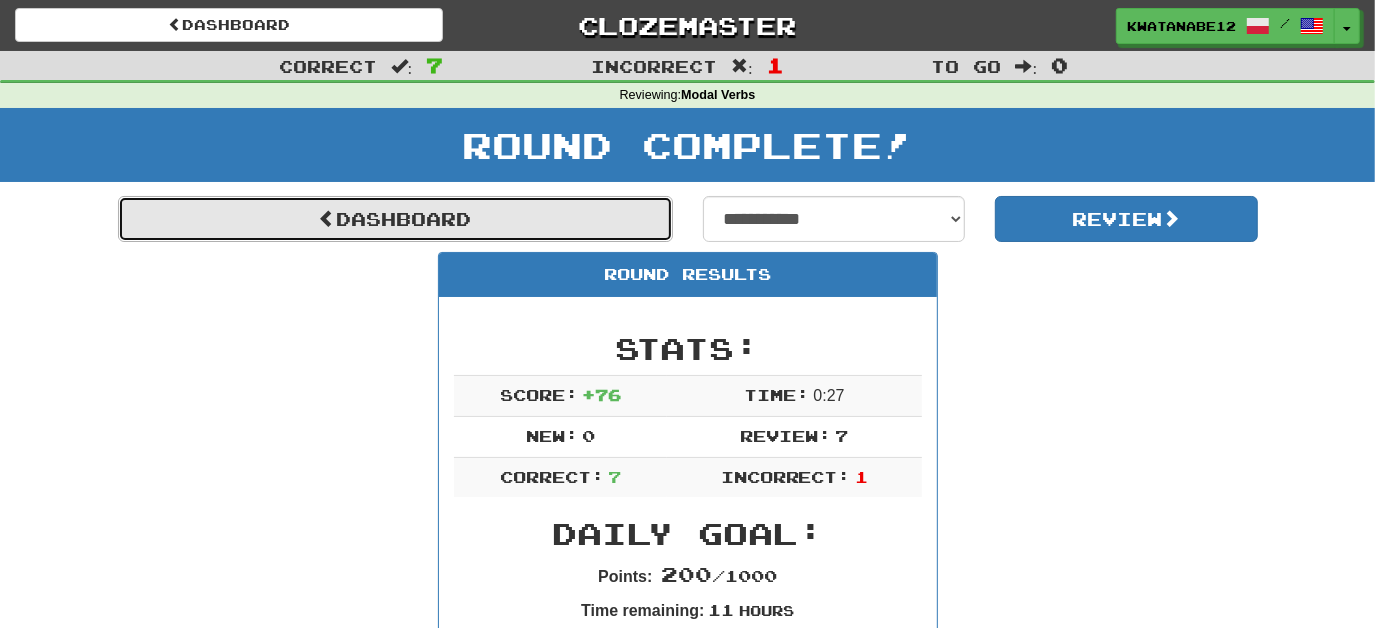 click on "Dashboard" at bounding box center [395, 219] 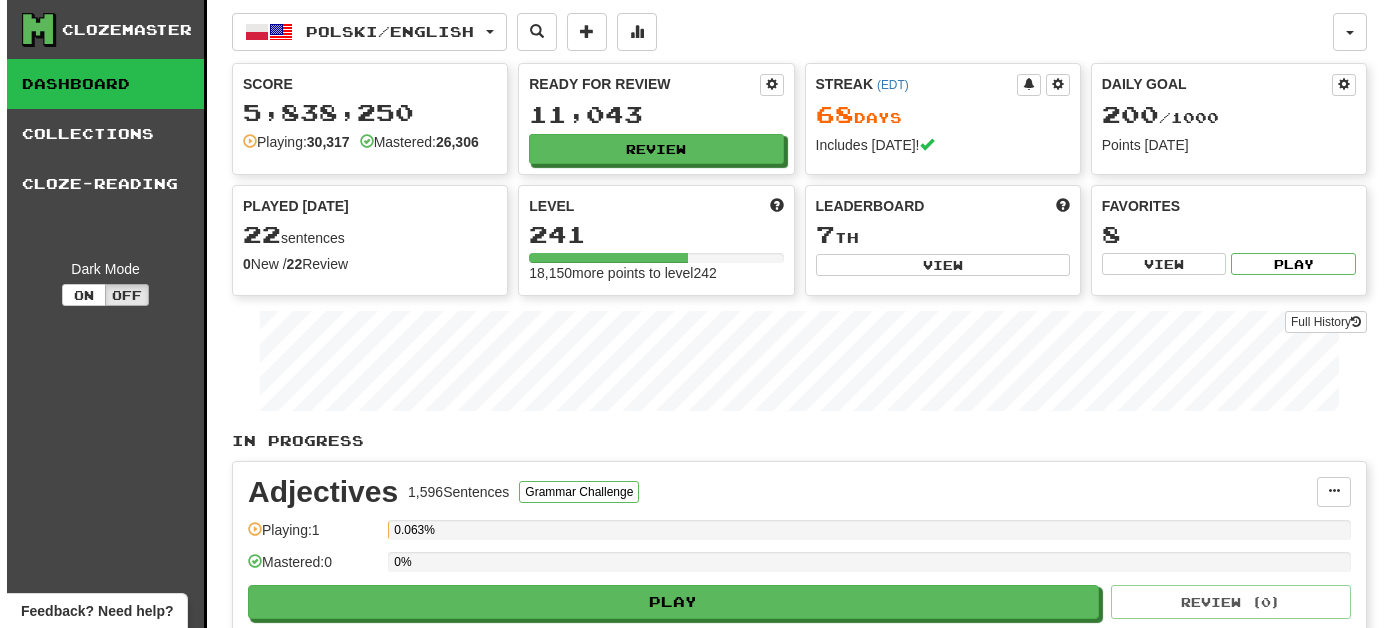 scroll, scrollTop: 0, scrollLeft: 0, axis: both 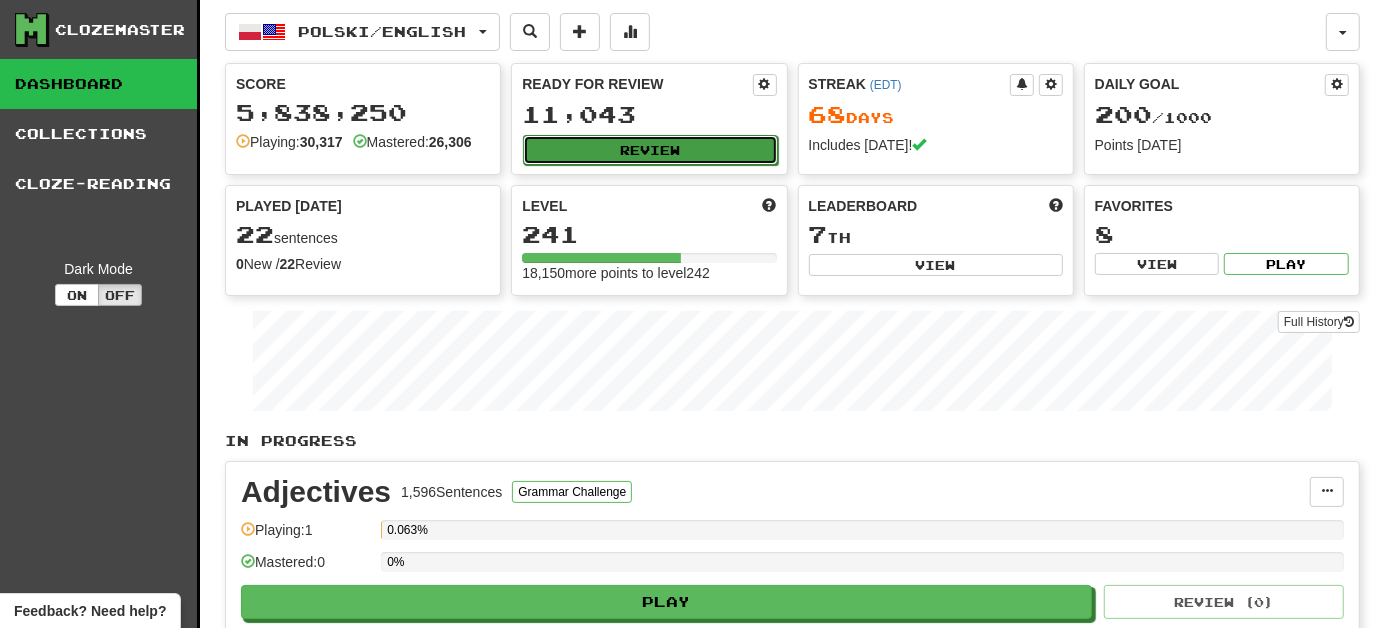 click on "Review" at bounding box center [650, 150] 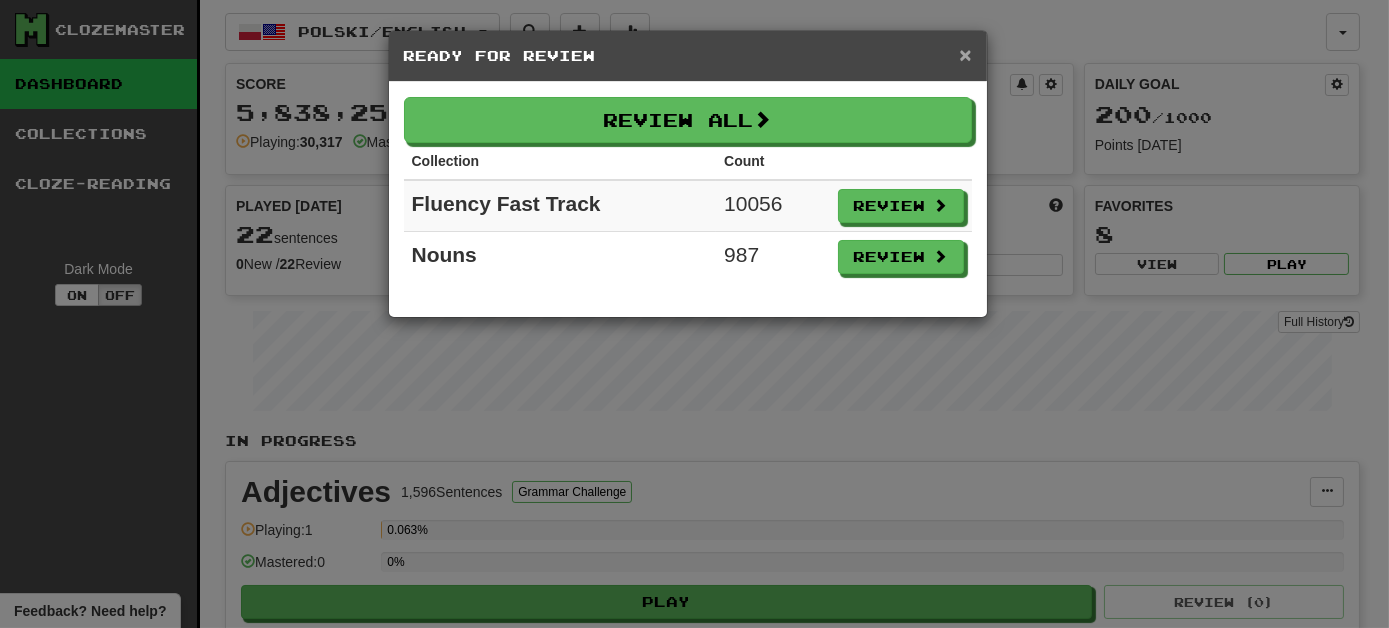 click on "×" at bounding box center (965, 54) 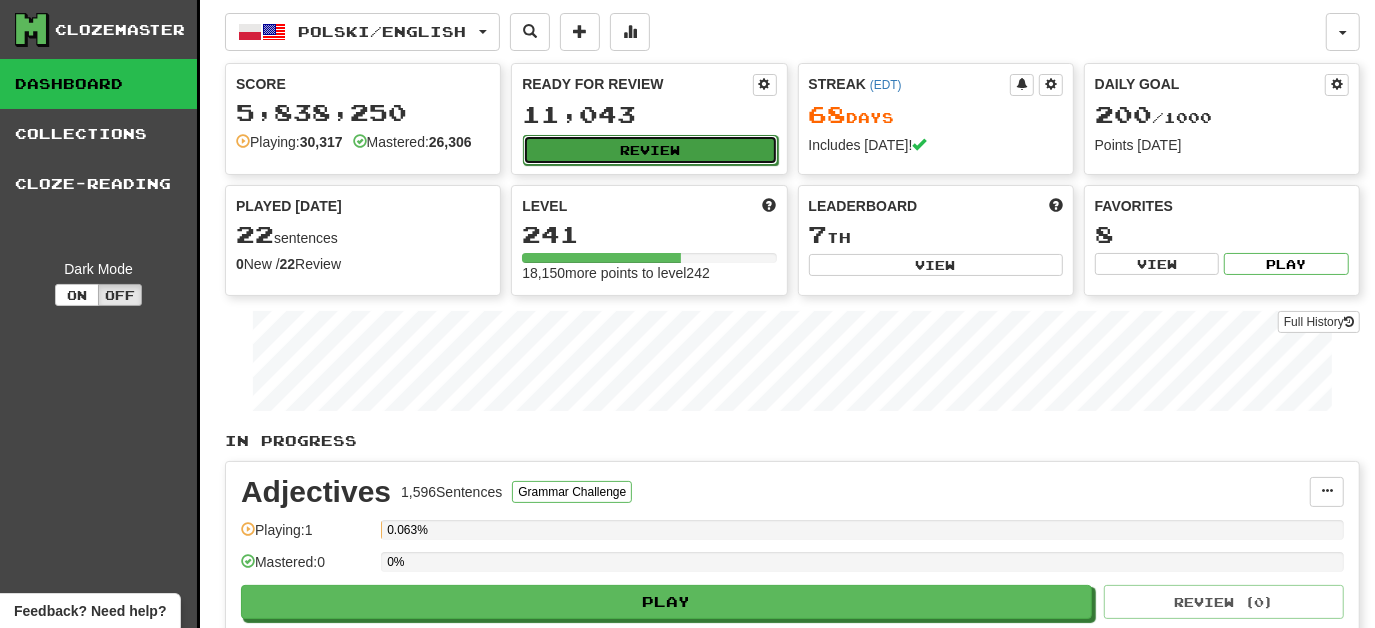 click on "Review" at bounding box center (650, 150) 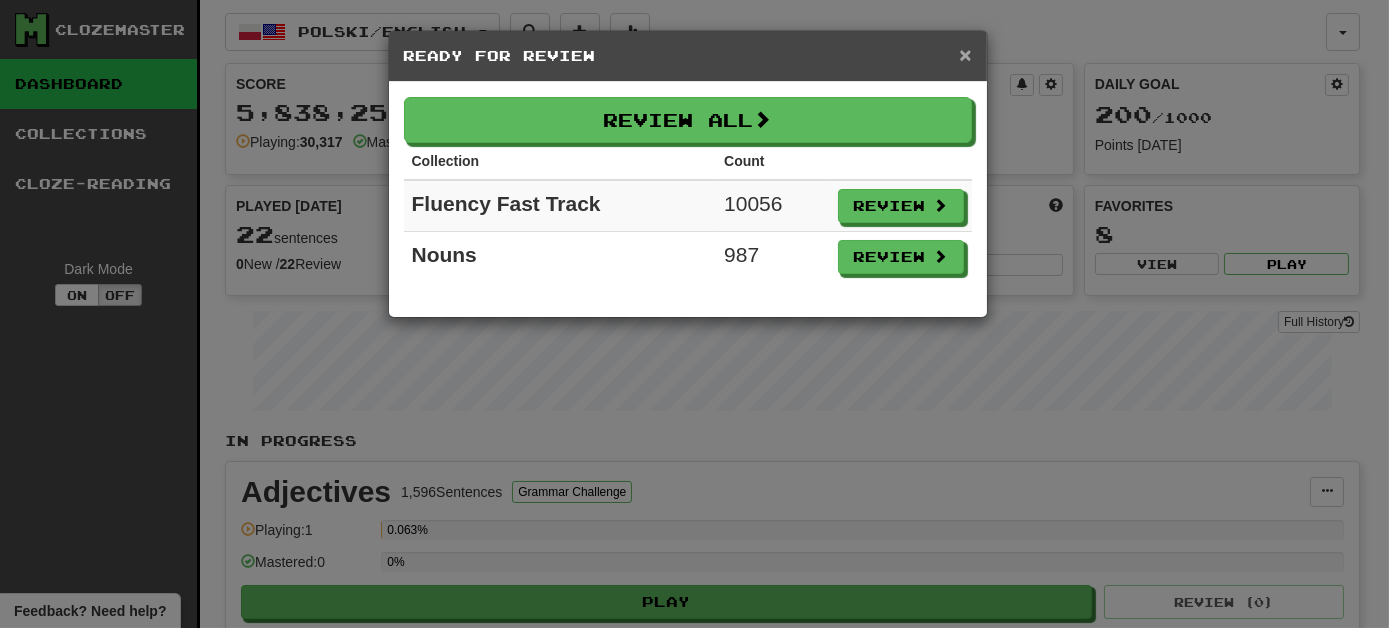 drag, startPoint x: 961, startPoint y: 50, endPoint x: 722, endPoint y: 159, distance: 262.6823 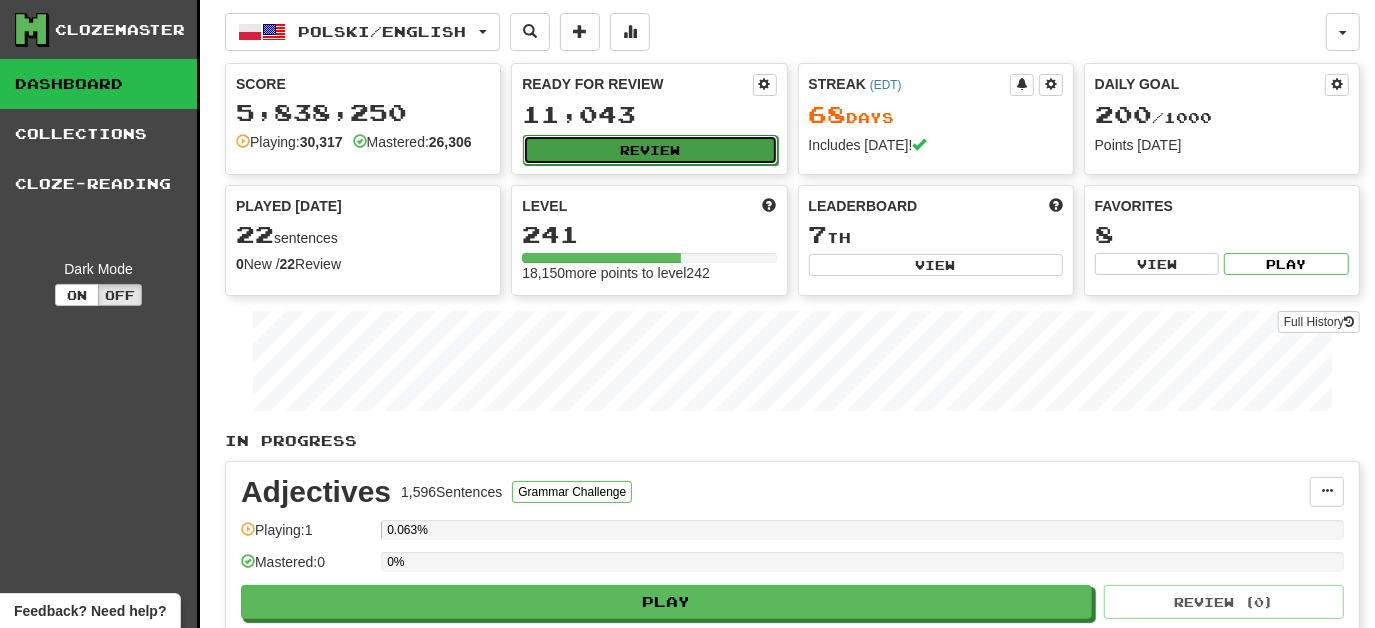 click on "Review" at bounding box center (650, 150) 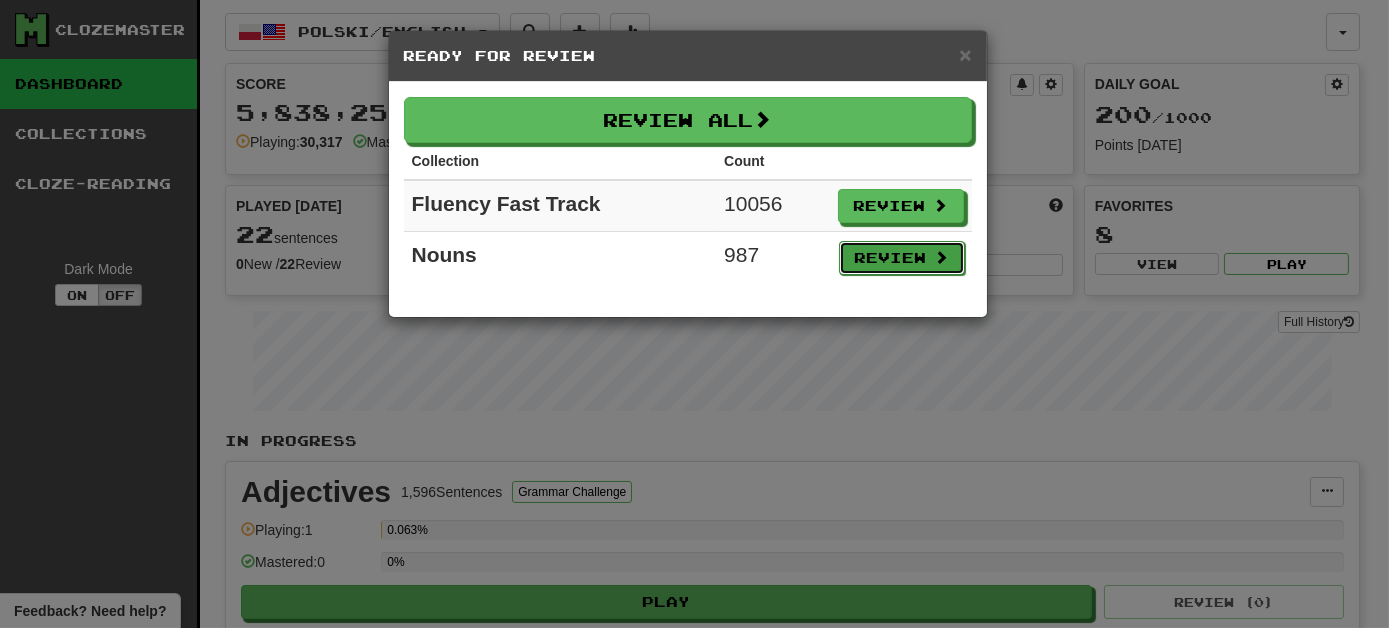click on "Review" at bounding box center (902, 258) 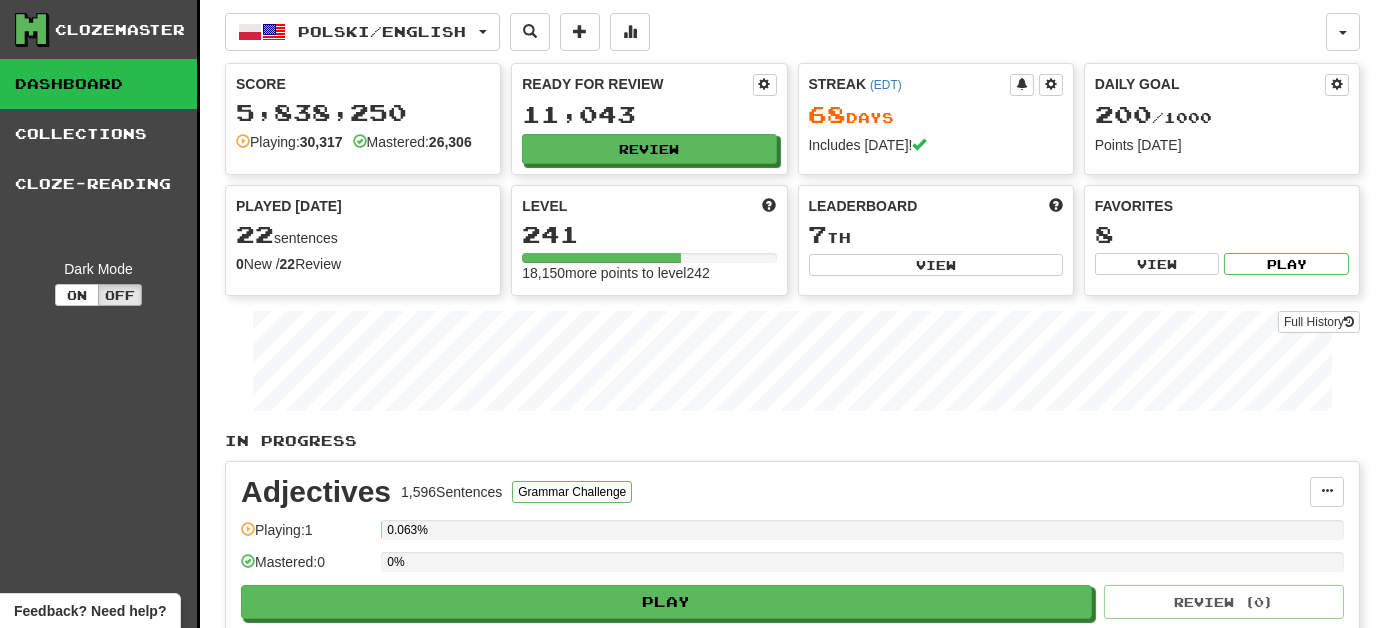 select on "***" 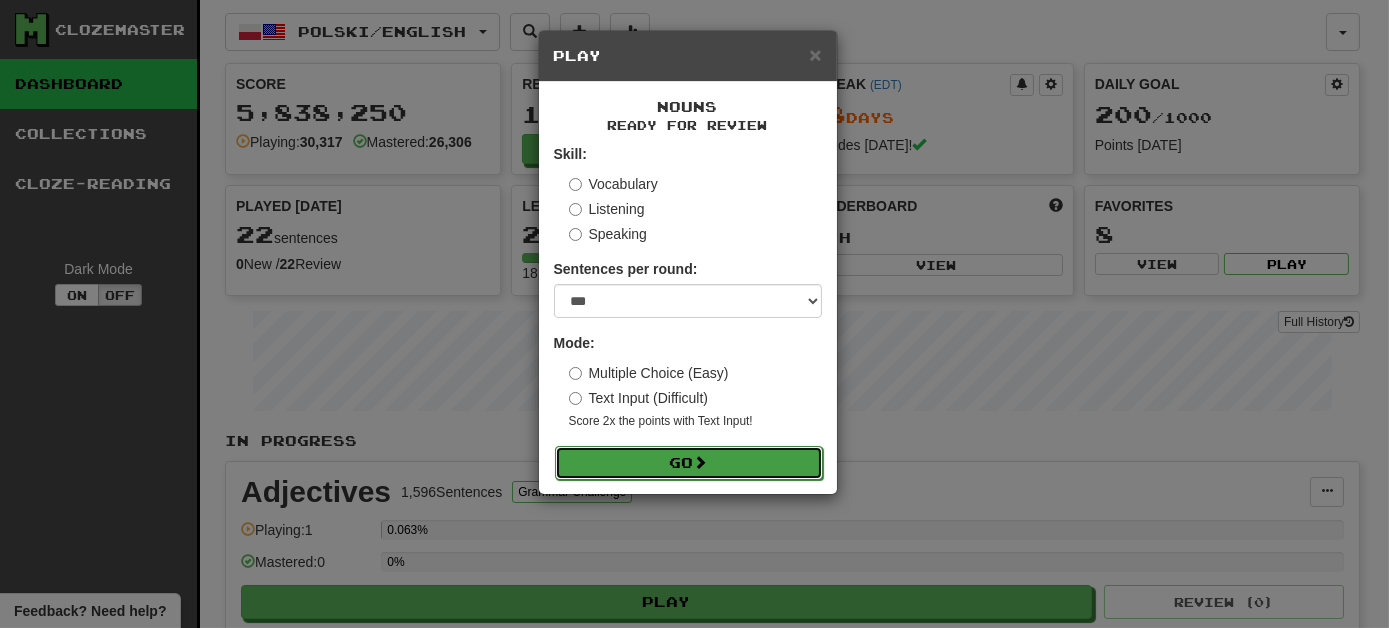 click on "Go" at bounding box center [689, 463] 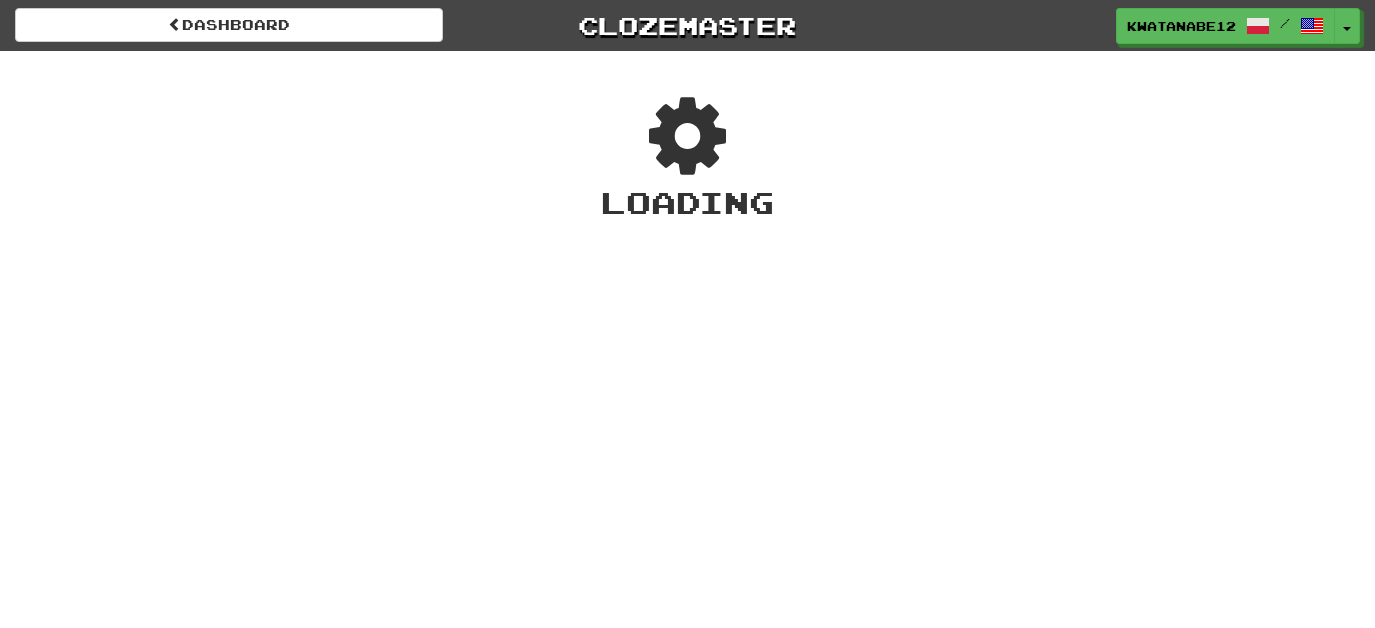 scroll, scrollTop: 0, scrollLeft: 0, axis: both 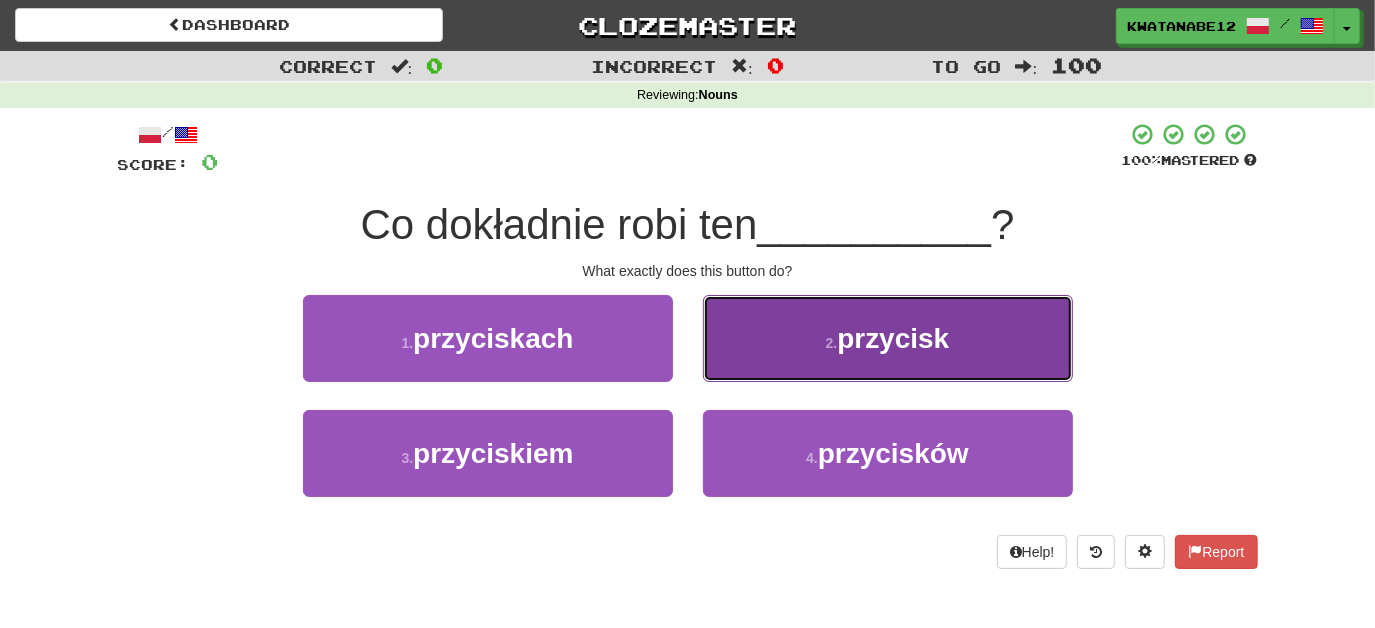 click on "2 .  przycisk" at bounding box center (888, 338) 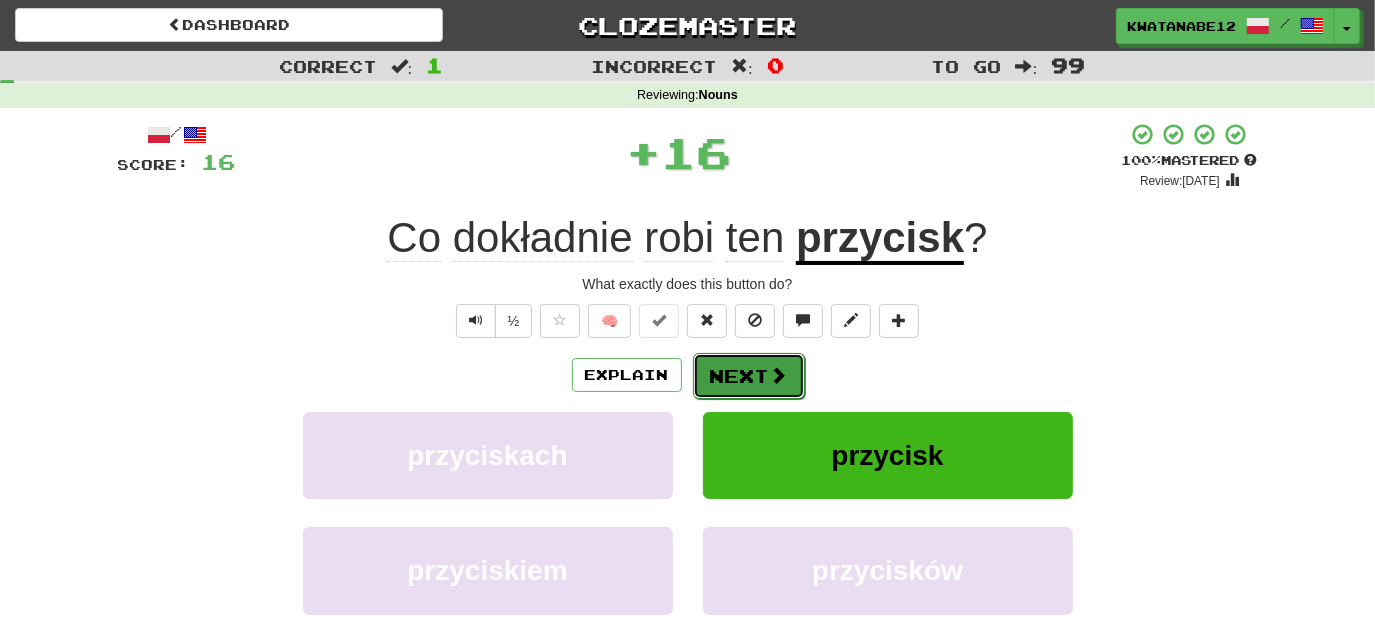 click on "Next" at bounding box center (749, 376) 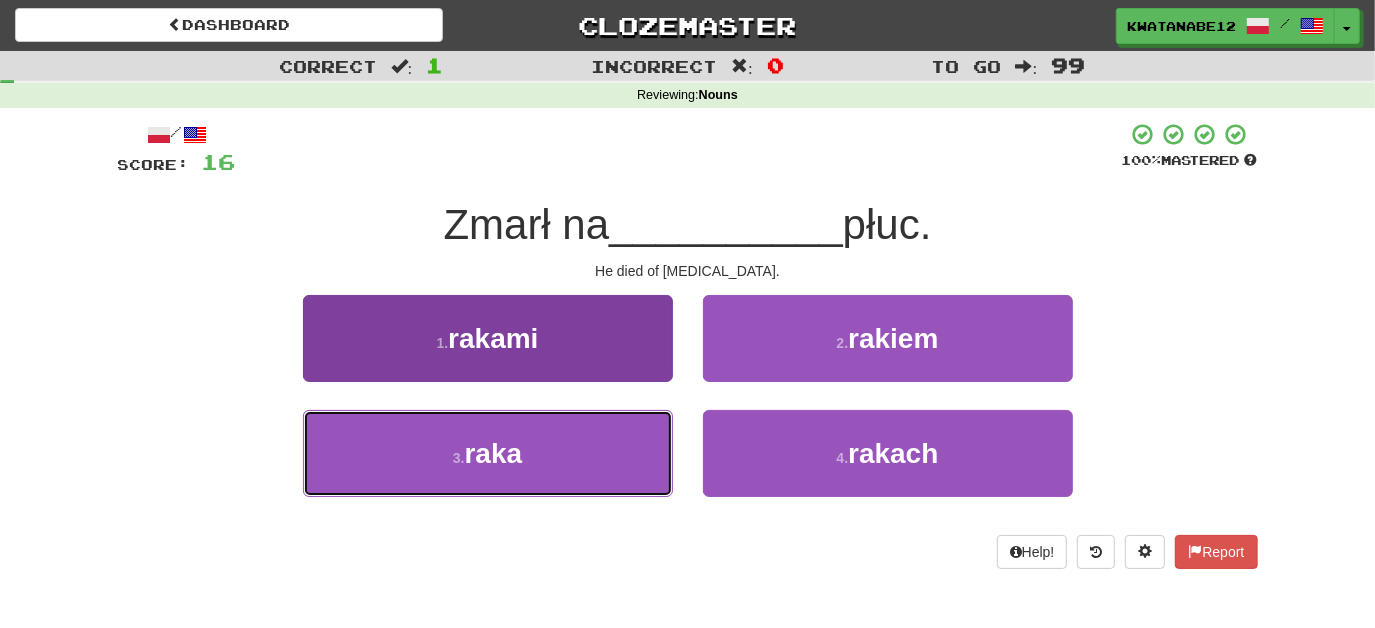 drag, startPoint x: 594, startPoint y: 430, endPoint x: 642, endPoint y: 426, distance: 48.166378 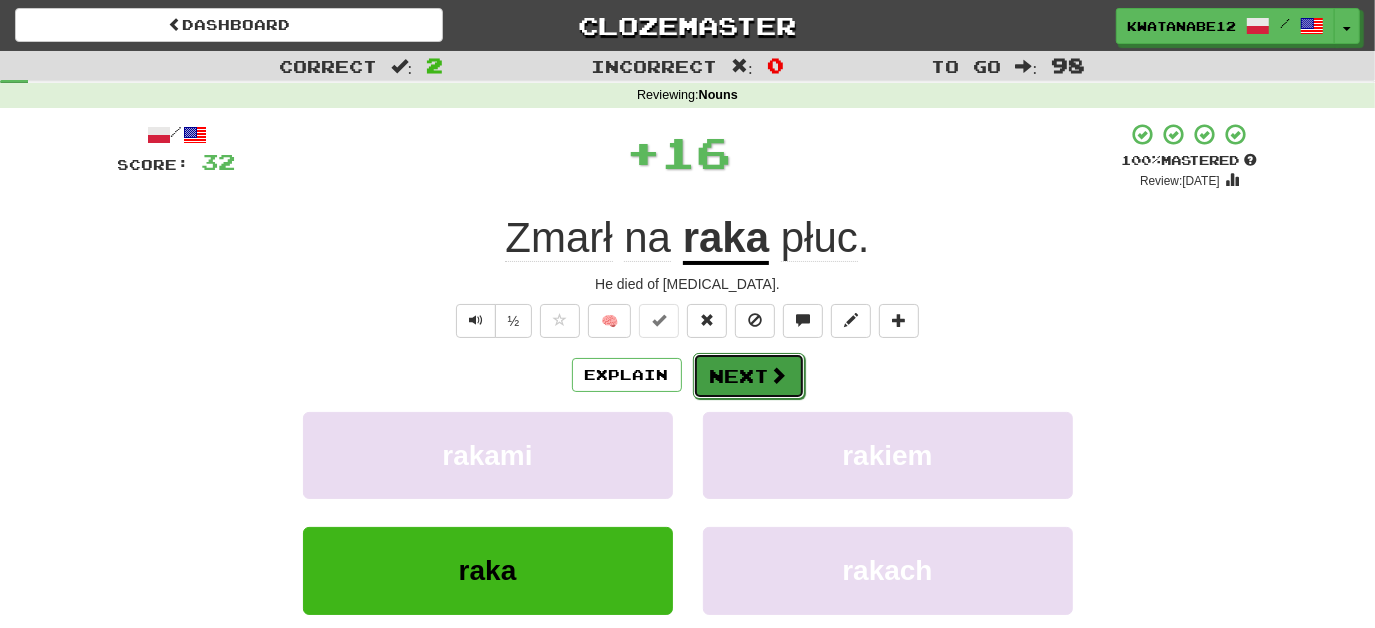 click on "Next" at bounding box center (749, 376) 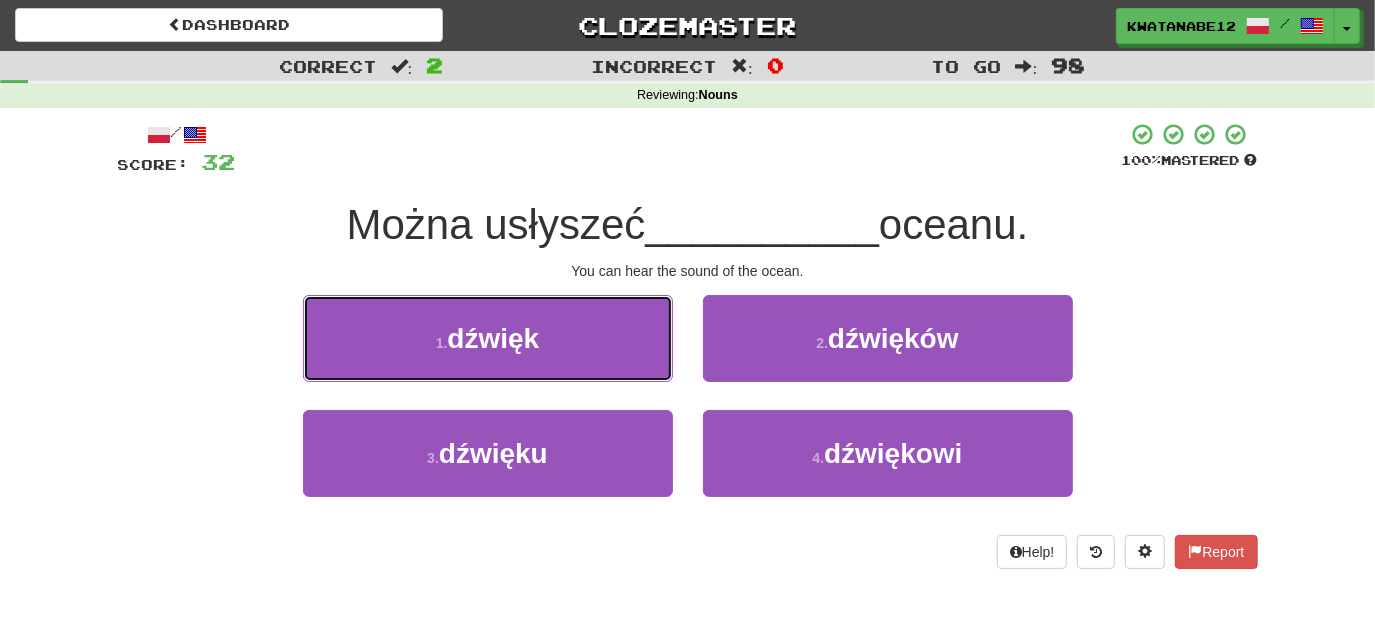 click on "1 .  dźwięk" at bounding box center (488, 338) 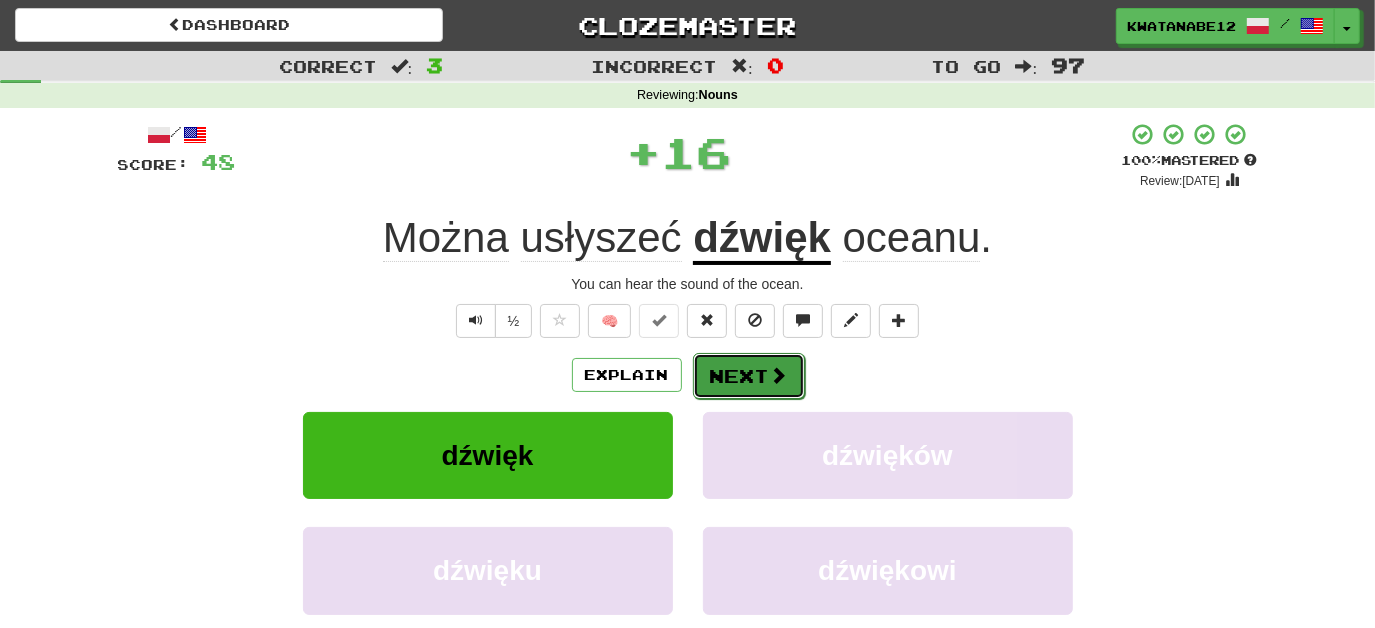 click on "Next" at bounding box center (749, 376) 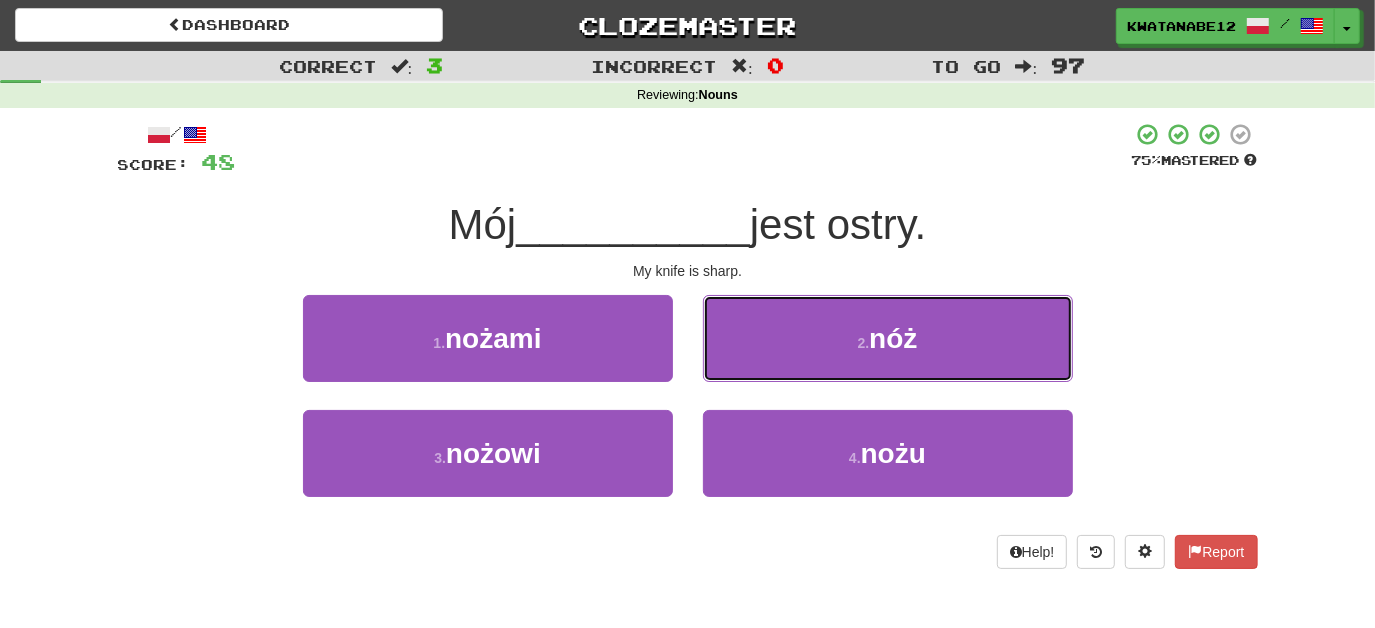 click on "2 .  nóż" at bounding box center (888, 338) 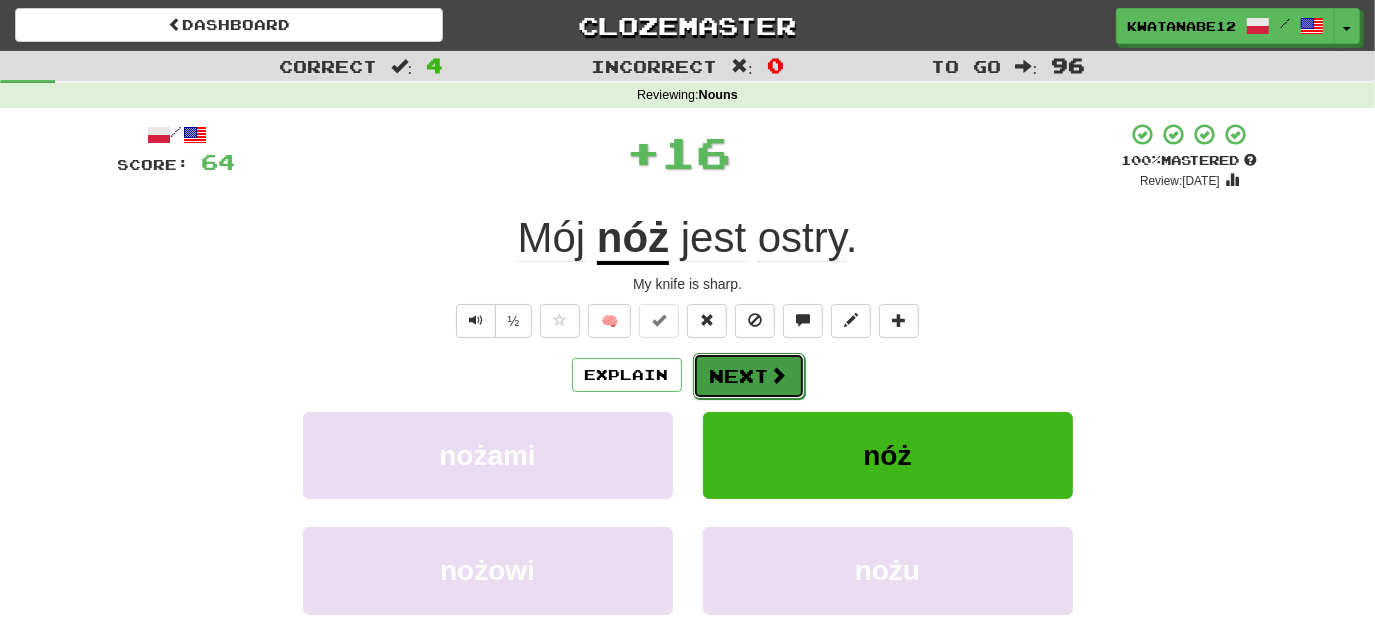 click on "Next" at bounding box center [749, 376] 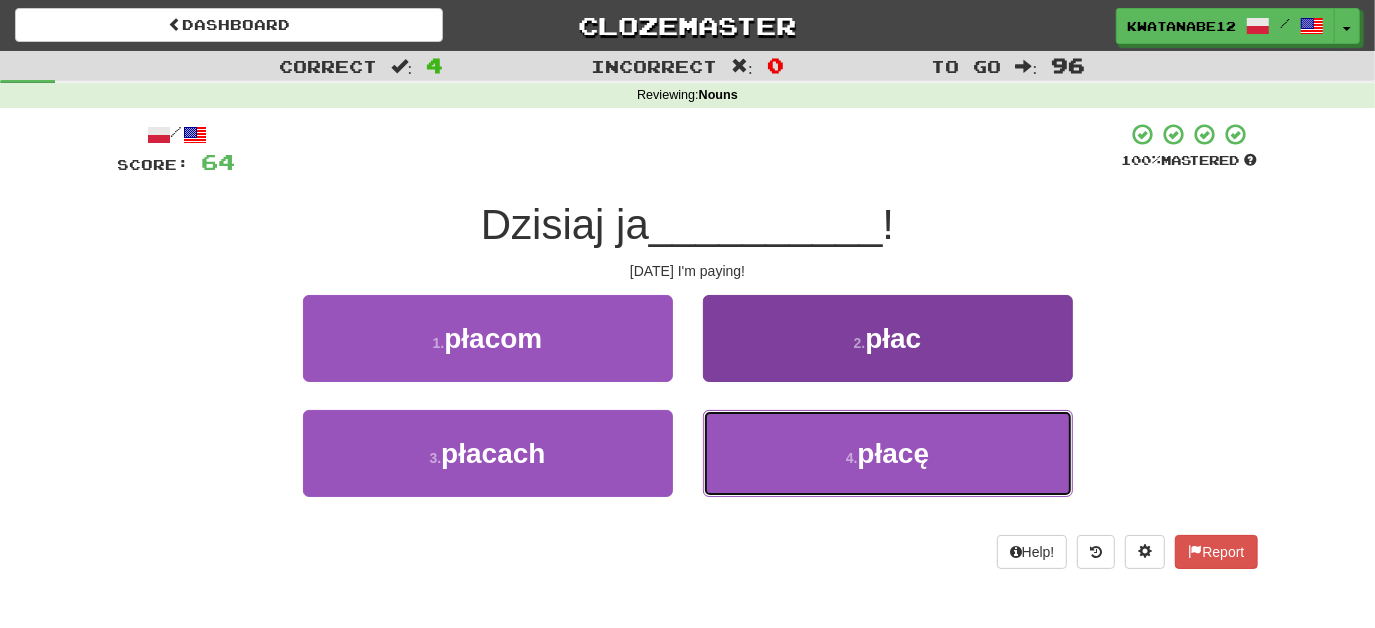 click on "4 .  płacę" at bounding box center [888, 453] 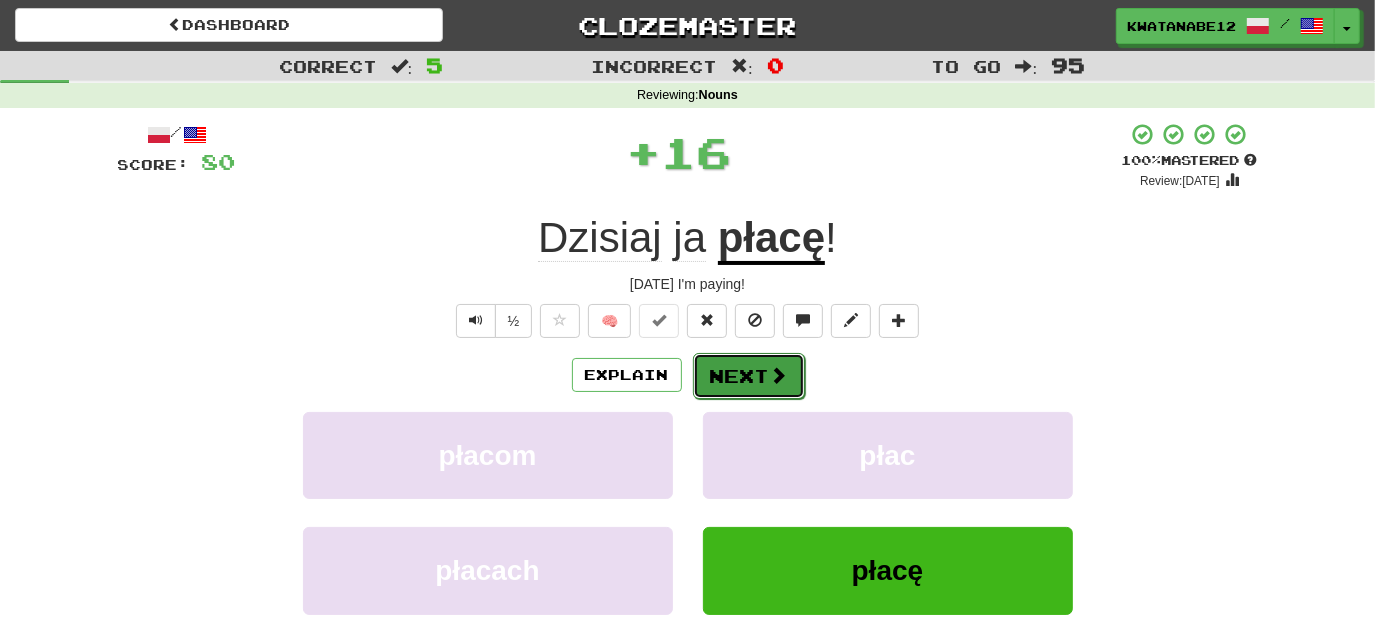 drag, startPoint x: 749, startPoint y: 372, endPoint x: 671, endPoint y: 287, distance: 115.36464 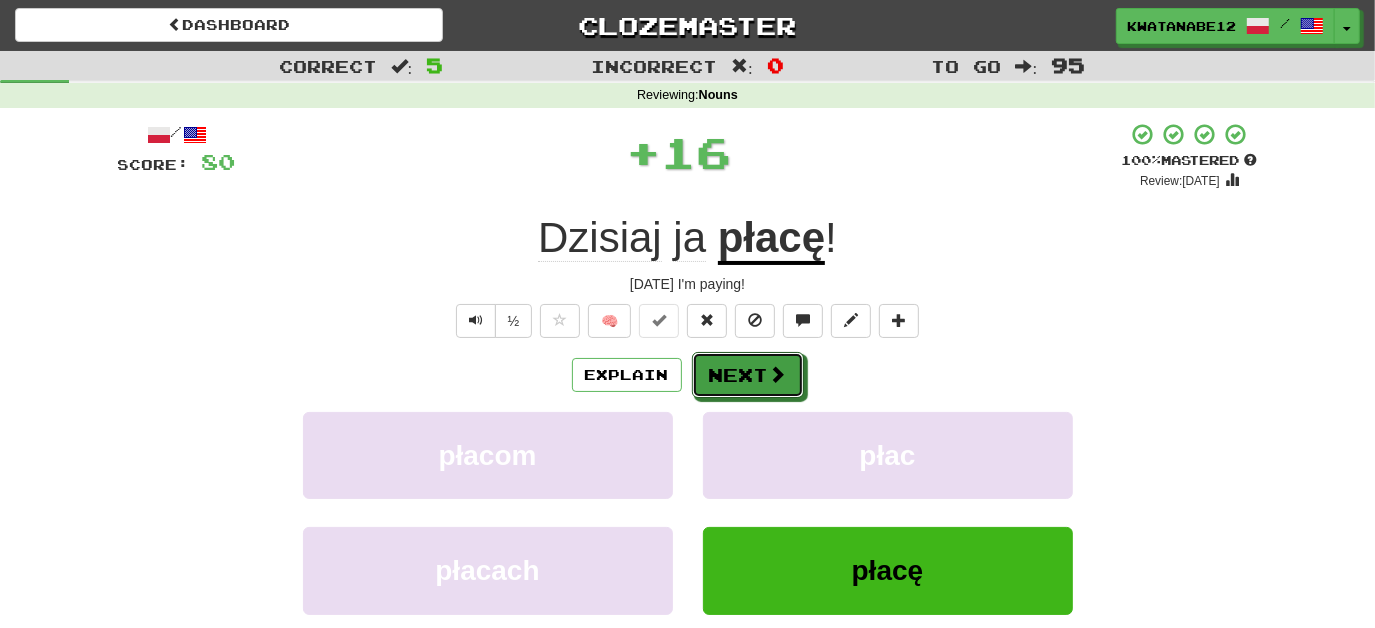 click on "Next" at bounding box center [748, 375] 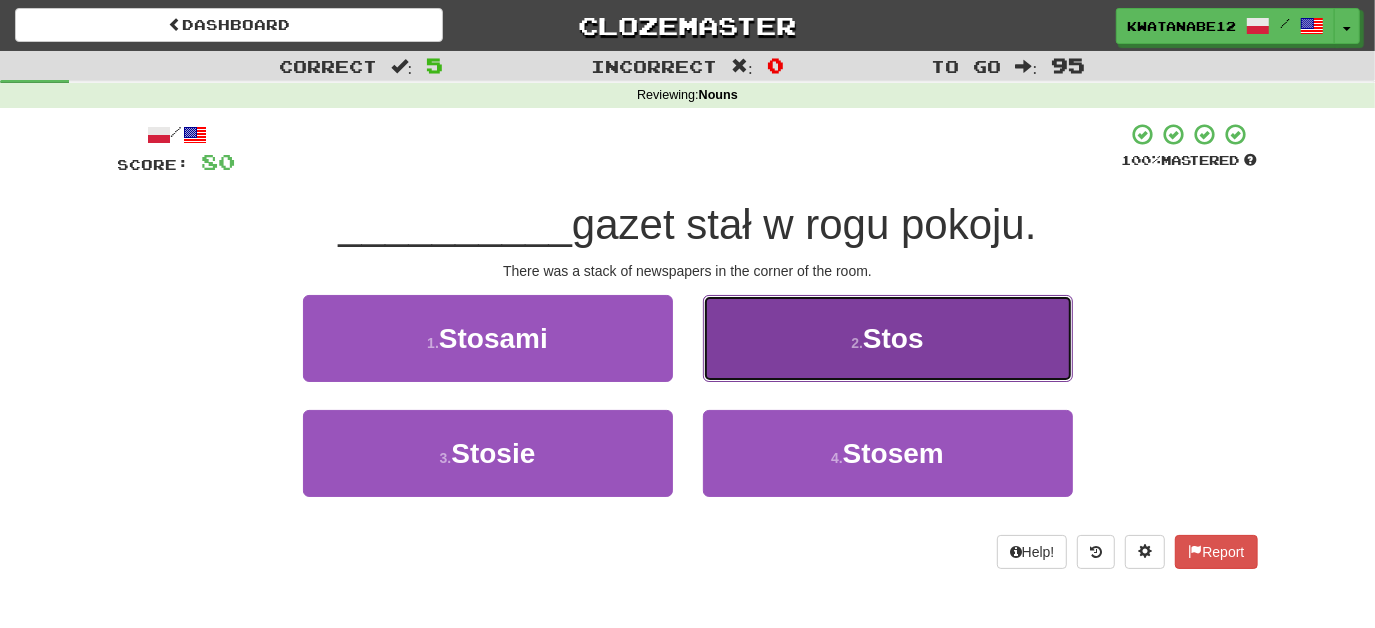 drag, startPoint x: 814, startPoint y: 306, endPoint x: 805, endPoint y: 319, distance: 15.811388 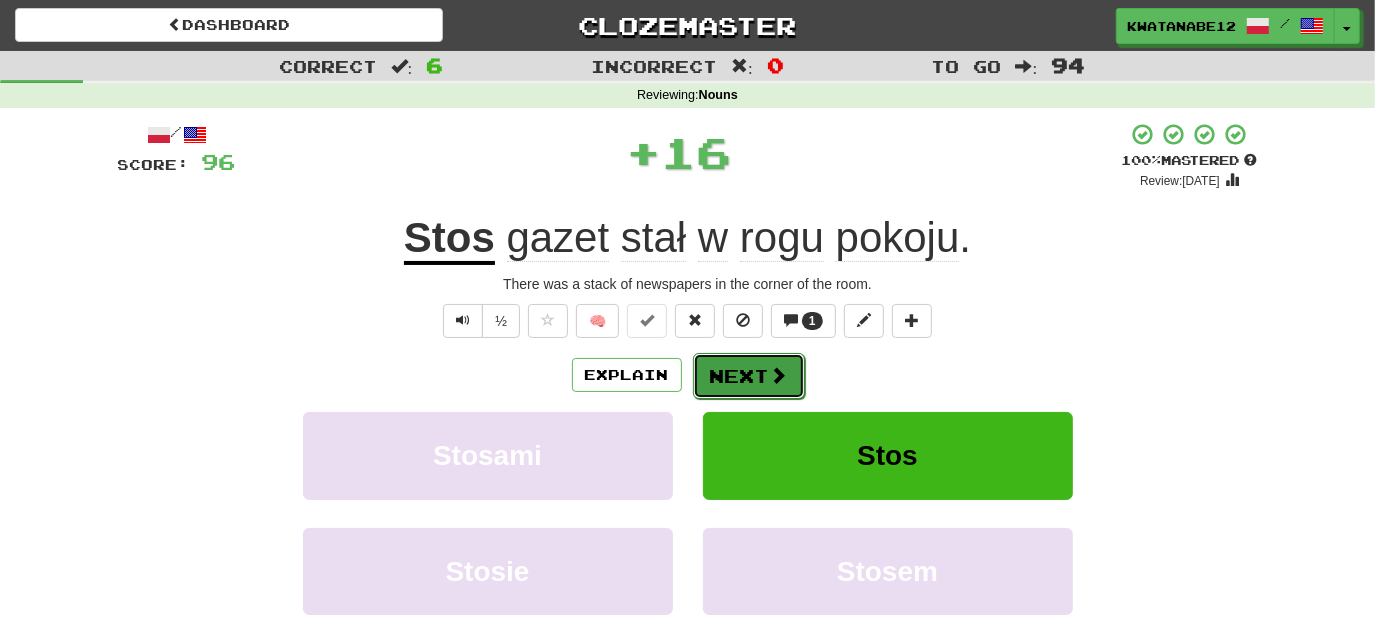 click on "Next" at bounding box center [749, 376] 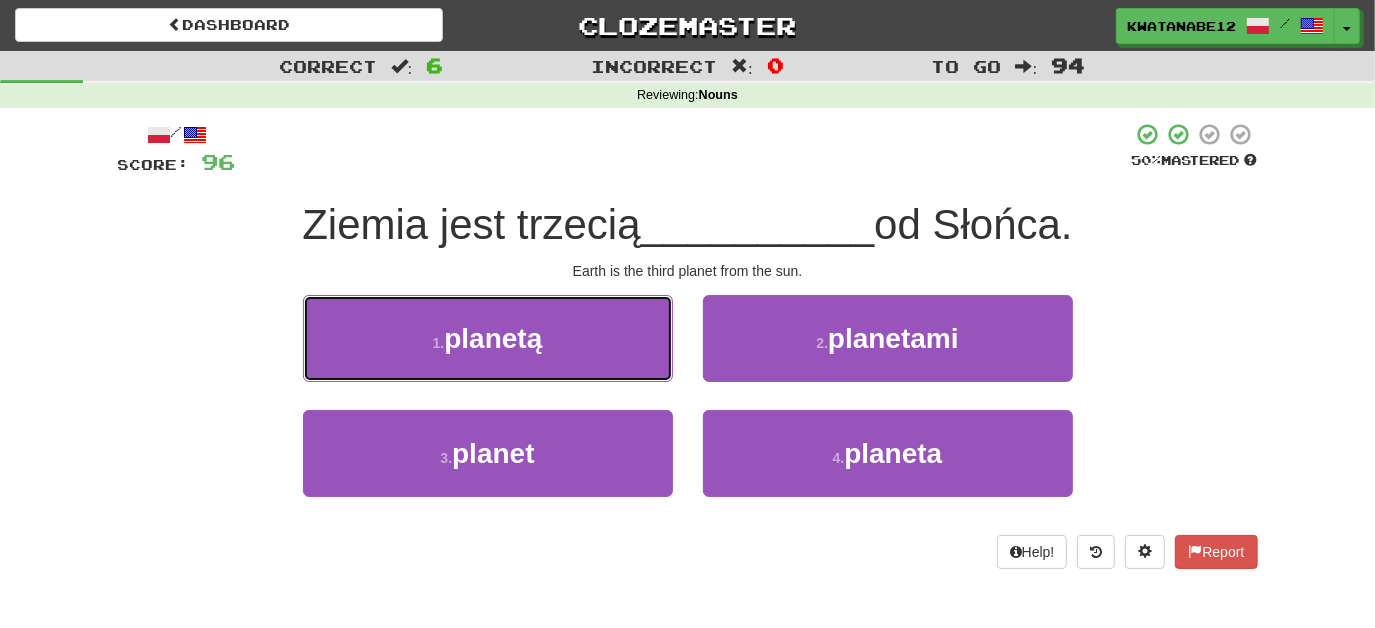 click on "1 .  planetą" at bounding box center (488, 338) 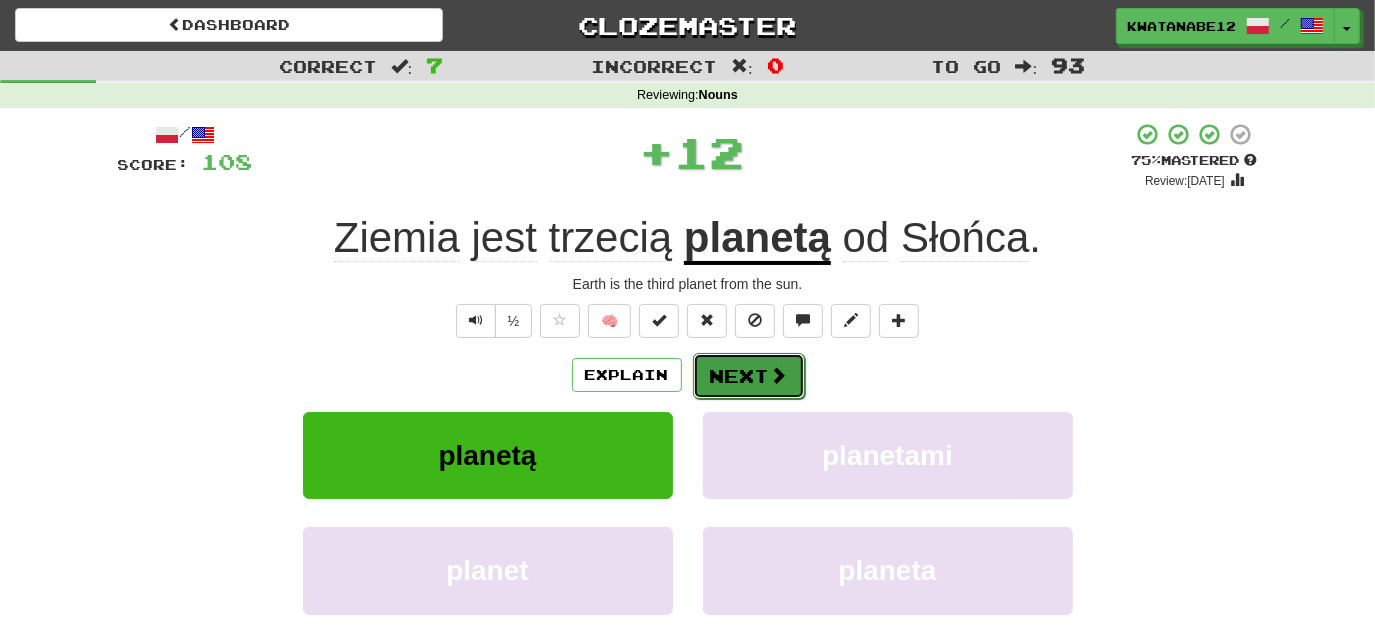 click on "Next" at bounding box center (749, 376) 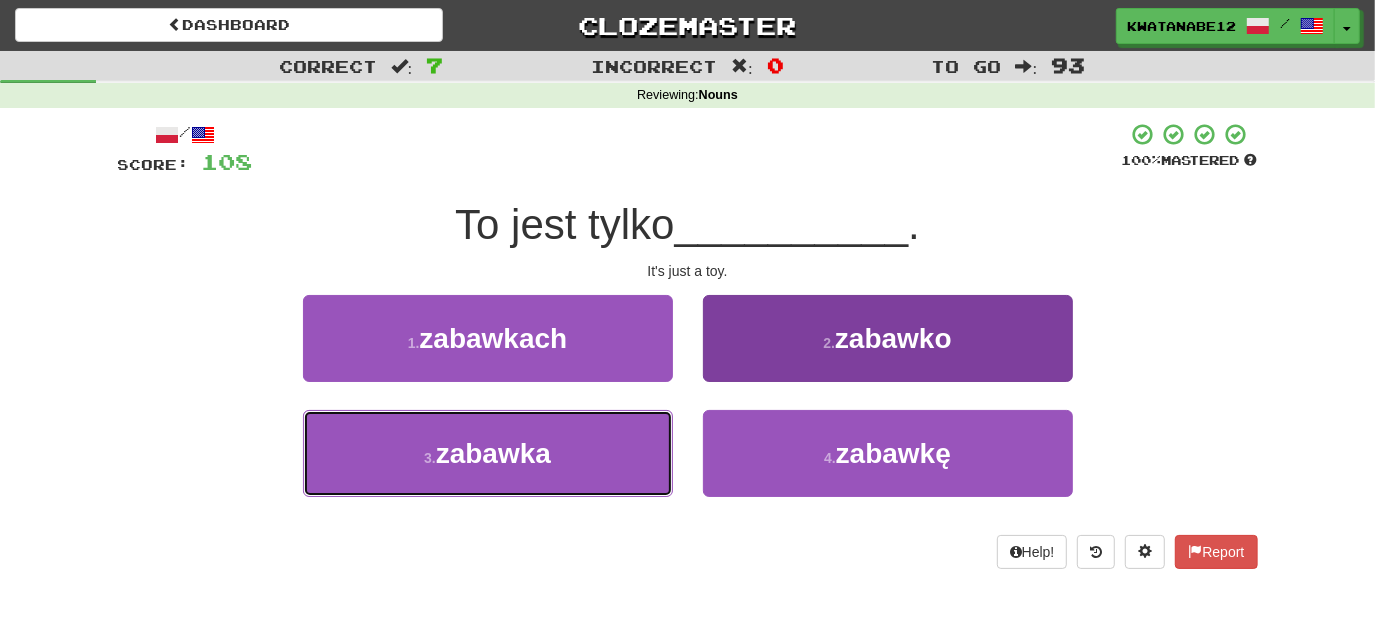 drag, startPoint x: 627, startPoint y: 423, endPoint x: 728, endPoint y: 375, distance: 111.82576 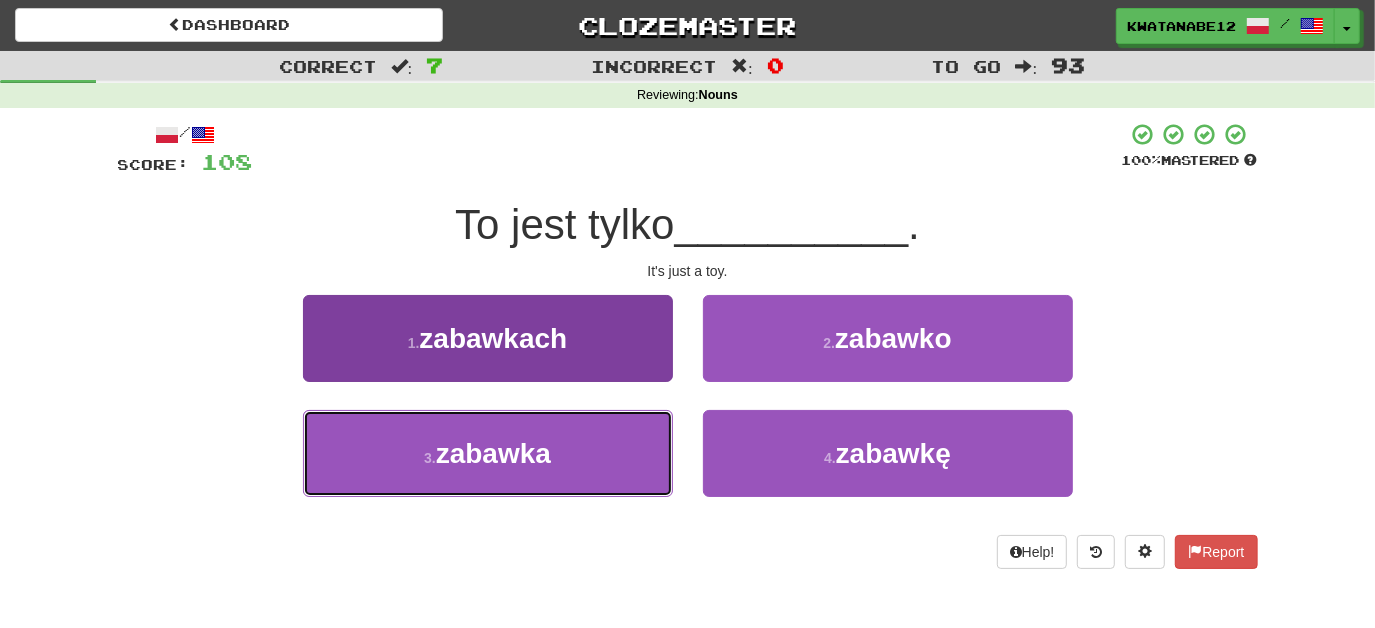 click on "3 .  zabawka" at bounding box center (488, 453) 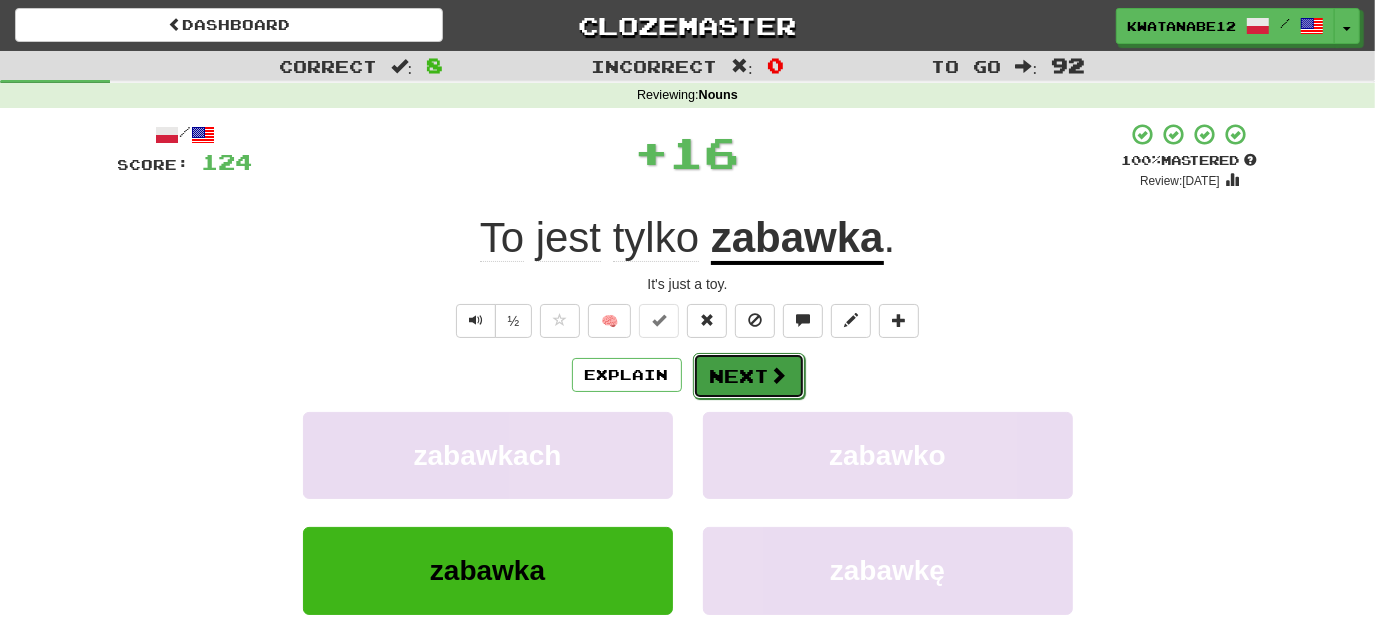click on "Next" at bounding box center (749, 376) 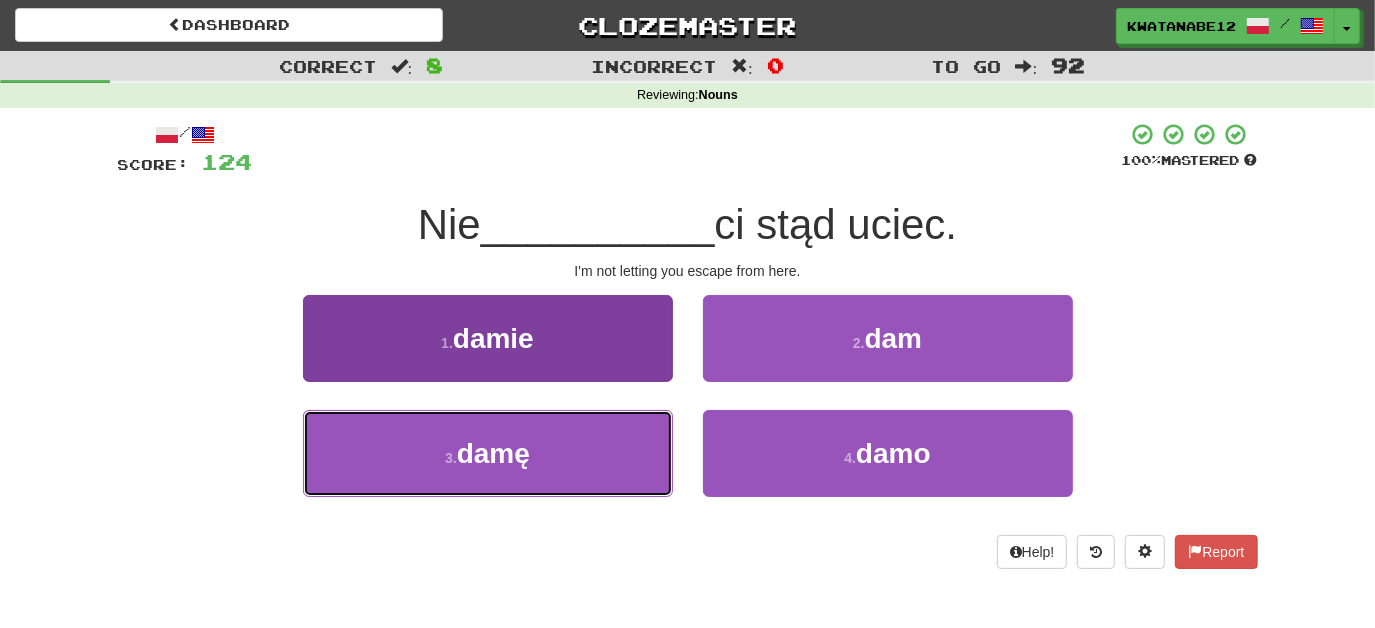 drag, startPoint x: 614, startPoint y: 444, endPoint x: 629, endPoint y: 444, distance: 15 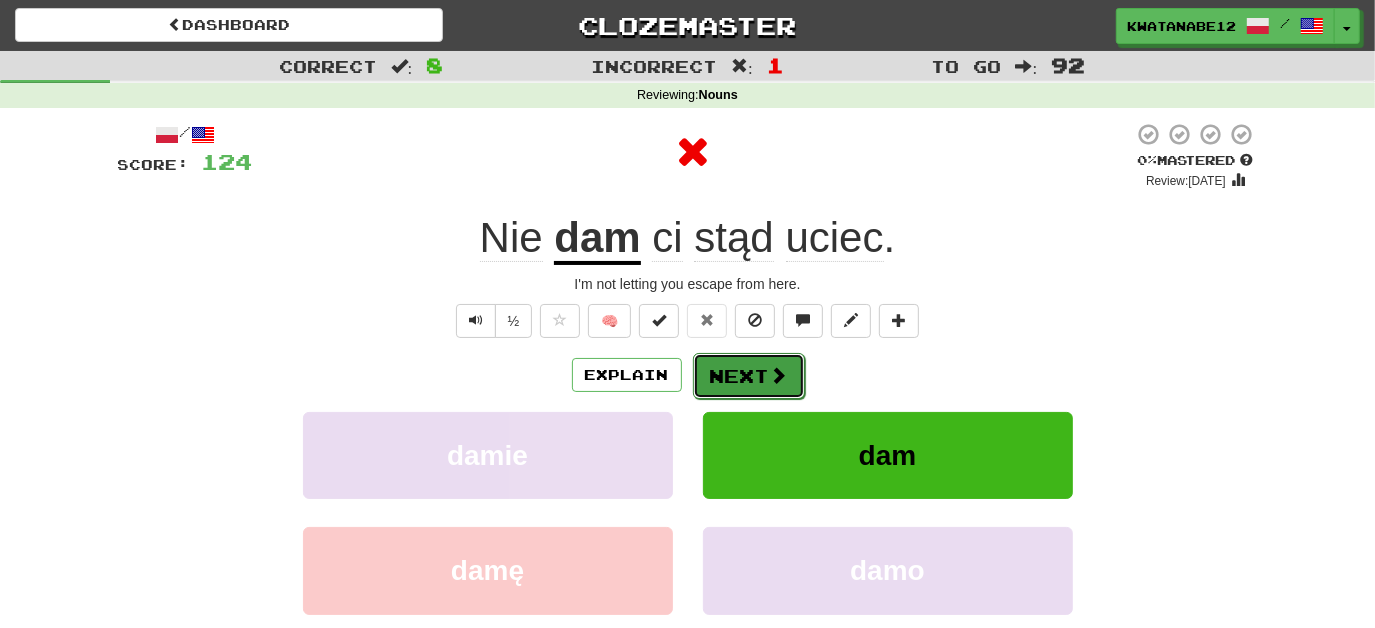 click on "Next" at bounding box center (749, 376) 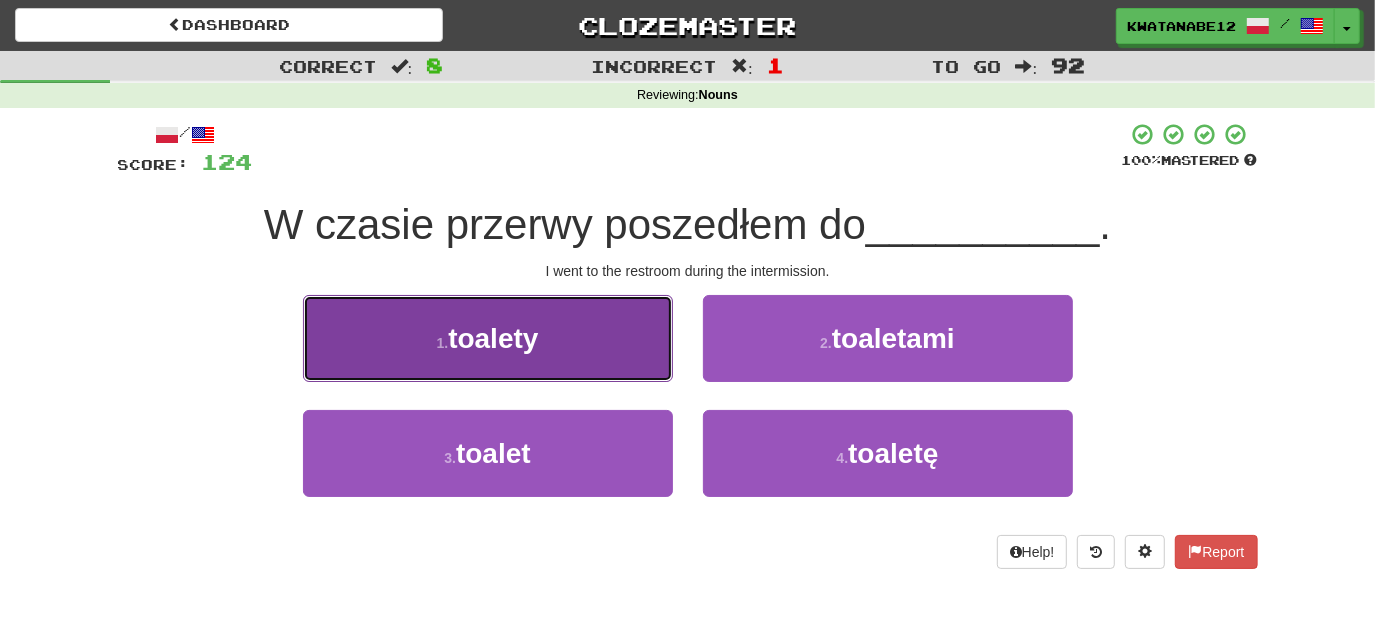 click on "1 .  toalety" at bounding box center [488, 338] 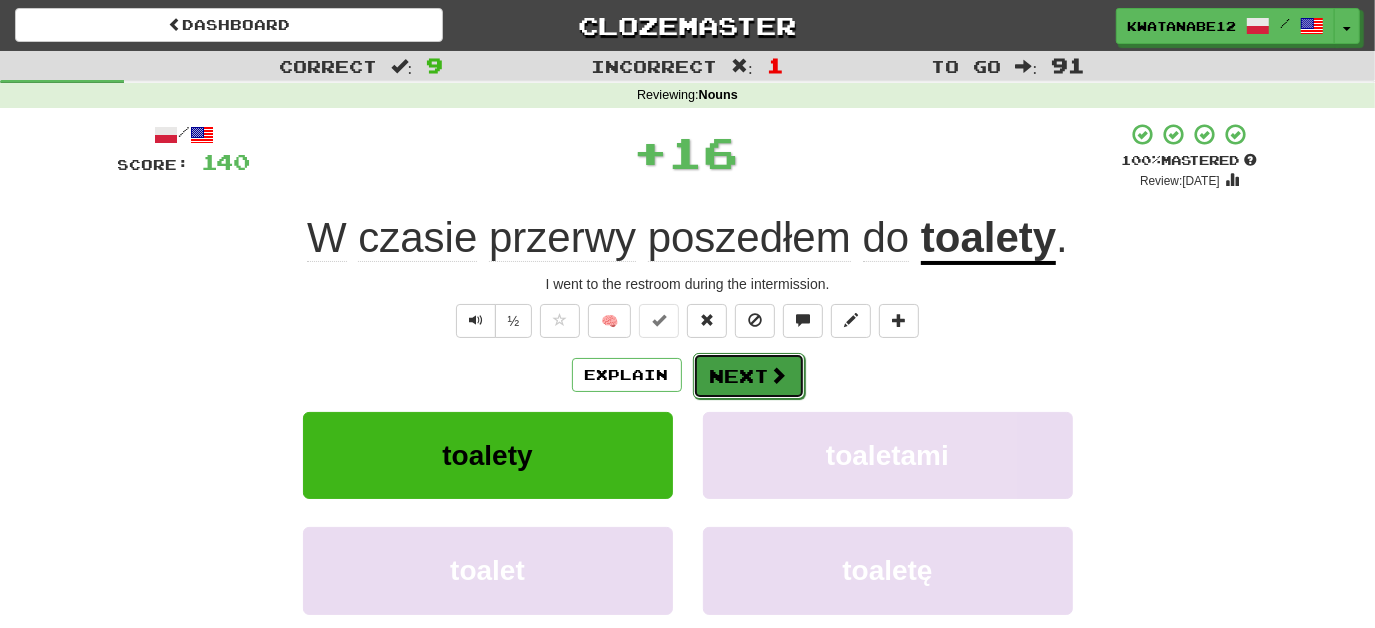 click on "Next" at bounding box center (749, 376) 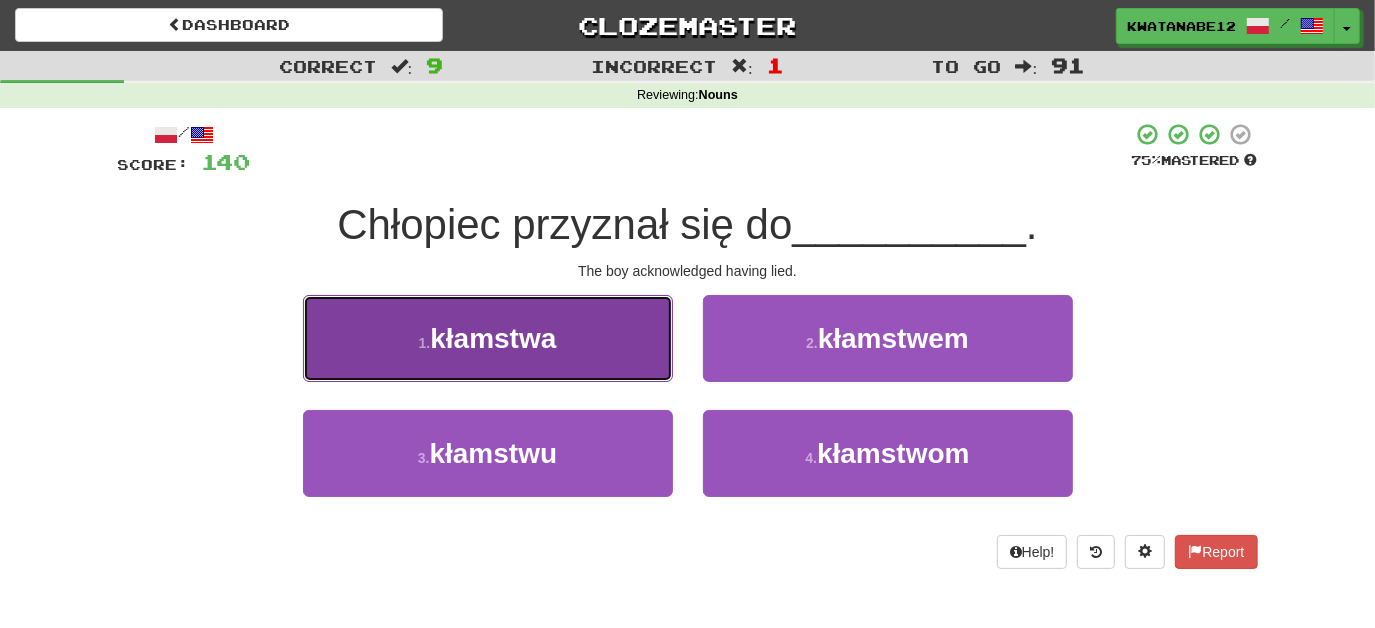 click on "1 .  kłamstwa" at bounding box center (488, 338) 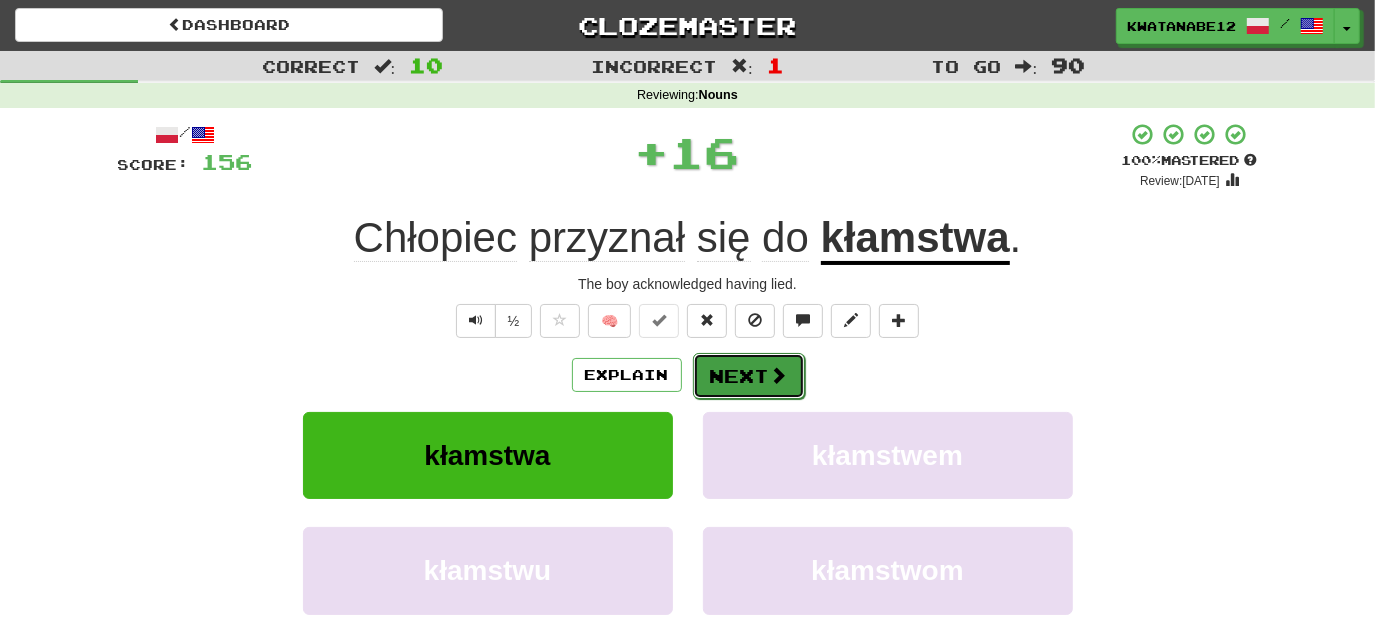click on "Next" at bounding box center (749, 376) 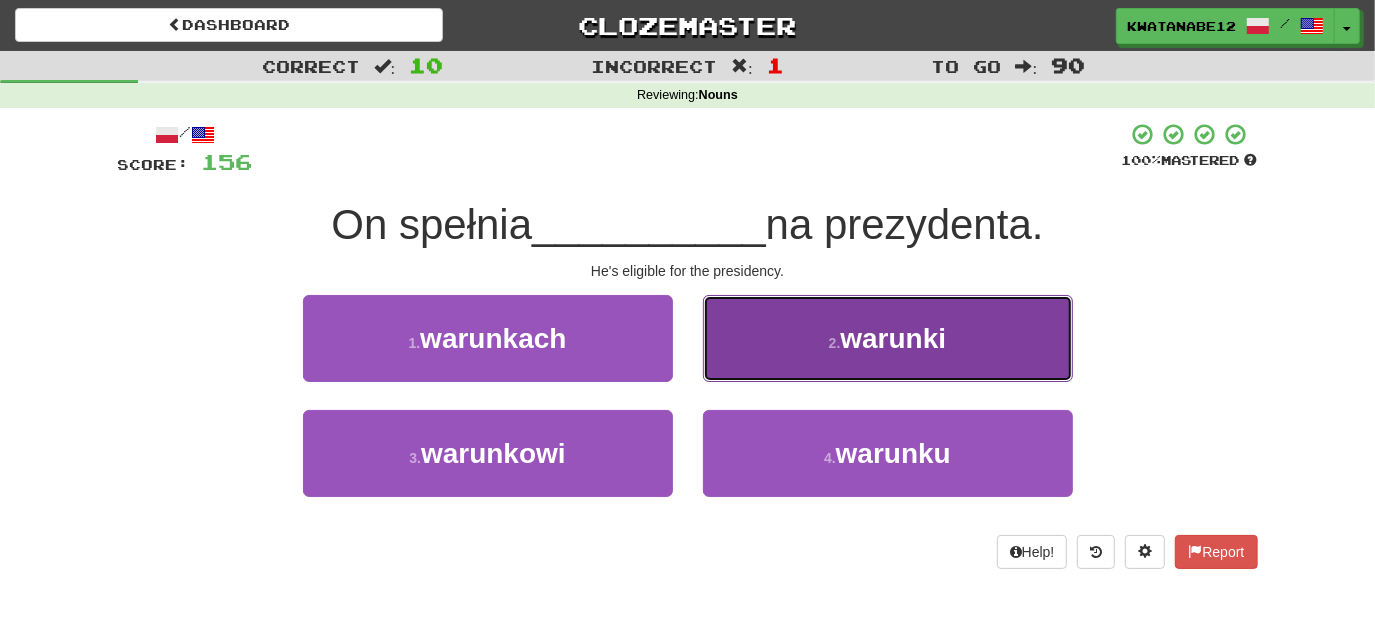 click on "2 .  warunki" at bounding box center [888, 338] 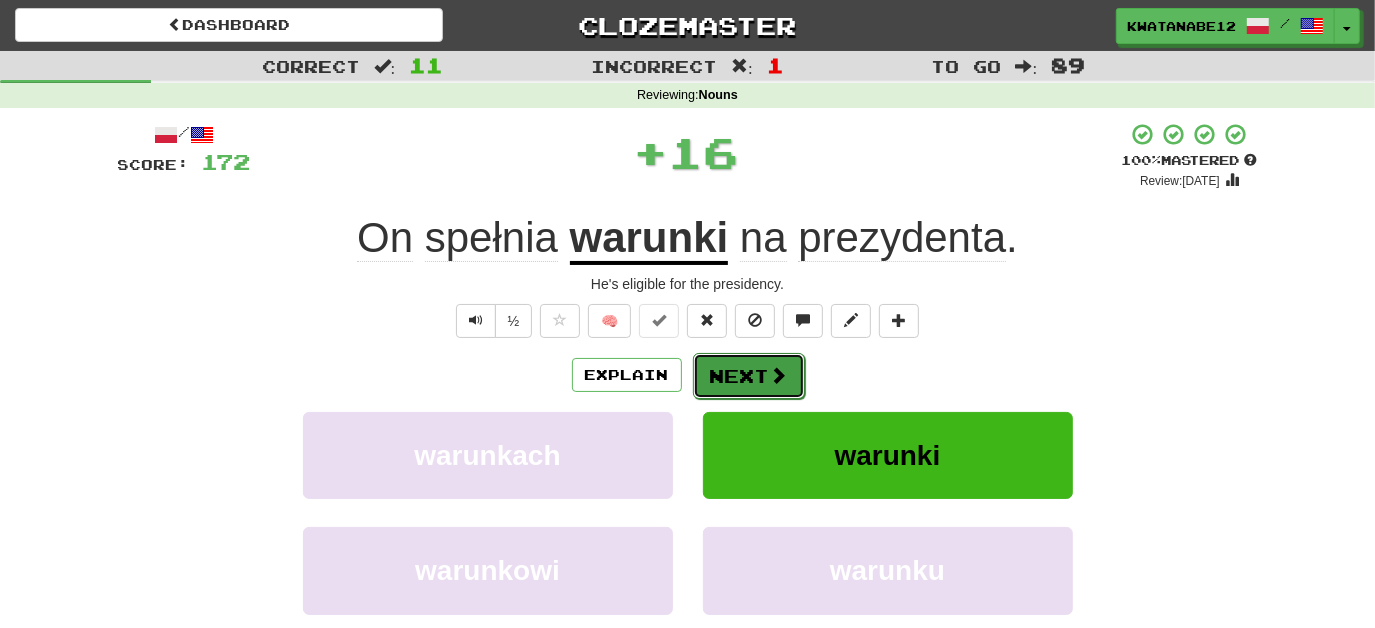 click on "Next" at bounding box center (749, 376) 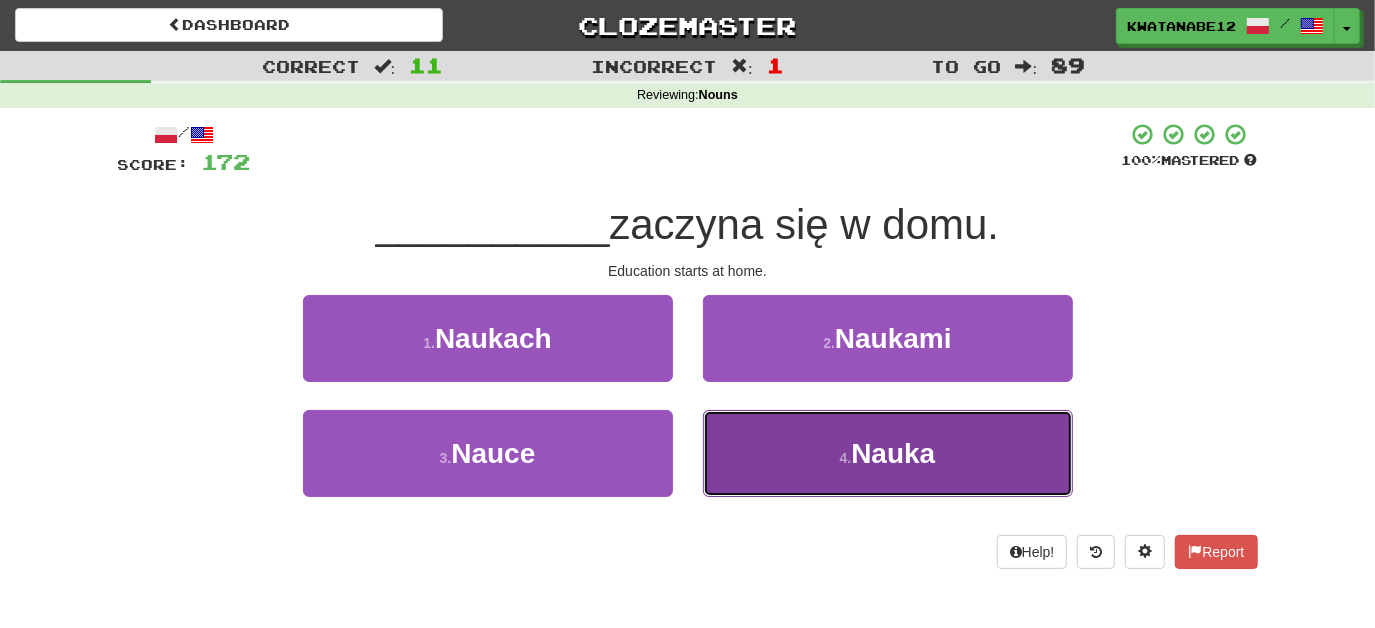 click on "4 .  Nauka" at bounding box center (888, 453) 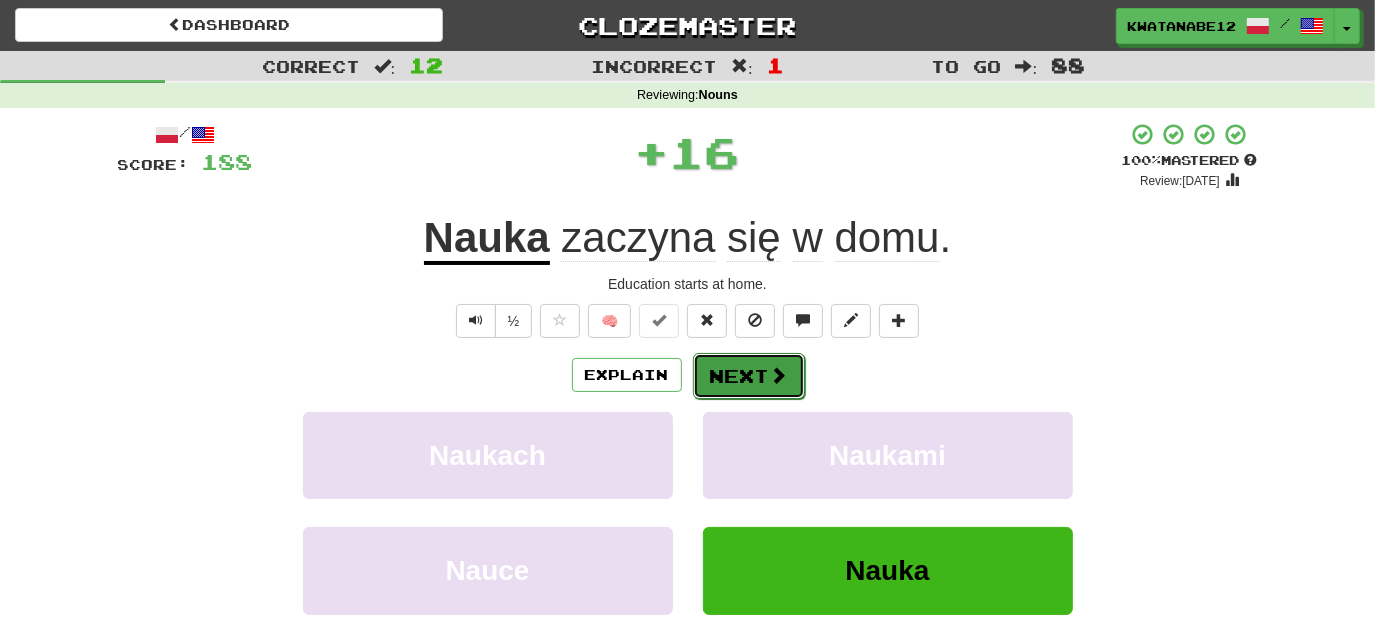 click on "Next" at bounding box center (749, 376) 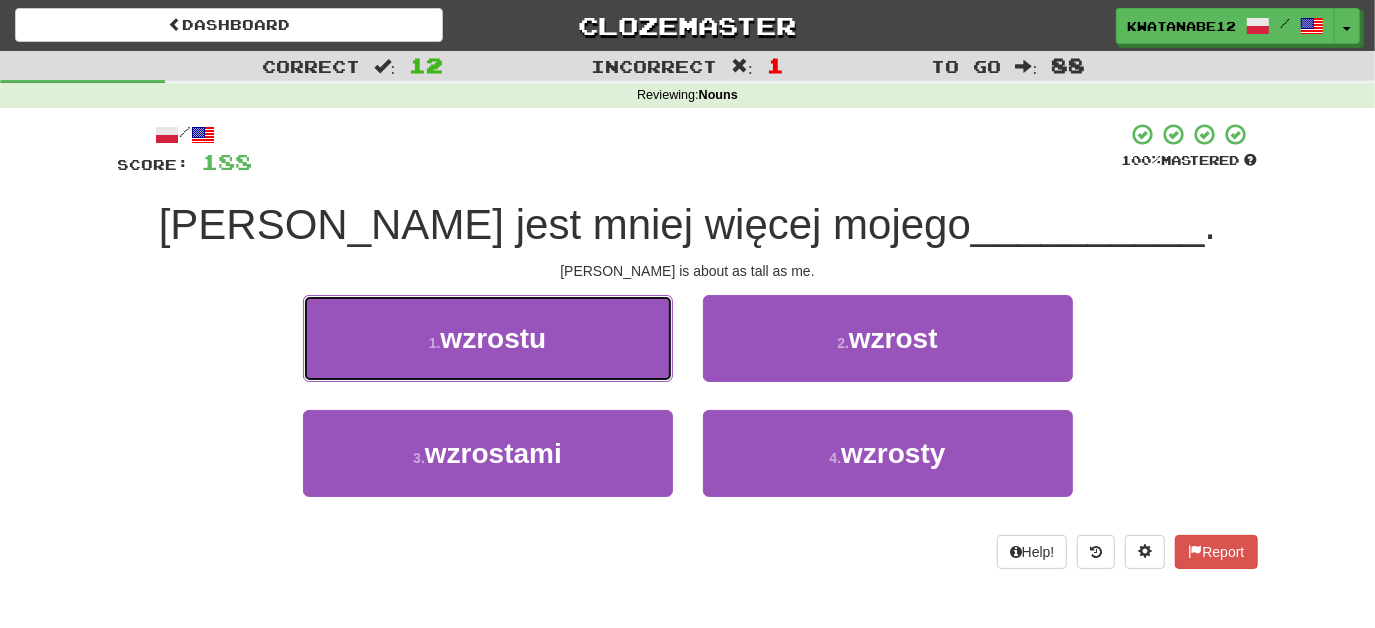 drag, startPoint x: 581, startPoint y: 344, endPoint x: 704, endPoint y: 346, distance: 123.01626 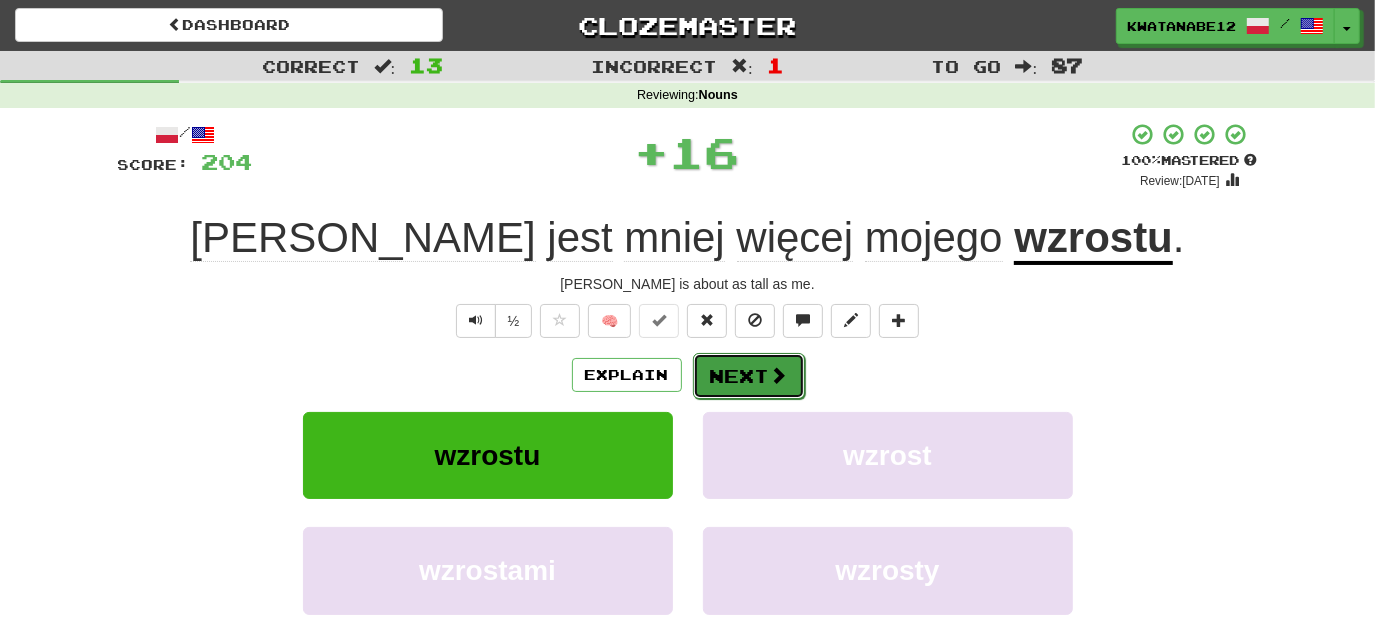 click on "Next" at bounding box center (749, 376) 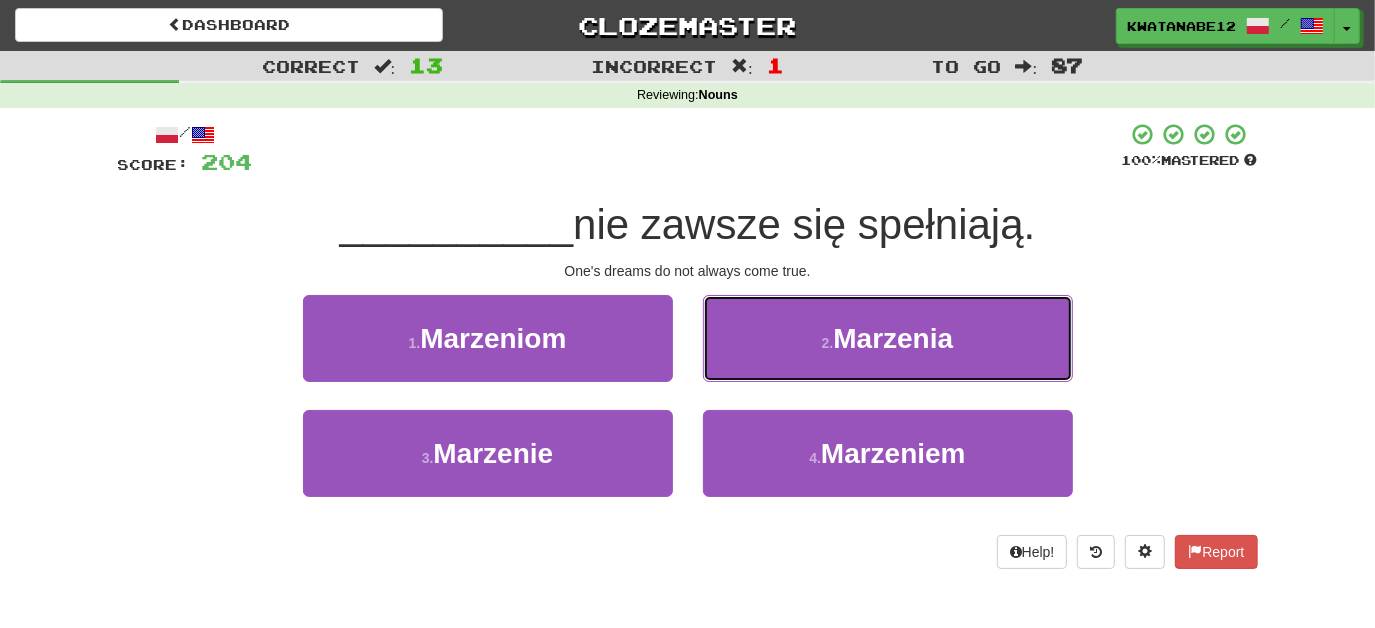 drag, startPoint x: 788, startPoint y: 327, endPoint x: 783, endPoint y: 339, distance: 13 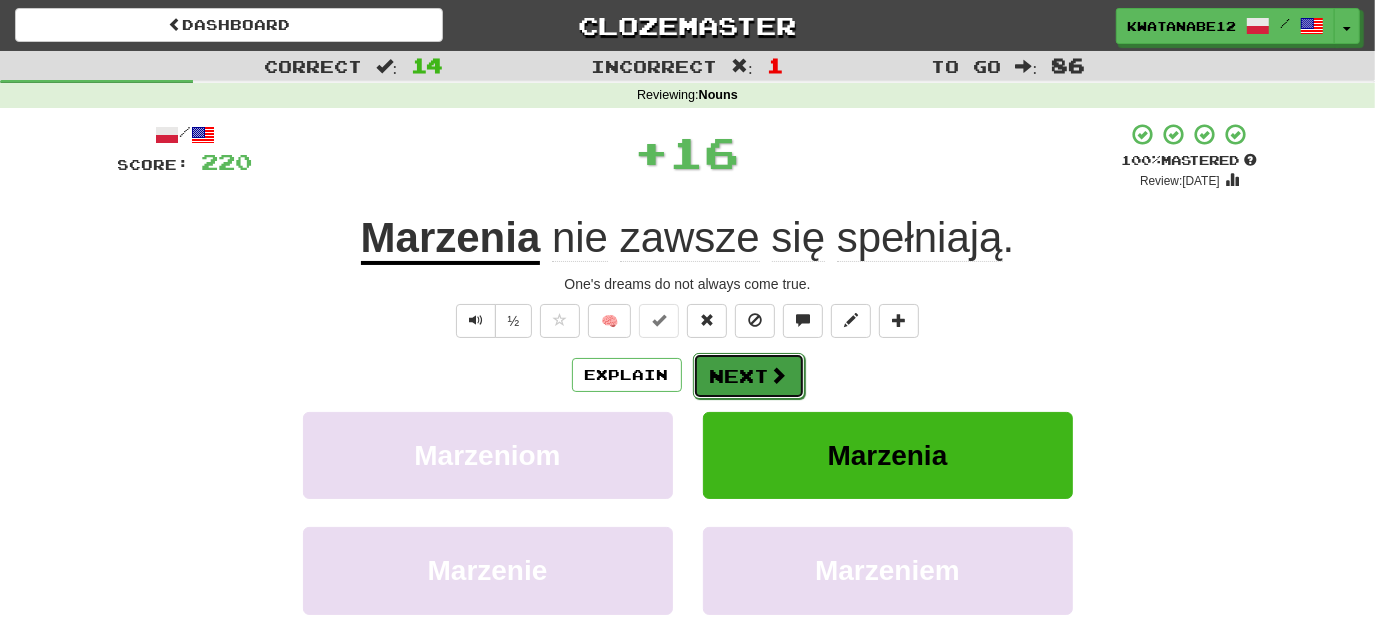 click on "Next" at bounding box center [749, 376] 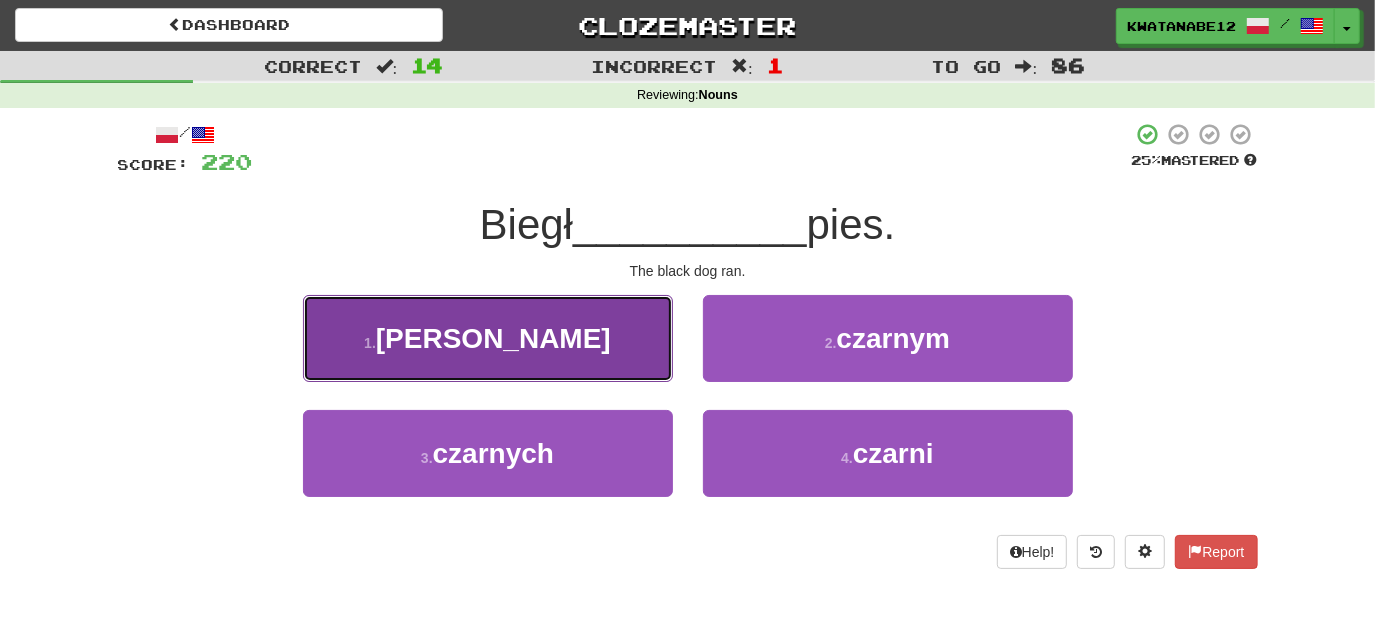 drag, startPoint x: 618, startPoint y: 329, endPoint x: 664, endPoint y: 350, distance: 50.566788 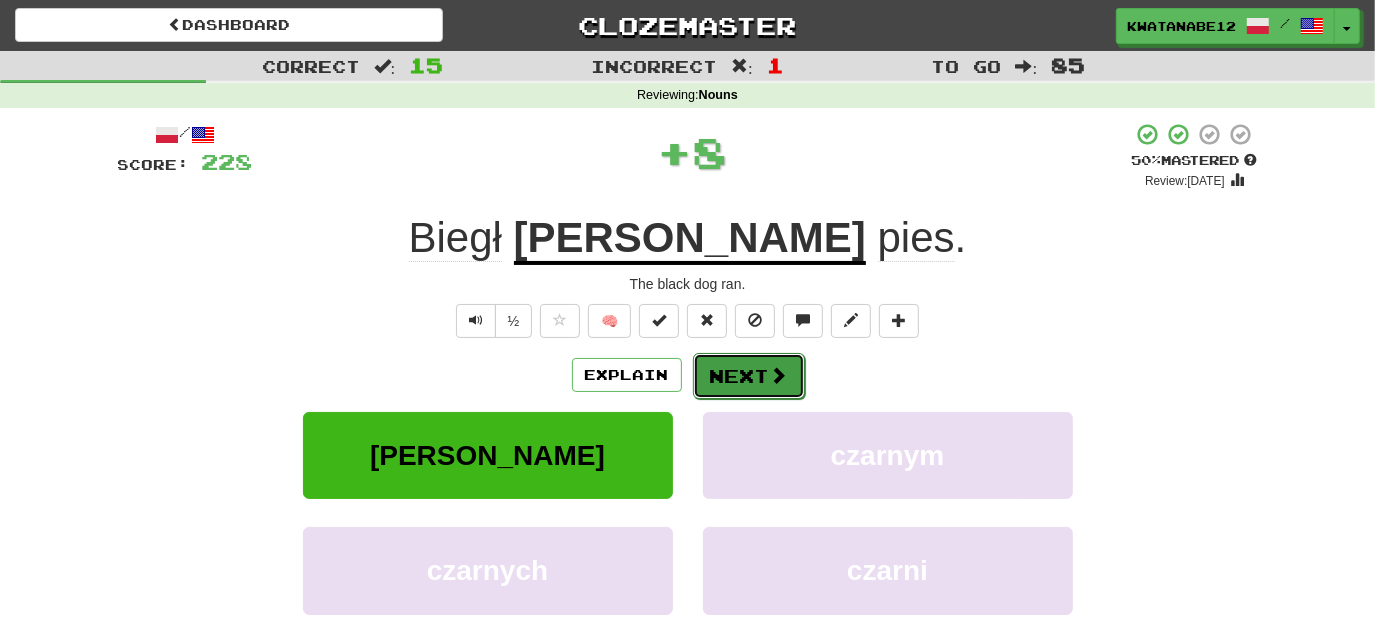 click on "Next" at bounding box center (749, 376) 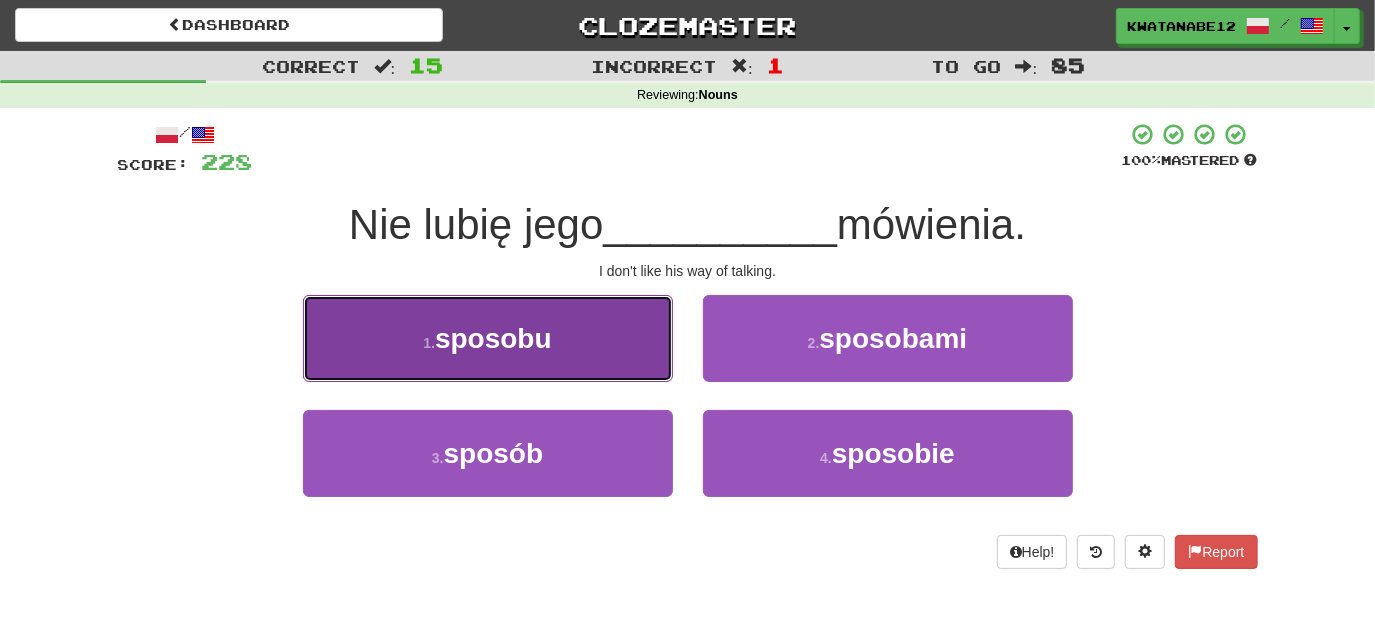 click on "1 .  sposobu" at bounding box center (488, 338) 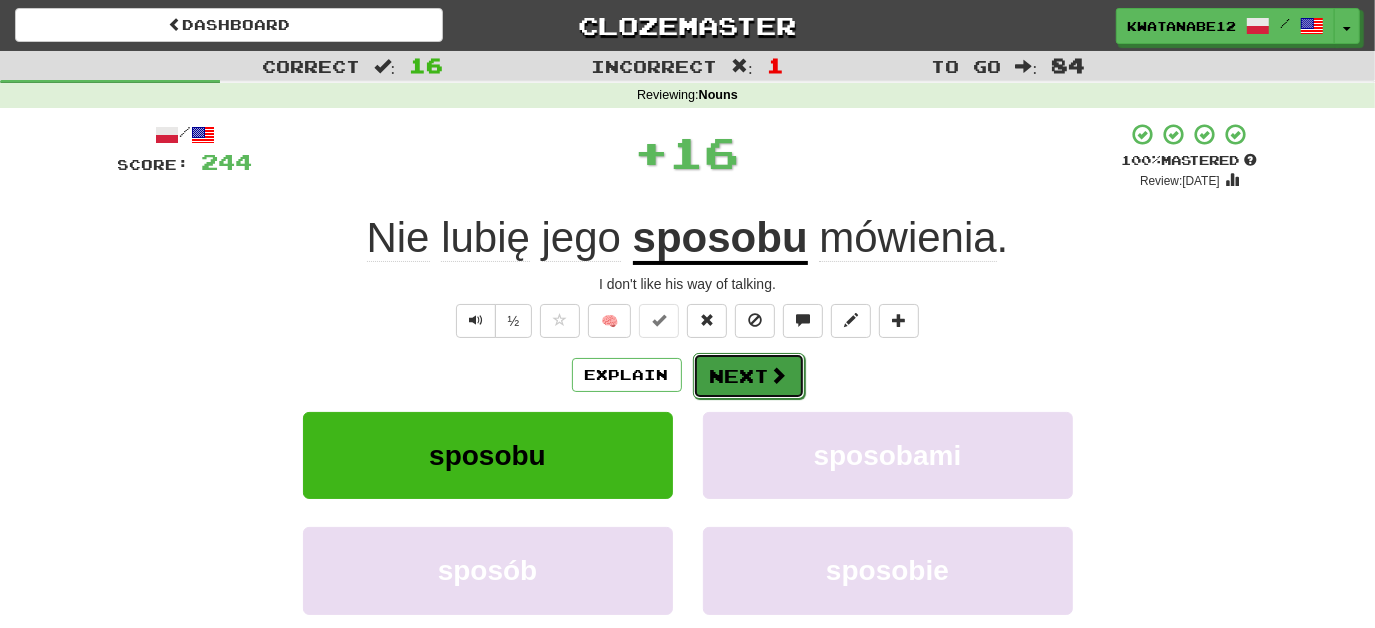 click on "Next" at bounding box center (749, 376) 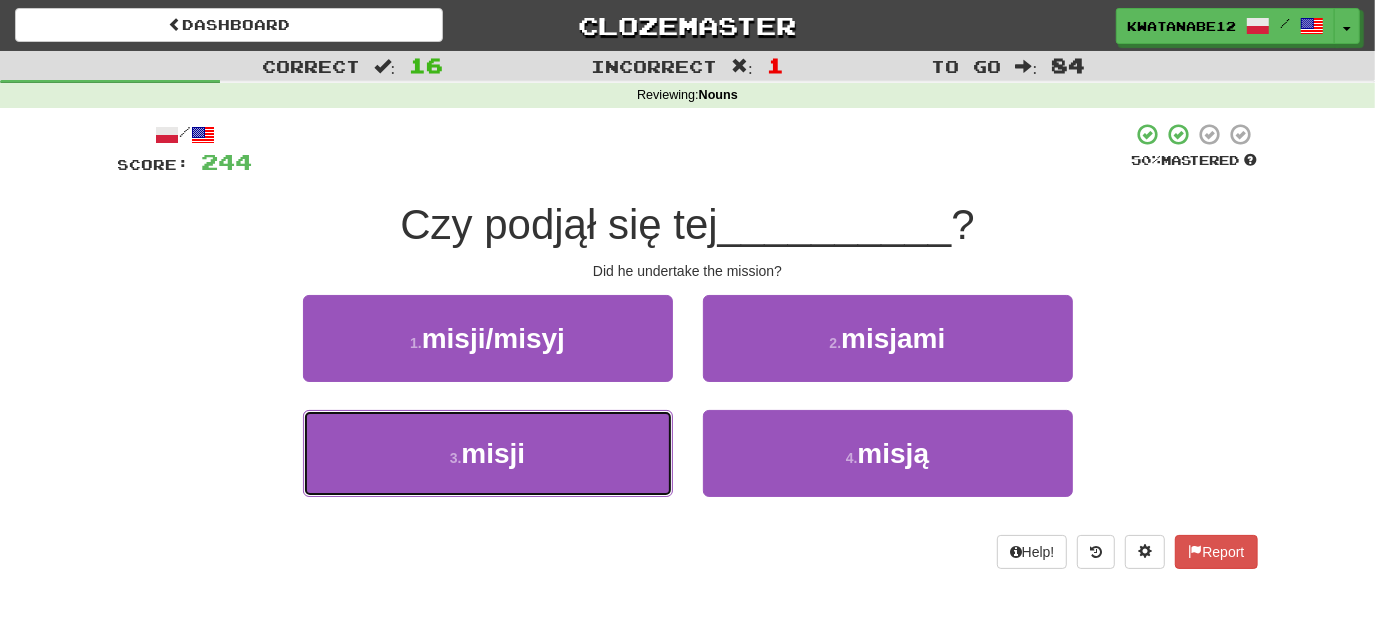 drag, startPoint x: 605, startPoint y: 447, endPoint x: 661, endPoint y: 410, distance: 67.11929 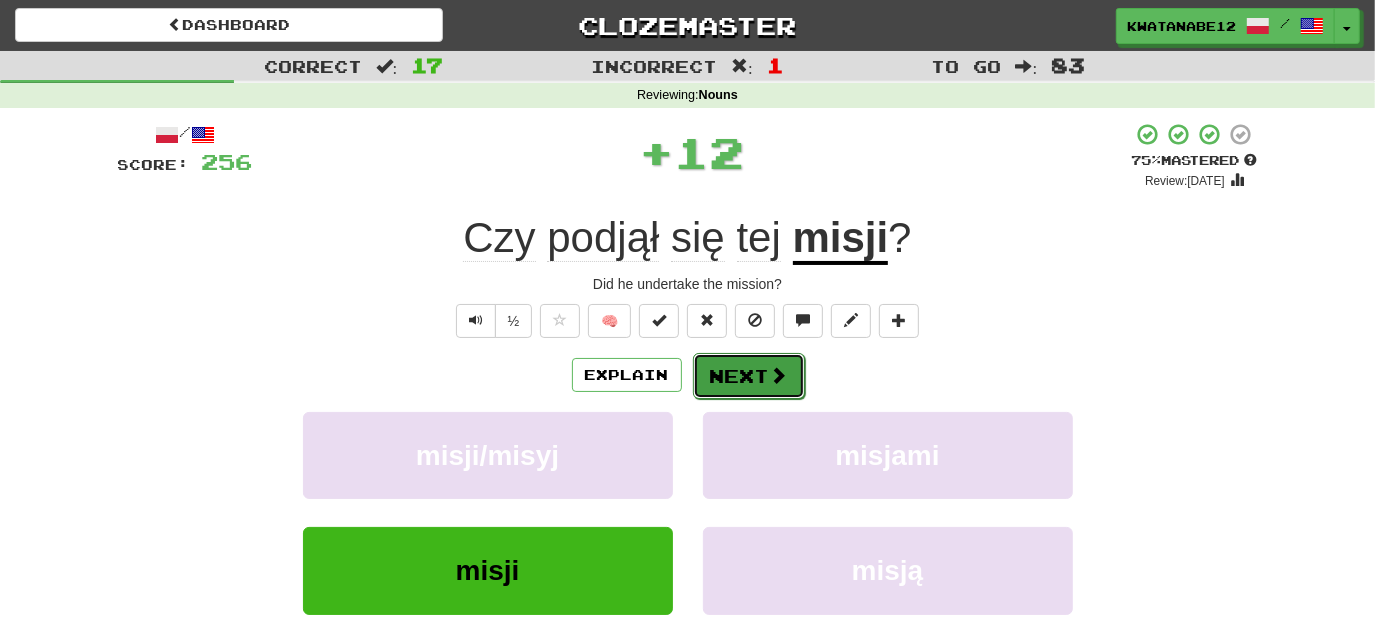 click on "Next" at bounding box center [749, 376] 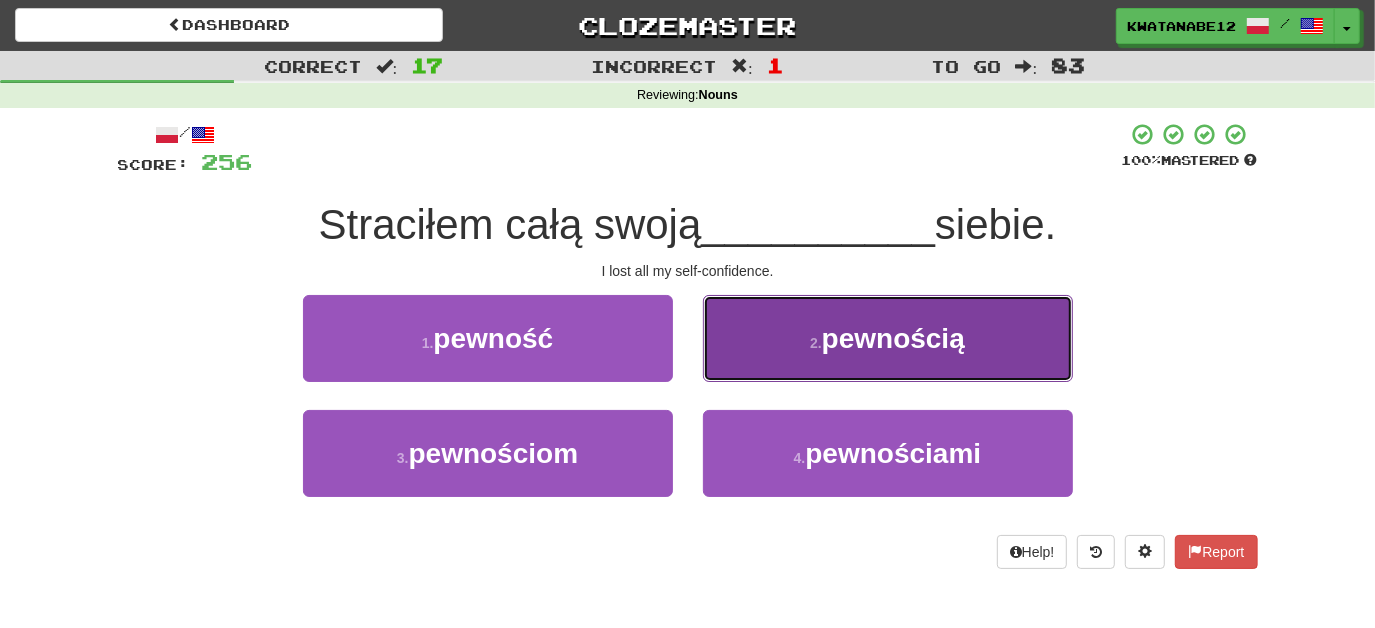 click on "2 .  pewnością" at bounding box center (888, 338) 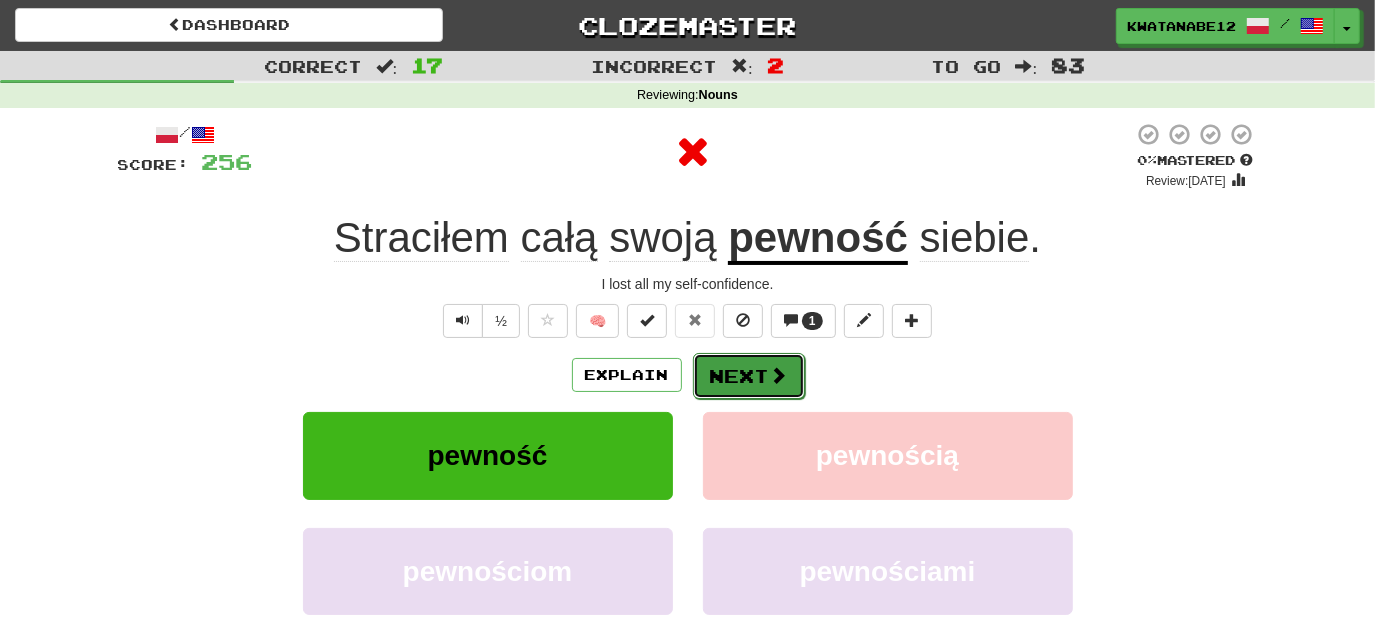 click on "Next" at bounding box center [749, 376] 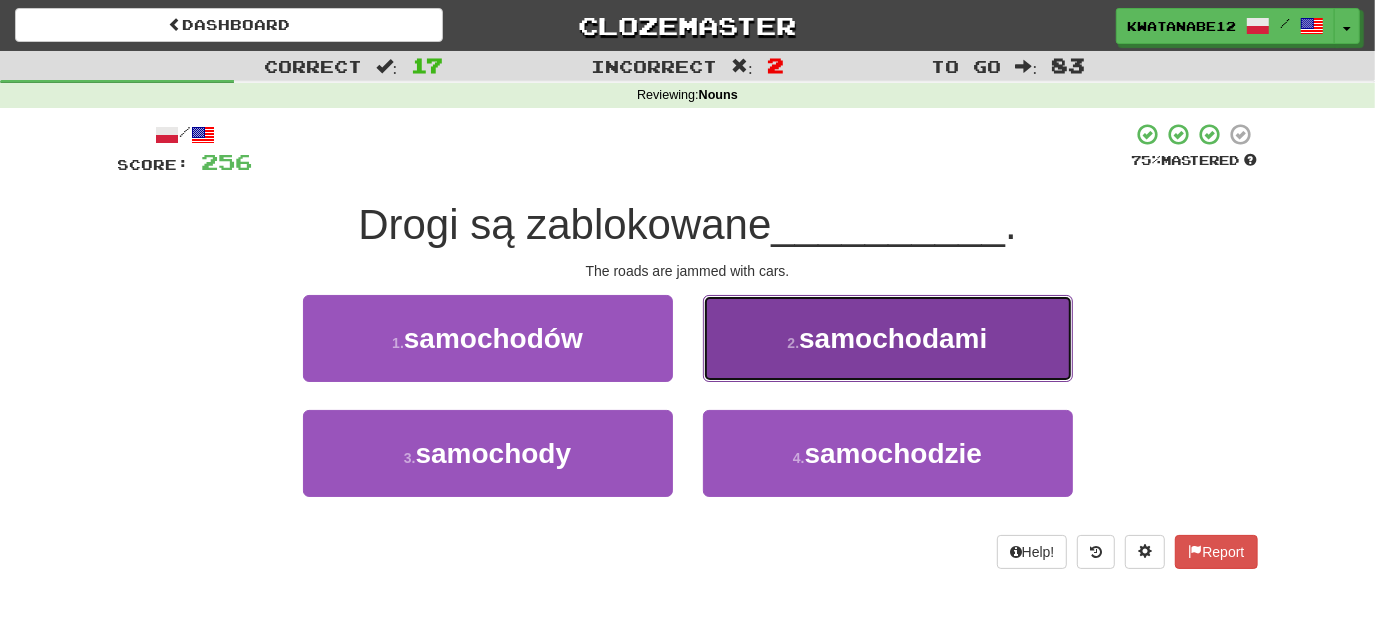 click on "2 .  samochodami" at bounding box center (888, 338) 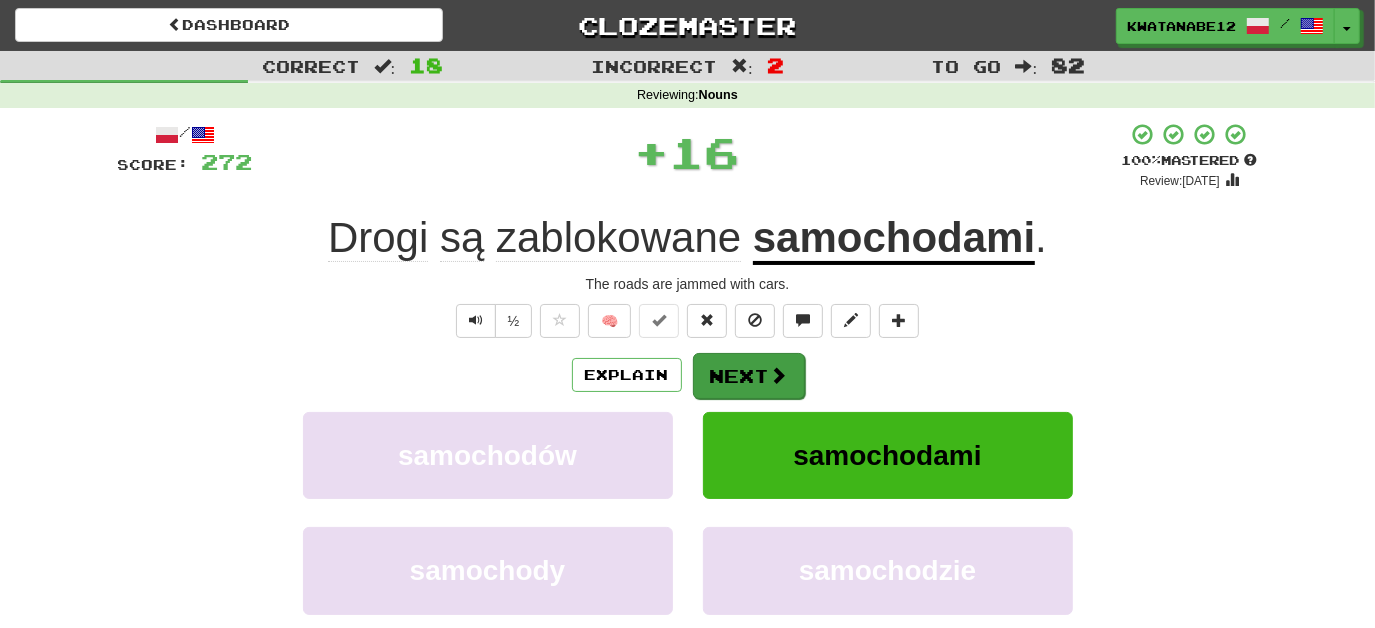 click on "Explain Next samochodów samochodami samochody samochodzie Learn more: samochodów samochodami samochody samochodzie" at bounding box center [688, 512] 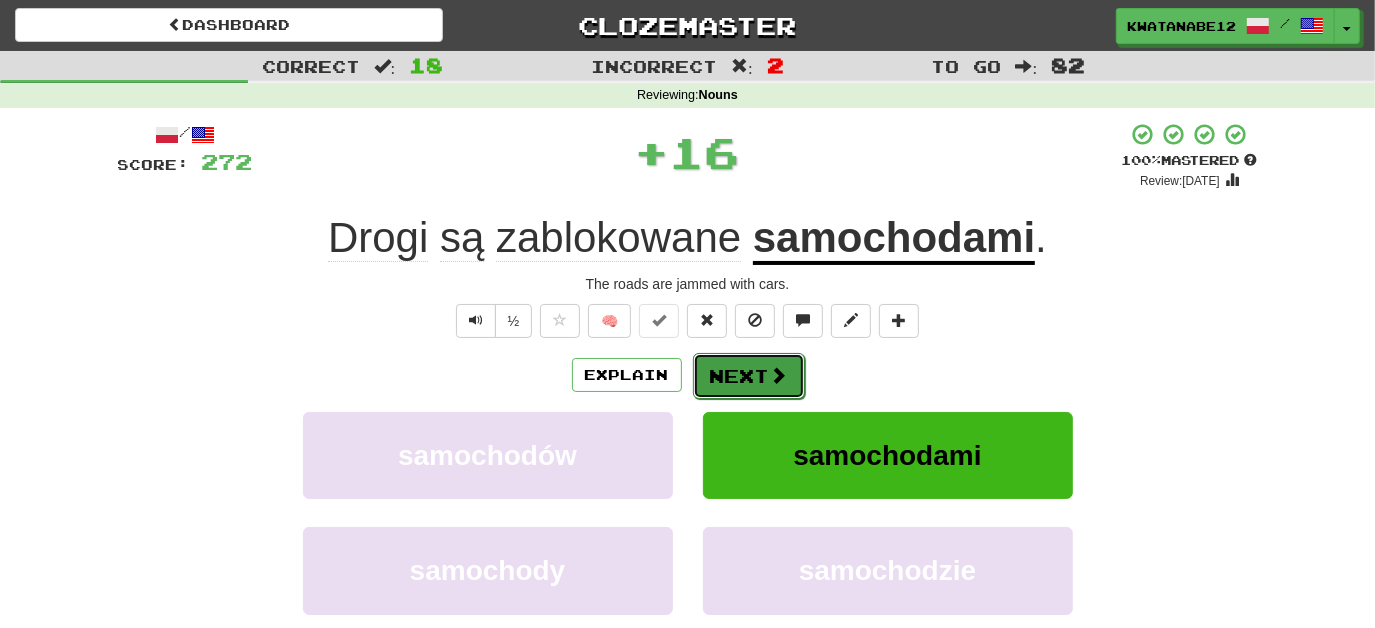 click on "Next" at bounding box center (749, 376) 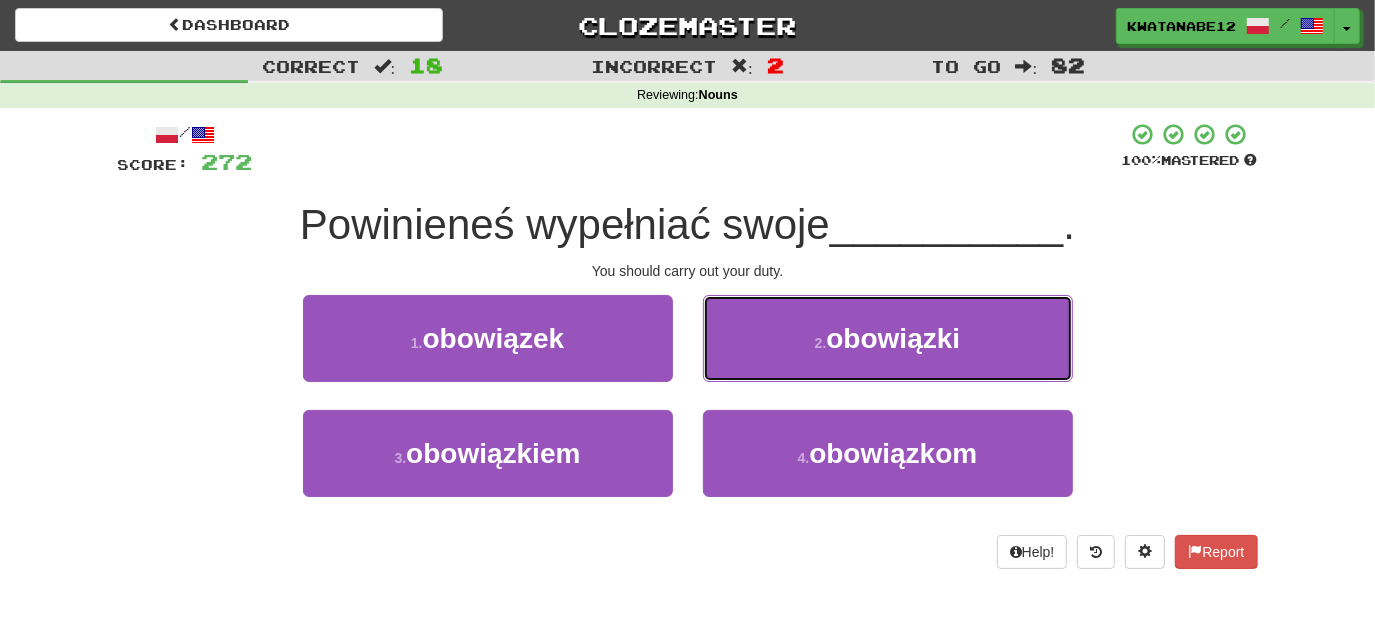 drag, startPoint x: 765, startPoint y: 341, endPoint x: 743, endPoint y: 350, distance: 23.769728 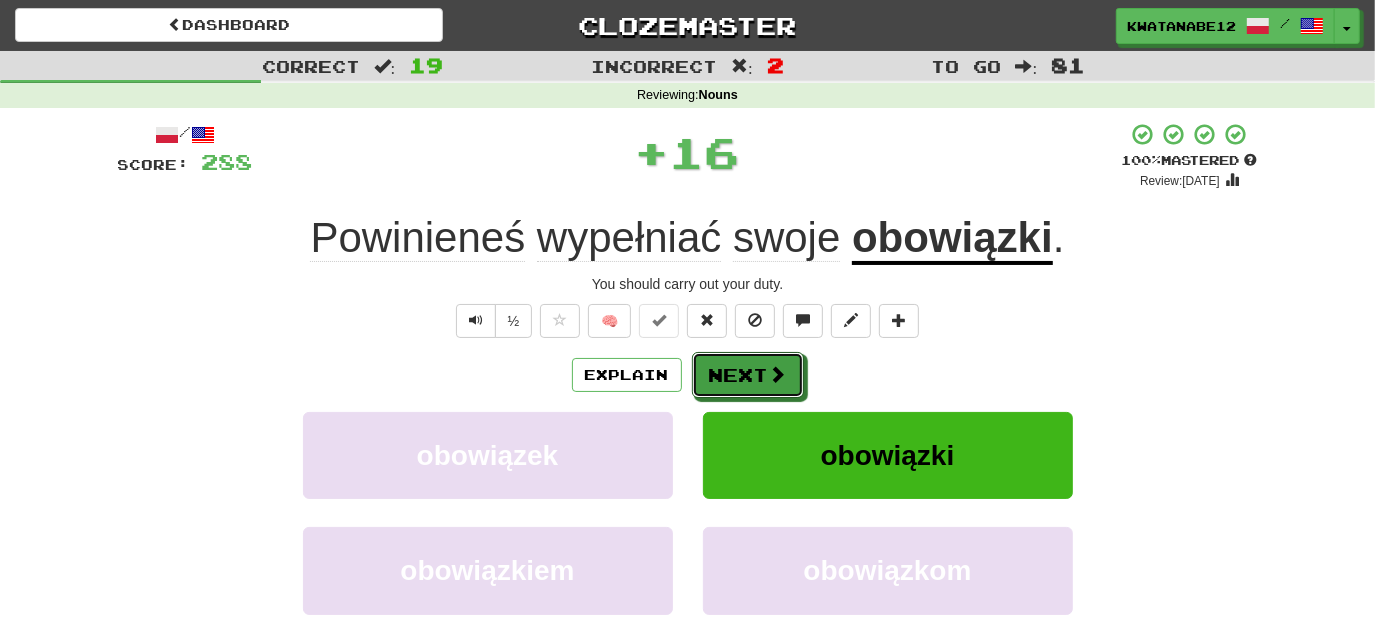 click on "Next" at bounding box center [748, 375] 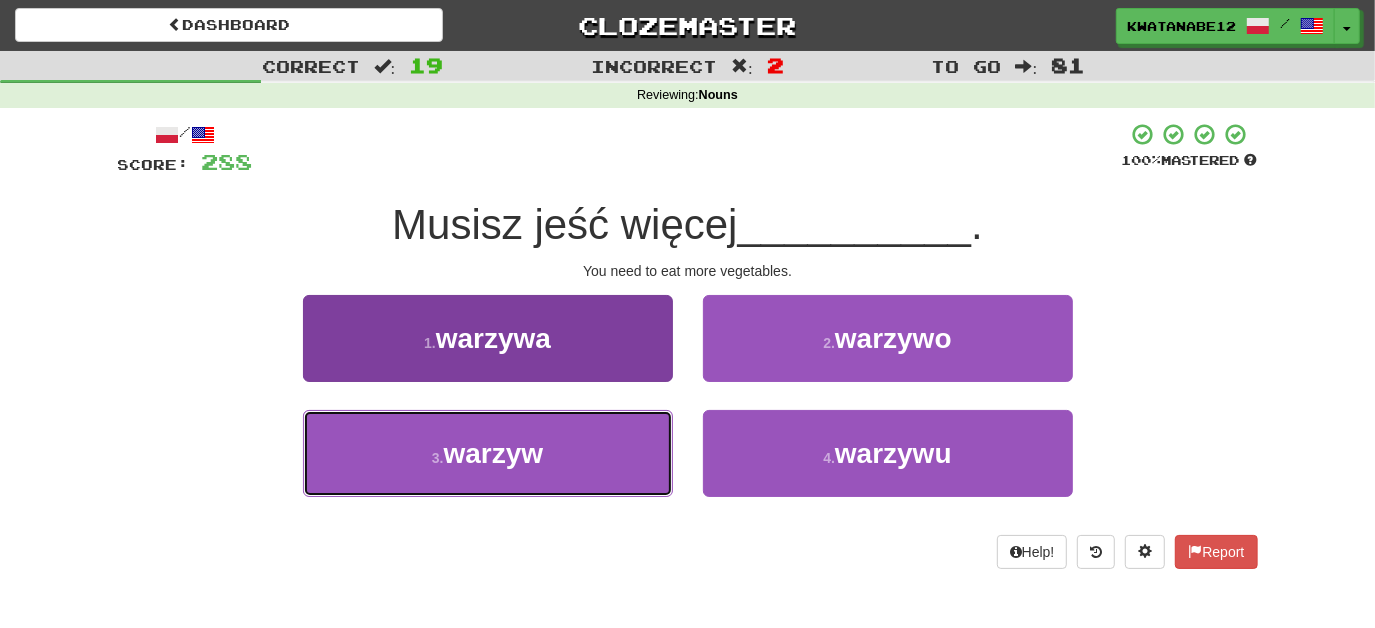 drag, startPoint x: 605, startPoint y: 451, endPoint x: 643, endPoint y: 434, distance: 41.62932 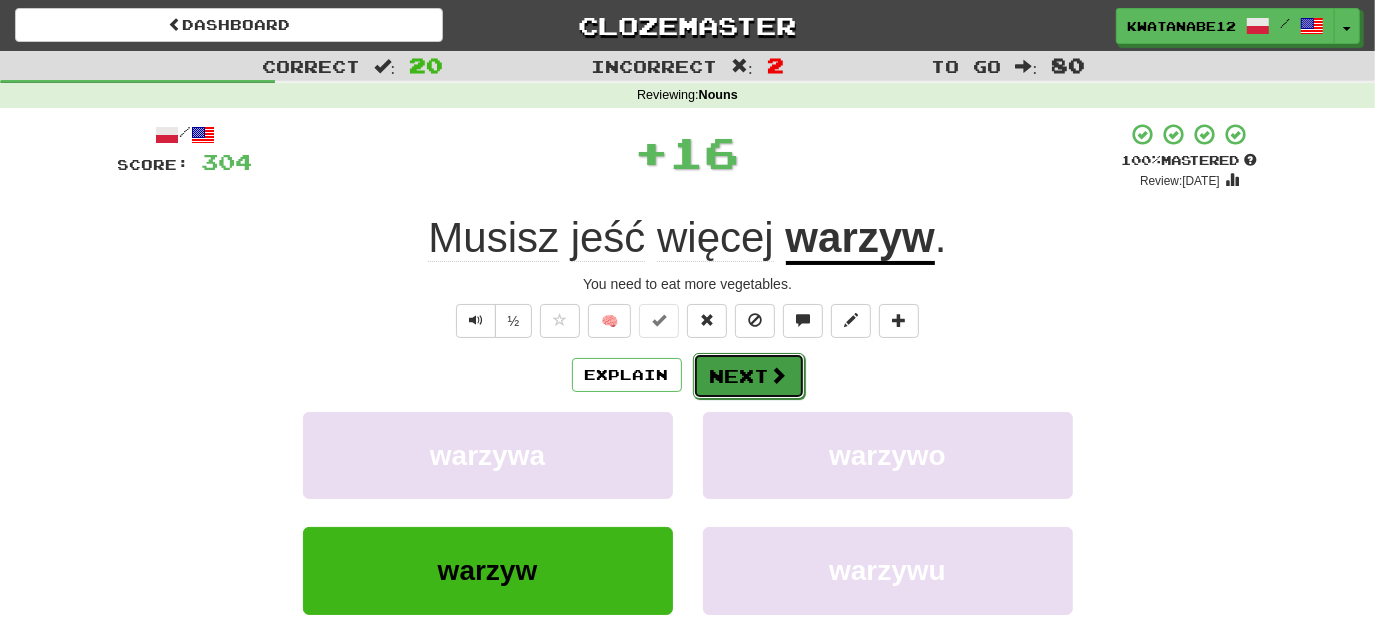 click on "Next" at bounding box center (749, 376) 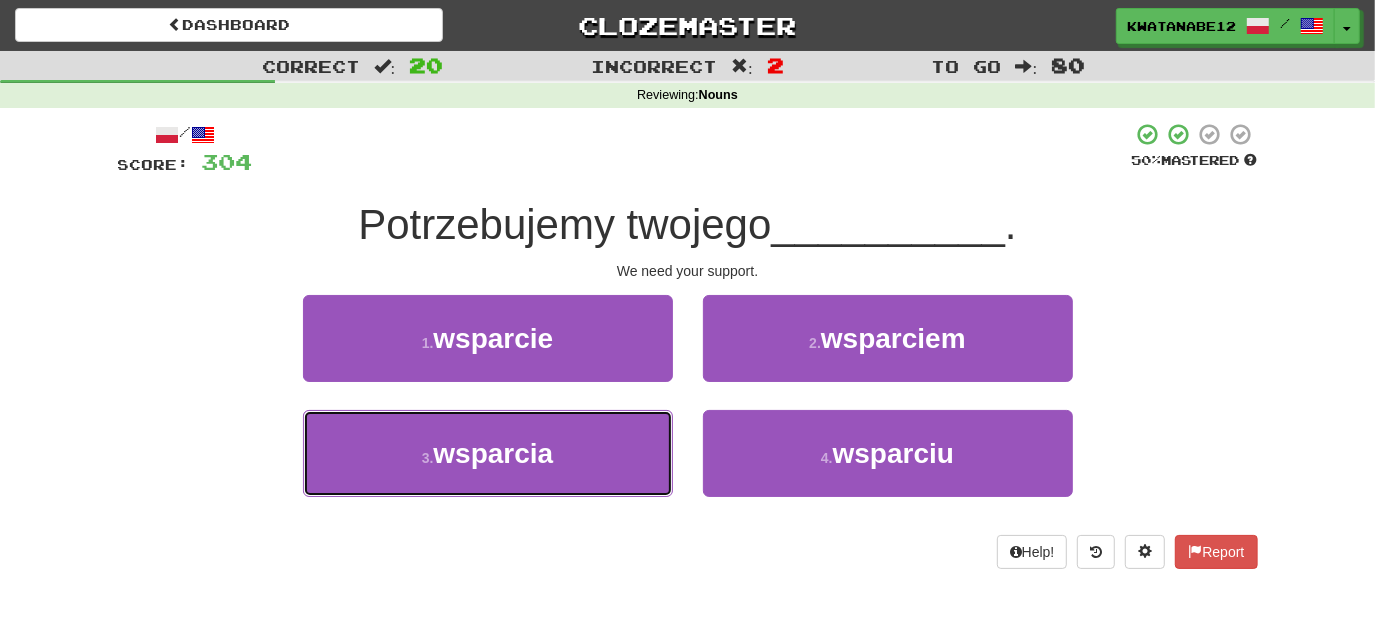 drag, startPoint x: 596, startPoint y: 460, endPoint x: 693, endPoint y: 415, distance: 106.929886 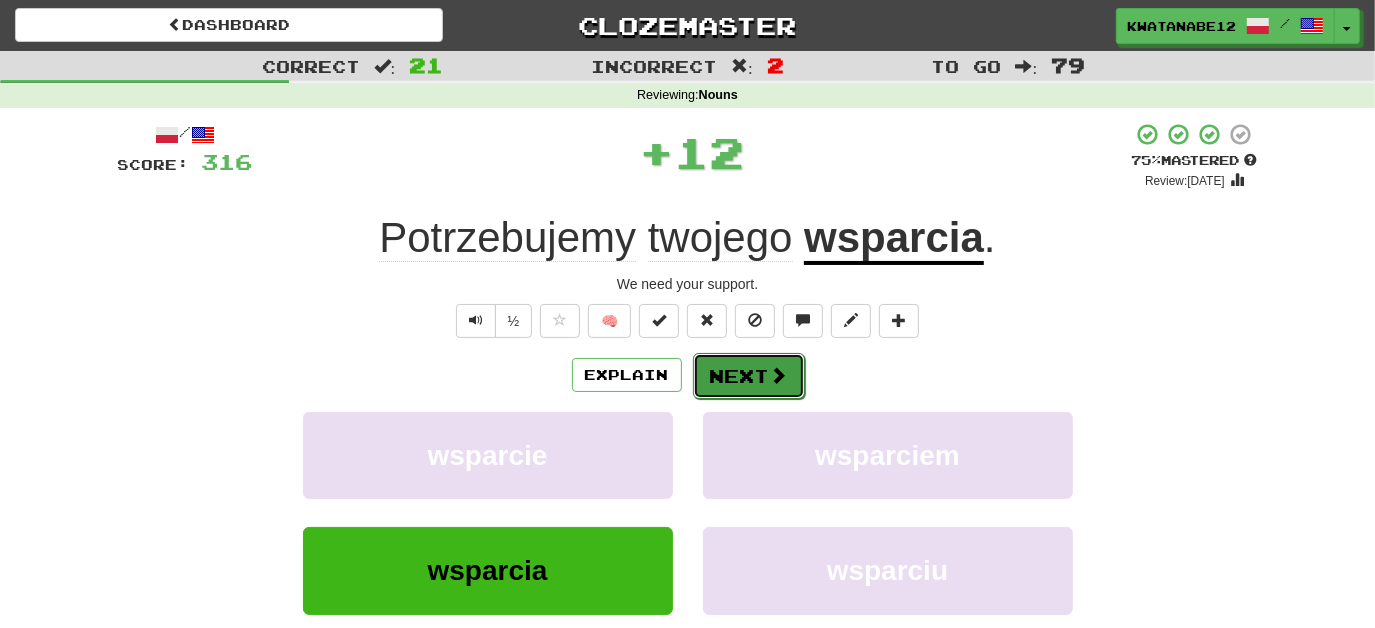 click on "Next" at bounding box center (749, 376) 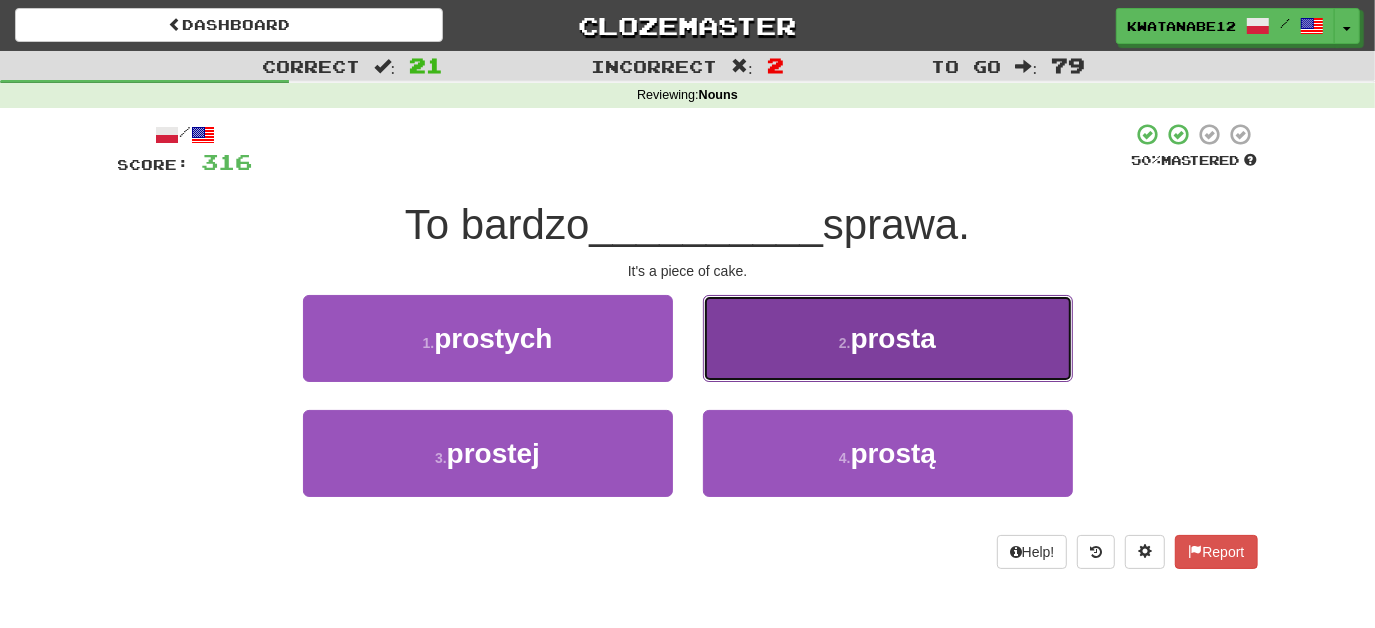 click on "2 .  prosta" at bounding box center [888, 338] 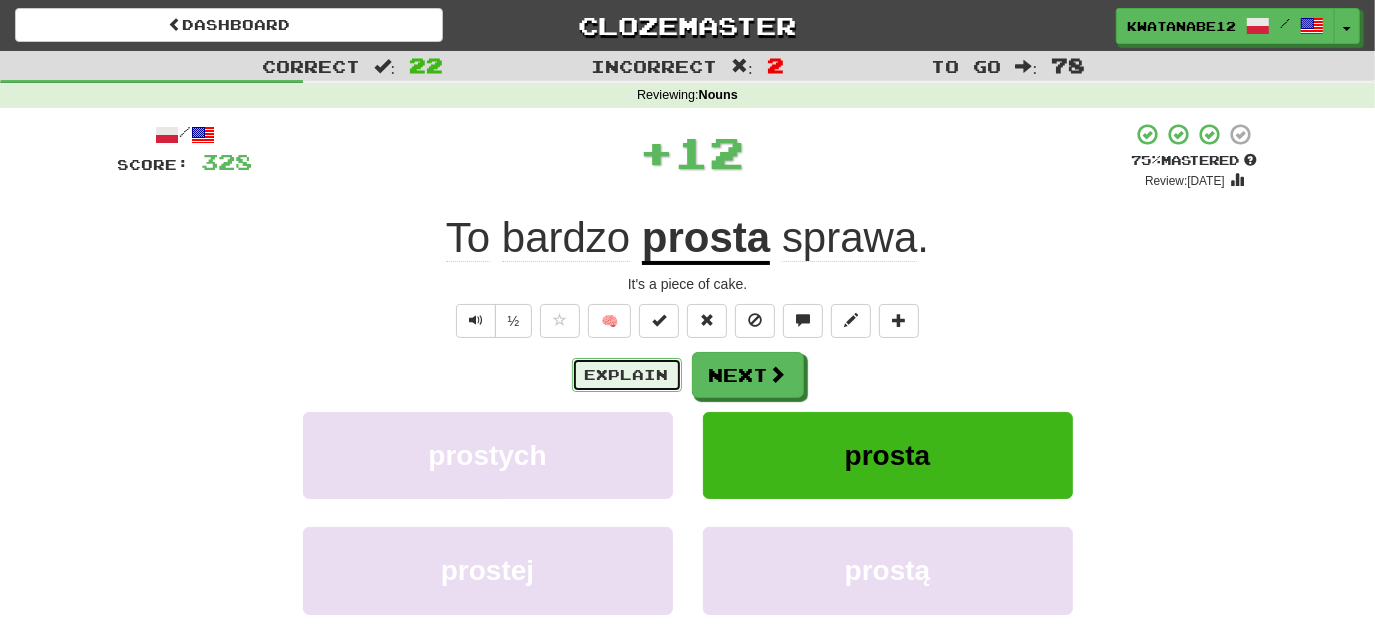 click on "Explain" at bounding box center (627, 375) 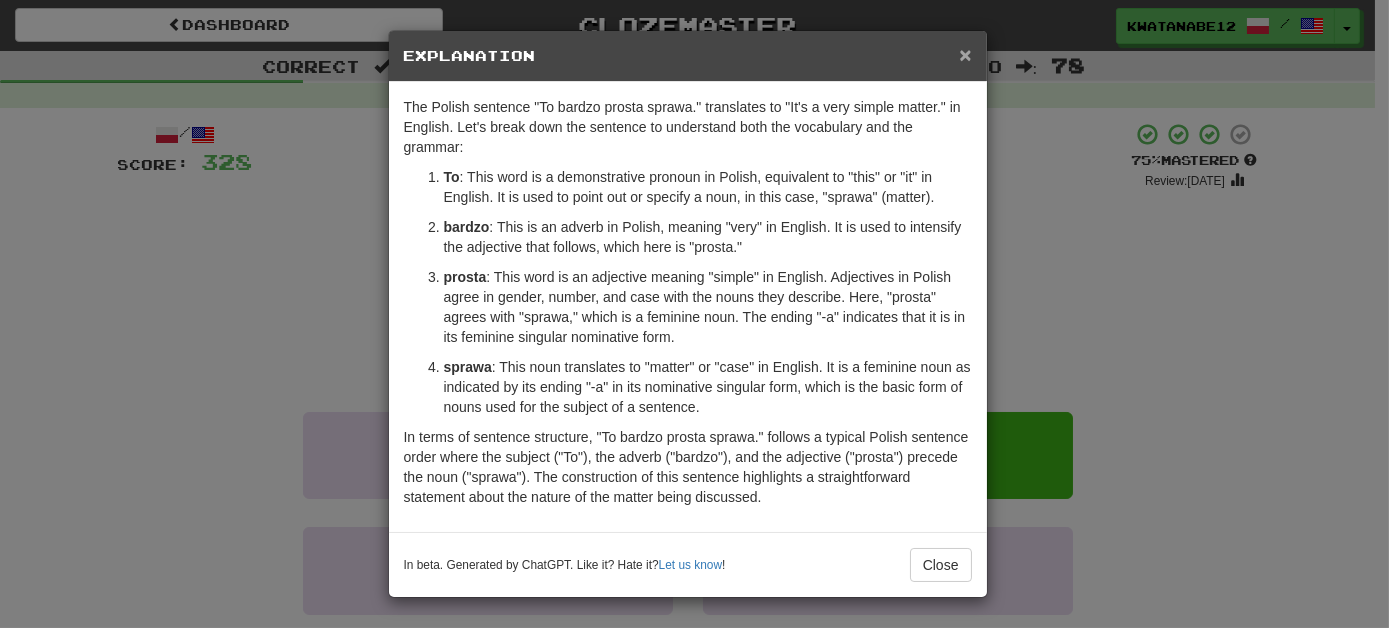 drag, startPoint x: 964, startPoint y: 49, endPoint x: 893, endPoint y: 106, distance: 91.04944 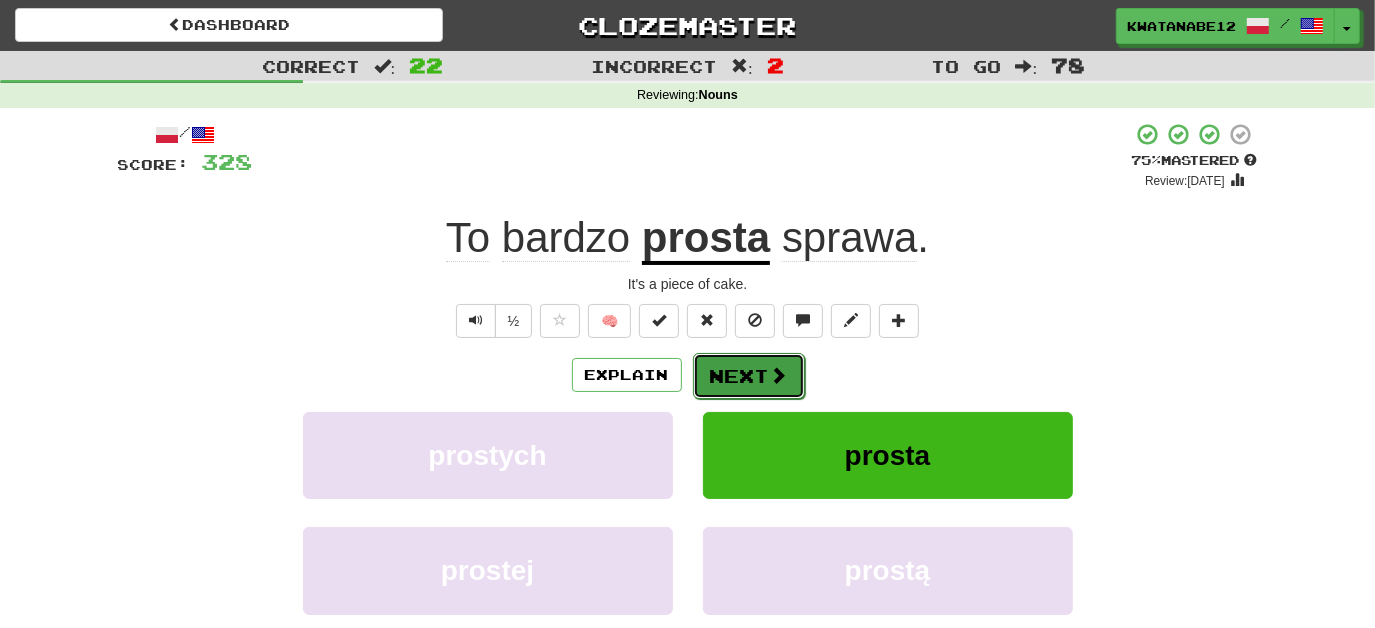 click on "Next" at bounding box center [749, 376] 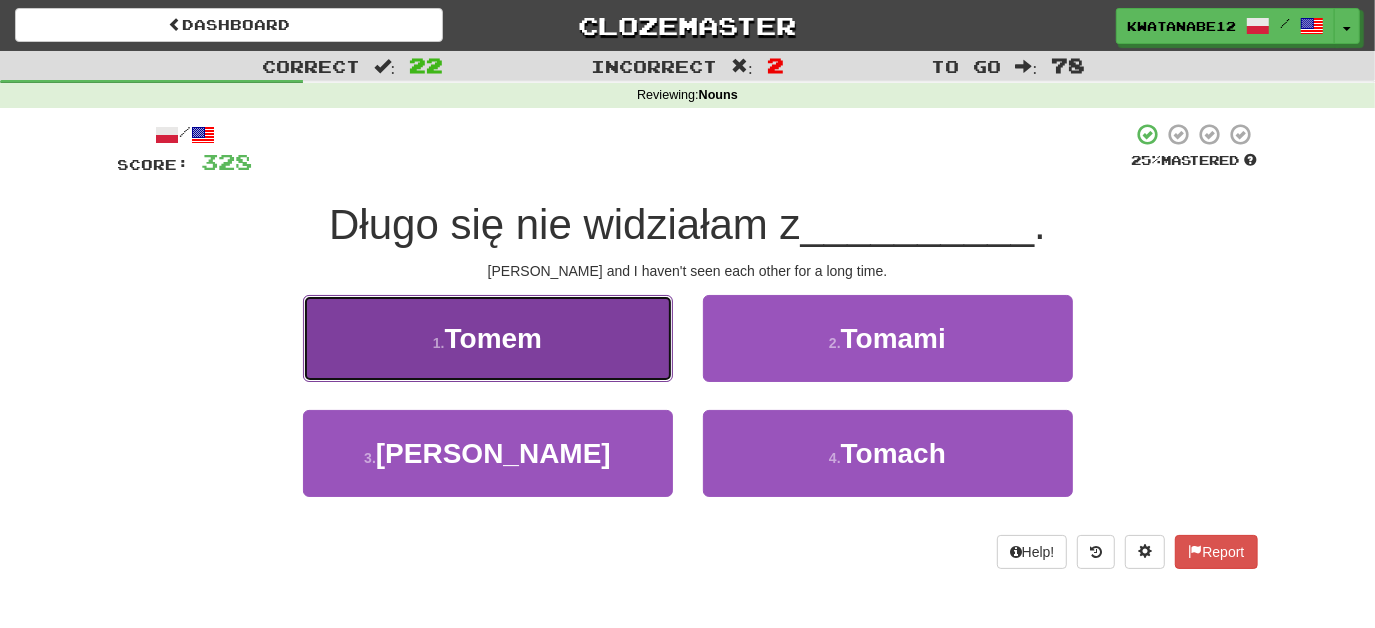 click on "1 .  Tomem" at bounding box center [488, 338] 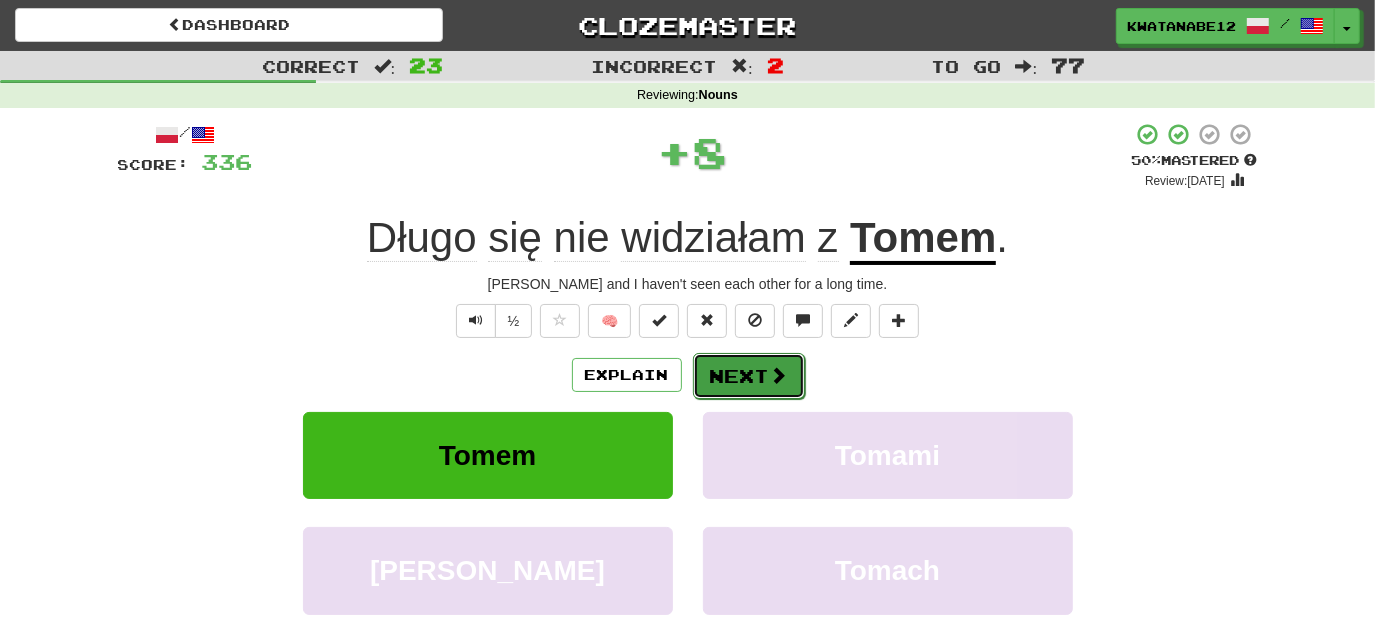 click on "Next" at bounding box center [749, 376] 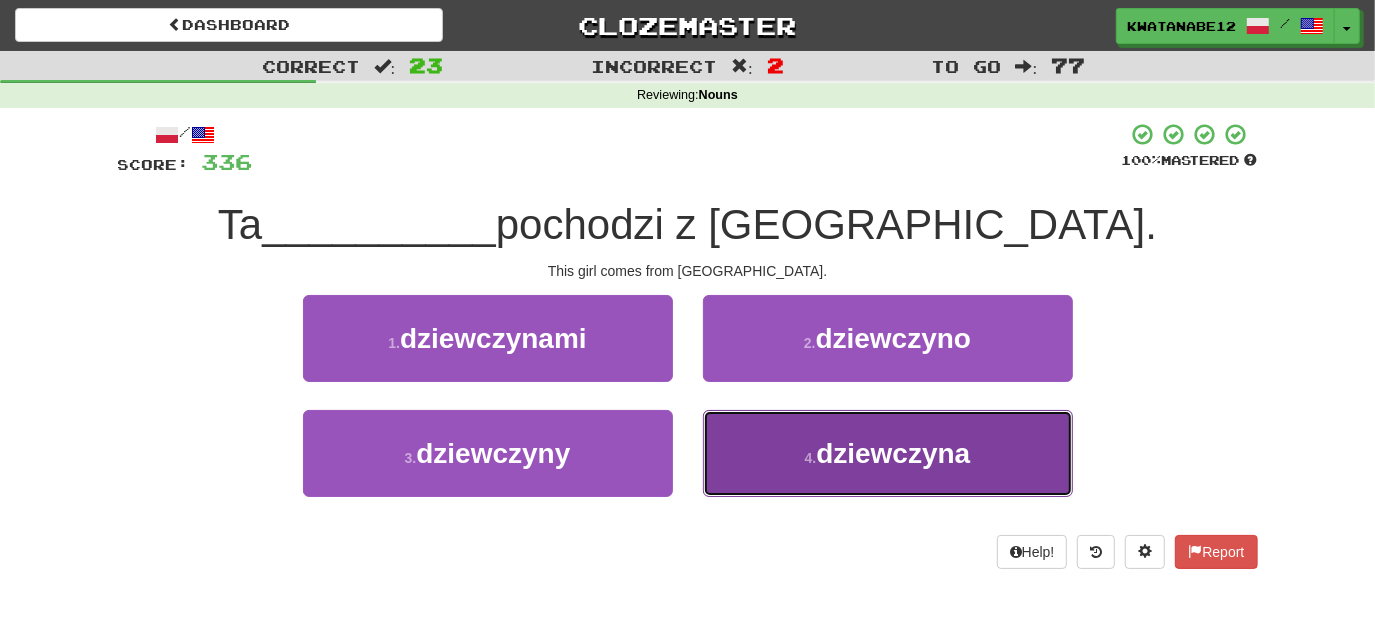 click on "4 .  dziewczyna" at bounding box center [888, 453] 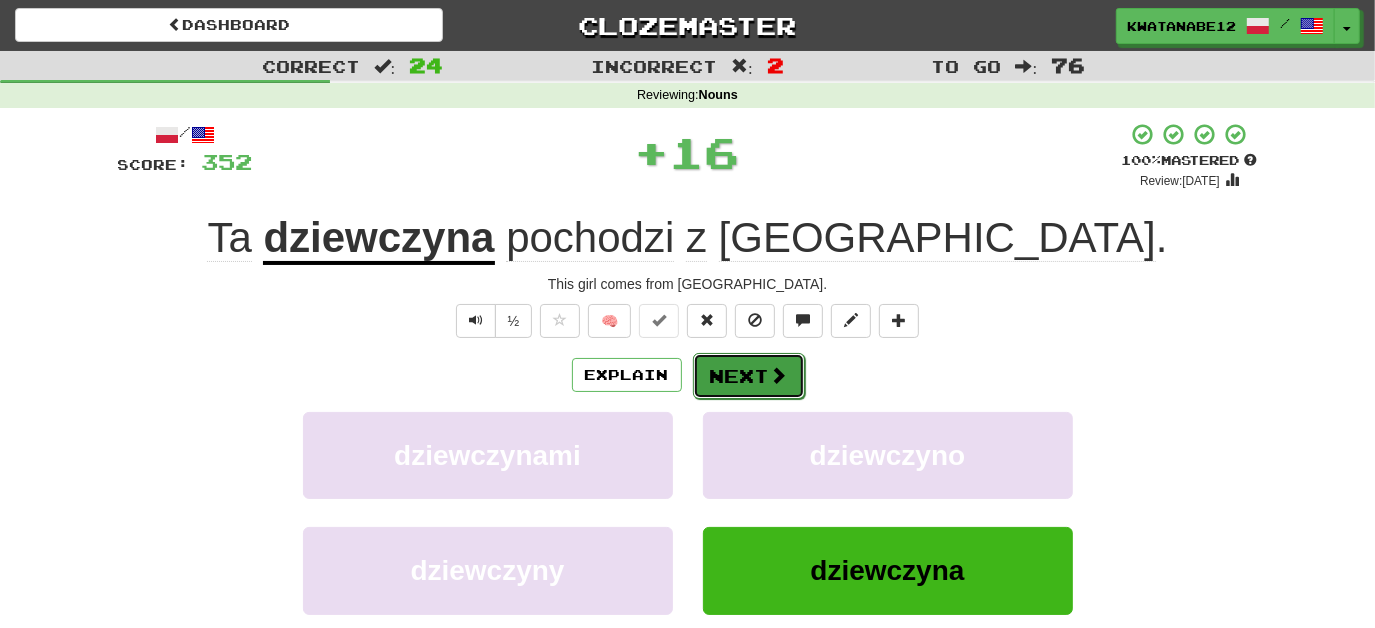 click on "Next" at bounding box center [749, 376] 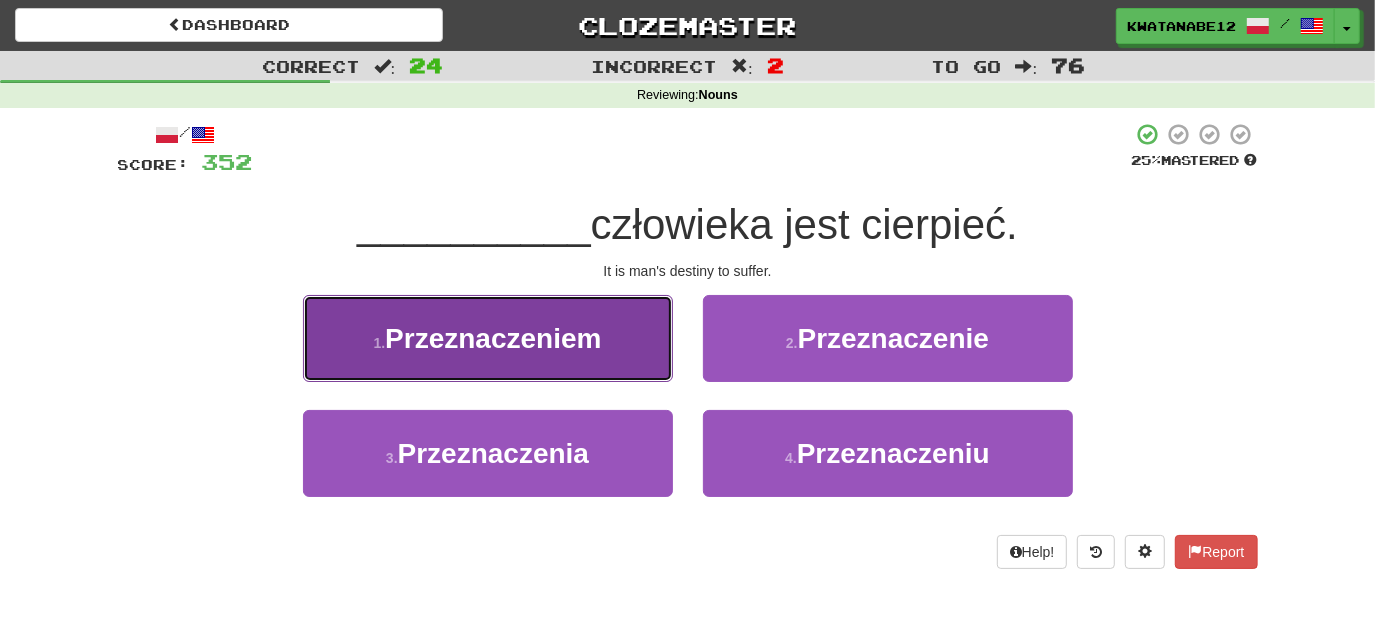 click on "Przeznaczeniem" at bounding box center [493, 338] 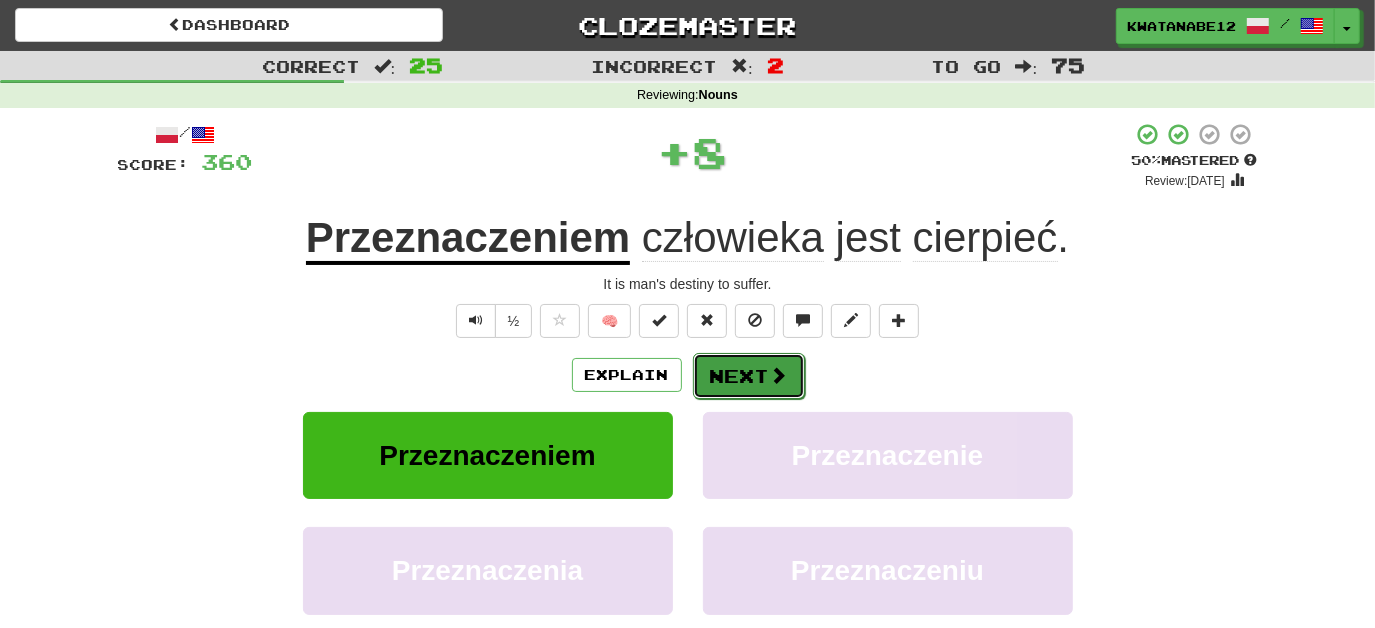 click on "Next" at bounding box center [749, 376] 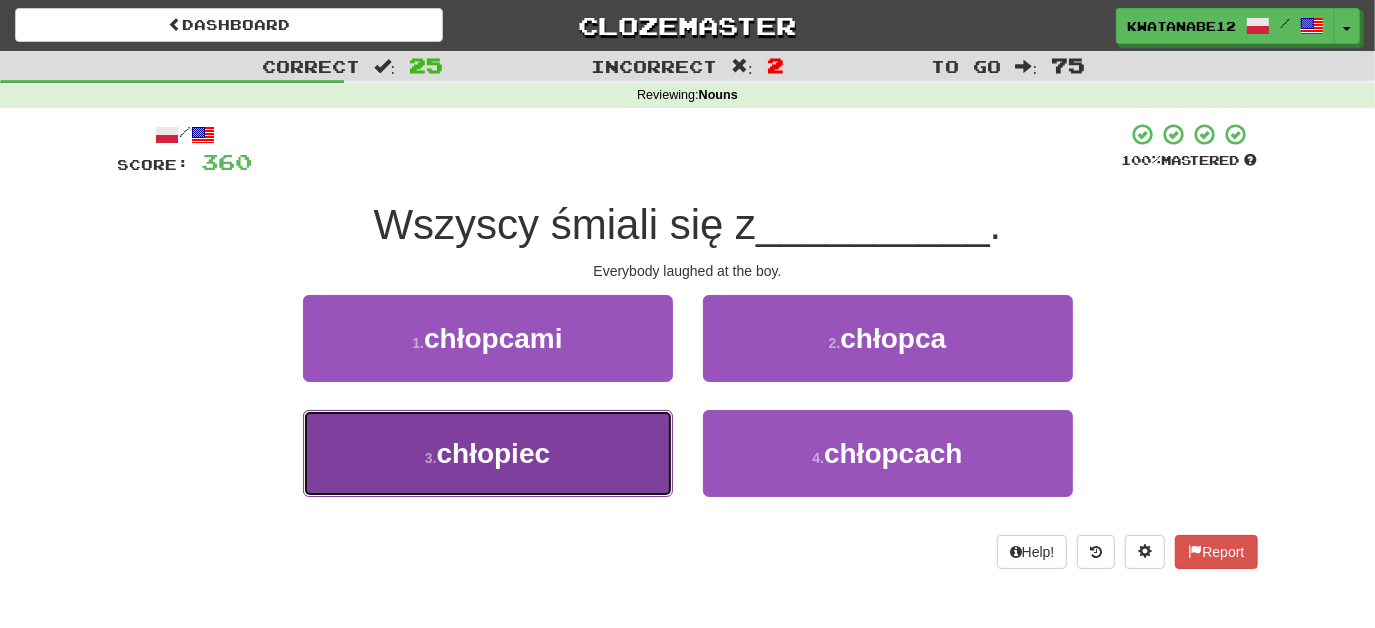 click on "3 .  chłopiec" at bounding box center (488, 453) 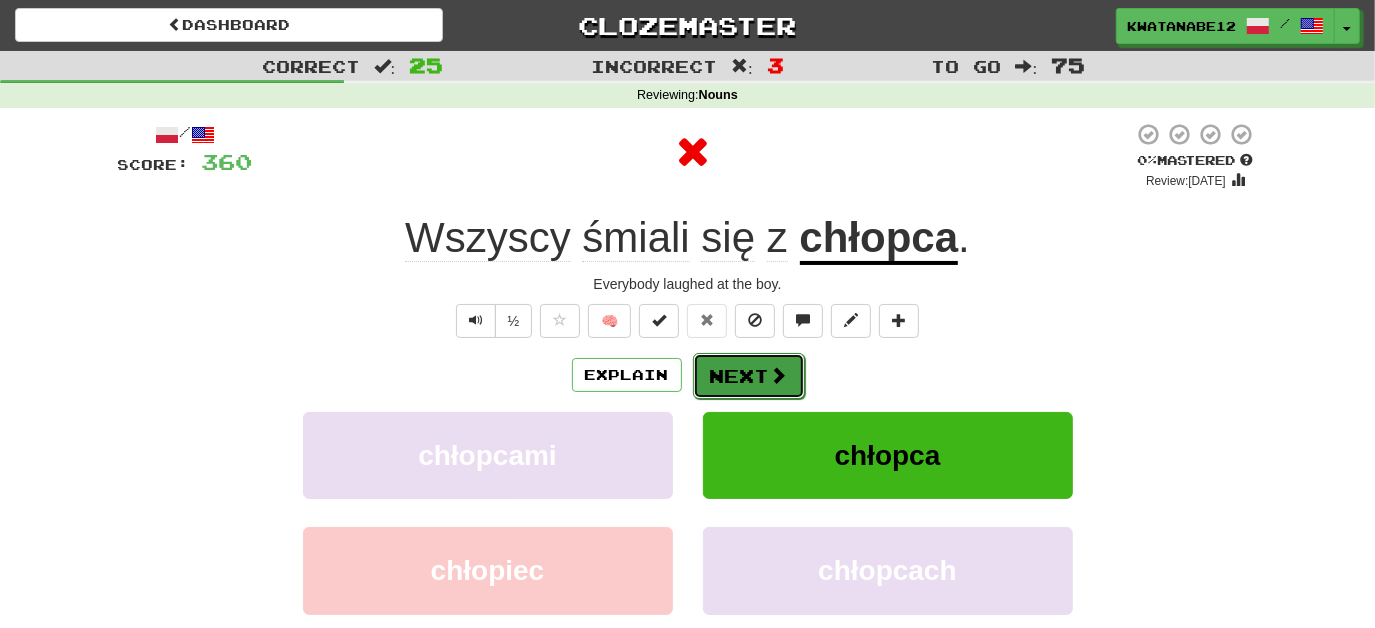 click on "Next" at bounding box center [749, 376] 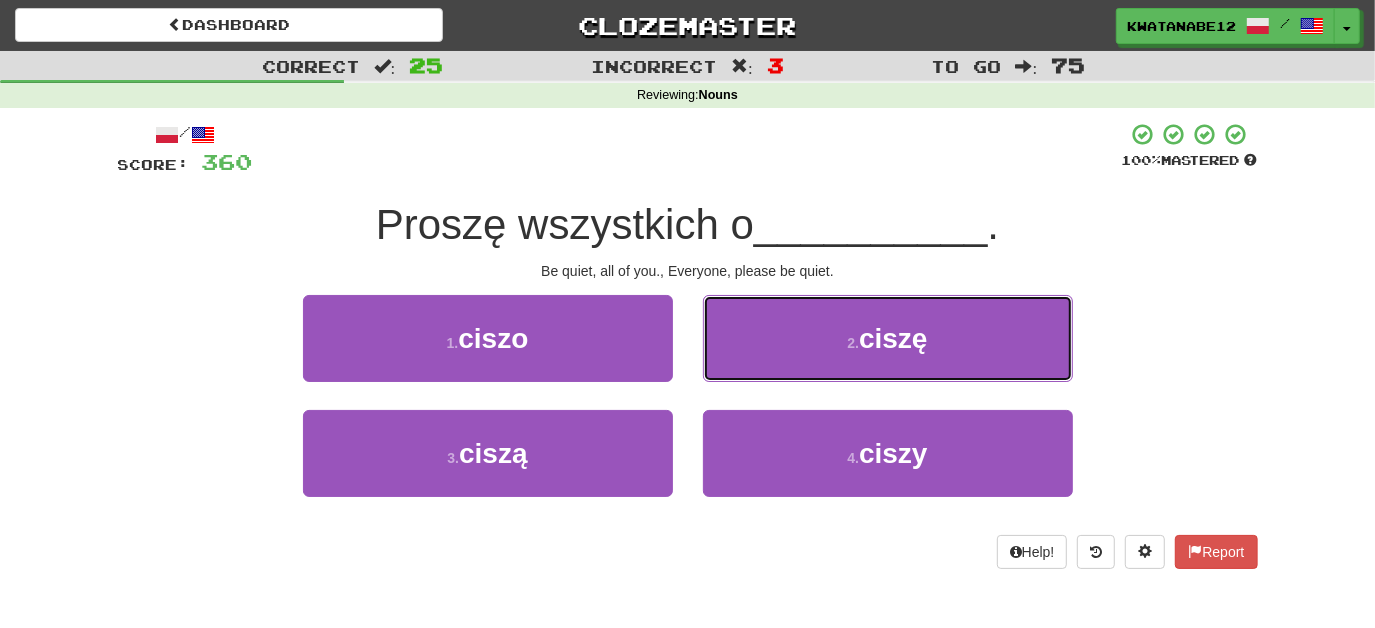 drag, startPoint x: 769, startPoint y: 339, endPoint x: 776, endPoint y: 349, distance: 12.206555 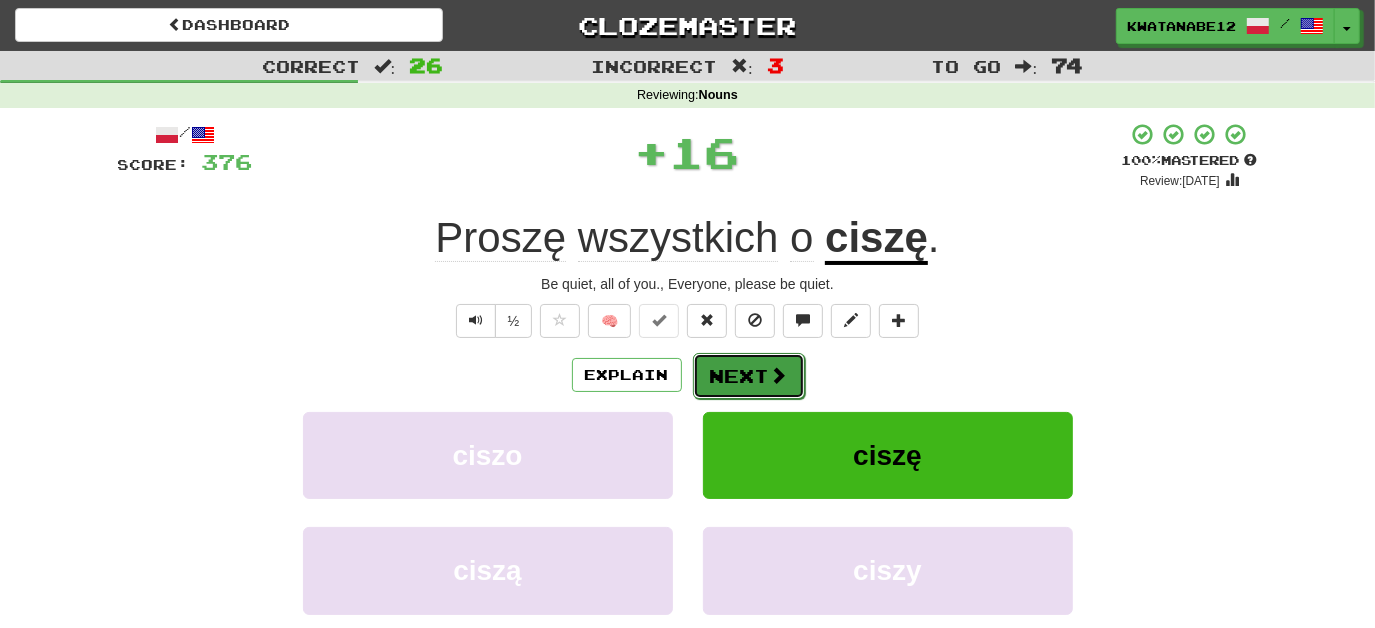 click on "Next" at bounding box center (749, 376) 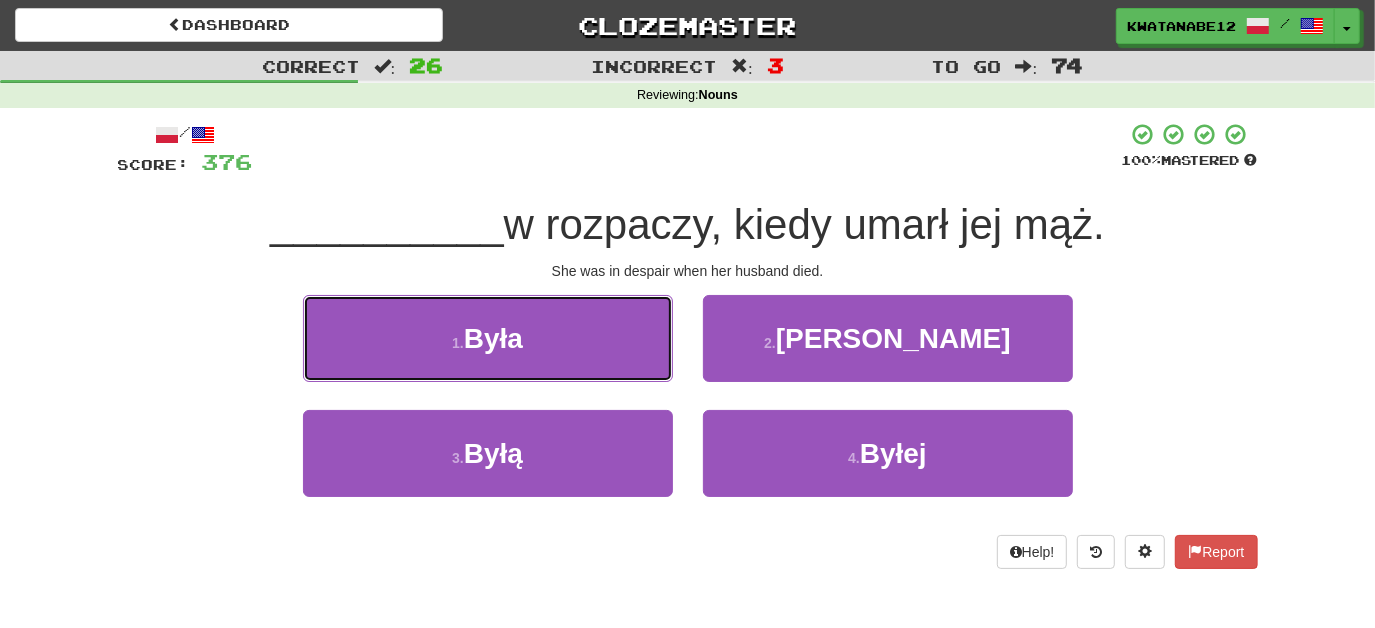 click on "1 .  Była" at bounding box center [488, 338] 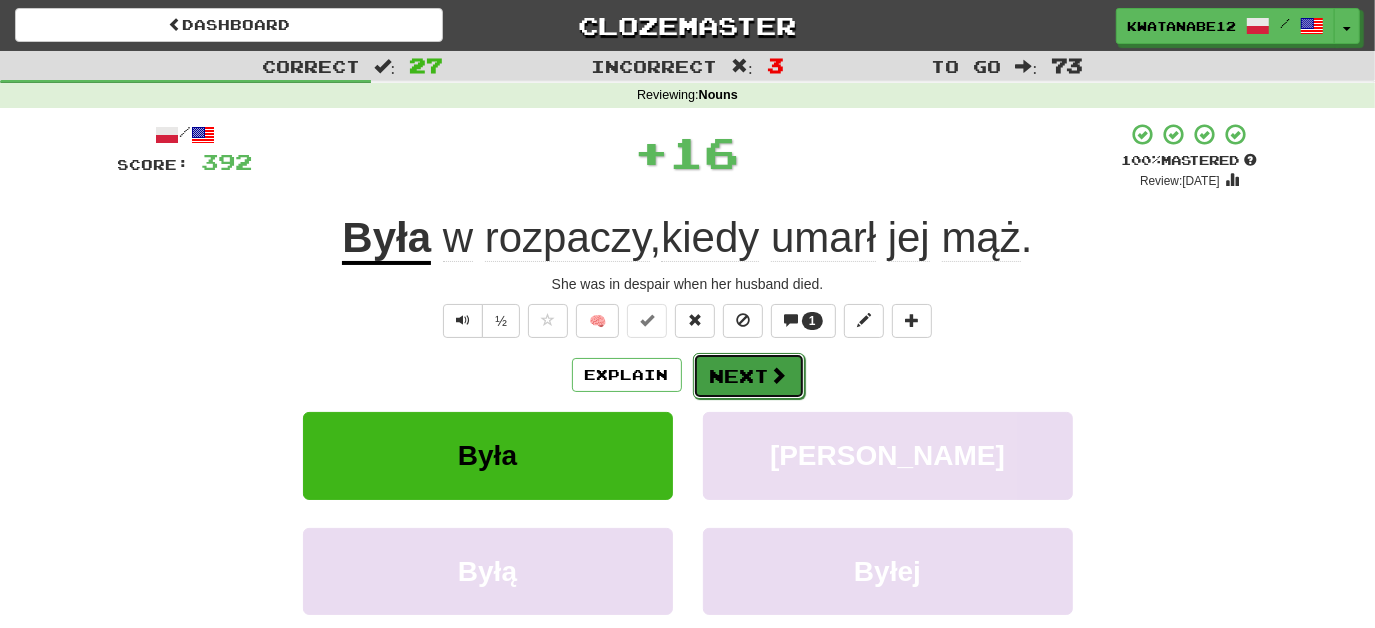 click on "Next" at bounding box center (749, 376) 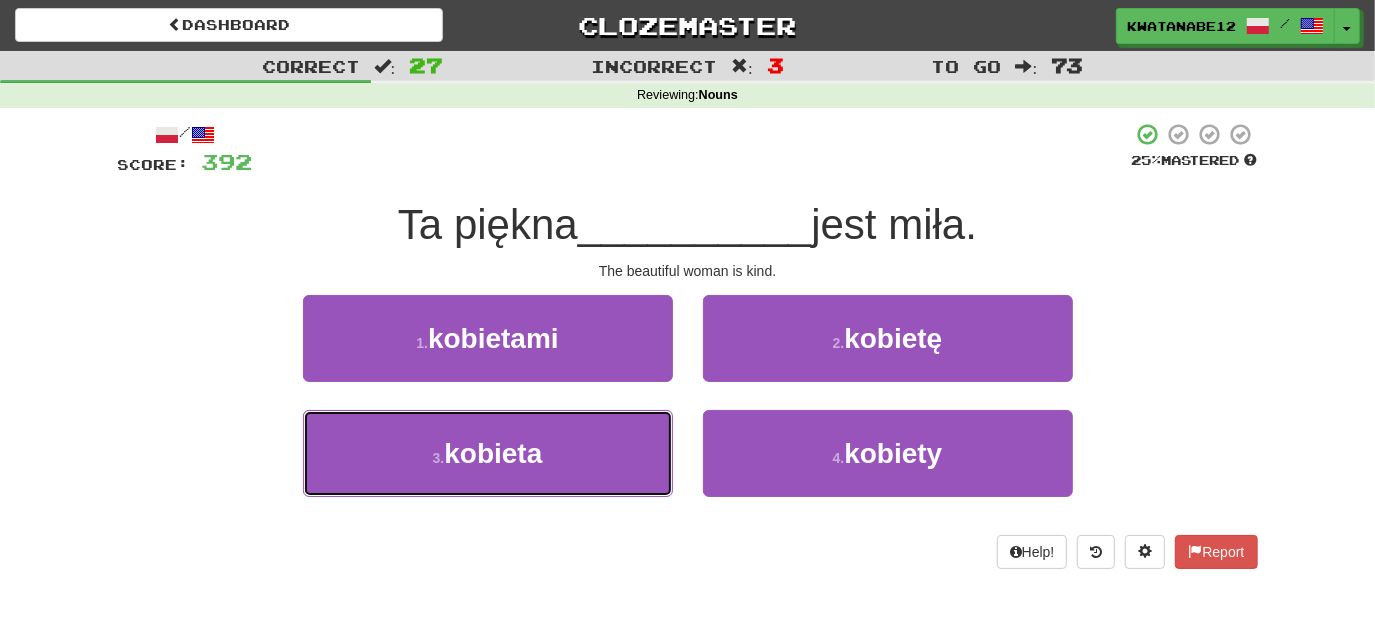 drag, startPoint x: 593, startPoint y: 471, endPoint x: 662, endPoint y: 407, distance: 94.11163 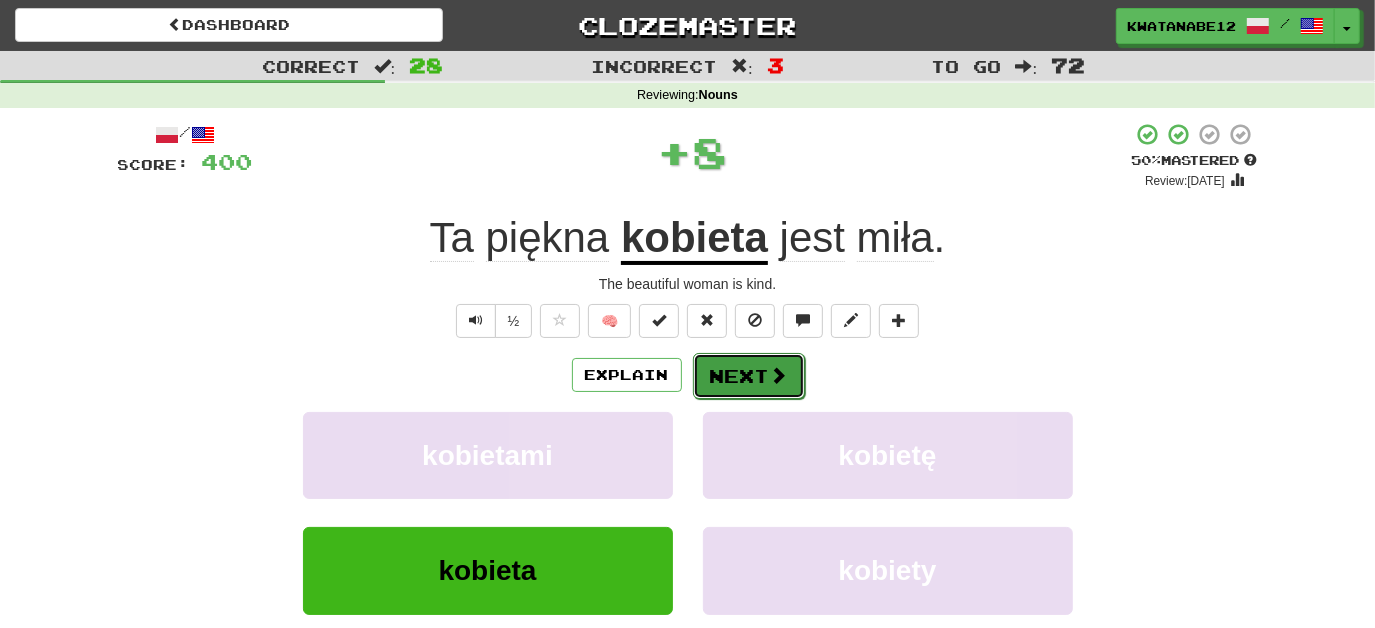 click on "Next" at bounding box center (749, 376) 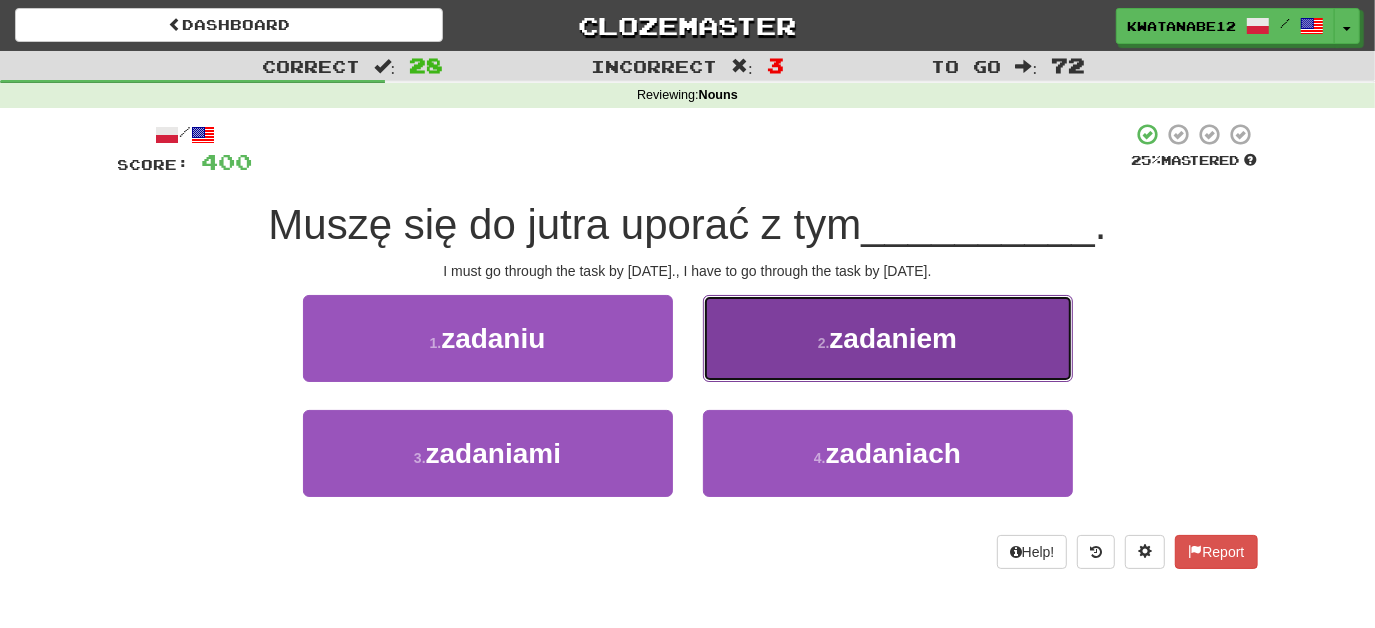 click on "2 .  zadaniem" at bounding box center [888, 338] 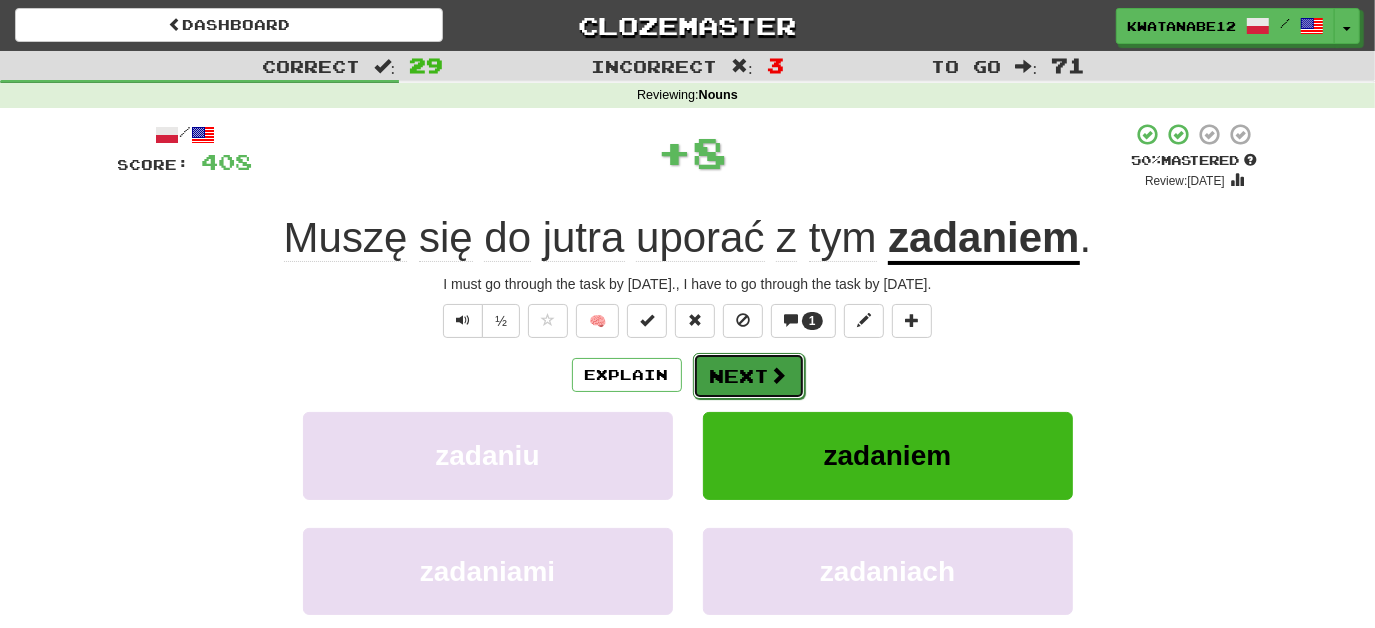 click on "Next" at bounding box center (749, 376) 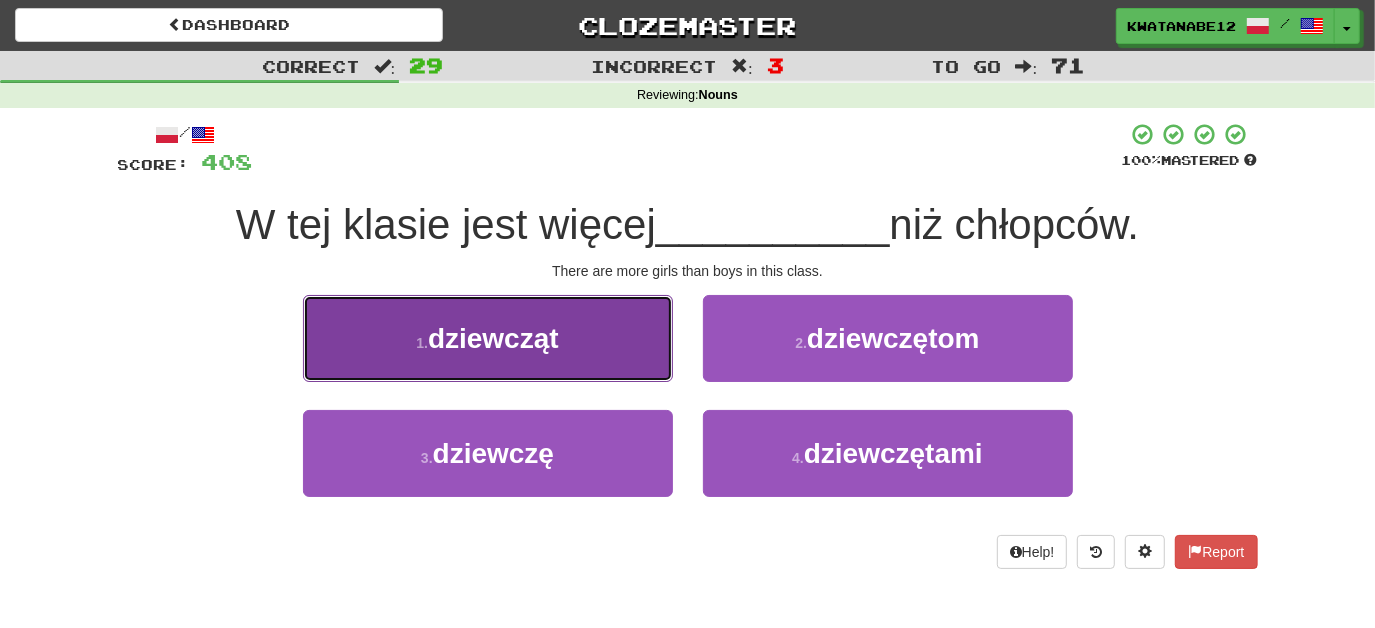 click on "1 .  dziewcząt" at bounding box center [488, 338] 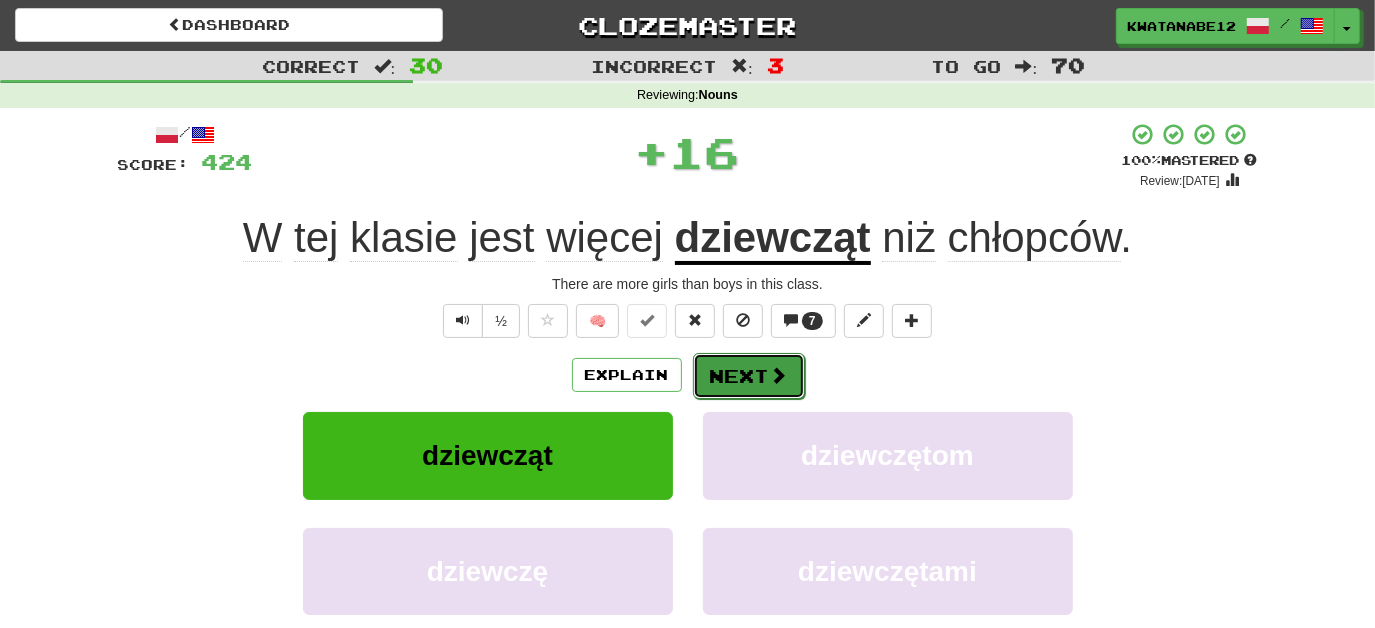 click on "Next" at bounding box center [749, 376] 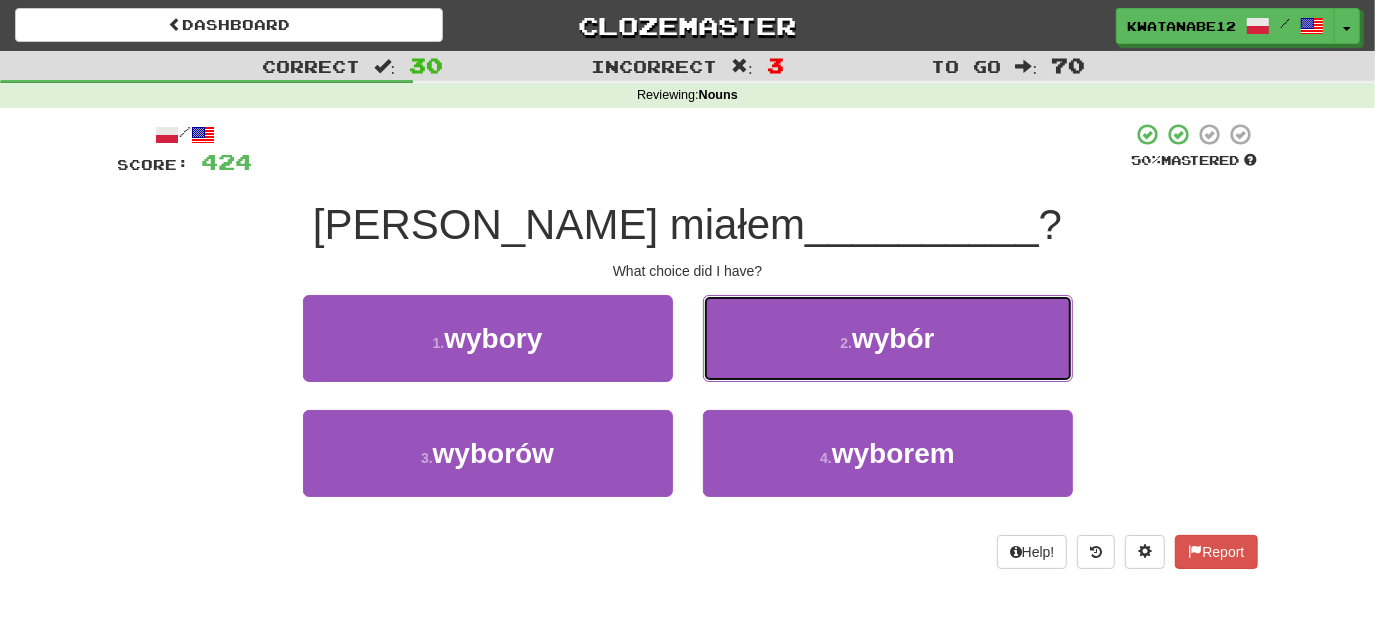 drag, startPoint x: 752, startPoint y: 331, endPoint x: 749, endPoint y: 346, distance: 15.297058 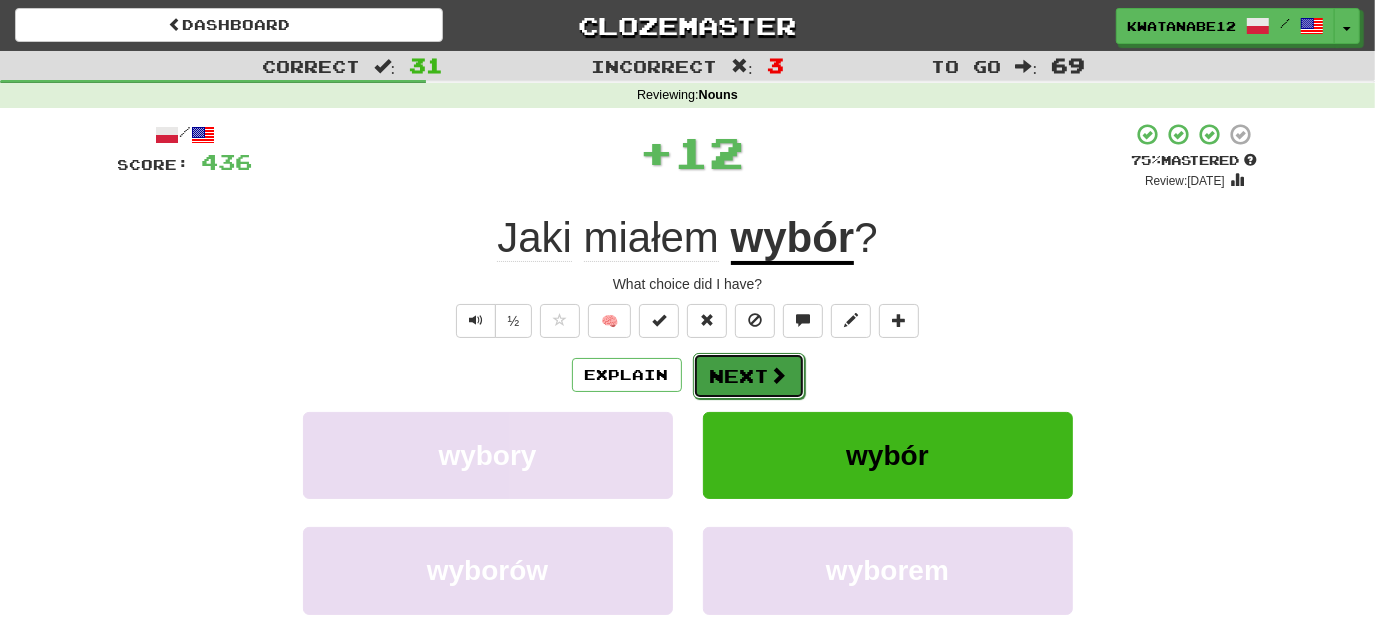 click on "Next" at bounding box center [749, 376] 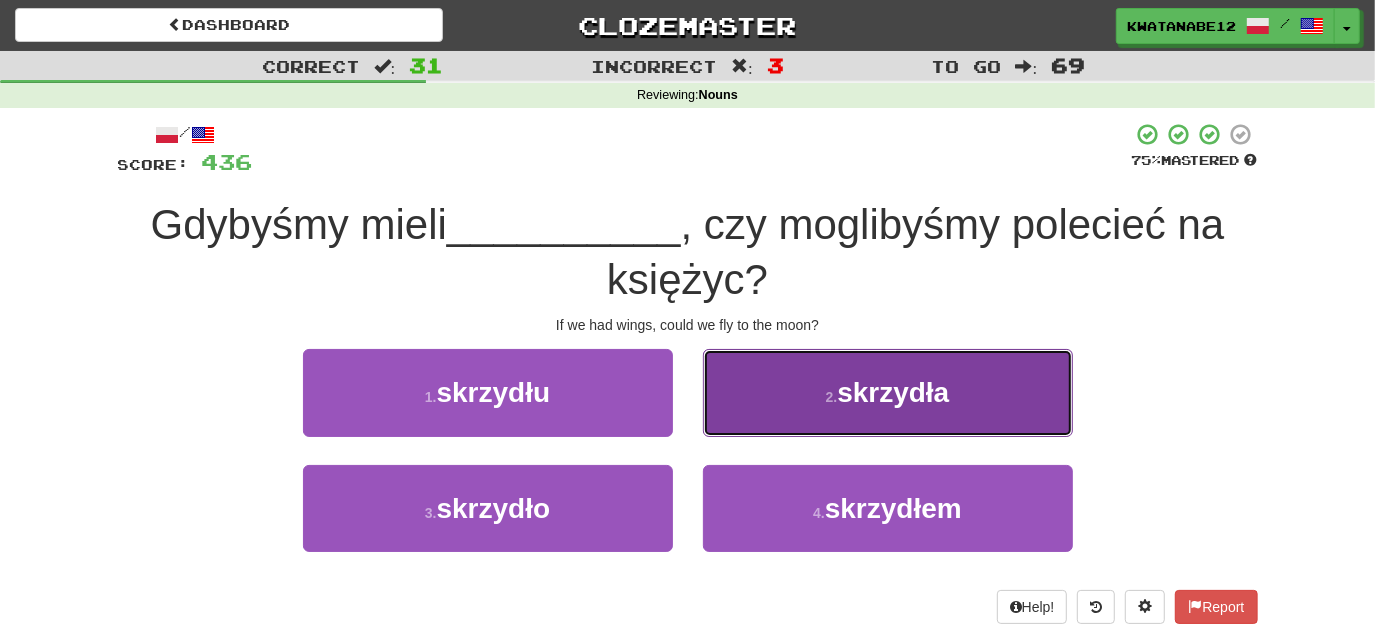 click on "2 .  skrzydła" at bounding box center [888, 392] 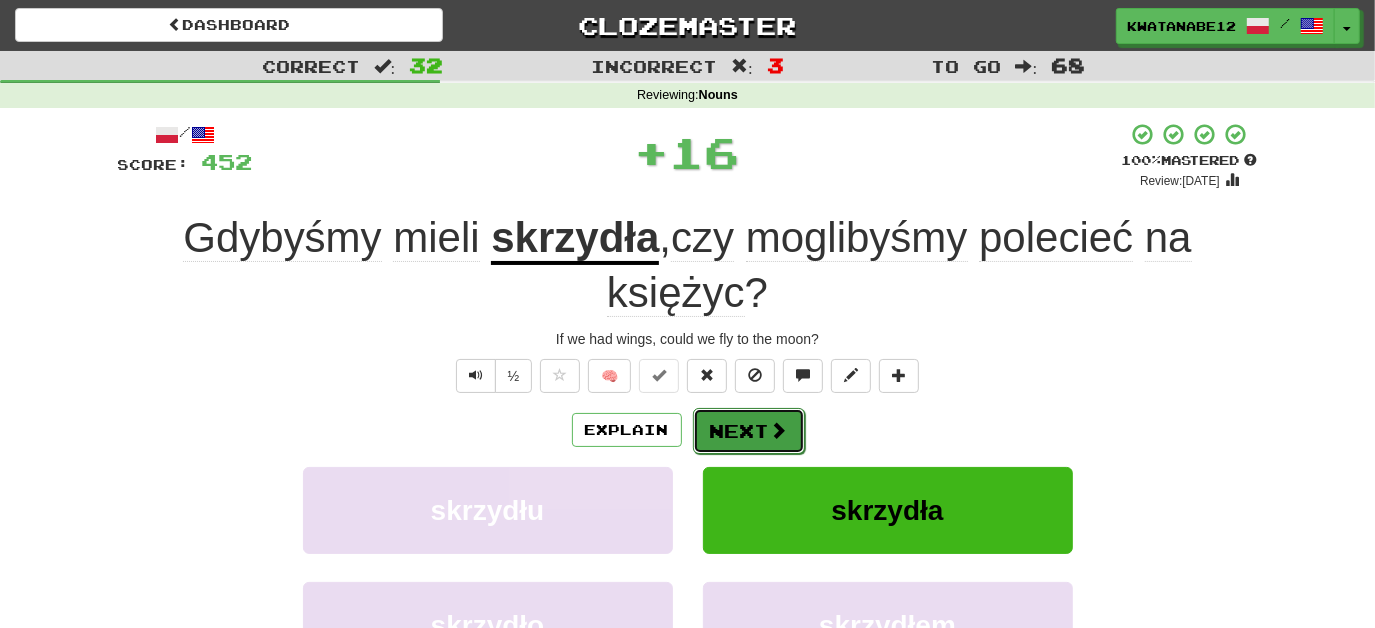 click on "Next" at bounding box center (749, 431) 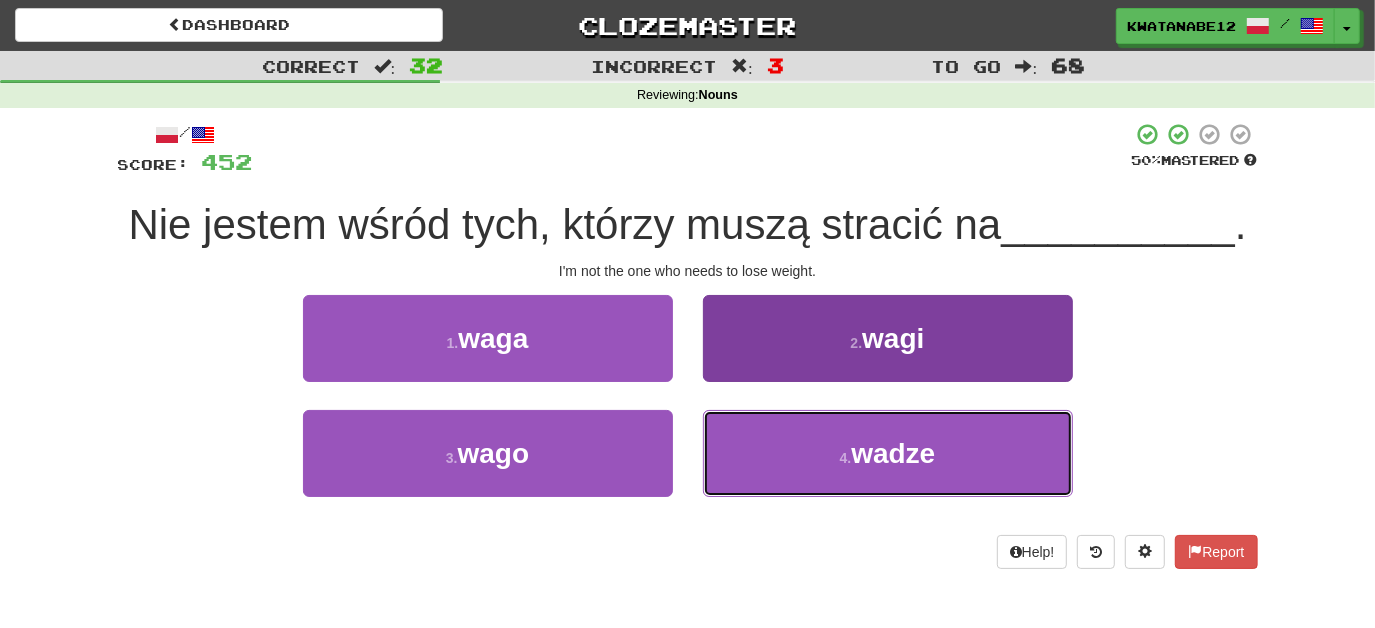 click on "4 .  wadze" at bounding box center (888, 453) 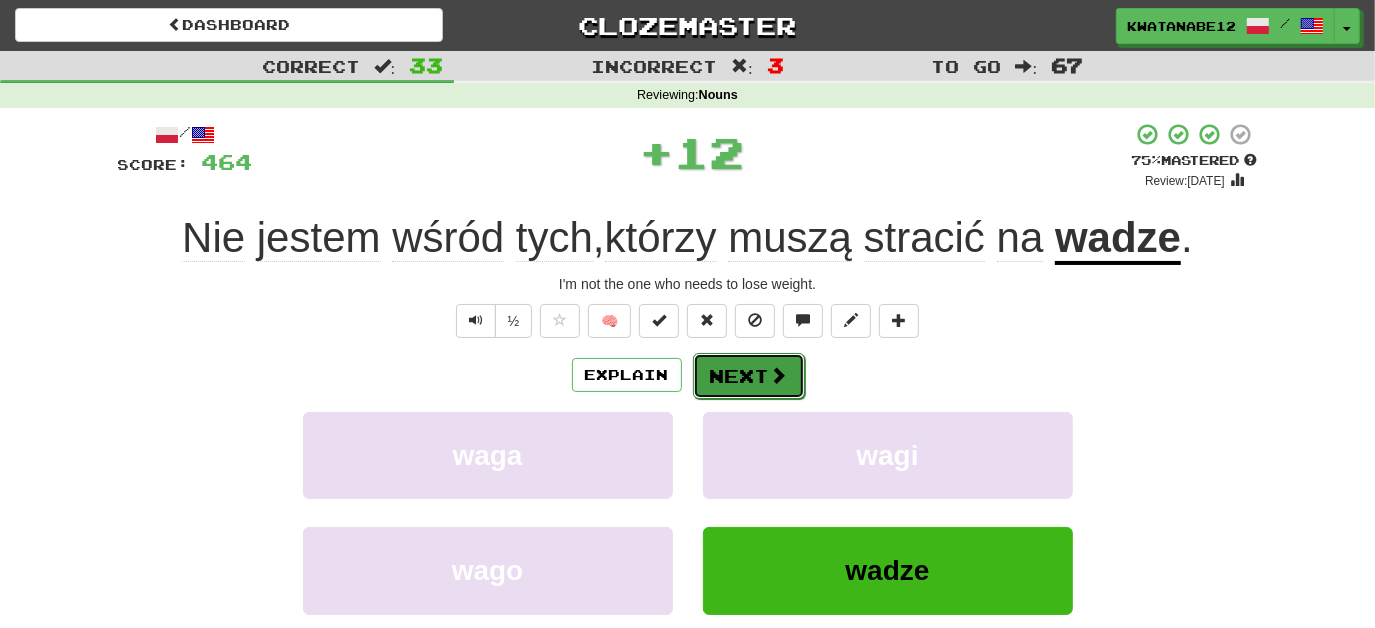 click on "Next" at bounding box center (749, 376) 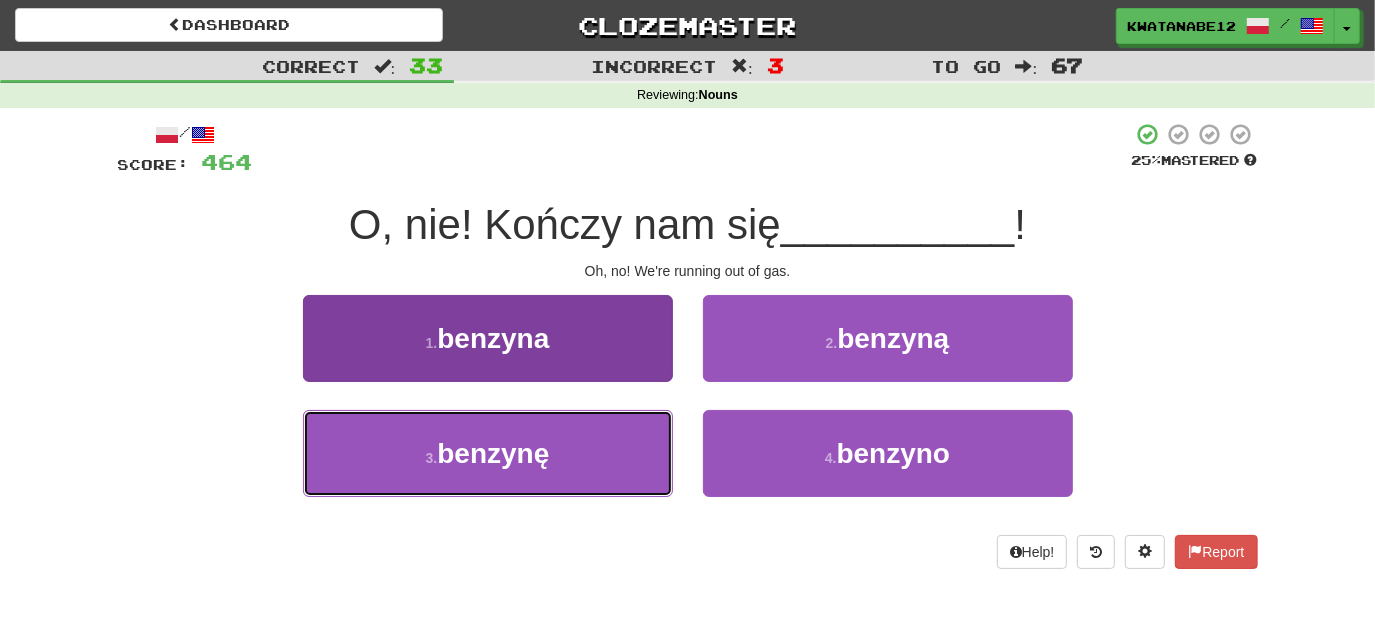 drag, startPoint x: 587, startPoint y: 452, endPoint x: 658, endPoint y: 437, distance: 72.56721 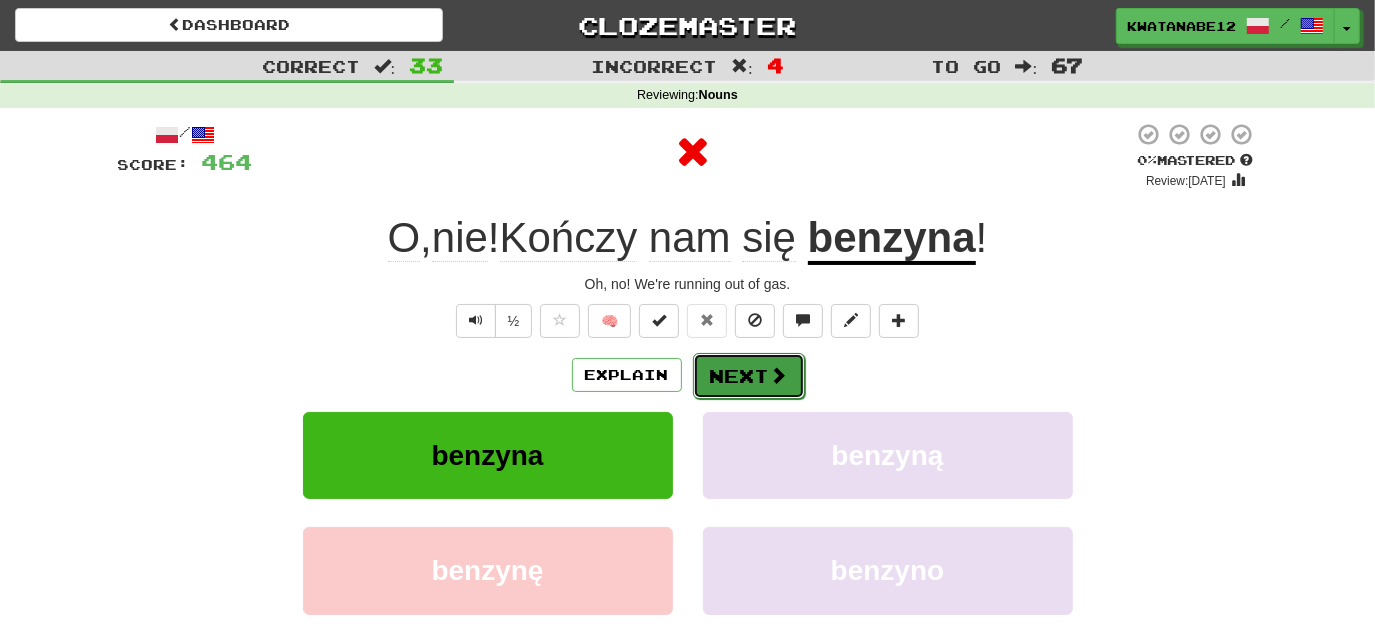 click on "Next" at bounding box center [749, 376] 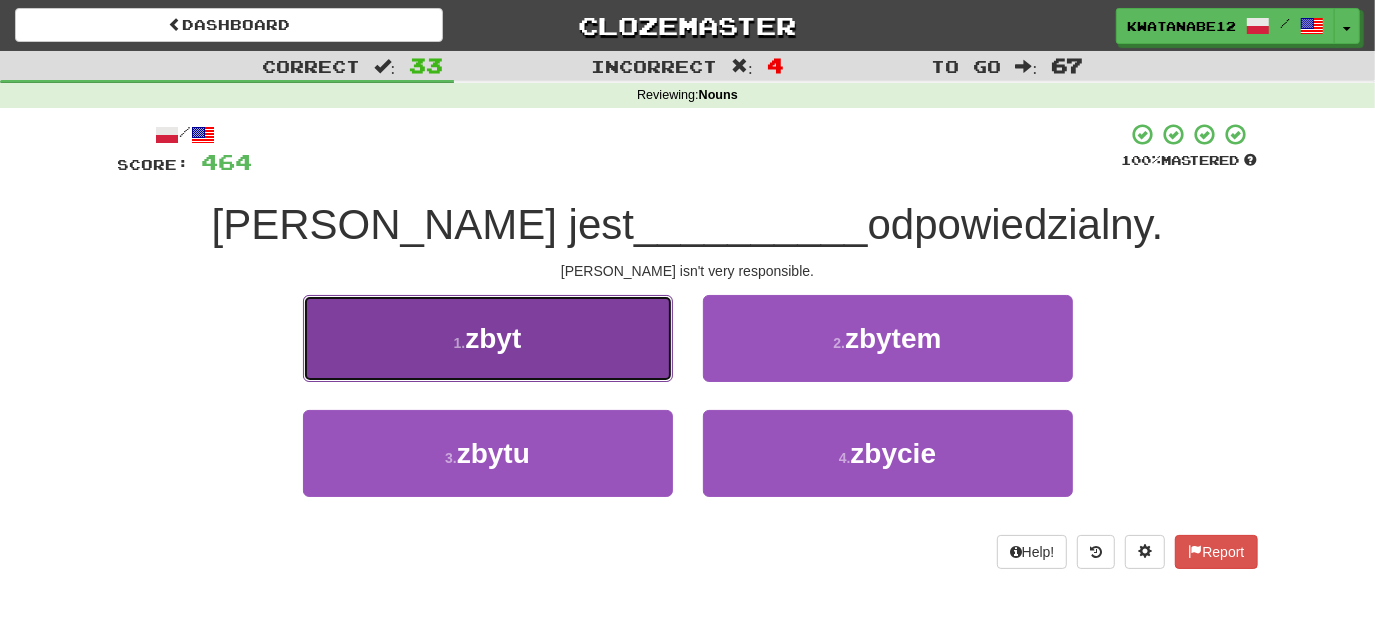 drag, startPoint x: 597, startPoint y: 370, endPoint x: 610, endPoint y: 368, distance: 13.152946 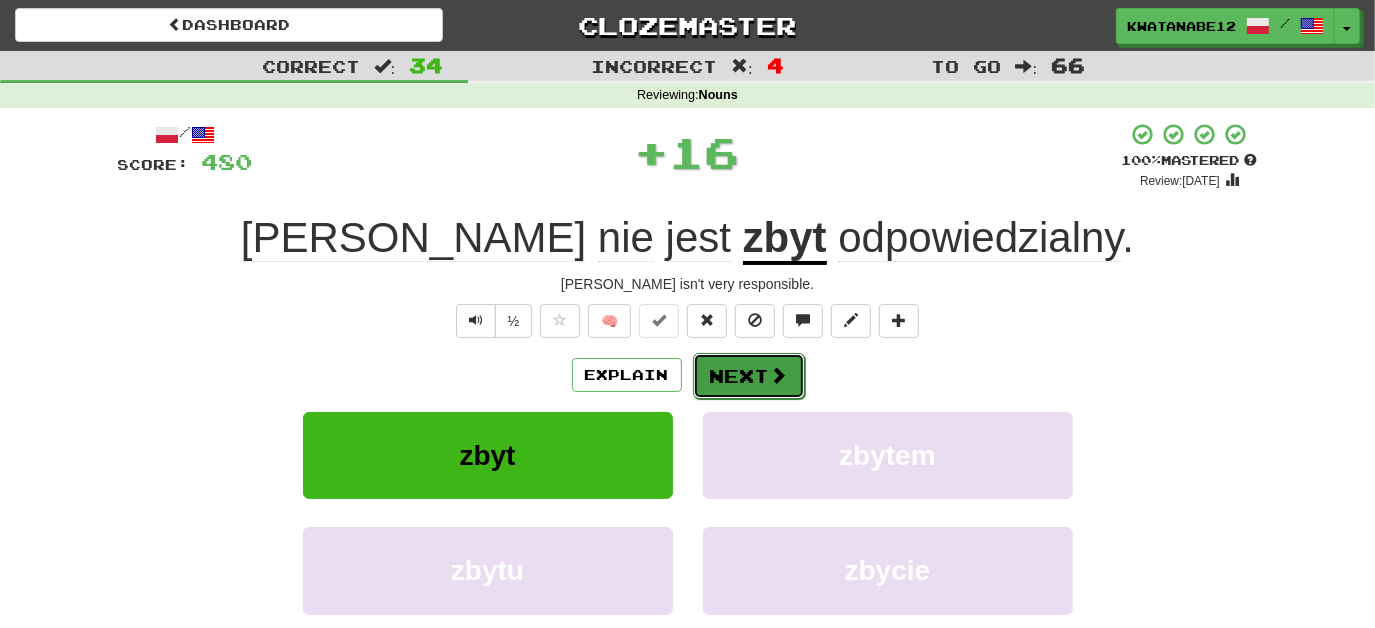click on "Next" at bounding box center (749, 376) 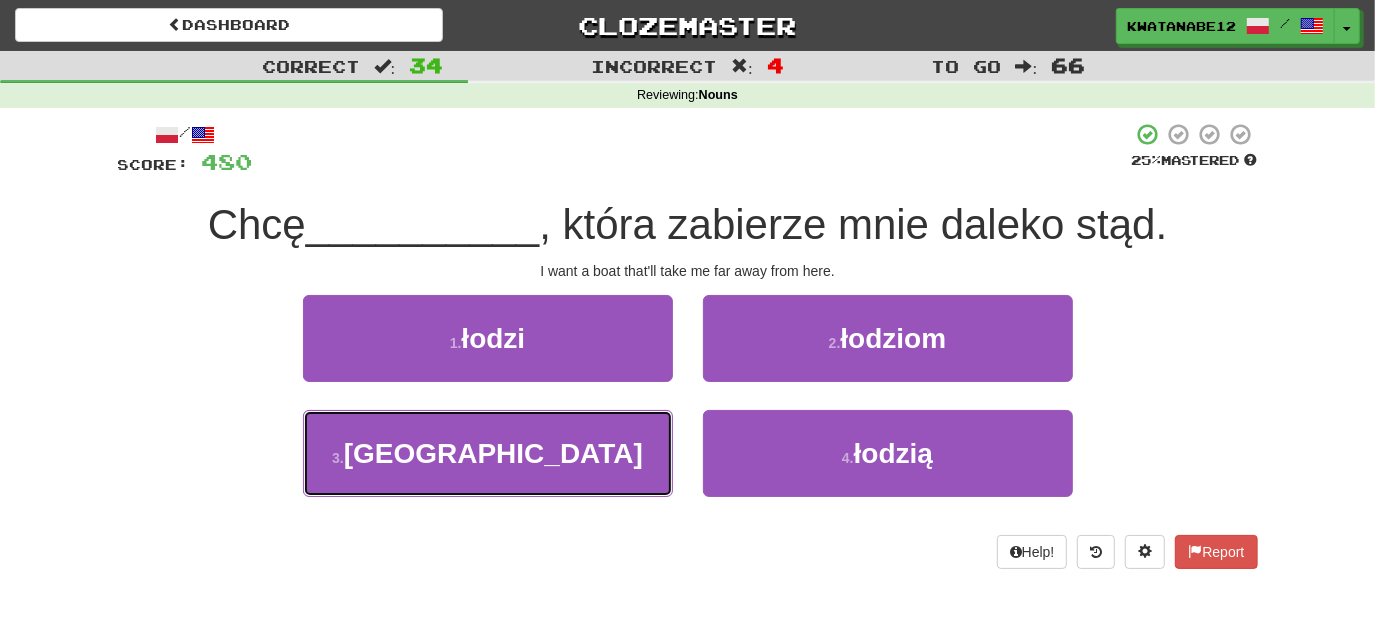 drag, startPoint x: 582, startPoint y: 456, endPoint x: 682, endPoint y: 399, distance: 115.1043 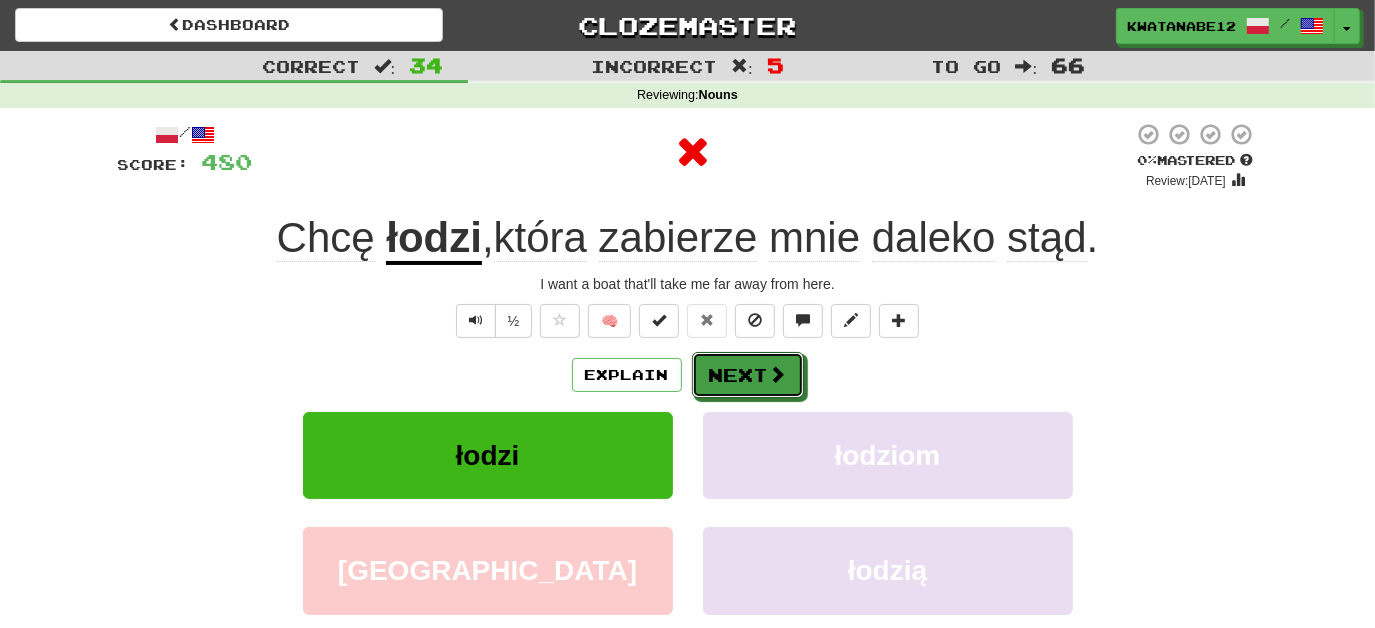 drag, startPoint x: 733, startPoint y: 357, endPoint x: 765, endPoint y: 348, distance: 33.24154 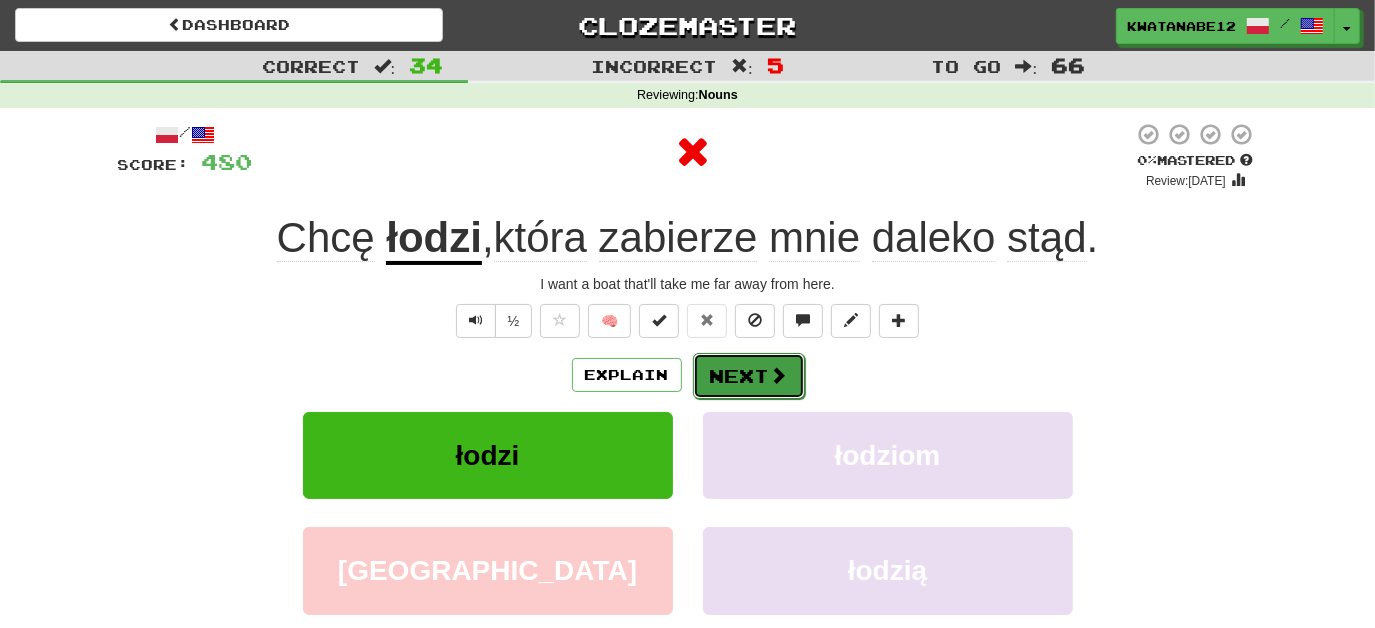 click on "Next" at bounding box center (749, 376) 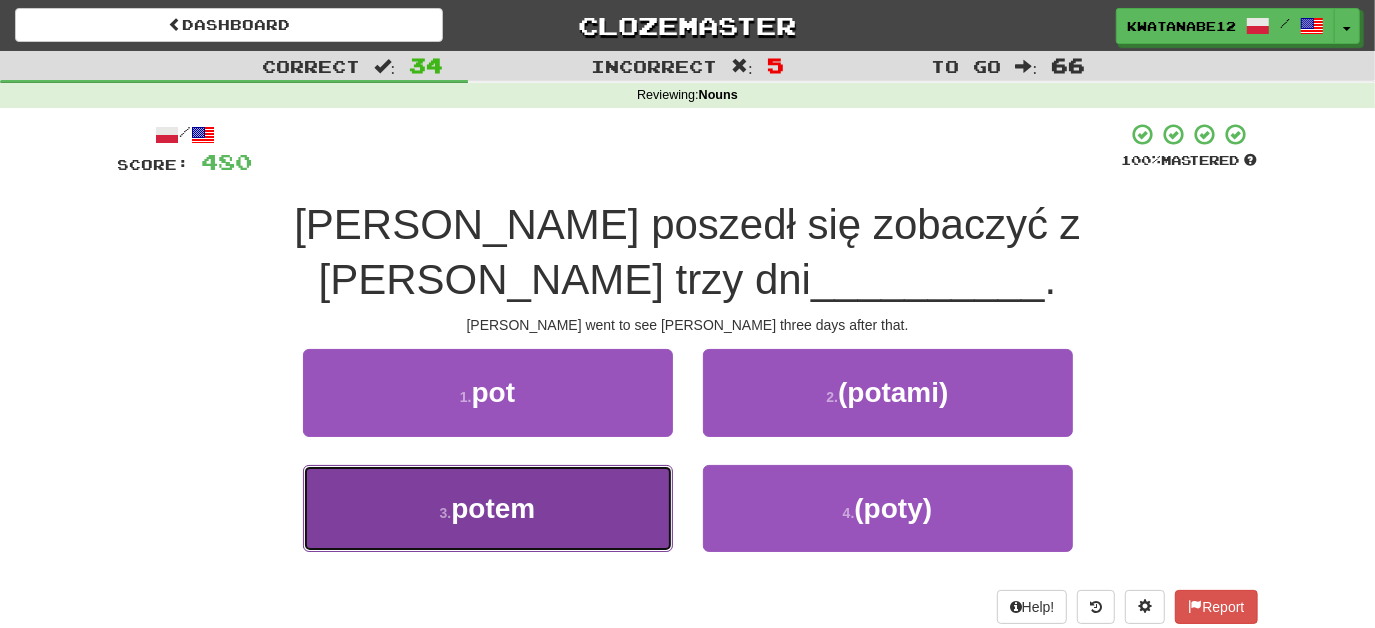 click on "3 .  potem" at bounding box center (488, 508) 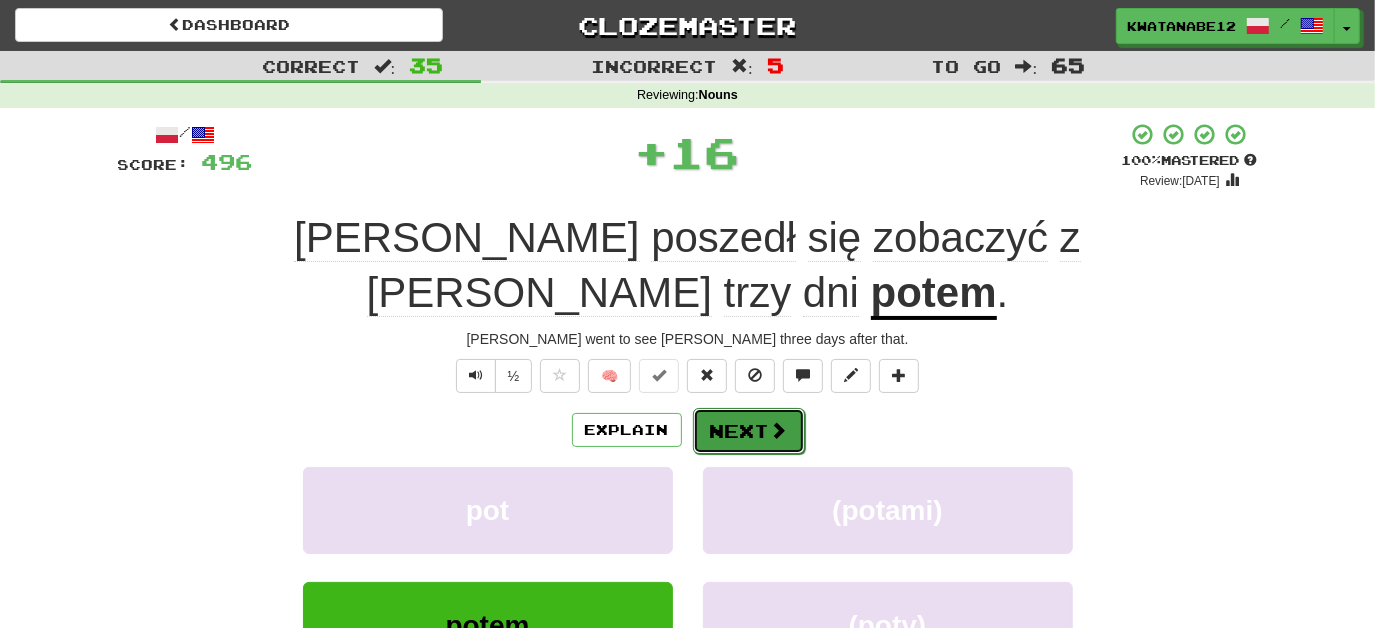 click on "Next" at bounding box center (749, 431) 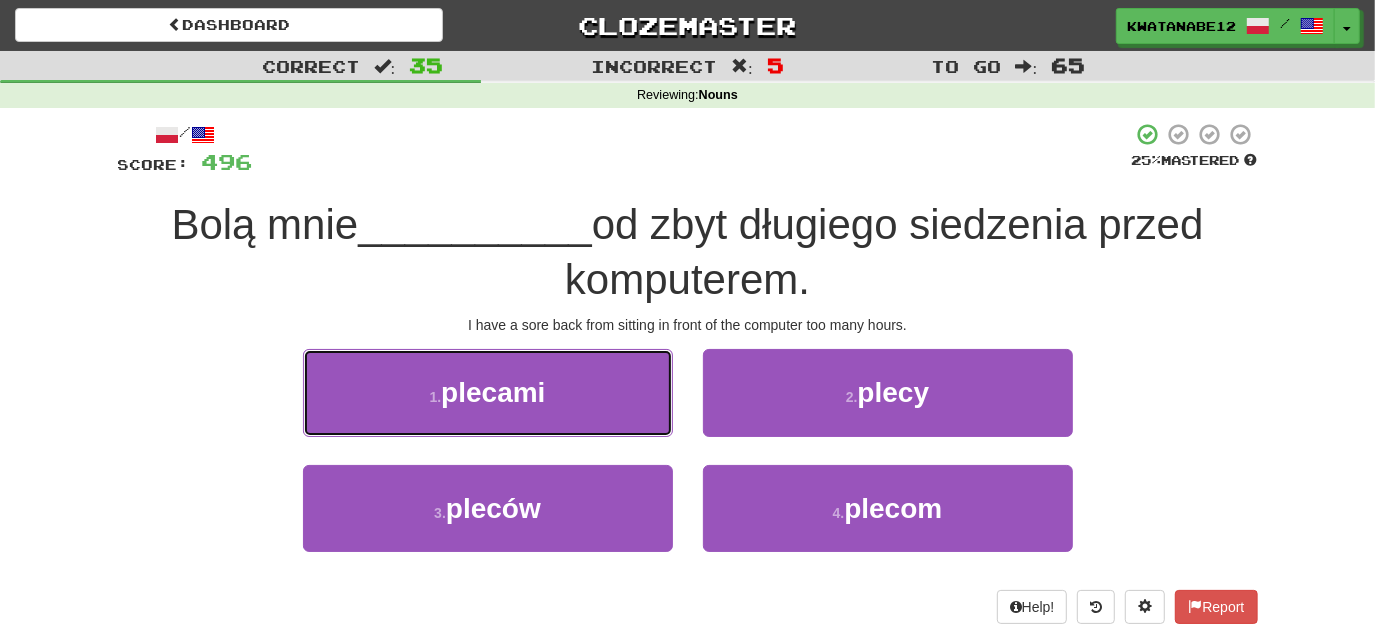 drag, startPoint x: 613, startPoint y: 394, endPoint x: 649, endPoint y: 395, distance: 36.013885 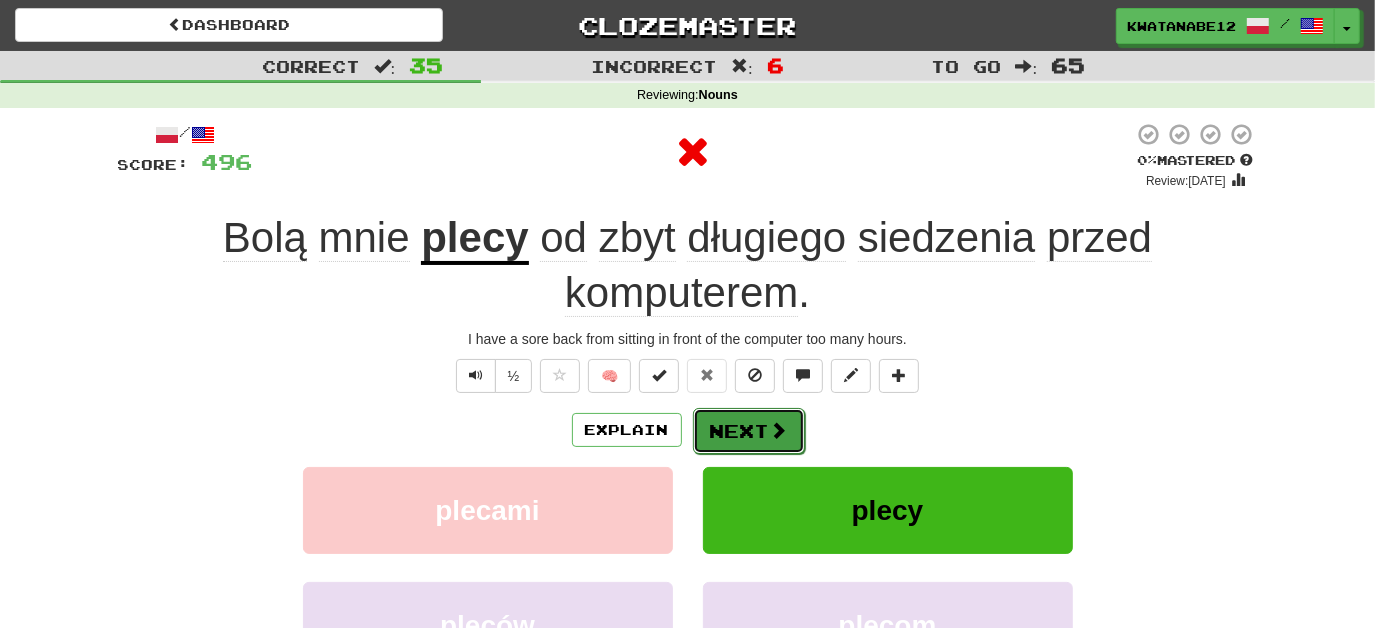 click on "Next" at bounding box center [749, 431] 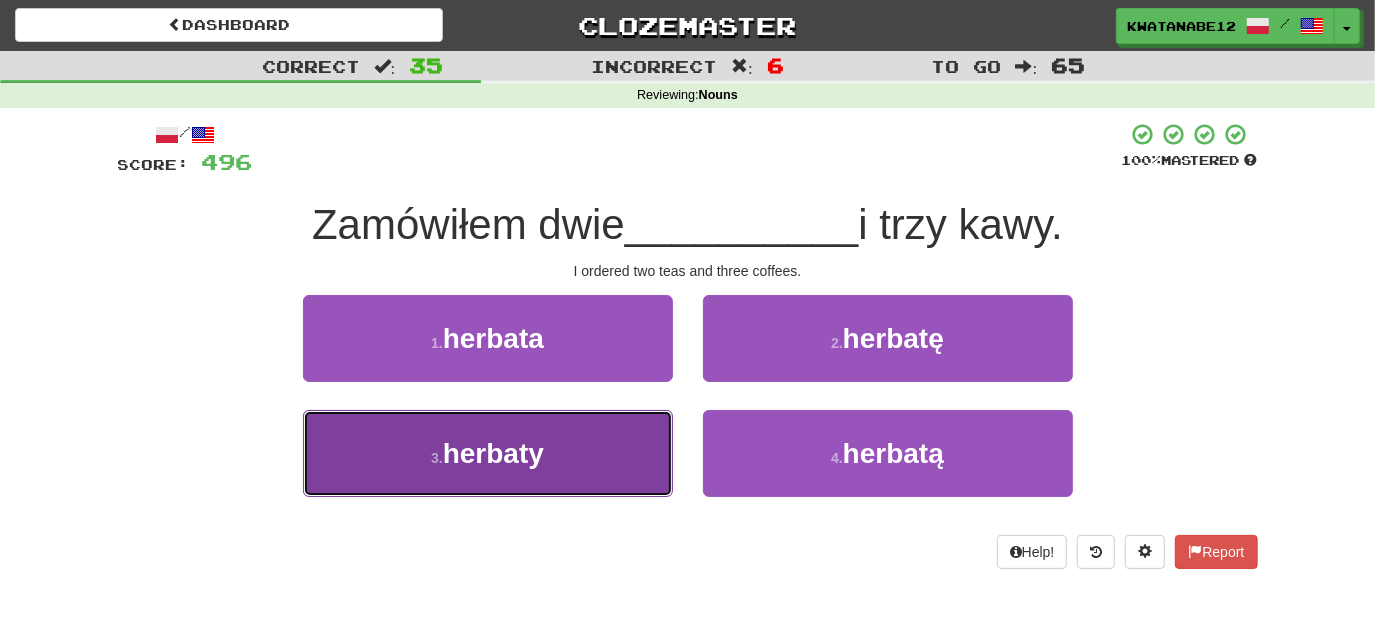 click on "3 .  herbaty" at bounding box center [488, 453] 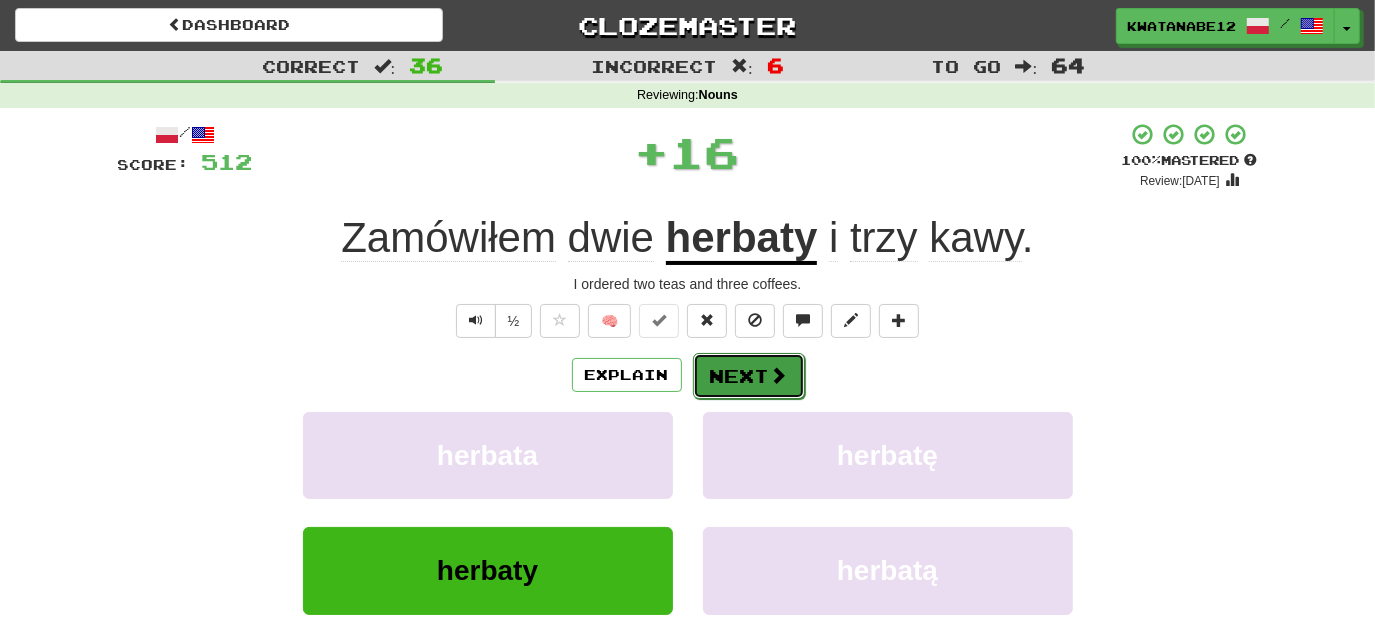 click on "Next" at bounding box center (749, 376) 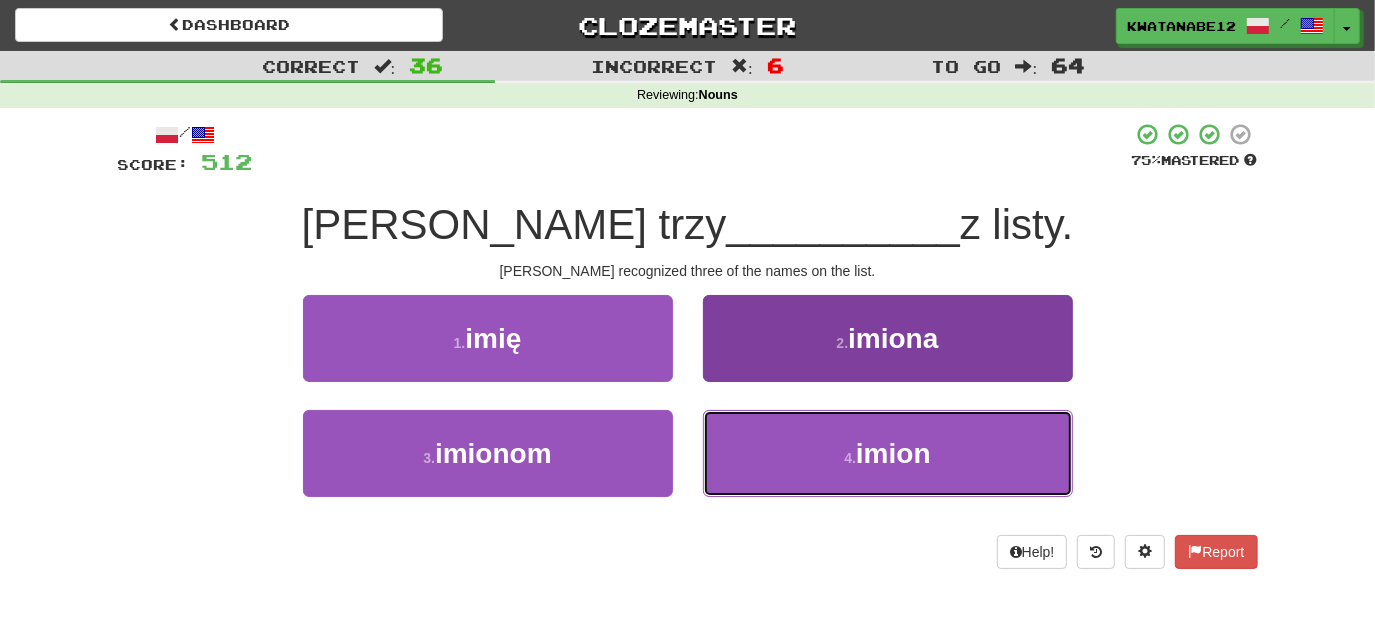 click on "4 .  imion" at bounding box center [888, 453] 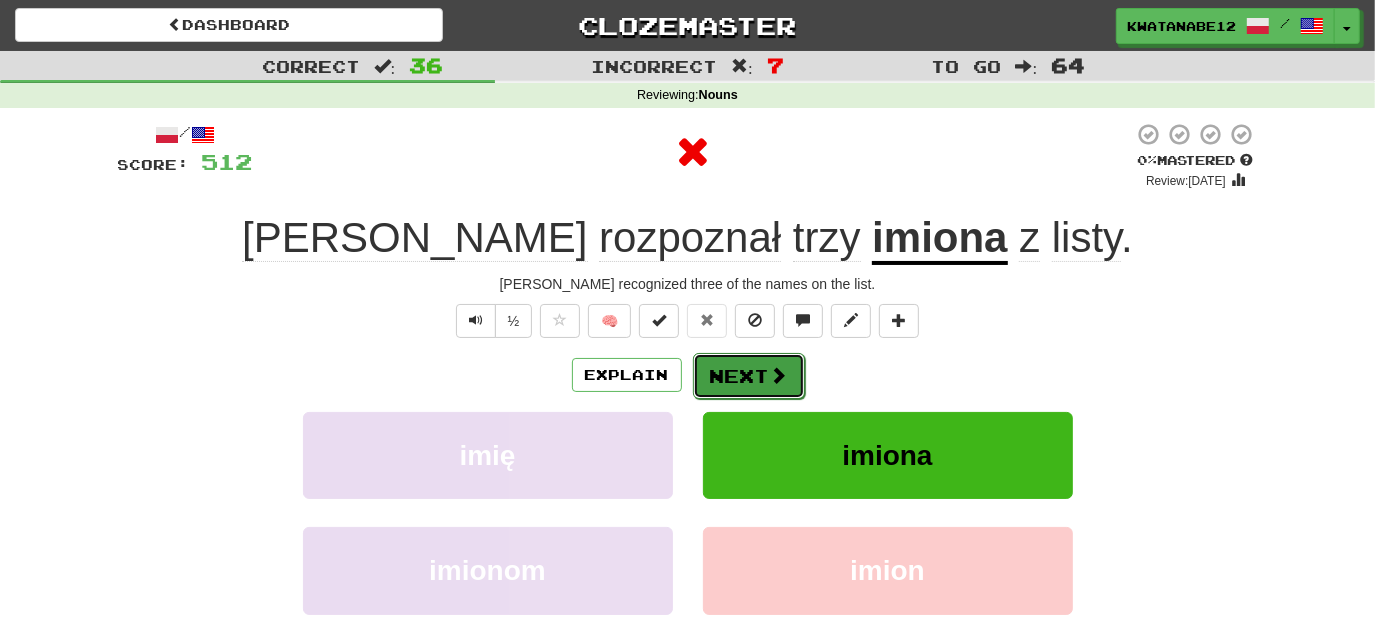 click at bounding box center (779, 375) 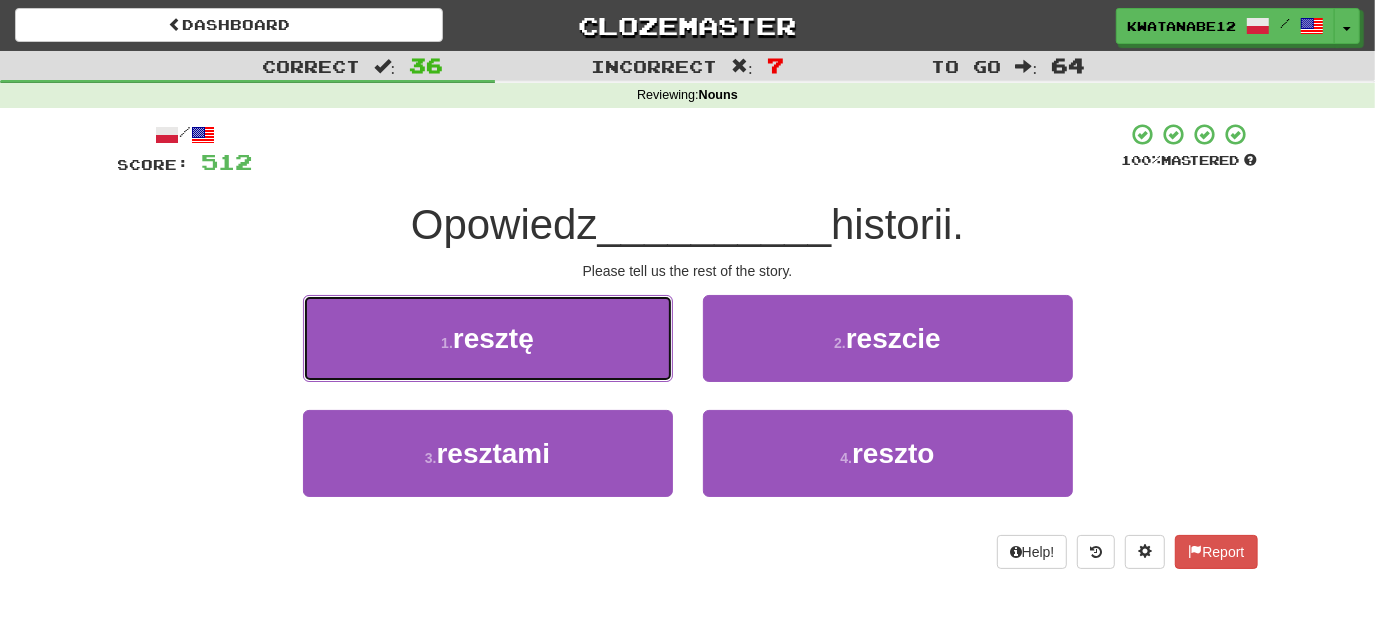 click on "1 .  resztę" at bounding box center (488, 338) 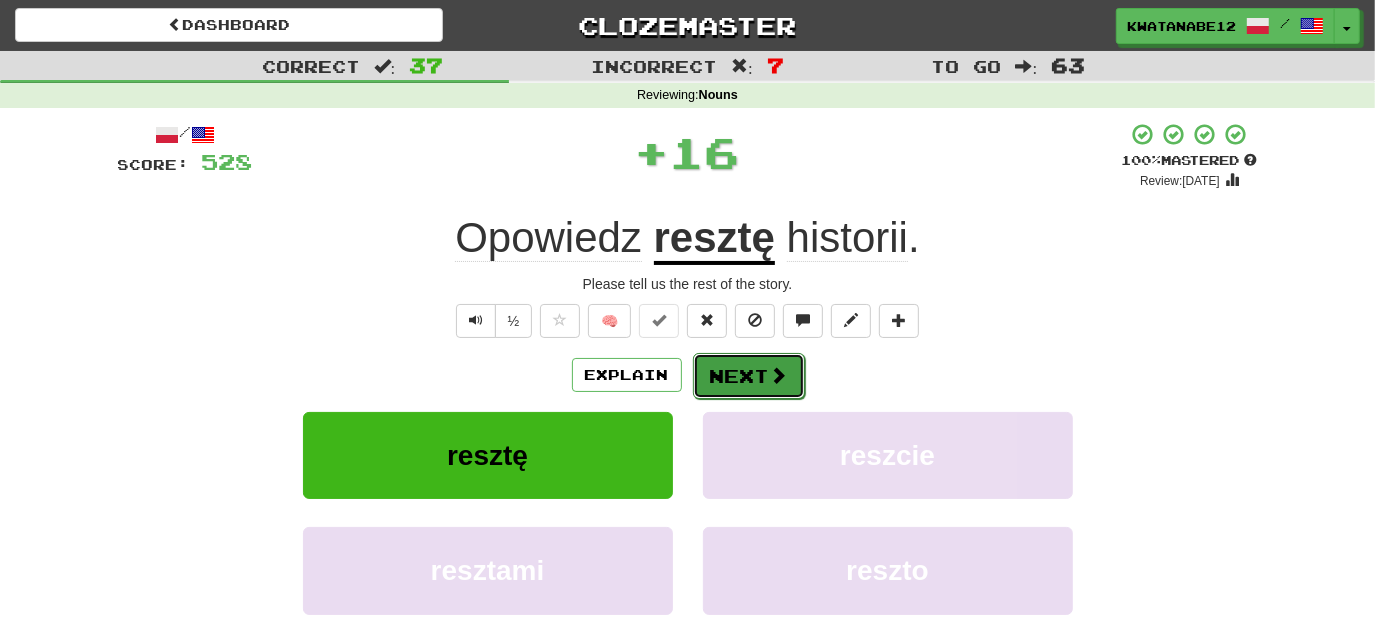 click on "Next" at bounding box center (749, 376) 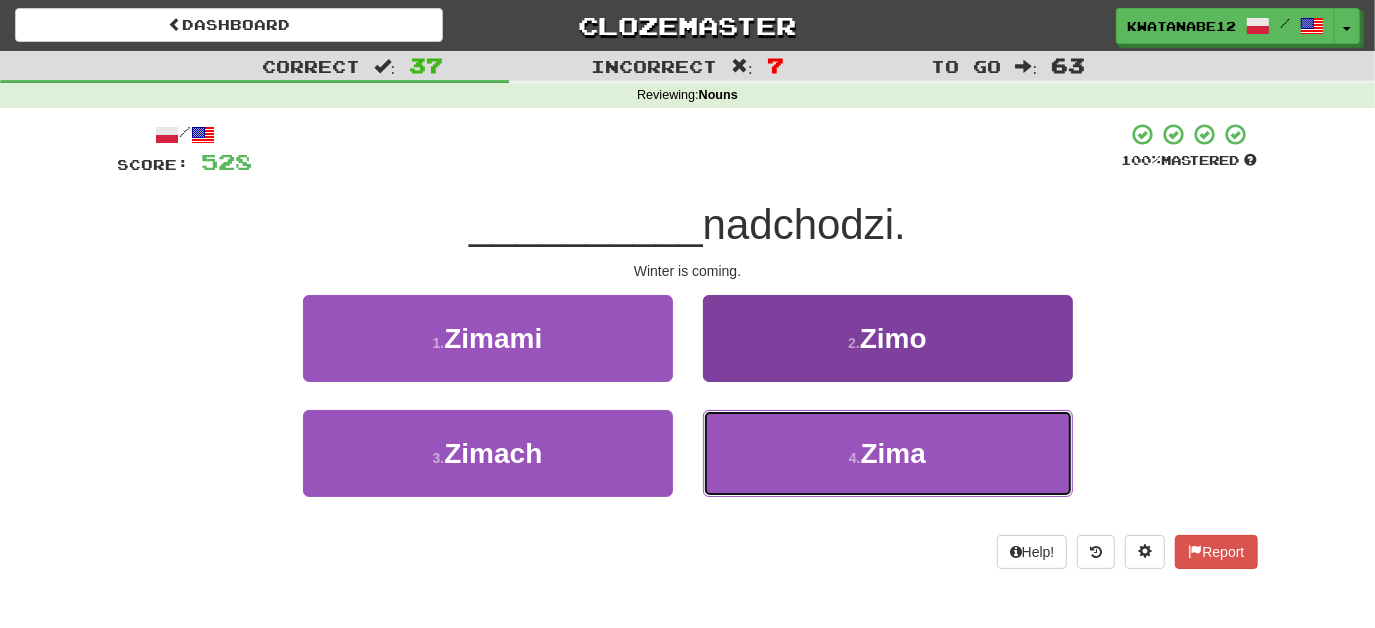 click on "4 .  Zima" at bounding box center [888, 453] 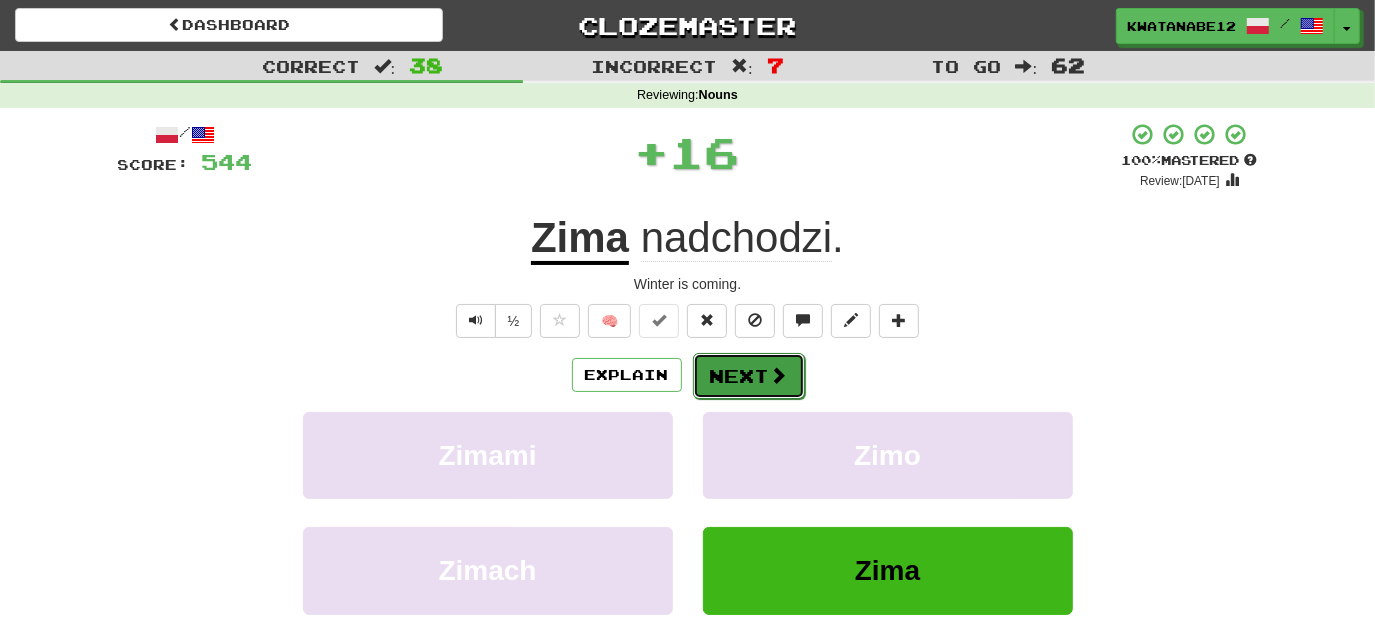 click on "Next" at bounding box center [749, 376] 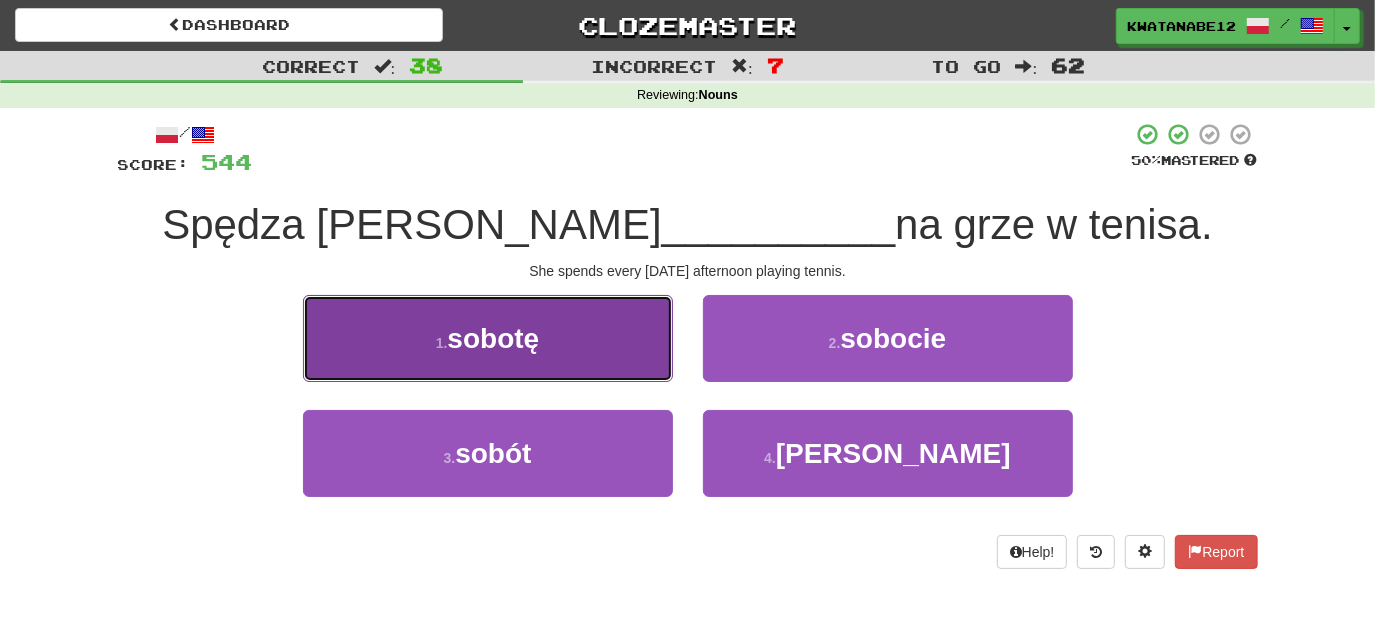 click on "1 .  sobotę" at bounding box center (488, 338) 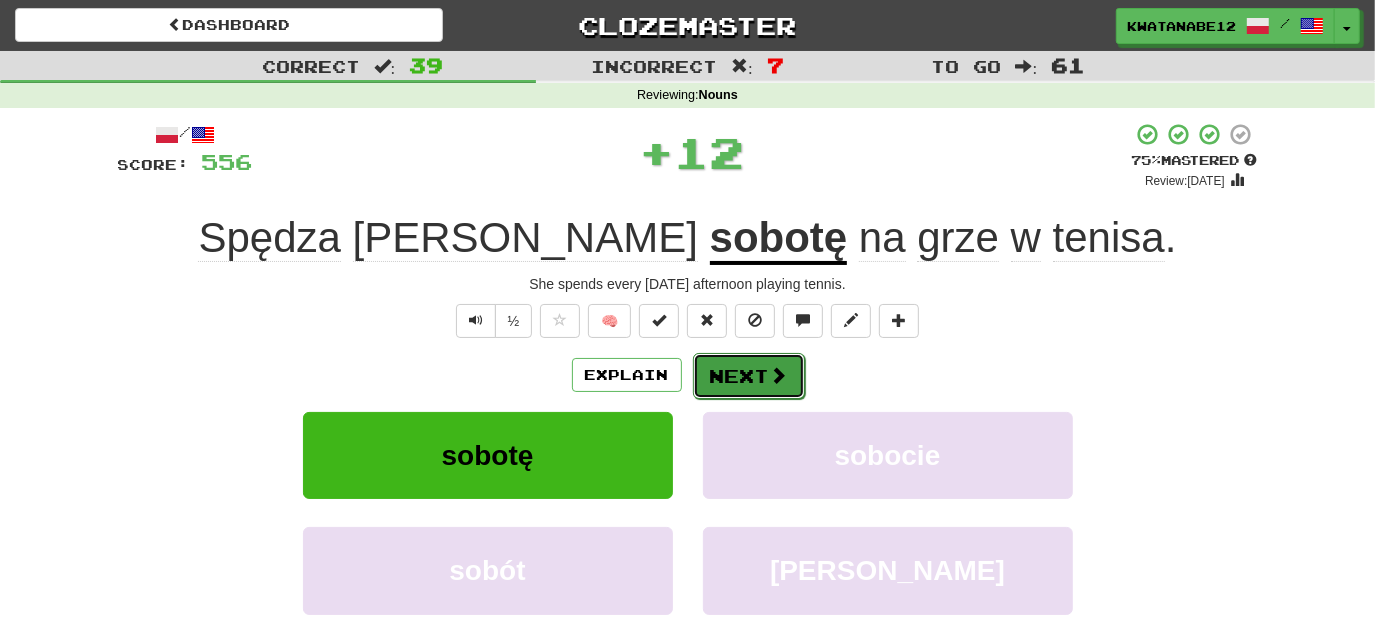 click on "Next" at bounding box center (749, 376) 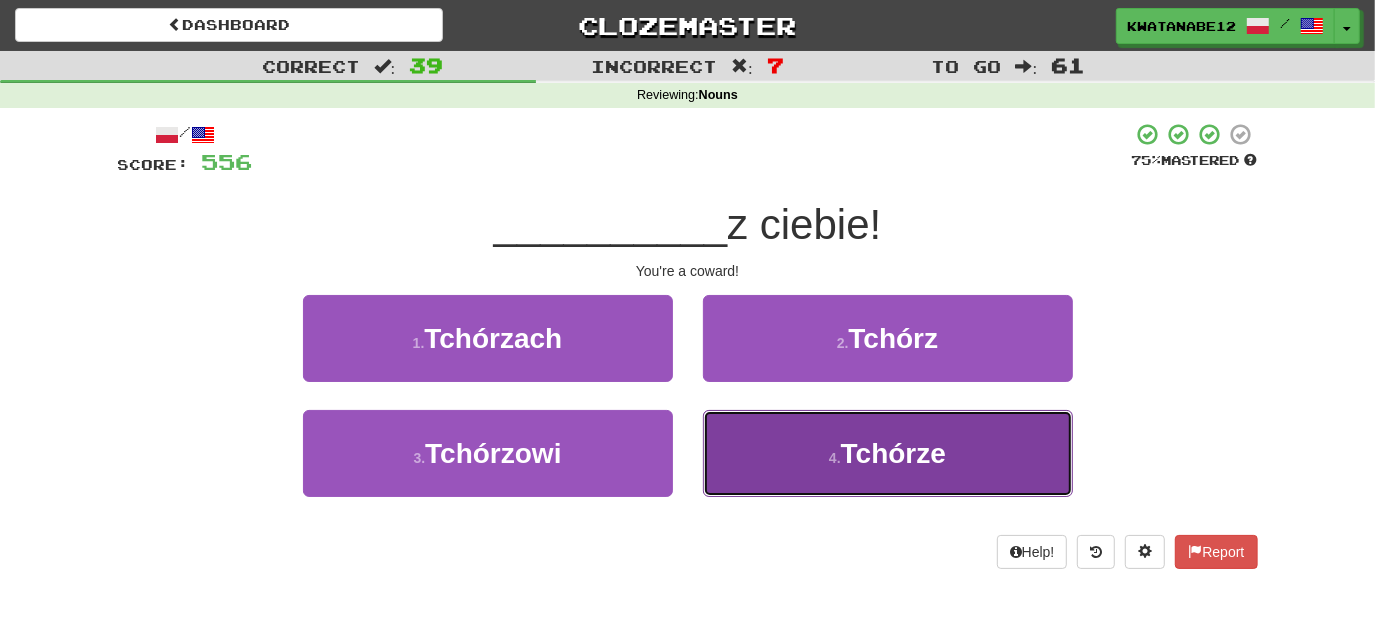 click on "4 .  Tchórze" at bounding box center (888, 453) 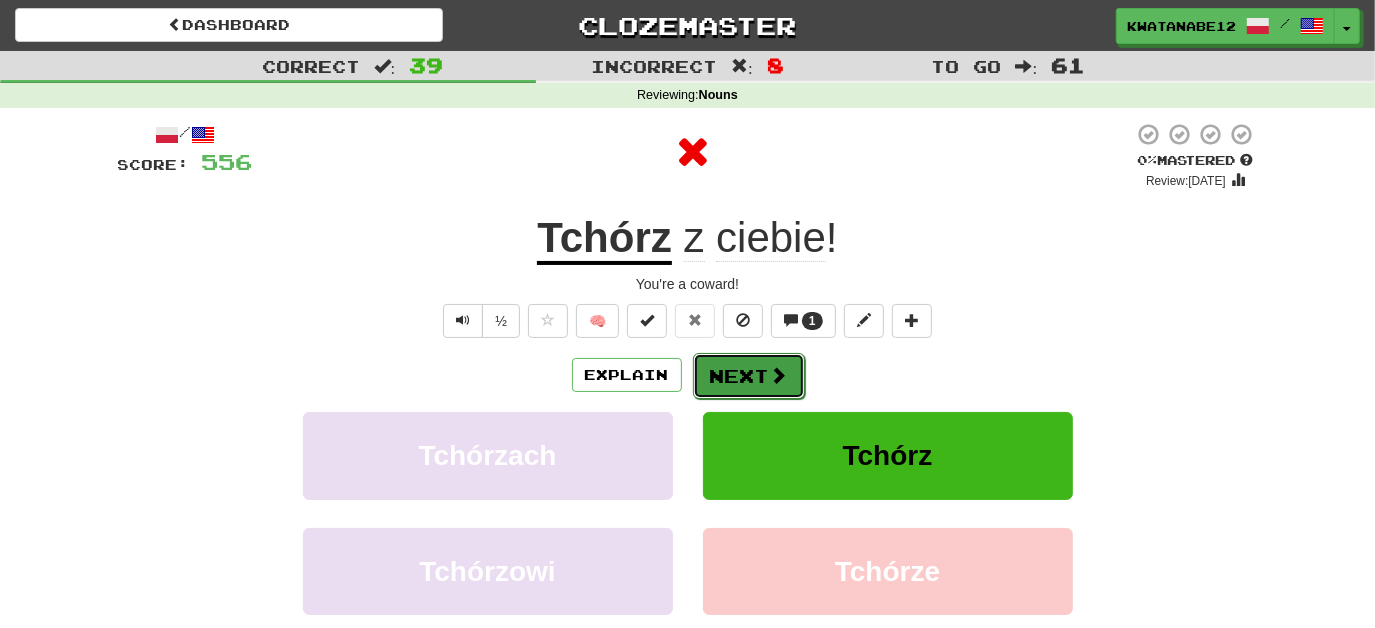 click on "Next" at bounding box center (749, 376) 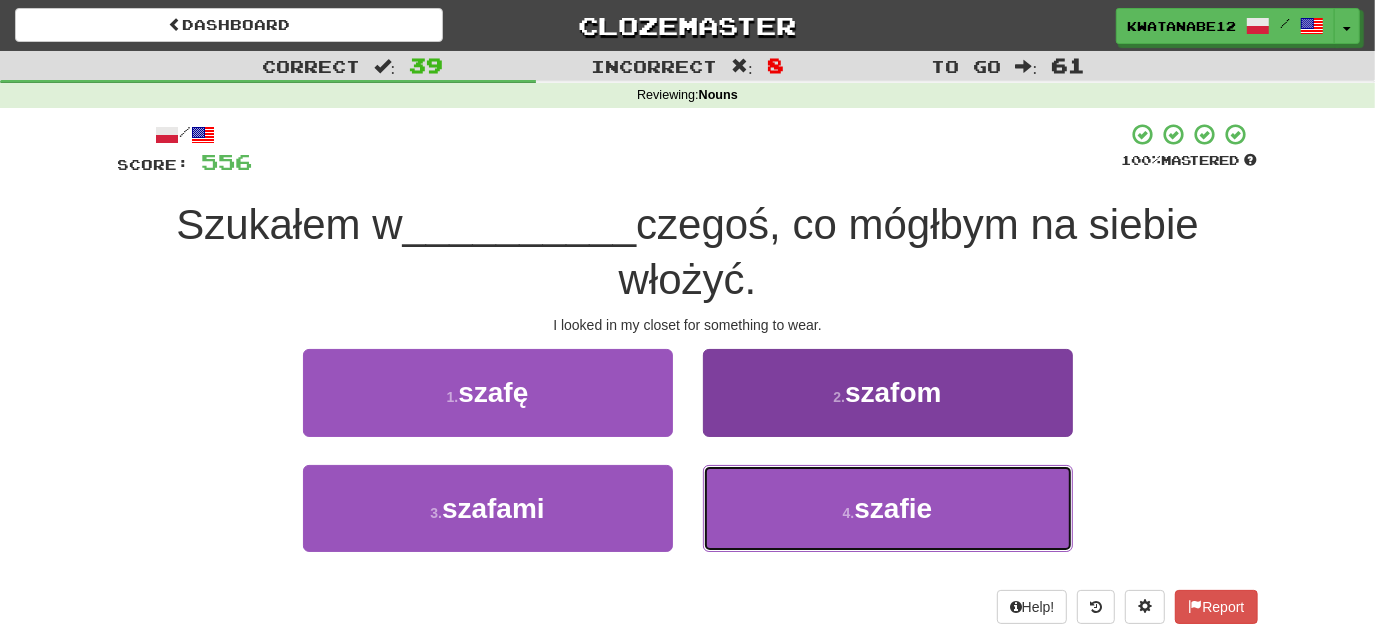 click on "4 .  szafie" at bounding box center [888, 508] 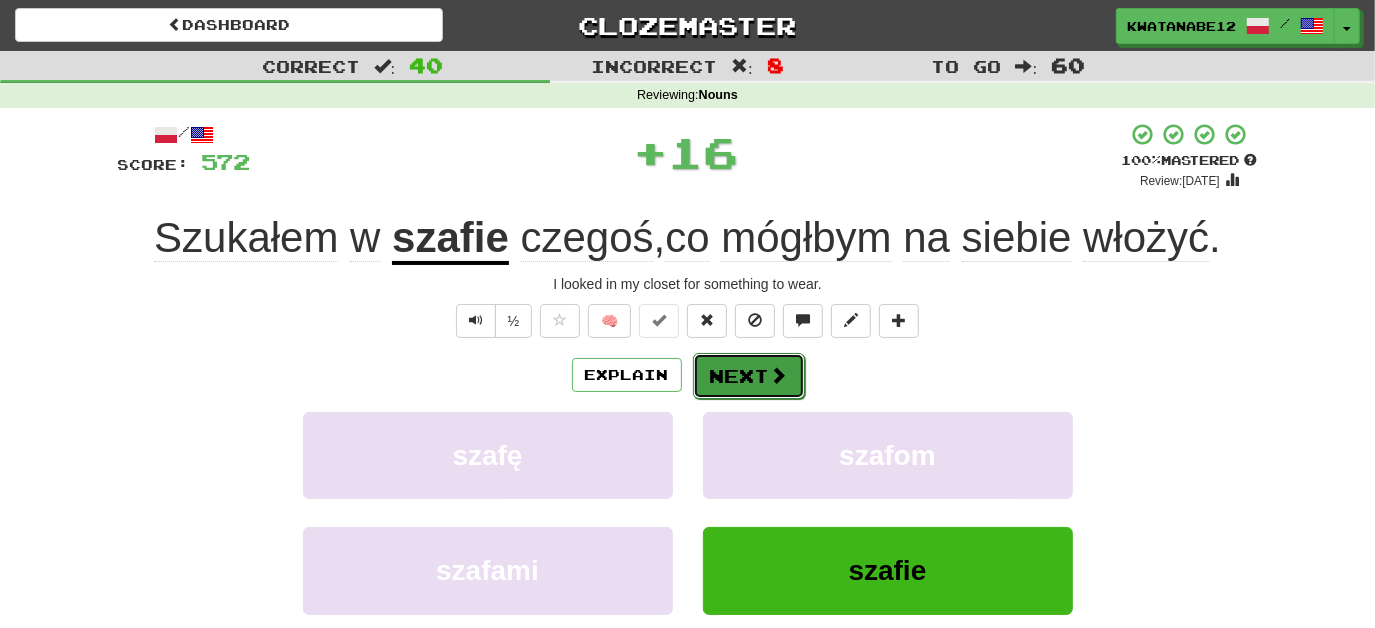 click on "Next" at bounding box center [749, 376] 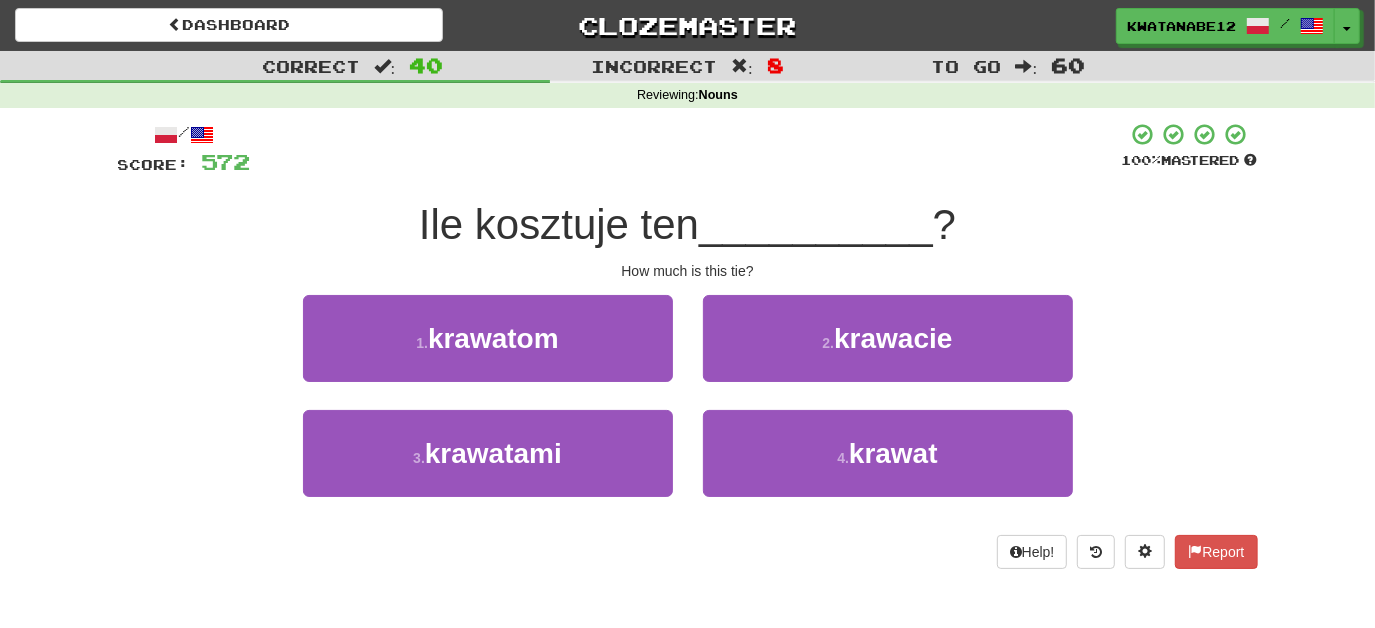 click on "2 .  krawacie" at bounding box center (888, 352) 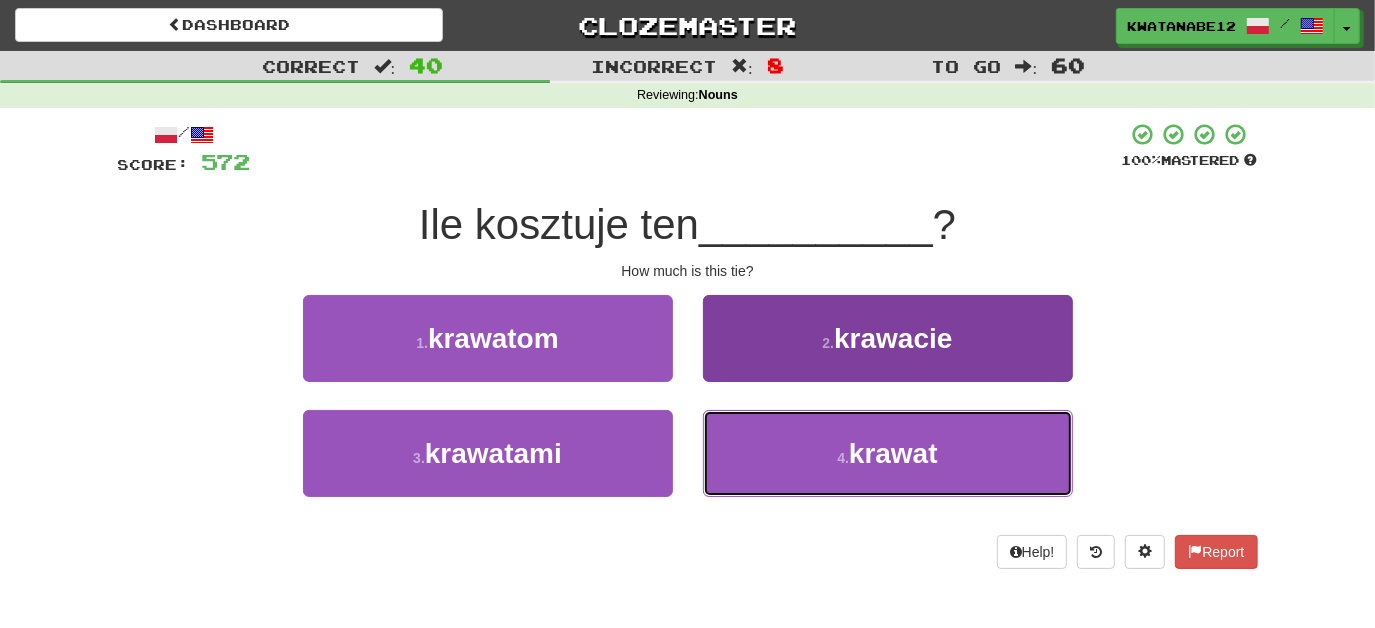 click on "4 .  krawat" at bounding box center [888, 453] 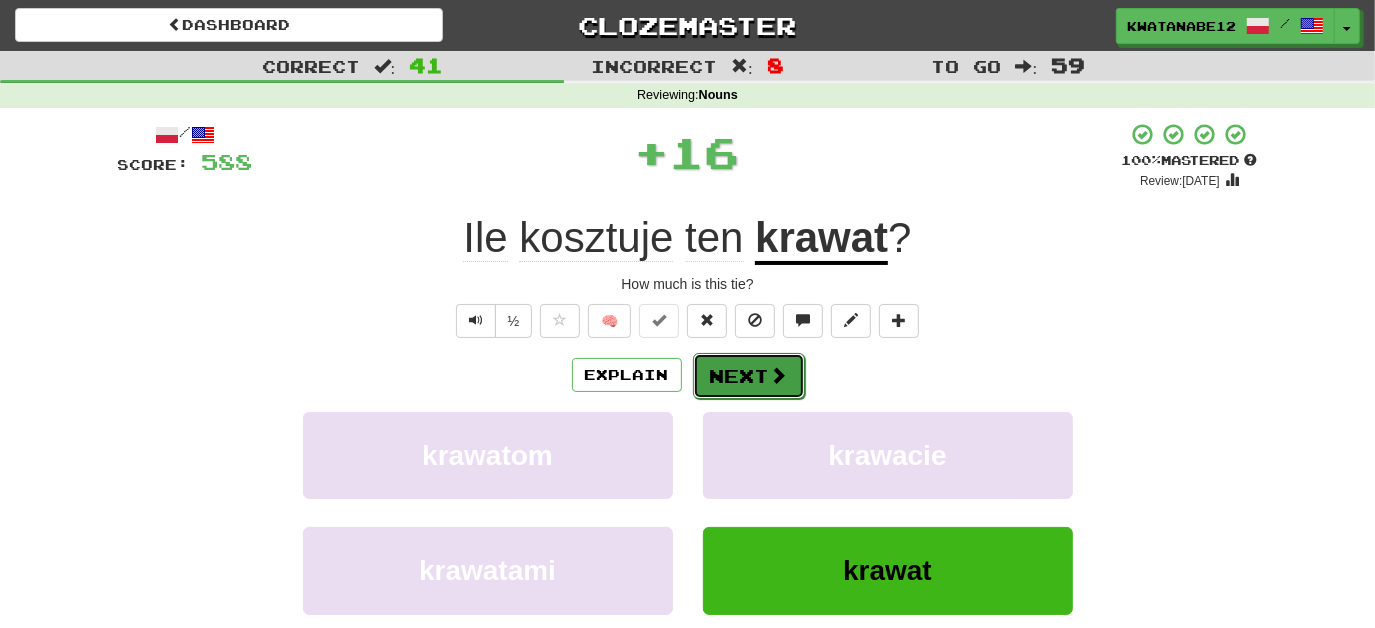 click on "Next" at bounding box center [749, 376] 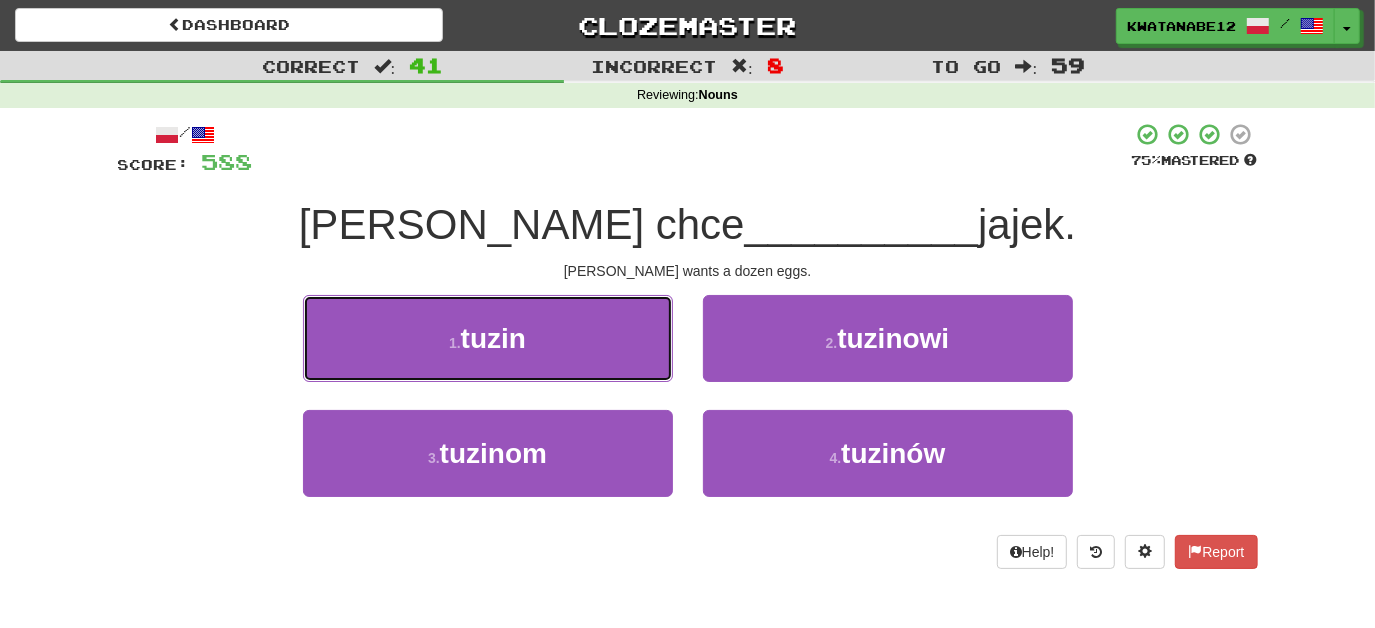 drag, startPoint x: 587, startPoint y: 344, endPoint x: 623, endPoint y: 343, distance: 36.013885 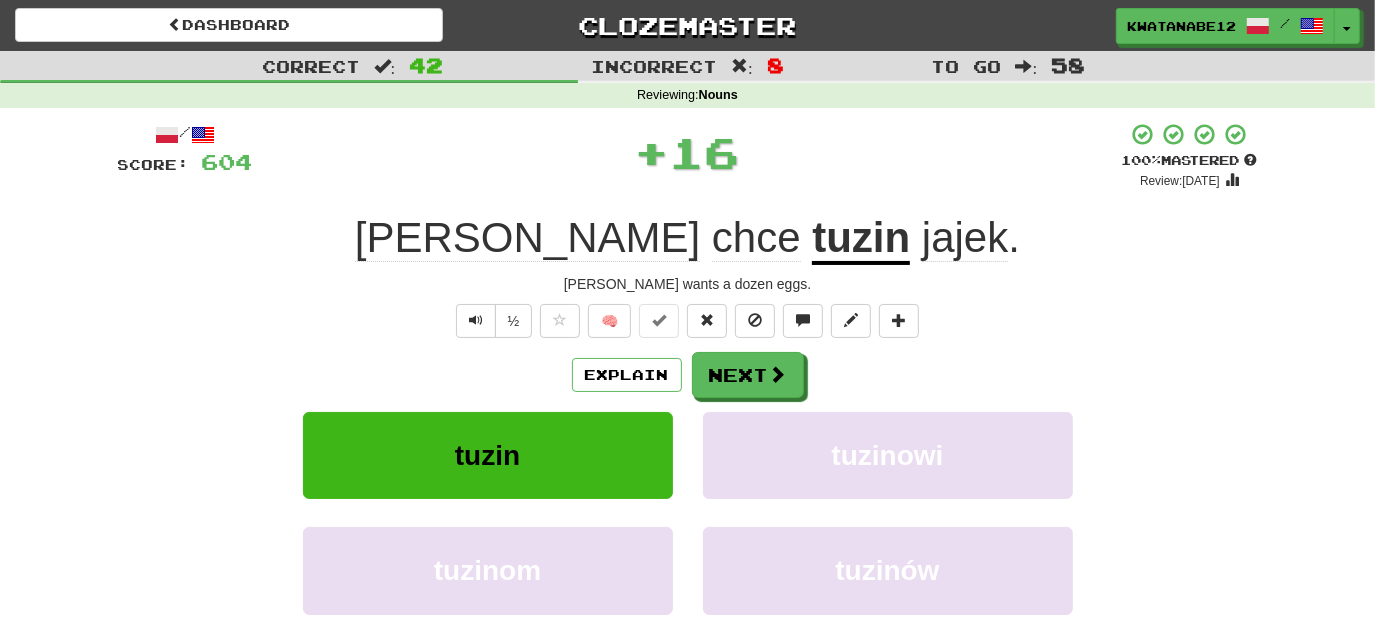 drag, startPoint x: 746, startPoint y: 347, endPoint x: 756, endPoint y: 350, distance: 10.440307 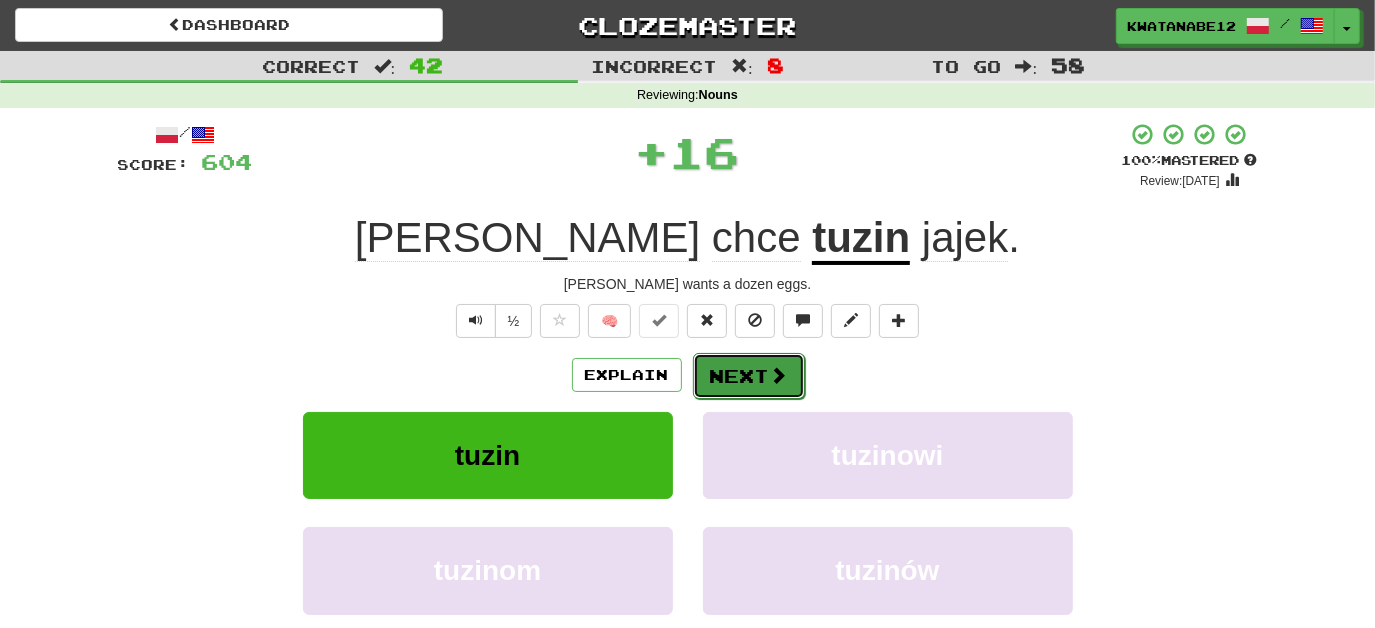 click on "Next" at bounding box center (749, 376) 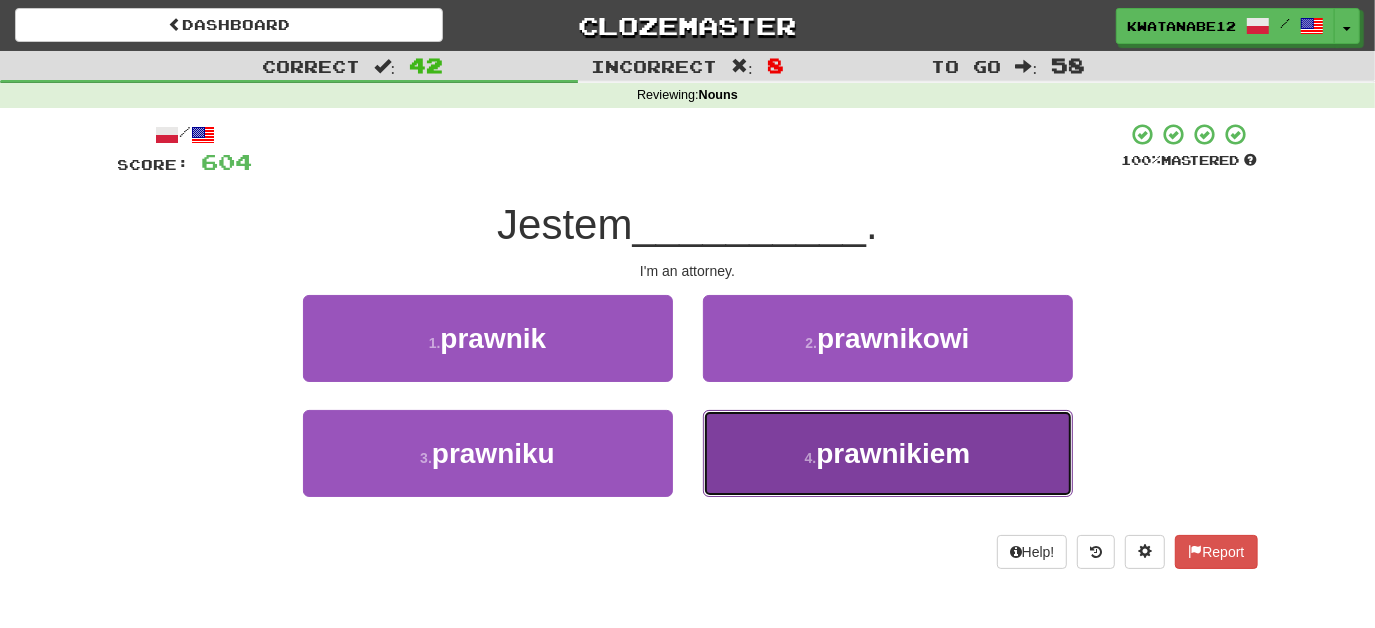 click on "4 .  prawnikiem" at bounding box center (888, 453) 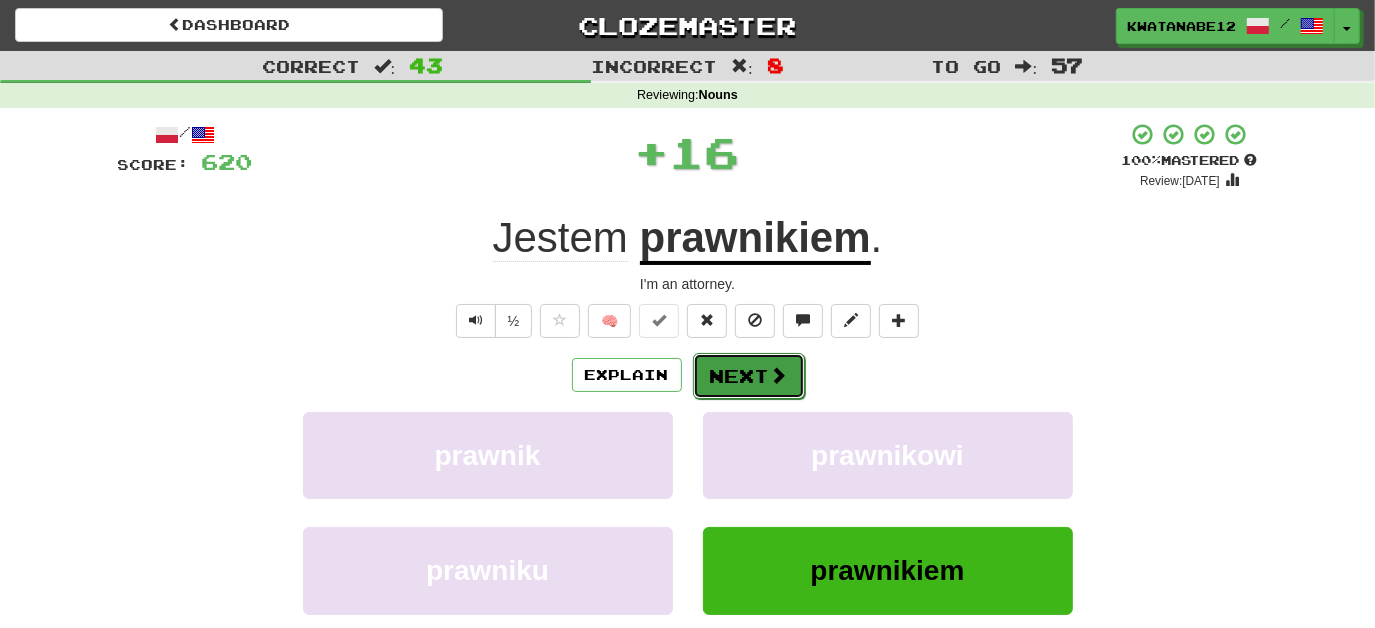 click on "Next" at bounding box center [749, 376] 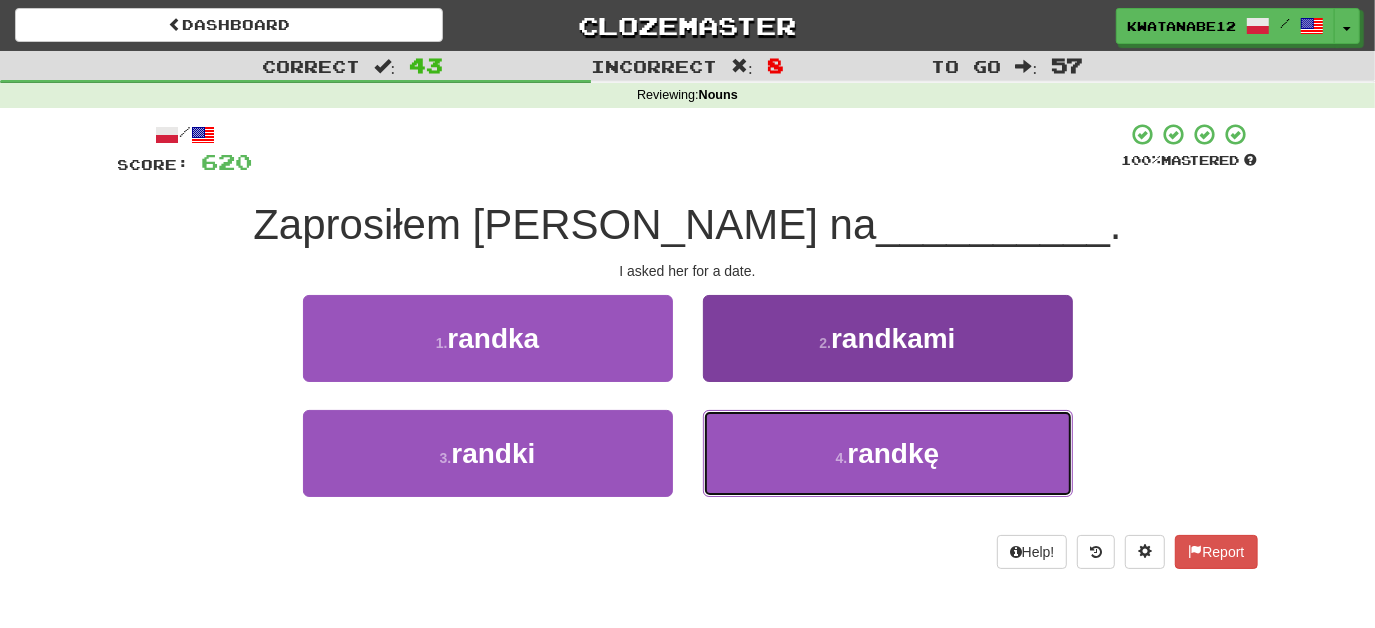 click on "4 .  randkę" at bounding box center [888, 453] 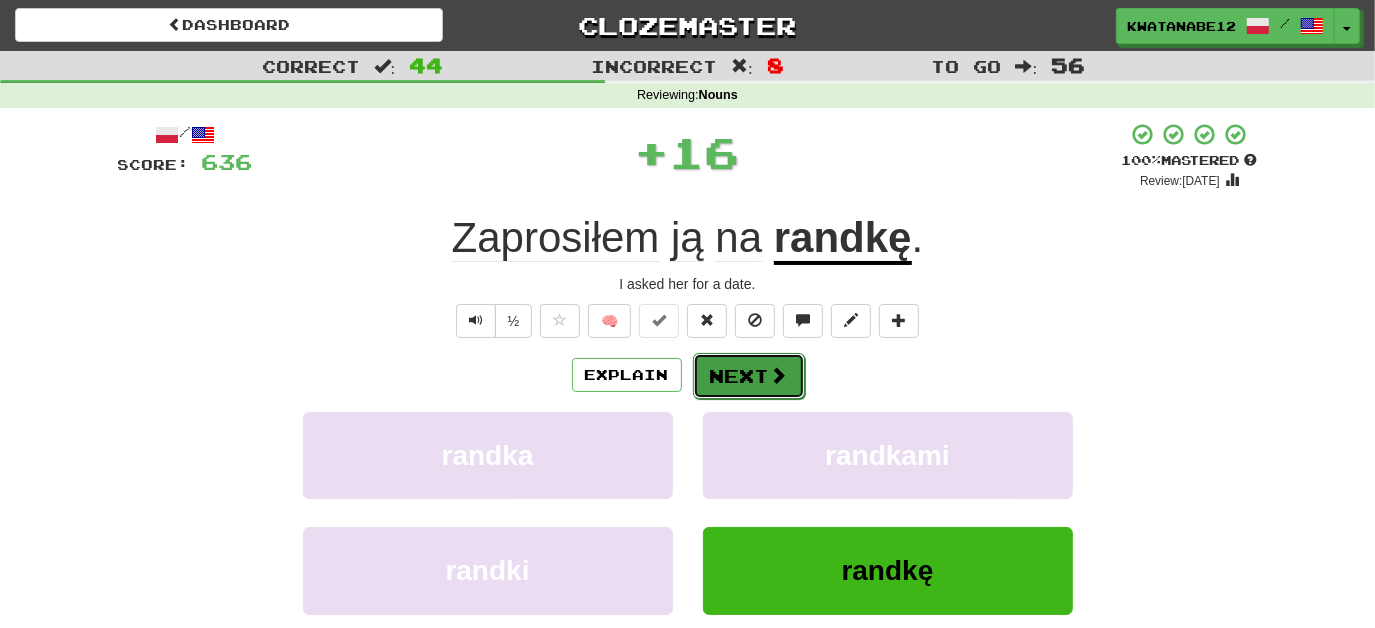click on "Next" at bounding box center (749, 376) 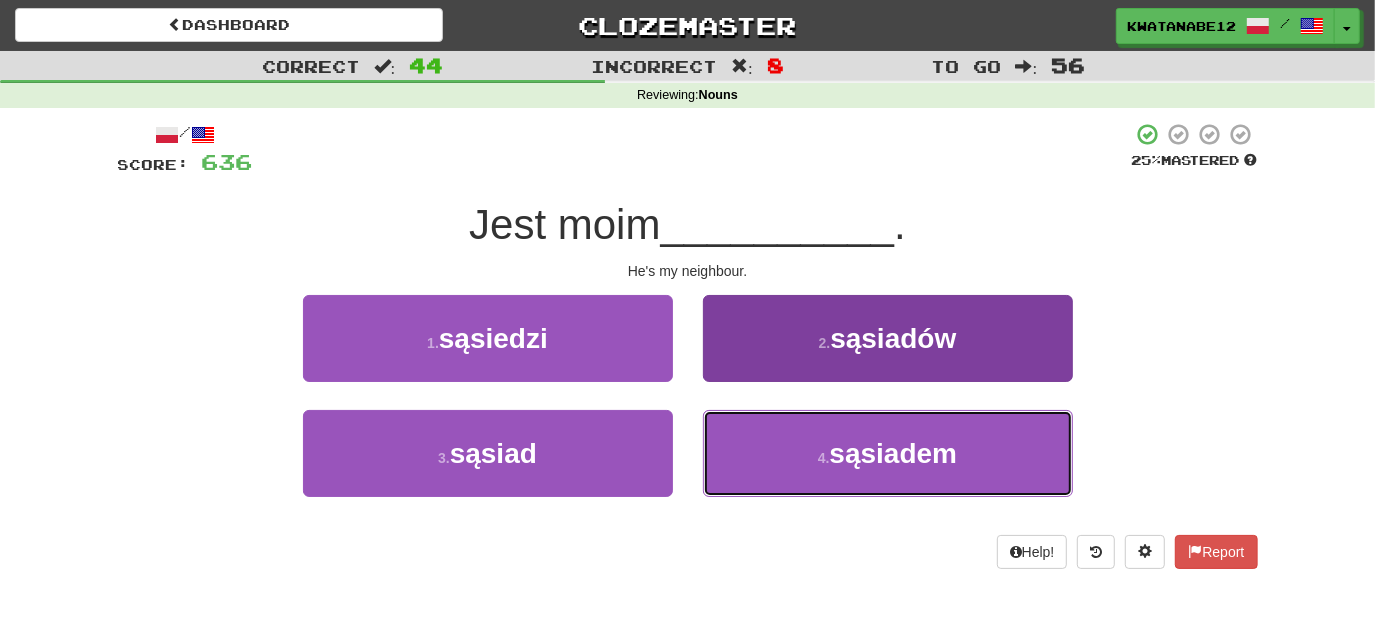 click on "4 .  sąsiadem" at bounding box center [888, 453] 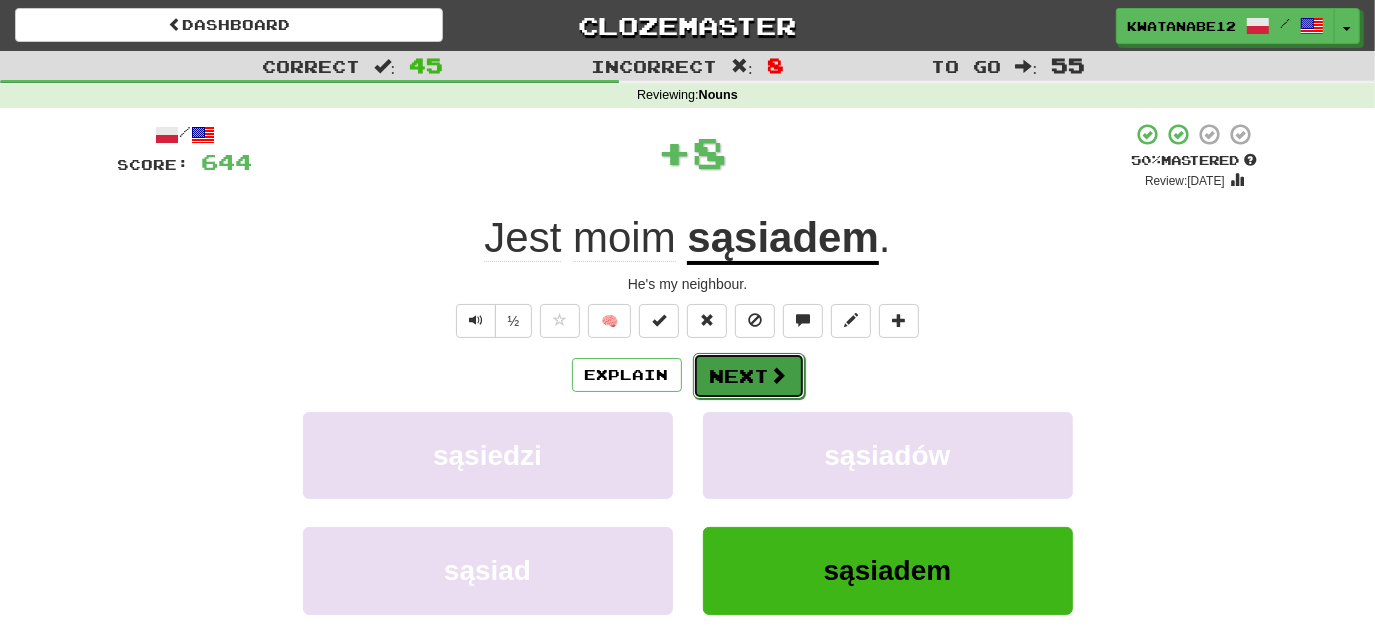 click on "Next" at bounding box center (749, 376) 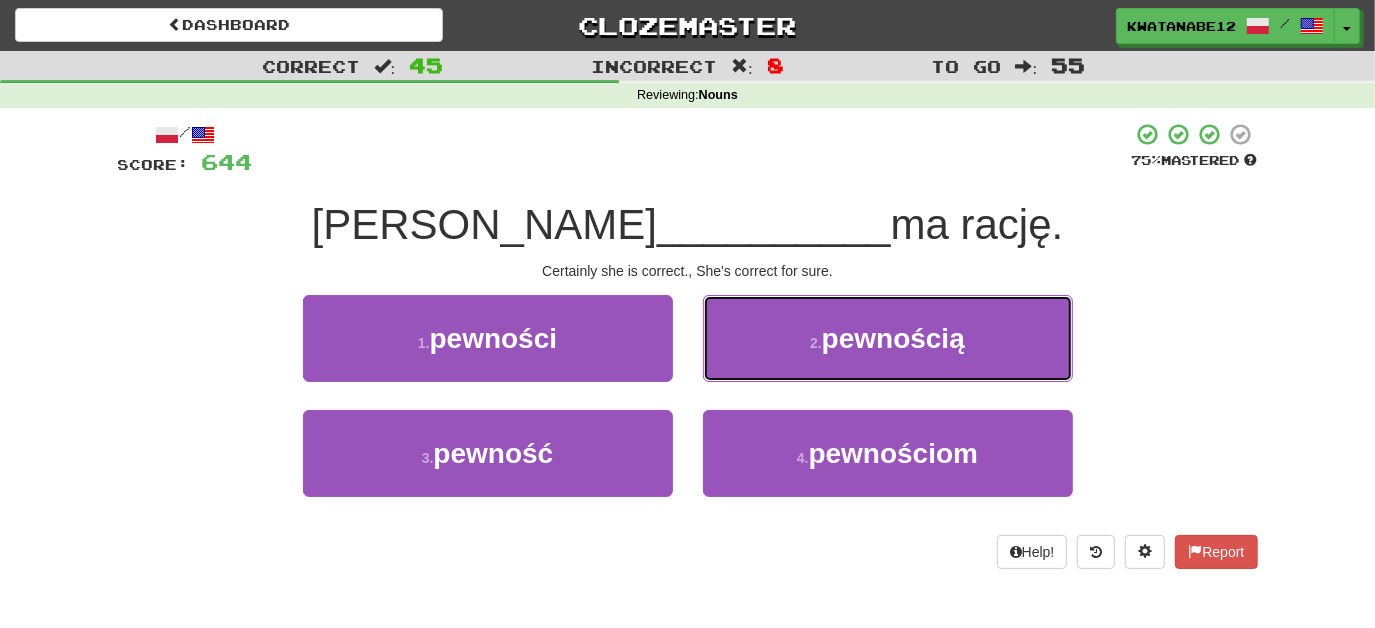 drag, startPoint x: 808, startPoint y: 314, endPoint x: 792, endPoint y: 347, distance: 36.67424 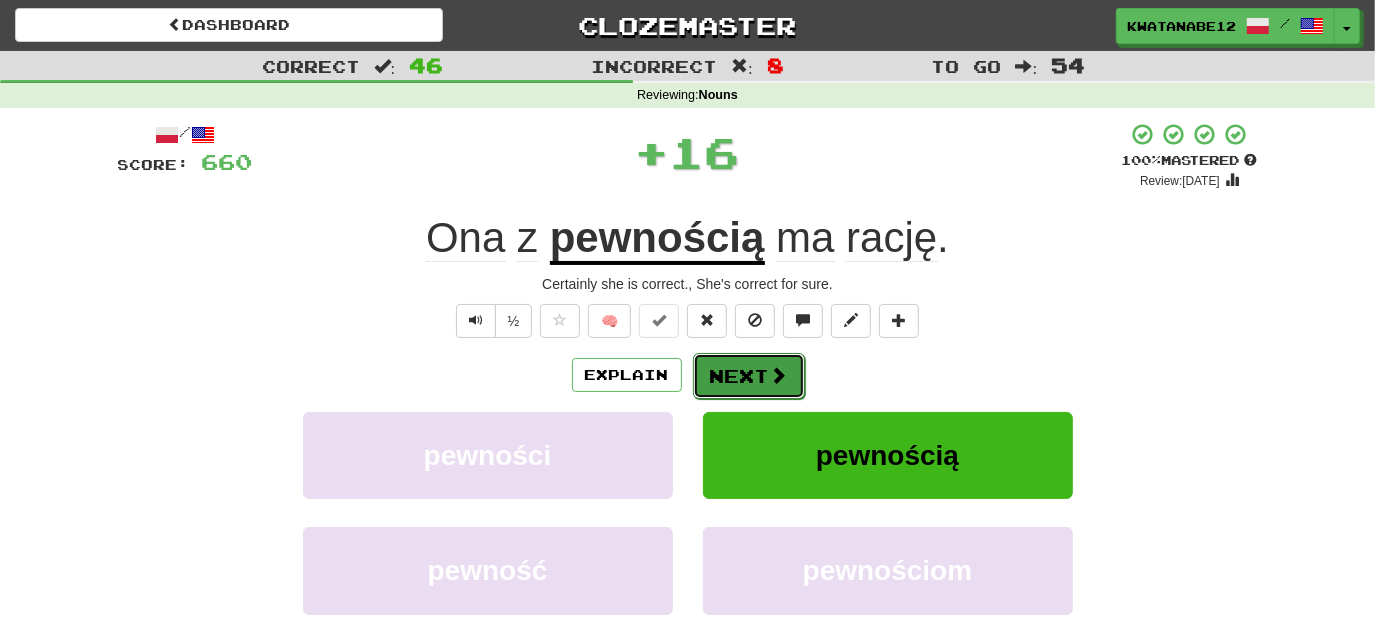 click on "Next" at bounding box center [749, 376] 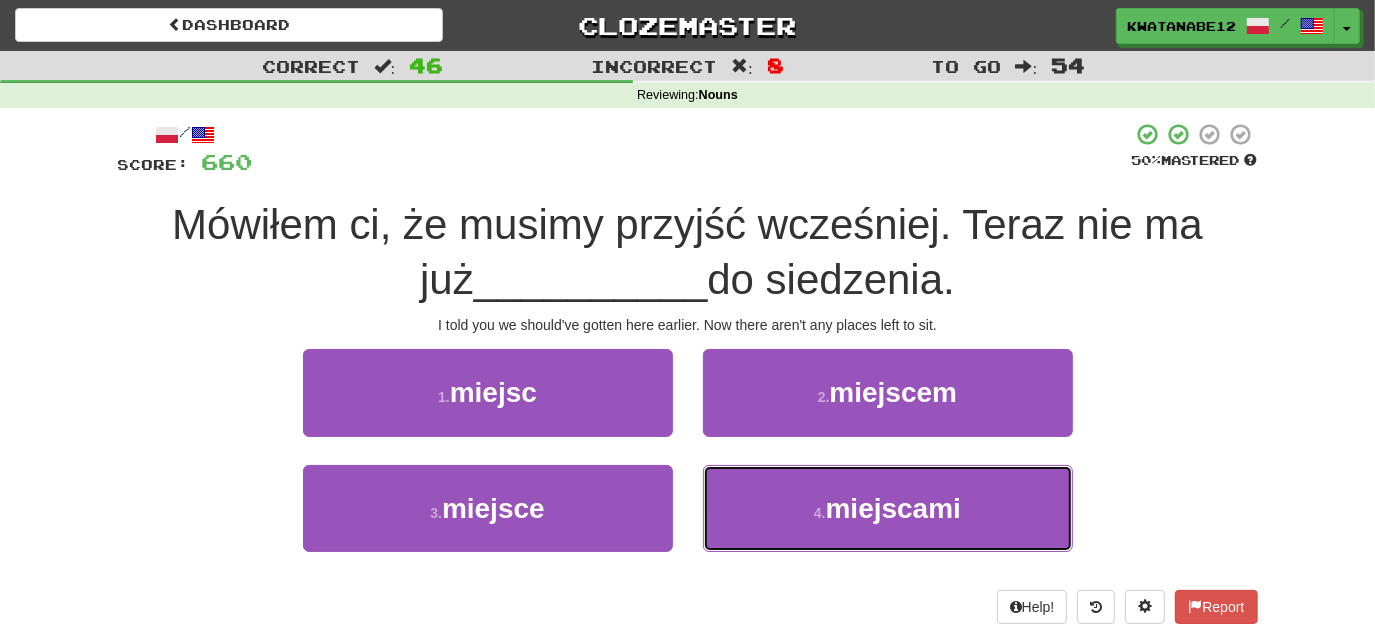 drag, startPoint x: 764, startPoint y: 492, endPoint x: 754, endPoint y: 458, distance: 35.44009 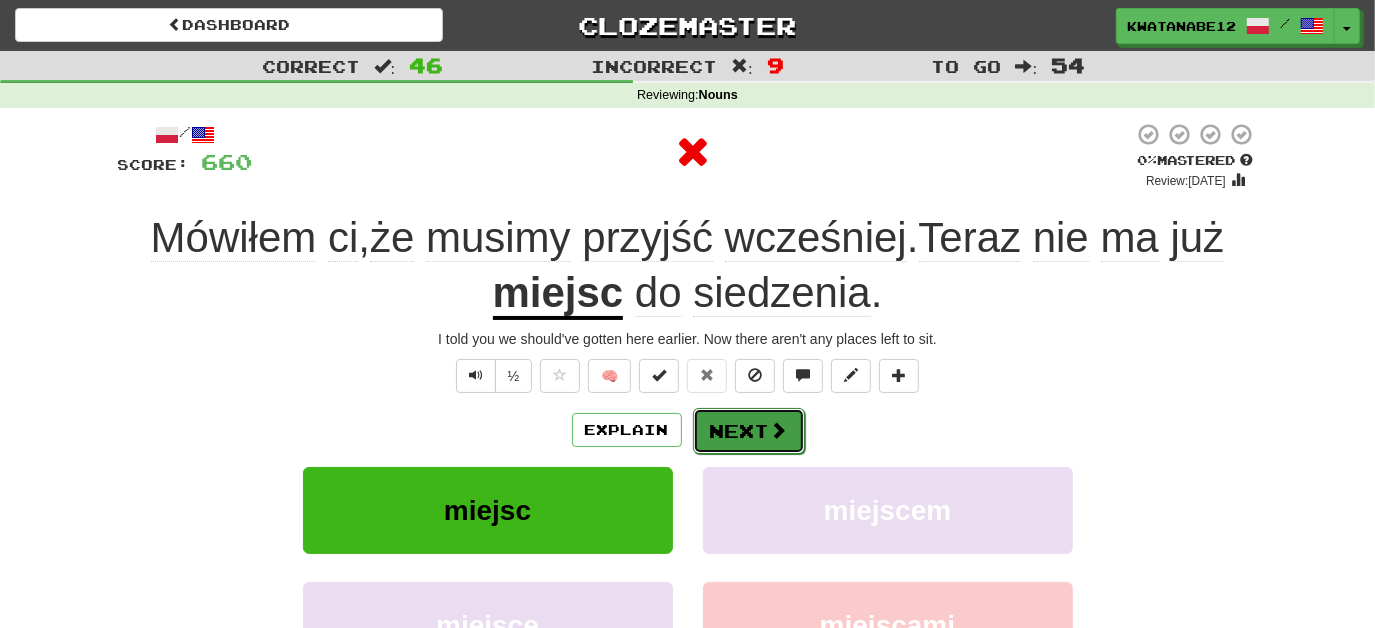 click on "Next" at bounding box center [749, 431] 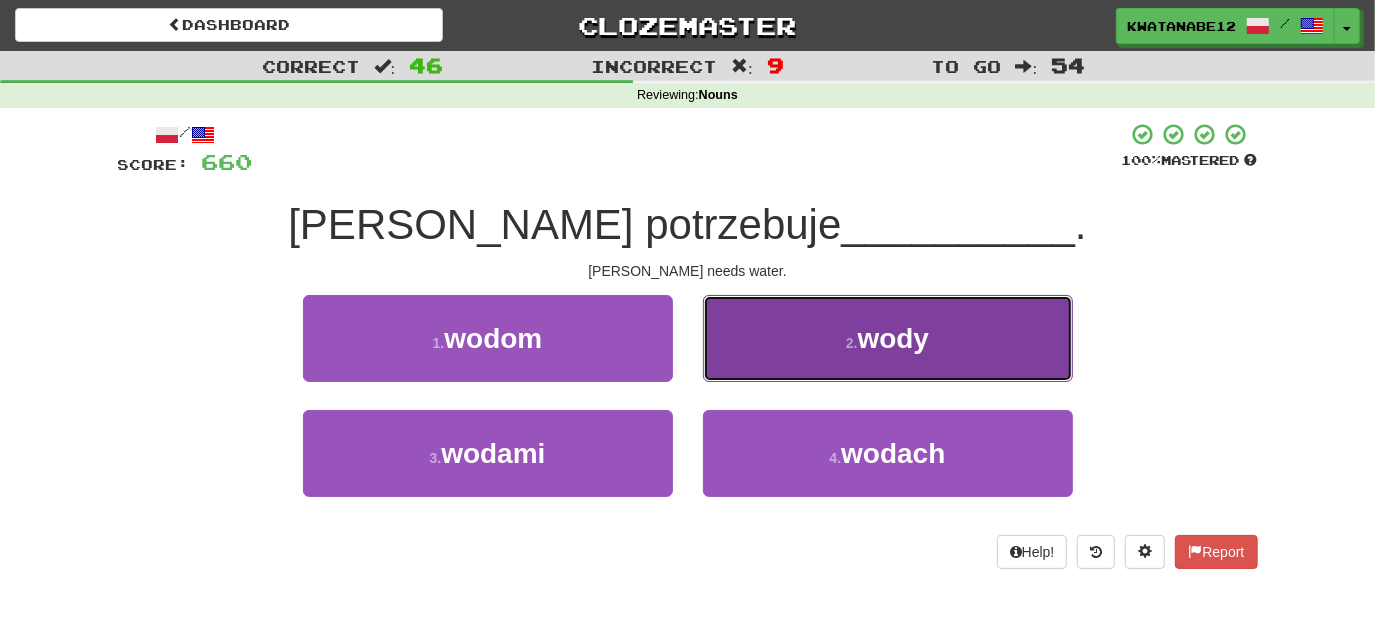 drag, startPoint x: 798, startPoint y: 343, endPoint x: 781, endPoint y: 355, distance: 20.808653 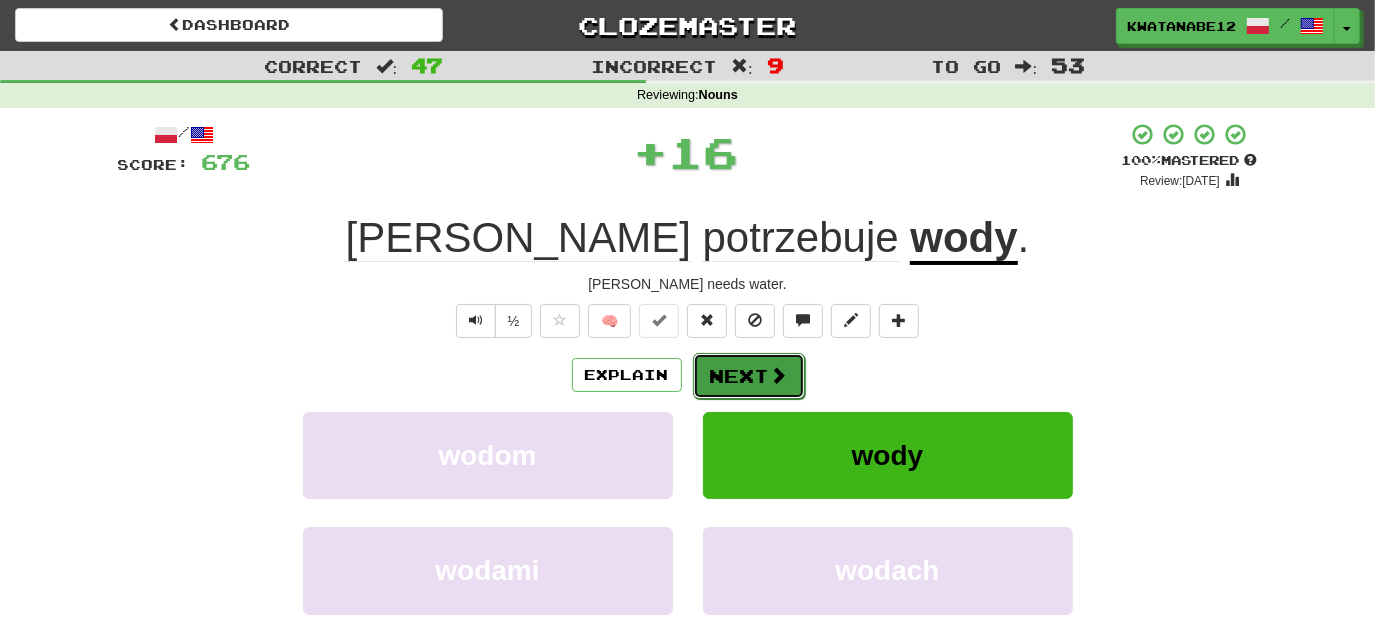 click on "Next" at bounding box center (749, 376) 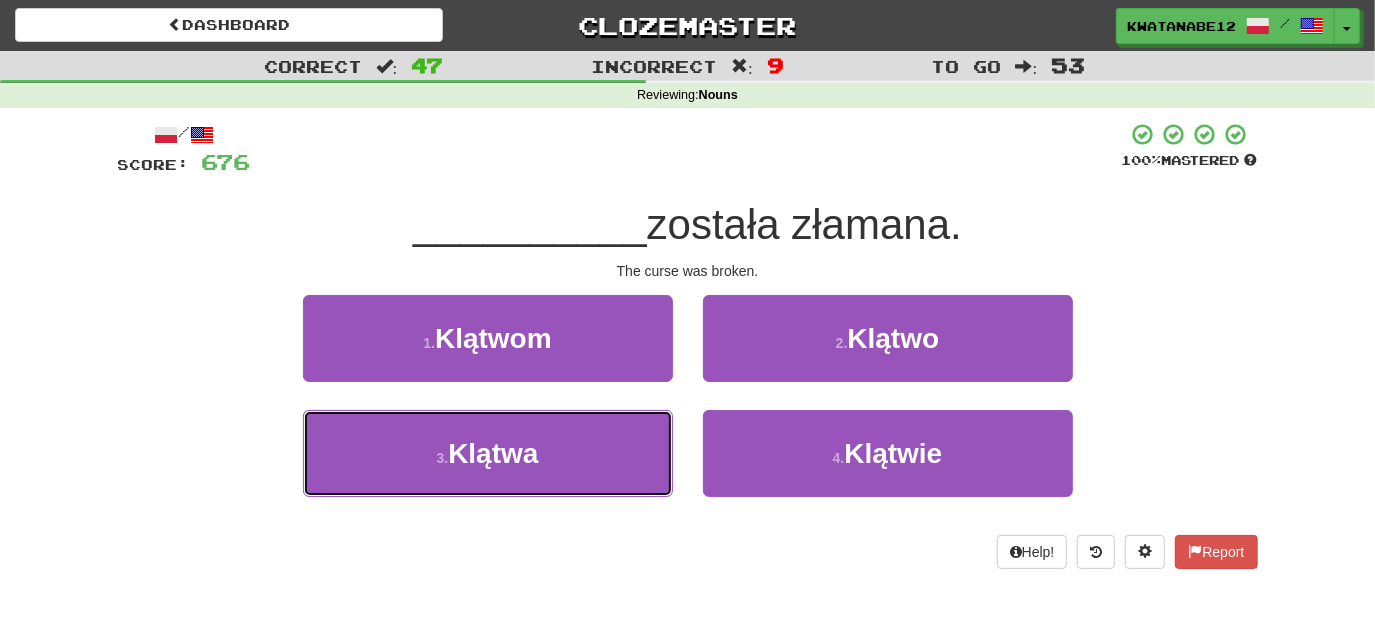 drag, startPoint x: 566, startPoint y: 475, endPoint x: 656, endPoint y: 399, distance: 117.79643 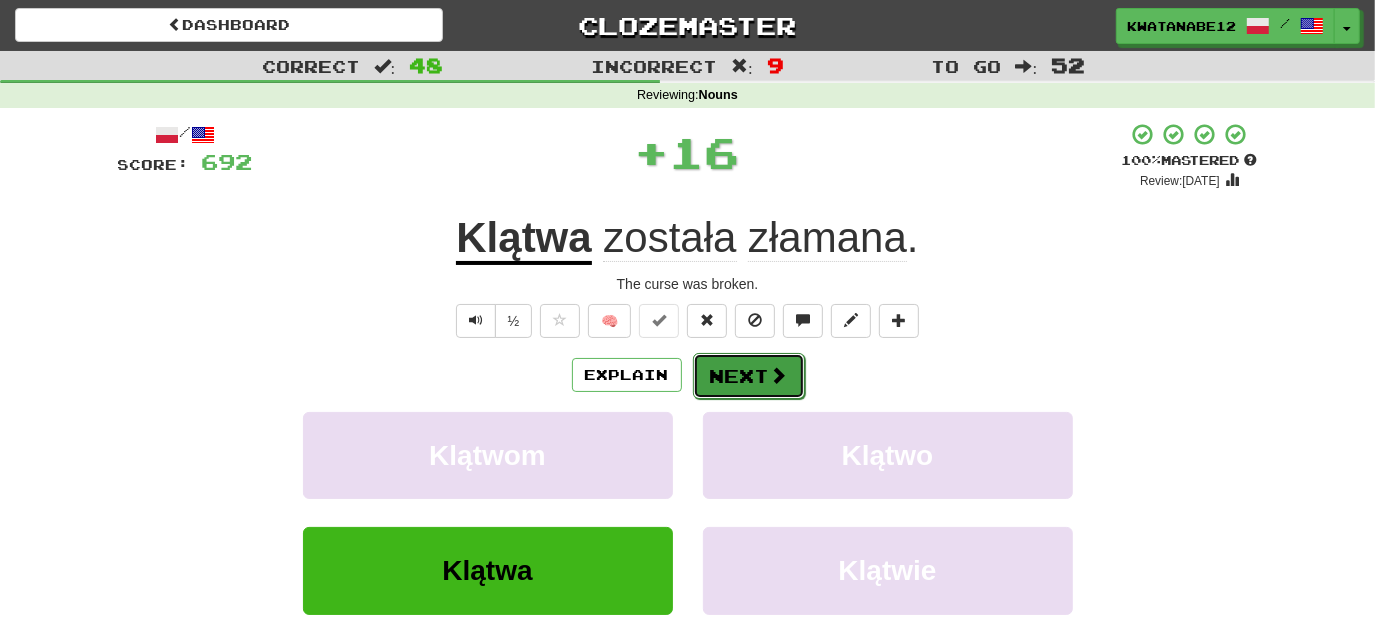 drag, startPoint x: 728, startPoint y: 375, endPoint x: 750, endPoint y: 373, distance: 22.090721 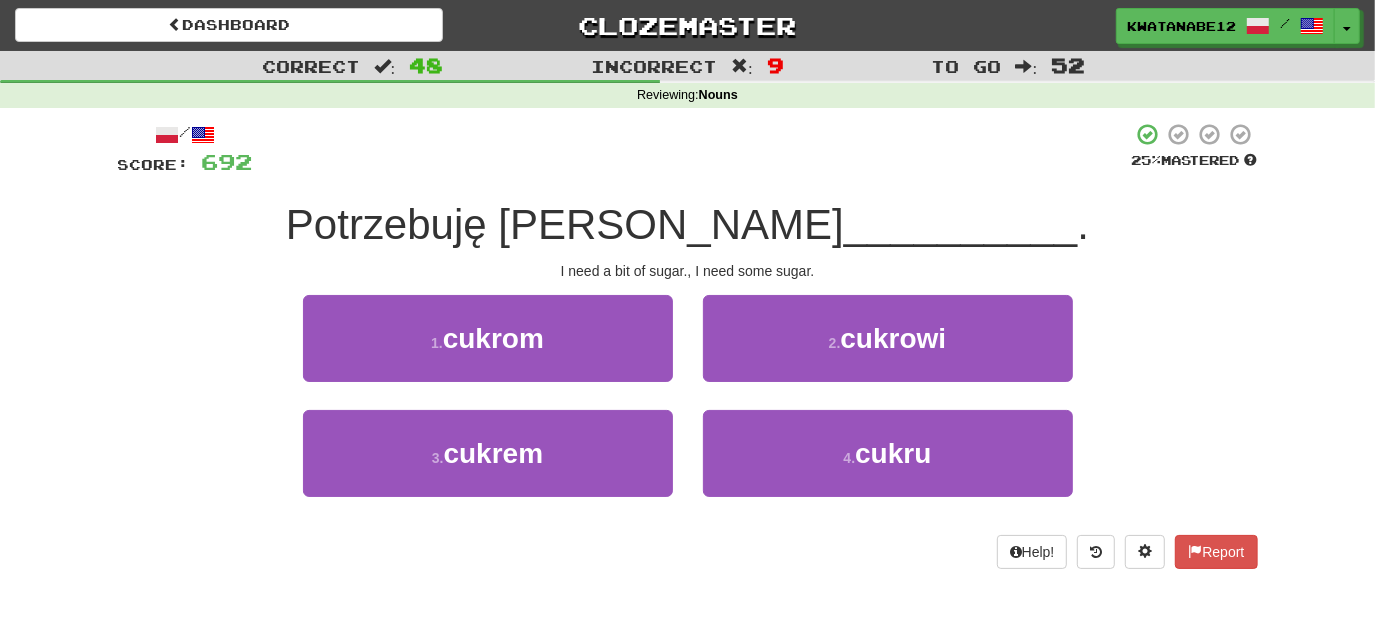 click on "4 .  cukru" at bounding box center [888, 467] 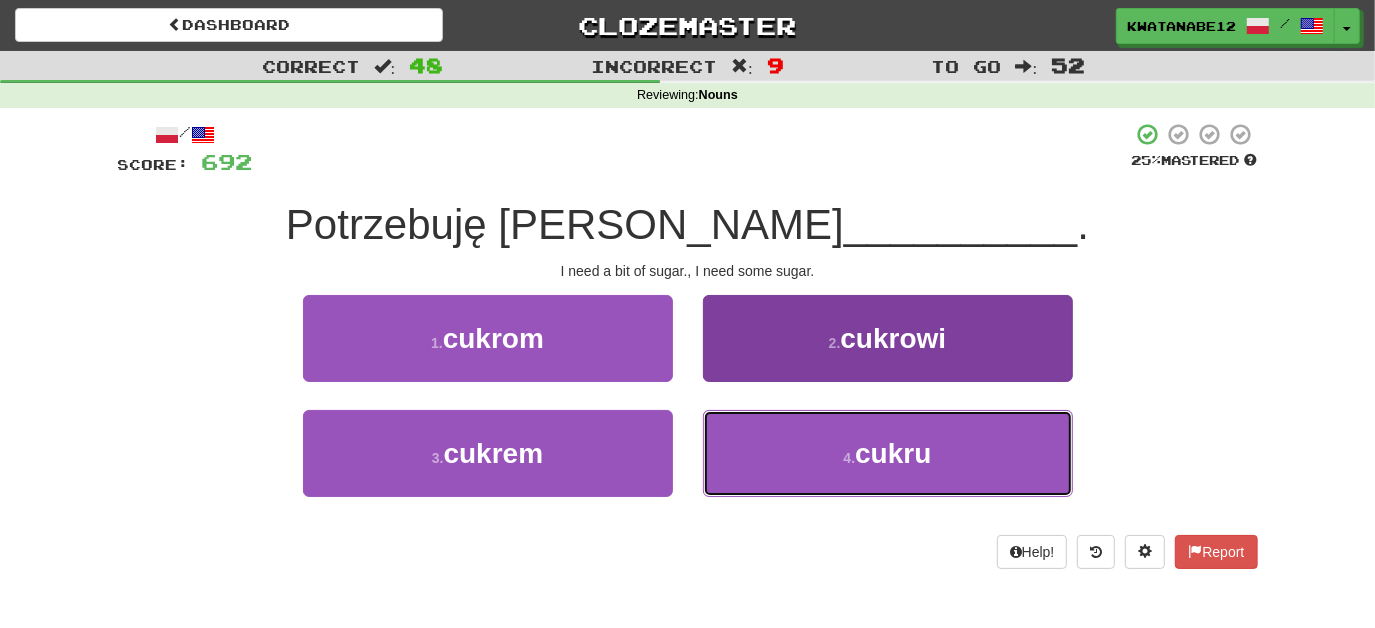 drag, startPoint x: 830, startPoint y: 456, endPoint x: 811, endPoint y: 455, distance: 19.026299 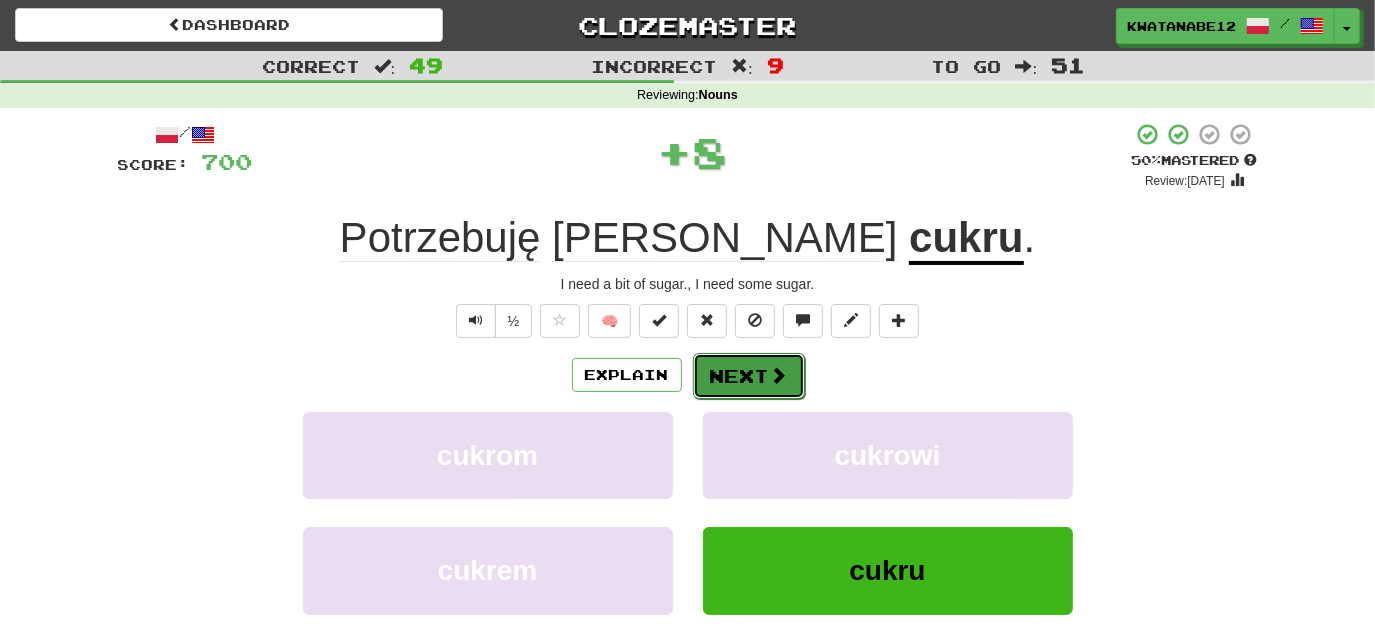 click on "Next" at bounding box center (749, 376) 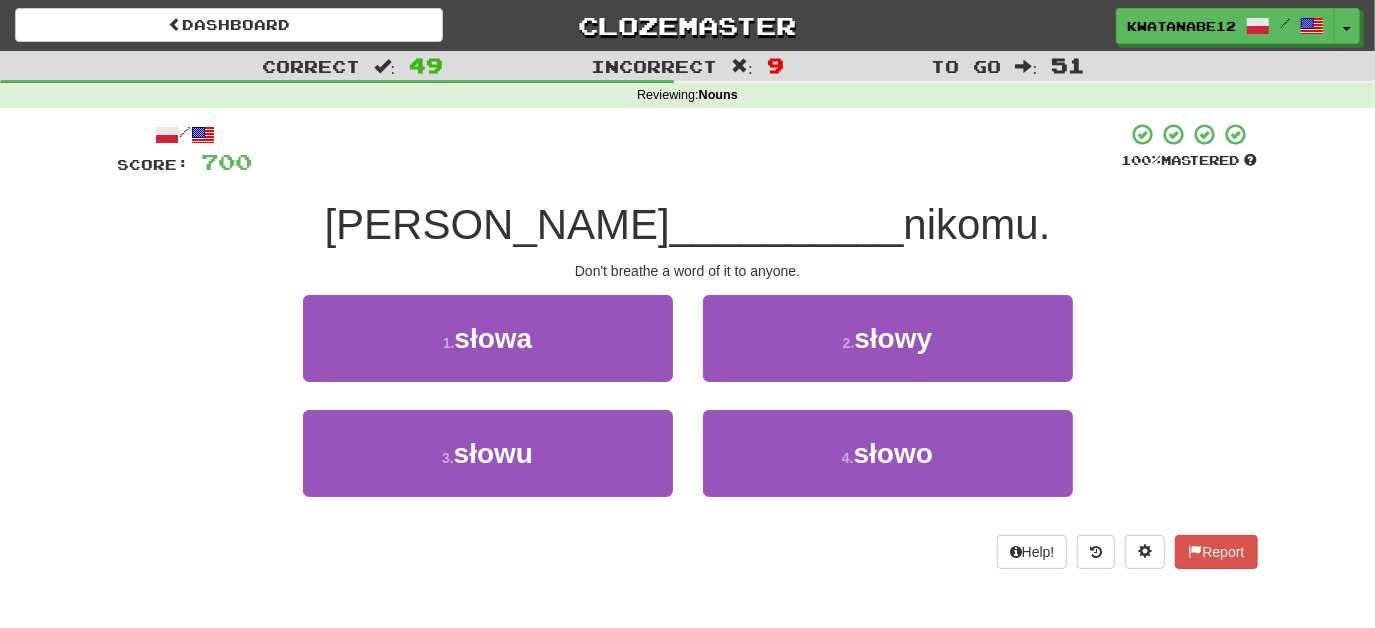 click on "2 .  słowy" at bounding box center (888, 352) 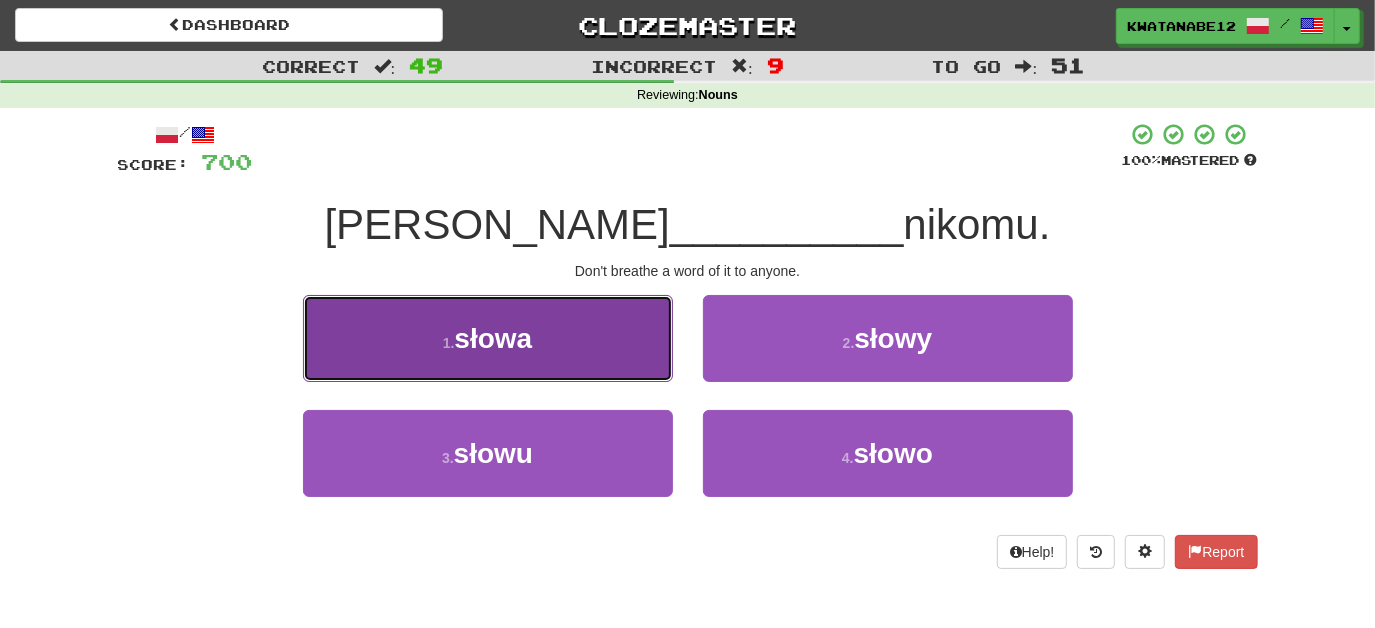 click on "1 .  słowa" at bounding box center [488, 338] 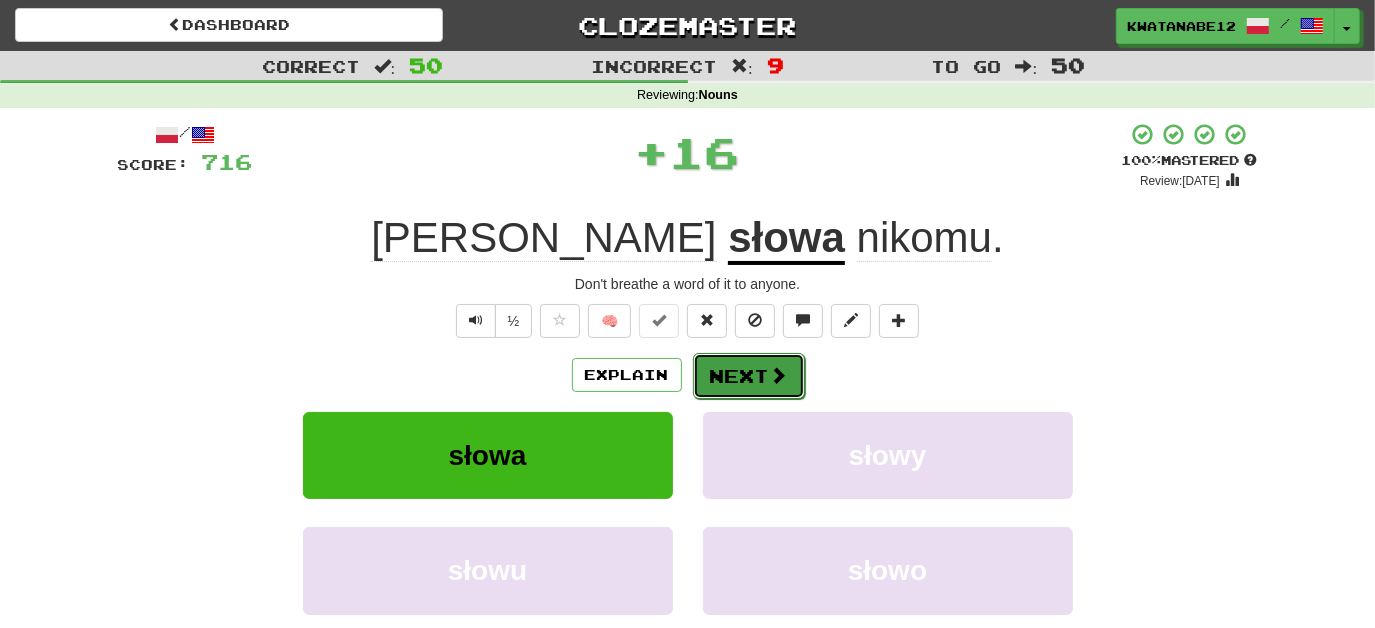 click on "Next" at bounding box center (749, 376) 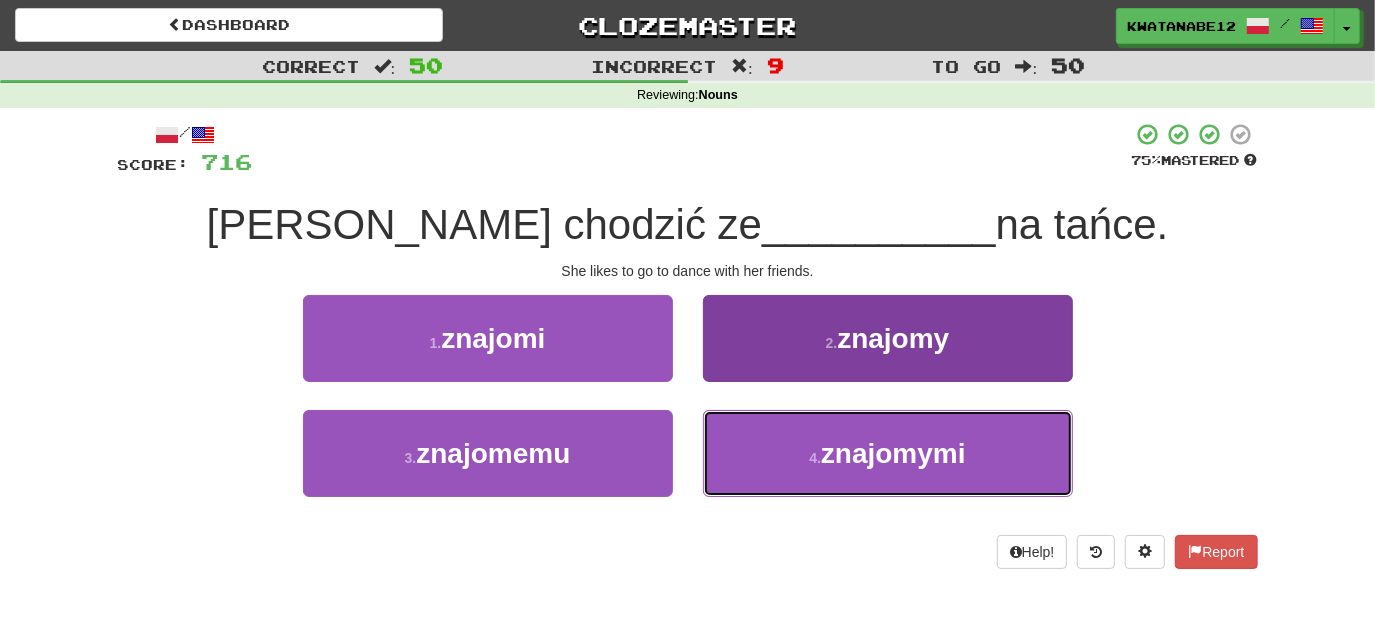 drag, startPoint x: 741, startPoint y: 482, endPoint x: 741, endPoint y: 466, distance: 16 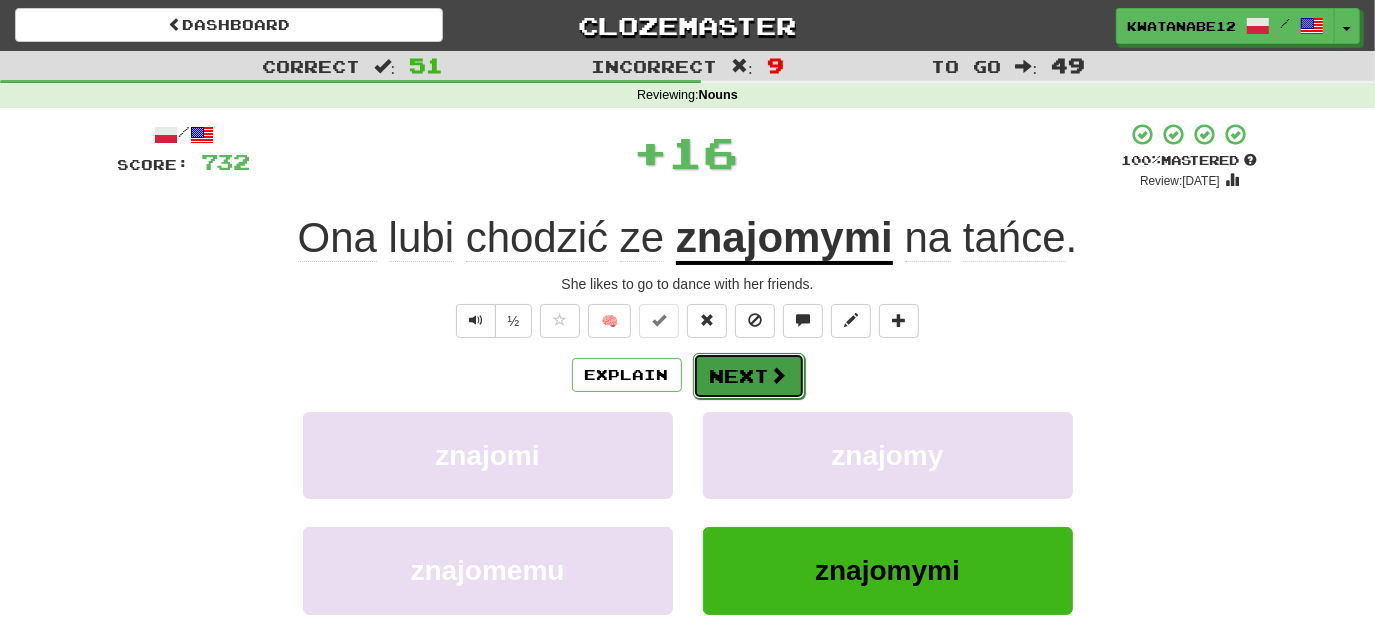 click on "Next" at bounding box center (749, 376) 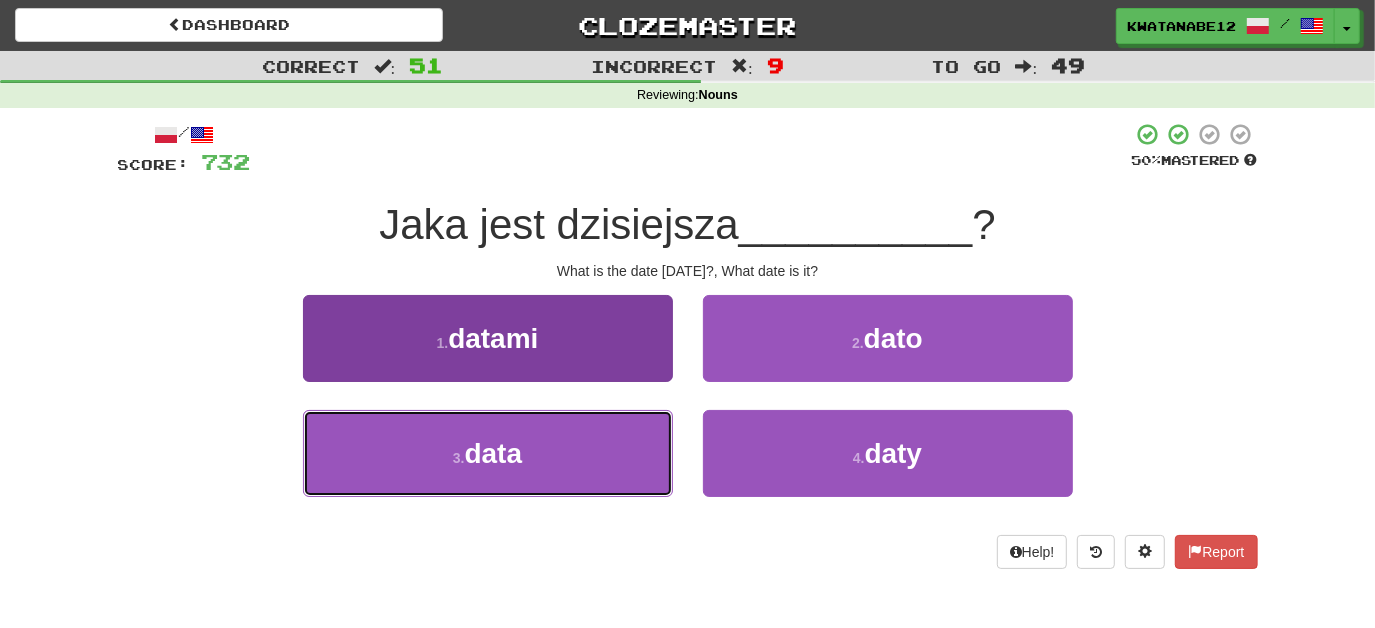 drag, startPoint x: 600, startPoint y: 436, endPoint x: 631, endPoint y: 436, distance: 31 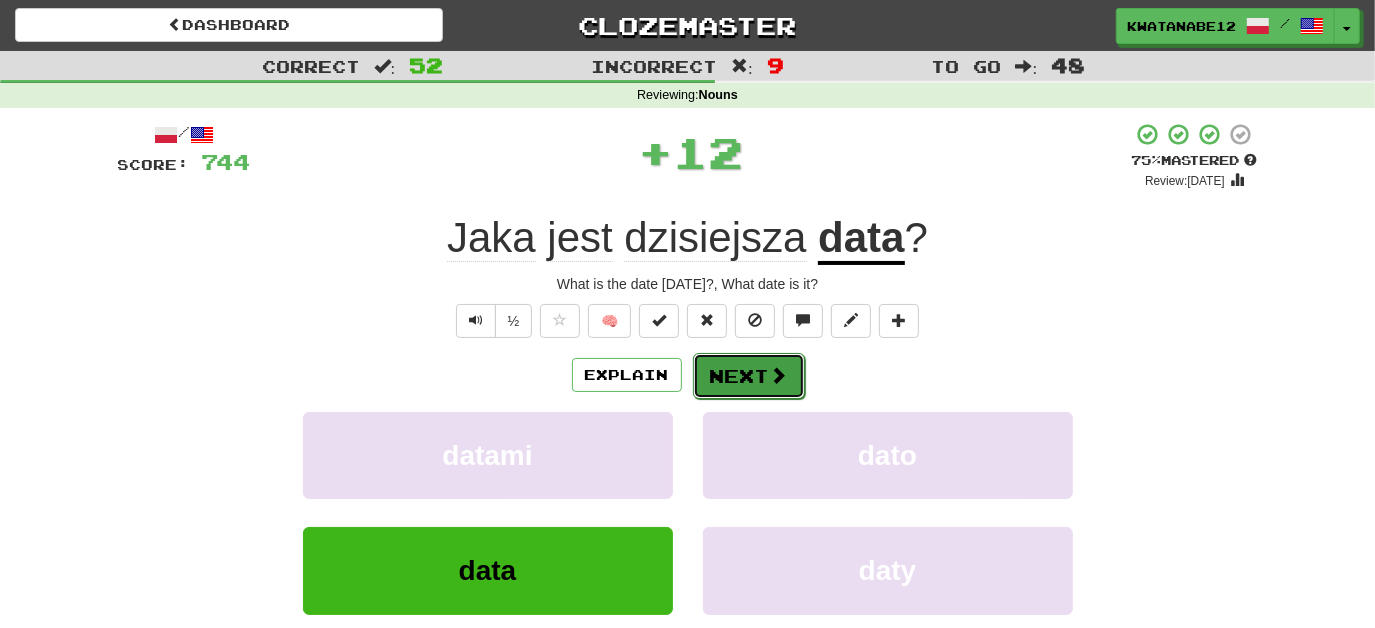 click at bounding box center (779, 375) 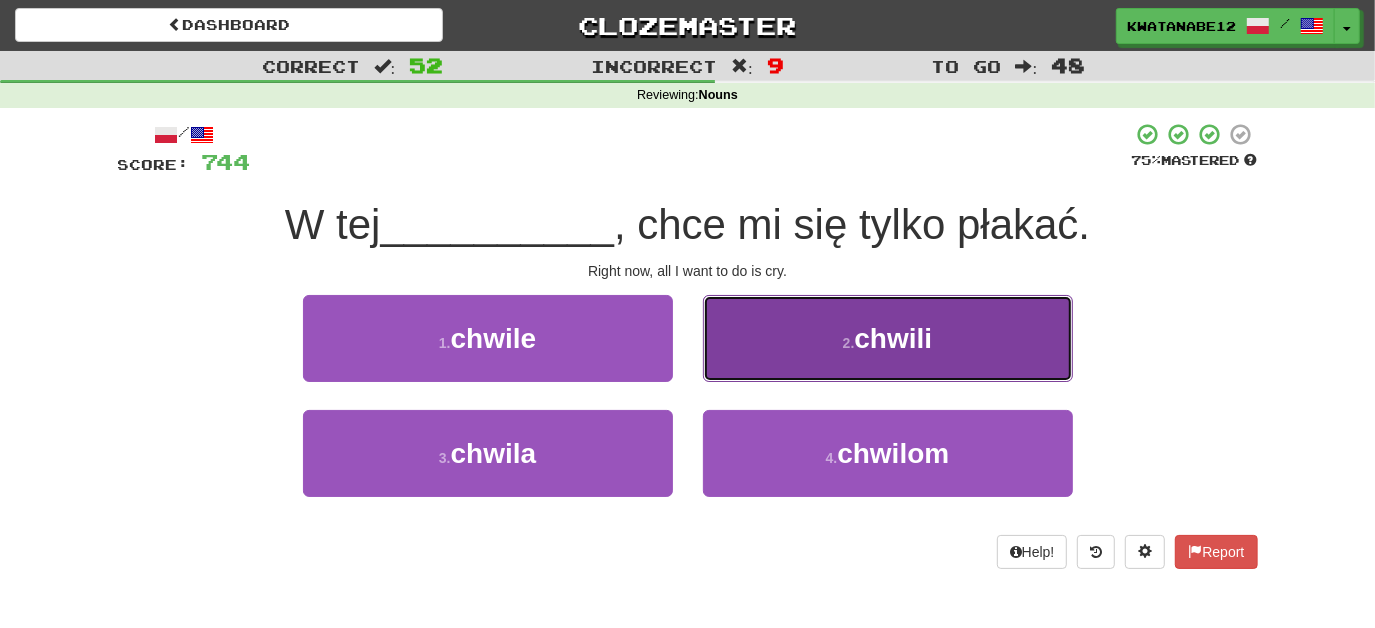 click on "2 .  chwili" at bounding box center [888, 338] 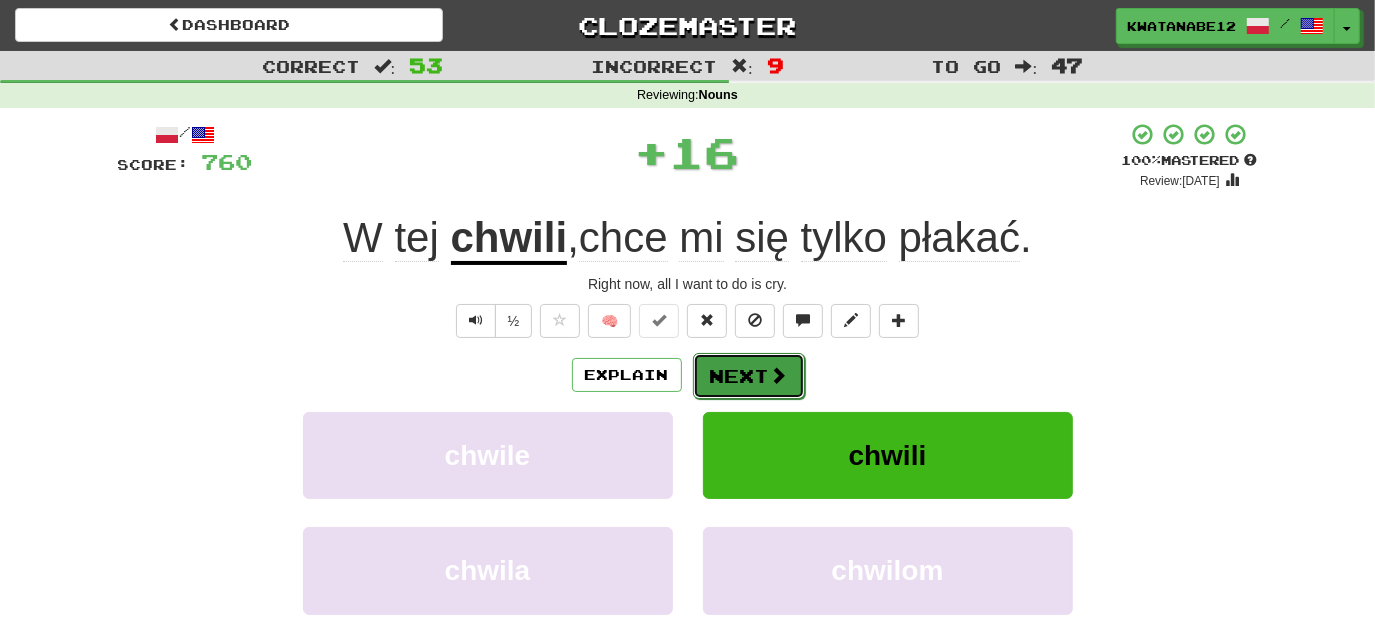click on "Next" at bounding box center [749, 376] 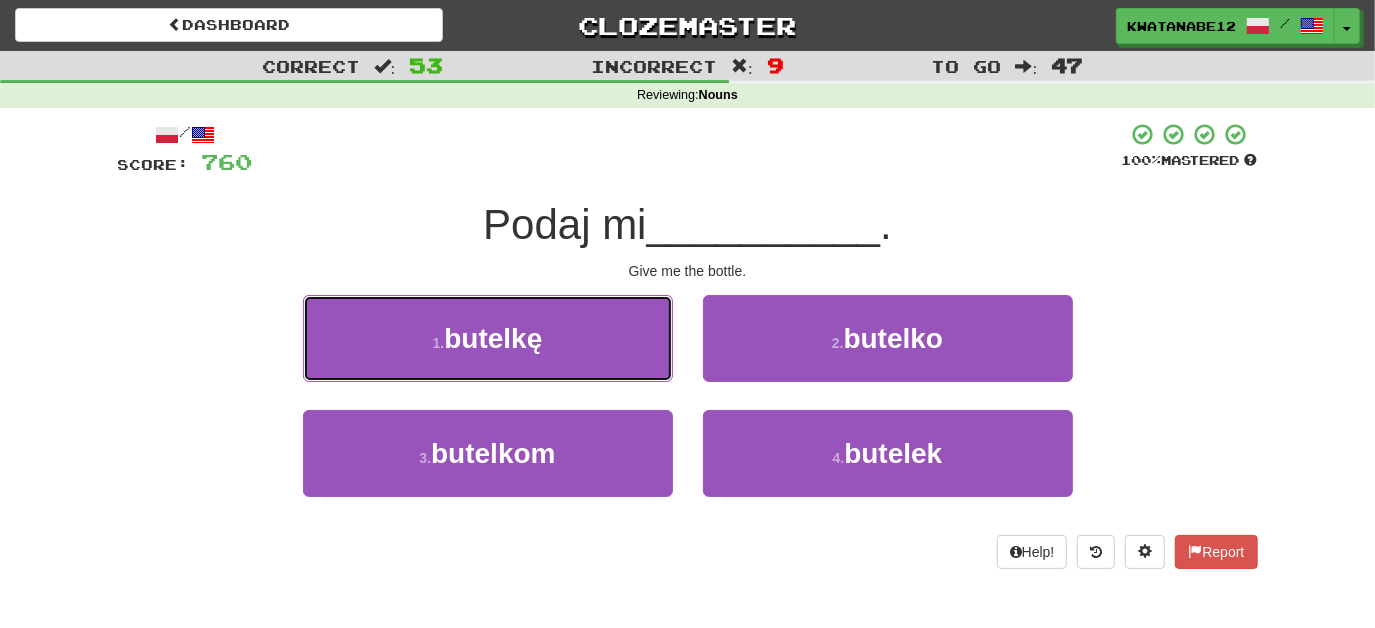 drag, startPoint x: 599, startPoint y: 349, endPoint x: 633, endPoint y: 348, distance: 34.0147 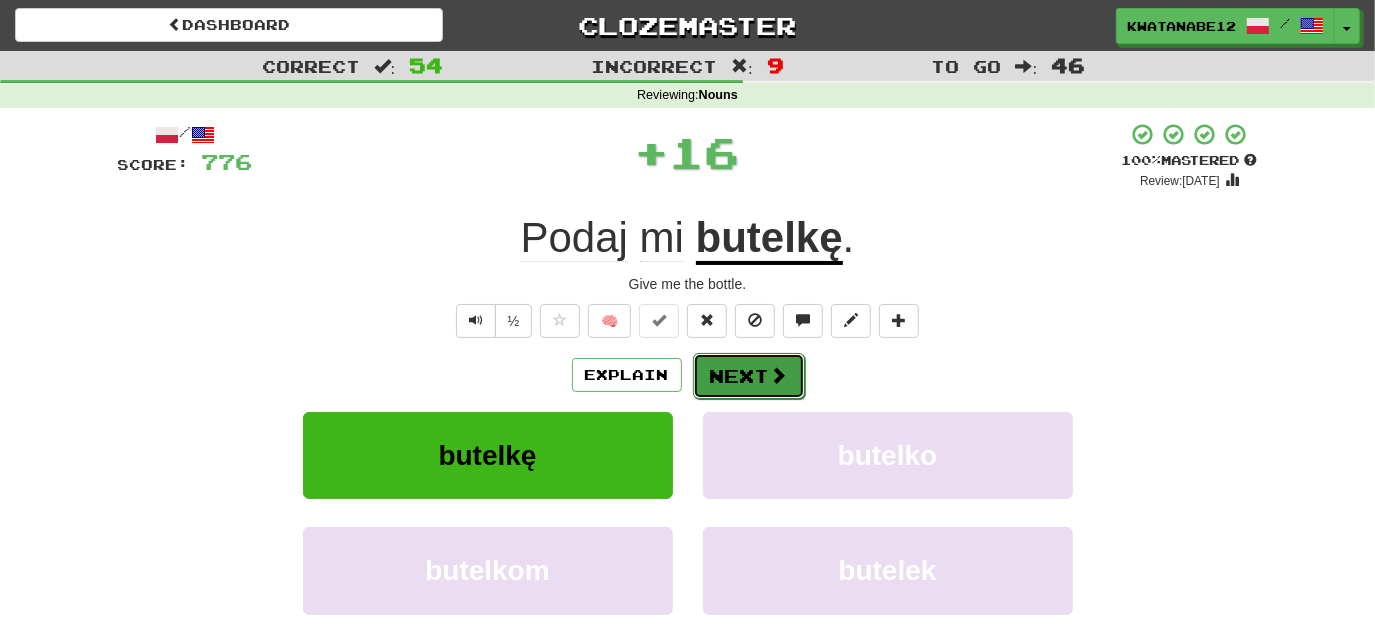 click on "Next" at bounding box center (749, 376) 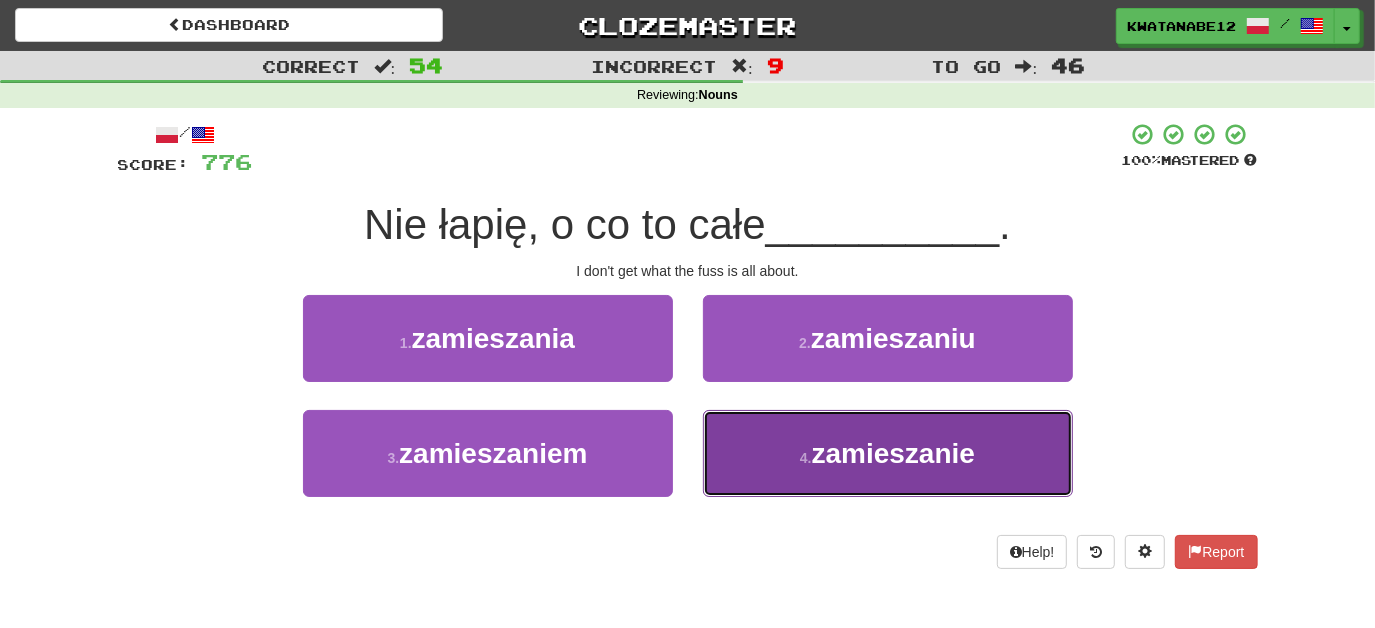 click on "4 .  zamieszanie" at bounding box center (888, 453) 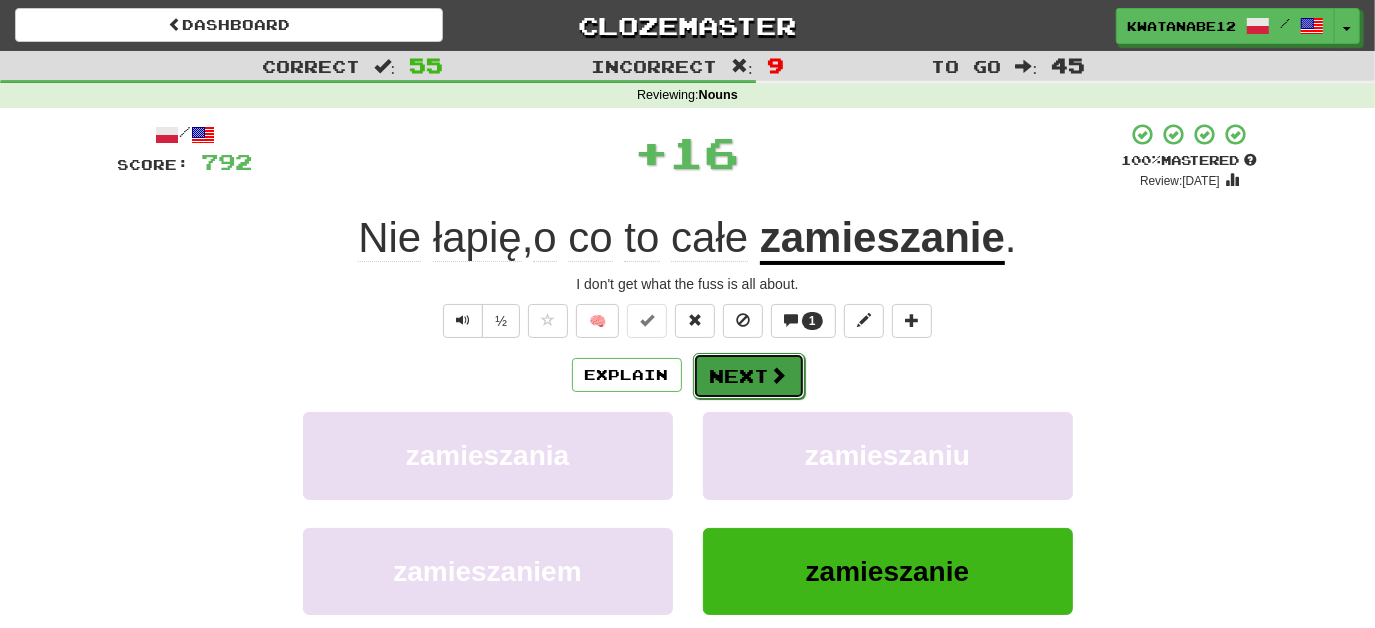click on "Next" at bounding box center (749, 376) 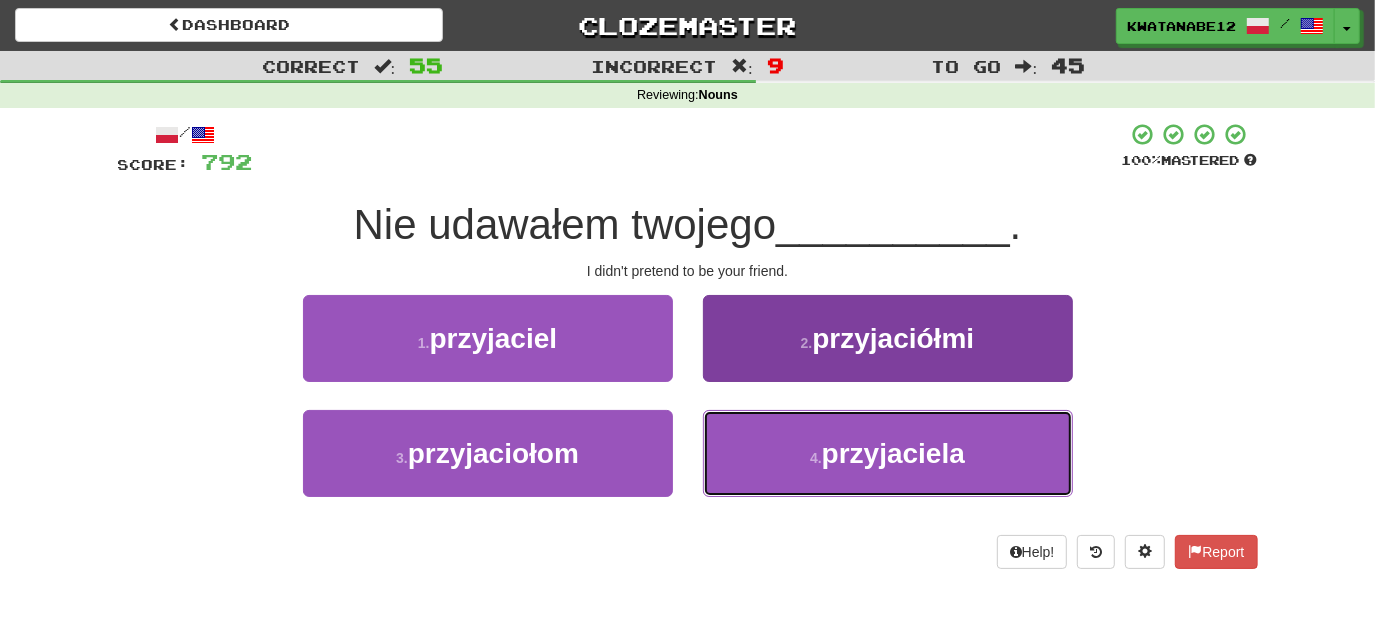 drag, startPoint x: 778, startPoint y: 454, endPoint x: 756, endPoint y: 428, distance: 34.058773 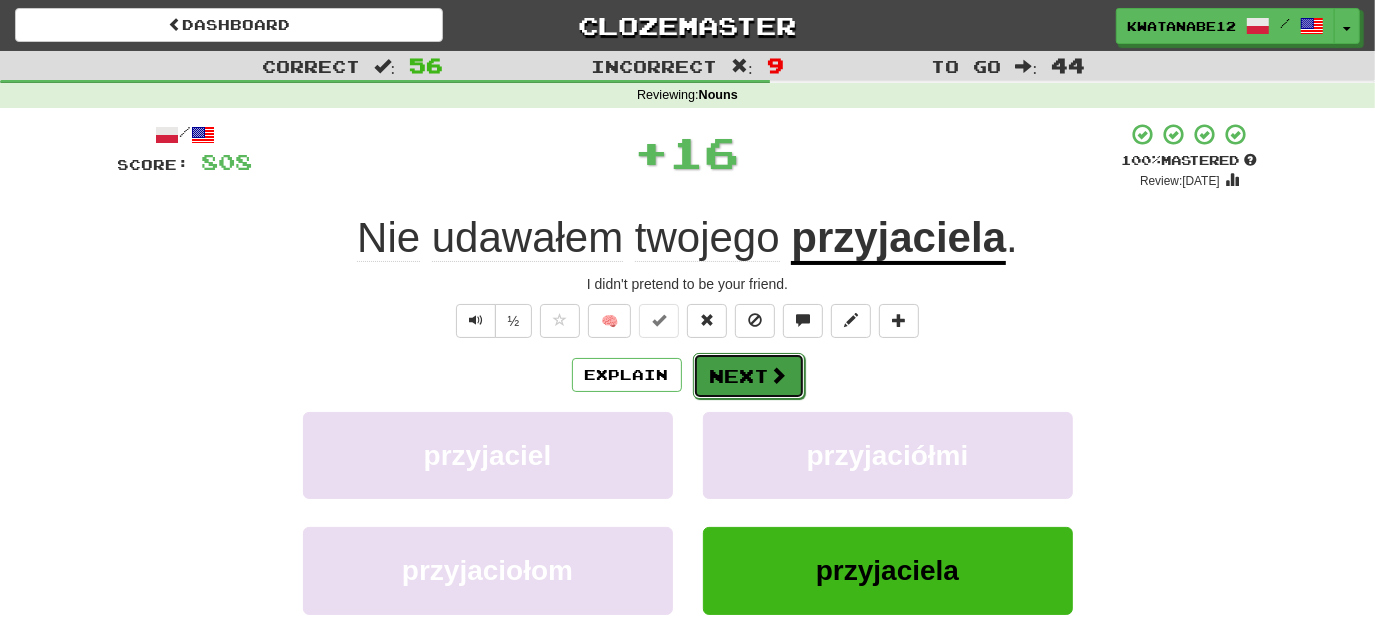 click on "Next" at bounding box center [749, 376] 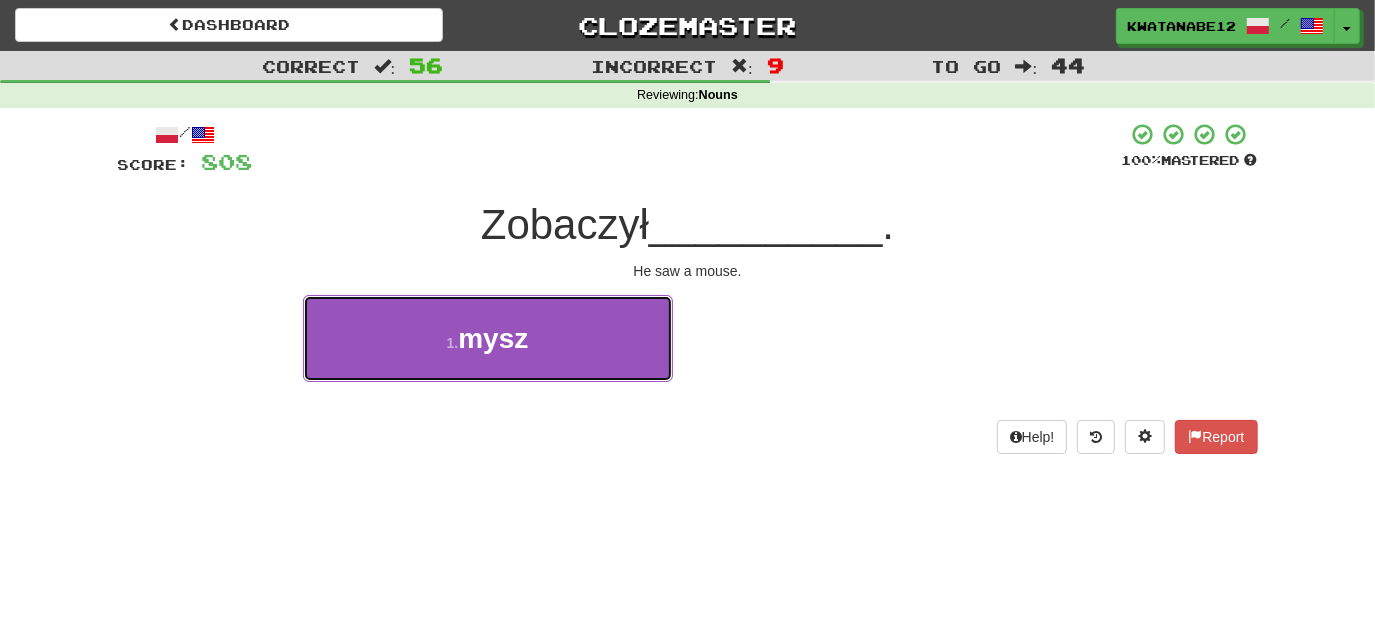 click on "1 .  mysz" at bounding box center (488, 338) 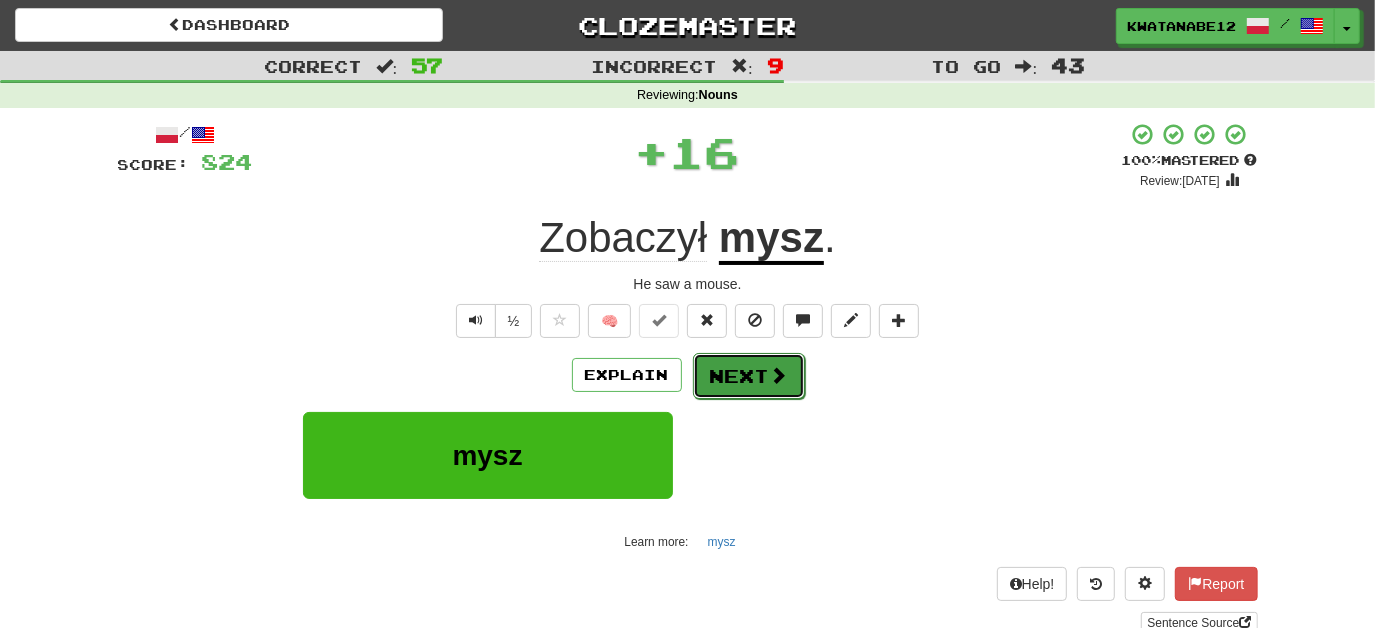 click on "Next" at bounding box center (749, 376) 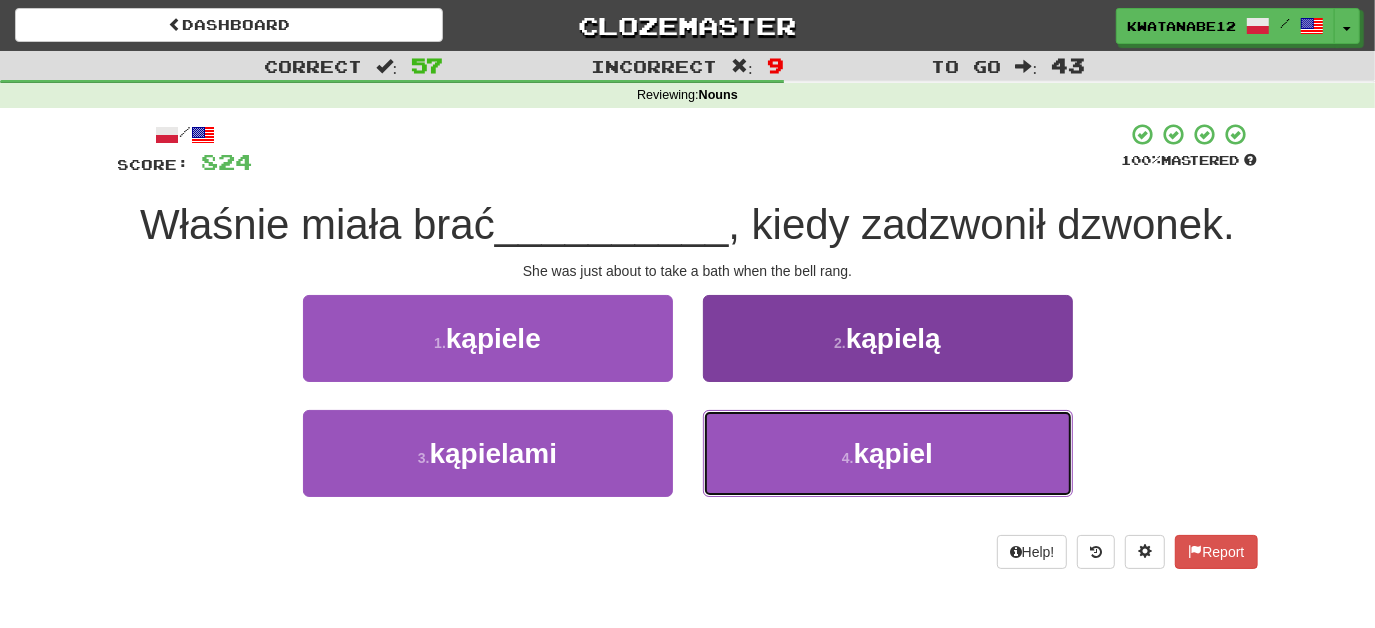drag, startPoint x: 778, startPoint y: 439, endPoint x: 766, endPoint y: 425, distance: 18.439089 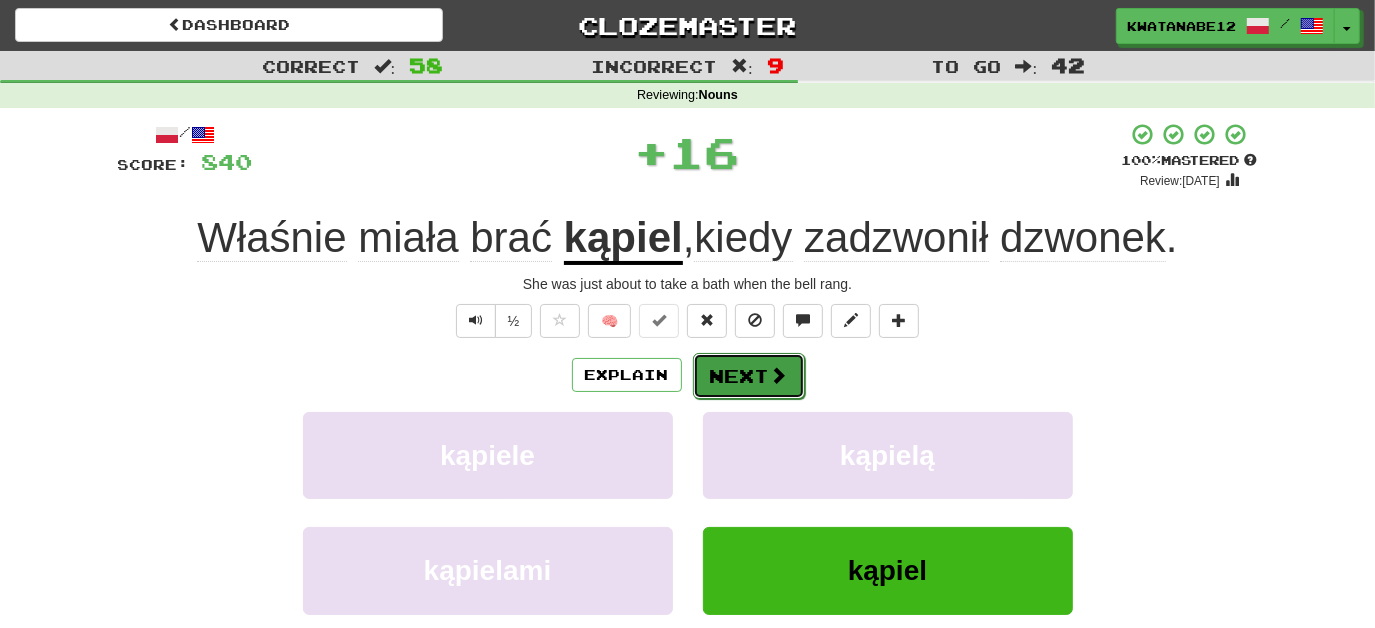 click on "Next" at bounding box center [749, 376] 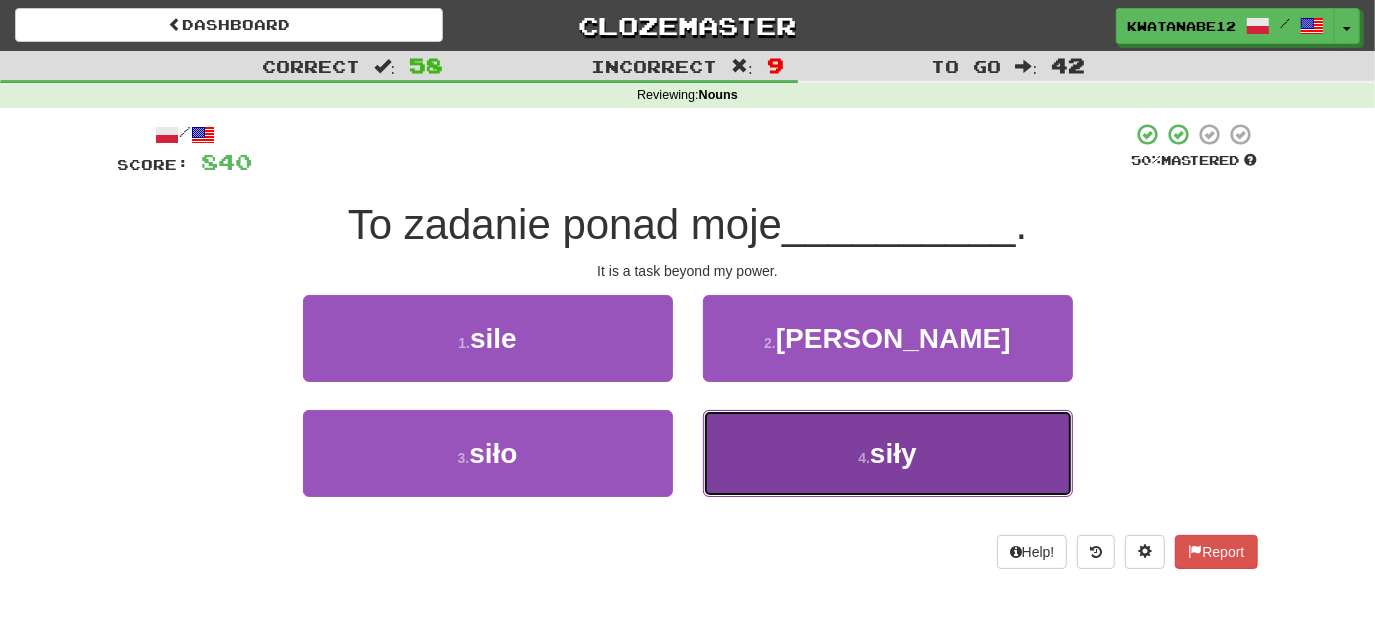 click on "4 .  siły" at bounding box center [888, 453] 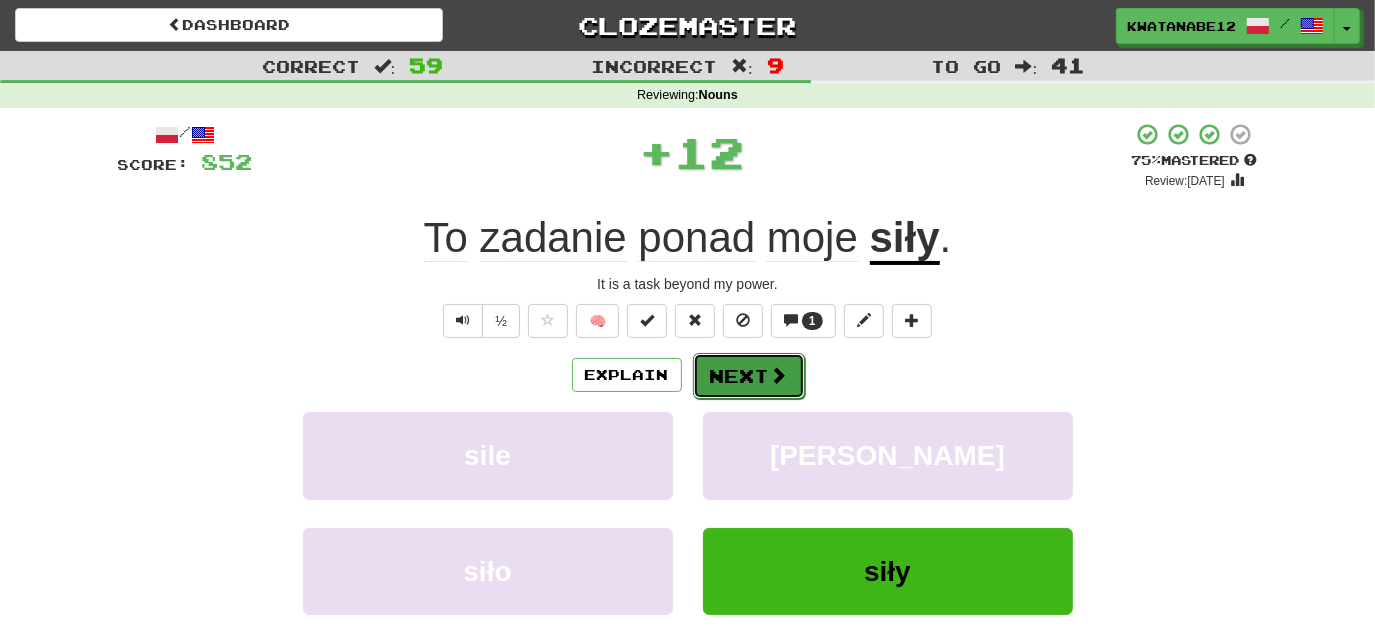 click on "Next" at bounding box center (749, 376) 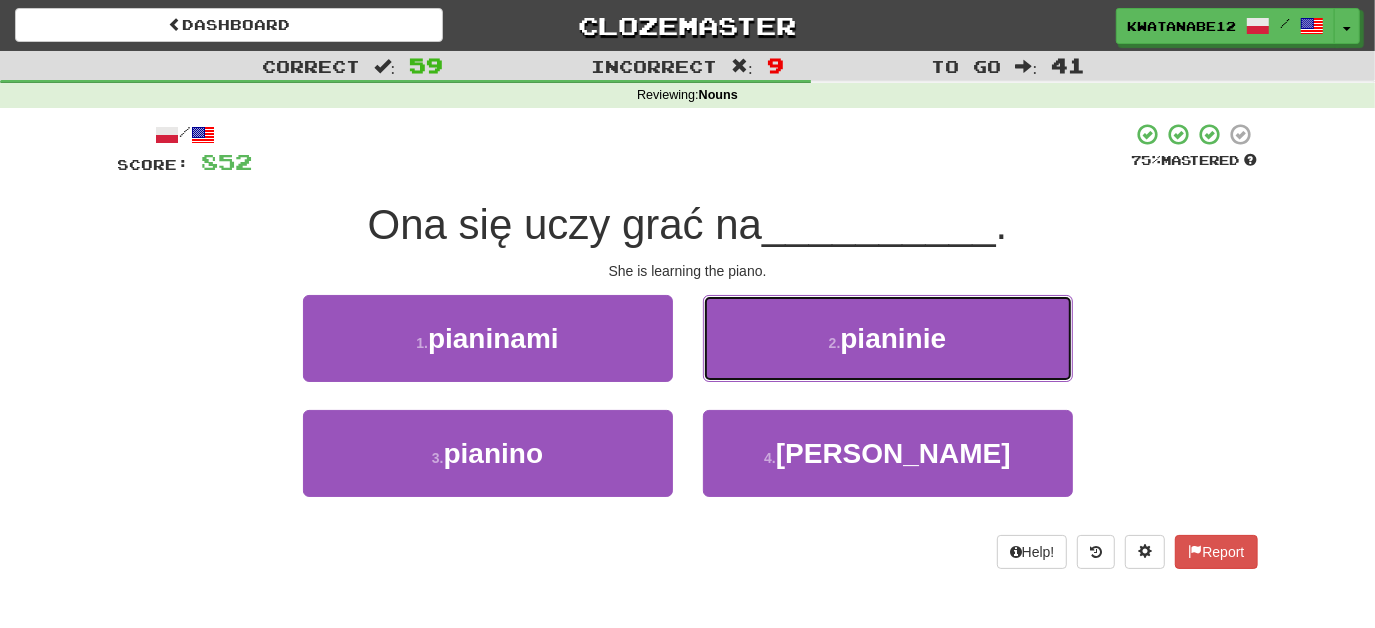 click on "2 .  pianinie" at bounding box center [888, 338] 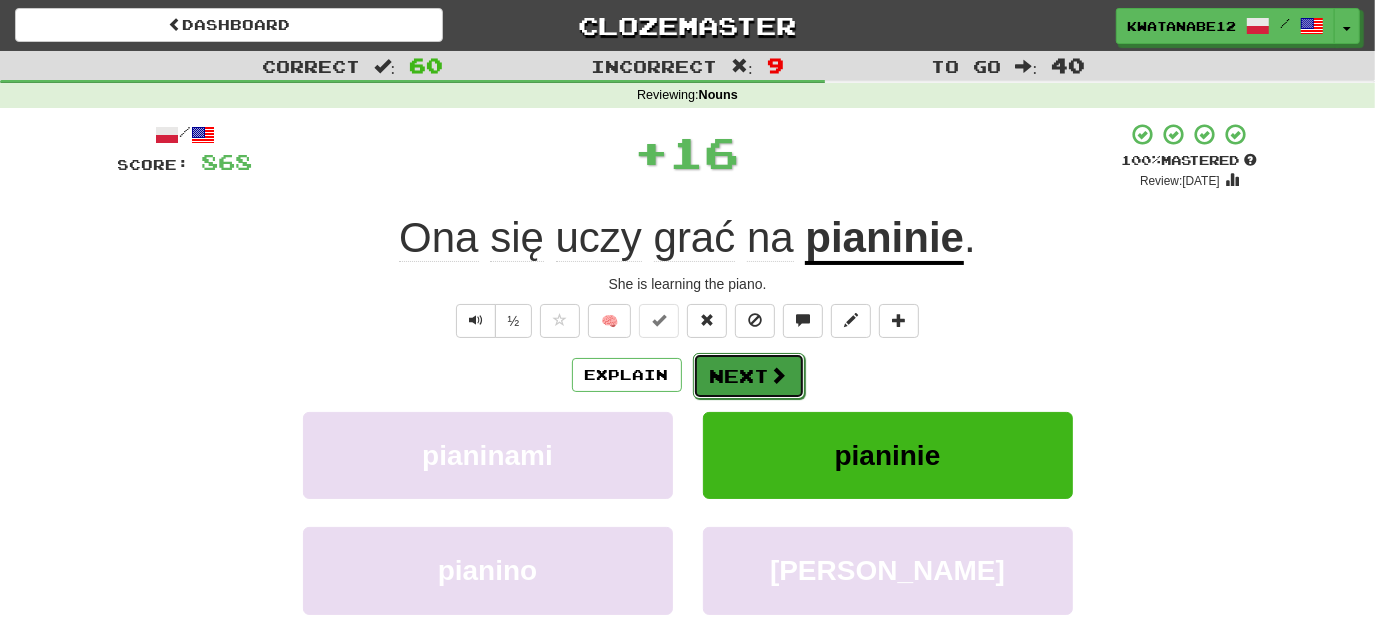 click on "Next" at bounding box center (749, 376) 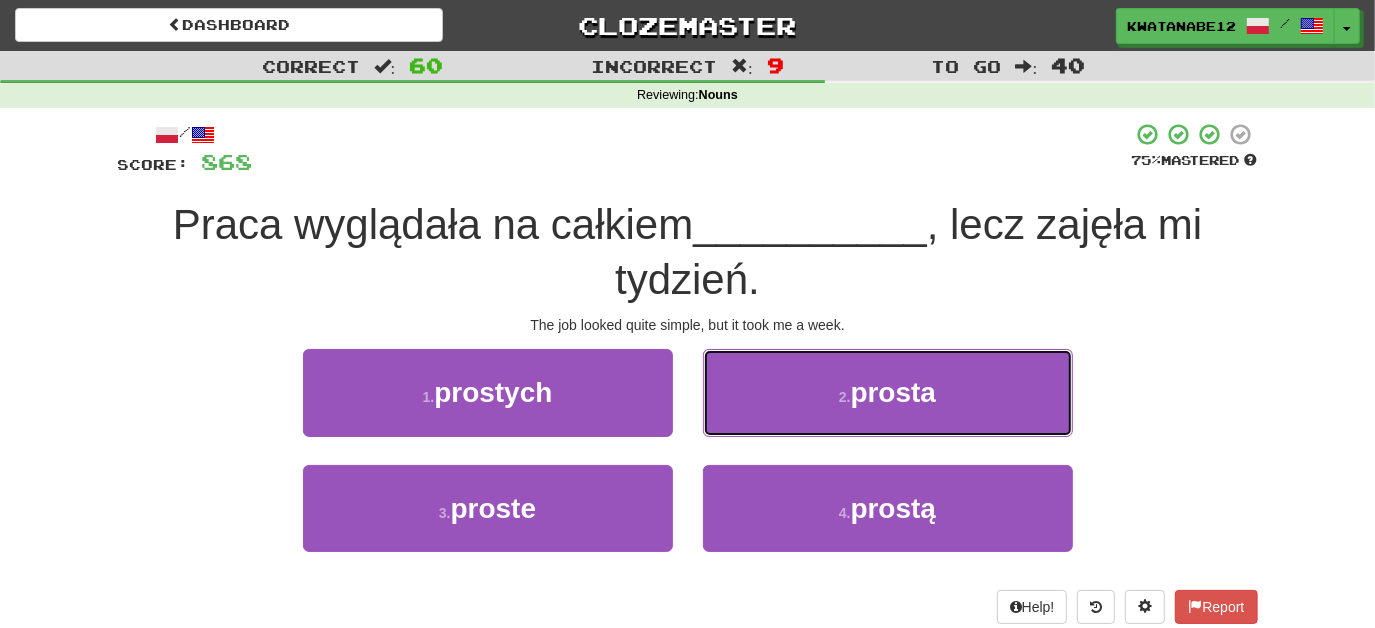 click on "2 .  prosta" at bounding box center (888, 392) 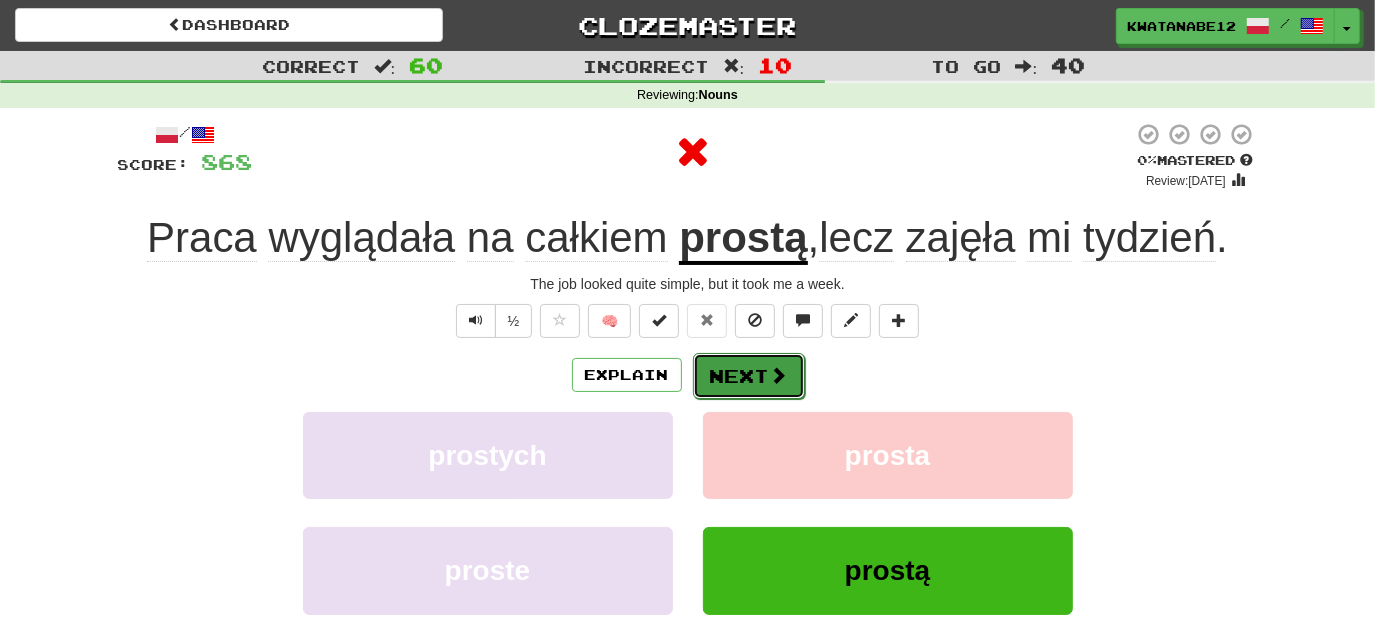 click on "Next" at bounding box center [749, 376] 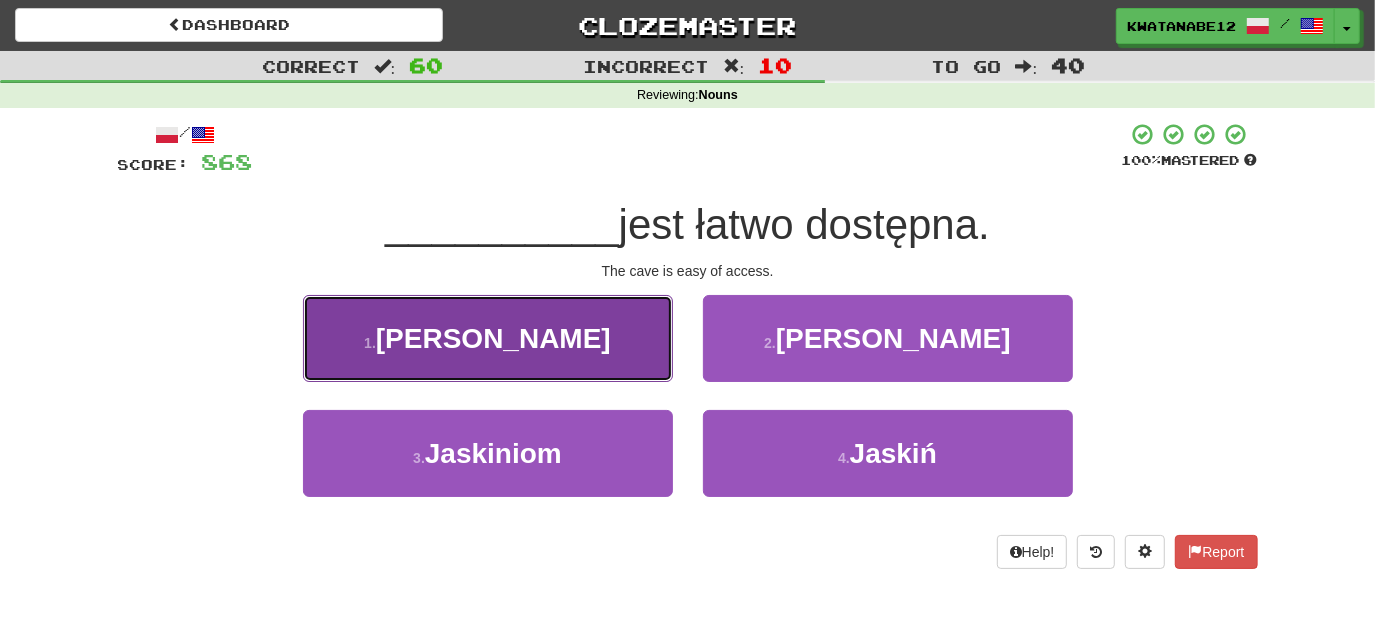 click on "1 .  Jaskinia" at bounding box center [488, 338] 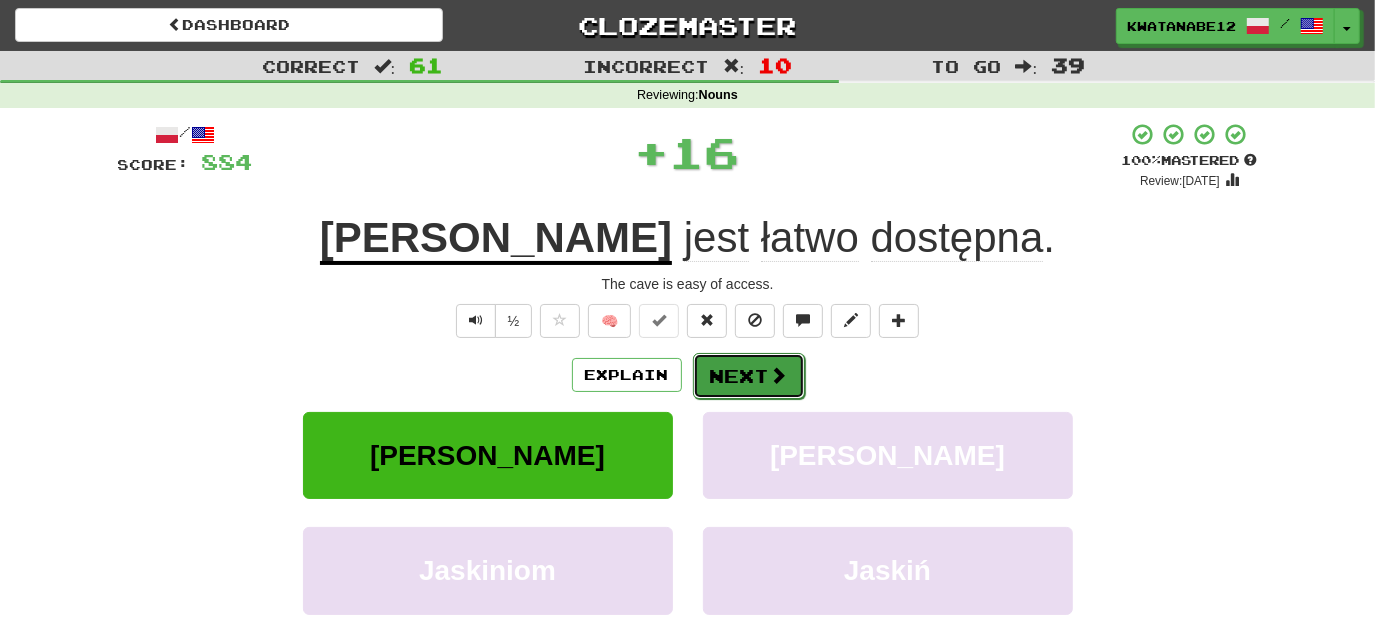 click on "Next" at bounding box center [749, 376] 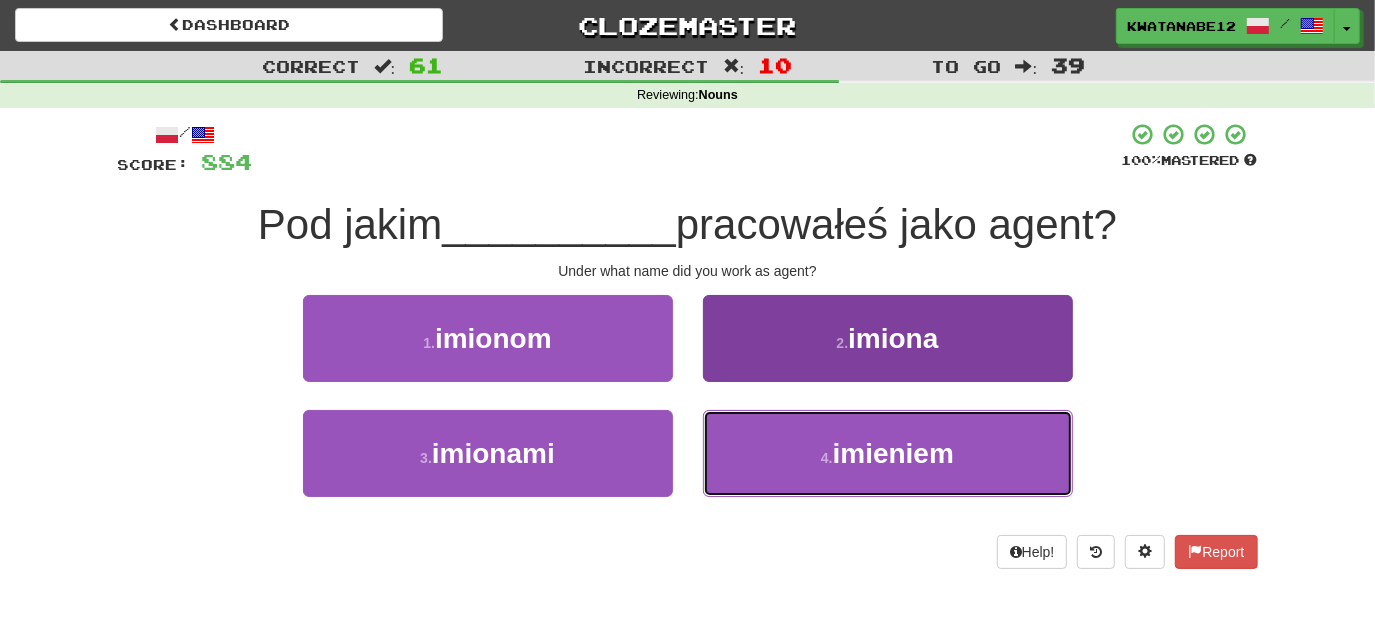drag, startPoint x: 735, startPoint y: 436, endPoint x: 738, endPoint y: 452, distance: 16.27882 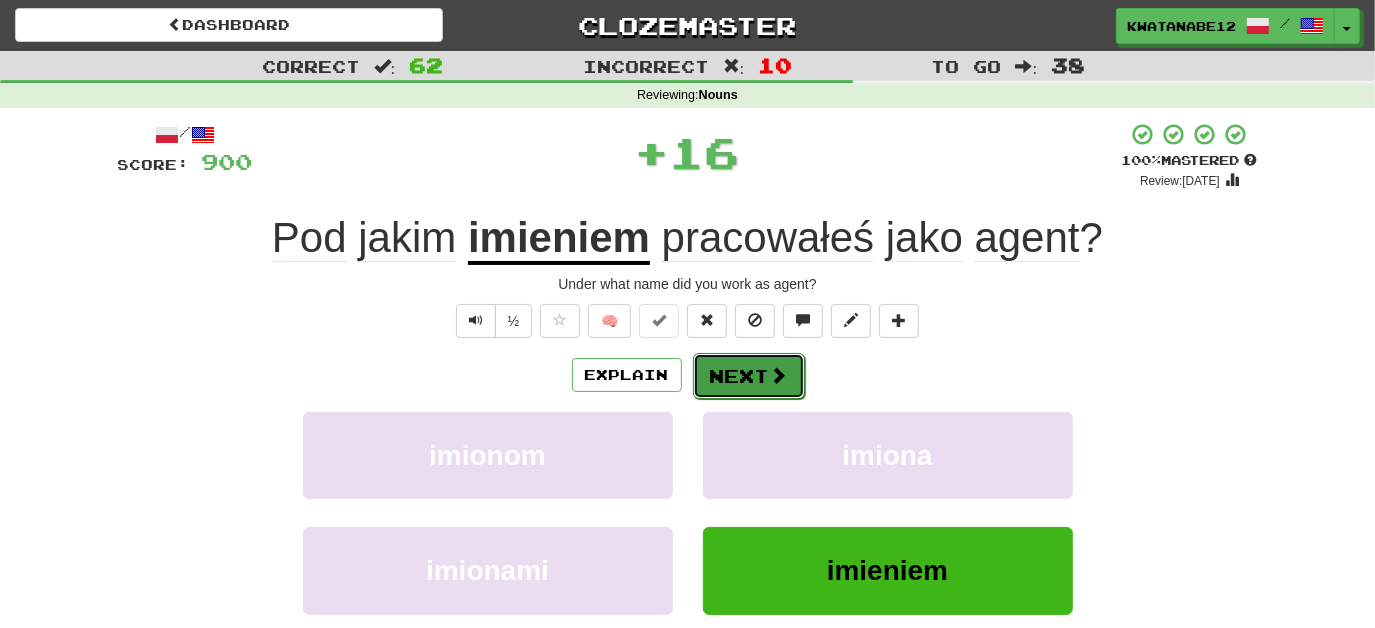 click on "Next" at bounding box center [749, 376] 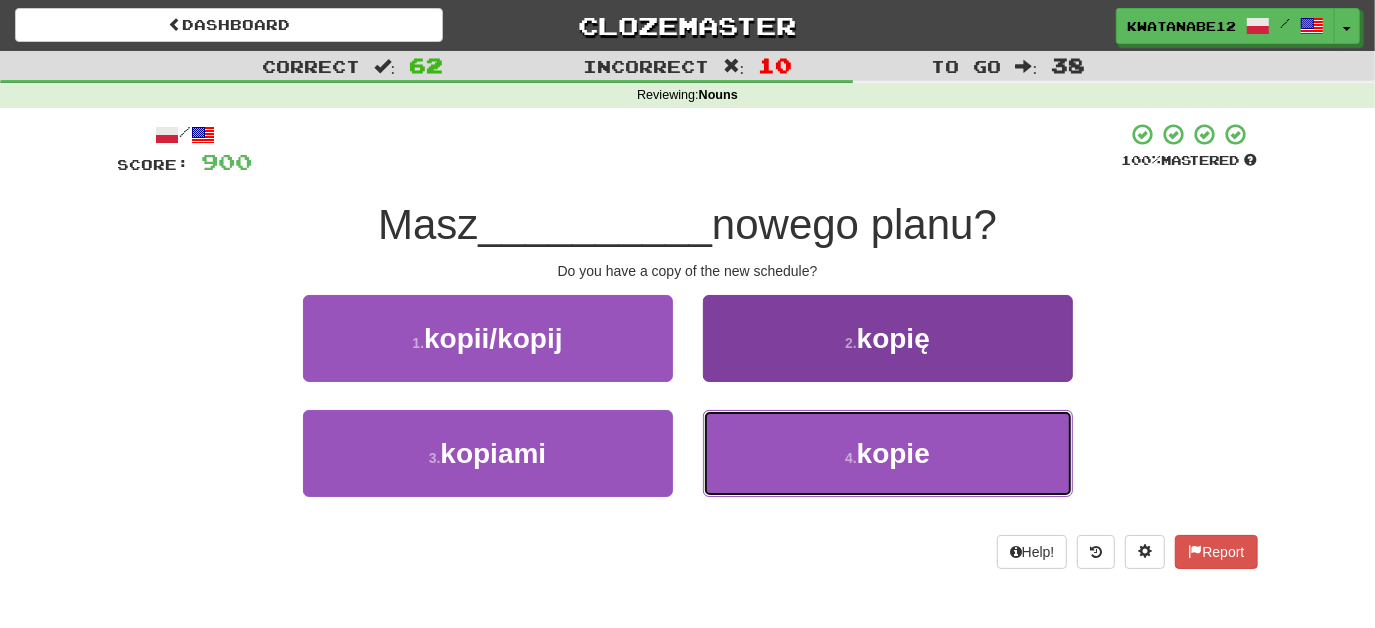 drag, startPoint x: 754, startPoint y: 439, endPoint x: 750, endPoint y: 418, distance: 21.377558 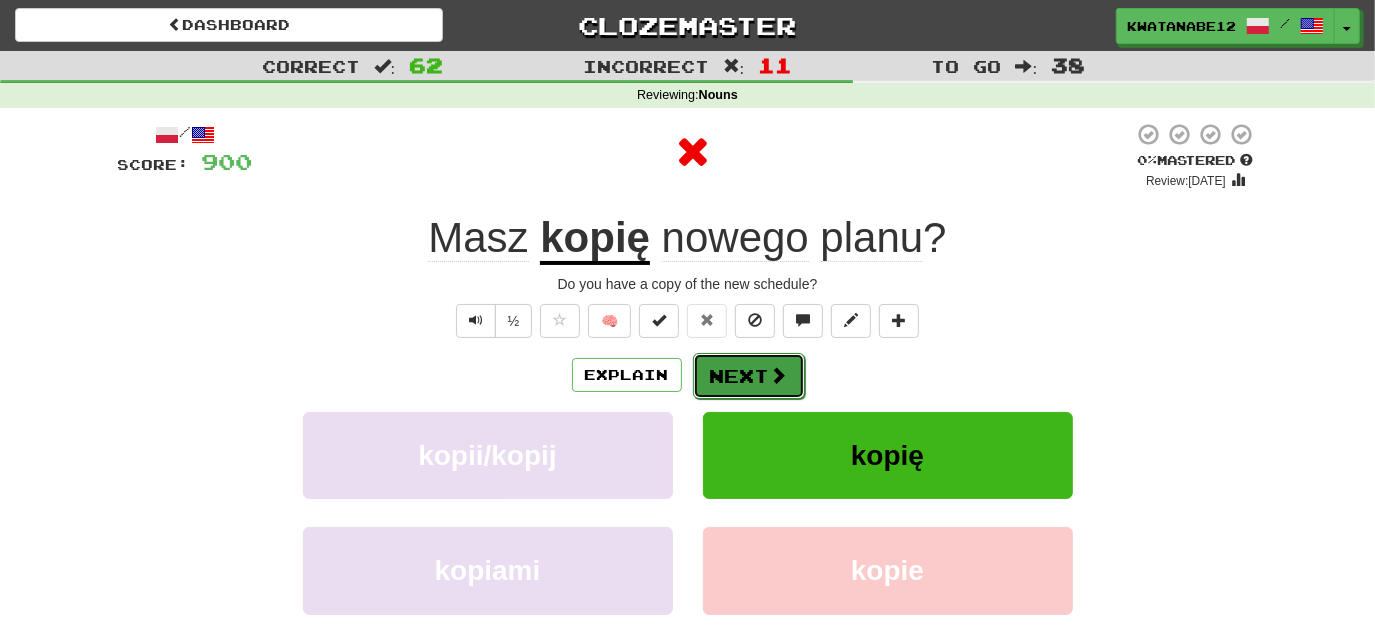 click on "Next" at bounding box center [749, 376] 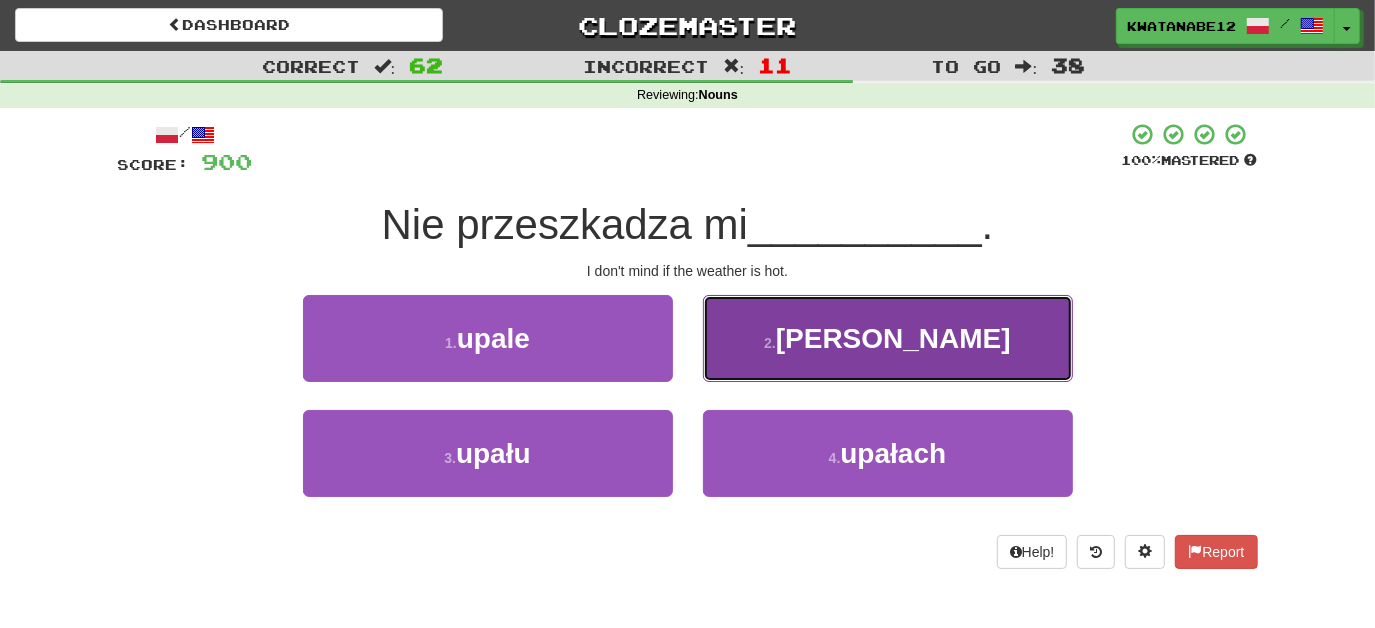 click on "2 .  upał" at bounding box center [888, 338] 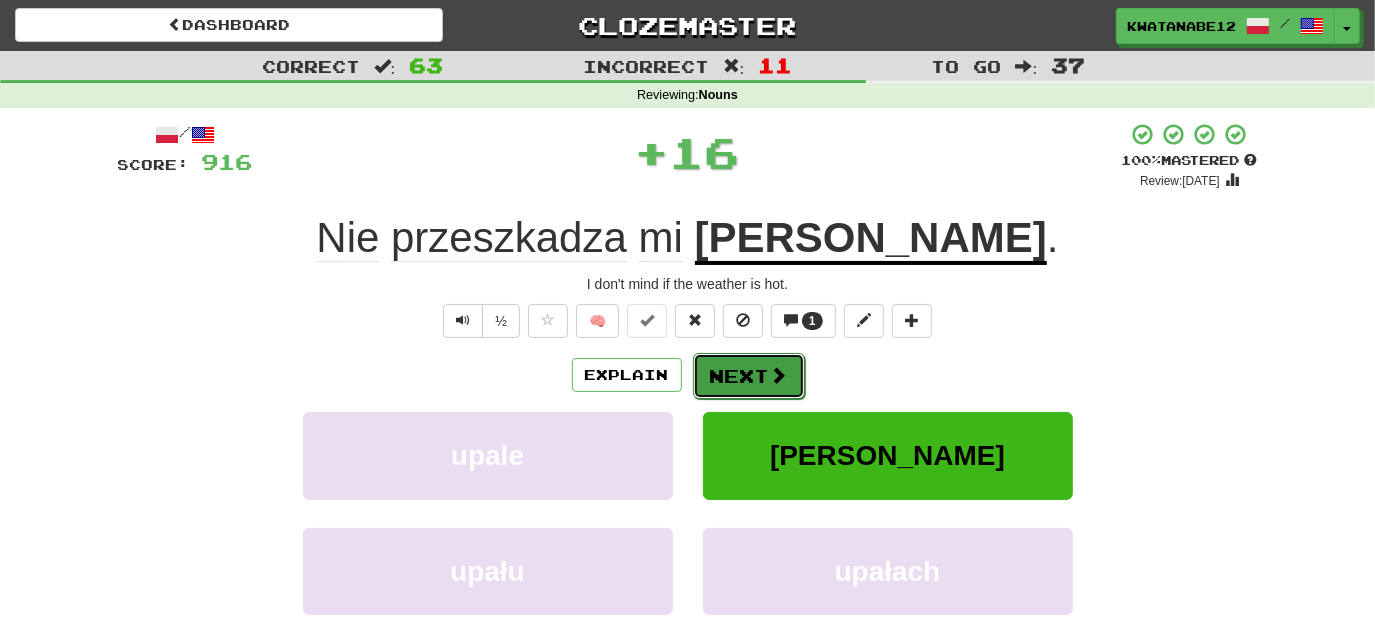 click on "Next" at bounding box center (749, 376) 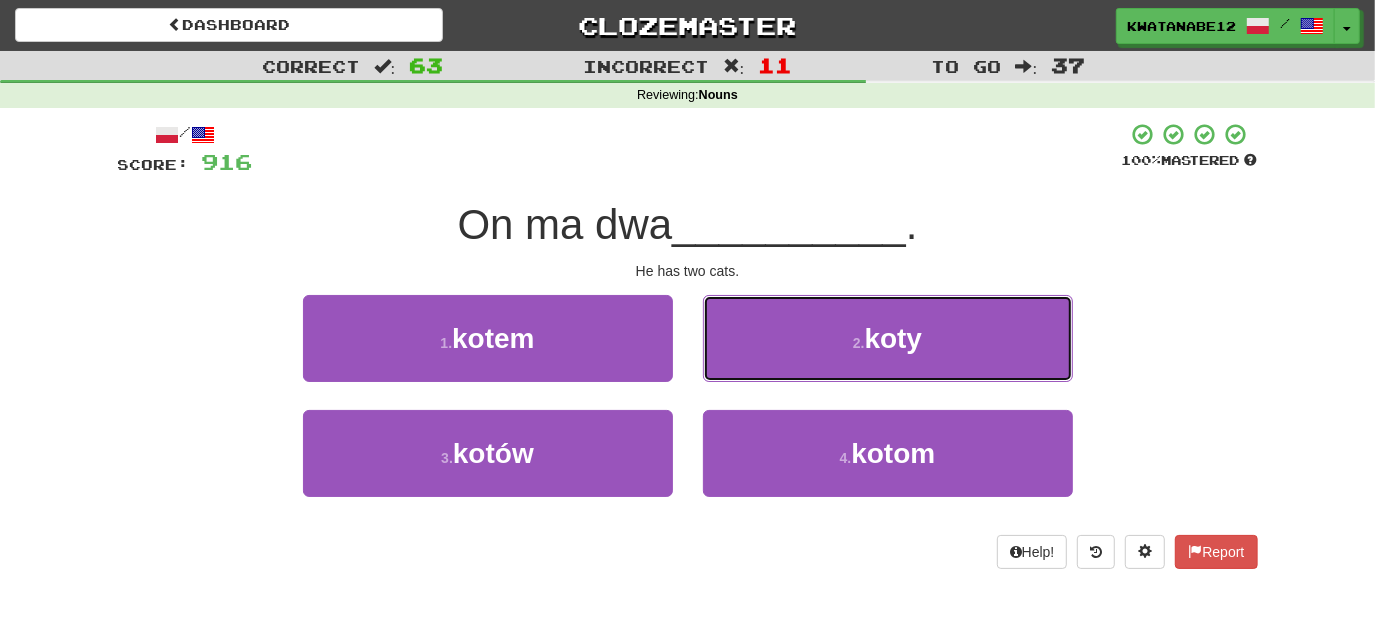 click on "2 .  koty" at bounding box center (888, 338) 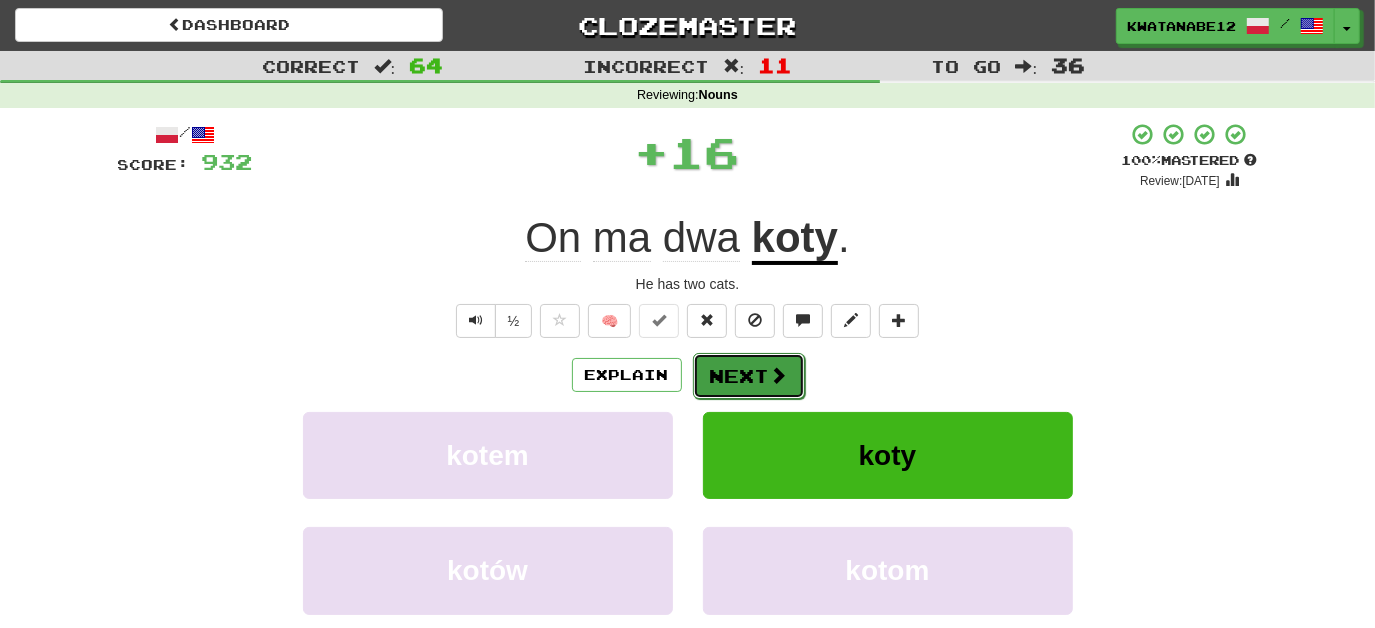 click on "Next" at bounding box center (749, 376) 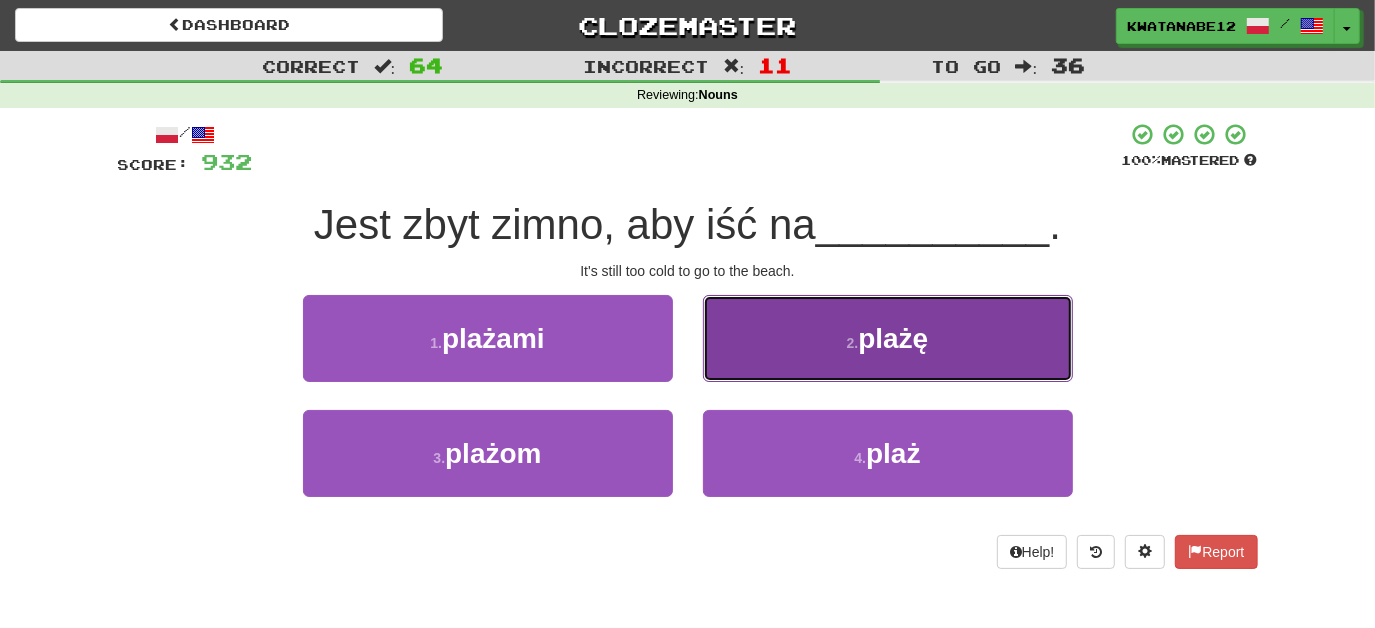 click on "2 .  plażę" at bounding box center (888, 338) 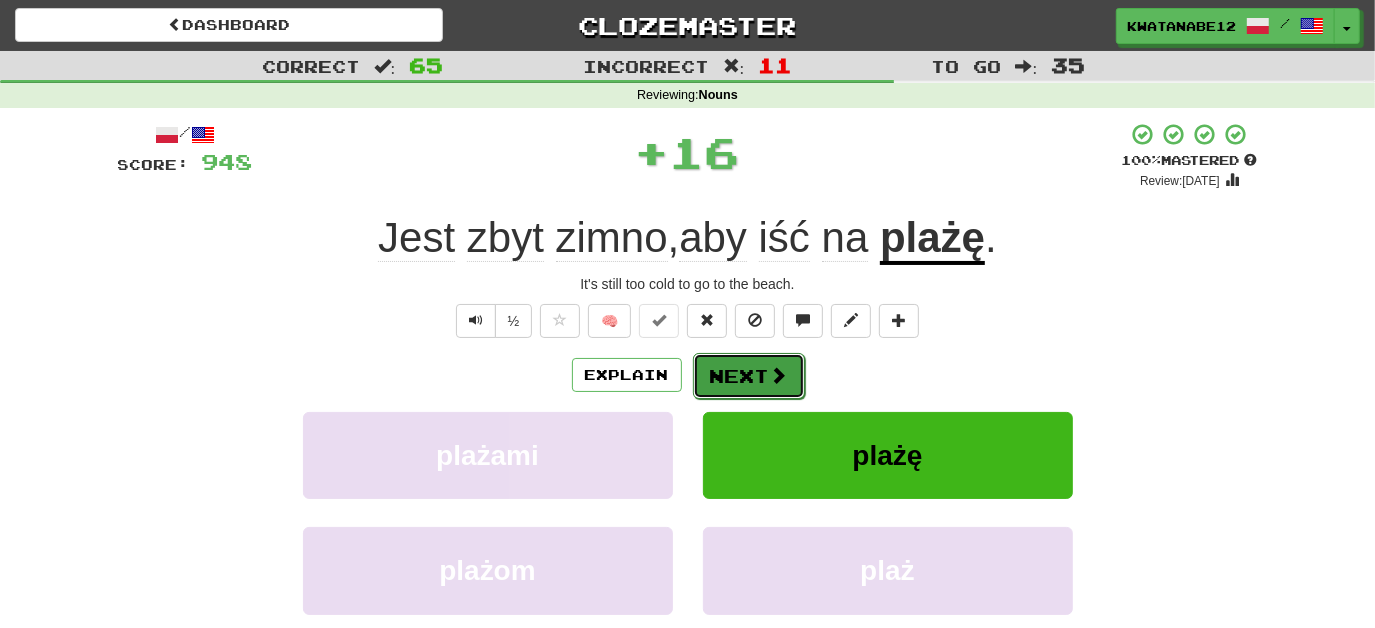 click on "Next" at bounding box center [749, 376] 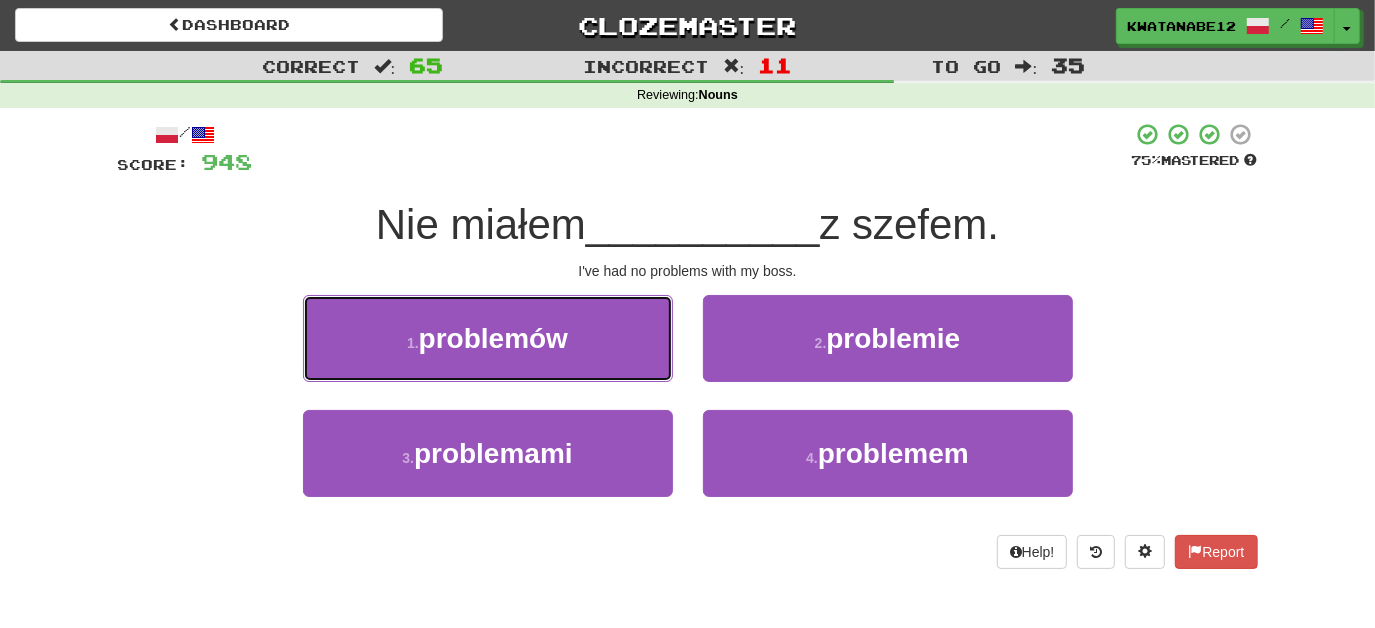 click on "1 .  problemów" at bounding box center [488, 338] 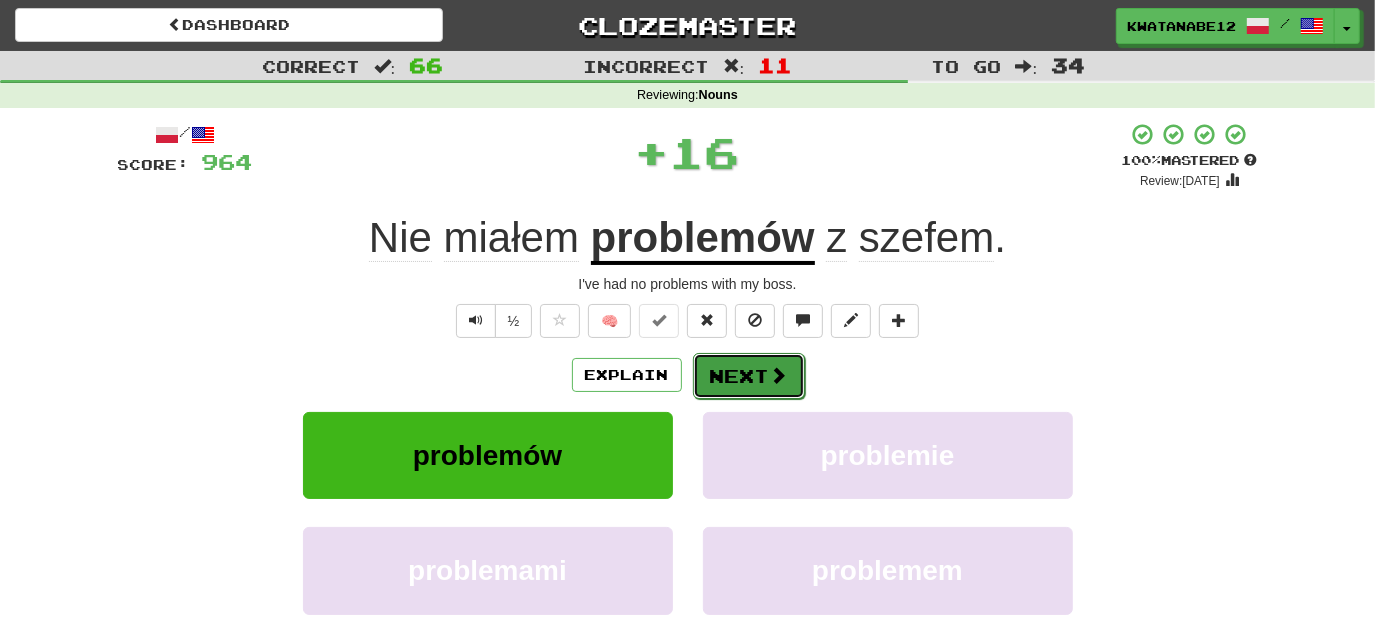 click on "Next" at bounding box center (749, 376) 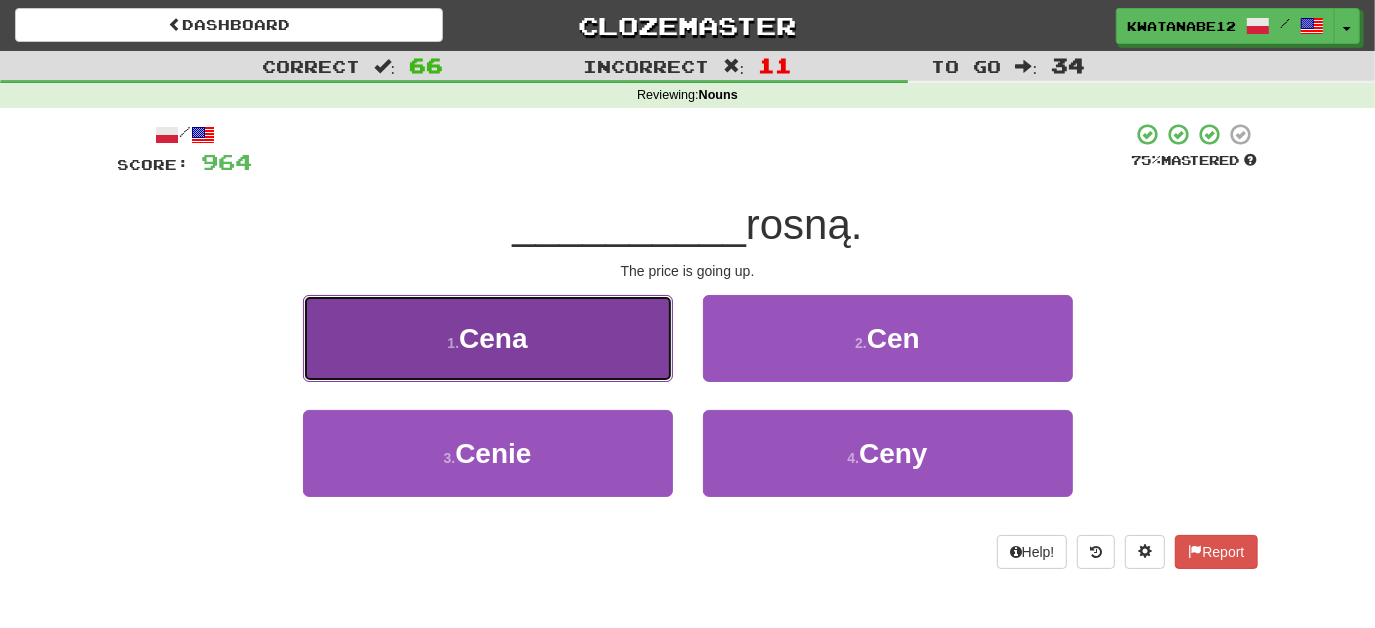click on "1 .  Cena" at bounding box center [488, 338] 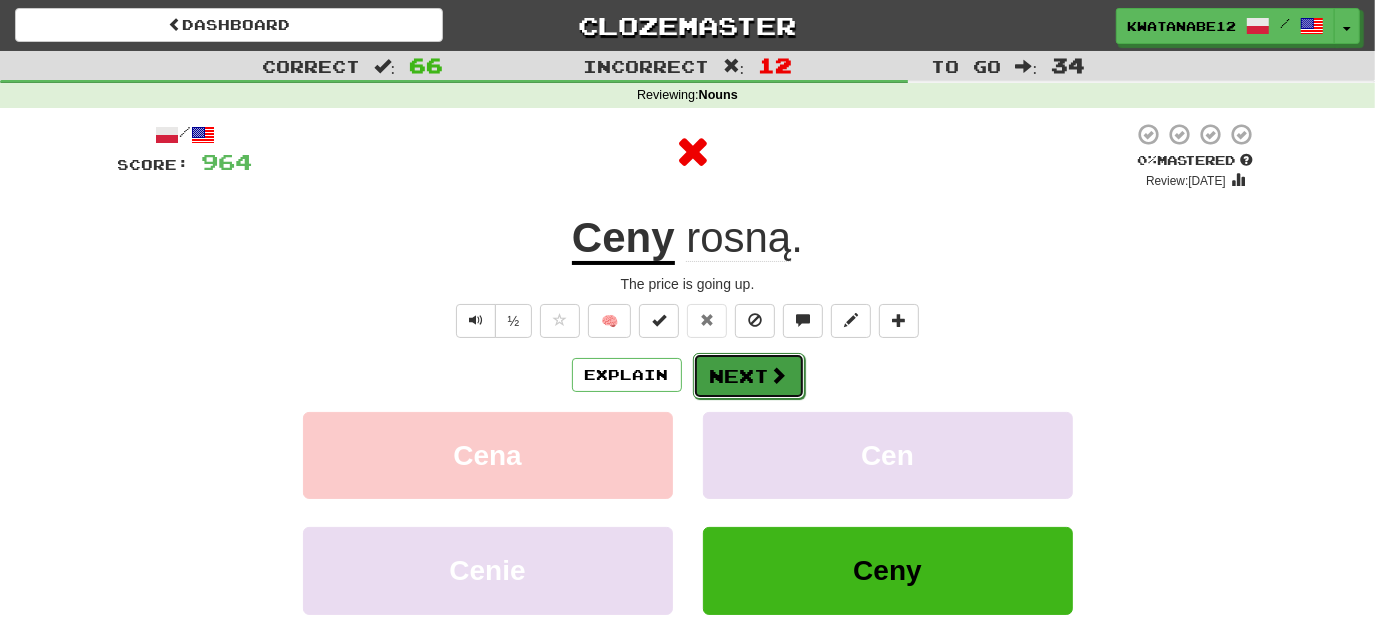 click on "Next" at bounding box center [749, 376] 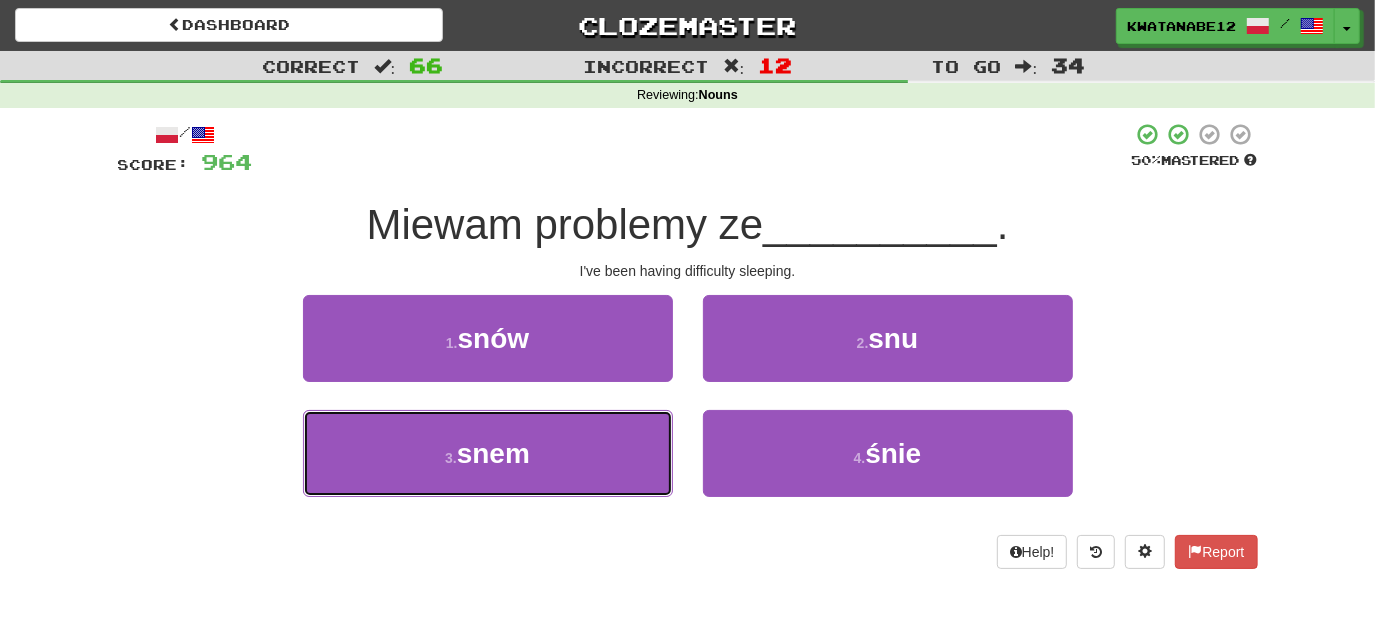 drag, startPoint x: 586, startPoint y: 456, endPoint x: 653, endPoint y: 408, distance: 82.419655 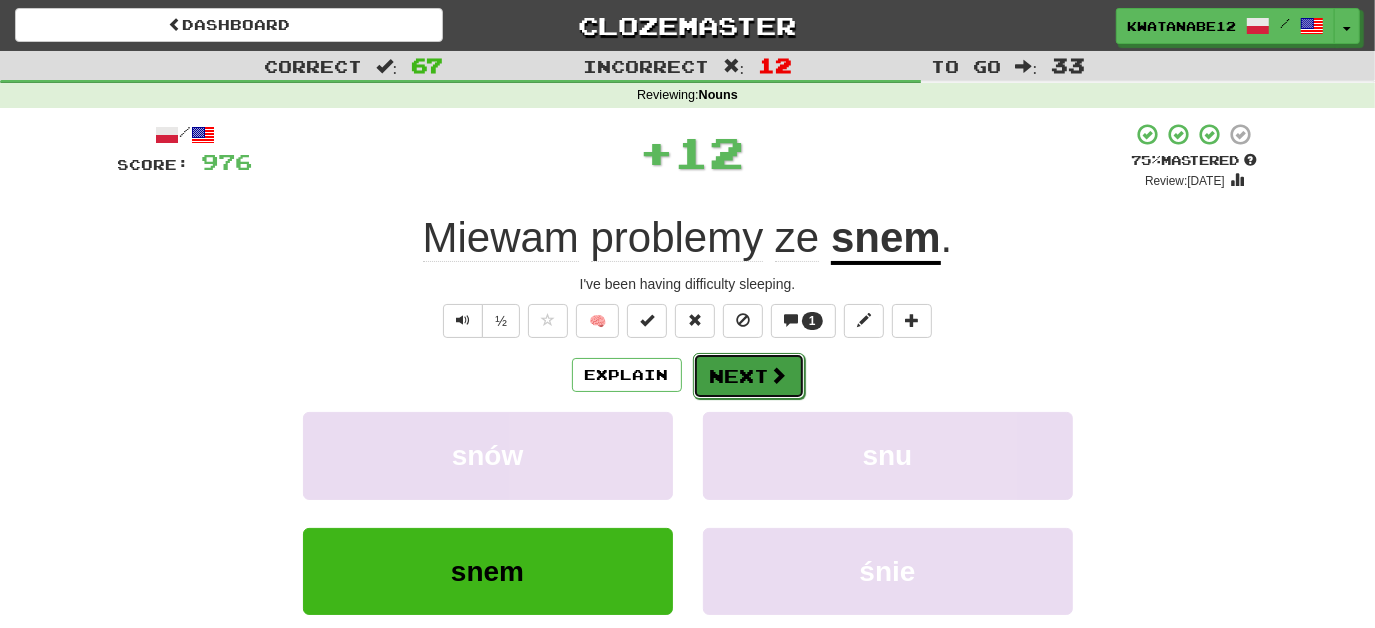 click on "Next" at bounding box center [749, 376] 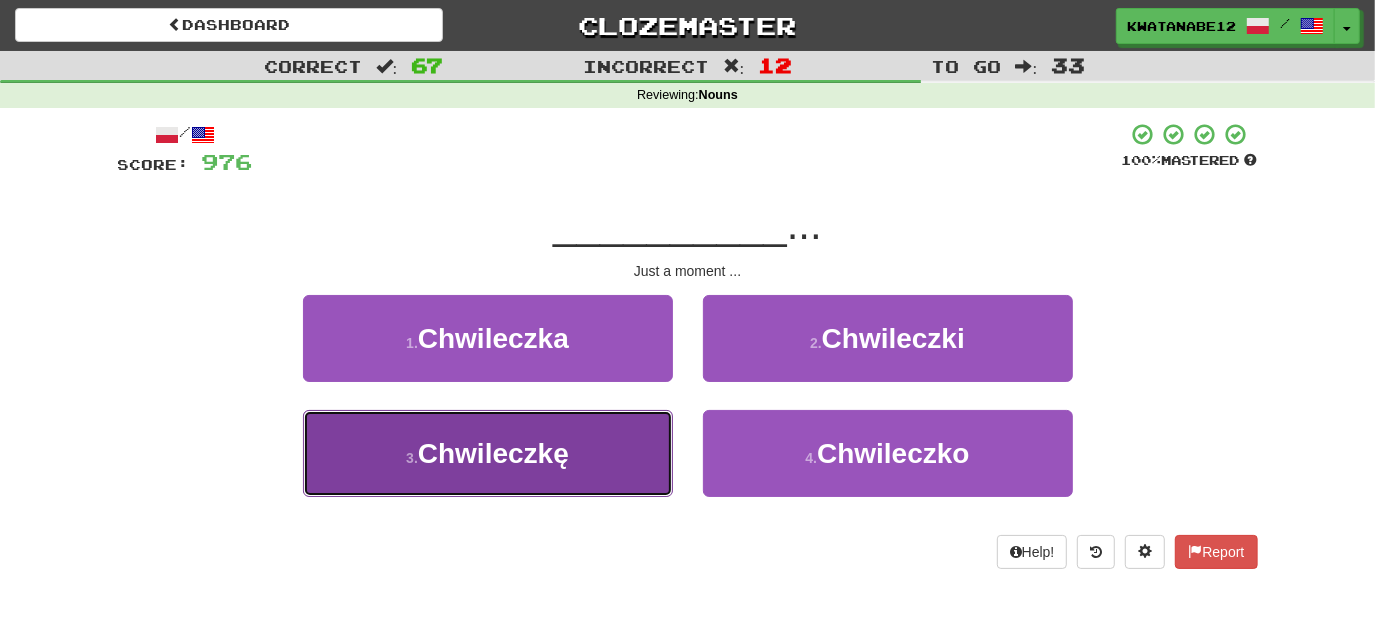click on "3 .  Chwileczkę" at bounding box center [488, 453] 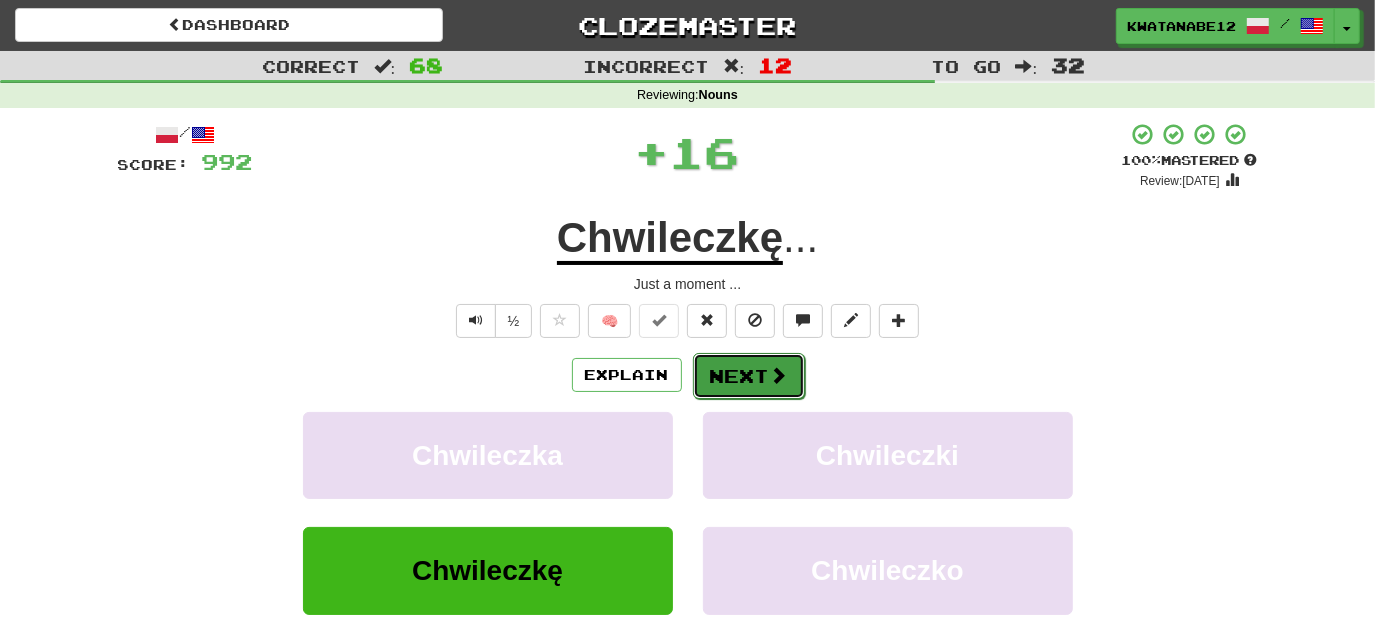 click on "Next" at bounding box center (749, 376) 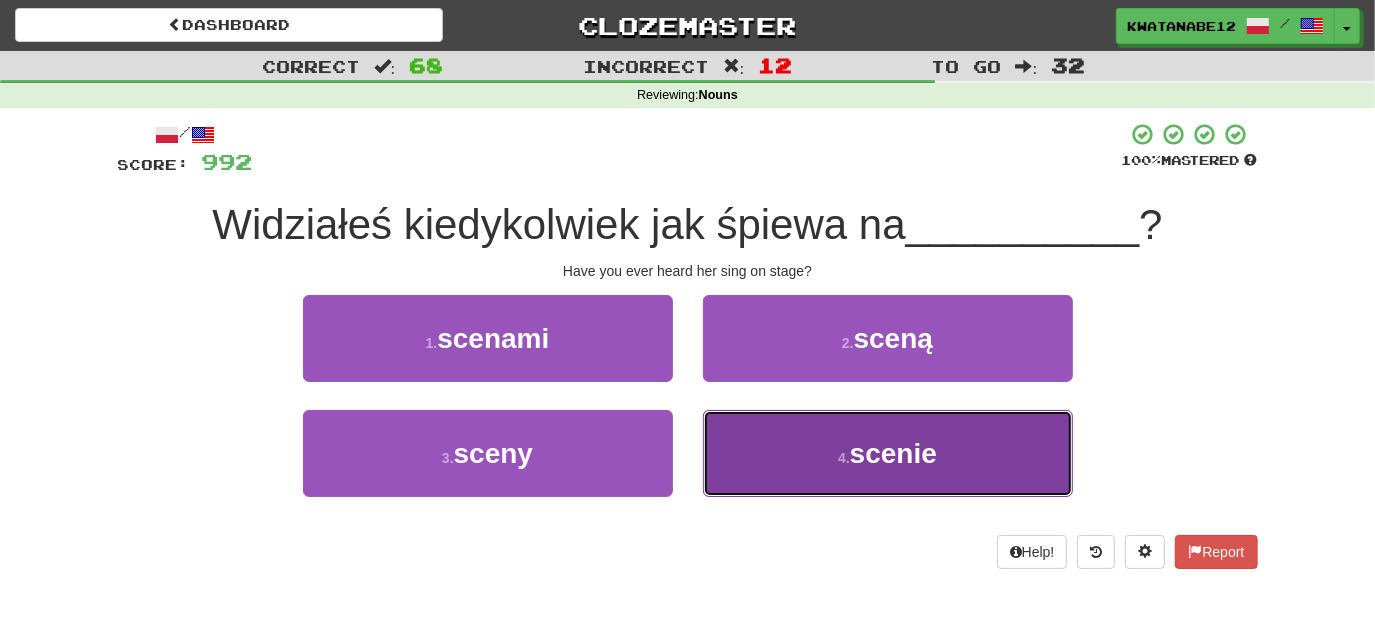 click on "4 .  scenie" at bounding box center [888, 453] 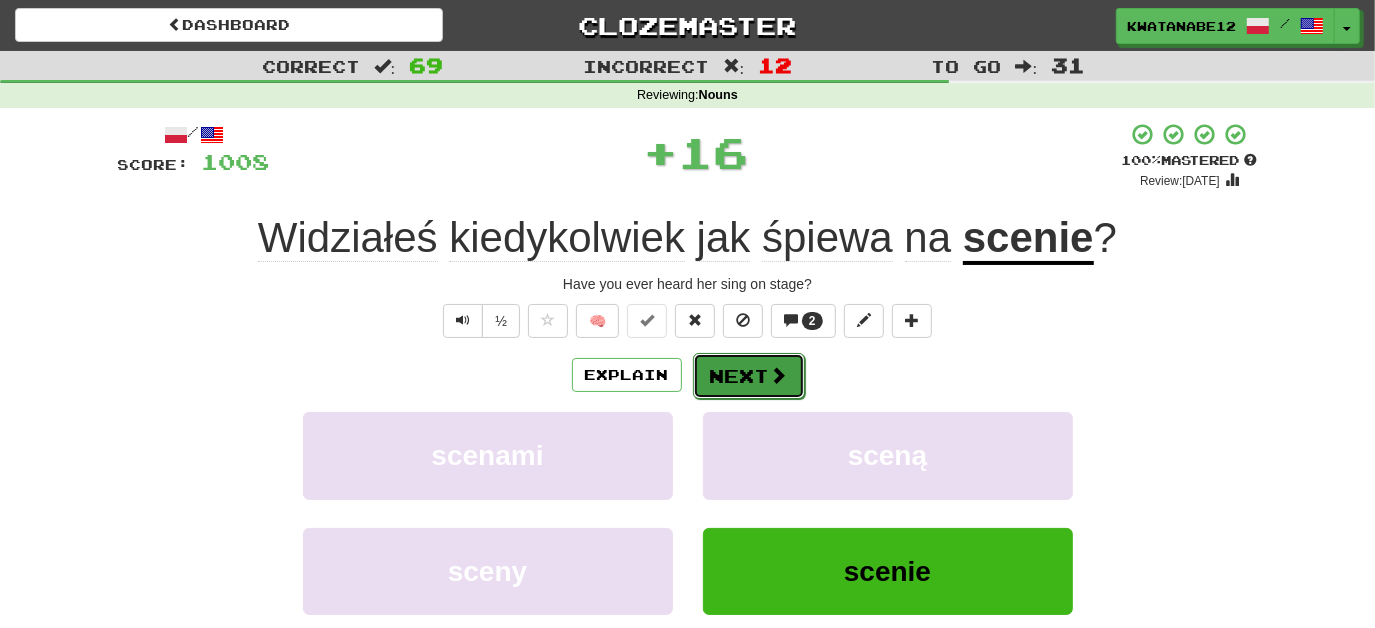 click on "Next" at bounding box center (749, 376) 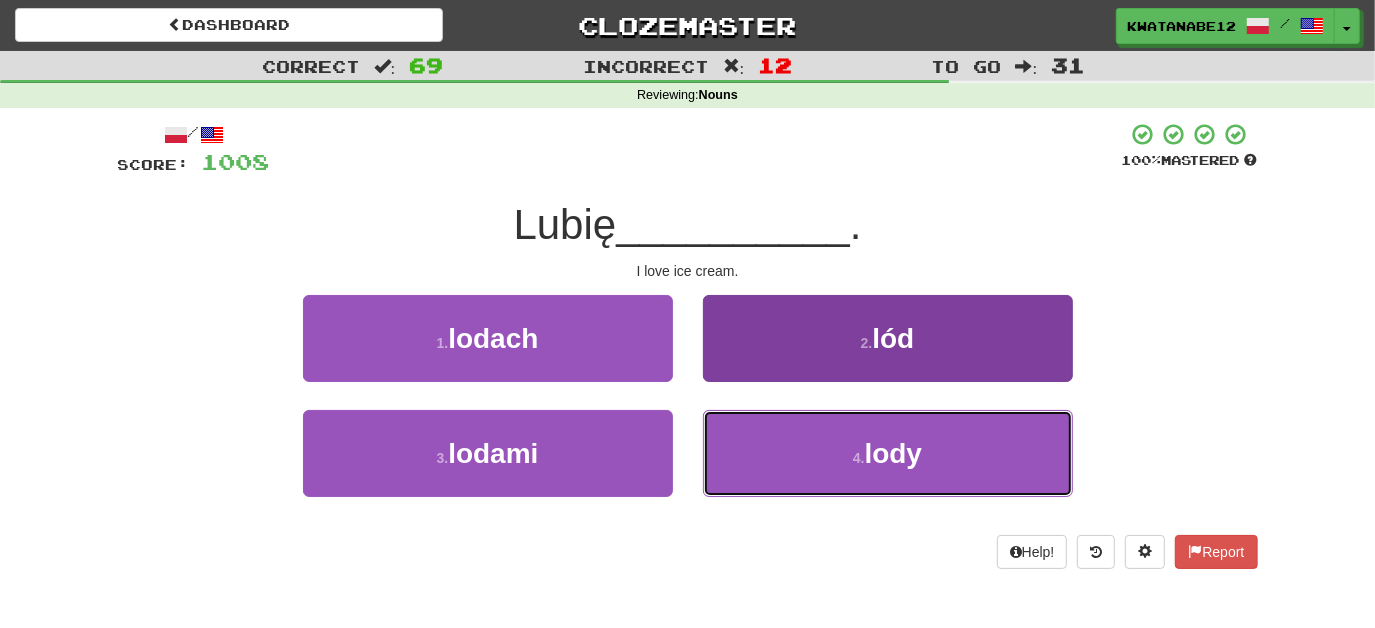 drag, startPoint x: 762, startPoint y: 459, endPoint x: 731, endPoint y: 435, distance: 39.20459 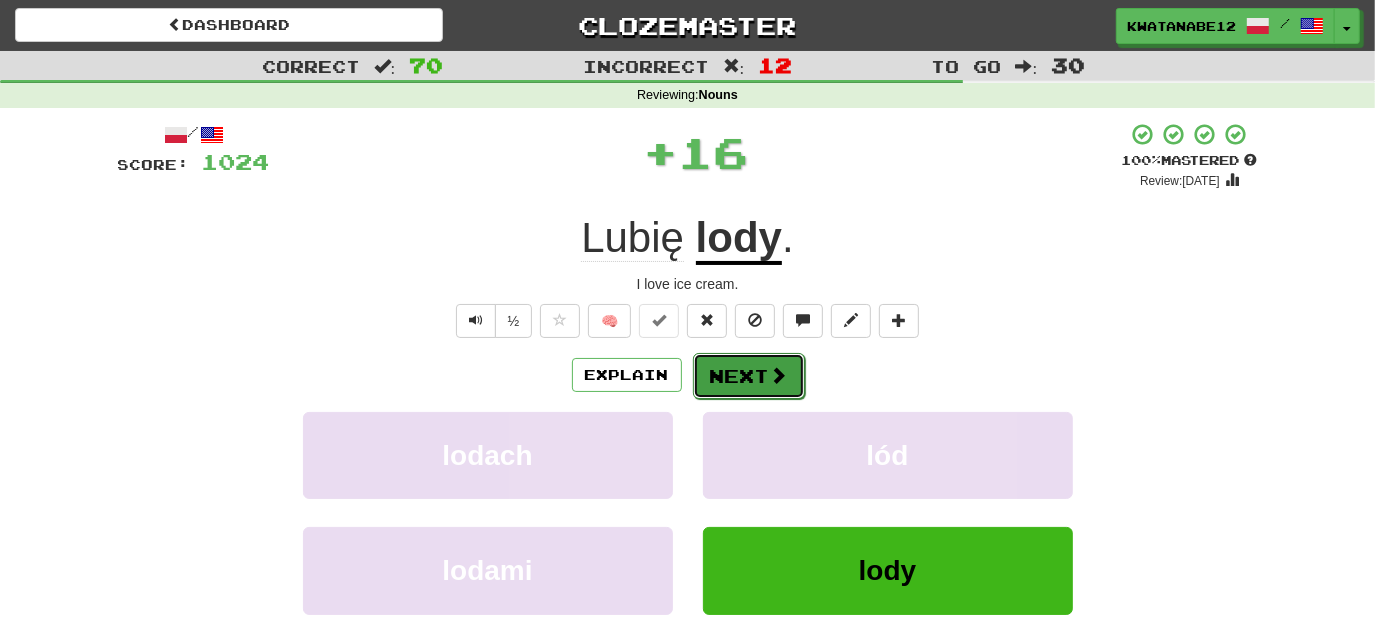 click on "Next" at bounding box center (749, 376) 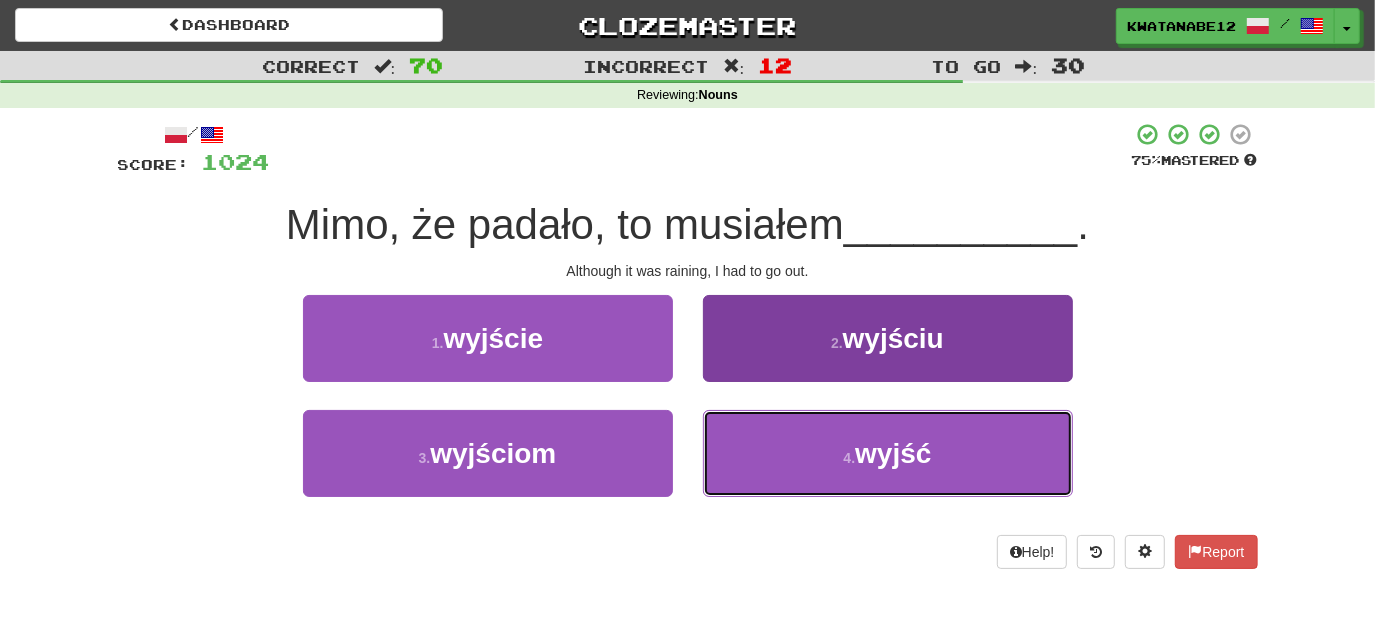 drag, startPoint x: 792, startPoint y: 486, endPoint x: 784, endPoint y: 470, distance: 17.888544 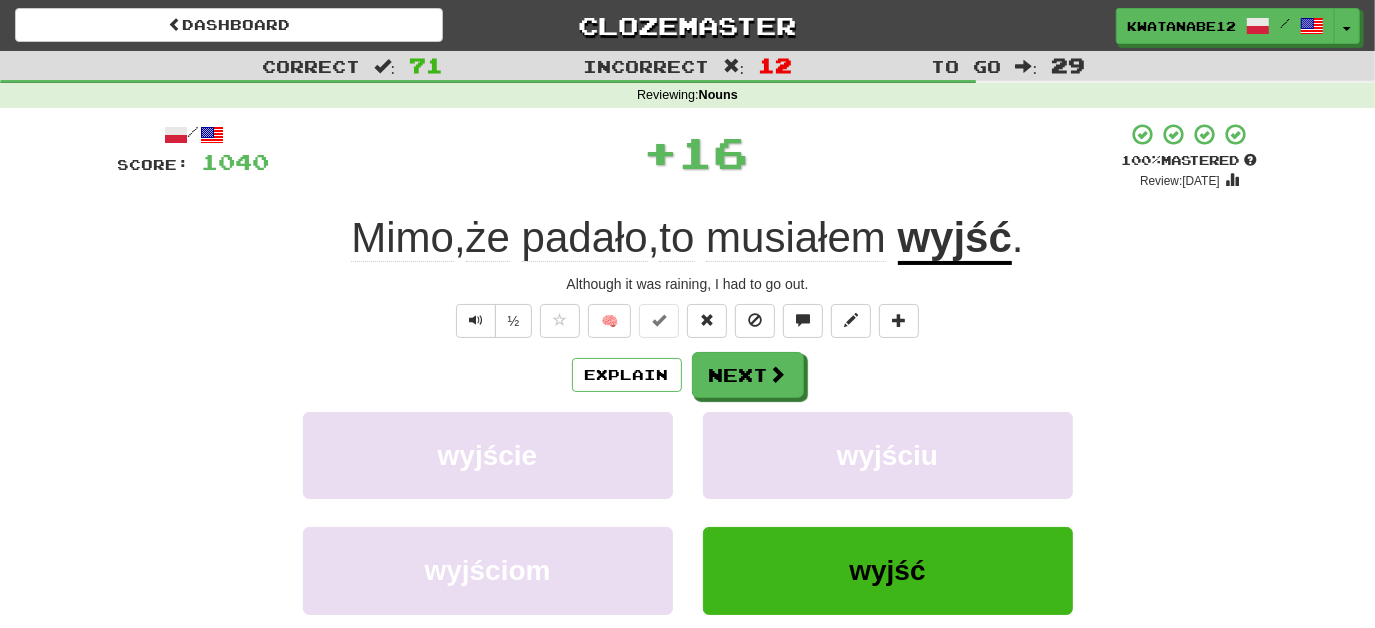 click on "Explain Next wyjście wyjściu wyjściom wyjść Learn more: wyjście wyjściu wyjściom wyjść" at bounding box center [688, 512] 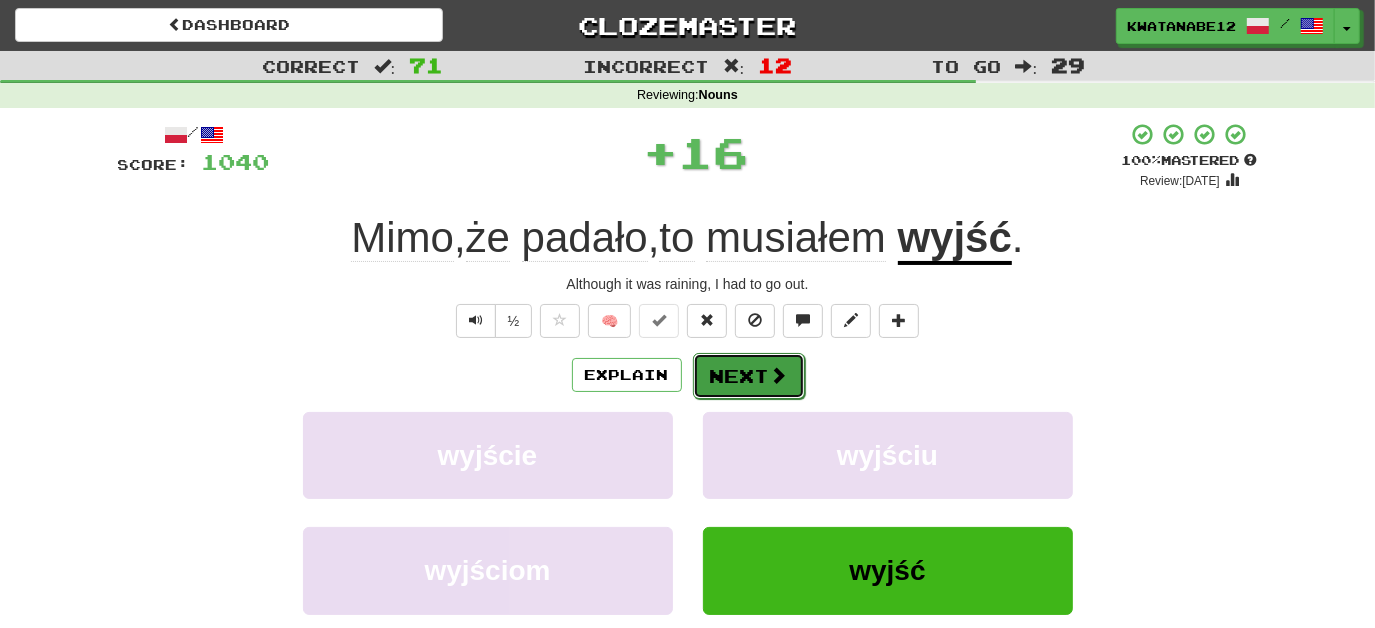 drag, startPoint x: 696, startPoint y: 367, endPoint x: 734, endPoint y: 374, distance: 38.63936 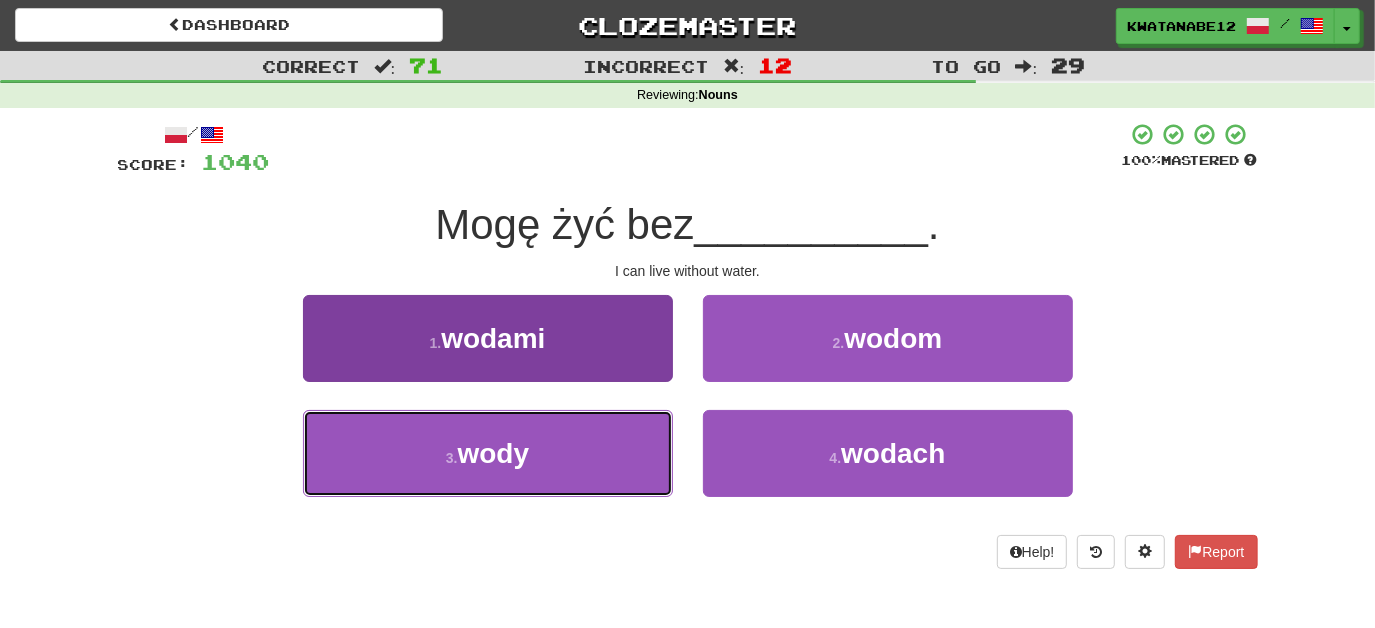 drag, startPoint x: 643, startPoint y: 481, endPoint x: 625, endPoint y: 468, distance: 22.203604 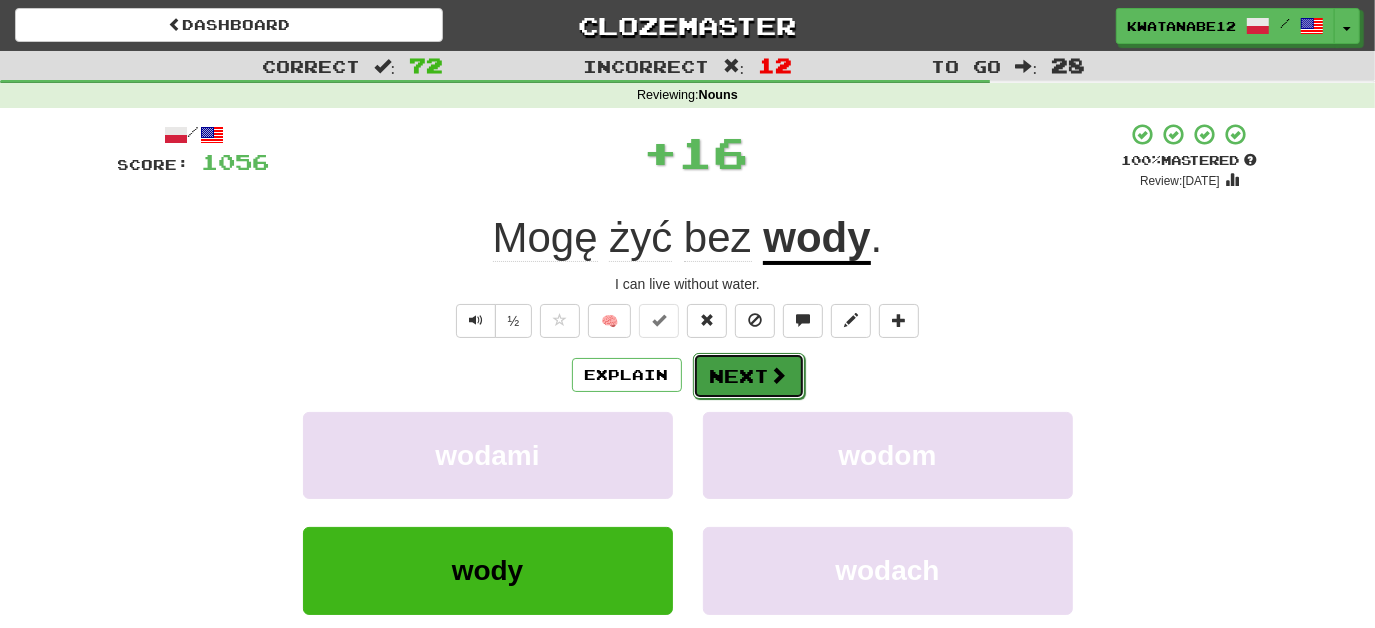 click on "Next" at bounding box center [749, 376] 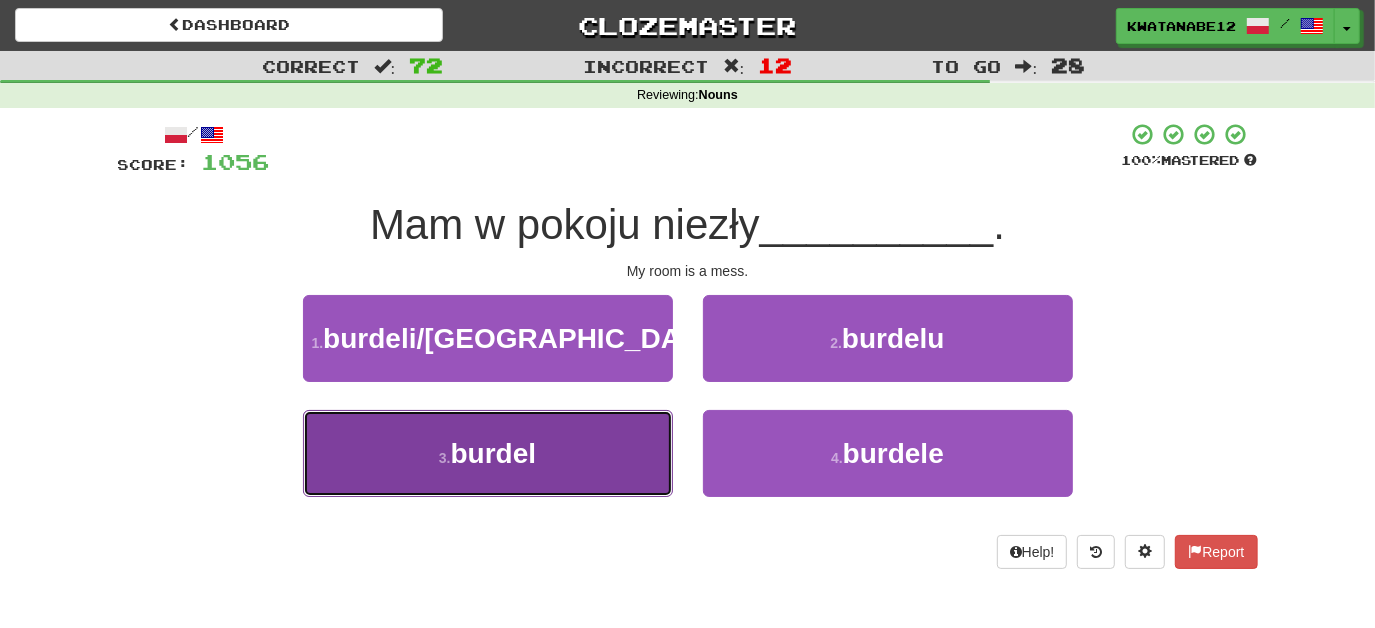 click on "3 .  burdel" at bounding box center (488, 453) 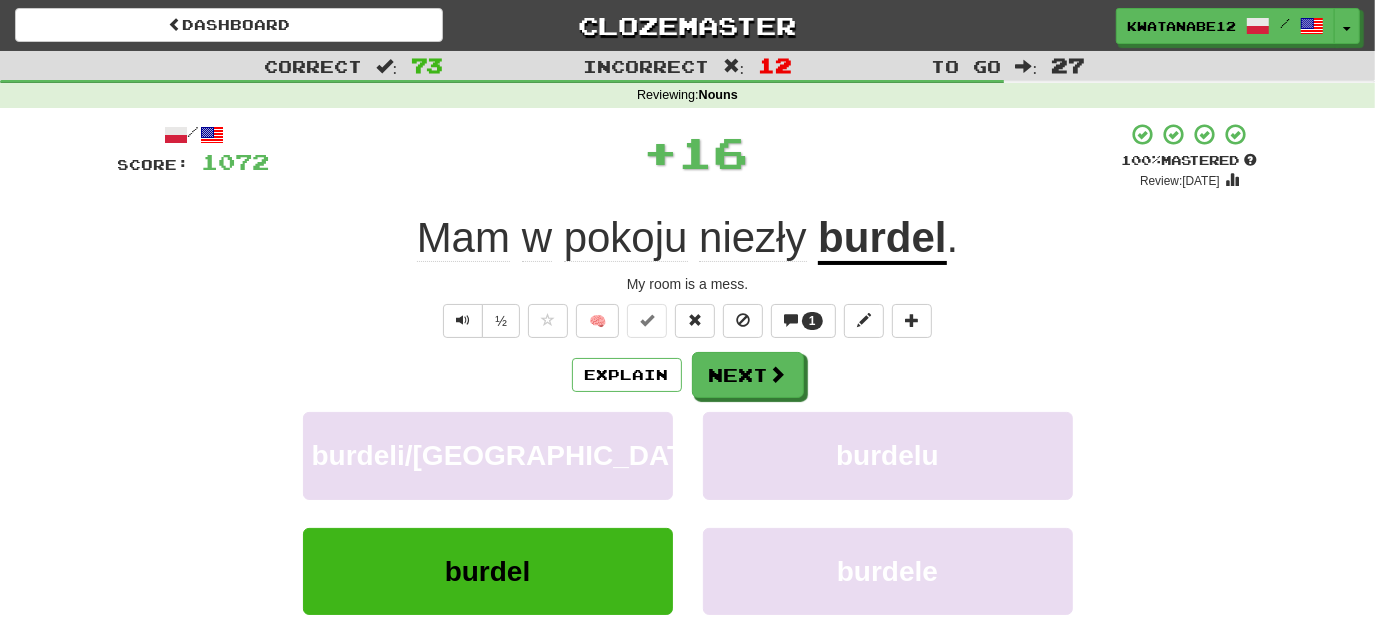 drag, startPoint x: 744, startPoint y: 349, endPoint x: 756, endPoint y: 344, distance: 13 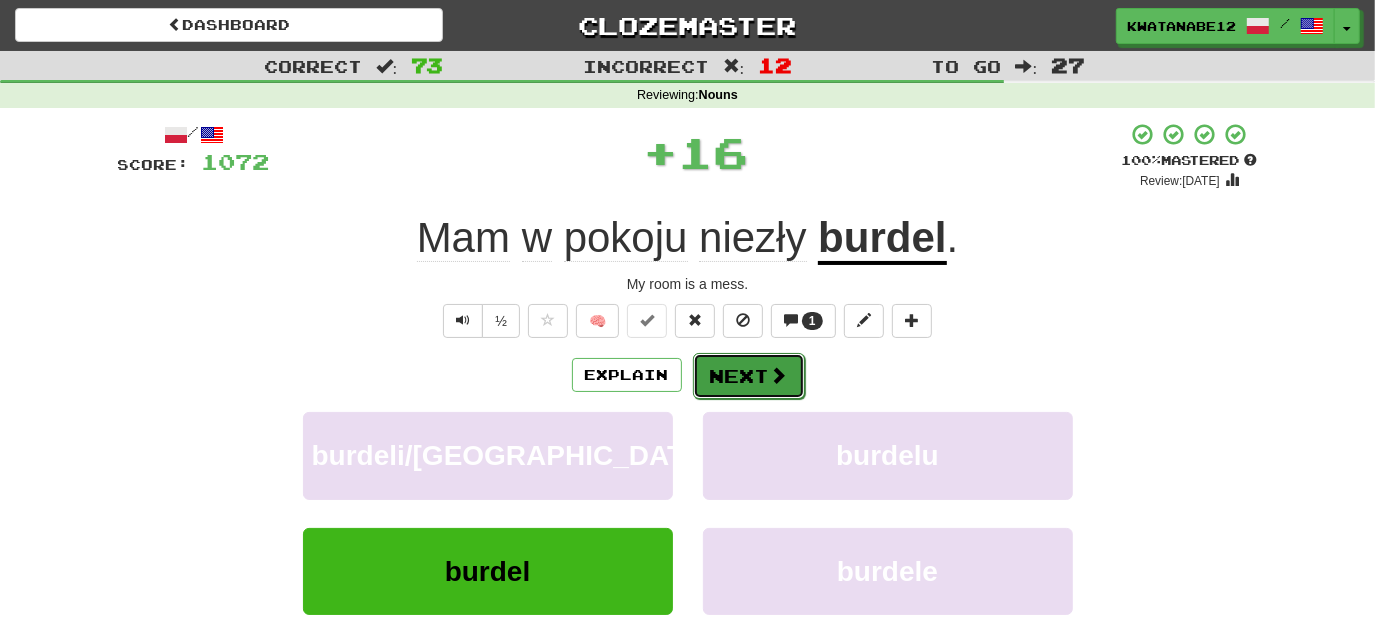 click on "Next" at bounding box center (749, 376) 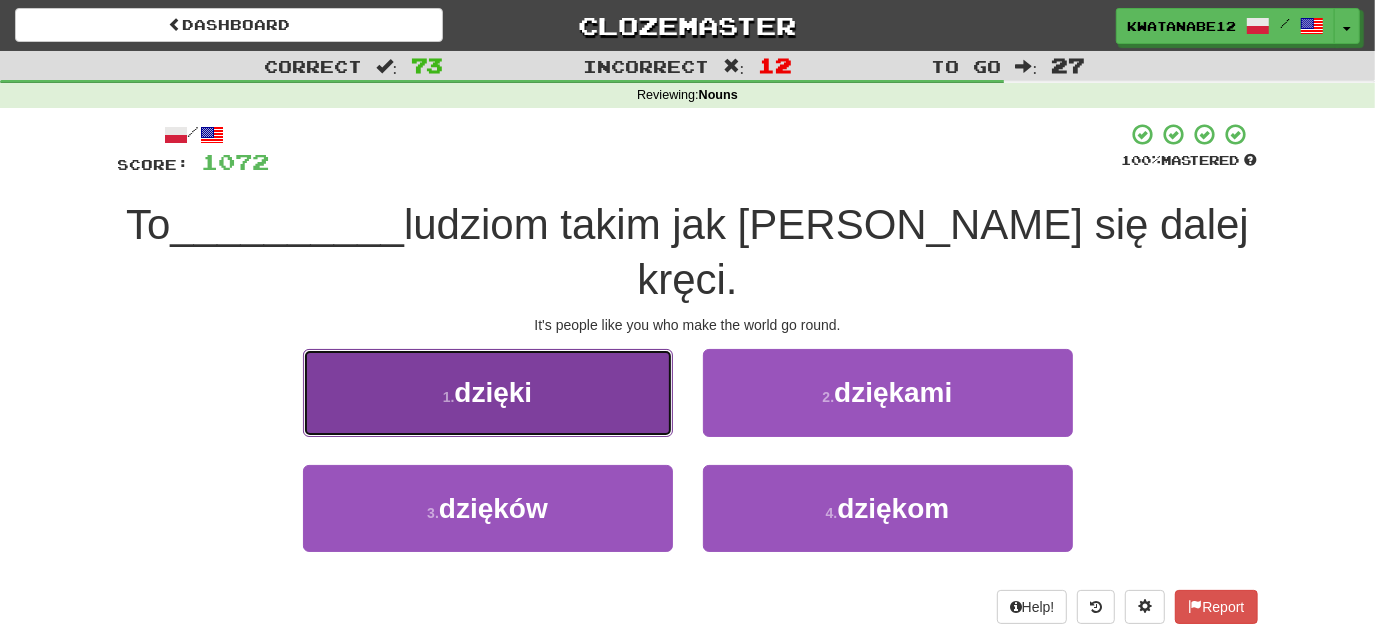 drag, startPoint x: 545, startPoint y: 329, endPoint x: 580, endPoint y: 326, distance: 35.128338 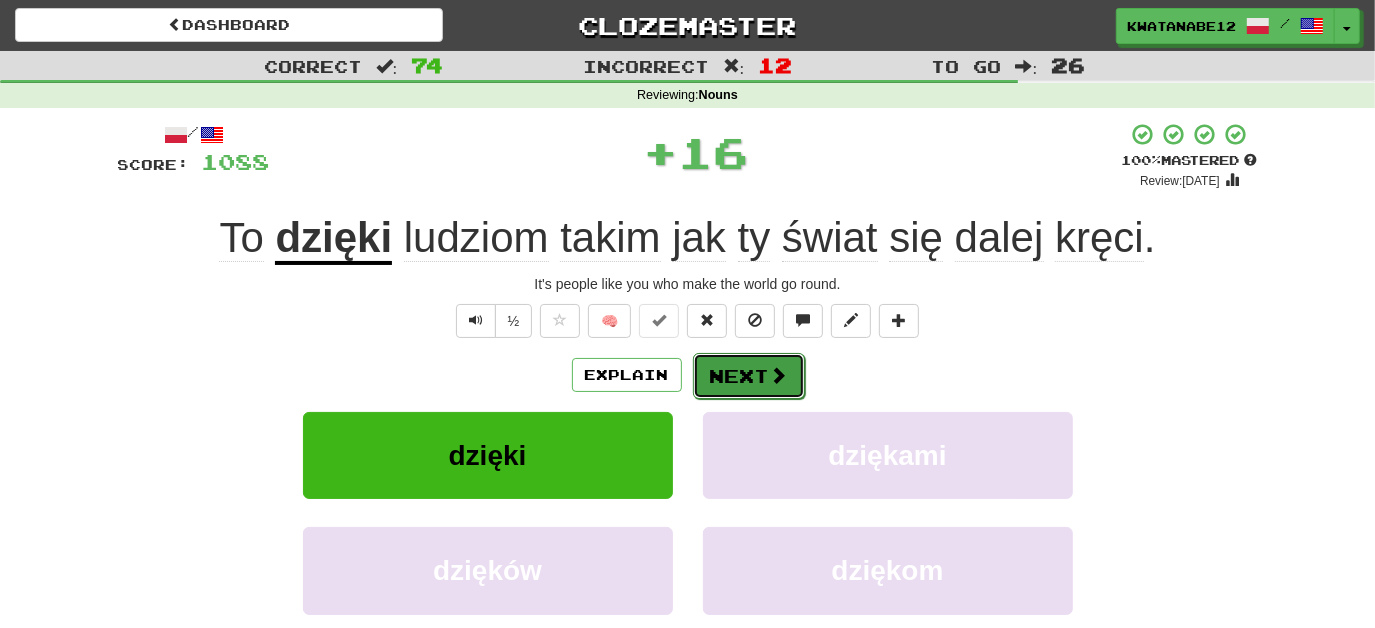 click at bounding box center [779, 375] 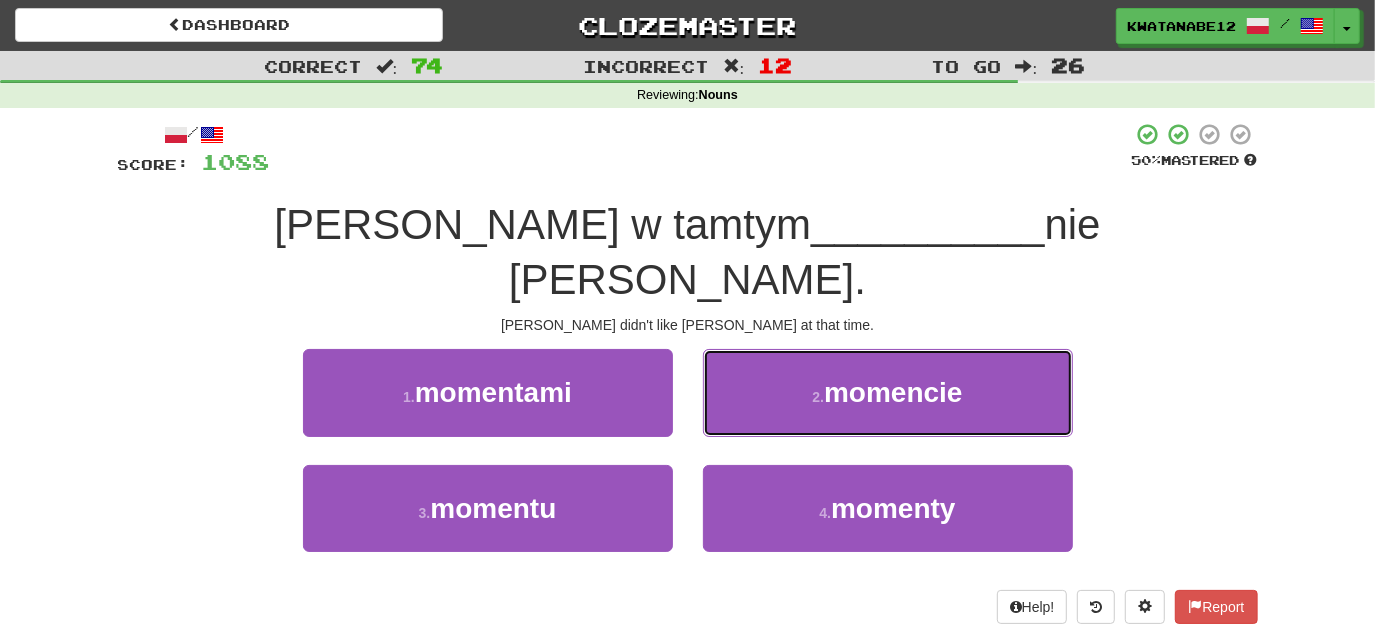 drag, startPoint x: 753, startPoint y: 343, endPoint x: 768, endPoint y: 348, distance: 15.811388 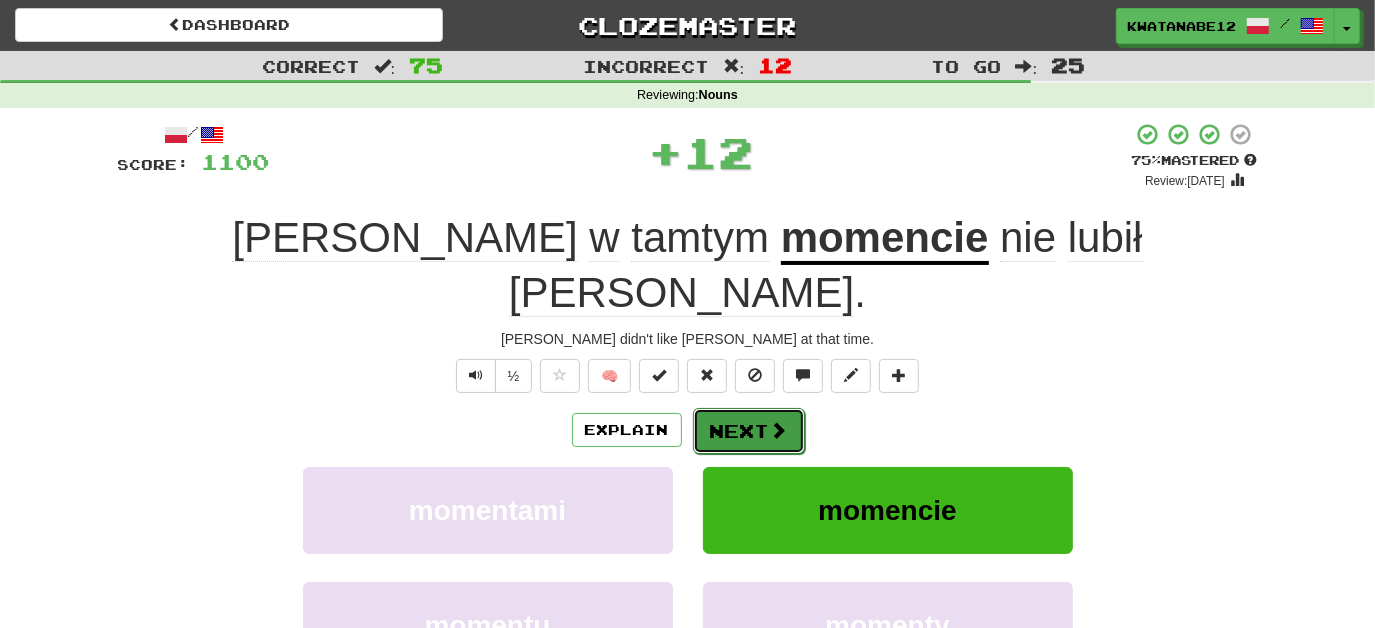click on "Next" at bounding box center (749, 431) 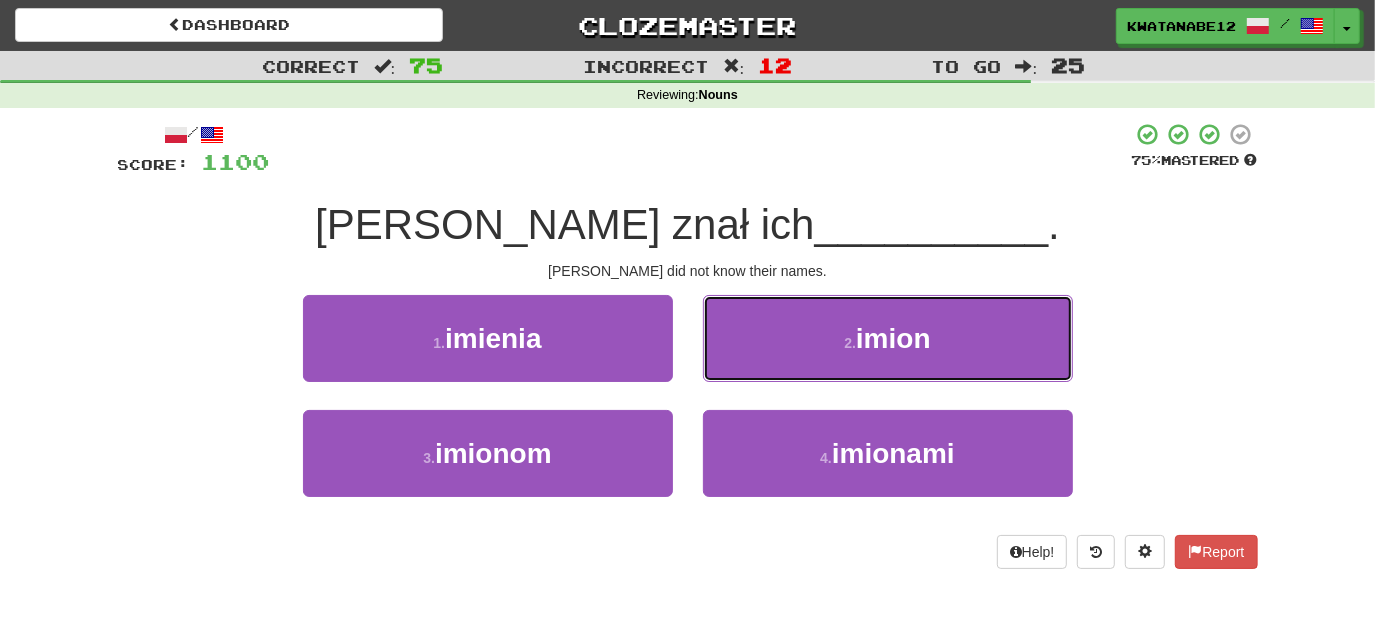 click on "2 .  imion" at bounding box center [888, 338] 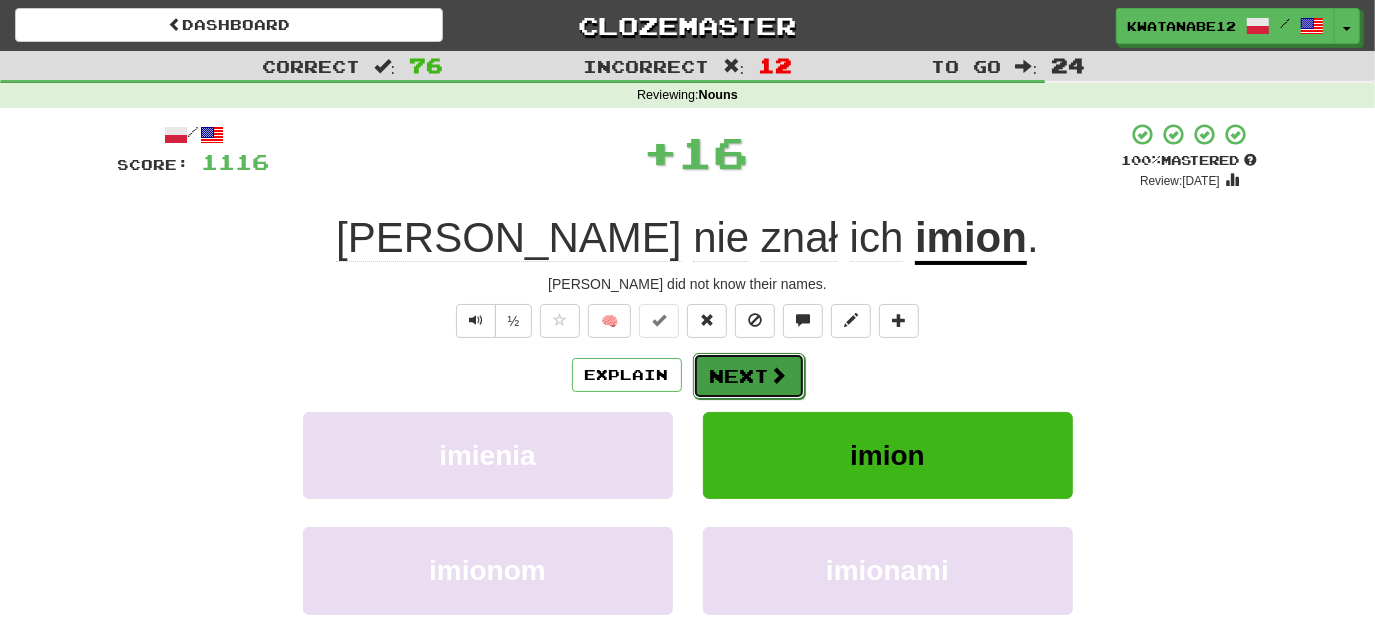 click on "Next" at bounding box center (749, 376) 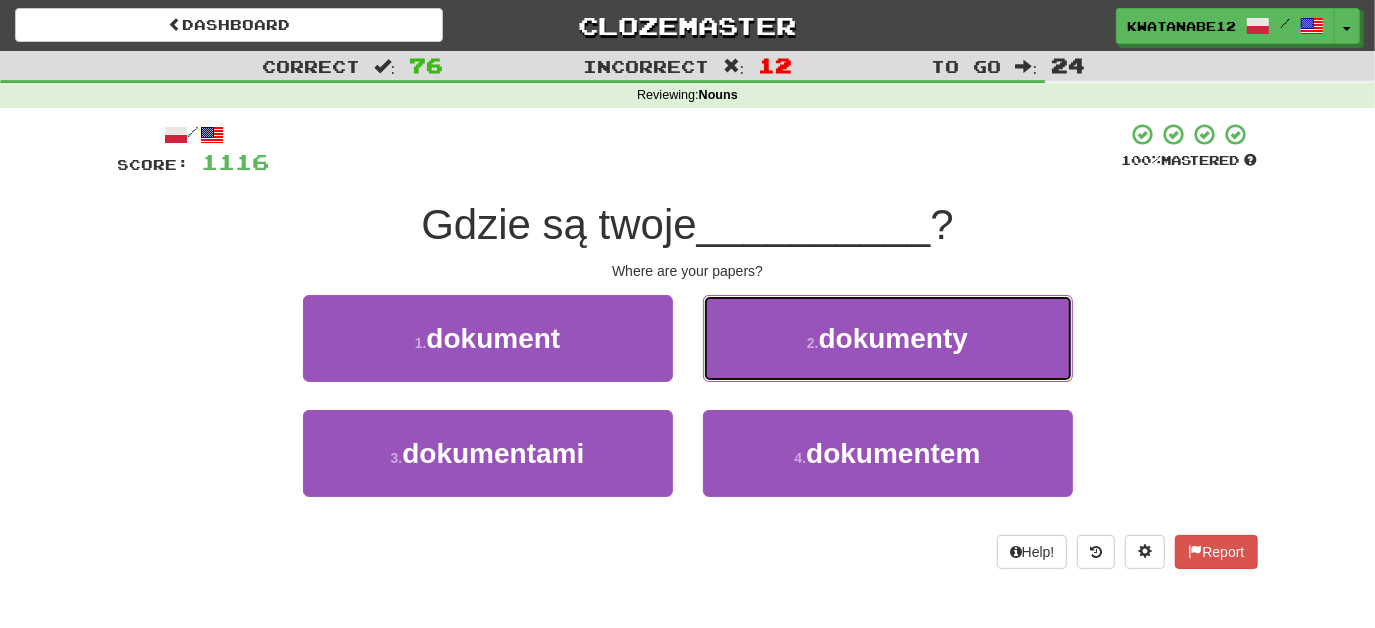 click on "2 .  dokumenty" at bounding box center [888, 338] 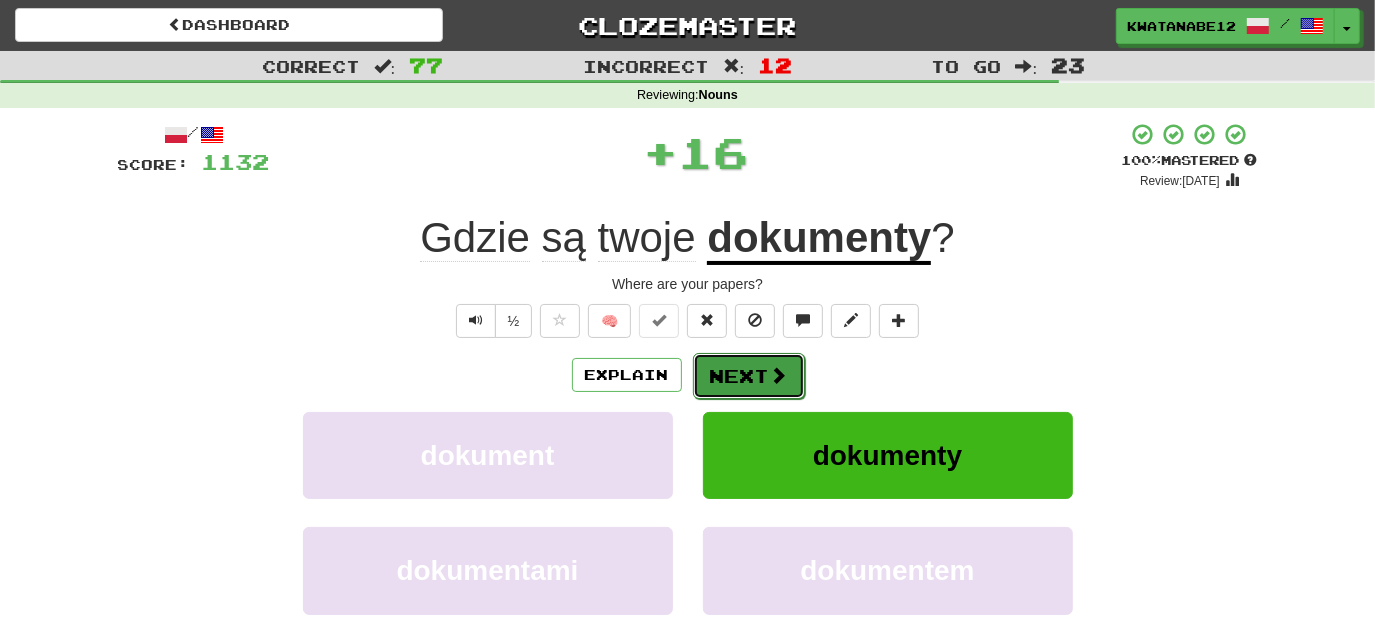 click on "Next" at bounding box center [749, 376] 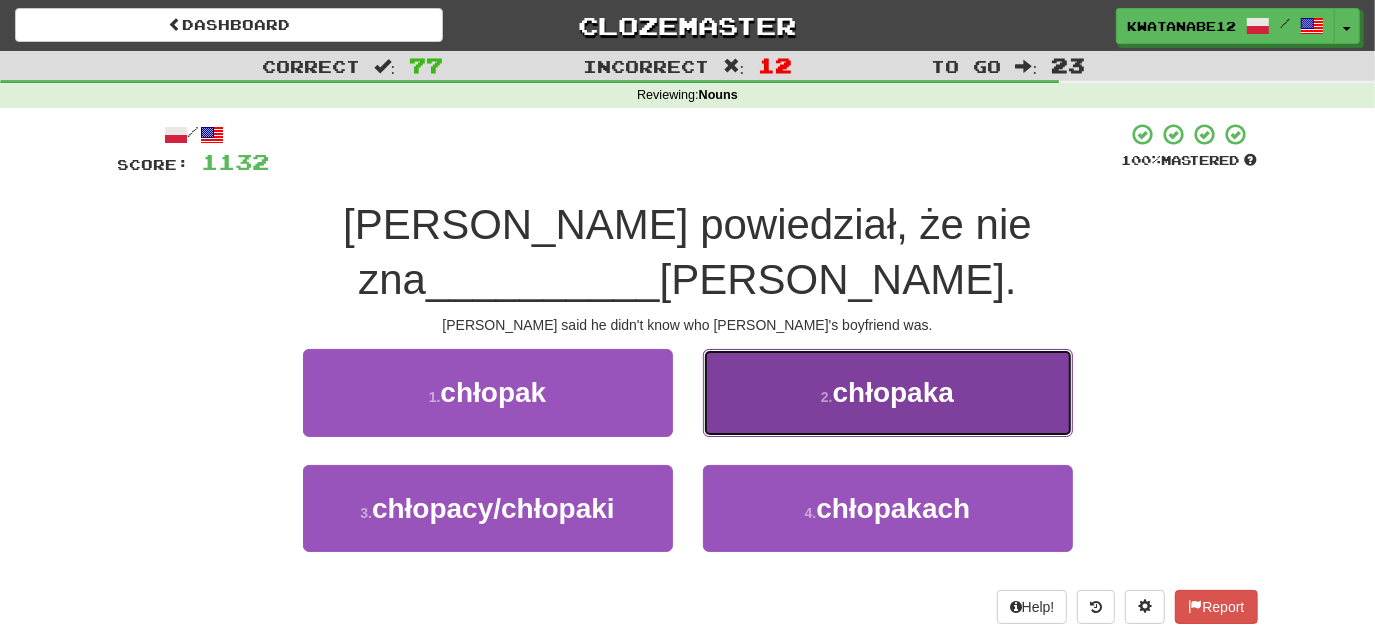 click on "2 .  chłopaka" at bounding box center [888, 392] 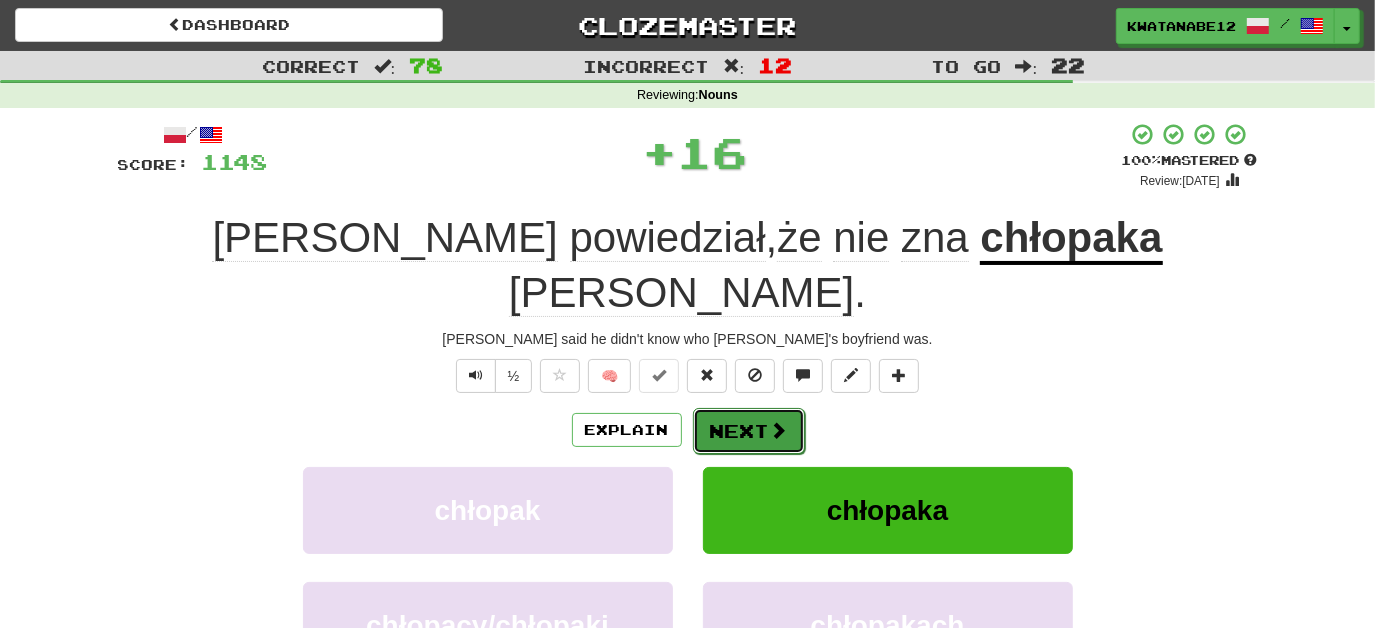 click on "Next" at bounding box center [749, 431] 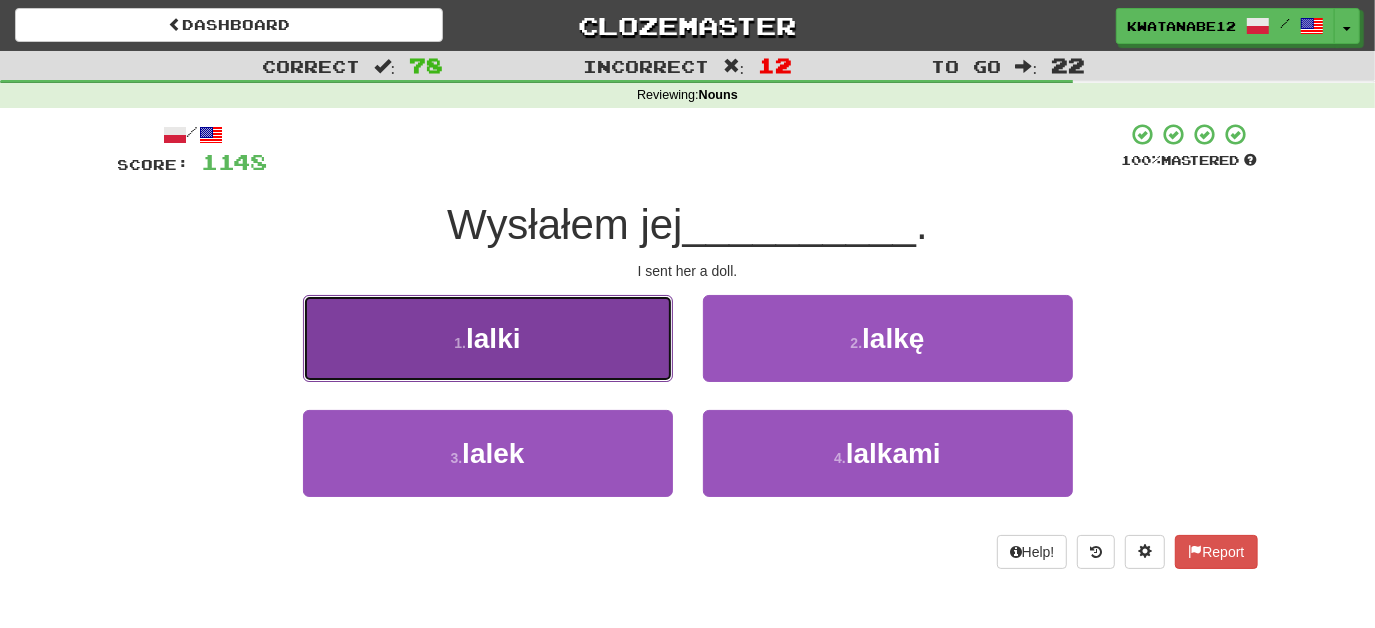 click on "1 .  lalki" at bounding box center (488, 338) 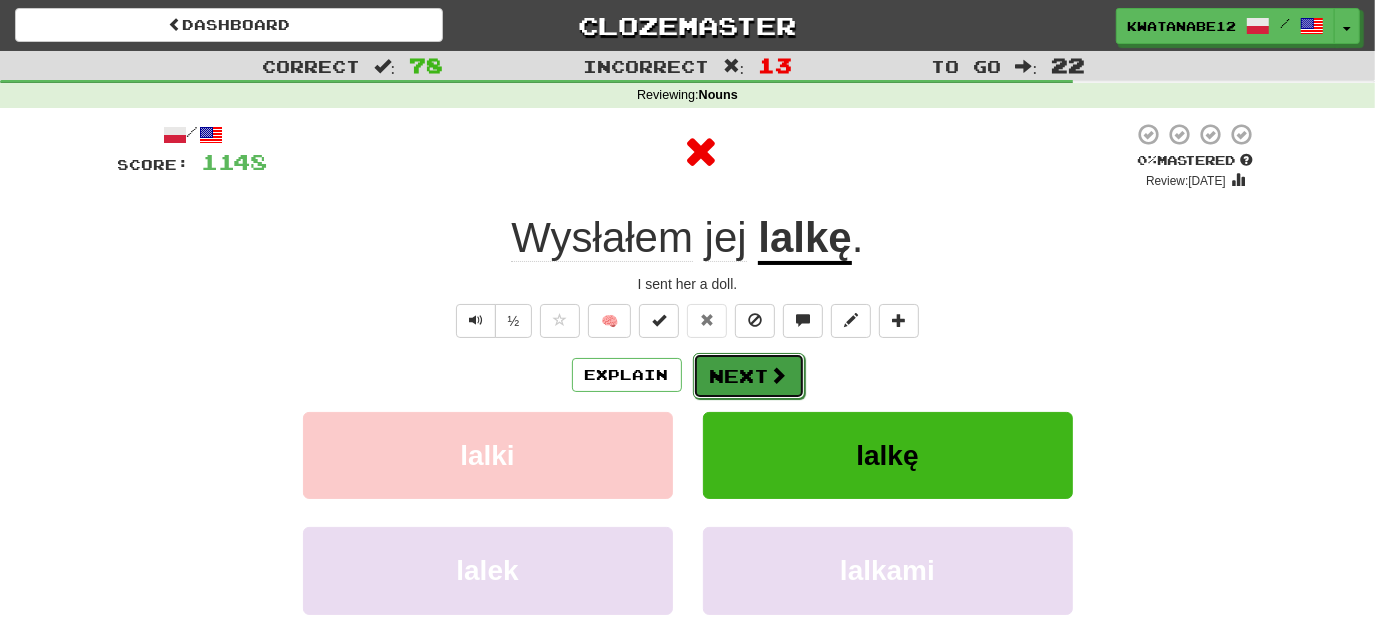 click at bounding box center (779, 375) 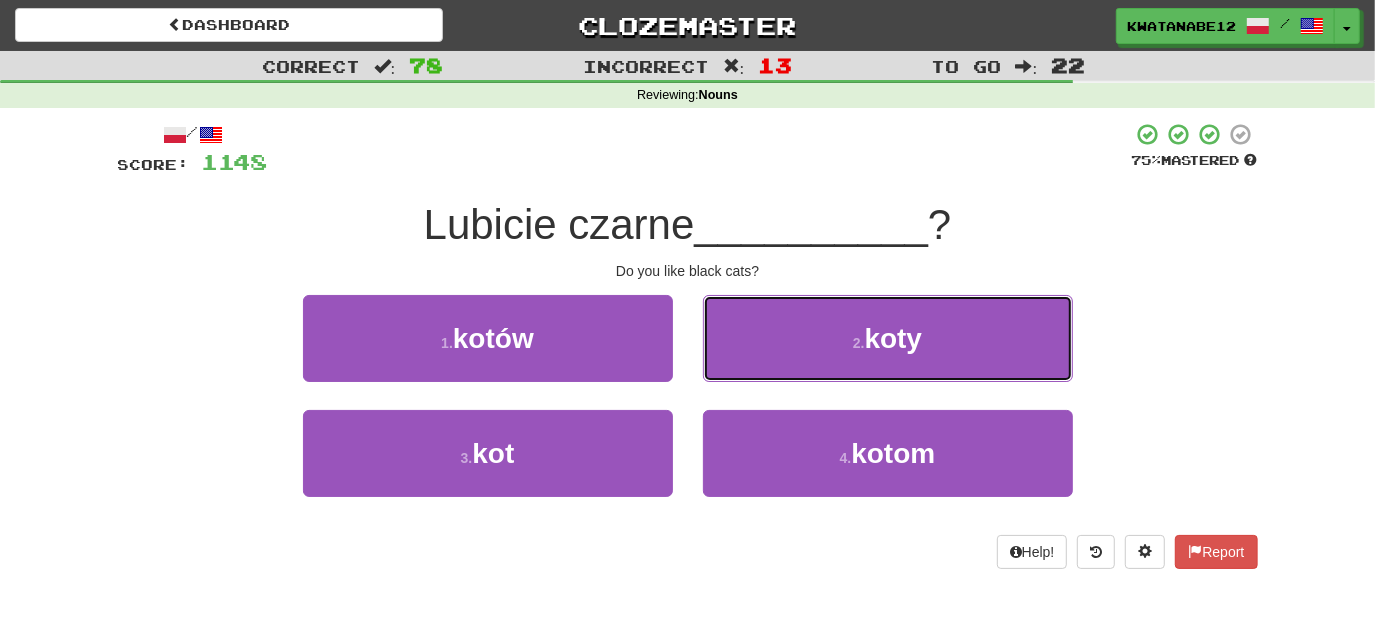 drag, startPoint x: 768, startPoint y: 329, endPoint x: 774, endPoint y: 343, distance: 15.231546 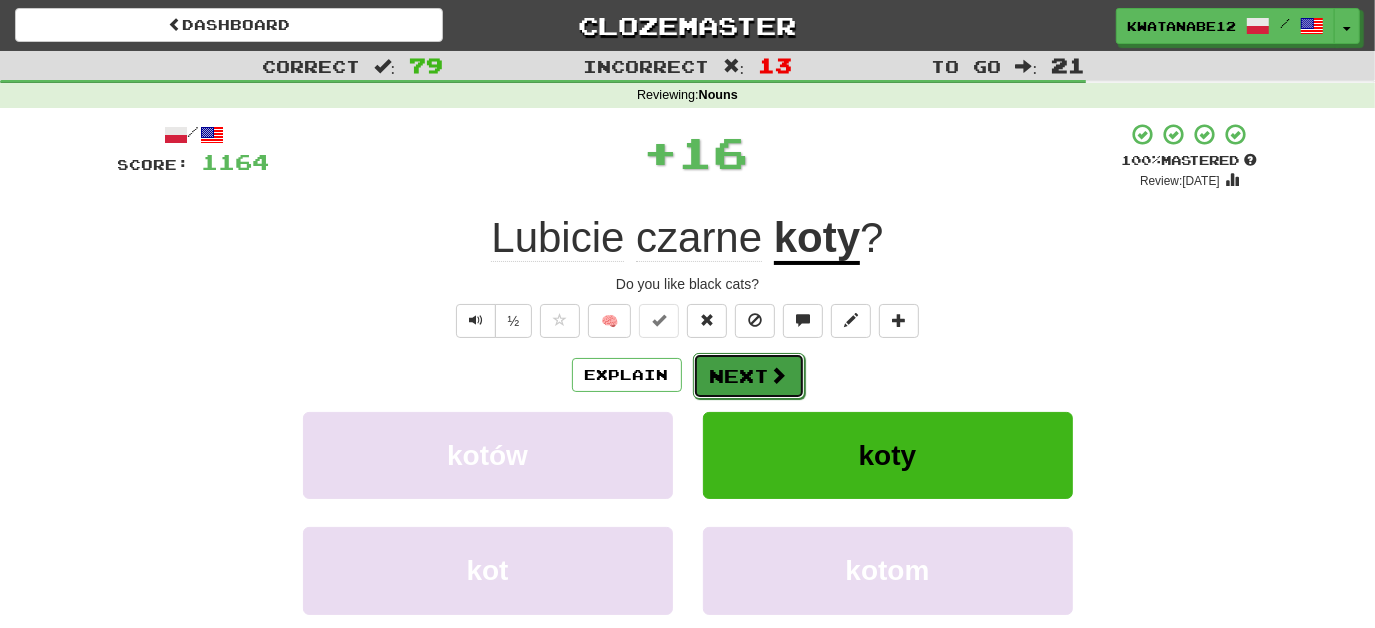 click on "Next" at bounding box center [749, 376] 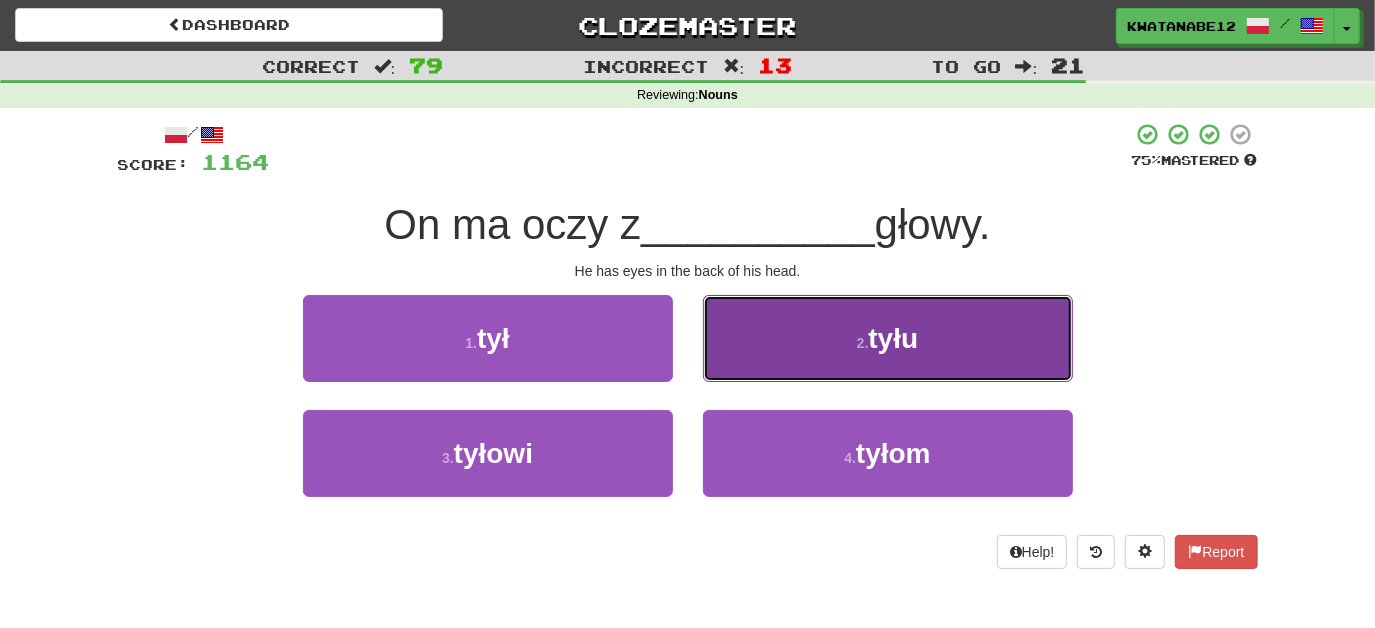 click on "2 .  tyłu" at bounding box center [888, 338] 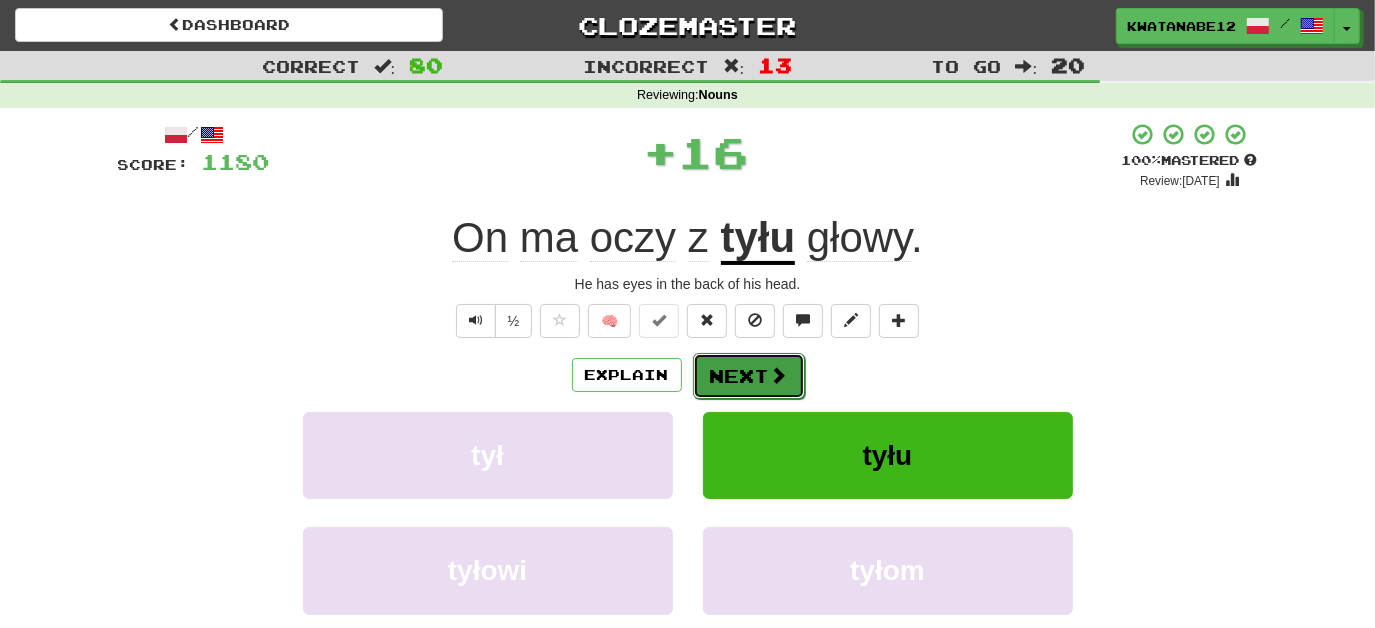 click on "Next" at bounding box center [749, 376] 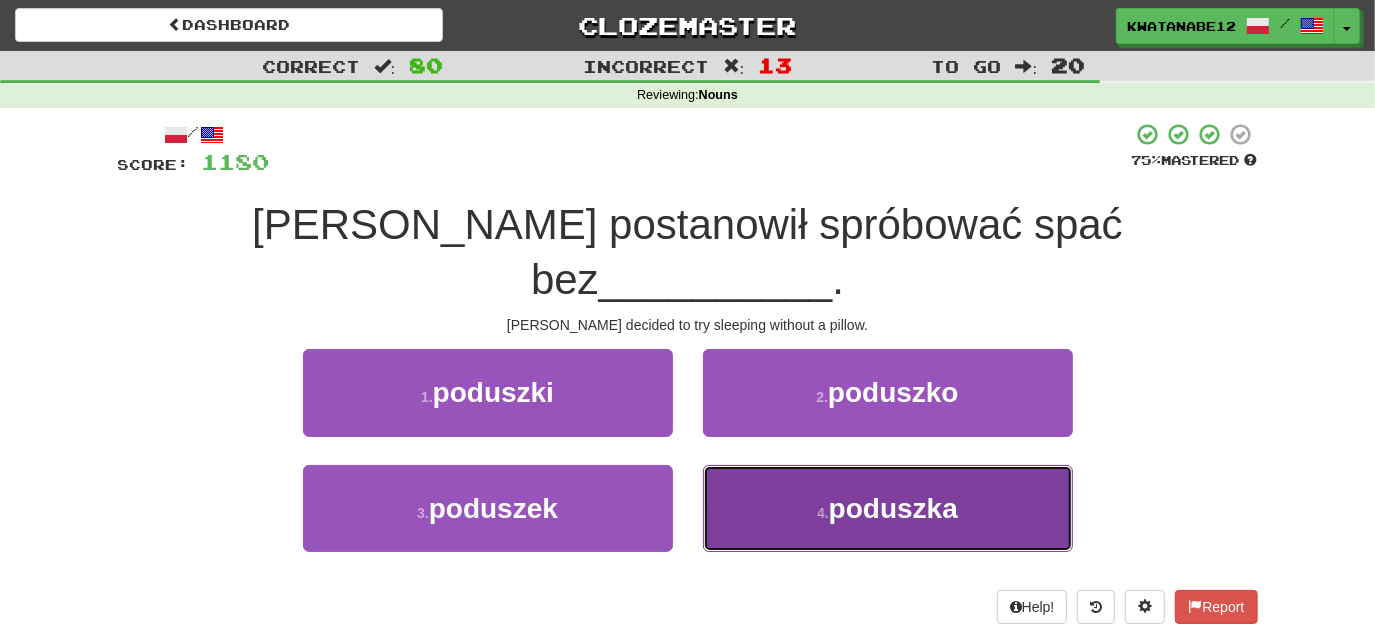click on "4 .  poduszka" at bounding box center (888, 508) 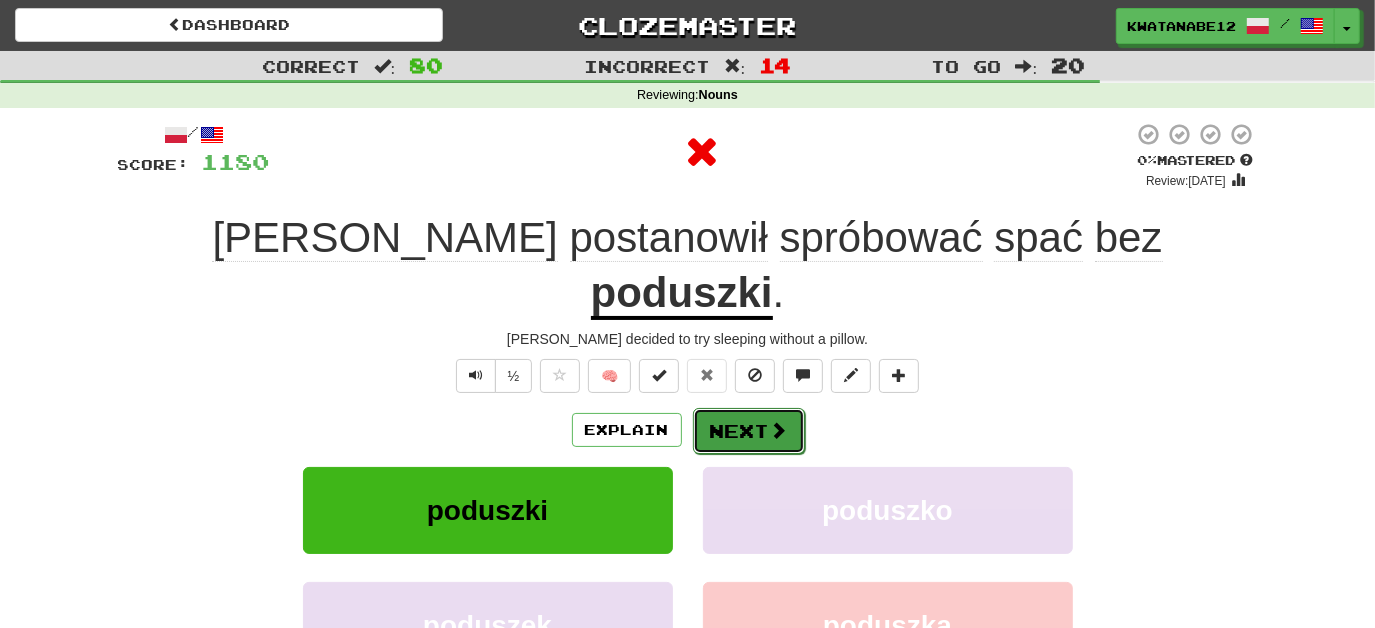 drag, startPoint x: 741, startPoint y: 386, endPoint x: 730, endPoint y: 377, distance: 14.21267 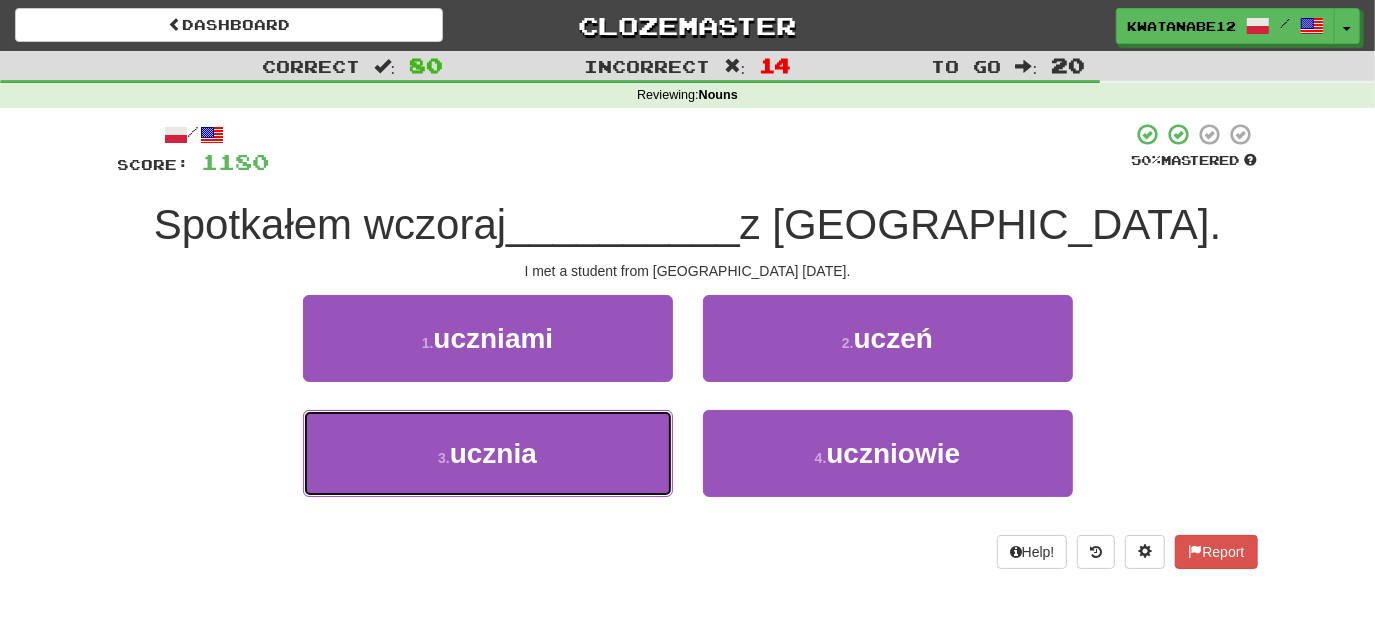 drag, startPoint x: 605, startPoint y: 453, endPoint x: 675, endPoint y: 398, distance: 89.02247 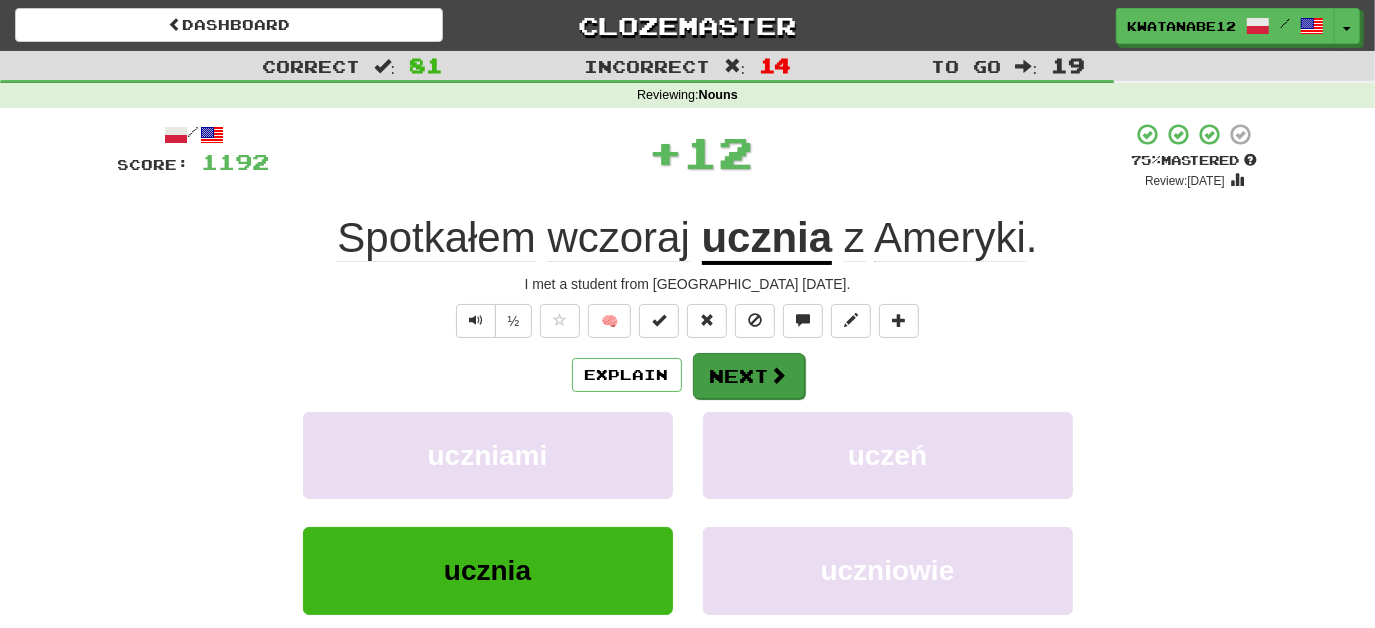 click on "/  Score:   1192 + 12 75 %  Mastered Review:  2025-08-09 Spotkałem   wczoraj   ucznia   z   Ameryki . I met a student from America yesterday. ½ 🧠 Explain Next uczniami uczeń ucznia uczniowie Learn more: uczniami uczeń ucznia uczniowie  Help!  Report Sentence Source" at bounding box center (688, 435) 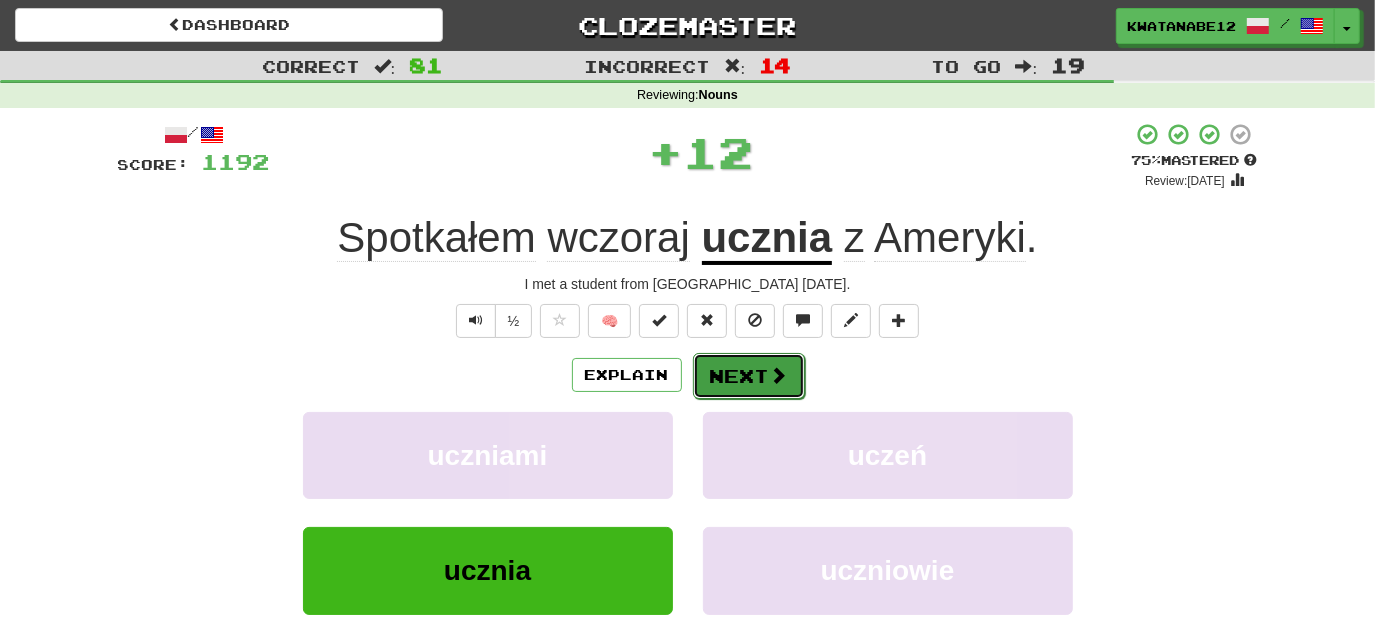 click on "Next" at bounding box center (749, 376) 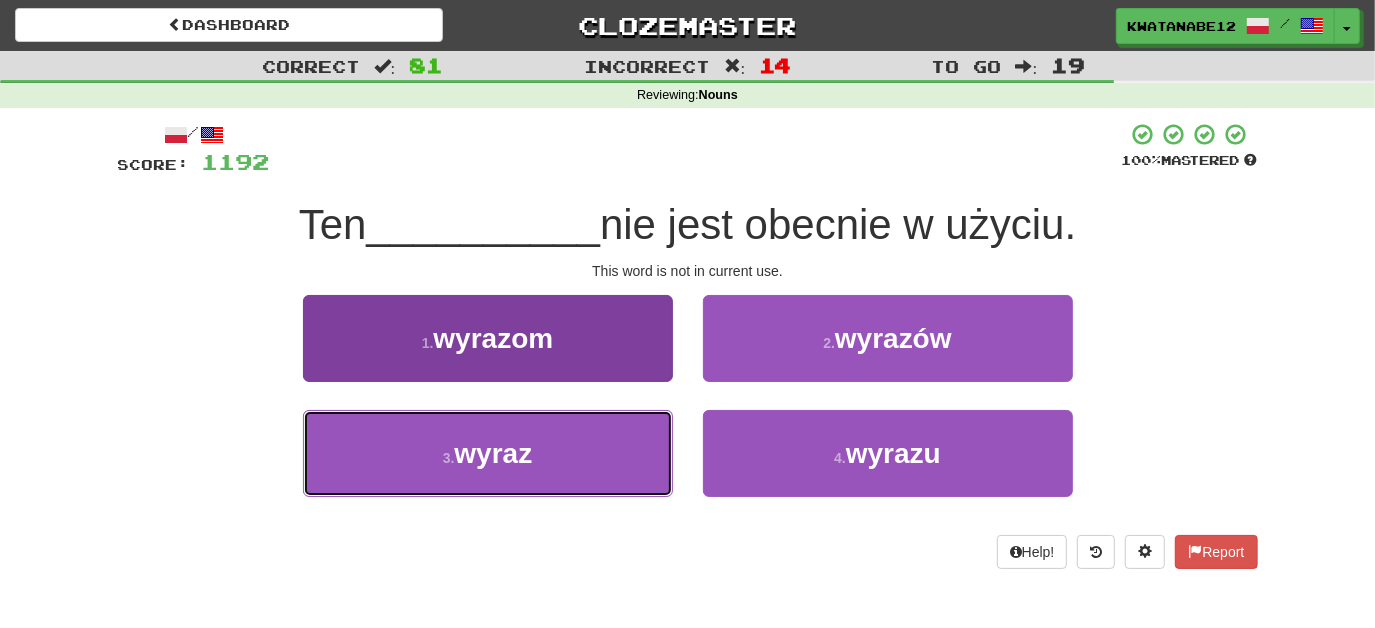 drag, startPoint x: 567, startPoint y: 453, endPoint x: 662, endPoint y: 422, distance: 99.92998 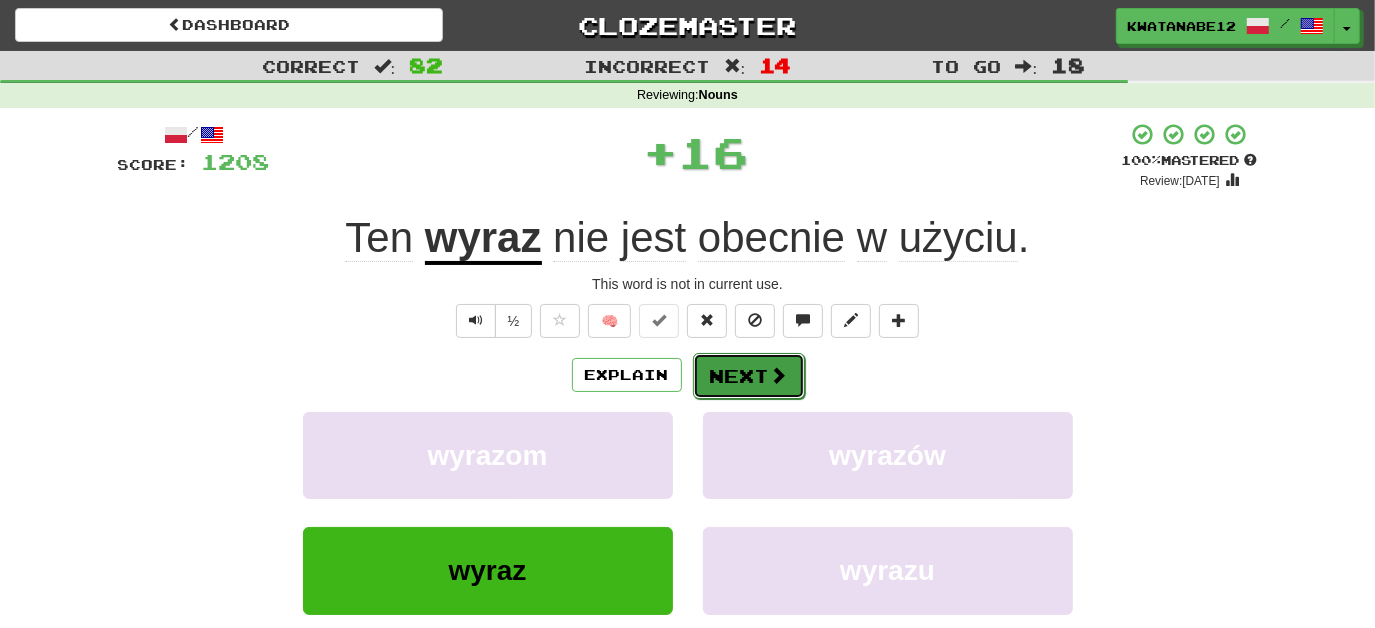 click on "Next" at bounding box center (749, 376) 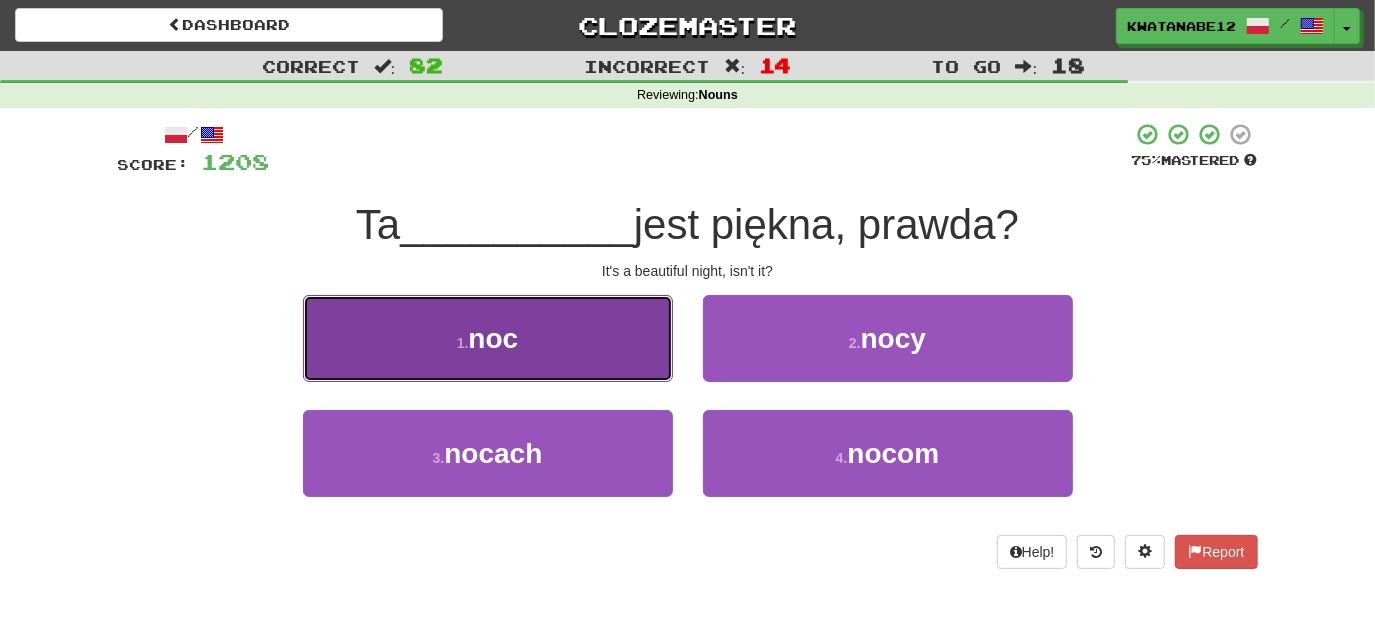 click on "1 .  noc" at bounding box center [488, 338] 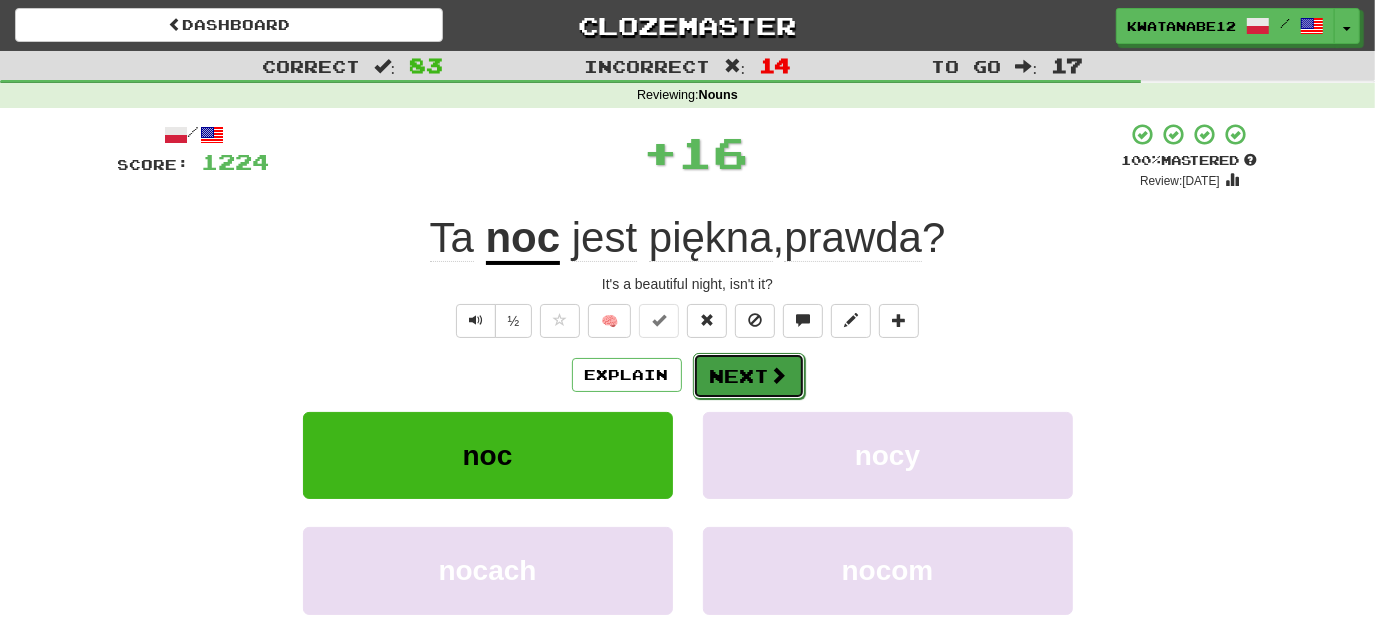 click on "Next" at bounding box center (749, 376) 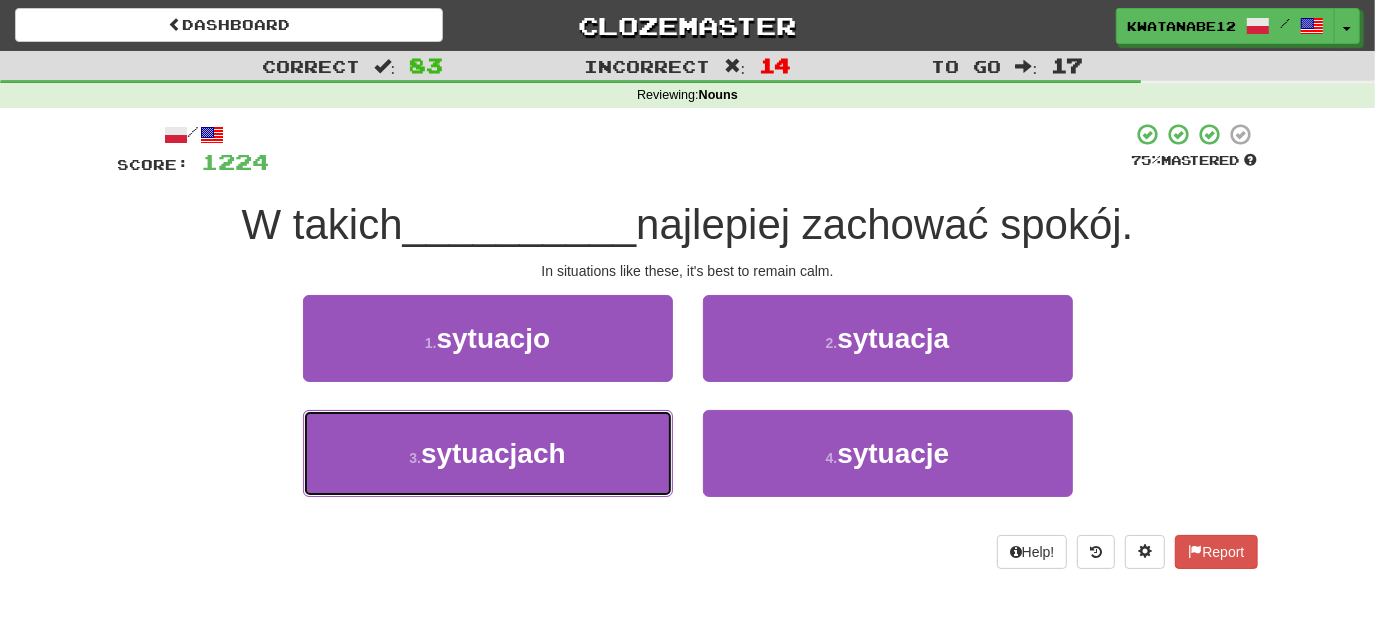drag, startPoint x: 598, startPoint y: 445, endPoint x: 674, endPoint y: 416, distance: 81.34495 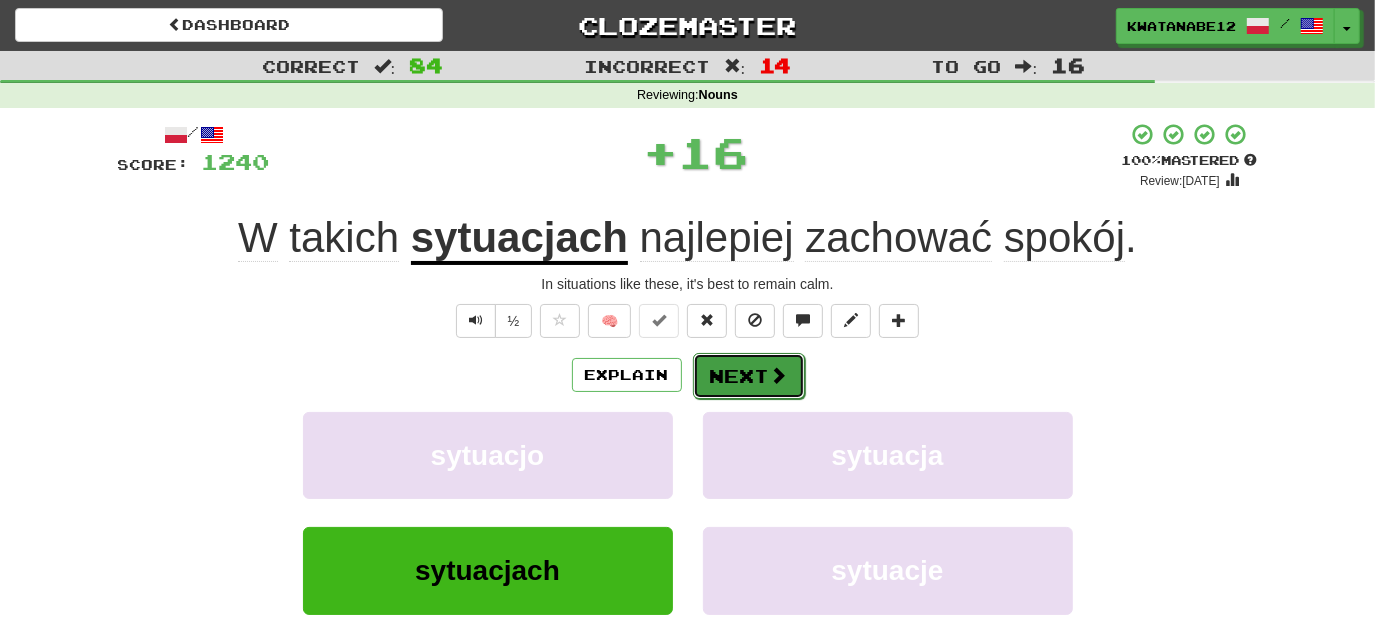 click on "Next" at bounding box center (749, 376) 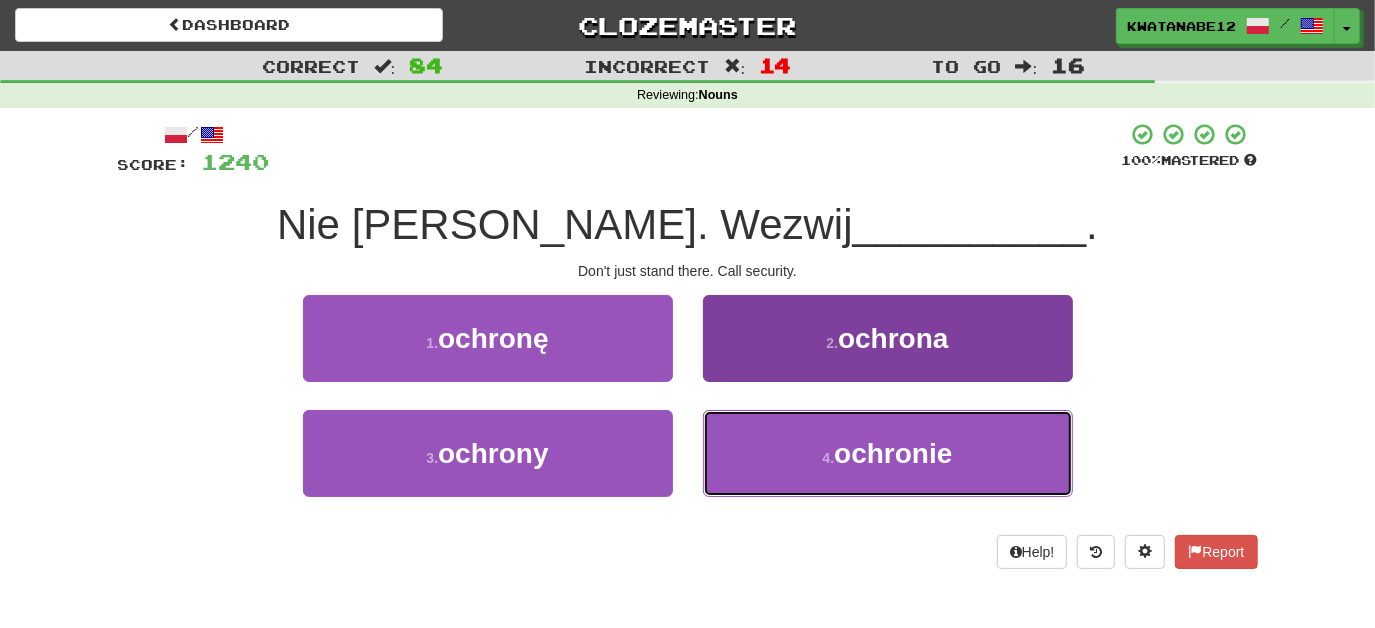 click on "4 .  ochronie" at bounding box center (888, 453) 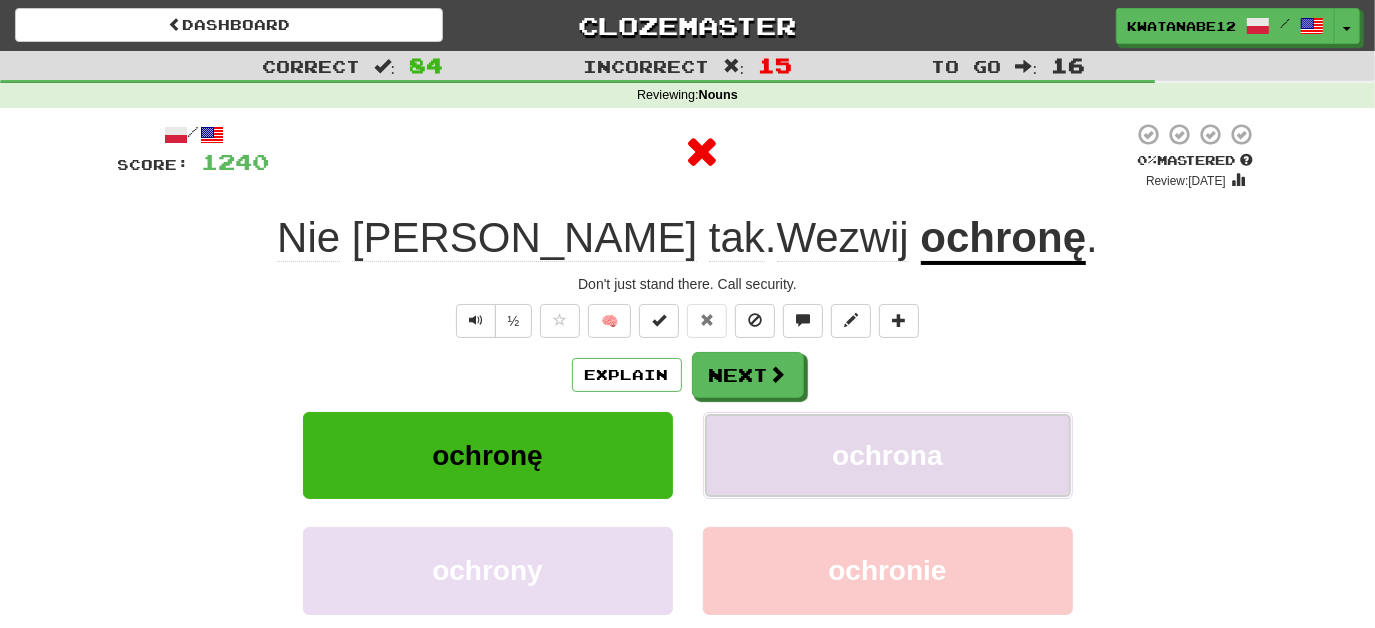 click on "ochrona" at bounding box center (888, 455) 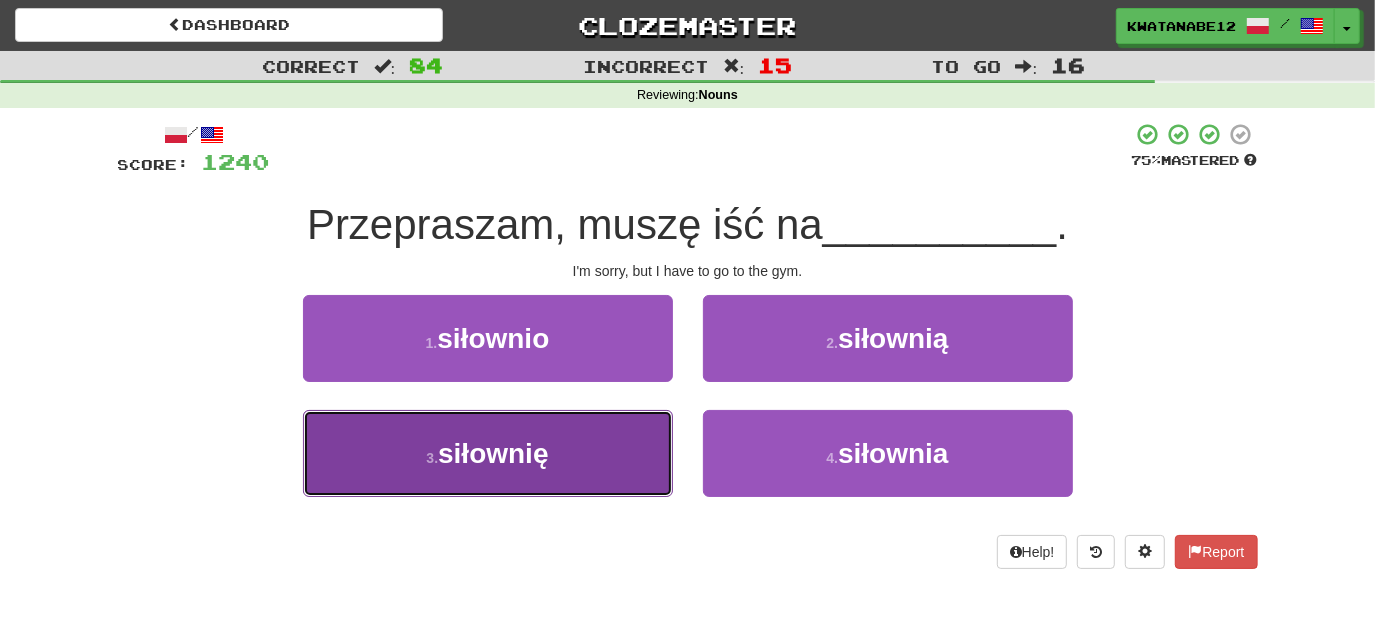 click on "3 .  siłownię" at bounding box center (488, 453) 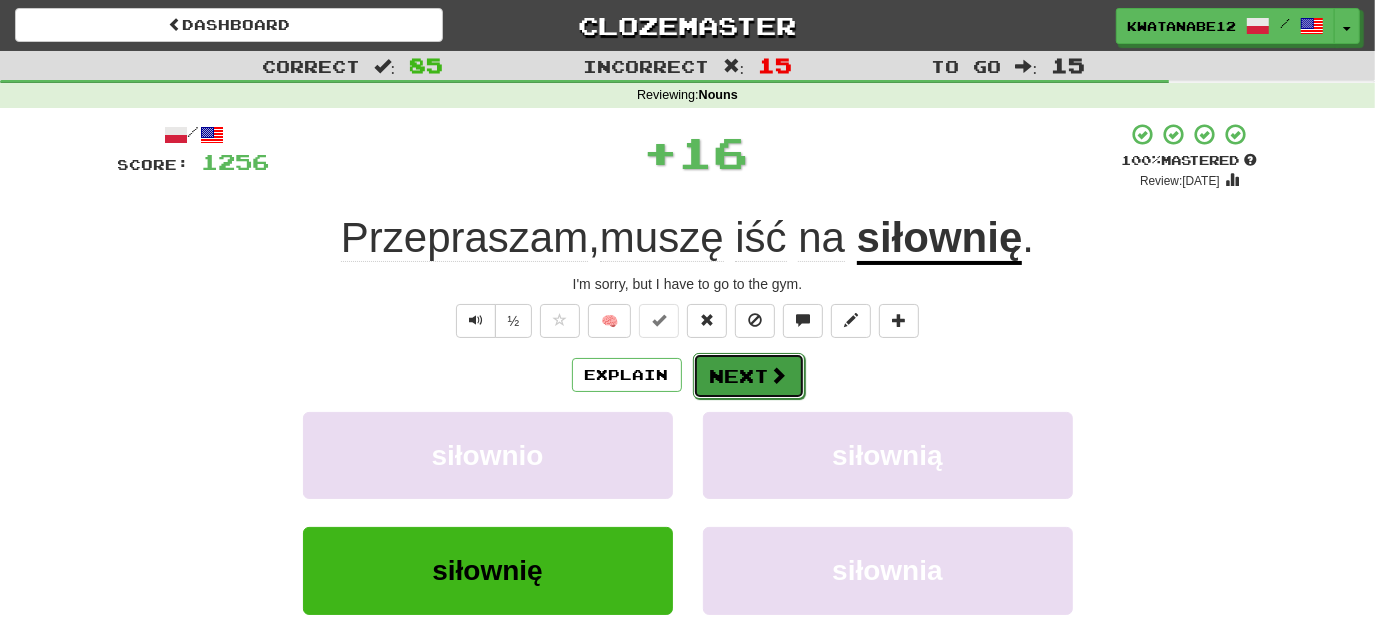 click on "Next" at bounding box center [749, 376] 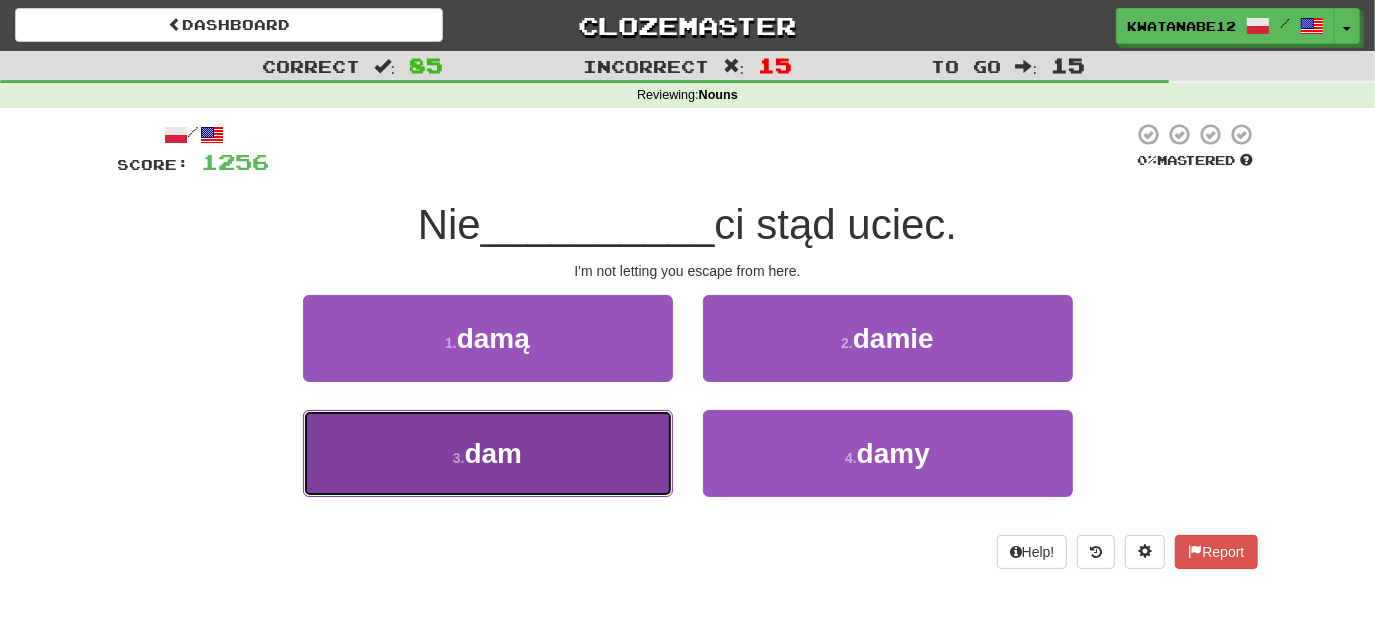 click on "3 .  dam" at bounding box center (488, 453) 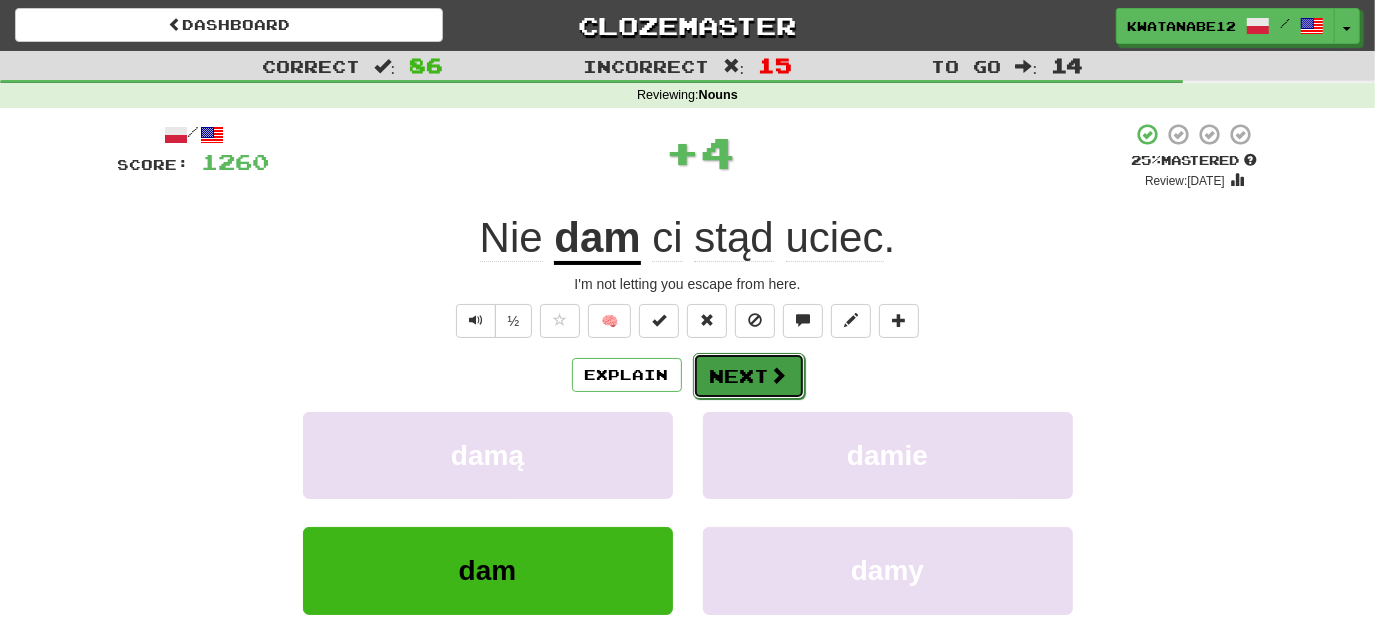 click on "Next" at bounding box center [749, 376] 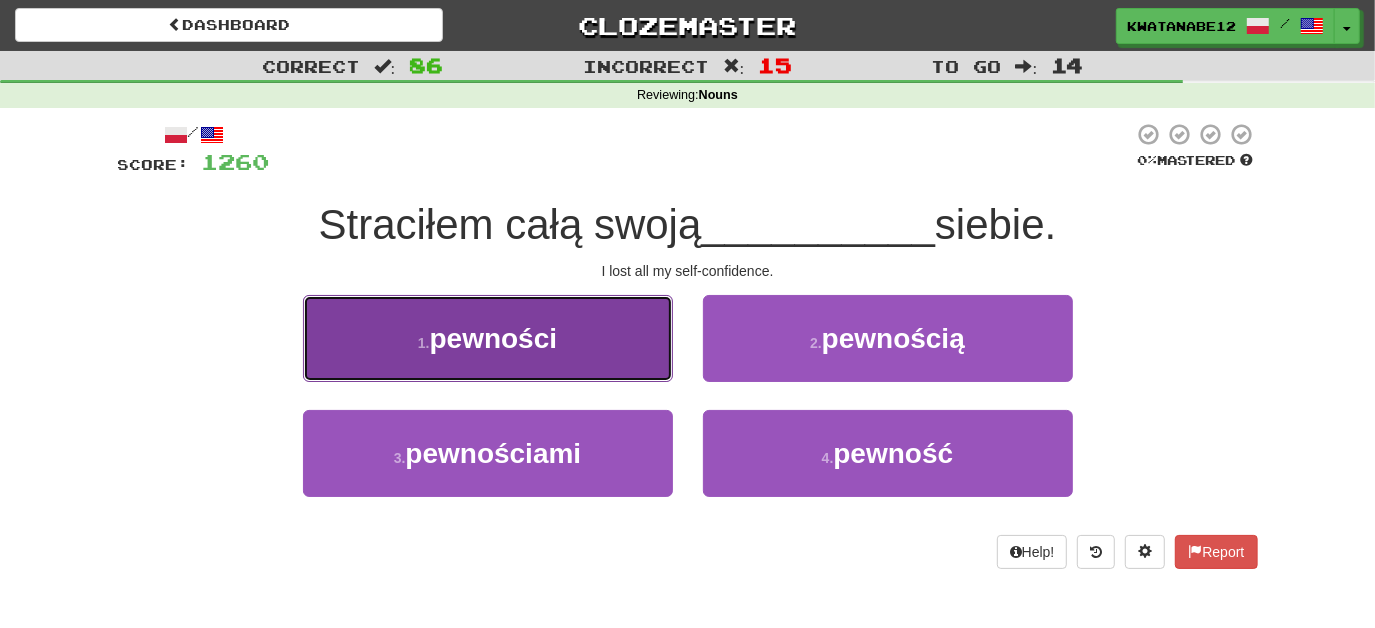 click on "1 .  pewności" at bounding box center [488, 338] 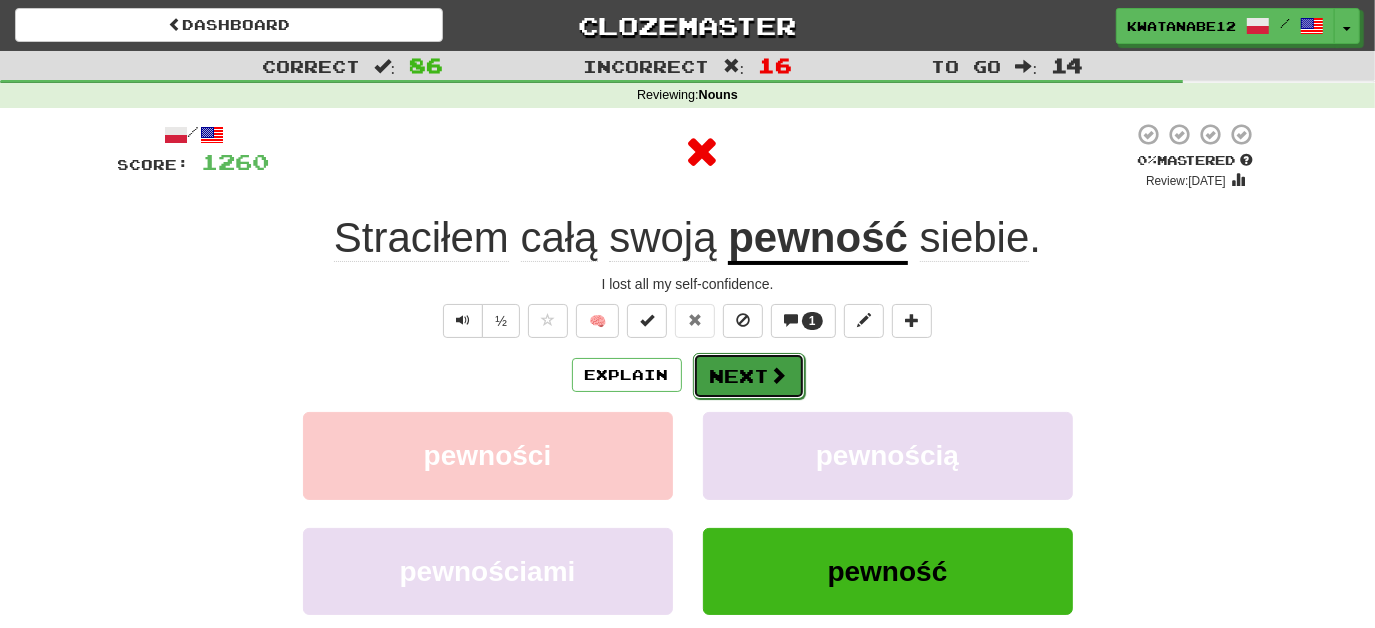click on "Next" at bounding box center (749, 376) 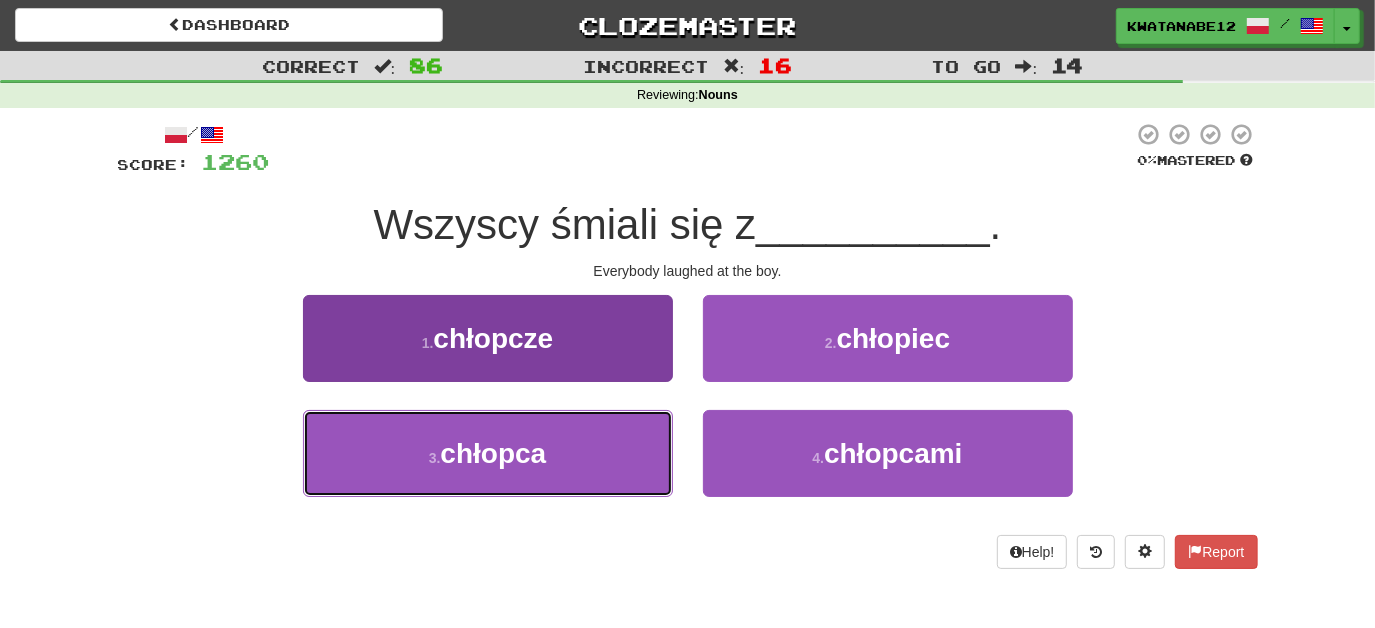click on "3 .  chłopca" at bounding box center (488, 453) 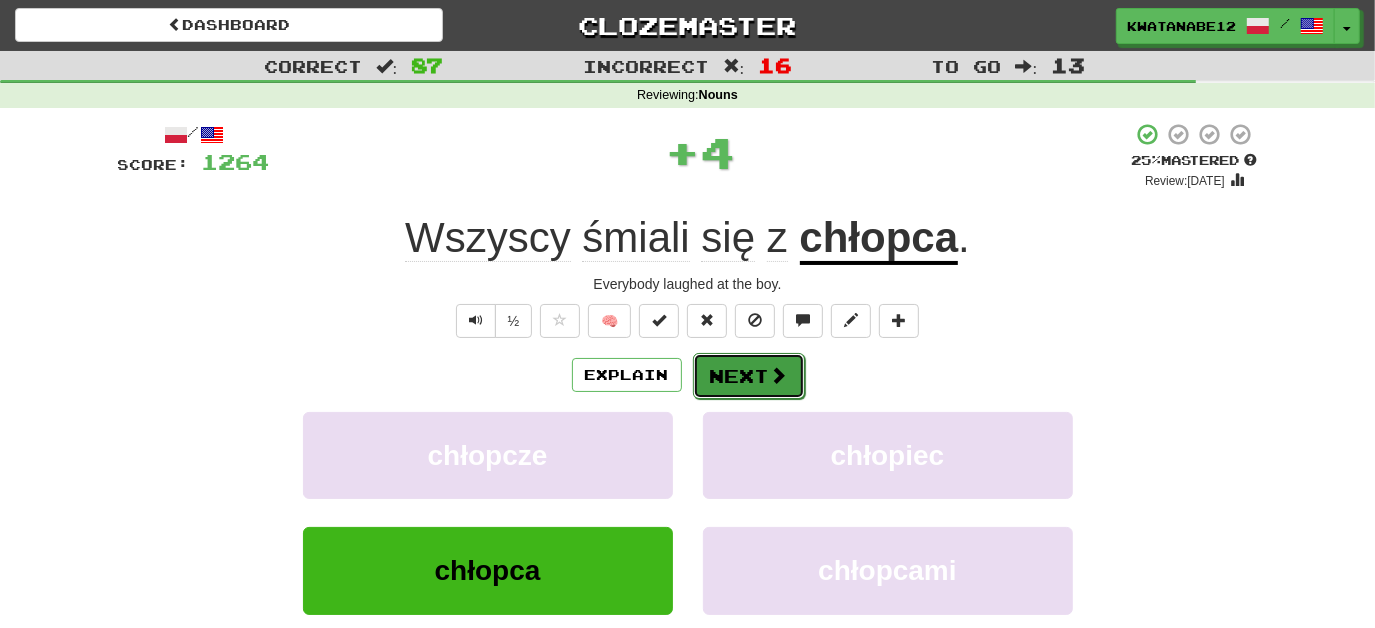 click on "Next" at bounding box center (749, 376) 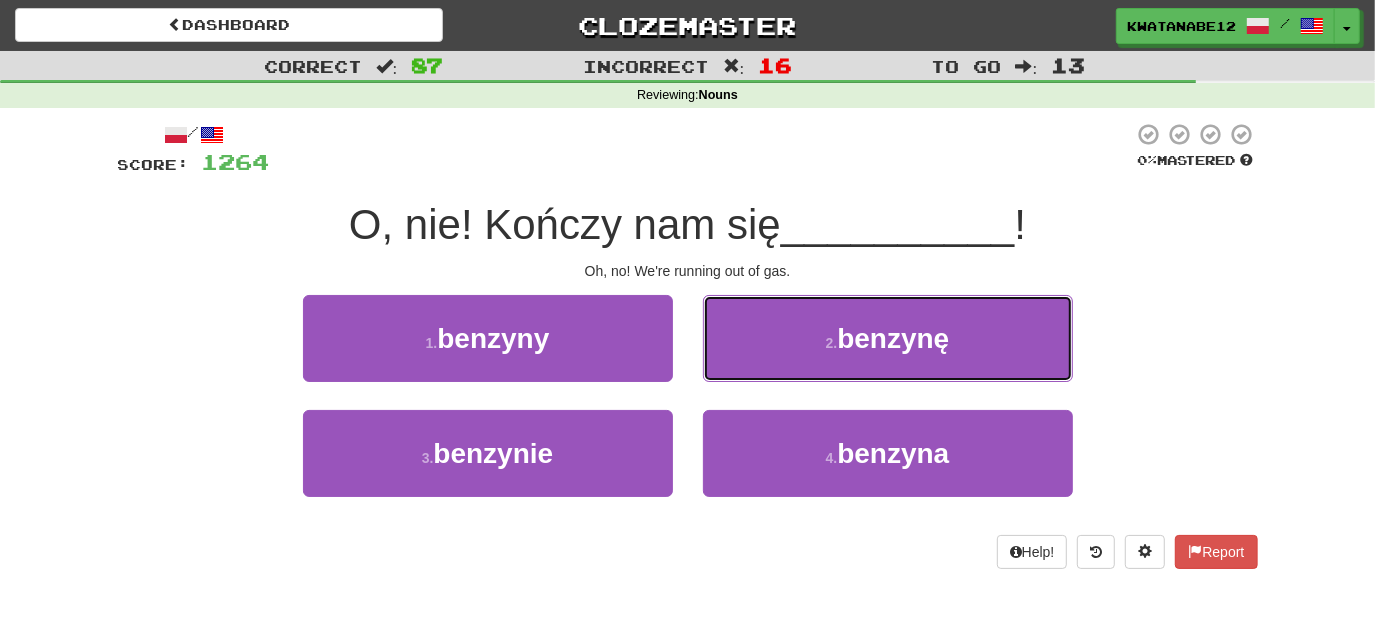 click on "2 .  benzynę" at bounding box center (888, 338) 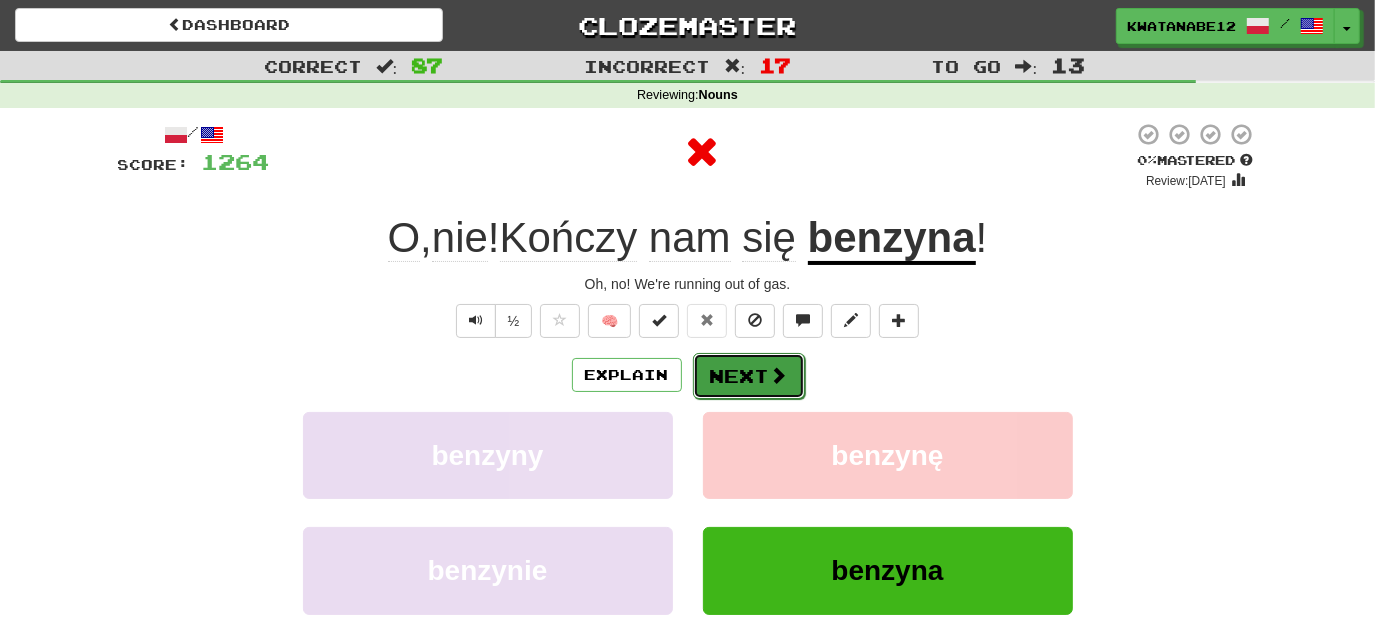 drag, startPoint x: 741, startPoint y: 362, endPoint x: 730, endPoint y: 363, distance: 11.045361 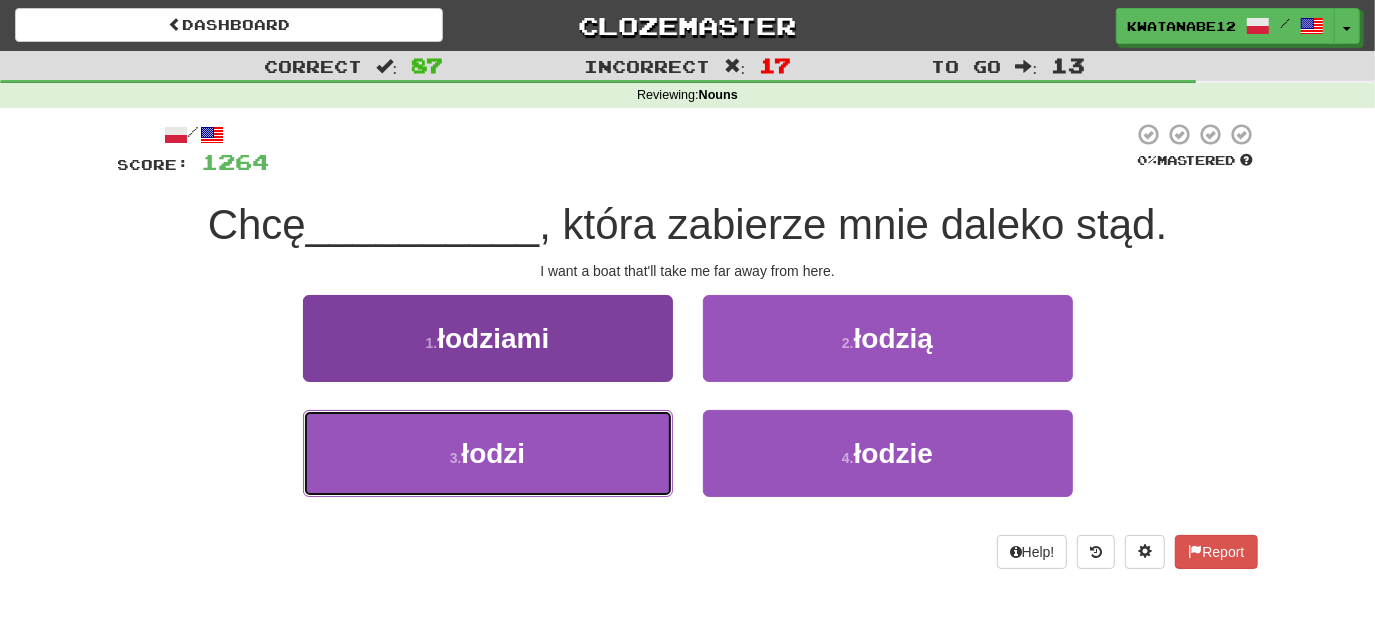 drag, startPoint x: 608, startPoint y: 423, endPoint x: 617, endPoint y: 418, distance: 10.29563 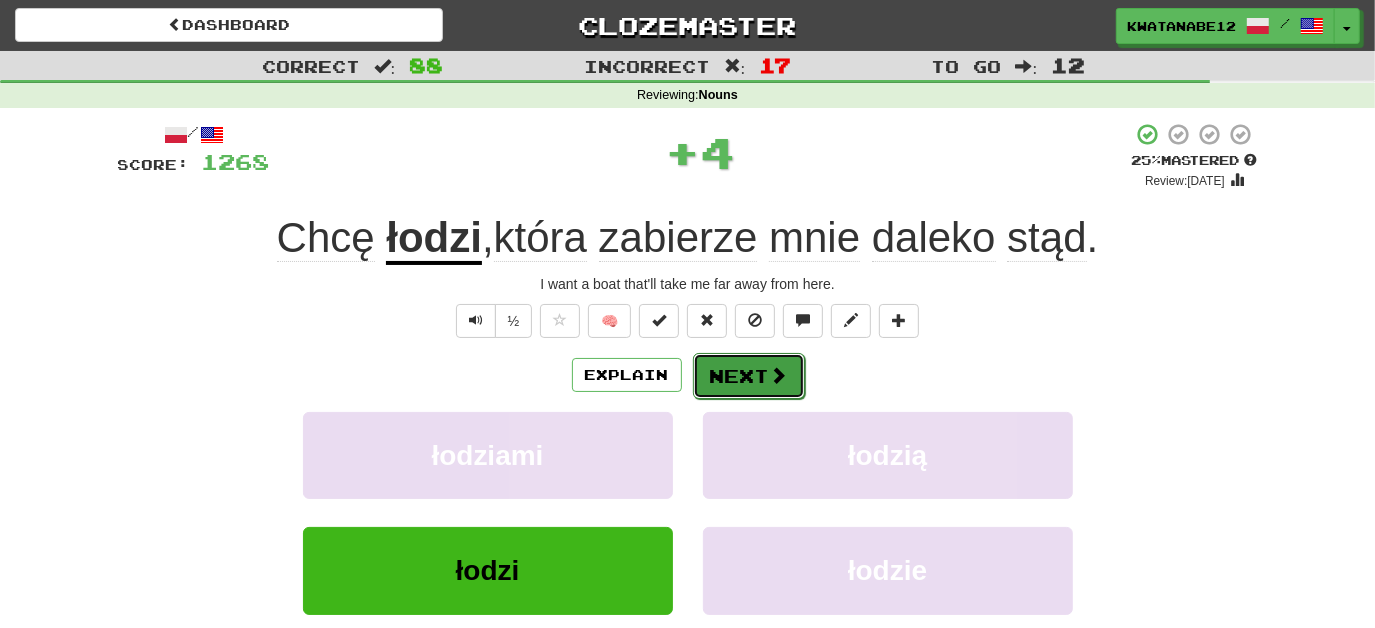 drag, startPoint x: 715, startPoint y: 387, endPoint x: 741, endPoint y: 376, distance: 28.231188 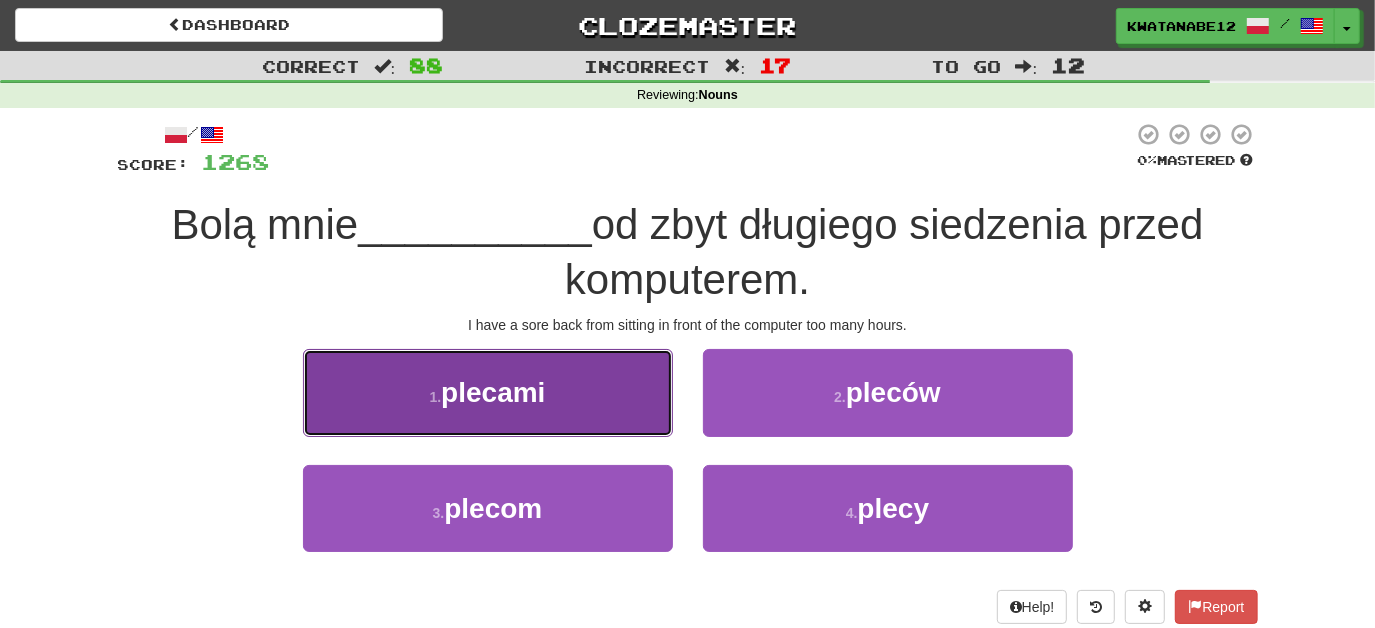 click on "1 .  plecami" at bounding box center [488, 392] 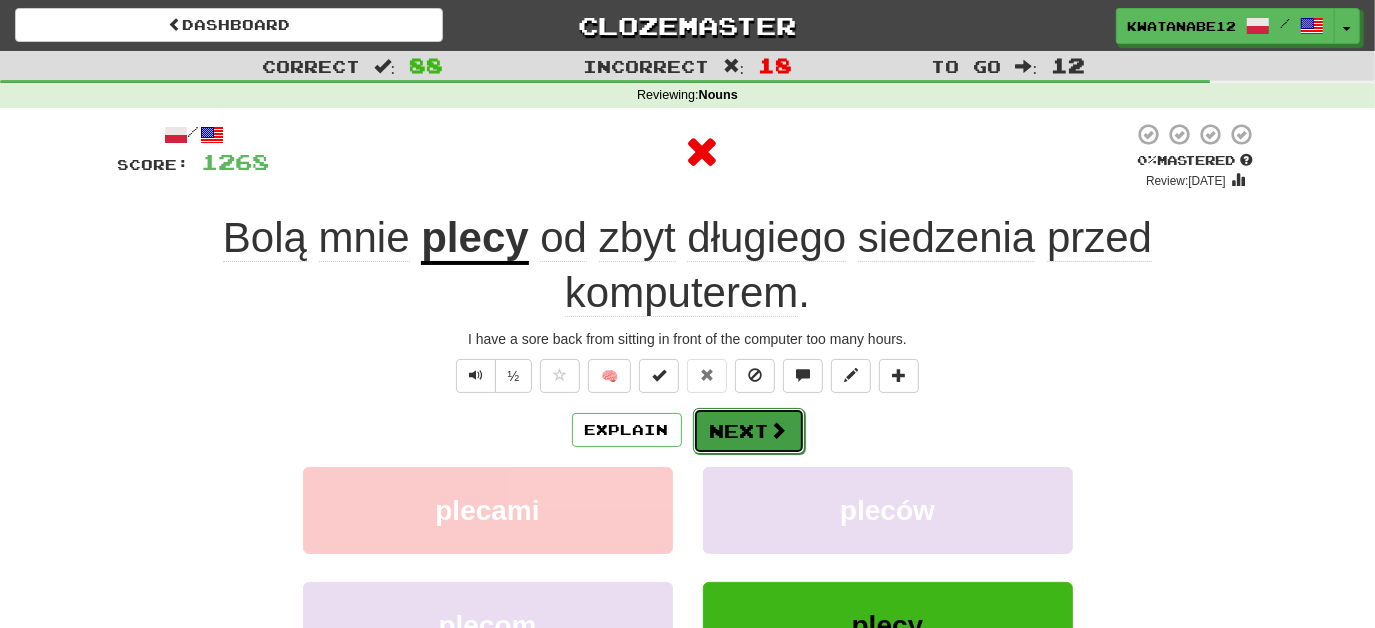 click on "Next" at bounding box center [749, 431] 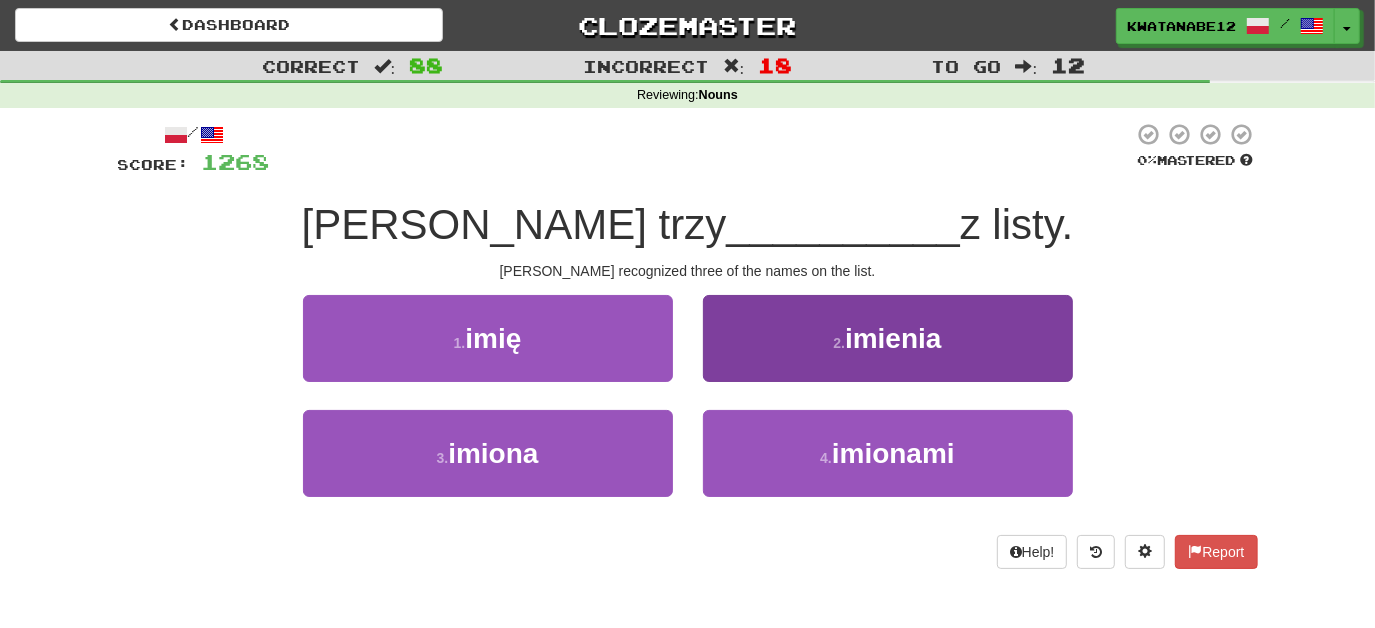 click on "4 .  imionami" at bounding box center (888, 453) 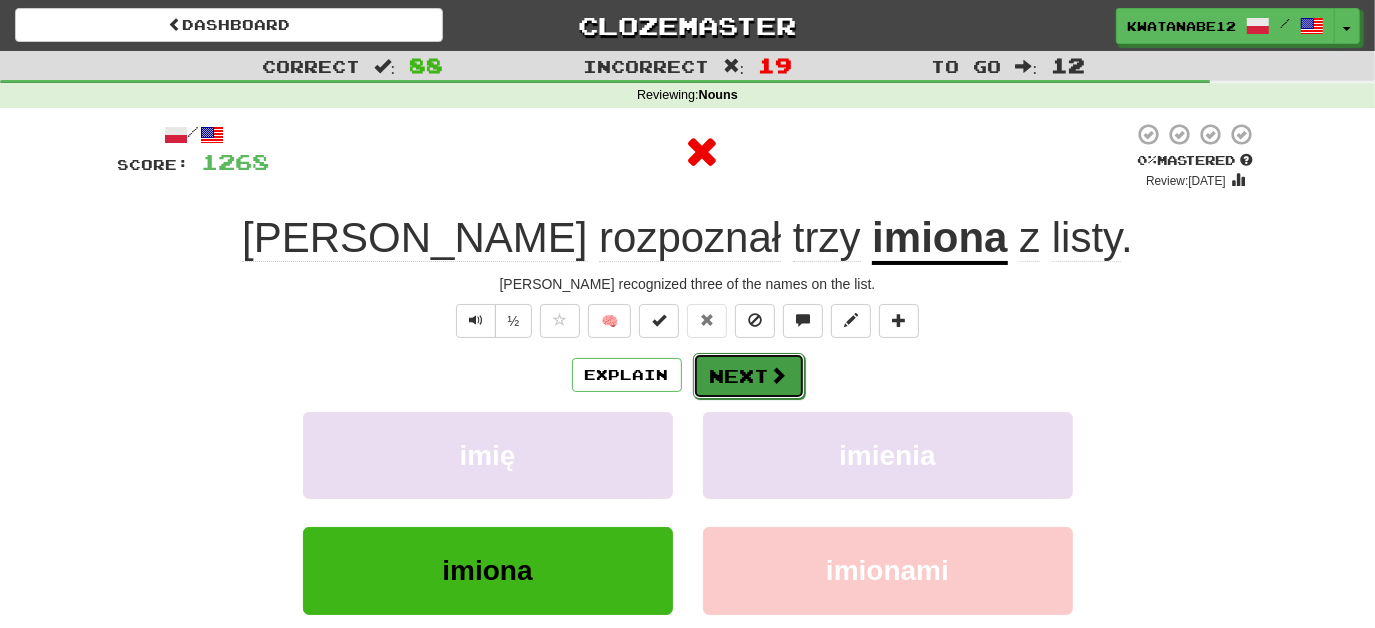 click on "Next" at bounding box center (749, 376) 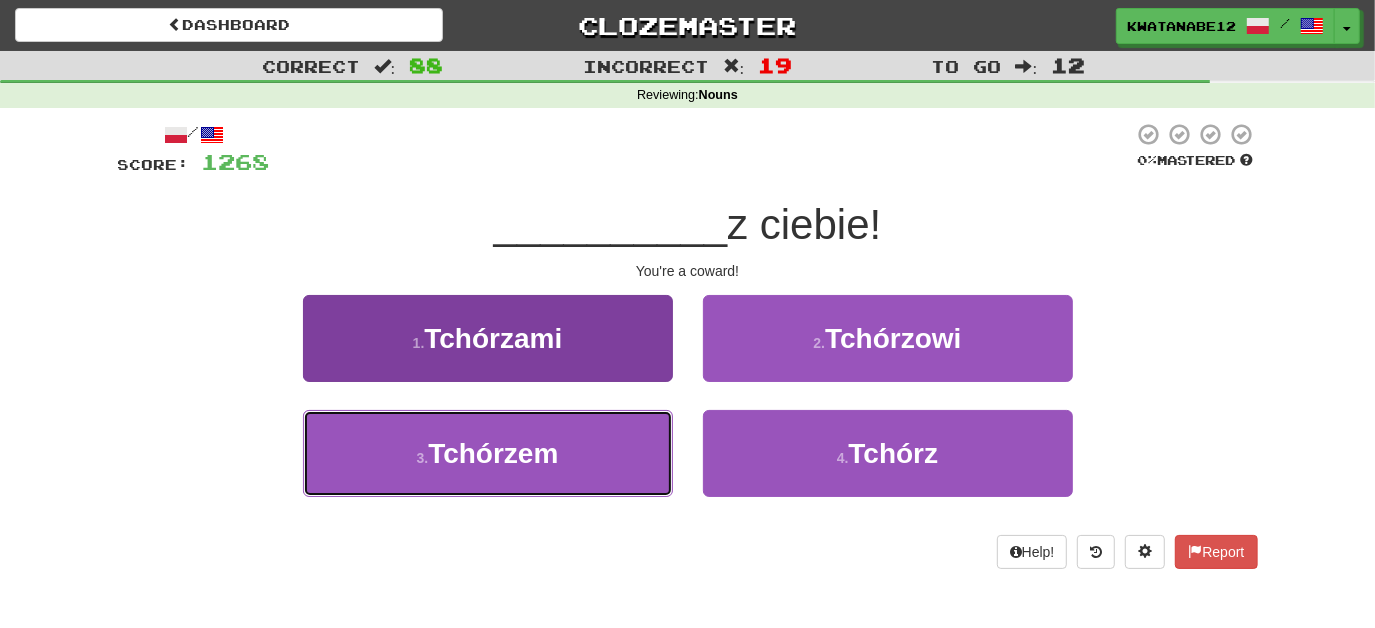 click on "3 .  Tchórzem" at bounding box center [488, 453] 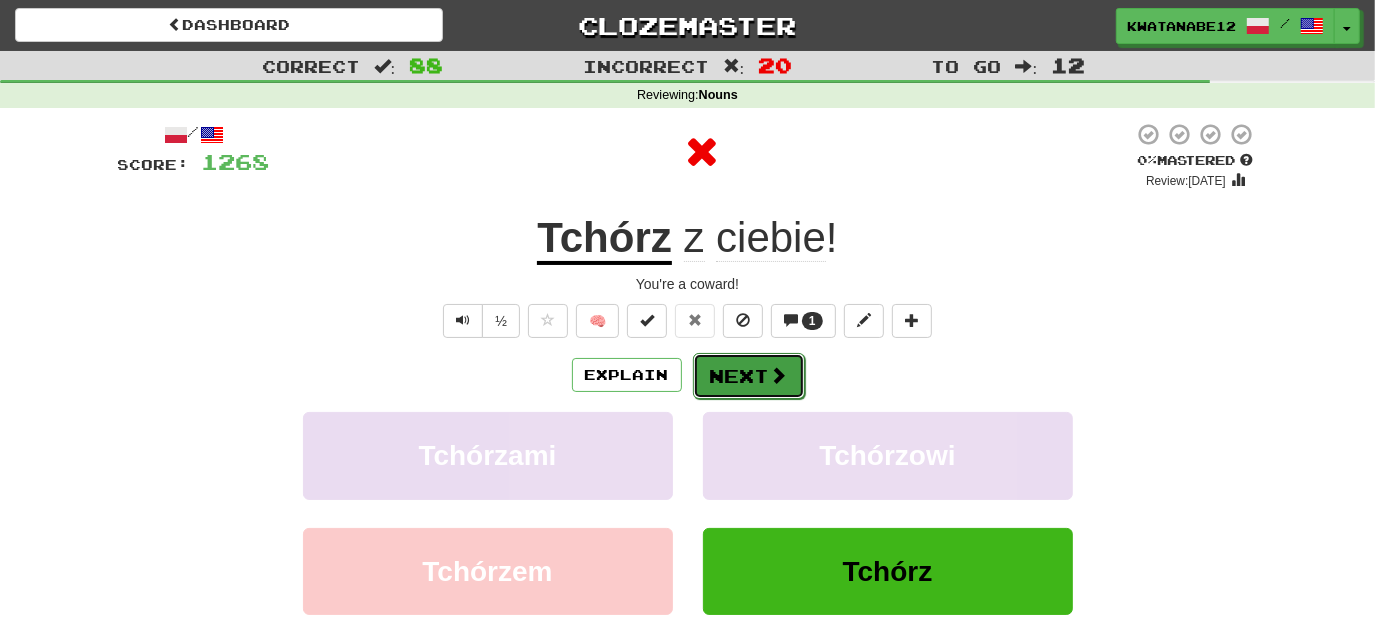 click on "Next" at bounding box center [749, 376] 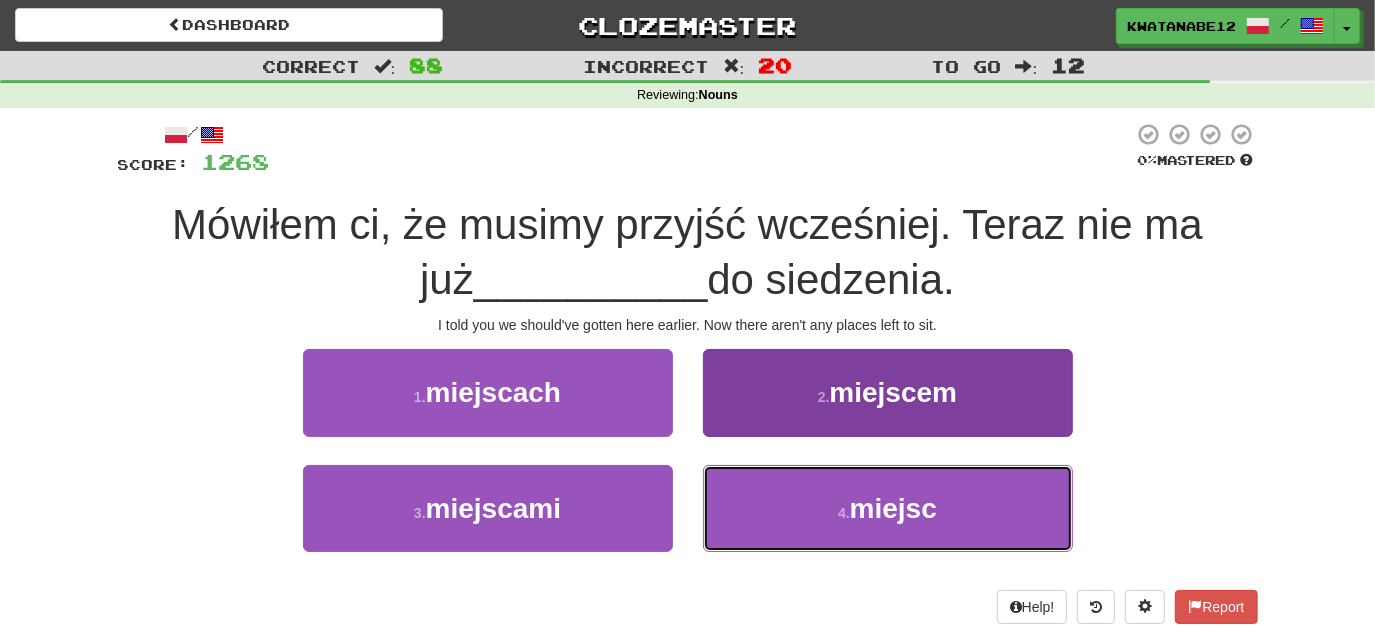click on "4 .  miejsc" at bounding box center [888, 508] 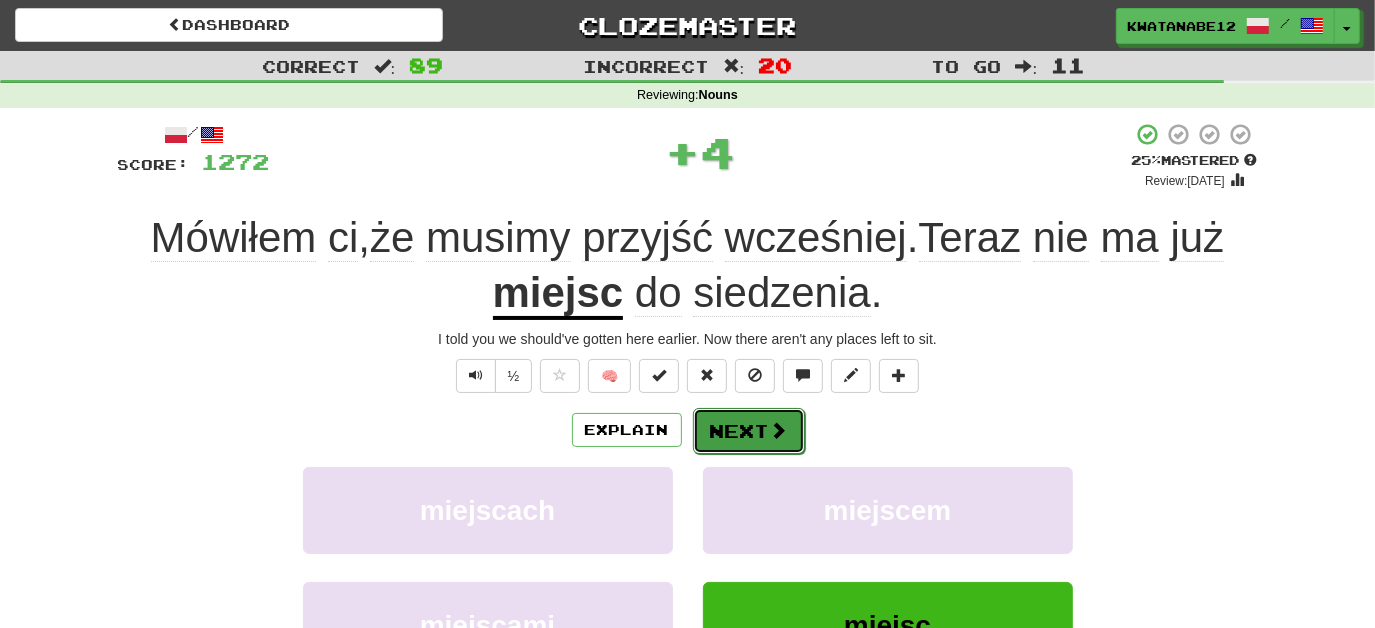click on "Next" at bounding box center (749, 431) 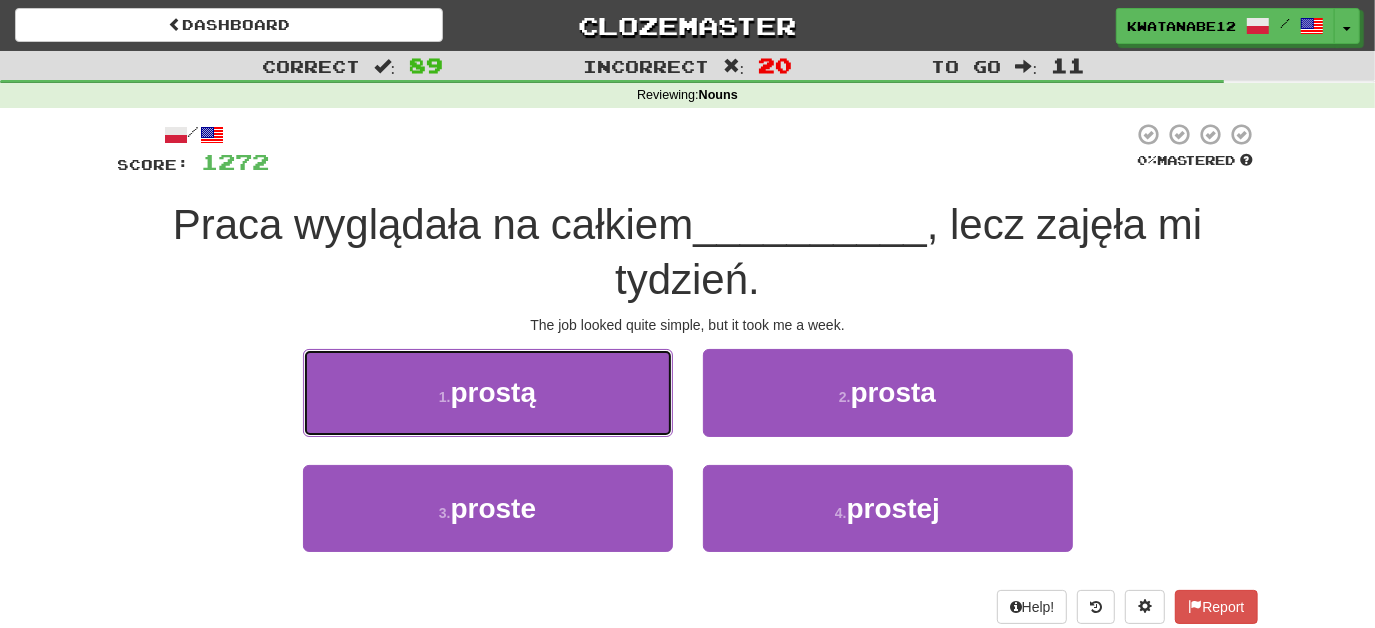 drag, startPoint x: 594, startPoint y: 399, endPoint x: 617, endPoint y: 402, distance: 23.194826 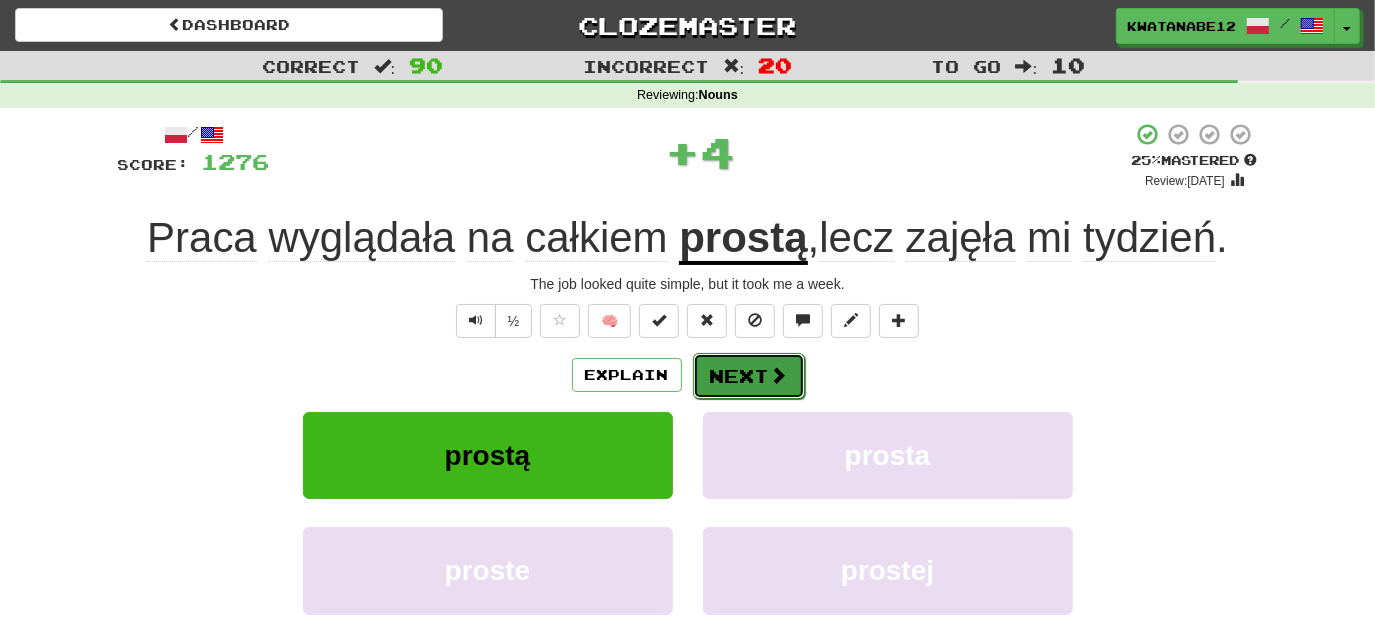 click on "Next" at bounding box center (749, 376) 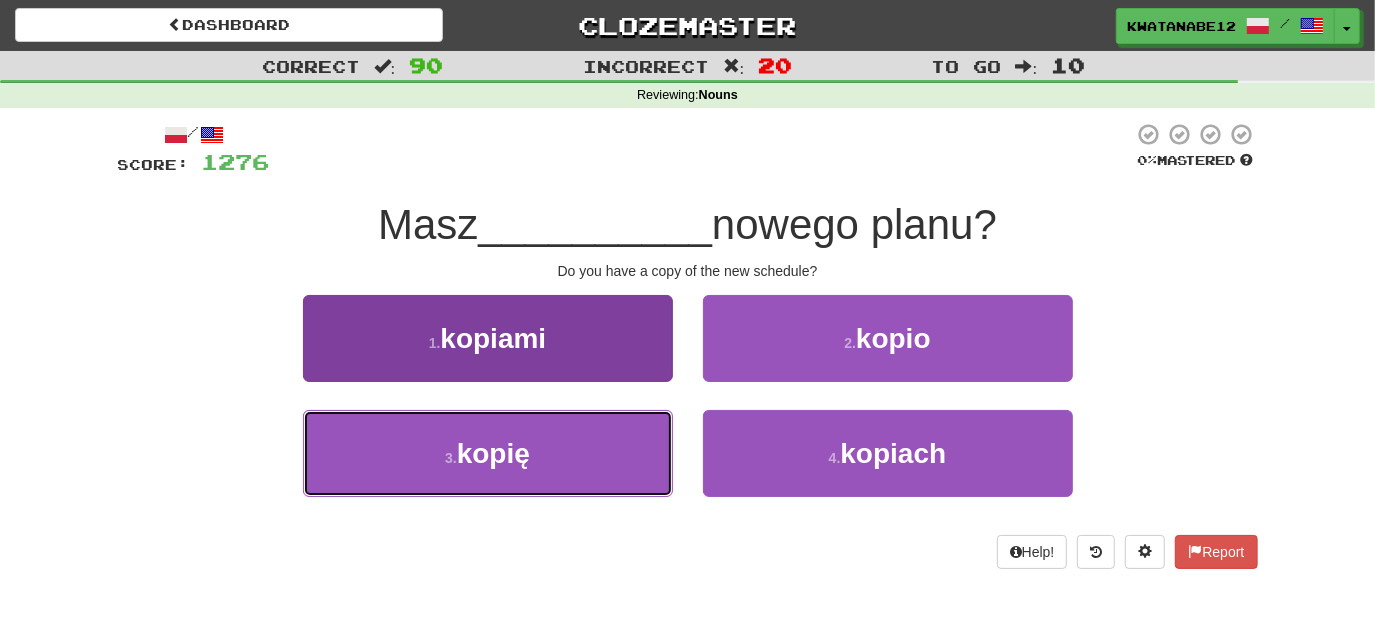 drag, startPoint x: 598, startPoint y: 444, endPoint x: 625, endPoint y: 450, distance: 27.658634 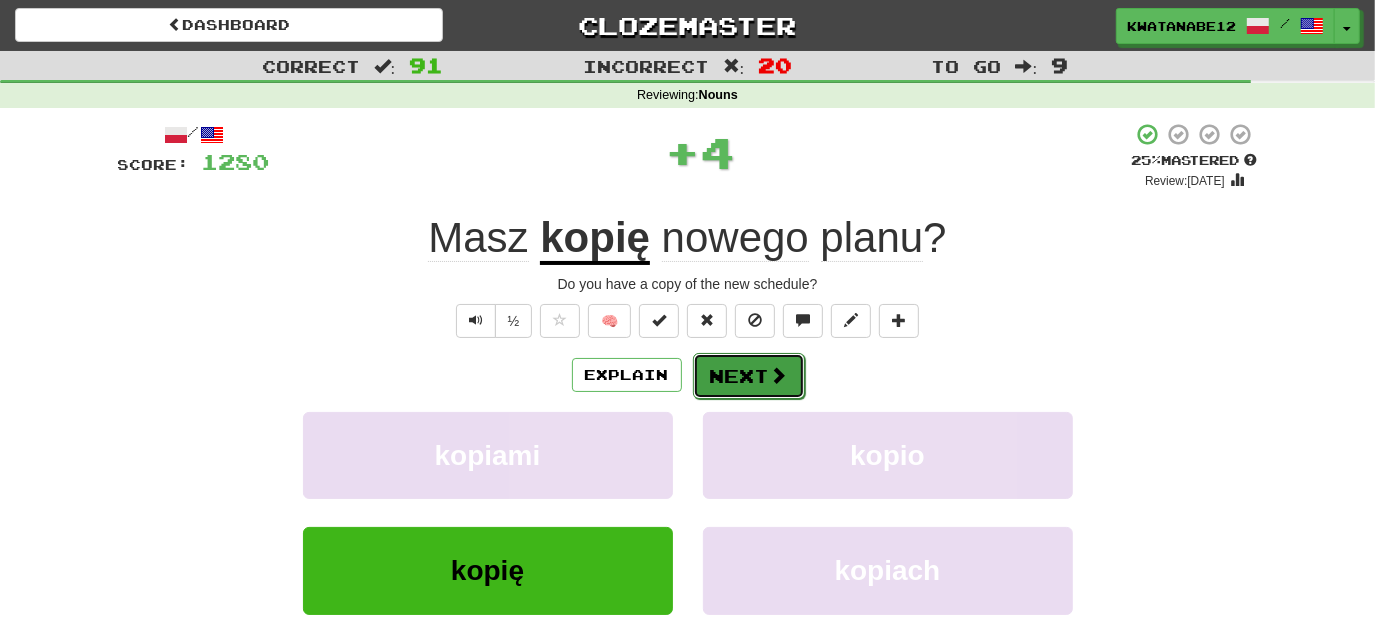 click on "Next" at bounding box center [749, 376] 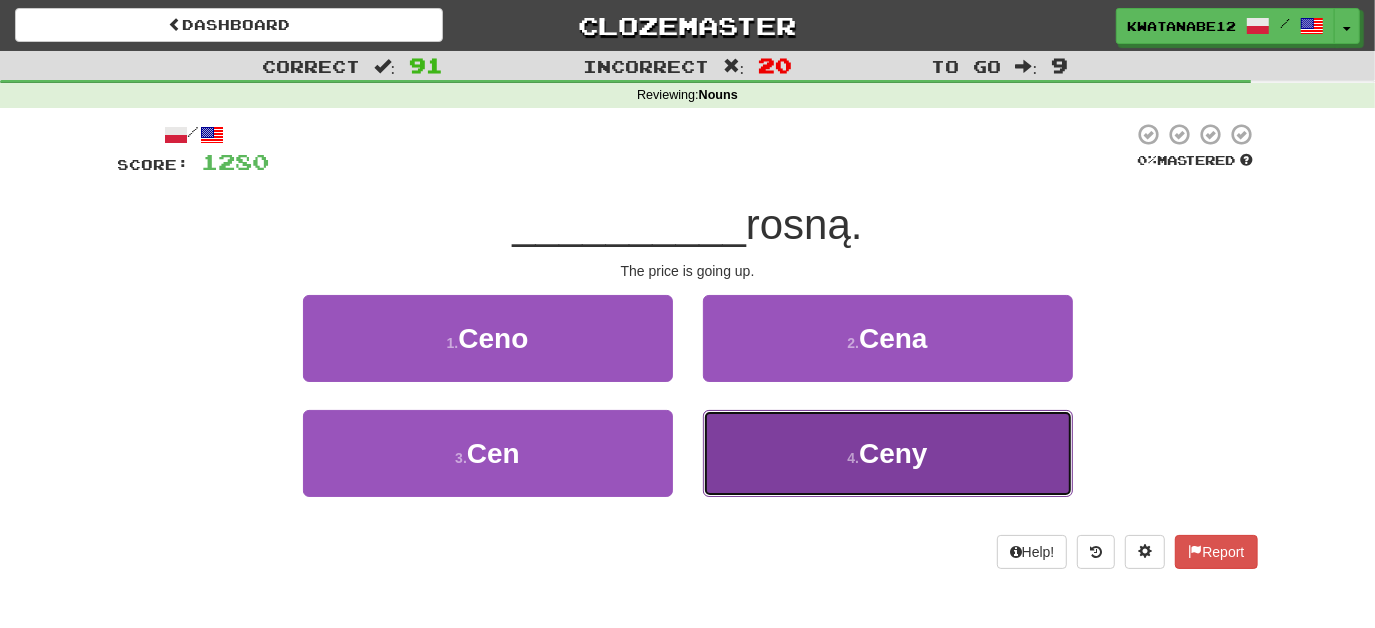 click on "4 .  Ceny" at bounding box center (888, 453) 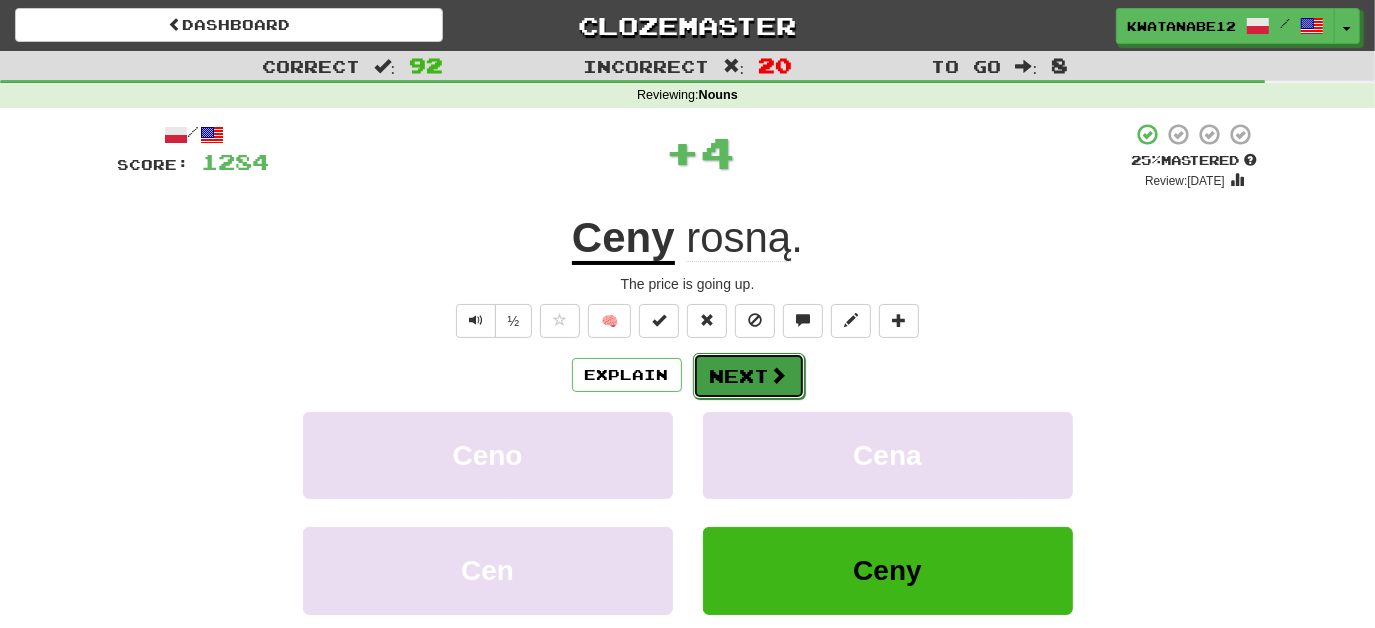 click on "Next" at bounding box center (749, 376) 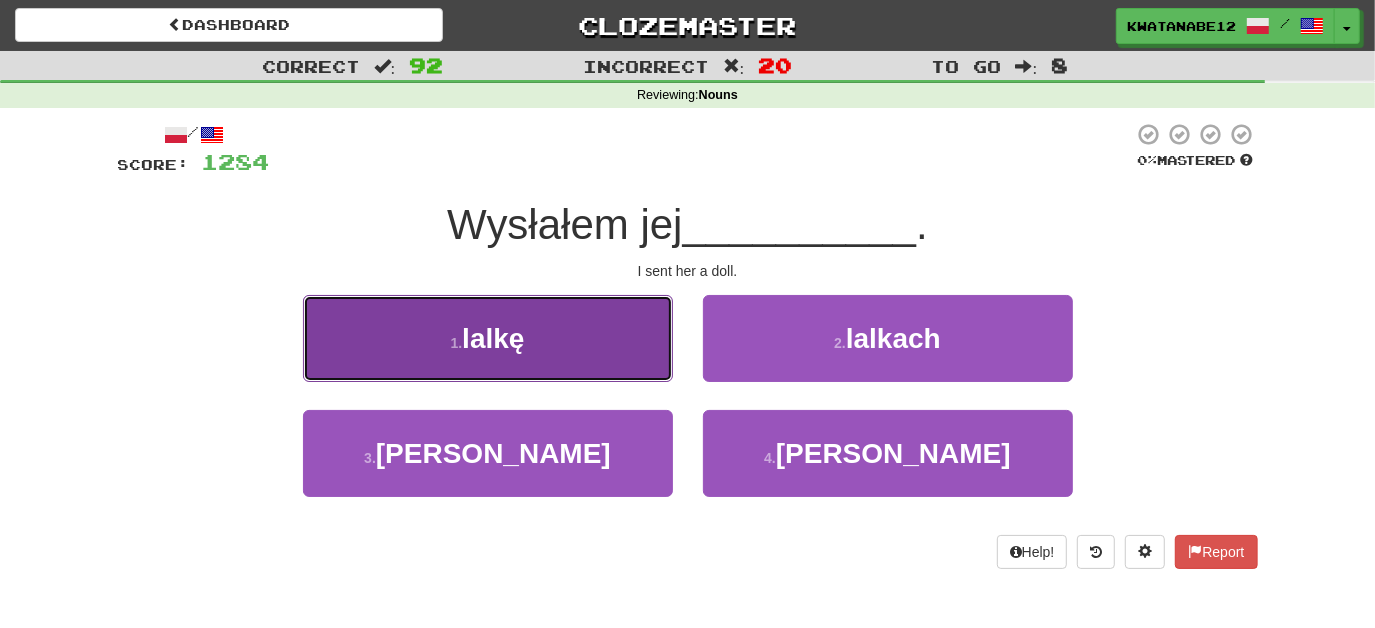 click on "1 .  lalkę" at bounding box center (488, 338) 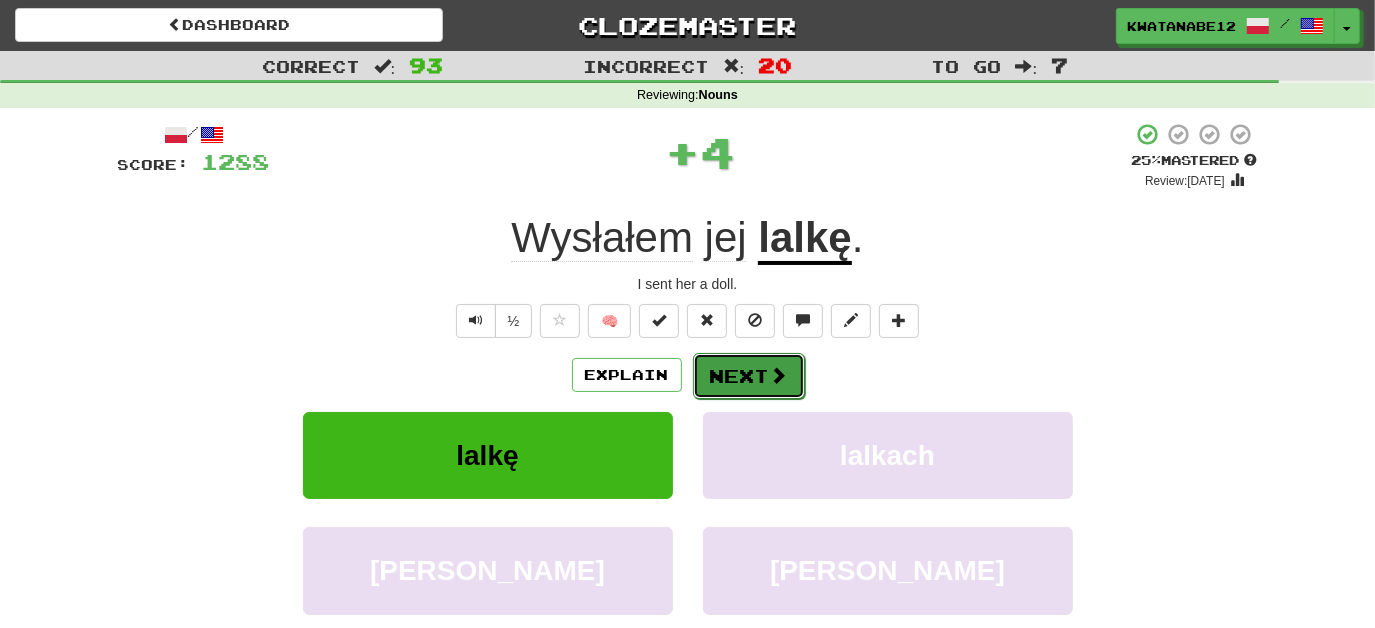 click on "Next" at bounding box center (749, 376) 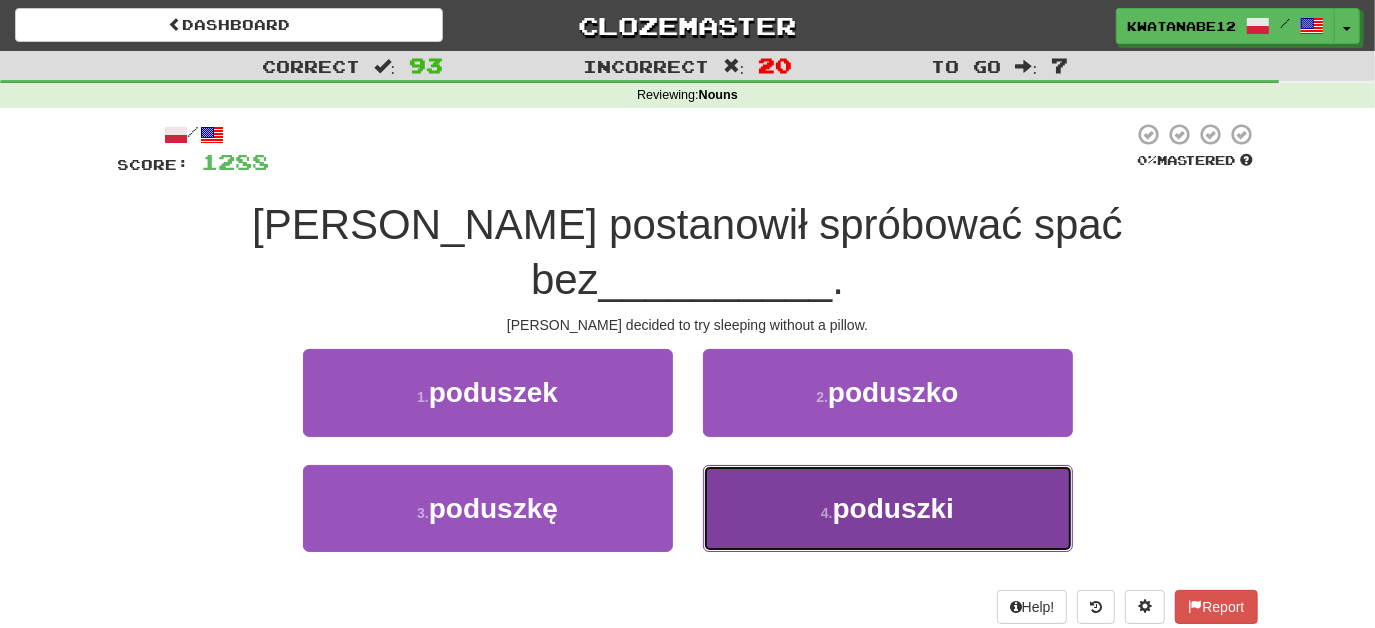 click on "4 .  poduszki" at bounding box center (888, 508) 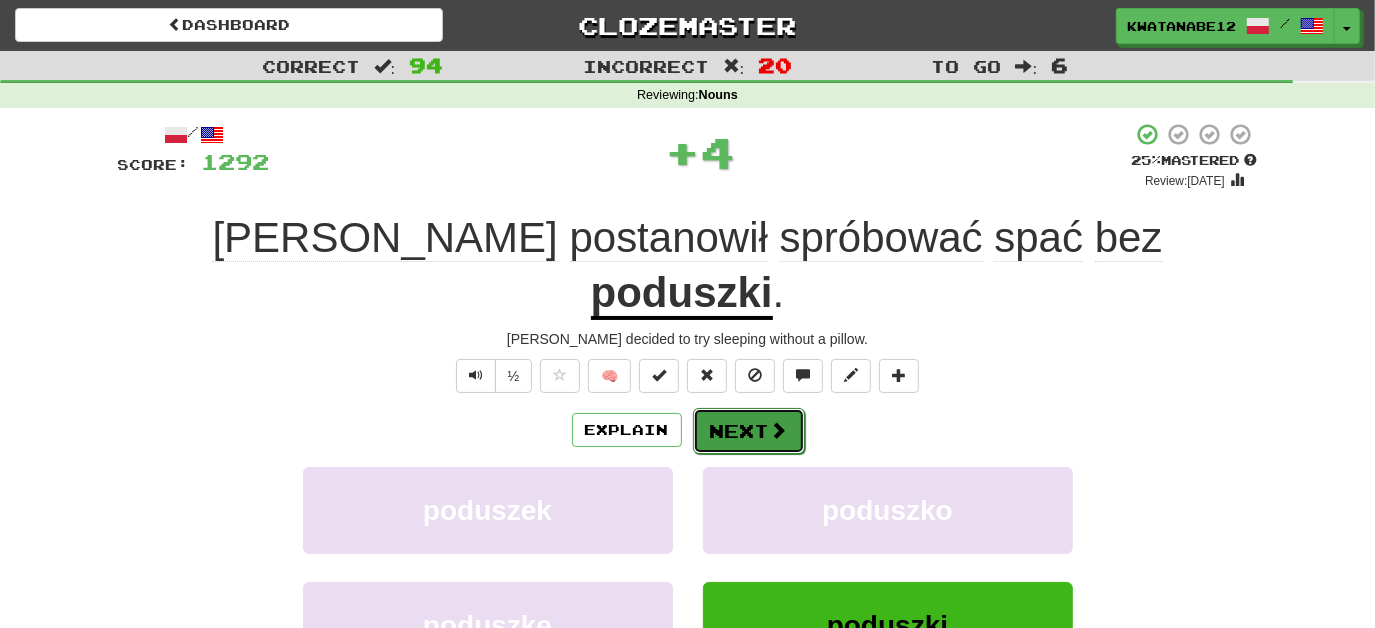 click on "Next" at bounding box center [749, 431] 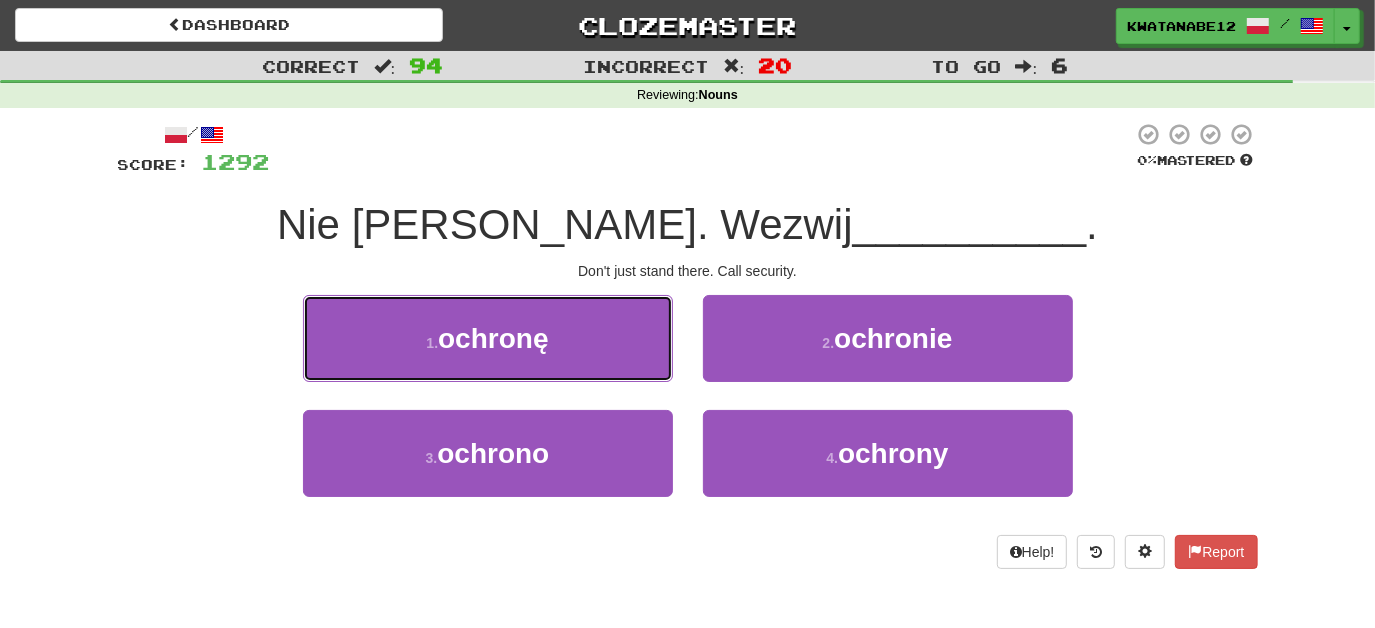 drag, startPoint x: 618, startPoint y: 330, endPoint x: 648, endPoint y: 338, distance: 31.04835 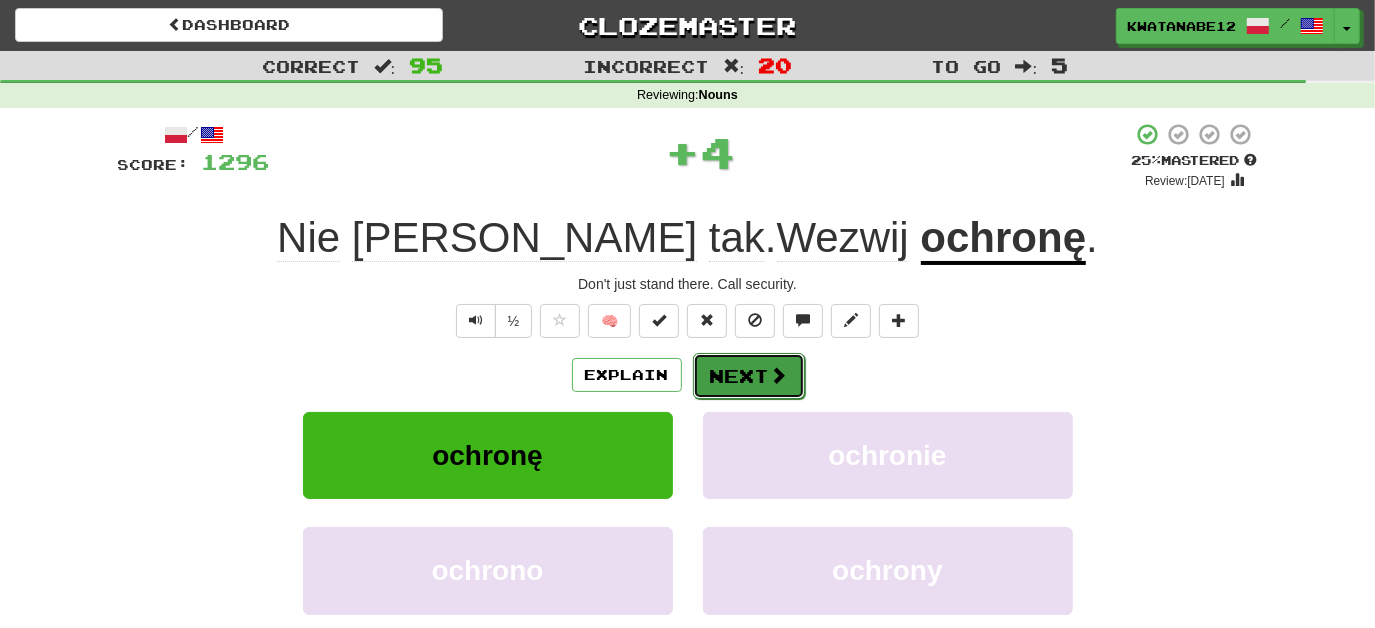 click on "Next" at bounding box center [749, 376] 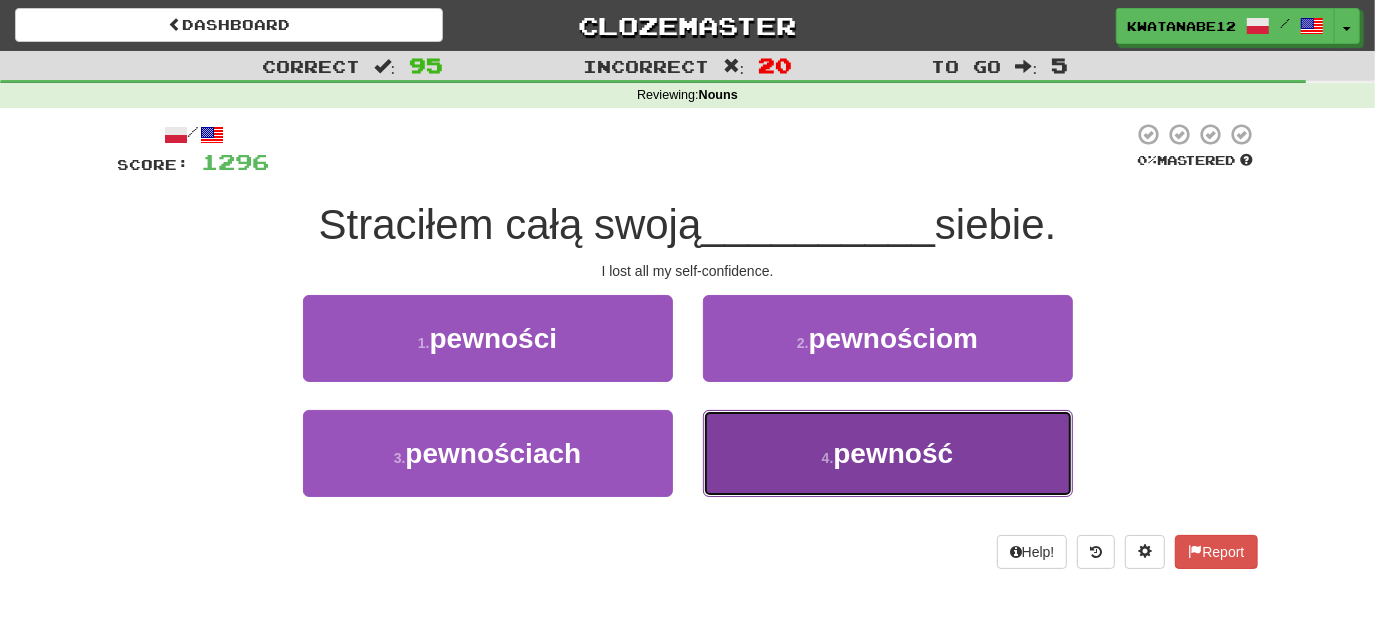 click on "4 .  pewność" at bounding box center [888, 453] 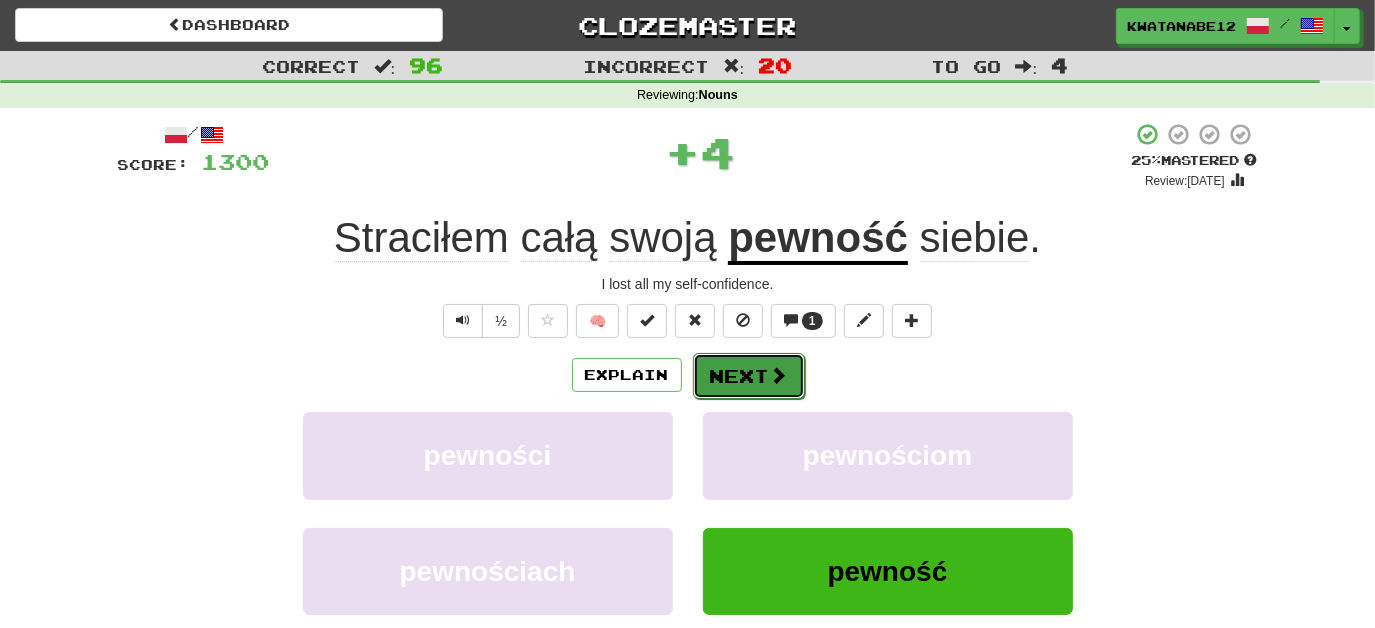 click on "Next" at bounding box center (749, 376) 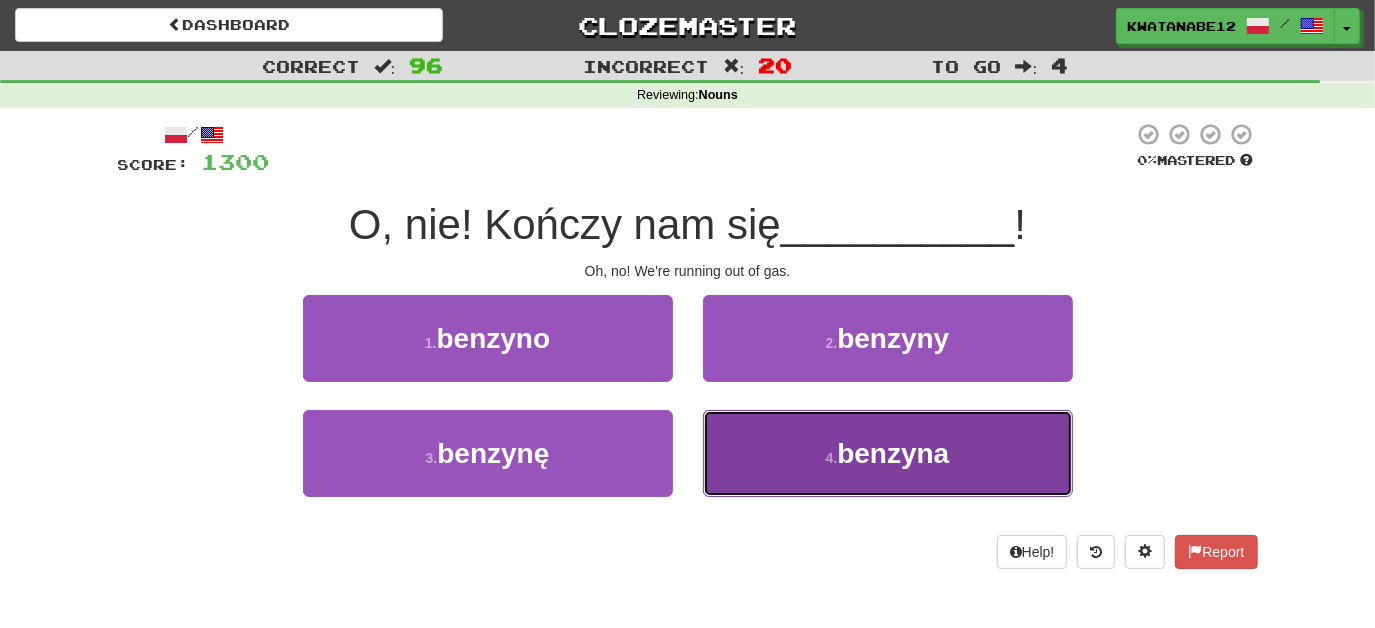 click on "4 .  benzyna" at bounding box center [888, 453] 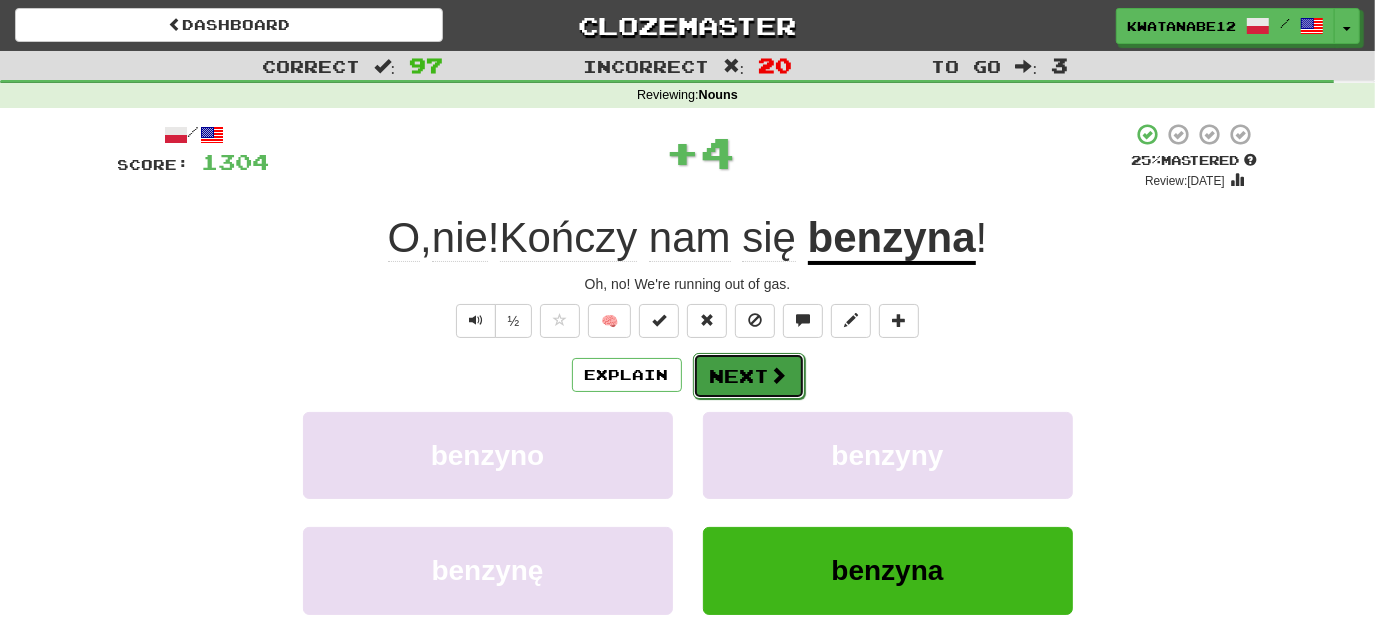 click on "Next" at bounding box center [749, 376] 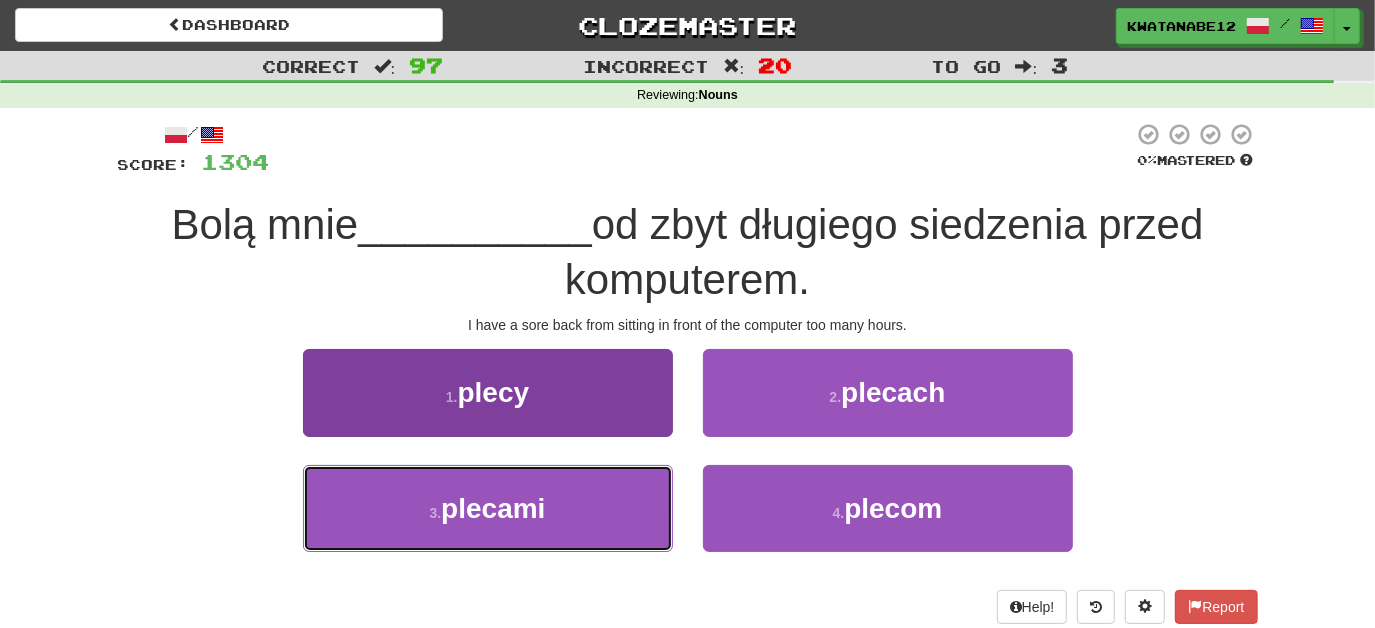 click on "3 .  plecami" at bounding box center (488, 508) 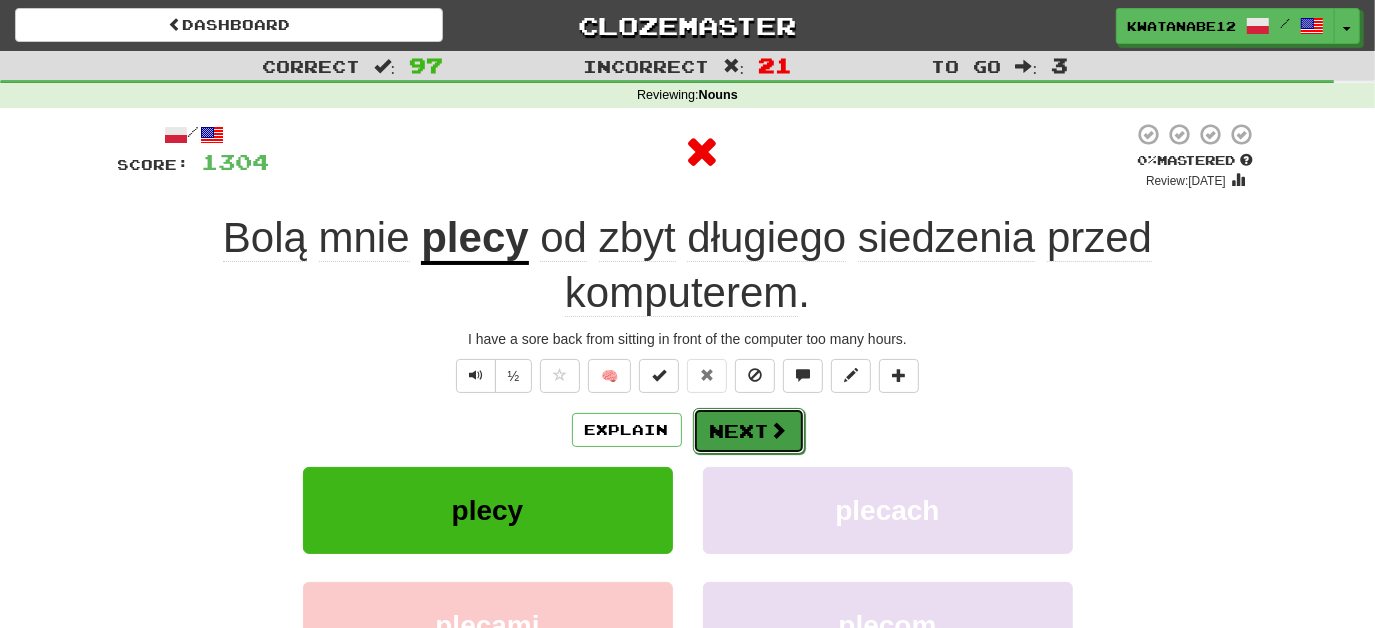 click on "Next" at bounding box center (749, 431) 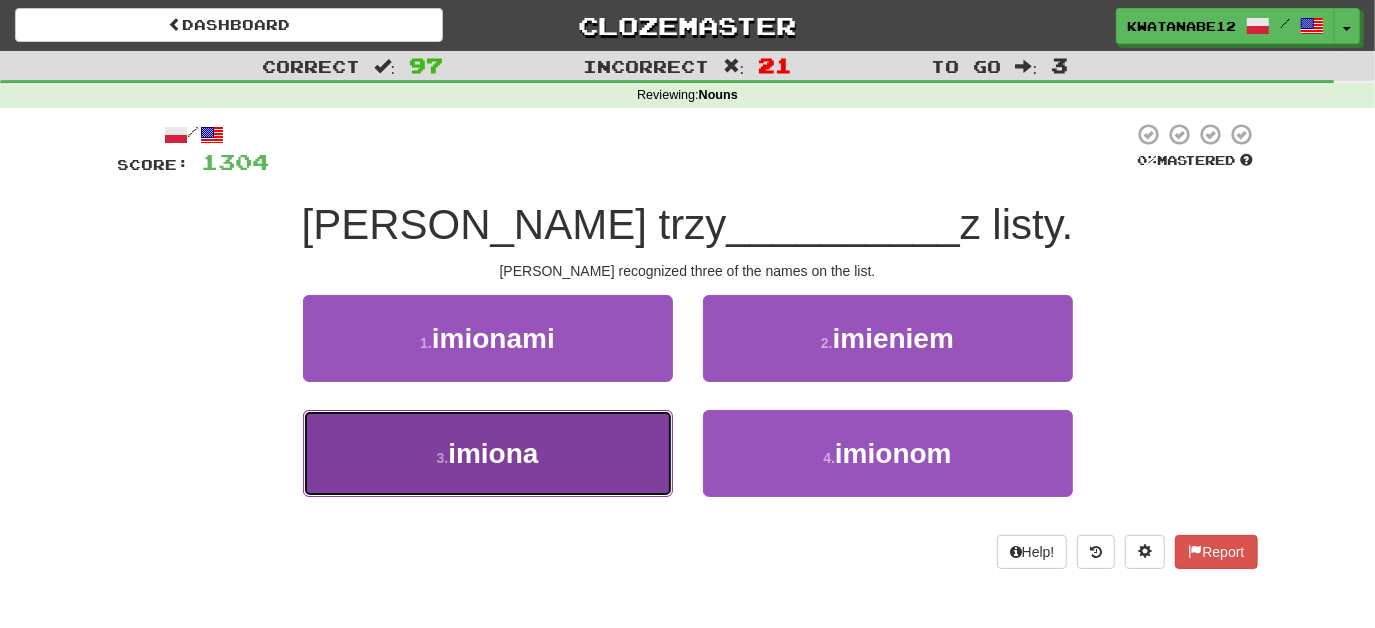 drag, startPoint x: 562, startPoint y: 446, endPoint x: 633, endPoint y: 419, distance: 75.96052 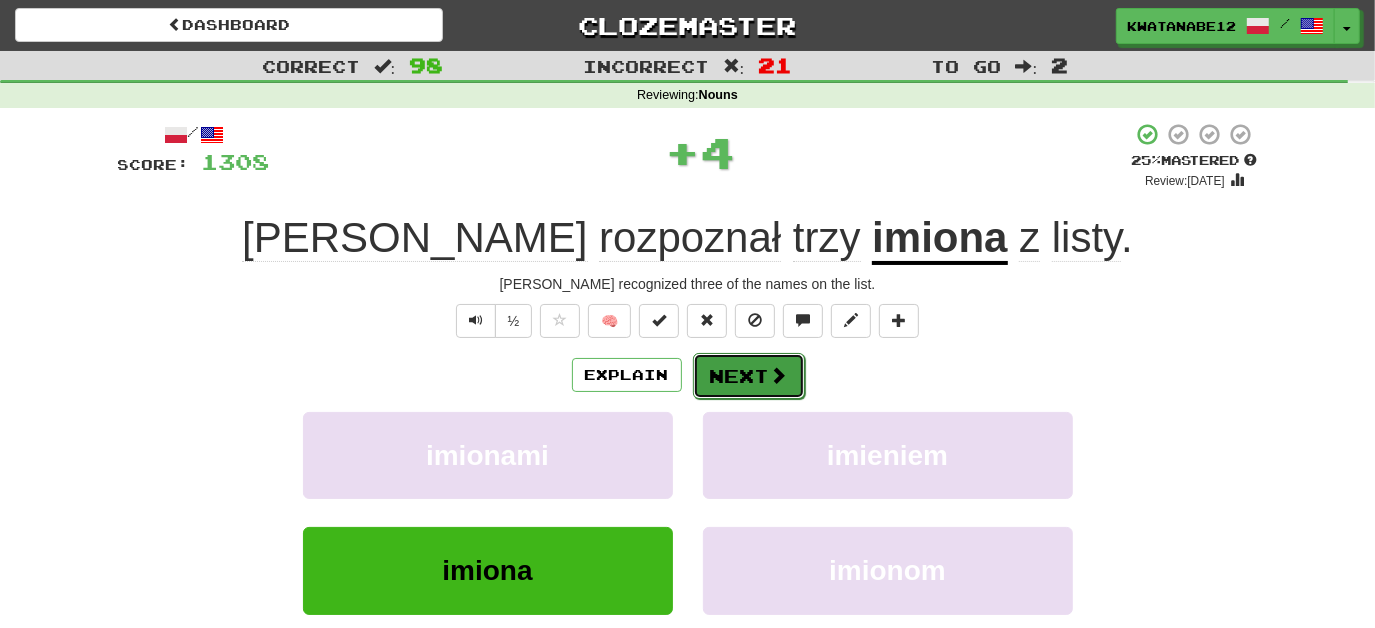 click on "Next" at bounding box center [749, 376] 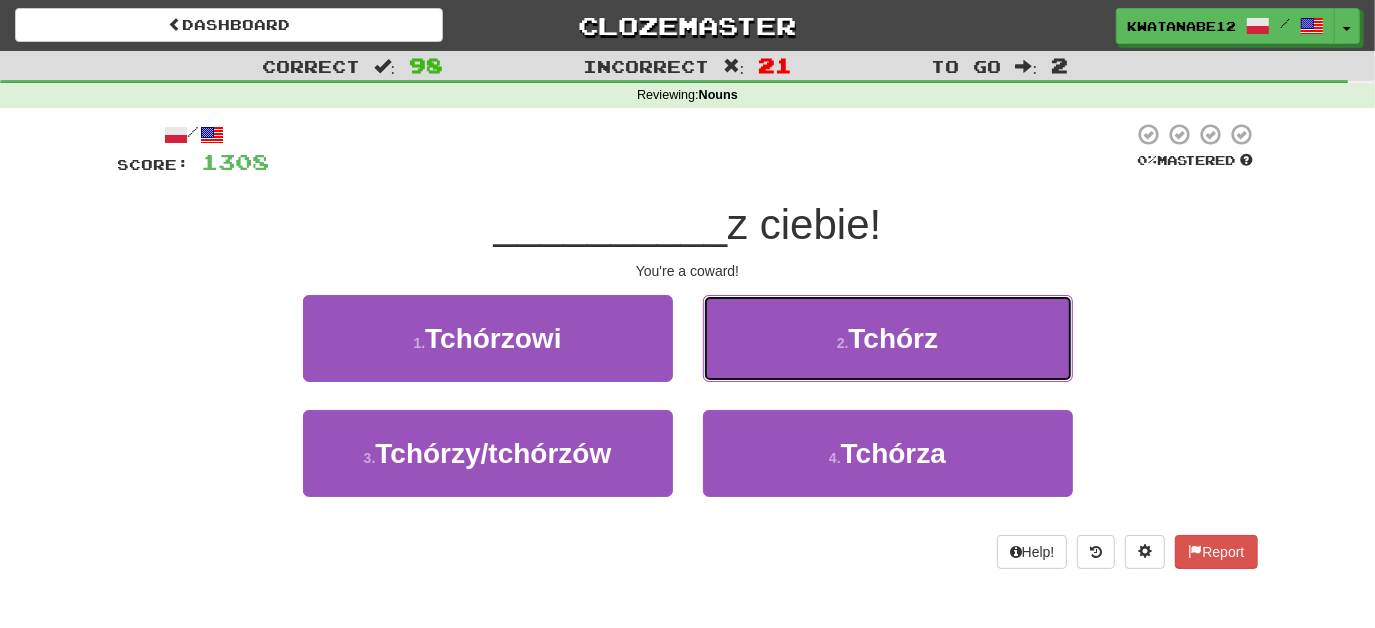 click on "2 .  Tchórz" at bounding box center [888, 338] 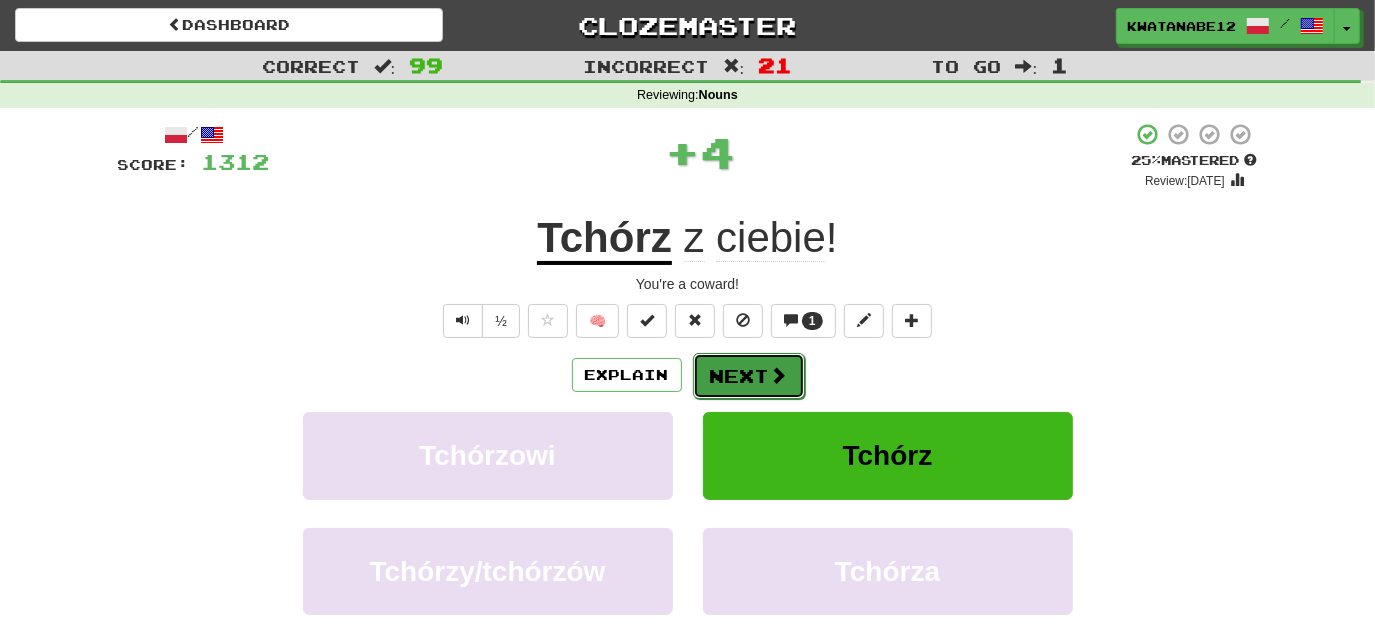 click on "Next" at bounding box center [749, 376] 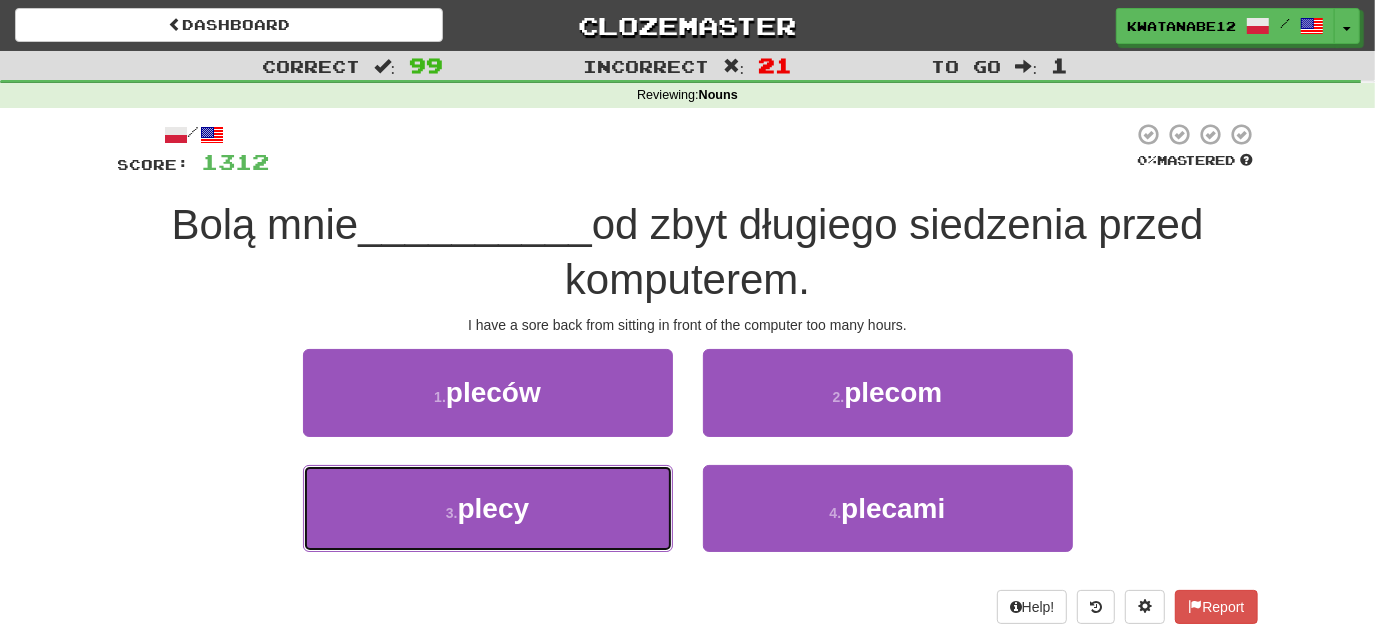 drag, startPoint x: 595, startPoint y: 500, endPoint x: 681, endPoint y: 472, distance: 90.44335 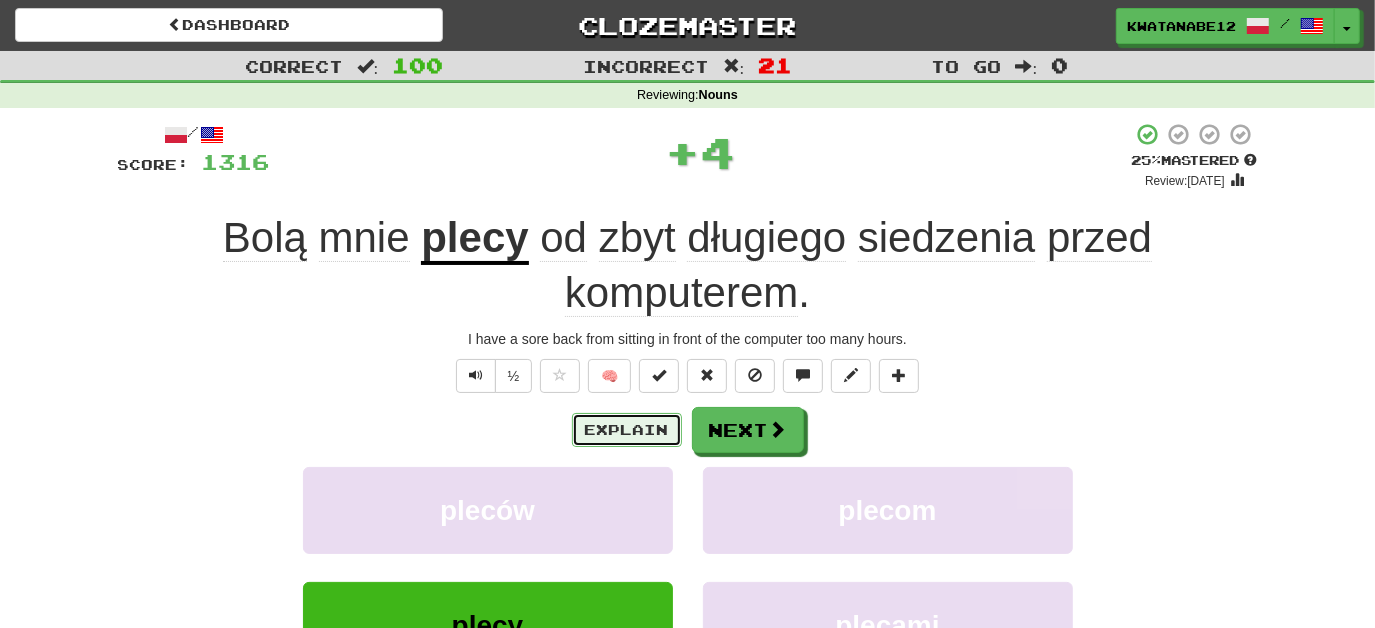 click on "Explain" at bounding box center [627, 430] 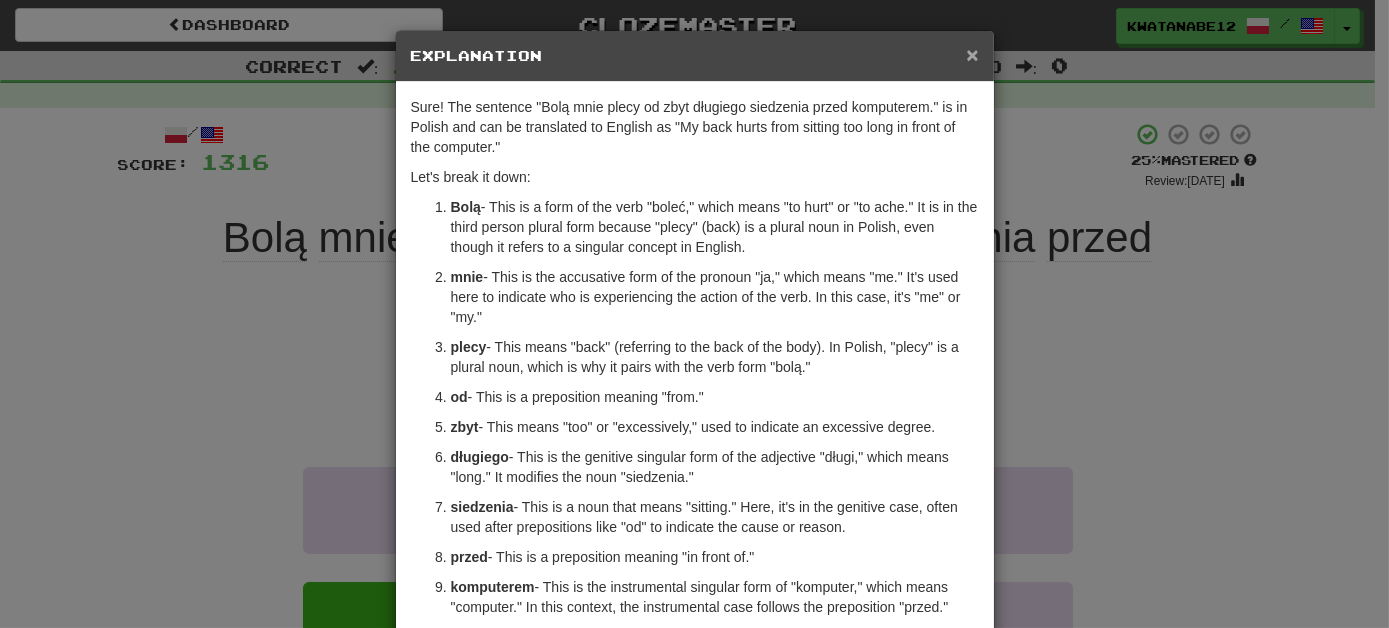 click on "× Explanation" at bounding box center [695, 56] 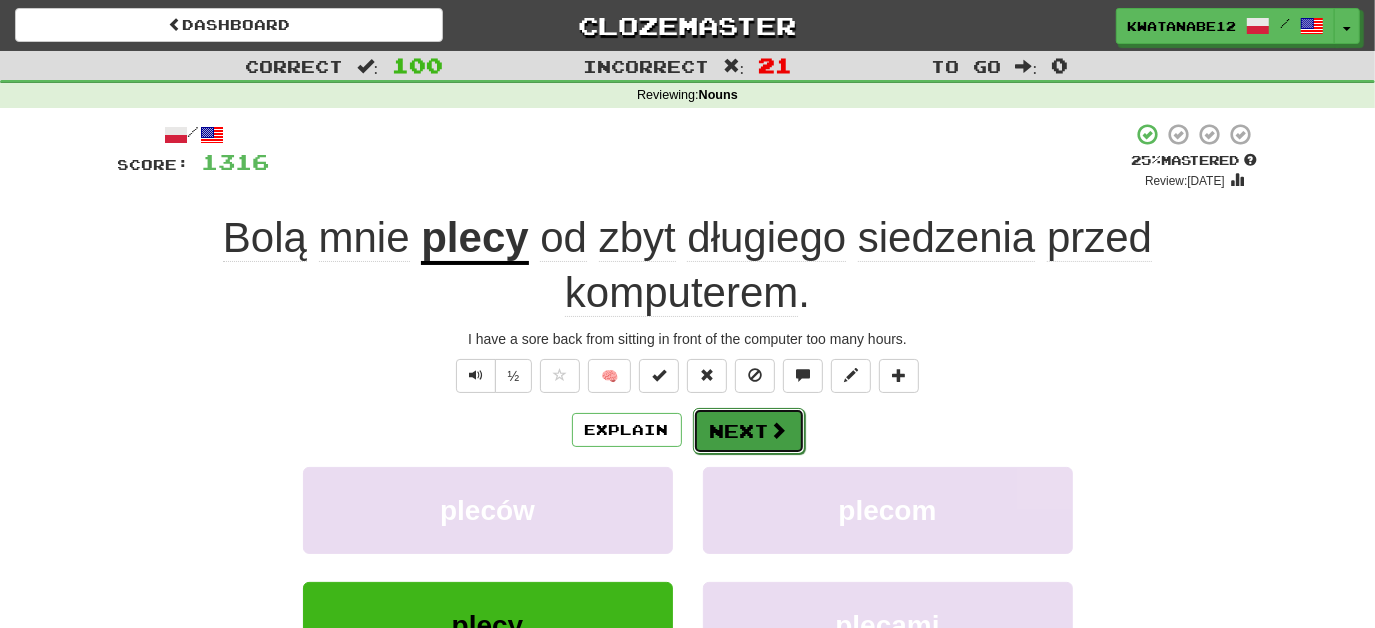 click on "Next" at bounding box center [749, 431] 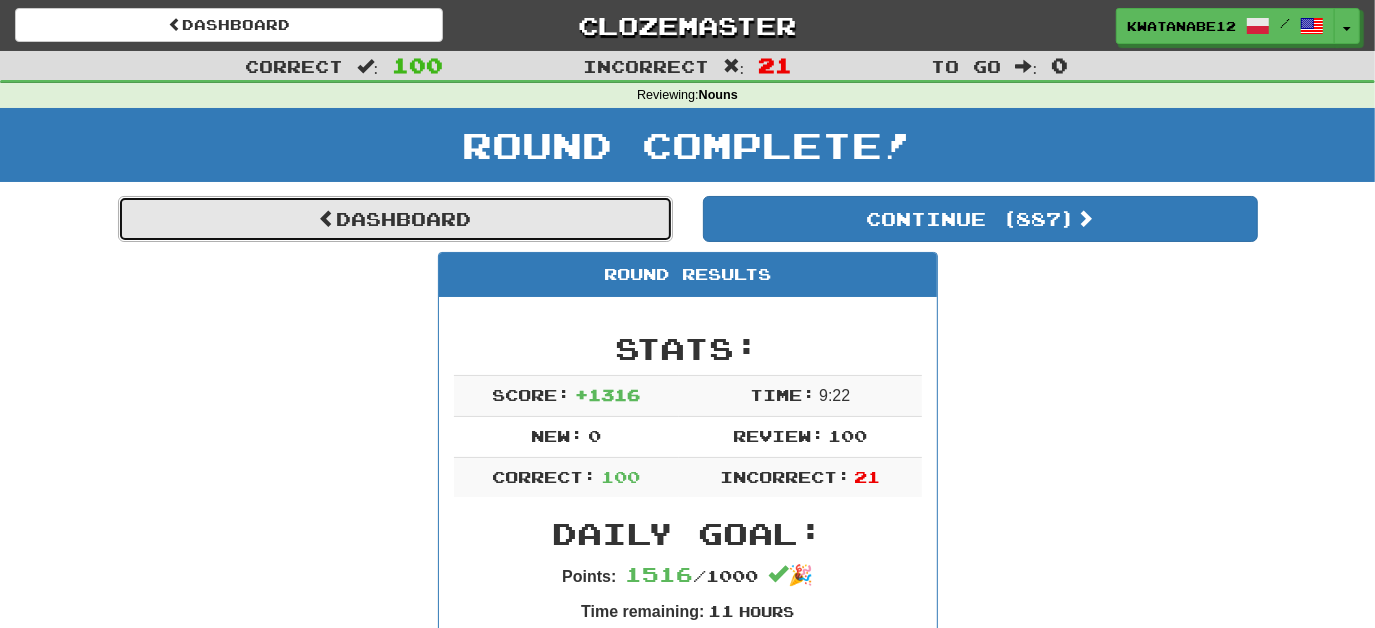 click on "Dashboard" at bounding box center (395, 219) 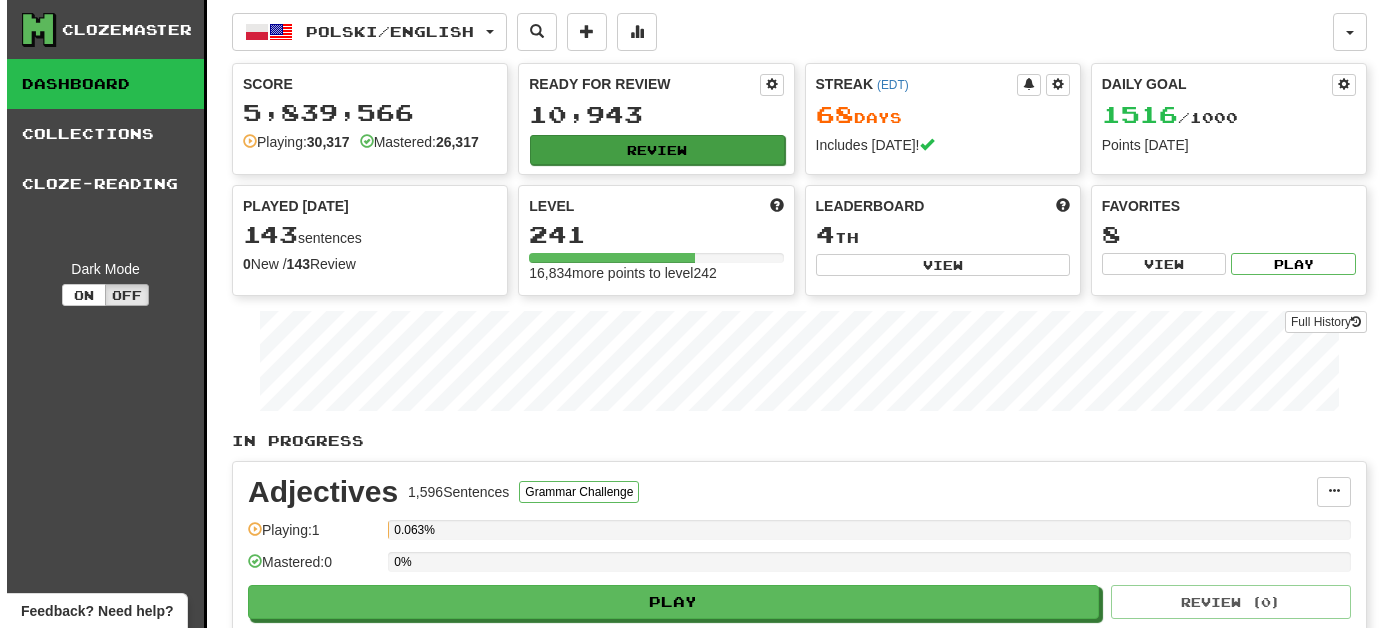 scroll, scrollTop: 0, scrollLeft: 0, axis: both 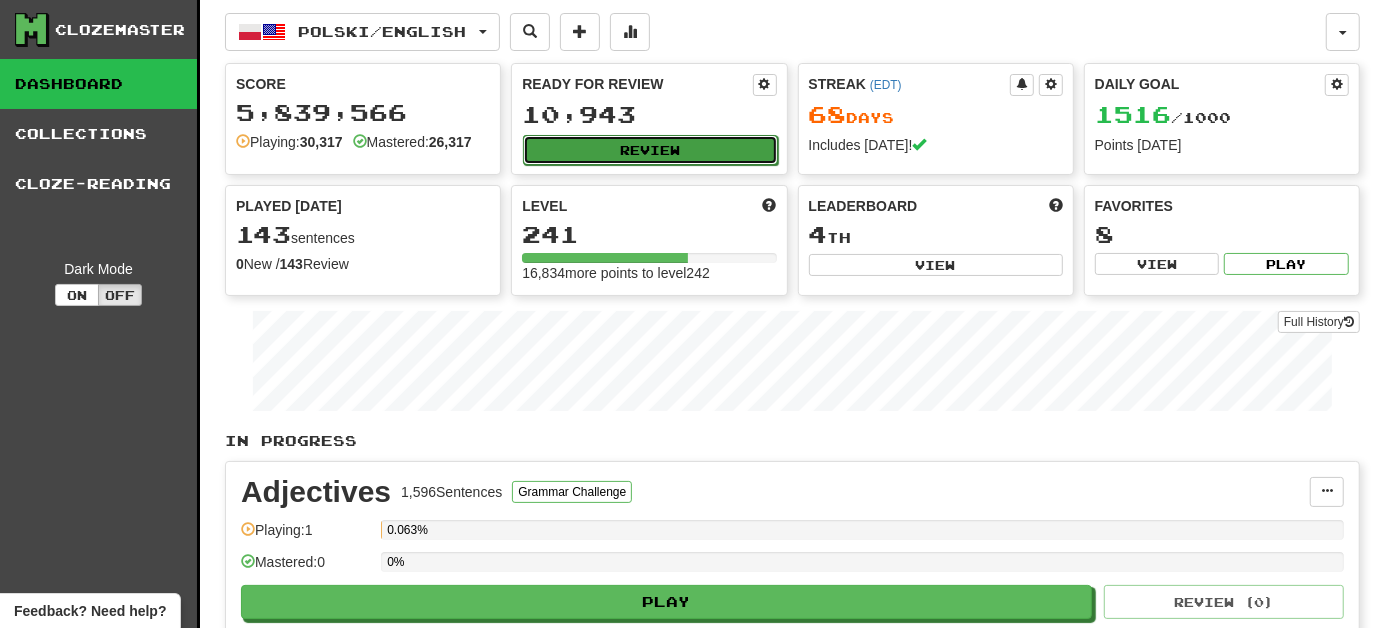 click on "Review" at bounding box center [650, 150] 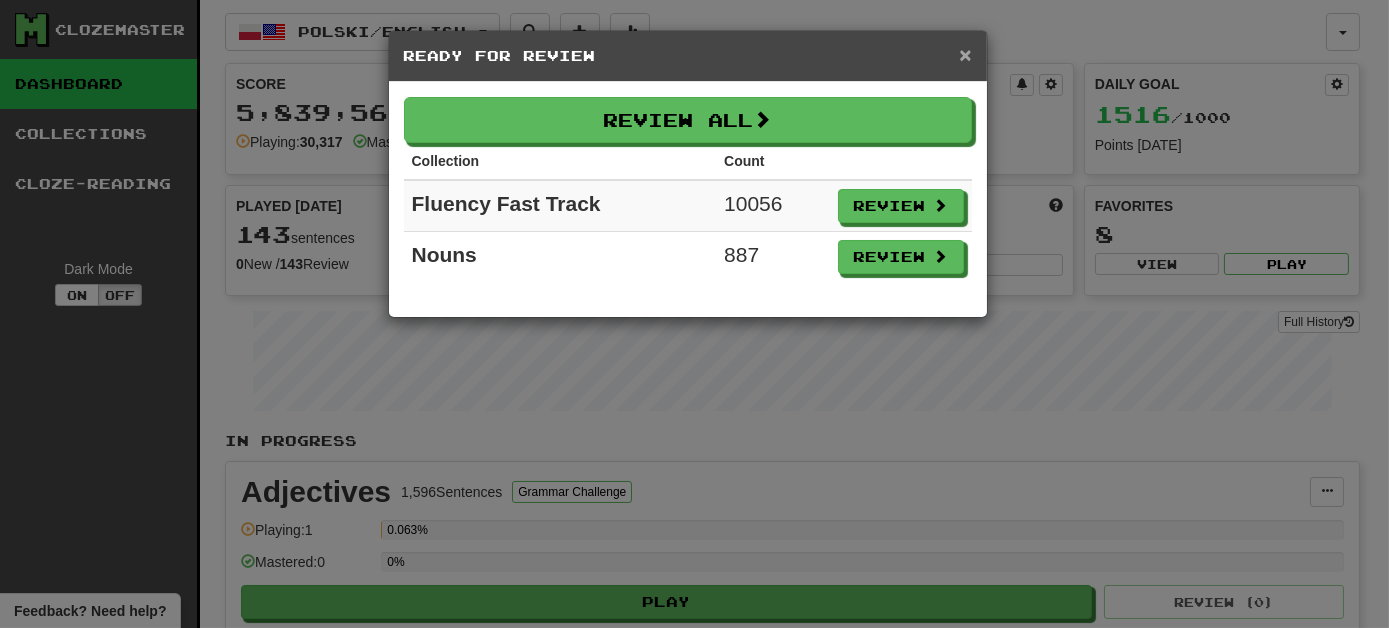 click on "×" at bounding box center (965, 54) 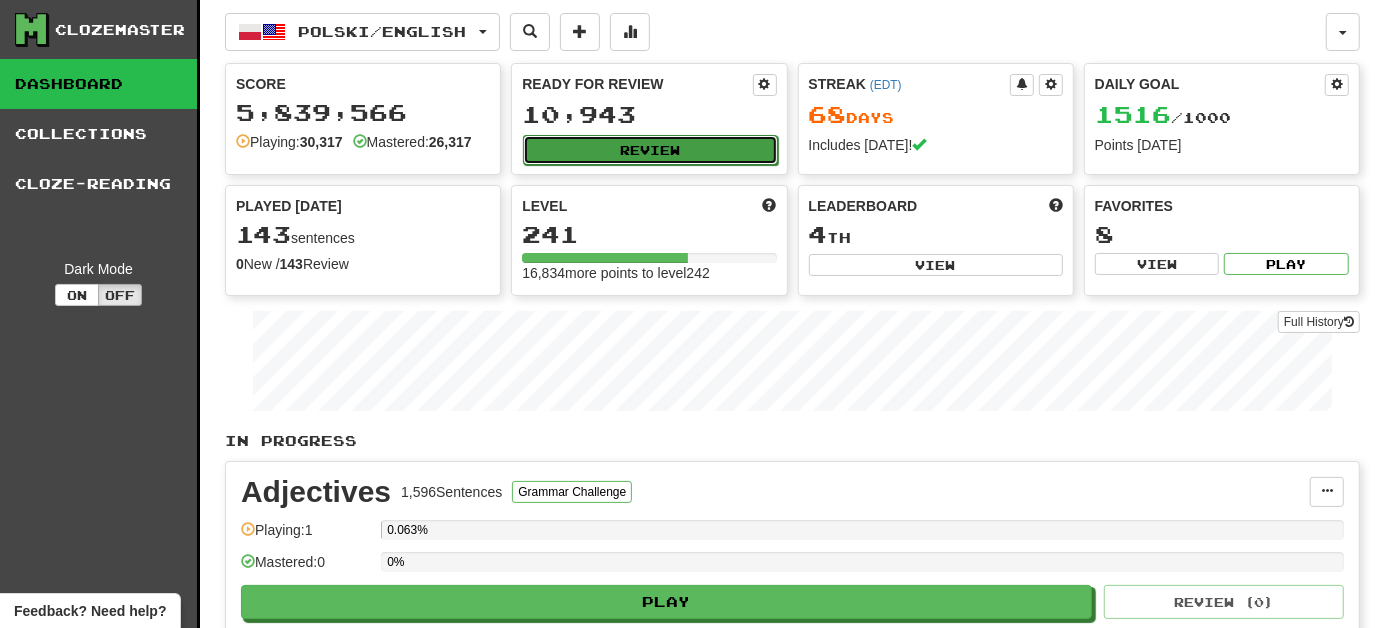 click on "Review" at bounding box center [650, 150] 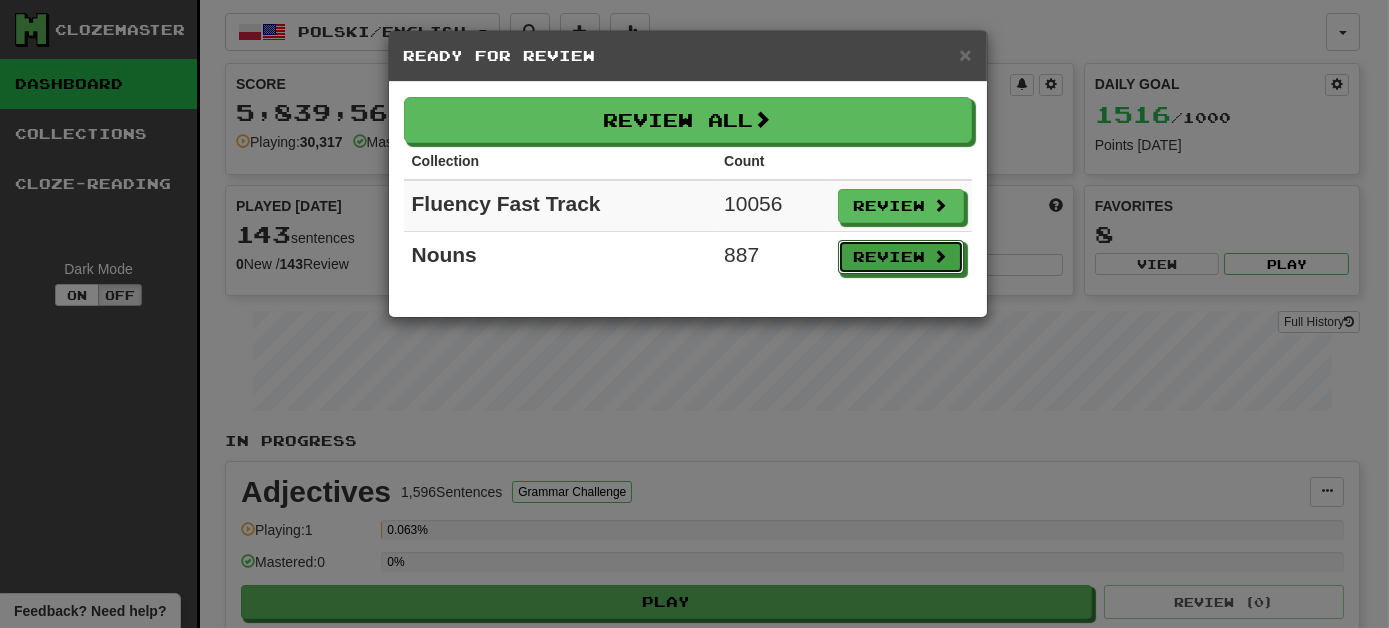 click on "Review" at bounding box center (901, 257) 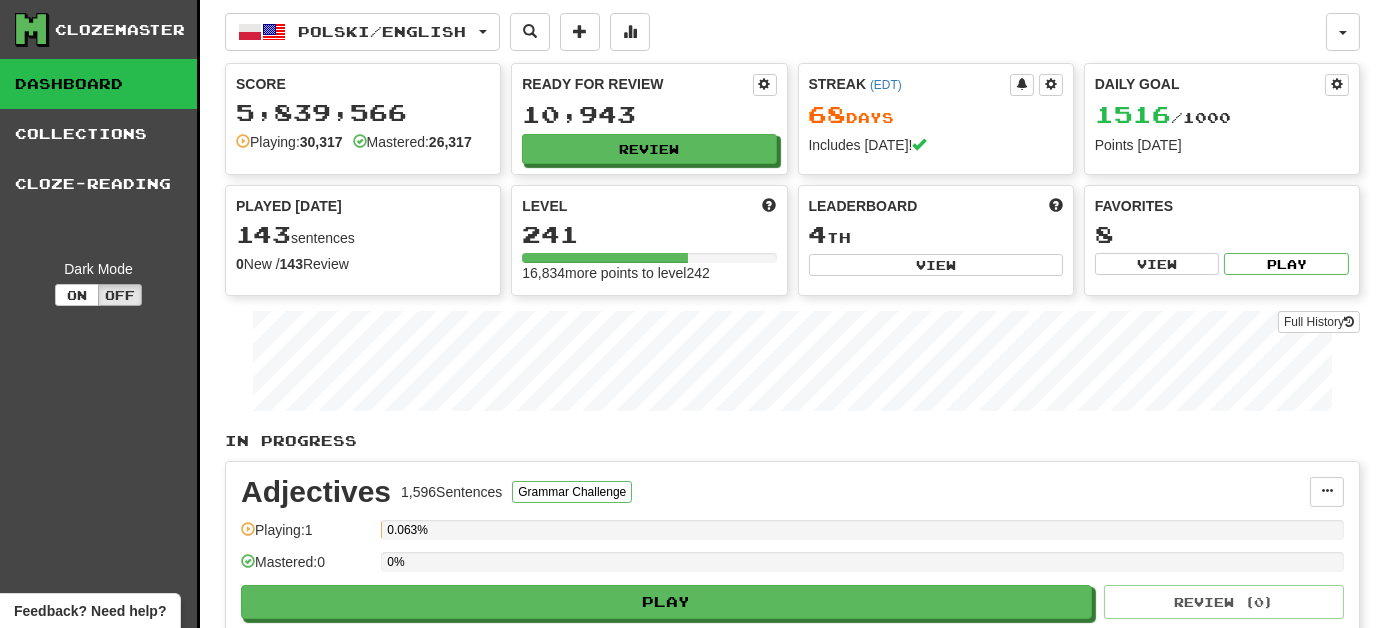 select on "***" 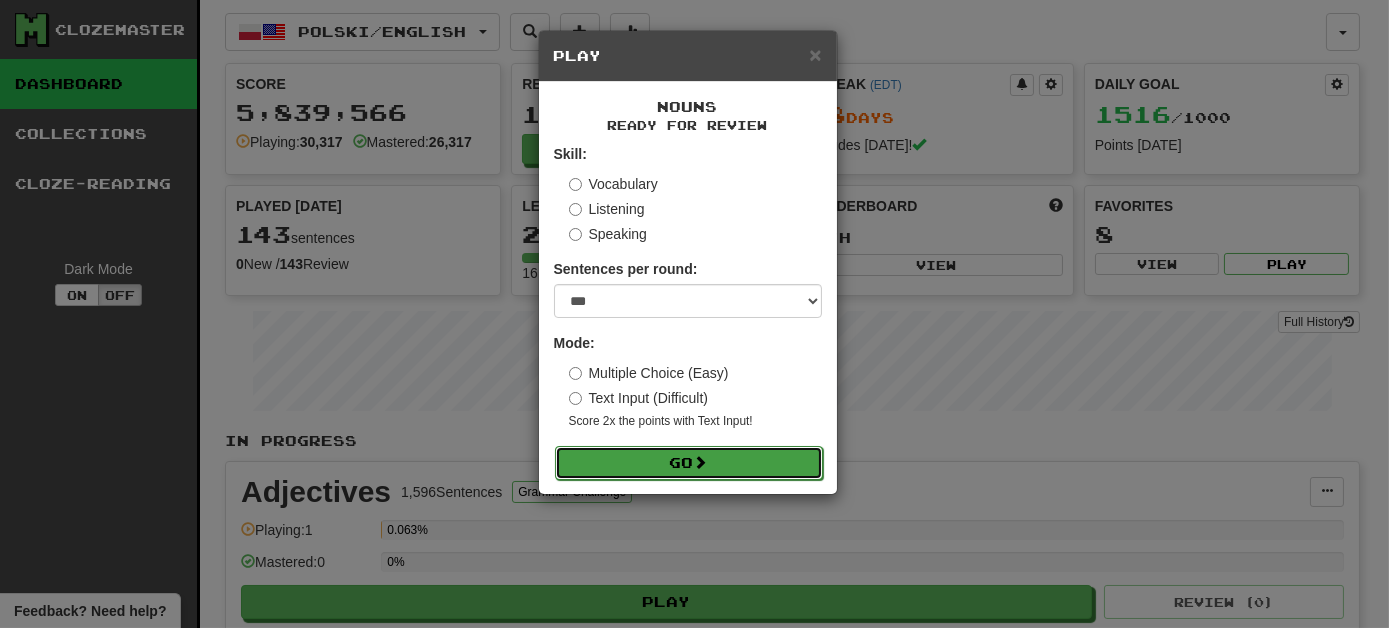 click on "Go" at bounding box center [689, 463] 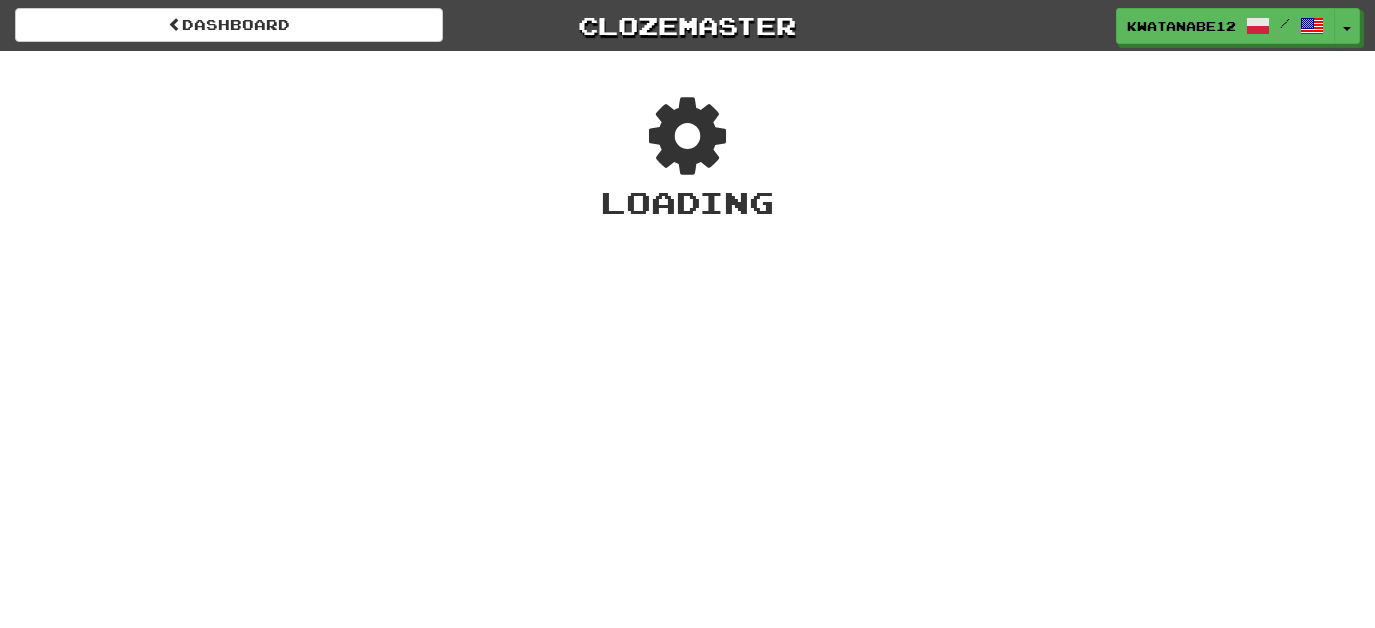 scroll, scrollTop: 0, scrollLeft: 0, axis: both 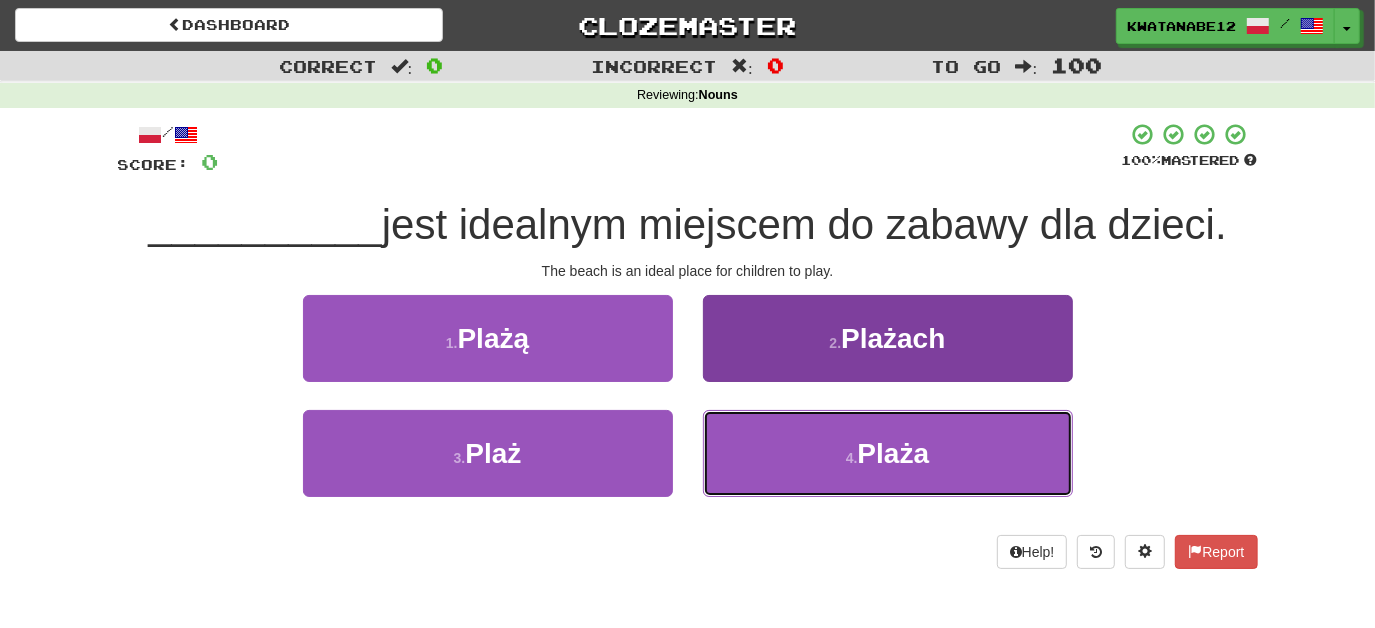 click on "4 .  [GEOGRAPHIC_DATA]" at bounding box center [888, 453] 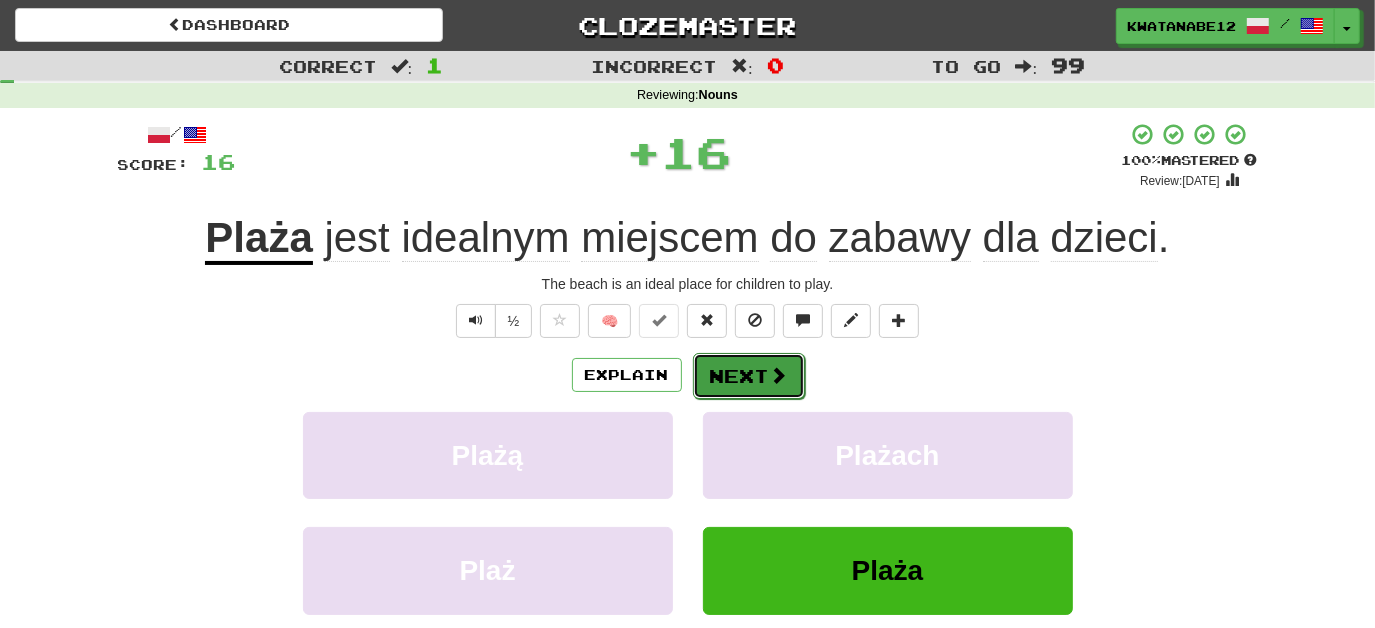 click on "Next" at bounding box center [749, 376] 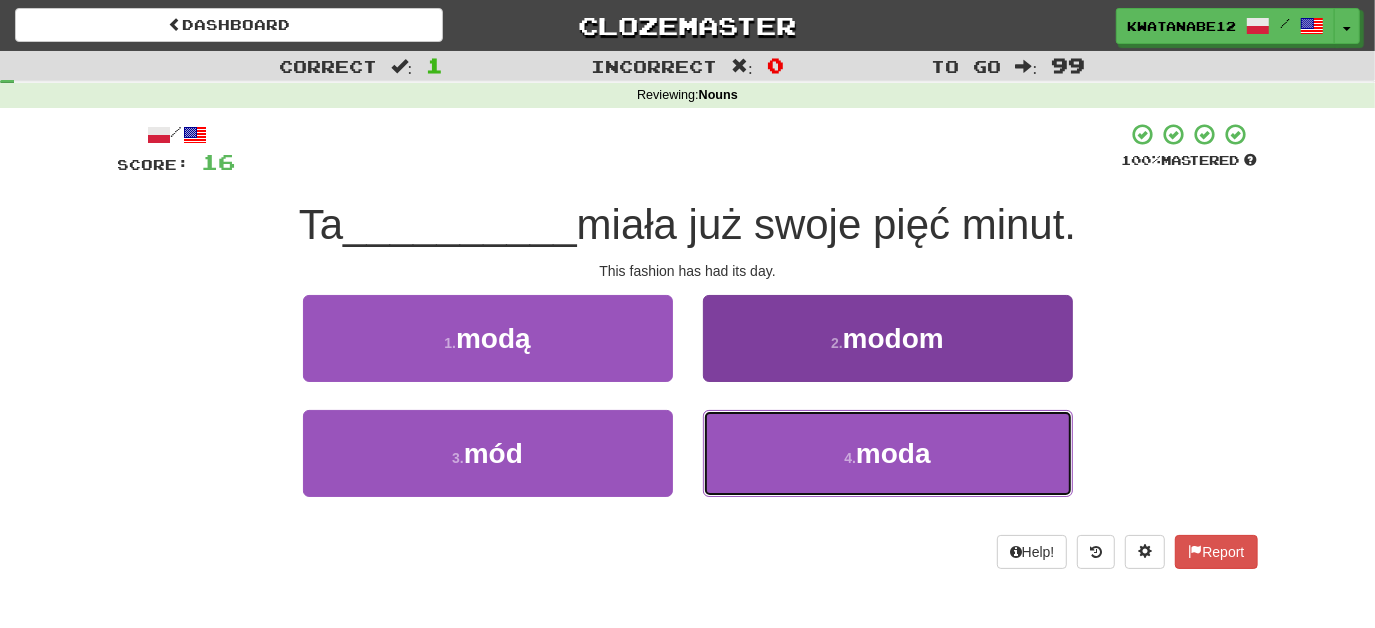 click on "4 .  moda" at bounding box center [888, 453] 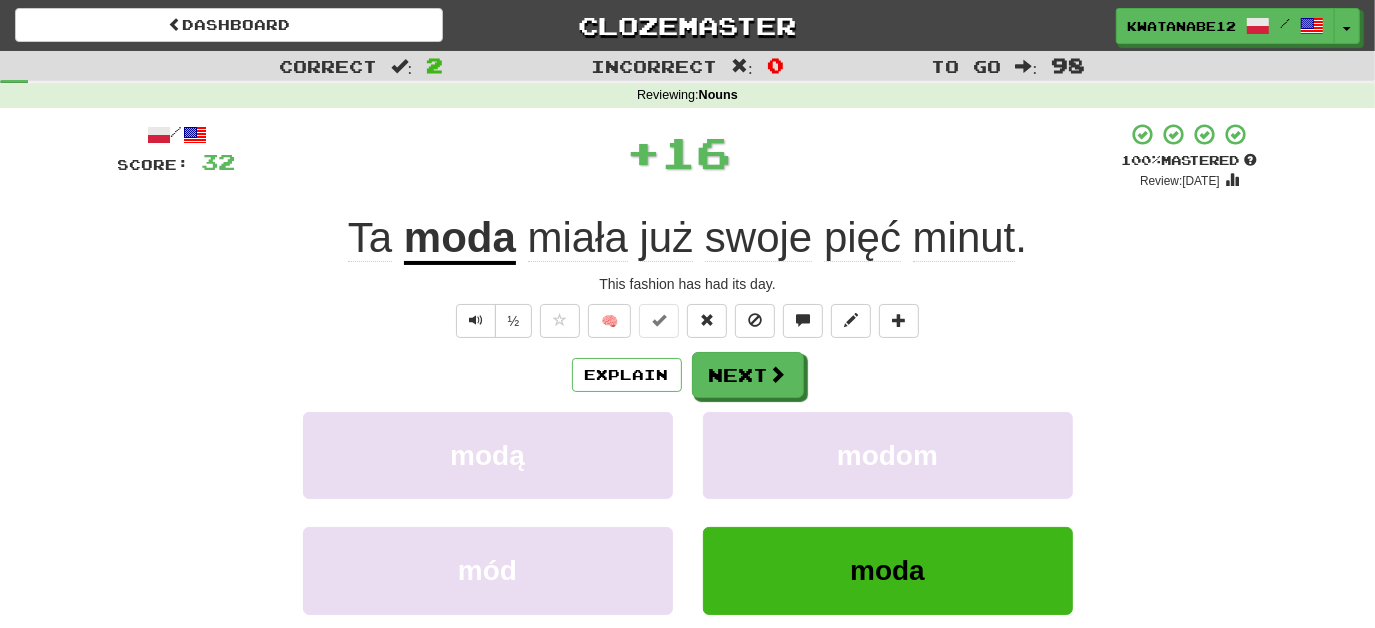 click on "/  Score:   32 + 16 100 %  Mastered Review:  [DATE] Ta   moda   miała   już   swoje   pięć   minut . This fashion has had its day. ½ 🧠 Explain Next modą modom mód moda Learn more: modą modom mód moda  Help!  Report Sentence Source" at bounding box center (688, 435) 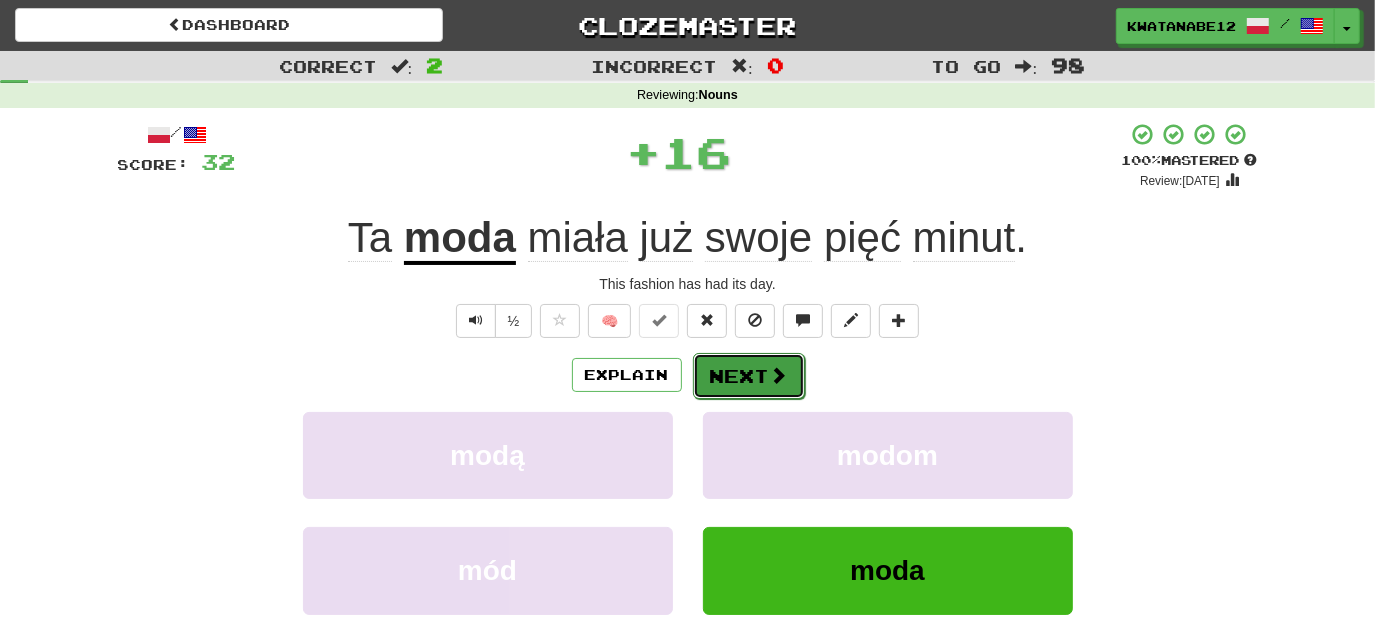 drag, startPoint x: 739, startPoint y: 364, endPoint x: 749, endPoint y: 383, distance: 21.470911 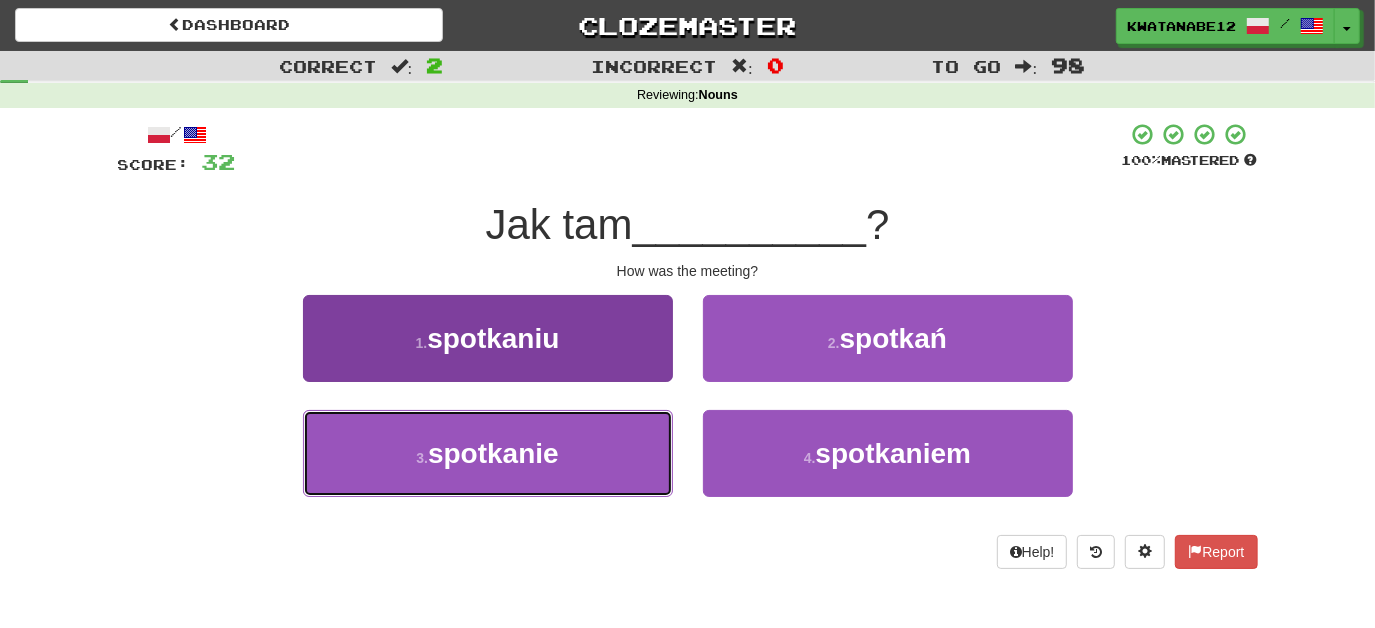 click on "3 .  spotkanie" at bounding box center (488, 453) 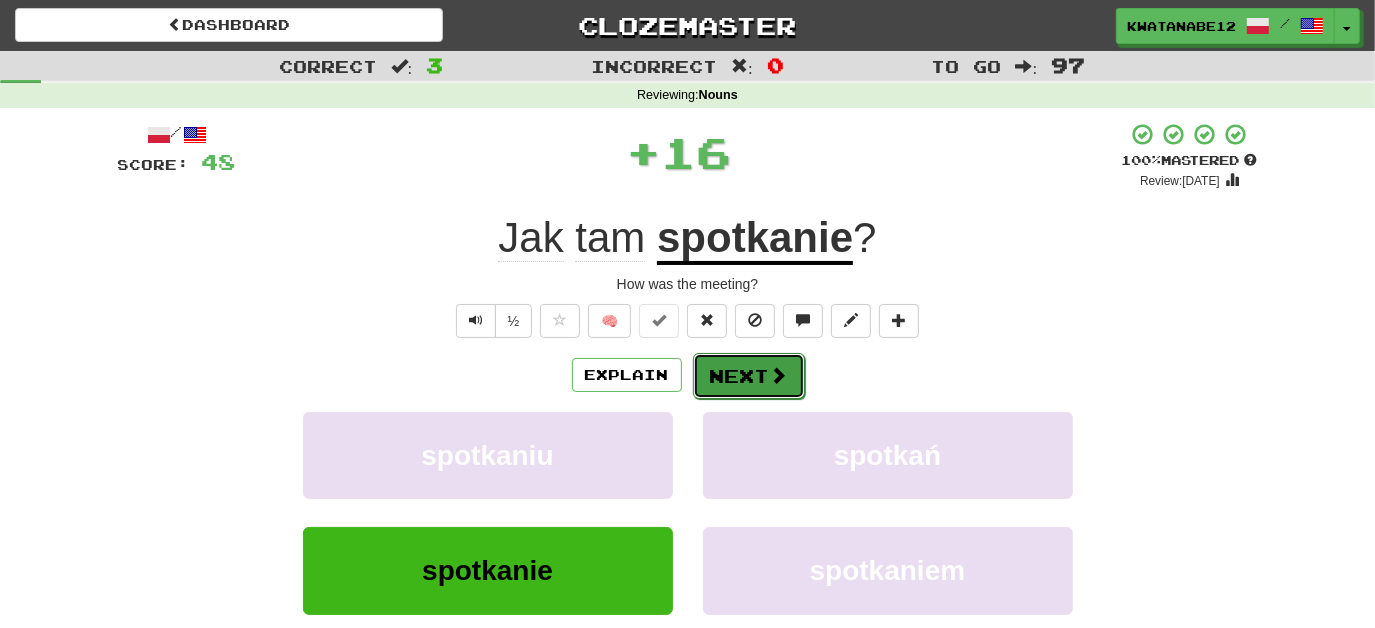 click on "Next" at bounding box center (749, 376) 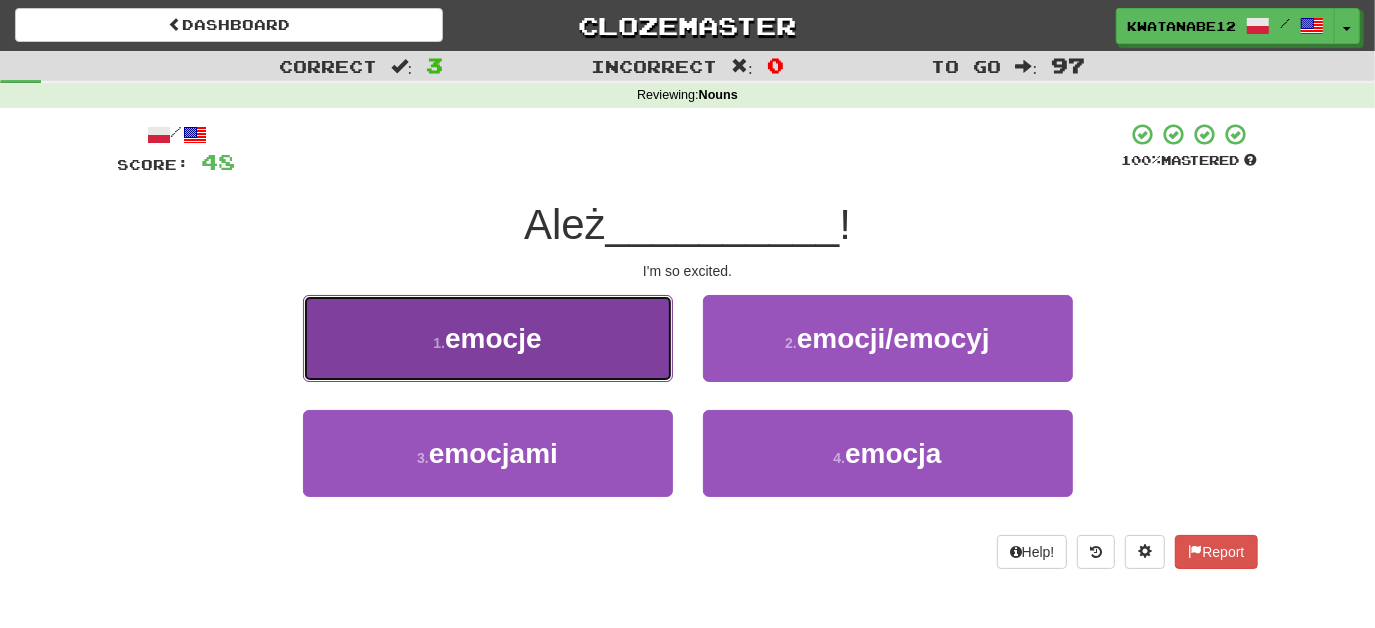 click on "1 .  emocje" at bounding box center [488, 338] 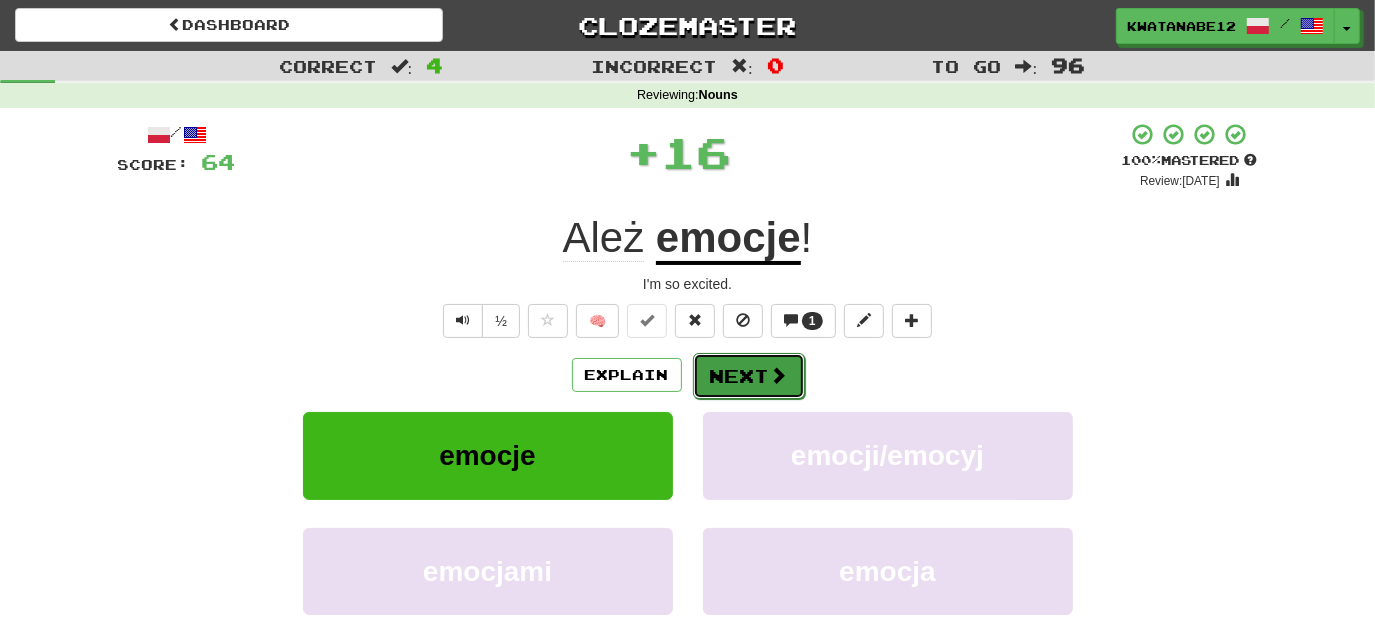 click on "Next" at bounding box center (749, 376) 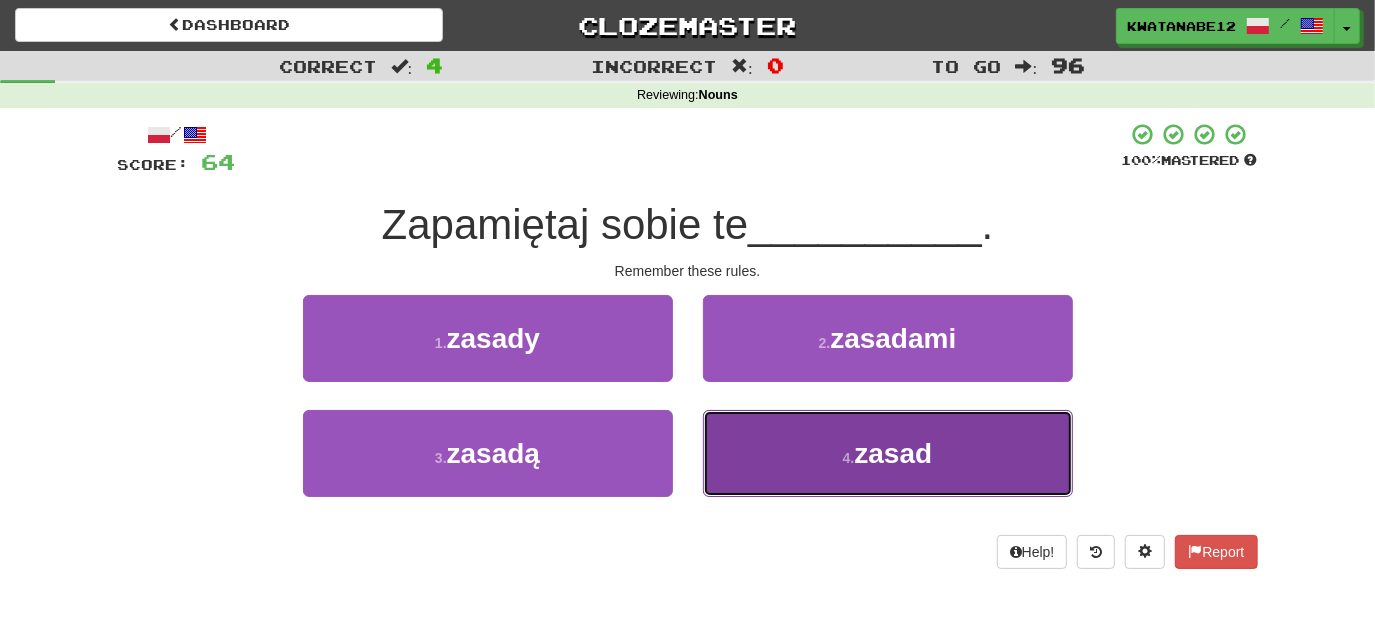 click on "4 .  zasad" at bounding box center (888, 453) 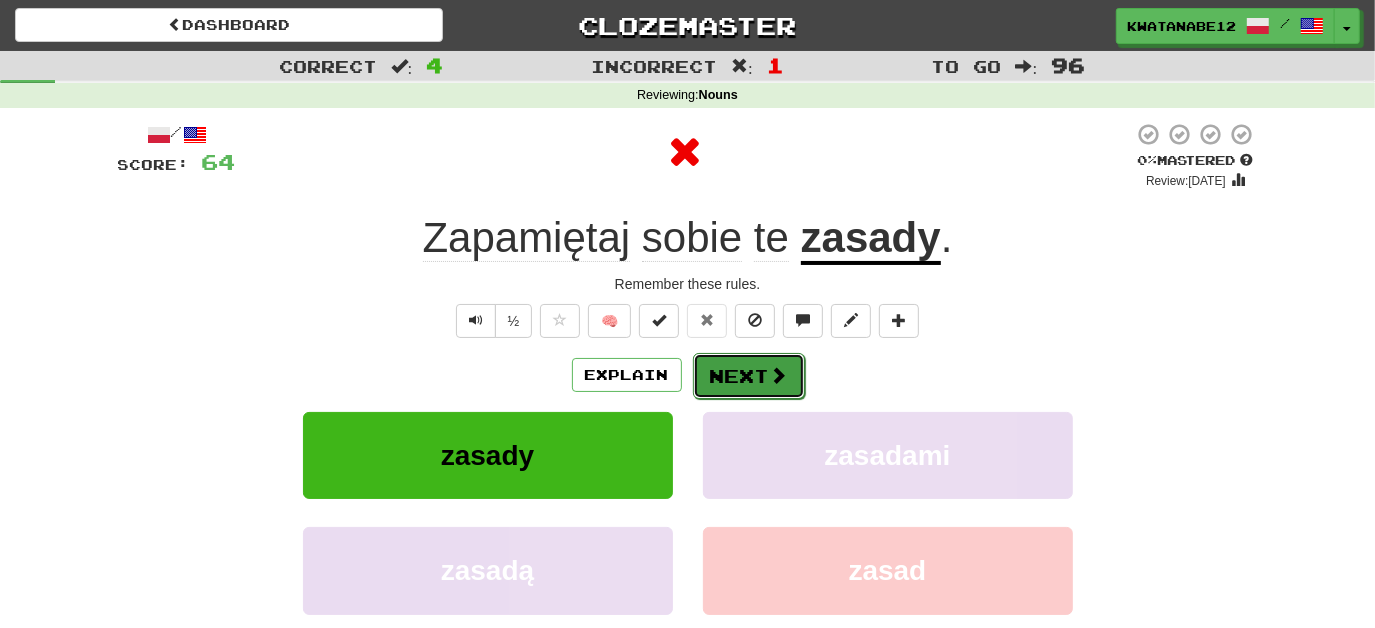 click on "Next" at bounding box center (749, 376) 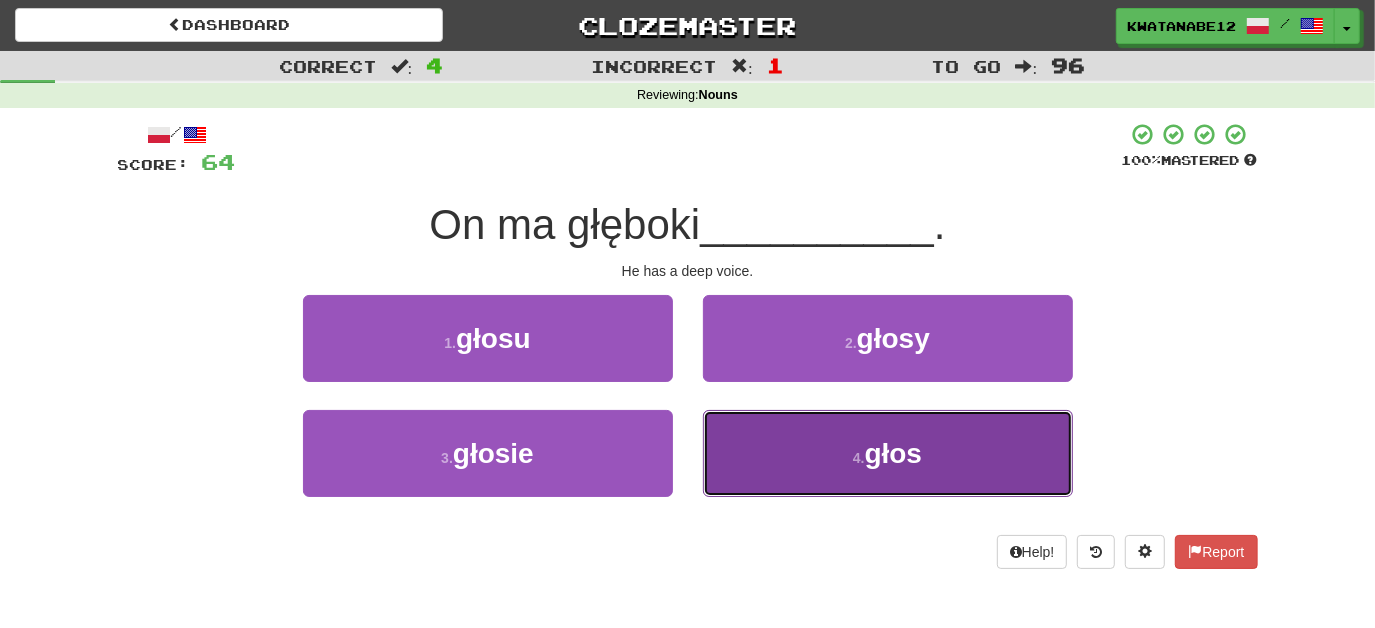 click on "4 .  głos" at bounding box center (888, 453) 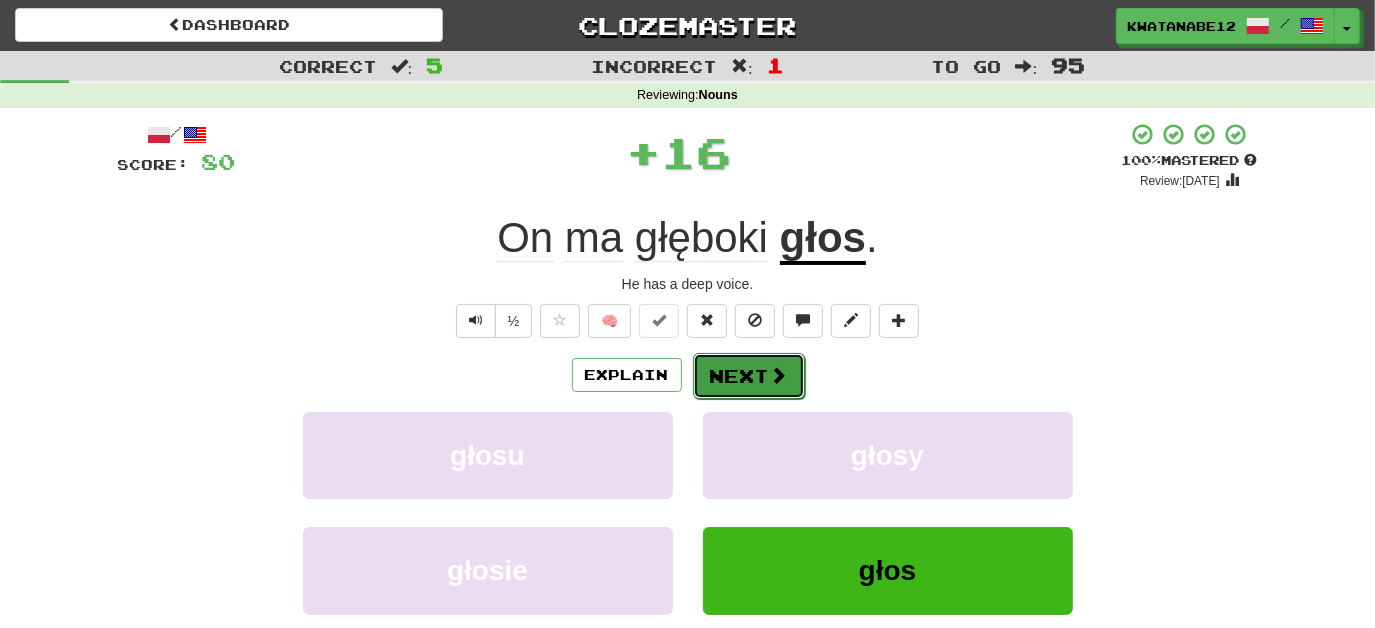 click on "Next" at bounding box center [749, 376] 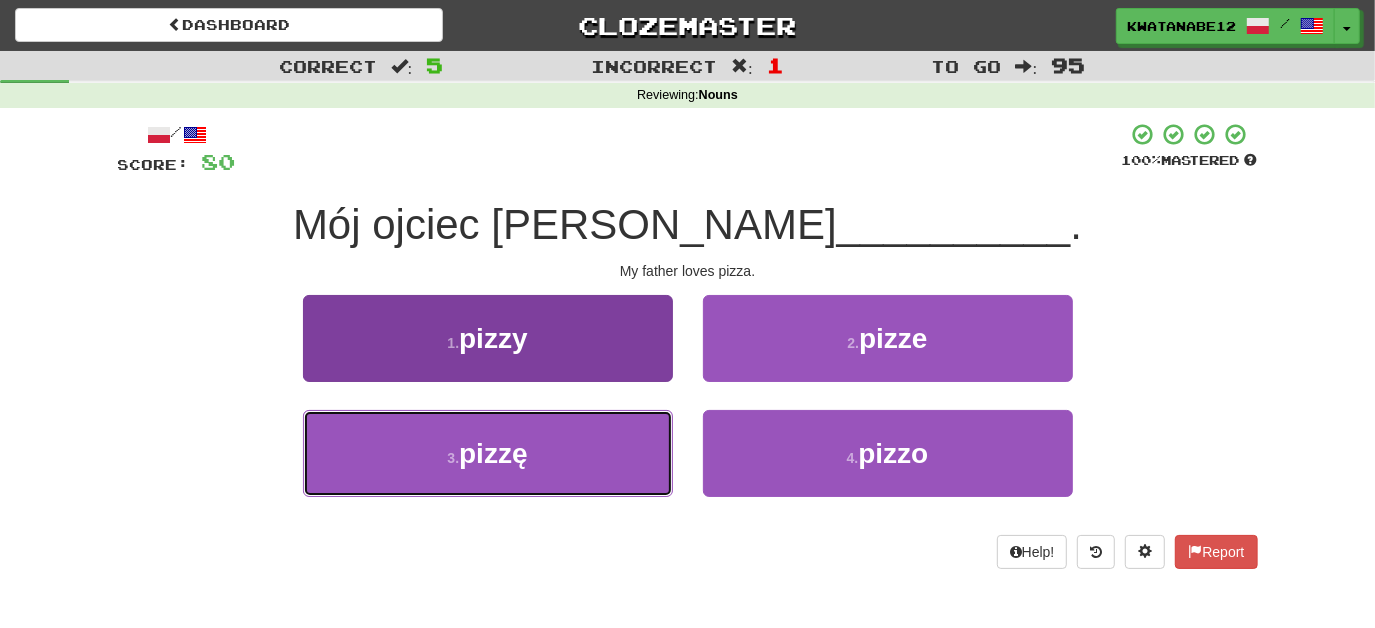 drag, startPoint x: 610, startPoint y: 447, endPoint x: 665, endPoint y: 437, distance: 55.9017 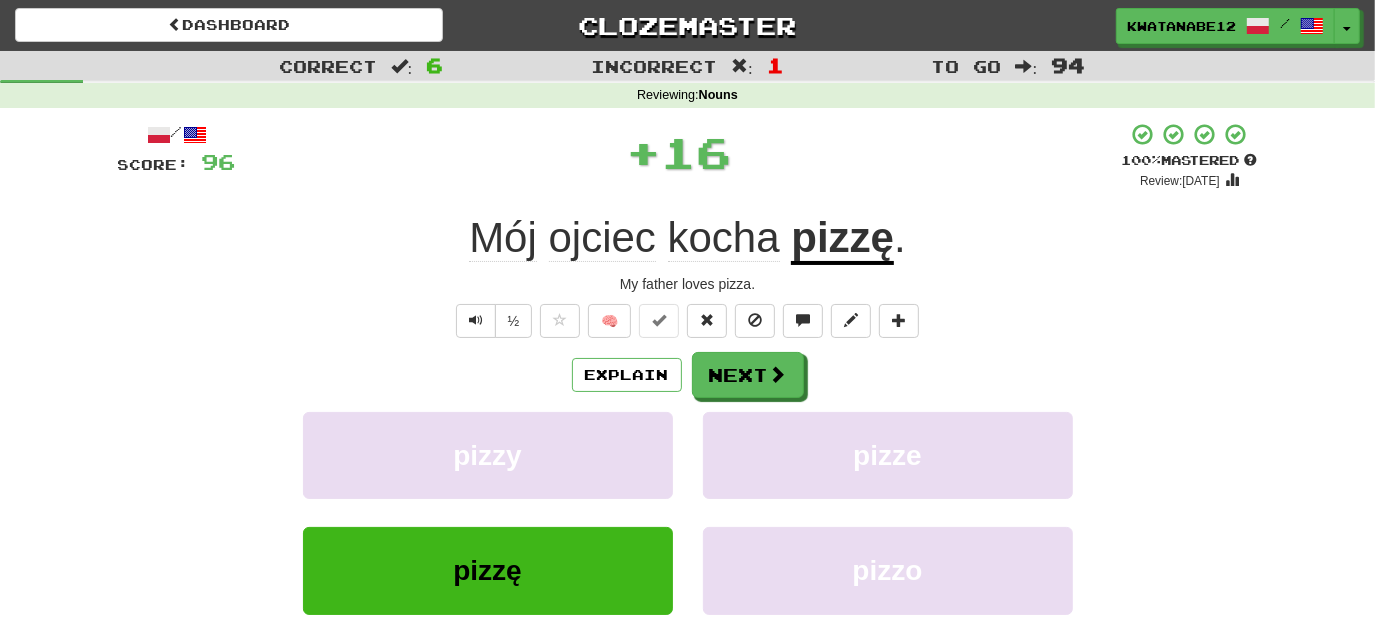 click on "Explain Next pizzy pizze pizzę pizzo Learn more: pizzy pizze pizzę pizzo" at bounding box center [688, 512] 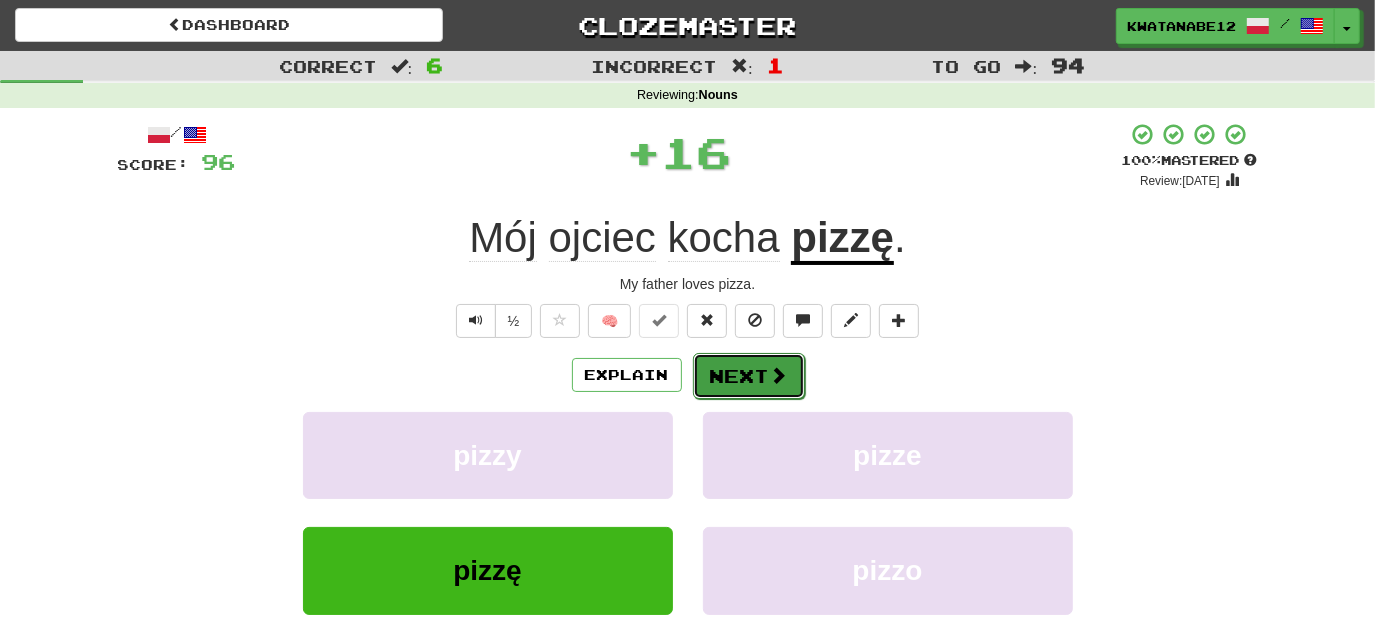 click on "Next" at bounding box center (749, 376) 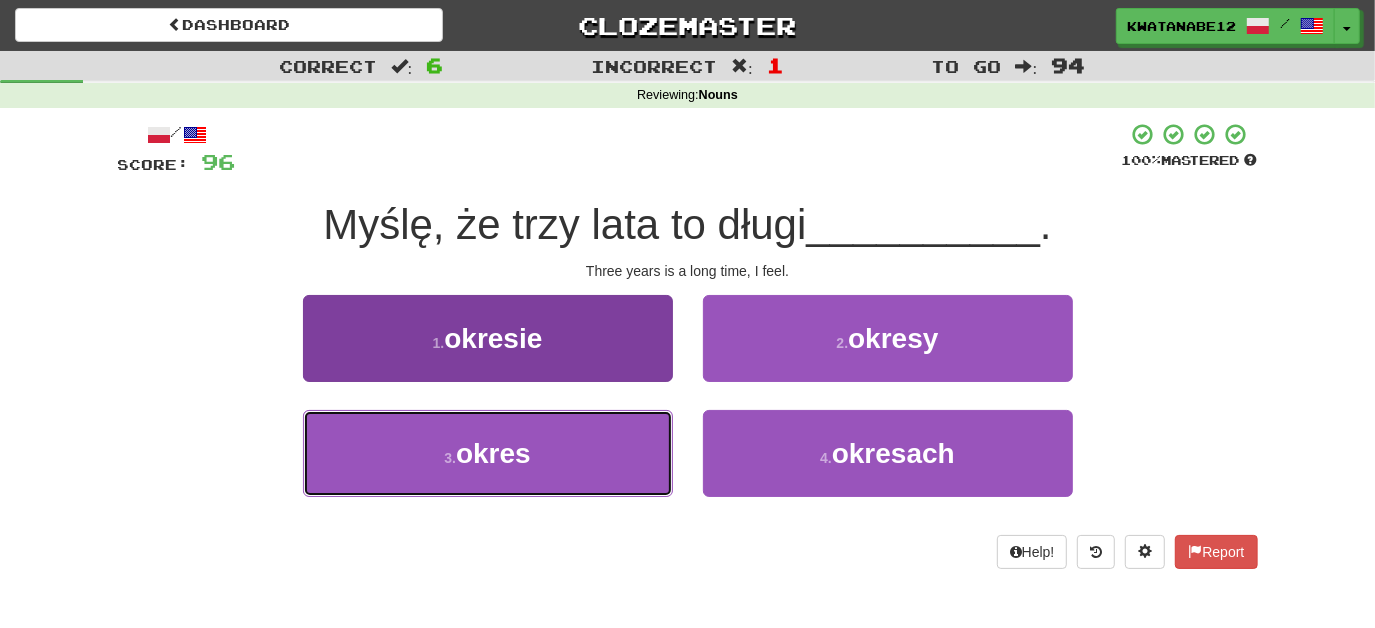drag, startPoint x: 566, startPoint y: 468, endPoint x: 641, endPoint y: 428, distance: 85 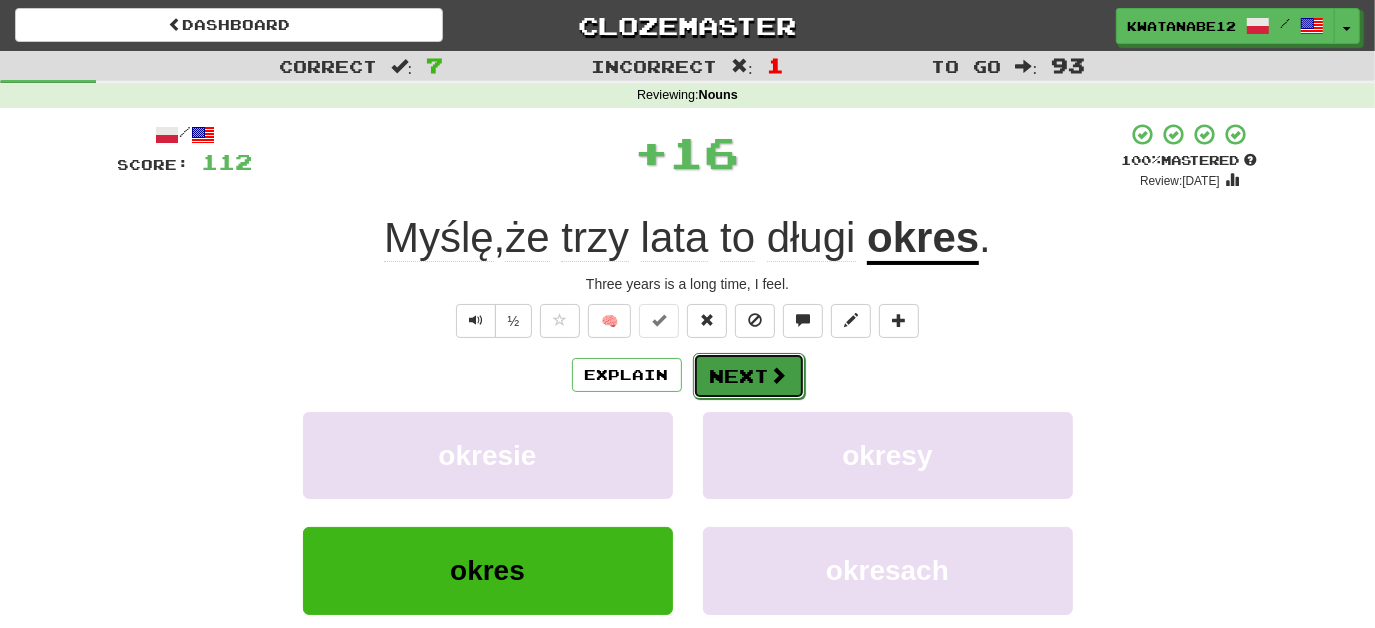 click on "Next" at bounding box center (749, 376) 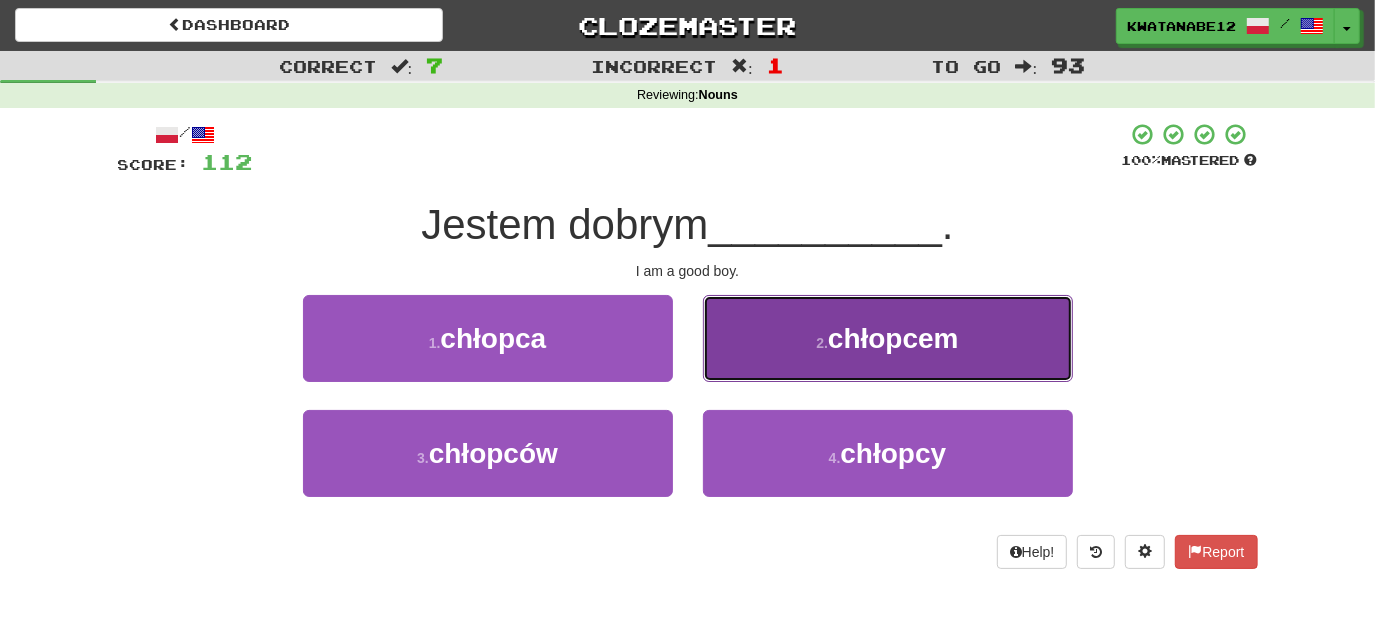 click on "2 .  chłopcem" at bounding box center [888, 338] 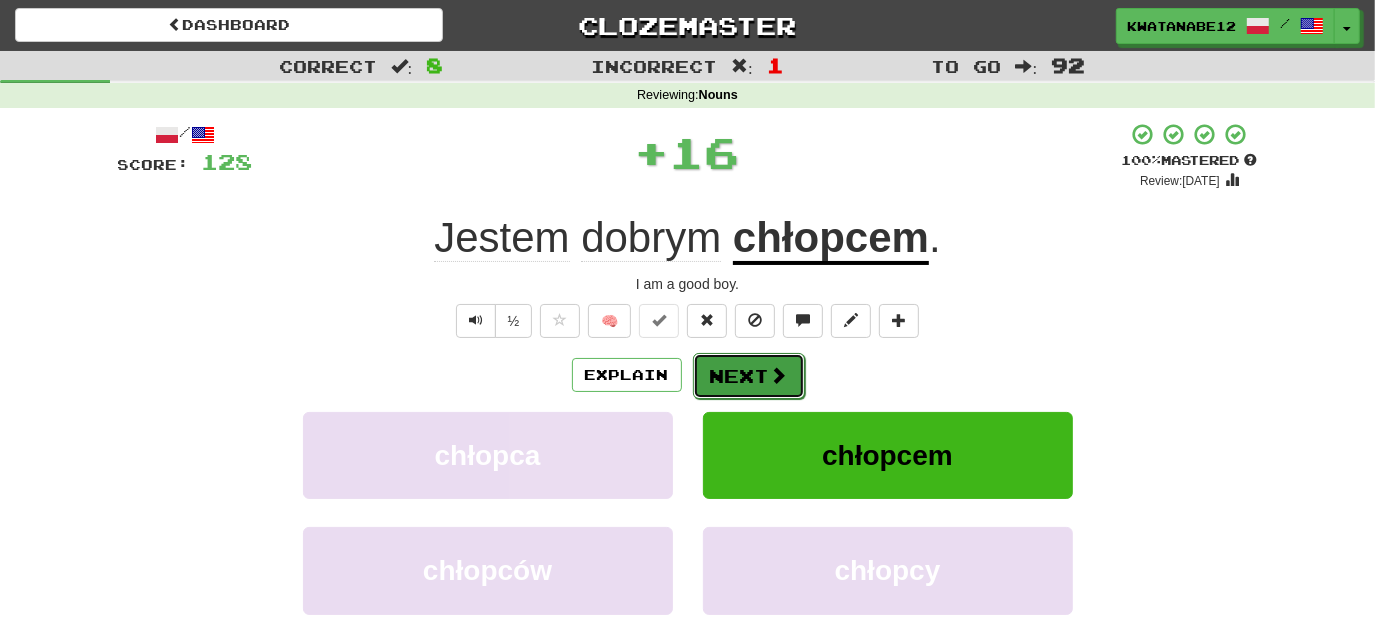 click on "Next" at bounding box center (749, 376) 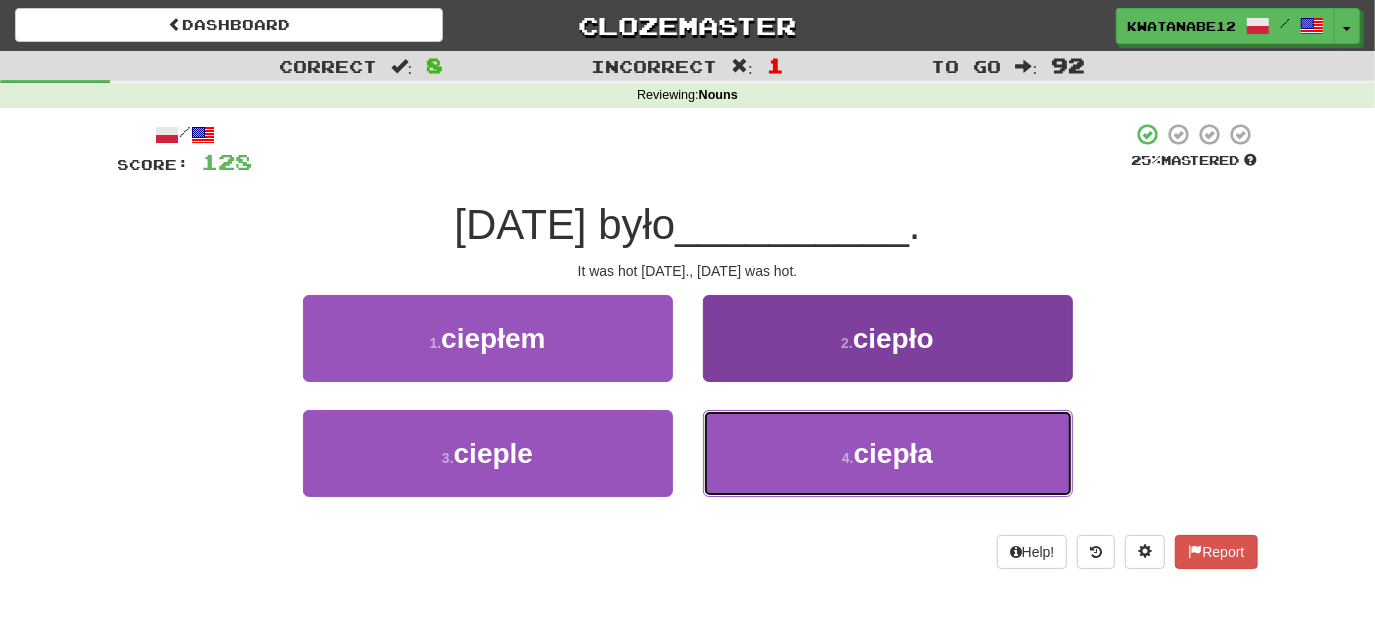 drag, startPoint x: 778, startPoint y: 453, endPoint x: 788, endPoint y: 454, distance: 10.049875 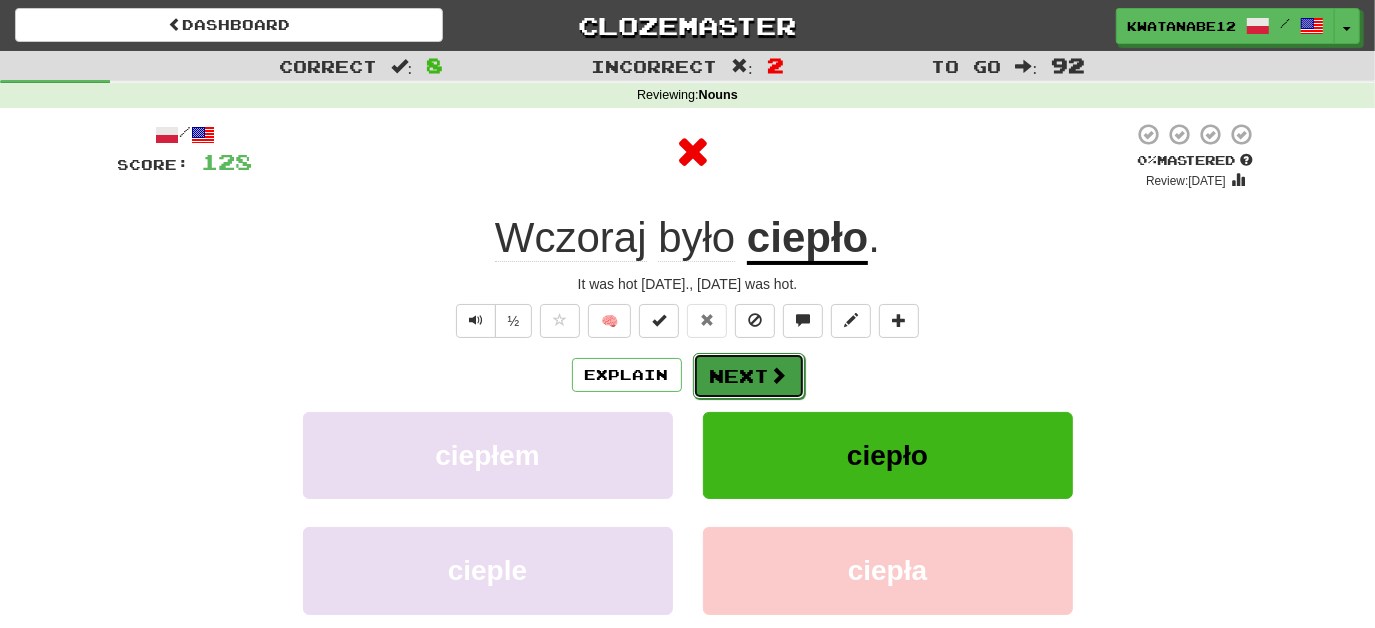 click on "Next" at bounding box center [749, 376] 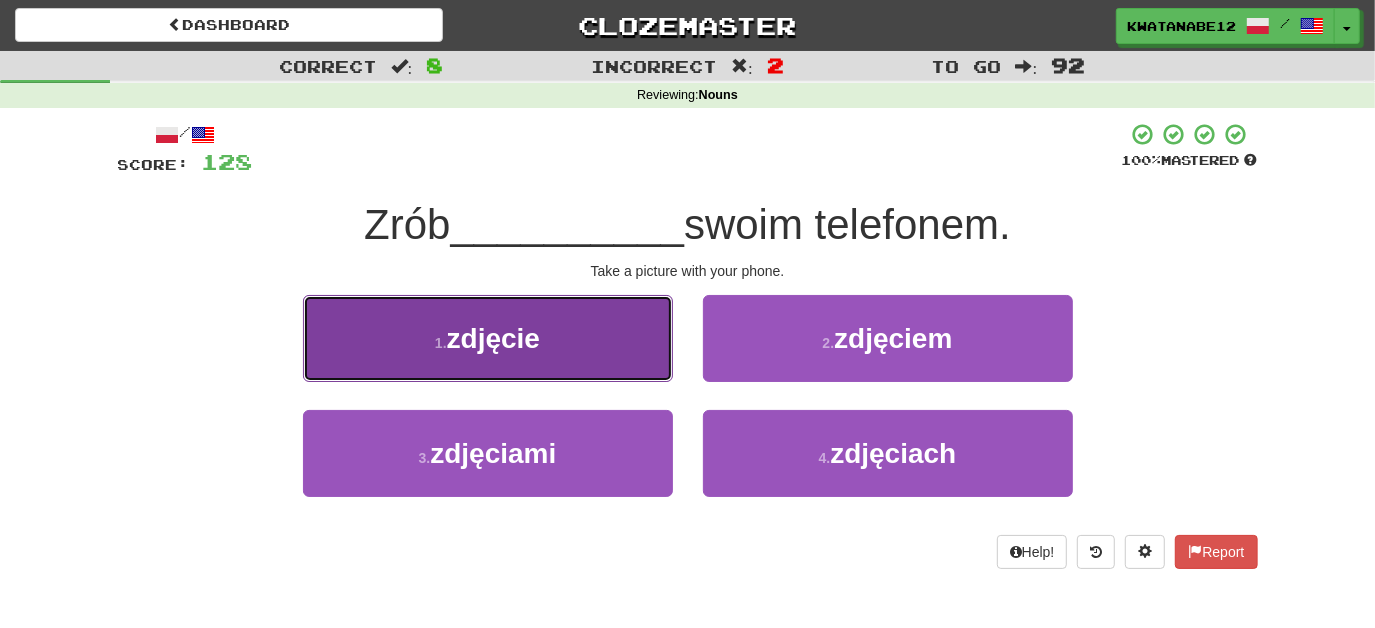 click on "1 .  zdjęcie" at bounding box center (488, 338) 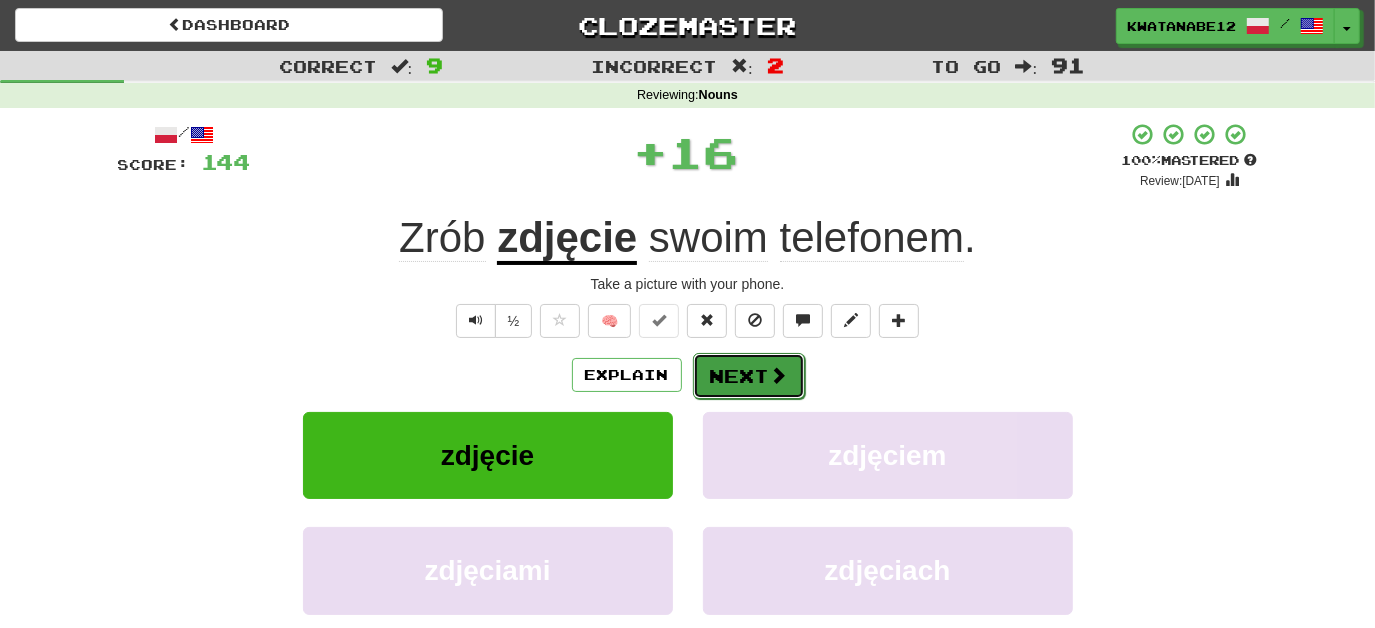 click at bounding box center [779, 375] 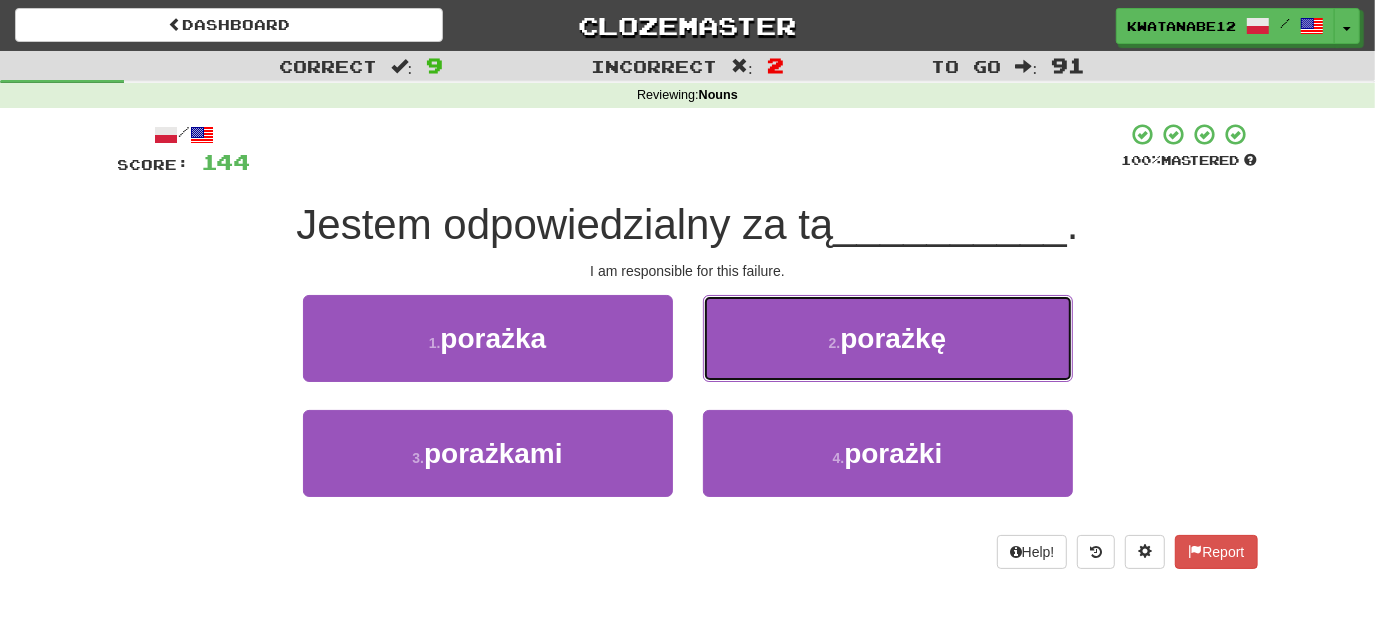 click on "2 .  porażkę" at bounding box center [888, 338] 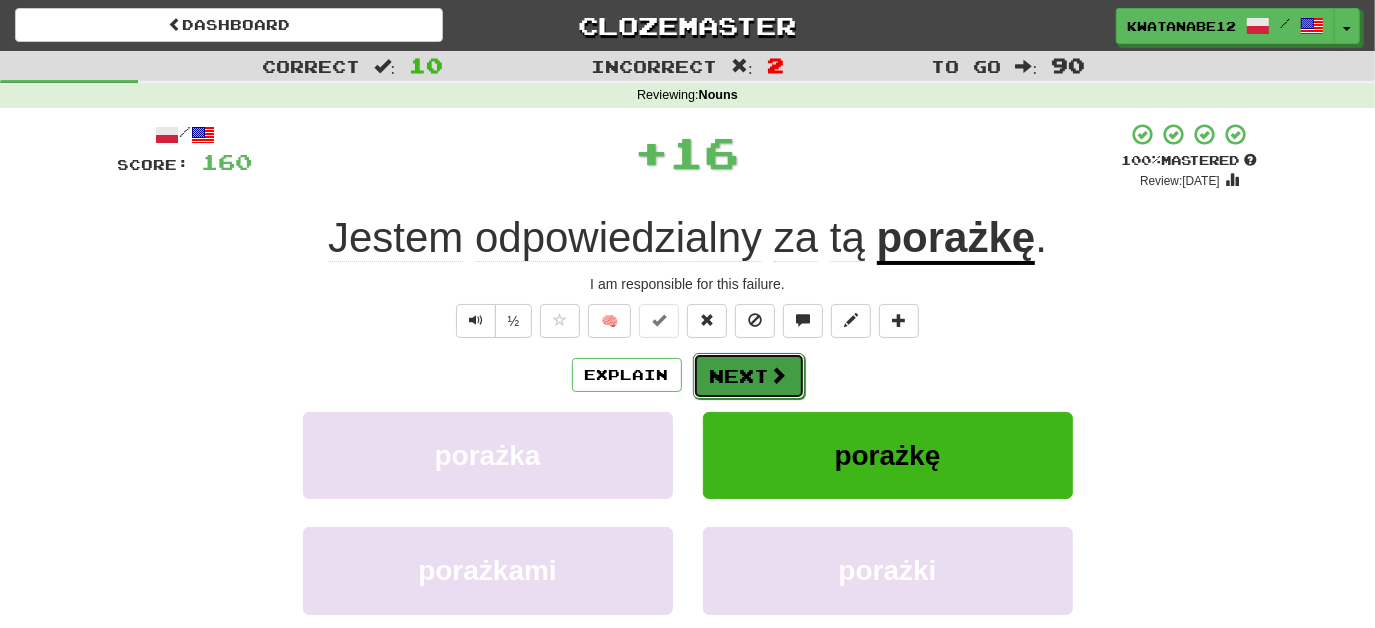 click on "Next" at bounding box center [749, 376] 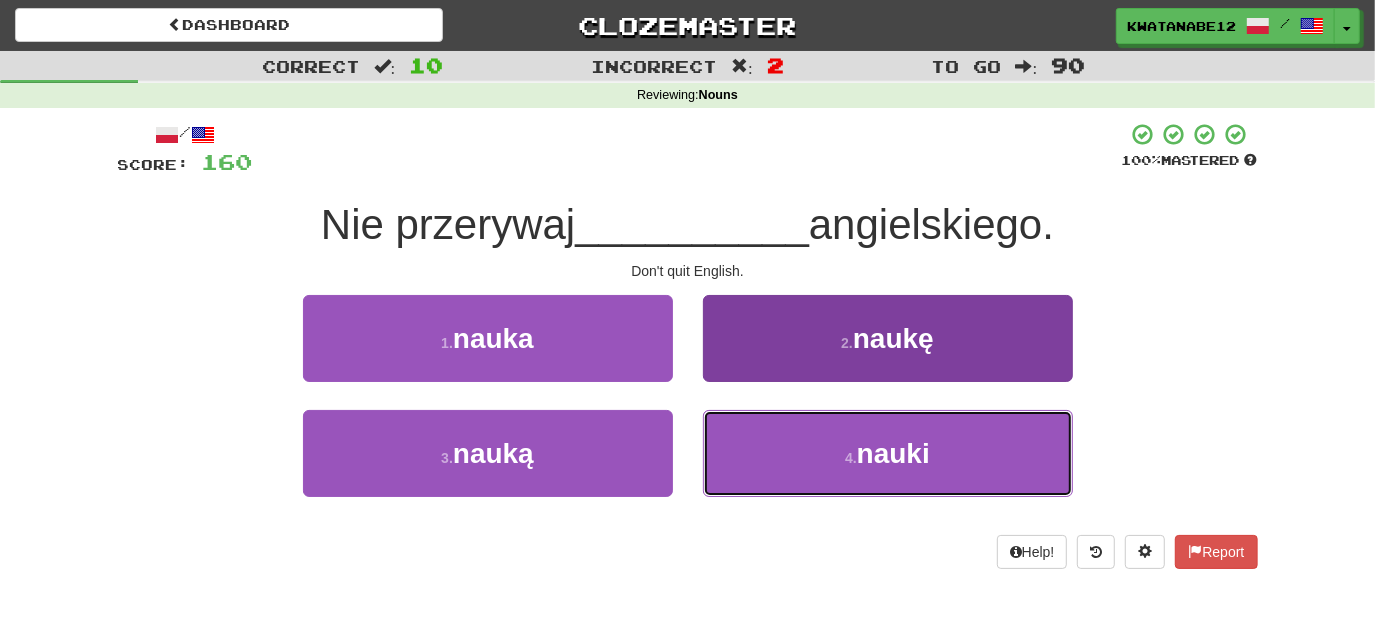 click on "4 .  nauki" at bounding box center [888, 453] 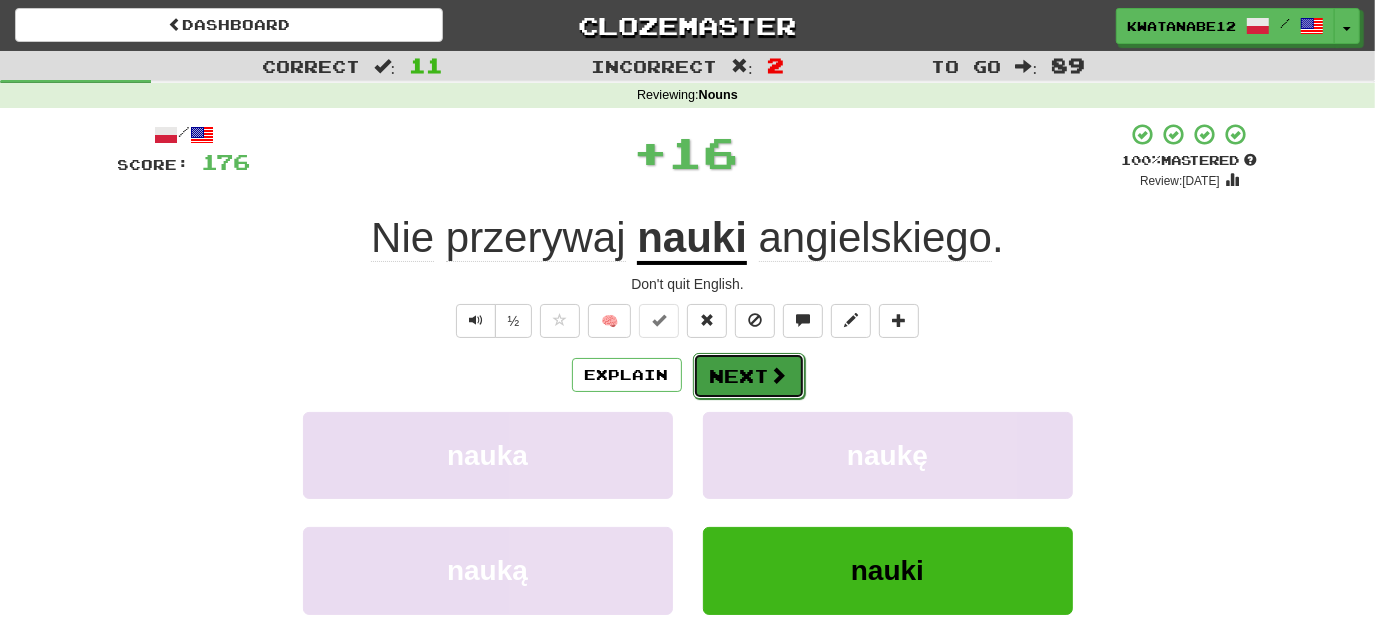 click on "Next" at bounding box center (749, 376) 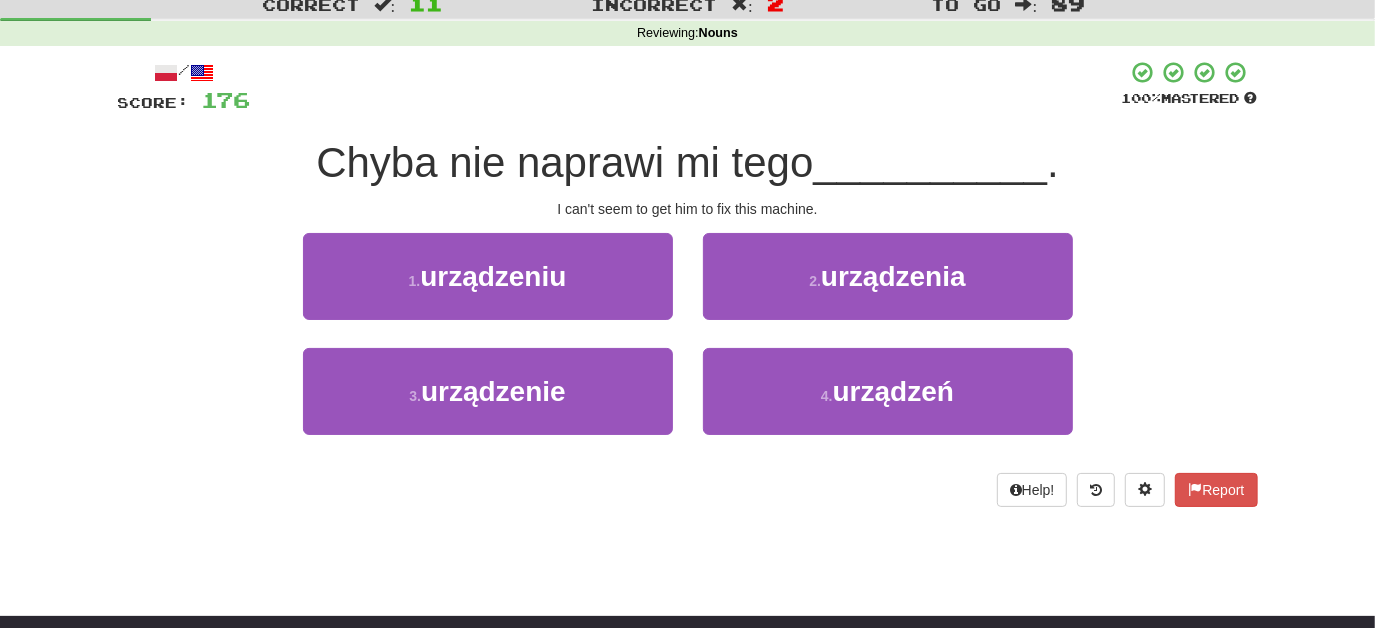 scroll, scrollTop: 61, scrollLeft: 0, axis: vertical 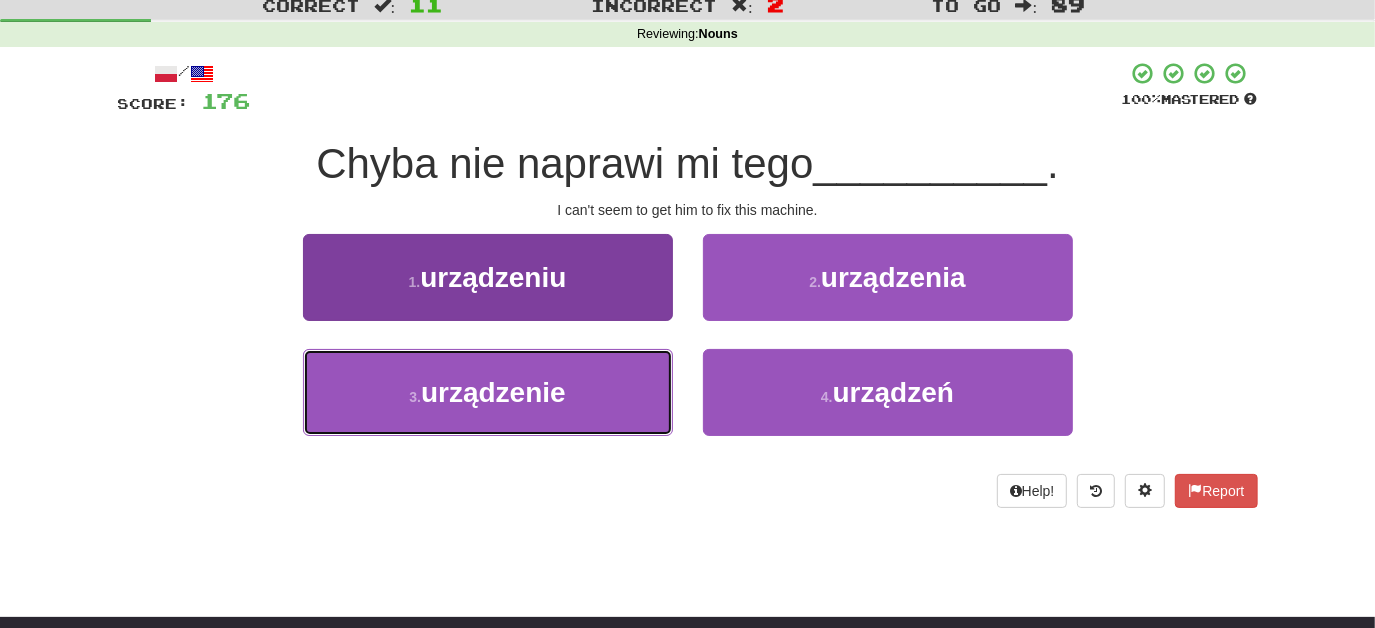 drag, startPoint x: 625, startPoint y: 370, endPoint x: 645, endPoint y: 375, distance: 20.615528 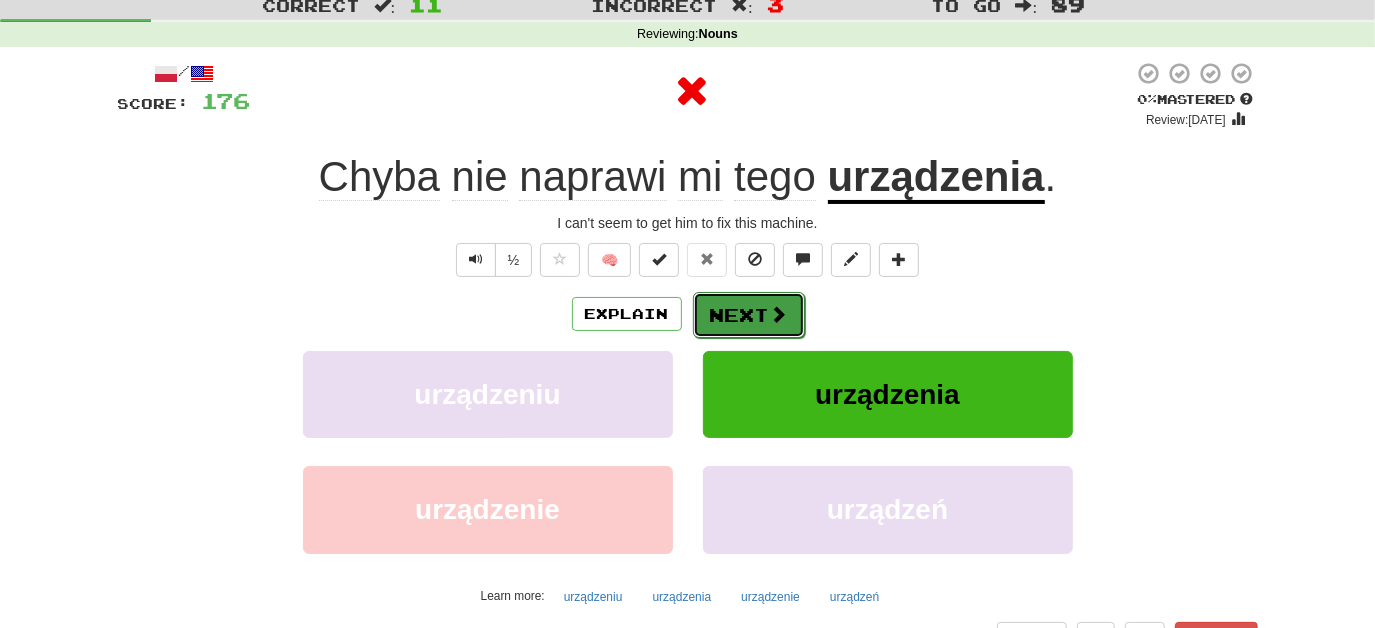 click on "Next" at bounding box center (749, 315) 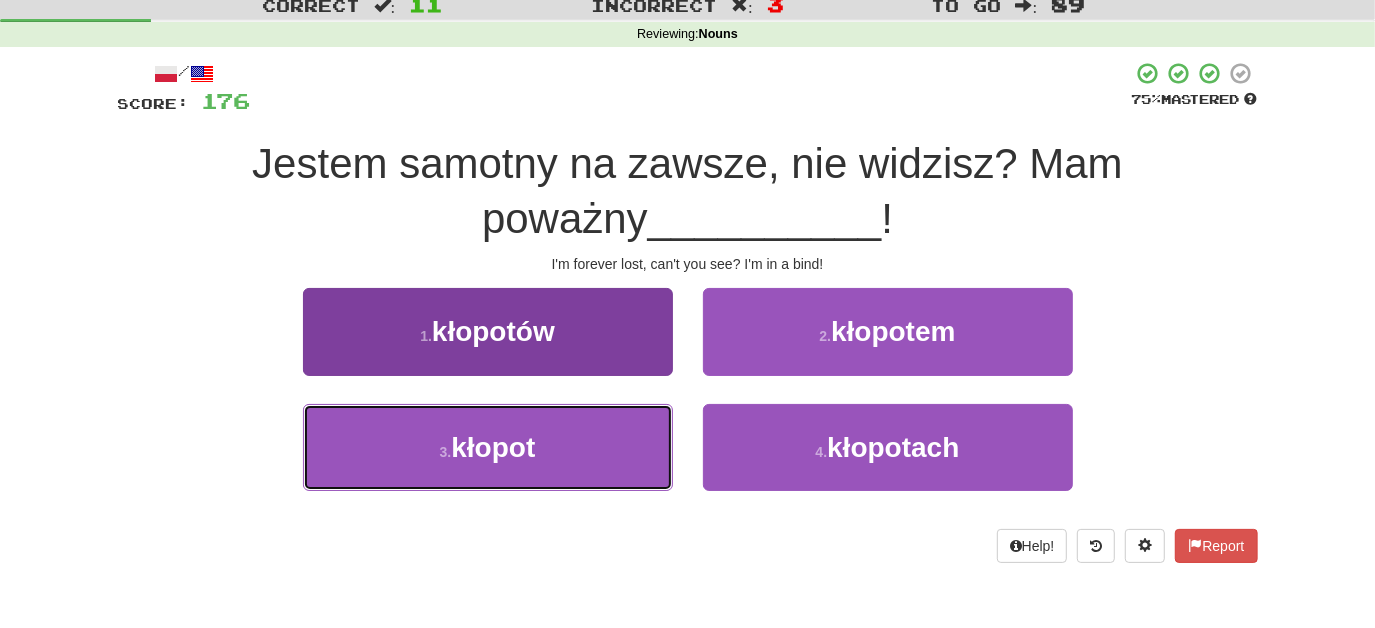 click on "3 .  kłopot" at bounding box center (488, 447) 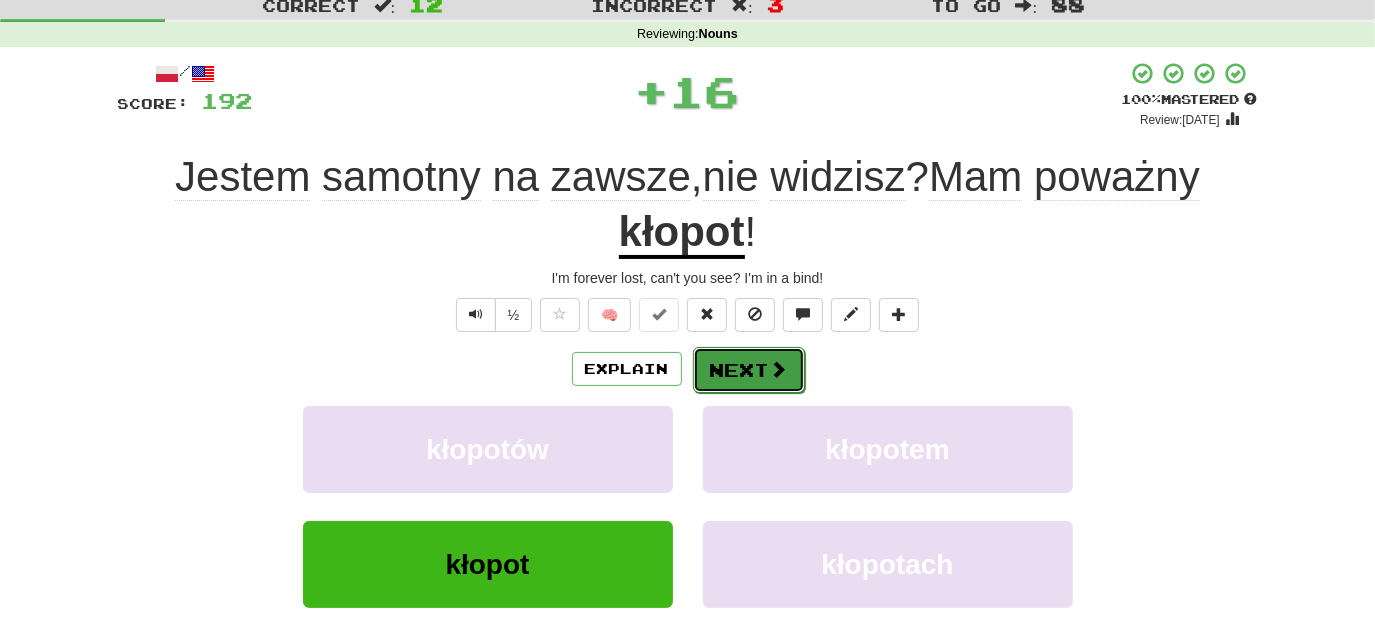 click on "Next" at bounding box center [749, 370] 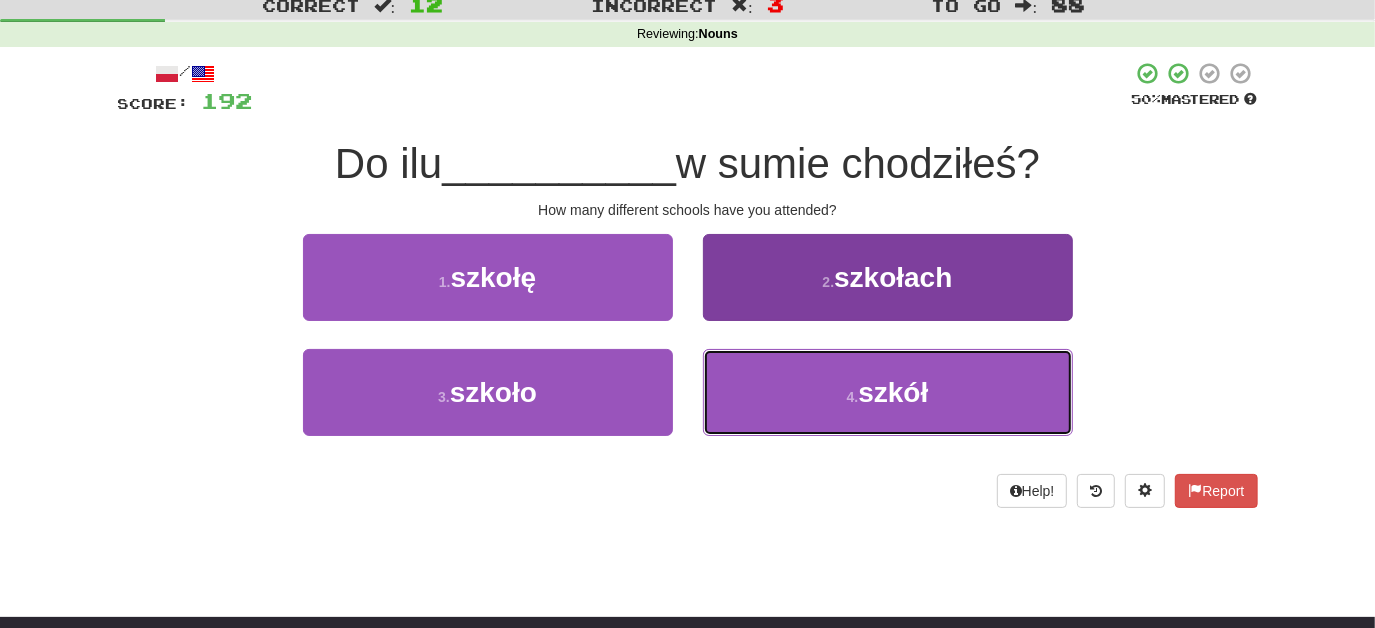 click on "4 .  szkół" at bounding box center (888, 392) 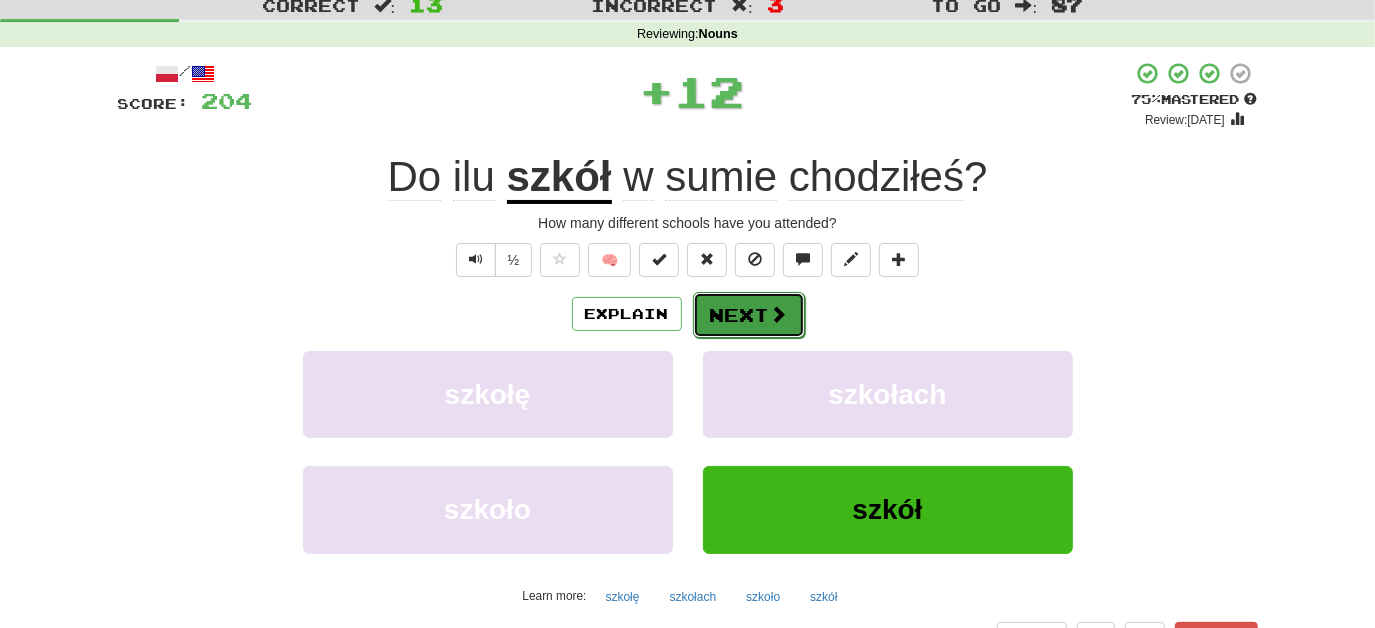 click on "Next" at bounding box center [749, 315] 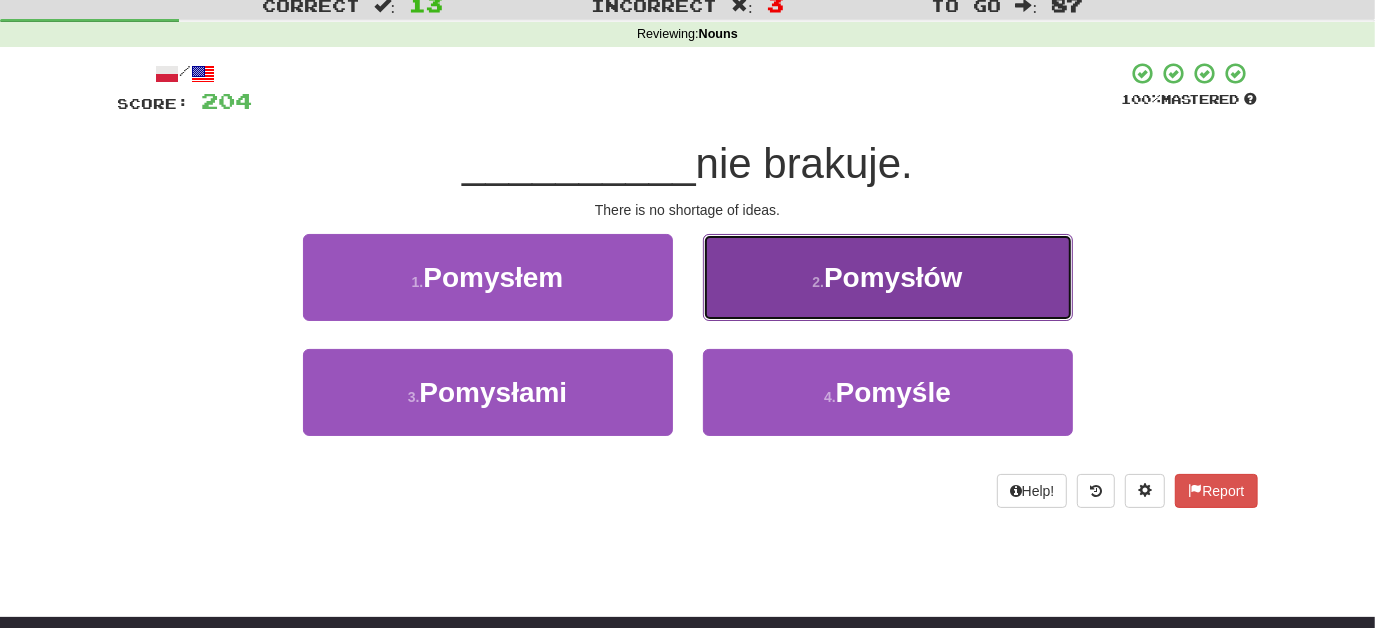 click on "2 .  Pomysłów" at bounding box center [888, 277] 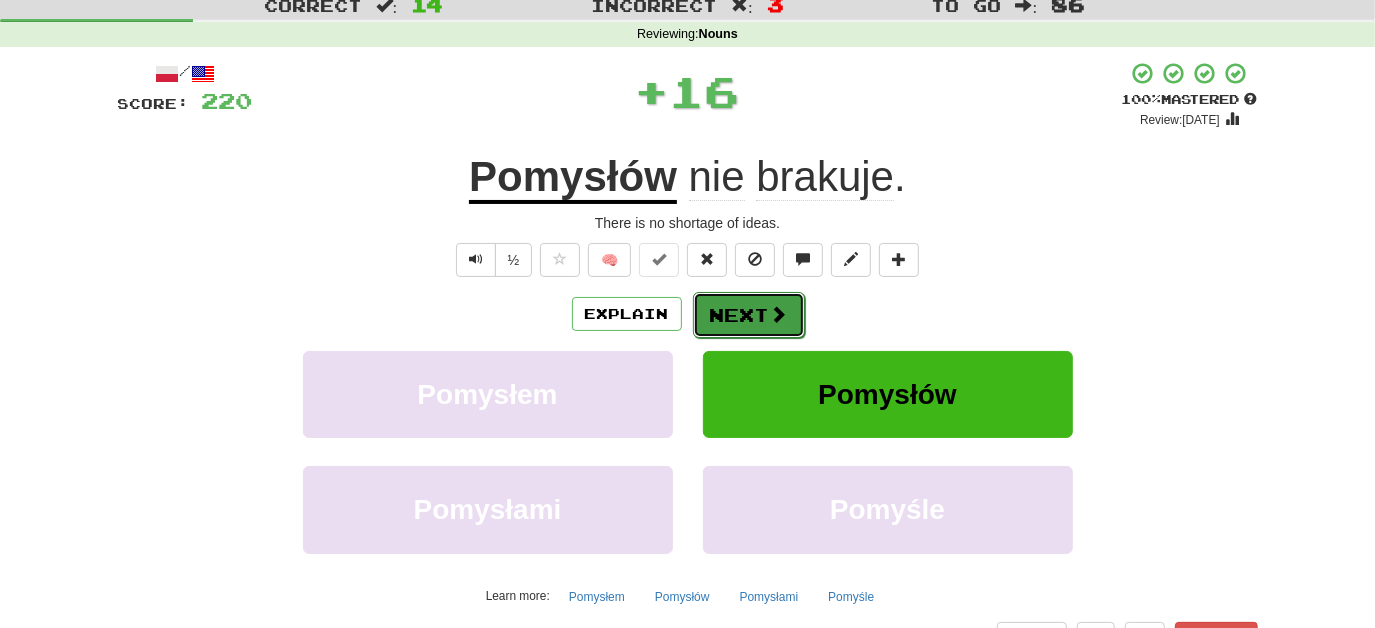 click on "Next" at bounding box center [749, 315] 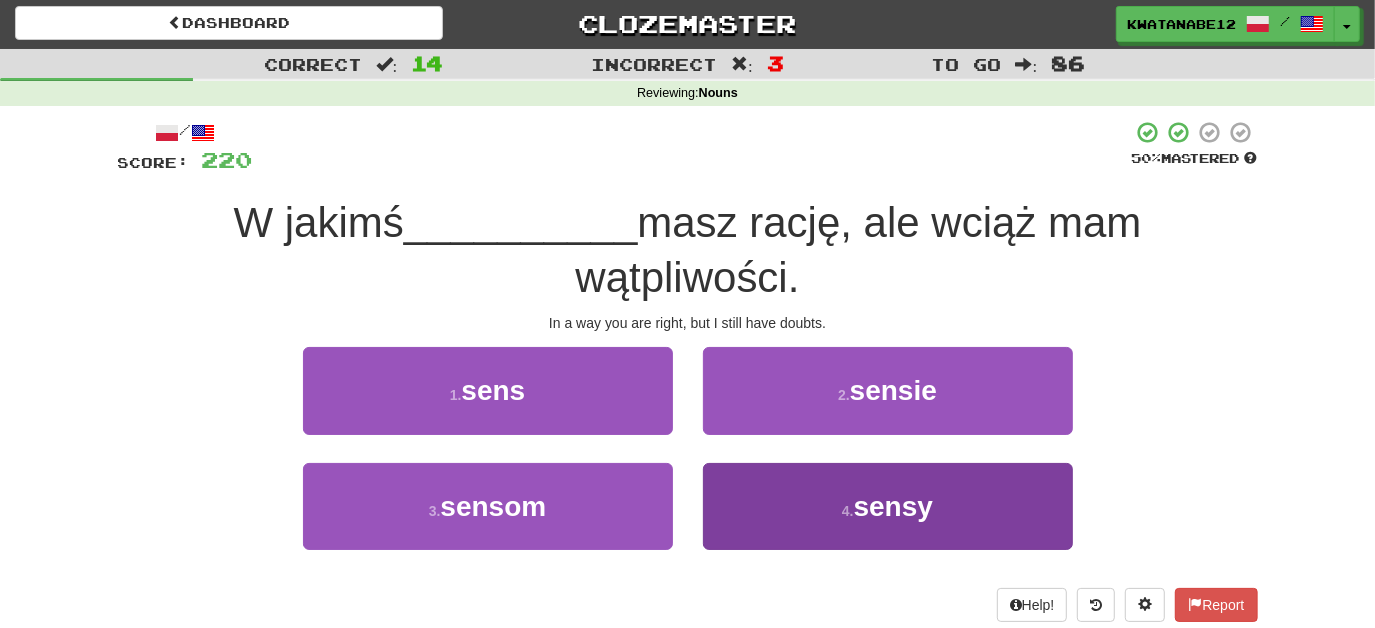 scroll, scrollTop: 0, scrollLeft: 0, axis: both 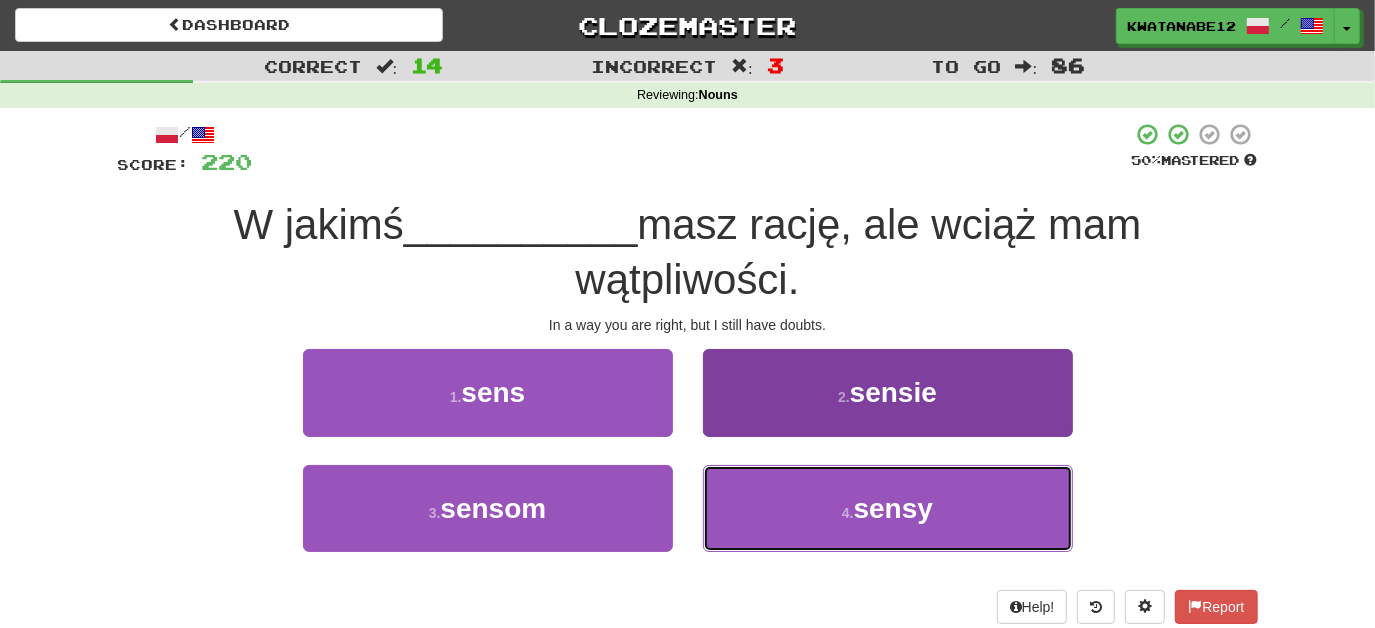 drag, startPoint x: 749, startPoint y: 505, endPoint x: 740, endPoint y: 465, distance: 41 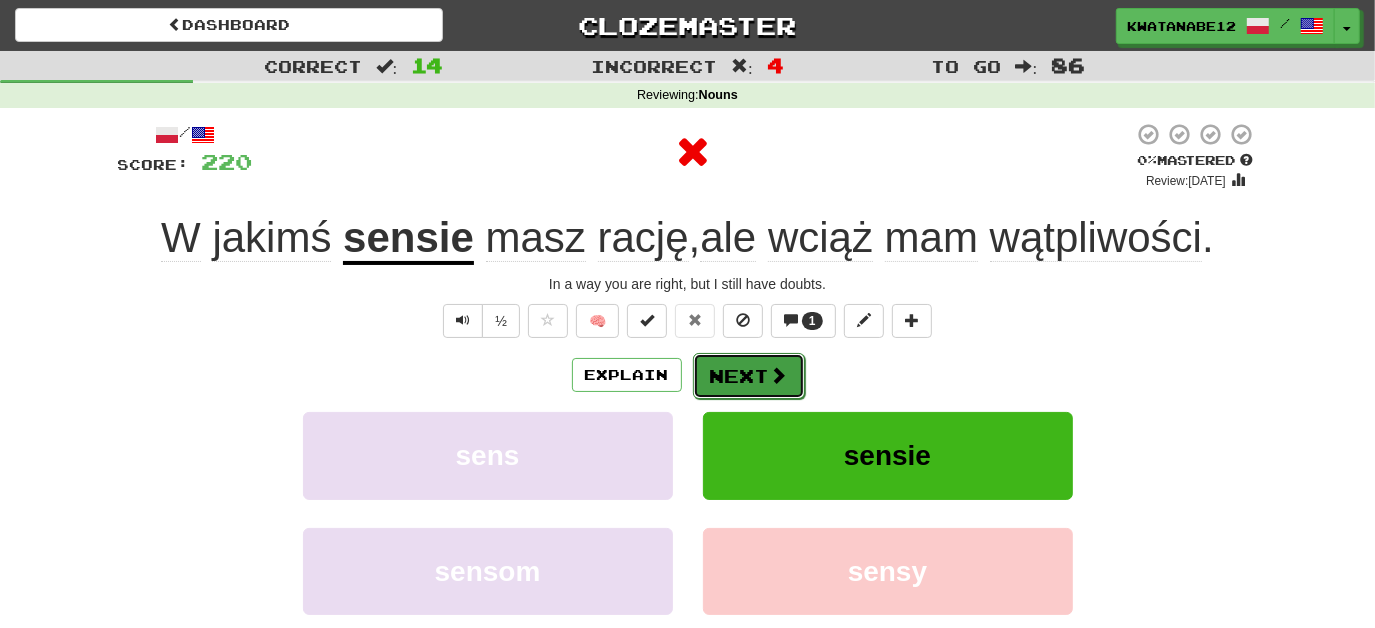 click on "Next" at bounding box center [749, 376] 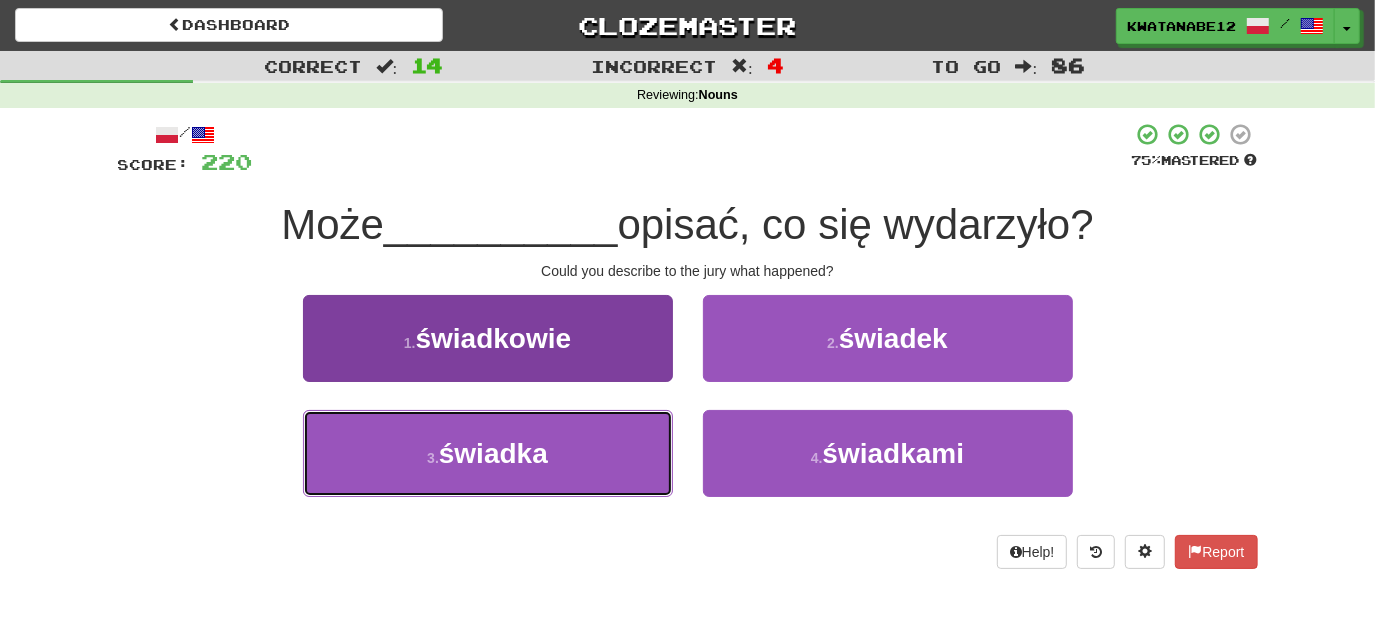 drag, startPoint x: 631, startPoint y: 439, endPoint x: 642, endPoint y: 429, distance: 14.866069 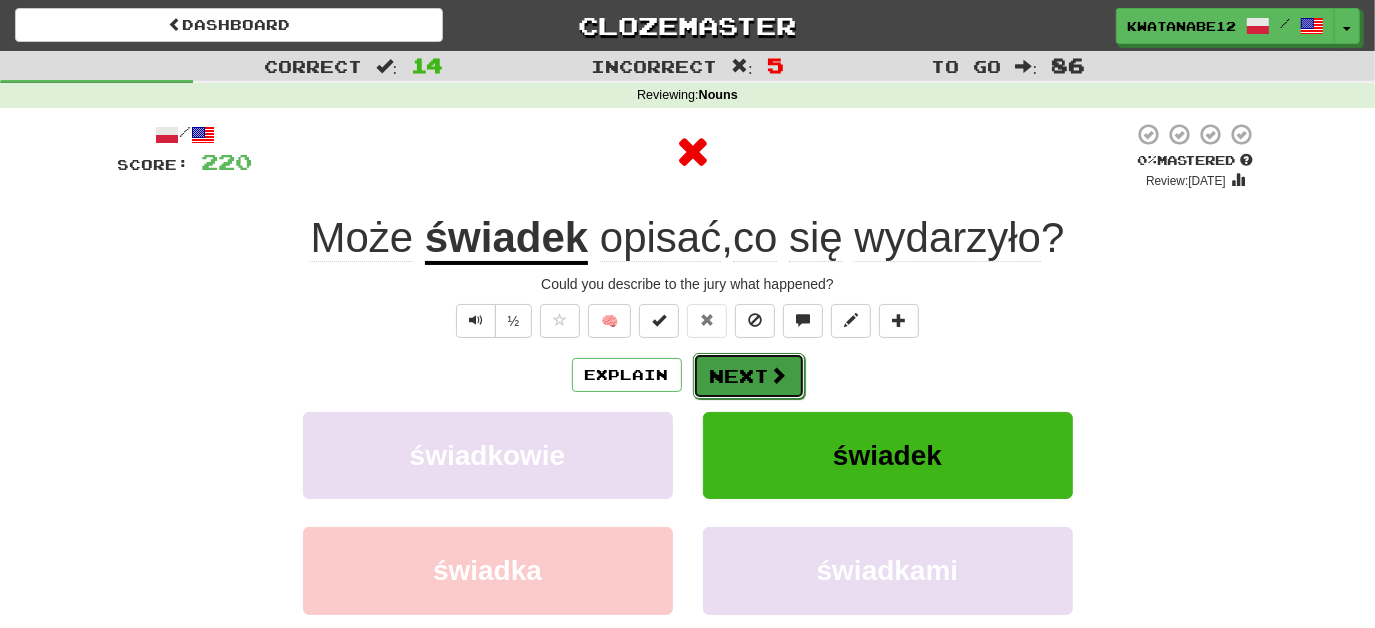 click on "Next" at bounding box center [749, 376] 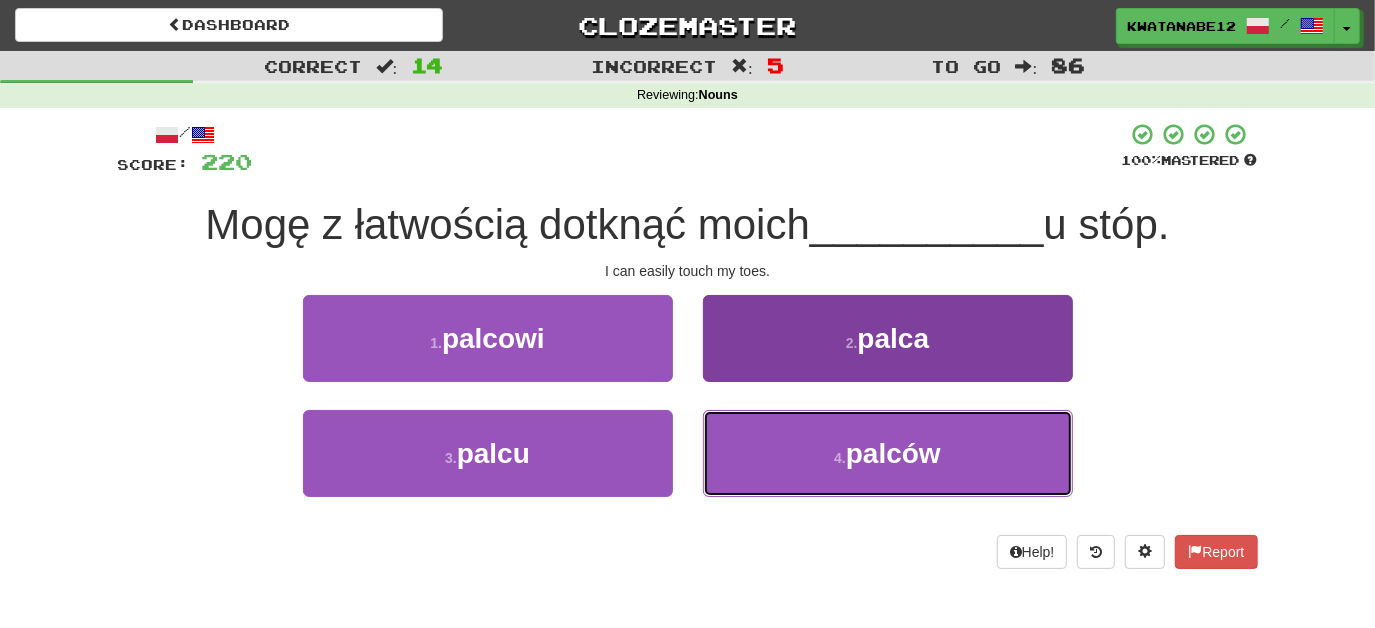 click on "4 .  palców" at bounding box center (888, 453) 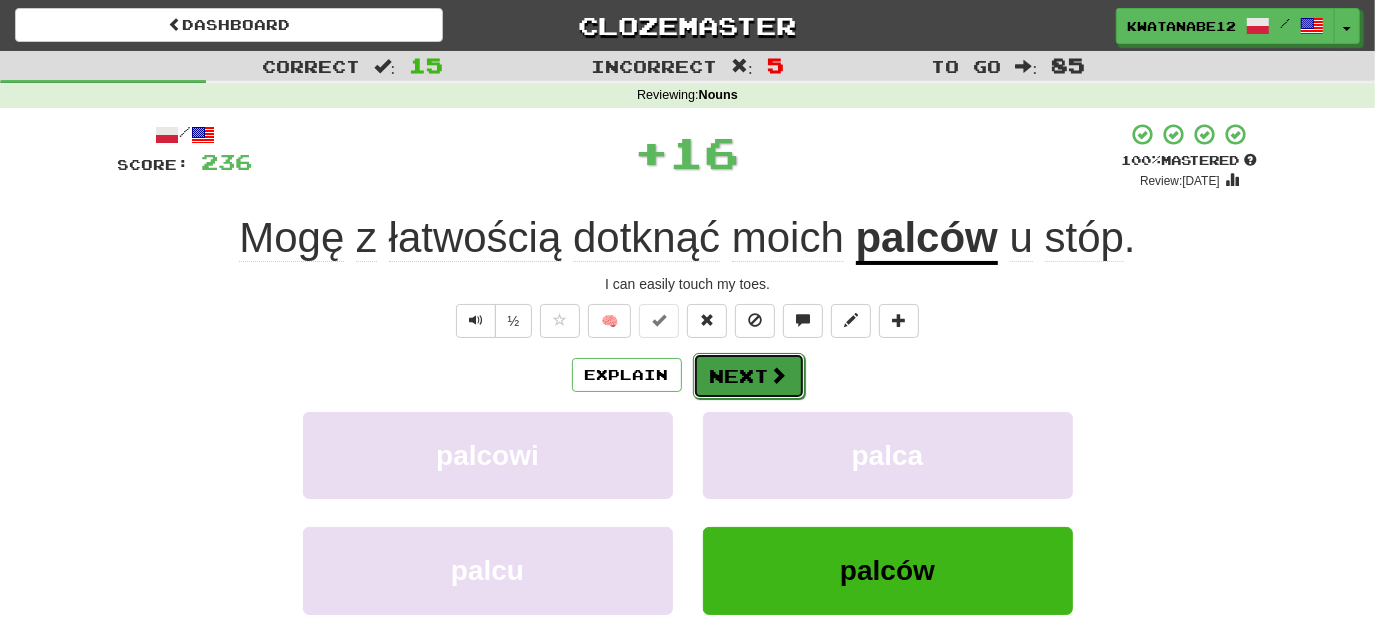 click on "Next" at bounding box center (749, 376) 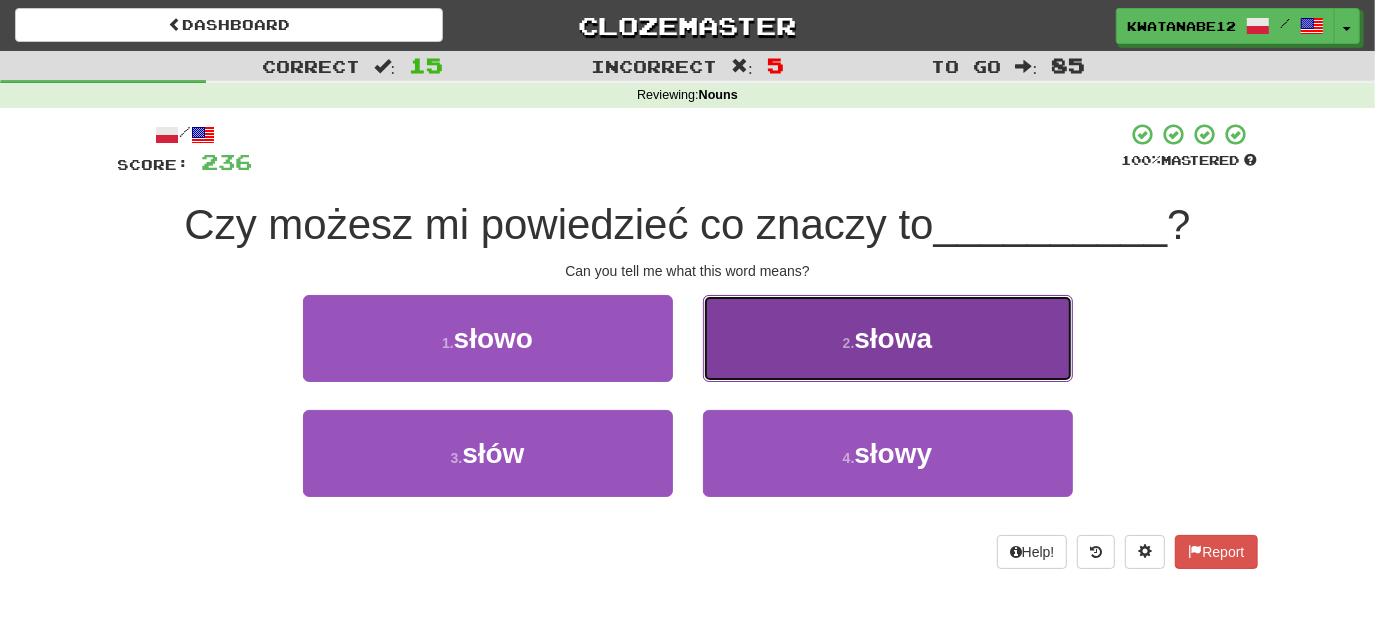 click on "2 .  słowa" at bounding box center [888, 338] 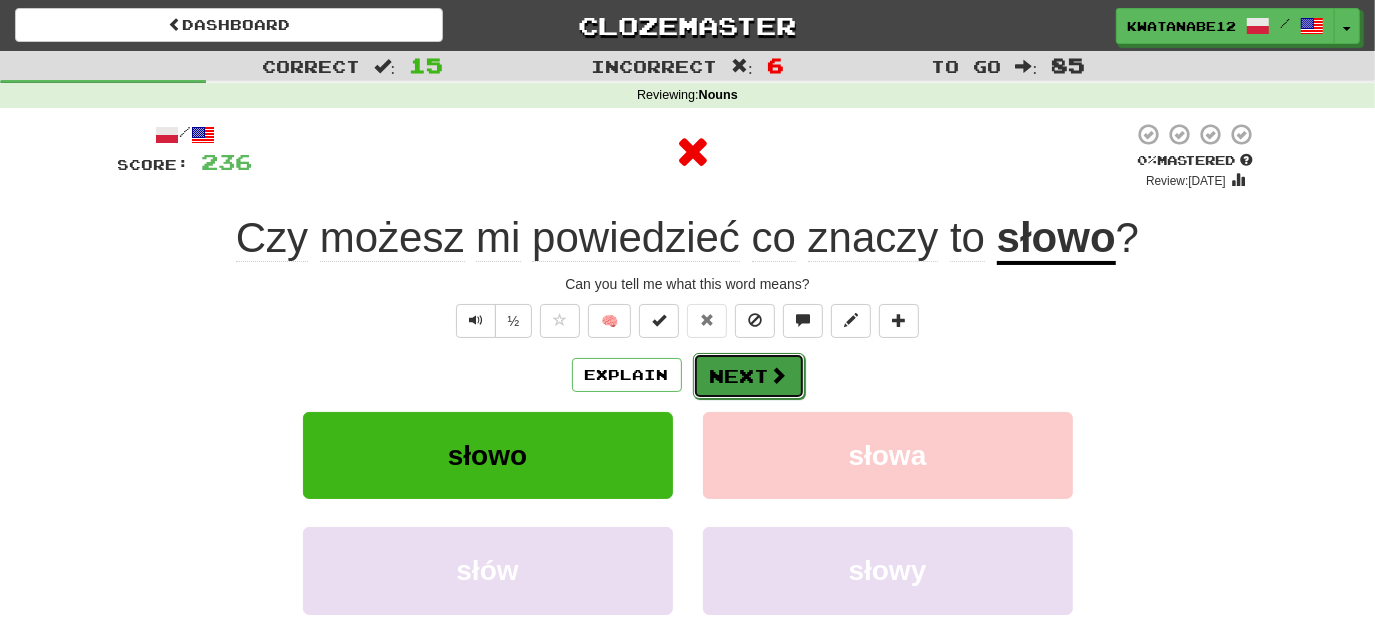 click on "Next" at bounding box center (749, 376) 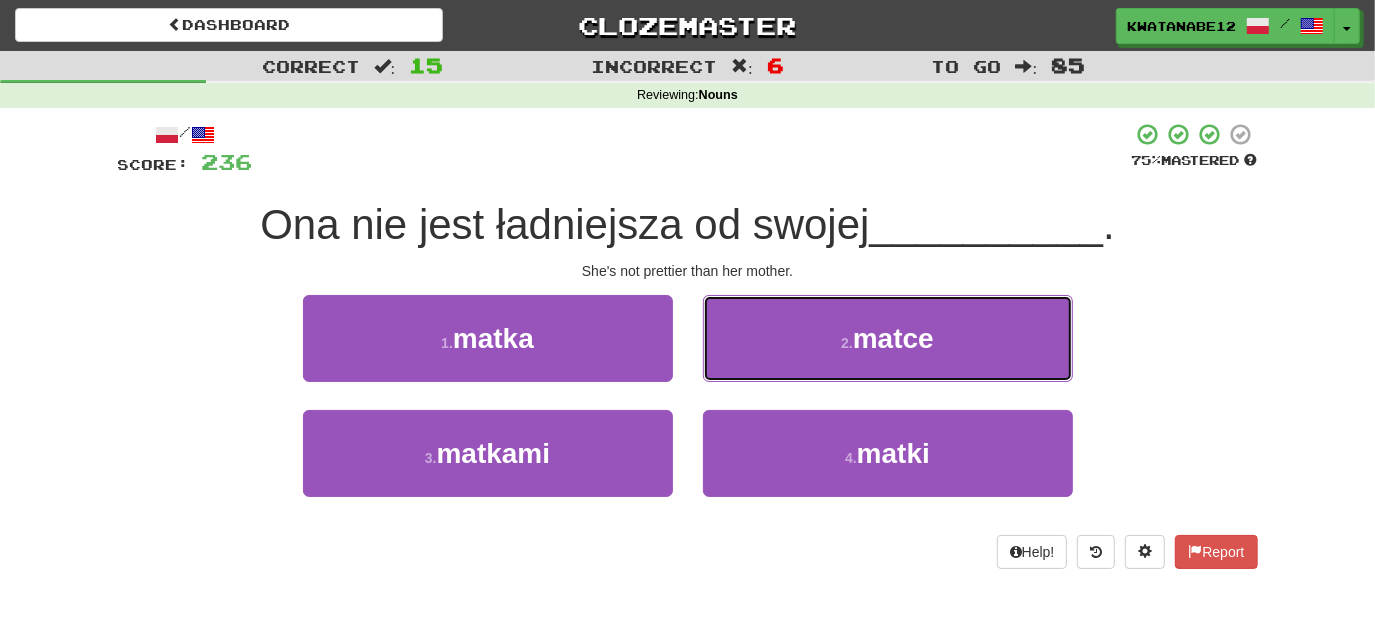 drag, startPoint x: 832, startPoint y: 336, endPoint x: 817, endPoint y: 348, distance: 19.209373 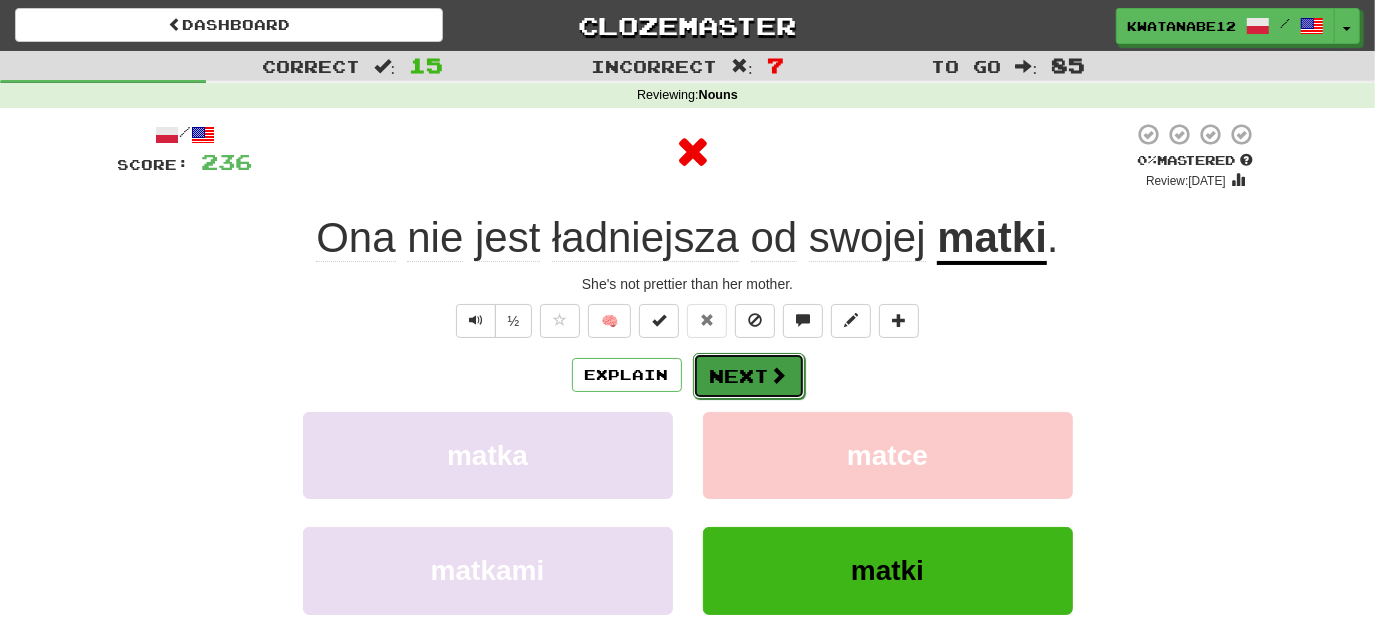 drag, startPoint x: 762, startPoint y: 377, endPoint x: 751, endPoint y: 370, distance: 13.038404 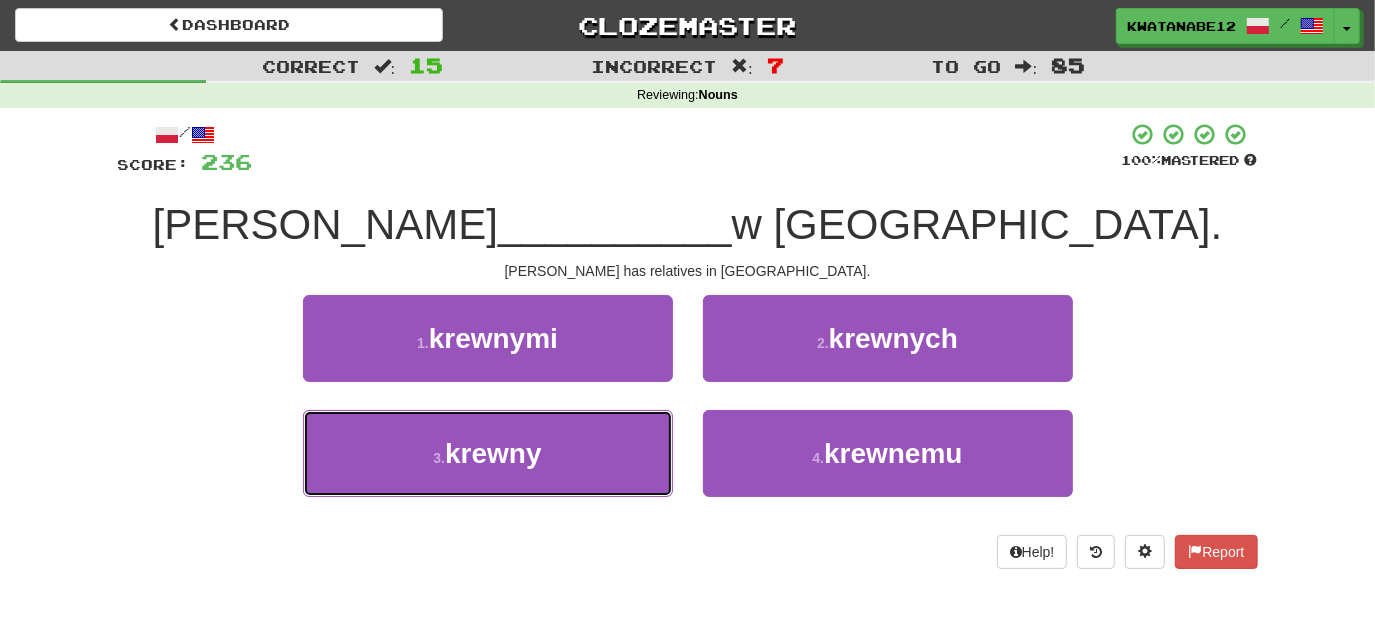 drag, startPoint x: 610, startPoint y: 439, endPoint x: 689, endPoint y: 399, distance: 88.54942 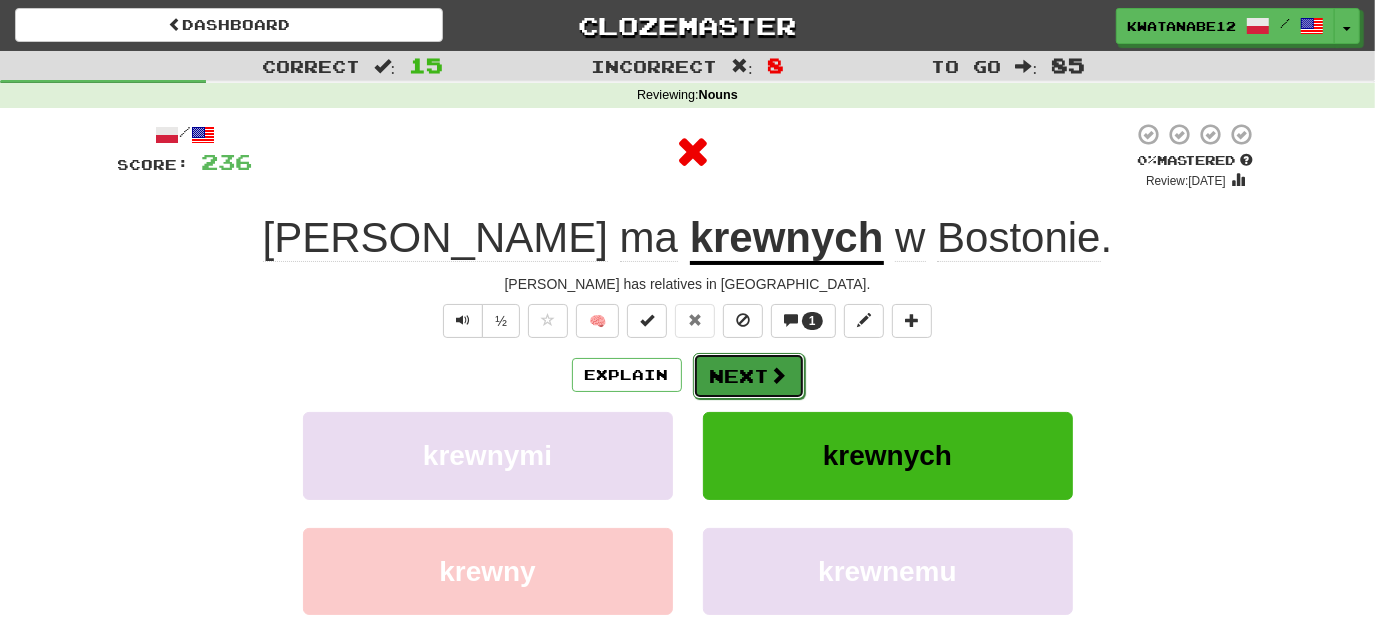 click on "Next" at bounding box center [749, 376] 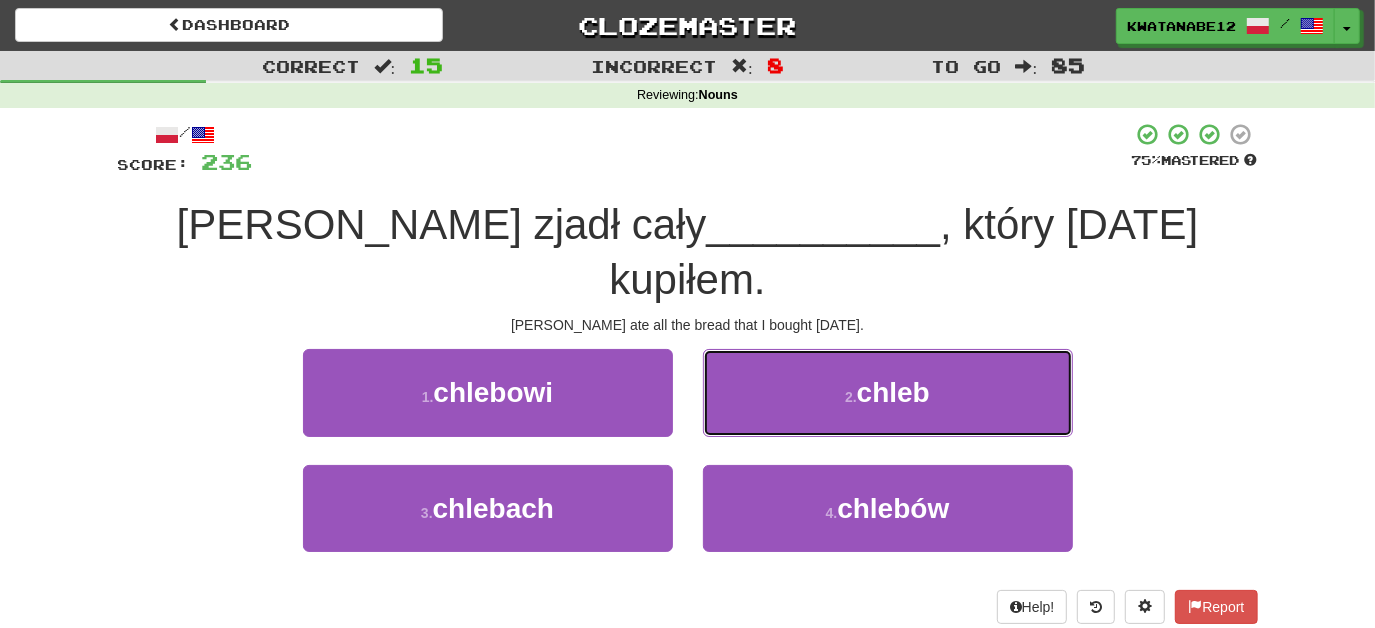 click on "2 .  chleb" at bounding box center [888, 392] 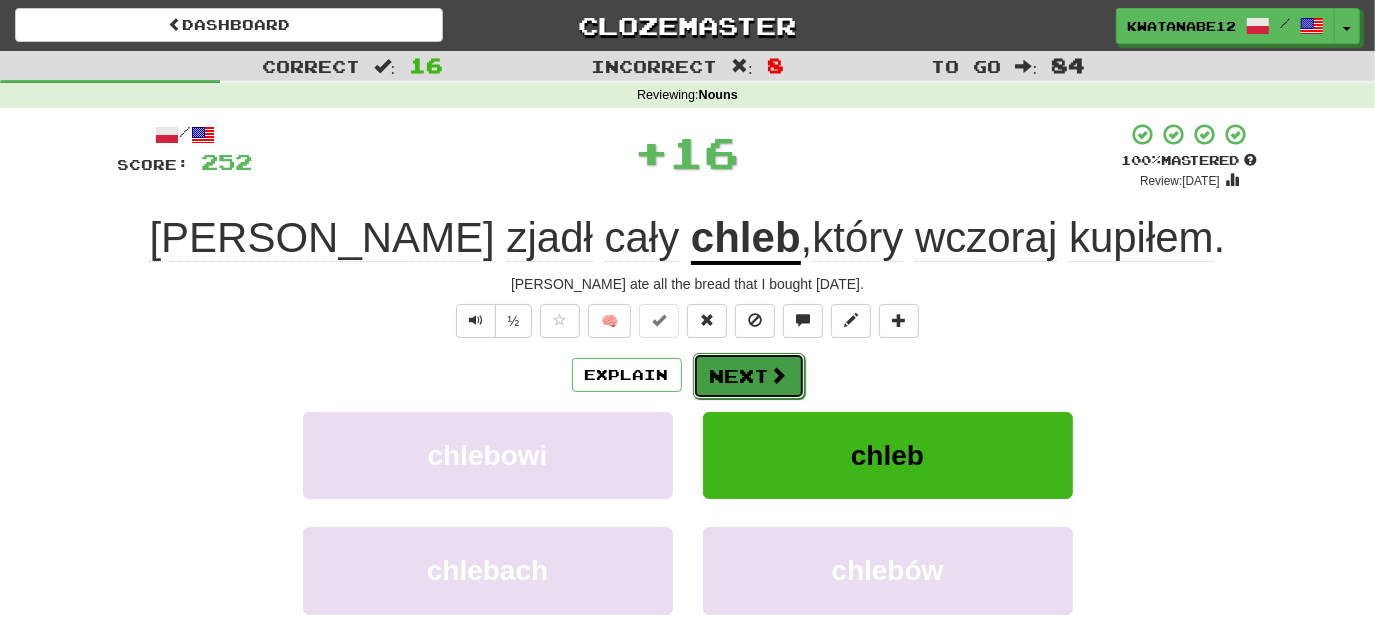 click on "Next" at bounding box center [749, 376] 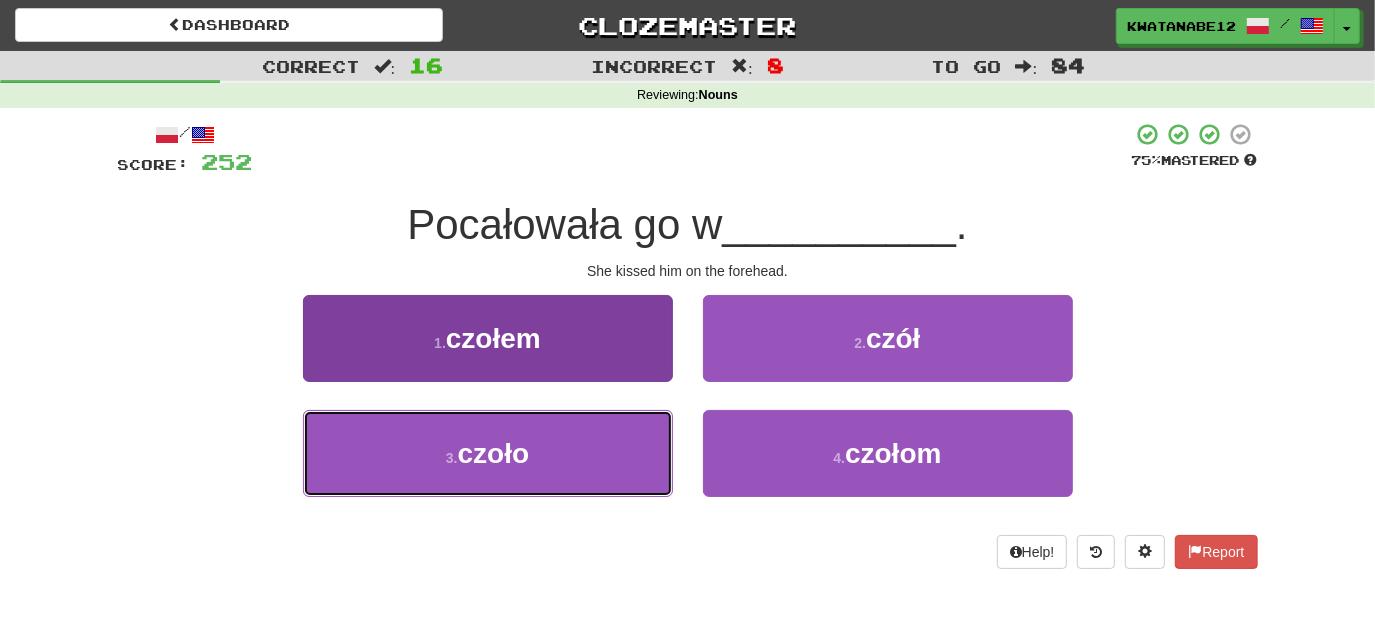 click on "3 .  czoło" at bounding box center (488, 453) 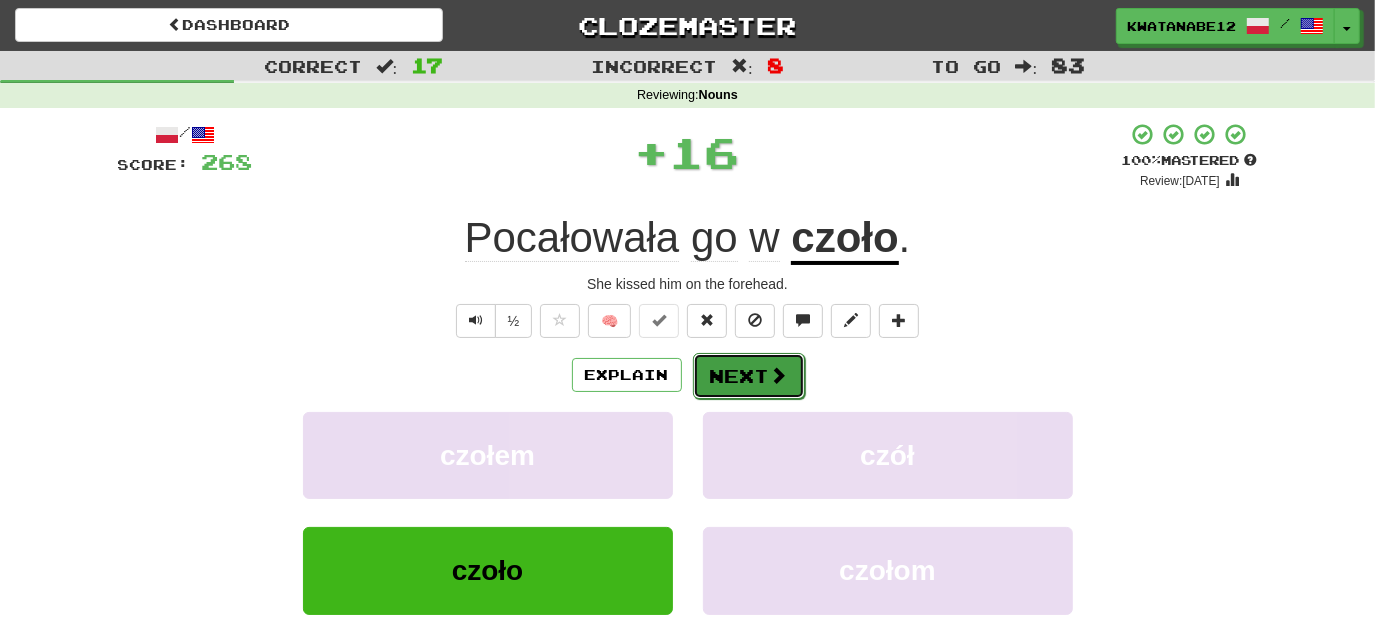 click at bounding box center [779, 375] 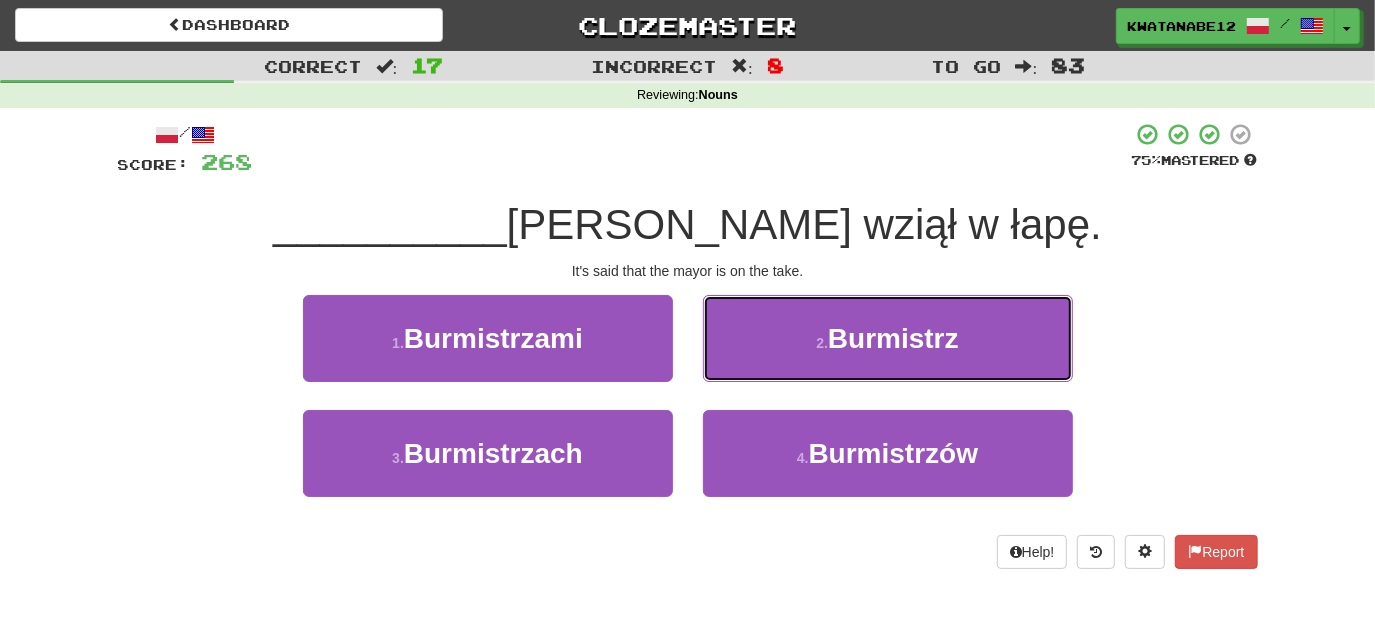 drag, startPoint x: 756, startPoint y: 318, endPoint x: 765, endPoint y: 344, distance: 27.513634 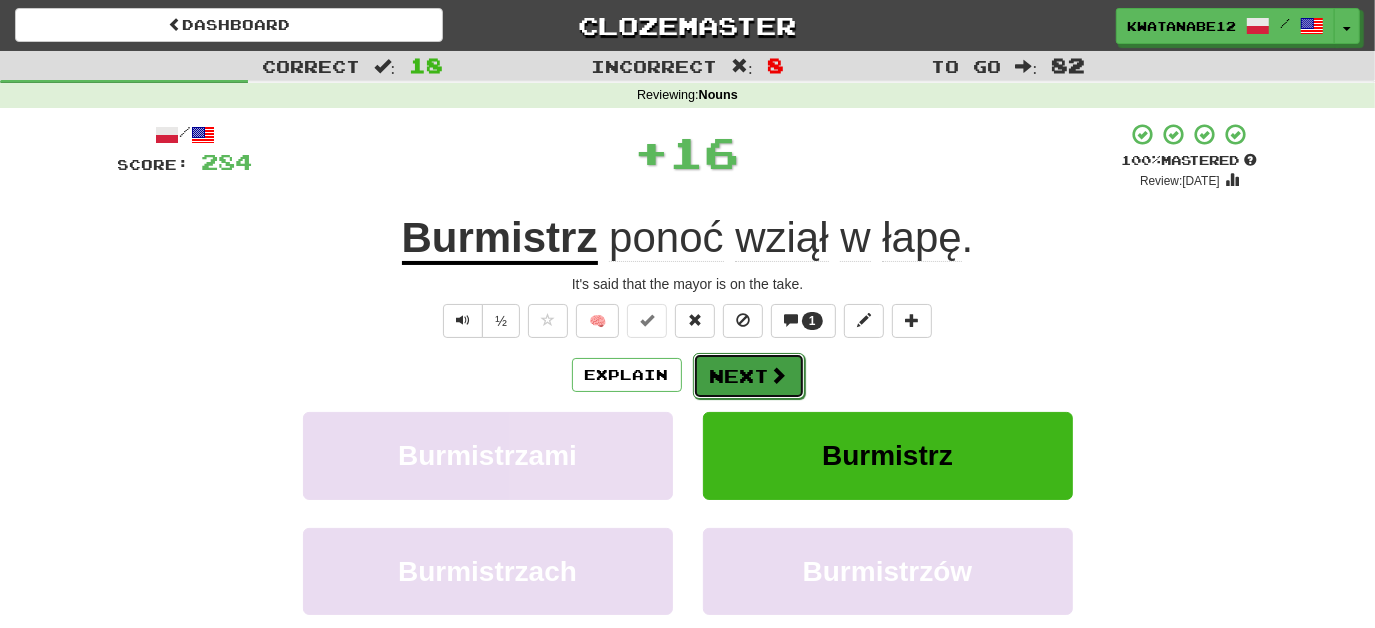 click on "Next" at bounding box center [749, 376] 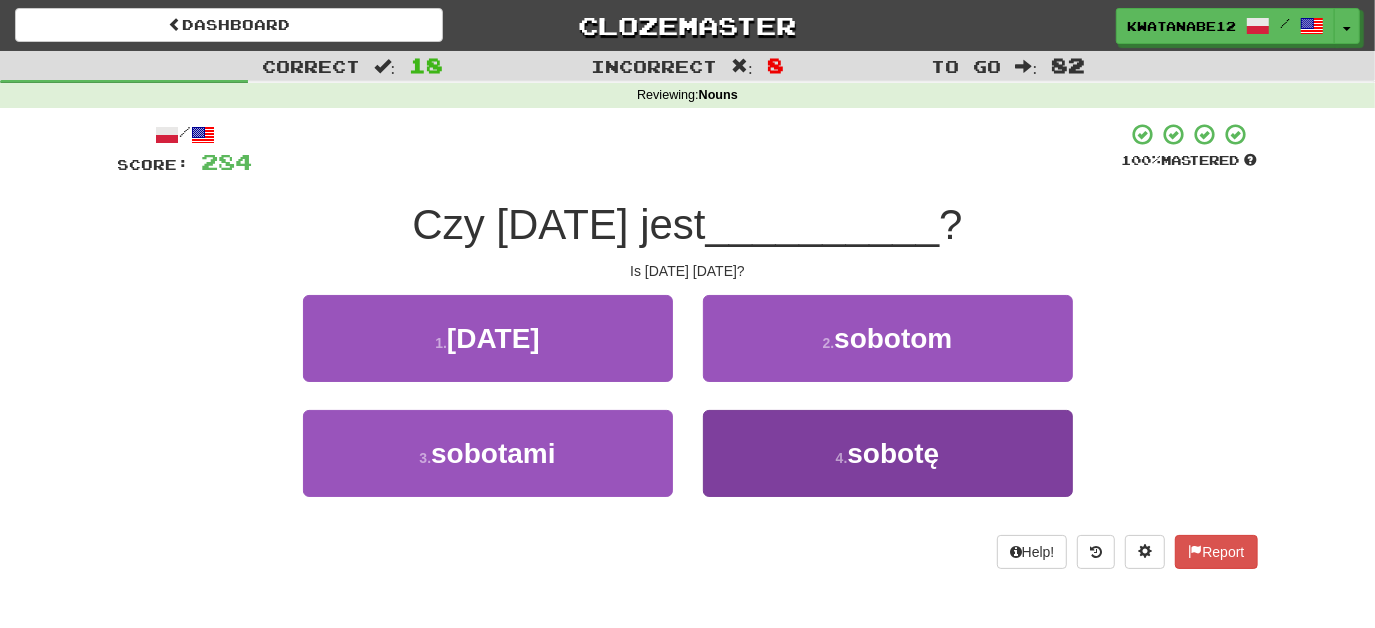 click on "1 .  sobota 2 .  sobotom 3 .  sobotami 4 .  sobotę" at bounding box center (688, 410) 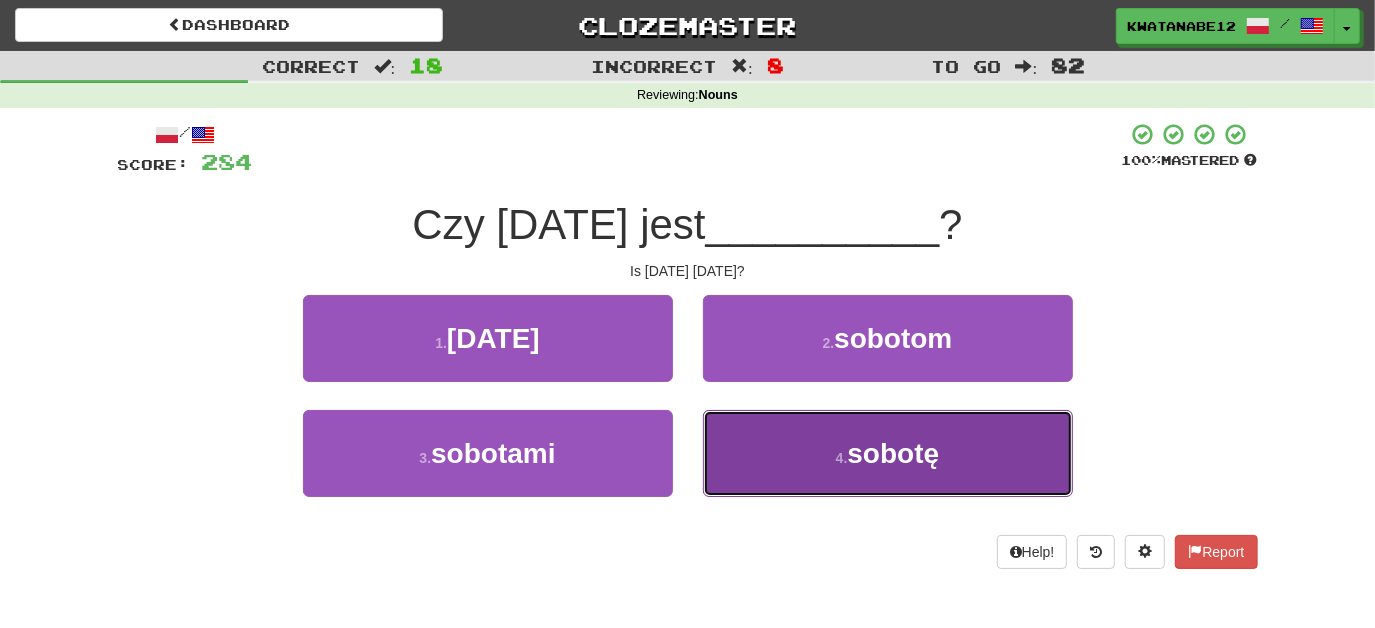 click on "4 .  sobotę" at bounding box center [888, 453] 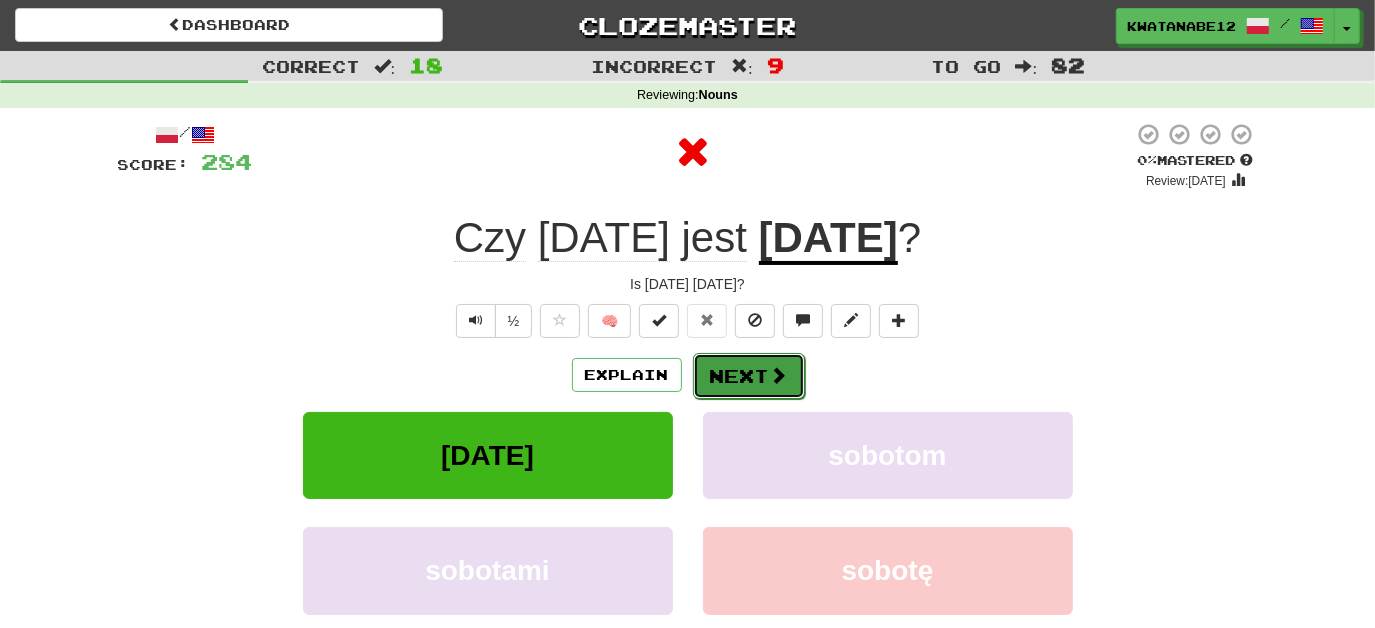 click on "Next" at bounding box center (749, 376) 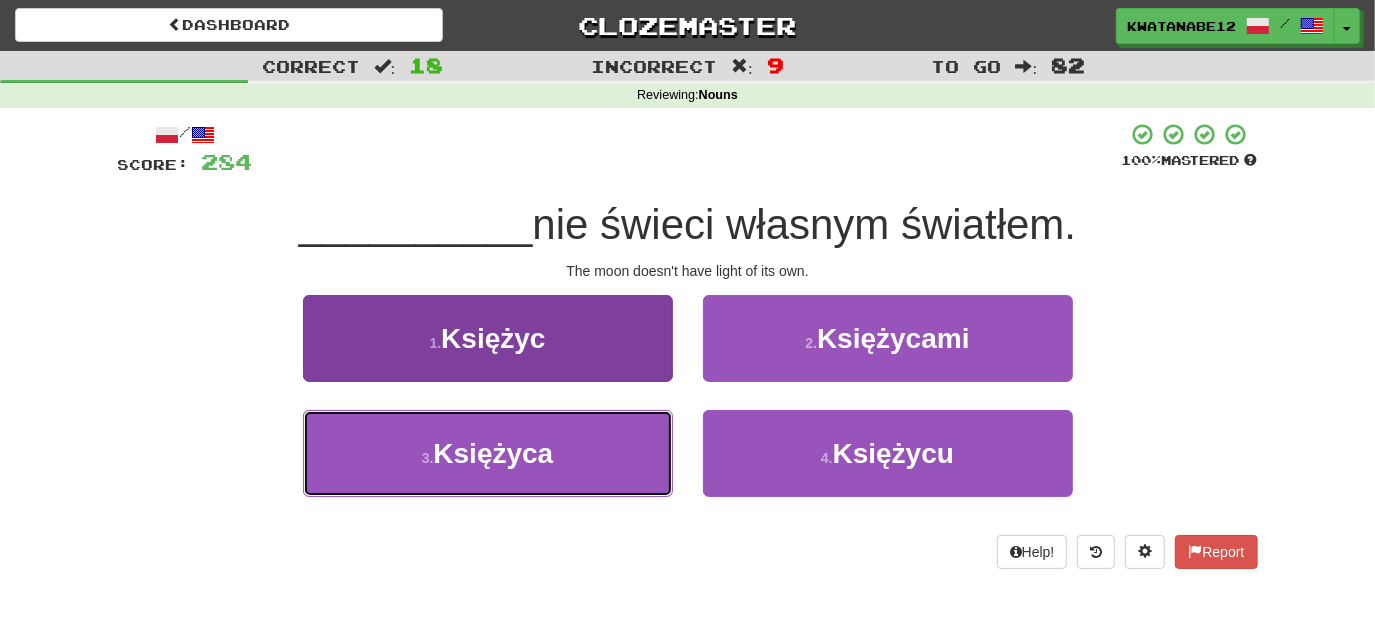 drag, startPoint x: 626, startPoint y: 447, endPoint x: 660, endPoint y: 442, distance: 34.36568 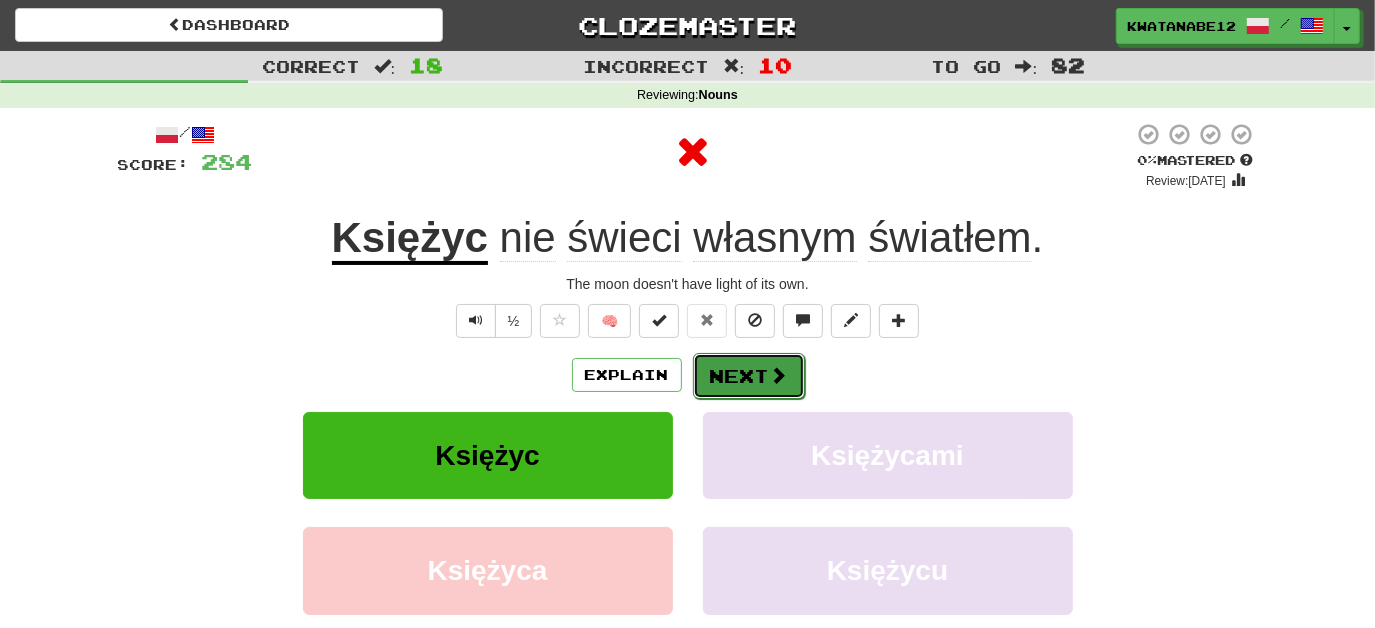 click on "Next" at bounding box center (749, 376) 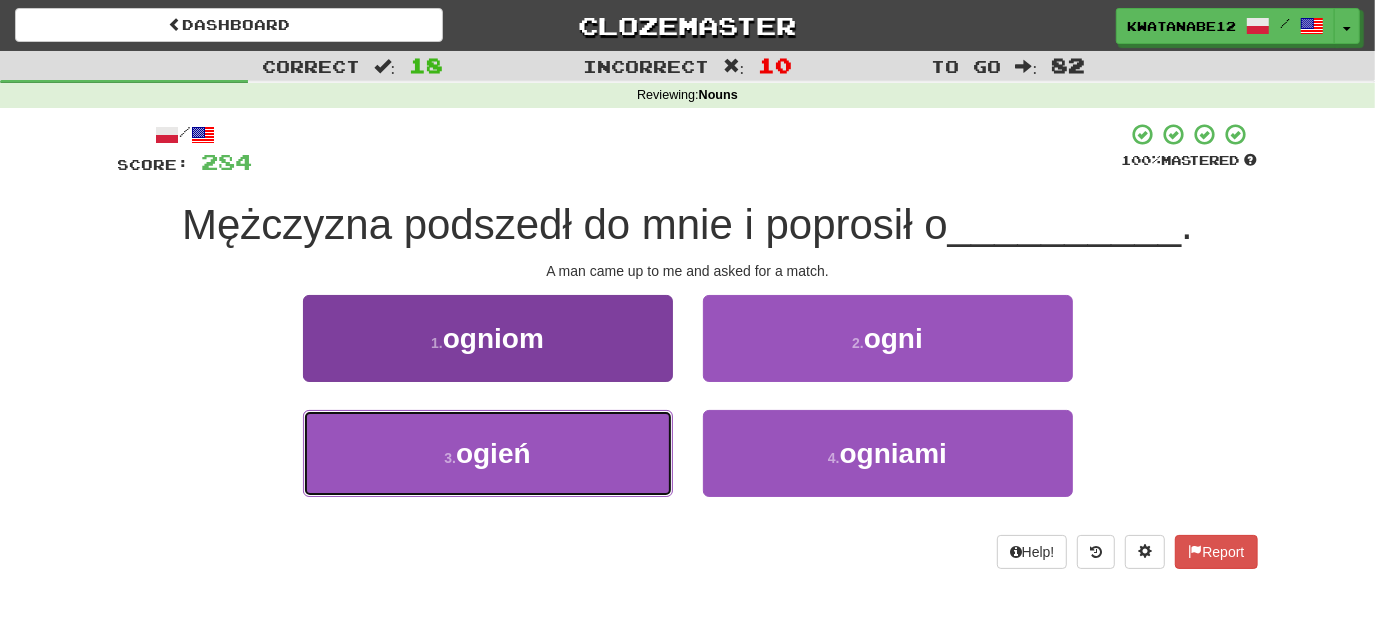 drag, startPoint x: 573, startPoint y: 447, endPoint x: 608, endPoint y: 429, distance: 39.357338 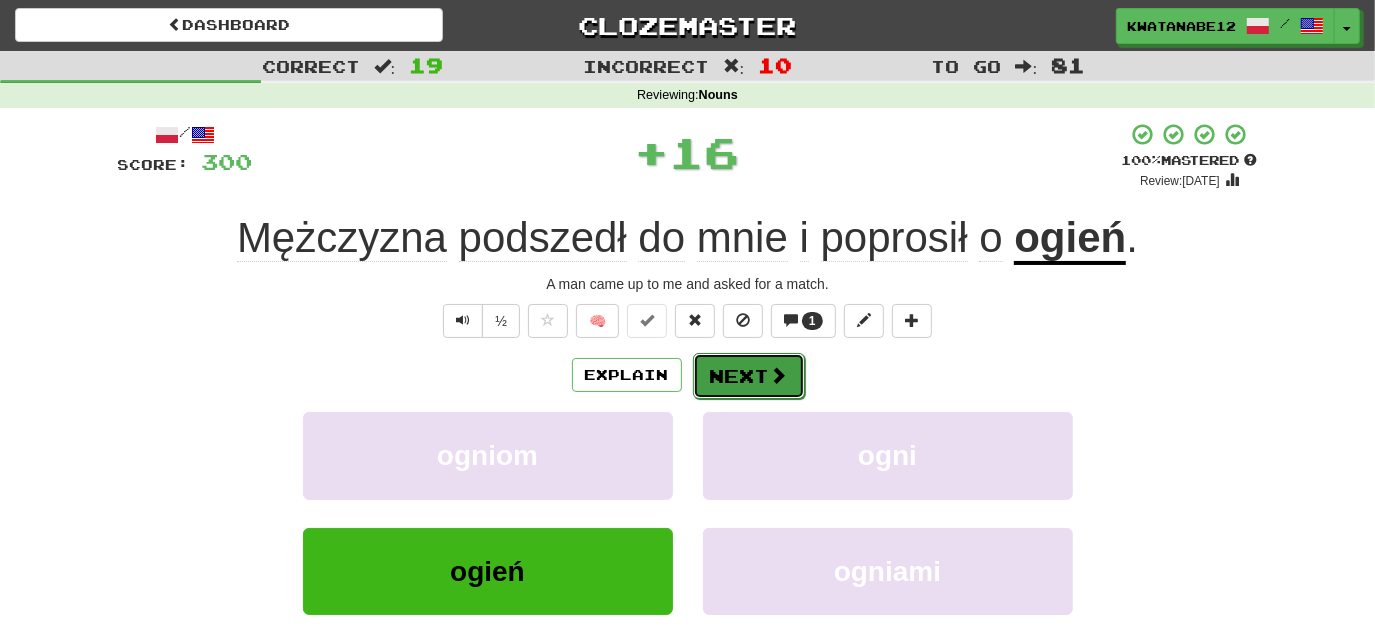 click on "Next" at bounding box center [749, 376] 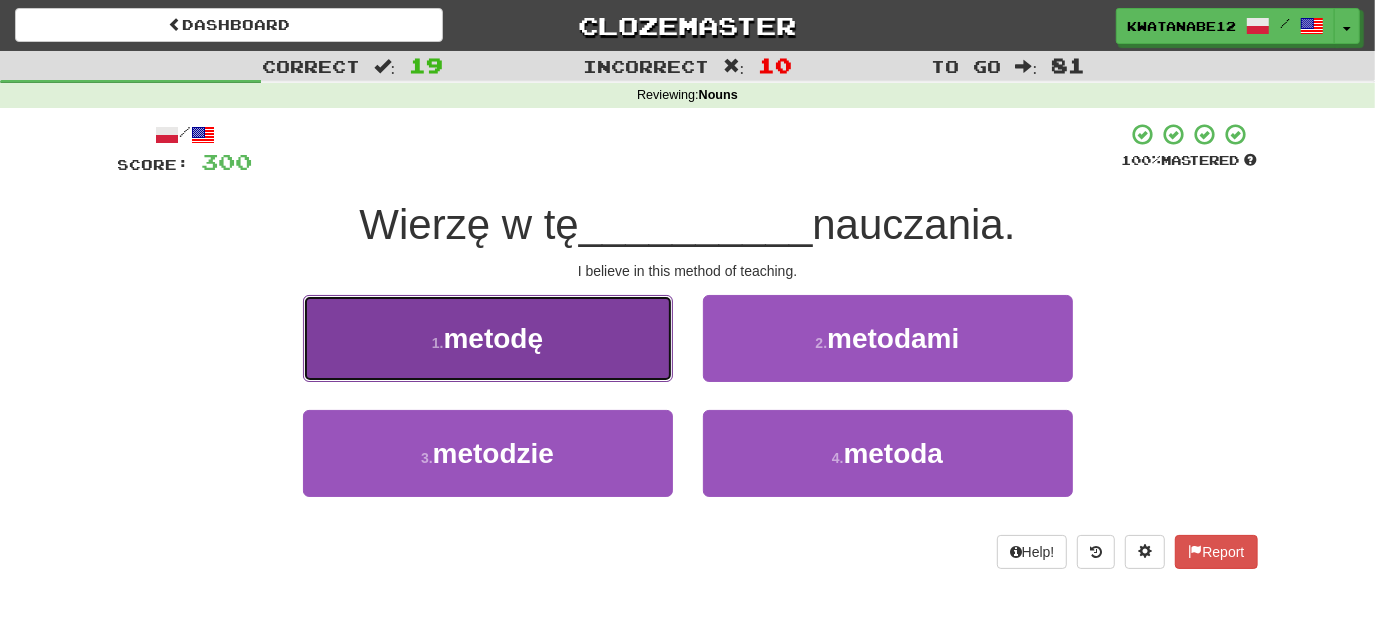click on "1 .  metodę" at bounding box center (488, 338) 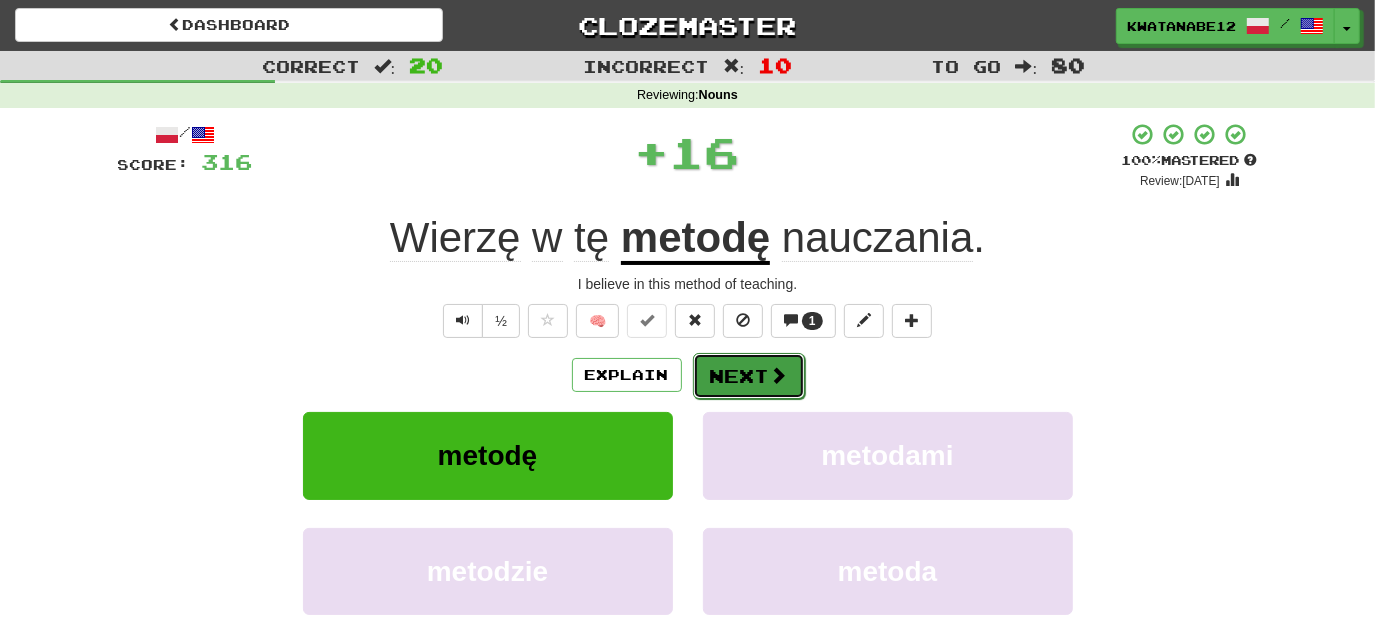 click on "Next" at bounding box center (749, 376) 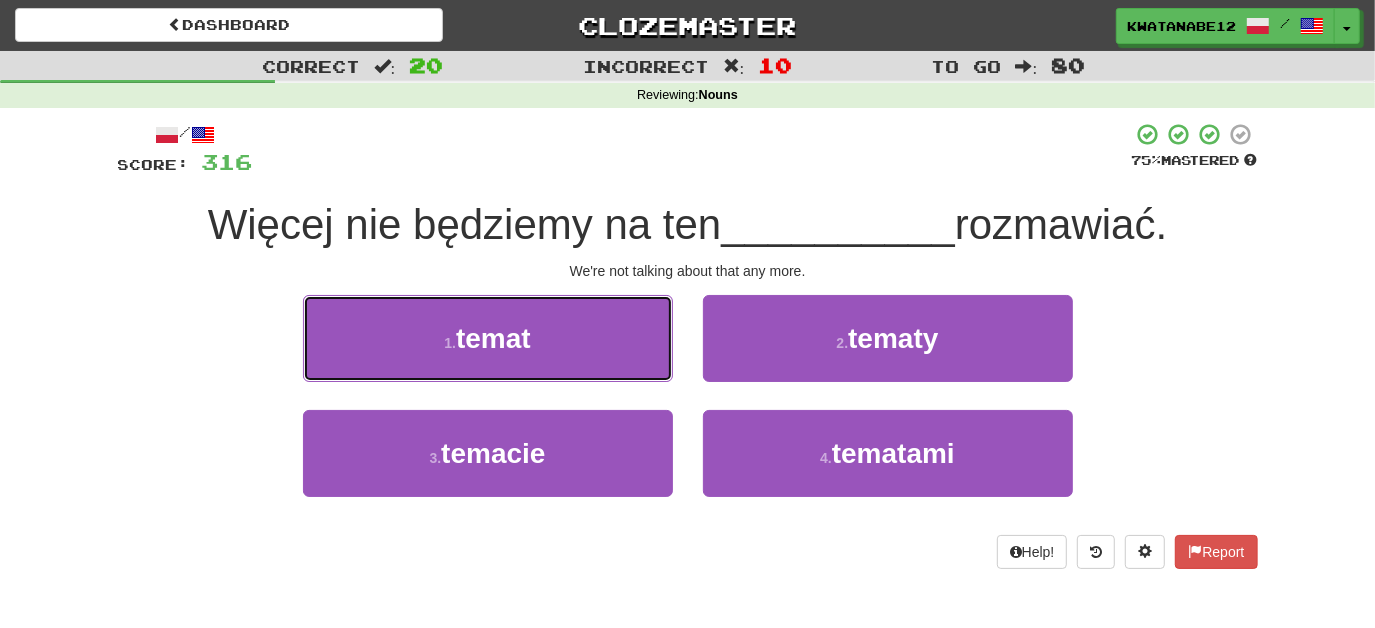 click on "1 .  temat" at bounding box center (488, 338) 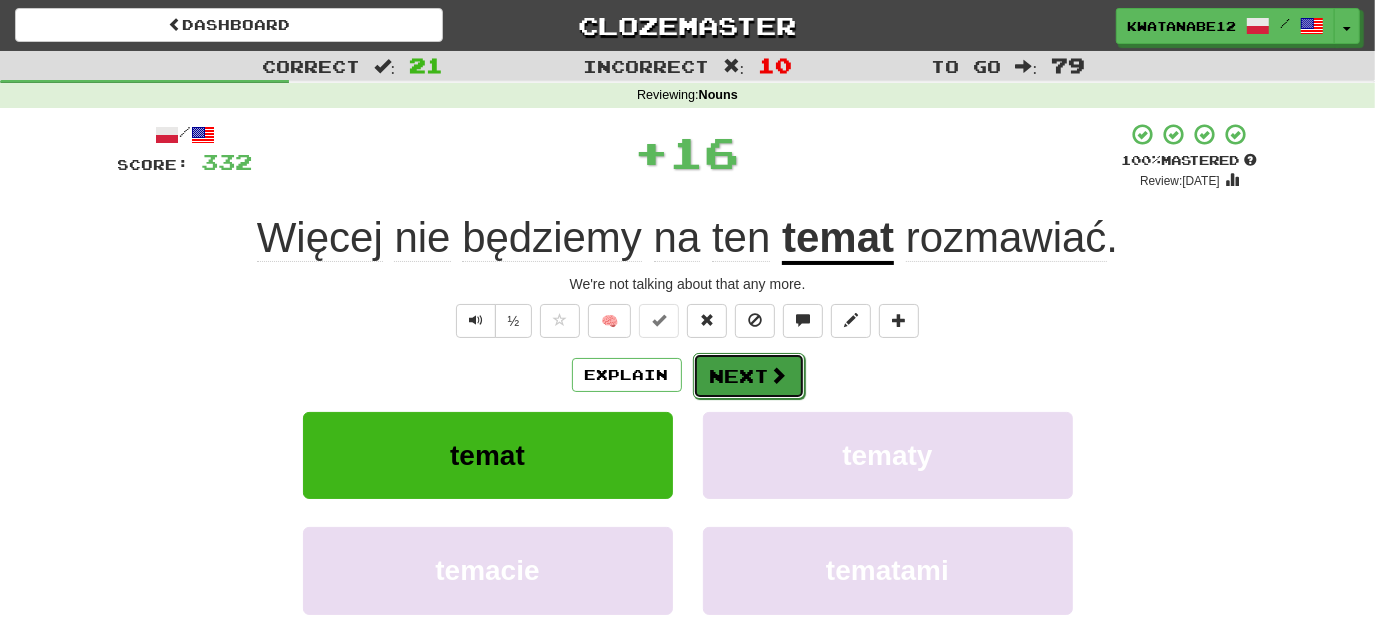 click on "Next" at bounding box center [749, 376] 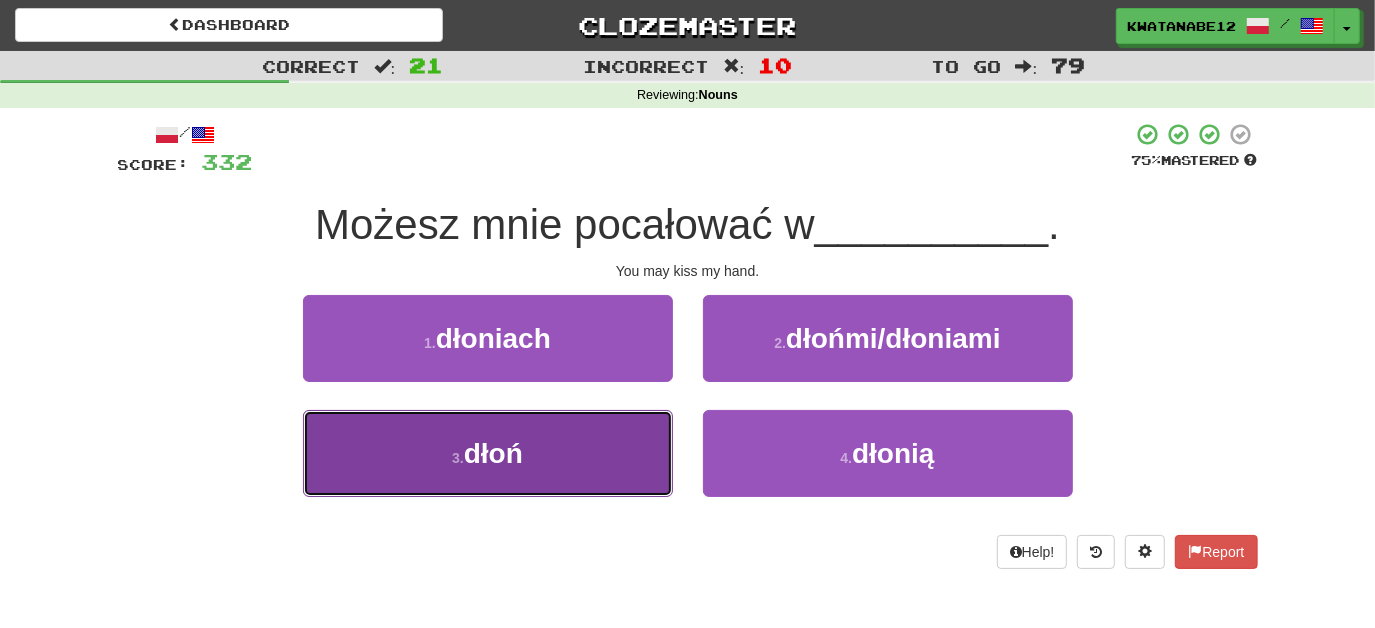 drag, startPoint x: 593, startPoint y: 435, endPoint x: 616, endPoint y: 418, distance: 28.600698 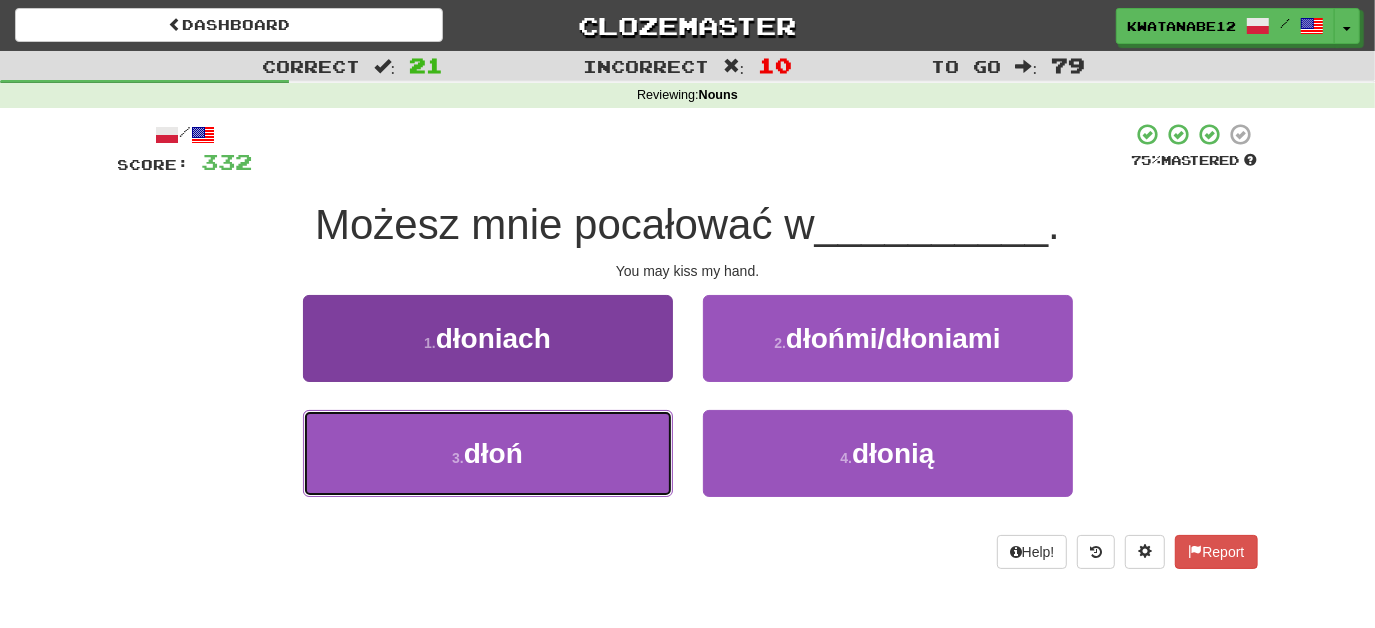 click on "3 .  dłoń" at bounding box center (488, 453) 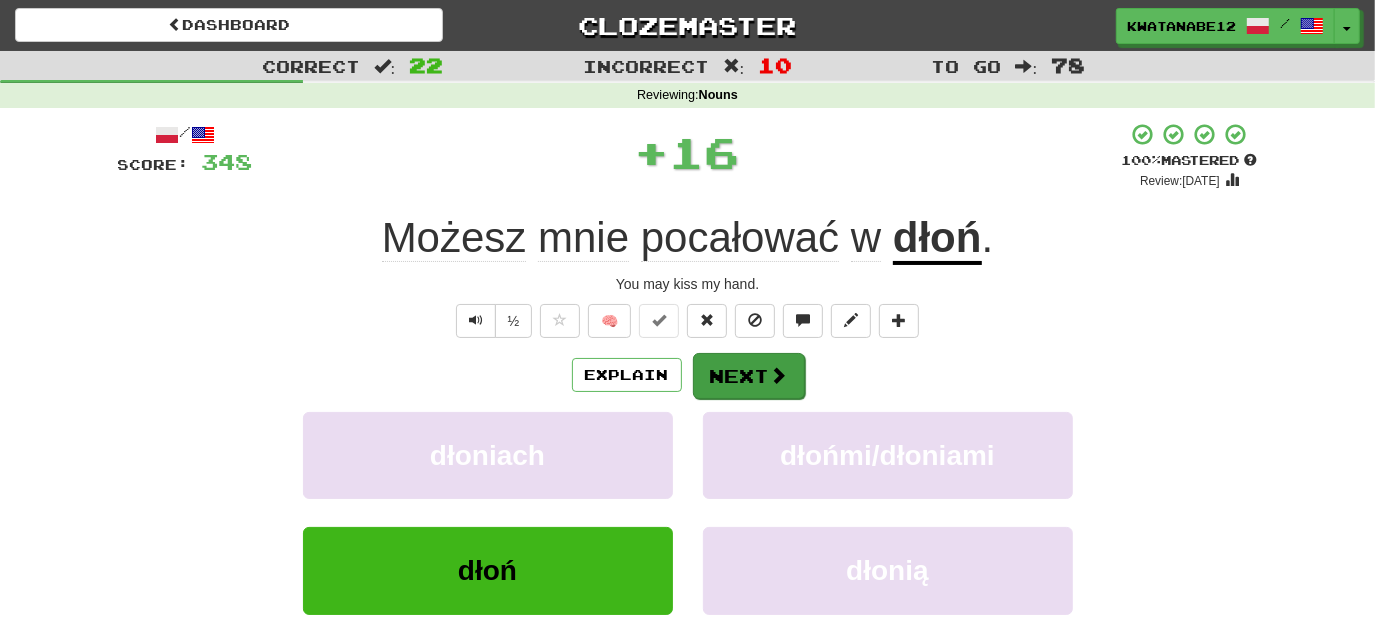 click on "Explain Next" at bounding box center [688, 375] 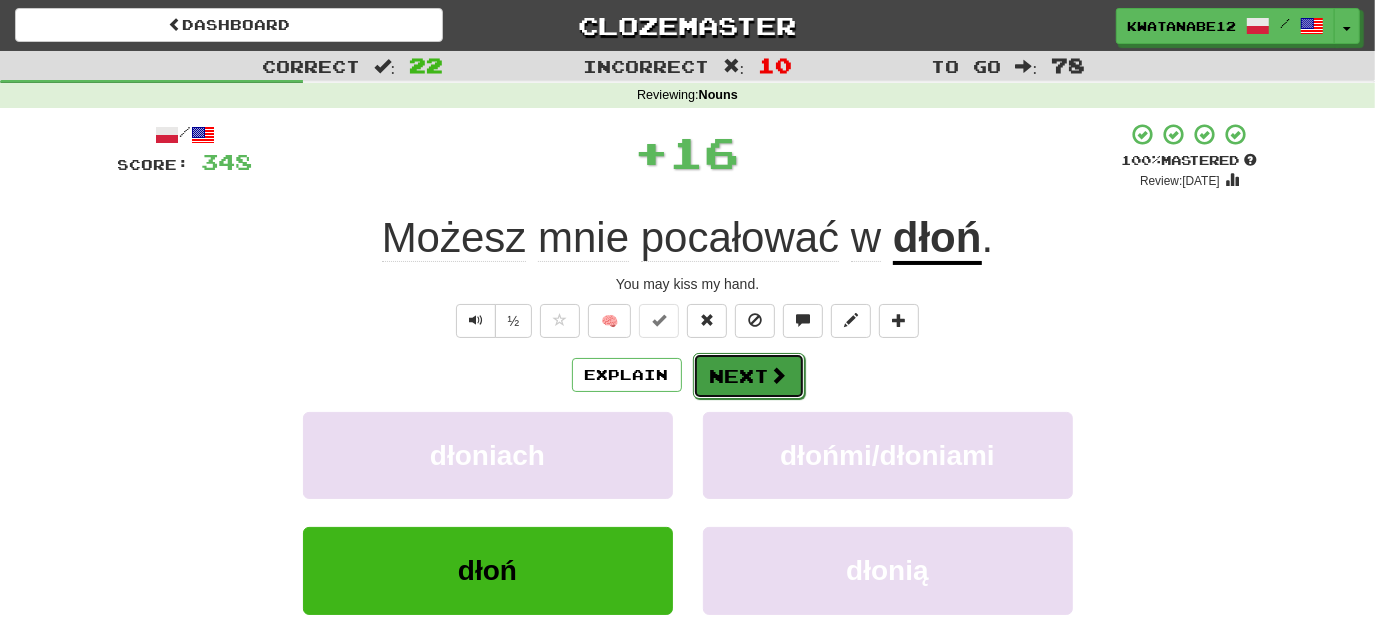 click on "Next" at bounding box center (749, 376) 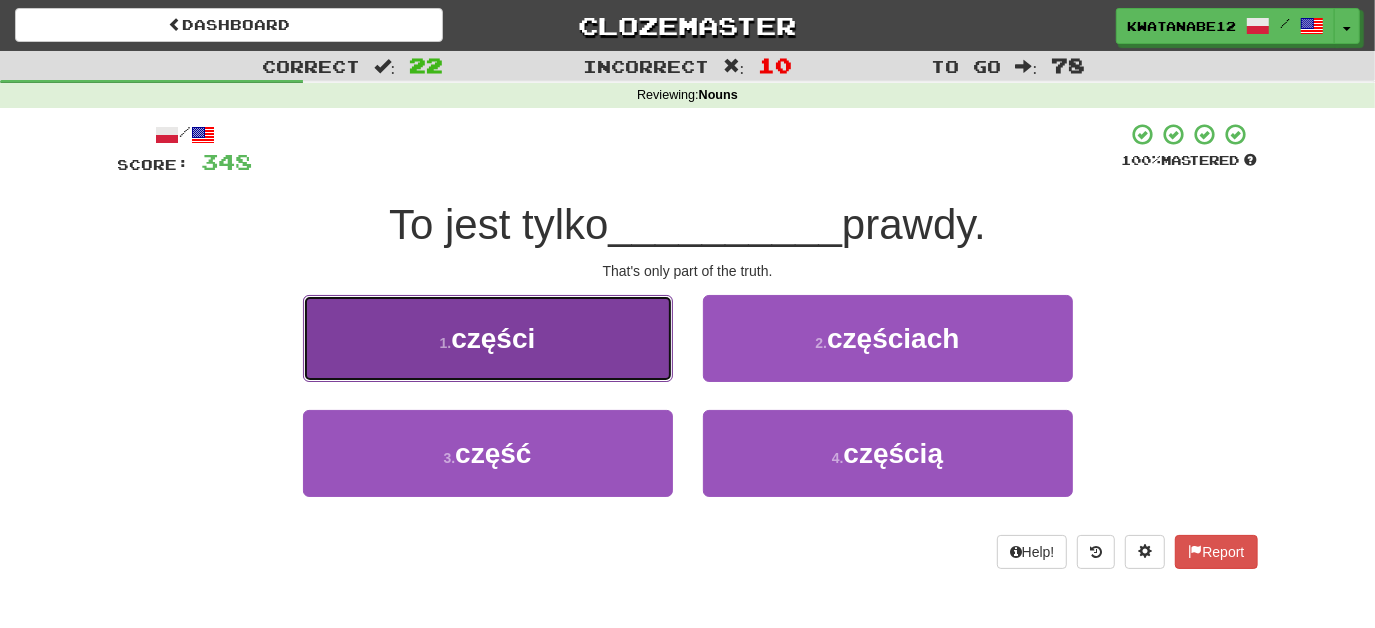 click on "1 .  części" at bounding box center (488, 338) 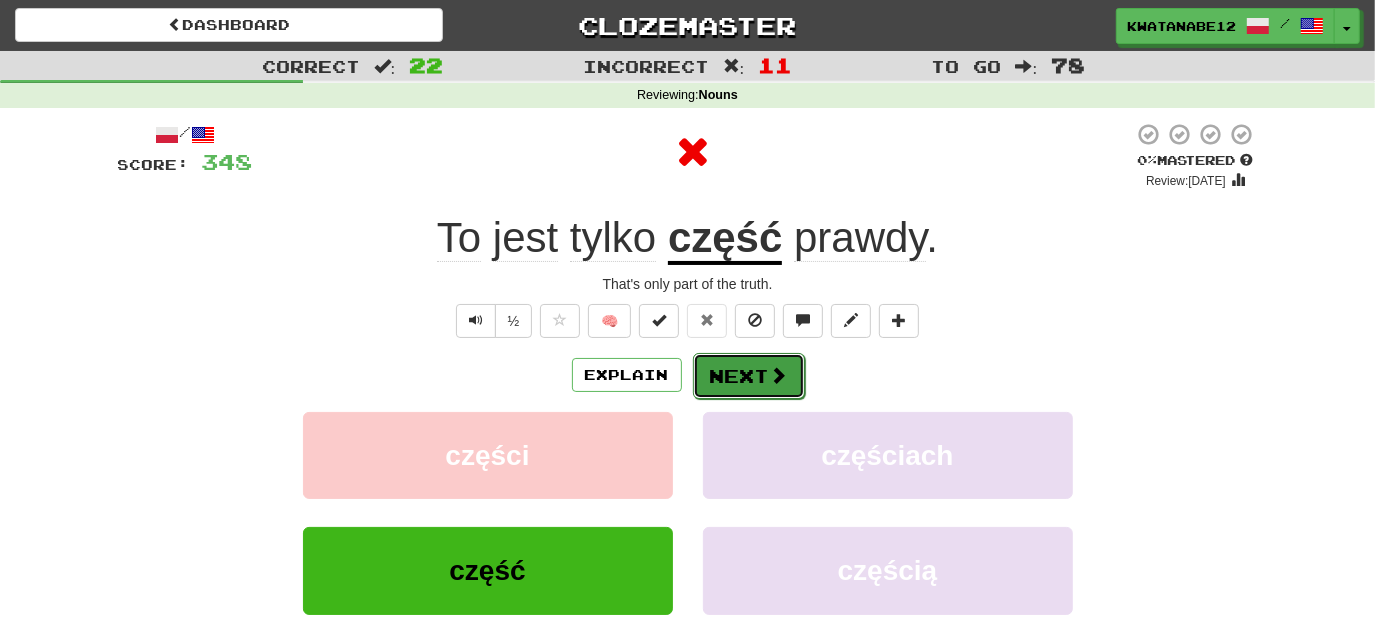 click on "Next" at bounding box center [749, 376] 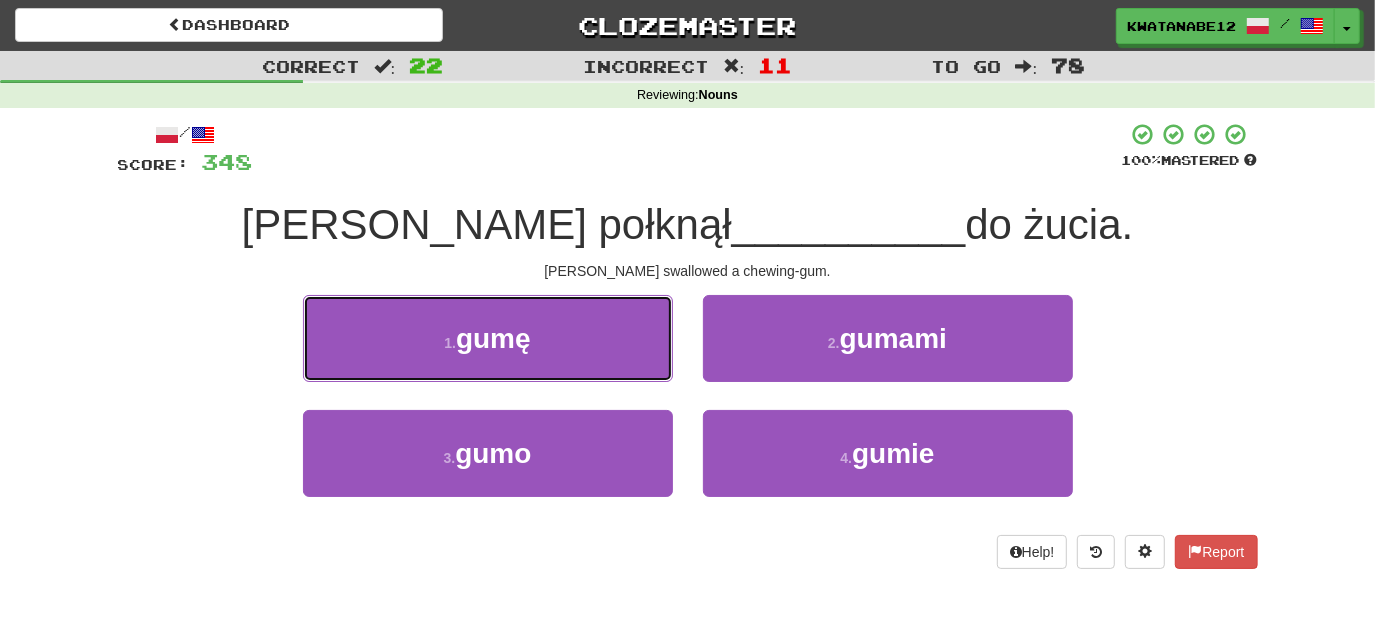 drag, startPoint x: 615, startPoint y: 337, endPoint x: 634, endPoint y: 339, distance: 19.104973 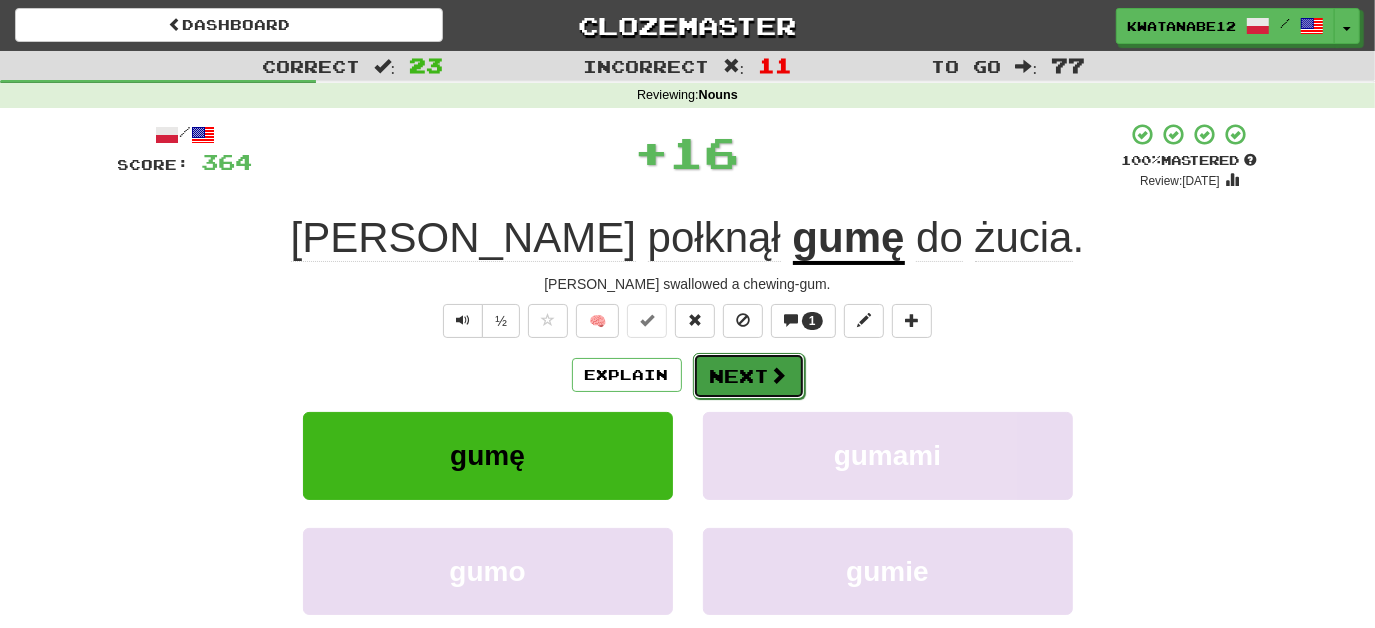 click on "Next" at bounding box center [749, 376] 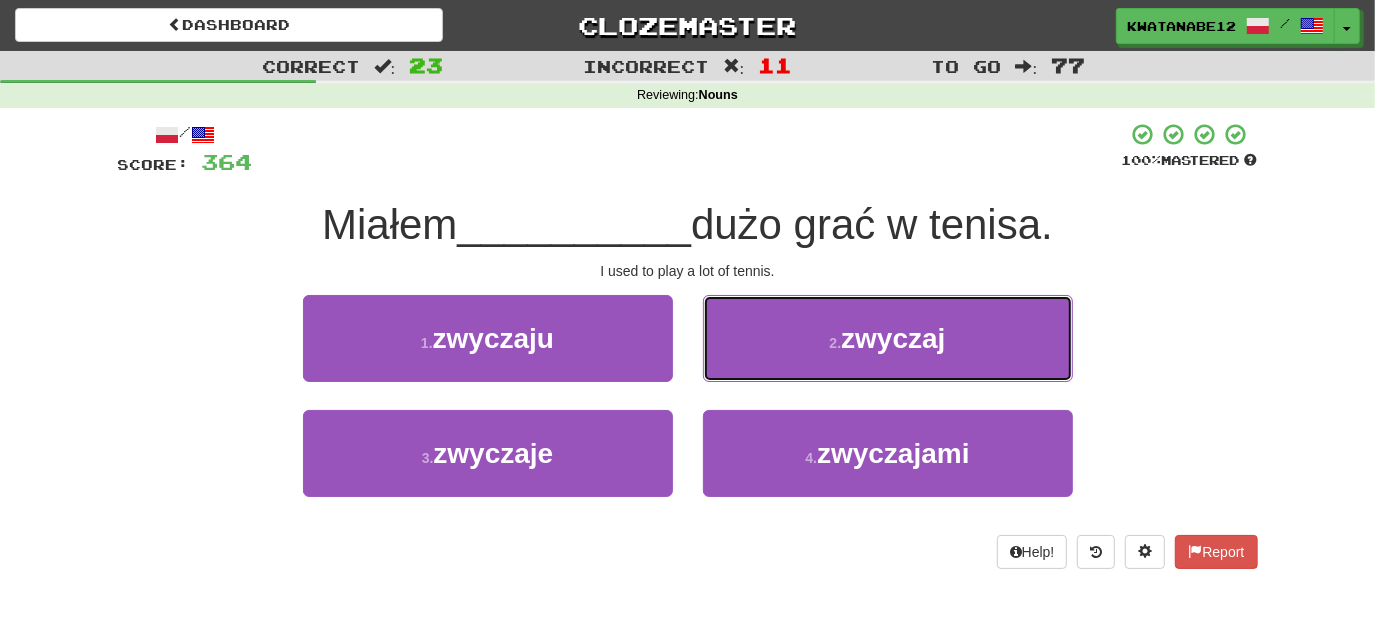 click on "2 .  zwyczaj" at bounding box center [888, 338] 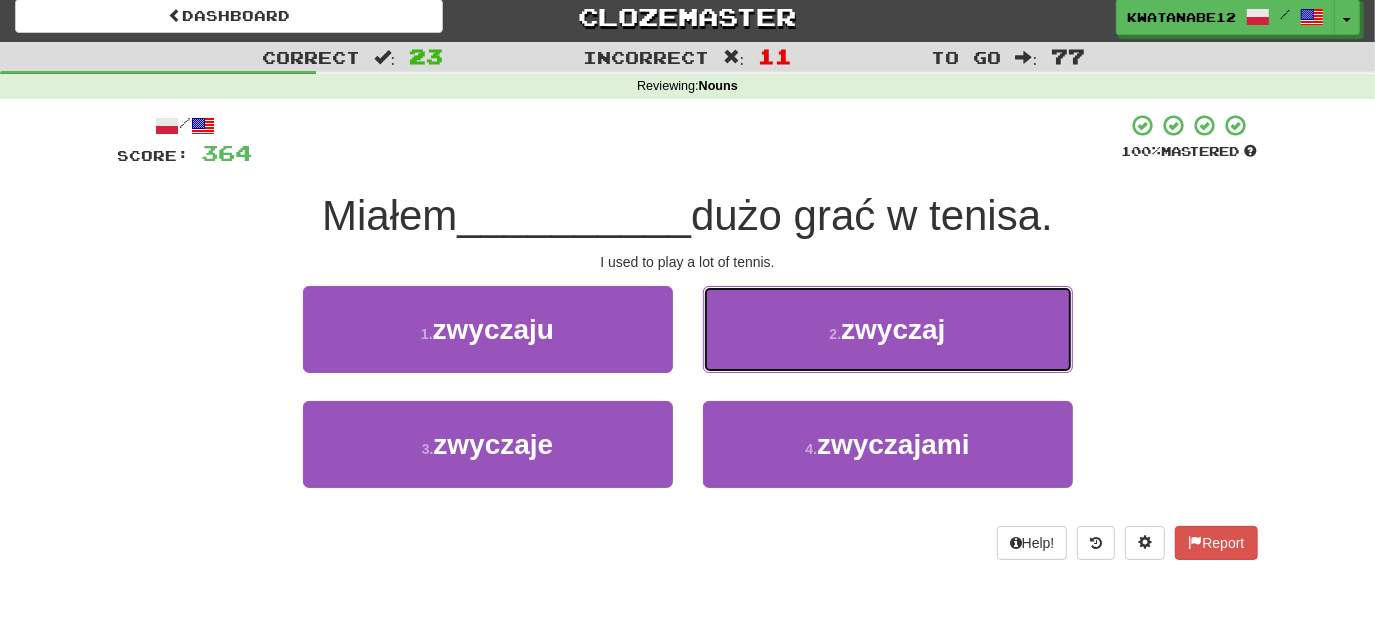 scroll, scrollTop: 3, scrollLeft: 0, axis: vertical 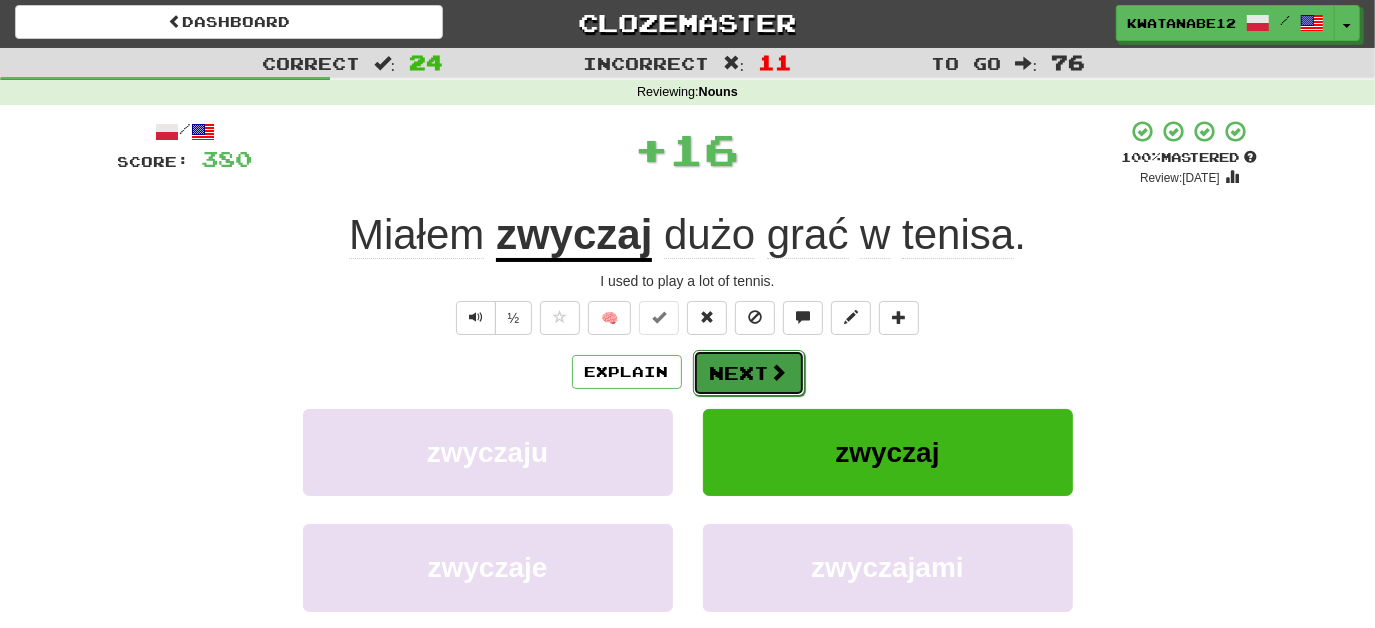 click on "Next" at bounding box center [749, 373] 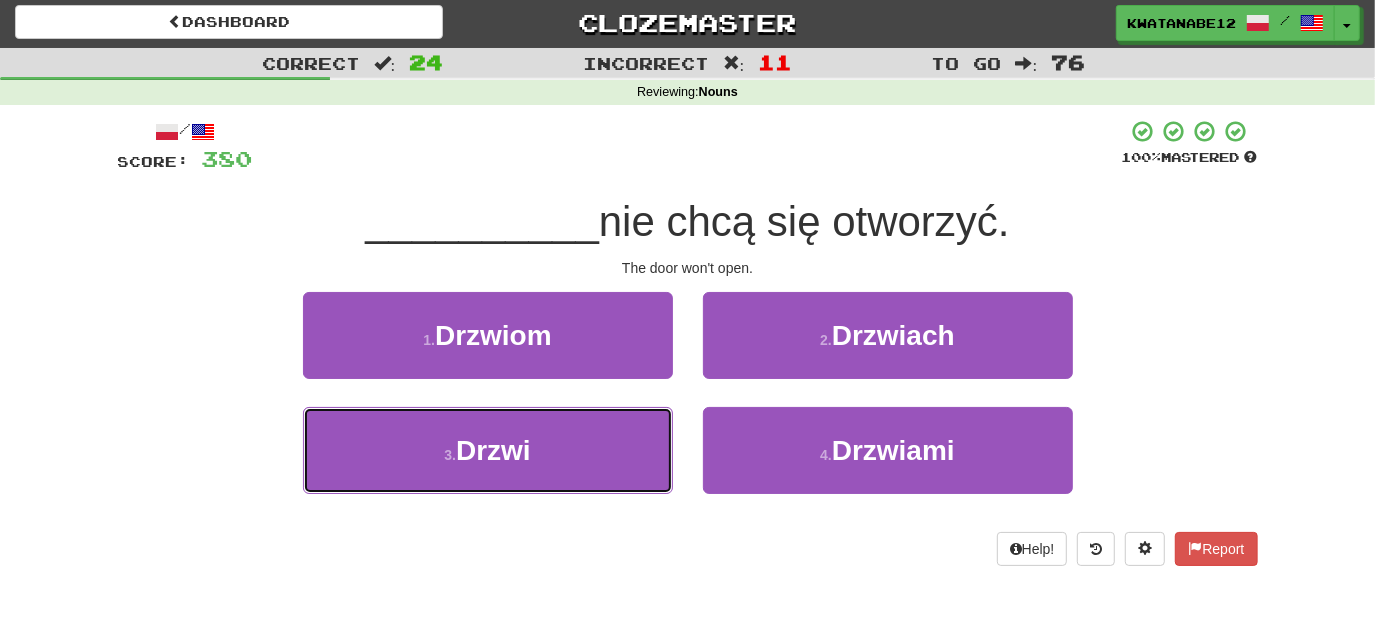 drag, startPoint x: 622, startPoint y: 460, endPoint x: 680, endPoint y: 419, distance: 71.02816 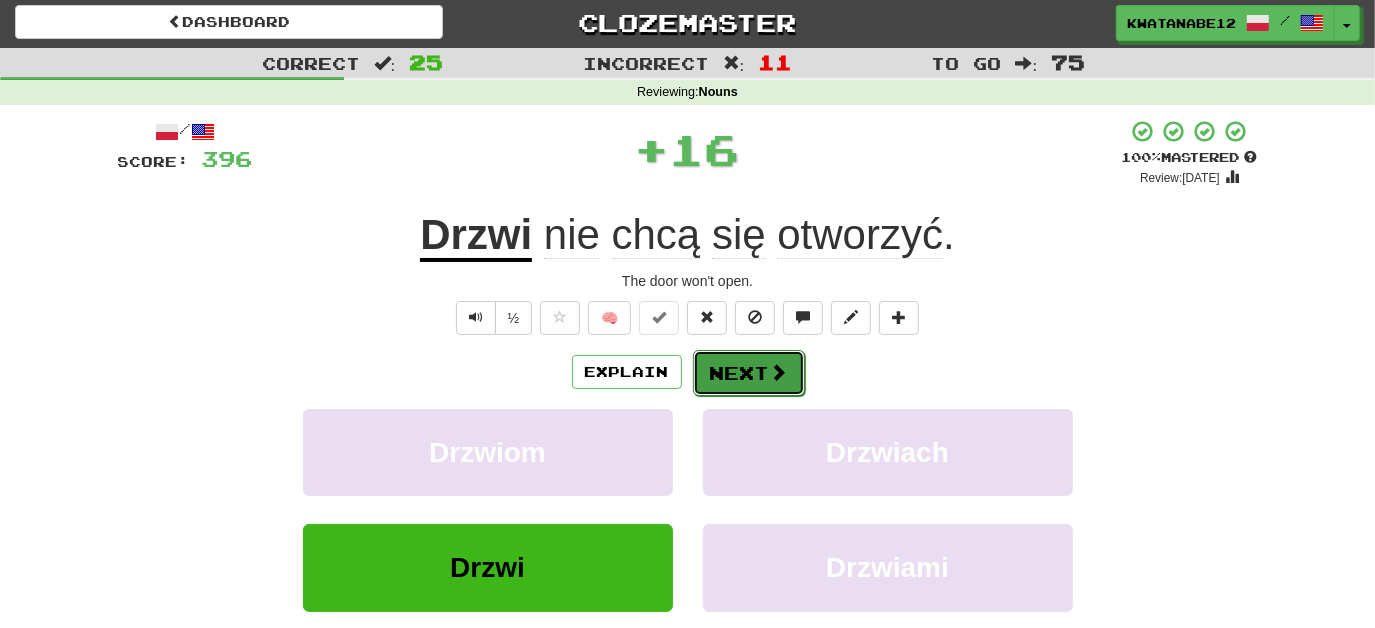 drag, startPoint x: 762, startPoint y: 379, endPoint x: 771, endPoint y: 372, distance: 11.401754 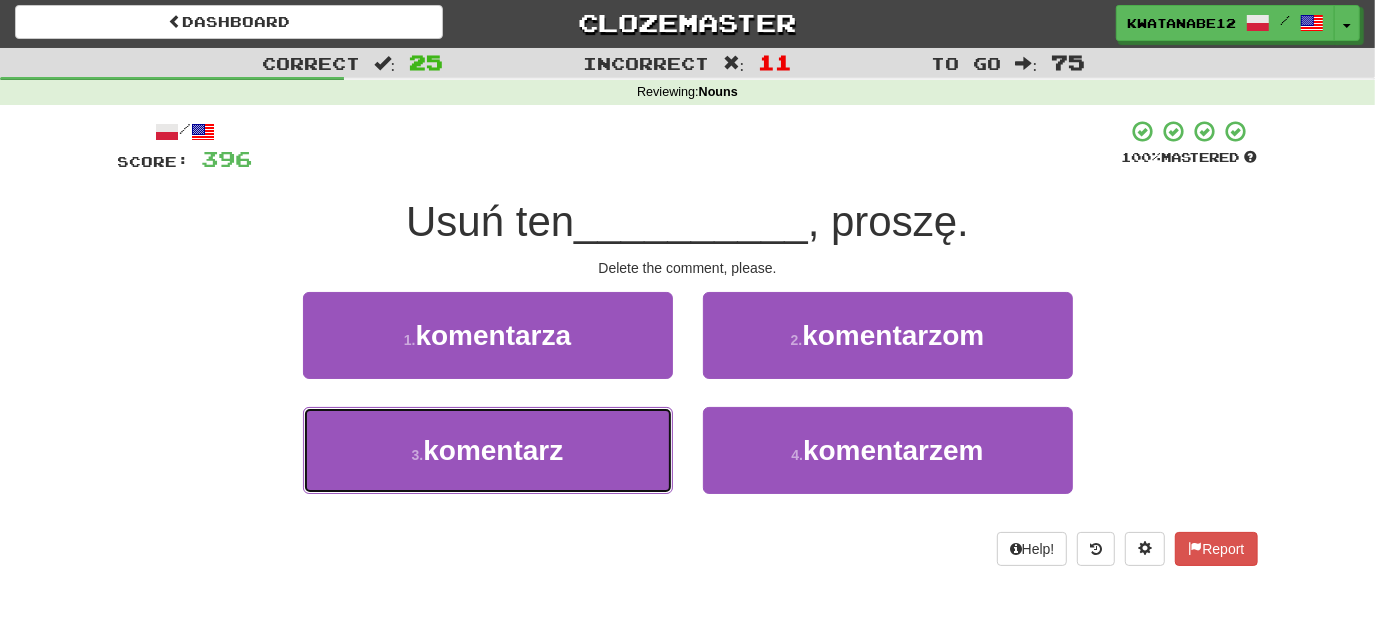 drag, startPoint x: 642, startPoint y: 450, endPoint x: 720, endPoint y: 398, distance: 93.74433 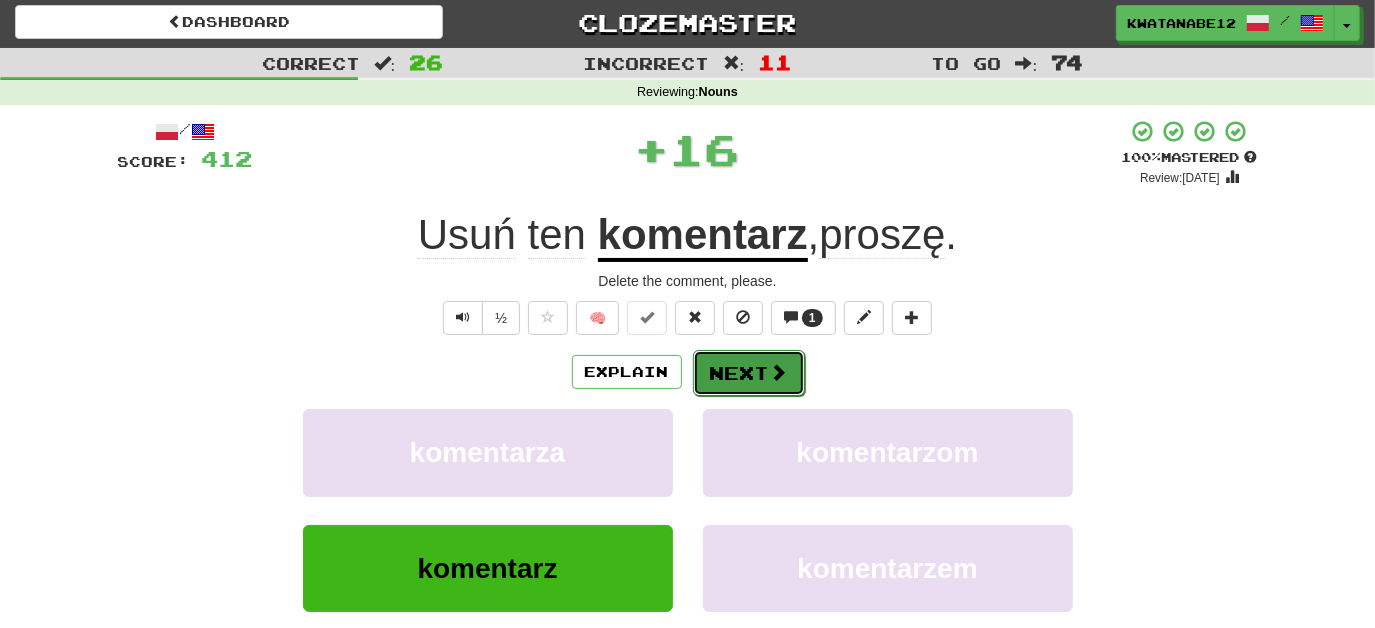 click on "Next" at bounding box center (749, 373) 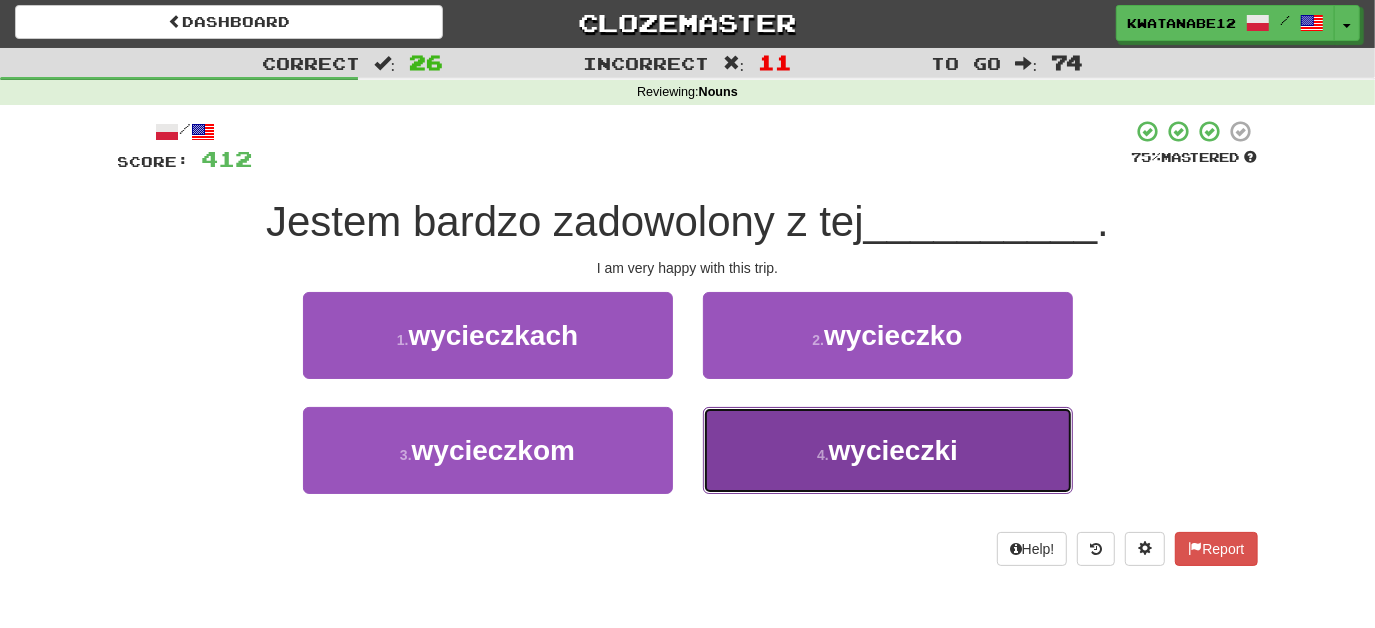 click on "4 .  wycieczki" at bounding box center (888, 450) 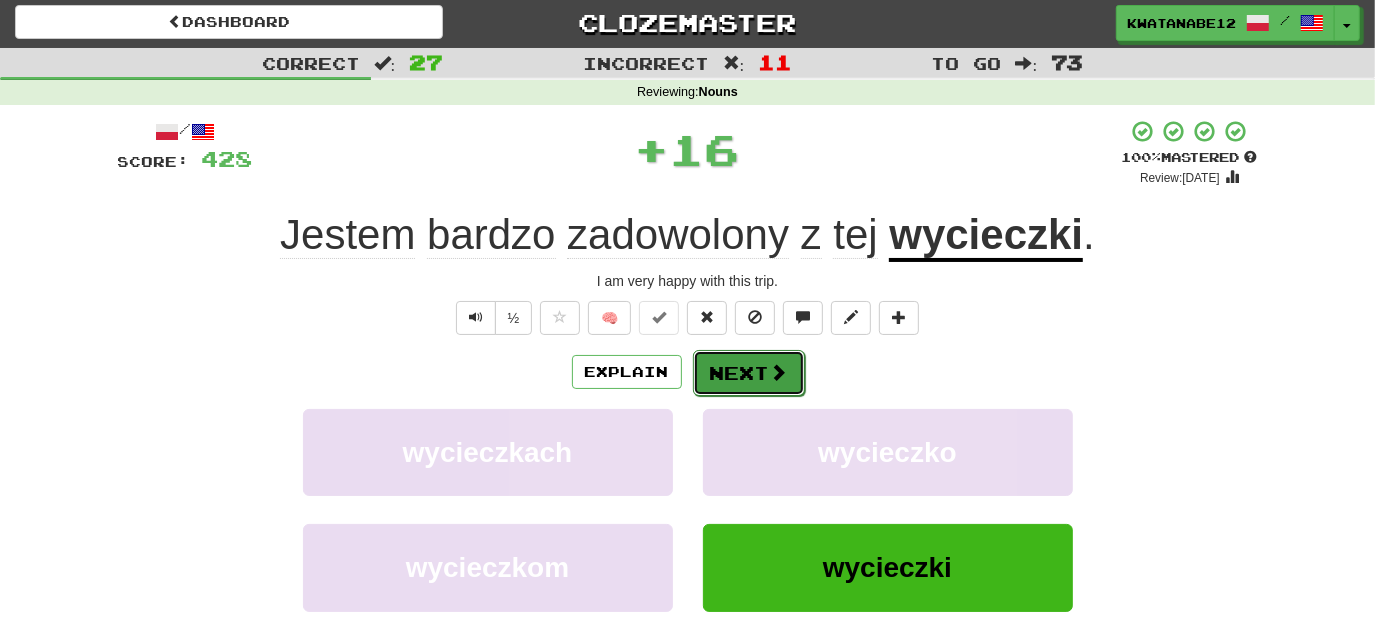 click on "Next" at bounding box center (749, 373) 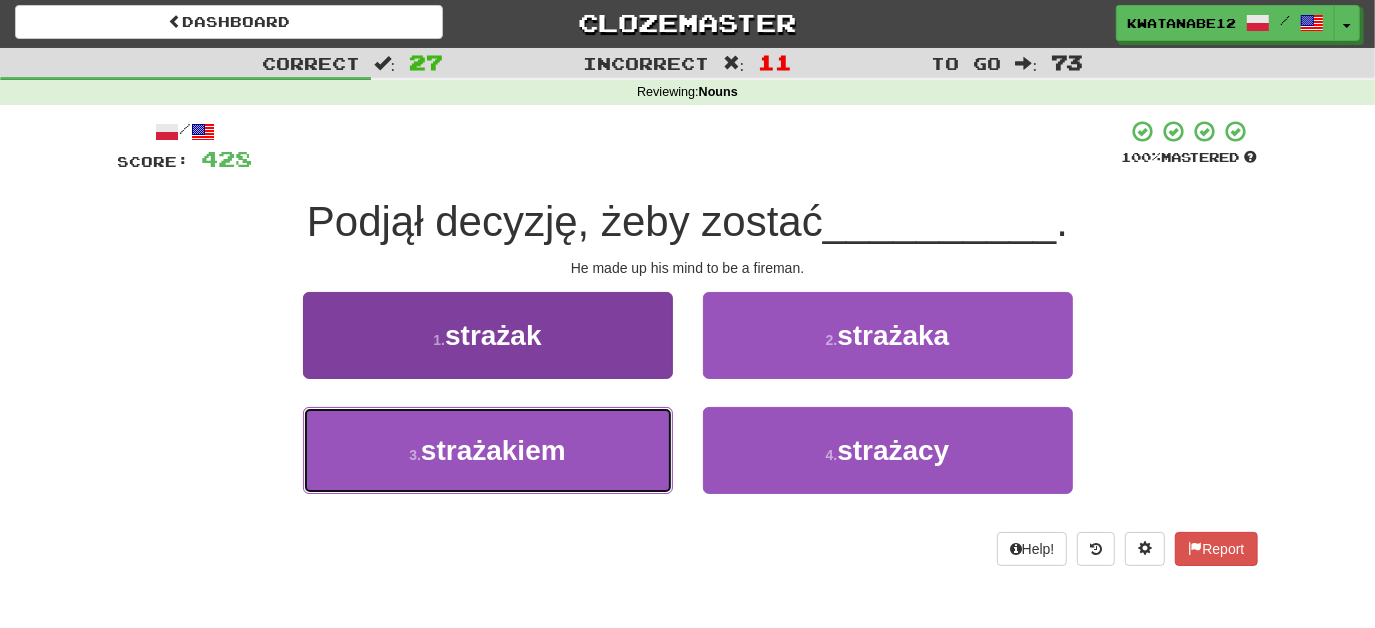 drag, startPoint x: 633, startPoint y: 449, endPoint x: 645, endPoint y: 441, distance: 14.422205 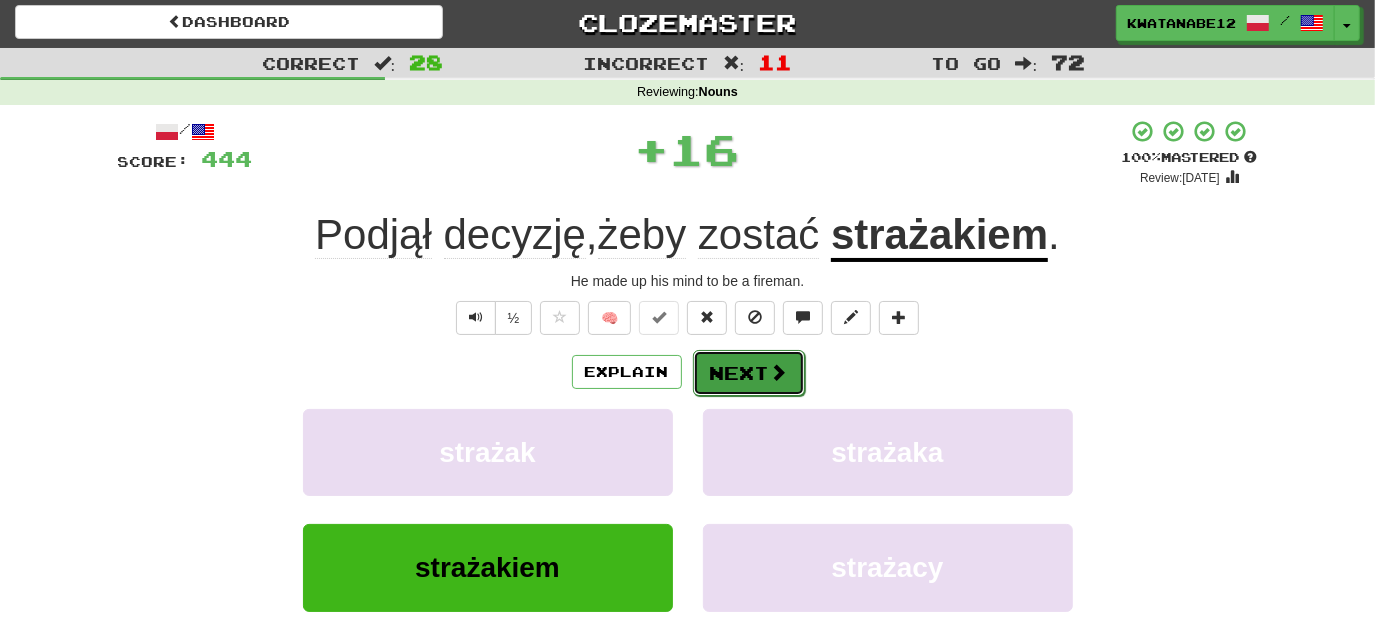 click on "Next" at bounding box center [749, 373] 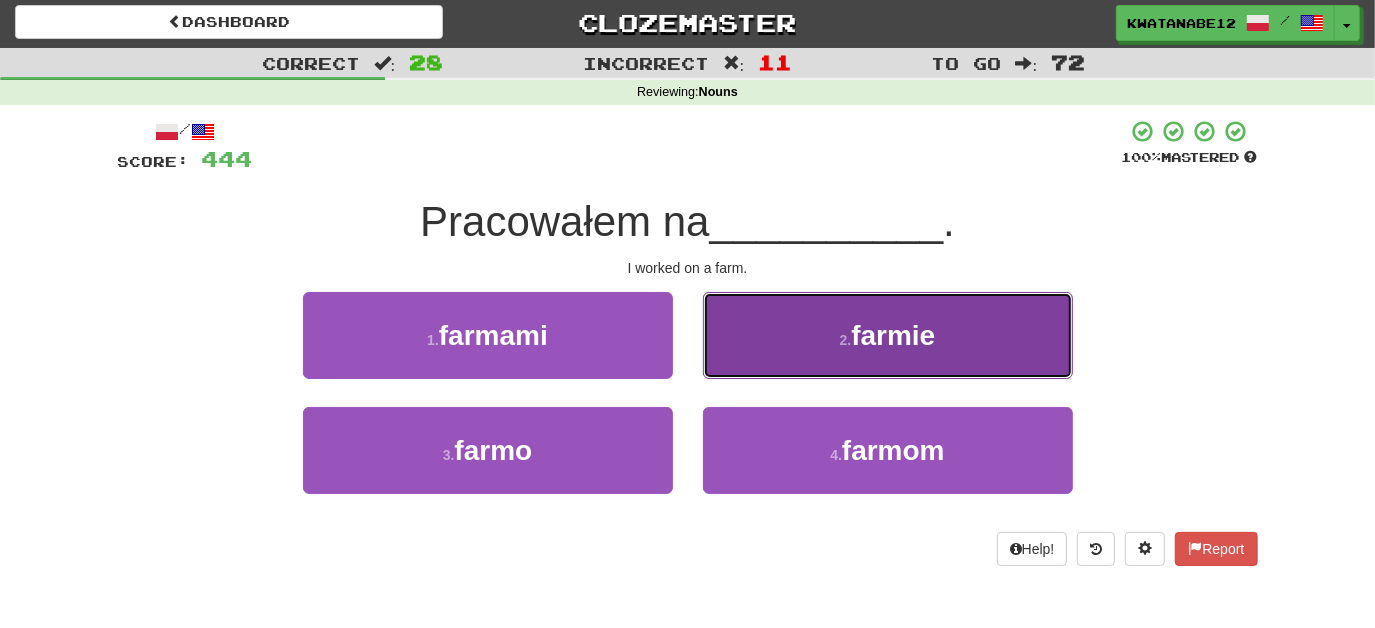 click on "2 .  farmie" at bounding box center (888, 335) 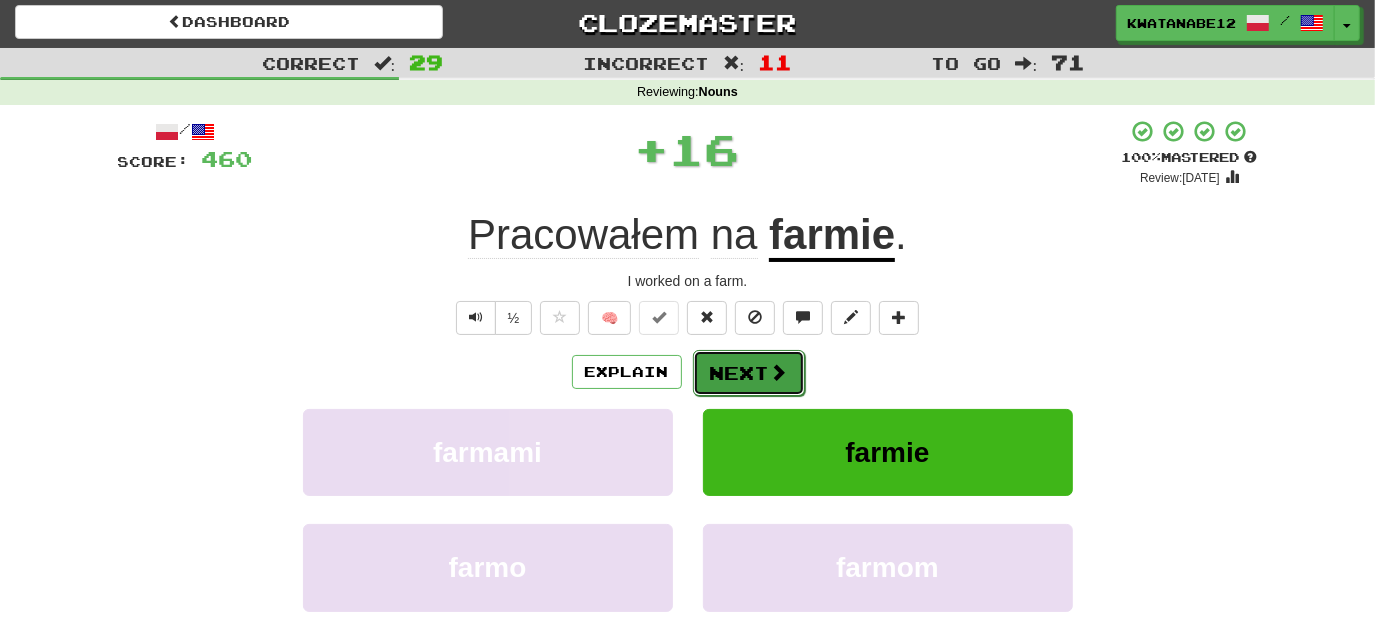 click on "Next" at bounding box center (749, 373) 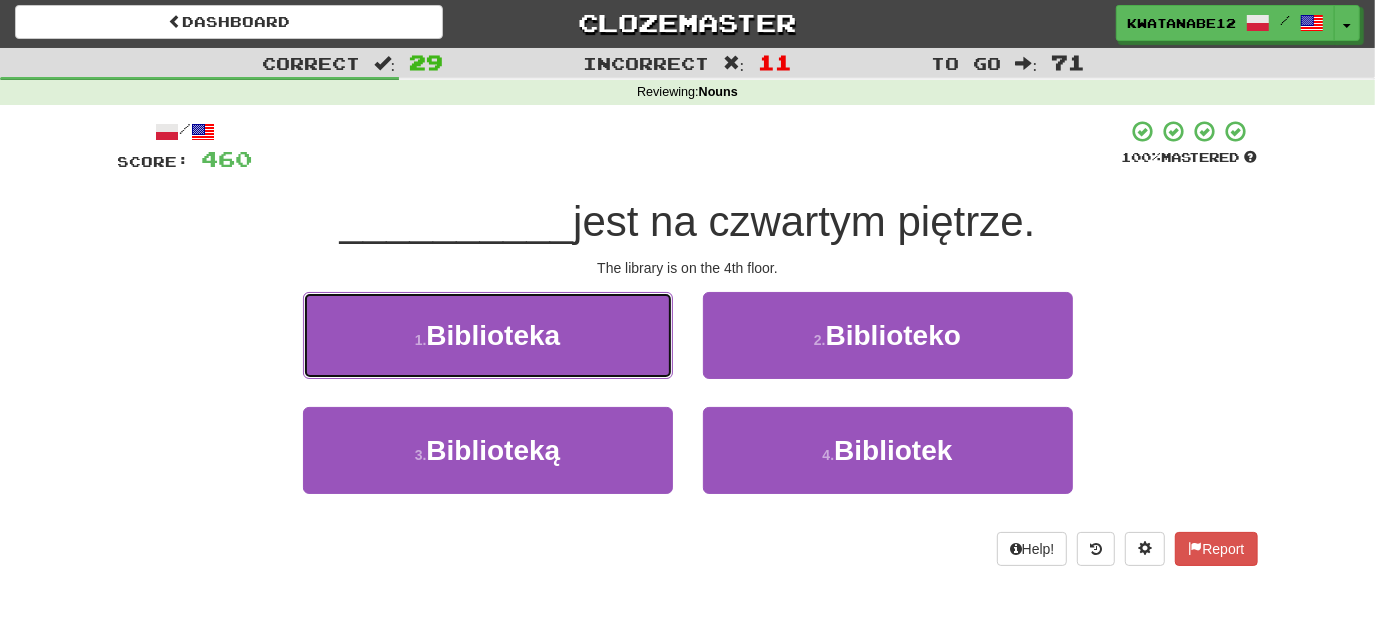 drag, startPoint x: 620, startPoint y: 340, endPoint x: 657, endPoint y: 336, distance: 37.215588 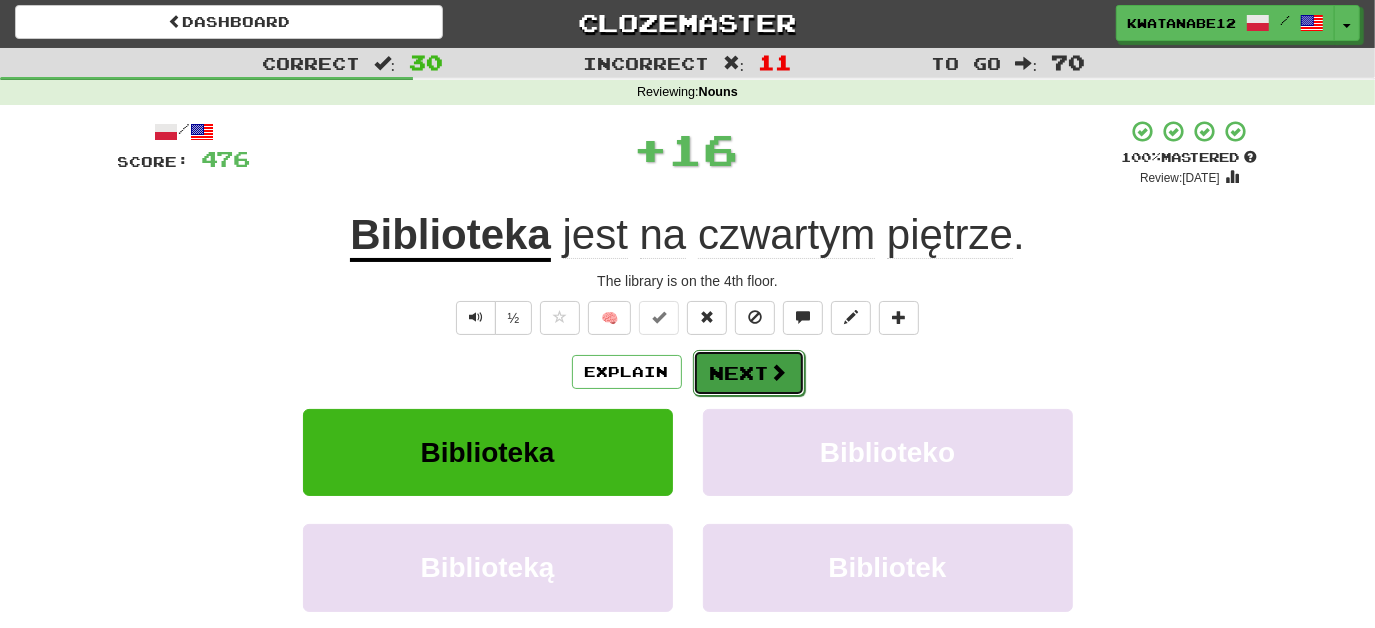 drag, startPoint x: 733, startPoint y: 354, endPoint x: 743, endPoint y: 359, distance: 11.18034 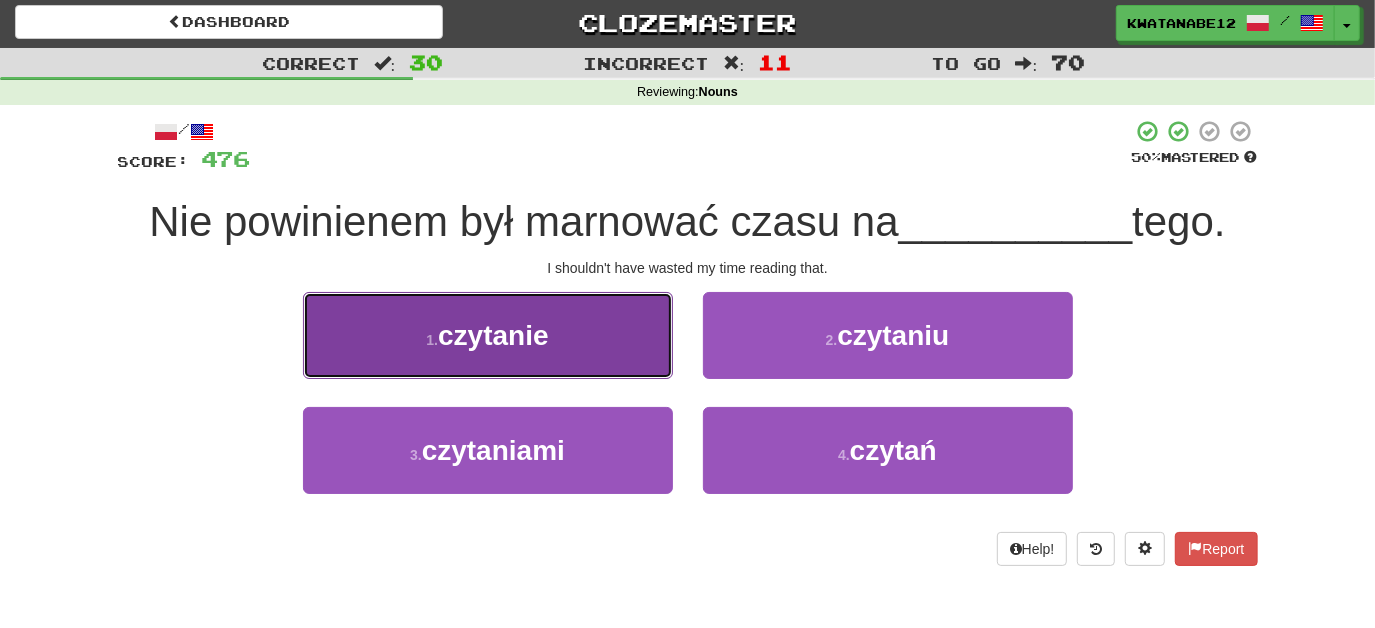 click on "1 .  czytanie" at bounding box center [488, 335] 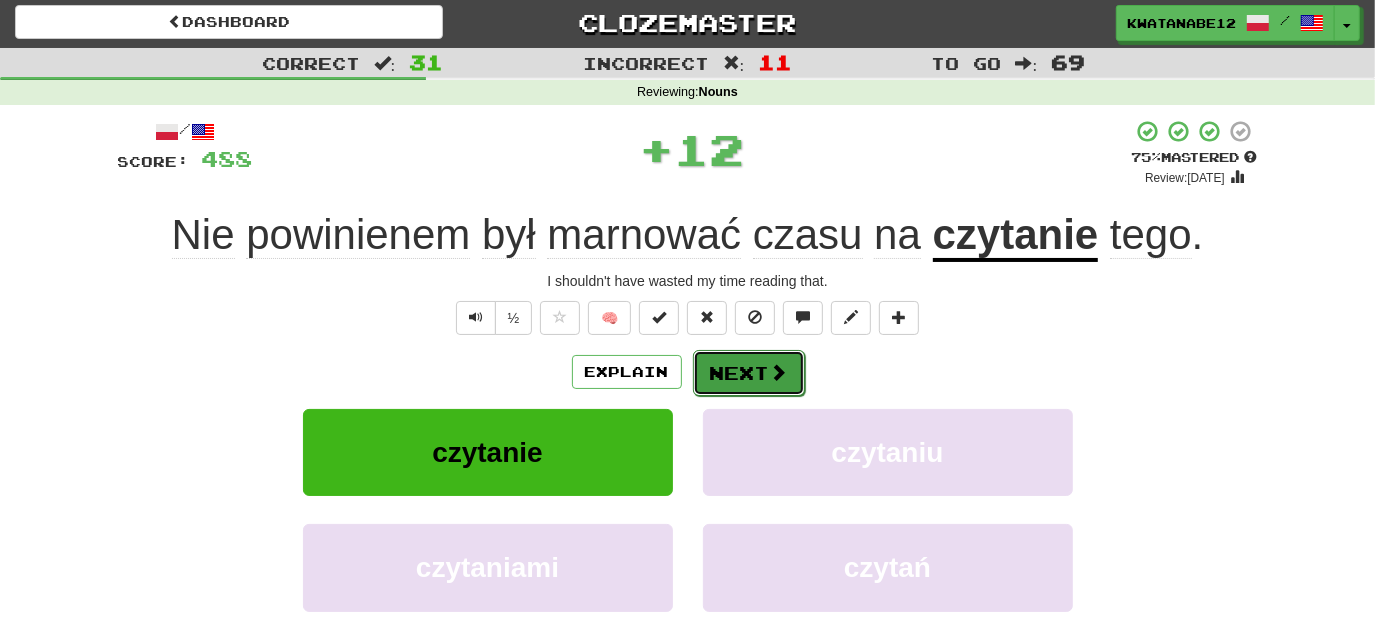 click on "Next" at bounding box center (749, 373) 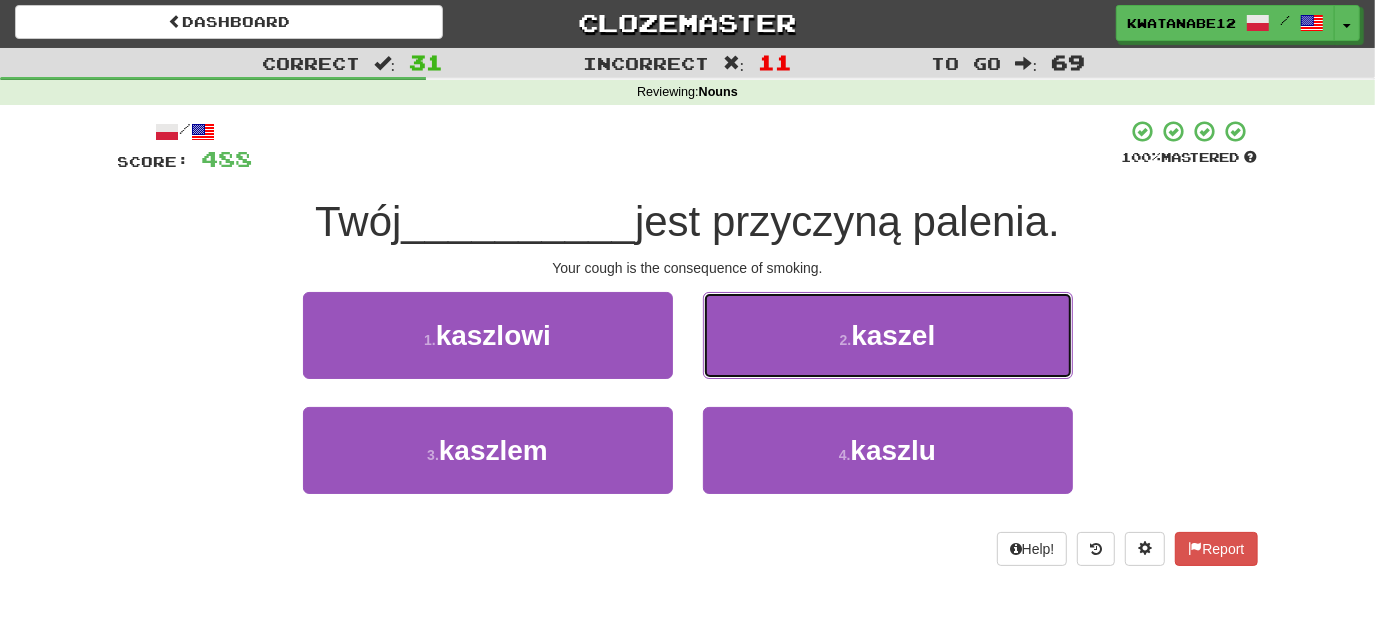 click on "2 .  kaszel" at bounding box center (888, 335) 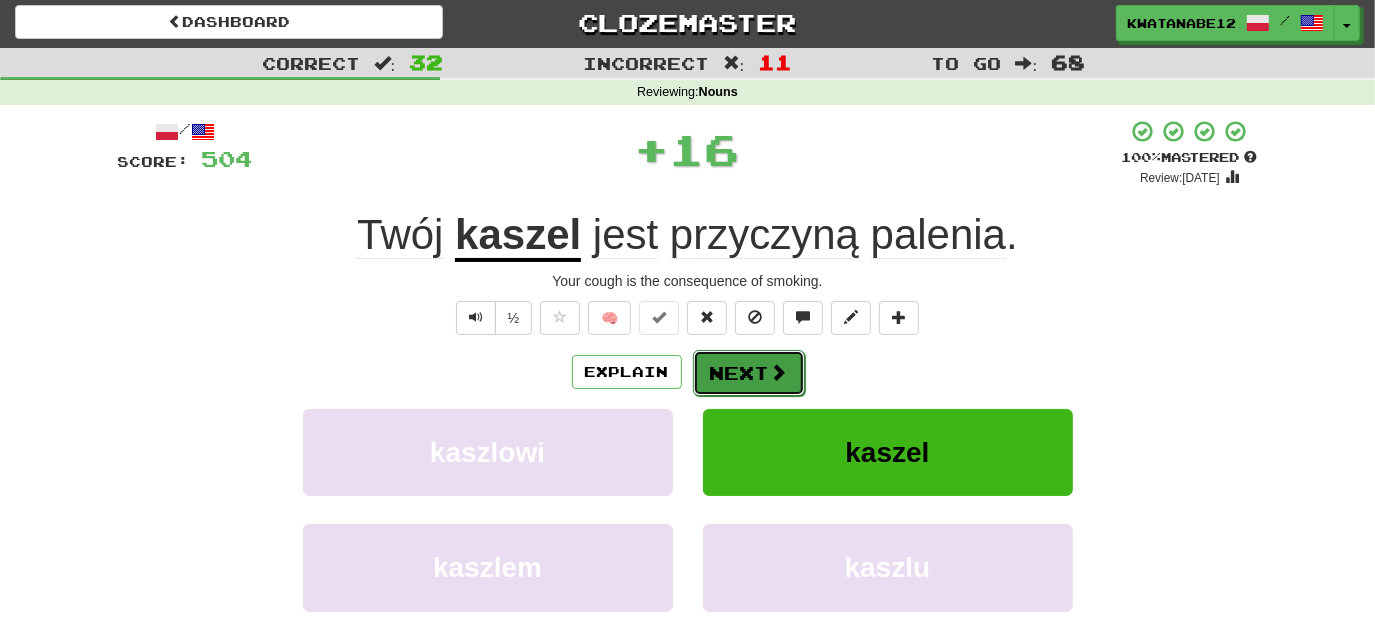 click on "Next" at bounding box center (749, 373) 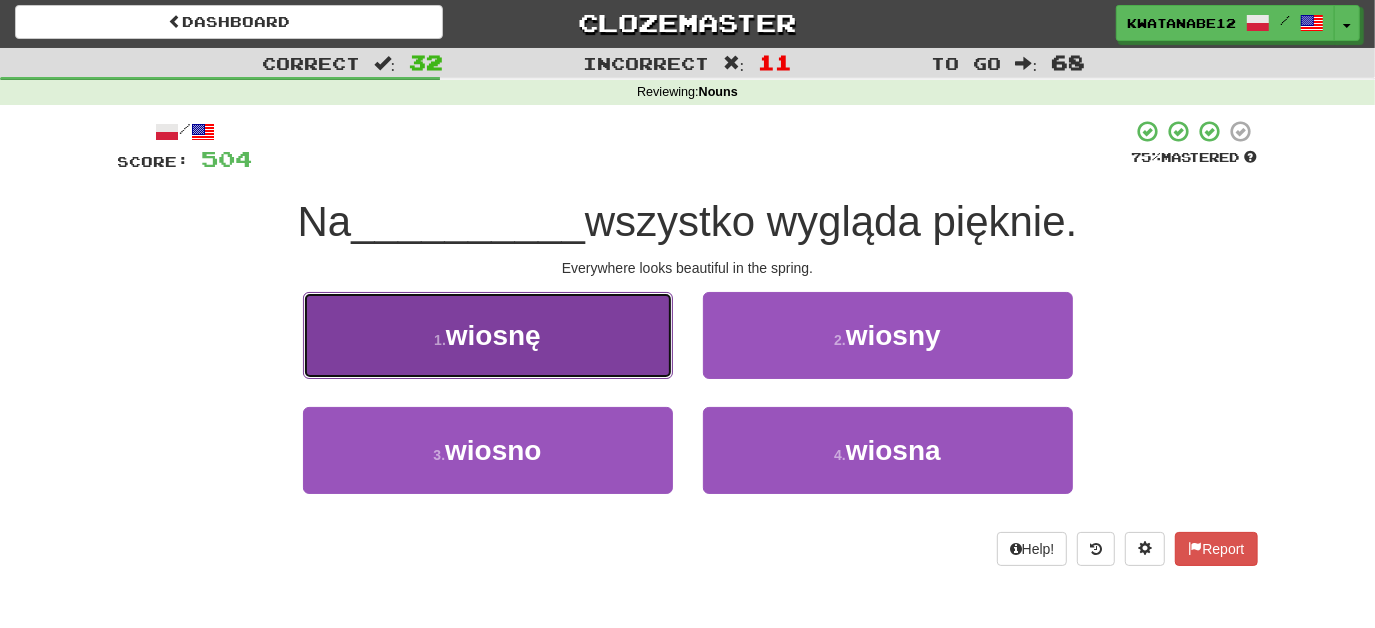 click on "1 .  wiosnę" at bounding box center [488, 335] 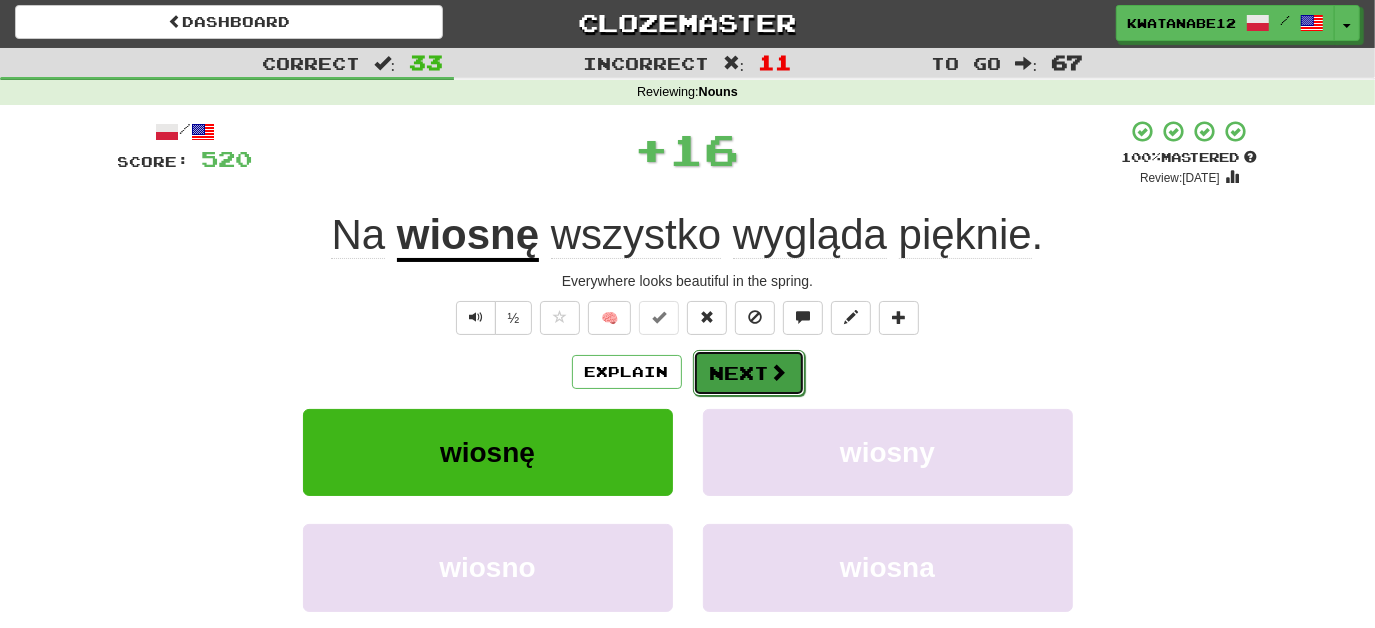click on "Next" at bounding box center [749, 373] 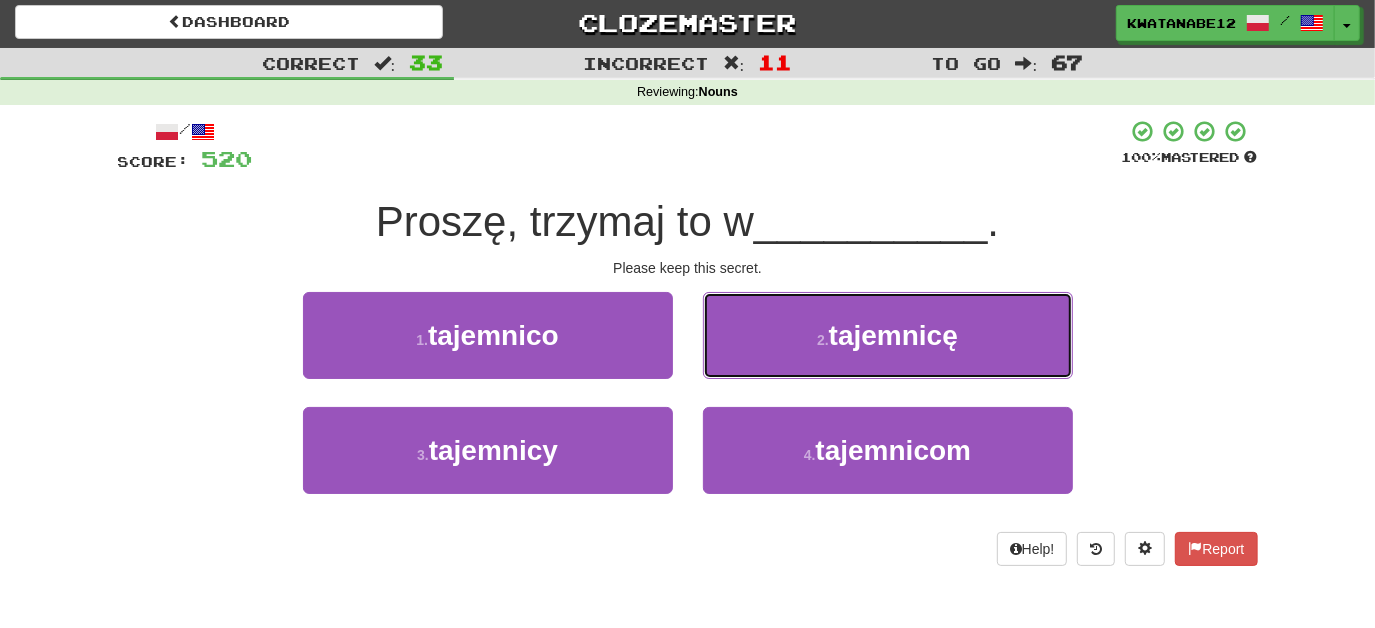 drag, startPoint x: 752, startPoint y: 346, endPoint x: 762, endPoint y: 343, distance: 10.440307 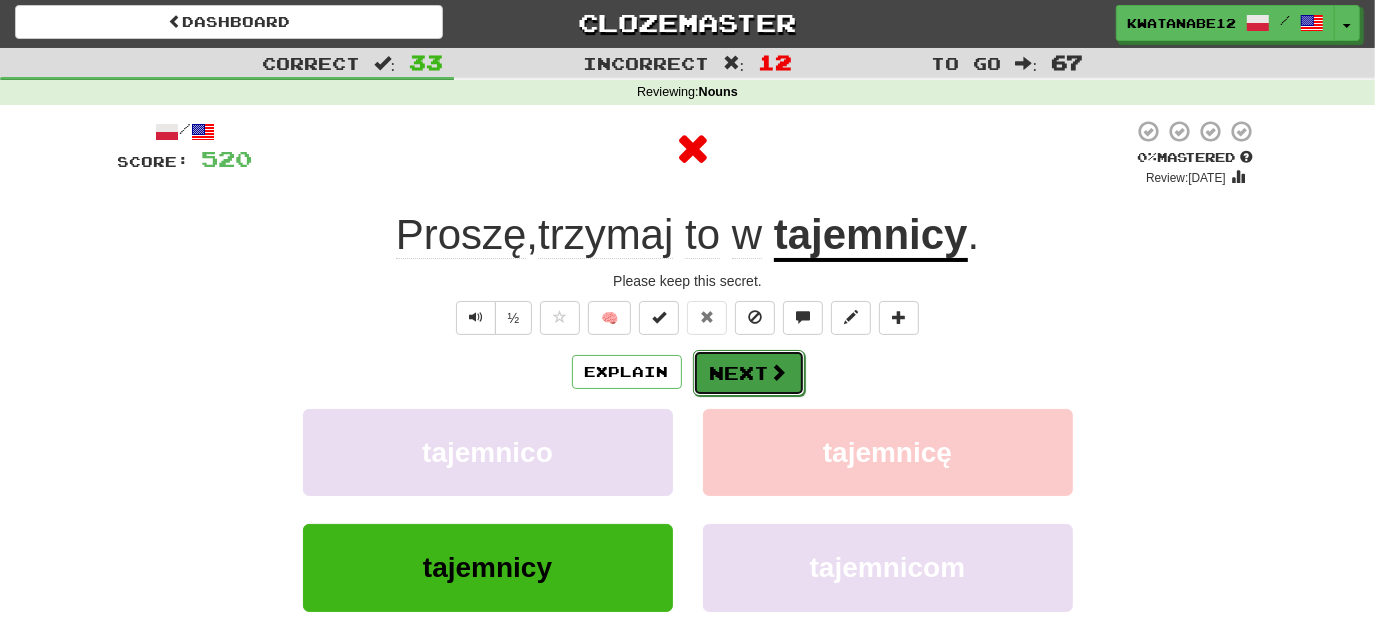click on "Next" at bounding box center (749, 373) 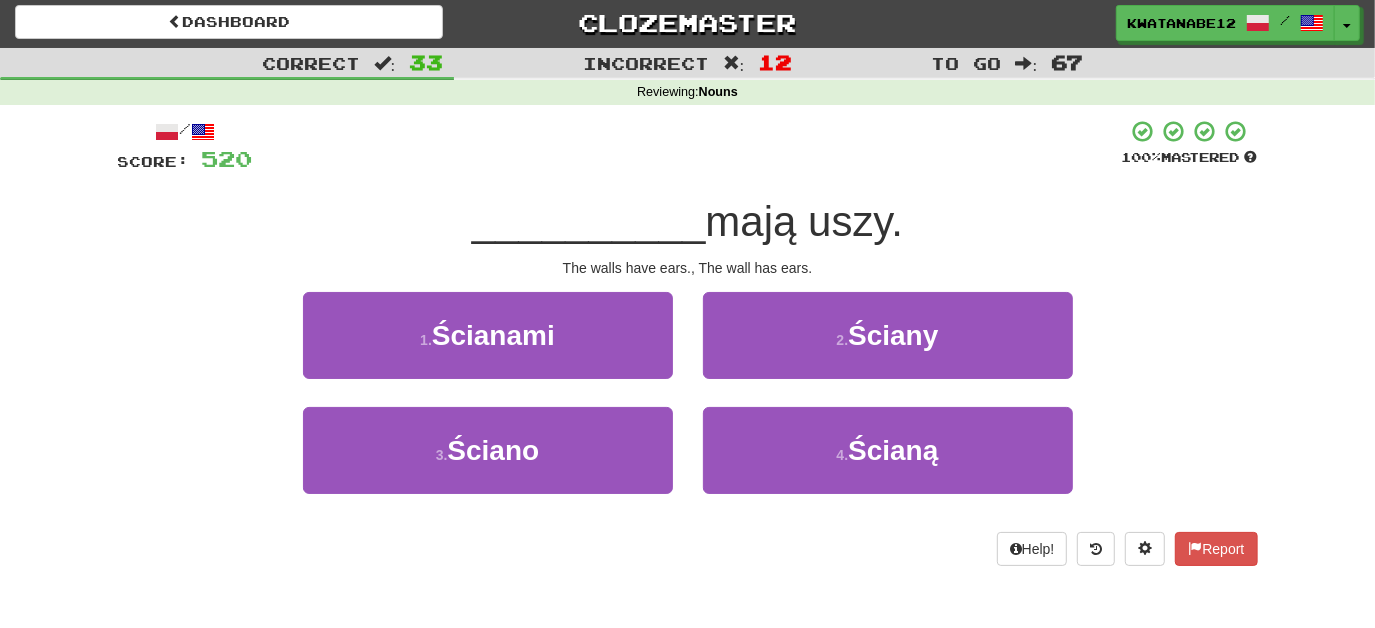 click on "2 .  Ściany" at bounding box center [888, 349] 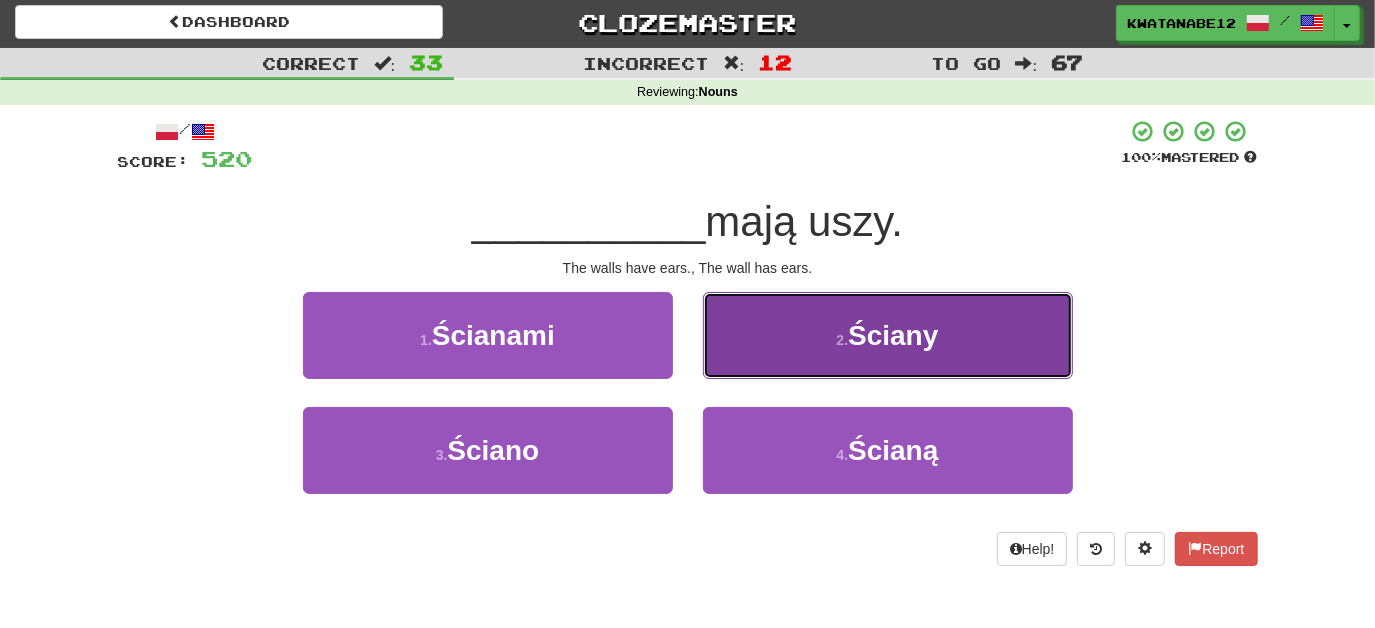 click on "2 .  Ściany" at bounding box center (888, 335) 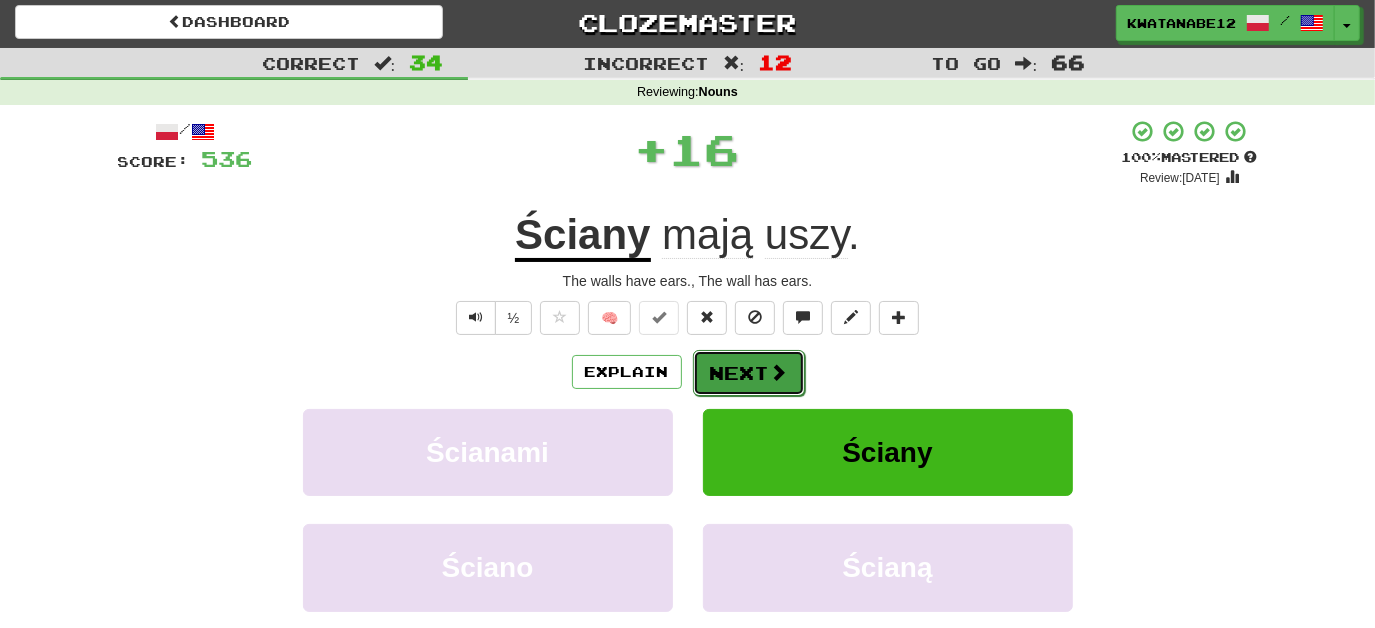 click on "Next" at bounding box center [749, 373] 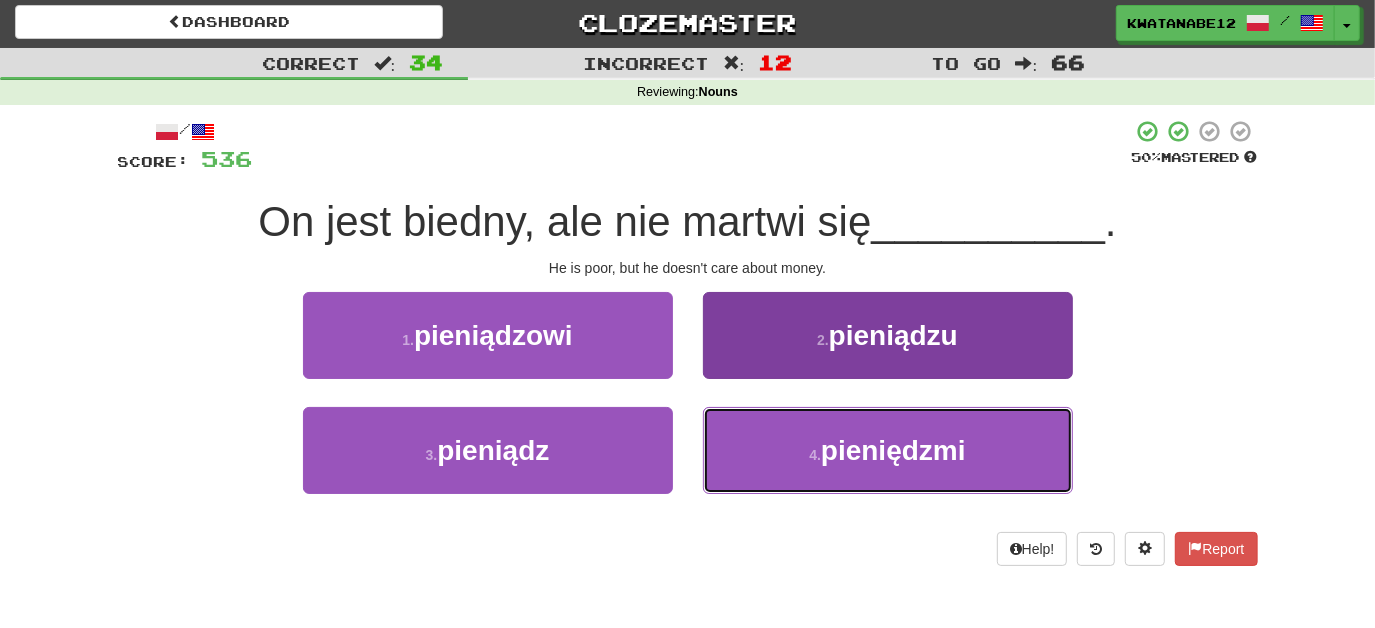 click on "4 .  pieniędzmi" at bounding box center [888, 450] 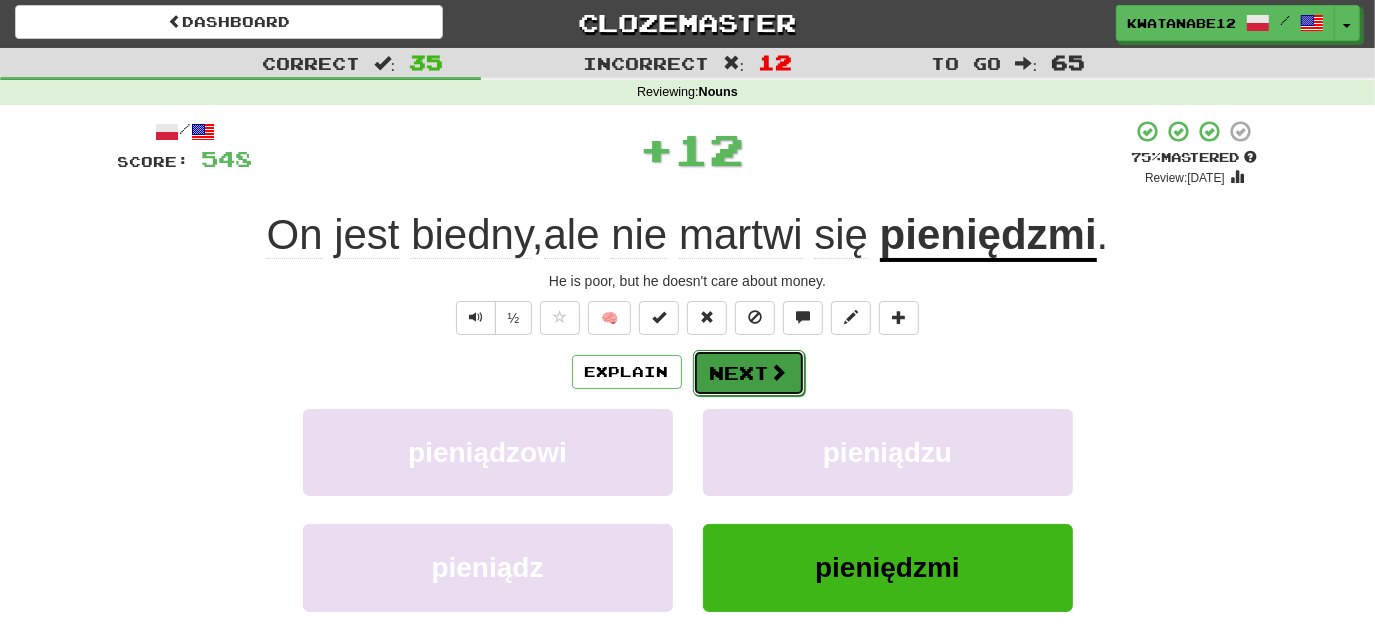 click on "Next" at bounding box center [749, 373] 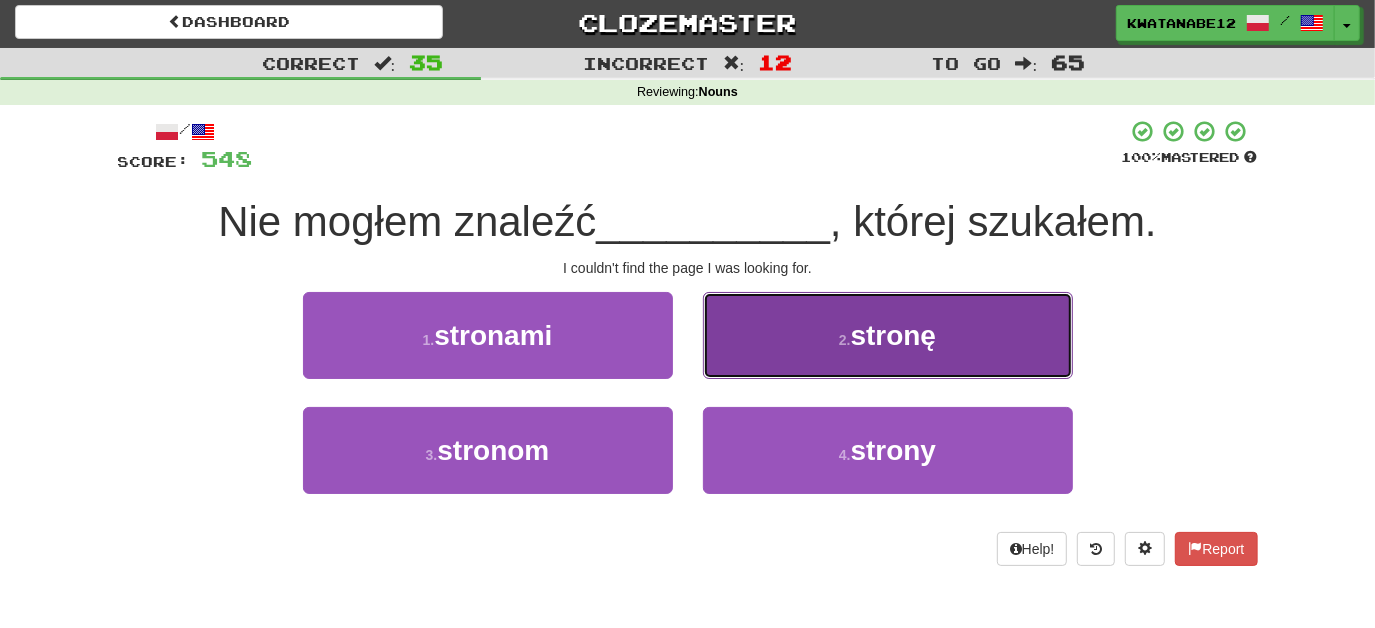 click on "2 .  stronę" at bounding box center (888, 335) 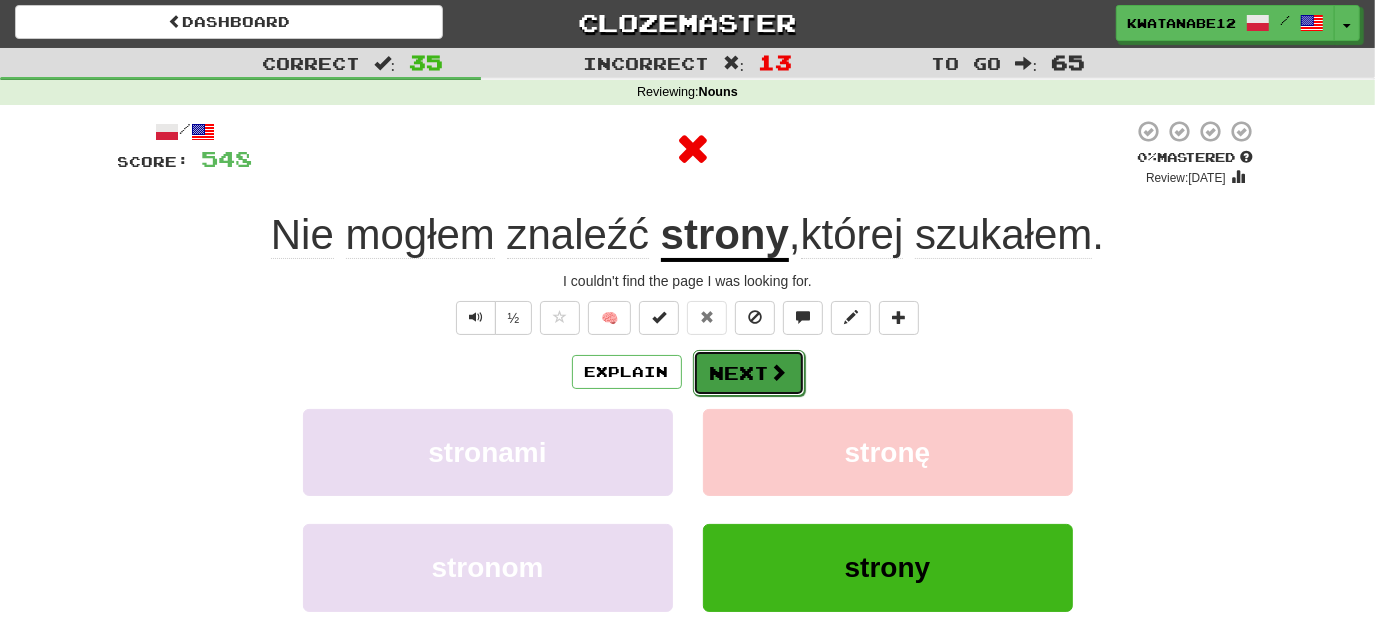click on "Next" at bounding box center [749, 373] 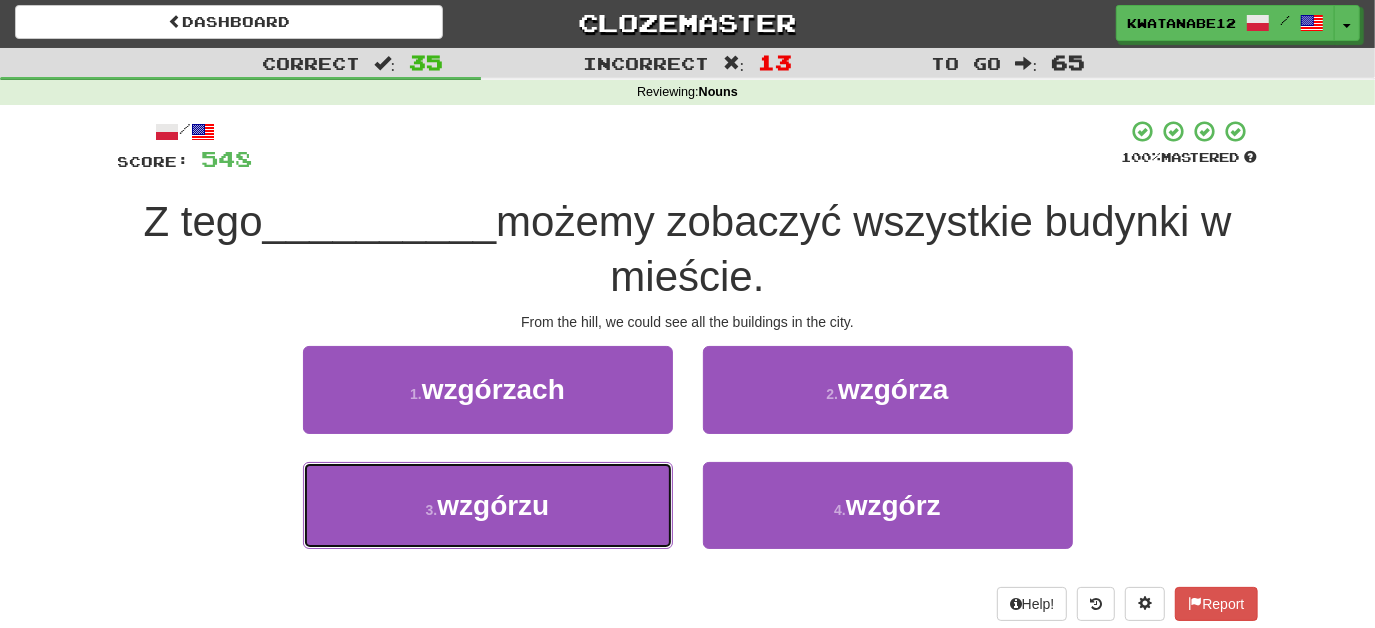 drag, startPoint x: 588, startPoint y: 502, endPoint x: 650, endPoint y: 449, distance: 81.565926 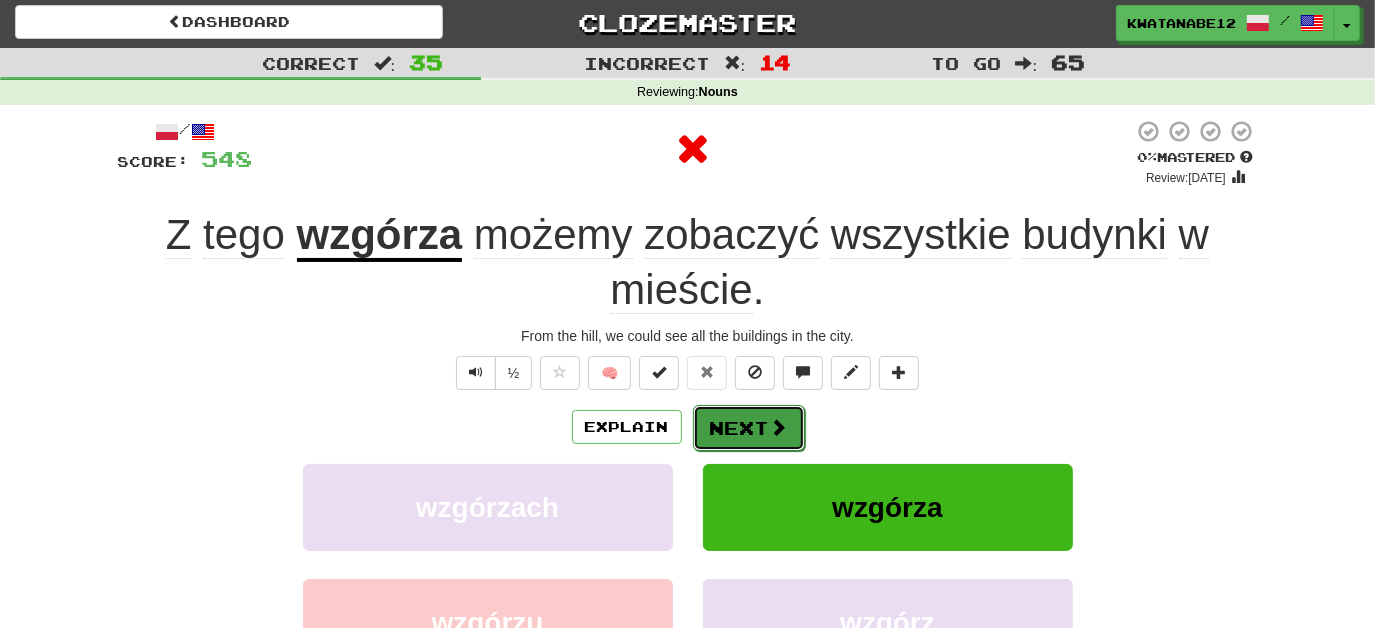 click on "Next" at bounding box center [749, 428] 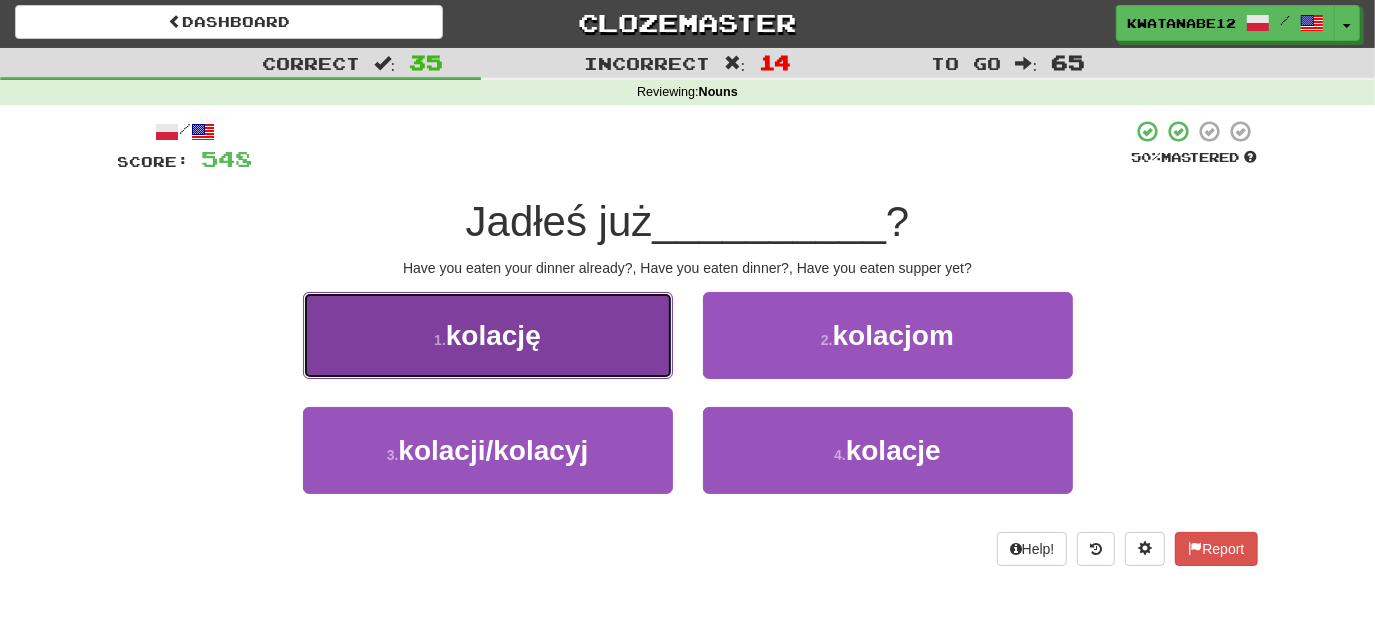 click on "1 .  kolację" at bounding box center [488, 335] 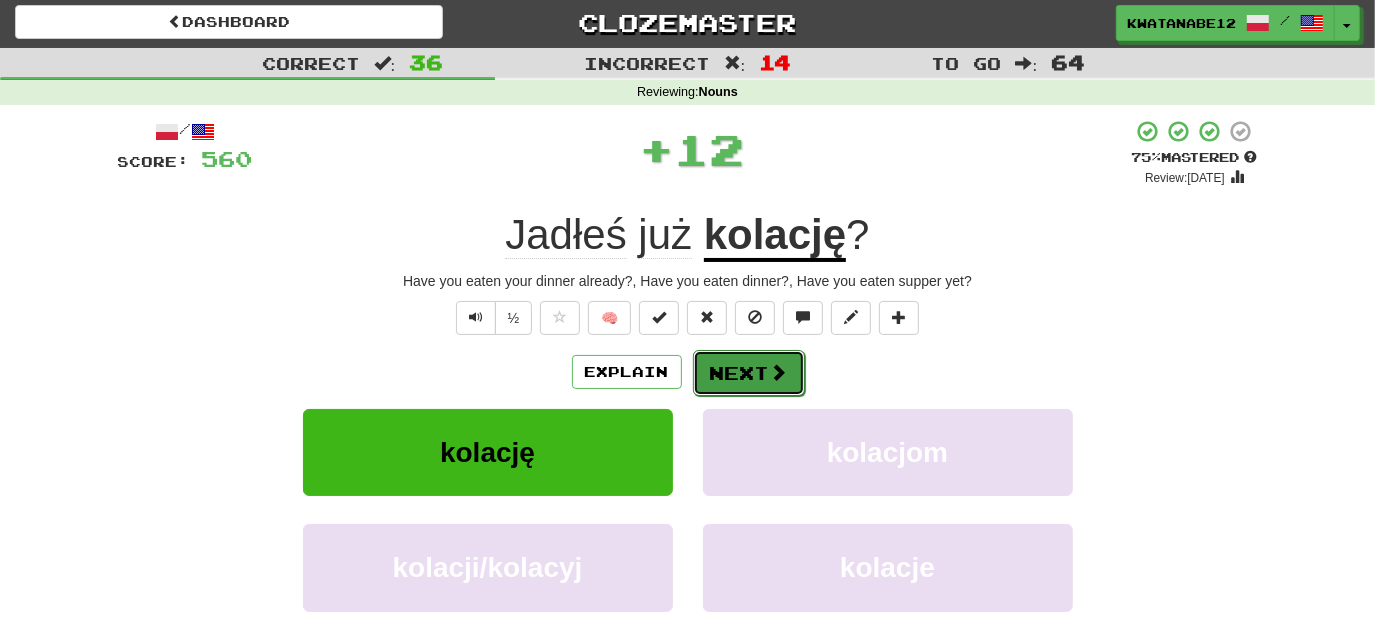 click on "Next" at bounding box center (749, 373) 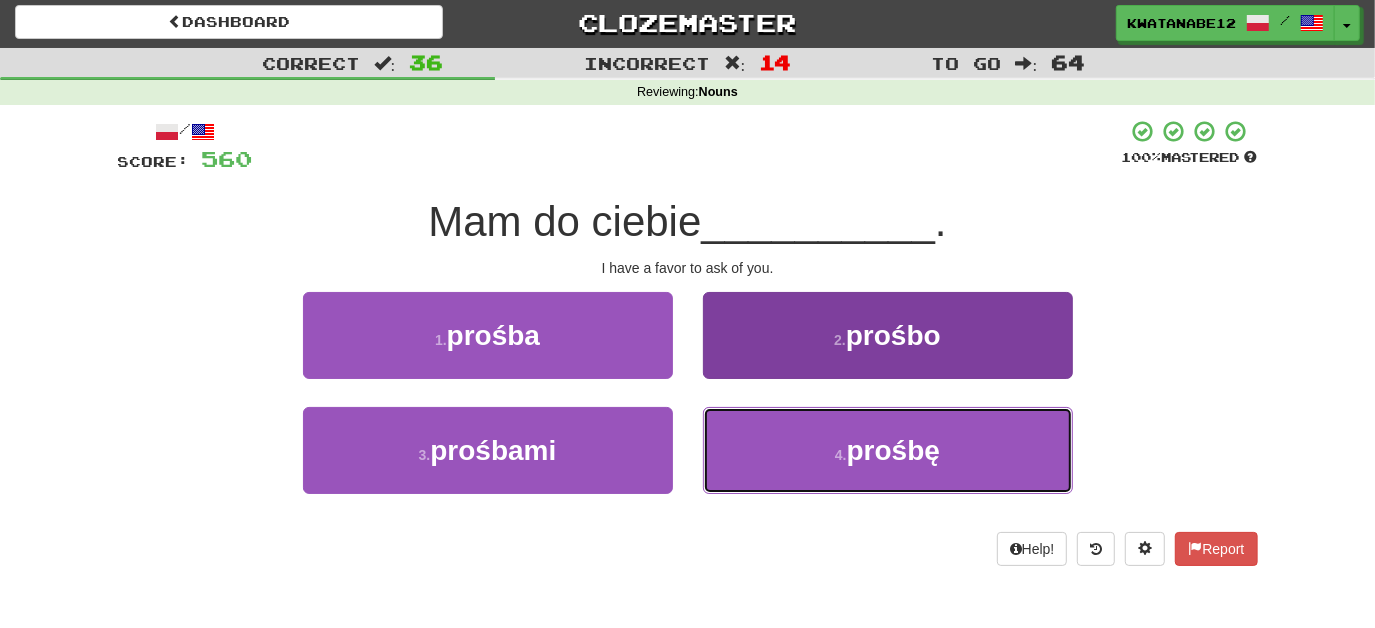 click on "4 .  prośbę" at bounding box center (888, 450) 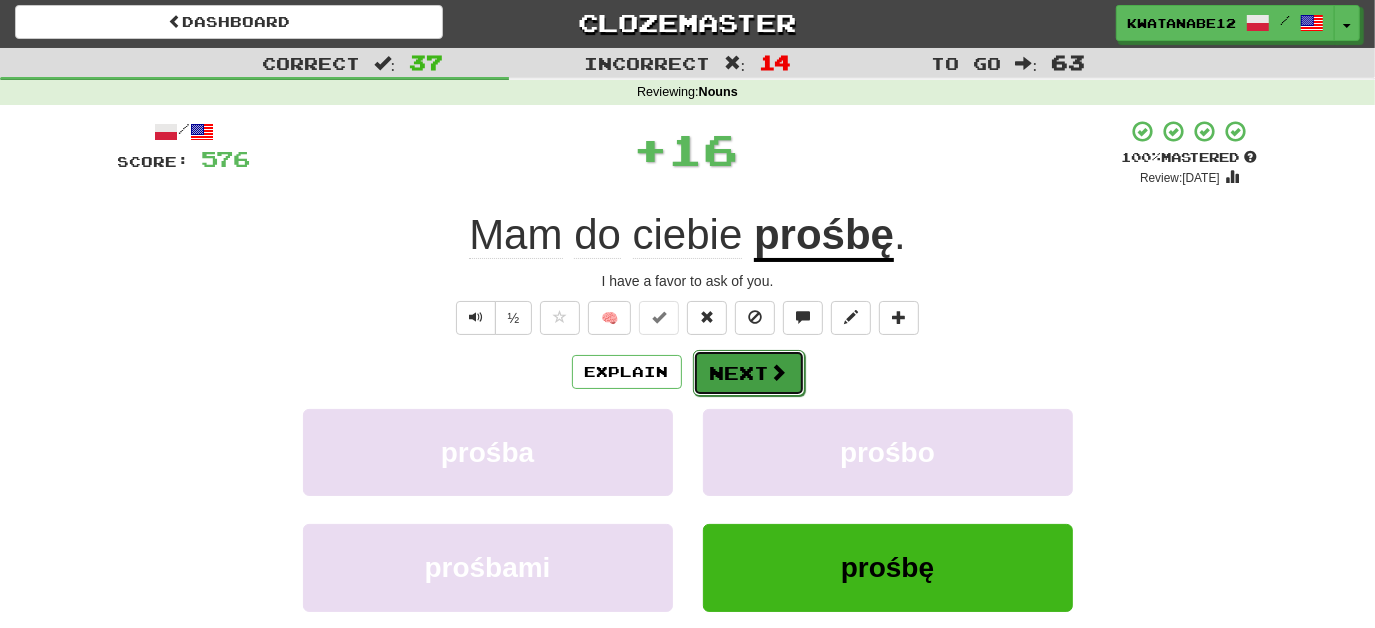 click on "Next" at bounding box center (749, 373) 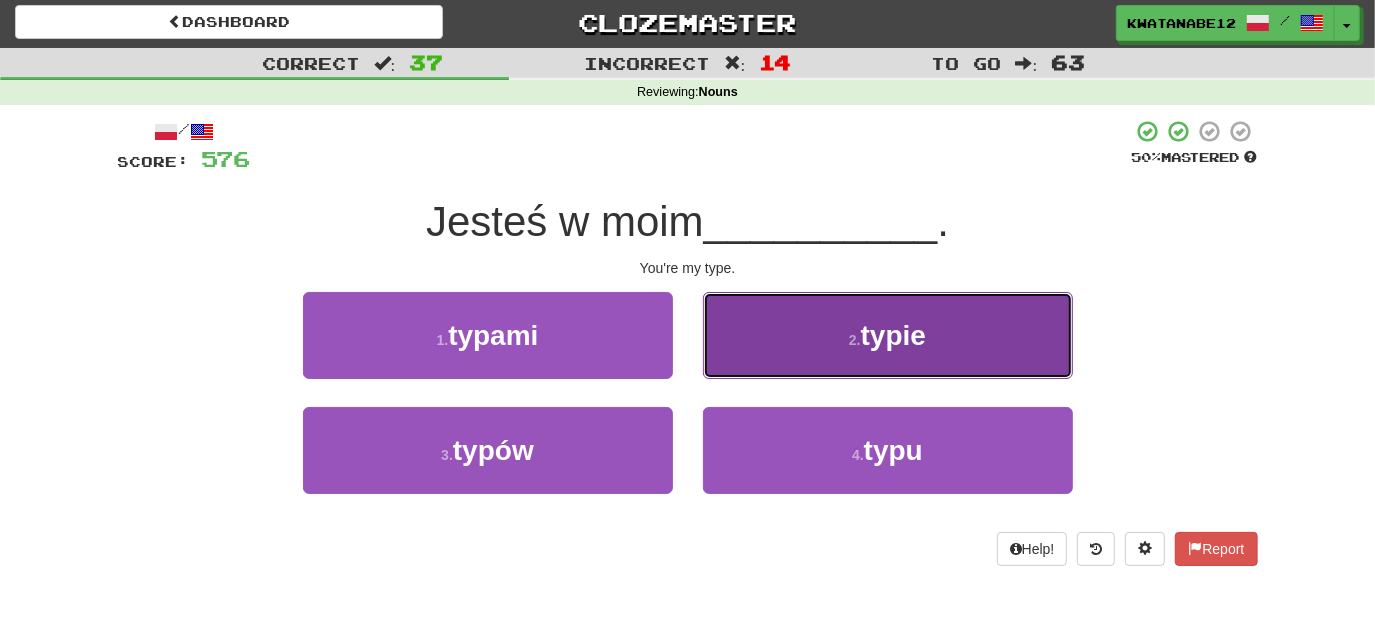 click on "2 .  typie" at bounding box center (888, 335) 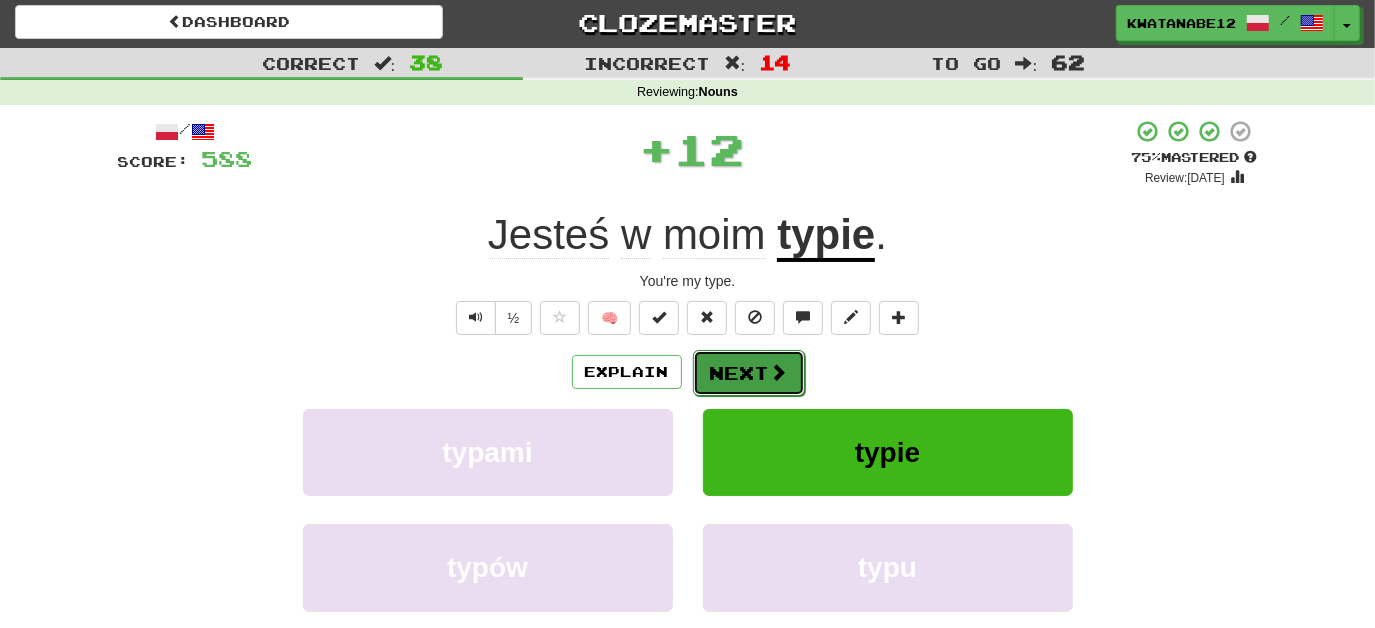 click on "Next" at bounding box center (749, 373) 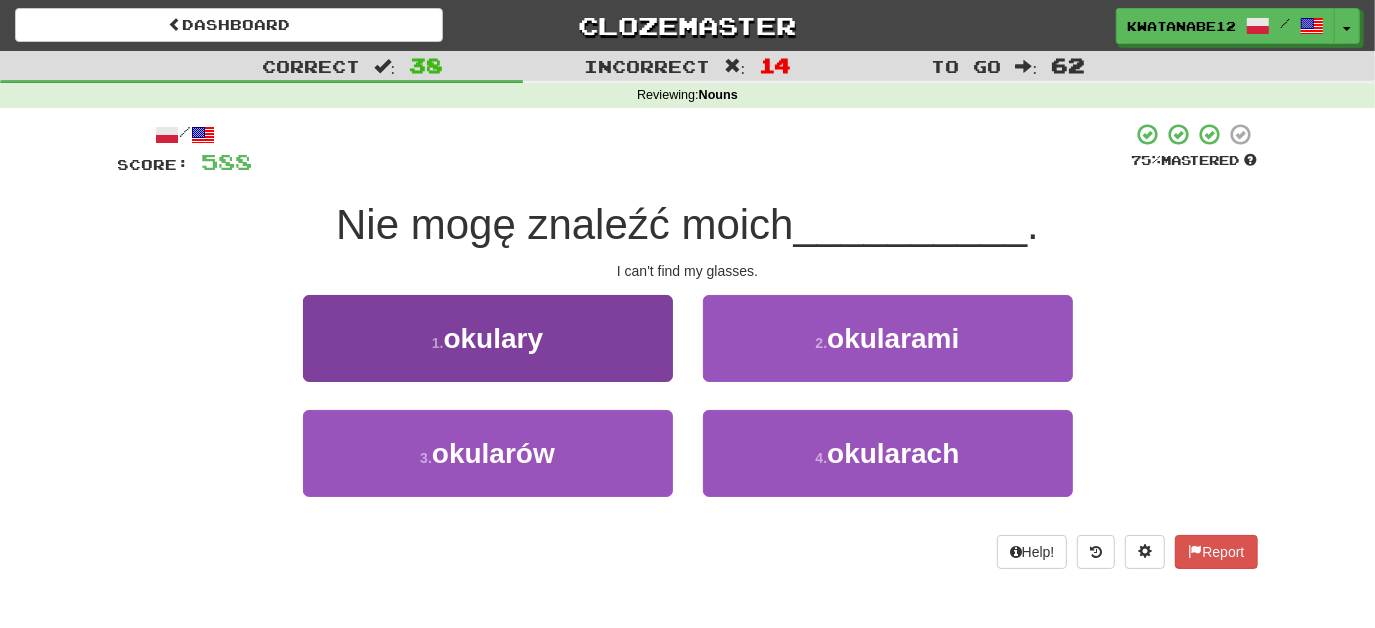 scroll, scrollTop: 0, scrollLeft: 0, axis: both 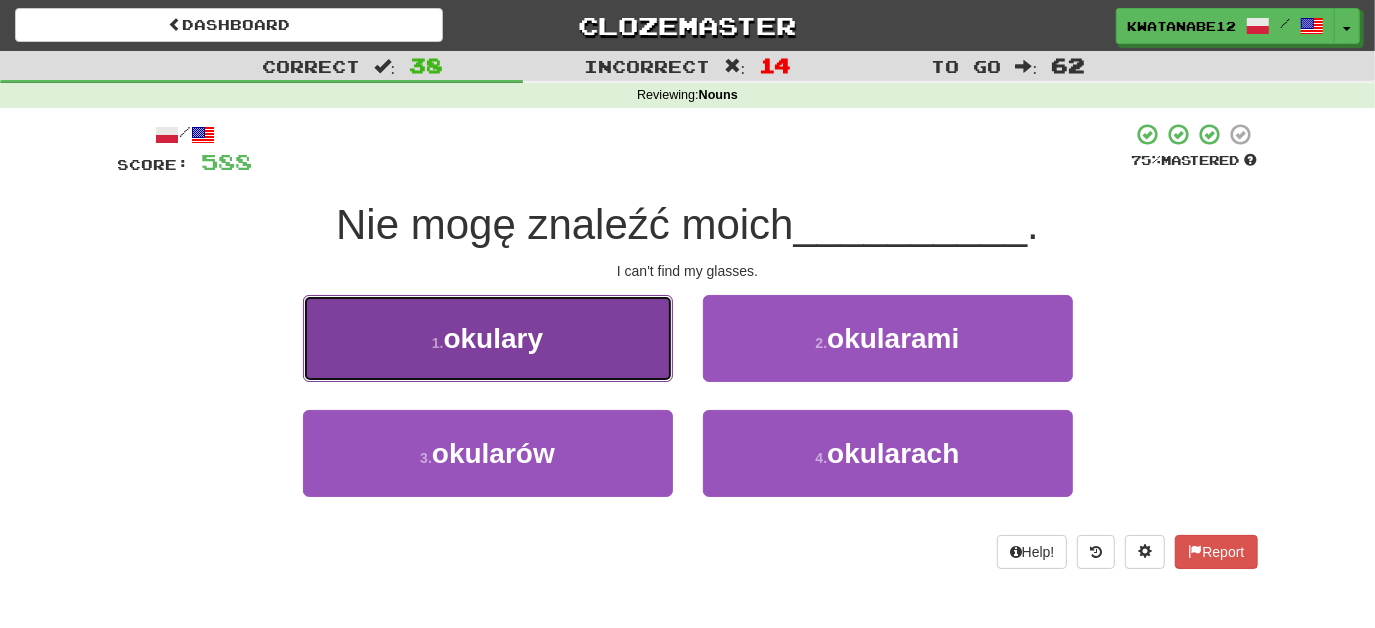 click on "1 .  okulary" at bounding box center [488, 338] 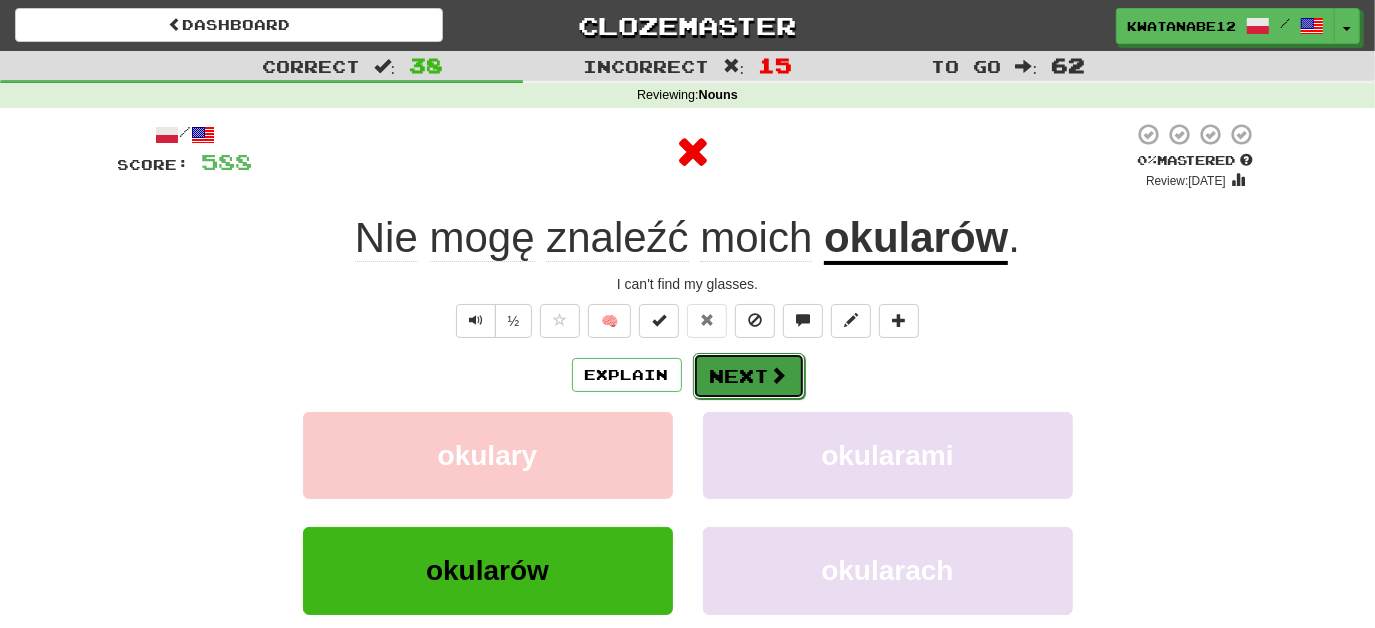 click on "Next" at bounding box center [749, 376] 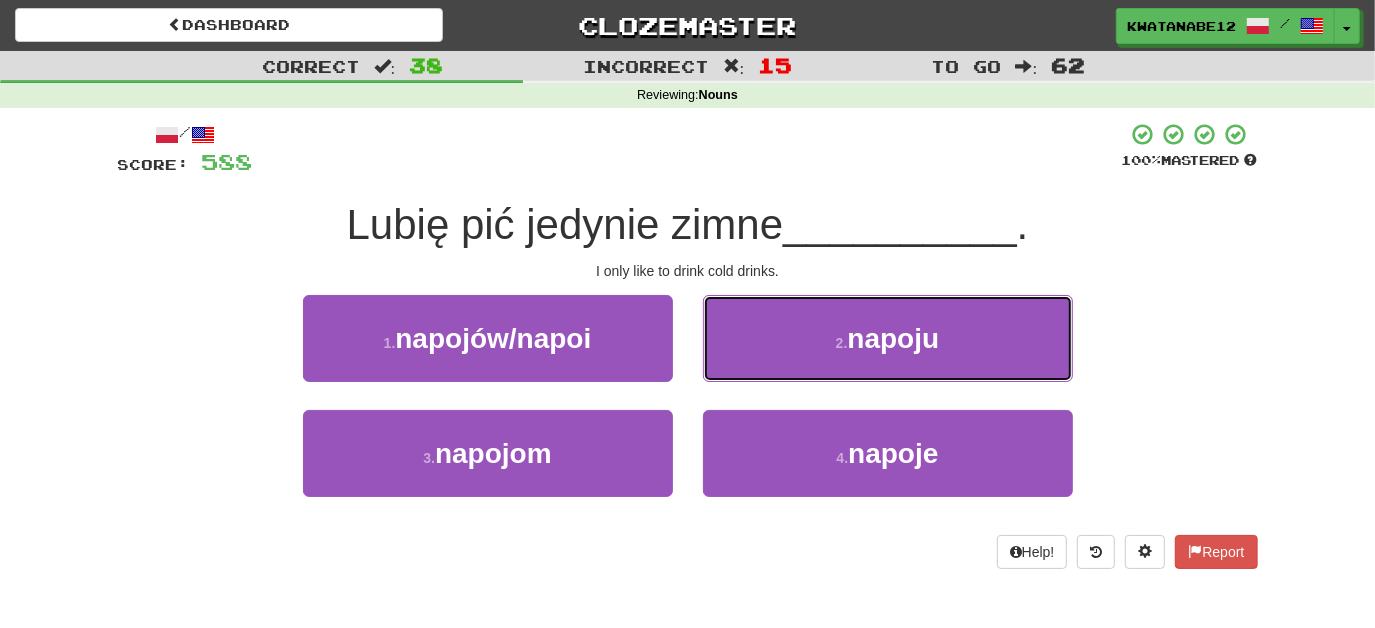 click on "2 .  napoju" at bounding box center [888, 338] 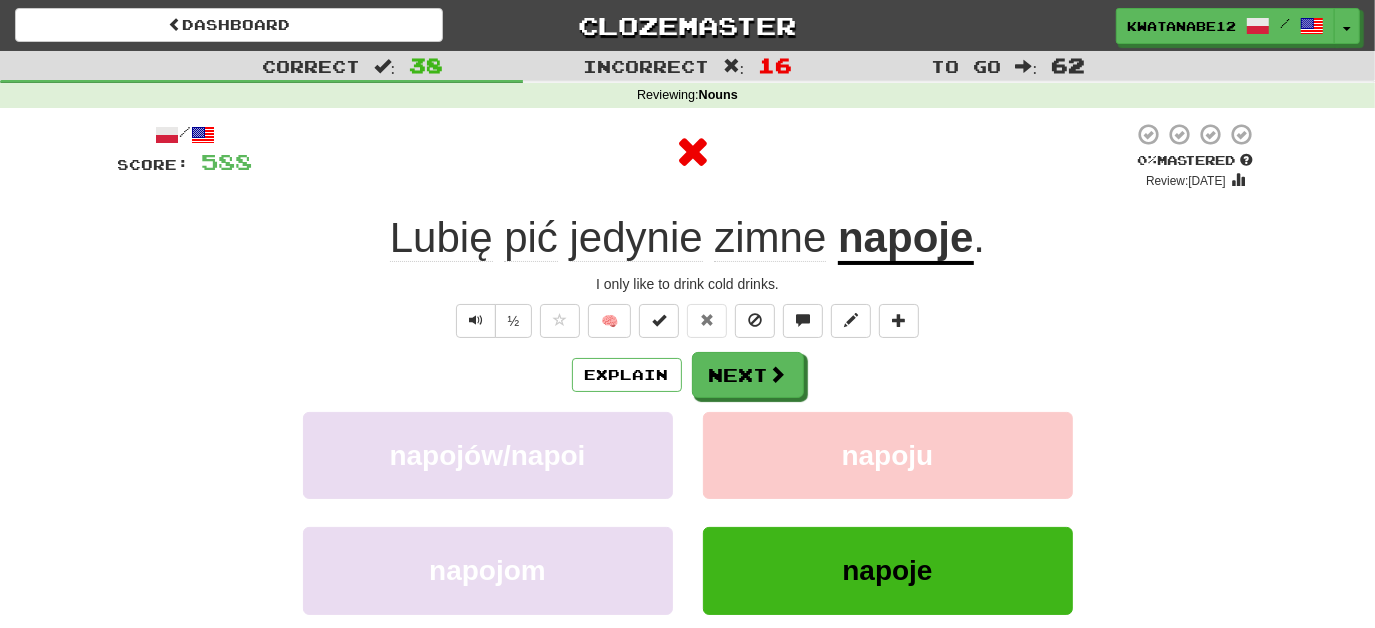 click on "/  Score:   588 0 %  Mastered Review:  2025-07-10 Lubię   pić   jedynie   zimne   napoje . I only like to drink cold drinks. ½ 🧠 Explain Next napojów/napoi napoju napojom napoje Learn more: napojów/napoi napoju napojom napoje  Help!  Report Sentence Source" at bounding box center [688, 435] 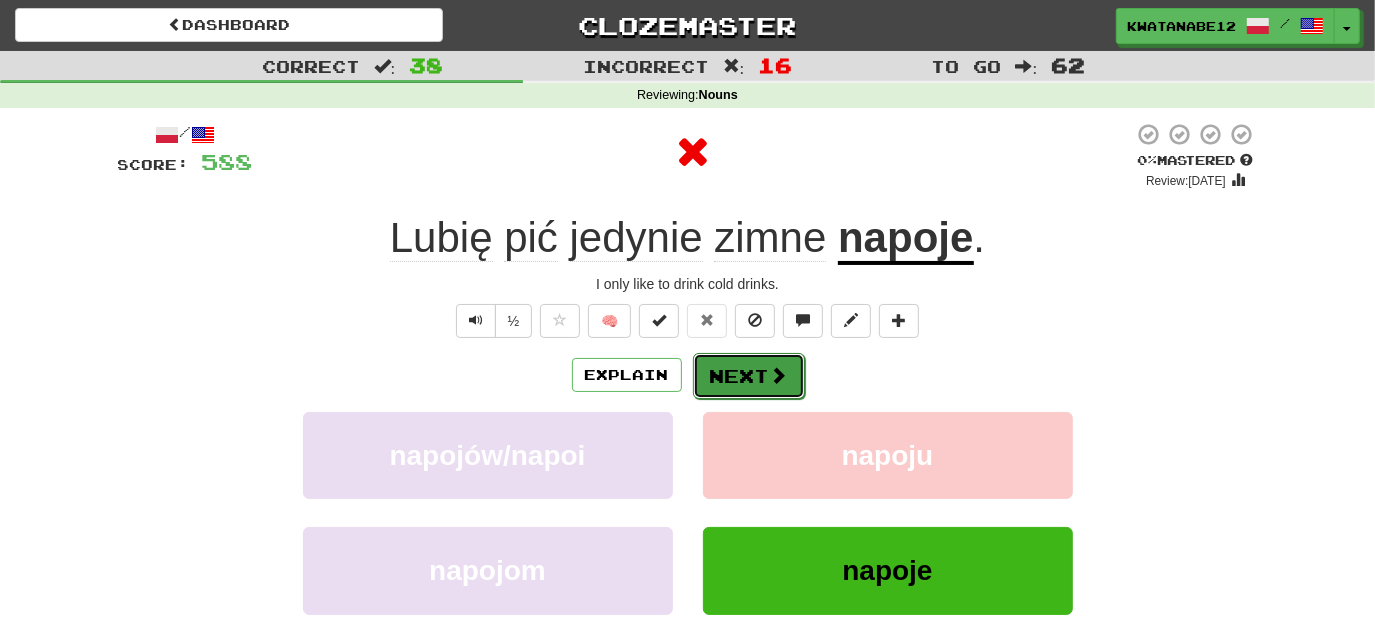 click on "Next" at bounding box center (749, 376) 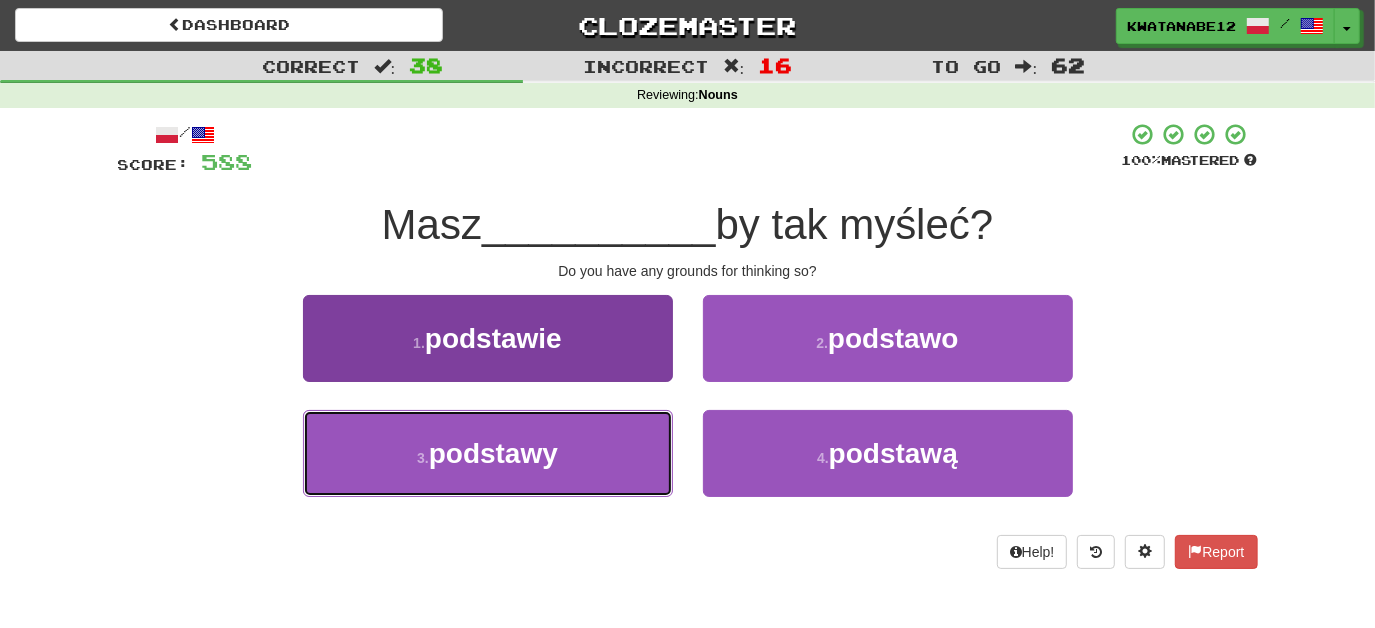 click on "3 .  podstawy" at bounding box center (488, 453) 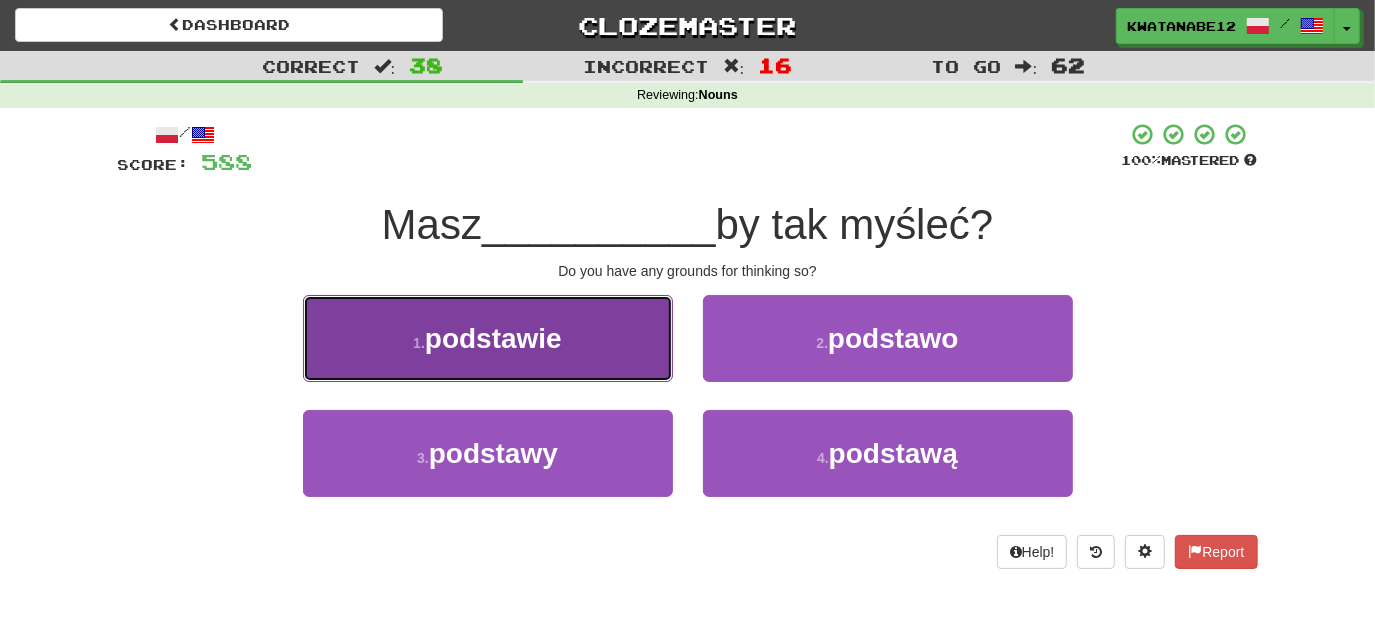 click on "1 .  podstawie" at bounding box center [488, 338] 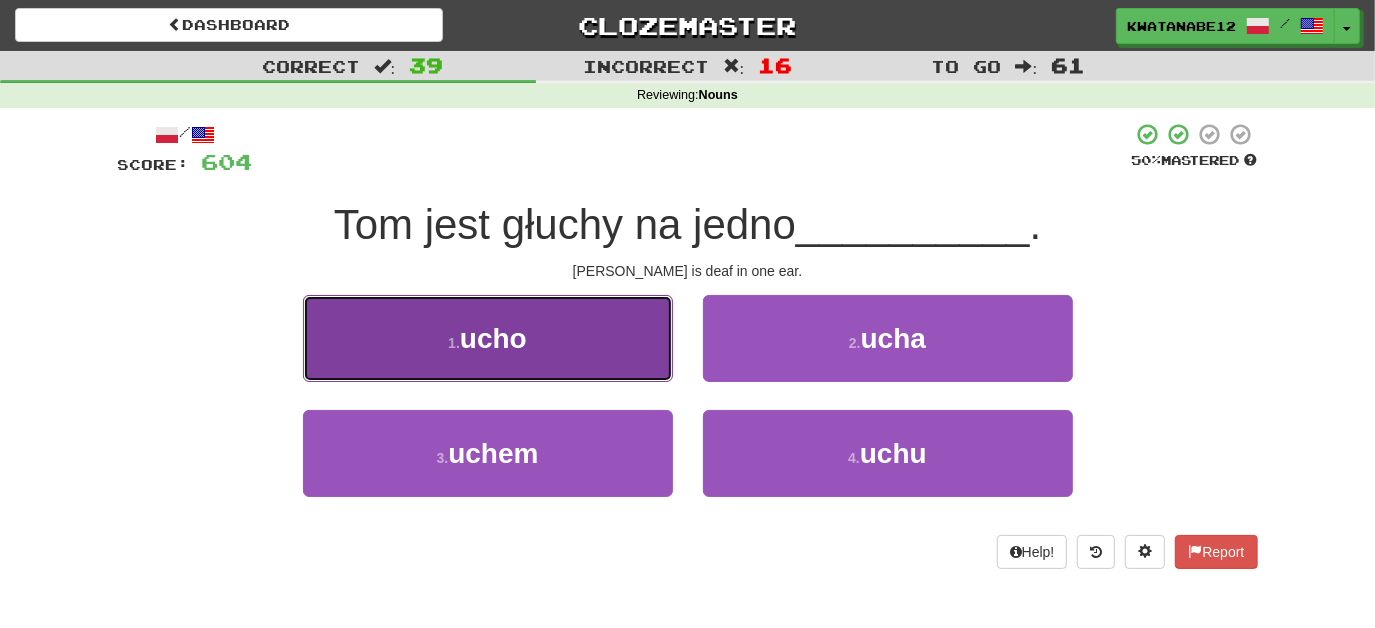 click on "1 .  ucho" at bounding box center [488, 338] 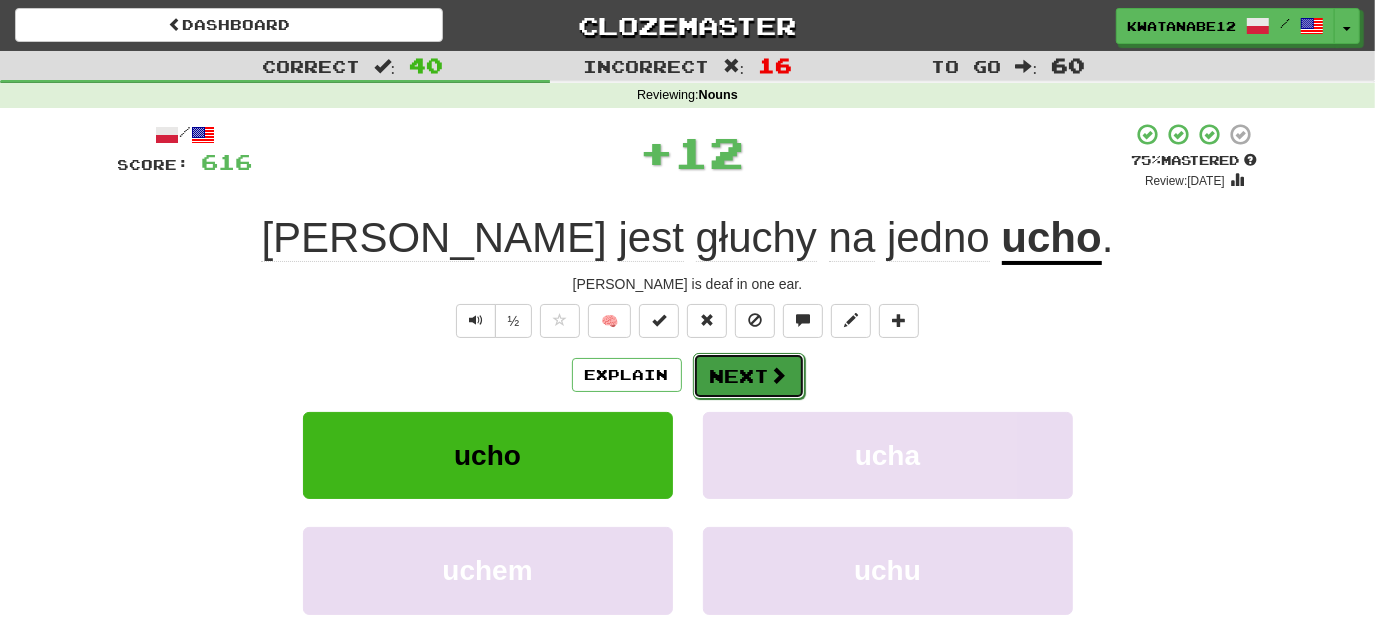 click on "Next" at bounding box center [749, 376] 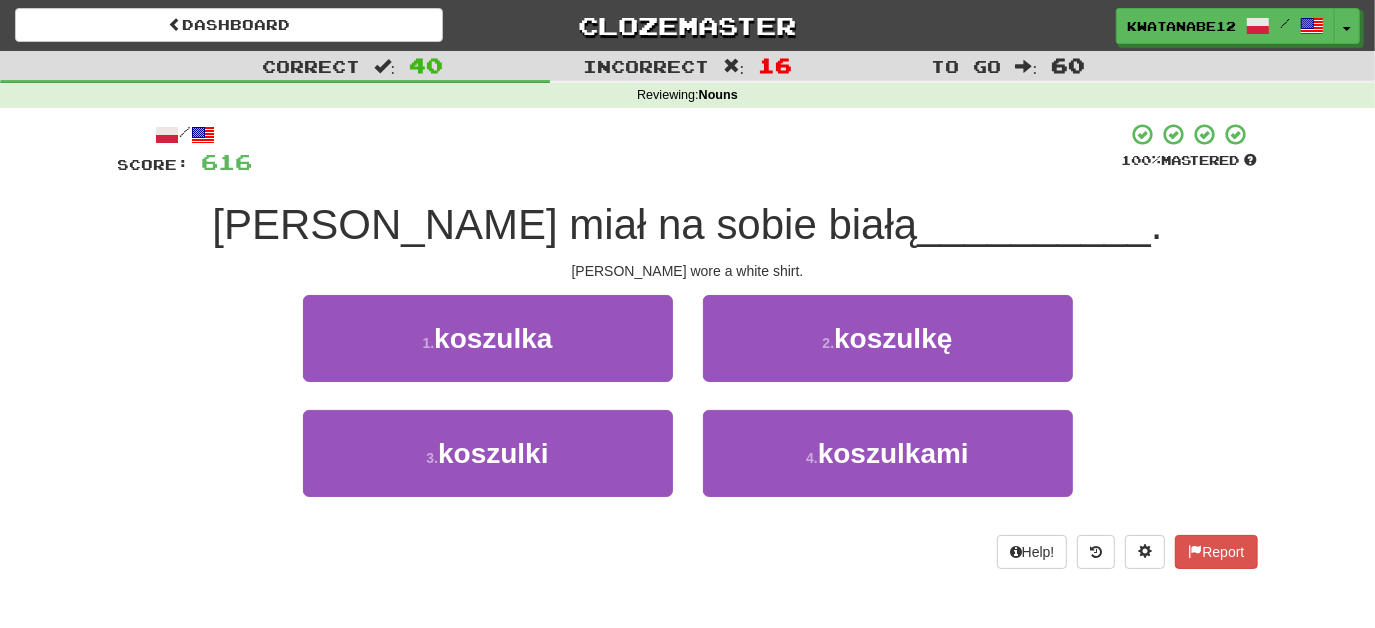 click on "2 .  koszulkę" at bounding box center [888, 338] 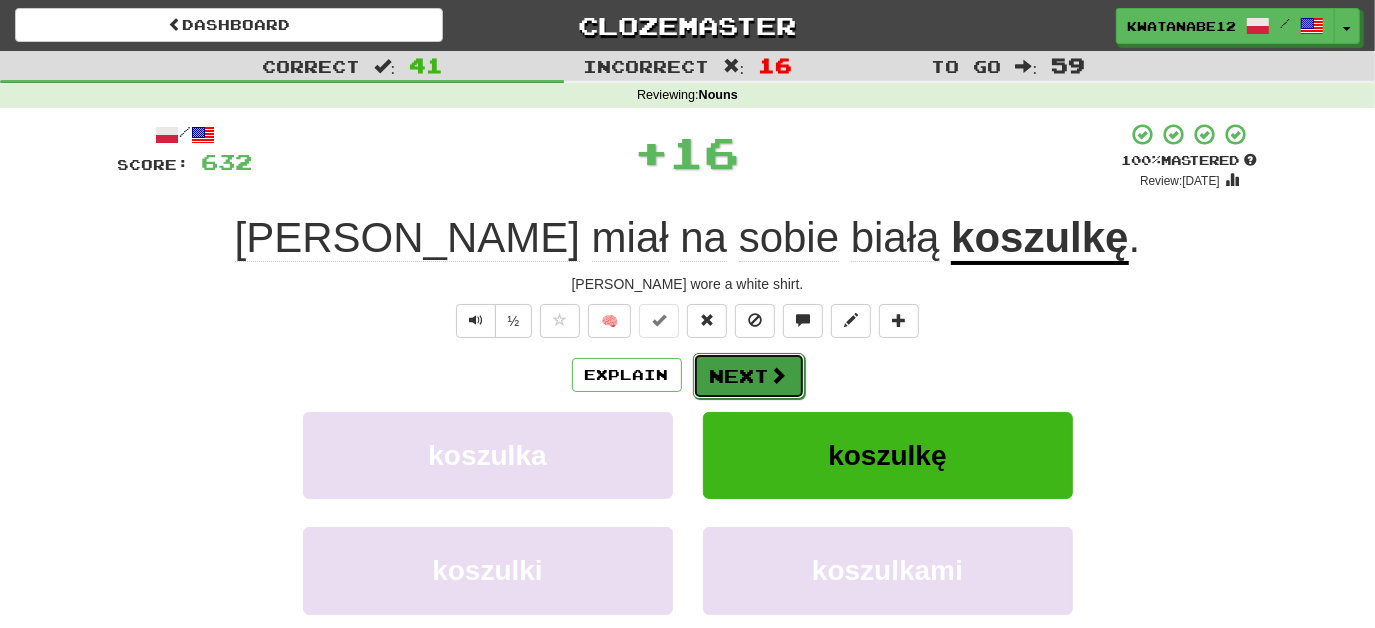 click on "Next" at bounding box center [749, 376] 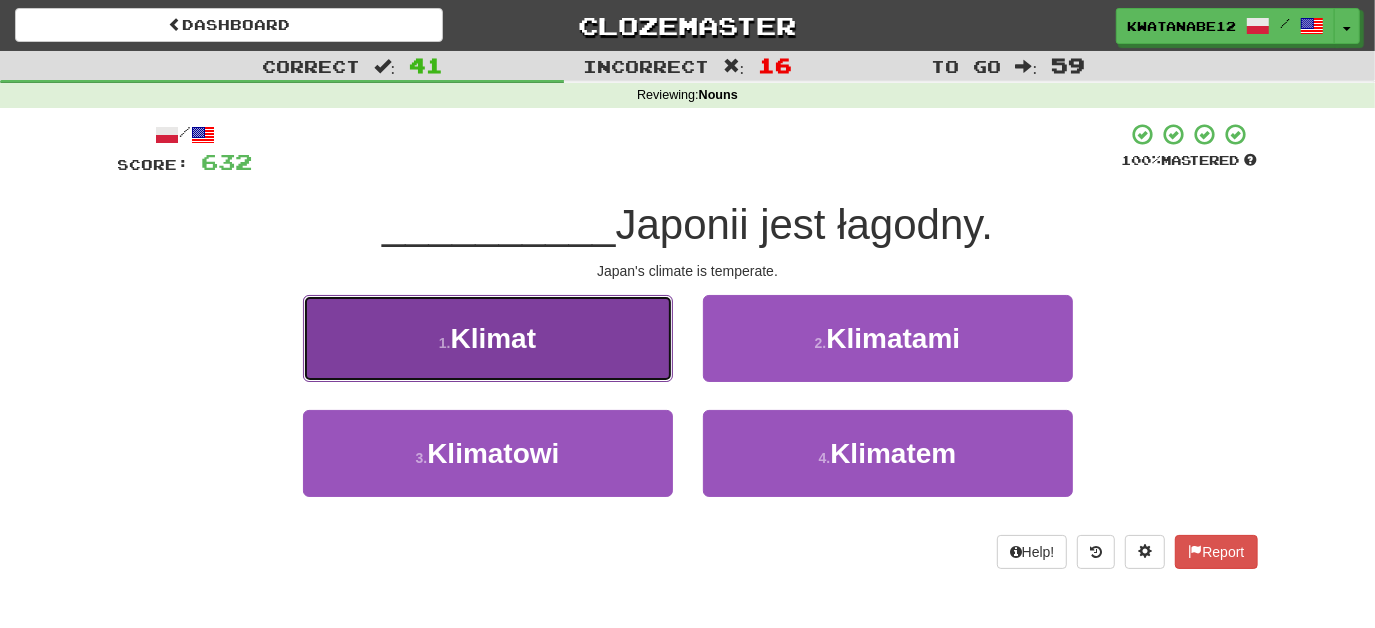 click on "1 .  Klimat" at bounding box center [488, 338] 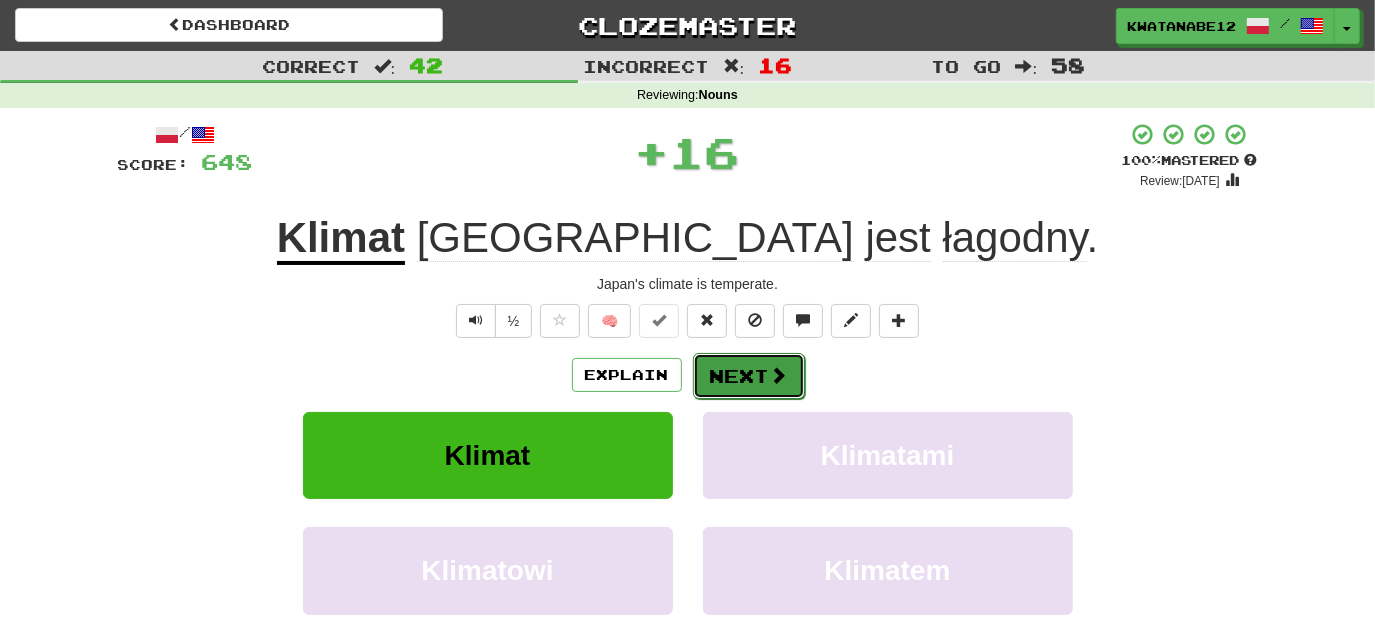 click on "Next" at bounding box center [749, 376] 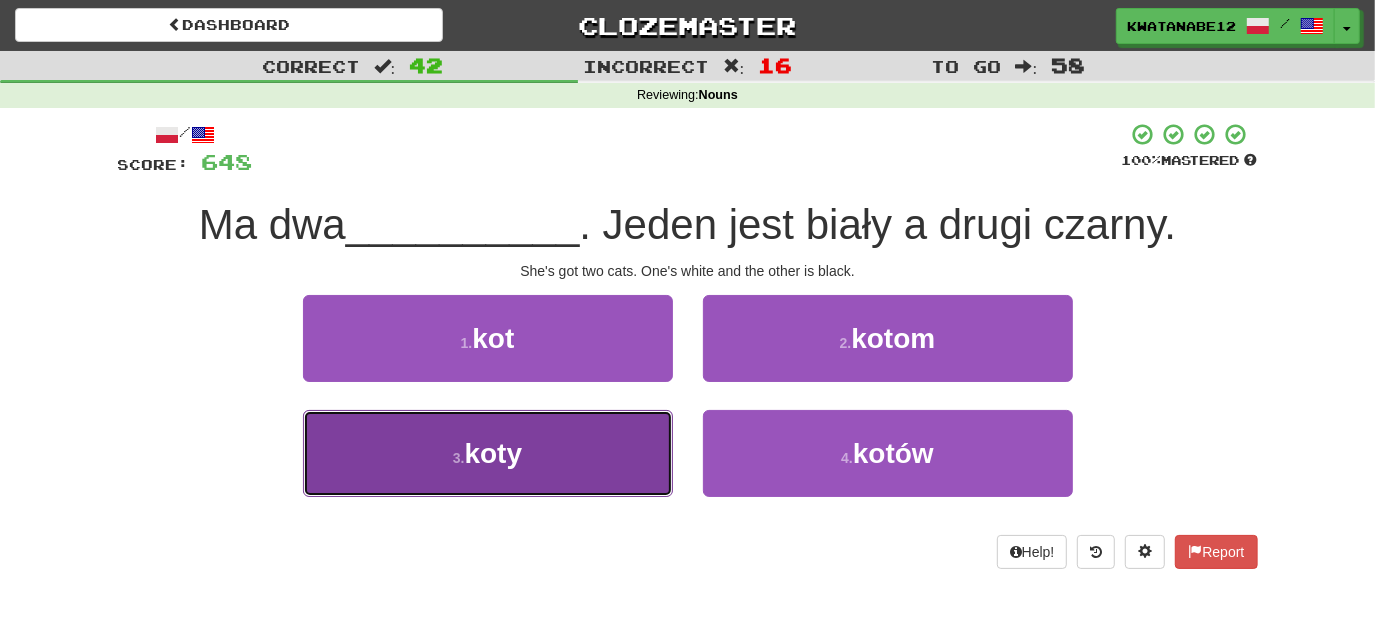 click on "3 .  koty" at bounding box center [488, 453] 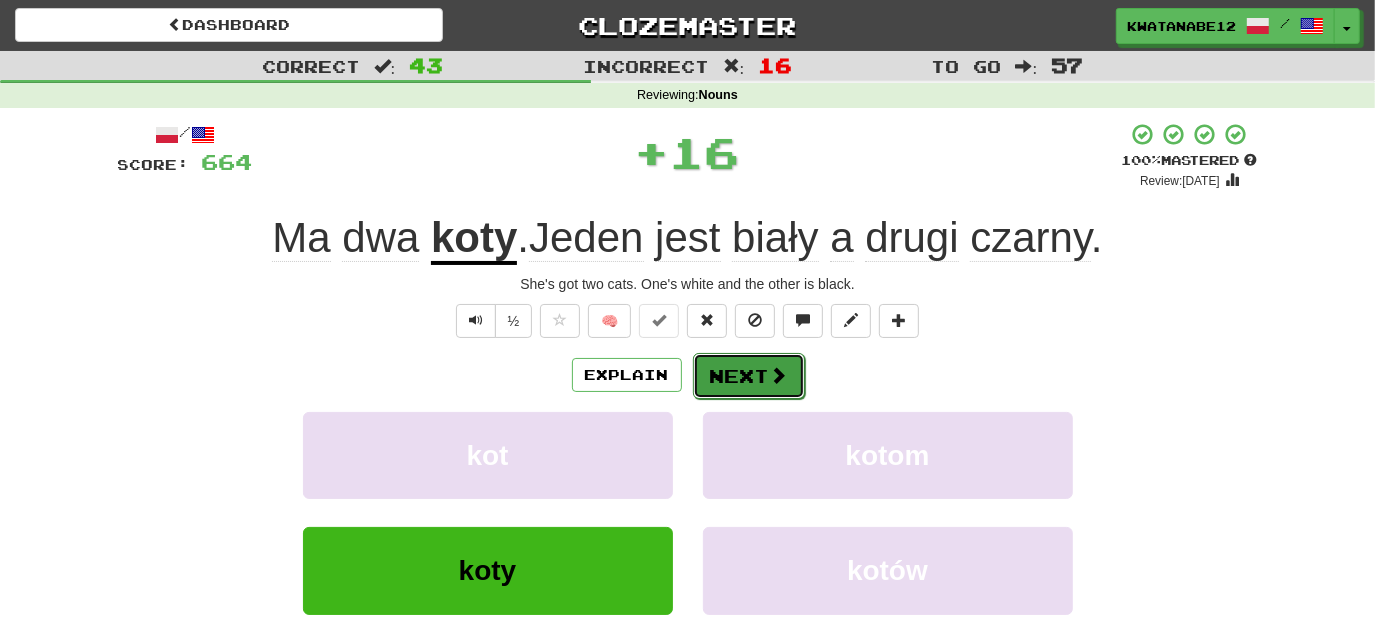 click on "Next" at bounding box center [749, 376] 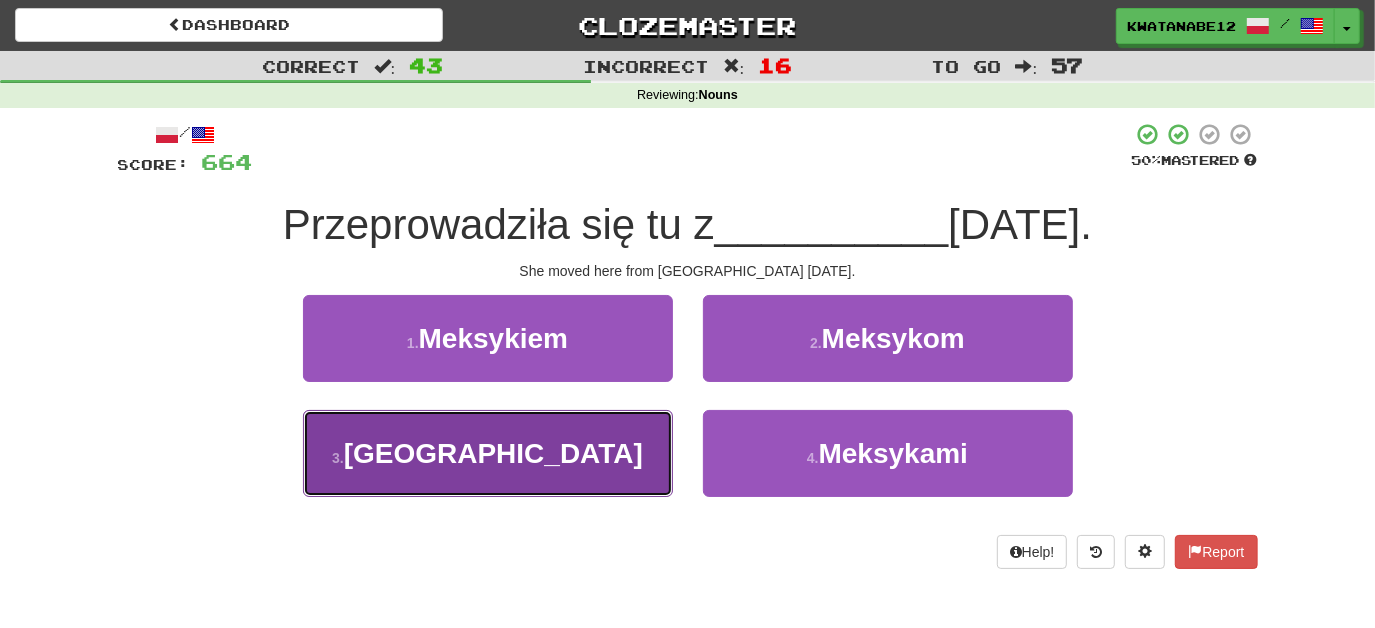 click on "3 .  Meksyku" at bounding box center (488, 453) 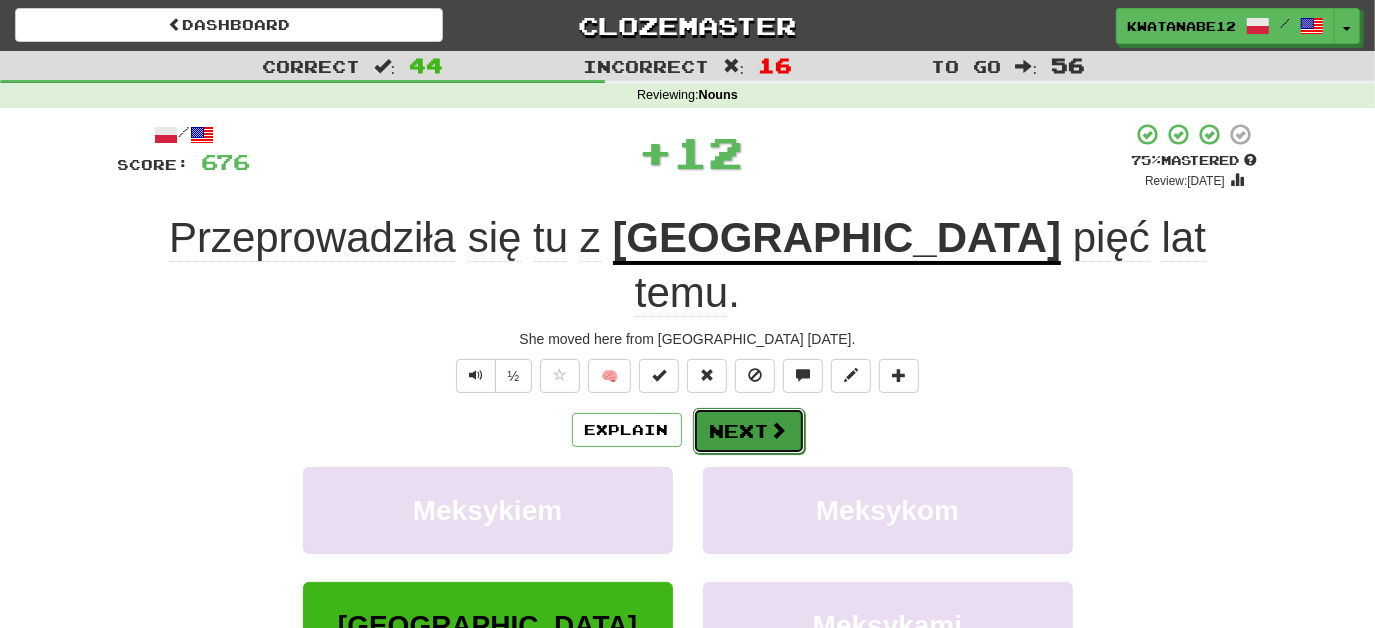 click on "Next" at bounding box center [749, 431] 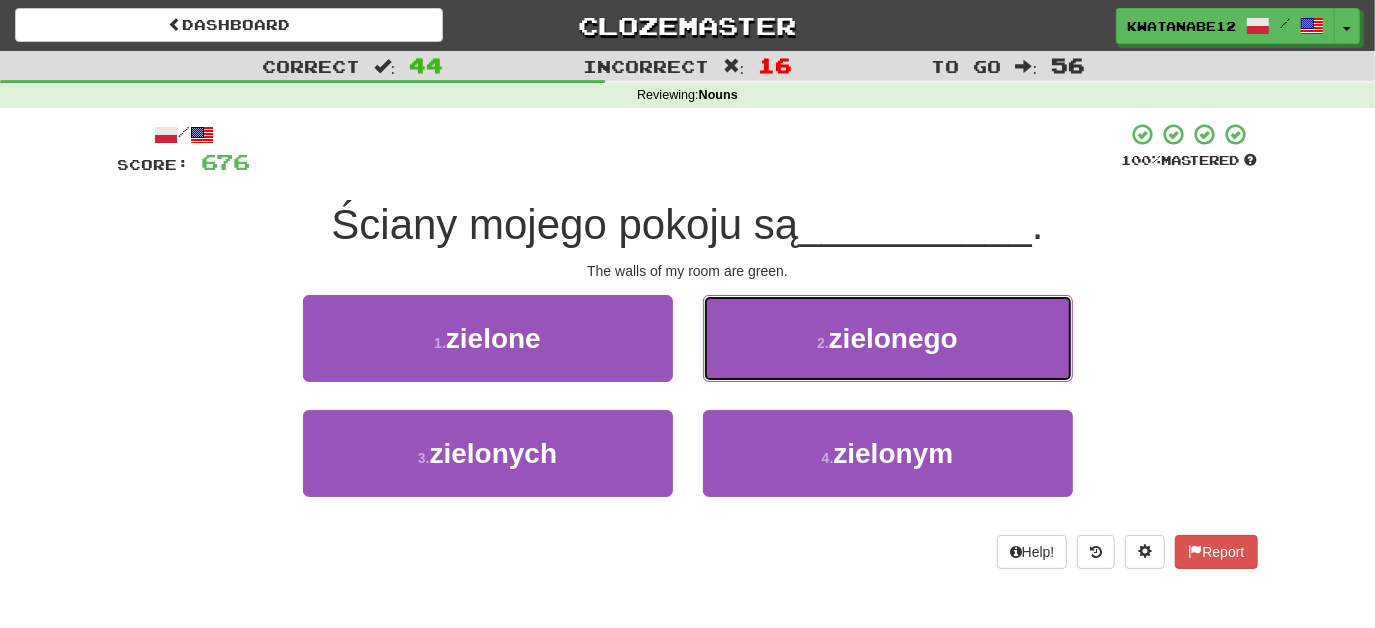 click on "2 .  zielonego" at bounding box center (888, 338) 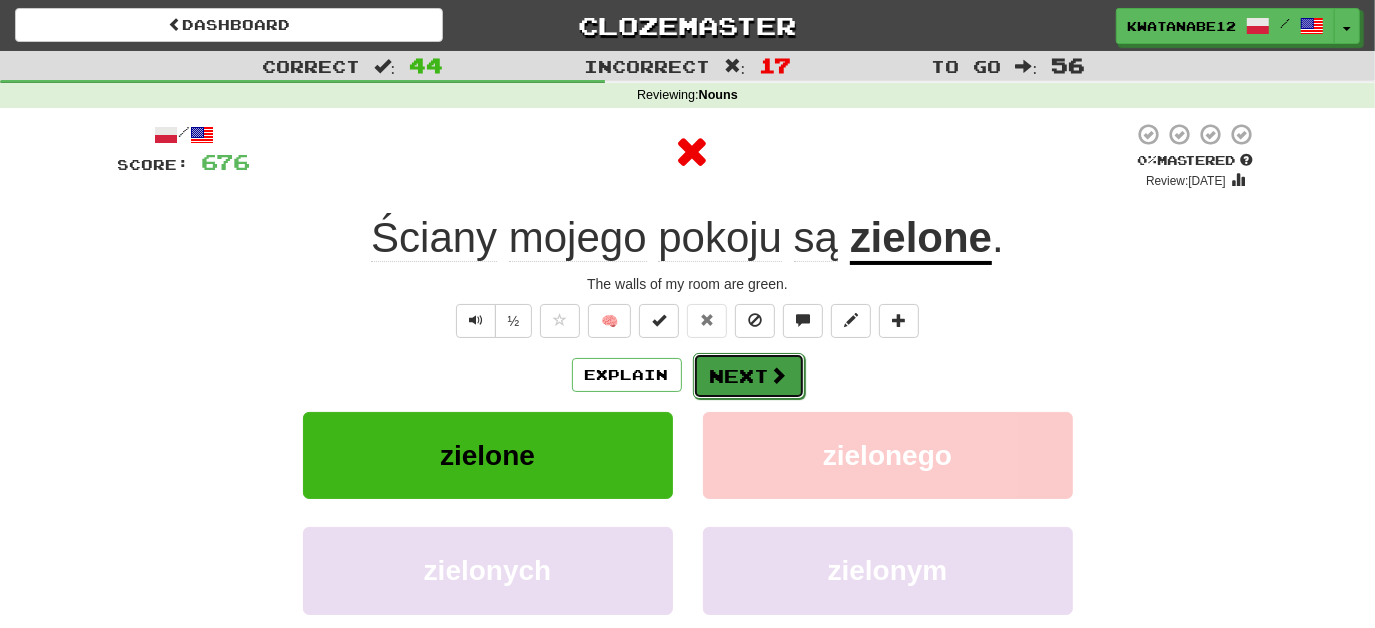 click on "Next" at bounding box center [749, 376] 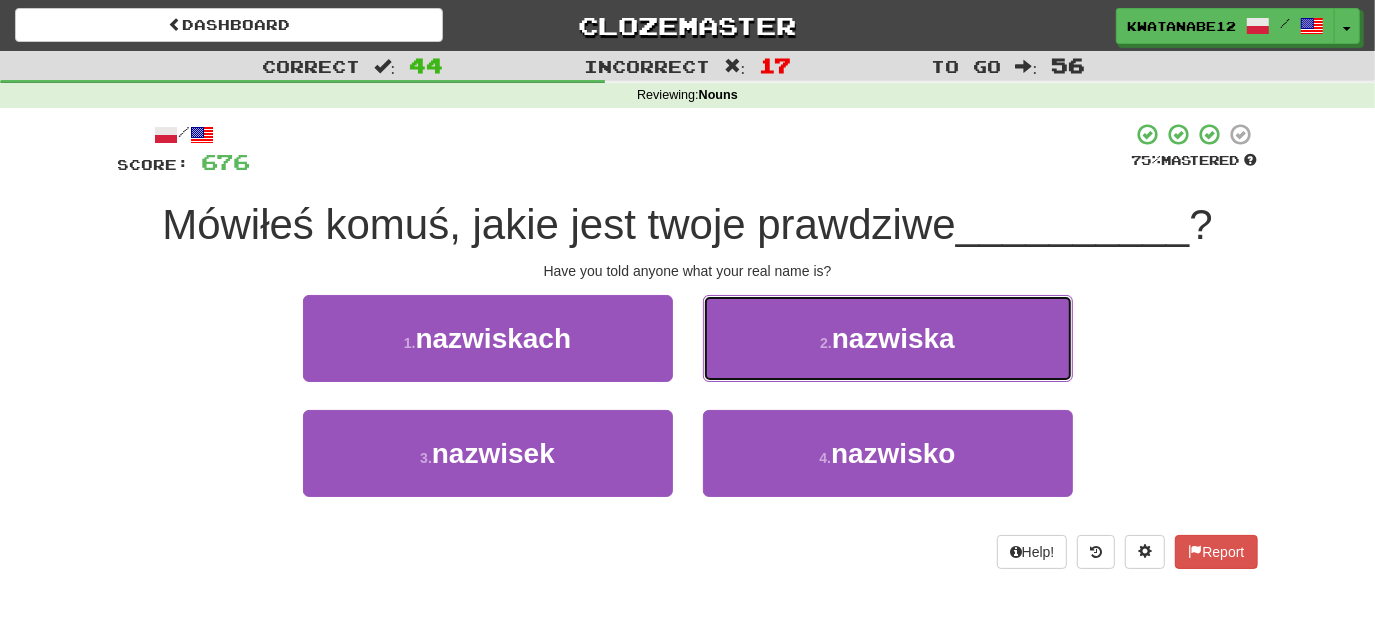 click on "2 .  nazwiska" at bounding box center (888, 338) 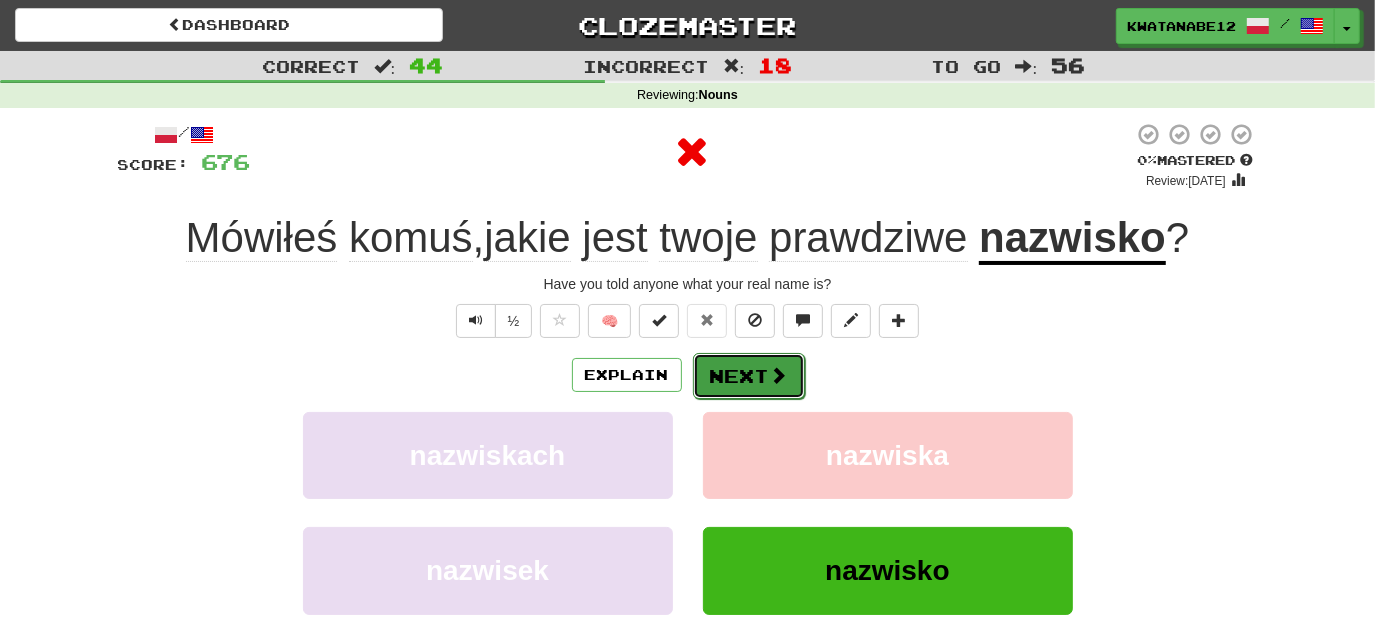 click on "Next" at bounding box center (749, 376) 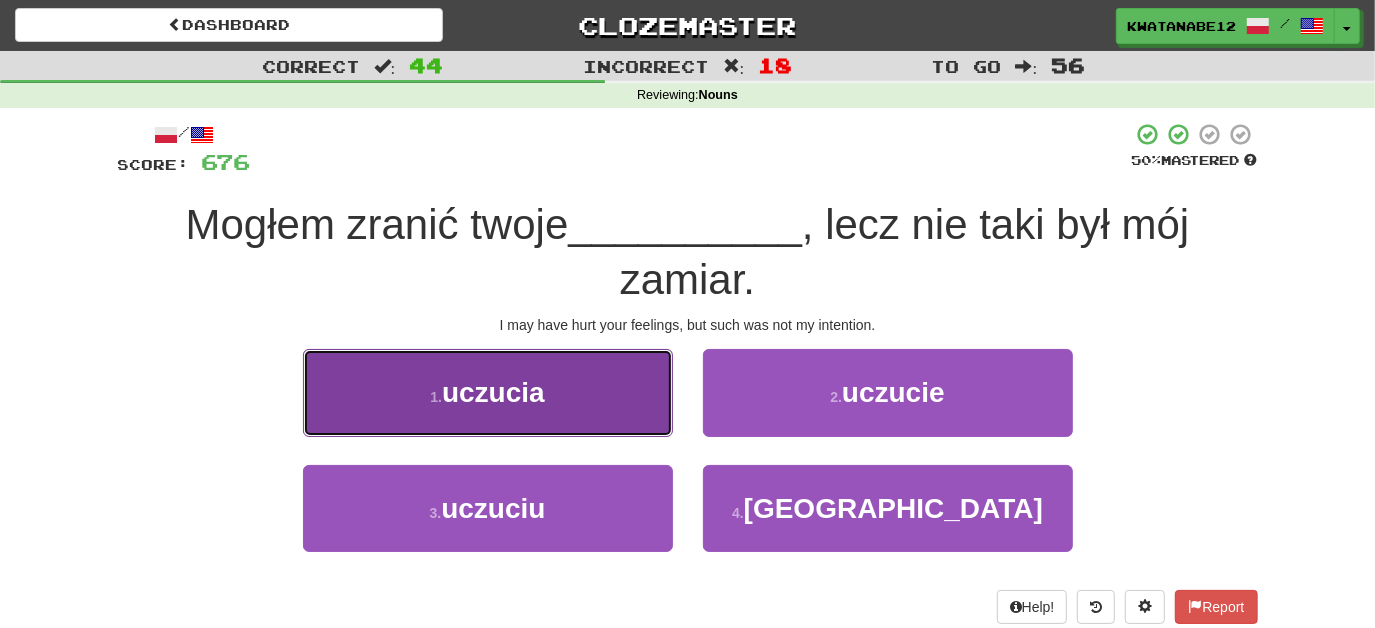 click on "1 .  uczucia" at bounding box center [488, 392] 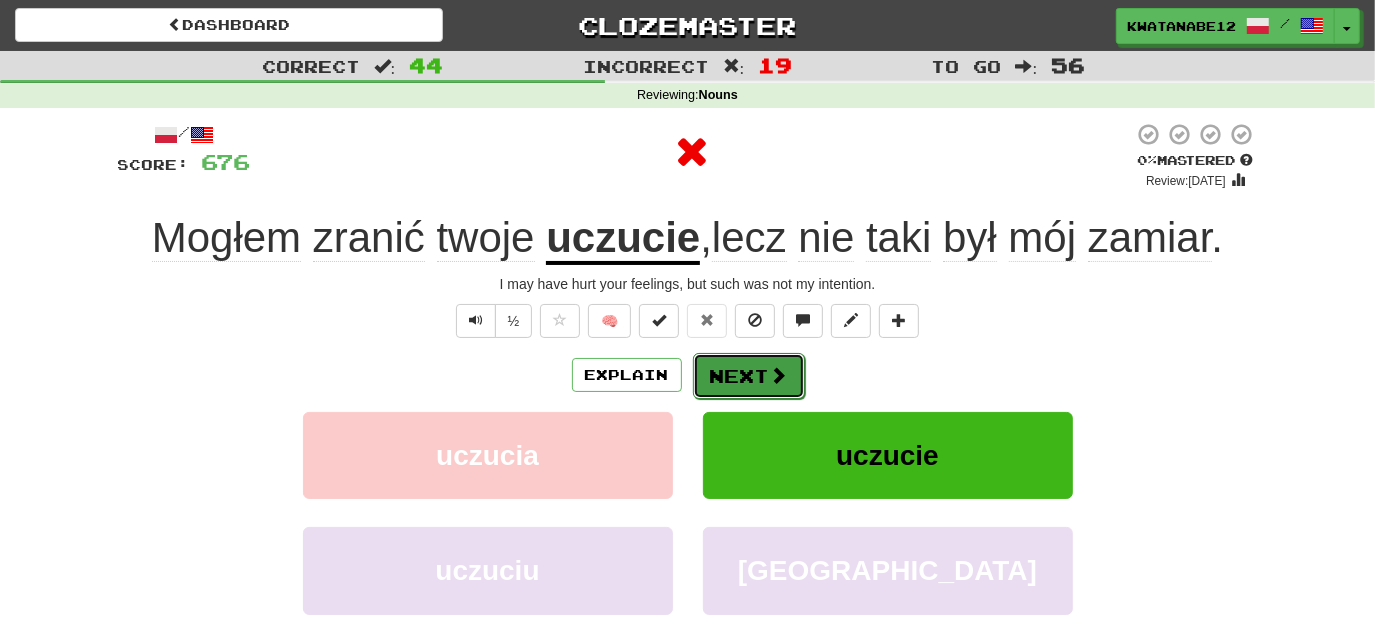 click on "Next" at bounding box center [749, 376] 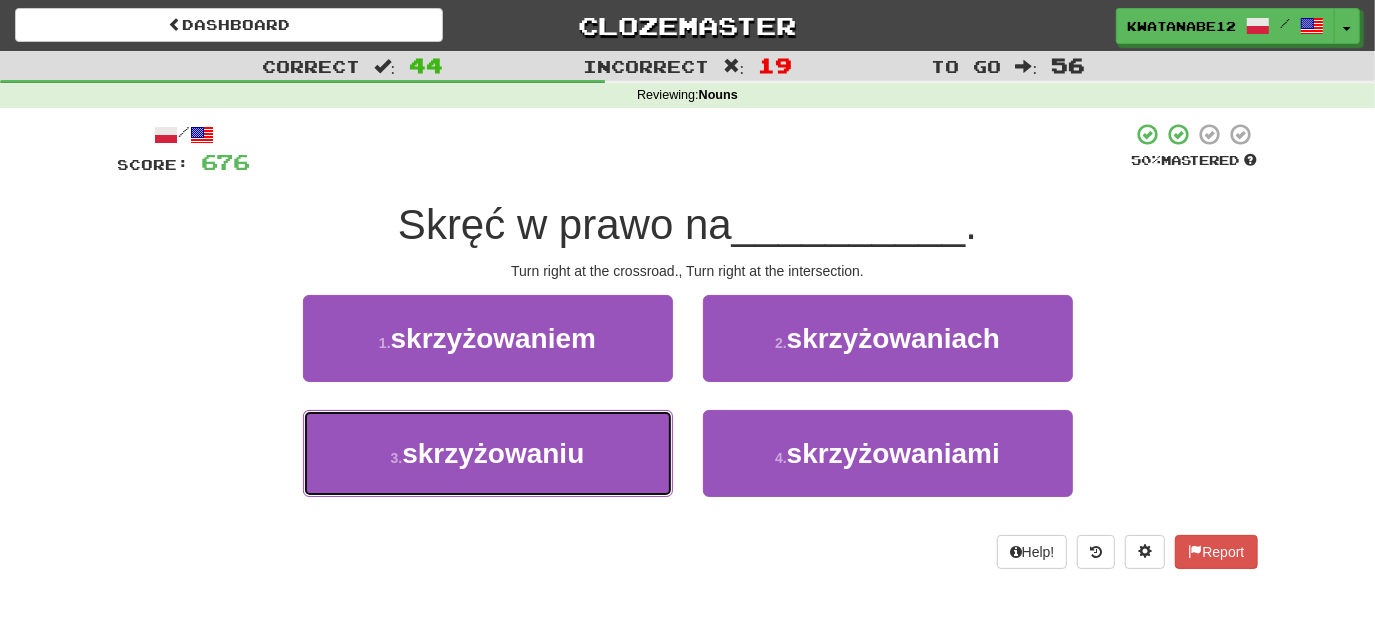 drag, startPoint x: 629, startPoint y: 458, endPoint x: 717, endPoint y: 398, distance: 106.50822 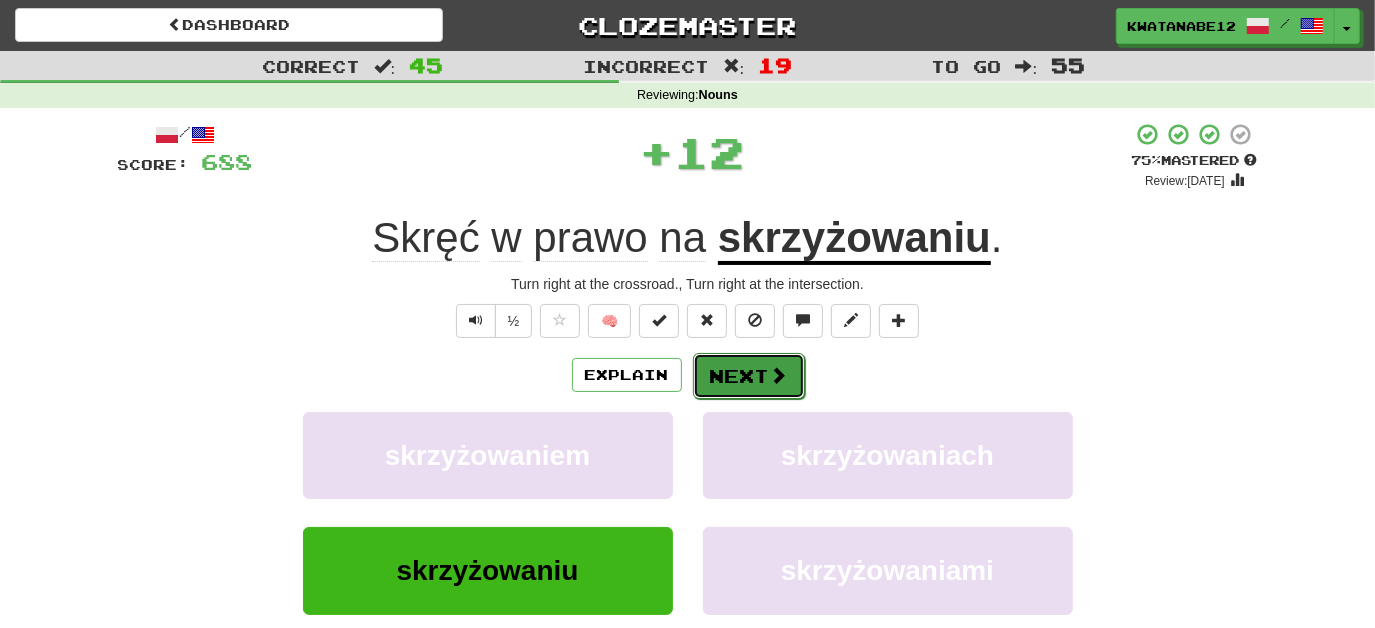 click on "Next" at bounding box center (749, 376) 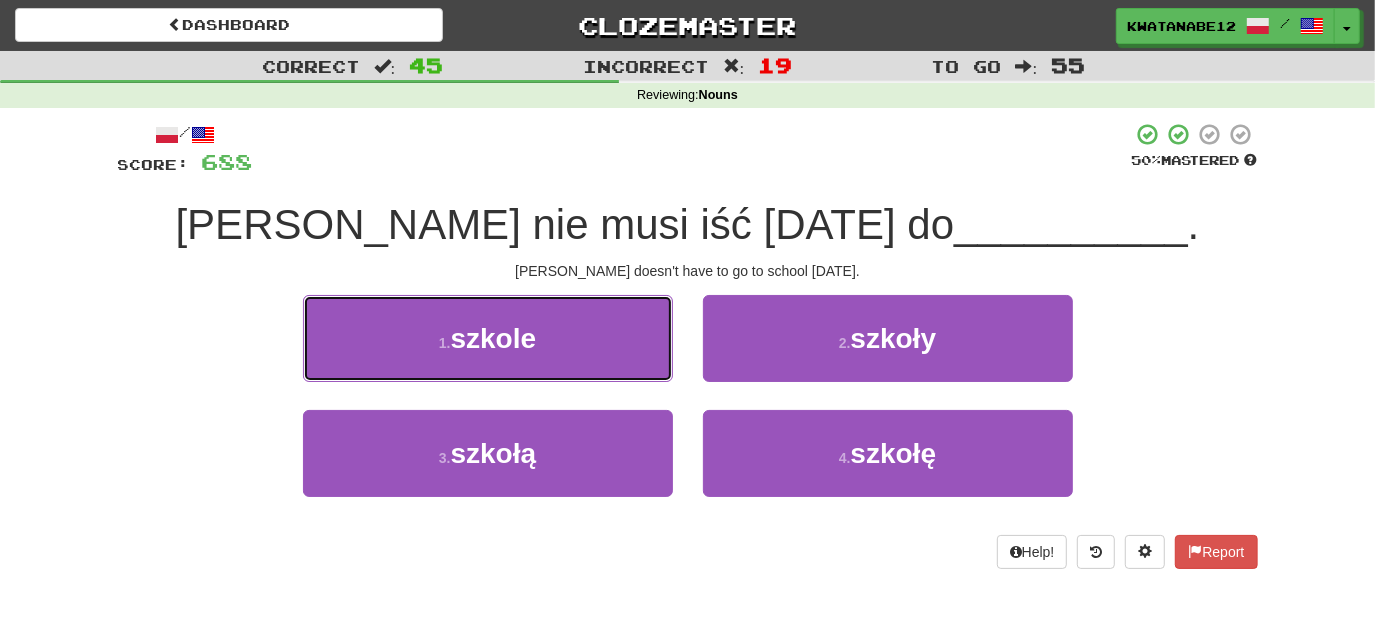 drag, startPoint x: 634, startPoint y: 346, endPoint x: 644, endPoint y: 348, distance: 10.198039 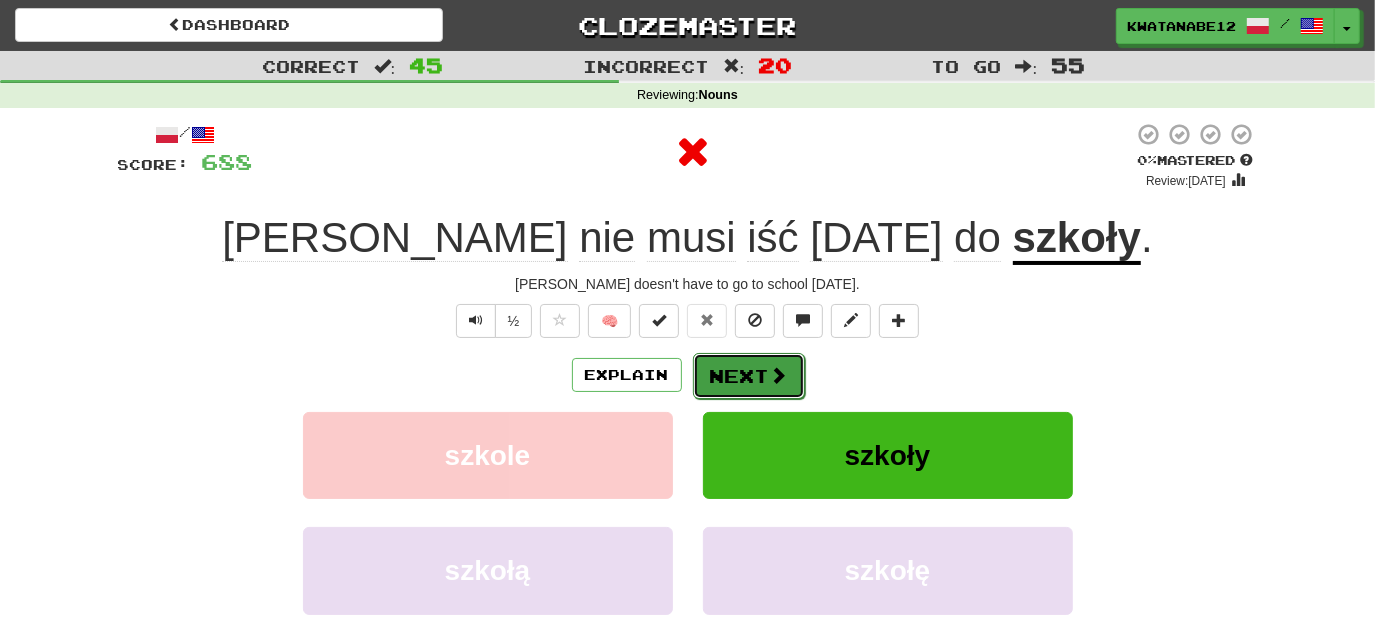 click on "Next" at bounding box center [749, 376] 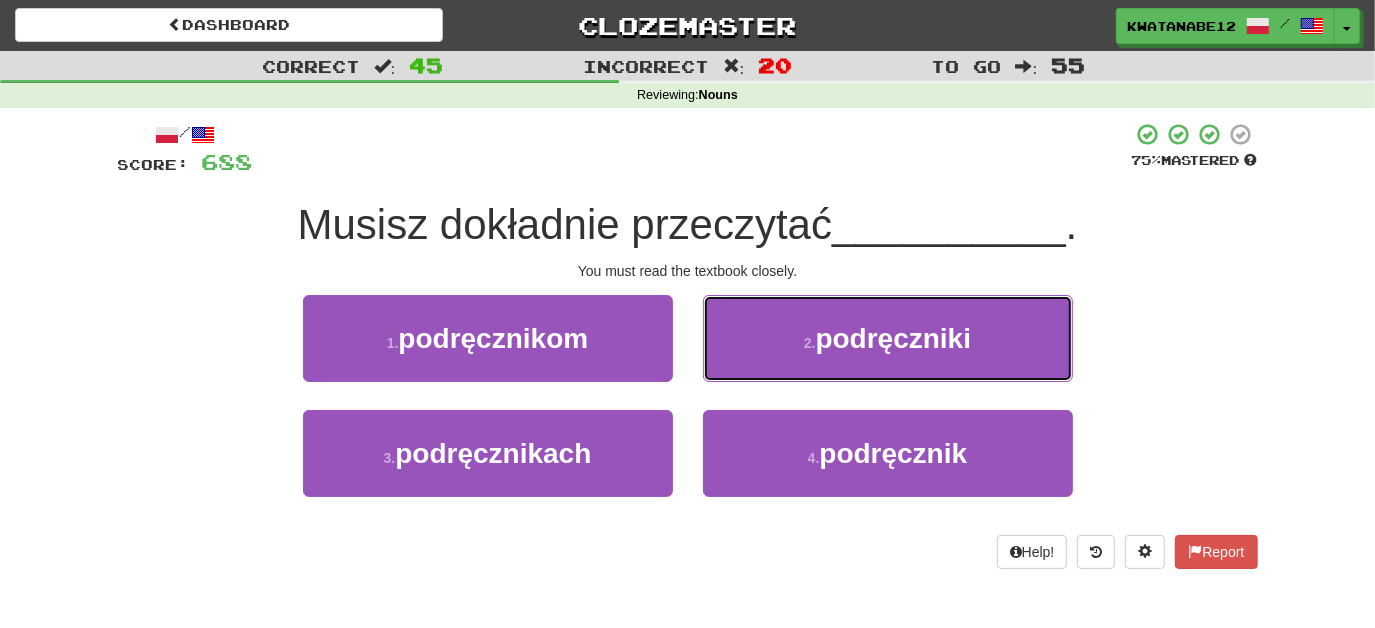 click on "2 .  podręczniki" at bounding box center [888, 338] 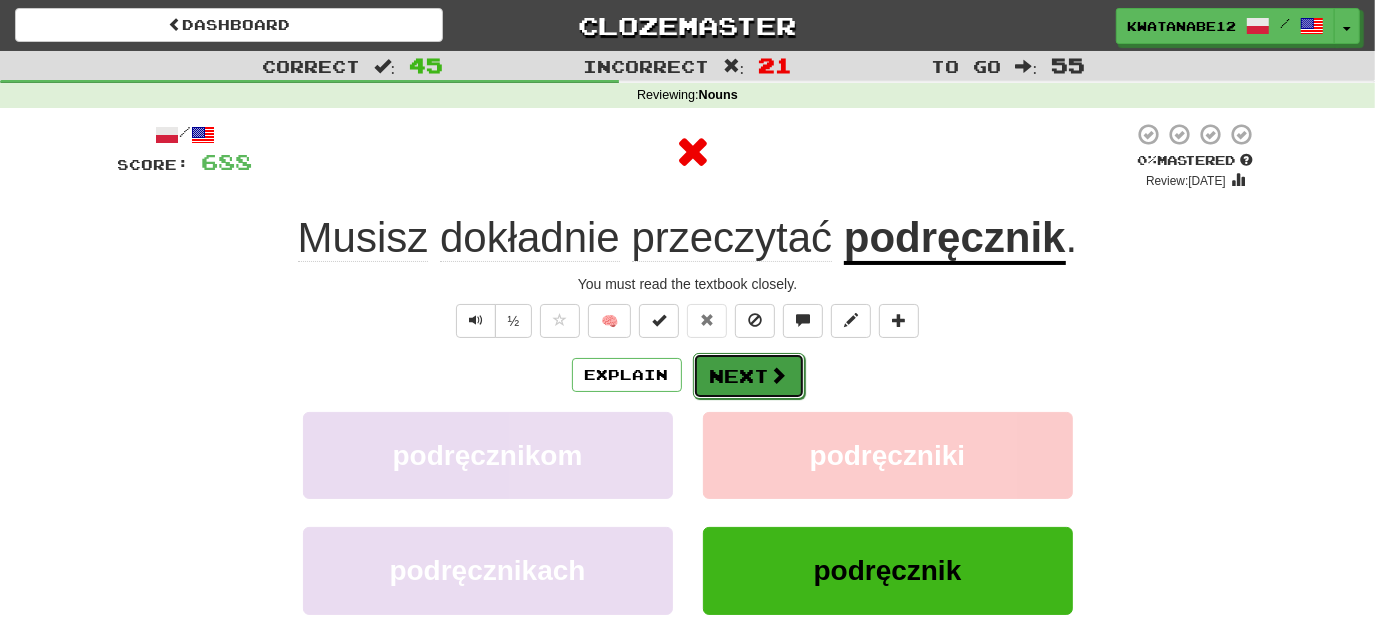 click on "Next" at bounding box center [749, 376] 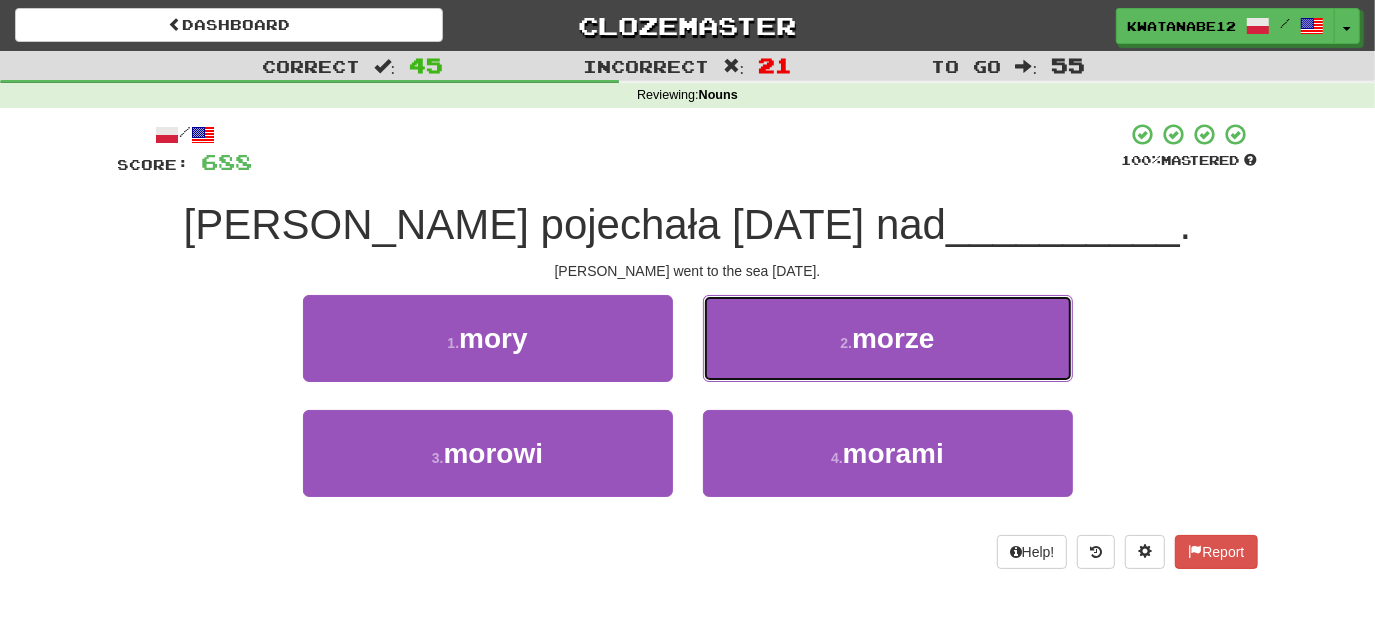 click on "2 .  morze" at bounding box center (888, 338) 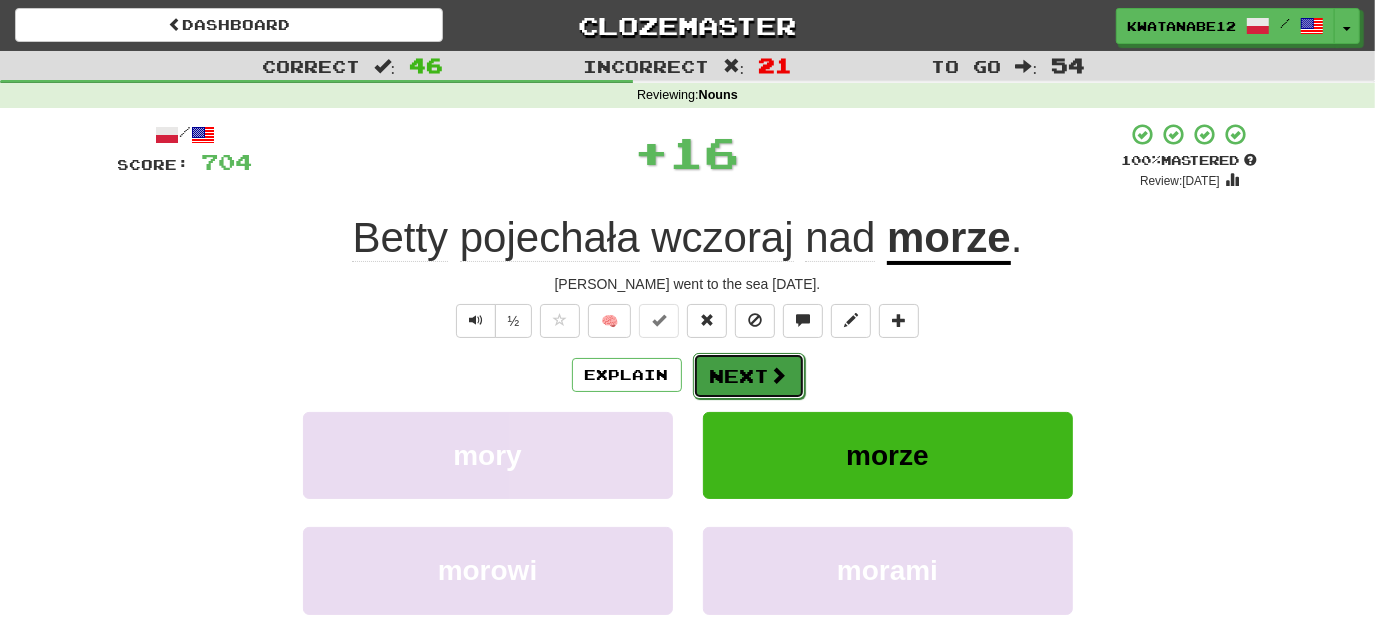 click on "Next" at bounding box center [749, 376] 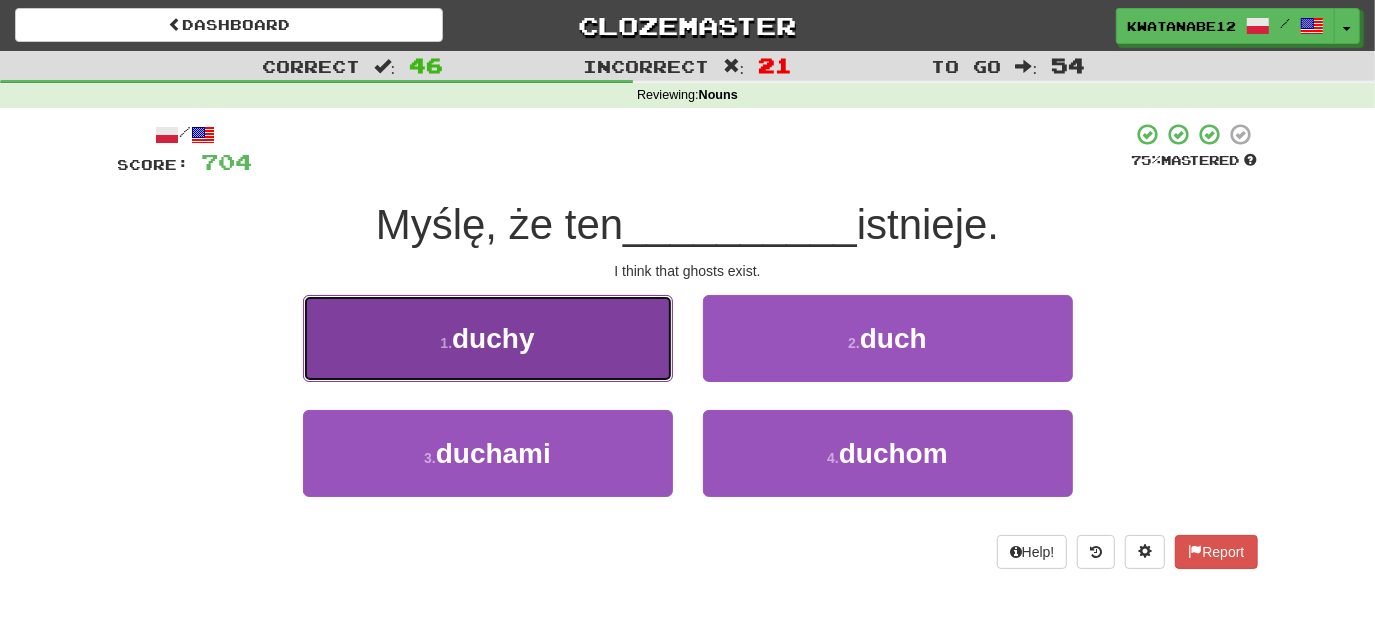 click on "1 .  duchy" at bounding box center (488, 338) 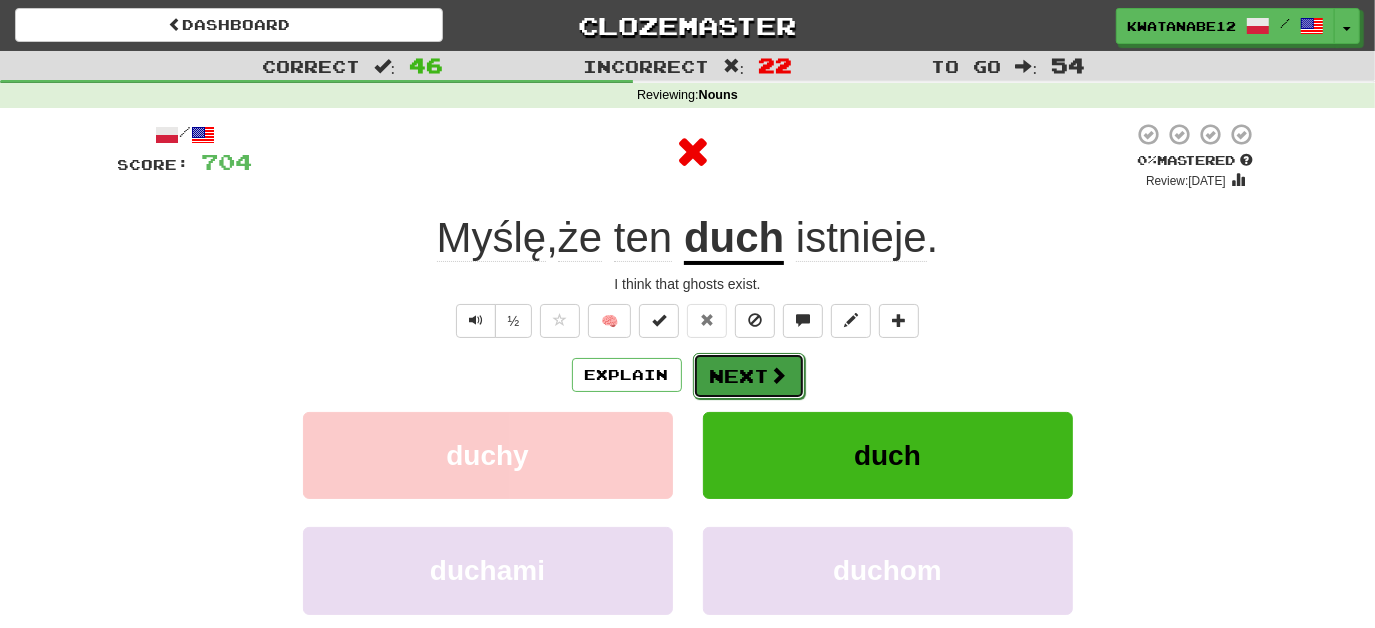 click on "Next" at bounding box center (749, 376) 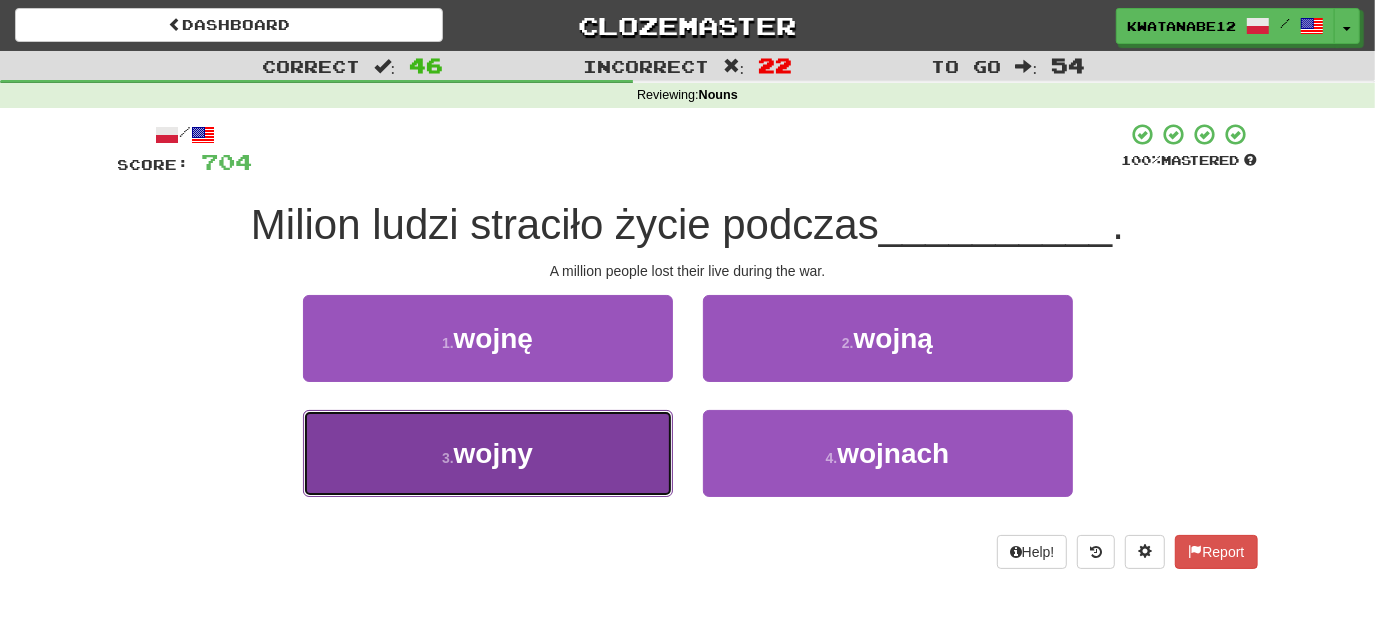click on "3 .  wojny" at bounding box center [488, 453] 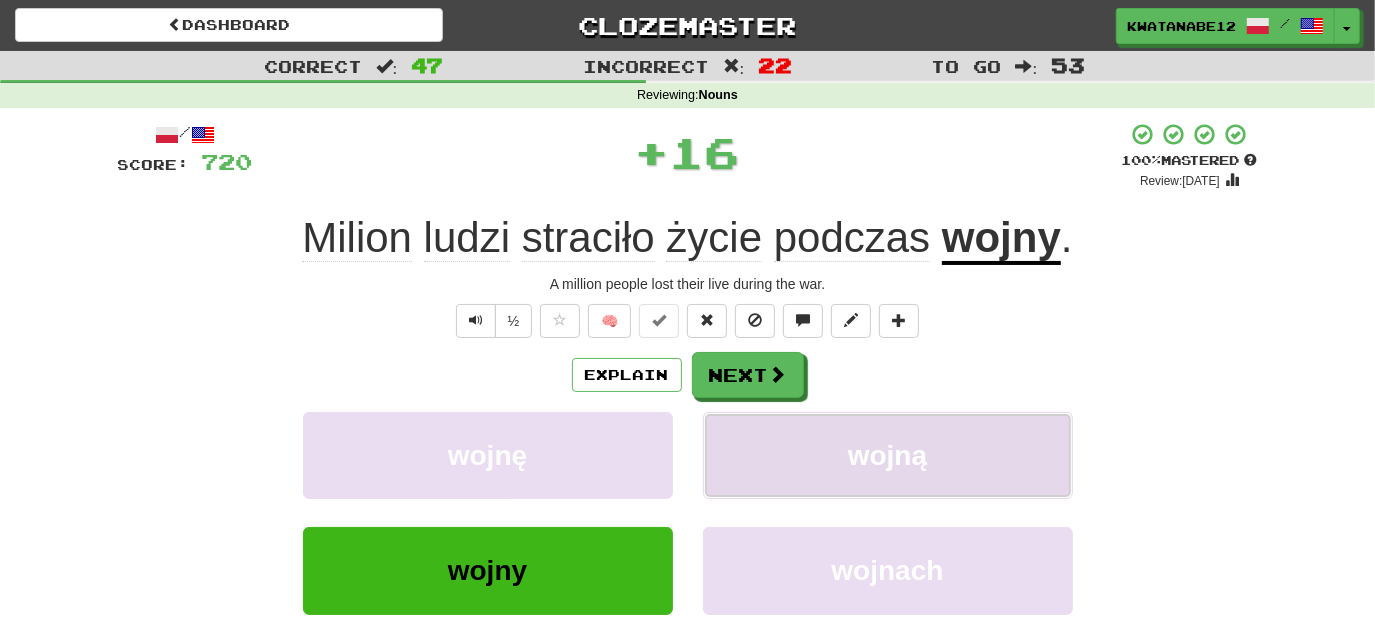 click on "wojną" at bounding box center (888, 455) 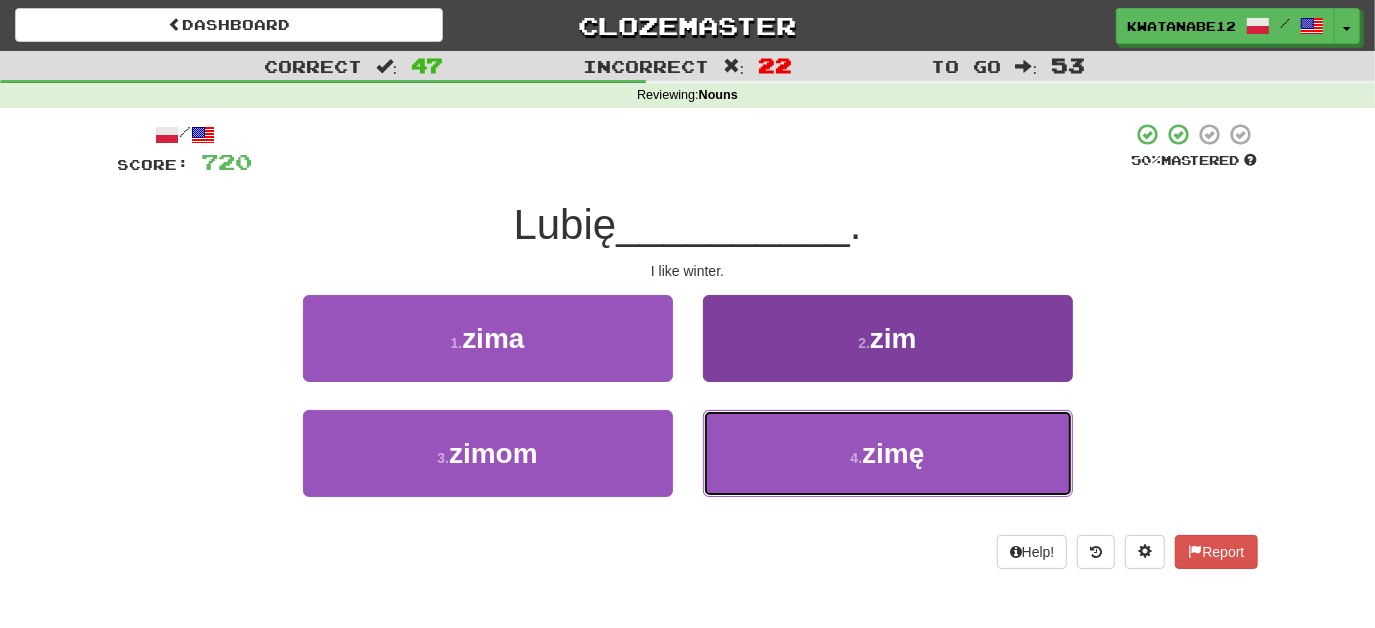 drag, startPoint x: 786, startPoint y: 435, endPoint x: 777, endPoint y: 413, distance: 23.769728 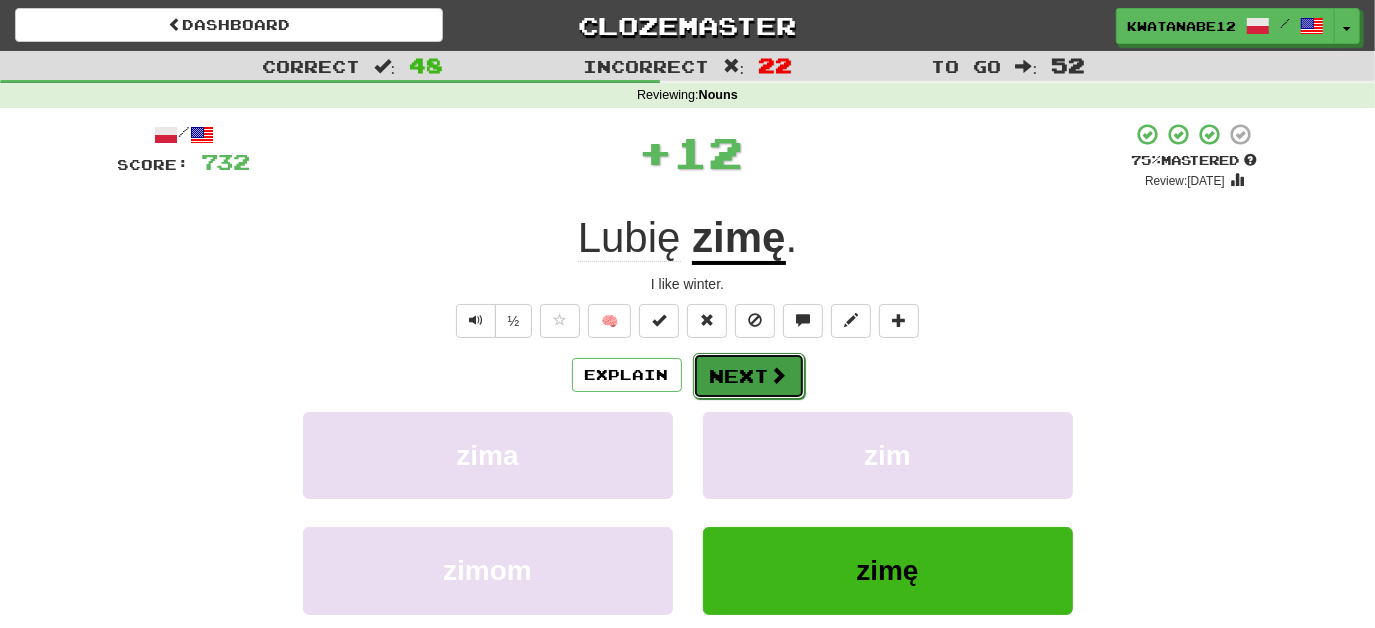 click on "Next" at bounding box center [749, 376] 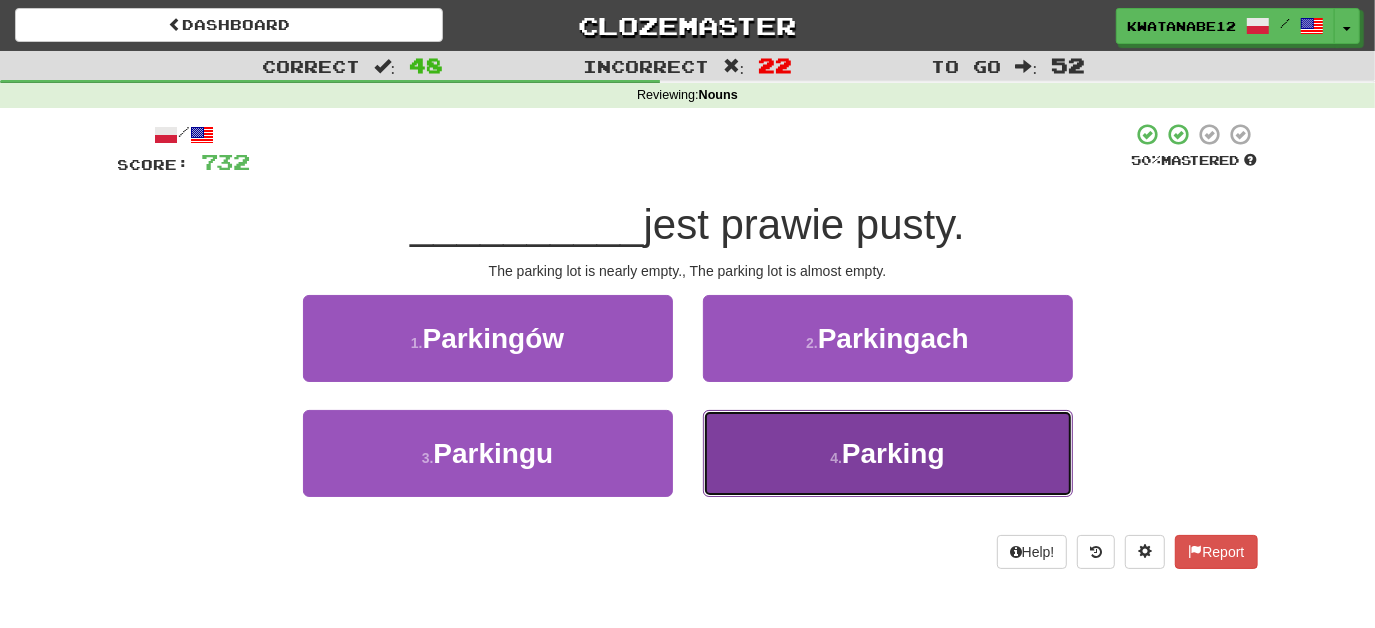 click on "4 .  Parking" at bounding box center [888, 453] 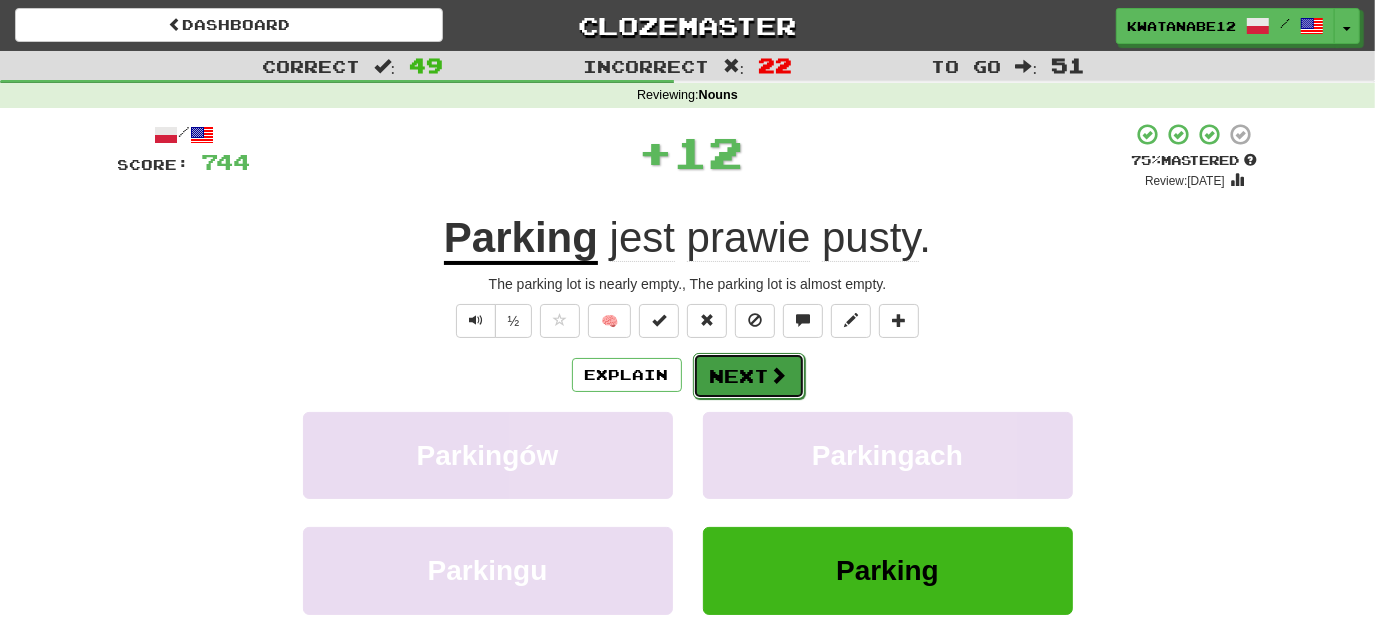click on "Next" at bounding box center [749, 376] 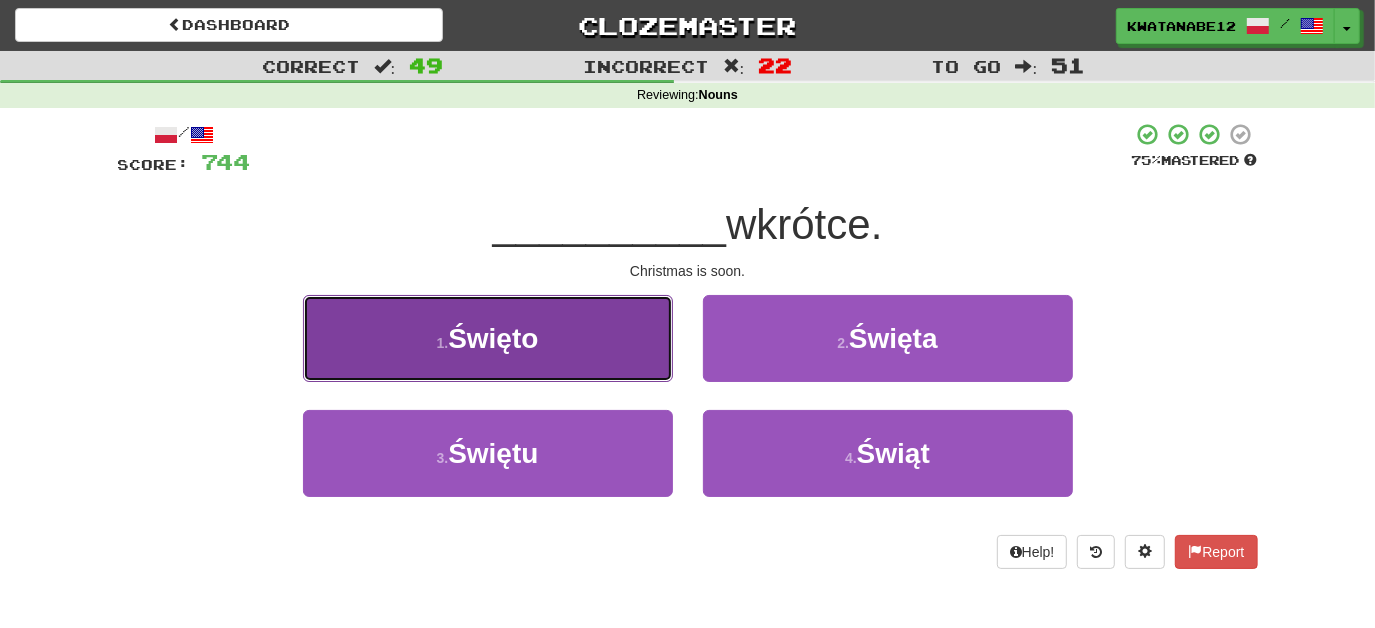click on "1 .  Święto" at bounding box center [488, 338] 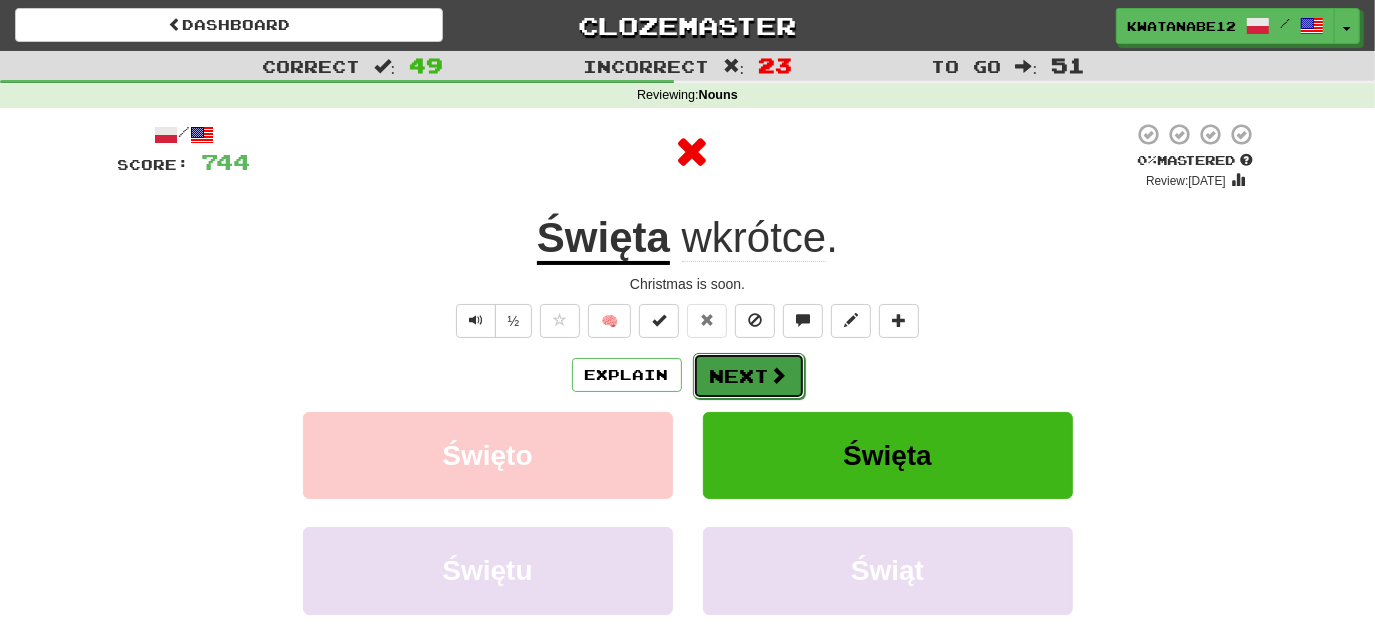 click on "Next" at bounding box center [749, 376] 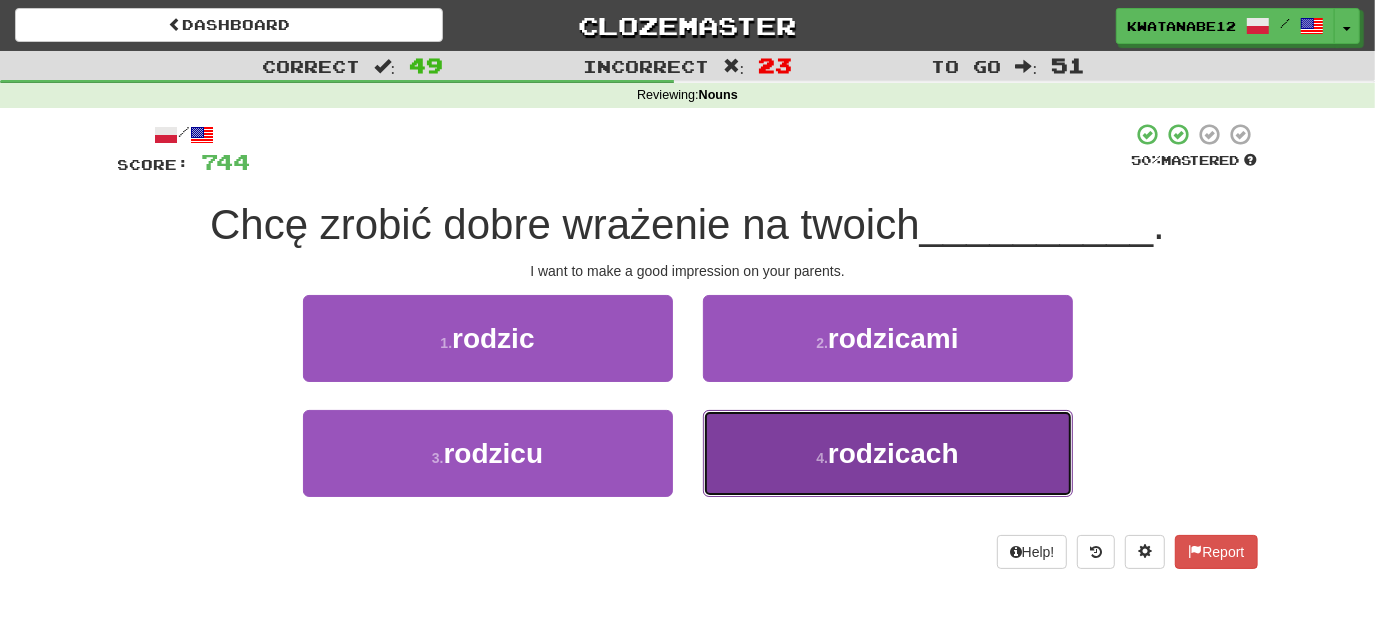 click on "4 .  rodzicach" at bounding box center [888, 453] 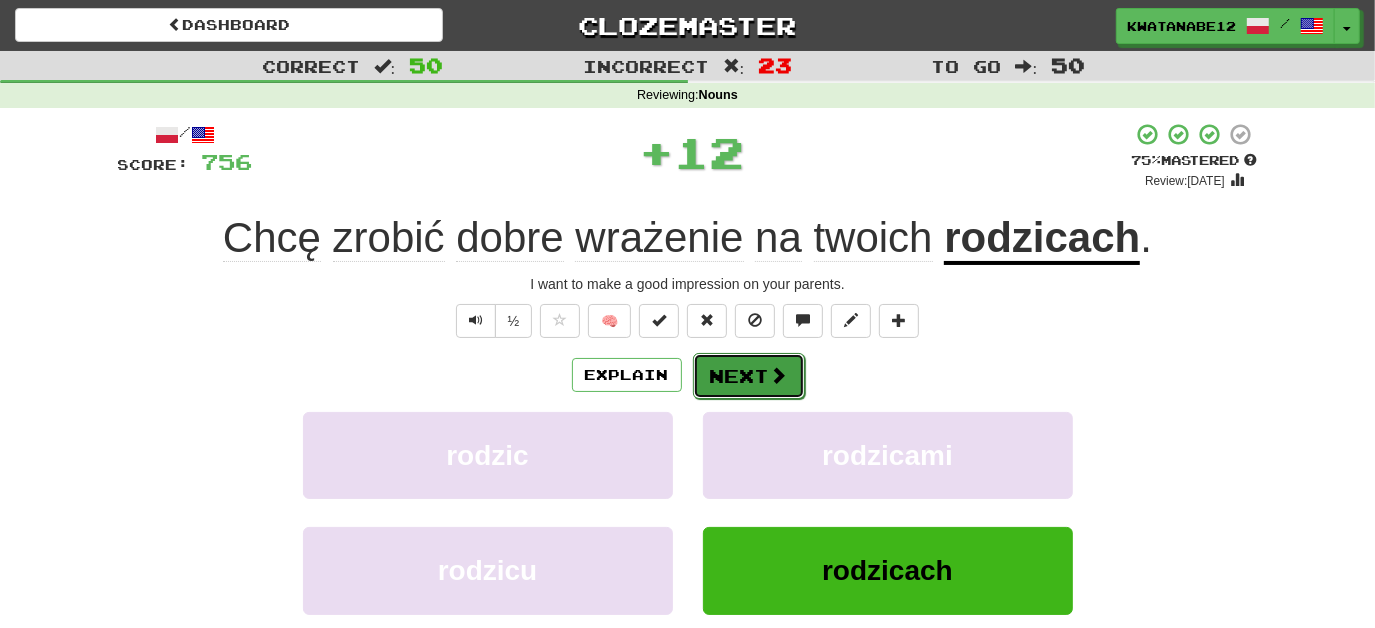 click at bounding box center [779, 375] 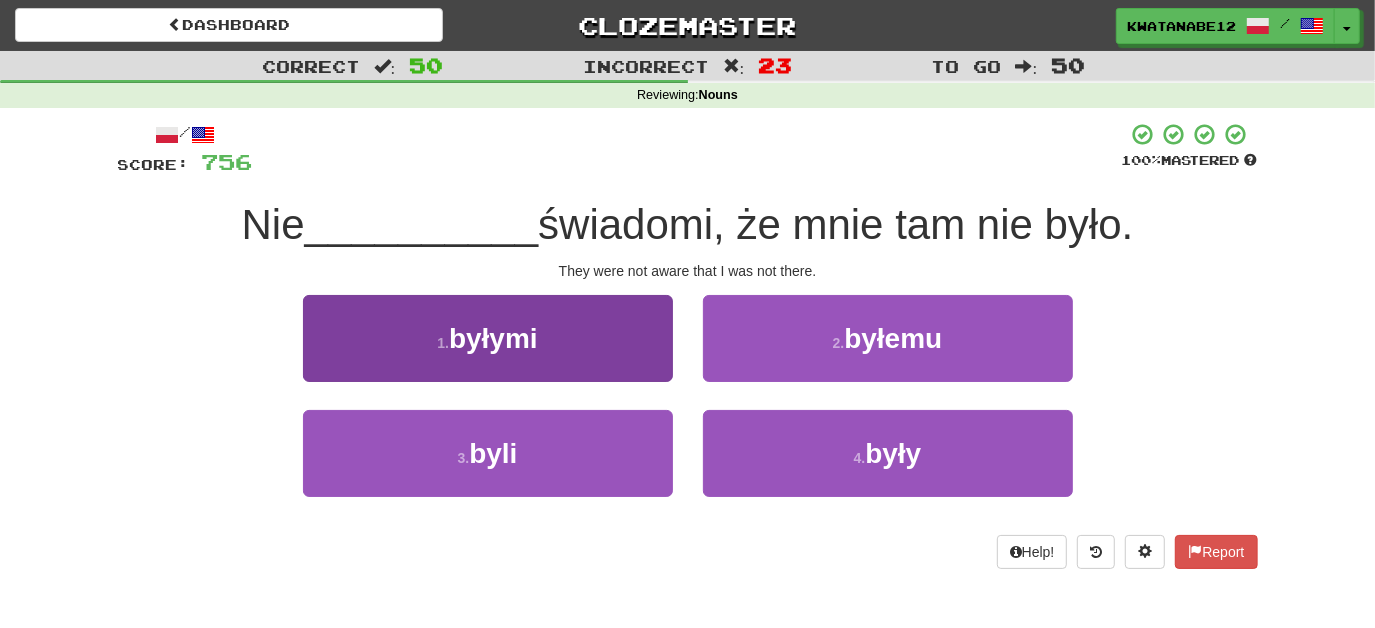 scroll, scrollTop: 7, scrollLeft: 0, axis: vertical 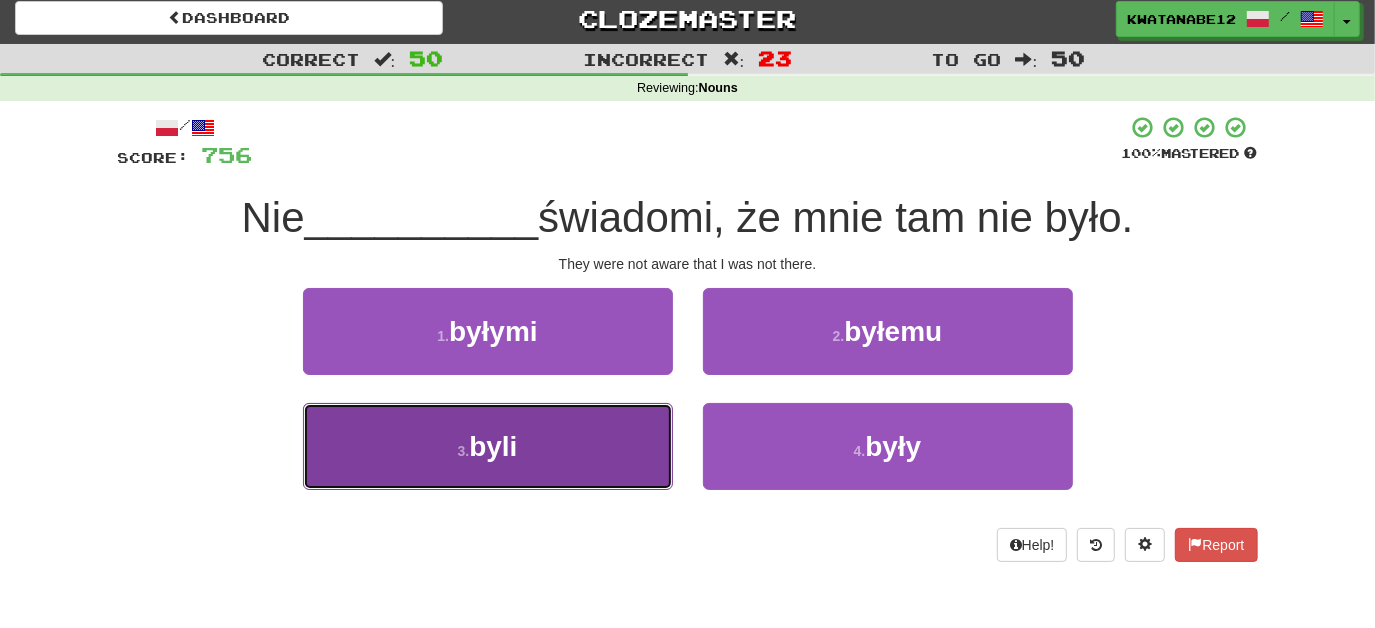 click on "3 .  byli" at bounding box center (488, 446) 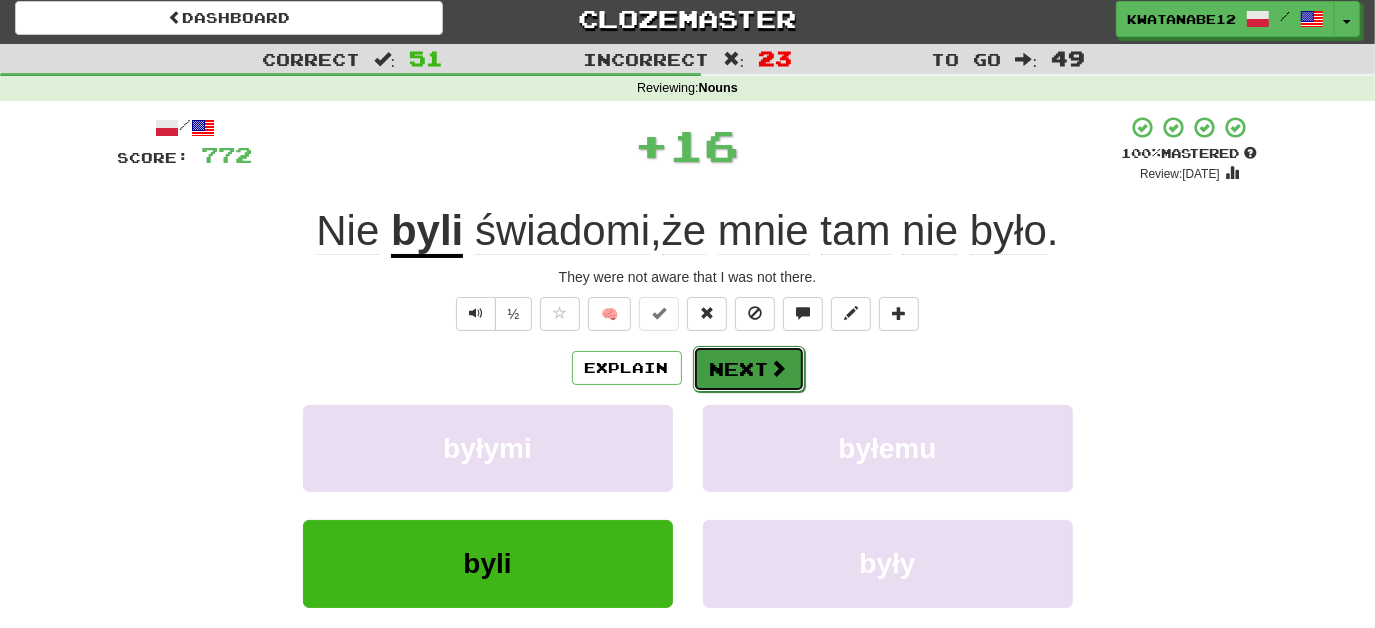 drag, startPoint x: 709, startPoint y: 379, endPoint x: 717, endPoint y: 372, distance: 10.630146 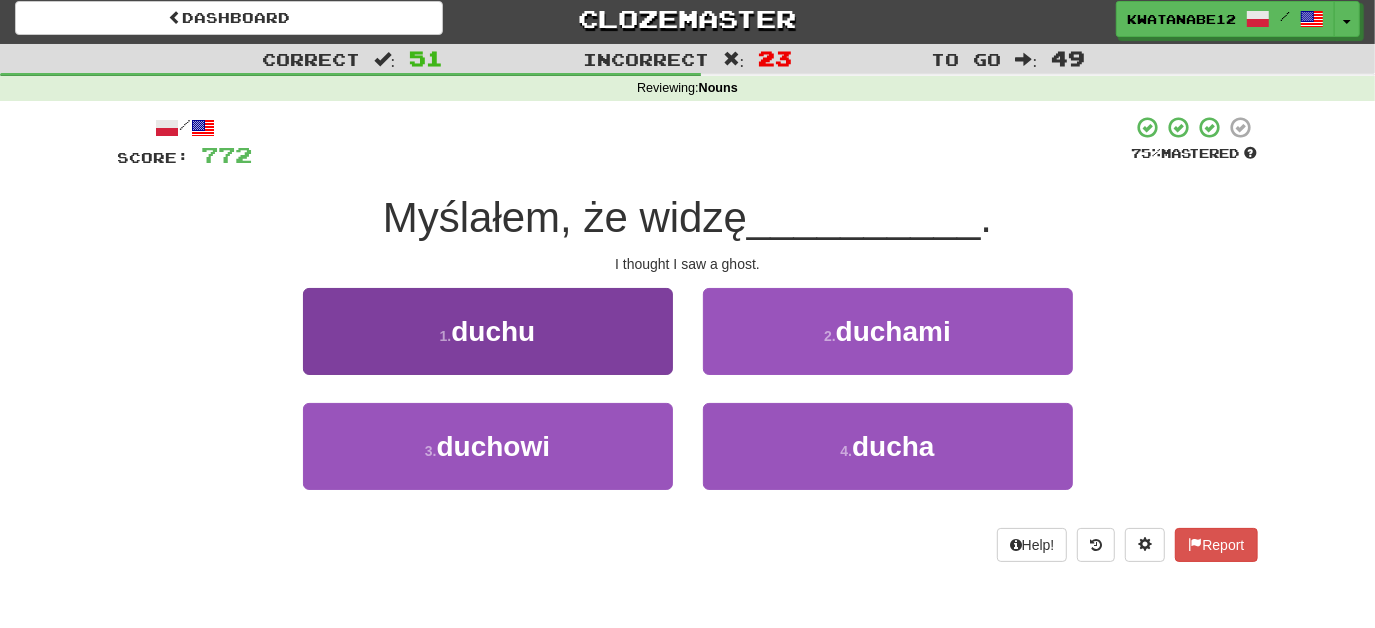 scroll, scrollTop: 0, scrollLeft: 0, axis: both 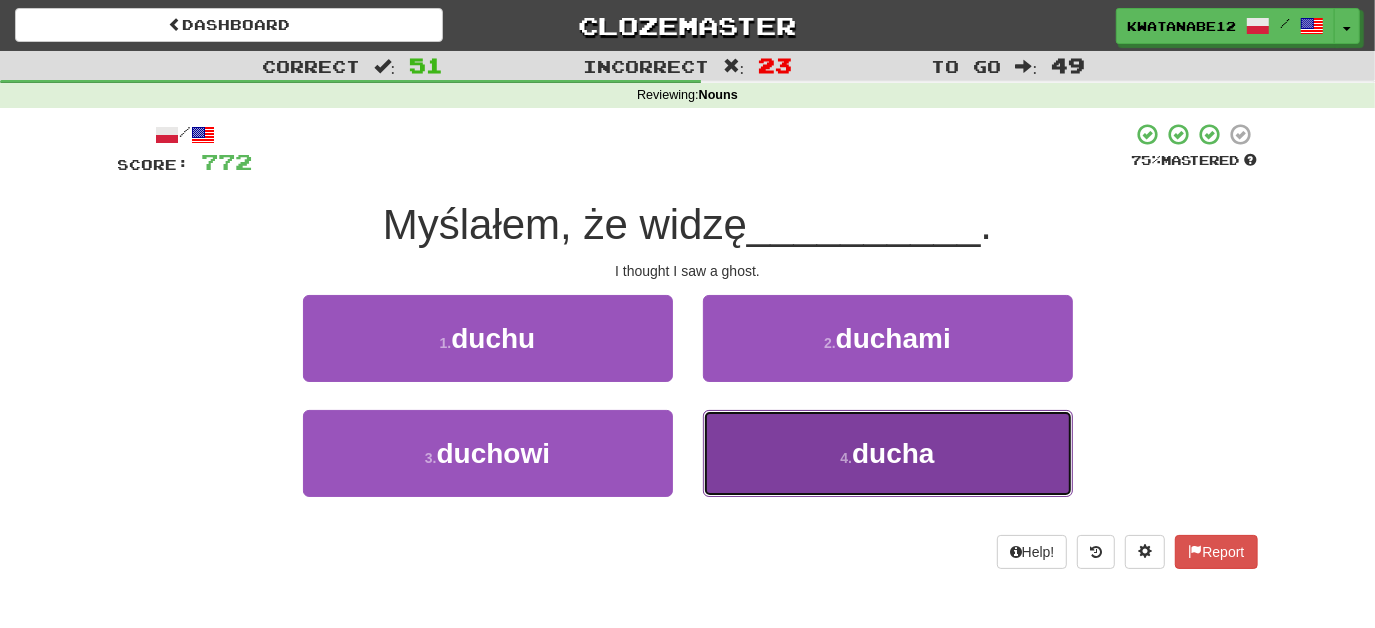 click on "4 .  ducha" at bounding box center (888, 453) 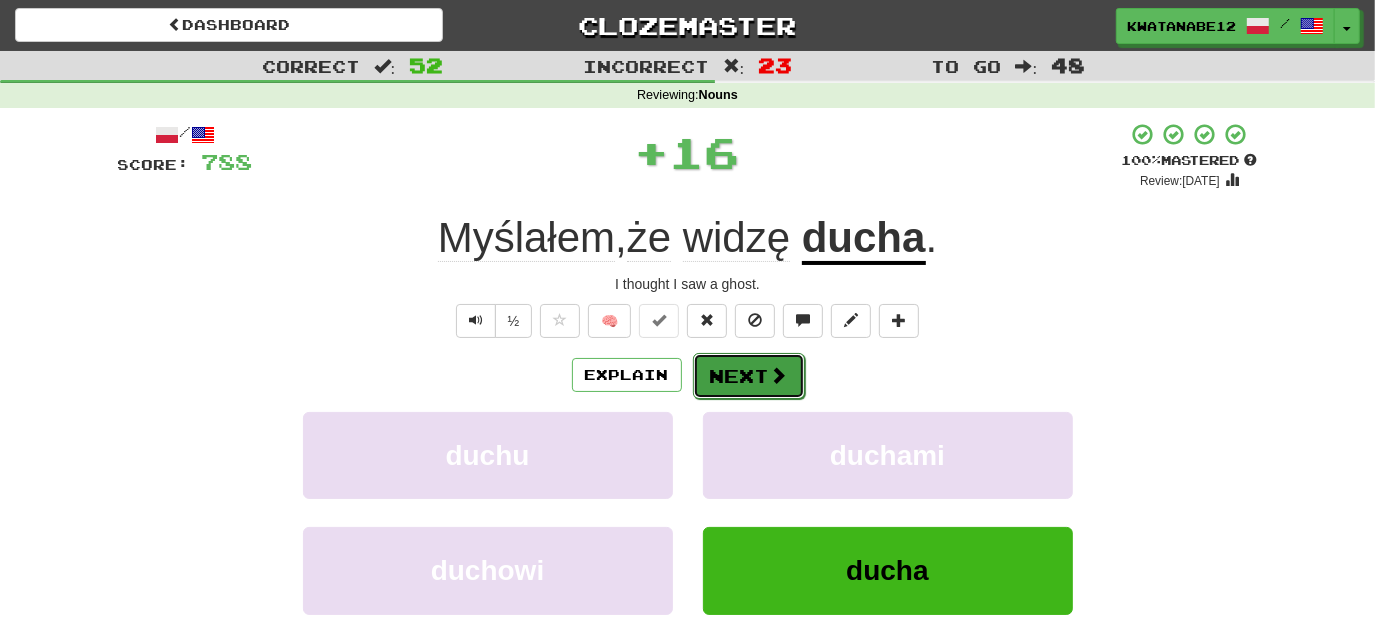click on "Next" at bounding box center (749, 376) 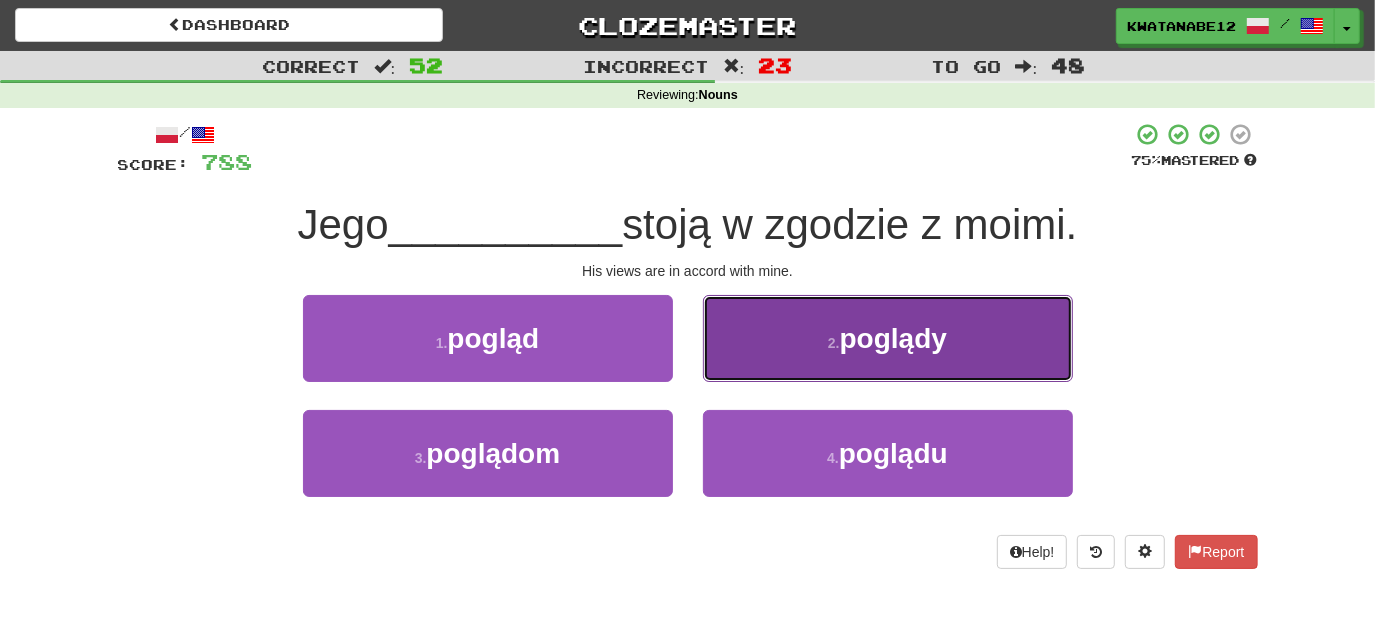 click on "2 .  poglądy" at bounding box center [888, 338] 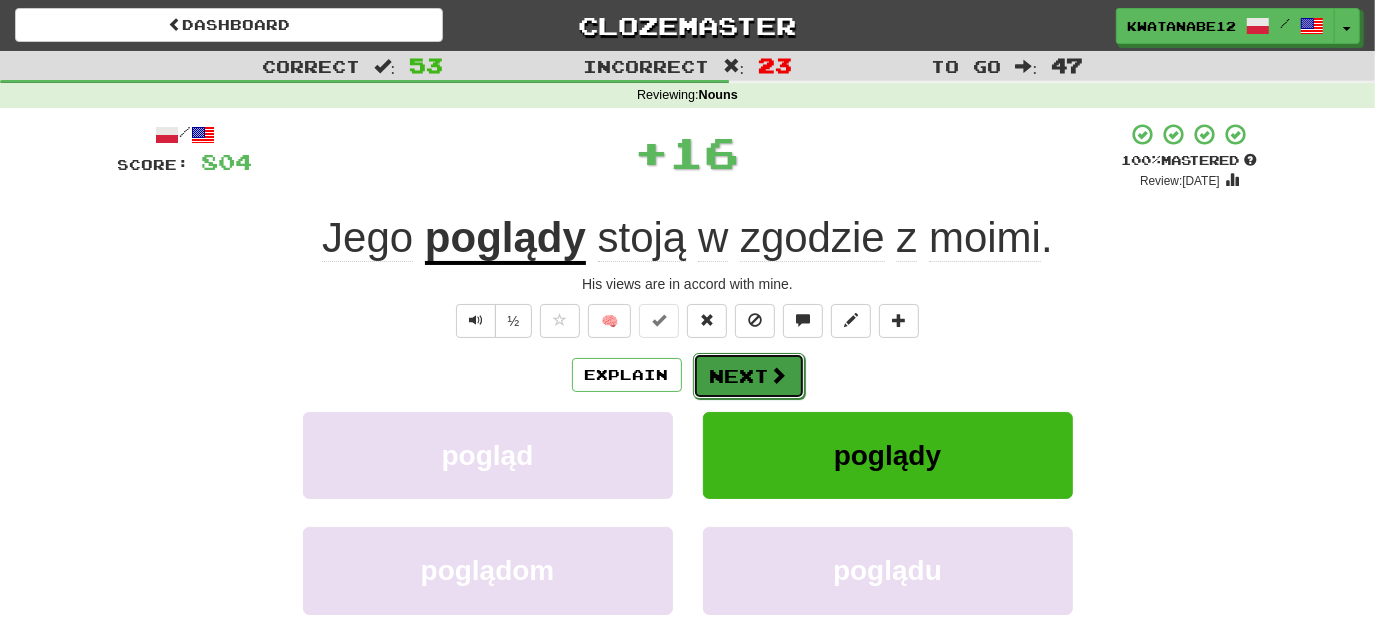 click on "Next" at bounding box center (749, 376) 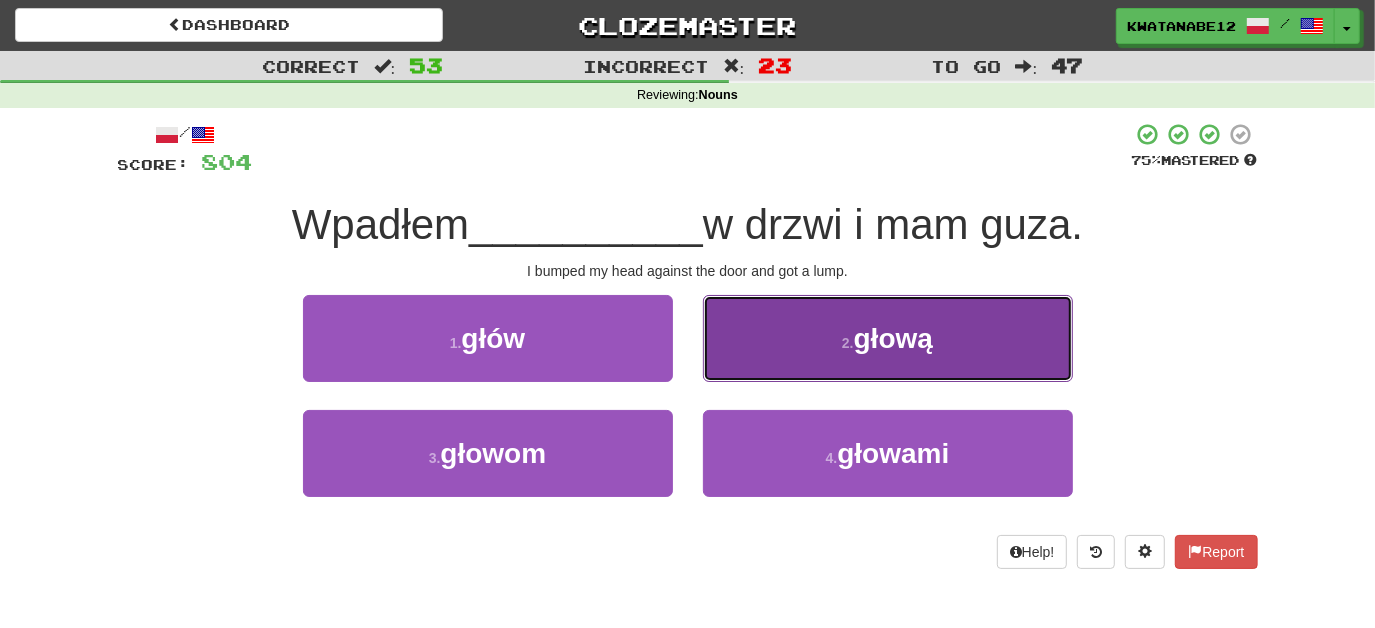 click on "2 .  głową" at bounding box center (888, 338) 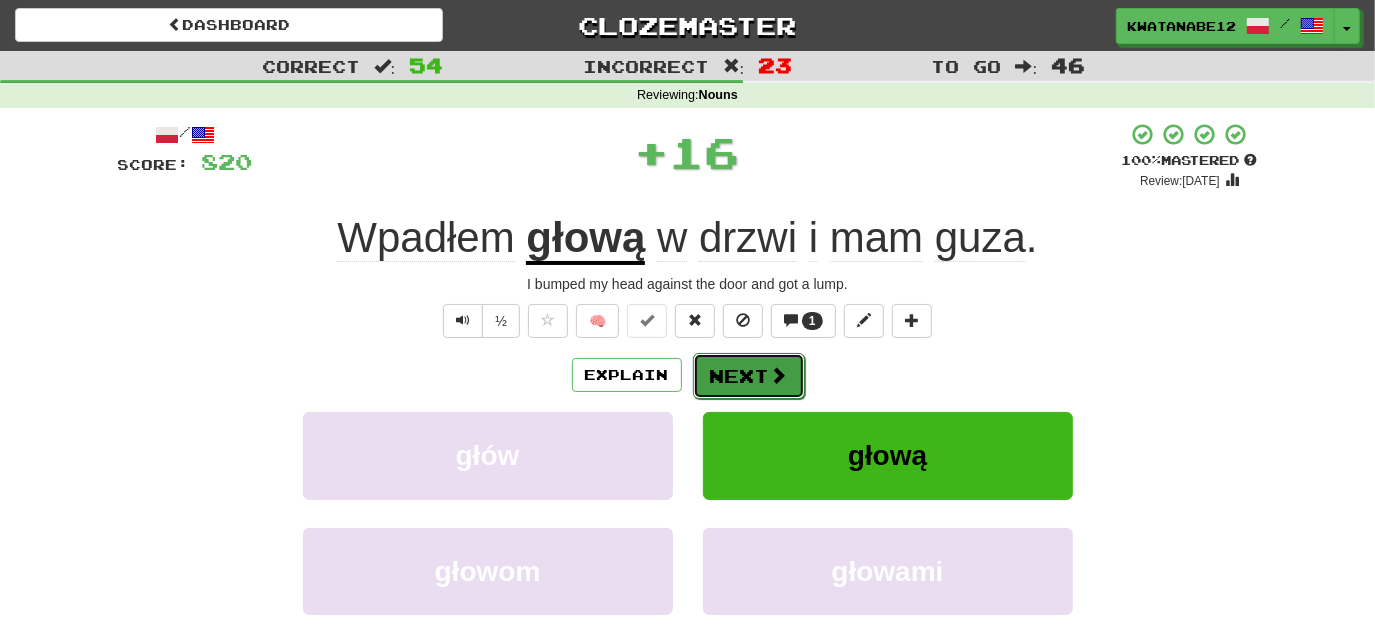 click on "Next" at bounding box center (749, 376) 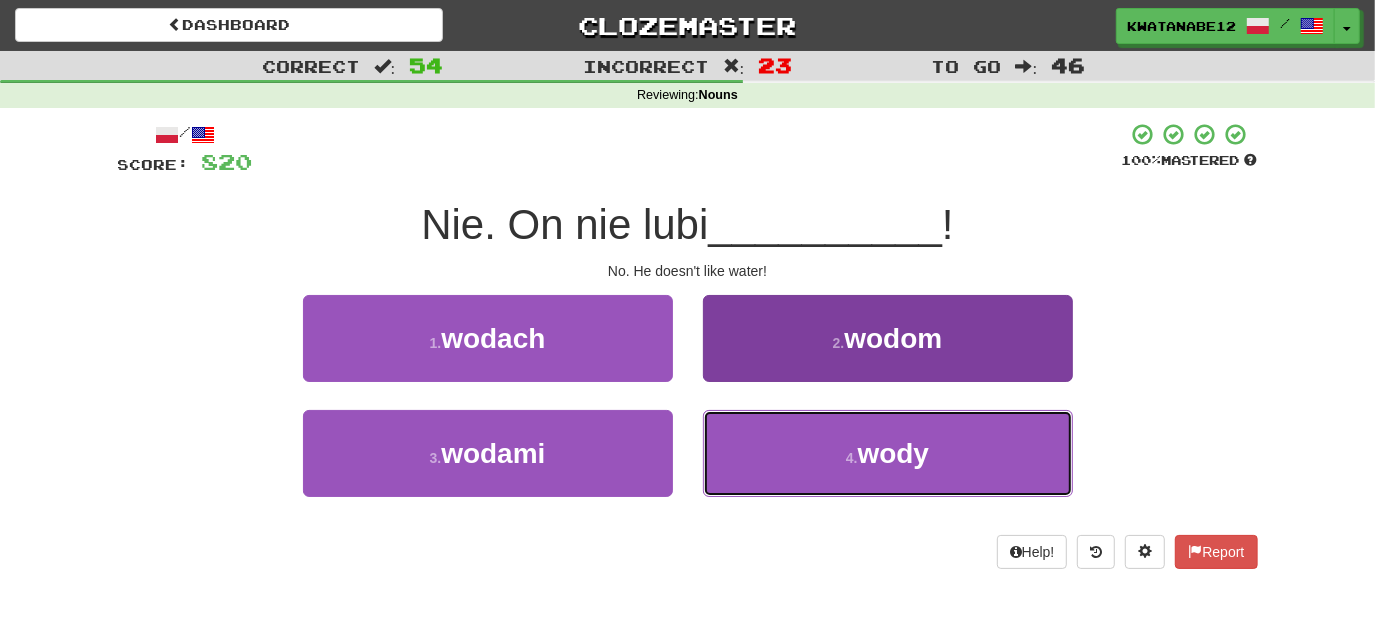 click on "4 .  wody" at bounding box center [888, 453] 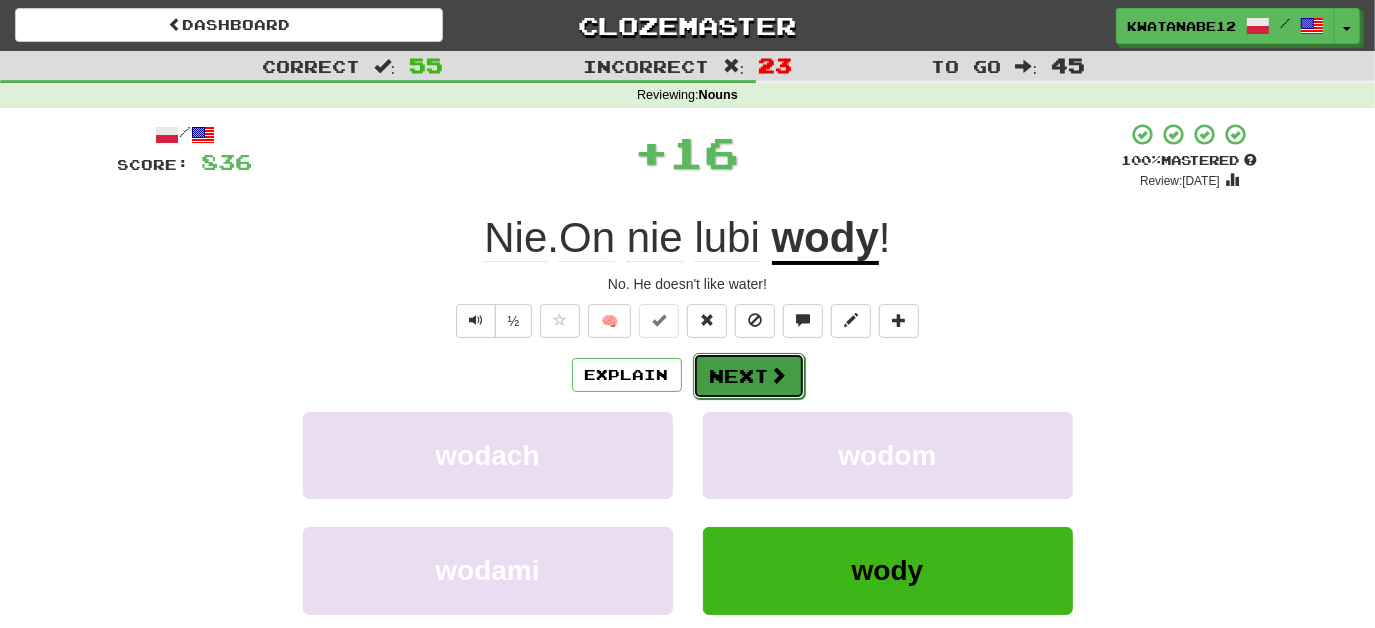 click on "Next" at bounding box center [749, 376] 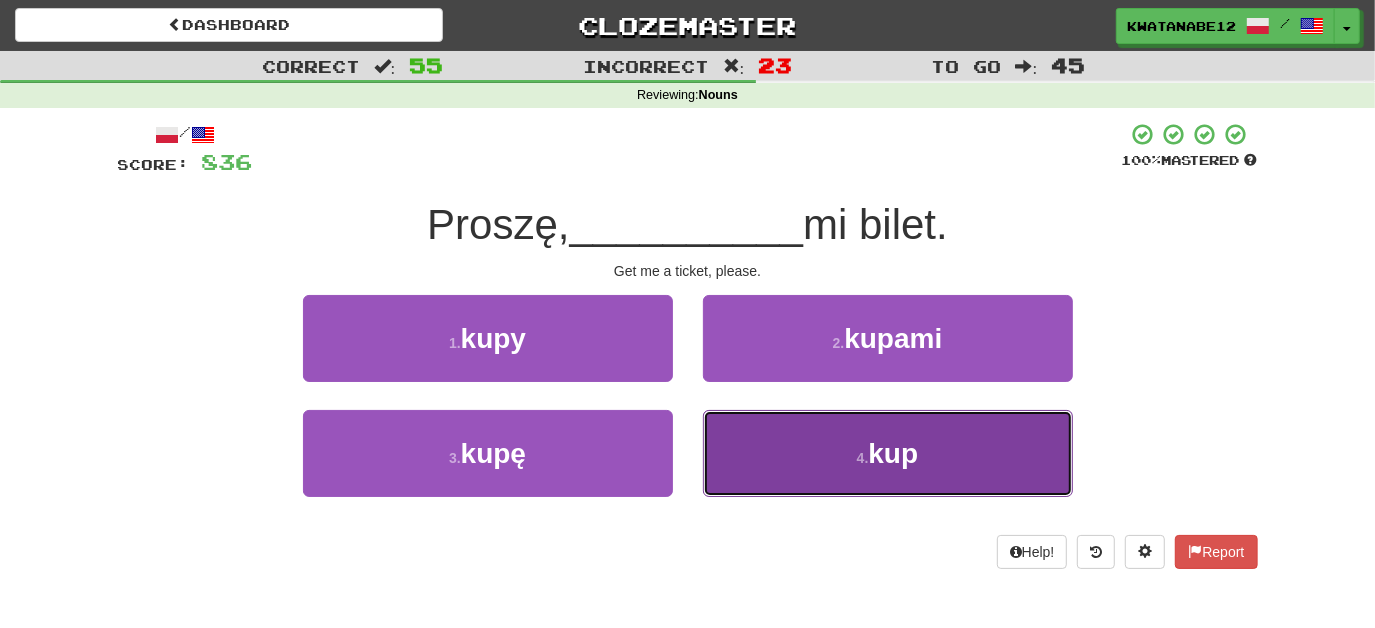 click on "4 .  kup" at bounding box center (888, 453) 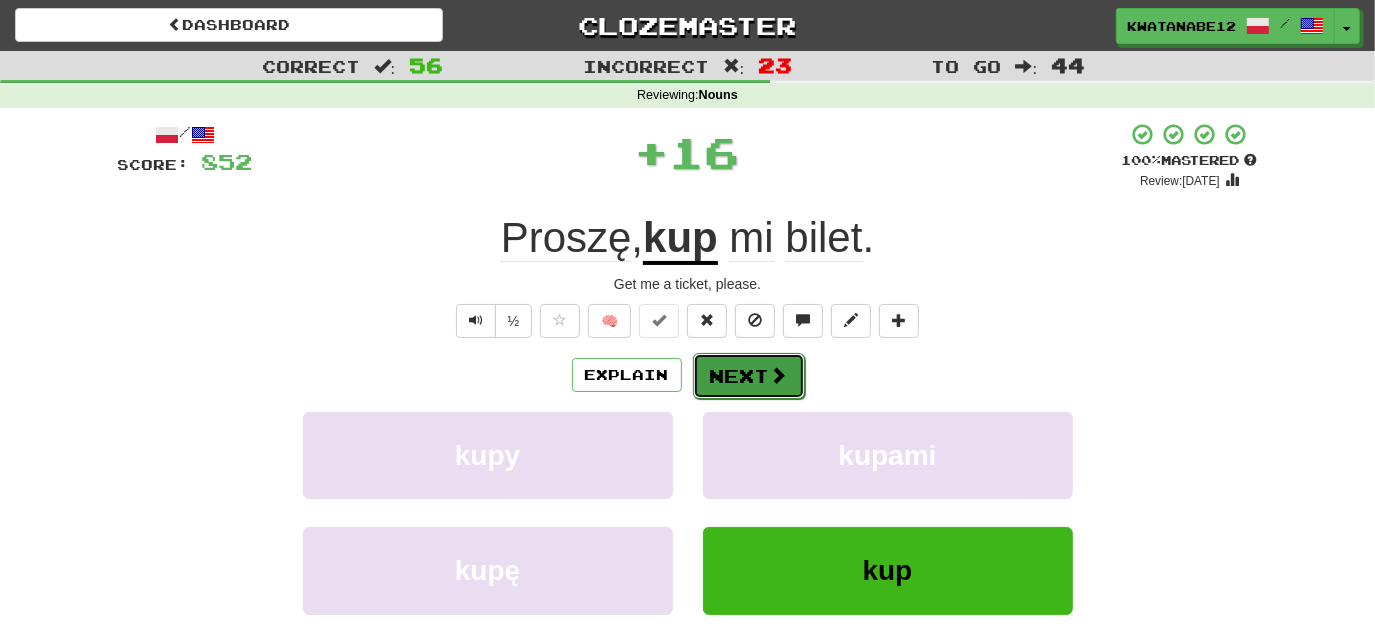 click on "Next" at bounding box center (749, 376) 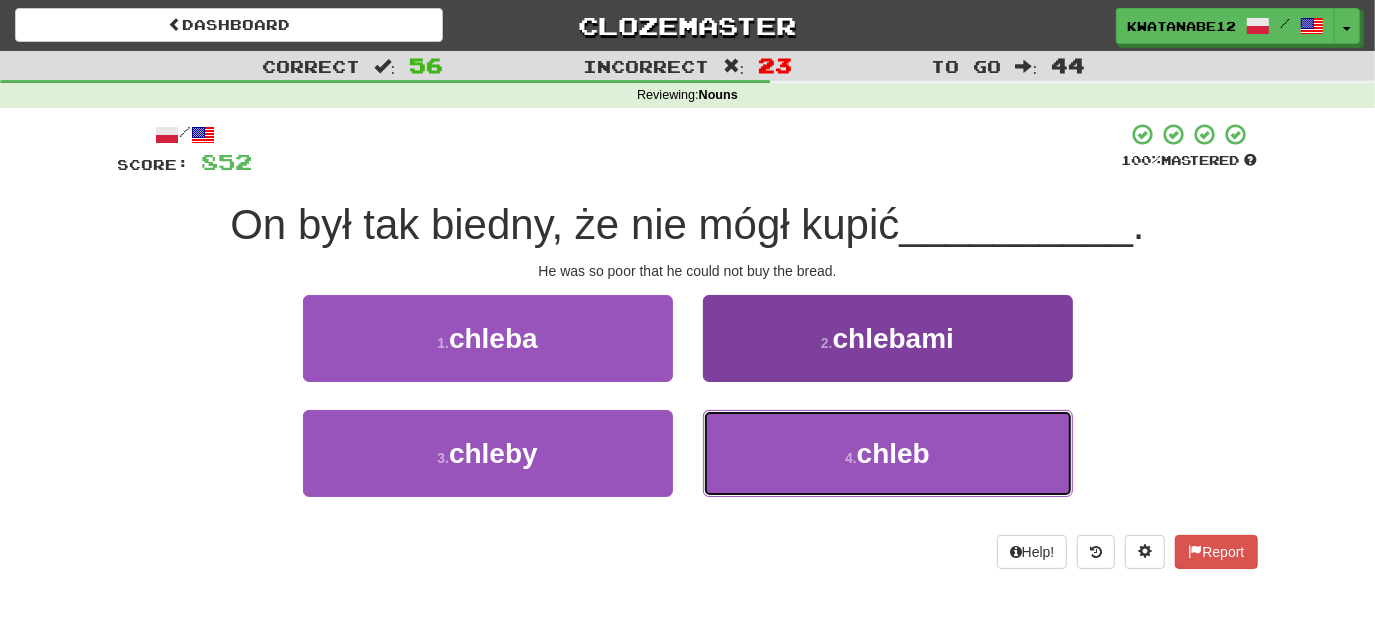 click on "4 .  chleb" at bounding box center (888, 453) 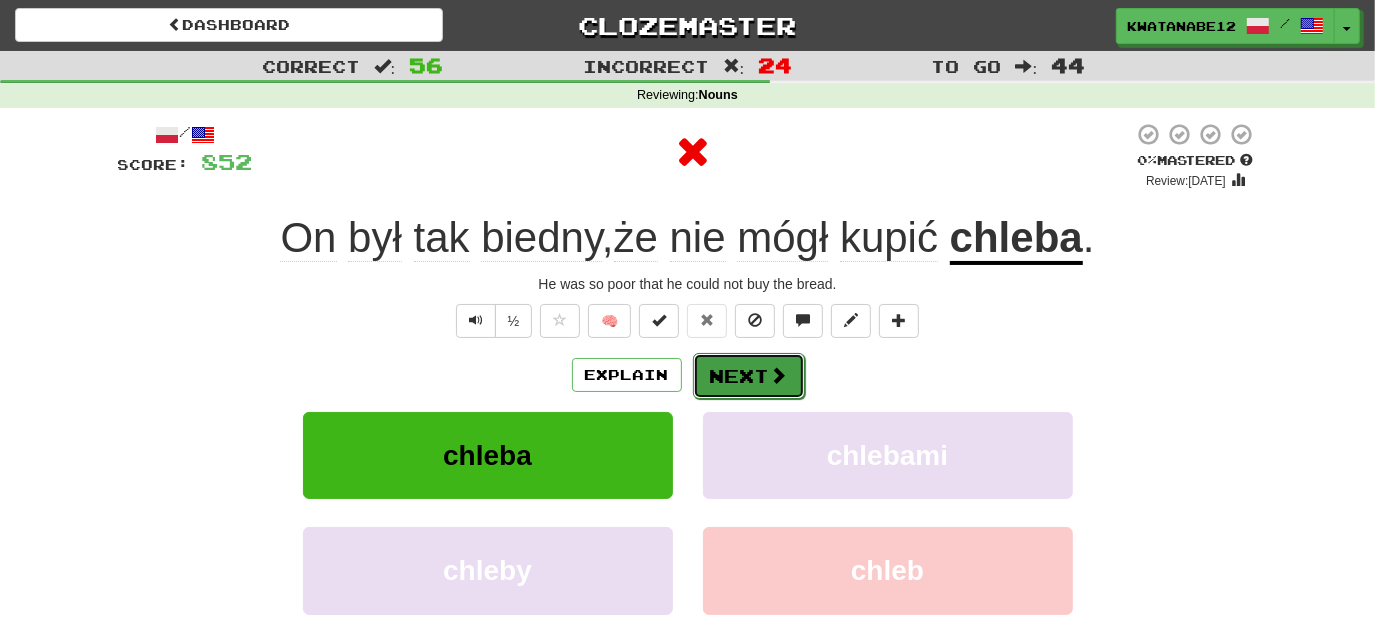 click on "Next" at bounding box center (749, 376) 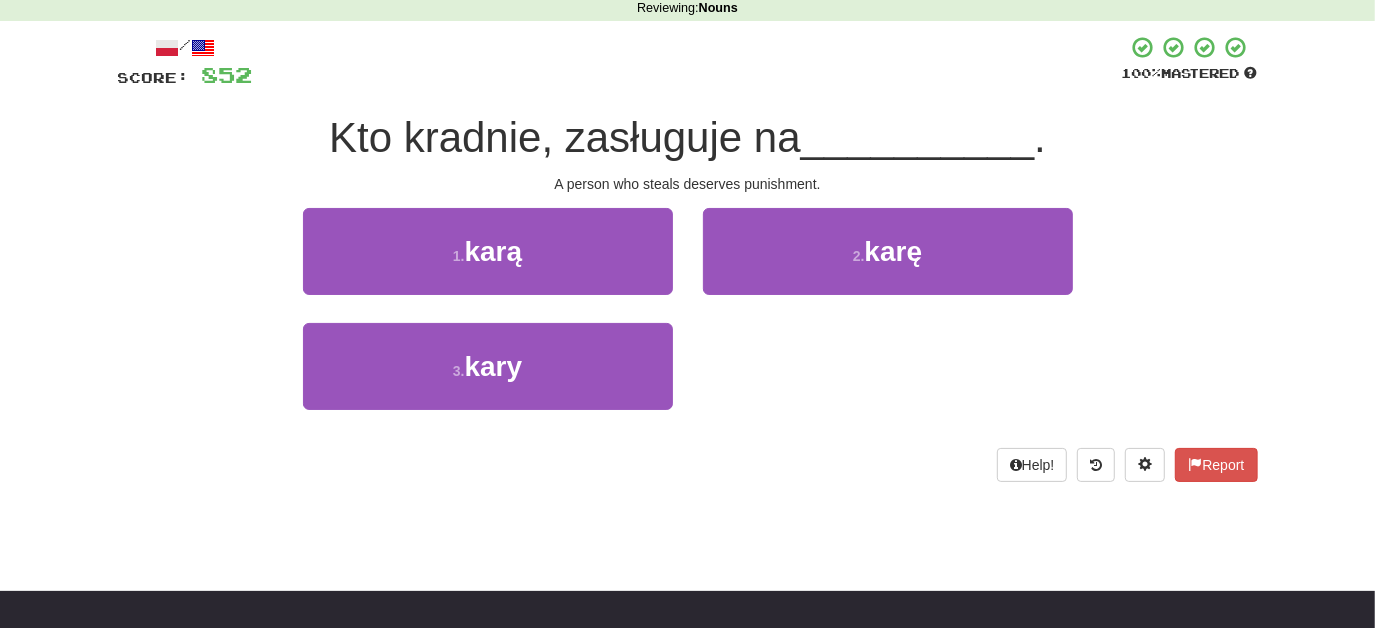 scroll, scrollTop: 83, scrollLeft: 0, axis: vertical 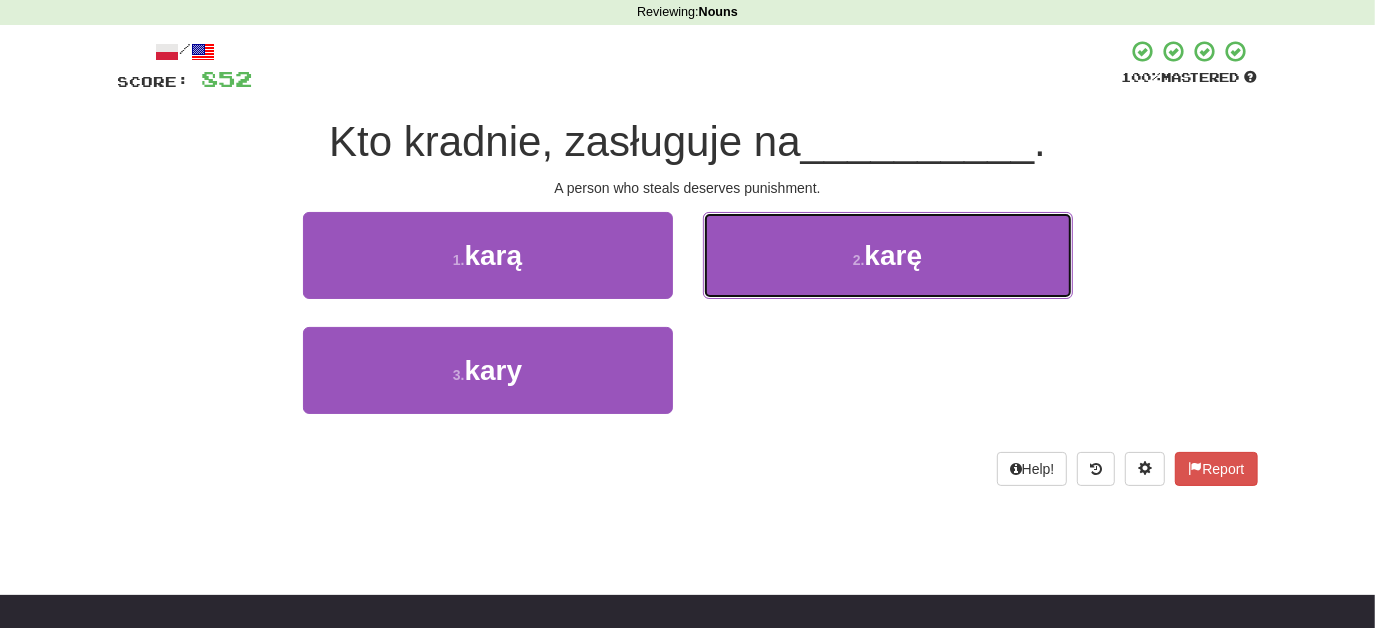 click on "2 .  karę" at bounding box center (888, 255) 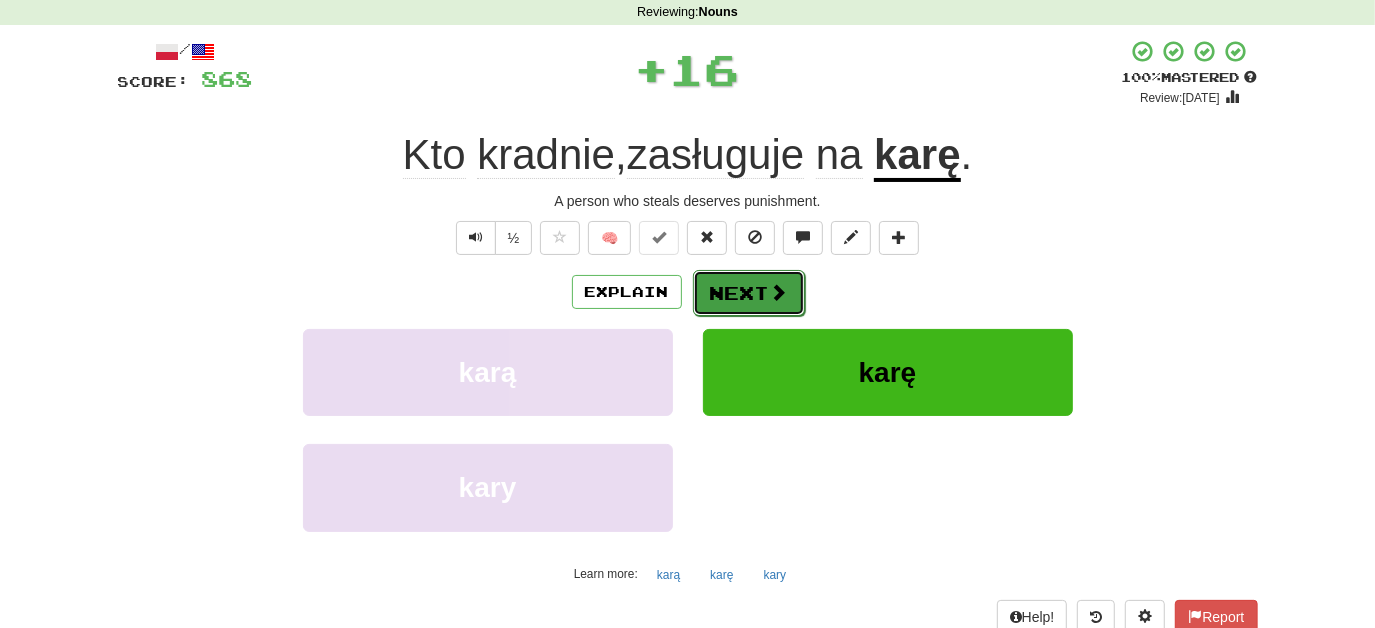 click on "Next" at bounding box center (749, 293) 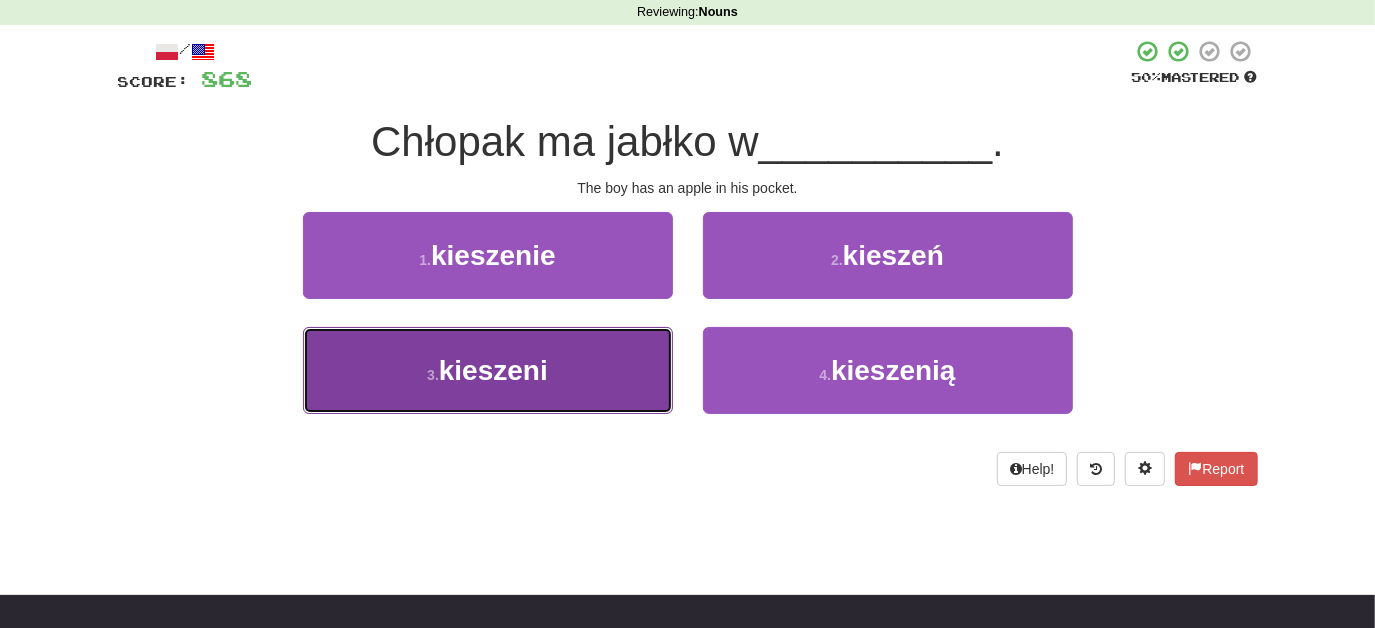 click on "3 .  kieszeni" at bounding box center [488, 370] 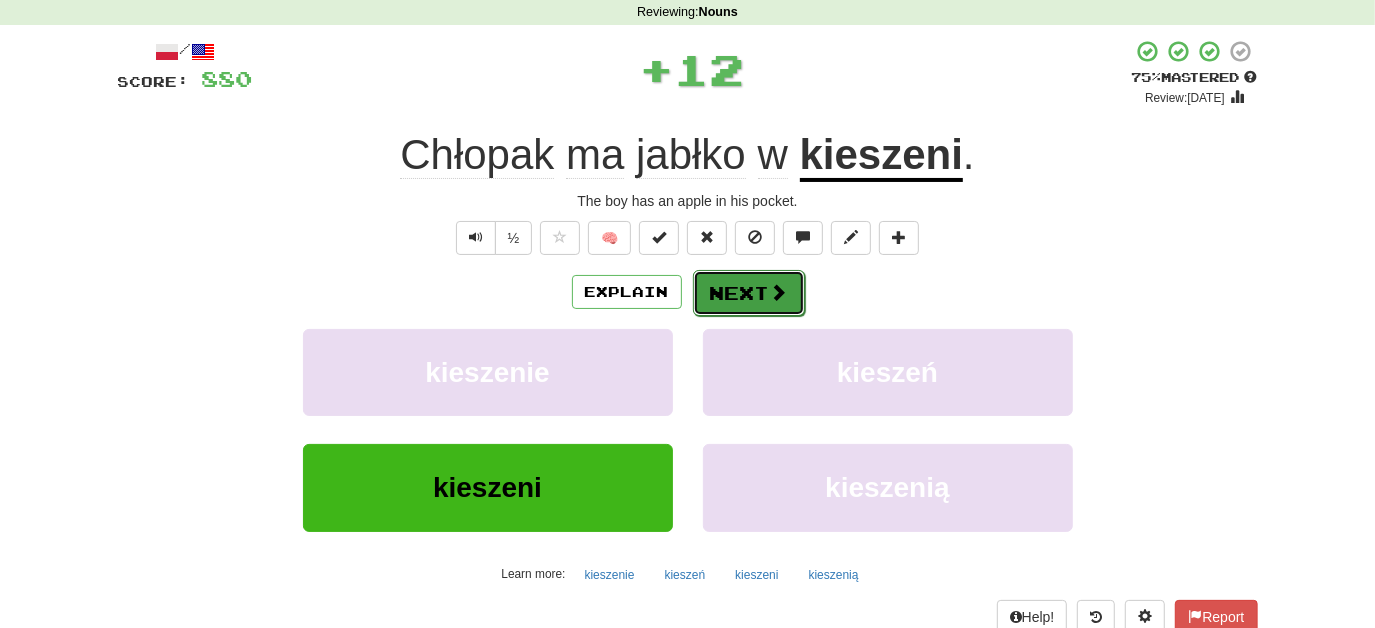 click on "Next" at bounding box center [749, 293] 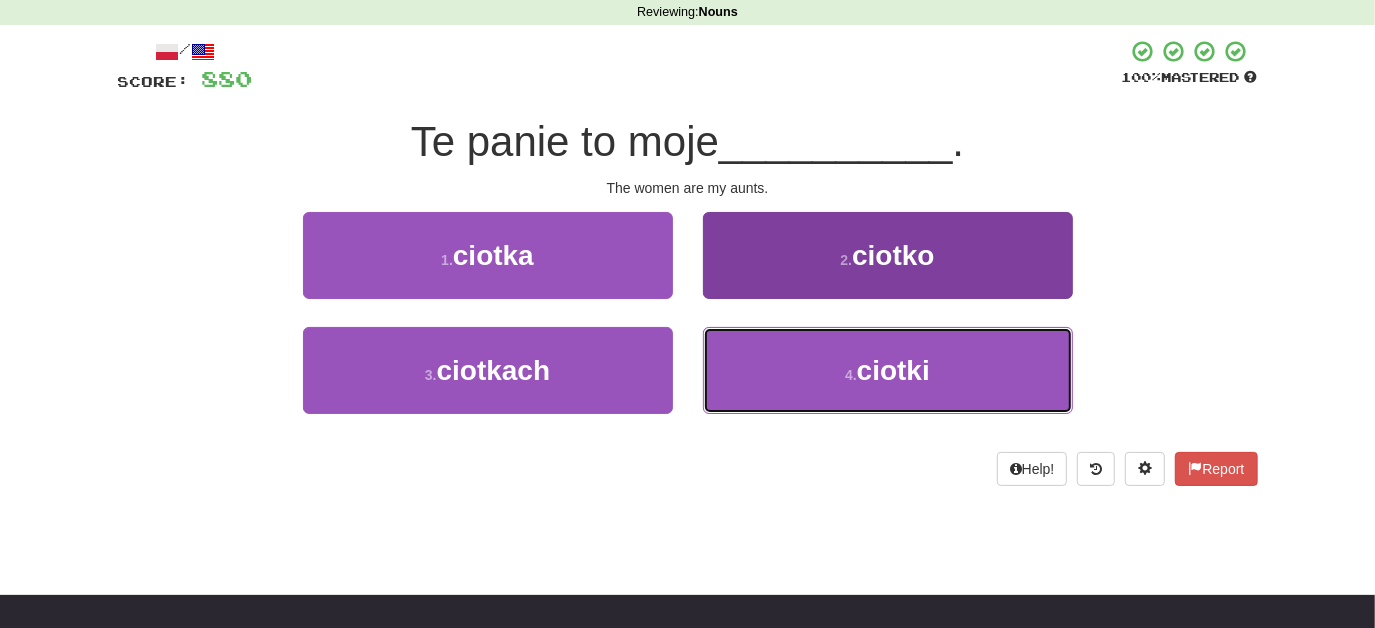 click on "4 .  ciotki" at bounding box center (888, 370) 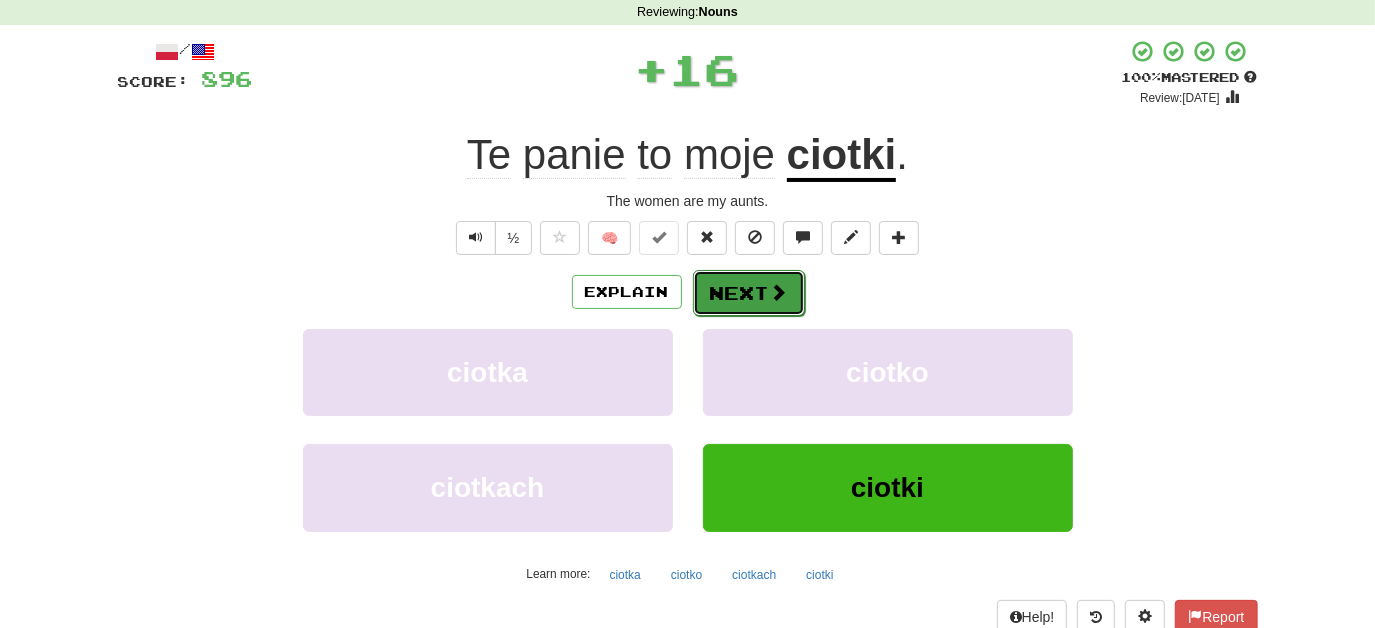 click on "Next" at bounding box center [749, 293] 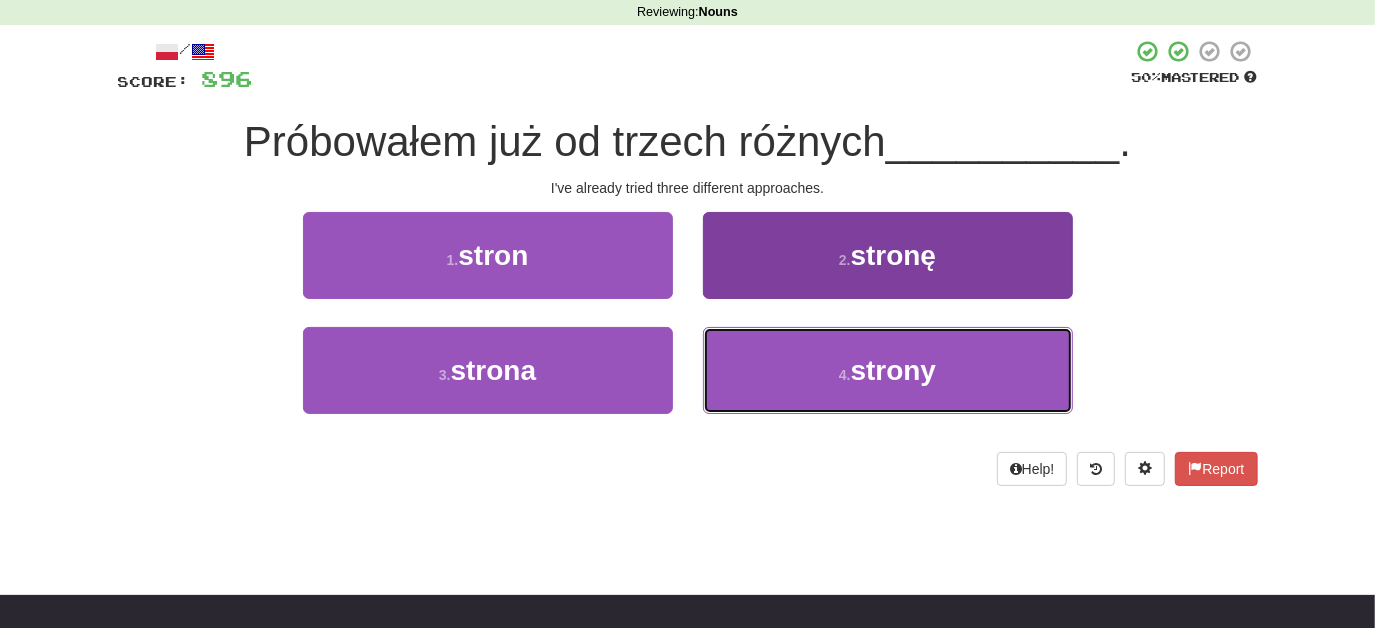 click on "4 .  strony" at bounding box center [888, 370] 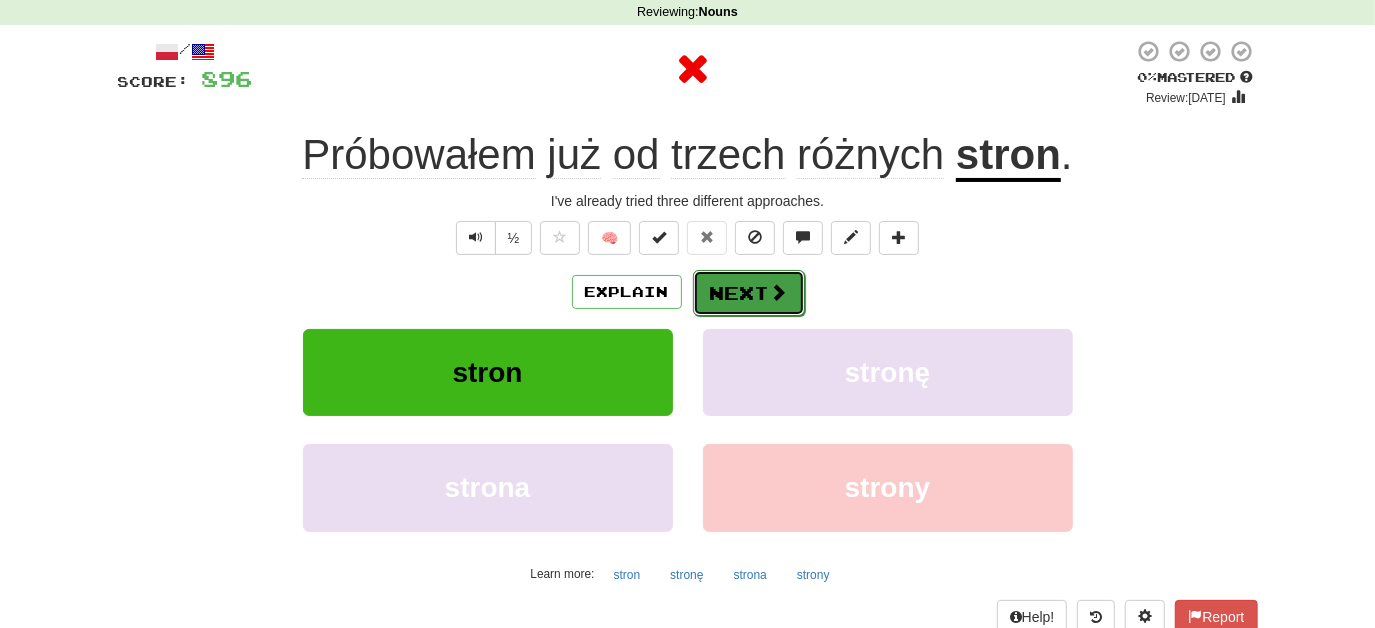 click on "Next" at bounding box center [749, 293] 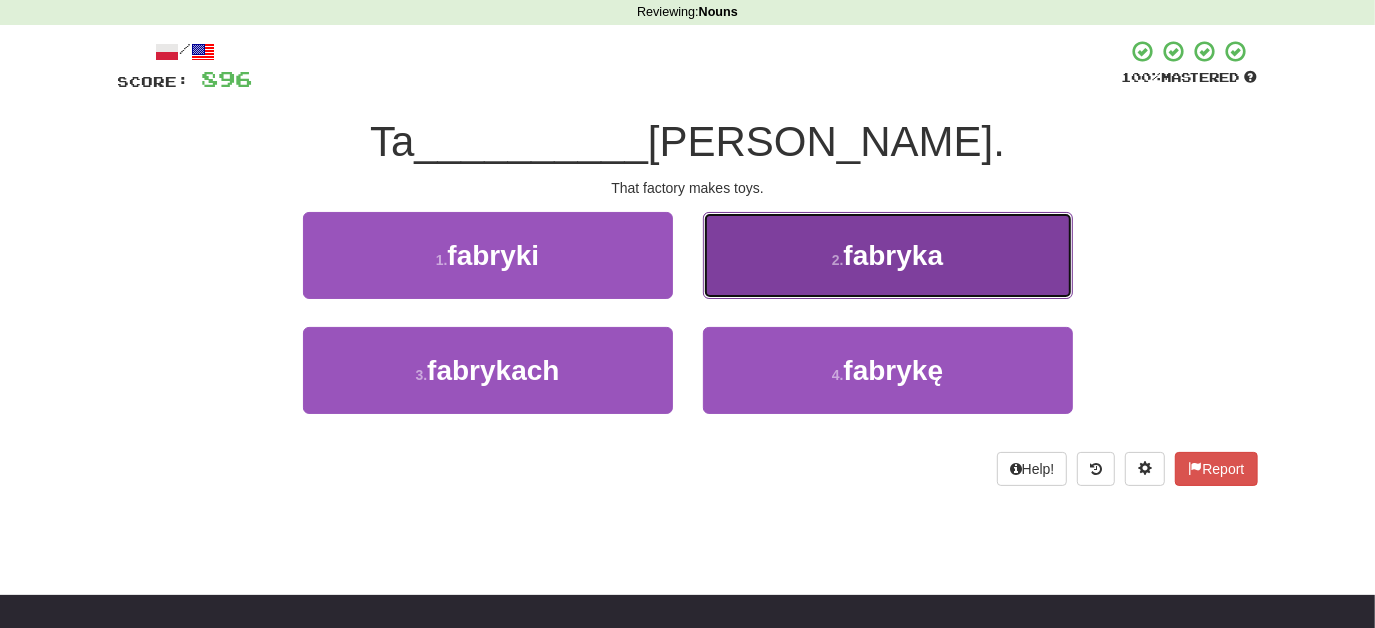 click on "2 .  fabryka" at bounding box center [888, 255] 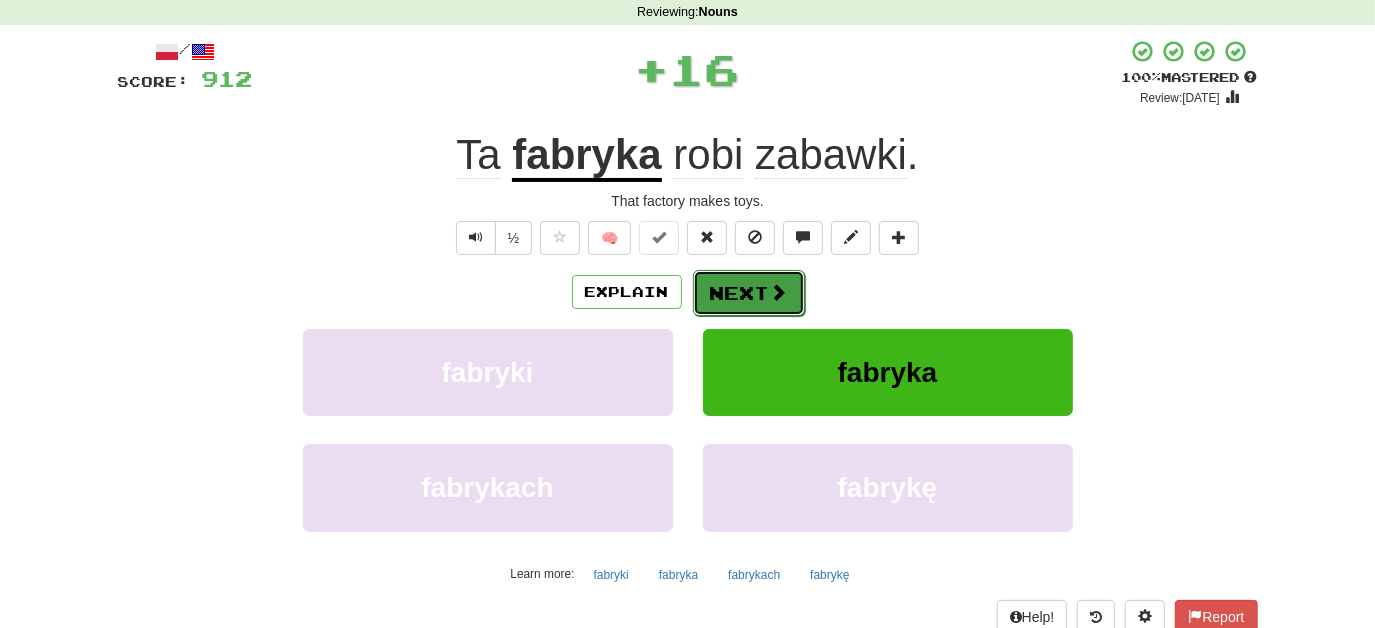 click on "Next" at bounding box center [749, 293] 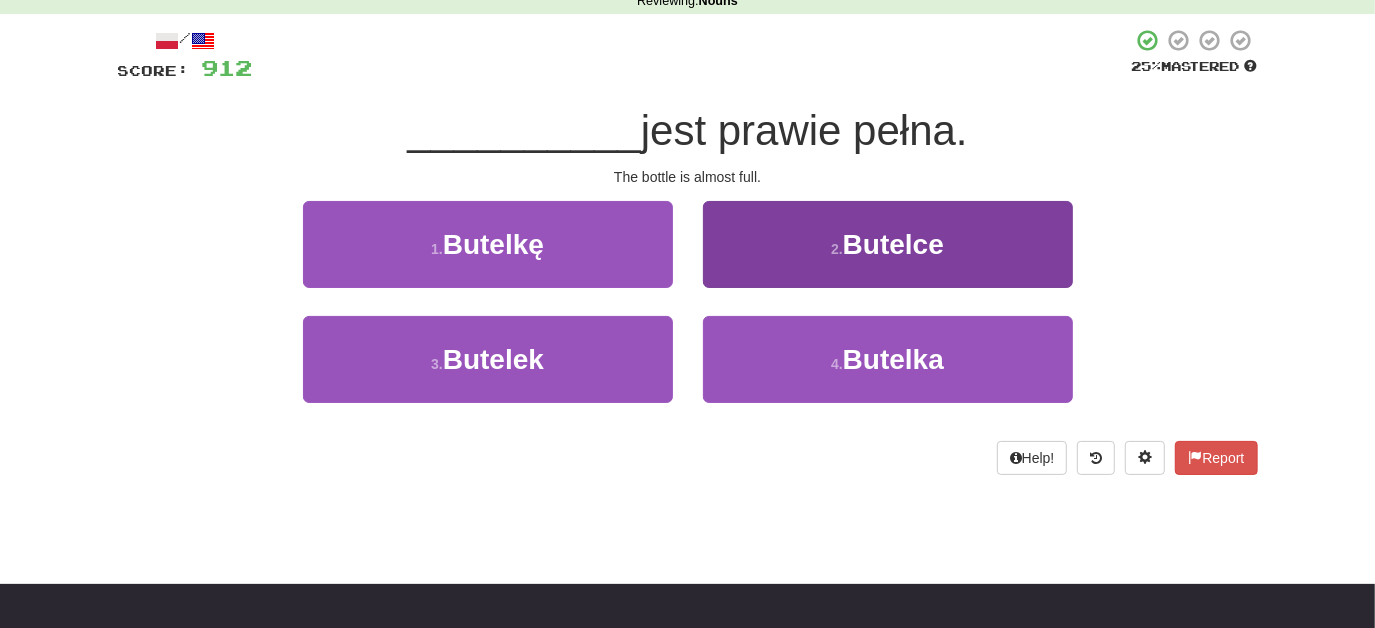 scroll, scrollTop: 97, scrollLeft: 0, axis: vertical 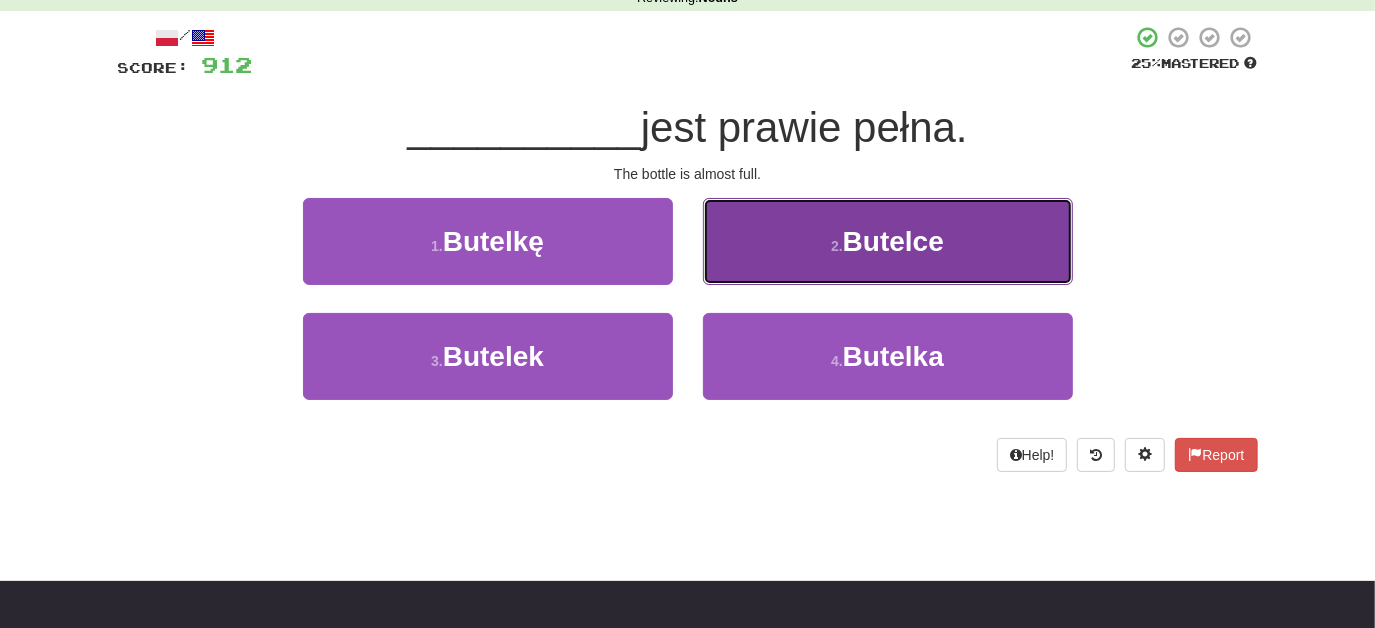 click on "2 .  Butelce" at bounding box center (888, 241) 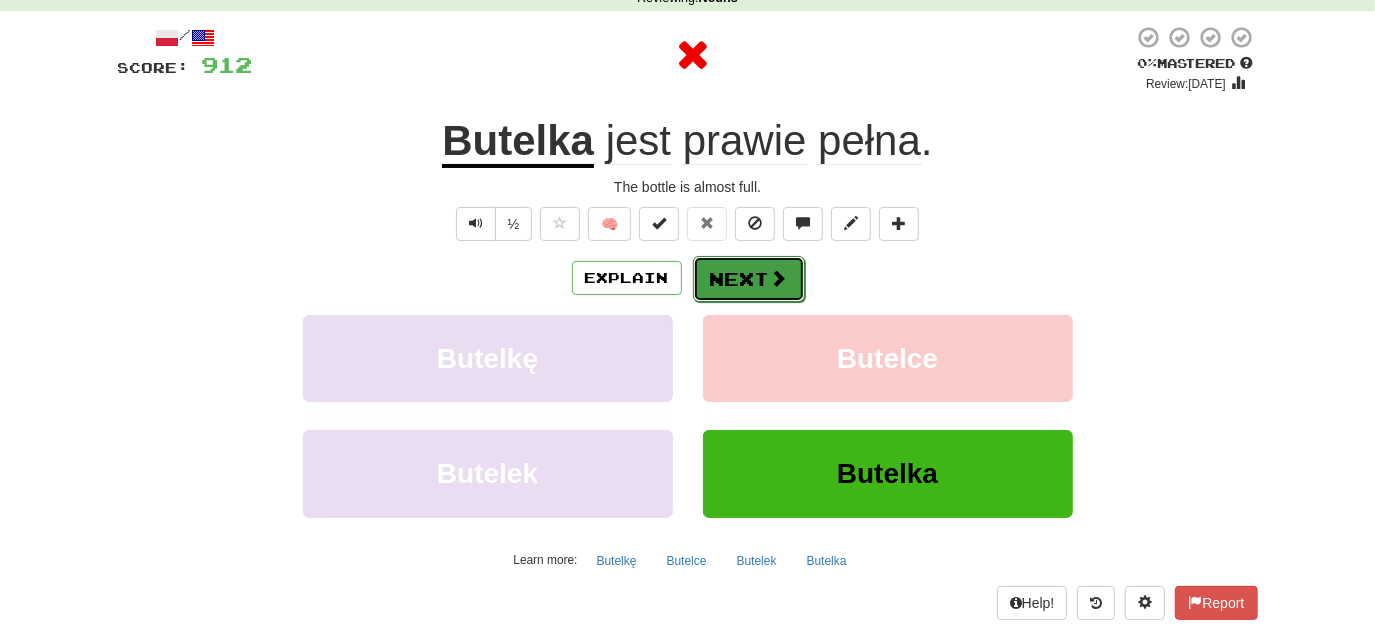 click on "Next" at bounding box center [749, 279] 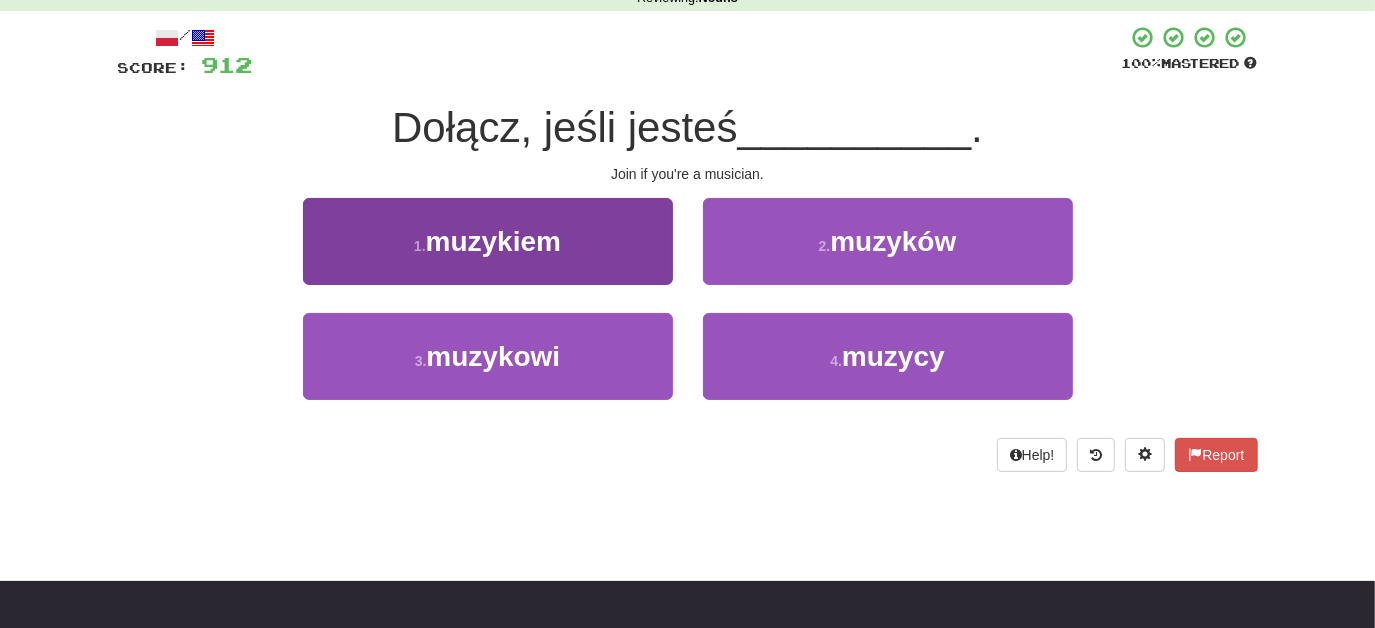 drag, startPoint x: 565, startPoint y: 286, endPoint x: 619, endPoint y: 276, distance: 54.91812 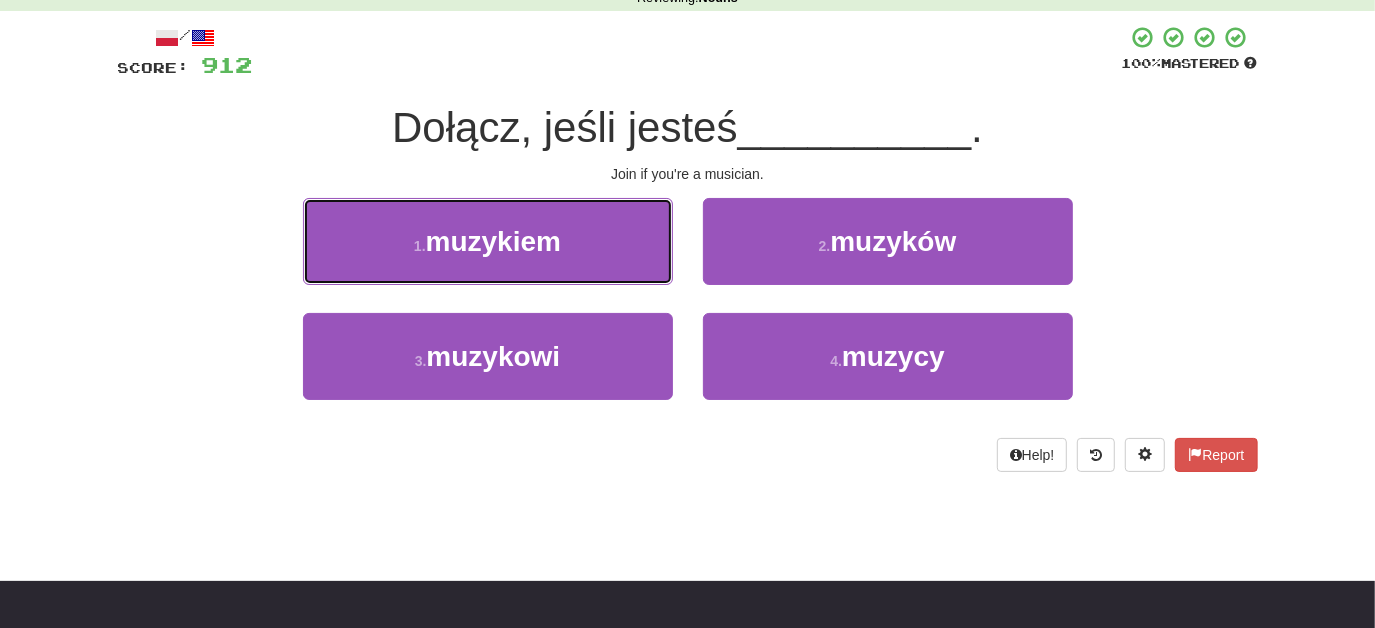 click on "1 .  muzykiem" at bounding box center [488, 241] 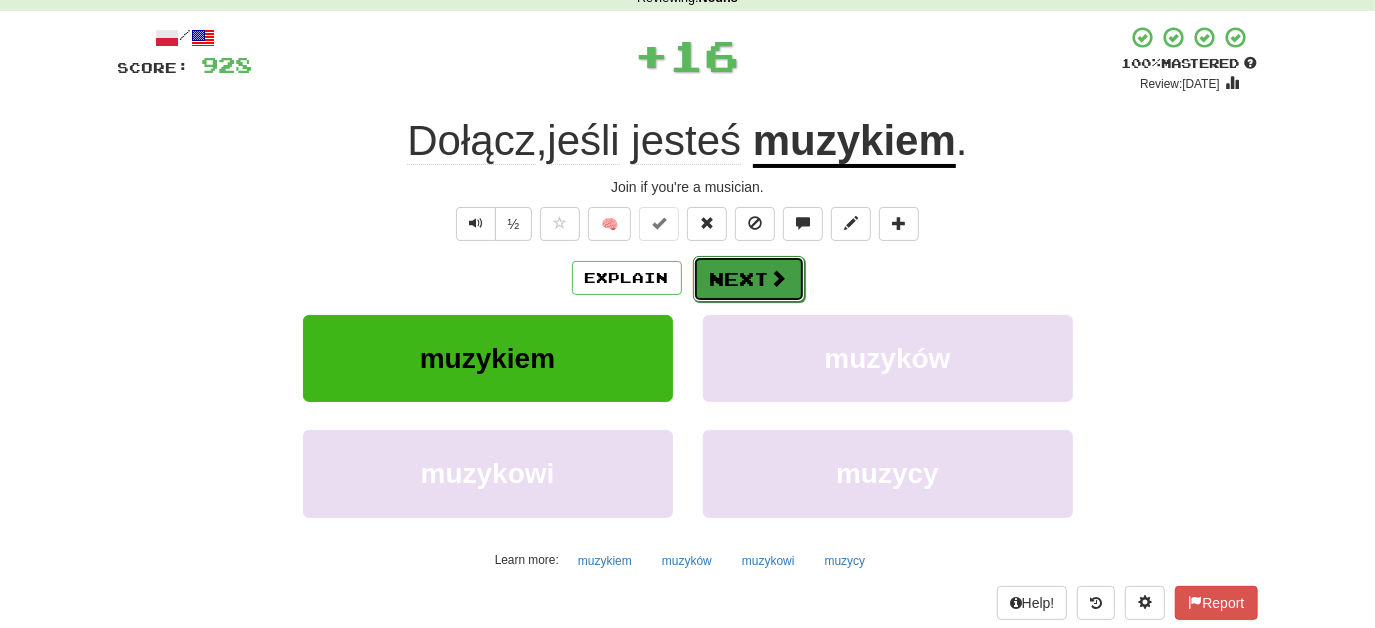 click on "Next" at bounding box center [749, 279] 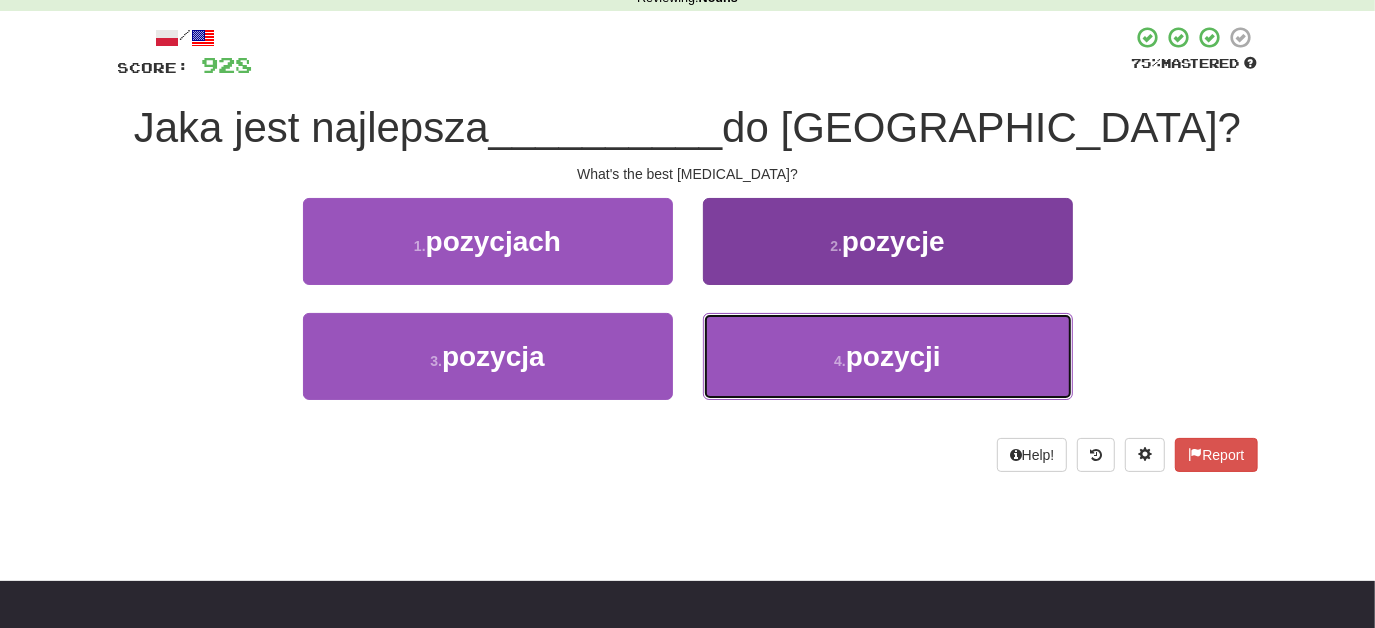 click on "4 .  pozycji" at bounding box center (888, 356) 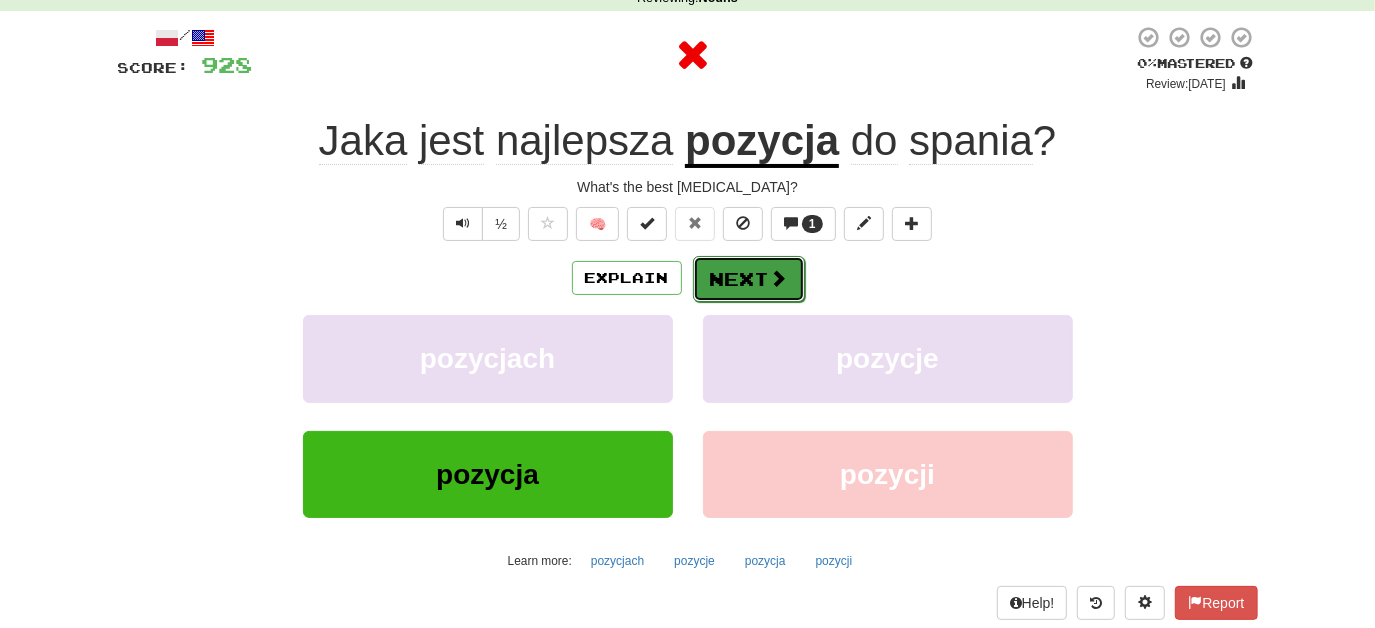 click on "Next" at bounding box center [749, 279] 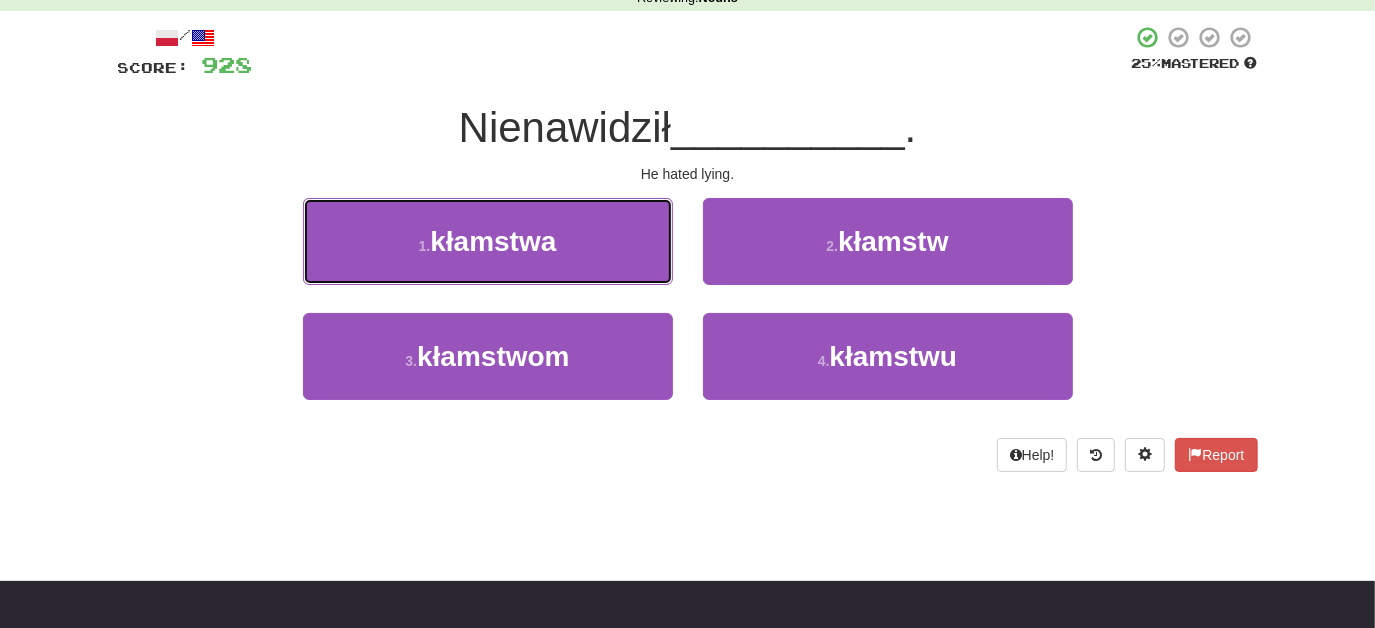 drag, startPoint x: 588, startPoint y: 236, endPoint x: 608, endPoint y: 252, distance: 25.612497 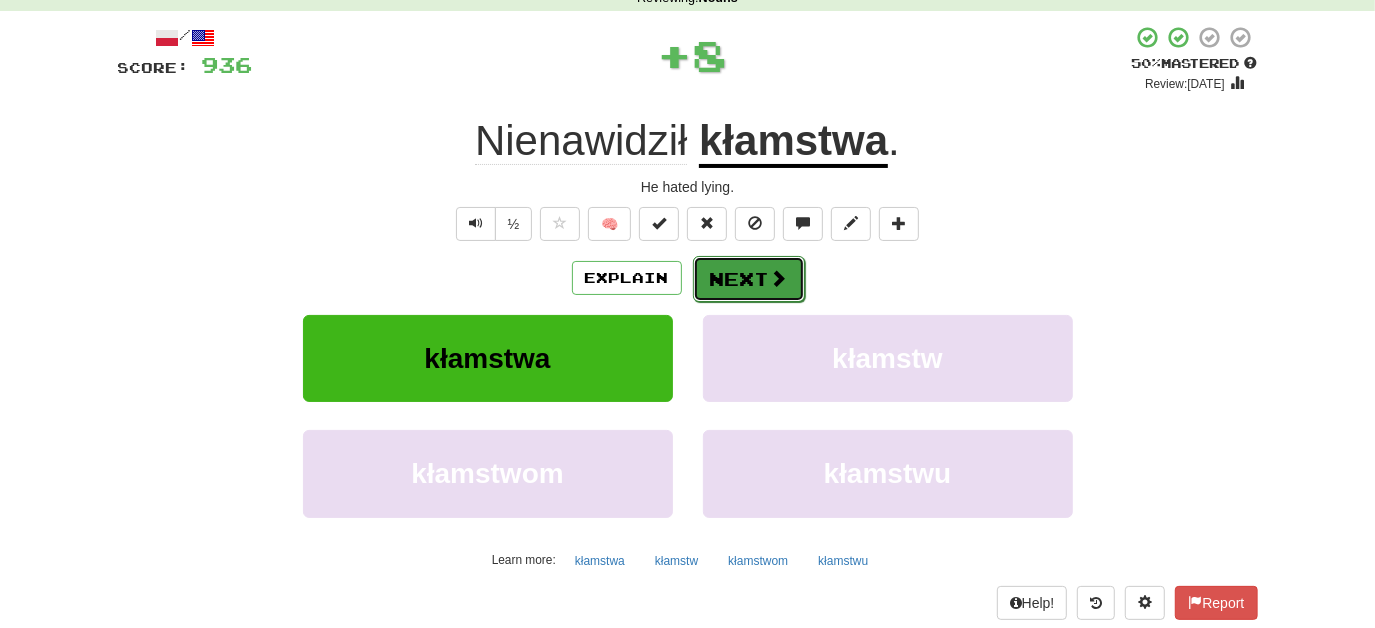 click on "Next" at bounding box center [749, 279] 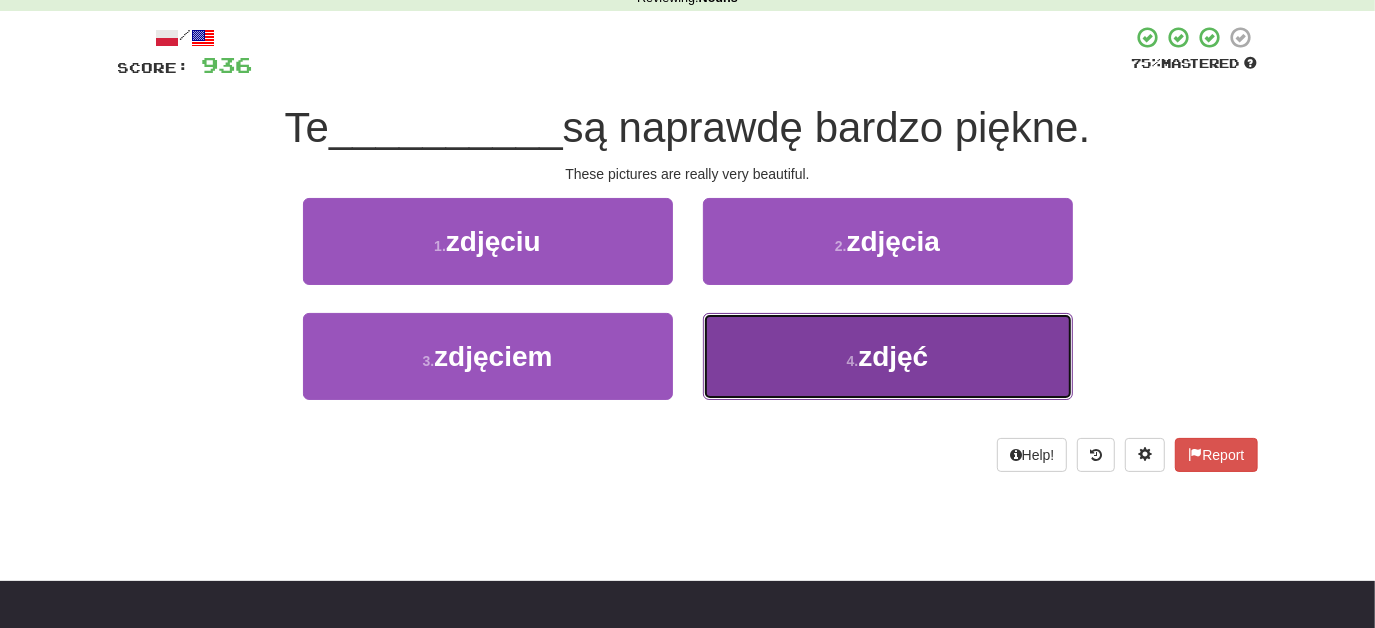 click on "4 .  zdjęć" at bounding box center [888, 356] 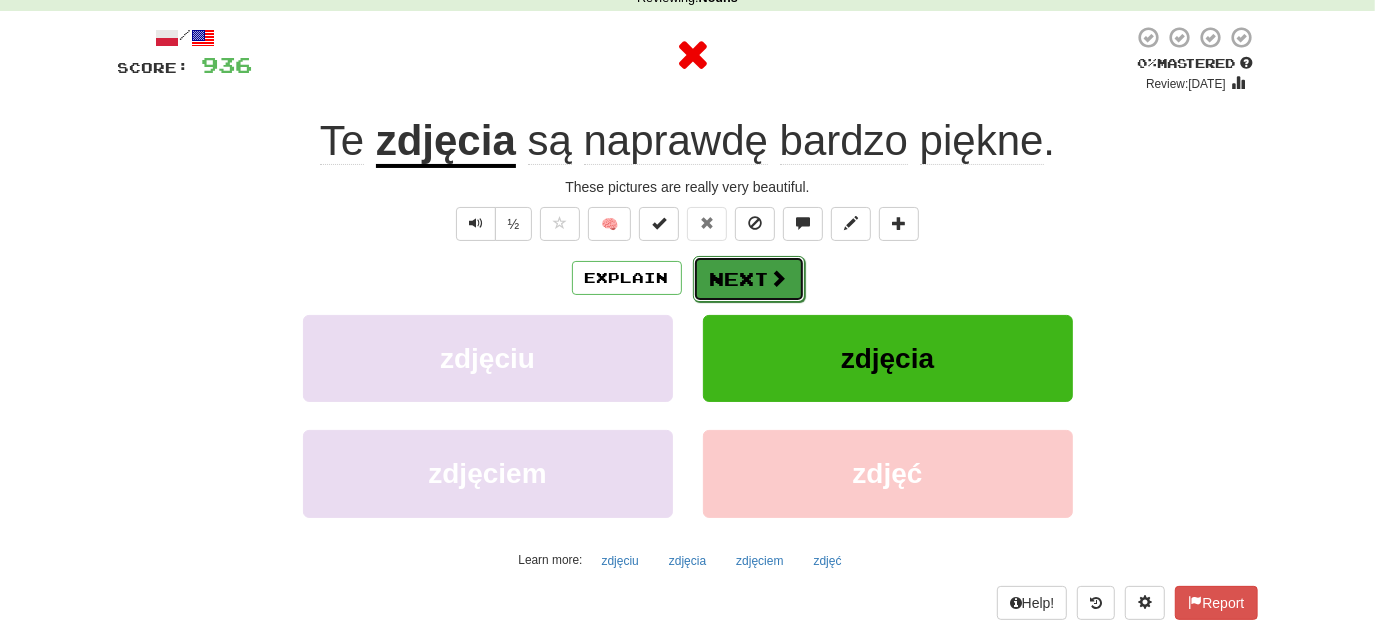 click on "Next" at bounding box center [749, 279] 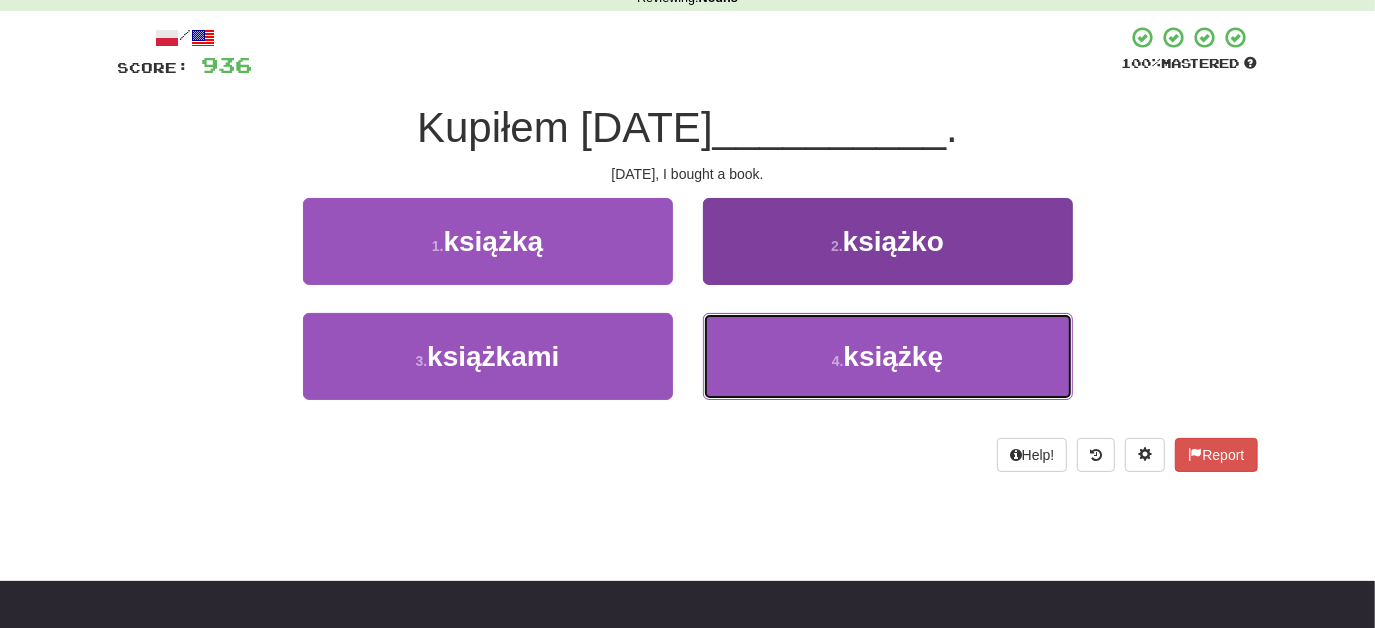click on "4 .  książkę" at bounding box center (888, 356) 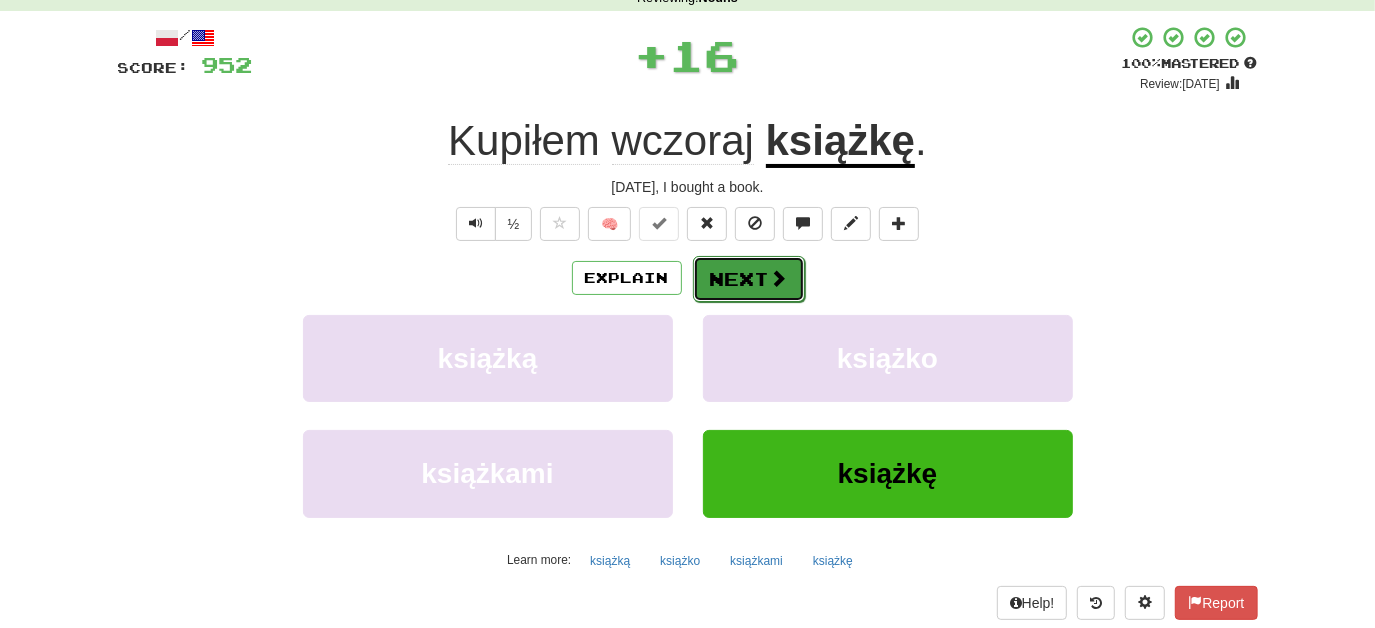 click on "Next" at bounding box center (749, 279) 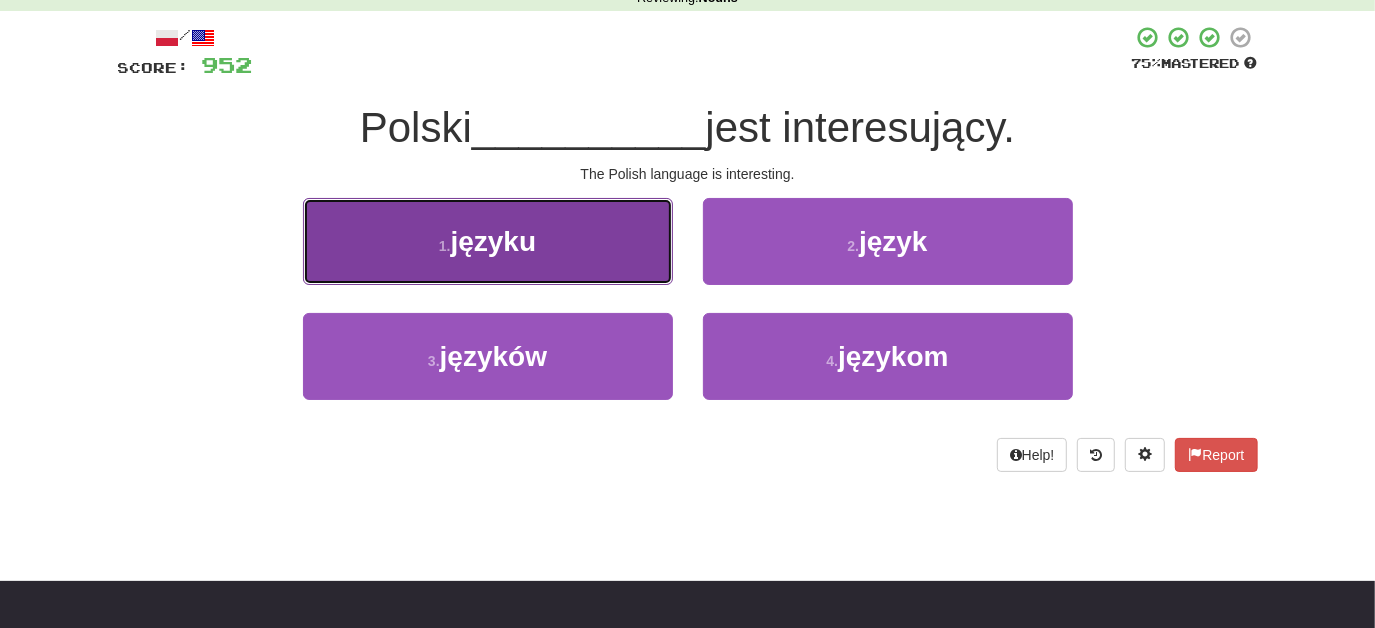 click on "1 .  języku" at bounding box center [488, 241] 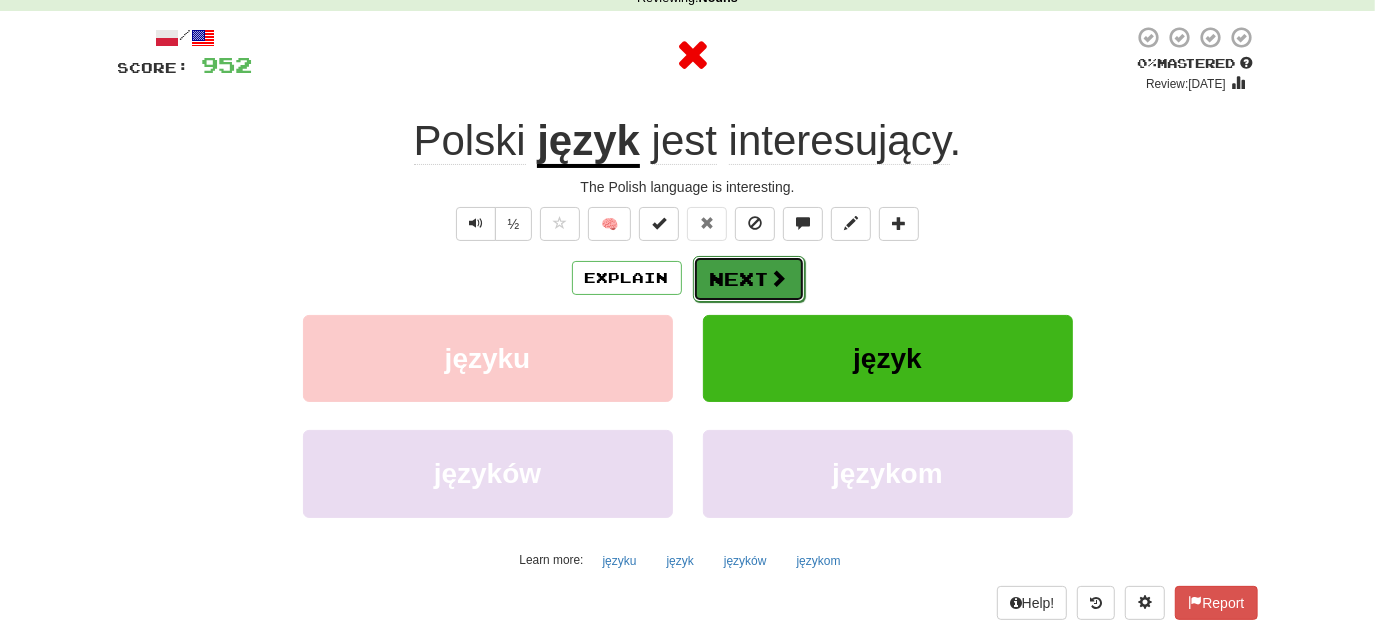 click on "Next" at bounding box center (749, 279) 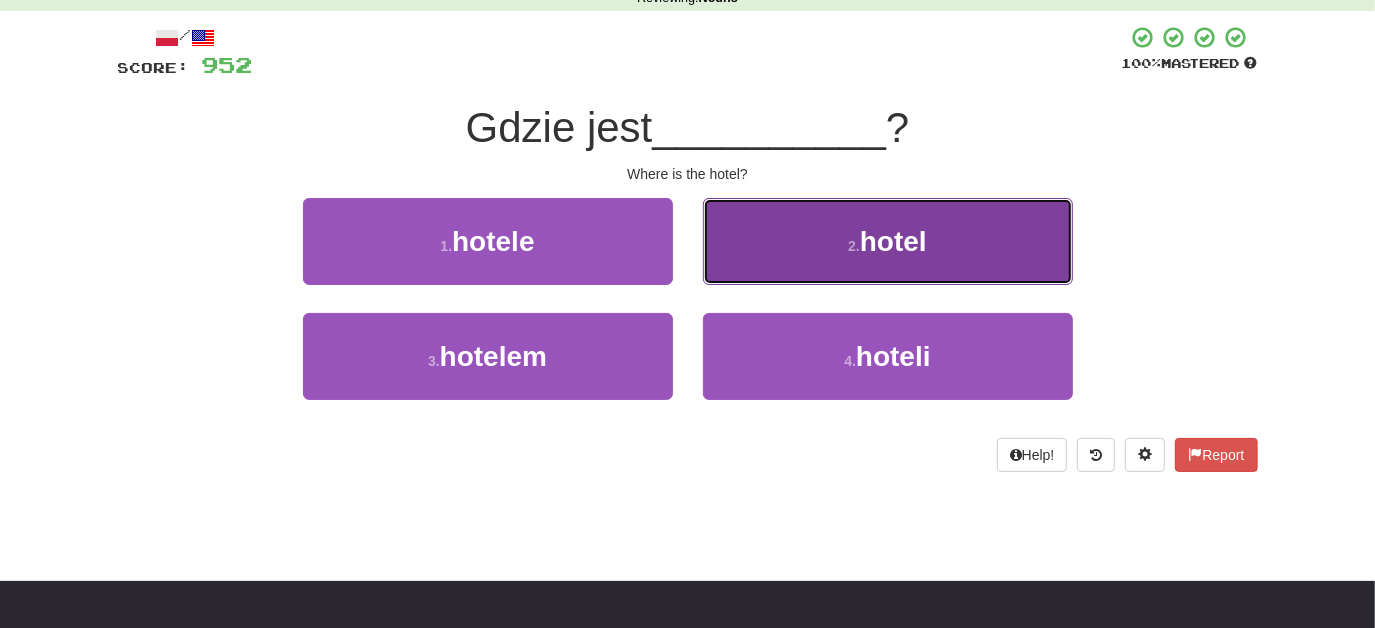 click on "2 .  hotel" at bounding box center [888, 241] 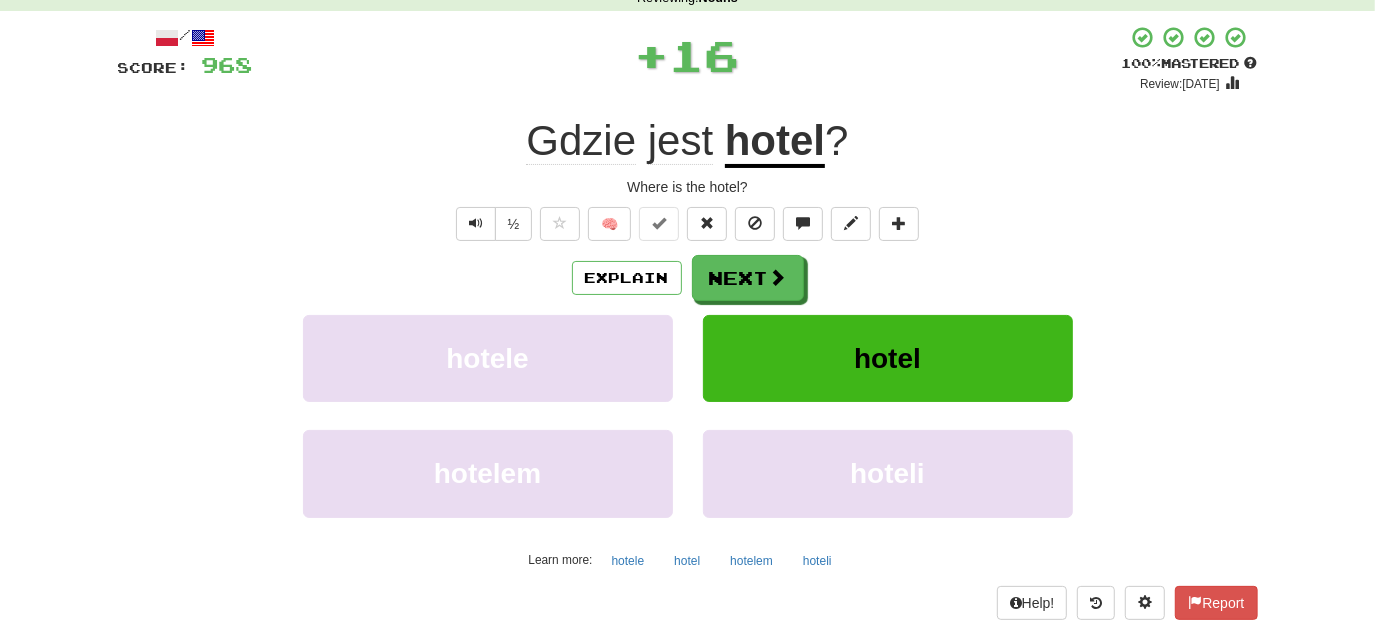 click on "/  Score:   968 + 16 100 %  Mastered Review:  2025-09-08 Gdzie   jest   hotel ? Where is the hotel? ½ 🧠 Explain Next hotele hotel hotelem hoteli Learn more: hotele hotel hotelem hoteli  Help!  Report Sentence Source" at bounding box center (688, 338) 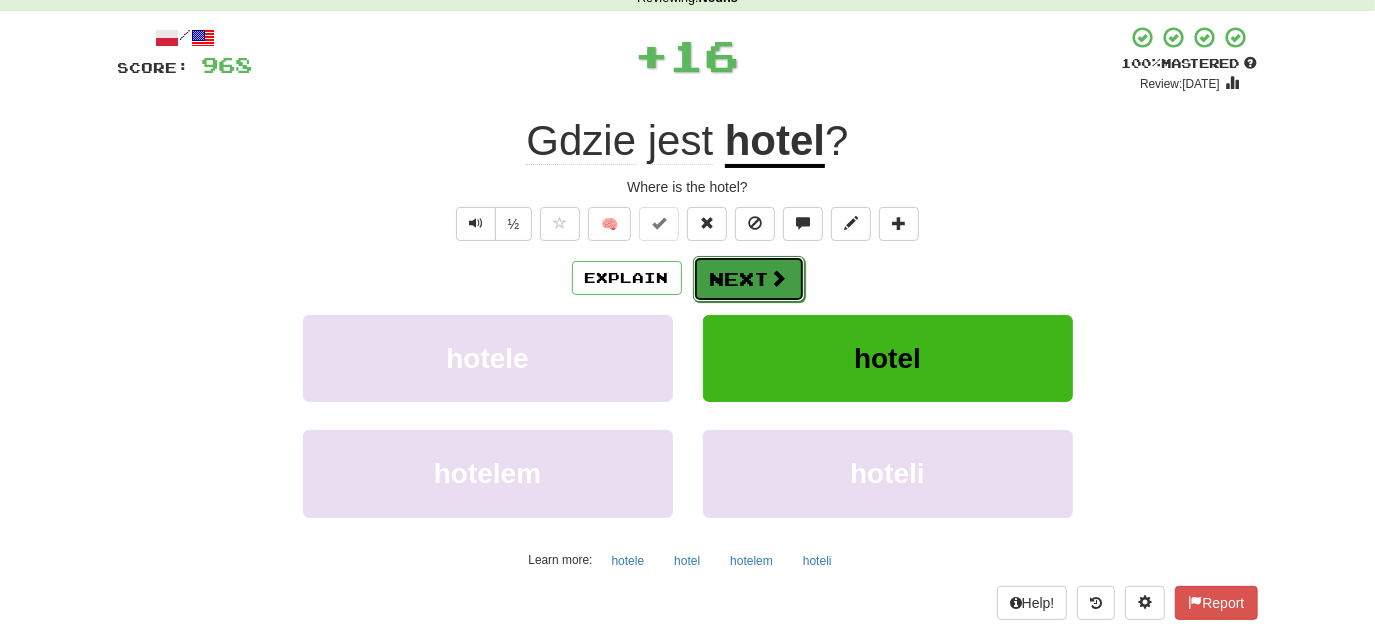 click on "Next" at bounding box center [749, 279] 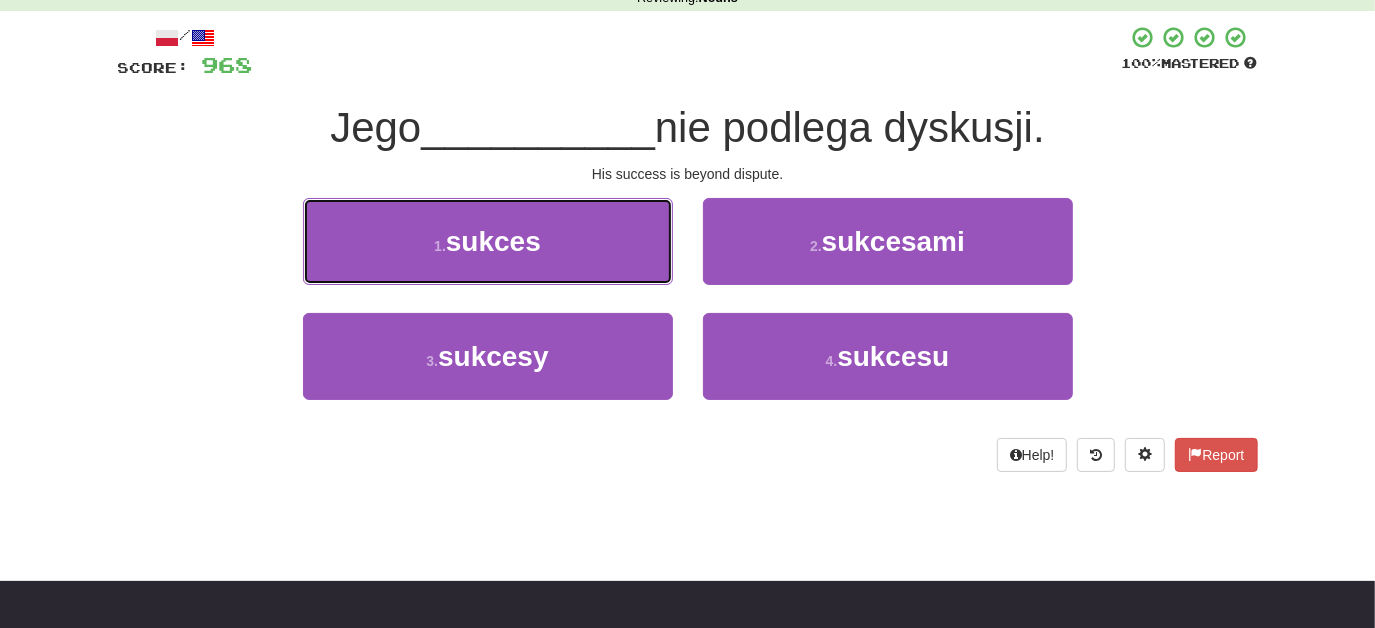 drag, startPoint x: 624, startPoint y: 238, endPoint x: 654, endPoint y: 242, distance: 30.265491 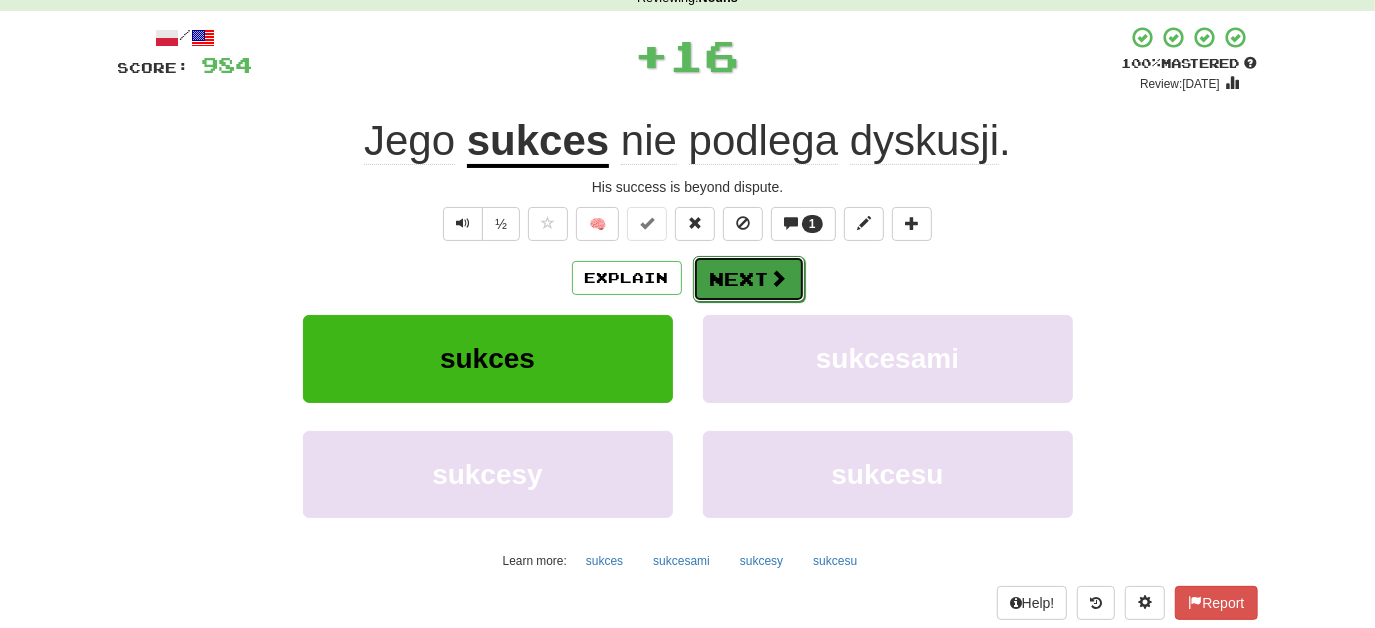 click on "Next" at bounding box center (749, 279) 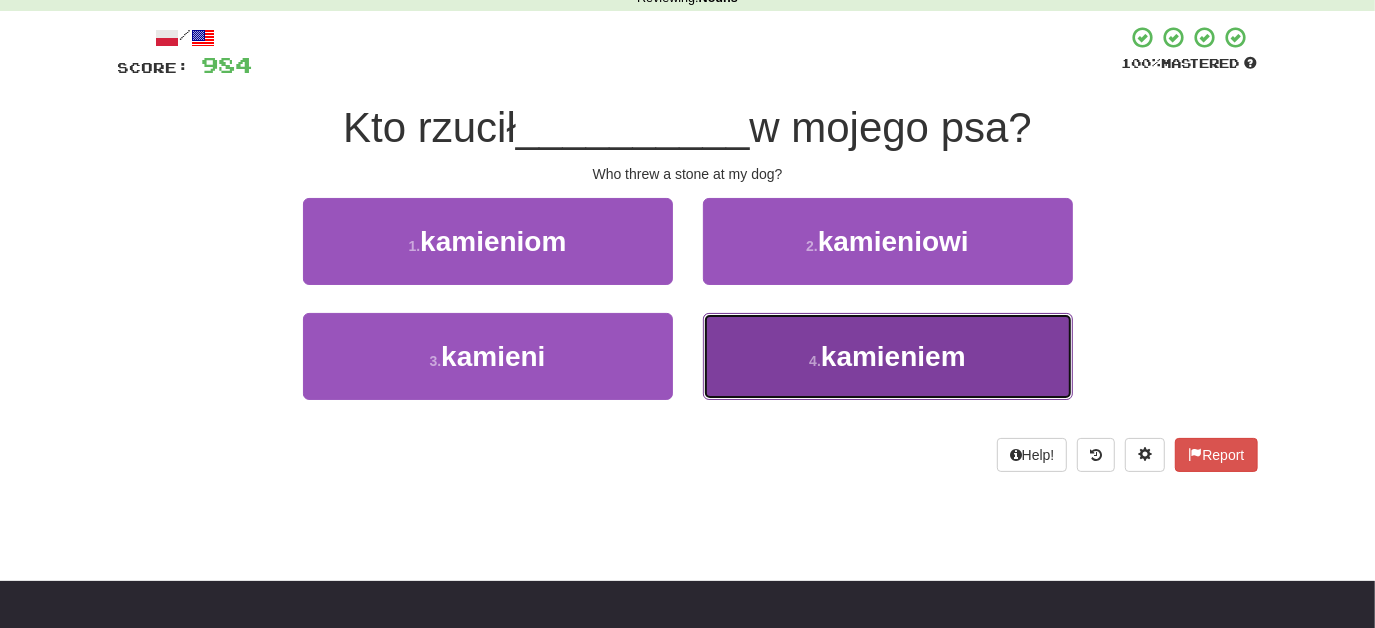 click on "4 .  kamieniem" at bounding box center [888, 356] 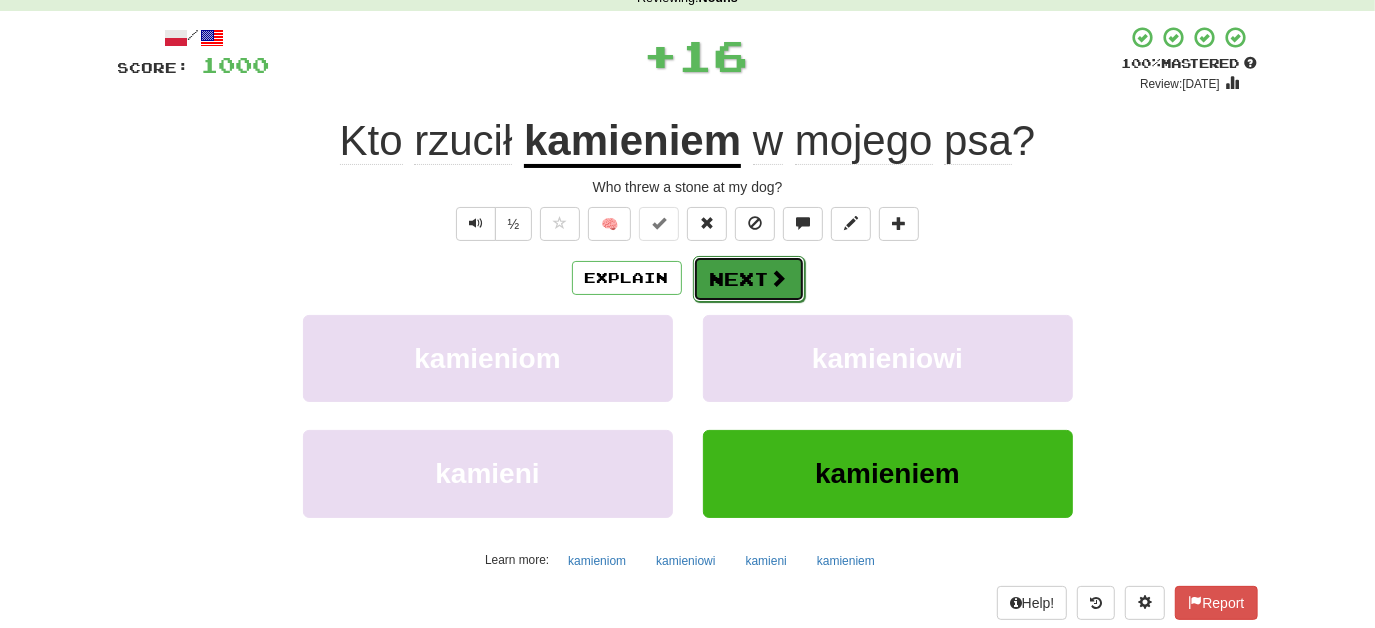 click on "Next" at bounding box center (749, 279) 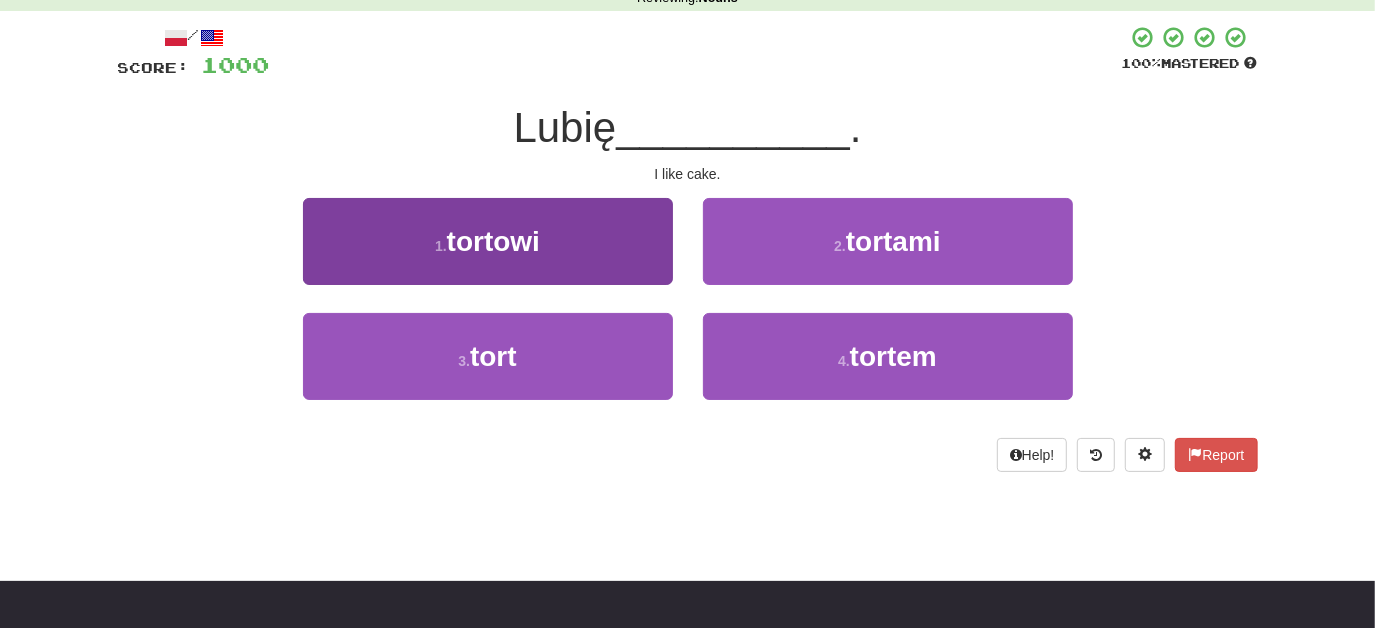 scroll, scrollTop: 71, scrollLeft: 0, axis: vertical 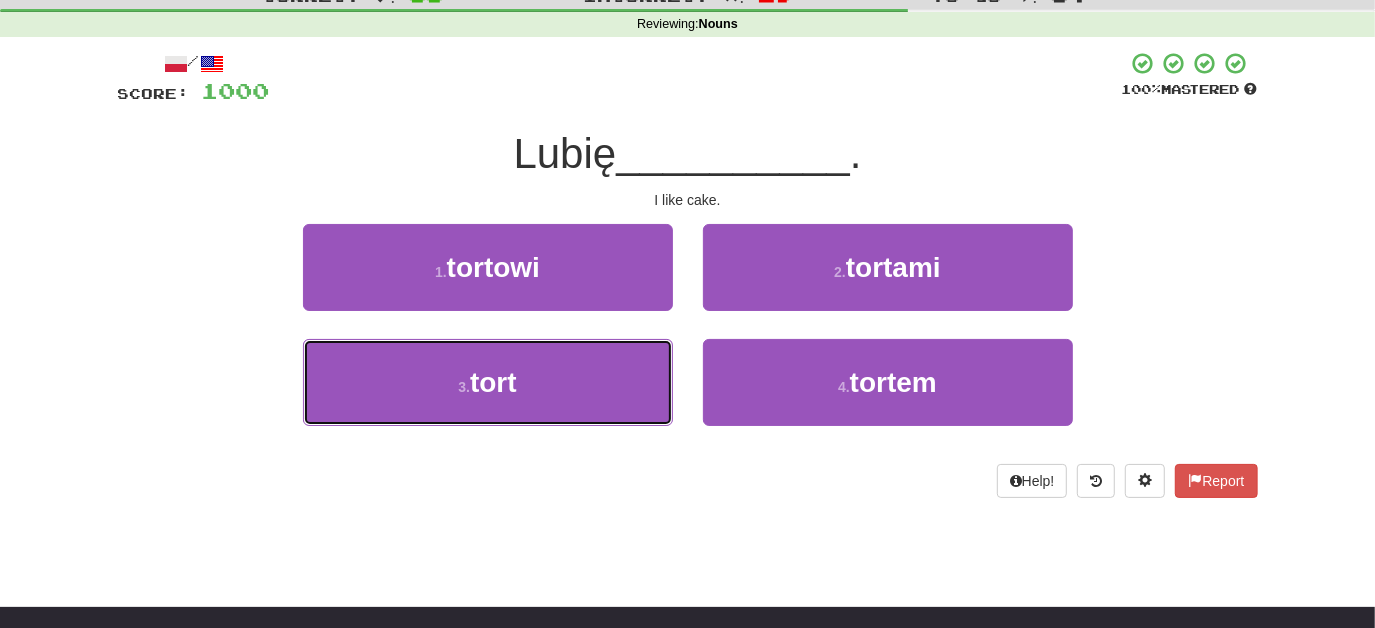 drag, startPoint x: 565, startPoint y: 356, endPoint x: 617, endPoint y: 330, distance: 58.137768 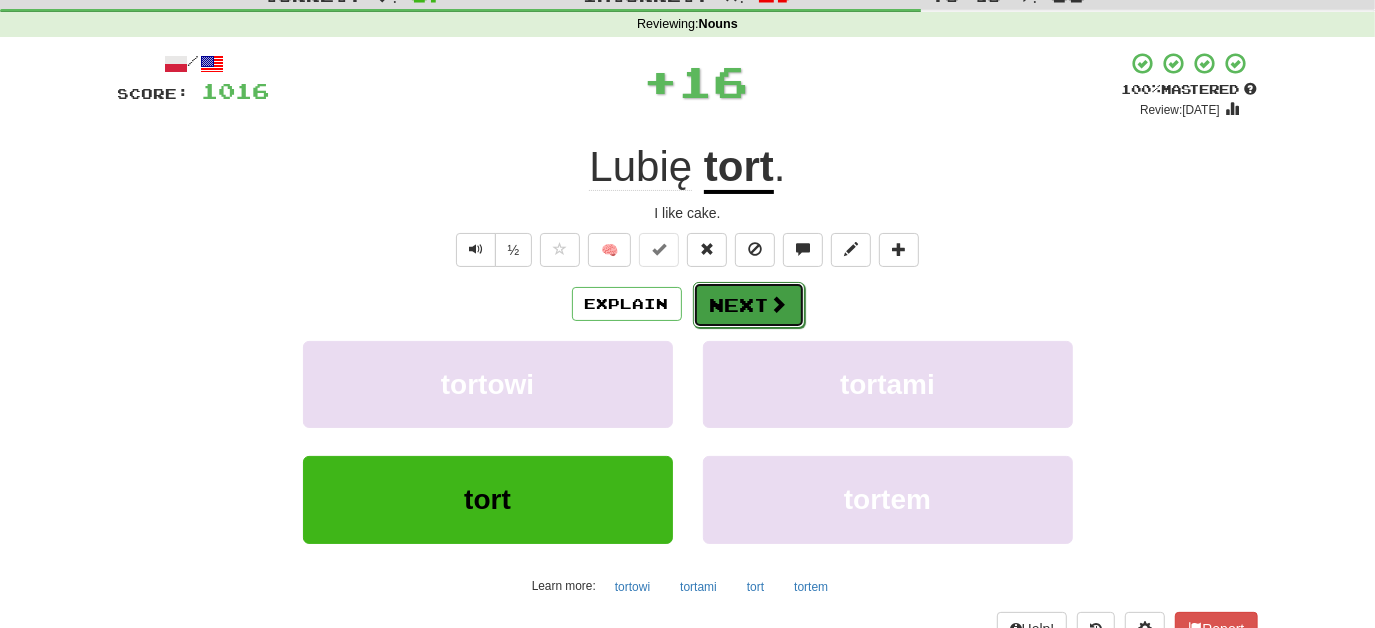 click on "Next" at bounding box center (749, 305) 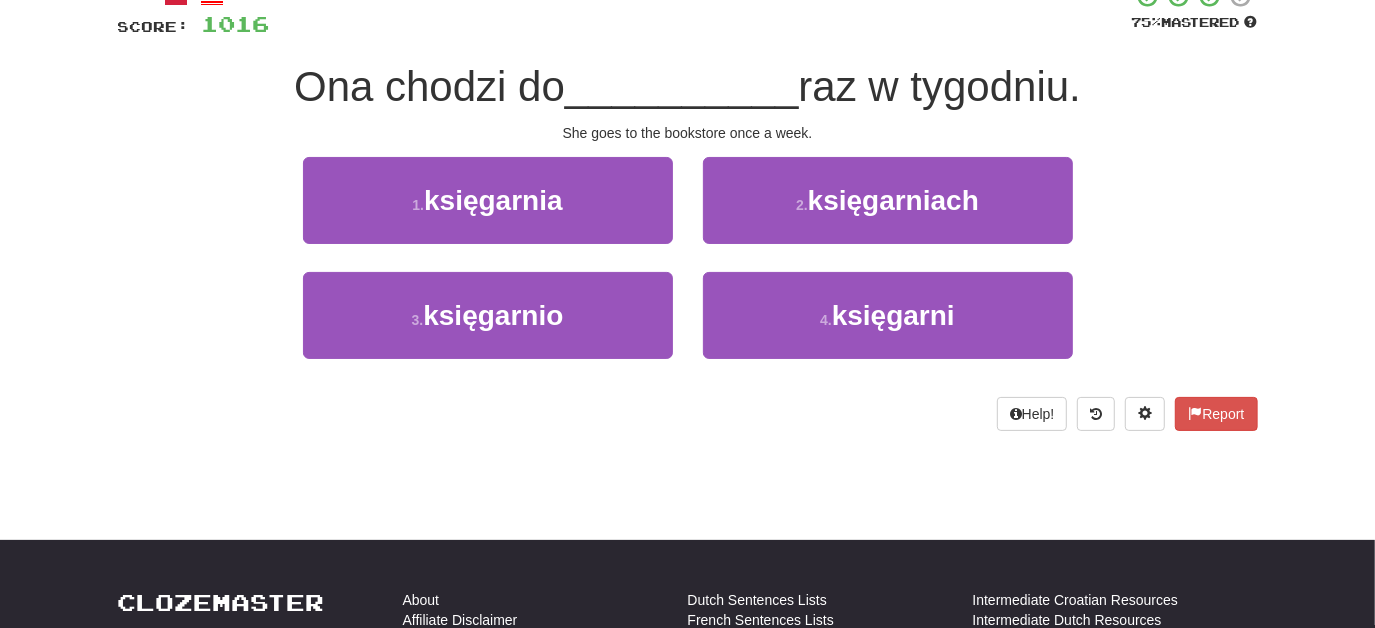 scroll, scrollTop: 149, scrollLeft: 0, axis: vertical 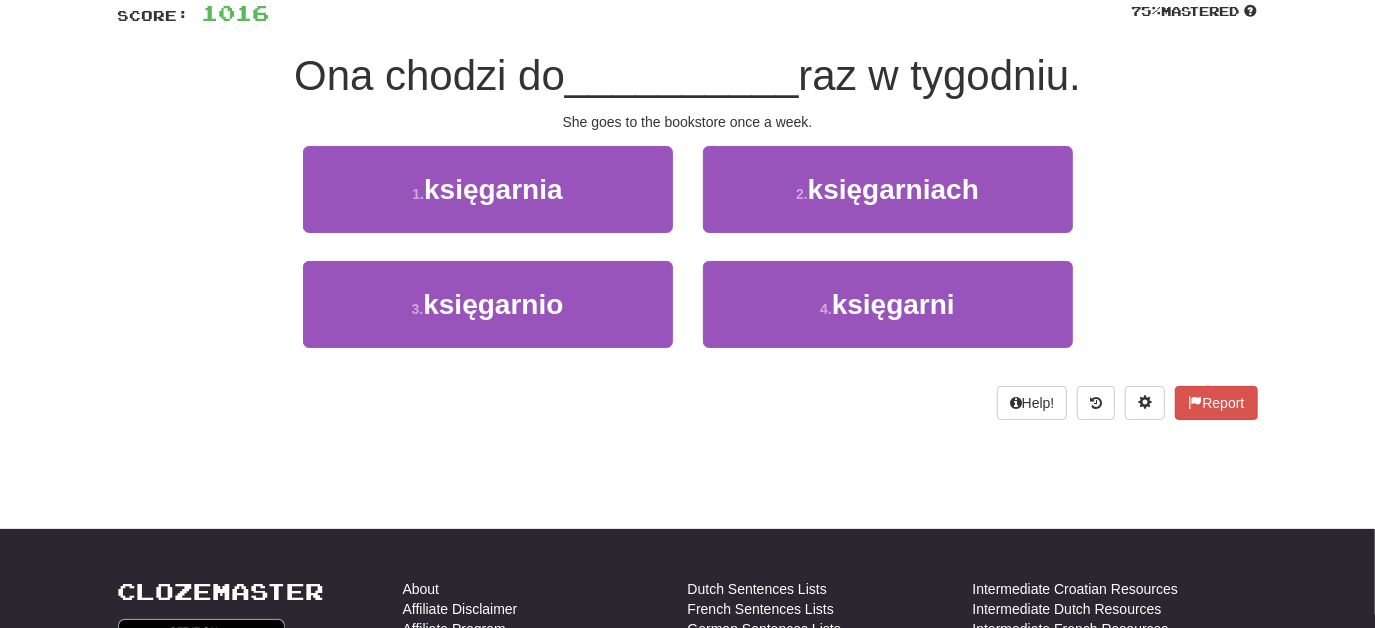 click on "4 .  księgarni" at bounding box center [888, 318] 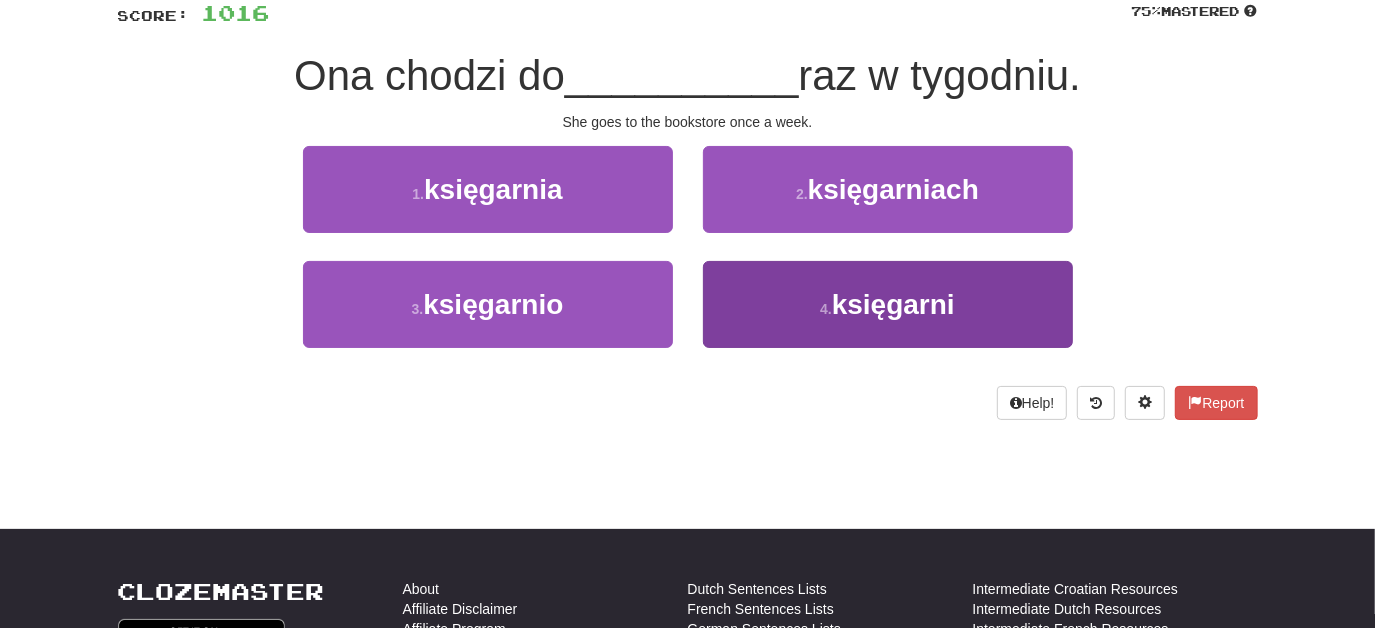 click on "1 .  księgarnia 2 .  księgarniach 3 .  księgarnio 4 .  księgarni" at bounding box center (688, 261) 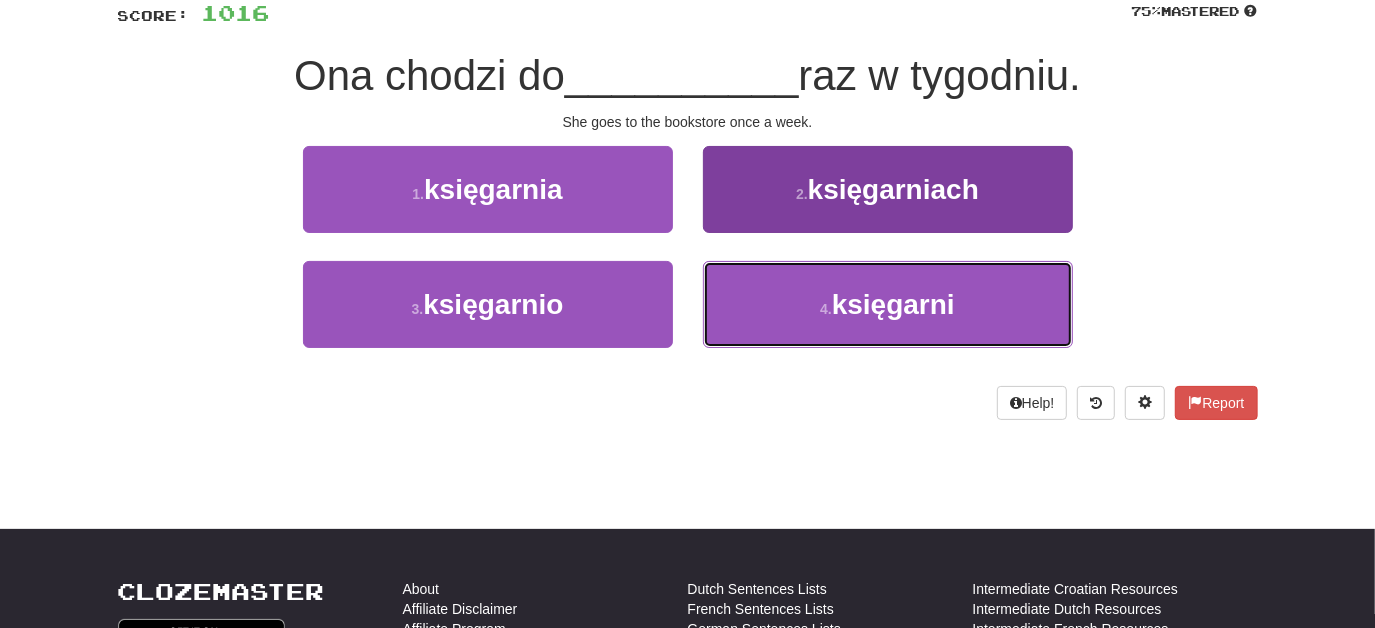 click on "4 .  księgarni" at bounding box center [888, 304] 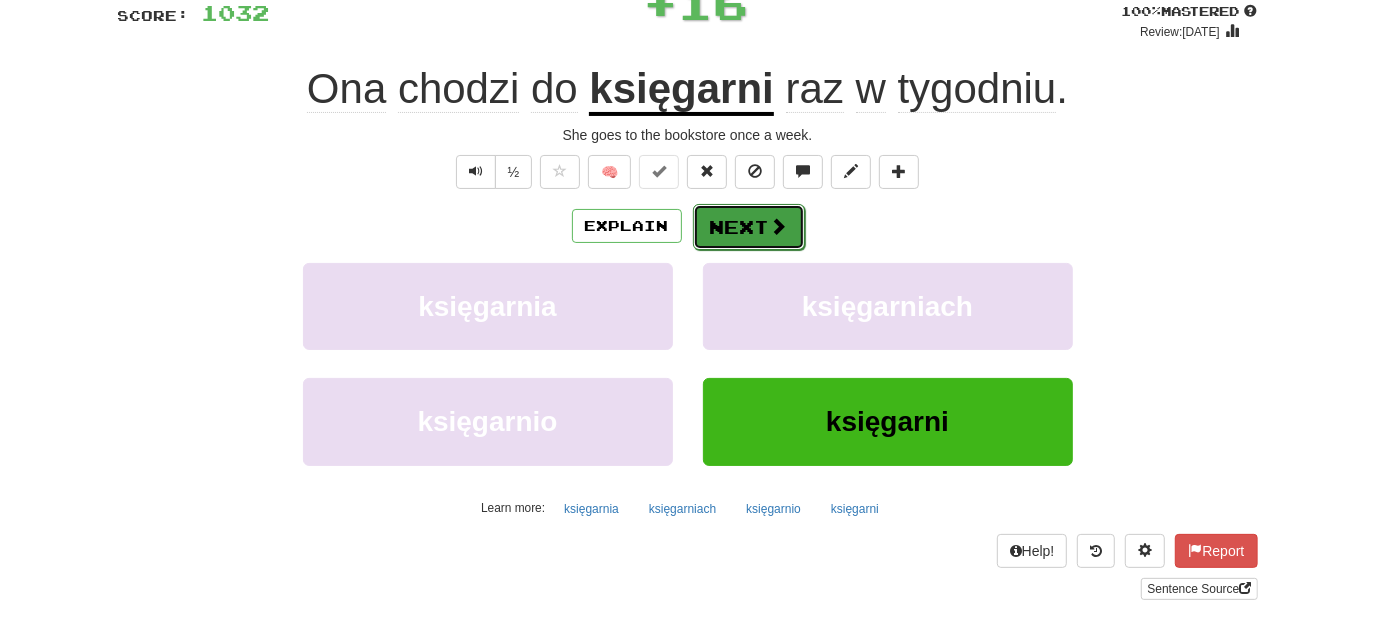 click on "Next" at bounding box center [749, 227] 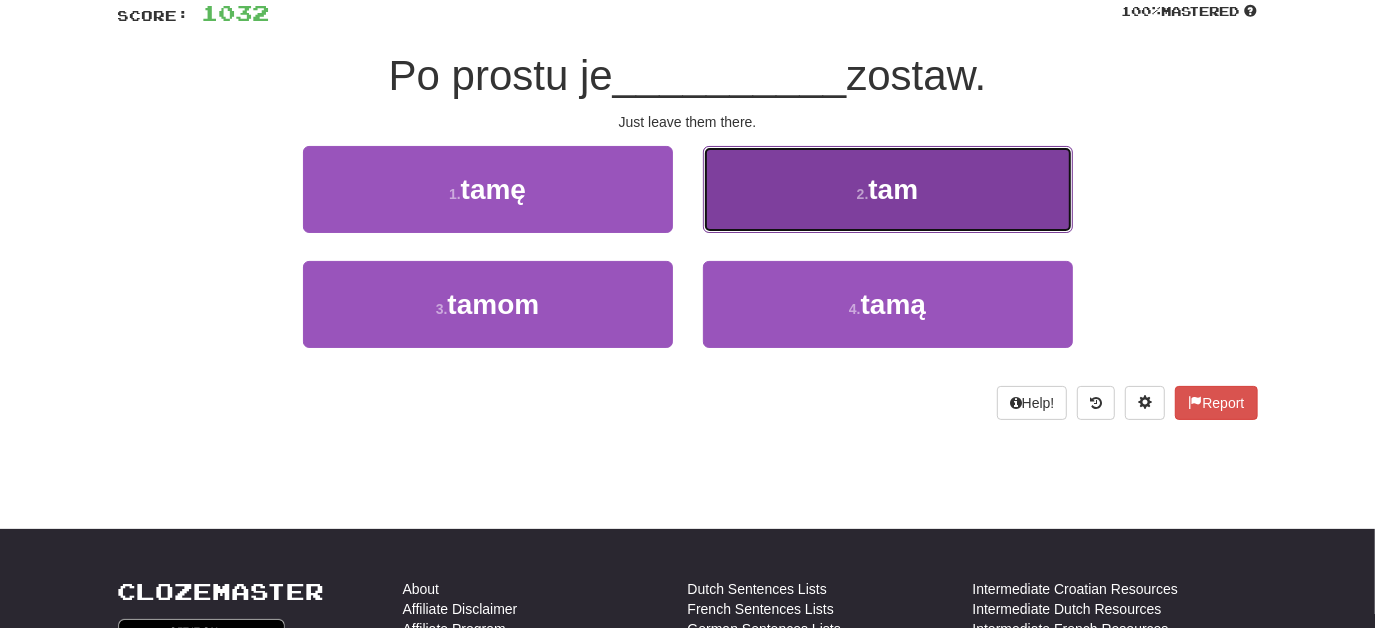 click on "2 .  tam" at bounding box center [888, 189] 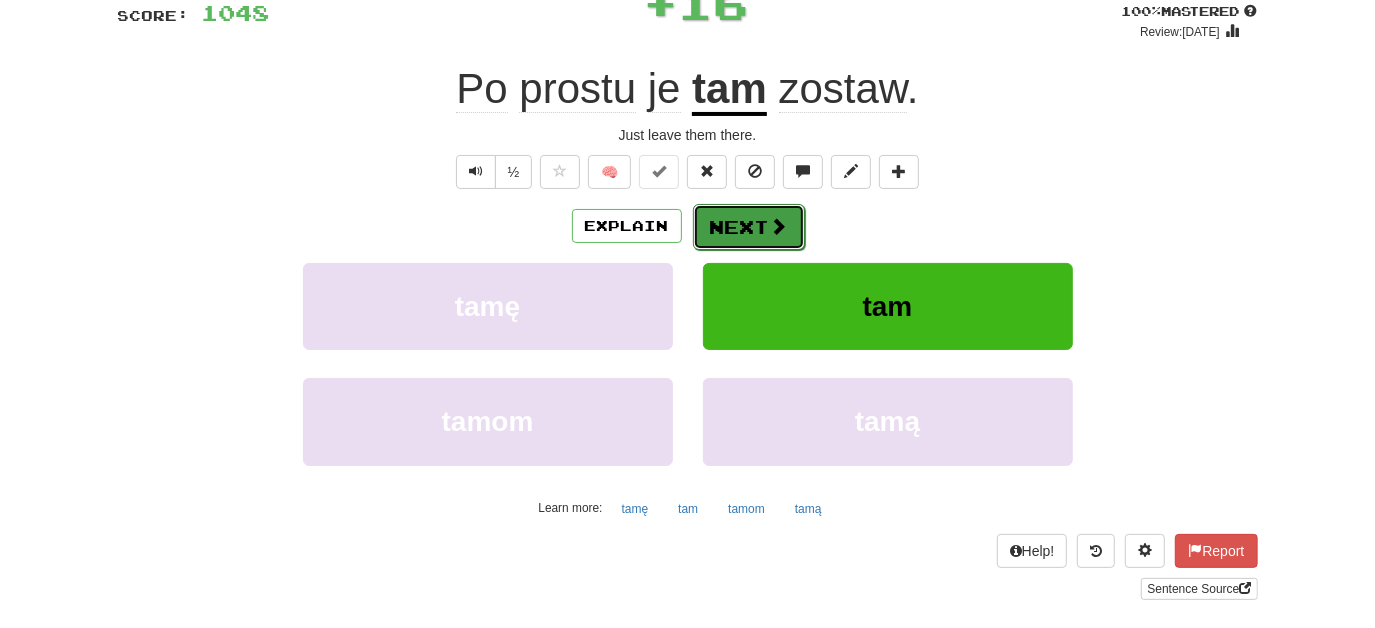 click on "Next" at bounding box center (749, 227) 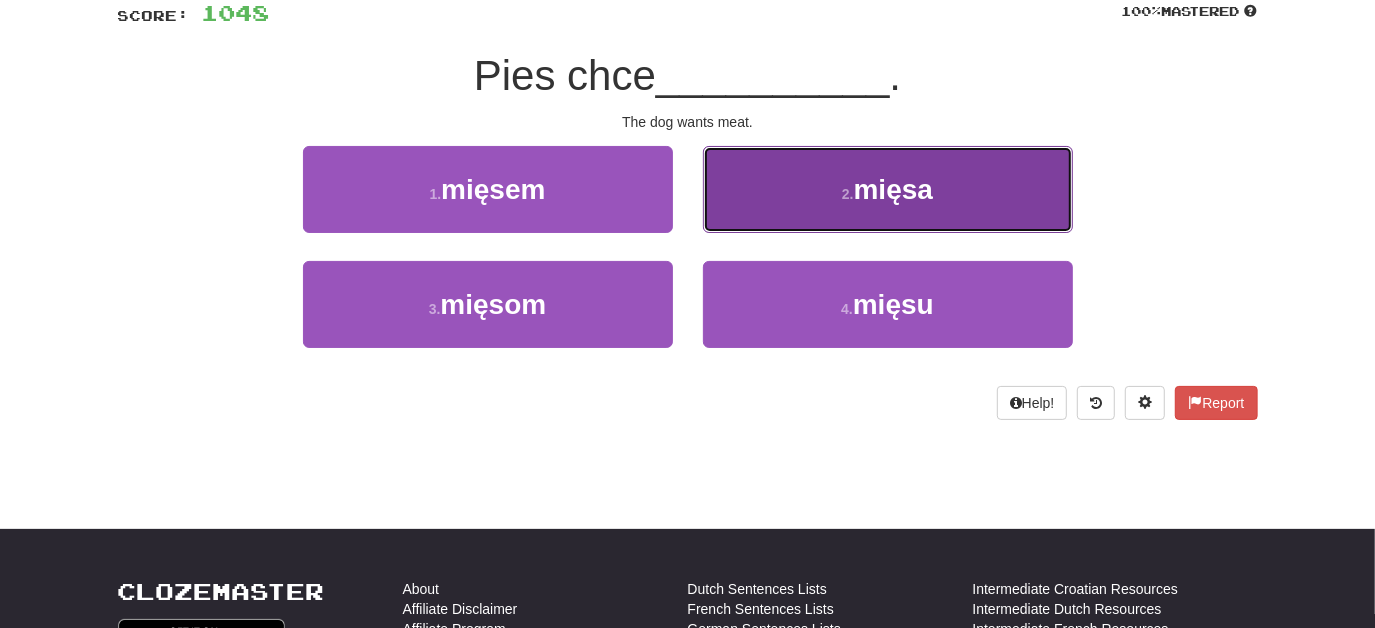 click on "2 .  mięsa" at bounding box center (888, 189) 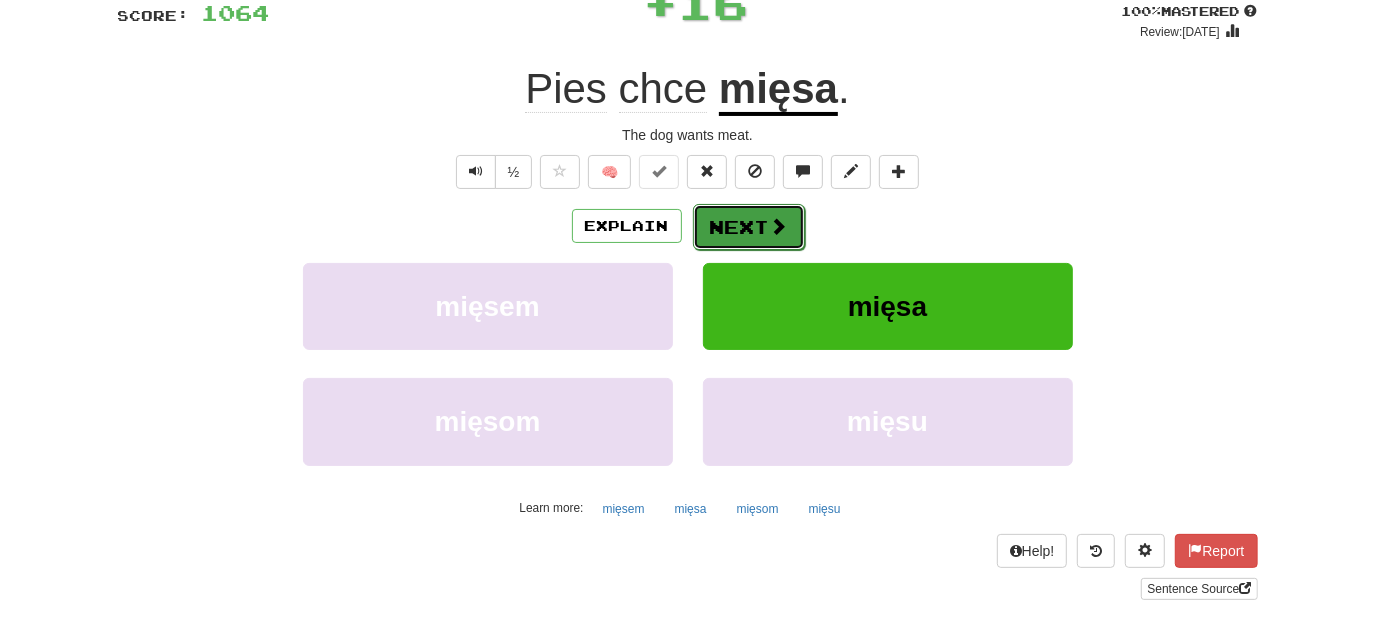 click on "Next" at bounding box center [749, 227] 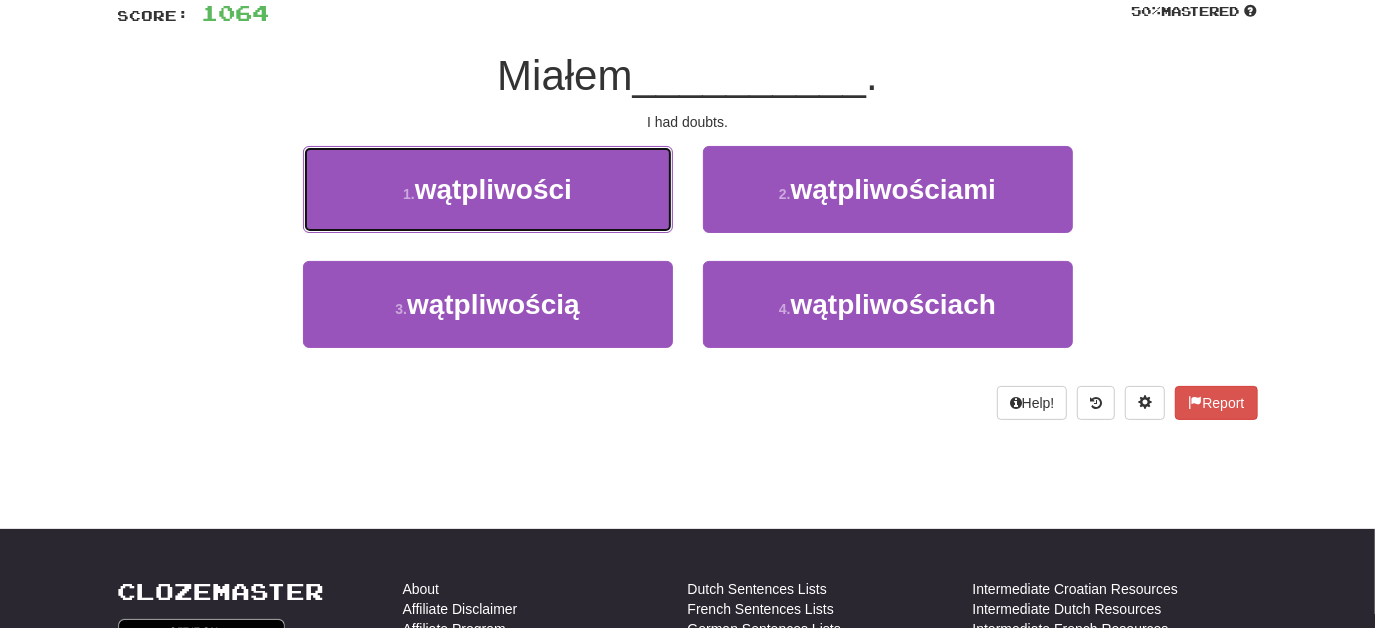 drag, startPoint x: 622, startPoint y: 181, endPoint x: 694, endPoint y: 200, distance: 74.46476 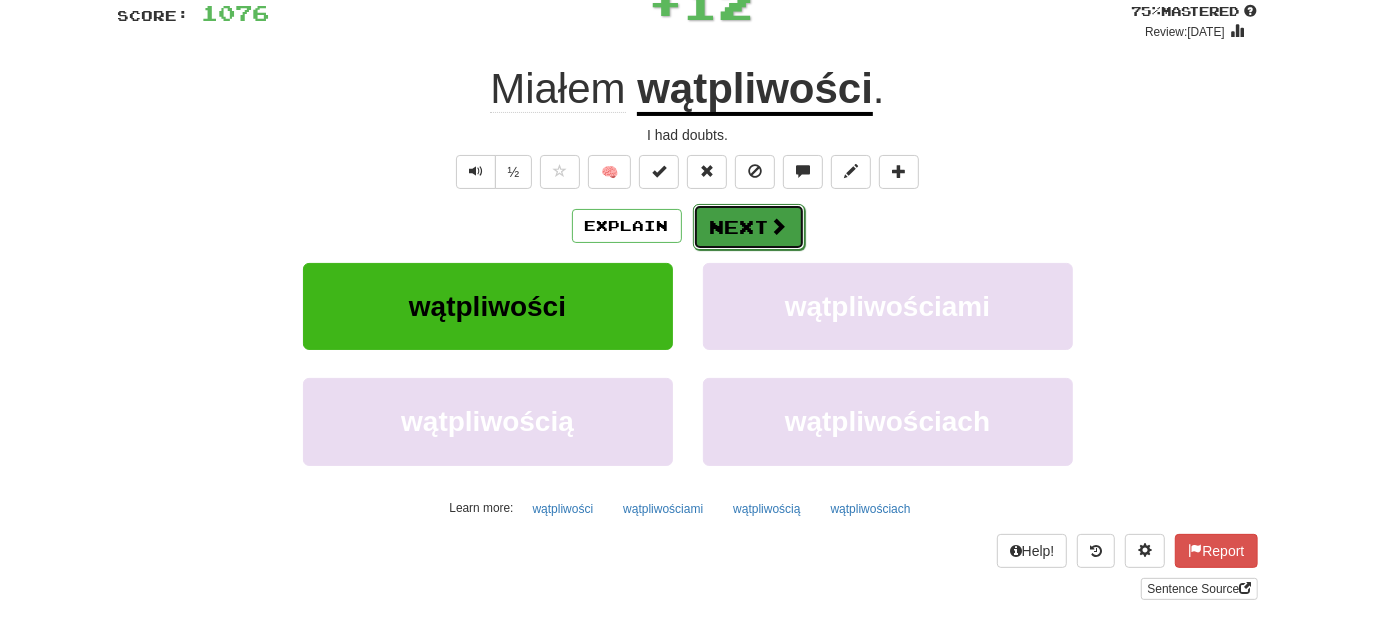 click on "Next" at bounding box center (749, 227) 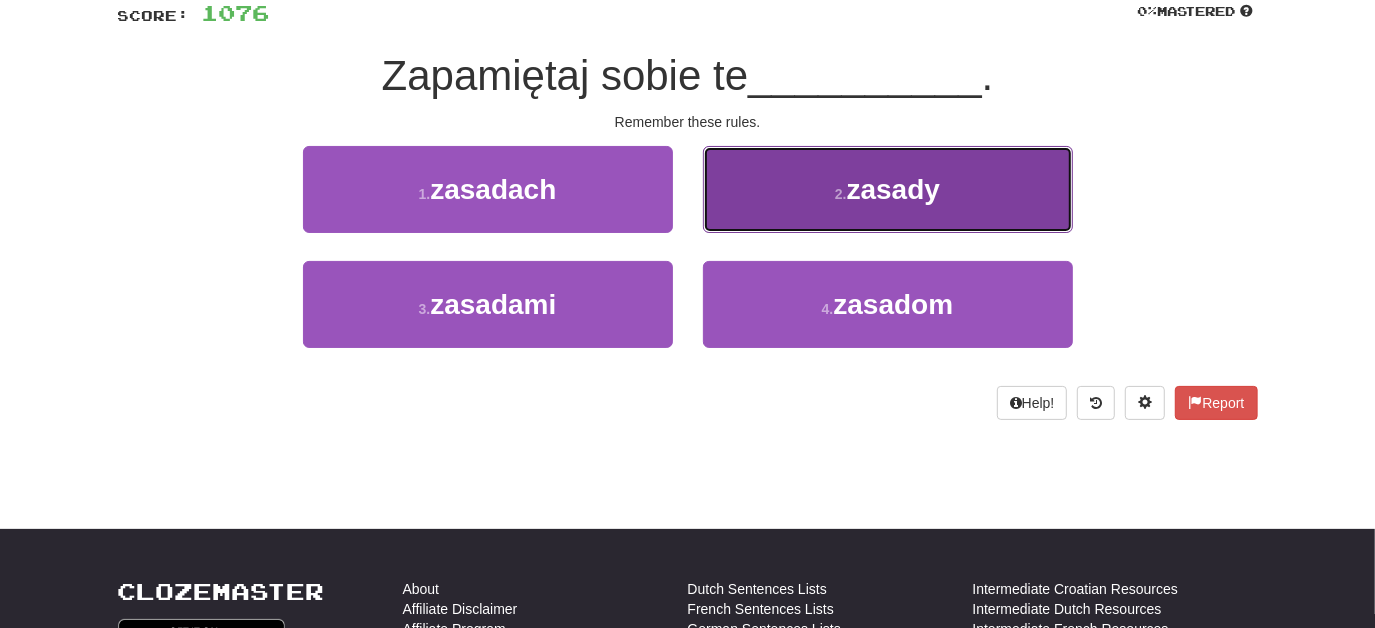 click on "2 .  zasady" at bounding box center (888, 189) 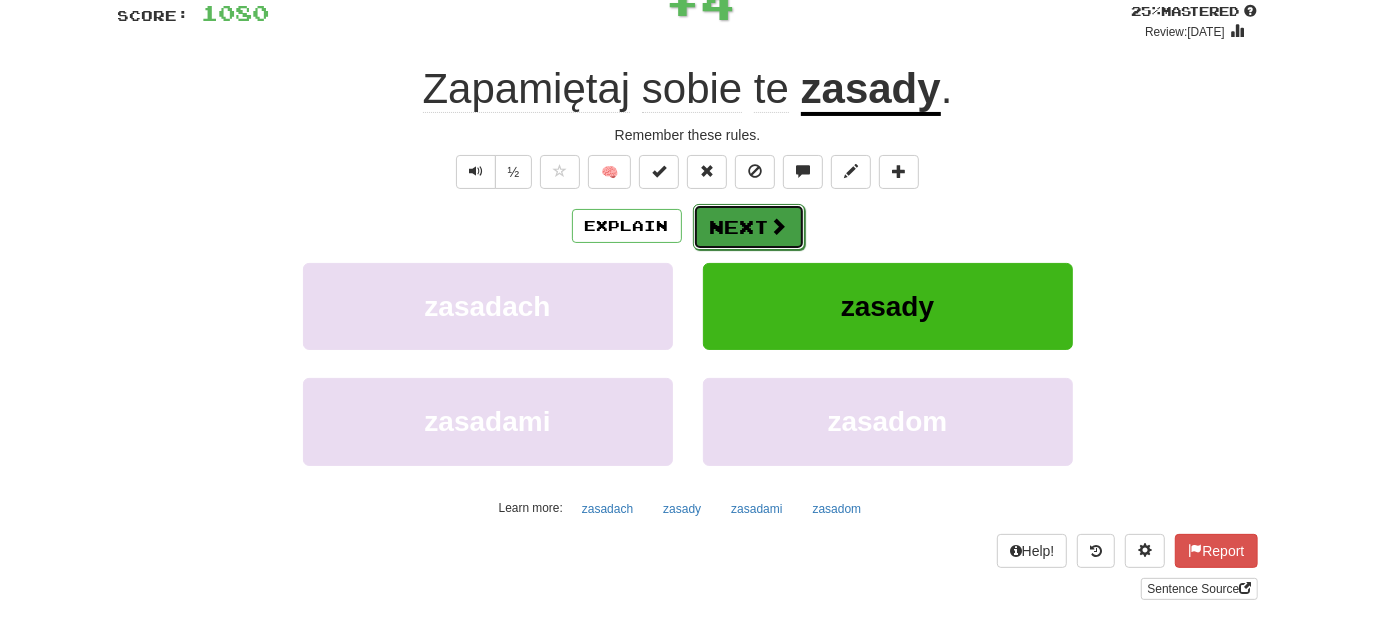 click on "Next" at bounding box center [749, 227] 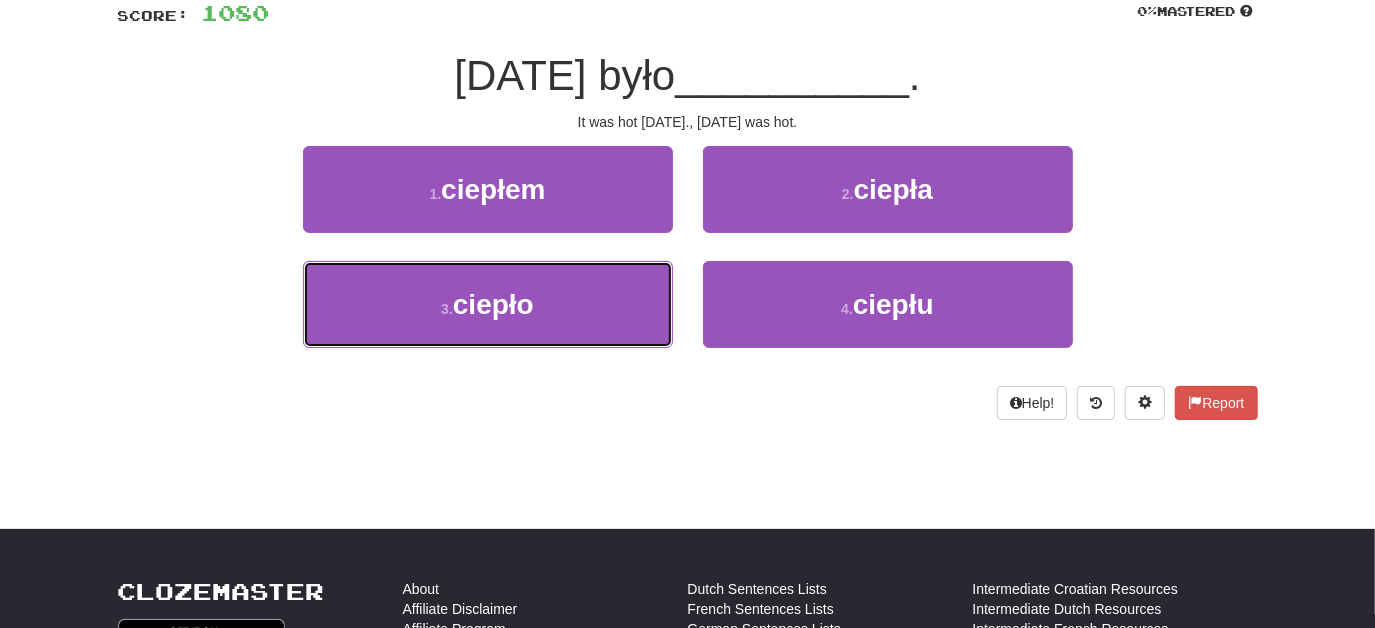 drag, startPoint x: 626, startPoint y: 290, endPoint x: 667, endPoint y: 260, distance: 50.803543 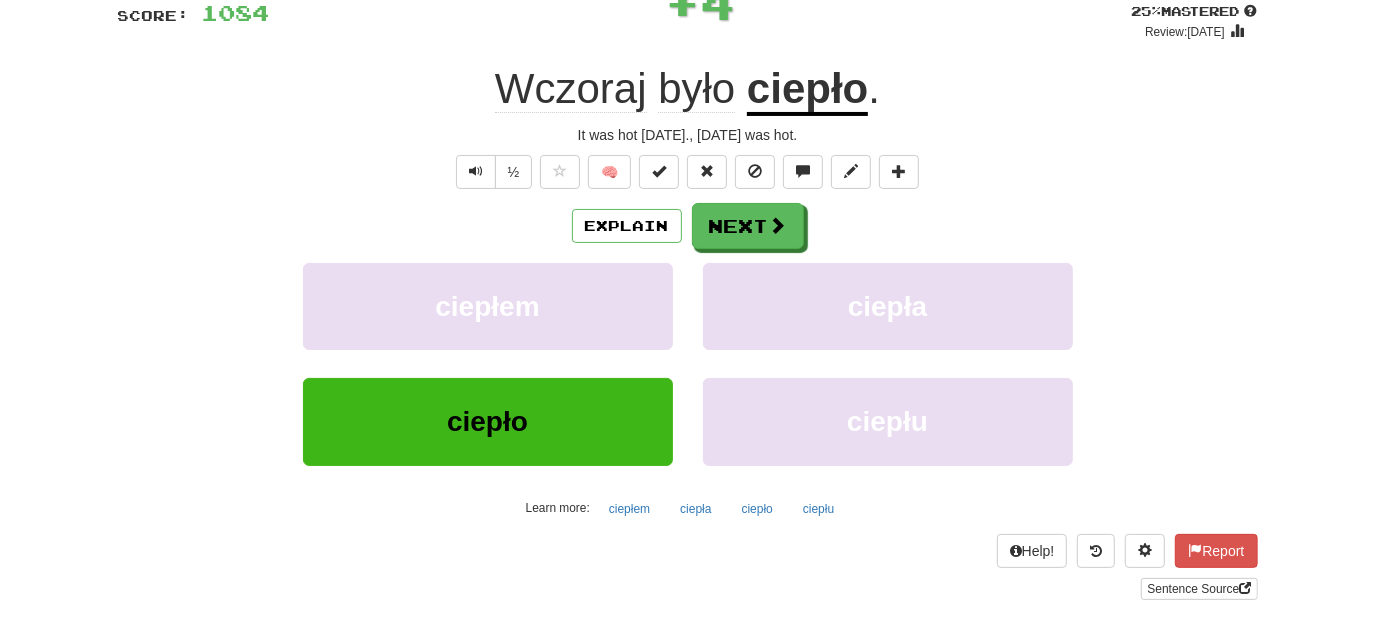 click on "/  Score:   1084 + 4 25 %  Mastered Review:  2025-07-11 Wczoraj   było   ciepło . It was hot yesterday., Yesterday was hot. ½ 🧠 Explain Next ciepłem ciepła ciepło ciepłu Learn more: ciepłem ciepła ciepło ciepłu  Help!  Report Sentence Source" at bounding box center (688, 286) 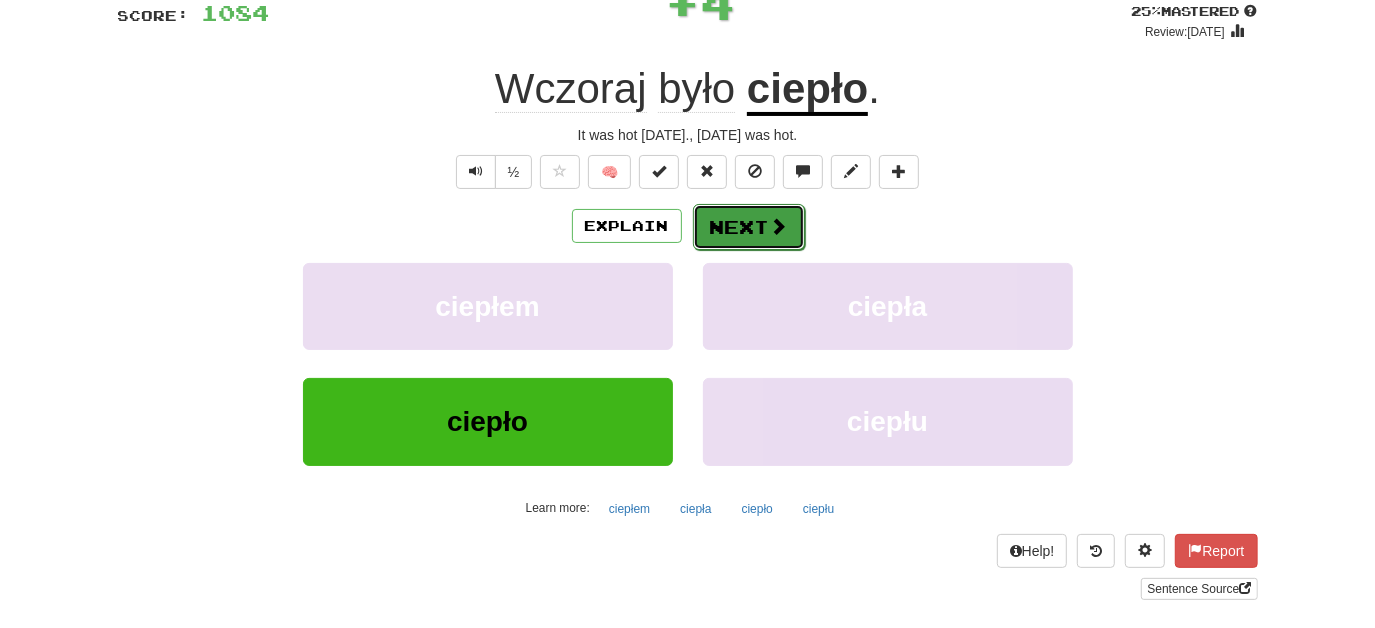 click on "Next" at bounding box center [749, 227] 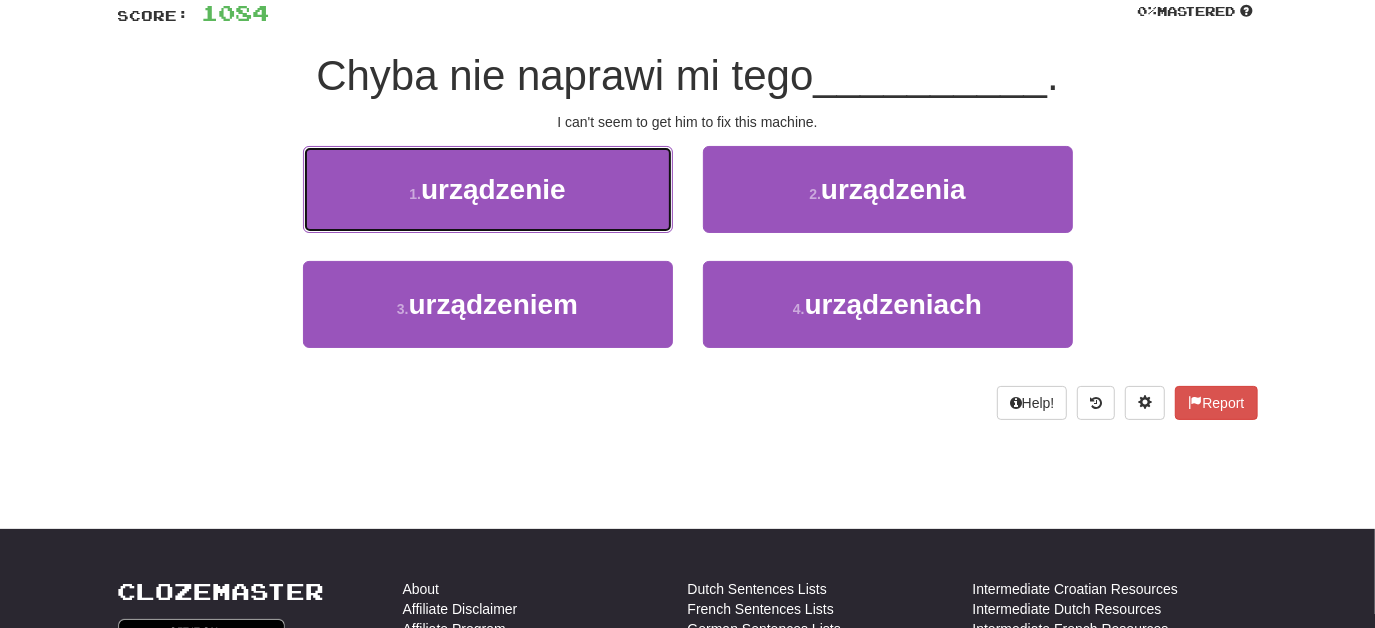 drag, startPoint x: 605, startPoint y: 191, endPoint x: 643, endPoint y: 196, distance: 38.327538 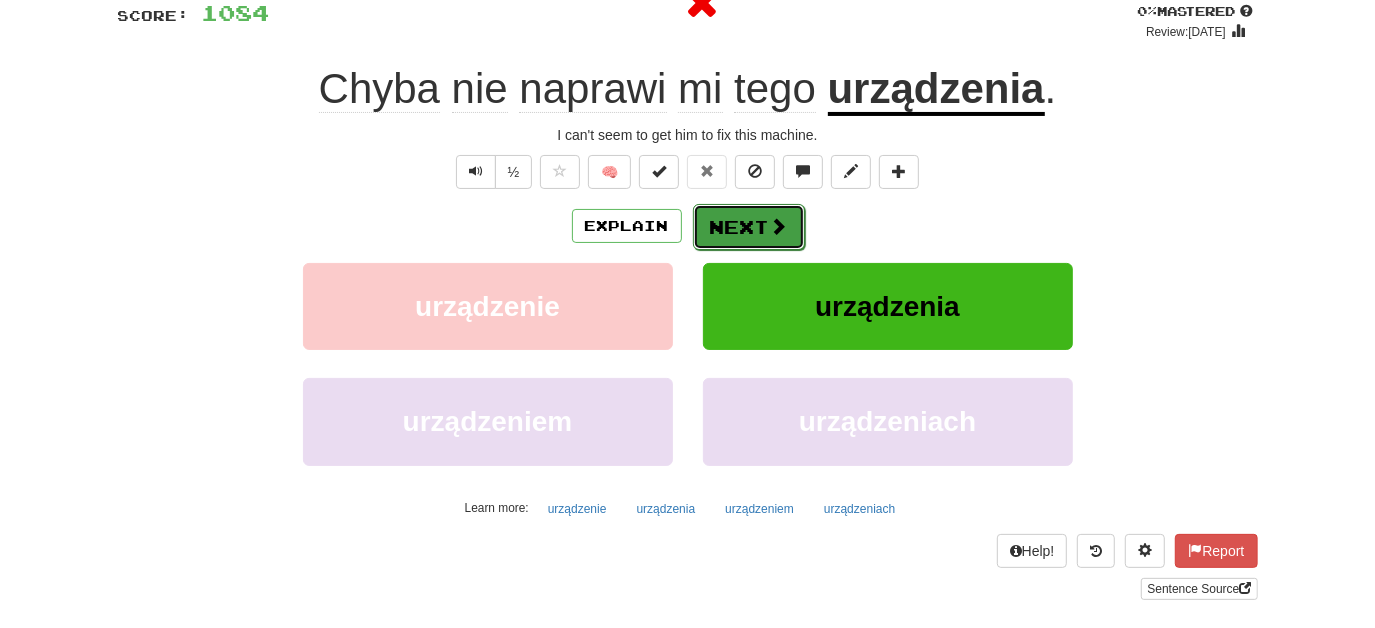 click on "Next" at bounding box center [749, 227] 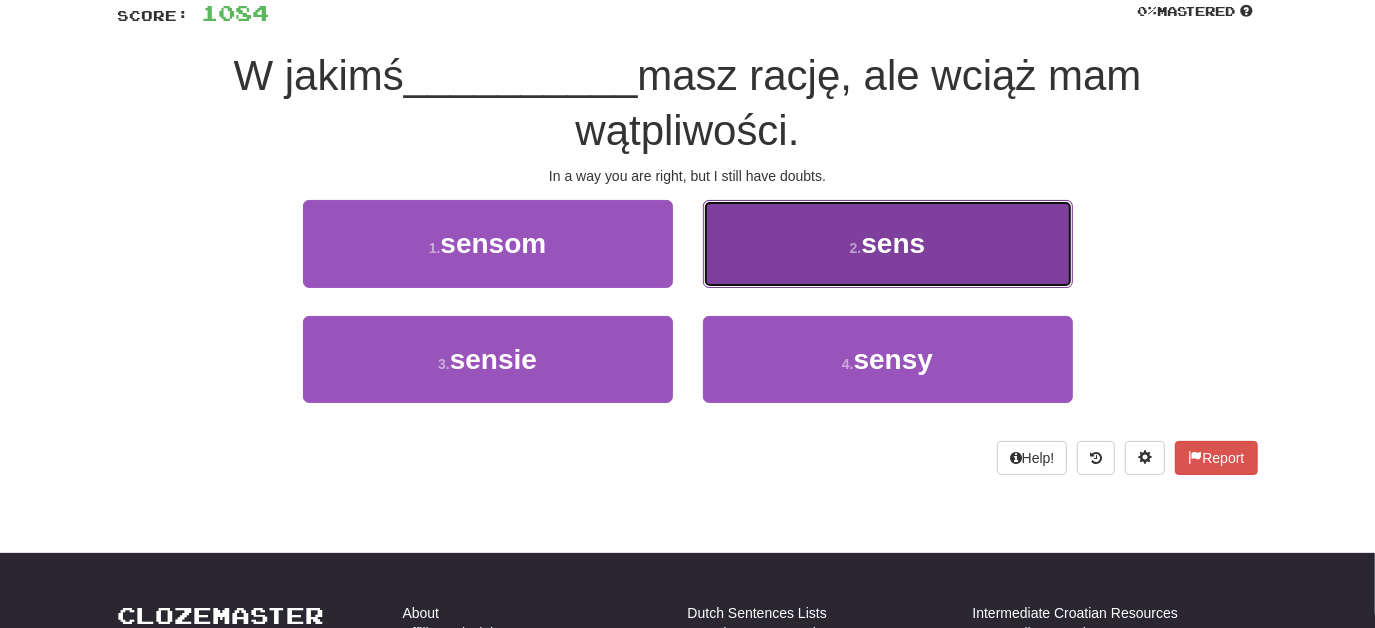 click on "2 .  sens" at bounding box center (888, 243) 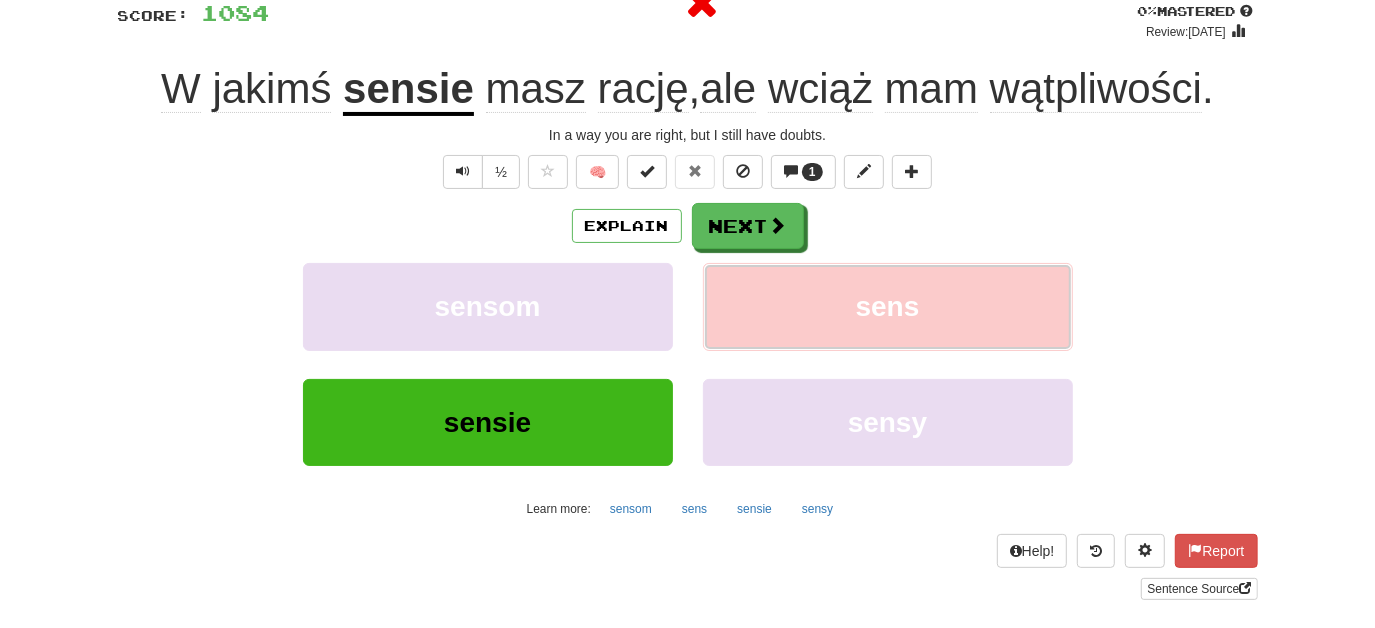 click on "sens" at bounding box center [888, 306] 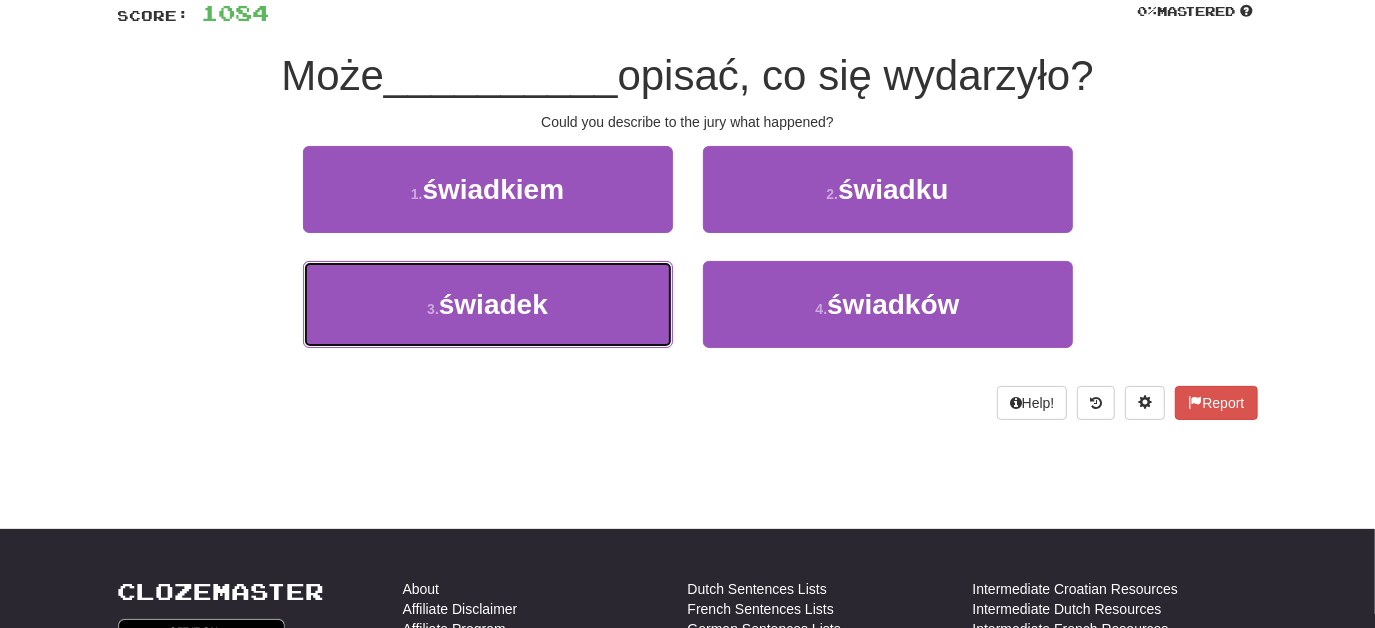 drag, startPoint x: 584, startPoint y: 286, endPoint x: 672, endPoint y: 266, distance: 90.24411 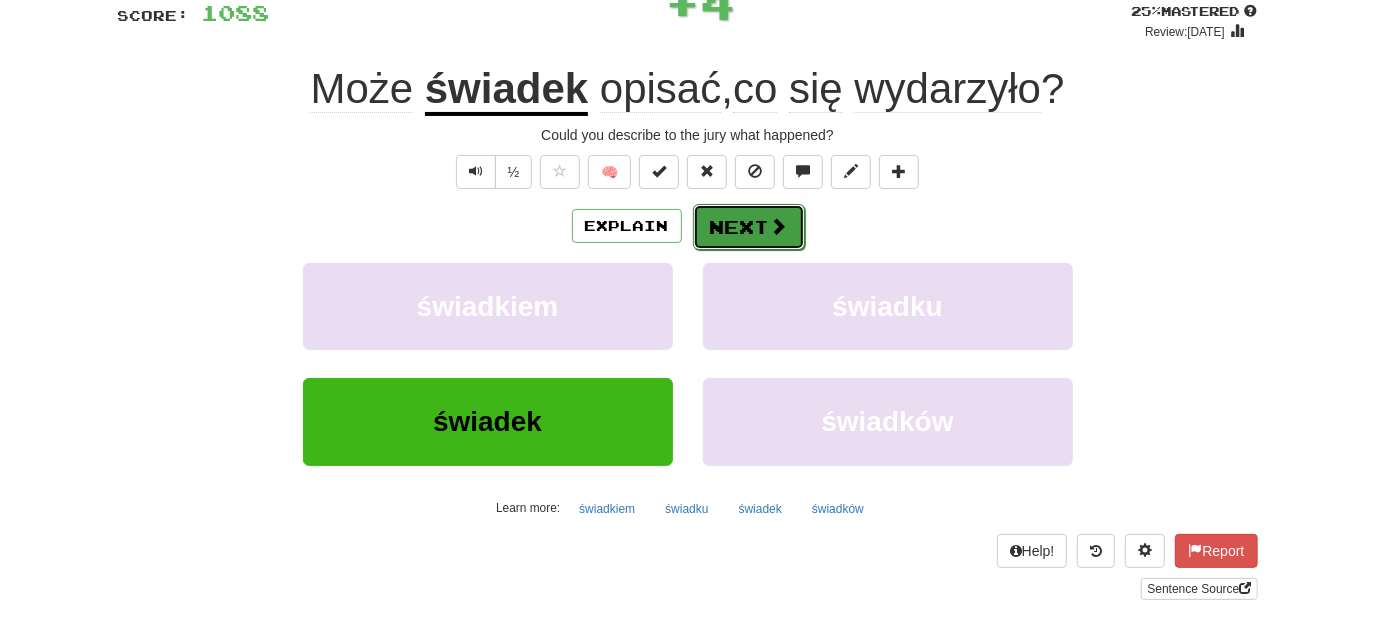 click on "Next" at bounding box center [749, 227] 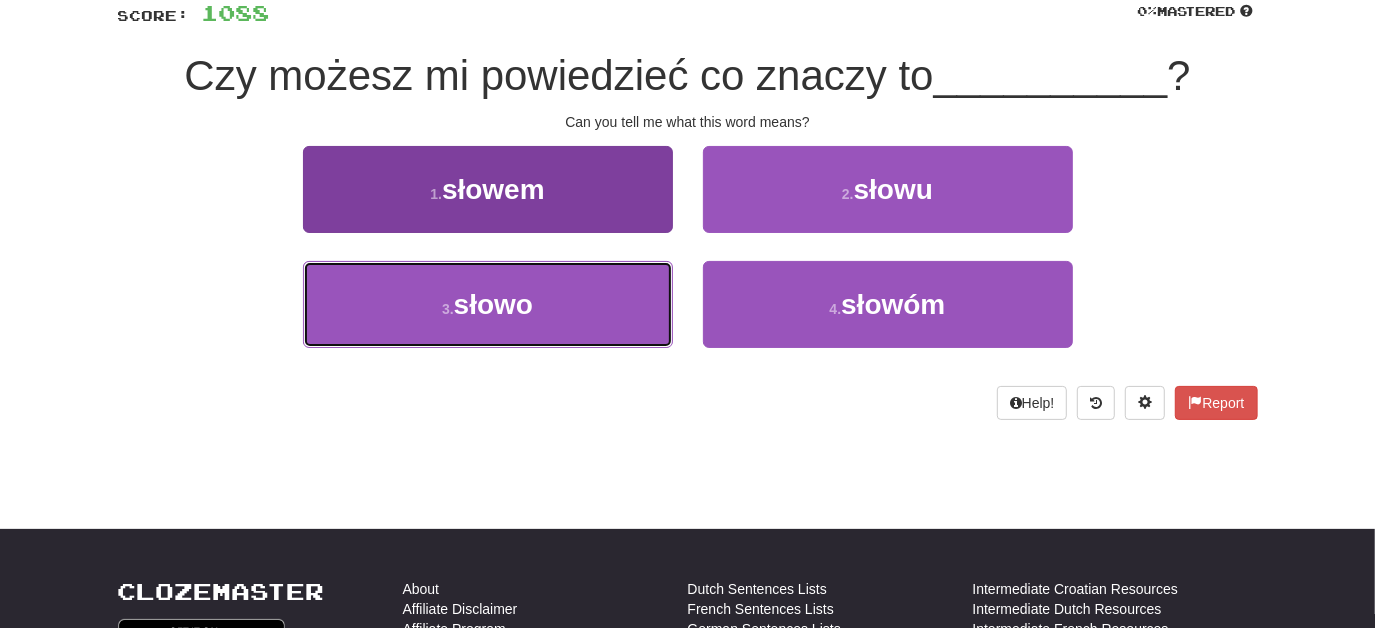 click on "3 .  słowo" at bounding box center (488, 304) 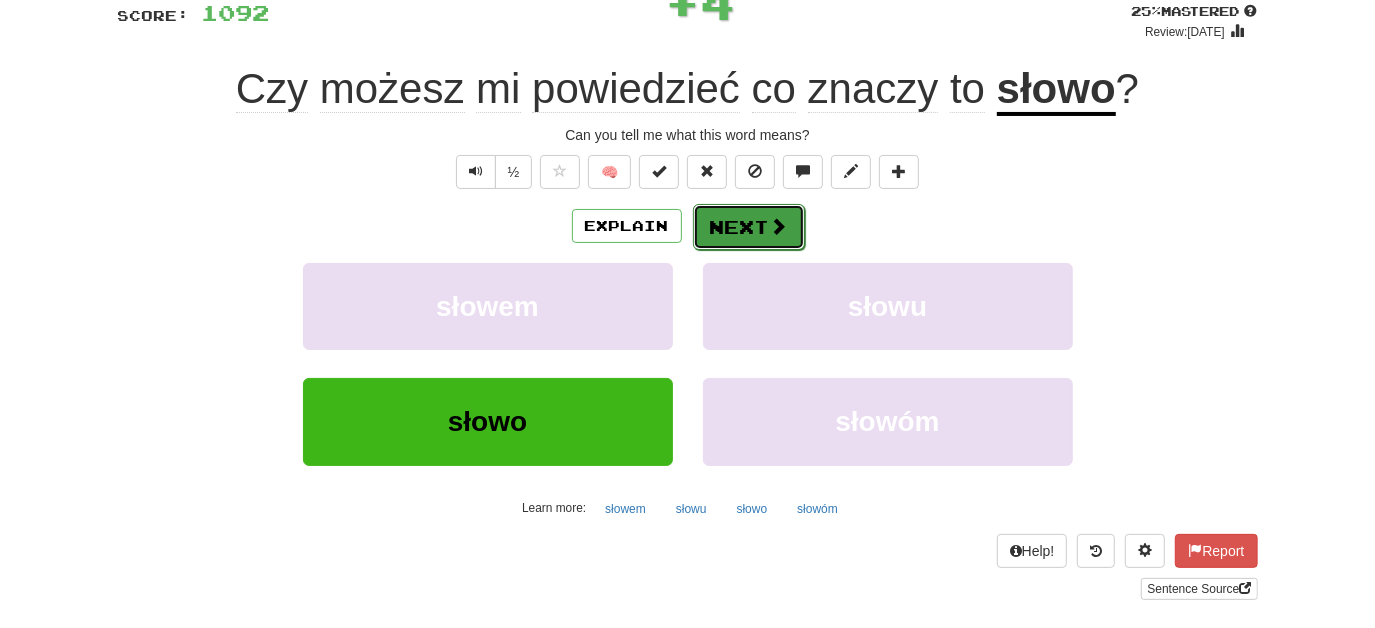 click on "Next" at bounding box center [749, 227] 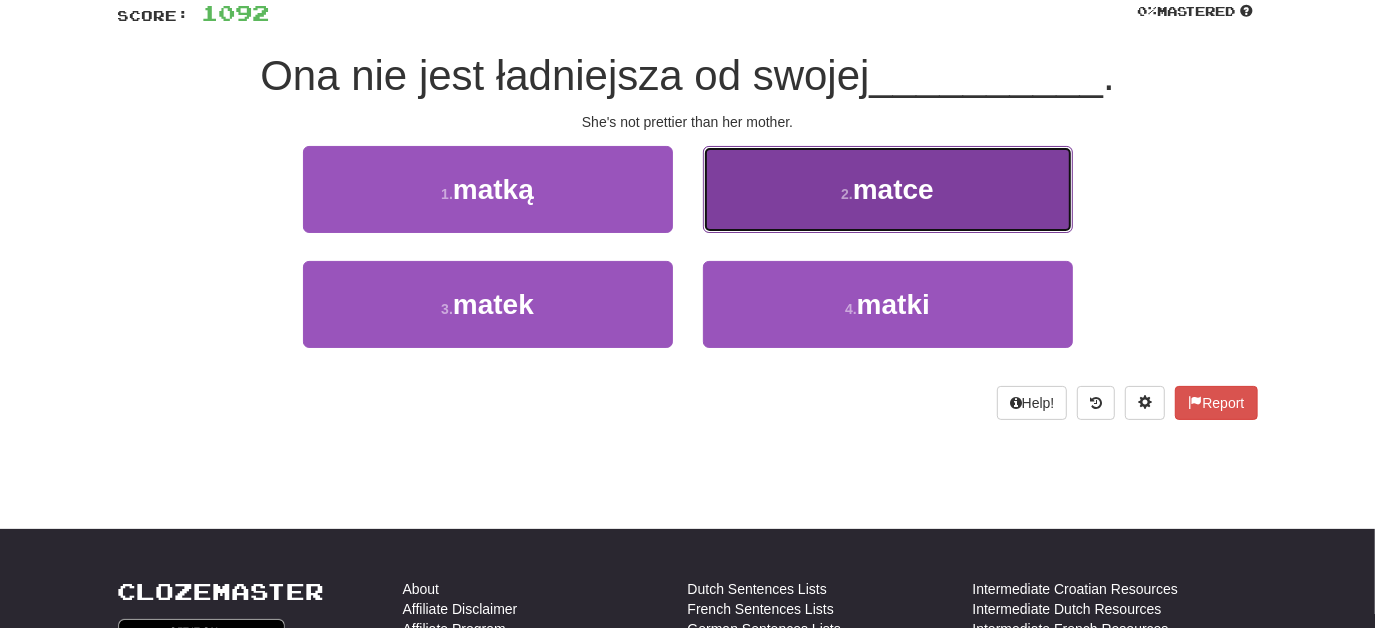 click on "2 .  matce" at bounding box center (888, 189) 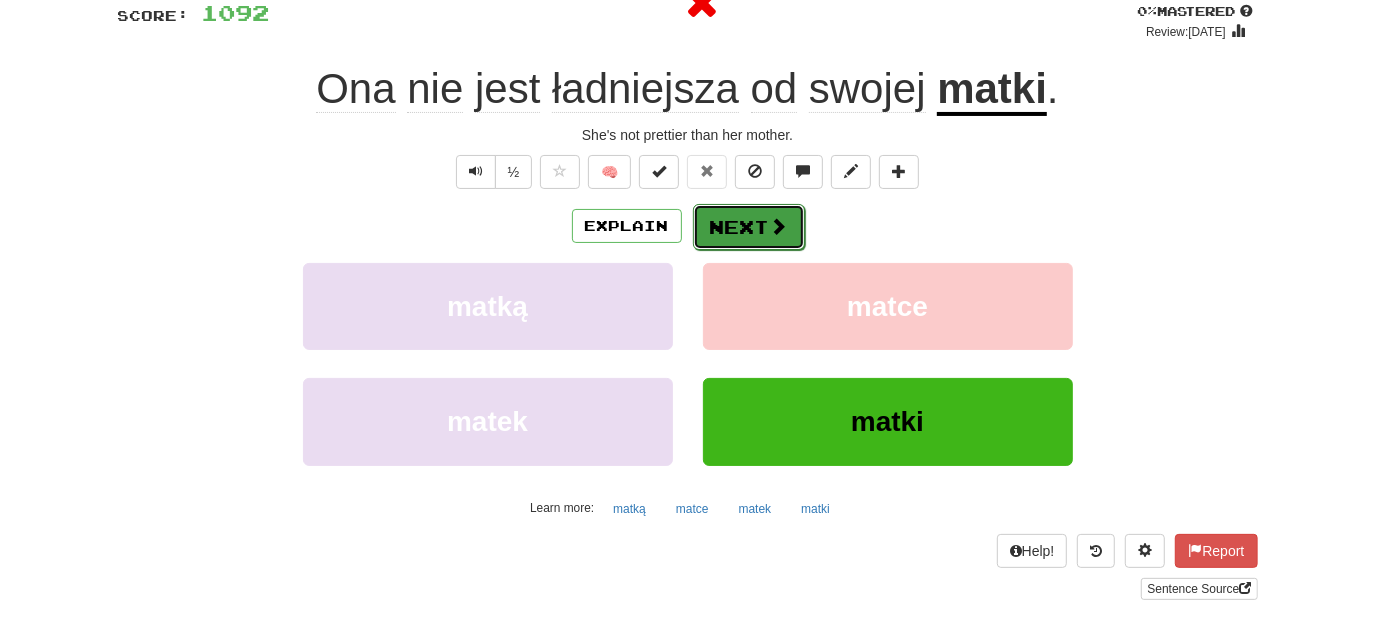 click on "Next" at bounding box center [749, 227] 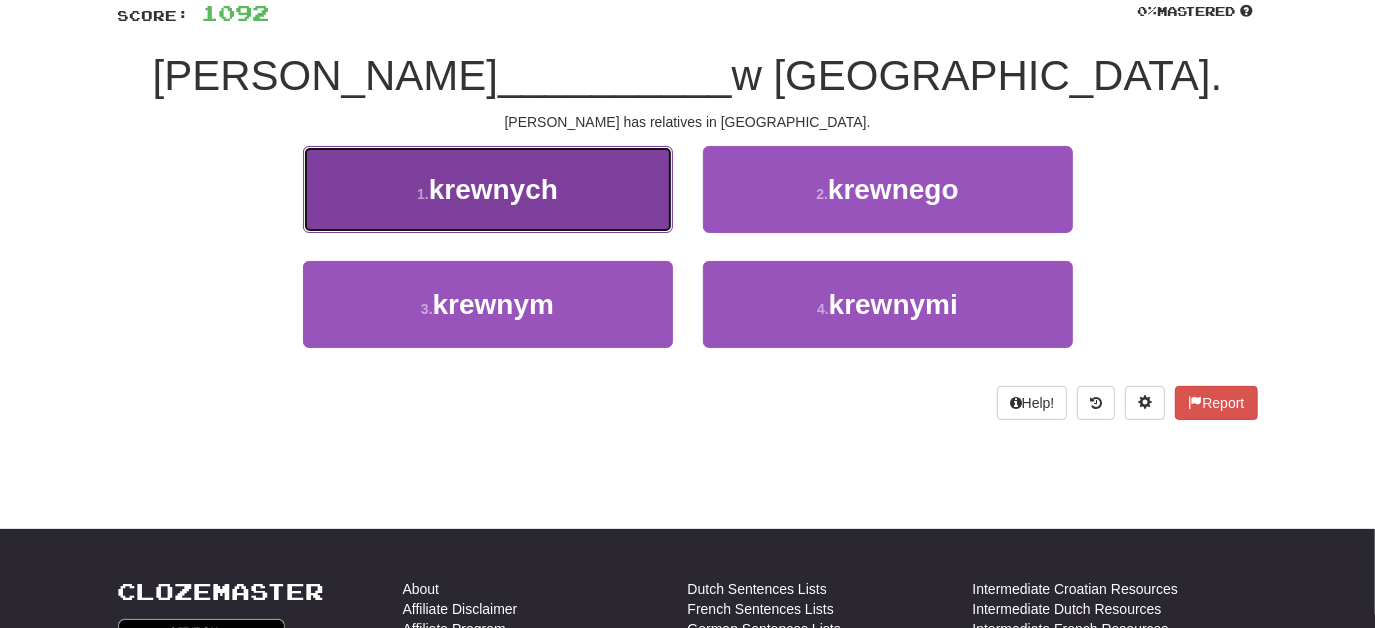 drag, startPoint x: 579, startPoint y: 188, endPoint x: 642, endPoint y: 210, distance: 66.730804 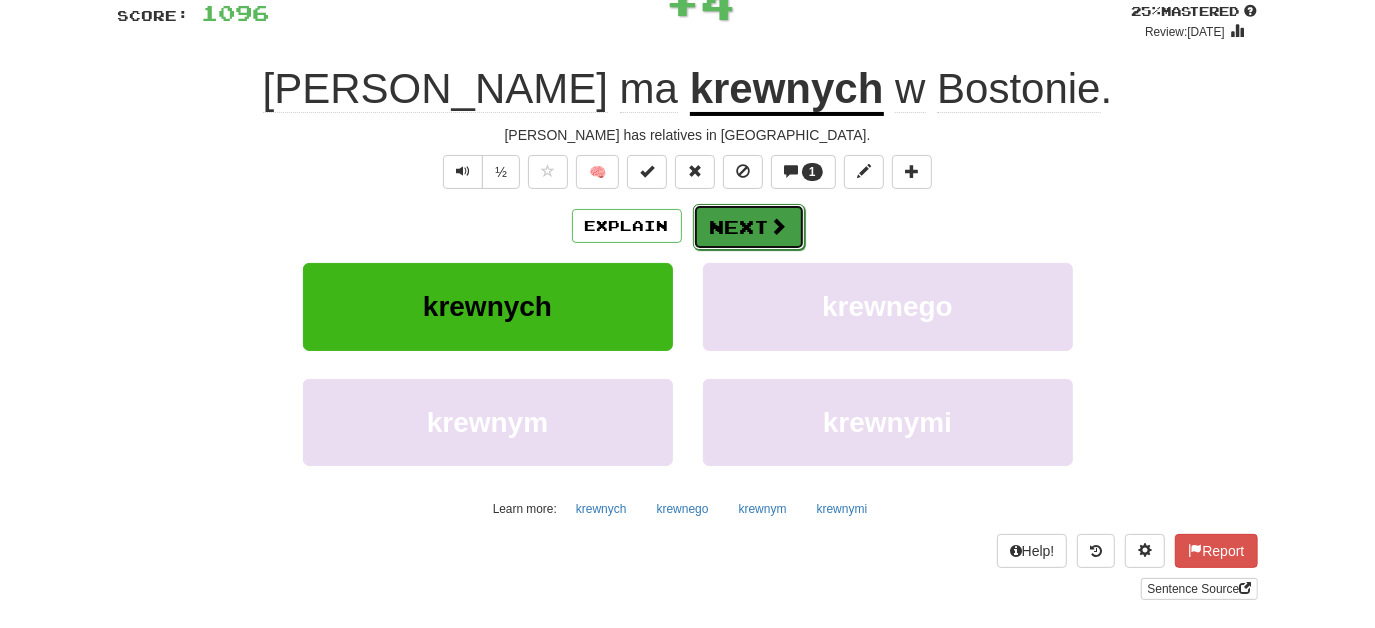 click on "Next" at bounding box center [749, 227] 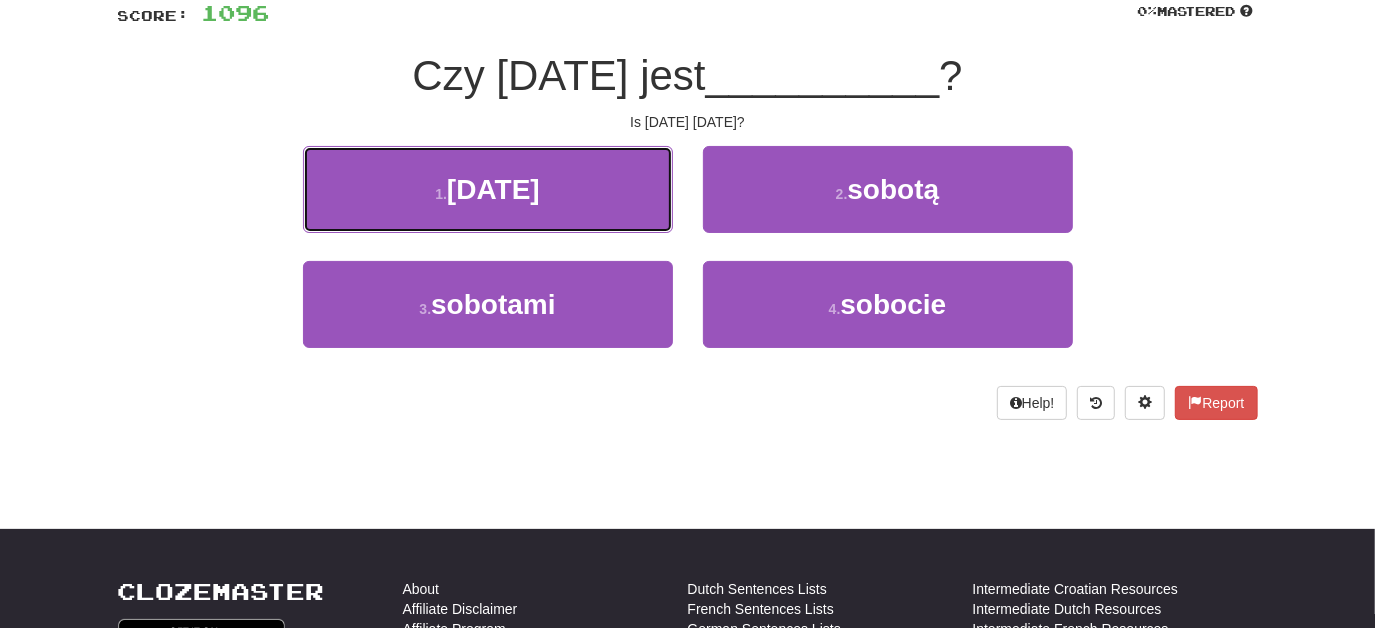 drag, startPoint x: 604, startPoint y: 189, endPoint x: 618, endPoint y: 199, distance: 17.20465 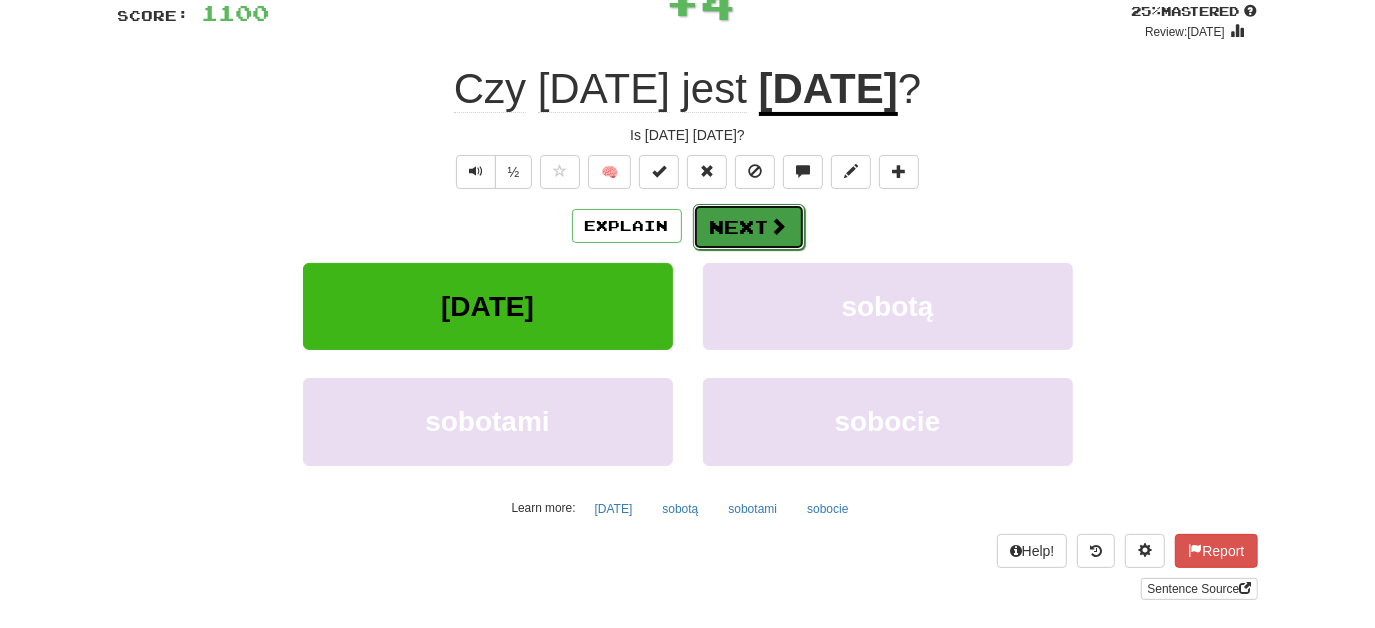 drag, startPoint x: 750, startPoint y: 213, endPoint x: 760, endPoint y: 212, distance: 10.049875 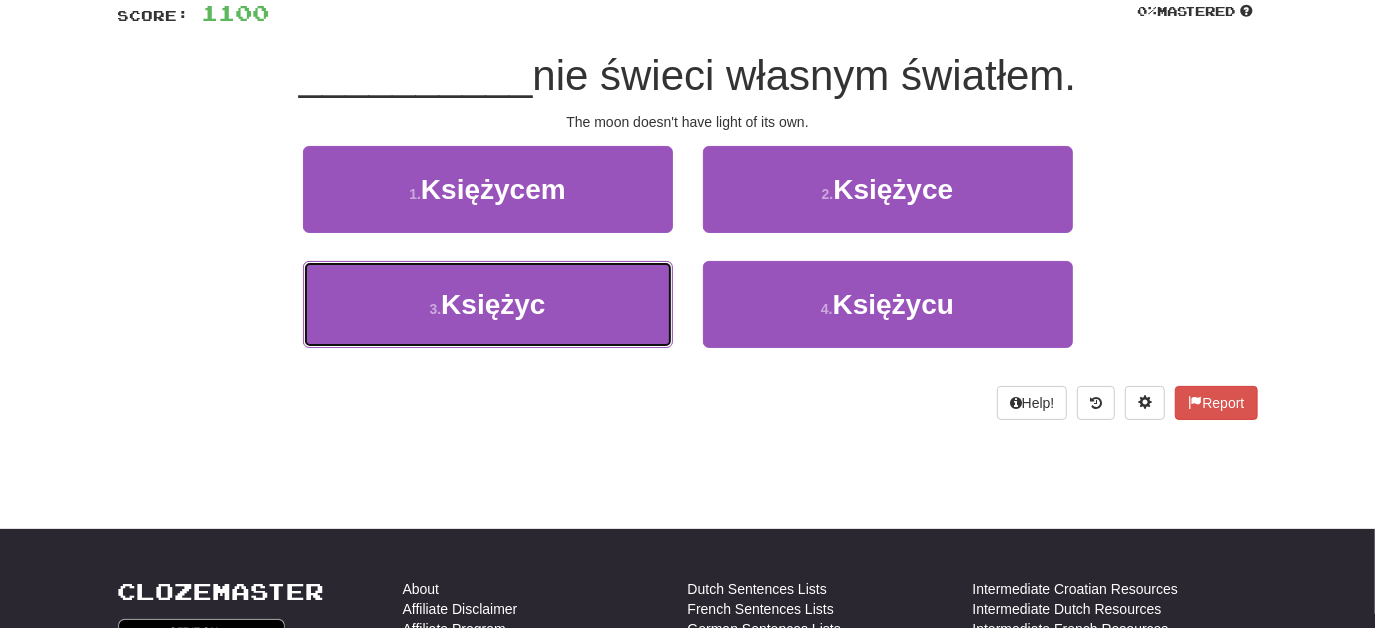 drag, startPoint x: 607, startPoint y: 302, endPoint x: 696, endPoint y: 250, distance: 103.077644 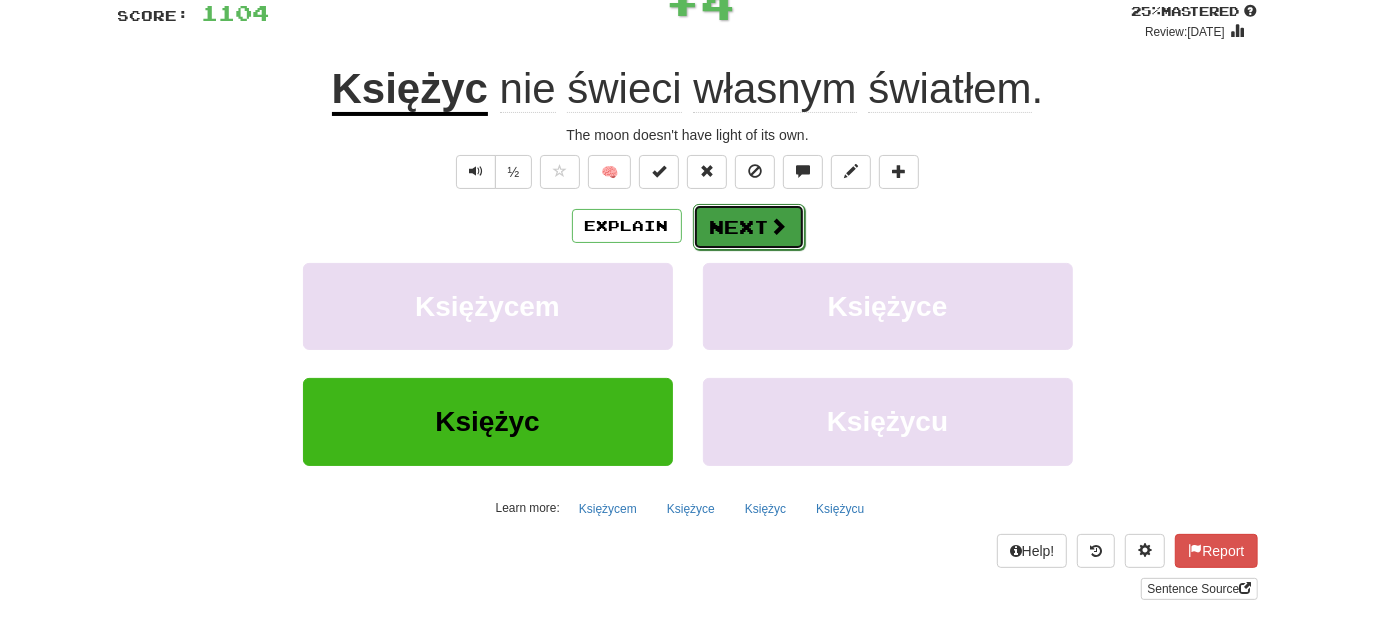 click on "Next" at bounding box center (749, 227) 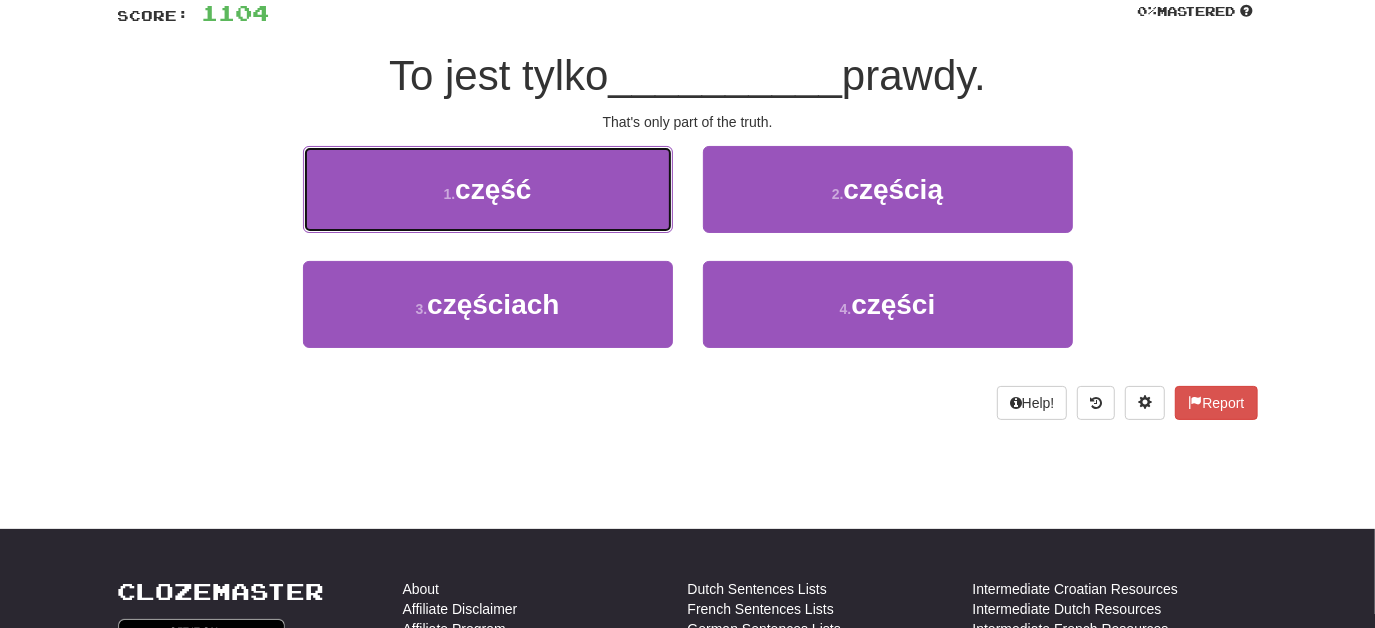 click on "1 .  część" at bounding box center [488, 189] 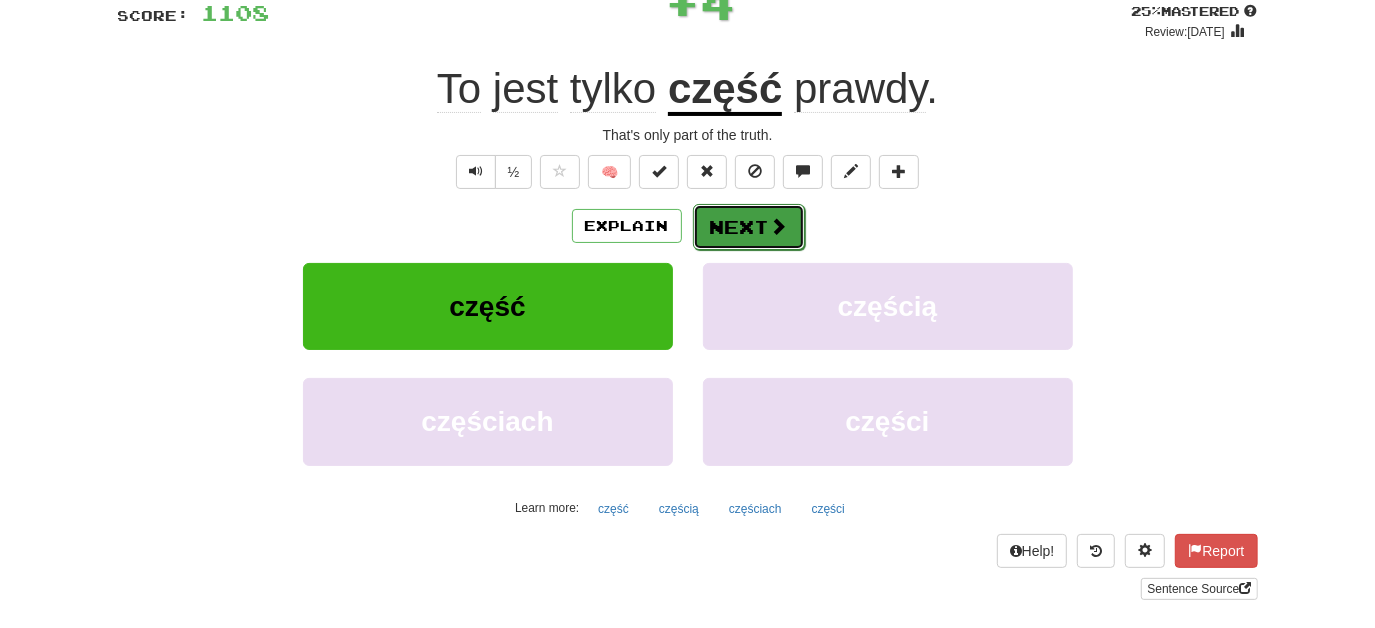 click on "Next" at bounding box center (749, 227) 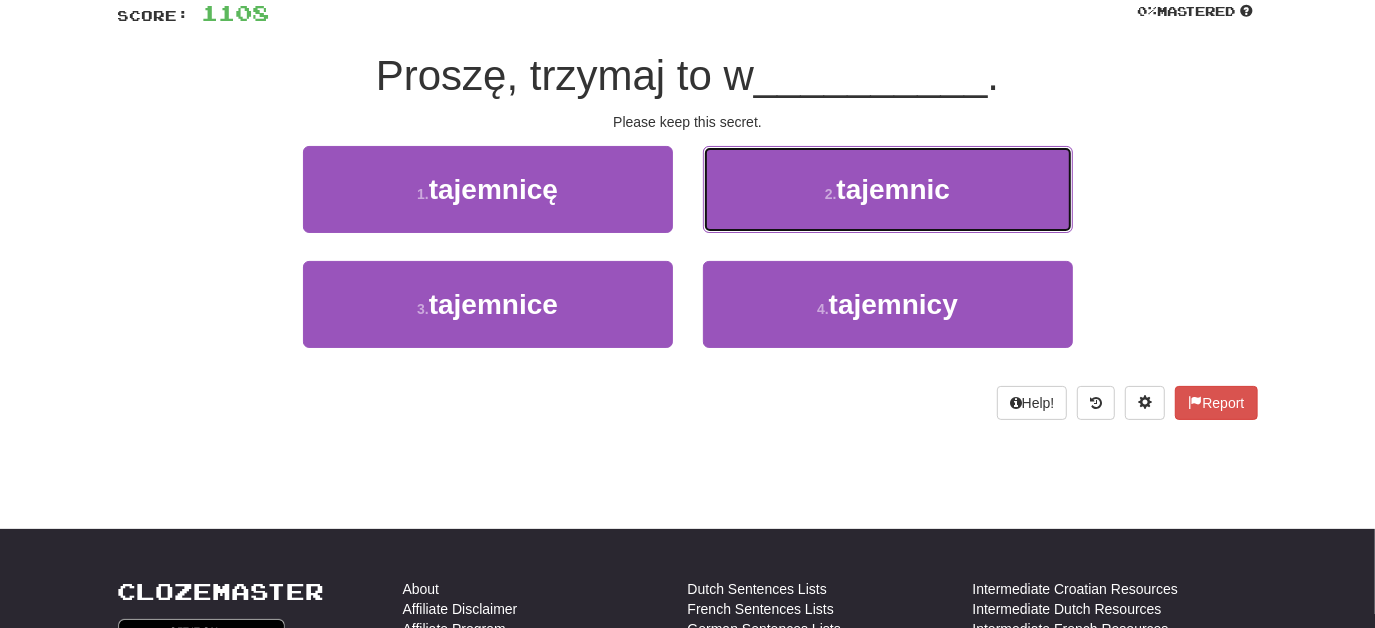 drag, startPoint x: 803, startPoint y: 193, endPoint x: 788, endPoint y: 196, distance: 15.297058 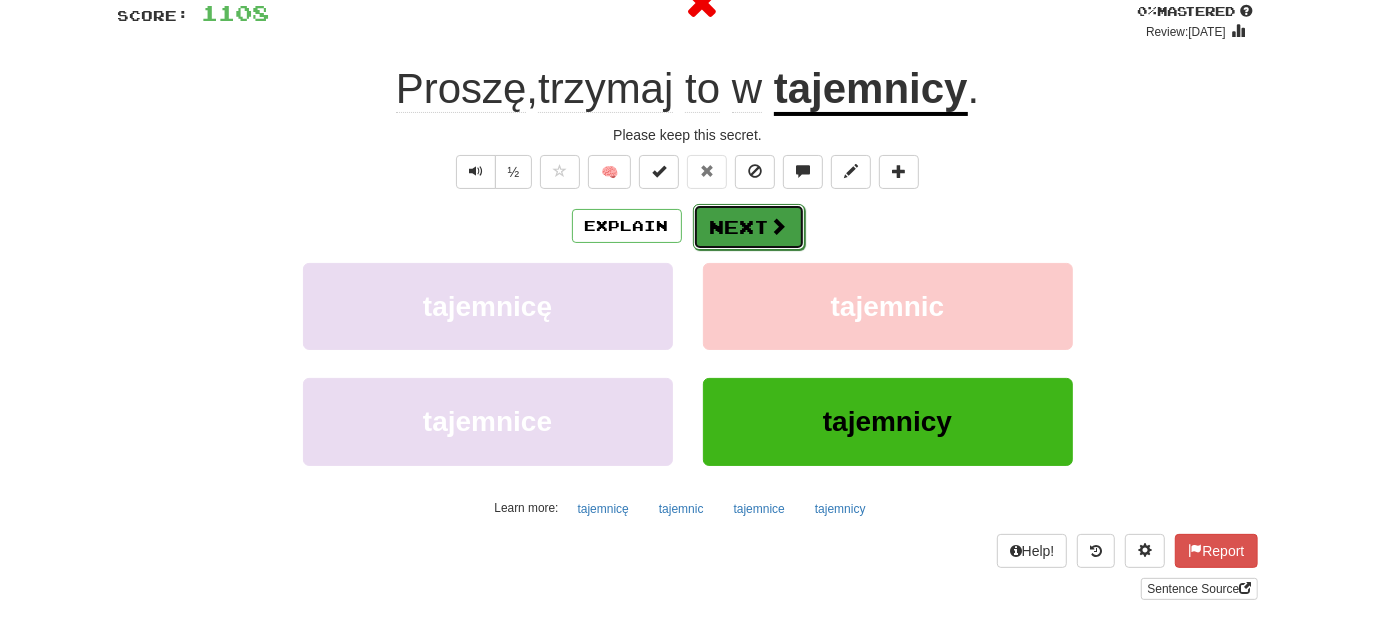 click on "Next" at bounding box center (749, 227) 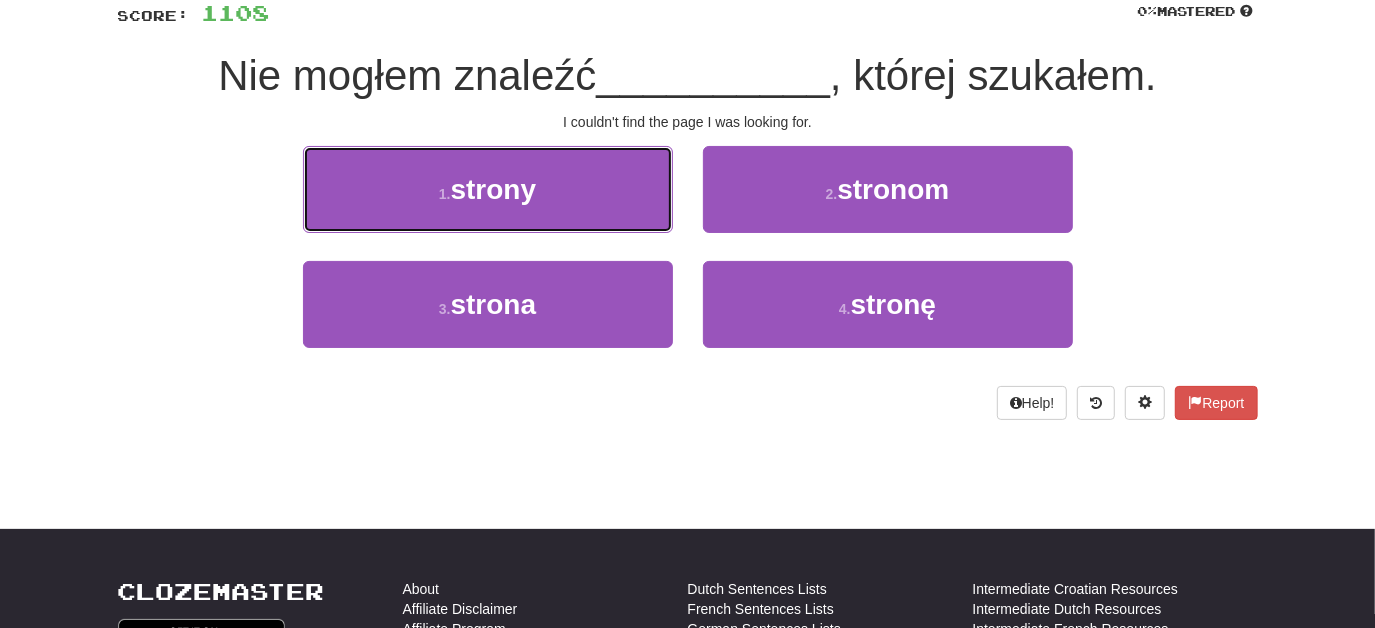 drag, startPoint x: 589, startPoint y: 191, endPoint x: 602, endPoint y: 194, distance: 13.341664 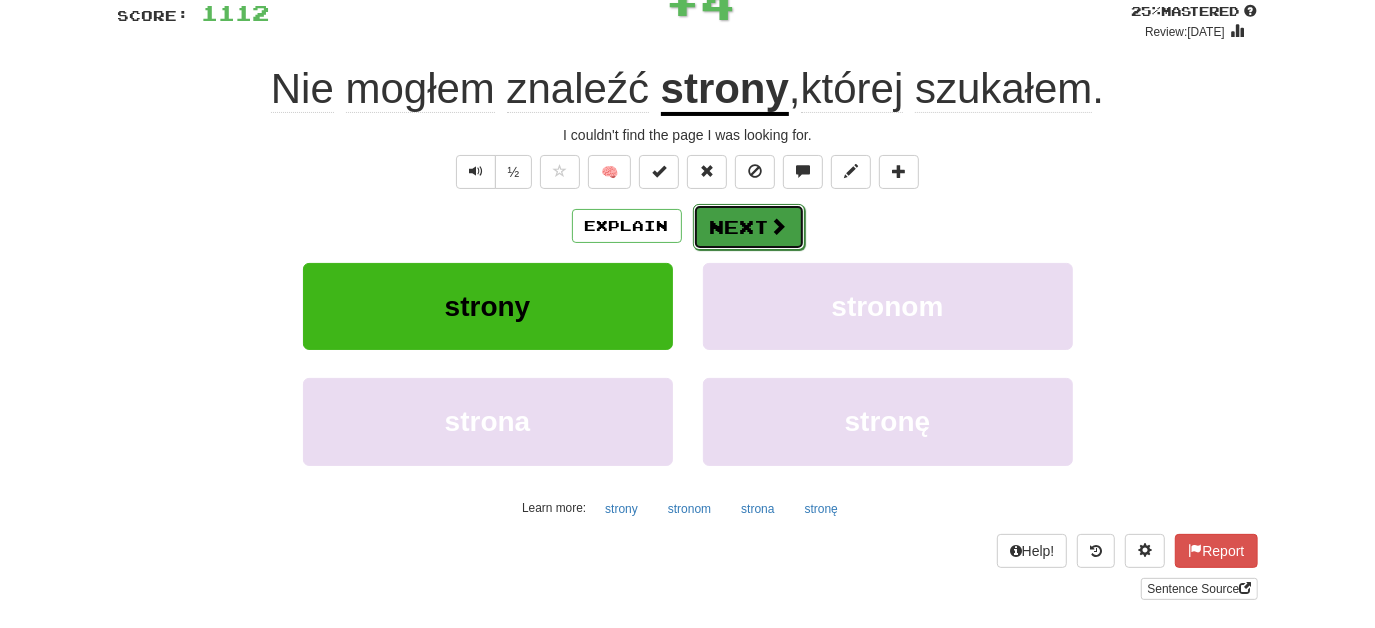 click on "Next" at bounding box center (749, 227) 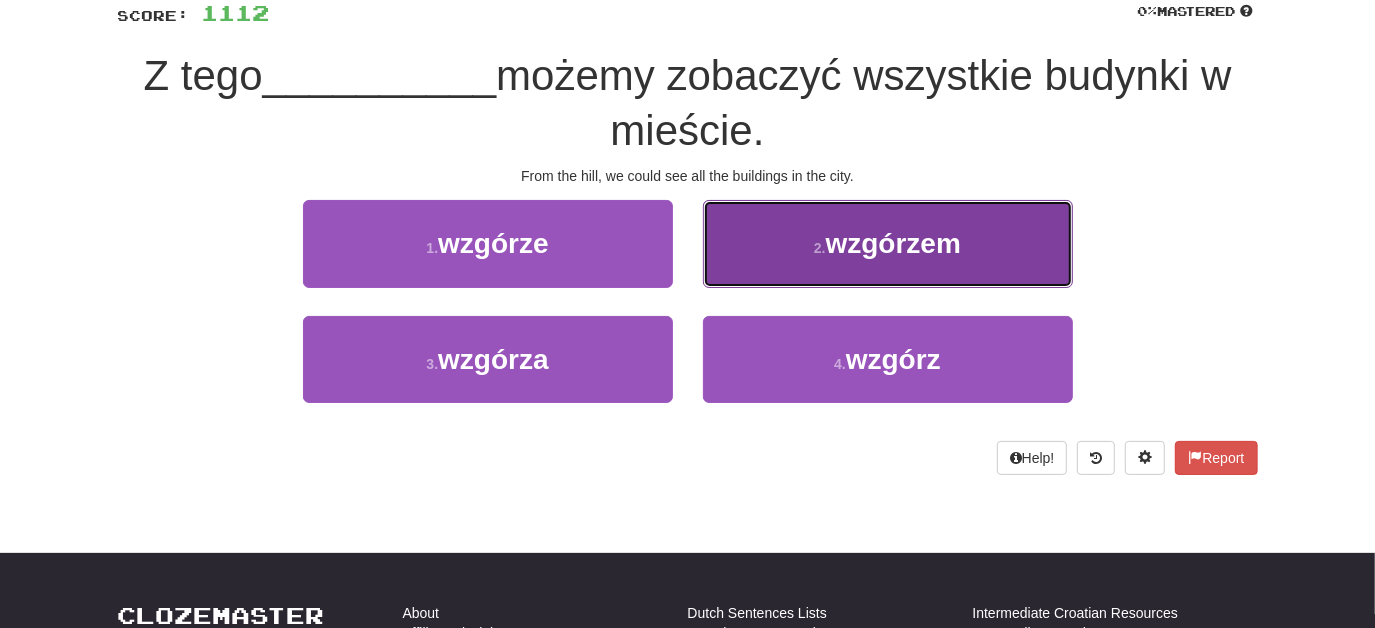 click on "2 .  wzgórzem" at bounding box center (888, 243) 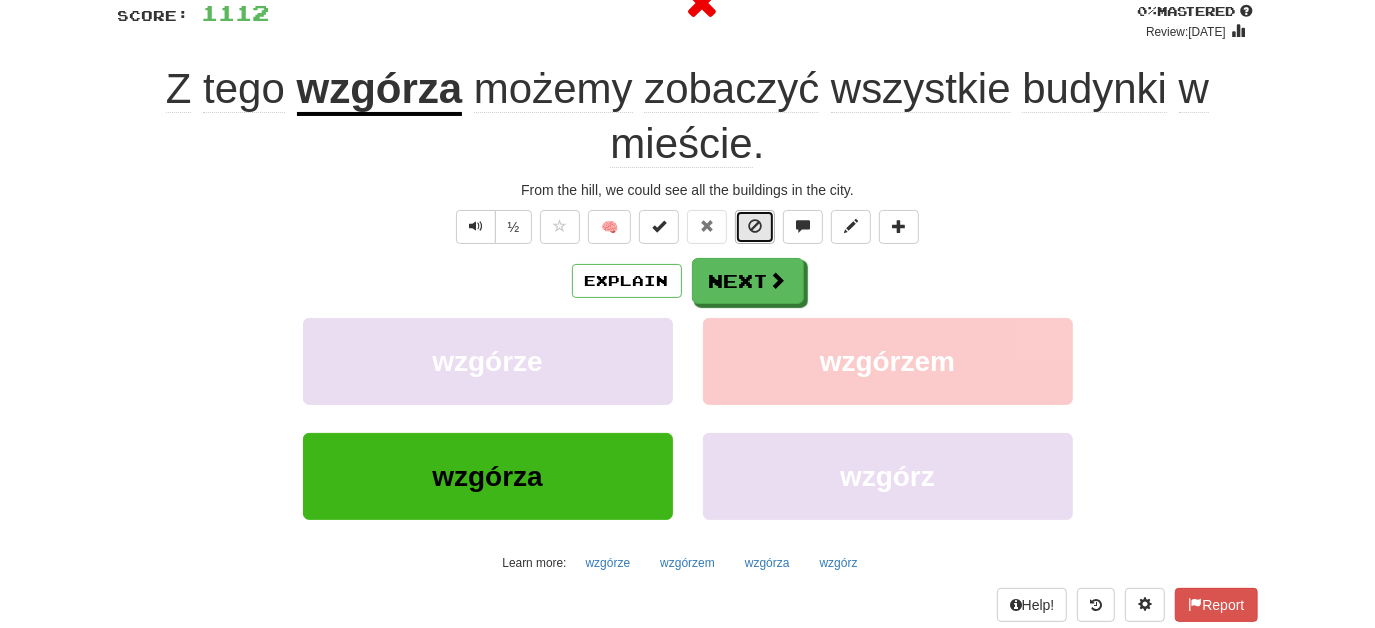 click at bounding box center (755, 227) 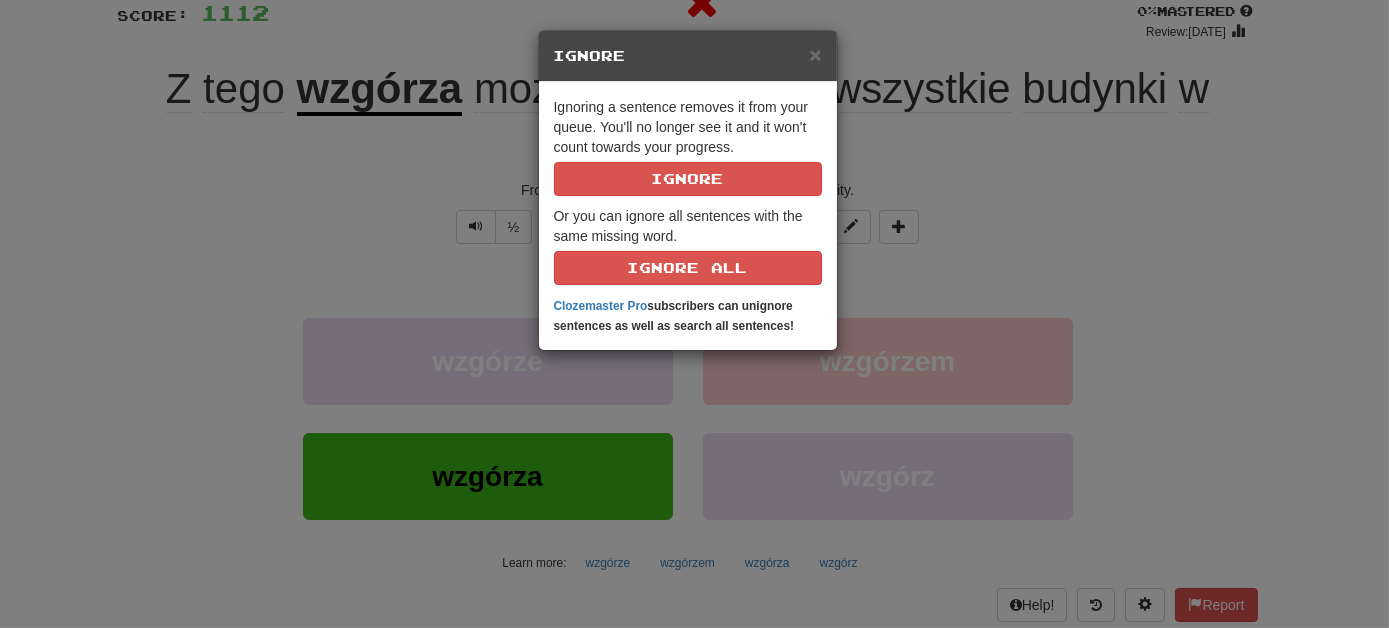 click on "× Ignore Ignoring a sentence removes it from your queue. You'll no longer see it and it won't count towards your progress. Ignore Or you can ignore all sentences with the same missing word. Ignore All Clozemaster Pro  subscribers can unignore sentences as well as search all sentences!" at bounding box center [694, 314] 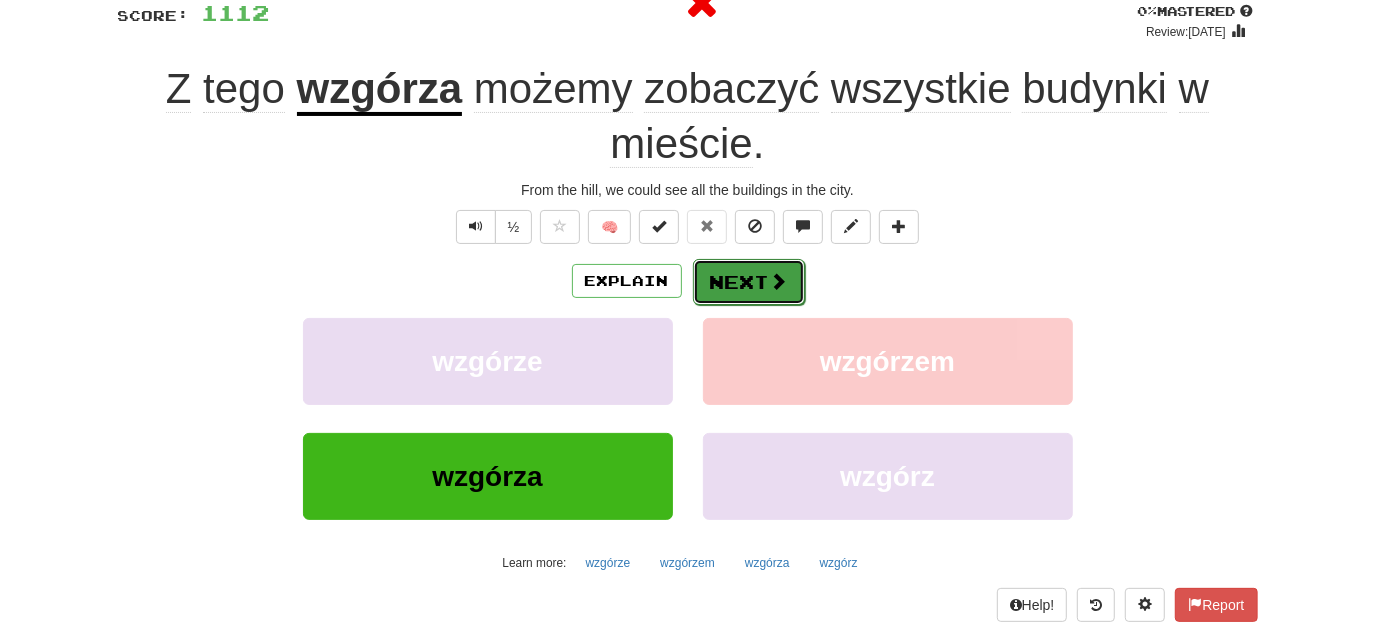 click at bounding box center (779, 281) 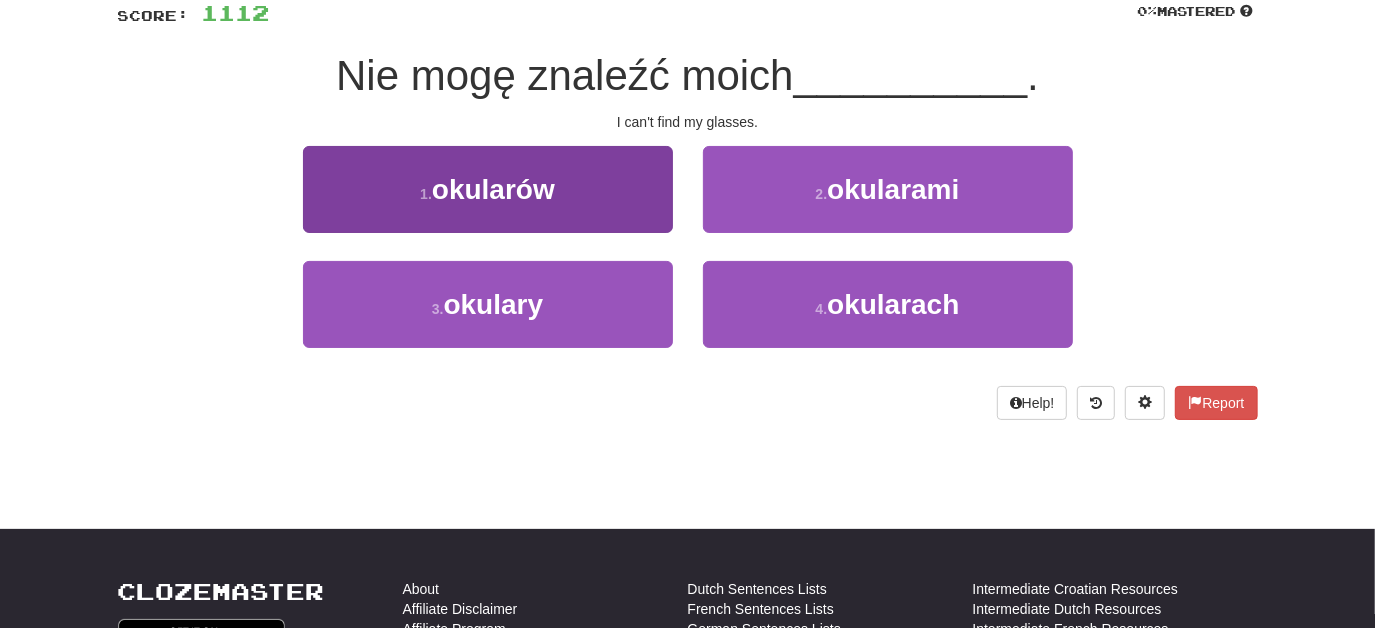 click on "1 .  okularów" at bounding box center [488, 203] 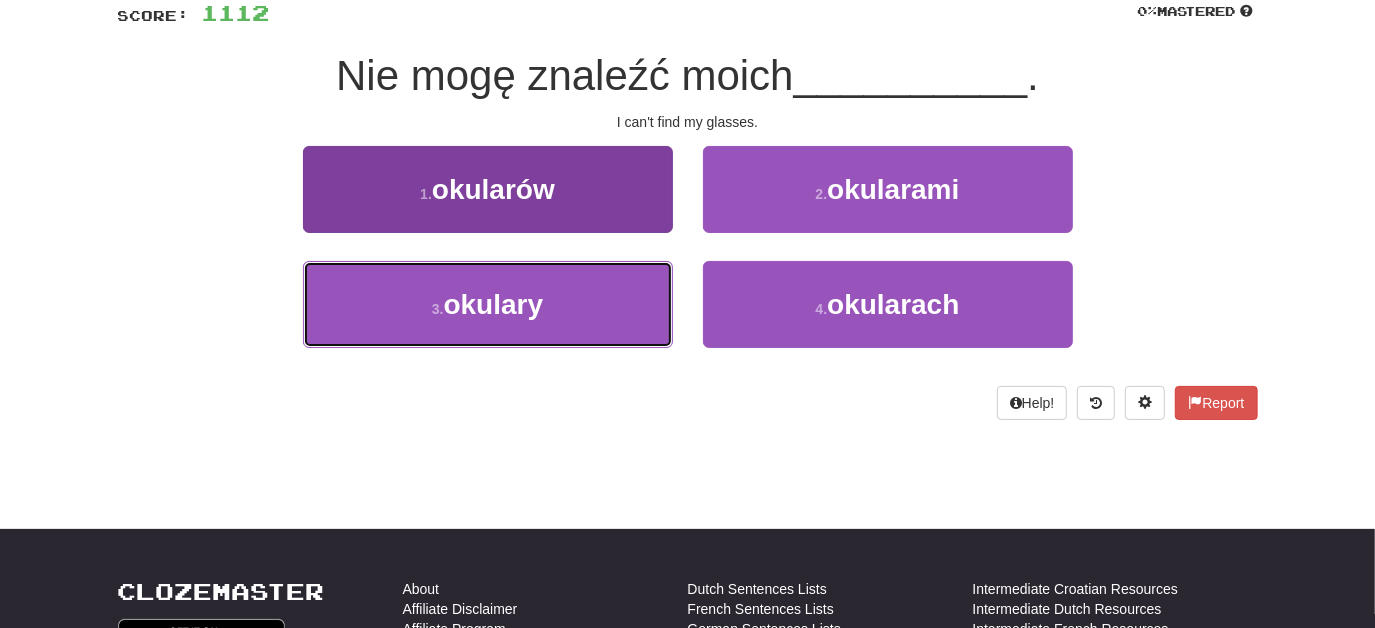 drag, startPoint x: 650, startPoint y: 307, endPoint x: 661, endPoint y: 304, distance: 11.401754 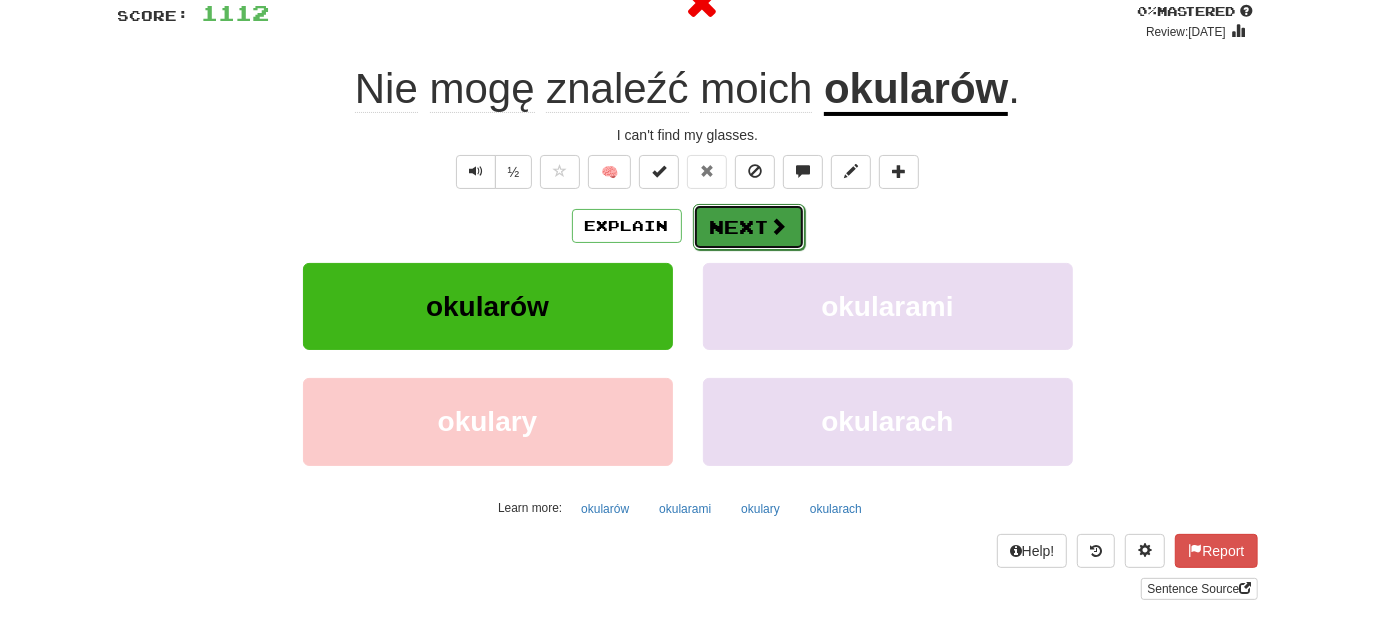 click on "Next" at bounding box center [749, 227] 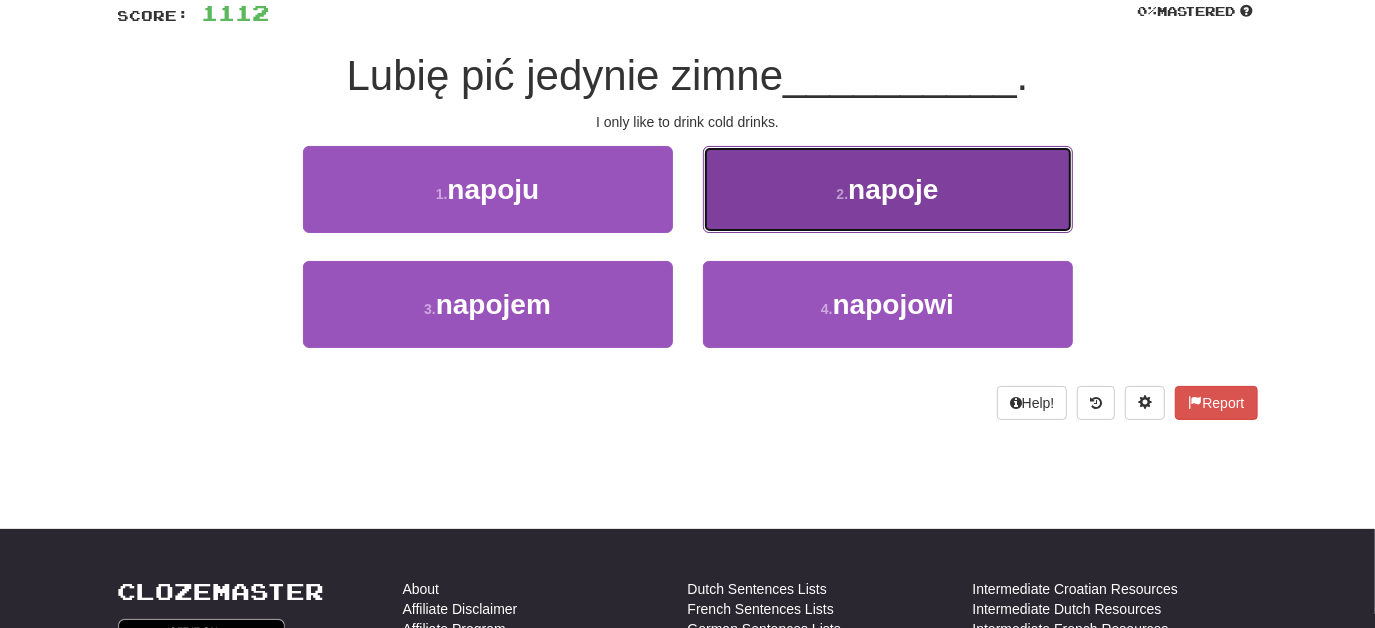 click on "2 .  napoje" at bounding box center [888, 189] 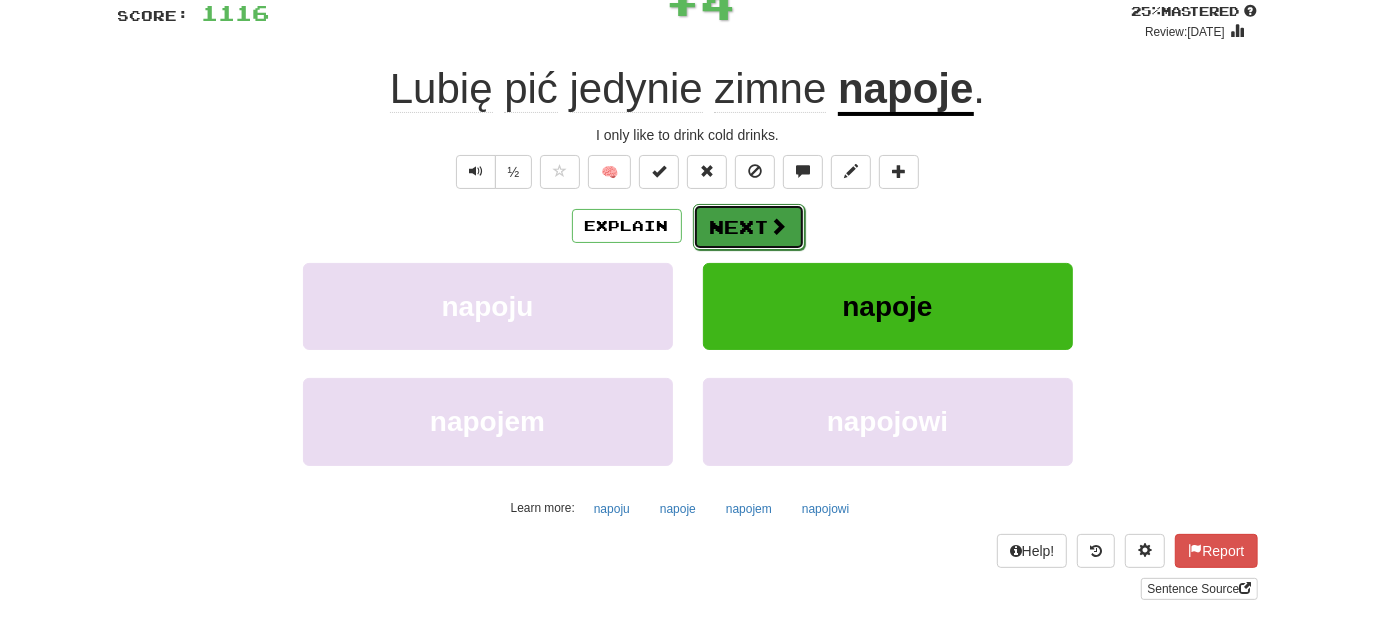 click on "Next" at bounding box center [749, 227] 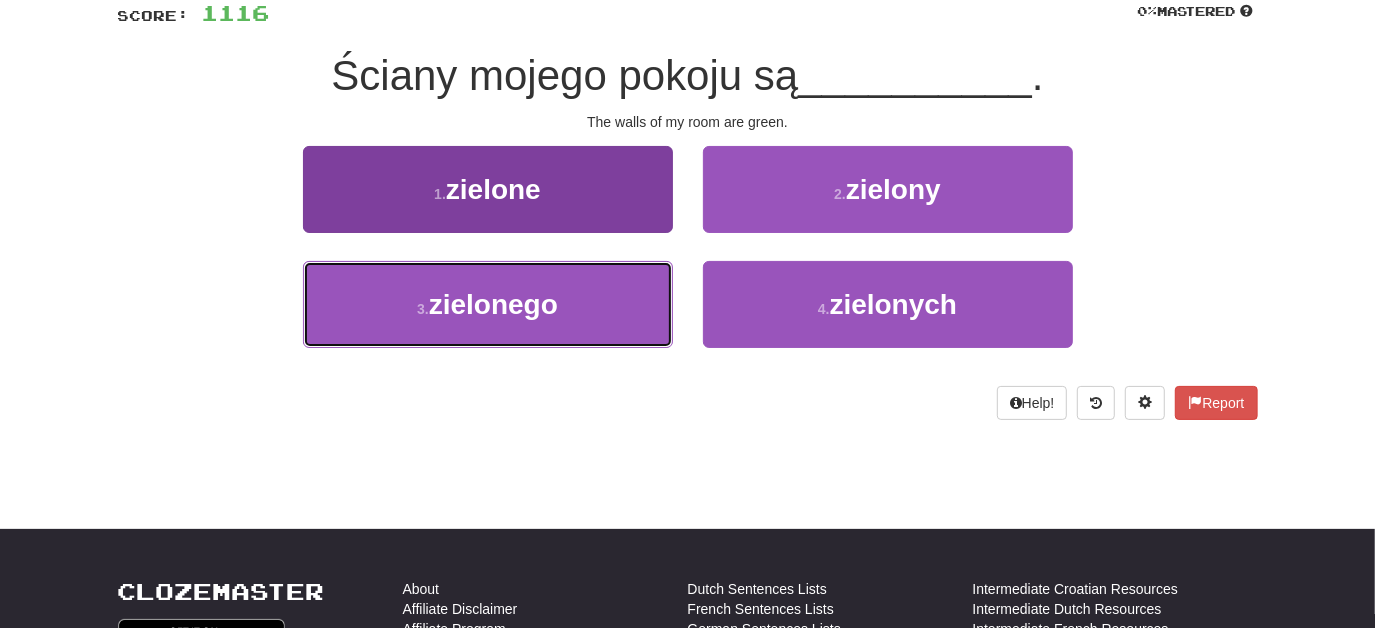 click on "3 .  zielonego" at bounding box center (488, 304) 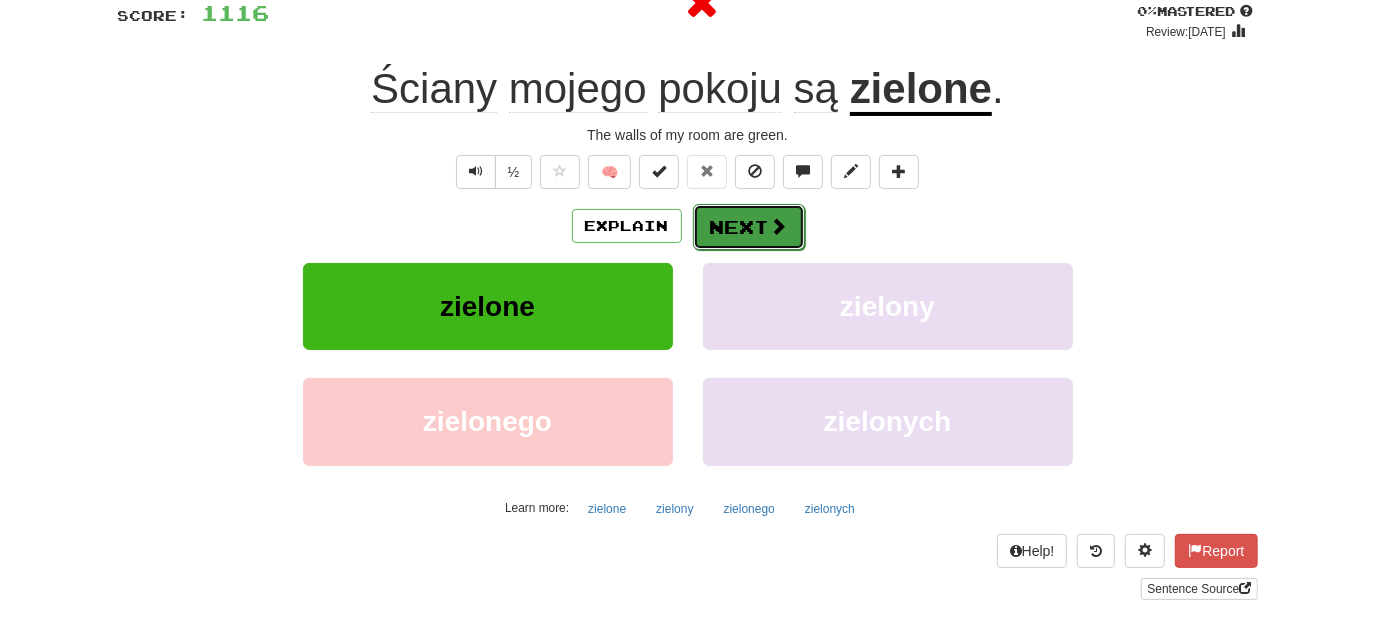 click on "Next" at bounding box center [749, 227] 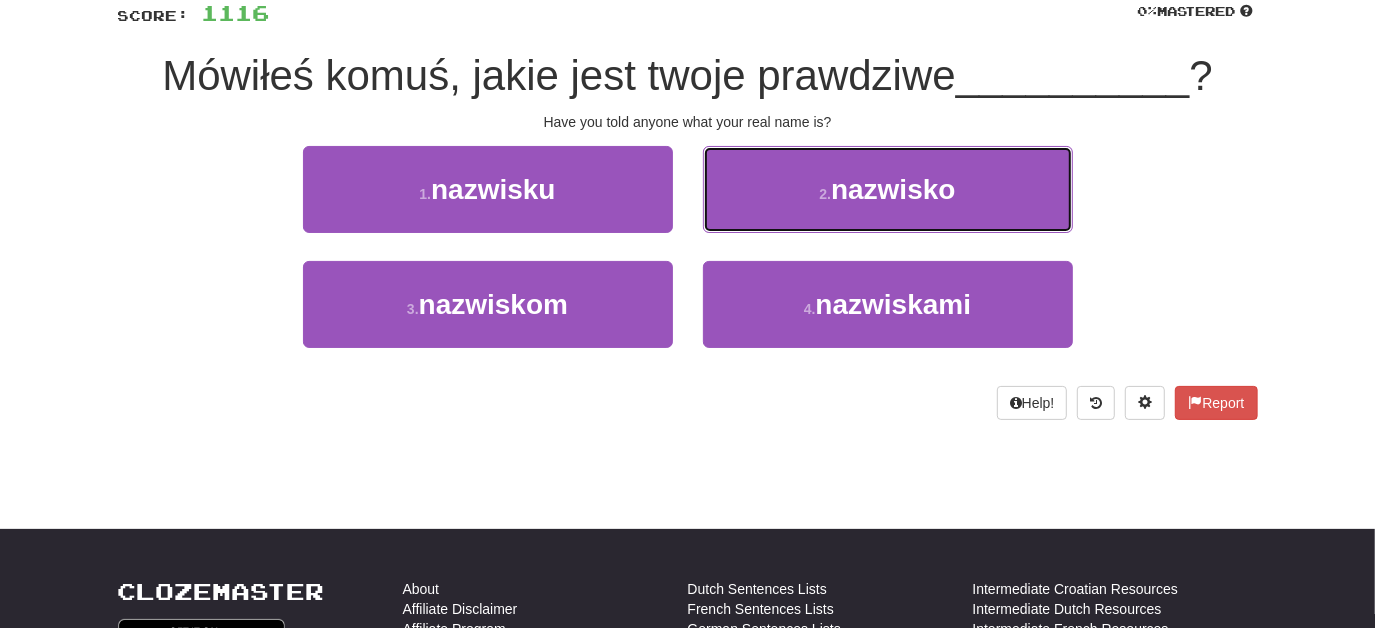 drag, startPoint x: 761, startPoint y: 170, endPoint x: 765, endPoint y: 199, distance: 29.274563 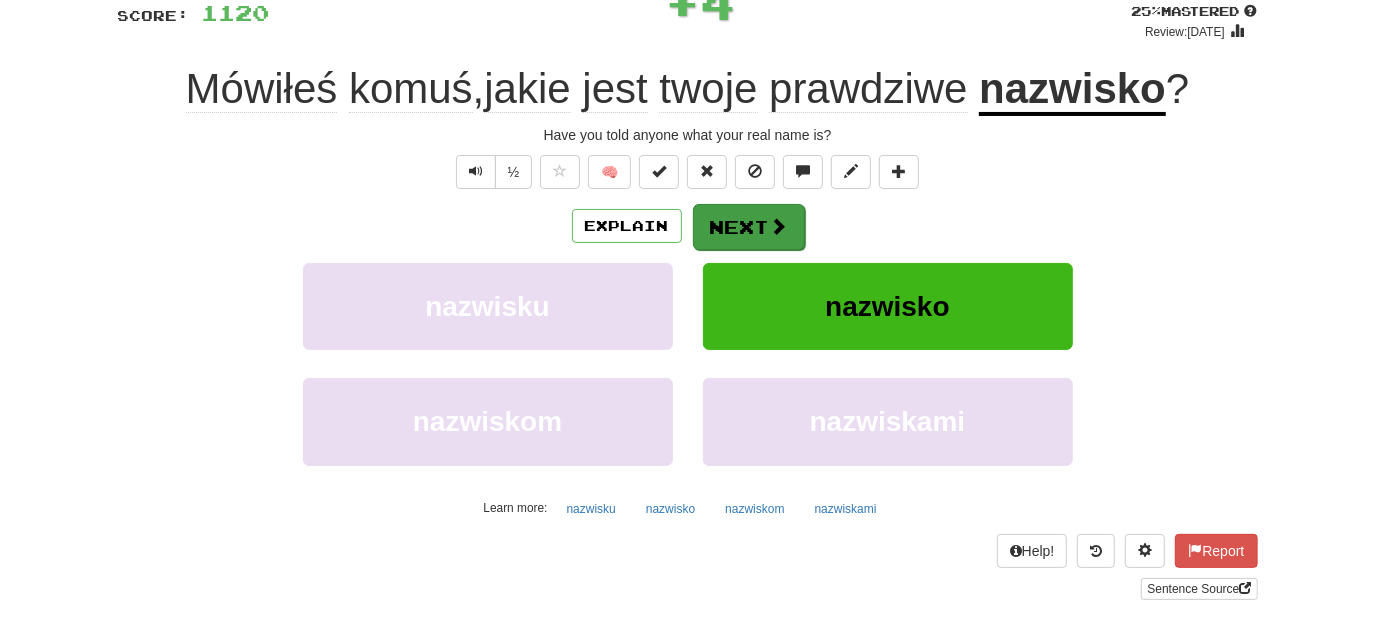 drag, startPoint x: 746, startPoint y: 258, endPoint x: 744, endPoint y: 239, distance: 19.104973 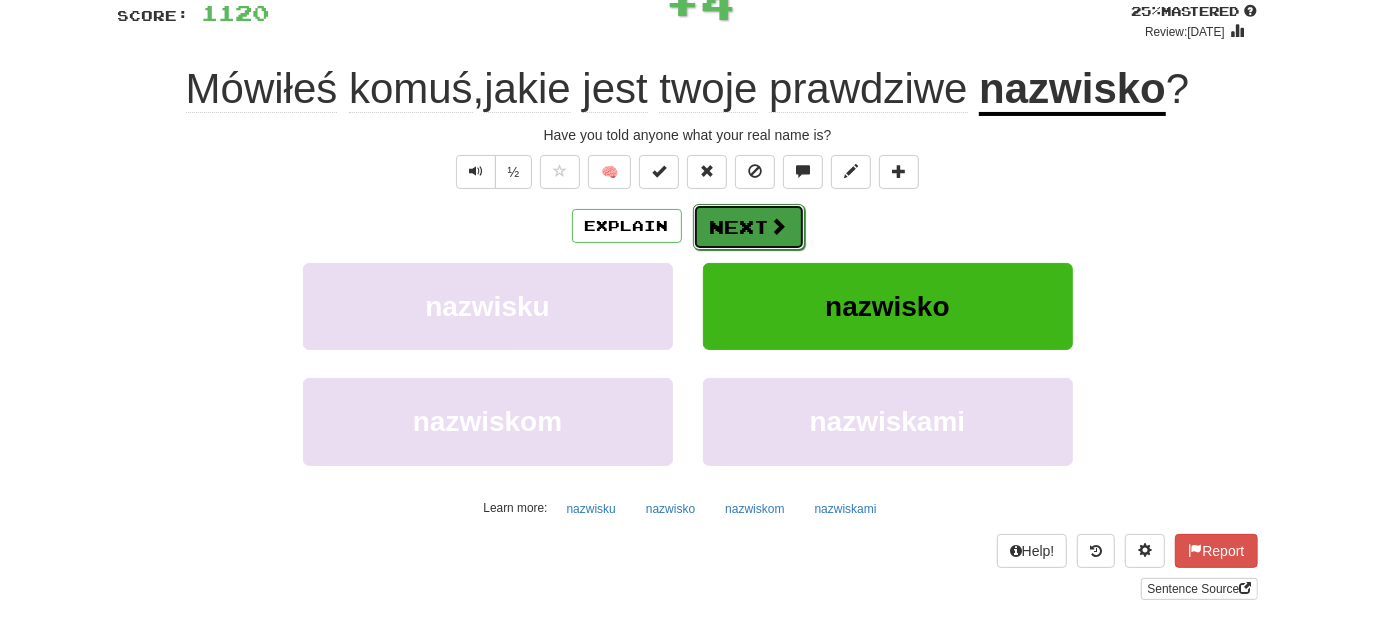 click on "Next" at bounding box center [749, 227] 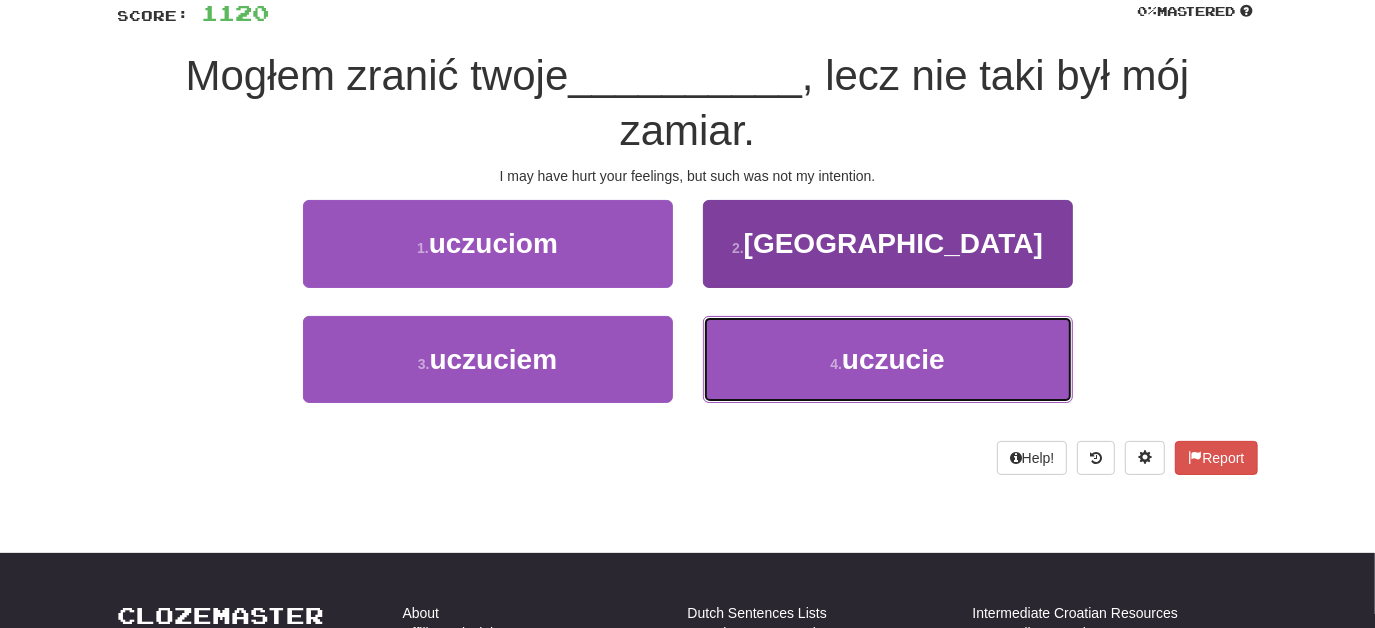 click on "4 .  uczucie" at bounding box center (888, 359) 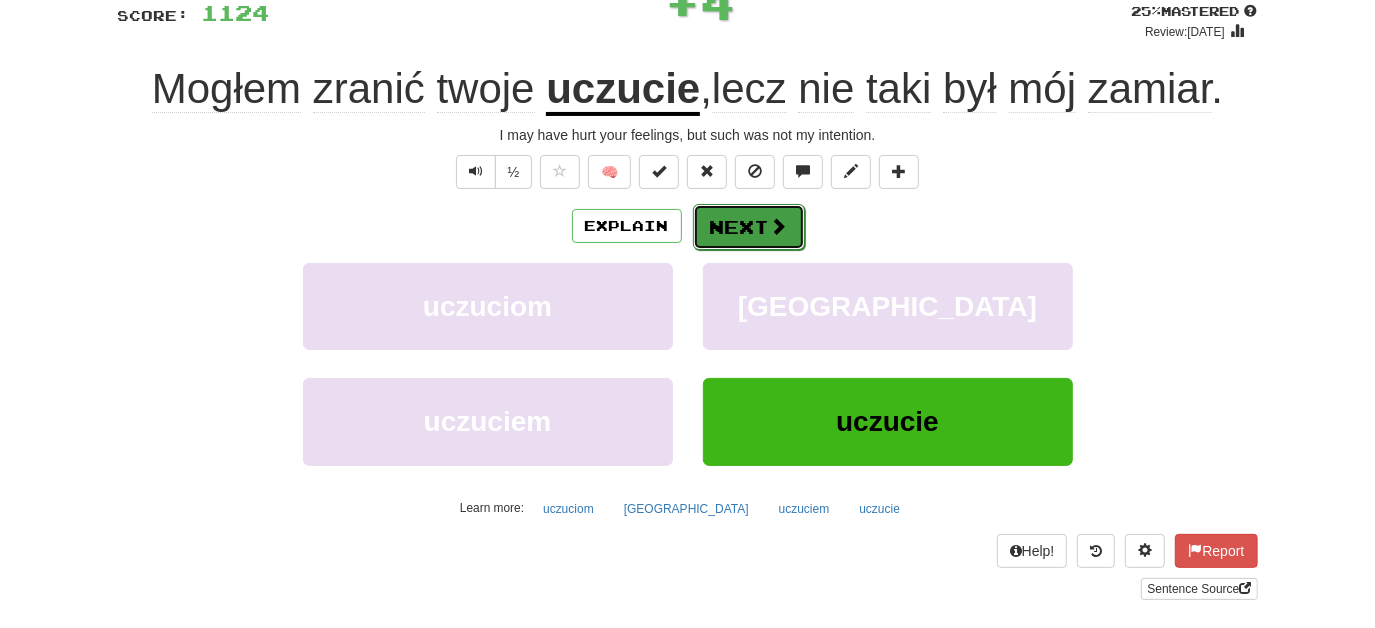 click on "Next" at bounding box center [749, 227] 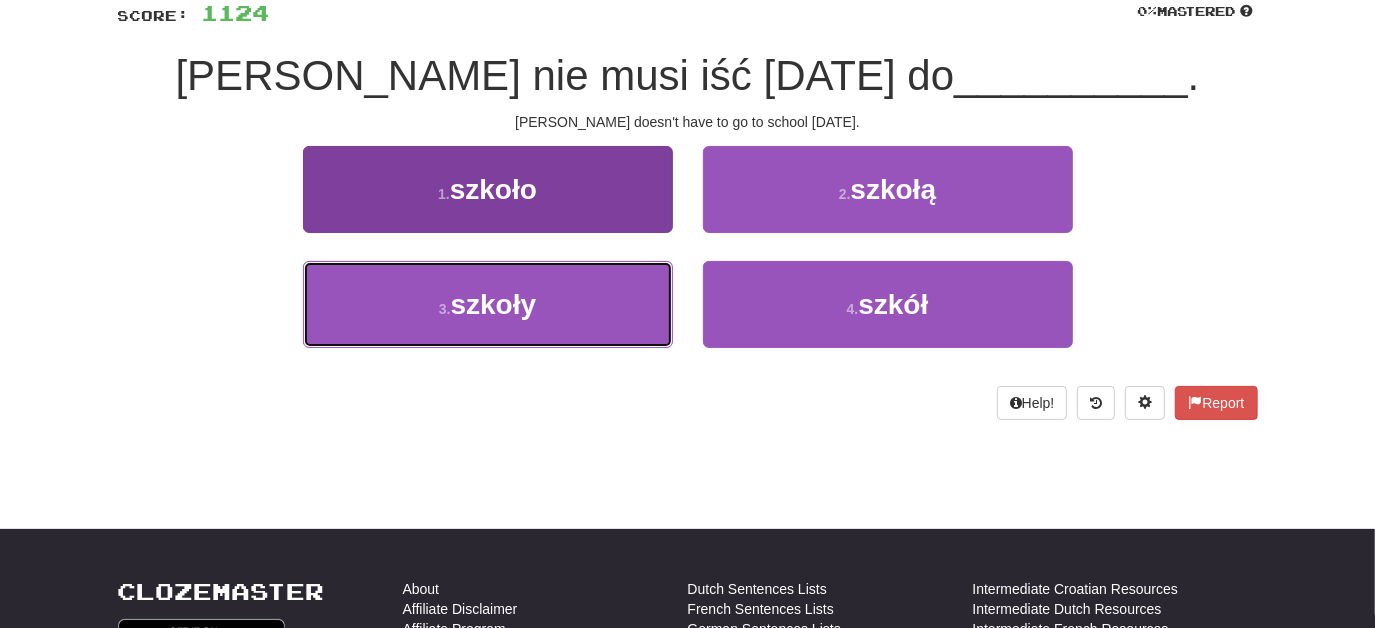 drag, startPoint x: 568, startPoint y: 287, endPoint x: 633, endPoint y: 270, distance: 67.18631 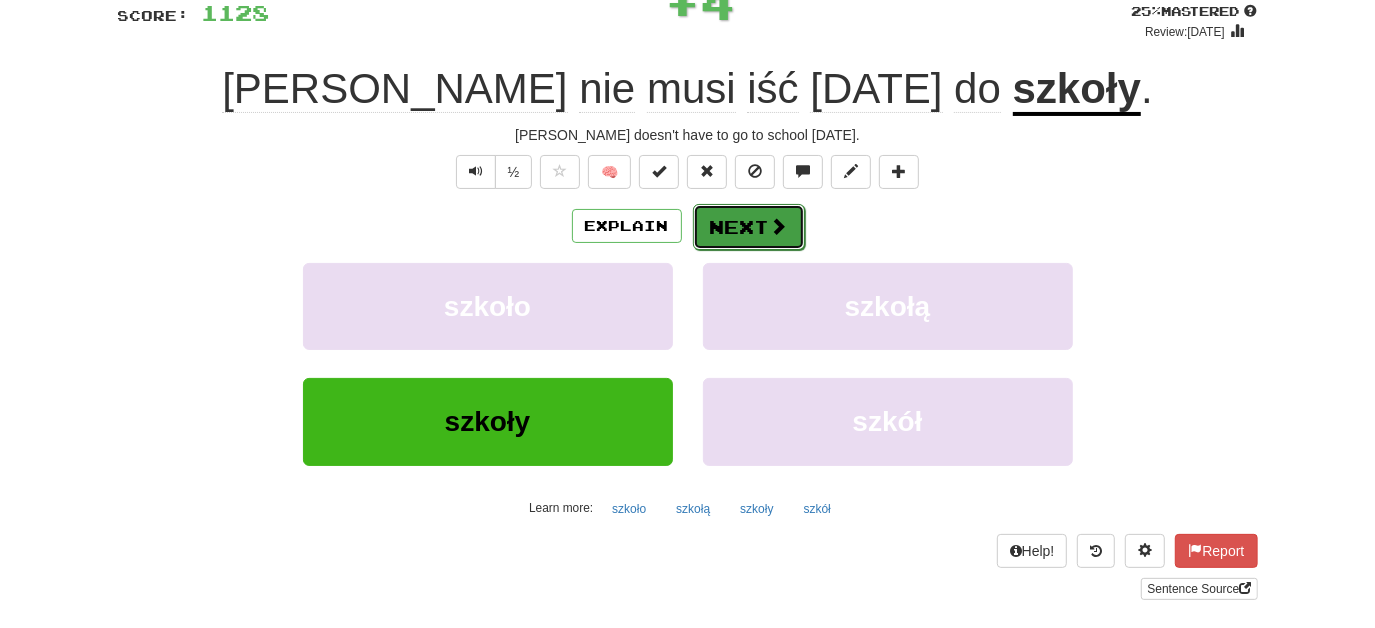 click on "Next" at bounding box center (749, 227) 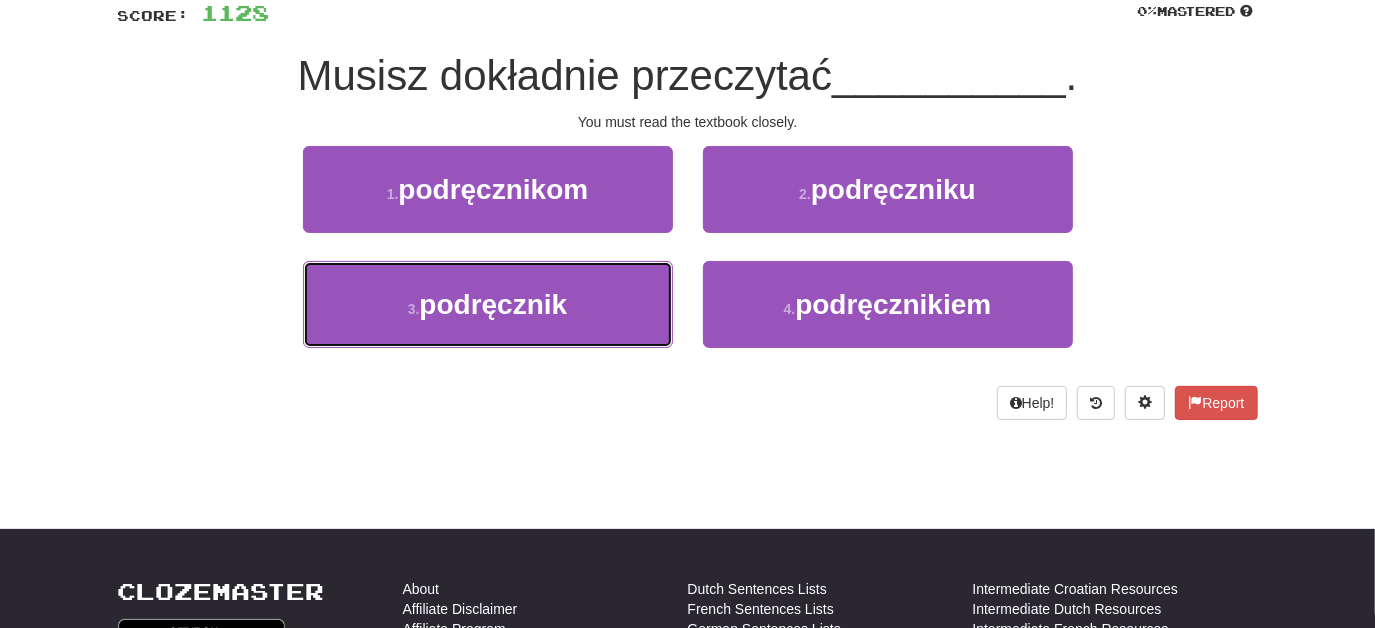 click on "3 .  podręcznik" at bounding box center (488, 304) 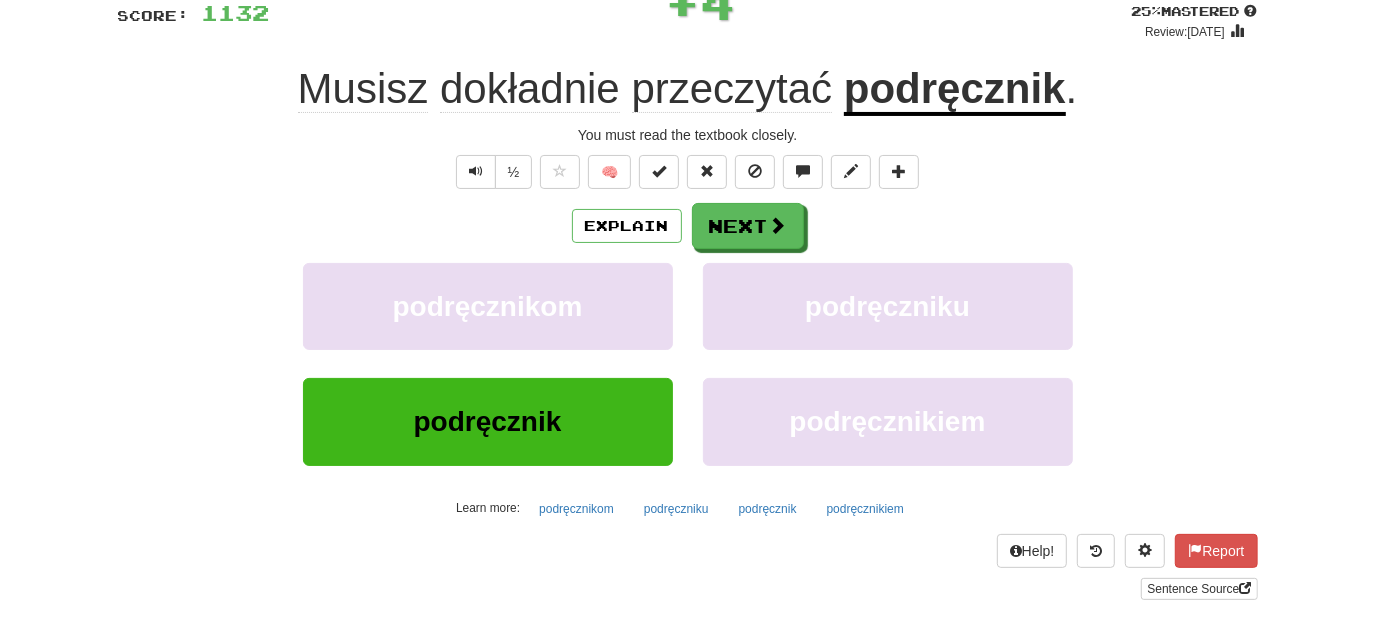 click on "/  Score:   1132 + 4 25 %  Mastered Review:  2025-07-11 Musisz   dokładnie   przeczytać   podręcznik . You must read the textbook closely. ½ 🧠 Explain Next podręcznikom podręczniku podręcznik podręcznikiem Learn more: podręcznikom podręczniku podręcznik podręcznikiem  Help!  Report Sentence Source" at bounding box center (688, 286) 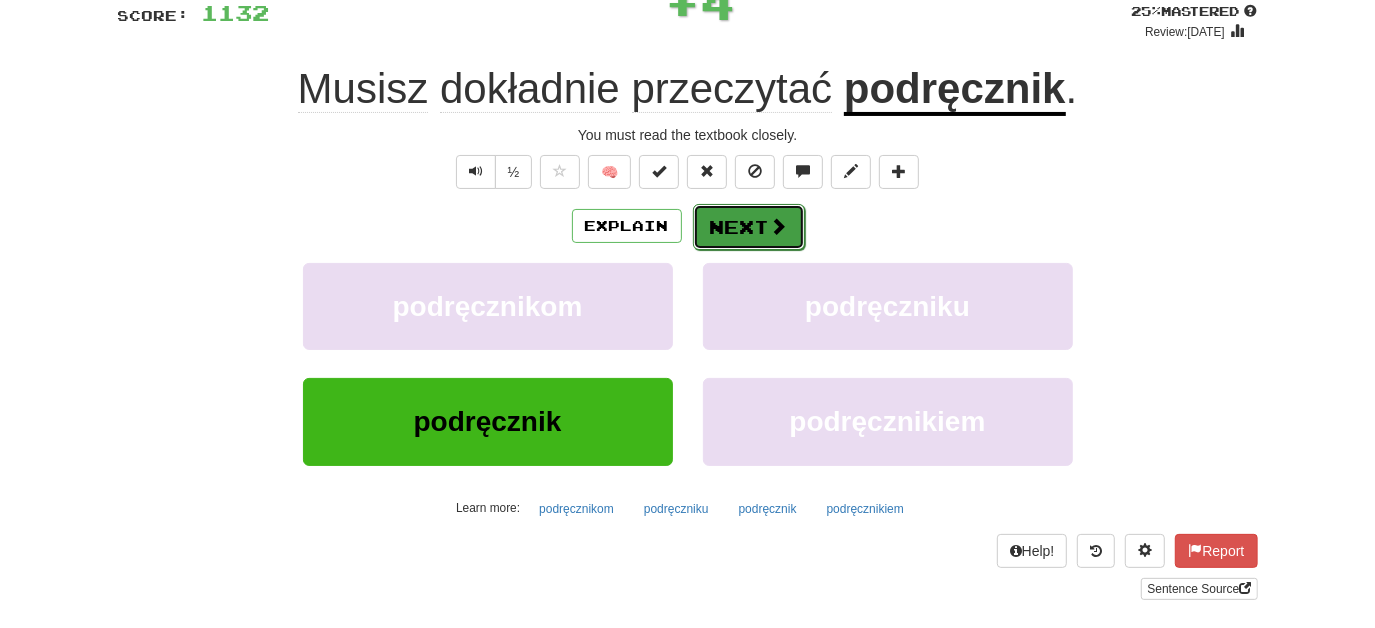 click at bounding box center (779, 226) 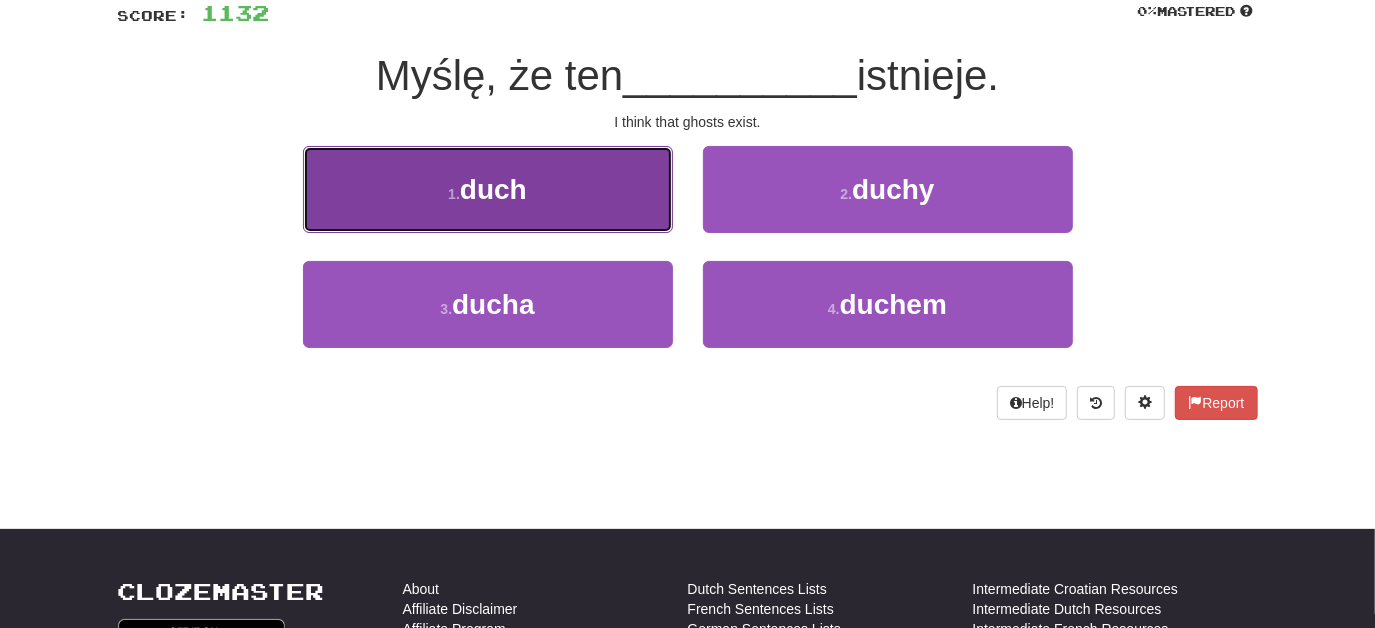 click on "1 .  duch" at bounding box center [488, 189] 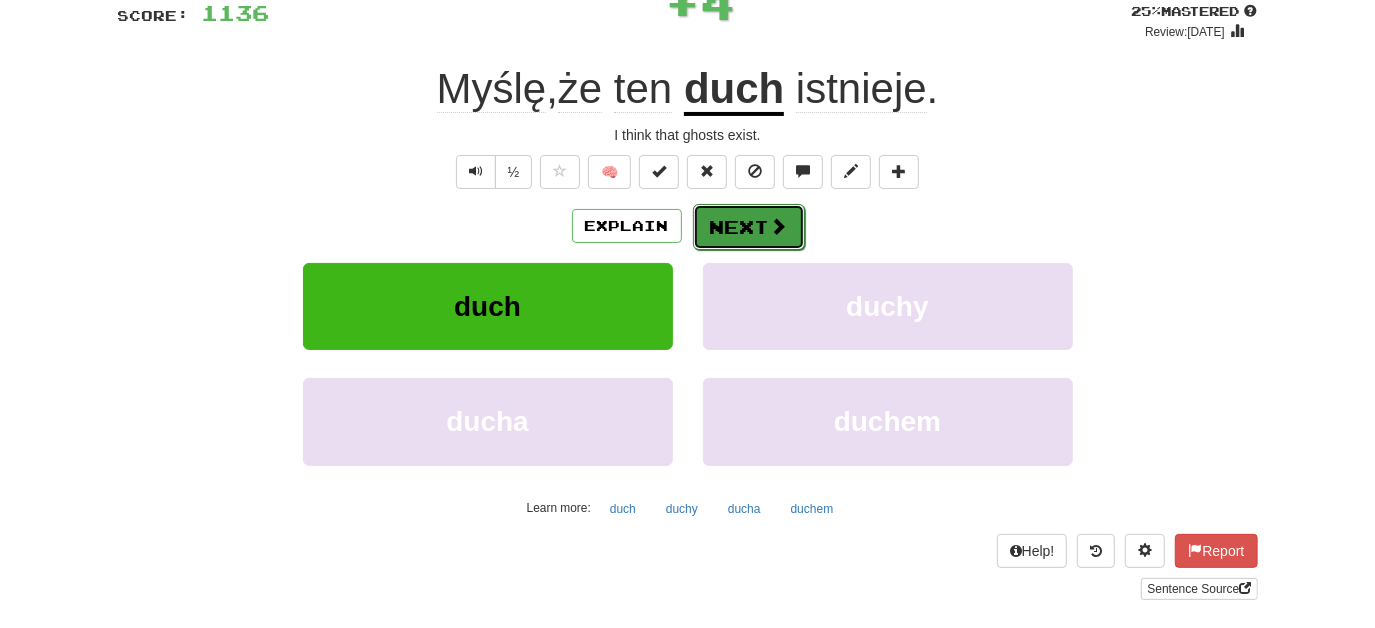 click on "Next" at bounding box center [749, 227] 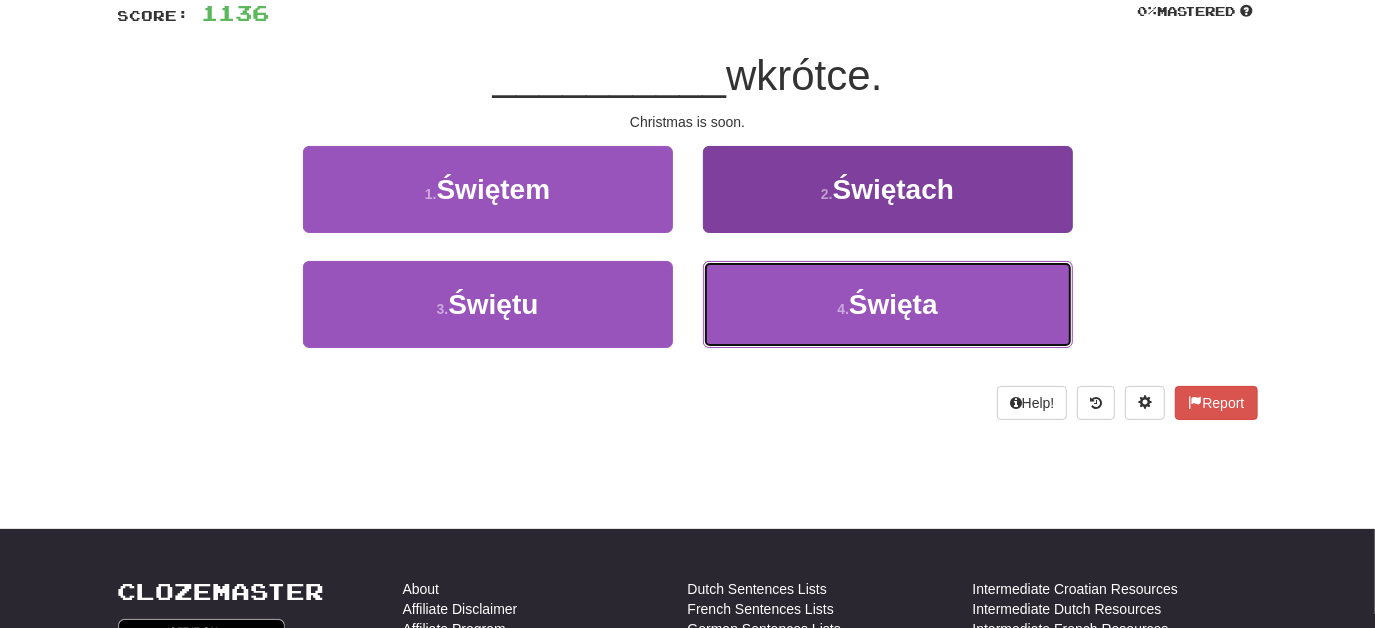 click on "4 .  Święta" at bounding box center [888, 304] 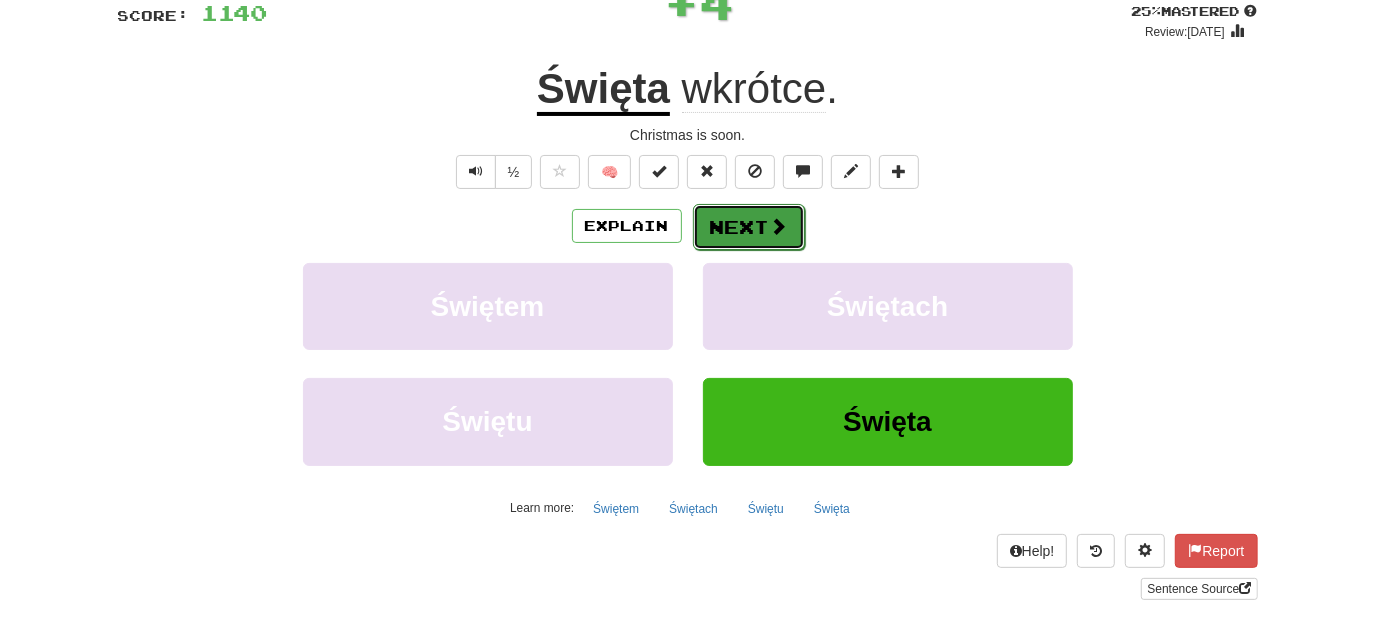 click on "Next" at bounding box center (749, 227) 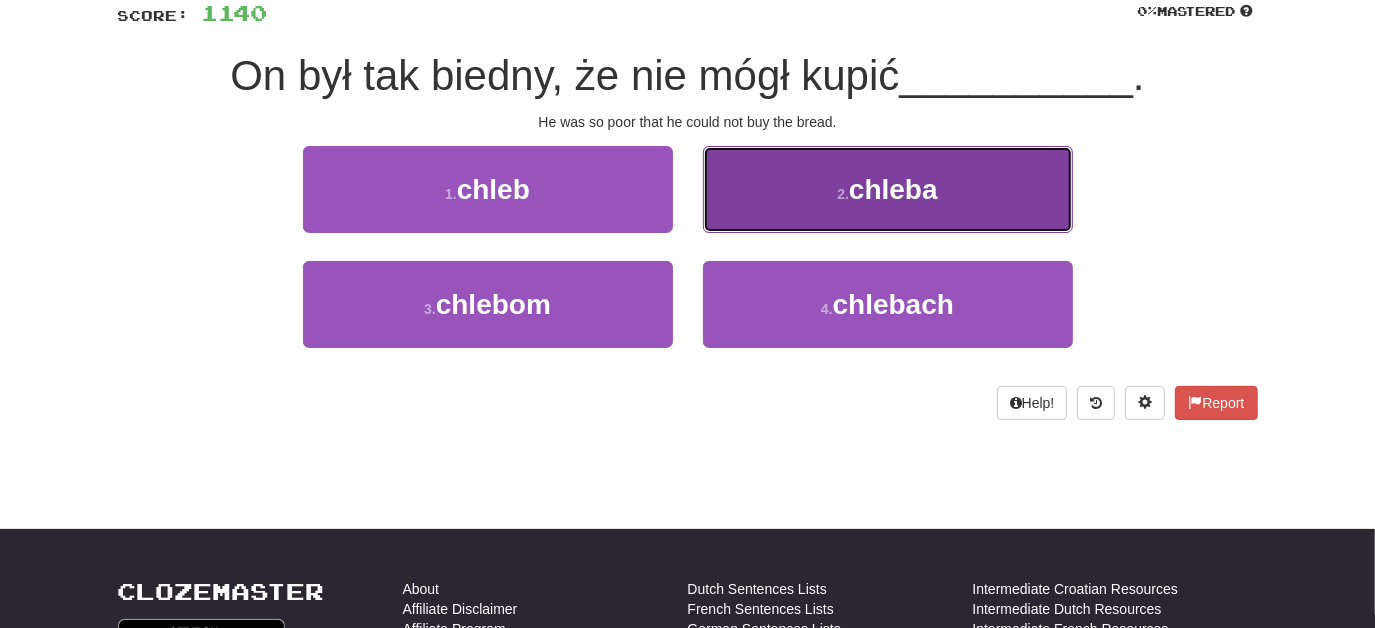 click on "2 .  chleba" at bounding box center [888, 189] 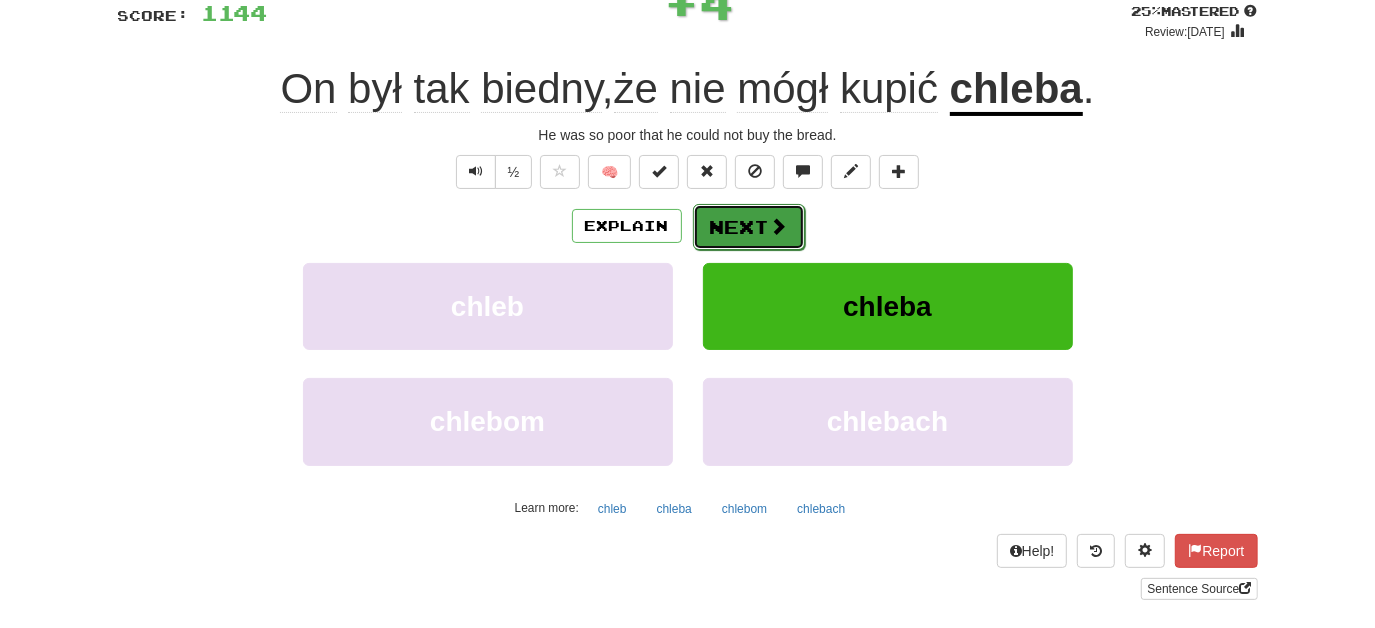 click on "Next" at bounding box center [749, 227] 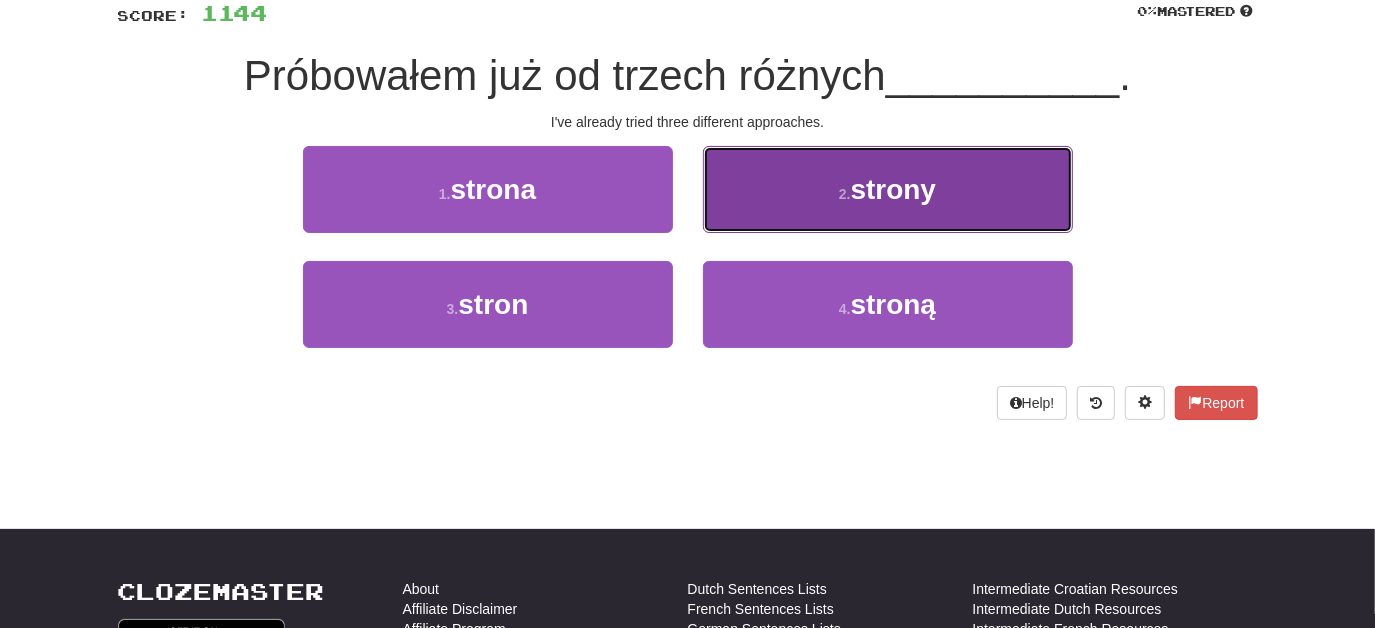 click on "2 .  strony" at bounding box center (888, 189) 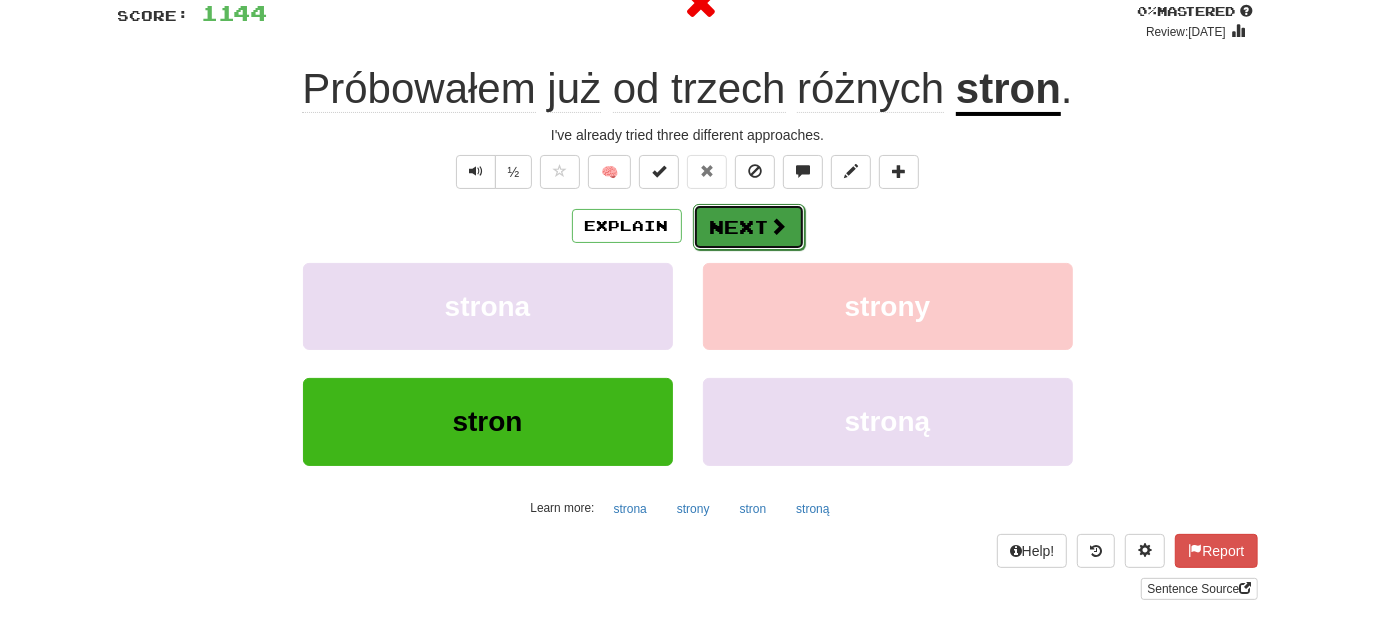 click on "Next" at bounding box center (749, 227) 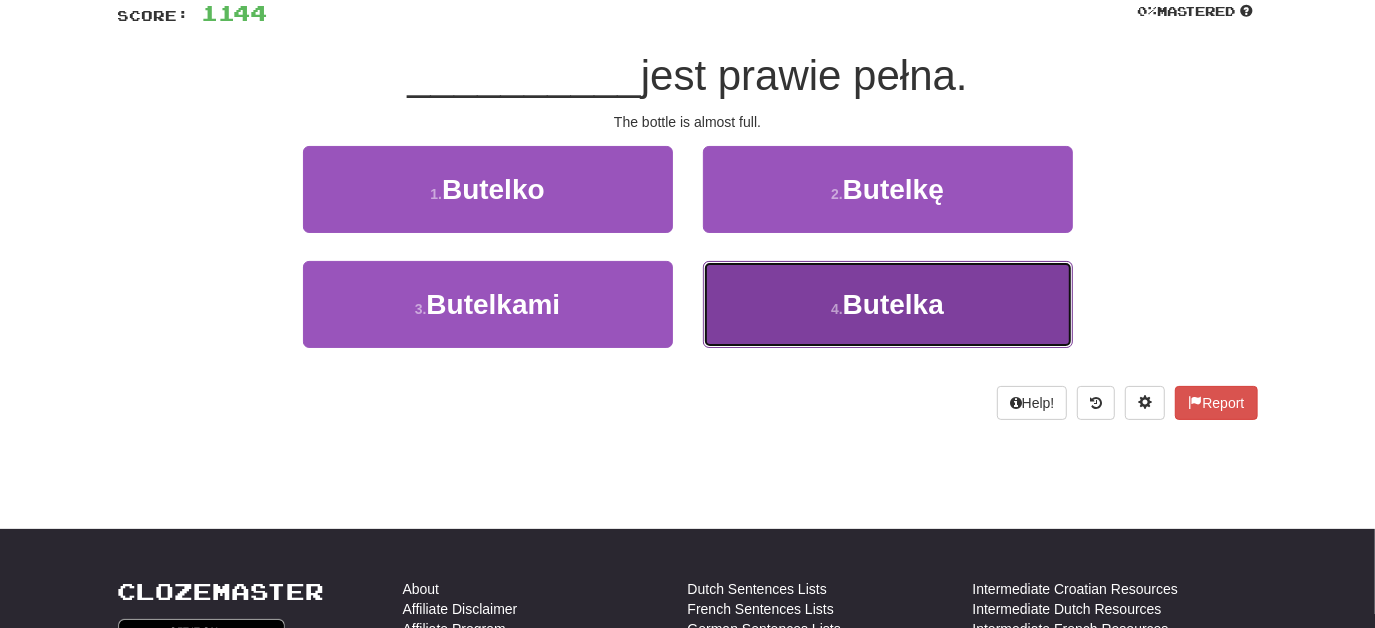 click on "4 .  Butelka" at bounding box center (888, 304) 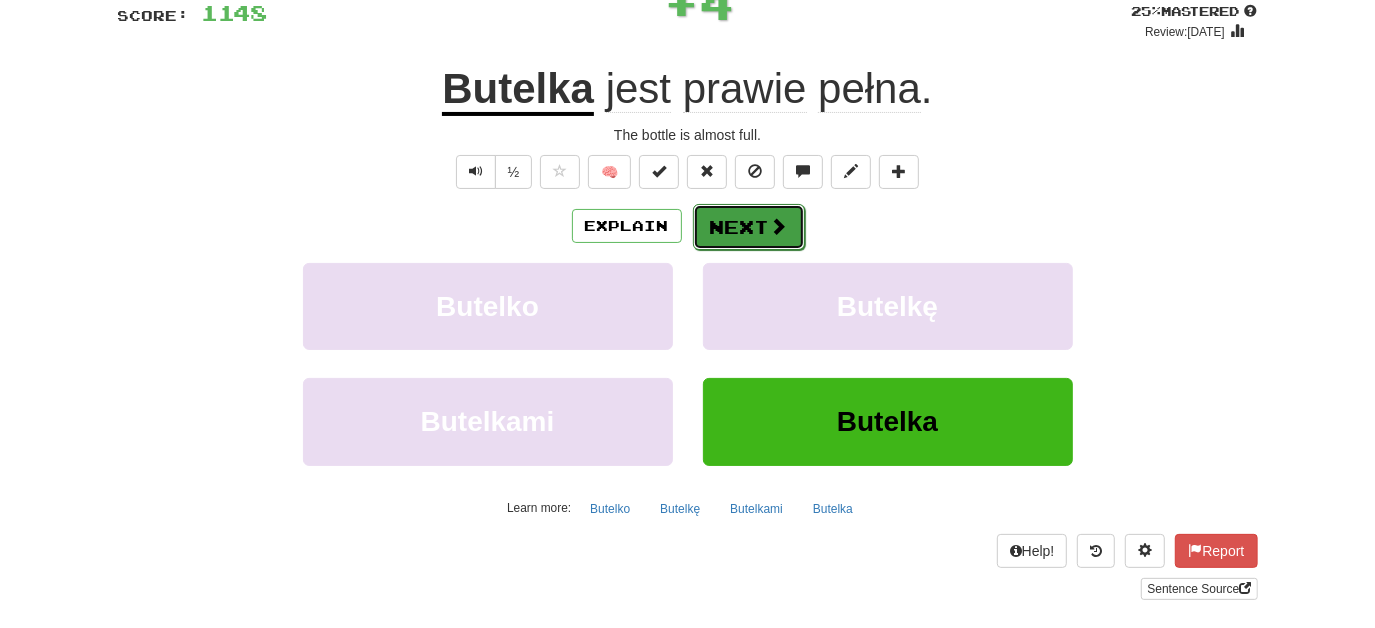 click at bounding box center [779, 226] 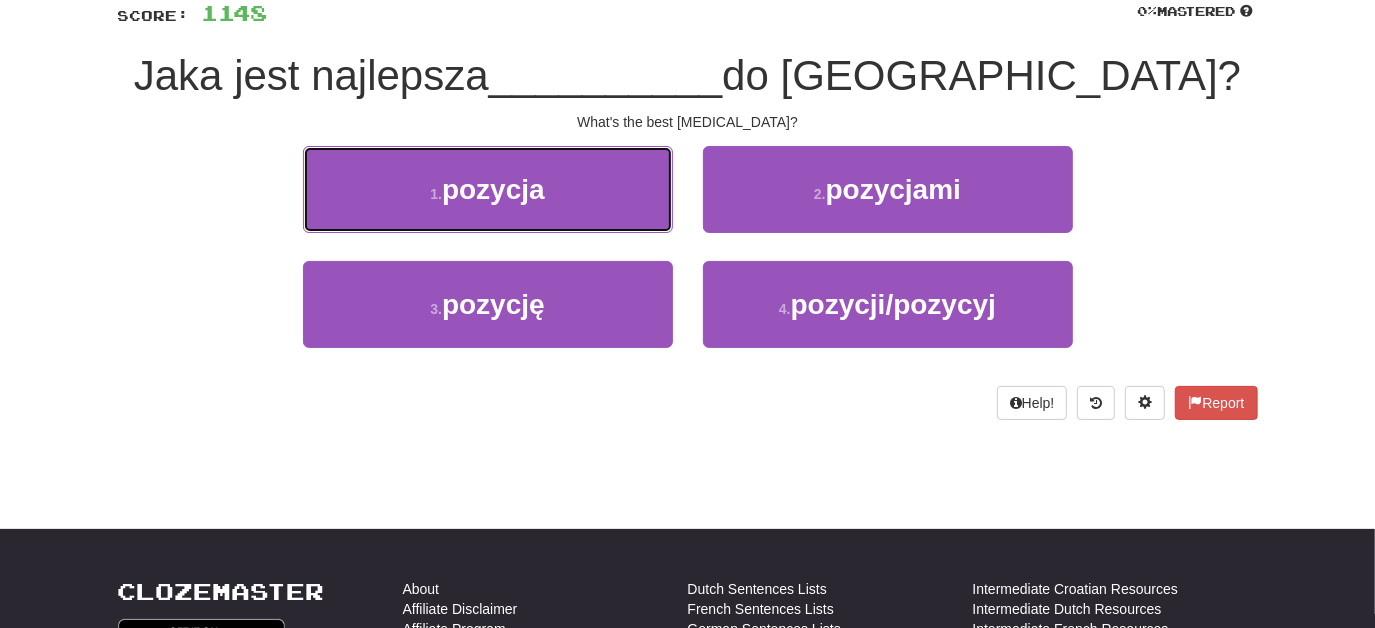 drag, startPoint x: 609, startPoint y: 203, endPoint x: 632, endPoint y: 199, distance: 23.345236 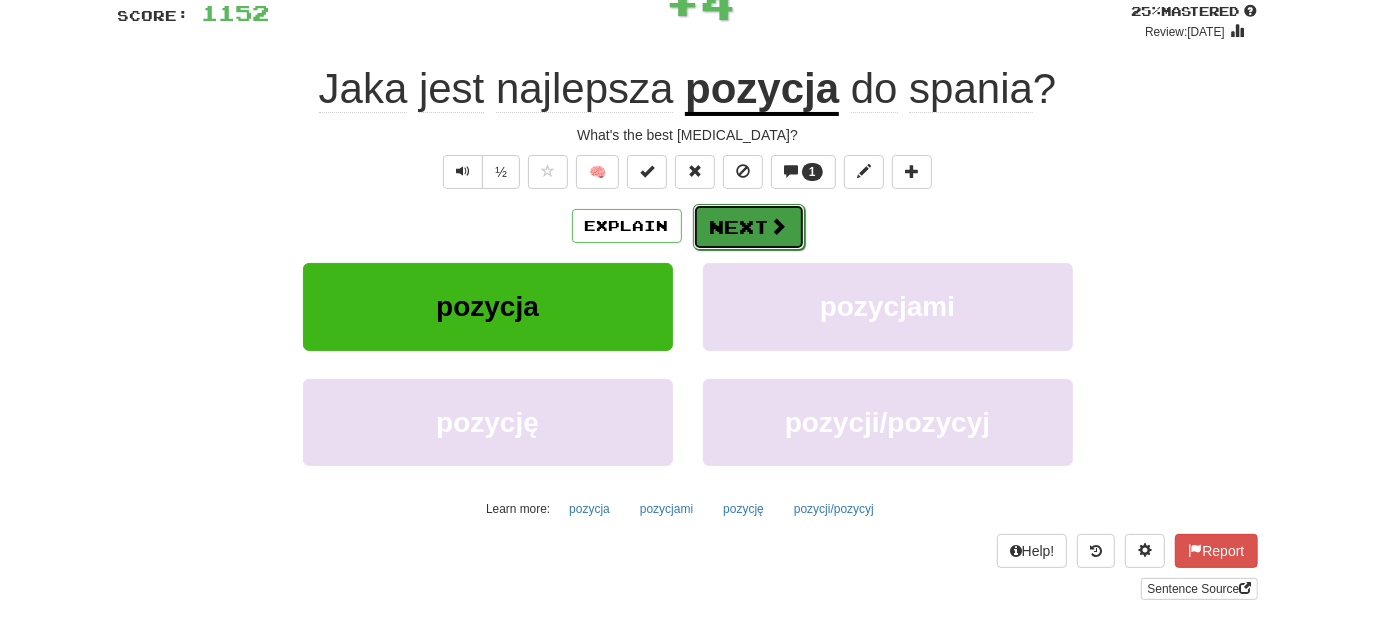 click on "Next" at bounding box center (749, 227) 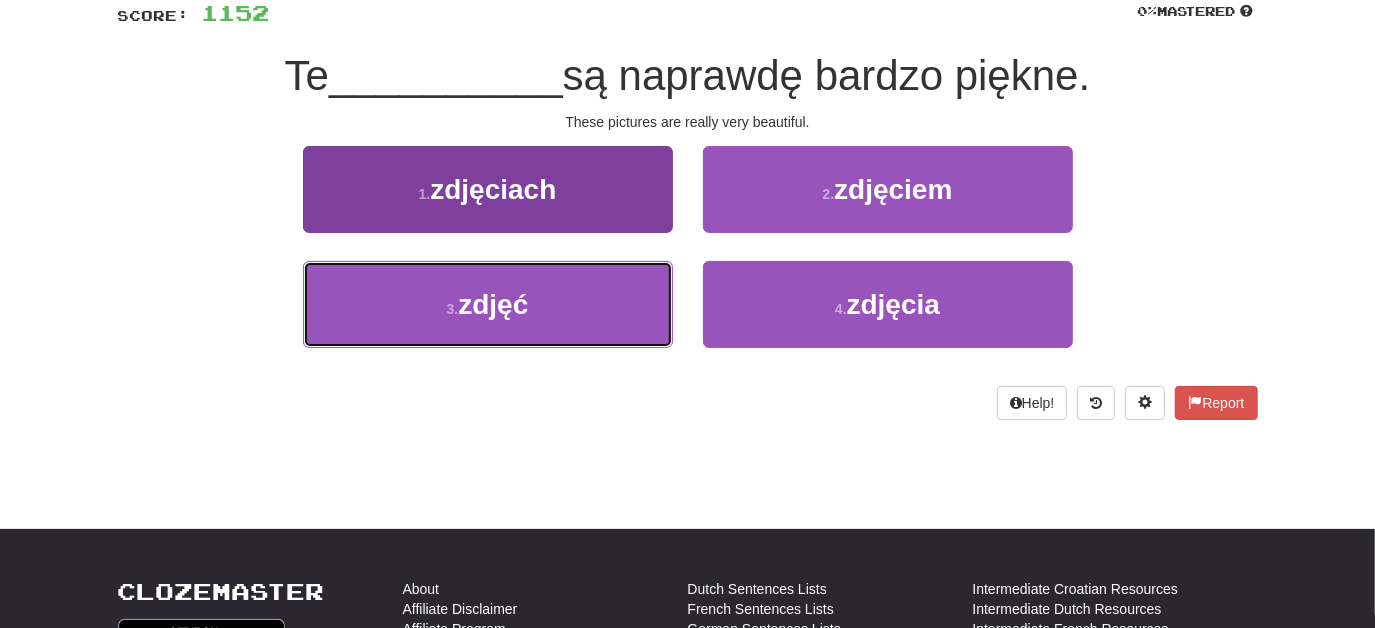 click on "3 .  zdjęć" at bounding box center [488, 304] 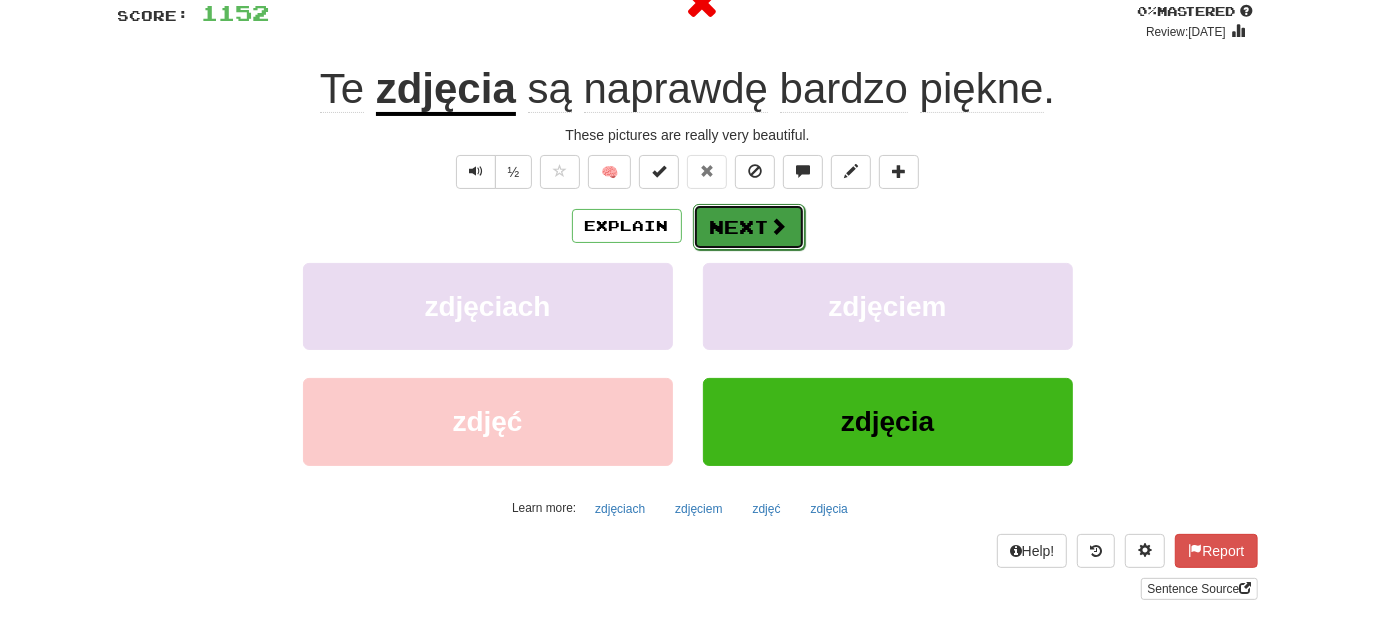 click on "Next" at bounding box center [749, 227] 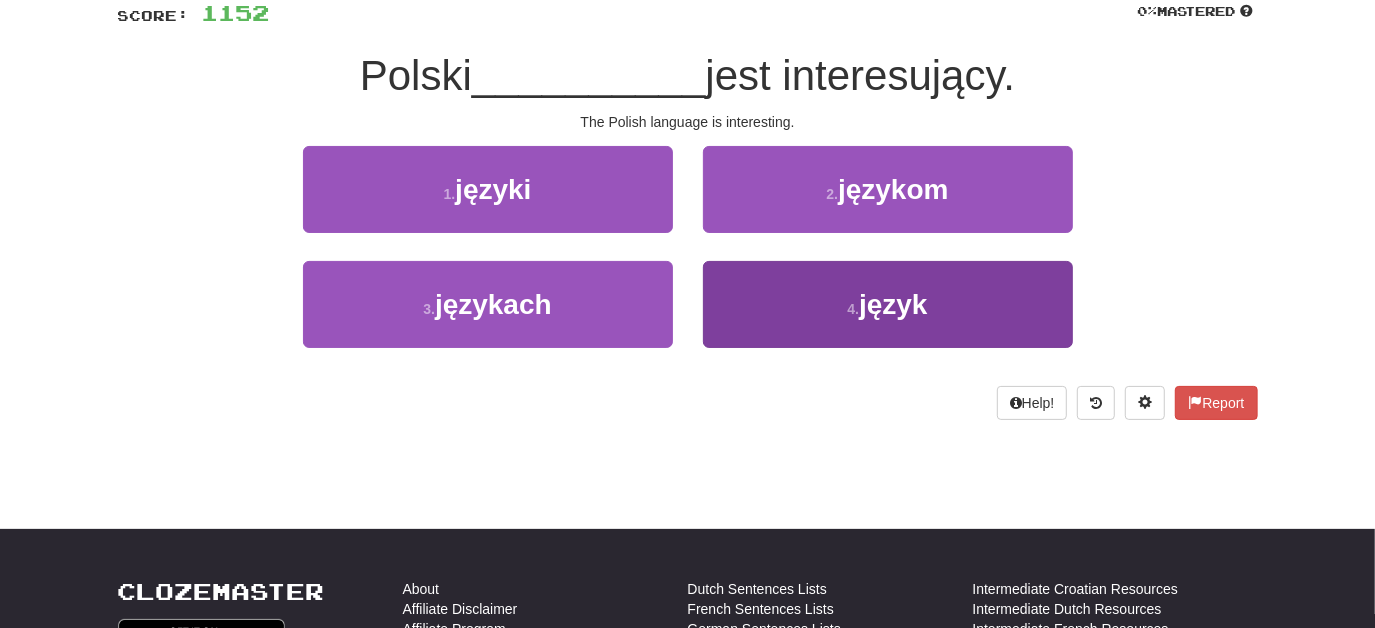 drag, startPoint x: 789, startPoint y: 352, endPoint x: 770, endPoint y: 274, distance: 80.280754 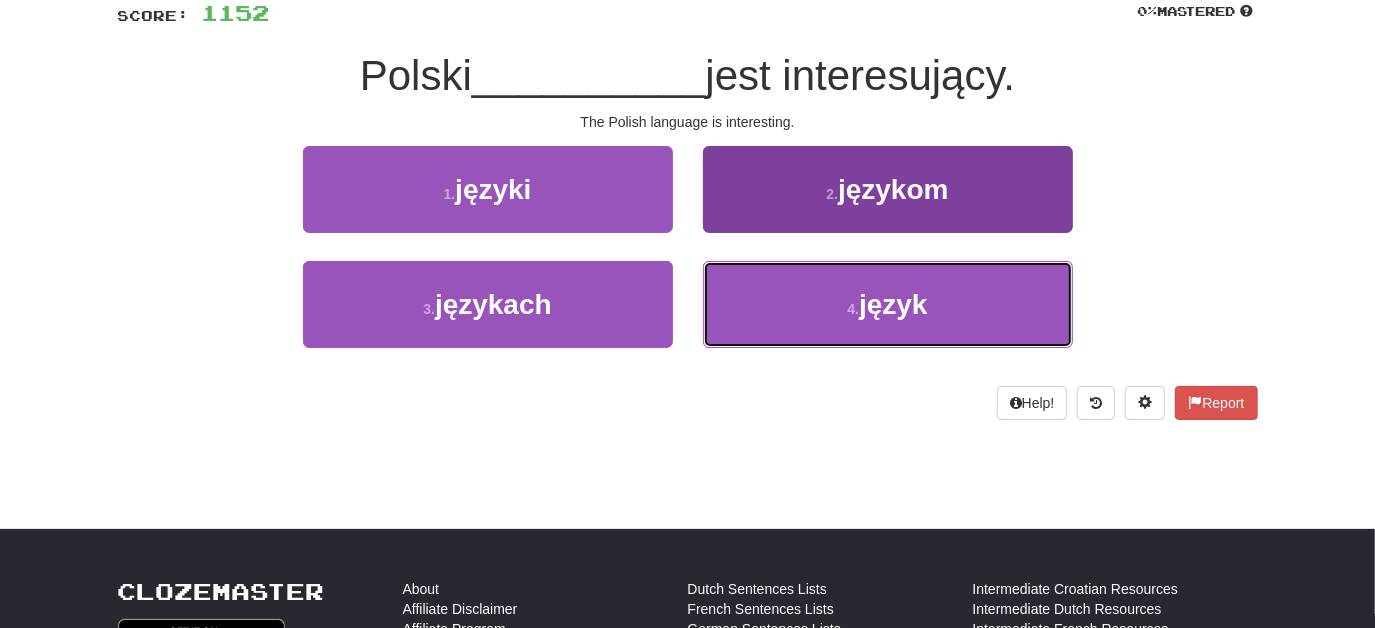 click on "4 .  język" at bounding box center (888, 304) 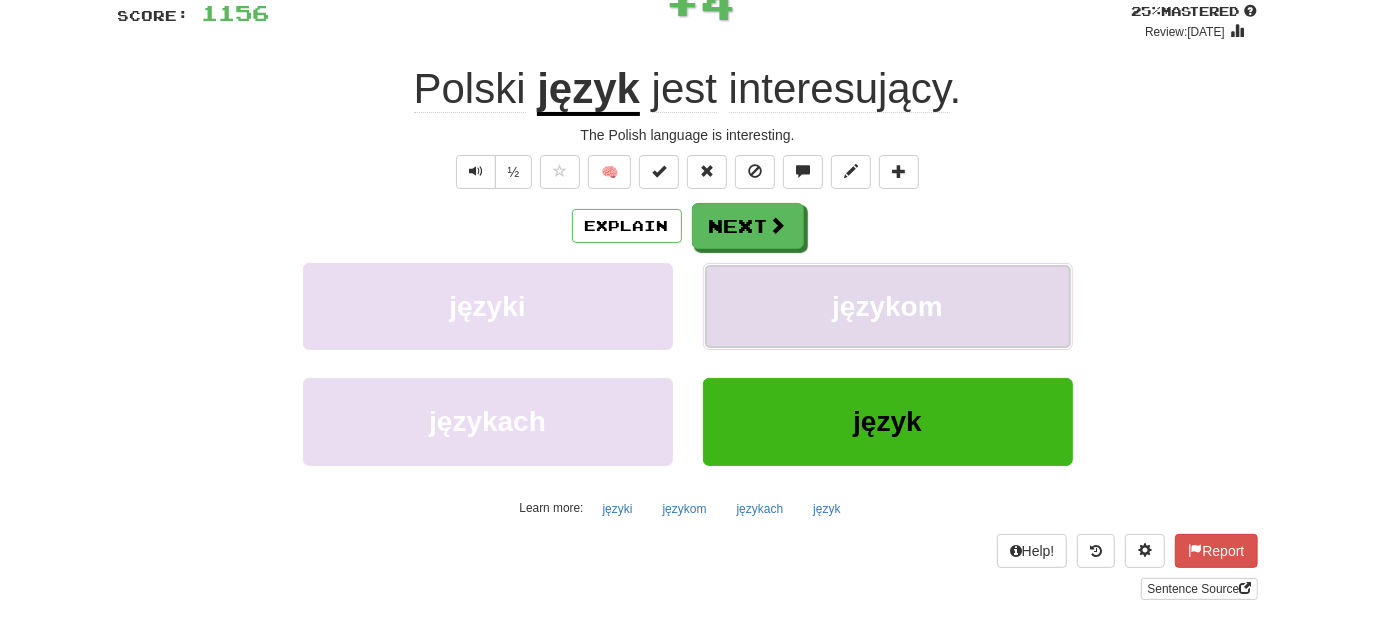 click on "językom" at bounding box center [888, 306] 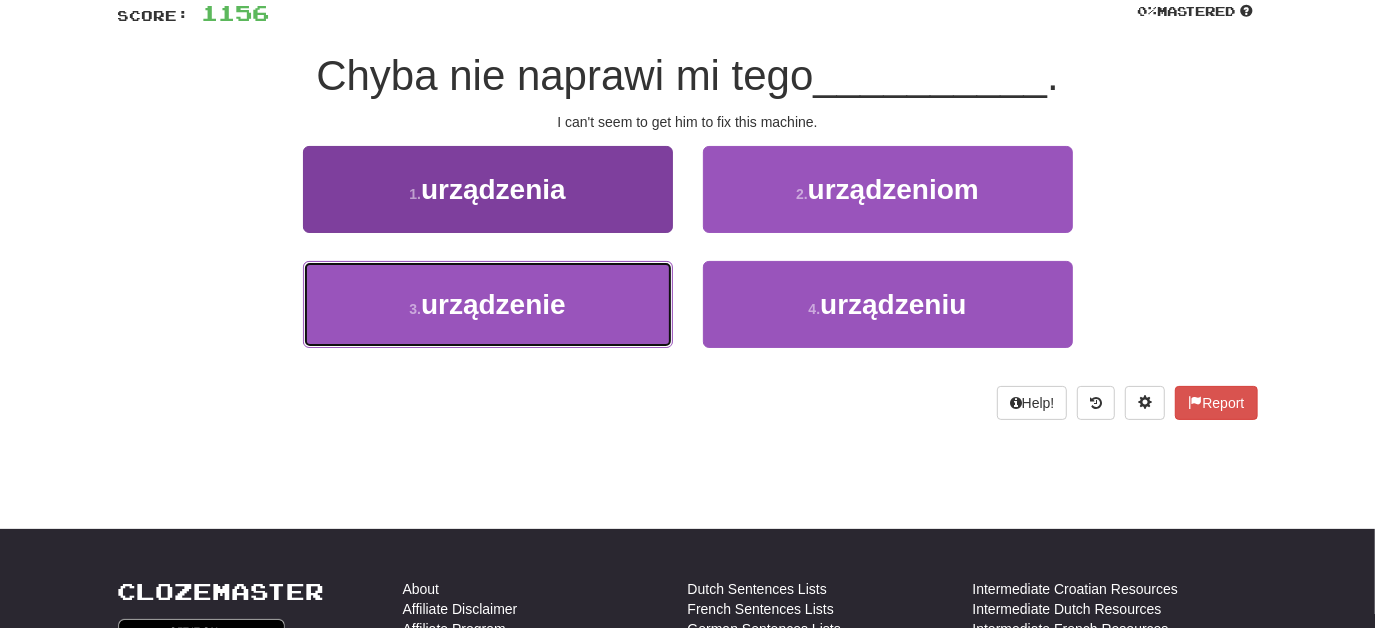 drag, startPoint x: 605, startPoint y: 300, endPoint x: 627, endPoint y: 295, distance: 22.561028 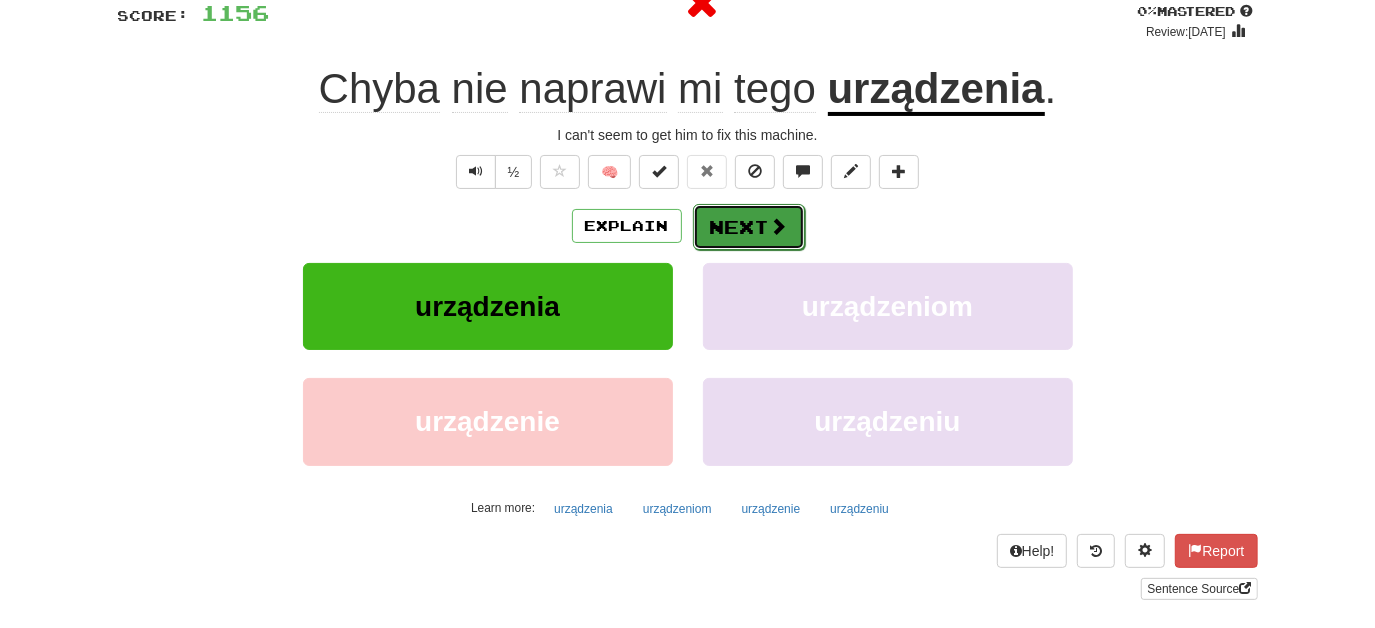 click on "Next" at bounding box center [749, 227] 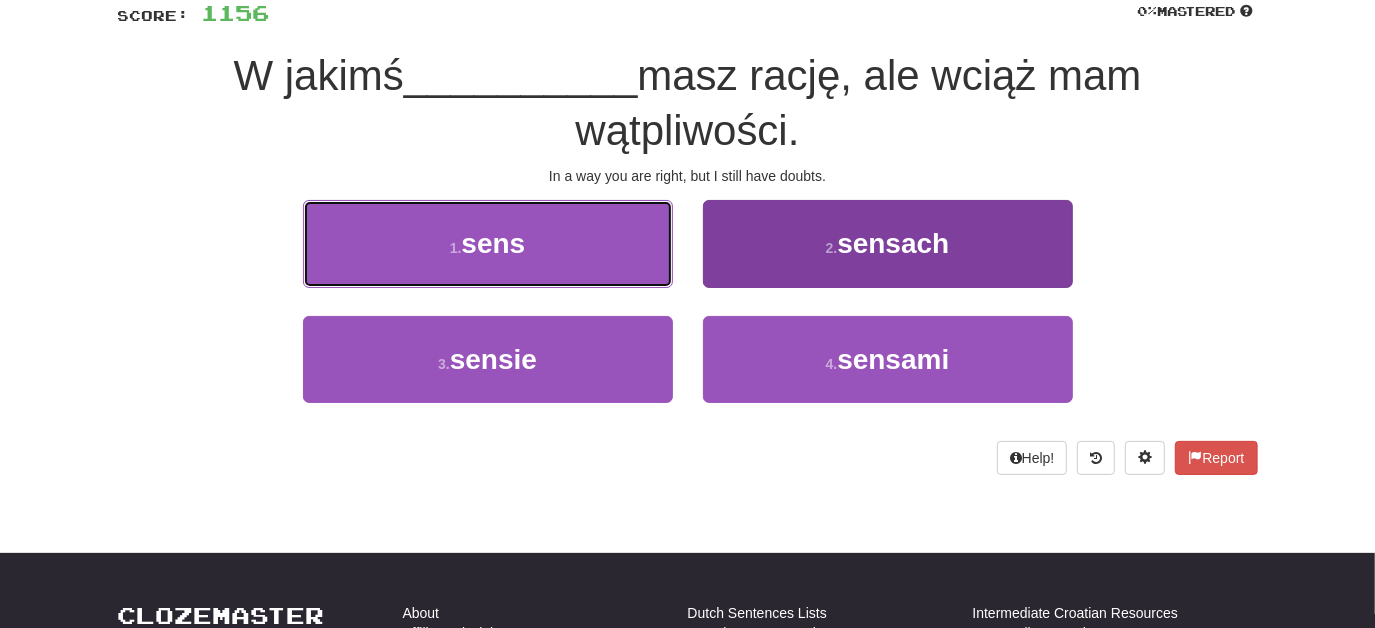 drag, startPoint x: 597, startPoint y: 263, endPoint x: 706, endPoint y: 273, distance: 109.457756 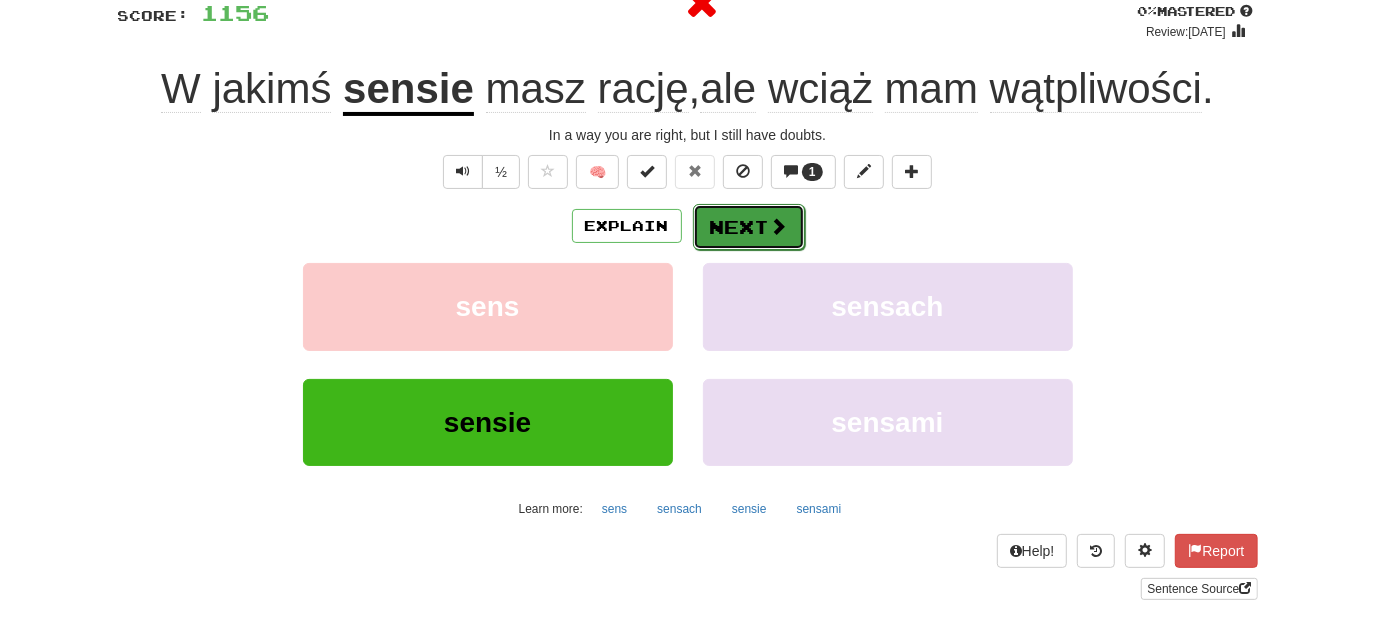 click on "Next" at bounding box center [749, 227] 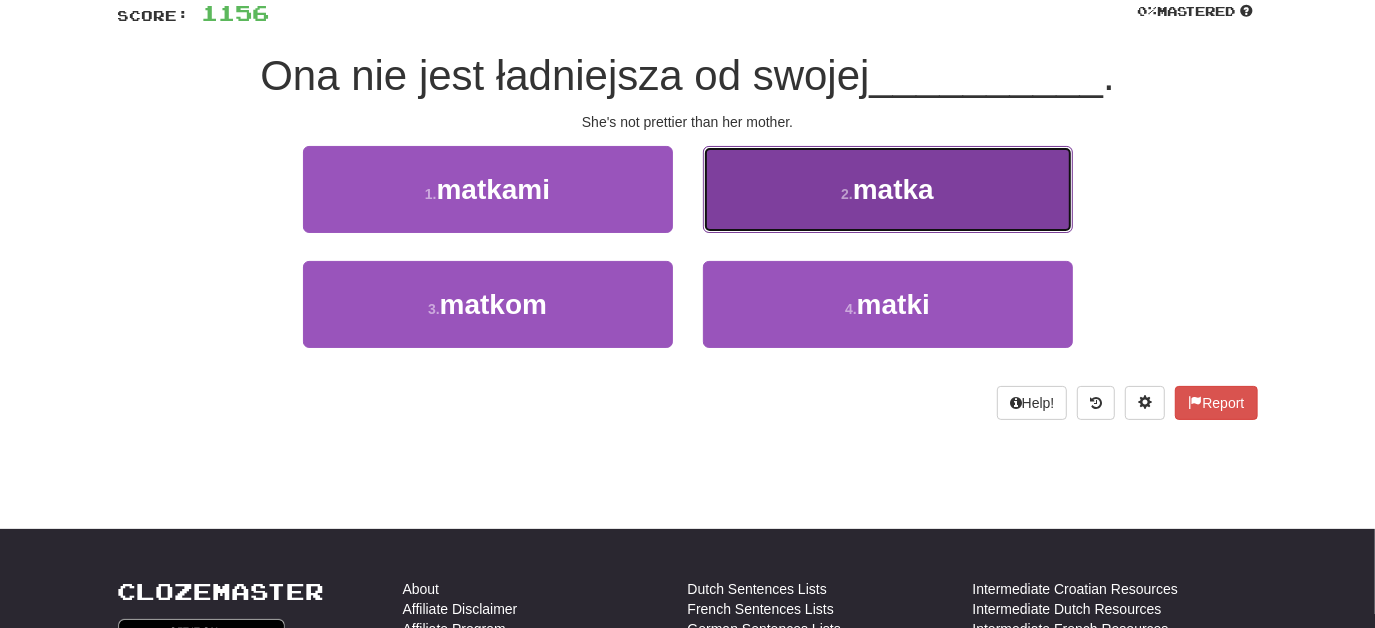 click on "2 .  matka" at bounding box center [888, 189] 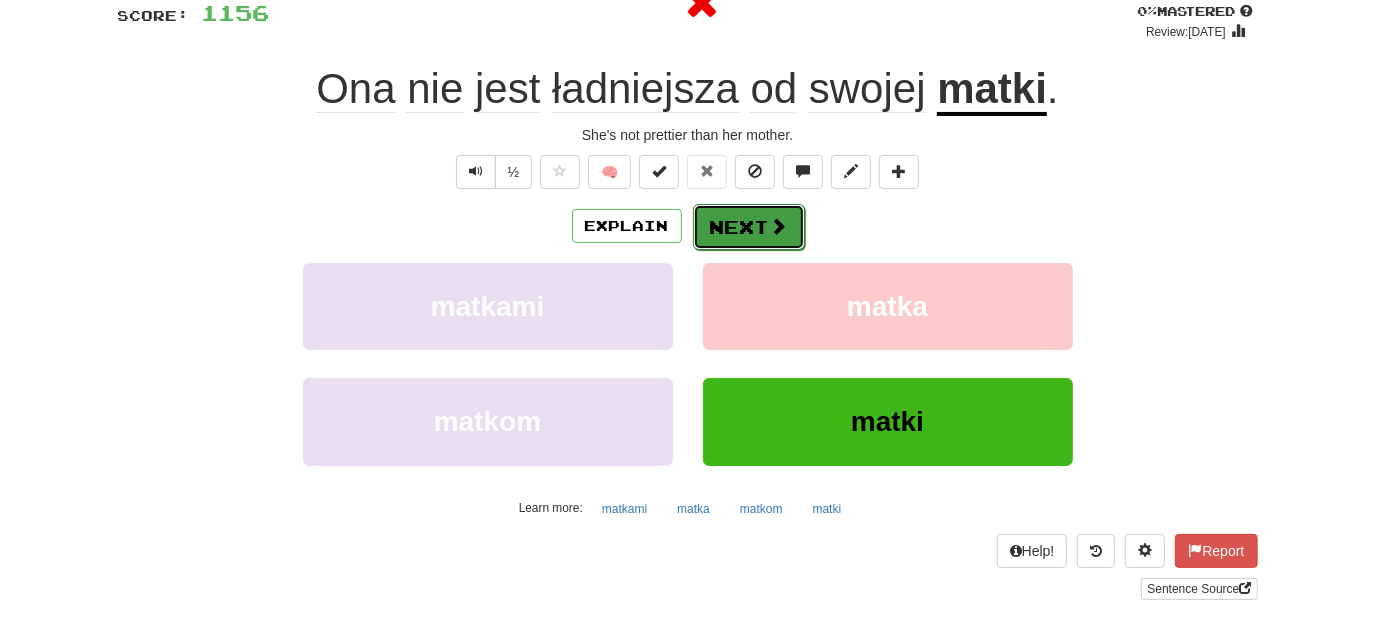 click at bounding box center (779, 226) 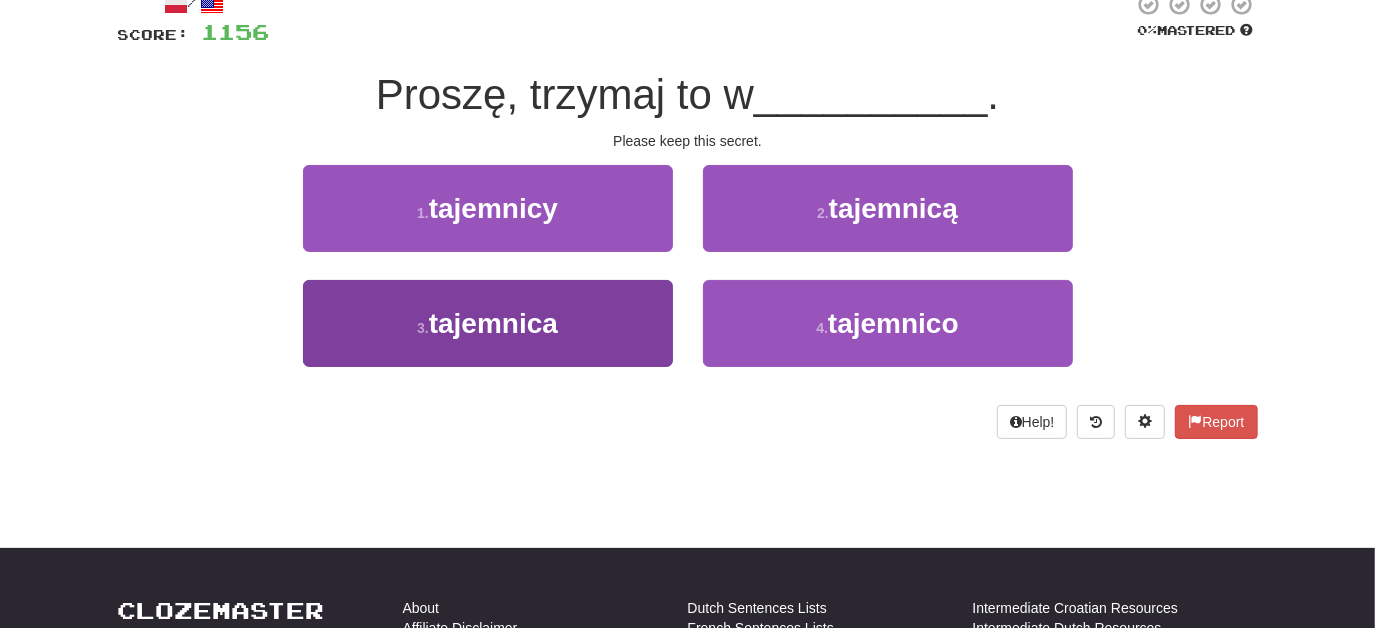 scroll, scrollTop: 127, scrollLeft: 0, axis: vertical 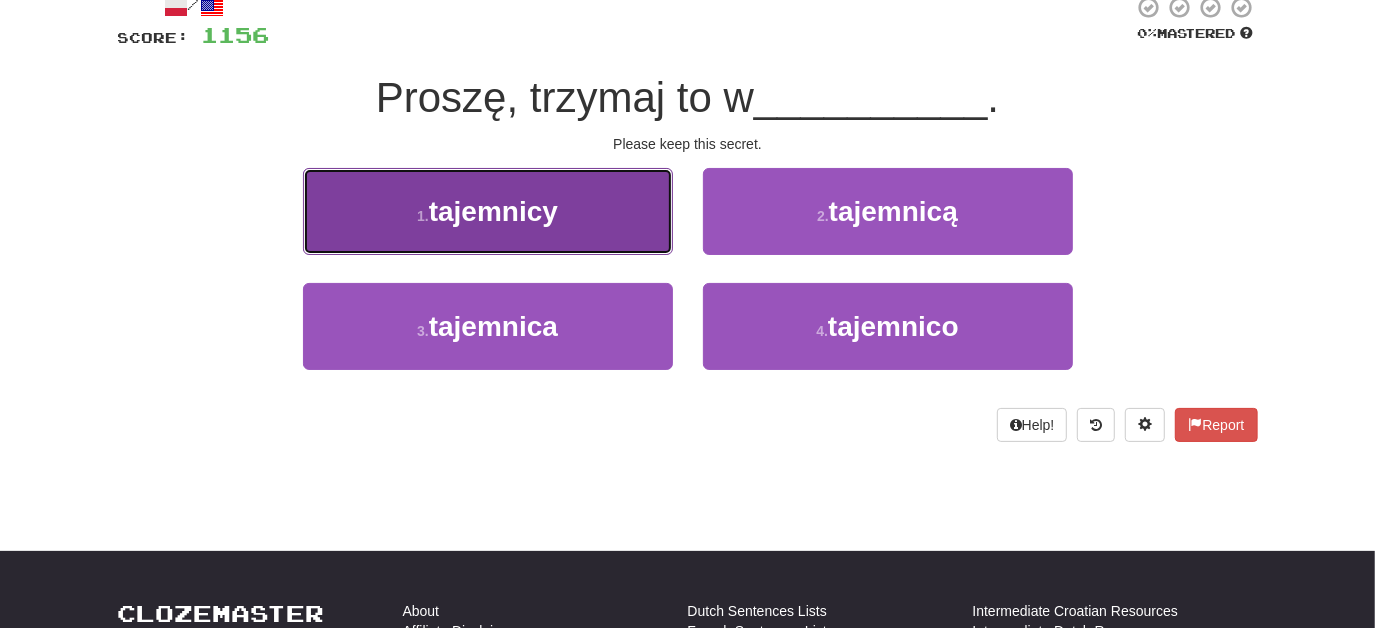 click on "1 .  tajemnicy" at bounding box center [488, 211] 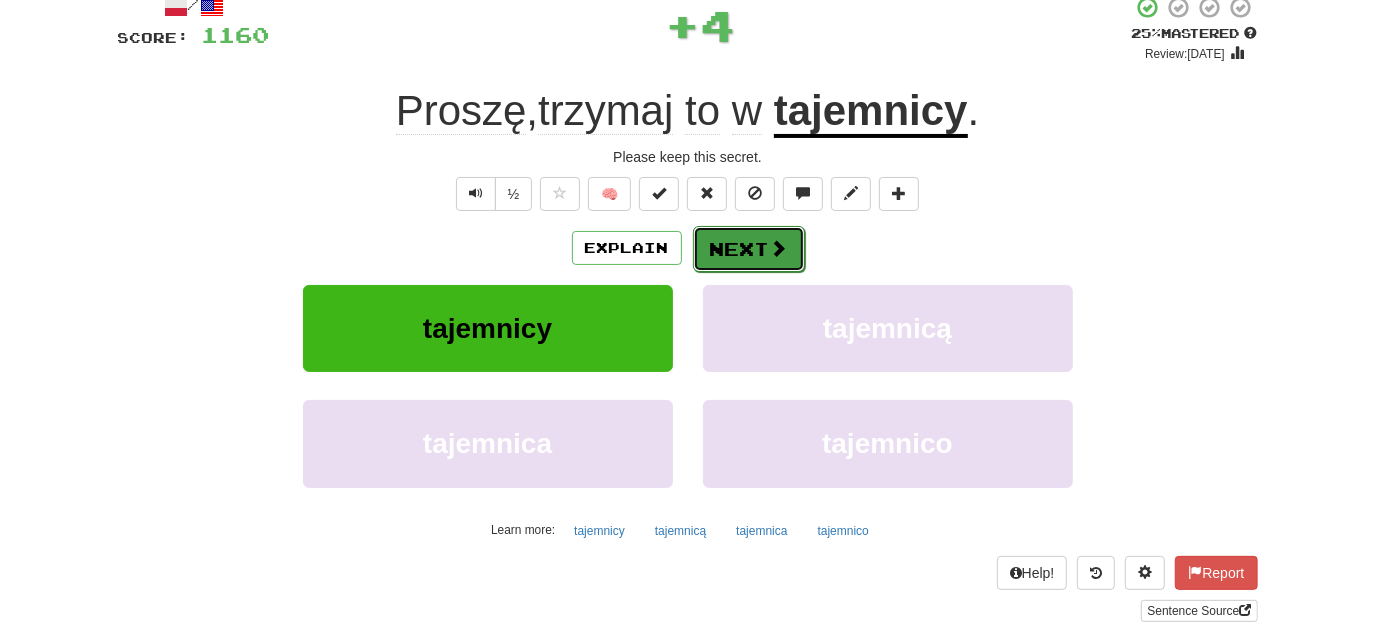 click on "Next" at bounding box center [749, 249] 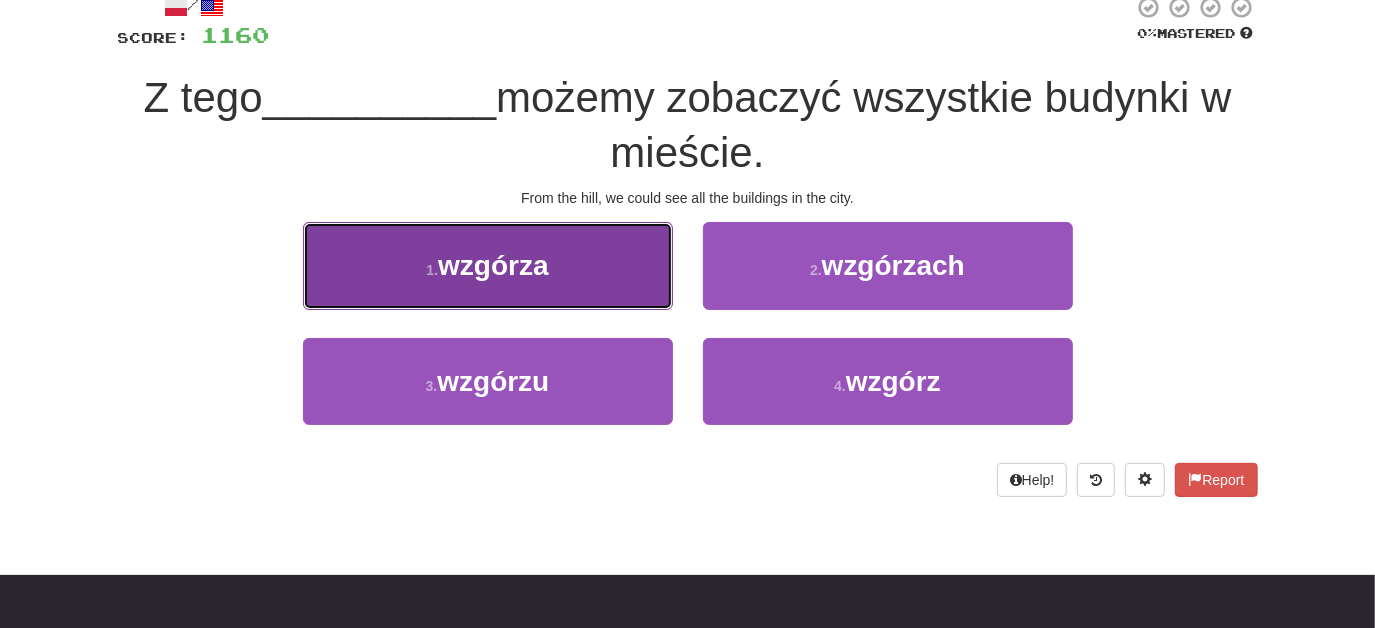 click on "1 .  wzgórza" at bounding box center (488, 265) 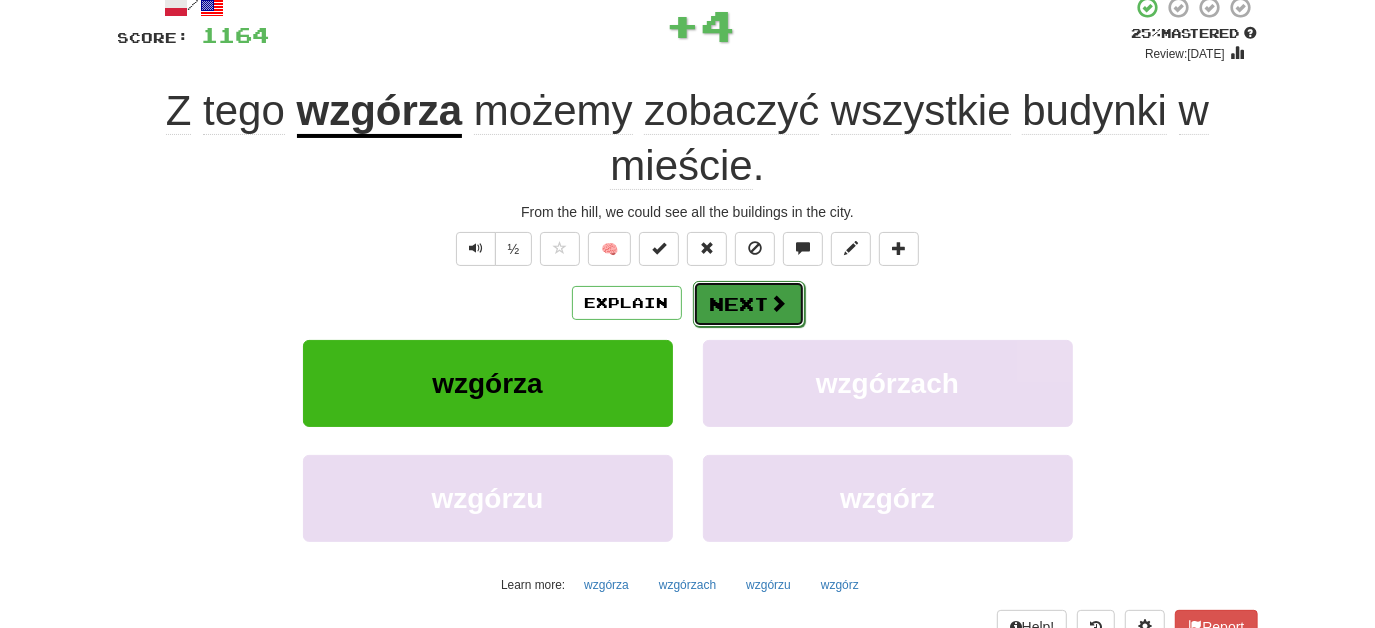 click on "Next" at bounding box center (749, 304) 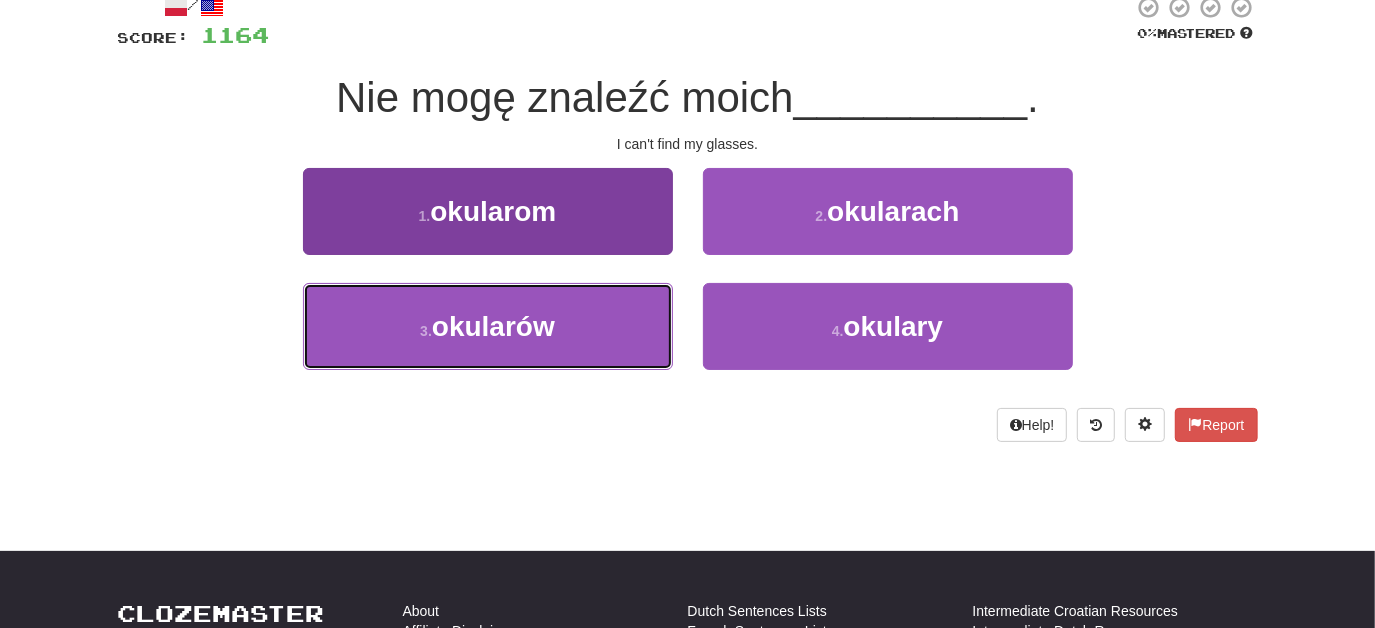 drag, startPoint x: 611, startPoint y: 303, endPoint x: 636, endPoint y: 306, distance: 25.179358 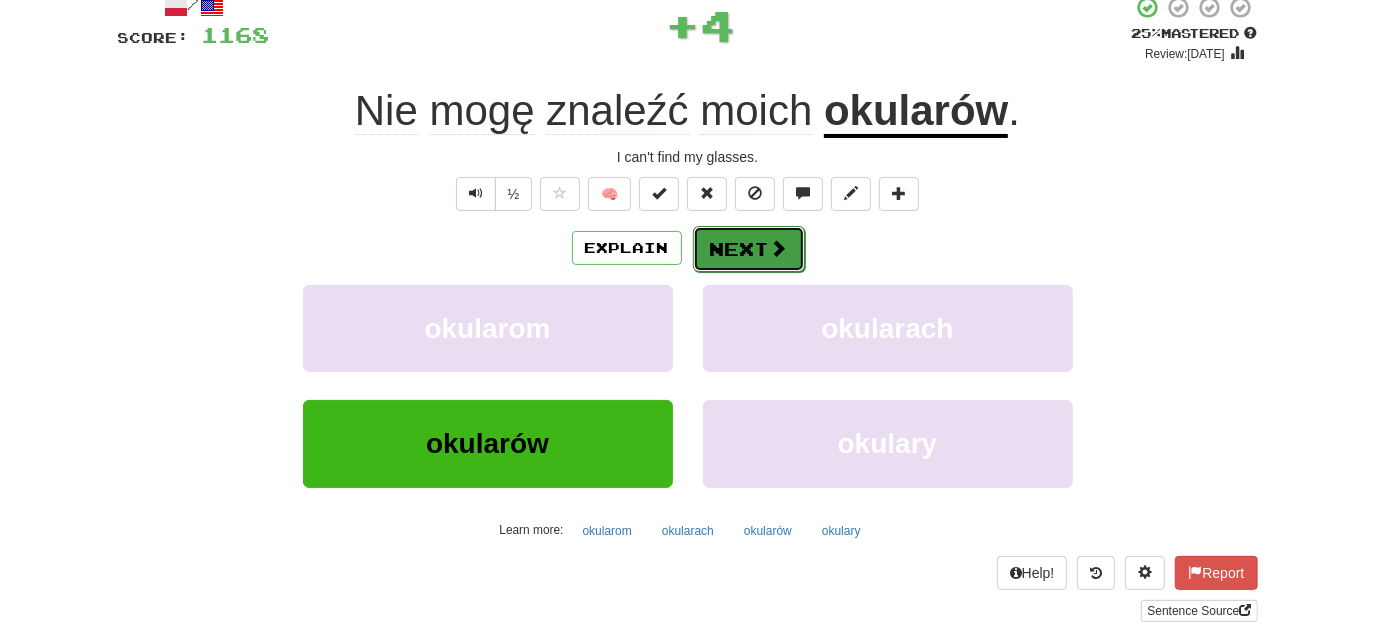 click on "Next" at bounding box center [749, 249] 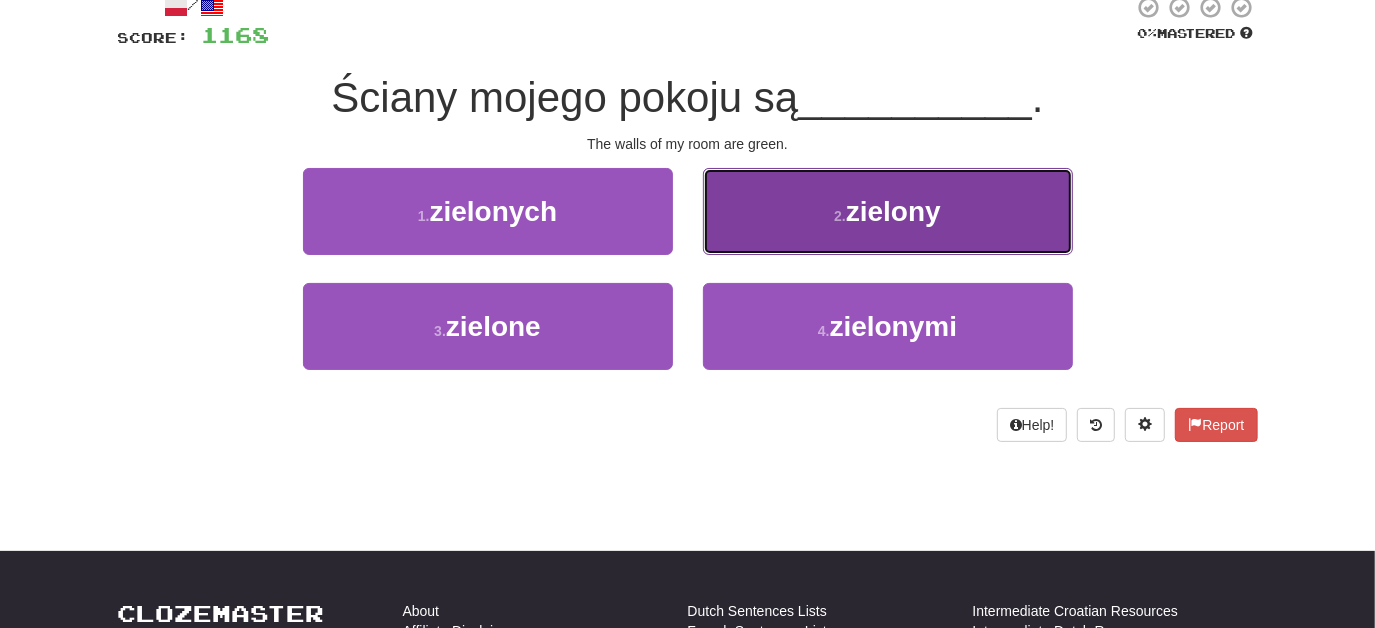 click on "2 .  zielony" at bounding box center [888, 211] 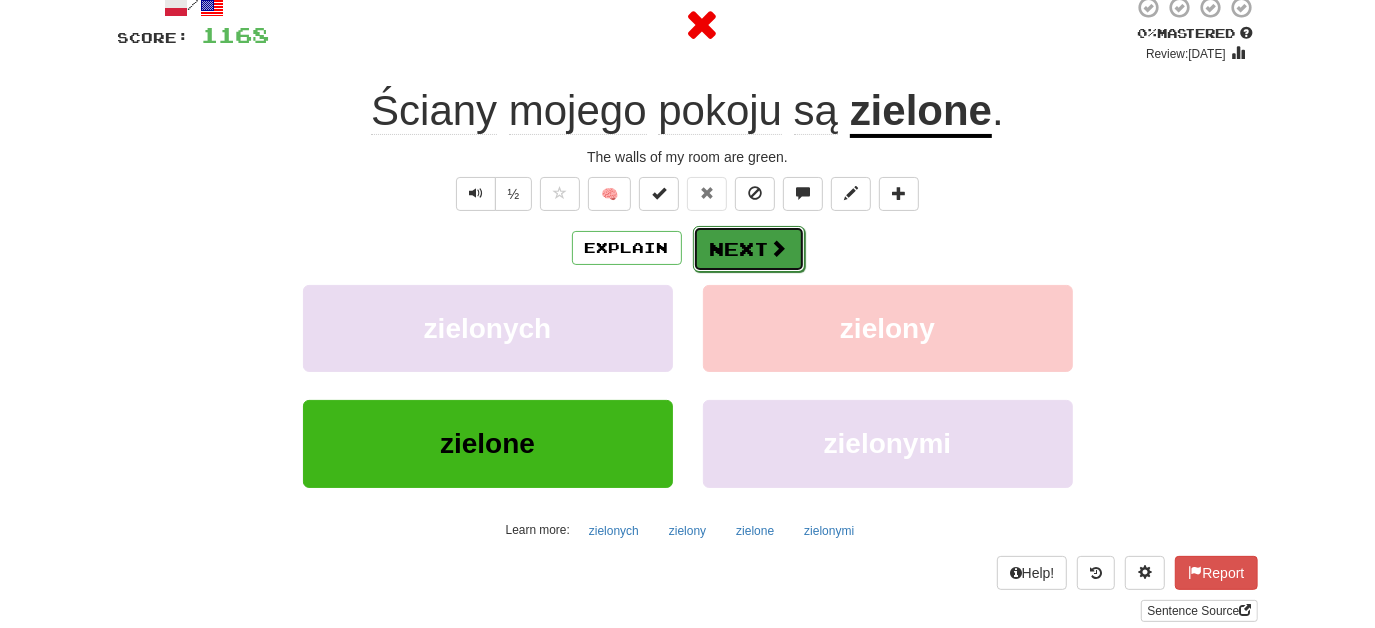 click on "Next" at bounding box center (749, 249) 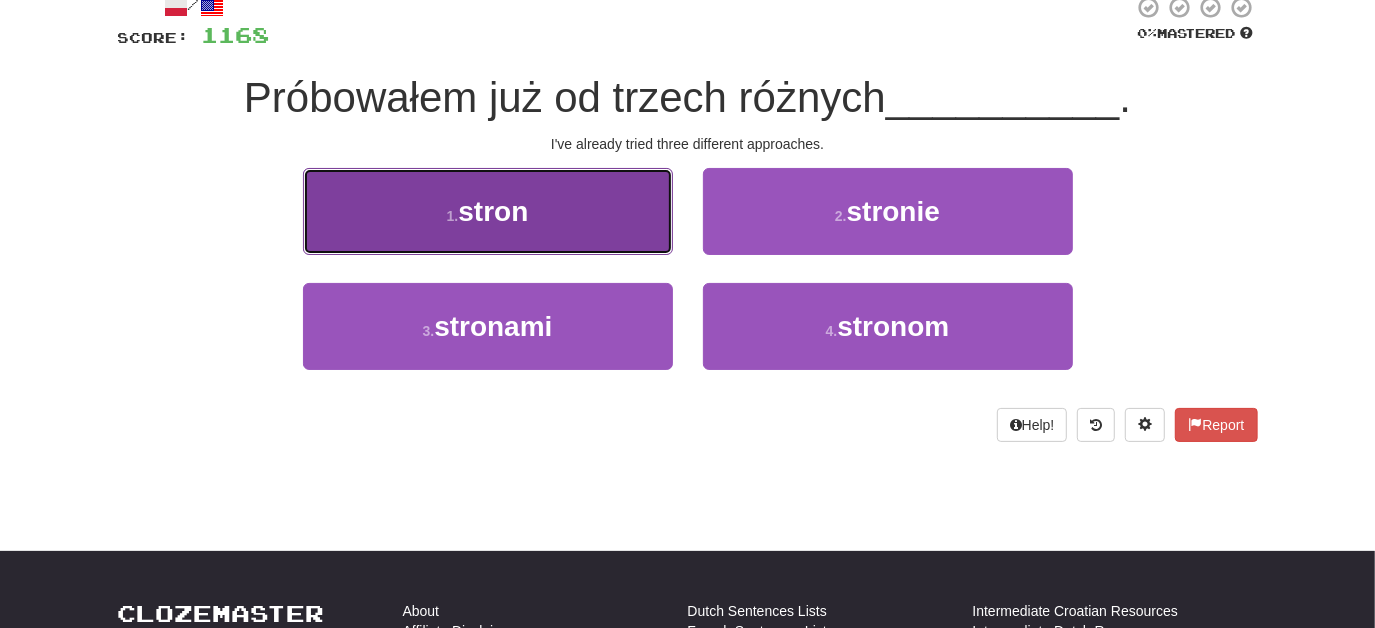 click on "1 .  stron" at bounding box center (488, 211) 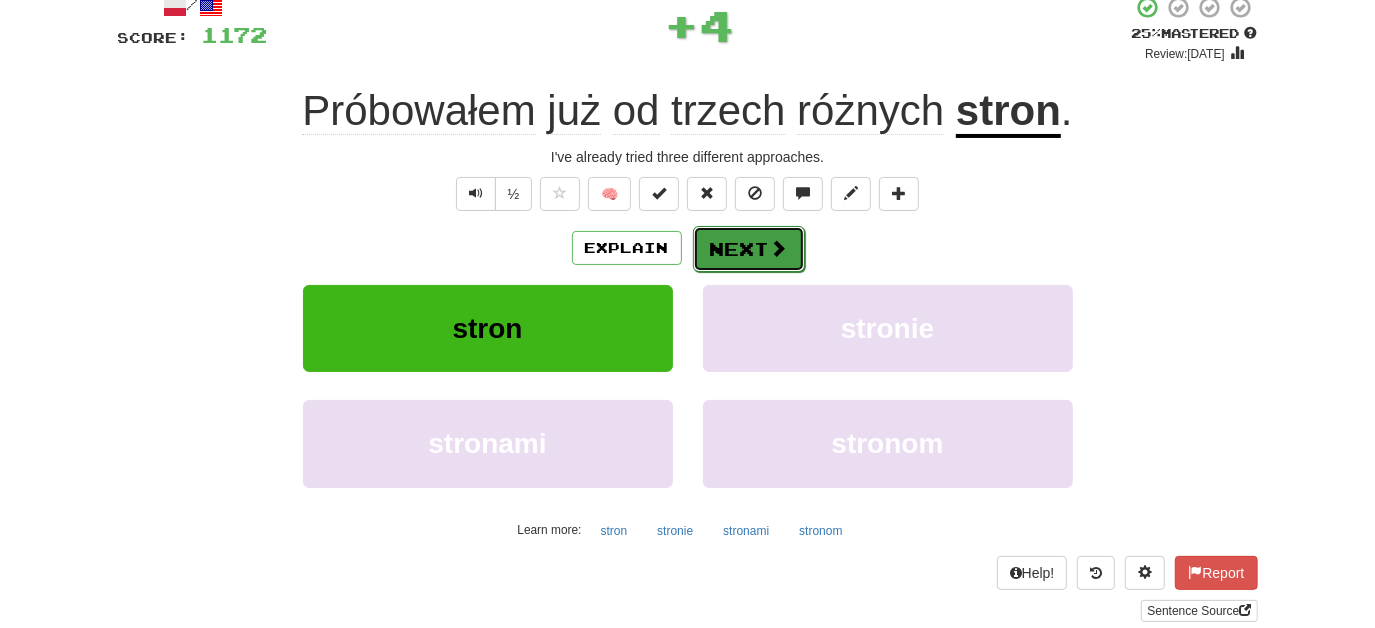click on "Next" at bounding box center [749, 249] 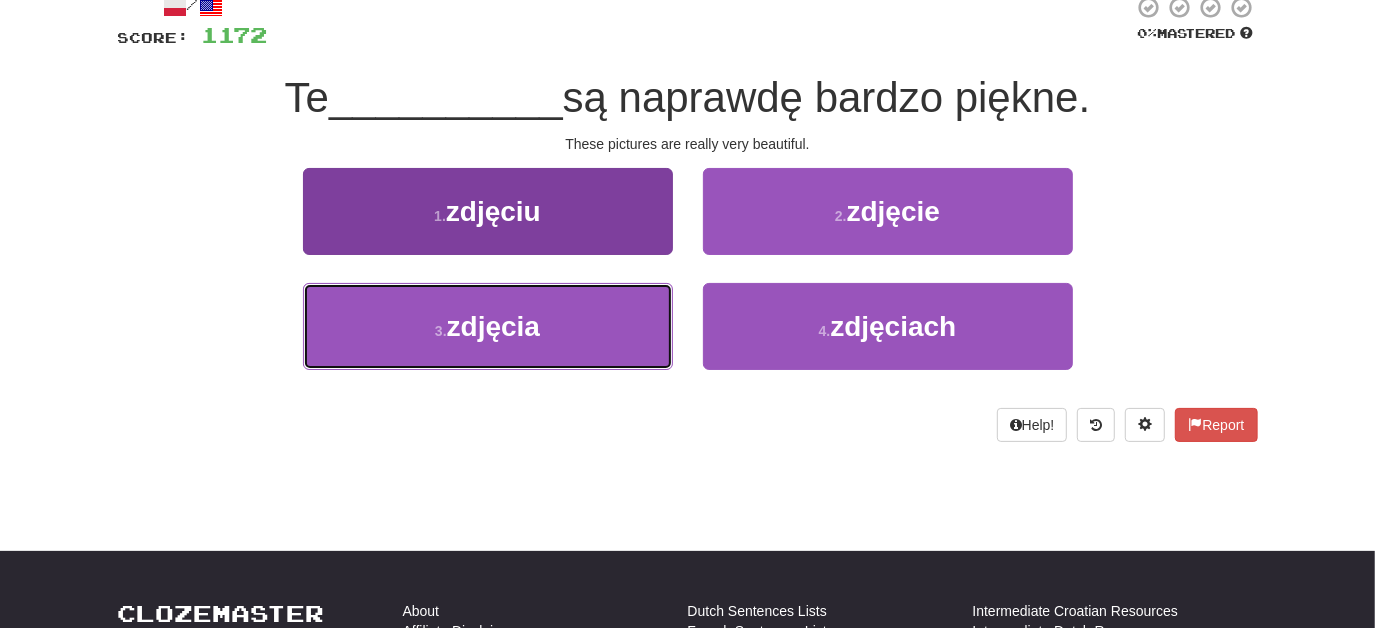 click on "3 .  zdjęcia" at bounding box center (488, 326) 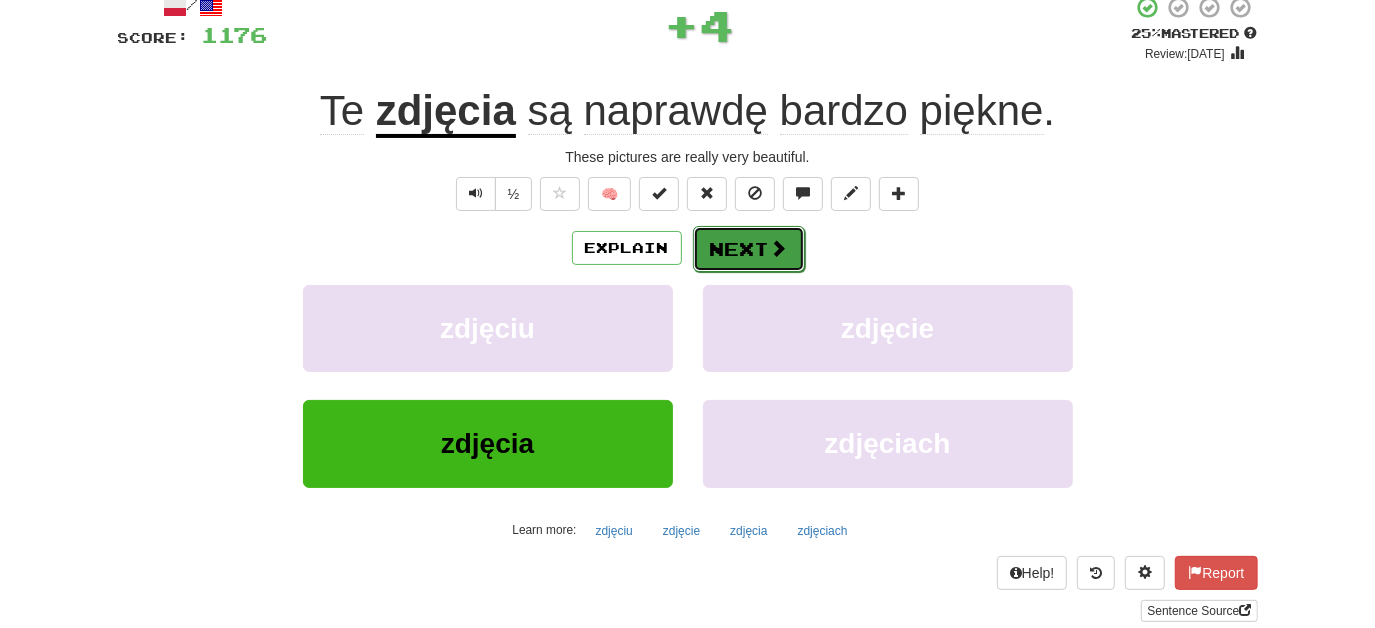 drag, startPoint x: 730, startPoint y: 255, endPoint x: 741, endPoint y: 247, distance: 13.601471 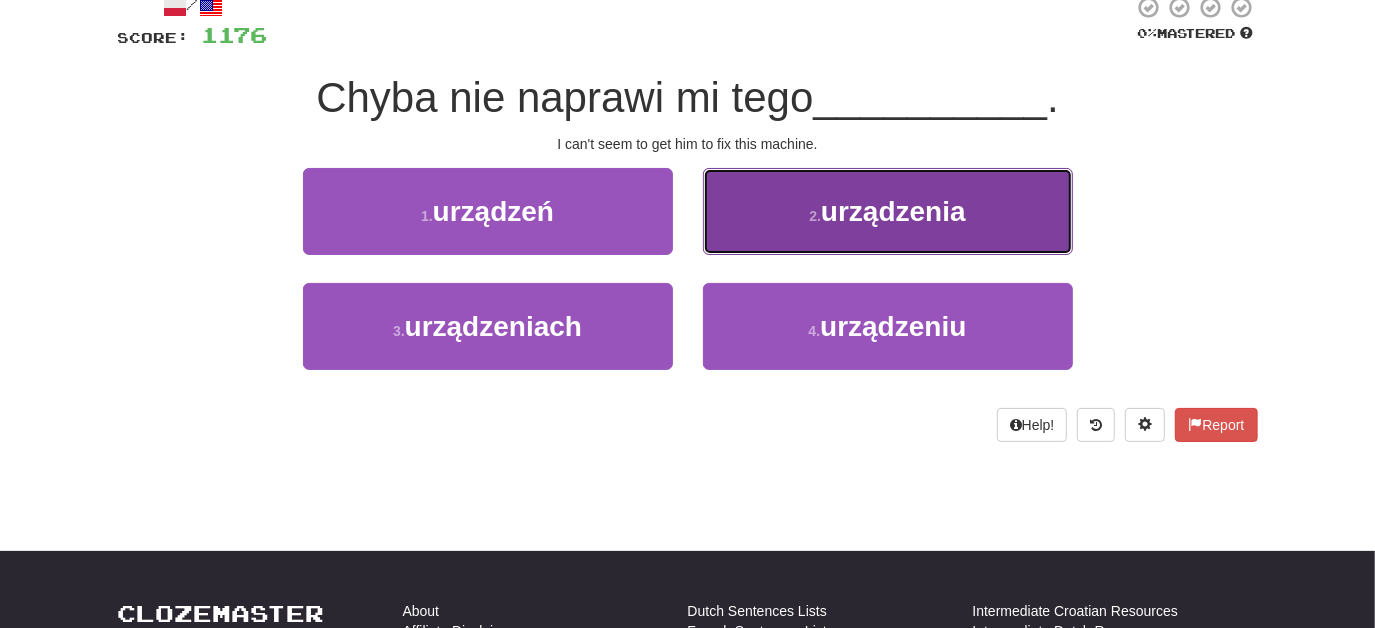 click on "2 .  urządzenia" at bounding box center [888, 211] 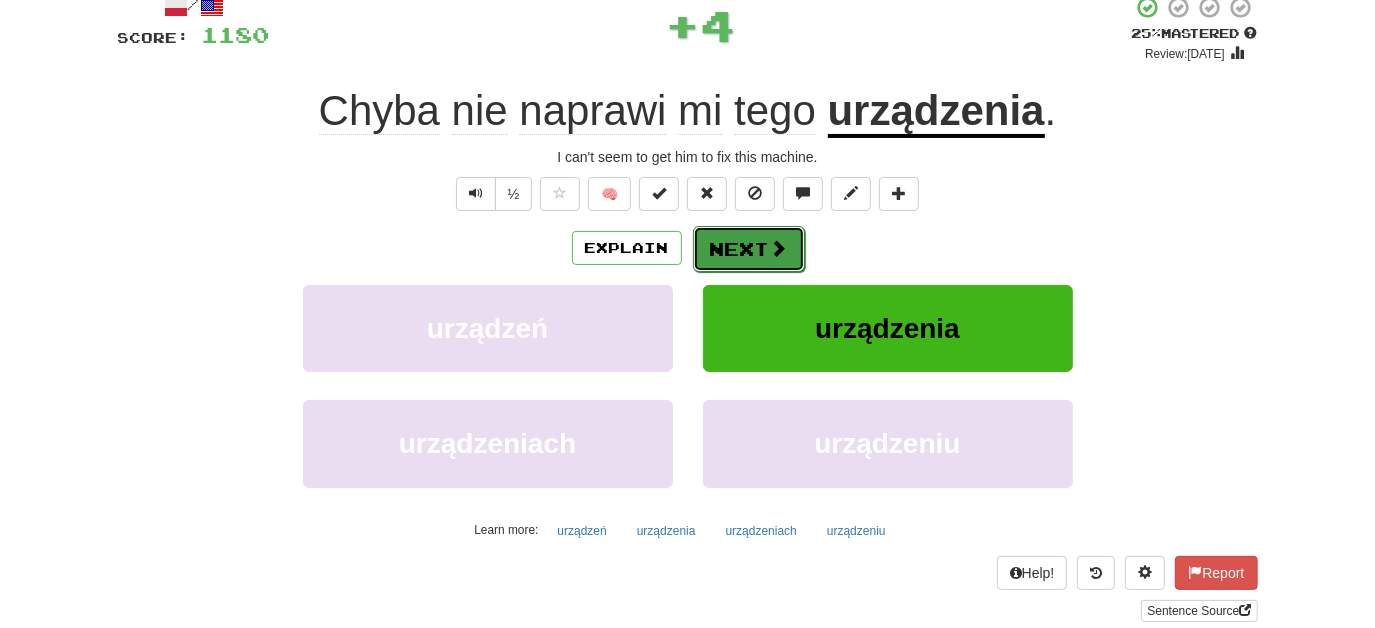 click on "Next" at bounding box center [749, 249] 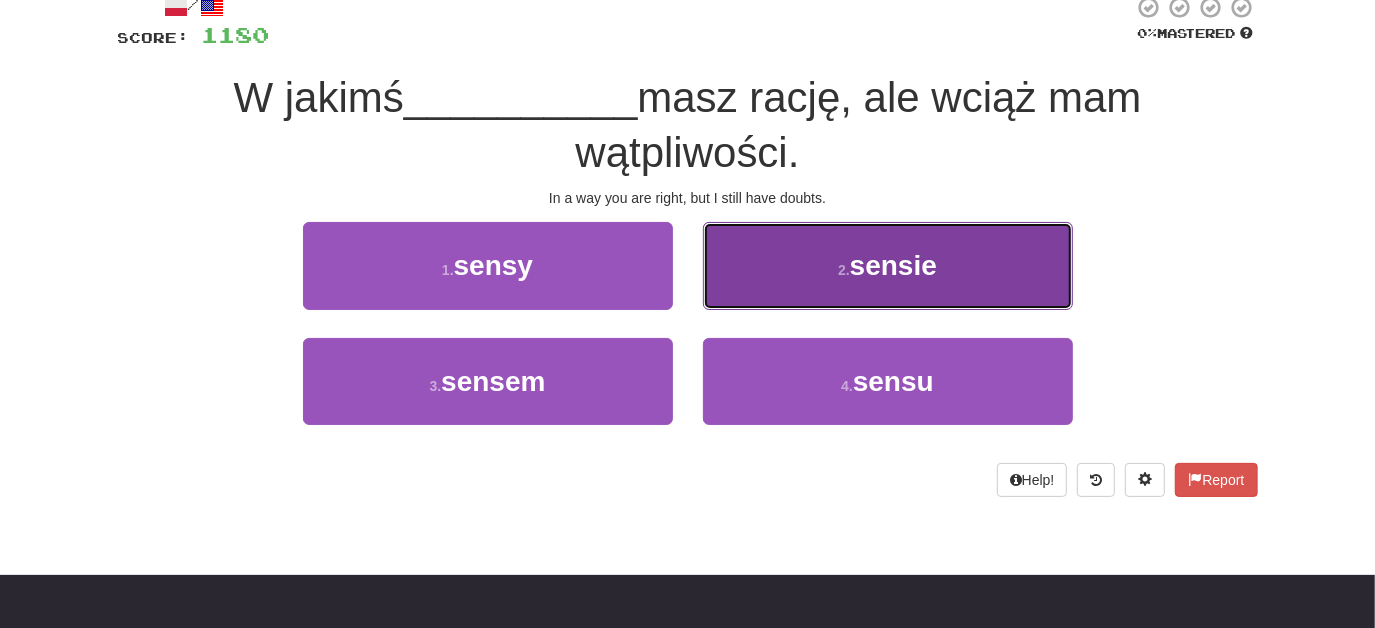click on "2 .  sensie" at bounding box center (888, 265) 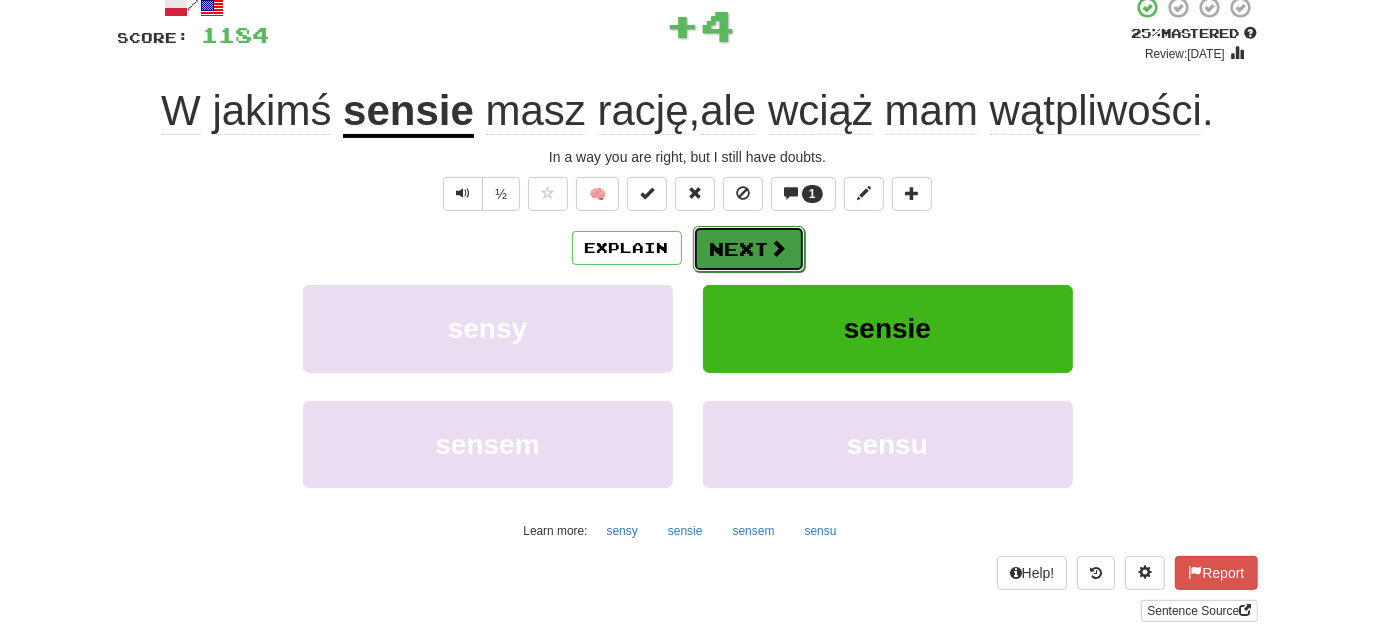 click on "Next" at bounding box center [749, 249] 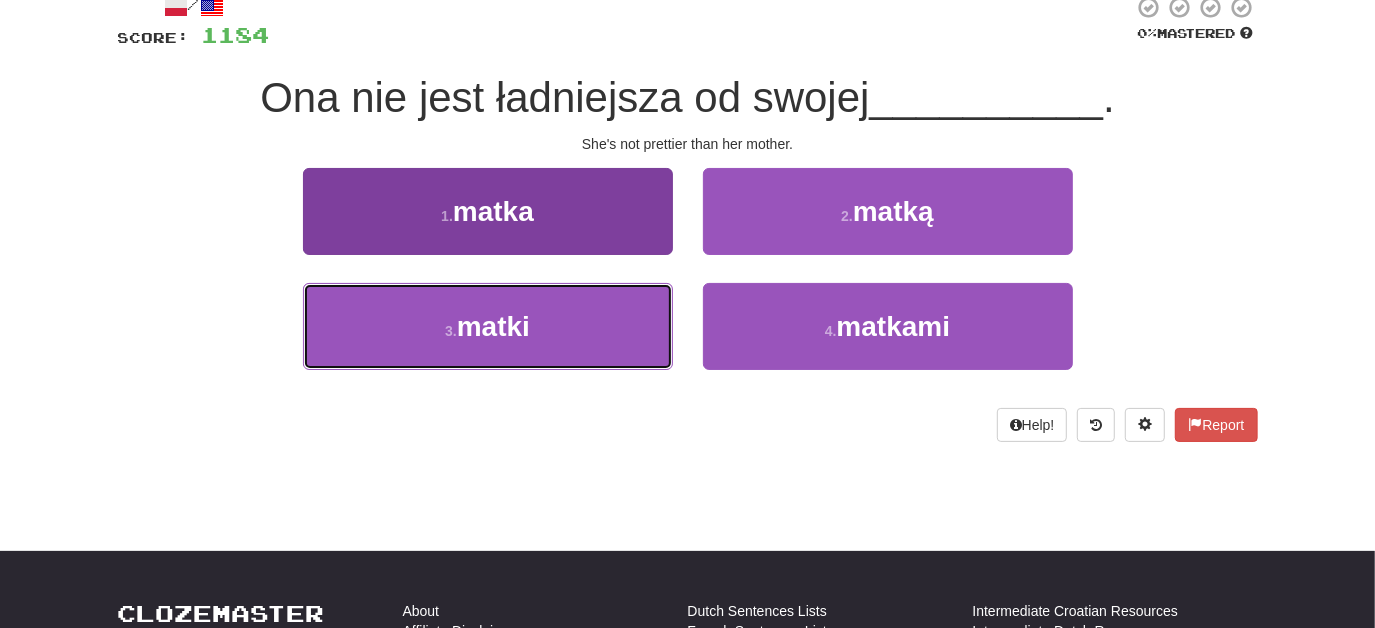 click on "3 .  matki" at bounding box center (488, 326) 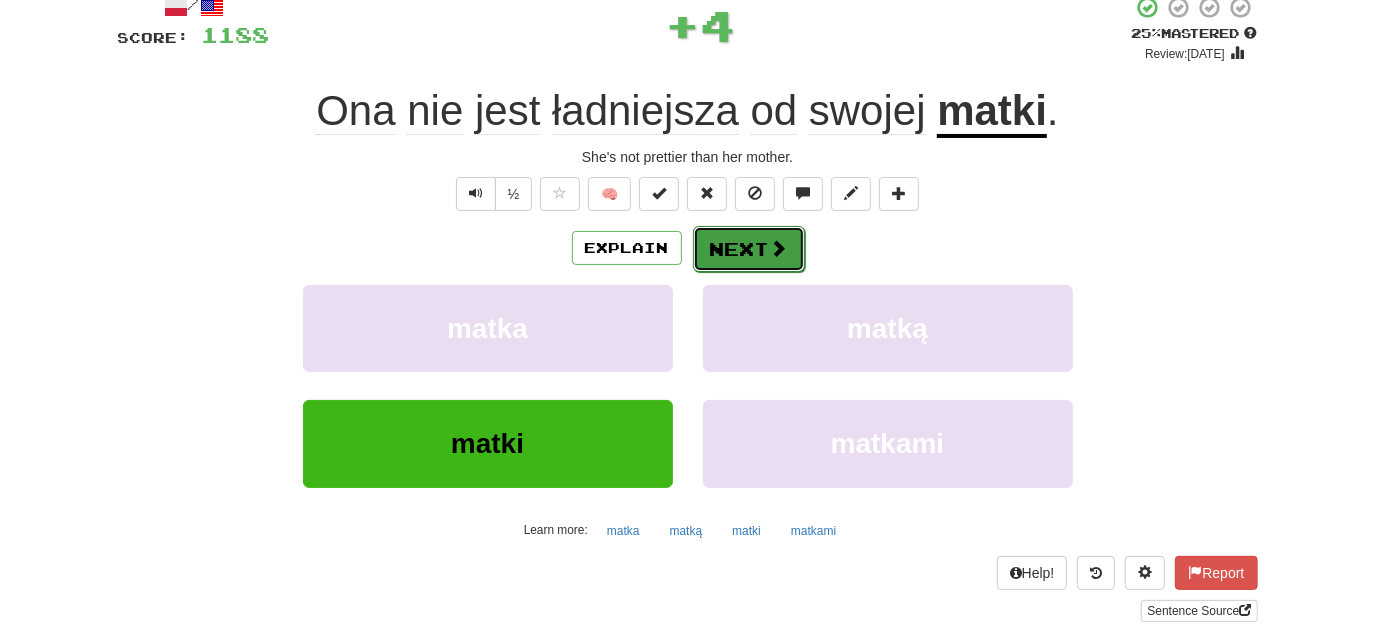 click on "Next" at bounding box center (749, 249) 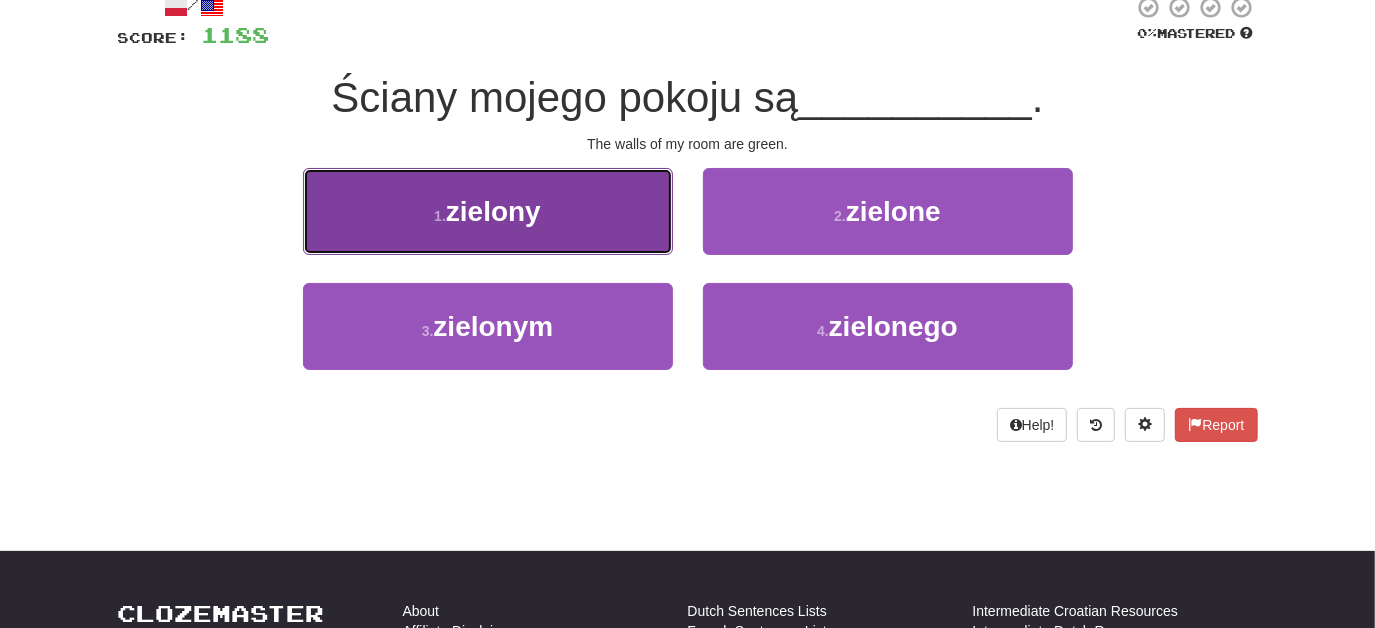 click on "1 .  zielony" at bounding box center [488, 211] 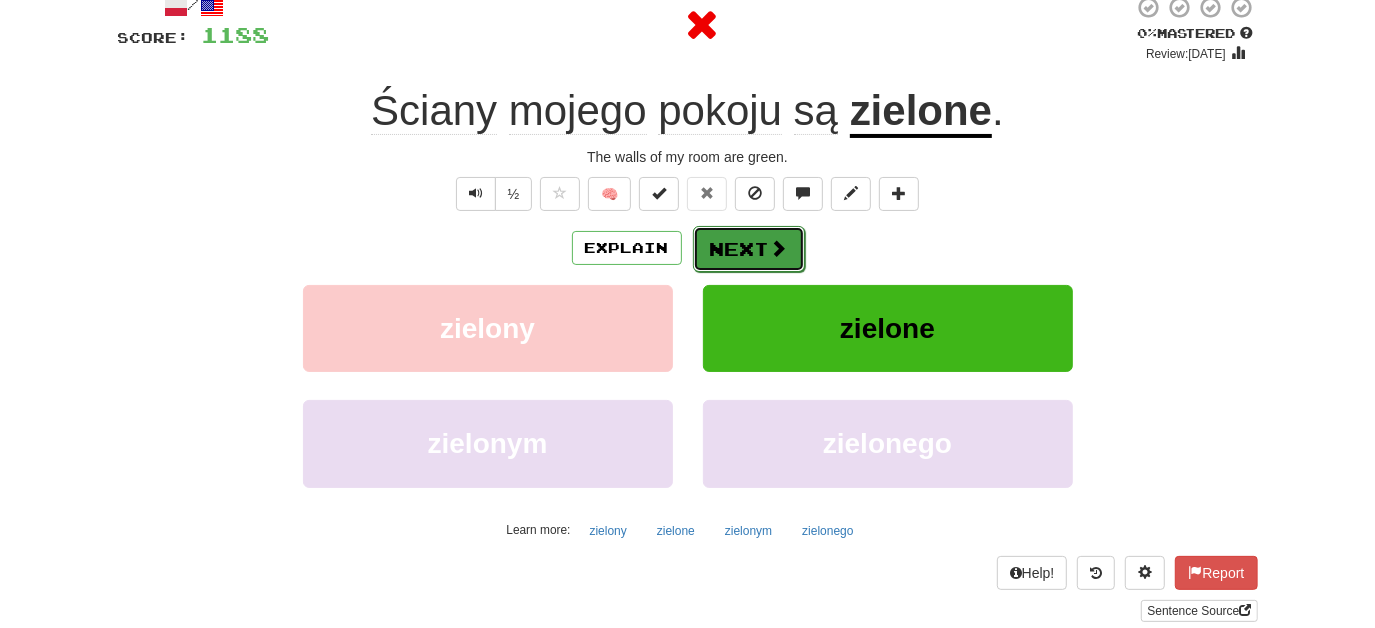 click on "Next" at bounding box center (749, 249) 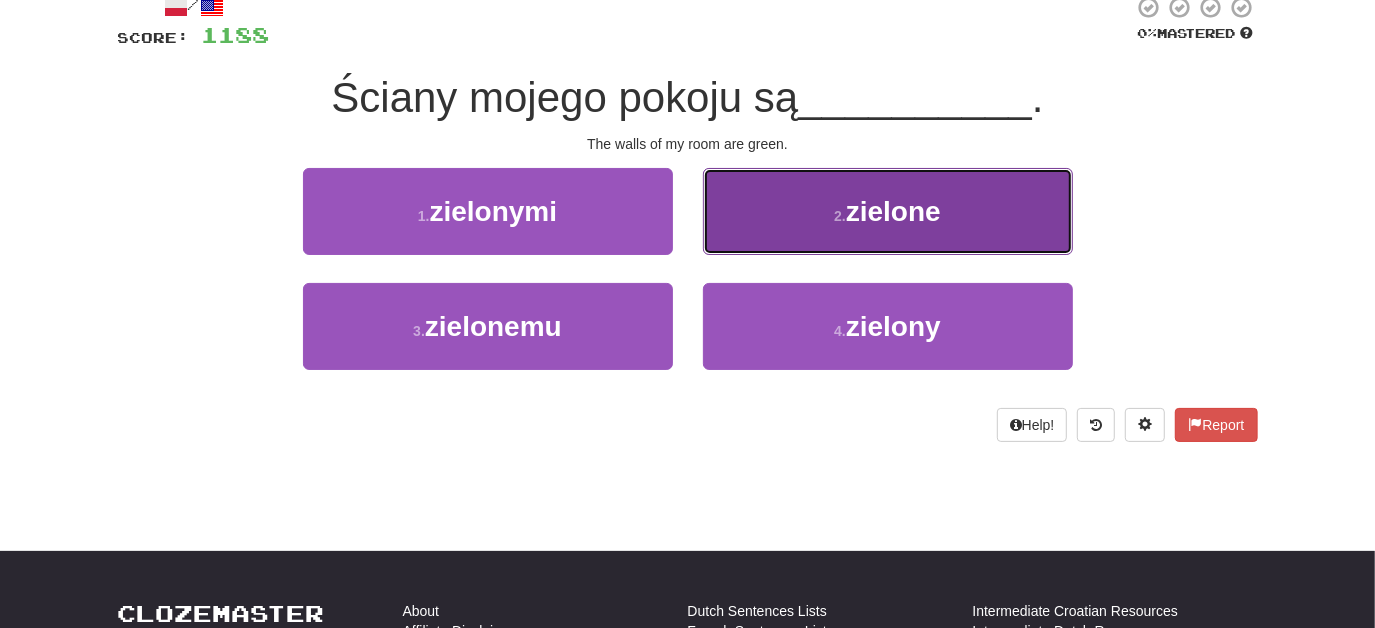 click on "2 .  zielone" at bounding box center [888, 211] 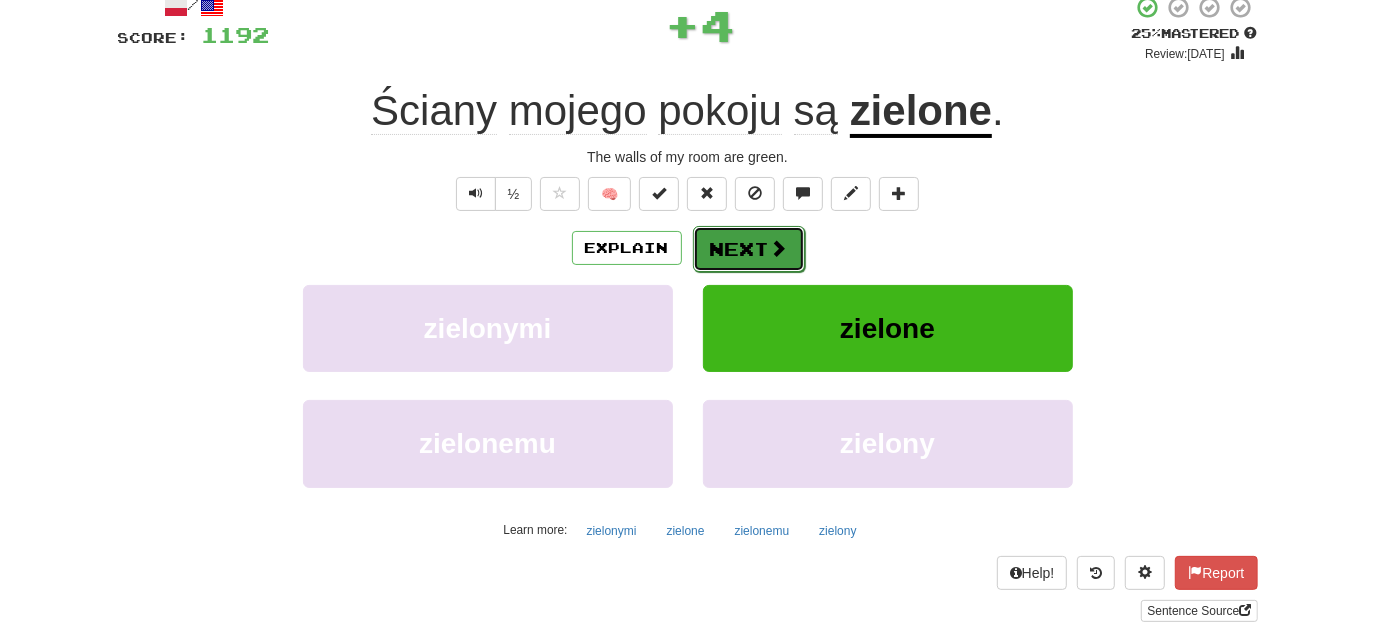 click on "Next" at bounding box center [749, 249] 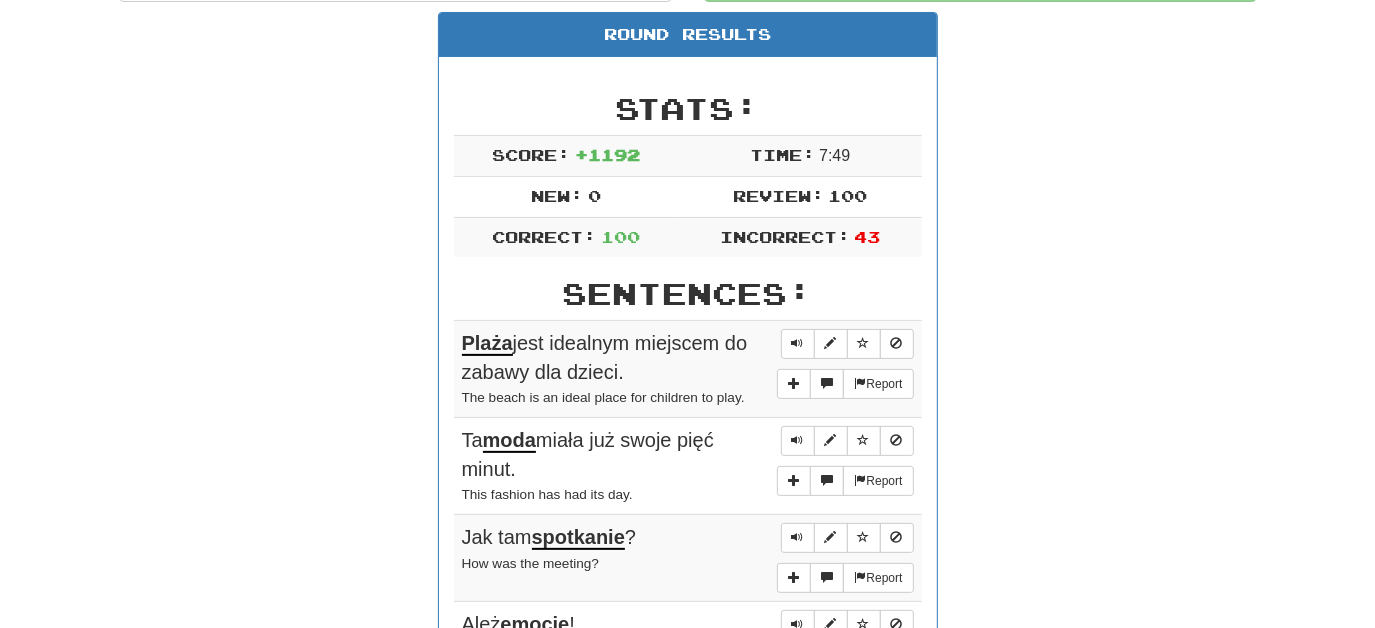 scroll, scrollTop: 215, scrollLeft: 0, axis: vertical 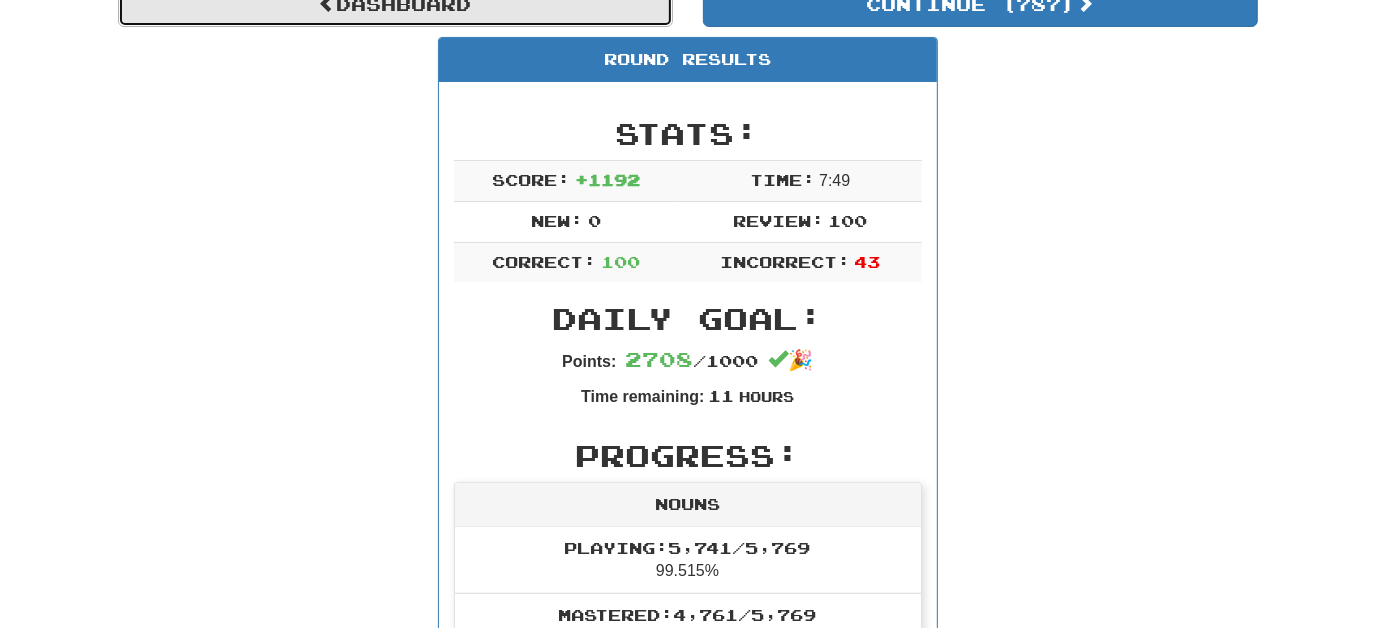 click on "Dashboard" at bounding box center [395, 4] 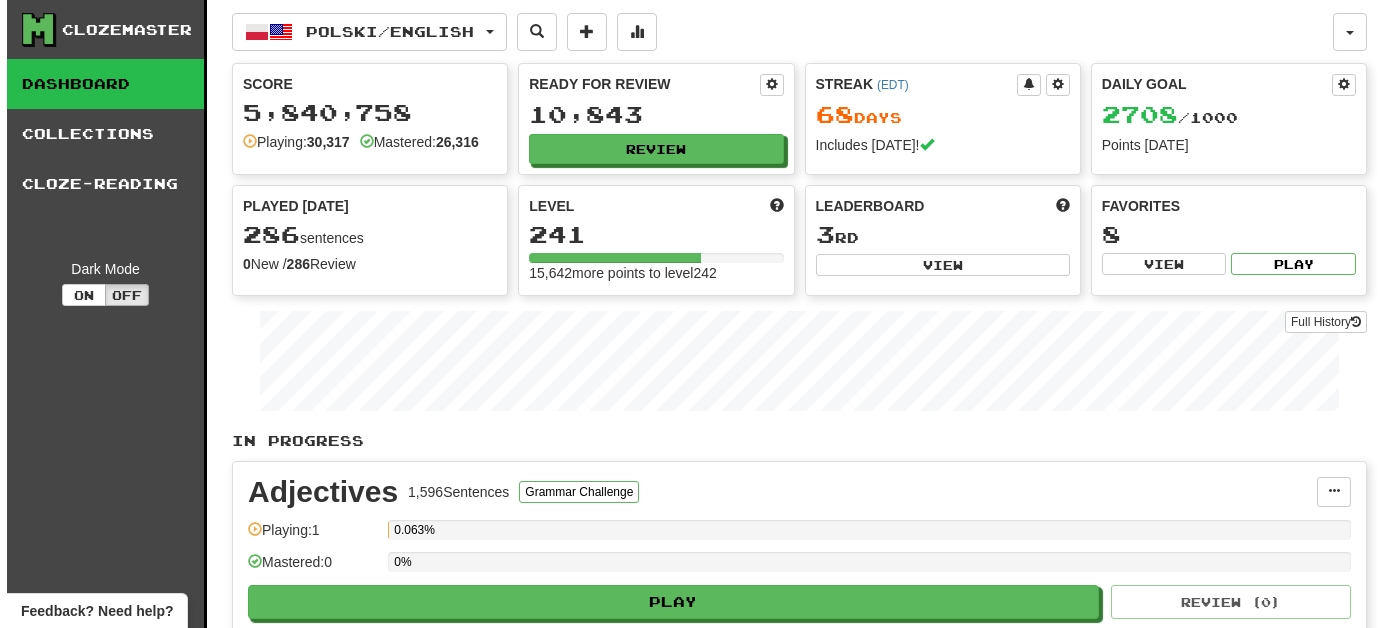 scroll, scrollTop: 0, scrollLeft: 0, axis: both 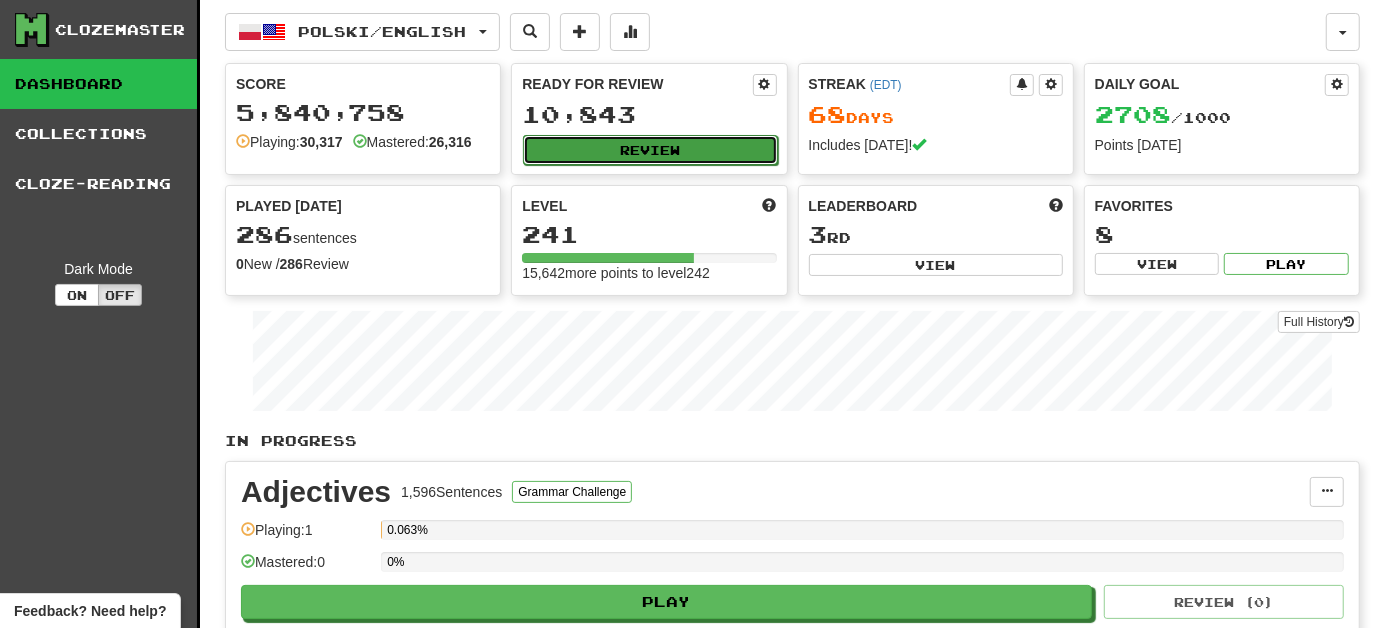 click on "Review" at bounding box center (650, 150) 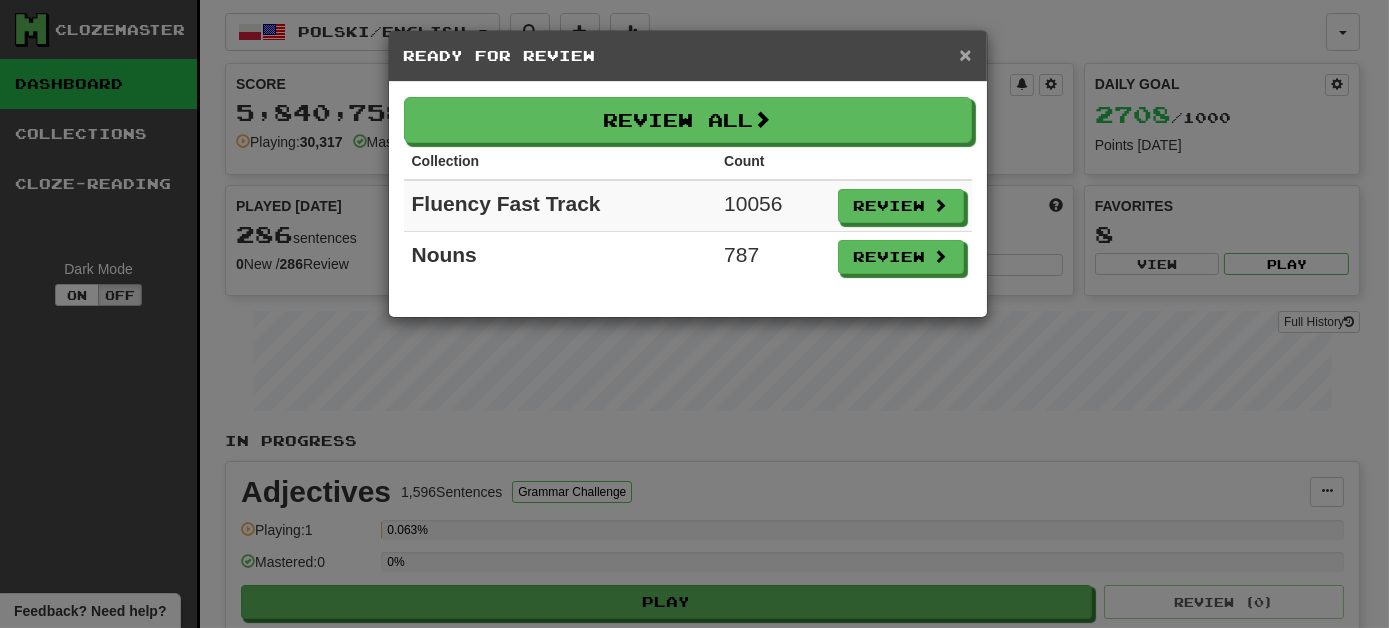 click on "×" at bounding box center (965, 54) 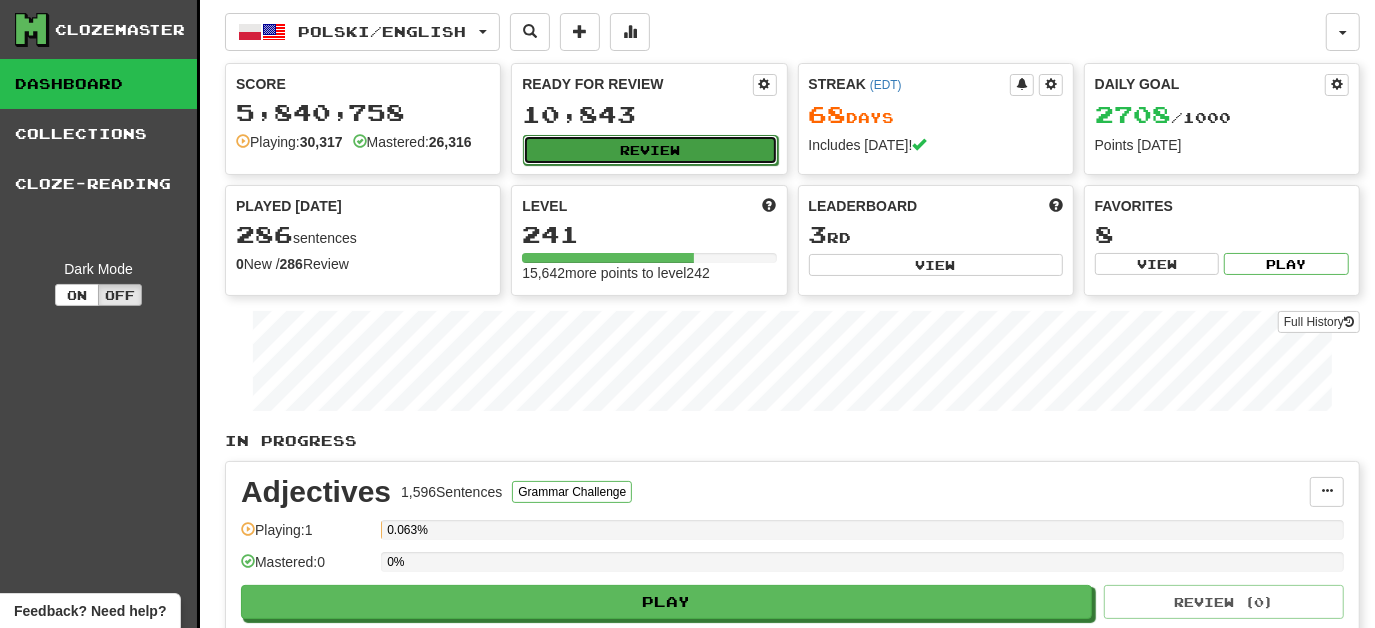 click on "Review" at bounding box center [650, 150] 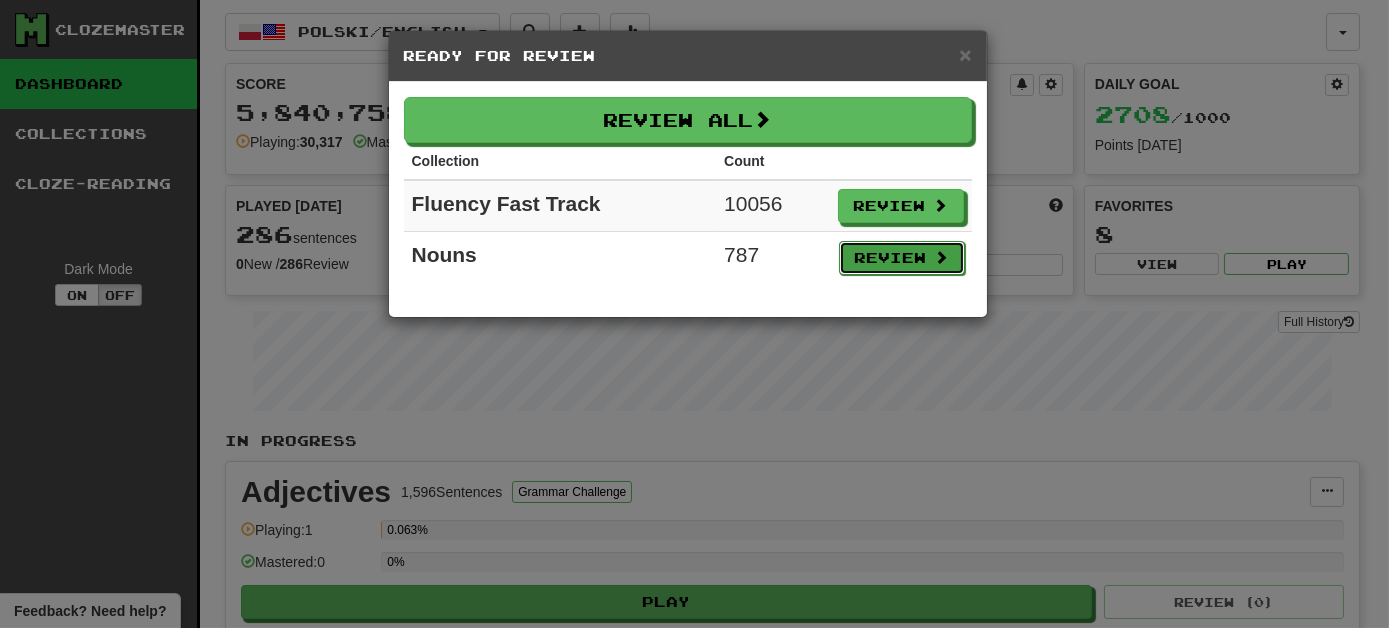 click on "Review" at bounding box center [902, 258] 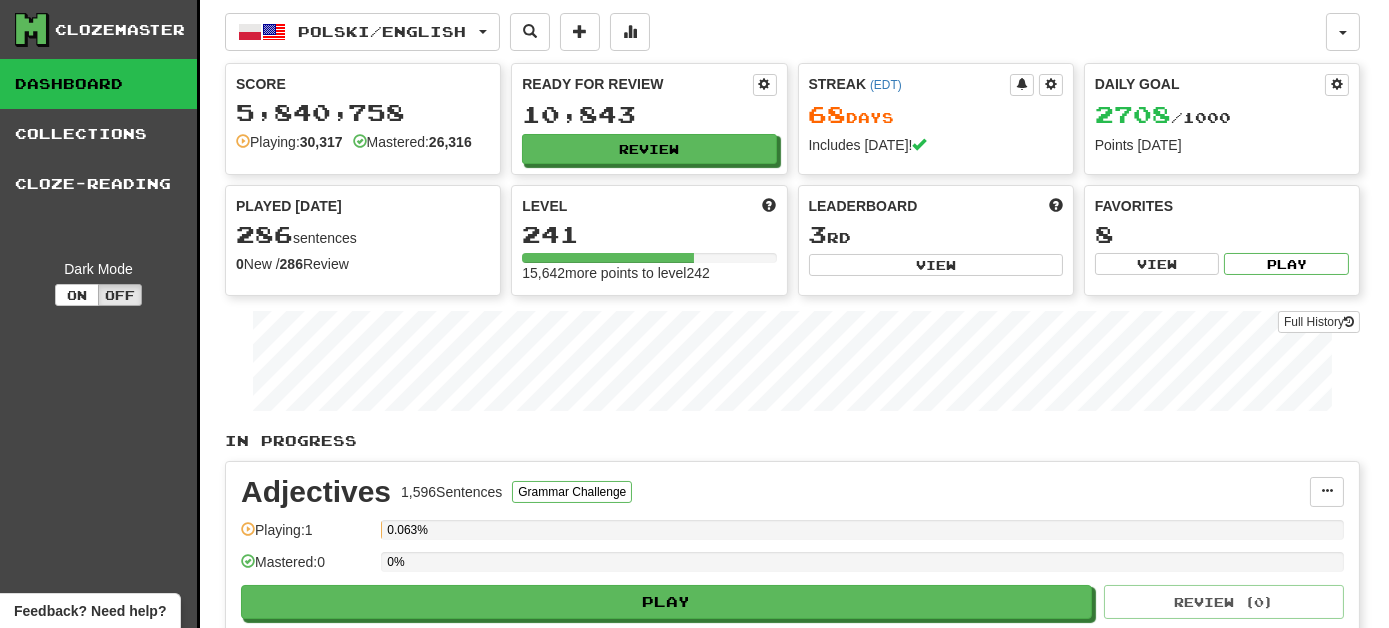 select on "***" 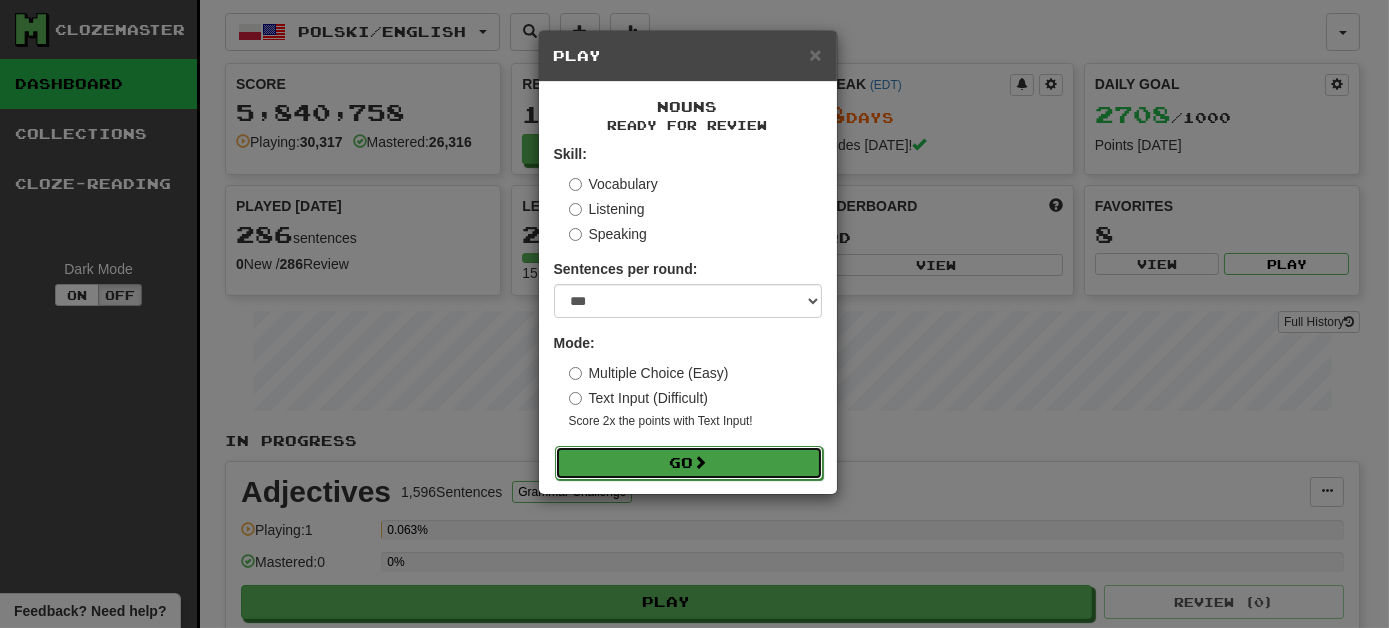 click on "Go" at bounding box center (689, 463) 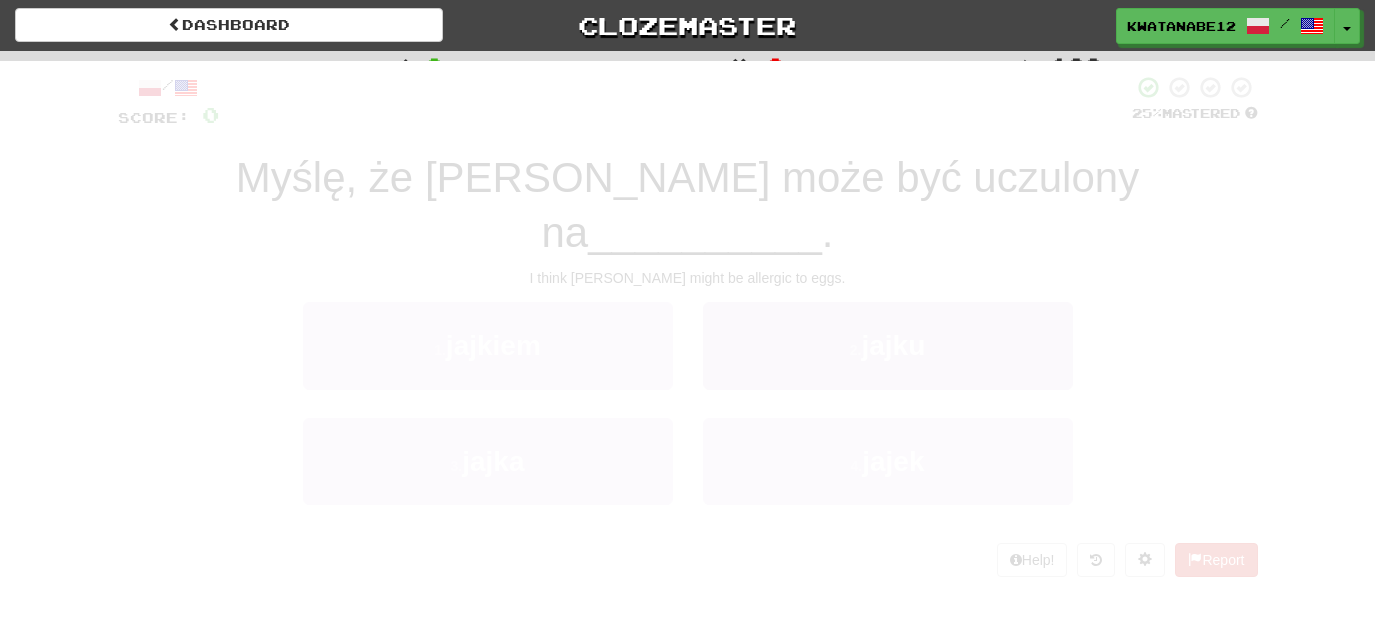 scroll, scrollTop: 0, scrollLeft: 0, axis: both 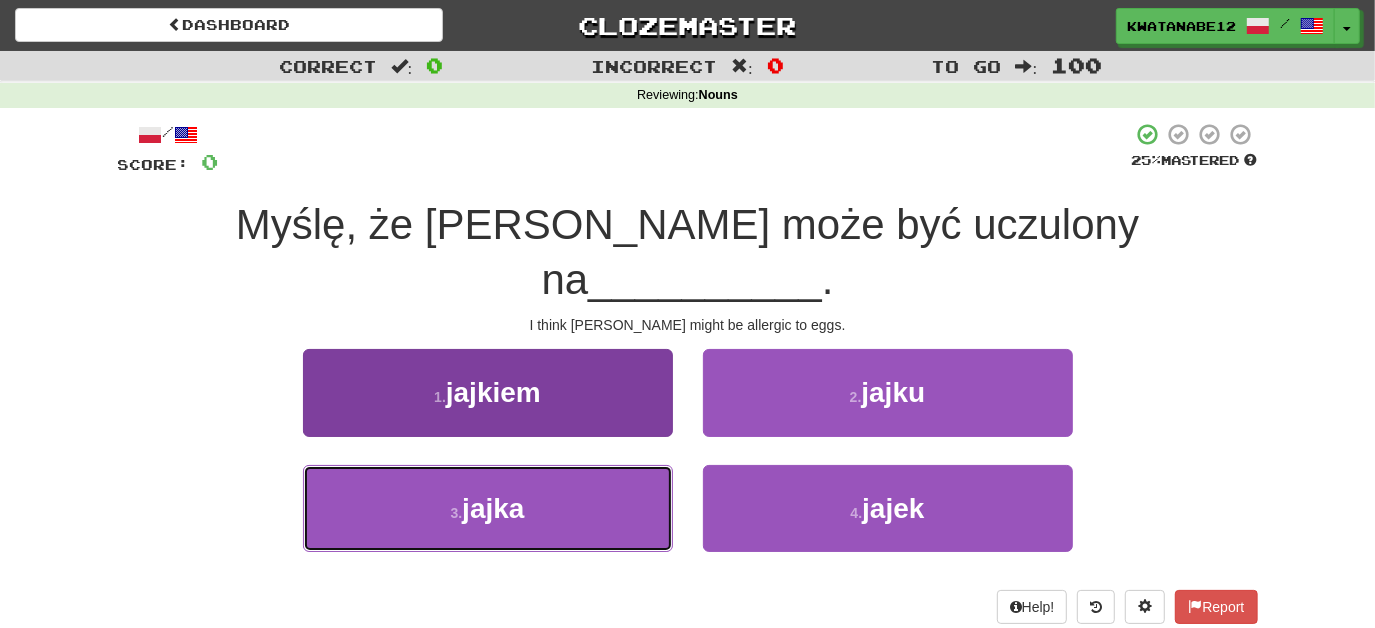 drag, startPoint x: 613, startPoint y: 468, endPoint x: 631, endPoint y: 444, distance: 30 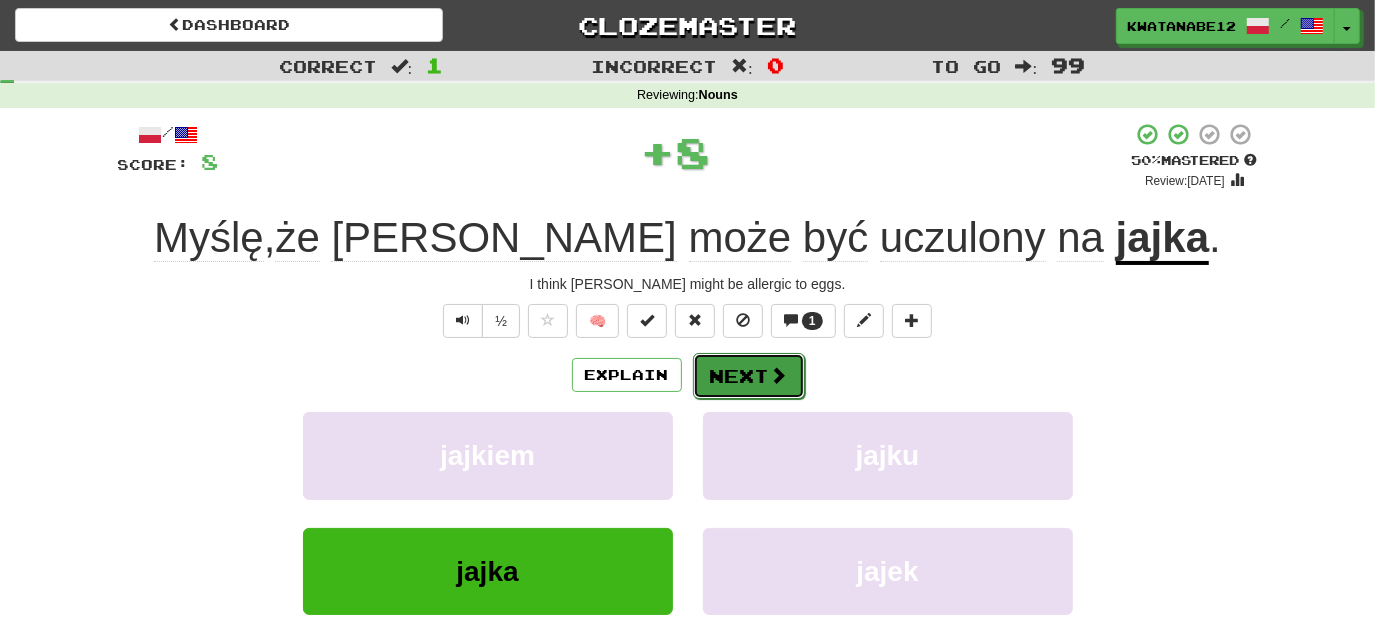 click on "Next" at bounding box center [749, 376] 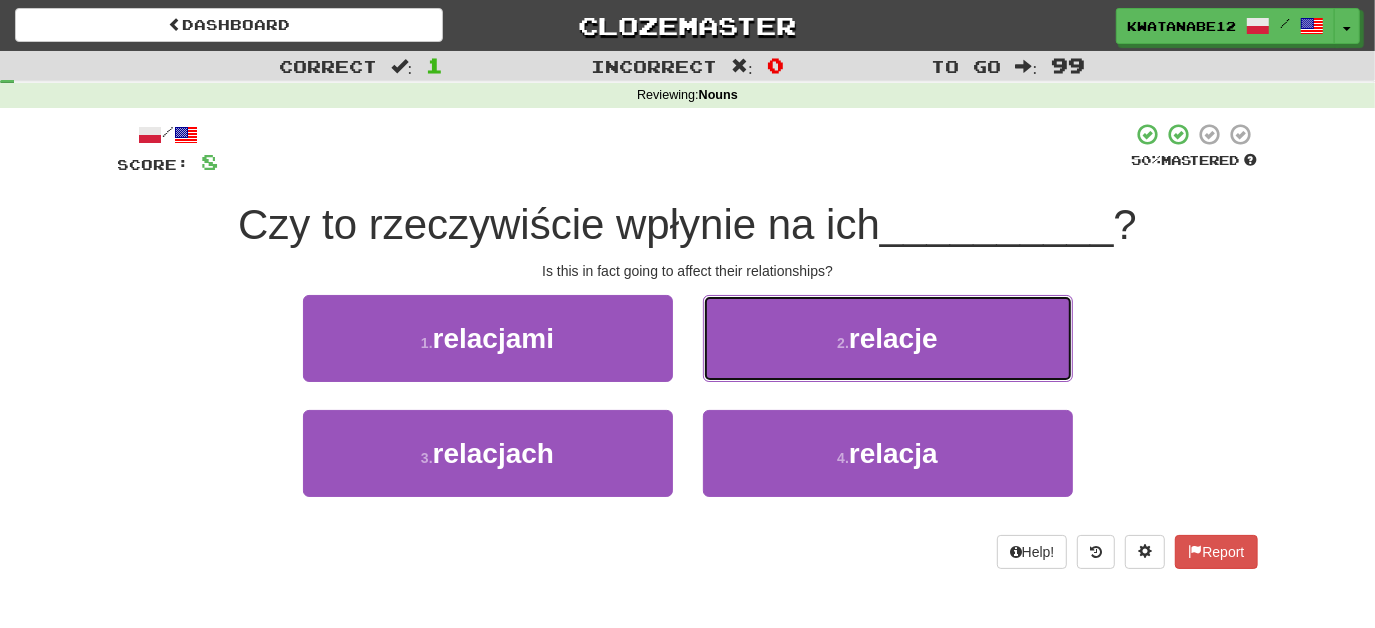 drag, startPoint x: 728, startPoint y: 330, endPoint x: 725, endPoint y: 345, distance: 15.297058 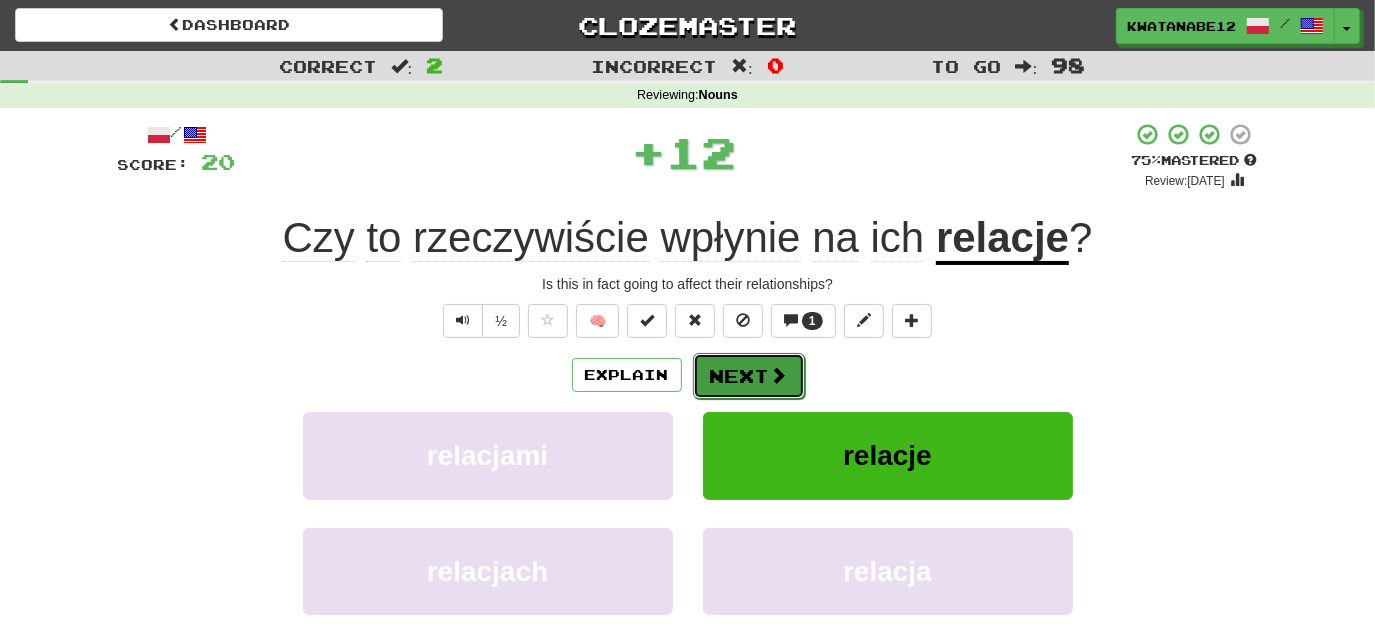 click on "Next" at bounding box center (749, 376) 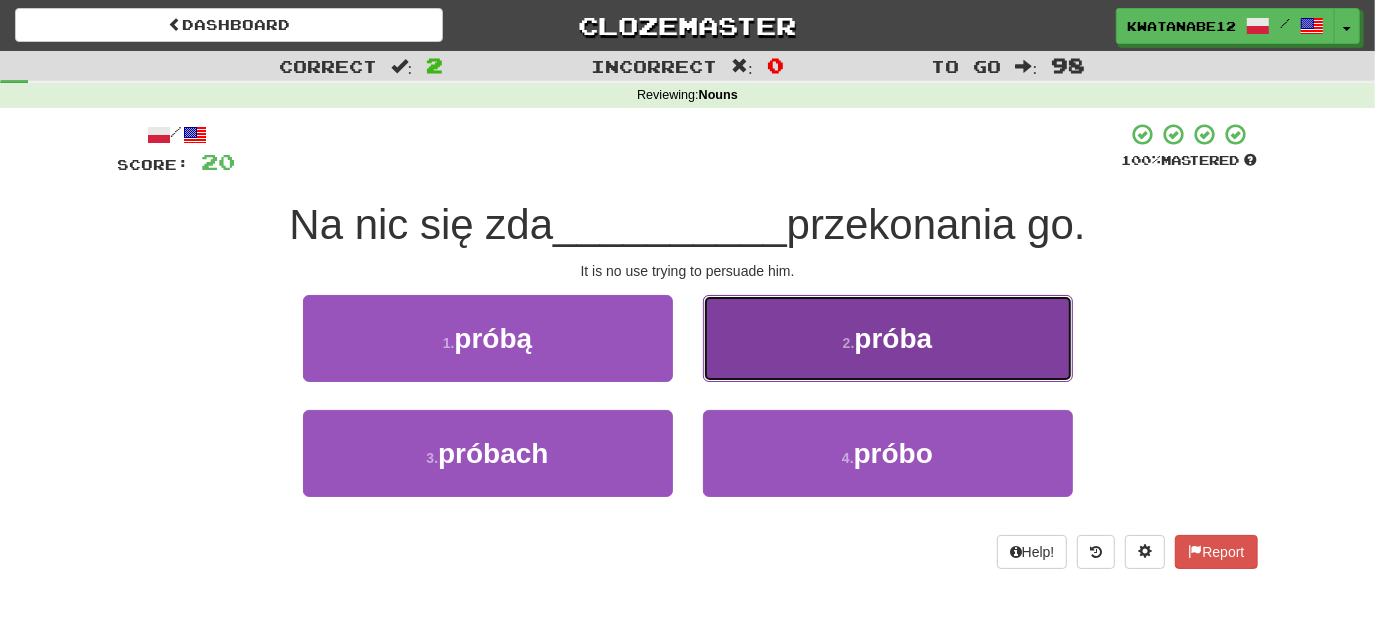 click on "2 .  próba" at bounding box center (888, 338) 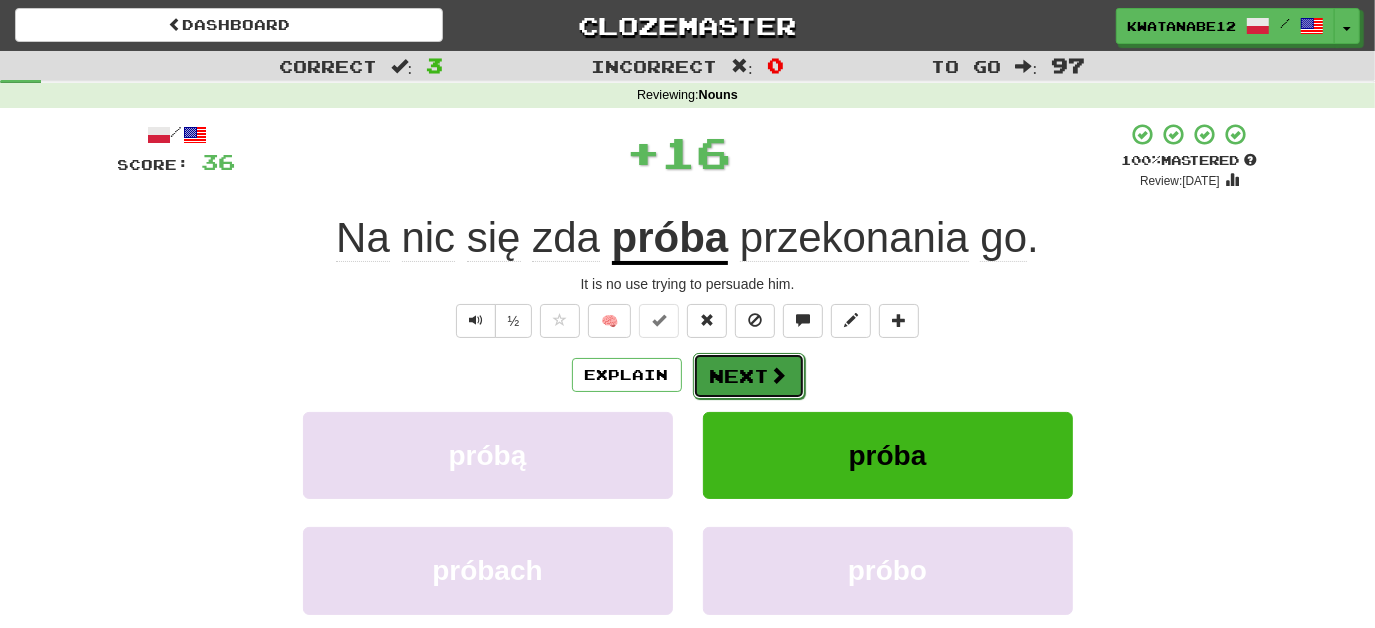 click on "Next" at bounding box center (749, 376) 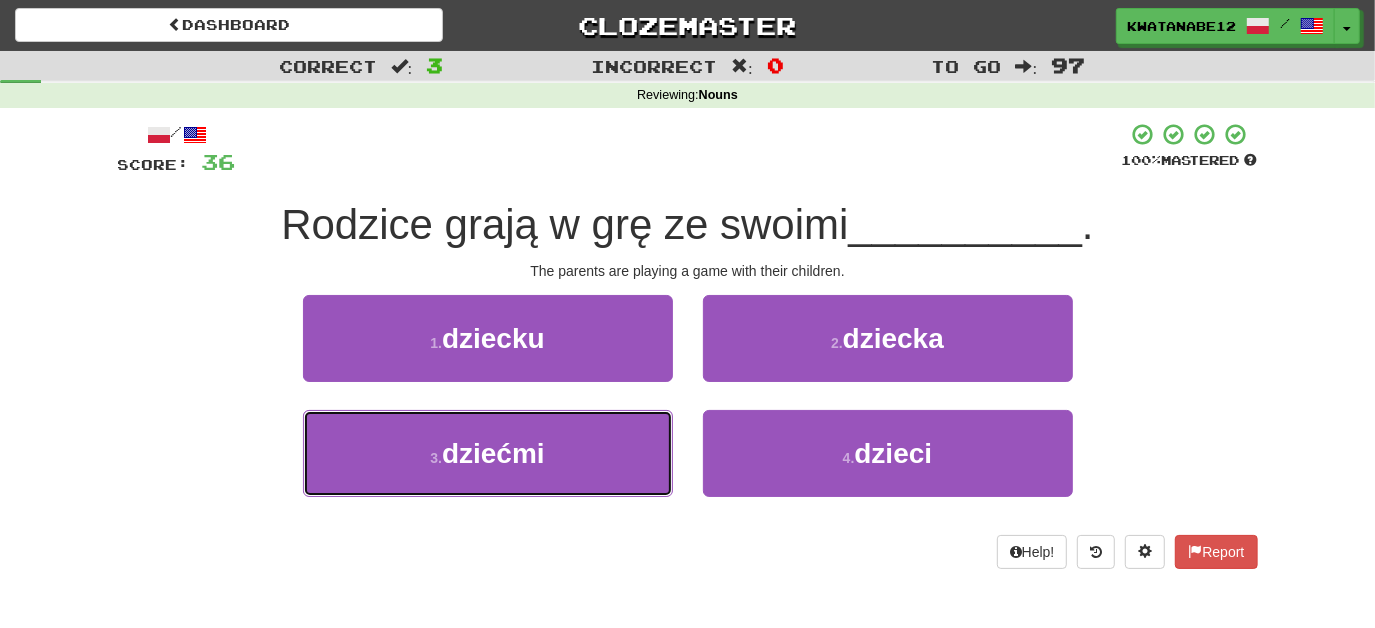 drag, startPoint x: 613, startPoint y: 426, endPoint x: 640, endPoint y: 404, distance: 34.828148 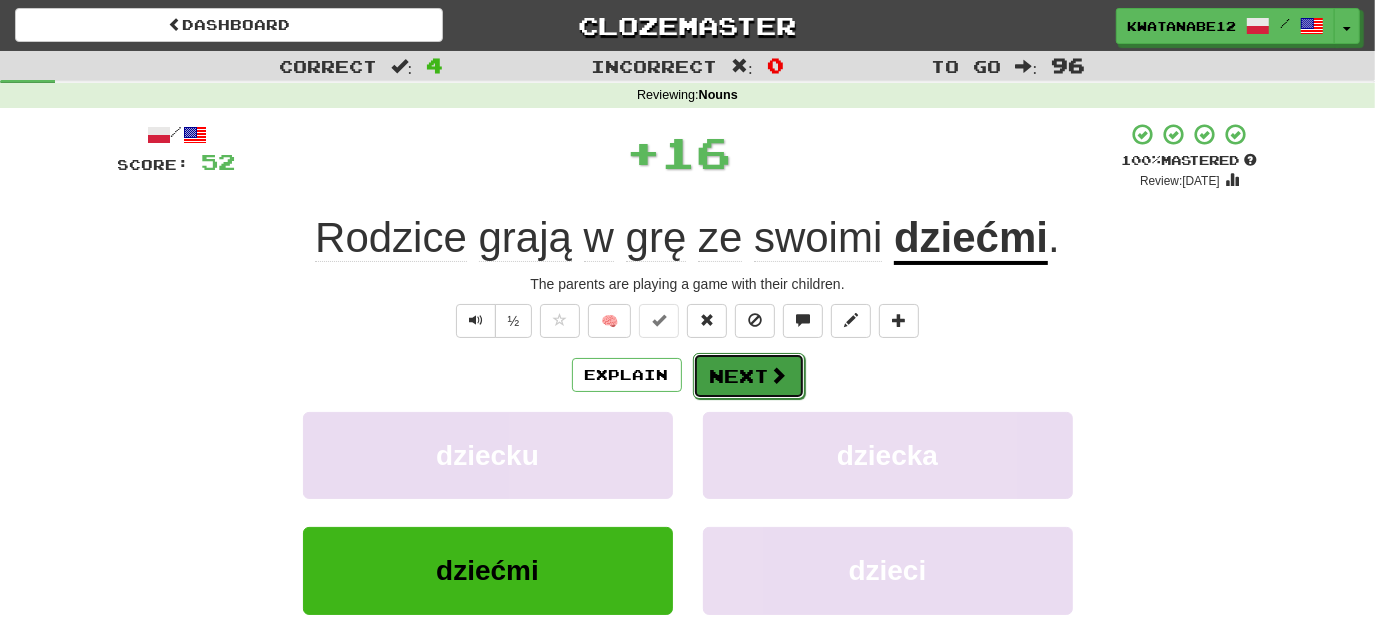 click on "Next" at bounding box center [749, 376] 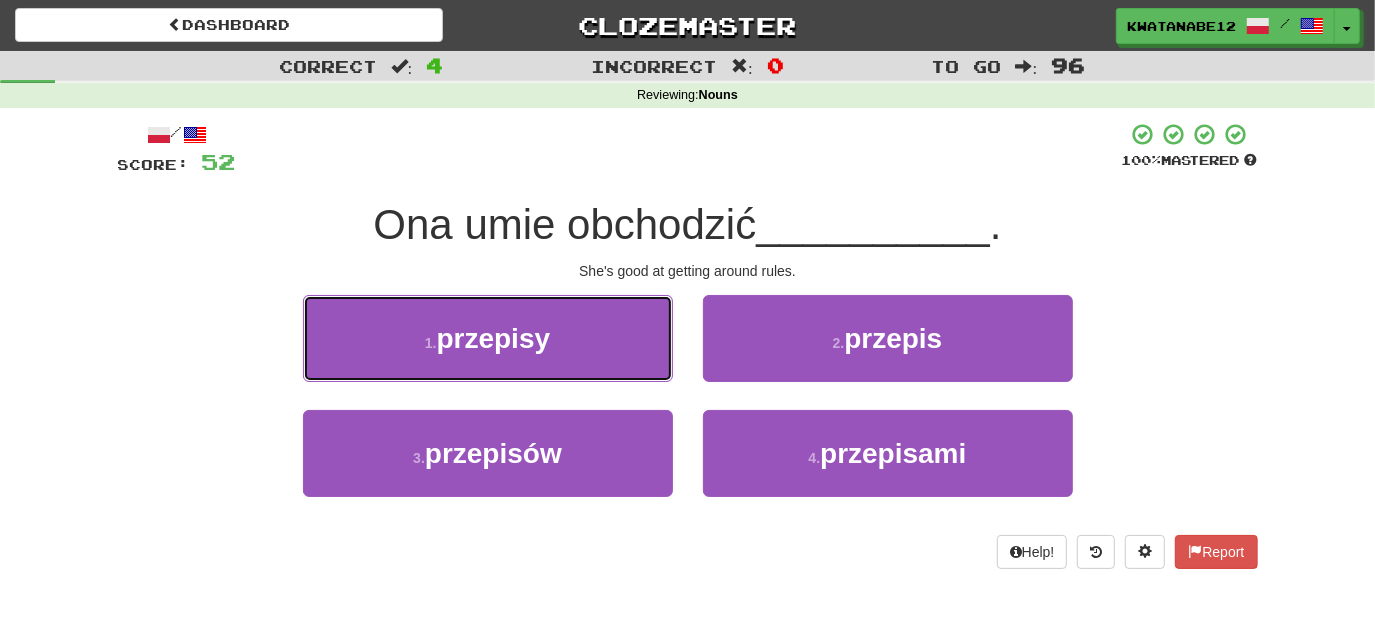 drag, startPoint x: 611, startPoint y: 340, endPoint x: 626, endPoint y: 347, distance: 16.552946 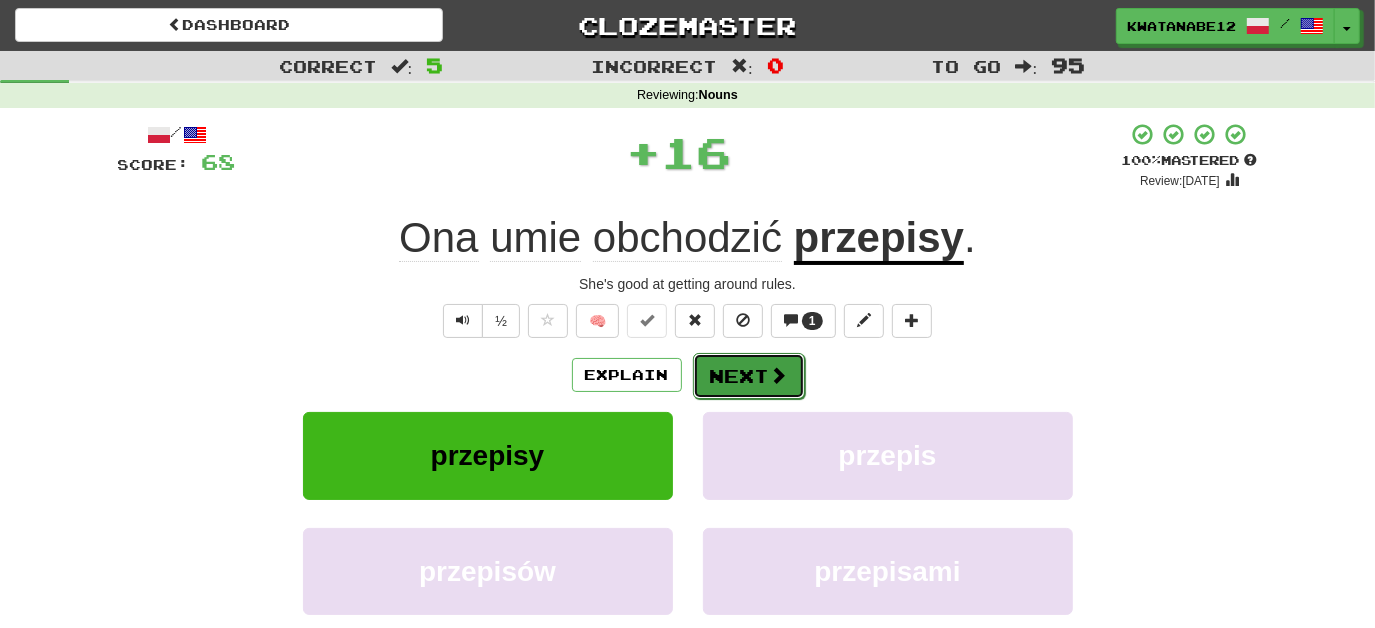 click on "Next" at bounding box center (749, 376) 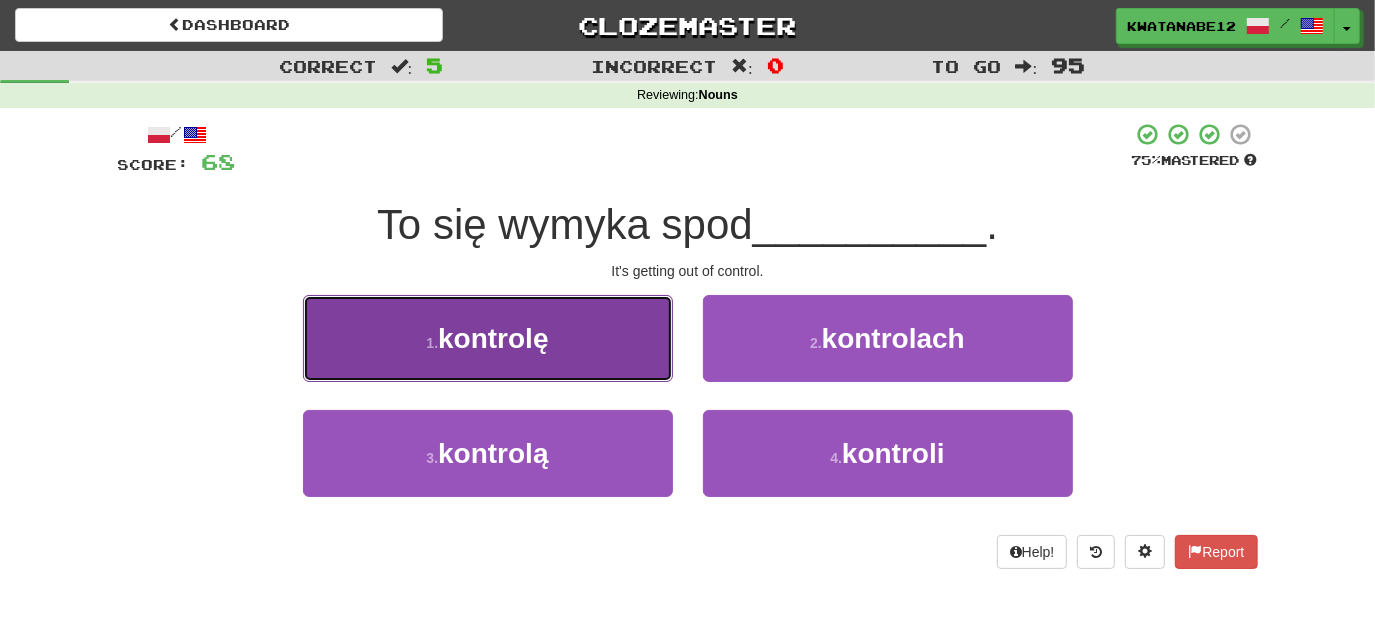 click on "1 .  kontrolę" at bounding box center (488, 338) 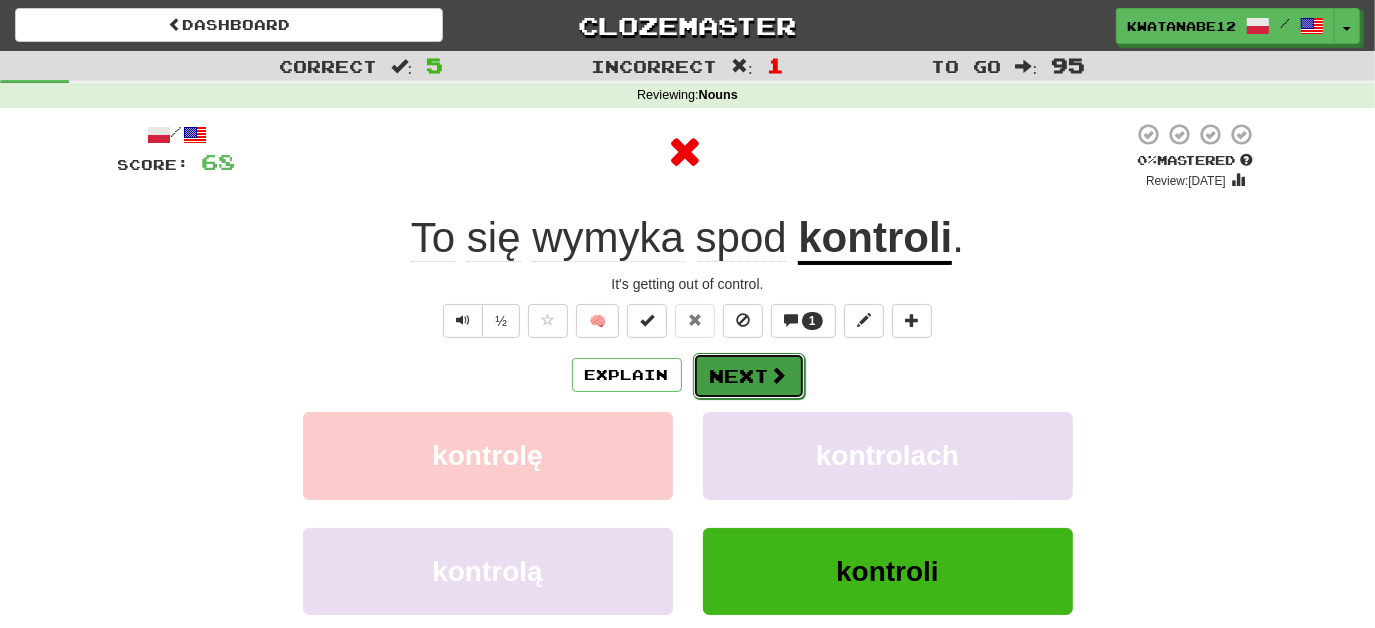 click on "Next" at bounding box center [749, 376] 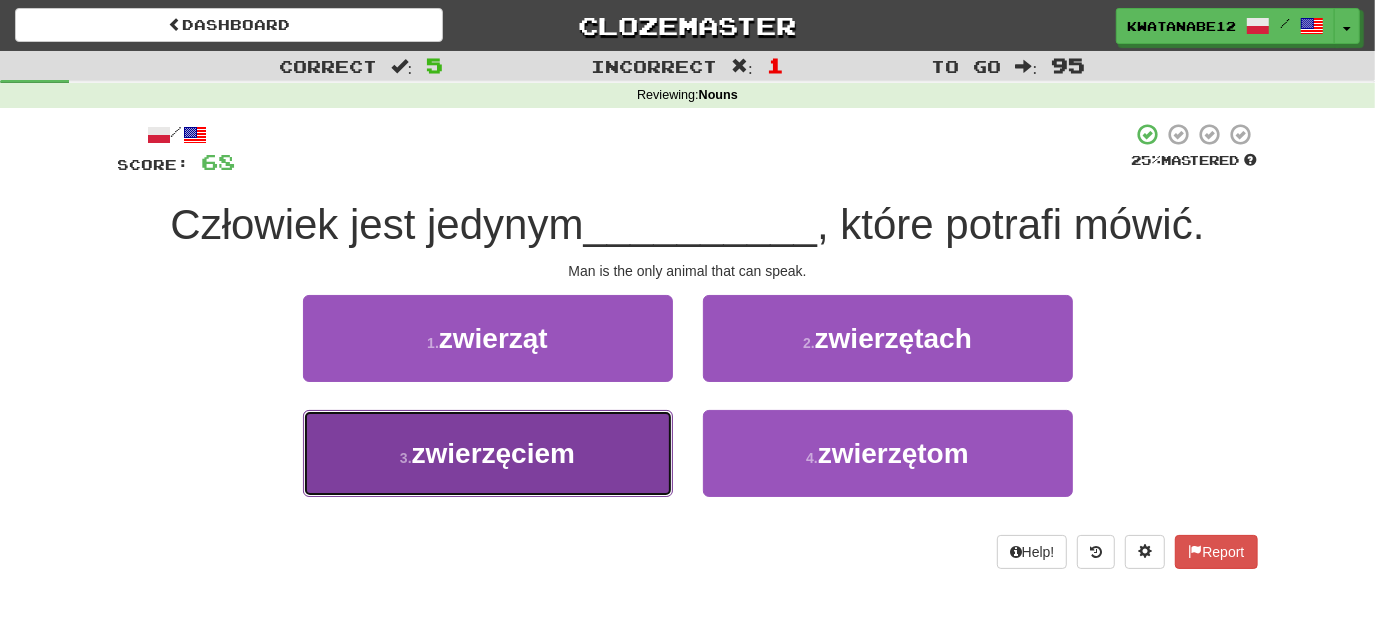click on "3 .  zwierzęciem" at bounding box center (488, 453) 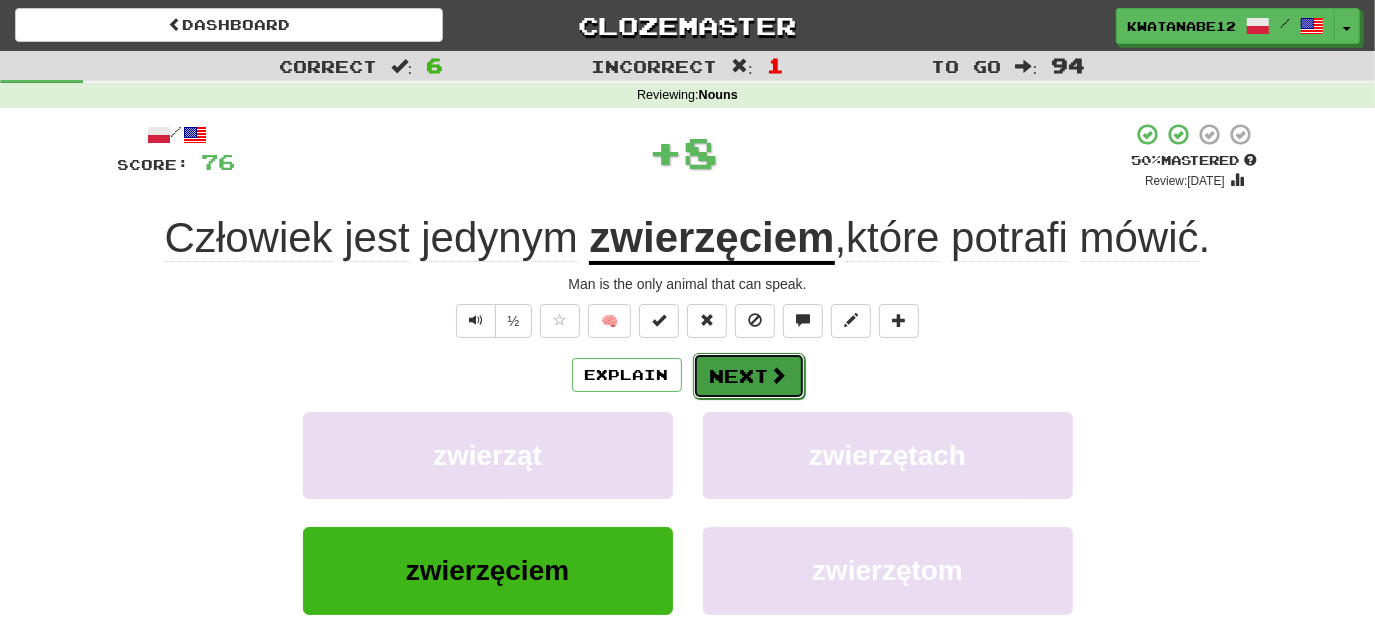 click on "Next" at bounding box center (749, 376) 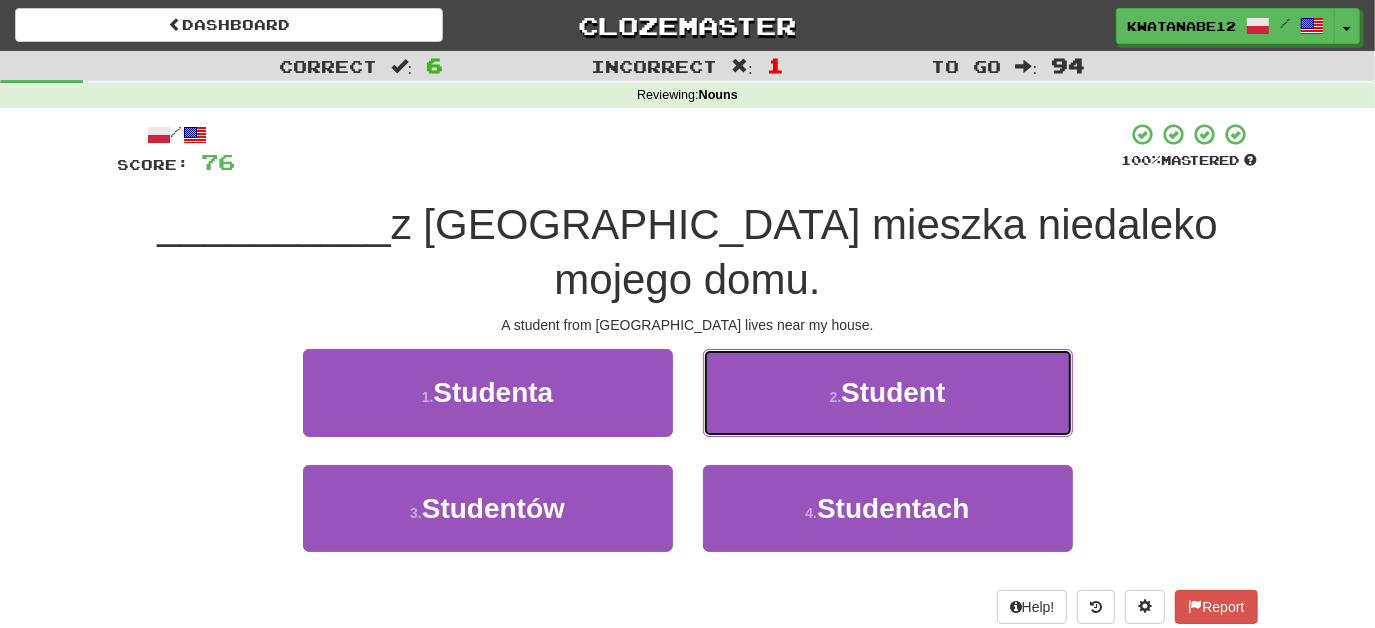 drag, startPoint x: 793, startPoint y: 330, endPoint x: 794, endPoint y: 349, distance: 19.026299 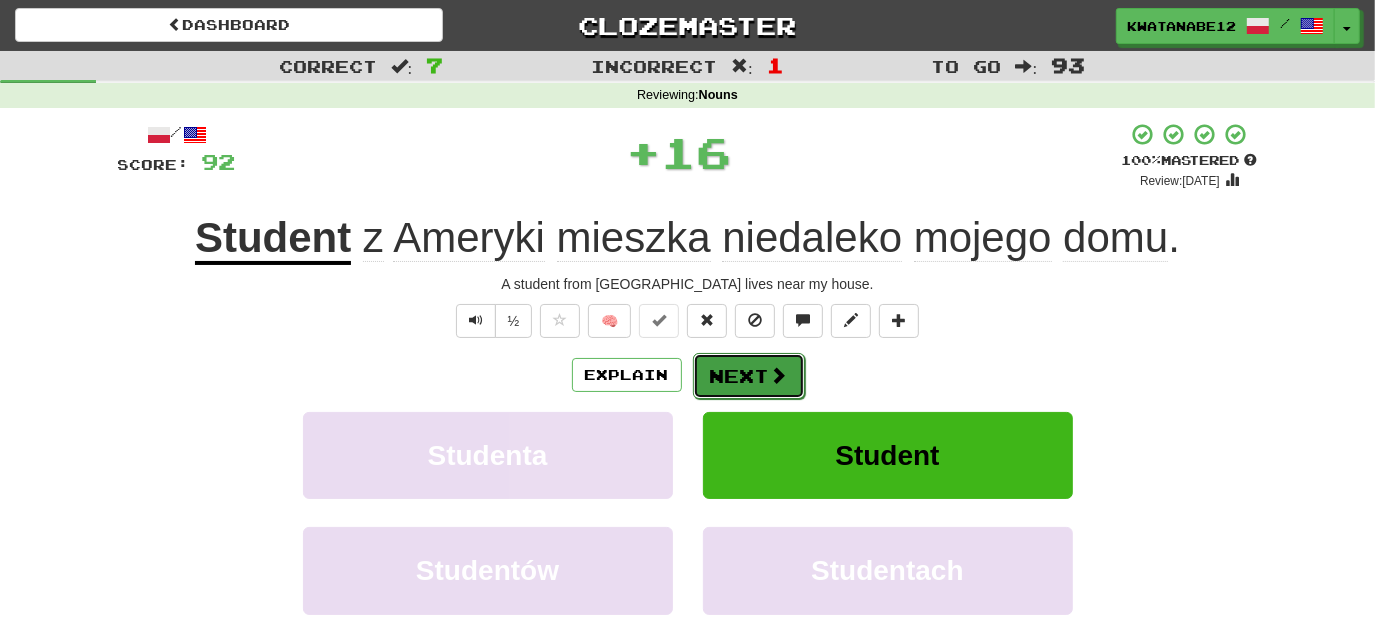 drag, startPoint x: 768, startPoint y: 373, endPoint x: 751, endPoint y: 361, distance: 20.808653 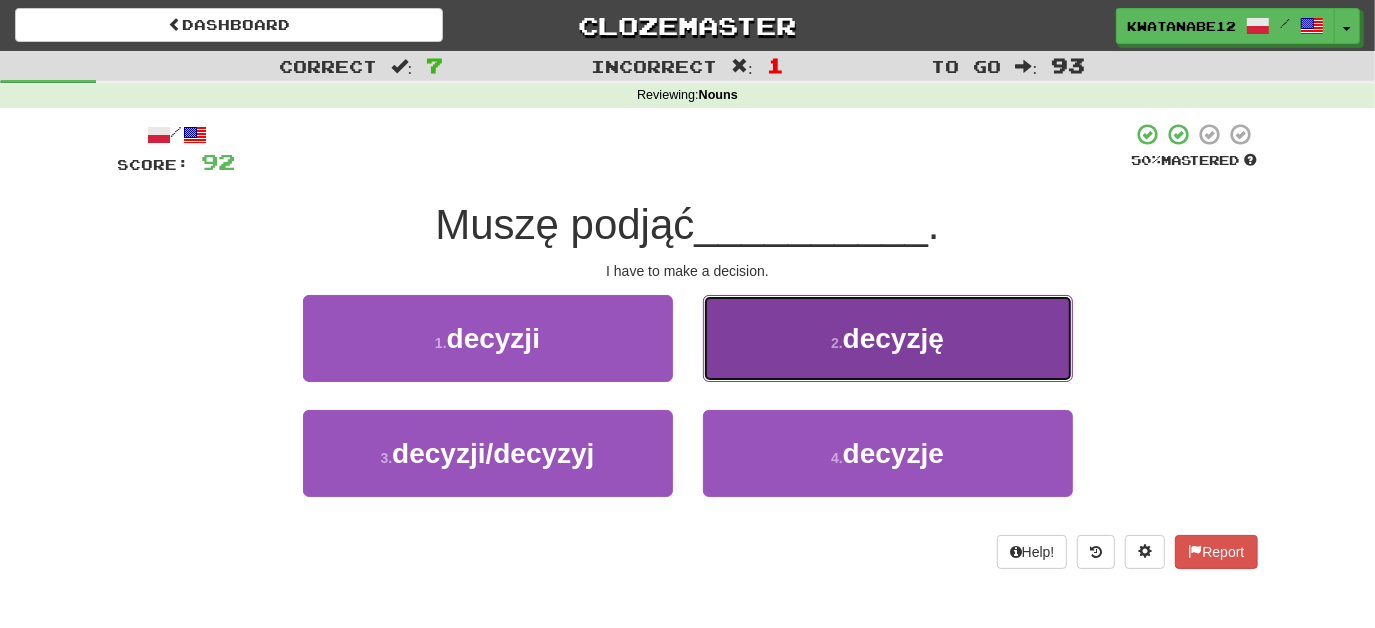 click on "2 .  decyzję" at bounding box center [888, 338] 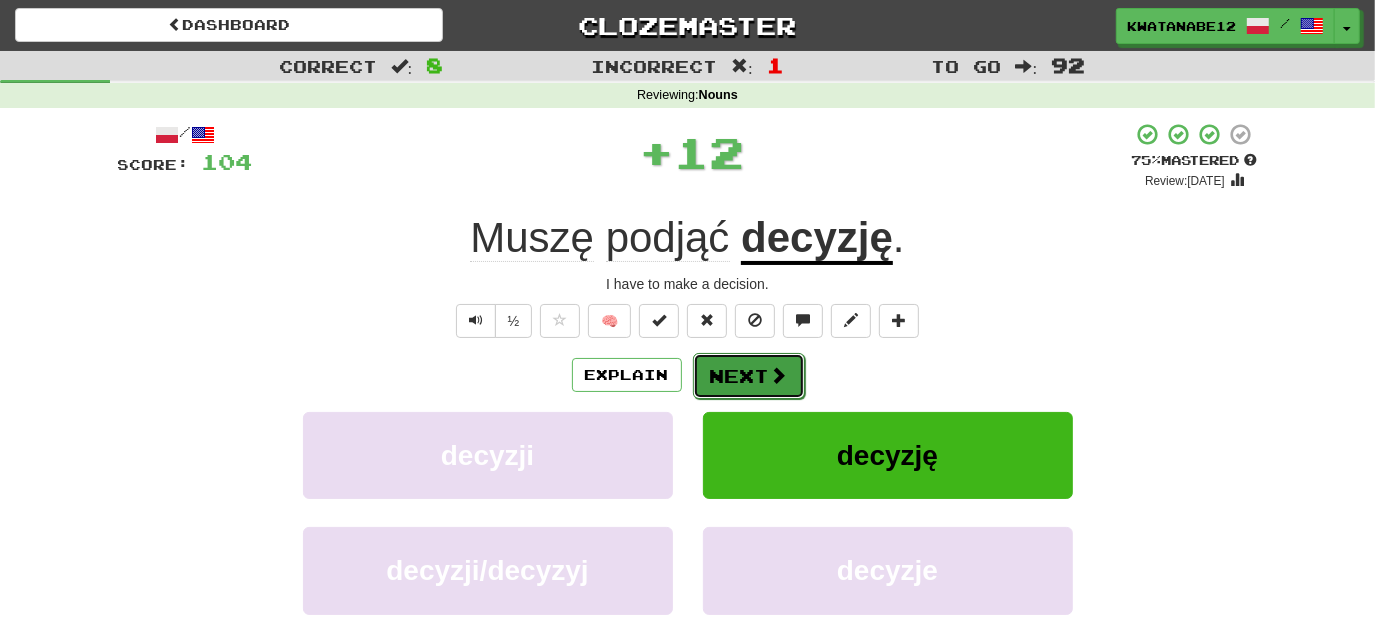 drag, startPoint x: 748, startPoint y: 358, endPoint x: 736, endPoint y: 354, distance: 12.649111 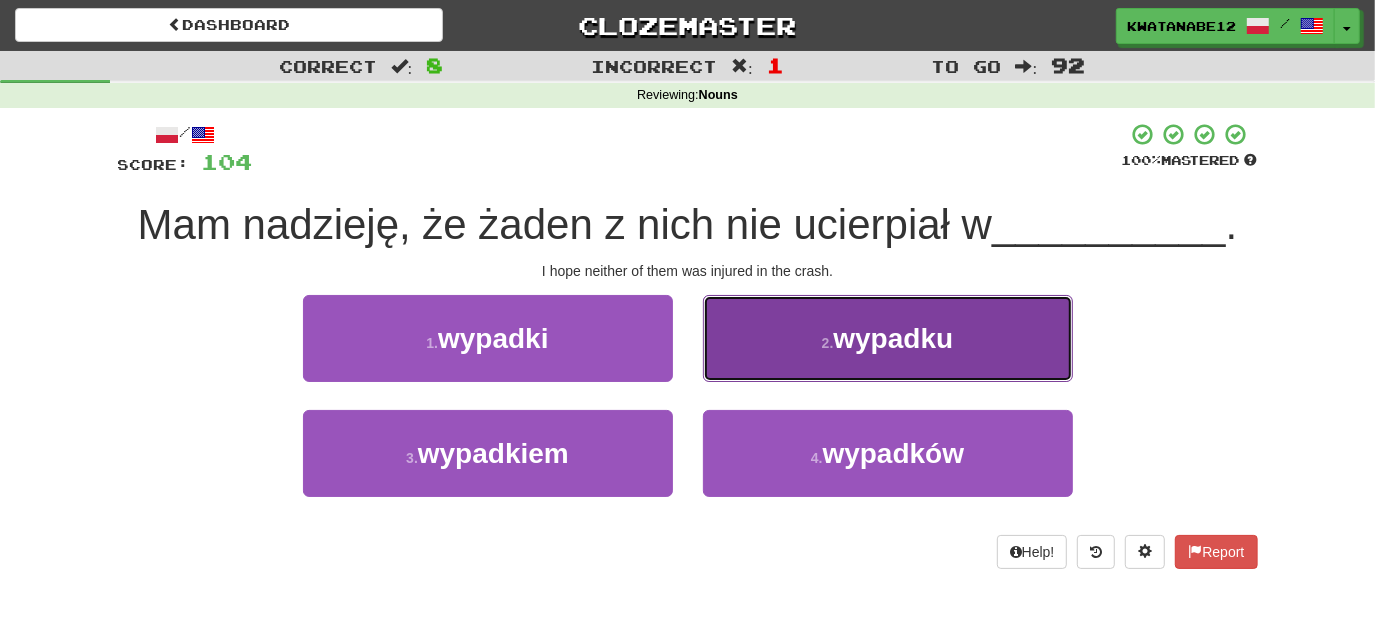 click on "2 .  wypadku" at bounding box center [888, 338] 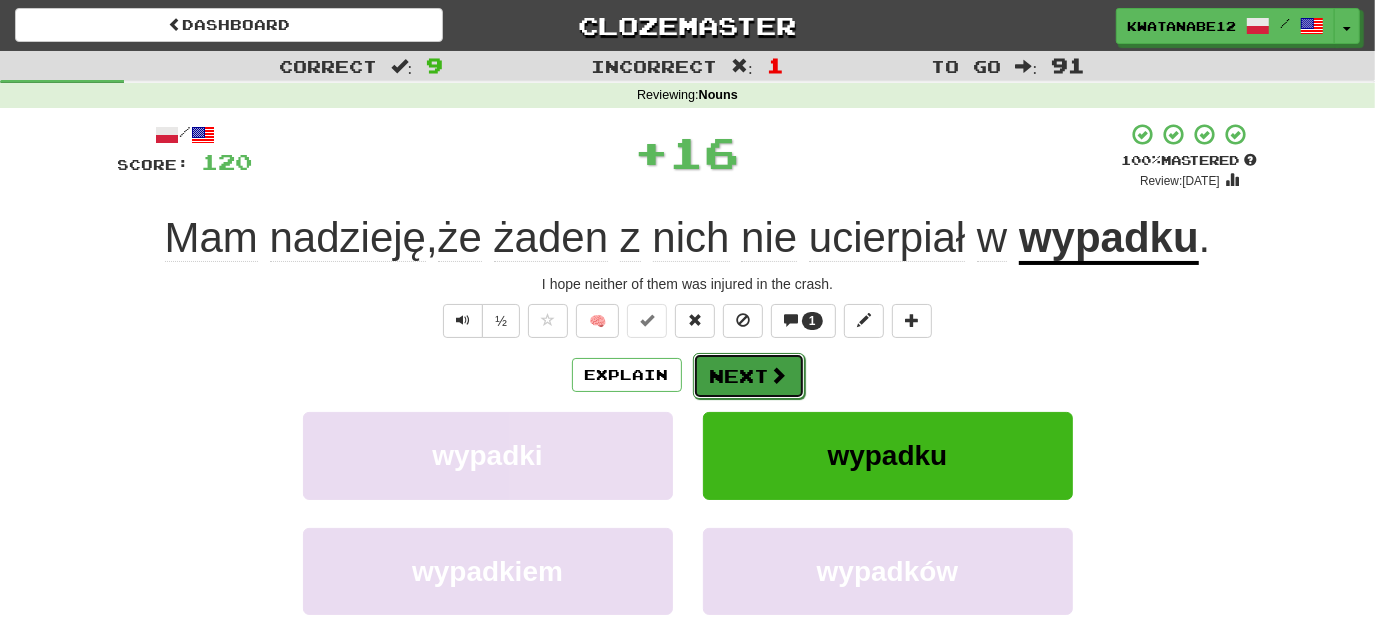 drag, startPoint x: 744, startPoint y: 359, endPoint x: 721, endPoint y: 364, distance: 23.537205 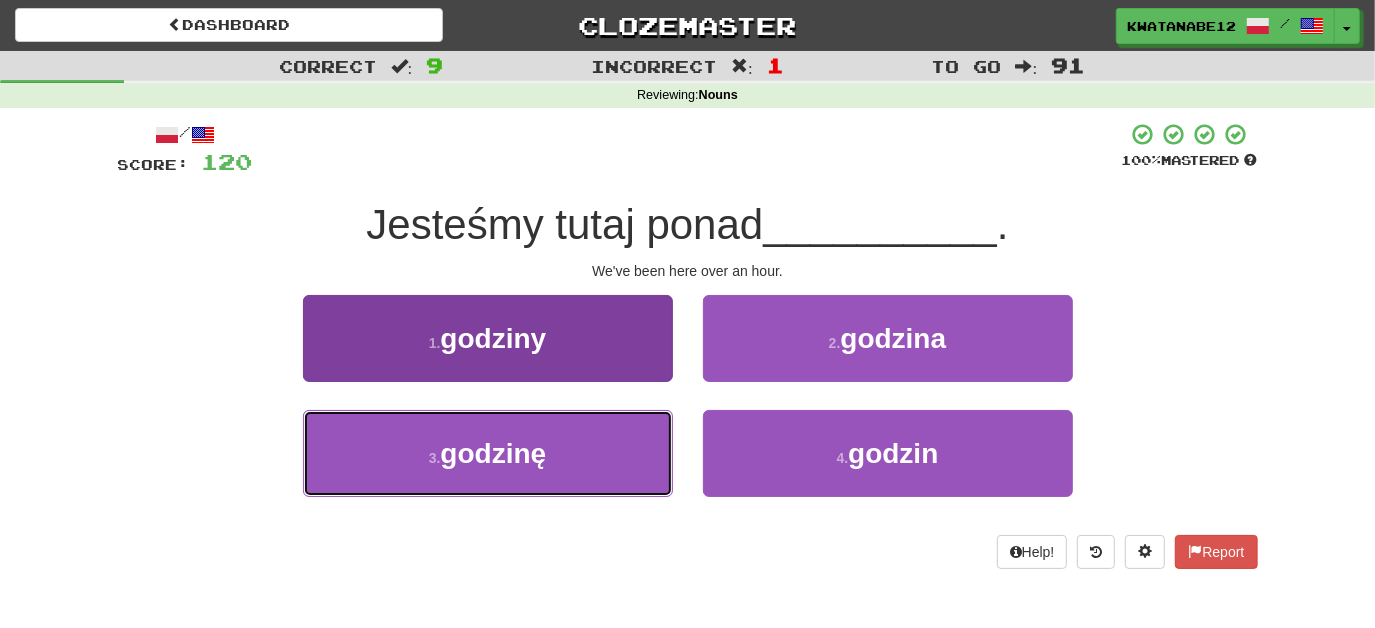 drag, startPoint x: 587, startPoint y: 429, endPoint x: 606, endPoint y: 429, distance: 19 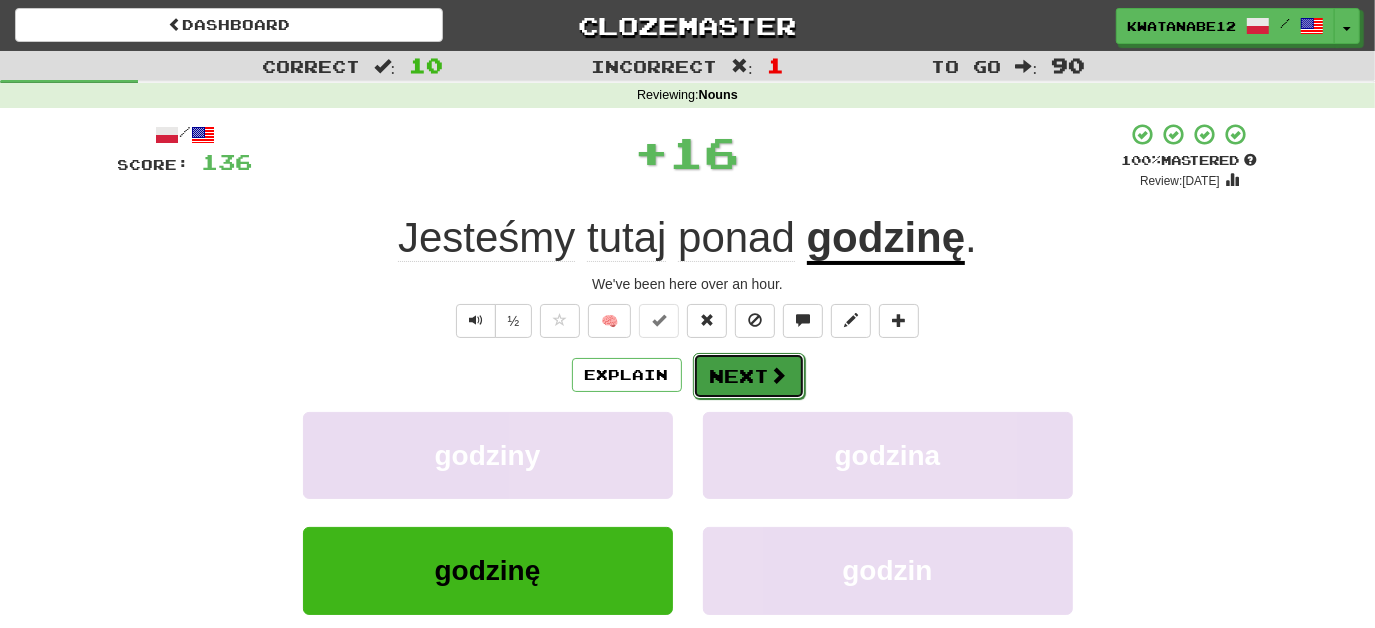 click on "Next" at bounding box center [749, 376] 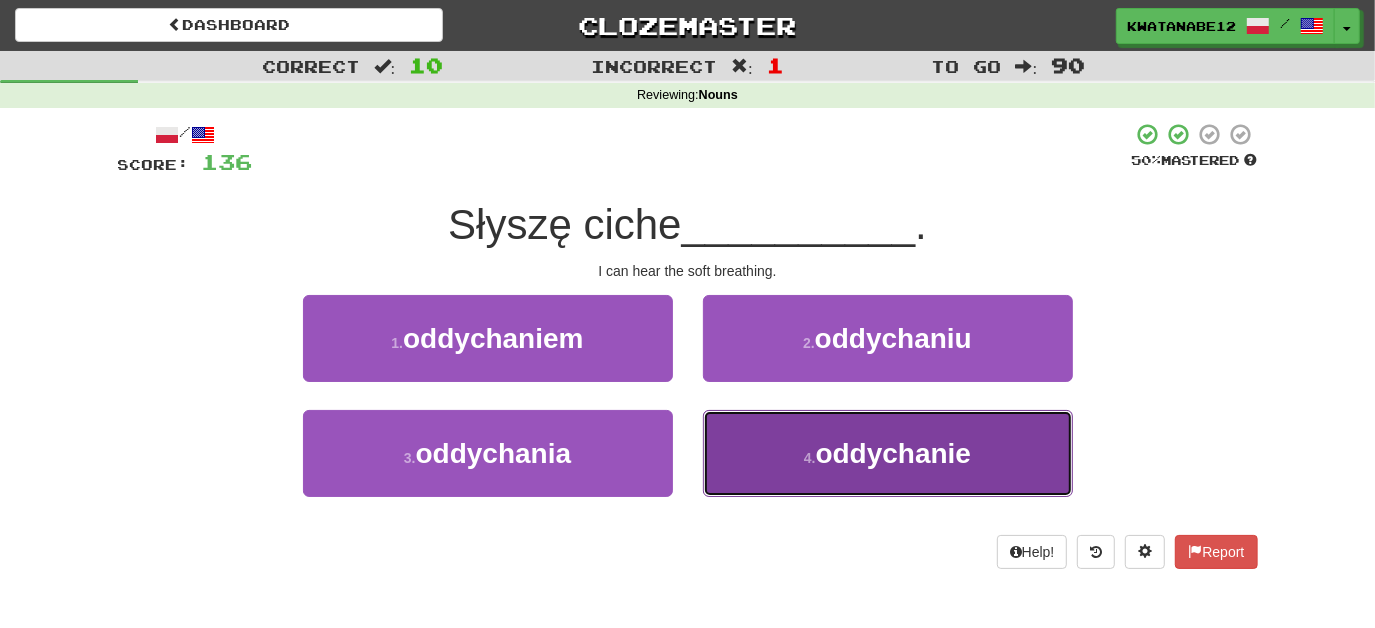 click on "4 .  oddychanie" at bounding box center (888, 453) 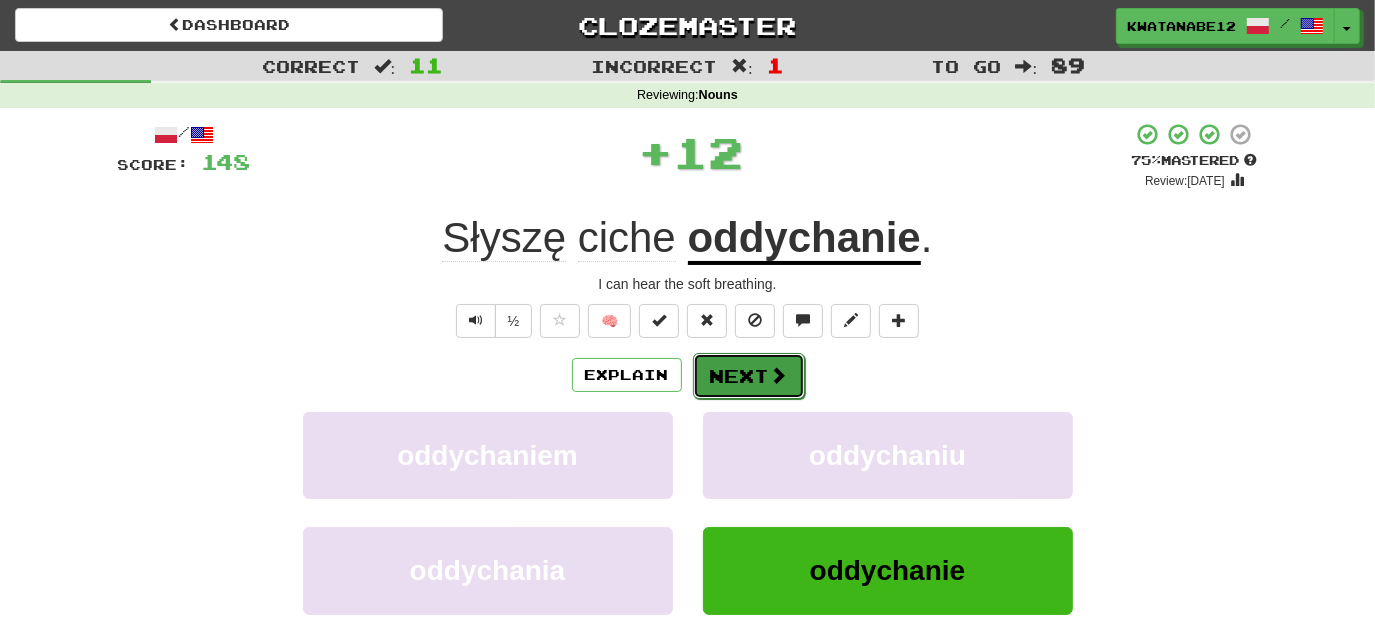 click on "Next" at bounding box center [749, 376] 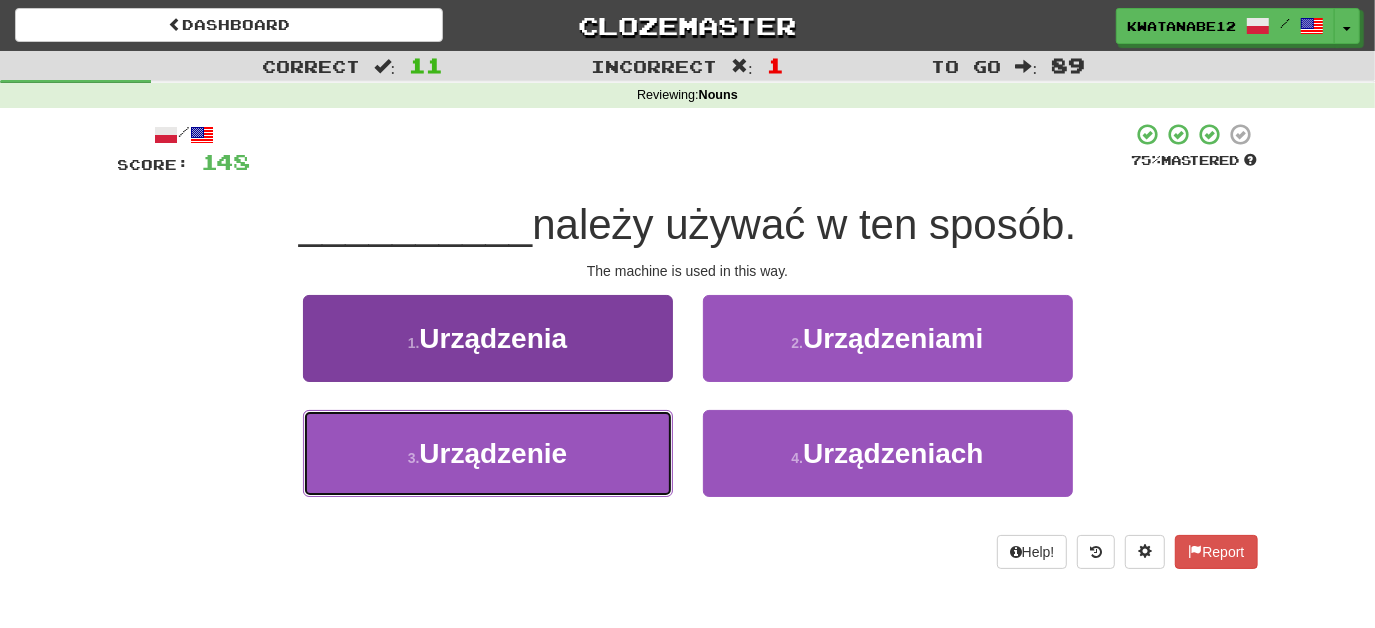 drag, startPoint x: 629, startPoint y: 439, endPoint x: 645, endPoint y: 433, distance: 17.088007 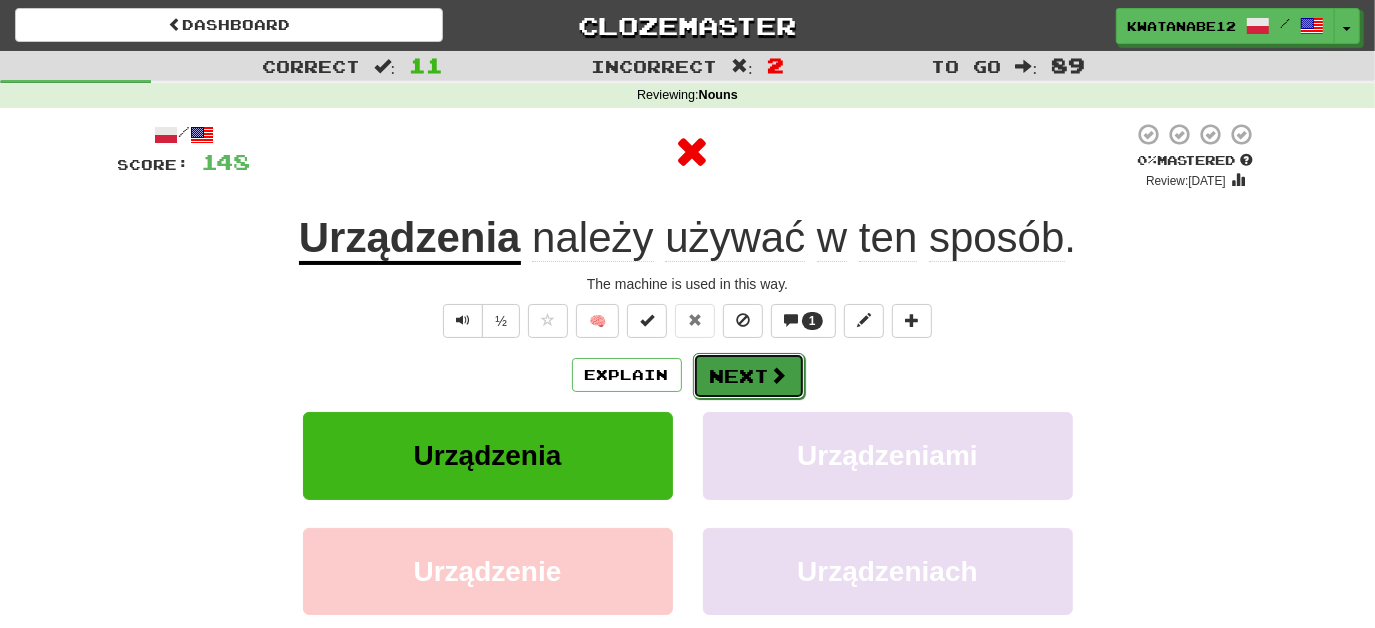click on "Next" at bounding box center [749, 376] 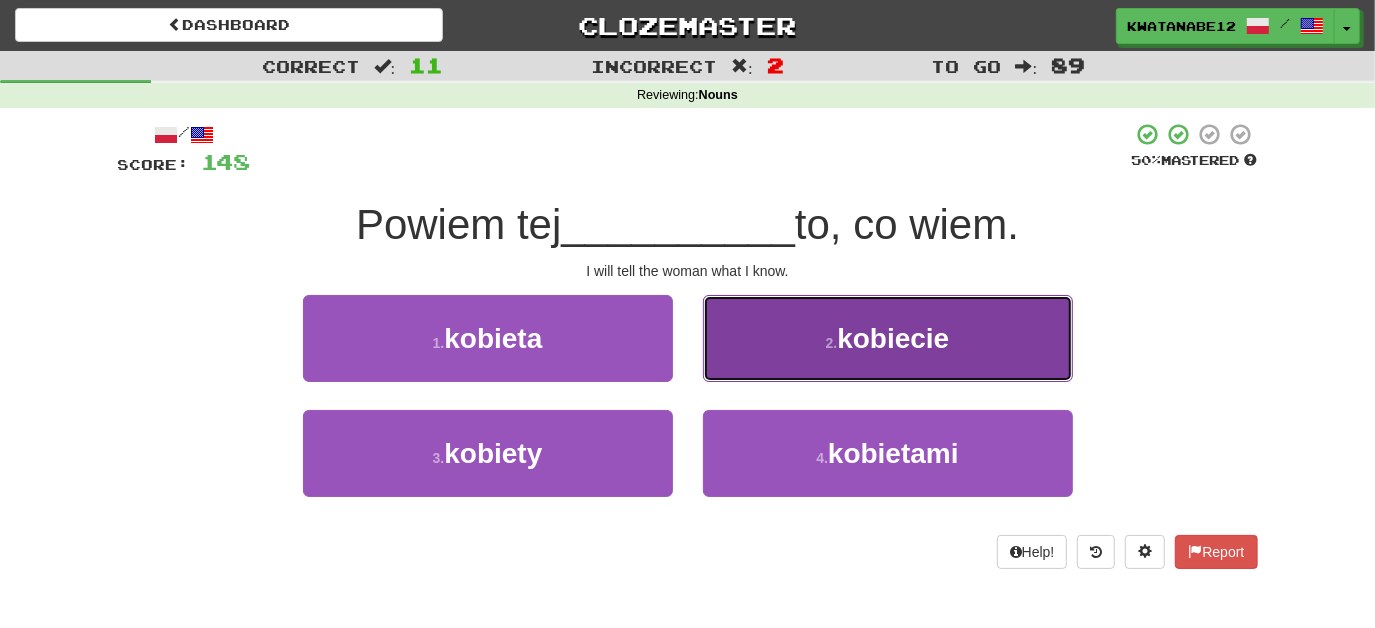 click on "2 .  kobiecie" at bounding box center [888, 338] 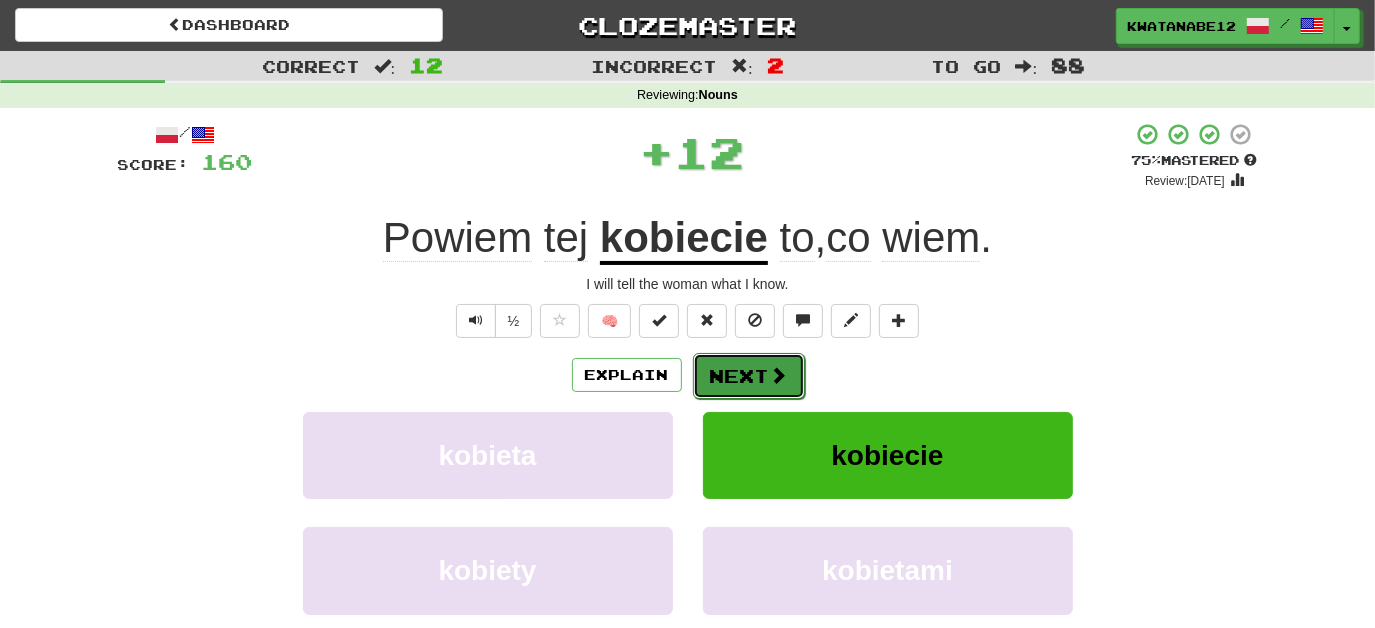 click on "Next" at bounding box center (749, 376) 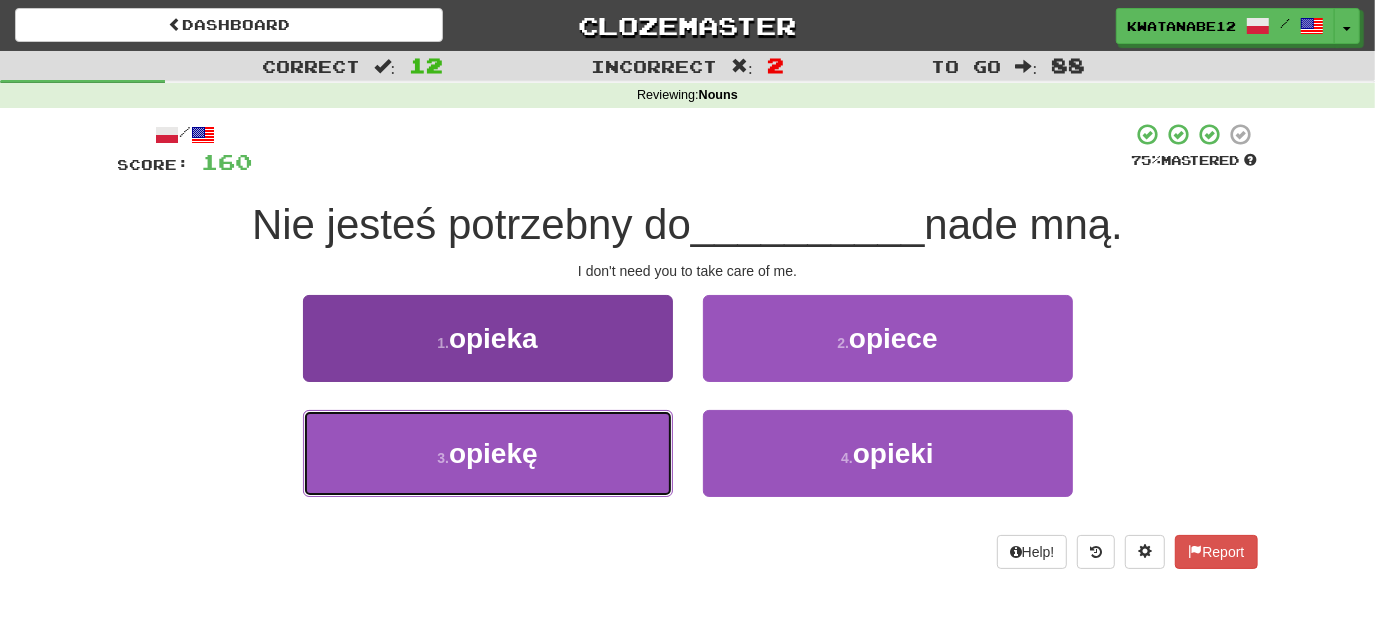 drag, startPoint x: 621, startPoint y: 420, endPoint x: 648, endPoint y: 417, distance: 27.166155 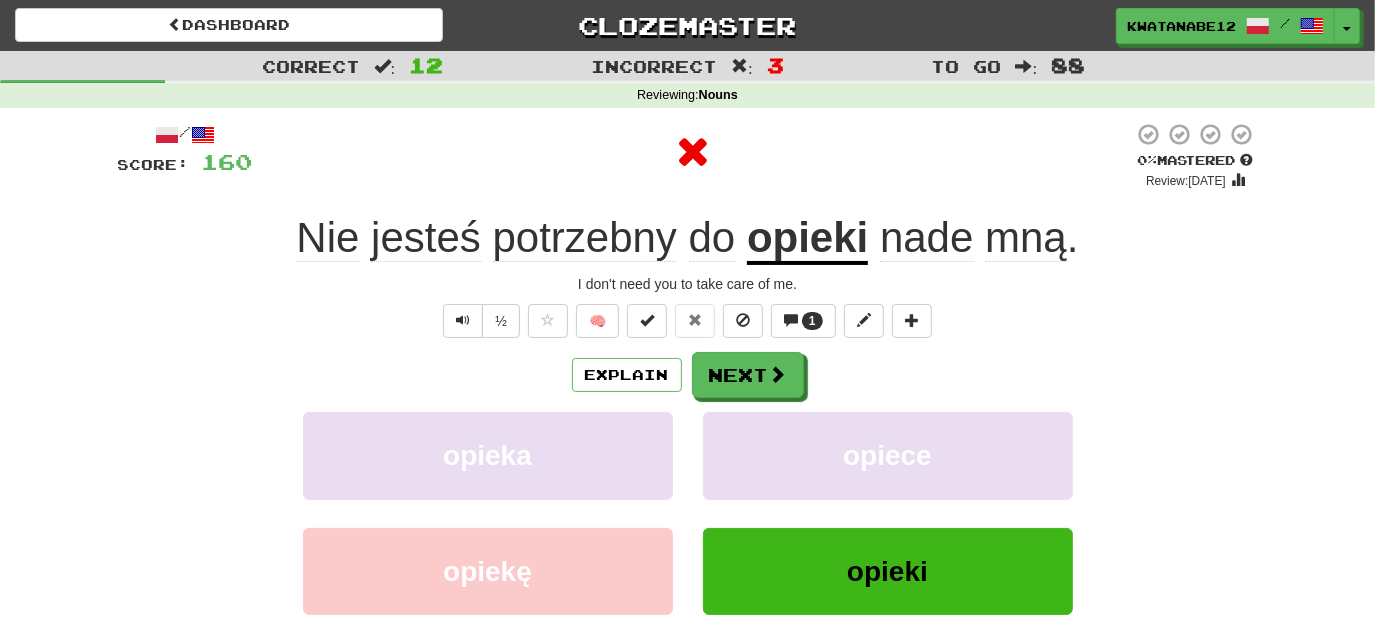 click on "Explain Next" at bounding box center (688, 375) 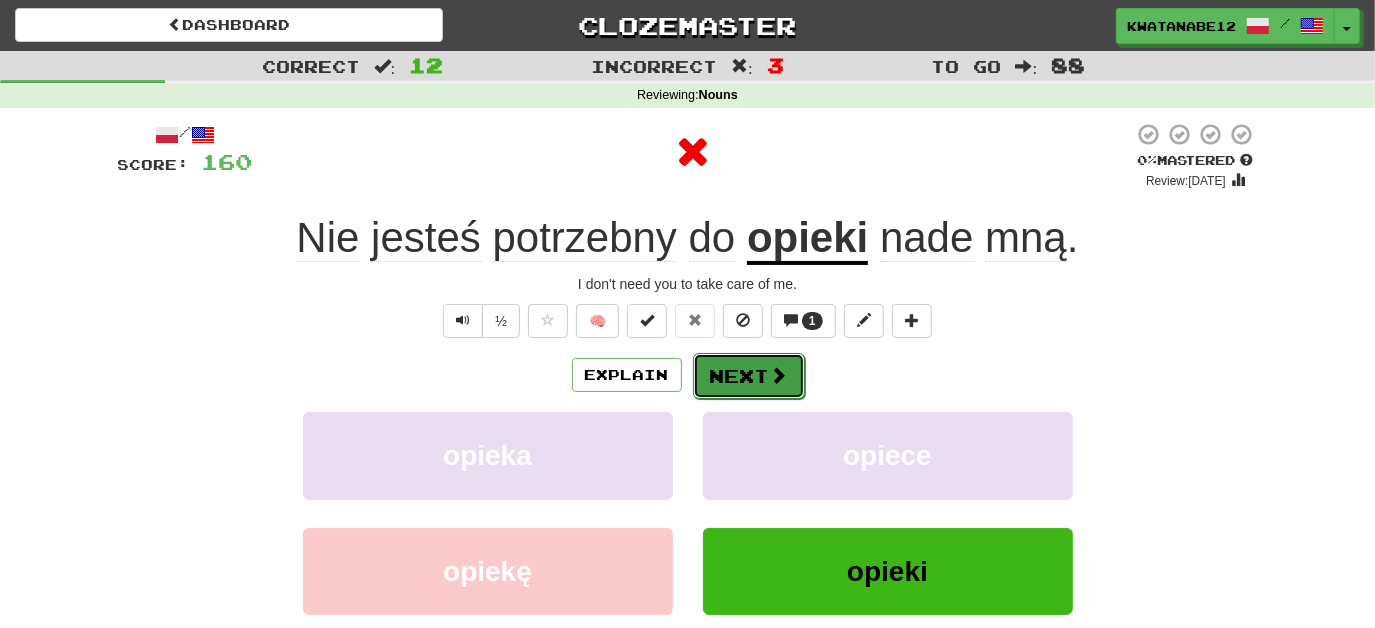 click on "Next" at bounding box center [749, 376] 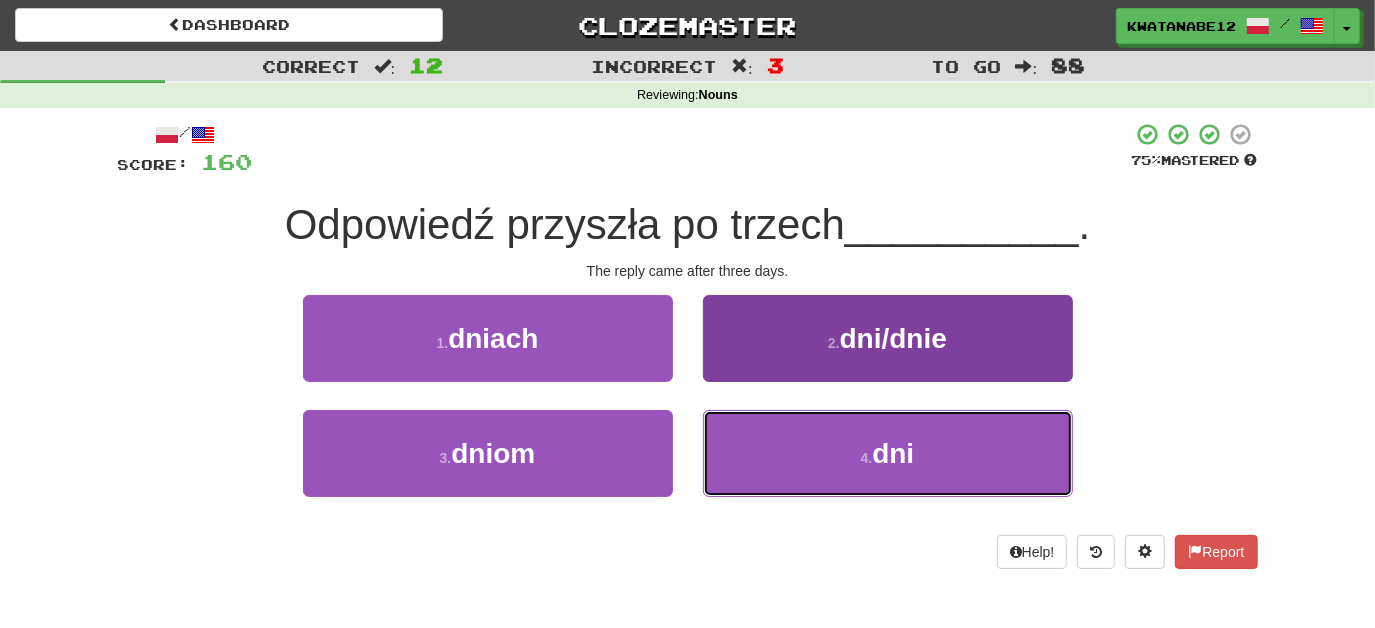click on "4 .  dni" at bounding box center (888, 453) 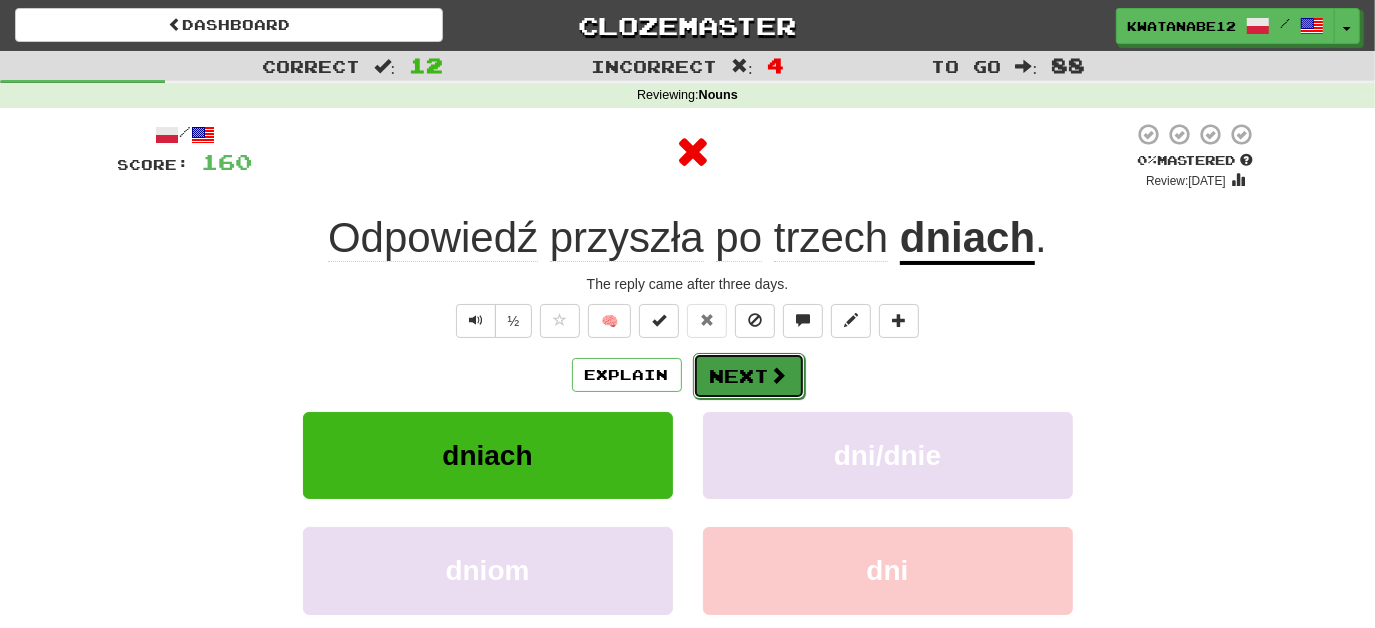 click on "Next" at bounding box center [749, 376] 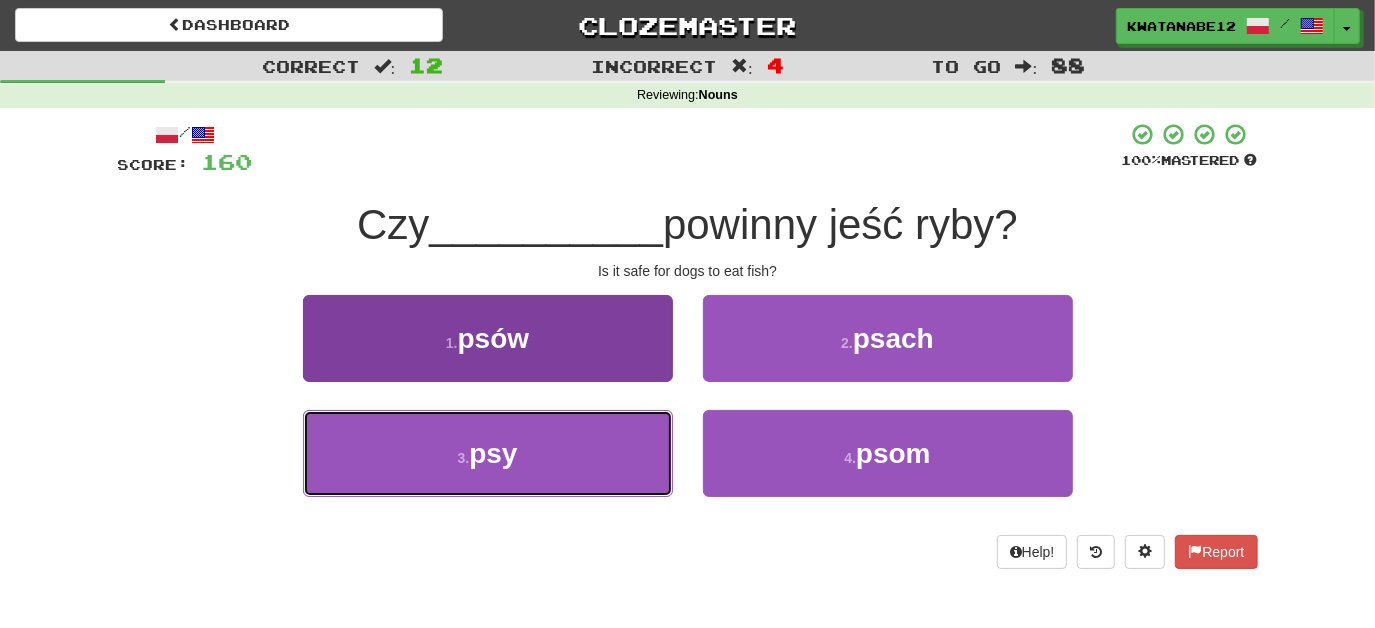 drag, startPoint x: 619, startPoint y: 454, endPoint x: 653, endPoint y: 423, distance: 46.010868 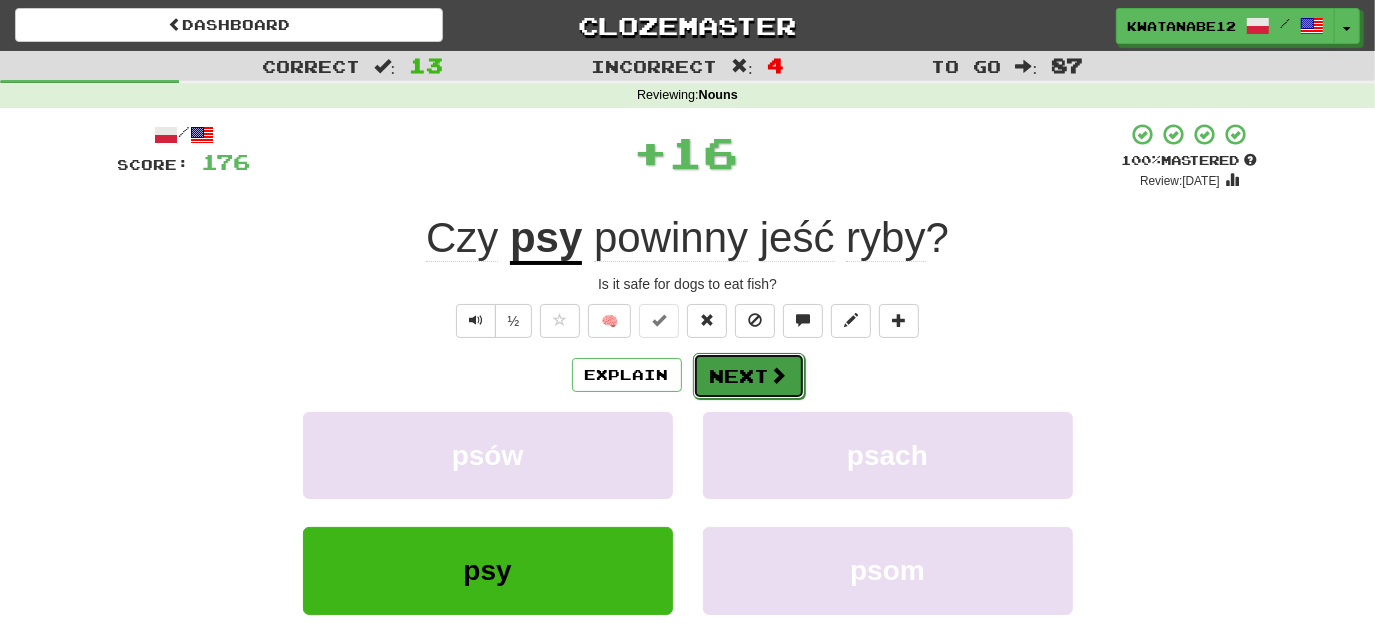 click on "Next" at bounding box center (749, 376) 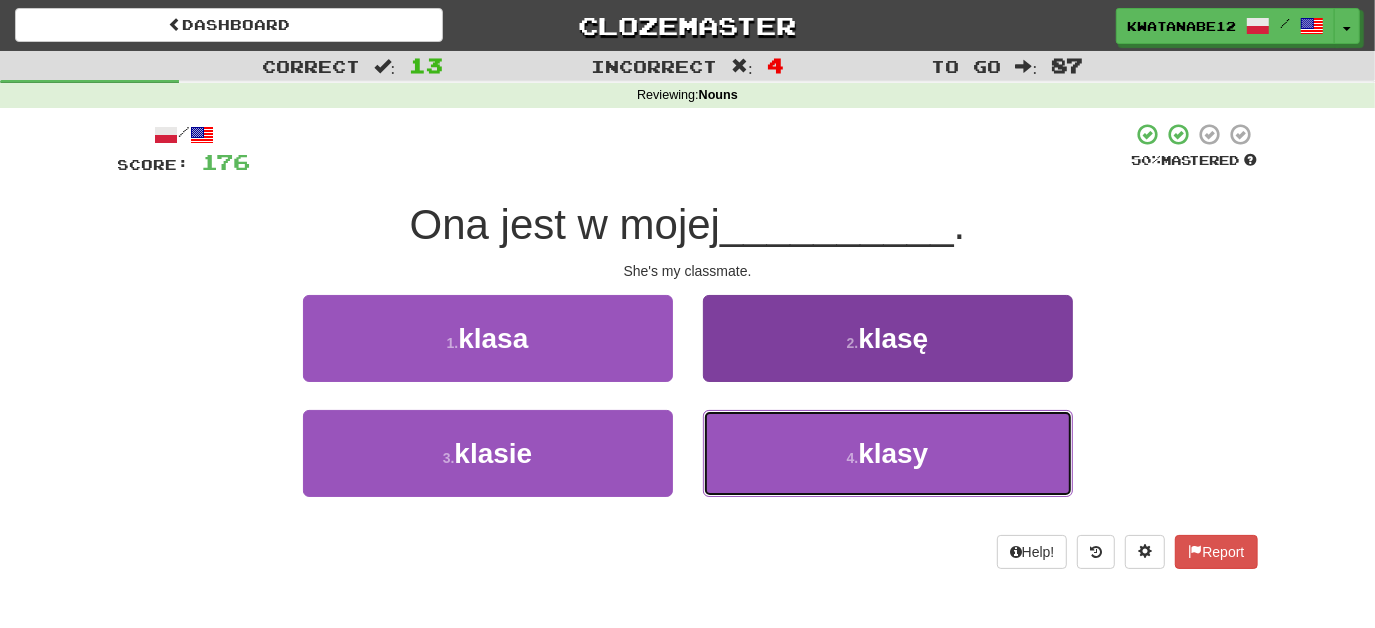 click on "4 .  klasy" at bounding box center (888, 453) 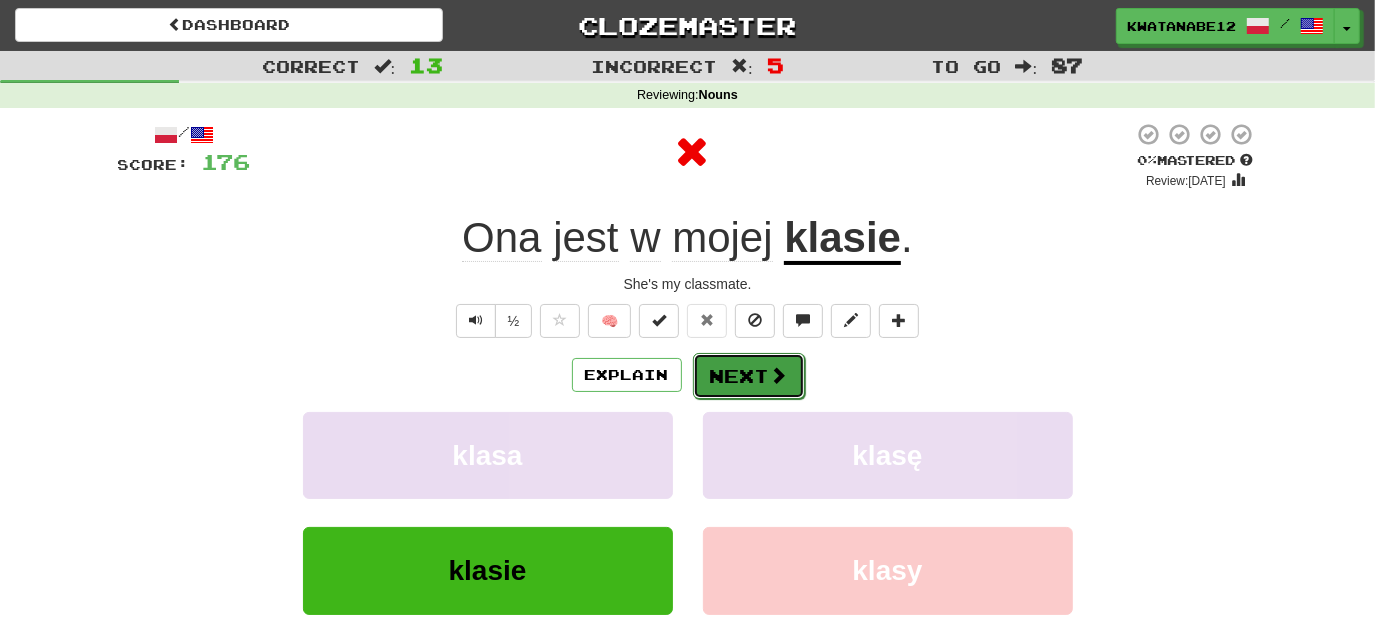 click on "Next" at bounding box center (749, 376) 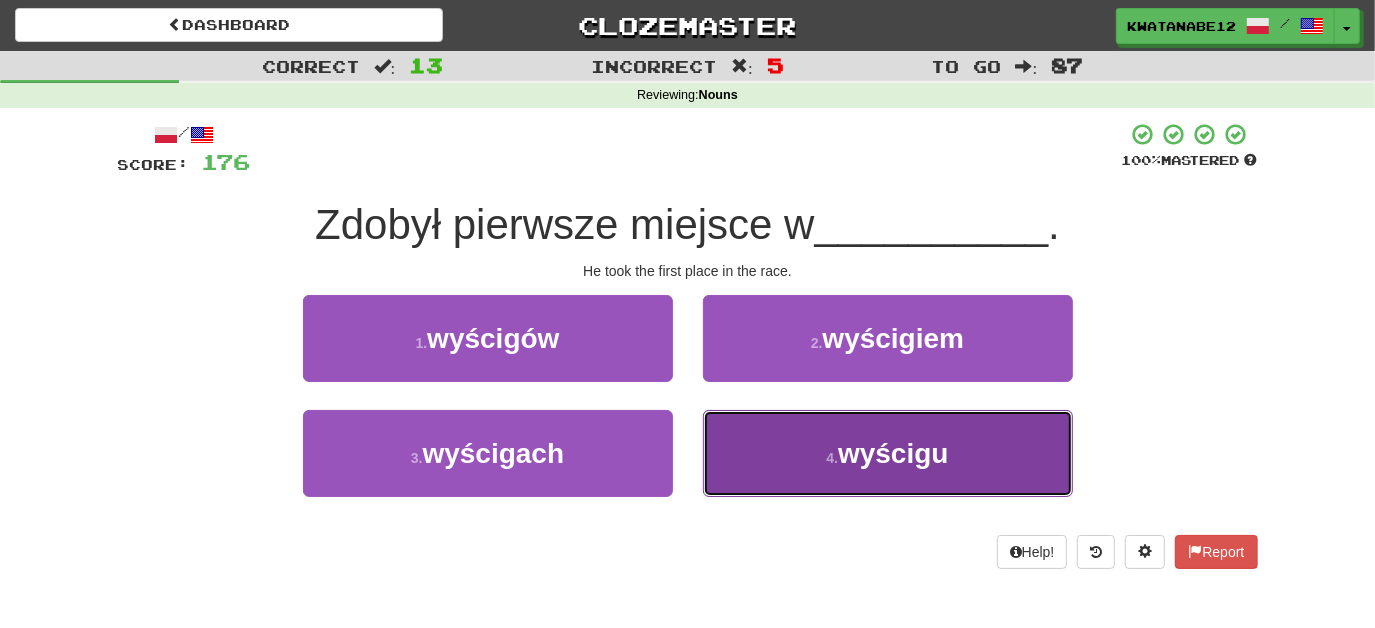 click on "4 .  wyścigu" at bounding box center [888, 453] 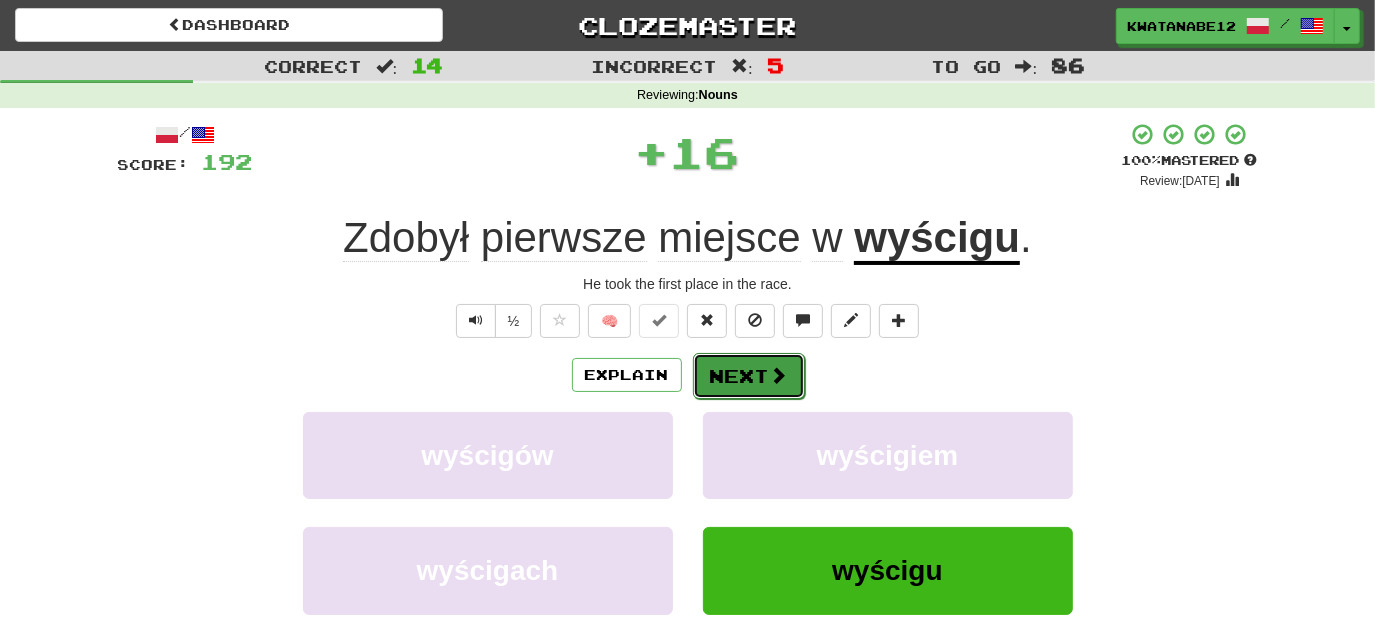 click on "Next" at bounding box center (749, 376) 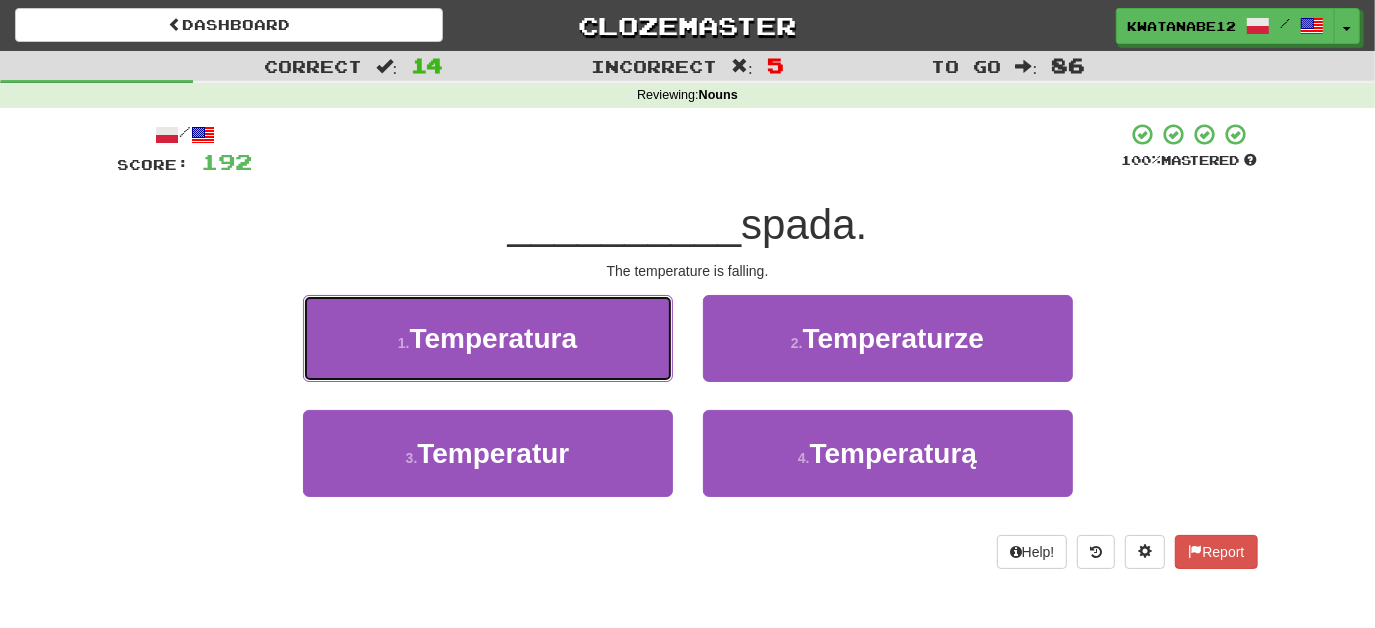 drag, startPoint x: 645, startPoint y: 343, endPoint x: 674, endPoint y: 350, distance: 29.832869 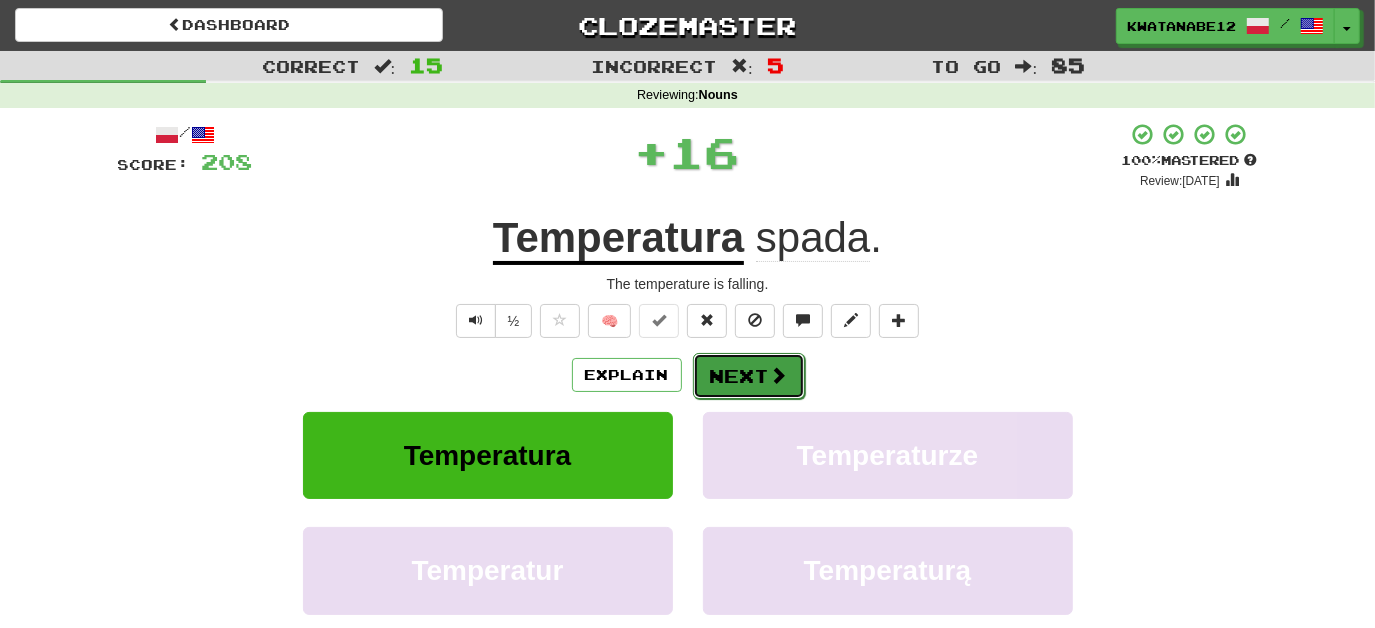 click on "Next" at bounding box center (749, 376) 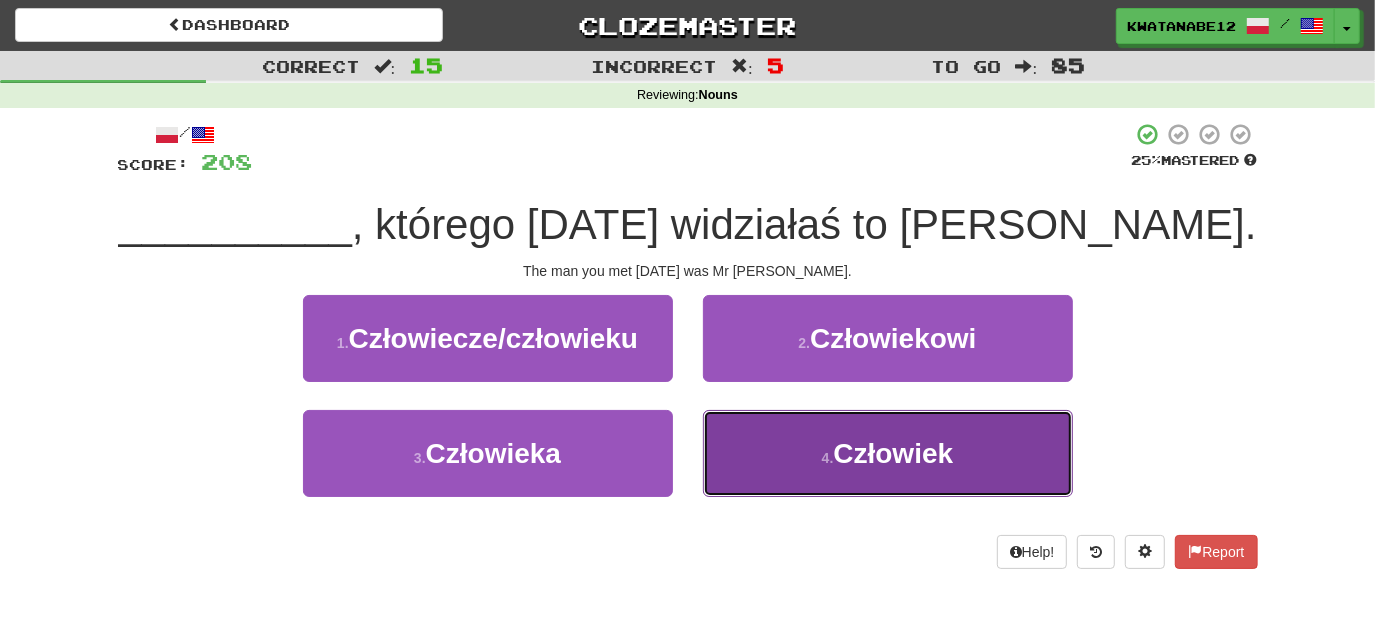 click on "4 .  Człowiek" at bounding box center [888, 453] 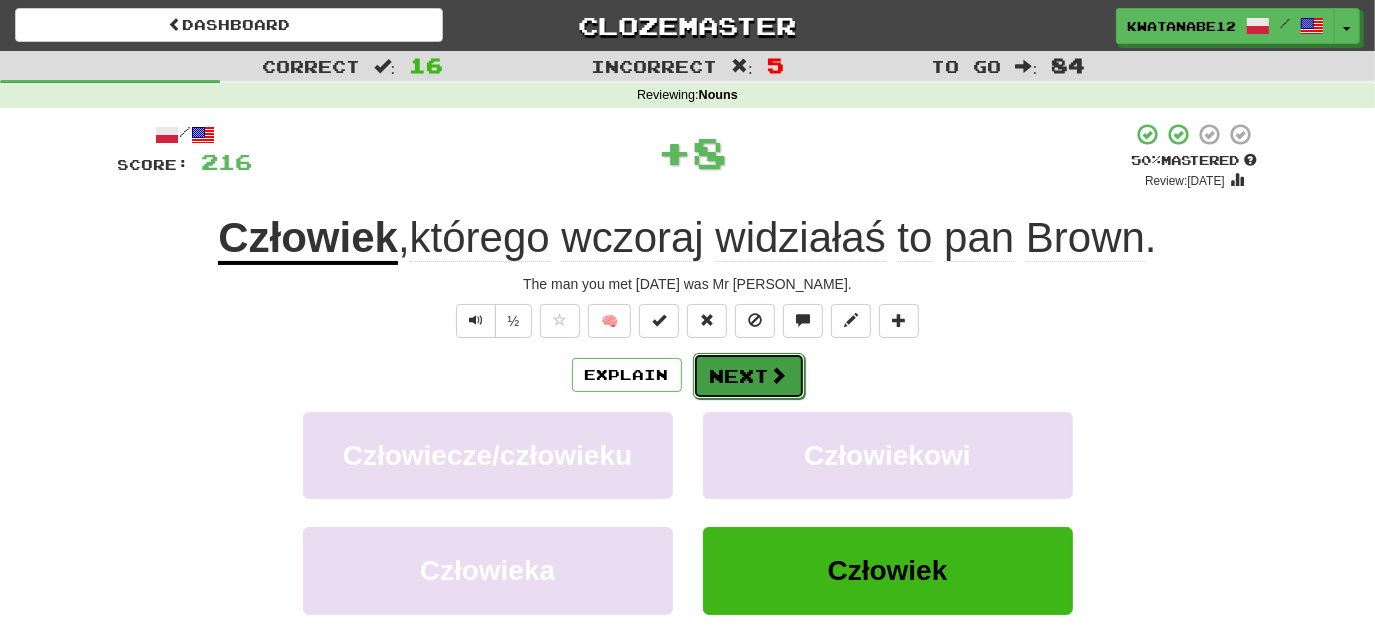 click on "Next" at bounding box center [749, 376] 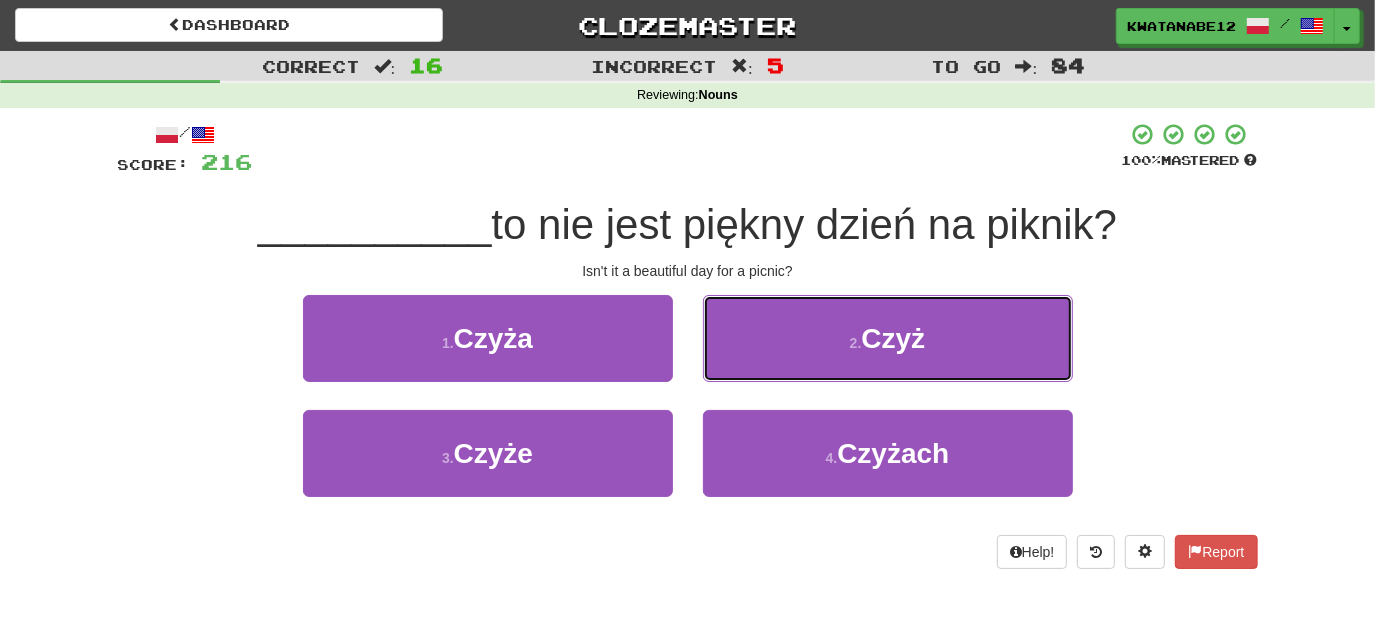 click on "2 .  Czyż" at bounding box center [888, 338] 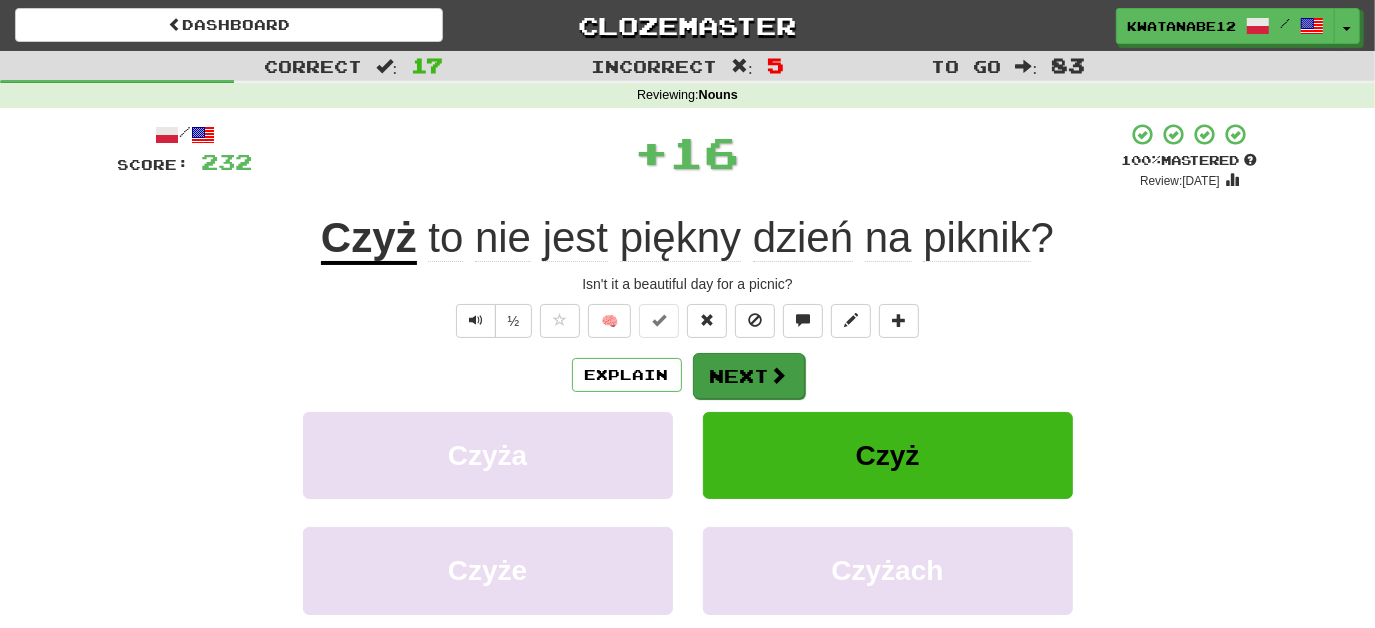 click on "/  Score:   232 + 16 100 %  Mastered Review:  2025-09-08 Czyż   to   nie   jest   piękny   dzień   na   piknik ? Isn't it a beautiful day for a picnic? ½ 🧠 Explain Next Czyża Czyż Czyże Czyżach Learn more: Czyża Czyż Czyże Czyżach  Help!  Report Sentence Source" at bounding box center [688, 435] 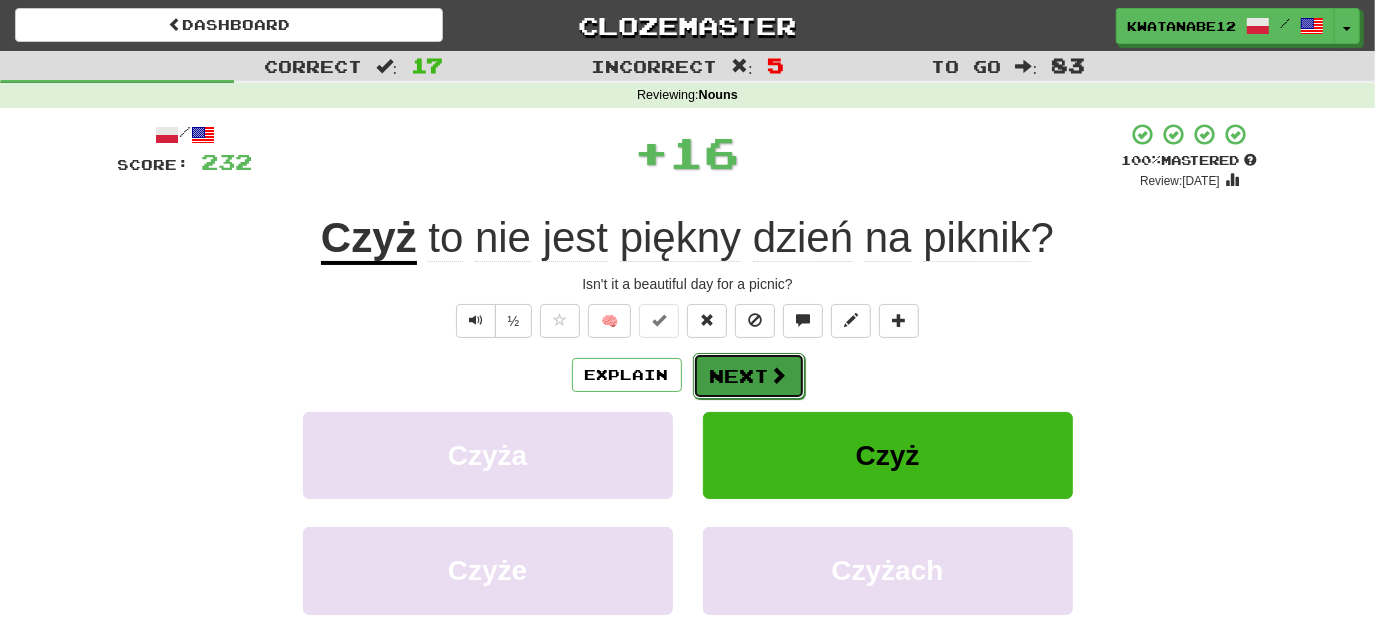 click on "Next" at bounding box center [749, 376] 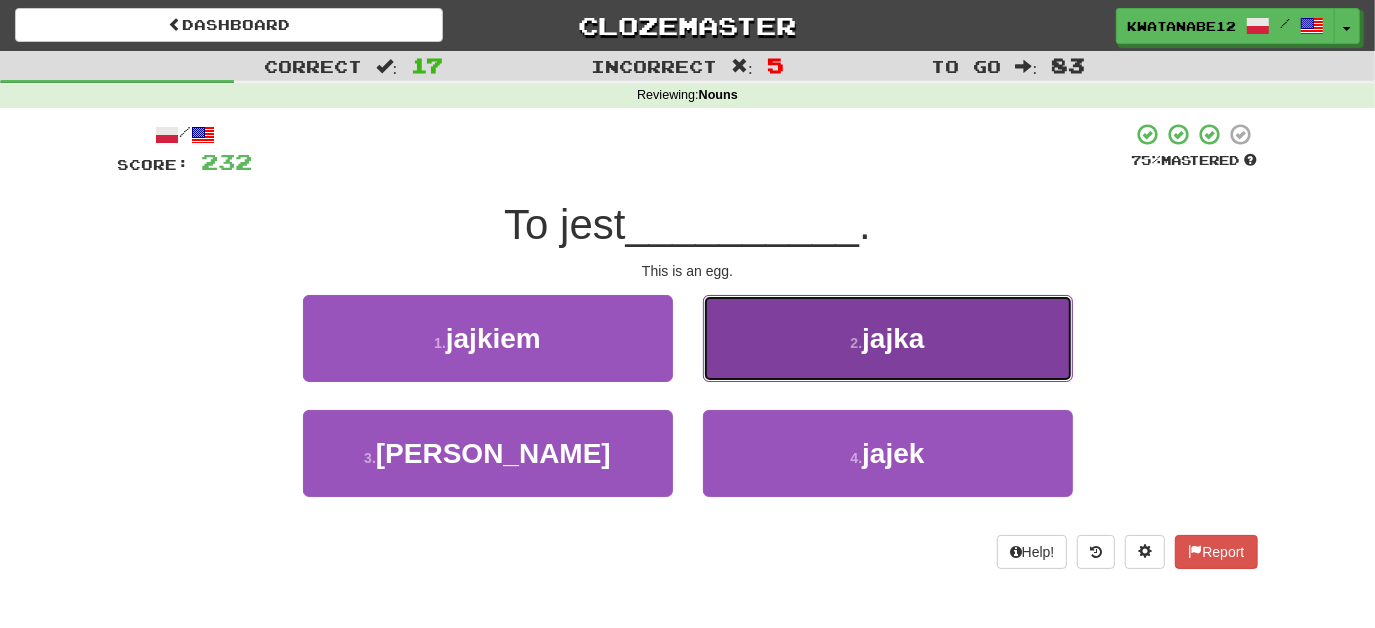 click on "2 .  jajka" at bounding box center [888, 338] 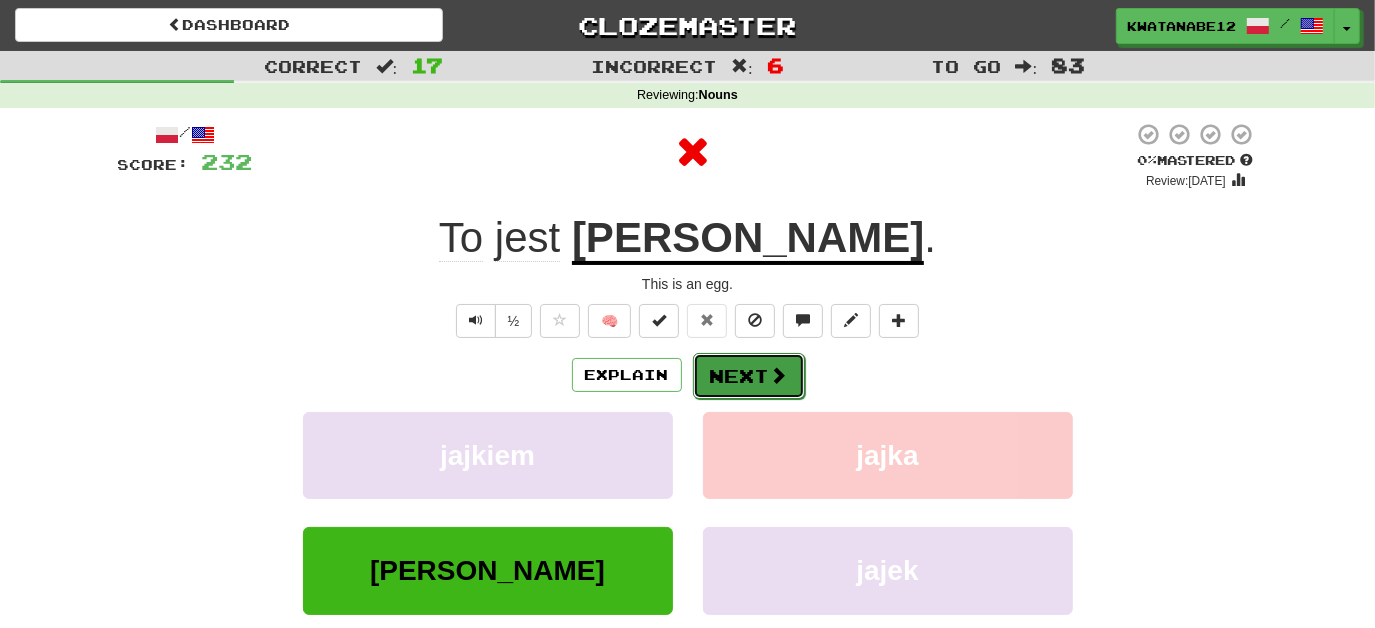 click on "Next" at bounding box center [749, 376] 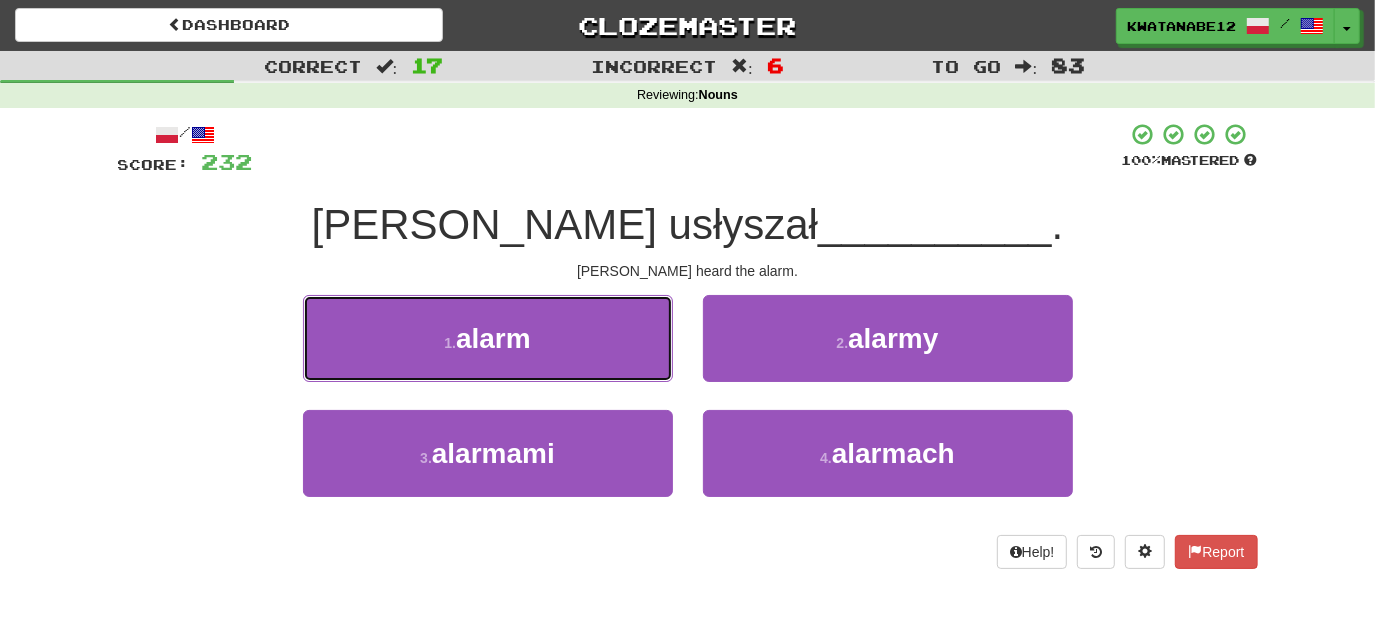 drag, startPoint x: 597, startPoint y: 340, endPoint x: 656, endPoint y: 344, distance: 59.135437 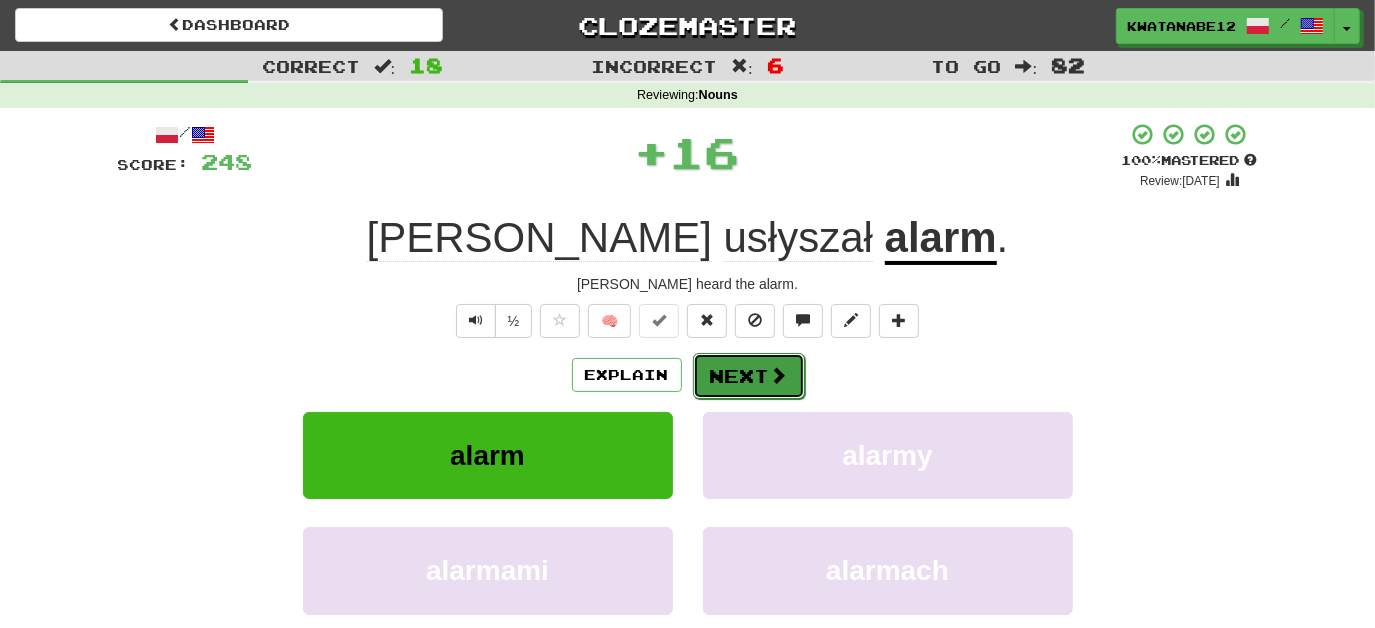 click on "Next" at bounding box center (749, 376) 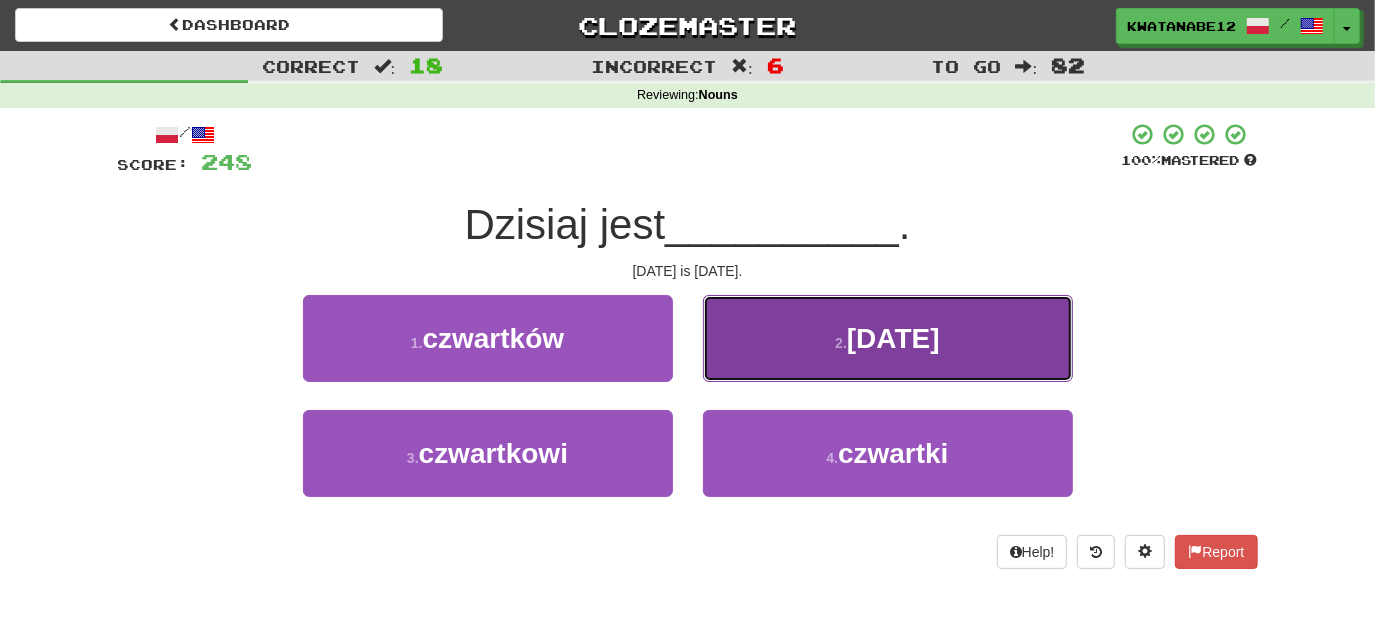 click on "2 .  [DATE]" at bounding box center (888, 338) 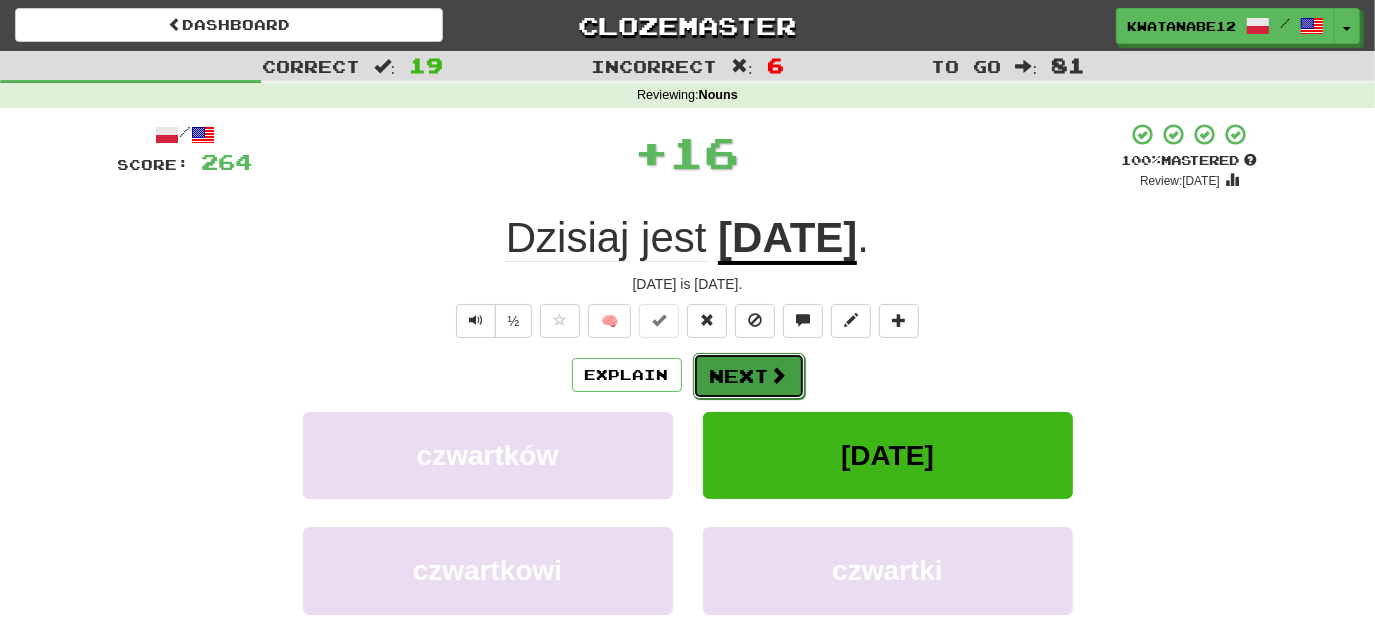 click on "Next" at bounding box center [749, 376] 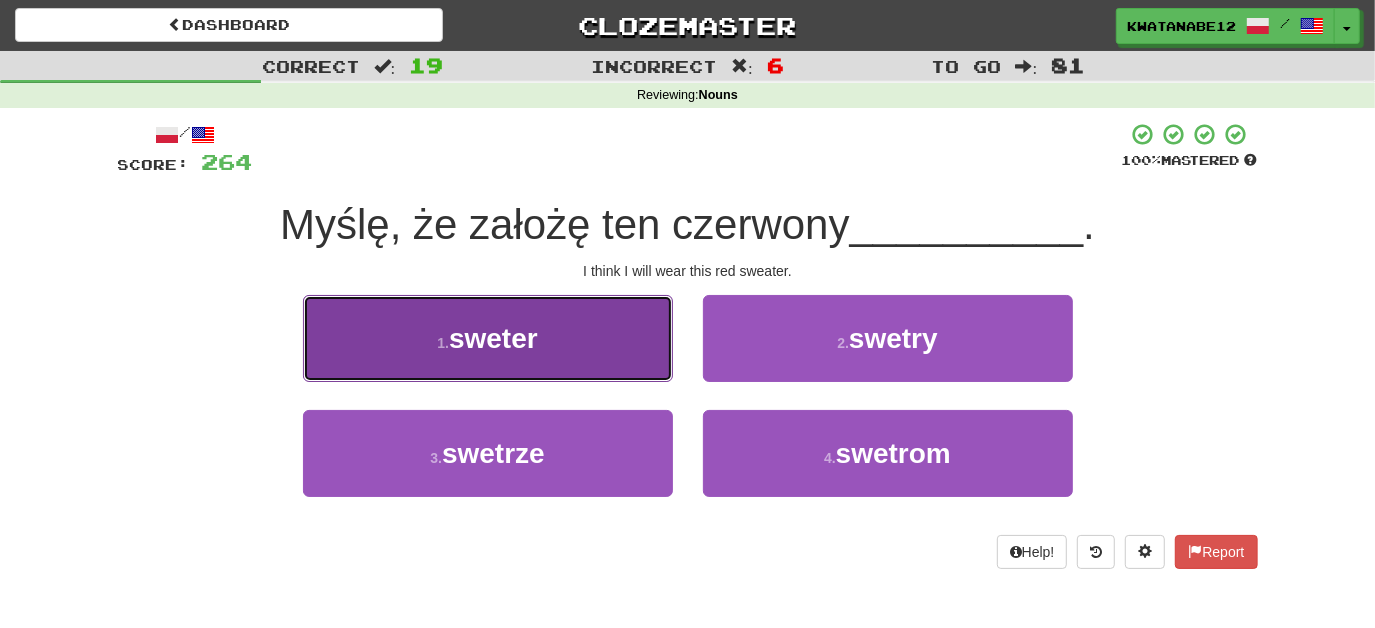 click on "1 .  sweter" at bounding box center (488, 338) 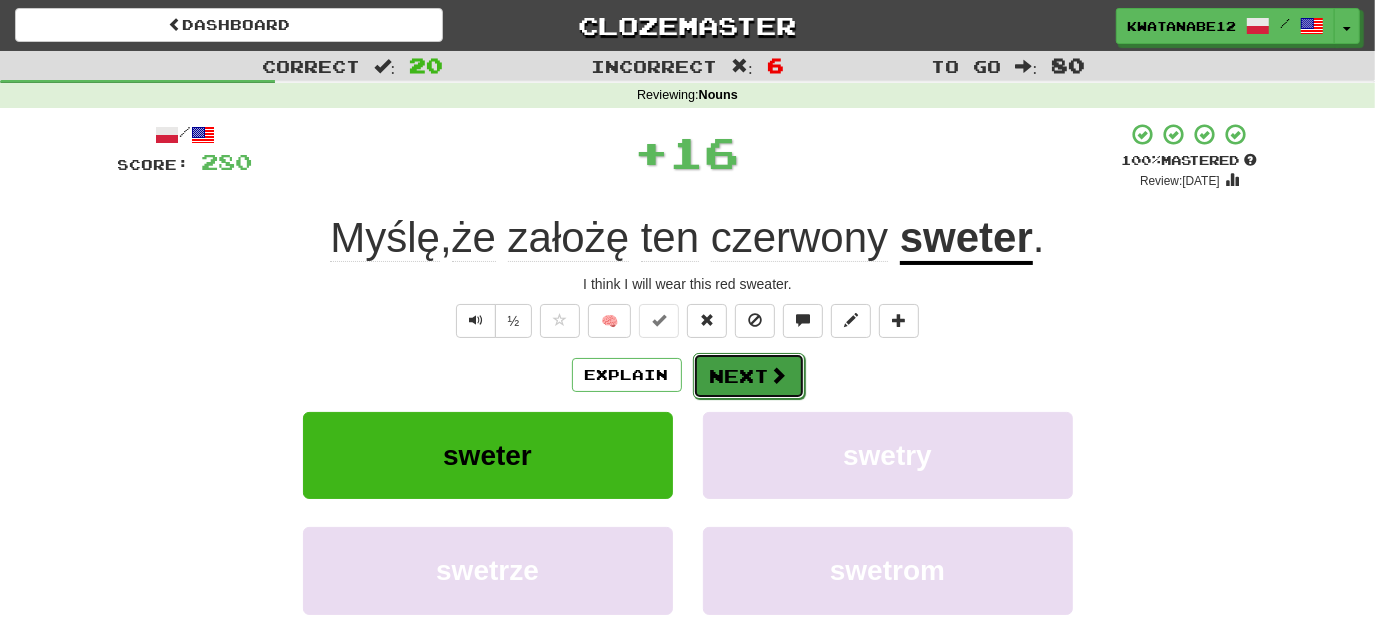 click on "Next" at bounding box center (749, 376) 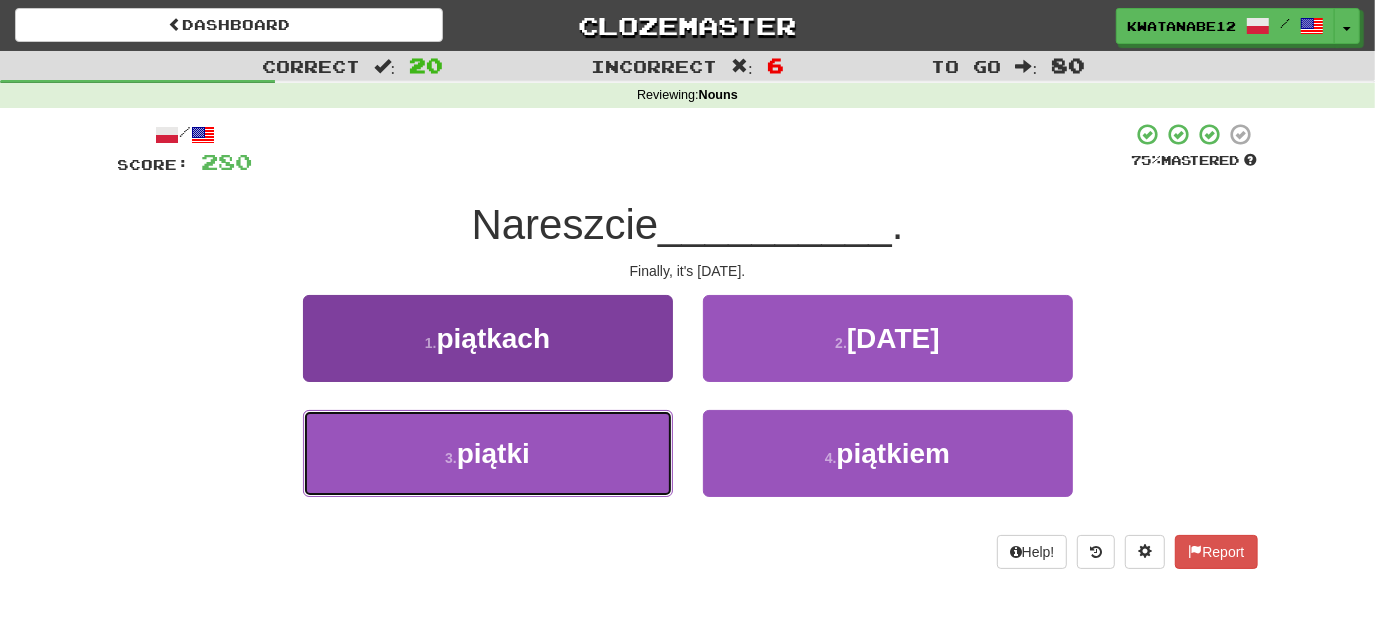drag, startPoint x: 615, startPoint y: 444, endPoint x: 651, endPoint y: 417, distance: 45 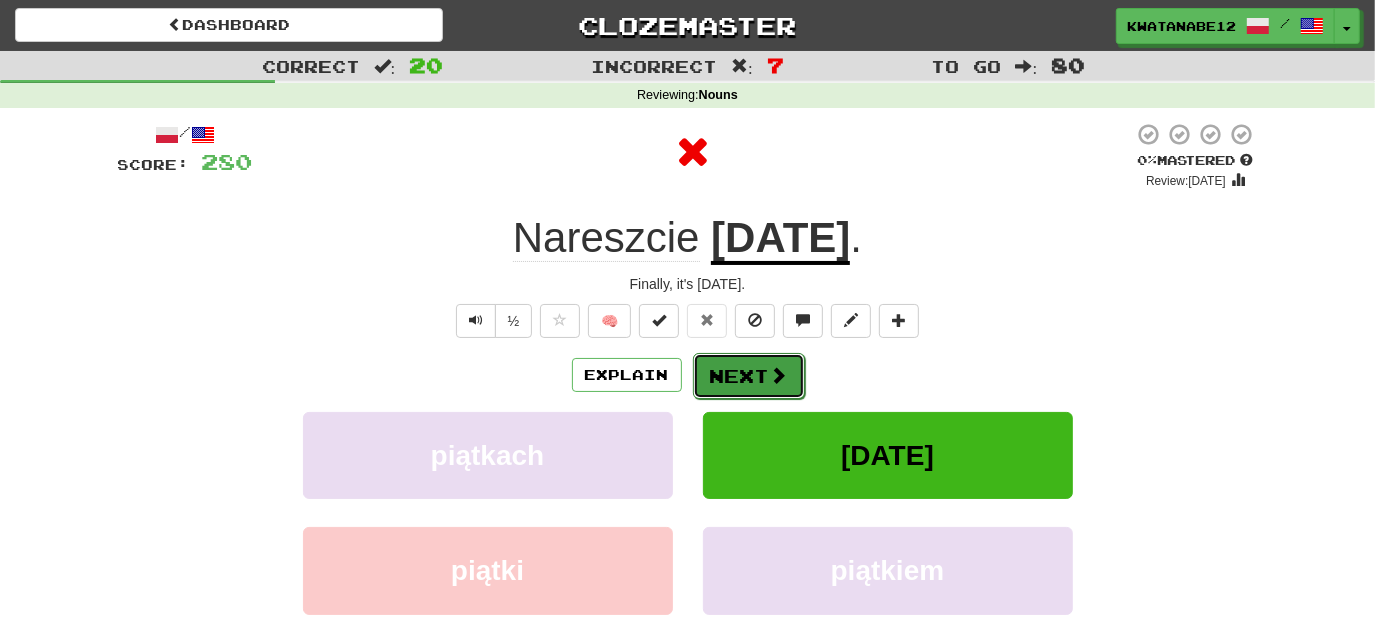 click on "Next" at bounding box center (749, 376) 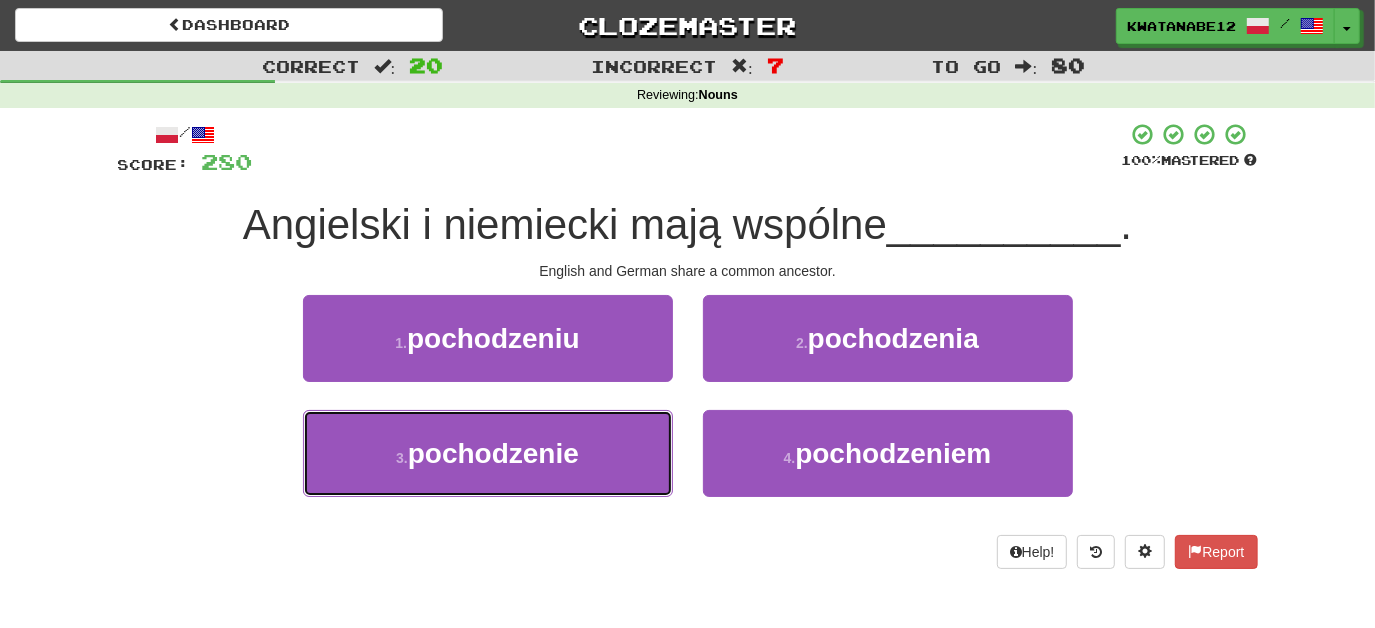 drag, startPoint x: 576, startPoint y: 455, endPoint x: 632, endPoint y: 409, distance: 72.47068 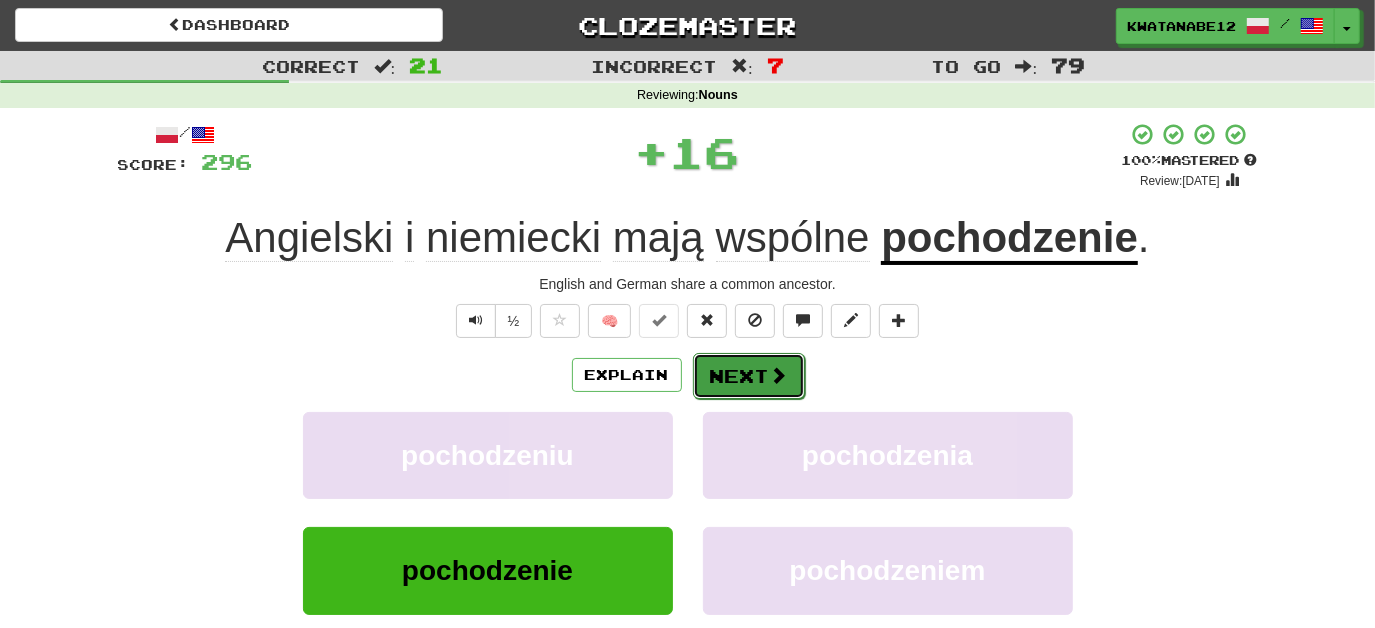 click on "Next" at bounding box center (749, 376) 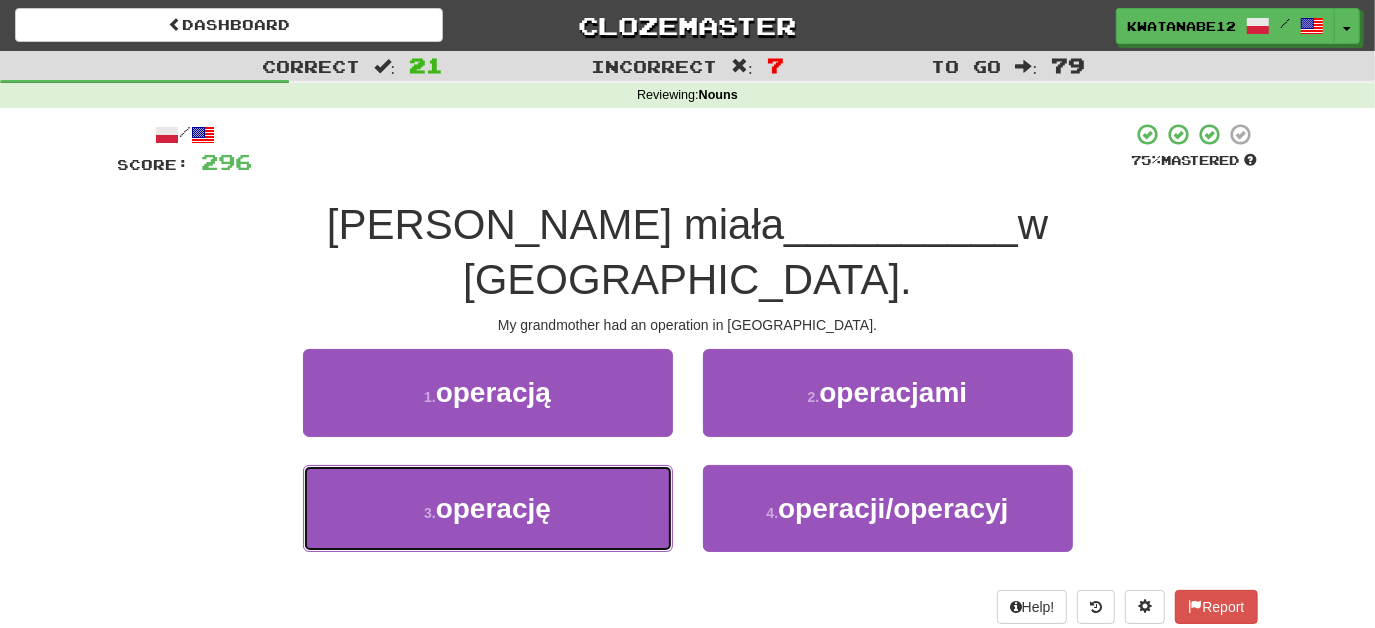 drag, startPoint x: 616, startPoint y: 442, endPoint x: 701, endPoint y: 404, distance: 93.10747 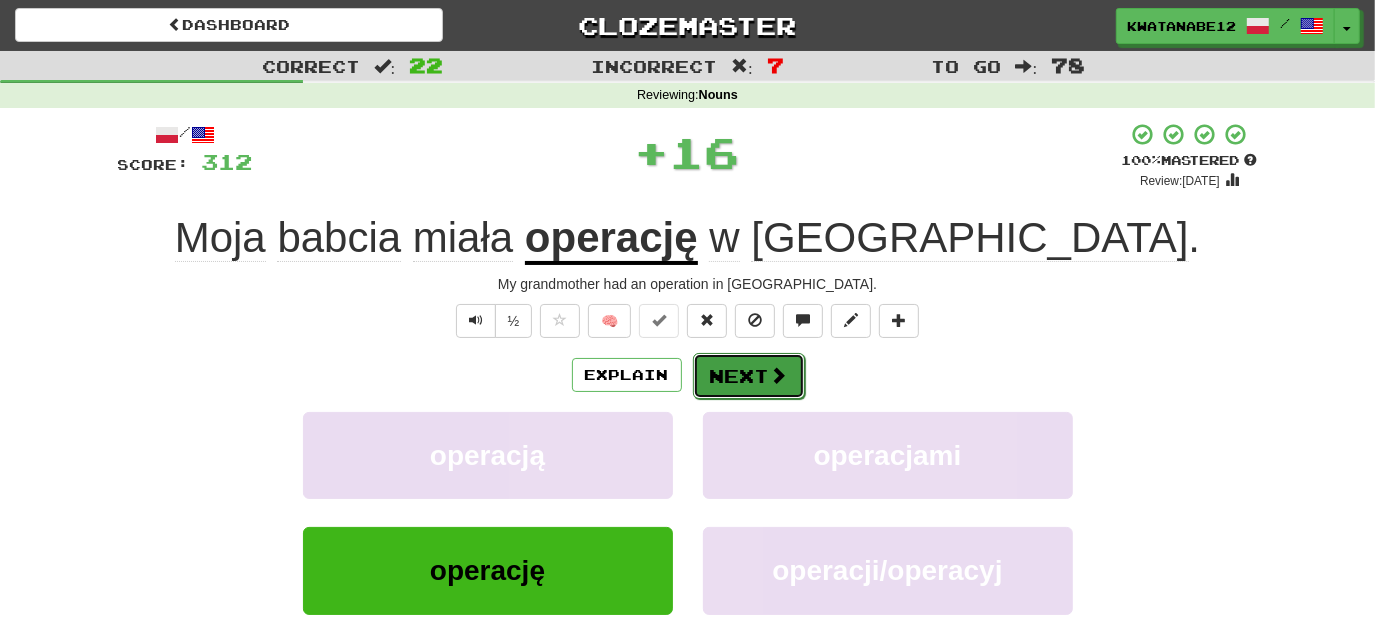 click at bounding box center (779, 375) 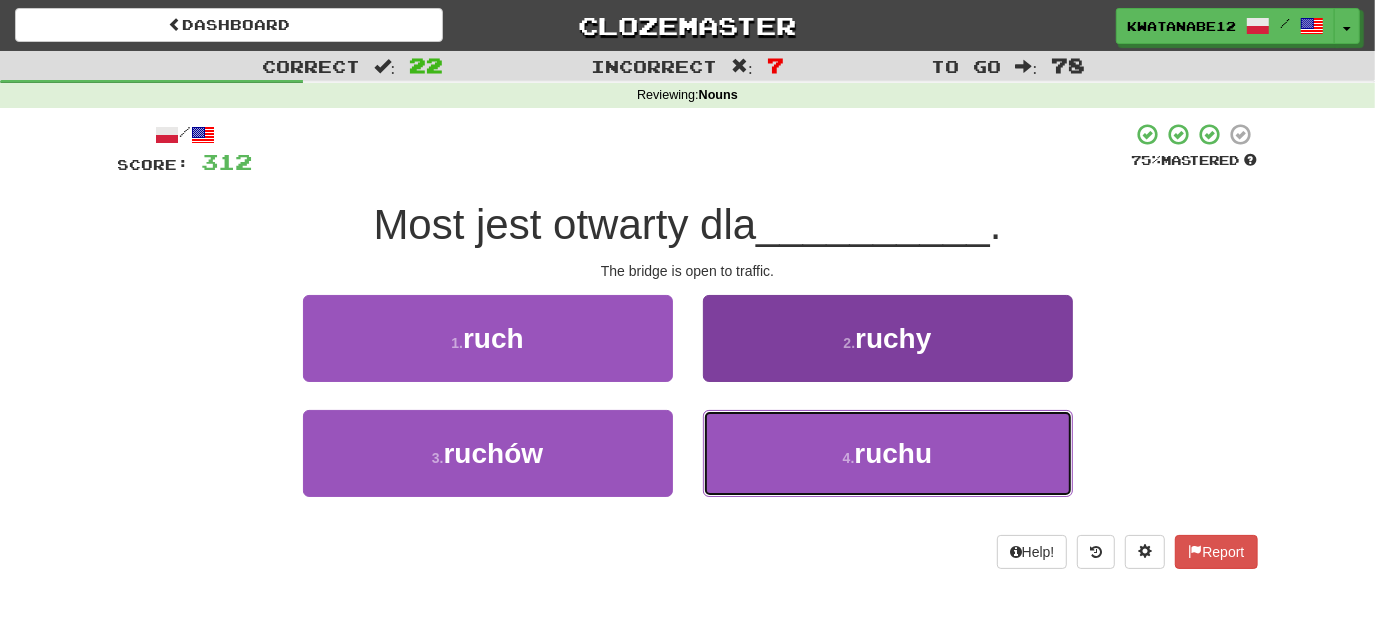 drag, startPoint x: 760, startPoint y: 442, endPoint x: 760, endPoint y: 426, distance: 16 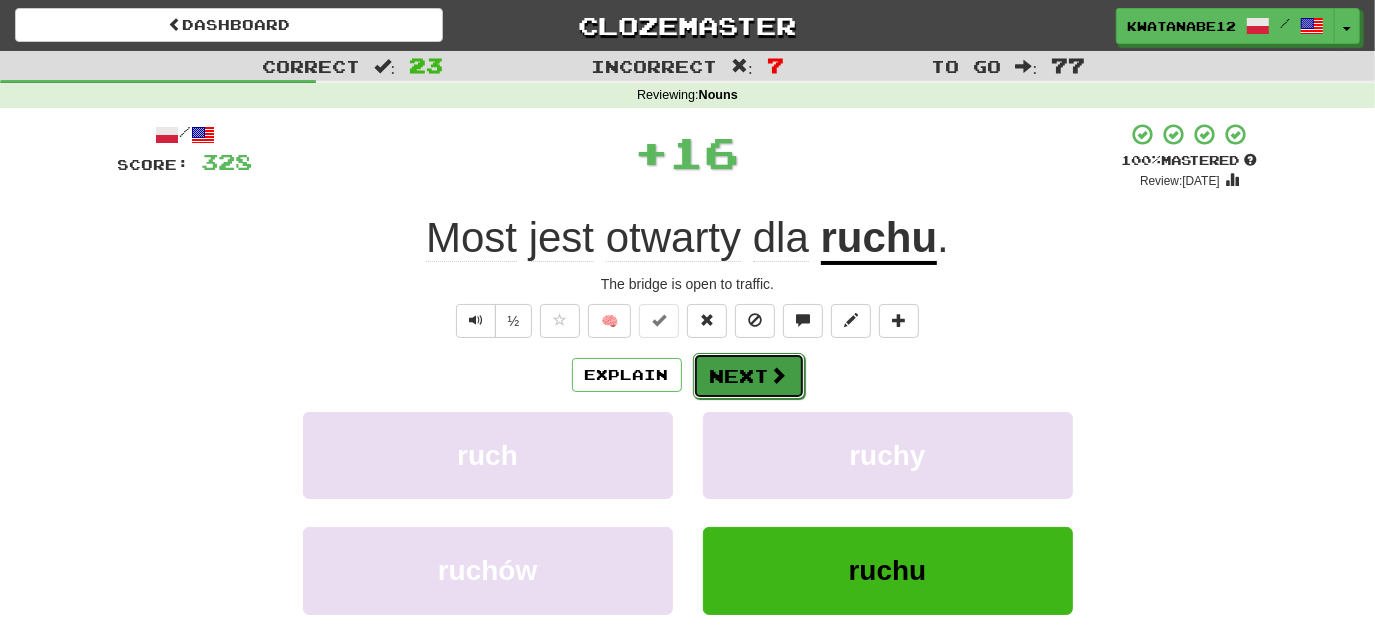click on "Next" at bounding box center (749, 376) 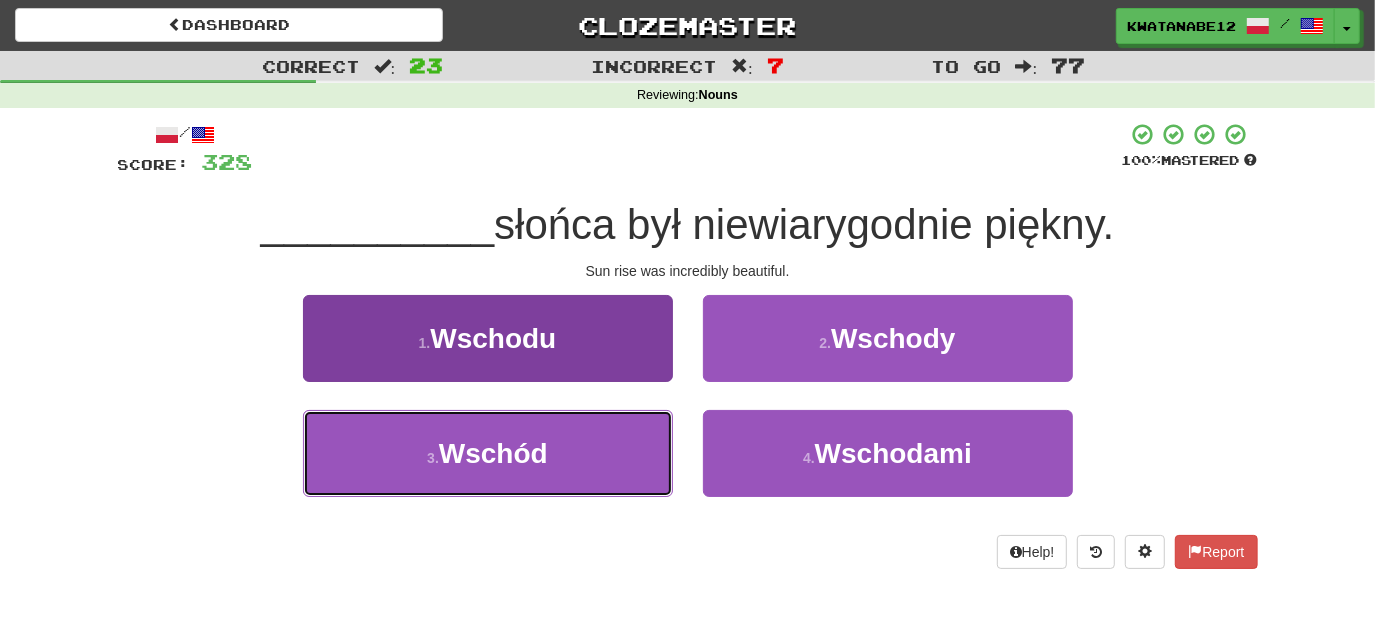 drag, startPoint x: 616, startPoint y: 457, endPoint x: 658, endPoint y: 412, distance: 61.554855 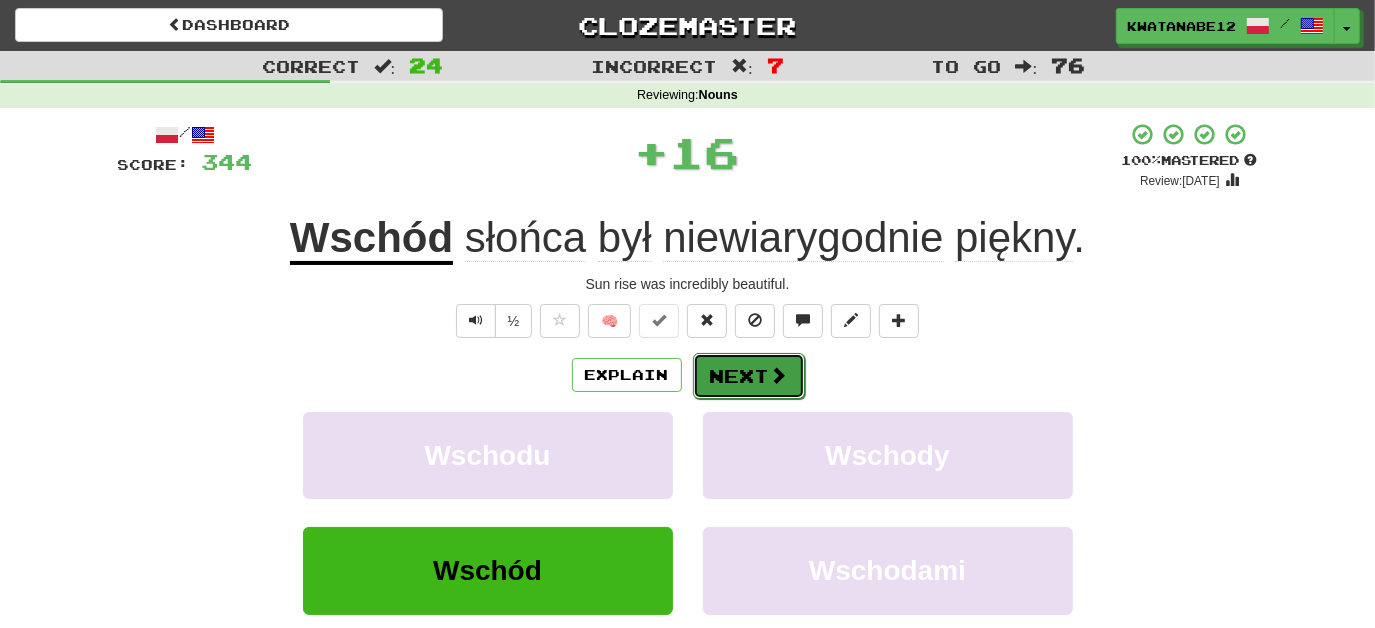 click on "Next" at bounding box center [749, 376] 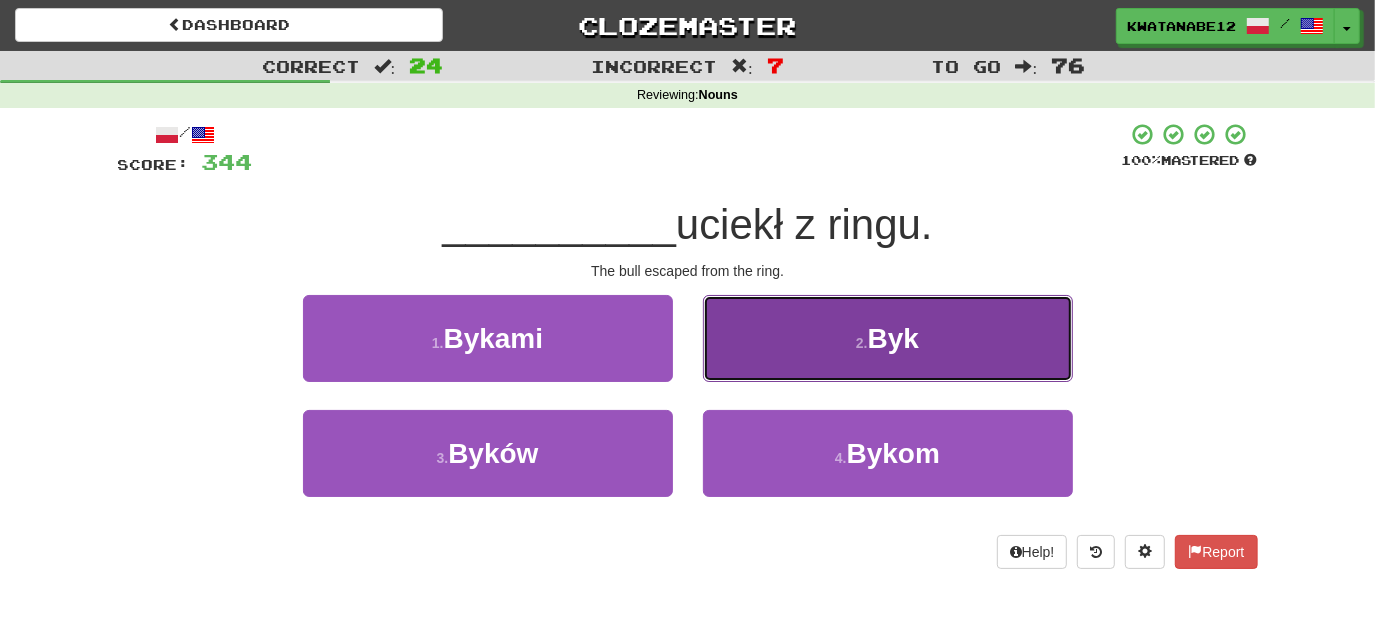 click on "2 .  Byk" at bounding box center (888, 338) 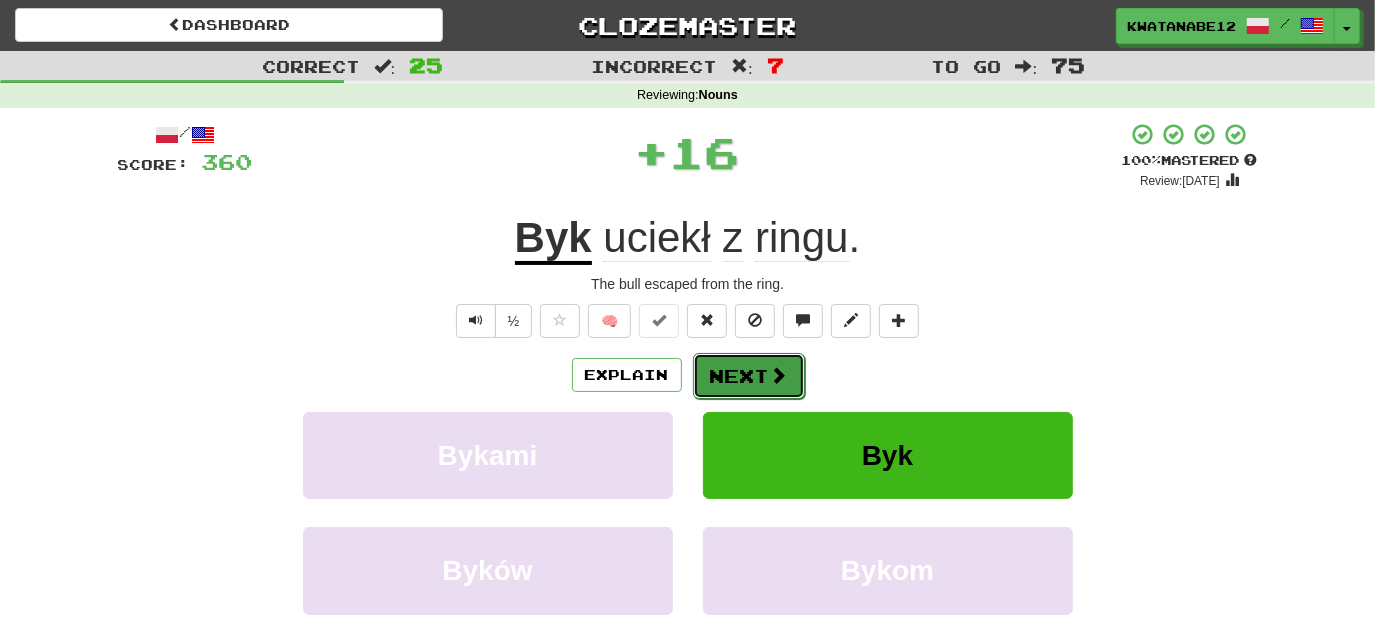 click on "Next" at bounding box center (749, 376) 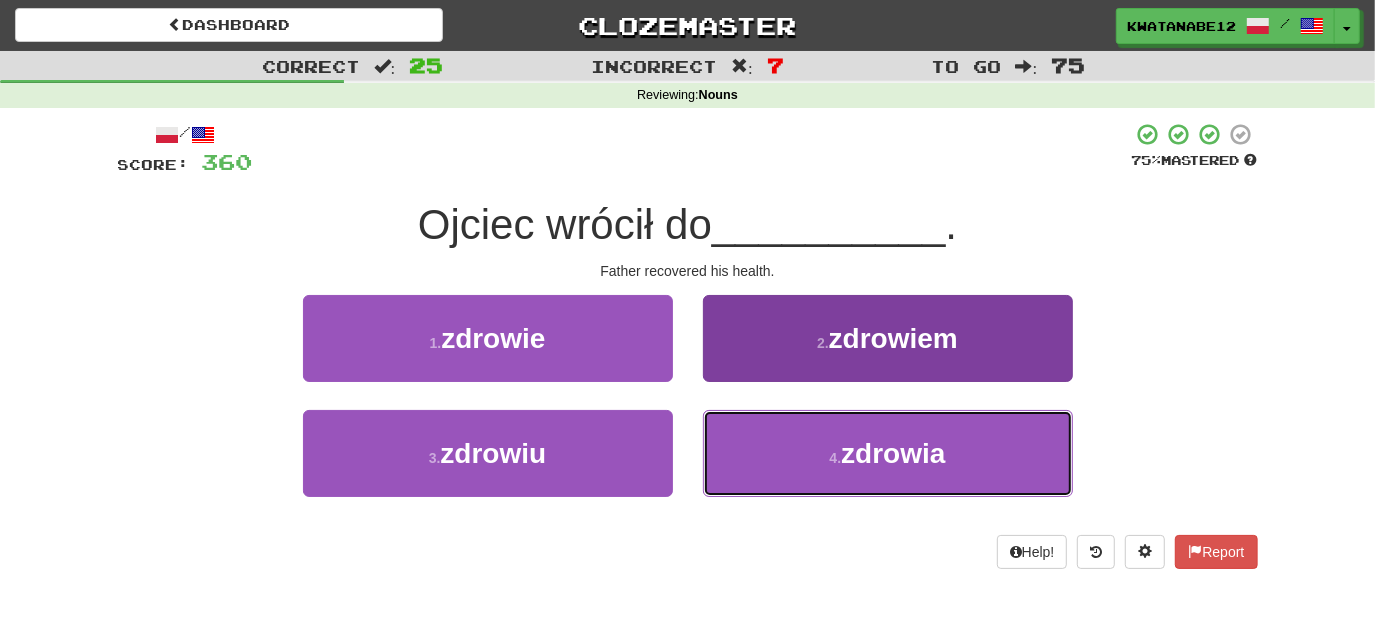 click on "4 .  zdrowia" at bounding box center (888, 453) 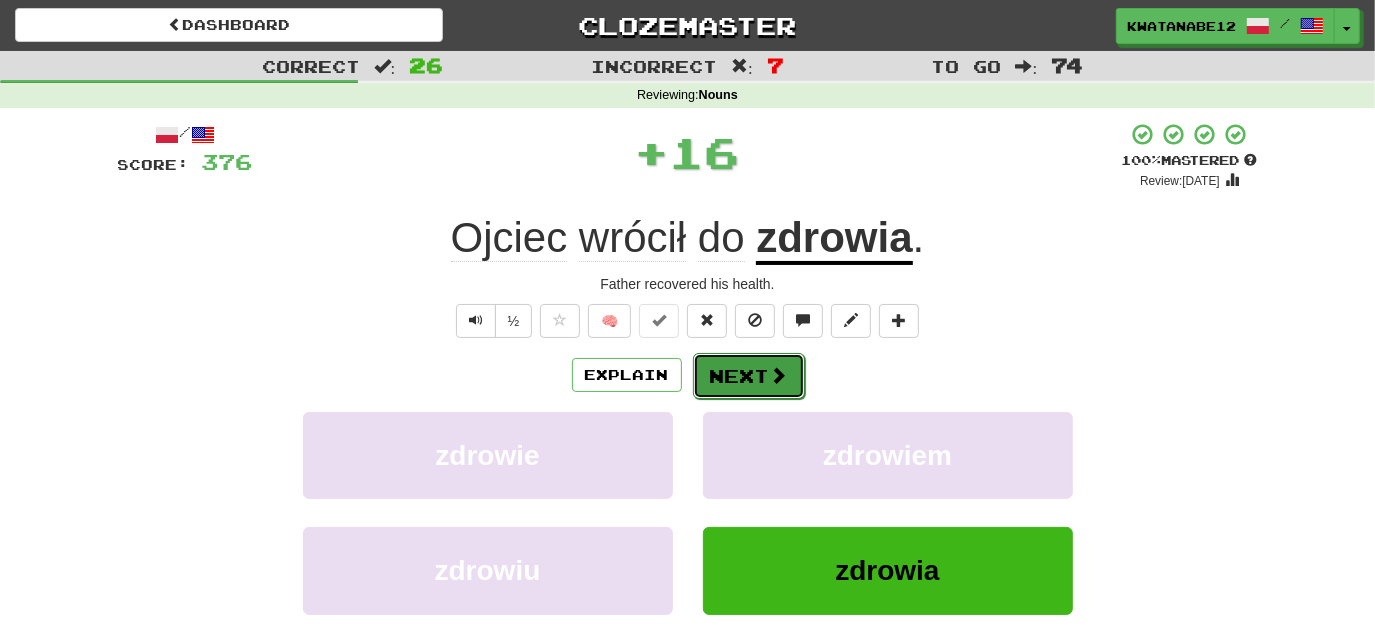 click on "Next" at bounding box center [749, 376] 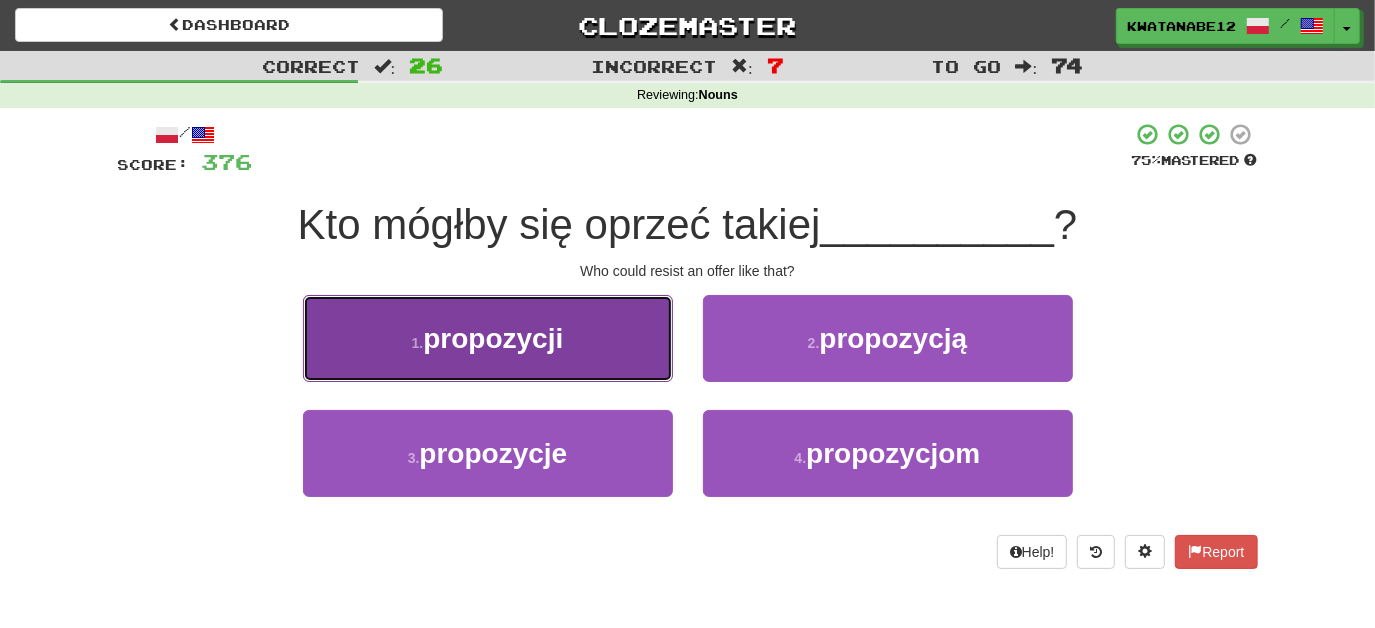 drag, startPoint x: 606, startPoint y: 329, endPoint x: 696, endPoint y: 349, distance: 92.19544 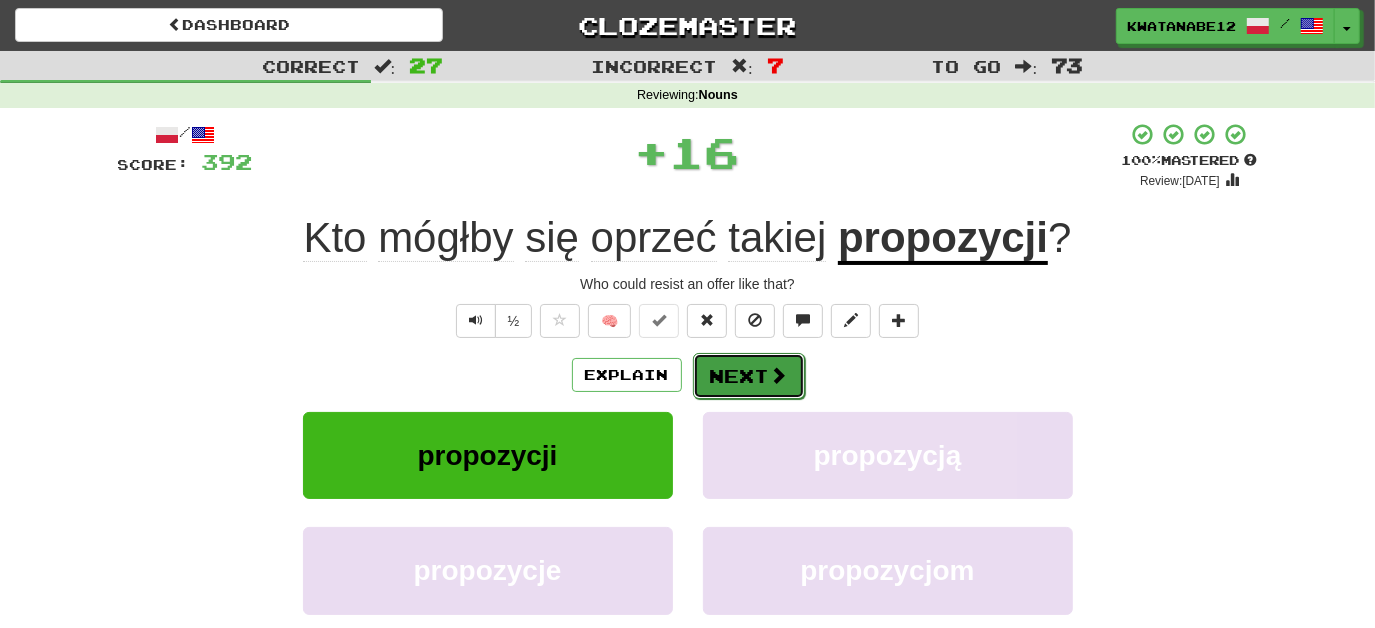 click on "Next" at bounding box center (749, 376) 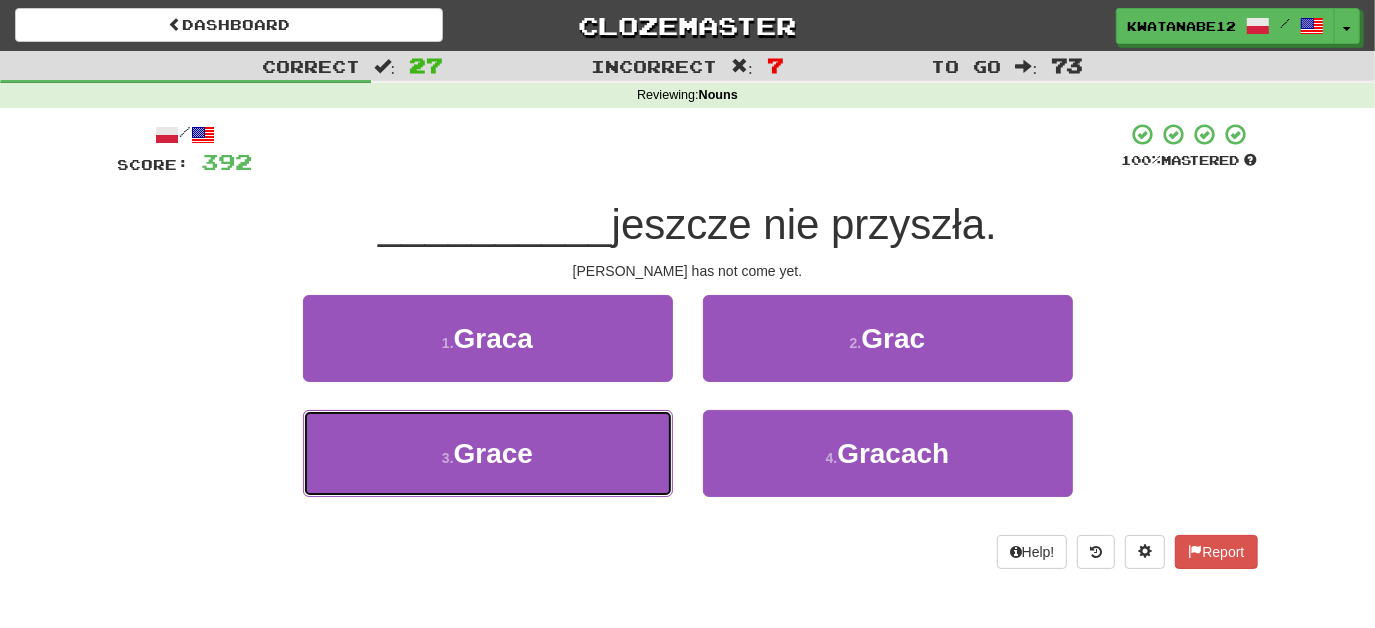 drag, startPoint x: 590, startPoint y: 460, endPoint x: 681, endPoint y: 409, distance: 104.316826 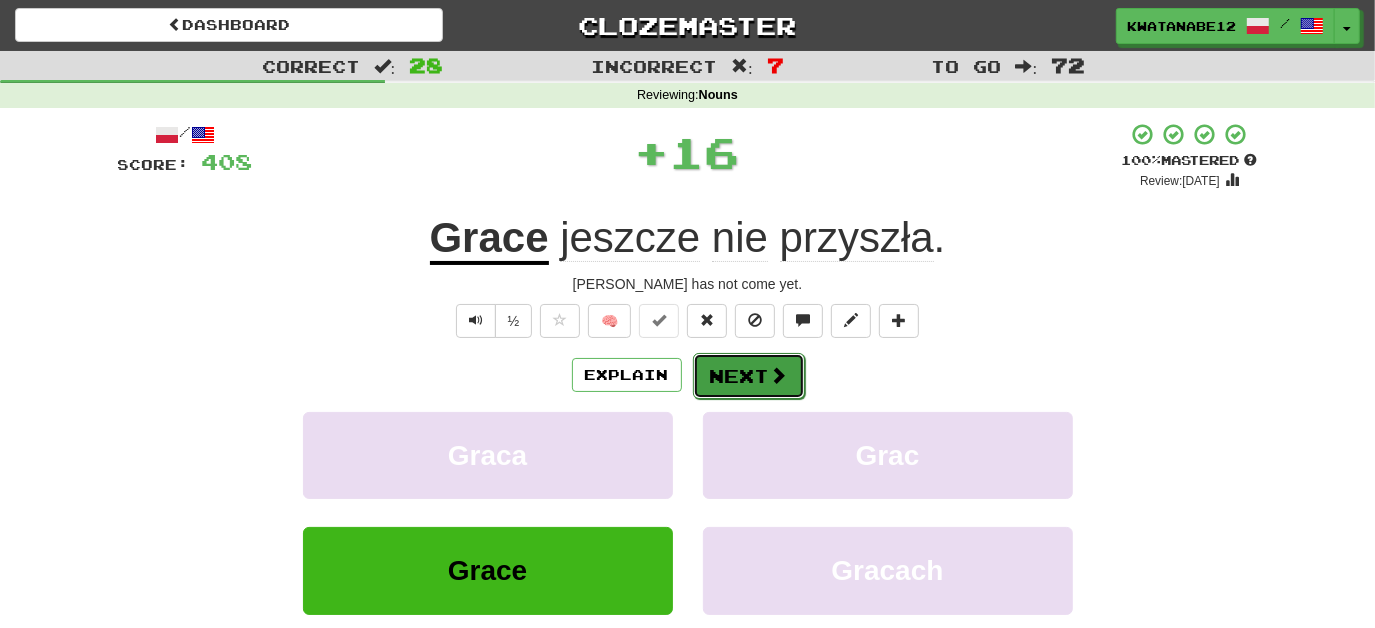 click on "Next" at bounding box center [749, 376] 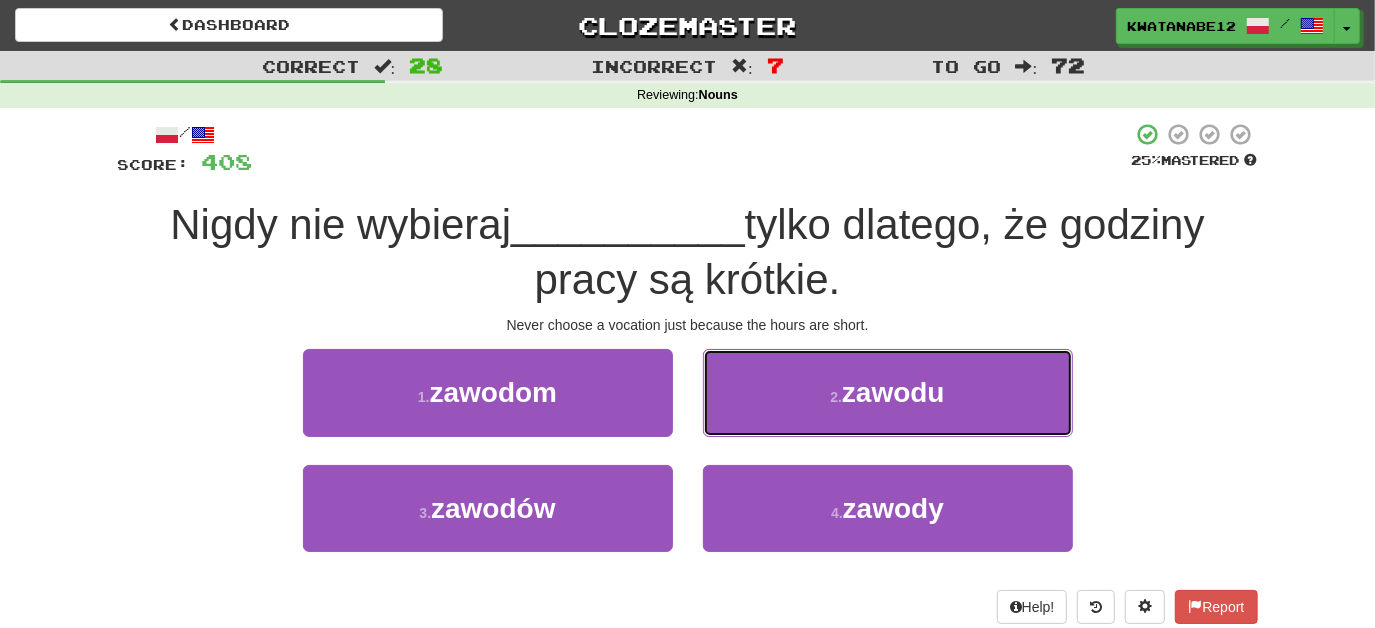click on "2 .  zawodu" at bounding box center [888, 392] 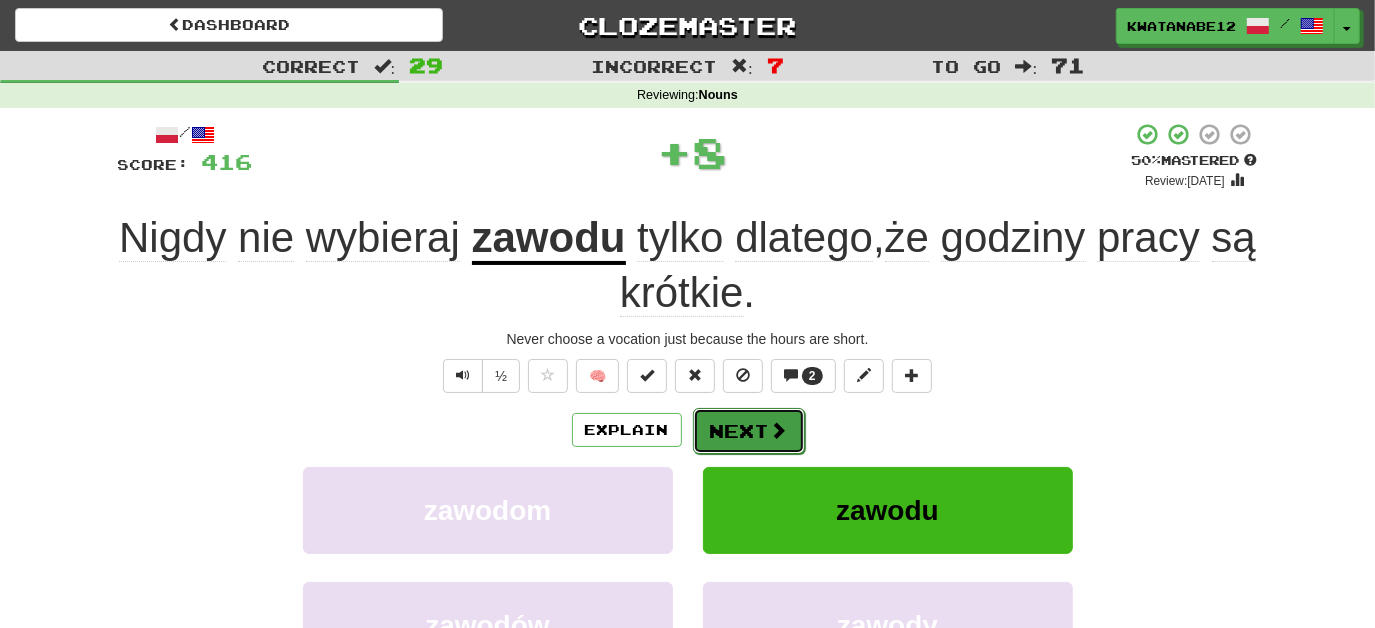 click on "Next" at bounding box center (749, 431) 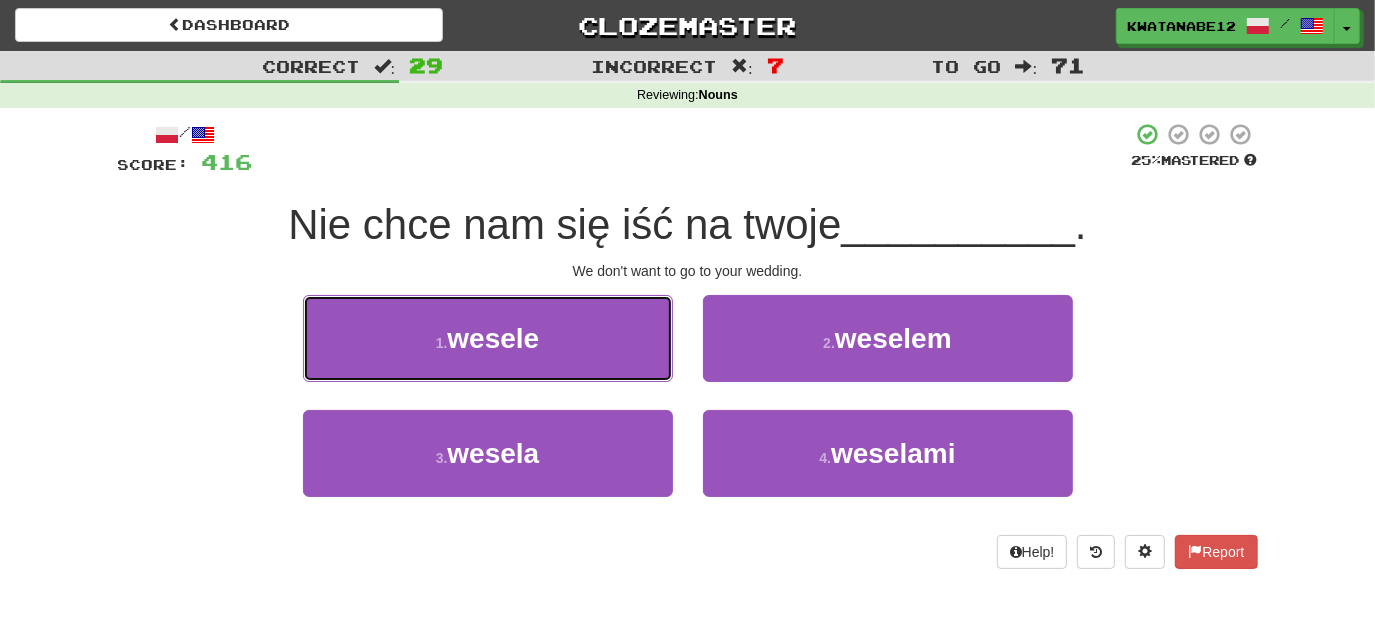 drag, startPoint x: 612, startPoint y: 336, endPoint x: 652, endPoint y: 347, distance: 41.484936 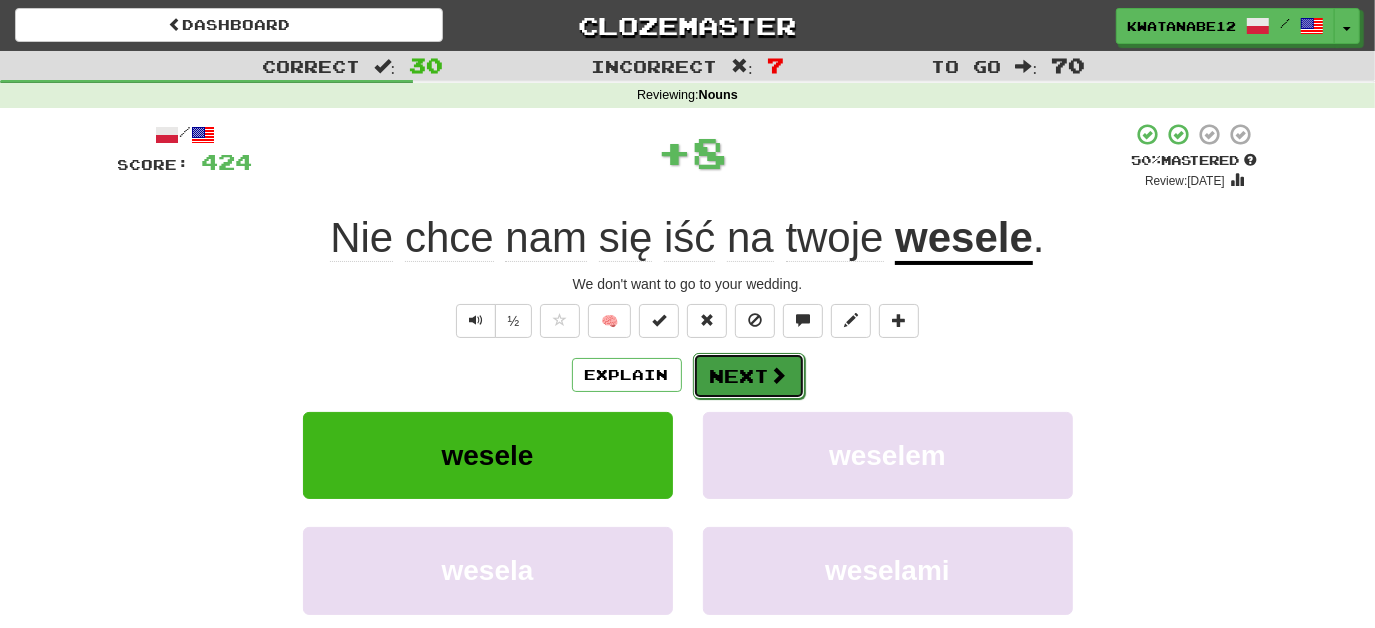 click on "Next" at bounding box center (749, 376) 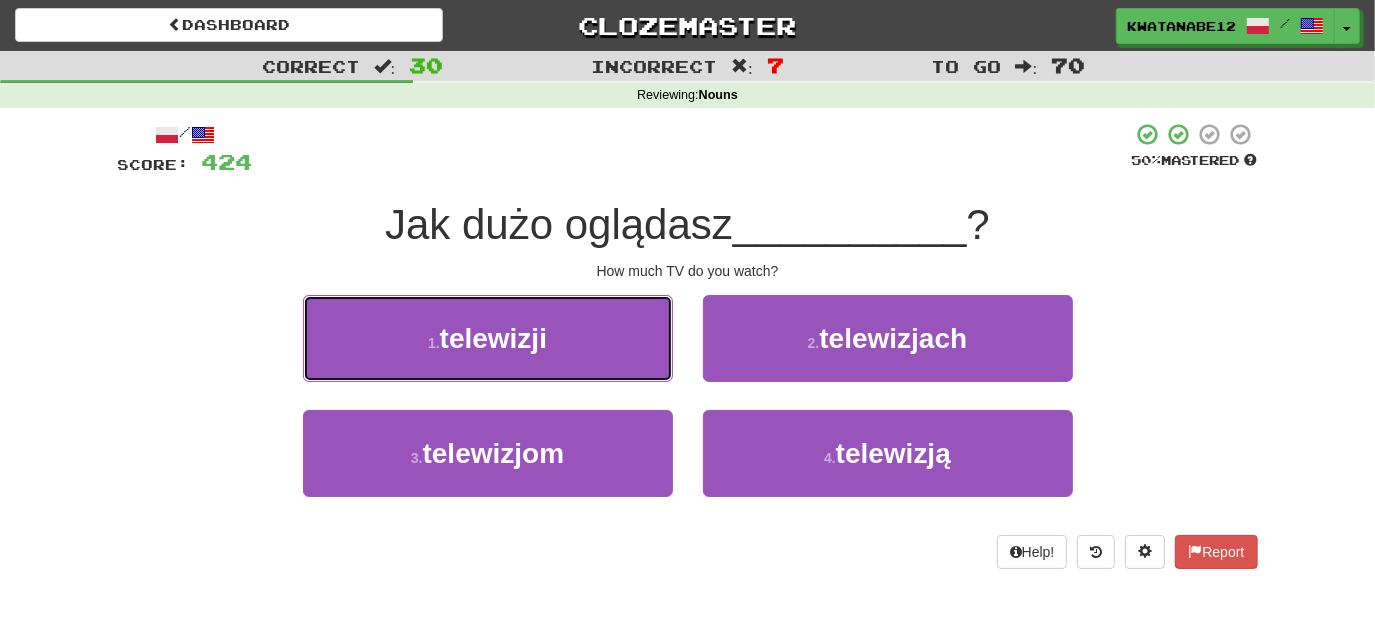 drag, startPoint x: 610, startPoint y: 334, endPoint x: 655, endPoint y: 349, distance: 47.434166 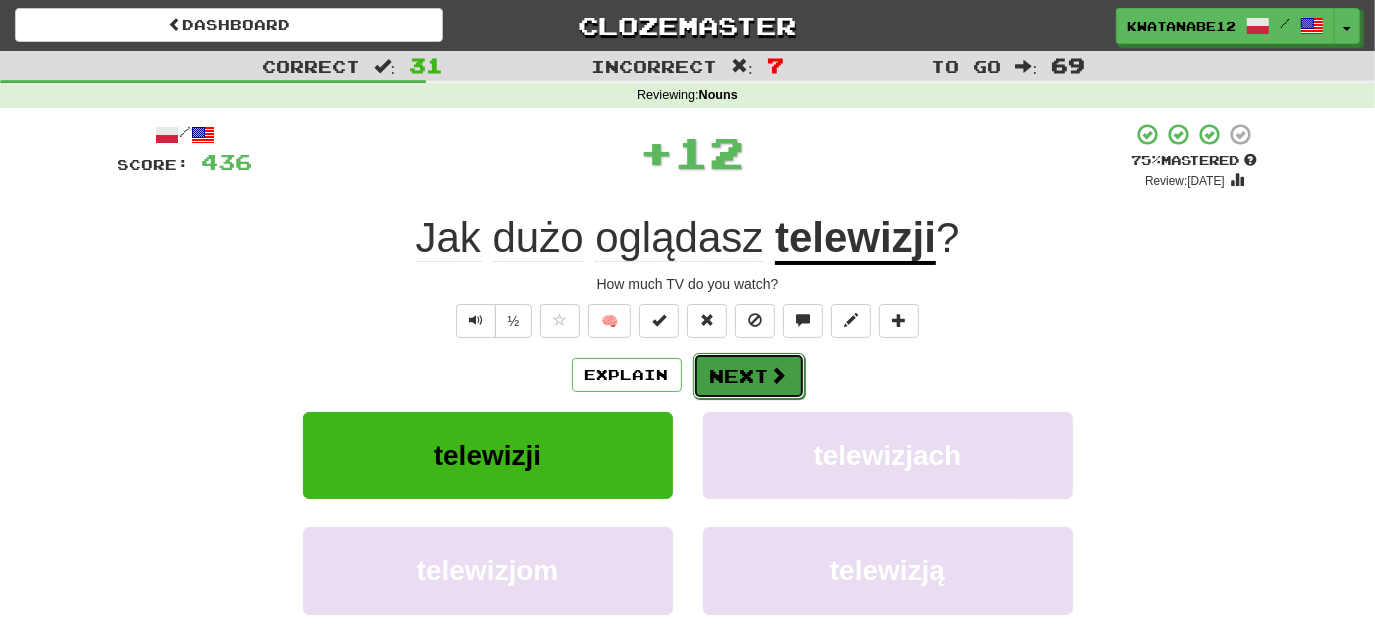 click on "Next" at bounding box center (749, 376) 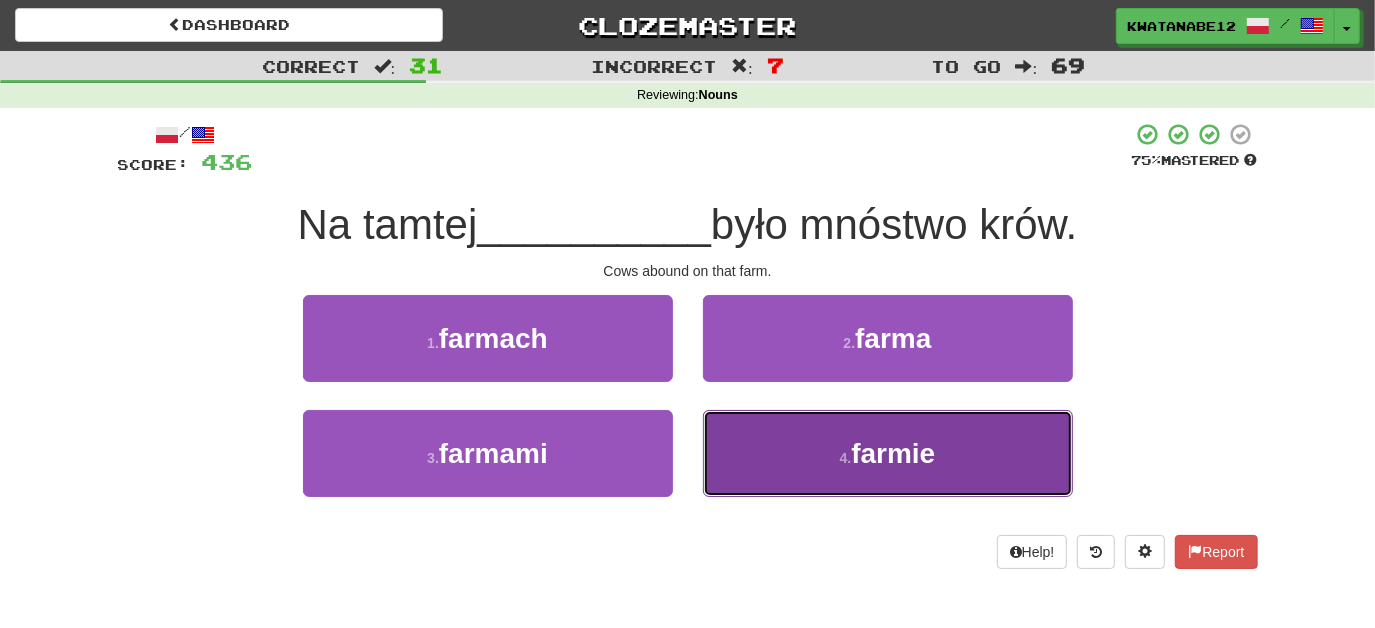 click on "4 .  farmie" at bounding box center (888, 453) 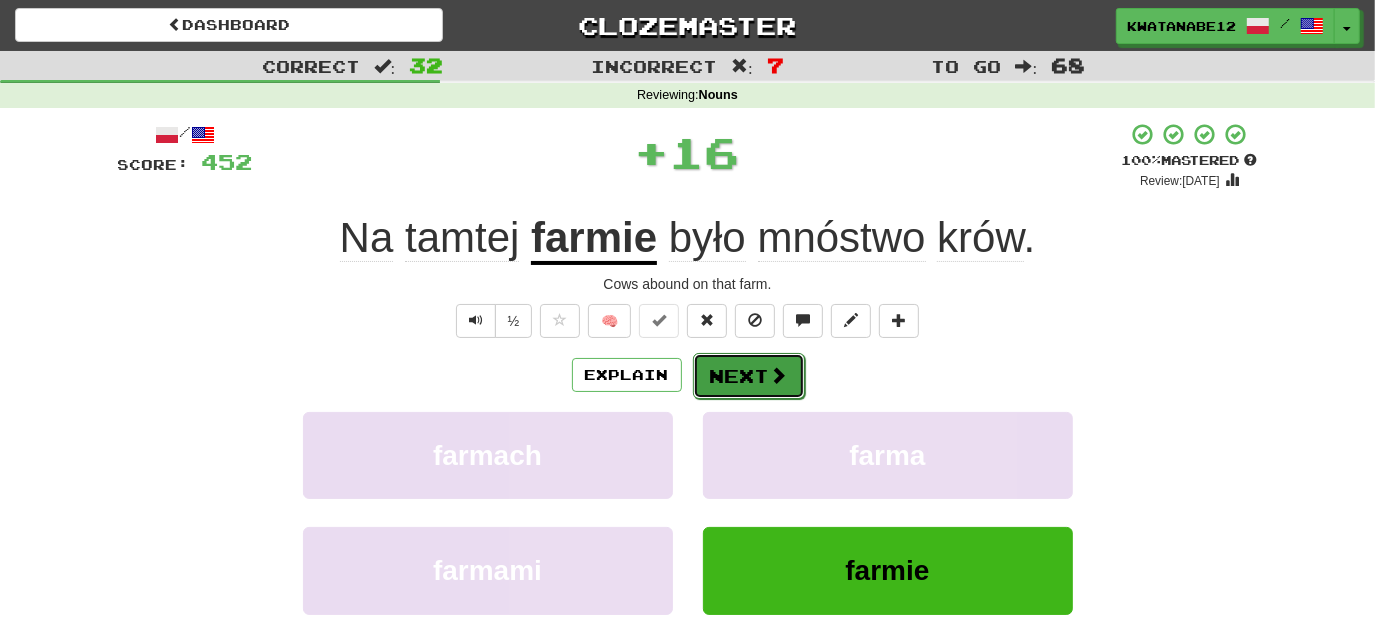 click on "Next" at bounding box center [749, 376] 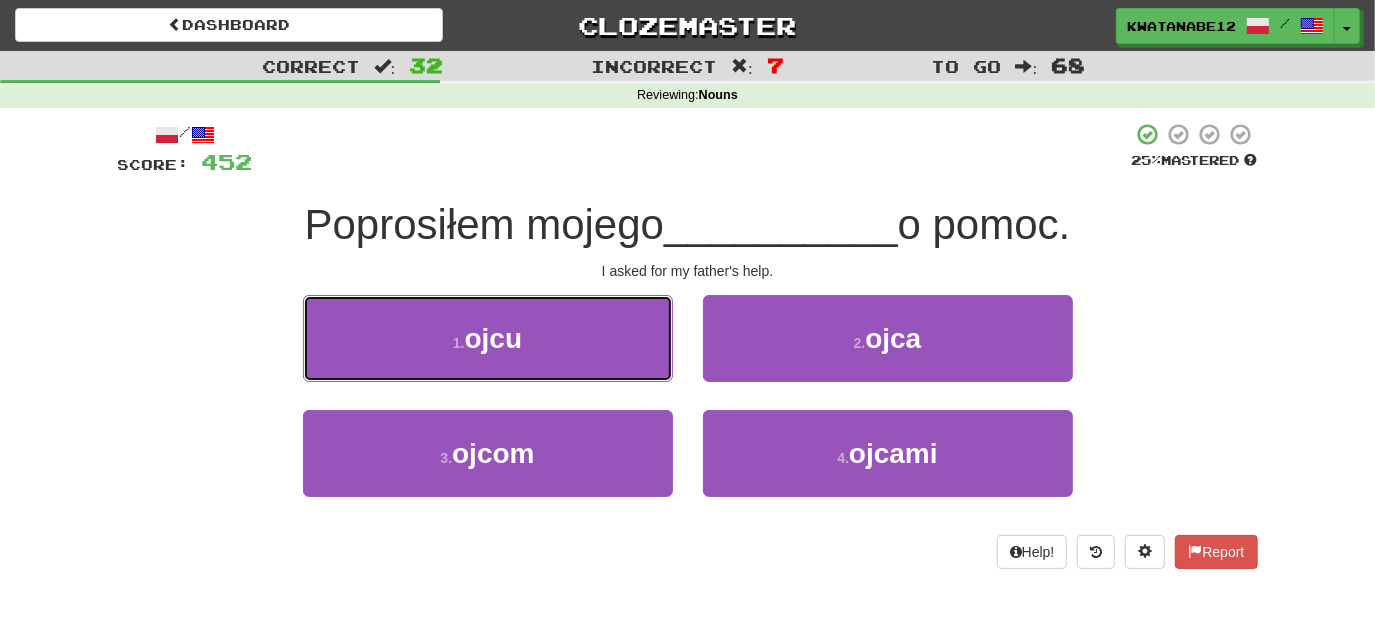 drag, startPoint x: 622, startPoint y: 338, endPoint x: 643, endPoint y: 348, distance: 23.259407 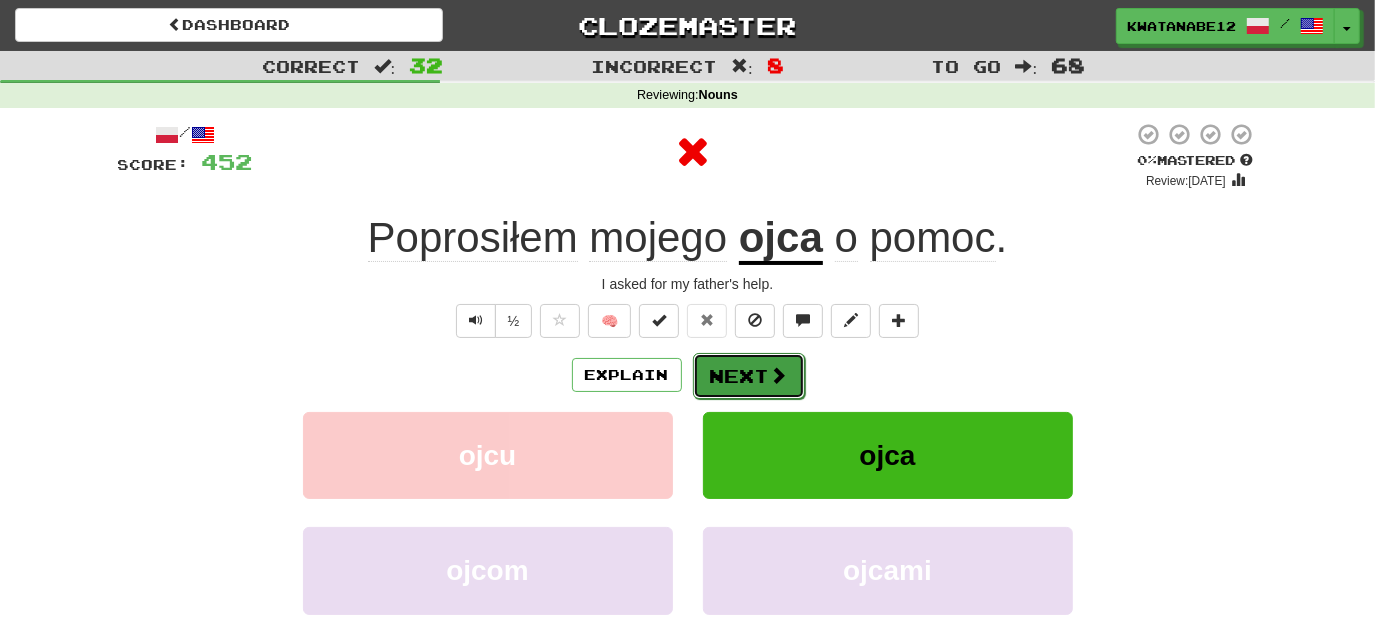 click on "Next" at bounding box center [749, 376] 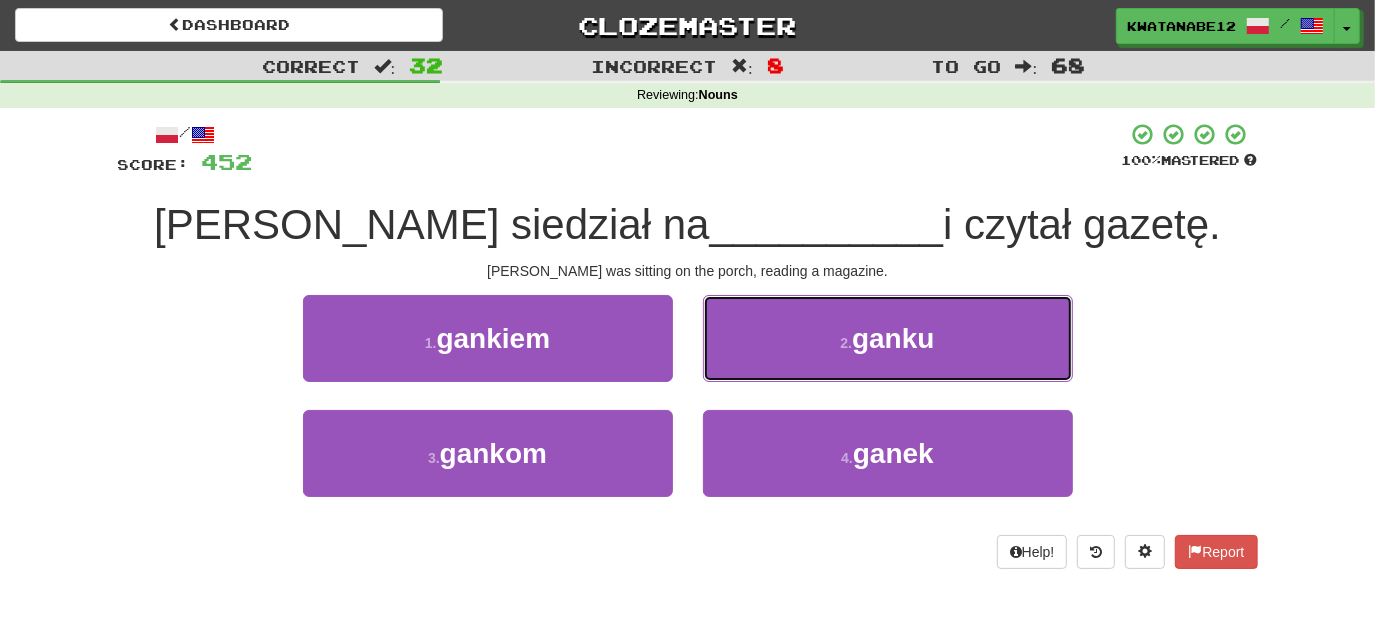 click on "2 .  ganku" at bounding box center (888, 338) 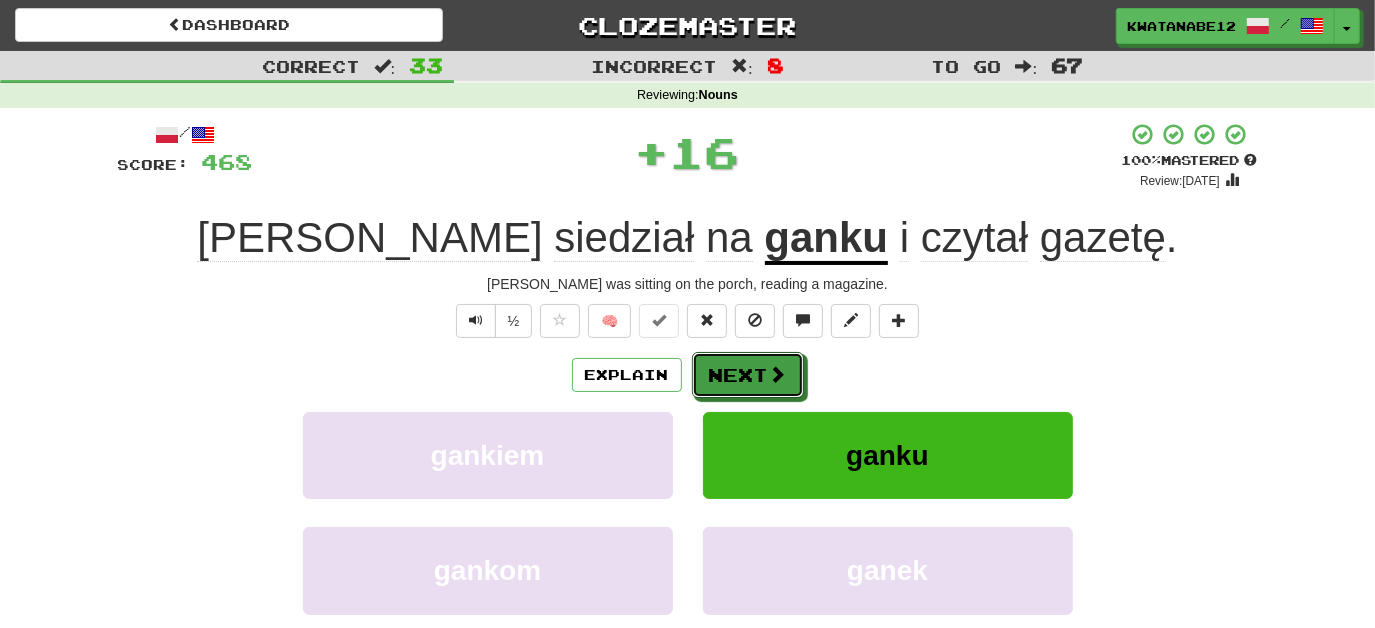 click on "Next" at bounding box center (748, 375) 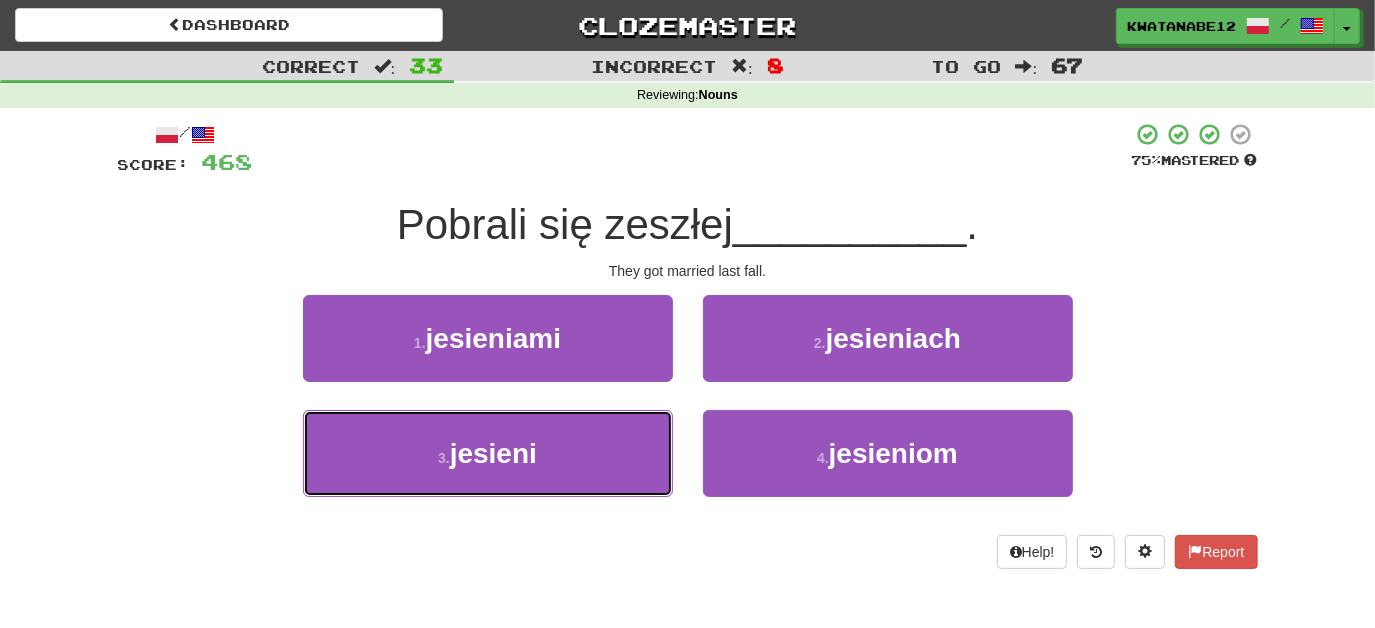 drag, startPoint x: 601, startPoint y: 458, endPoint x: 666, endPoint y: 400, distance: 87.11487 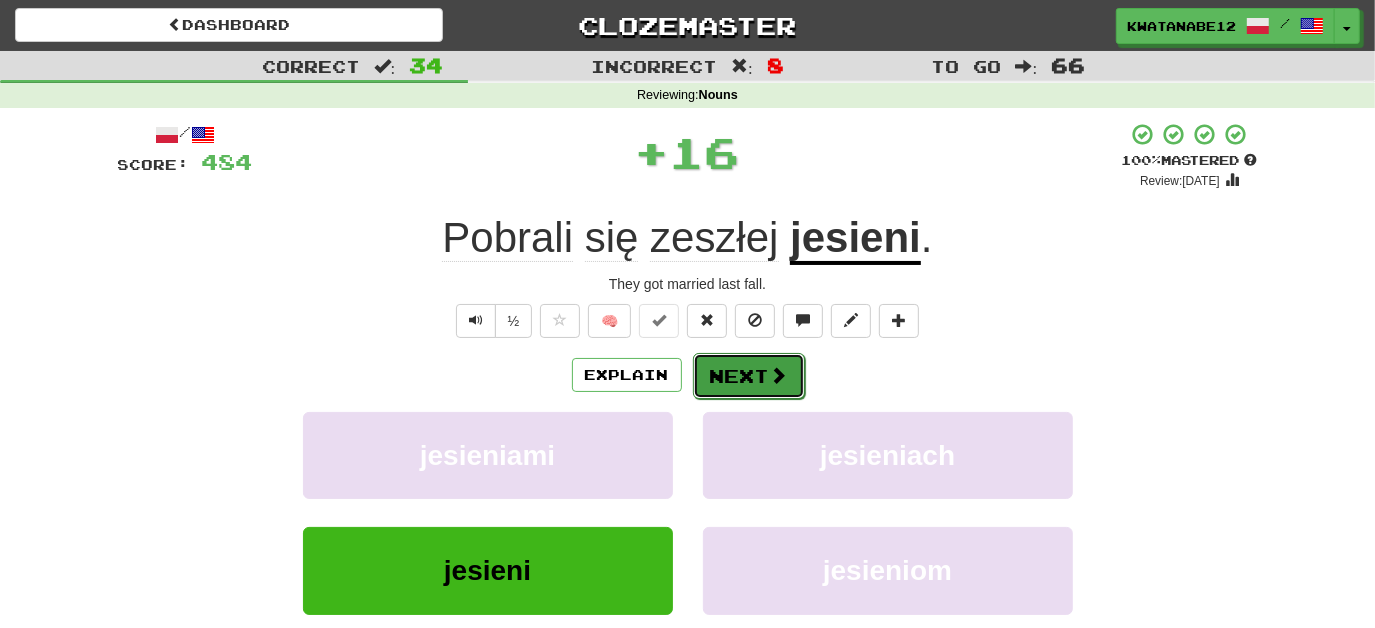 click on "Next" at bounding box center [749, 376] 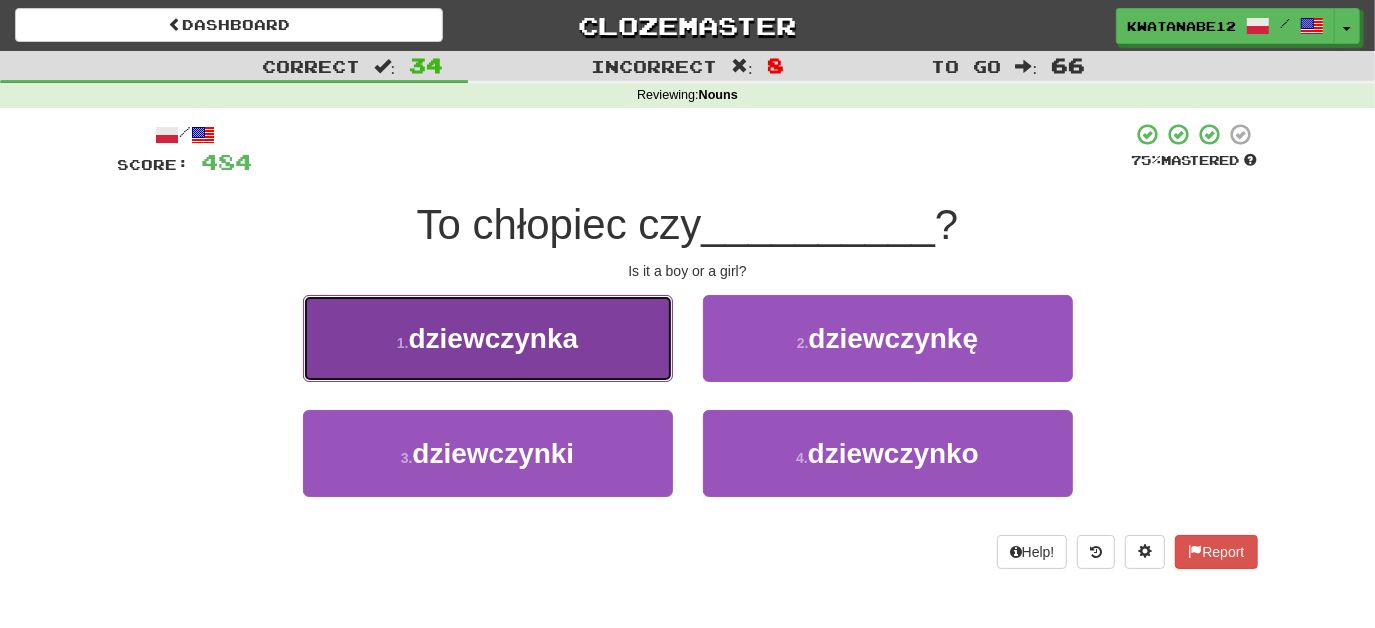 click on "1 .  dziewczynka" at bounding box center [488, 338] 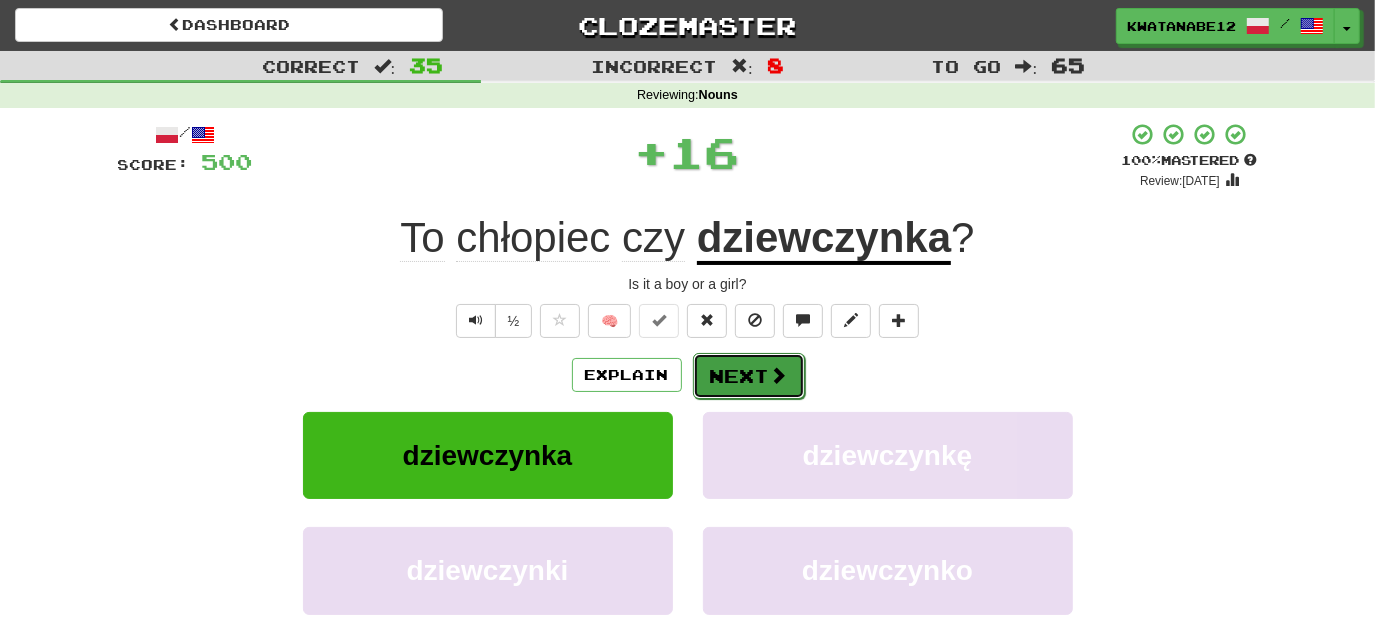 click on "Next" at bounding box center [749, 376] 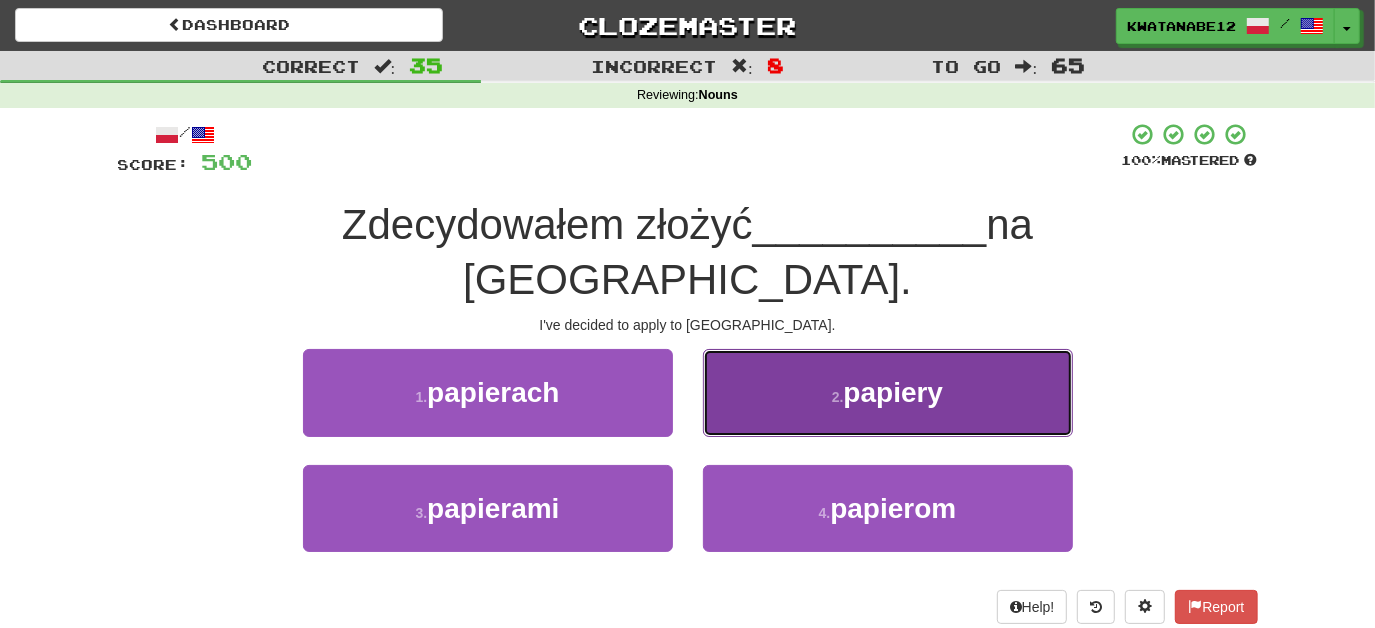 click on "2 .  papiery" at bounding box center [888, 392] 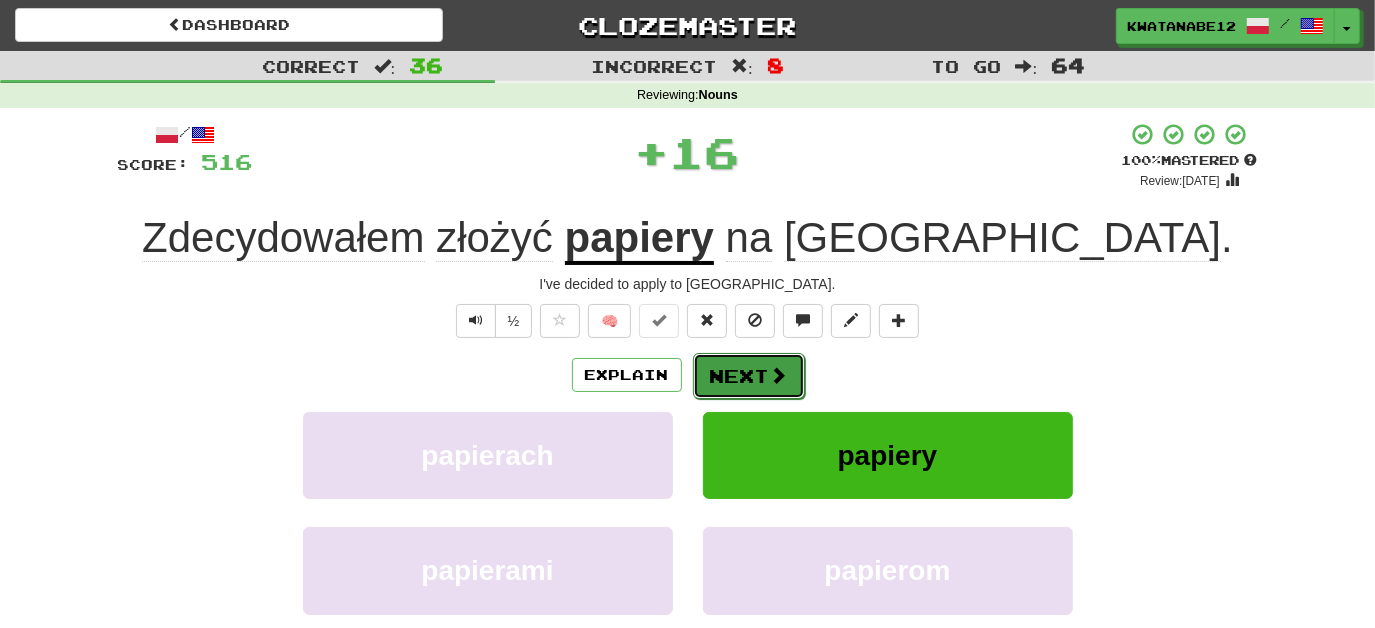 click on "Next" at bounding box center [749, 376] 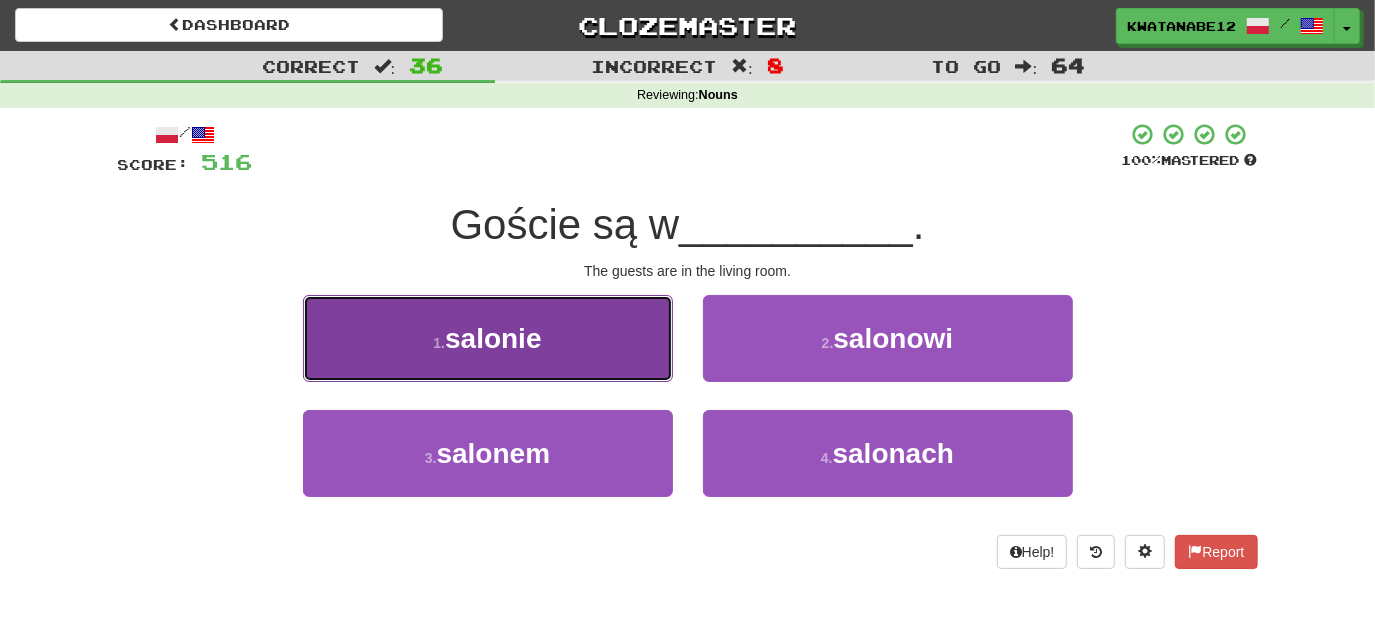 drag, startPoint x: 640, startPoint y: 351, endPoint x: 646, endPoint y: 362, distance: 12.529964 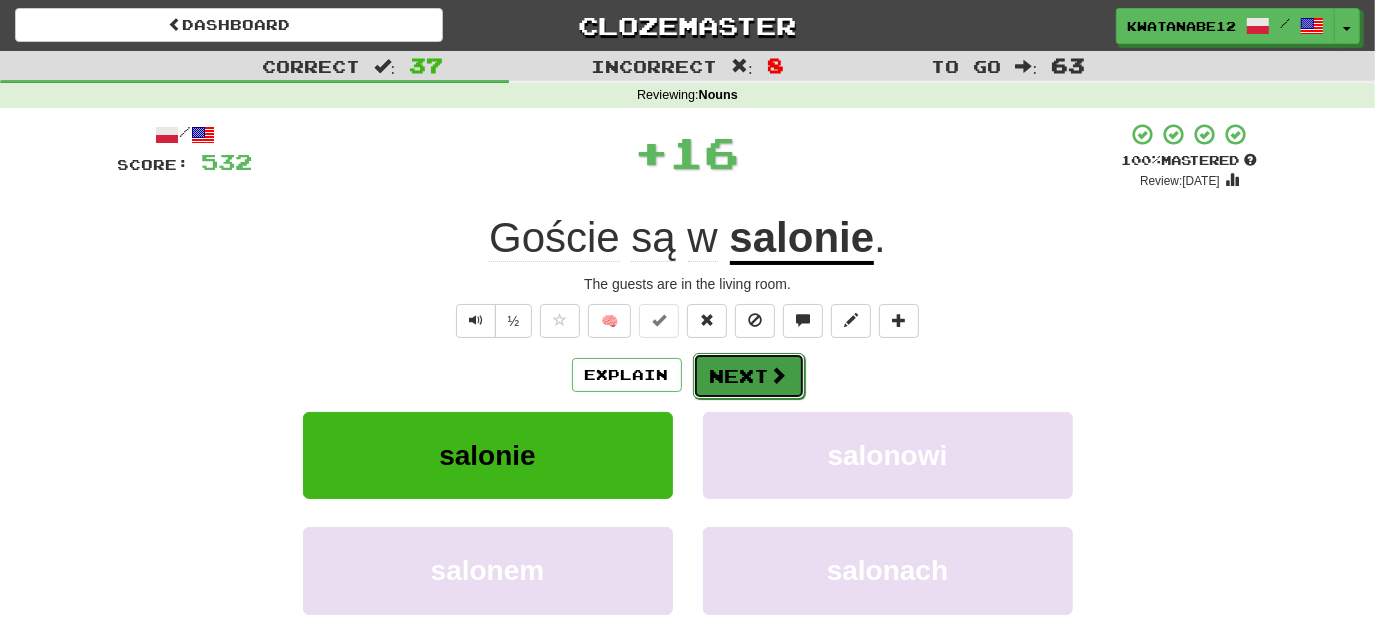 click on "Next" at bounding box center (749, 376) 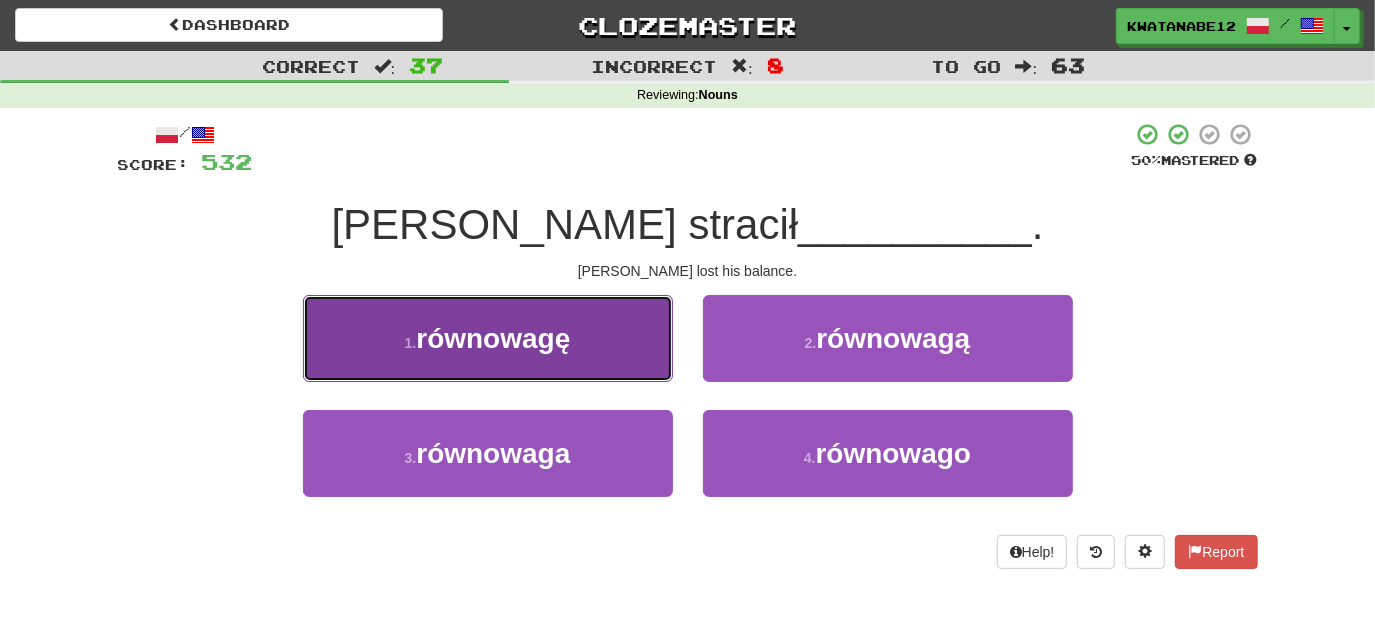 click on "1 .  równowagę" at bounding box center [488, 338] 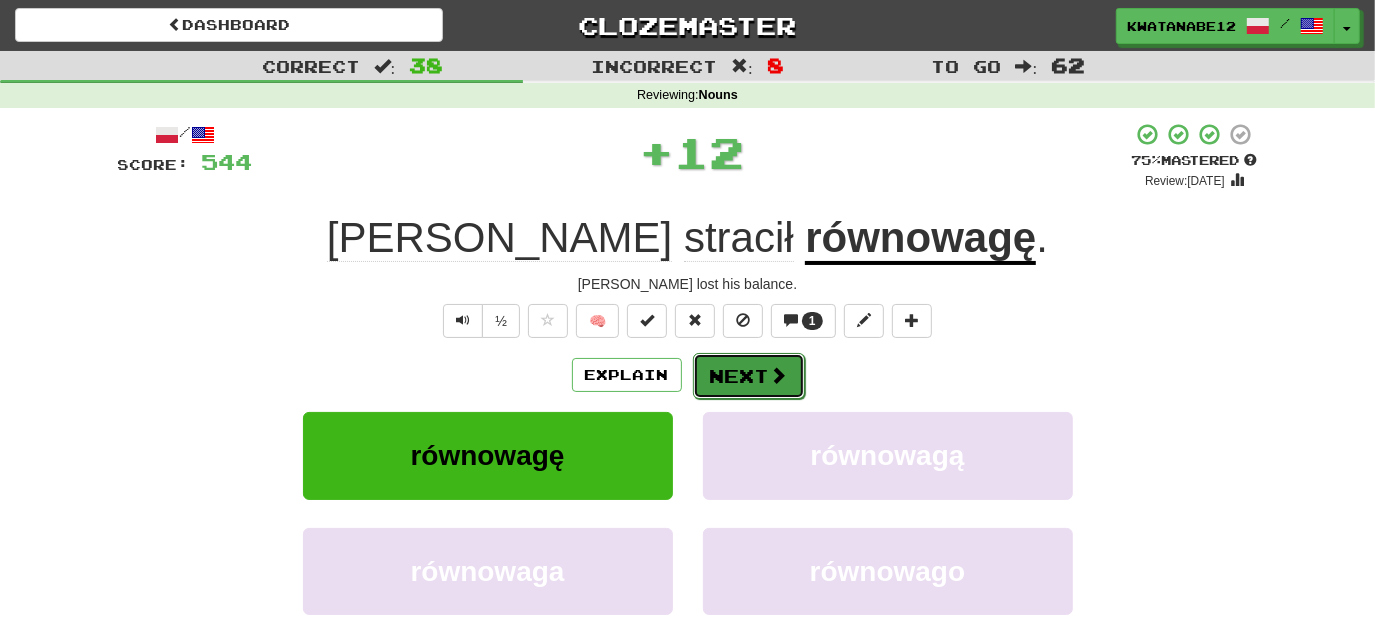 click on "Next" at bounding box center (749, 376) 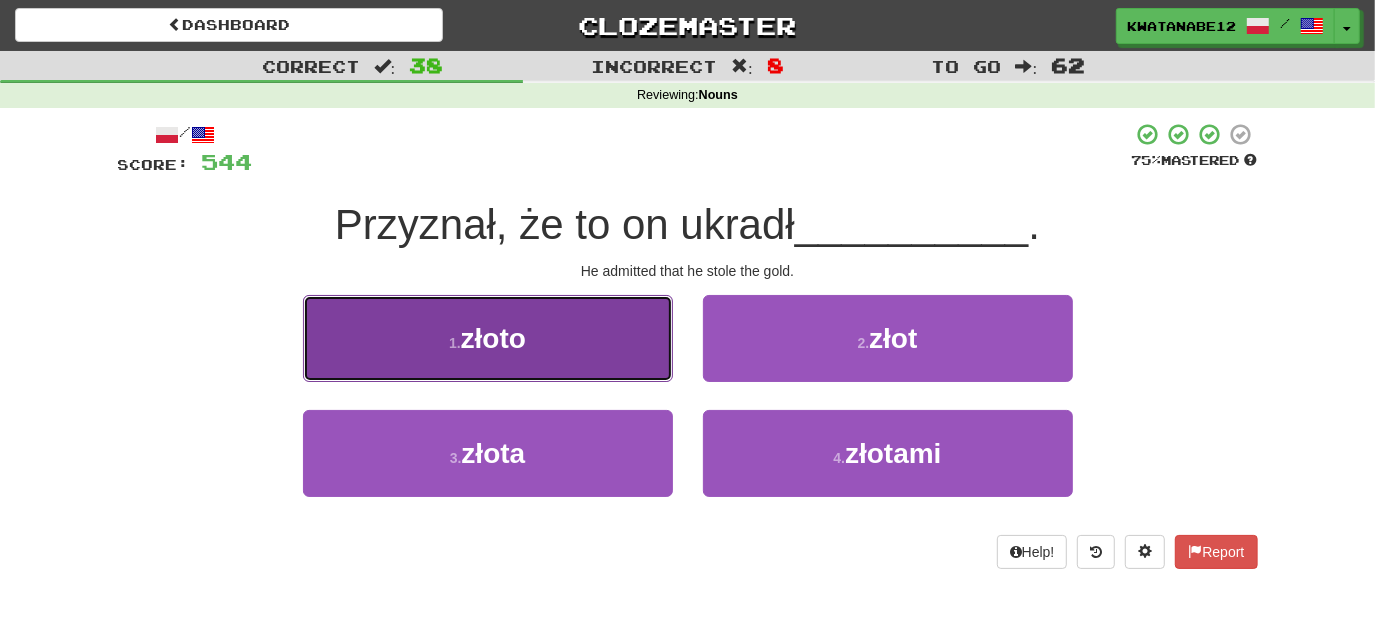 click on "1 .  złoto" at bounding box center [488, 338] 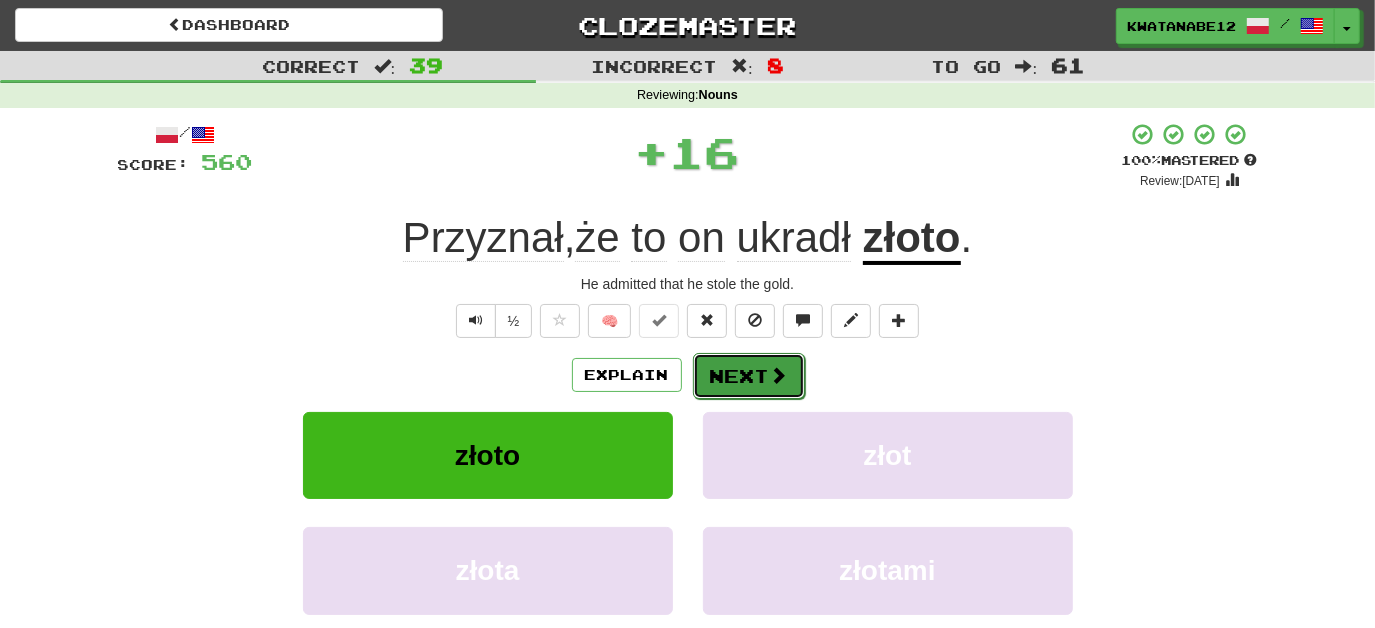 click on "Next" at bounding box center [749, 376] 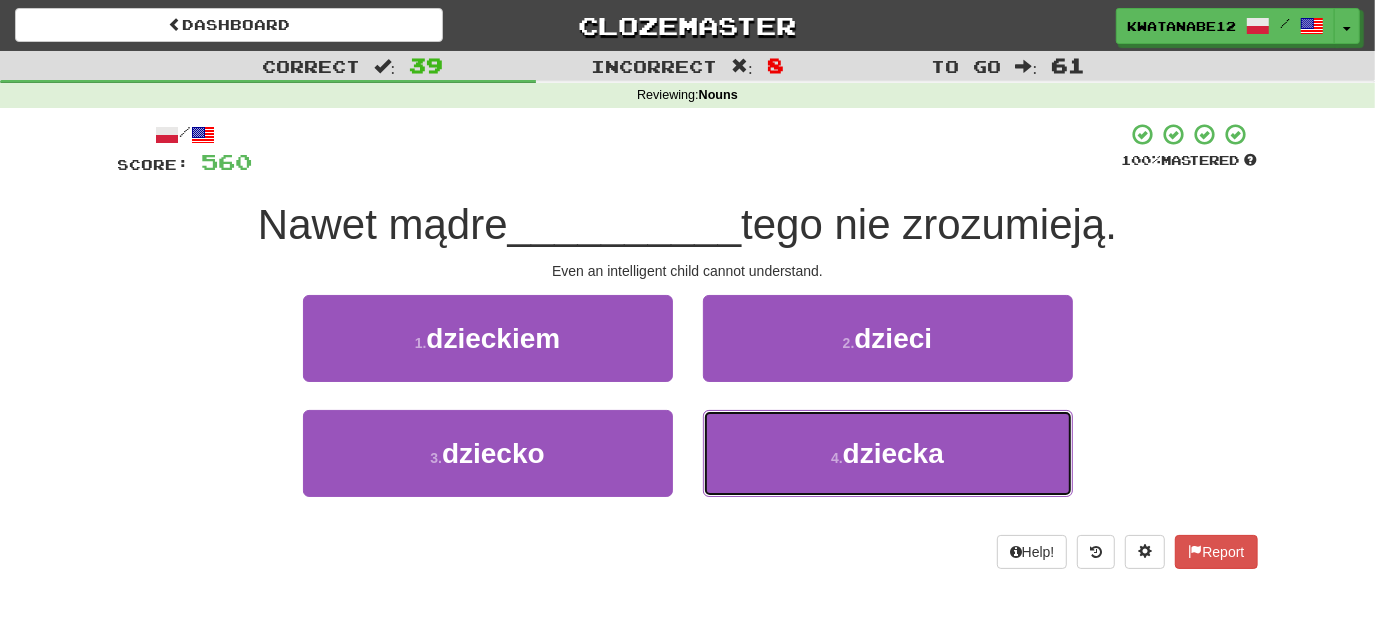 drag, startPoint x: 770, startPoint y: 426, endPoint x: 765, endPoint y: 409, distance: 17.720045 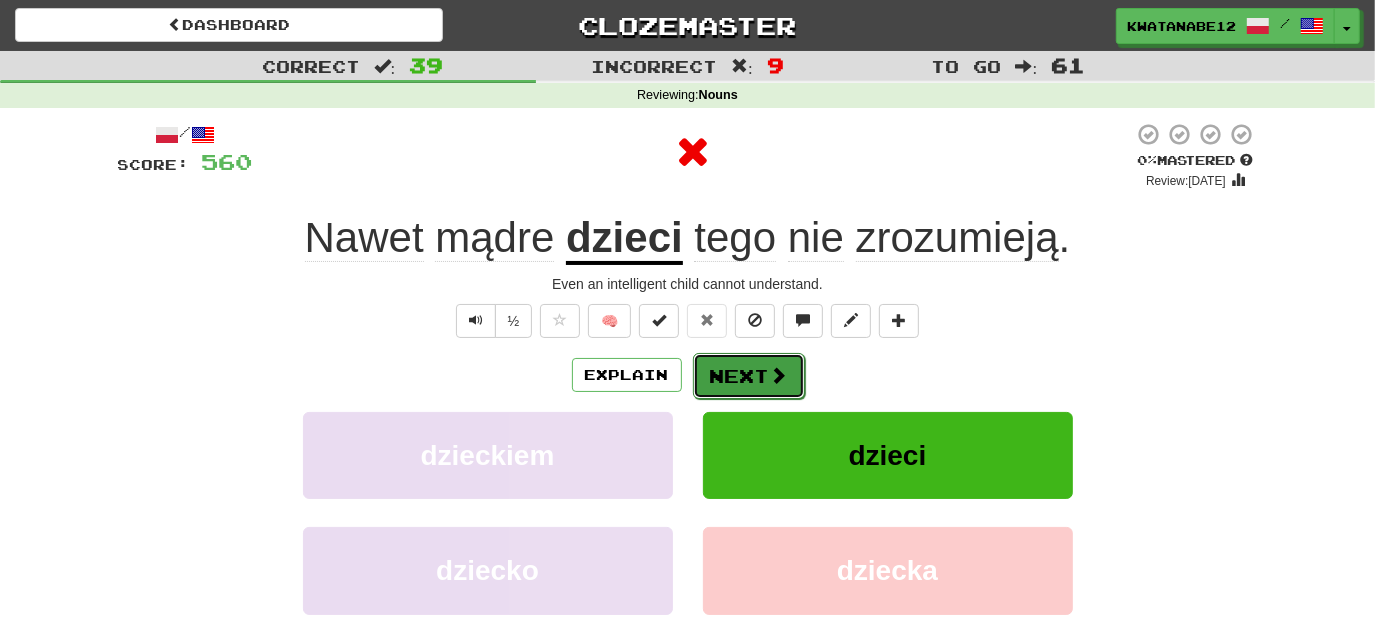 click on "Next" at bounding box center (749, 376) 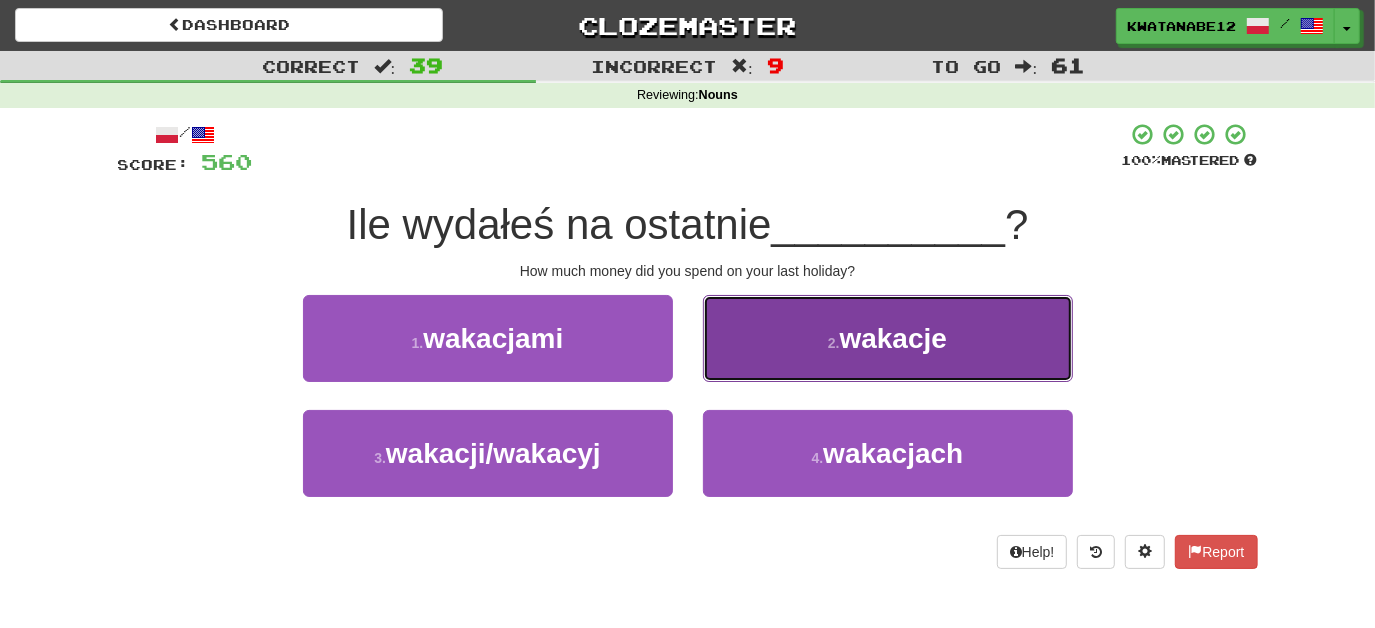 drag, startPoint x: 746, startPoint y: 308, endPoint x: 754, endPoint y: 324, distance: 17.888544 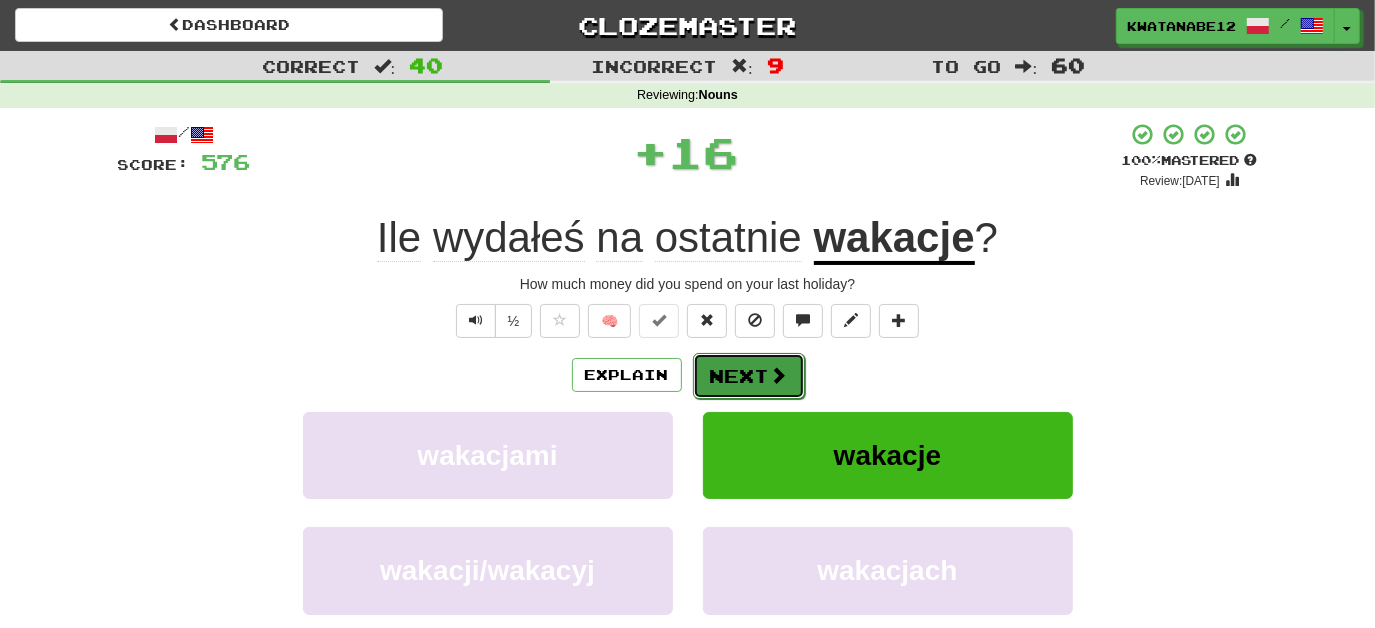 click on "Next" at bounding box center (749, 376) 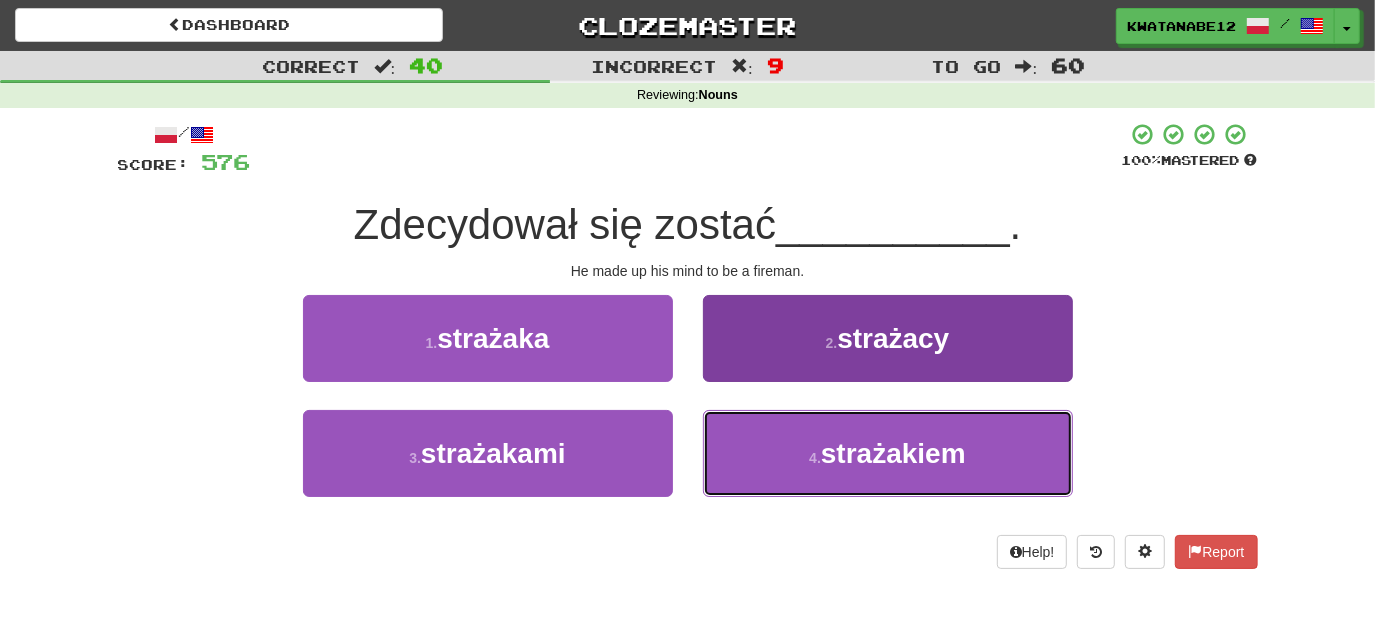 click on "4 .  strażakiem" at bounding box center (888, 453) 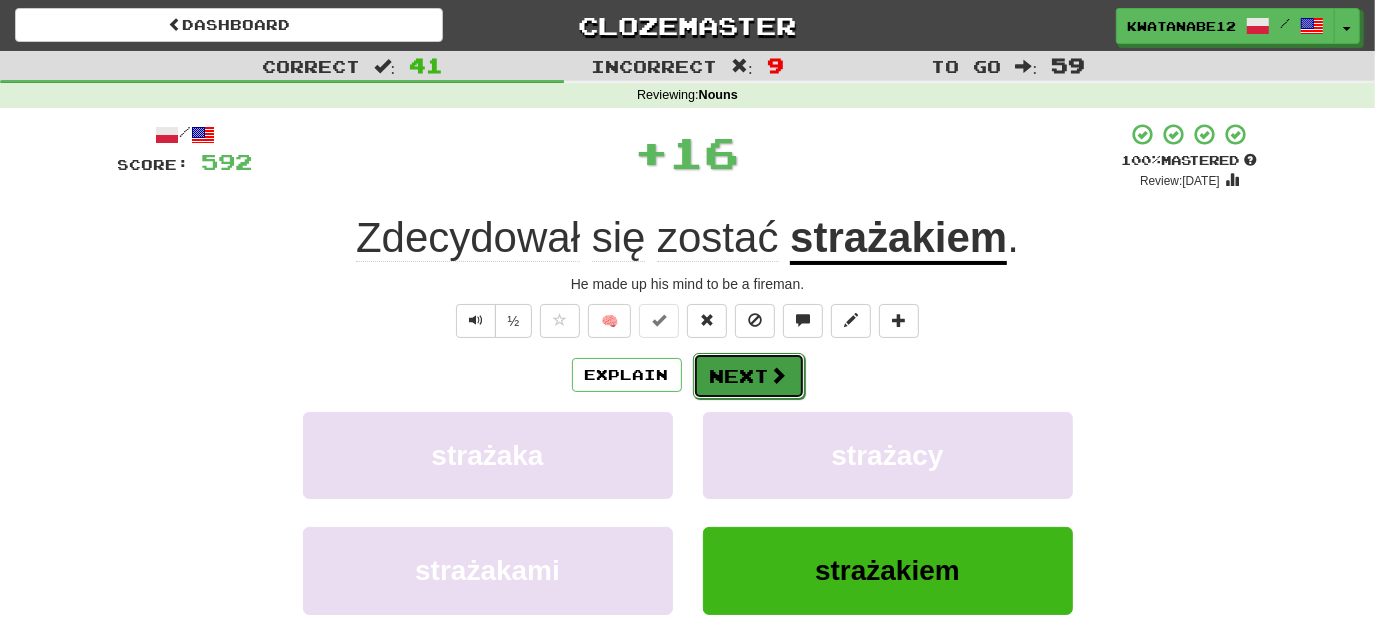 click on "Next" at bounding box center [749, 376] 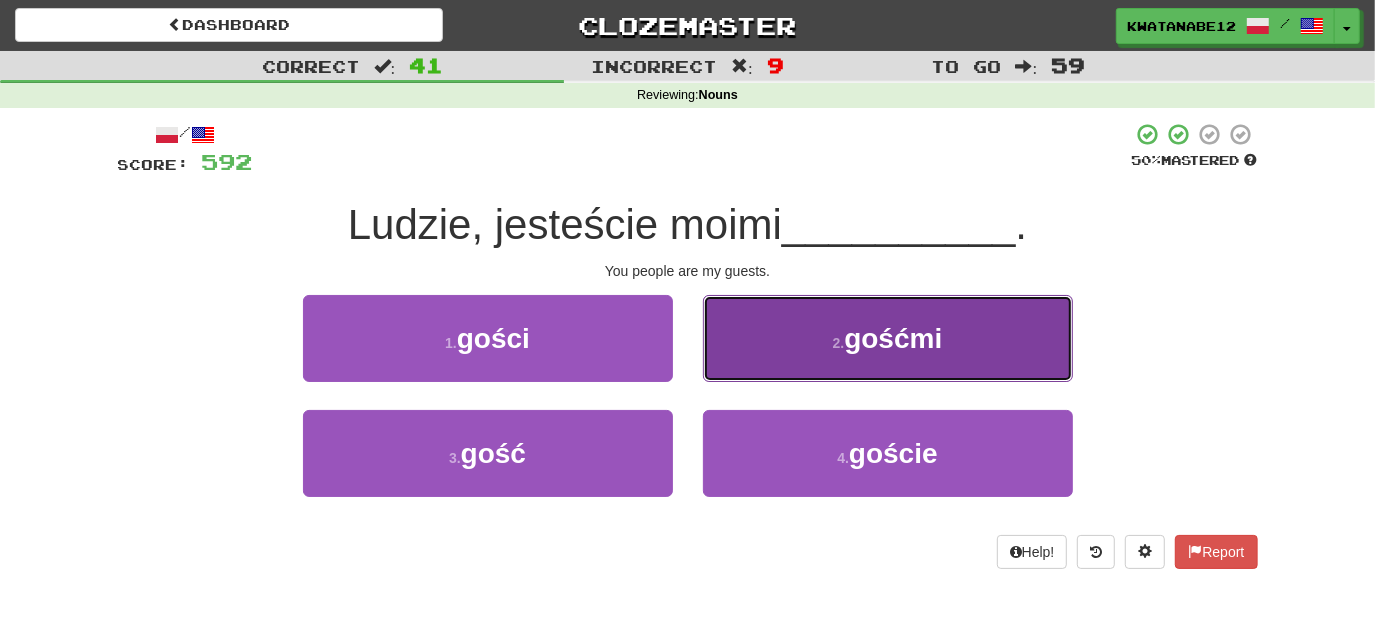 click on "2 .  gośćmi" at bounding box center [888, 338] 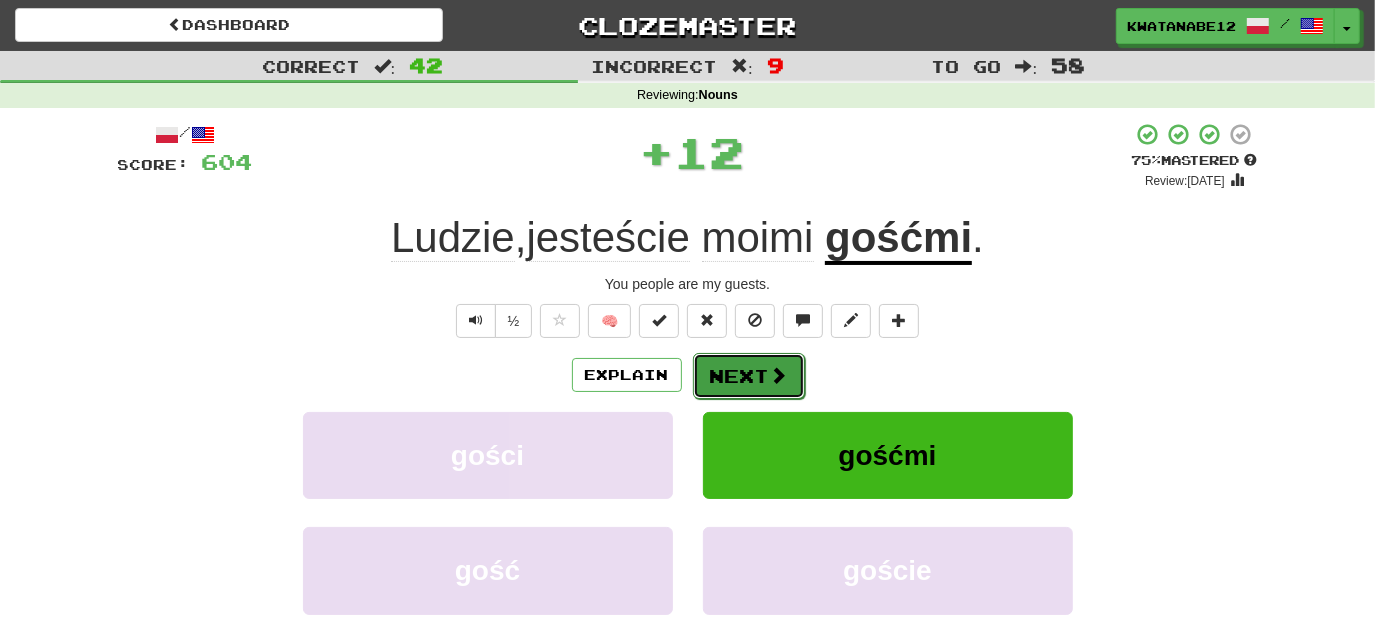 click on "Next" at bounding box center (749, 376) 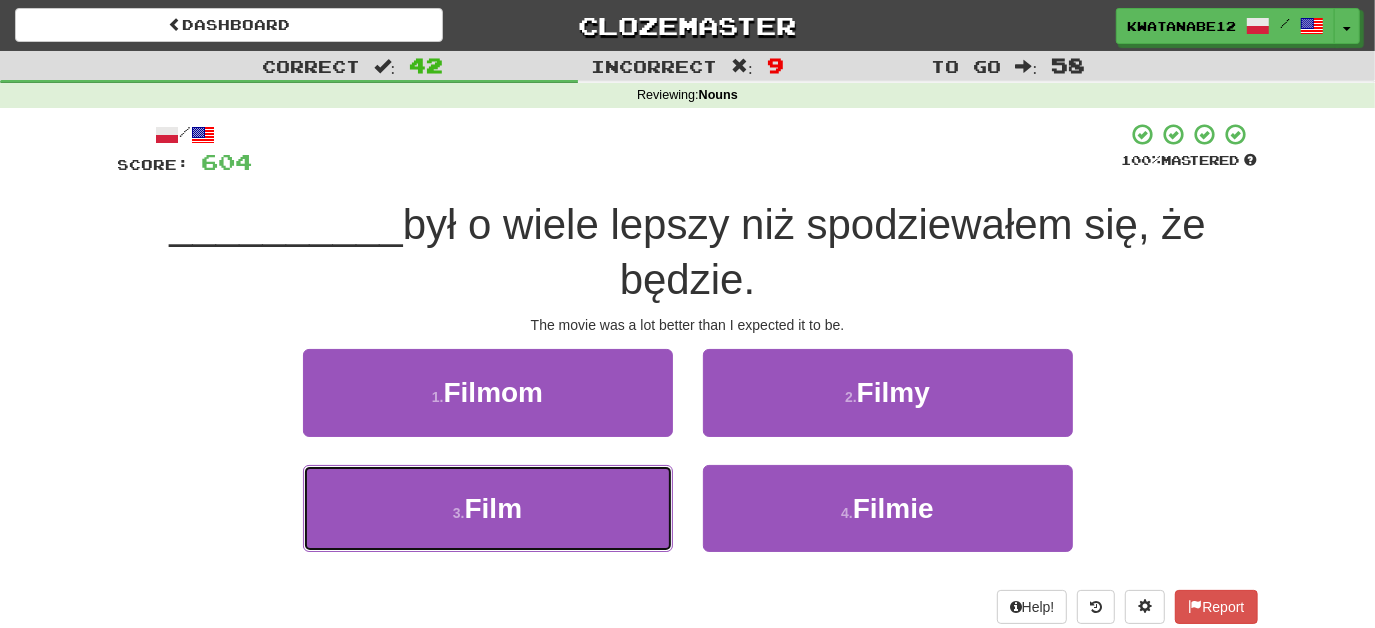 drag, startPoint x: 622, startPoint y: 495, endPoint x: 676, endPoint y: 455, distance: 67.20119 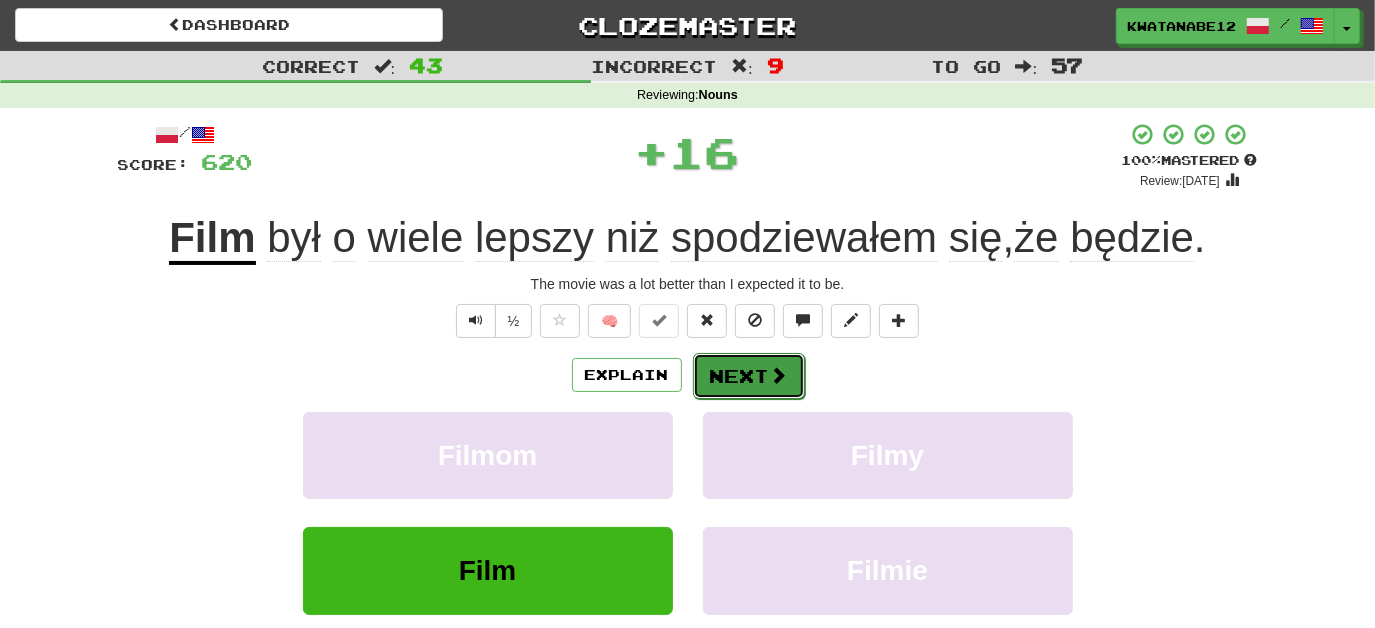 click on "Next" at bounding box center [749, 376] 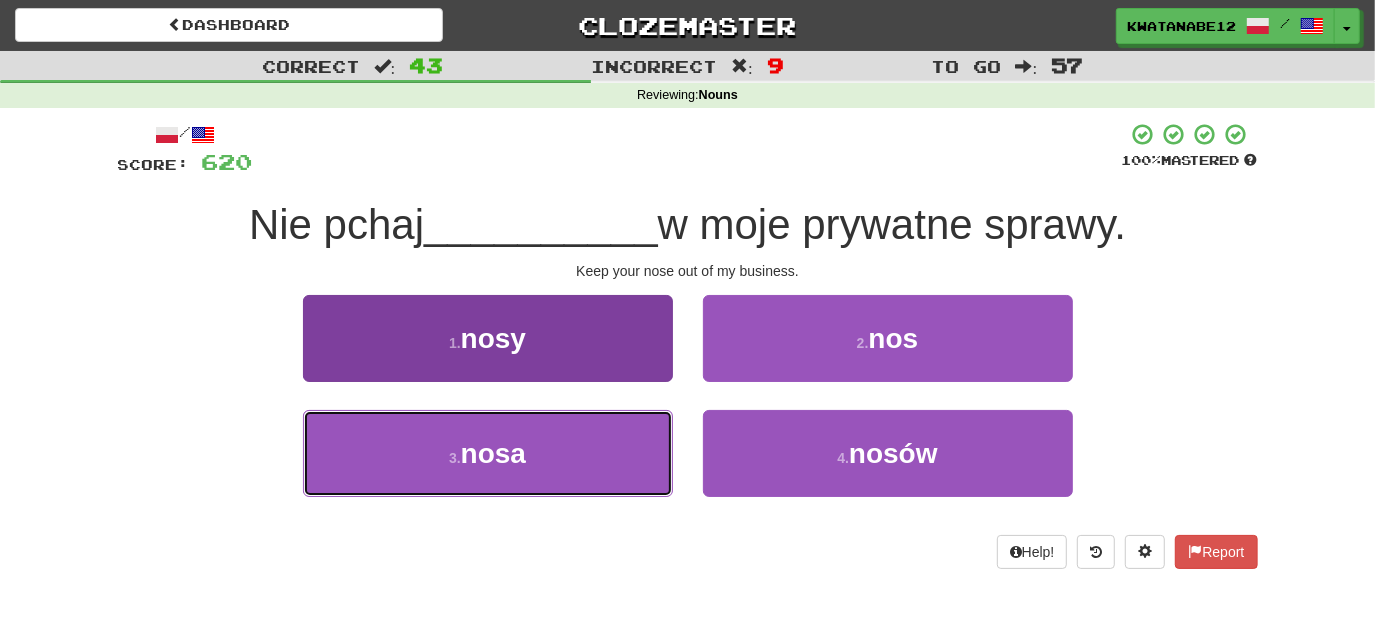 drag, startPoint x: 615, startPoint y: 449, endPoint x: 626, endPoint y: 444, distance: 12.083046 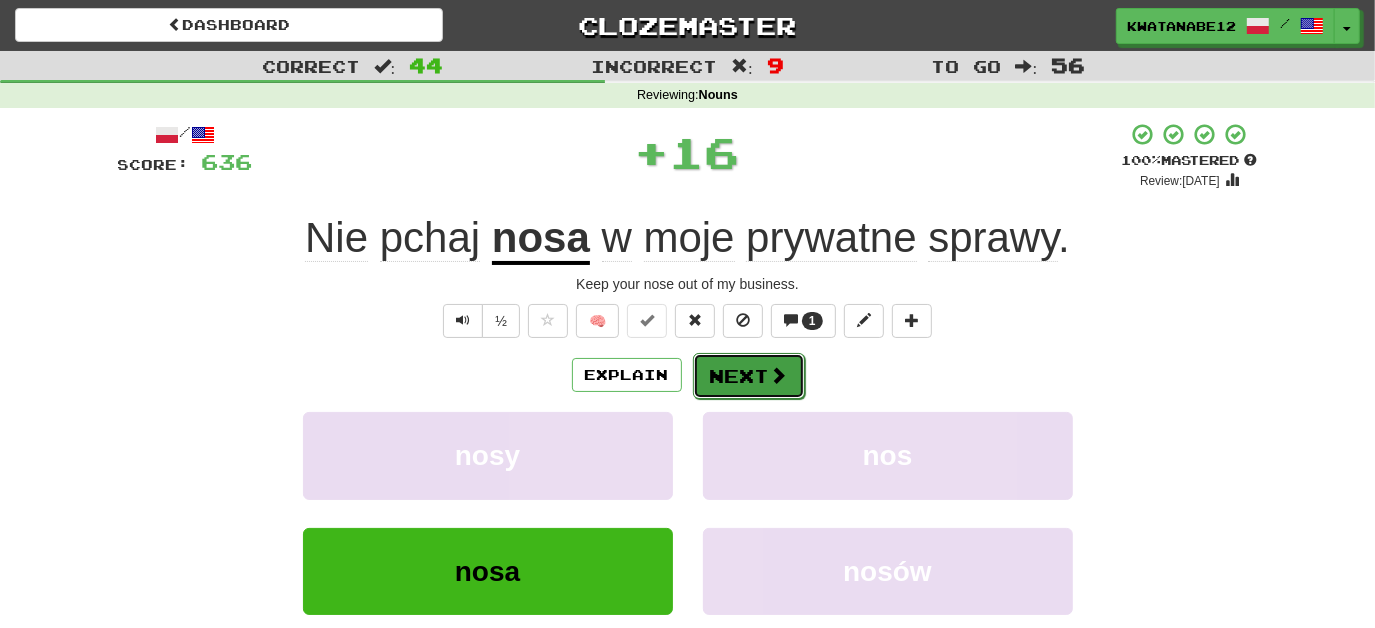 click at bounding box center (779, 375) 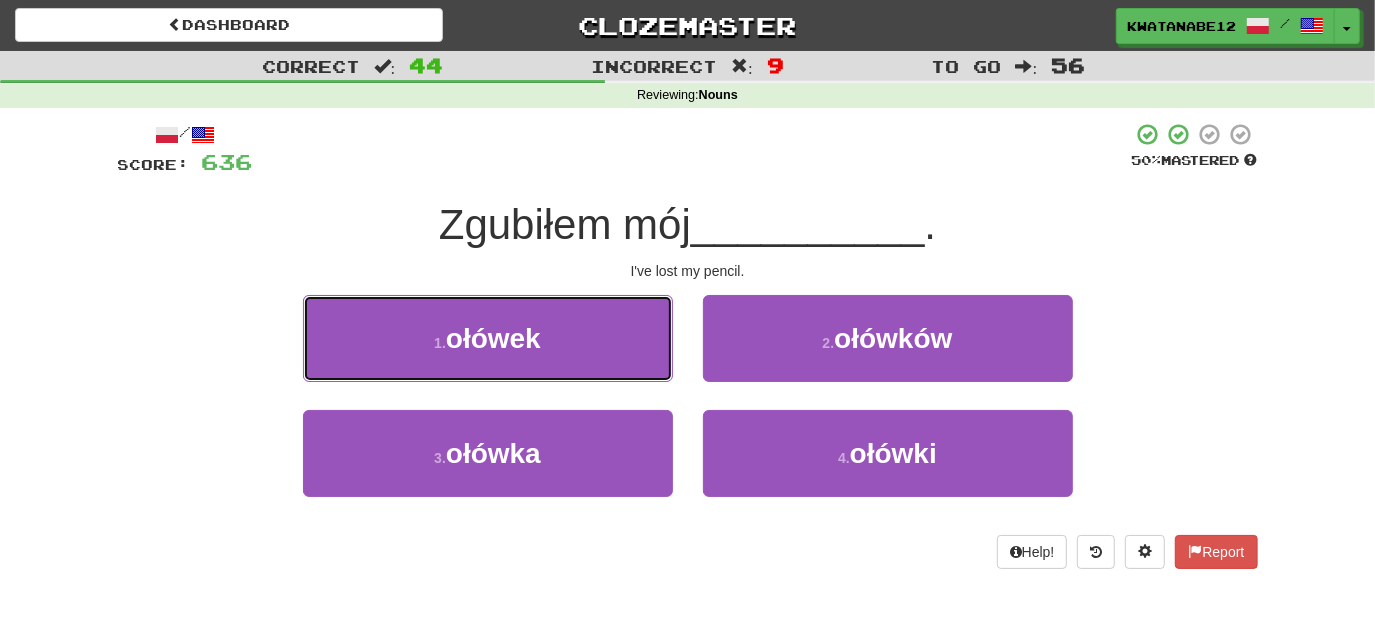 click on "1 .  ołówek" at bounding box center (488, 338) 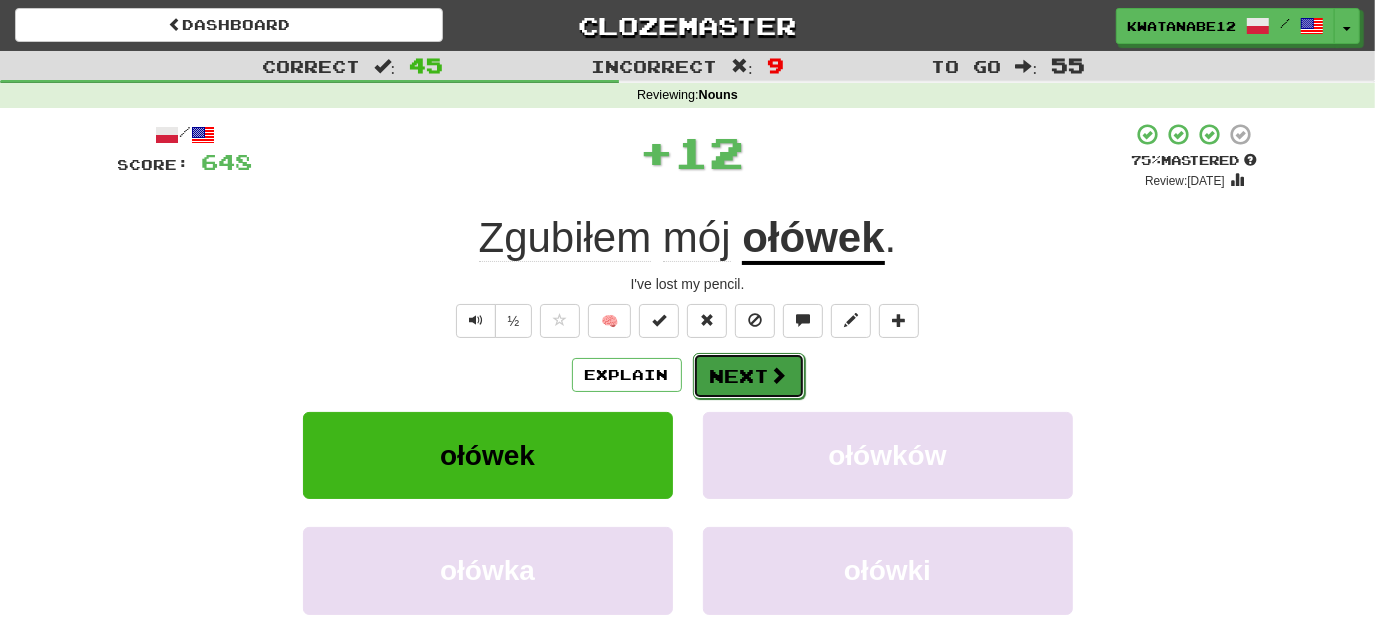 click on "Next" at bounding box center (749, 376) 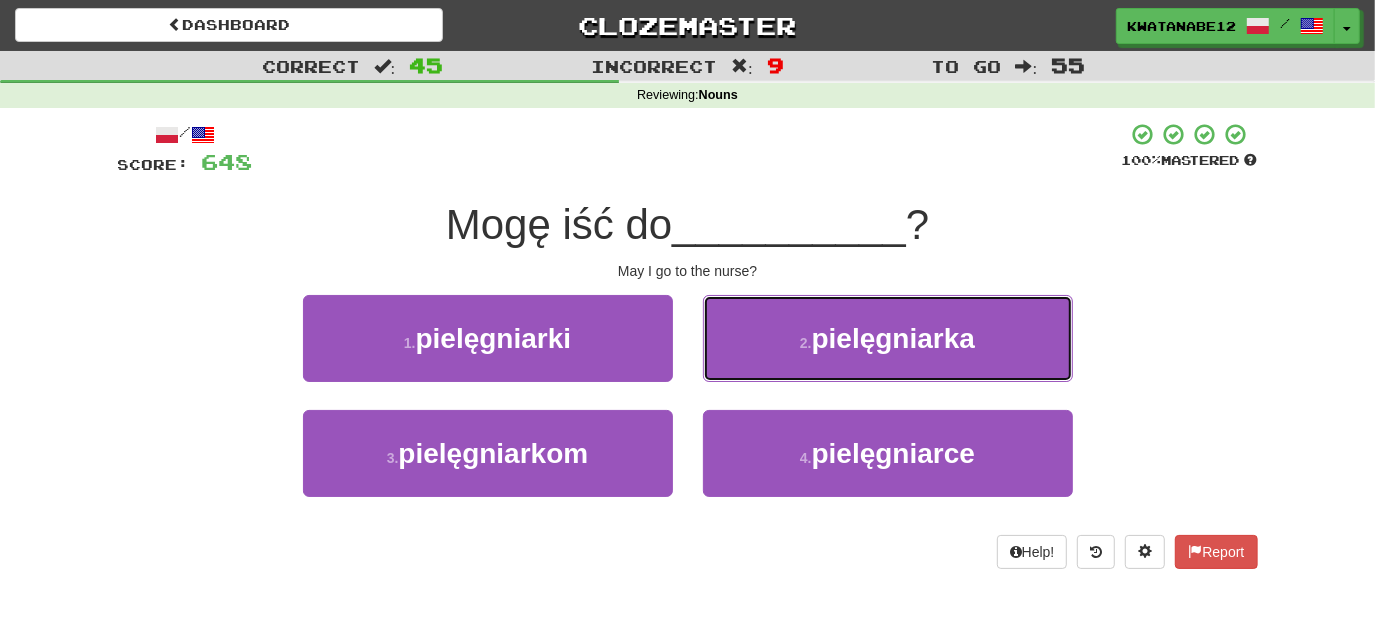 click on "2 .  pielęgniarka" at bounding box center (888, 338) 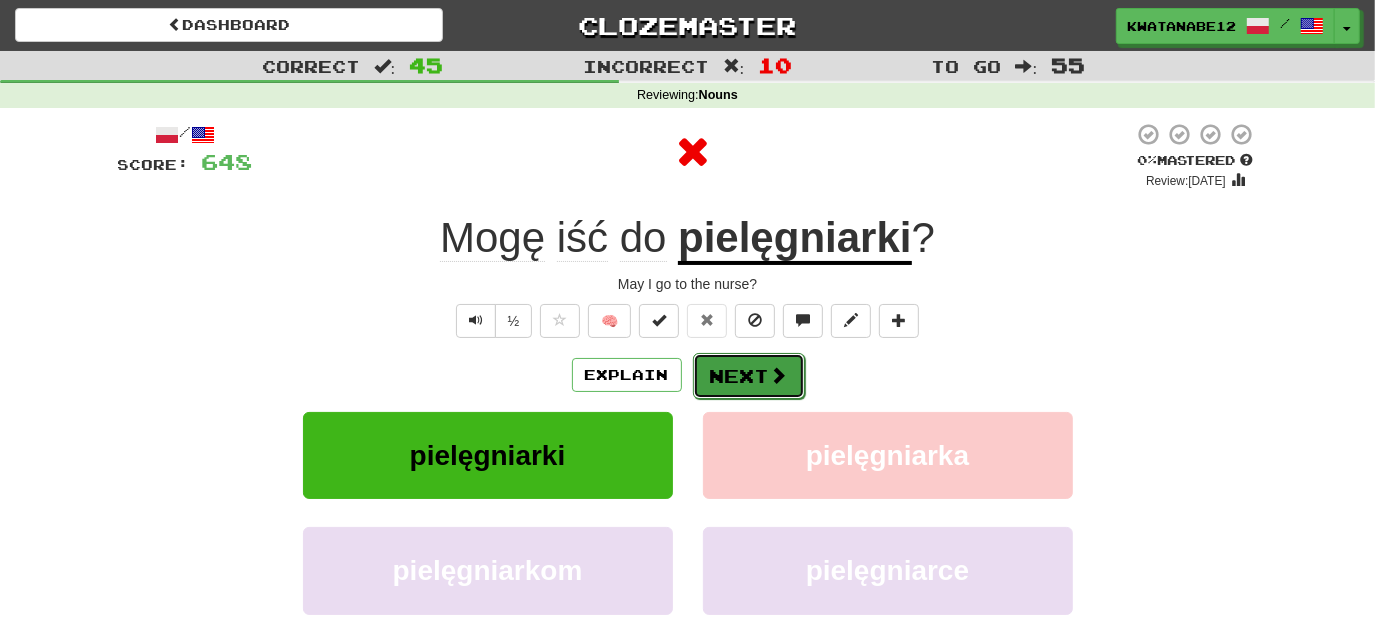 click on "Next" at bounding box center [749, 376] 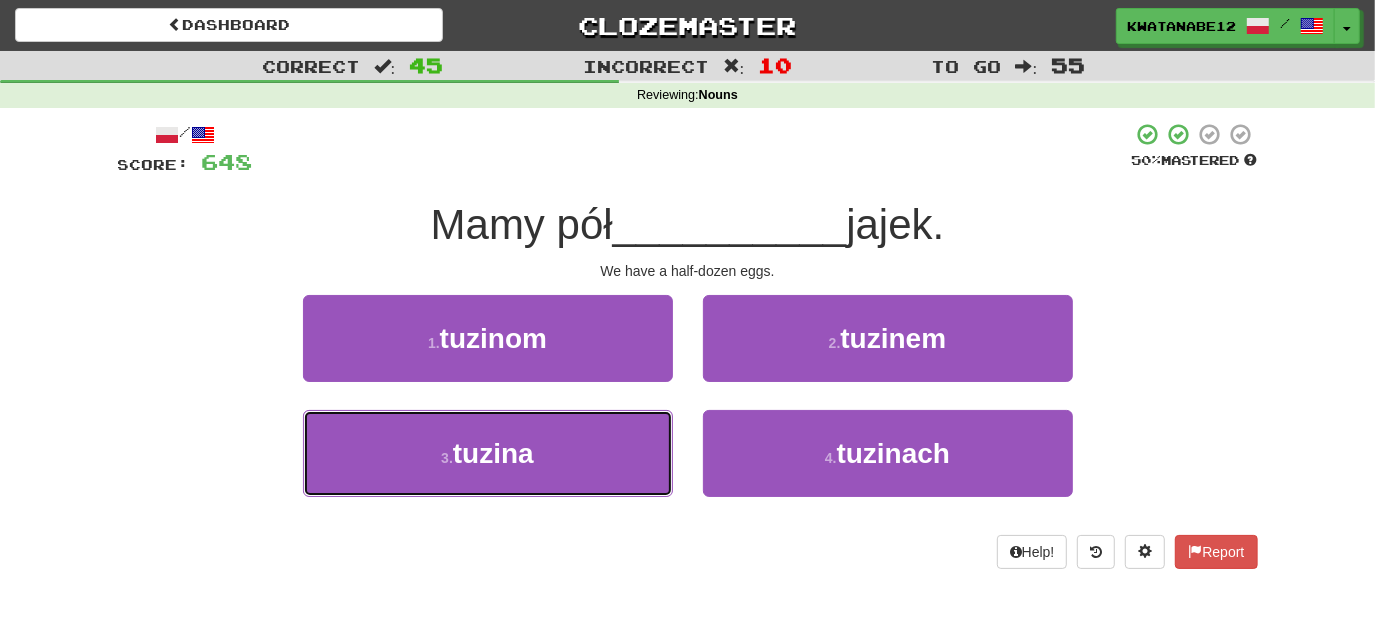 drag, startPoint x: 621, startPoint y: 440, endPoint x: 694, endPoint y: 401, distance: 82.764725 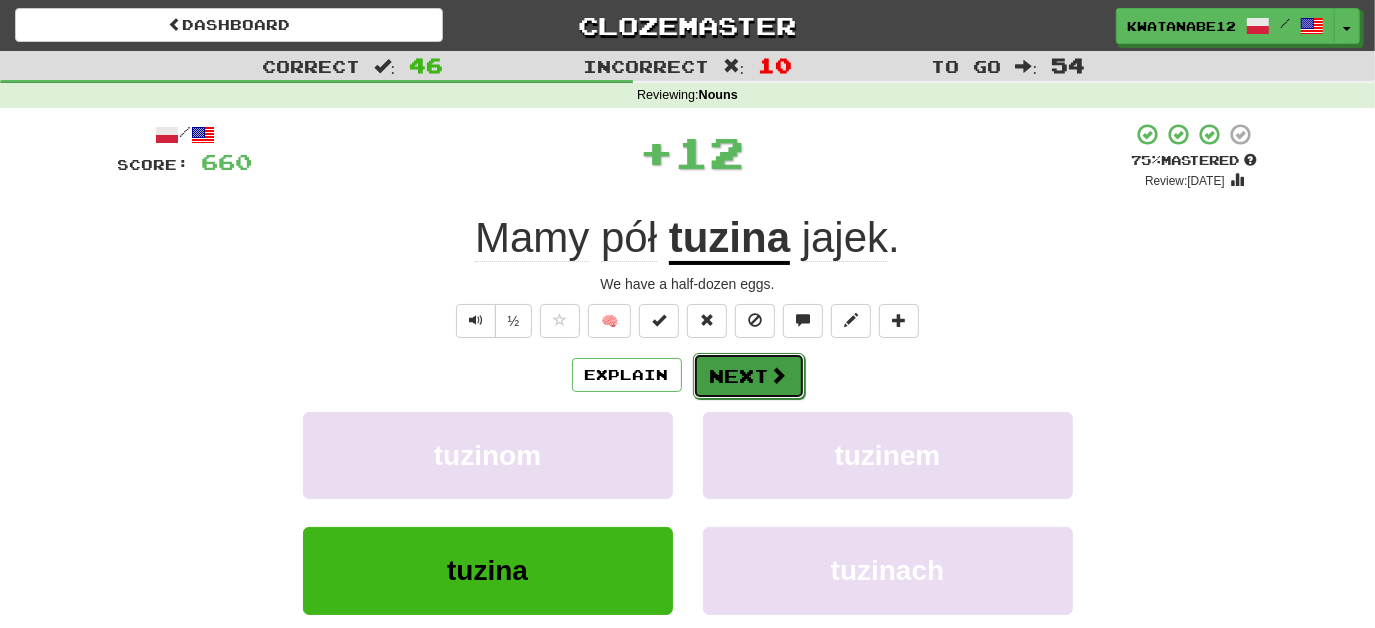 click on "Next" at bounding box center (749, 376) 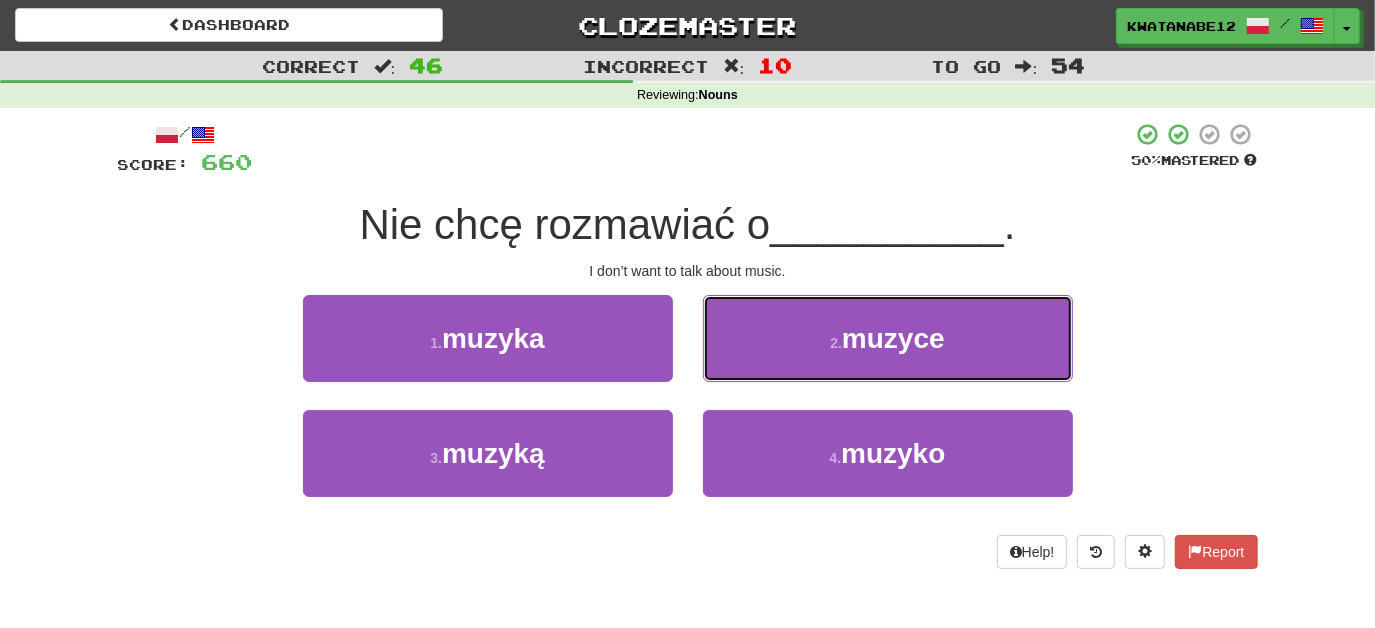 click on "2 .  muzyce" at bounding box center (888, 338) 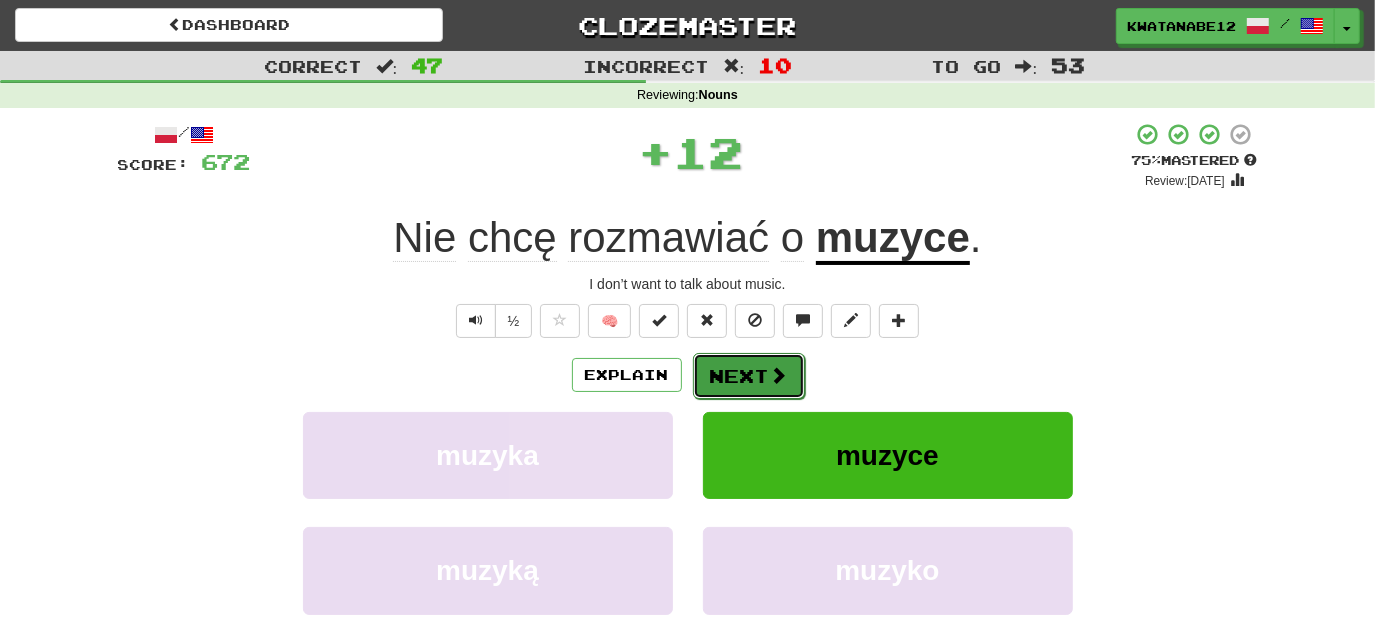click on "Next" at bounding box center (749, 376) 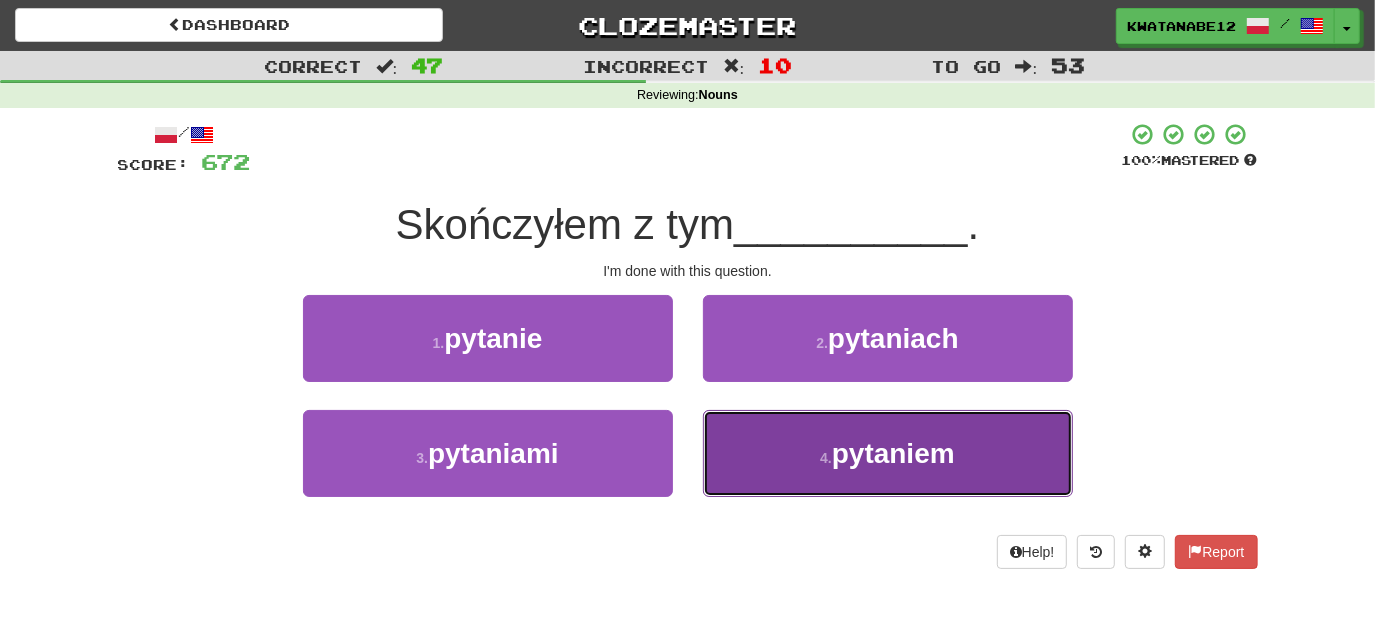 click on "4 .  pytaniem" at bounding box center [888, 453] 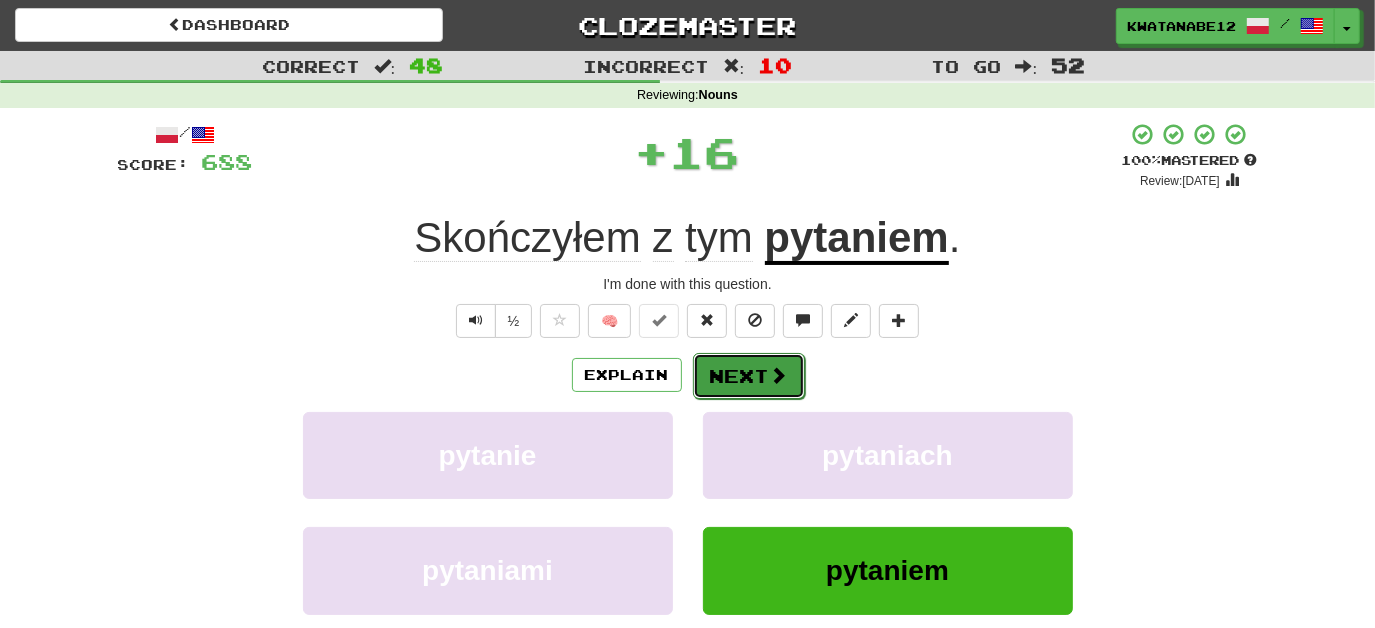 click on "Next" at bounding box center [749, 376] 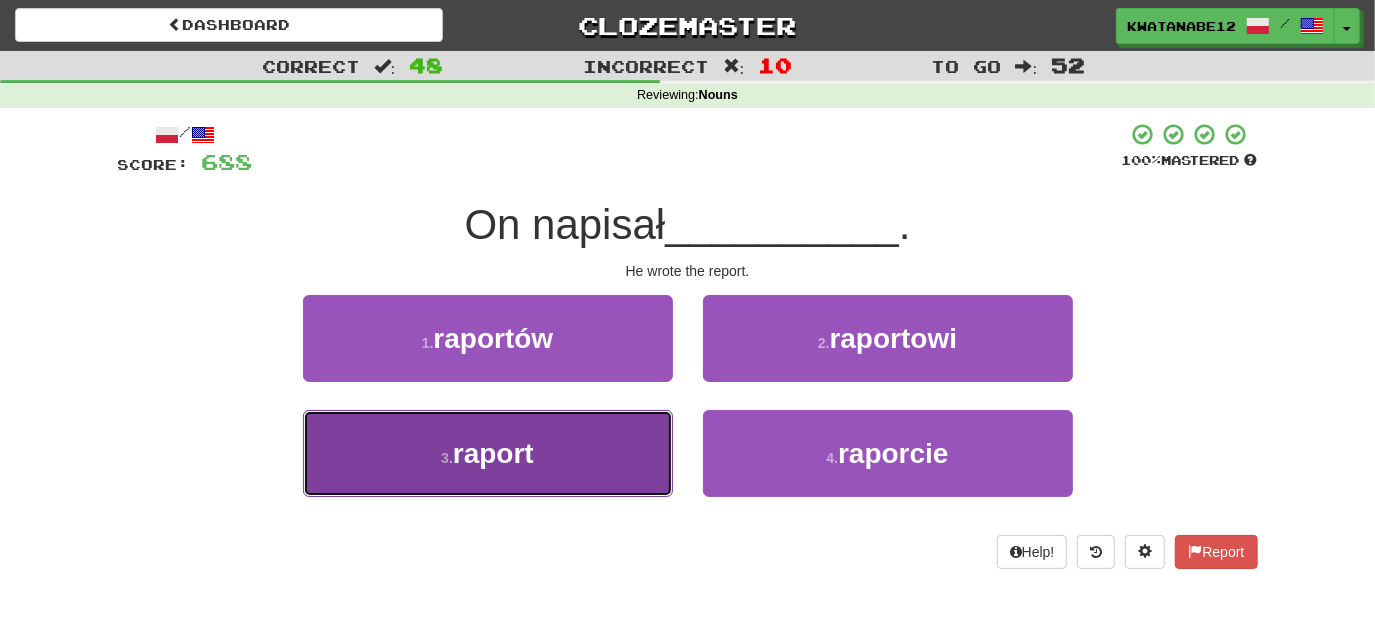 click on "3 .  raport" at bounding box center (488, 453) 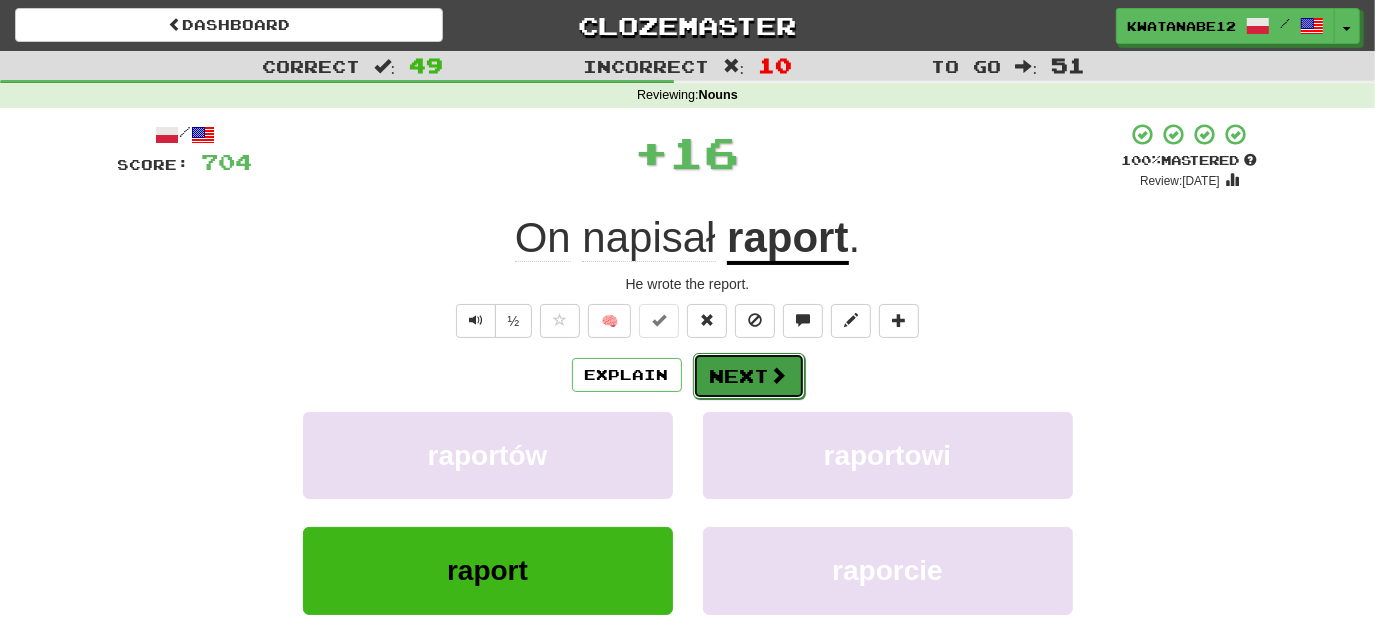click on "Next" at bounding box center [749, 376] 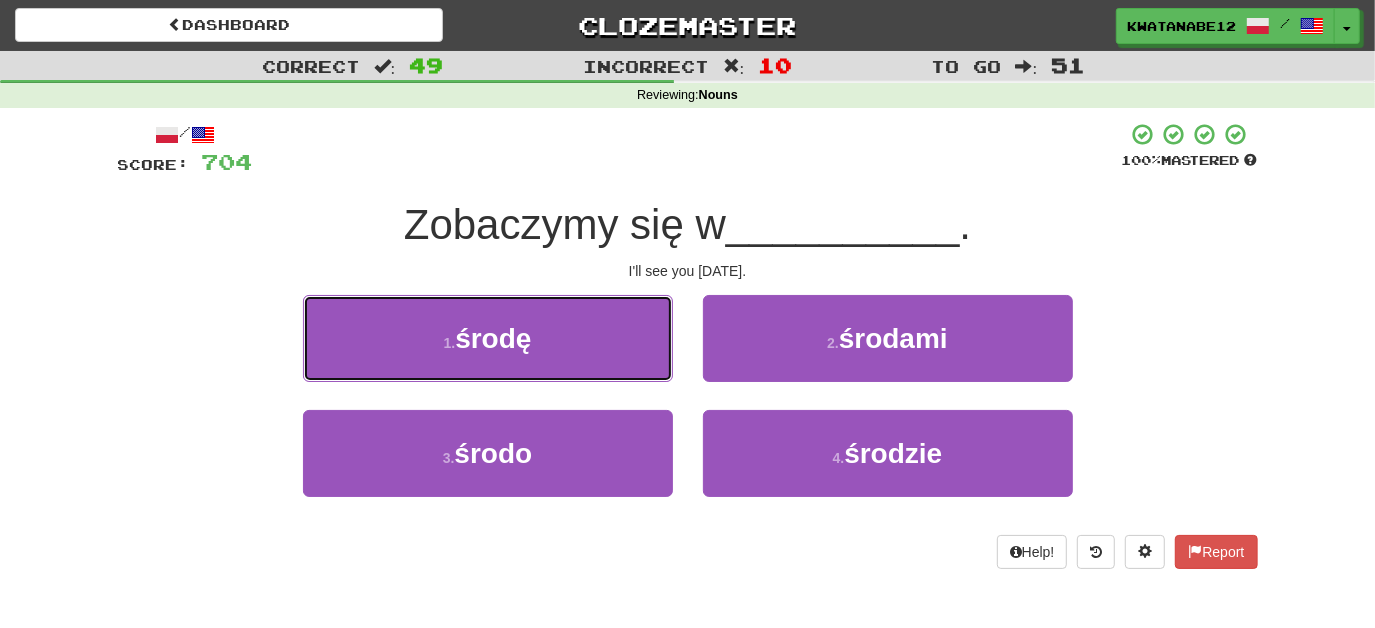 drag, startPoint x: 624, startPoint y: 335, endPoint x: 648, endPoint y: 343, distance: 25.298222 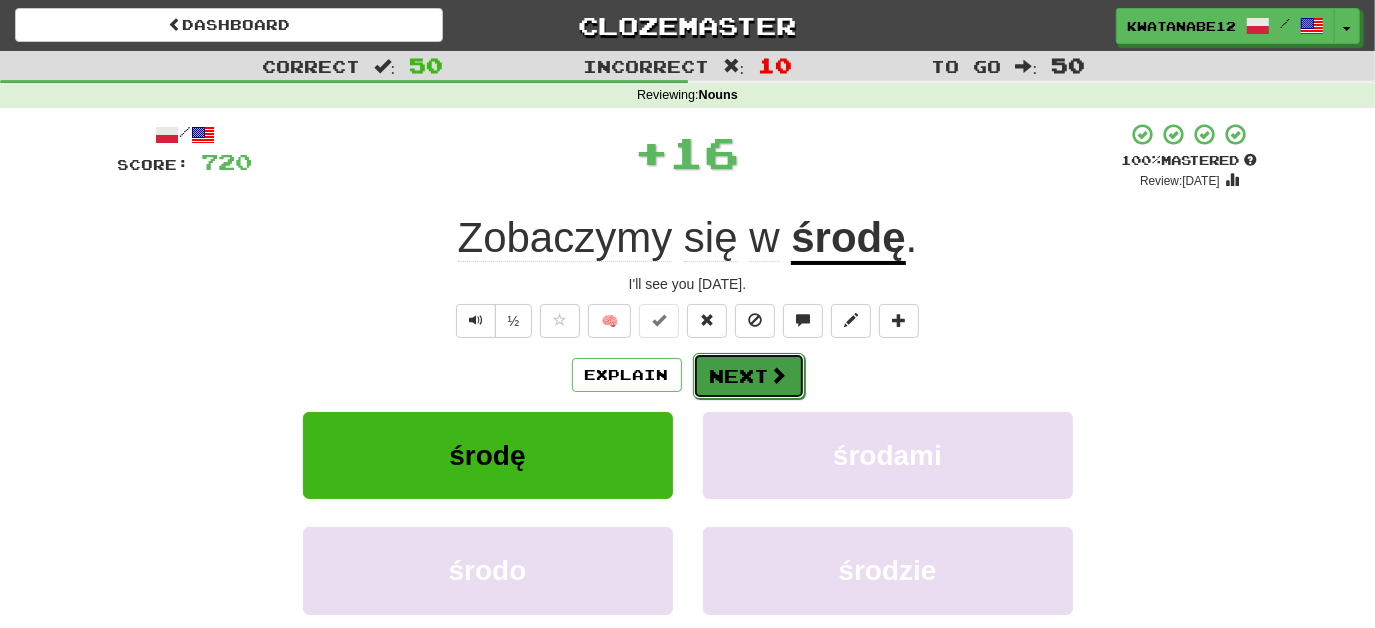 click on "Next" at bounding box center (749, 376) 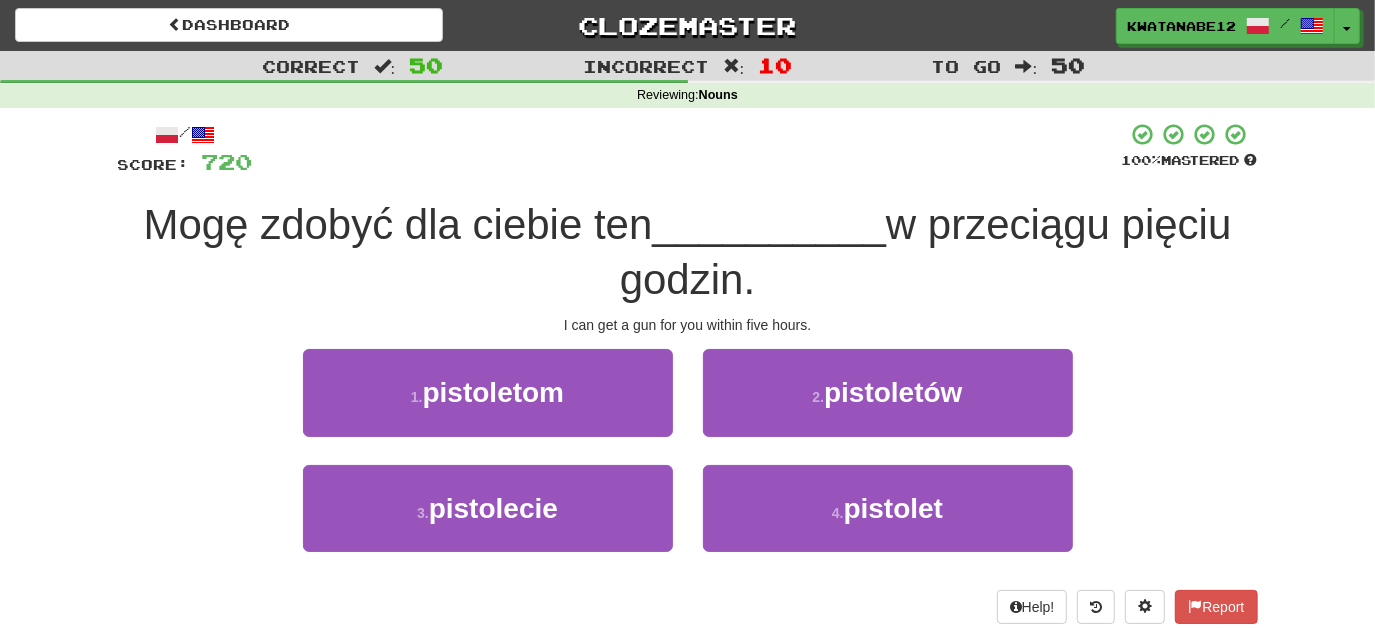 scroll, scrollTop: 7, scrollLeft: 0, axis: vertical 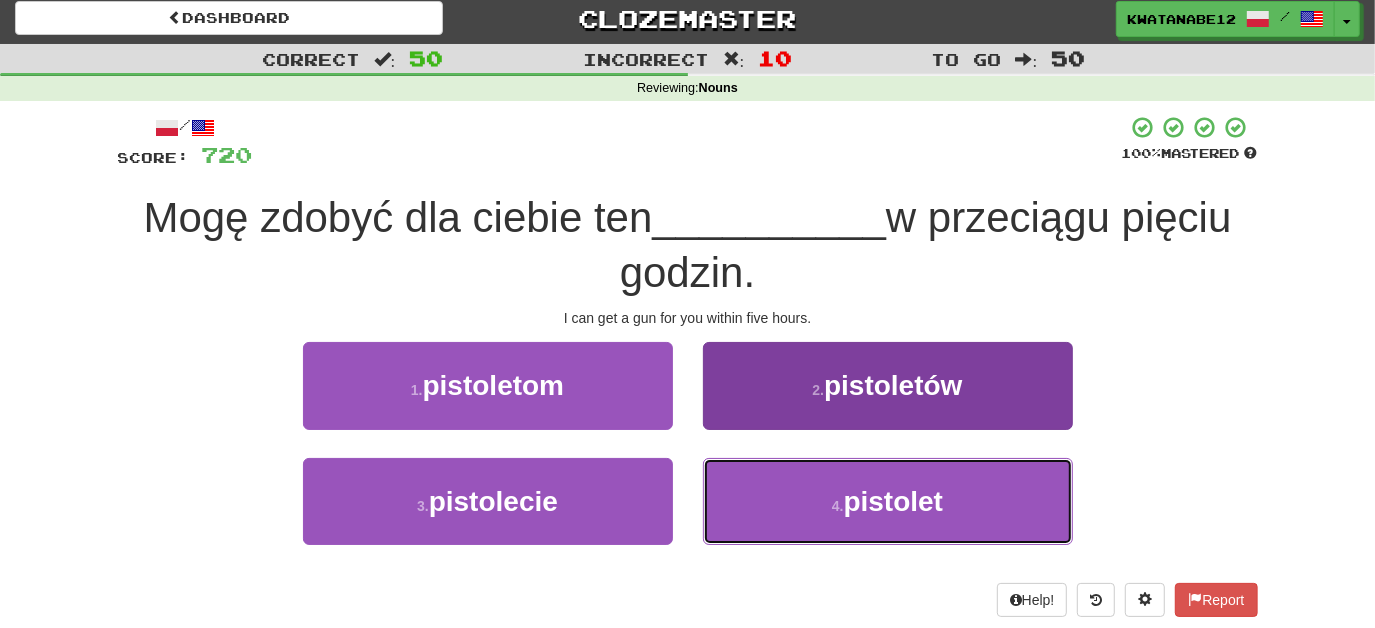 click on "4 .  pistolet" at bounding box center (888, 501) 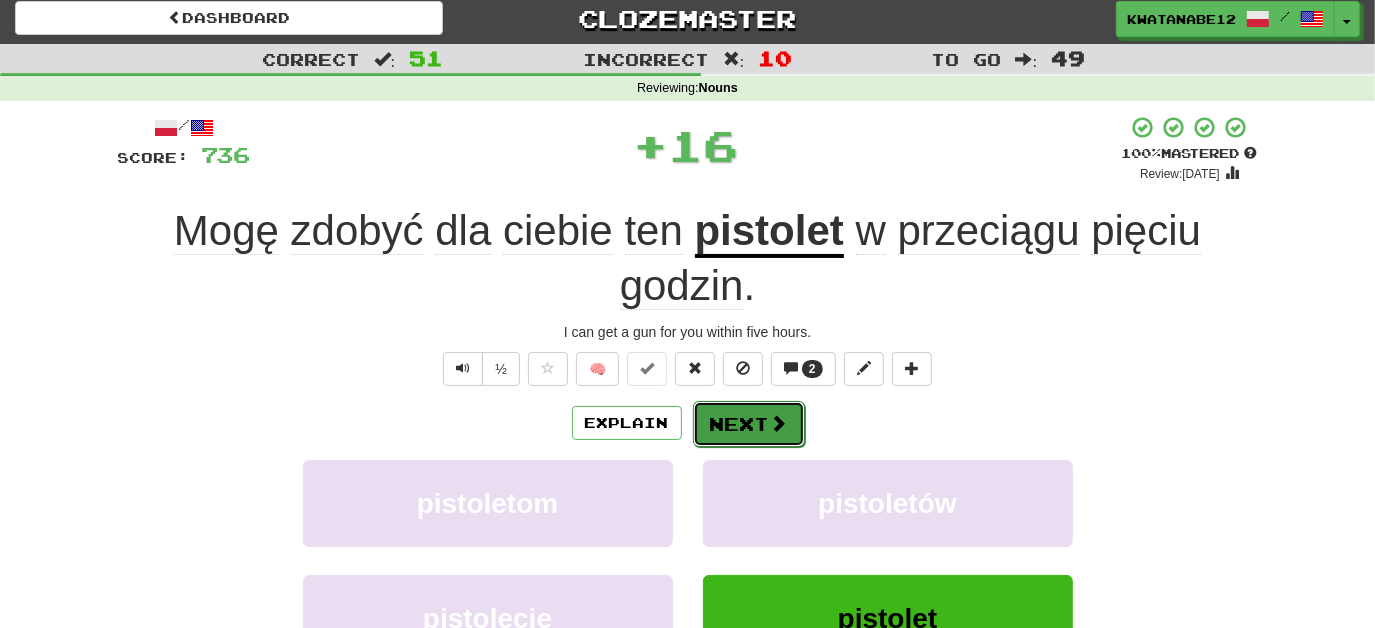 click on "Next" at bounding box center [749, 424] 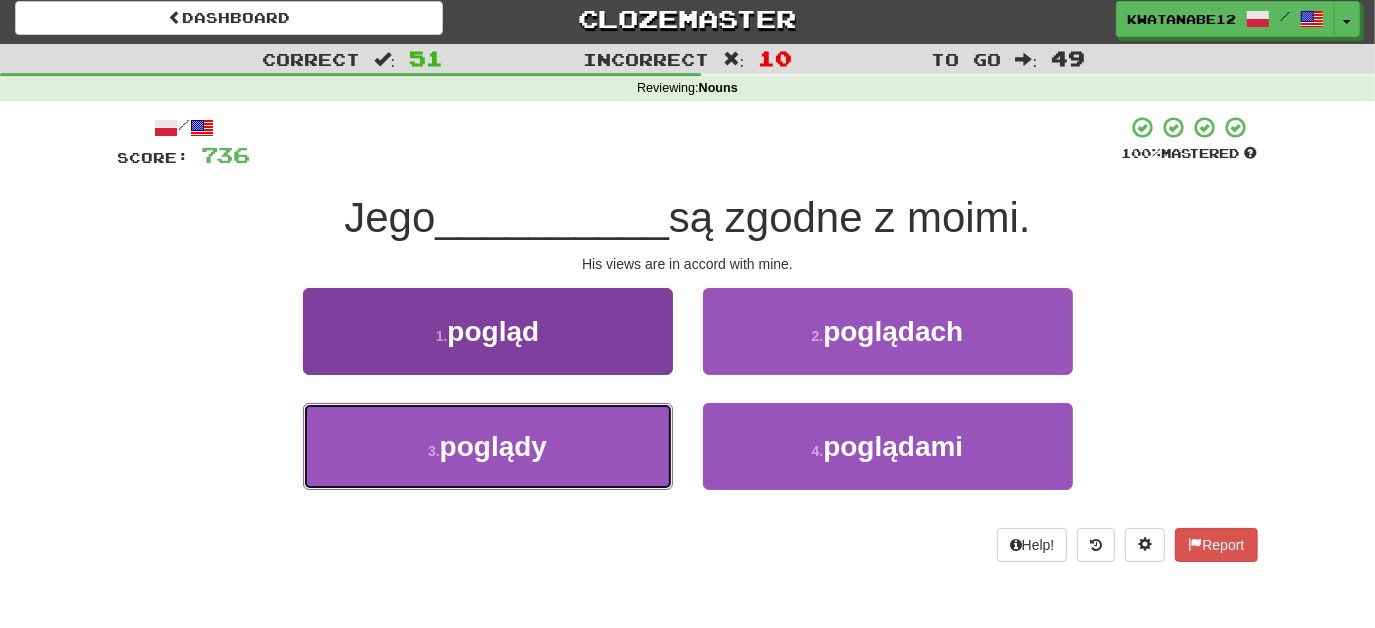 drag, startPoint x: 631, startPoint y: 433, endPoint x: 645, endPoint y: 423, distance: 17.20465 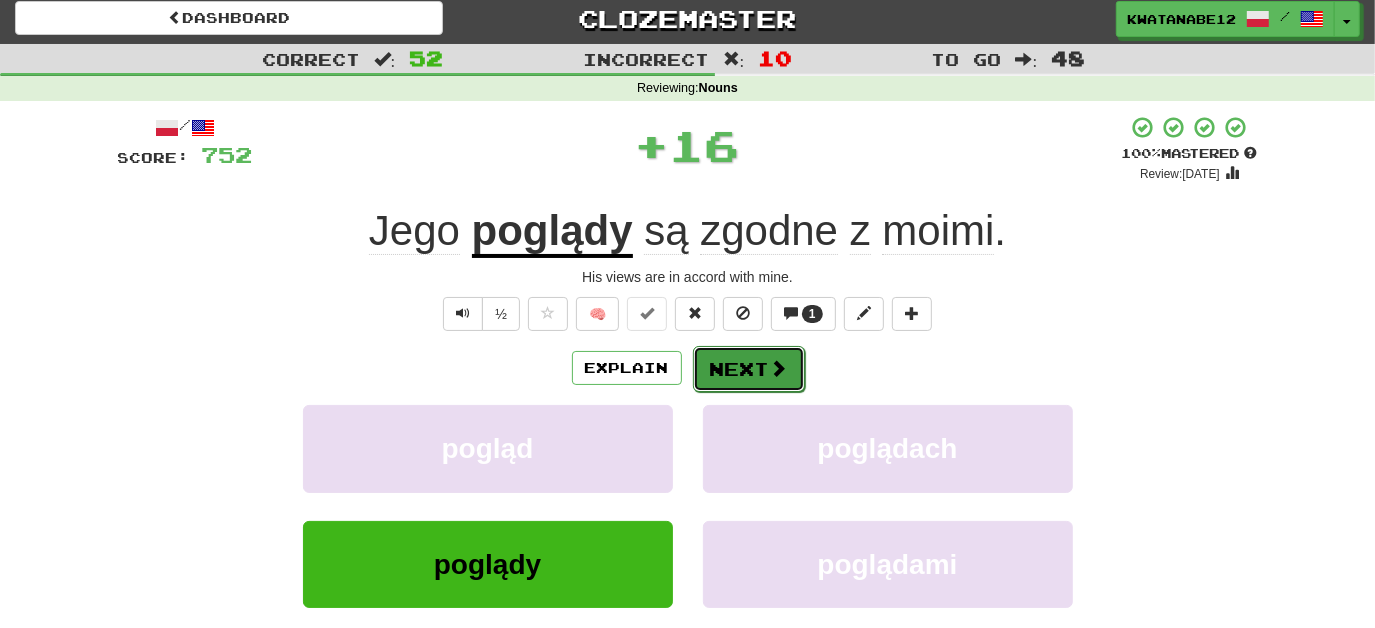 click on "Next" at bounding box center (749, 369) 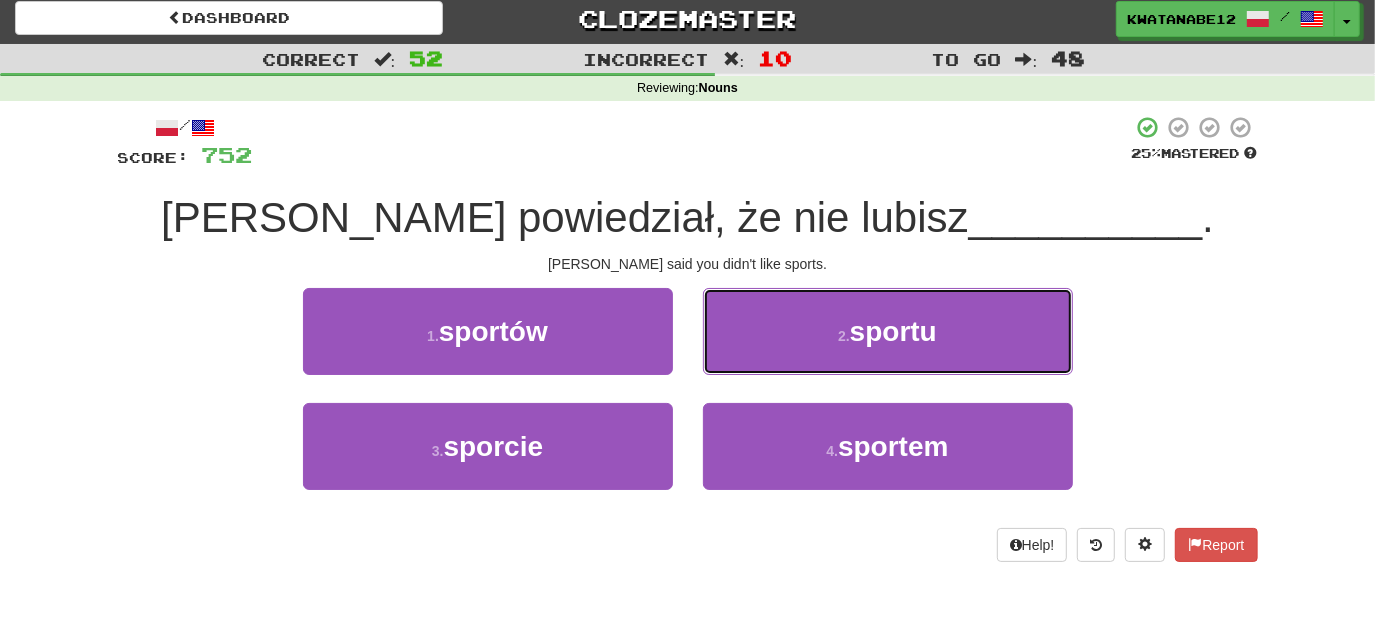 drag, startPoint x: 749, startPoint y: 321, endPoint x: 747, endPoint y: 340, distance: 19.104973 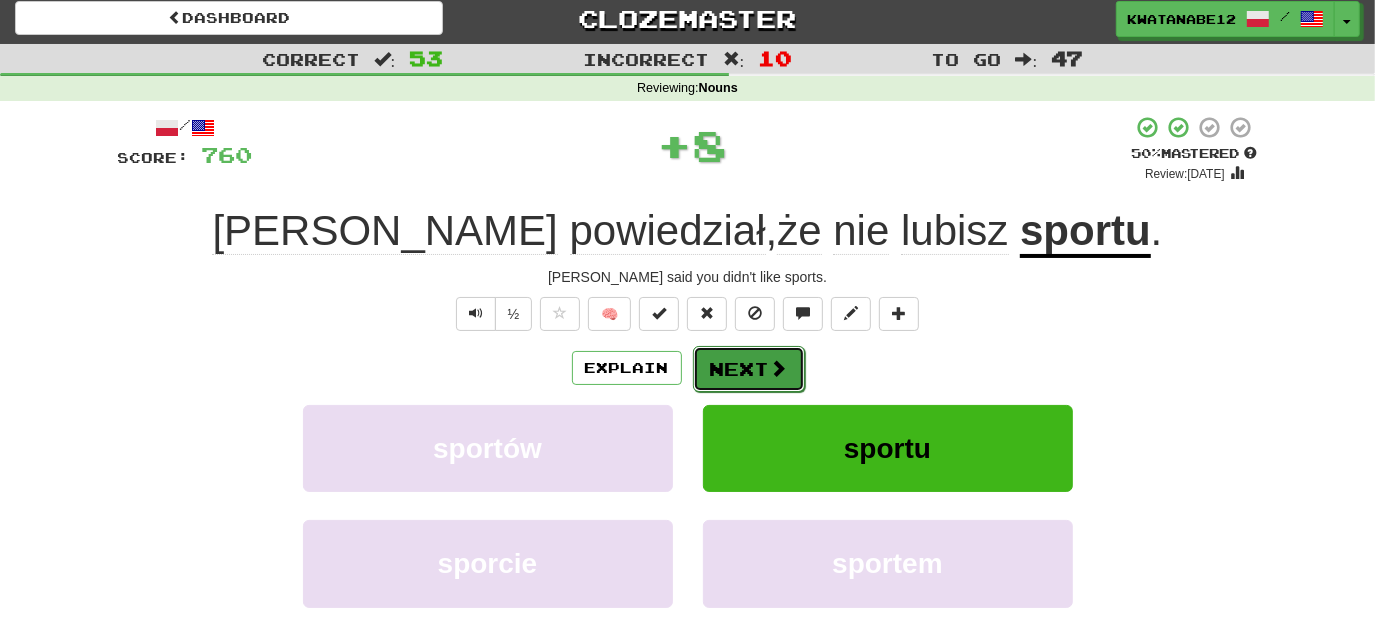 click on "Next" at bounding box center [749, 369] 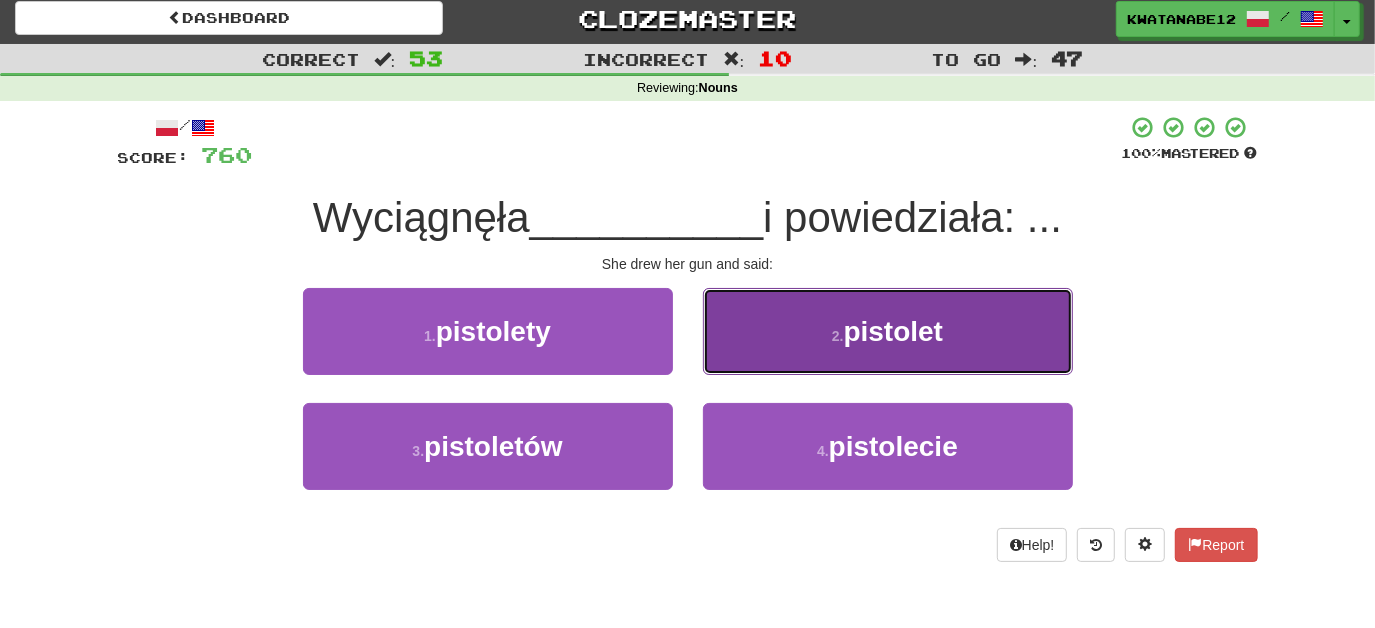 drag, startPoint x: 752, startPoint y: 306, endPoint x: 760, endPoint y: 315, distance: 12.0415945 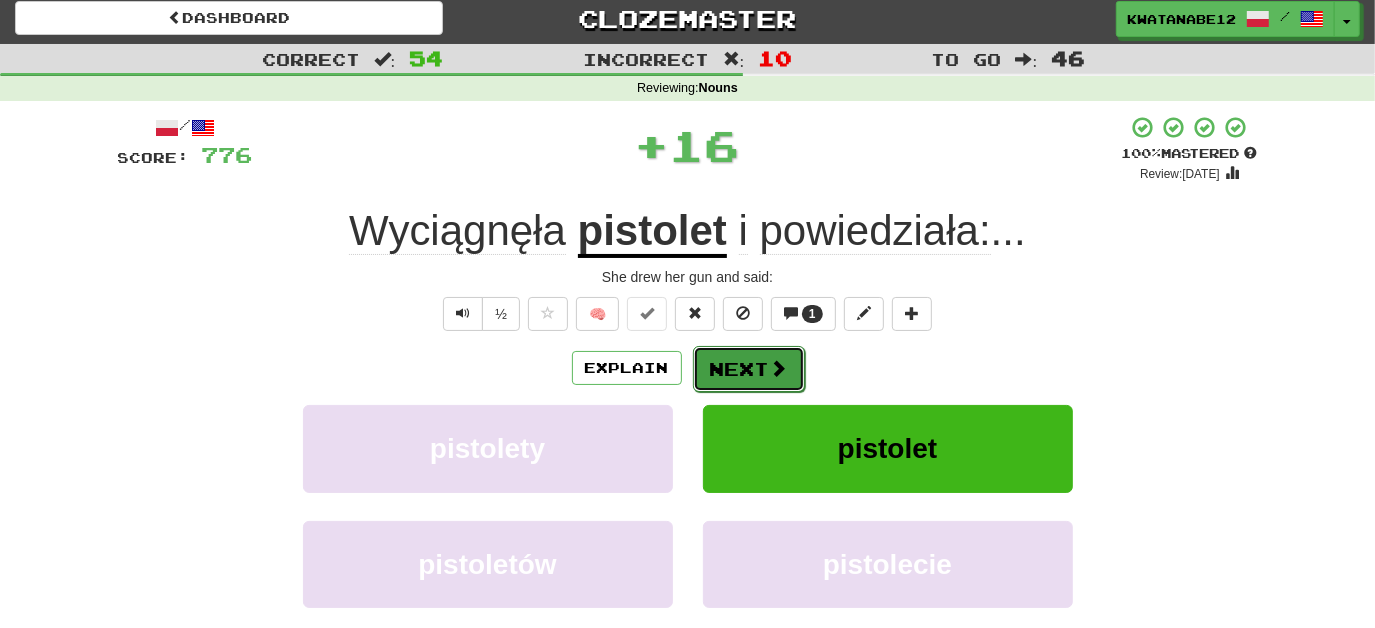 click on "Next" at bounding box center (749, 369) 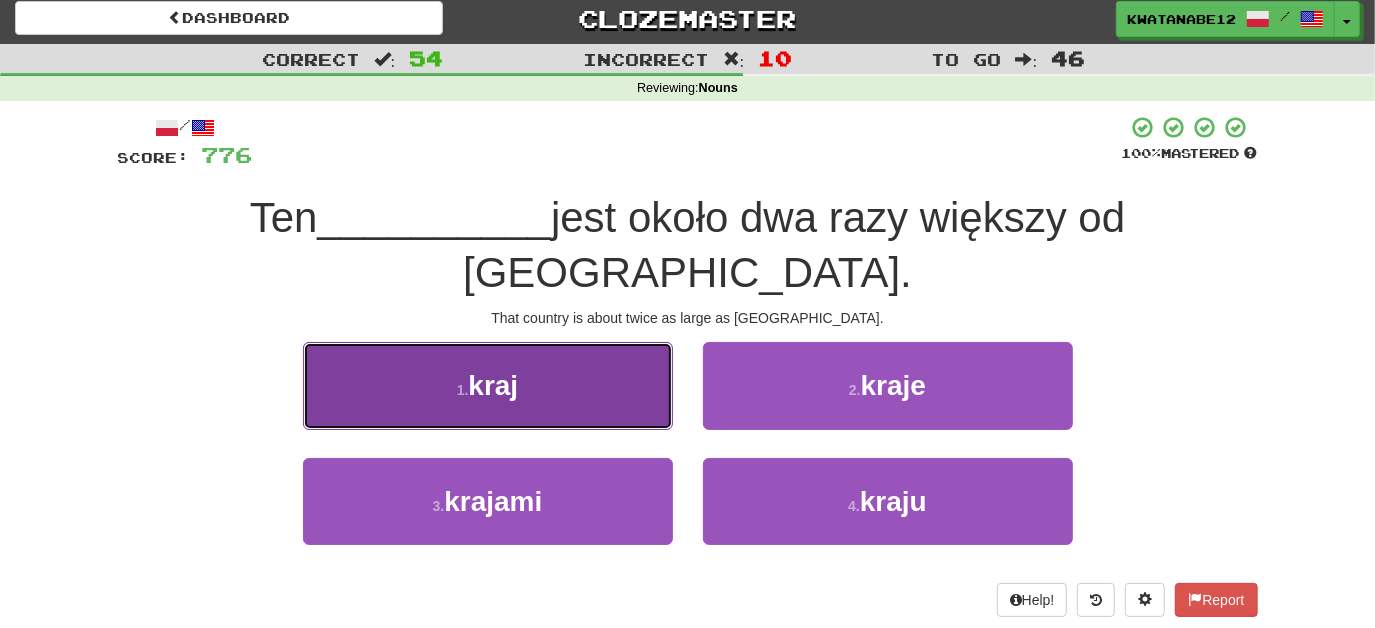 click on "1 .  kraj" at bounding box center [488, 385] 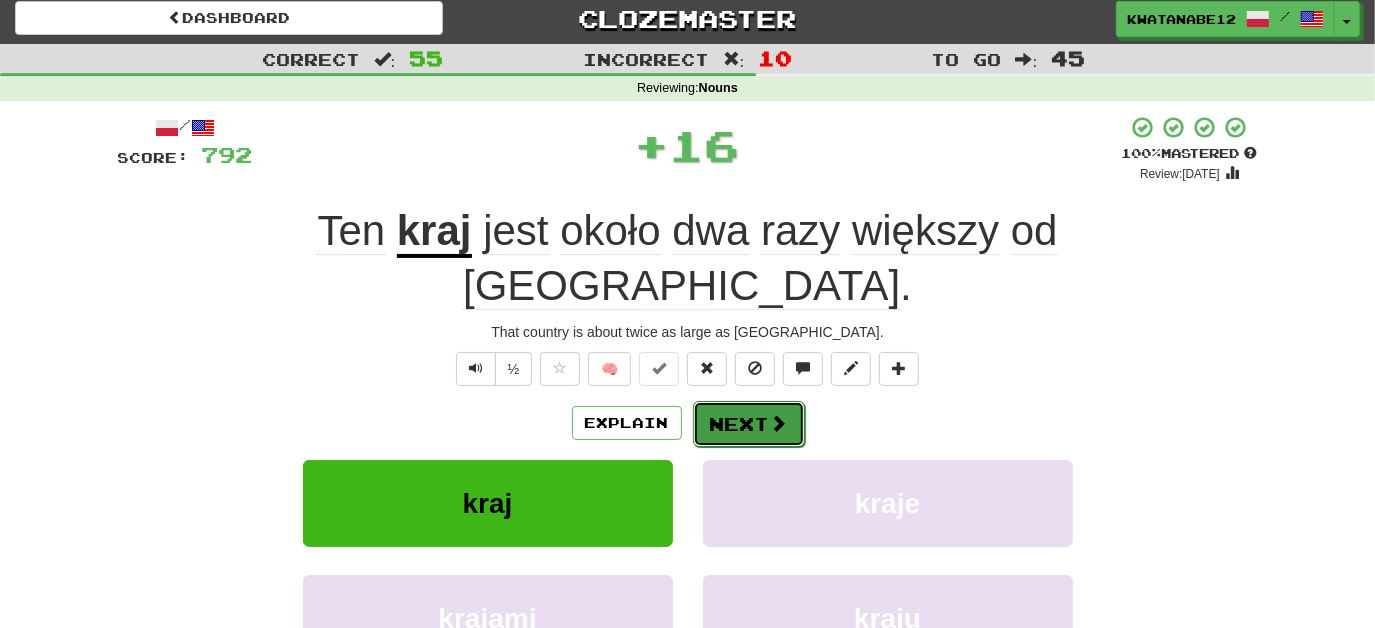 click on "Next" at bounding box center (749, 424) 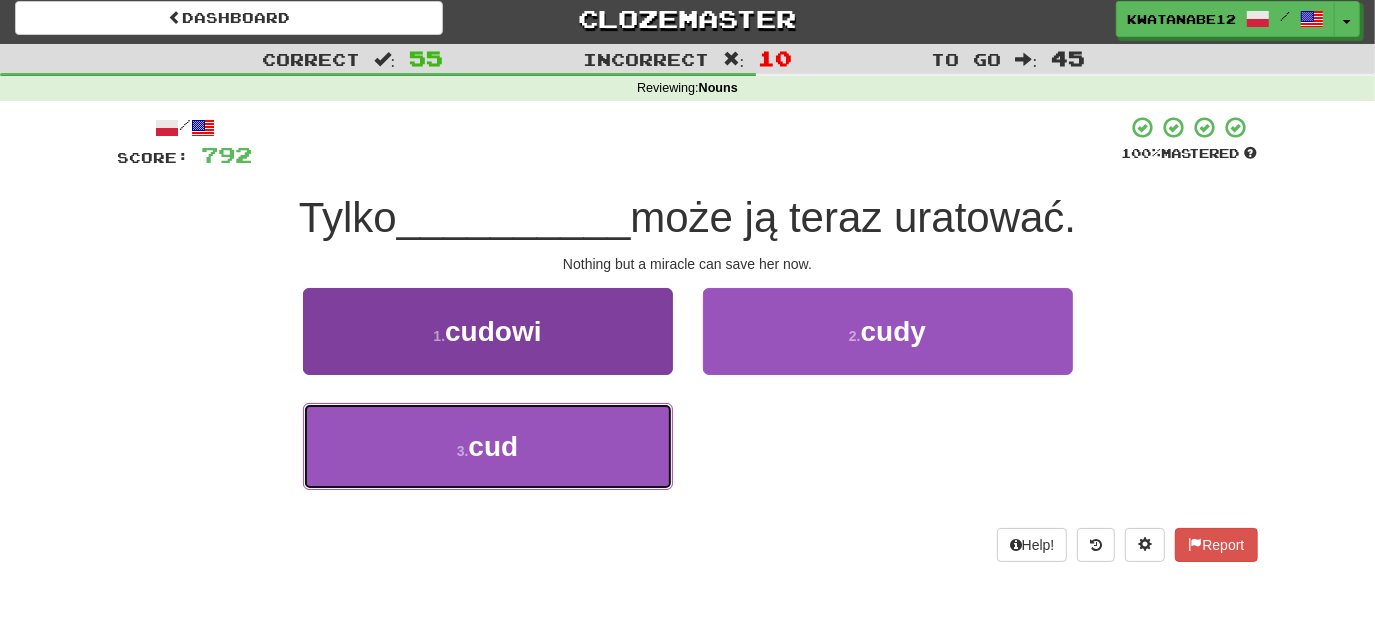 drag, startPoint x: 608, startPoint y: 431, endPoint x: 618, endPoint y: 426, distance: 11.18034 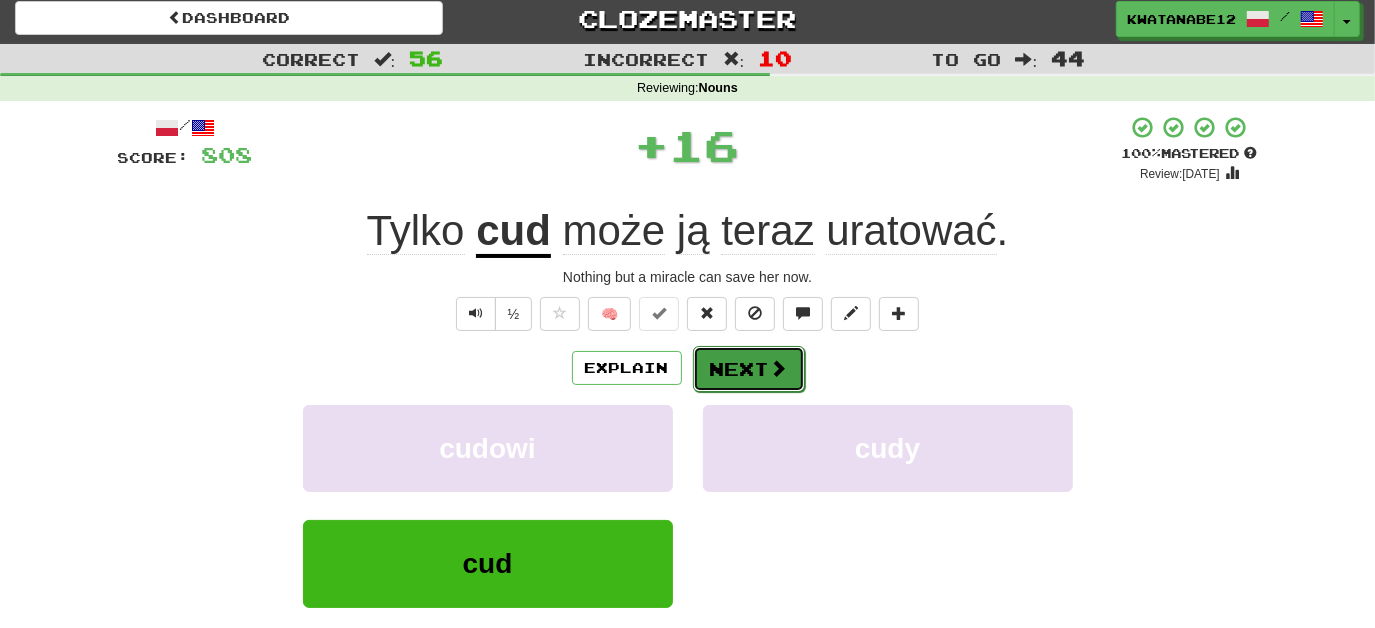 click on "Next" at bounding box center (749, 369) 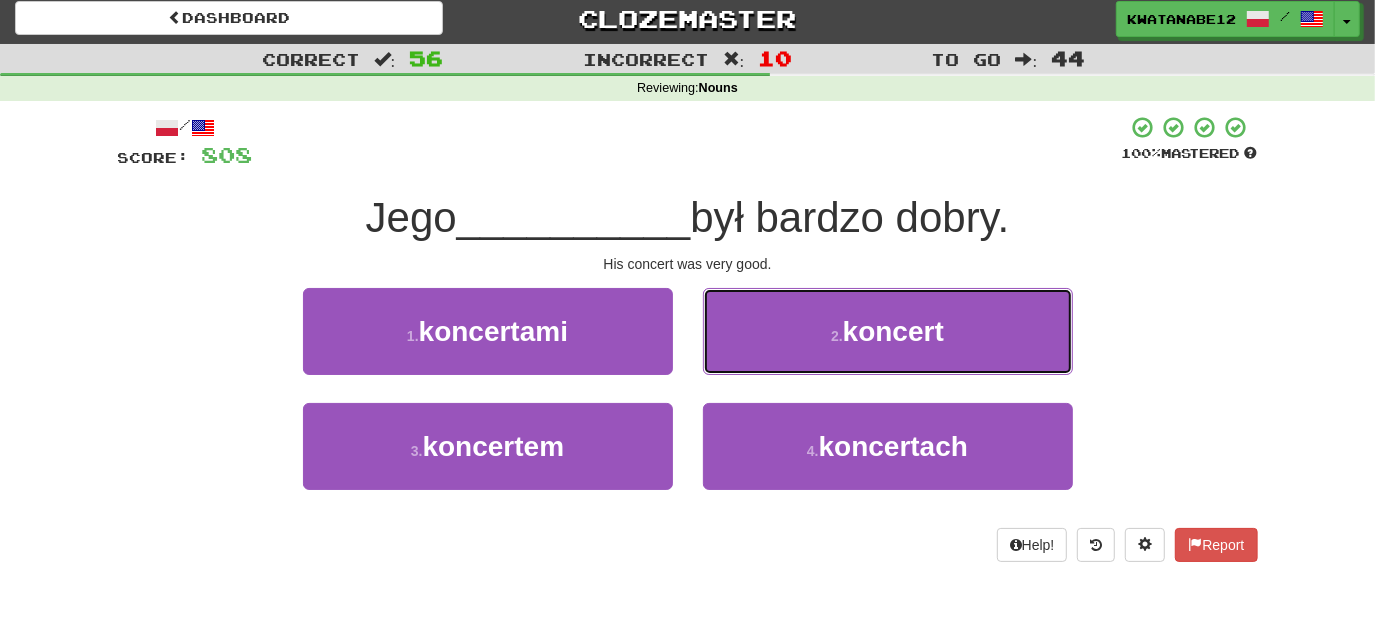 click on "2 .  koncert" at bounding box center [888, 331] 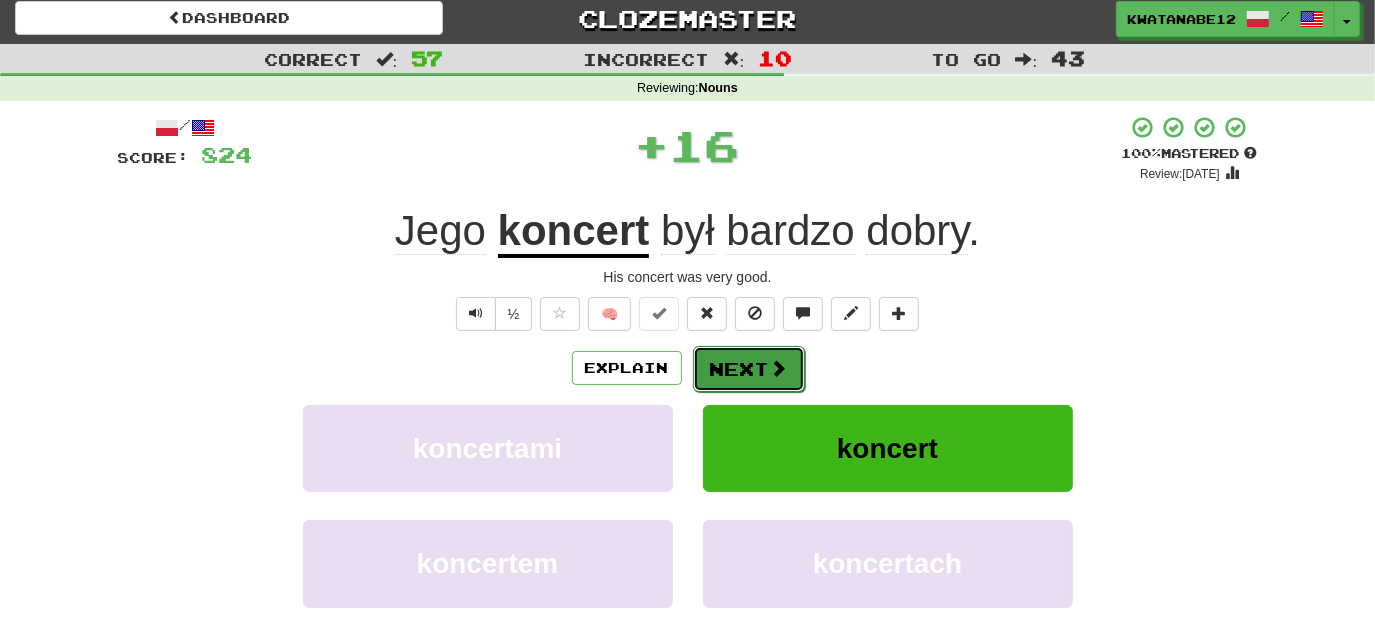 click on "Next" at bounding box center (749, 369) 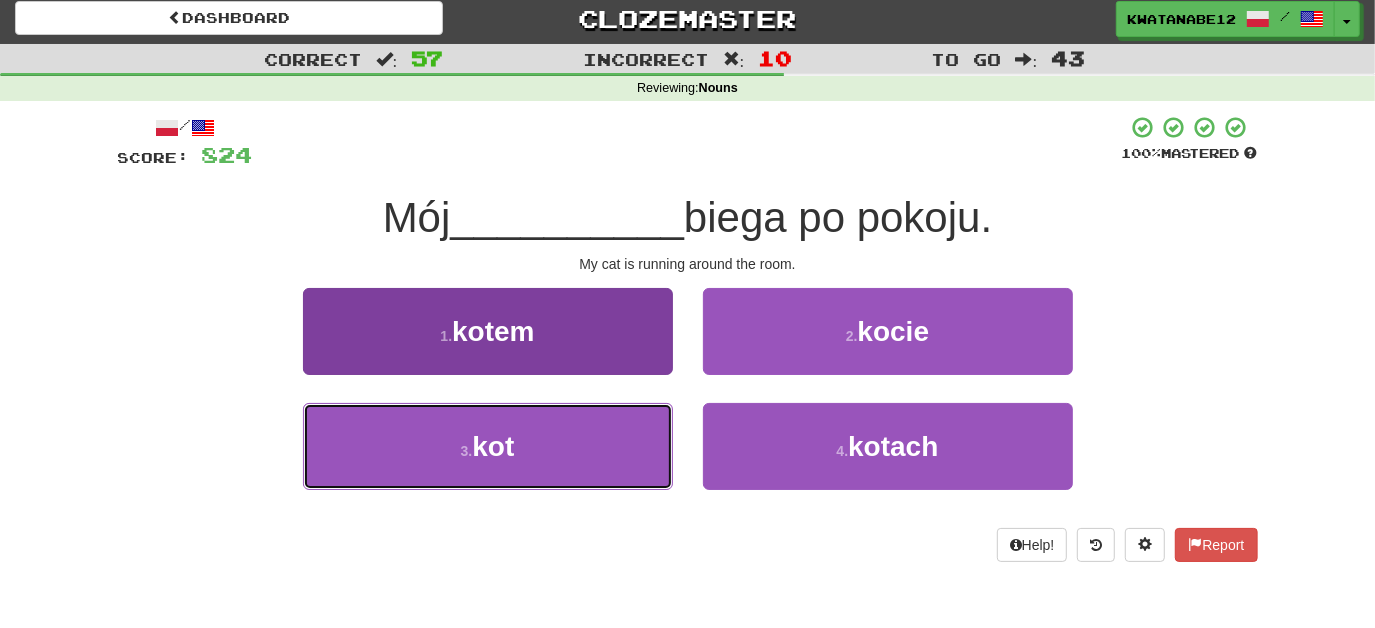 drag, startPoint x: 633, startPoint y: 421, endPoint x: 670, endPoint y: 423, distance: 37.054016 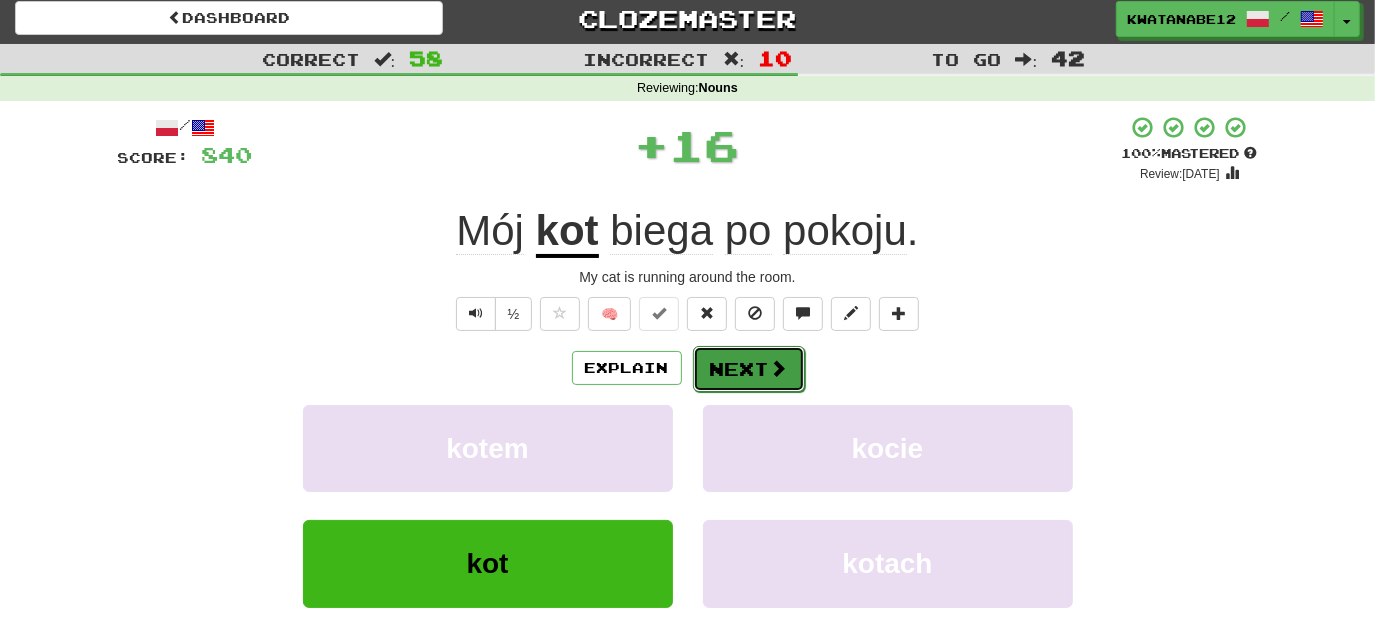click on "Next" at bounding box center [749, 369] 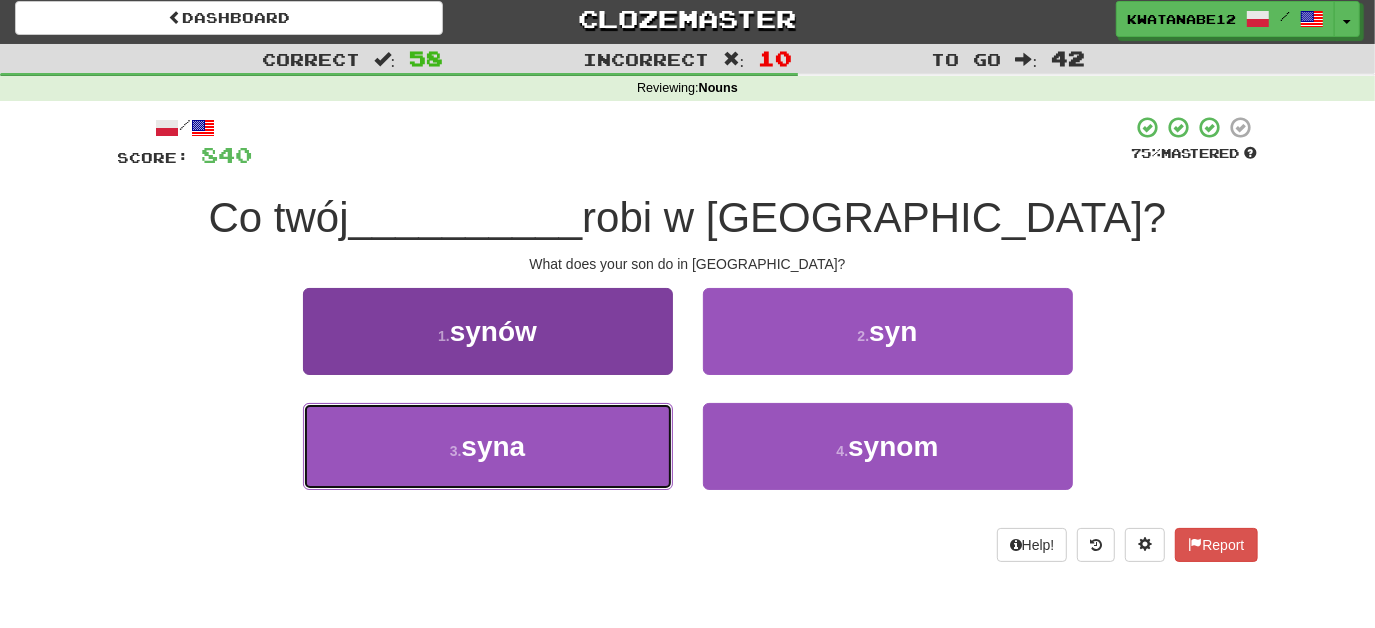 click on "3 .  syna" at bounding box center [488, 446] 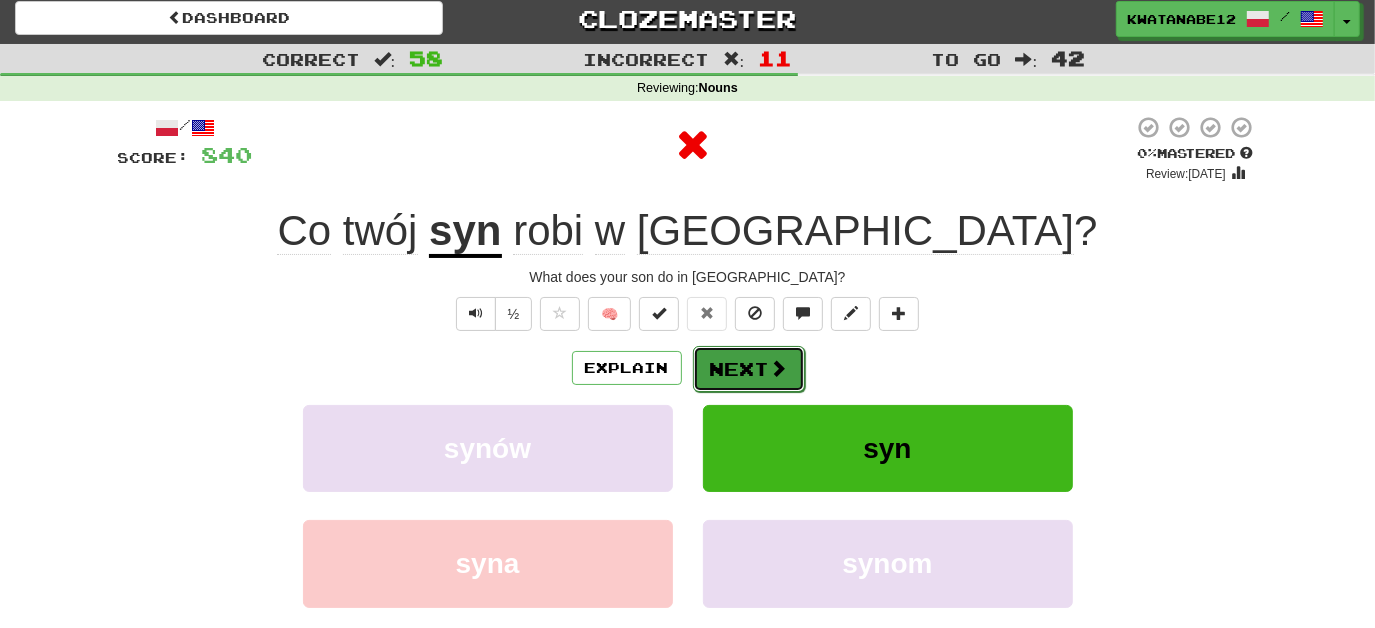 click on "Next" at bounding box center (749, 369) 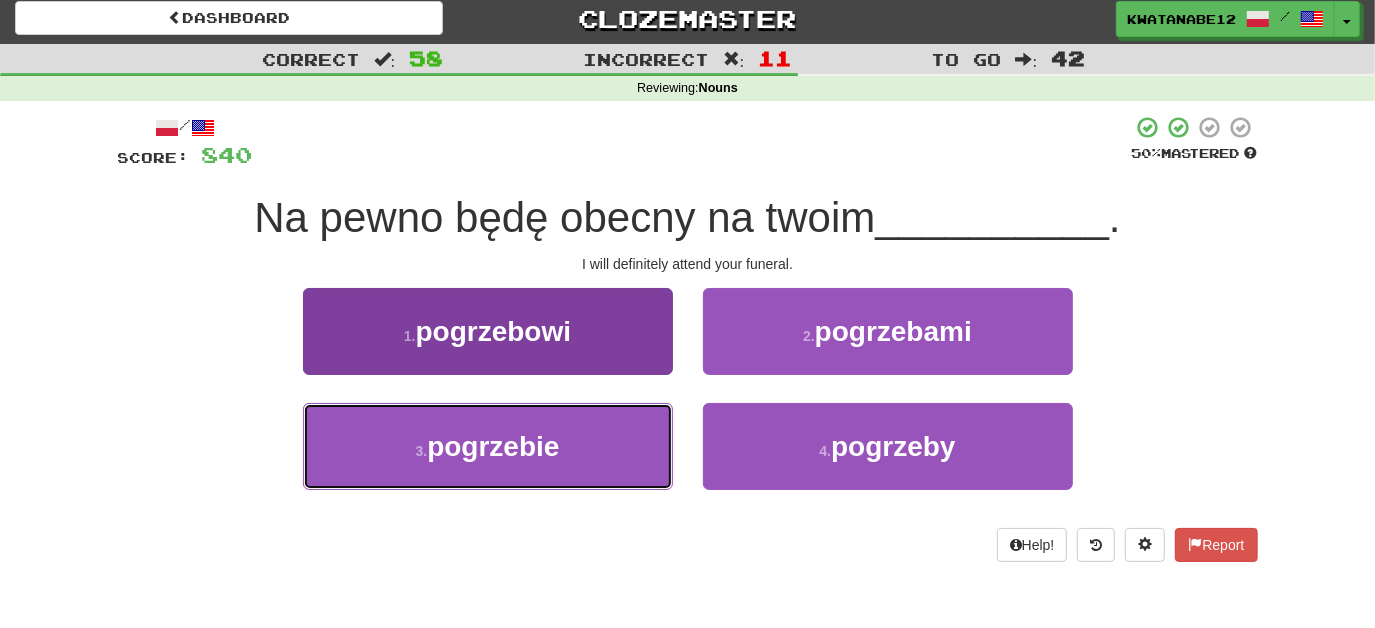 click on "3 .  pogrzebie" at bounding box center (488, 446) 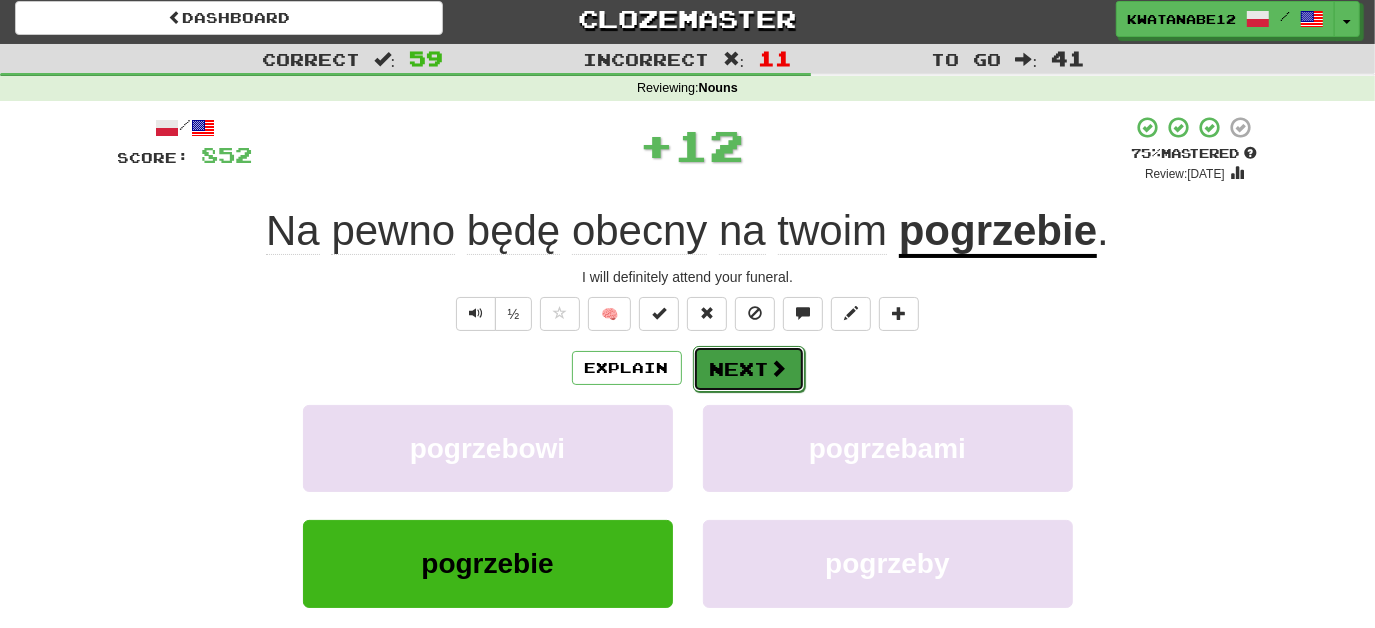 click on "Next" at bounding box center [749, 369] 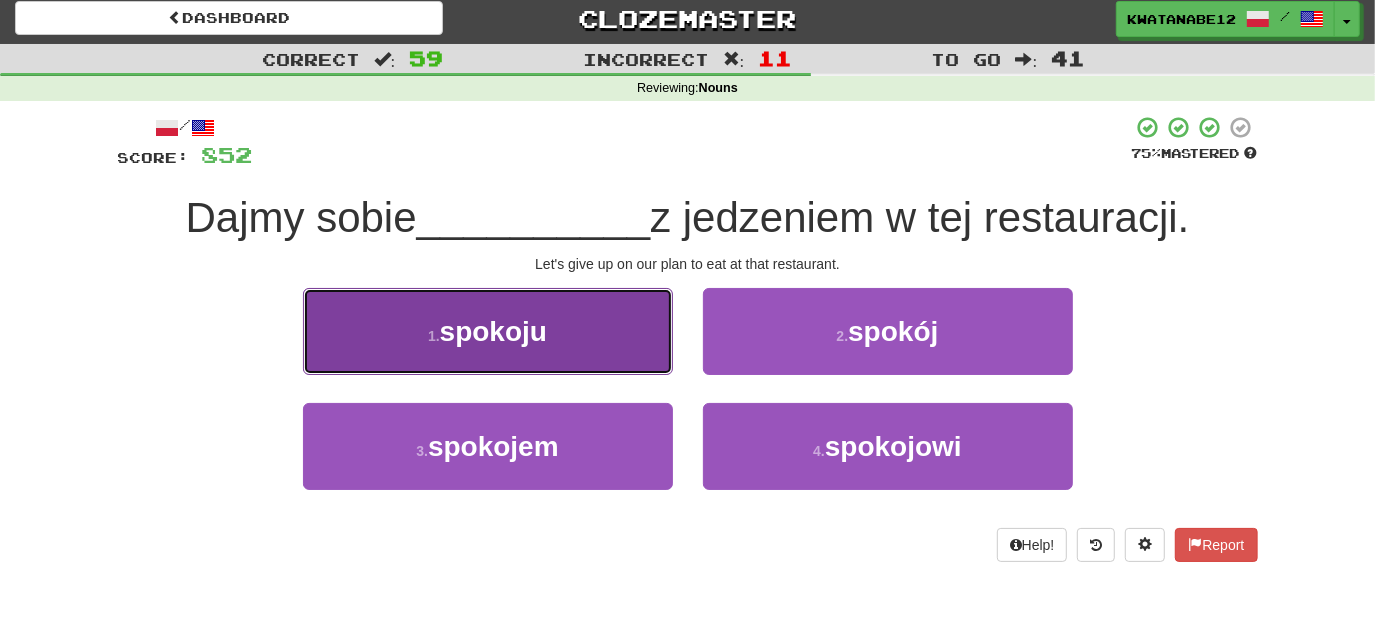 click on "1 .  spokoju" at bounding box center [488, 331] 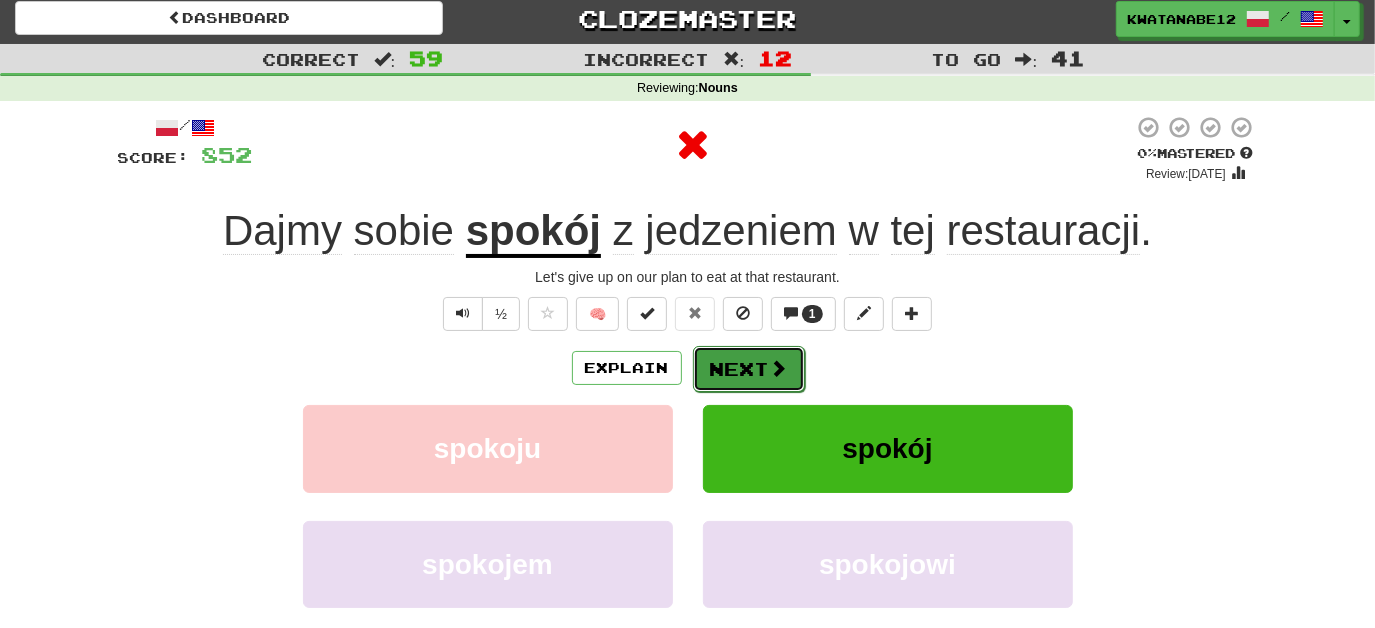 click on "Next" at bounding box center [749, 369] 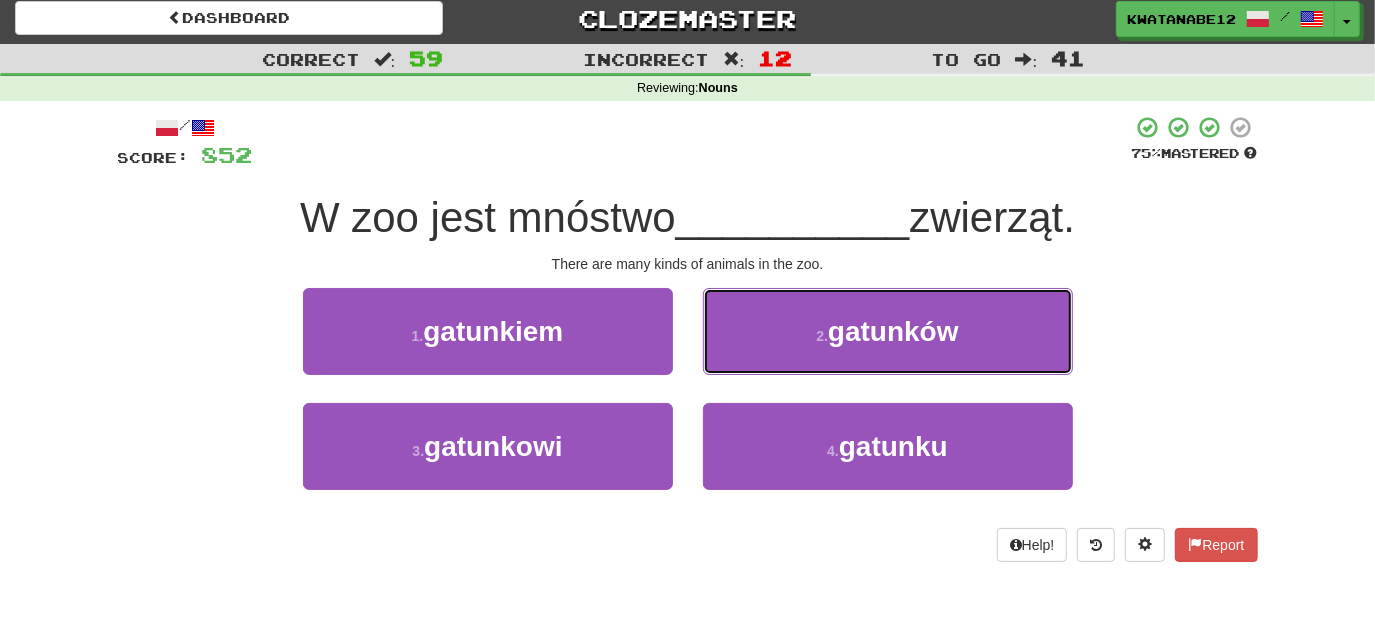 drag, startPoint x: 766, startPoint y: 309, endPoint x: 755, endPoint y: 335, distance: 28.231188 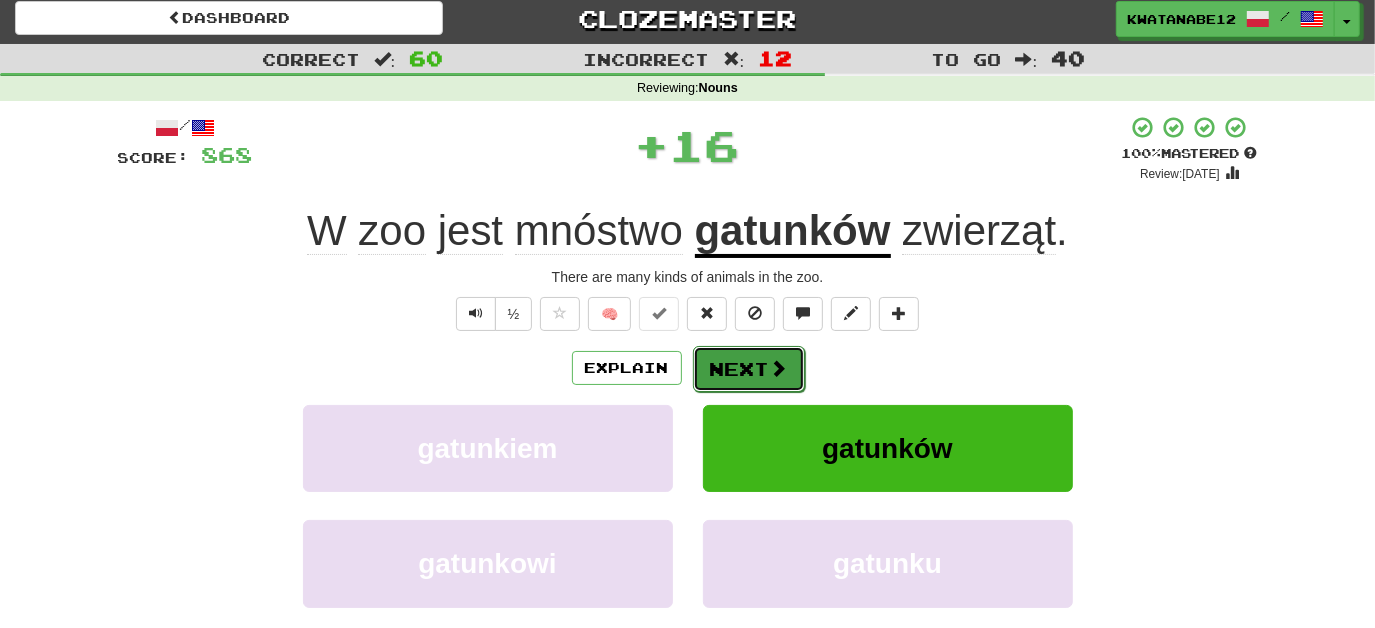 click on "Next" at bounding box center (749, 369) 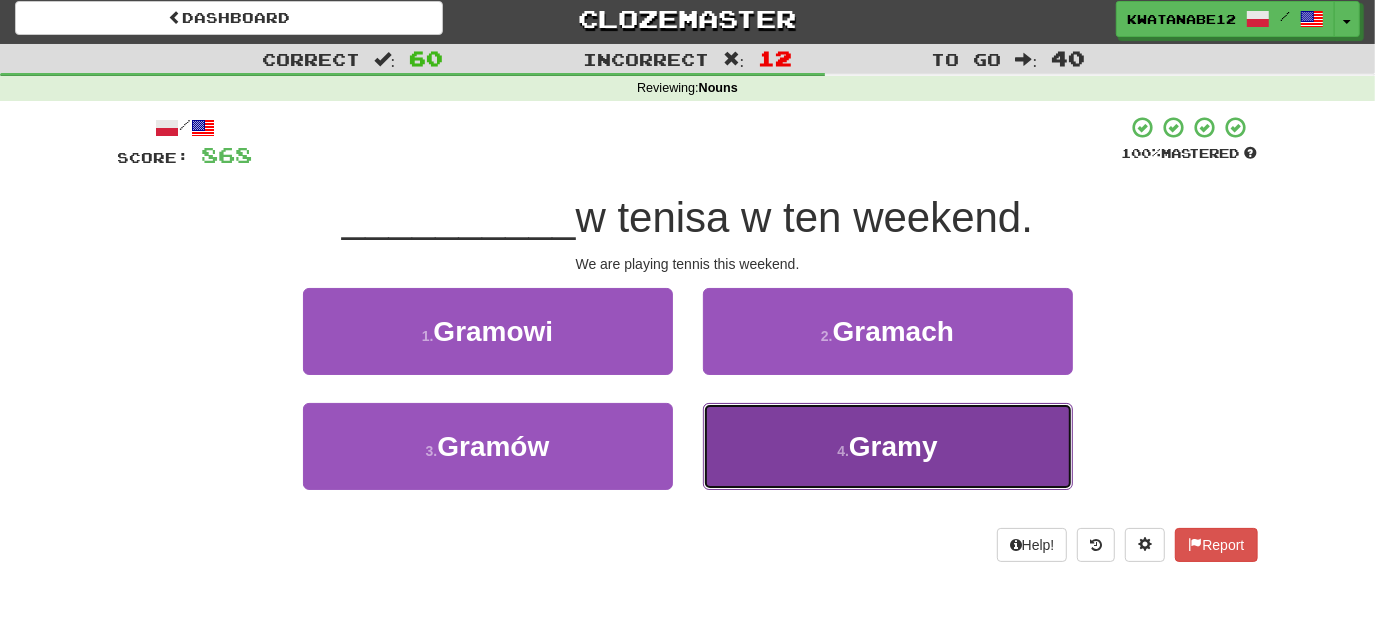 click on "4 .  Gramy" at bounding box center [888, 446] 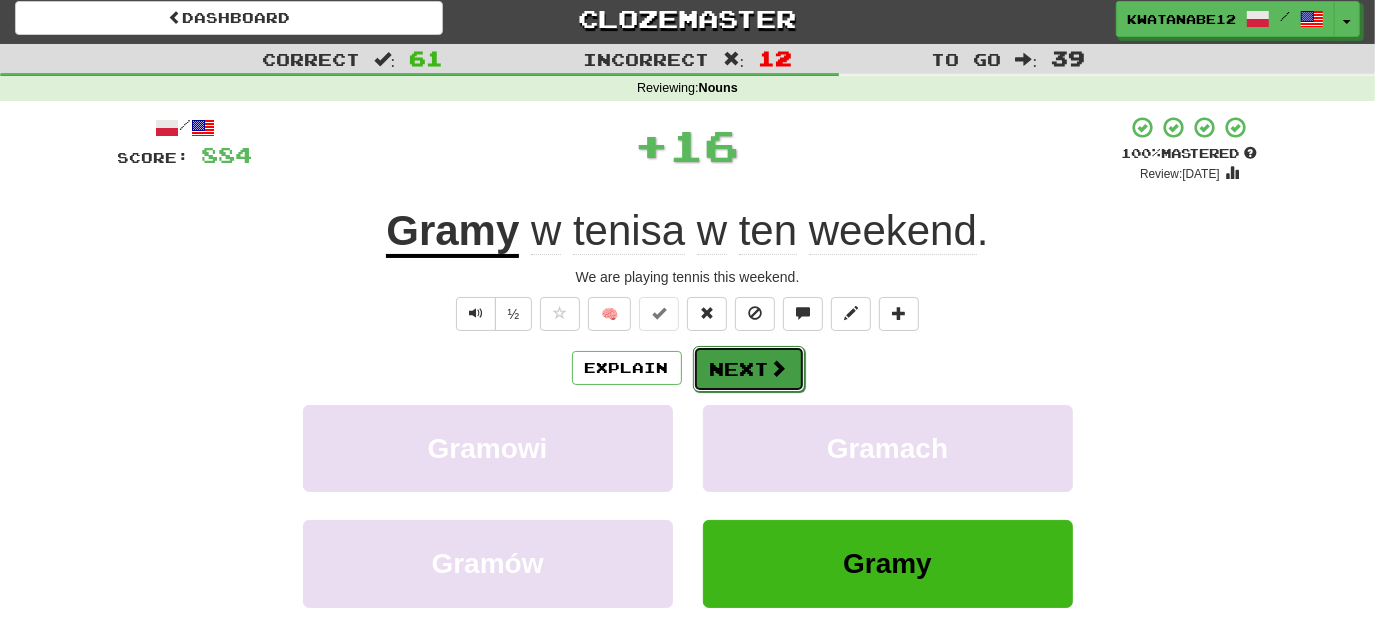click on "Next" at bounding box center (749, 369) 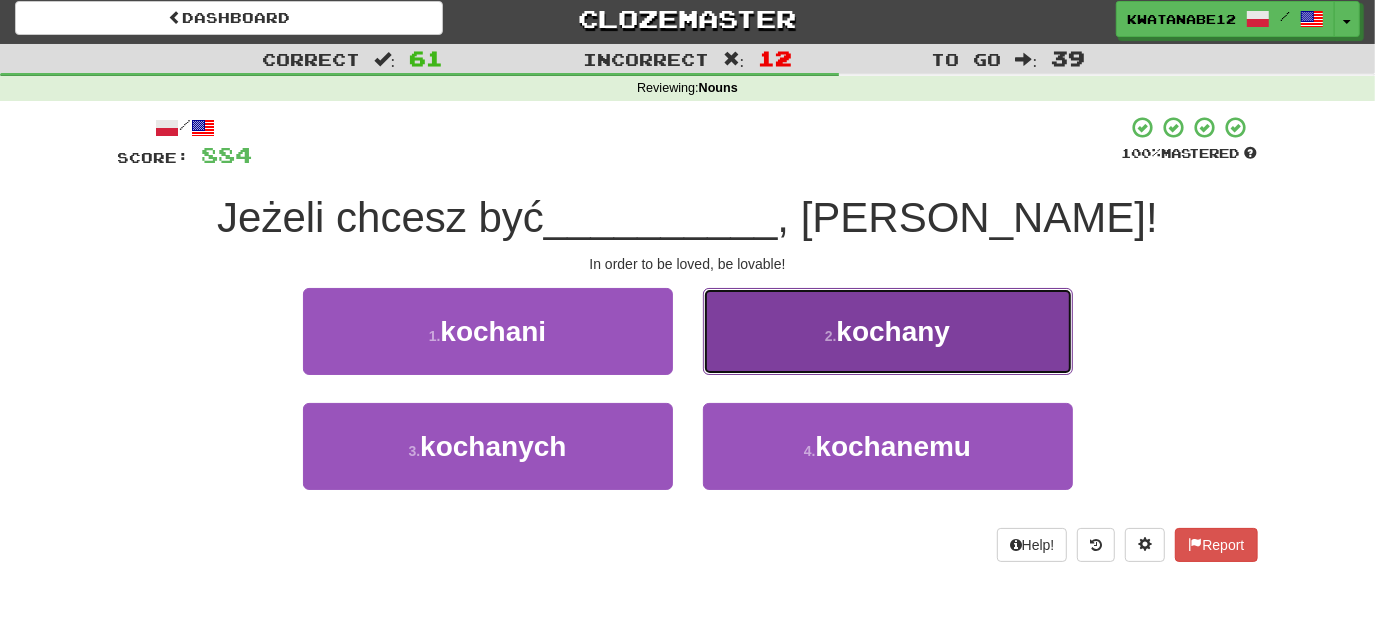 drag, startPoint x: 768, startPoint y: 308, endPoint x: 773, endPoint y: 321, distance: 13.928389 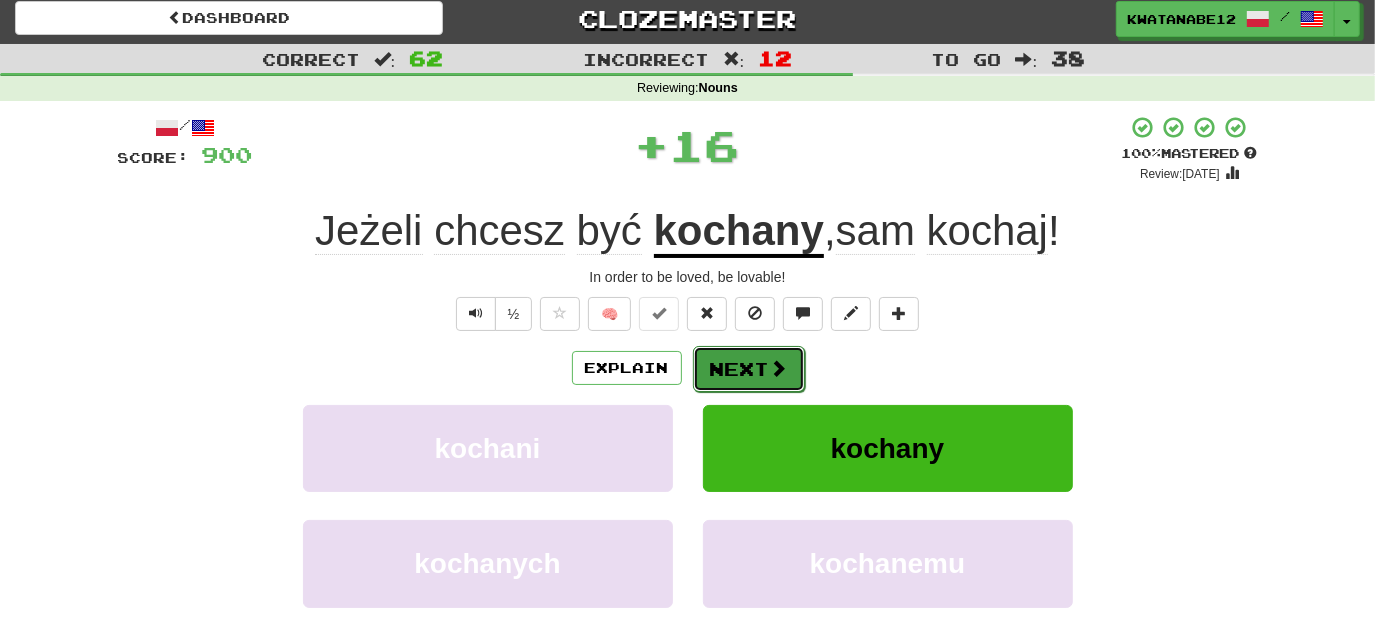 click on "Next" at bounding box center (749, 369) 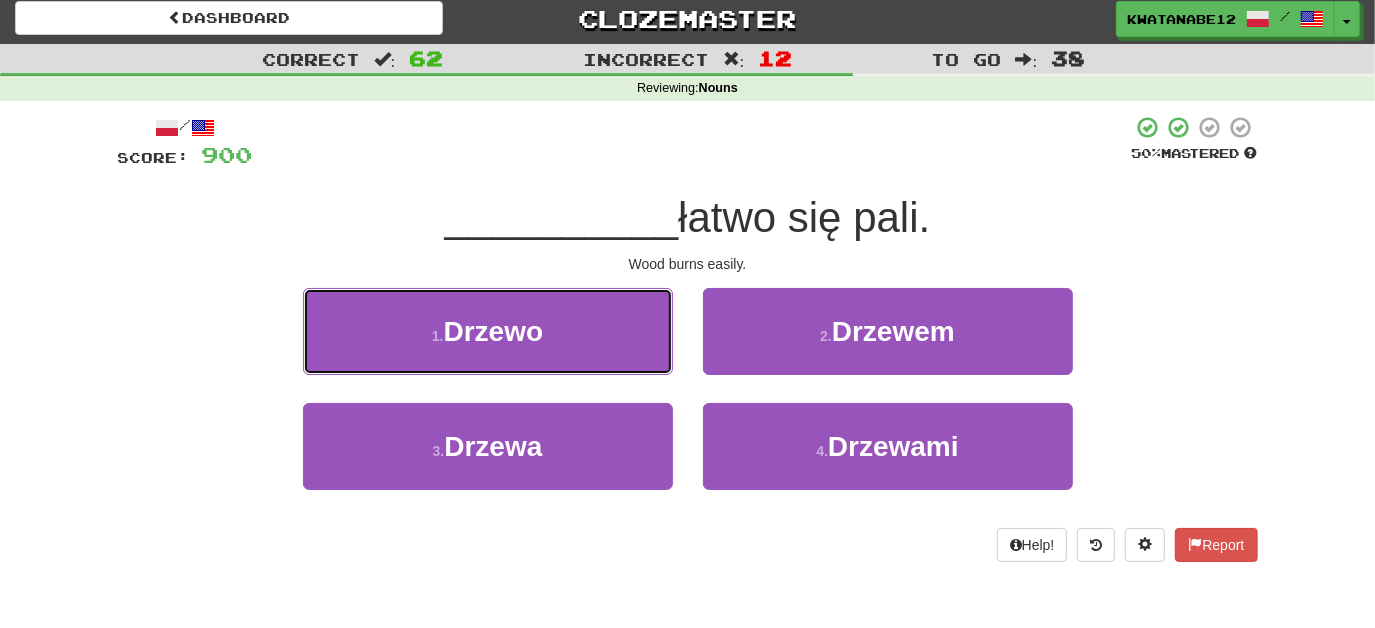 drag, startPoint x: 611, startPoint y: 330, endPoint x: 632, endPoint y: 338, distance: 22.472204 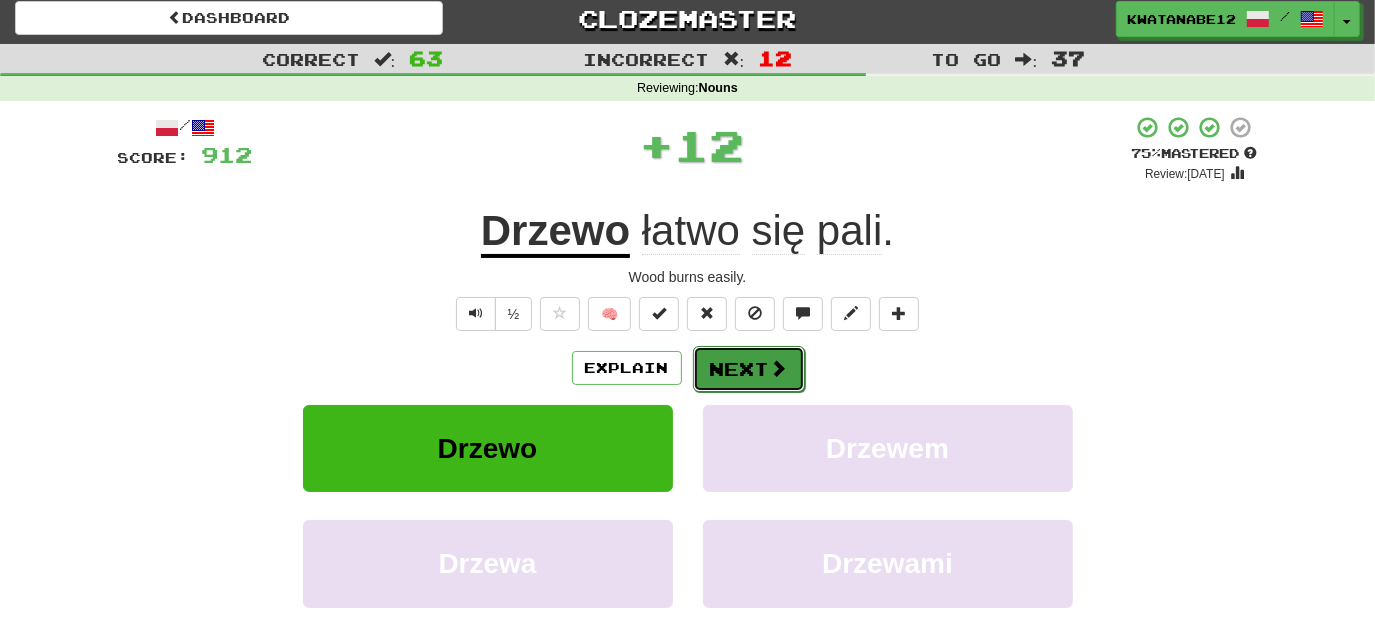 click on "Next" at bounding box center (749, 369) 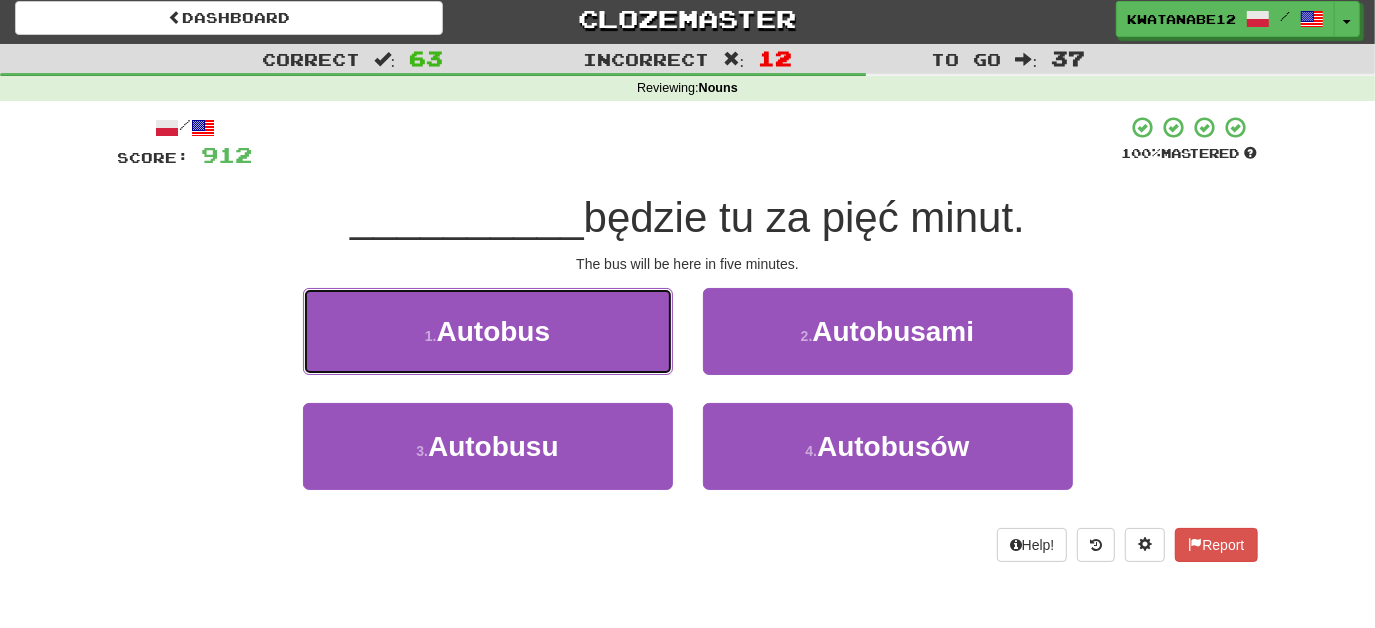 drag, startPoint x: 626, startPoint y: 322, endPoint x: 650, endPoint y: 335, distance: 27.294687 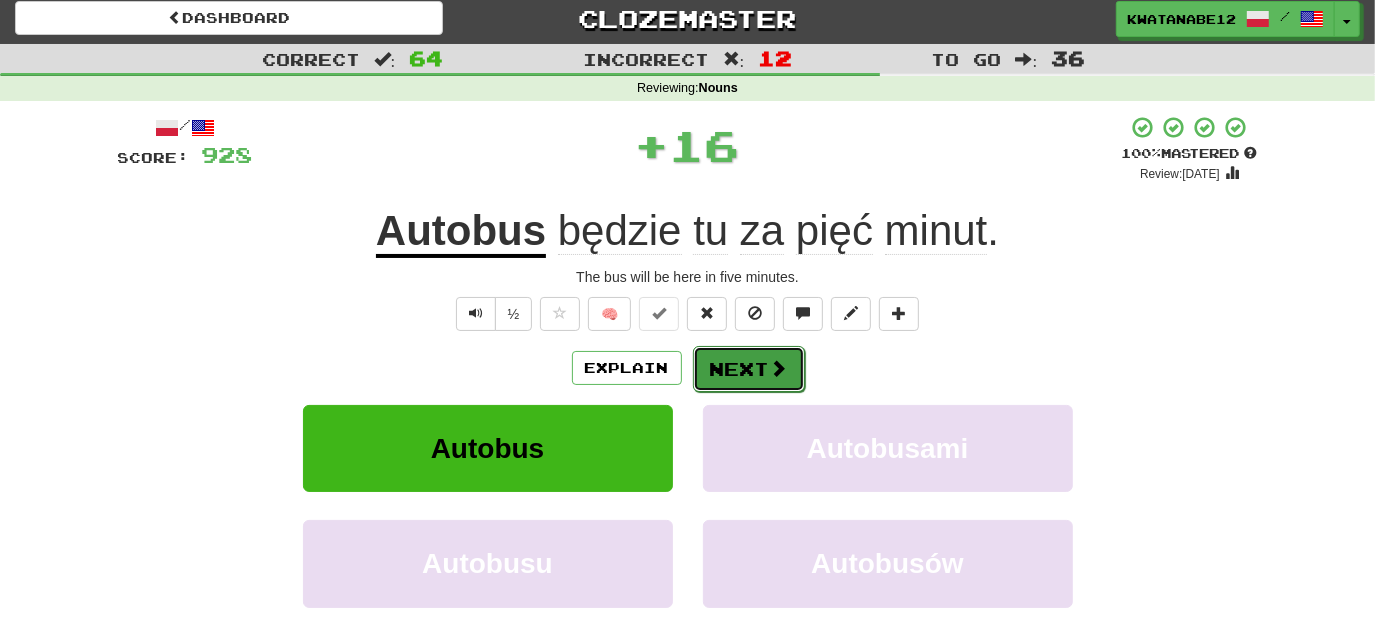 click on "Next" at bounding box center (749, 369) 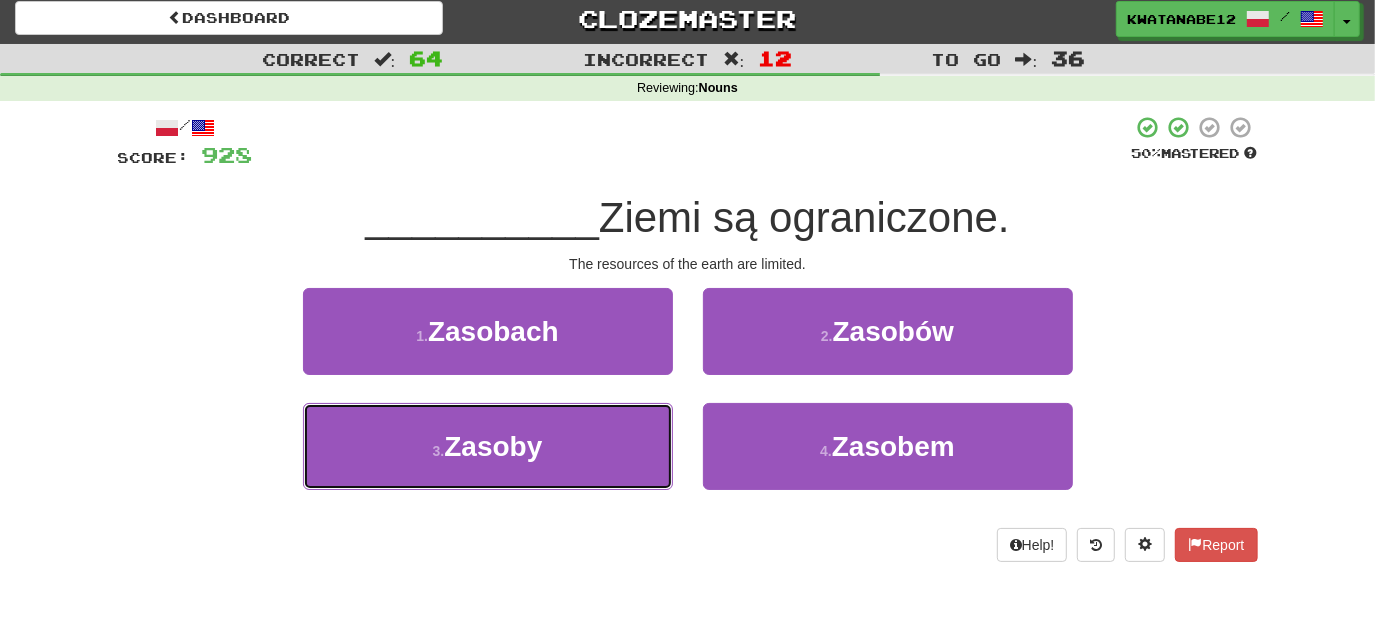 drag, startPoint x: 604, startPoint y: 417, endPoint x: 665, endPoint y: 395, distance: 64.84597 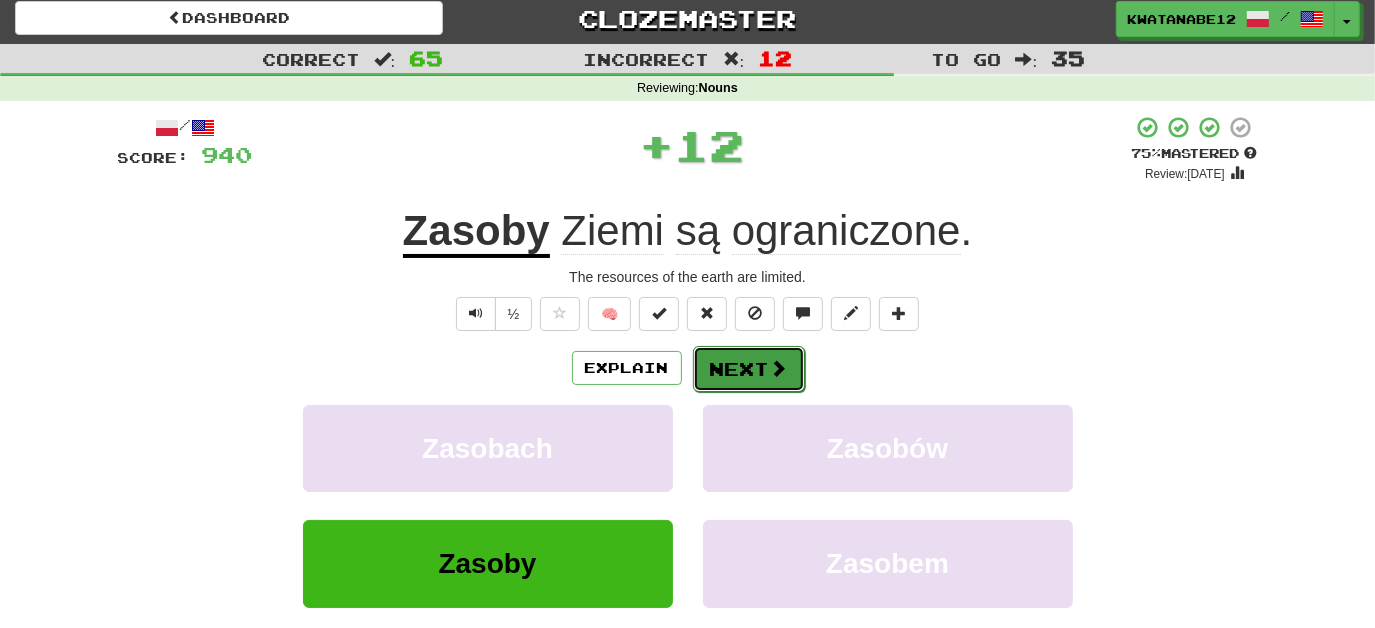 click on "Next" at bounding box center (749, 369) 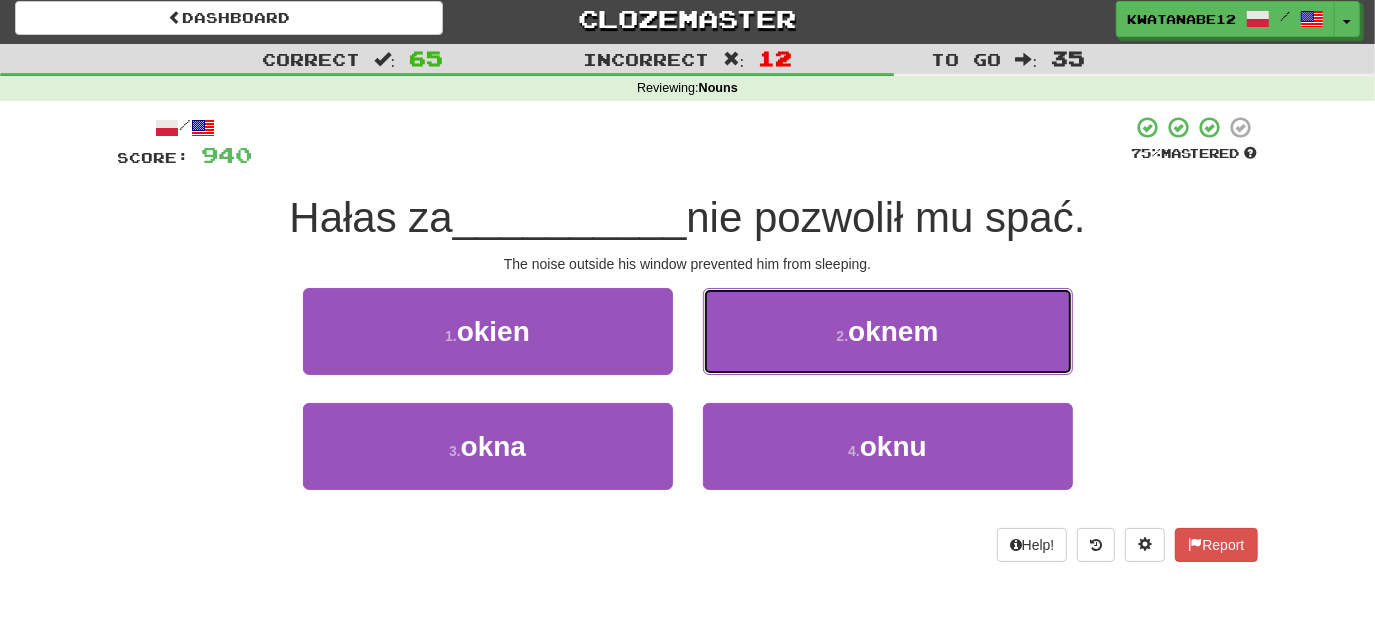 click on "2 .  oknem" at bounding box center [888, 331] 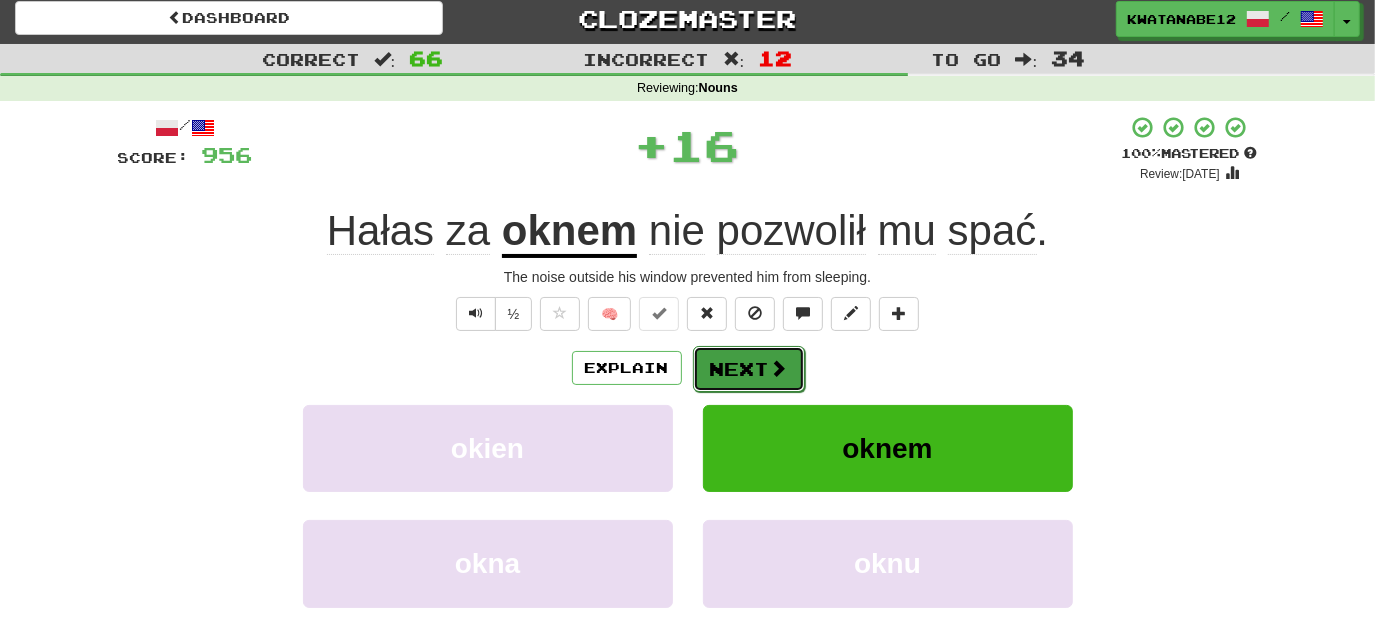 click on "Next" at bounding box center (749, 369) 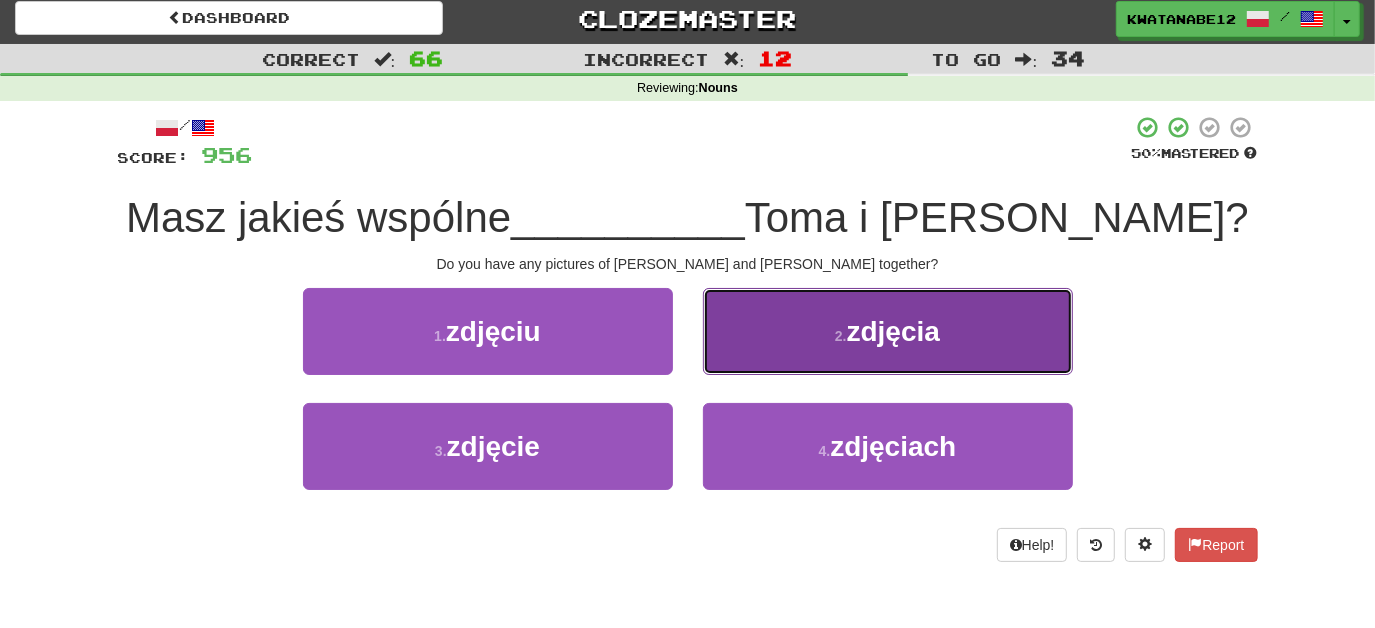 click on "2 .  zdjęcia" at bounding box center (888, 331) 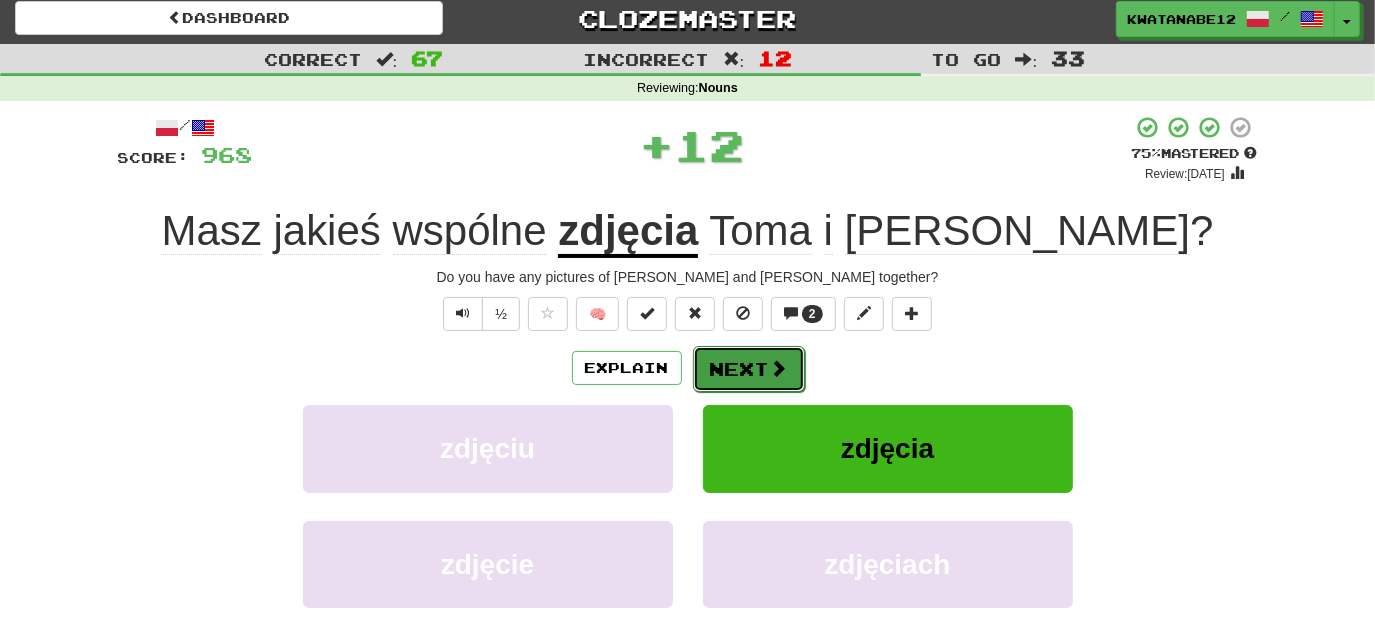 click on "Next" at bounding box center [749, 369] 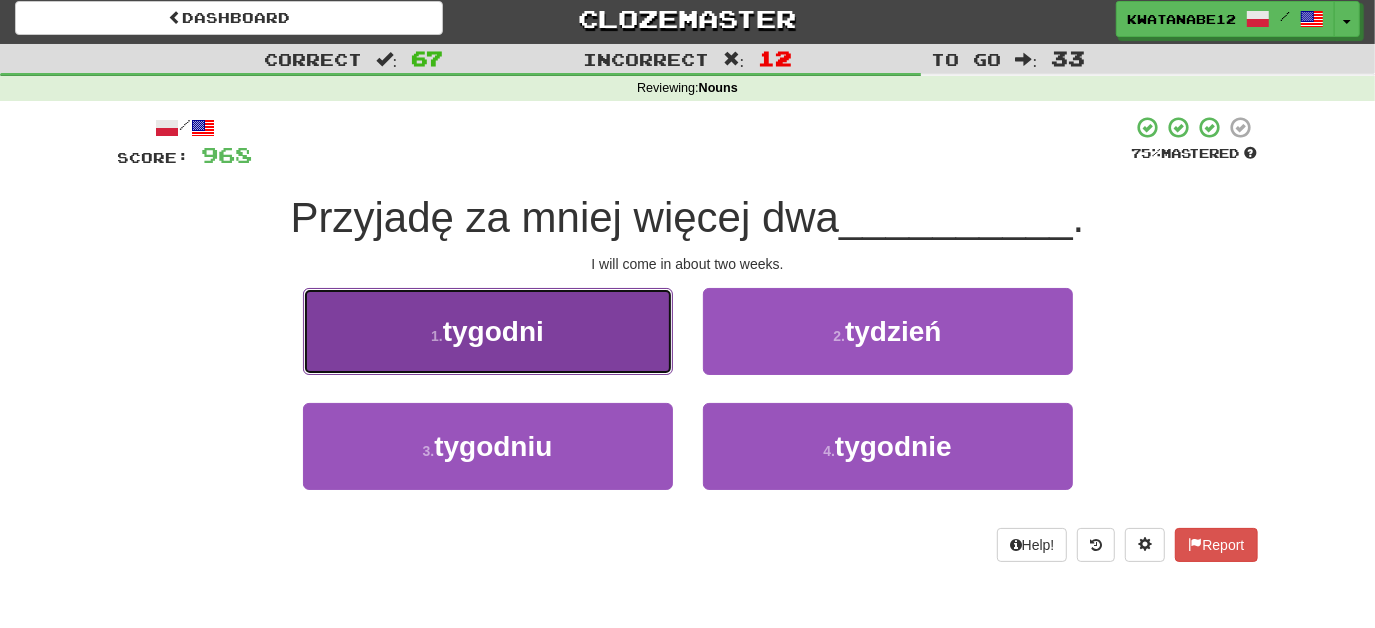 click on "1 .  tygodni" at bounding box center (488, 331) 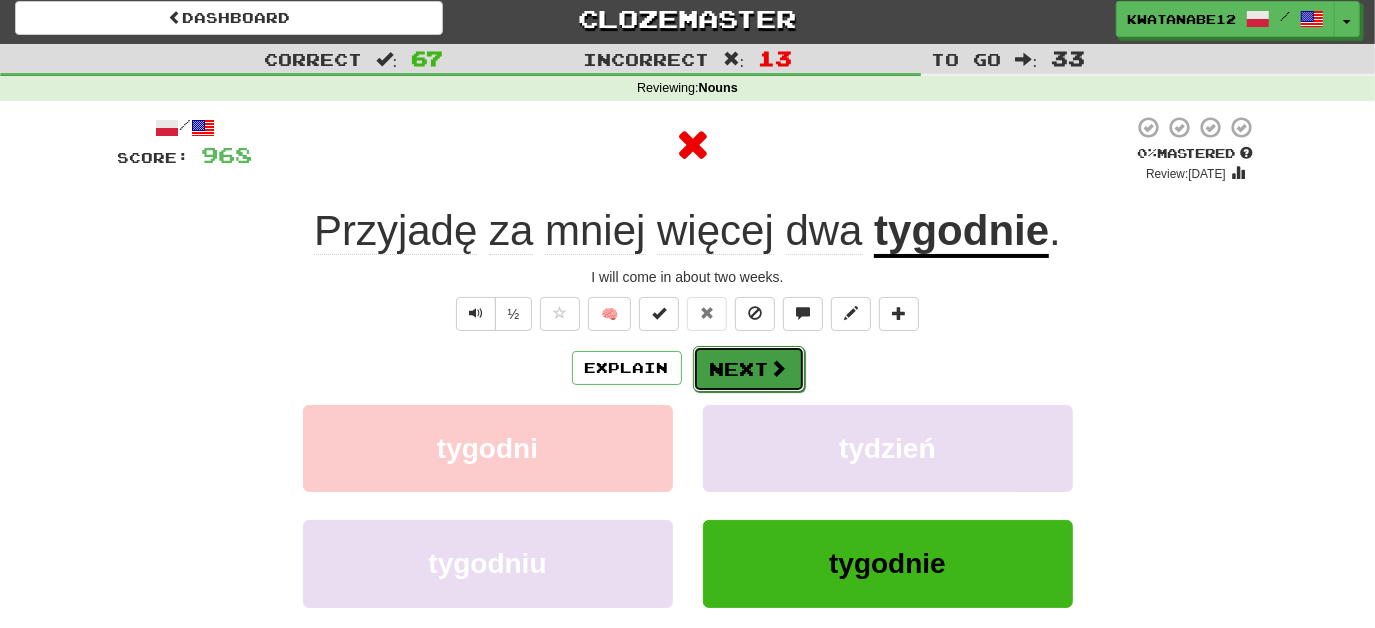 click on "Next" at bounding box center (749, 369) 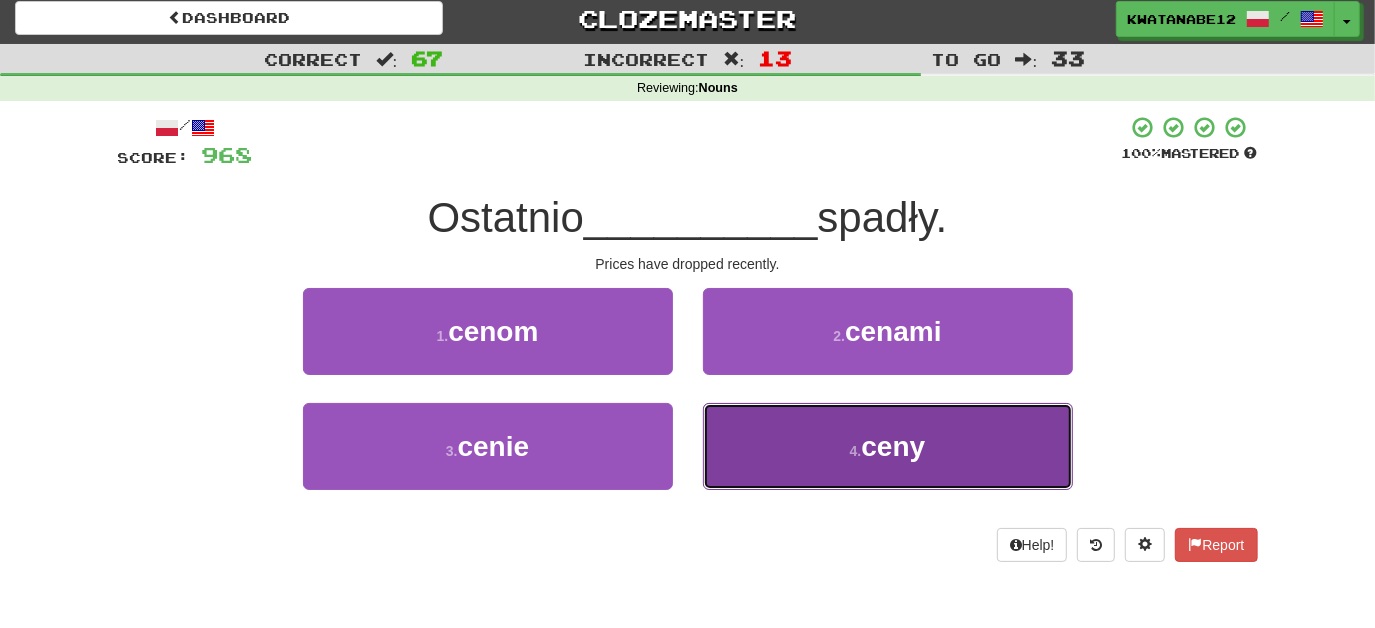 click on "4 .  ceny" at bounding box center (888, 446) 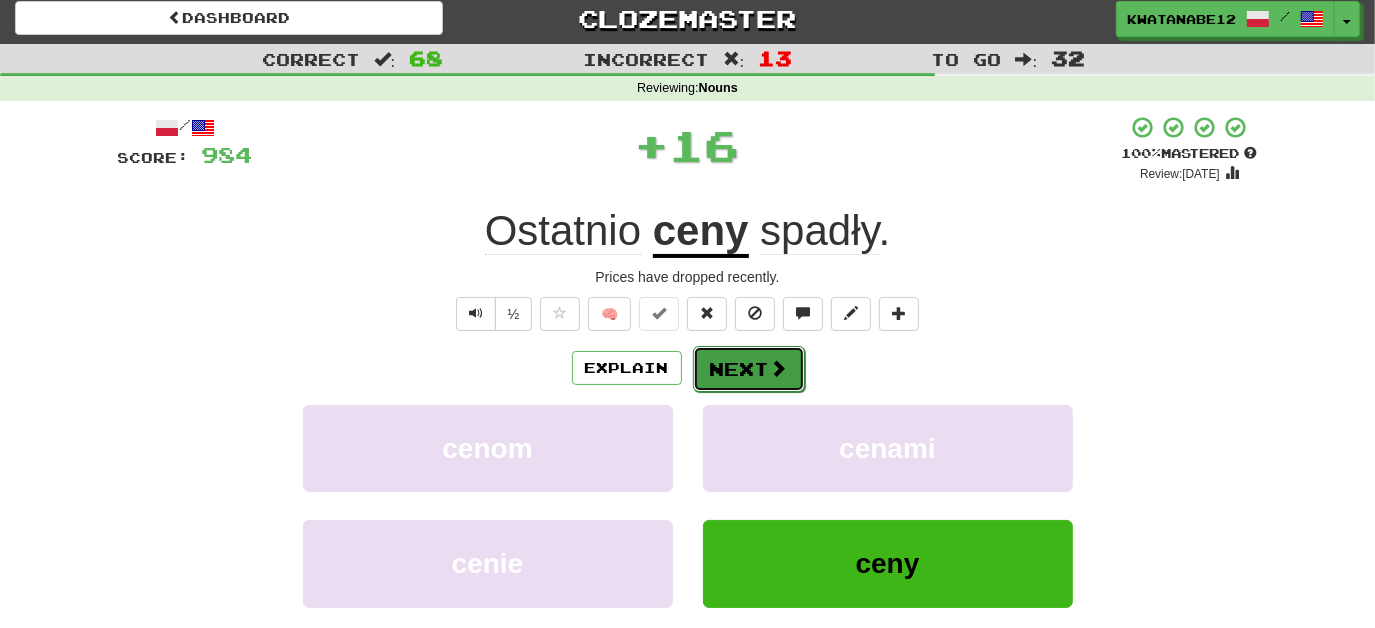 click on "Next" at bounding box center (749, 369) 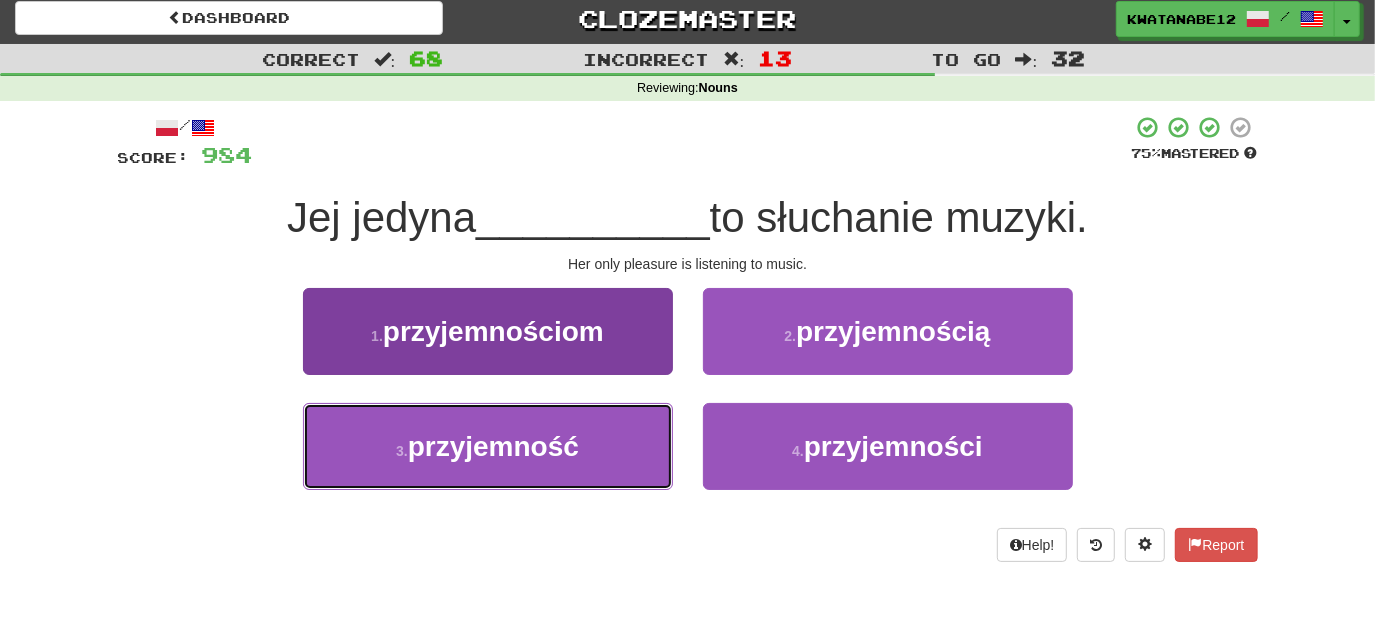 drag, startPoint x: 608, startPoint y: 447, endPoint x: 653, endPoint y: 425, distance: 50.08992 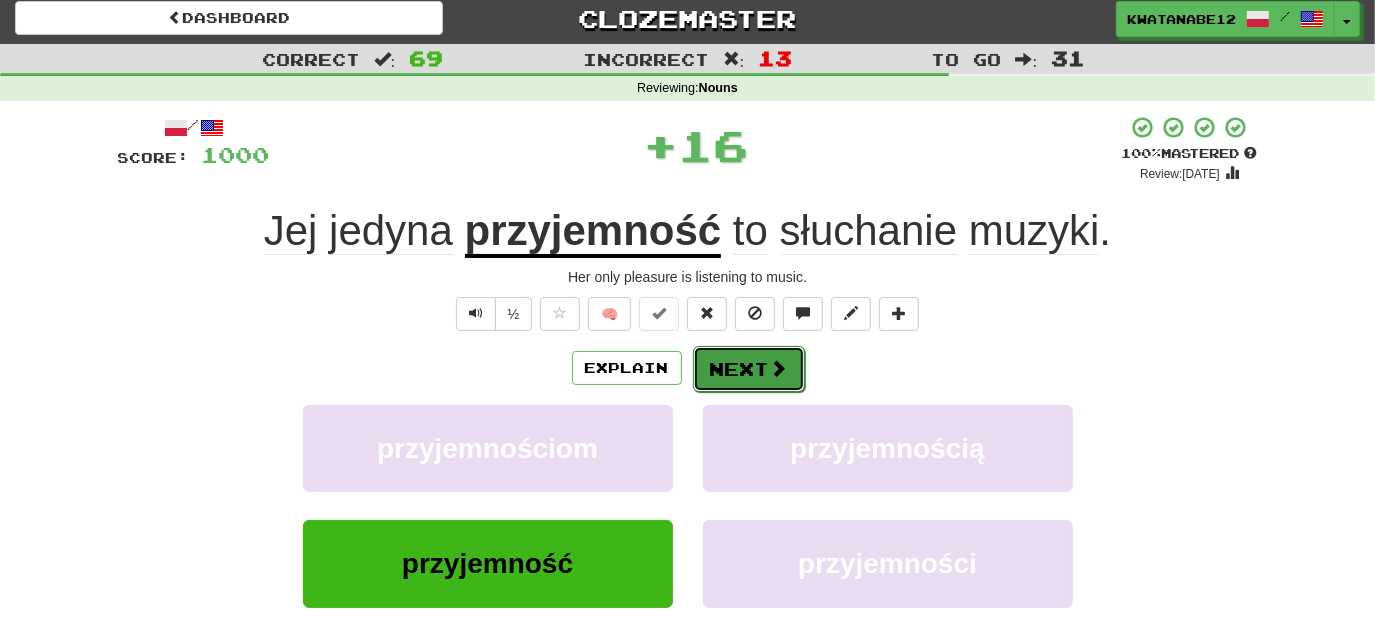 click on "Next" at bounding box center [749, 369] 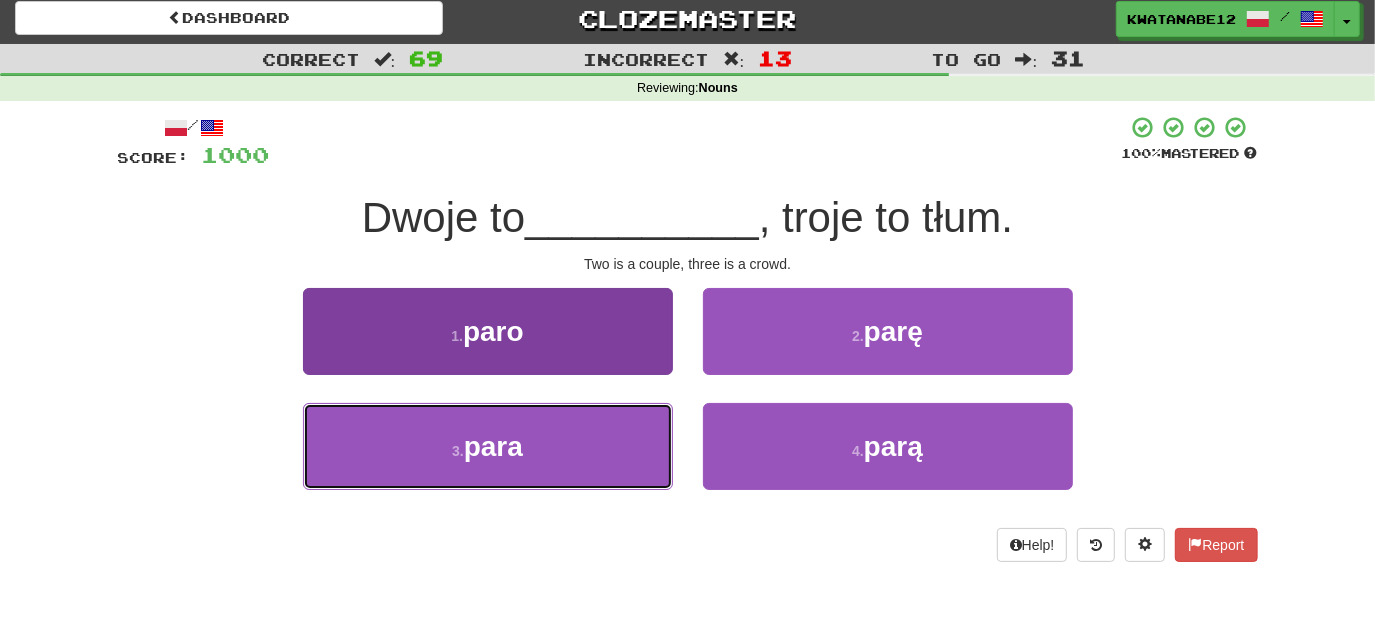 drag, startPoint x: 568, startPoint y: 430, endPoint x: 641, endPoint y: 404, distance: 77.491936 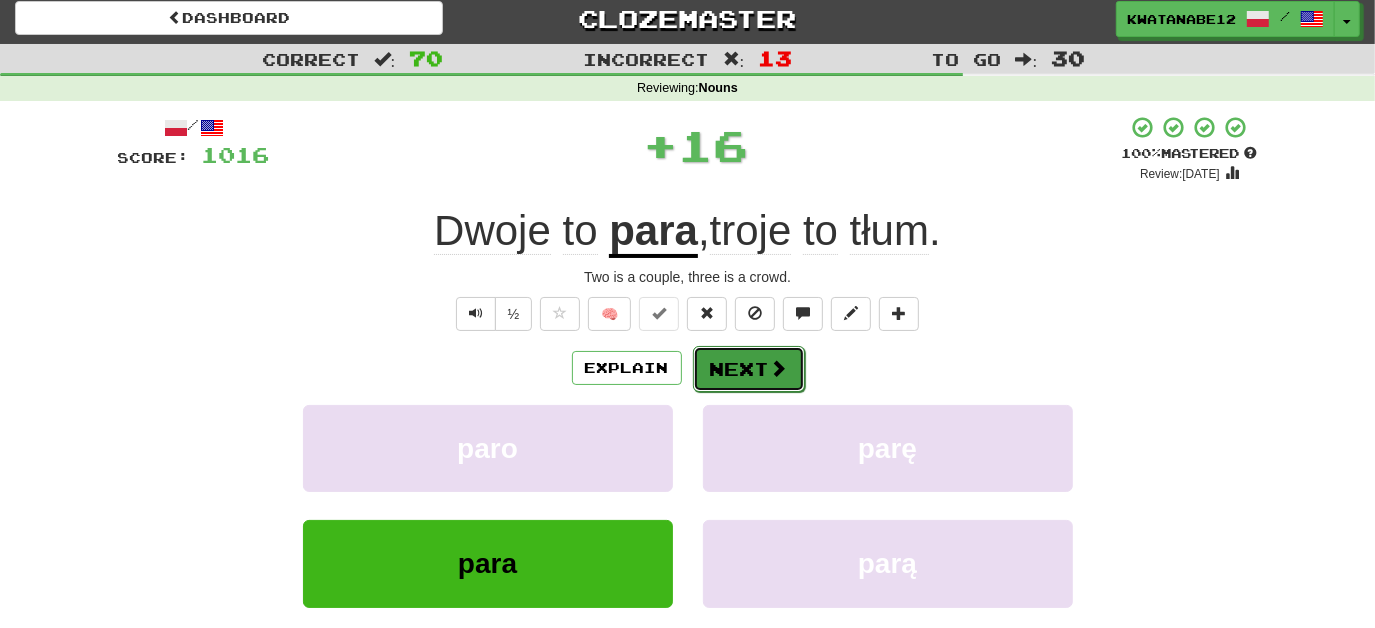 drag, startPoint x: 718, startPoint y: 372, endPoint x: 729, endPoint y: 371, distance: 11.045361 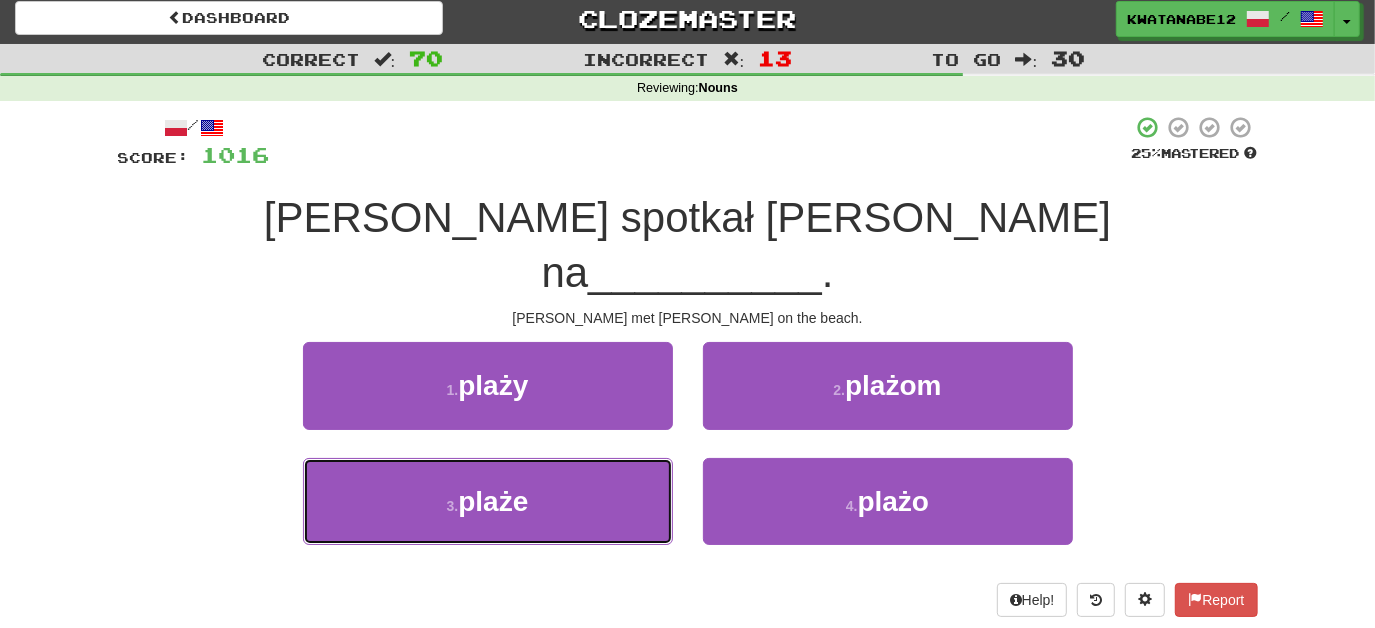 drag, startPoint x: 592, startPoint y: 454, endPoint x: 670, endPoint y: 403, distance: 93.193344 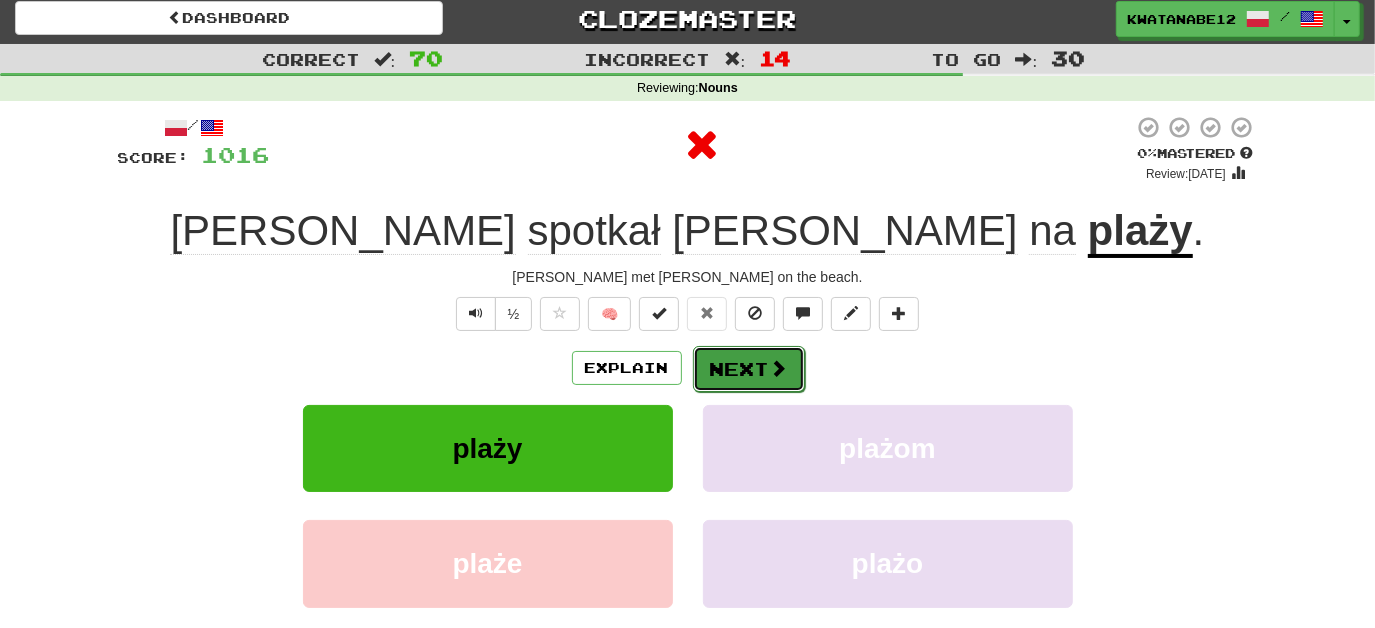 click on "Next" at bounding box center [749, 369] 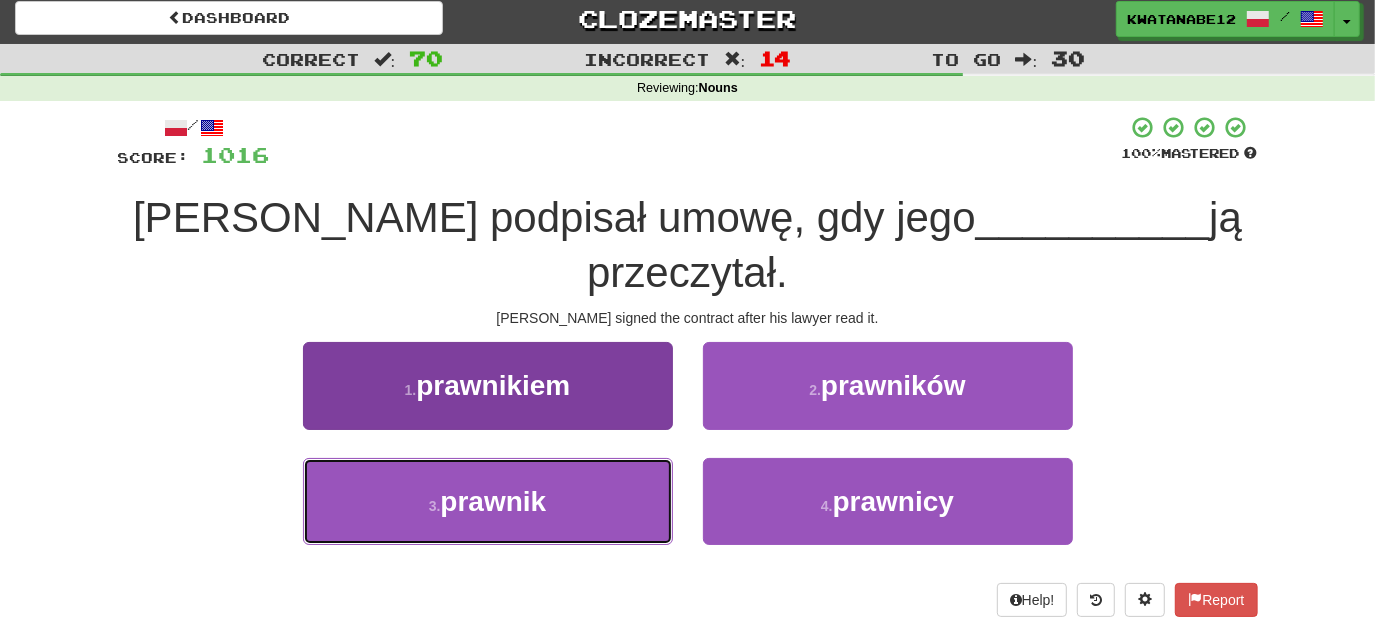 click on "3 .  prawnik" at bounding box center [488, 501] 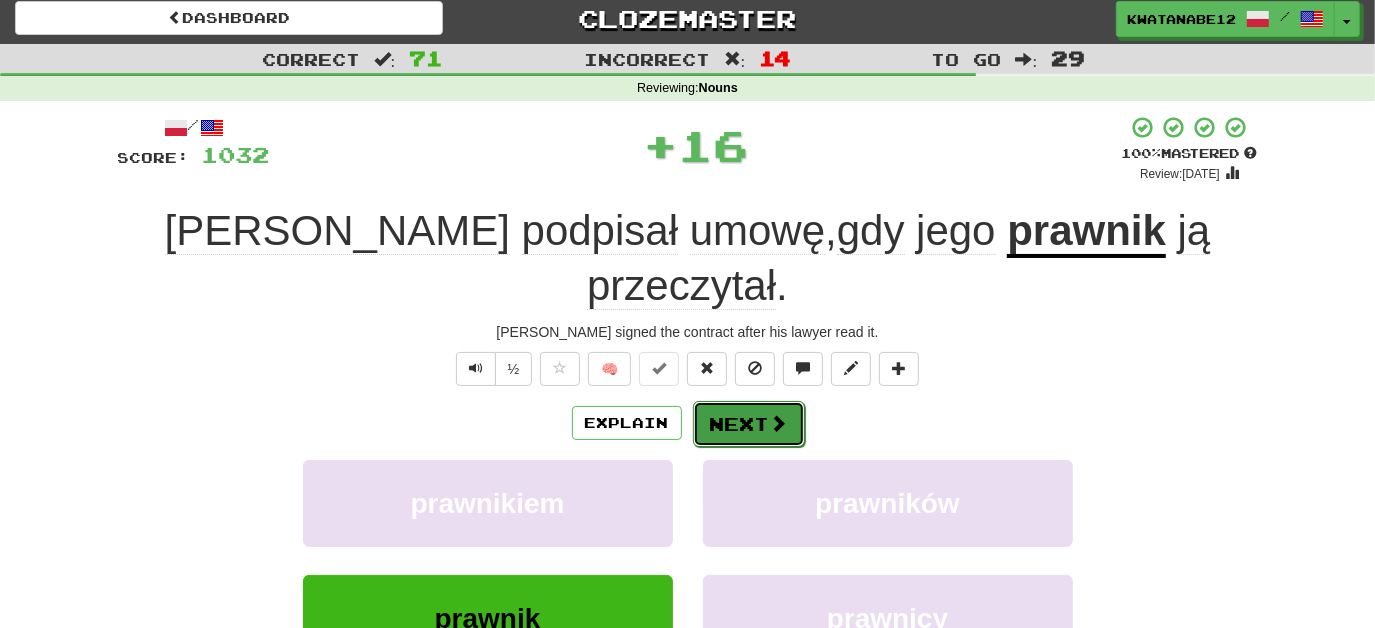 click on "Next" at bounding box center (749, 424) 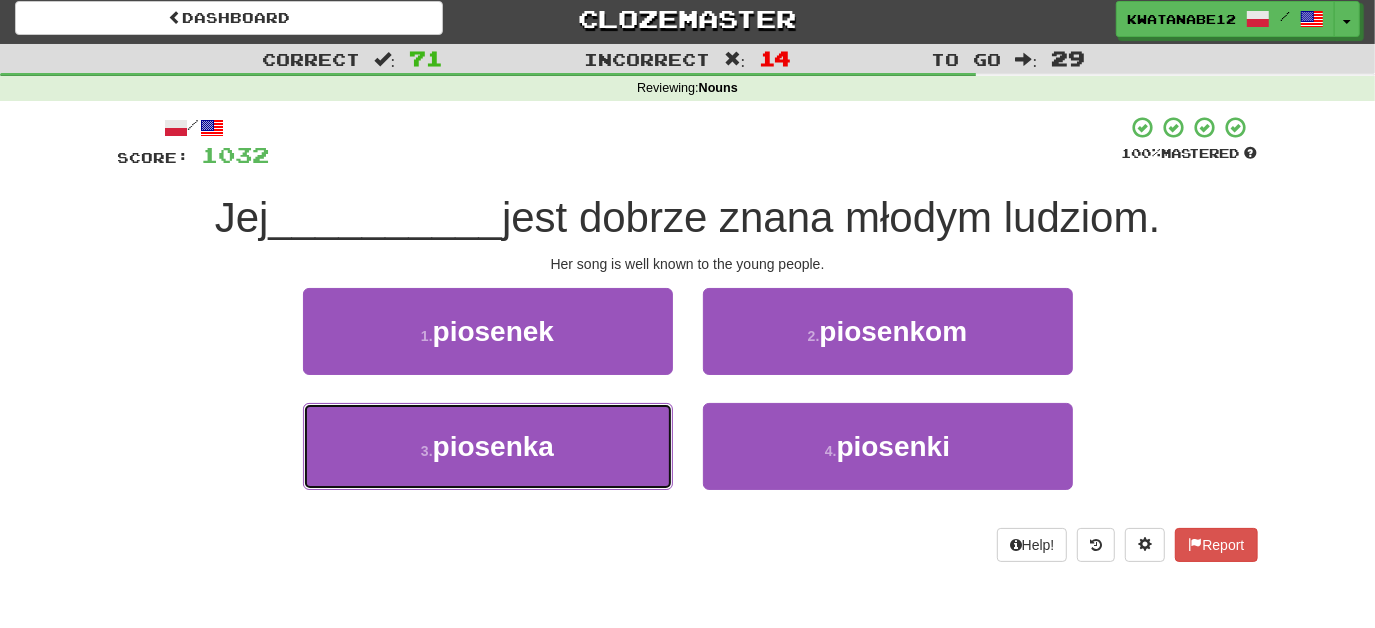 drag, startPoint x: 599, startPoint y: 460, endPoint x: 669, endPoint y: 390, distance: 98.99495 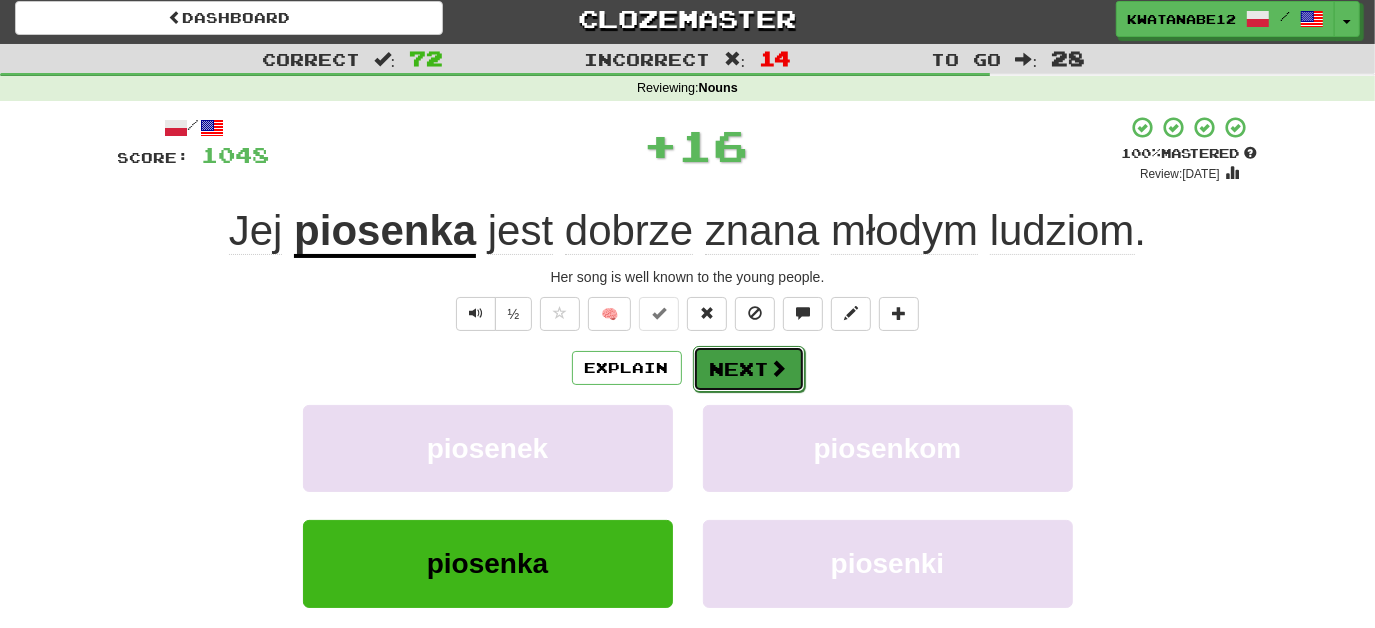 drag, startPoint x: 730, startPoint y: 351, endPoint x: 743, endPoint y: 354, distance: 13.341664 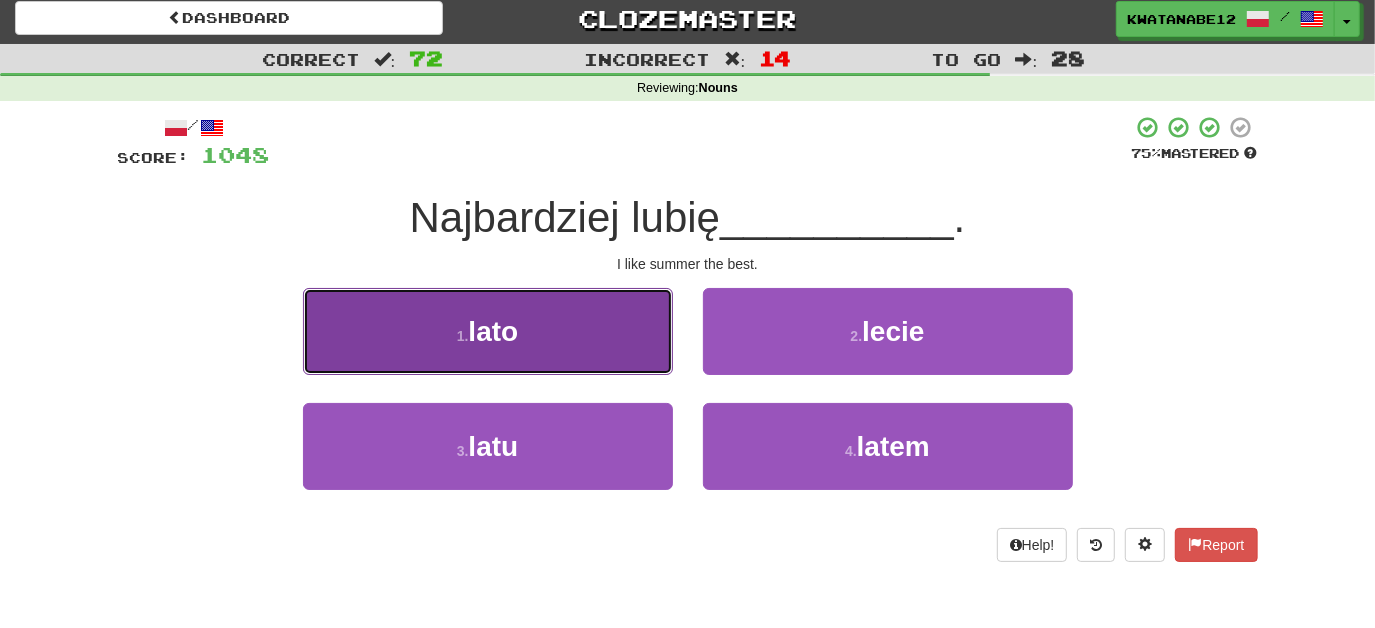 drag, startPoint x: 604, startPoint y: 331, endPoint x: 612, endPoint y: 339, distance: 11.313708 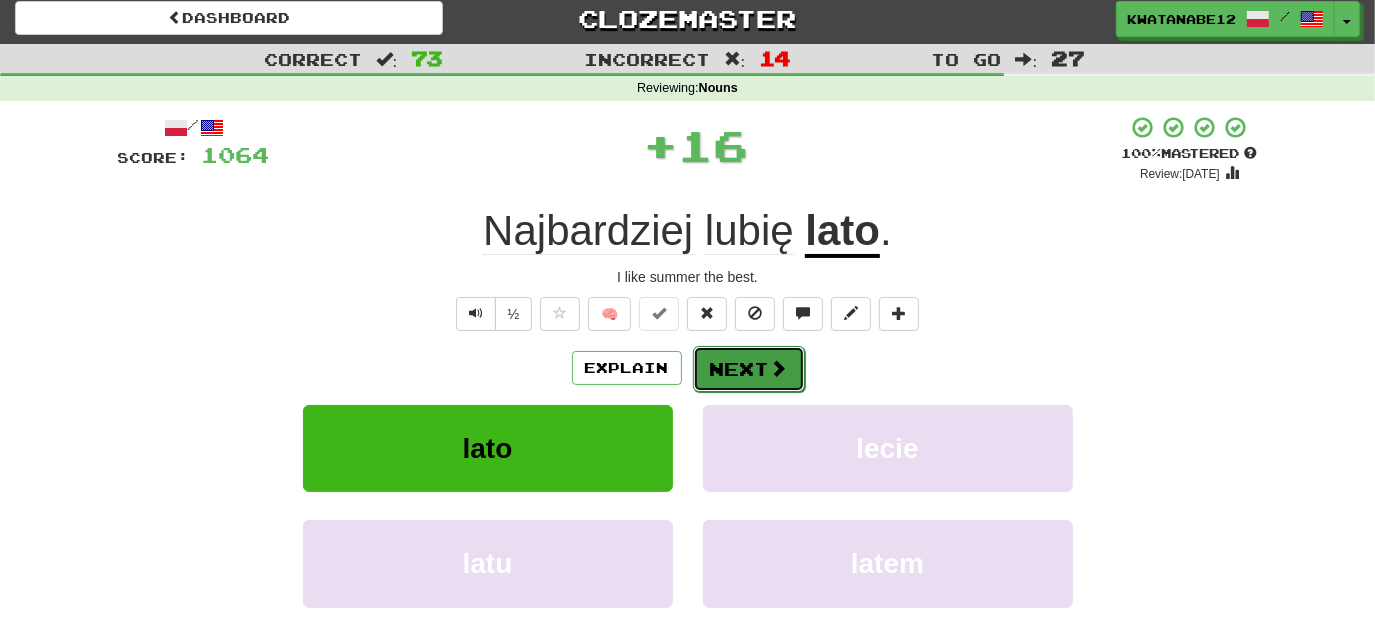 click on "Next" at bounding box center (749, 369) 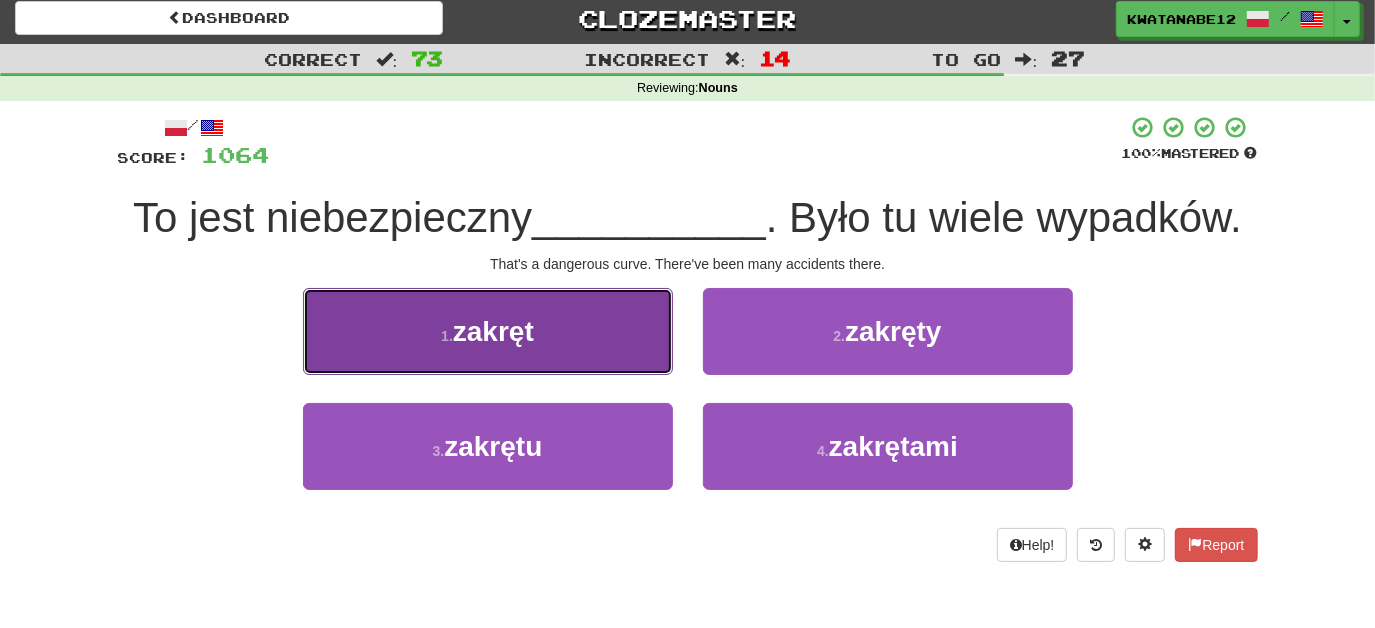 click on "1 .  zakręt" at bounding box center (488, 331) 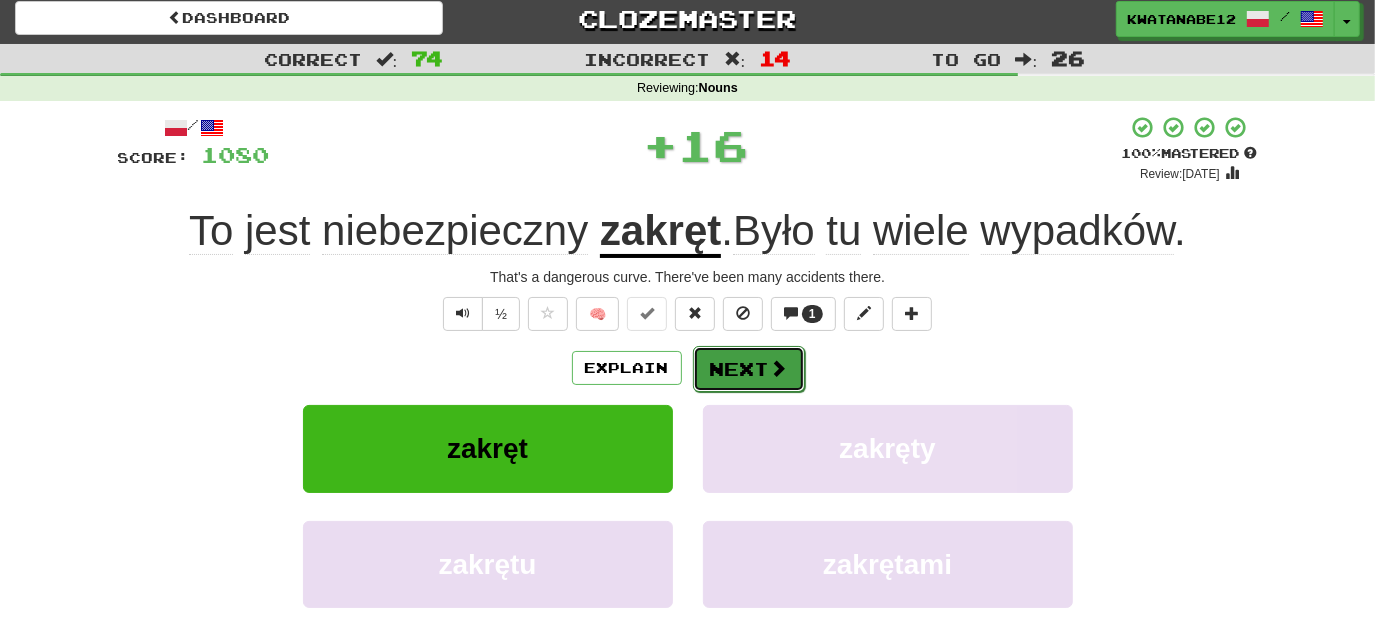 click on "Next" at bounding box center (749, 369) 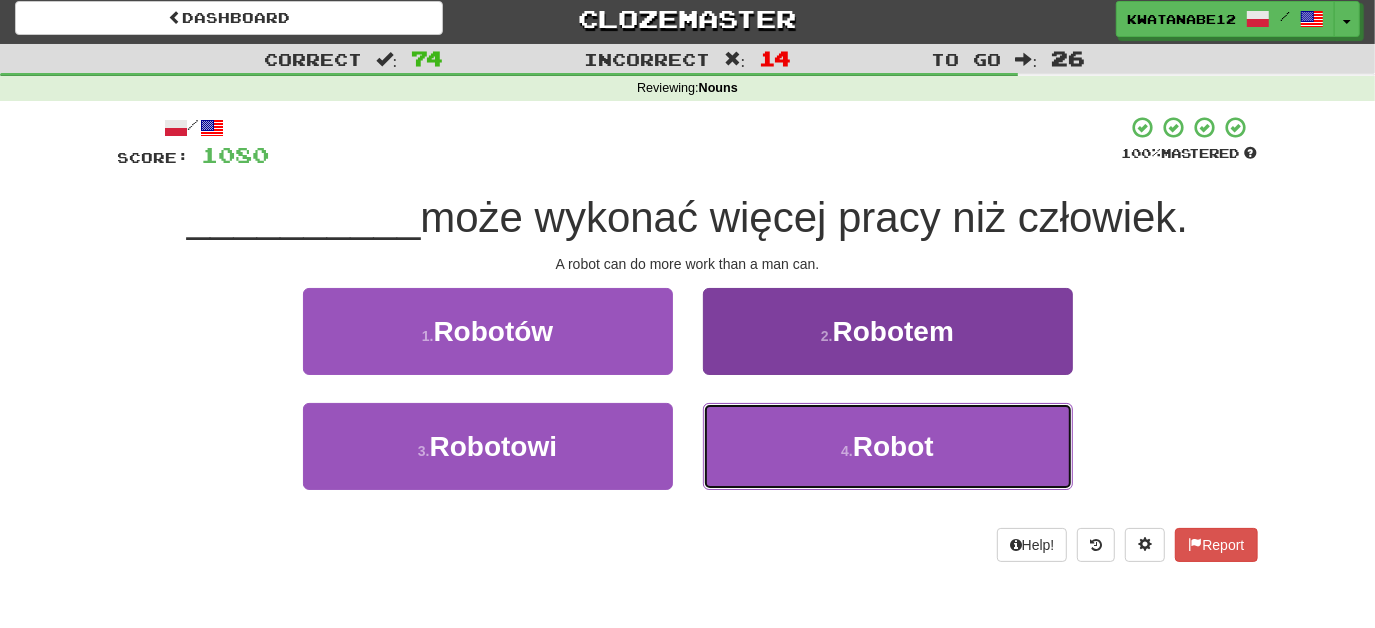 click on "4 .  Robot" at bounding box center [888, 446] 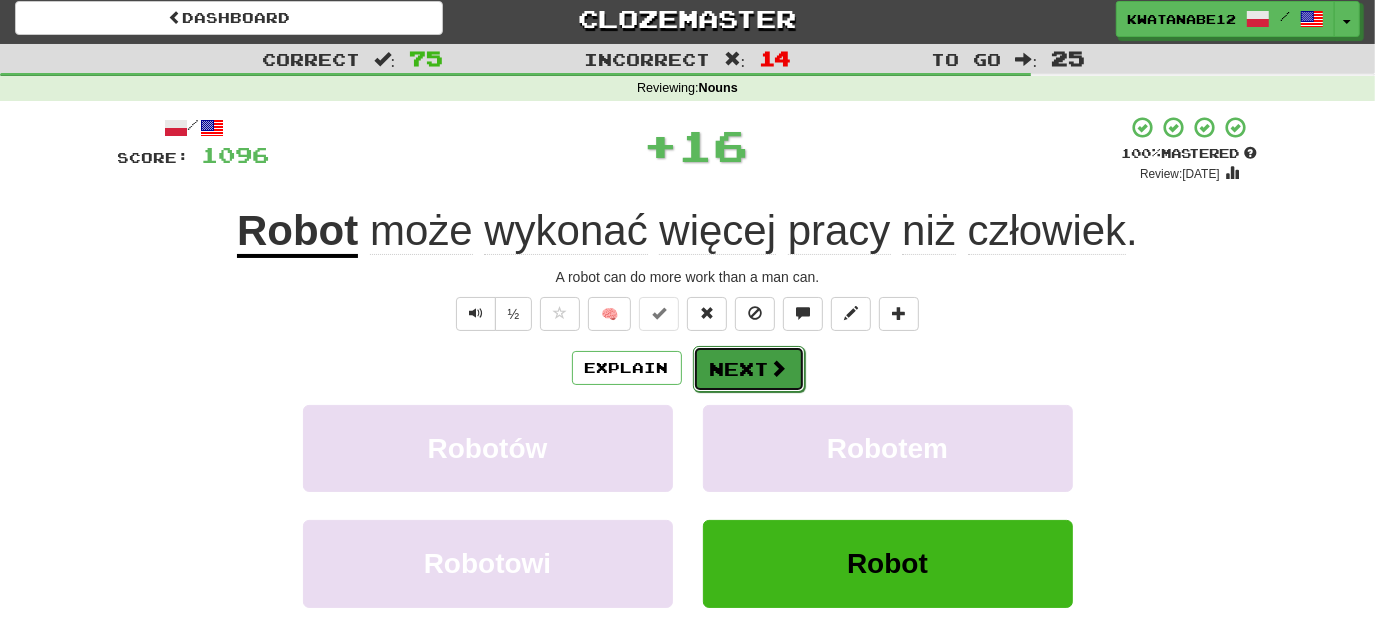 click on "Next" at bounding box center (749, 369) 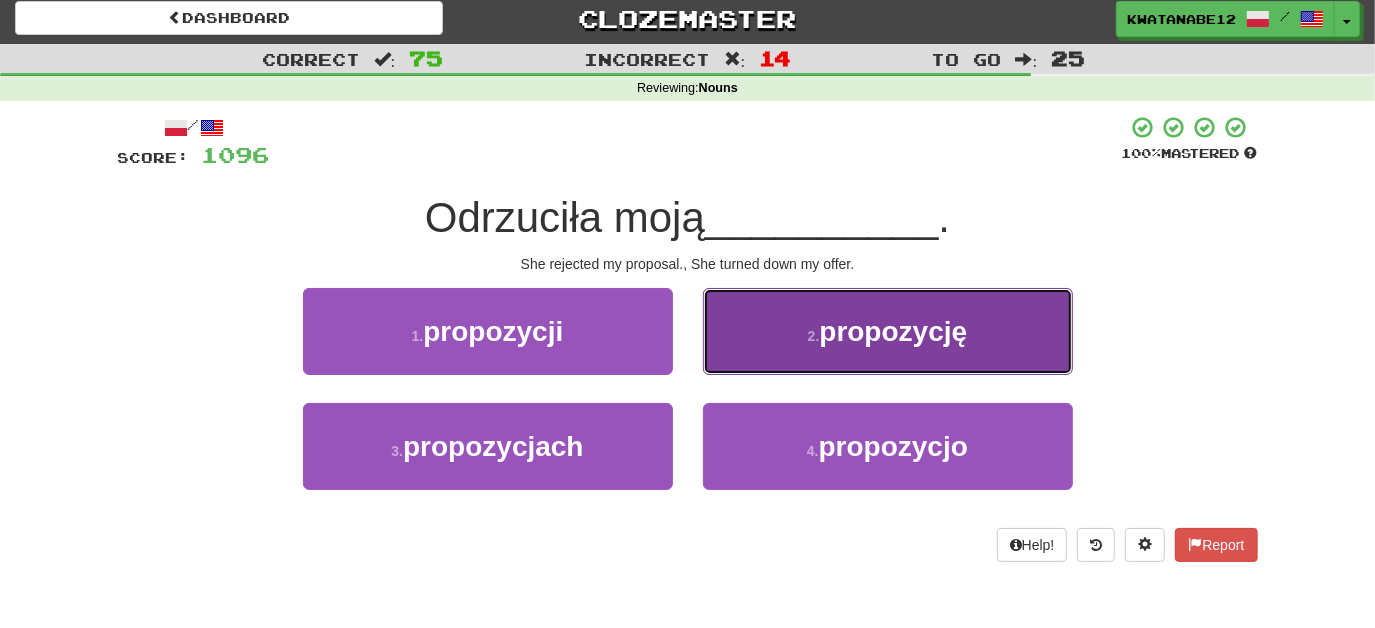 click on "2 .  propozycję" at bounding box center [888, 331] 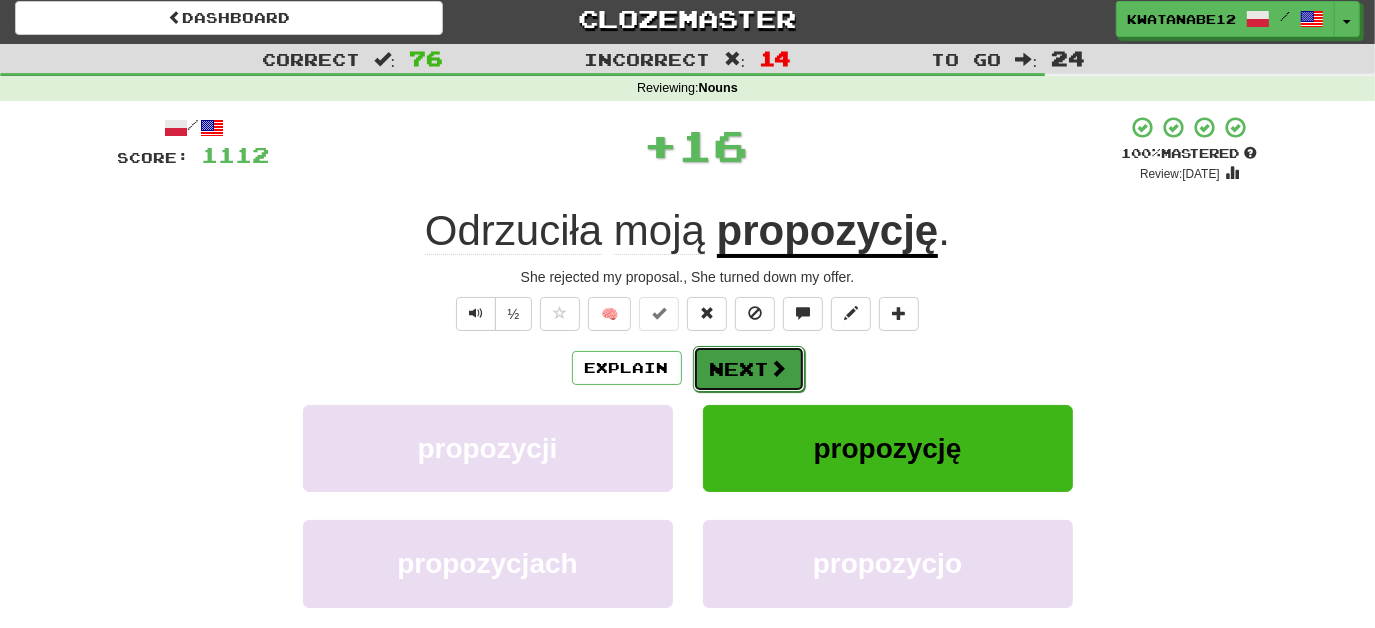 click on "Next" at bounding box center [749, 369] 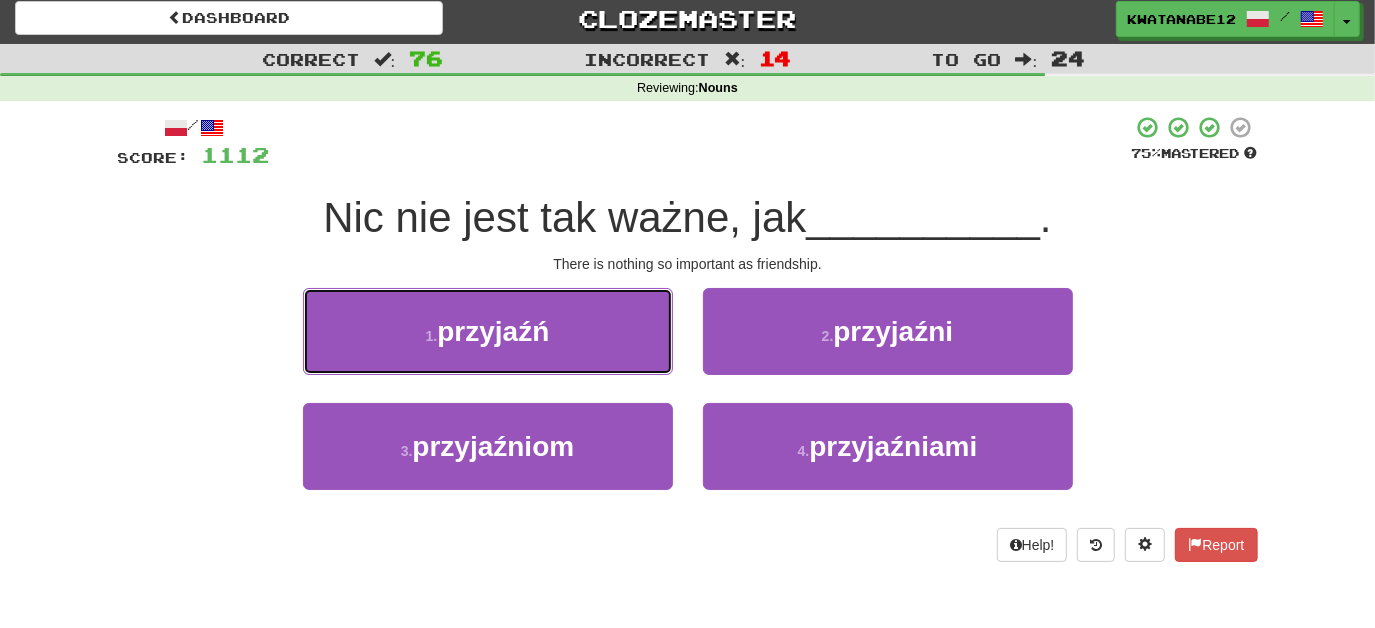 drag, startPoint x: 585, startPoint y: 330, endPoint x: 613, endPoint y: 343, distance: 30.870699 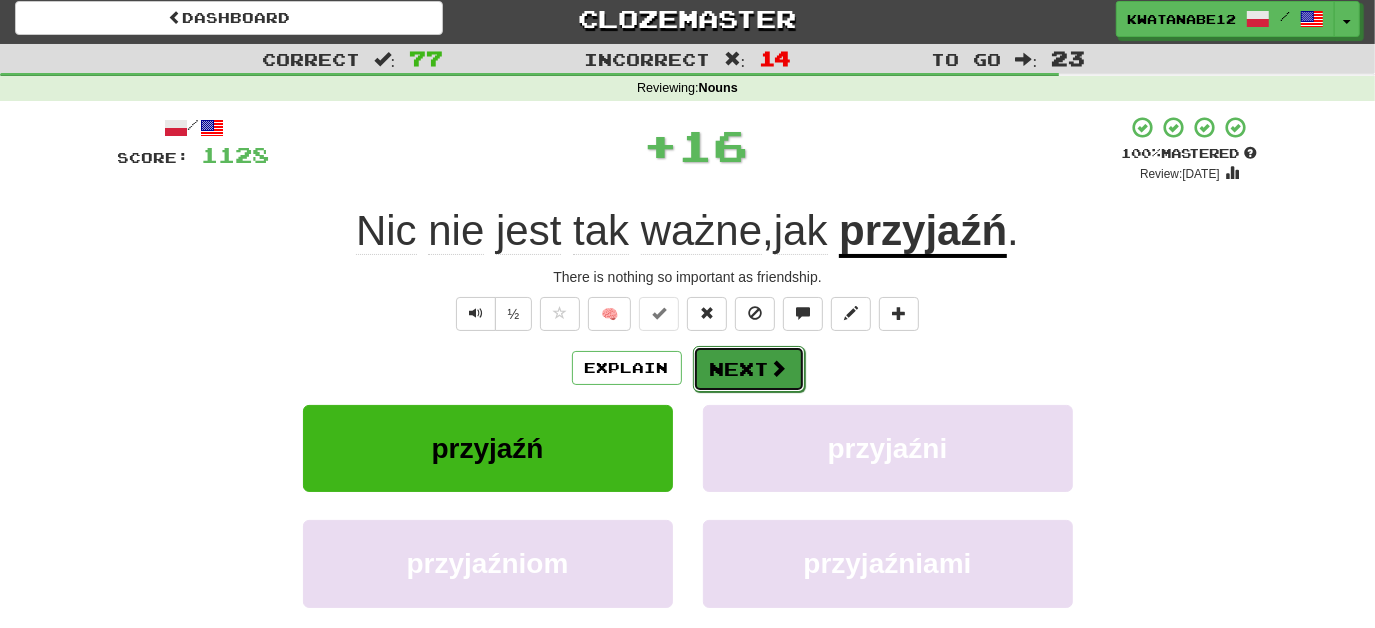 click on "Next" at bounding box center (749, 369) 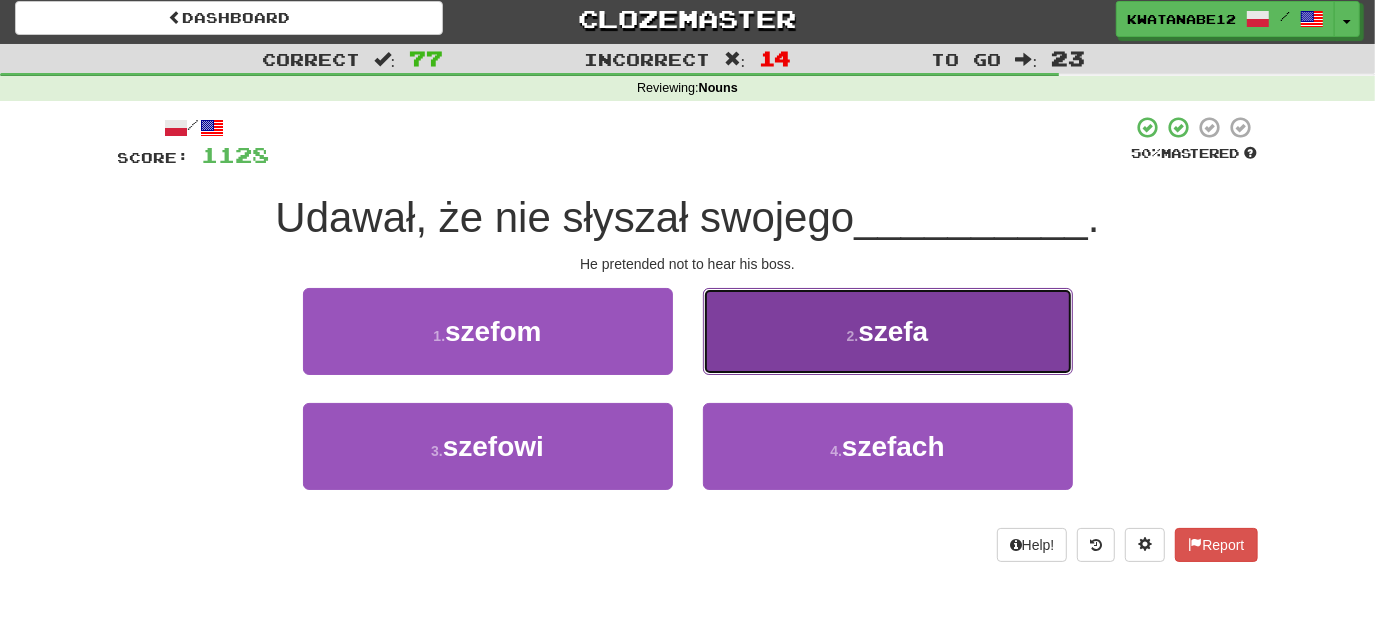 click on "2 .  szefa" at bounding box center (888, 331) 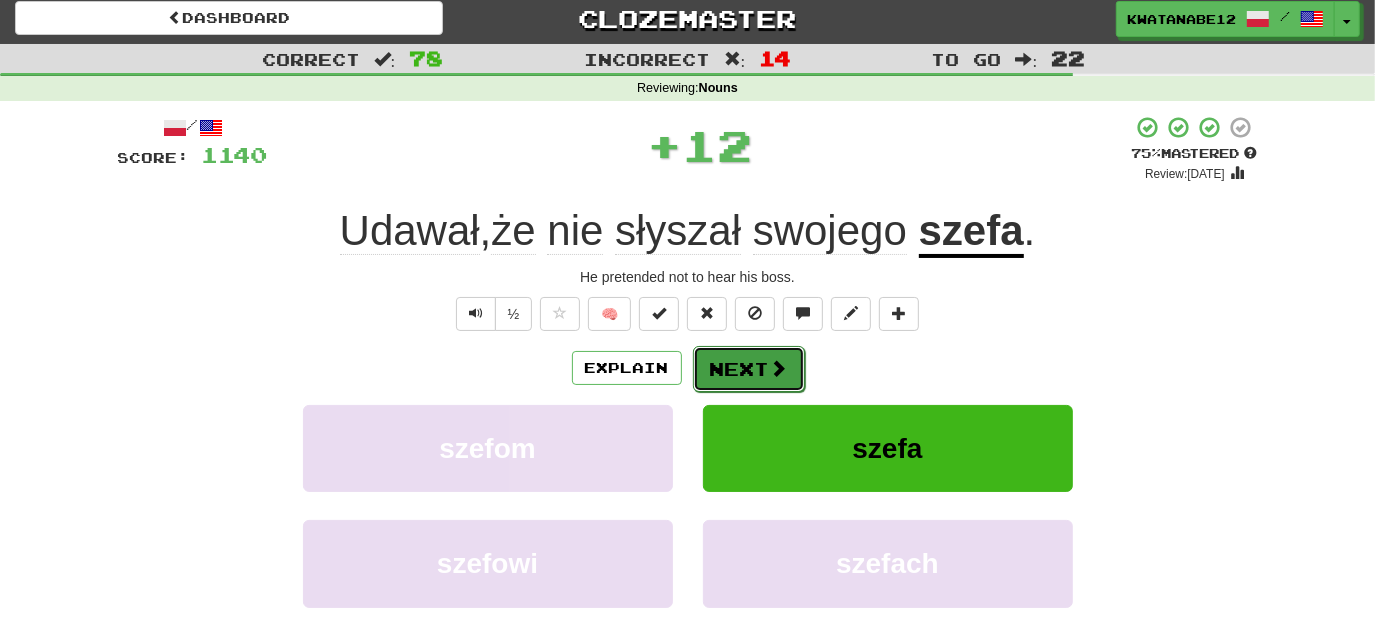 click on "Next" at bounding box center (749, 369) 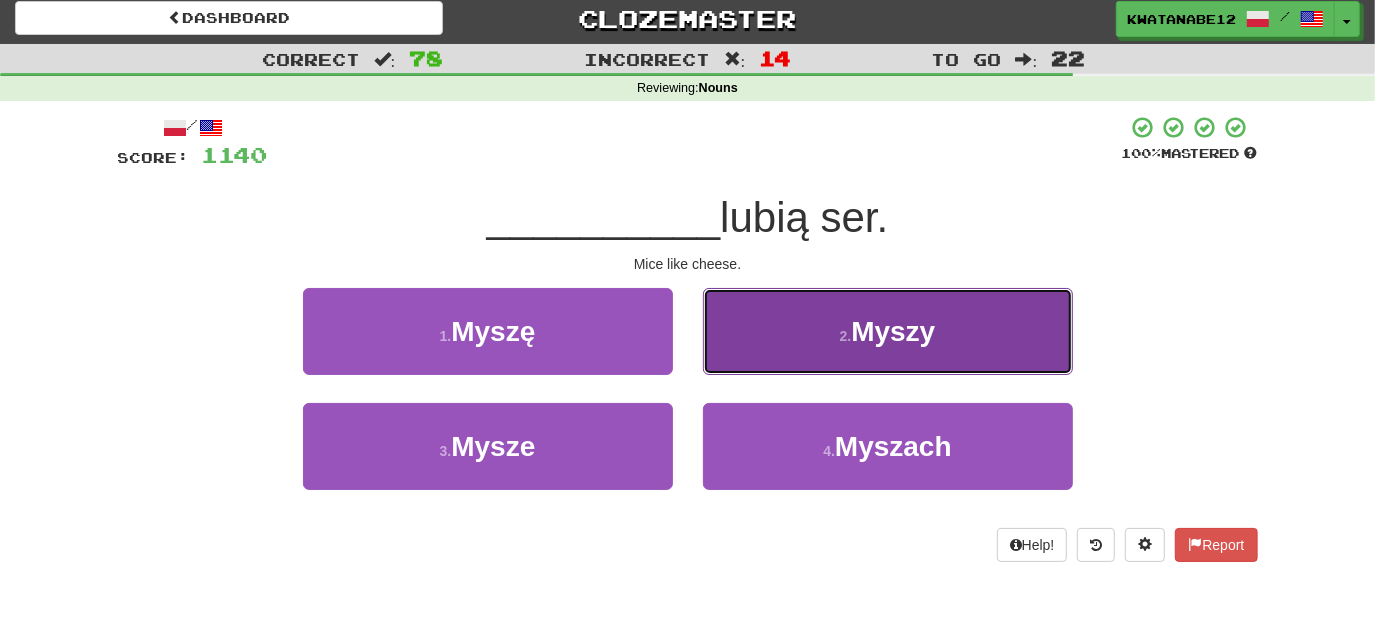 click on "2 .  Myszy" at bounding box center (888, 331) 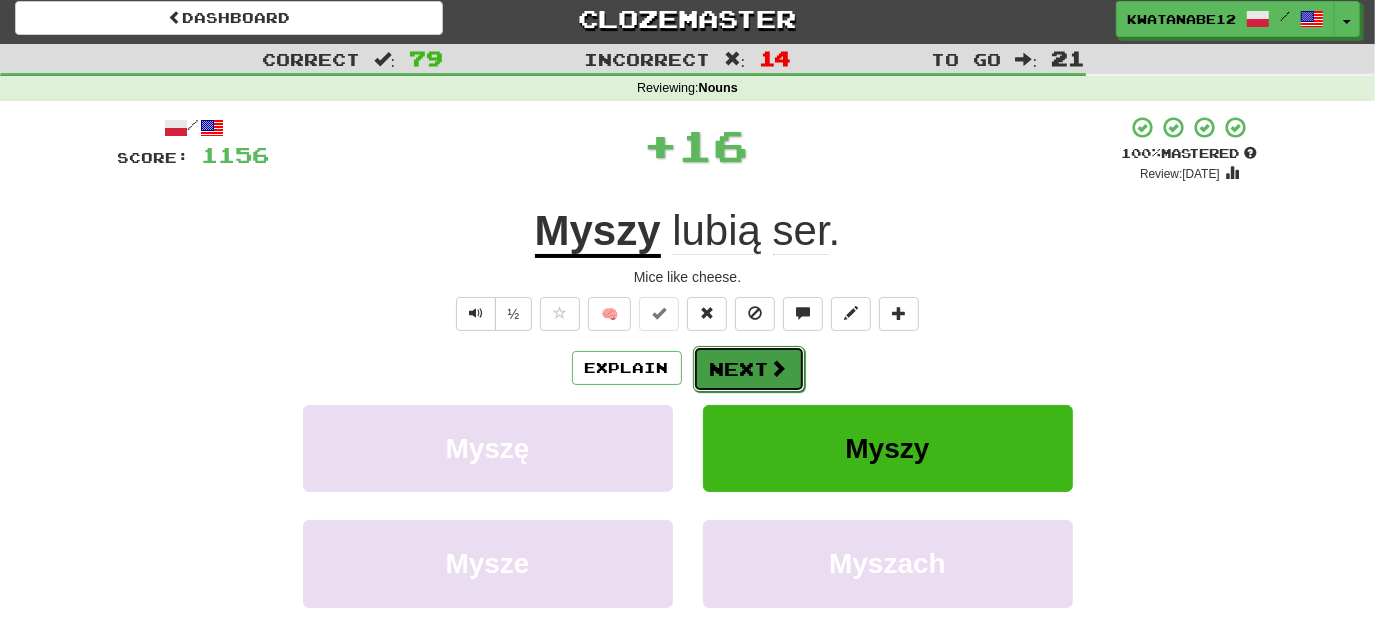 click on "Next" at bounding box center (749, 369) 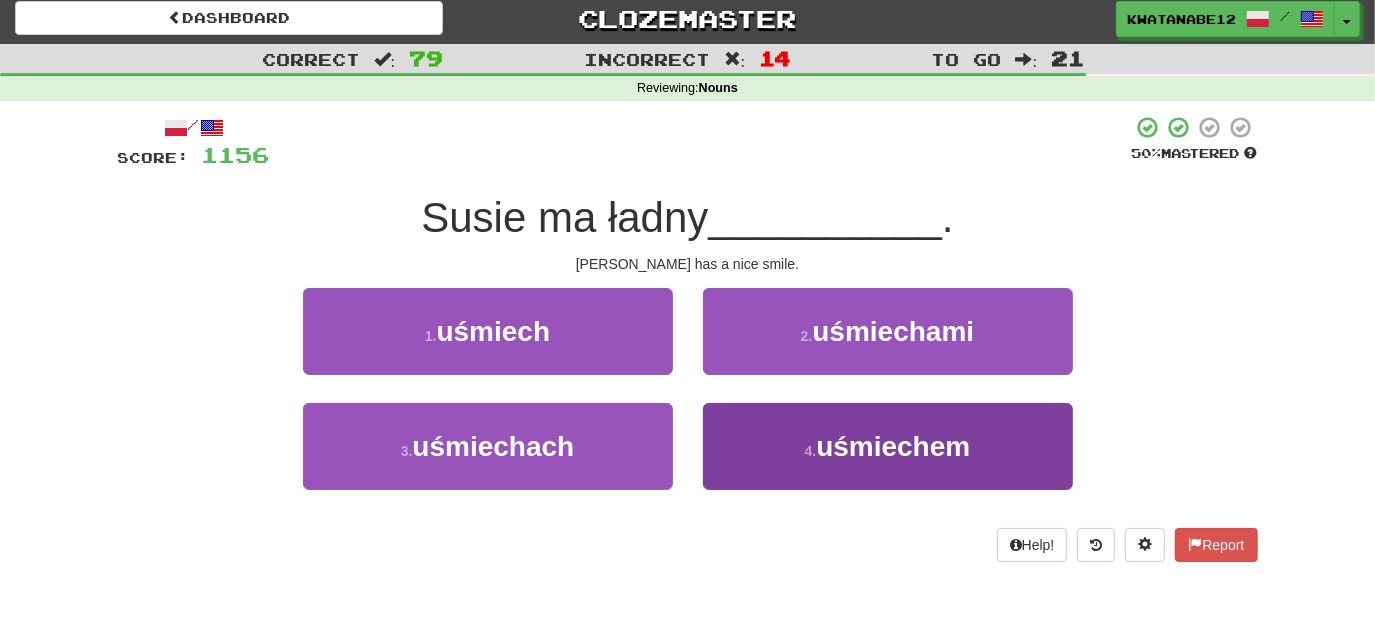 drag, startPoint x: 773, startPoint y: 505, endPoint x: 768, endPoint y: 484, distance: 21.587032 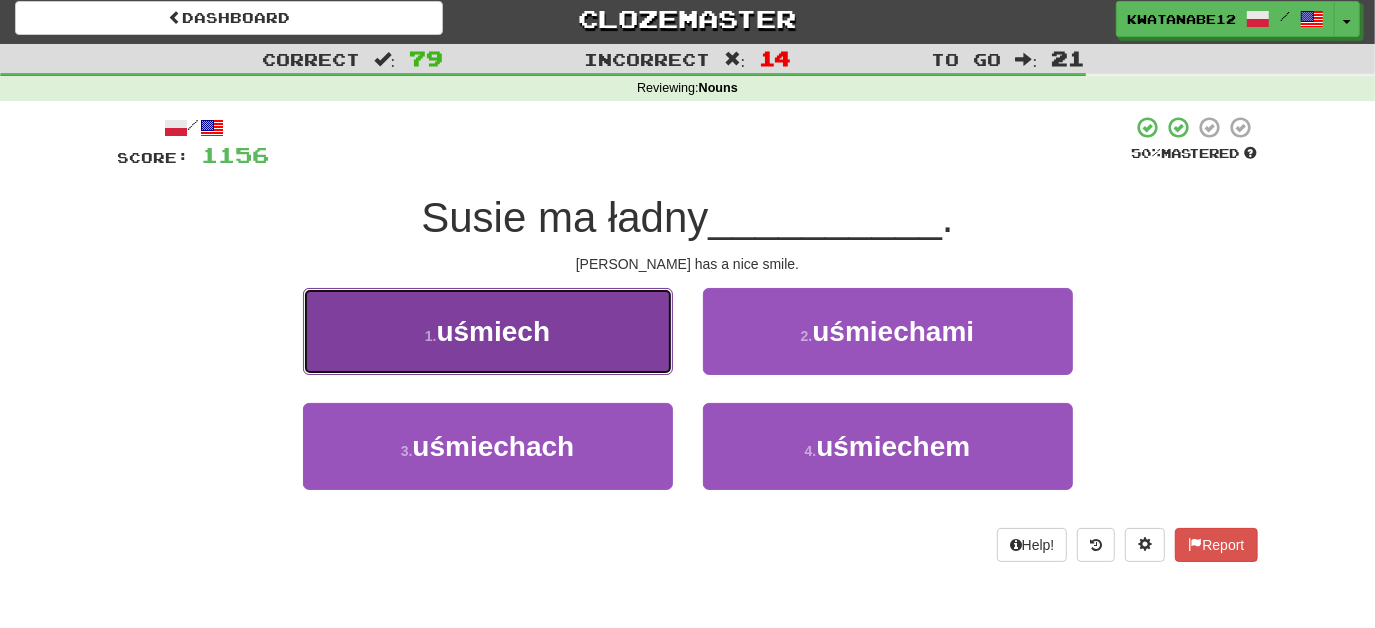 click on "1 .  uśmiech" at bounding box center (488, 331) 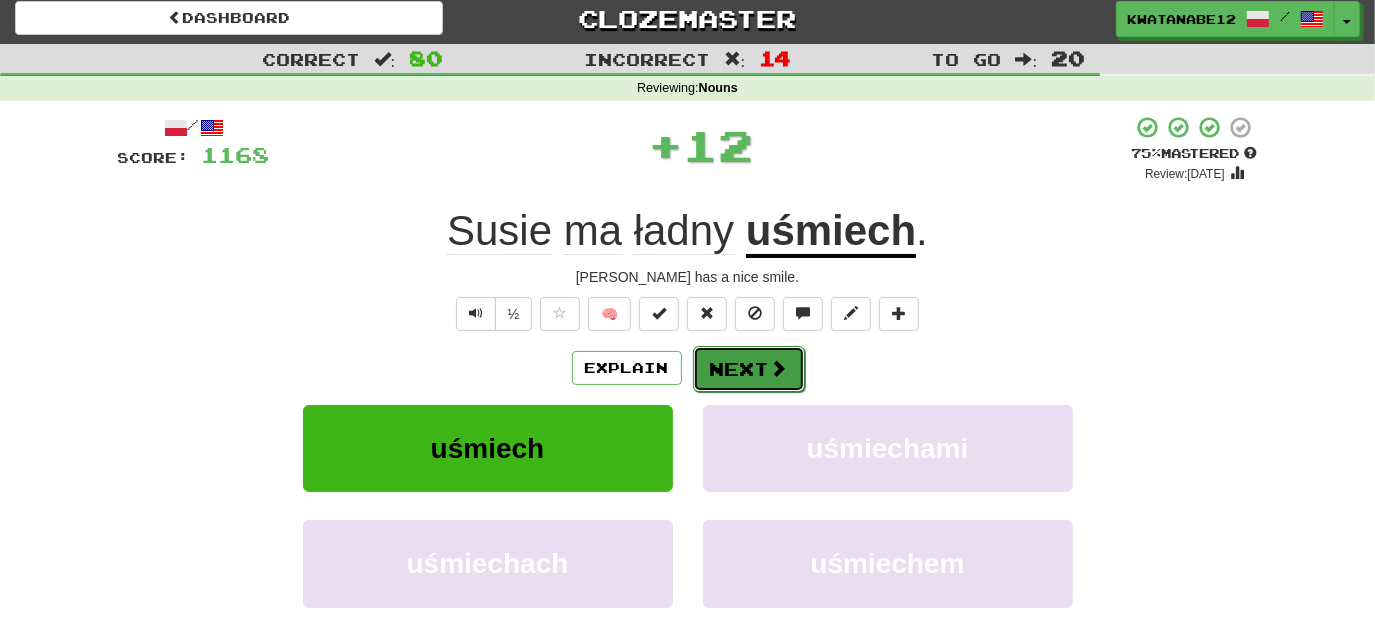 click on "Next" at bounding box center [749, 369] 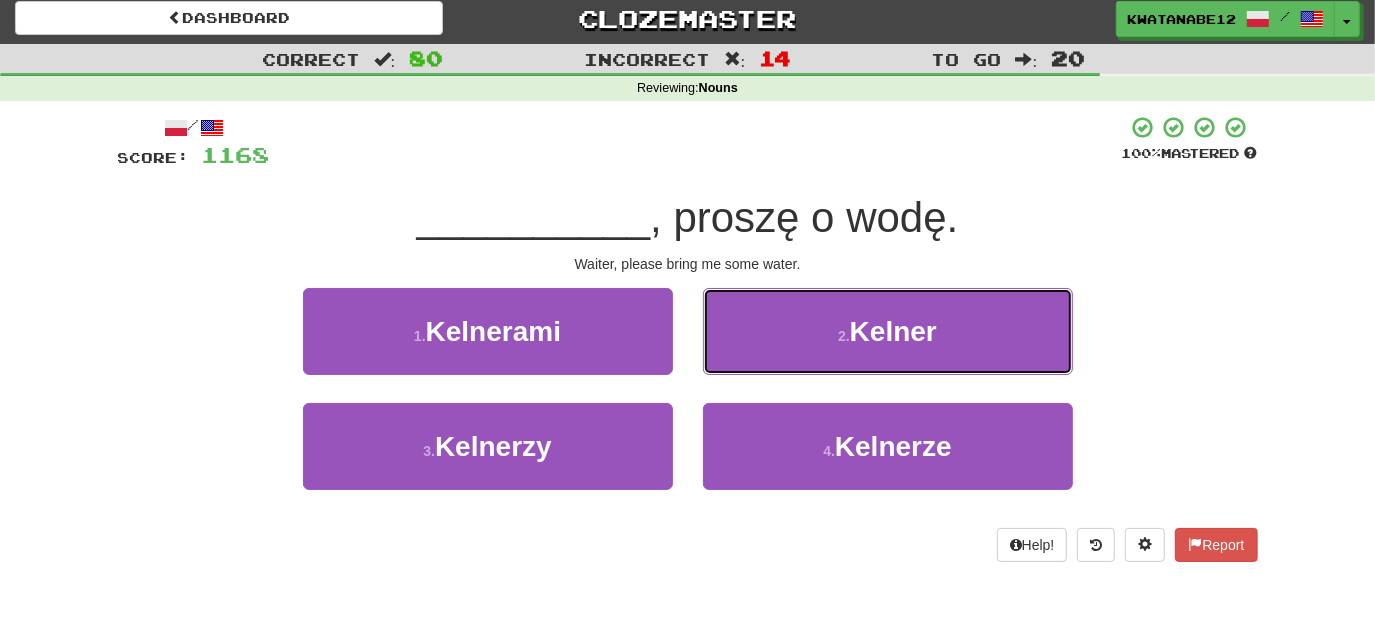 click on "2 .  Kelner" at bounding box center (888, 331) 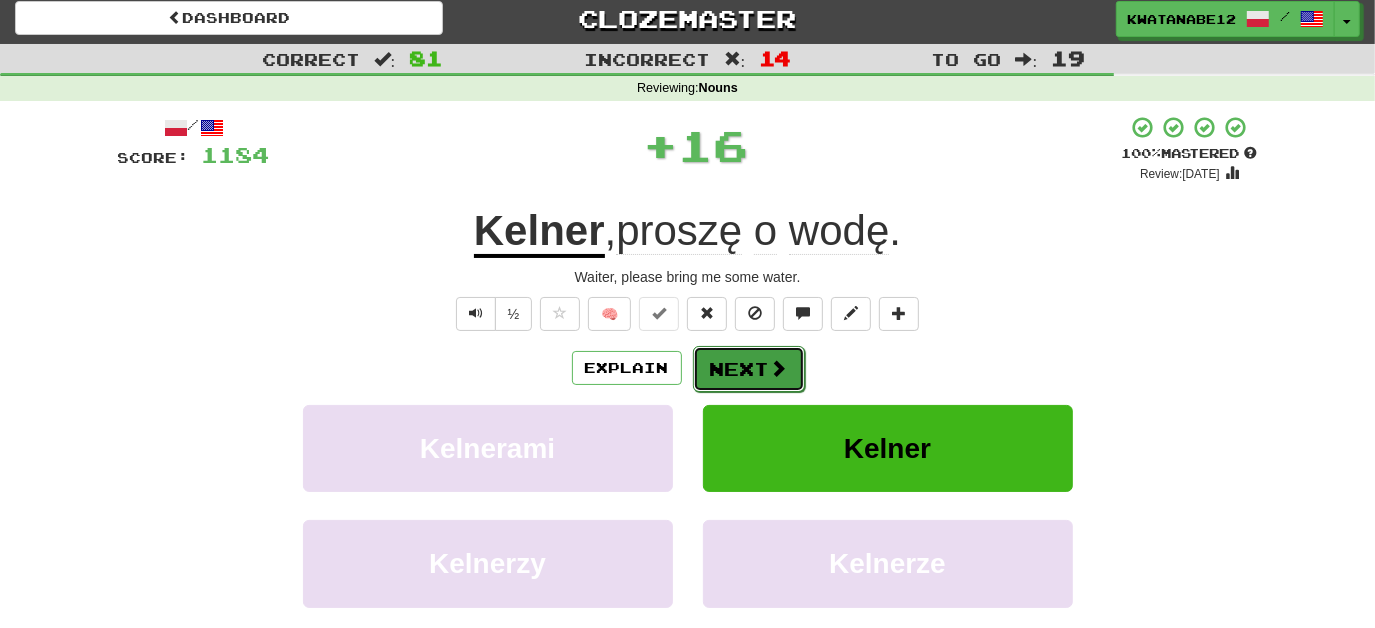 click on "Next" at bounding box center (749, 369) 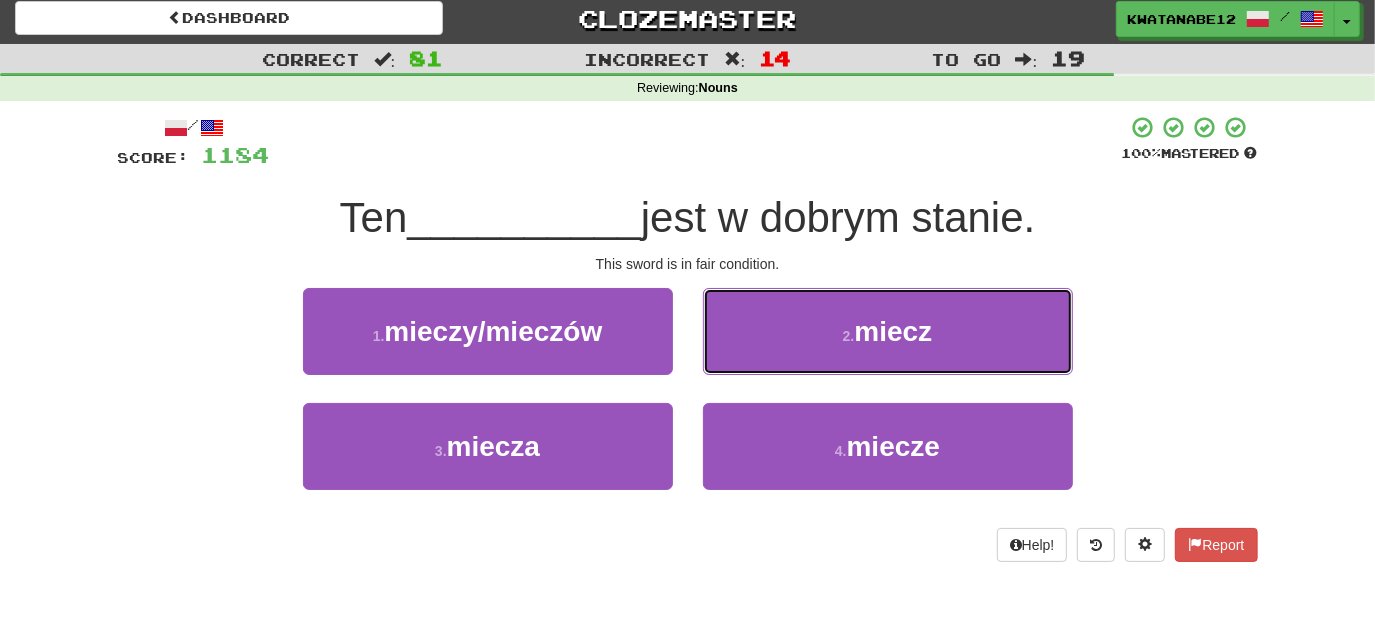 drag, startPoint x: 776, startPoint y: 323, endPoint x: 765, endPoint y: 342, distance: 21.954498 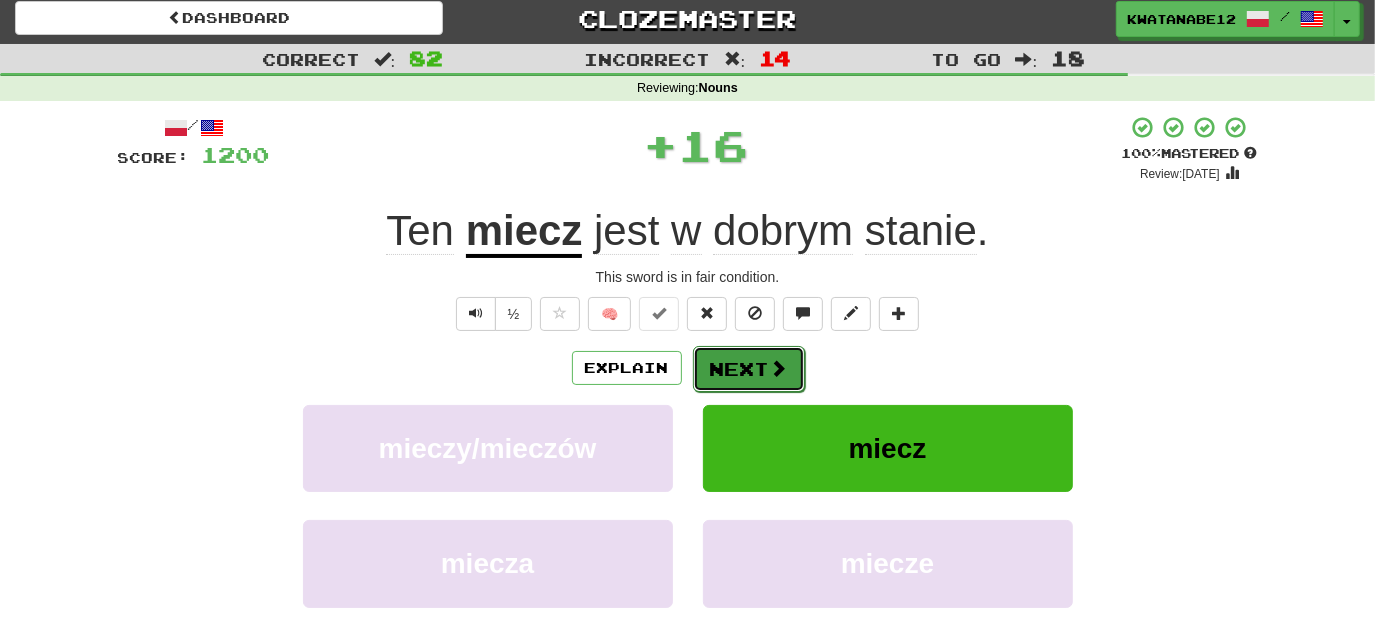 click on "Next" at bounding box center (749, 369) 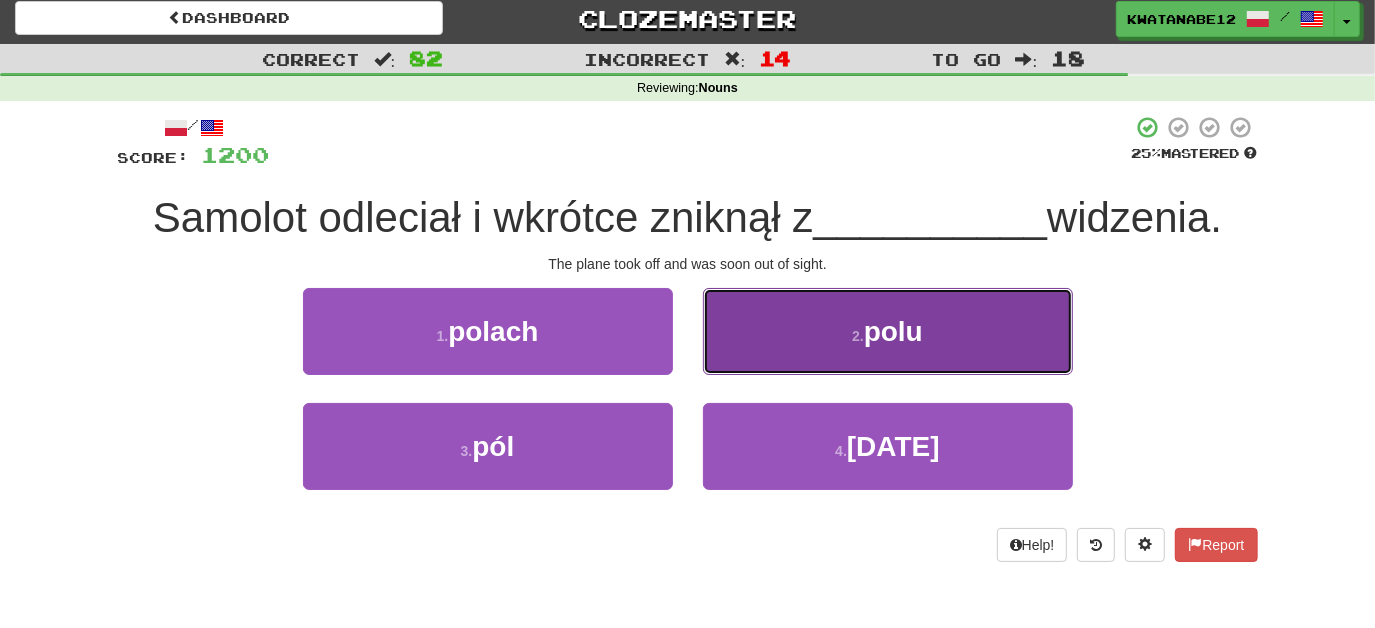 click on "2 .  polu" at bounding box center [888, 331] 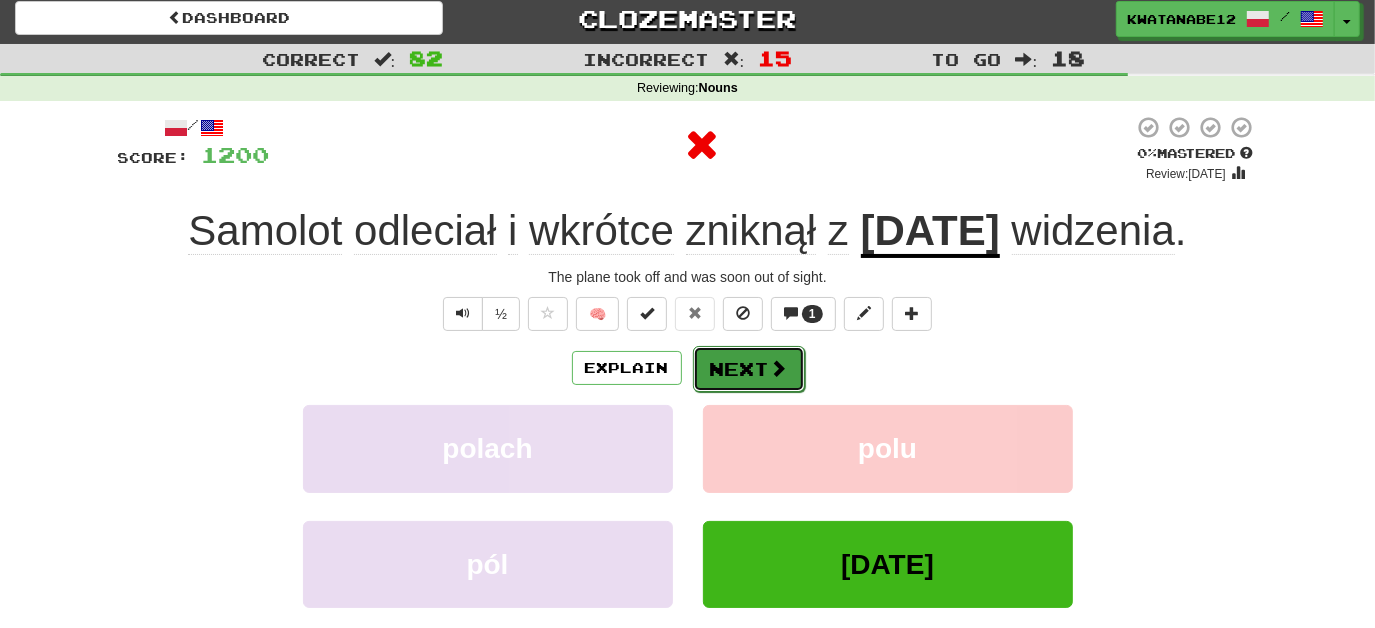 click on "Next" at bounding box center (749, 369) 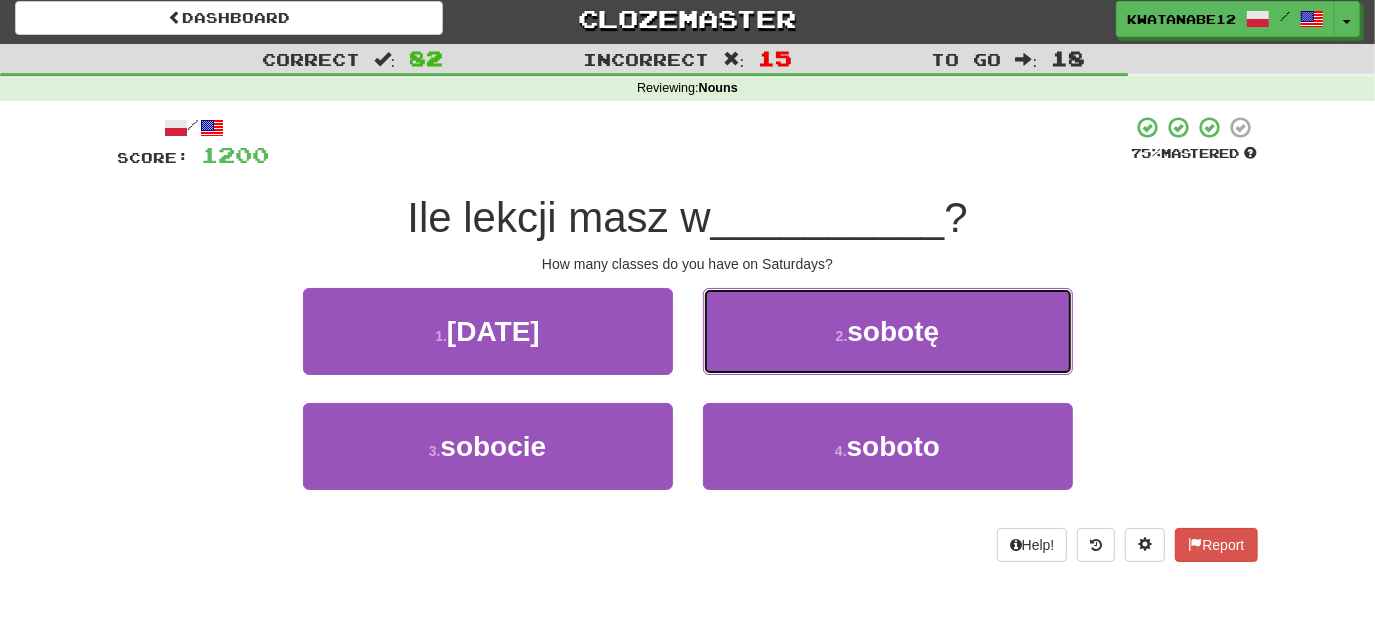 click on "2 .  sobotę" at bounding box center (888, 331) 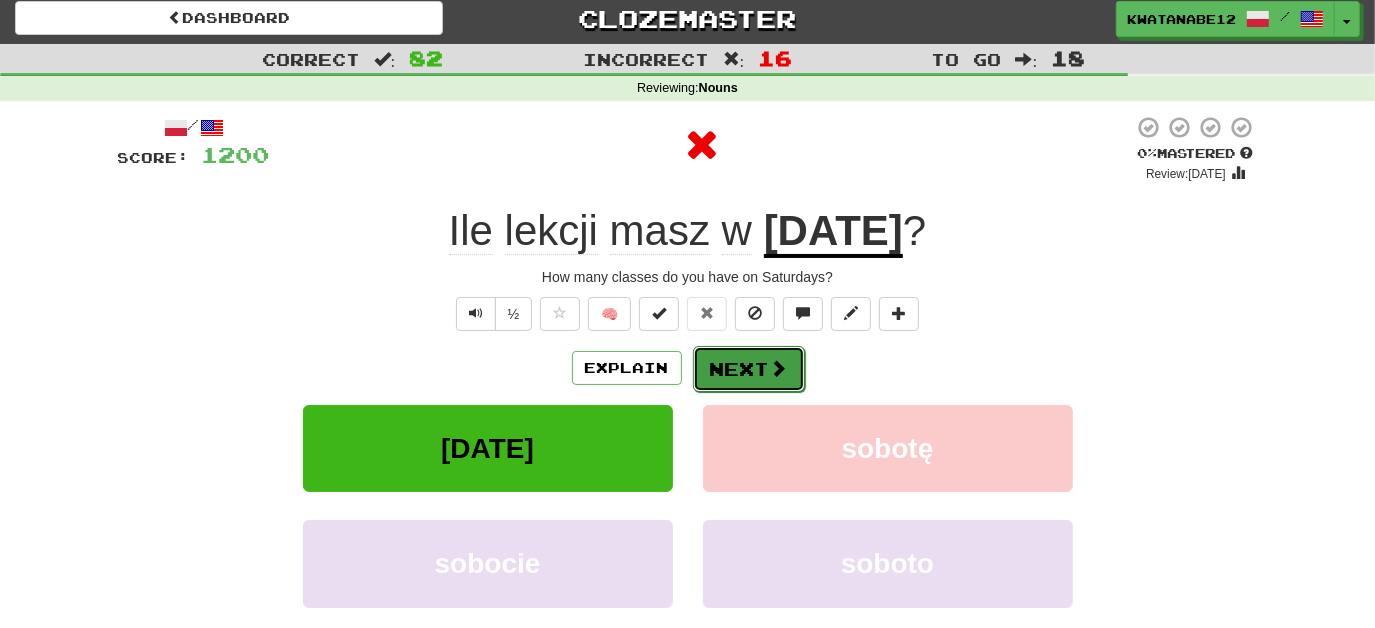 drag, startPoint x: 744, startPoint y: 359, endPoint x: 738, endPoint y: 350, distance: 10.816654 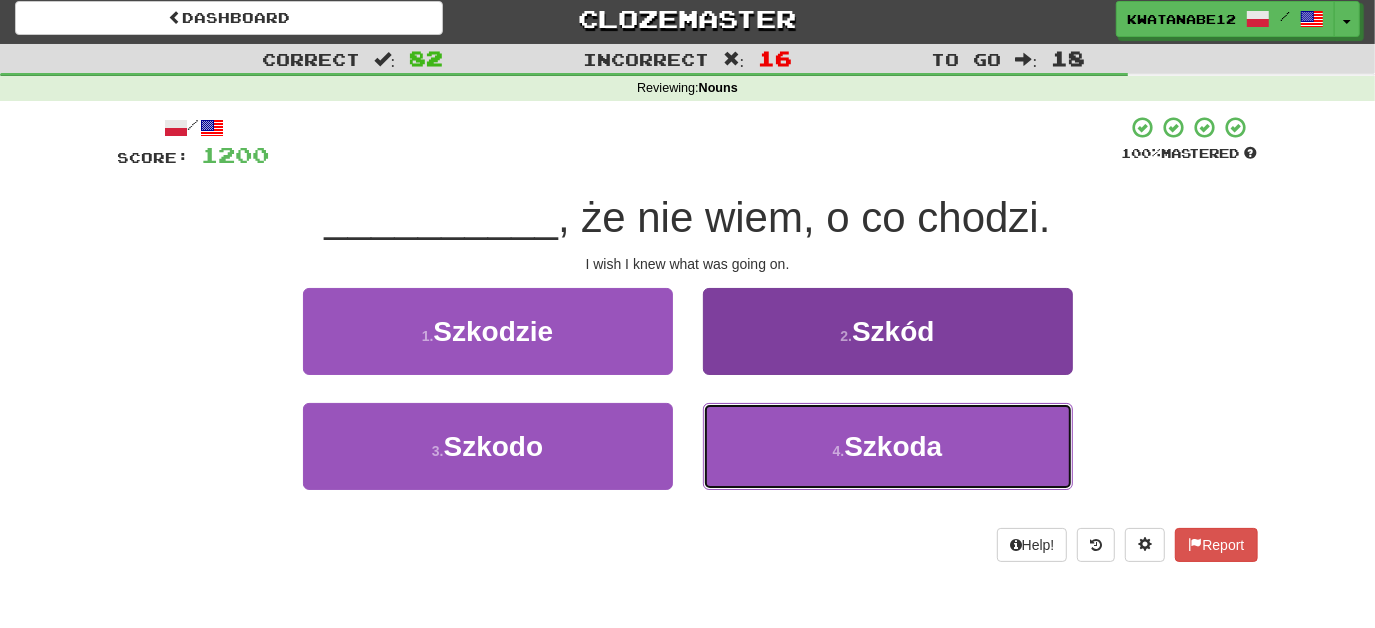 click on "4 .  Szkoda" at bounding box center (888, 446) 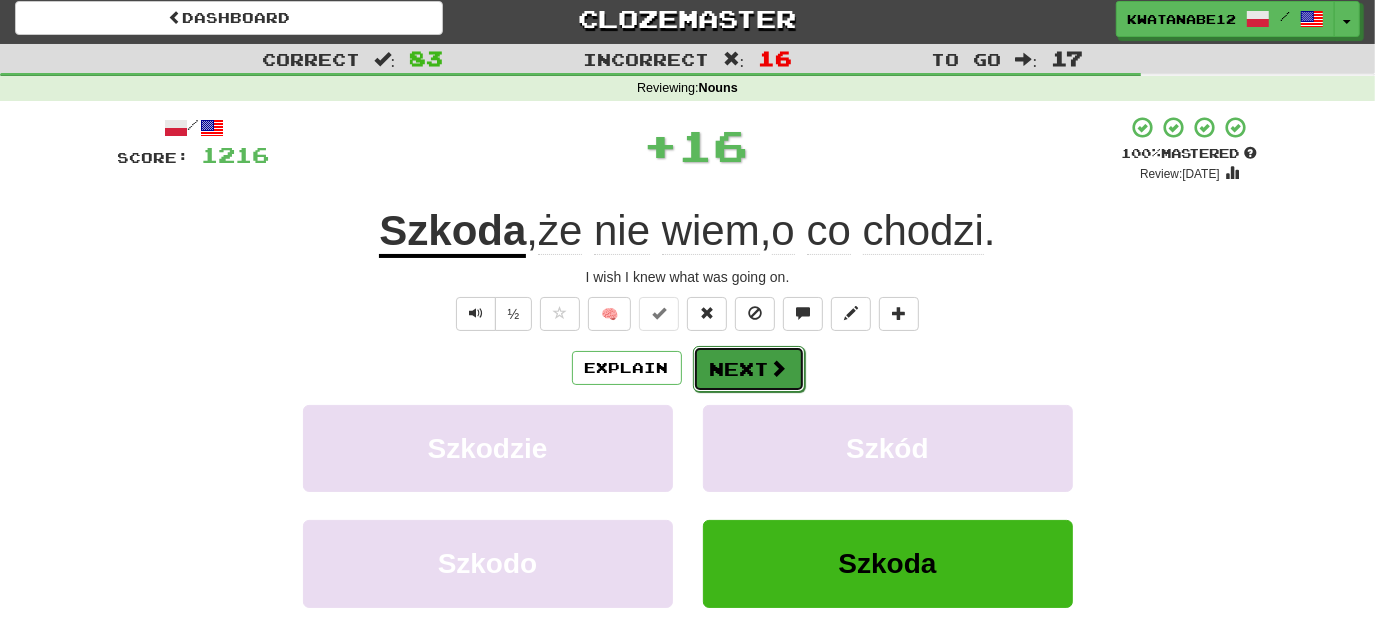 click on "Next" at bounding box center [749, 369] 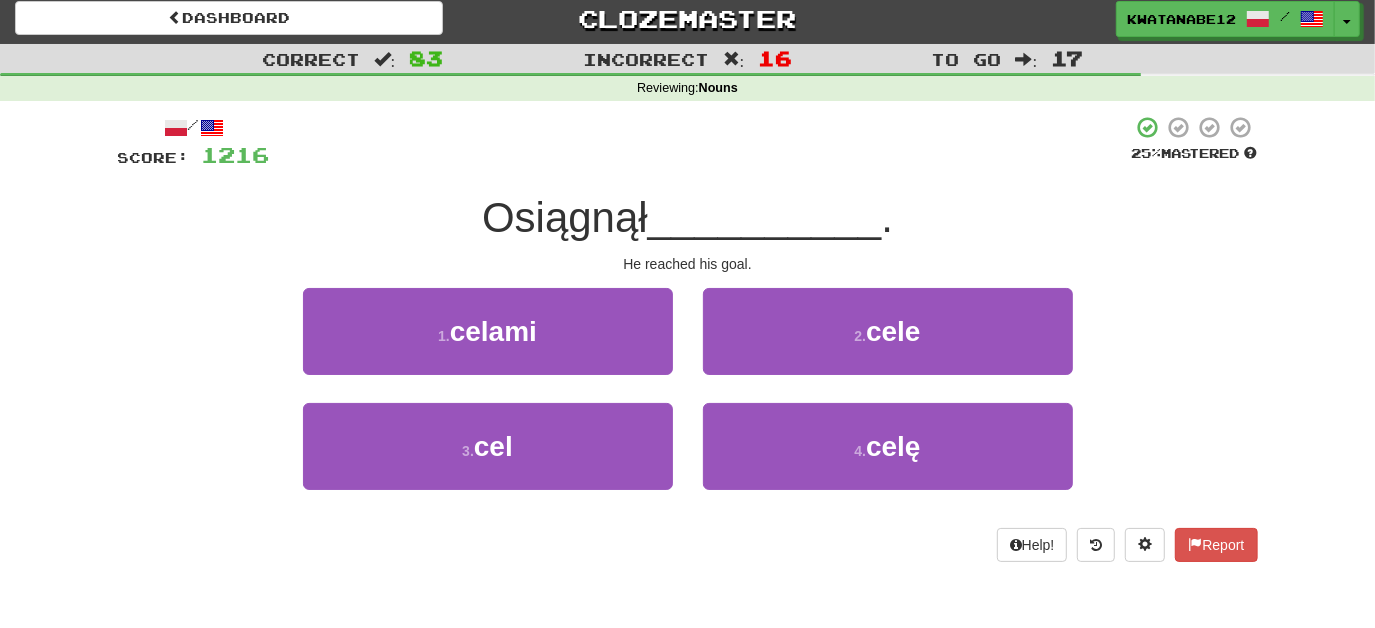 drag, startPoint x: 595, startPoint y: 399, endPoint x: 608, endPoint y: 397, distance: 13.152946 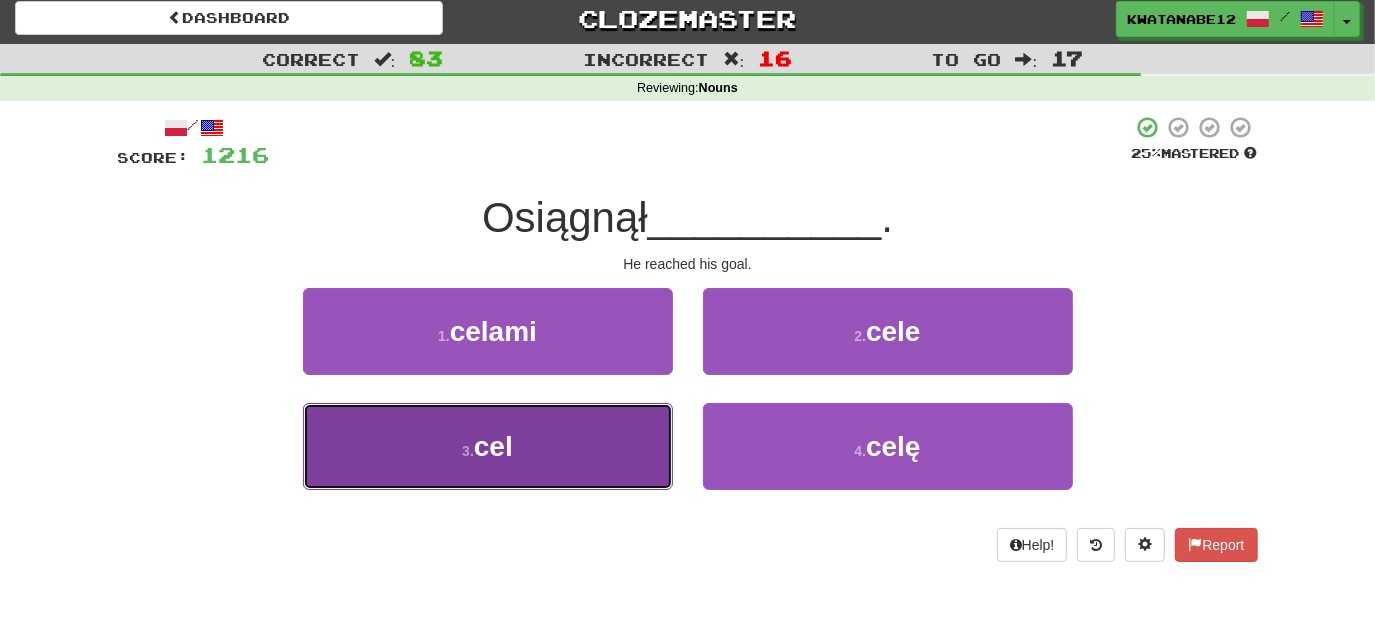 click on "3 .  cel" at bounding box center (488, 446) 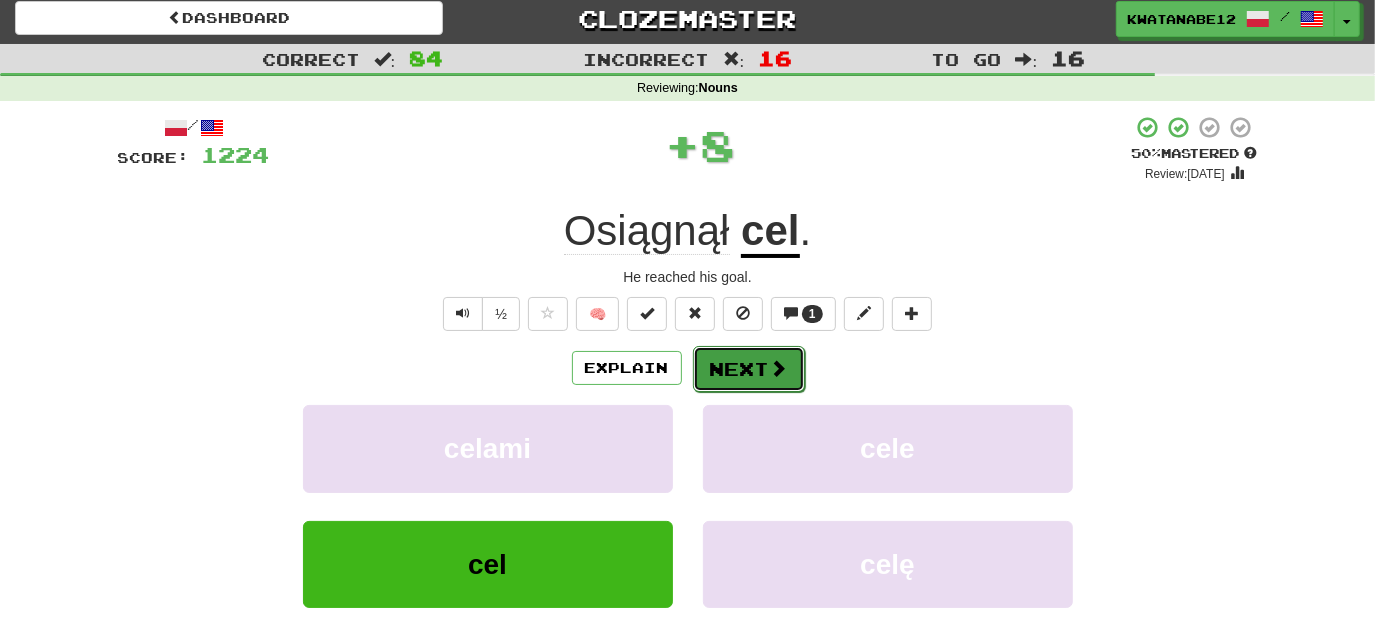 click on "Next" at bounding box center [749, 369] 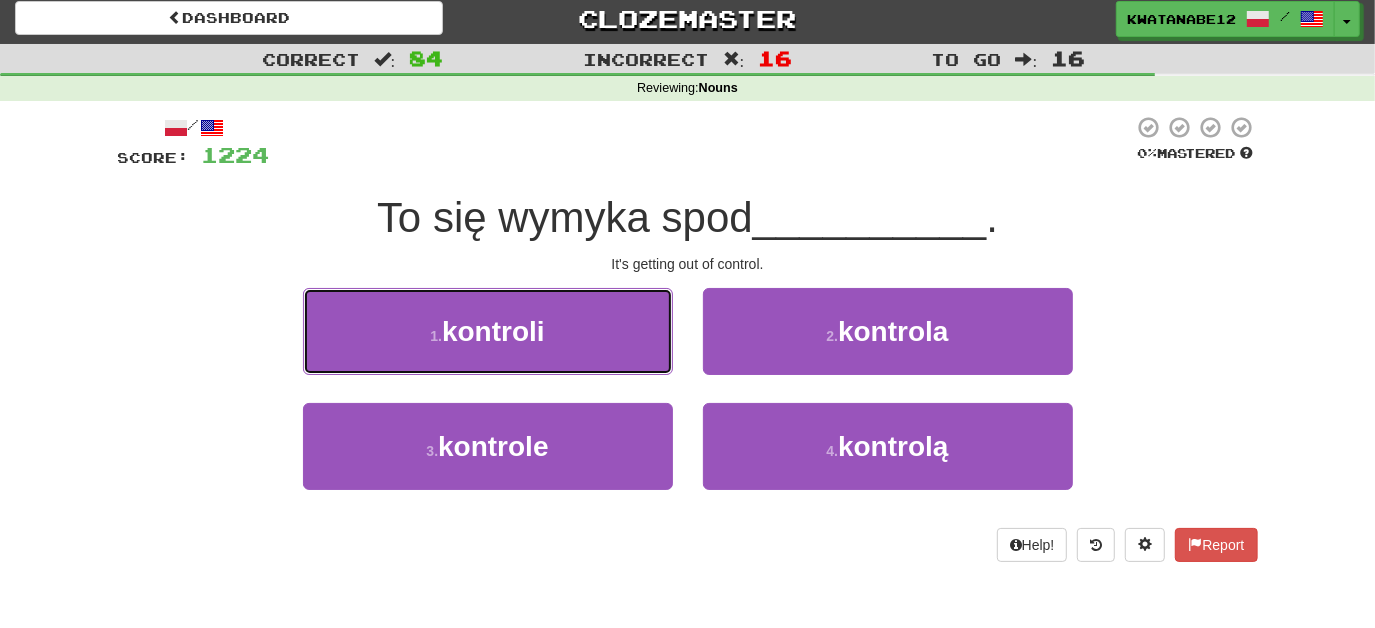 drag, startPoint x: 596, startPoint y: 308, endPoint x: 715, endPoint y: 341, distance: 123.49089 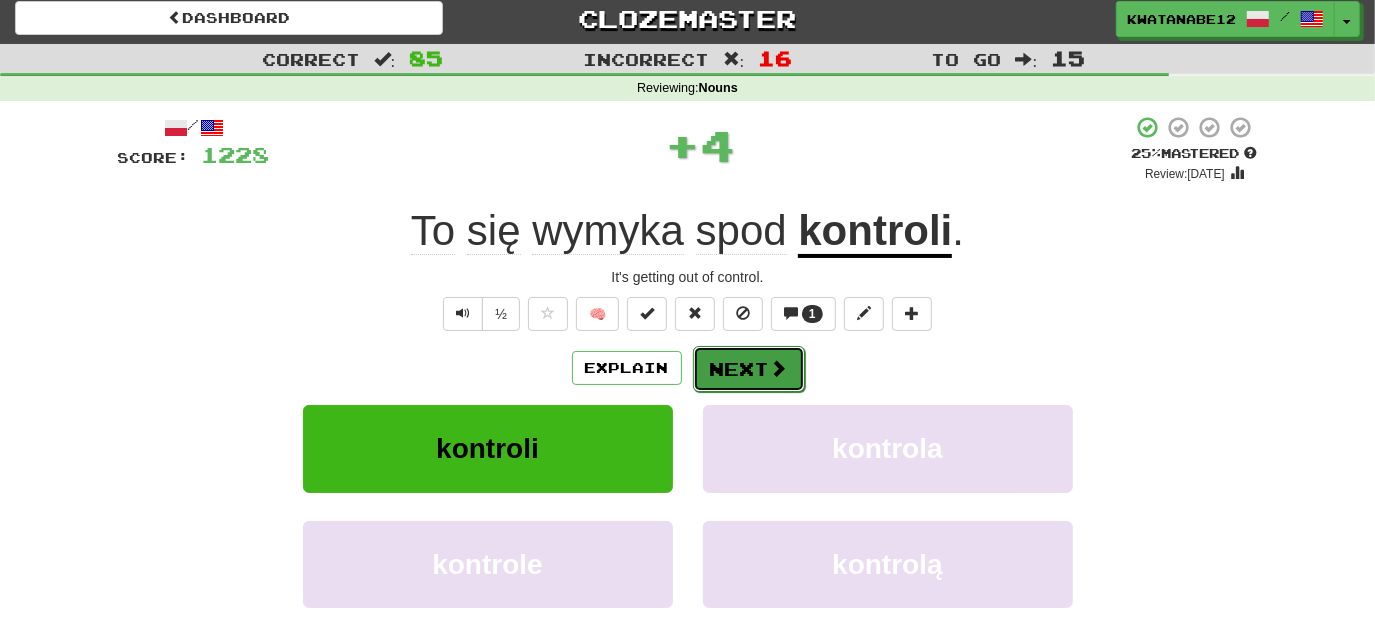 click on "Next" at bounding box center (749, 369) 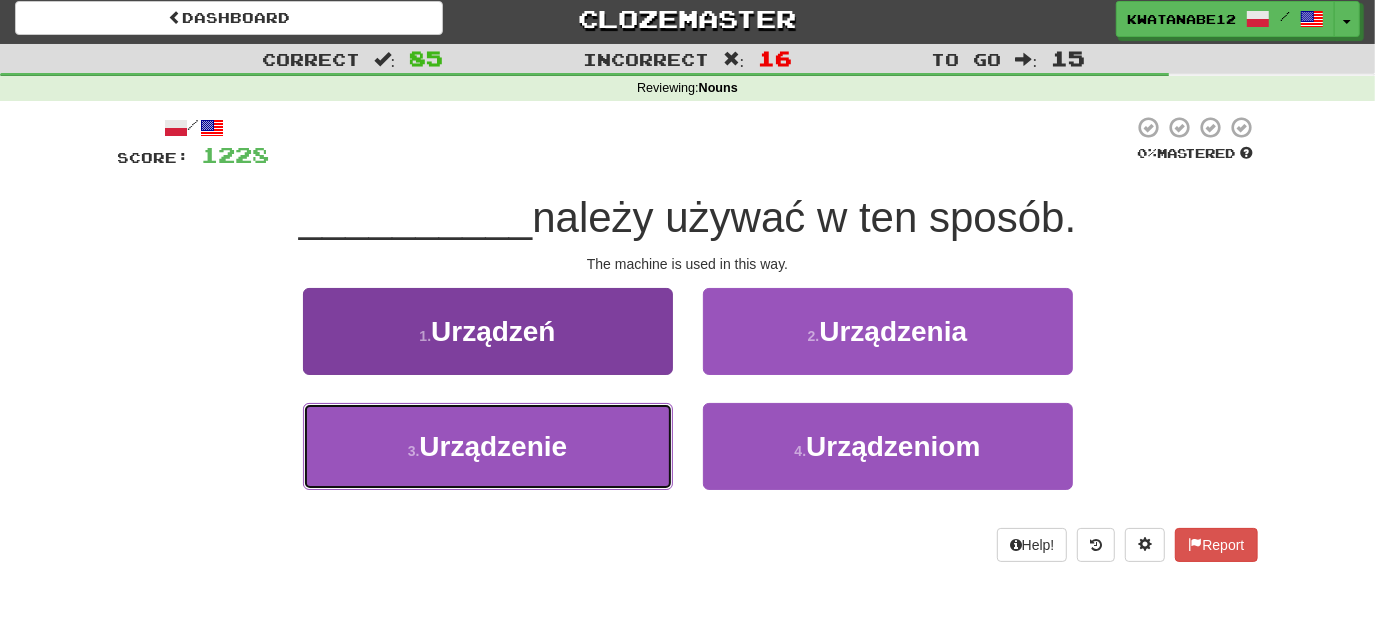 drag, startPoint x: 635, startPoint y: 439, endPoint x: 671, endPoint y: 419, distance: 41.18252 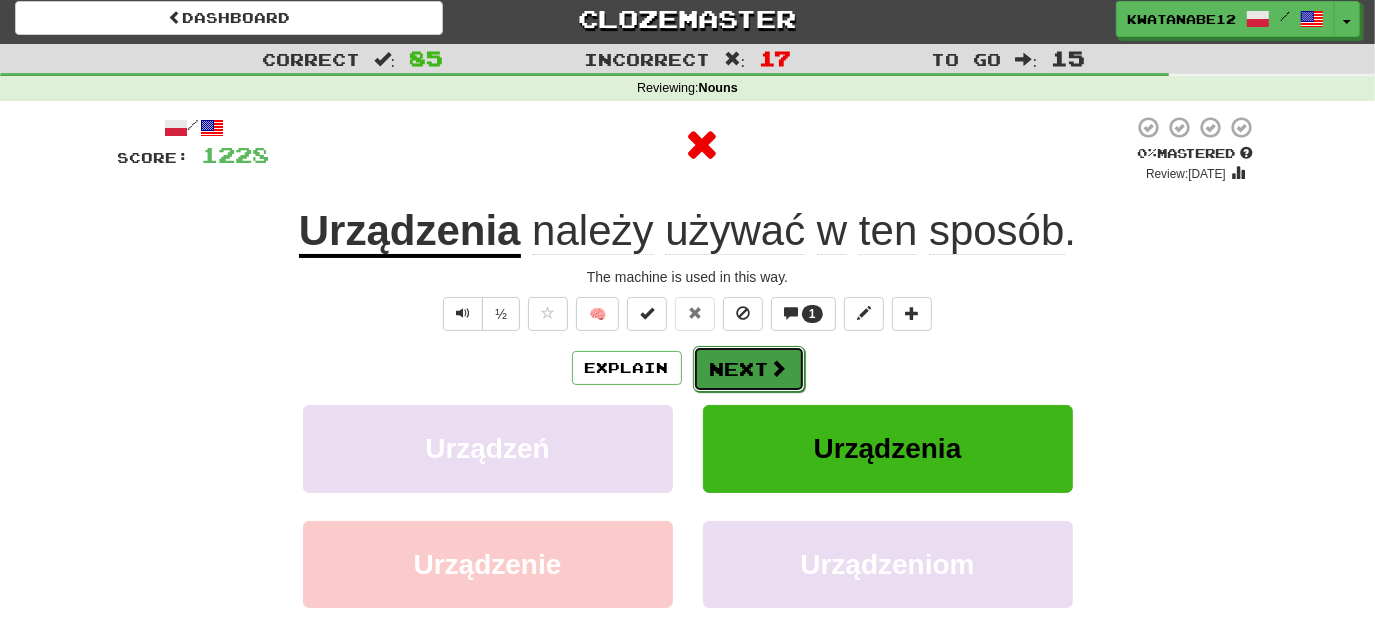 click on "Next" at bounding box center (749, 369) 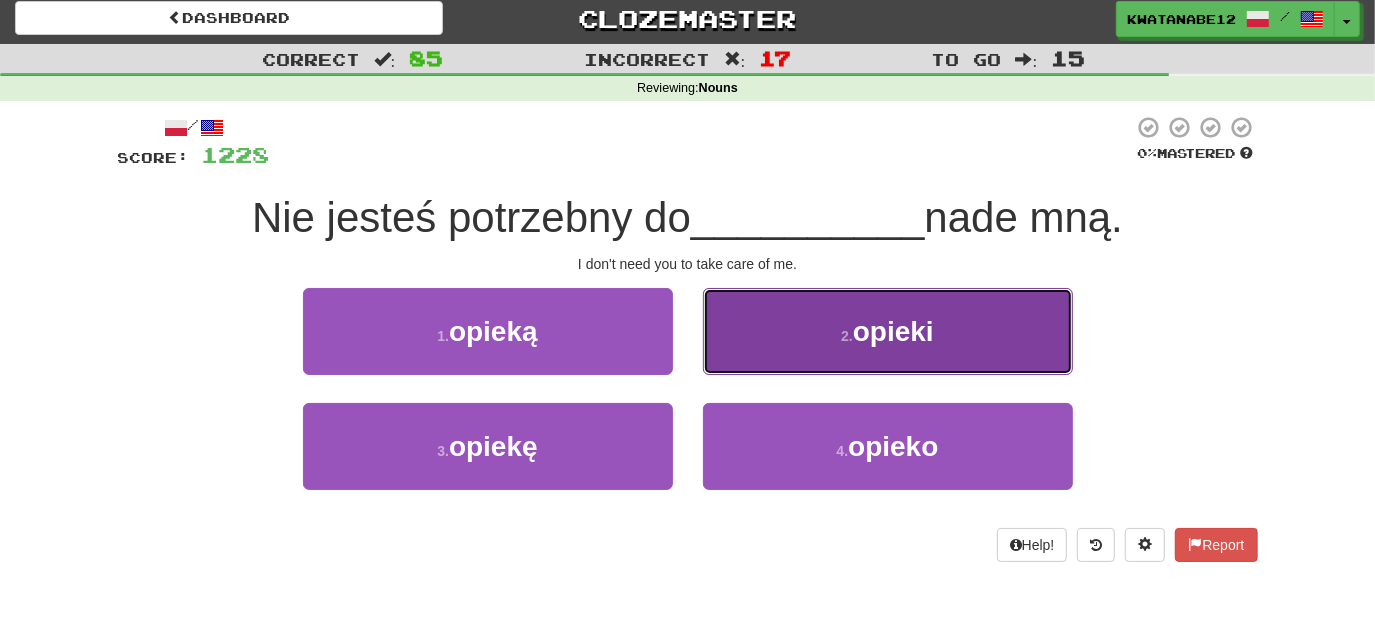 drag, startPoint x: 808, startPoint y: 312, endPoint x: 794, endPoint y: 332, distance: 24.41311 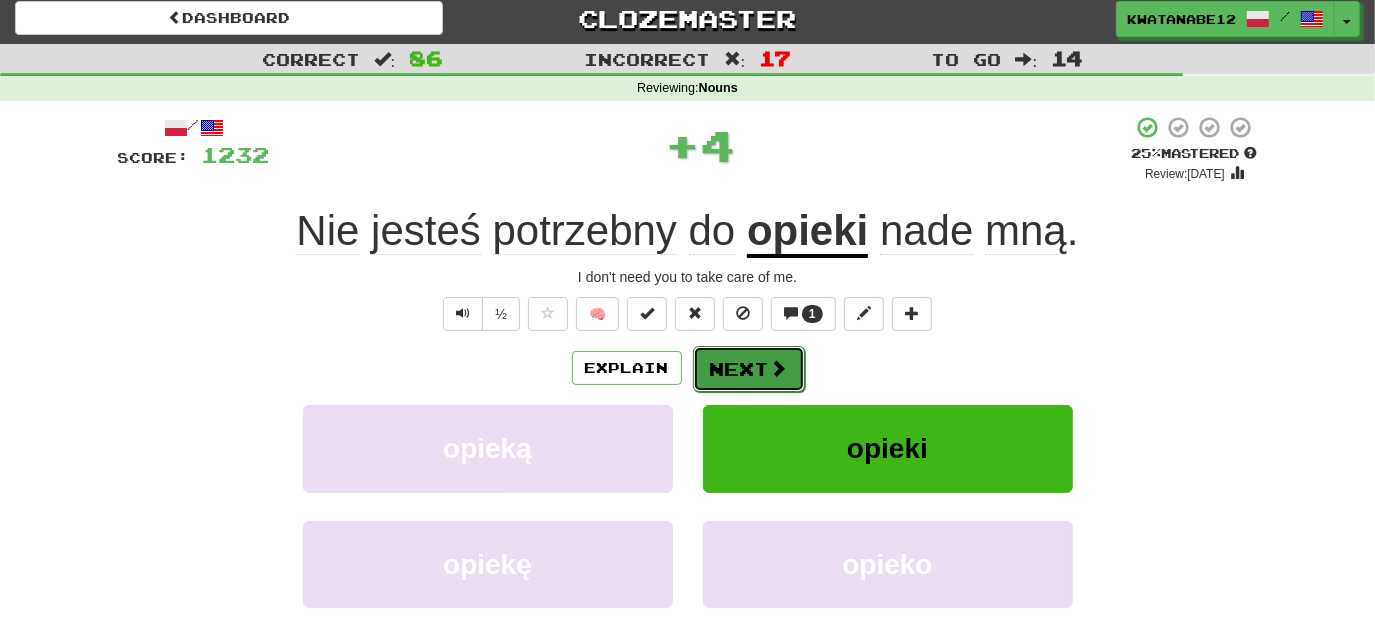 click on "Next" at bounding box center [749, 369] 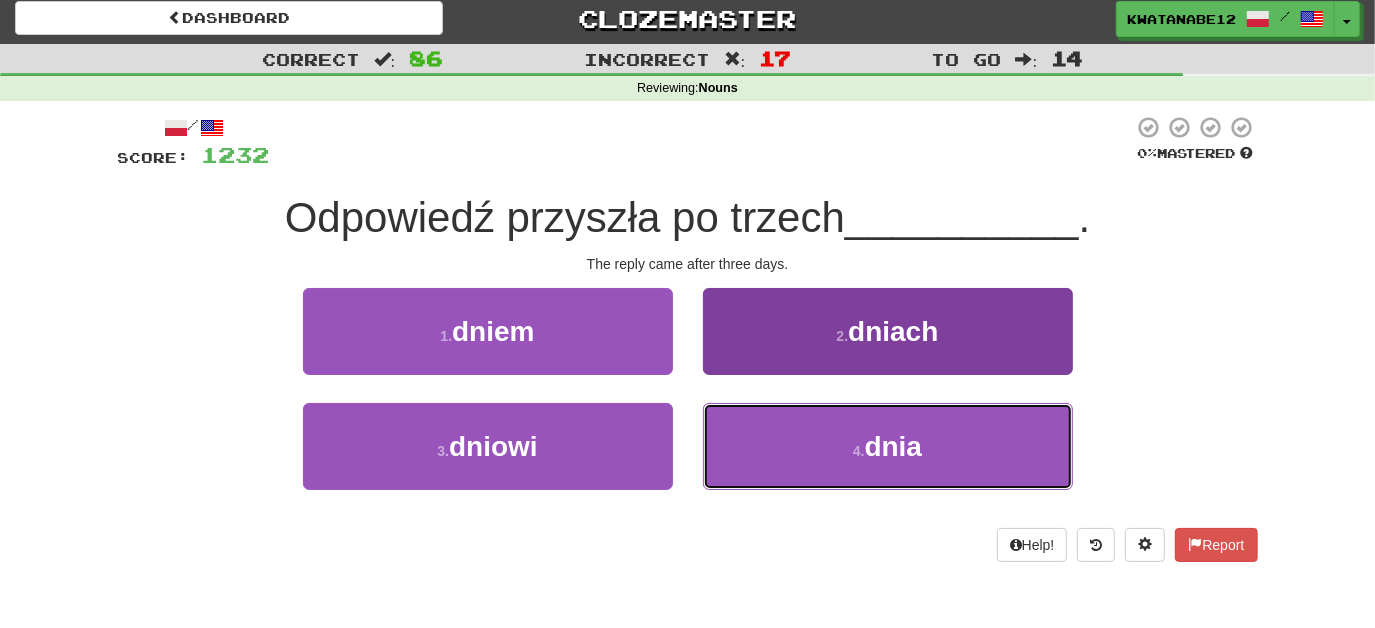 click on "4 .  dnia" at bounding box center [888, 446] 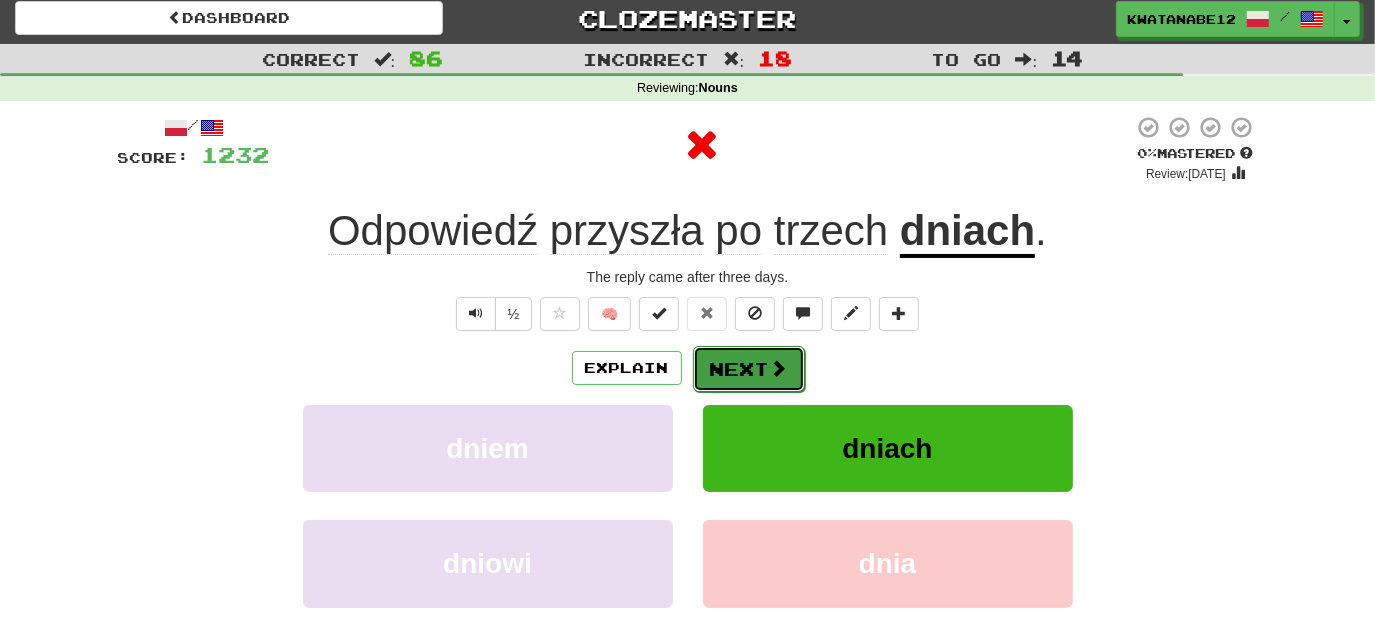 click on "Next" at bounding box center (749, 369) 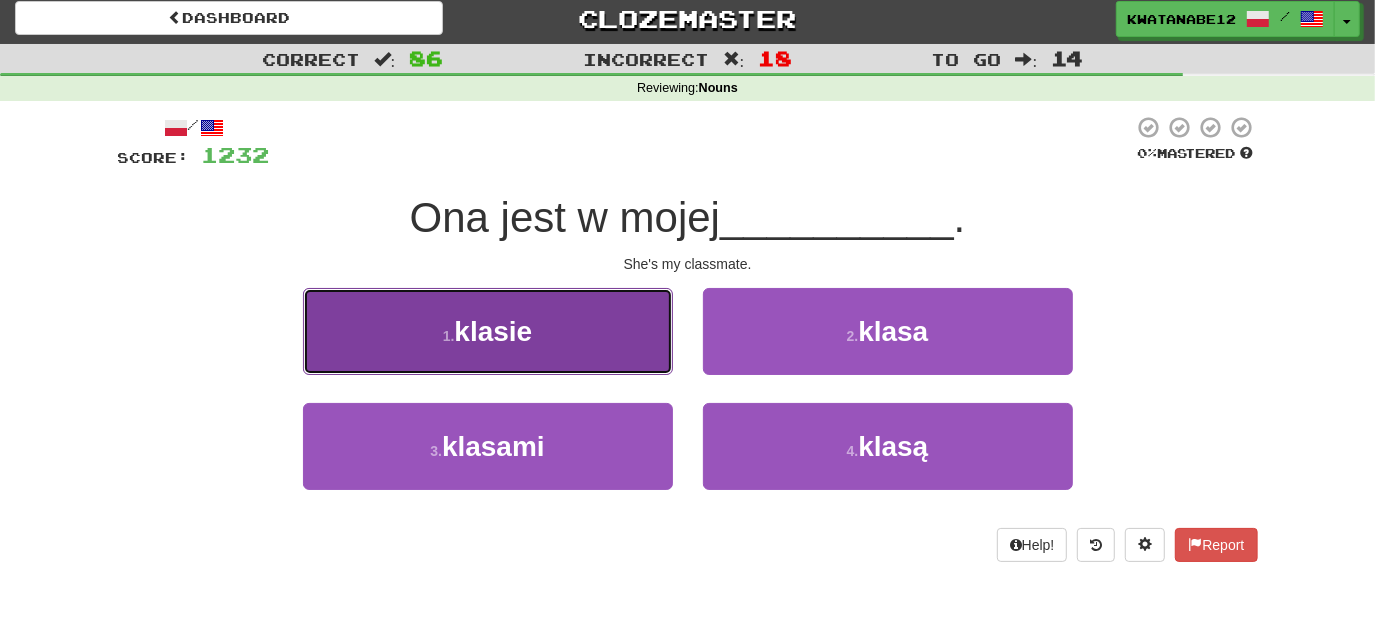 click on "1 .  klasie" at bounding box center [488, 331] 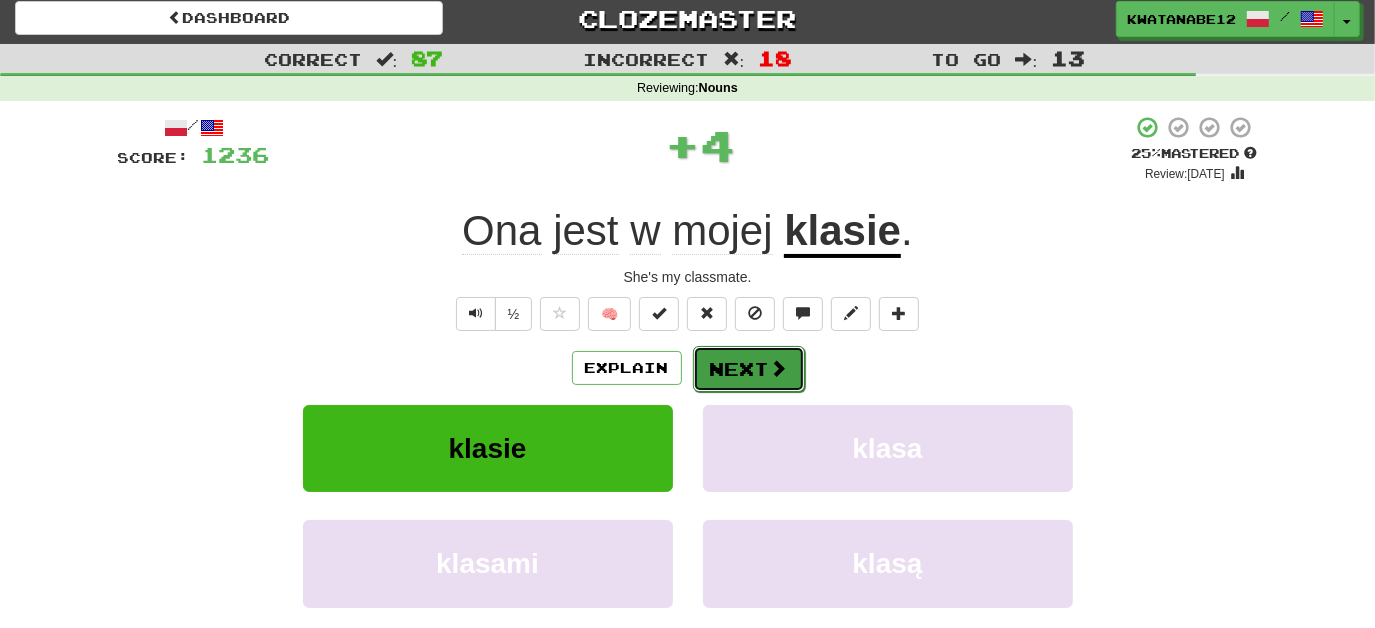 click on "Next" at bounding box center (749, 369) 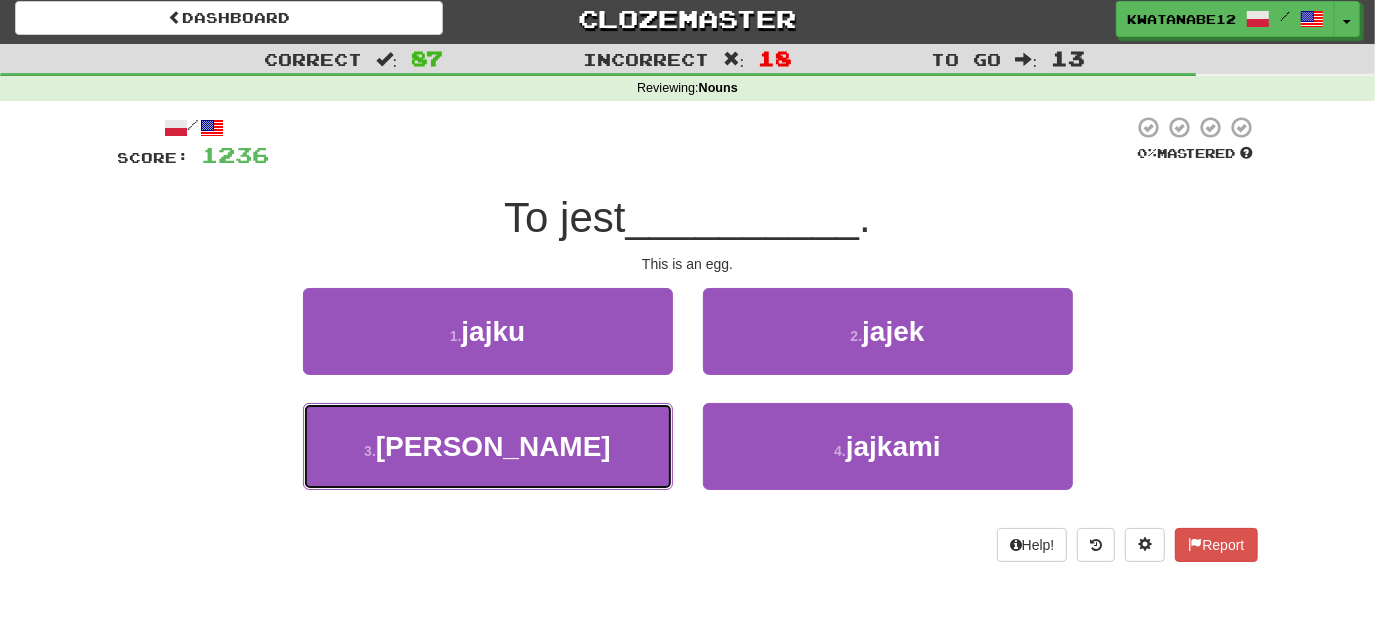 drag, startPoint x: 598, startPoint y: 446, endPoint x: 684, endPoint y: 391, distance: 102.0833 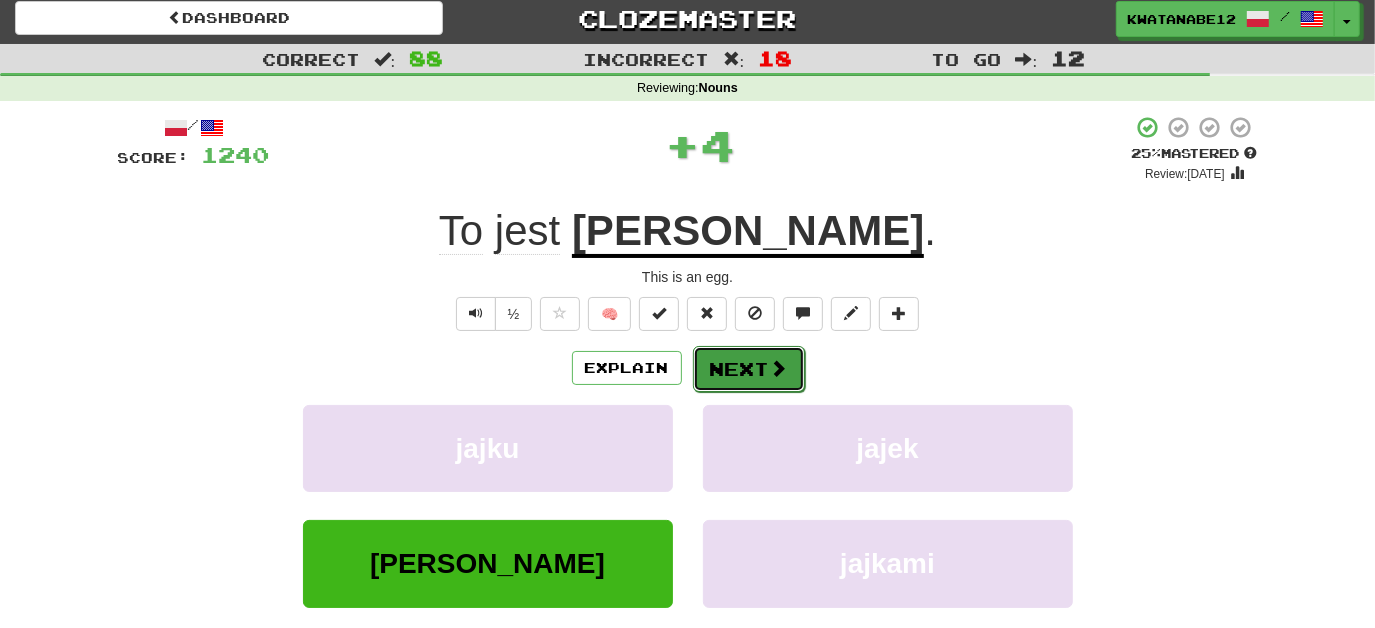 click on "Next" at bounding box center [749, 369] 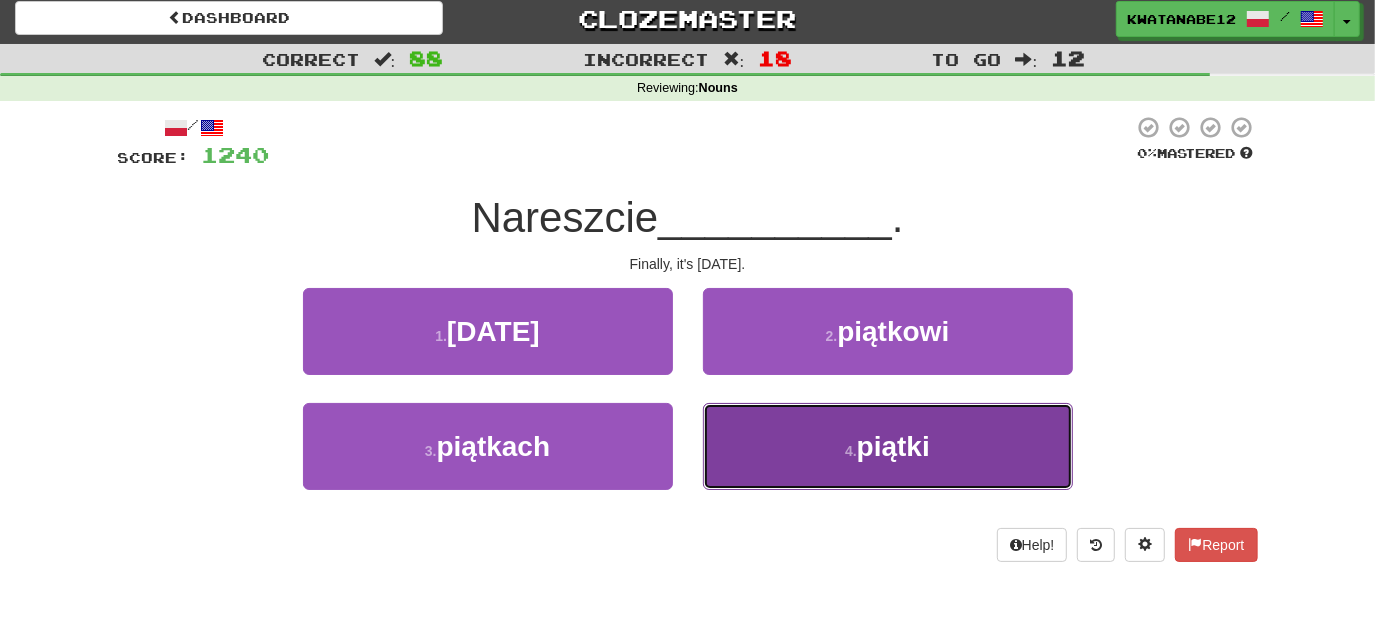 click on "4 .  piątki" at bounding box center [888, 446] 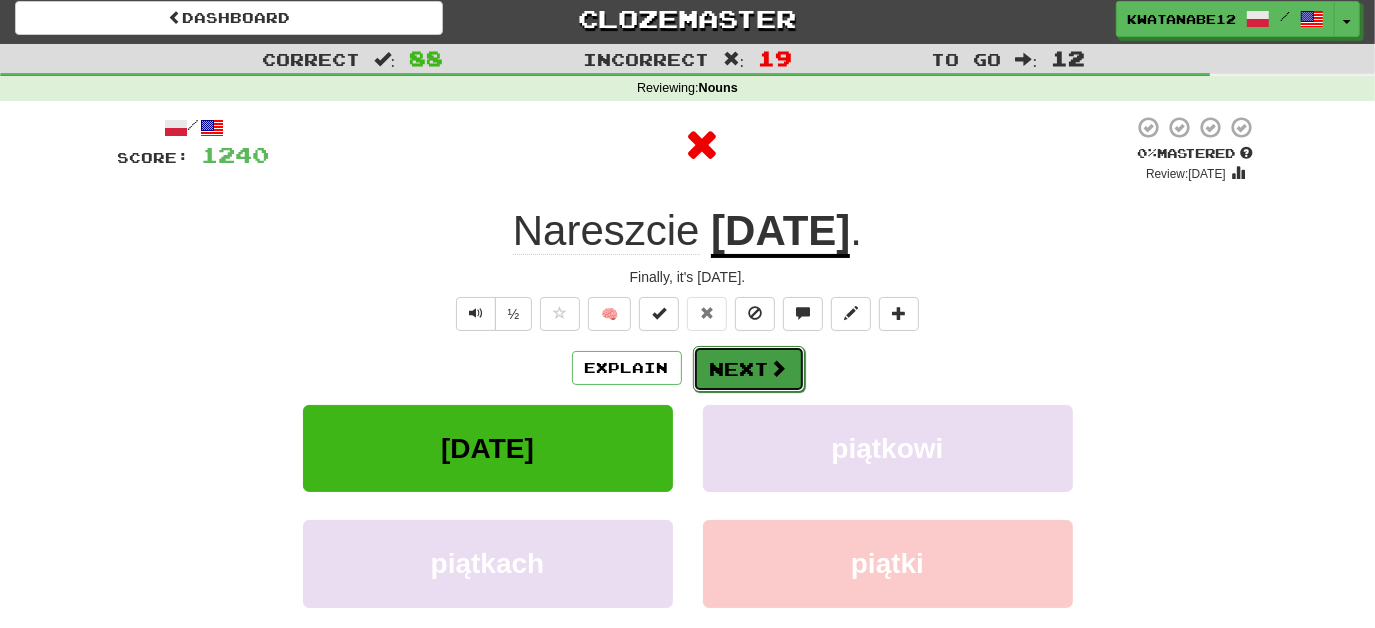 click on "Next" at bounding box center (749, 369) 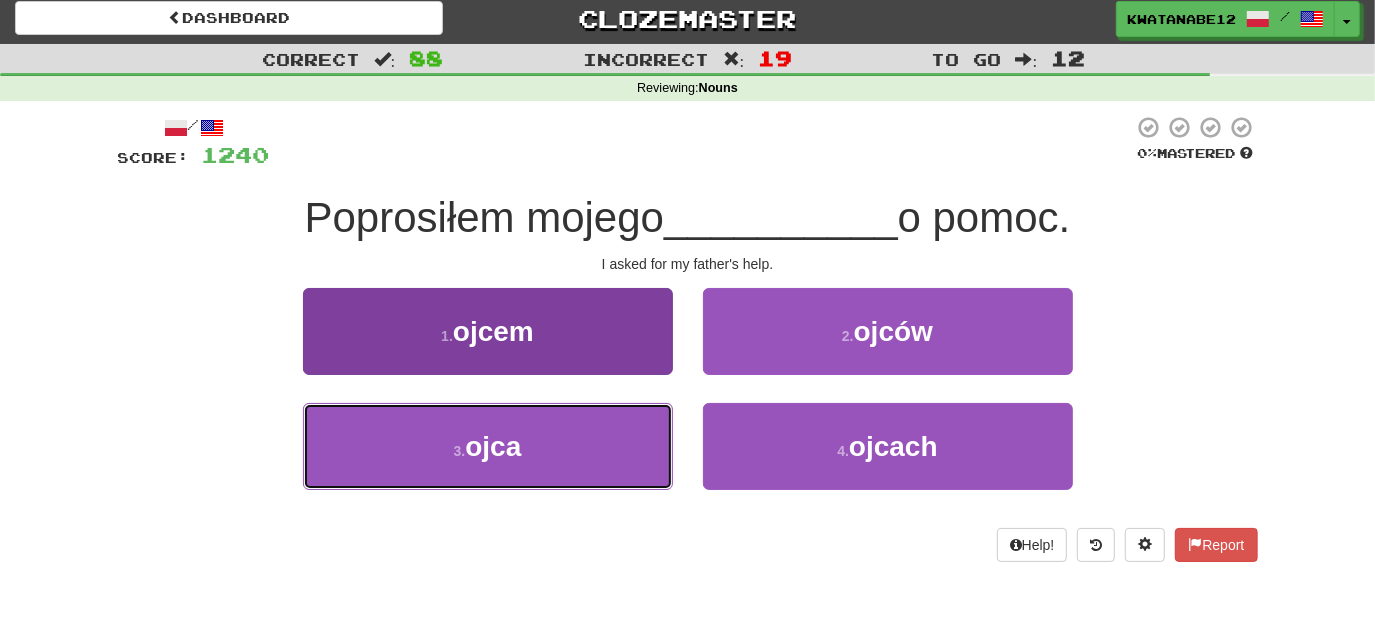 drag, startPoint x: 597, startPoint y: 436, endPoint x: 669, endPoint y: 407, distance: 77.62087 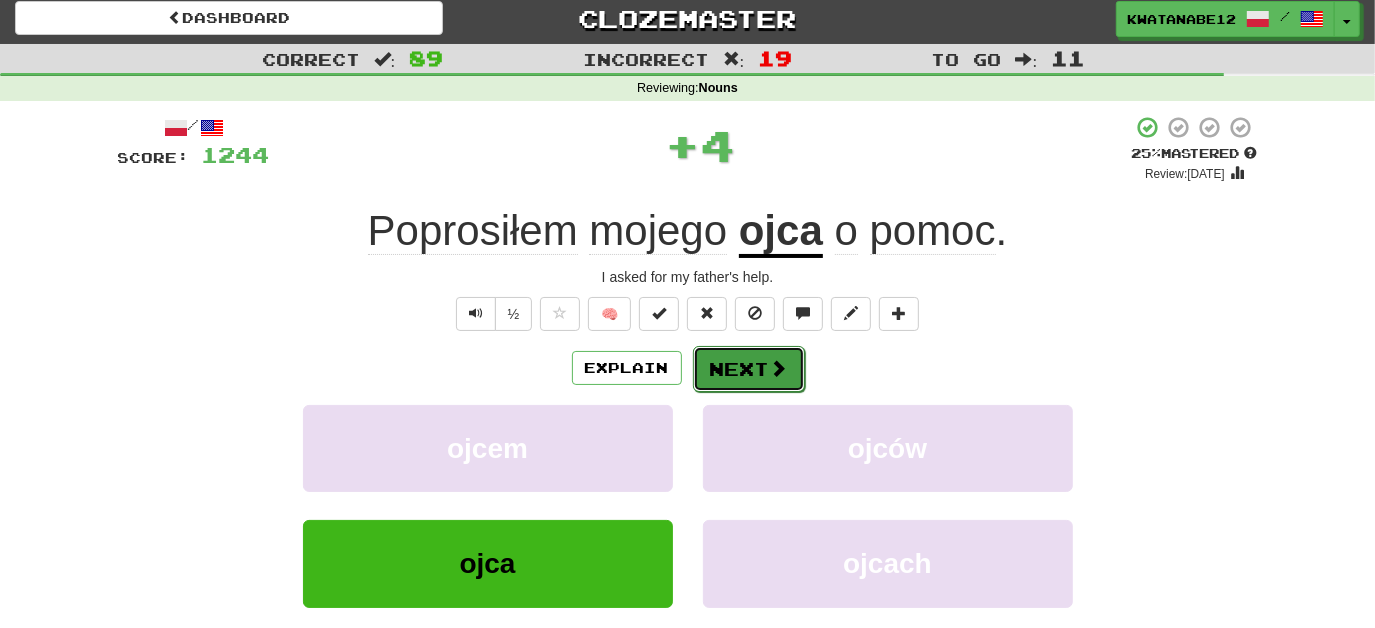 click on "Next" at bounding box center [749, 369] 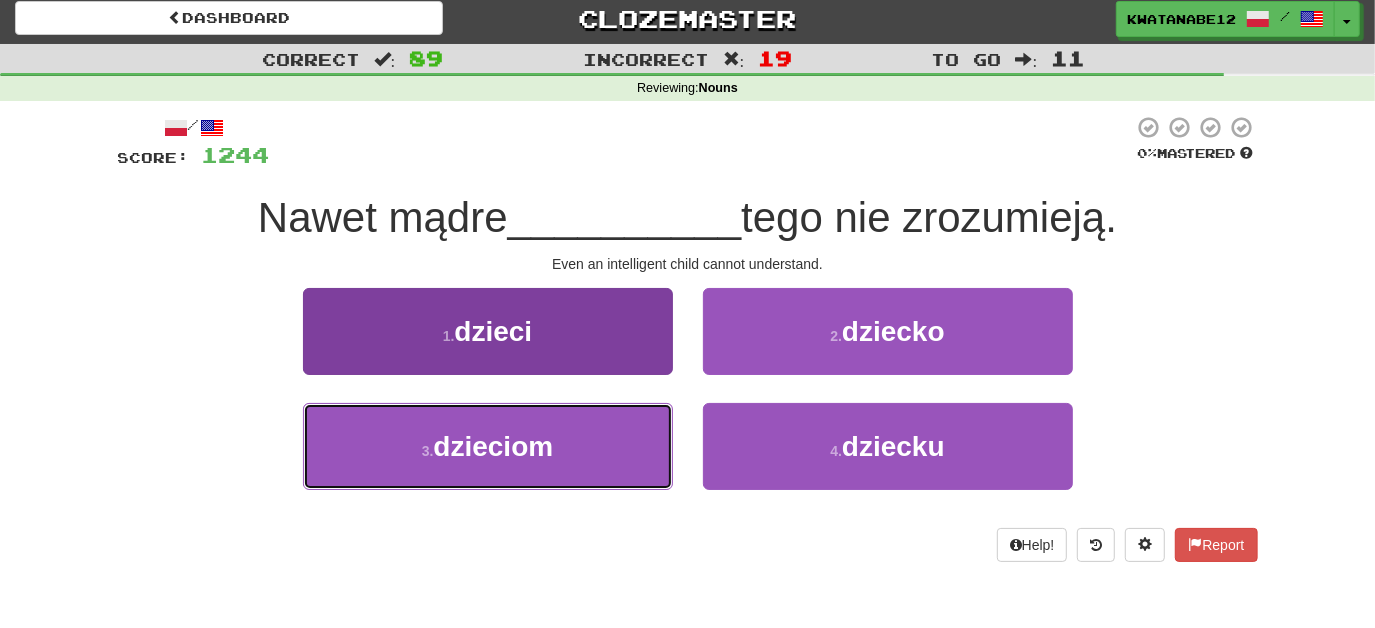 click on "3 .  dzieciom" at bounding box center [488, 446] 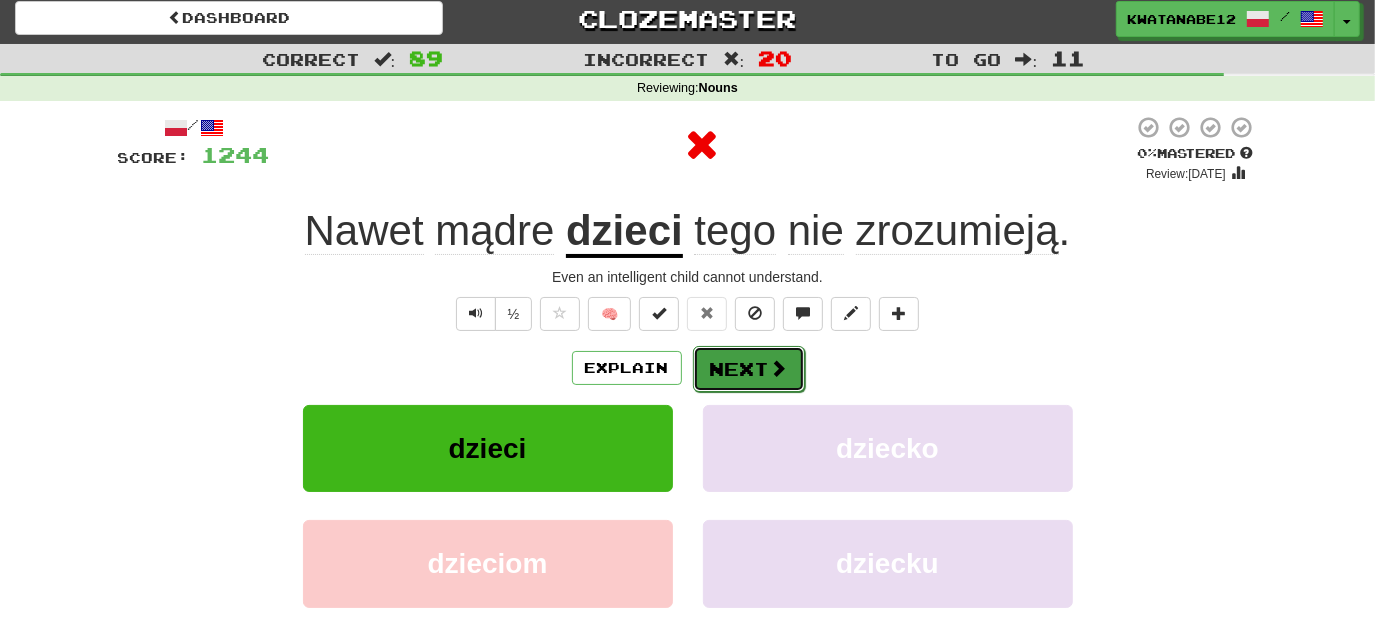 click on "Next" at bounding box center [749, 369] 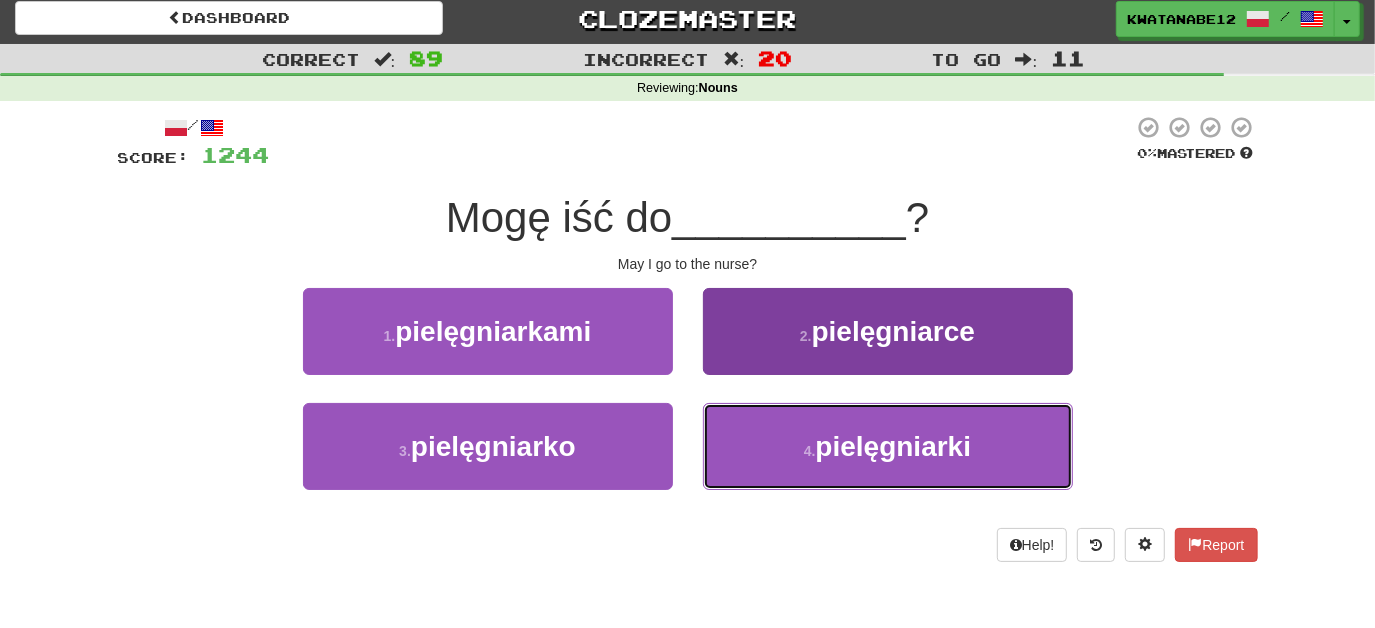 click on "4 .  pielęgniarki" at bounding box center (888, 446) 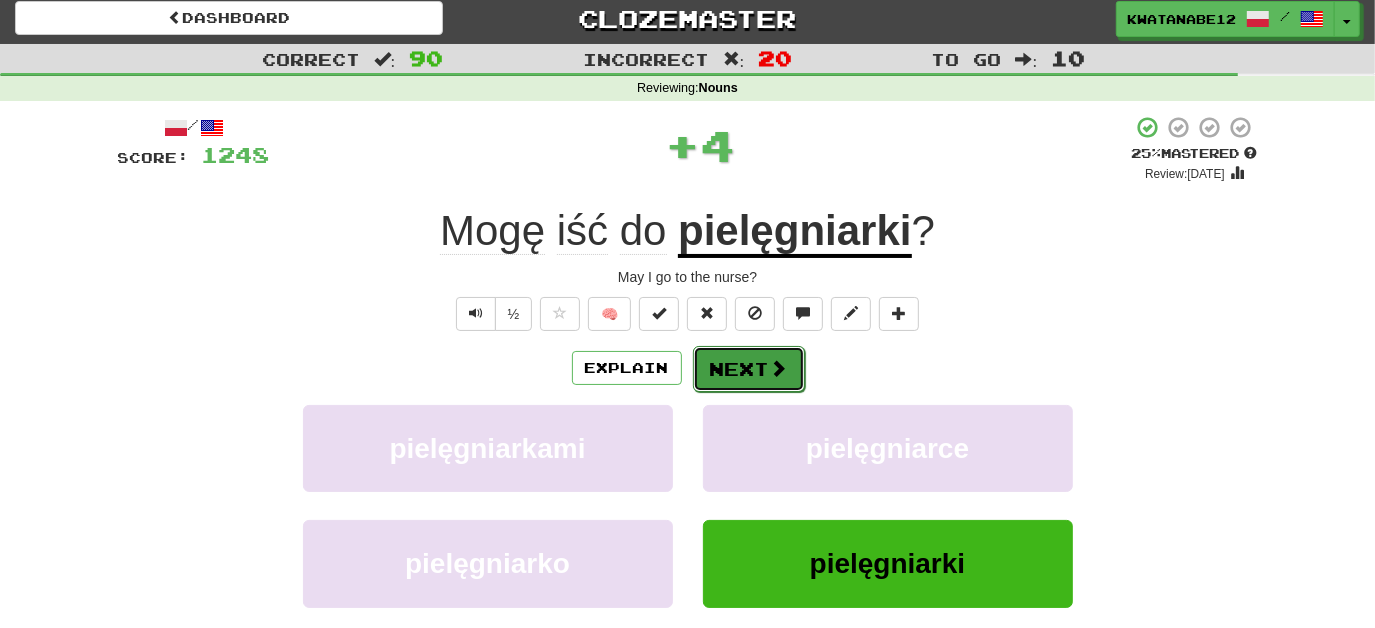 click on "Next" at bounding box center (749, 369) 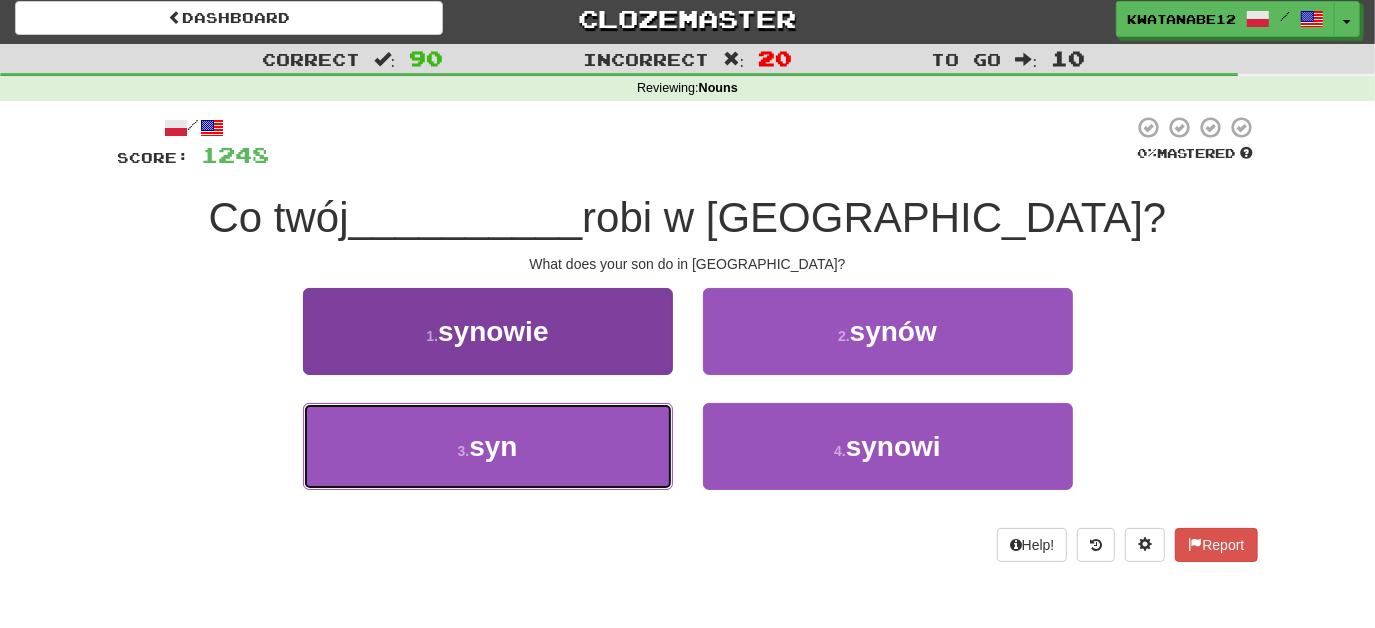 drag, startPoint x: 610, startPoint y: 435, endPoint x: 618, endPoint y: 428, distance: 10.630146 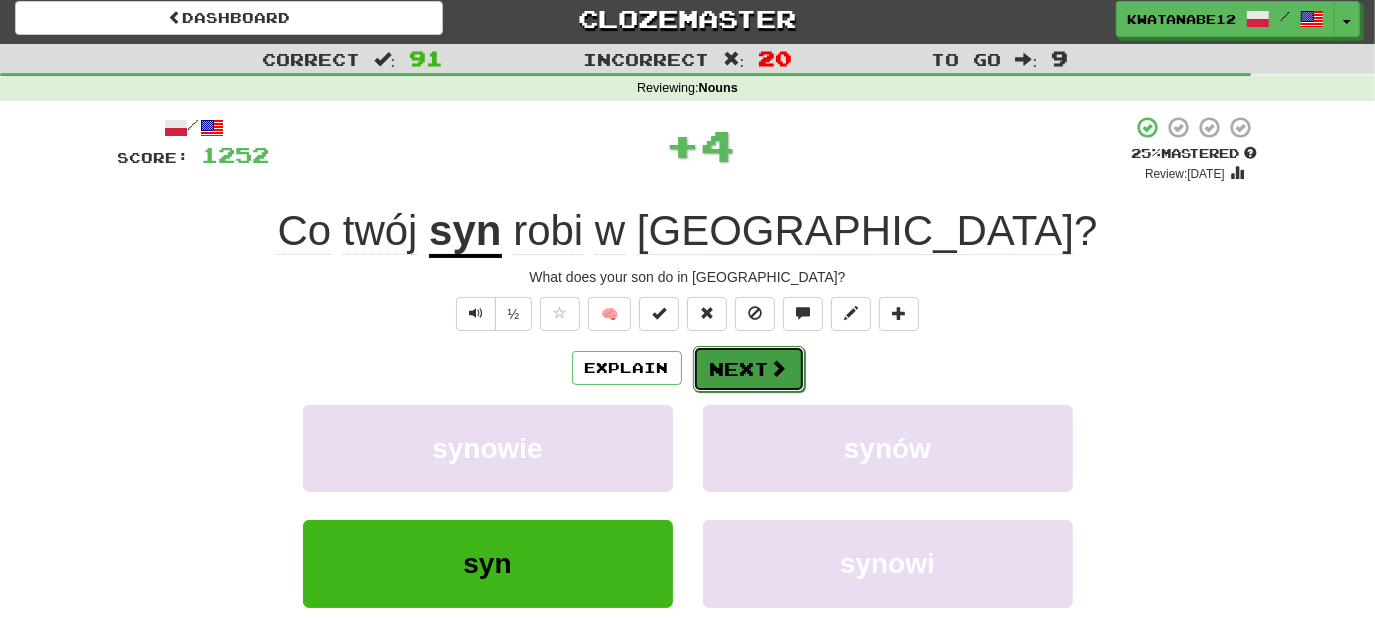 click at bounding box center (779, 368) 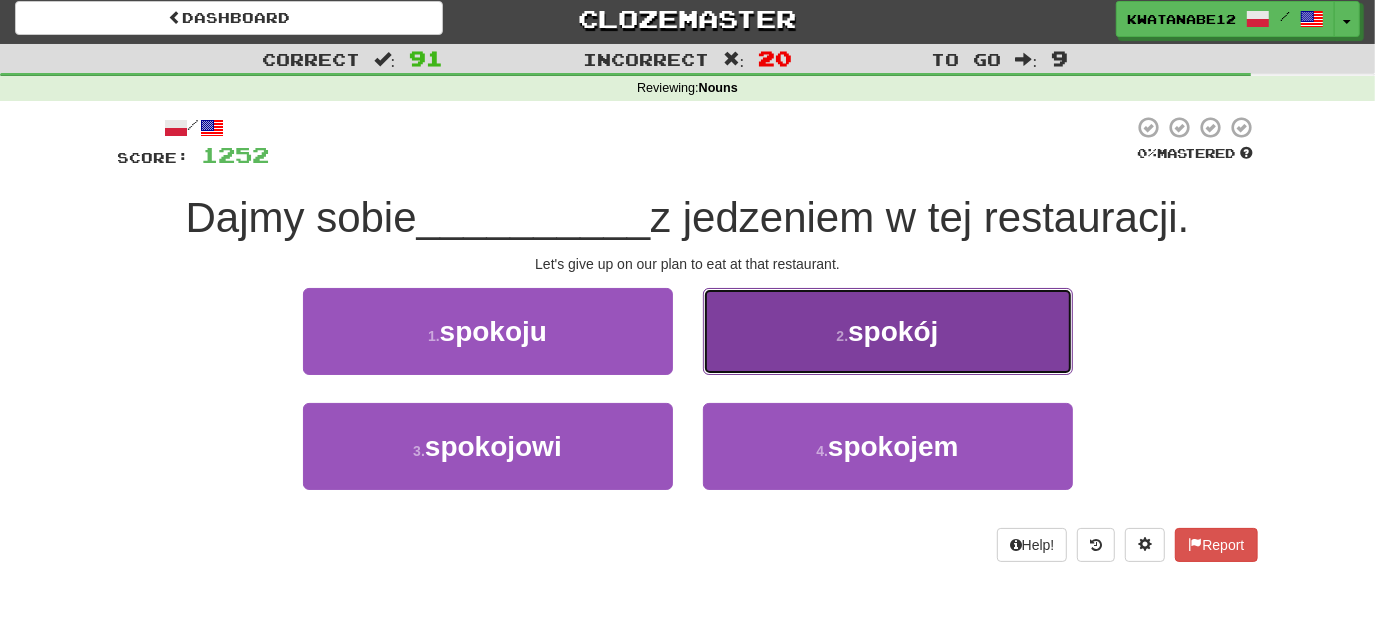 drag, startPoint x: 778, startPoint y: 350, endPoint x: 768, endPoint y: 354, distance: 10.770329 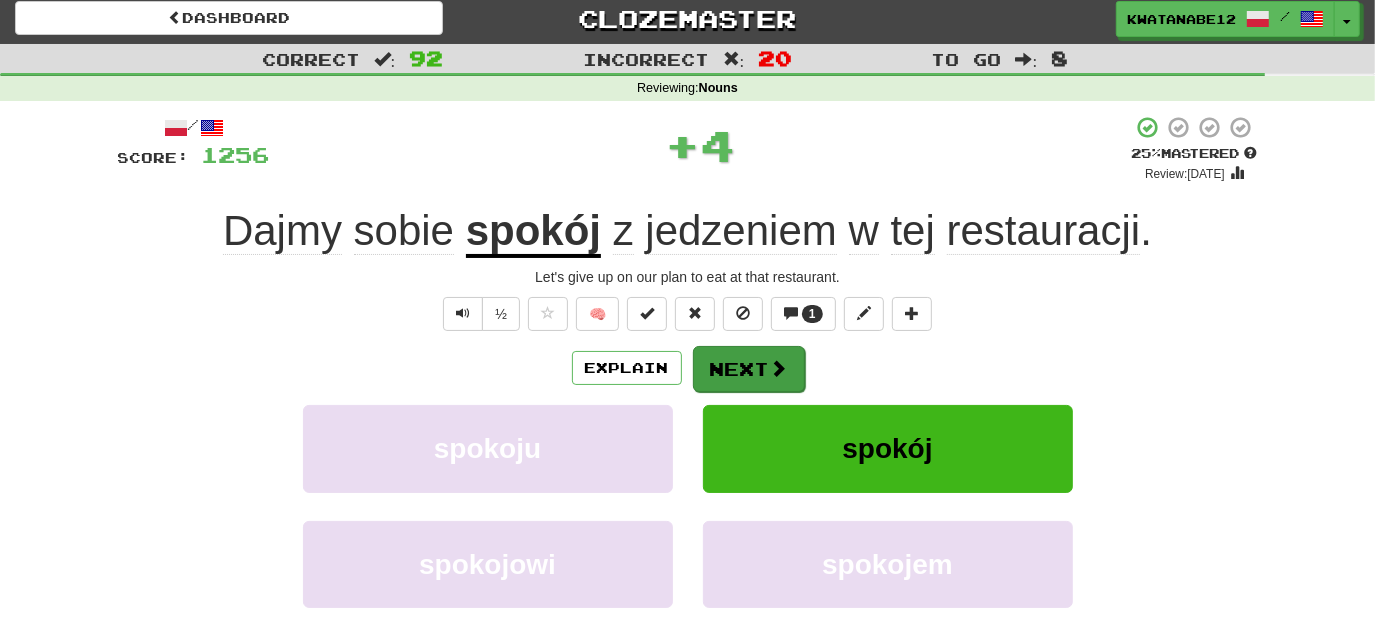 click on "Next" at bounding box center [749, 369] 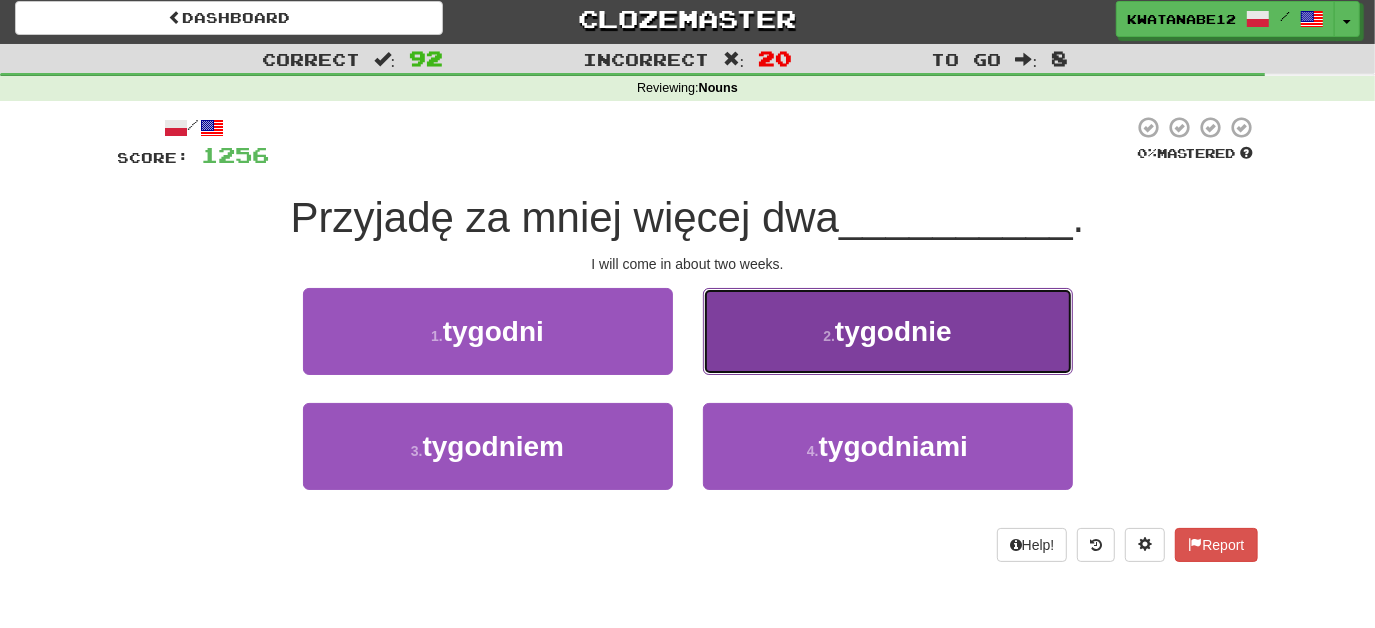 drag, startPoint x: 760, startPoint y: 339, endPoint x: 768, endPoint y: 346, distance: 10.630146 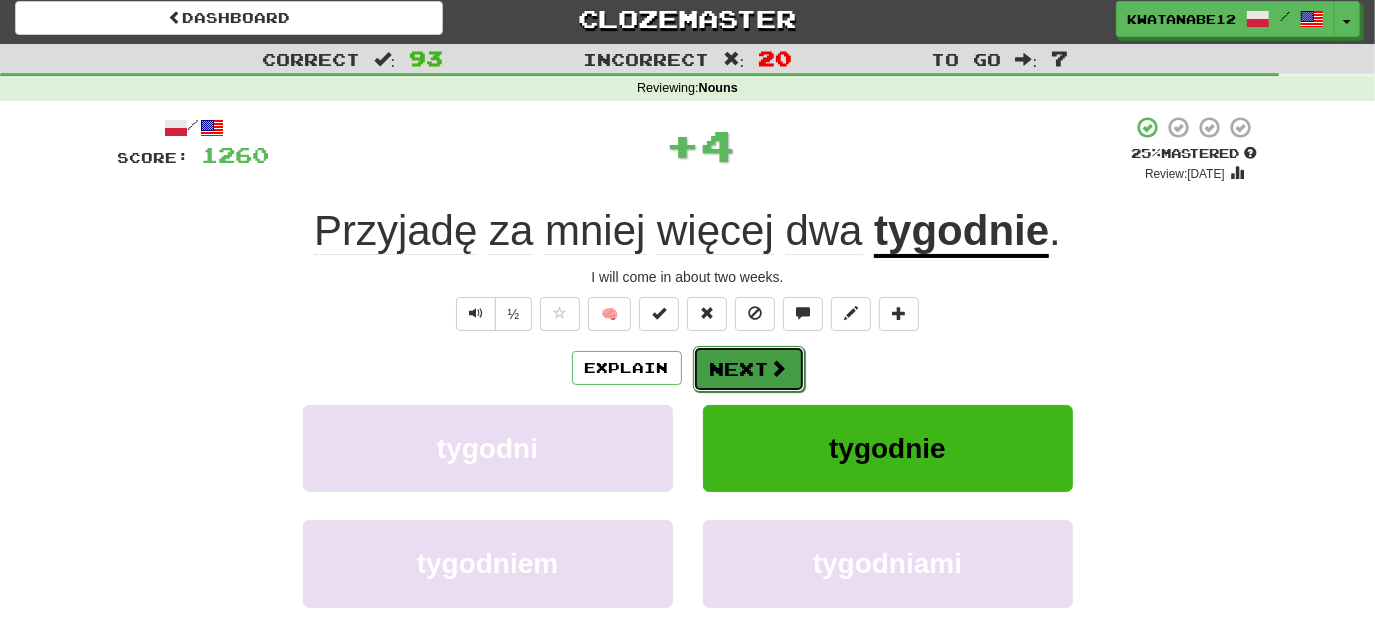 click on "Next" at bounding box center (749, 369) 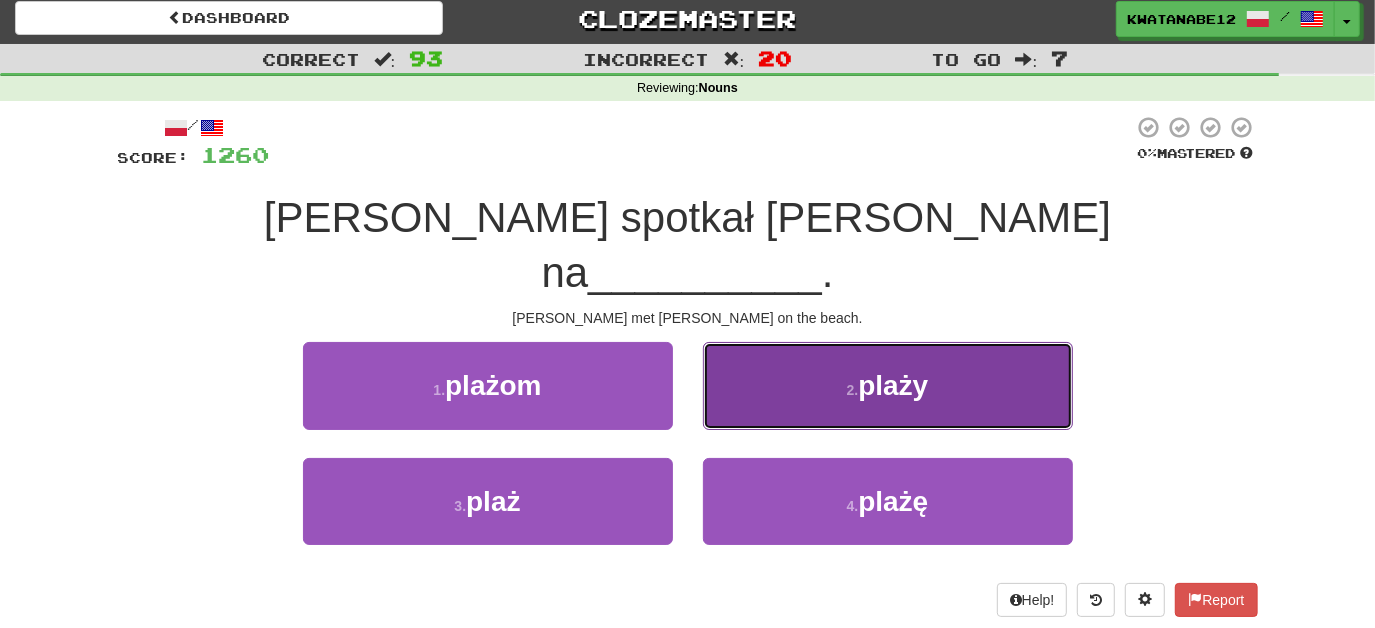 click on "2 .  plaży" at bounding box center (888, 385) 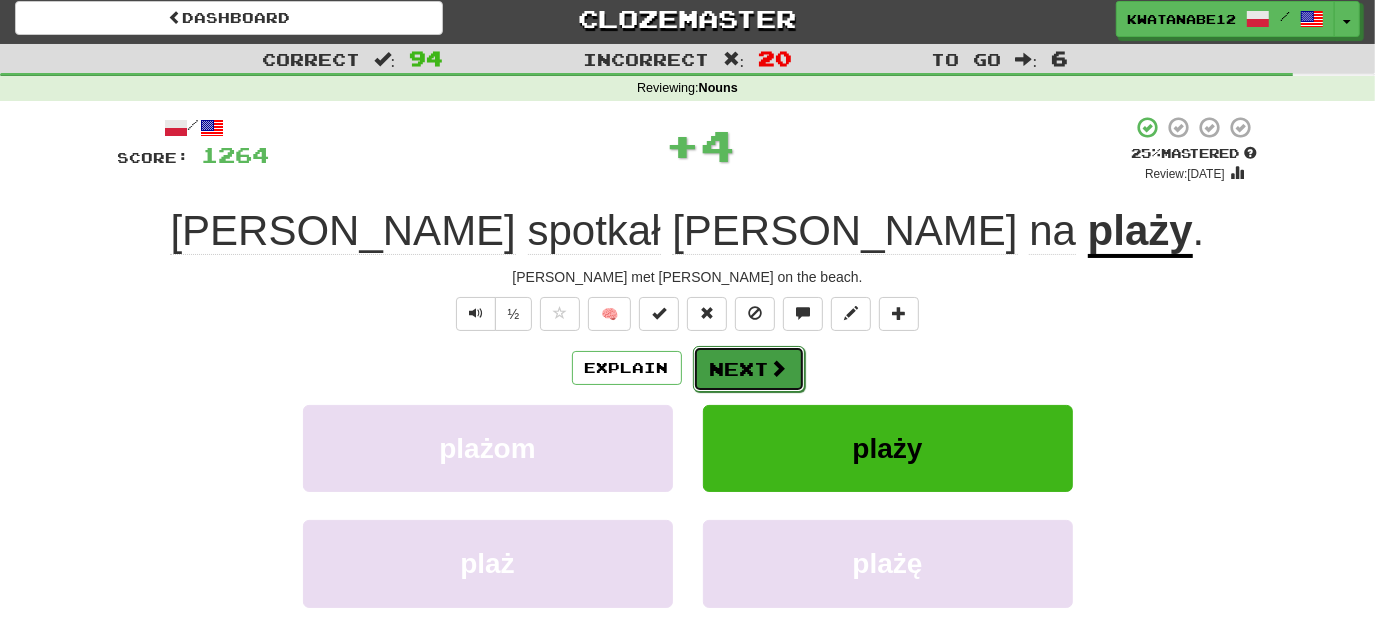 click at bounding box center [779, 368] 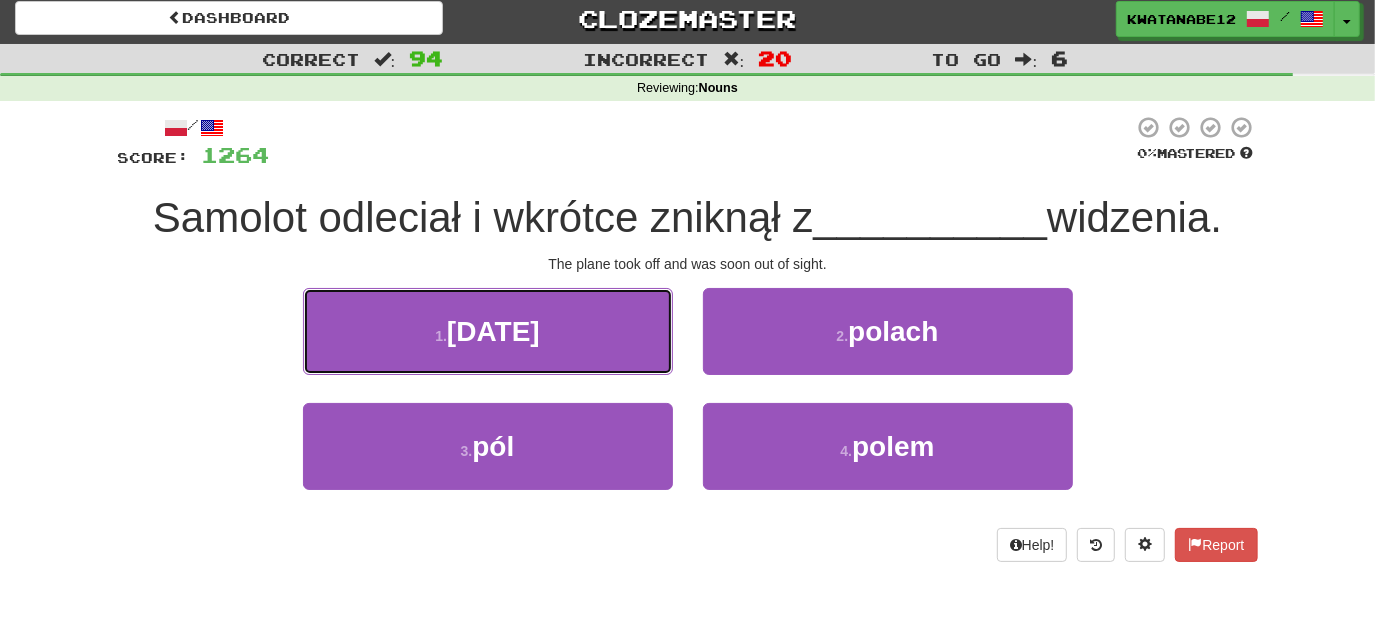 drag, startPoint x: 634, startPoint y: 309, endPoint x: 661, endPoint y: 335, distance: 37.48333 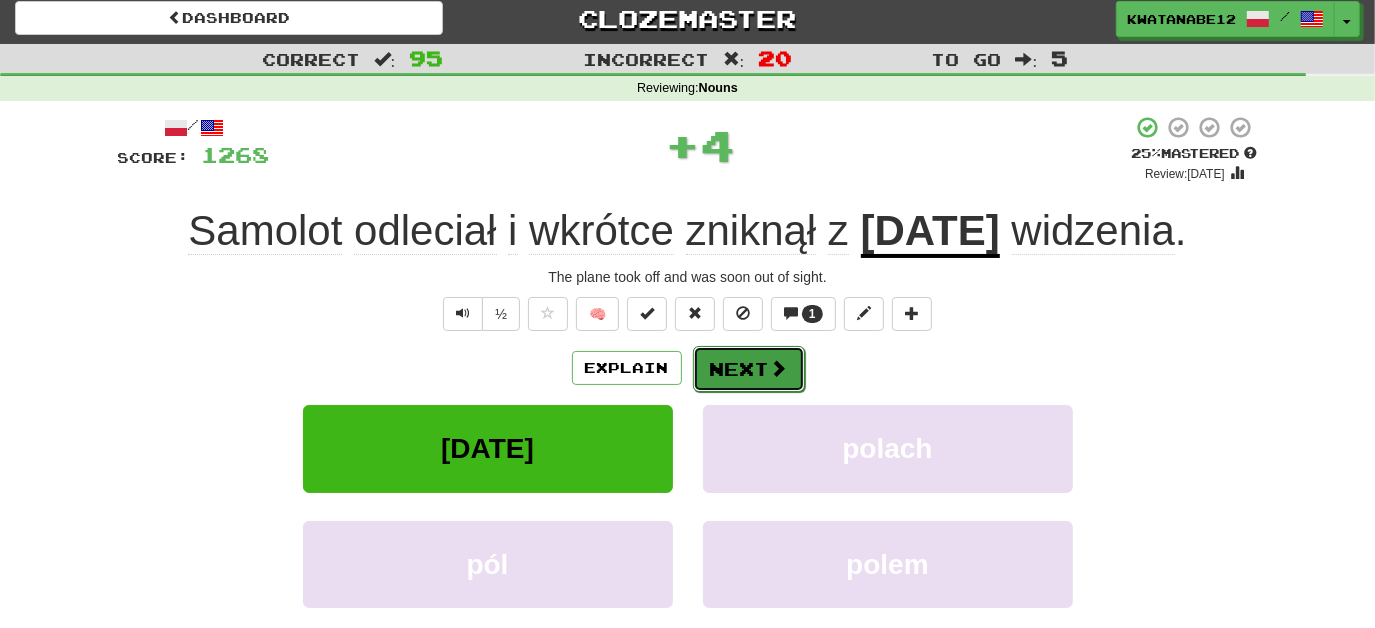 drag, startPoint x: 752, startPoint y: 345, endPoint x: 758, endPoint y: 354, distance: 10.816654 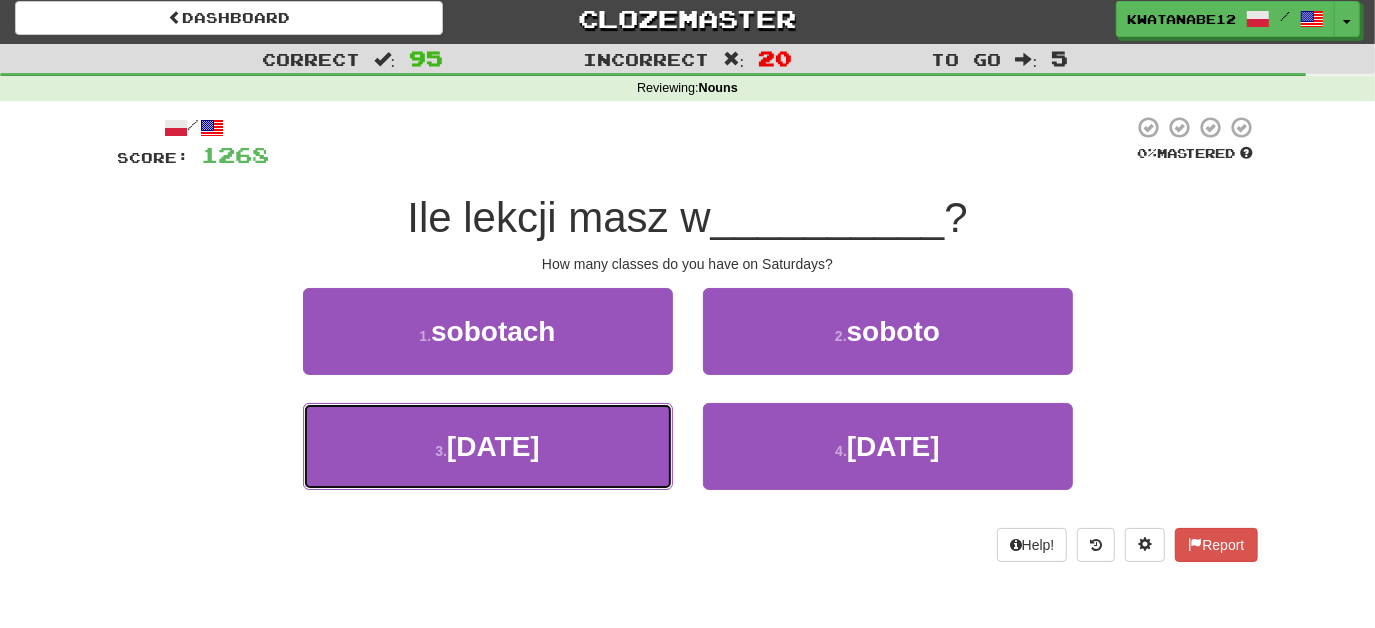 drag, startPoint x: 605, startPoint y: 428, endPoint x: 689, endPoint y: 404, distance: 87.36132 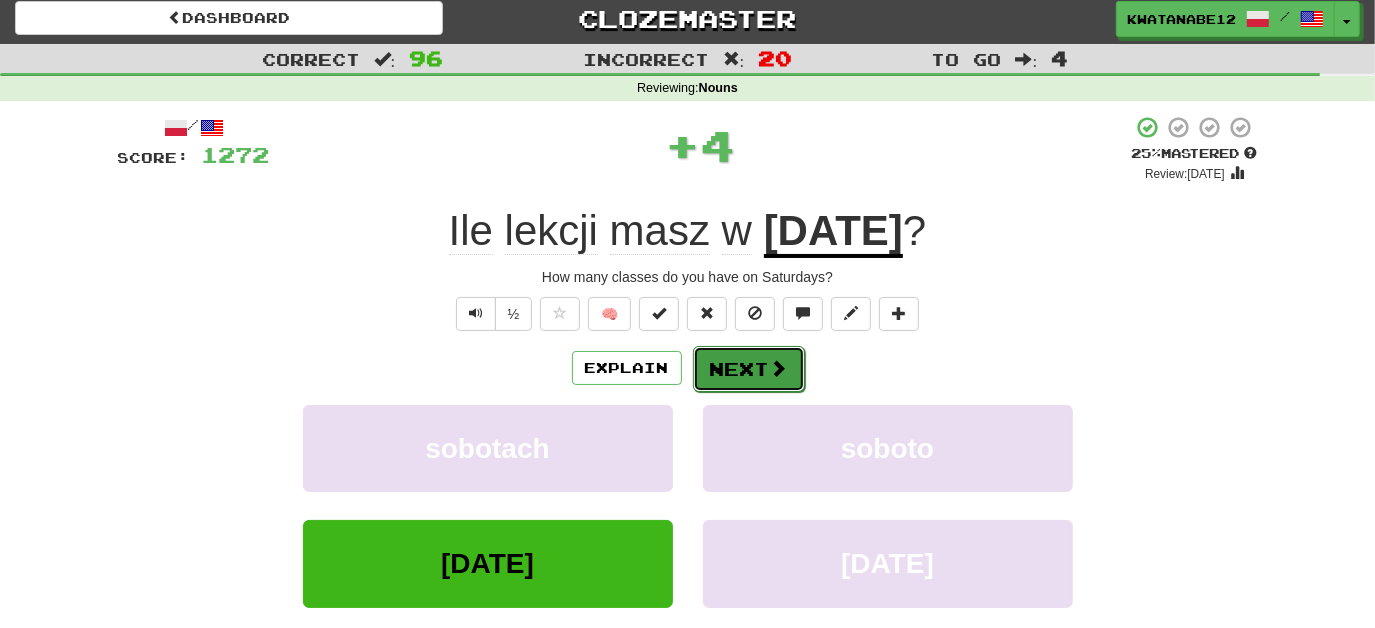 click on "Next" at bounding box center (749, 369) 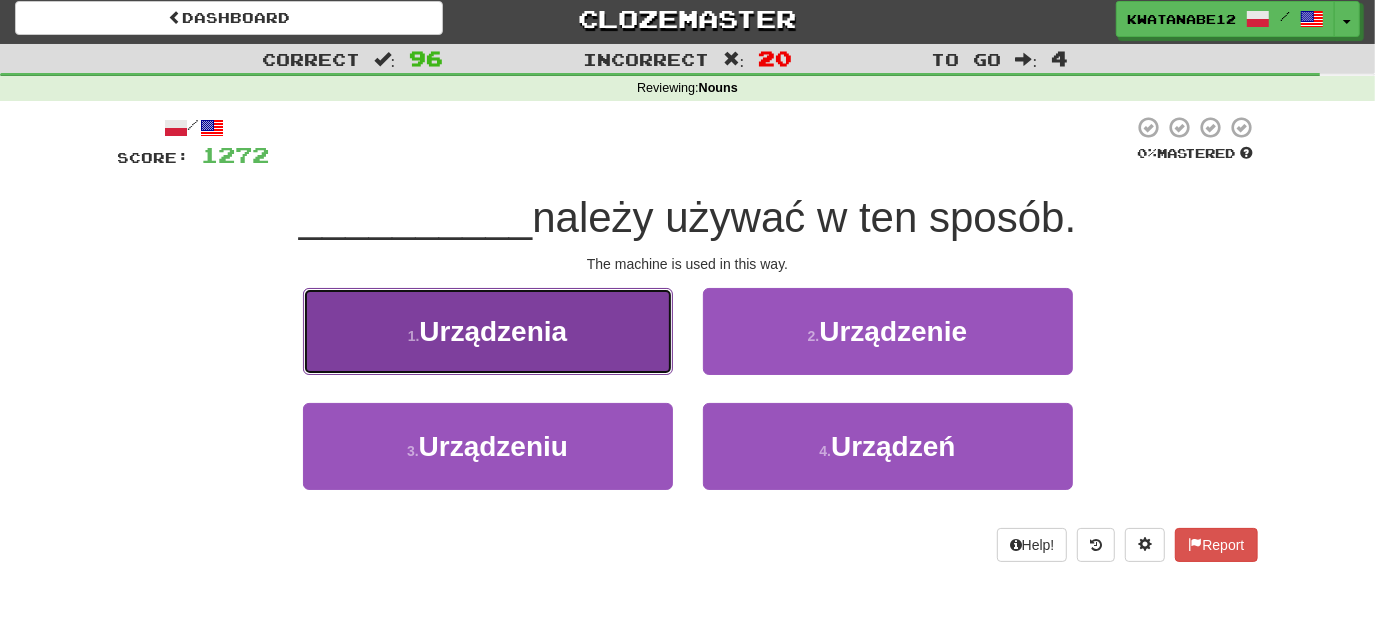 click on "1 .  Urządzenia" at bounding box center [488, 331] 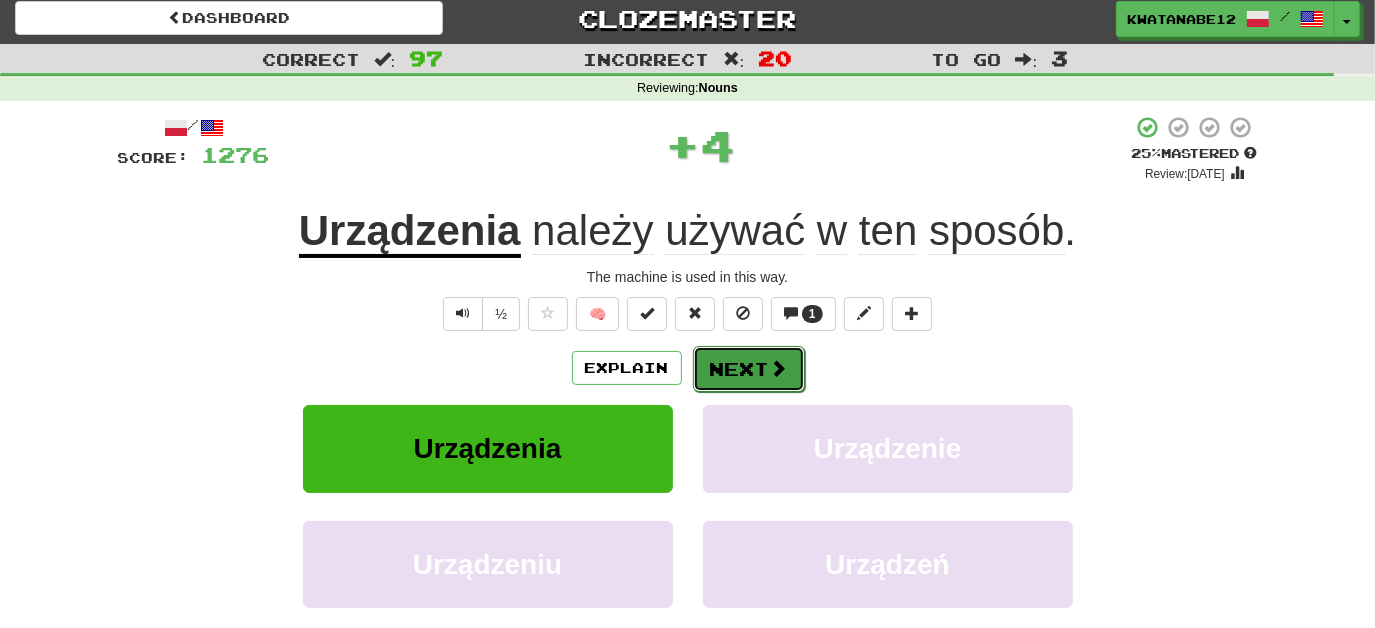 click on "Next" at bounding box center (749, 369) 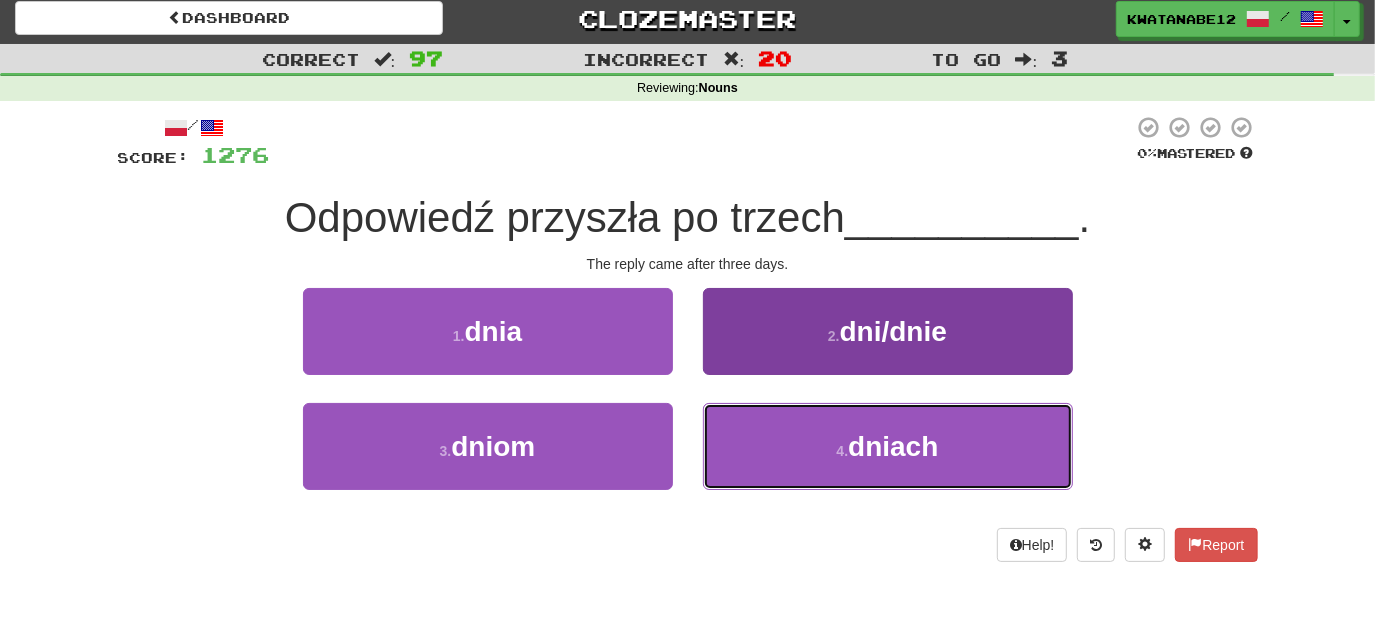 click on "4 .  dniach" at bounding box center (888, 446) 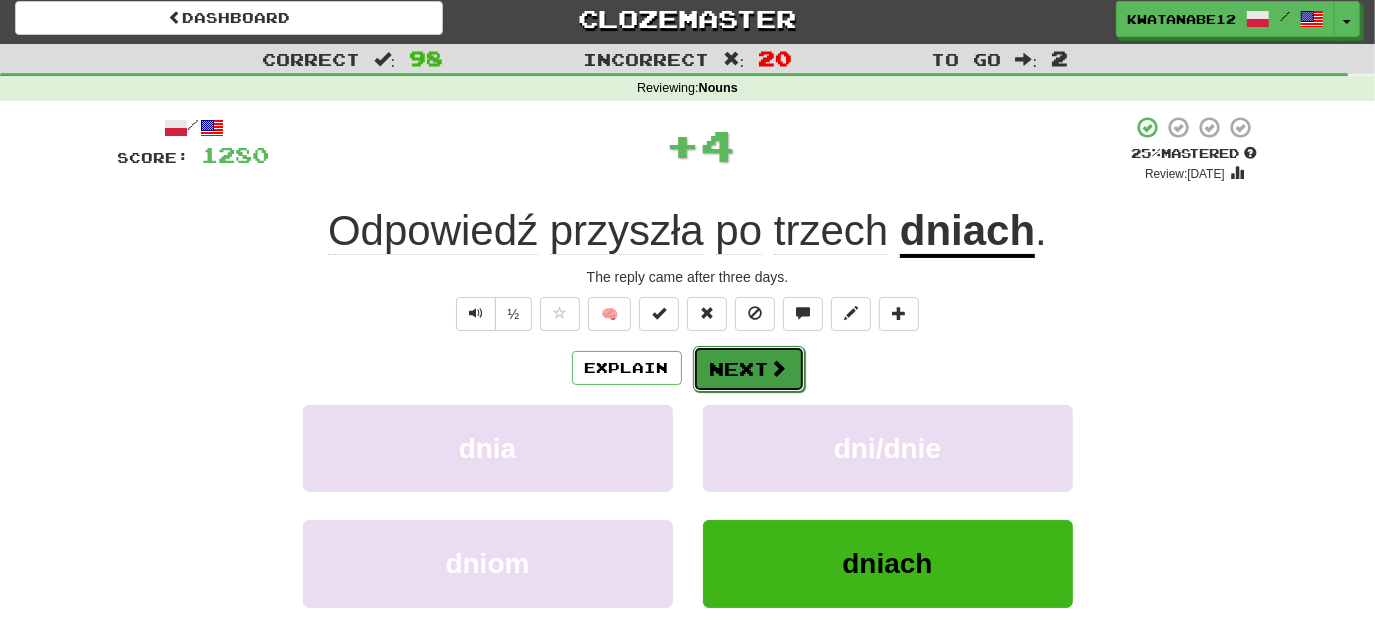 click on "Next" at bounding box center (749, 369) 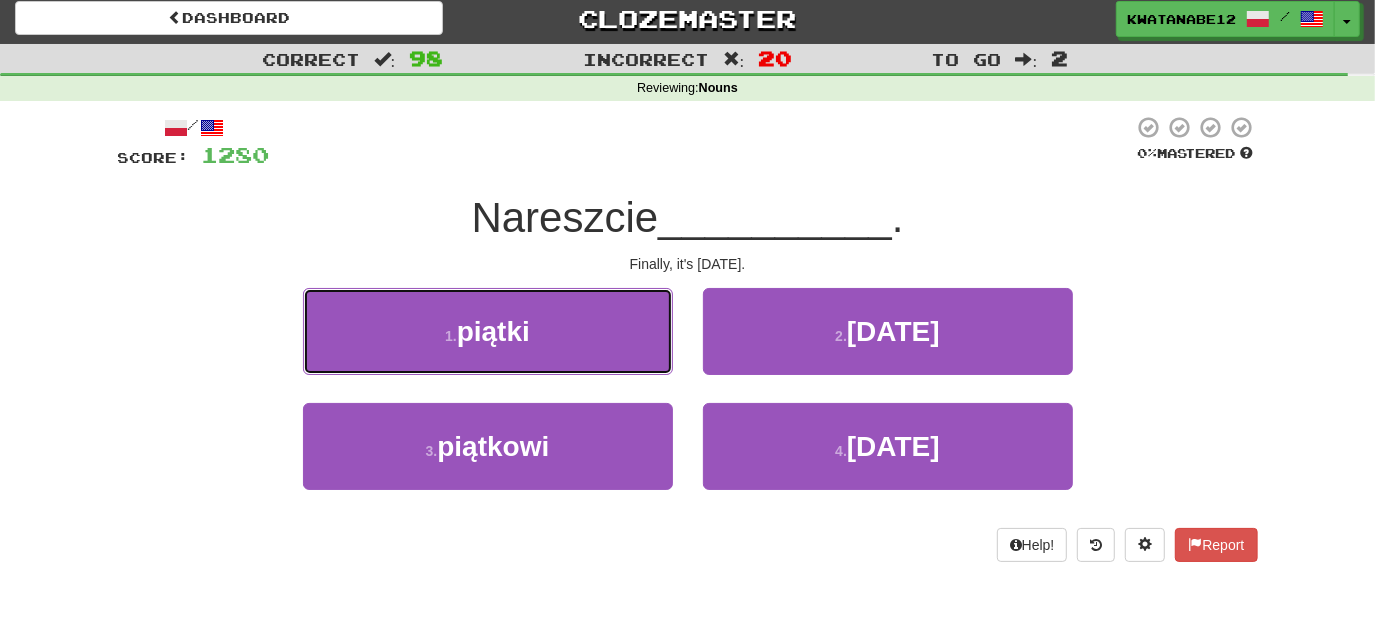 click on "1 .  piątki" at bounding box center (488, 331) 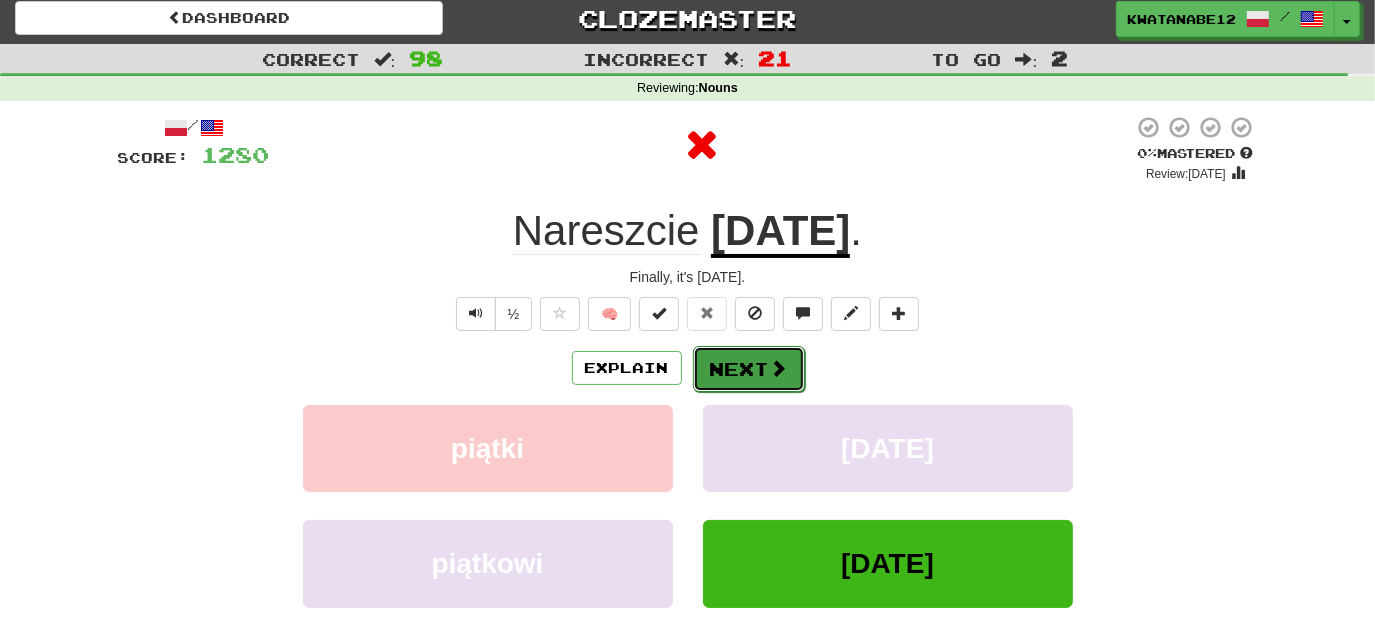 click on "Next" at bounding box center (749, 369) 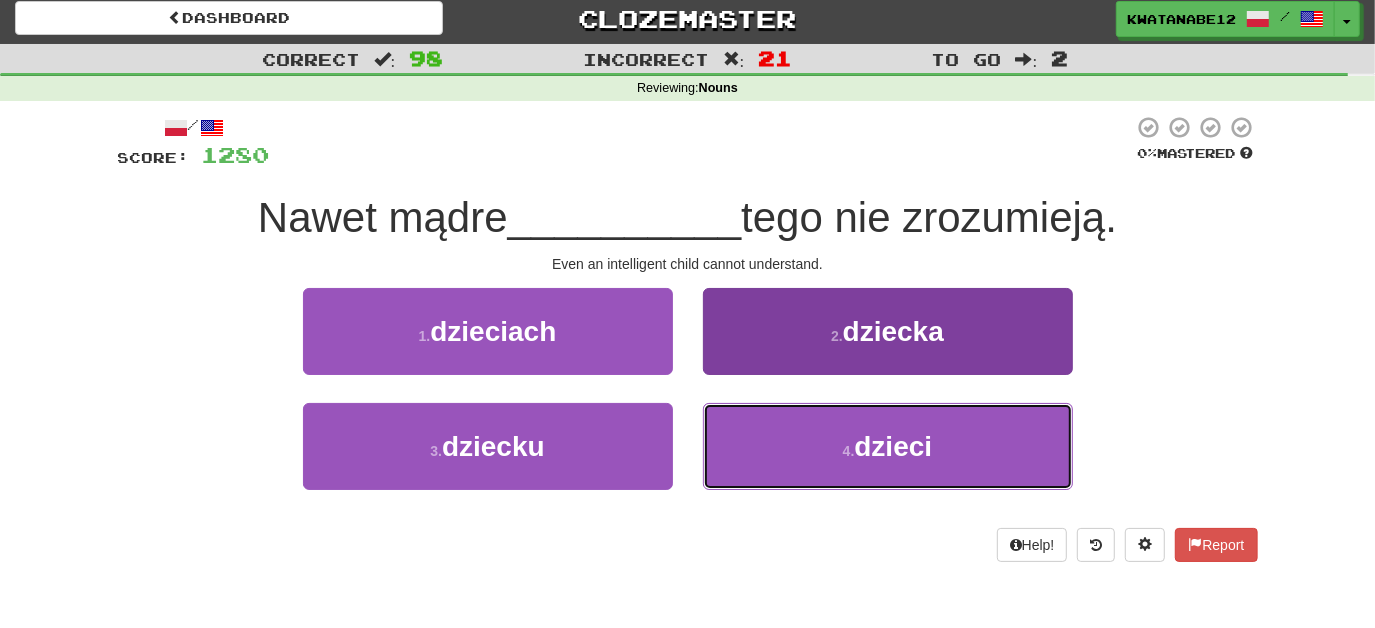 click on "4 .  dzieci" at bounding box center [888, 446] 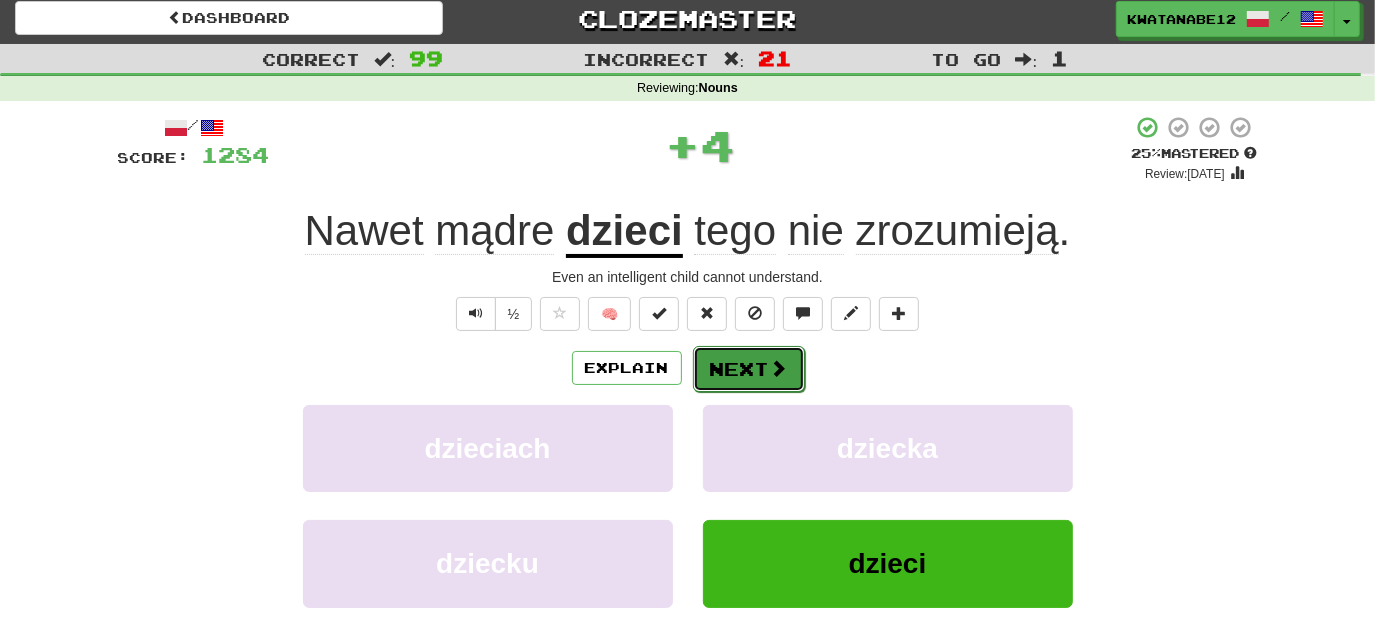 click on "Next" at bounding box center [749, 369] 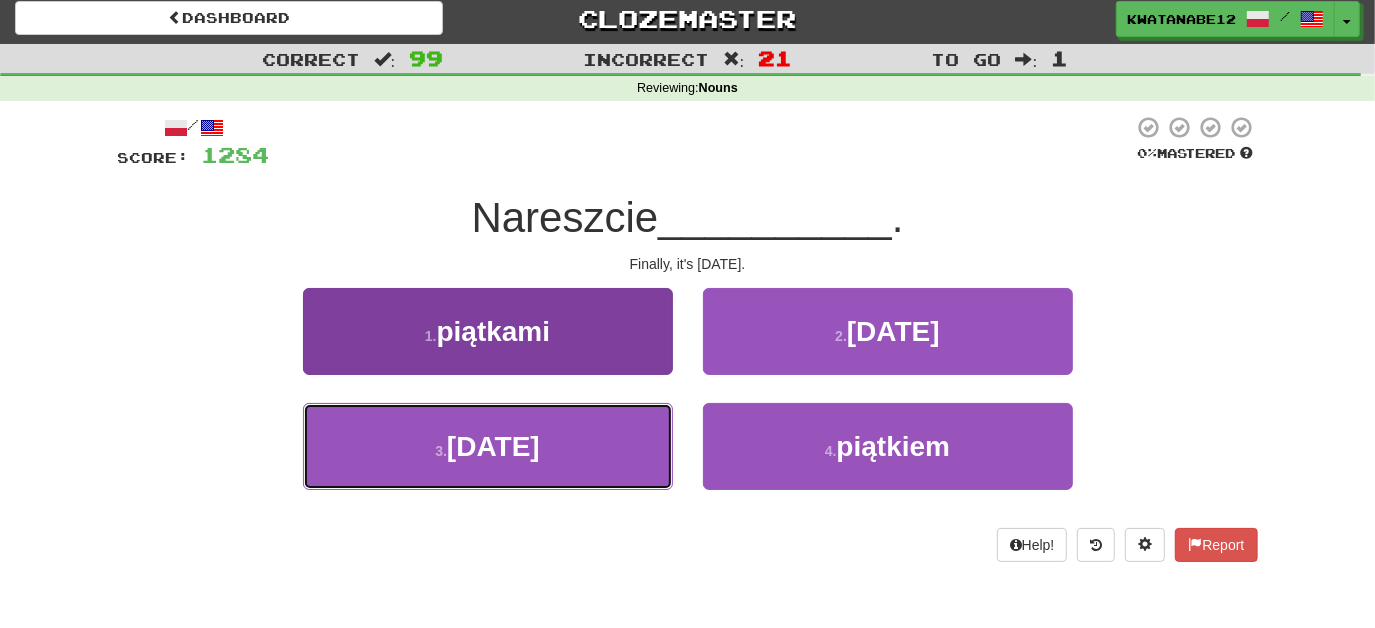 click on "3 .  piątek" at bounding box center (488, 446) 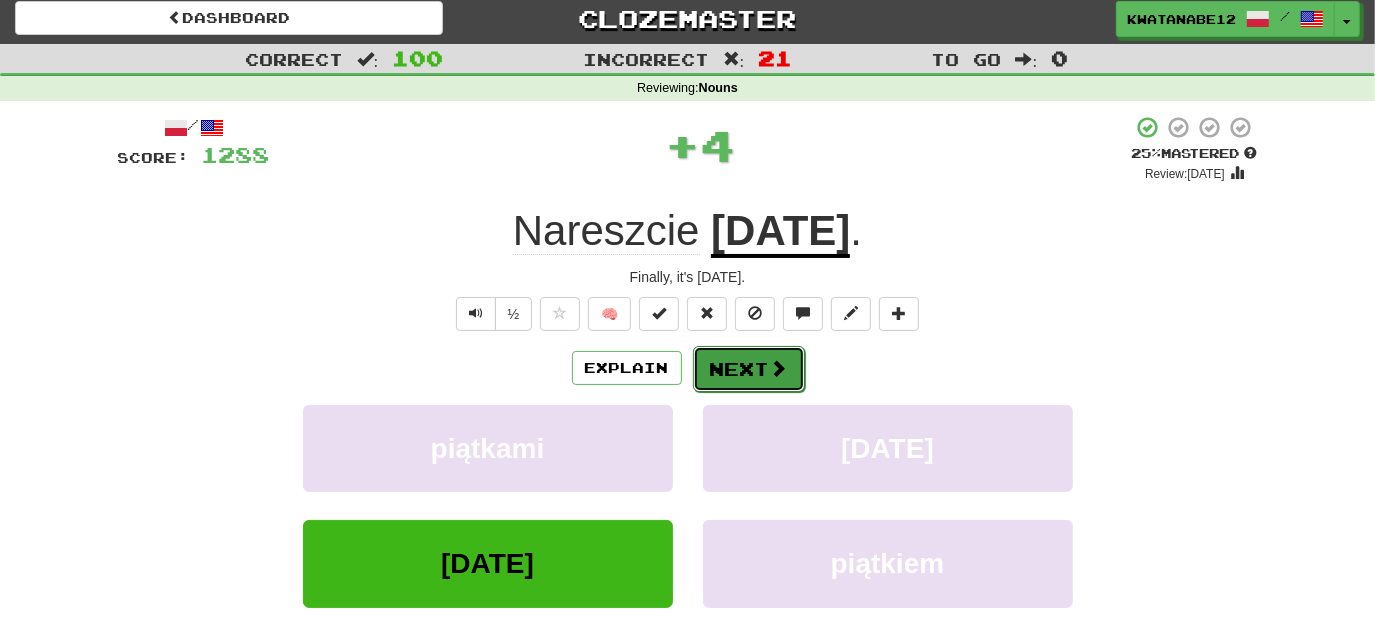 click on "Next" at bounding box center (749, 369) 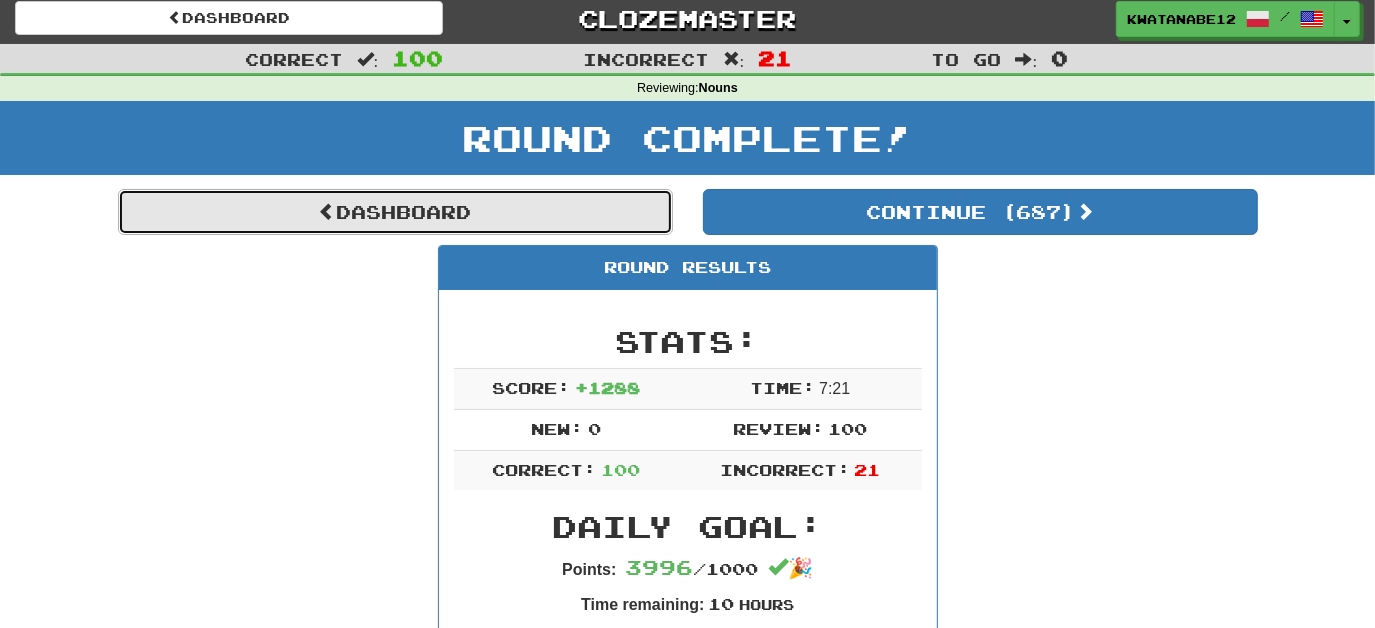 click on "Dashboard" at bounding box center (395, 212) 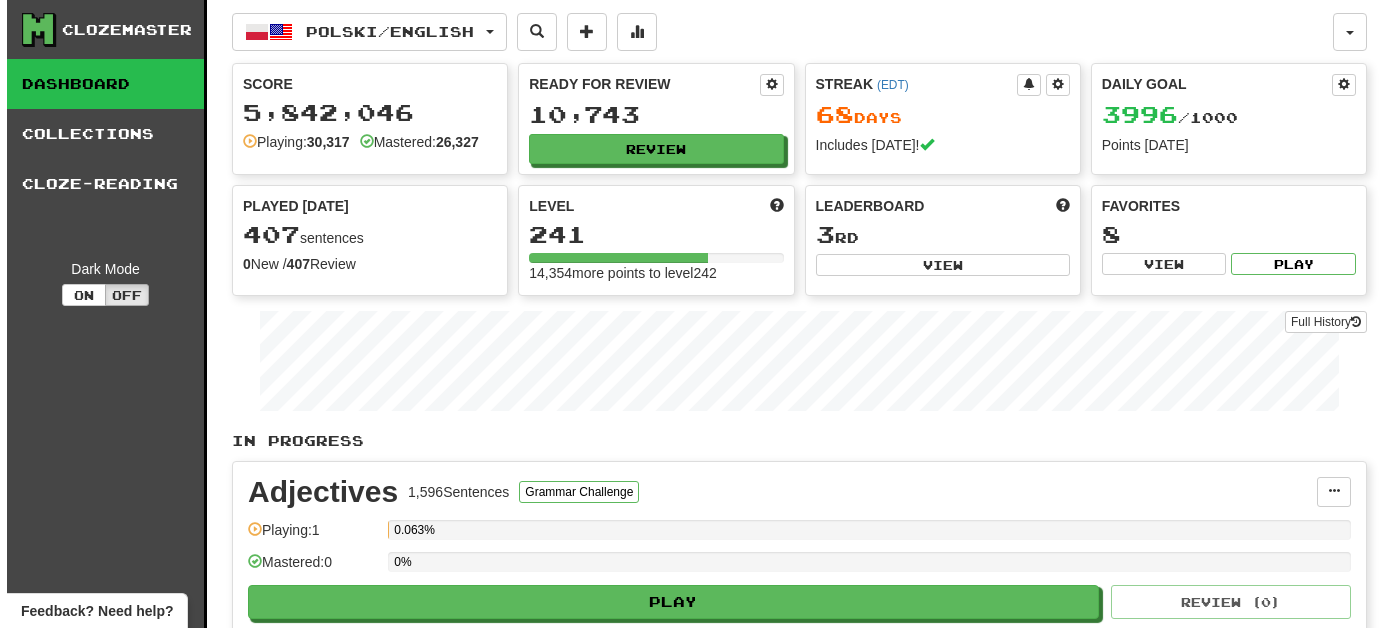 scroll, scrollTop: 0, scrollLeft: 0, axis: both 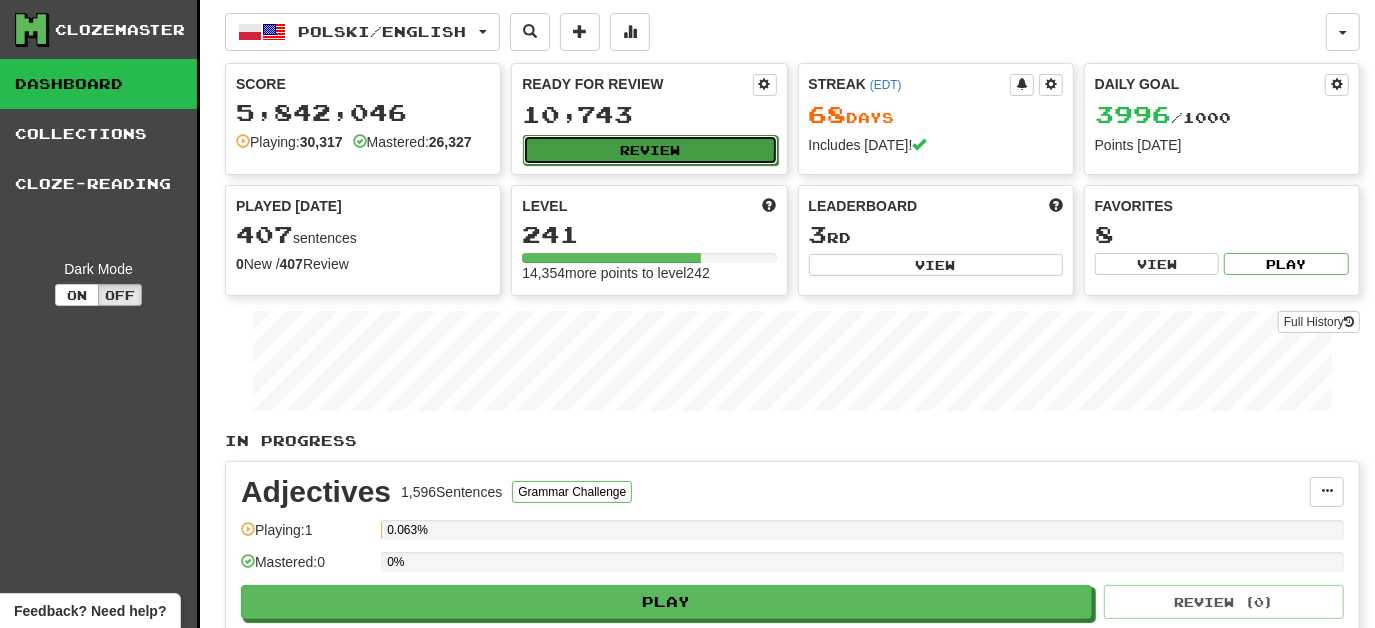 click on "Review" at bounding box center (650, 150) 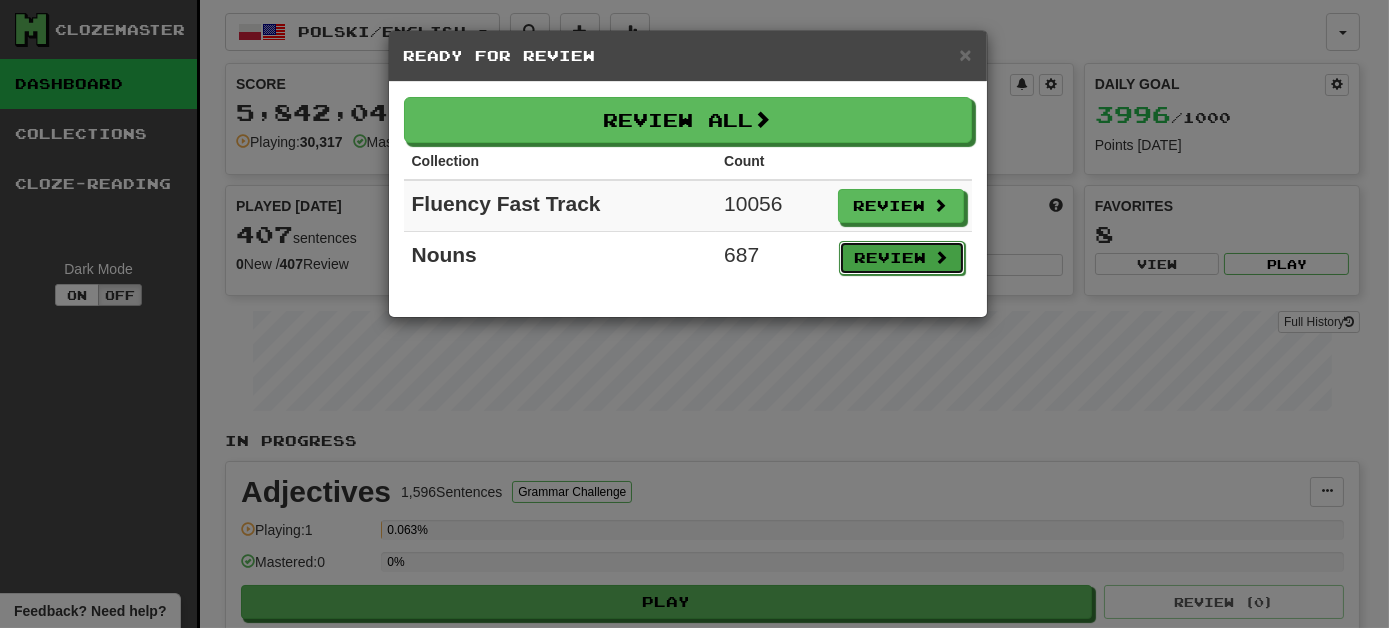 click on "Review" at bounding box center (902, 258) 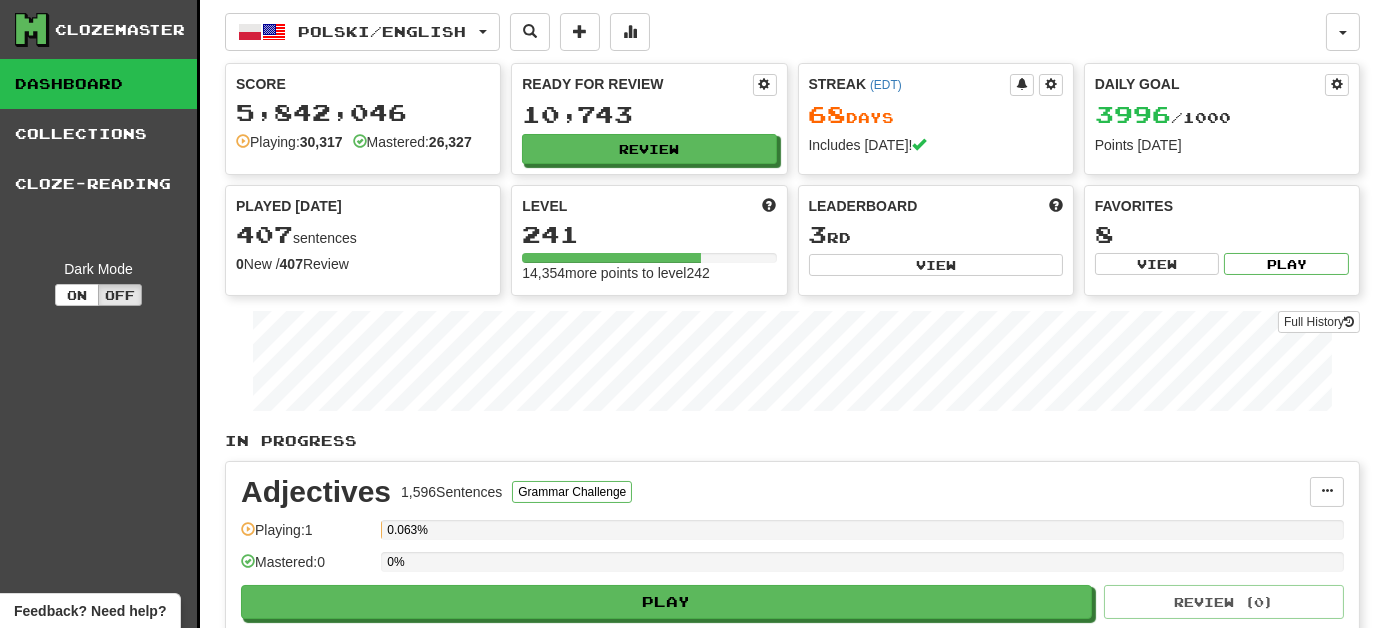 select on "***" 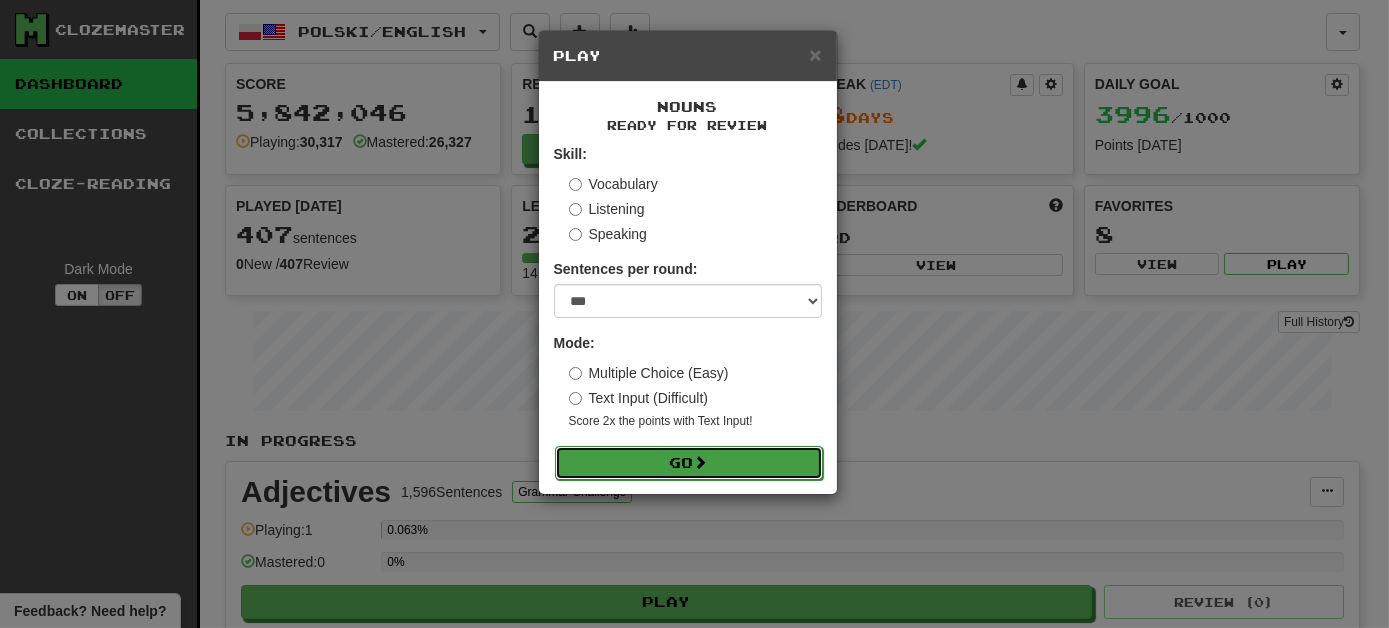 click on "Go" at bounding box center (689, 463) 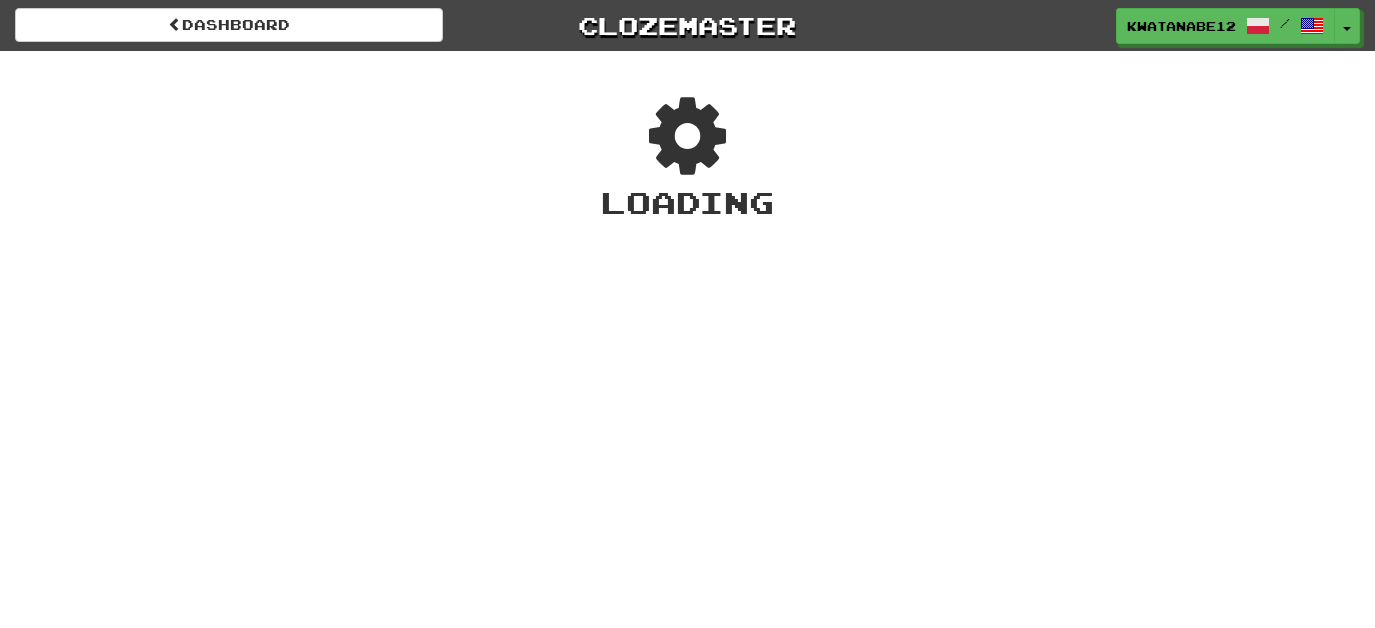 scroll, scrollTop: 0, scrollLeft: 0, axis: both 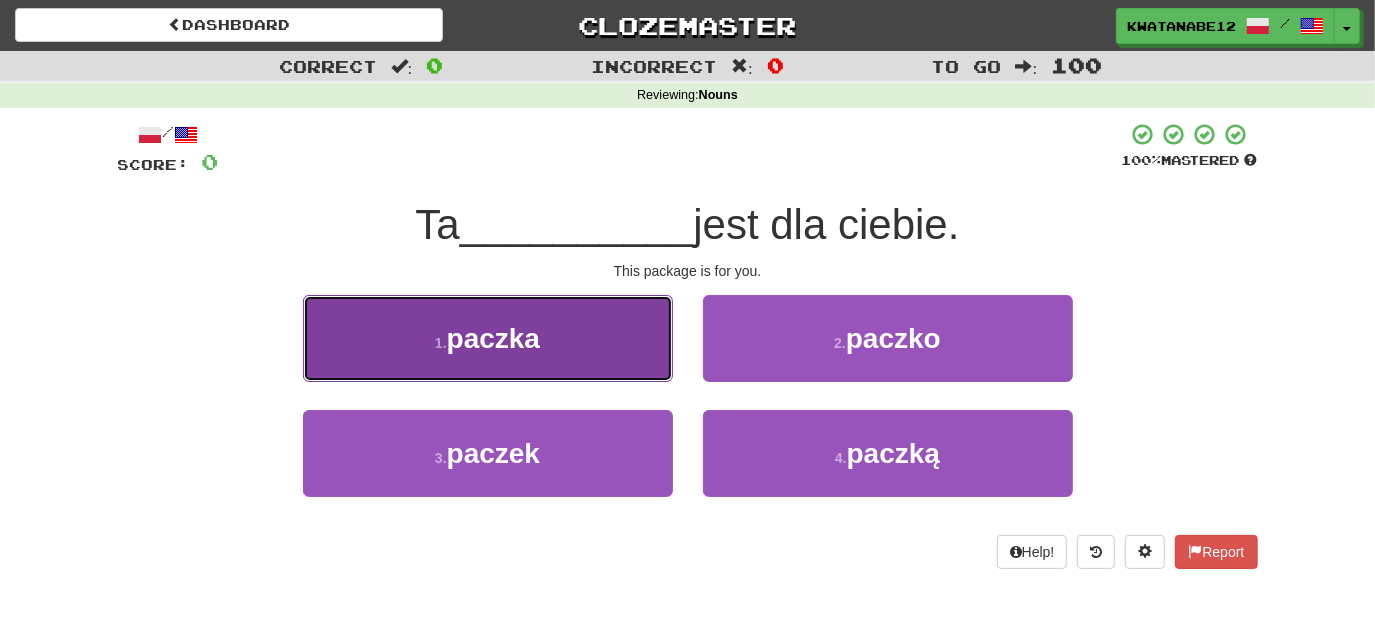 drag, startPoint x: 615, startPoint y: 347, endPoint x: 625, endPoint y: 354, distance: 12.206555 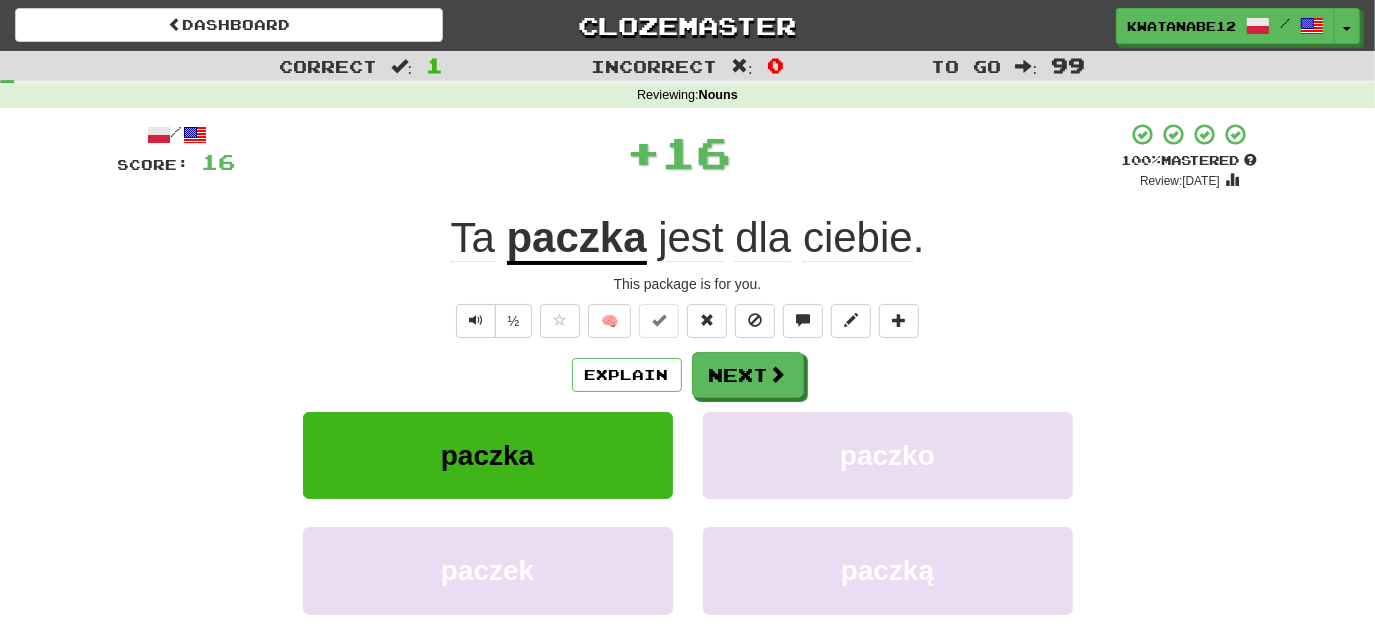 click on "Explain Next paczka paczko paczek paczką Learn more: paczka paczko paczek paczką" at bounding box center [688, 512] 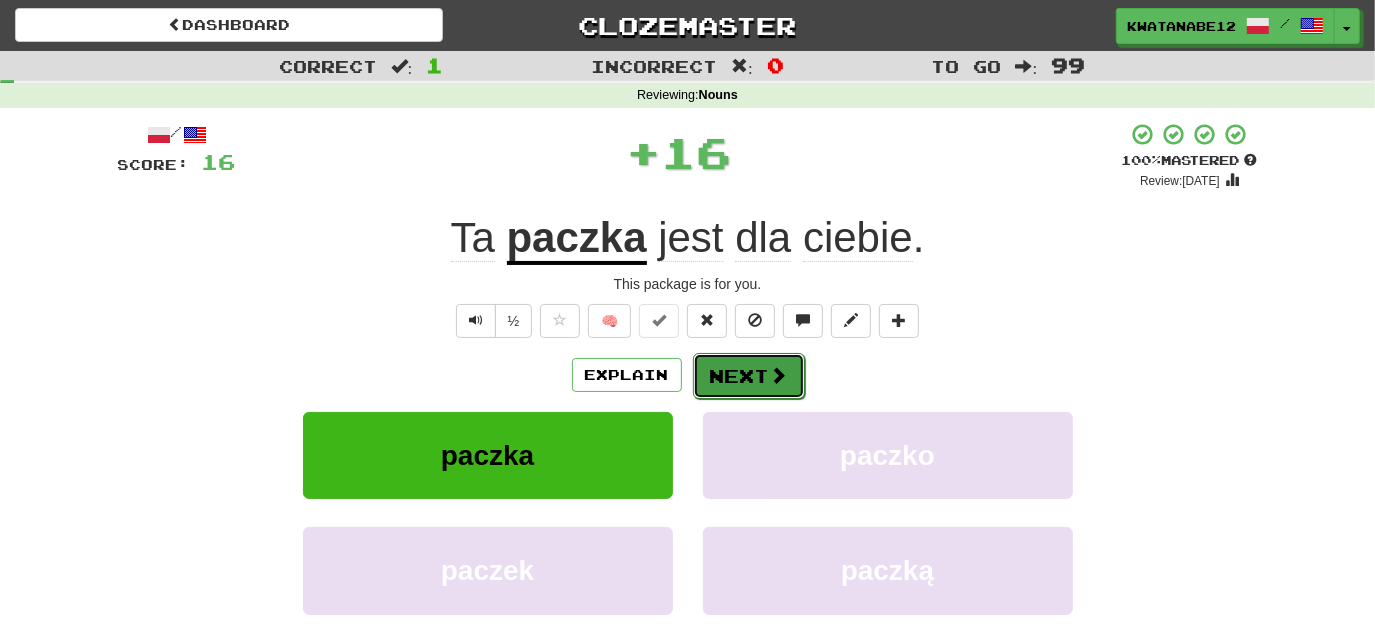 click on "Next" at bounding box center (749, 376) 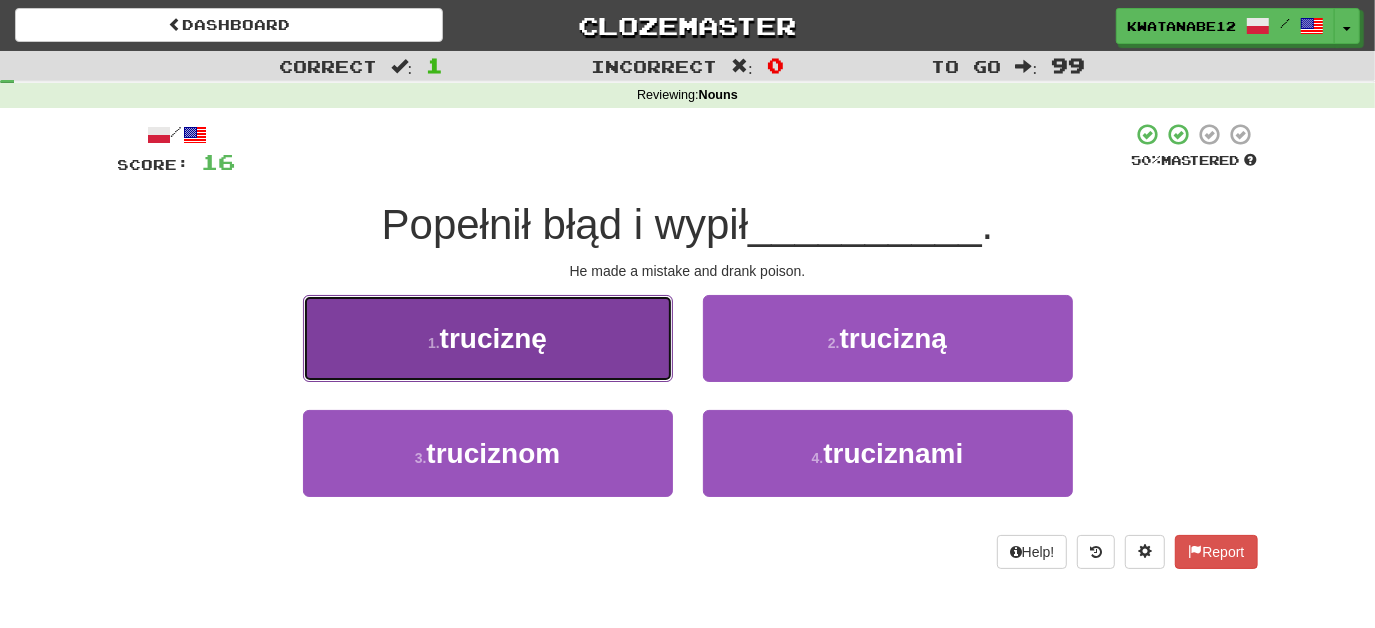 click on "1 .  truciznę" at bounding box center [488, 338] 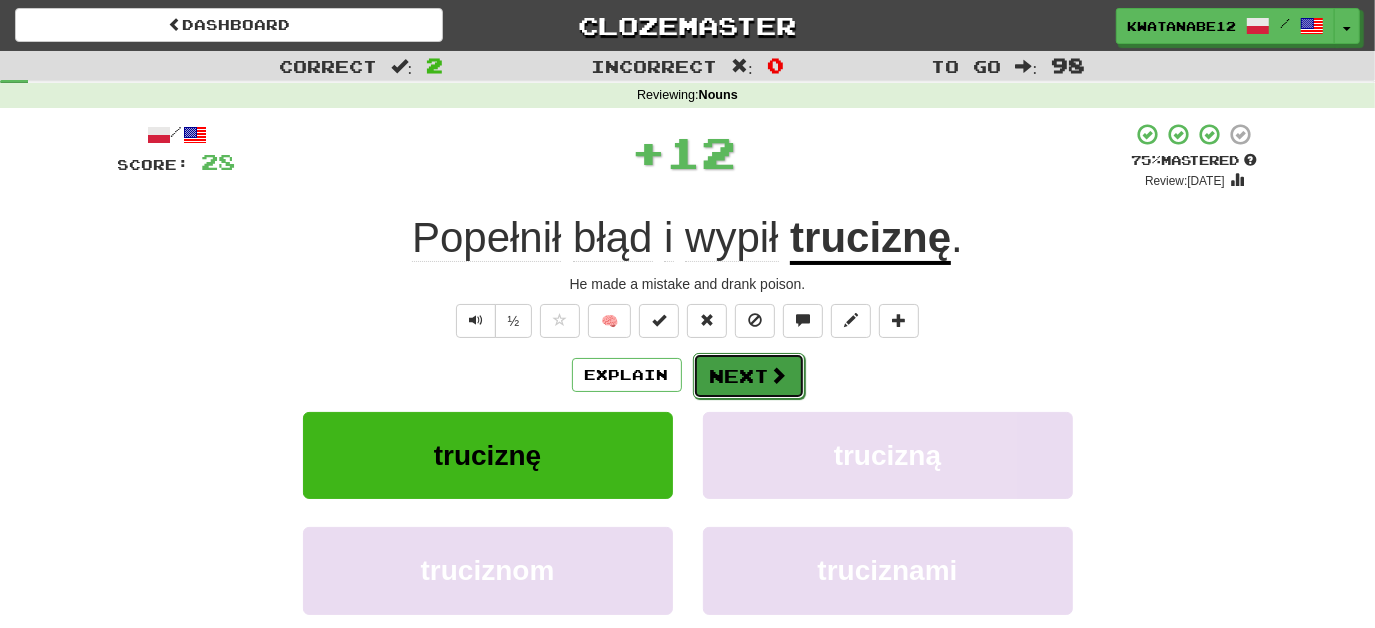 click on "Next" at bounding box center [749, 376] 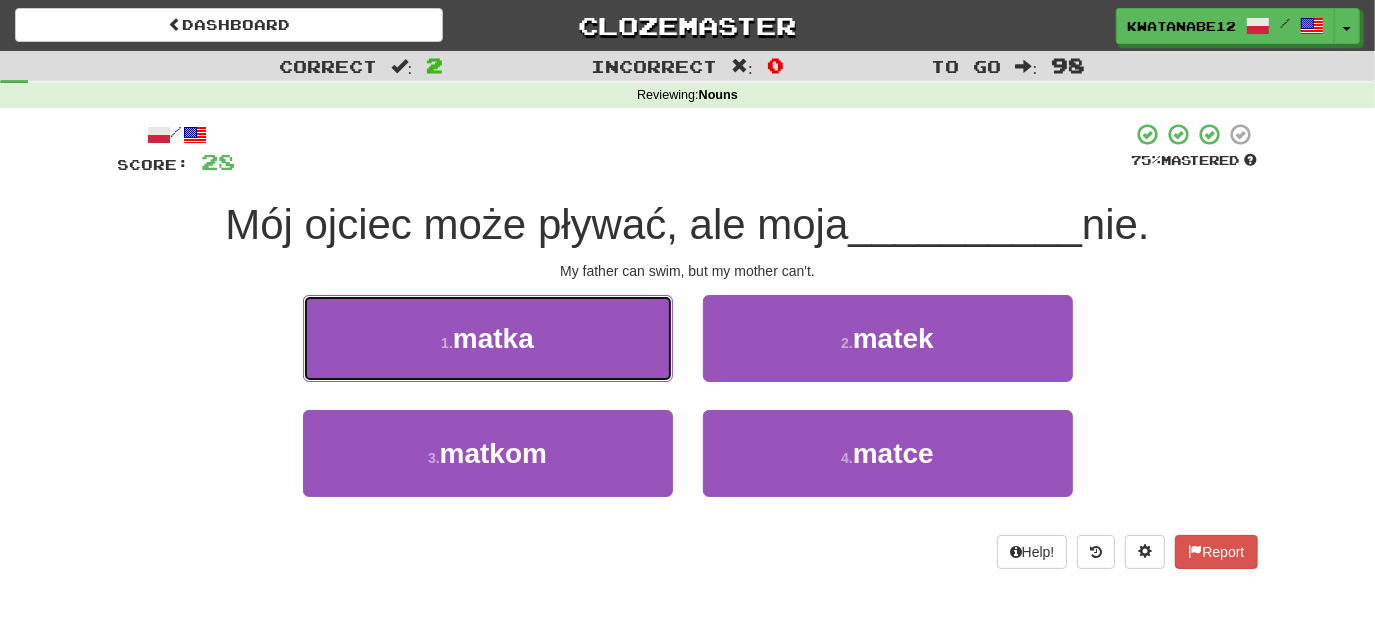click on "1 .  matka" at bounding box center [488, 338] 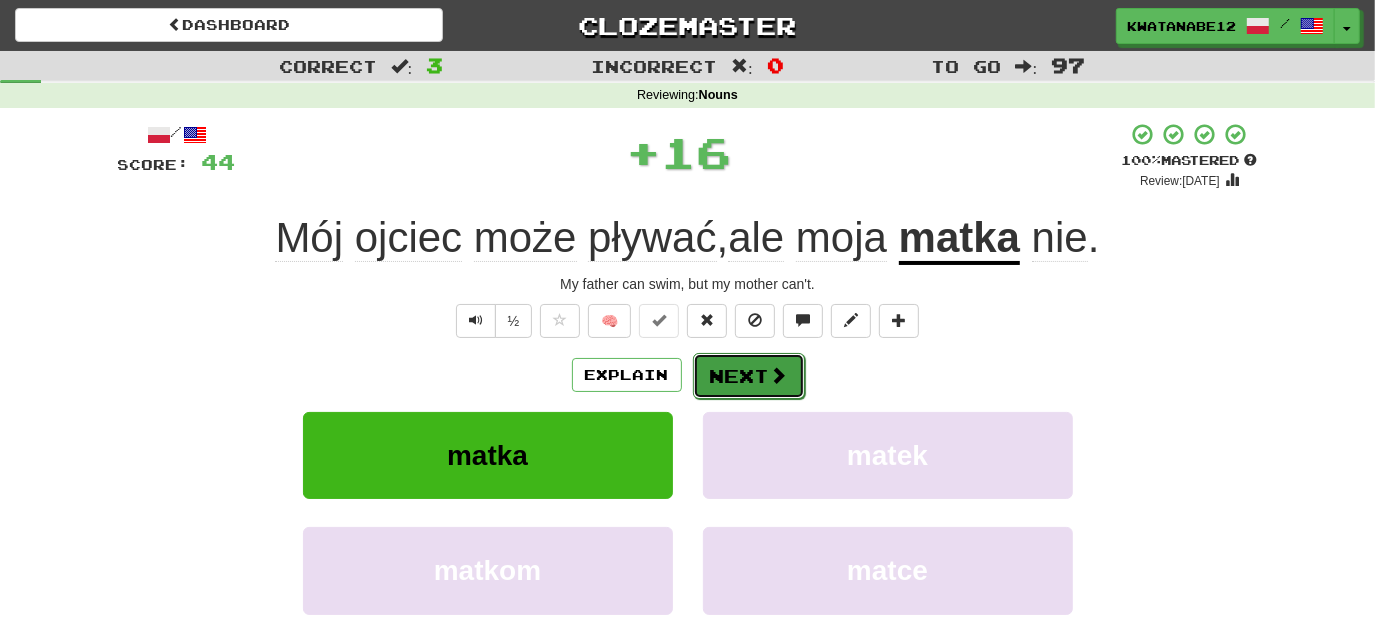 click on "Next" at bounding box center (749, 376) 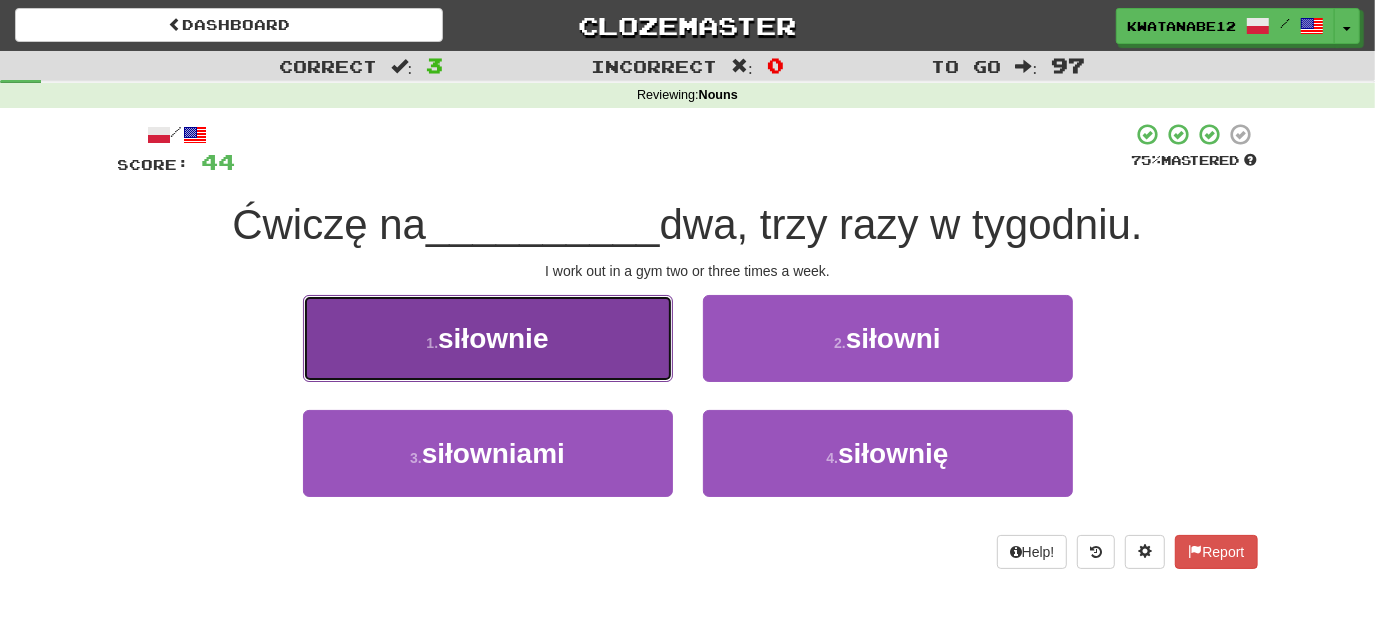 click on "1 .  siłownie" at bounding box center (488, 338) 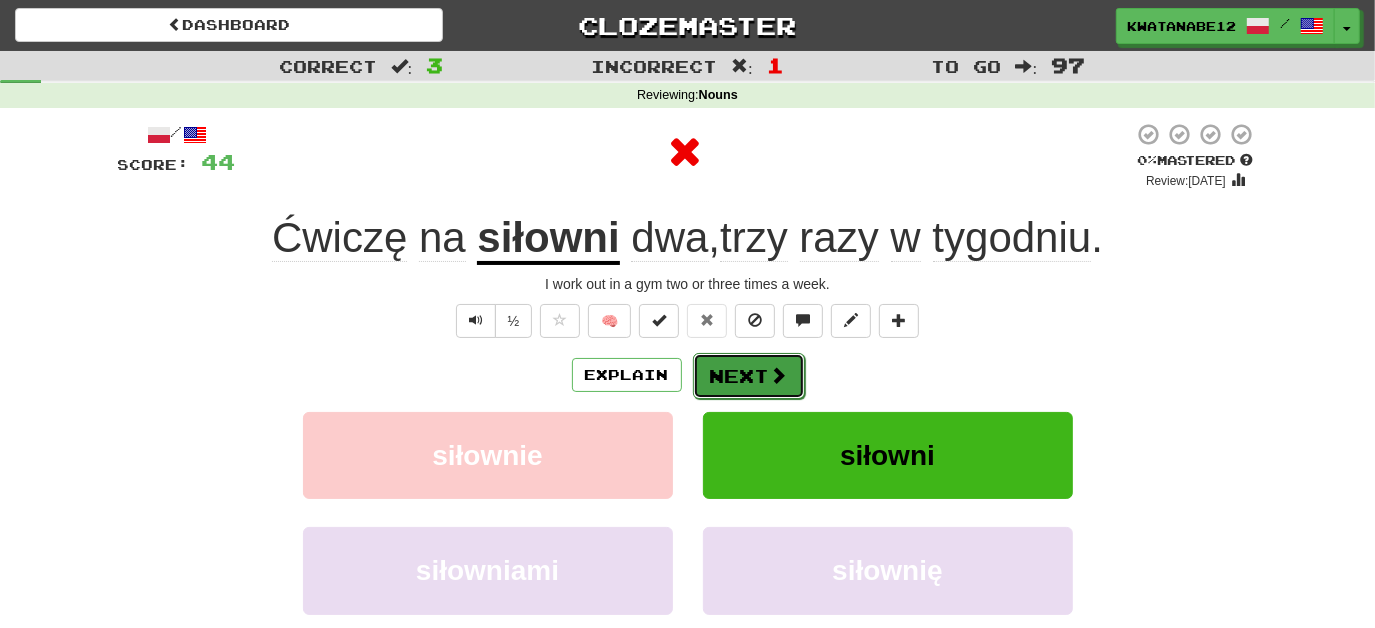 click on "Next" at bounding box center [749, 376] 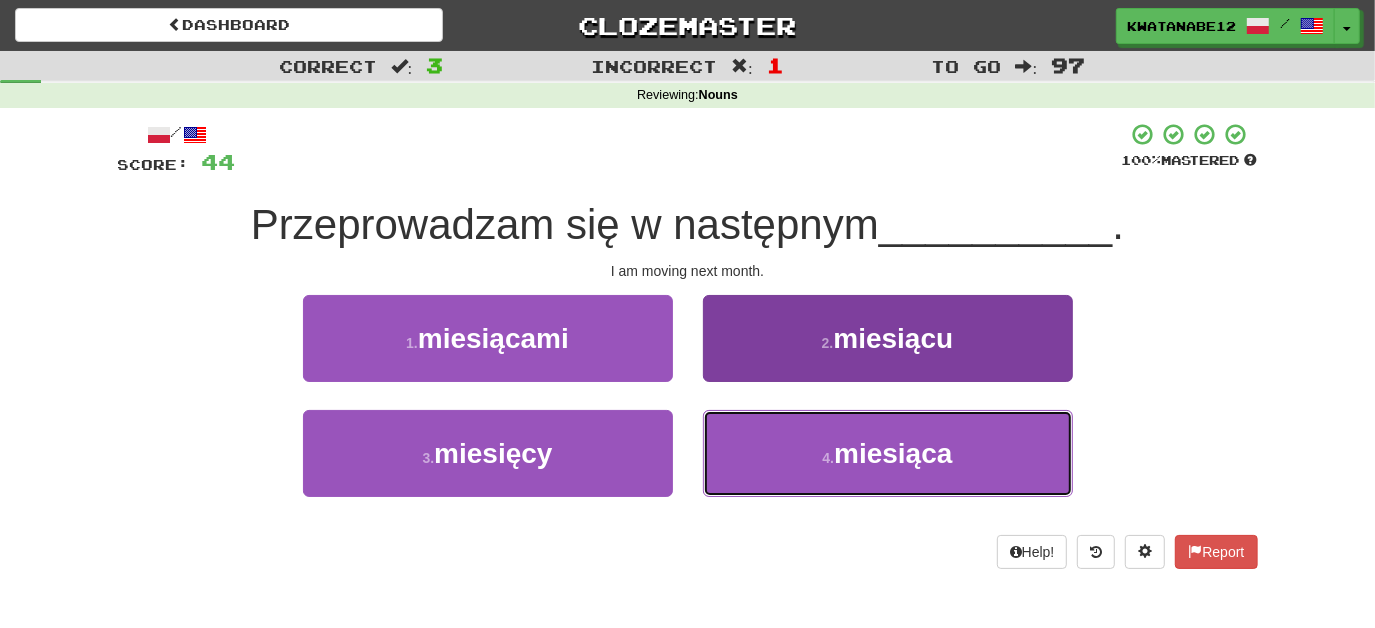 click on "4 .  miesiąca" at bounding box center (888, 453) 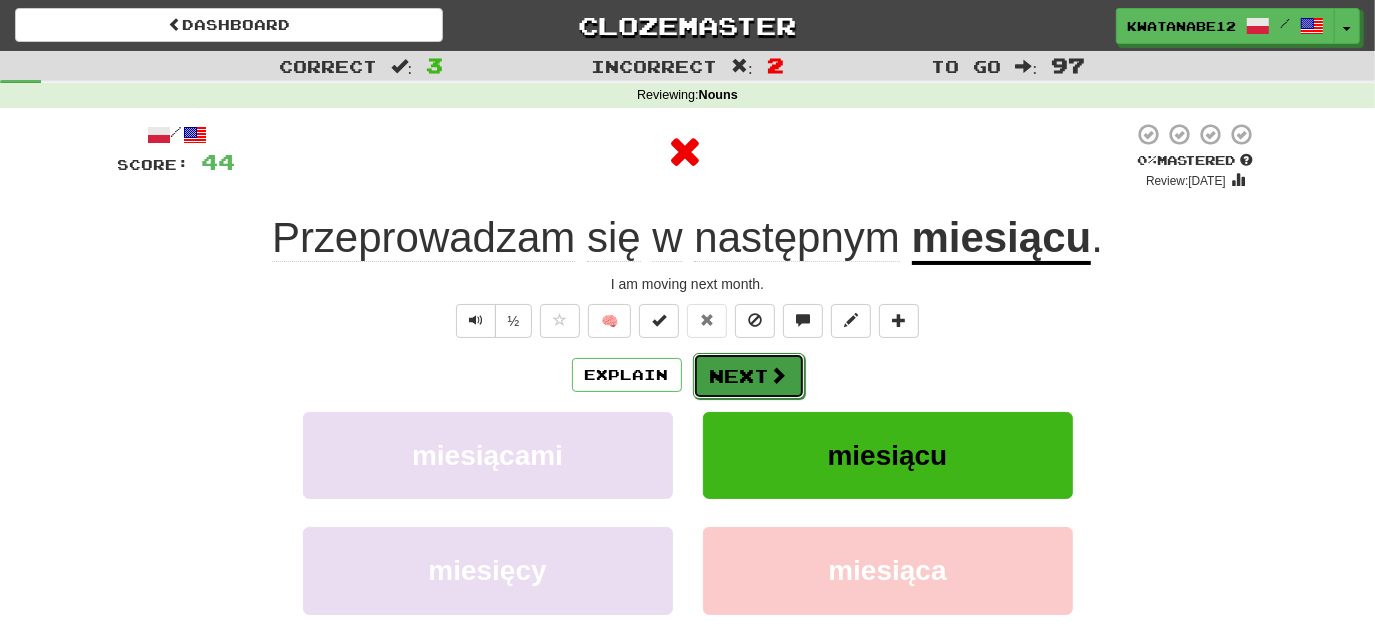 click on "Next" at bounding box center (749, 376) 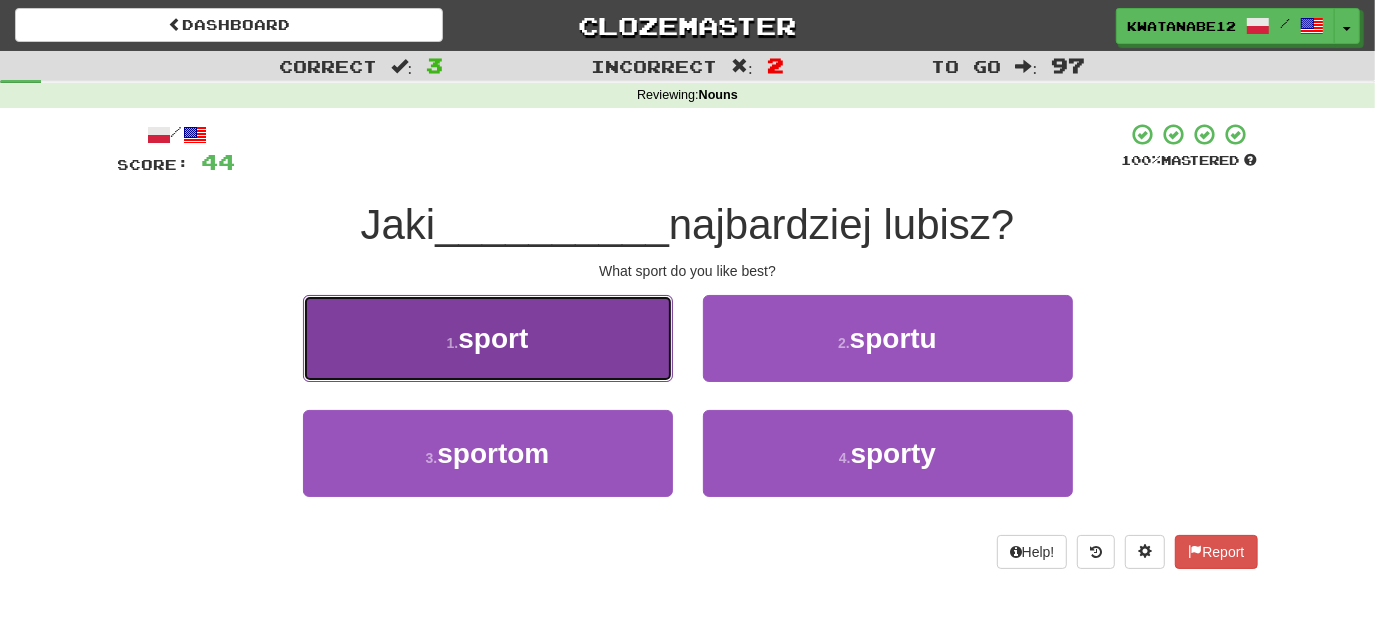 click on "1 .  sport" at bounding box center [488, 338] 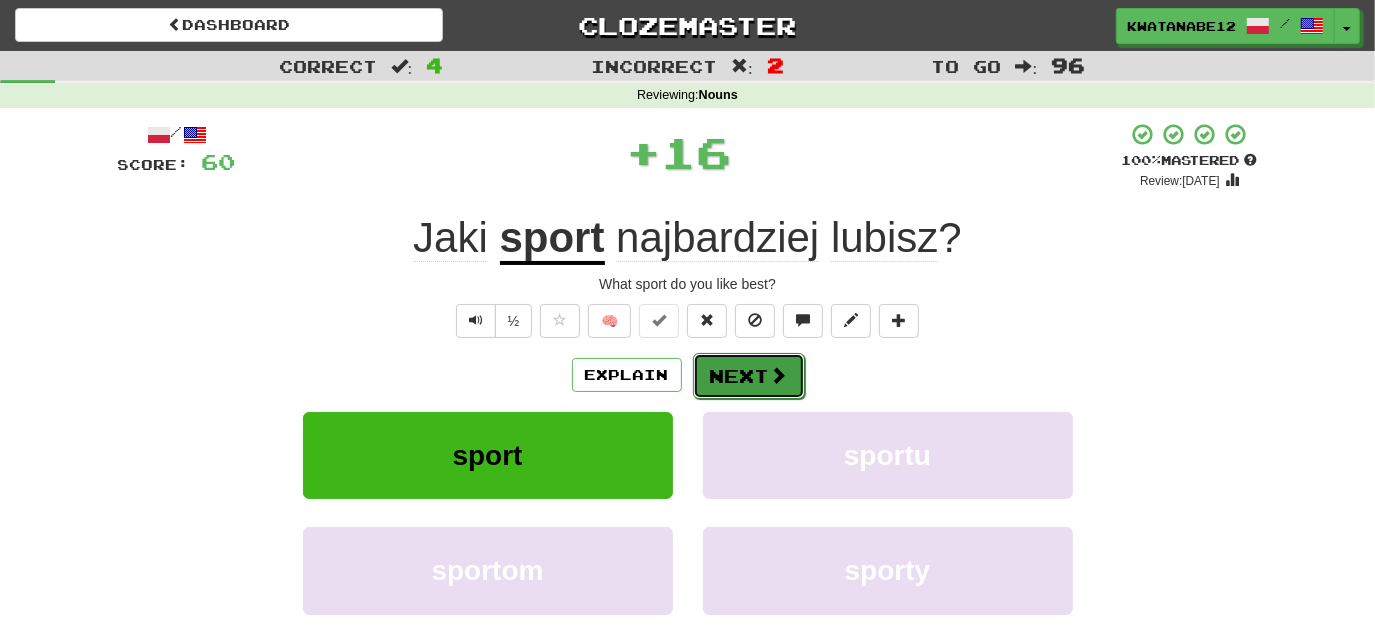 click on "Next" at bounding box center [749, 376] 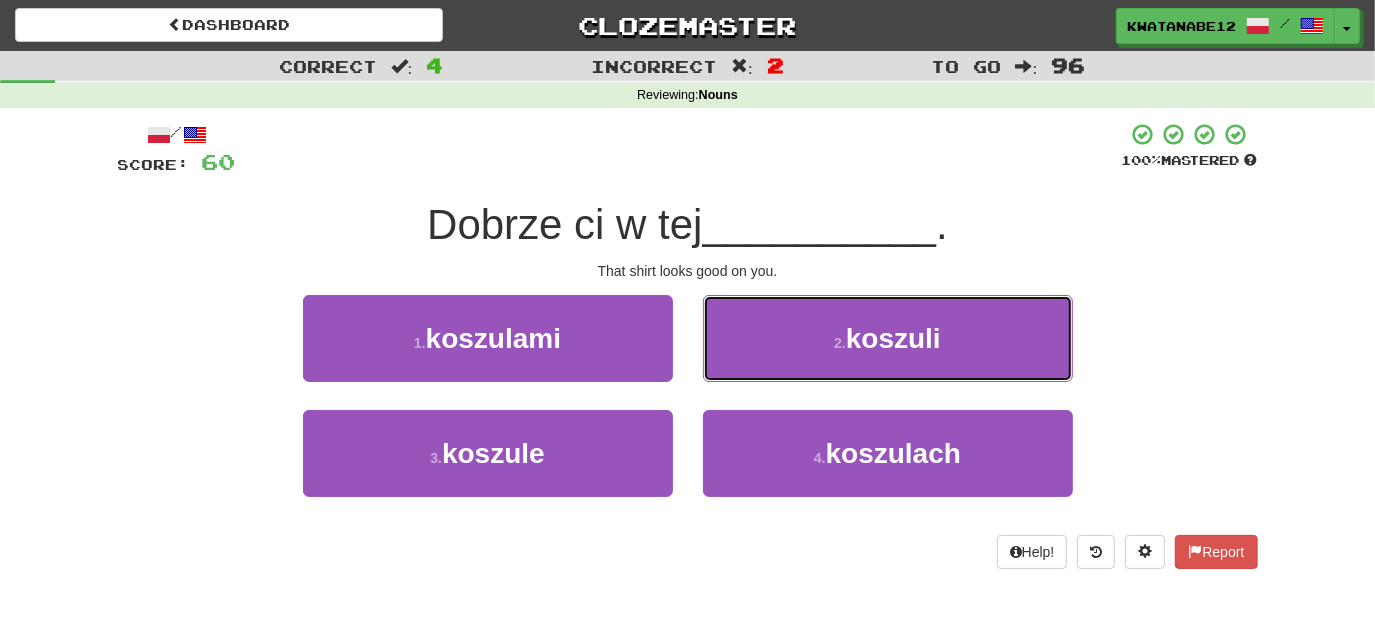 drag, startPoint x: 751, startPoint y: 337, endPoint x: 746, endPoint y: 347, distance: 11.18034 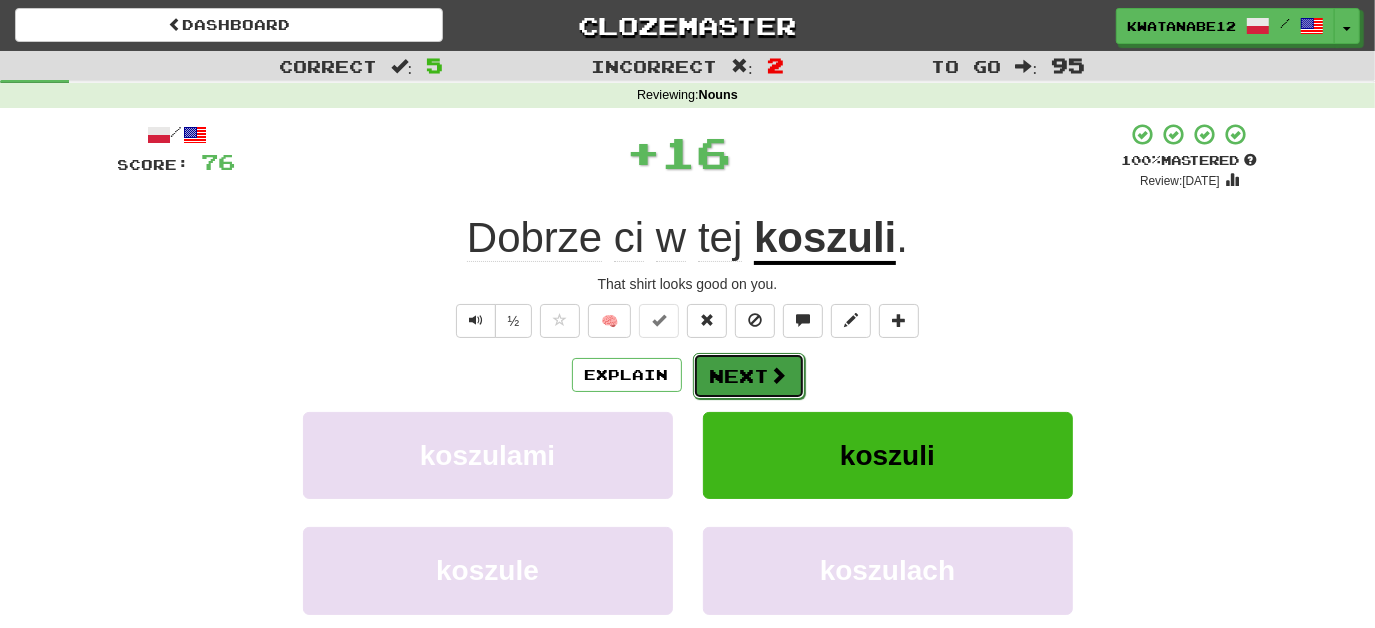 click on "Next" at bounding box center (749, 376) 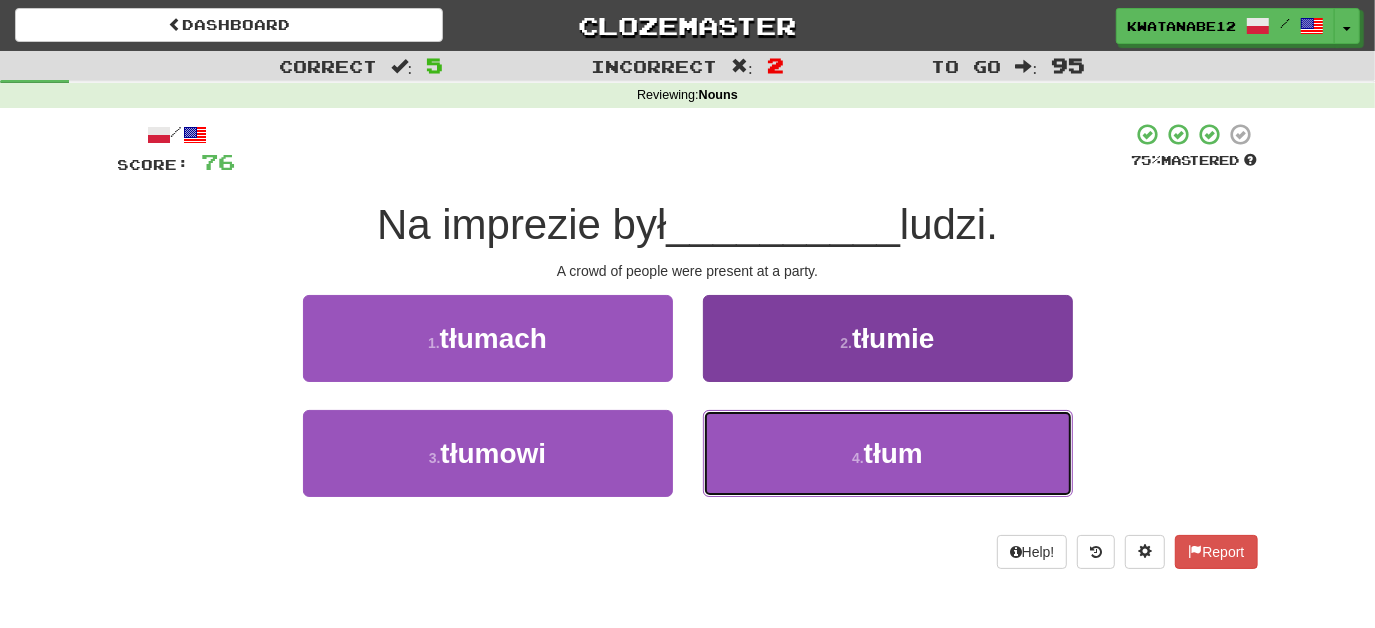 click on "4 .  tłum" at bounding box center [888, 453] 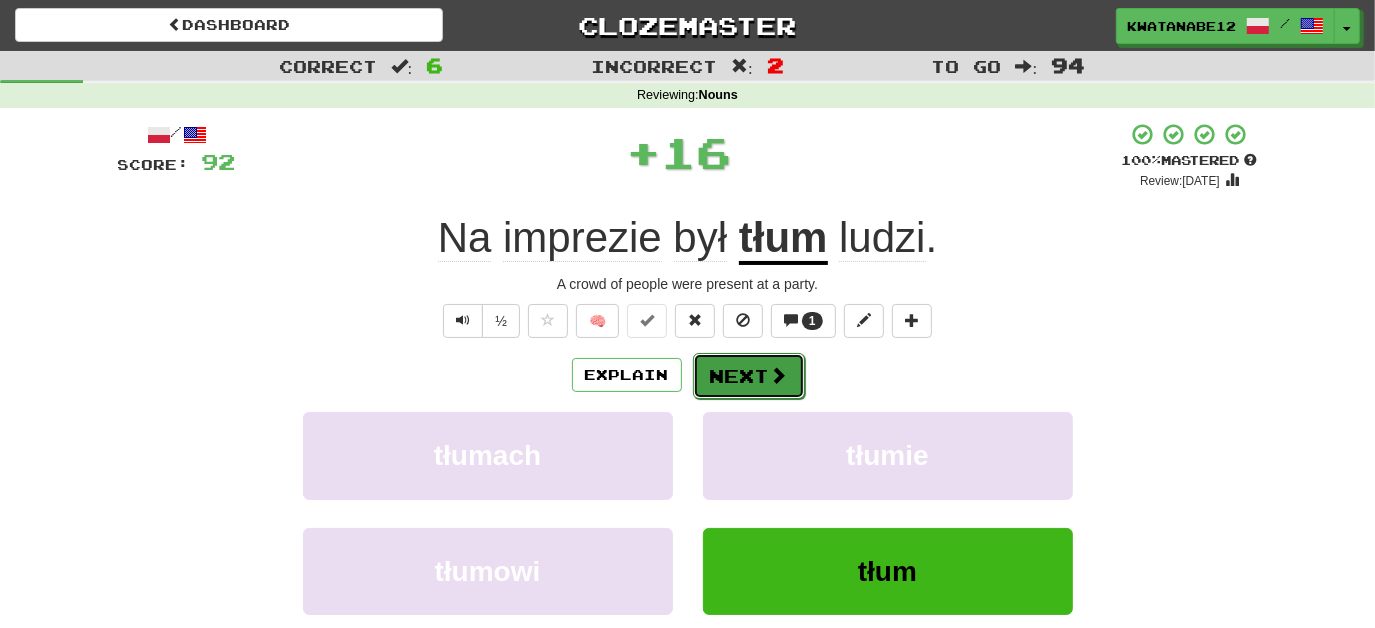 click on "Next" at bounding box center (749, 376) 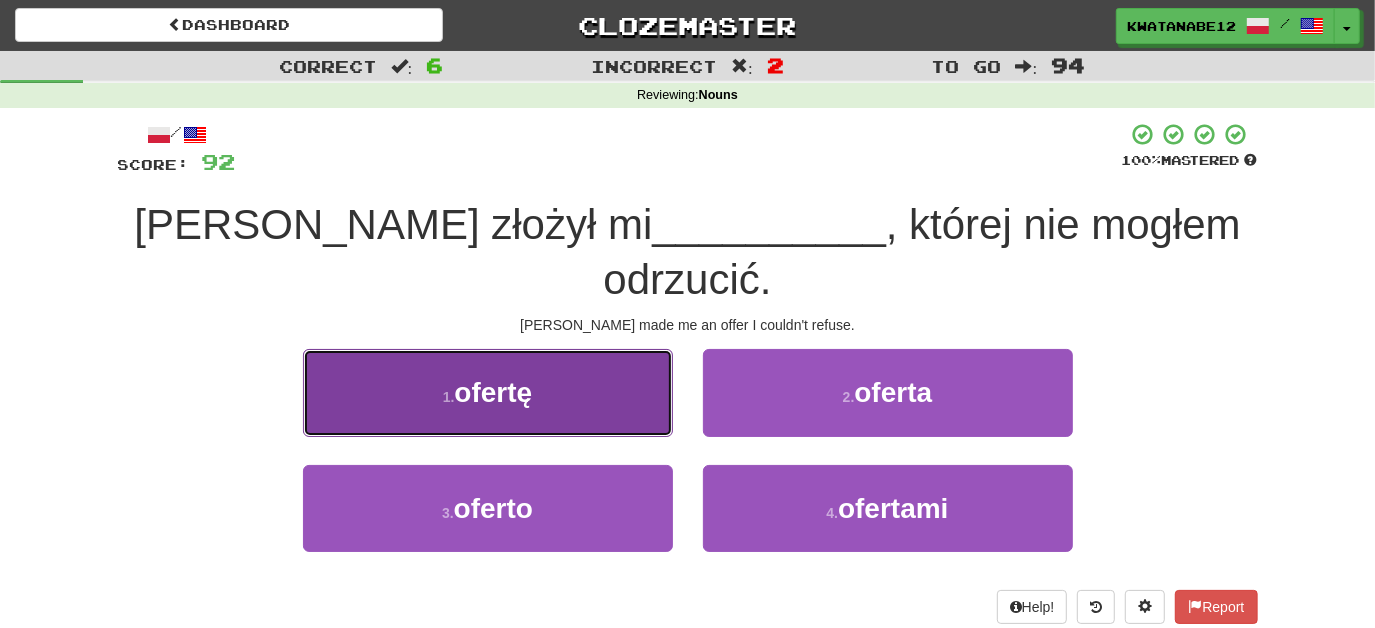 drag, startPoint x: 600, startPoint y: 354, endPoint x: 616, endPoint y: 351, distance: 16.27882 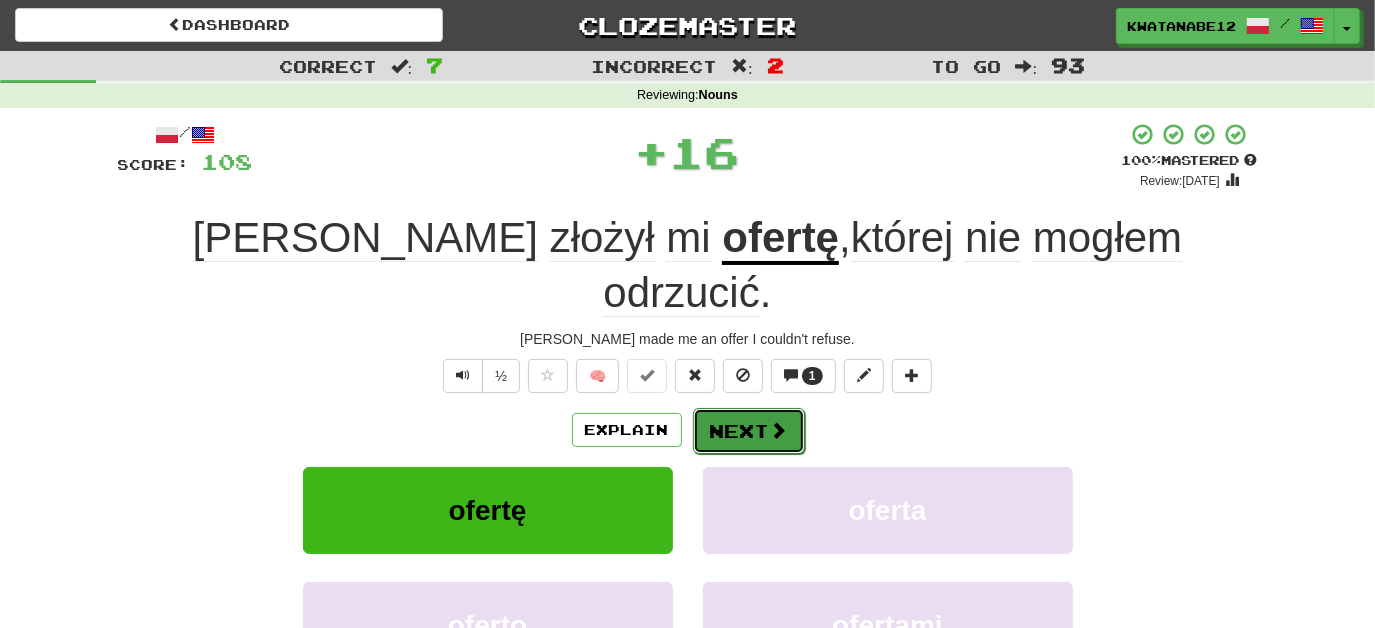 click on "Next" at bounding box center [749, 431] 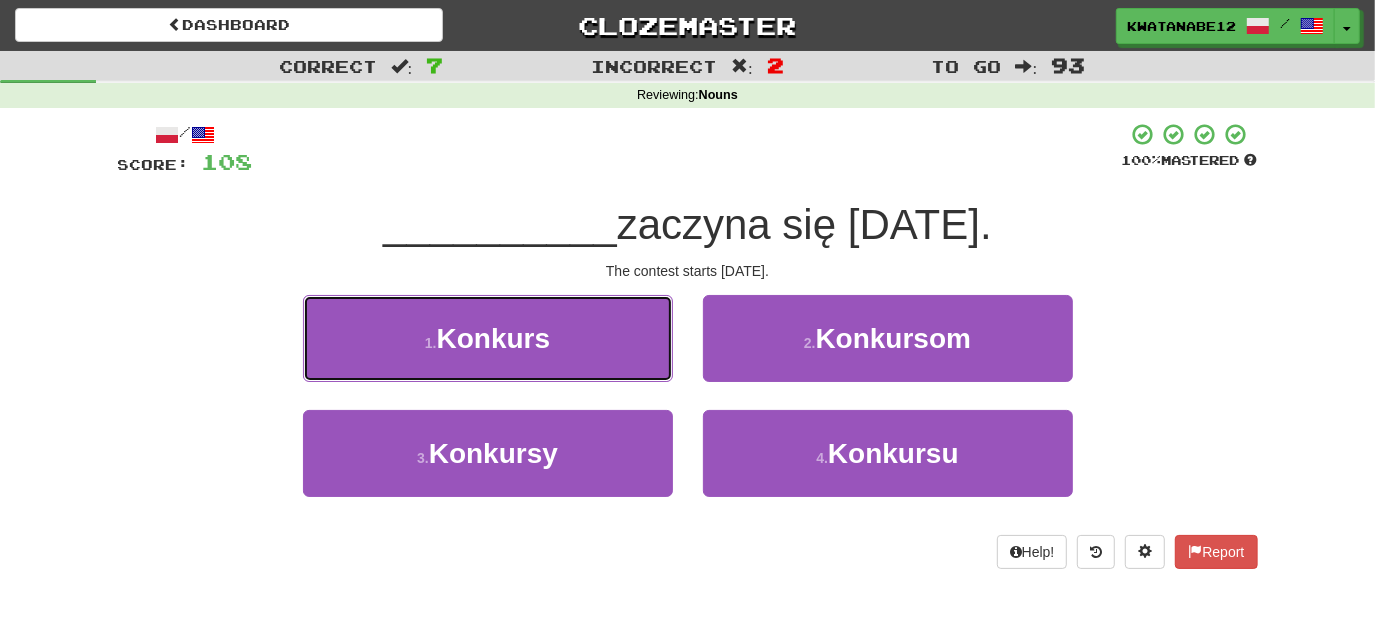 drag, startPoint x: 611, startPoint y: 325, endPoint x: 658, endPoint y: 346, distance: 51.47815 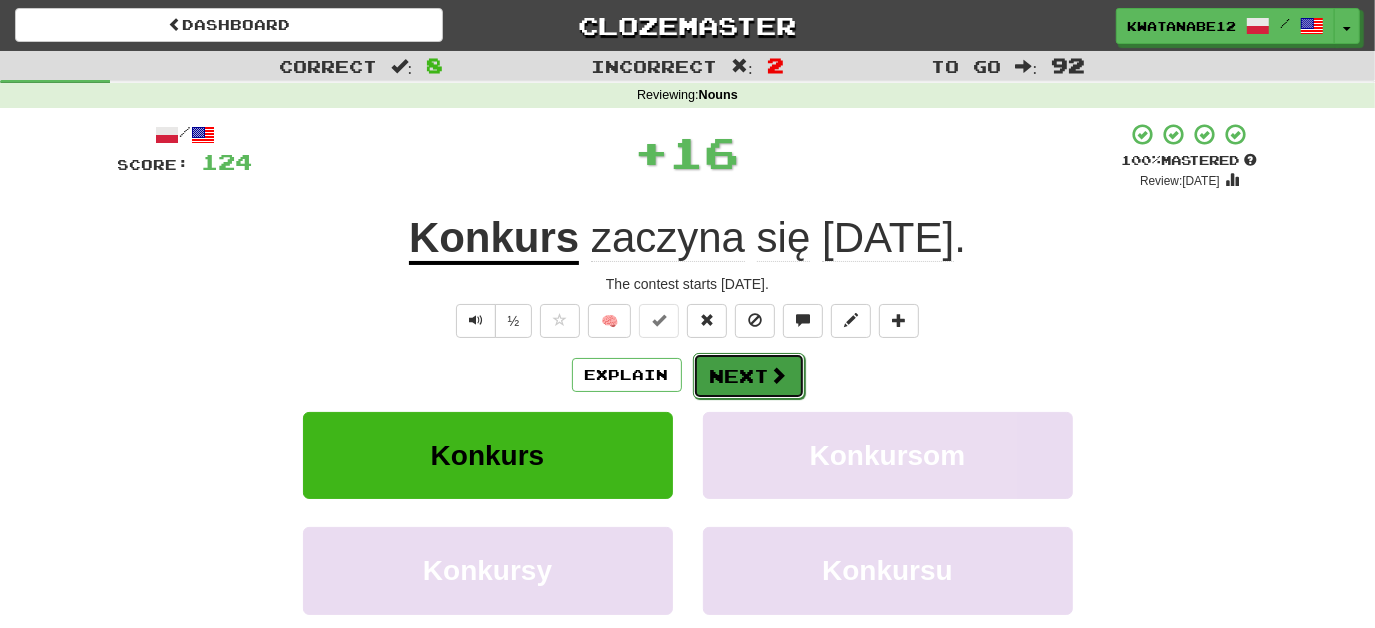 click on "Next" at bounding box center (749, 376) 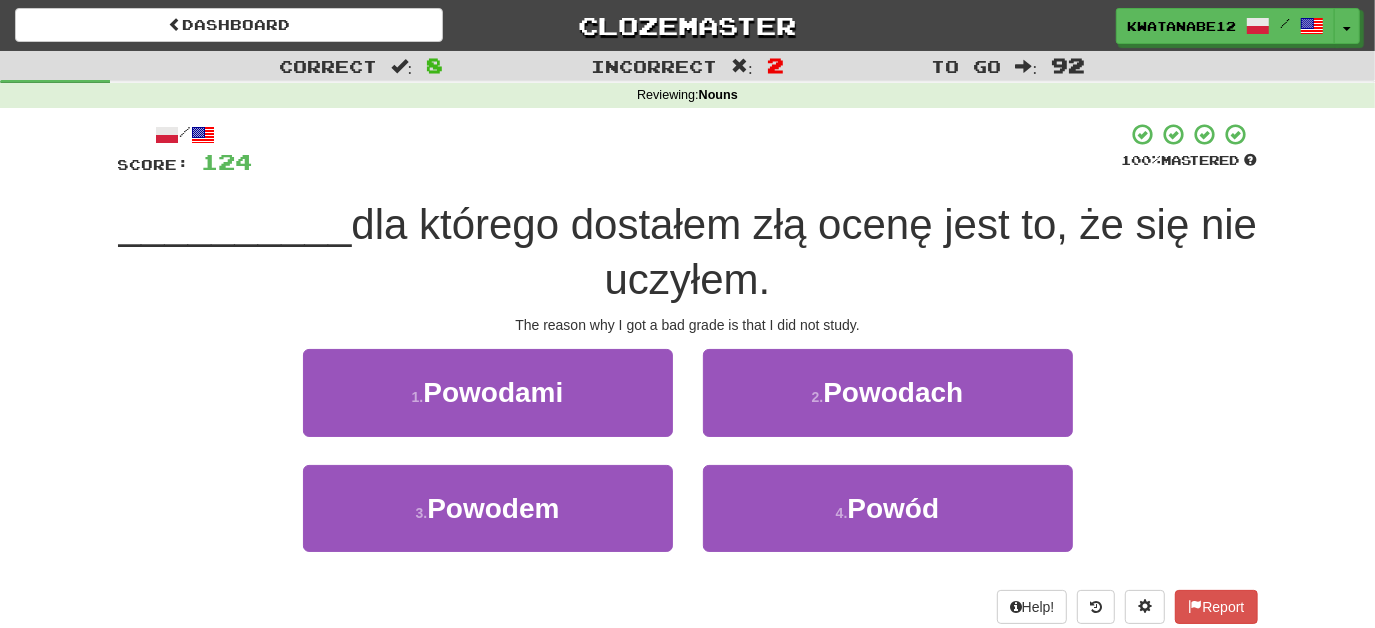 drag, startPoint x: 730, startPoint y: 463, endPoint x: 716, endPoint y: 444, distance: 23.600847 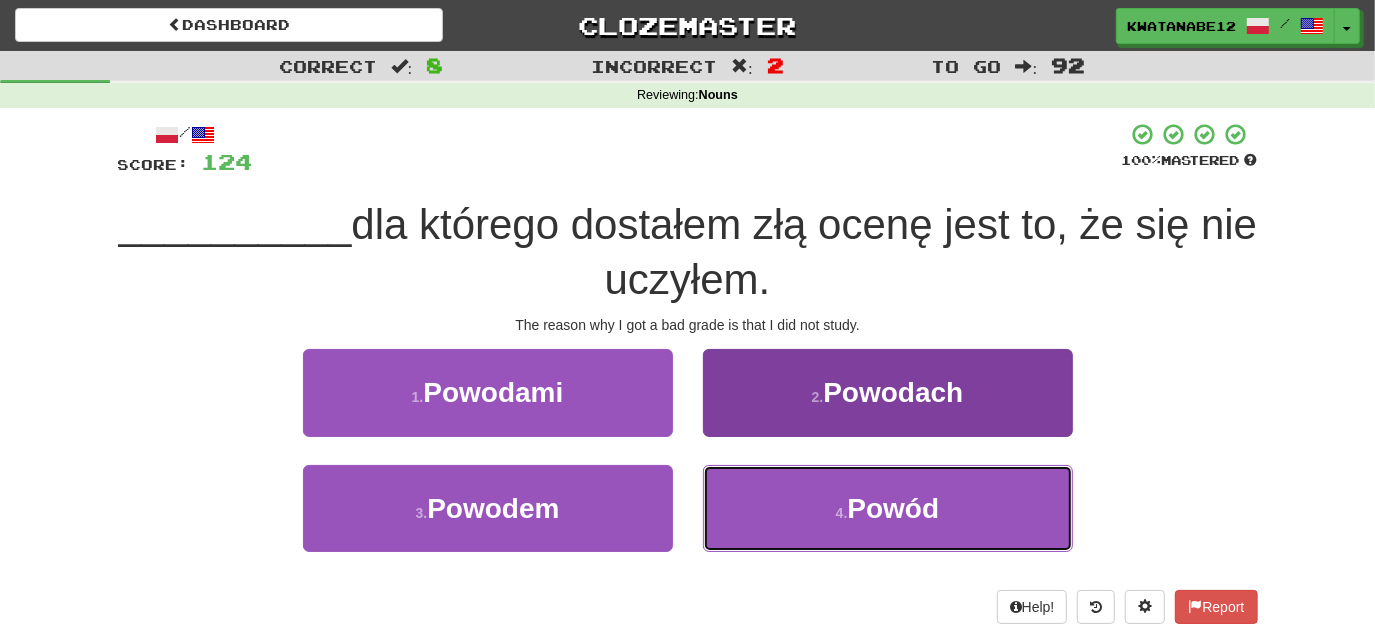 click on "4 .  Powód" at bounding box center [888, 508] 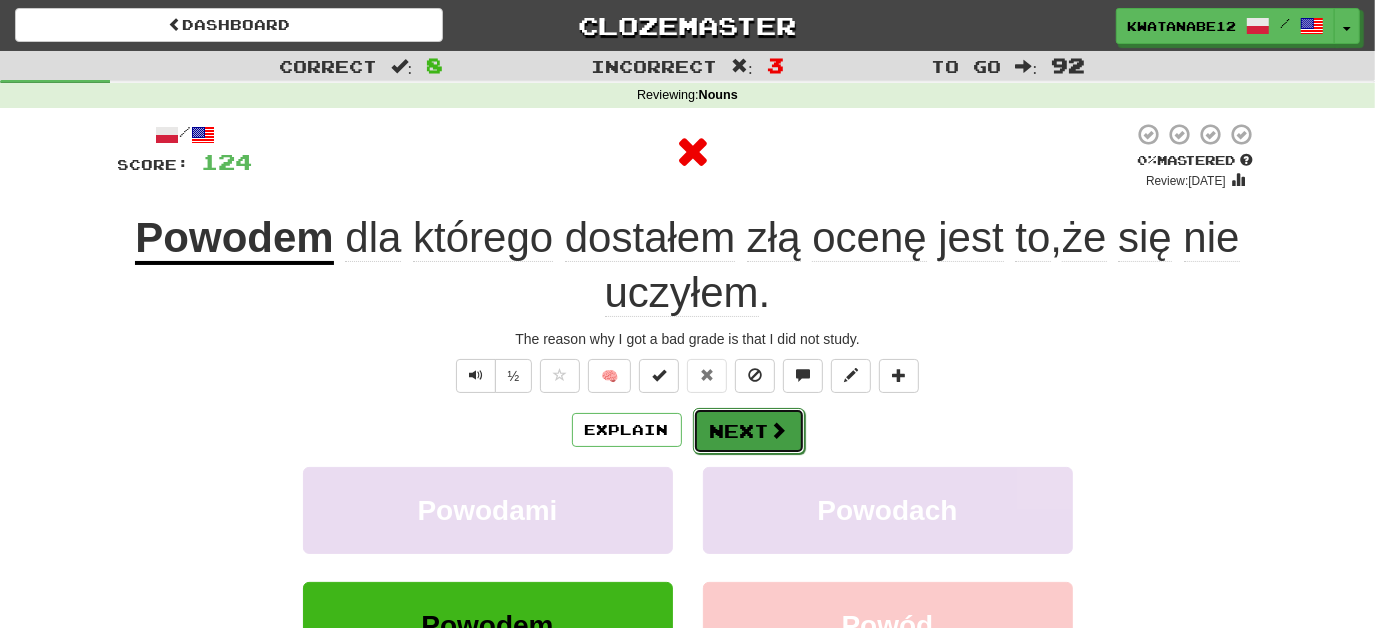 click on "Next" at bounding box center (749, 431) 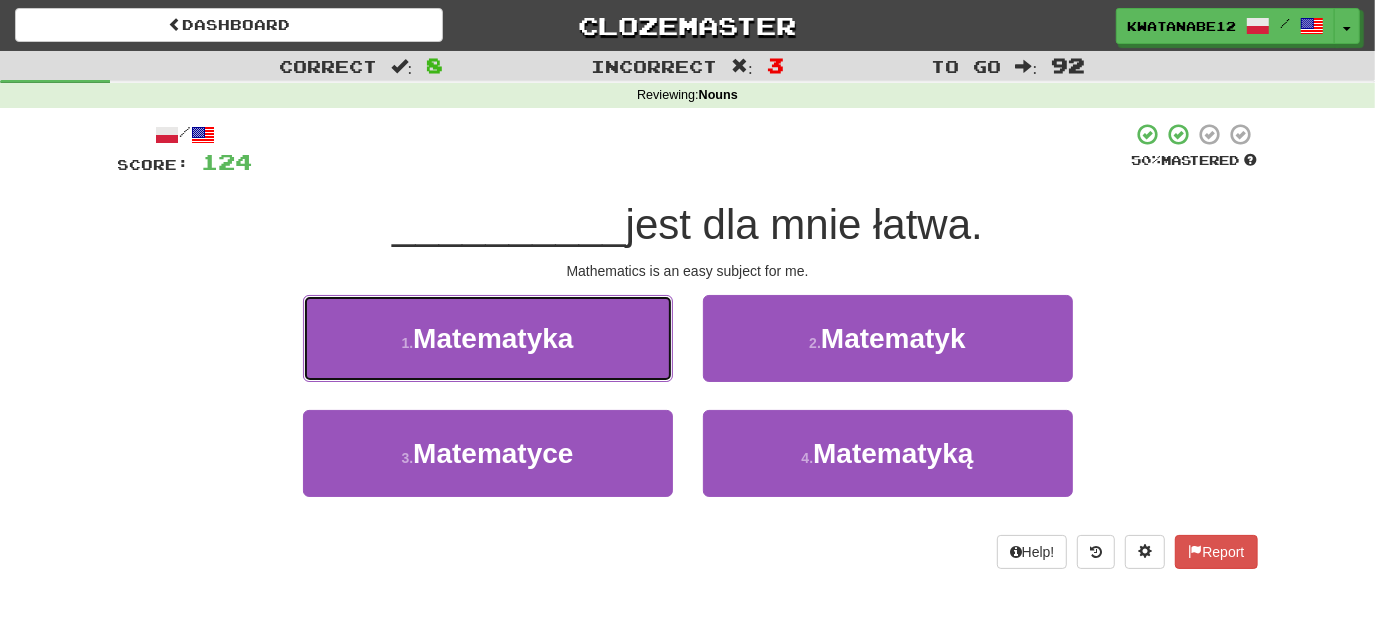 drag, startPoint x: 626, startPoint y: 343, endPoint x: 645, endPoint y: 349, distance: 19.924858 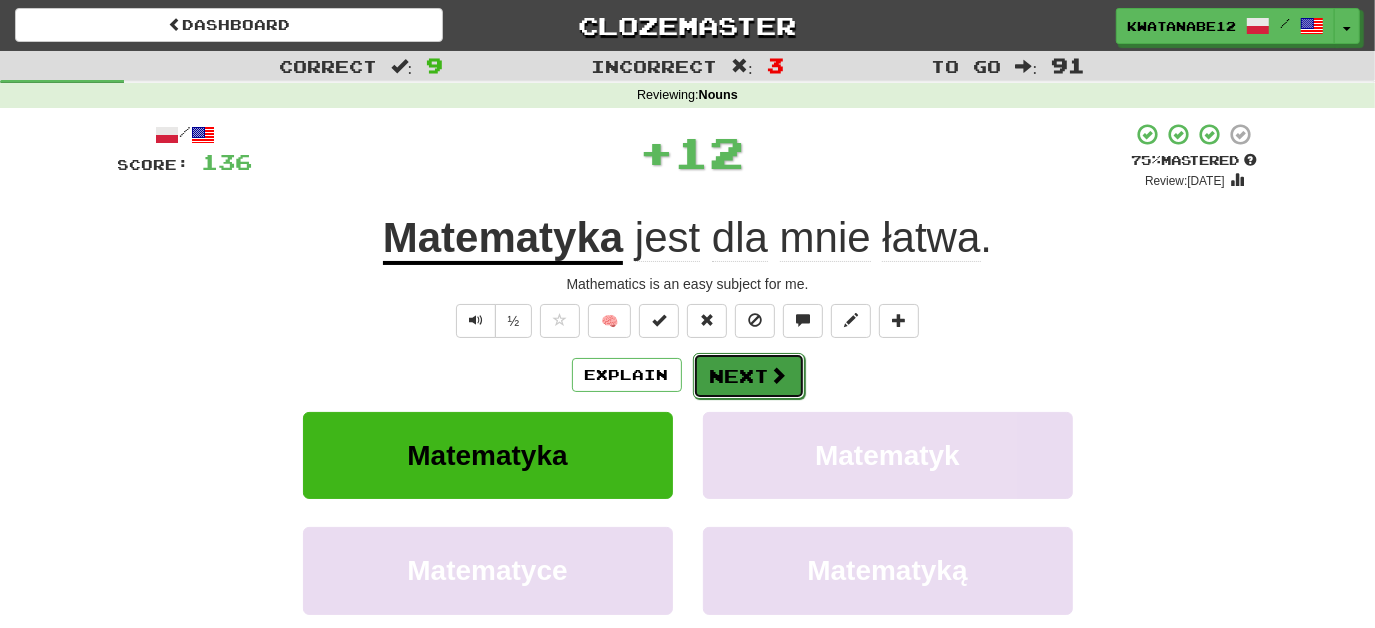 click on "Next" at bounding box center (749, 376) 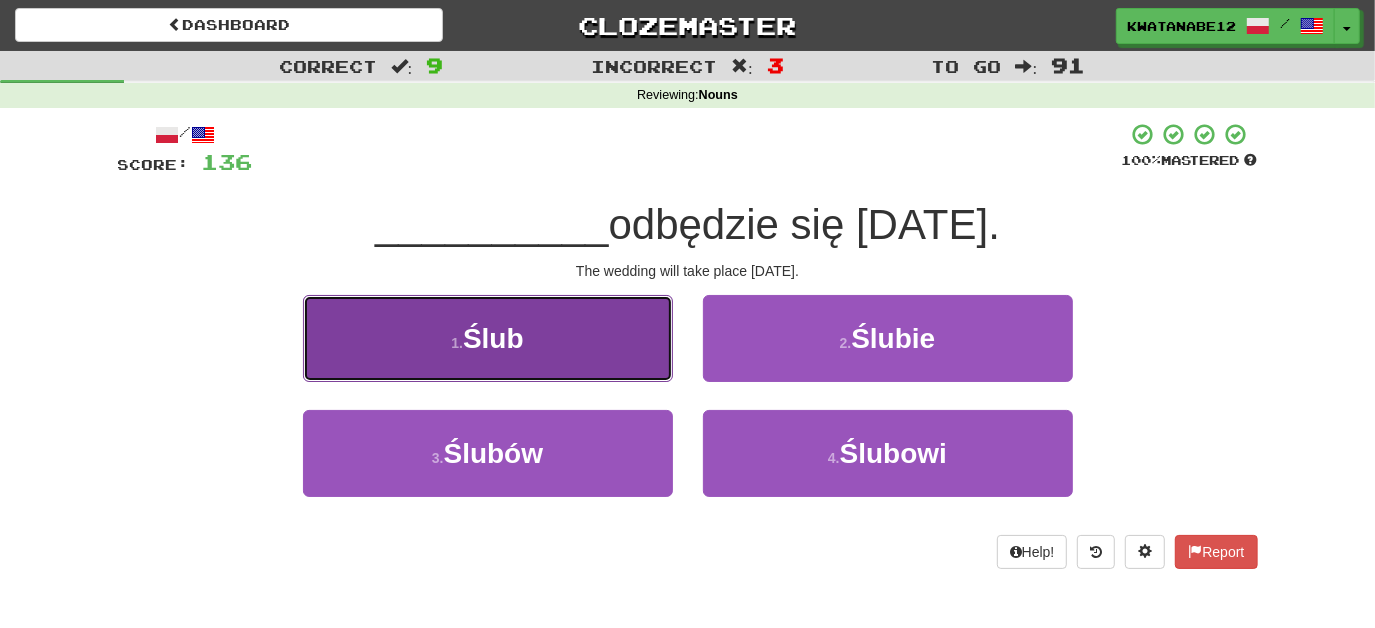 click on "1 .  Ślub" at bounding box center (488, 338) 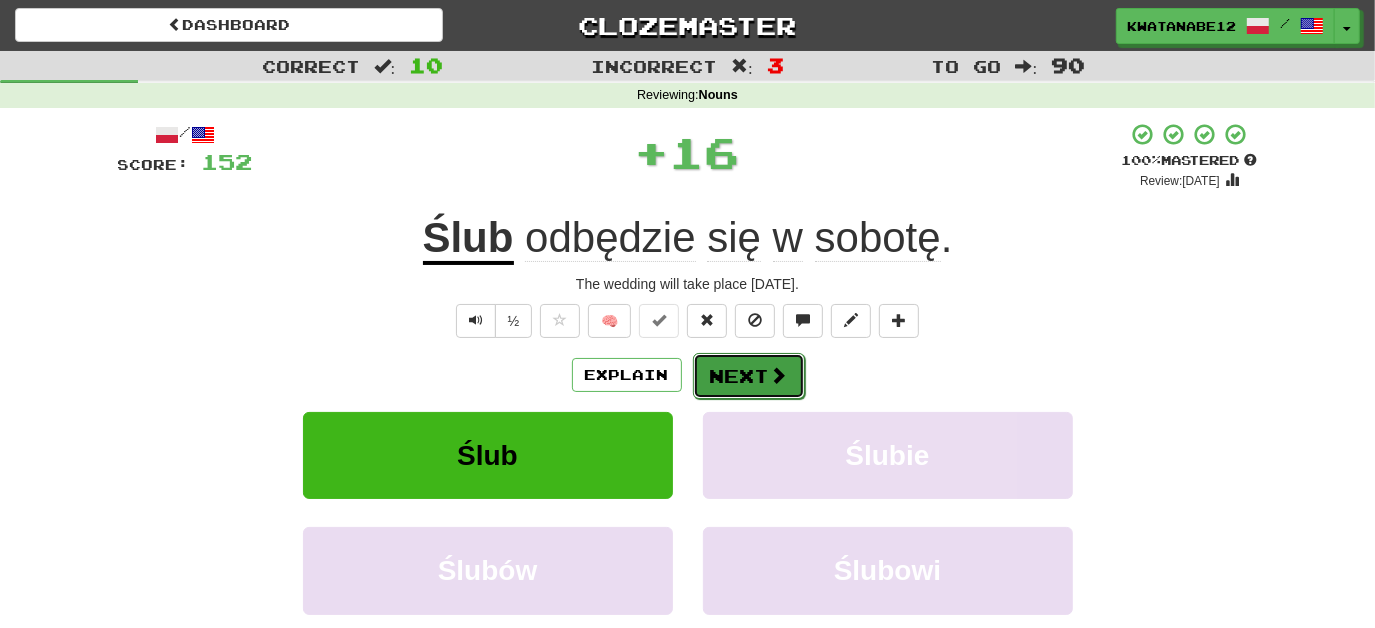 click on "Next" at bounding box center [749, 376] 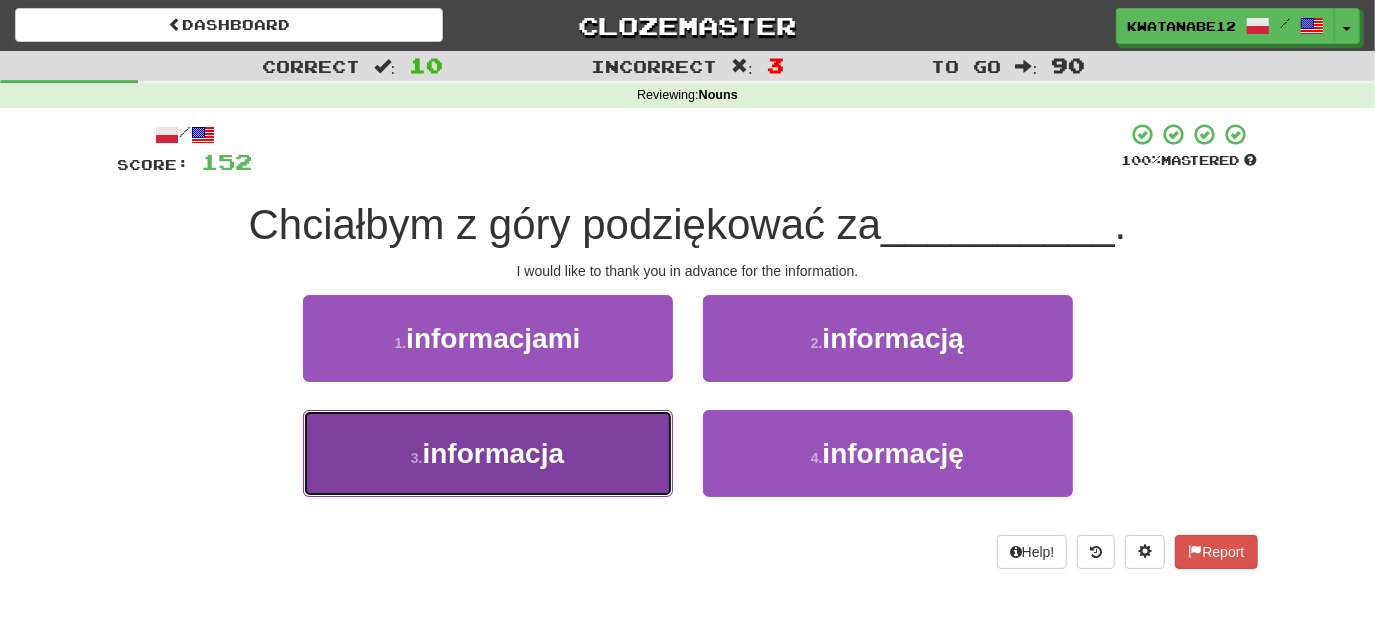 click on "3 .  informacja" at bounding box center (488, 453) 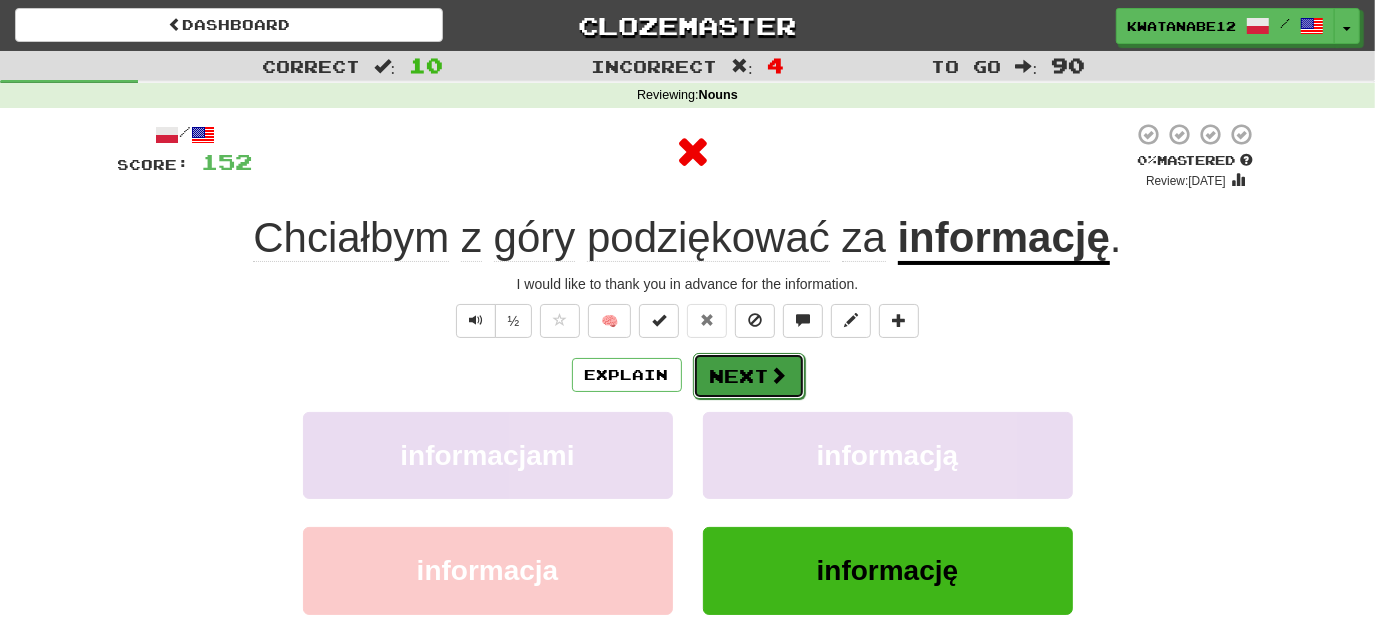 click on "Next" at bounding box center [749, 376] 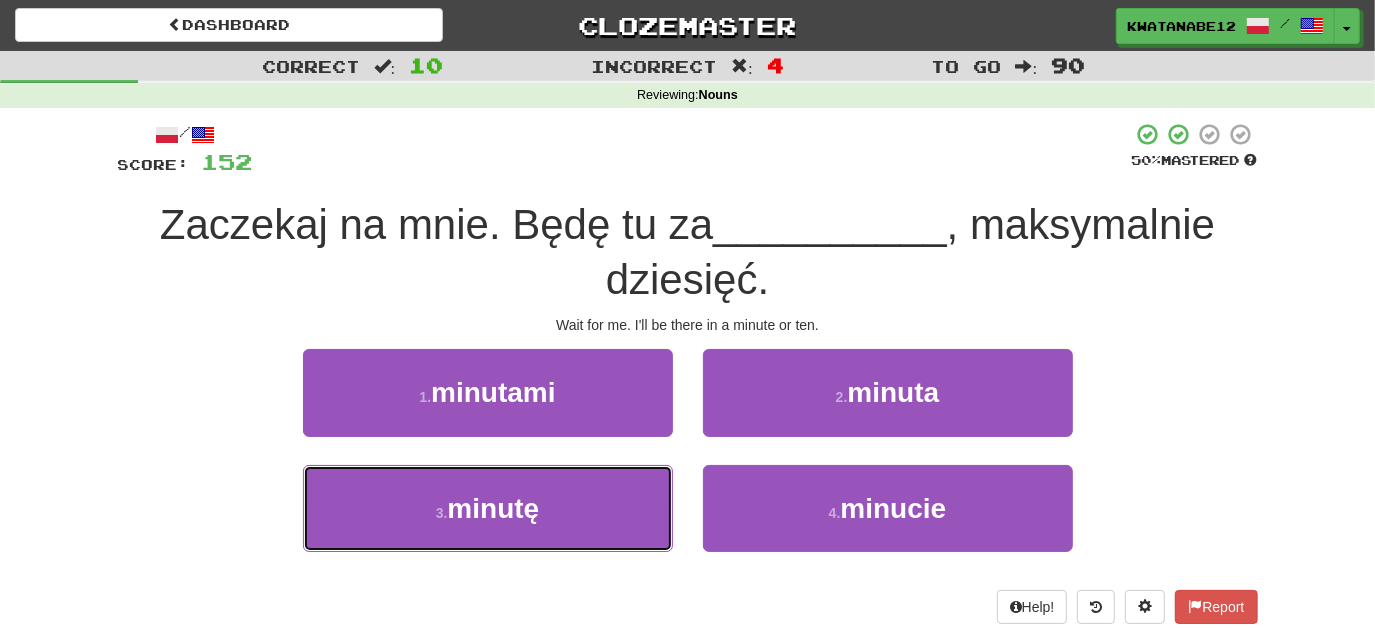 drag, startPoint x: 611, startPoint y: 492, endPoint x: 680, endPoint y: 453, distance: 79.25907 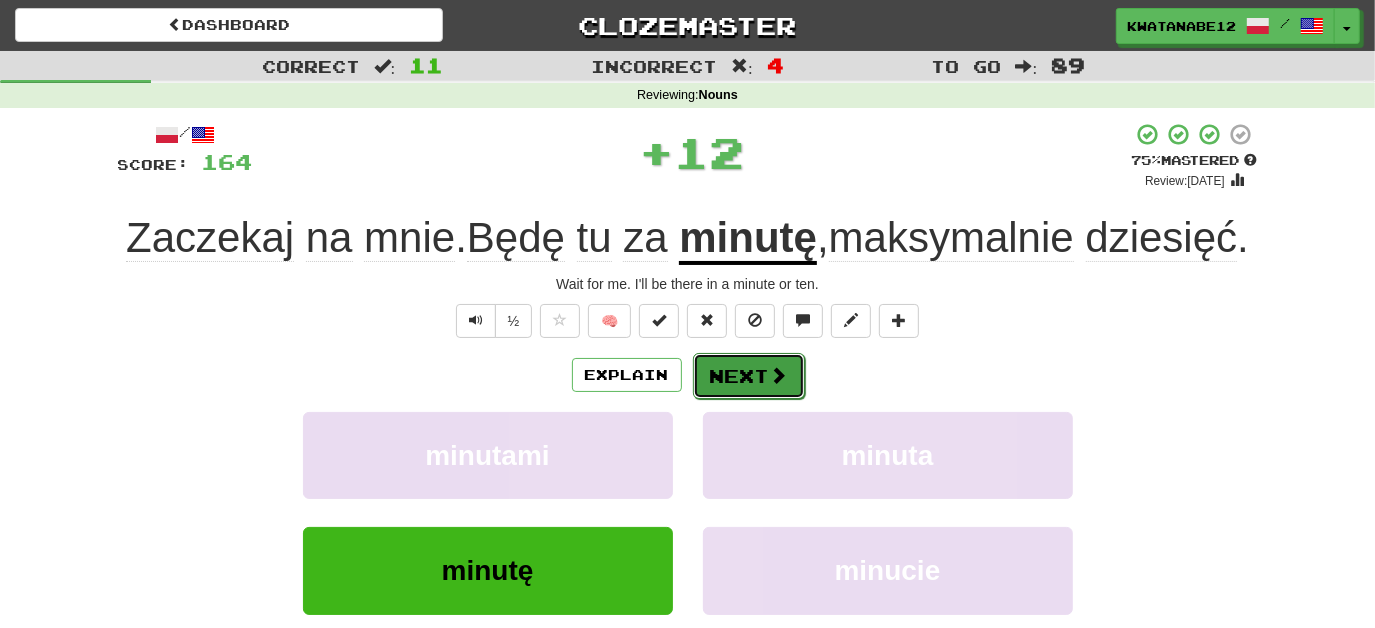 click on "Next" at bounding box center [749, 376] 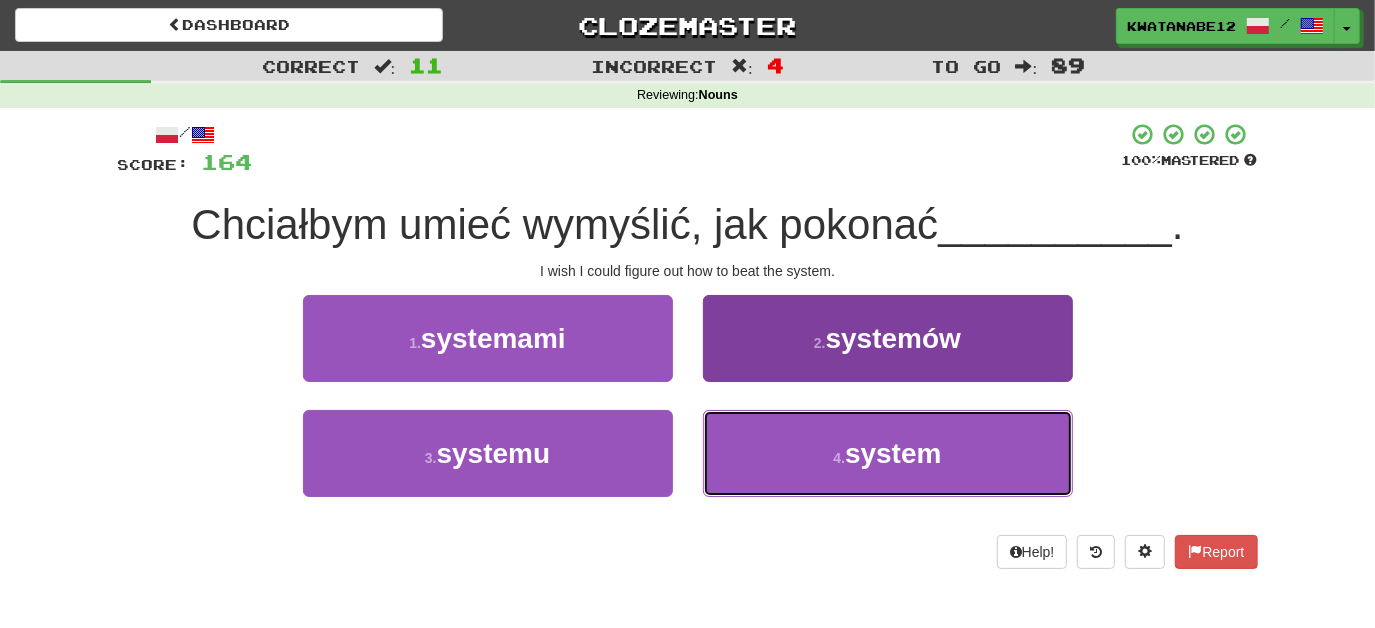 click on "4 .  system" at bounding box center (888, 453) 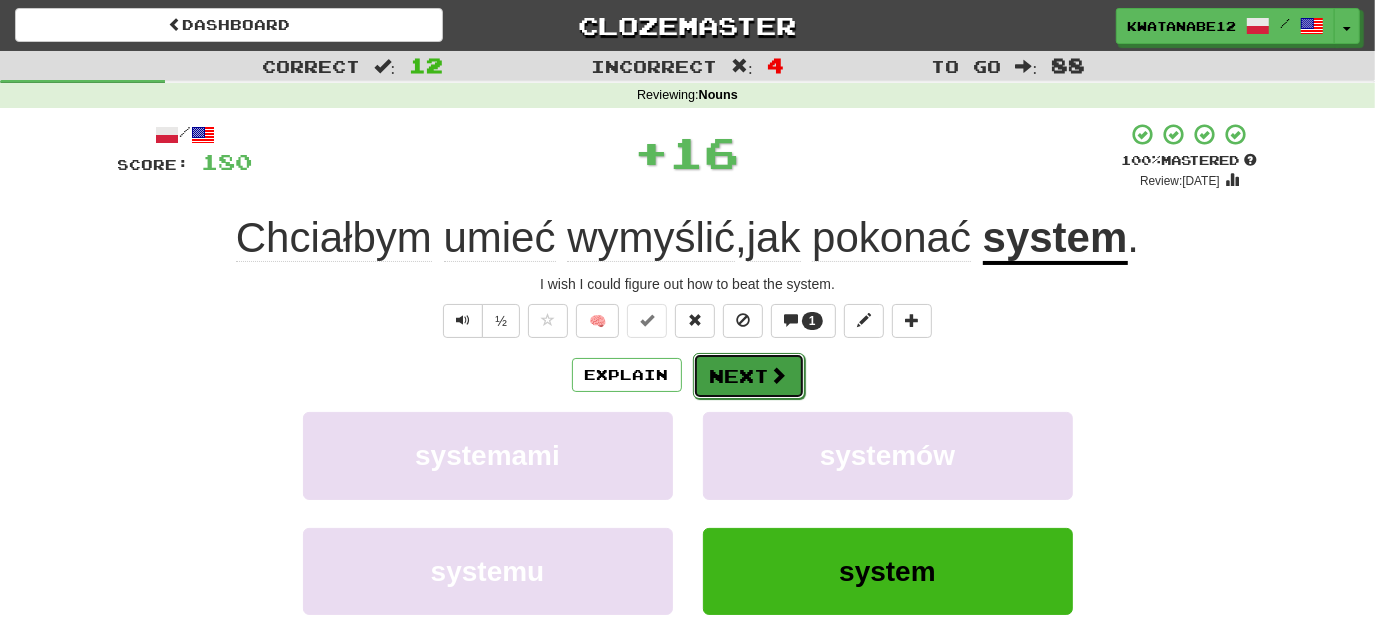 click on "Next" at bounding box center (749, 376) 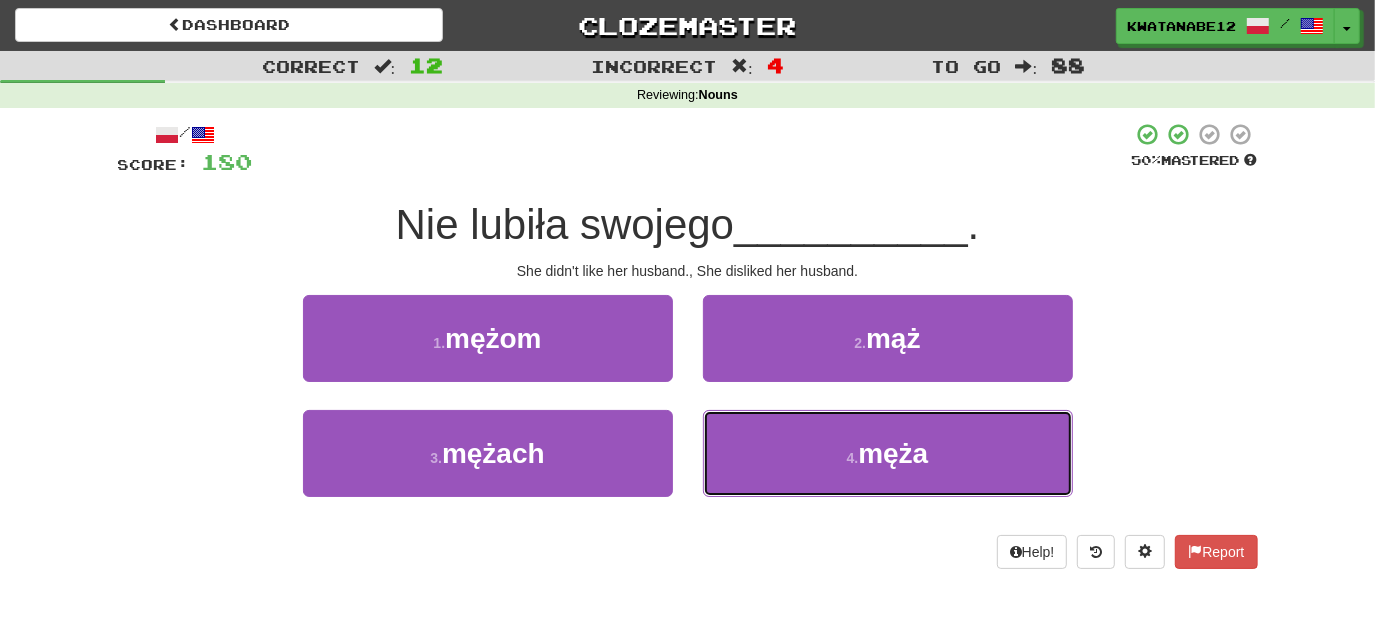 drag, startPoint x: 755, startPoint y: 444, endPoint x: 737, endPoint y: 402, distance: 45.694637 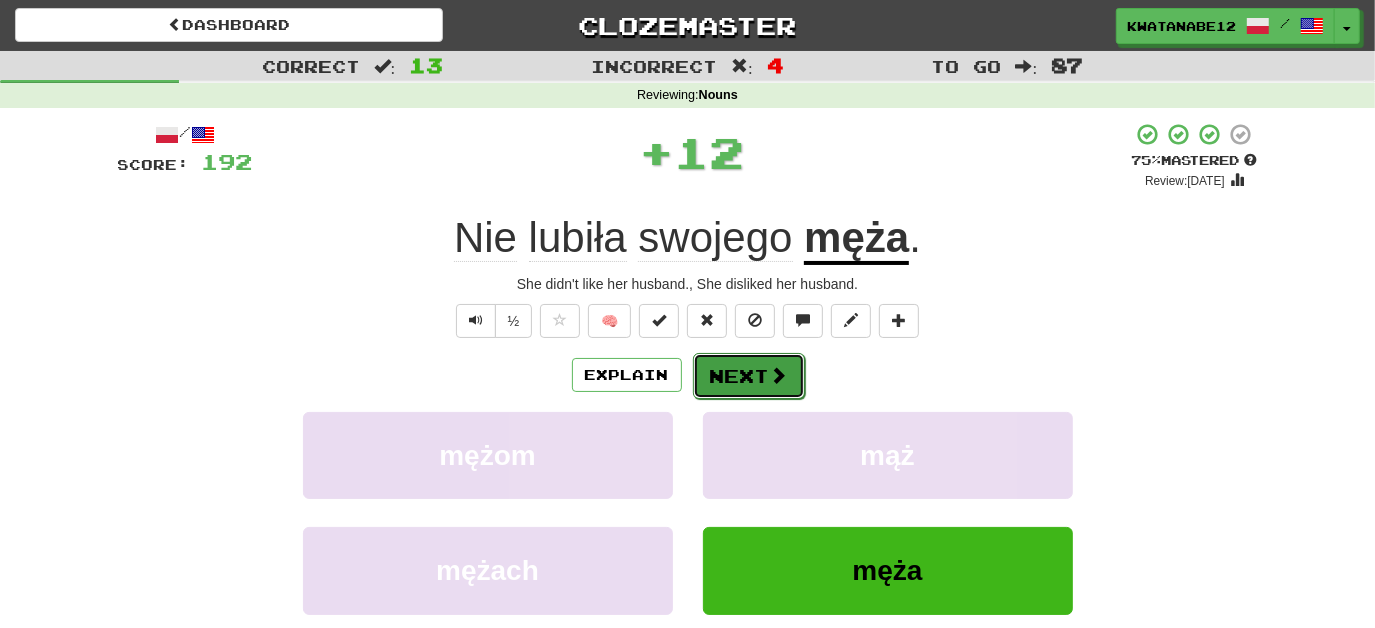 click on "Next" at bounding box center [749, 376] 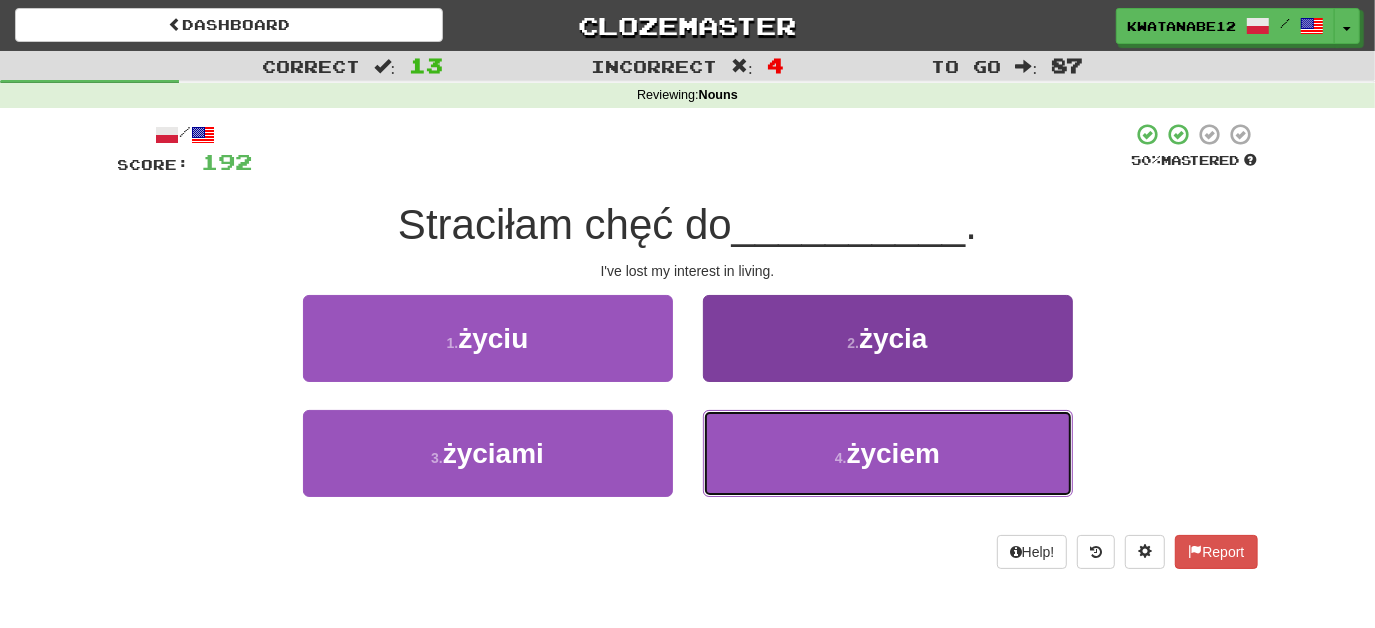 click on "4 .  życiem" at bounding box center [888, 453] 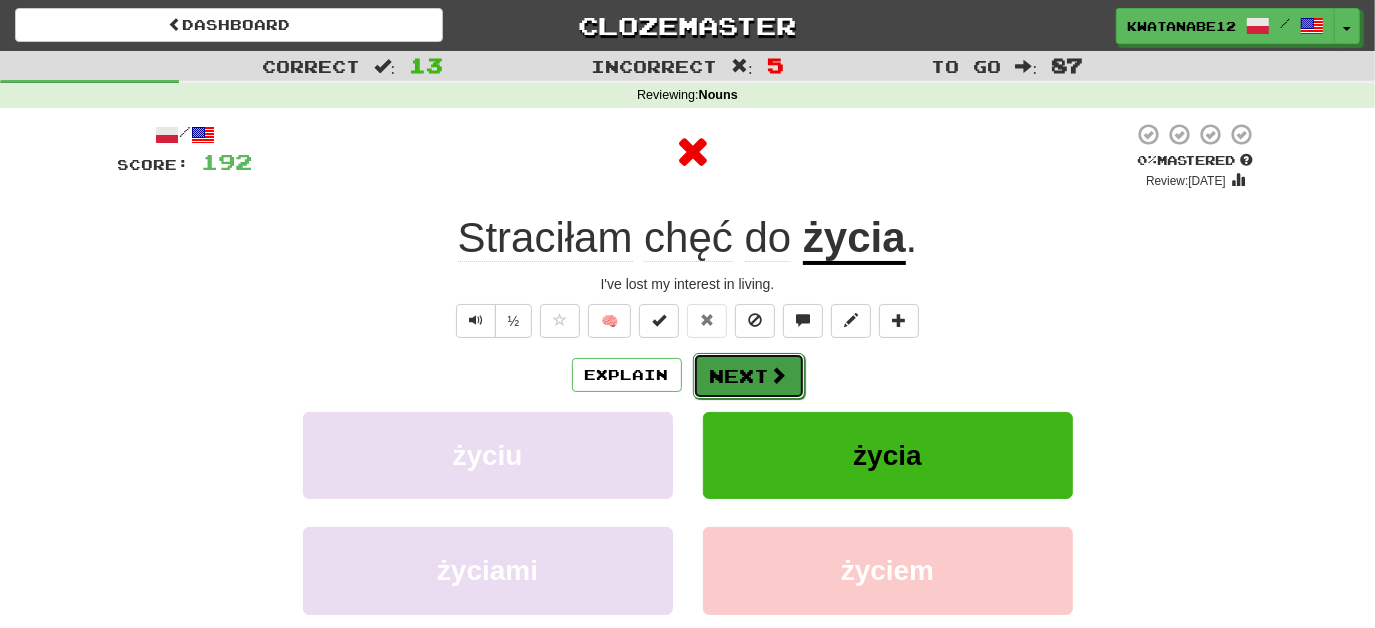 click on "Next" at bounding box center (749, 376) 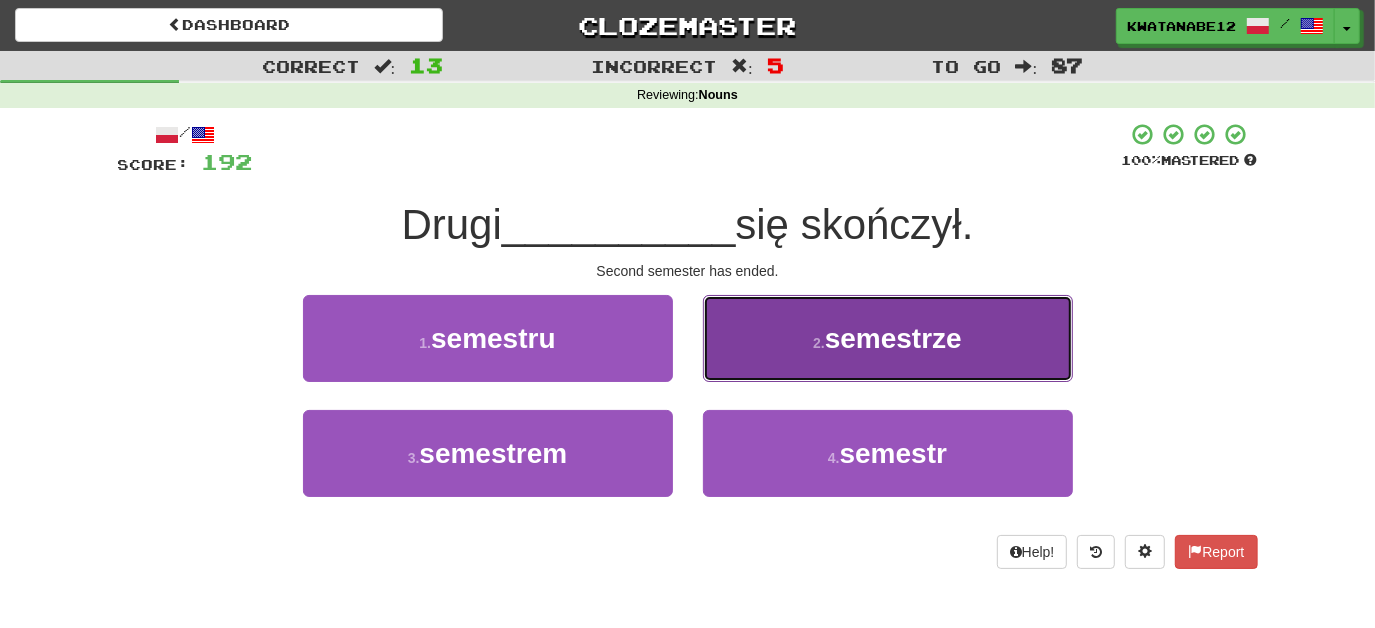 click on "2 .  semestrze" at bounding box center [888, 338] 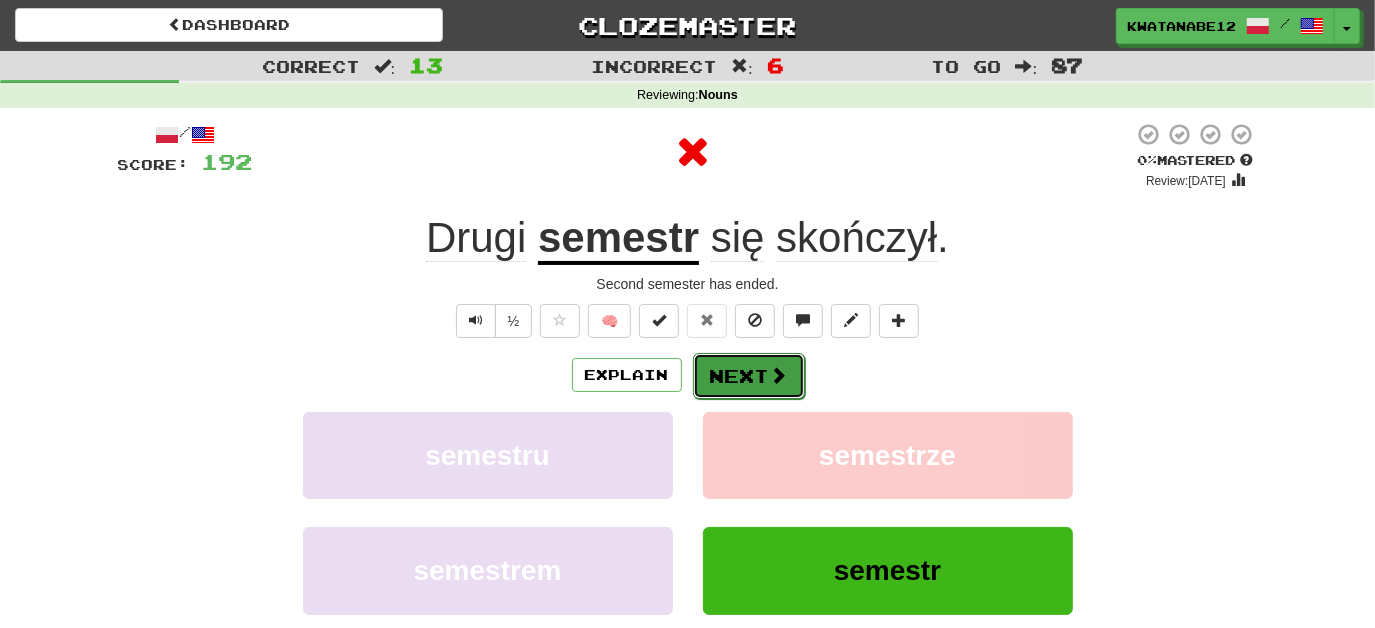 click on "Next" at bounding box center [749, 376] 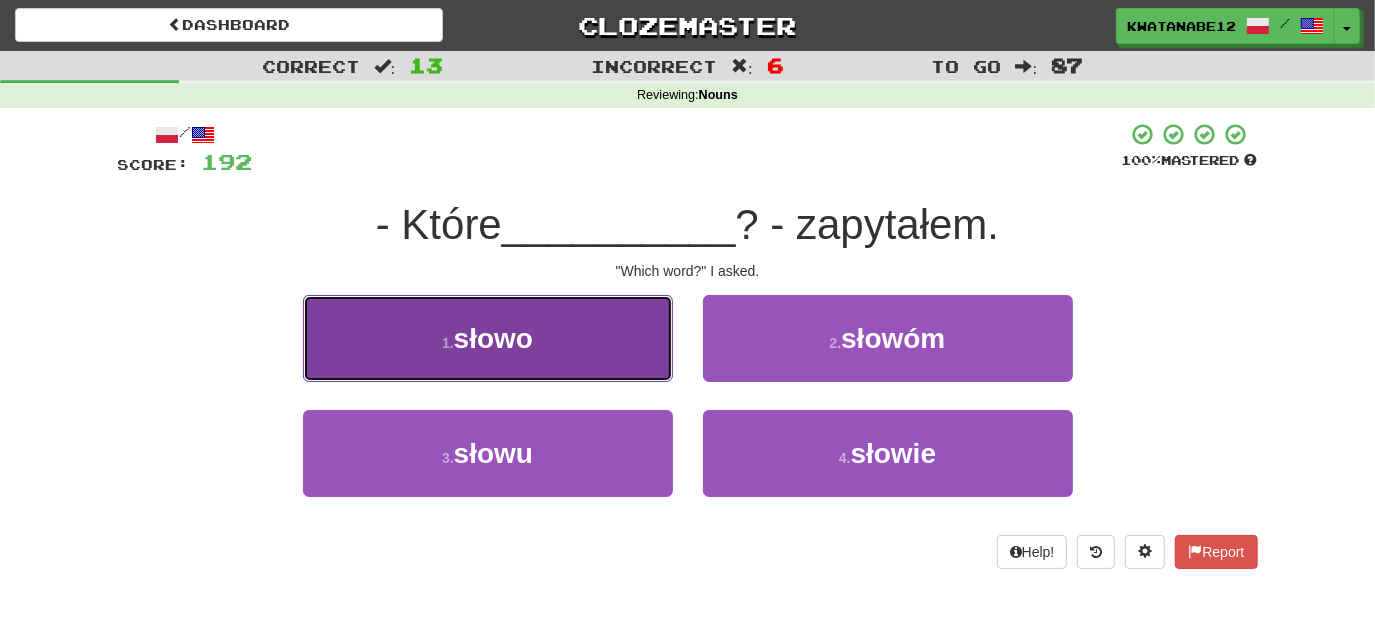 click on "1 .  słowo" at bounding box center [488, 338] 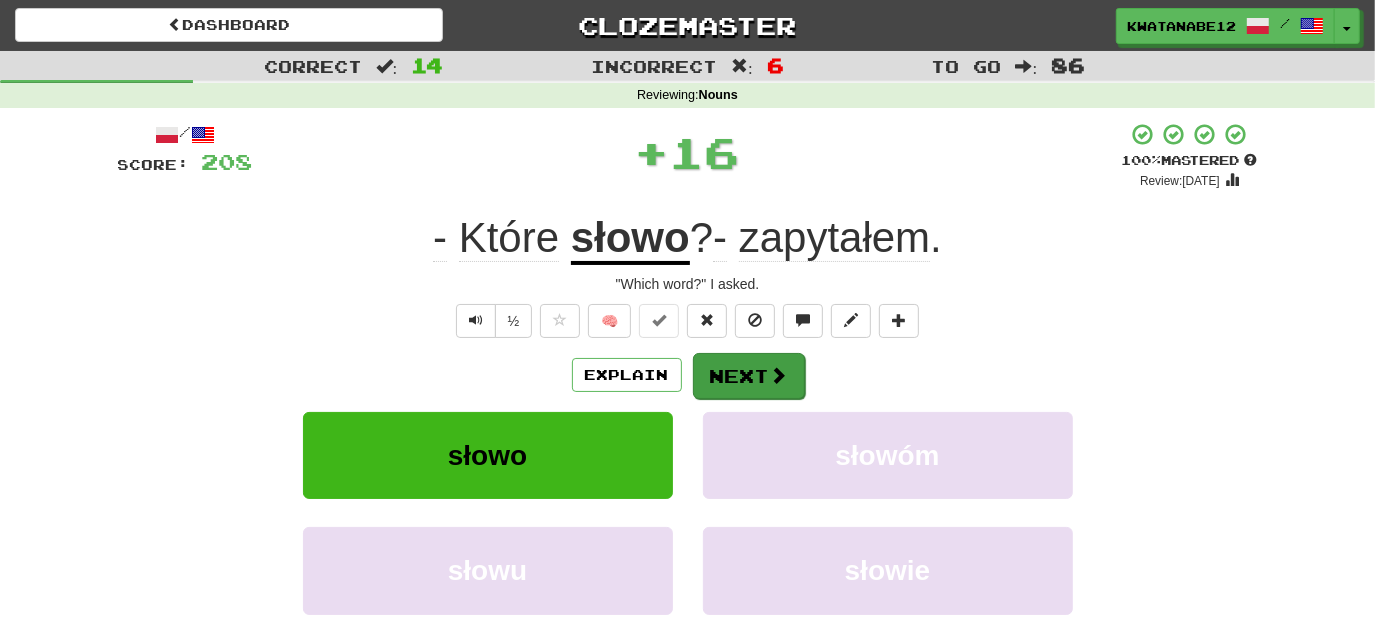 click on "Explain Next słowo słowóm słowu słowie Learn more: słowo słowóm słowu słowie" at bounding box center (688, 512) 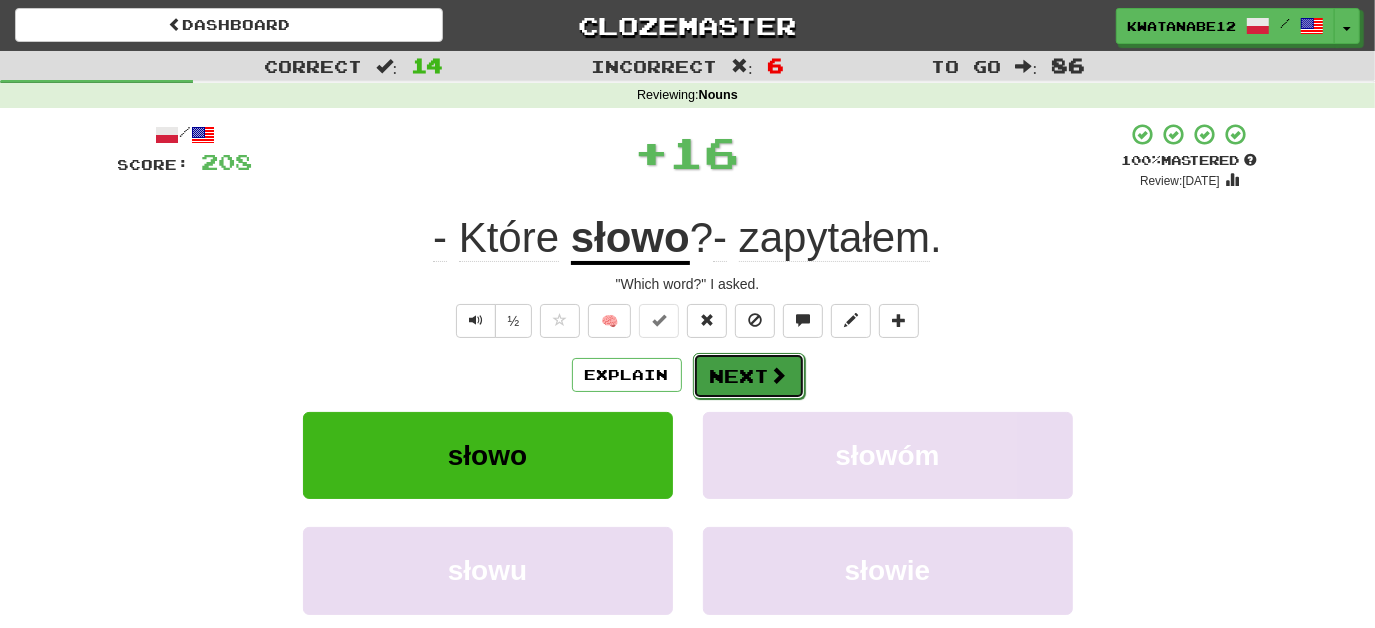 click on "Next" at bounding box center [749, 376] 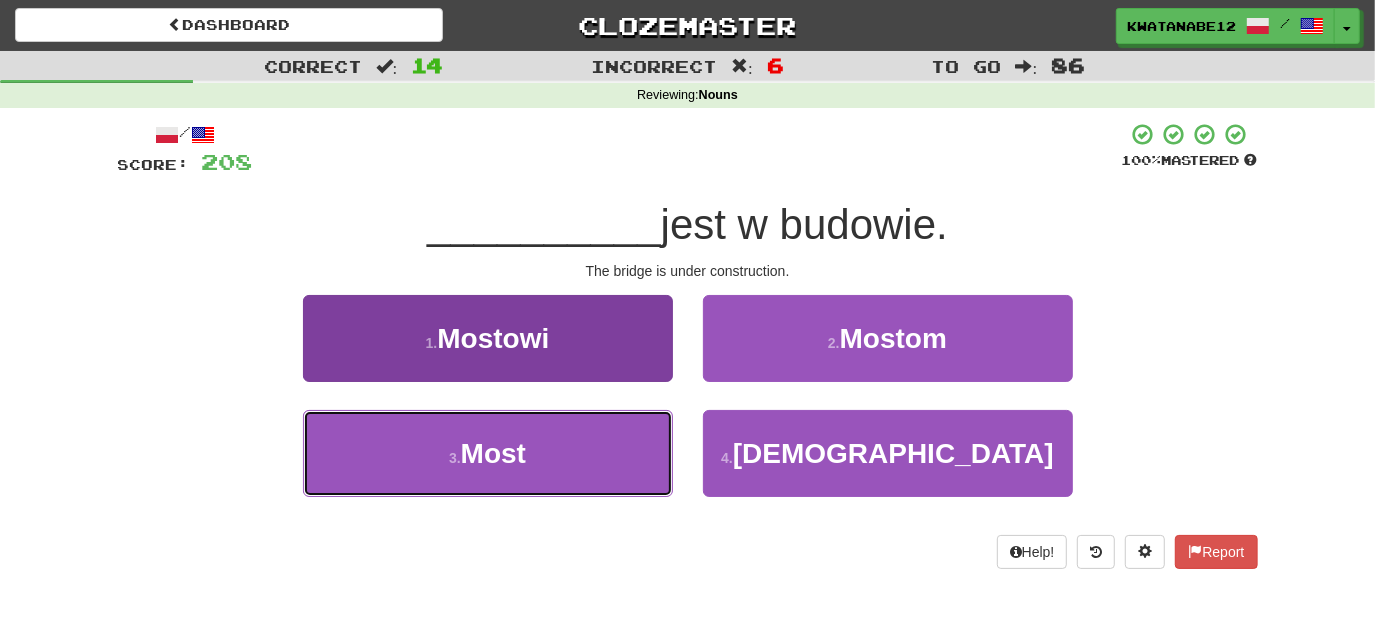 drag, startPoint x: 628, startPoint y: 419, endPoint x: 640, endPoint y: 414, distance: 13 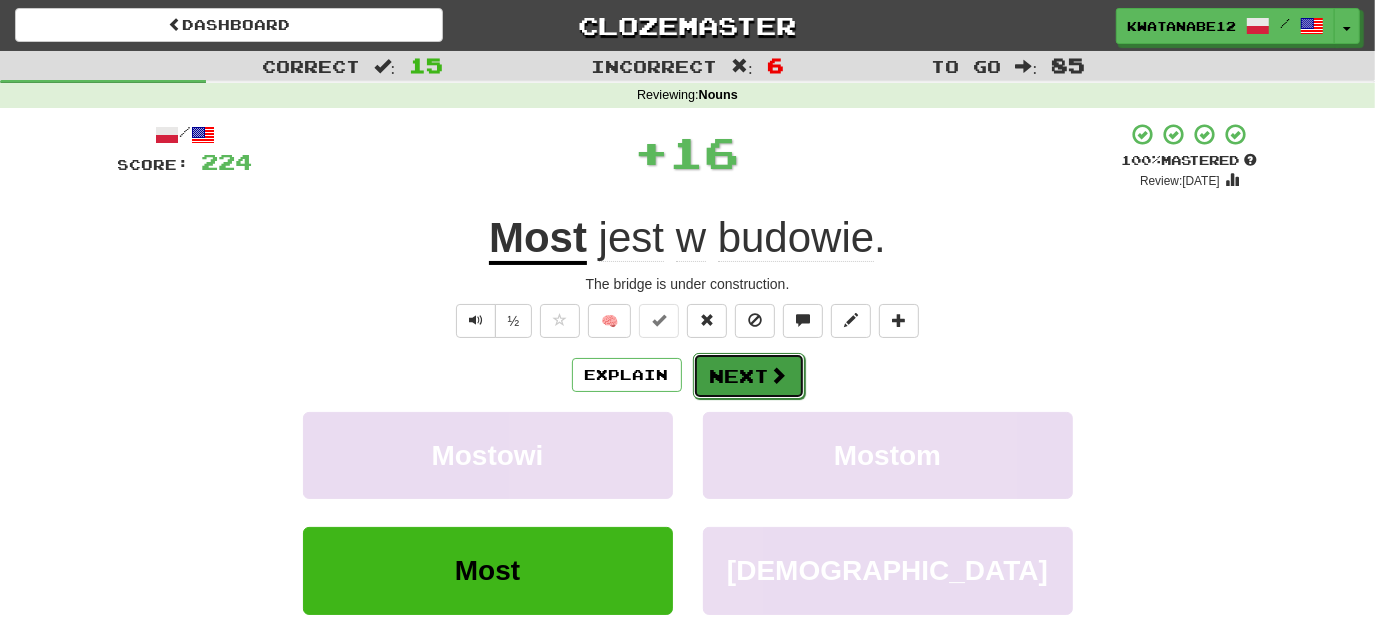click on "Next" at bounding box center (749, 376) 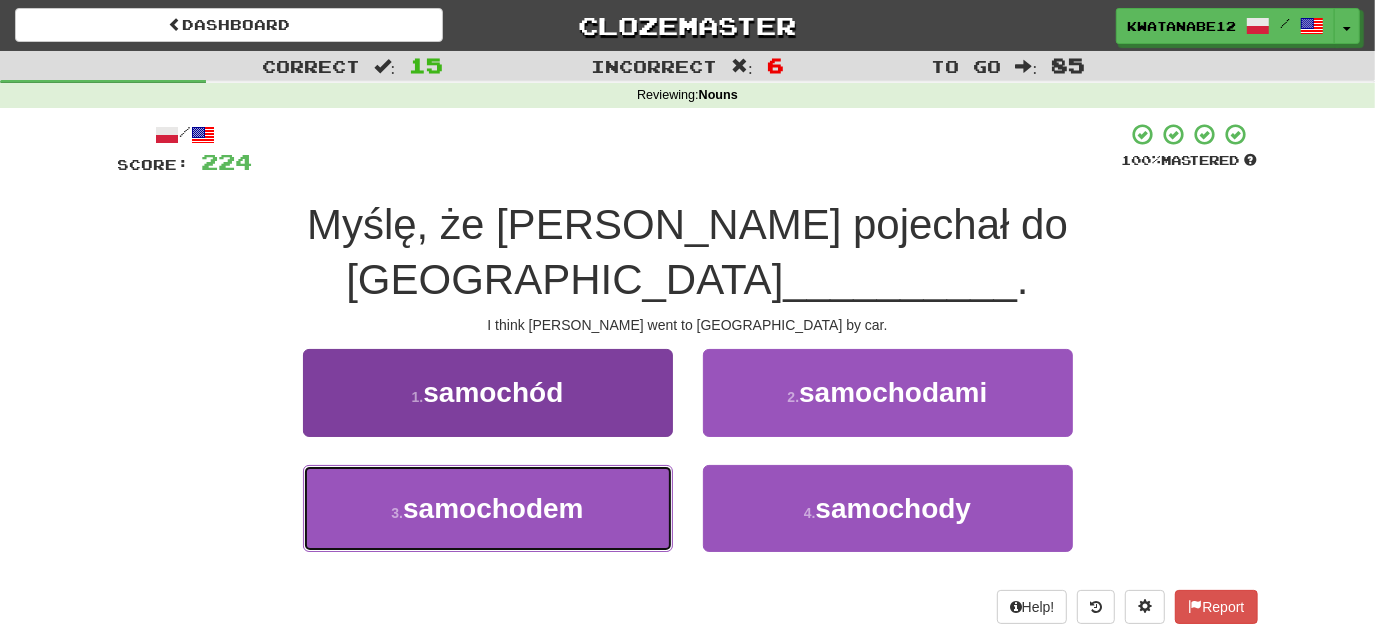 drag, startPoint x: 632, startPoint y: 446, endPoint x: 622, endPoint y: 439, distance: 12.206555 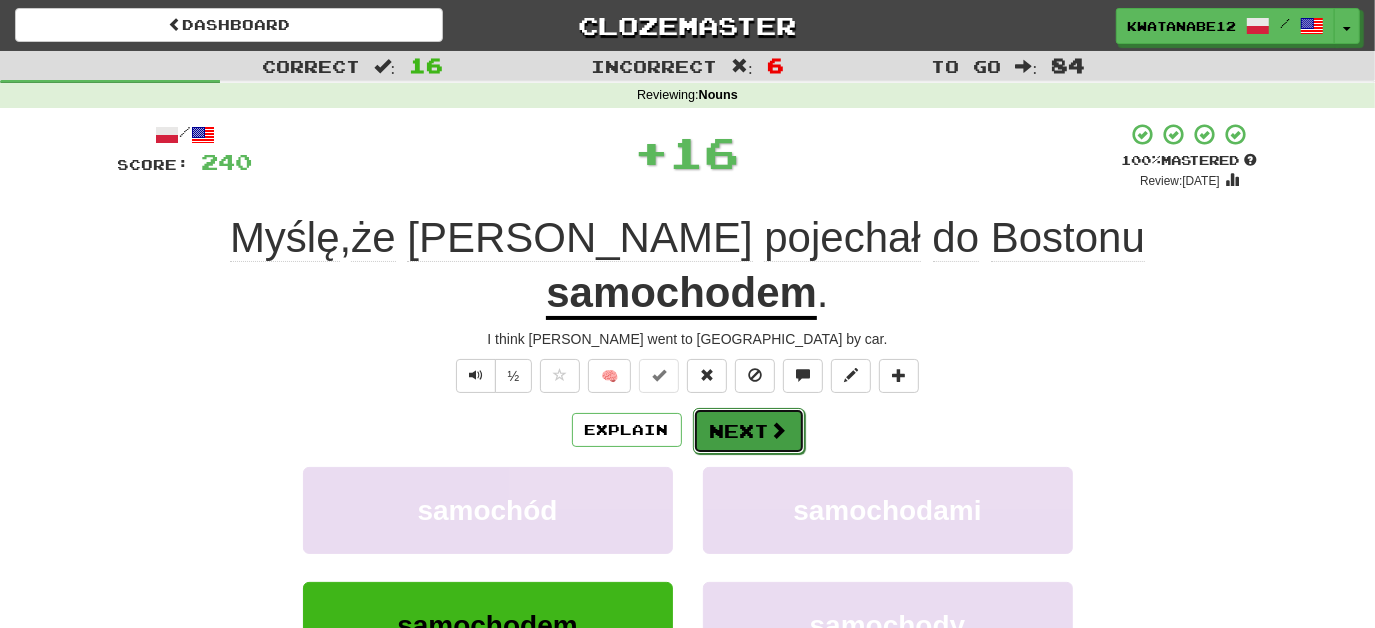 click on "Next" at bounding box center (749, 431) 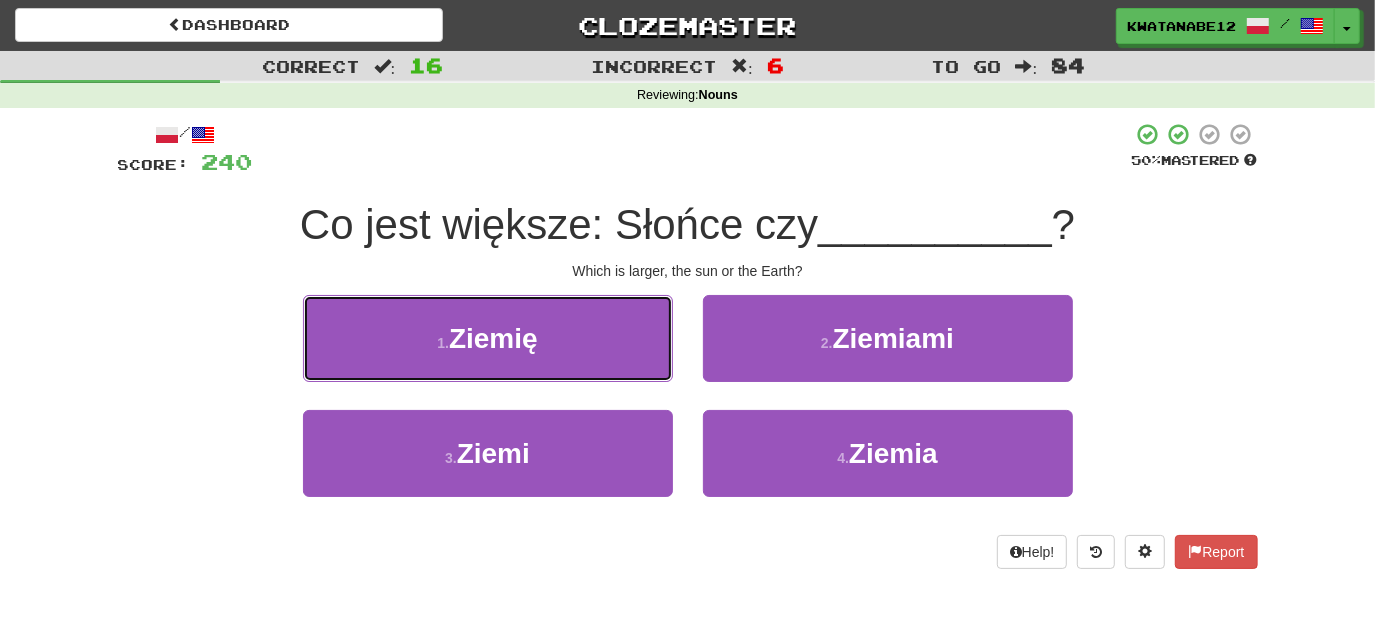 drag, startPoint x: 606, startPoint y: 346, endPoint x: 630, endPoint y: 348, distance: 24.083189 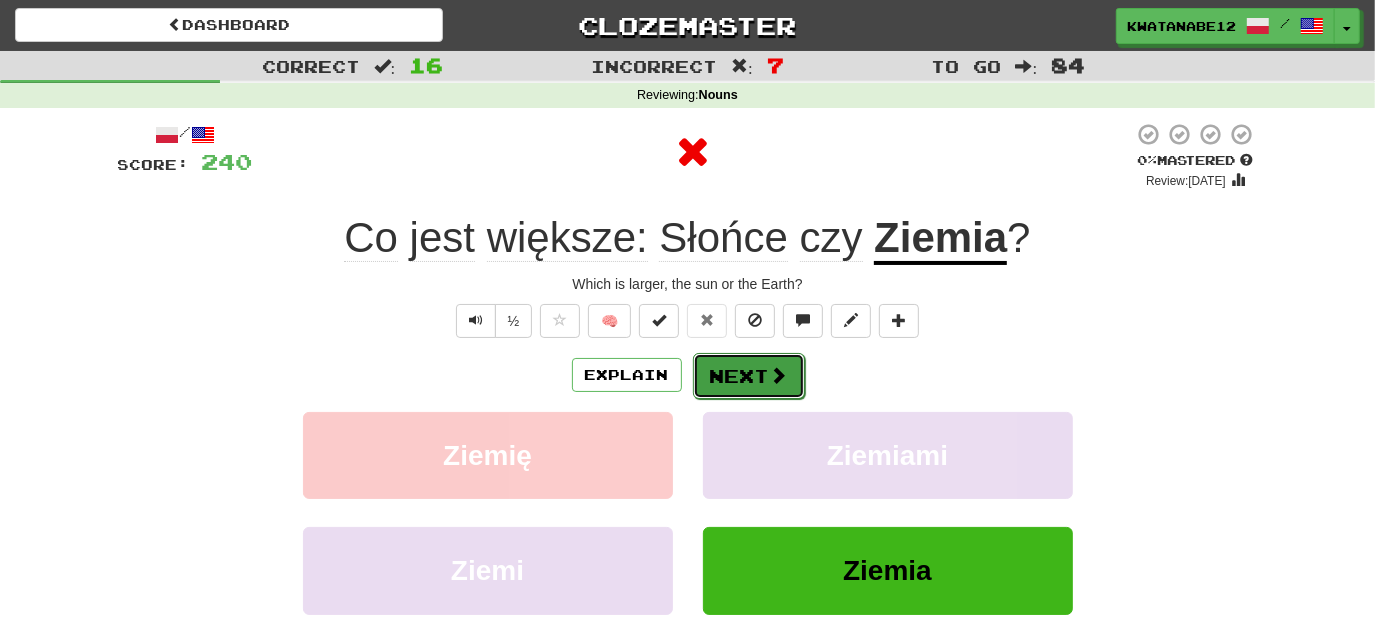 click on "Next" at bounding box center [749, 376] 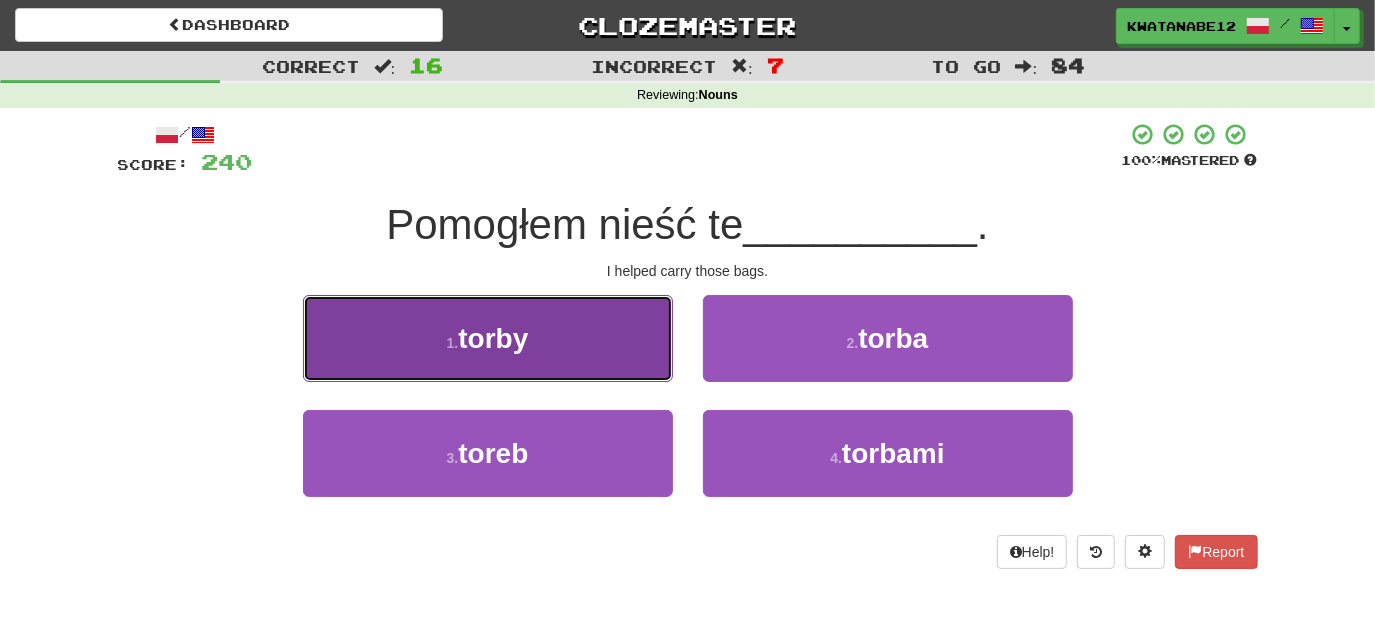 click on "1 .  torby" at bounding box center (488, 338) 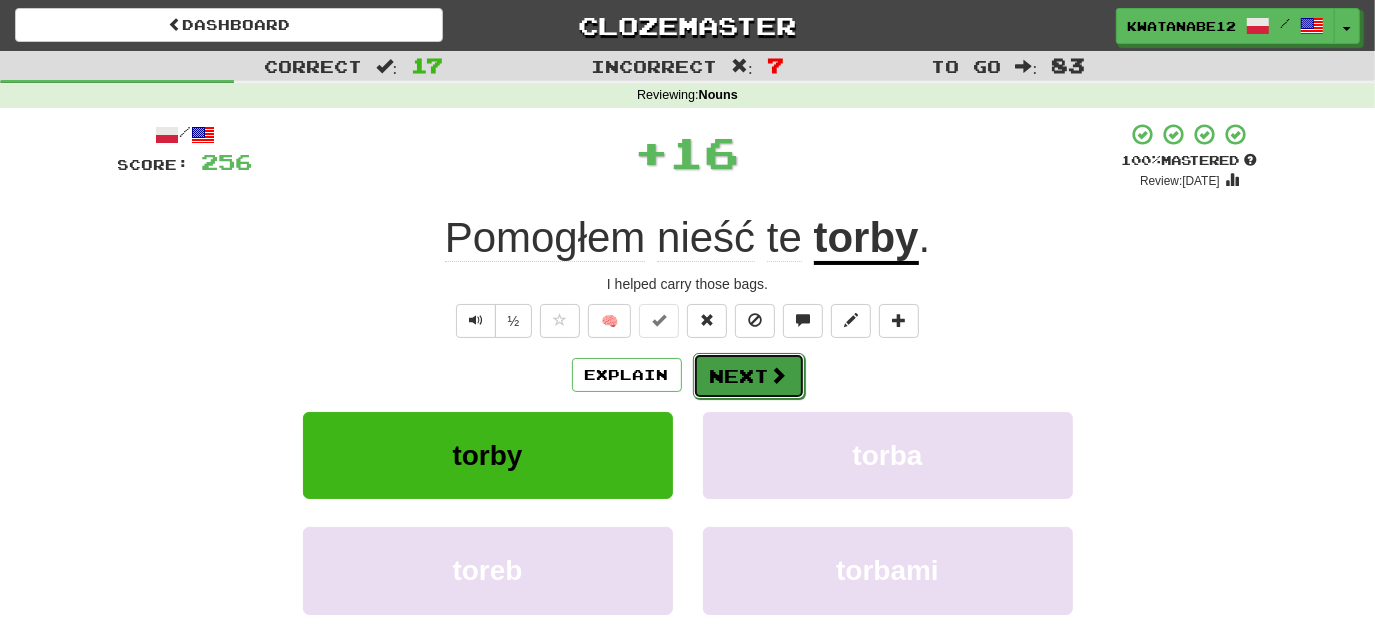 click on "Next" at bounding box center (749, 376) 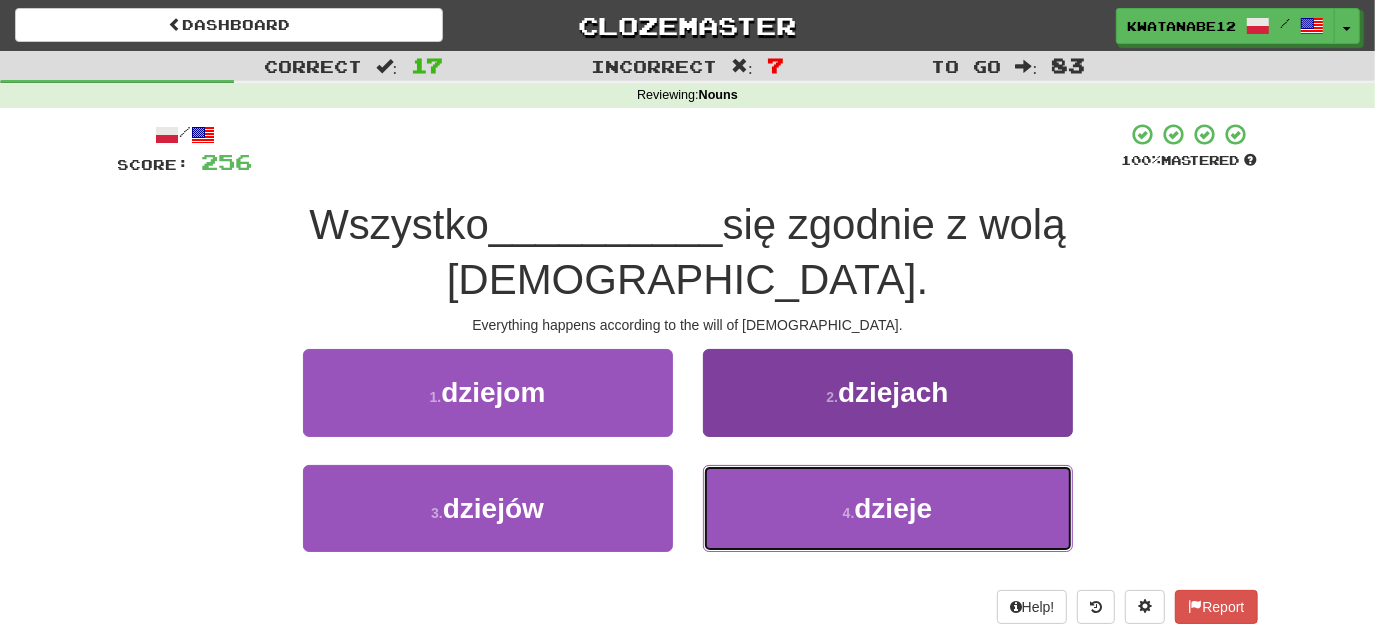 click on "4 .  dzieje" at bounding box center (888, 508) 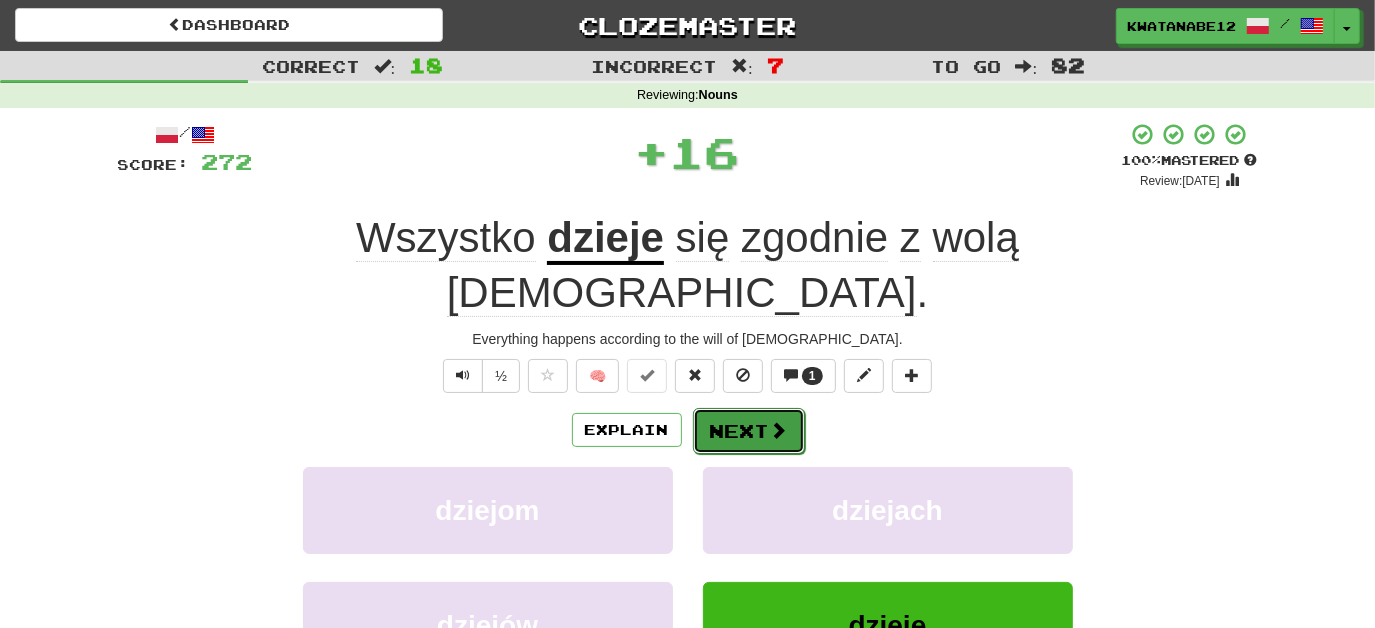 click on "Next" at bounding box center [749, 431] 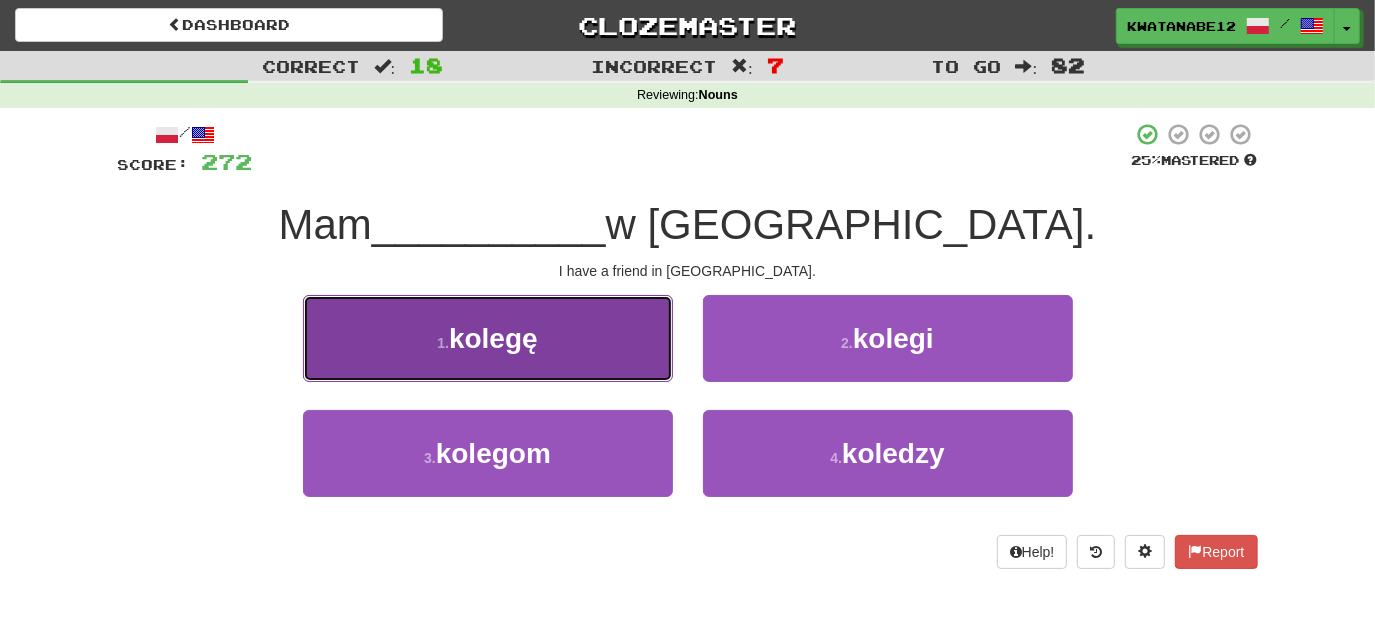 click on "1 .  kolegę" at bounding box center [488, 338] 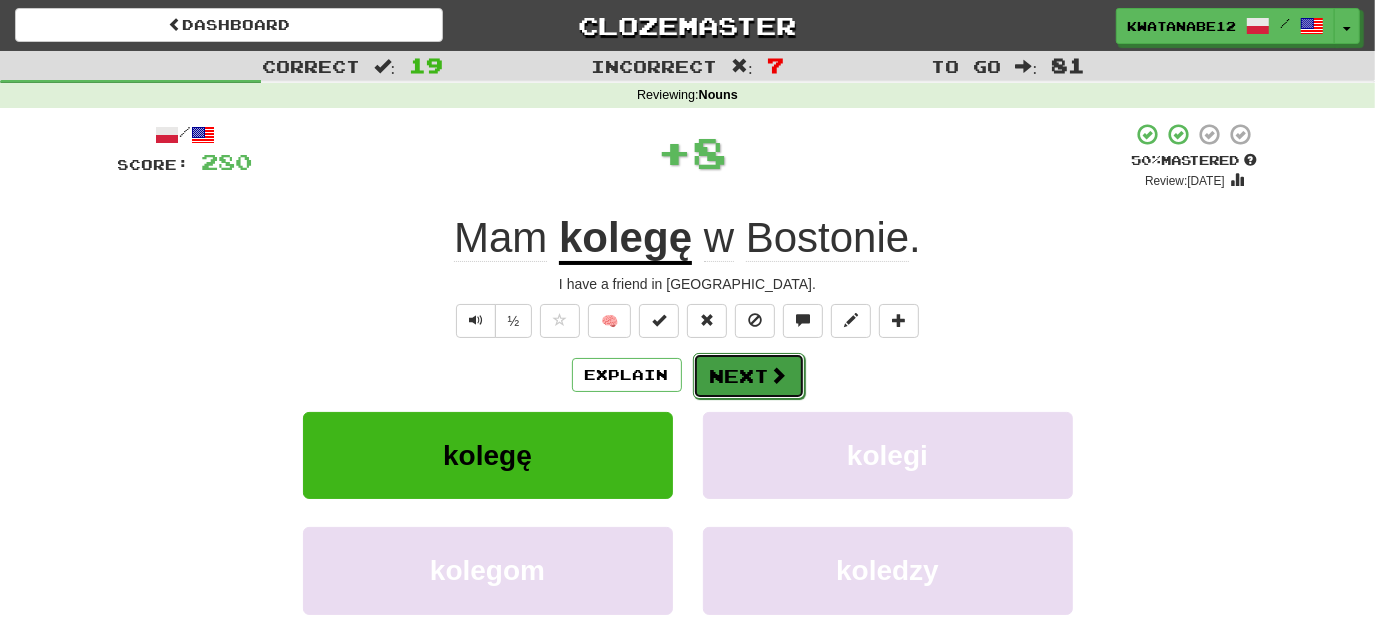 click on "Next" at bounding box center (749, 376) 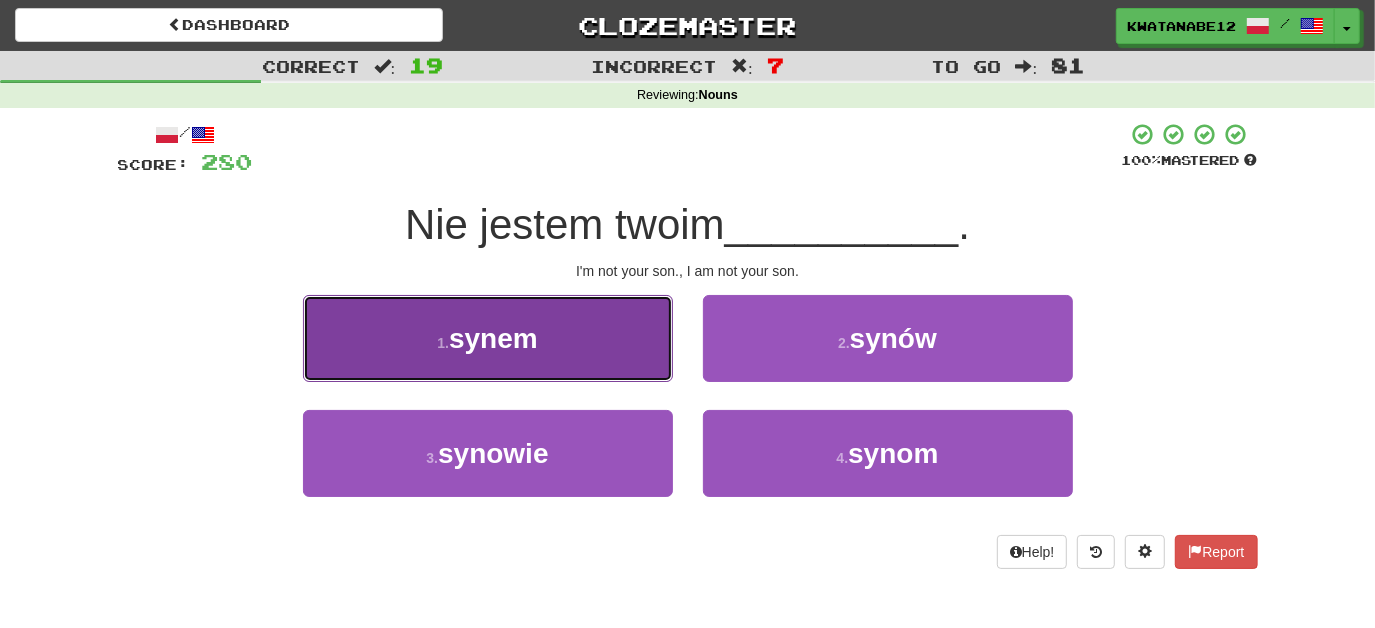 click on "1 .  synem" at bounding box center [488, 338] 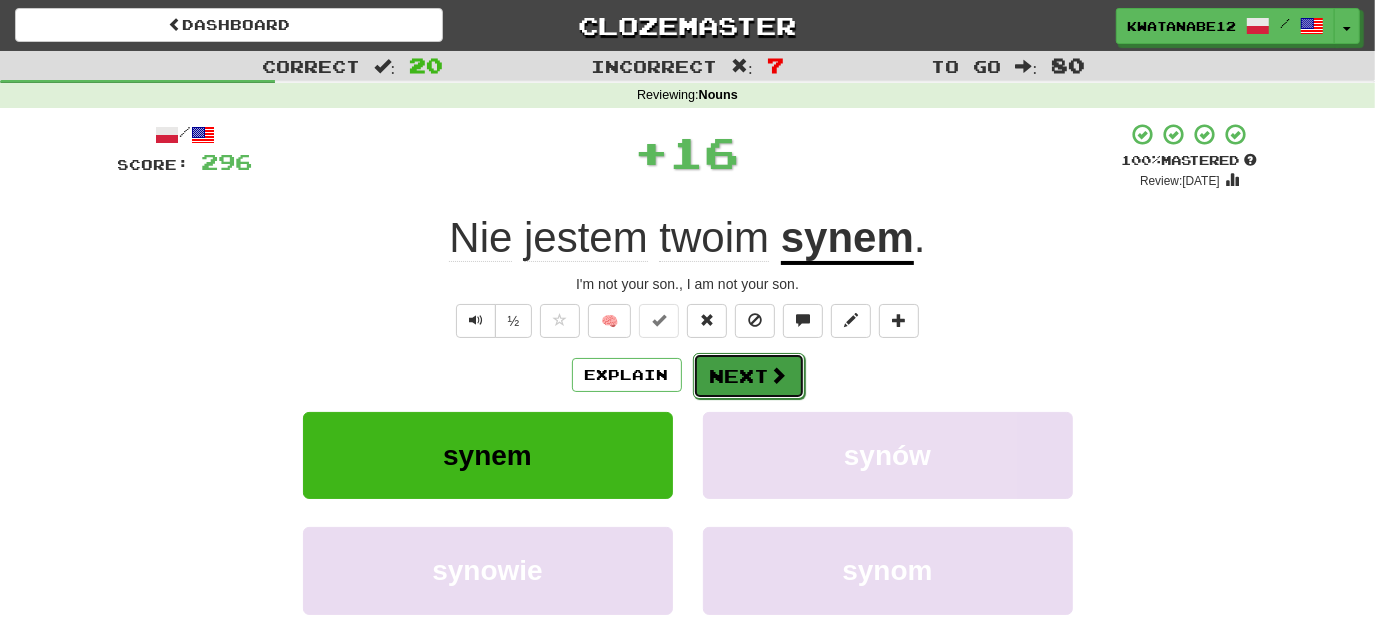 click on "Next" at bounding box center (749, 376) 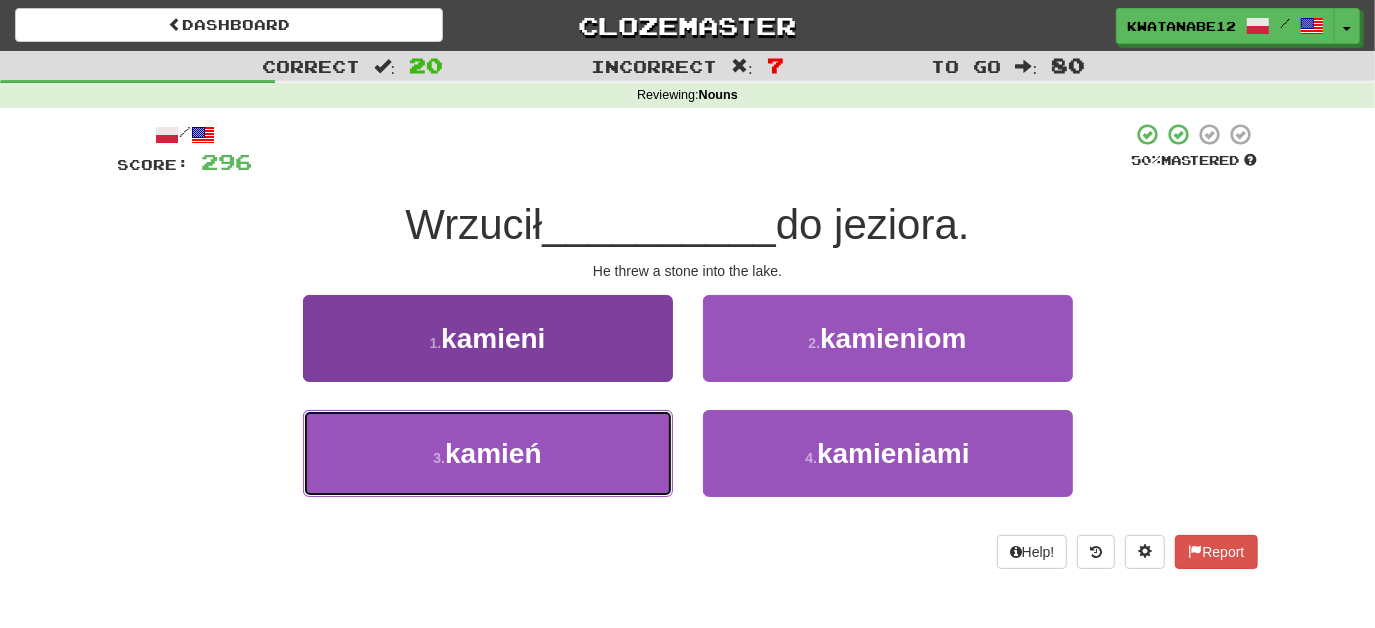 drag, startPoint x: 605, startPoint y: 451, endPoint x: 628, endPoint y: 450, distance: 23.021729 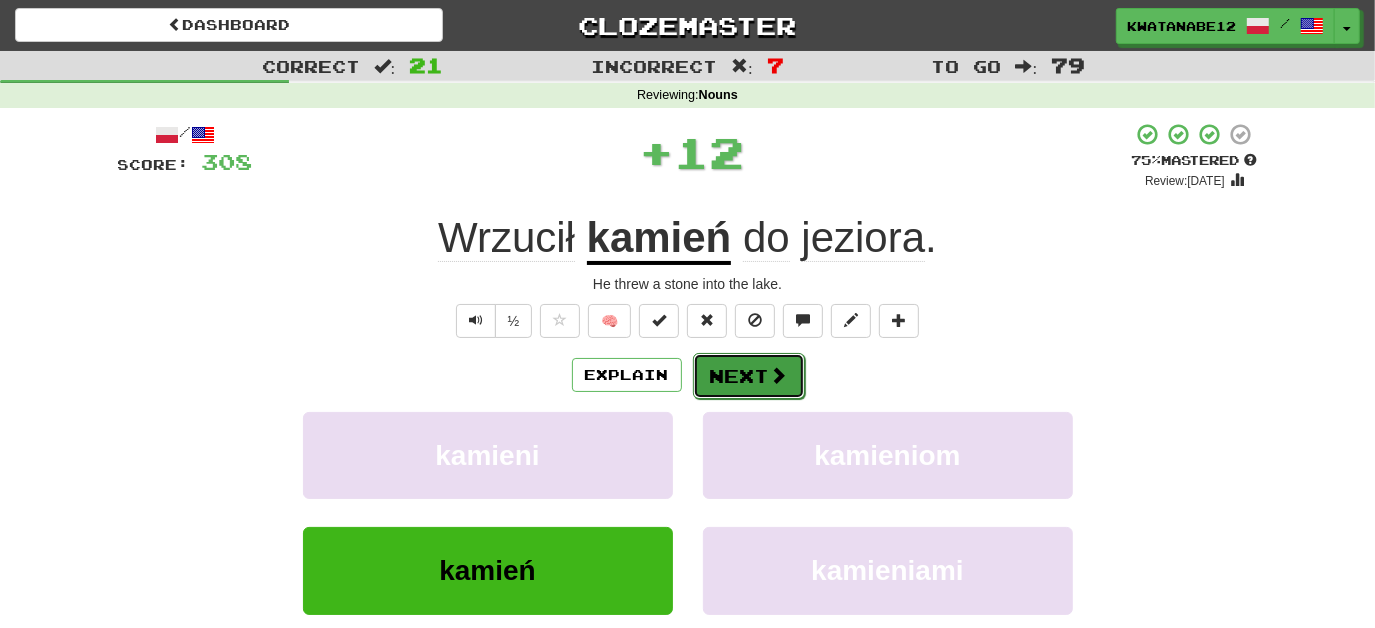 click on "Next" at bounding box center [749, 376] 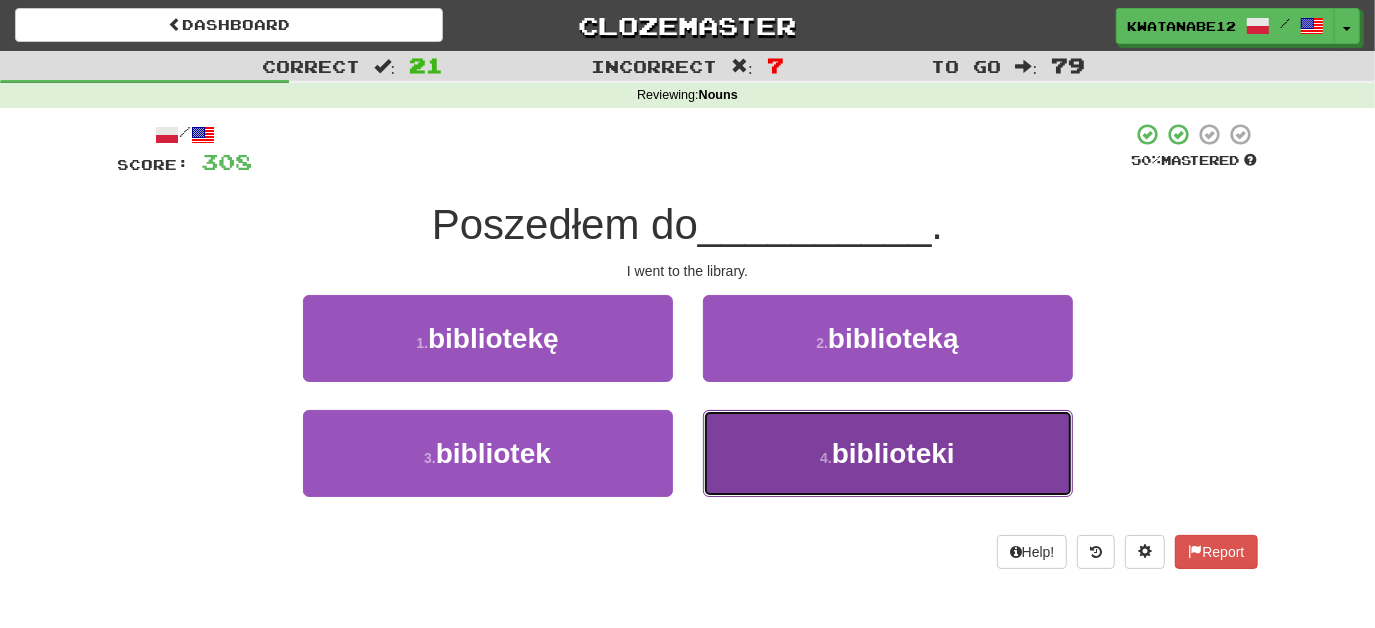 click on "4 .  biblioteki" at bounding box center (888, 453) 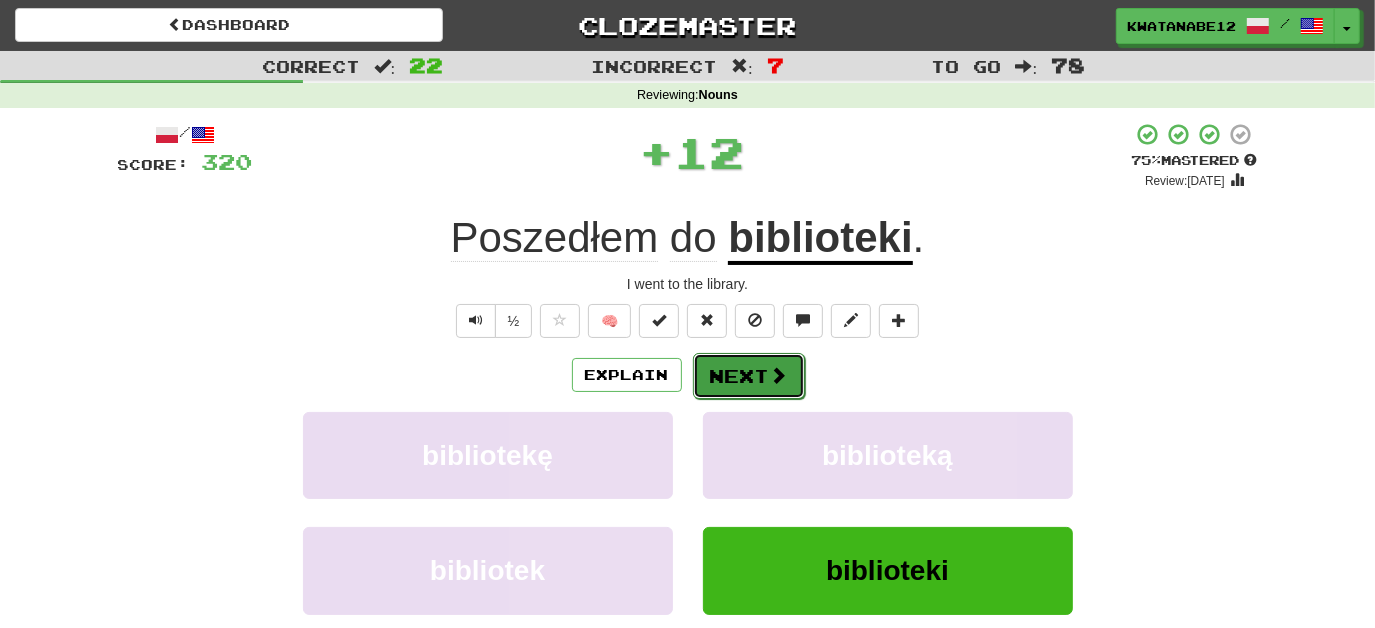 click on "Next" at bounding box center [749, 376] 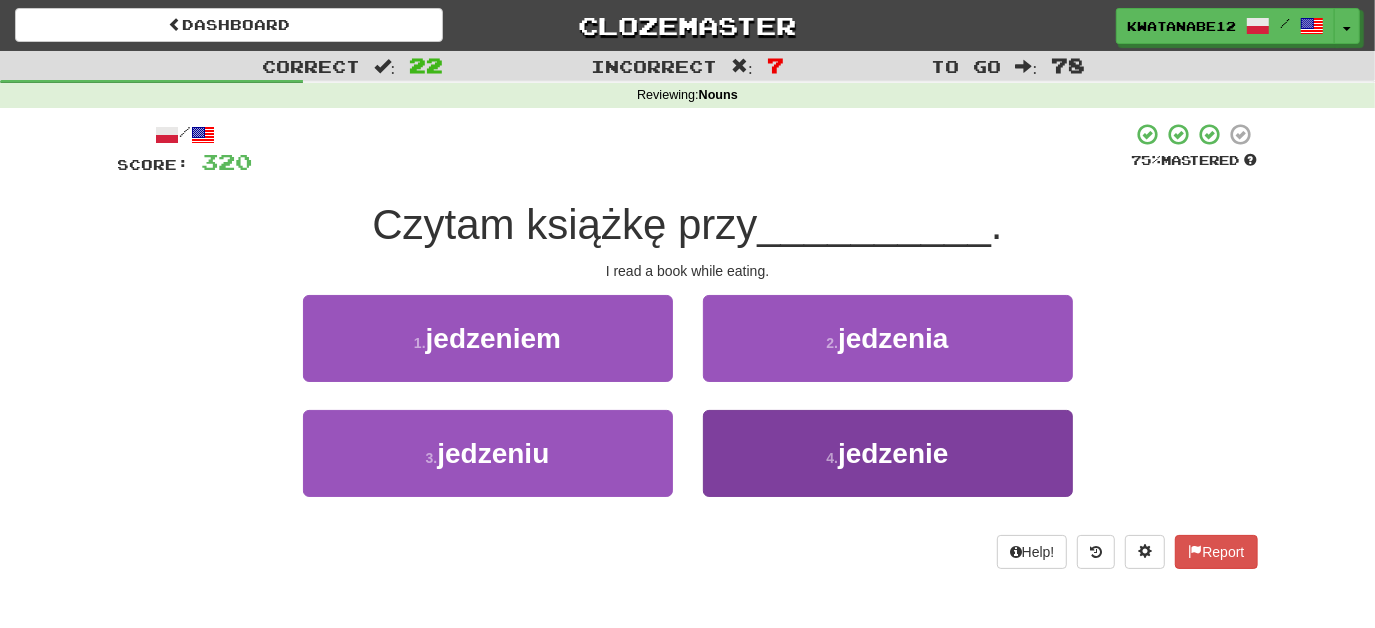 click on "1 .  jedzeniem 2 .  jedzenia 3 .  jedzeniu 4 .  jedzenie" at bounding box center (688, 410) 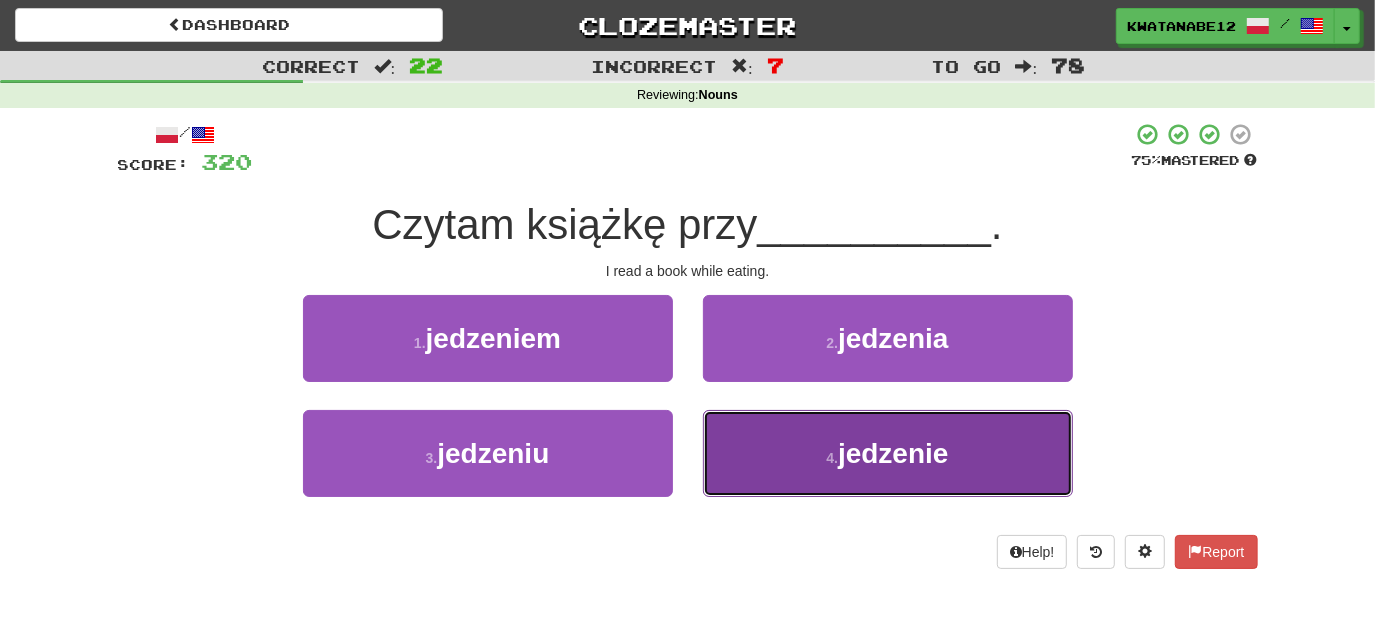 click on "4 .  jedzenie" at bounding box center (888, 453) 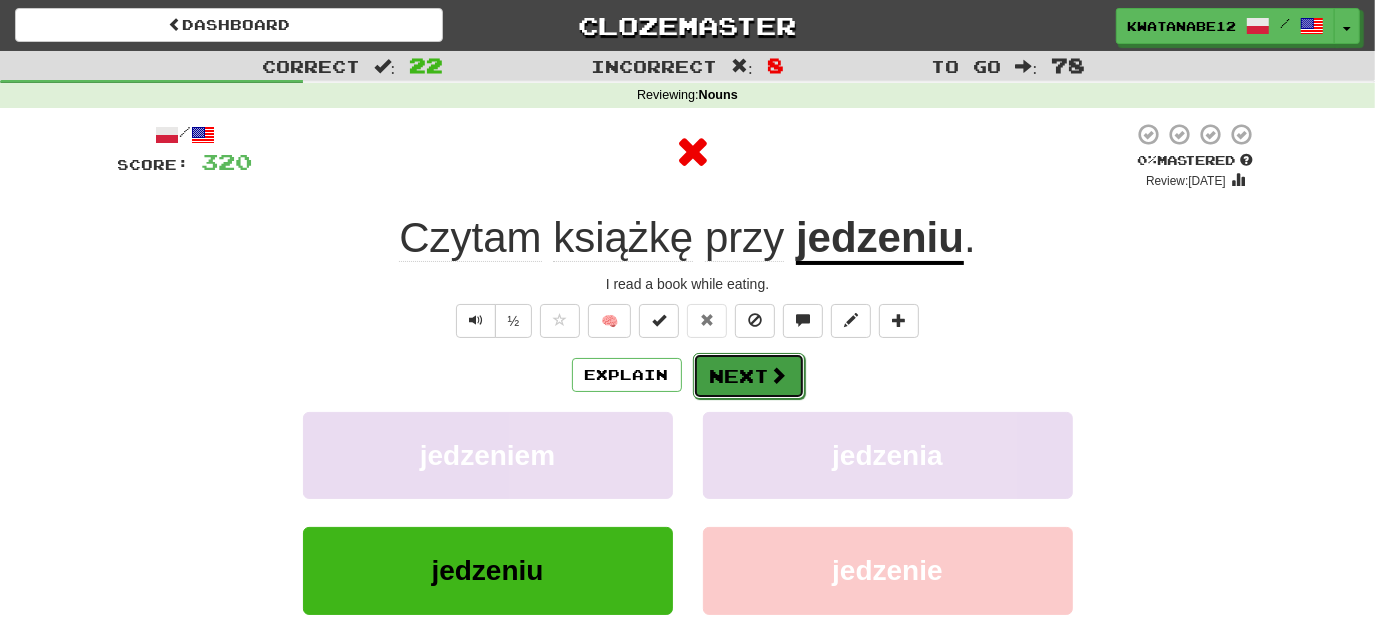 click on "Next" at bounding box center (749, 376) 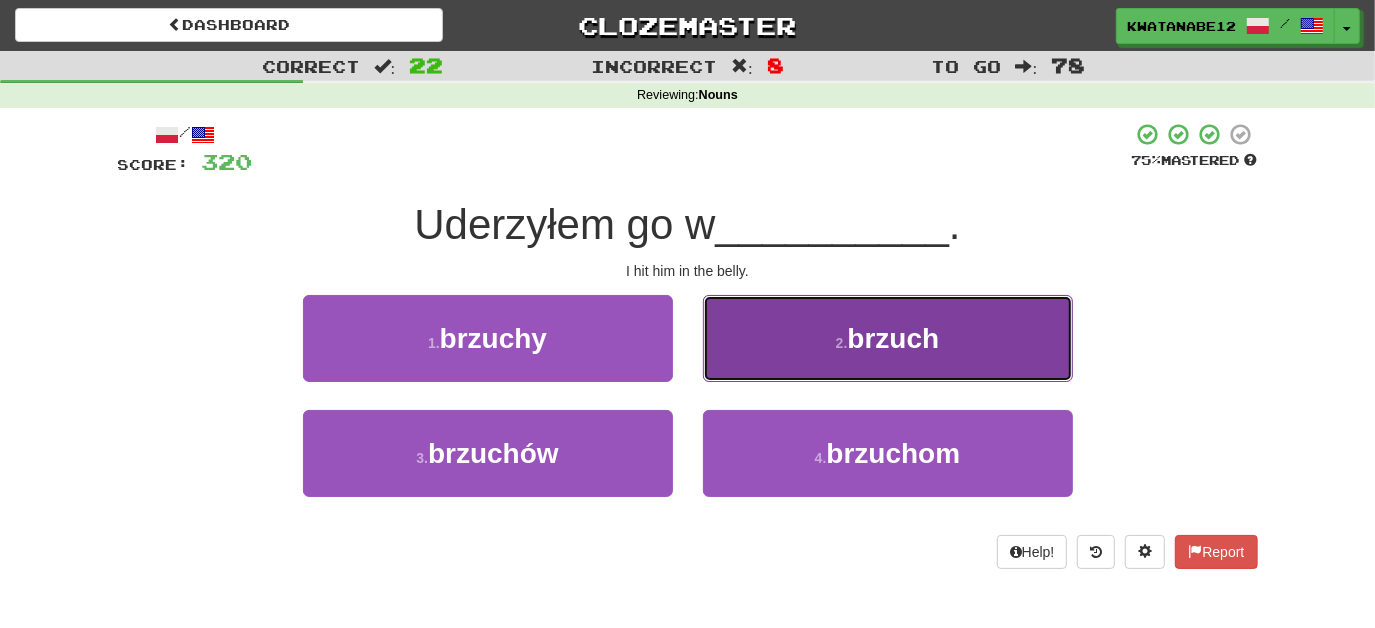 click on "2 .  brzuch" at bounding box center [888, 338] 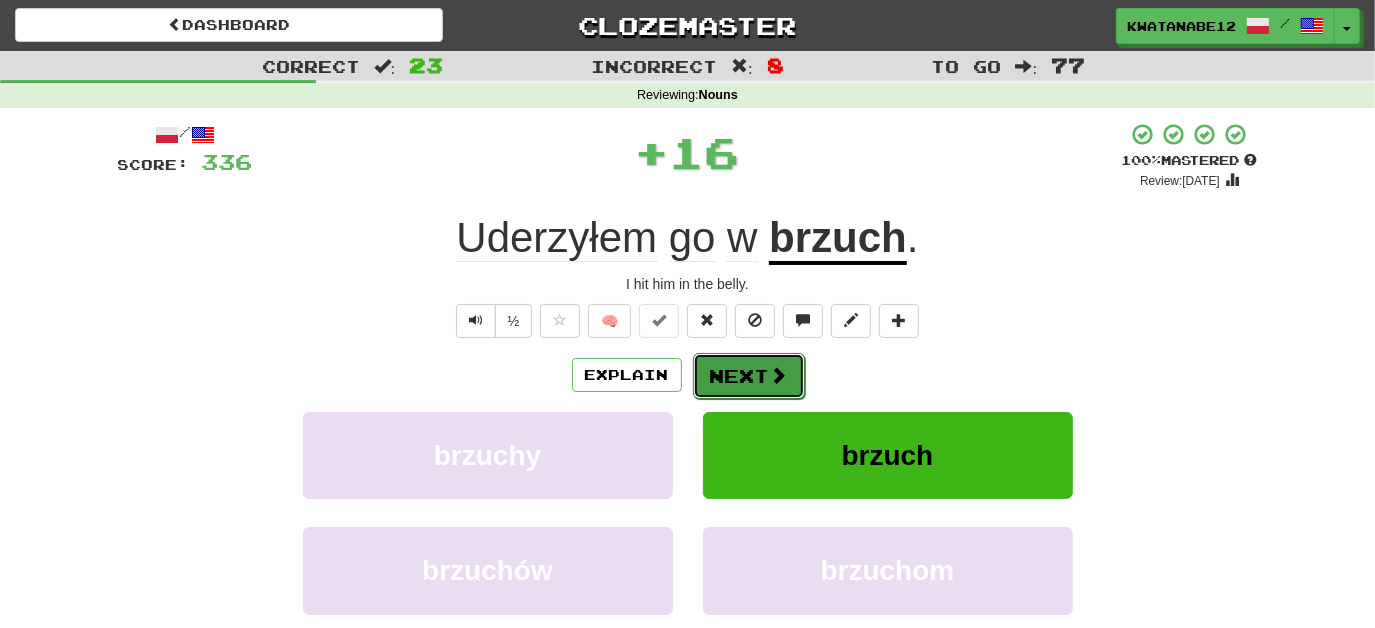 click on "Next" at bounding box center (749, 376) 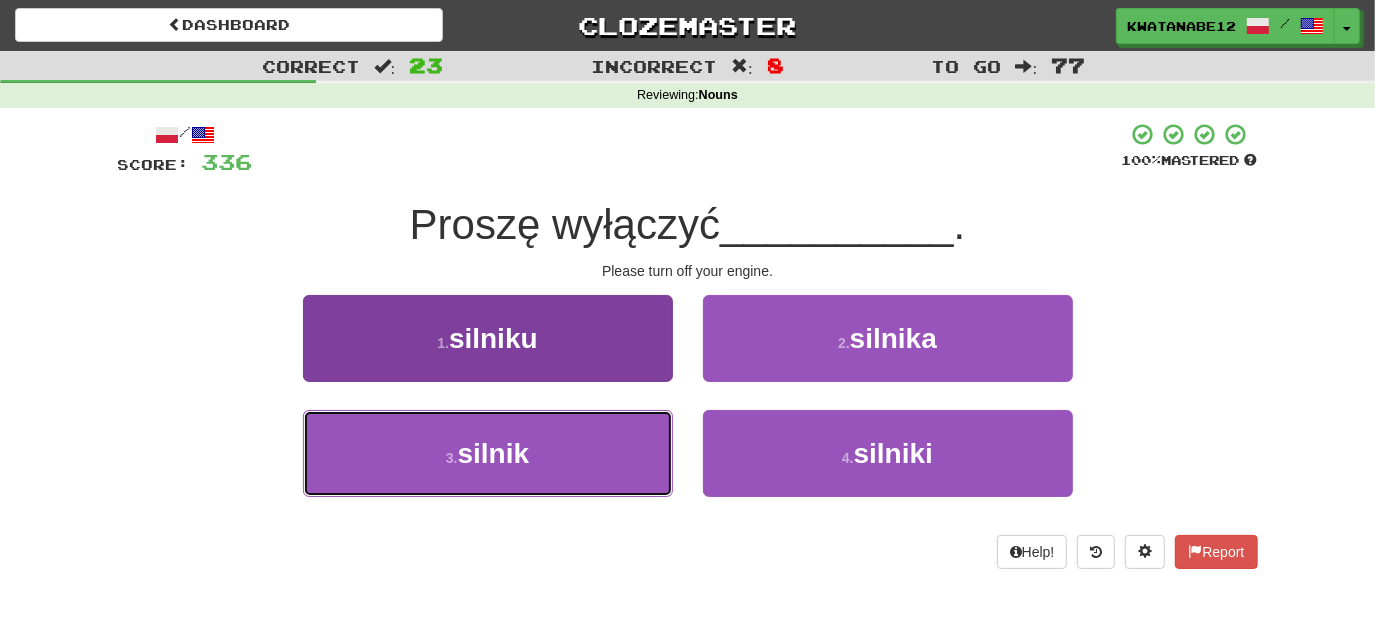 drag, startPoint x: 597, startPoint y: 448, endPoint x: 604, endPoint y: 415, distance: 33.734257 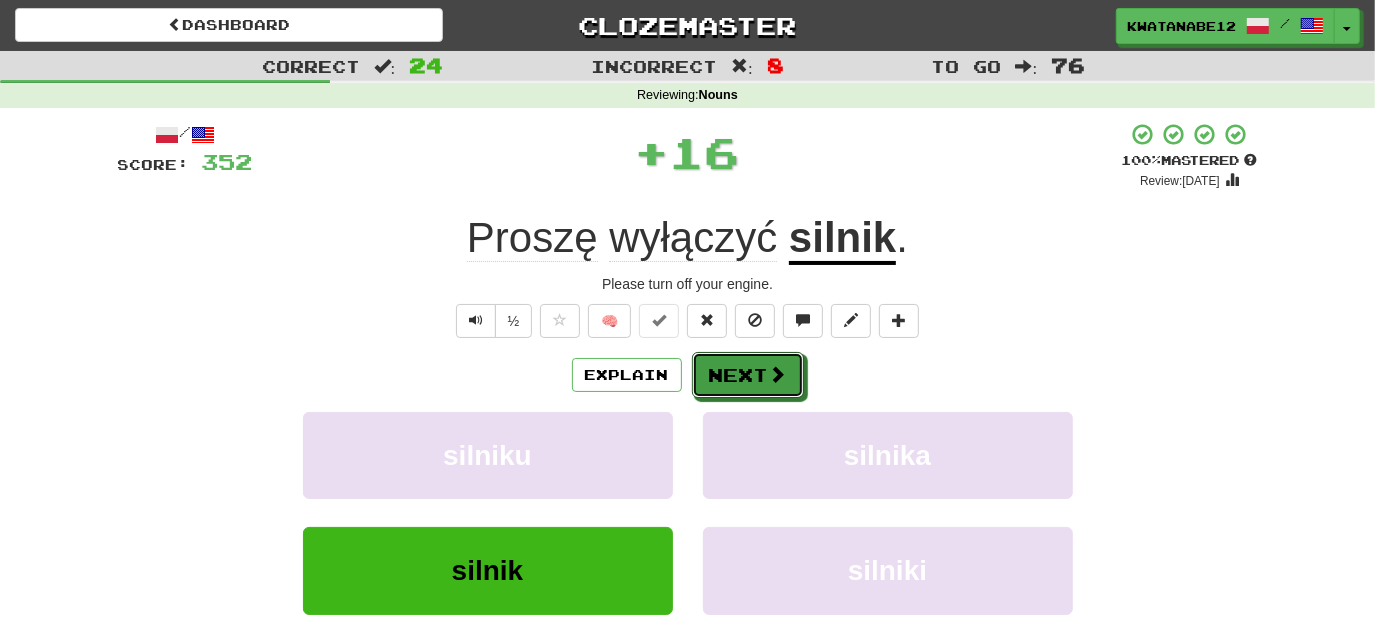 click on "/  Score:   352 + 16 100 %  Mastered Review:  [DATE] Proszę   wyłączyć   silnik . Please turn off your engine. ½ 🧠 Explain Next silniku silnika silnik silniki Learn more: silniku silnika silnik silniki  Help!  Report Sentence Source" at bounding box center [688, 435] 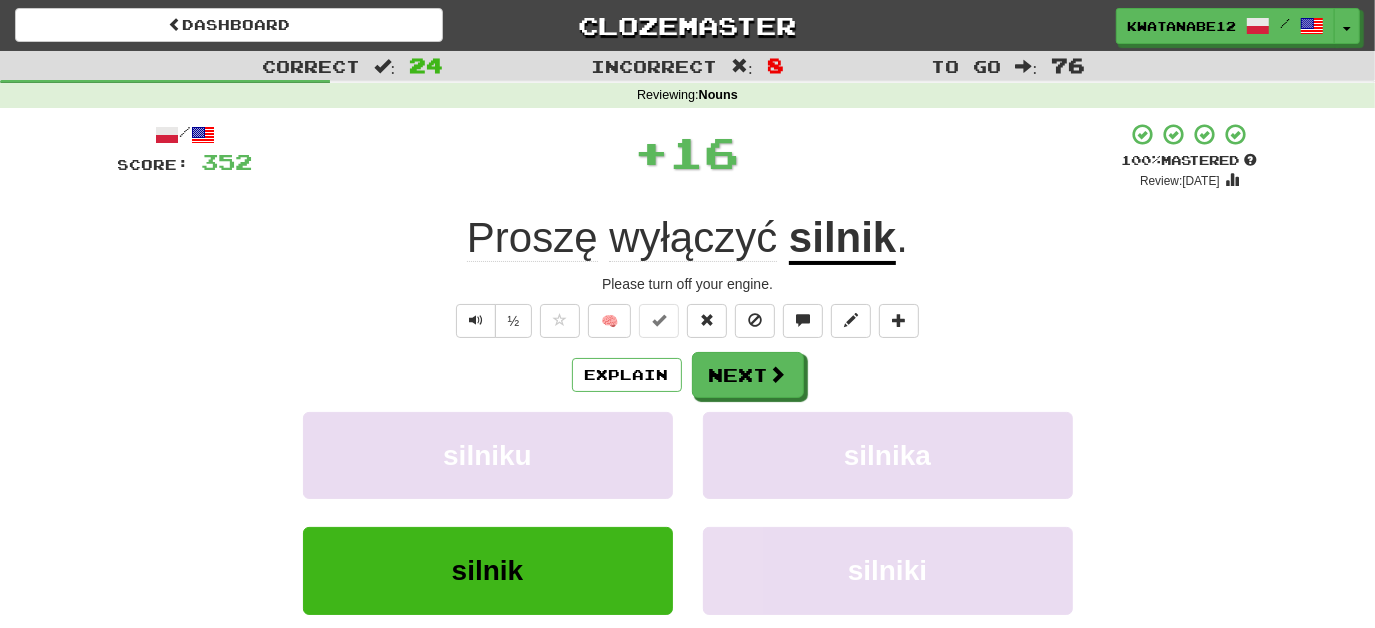 click on "/  Score:   352 + 16 100 %  Mastered Review:  [DATE] Proszę   wyłączyć   silnik . Please turn off your engine. ½ 🧠 Explain Next silniku silnika silnik silniki Learn more: silniku silnika silnik silniki  Help!  Report Sentence Source" at bounding box center [688, 435] 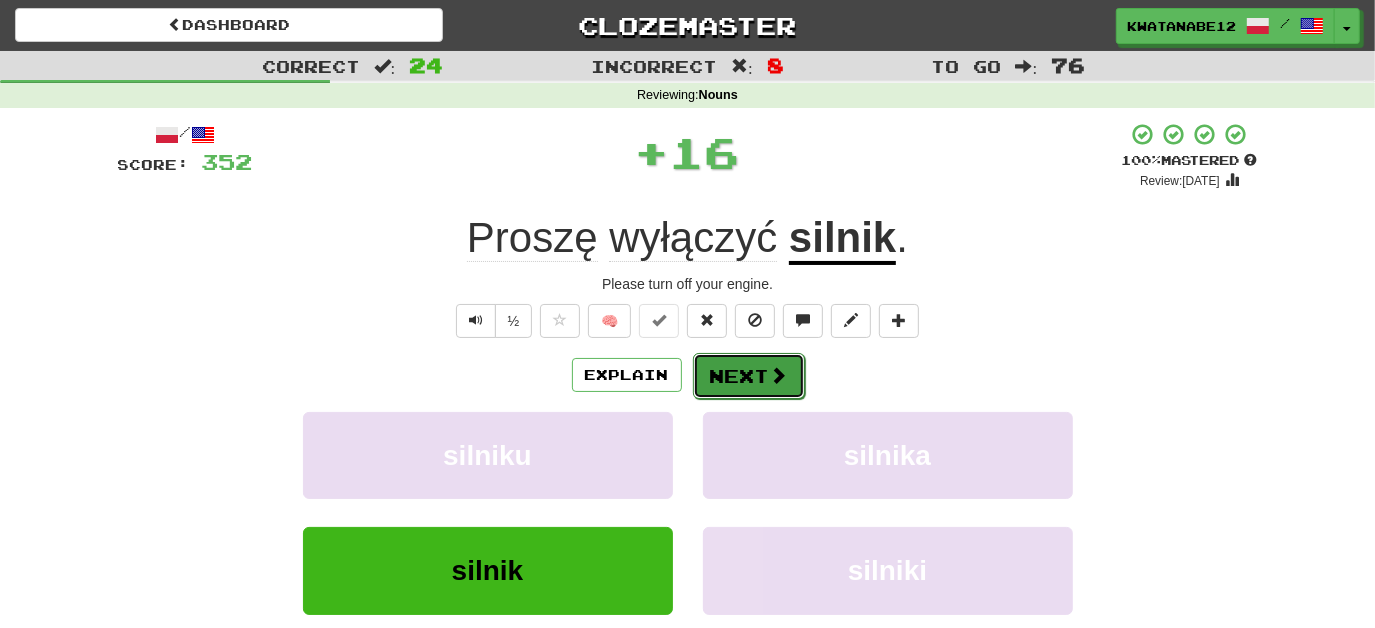 click on "Next" at bounding box center [749, 376] 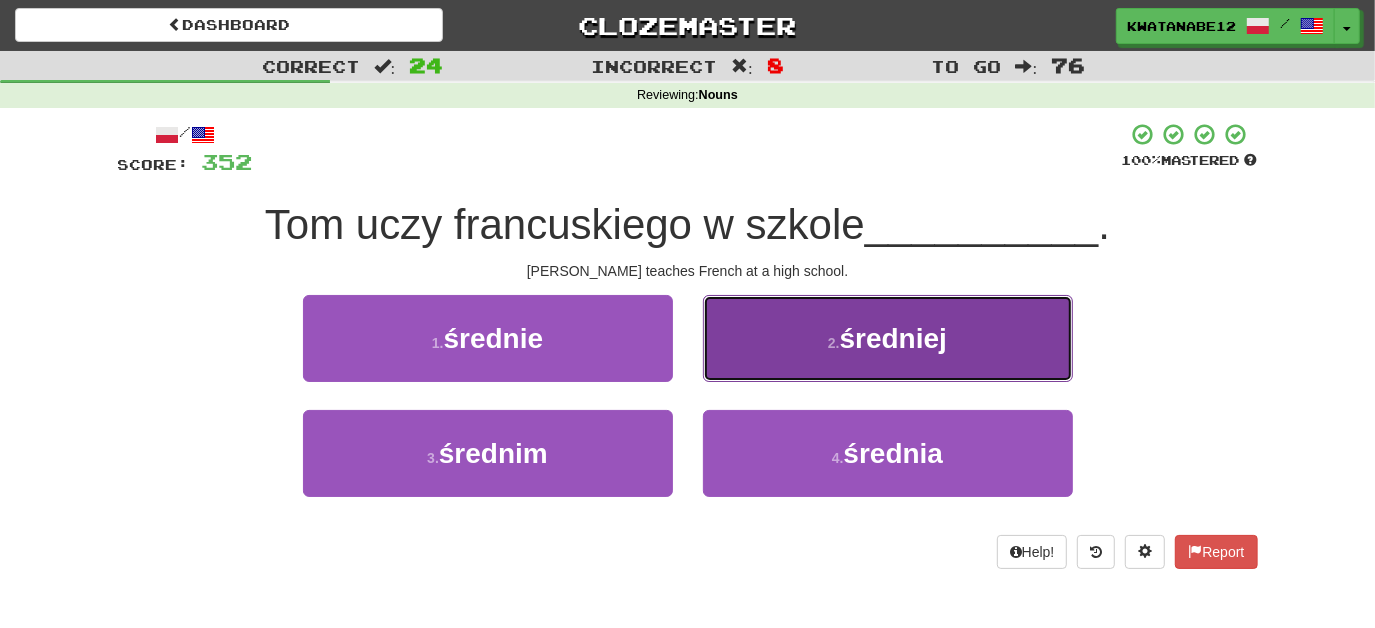 click on "2 .  średniej" at bounding box center [888, 338] 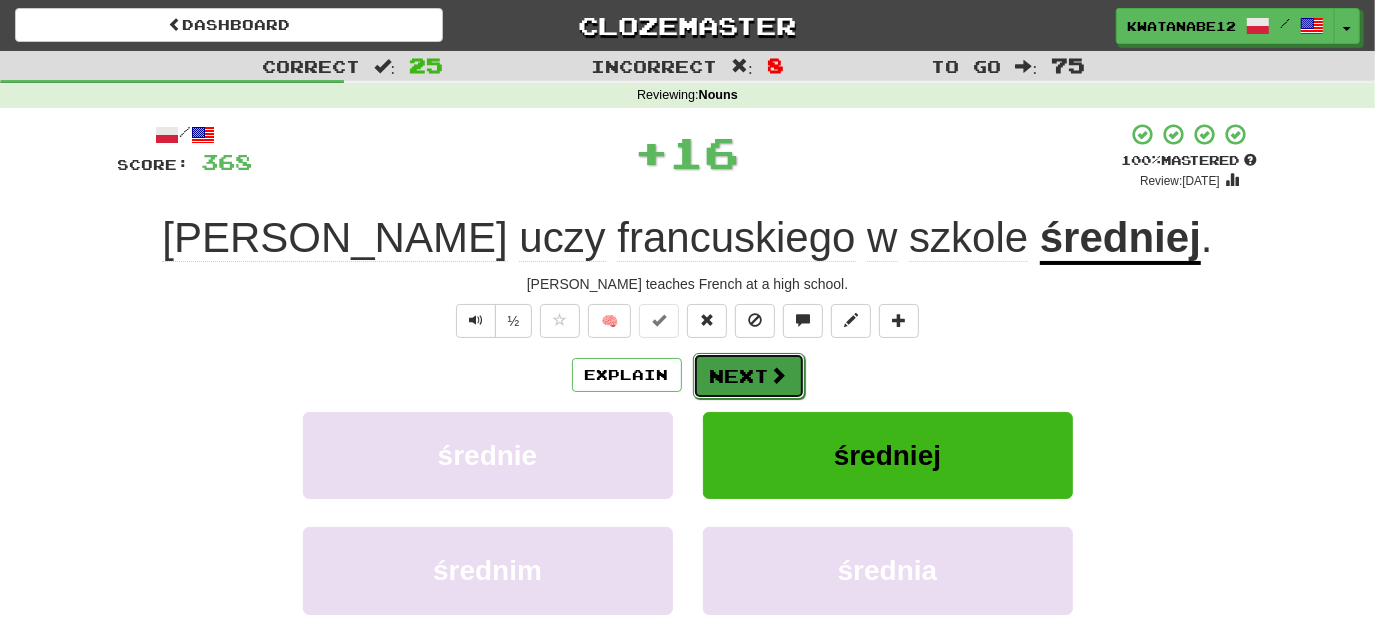 click on "Next" at bounding box center [749, 376] 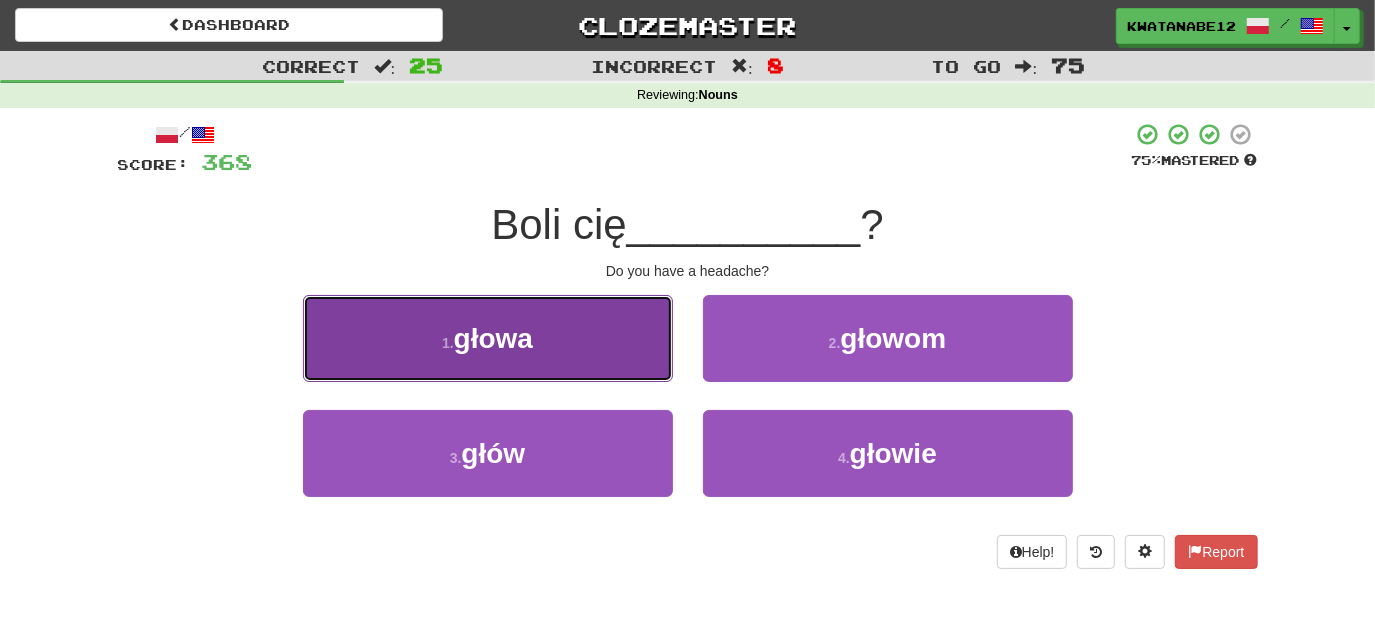 click on "1 .  głowa" at bounding box center (488, 338) 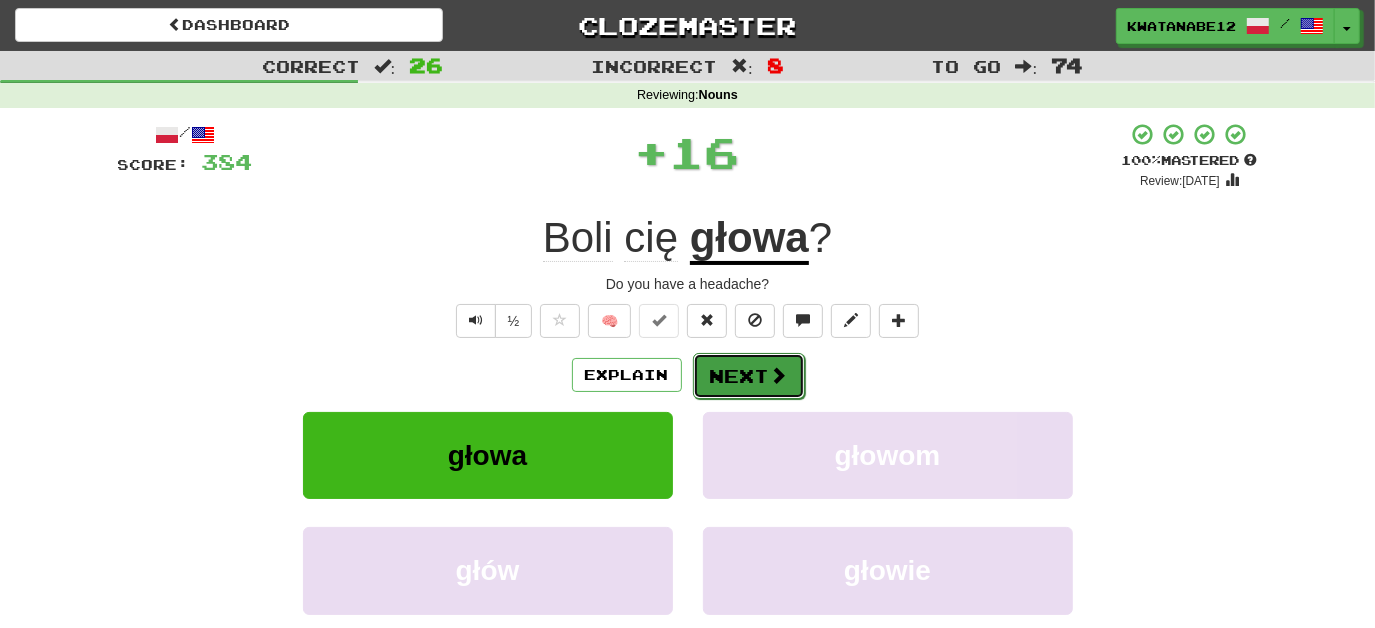 click on "Next" at bounding box center (749, 376) 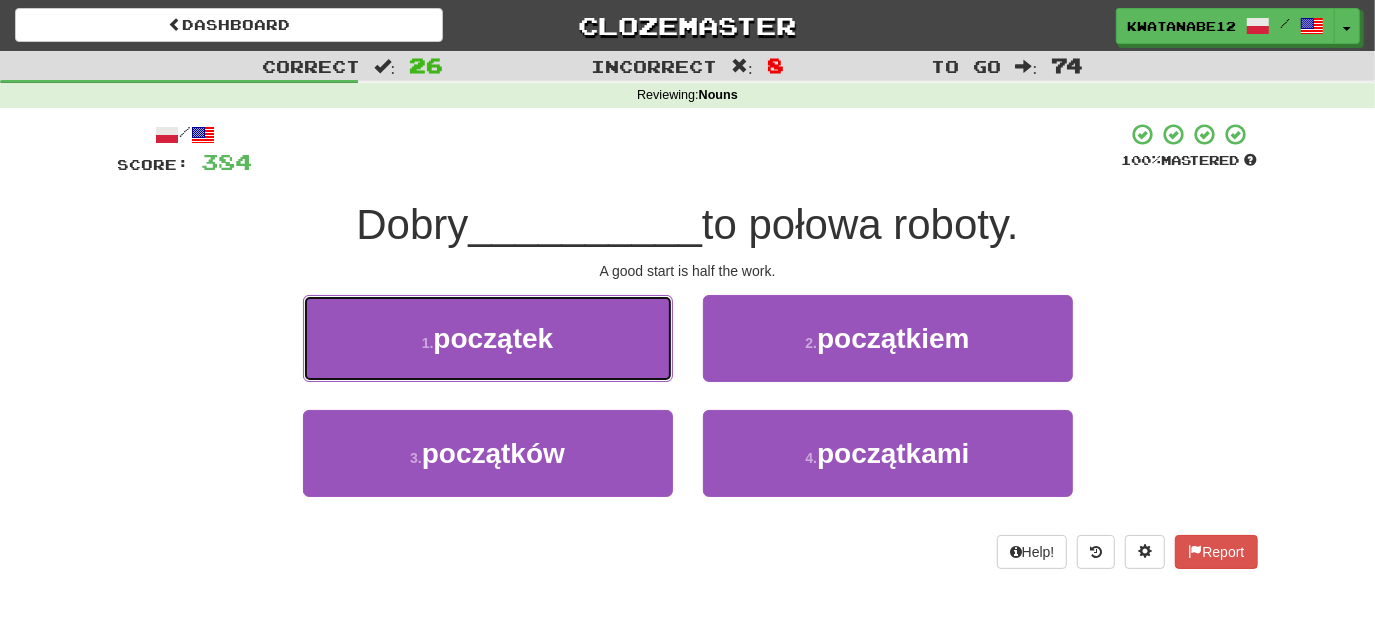 click on "1 .  początek" at bounding box center [488, 338] 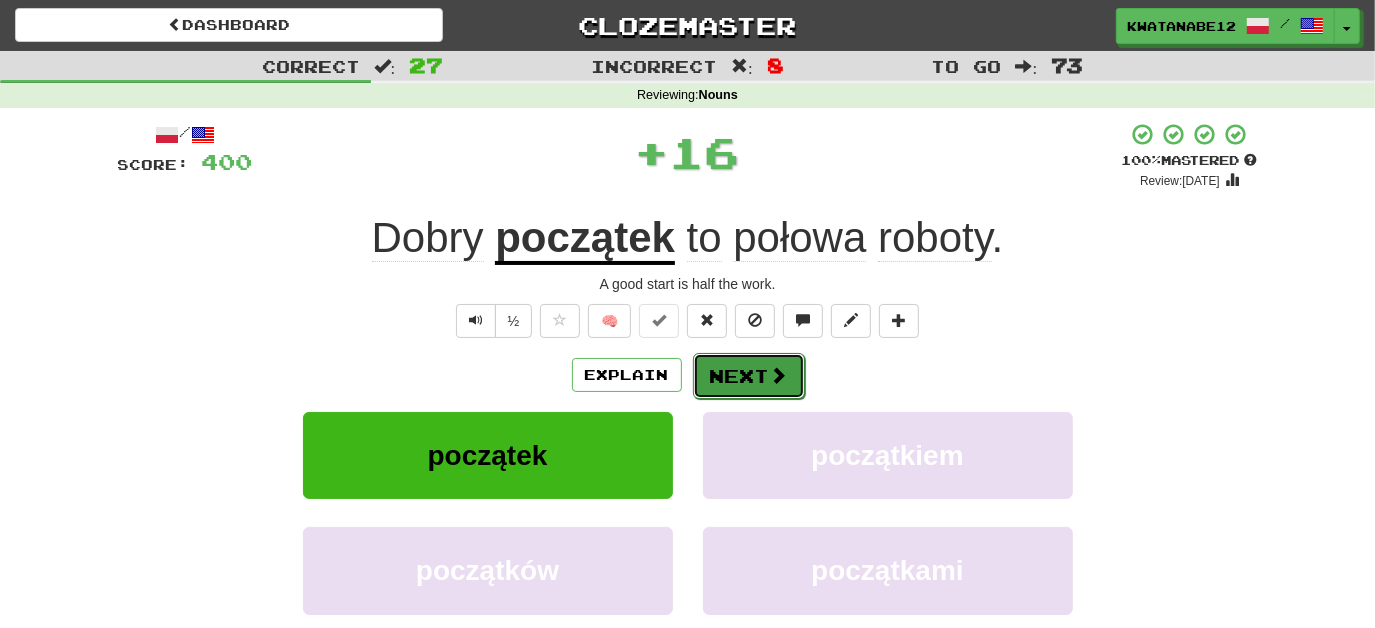 click on "Next" at bounding box center [749, 376] 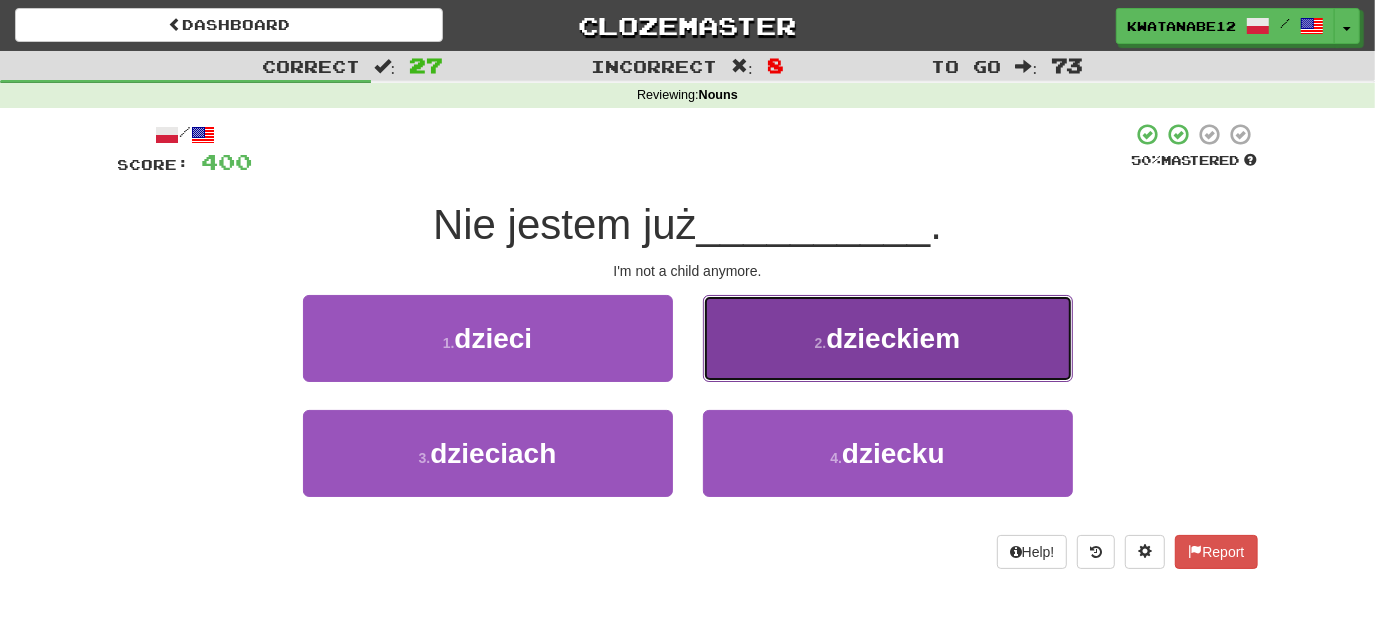 click on "2 .  dzieckiem" at bounding box center [888, 338] 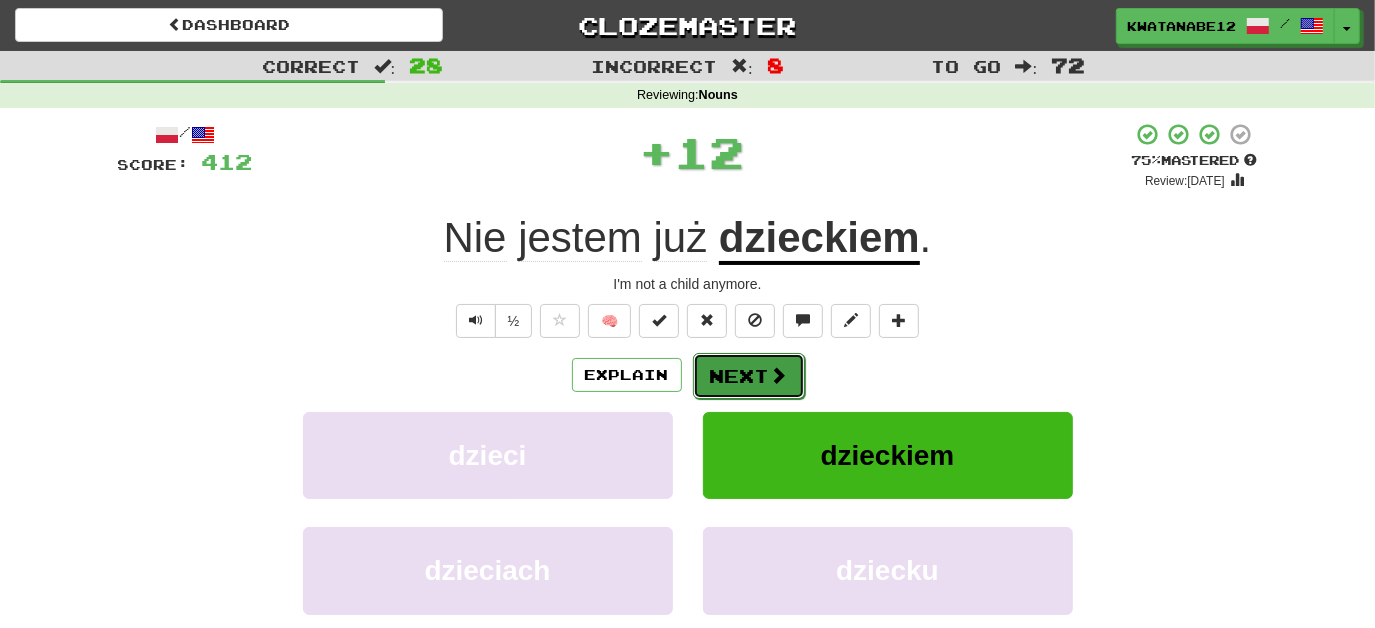 click on "Next" at bounding box center (749, 376) 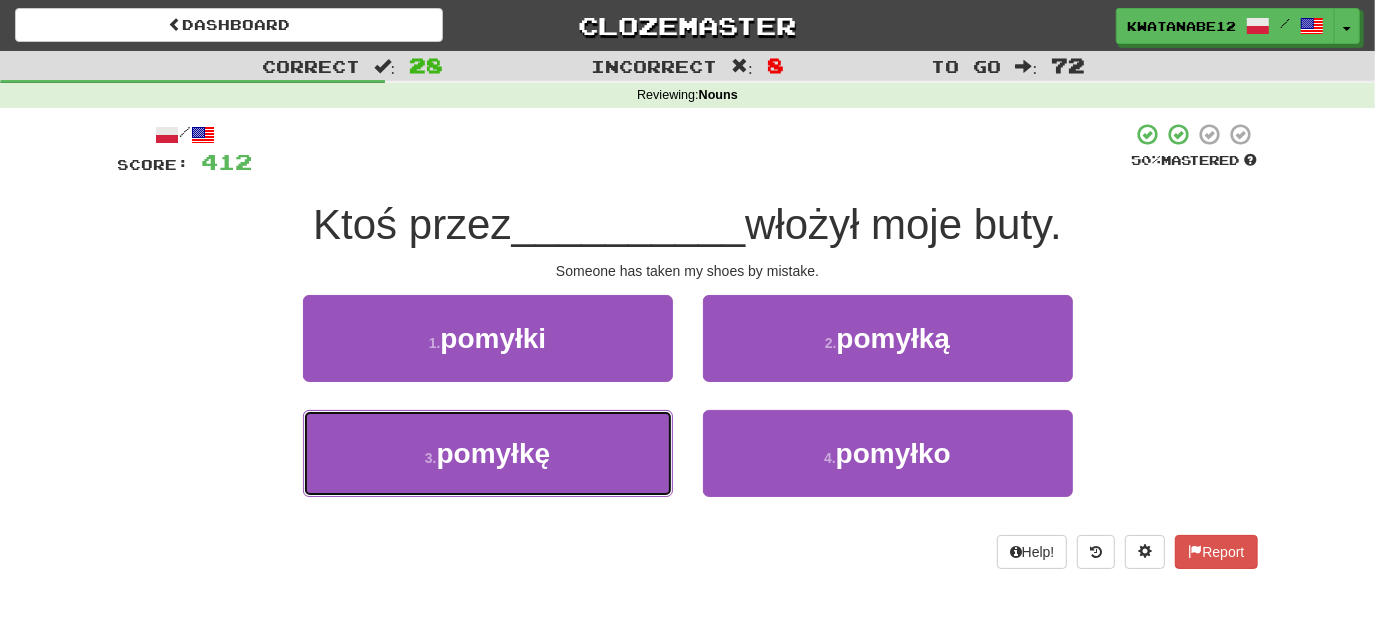 drag, startPoint x: 605, startPoint y: 440, endPoint x: 665, endPoint y: 402, distance: 71.021126 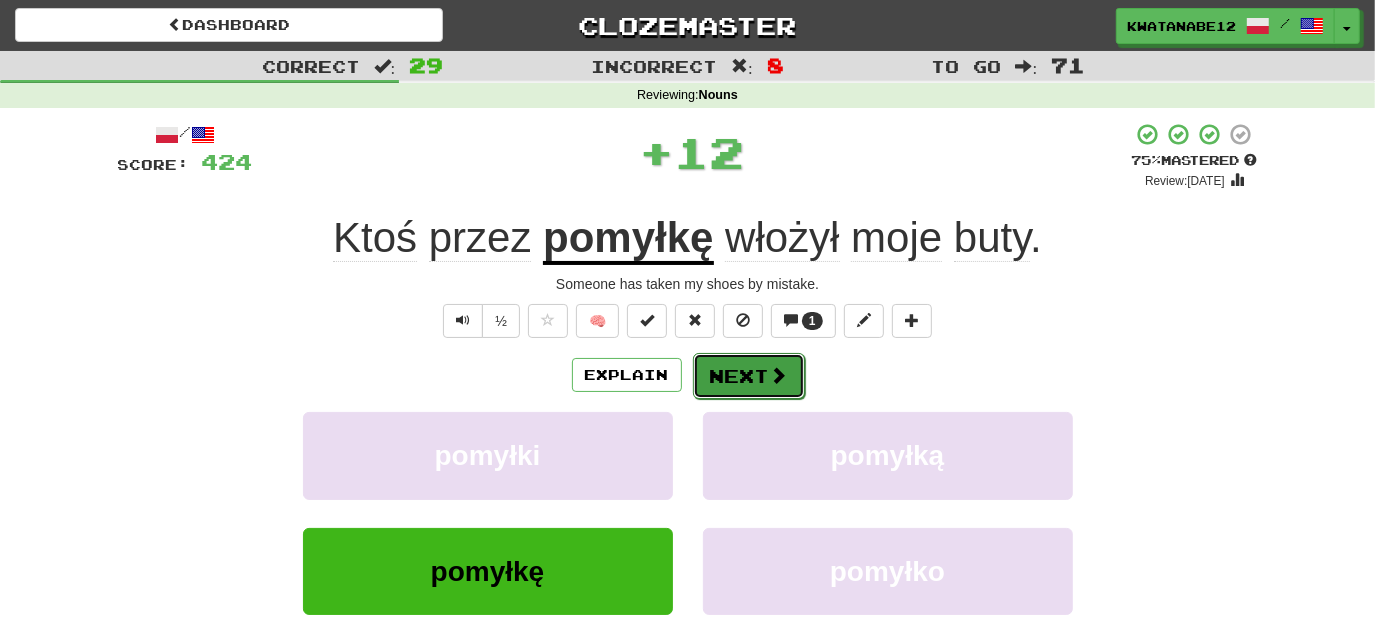 drag, startPoint x: 740, startPoint y: 356, endPoint x: 762, endPoint y: 366, distance: 24.166092 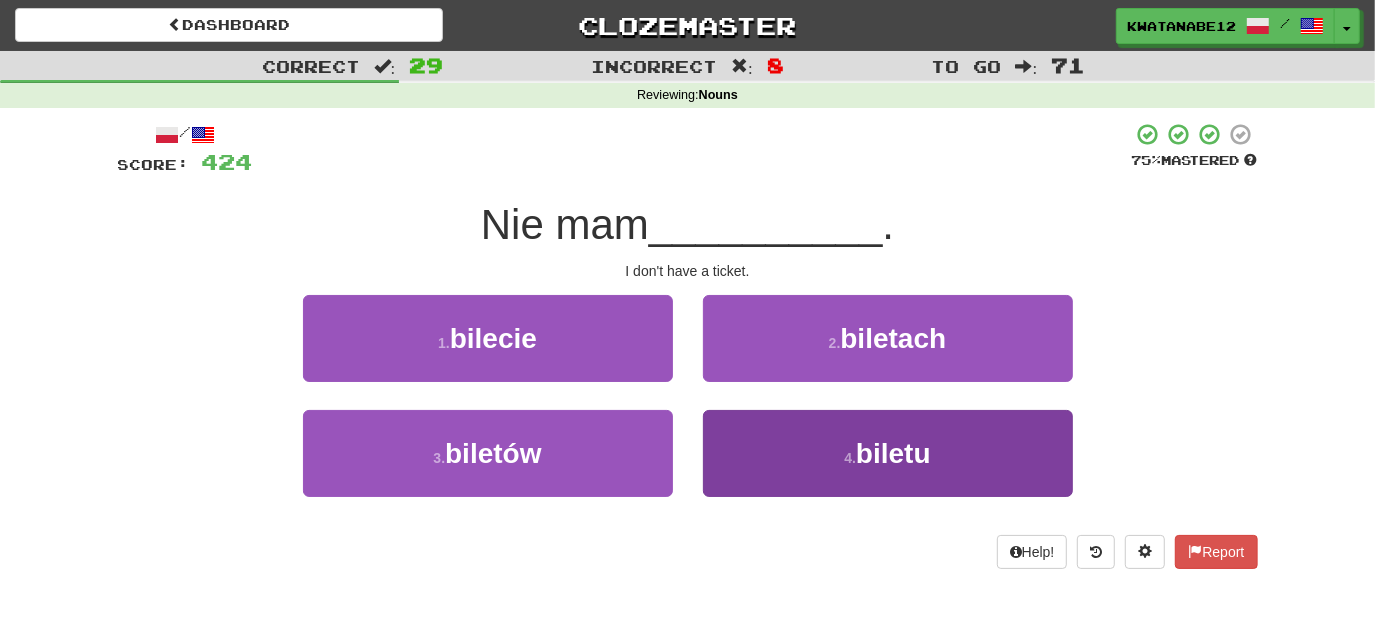 drag, startPoint x: 741, startPoint y: 399, endPoint x: 742, endPoint y: 413, distance: 14.035668 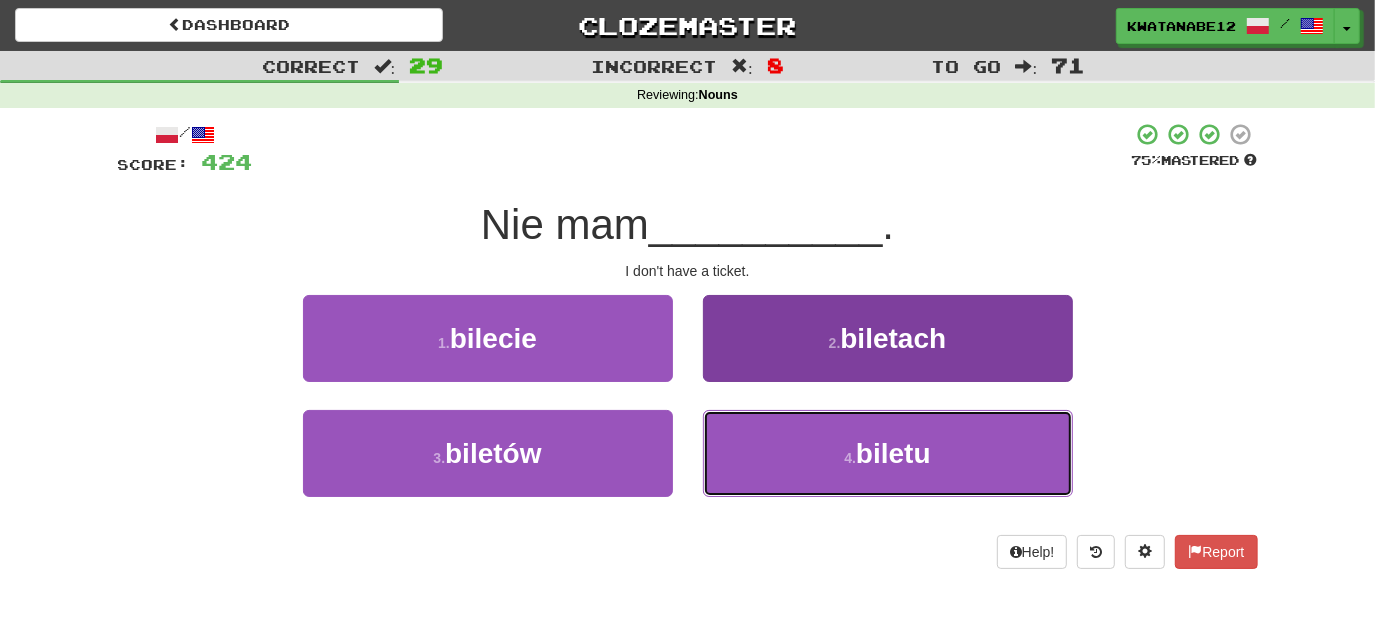 click on "4 .  biletu" at bounding box center (888, 453) 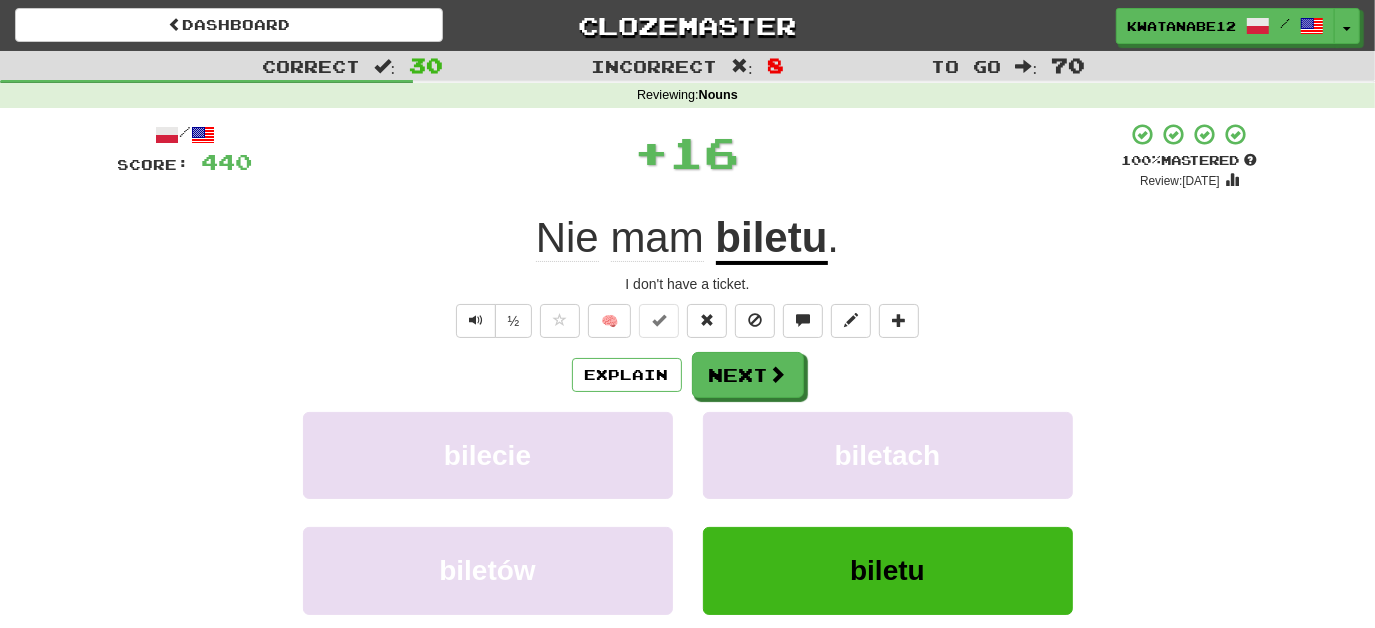 click on "Explain Next bilecie biletach biletów biletu Learn more: bilecie biletach biletów biletu" at bounding box center [688, 512] 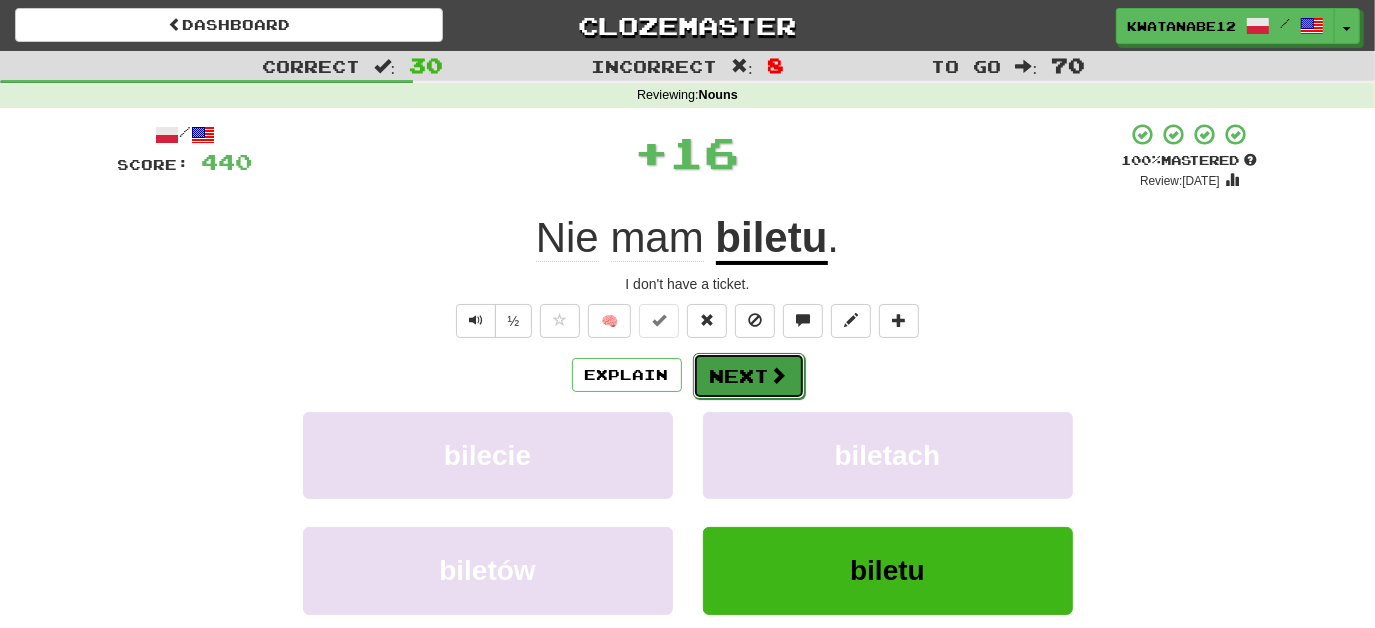 click on "Next" at bounding box center (749, 376) 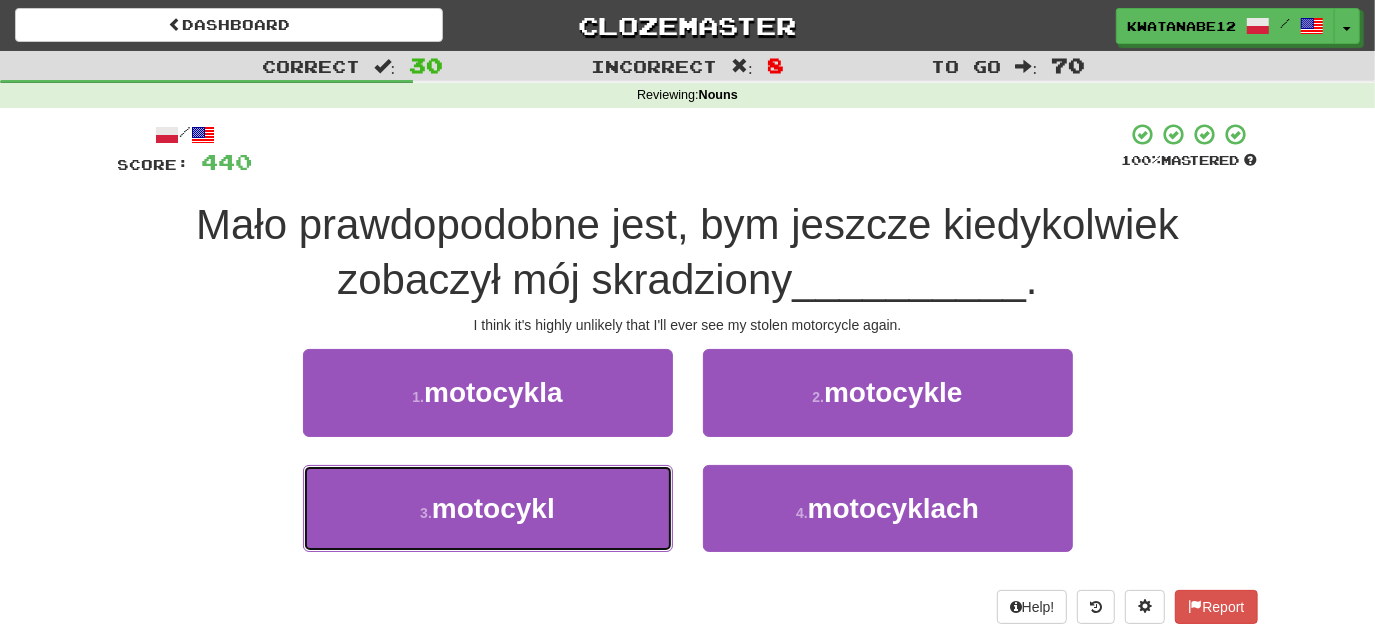 drag, startPoint x: 613, startPoint y: 464, endPoint x: 634, endPoint y: 455, distance: 22.847319 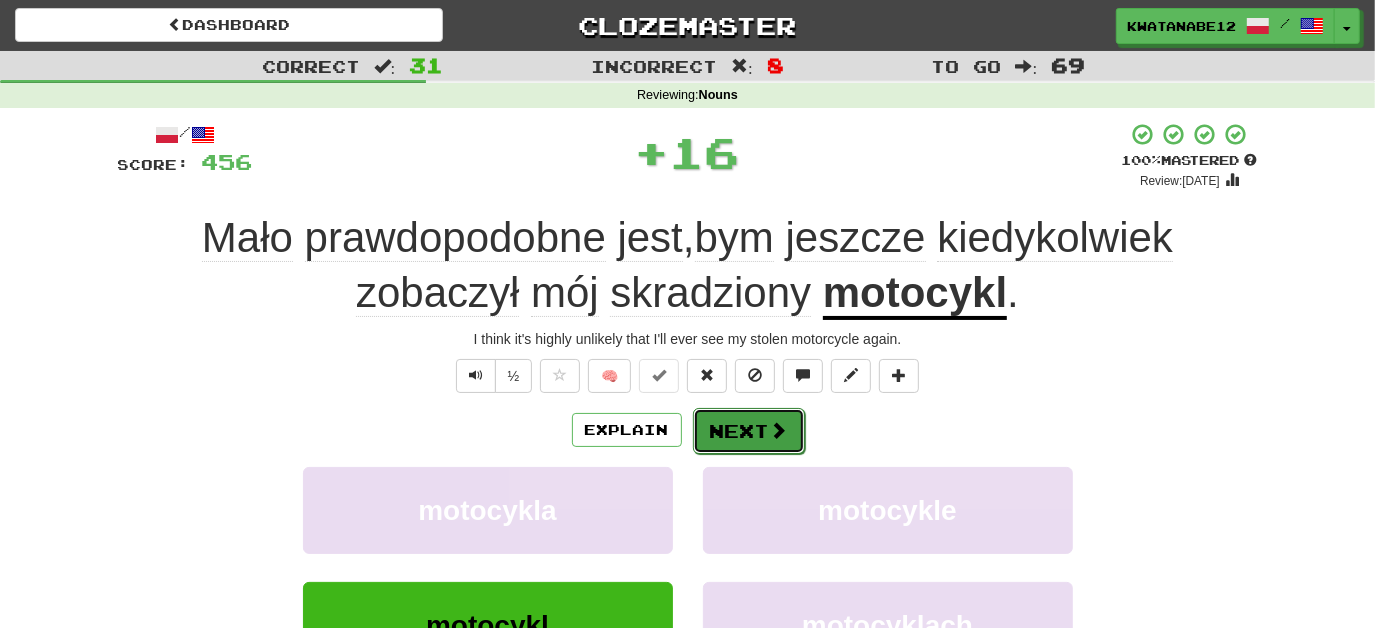 click on "Next" at bounding box center [749, 431] 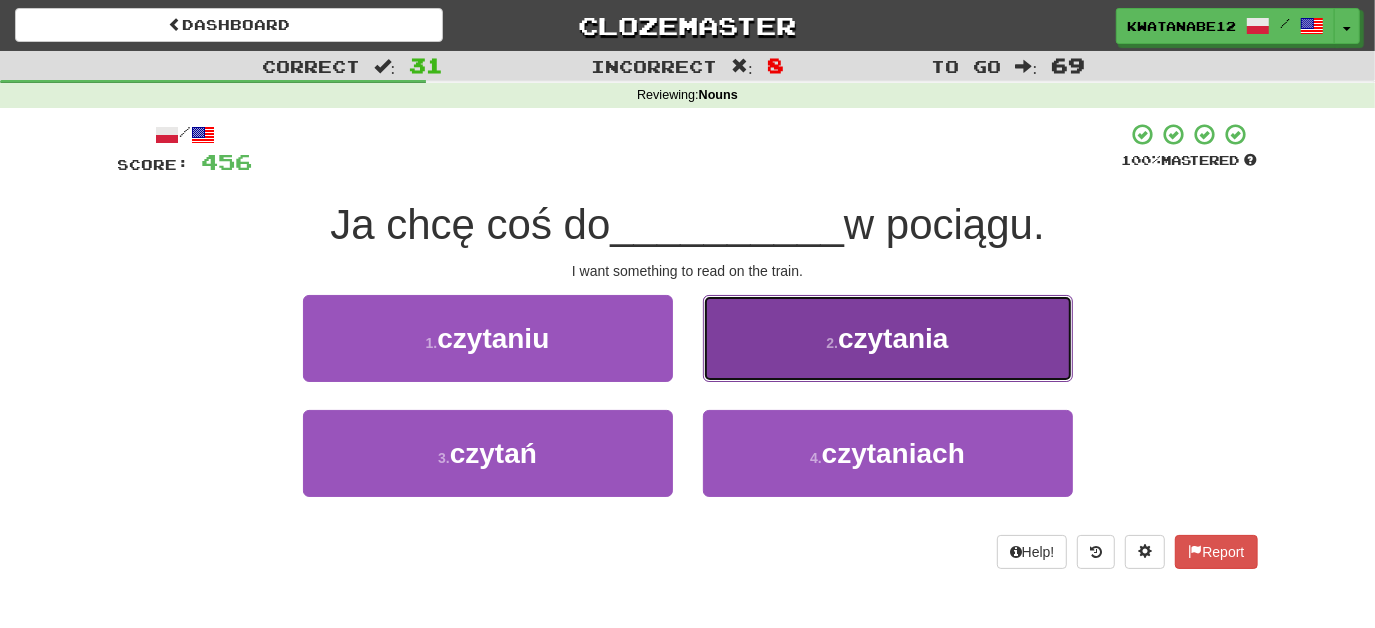 click on "2 .  czytania" at bounding box center [888, 338] 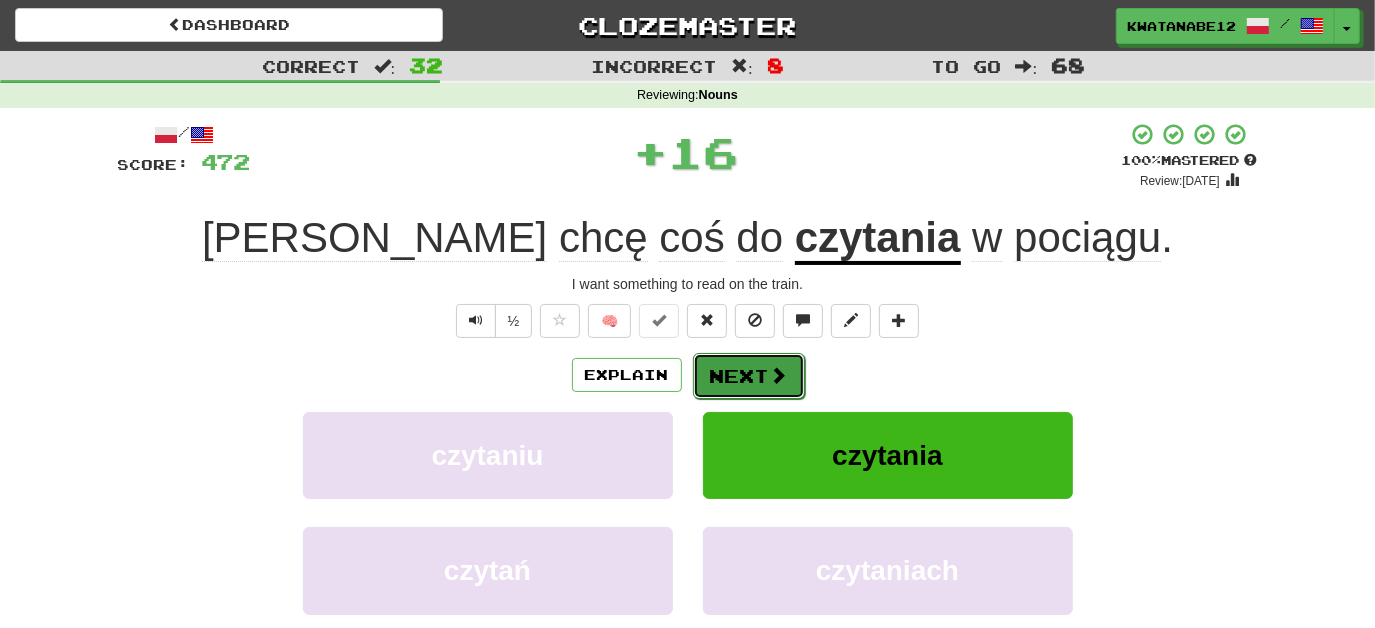 click on "Next" at bounding box center [749, 376] 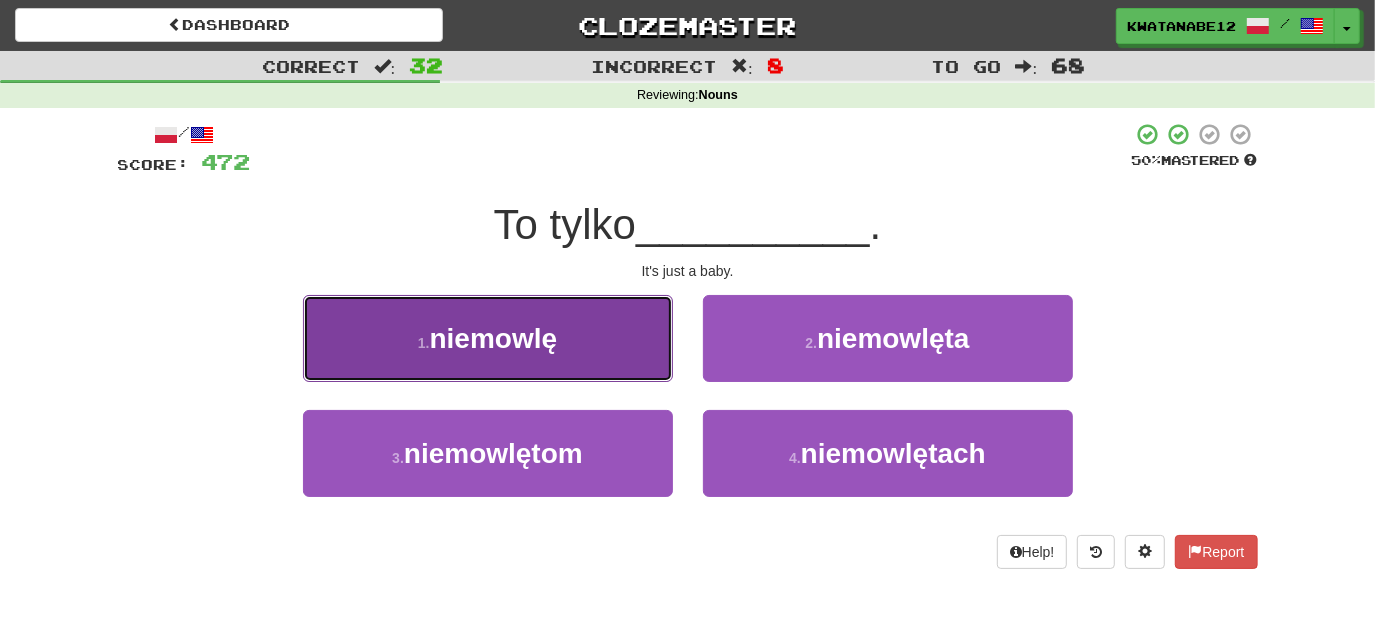 drag, startPoint x: 618, startPoint y: 307, endPoint x: 635, endPoint y: 322, distance: 22.671568 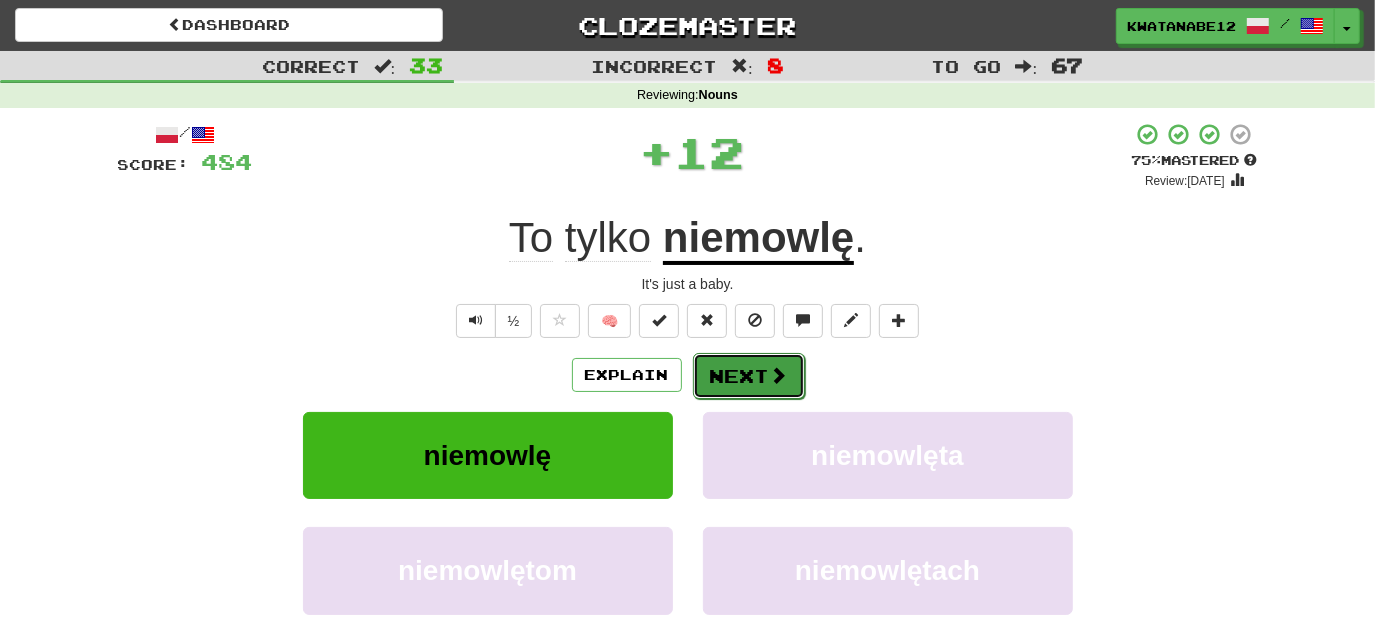 click on "Next" at bounding box center (749, 376) 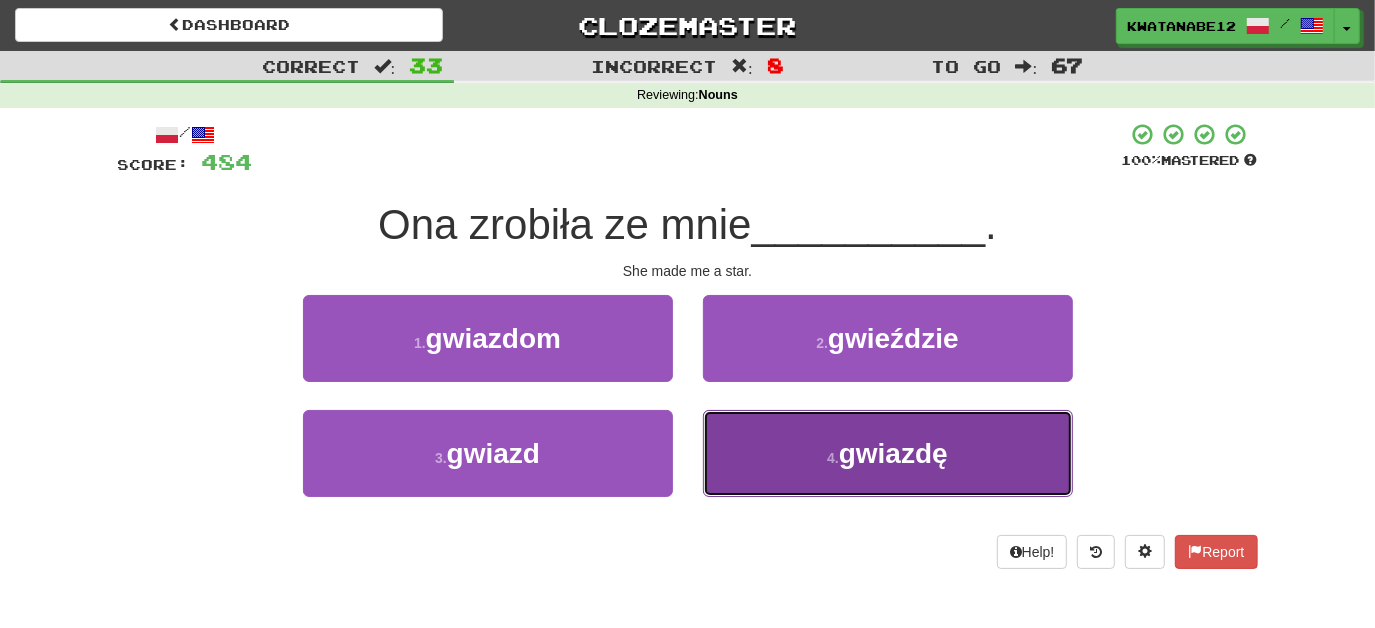 click on "4 .  gwiazdę" at bounding box center (888, 453) 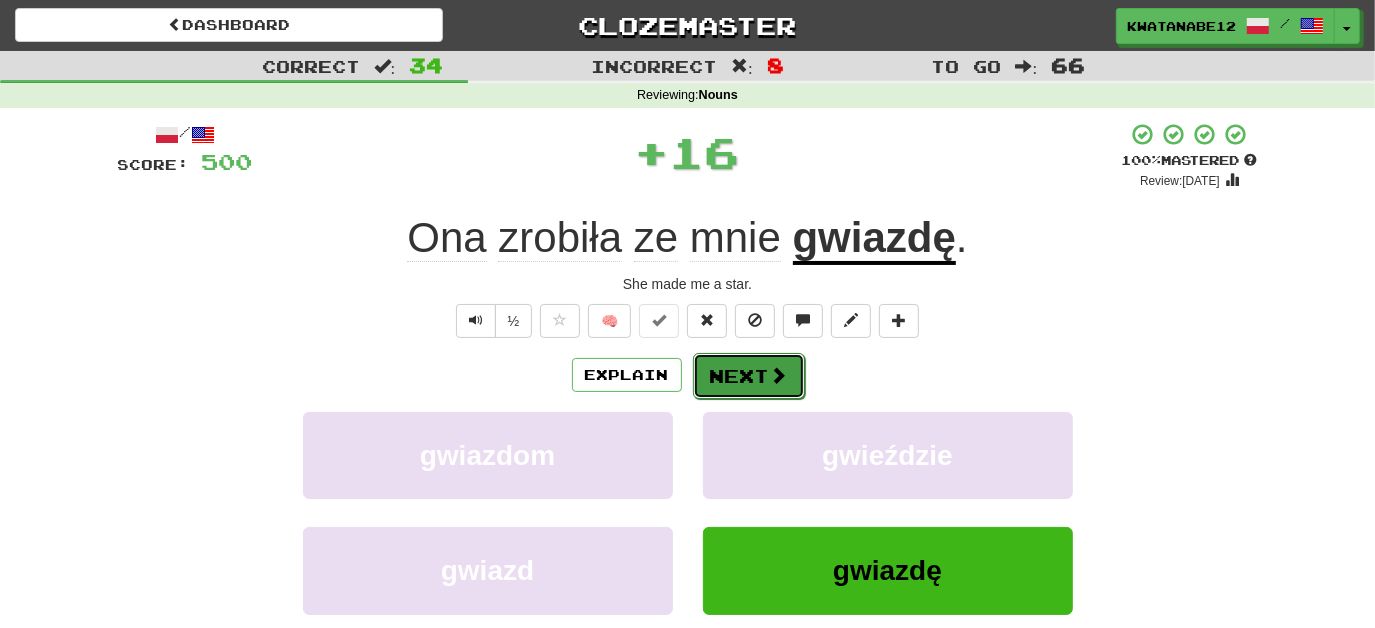 click on "Next" at bounding box center [749, 376] 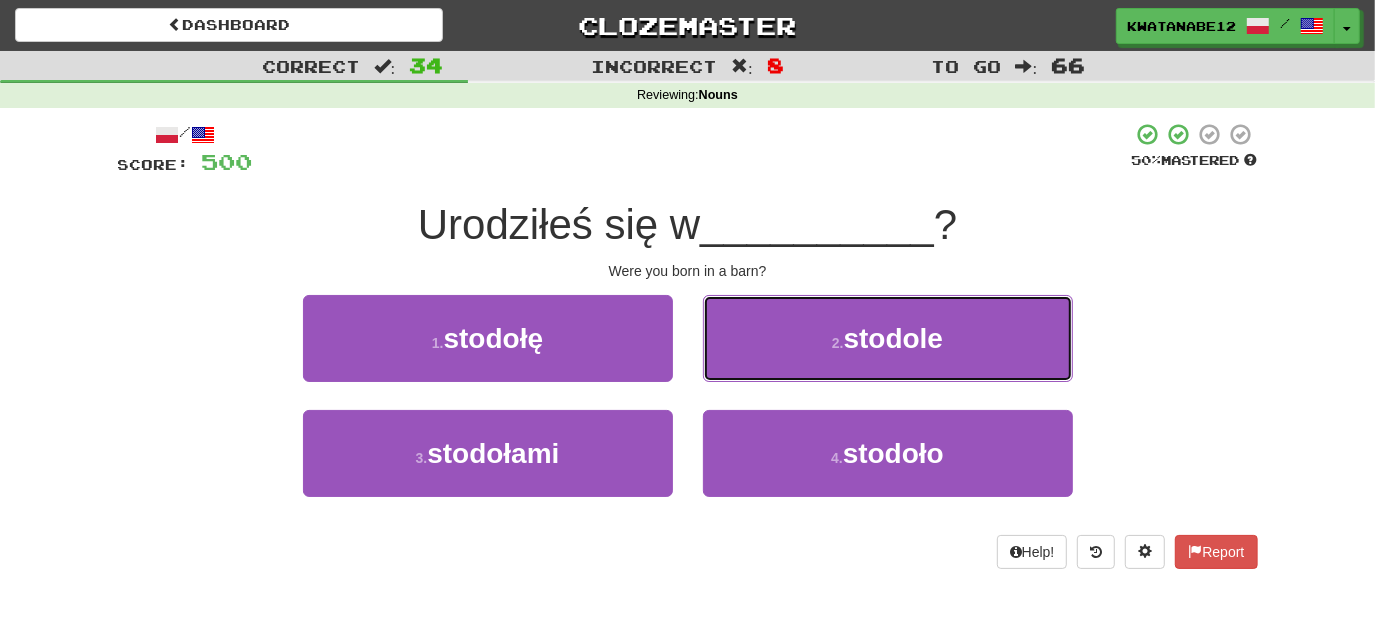 drag, startPoint x: 782, startPoint y: 328, endPoint x: 747, endPoint y: 341, distance: 37.336308 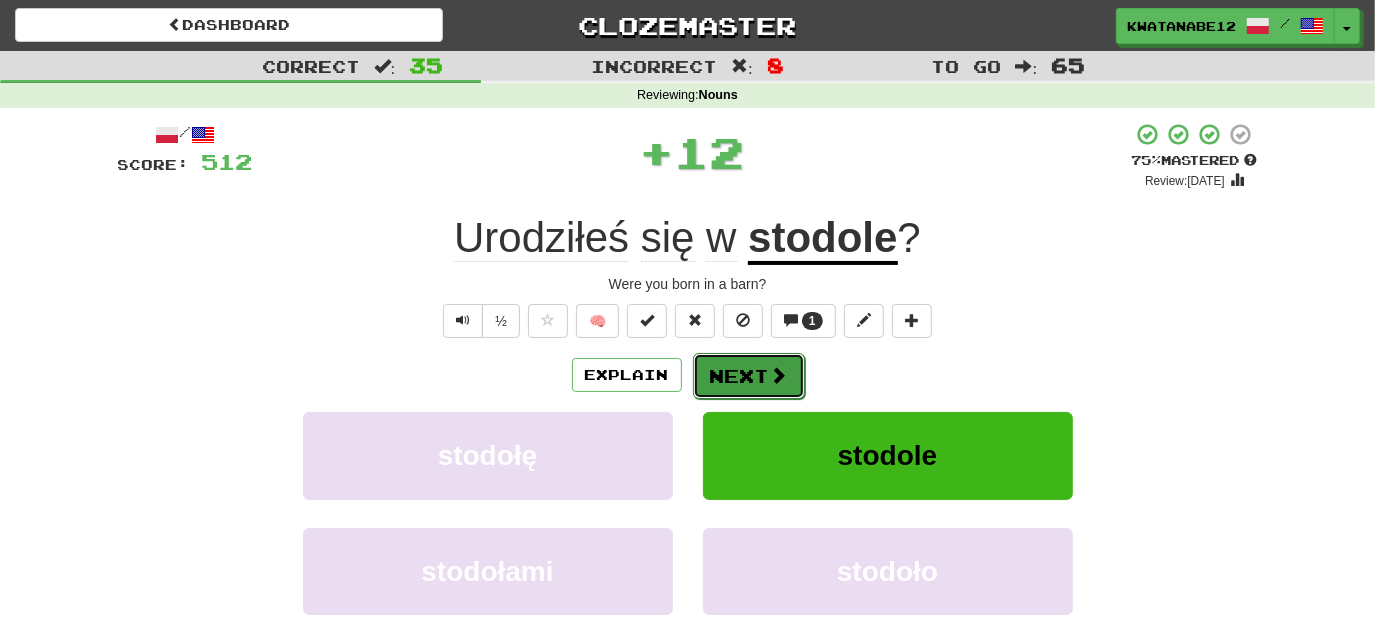 click on "Next" at bounding box center [749, 376] 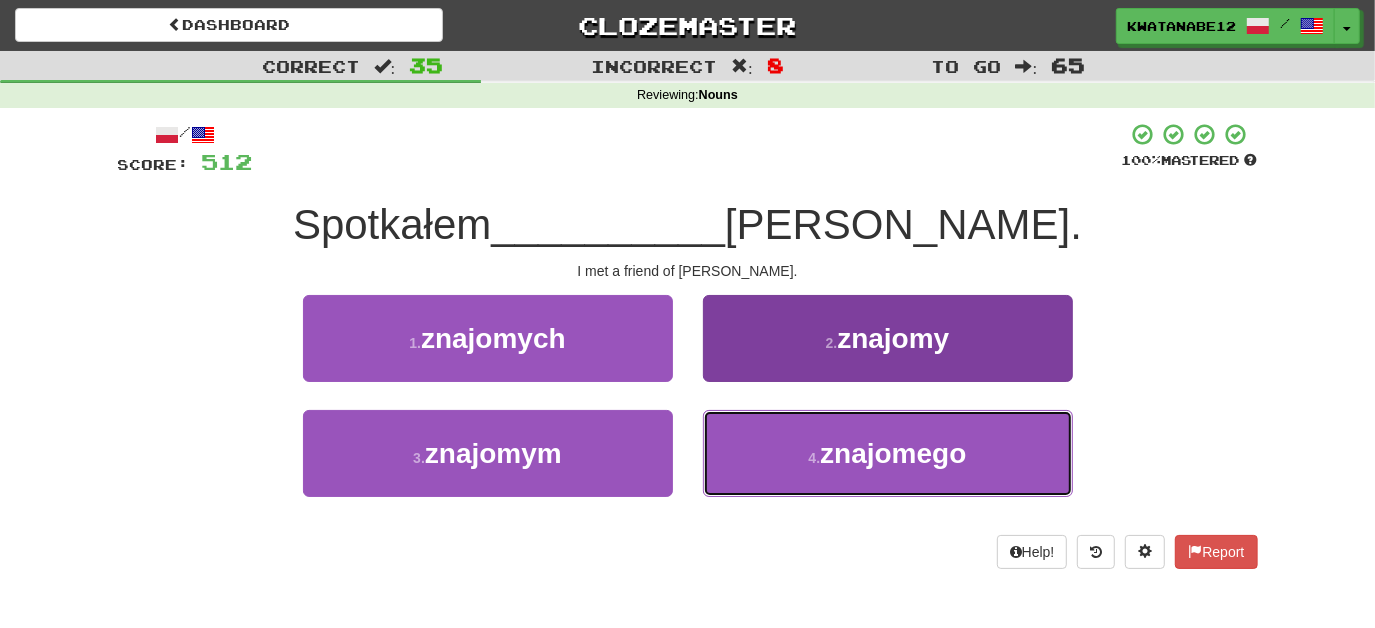 click on "4 .  znajomego" at bounding box center (888, 453) 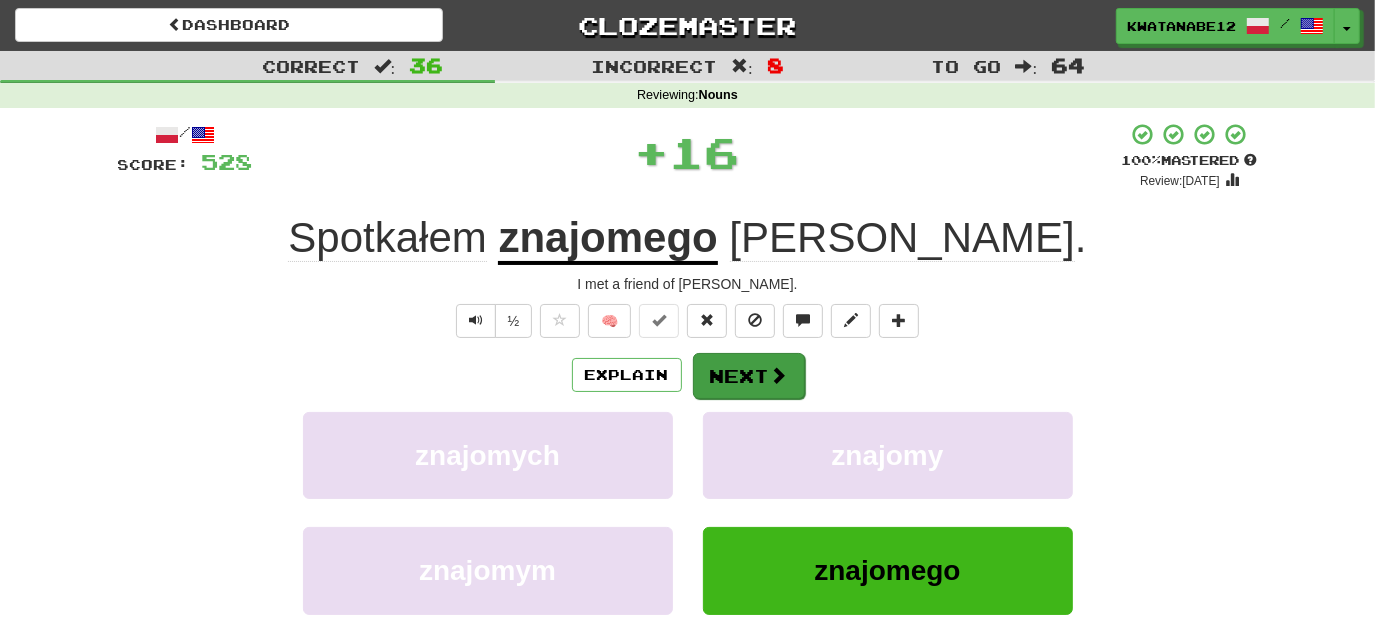 click on "Explain Next znajomych znajomy znajomym znajomego Learn more: znajomych znajomy znajomym znajomego" at bounding box center [688, 512] 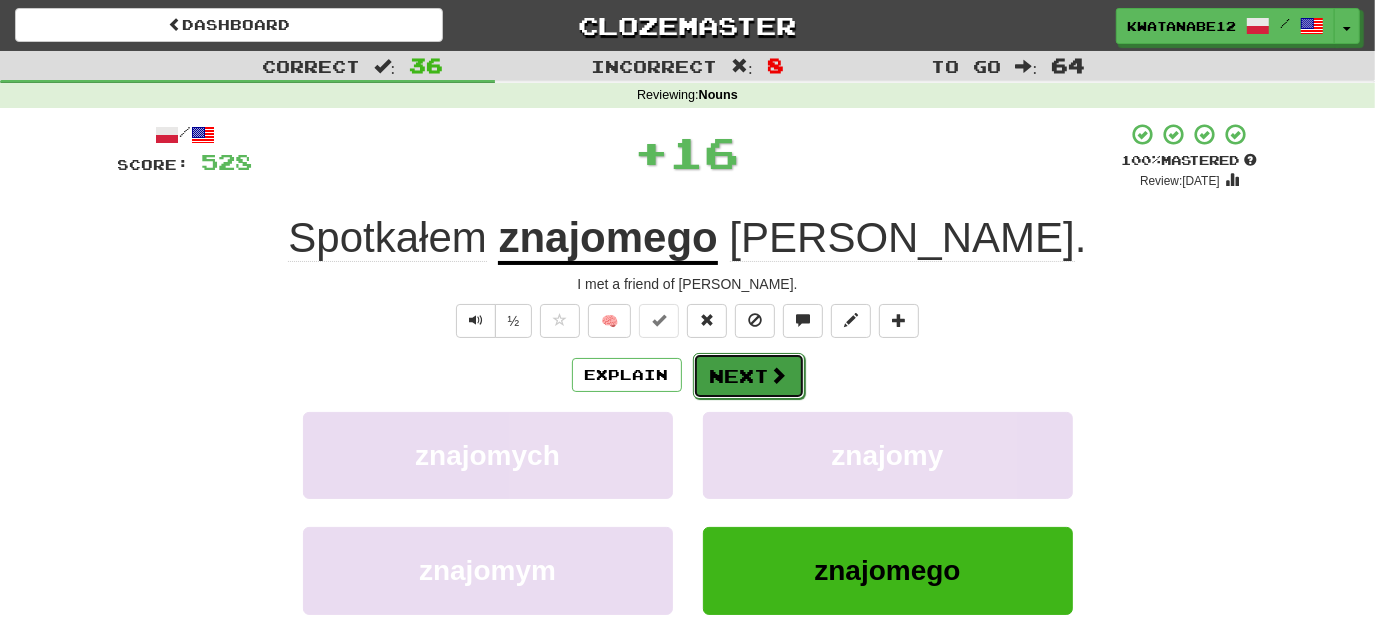 click on "Next" at bounding box center [749, 376] 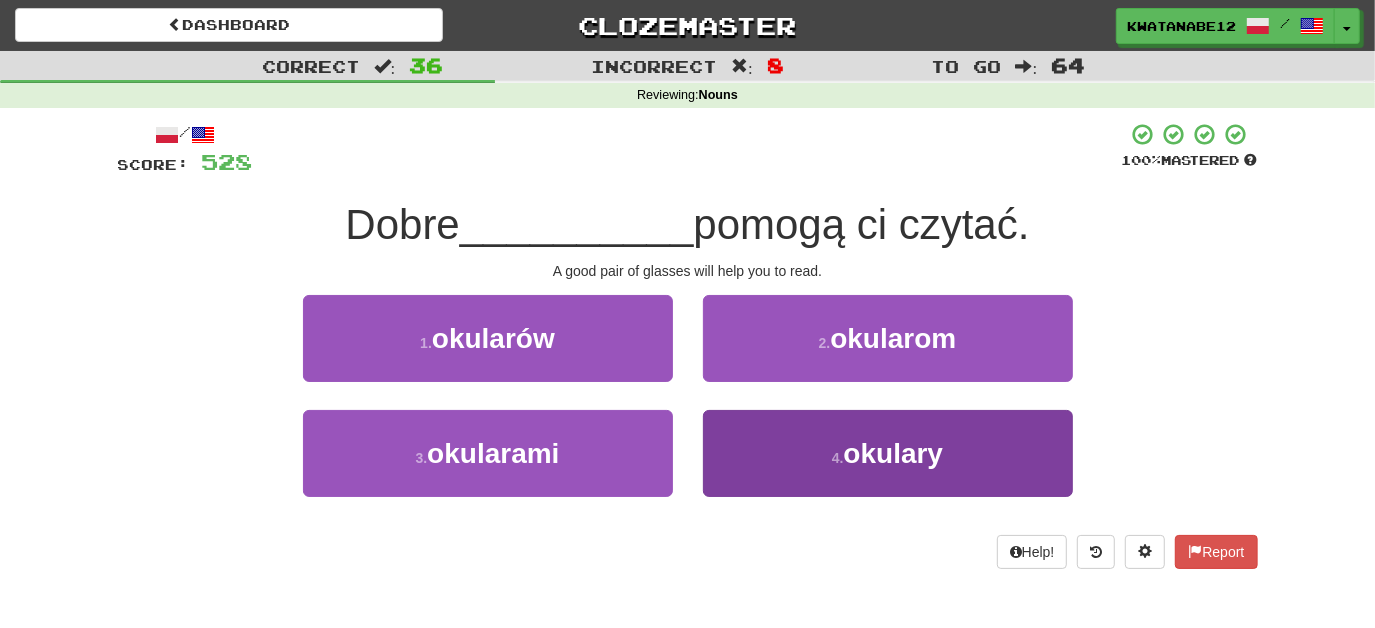 drag, startPoint x: 757, startPoint y: 413, endPoint x: 774, endPoint y: 424, distance: 20.248457 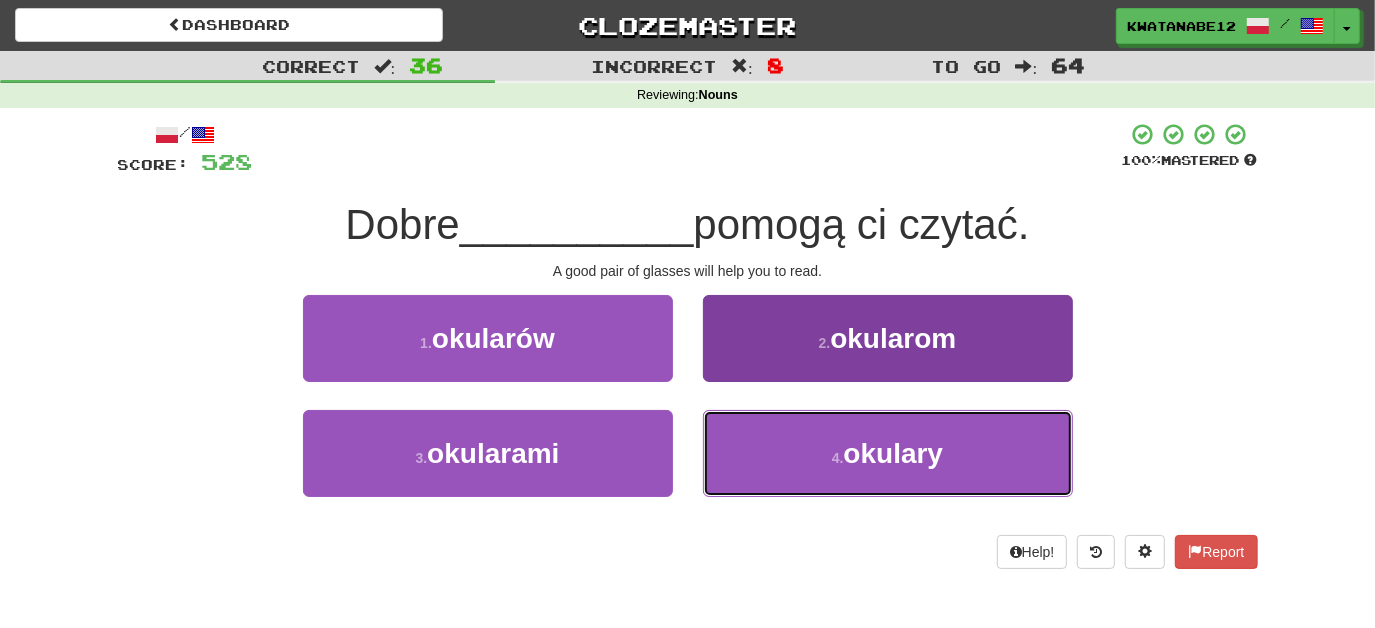 click on "4 .  okulary" at bounding box center (888, 453) 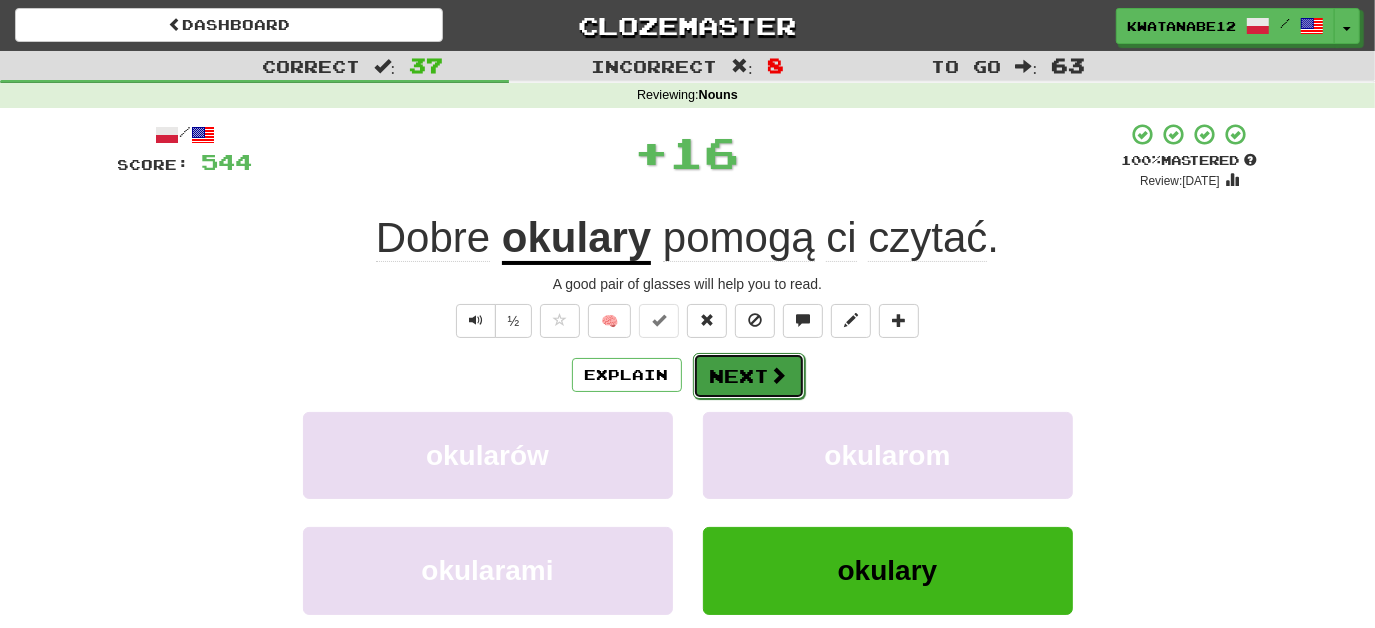 click on "Next" at bounding box center (749, 376) 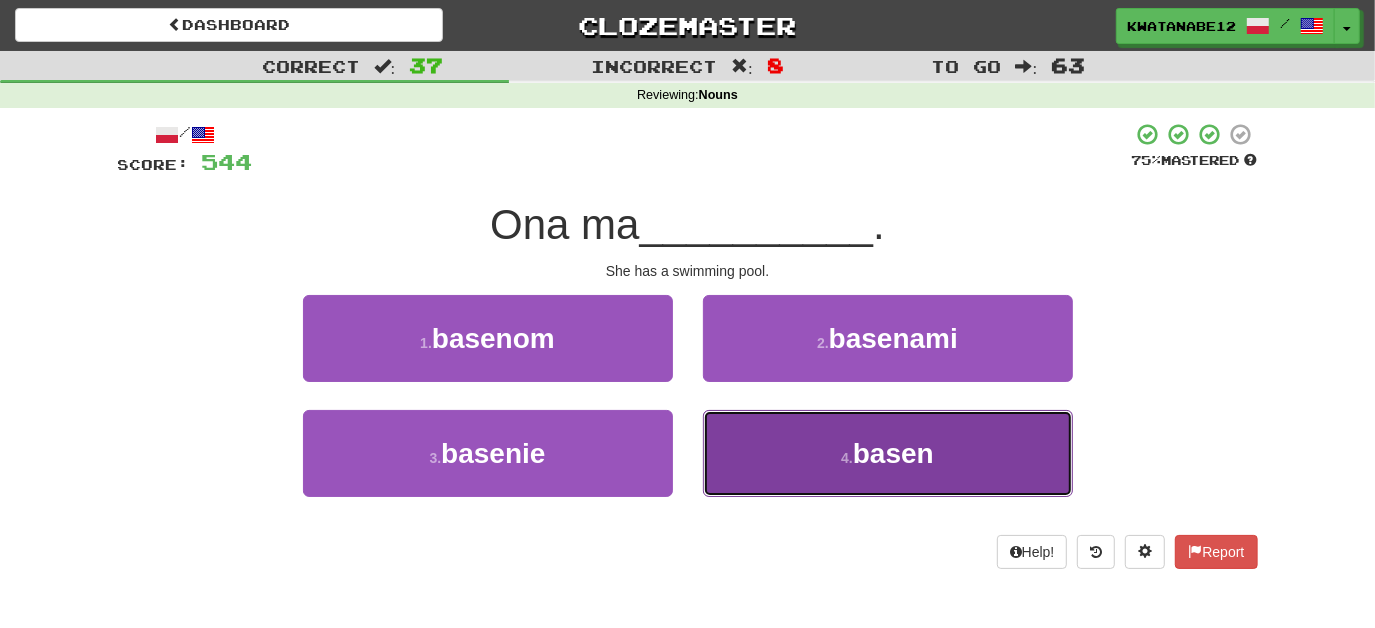drag, startPoint x: 776, startPoint y: 457, endPoint x: 738, endPoint y: 405, distance: 64.40497 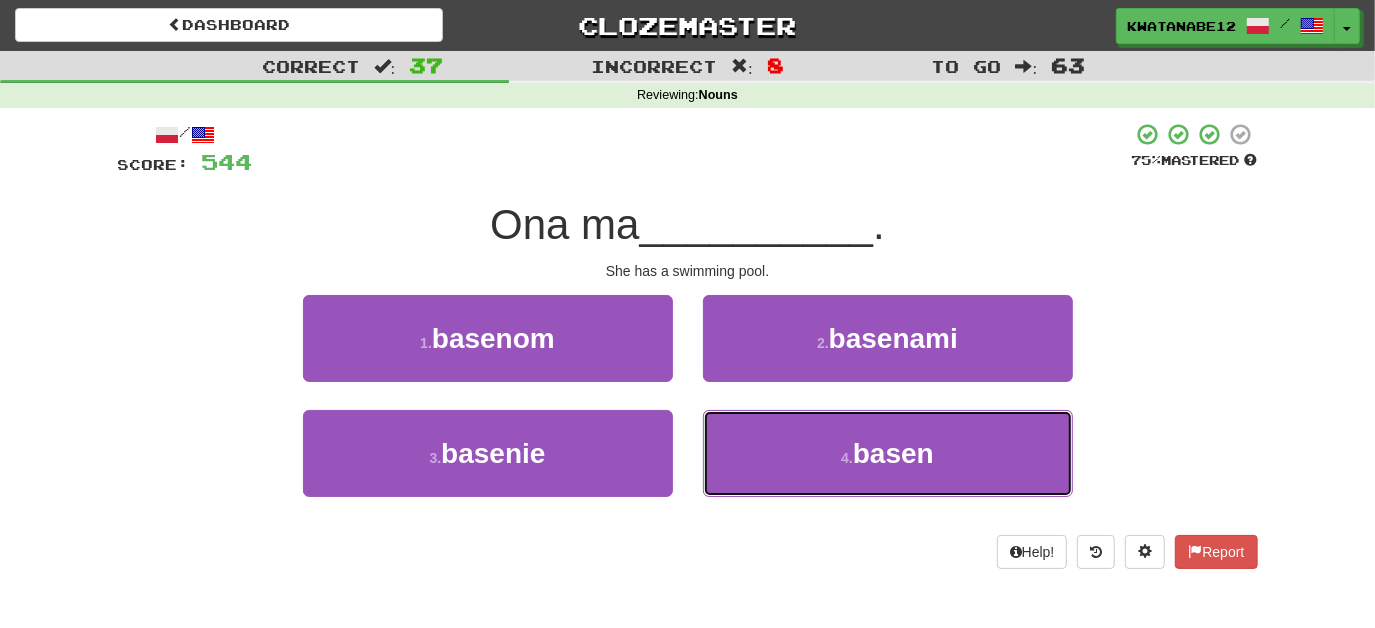 click on "4 .  basen" at bounding box center (888, 453) 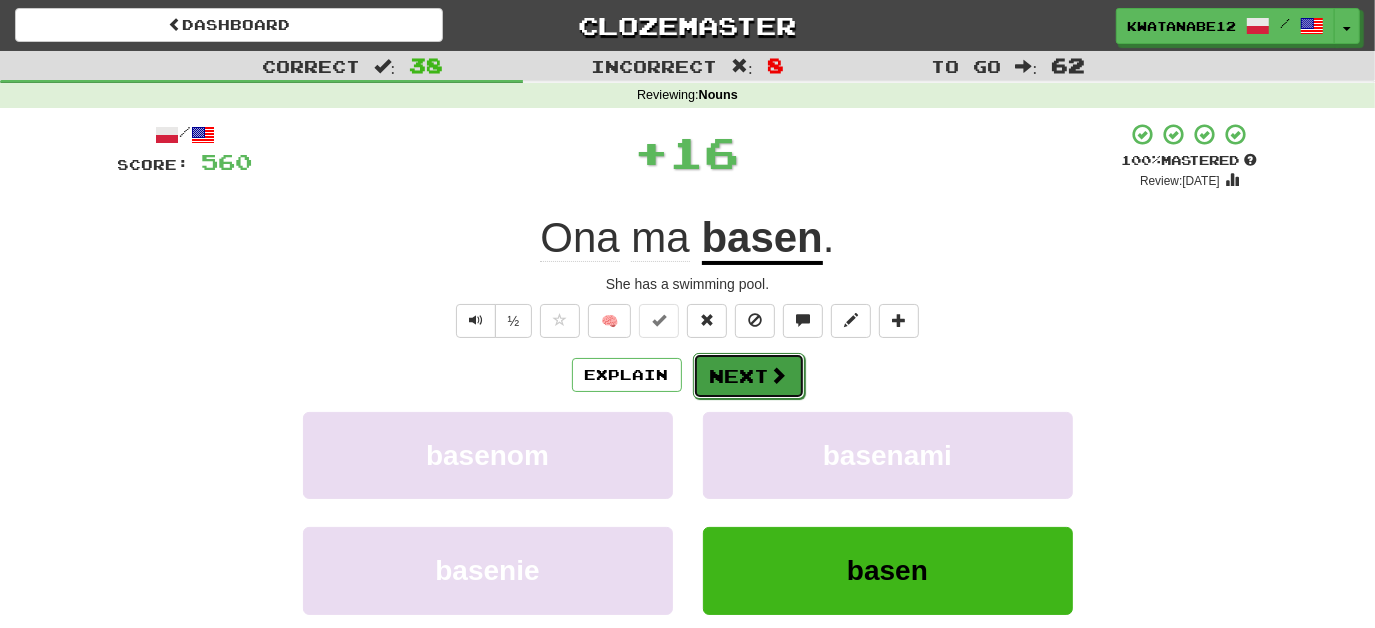 click on "Next" at bounding box center (749, 376) 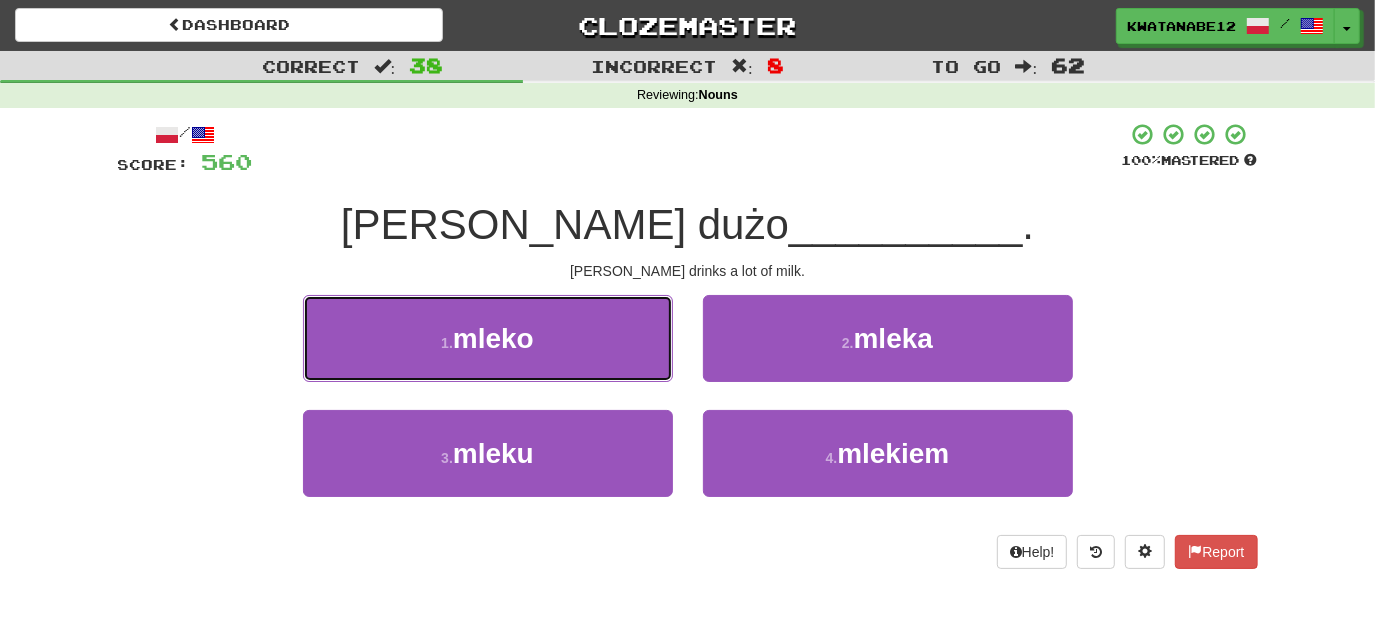 drag, startPoint x: 623, startPoint y: 345, endPoint x: 664, endPoint y: 349, distance: 41.19466 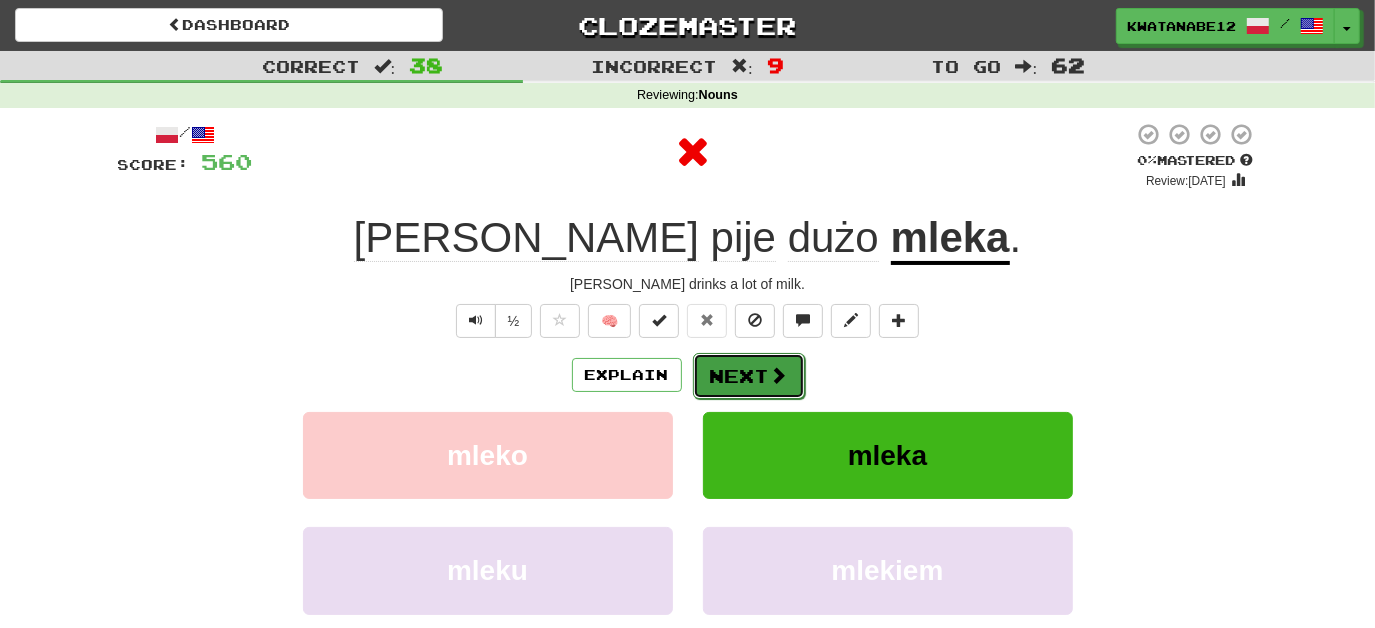 click on "Next" at bounding box center [749, 376] 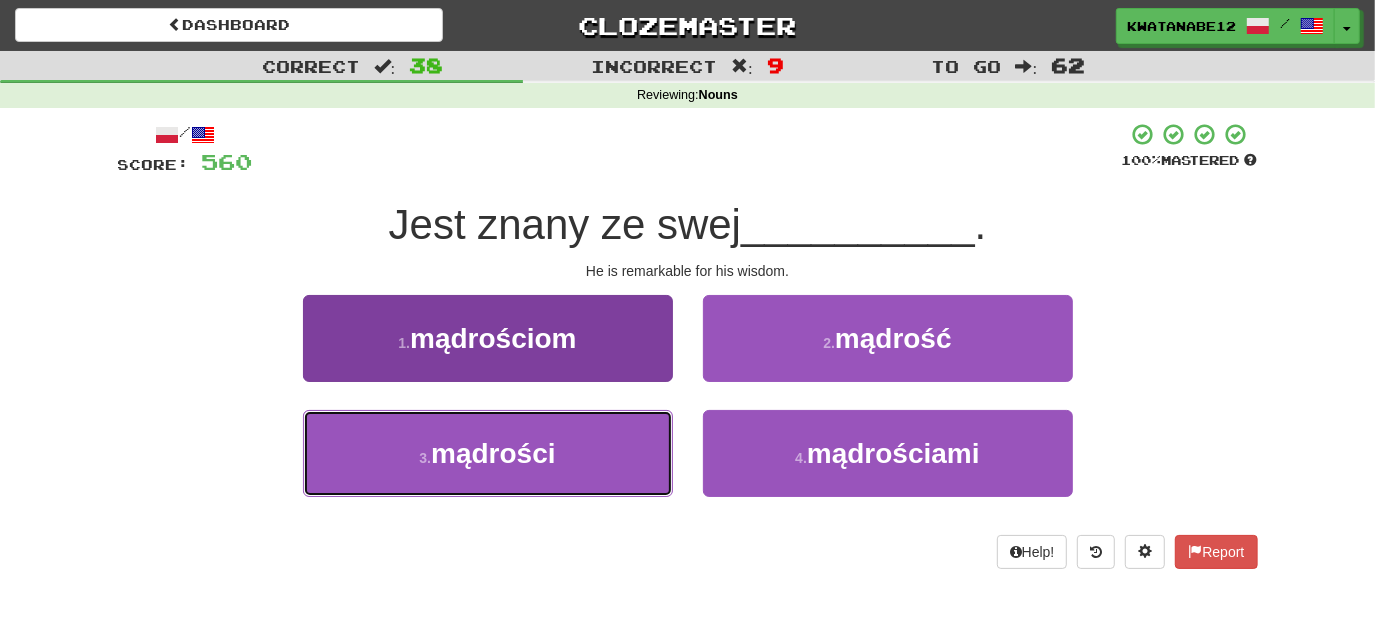 click on "3 .  mądrości" at bounding box center [488, 453] 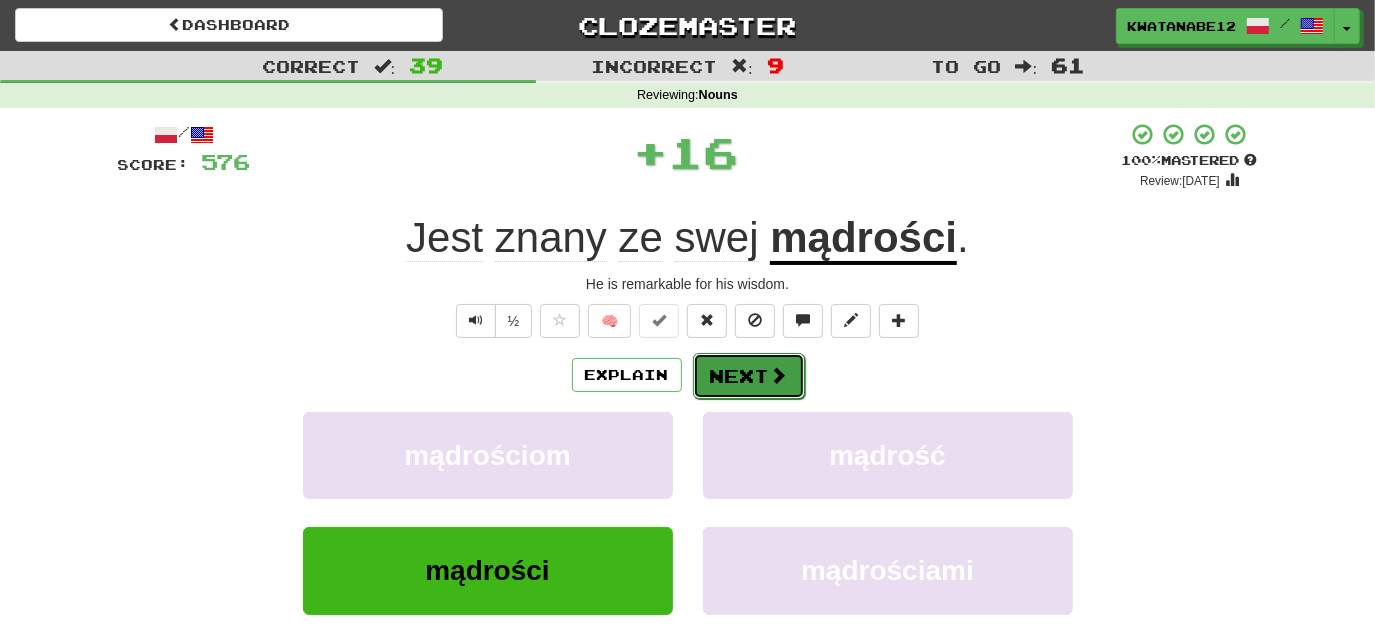 click on "Next" at bounding box center (749, 376) 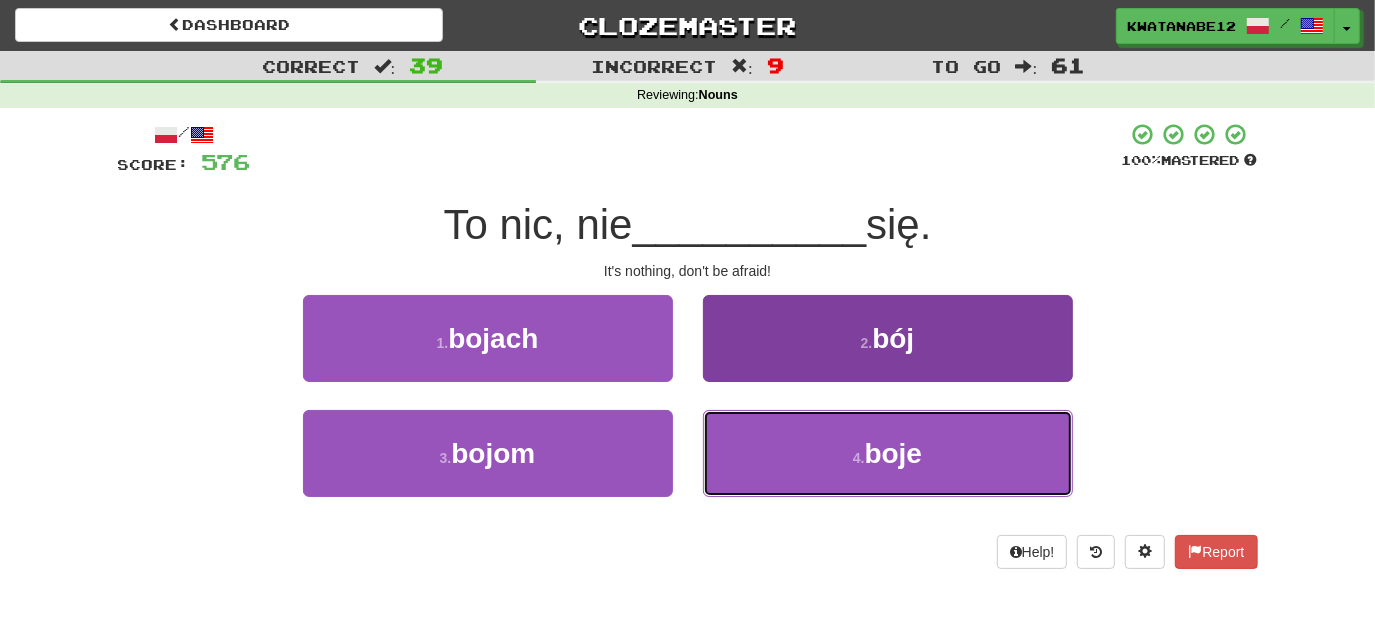 click on "4 .  boje" at bounding box center [888, 453] 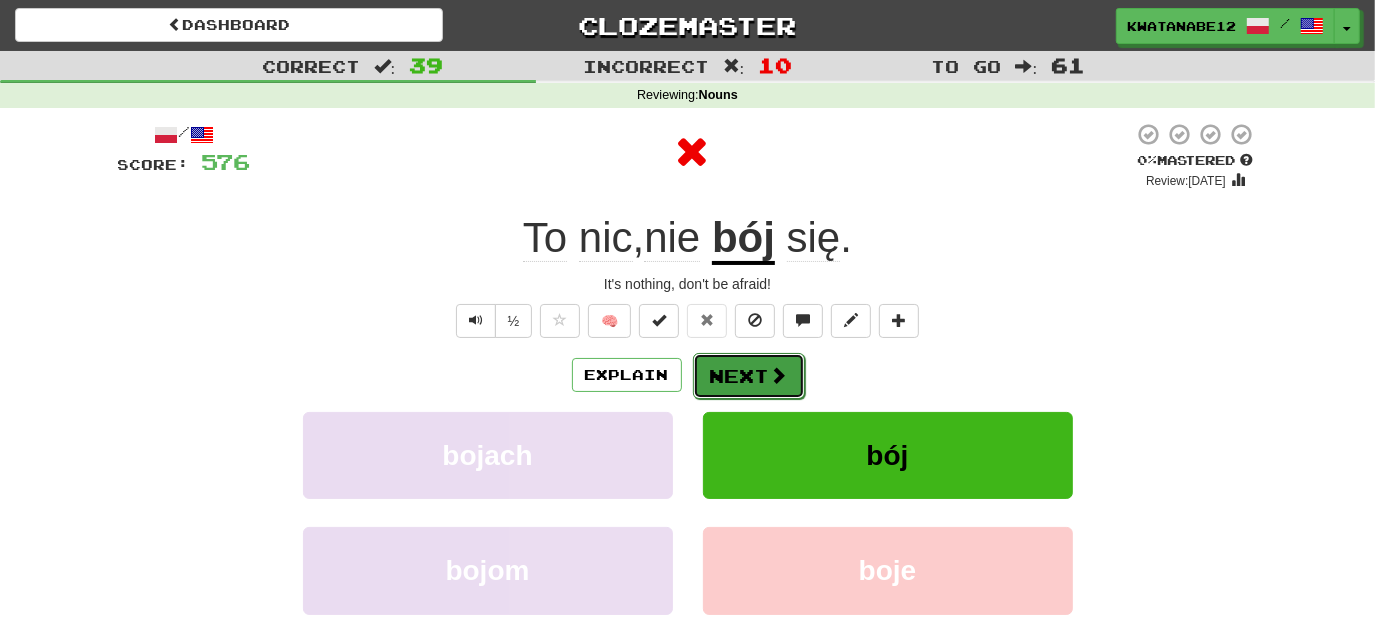 click on "Next" at bounding box center (749, 376) 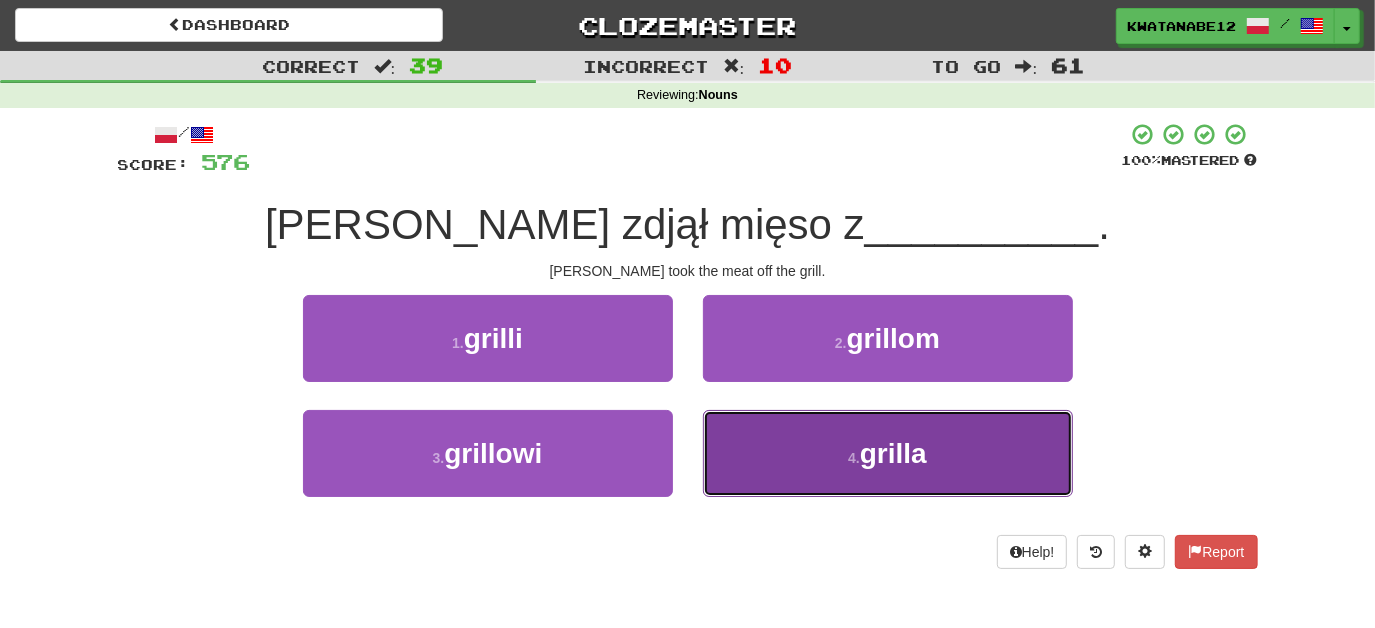 click on "4 .  grilla" at bounding box center [888, 453] 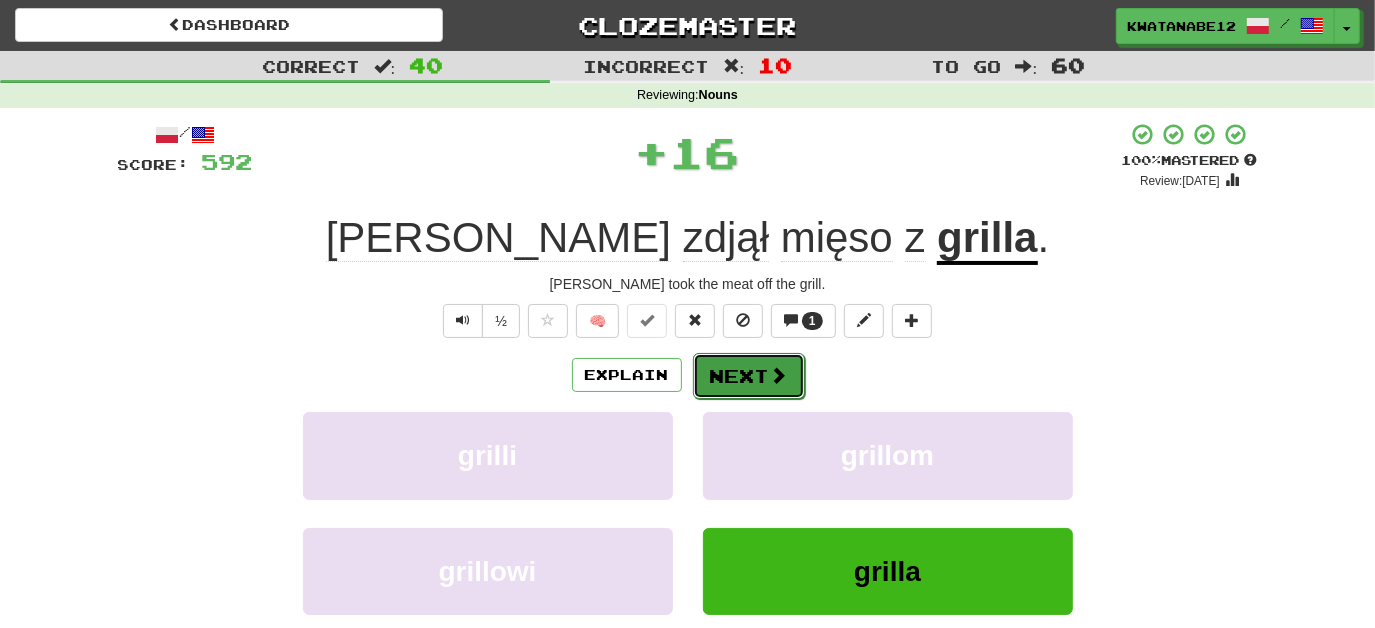 click at bounding box center [779, 375] 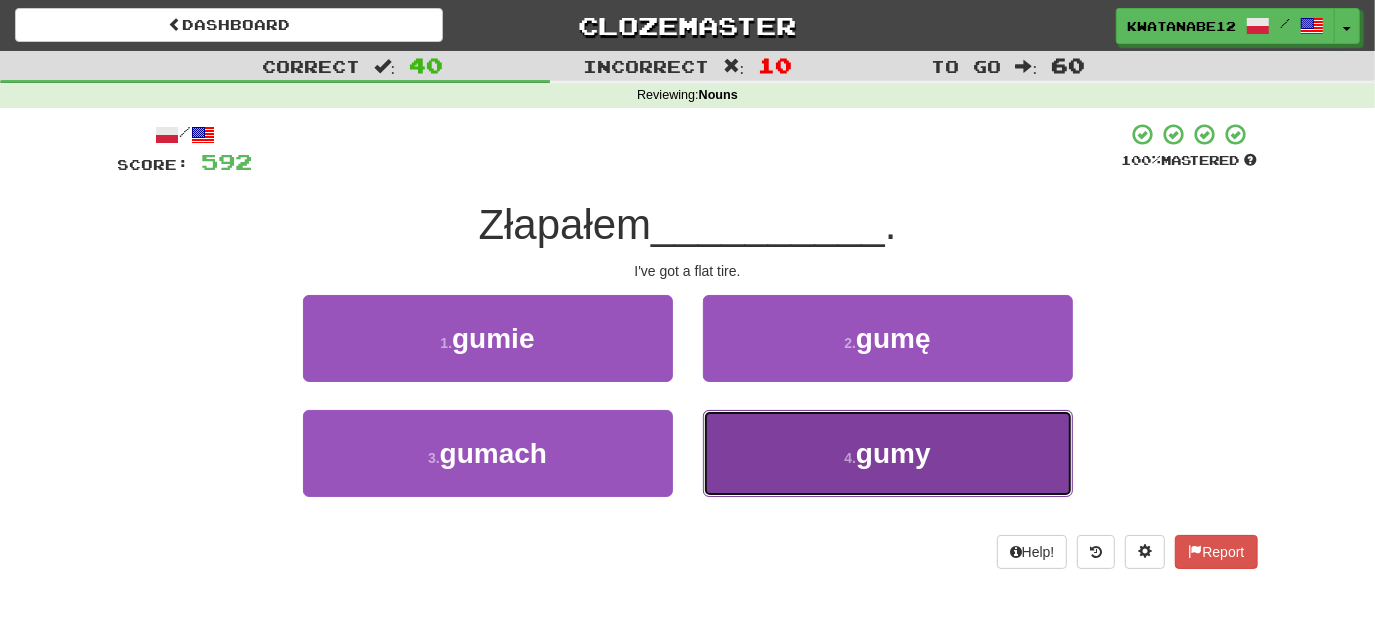 click on "4 .  gumy" at bounding box center [888, 453] 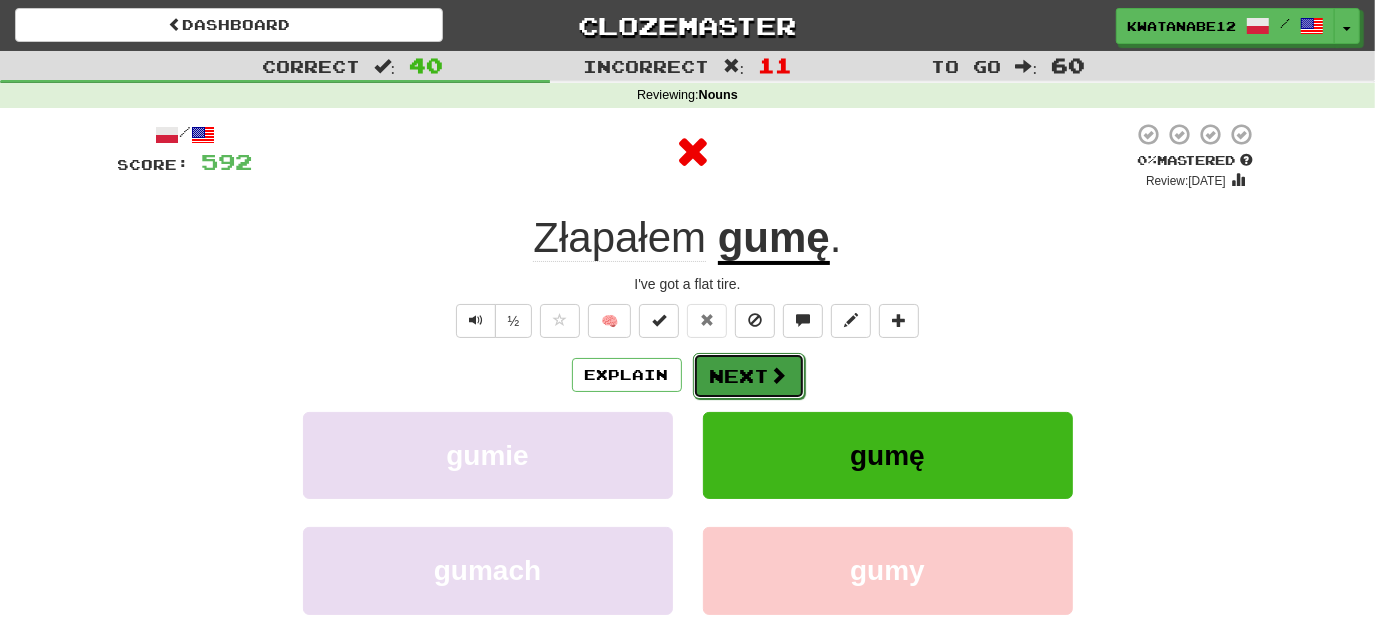 click on "Next" at bounding box center (749, 376) 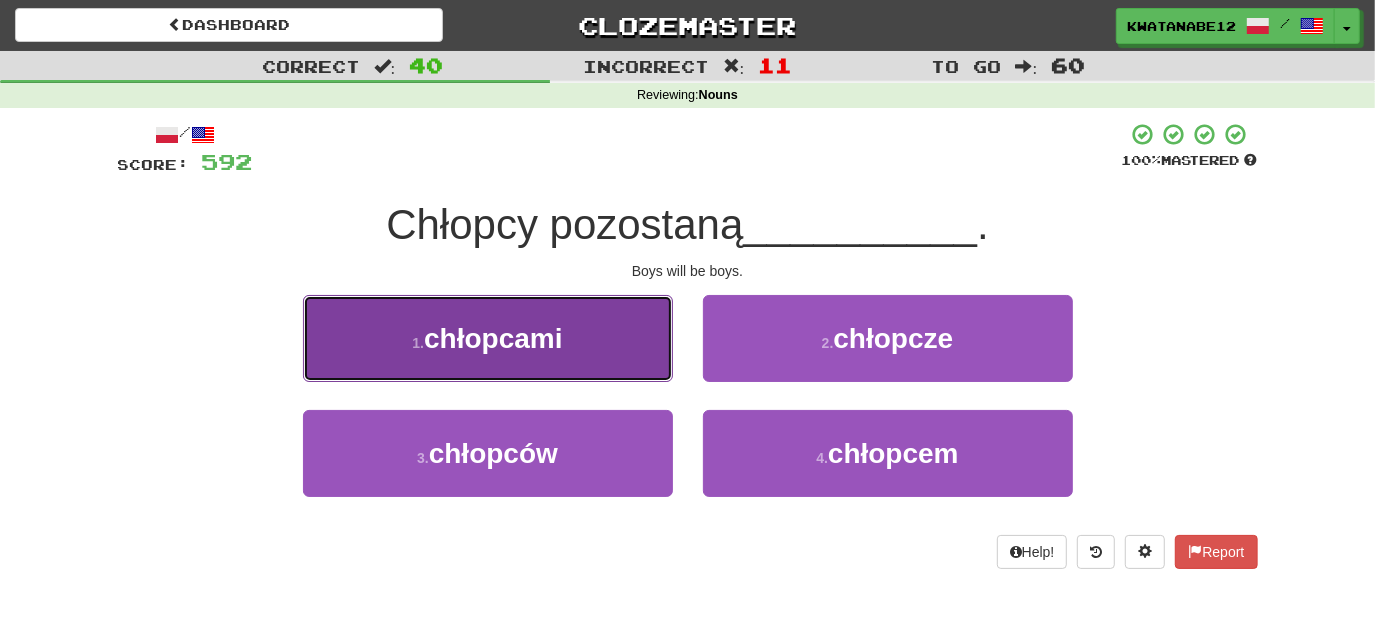 click on "1 .  chłopcami" at bounding box center [488, 338] 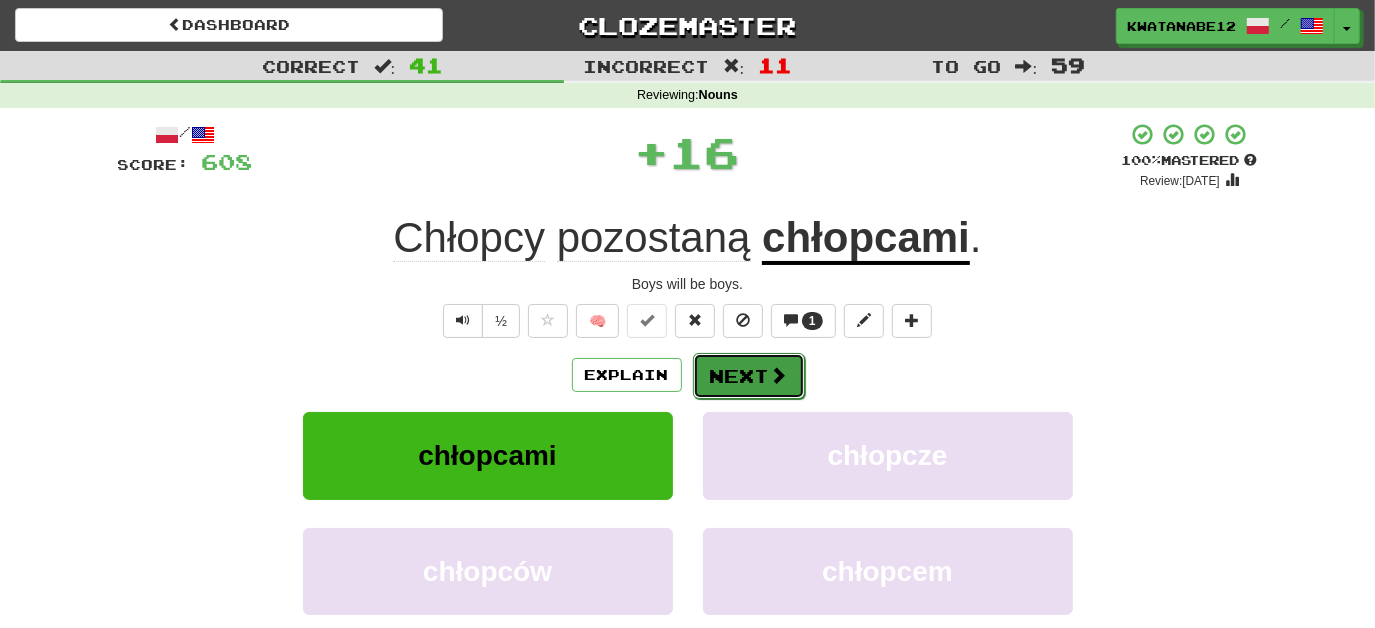 click on "Next" at bounding box center [749, 376] 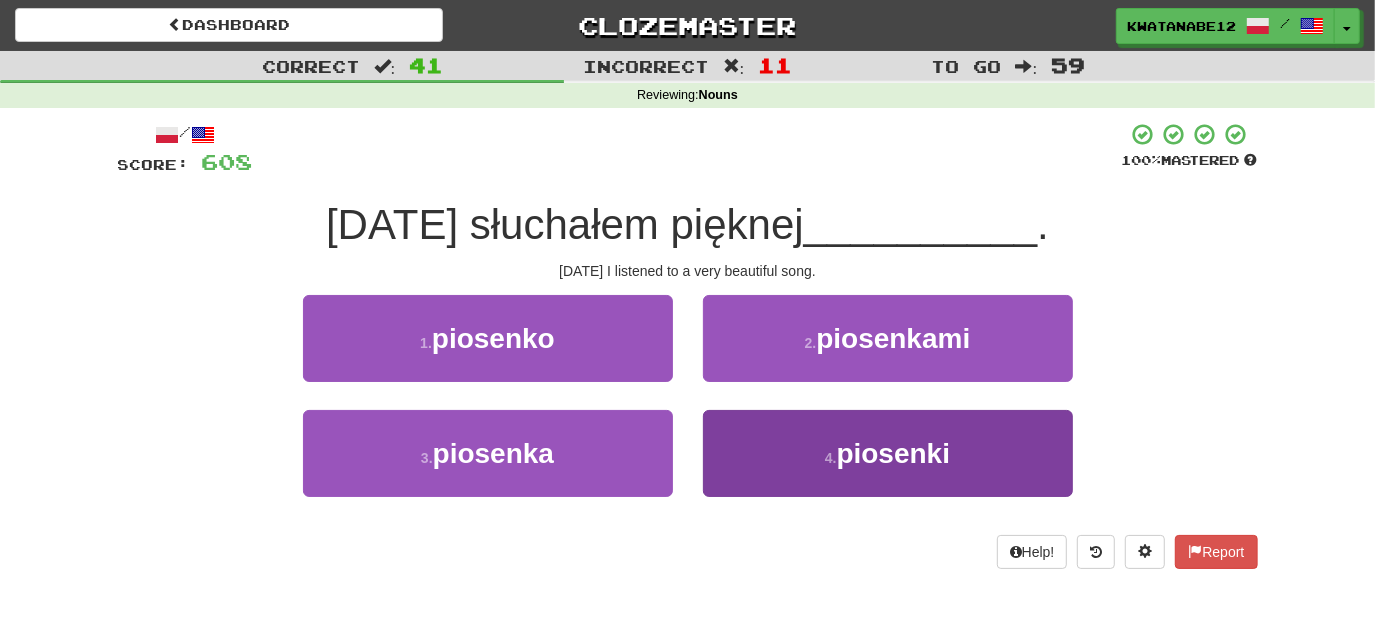 click on "1 .  piosenko 2 .  piosenkami 3 .  piosenka 4 .  piosenki" at bounding box center [688, 410] 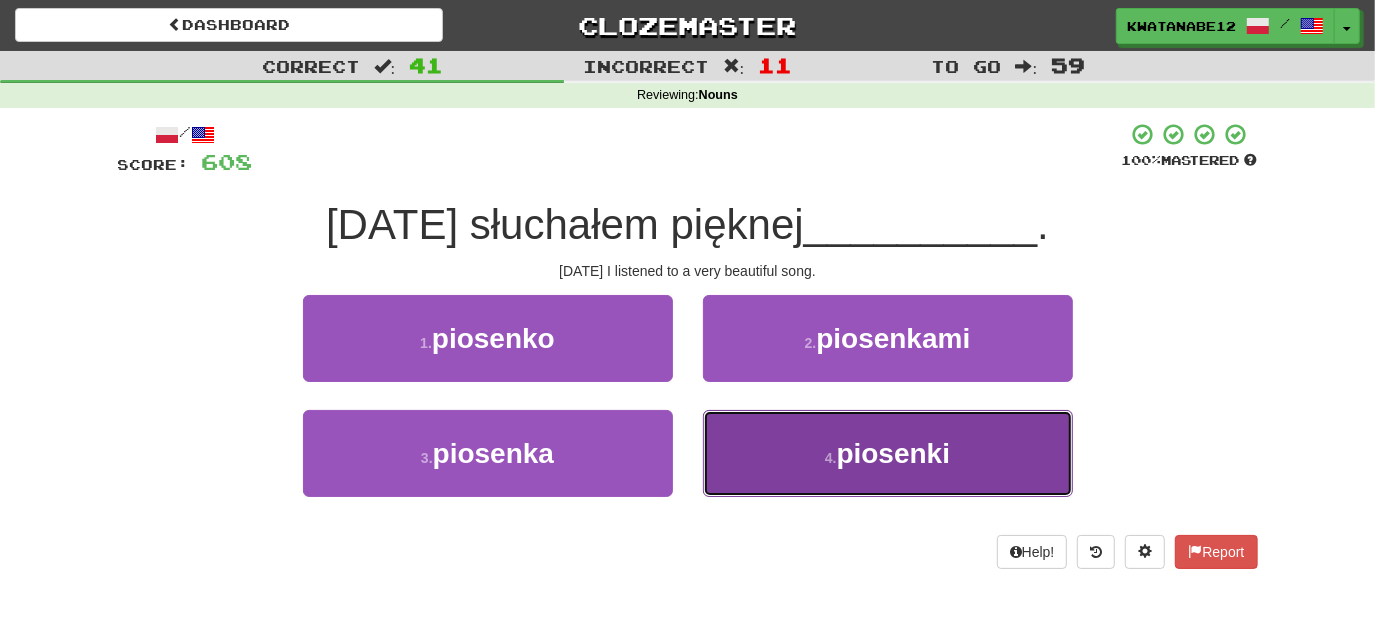 click on "4 .  piosenki" at bounding box center [888, 453] 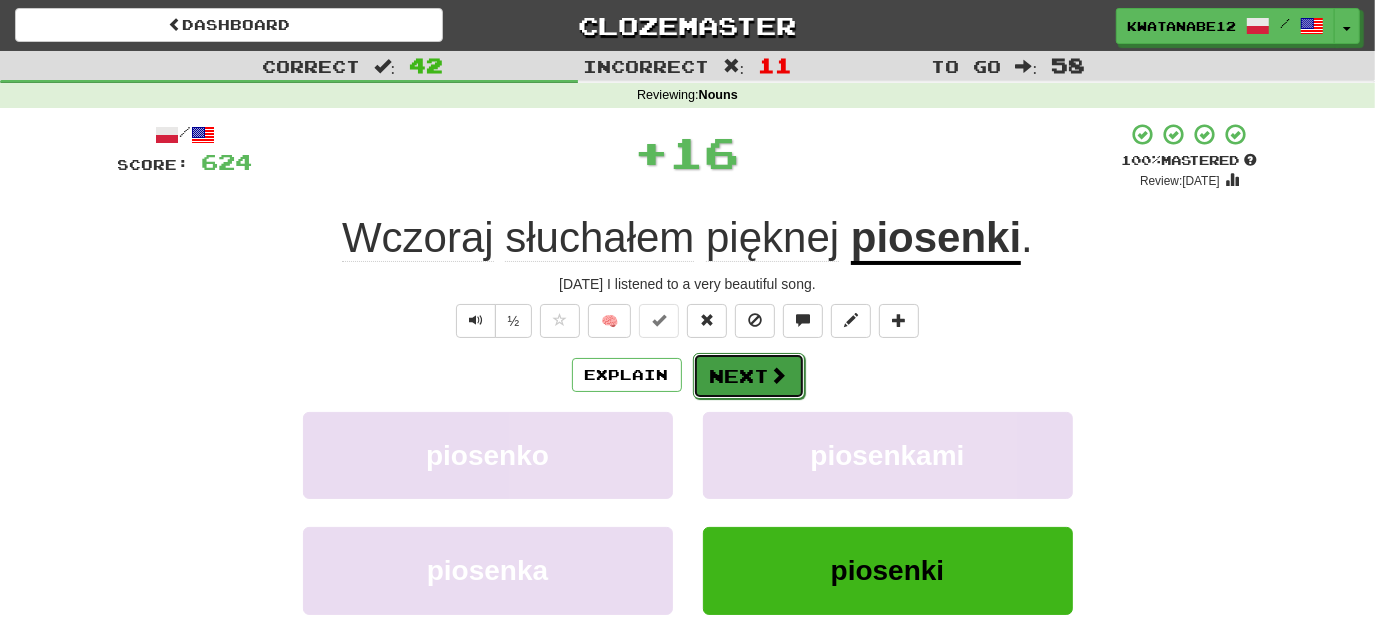 click on "Next" at bounding box center [749, 376] 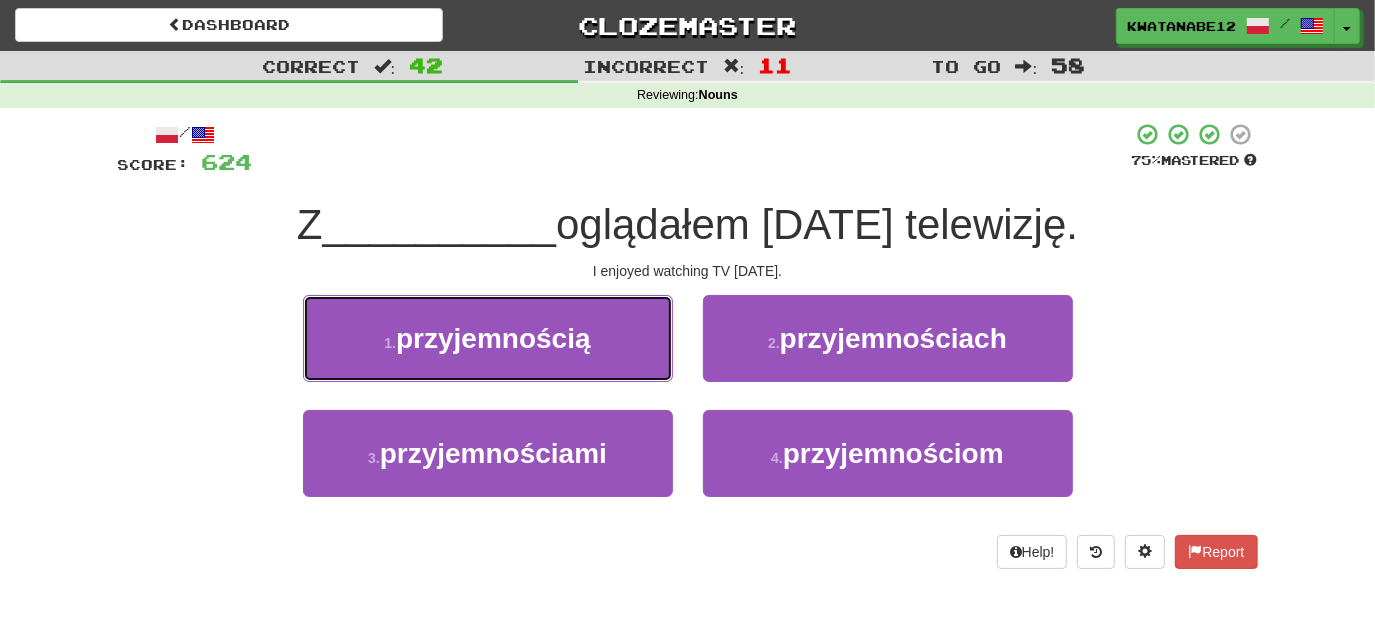 click on "1 .  przyjemnością" at bounding box center (488, 338) 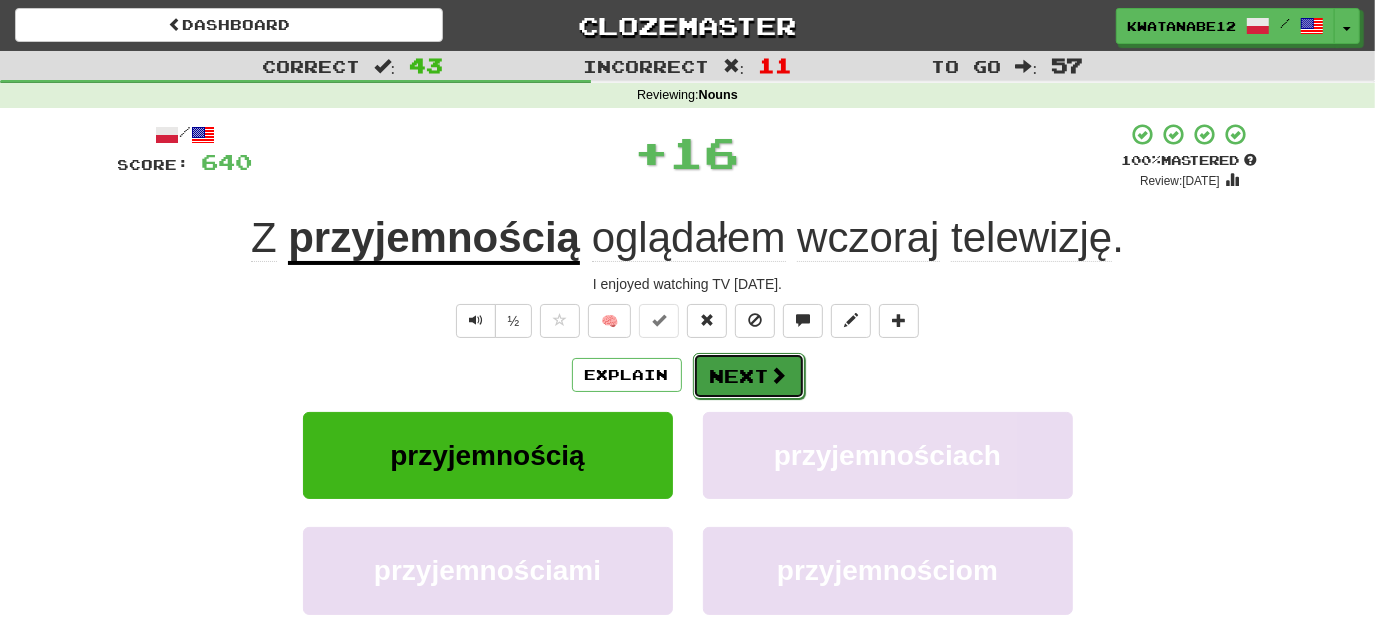 click on "Next" at bounding box center [749, 376] 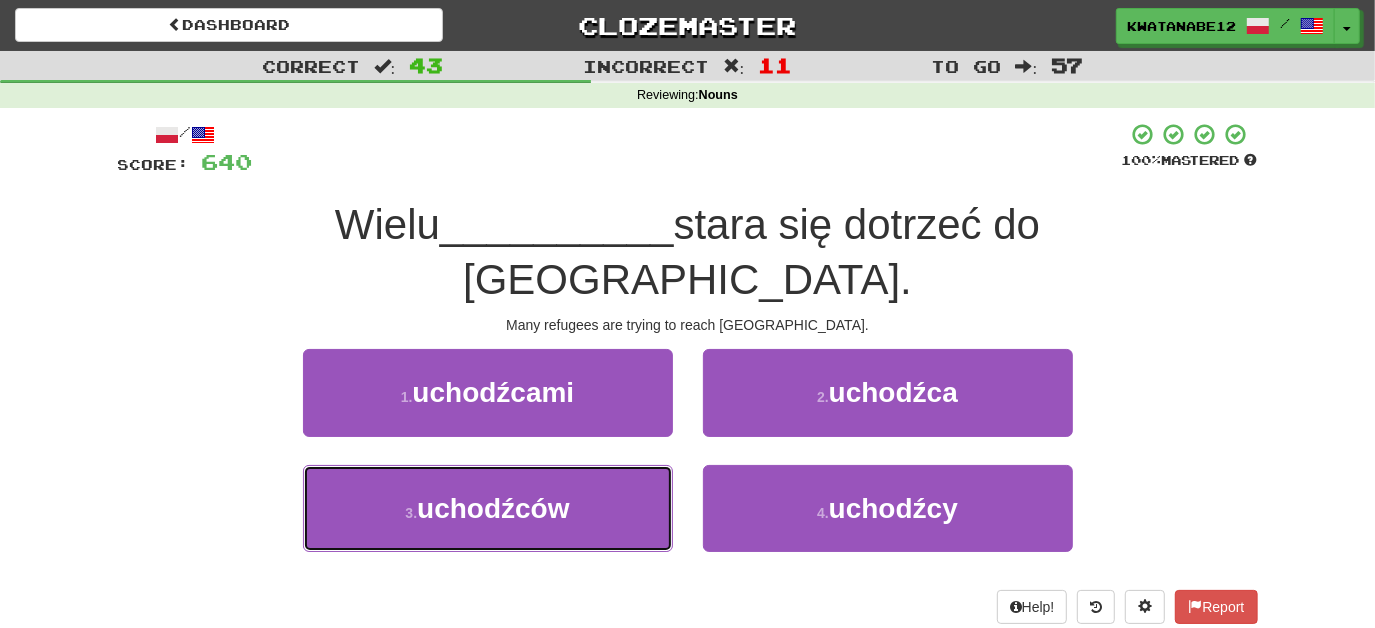 drag, startPoint x: 616, startPoint y: 431, endPoint x: 653, endPoint y: 400, distance: 48.270073 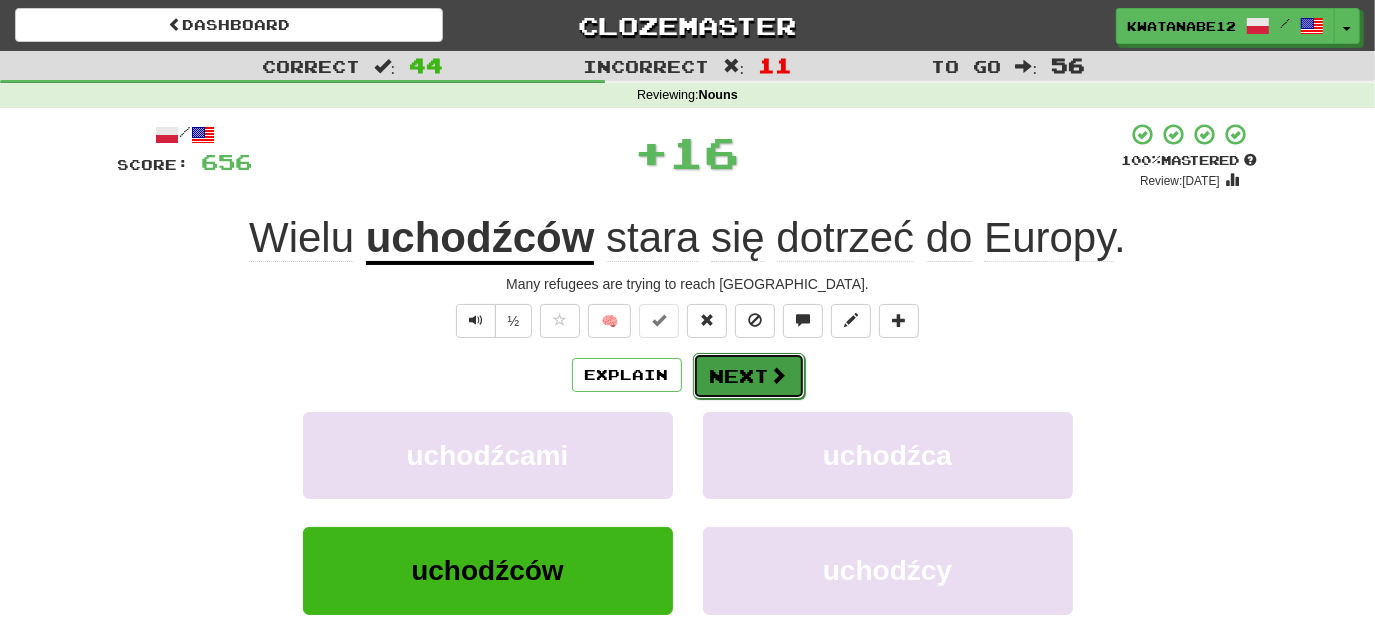 click on "Next" at bounding box center (749, 376) 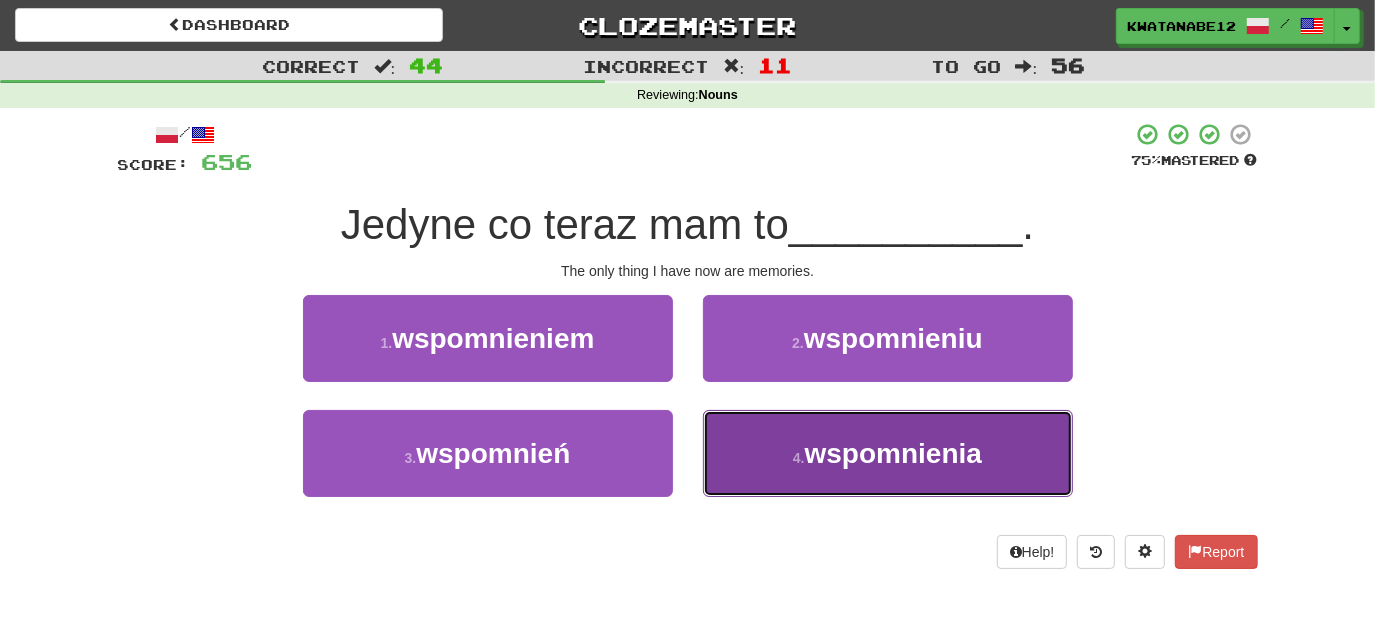click on "4 .  wspomnienia" at bounding box center [888, 453] 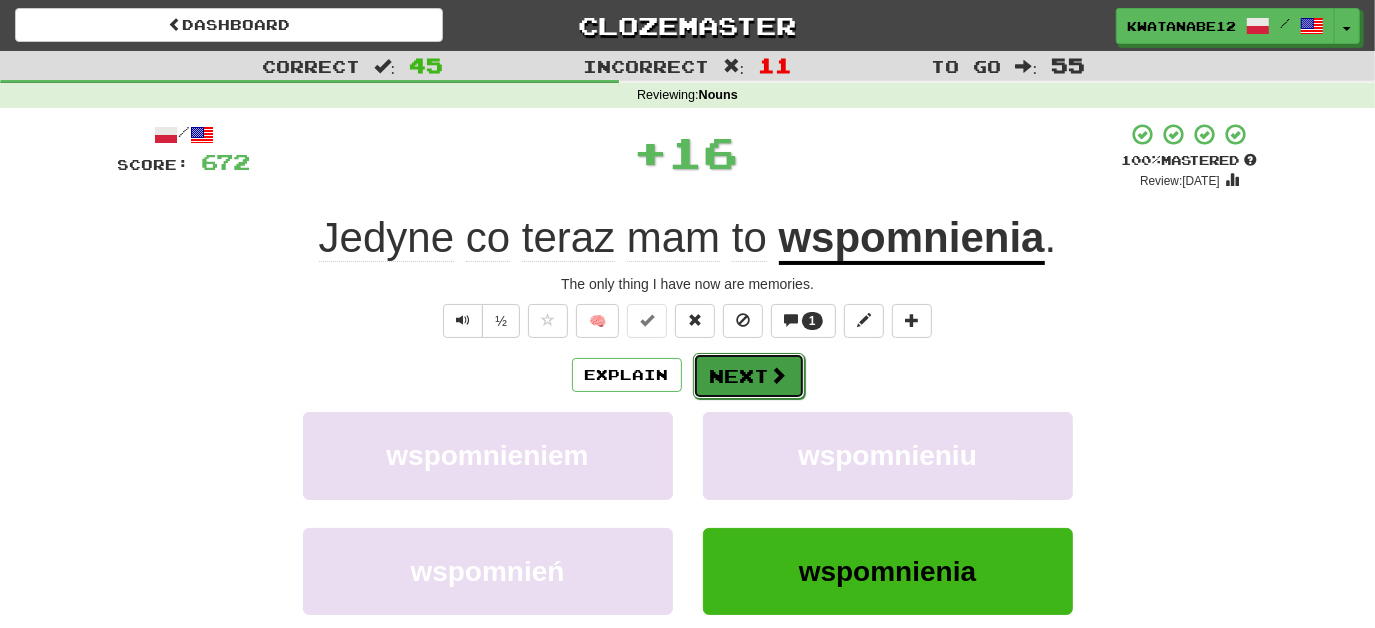 click on "Next" at bounding box center (749, 376) 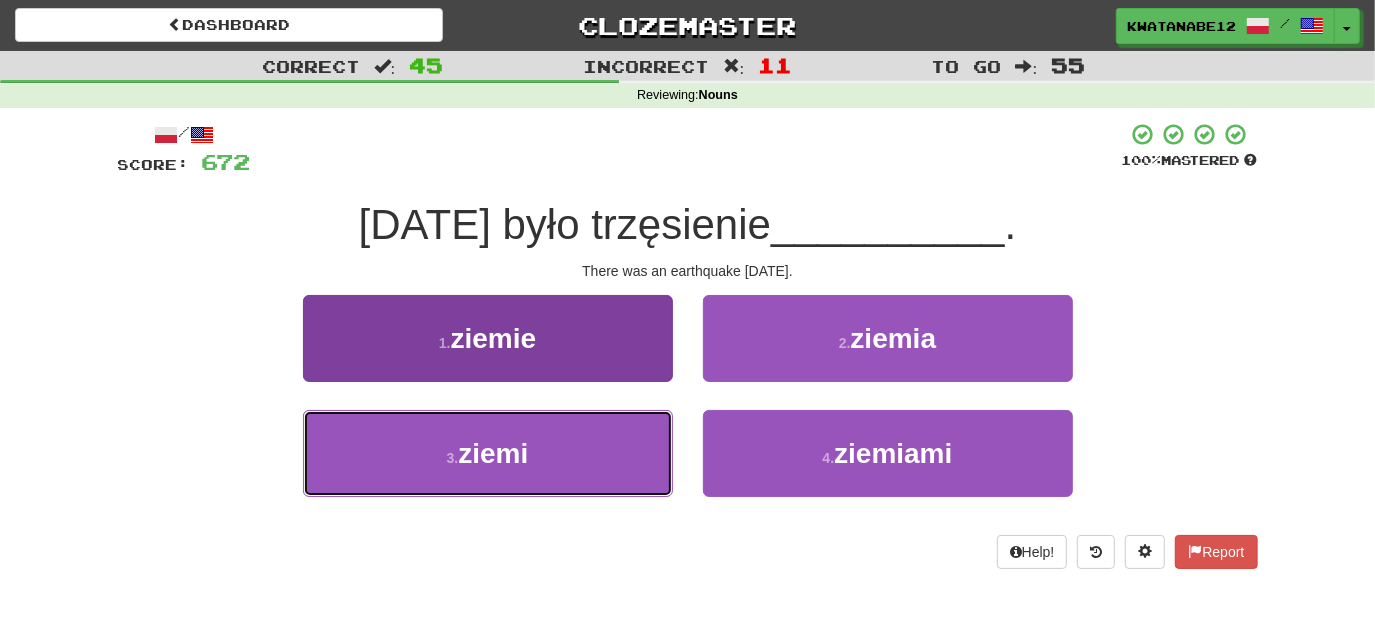 click on "3 .  ziemi" at bounding box center (488, 453) 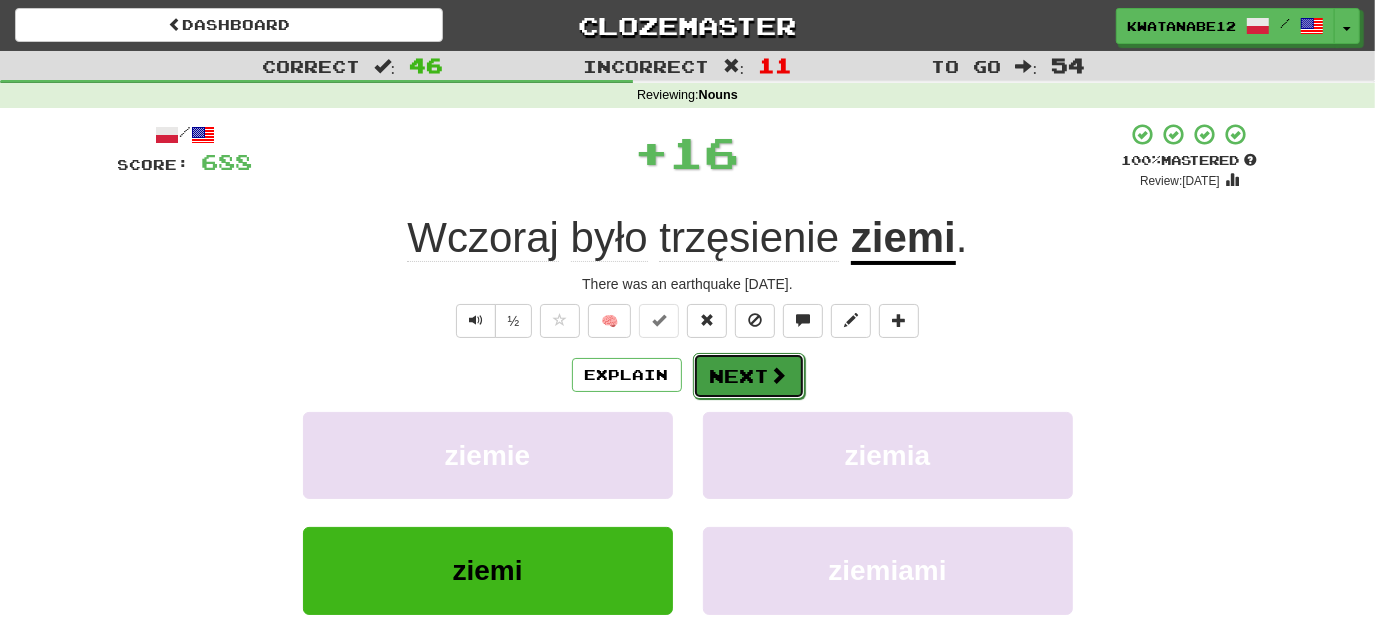 click on "Next" at bounding box center (749, 376) 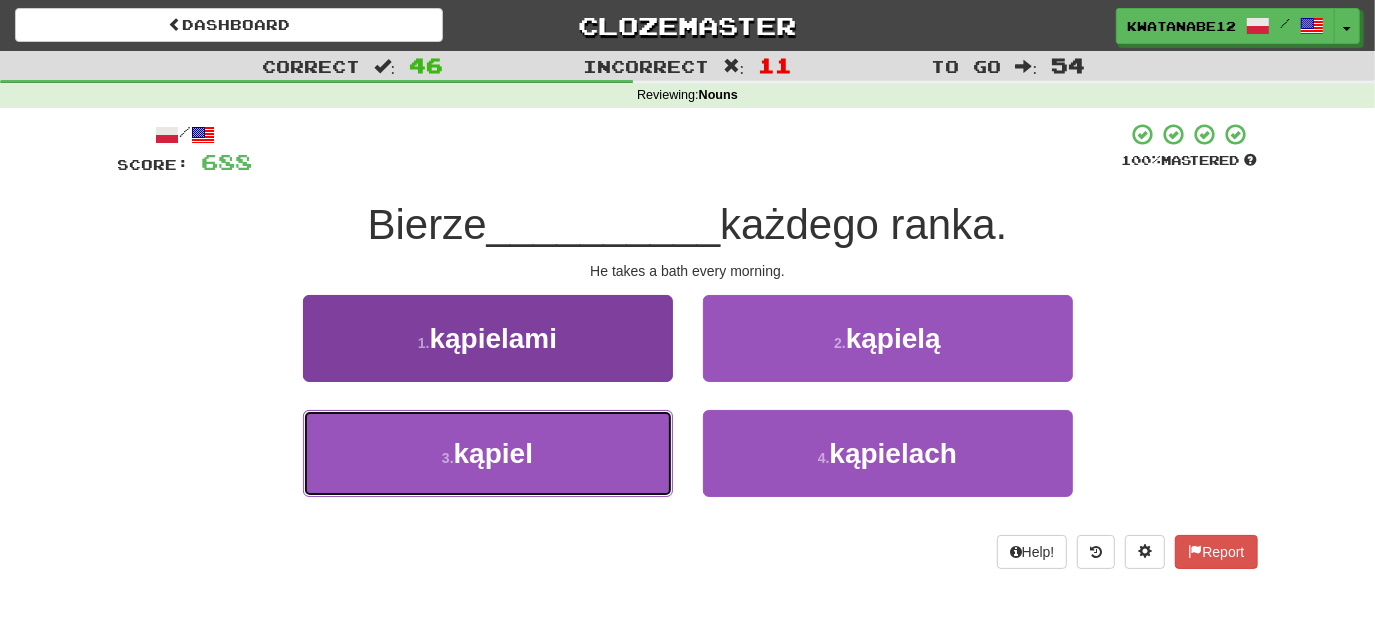 drag, startPoint x: 637, startPoint y: 434, endPoint x: 657, endPoint y: 449, distance: 25 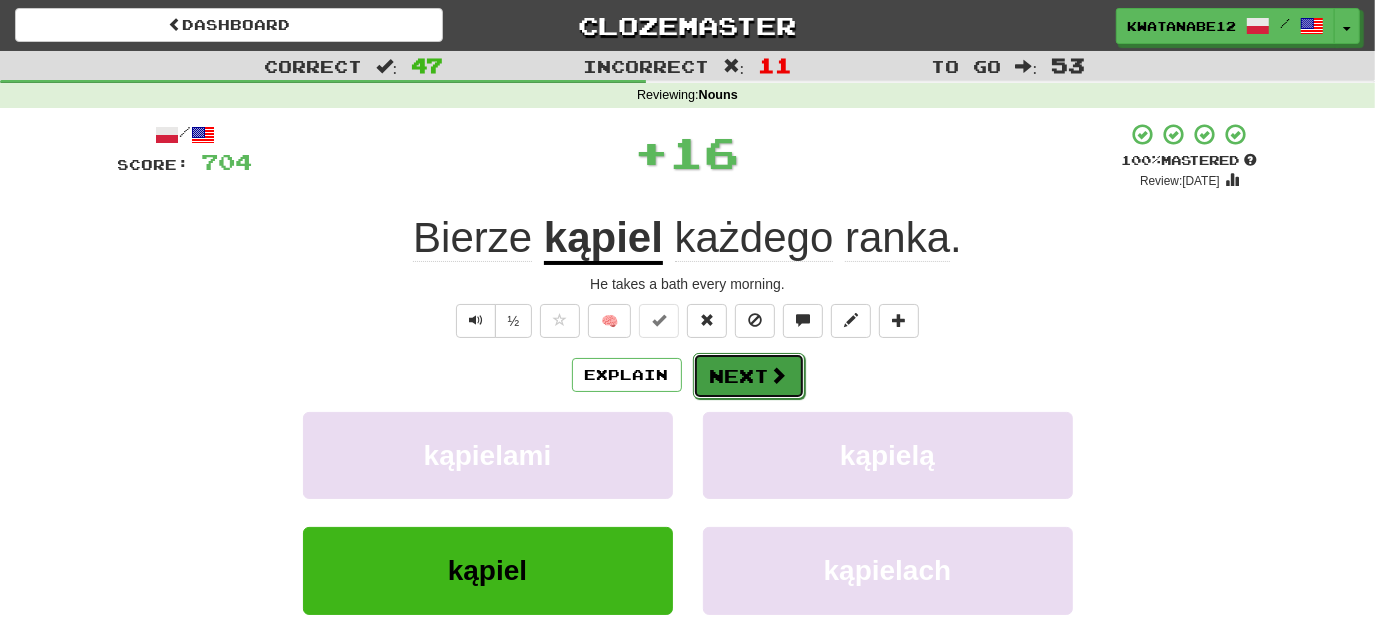 click on "Next" at bounding box center (749, 376) 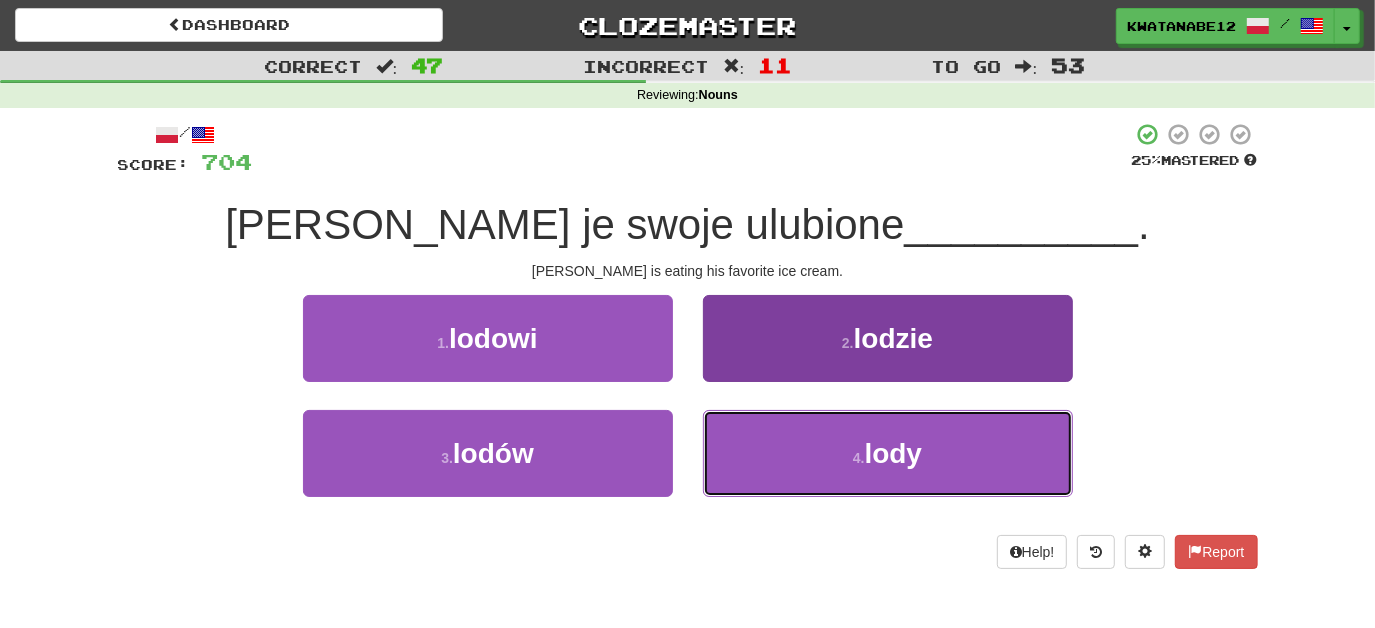click on "4 .  lody" at bounding box center (888, 453) 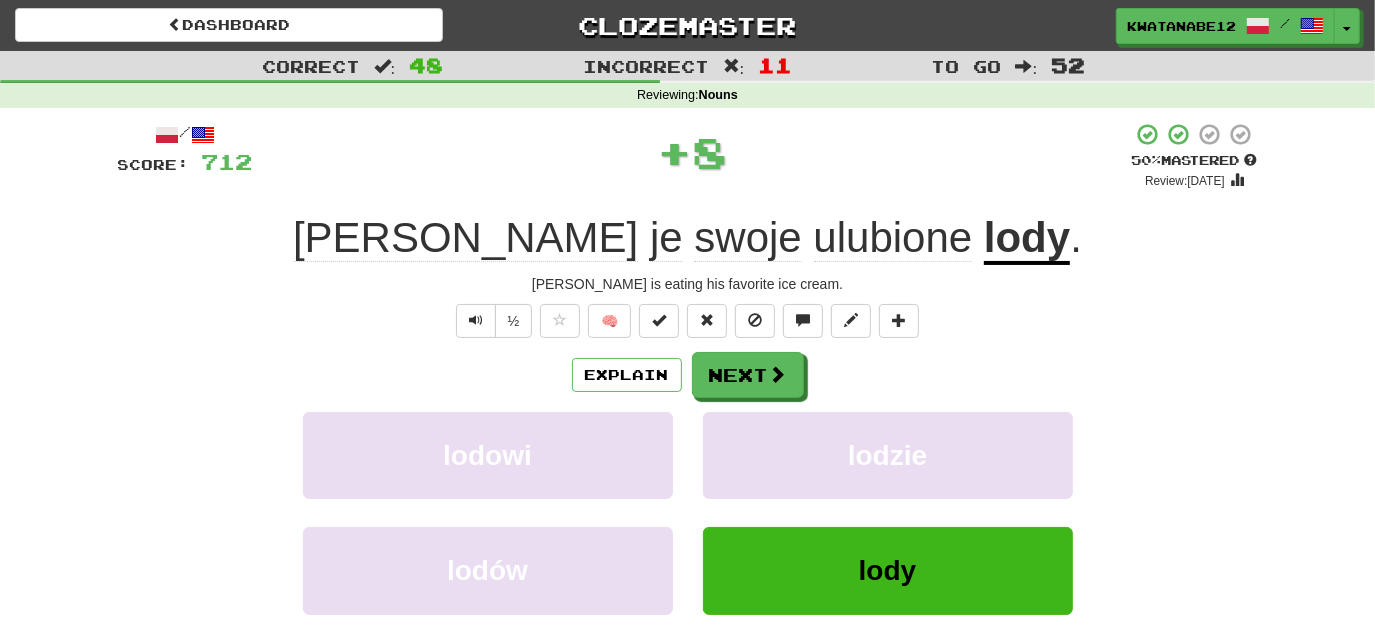 click on "/  Score:   712 + 8 50 %  Mastered Review:  [DATE] [PERSON_NAME]   je   swoje   ulubione   lody . [PERSON_NAME] is eating his favorite ice cream. ½ 🧠 Explain Next lodowi lodzie lodów lody Learn more: lodowi lodzie lodów lody  Help!  Report Sentence Source" at bounding box center [688, 435] 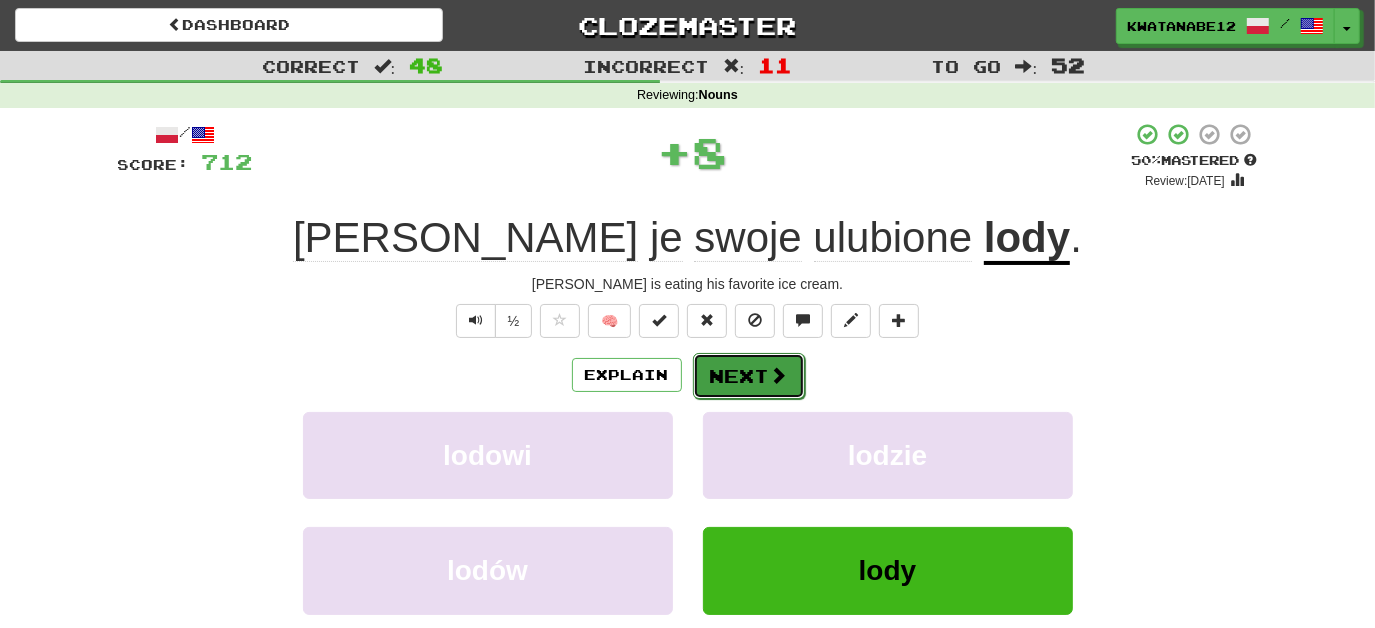 click on "Next" at bounding box center [749, 376] 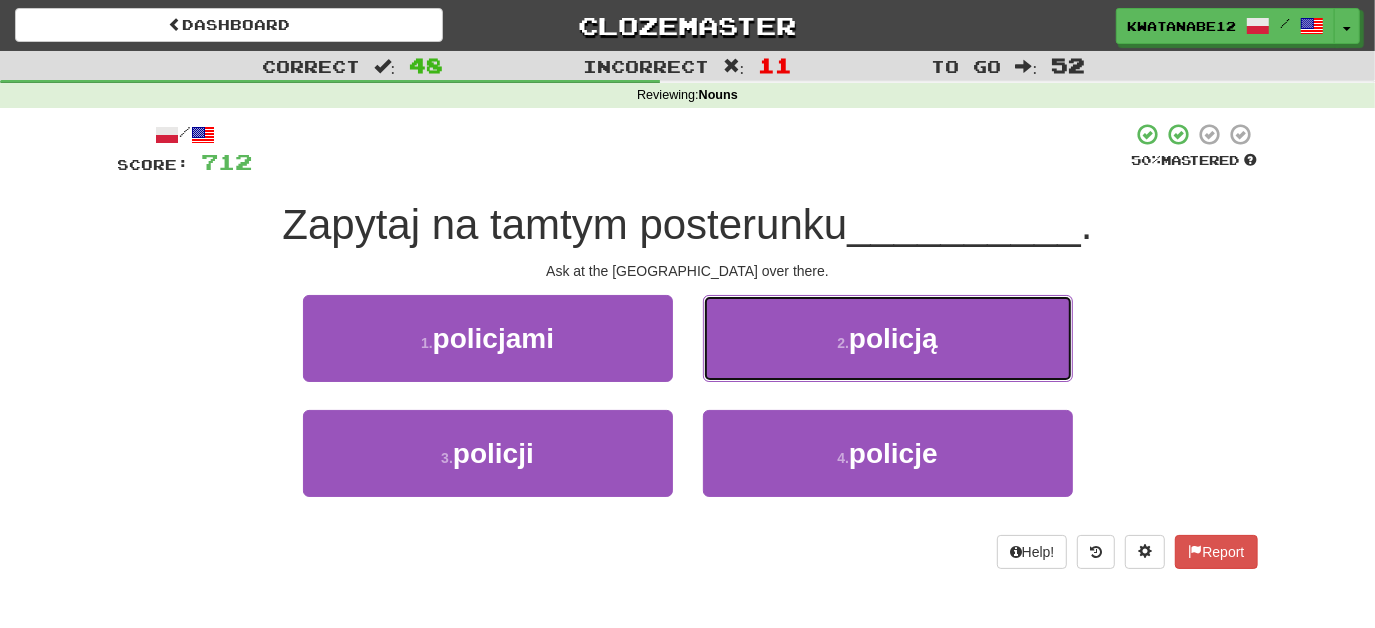click on "2 .  policją" at bounding box center [888, 338] 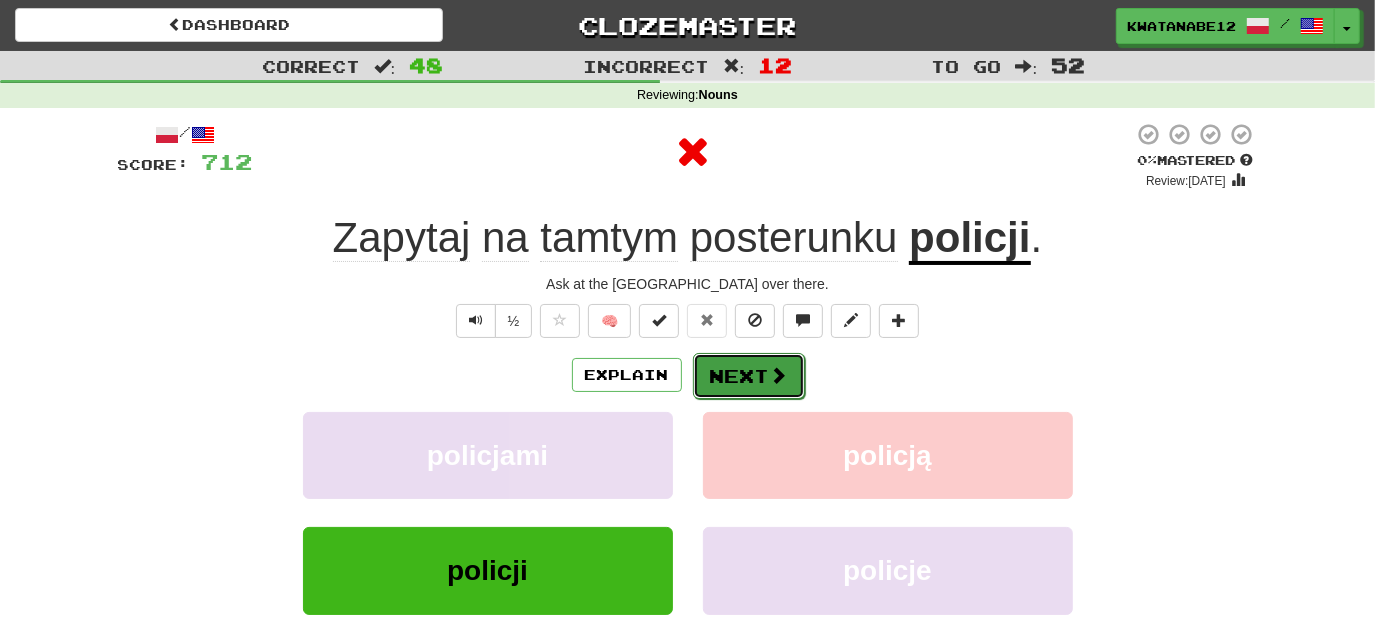 click on "Next" at bounding box center [749, 376] 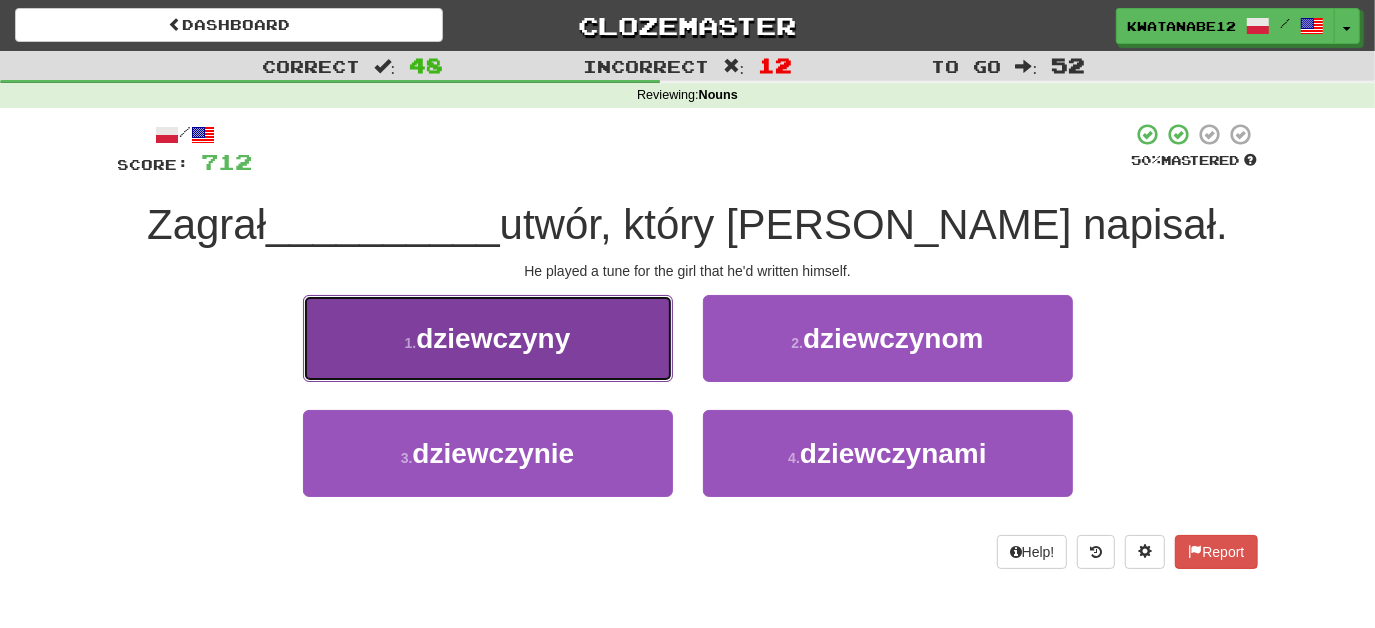 click on "1 .  dziewczyny" at bounding box center (488, 338) 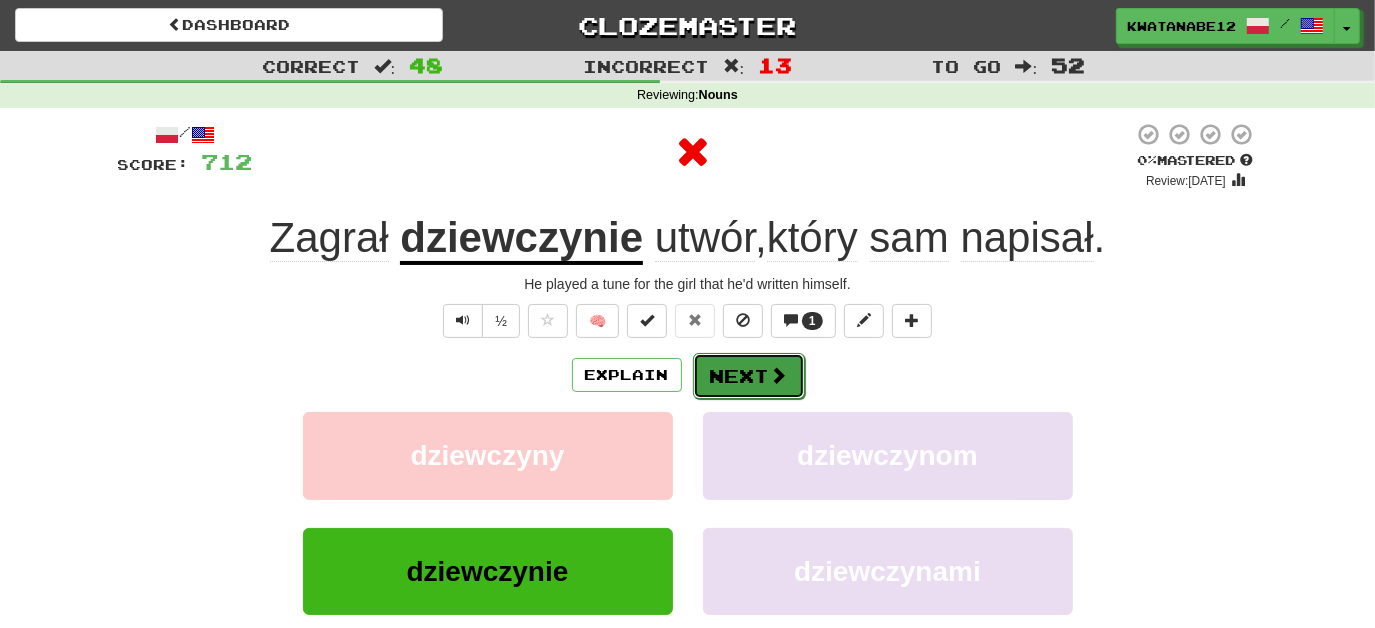 click on "Next" at bounding box center (749, 376) 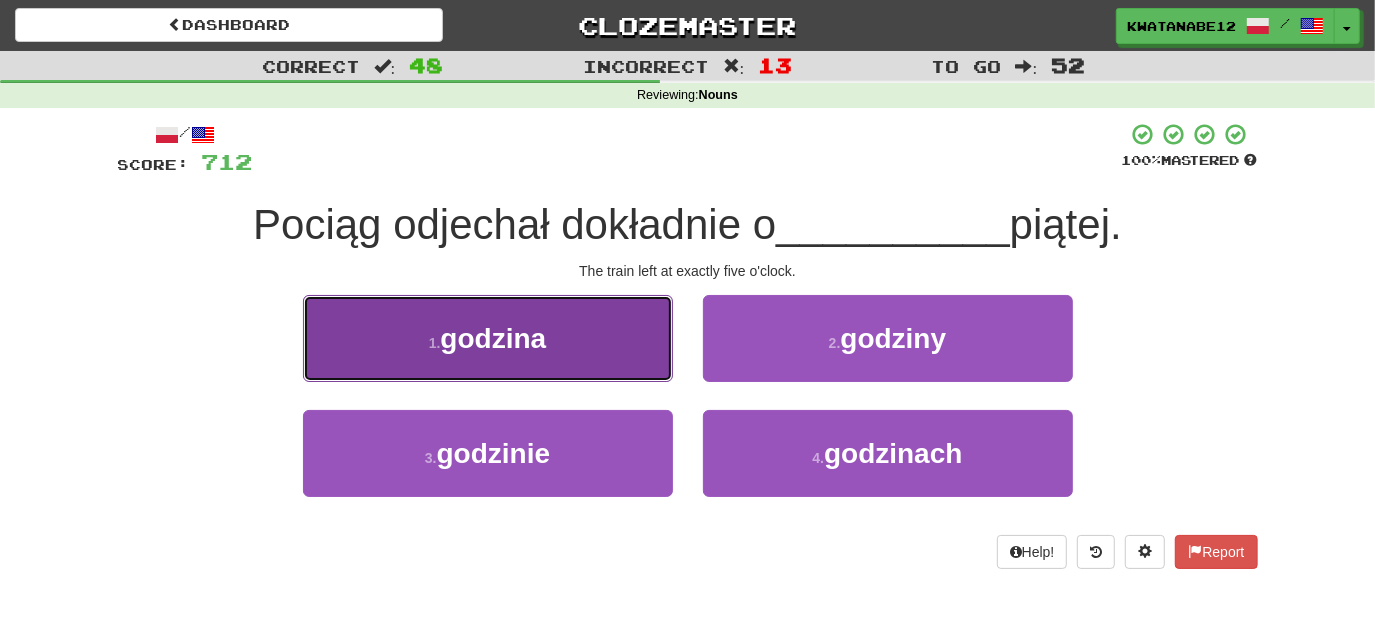 drag, startPoint x: 618, startPoint y: 325, endPoint x: 642, endPoint y: 339, distance: 27.784887 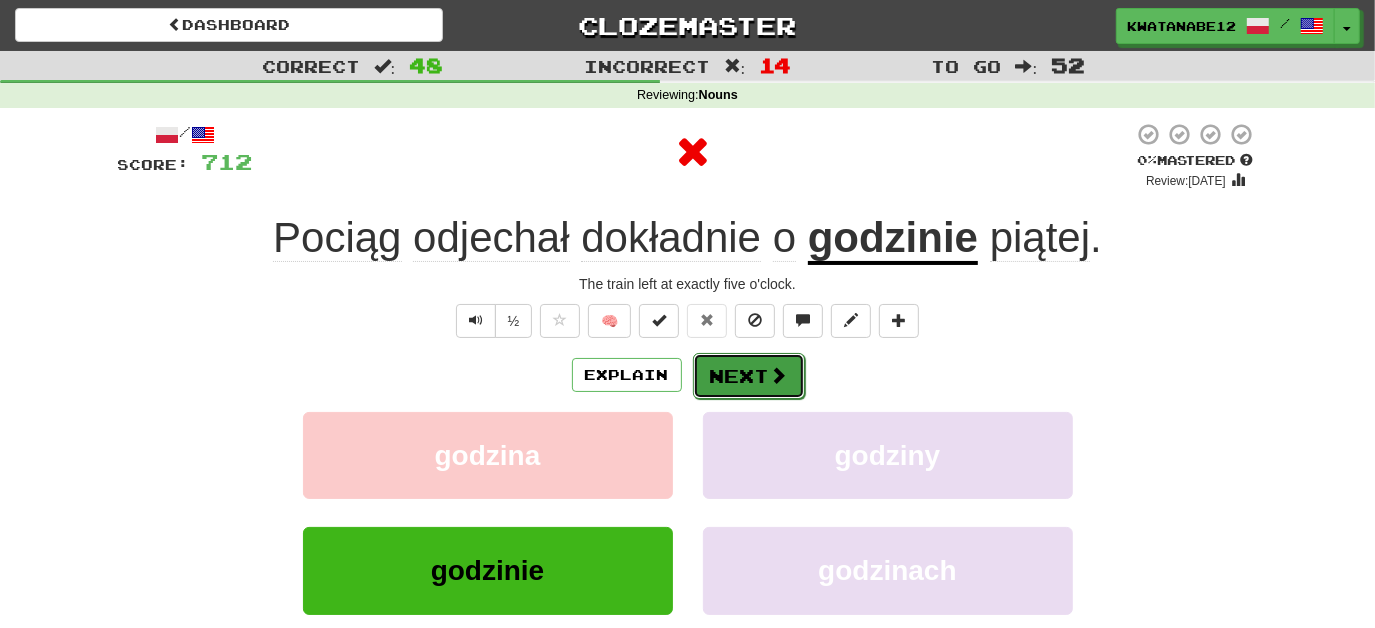 click on "Next" at bounding box center [749, 376] 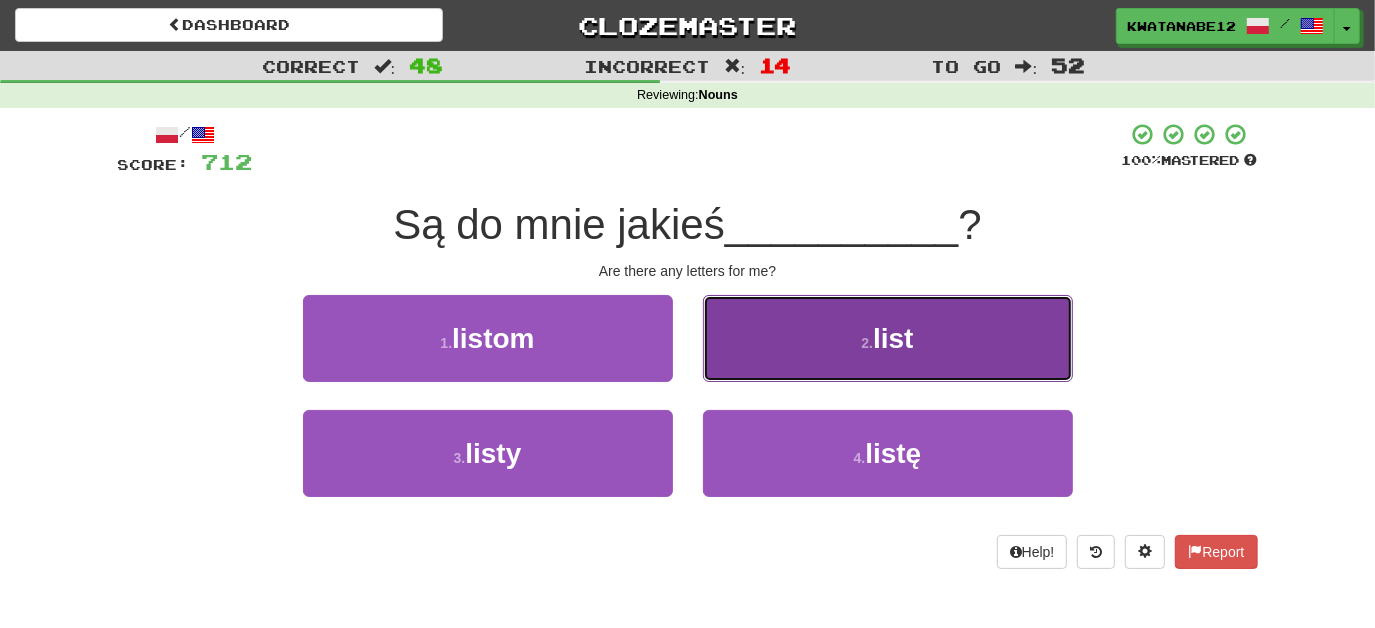 click on "2 .  list" at bounding box center (888, 338) 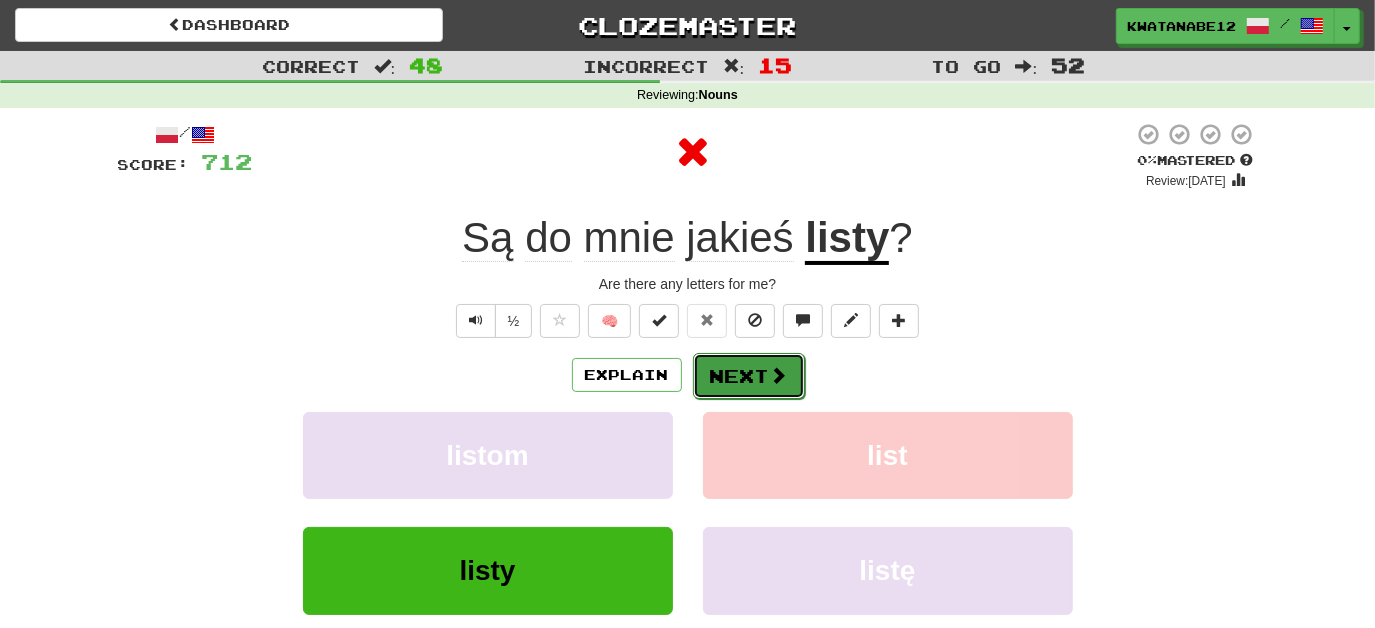 click on "Next" at bounding box center (749, 376) 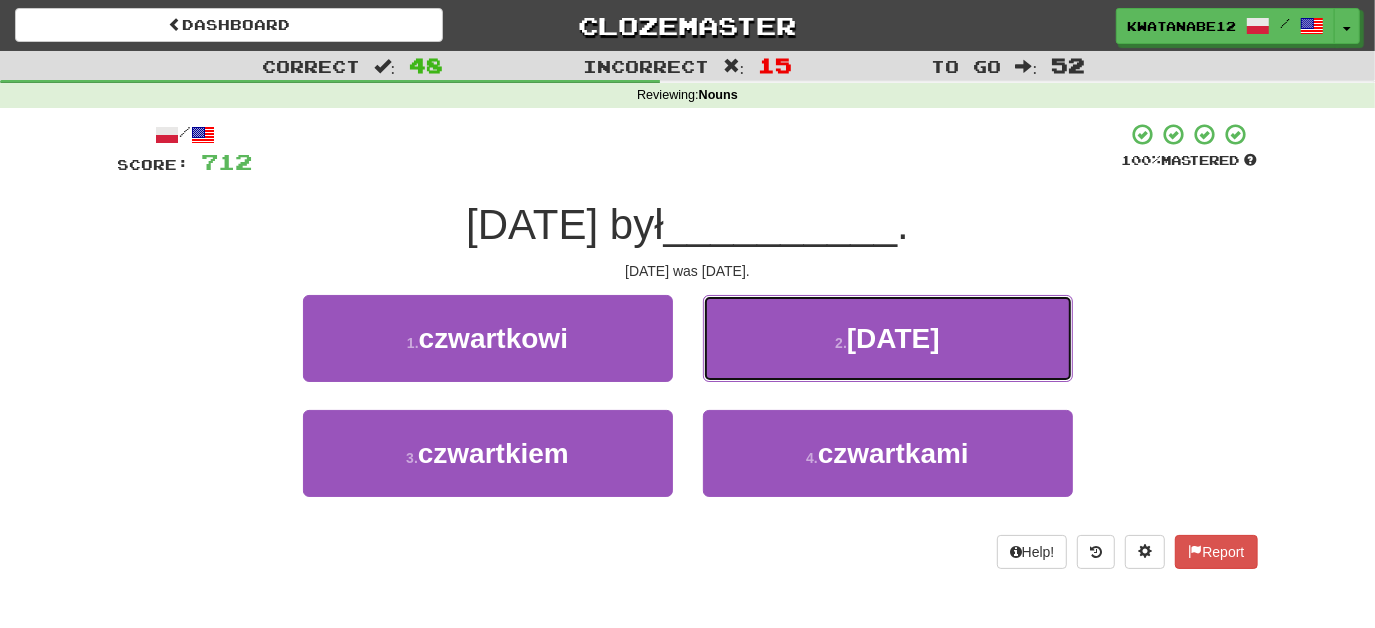 drag, startPoint x: 741, startPoint y: 324, endPoint x: 760, endPoint y: 346, distance: 29.068884 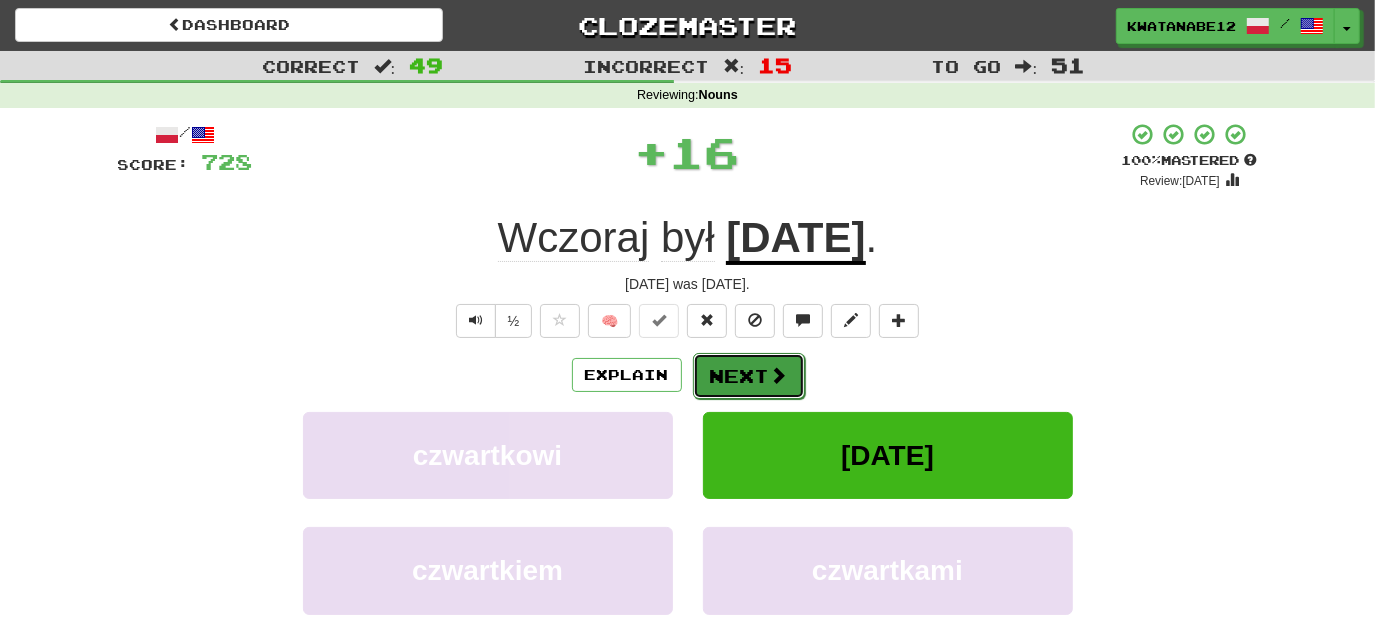 click on "Next" at bounding box center (749, 376) 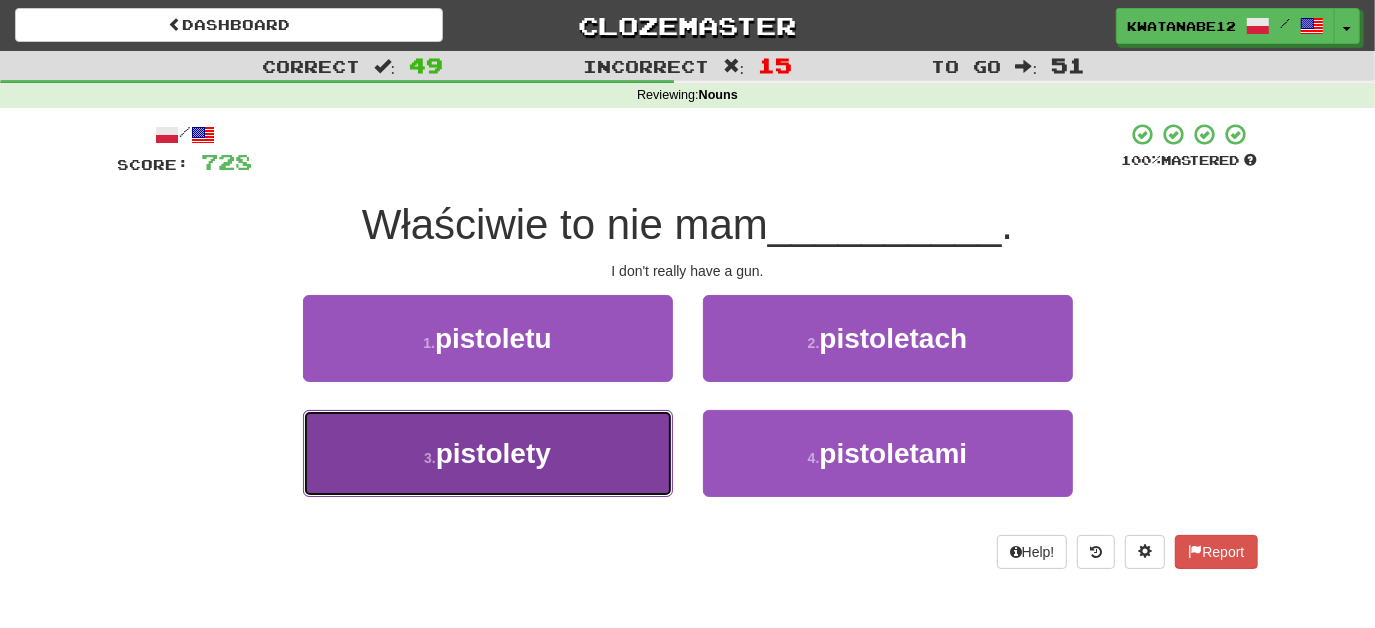 drag, startPoint x: 588, startPoint y: 447, endPoint x: 621, endPoint y: 452, distance: 33.37664 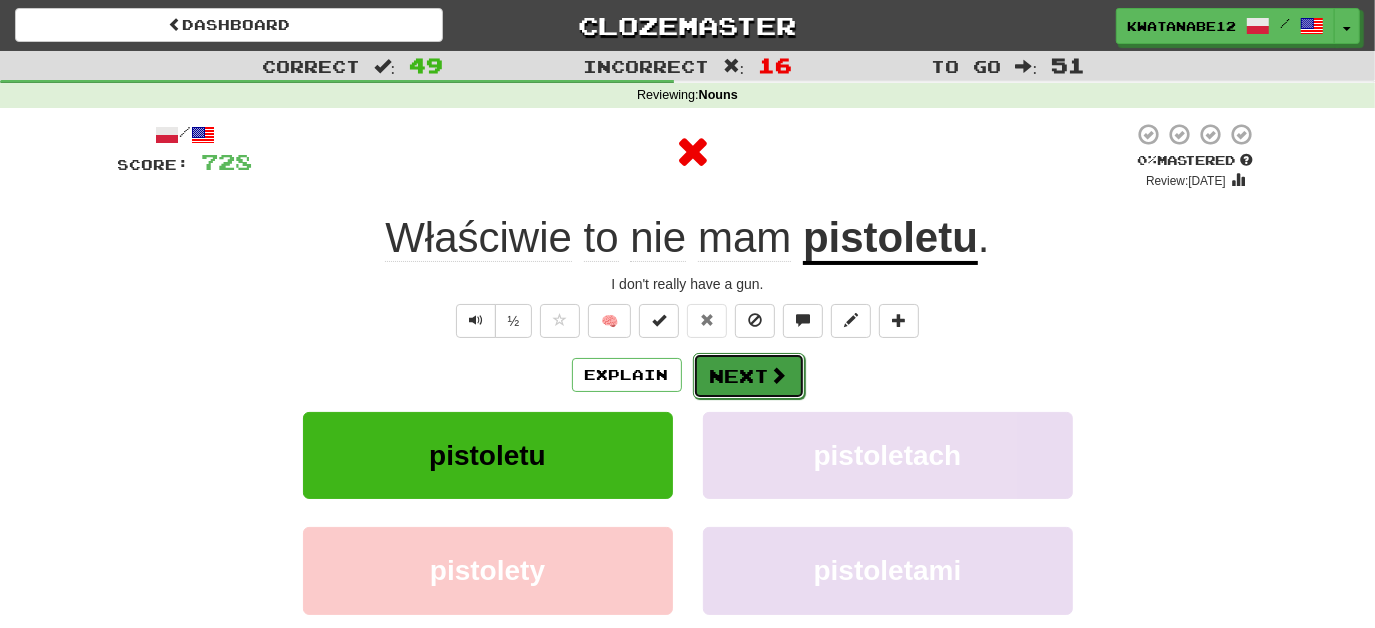 click on "Next" at bounding box center (749, 376) 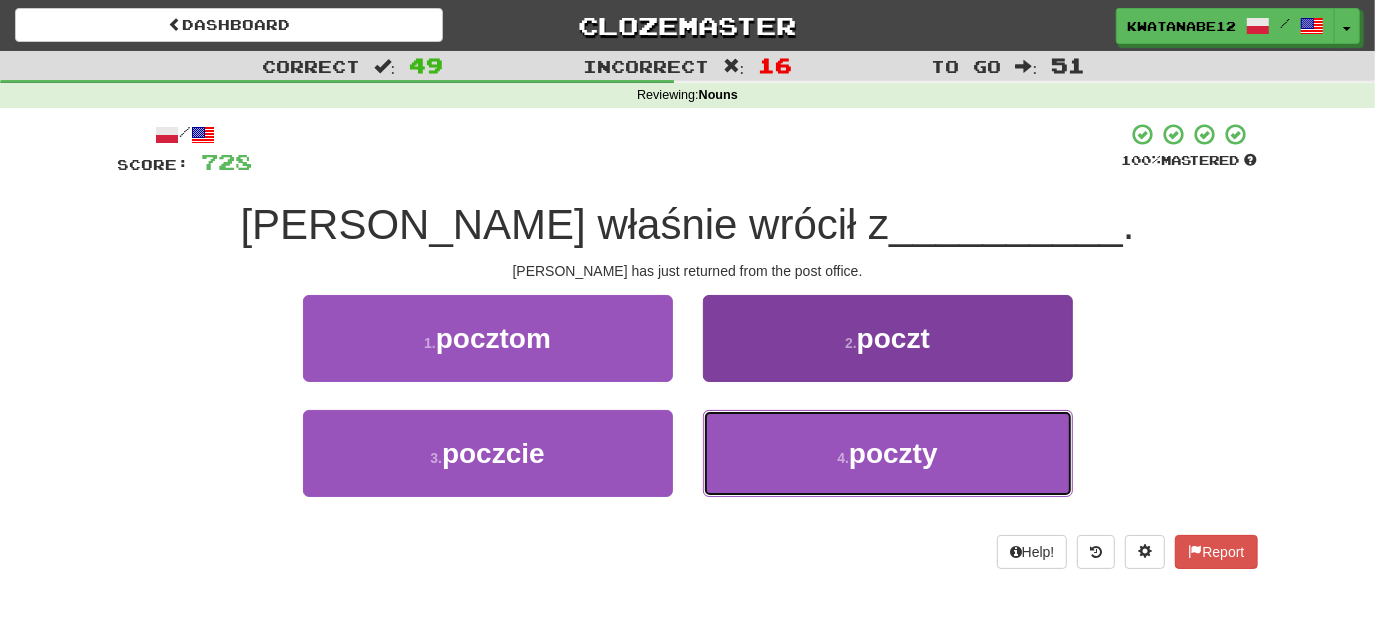 click on "4 .  poczty" at bounding box center (888, 453) 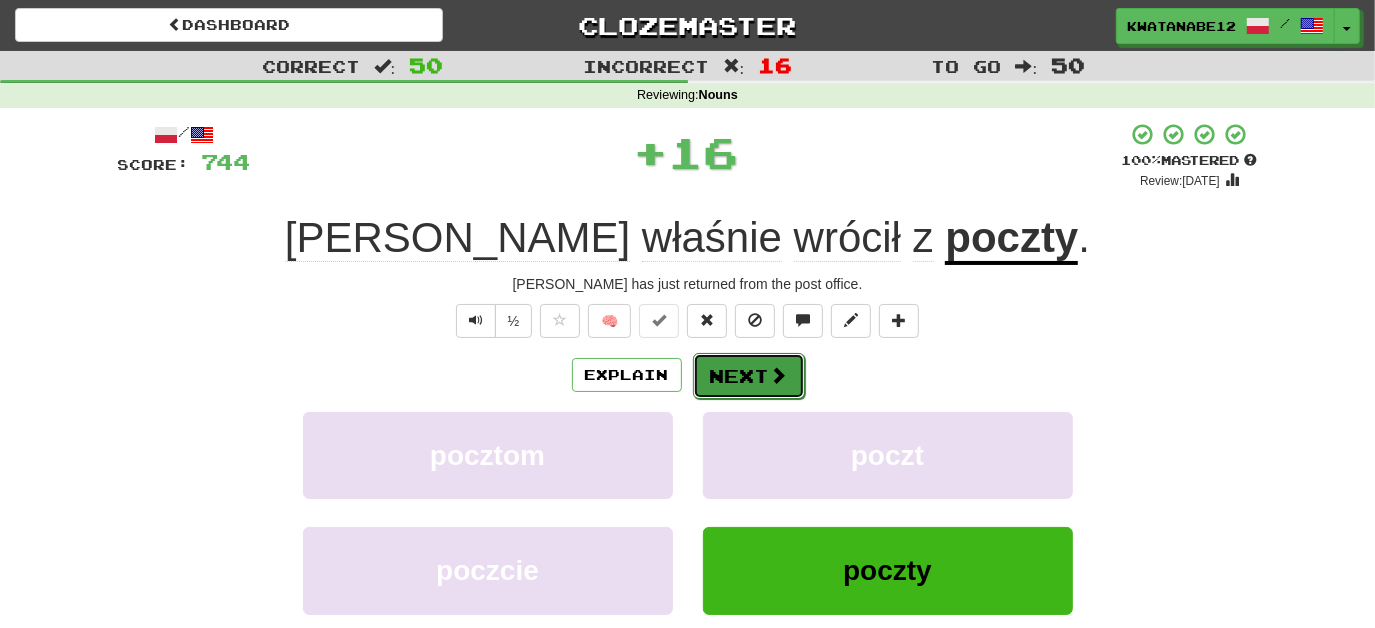 click on "Next" at bounding box center [749, 376] 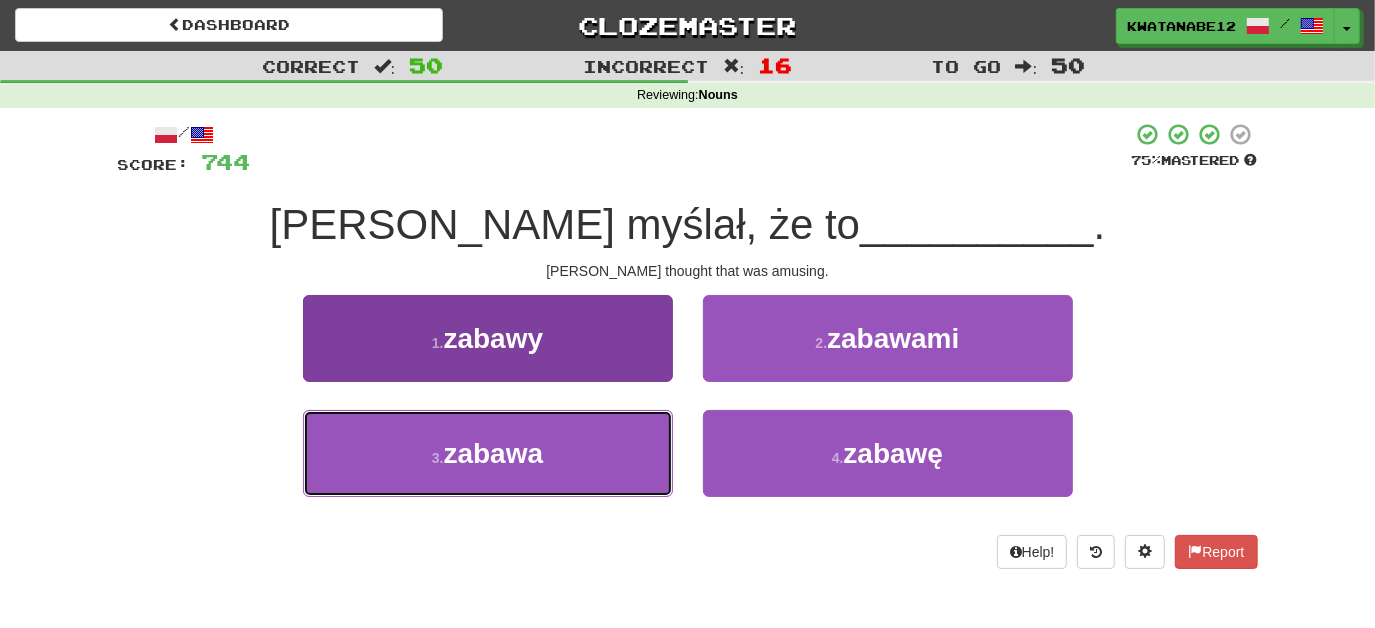 click on "3 .  zabawa" at bounding box center (488, 453) 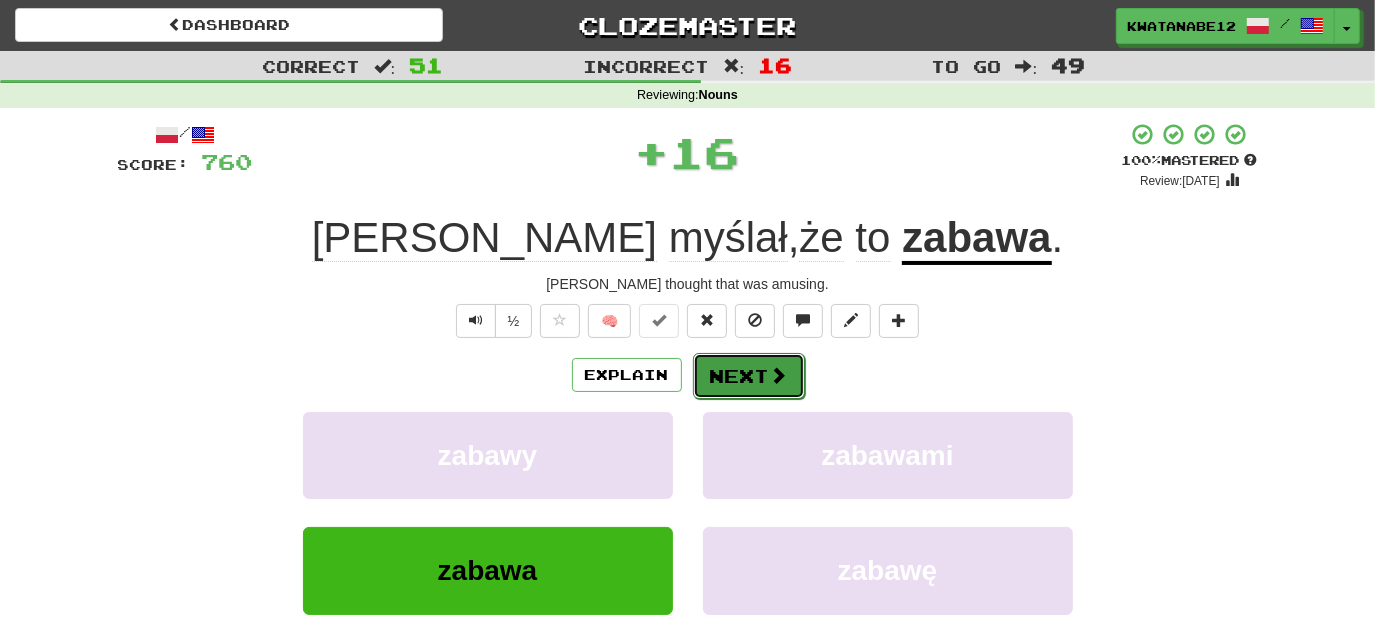 click on "Next" at bounding box center [749, 376] 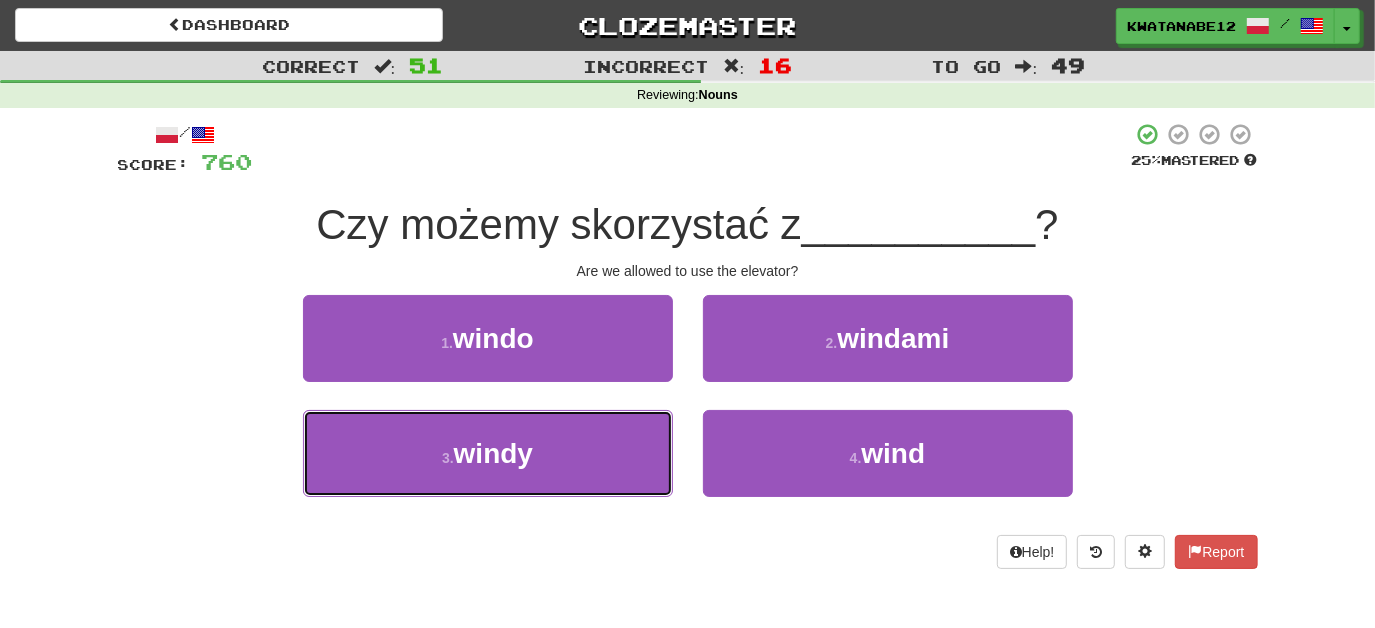 drag, startPoint x: 586, startPoint y: 436, endPoint x: 664, endPoint y: 399, distance: 86.33076 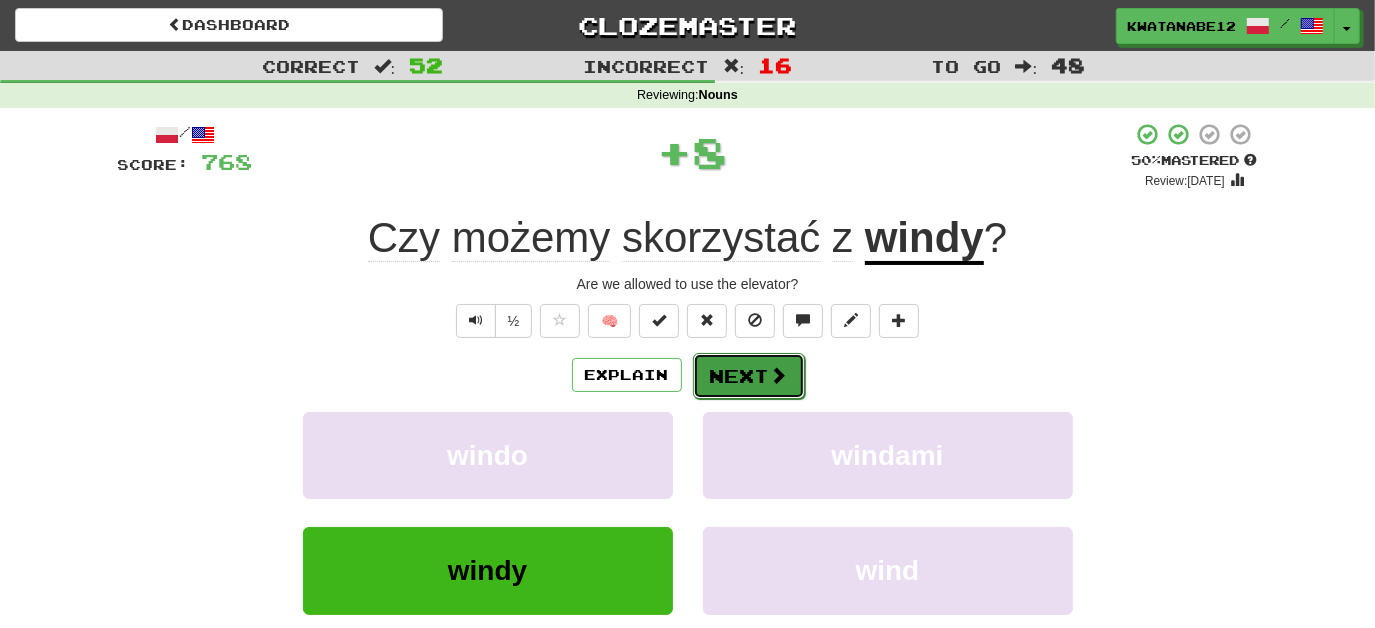click on "Next" at bounding box center [749, 376] 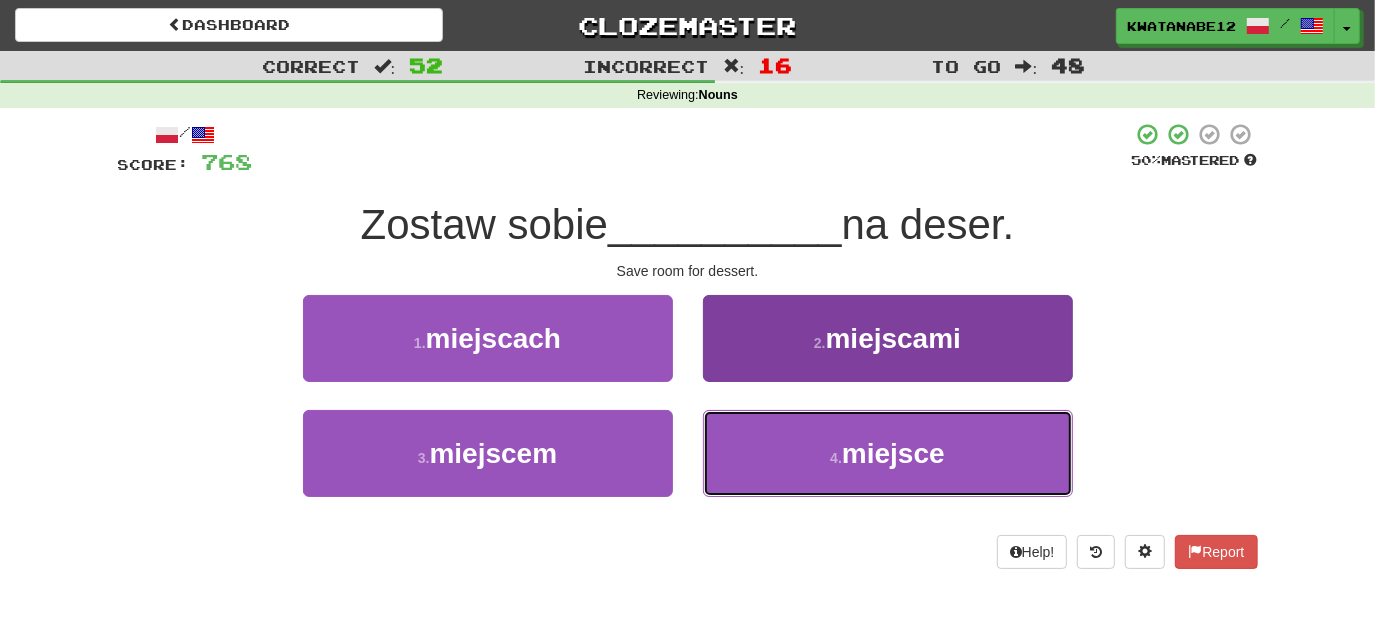 click on "4 .  miejsce" at bounding box center (888, 453) 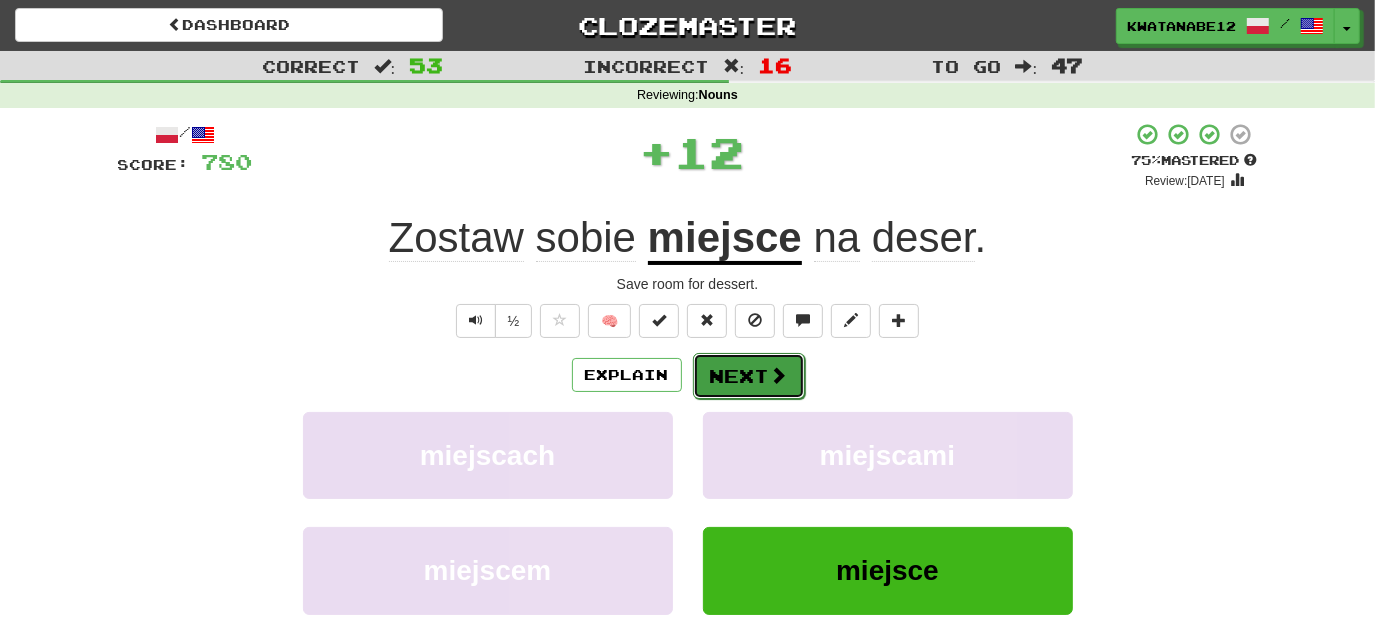 click on "Next" at bounding box center [749, 376] 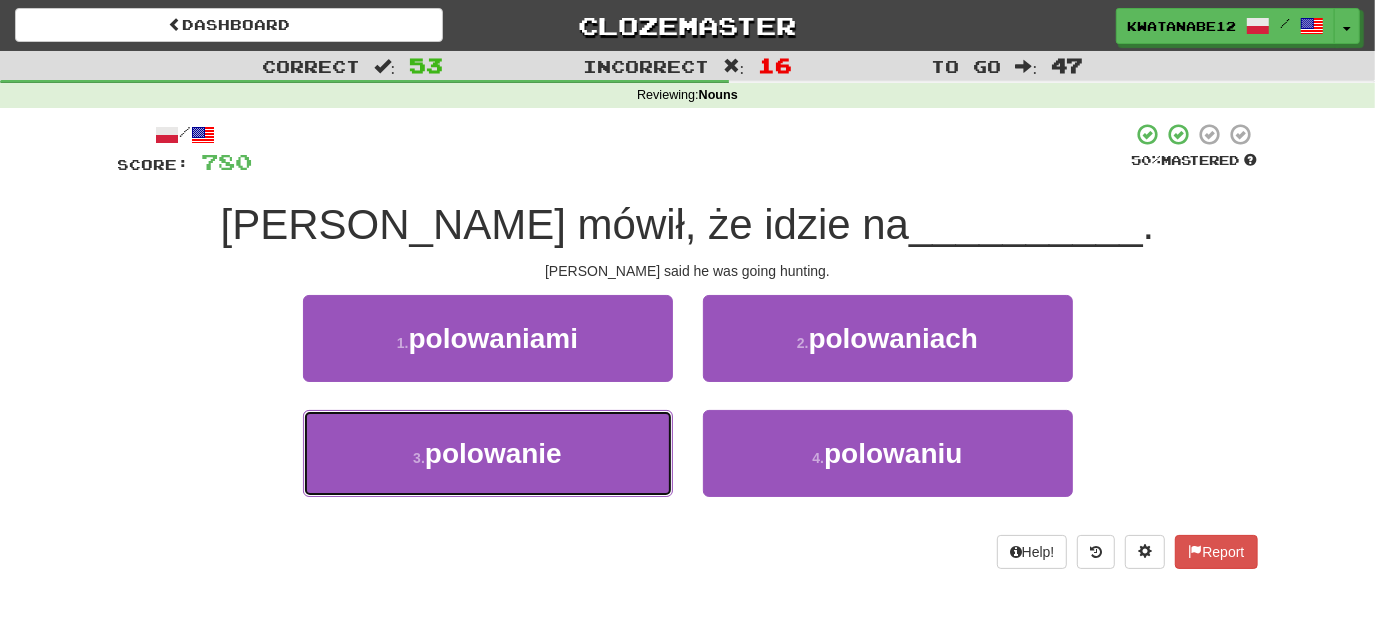 drag, startPoint x: 601, startPoint y: 439, endPoint x: 668, endPoint y: 407, distance: 74.24958 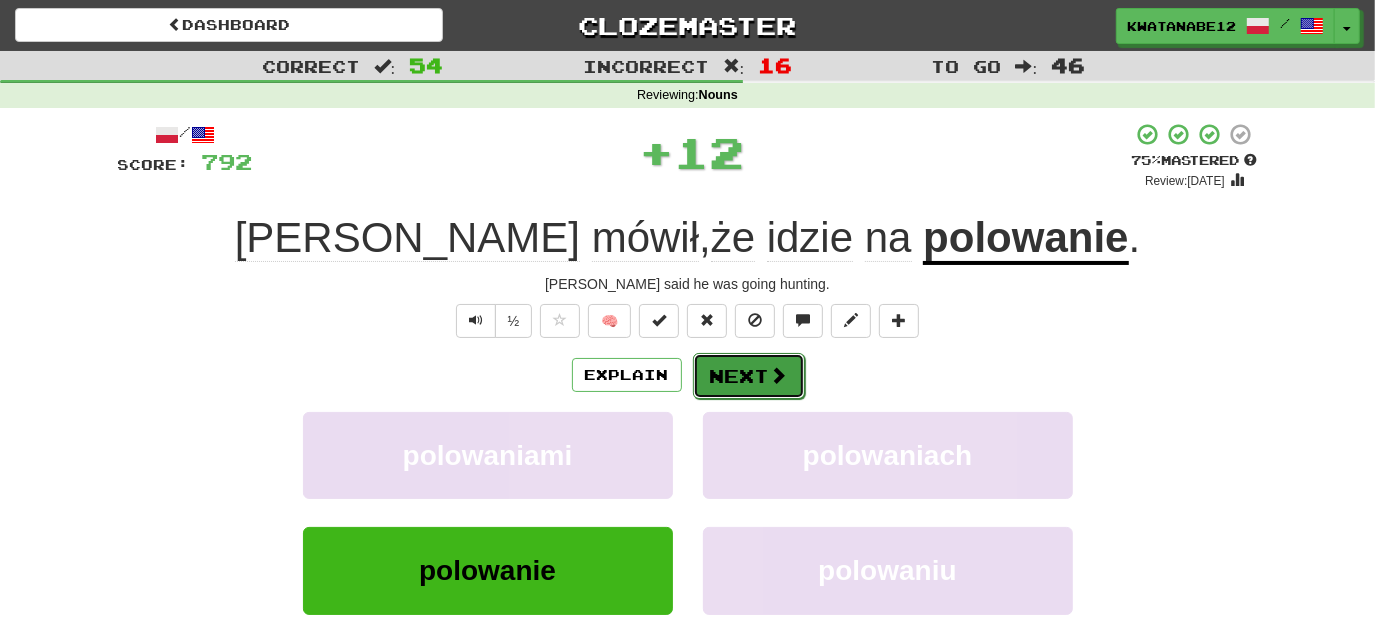 drag, startPoint x: 704, startPoint y: 393, endPoint x: 714, endPoint y: 389, distance: 10.770329 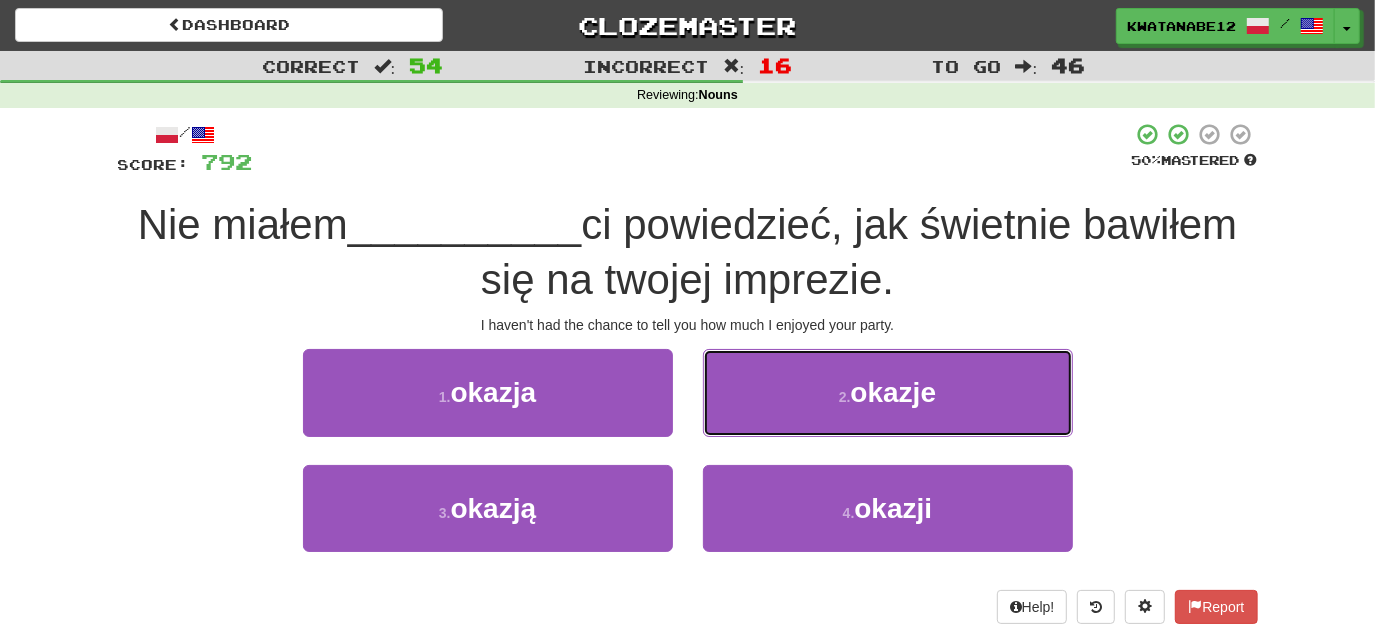 click on "2 .  okazje" at bounding box center [888, 392] 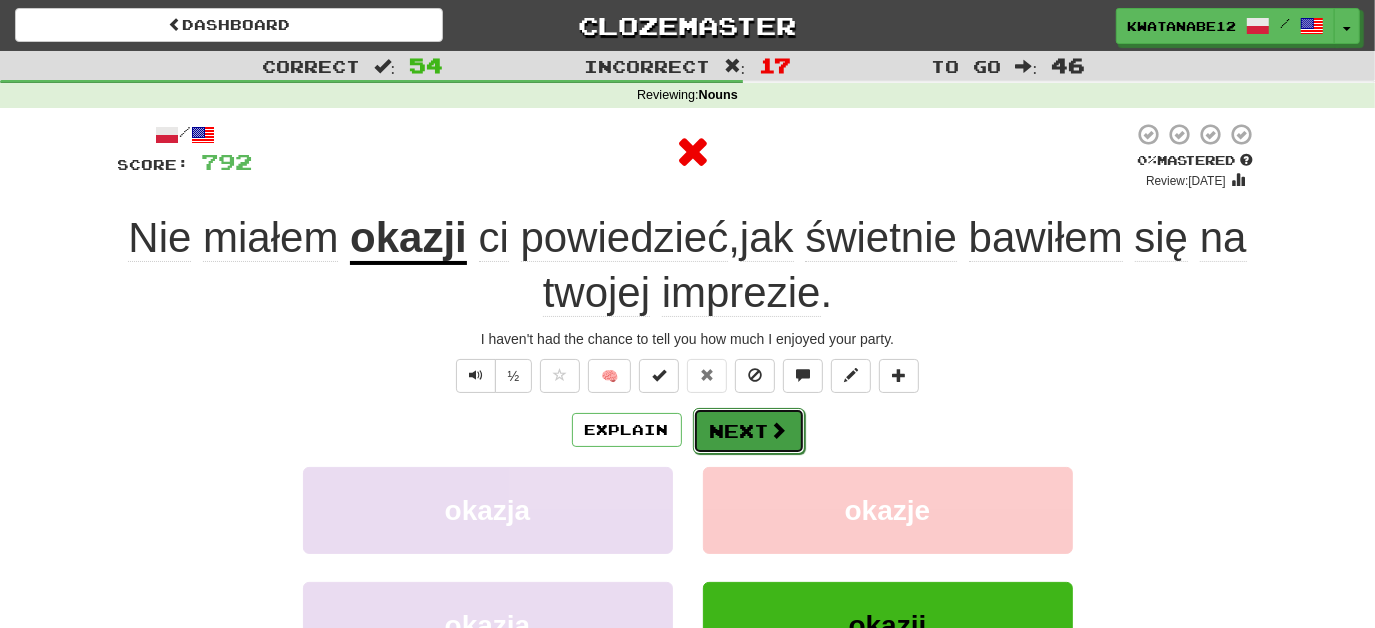 click on "Next" at bounding box center [749, 431] 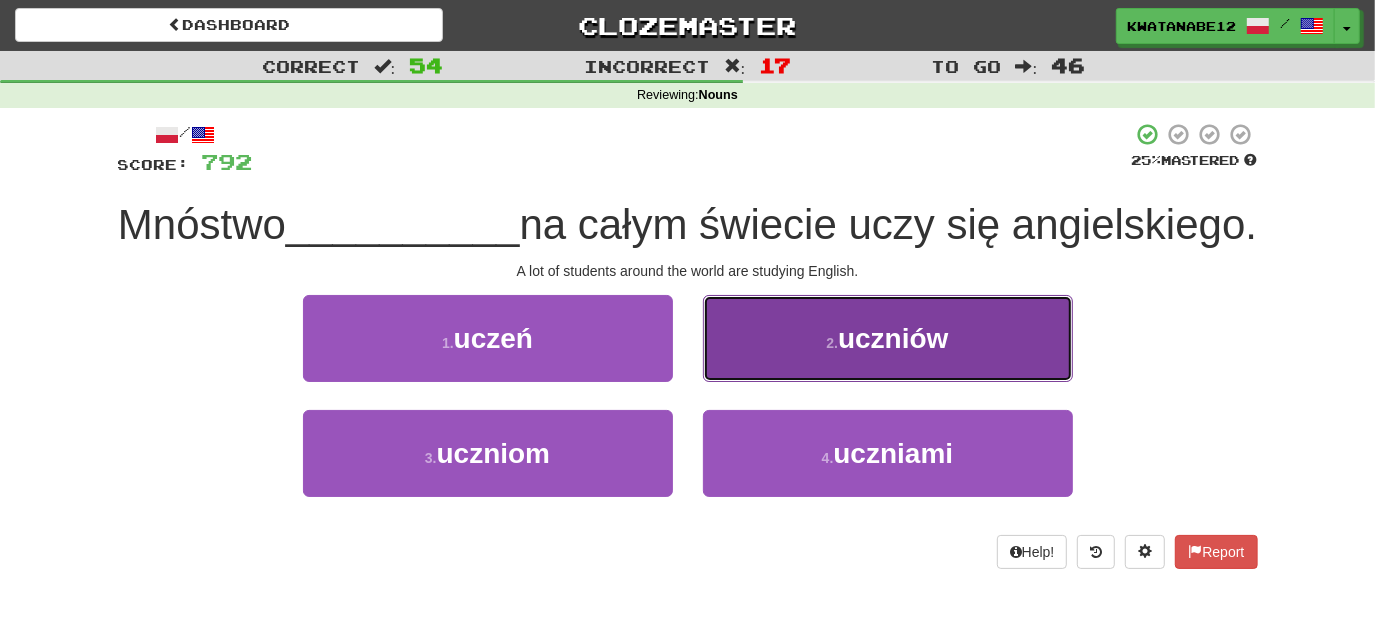 click on "2 .  uczniów" at bounding box center (888, 338) 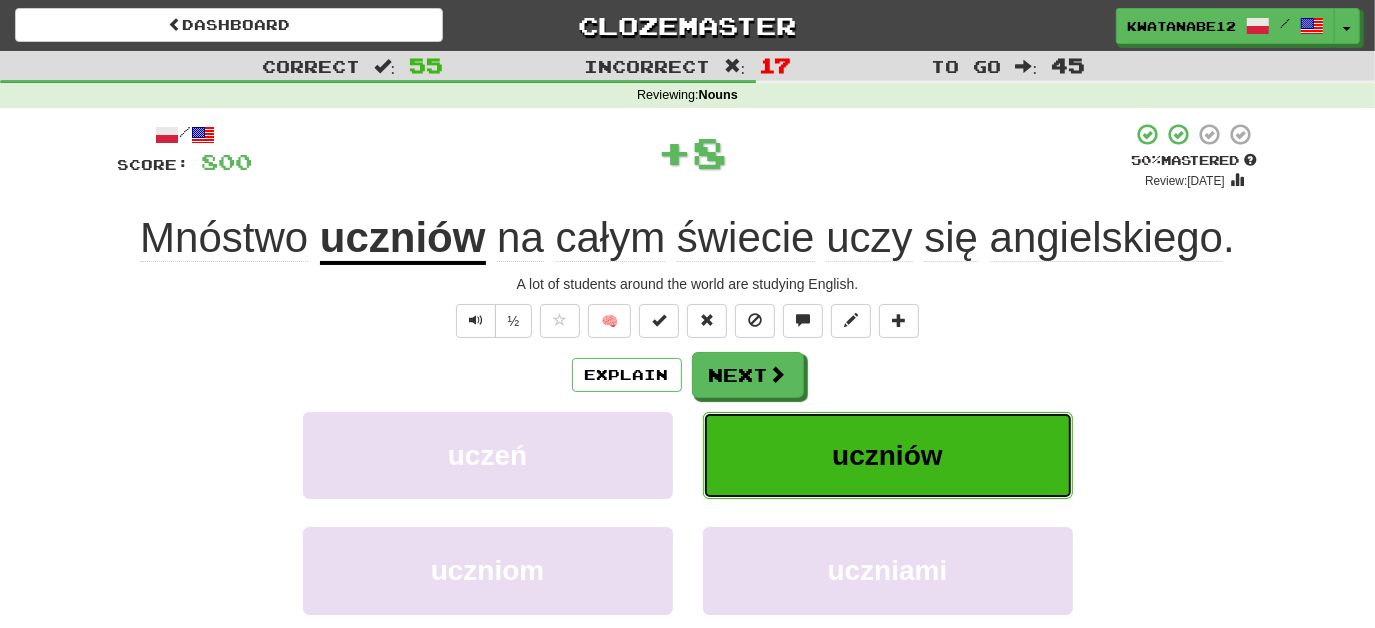 click on "uczniów" at bounding box center [888, 455] 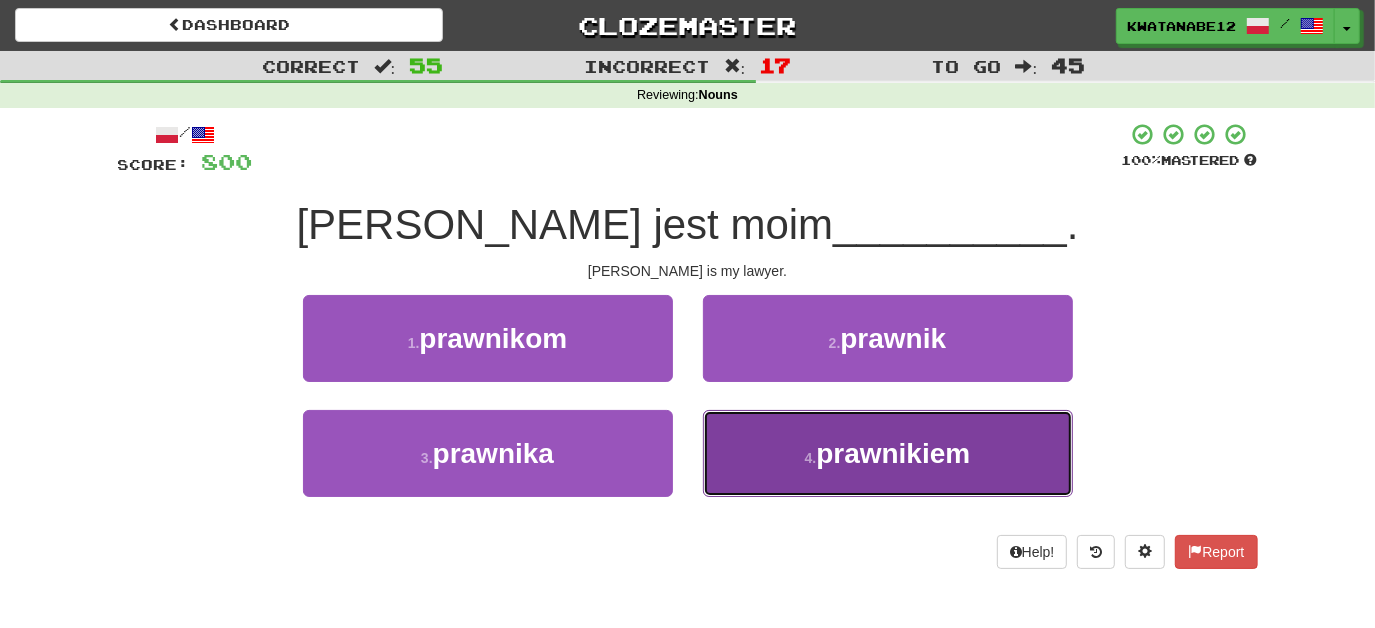 click on "4 .  prawnikiem" at bounding box center (888, 453) 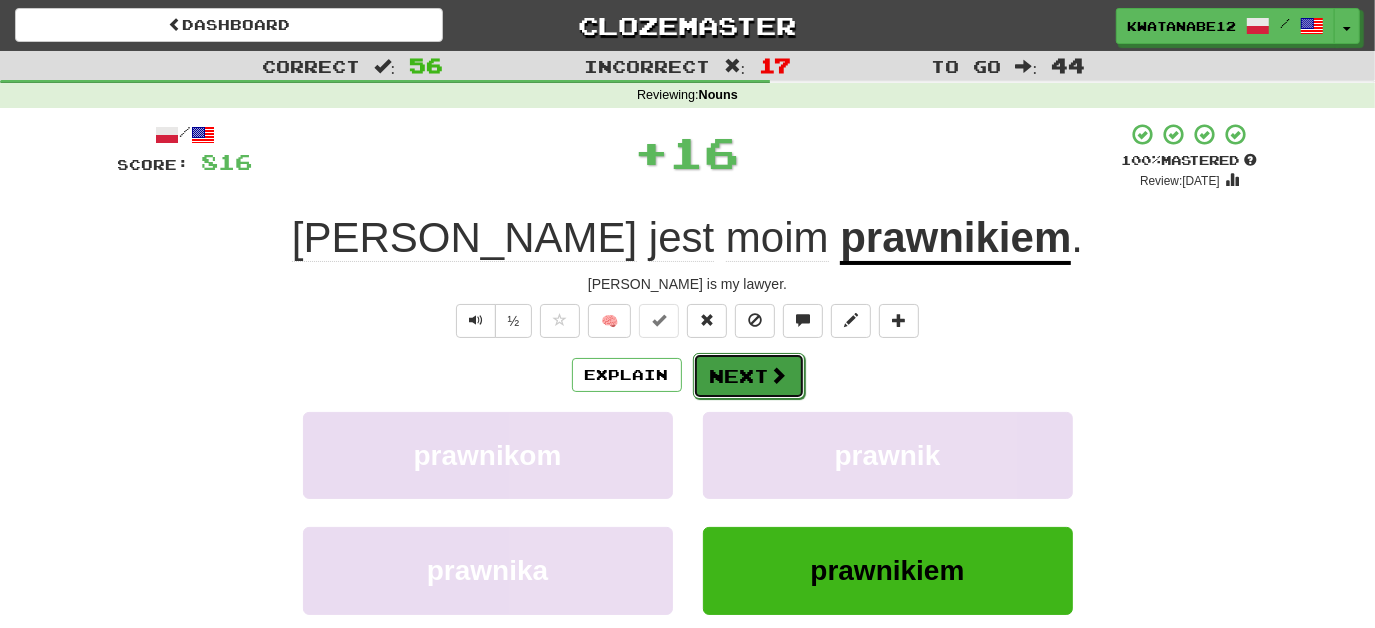click on "Next" at bounding box center (749, 376) 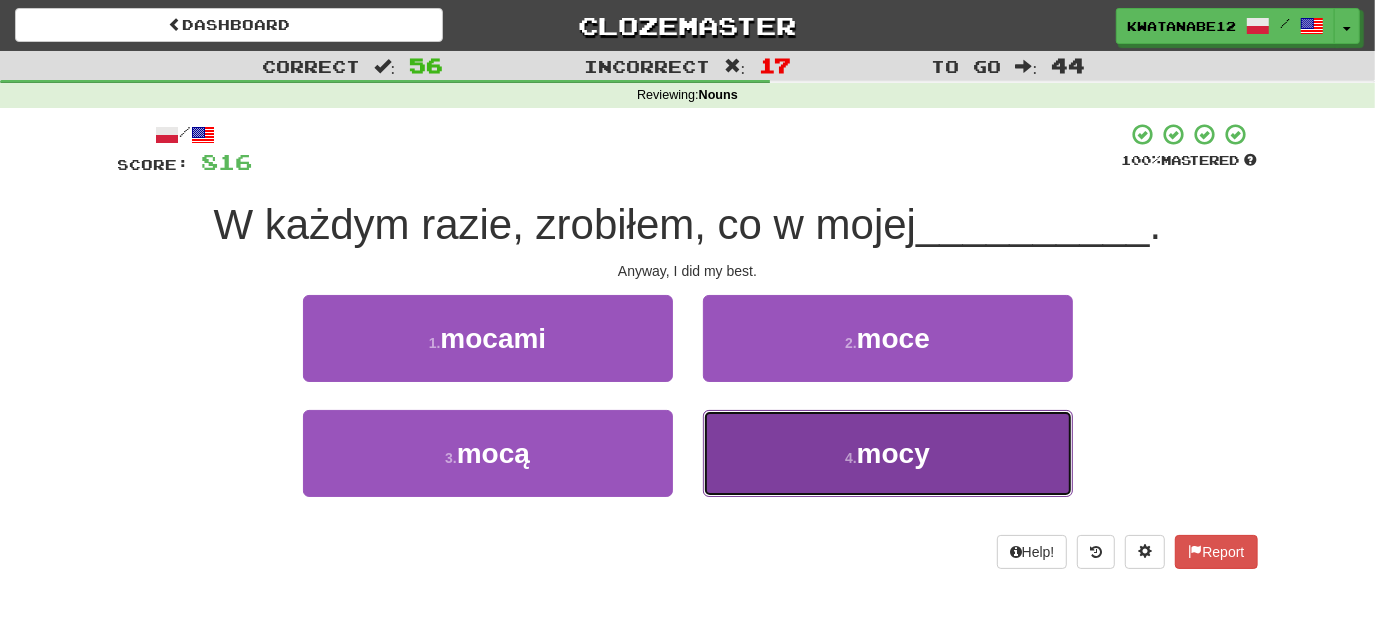 click on "4 .  mocy" at bounding box center (888, 453) 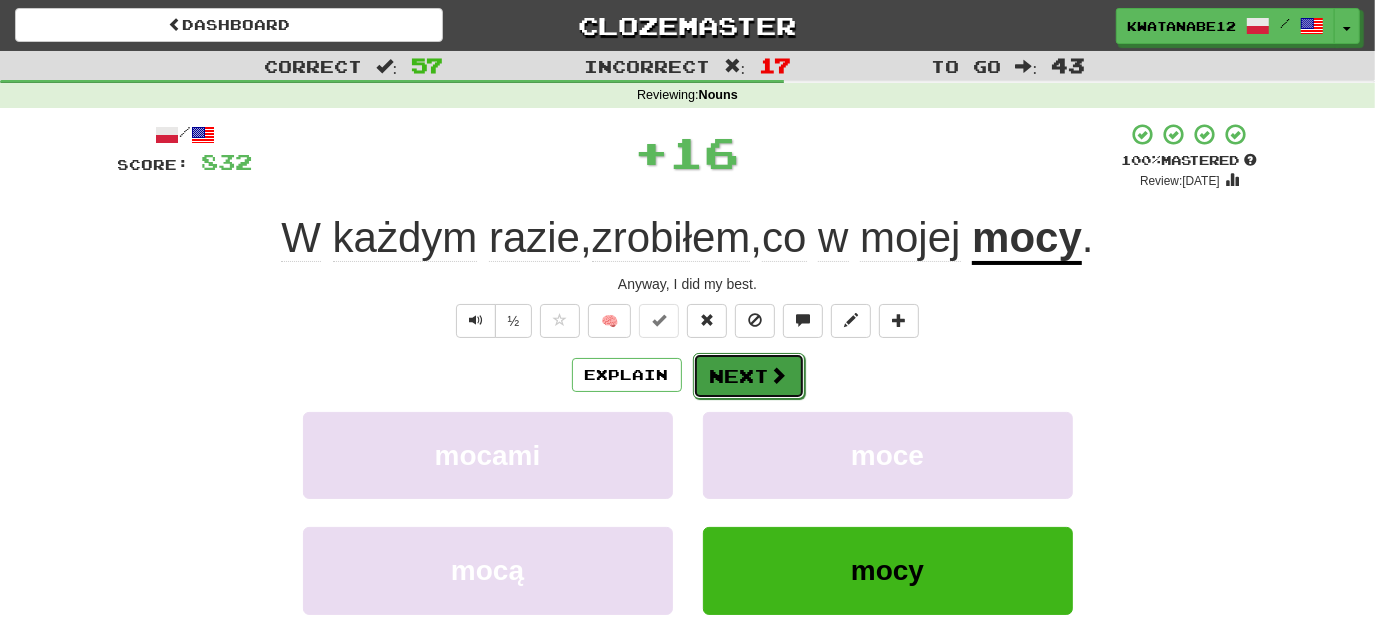 click on "Next" at bounding box center (749, 376) 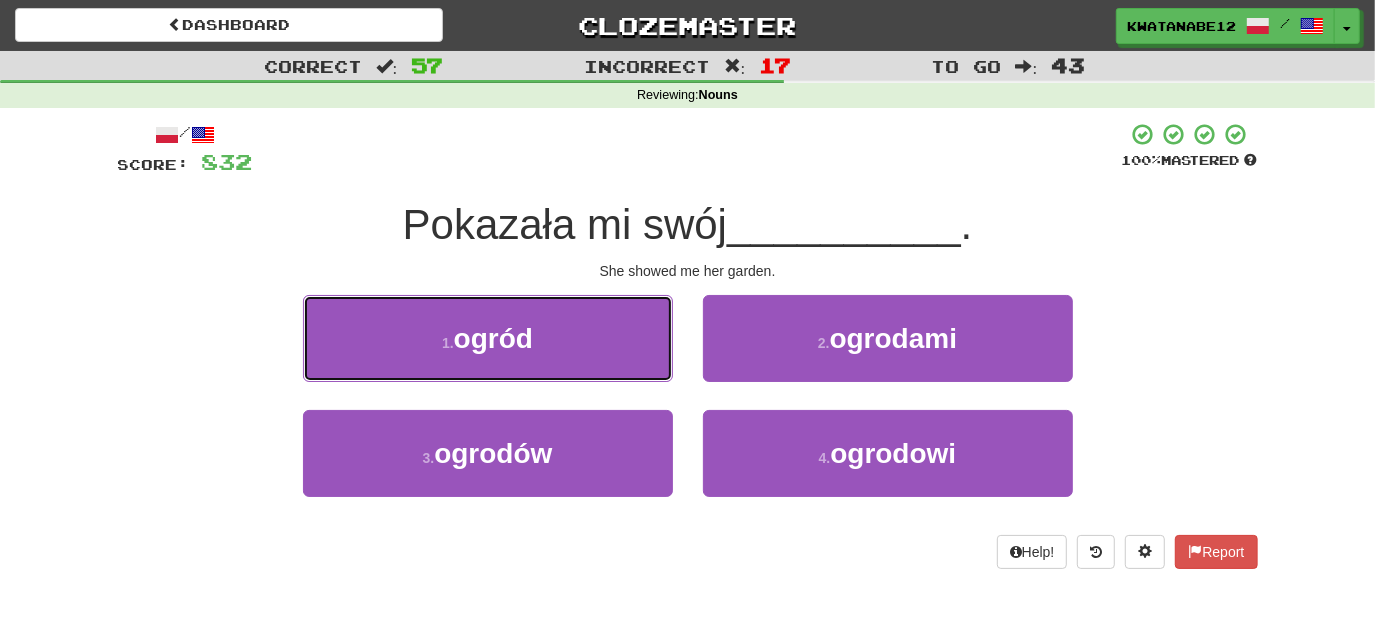 drag, startPoint x: 598, startPoint y: 327, endPoint x: 632, endPoint y: 343, distance: 37.576588 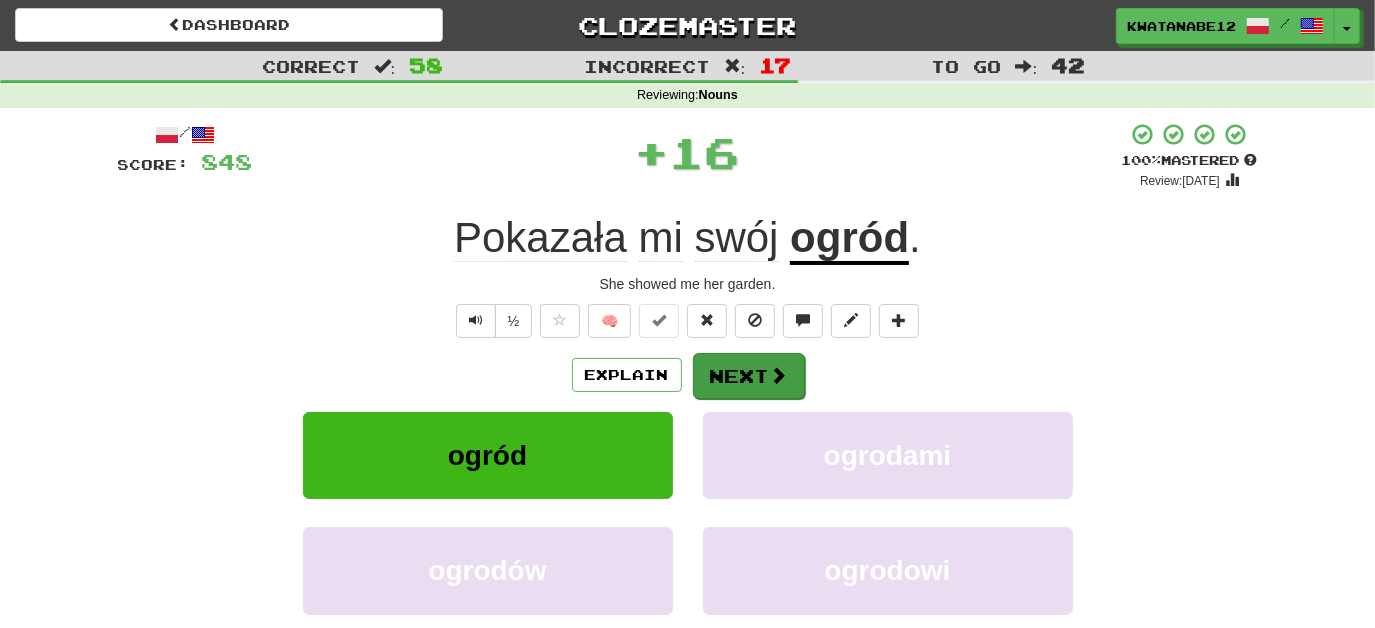 drag, startPoint x: 728, startPoint y: 348, endPoint x: 744, endPoint y: 355, distance: 17.464249 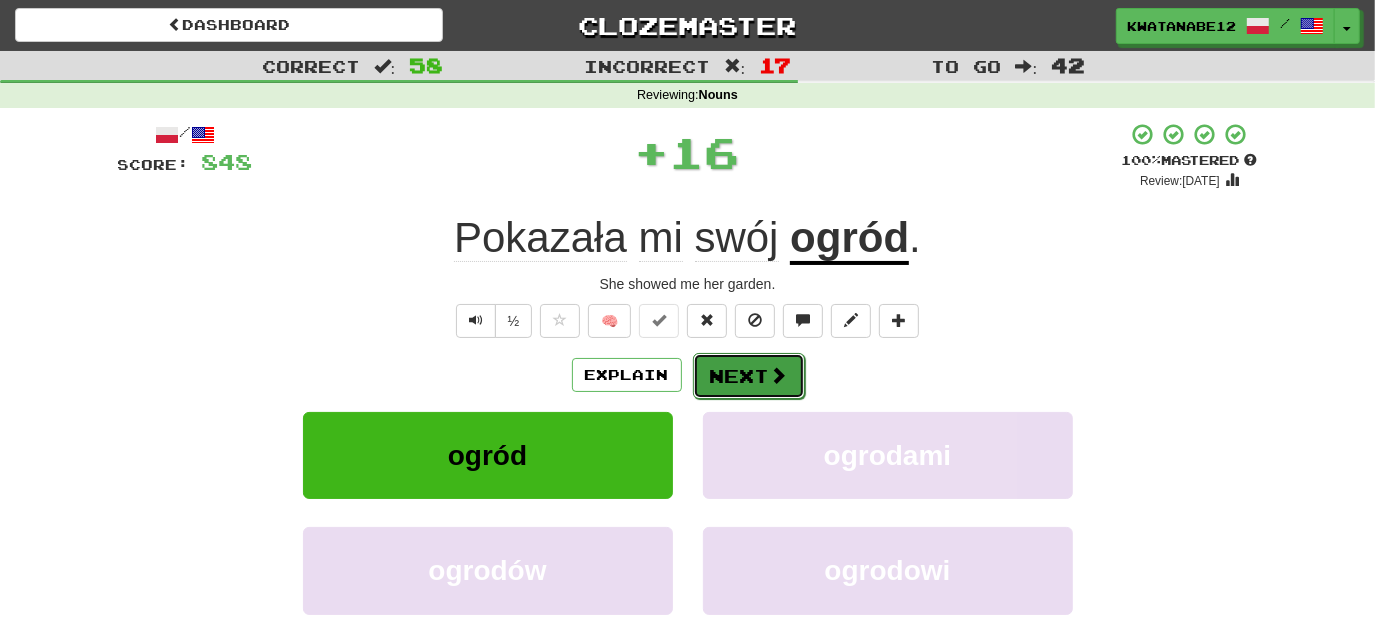 click on "Next" at bounding box center (749, 376) 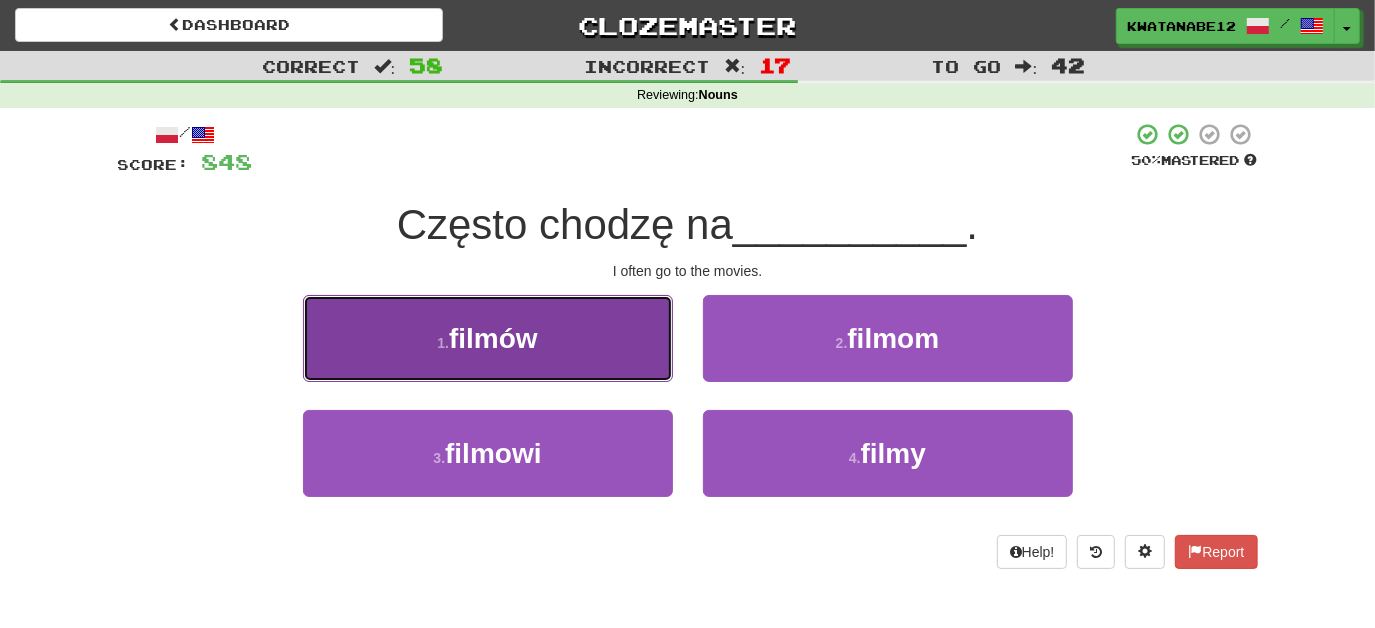 click on "1 .  filmów" at bounding box center [488, 338] 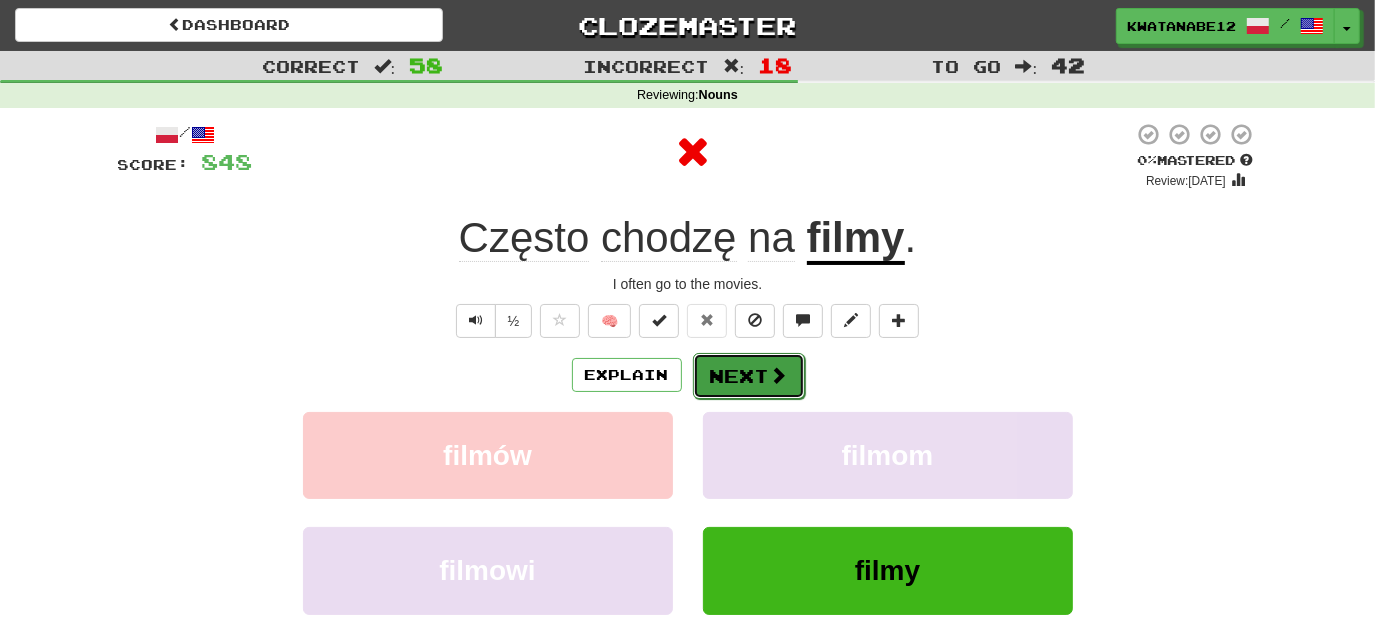 click on "Next" at bounding box center (749, 376) 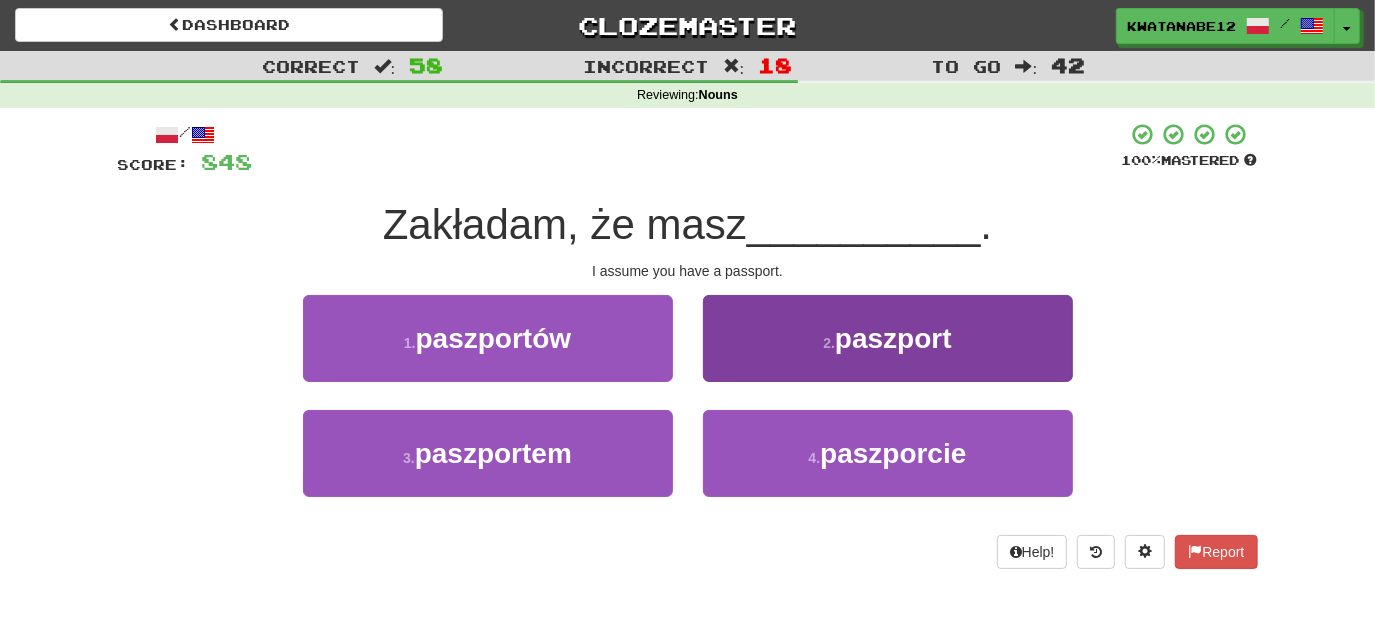 click on "/  Score:   848 100 %  Mastered Zakładam, że masz  __________ . I assume you have a passport. 1 .  paszportów 2 .  paszport 3 .  paszportem 4 .  paszporcie  Help!  Report" at bounding box center (688, 345) 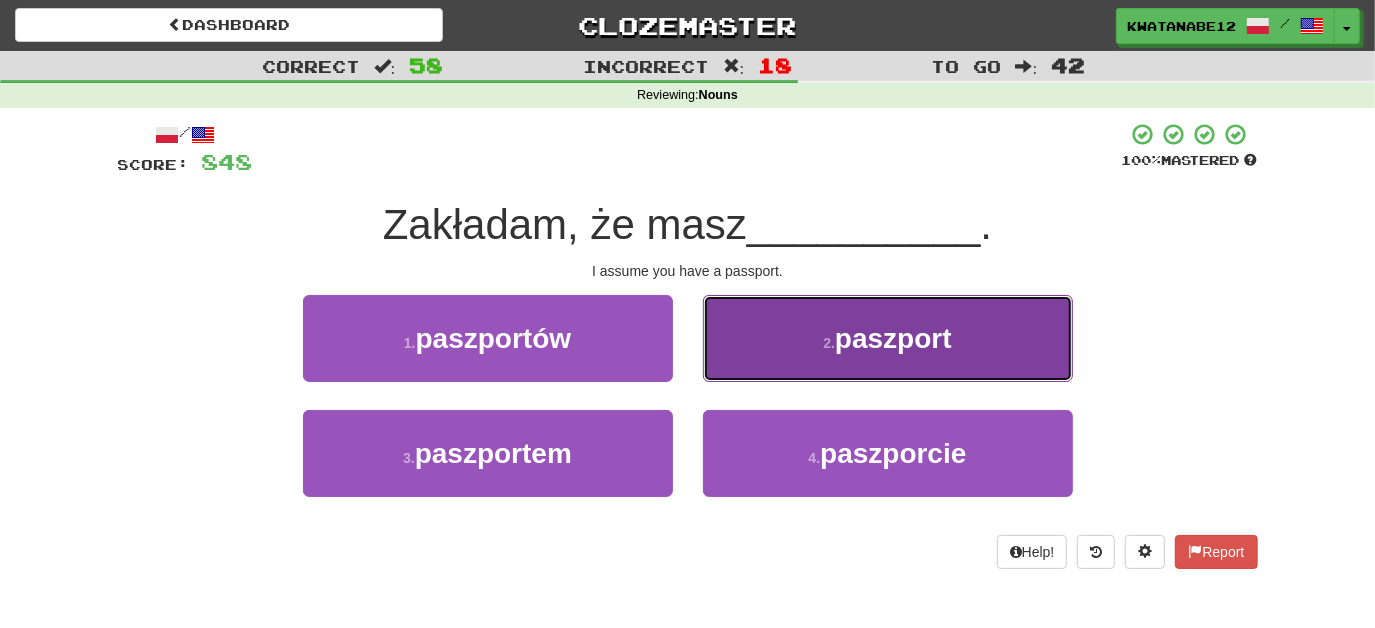 click on "2 .  paszport" at bounding box center (888, 338) 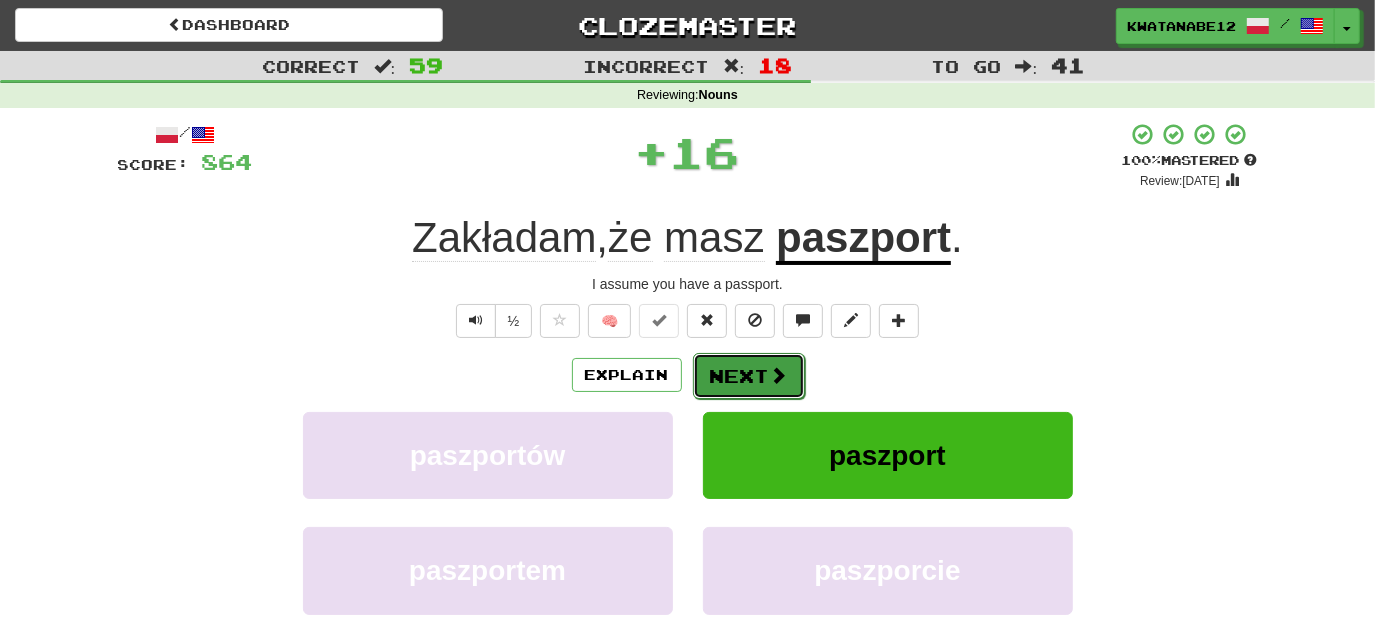 click on "Next" at bounding box center (749, 376) 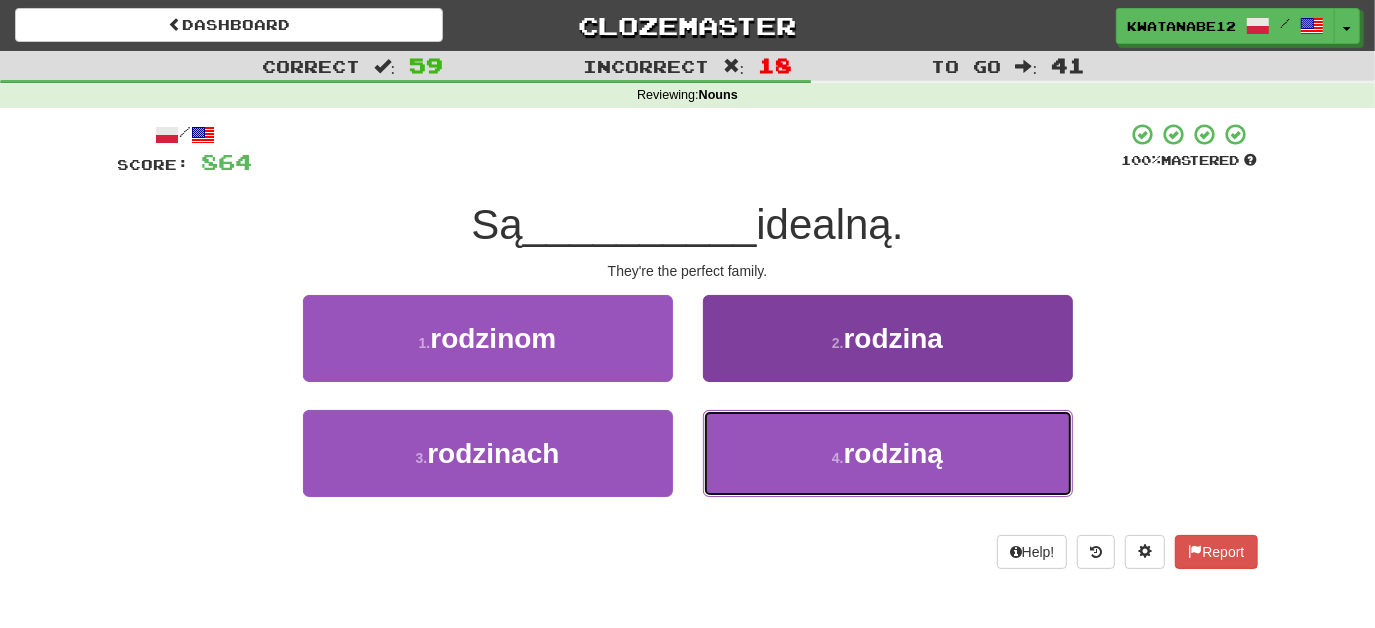 click on "4 .  rodziną" at bounding box center (888, 453) 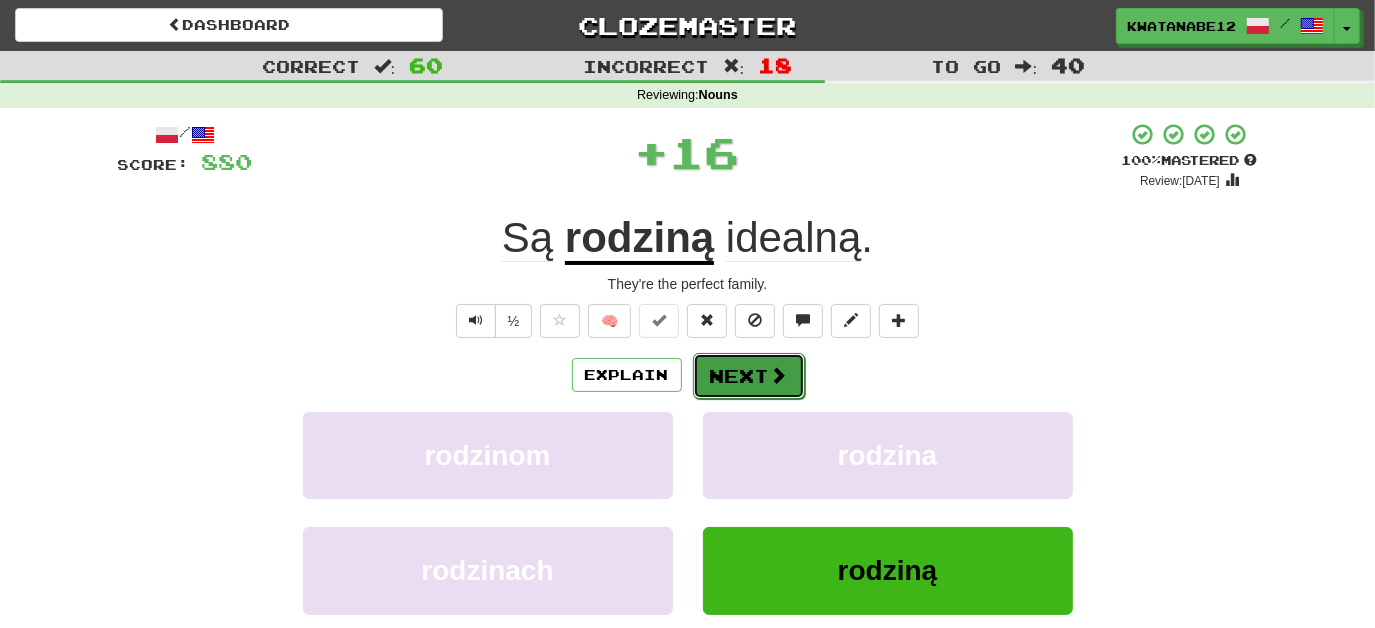 click on "Next" at bounding box center (749, 376) 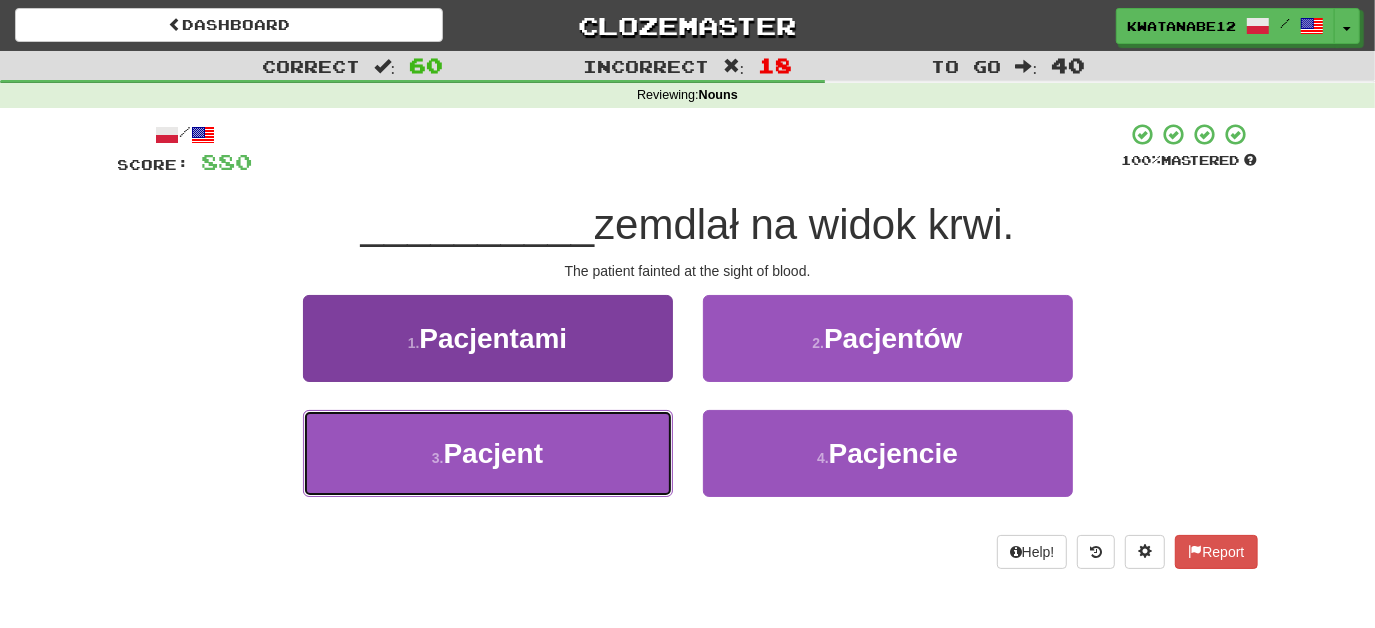 drag, startPoint x: 616, startPoint y: 440, endPoint x: 636, endPoint y: 440, distance: 20 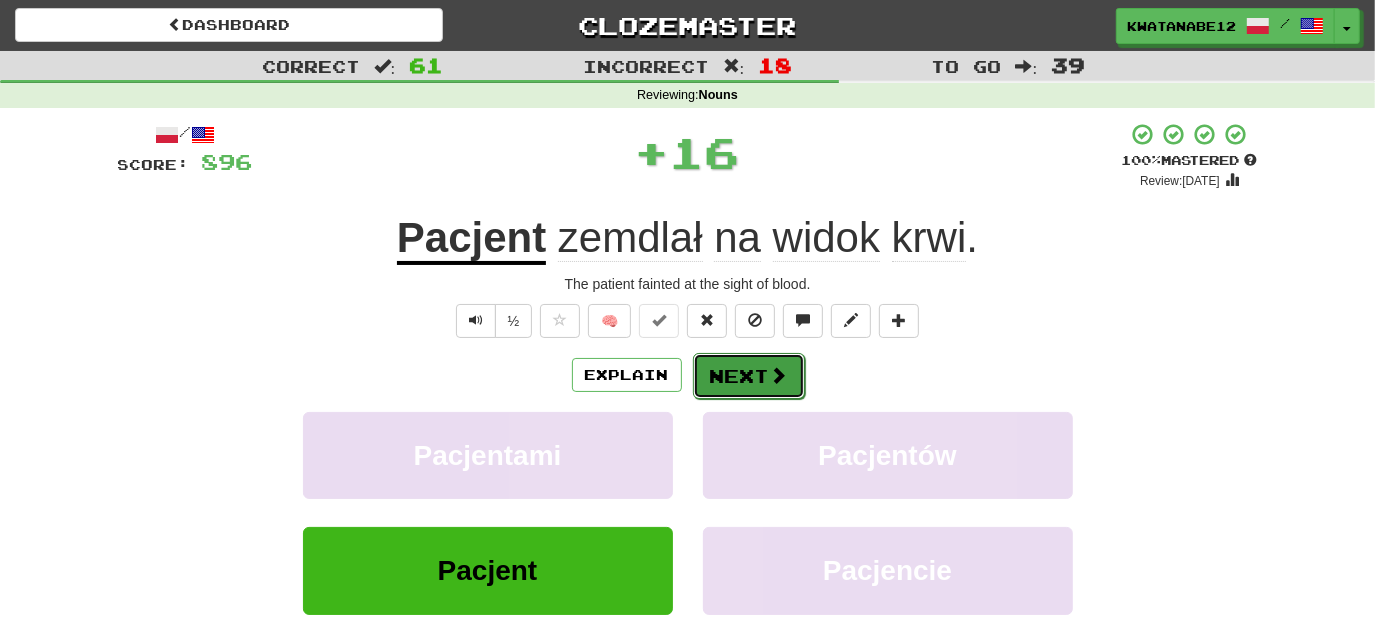 click on "Next" at bounding box center (749, 376) 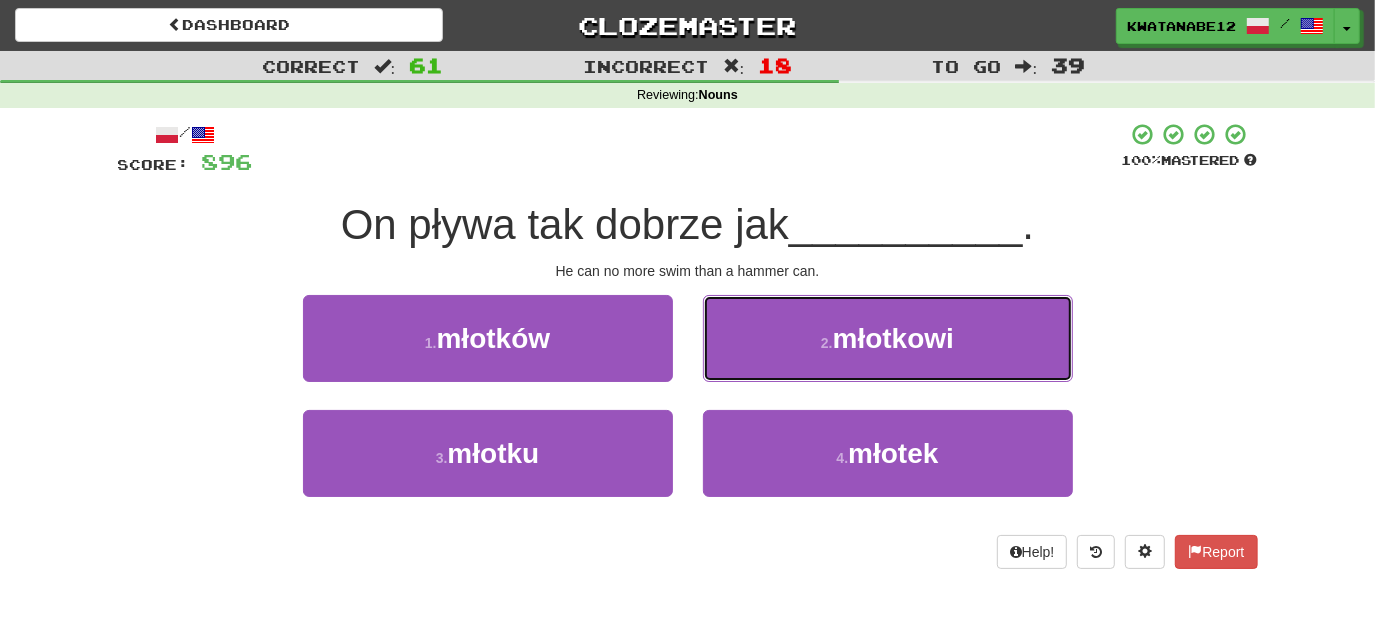 drag, startPoint x: 753, startPoint y: 372, endPoint x: 759, endPoint y: 394, distance: 22.803509 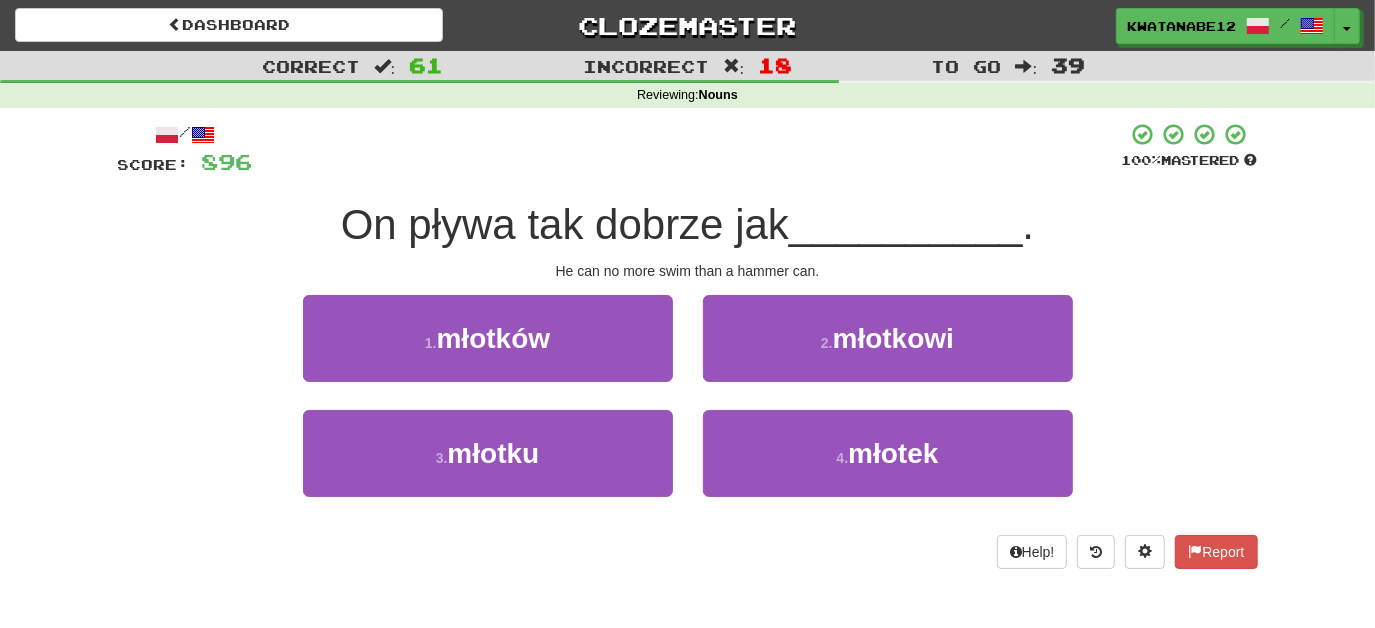 click on "2 .  młotkowi" at bounding box center [888, 352] 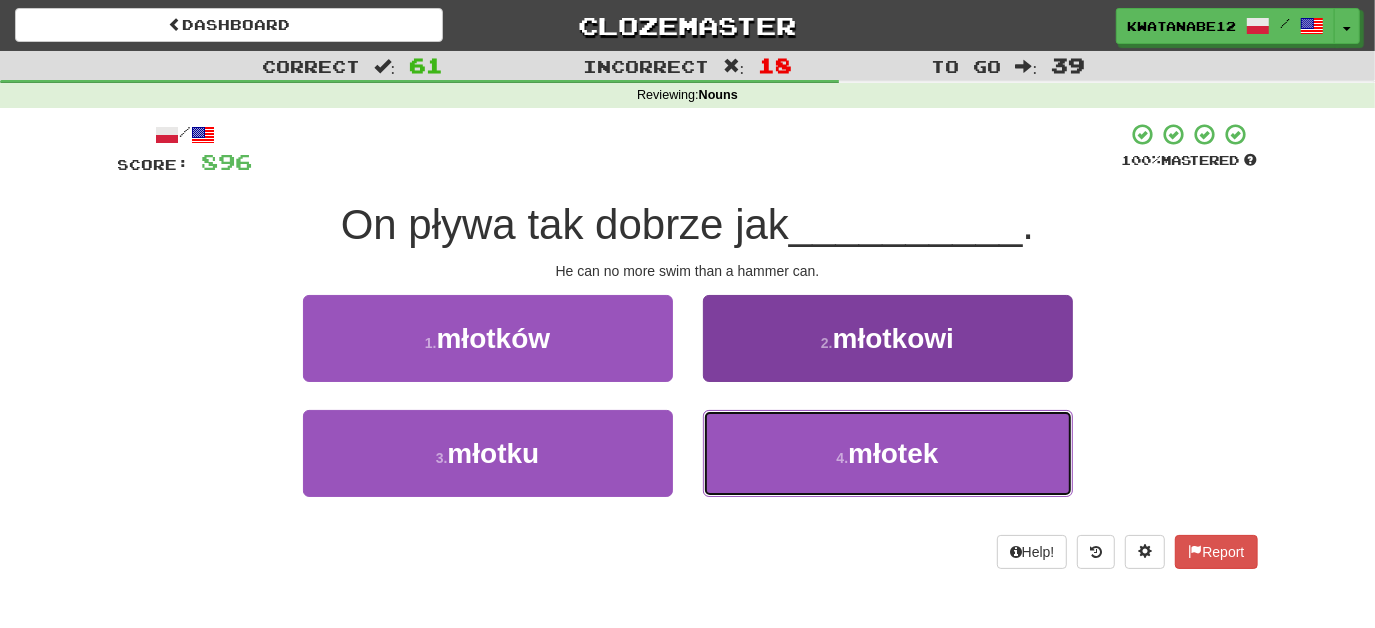click on "4 .  młotek" at bounding box center (888, 453) 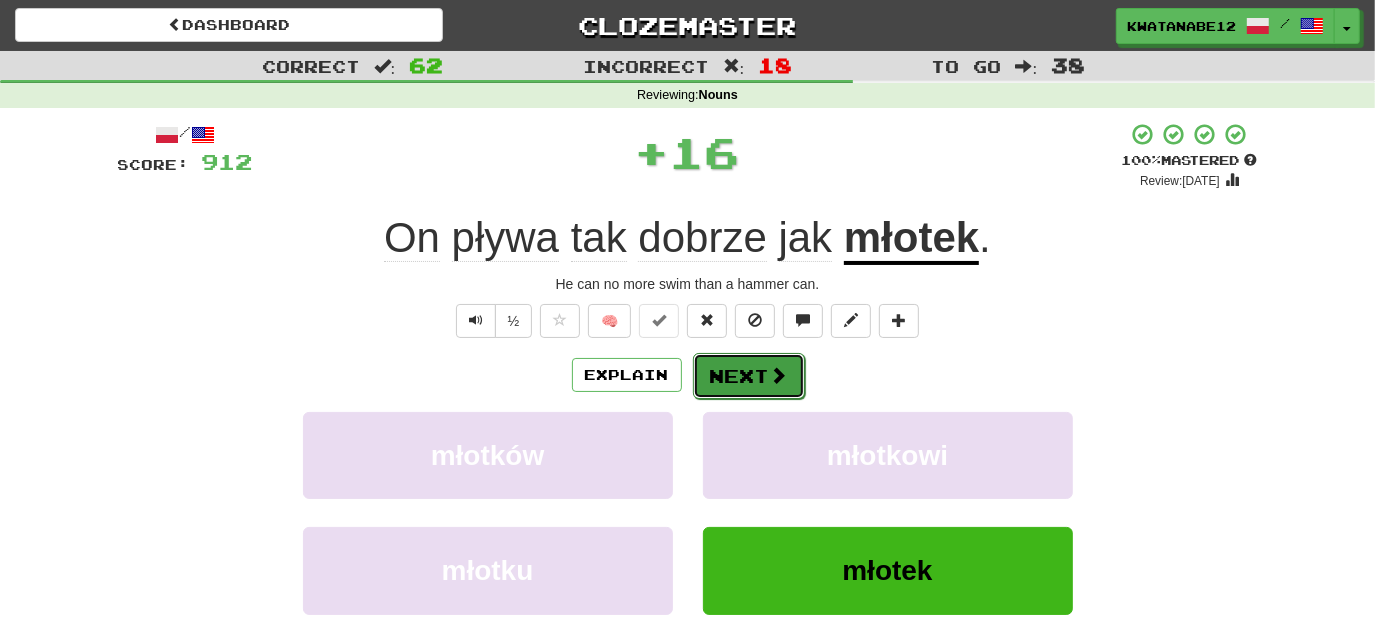 click on "Next" at bounding box center (749, 376) 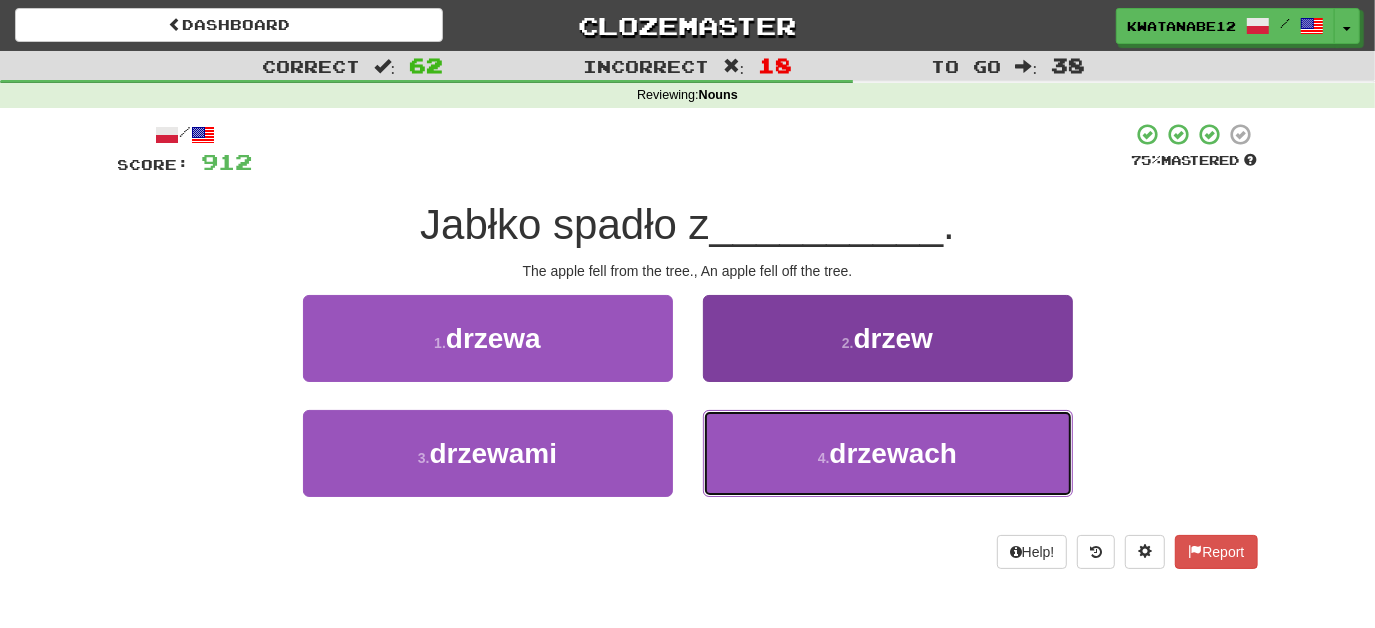 drag, startPoint x: 745, startPoint y: 455, endPoint x: 744, endPoint y: 441, distance: 14.035668 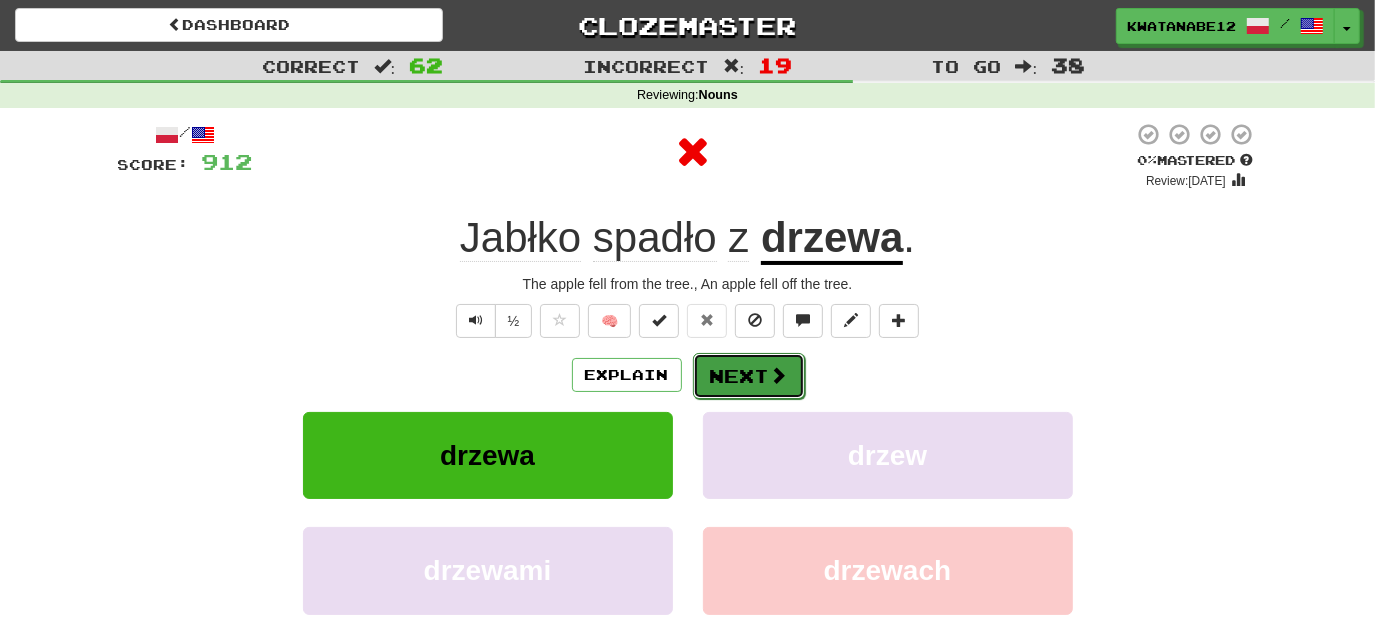 click on "Next" at bounding box center (749, 376) 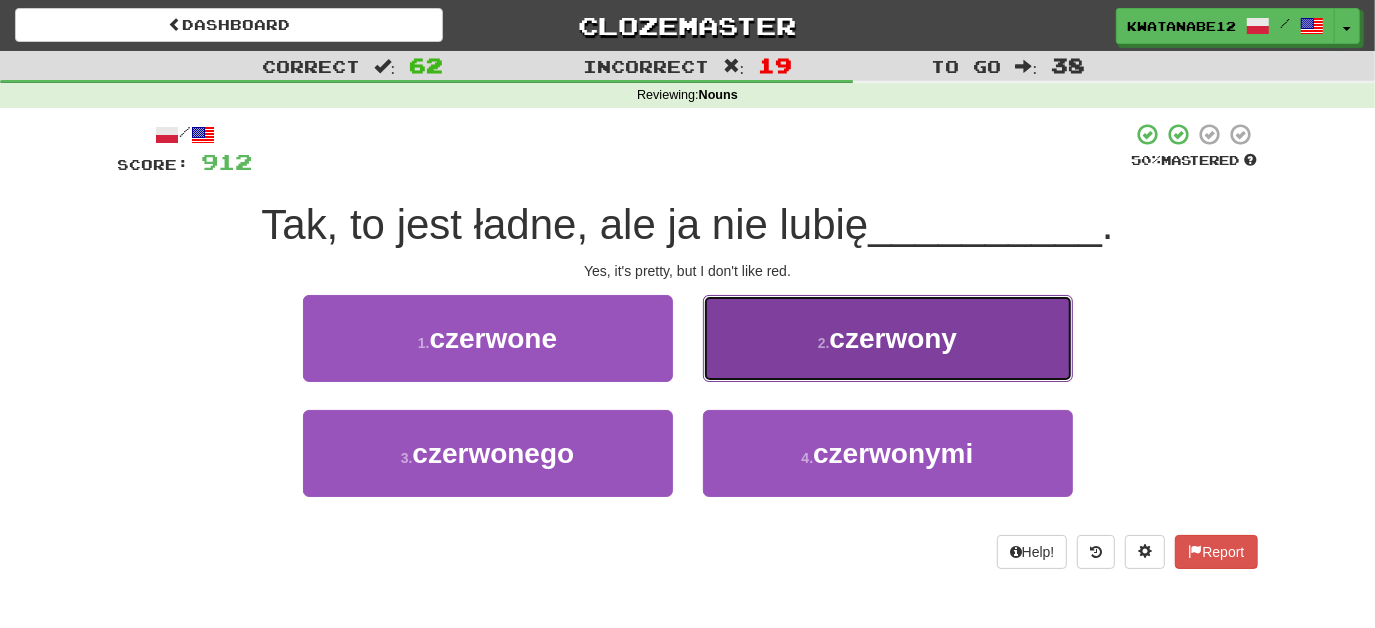 click on "2 .  czerwony" at bounding box center (888, 338) 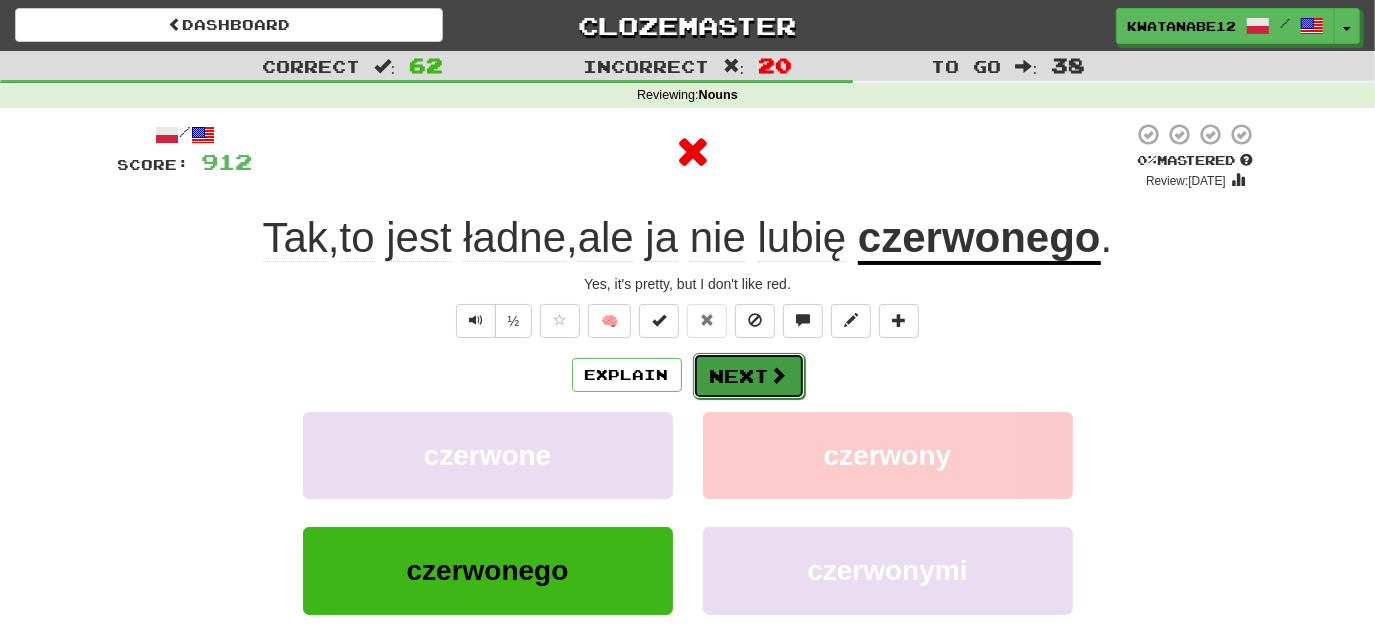 click on "Next" at bounding box center (749, 376) 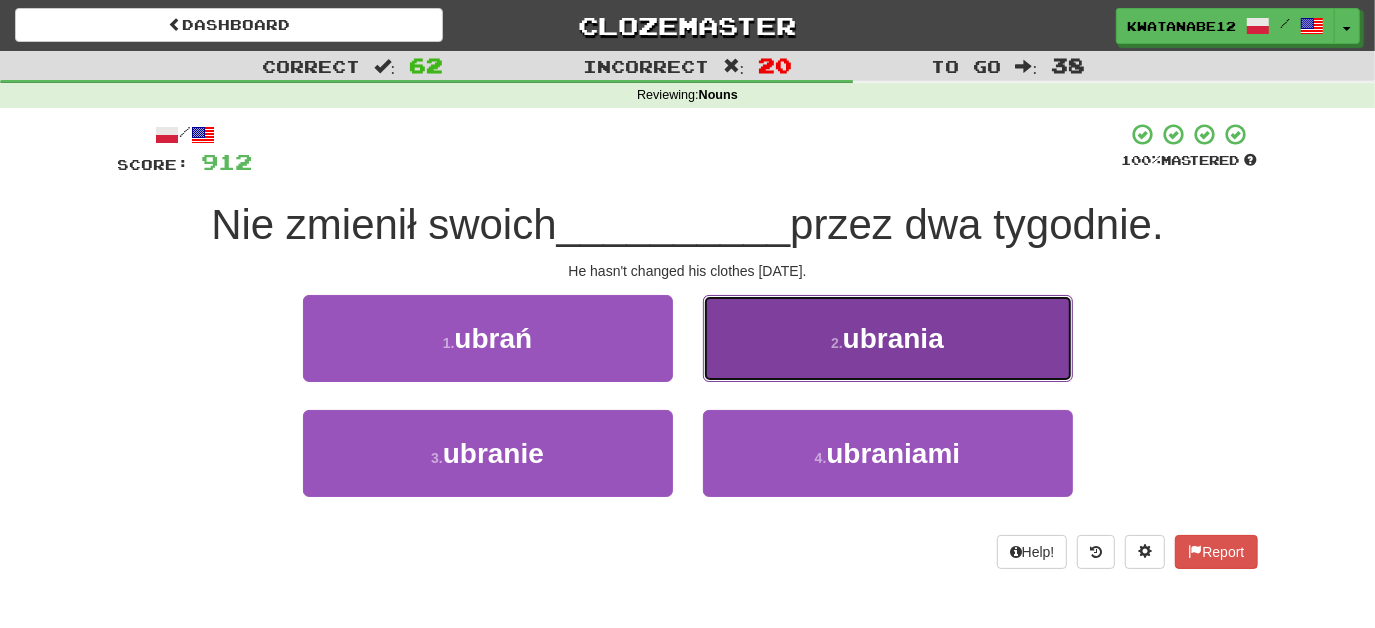 click on "2 .  ubrania" at bounding box center (888, 338) 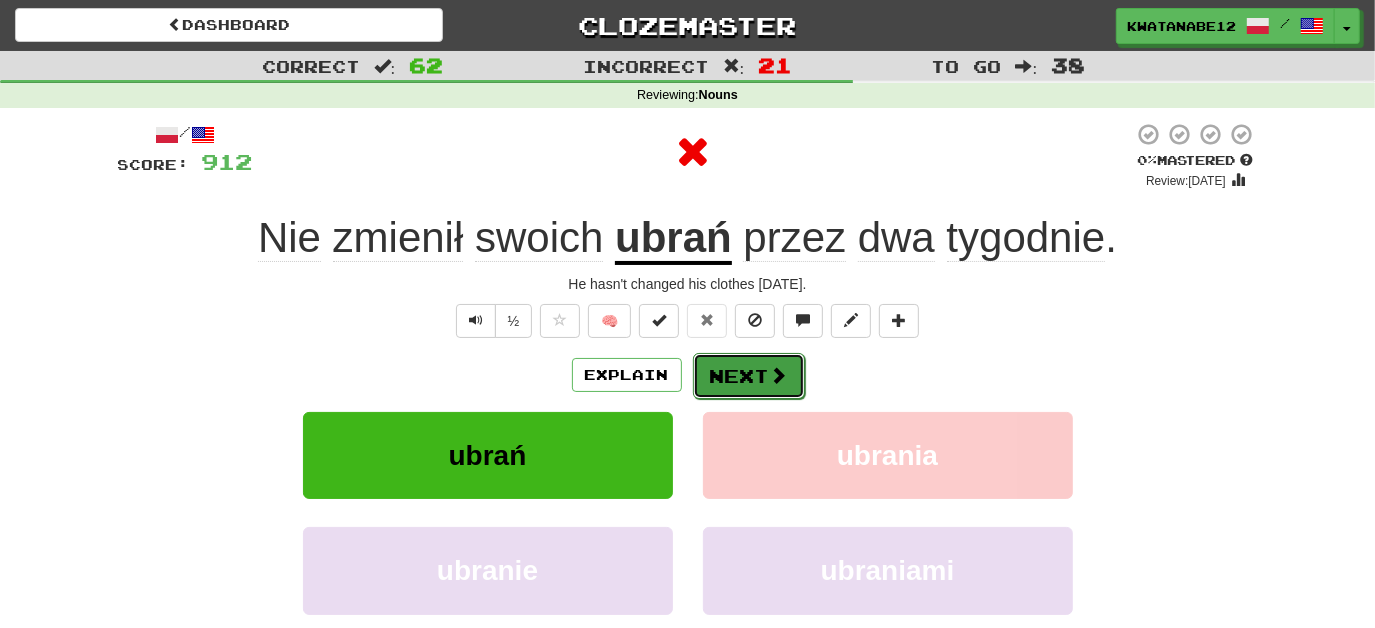 click on "Next" at bounding box center (749, 376) 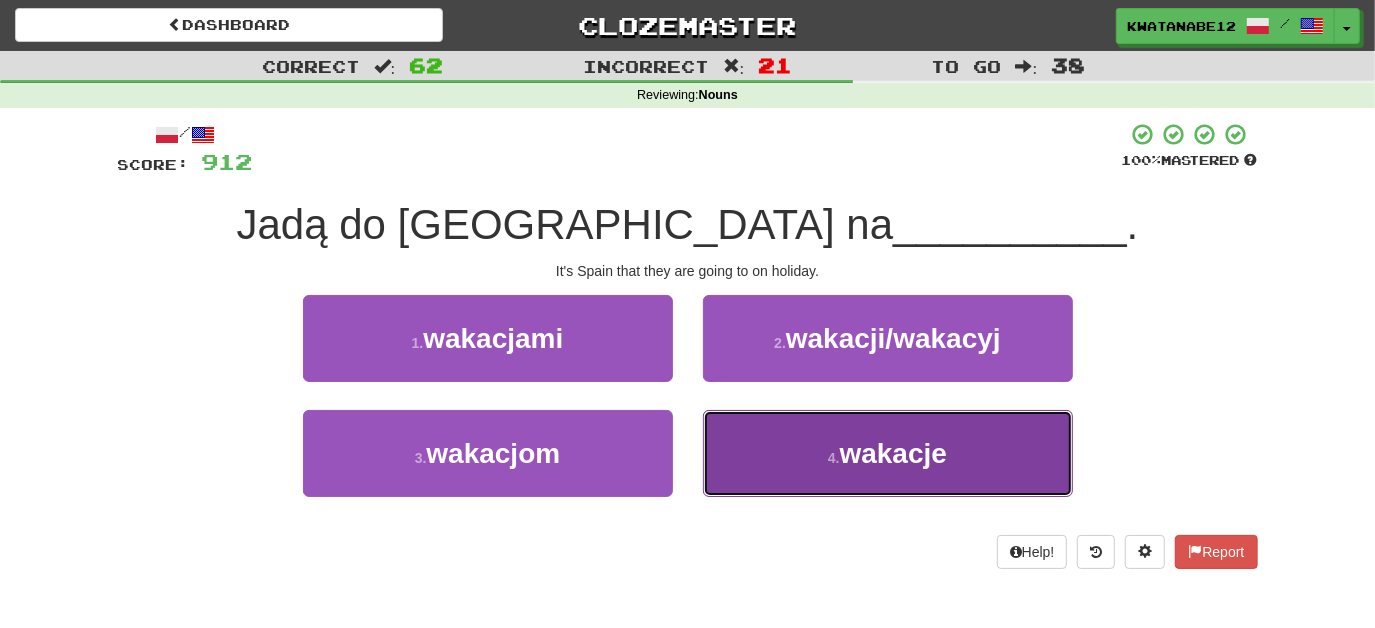 click on "4 .  wakacje" at bounding box center (888, 453) 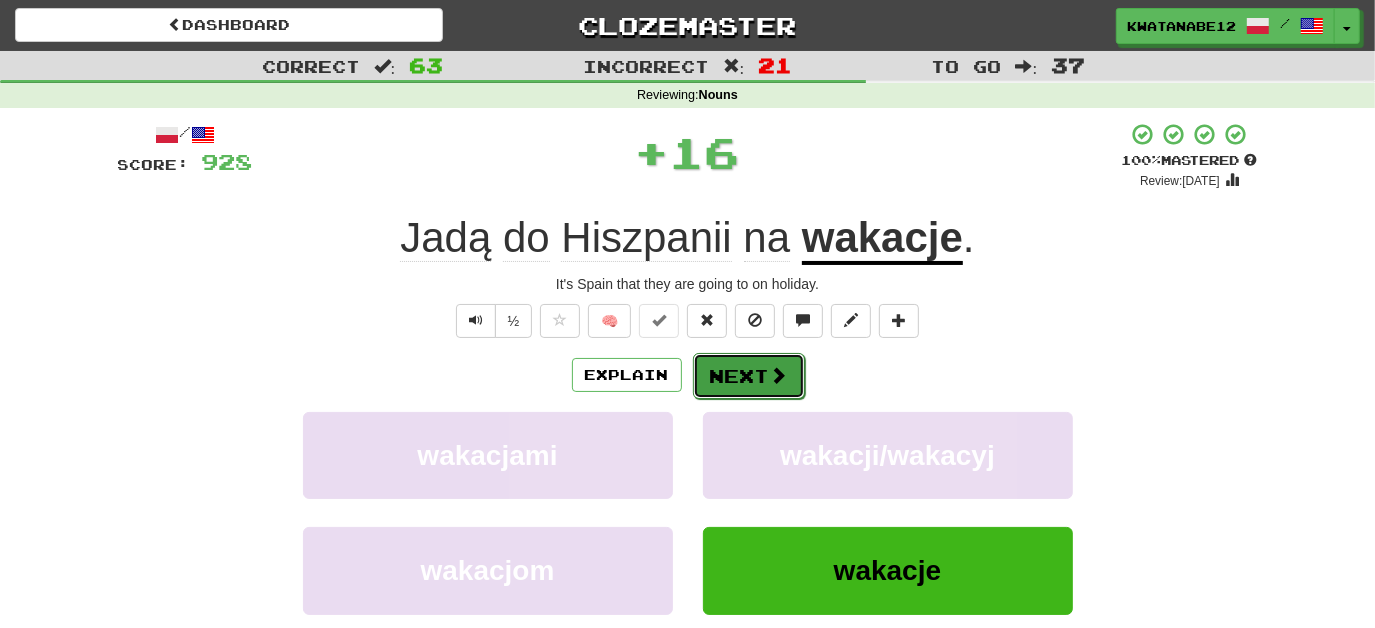click on "Next" at bounding box center (749, 376) 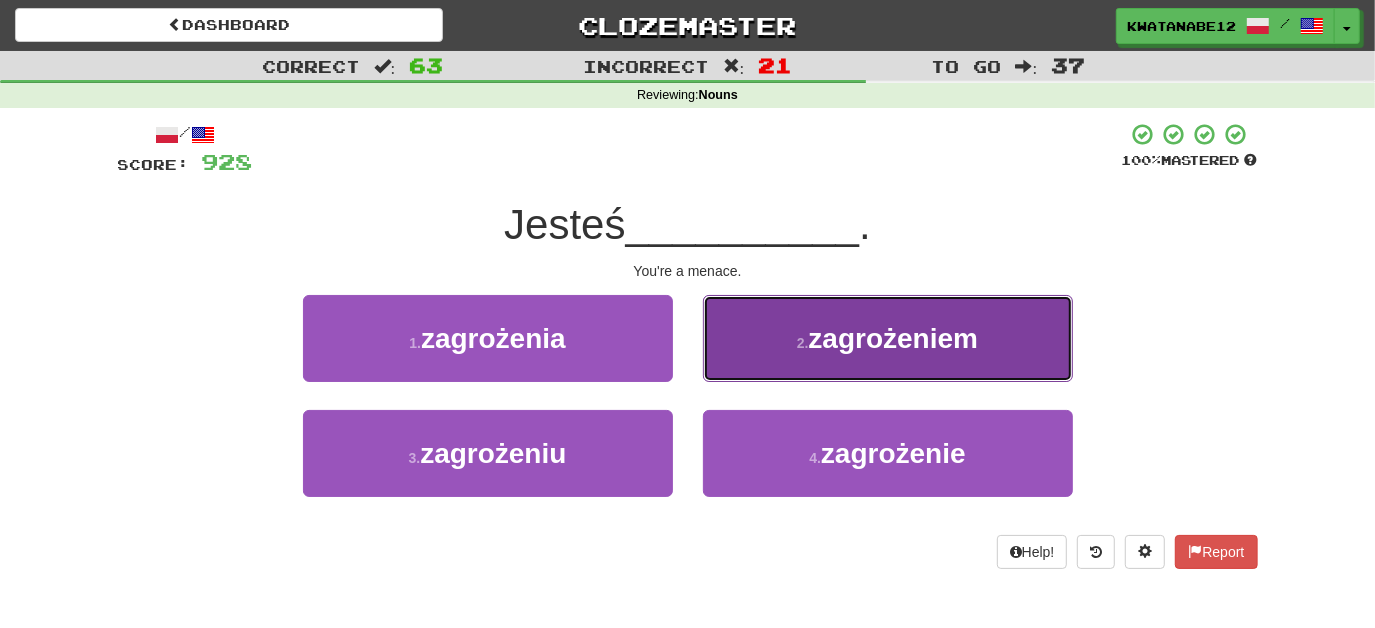 click on "2 .  zagrożeniem" at bounding box center [888, 338] 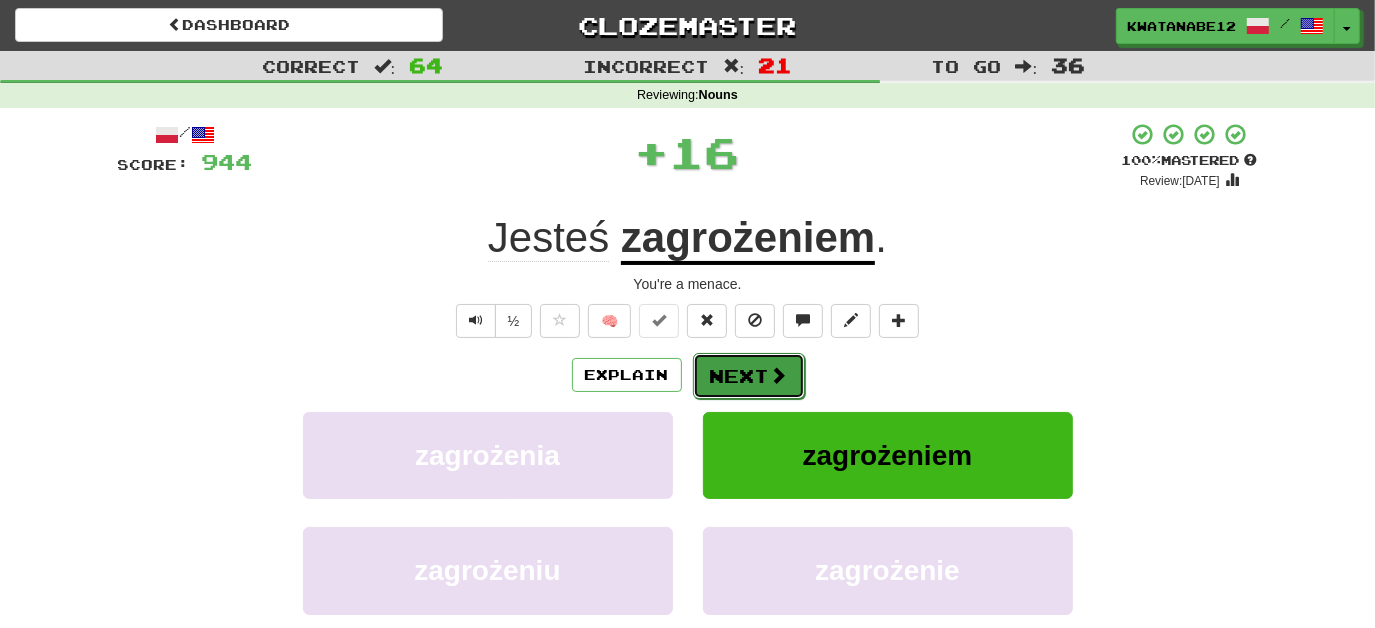 click on "Next" at bounding box center (749, 376) 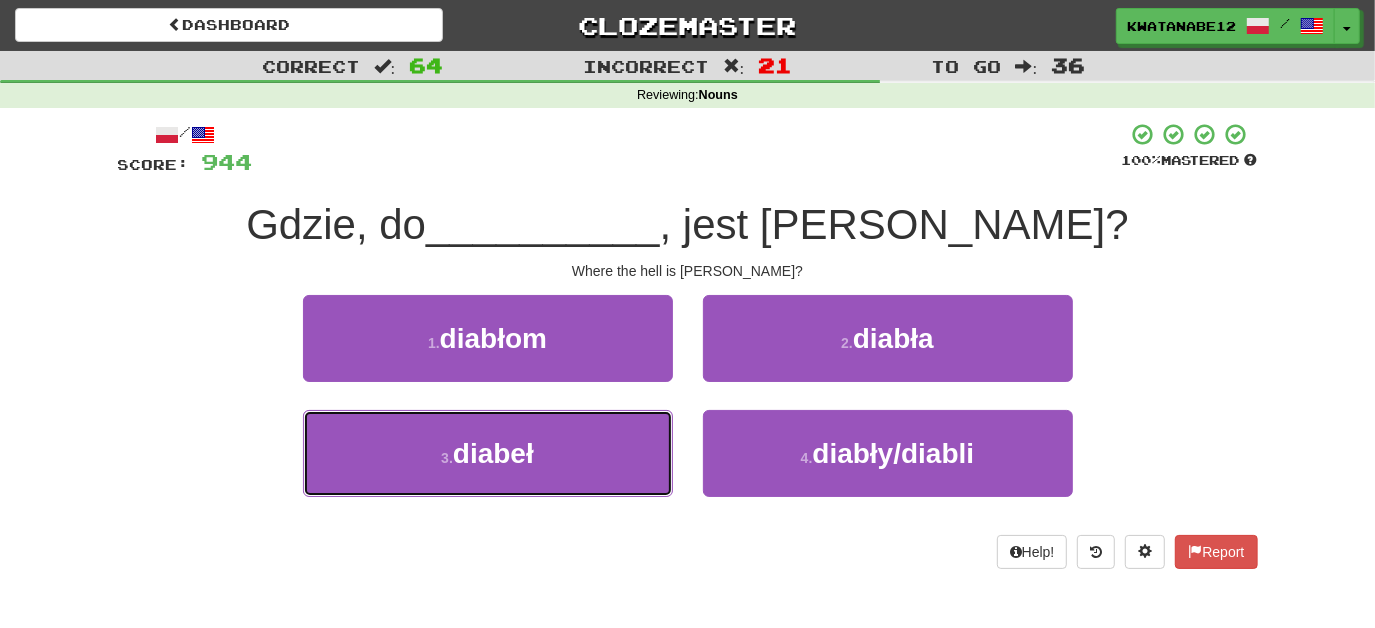 drag, startPoint x: 631, startPoint y: 441, endPoint x: 691, endPoint y: 401, distance: 72.11102 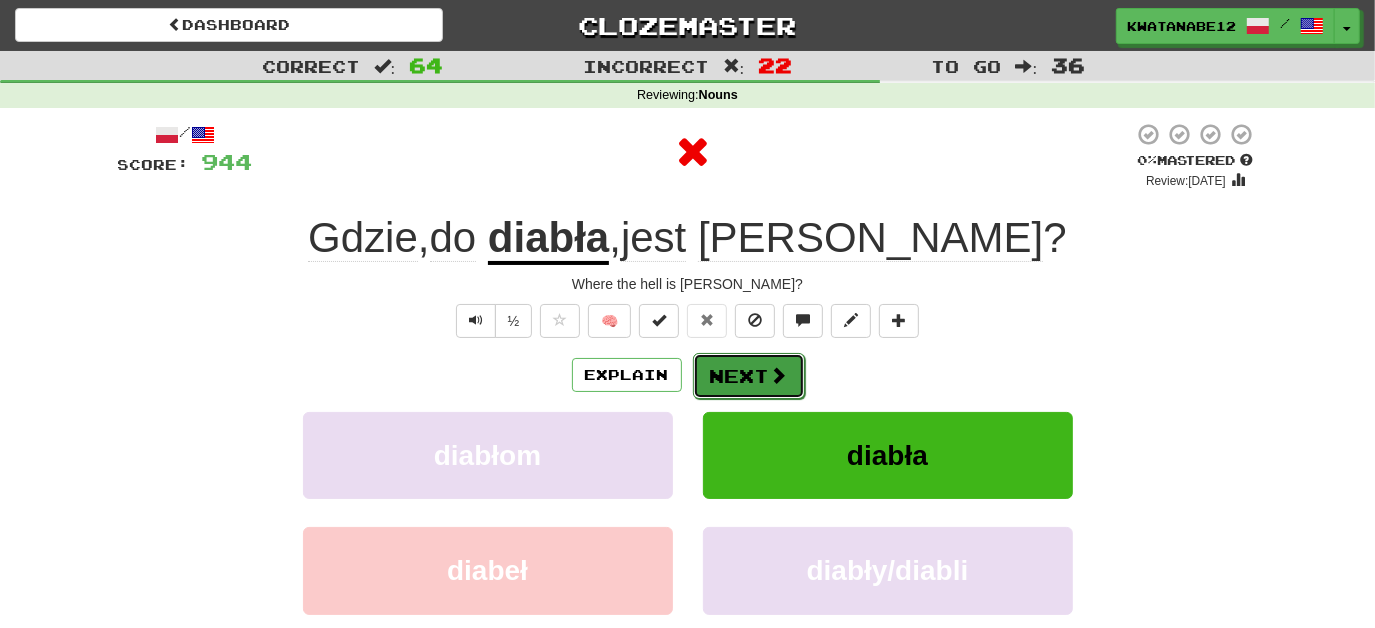 click on "Next" at bounding box center (749, 376) 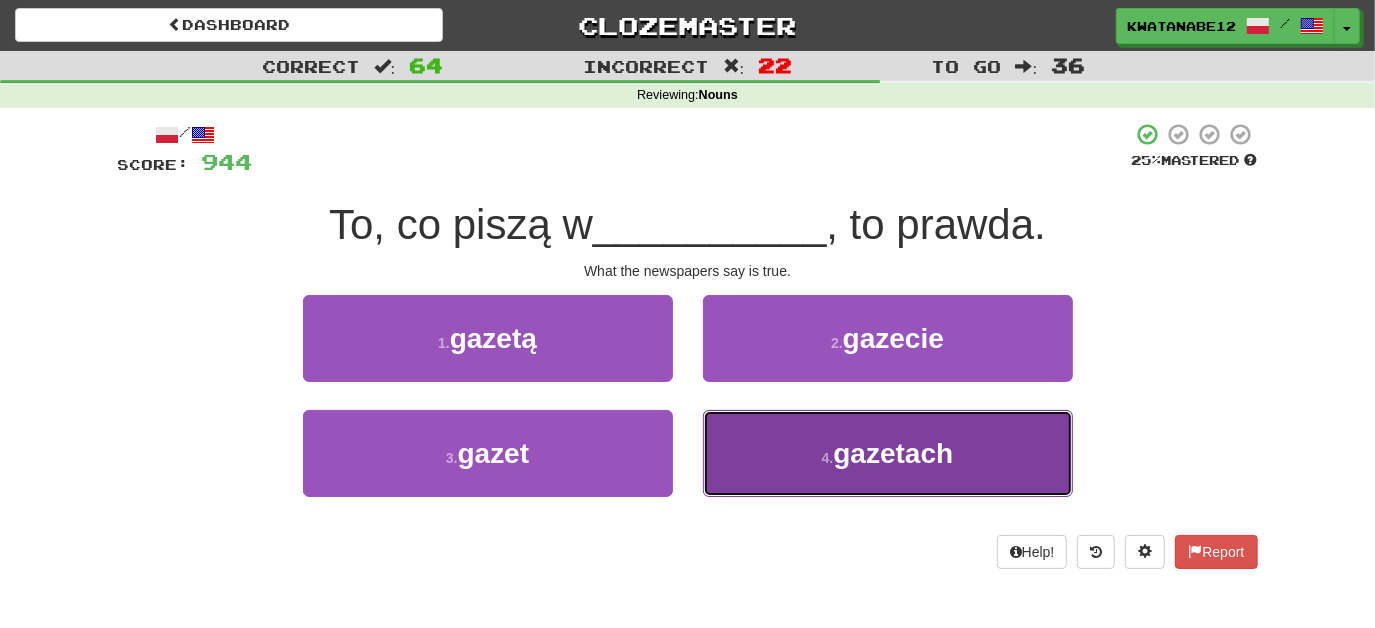 click on "4 .  gazetach" at bounding box center [888, 453] 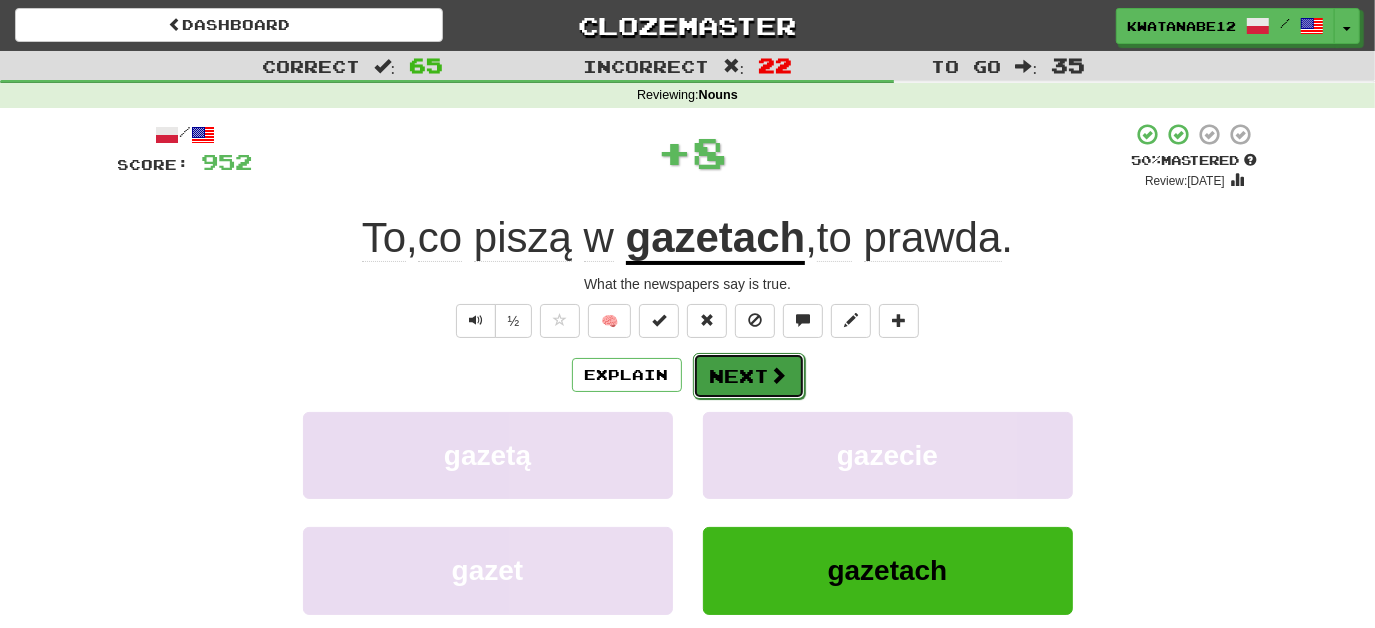 click on "Next" at bounding box center (749, 376) 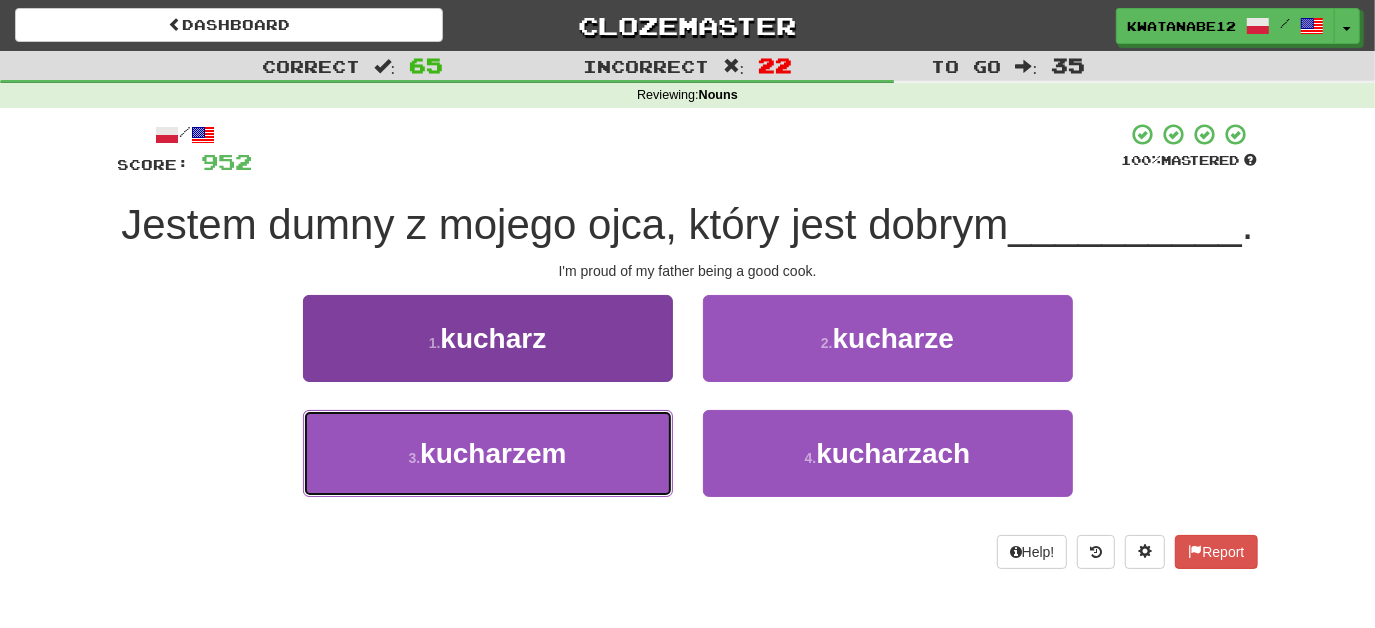 drag, startPoint x: 597, startPoint y: 477, endPoint x: 643, endPoint y: 481, distance: 46.173584 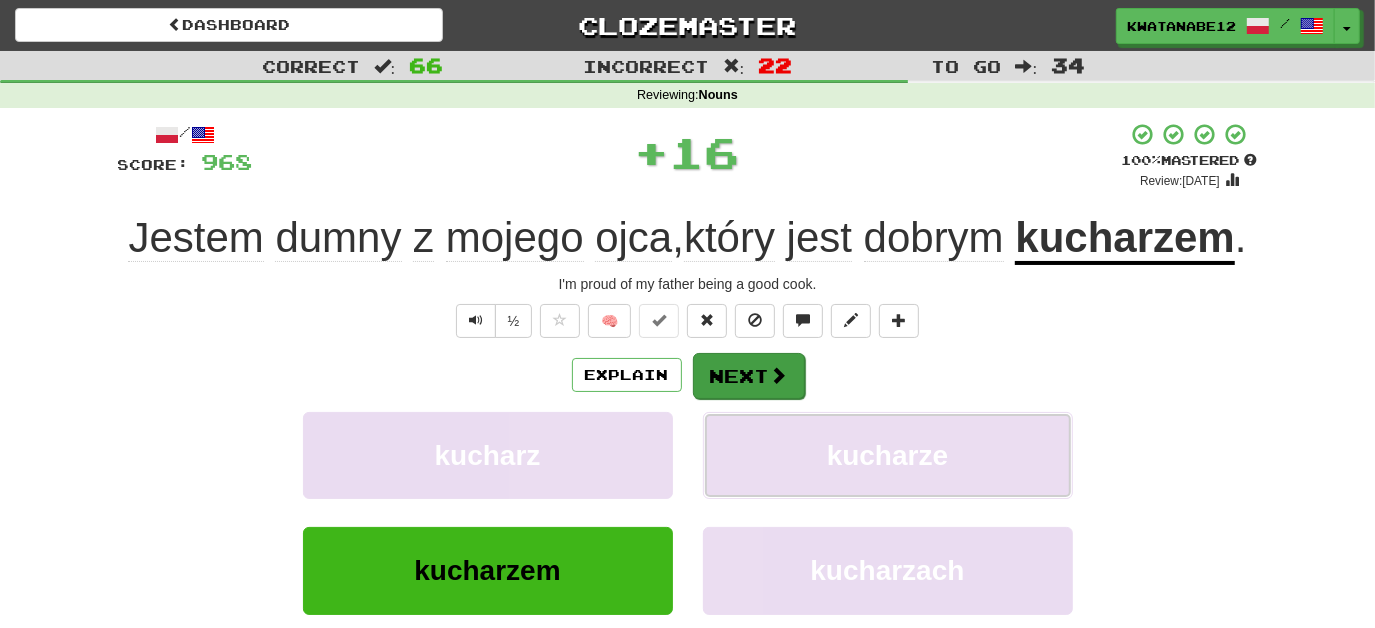 click on "Explain Next kucharz kucharze kucharzem kucharzach Learn more: kucharz kucharze kucharzem kucharzach" at bounding box center [688, 512] 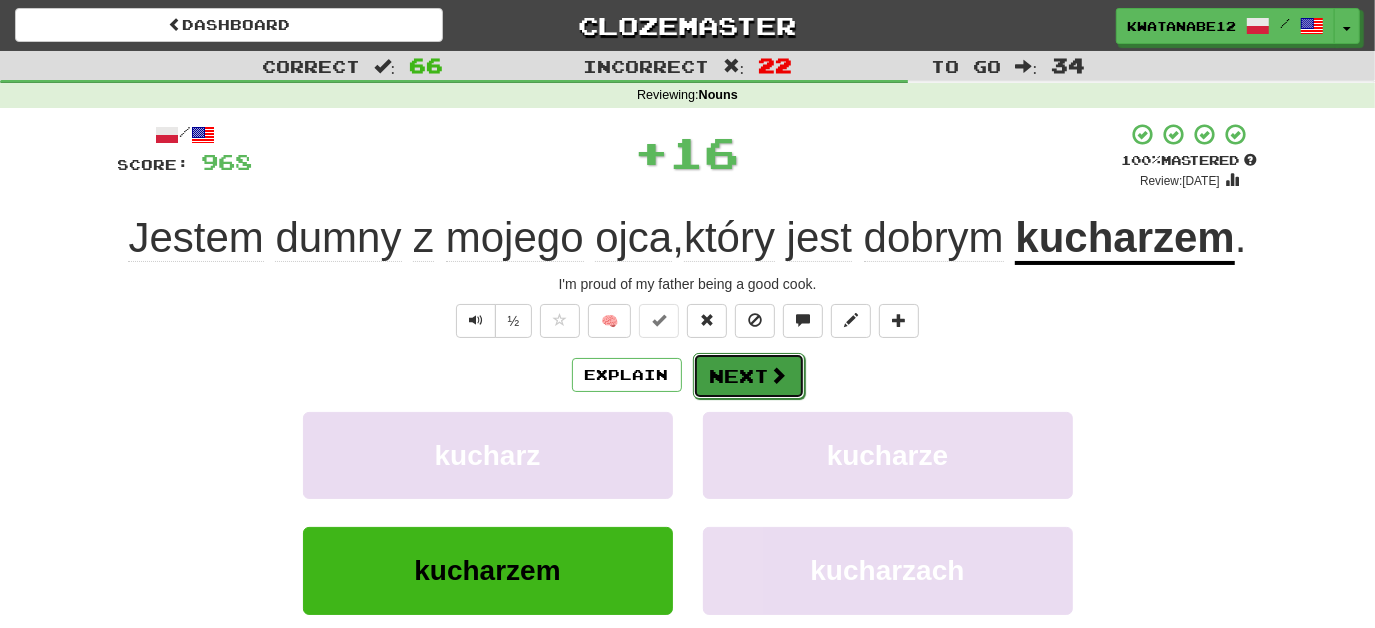 click on "Next" at bounding box center (749, 376) 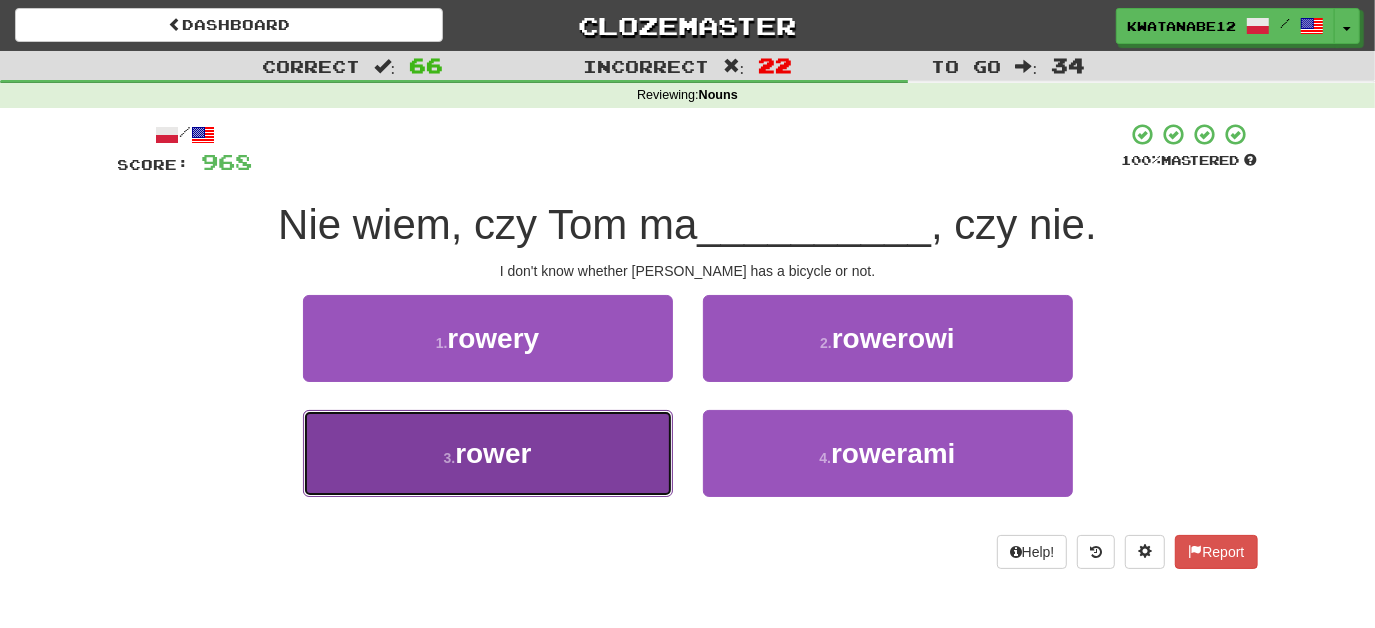 drag, startPoint x: 605, startPoint y: 455, endPoint x: 656, endPoint y: 418, distance: 63.007935 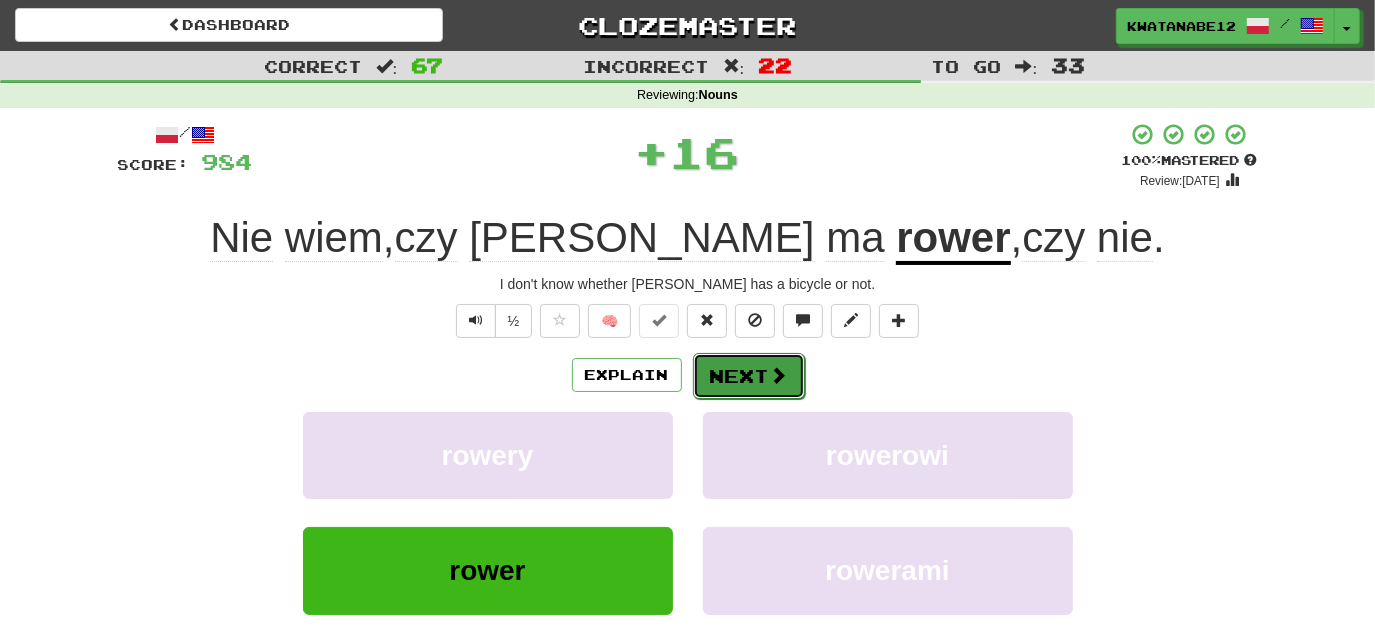 click on "Next" at bounding box center (749, 376) 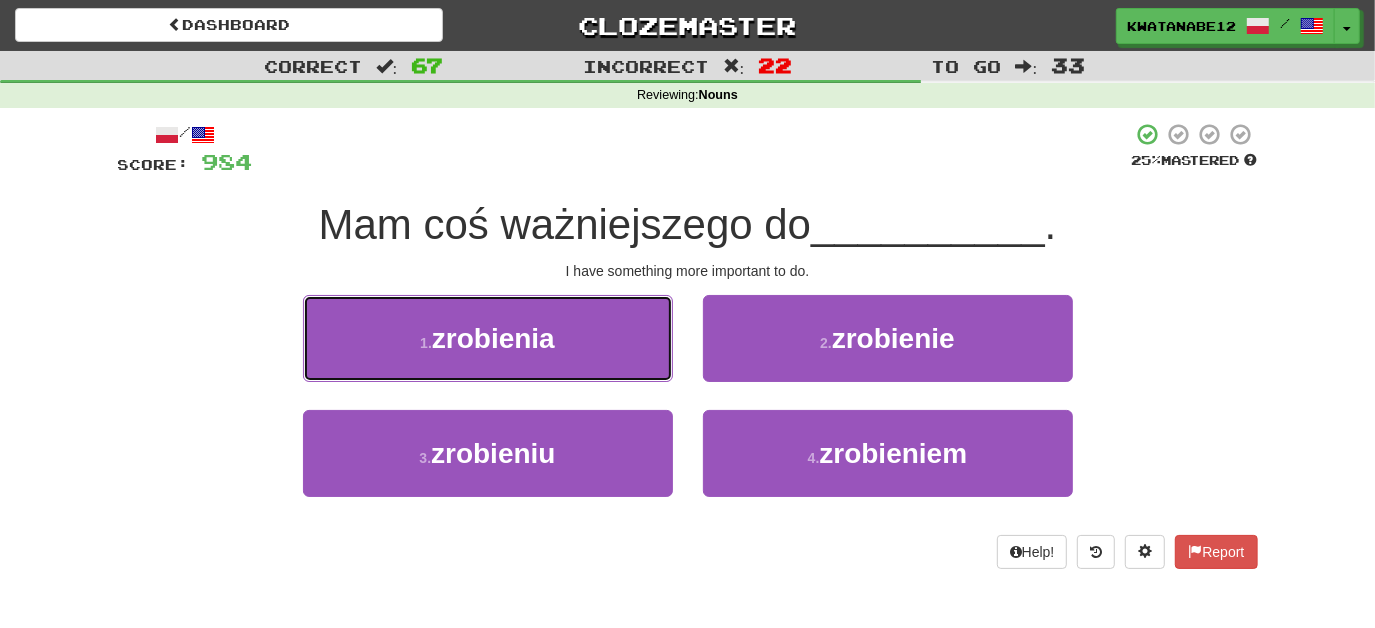 drag, startPoint x: 616, startPoint y: 325, endPoint x: 670, endPoint y: 349, distance: 59.093147 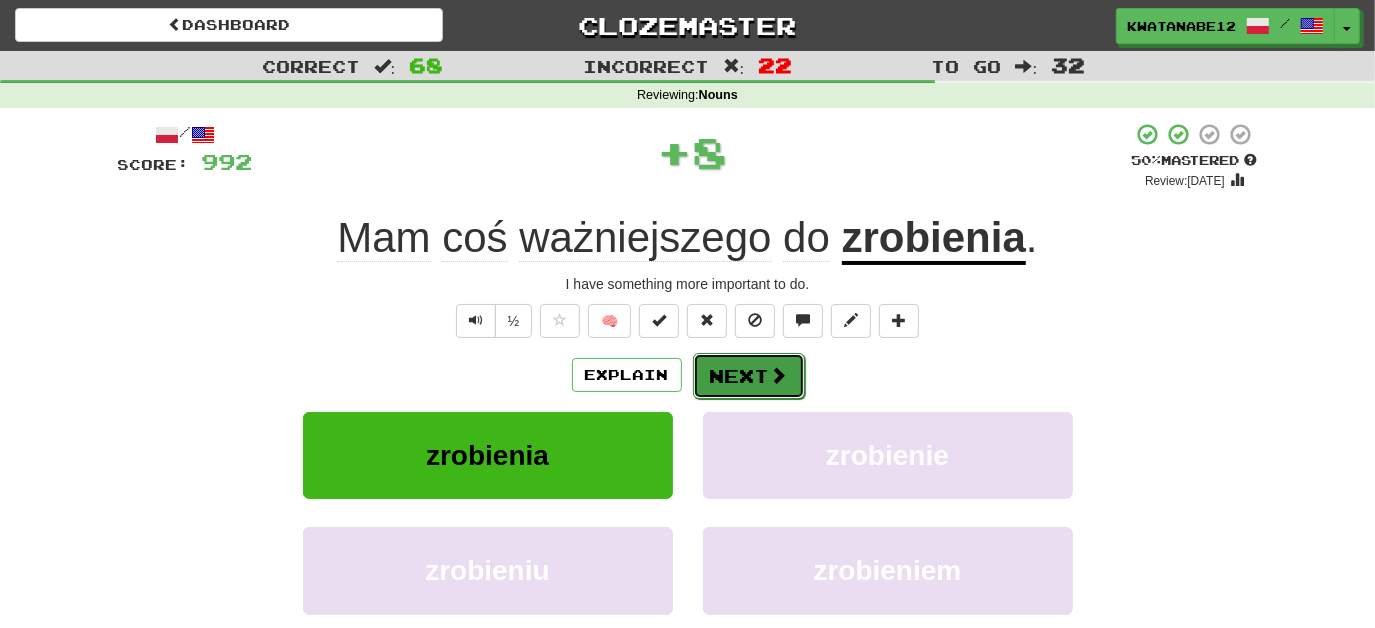 click on "Next" at bounding box center [749, 376] 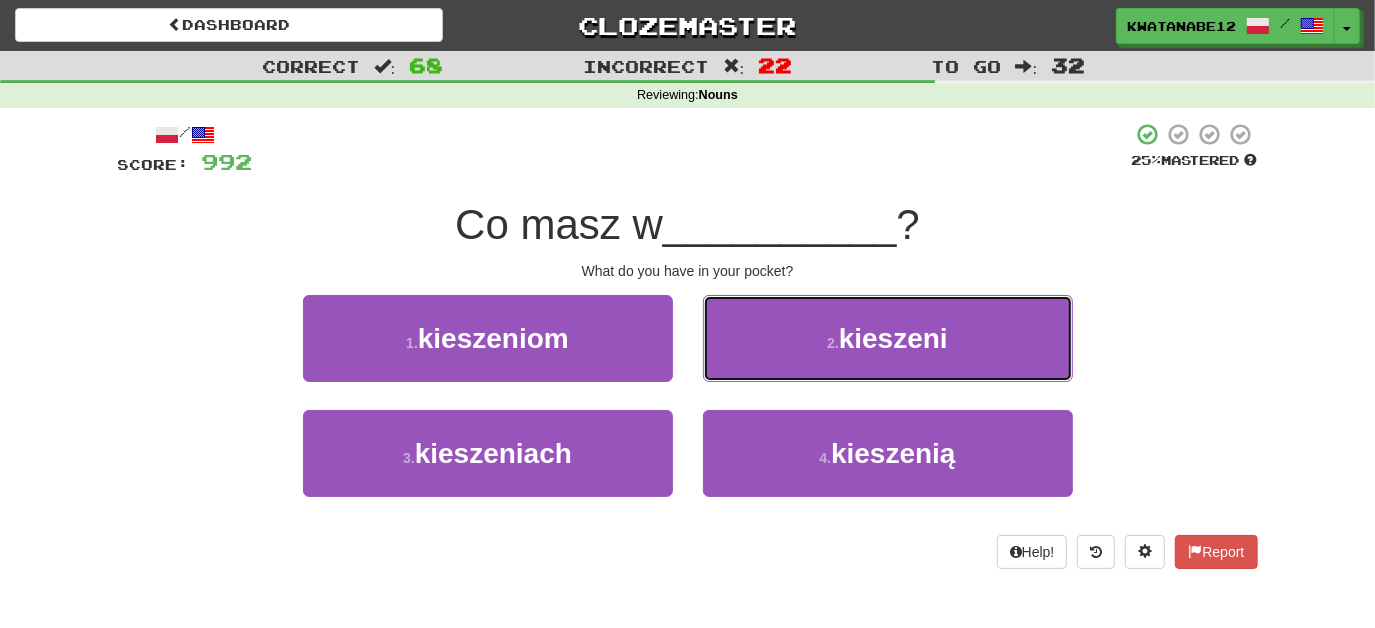 click on "2 .  kieszeni" at bounding box center [888, 338] 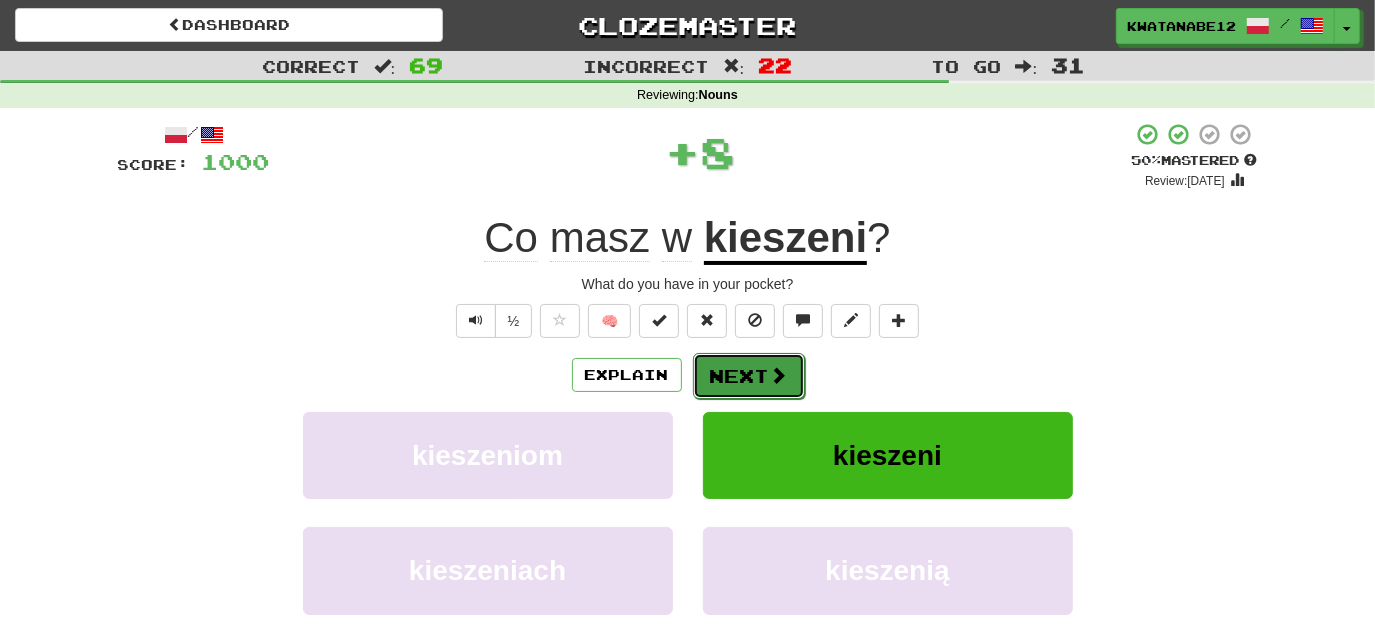 click on "Next" at bounding box center (749, 376) 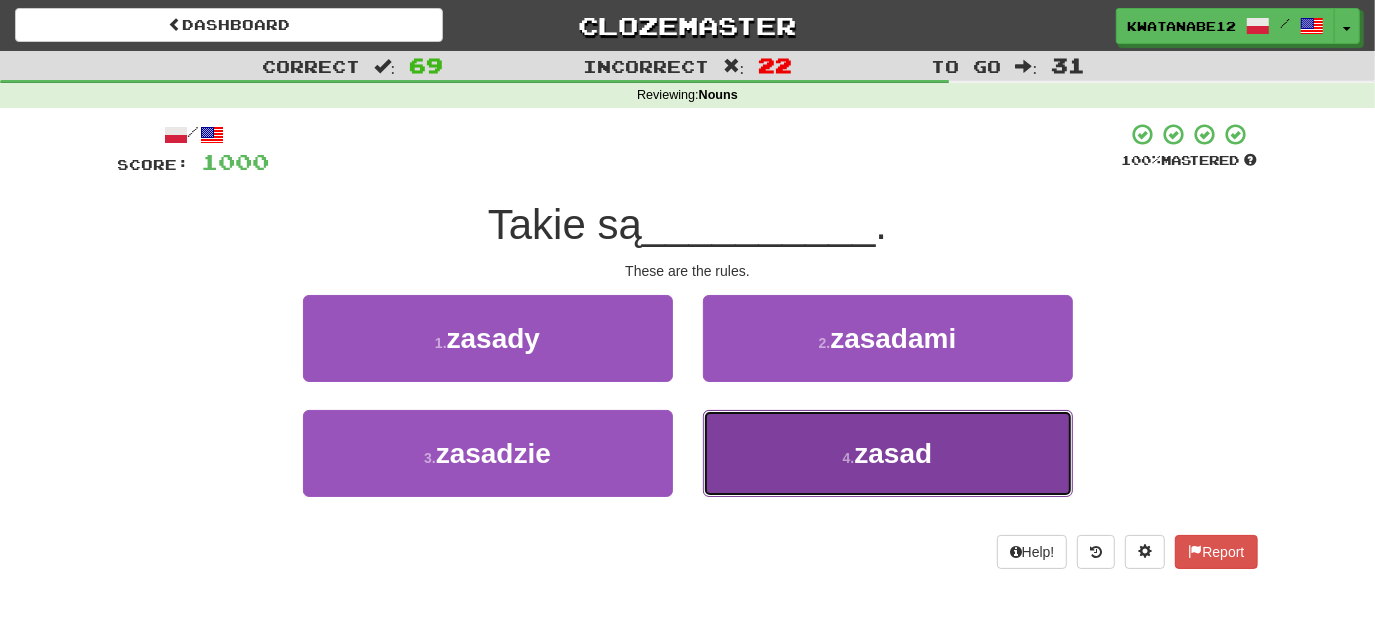 click on "4 .  zasad" at bounding box center [888, 453] 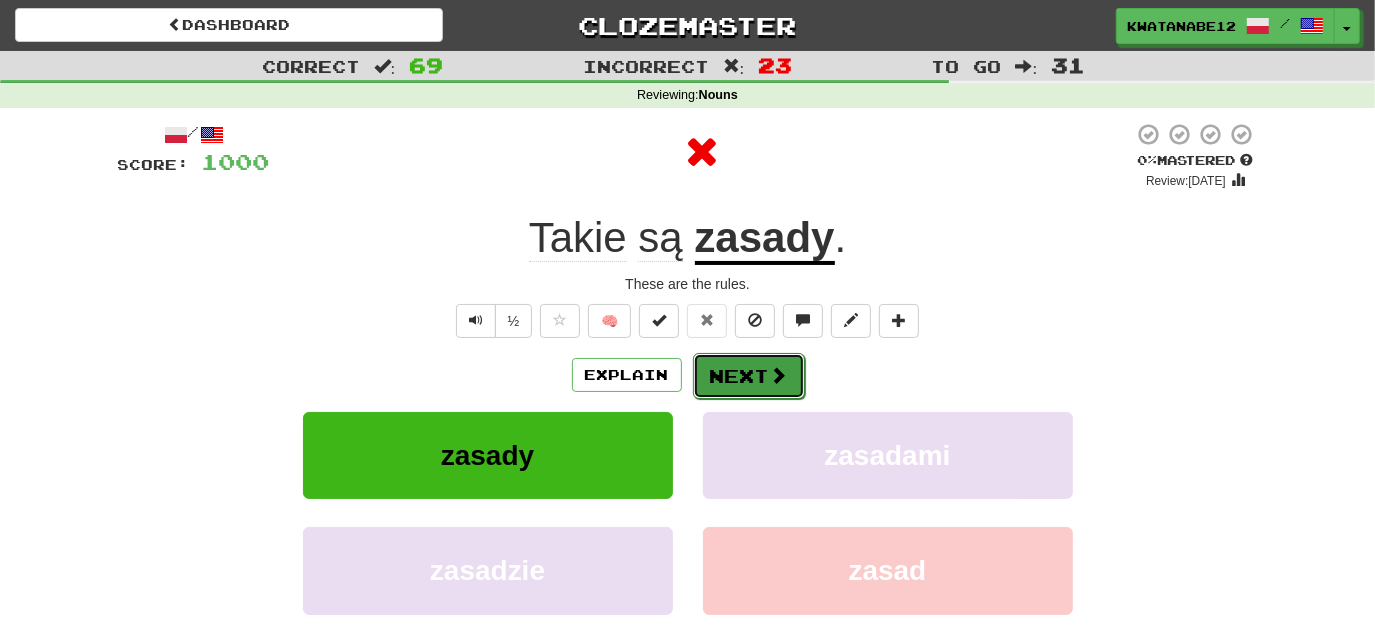 click on "Next" at bounding box center (749, 376) 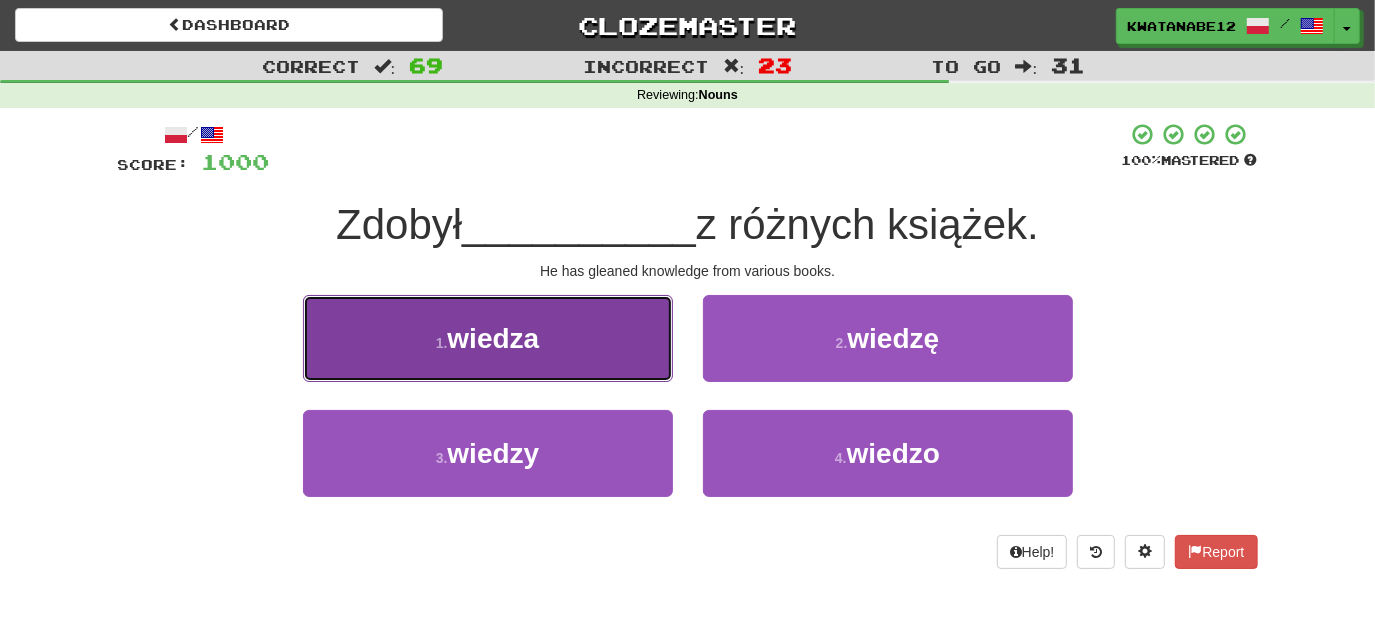 drag, startPoint x: 611, startPoint y: 336, endPoint x: 637, endPoint y: 345, distance: 27.513634 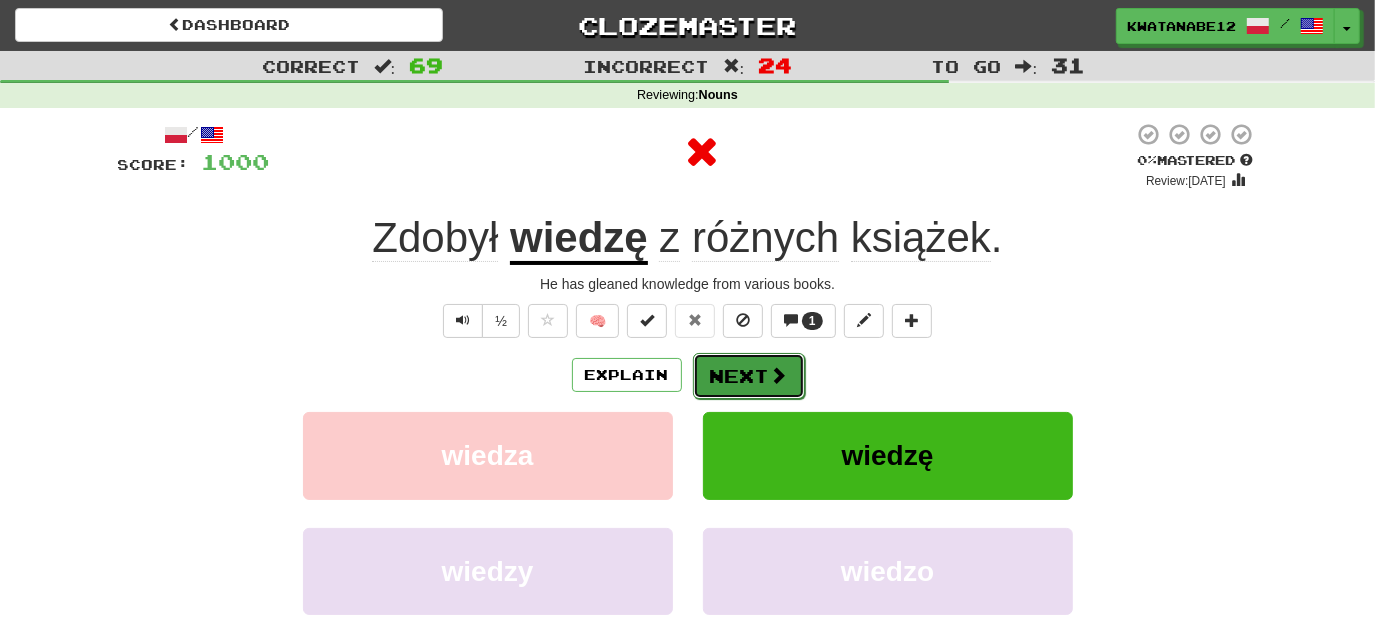 click at bounding box center [779, 375] 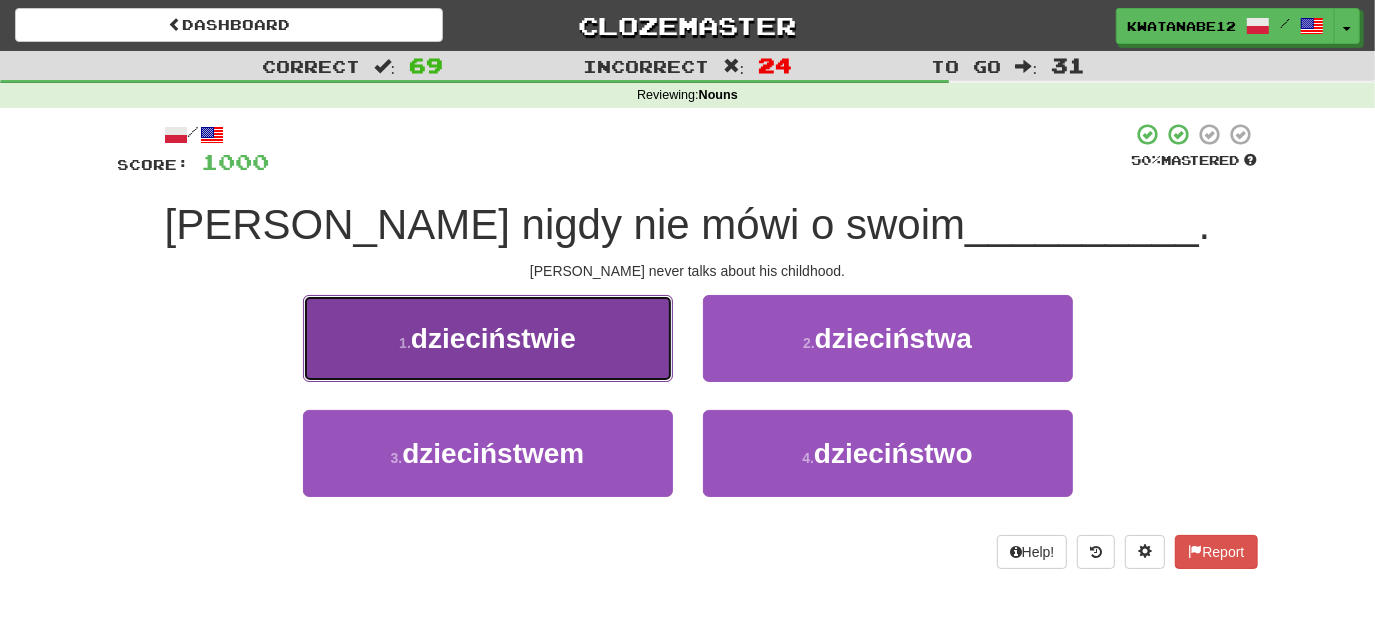 drag, startPoint x: 605, startPoint y: 350, endPoint x: 622, endPoint y: 355, distance: 17.720045 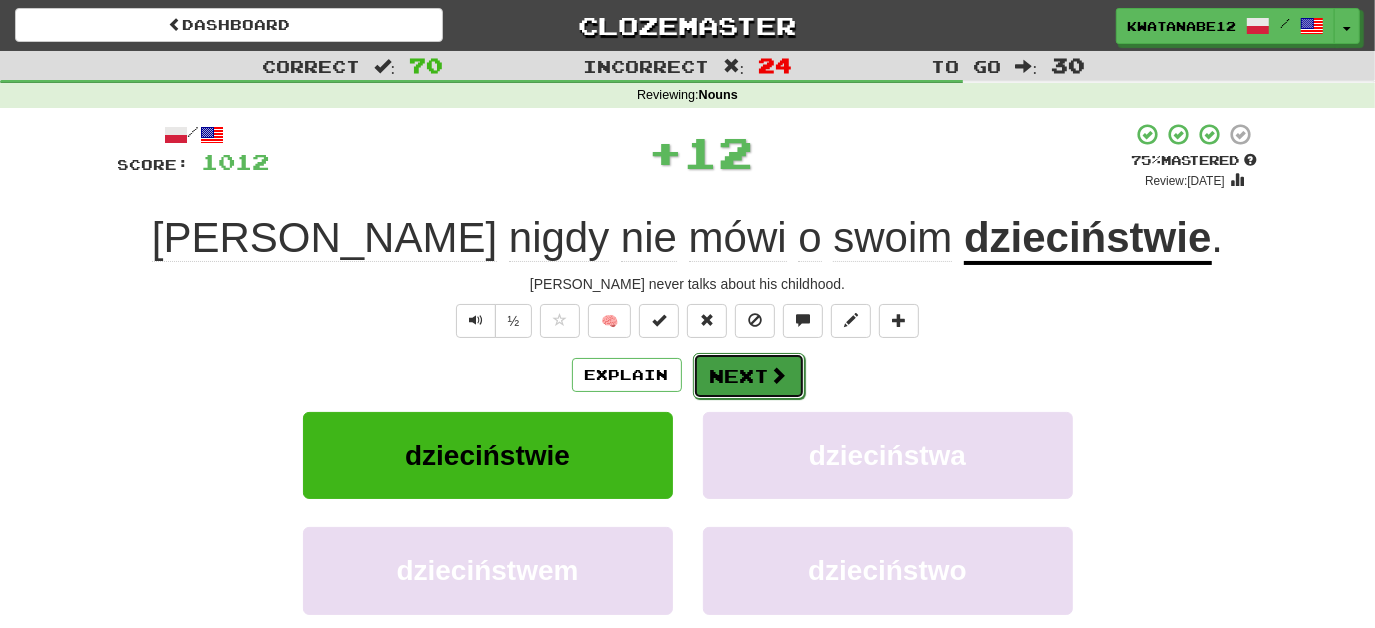 click on "Next" at bounding box center (749, 376) 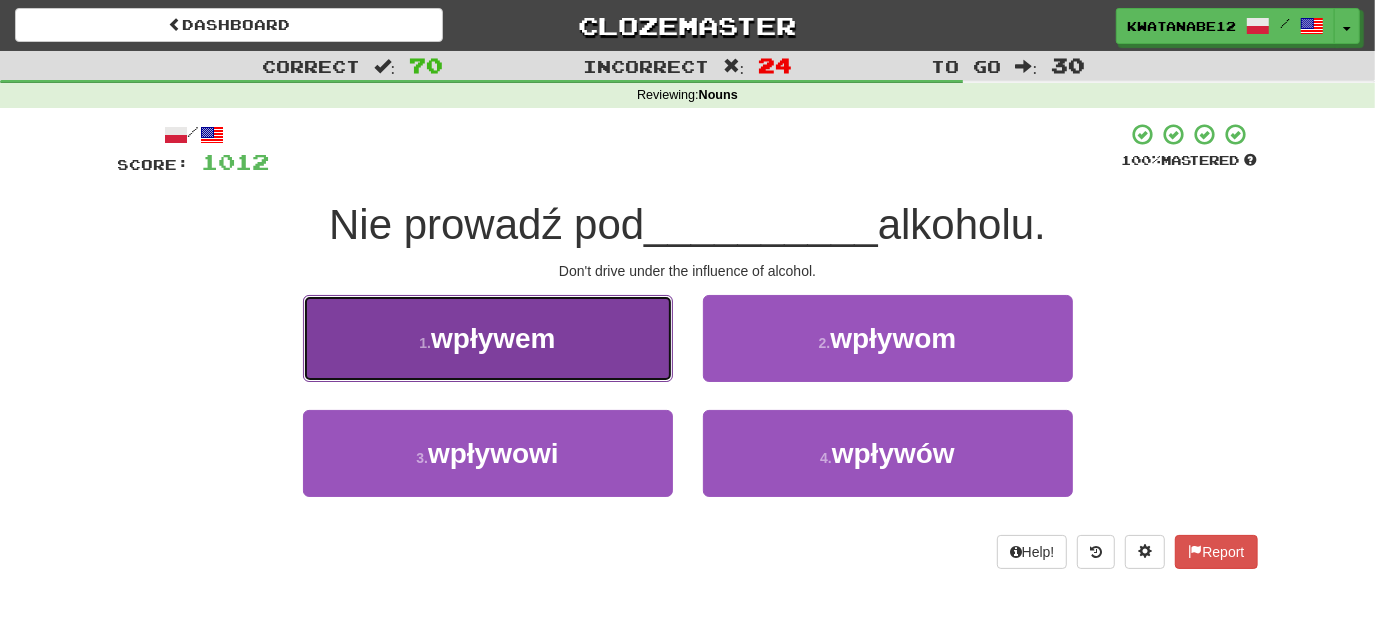 click on "1 .  wpływem" at bounding box center [488, 338] 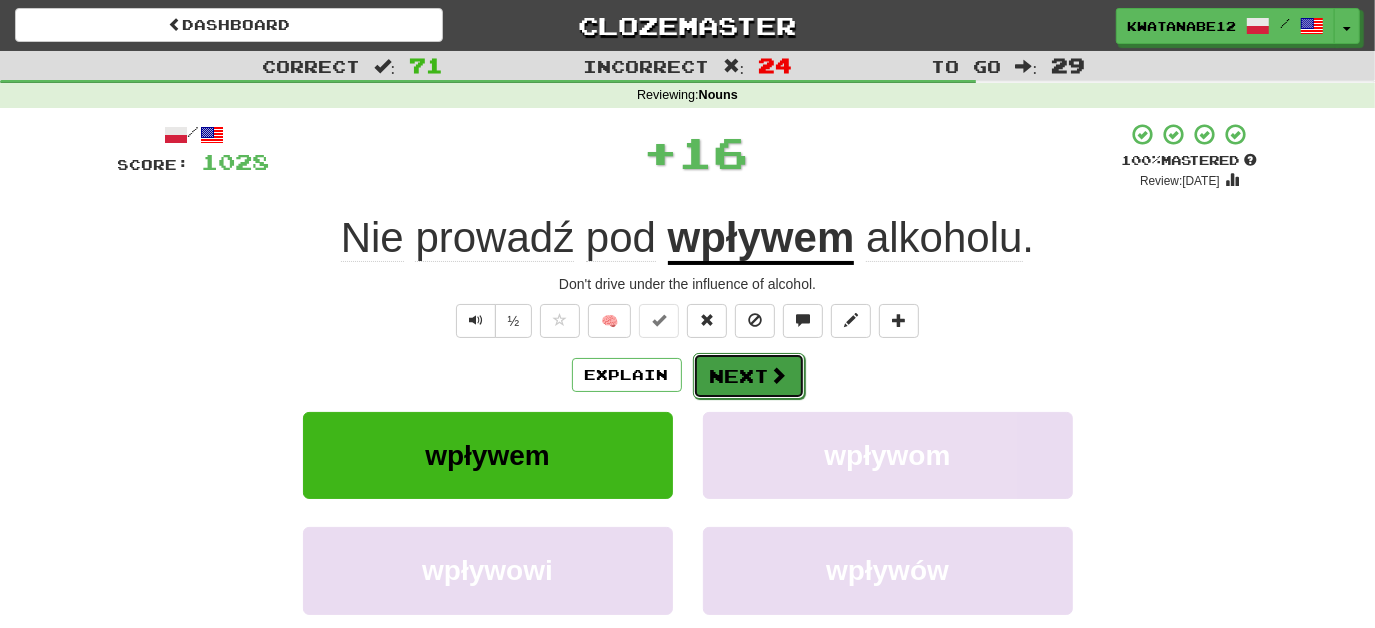 click on "Next" at bounding box center [749, 376] 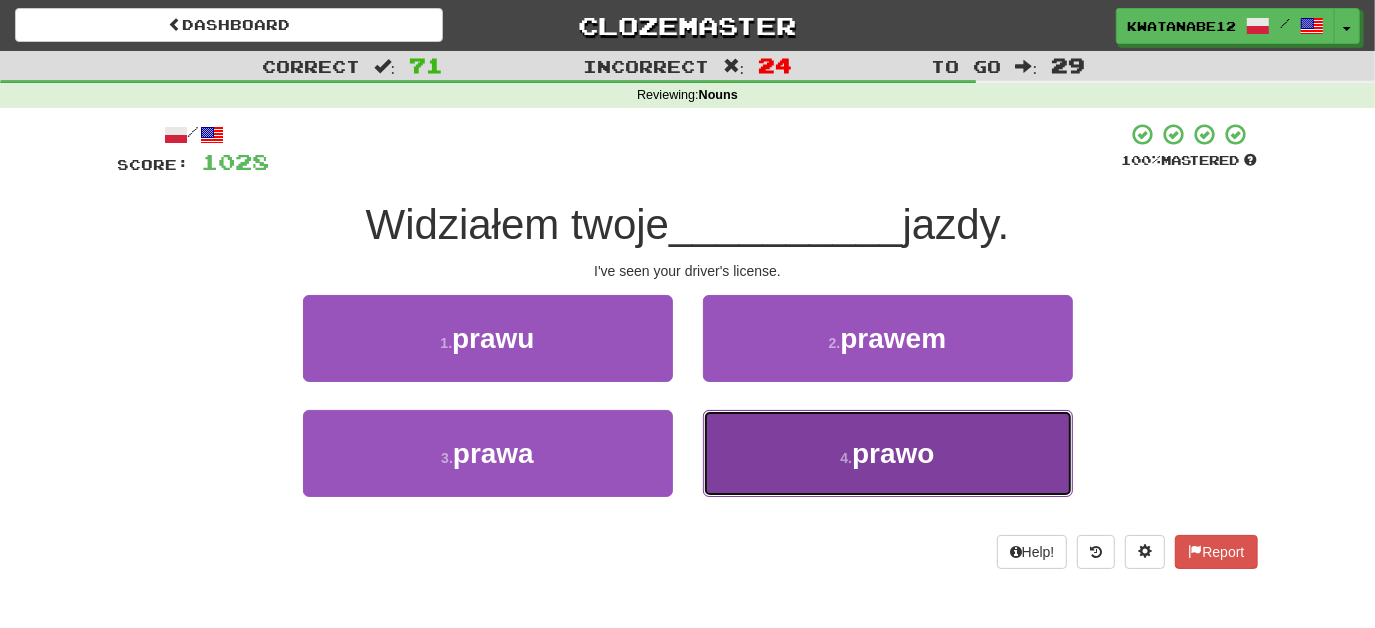 click on "4 .  prawo" at bounding box center (888, 453) 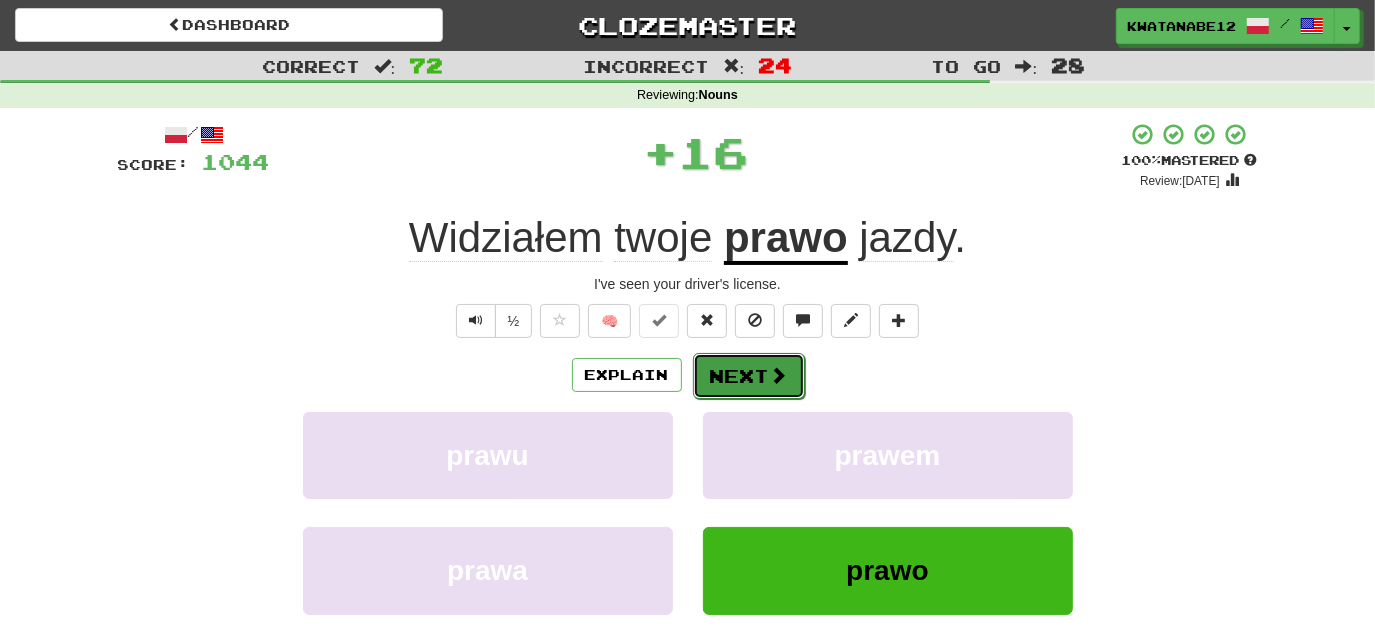 click on "Next" at bounding box center (749, 376) 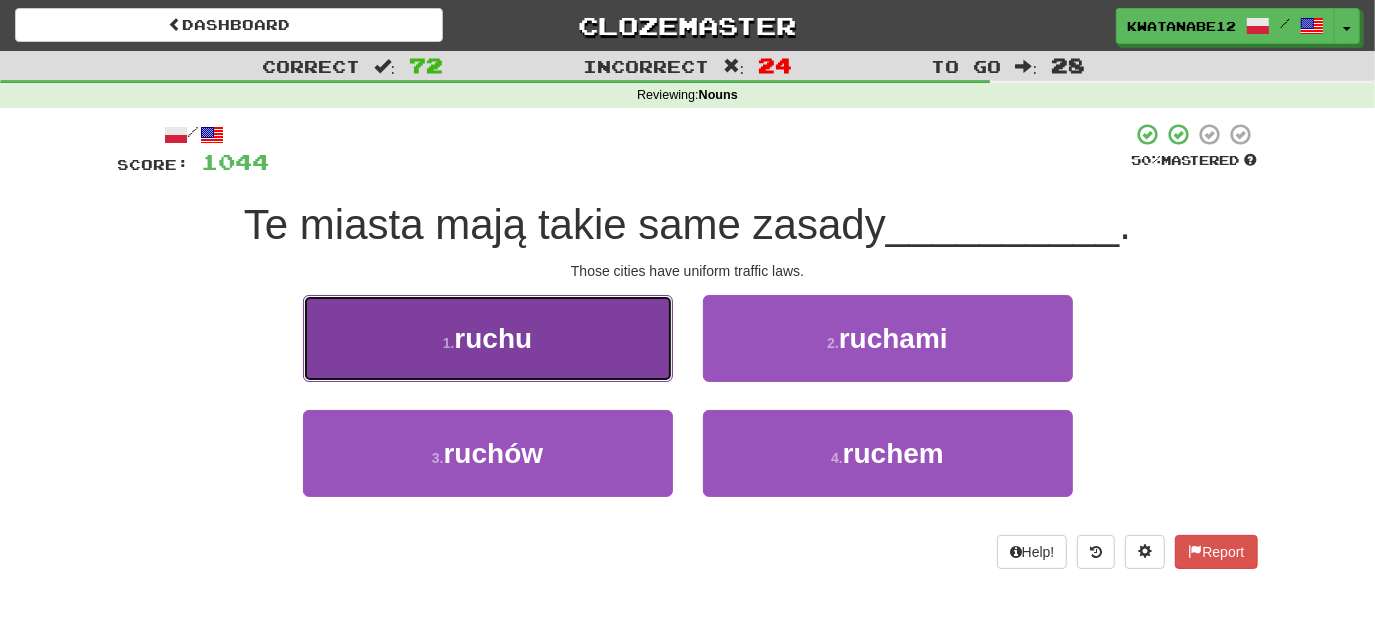 click on "1 .  ruchu" at bounding box center [488, 338] 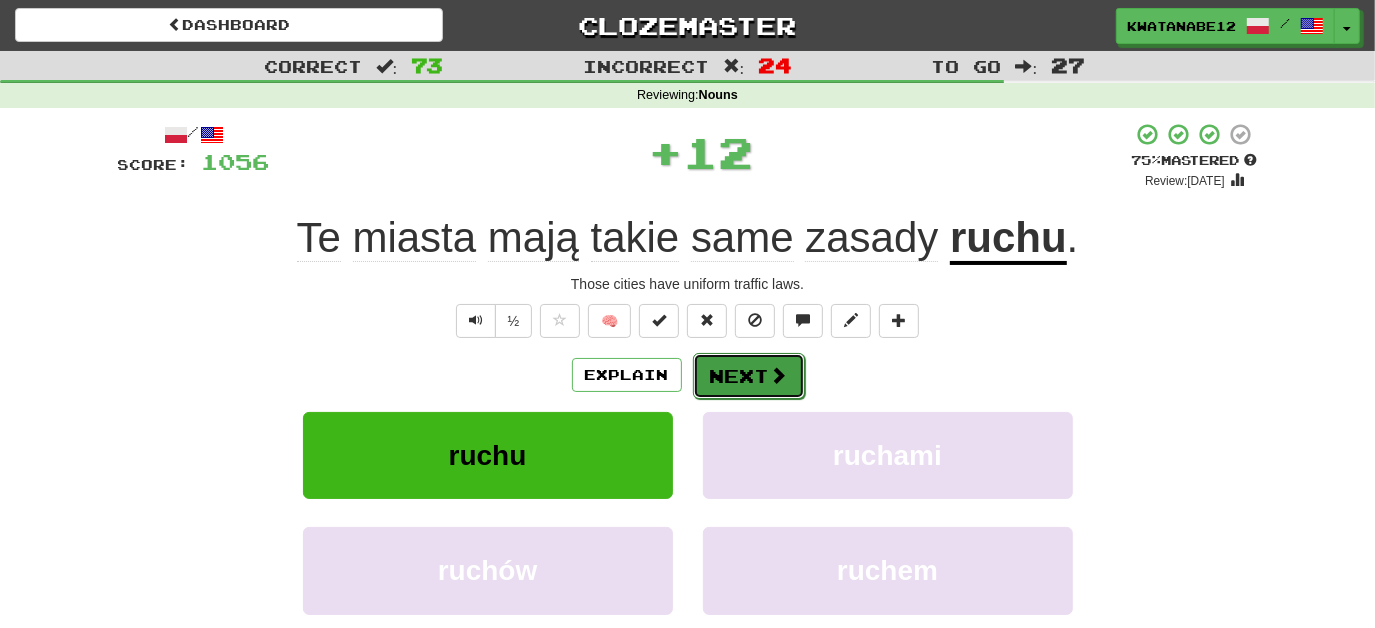 click on "Next" at bounding box center (749, 376) 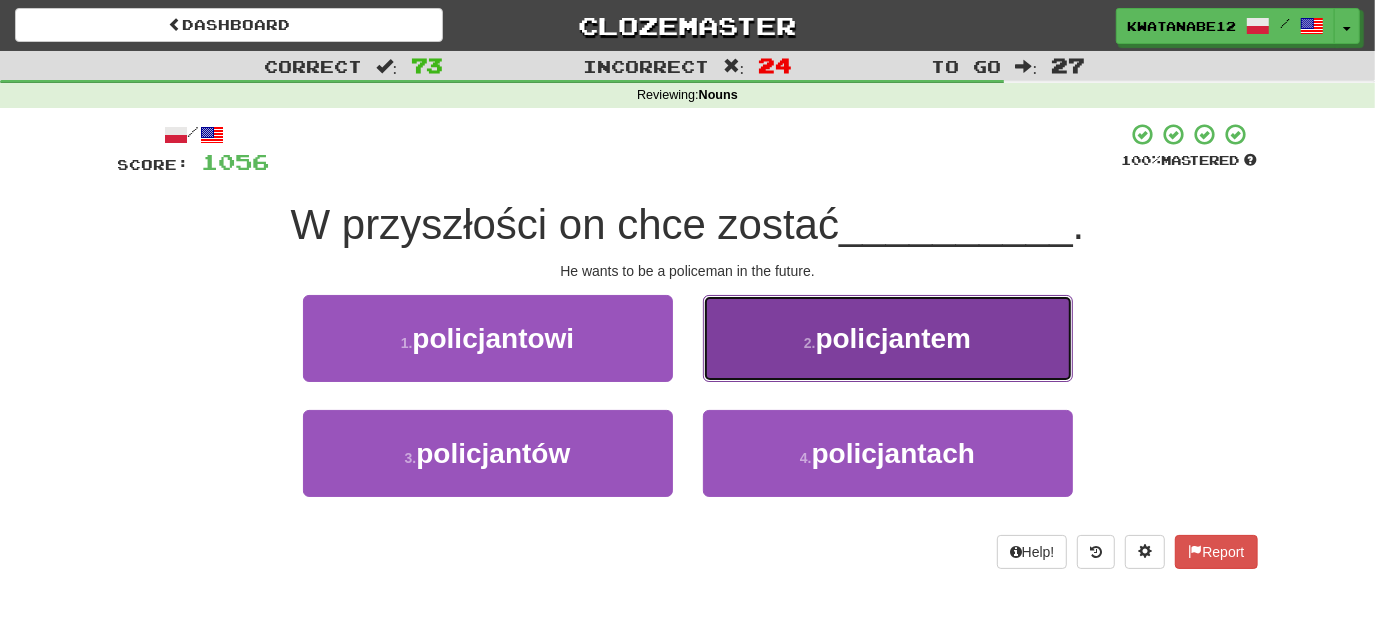 click on "2 .  policjantem" at bounding box center (888, 338) 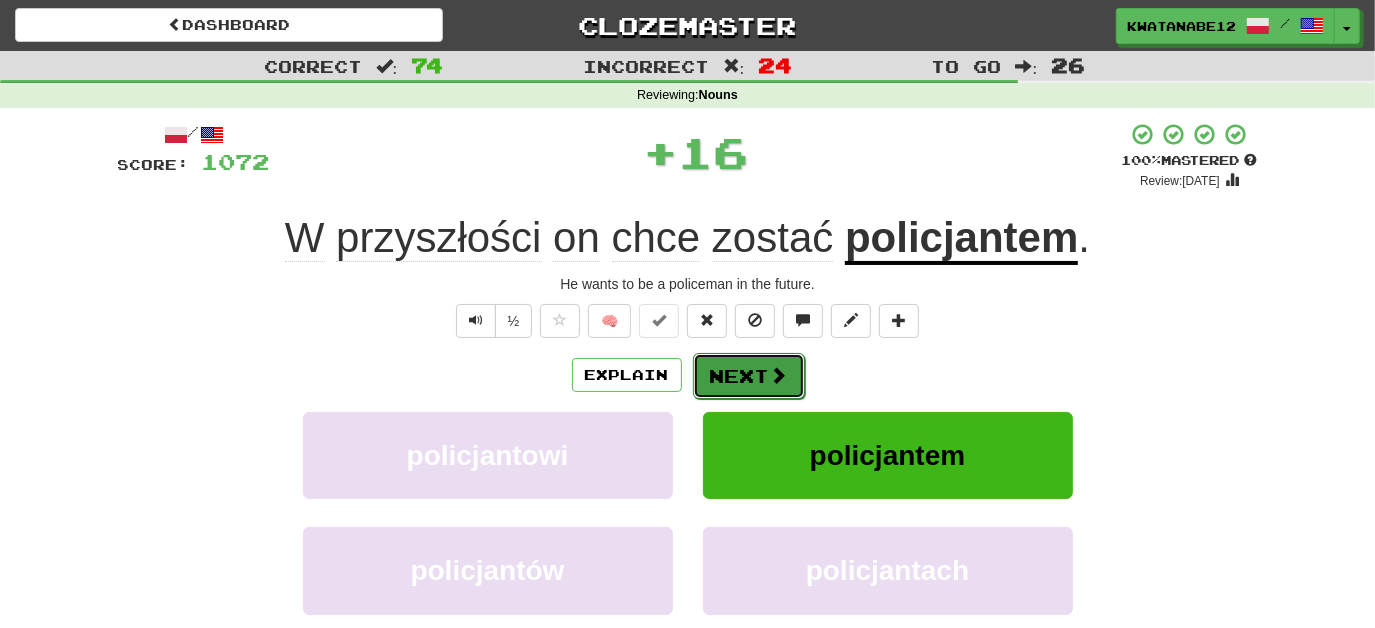 click on "Next" at bounding box center (749, 376) 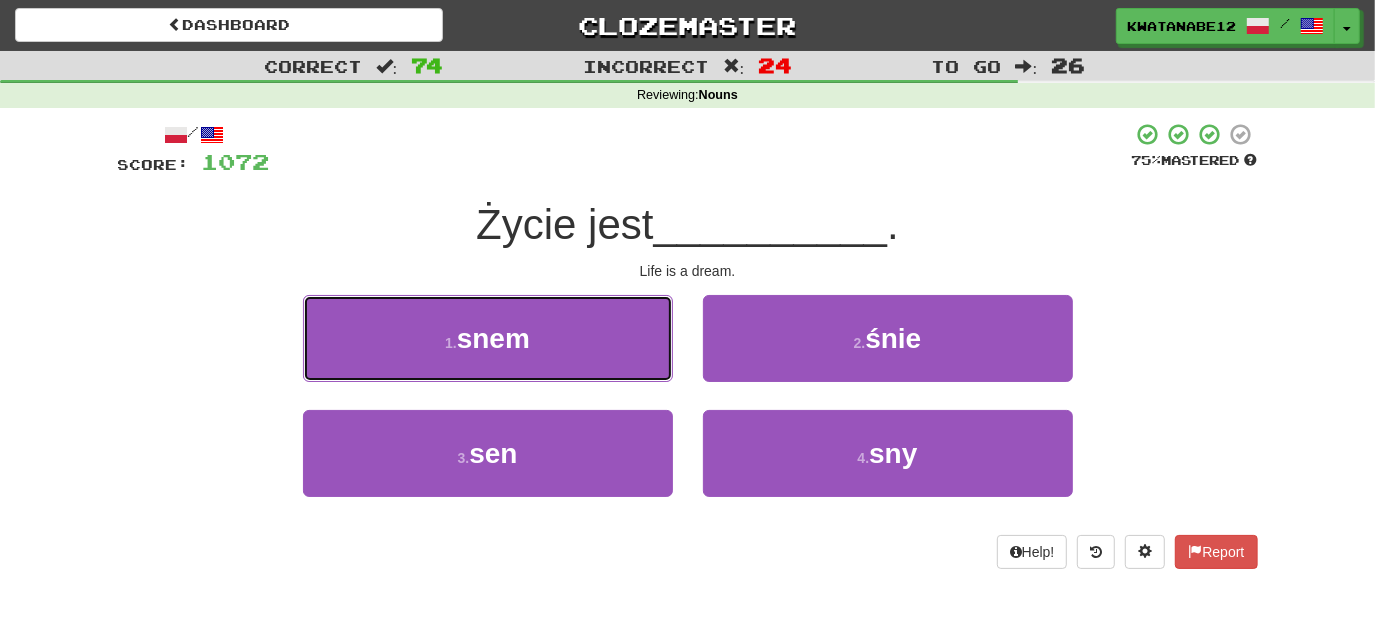 drag, startPoint x: 608, startPoint y: 313, endPoint x: 657, endPoint y: 346, distance: 59.07622 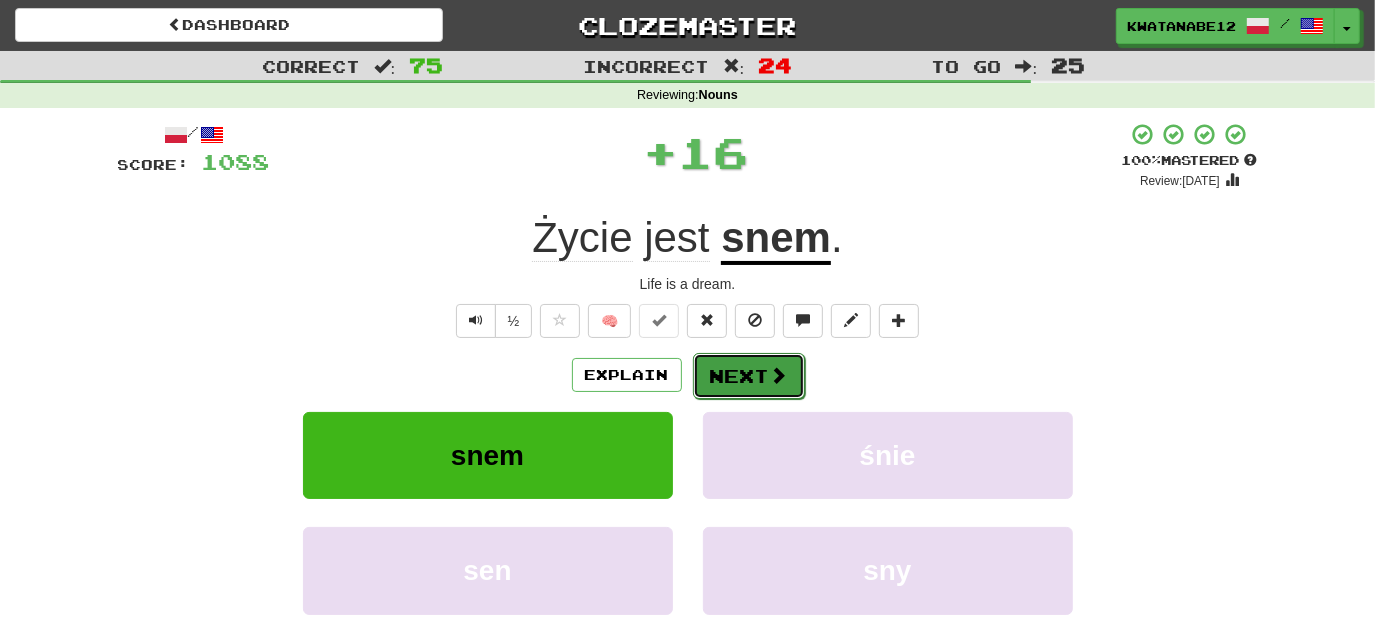 click on "Next" at bounding box center [749, 376] 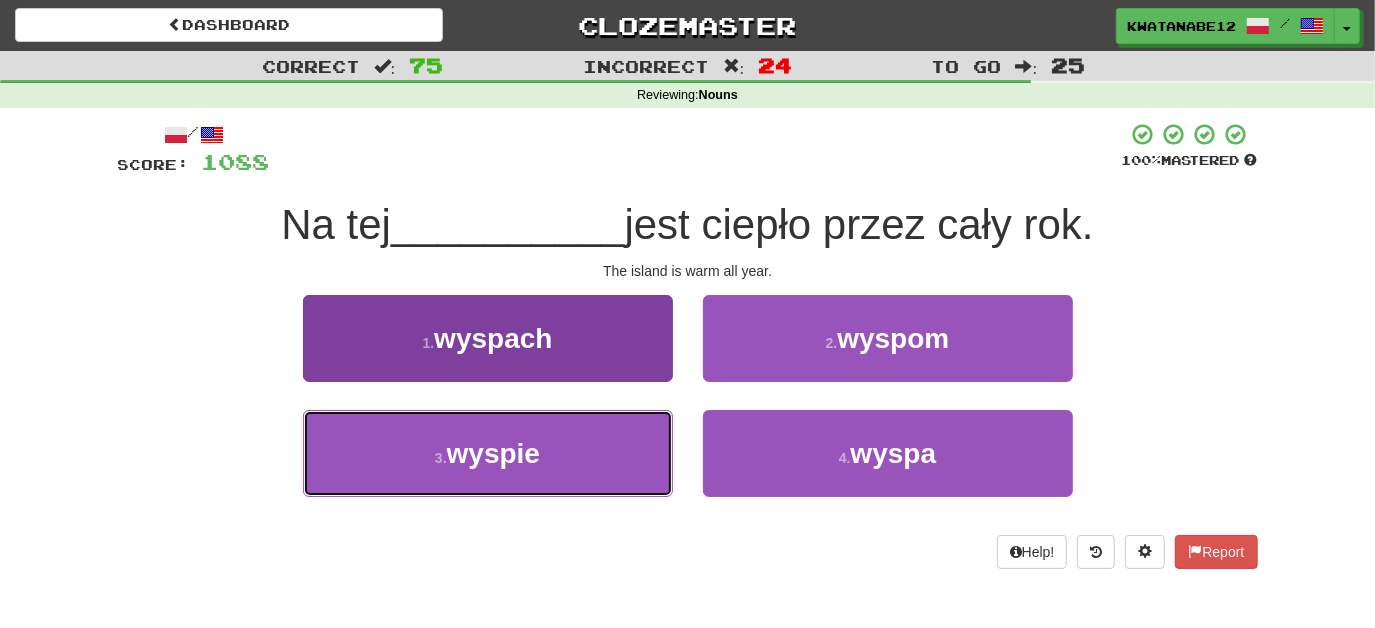 click on "3 .  wyspie" at bounding box center (488, 453) 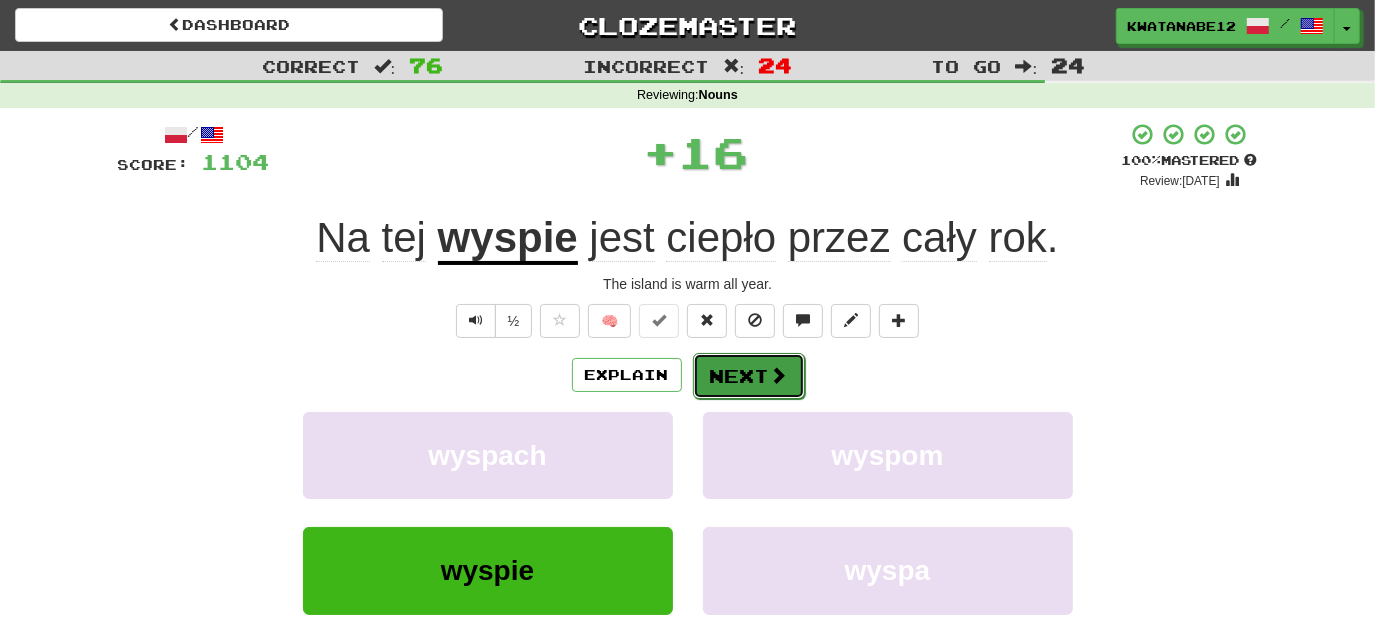 click on "Next" at bounding box center (749, 376) 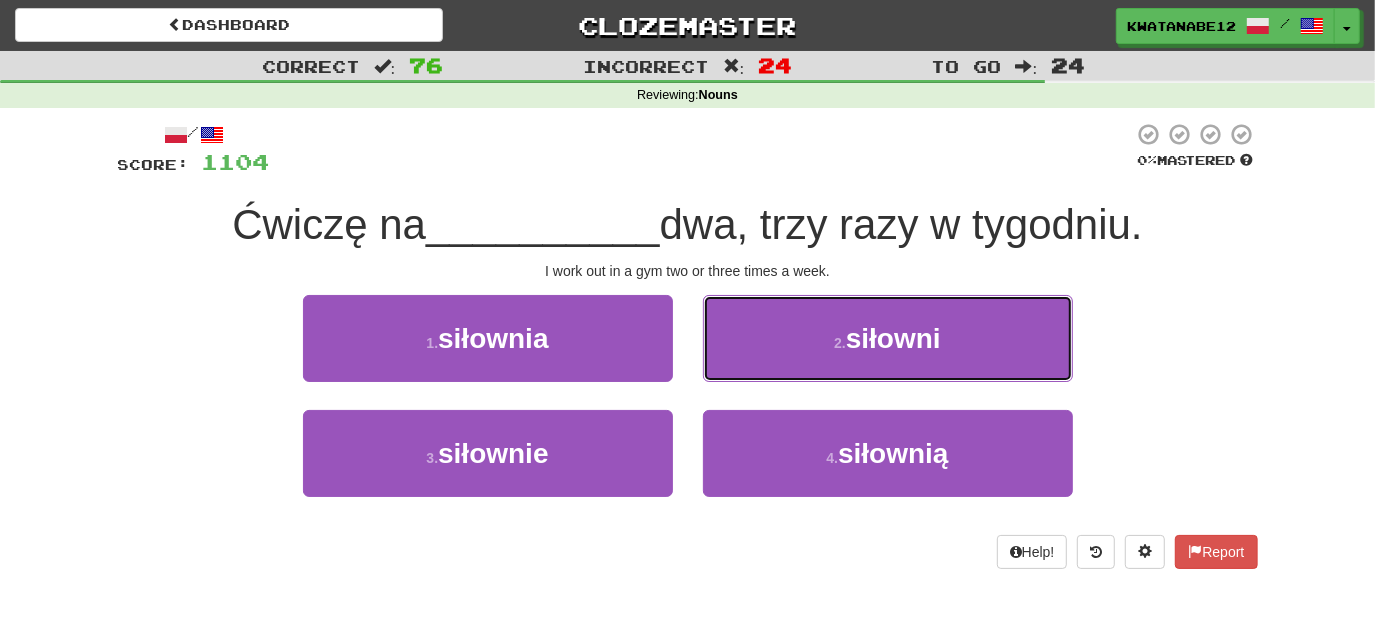 drag, startPoint x: 769, startPoint y: 340, endPoint x: 763, endPoint y: 350, distance: 11.661903 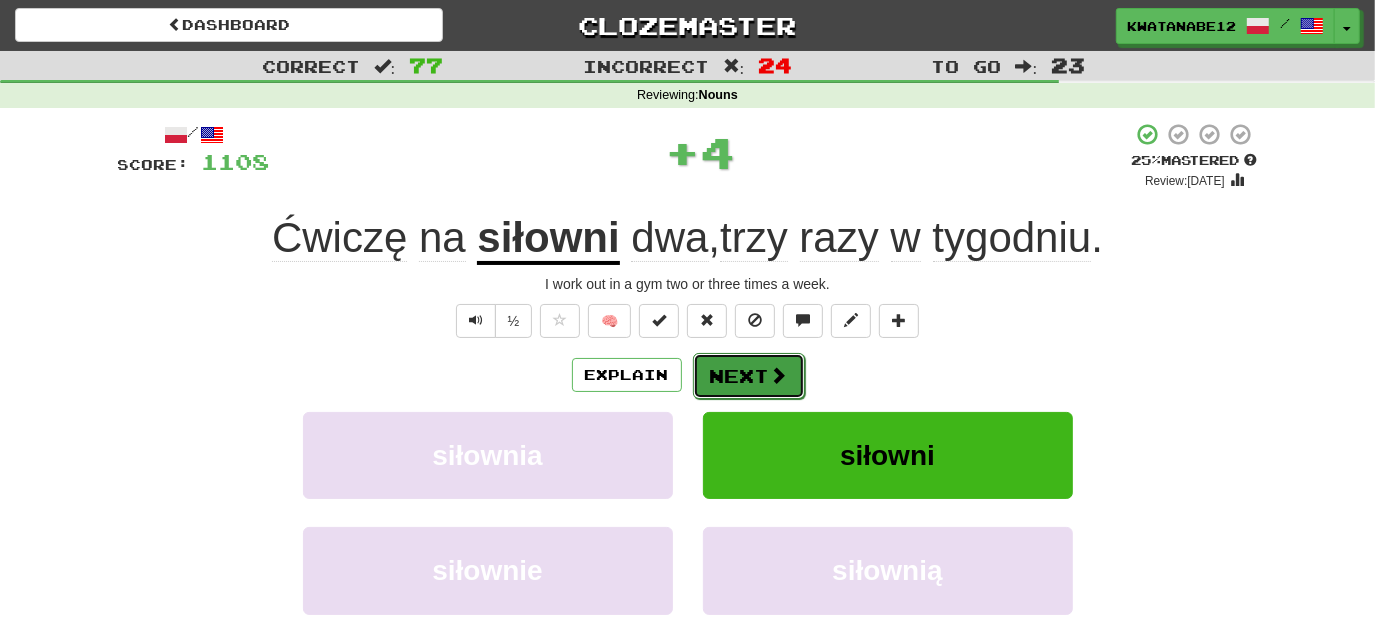 click on "Next" at bounding box center [749, 376] 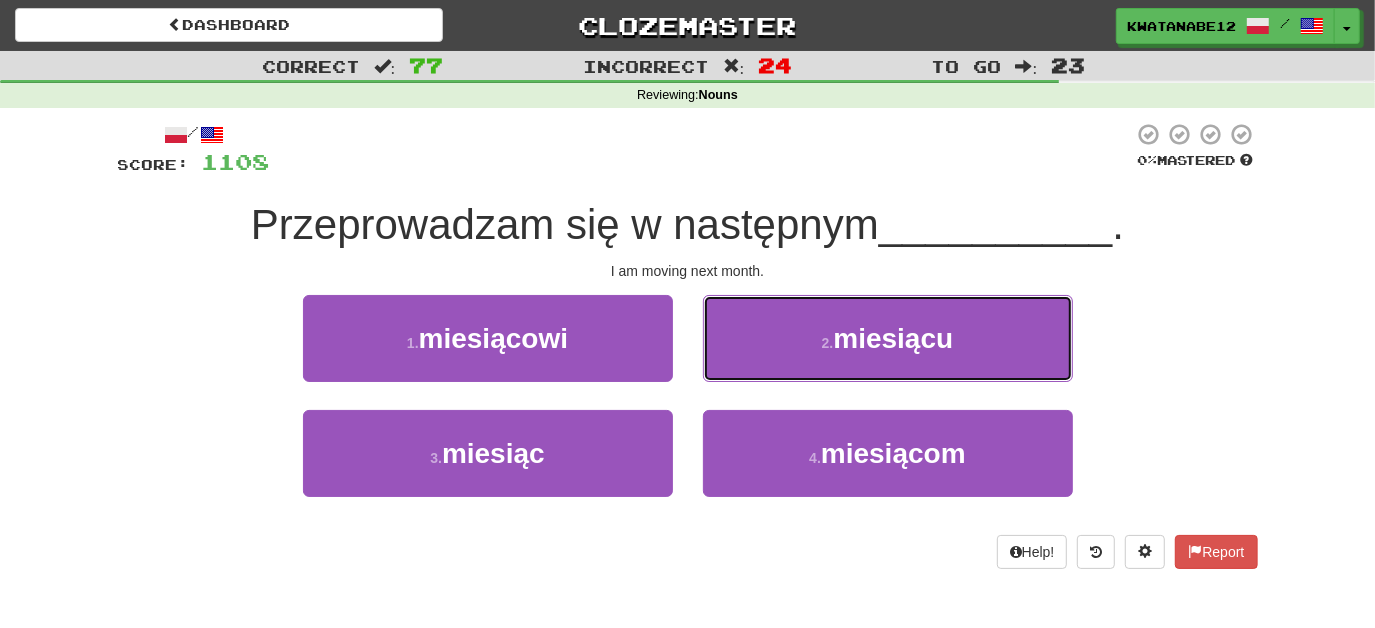 drag, startPoint x: 779, startPoint y: 322, endPoint x: 778, endPoint y: 342, distance: 20.024984 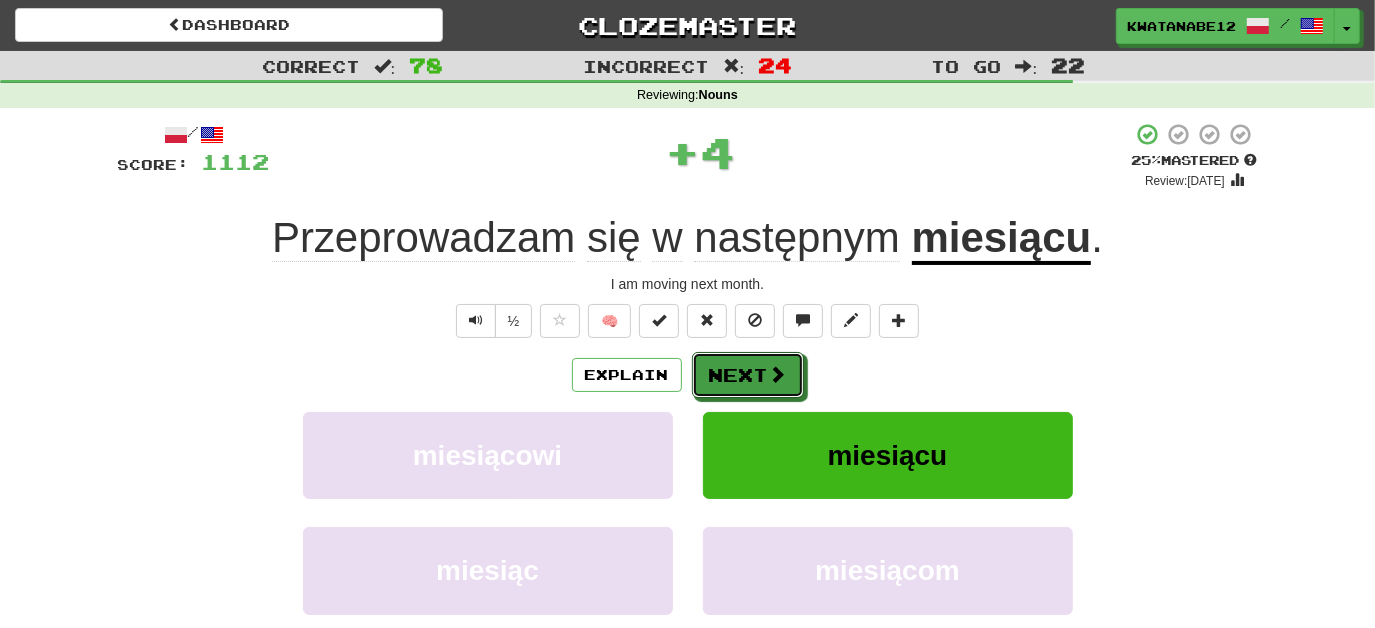 drag, startPoint x: 769, startPoint y: 359, endPoint x: 727, endPoint y: 310, distance: 64.53681 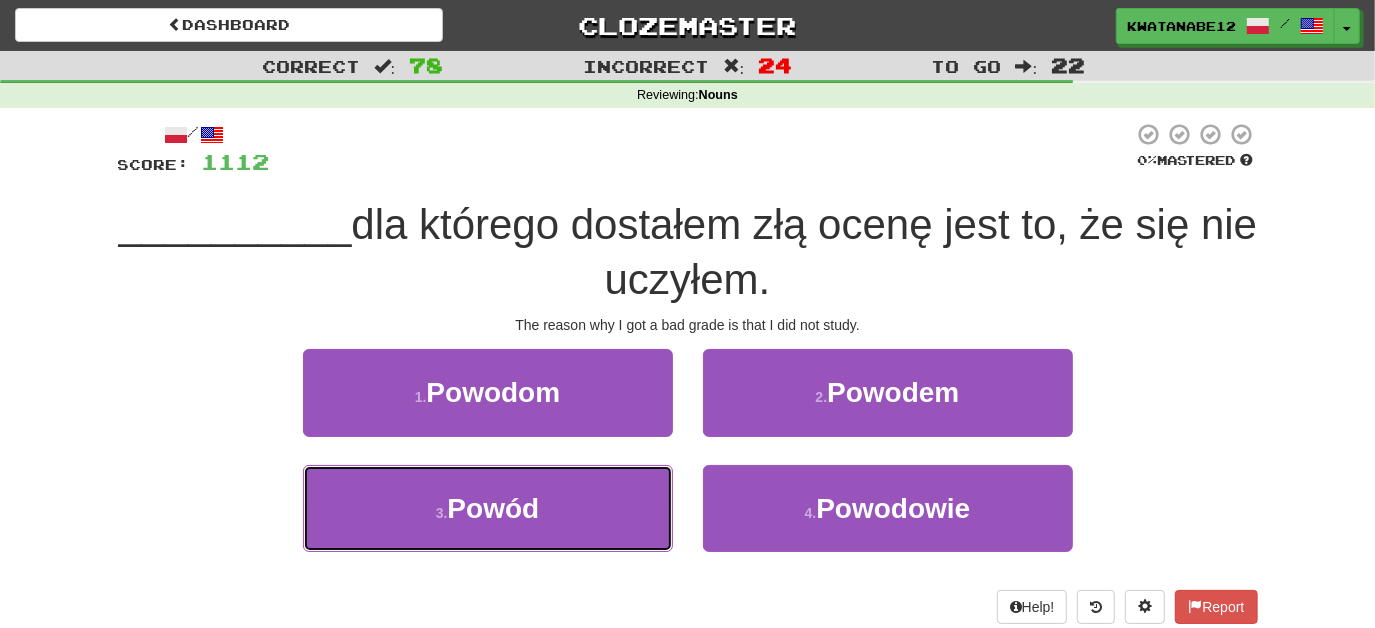 click on "3 .  Powód" at bounding box center [488, 522] 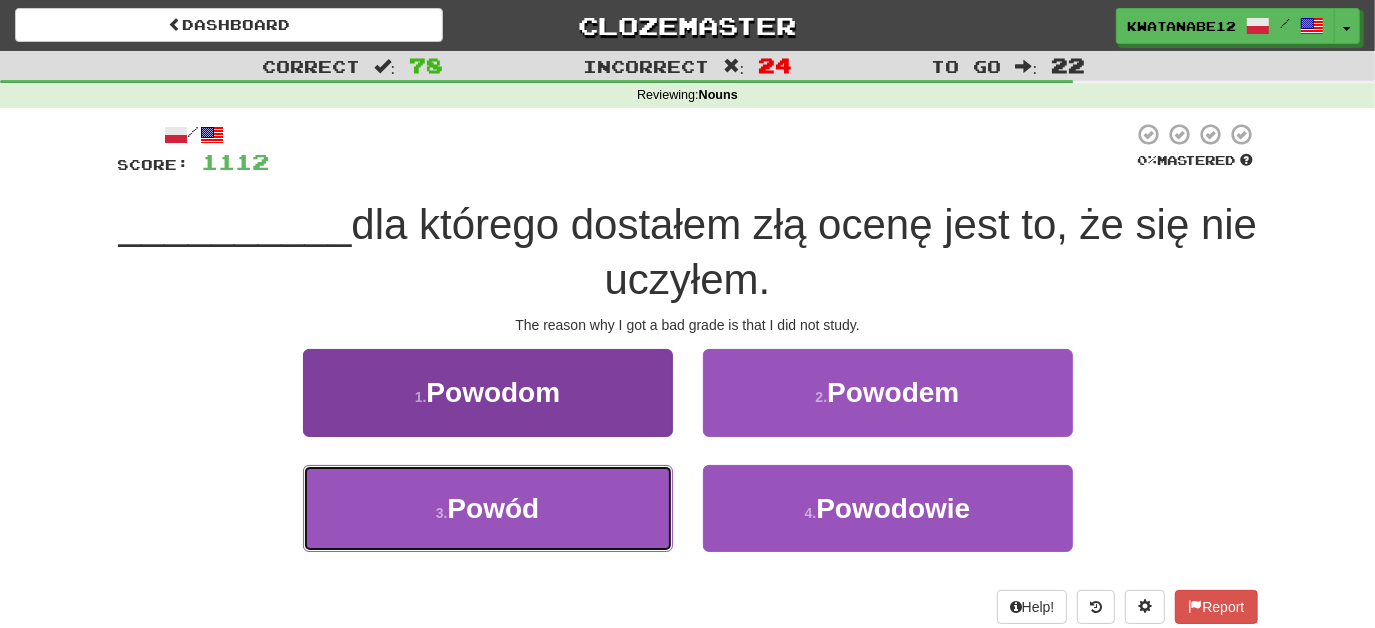 drag, startPoint x: 615, startPoint y: 495, endPoint x: 615, endPoint y: 465, distance: 30 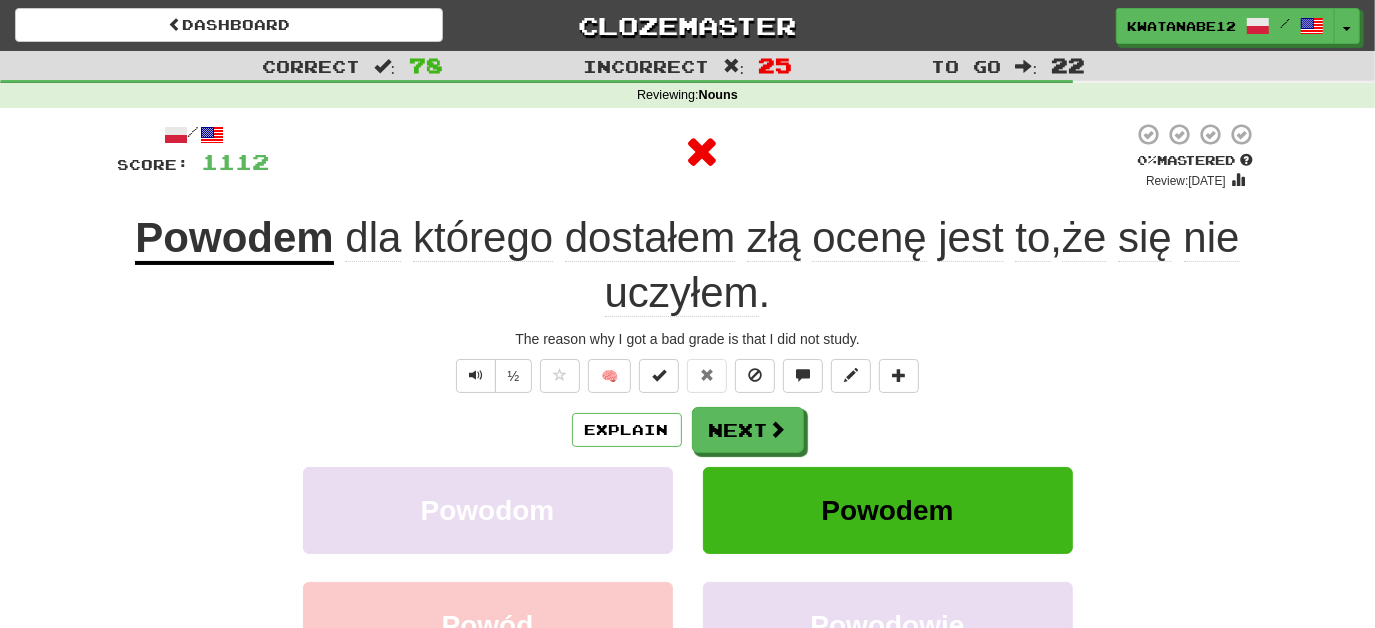 click on "/  Score:   1112 0 %  Mastered Review:  2025-07-10 Powodem   dla   którego   dostałem   złą   ocenę   jest   to ,  że   się   nie   uczyłem . The reason why I got a bad grade is that I did not study. ½ 🧠 Explain Next Powodom Powodem Powód Powodowie Learn more: Powodom Powodem Powód Powodowie  Help!  Report Sentence Source" at bounding box center [688, 462] 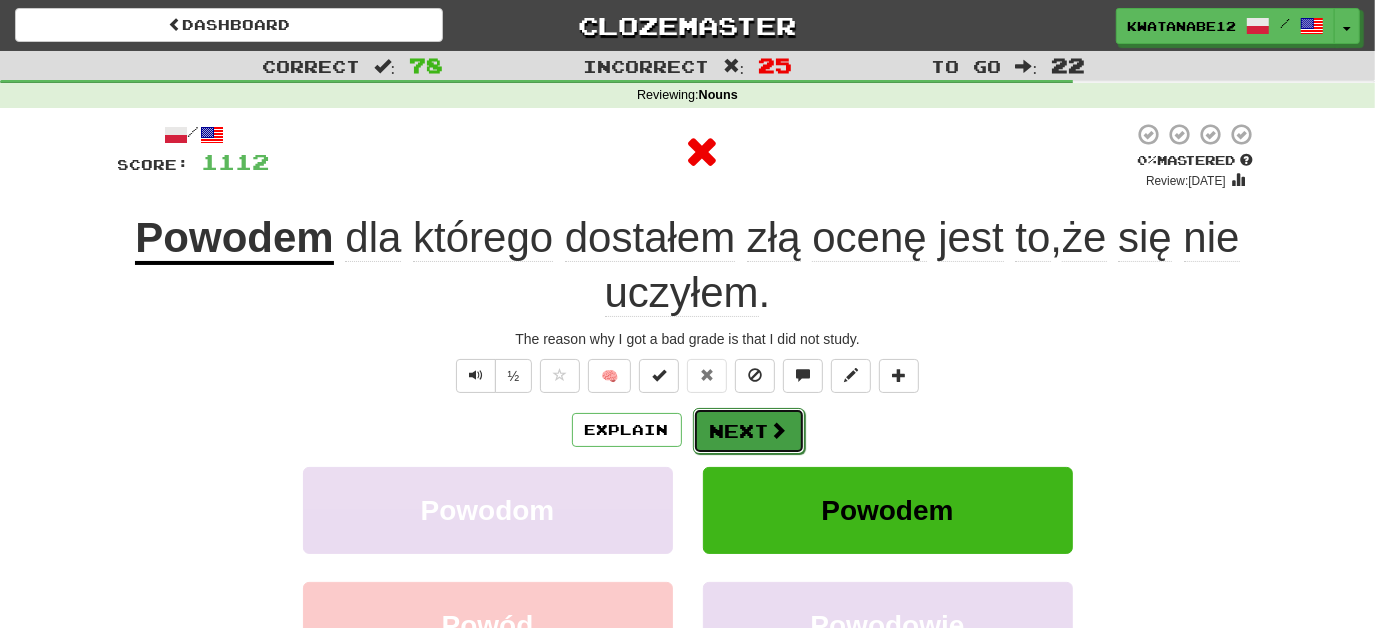 click at bounding box center (779, 430) 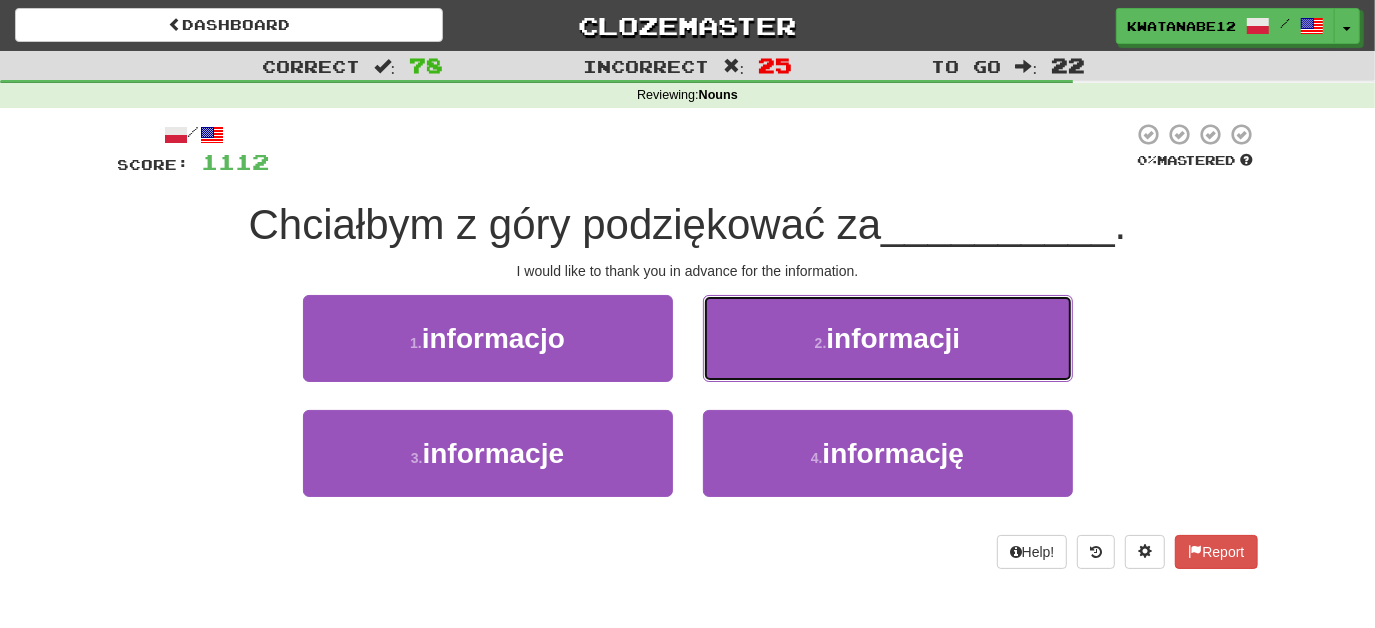 drag, startPoint x: 785, startPoint y: 334, endPoint x: 792, endPoint y: 348, distance: 15.652476 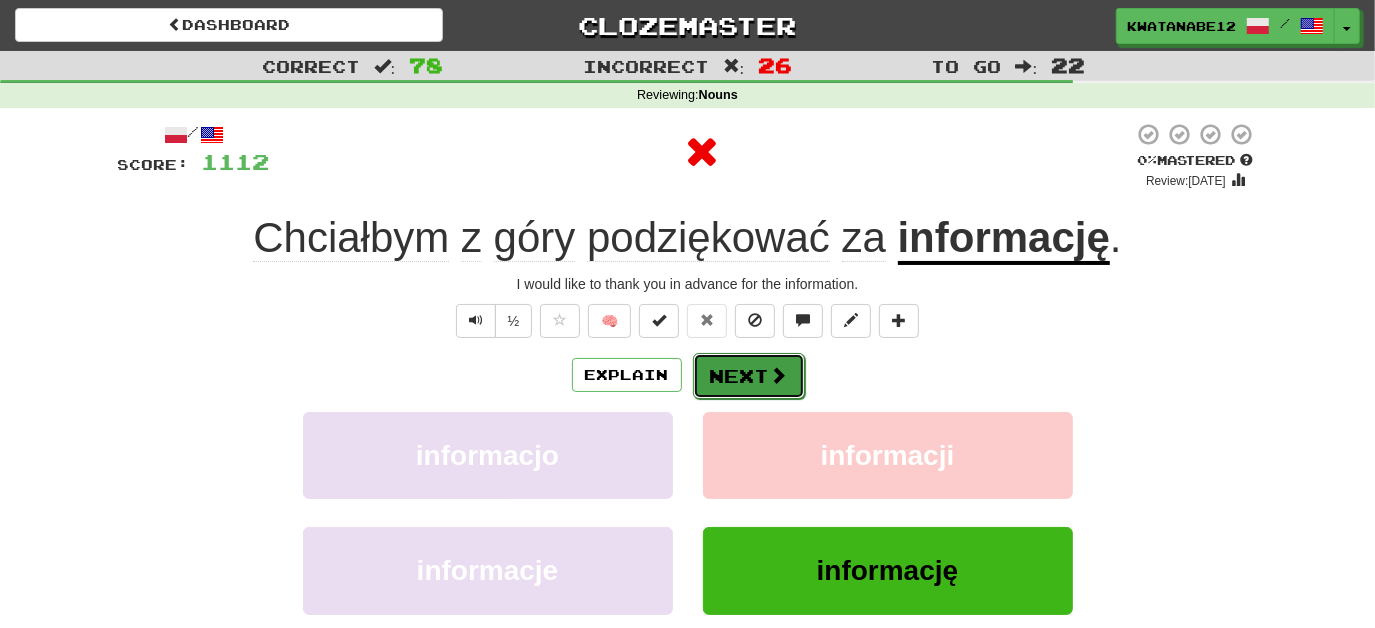click on "Next" at bounding box center [749, 376] 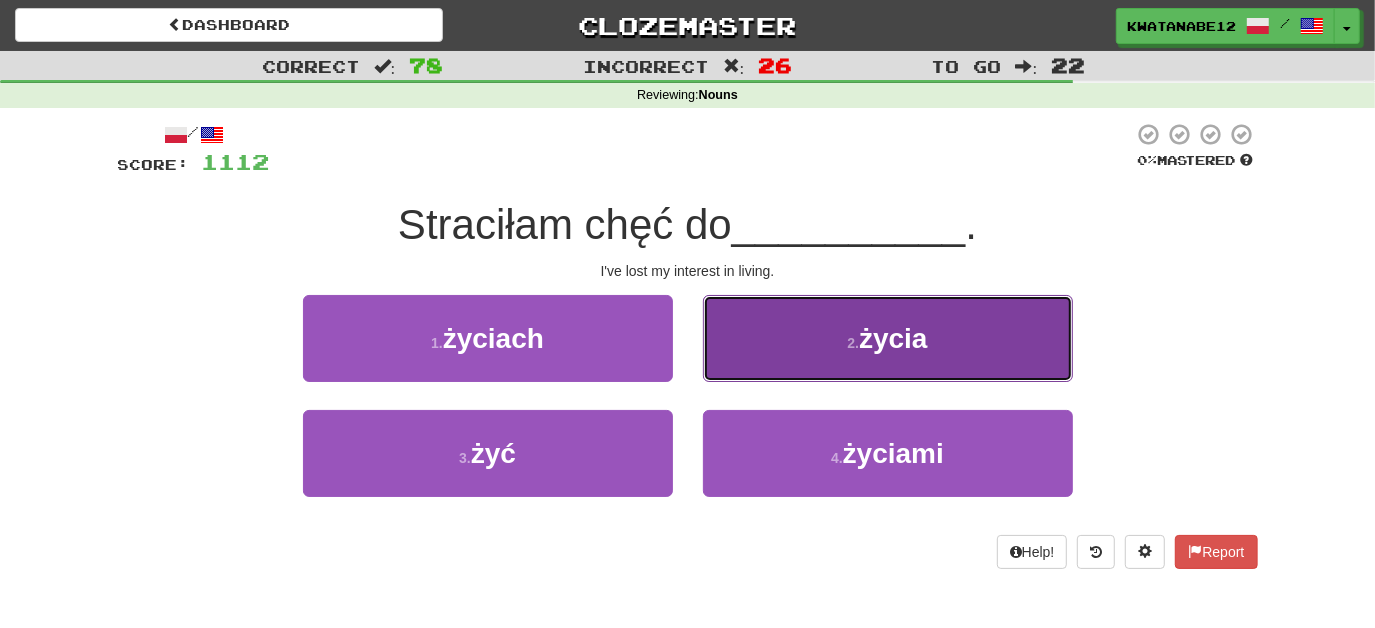 click on "2 .  życia" at bounding box center (888, 338) 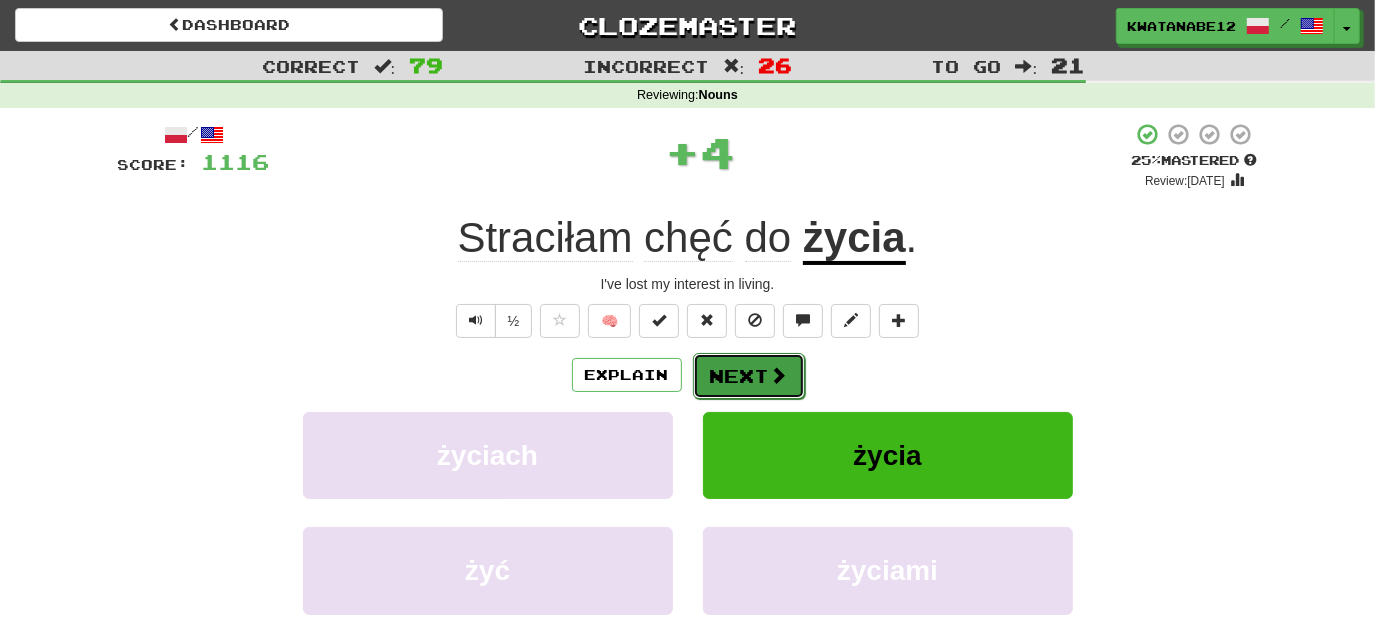 click on "Next" at bounding box center [749, 376] 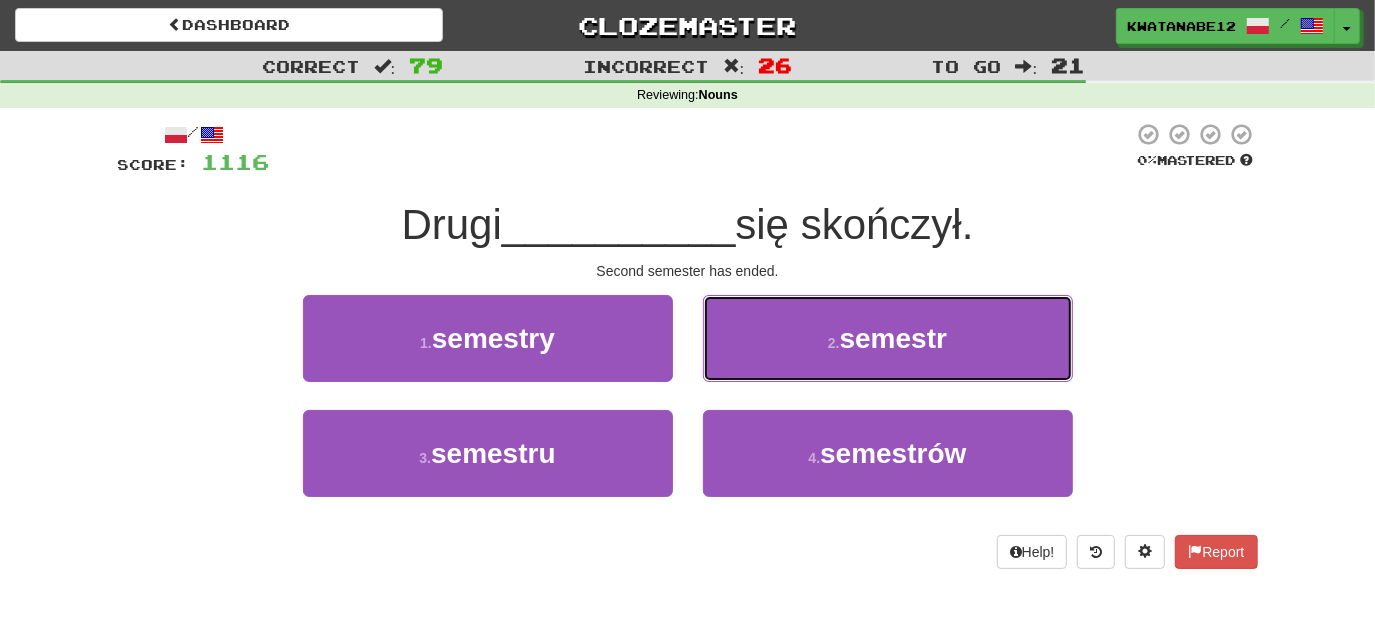 drag, startPoint x: 744, startPoint y: 311, endPoint x: 758, endPoint y: 340, distance: 32.202484 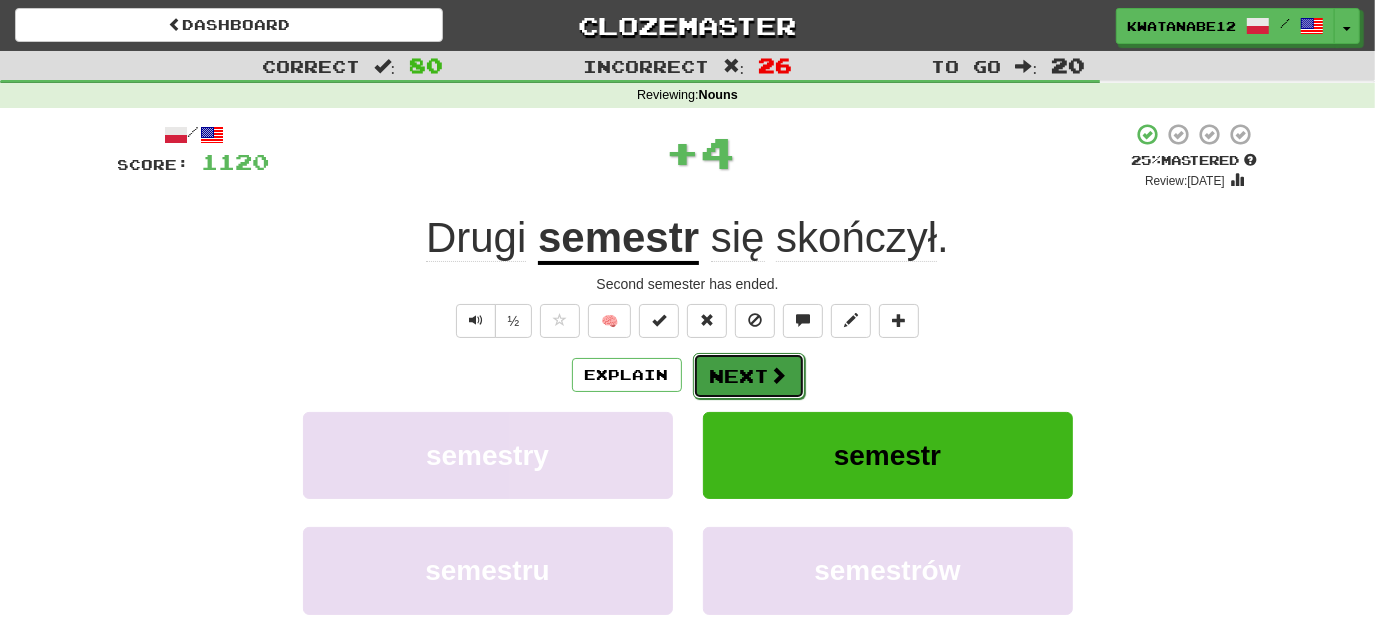 click on "Next" at bounding box center (749, 376) 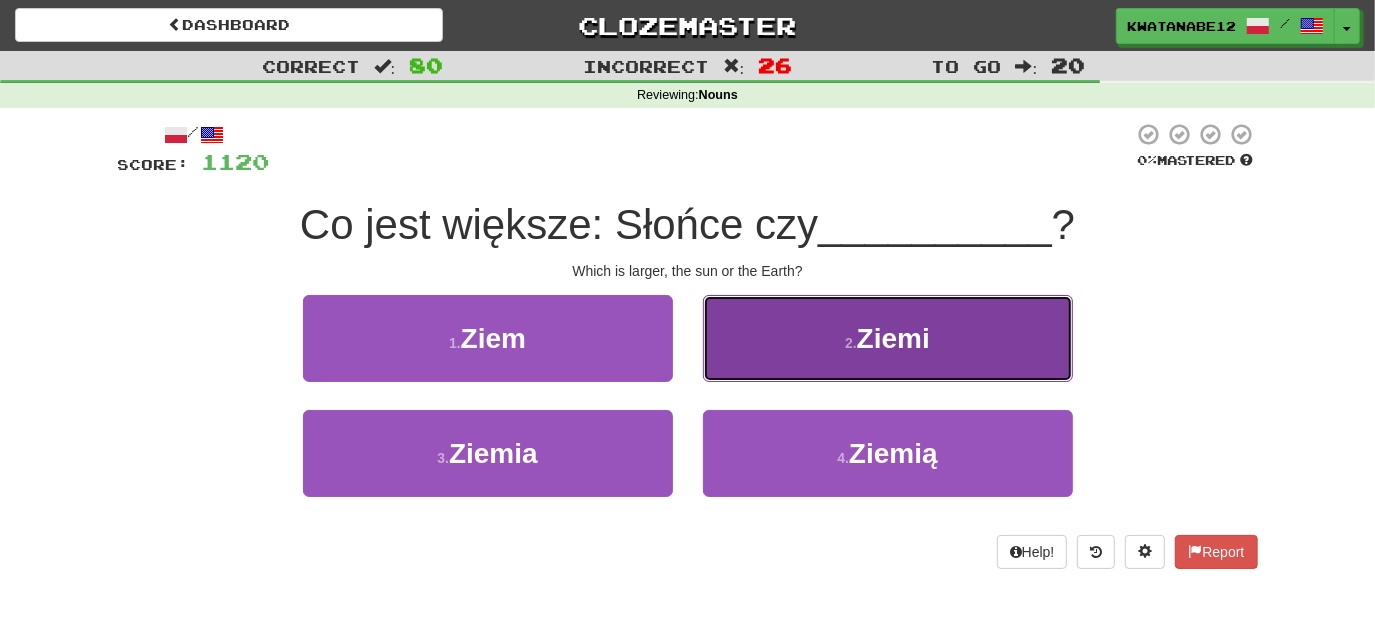 click on "2 .  Ziemi" at bounding box center (888, 338) 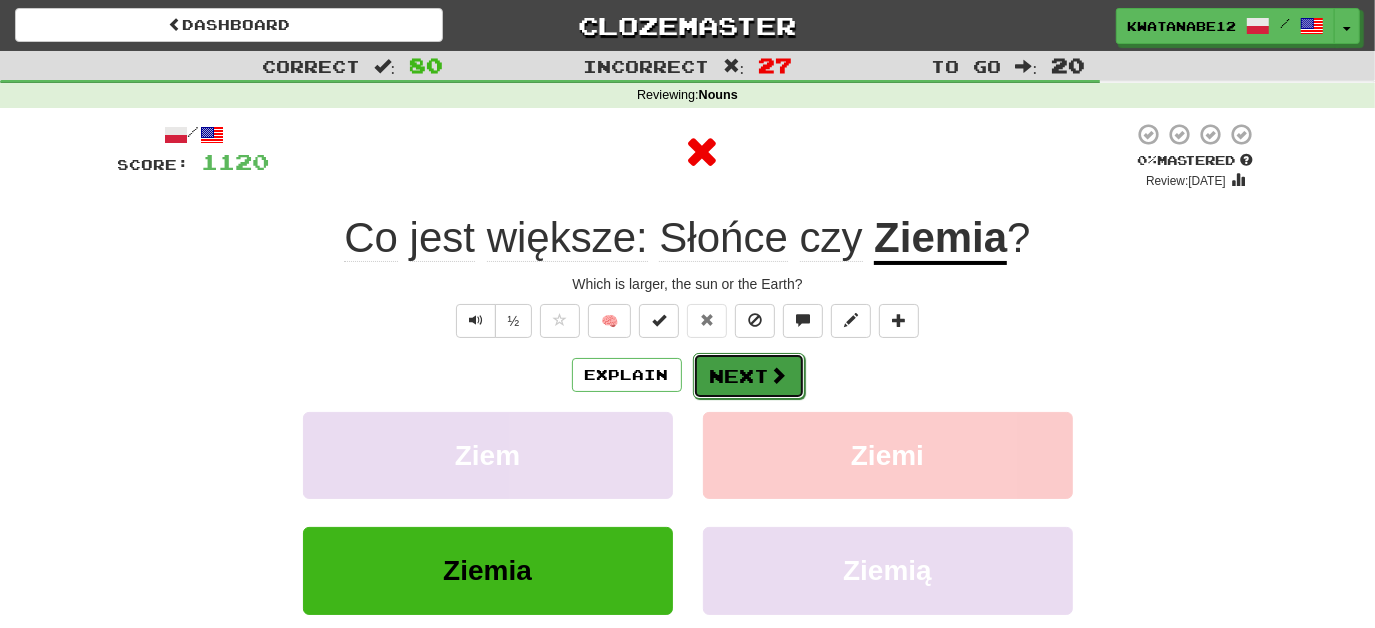 click on "Next" at bounding box center (749, 376) 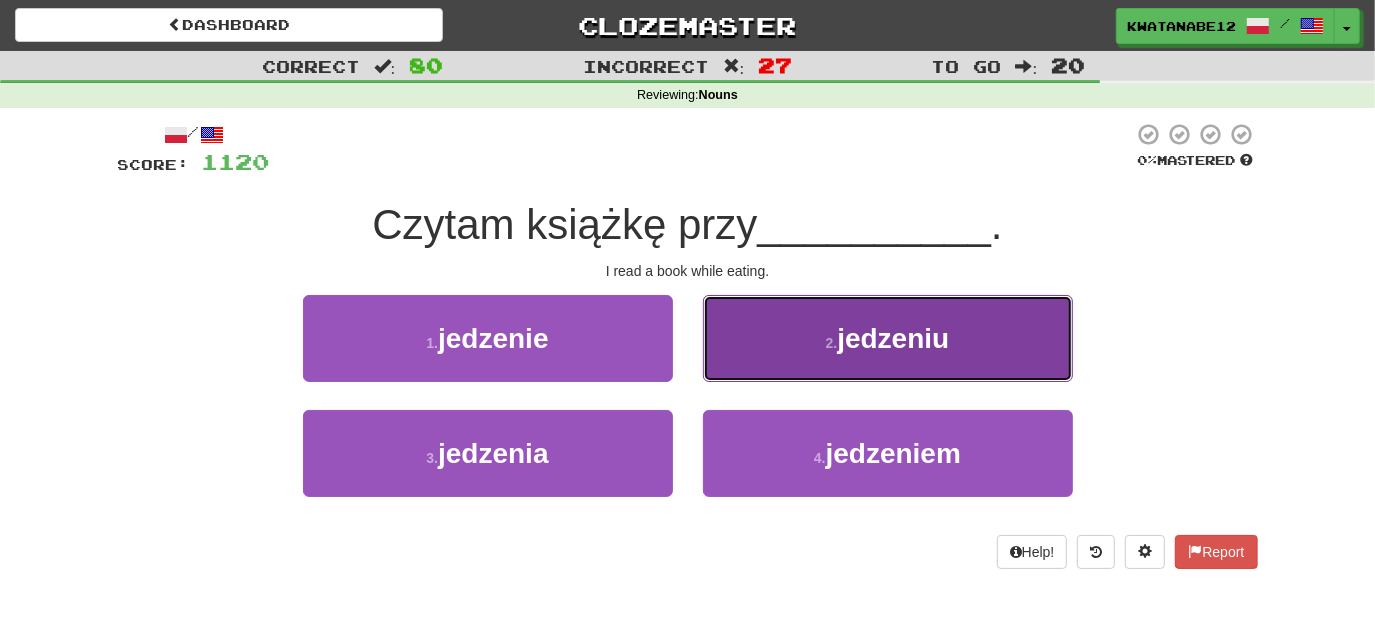 click on "2 .  jedzeniu" at bounding box center [888, 338] 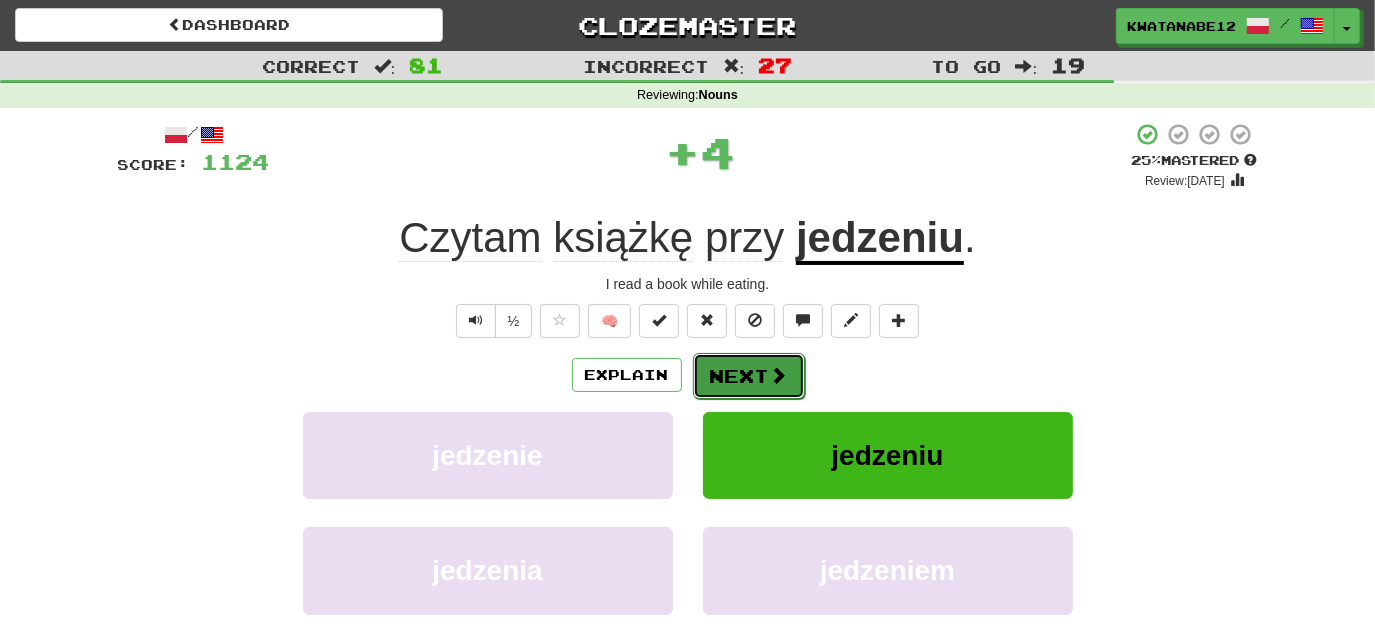 click on "Next" at bounding box center [749, 376] 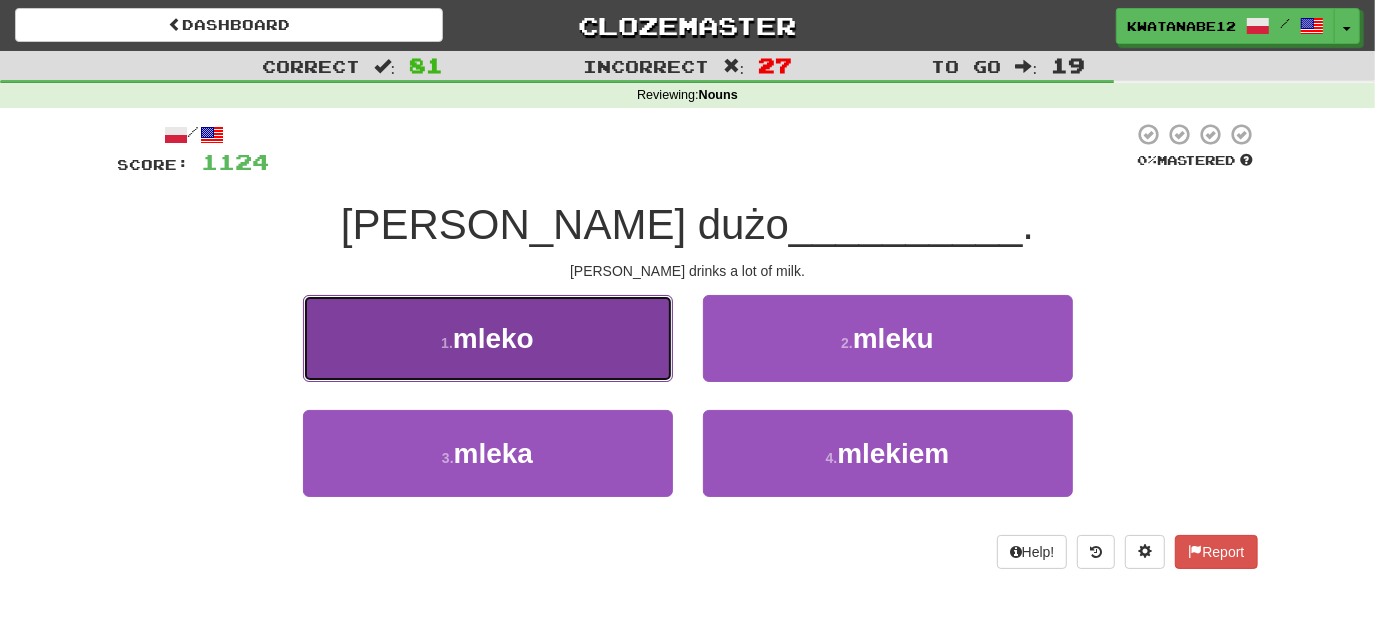 click on "1 .  mleko" at bounding box center (488, 338) 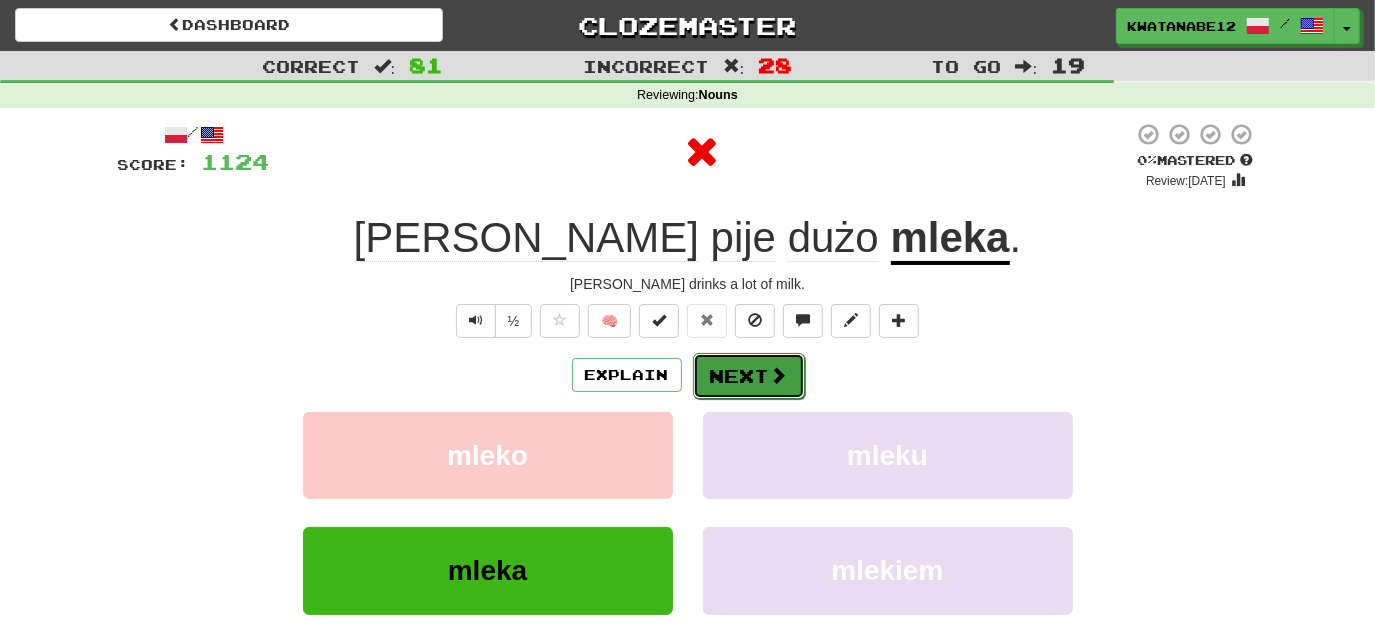 click on "Next" at bounding box center (749, 376) 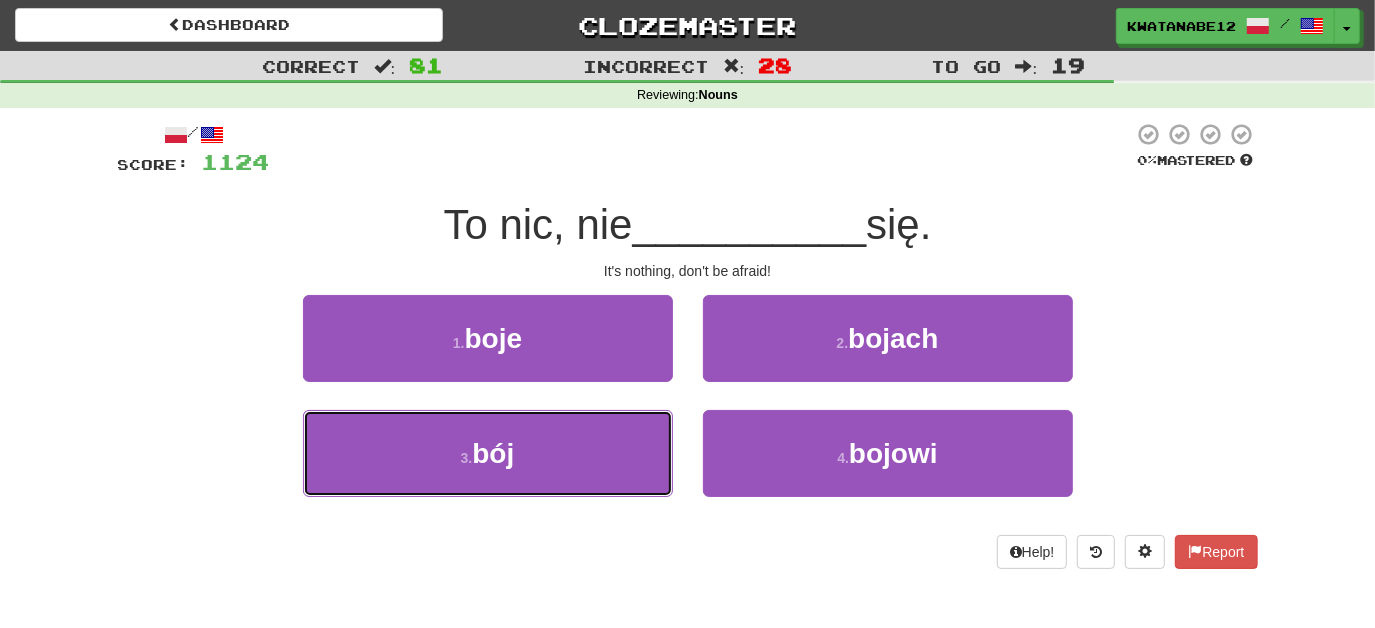 drag, startPoint x: 626, startPoint y: 450, endPoint x: 693, endPoint y: 442, distance: 67.47592 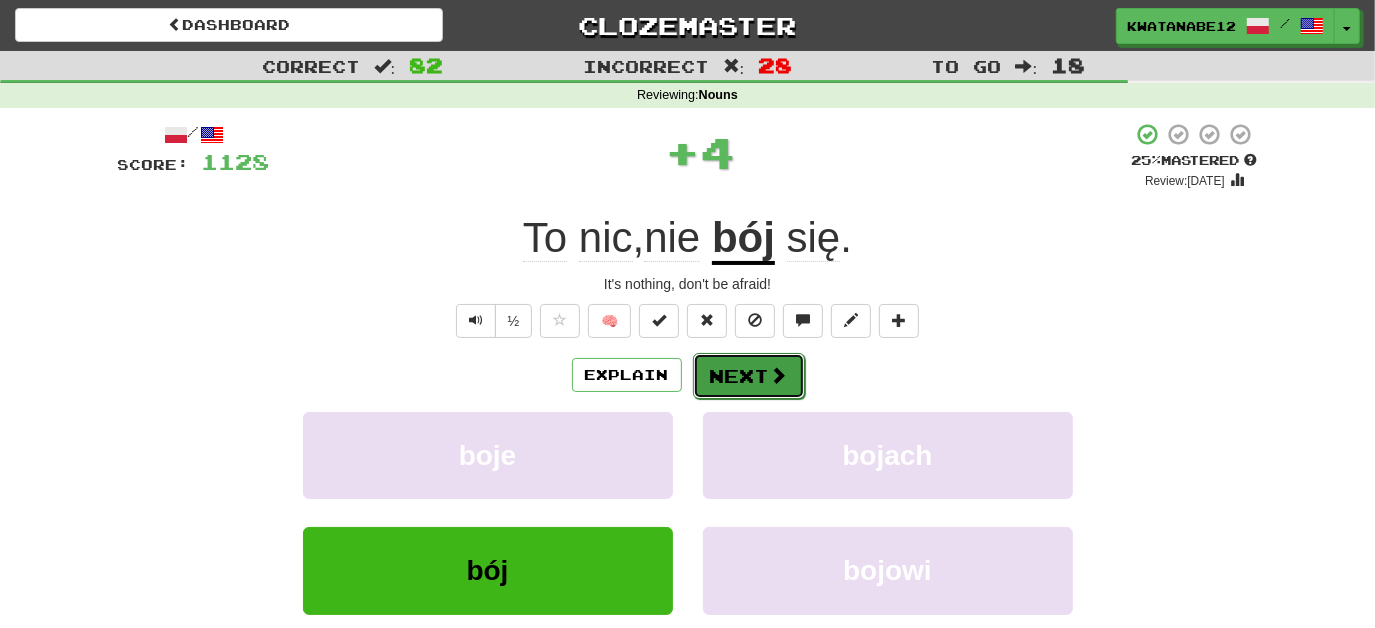 click on "Next" at bounding box center [749, 376] 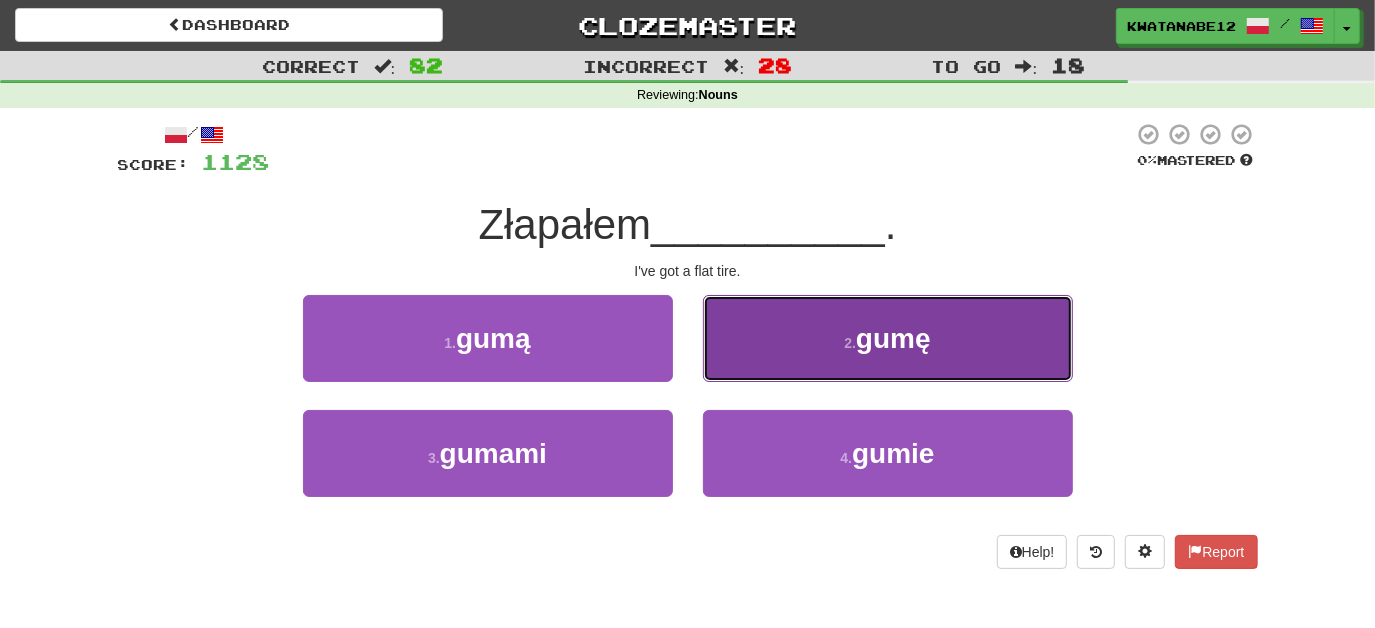 click on "2 .  gumę" at bounding box center [888, 338] 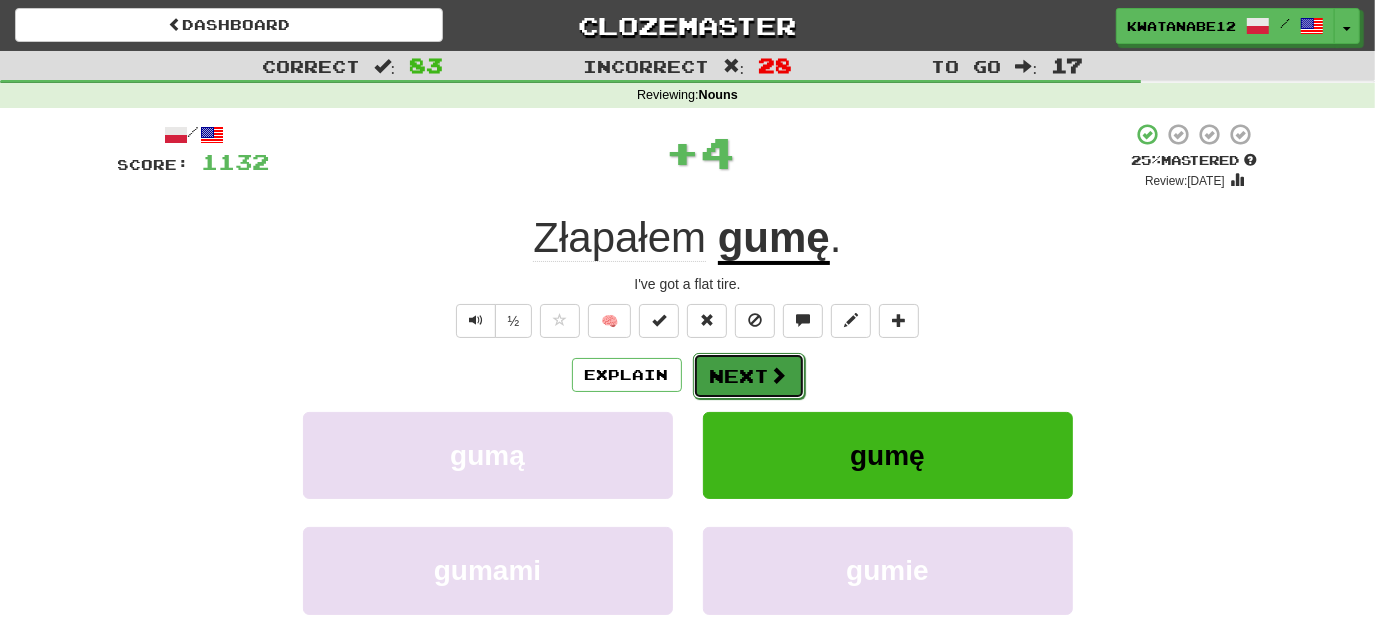 click on "Next" at bounding box center (749, 376) 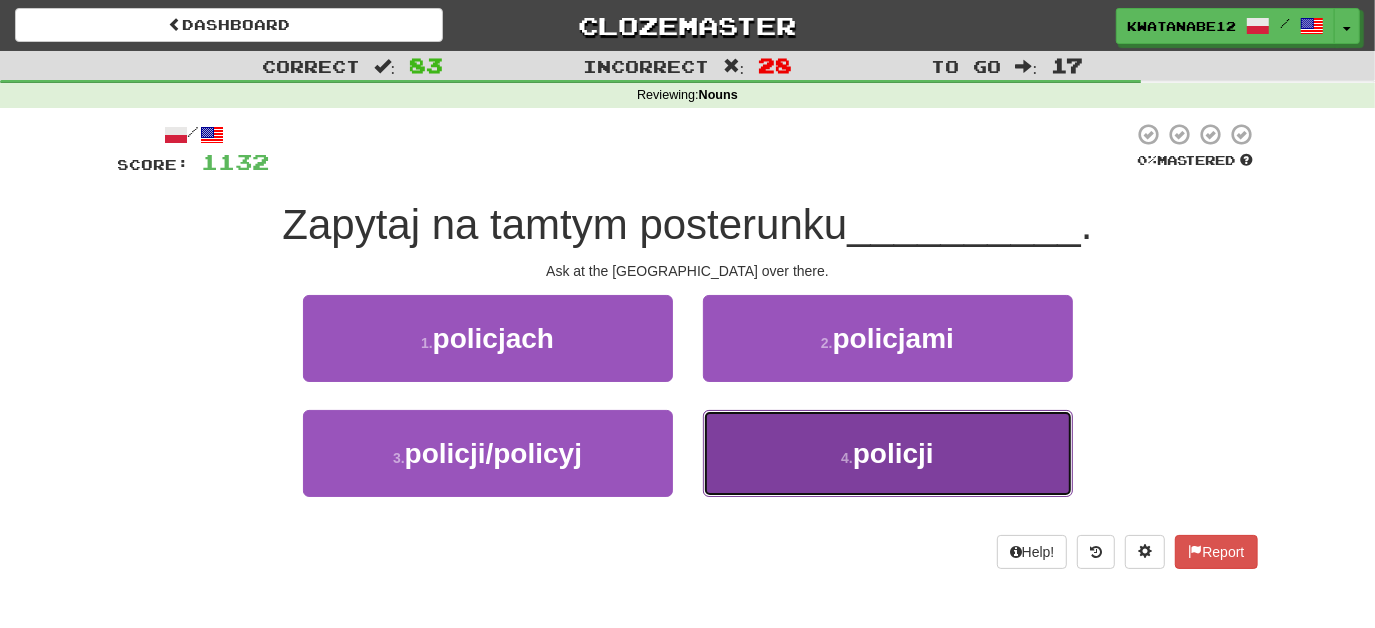 click on "4 .  policji" at bounding box center [888, 453] 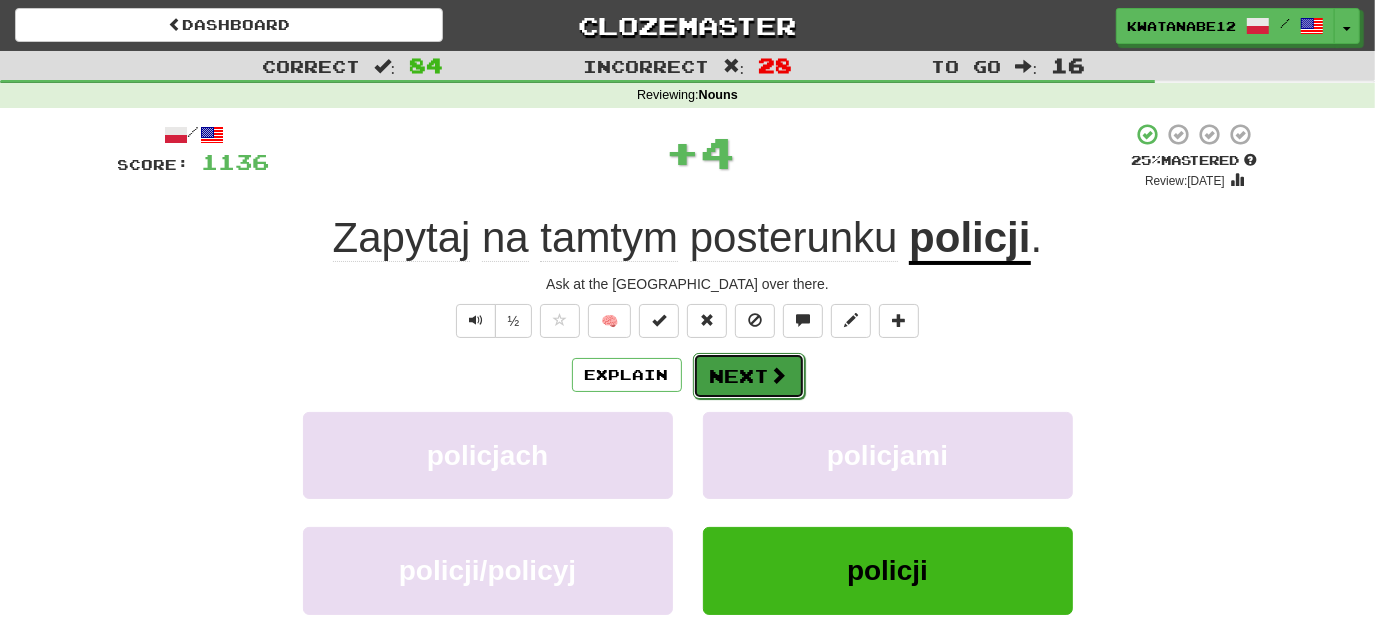 drag, startPoint x: 730, startPoint y: 378, endPoint x: 724, endPoint y: 363, distance: 16.155495 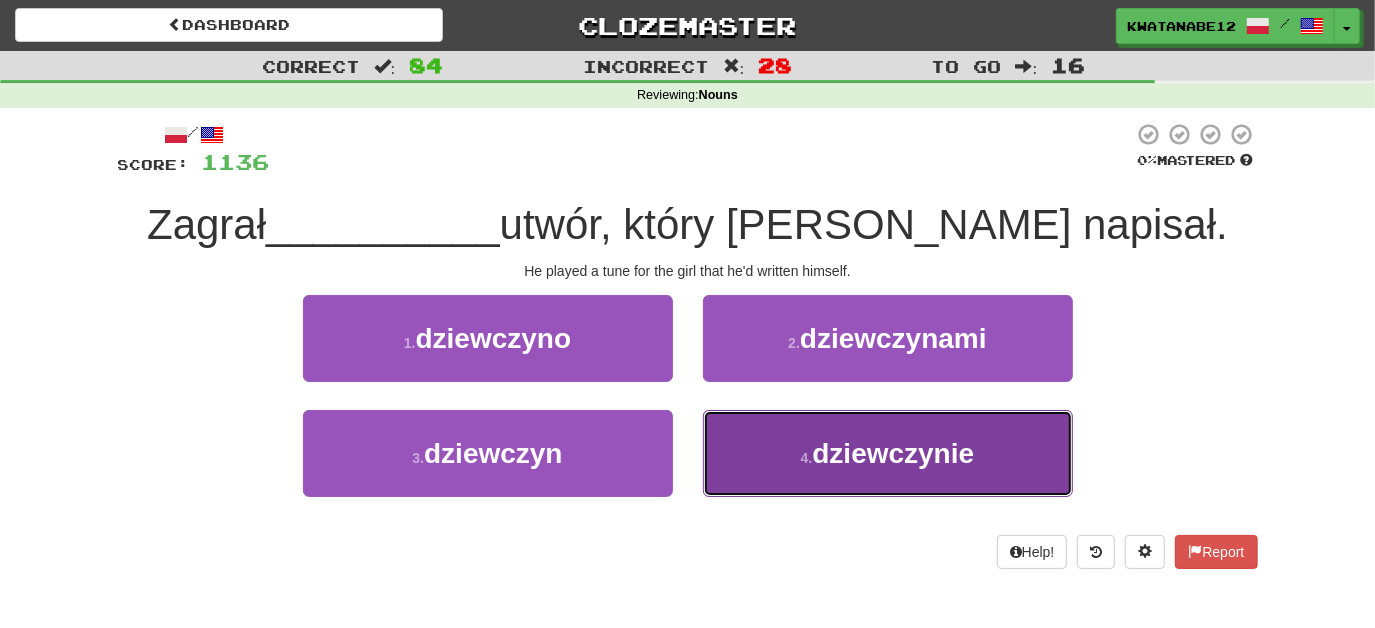 click on "4 .  dziewczynie" at bounding box center [888, 453] 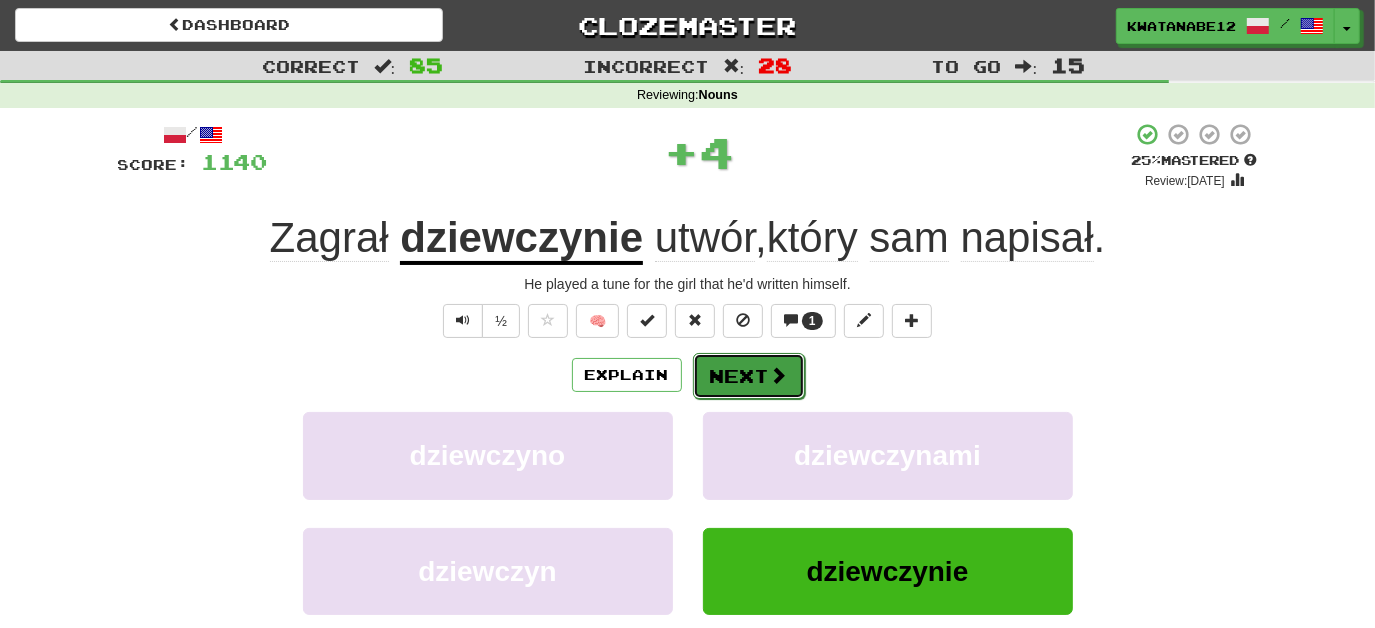 click on "Next" at bounding box center (749, 376) 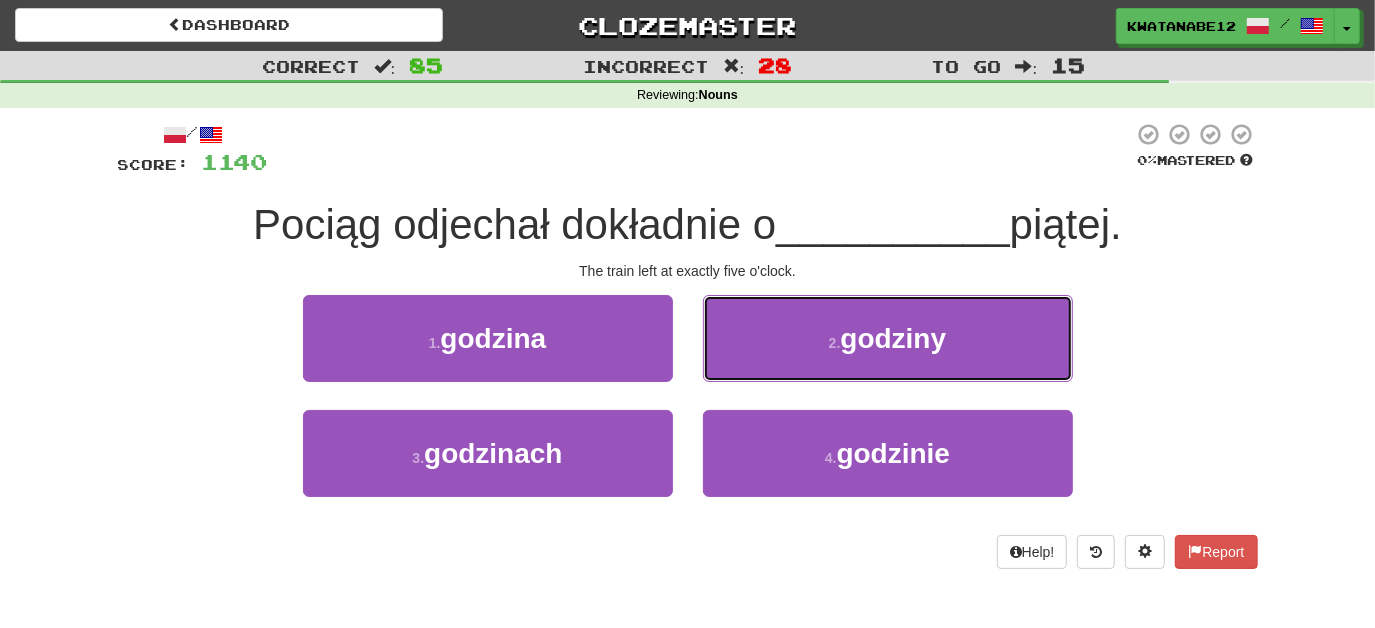 drag, startPoint x: 752, startPoint y: 338, endPoint x: 749, endPoint y: 350, distance: 12.369317 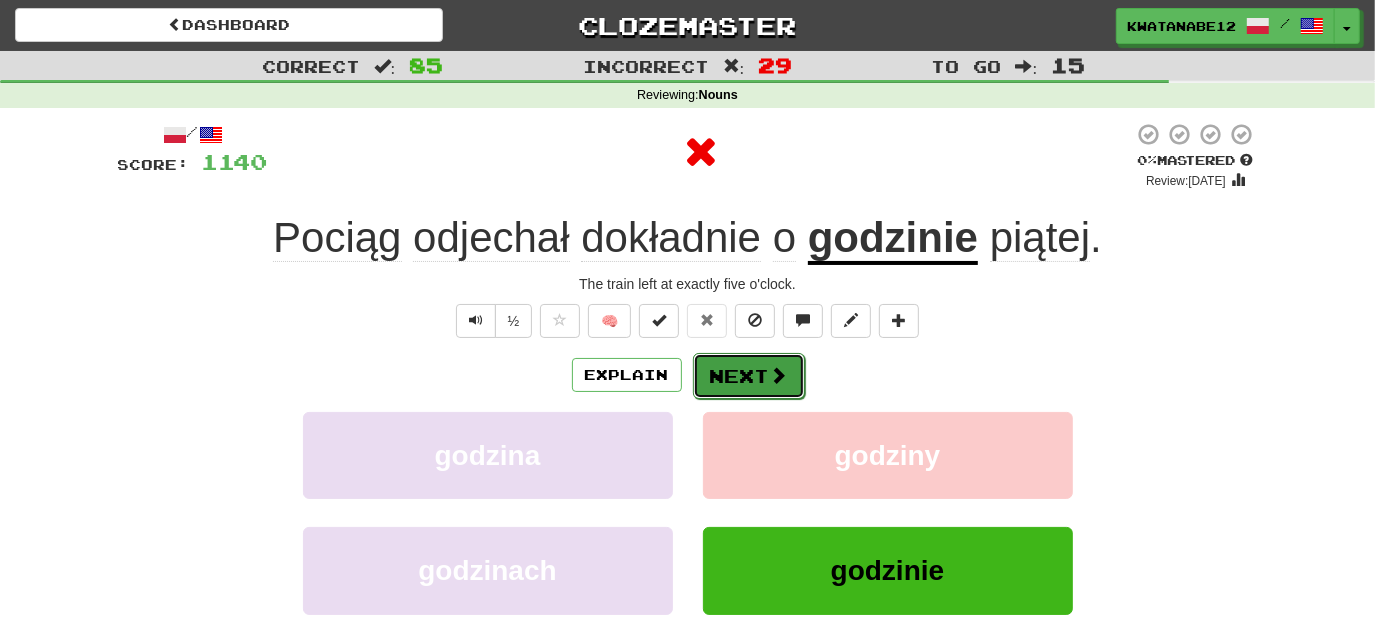 click on "Next" at bounding box center [749, 376] 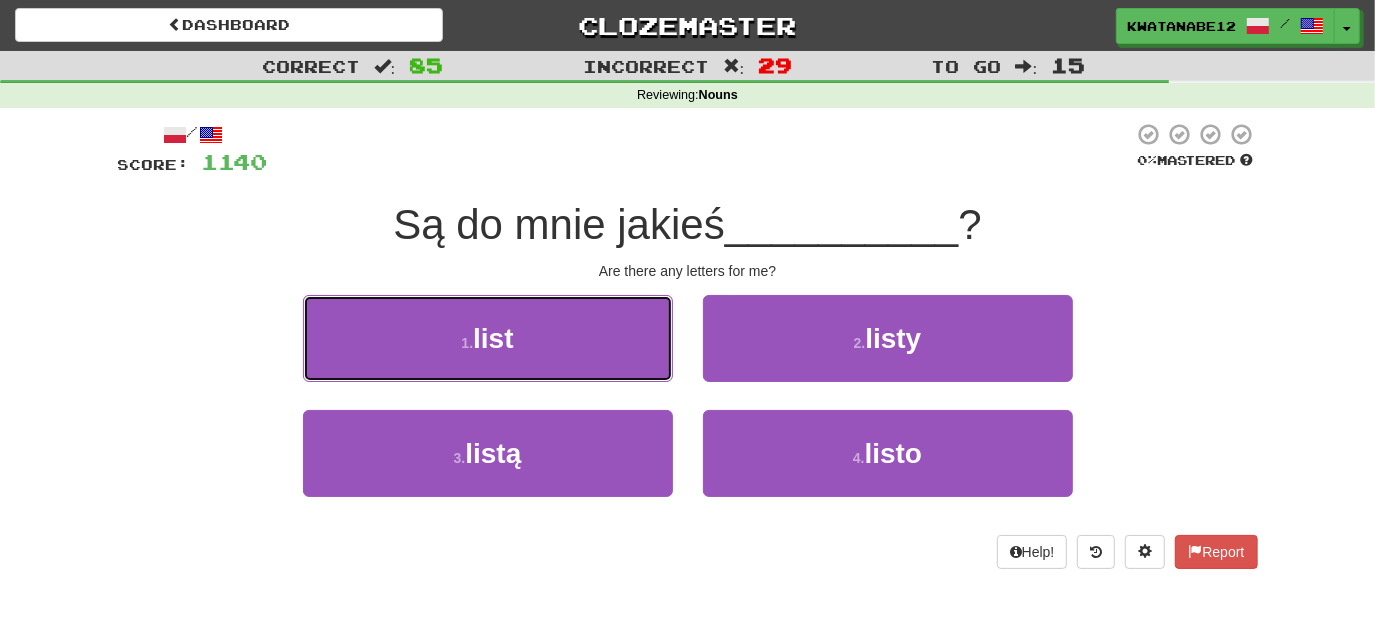 drag, startPoint x: 595, startPoint y: 323, endPoint x: 634, endPoint y: 348, distance: 46.32494 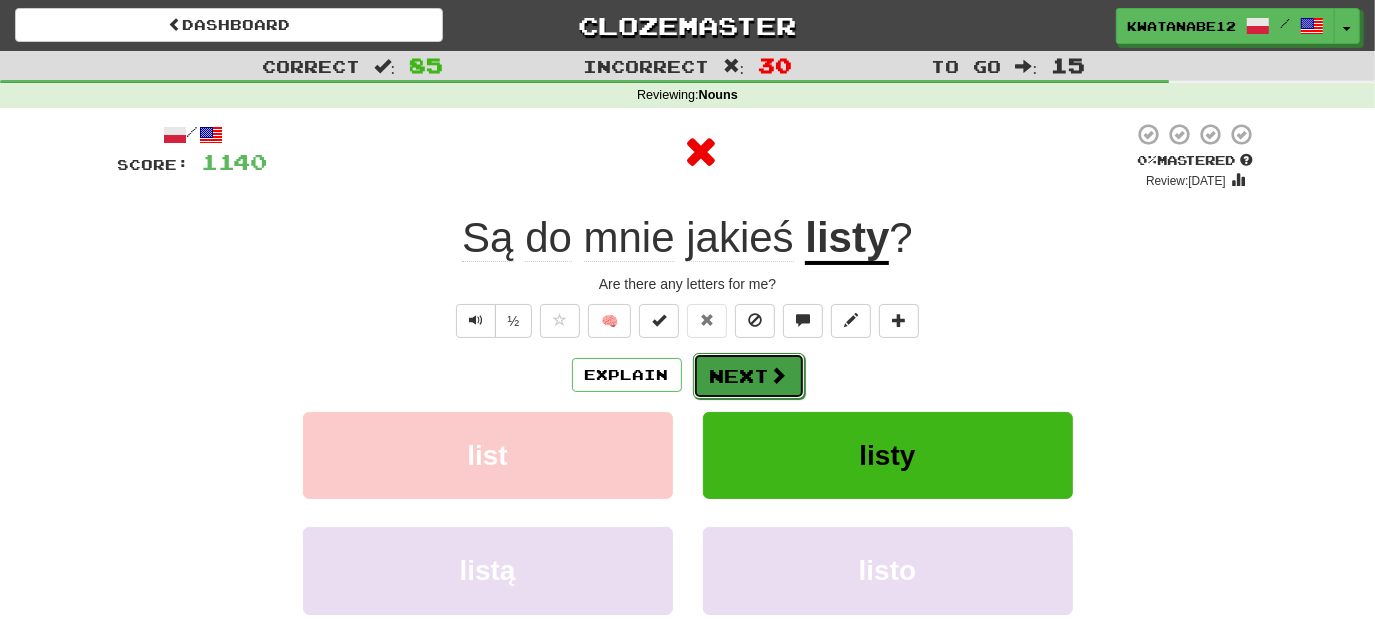 click on "Next" at bounding box center (749, 376) 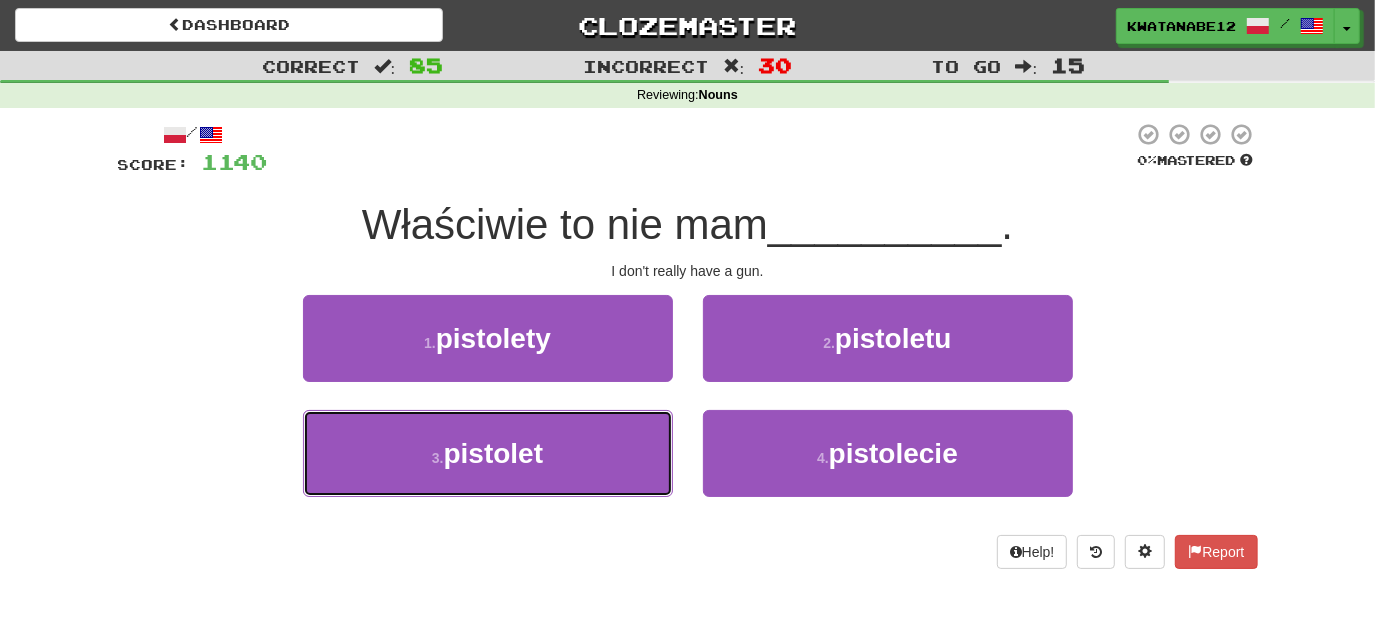 drag, startPoint x: 613, startPoint y: 437, endPoint x: 715, endPoint y: 401, distance: 108.16654 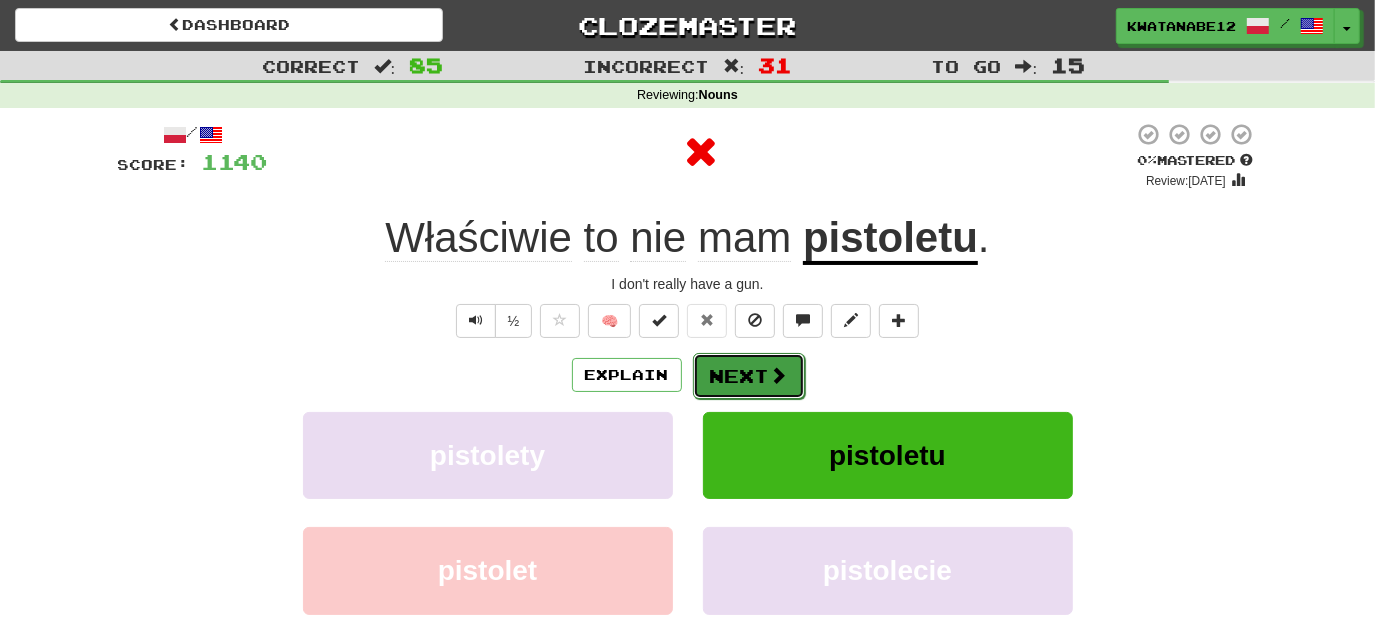 click on "Next" at bounding box center (749, 376) 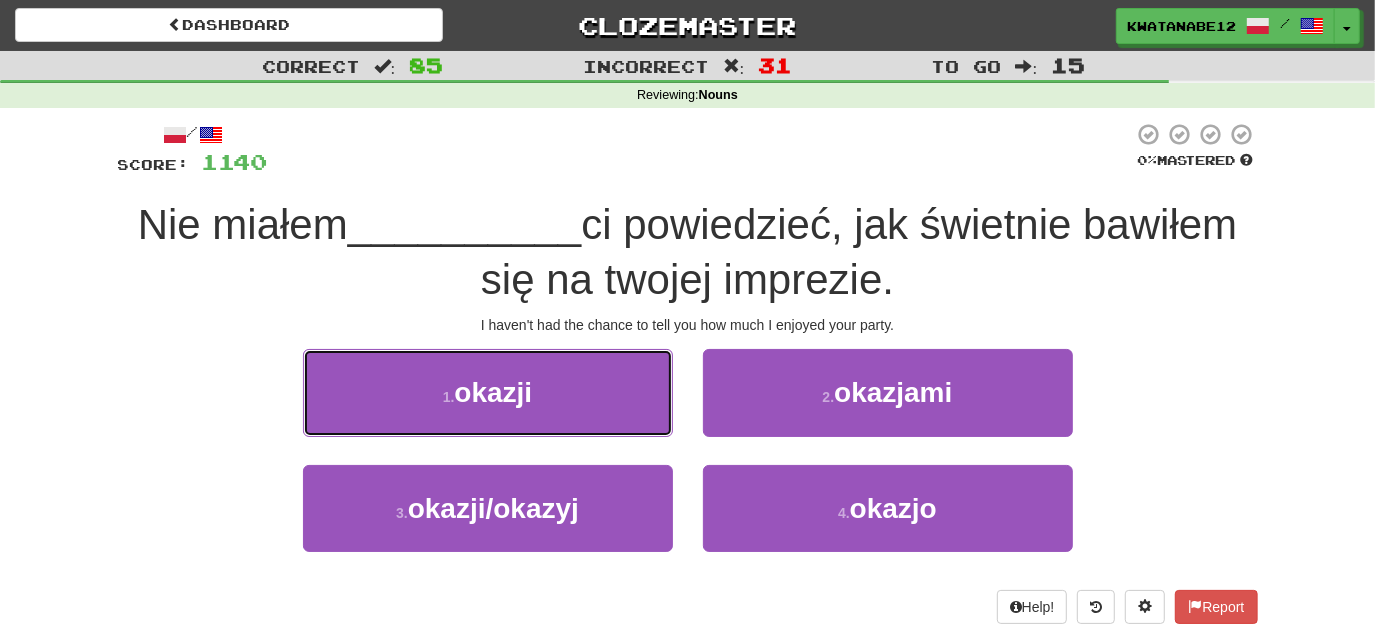 drag, startPoint x: 640, startPoint y: 380, endPoint x: 664, endPoint y: 394, distance: 27.784887 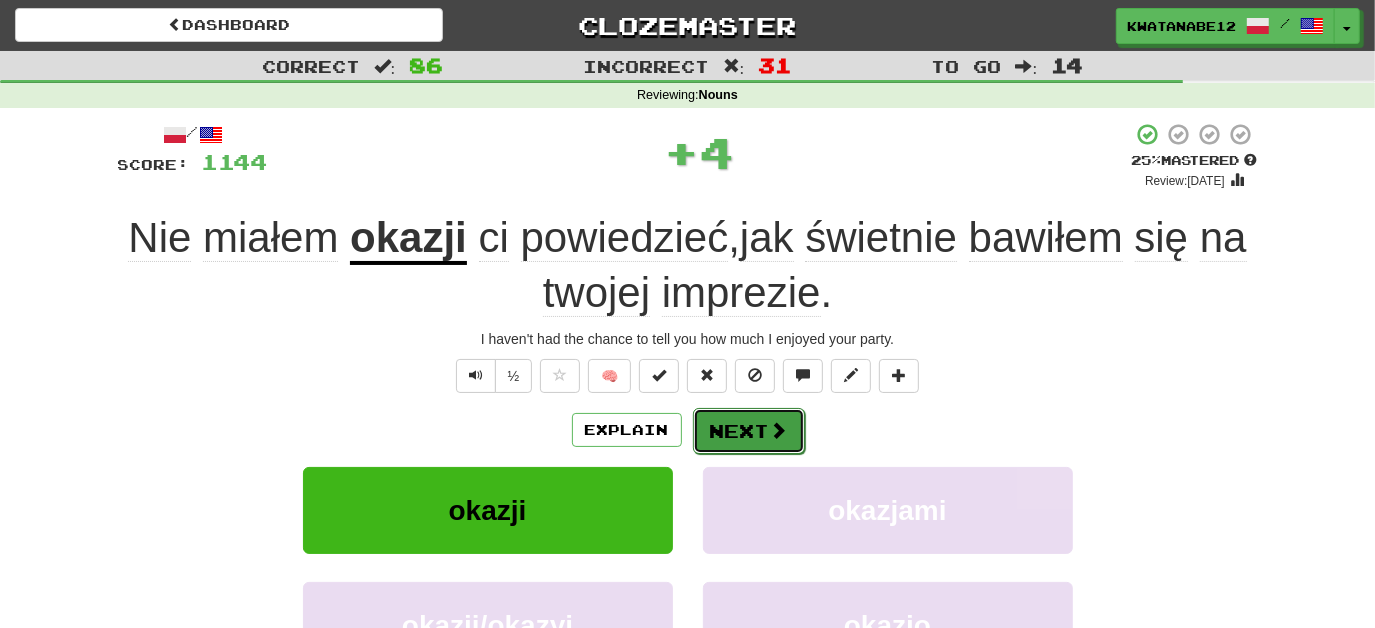 click on "Next" at bounding box center [749, 431] 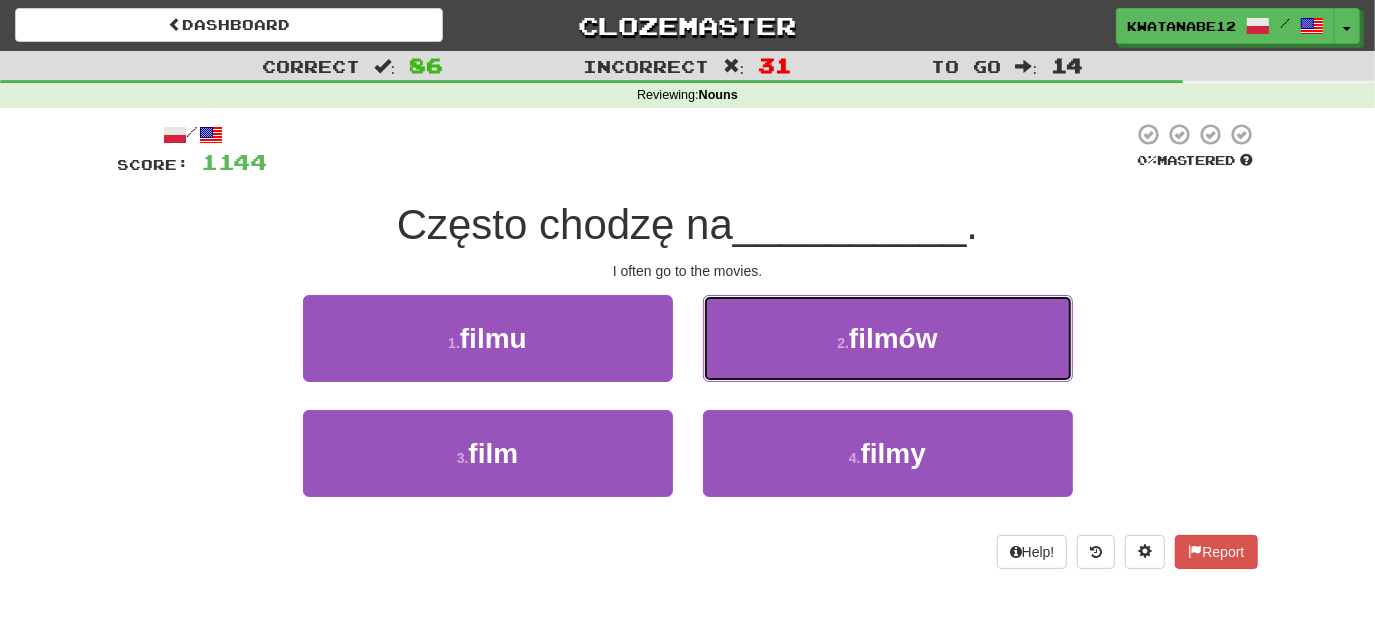 click on "2 .  filmów" at bounding box center [888, 338] 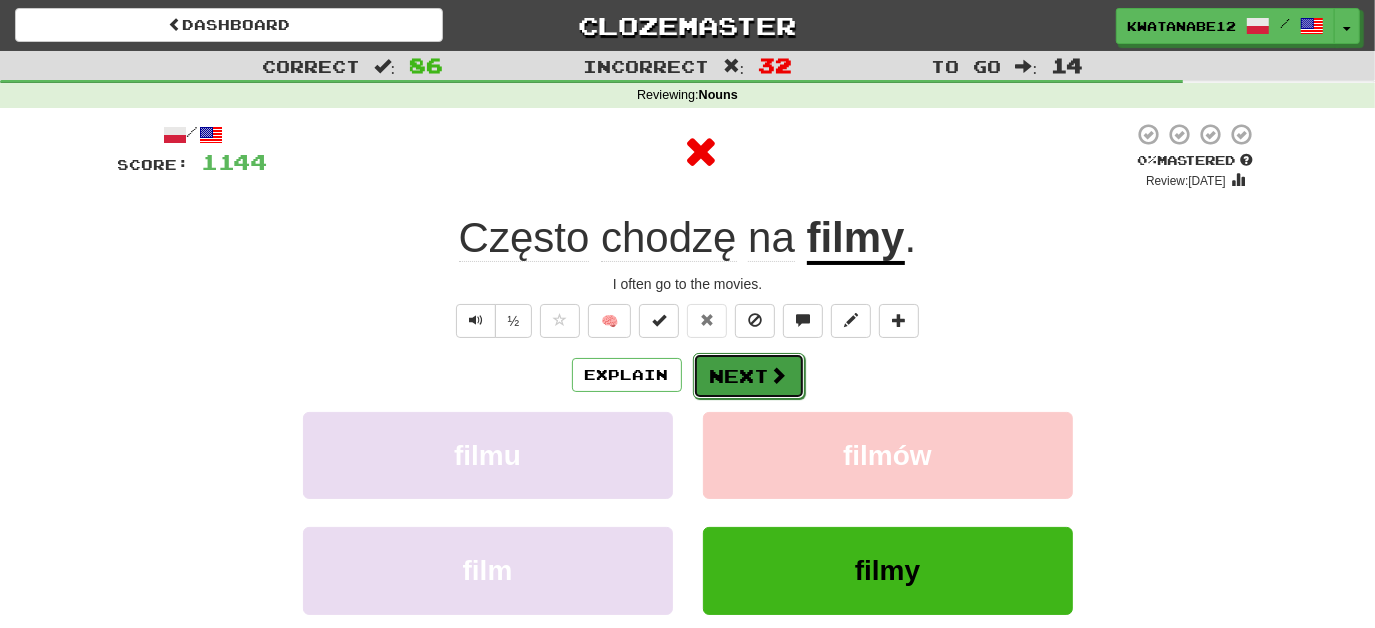 click on "Next" at bounding box center [749, 376] 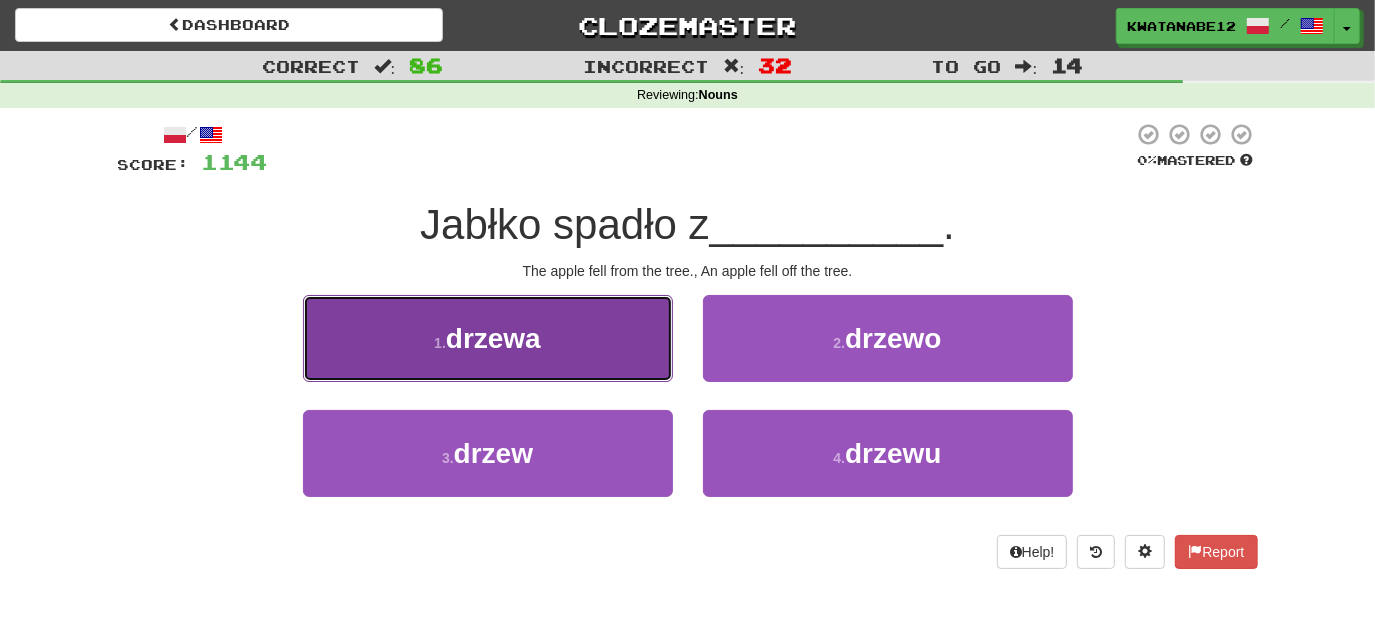 drag, startPoint x: 593, startPoint y: 300, endPoint x: 621, endPoint y: 351, distance: 58.18075 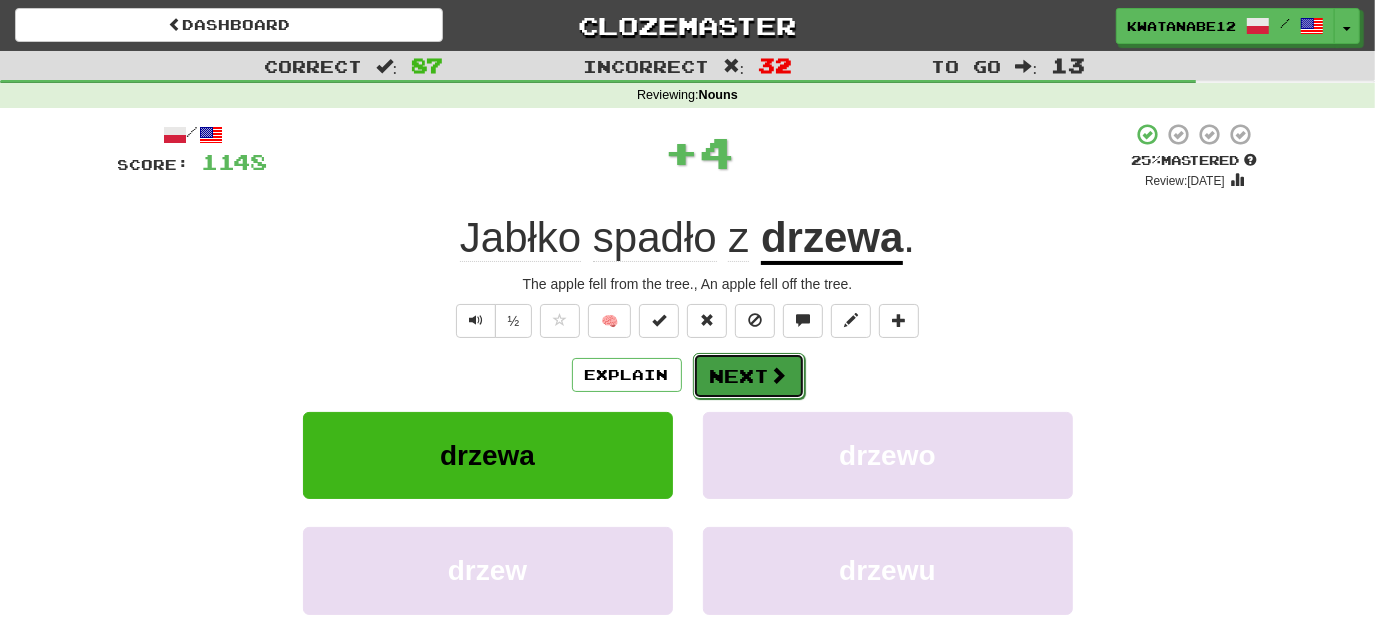 click on "Next" at bounding box center [749, 376] 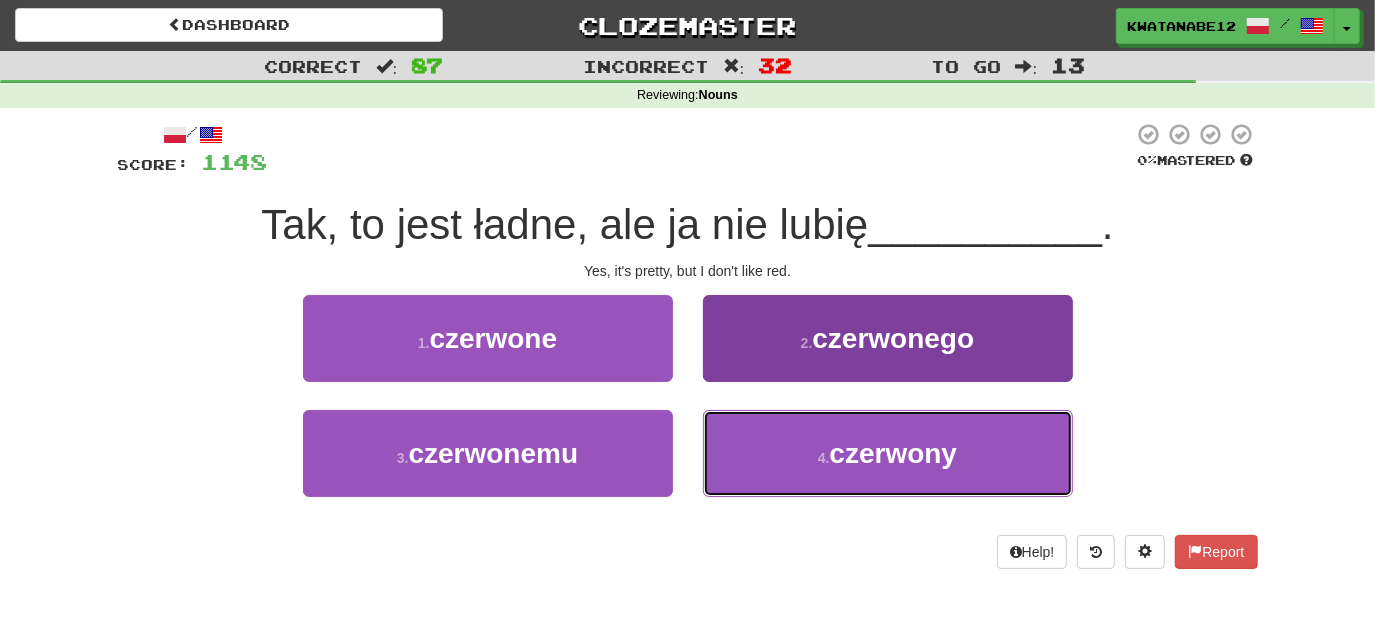 click on "4 .  czerwony" at bounding box center (888, 453) 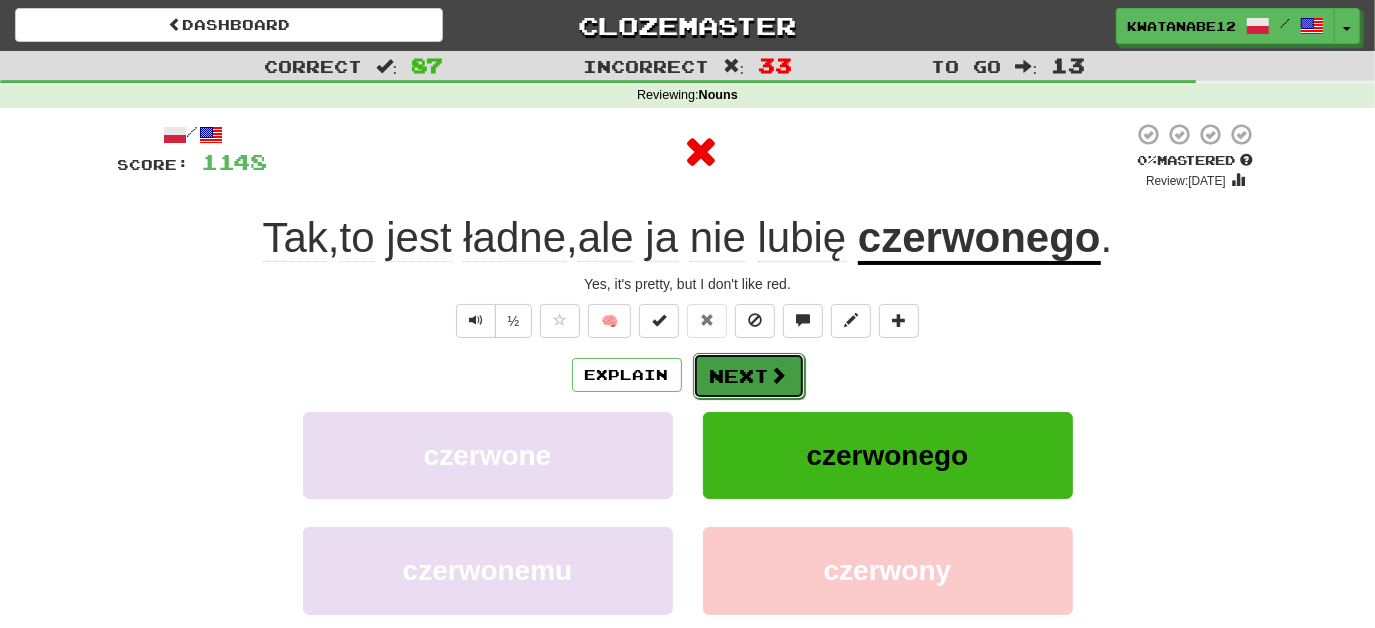 click on "Next" at bounding box center (749, 376) 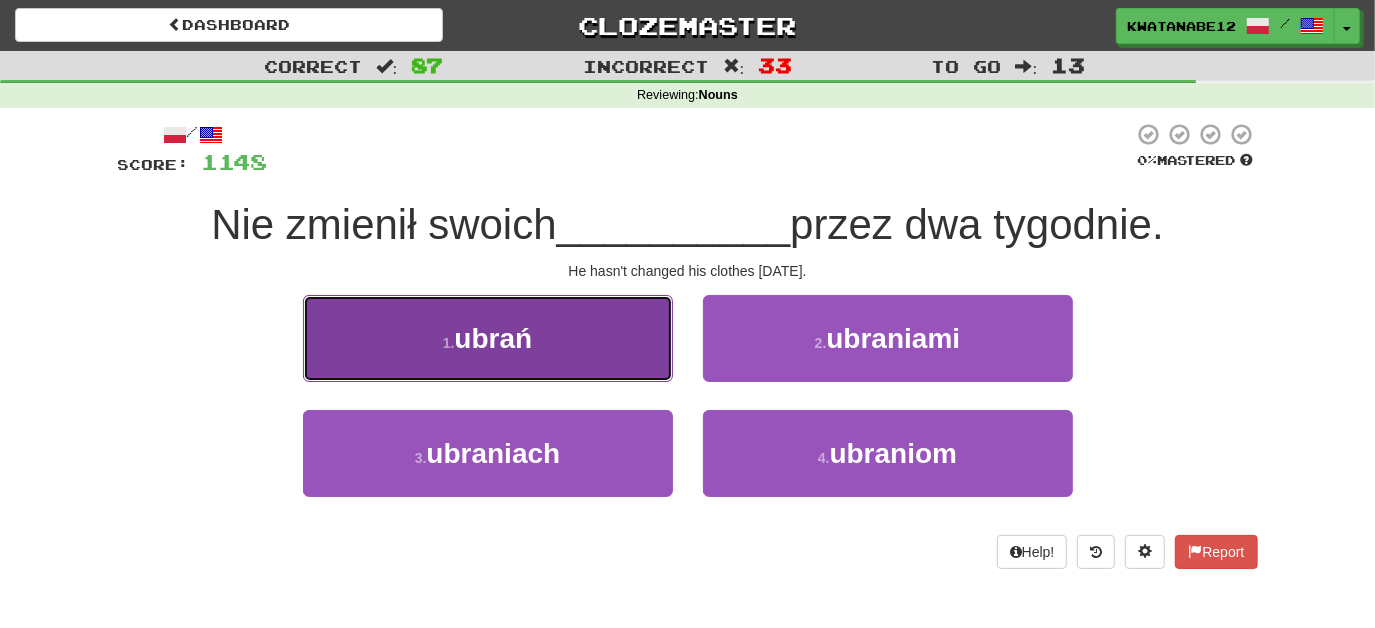 click on "1 .  ubrań" at bounding box center [488, 338] 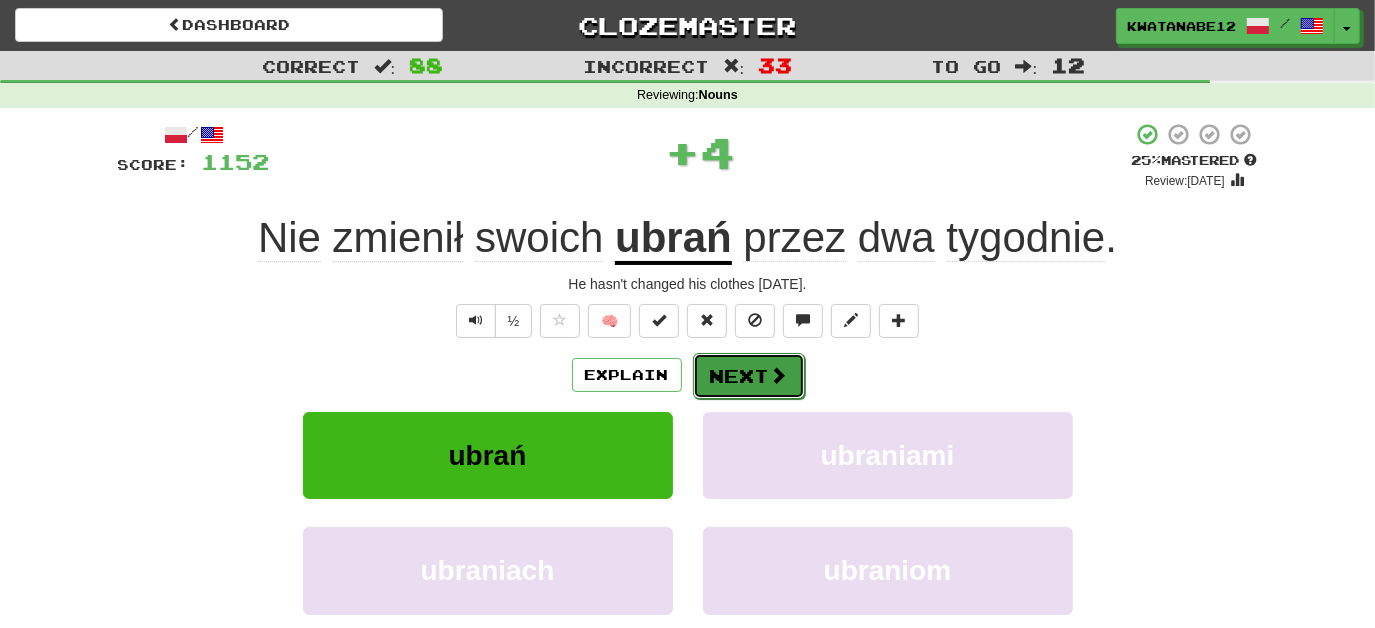 click on "Next" at bounding box center (749, 376) 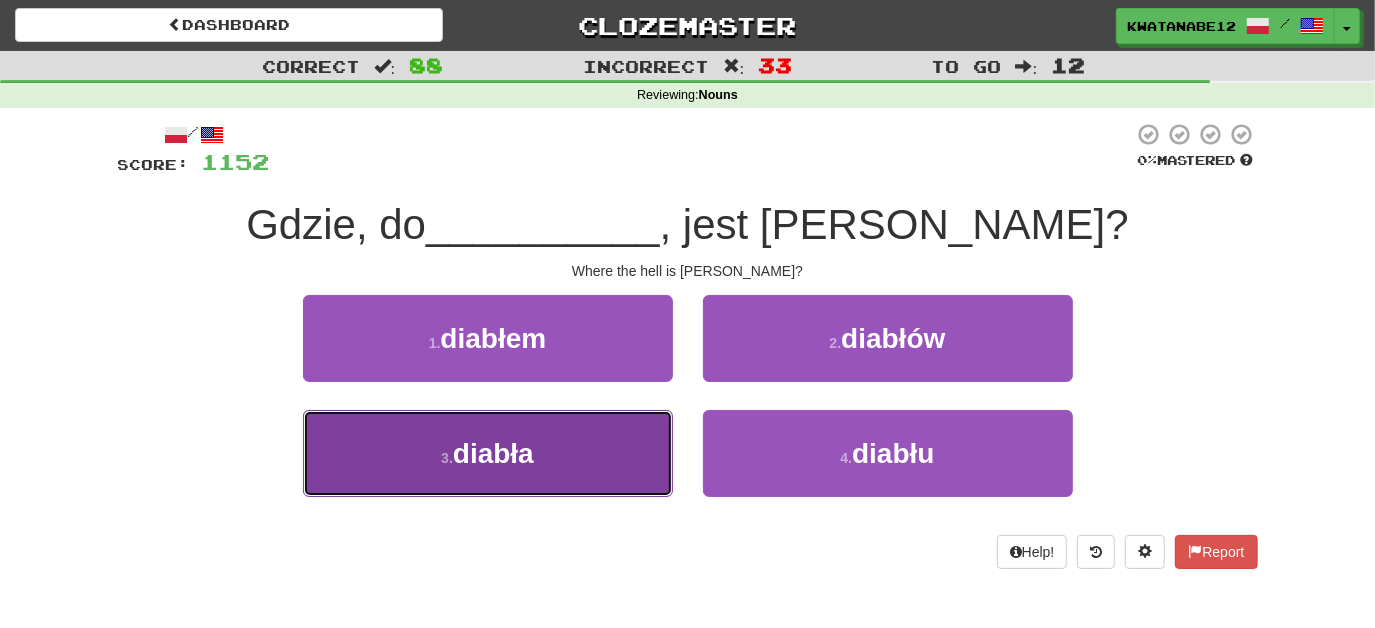 drag, startPoint x: 590, startPoint y: 458, endPoint x: 716, endPoint y: 425, distance: 130.24976 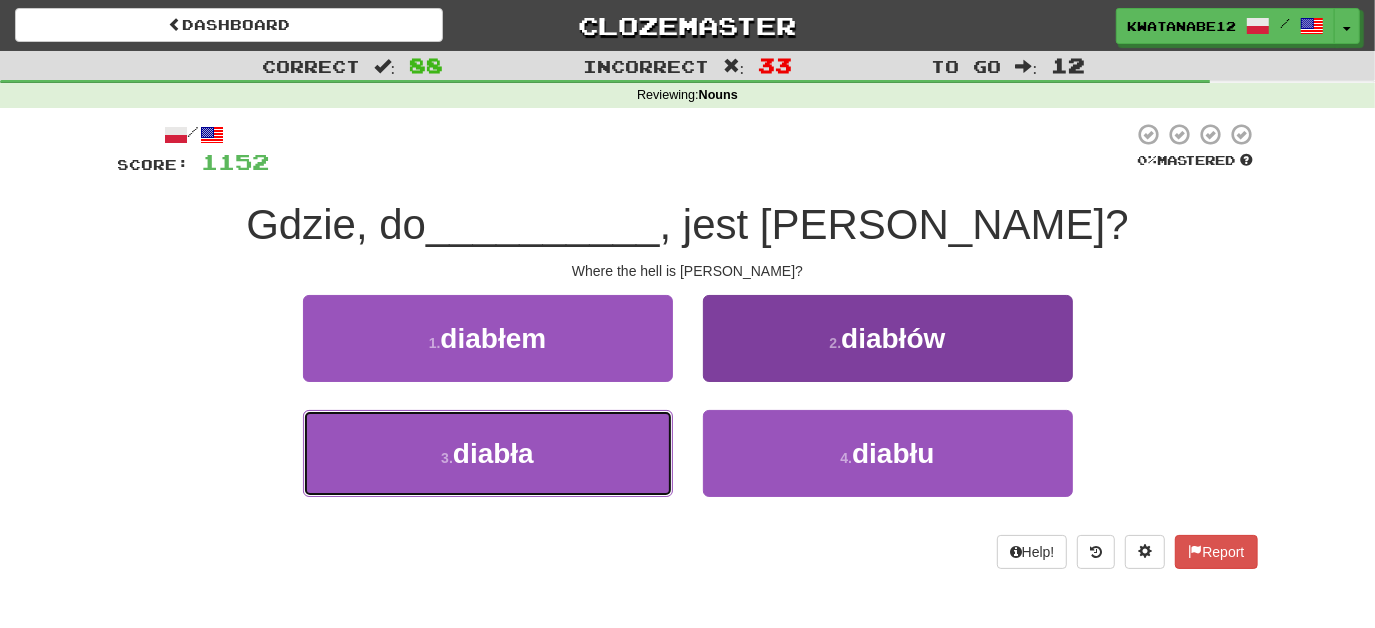 click on "3 .  diabła" at bounding box center [488, 453] 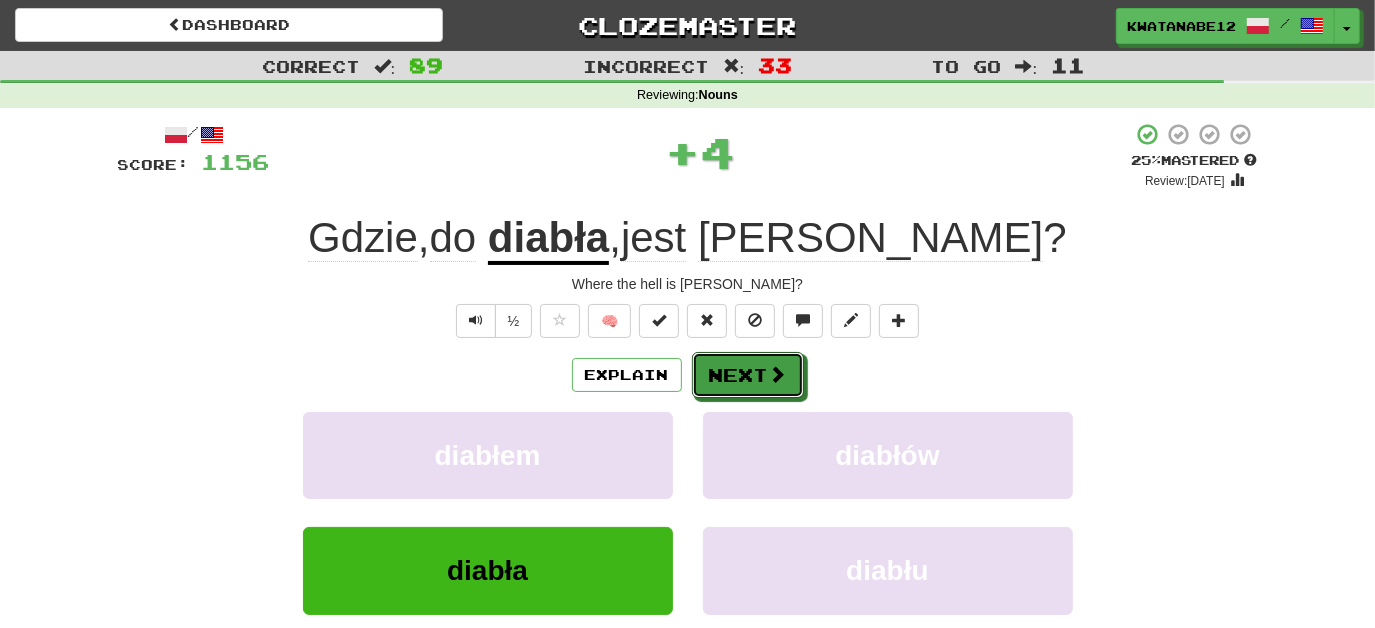 drag, startPoint x: 759, startPoint y: 394, endPoint x: 754, endPoint y: 285, distance: 109.11462 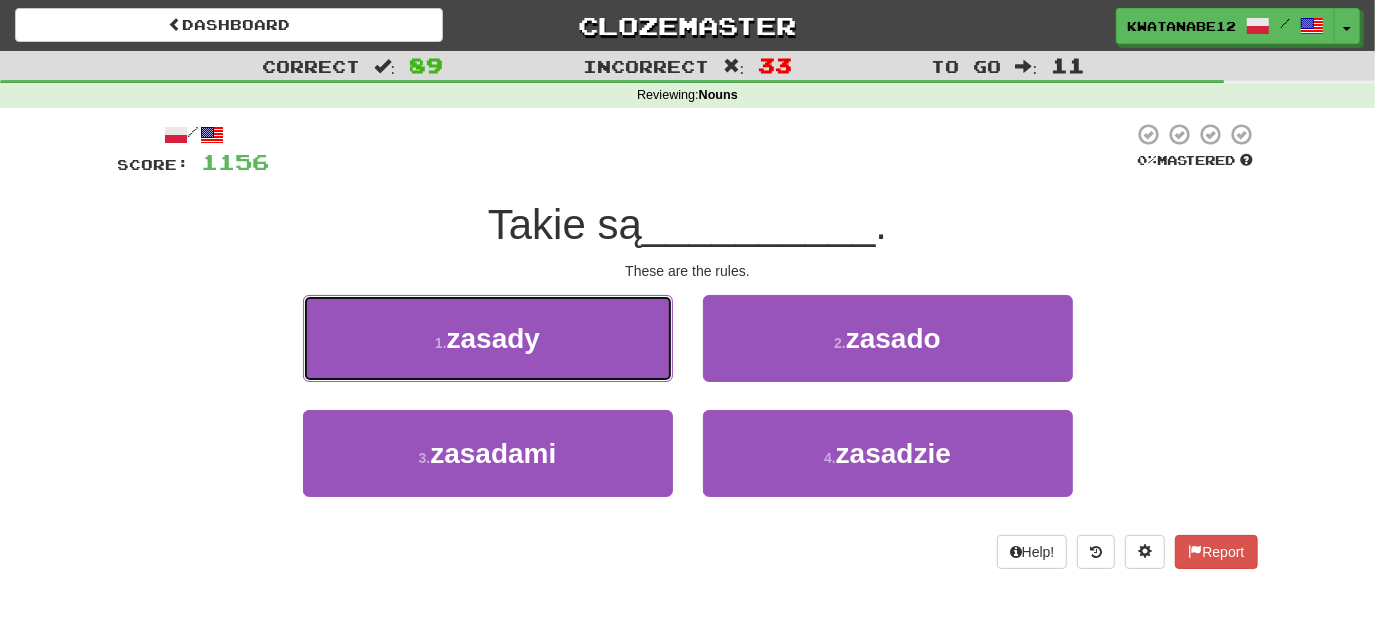 drag, startPoint x: 620, startPoint y: 315, endPoint x: 637, endPoint y: 335, distance: 26.24881 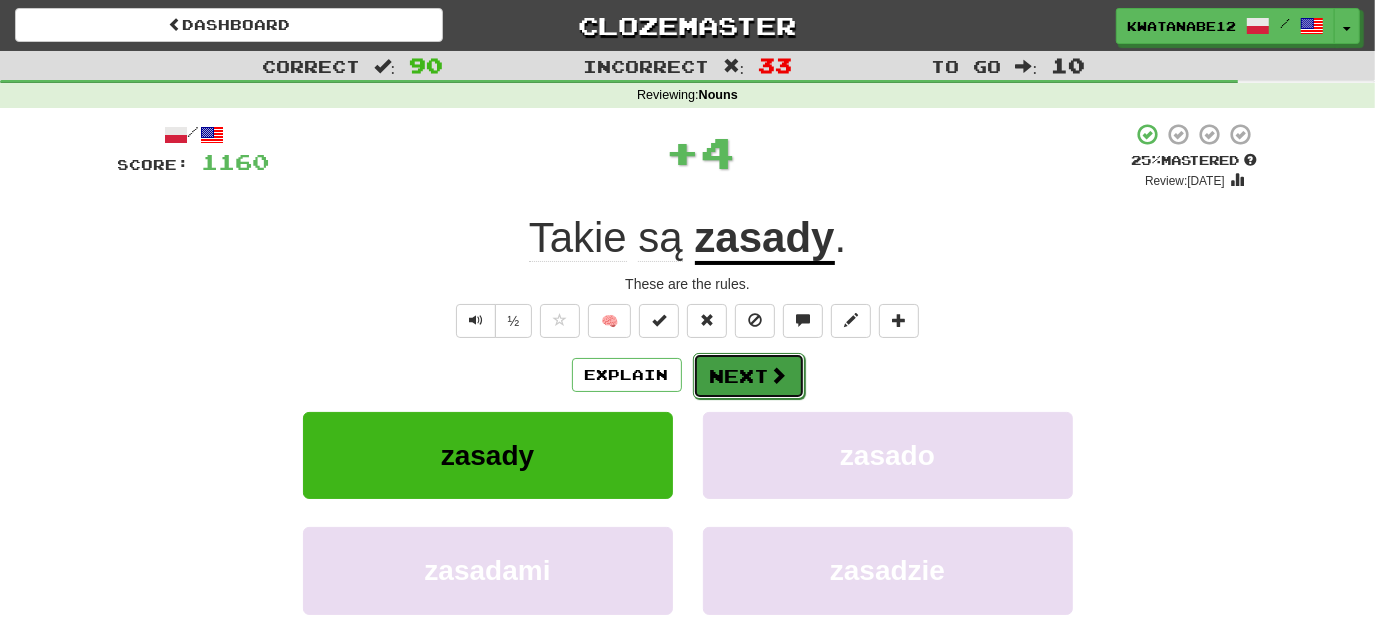 click on "Next" at bounding box center (749, 376) 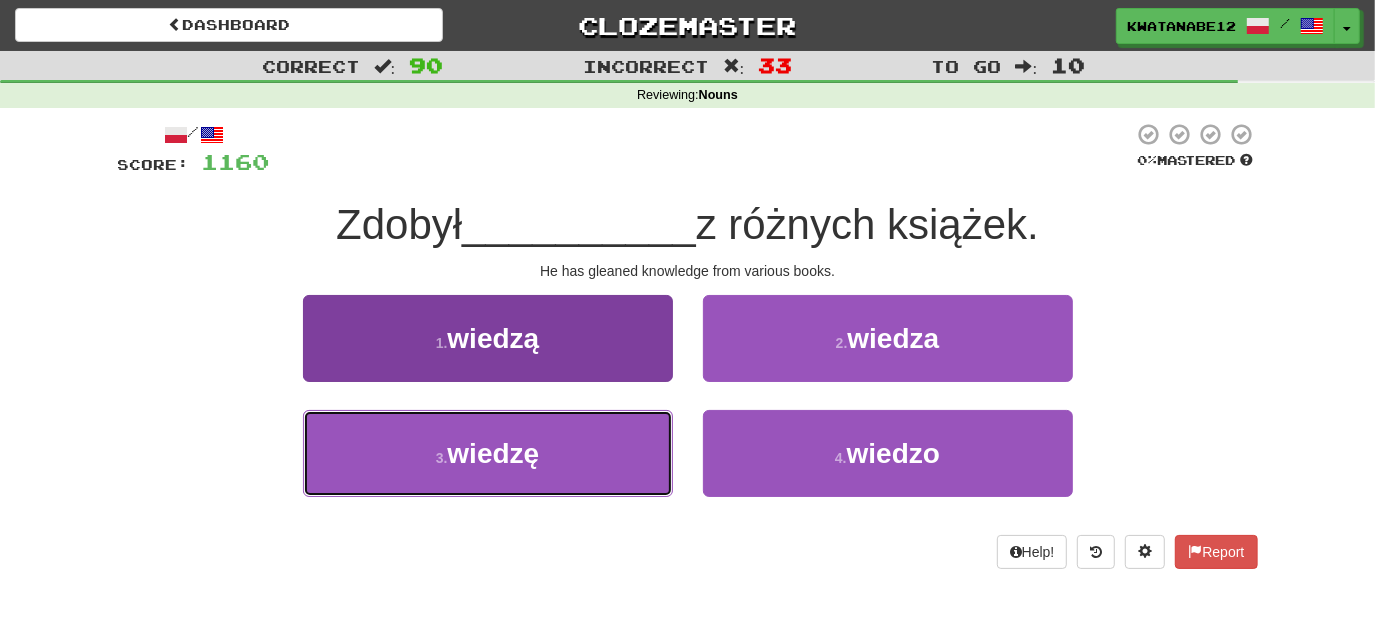 drag, startPoint x: 623, startPoint y: 450, endPoint x: 658, endPoint y: 441, distance: 36.138622 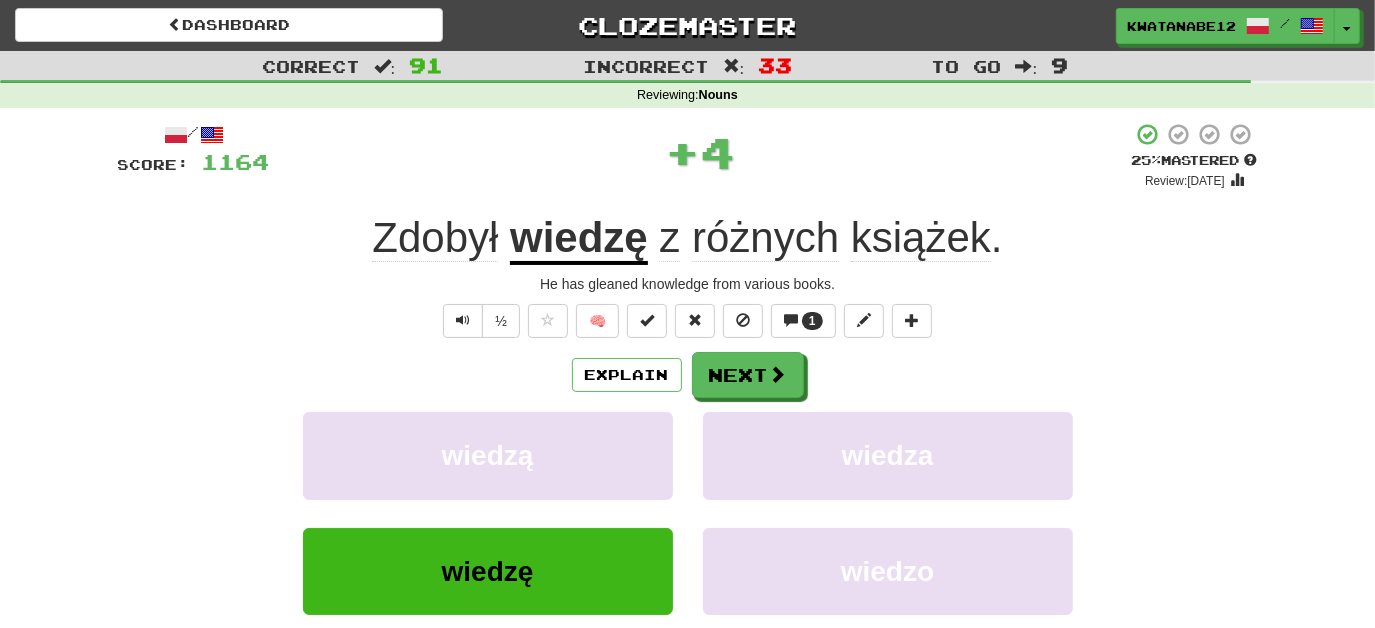 click on "Explain Next wiedzą wiedza wiedzę wiedzo Learn more: wiedzą wiedza wiedzę wiedzo" at bounding box center [688, 512] 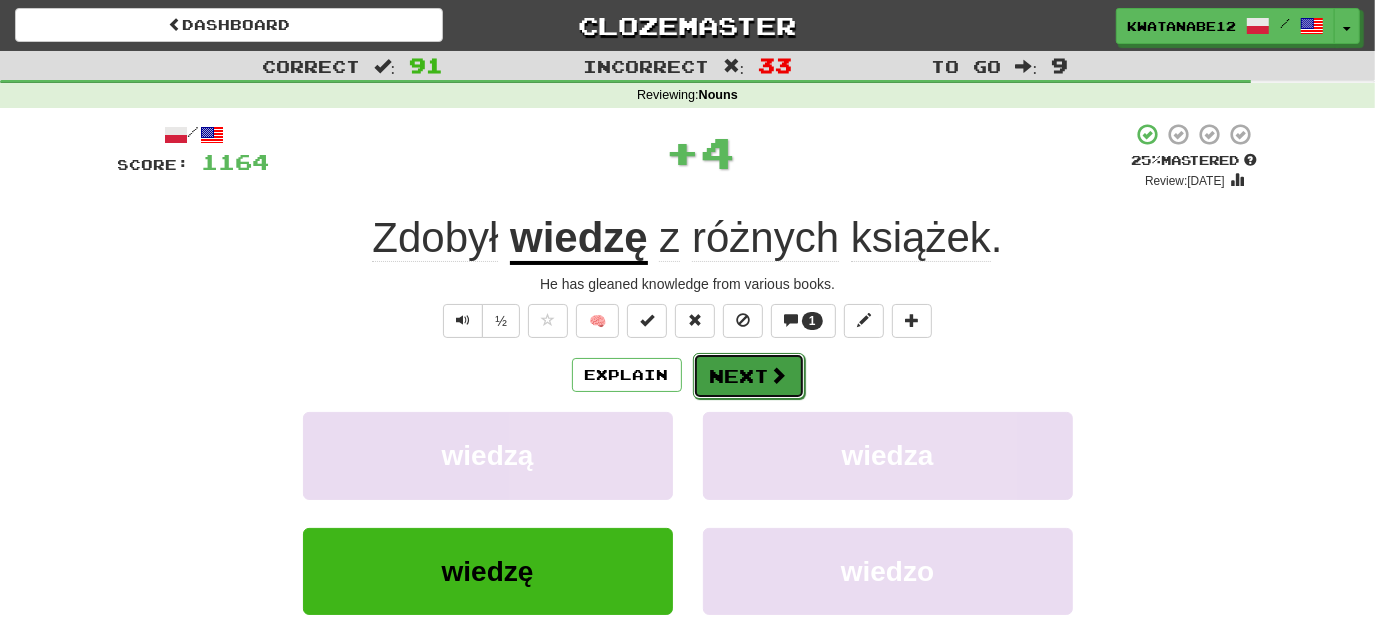 click on "Next" at bounding box center [749, 376] 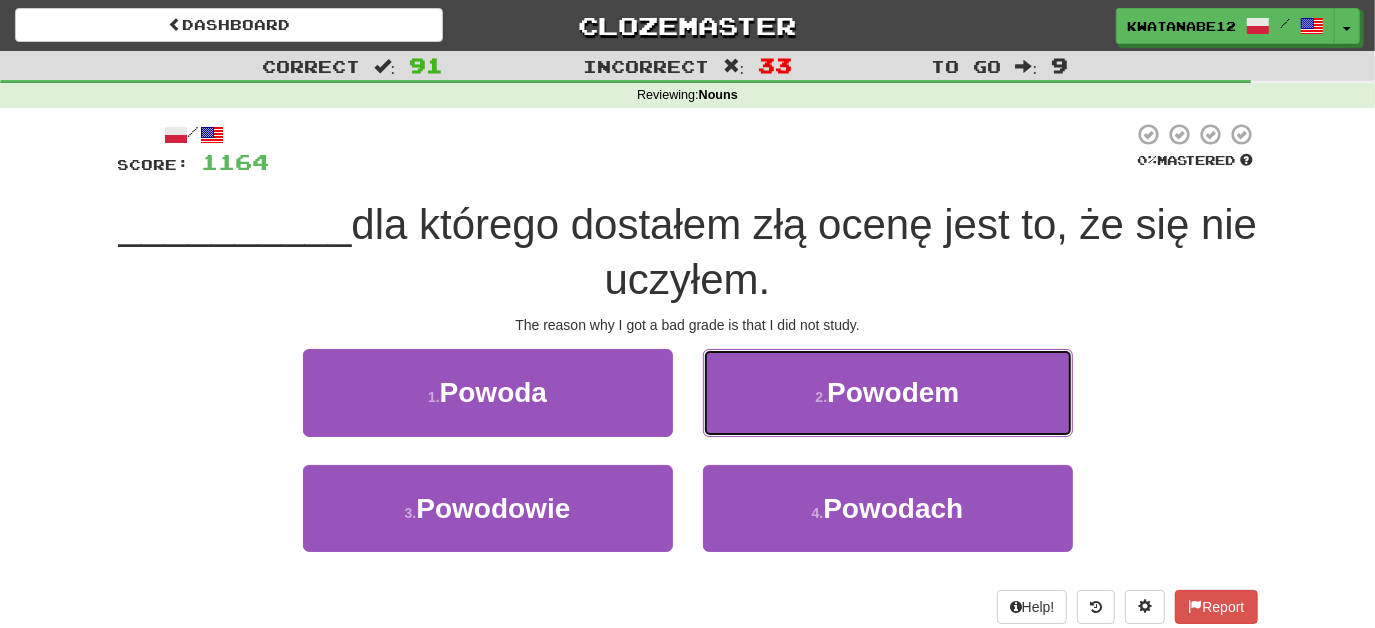 click on "2 .  Powodem" at bounding box center [888, 392] 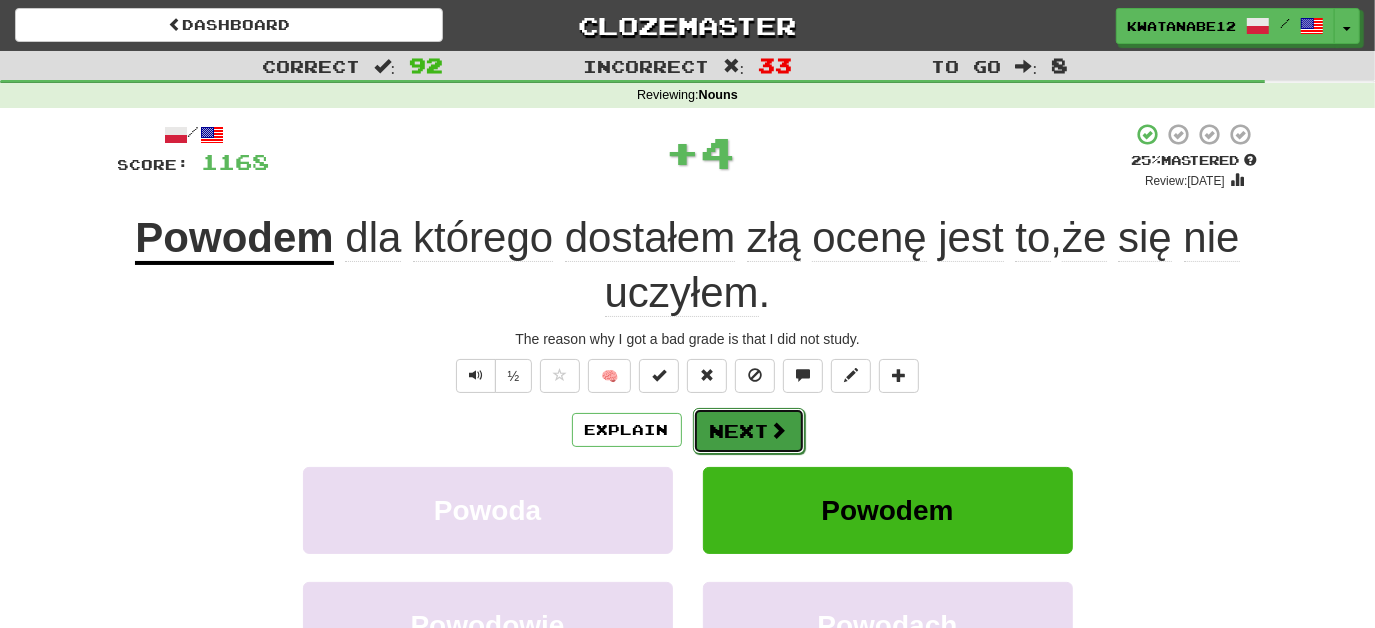 click on "Next" at bounding box center [749, 431] 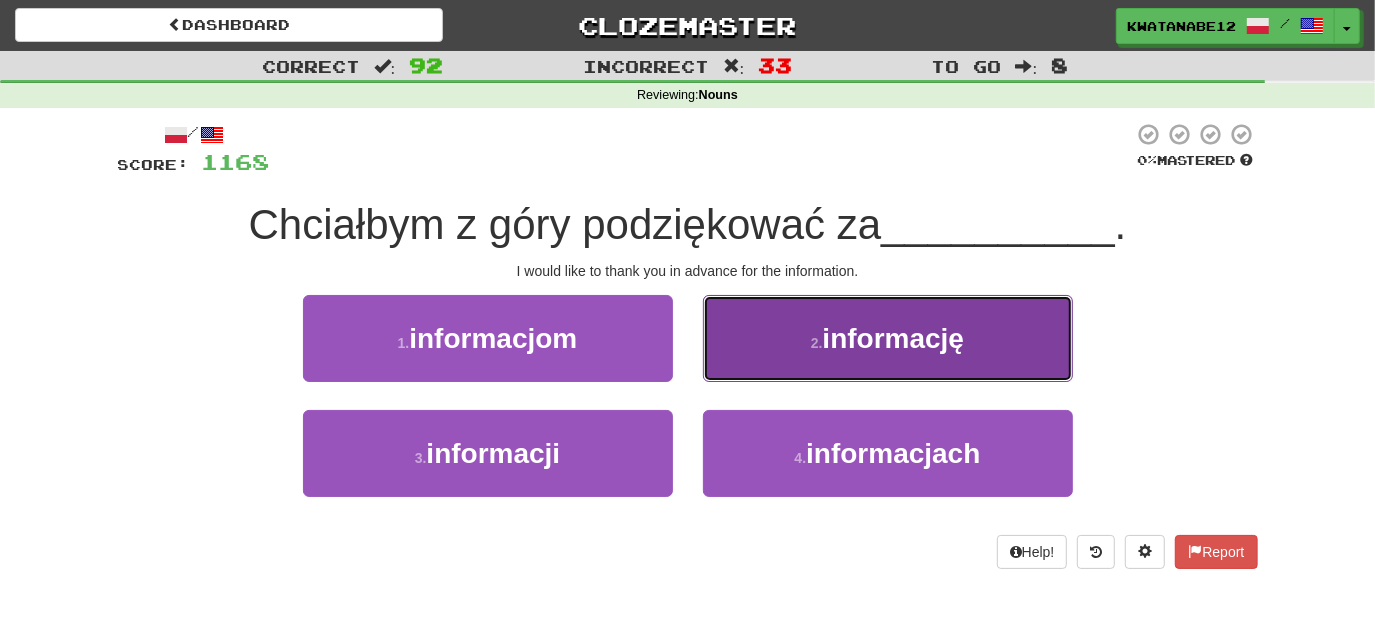 click on "2 .  informację" at bounding box center [888, 338] 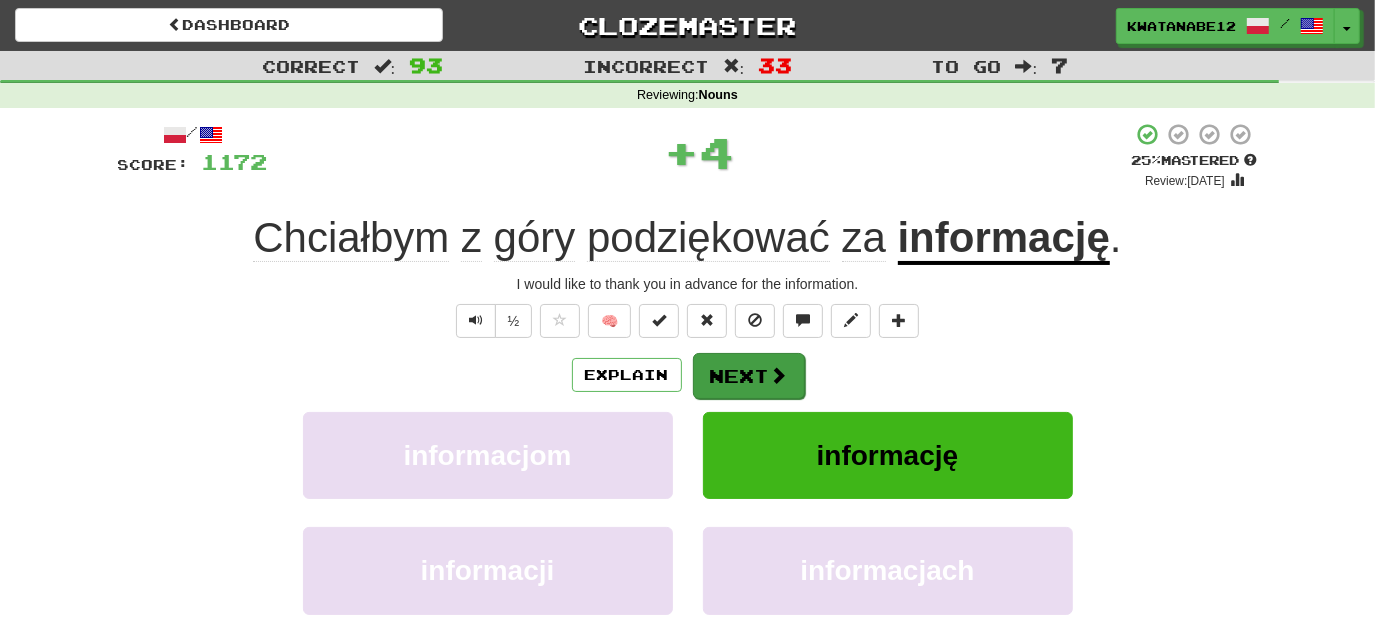 drag, startPoint x: 746, startPoint y: 403, endPoint x: 721, endPoint y: 380, distance: 33.970577 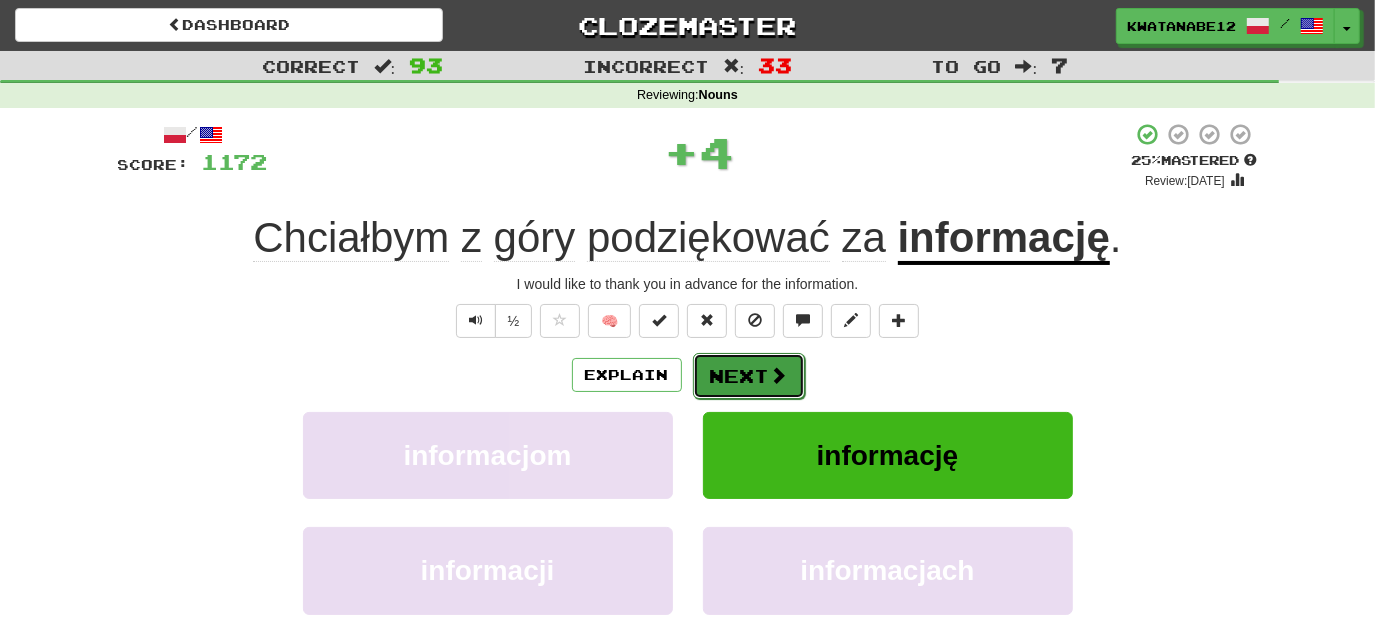 click on "Next" at bounding box center (749, 376) 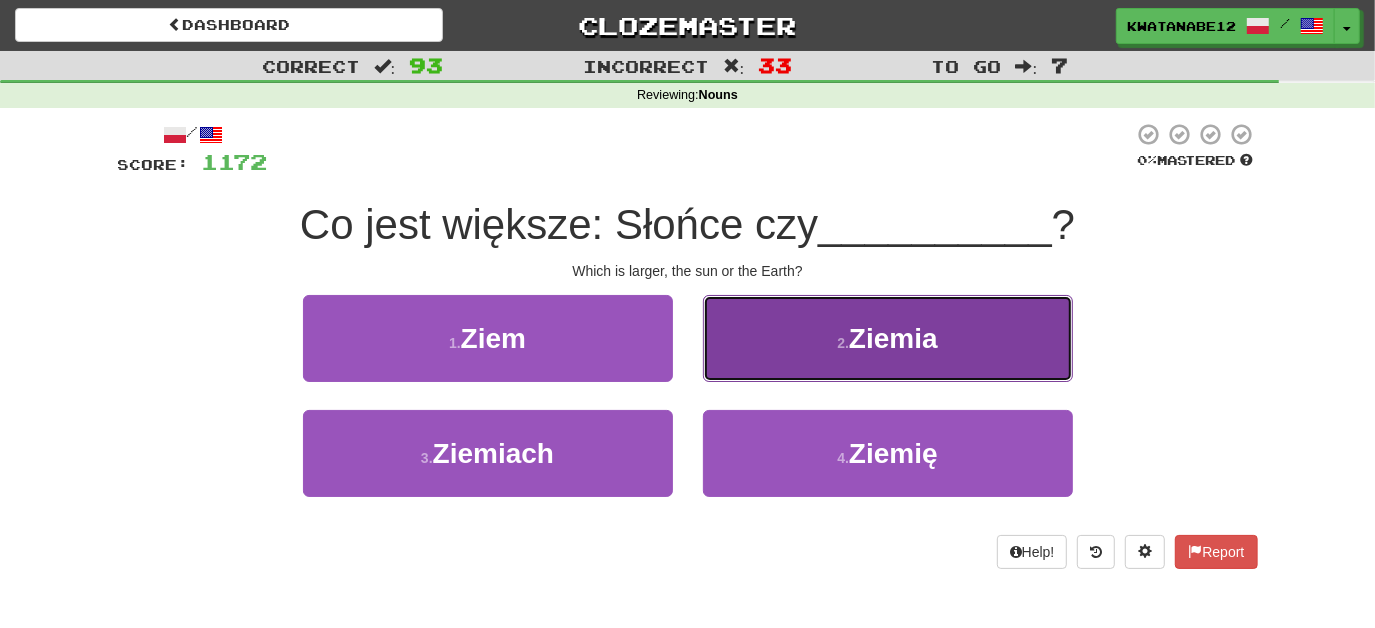 click on "2 .  Ziemia" at bounding box center (888, 338) 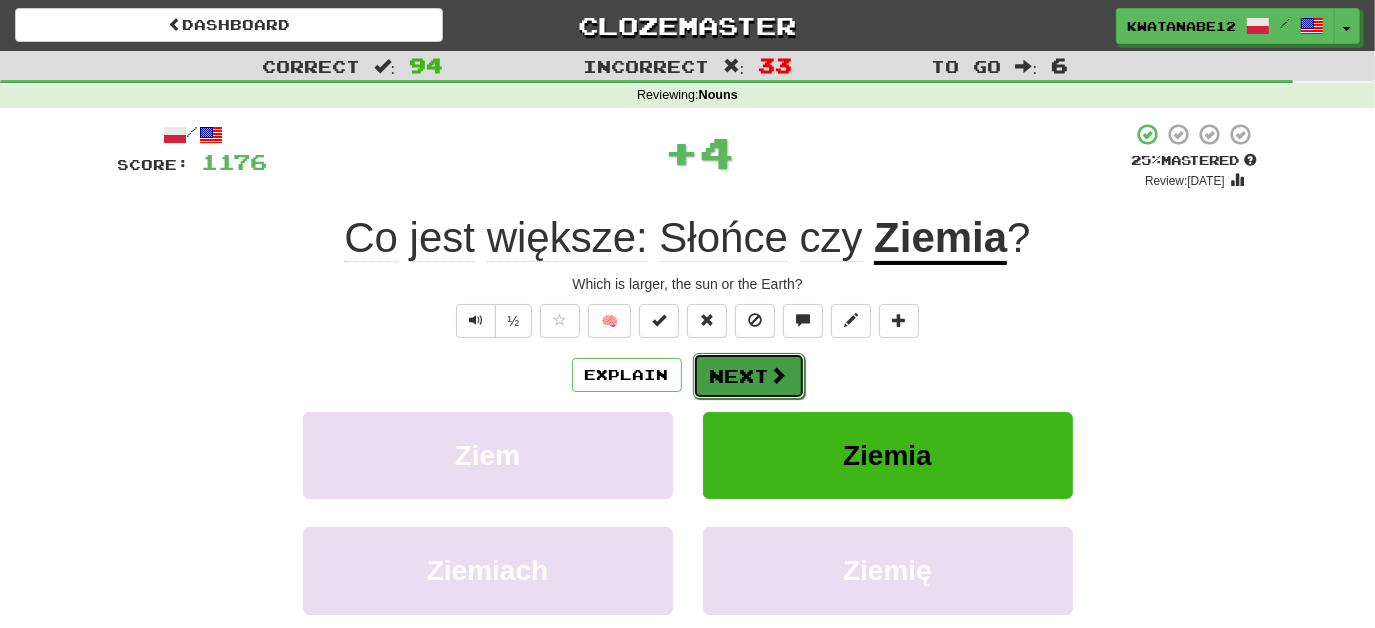 click on "Next" at bounding box center (749, 376) 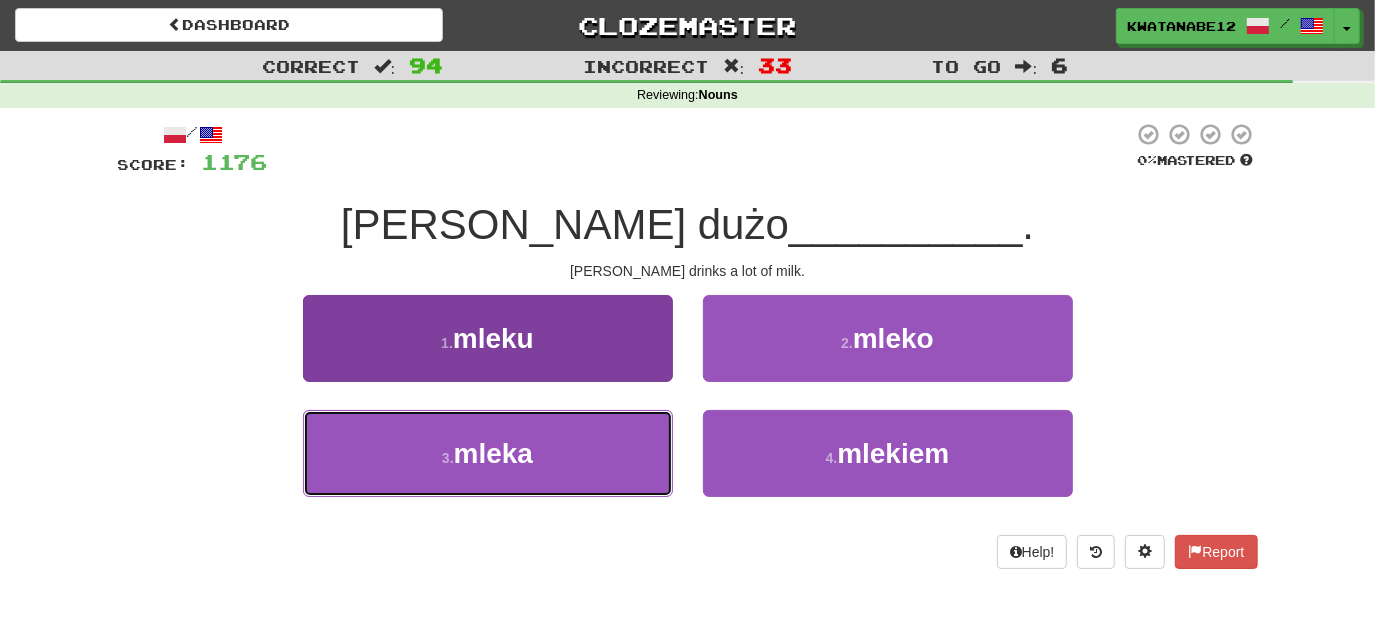 click on "3 .  mleka" at bounding box center (488, 453) 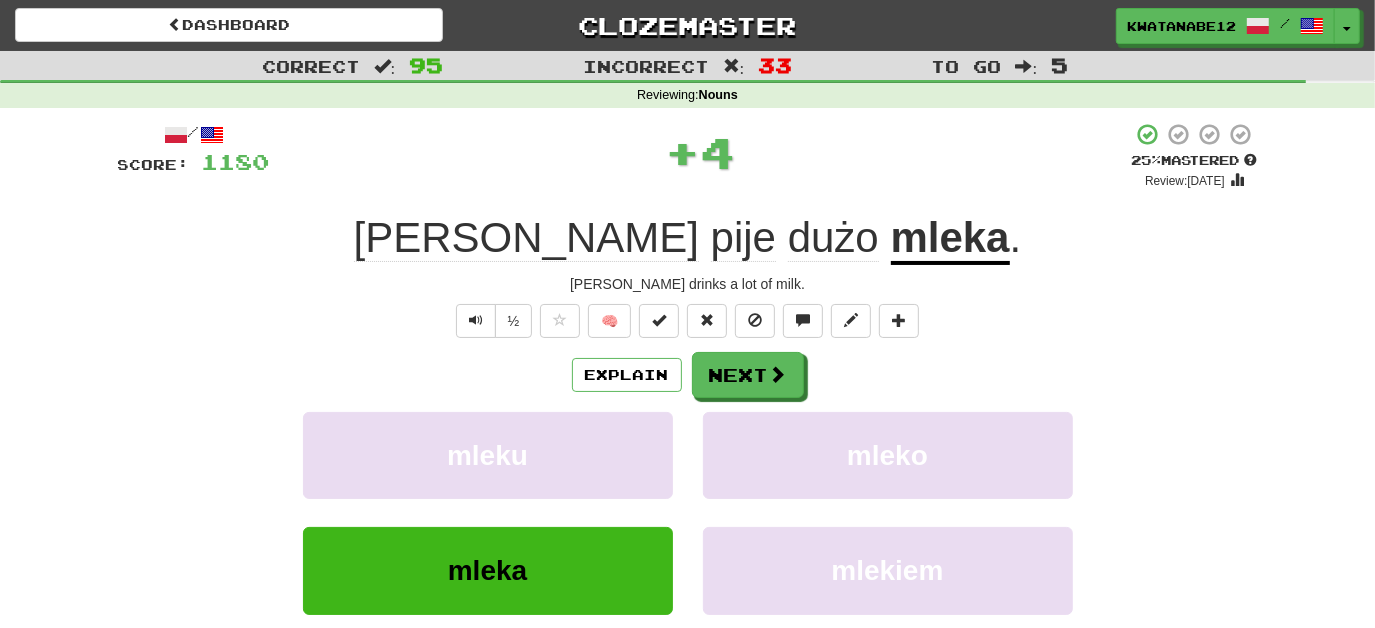 click on "Explain Next mleku mleko mleka mlekiem Learn more: mleku mleko mleka mlekiem" at bounding box center (688, 512) 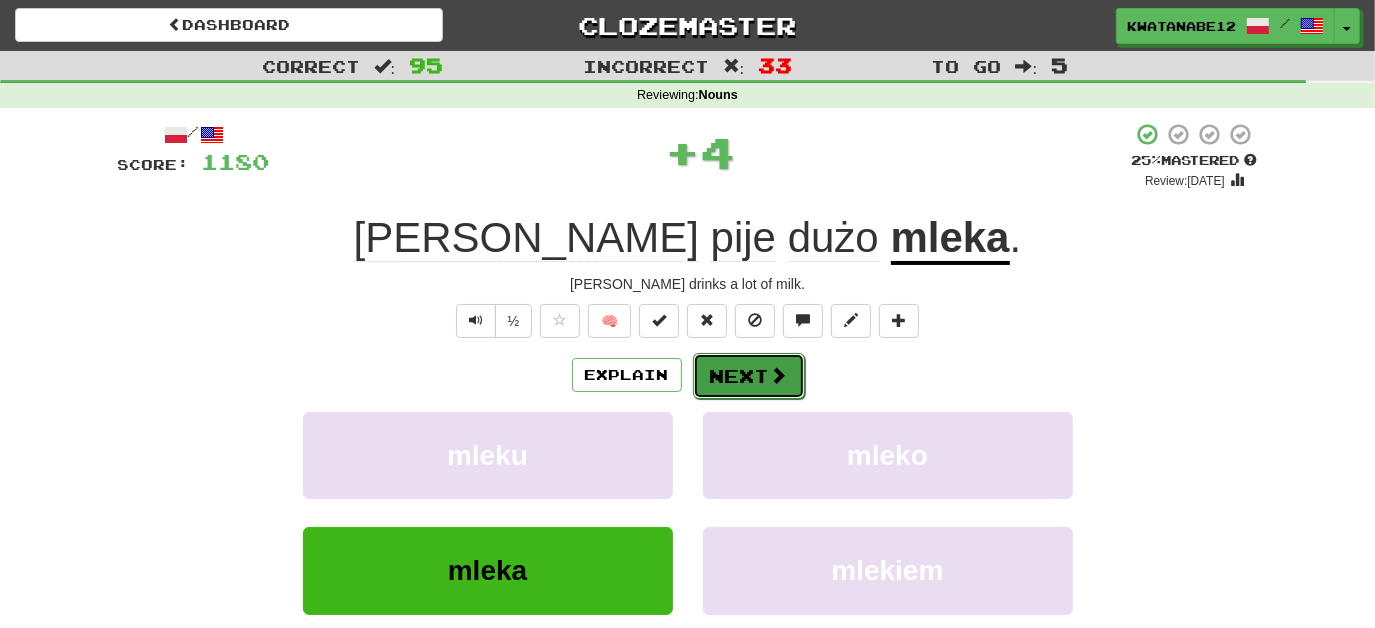 click on "Next" at bounding box center (749, 376) 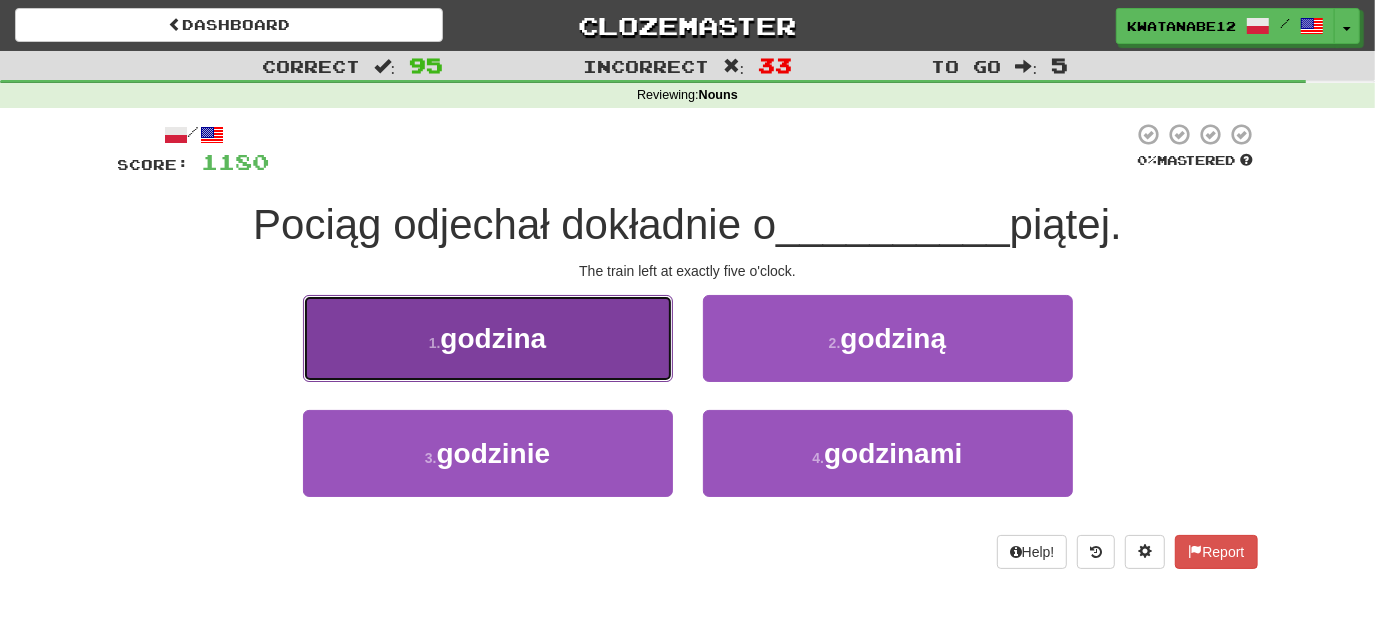 click on "1 .  godzina" at bounding box center [488, 338] 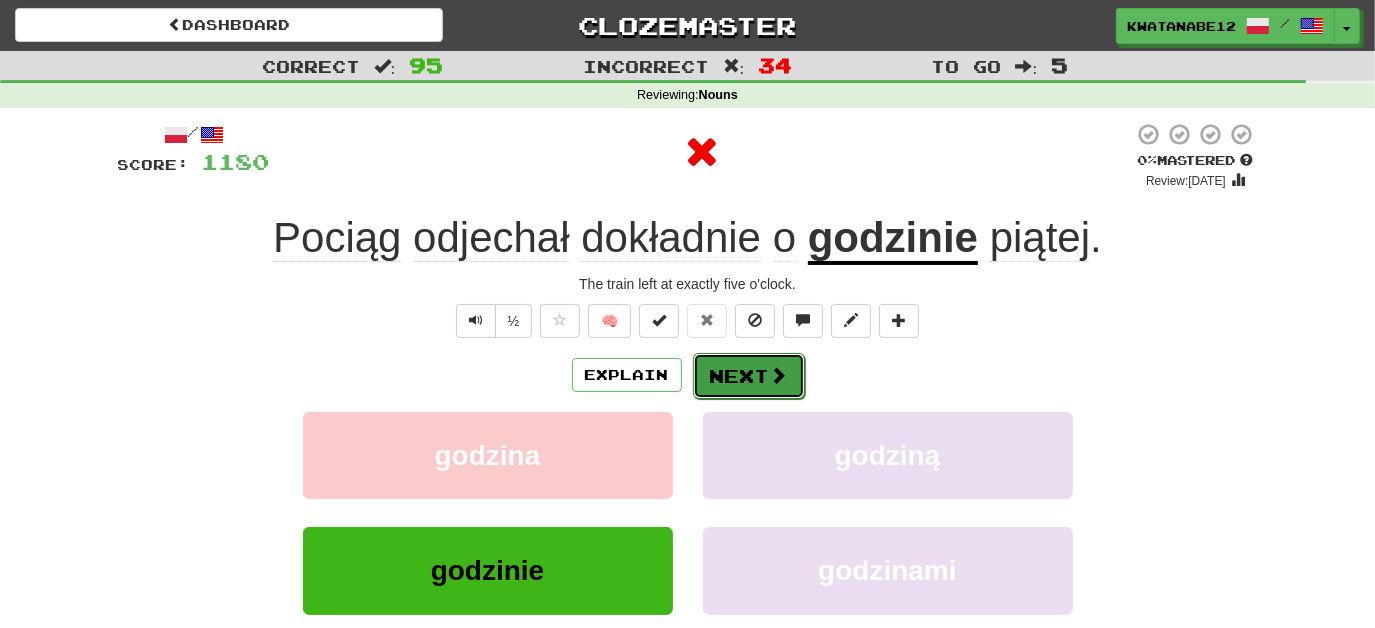 click on "Next" at bounding box center (749, 376) 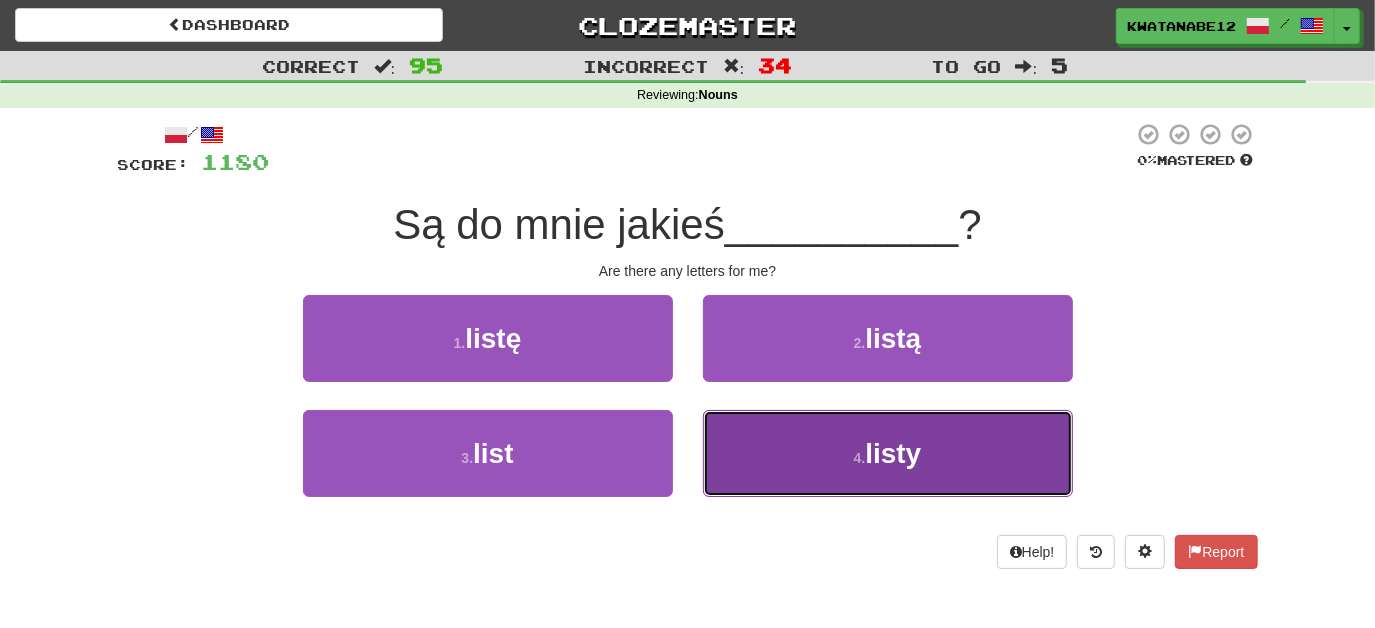 click on "4 .  listy" at bounding box center [888, 453] 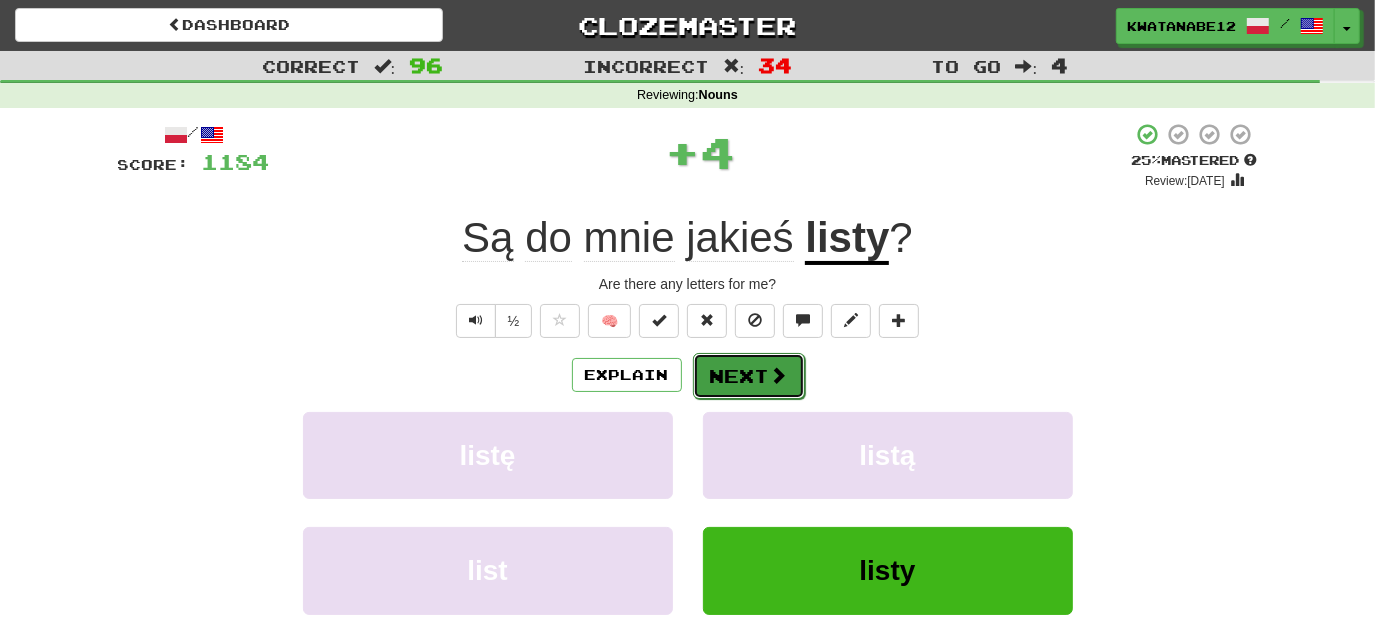 click on "Next" at bounding box center (749, 376) 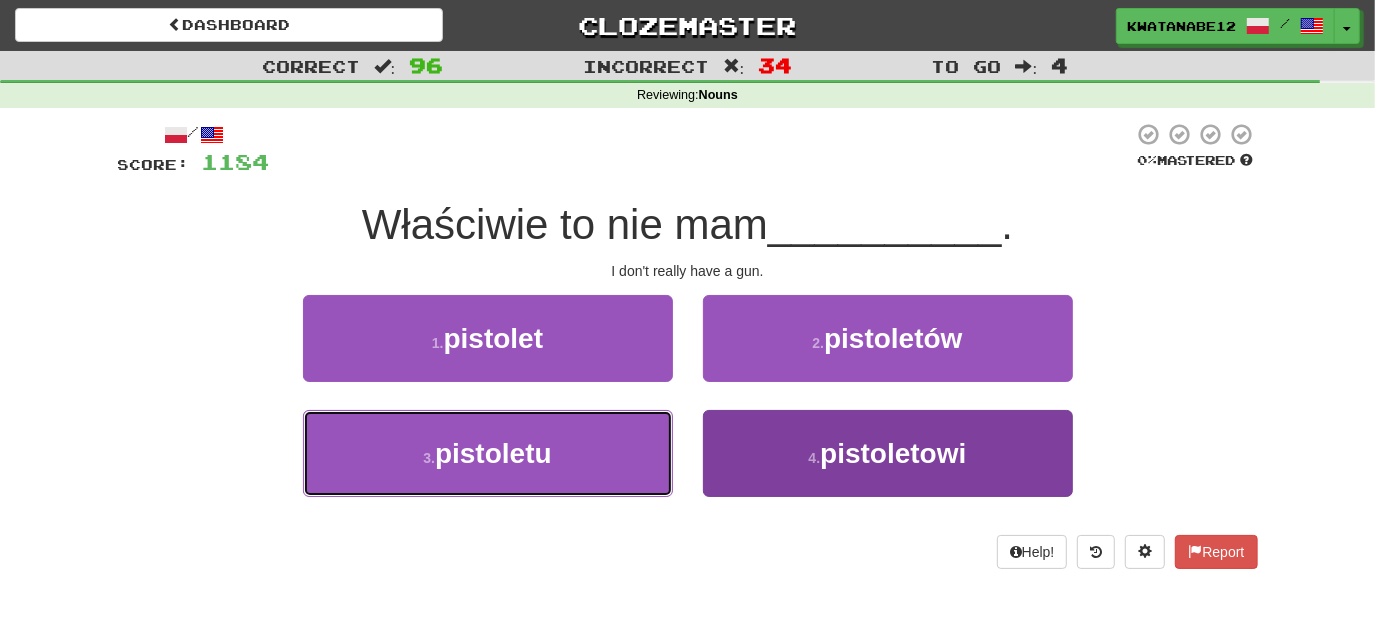 click on "3 .  pistoletu" at bounding box center (488, 467) 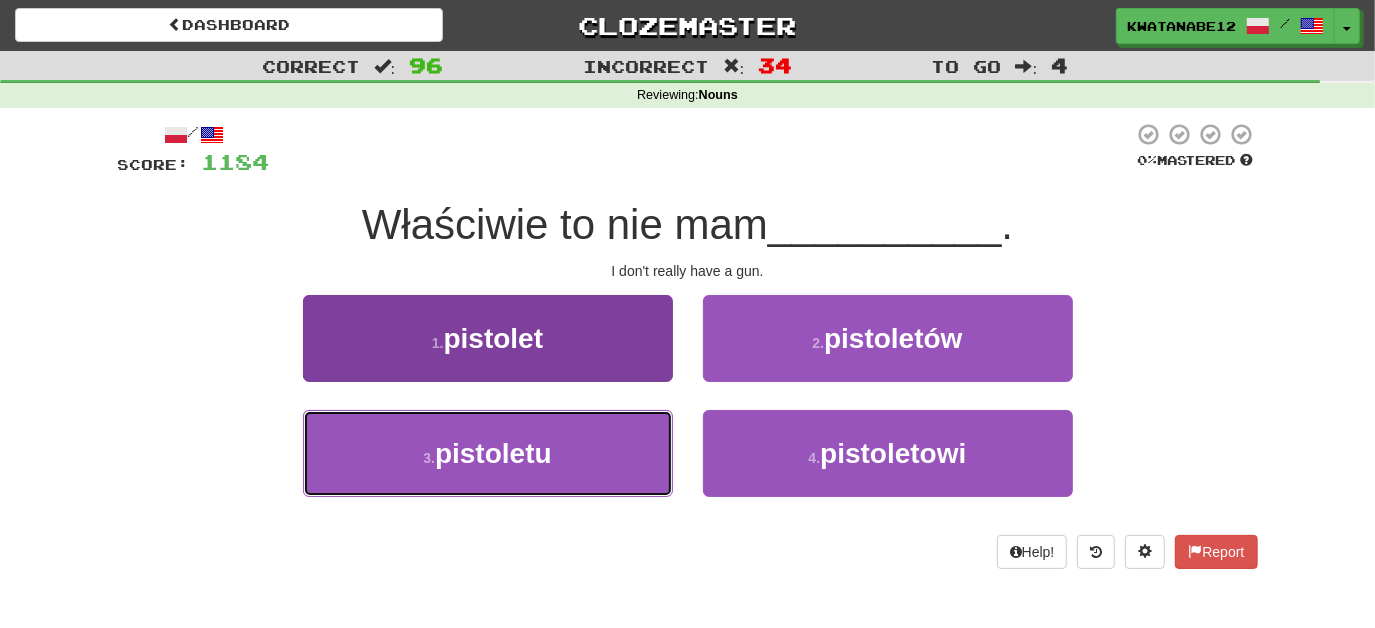drag, startPoint x: 602, startPoint y: 451, endPoint x: 612, endPoint y: 439, distance: 15.6205 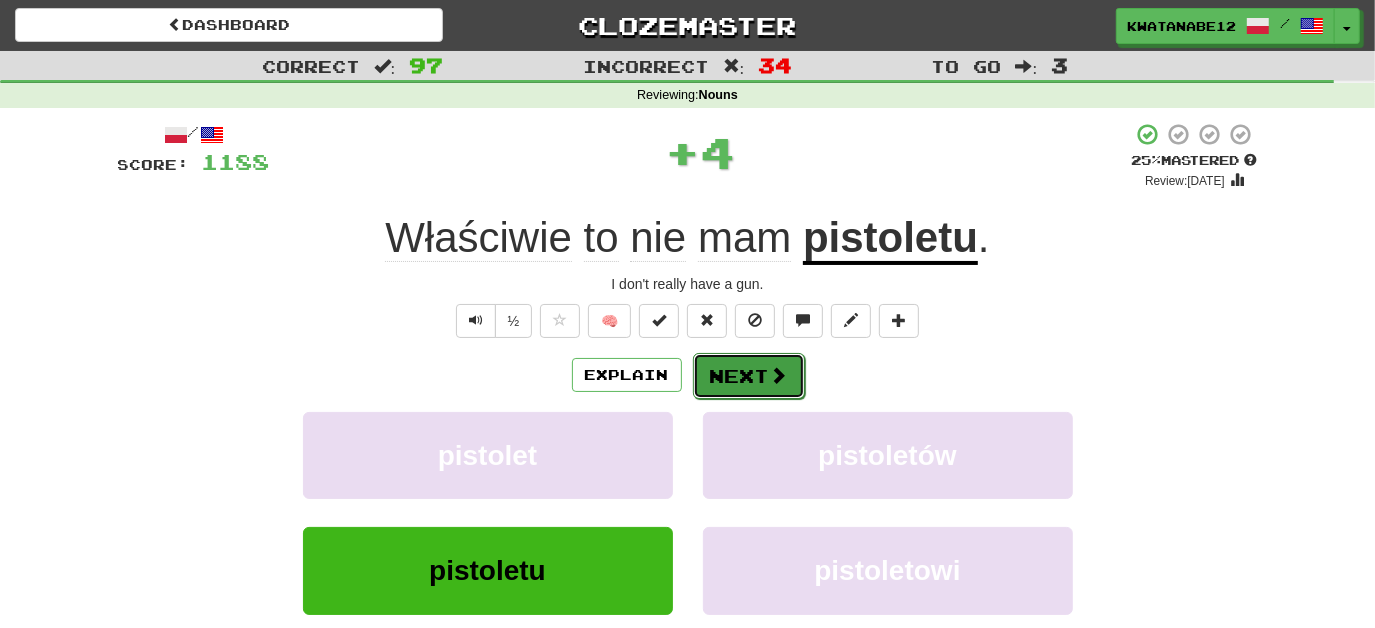 click on "Next" at bounding box center [749, 376] 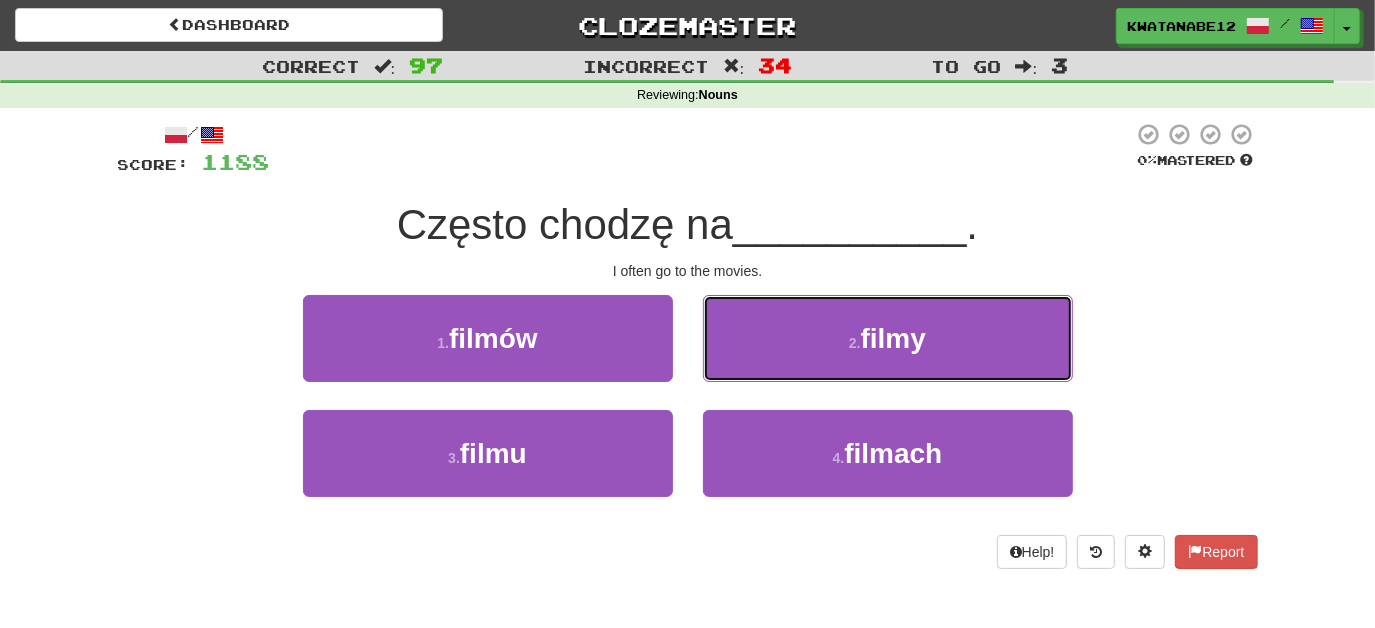 click on "2 .  filmy" at bounding box center (888, 338) 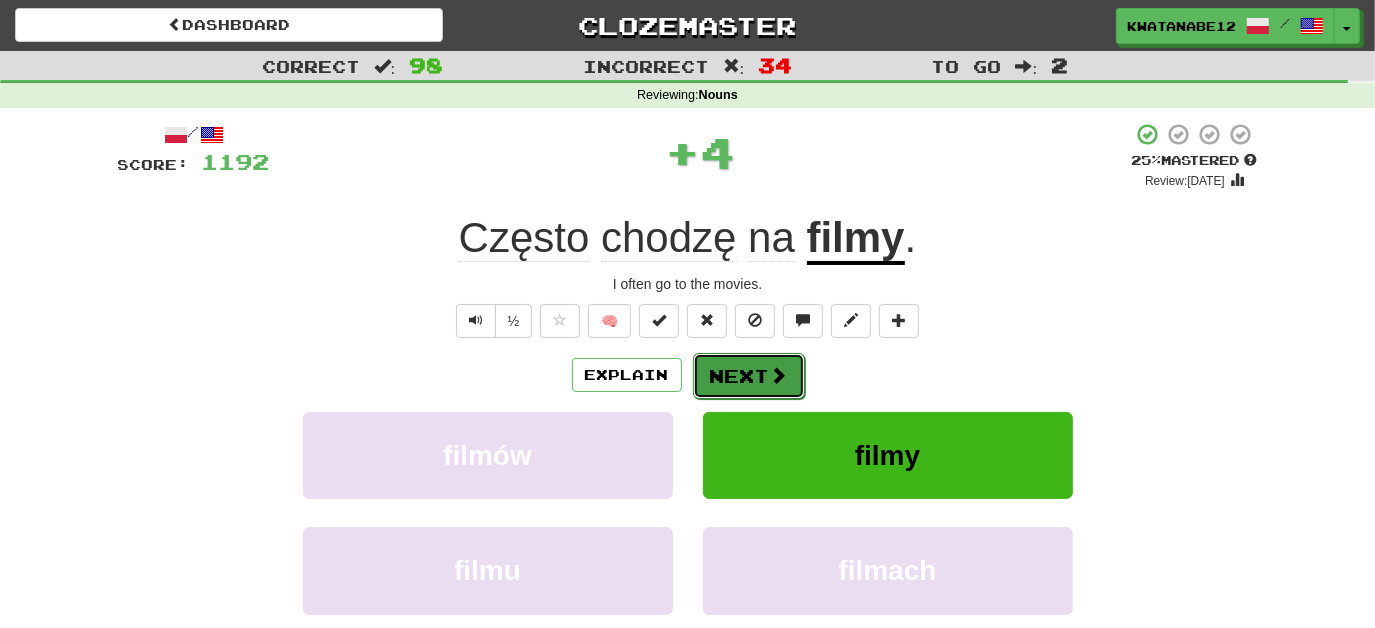 click on "Next" at bounding box center [749, 376] 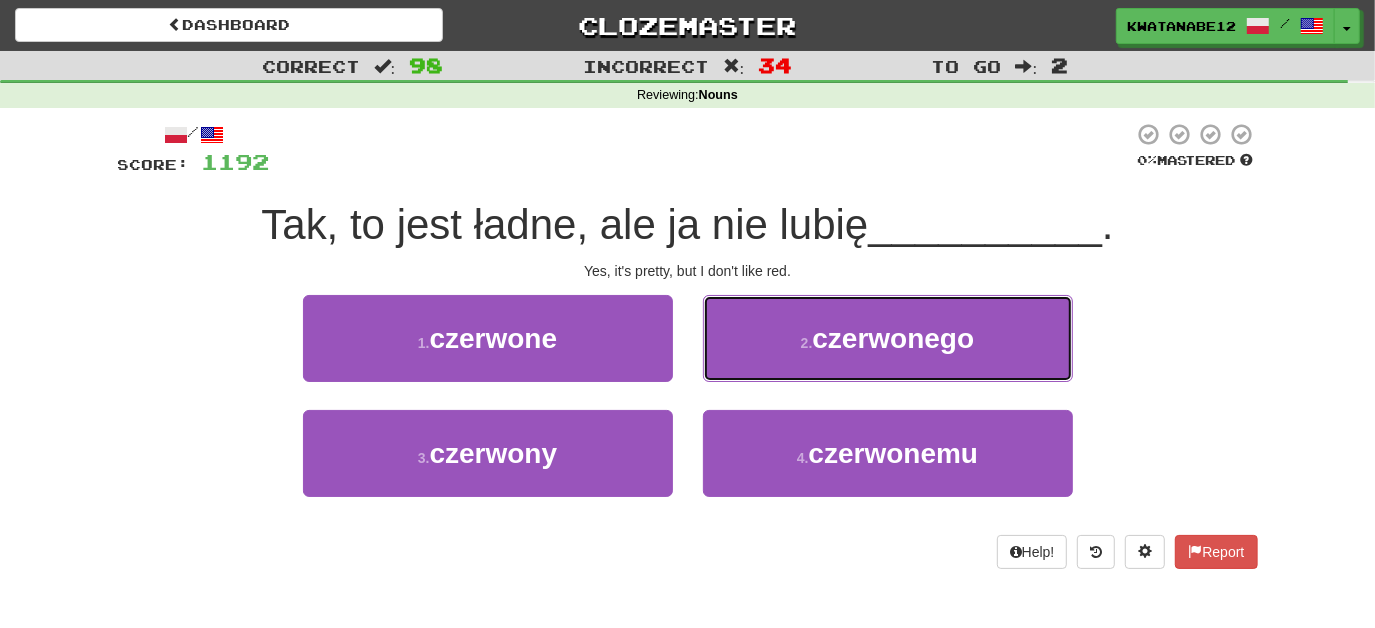 click on "2 .  czerwonego" at bounding box center [888, 338] 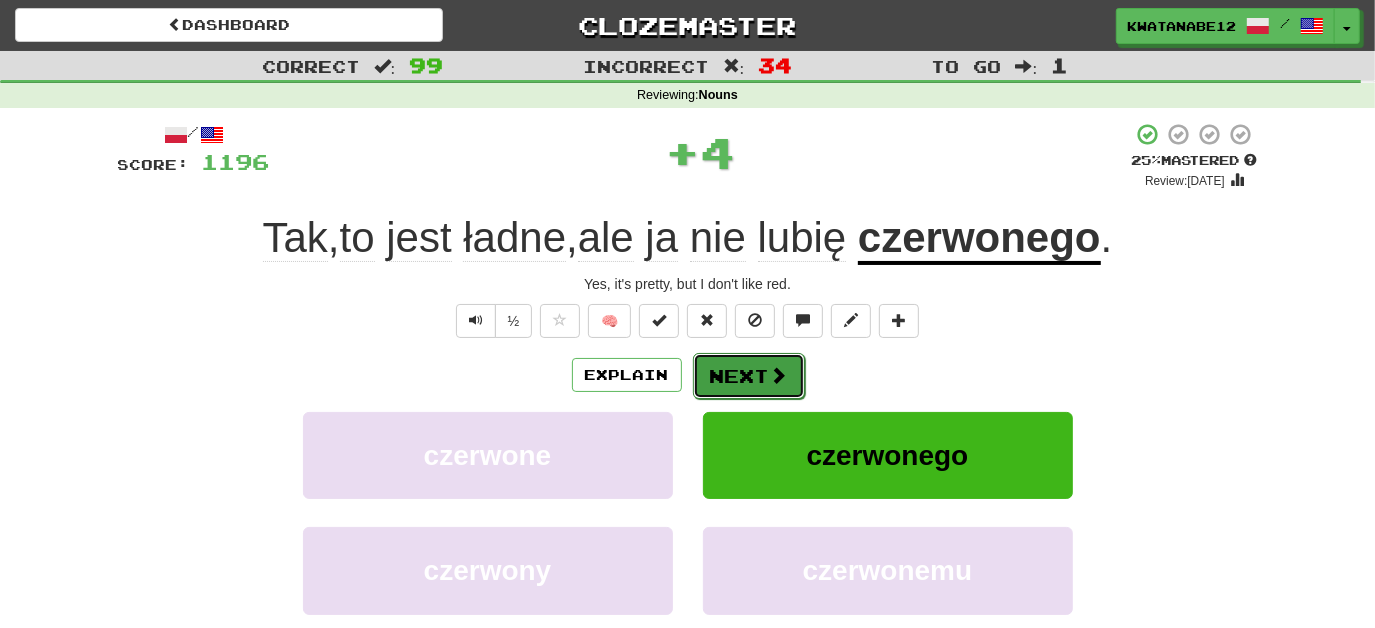 click on "Next" at bounding box center (749, 376) 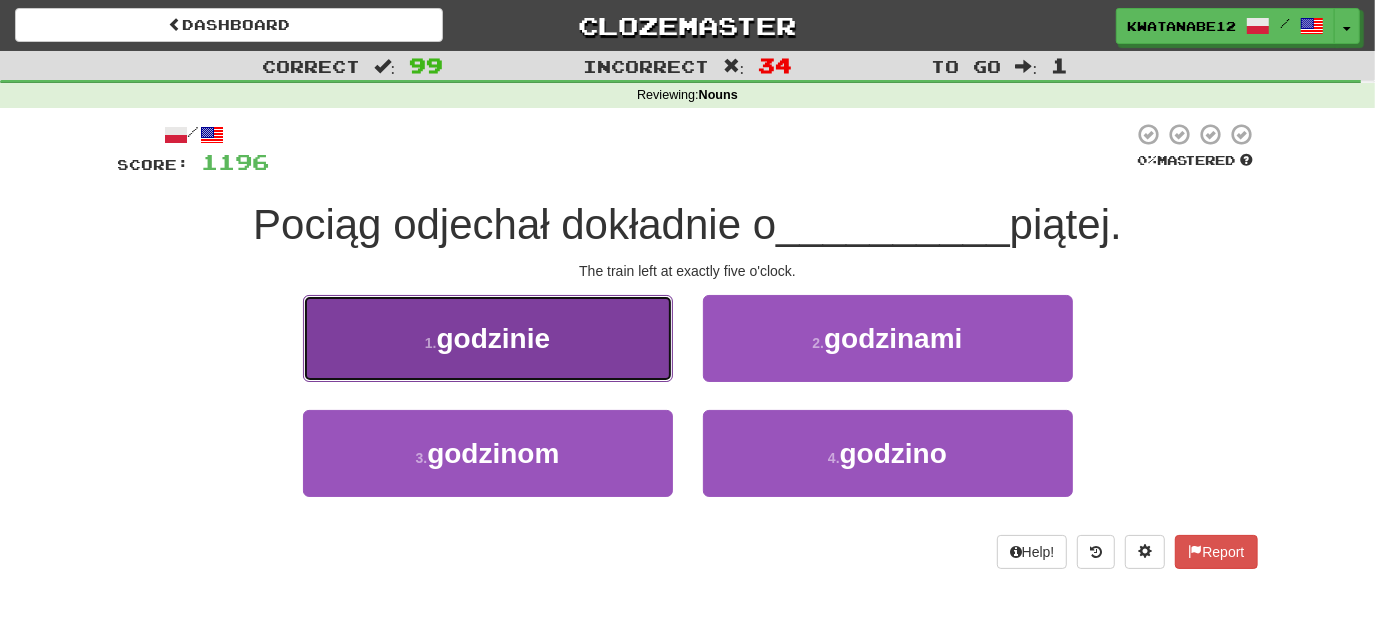 click on "1 .  godzinie" at bounding box center (488, 338) 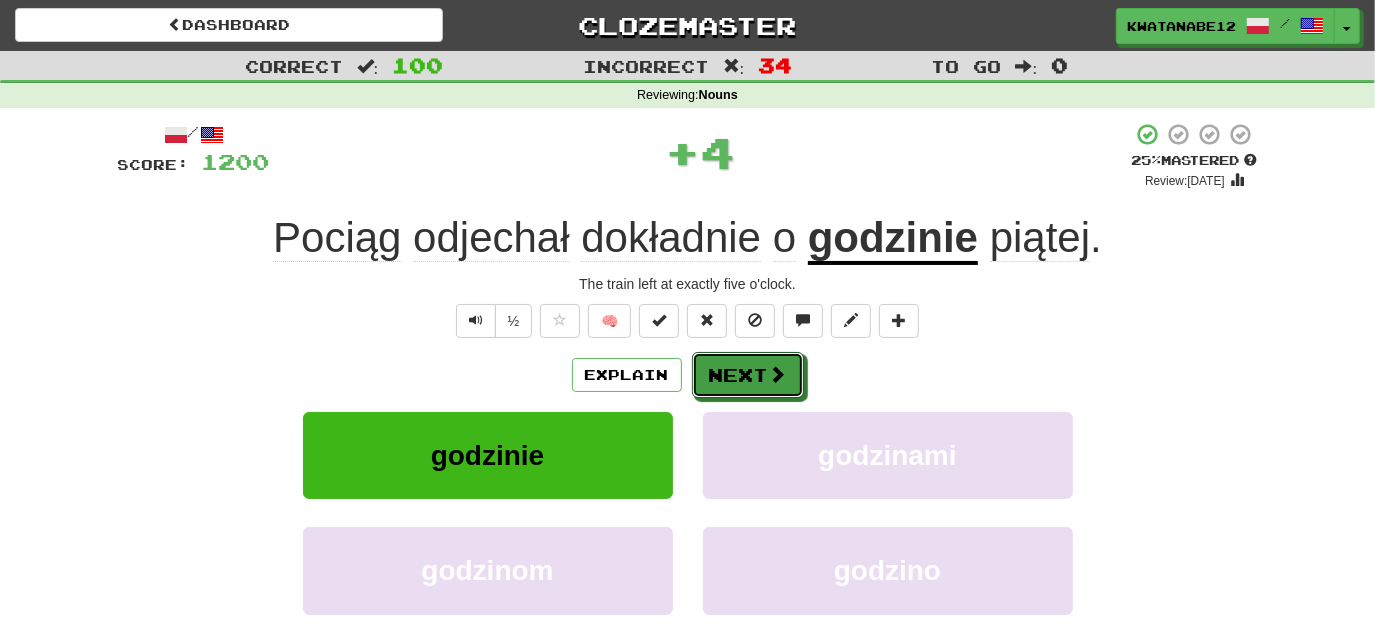 click on "Next" at bounding box center [748, 375] 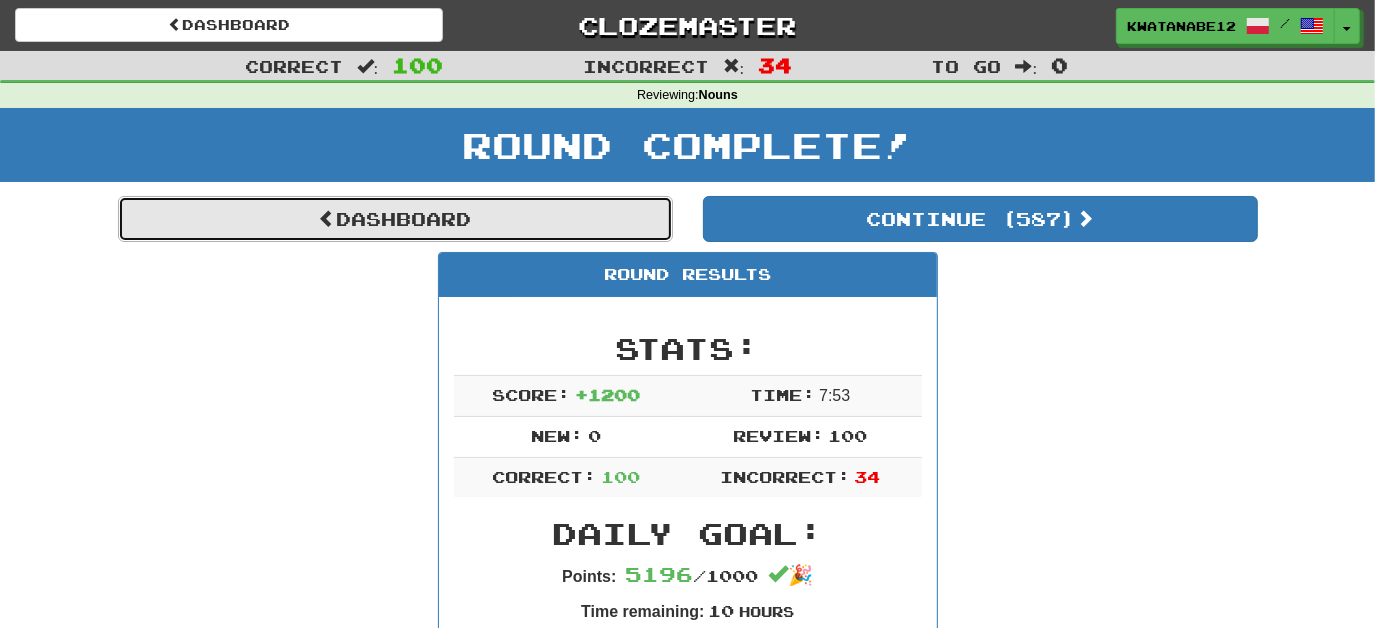 click on "Dashboard" at bounding box center [395, 219] 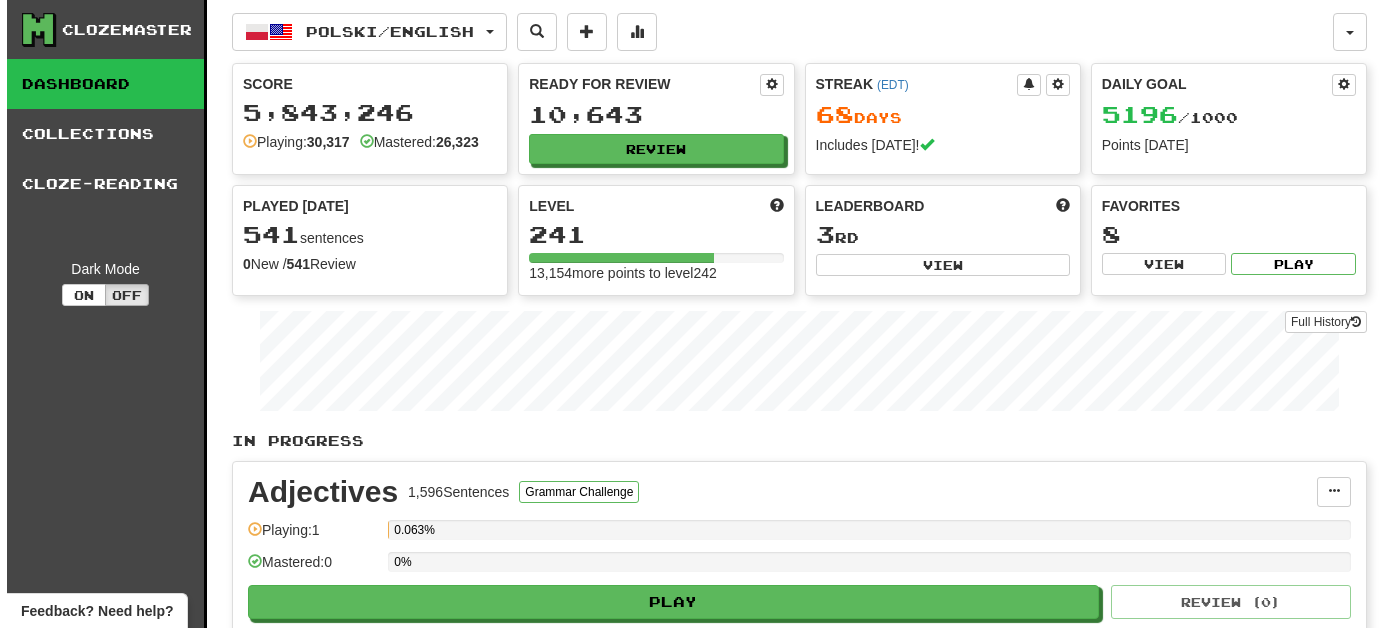 scroll, scrollTop: 0, scrollLeft: 0, axis: both 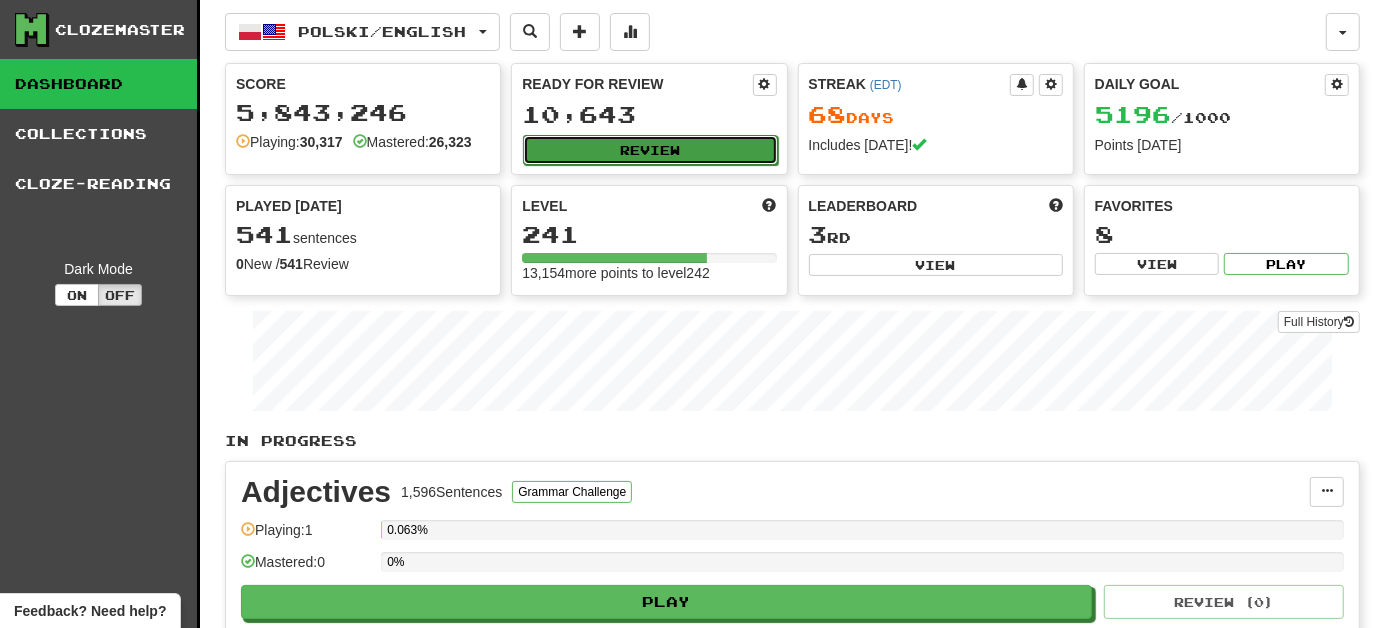 click on "Review" at bounding box center (650, 150) 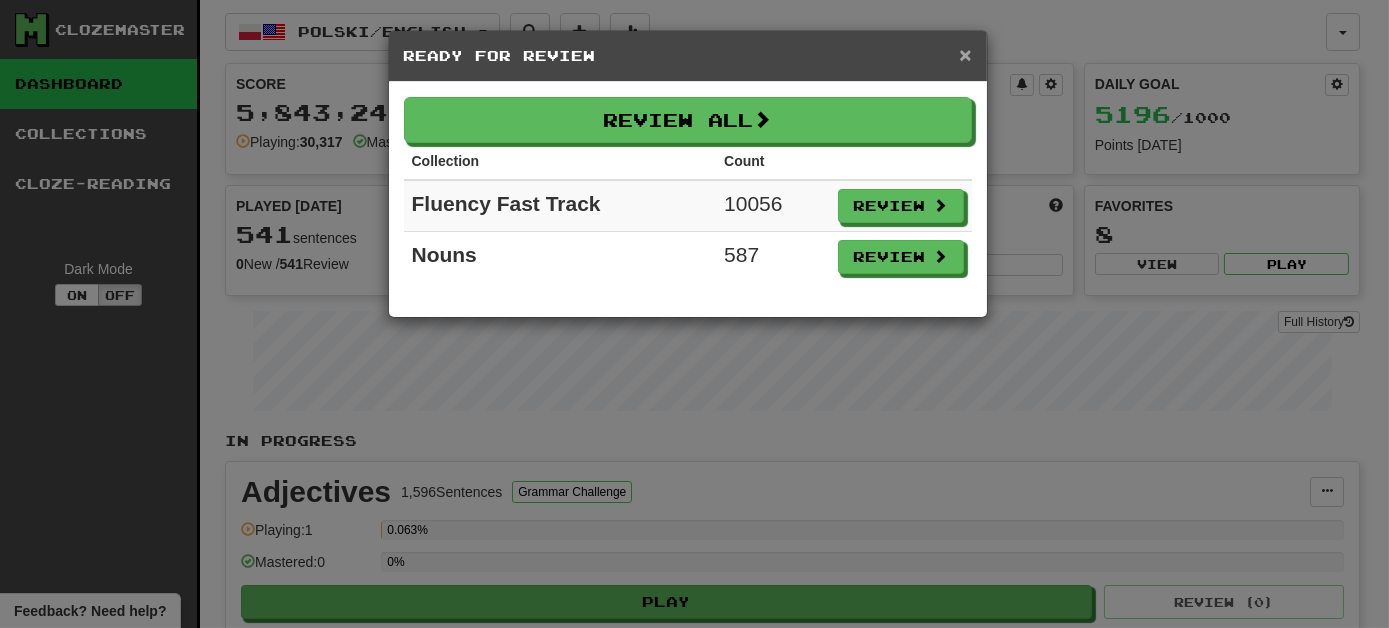 click on "× Ready for Review" at bounding box center [688, 56] 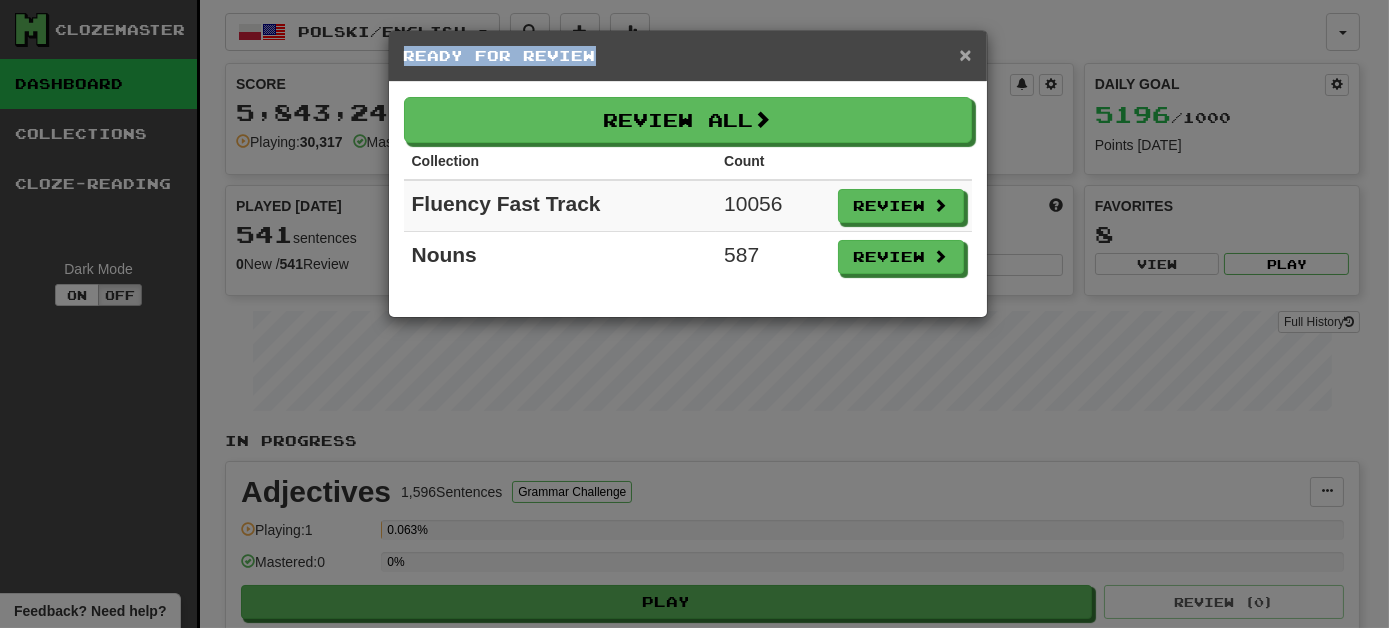 click on "×" at bounding box center [965, 54] 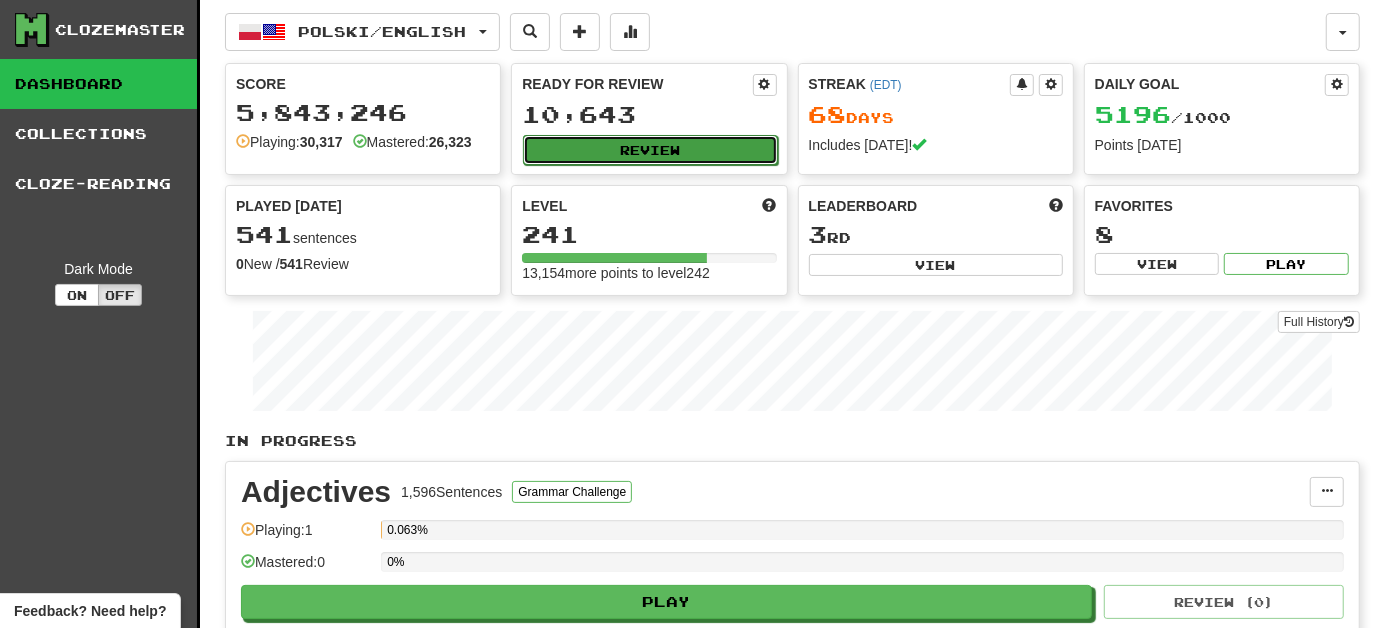 click on "Review" at bounding box center [650, 150] 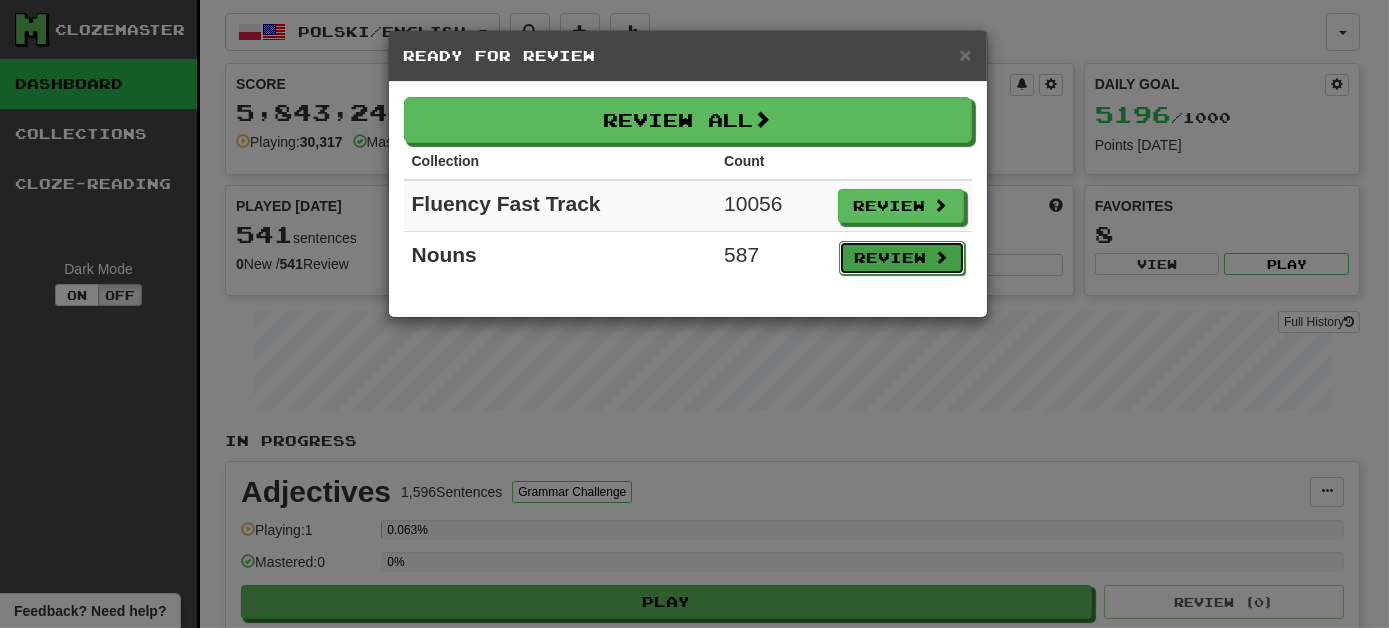 click on "Review" at bounding box center [902, 258] 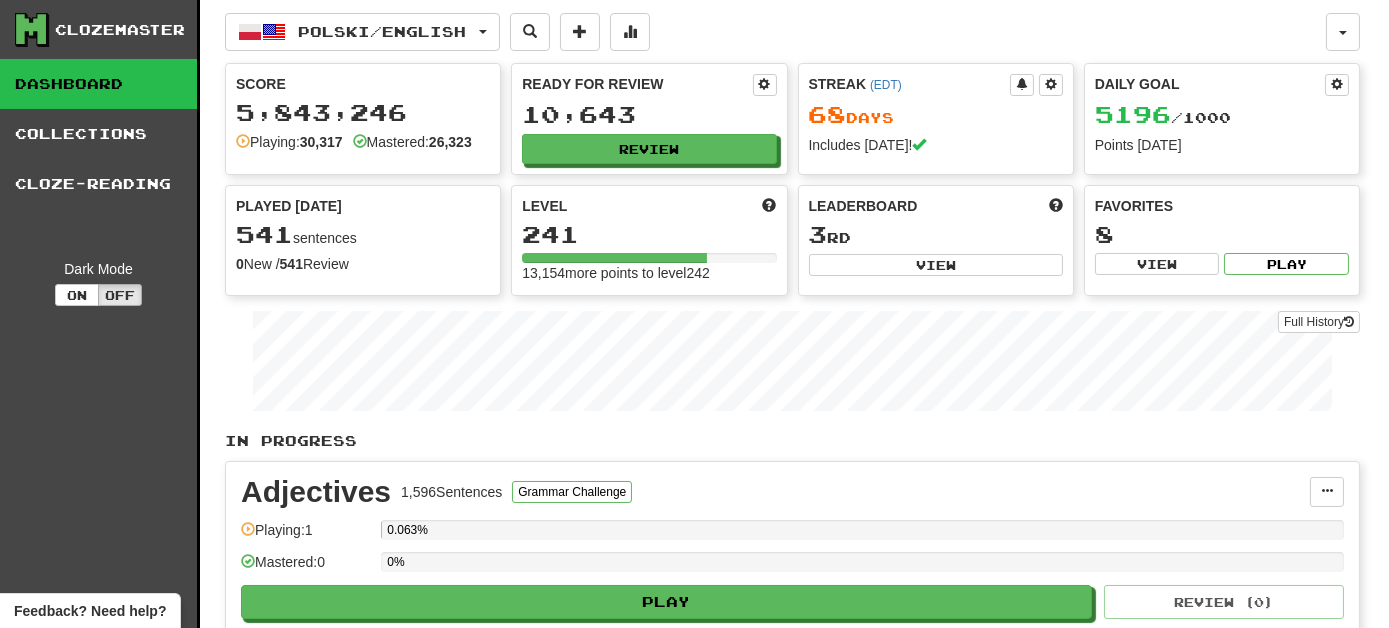 select on "***" 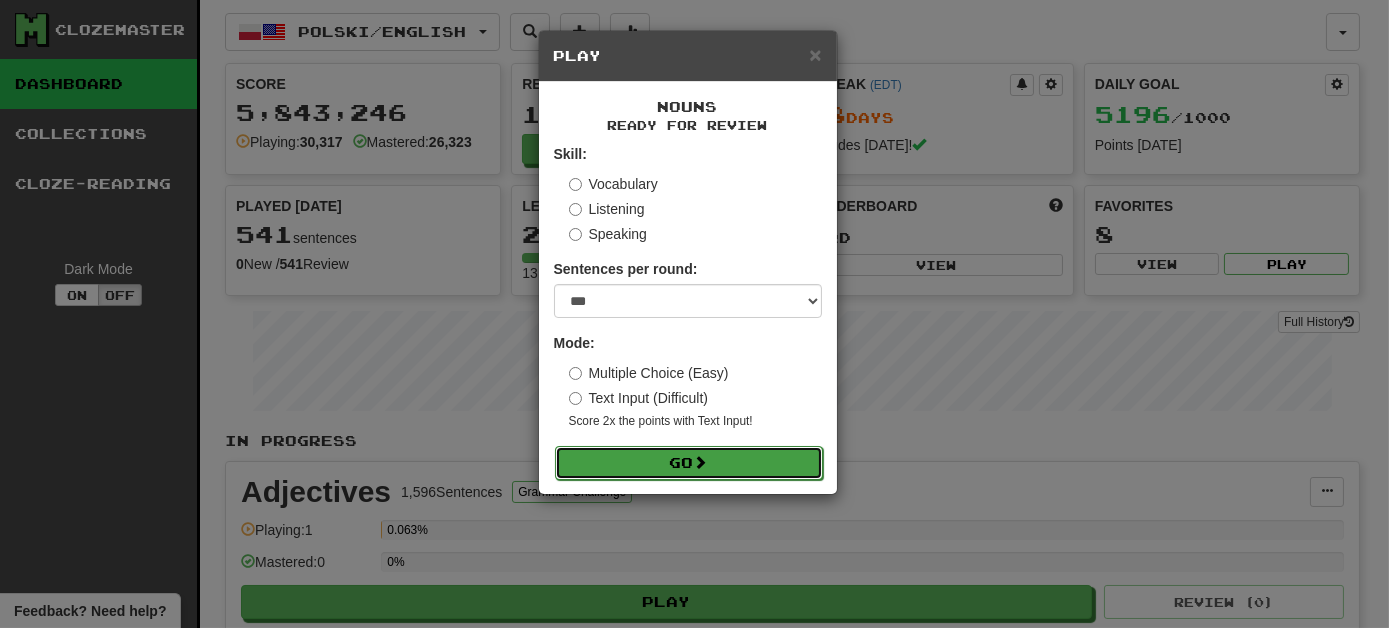 click on "Go" at bounding box center (689, 463) 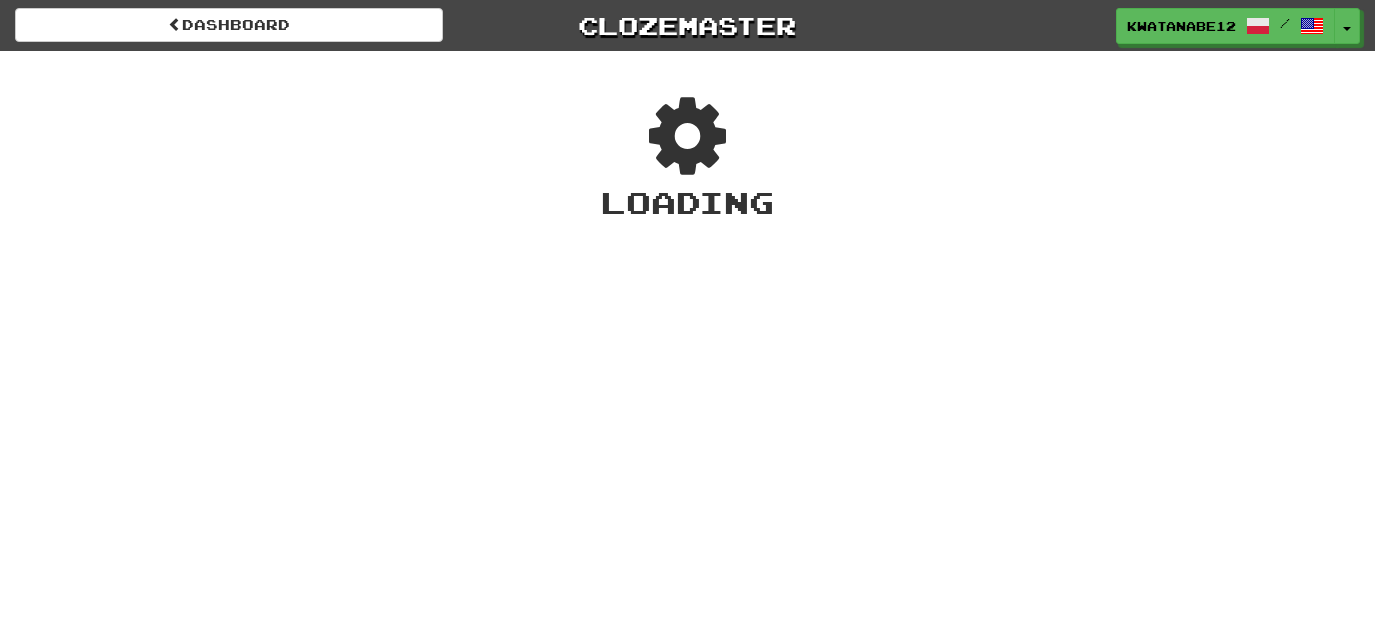 scroll, scrollTop: 0, scrollLeft: 0, axis: both 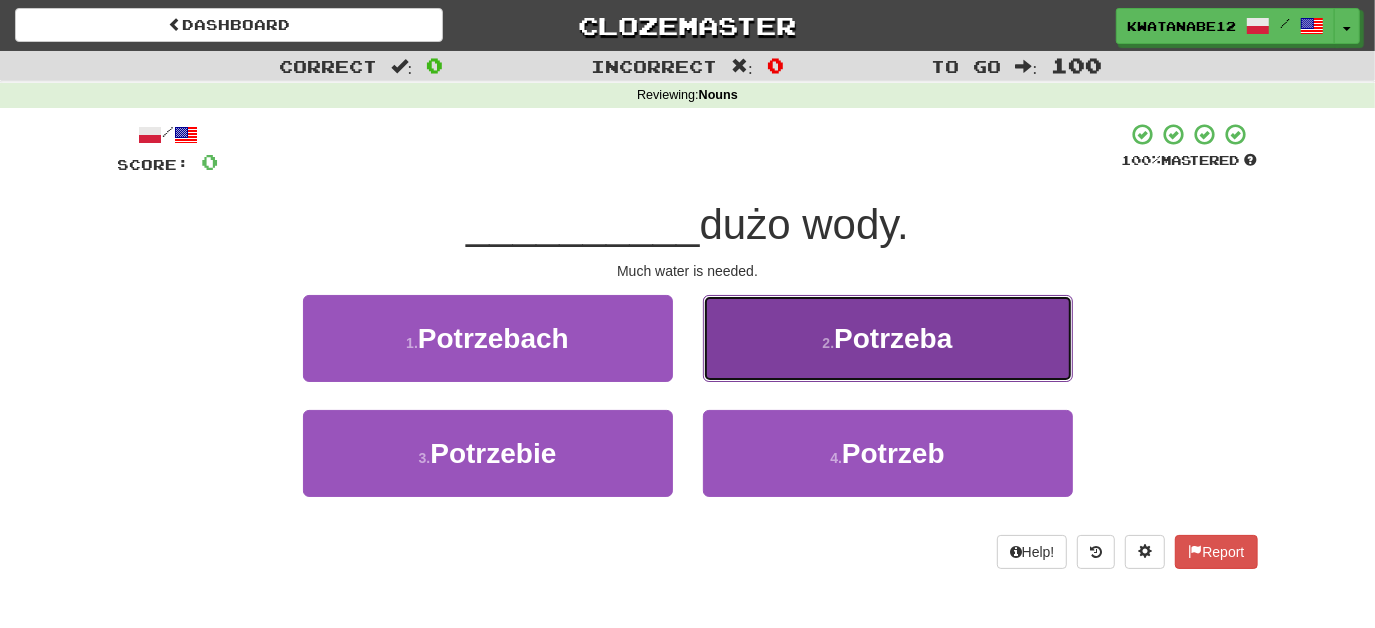 click on "2 .  [GEOGRAPHIC_DATA]" at bounding box center (888, 338) 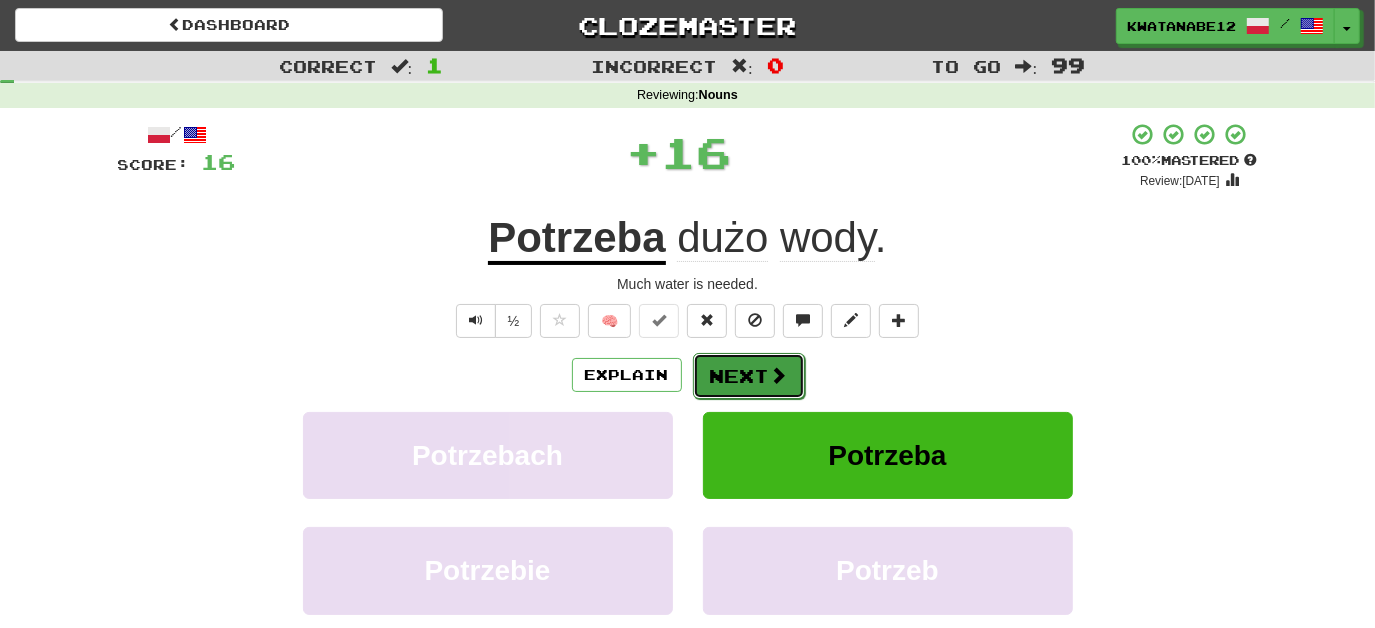 click on "Next" at bounding box center [749, 376] 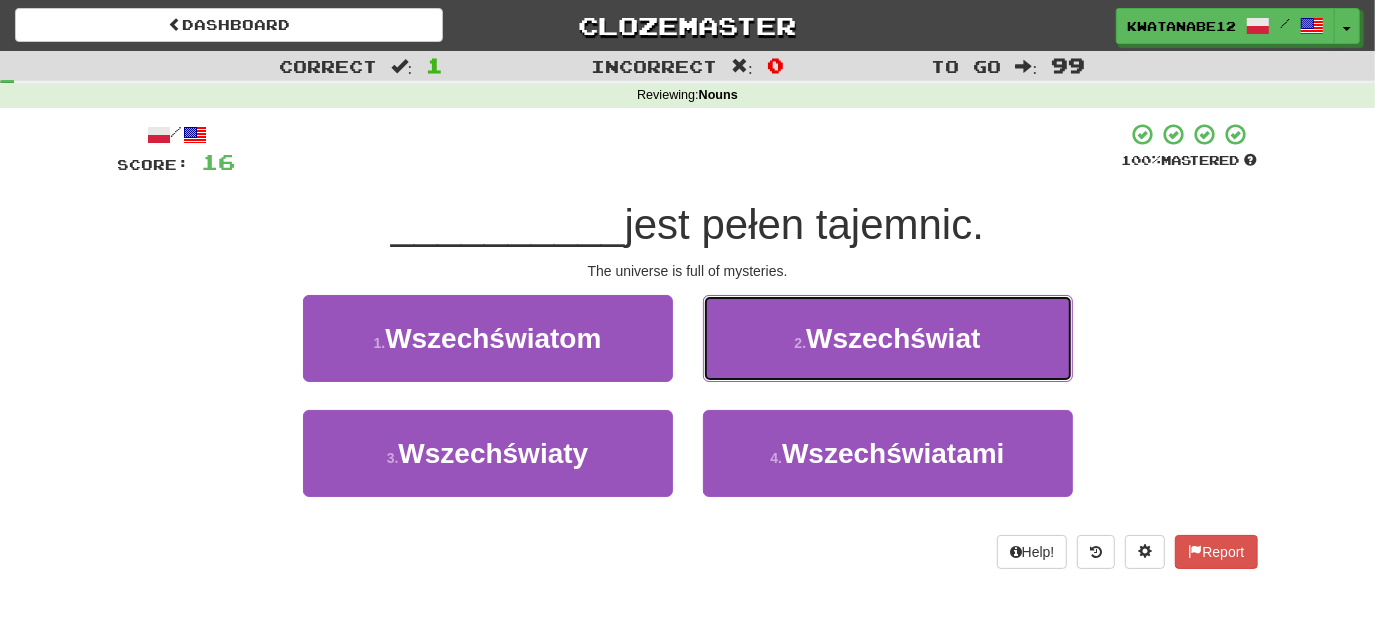 click on "2 .  Wszechświat" at bounding box center [888, 338] 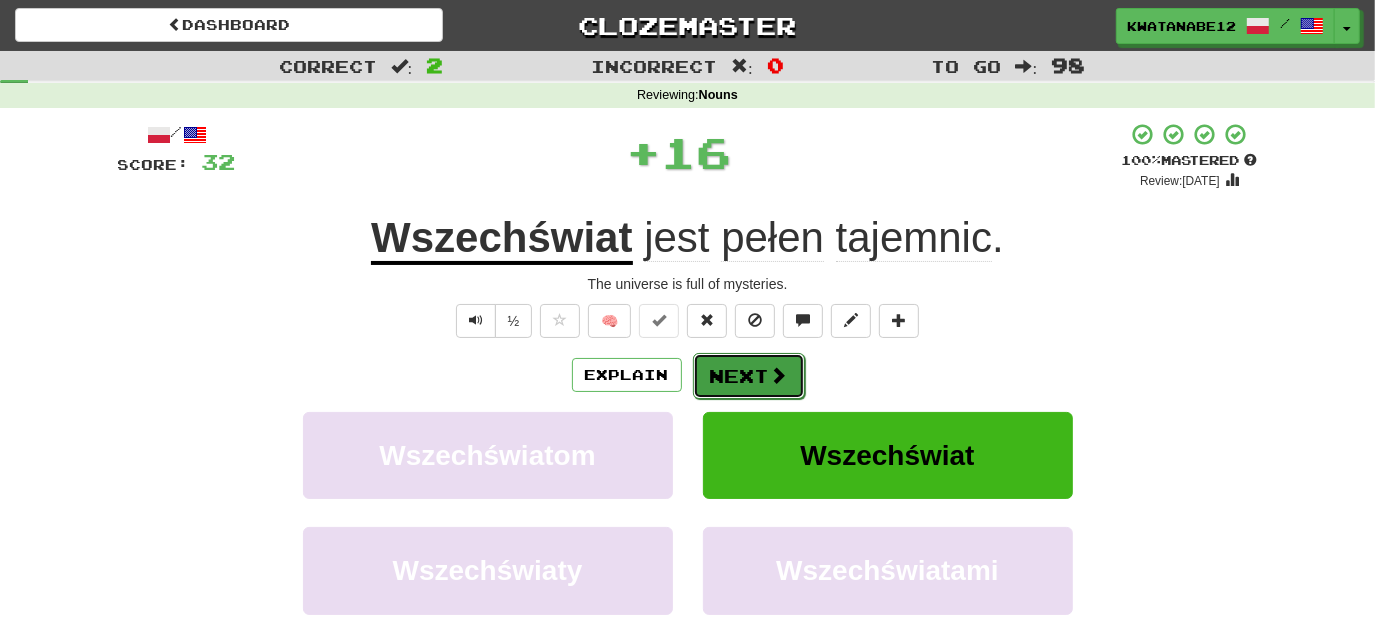 click on "Next" at bounding box center (749, 376) 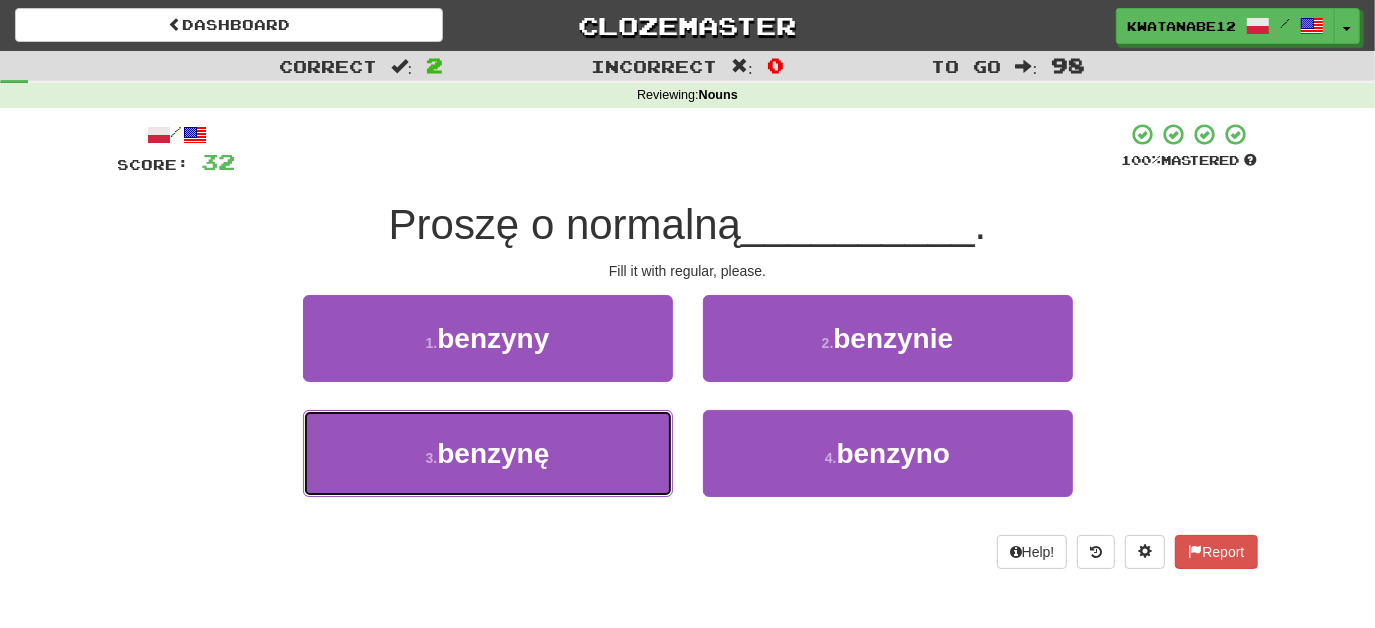 drag, startPoint x: 640, startPoint y: 434, endPoint x: 693, endPoint y: 423, distance: 54.129475 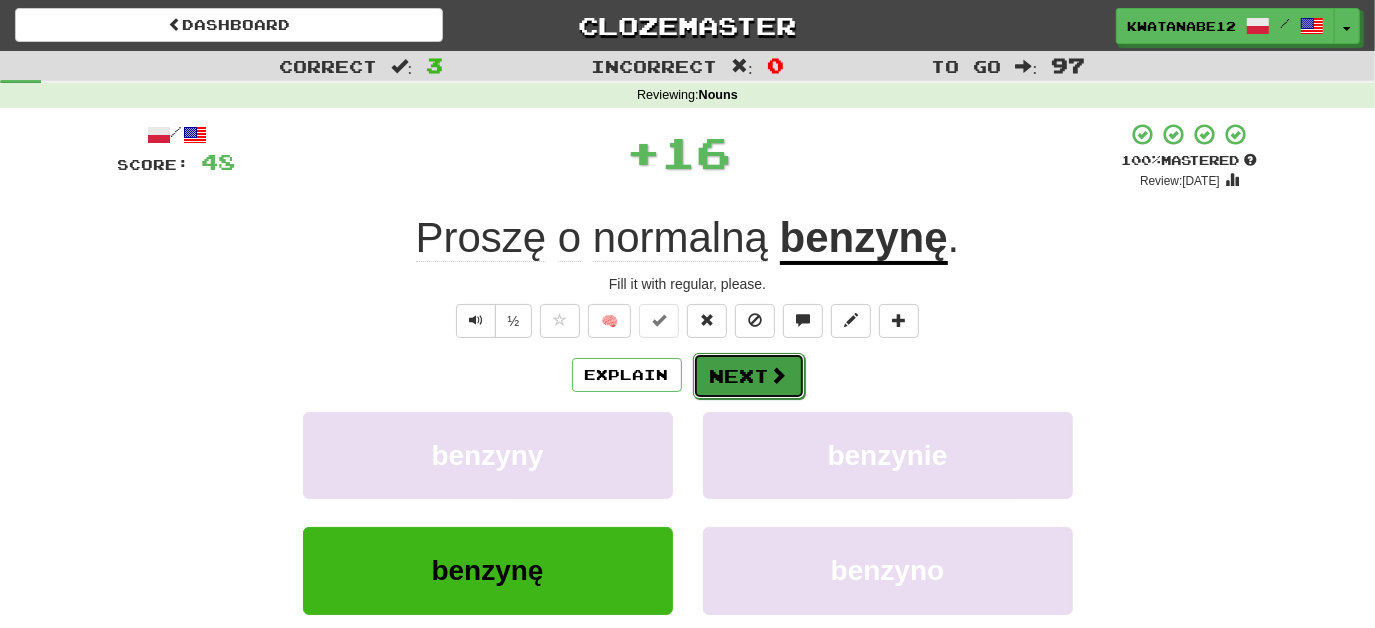 click on "Next" at bounding box center (749, 376) 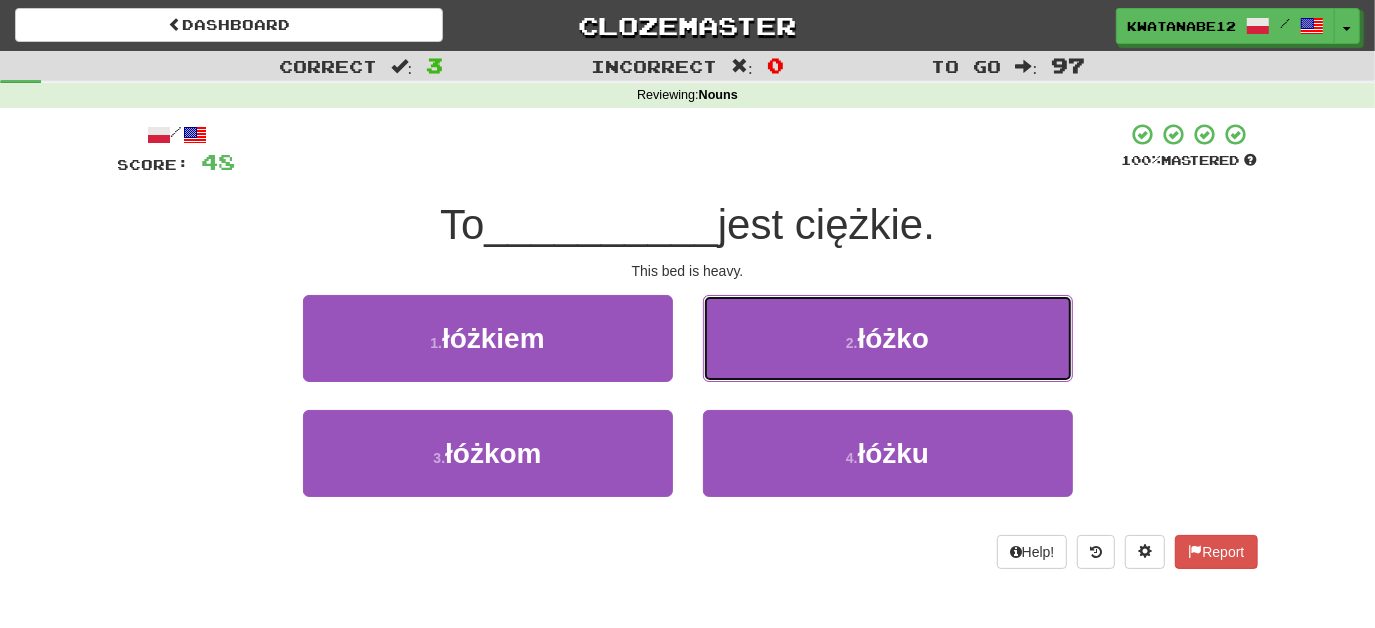 click on "2 .  łóżko" at bounding box center (888, 338) 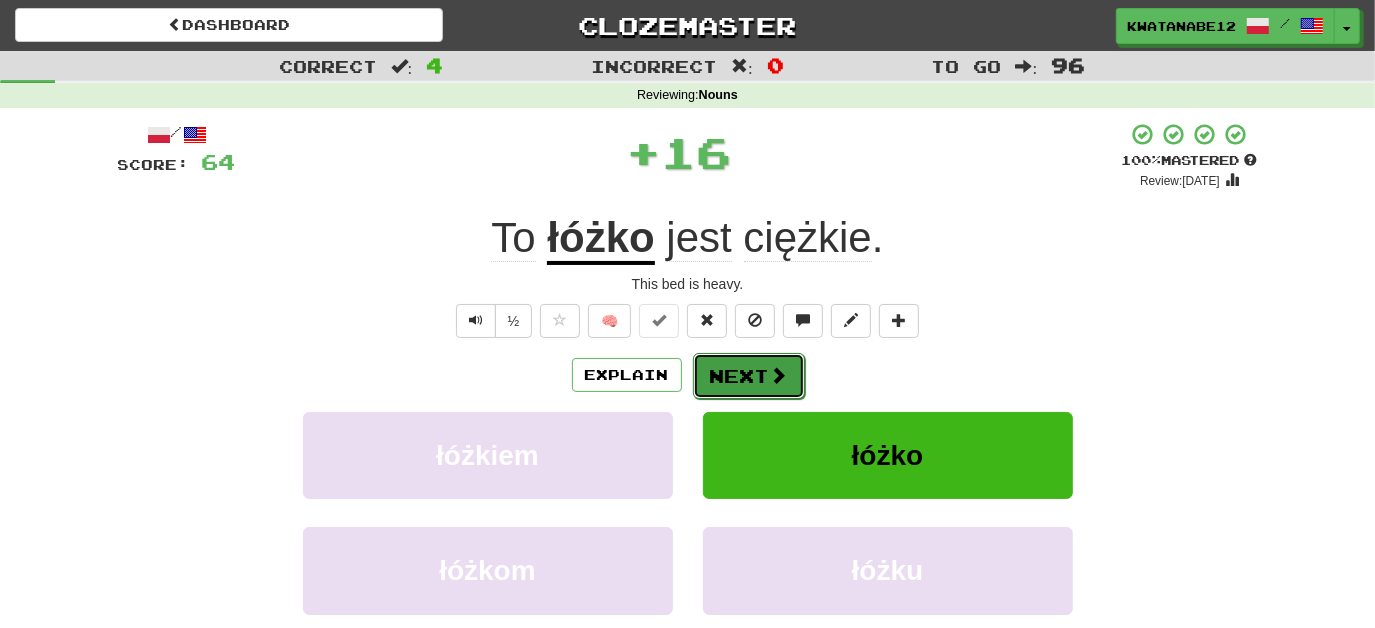 click on "Next" at bounding box center [749, 376] 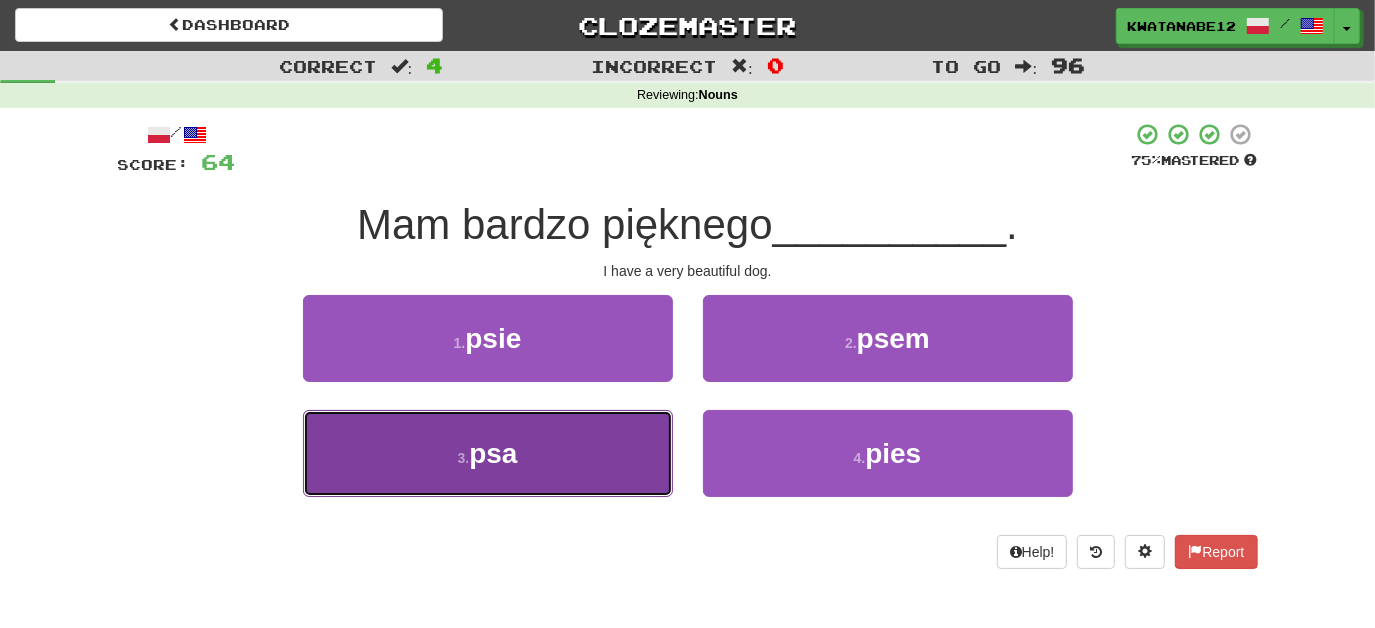 click on "3 .  psa" at bounding box center (488, 453) 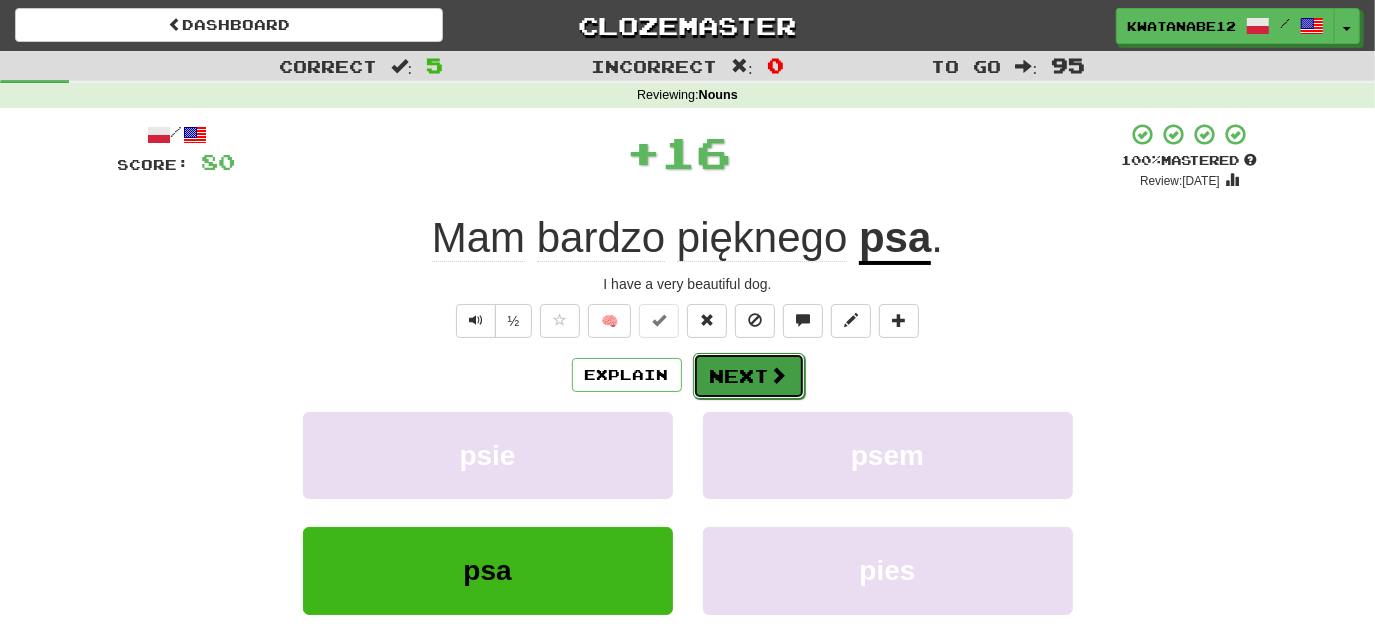 click on "Next" at bounding box center [749, 376] 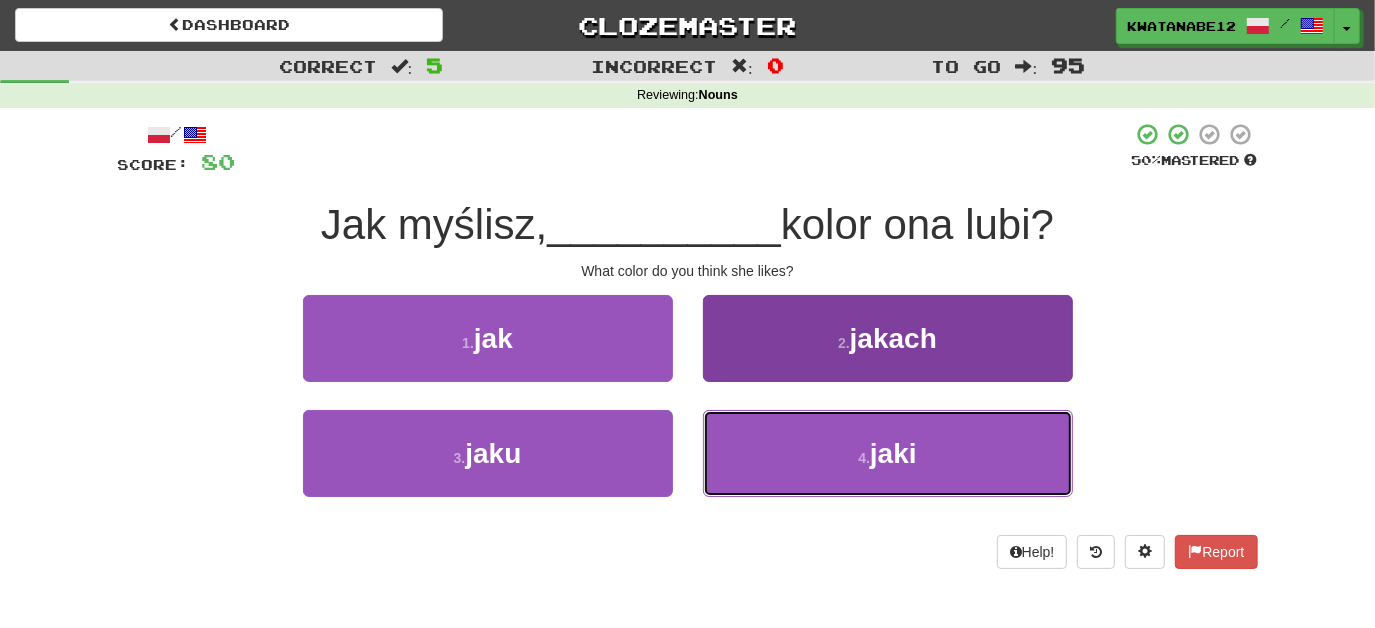 click on "4 .  jaki" at bounding box center [888, 453] 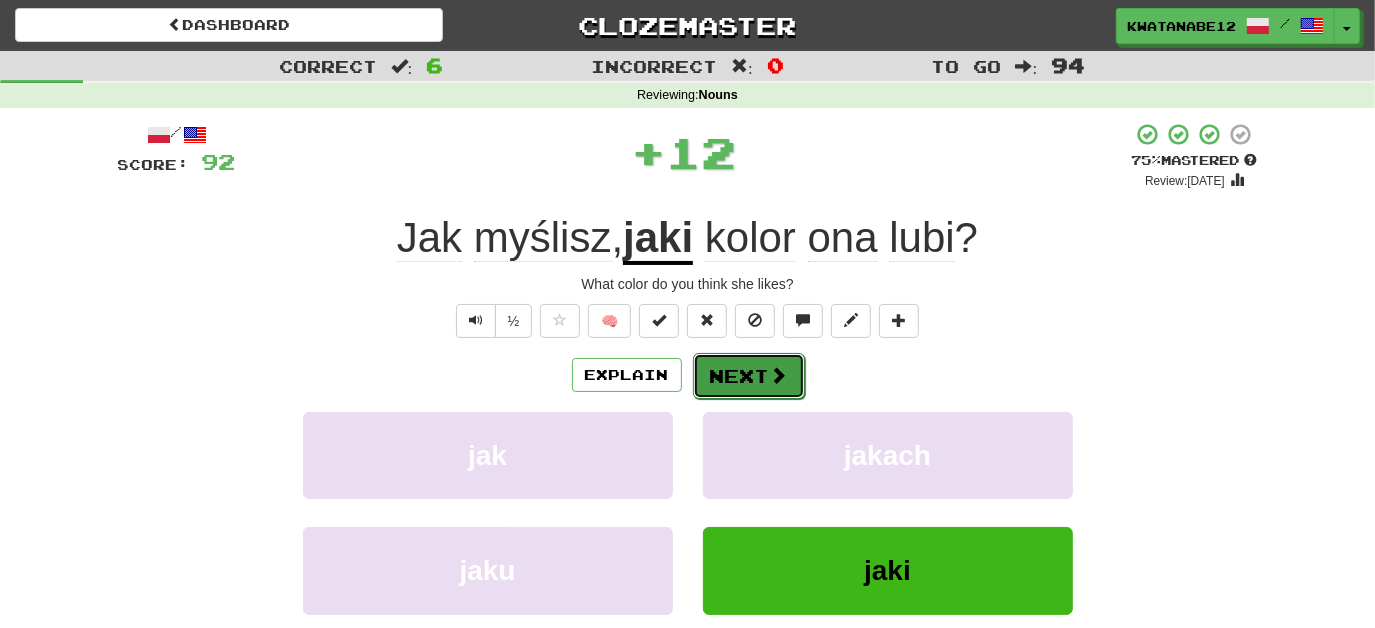 click on "Next" at bounding box center (749, 376) 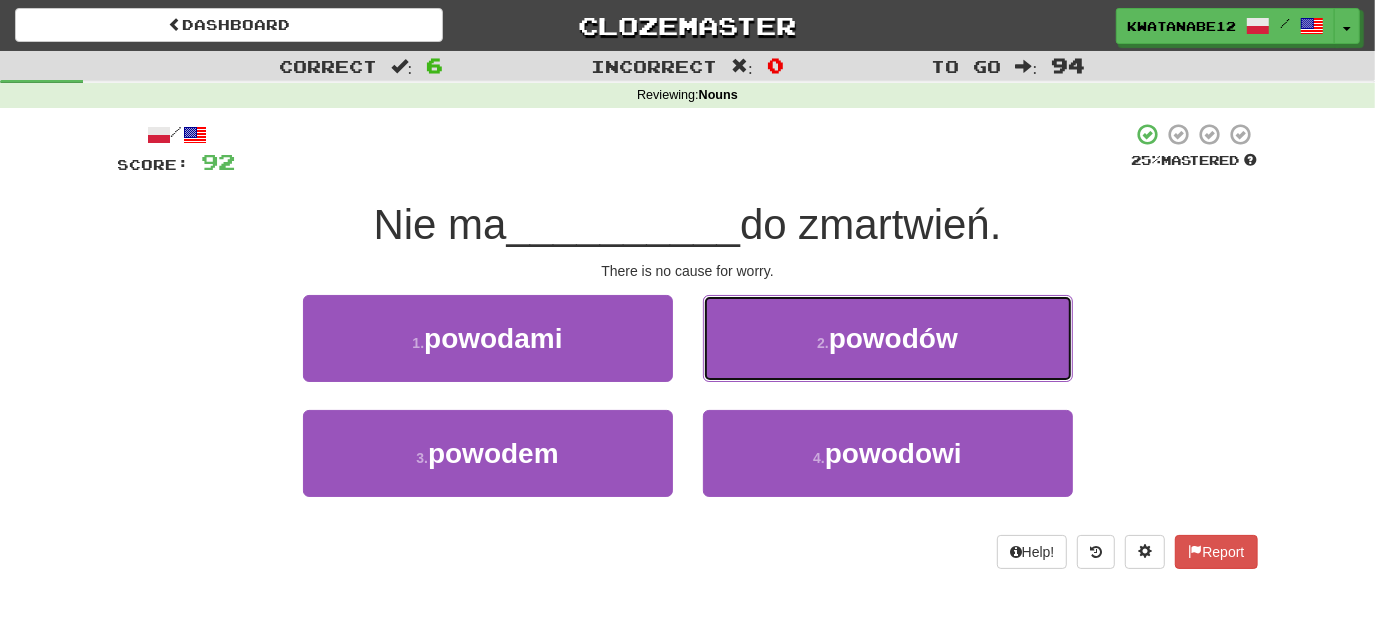 drag, startPoint x: 794, startPoint y: 335, endPoint x: 777, endPoint y: 343, distance: 18.788294 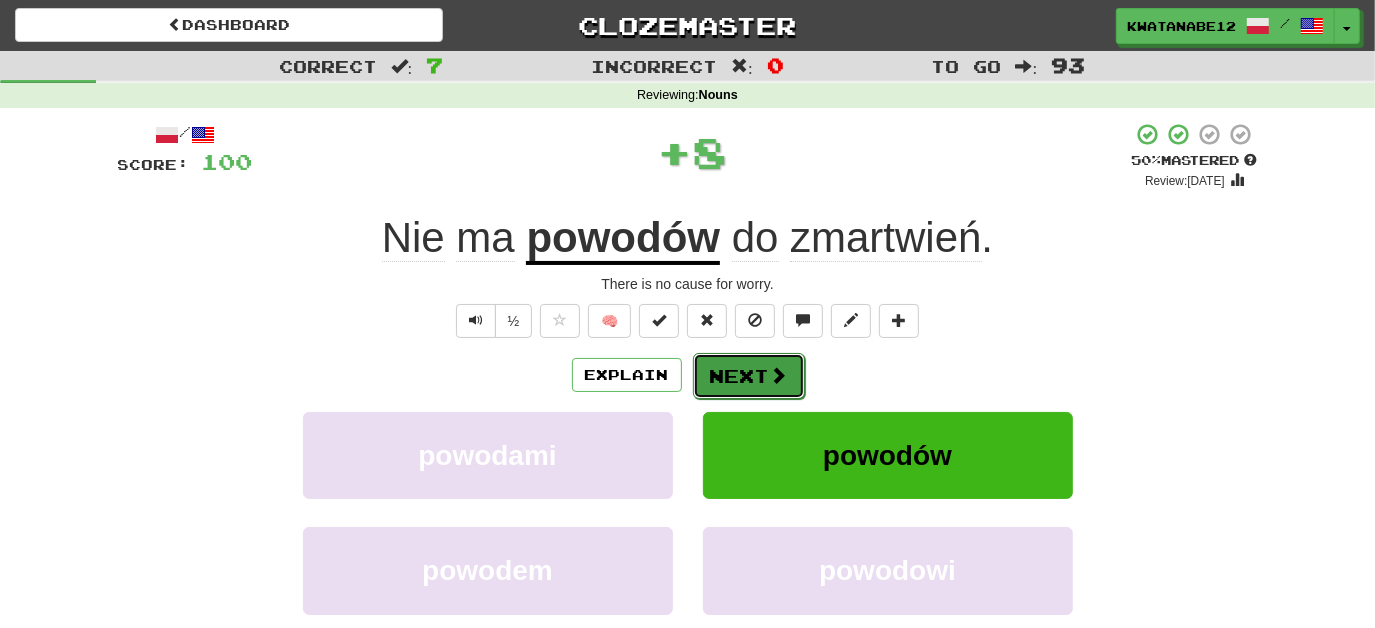 click on "Next" at bounding box center (749, 376) 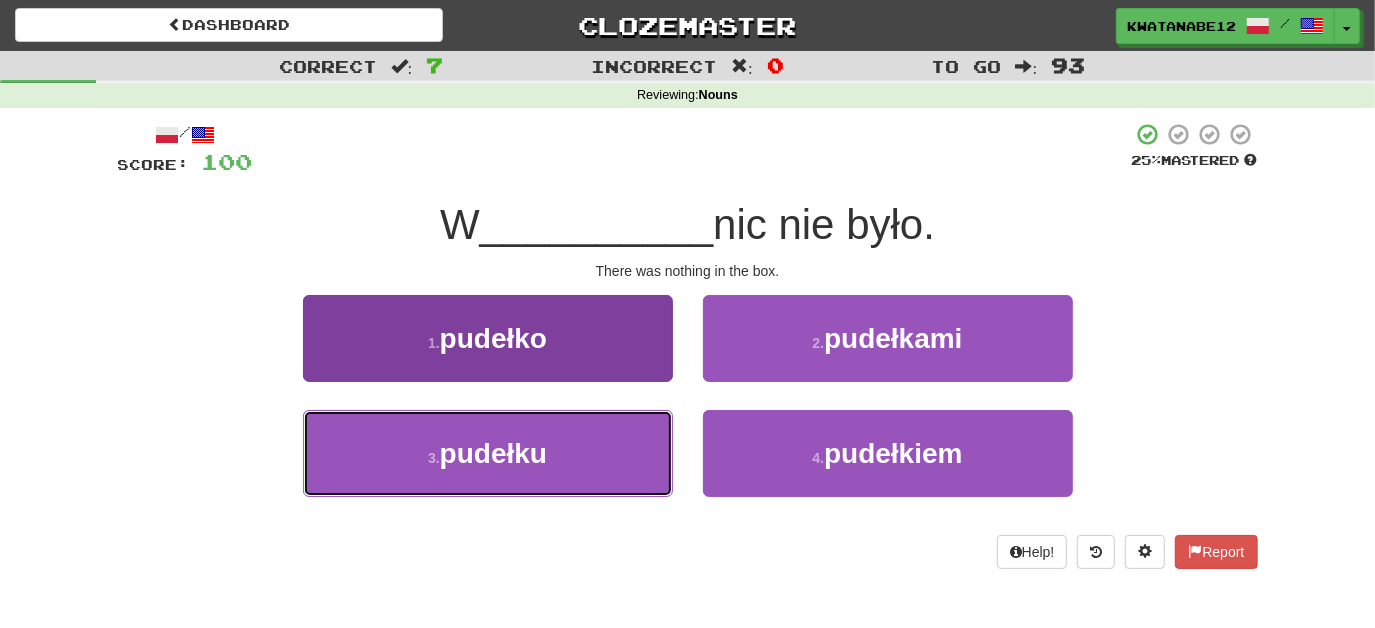 drag, startPoint x: 630, startPoint y: 427, endPoint x: 640, endPoint y: 444, distance: 19.723083 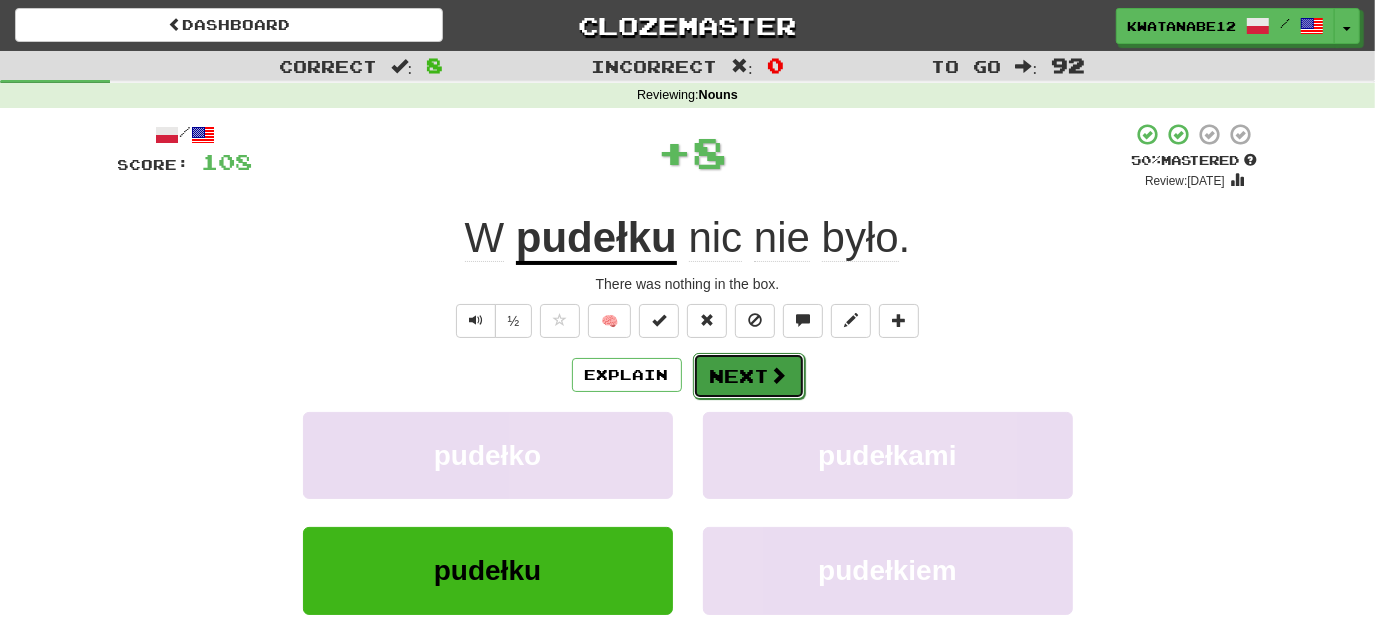 click on "Next" at bounding box center [749, 376] 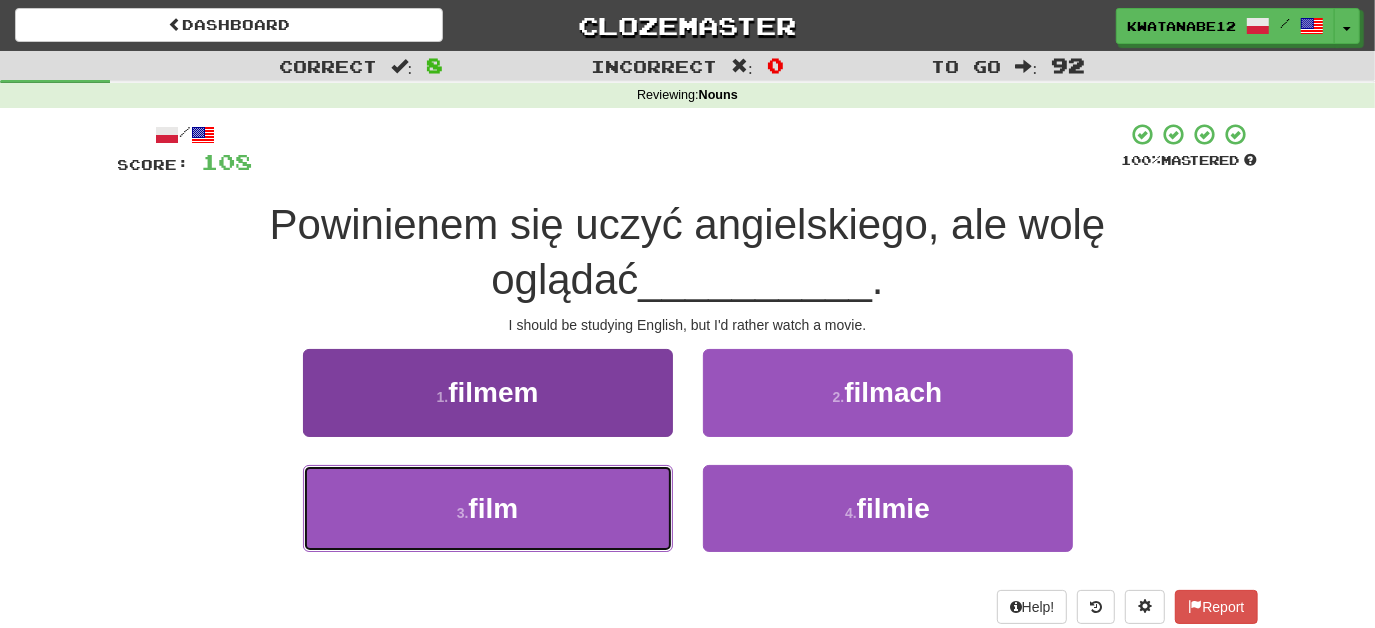 drag, startPoint x: 591, startPoint y: 481, endPoint x: 608, endPoint y: 479, distance: 17.117243 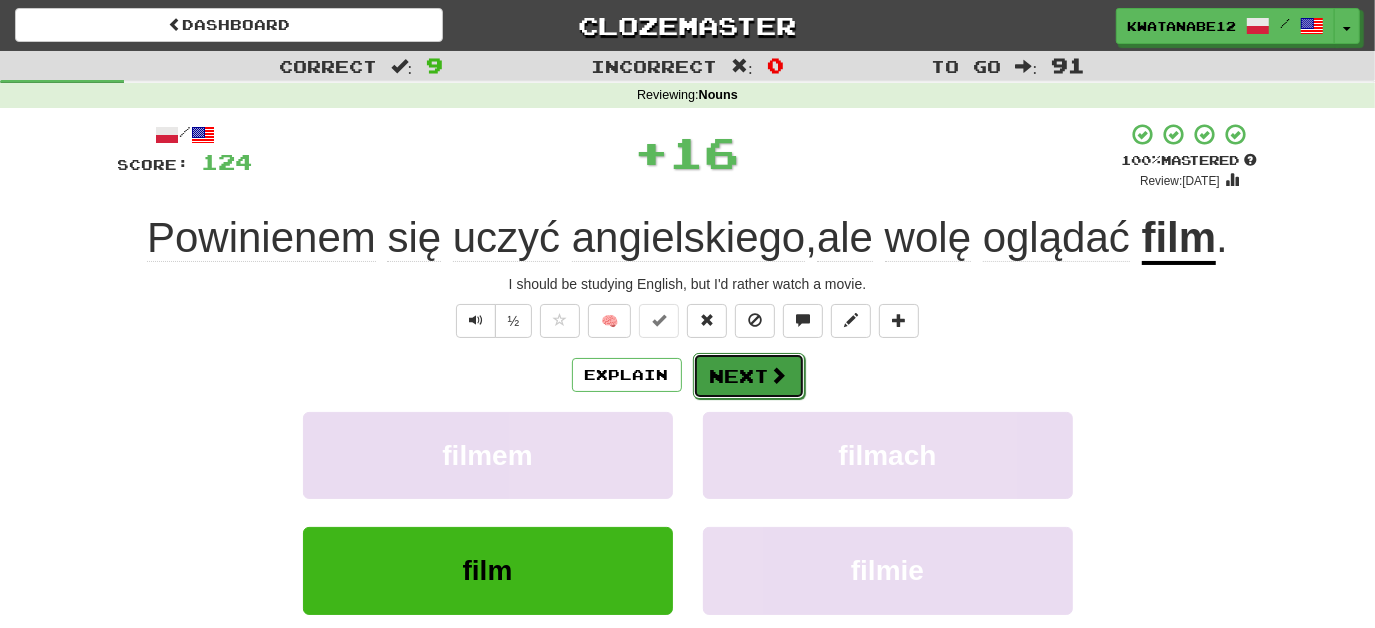 click on "Next" at bounding box center [749, 376] 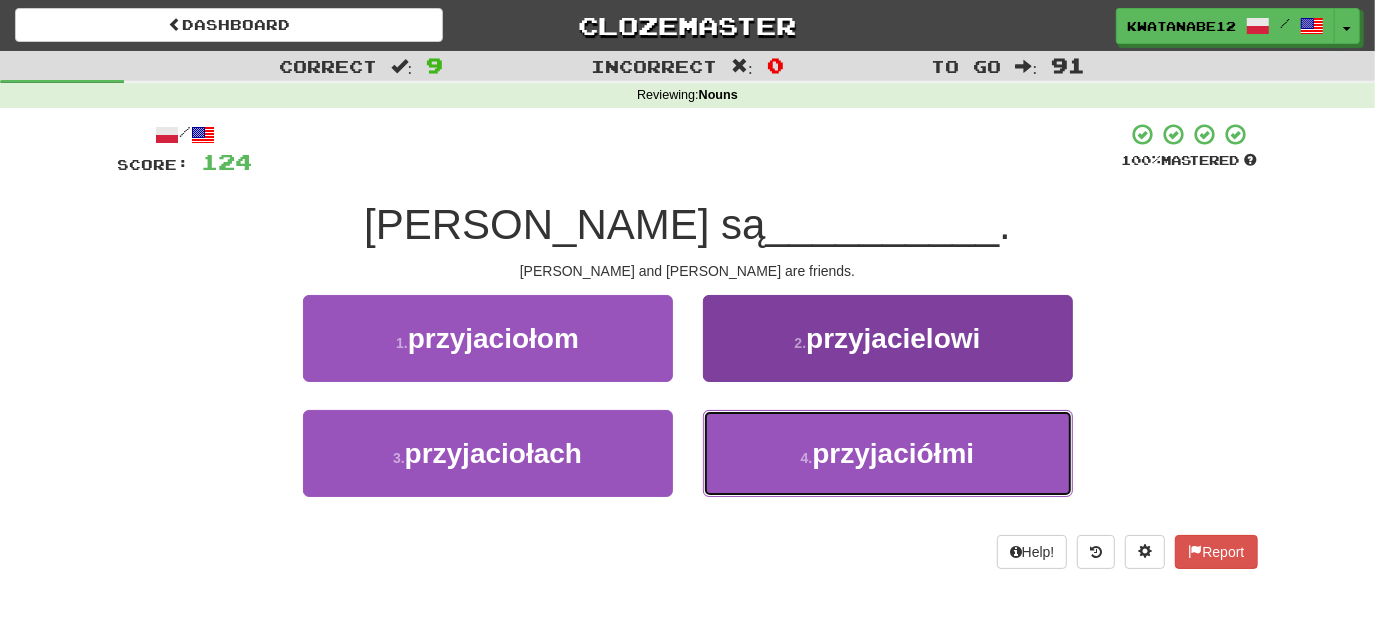 click on "4 .  przyjaciółmi" at bounding box center [888, 453] 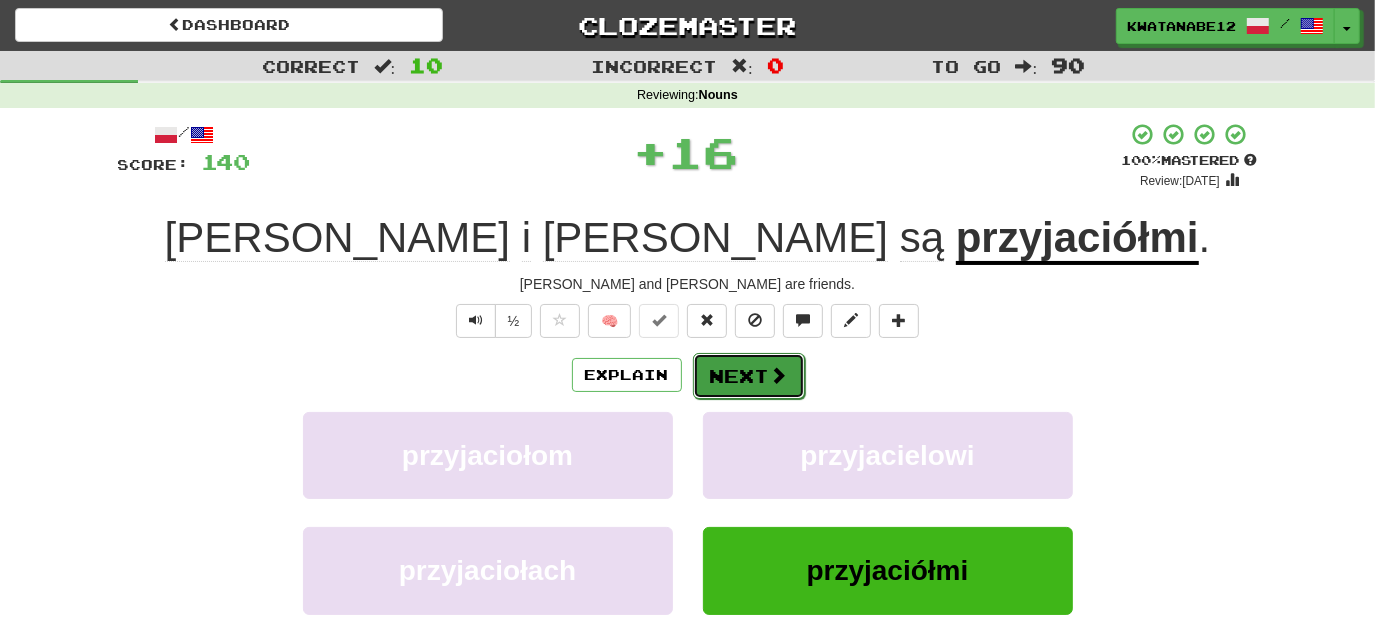 click on "Next" at bounding box center (749, 376) 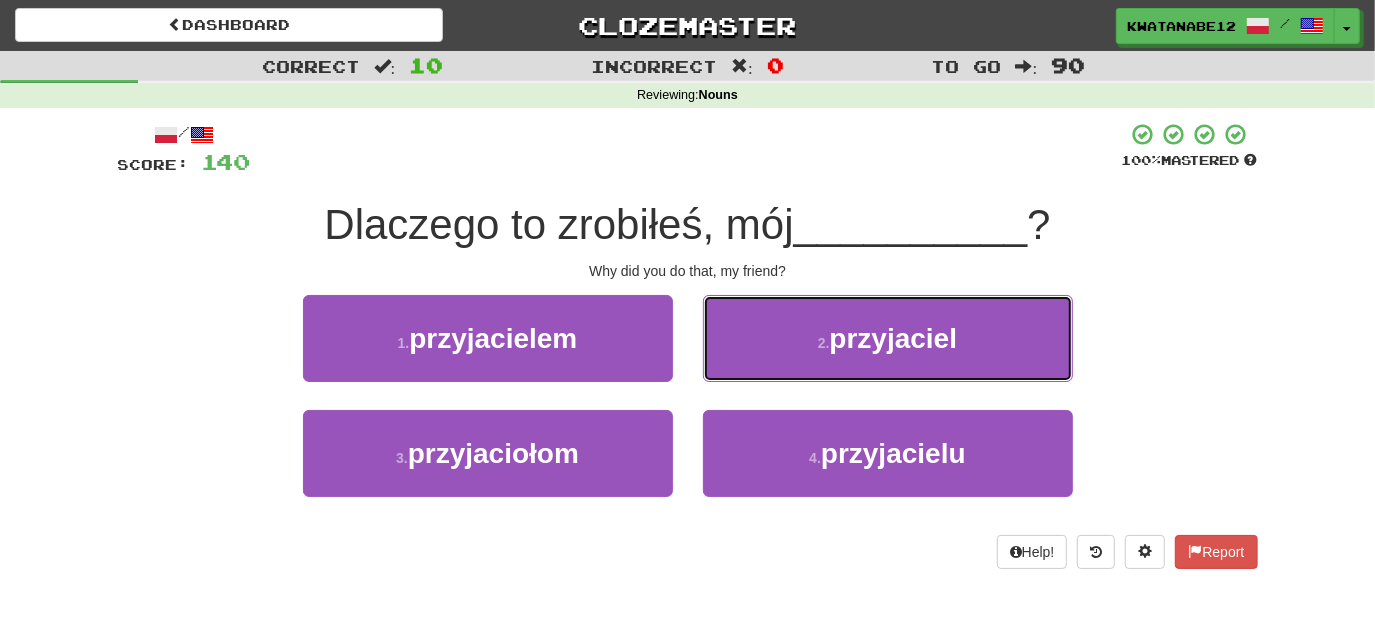 click on "2 .  przyjaciel" at bounding box center [888, 338] 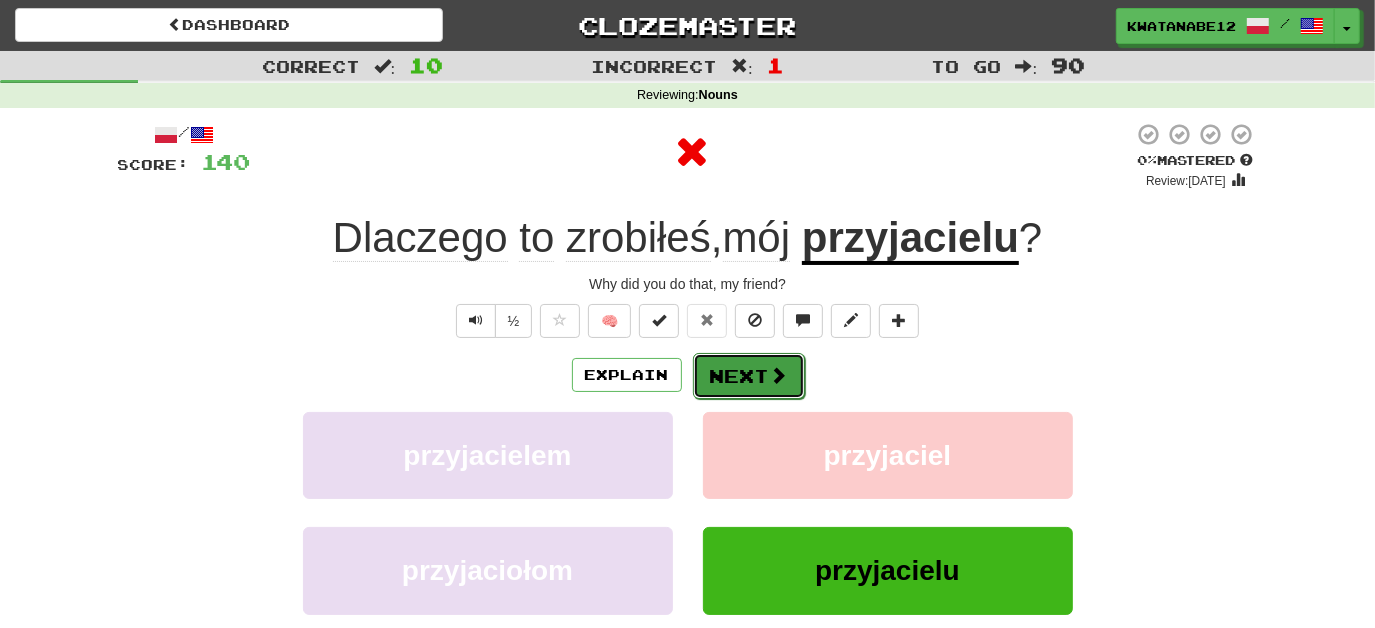 click on "Next" at bounding box center [749, 376] 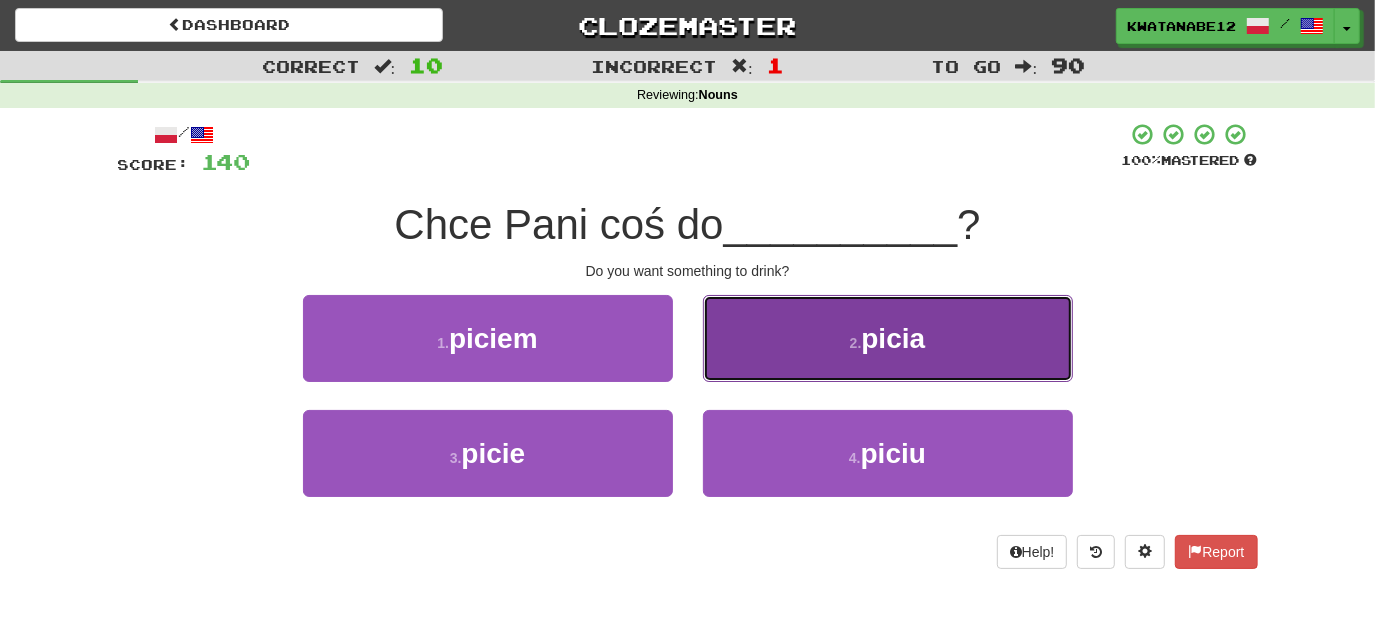 drag, startPoint x: 730, startPoint y: 341, endPoint x: 756, endPoint y: 364, distance: 34.713108 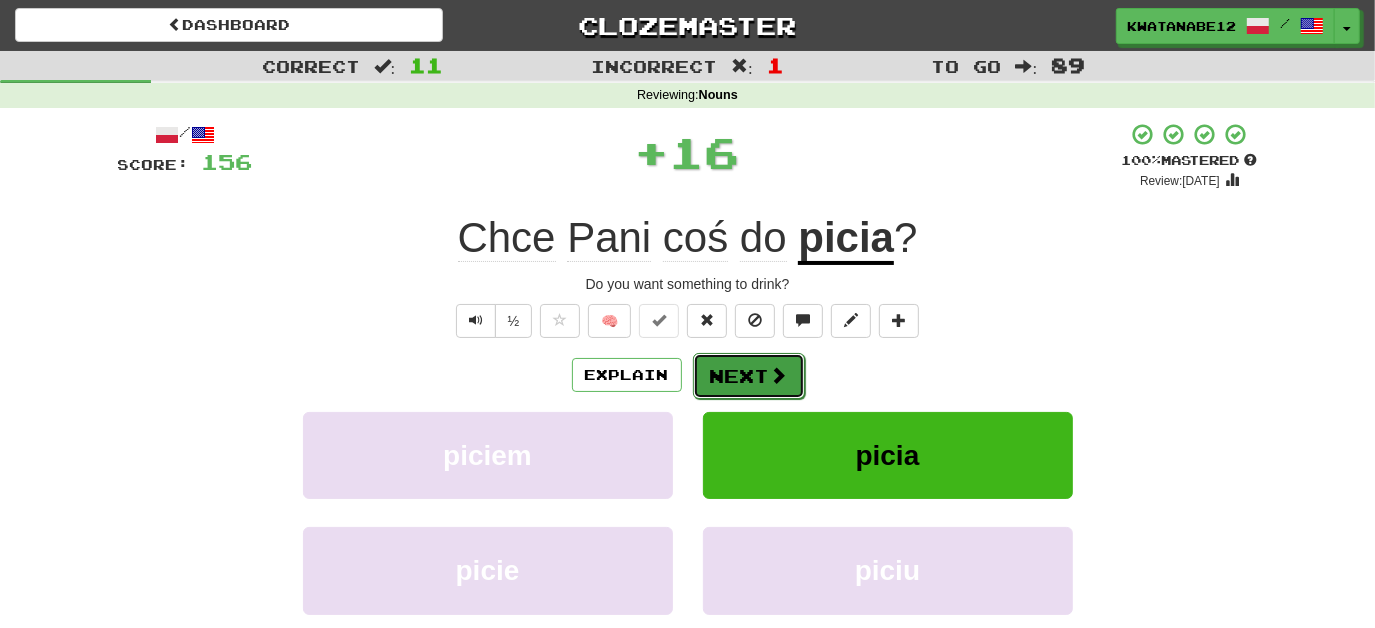 click on "Next" at bounding box center [749, 376] 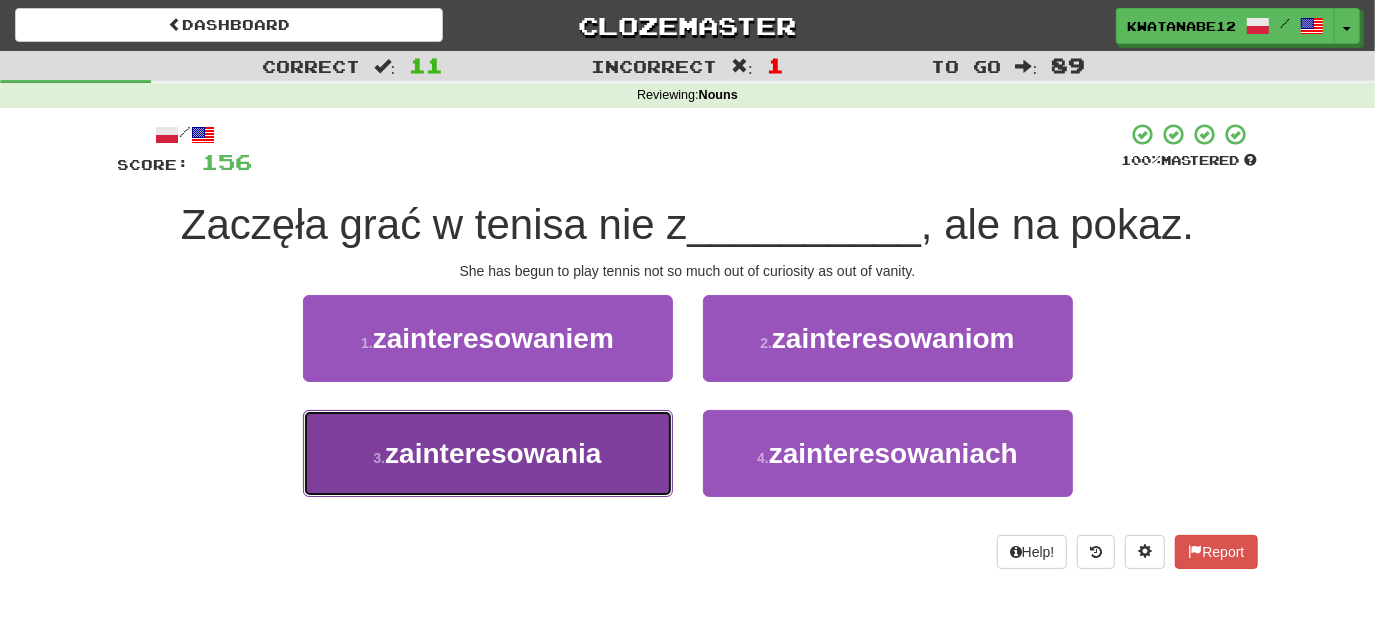 click on "3 .  zainteresowania" at bounding box center [488, 453] 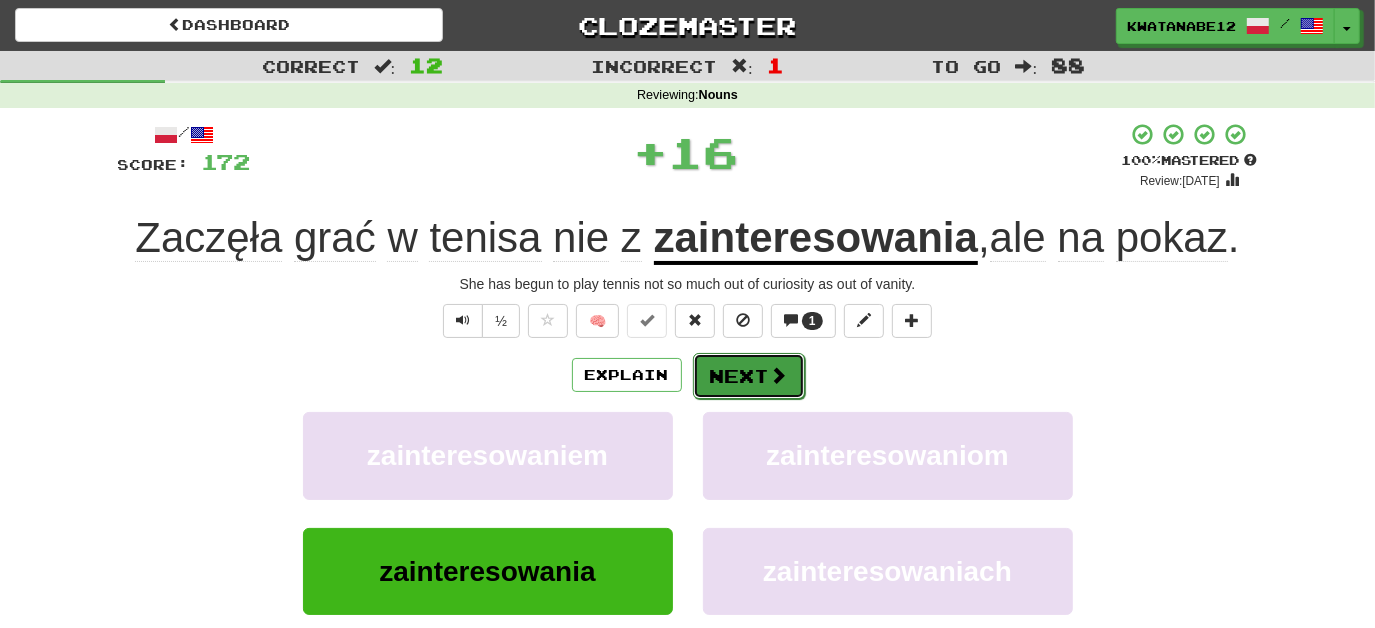 click on "Next" at bounding box center [749, 376] 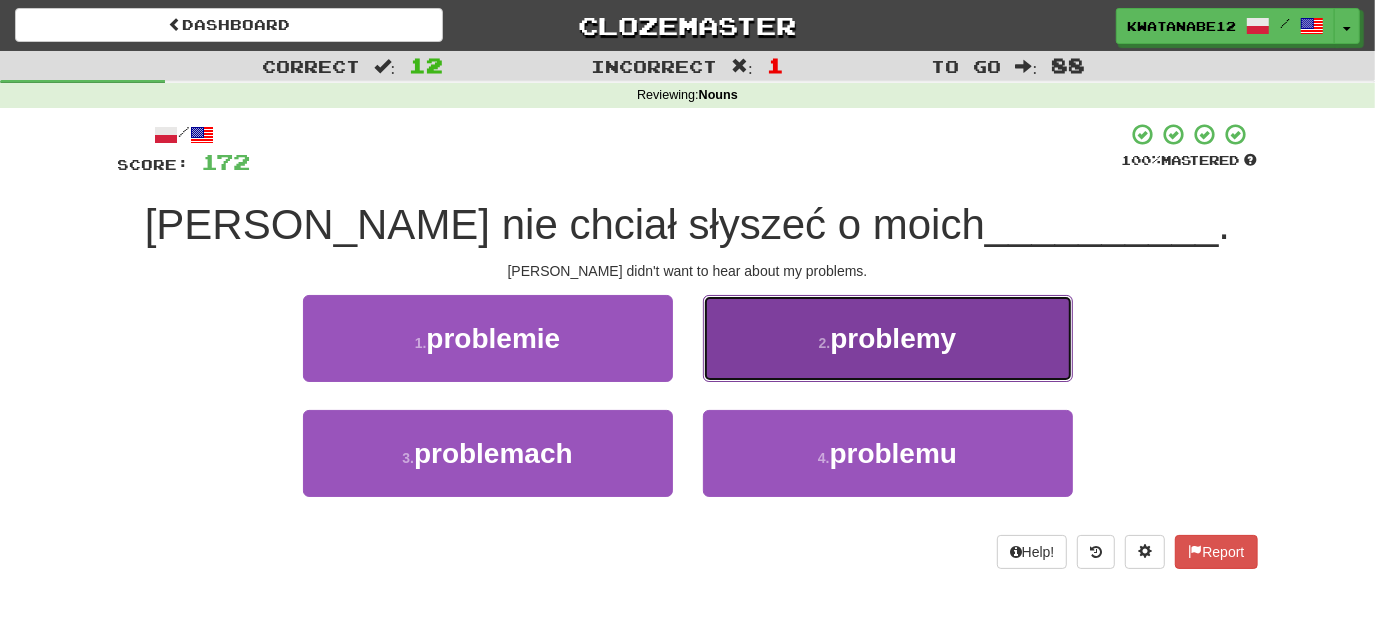 click on "2 .  problemy" at bounding box center [888, 338] 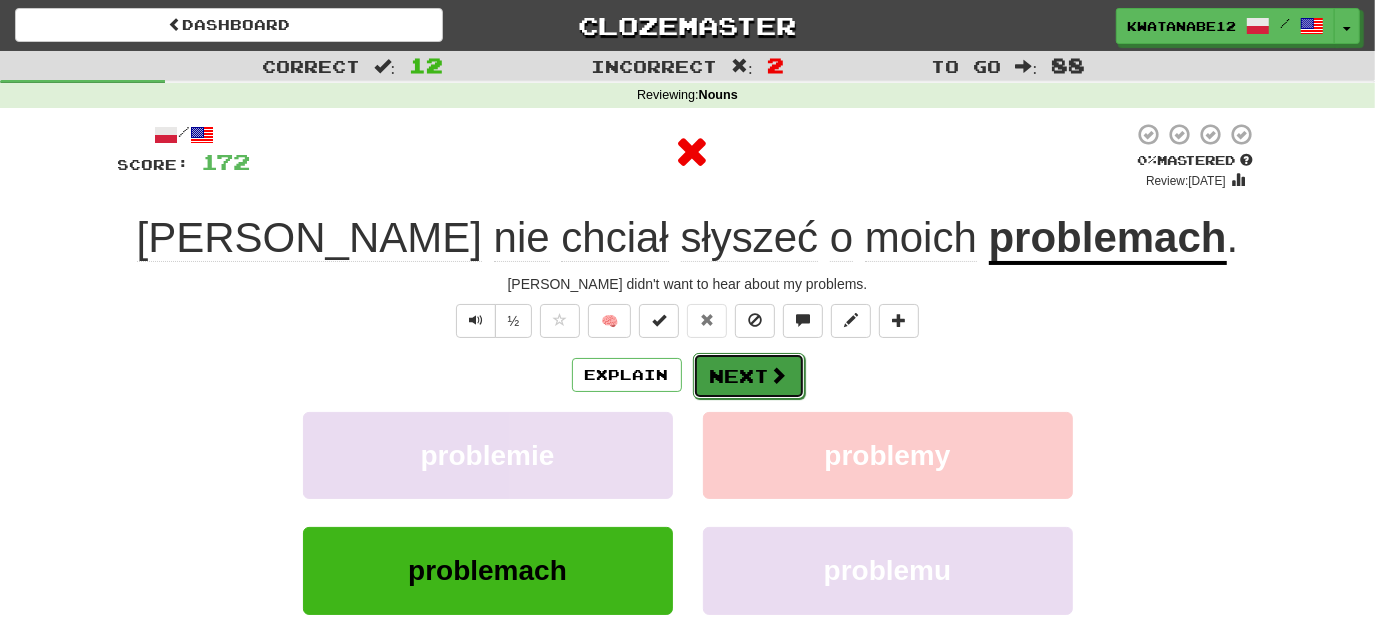 click at bounding box center (779, 375) 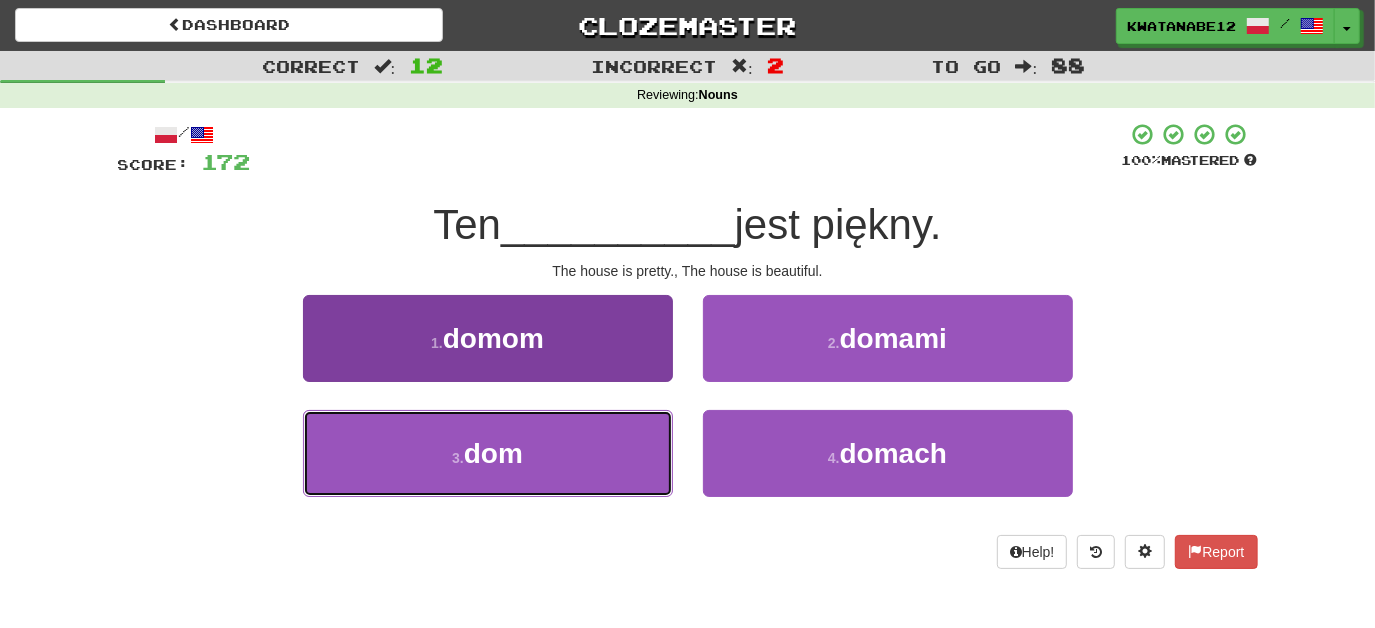 click on "3 .  dom" at bounding box center (488, 453) 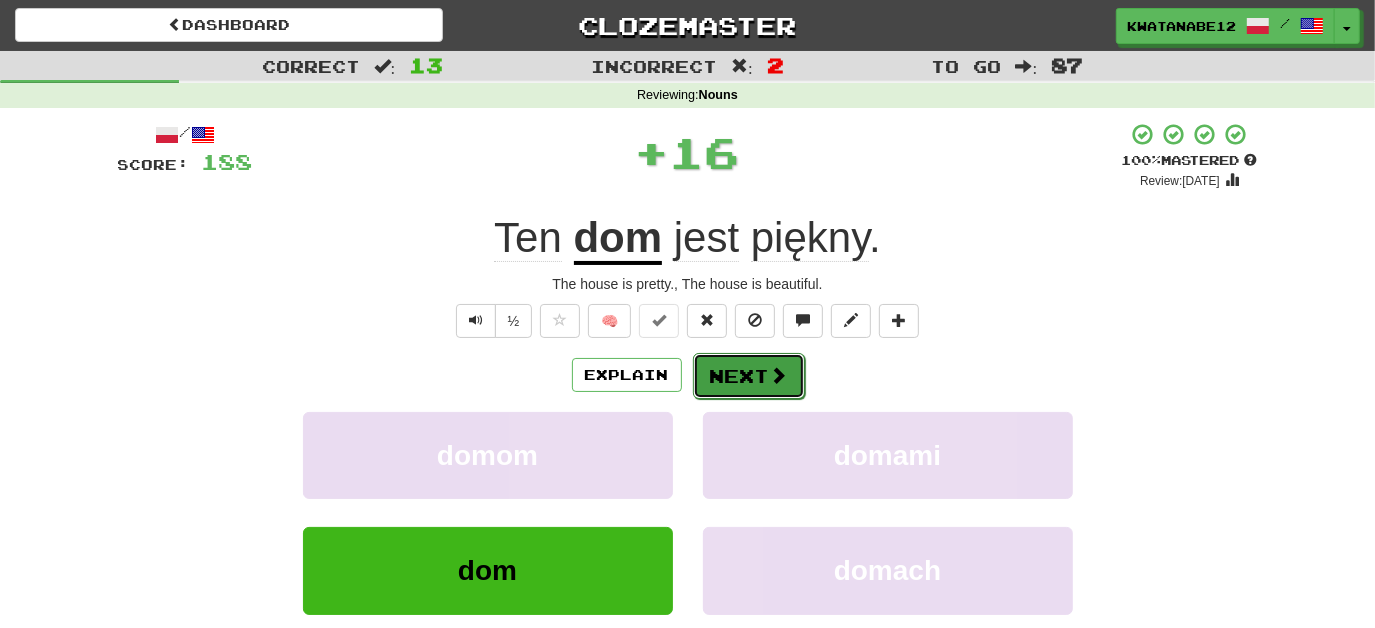 click at bounding box center [779, 375] 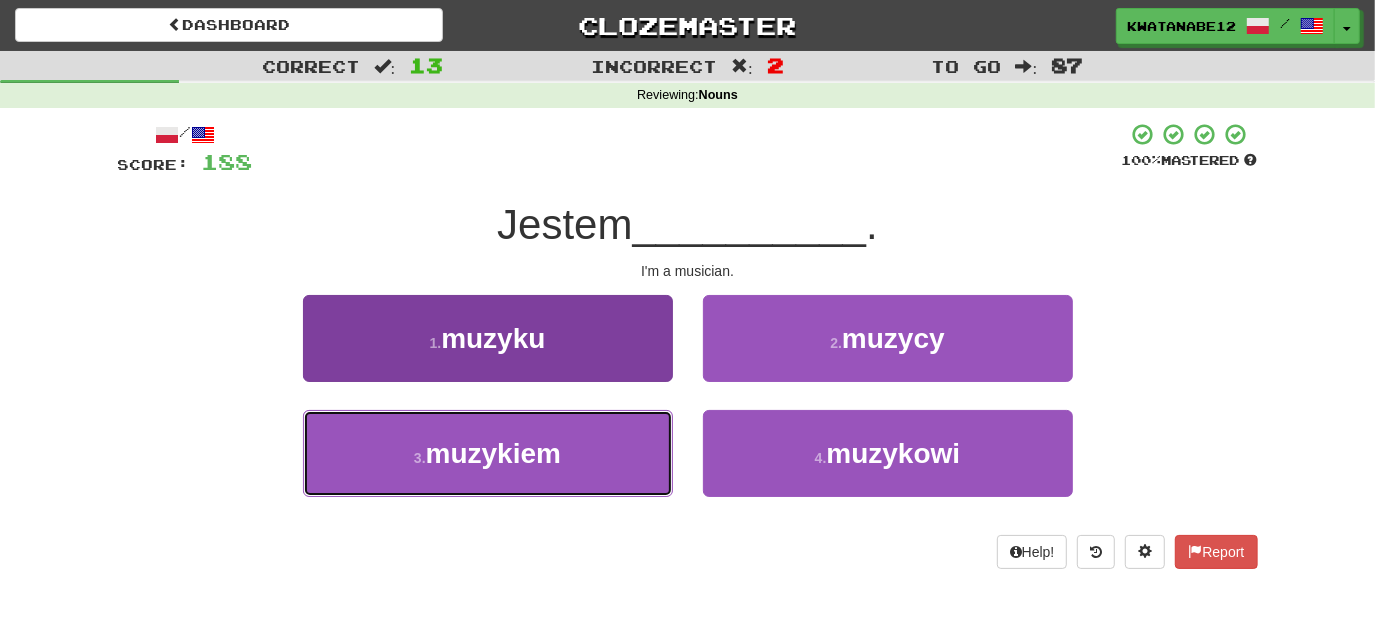 drag, startPoint x: 616, startPoint y: 415, endPoint x: 668, endPoint y: 418, distance: 52.086468 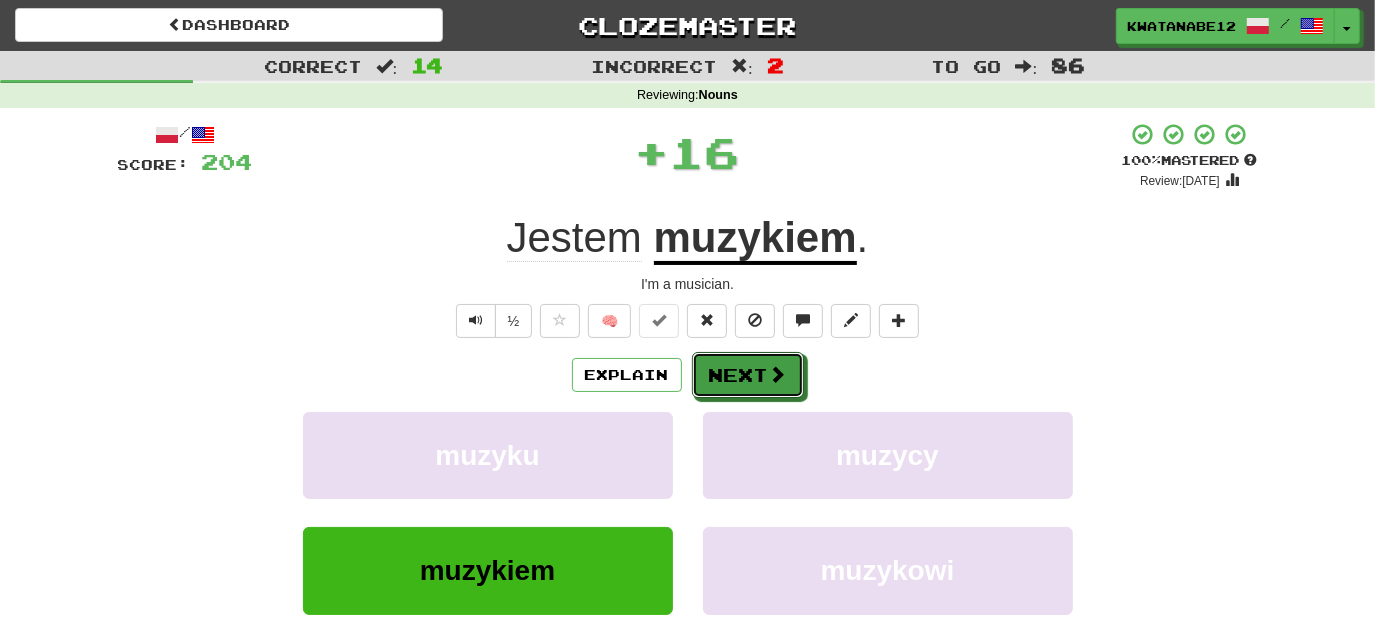 click on "/  Score:   204 + 16 100 %  Mastered Review:  2025-09-08 Jestem   muzykiem . I'm a musician. ½ 🧠 Explain Next muzyku muzycy muzykiem muzykowi Learn more: muzyku muzycy muzykiem muzykowi  Help!  Report Sentence Source" at bounding box center (688, 435) 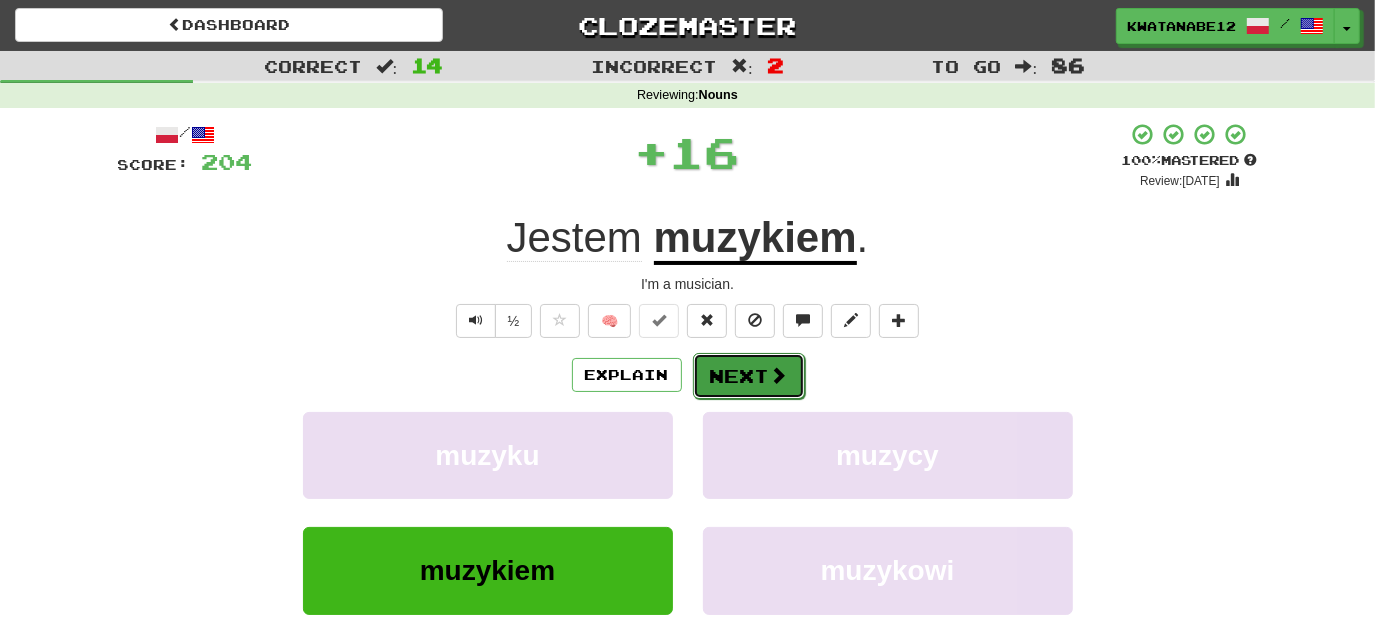 click on "Next" at bounding box center (749, 376) 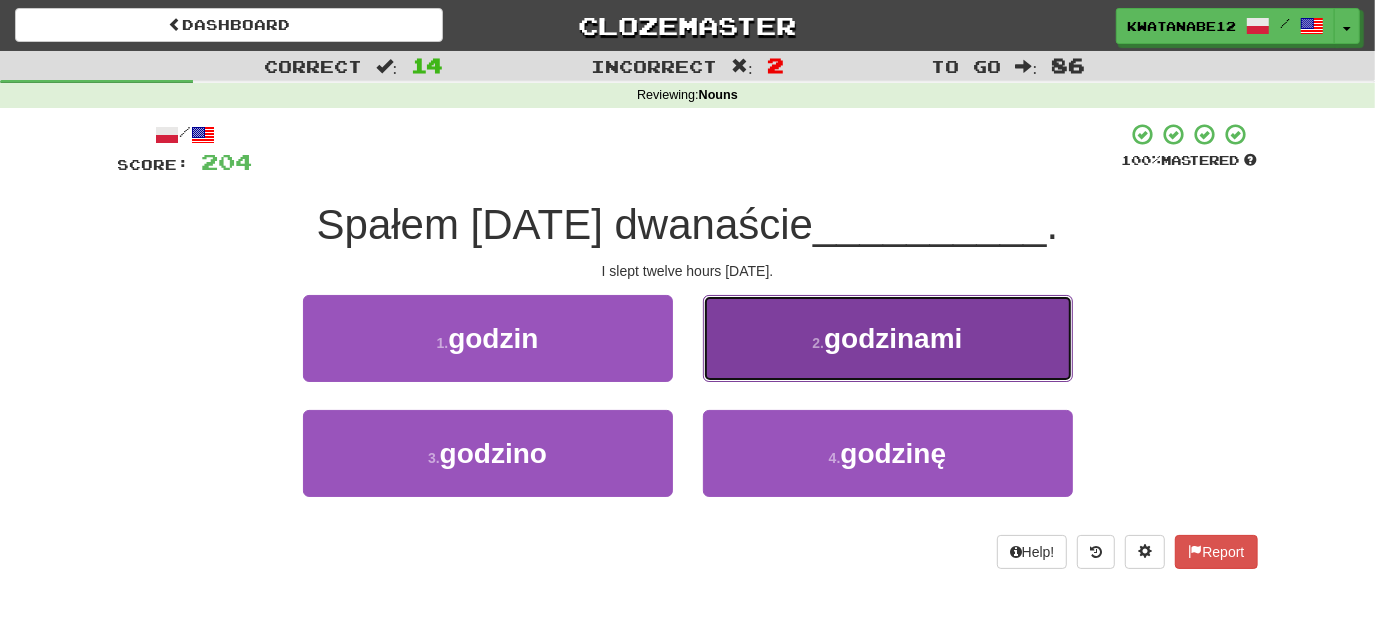 click on "2 .  godzinami" at bounding box center (888, 338) 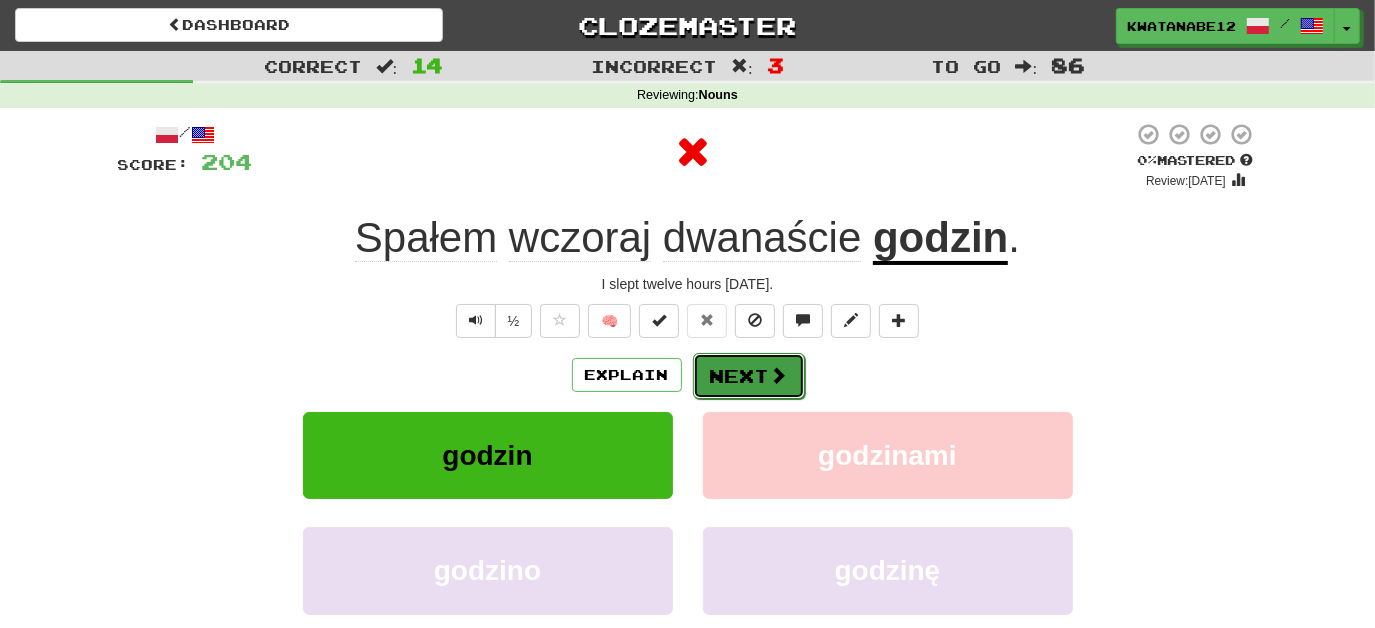 click on "Next" at bounding box center [749, 376] 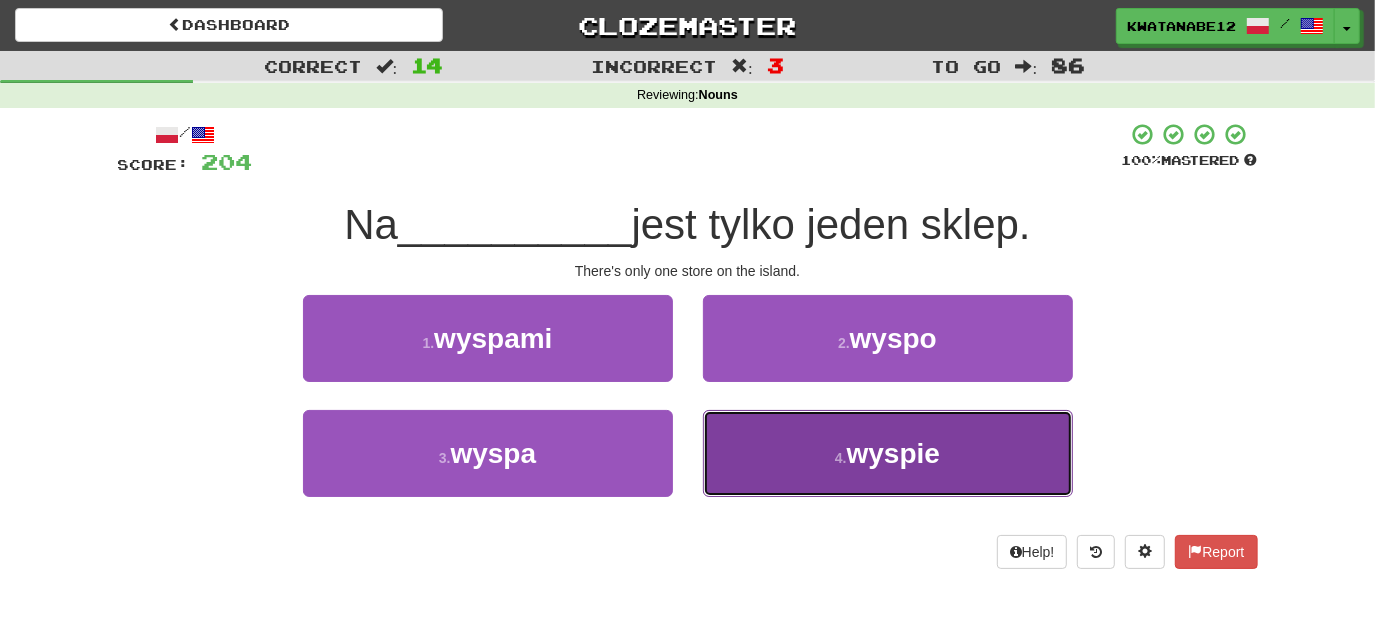 click on "4 .  wyspie" at bounding box center (888, 453) 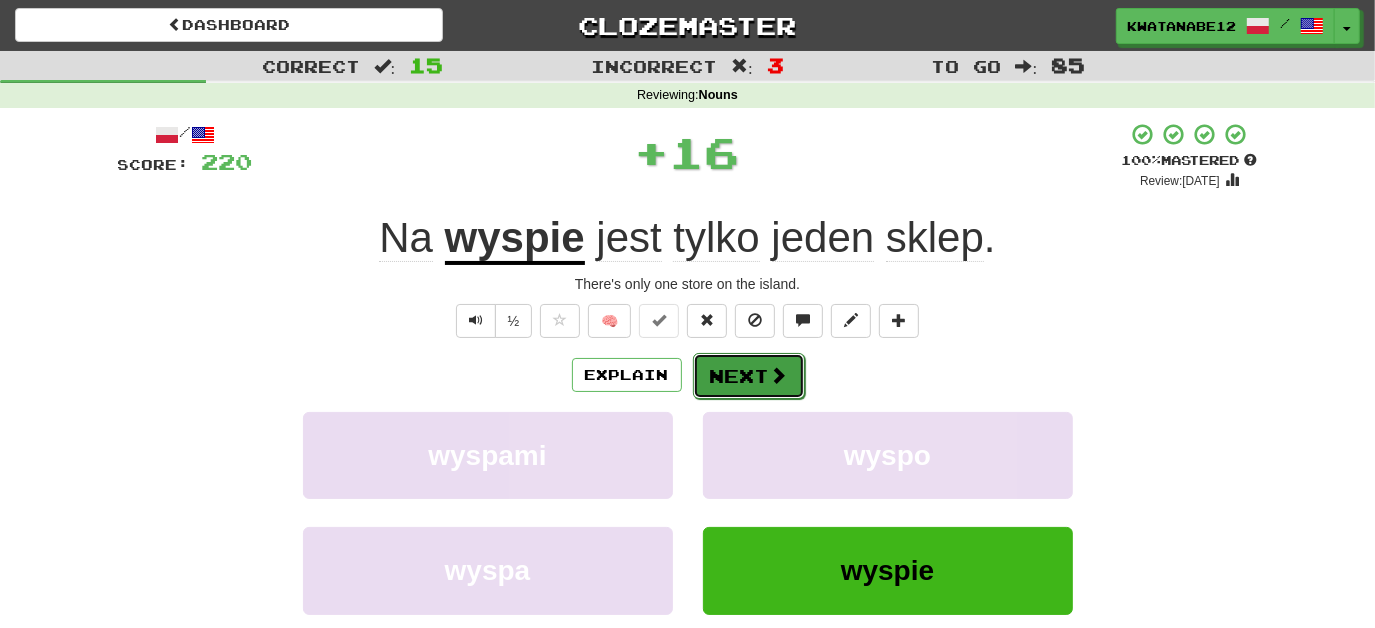 click on "Next" at bounding box center (749, 376) 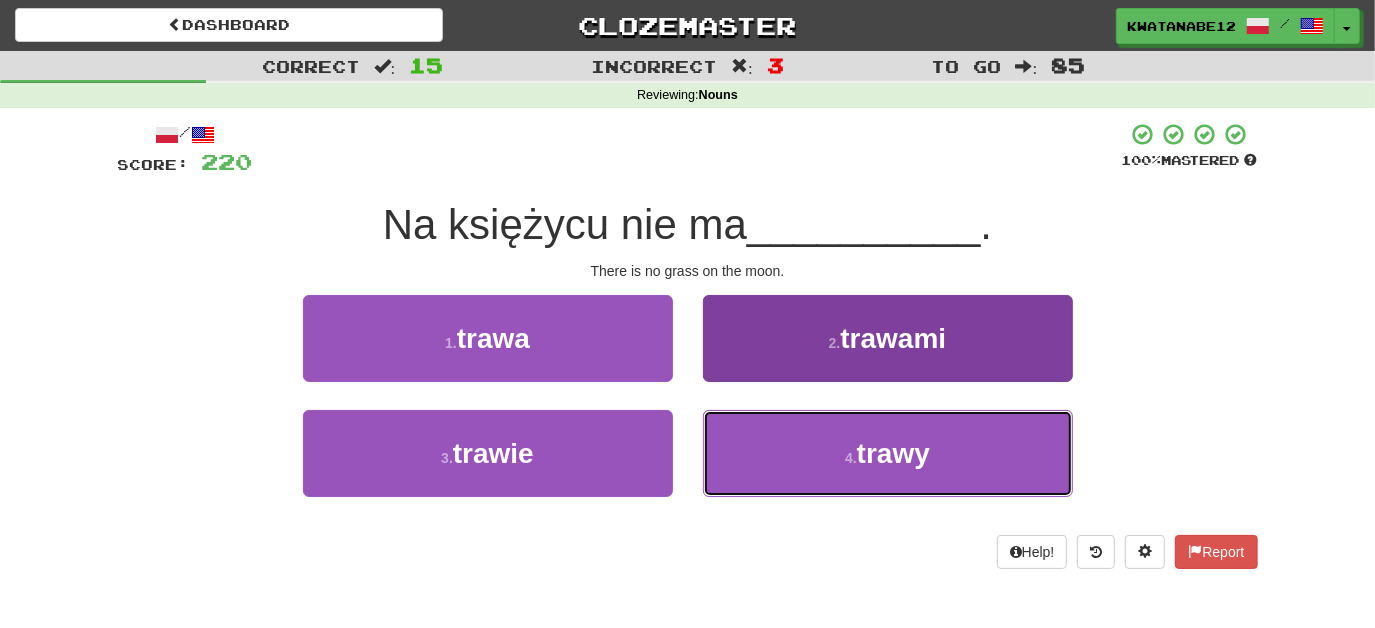 click on "4 .  trawy" at bounding box center [888, 453] 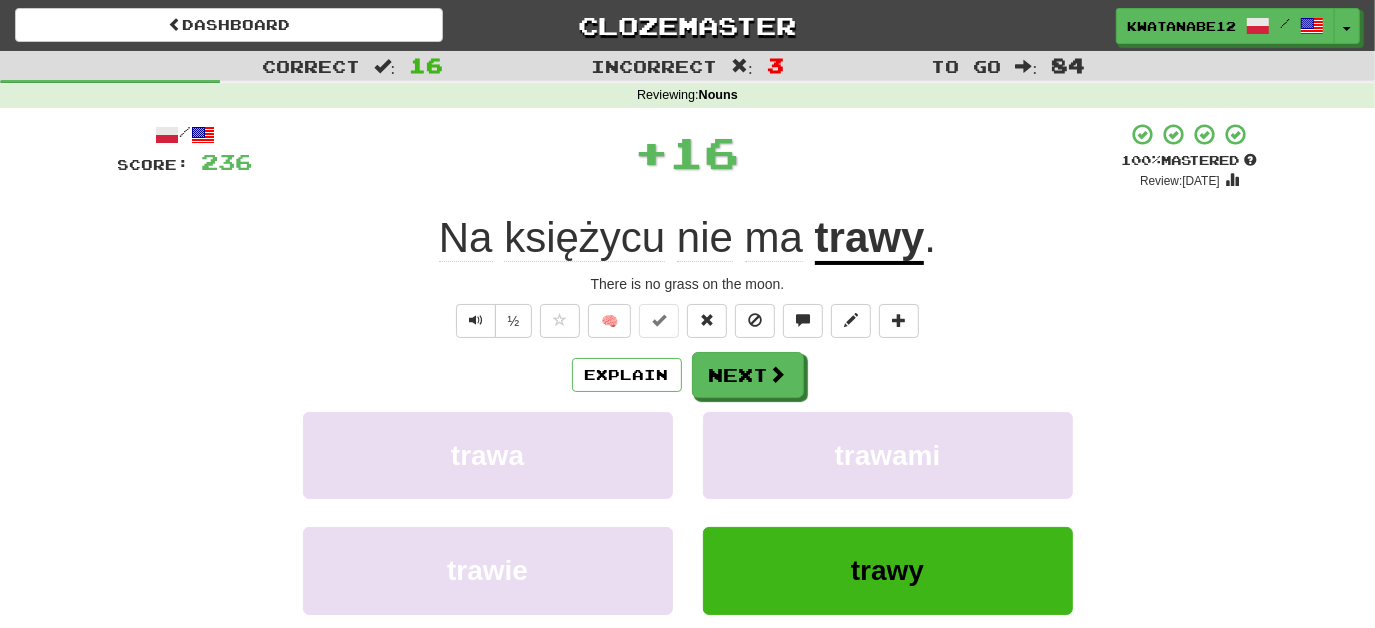 click on "Explain Next" at bounding box center (688, 375) 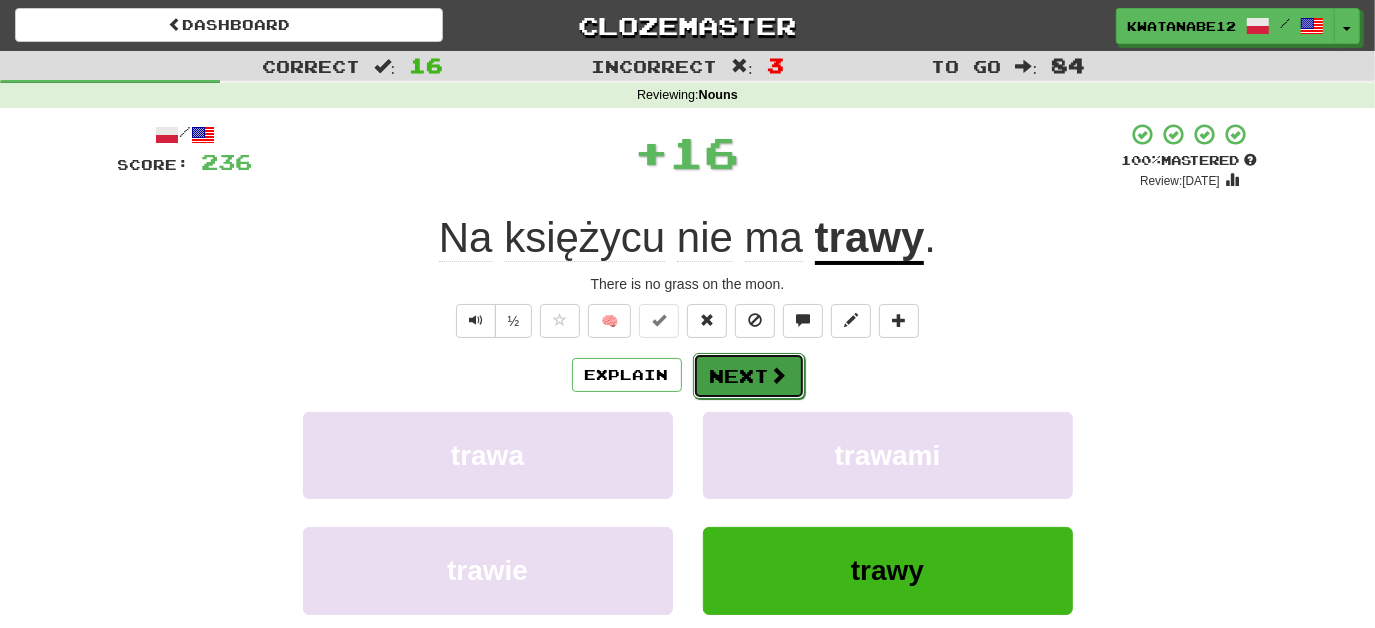 click on "Next" at bounding box center (749, 376) 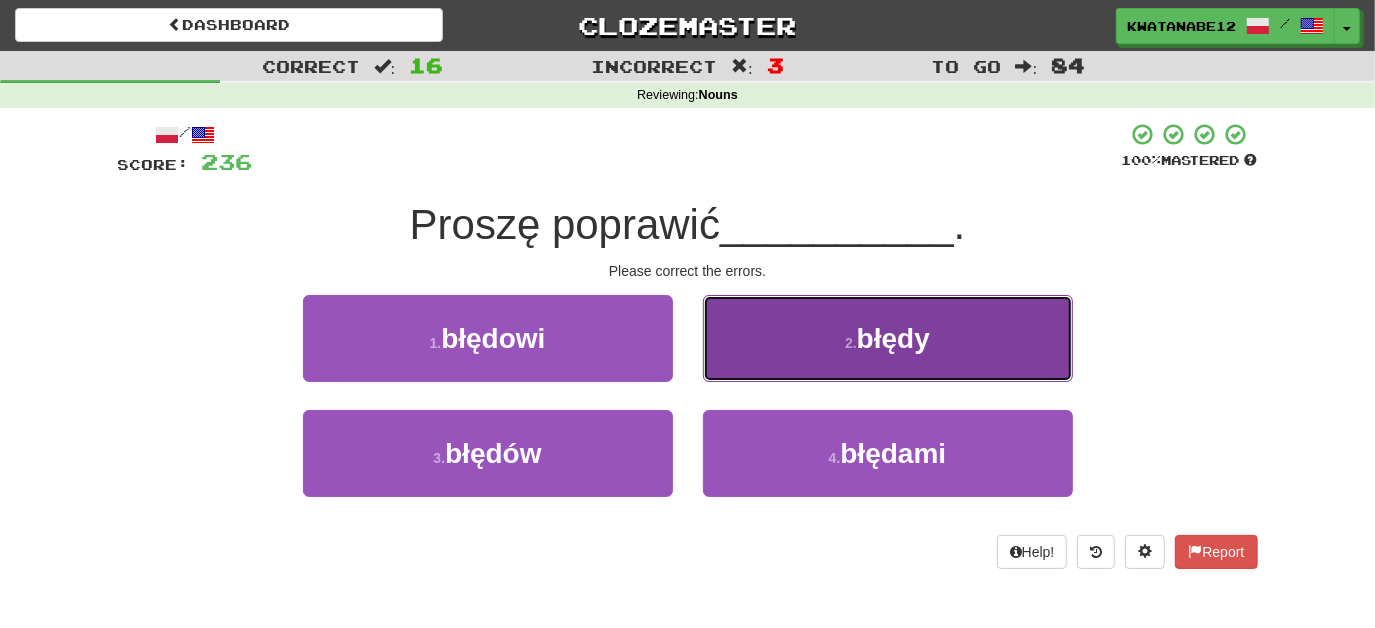 click on "2 .  błędy" at bounding box center (888, 338) 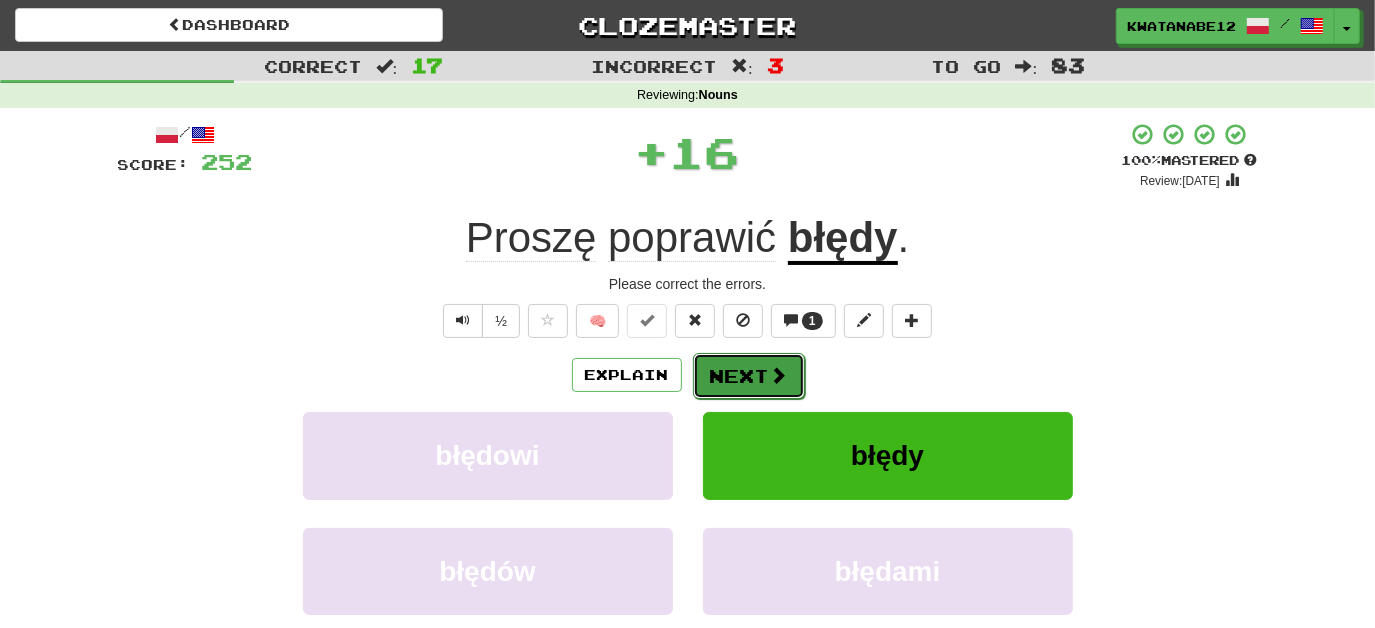click on "Next" at bounding box center [749, 376] 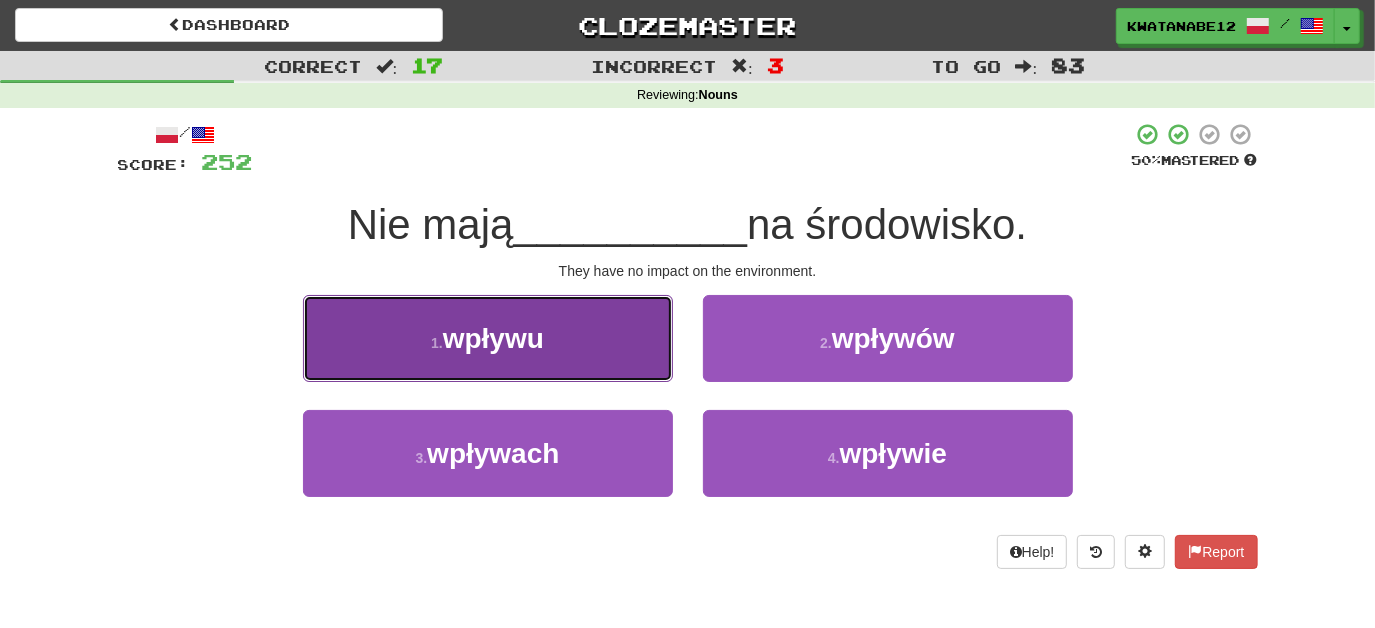 drag, startPoint x: 574, startPoint y: 325, endPoint x: 638, endPoint y: 378, distance: 83.09633 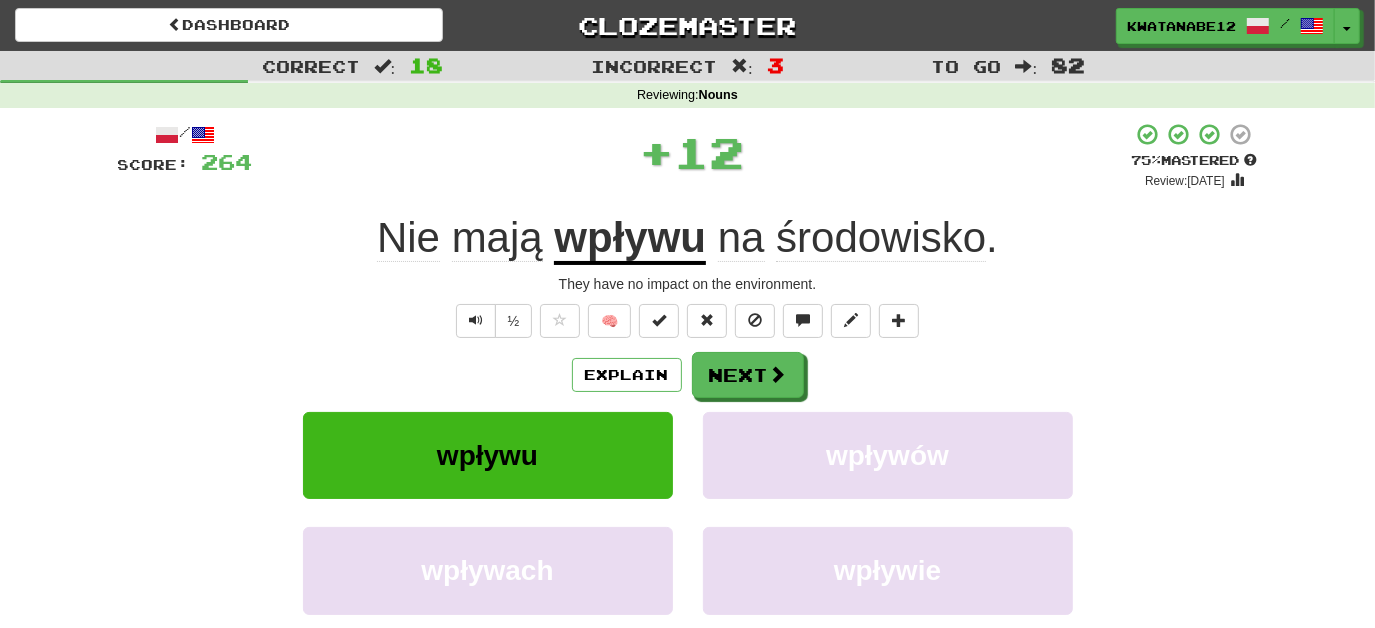 click on "Explain Next wpływu wpływów wpływach wpływie Learn more: wpływu wpływów wpływach wpływie" at bounding box center [688, 512] 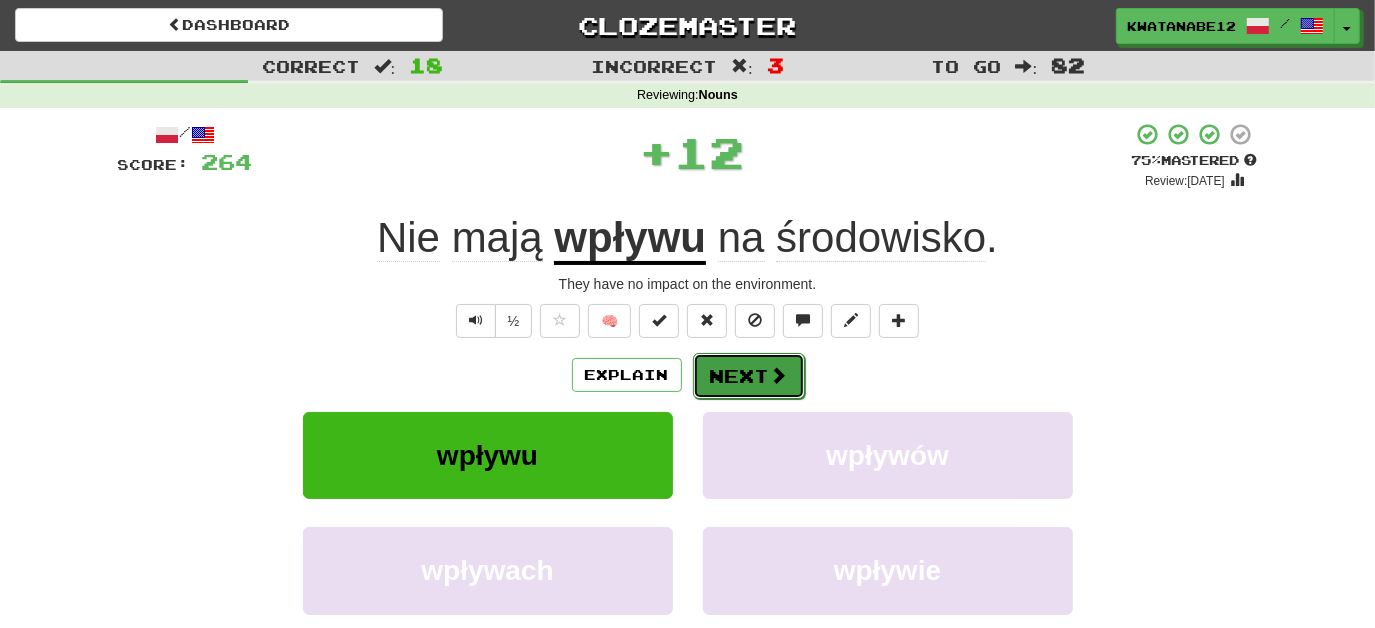 click on "Next" at bounding box center (749, 376) 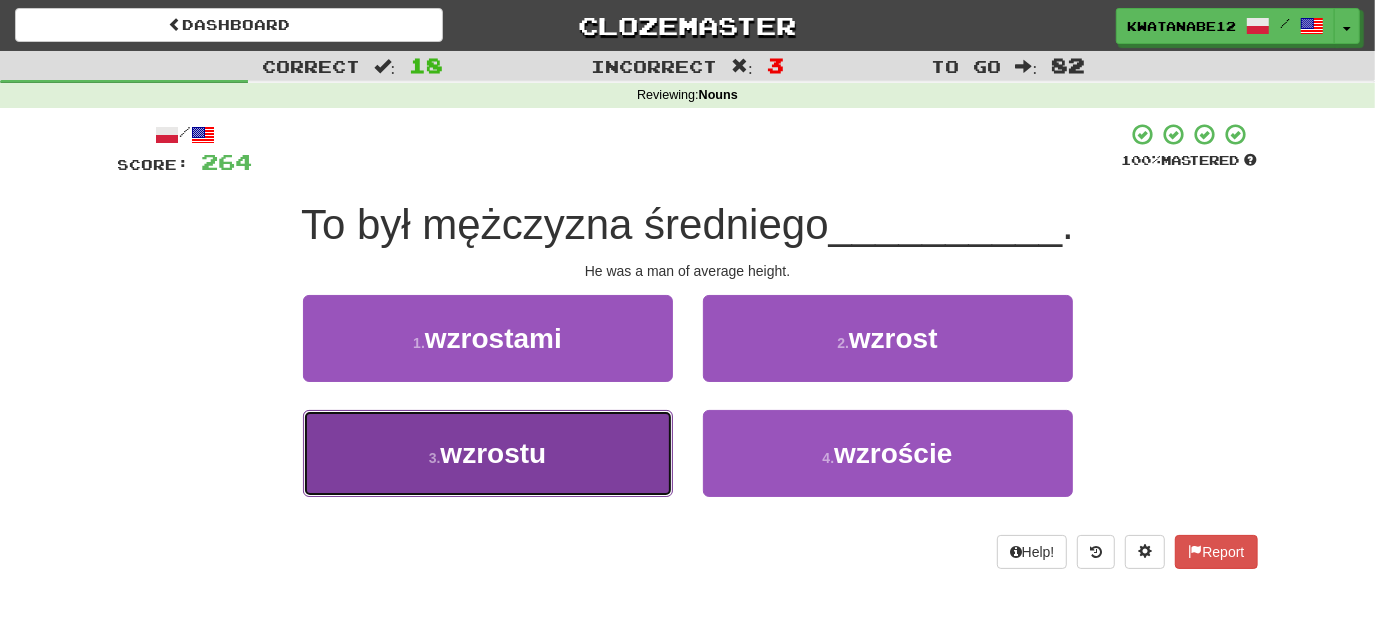 click on "3 .  wzrostu" at bounding box center (488, 453) 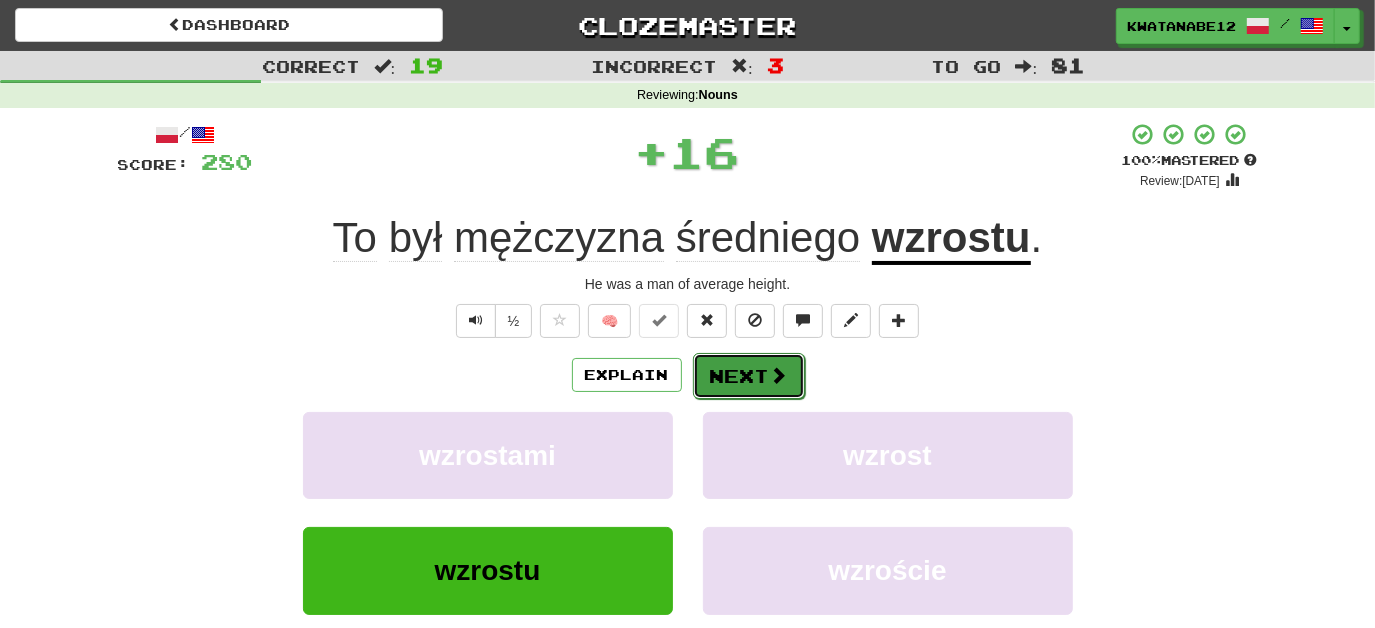 click on "Next" at bounding box center [749, 376] 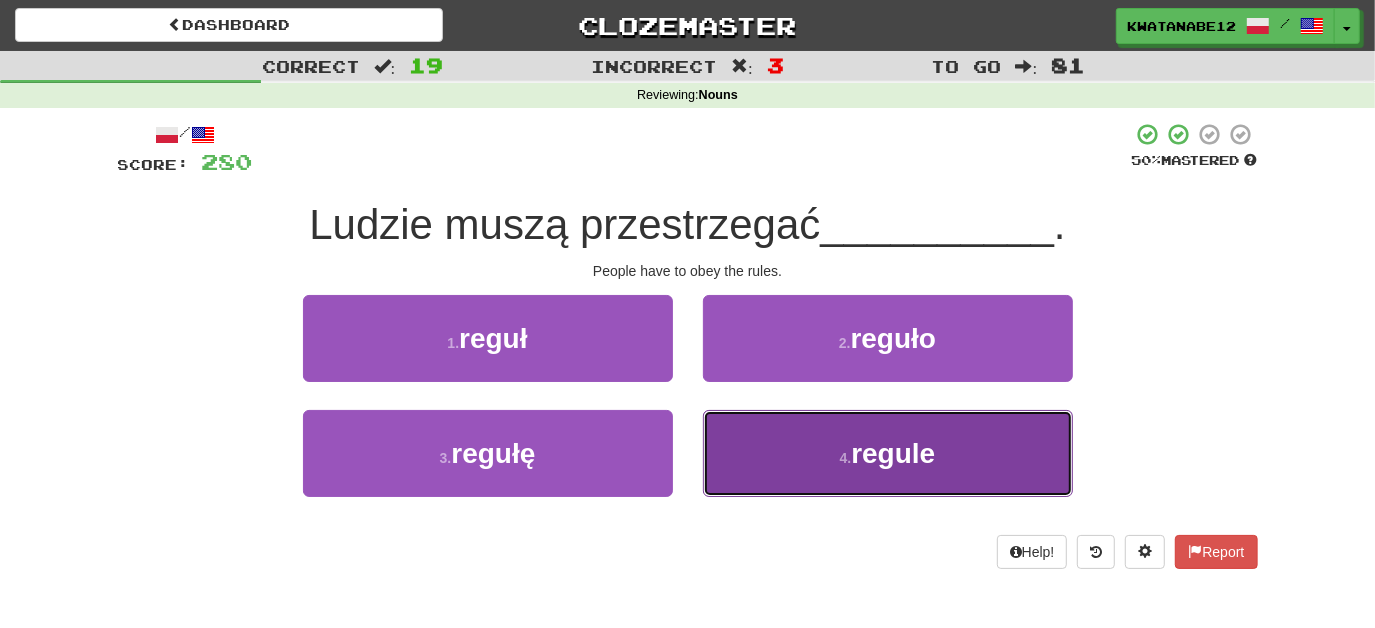 click on "4 .  regule" at bounding box center (888, 453) 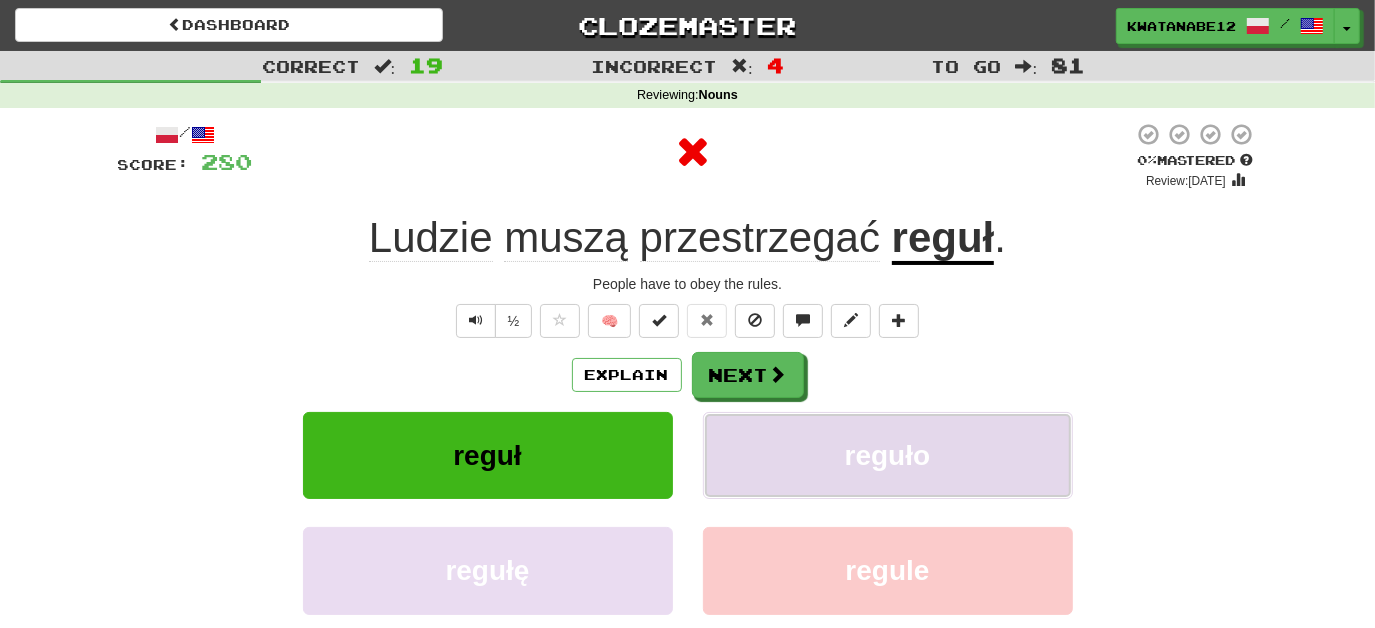 click on "reguło" at bounding box center [888, 455] 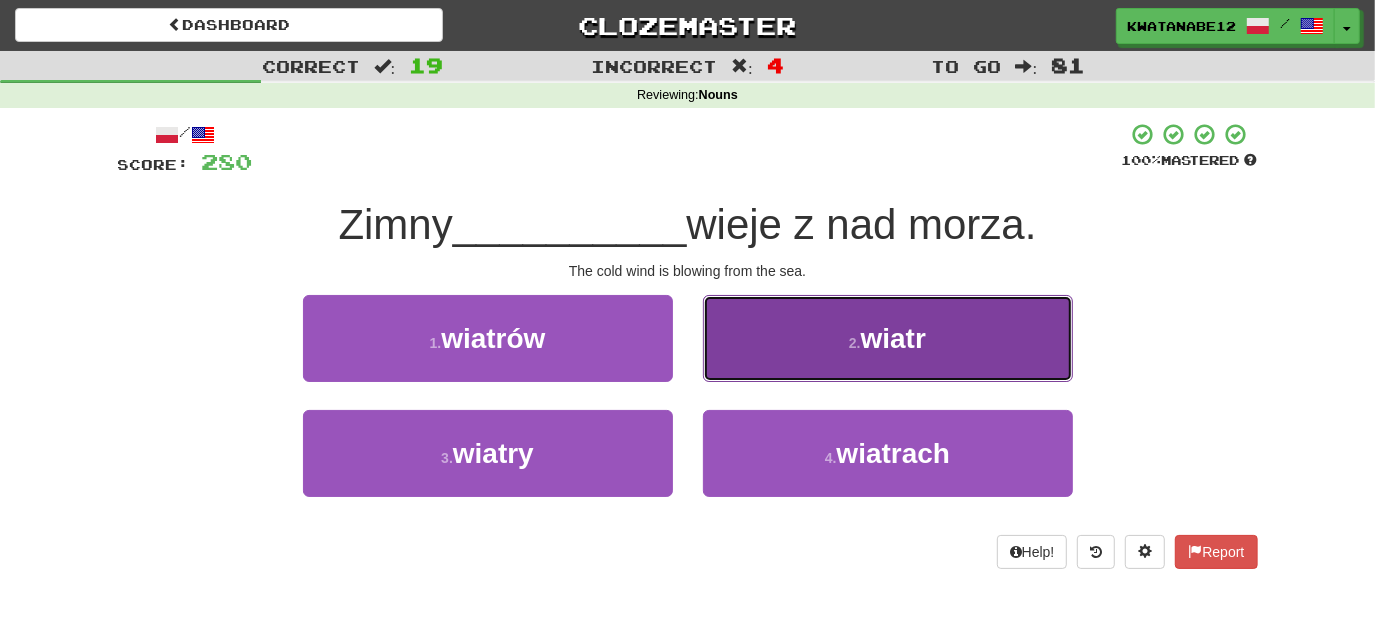 click on "2 .  wiatr" at bounding box center (888, 338) 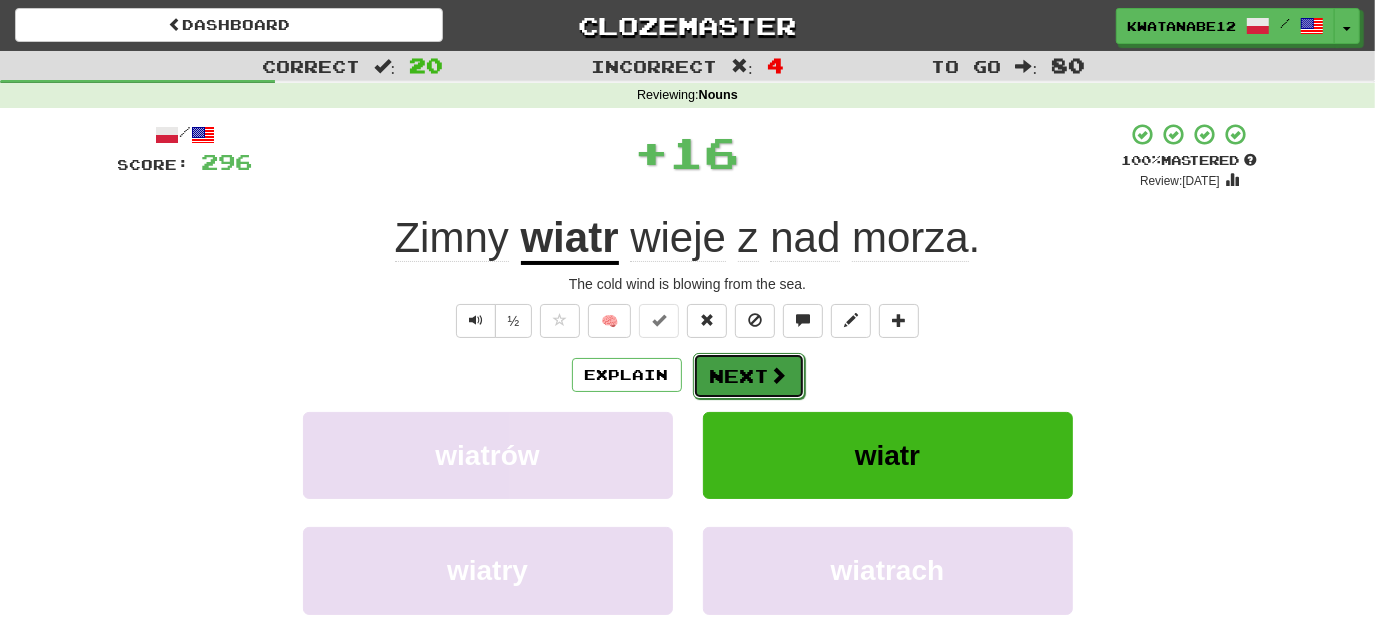 click on "Next" at bounding box center (749, 376) 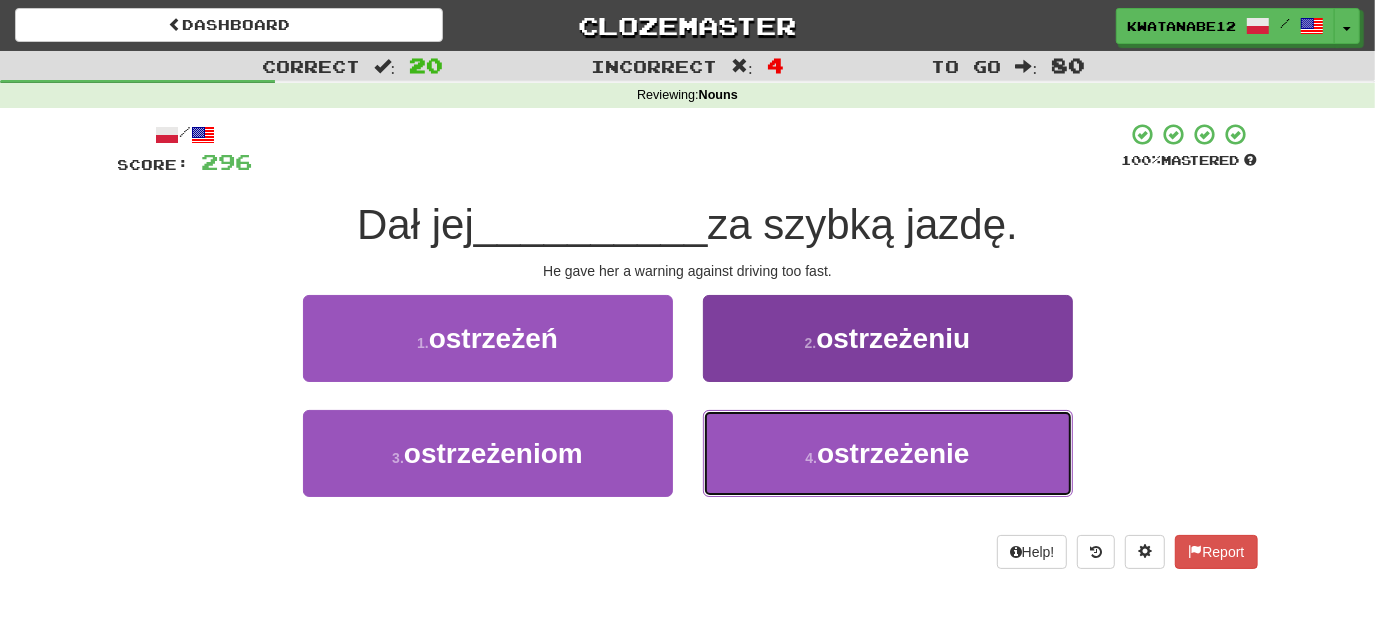 click on "4 .  ostrzeżenie" at bounding box center (888, 453) 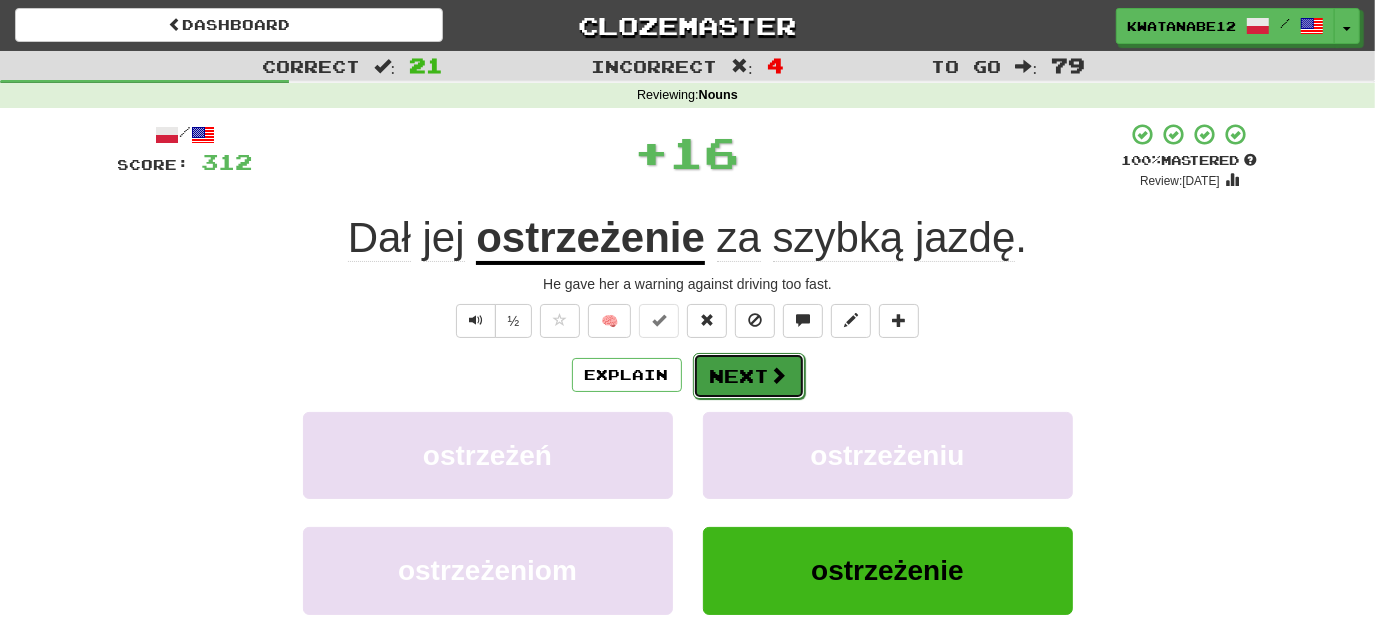 click on "Next" at bounding box center [749, 376] 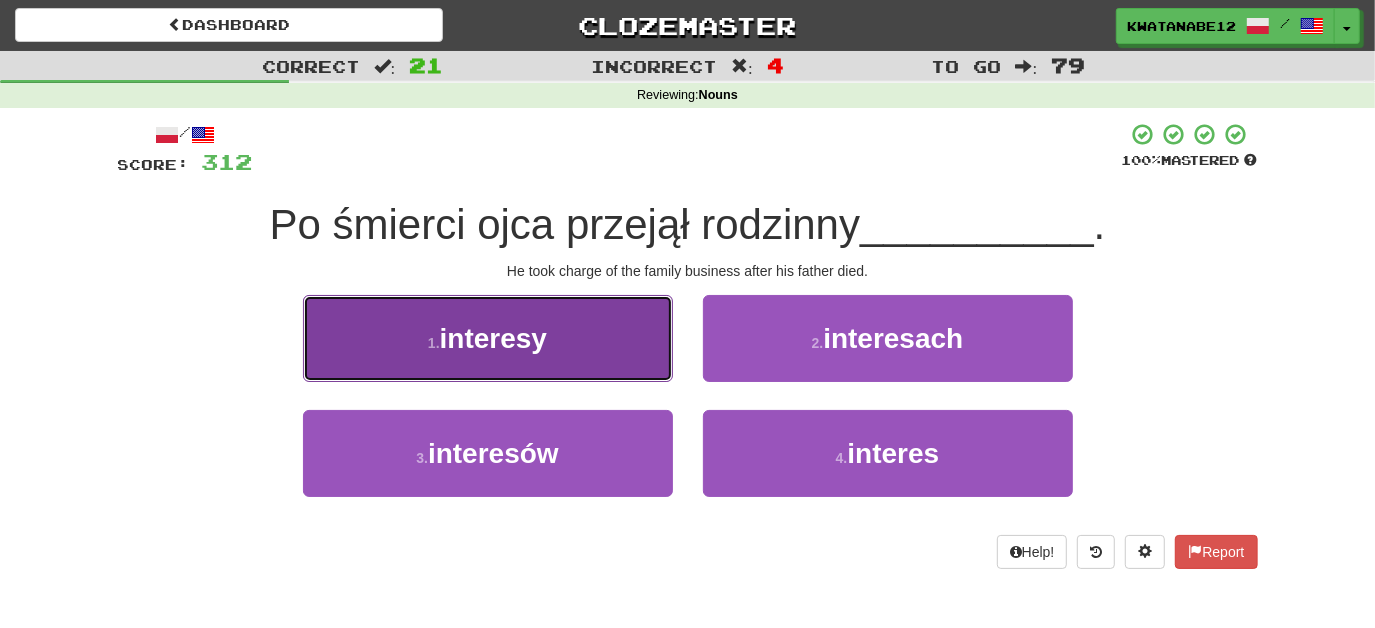 click on "1 .  interesy" at bounding box center (488, 338) 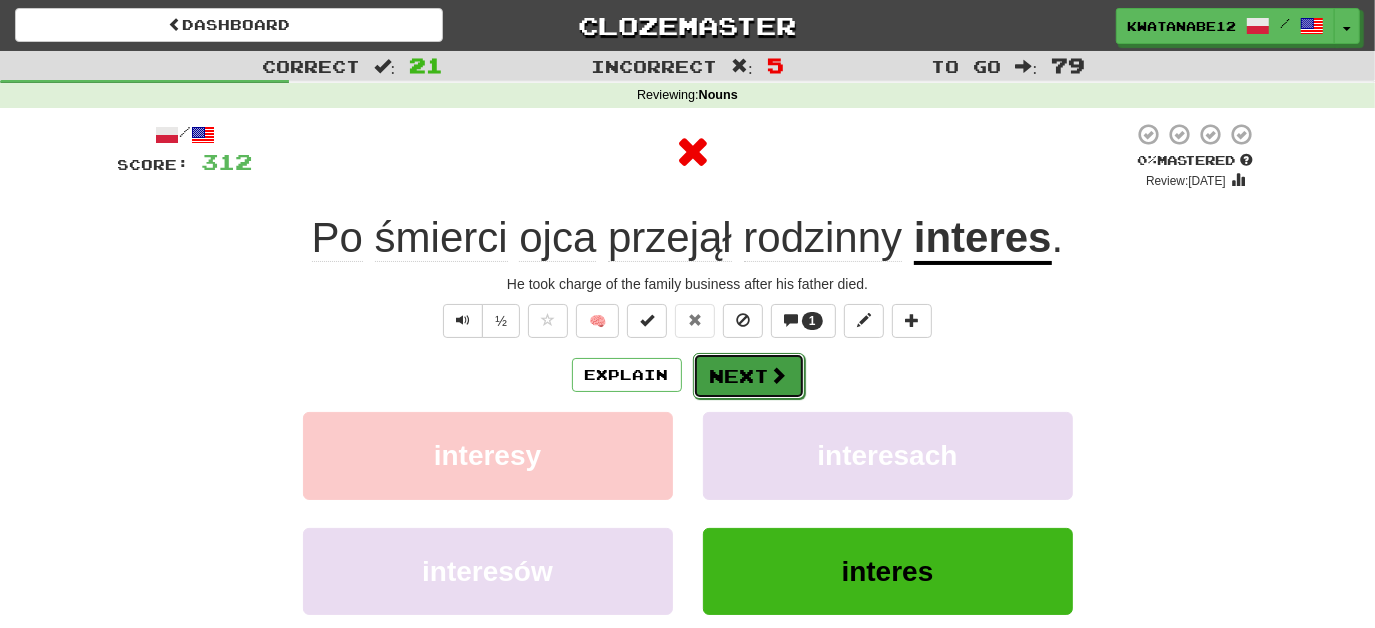 click on "Next" at bounding box center (749, 376) 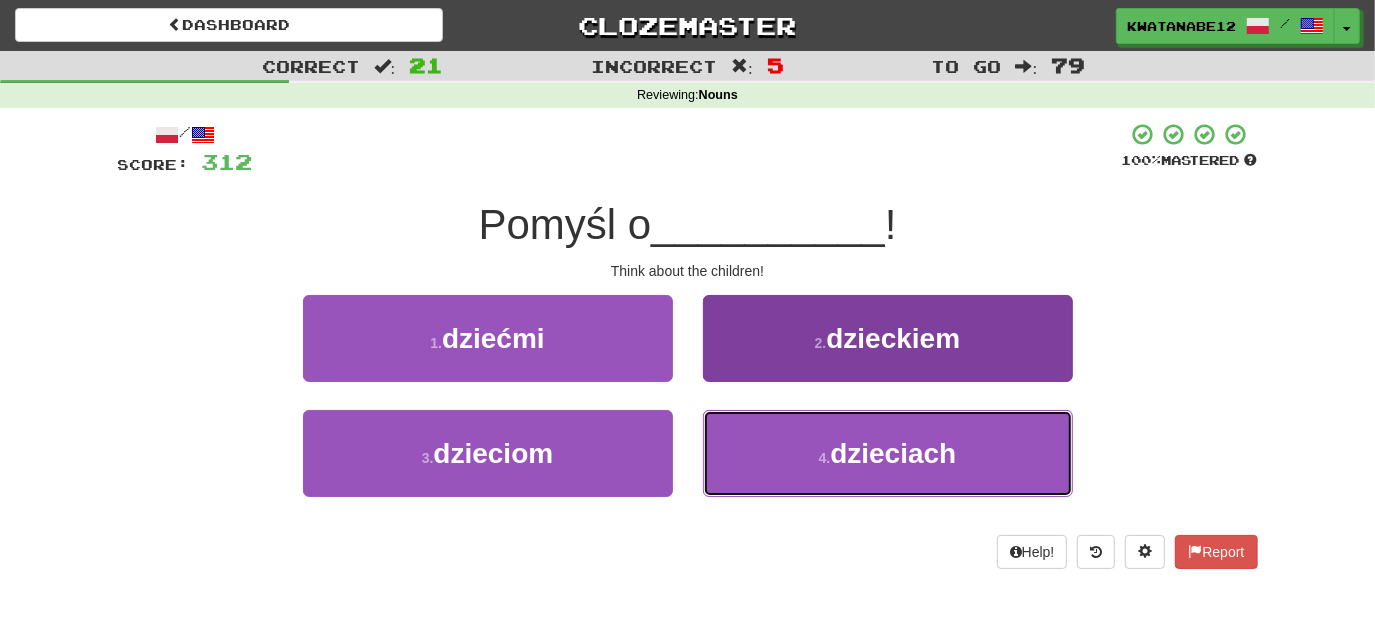 click on "4 .  dzieciach" at bounding box center (888, 453) 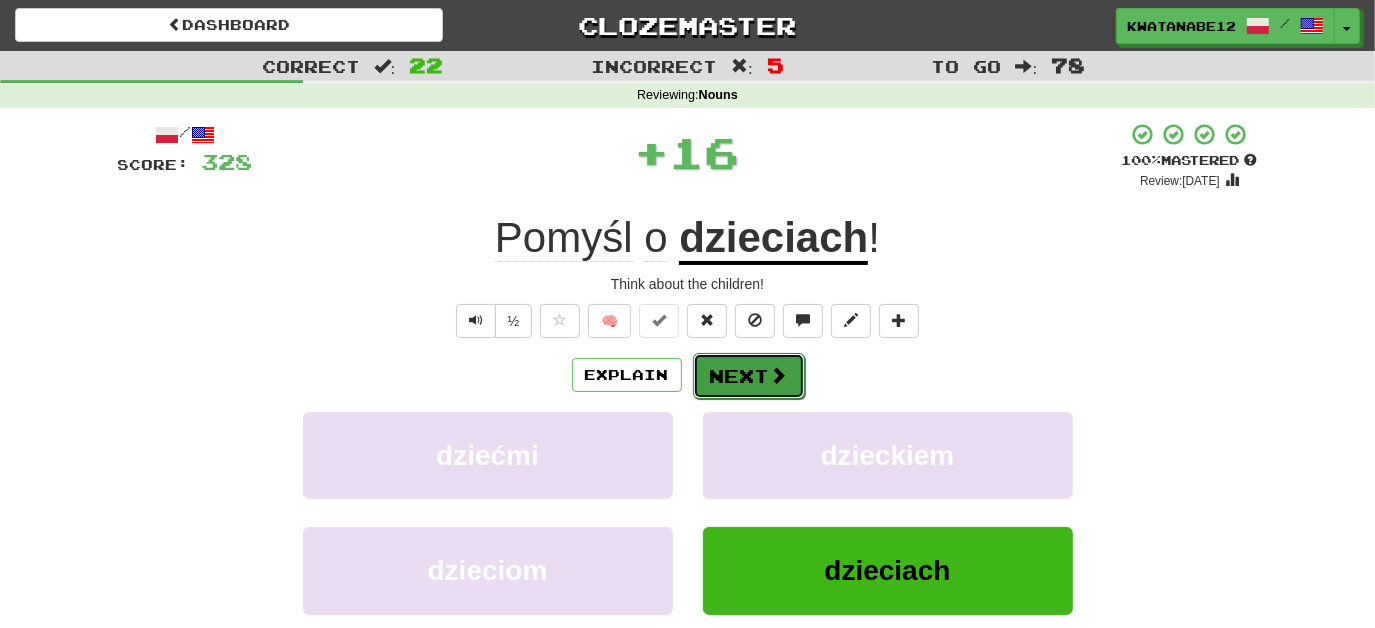 click on "Next" at bounding box center [749, 376] 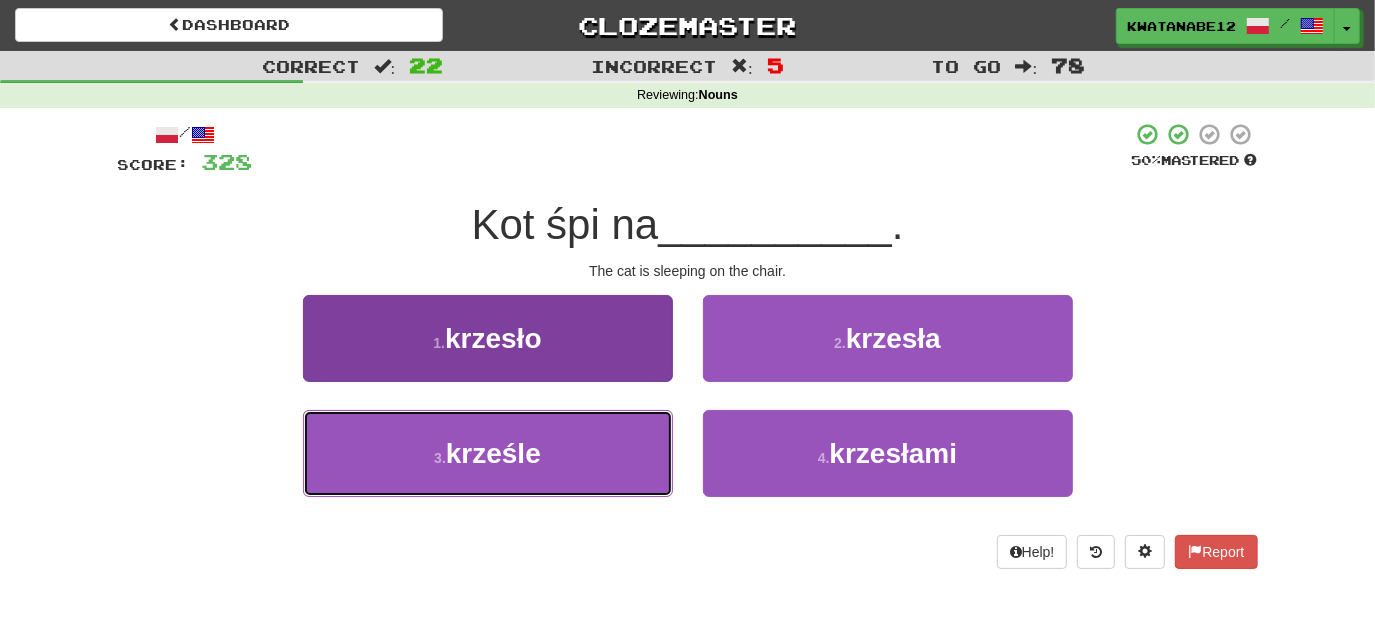 drag, startPoint x: 625, startPoint y: 431, endPoint x: 645, endPoint y: 429, distance: 20.09975 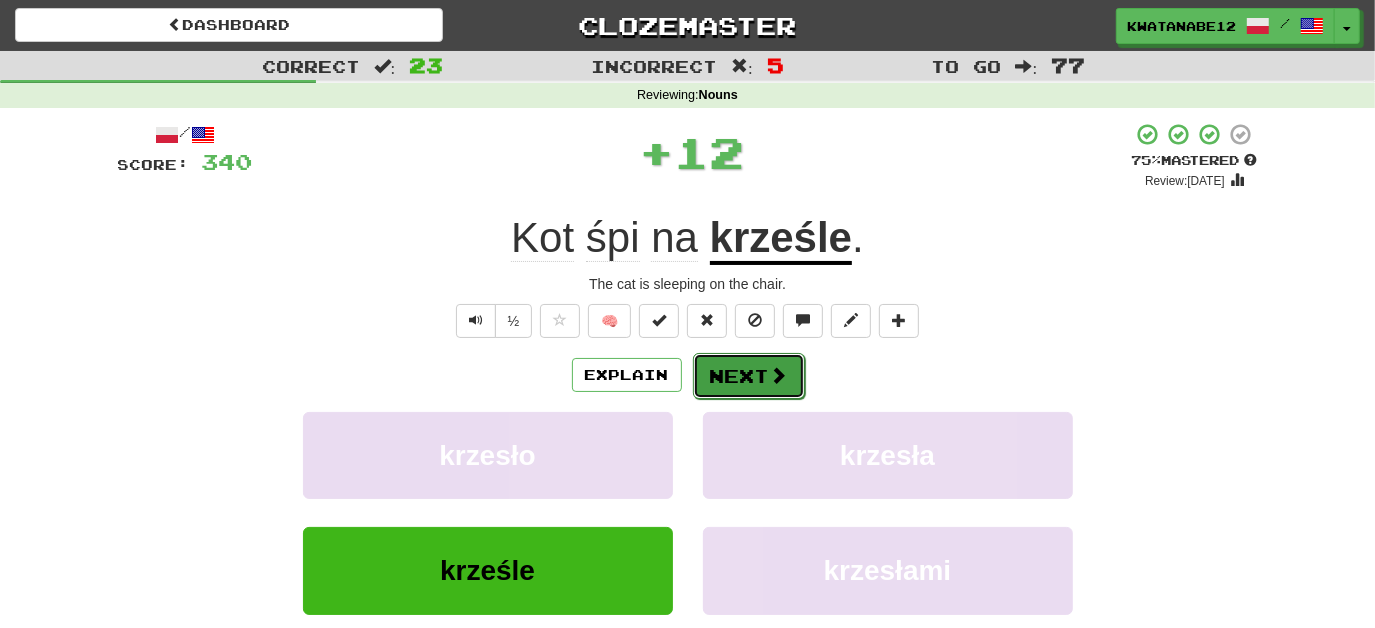 click on "Next" at bounding box center [749, 376] 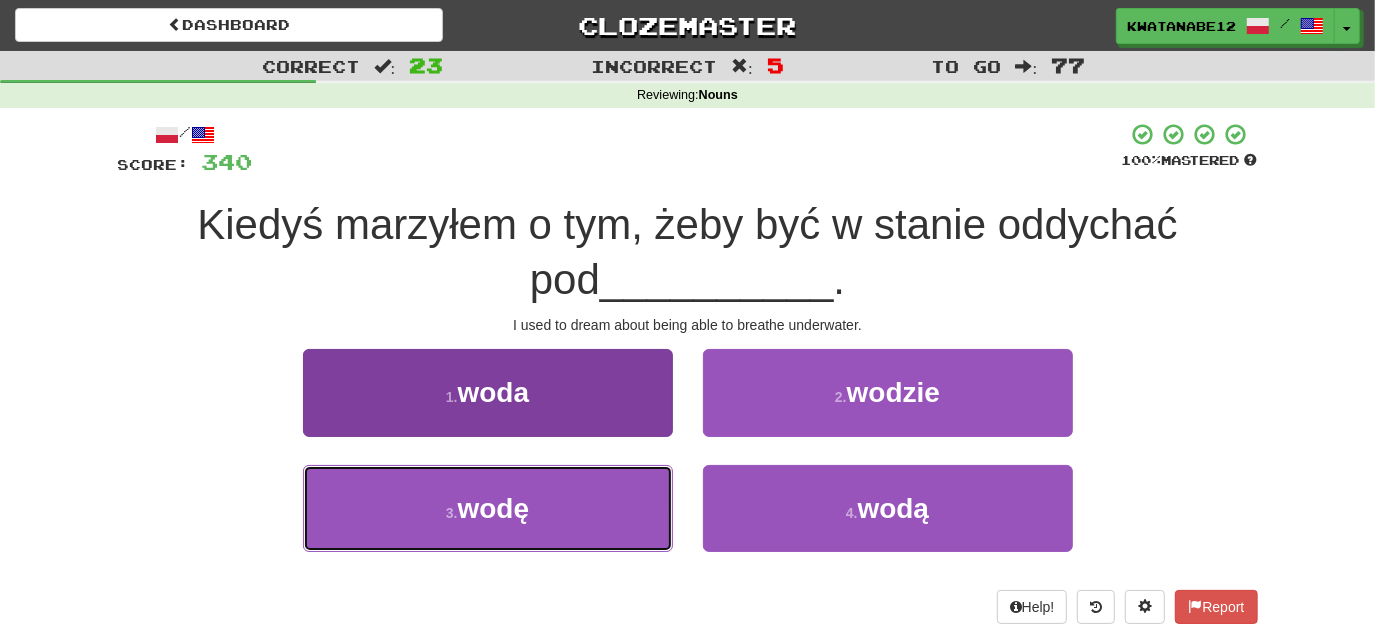 drag, startPoint x: 579, startPoint y: 478, endPoint x: 618, endPoint y: 481, distance: 39.115215 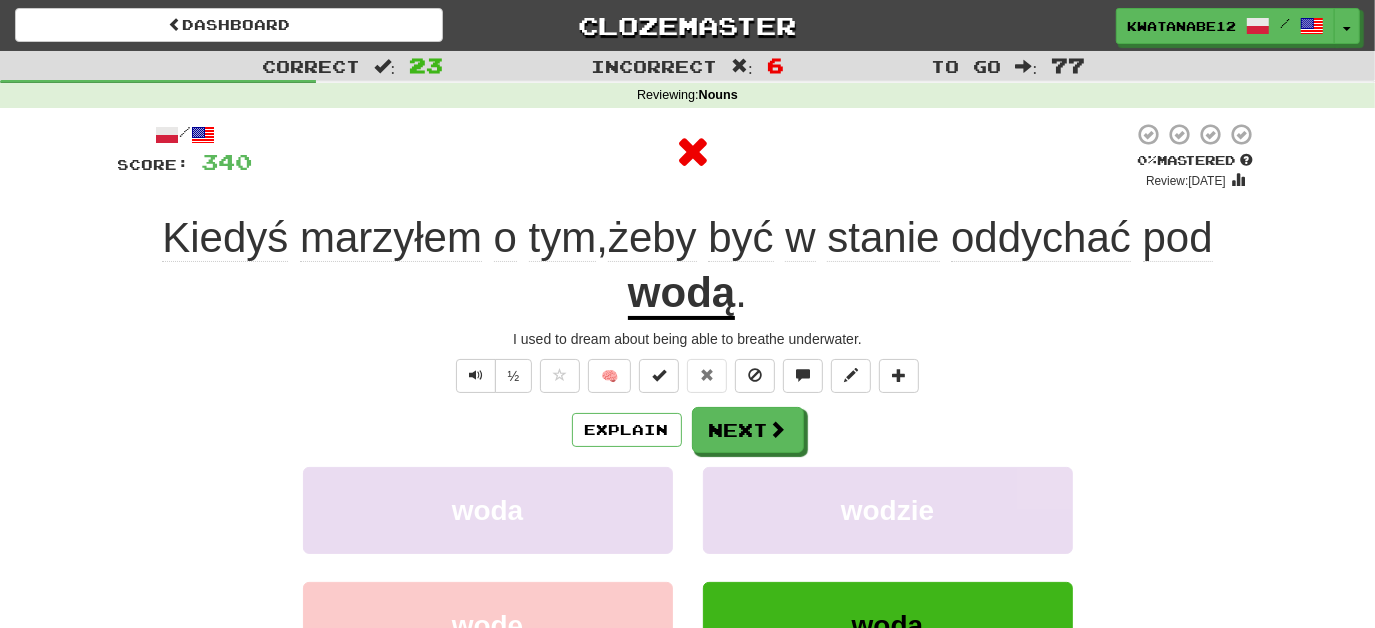 click on "/  Score:   340 0 %  Mastered Review:  2025-07-10 Kiedyś   marzyłem   o   tym ,  żeby   być   w   stanie   oddychać   pod   wodą . I used to dream about being able to breathe underwater. ½ 🧠 Explain Next woda wodzie wodę wodą Learn more: woda wodzie wodę wodą  Help!  Report Sentence Source" at bounding box center (688, 462) 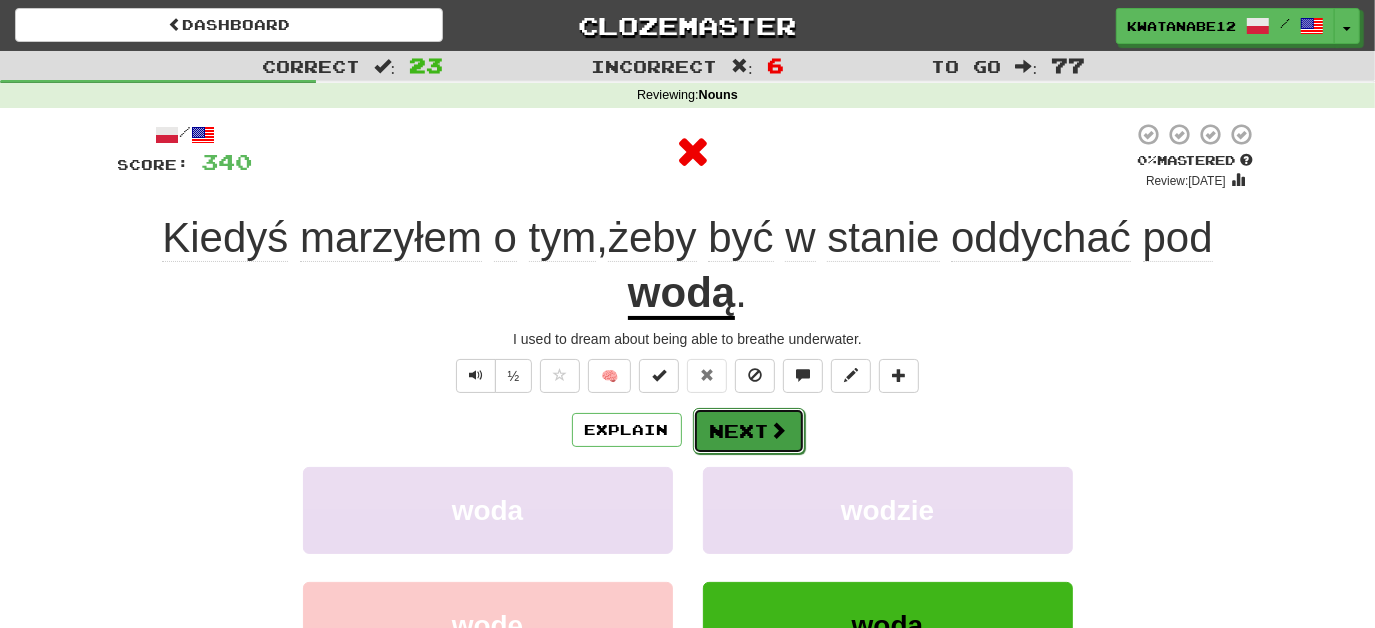 click on "Next" at bounding box center (749, 431) 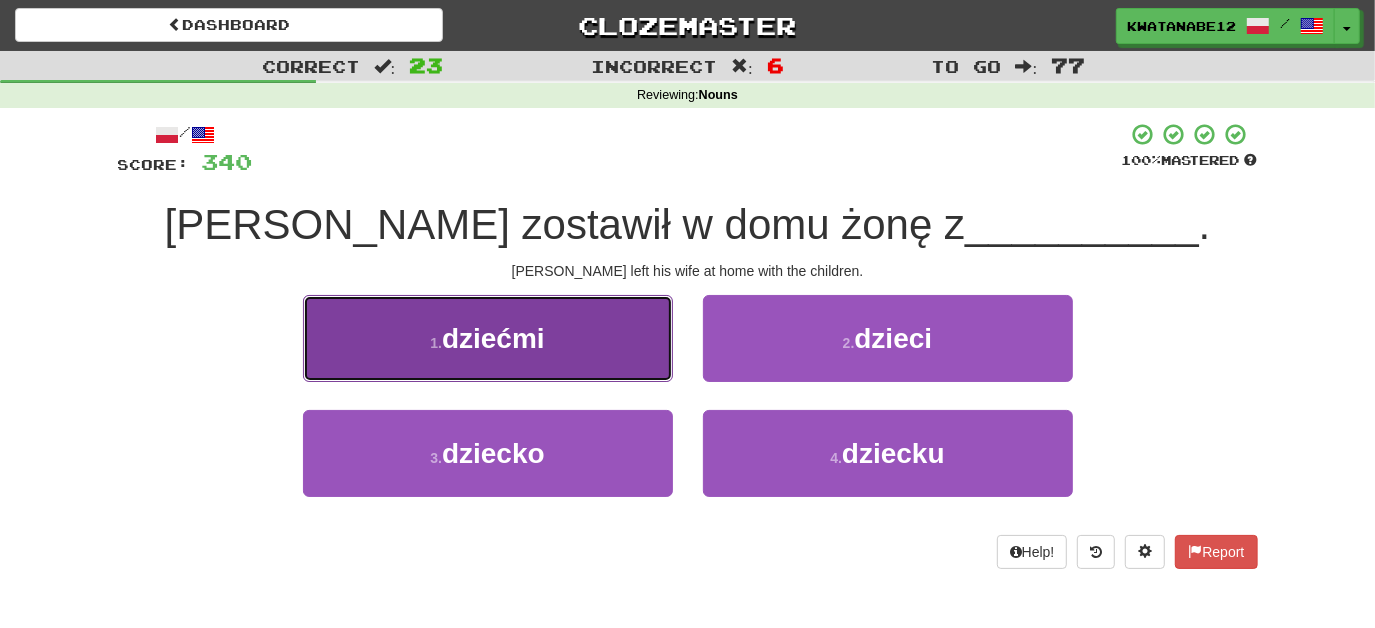 click on "1 .  dziećmi" at bounding box center (488, 338) 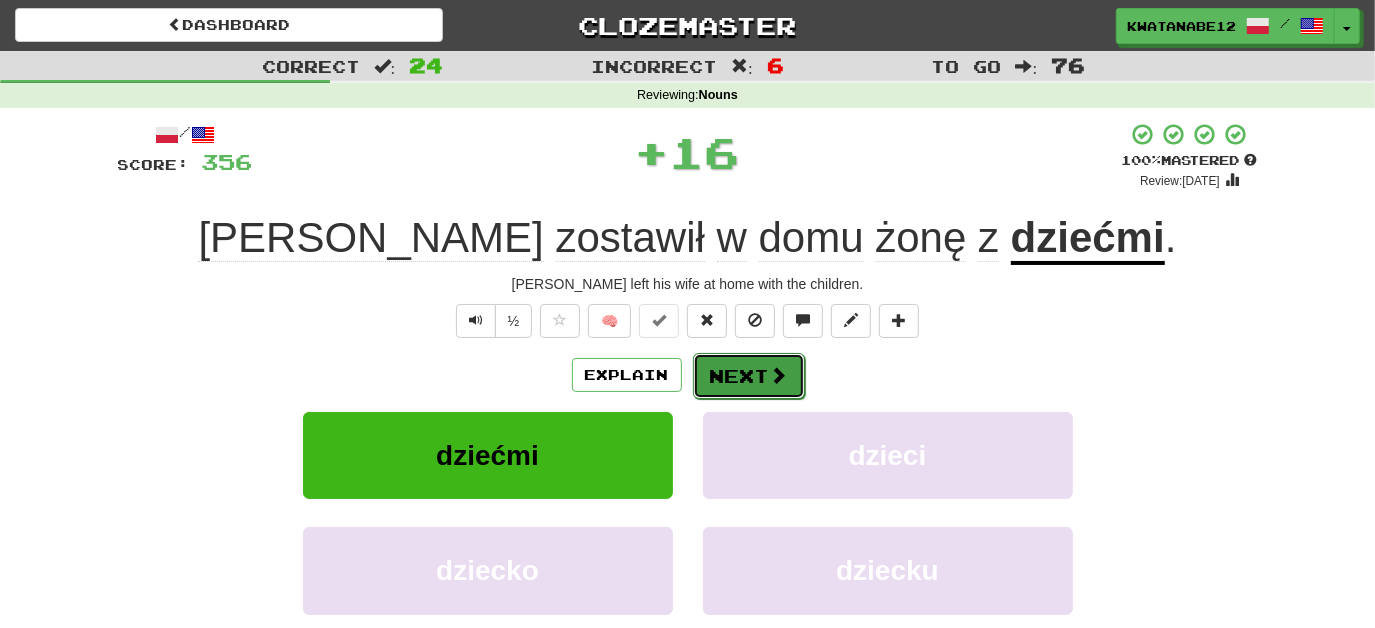 click on "Next" at bounding box center [749, 376] 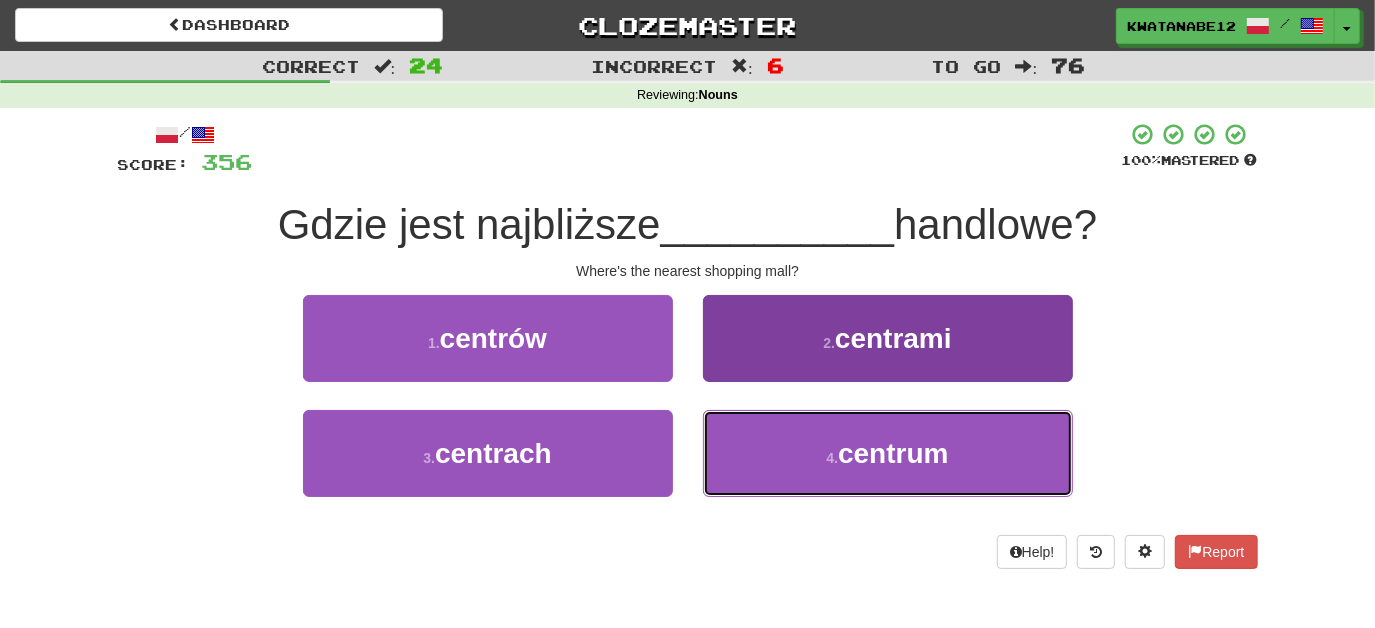 click on "4 .  centrum" at bounding box center (888, 453) 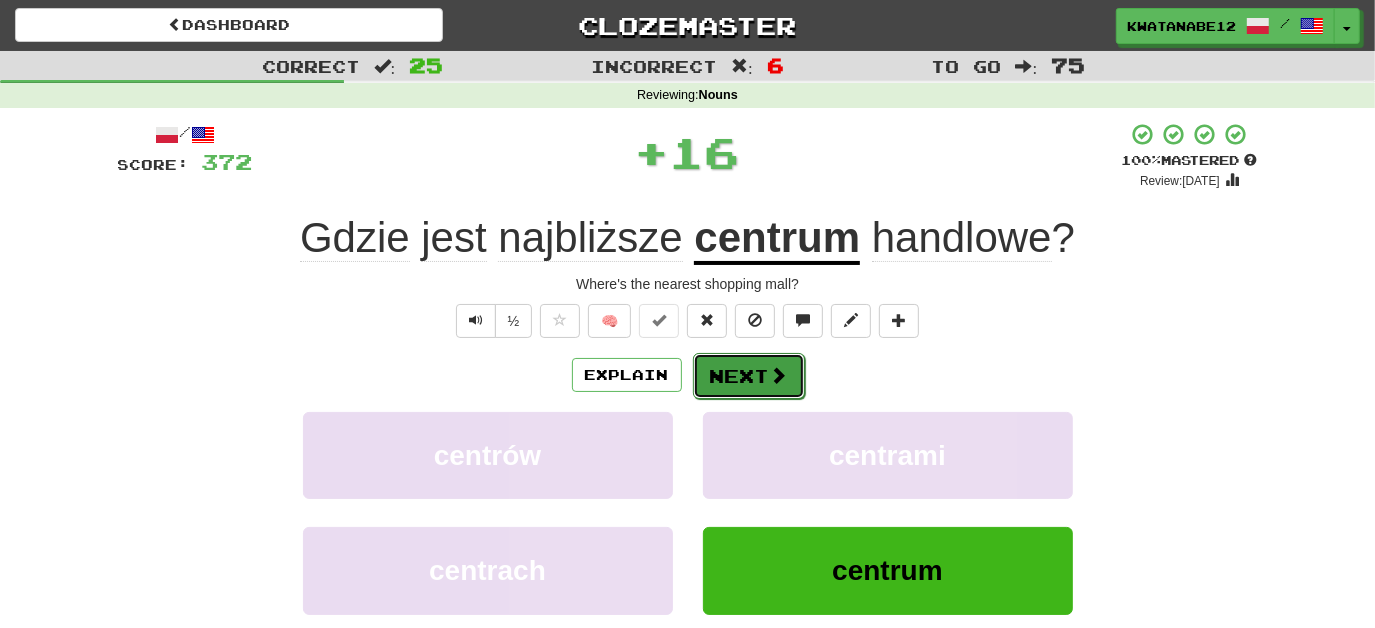 click on "Next" at bounding box center (749, 376) 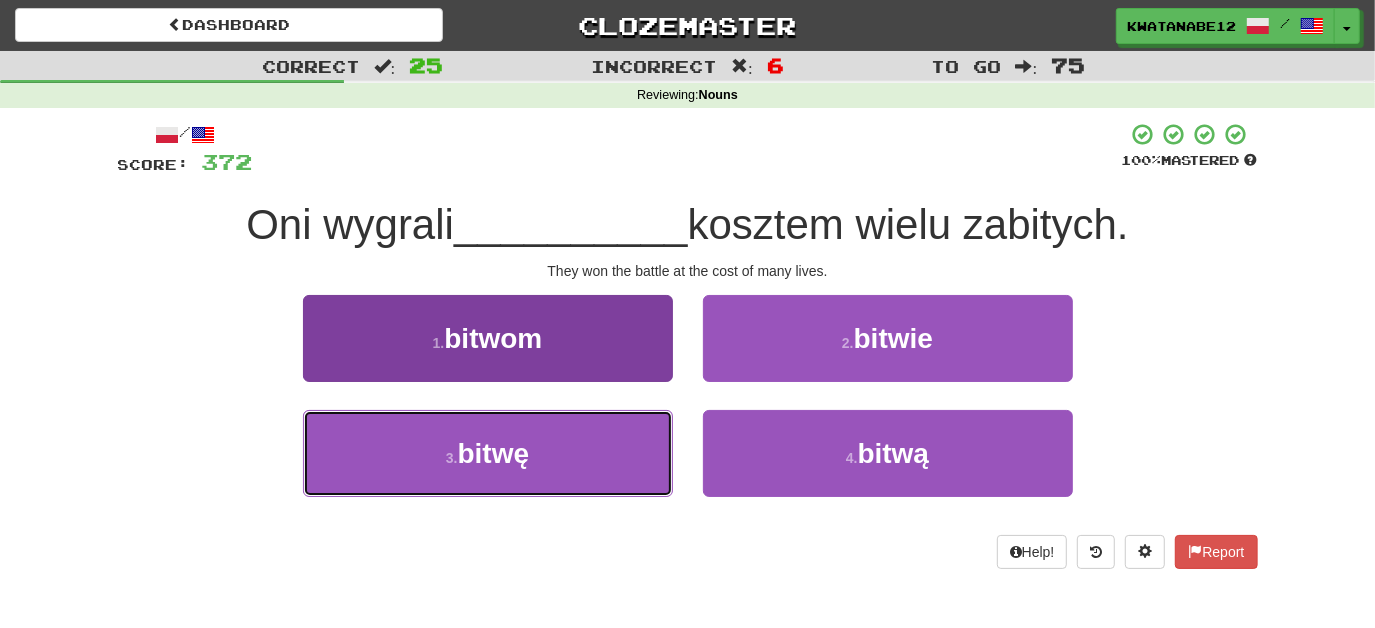 click on "3 .  bitwę" at bounding box center [488, 453] 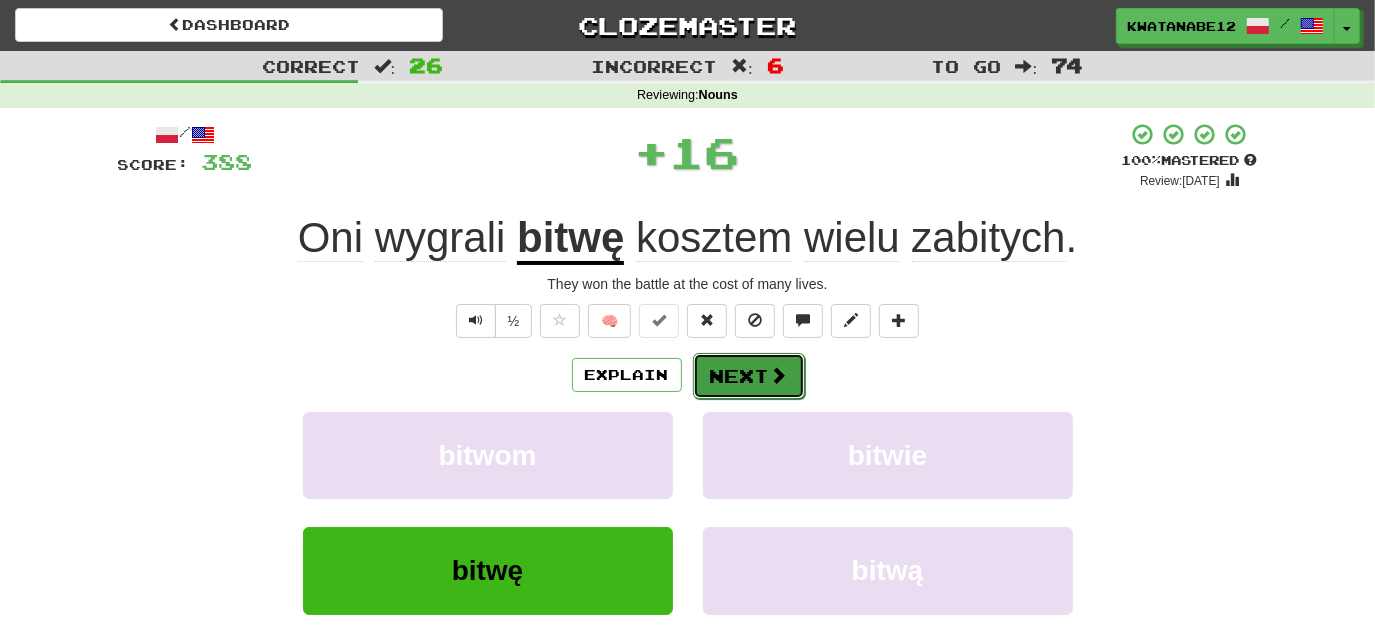 click on "Next" at bounding box center [749, 376] 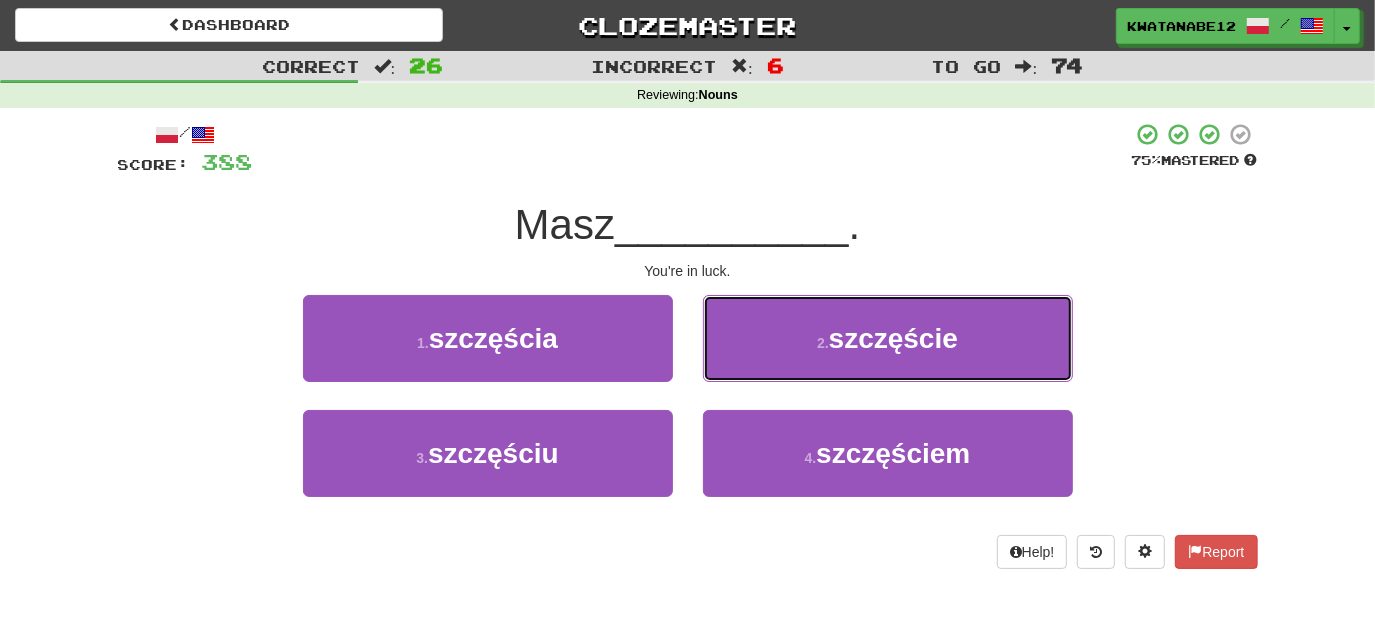 click on "2 .  szczęście" at bounding box center [888, 338] 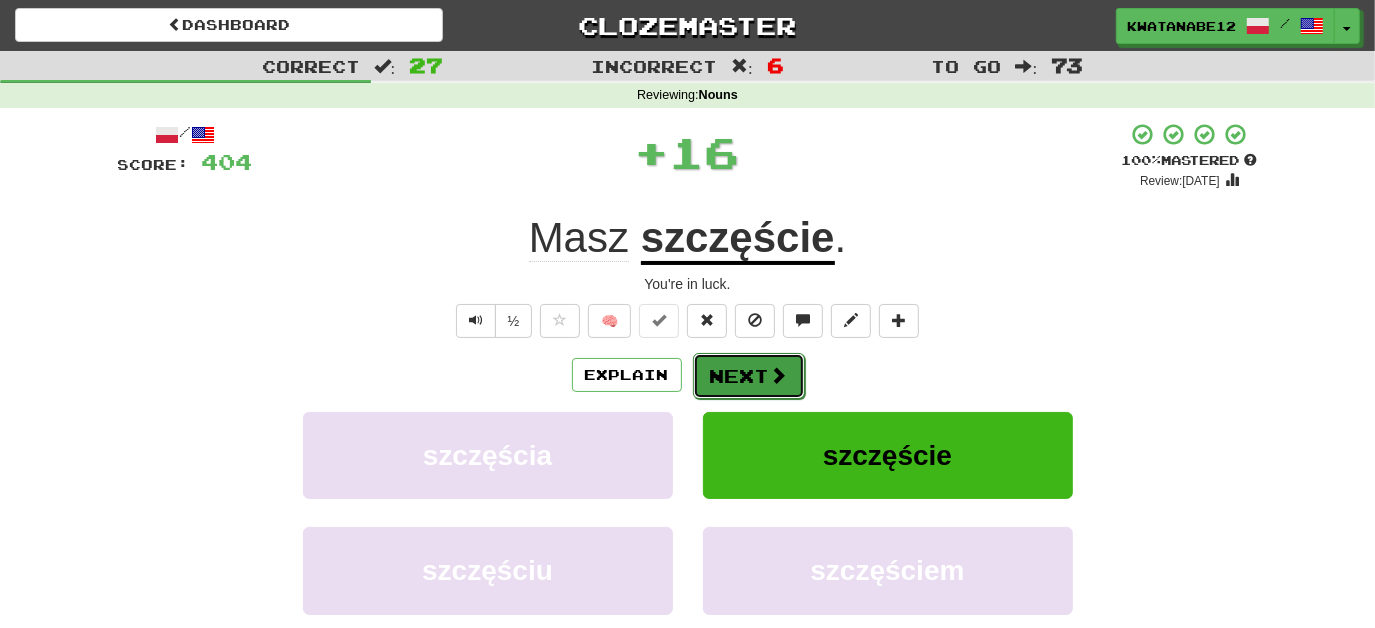 click on "Next" at bounding box center (749, 376) 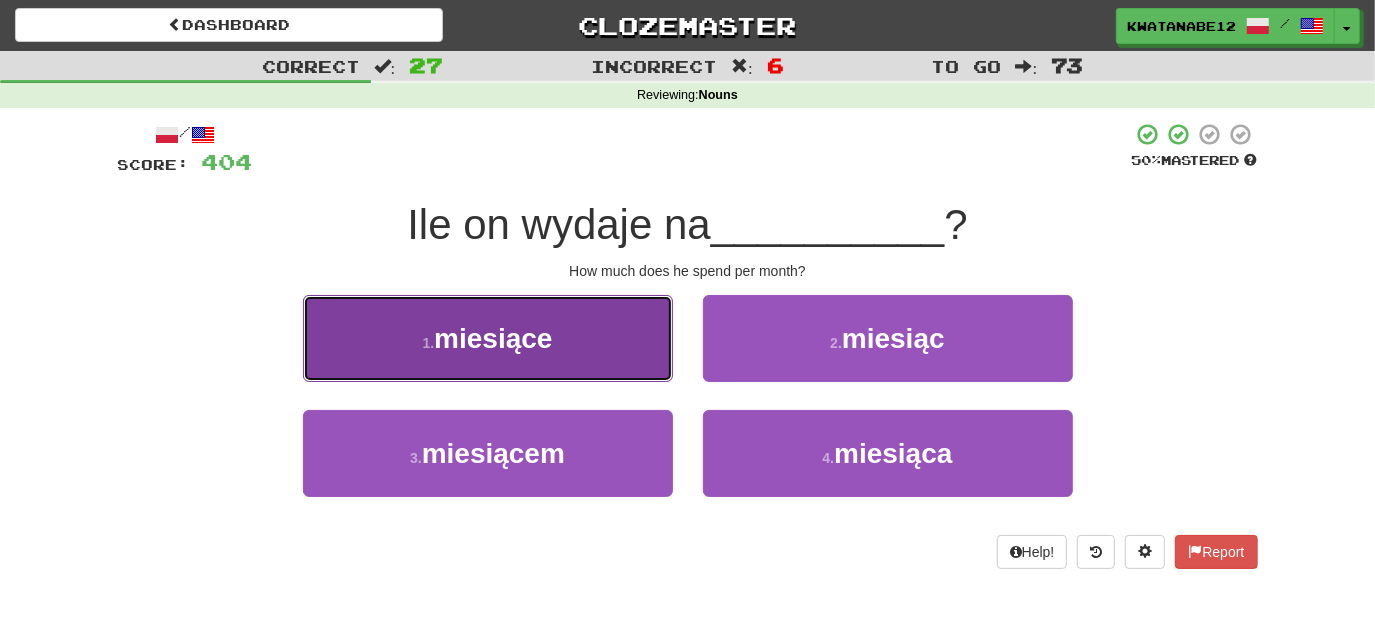 click on "1 .  miesiące" at bounding box center (488, 338) 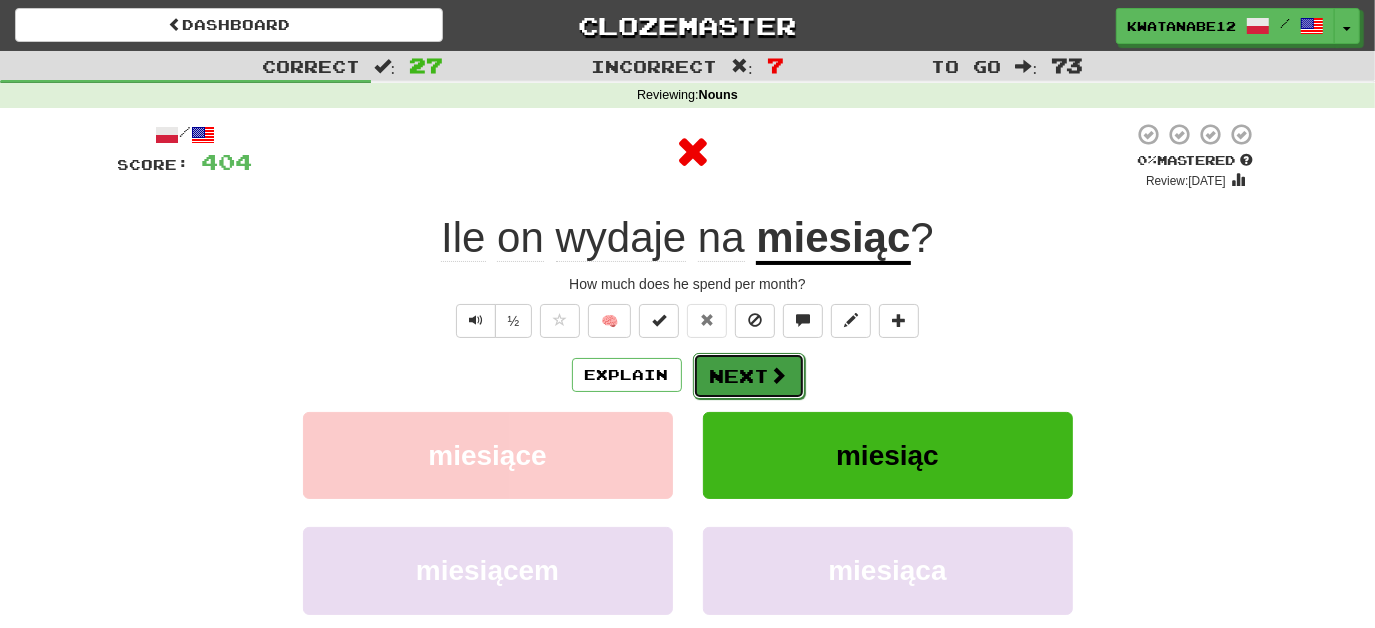 click on "Next" at bounding box center (749, 376) 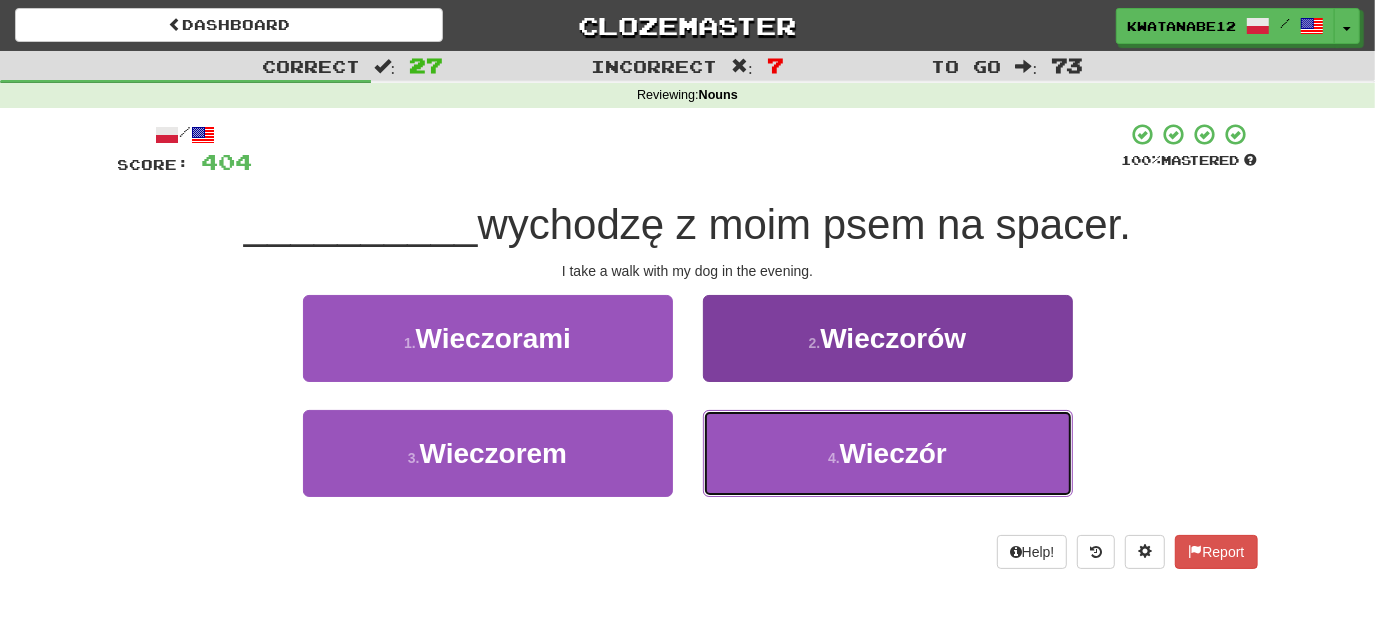 click on "4 .  Wieczór" at bounding box center [888, 453] 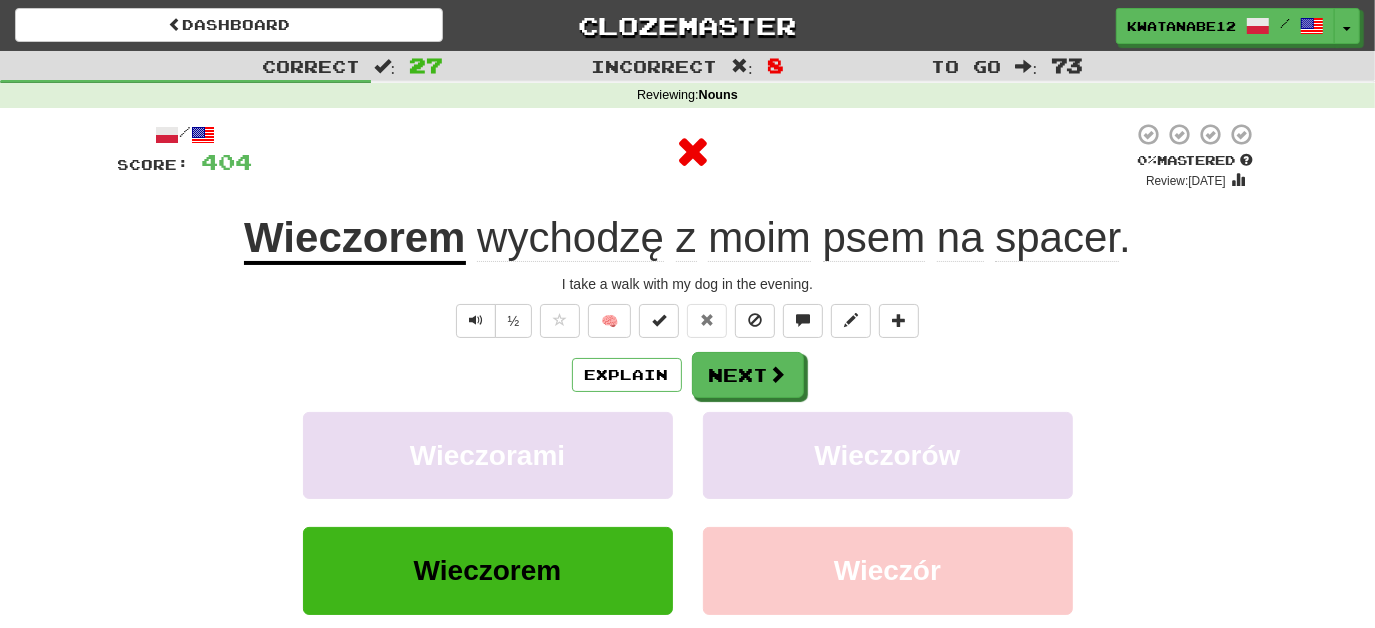 click on "Explain Next Wieczorami Wieczorów Wieczorem Wieczór Learn more: Wieczorami Wieczorów Wieczorem Wieczór" at bounding box center (688, 512) 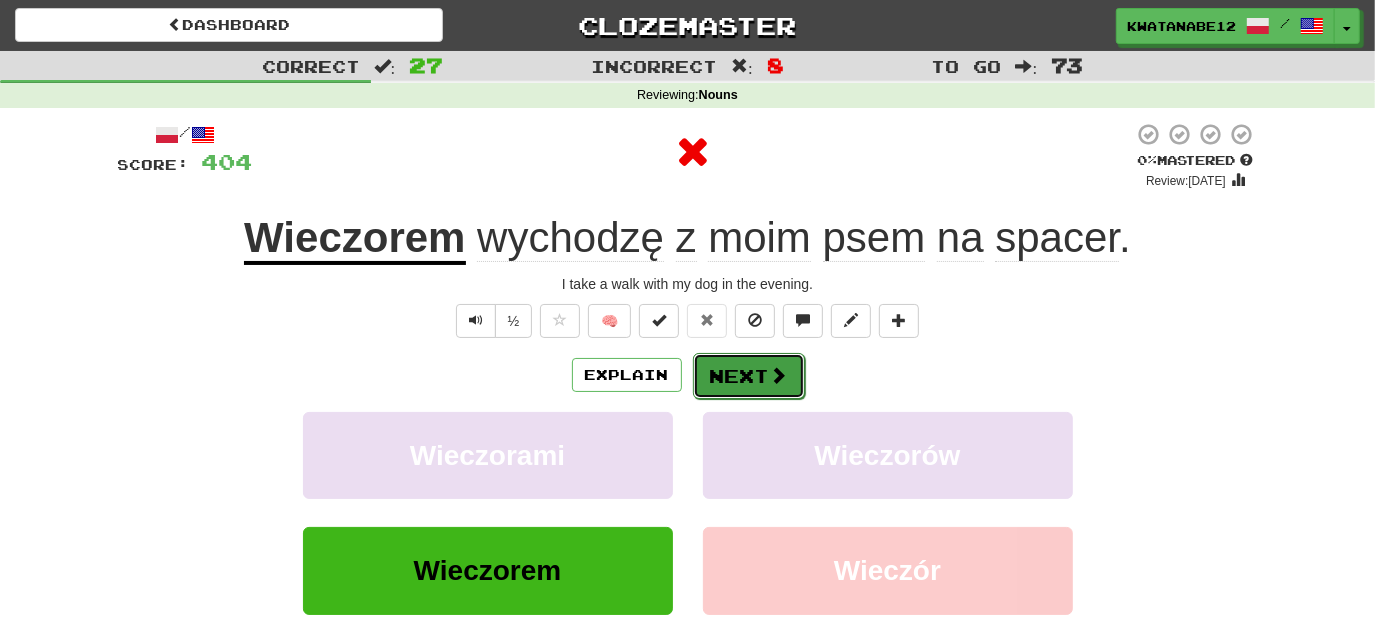 click on "Next" at bounding box center (749, 376) 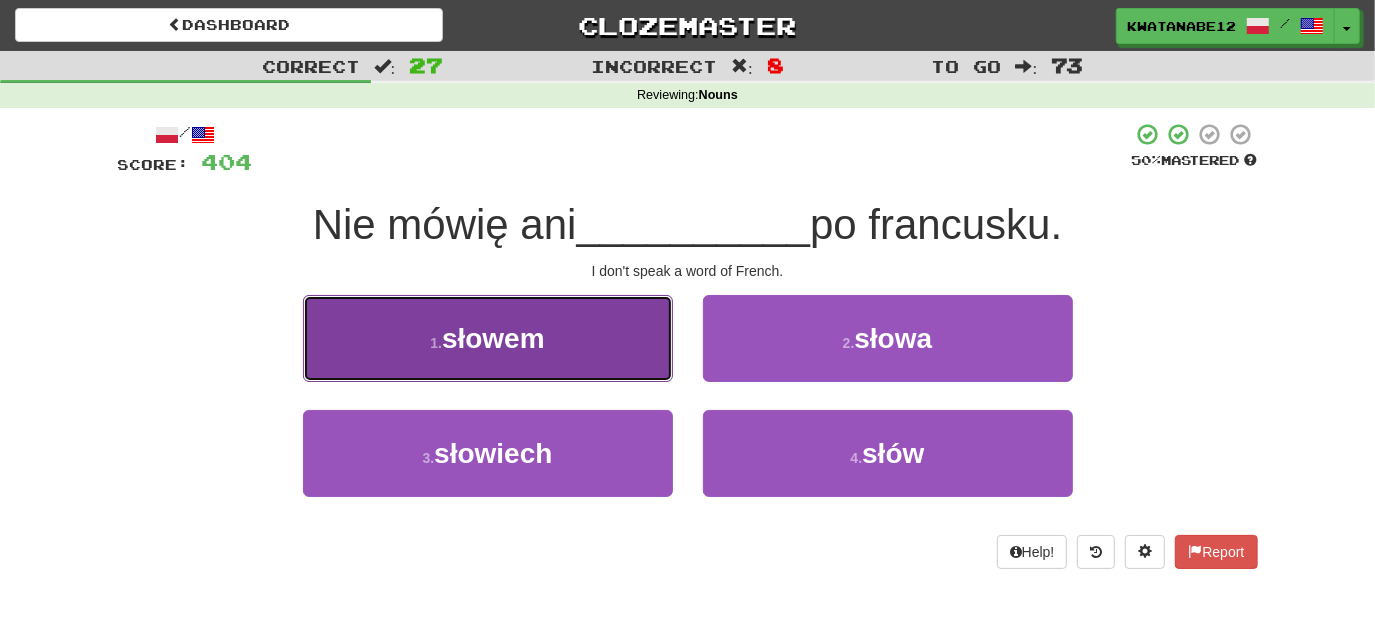 click on "1 .  słowem" at bounding box center (488, 338) 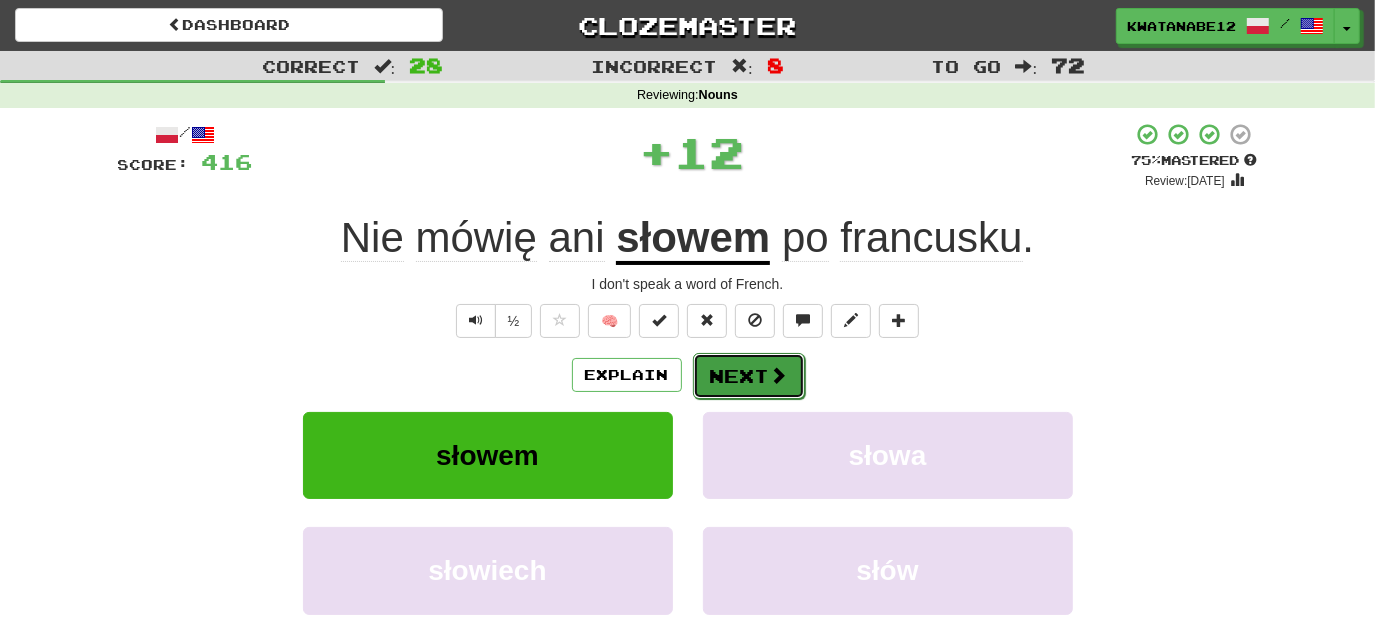 click on "Next" at bounding box center [749, 376] 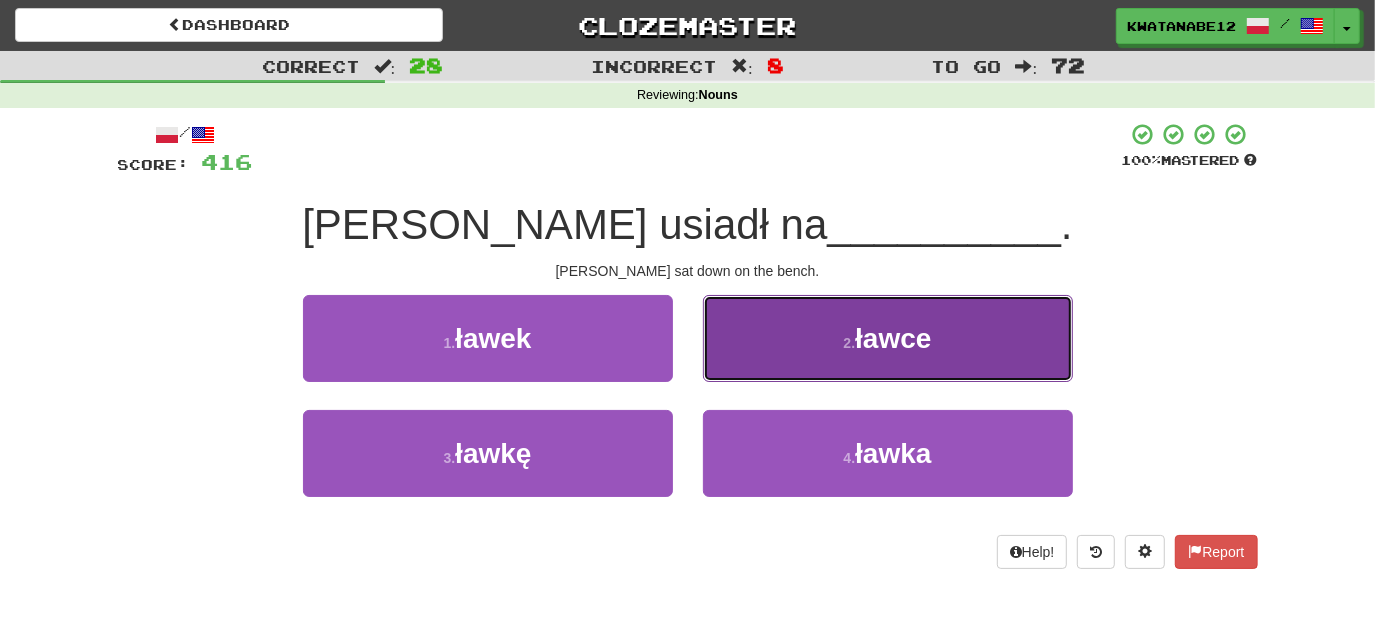 click on "2 .  ławce" at bounding box center (888, 338) 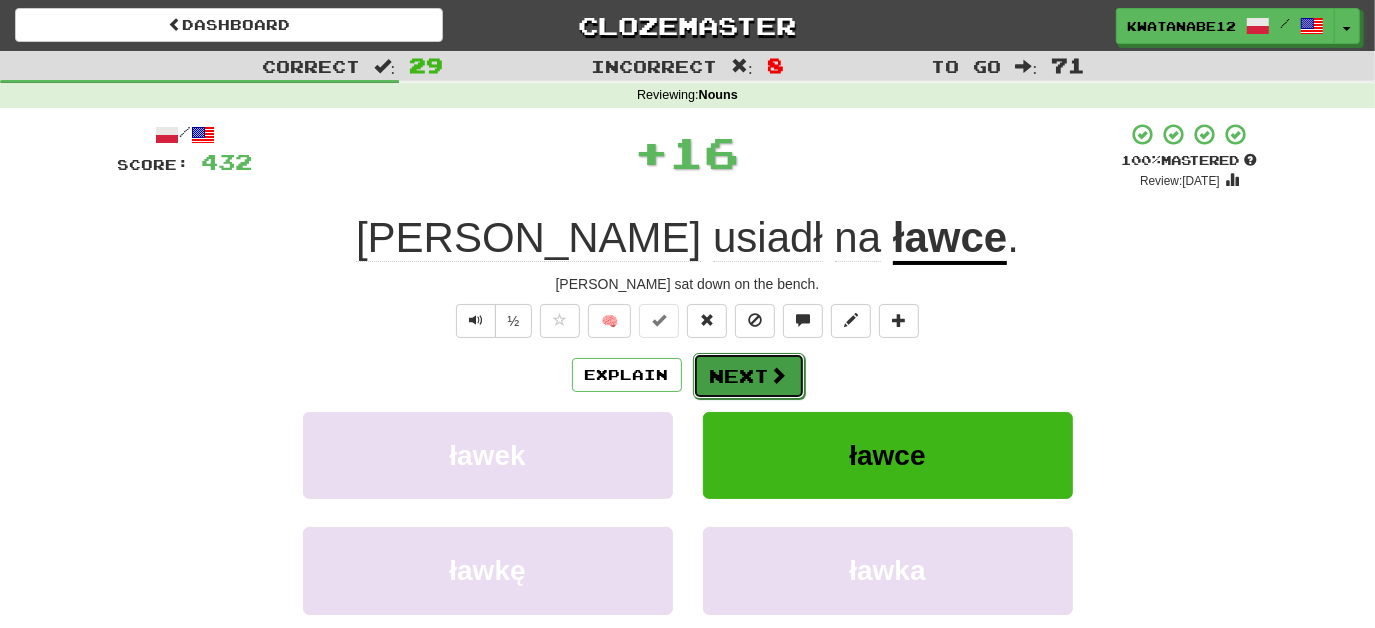 drag, startPoint x: 767, startPoint y: 349, endPoint x: 755, endPoint y: 363, distance: 18.439089 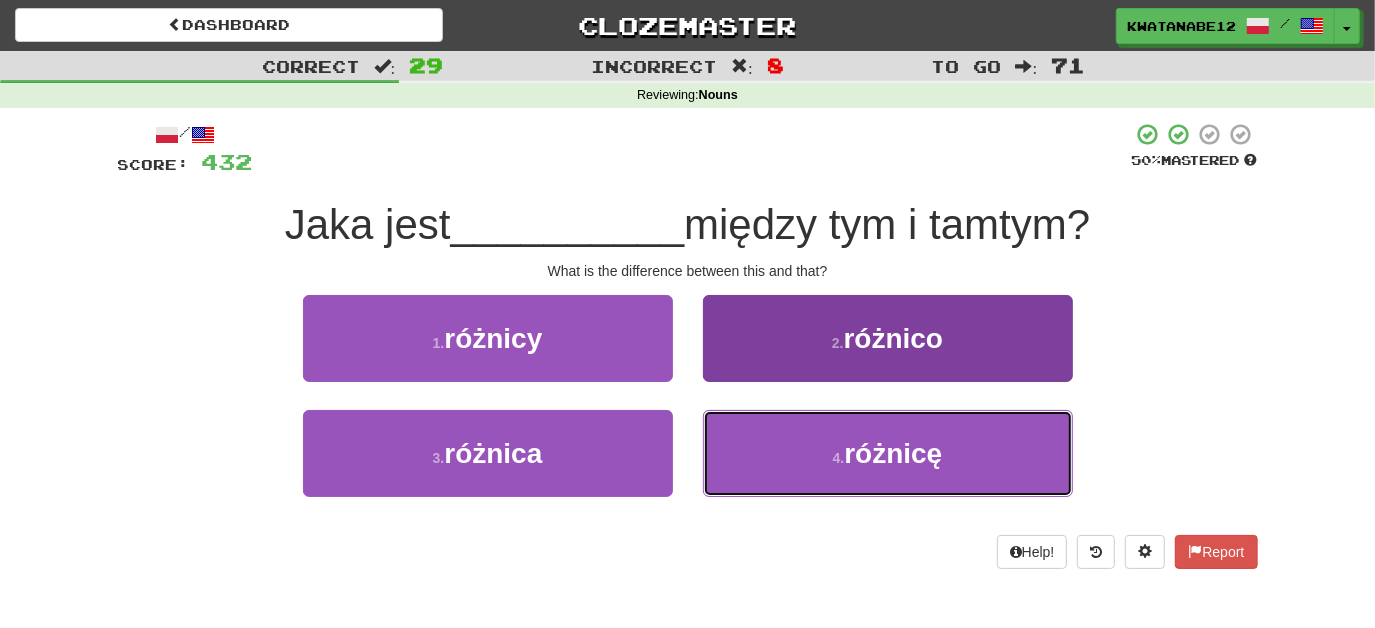 click on "4 .  różnicę" at bounding box center [888, 453] 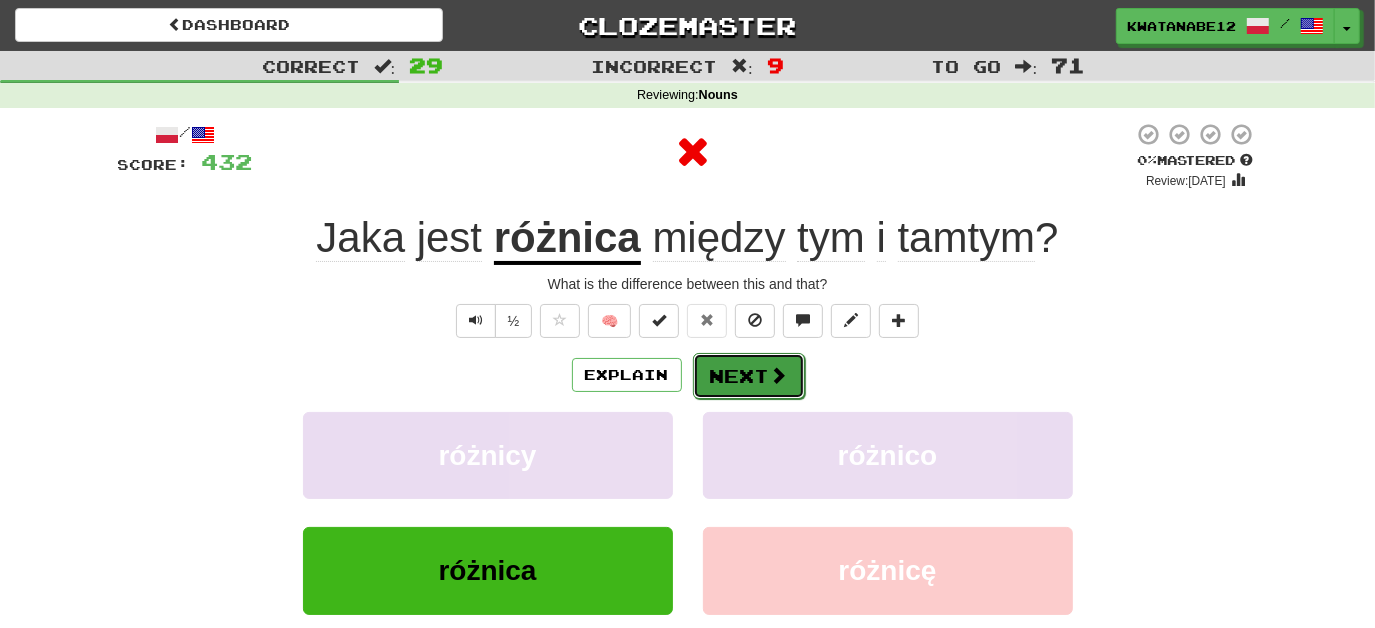 click on "Next" at bounding box center [749, 376] 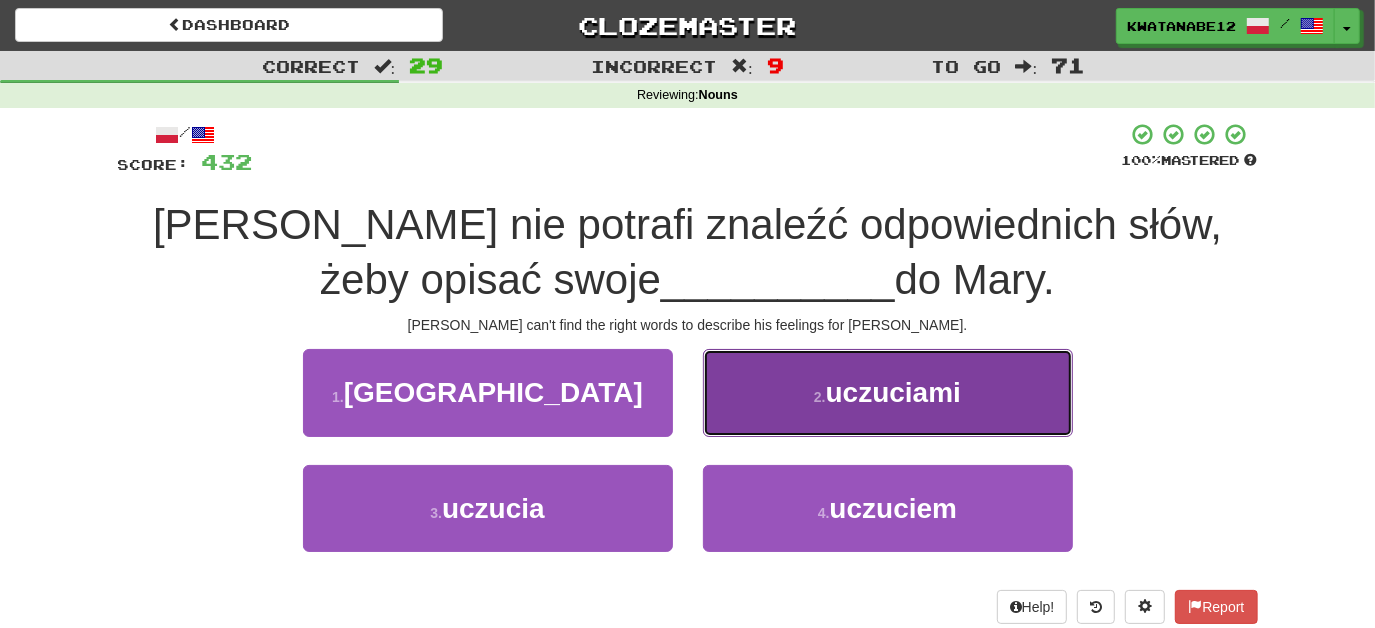 click on "2 .  uczuciami" at bounding box center (888, 392) 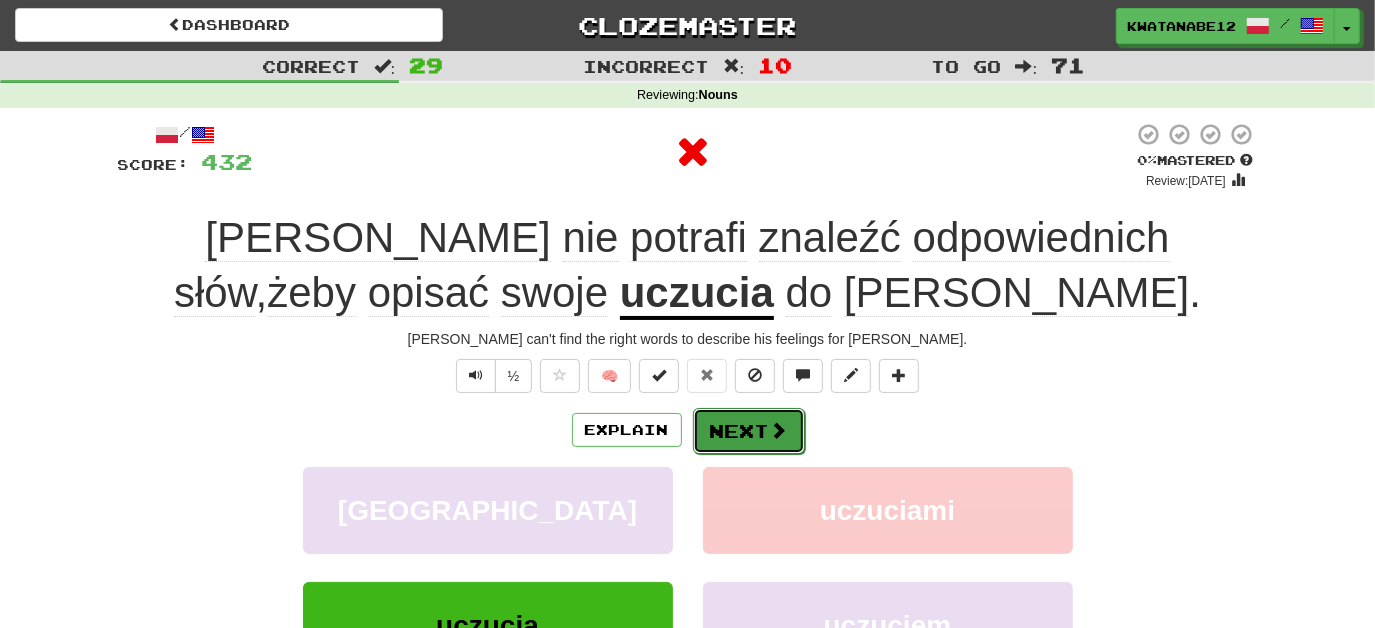click on "Next" at bounding box center (749, 431) 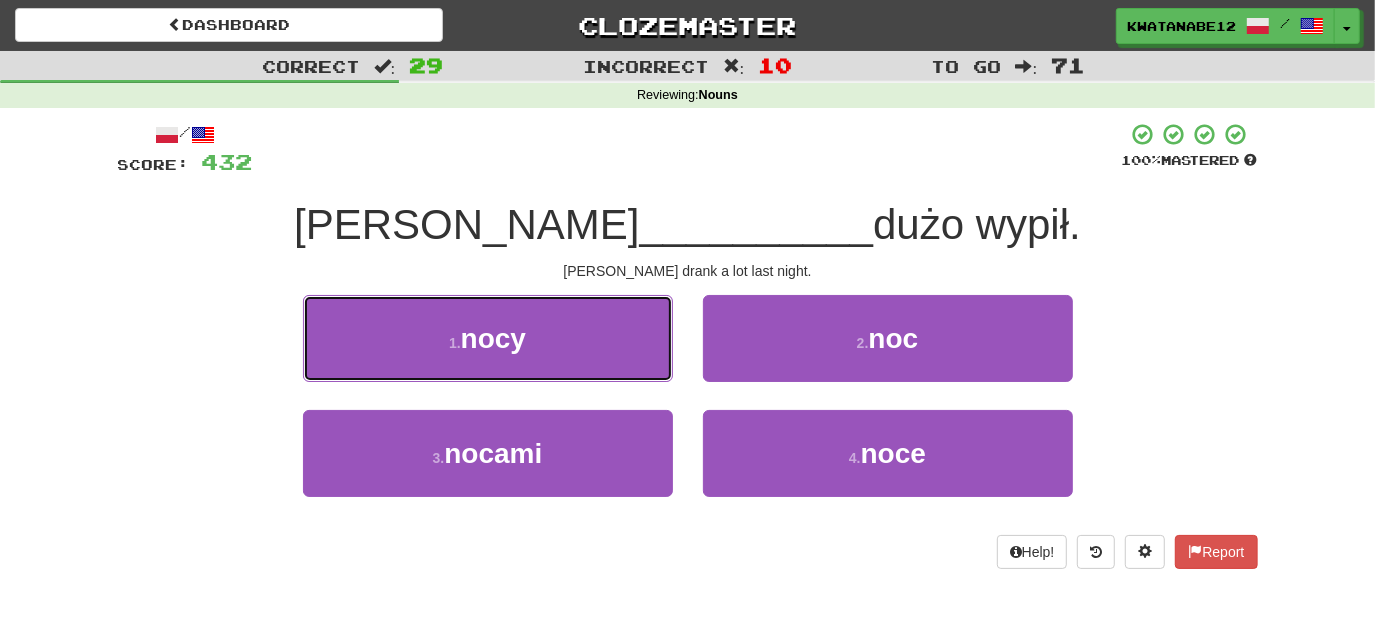 drag, startPoint x: 629, startPoint y: 348, endPoint x: 642, endPoint y: 348, distance: 13 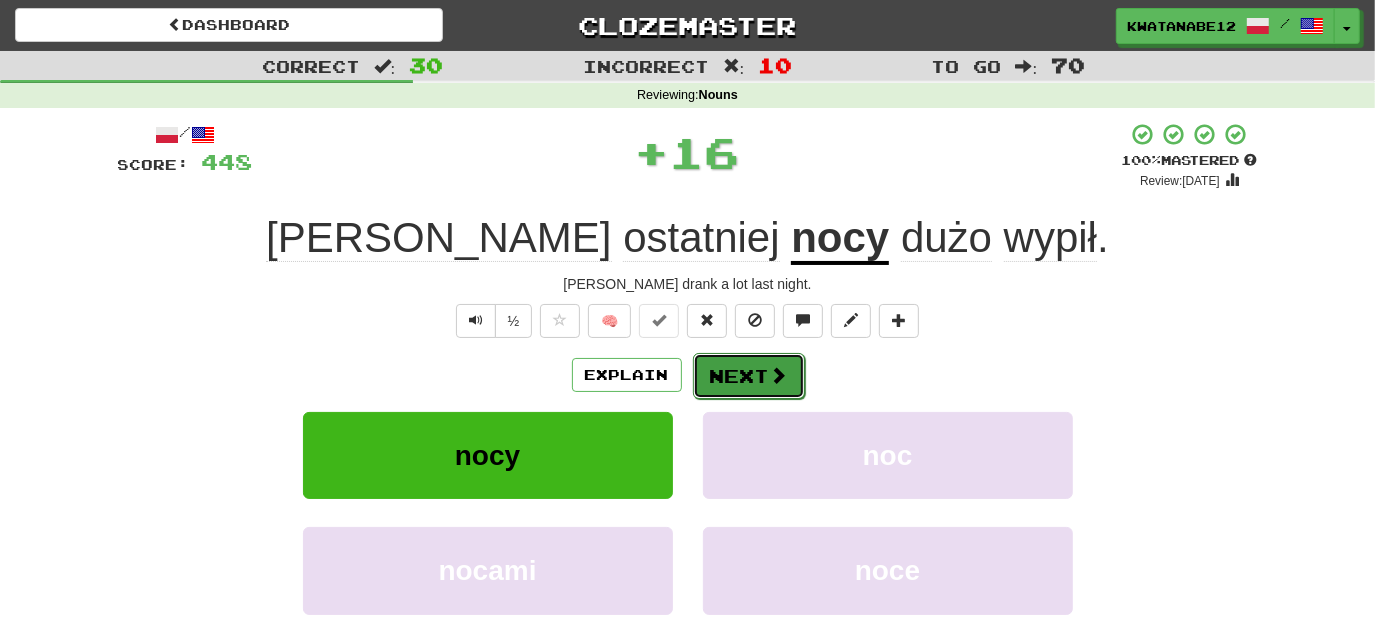 click on "Next" at bounding box center [749, 376] 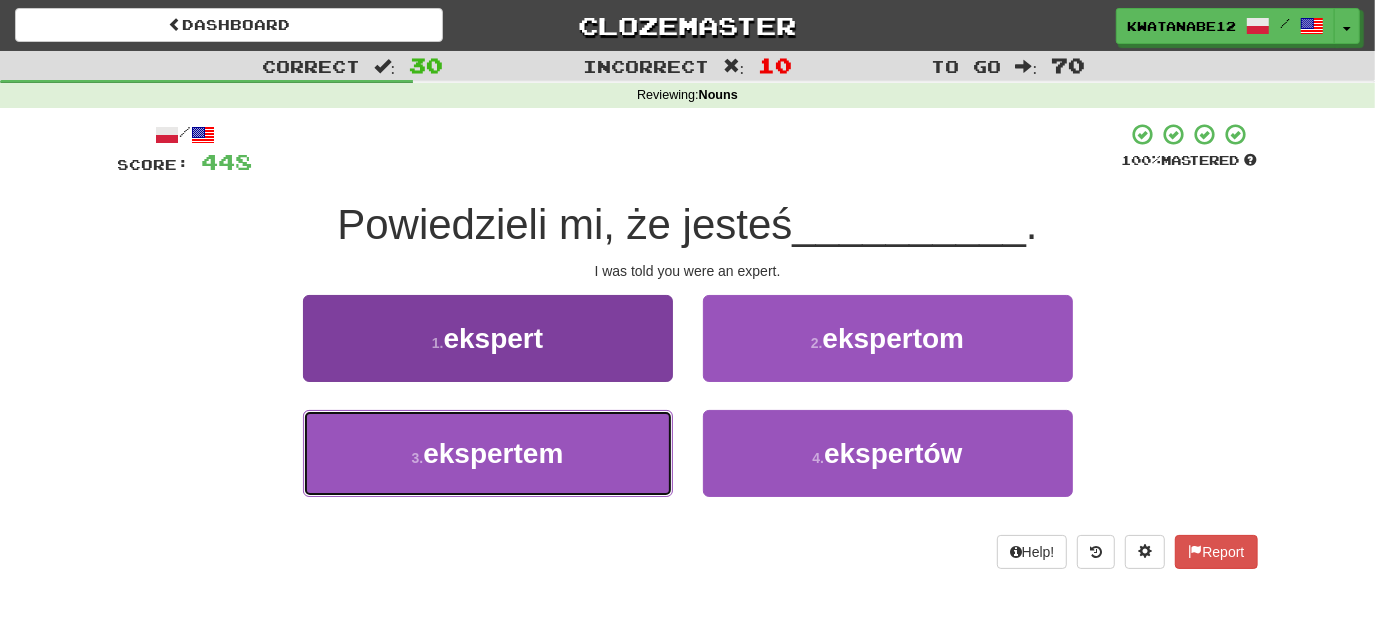 drag, startPoint x: 612, startPoint y: 435, endPoint x: 672, endPoint y: 418, distance: 62.361847 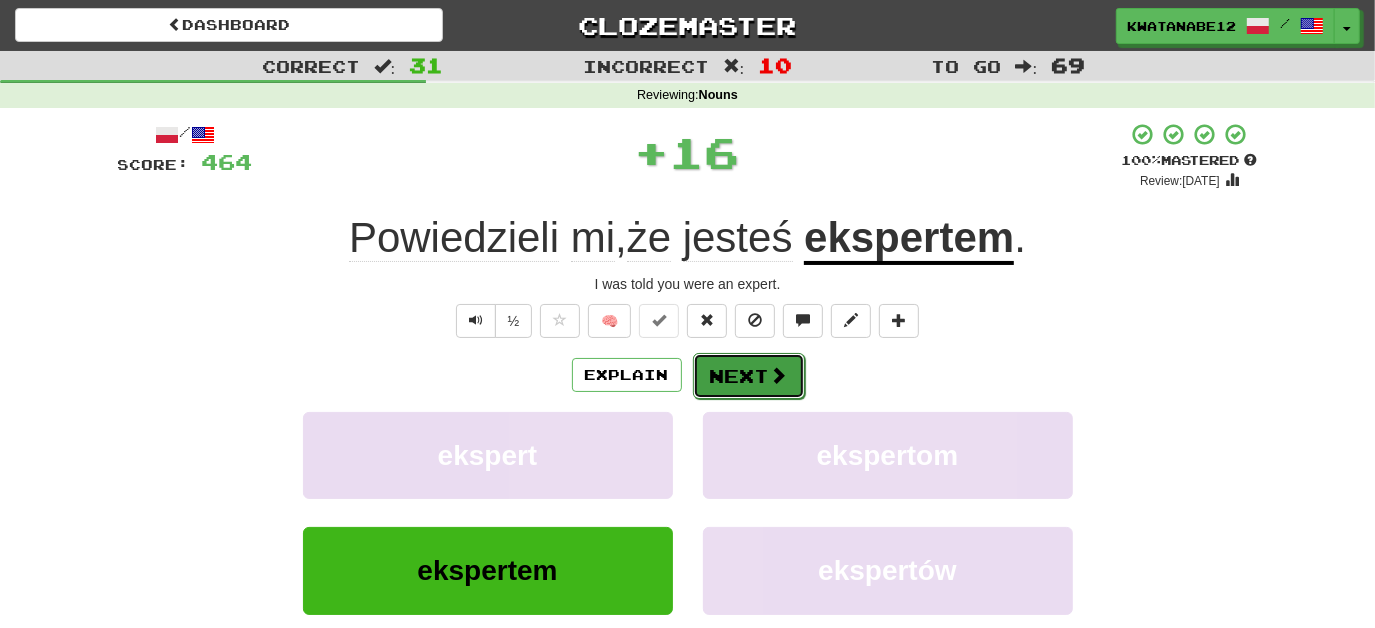 click on "Next" at bounding box center (749, 376) 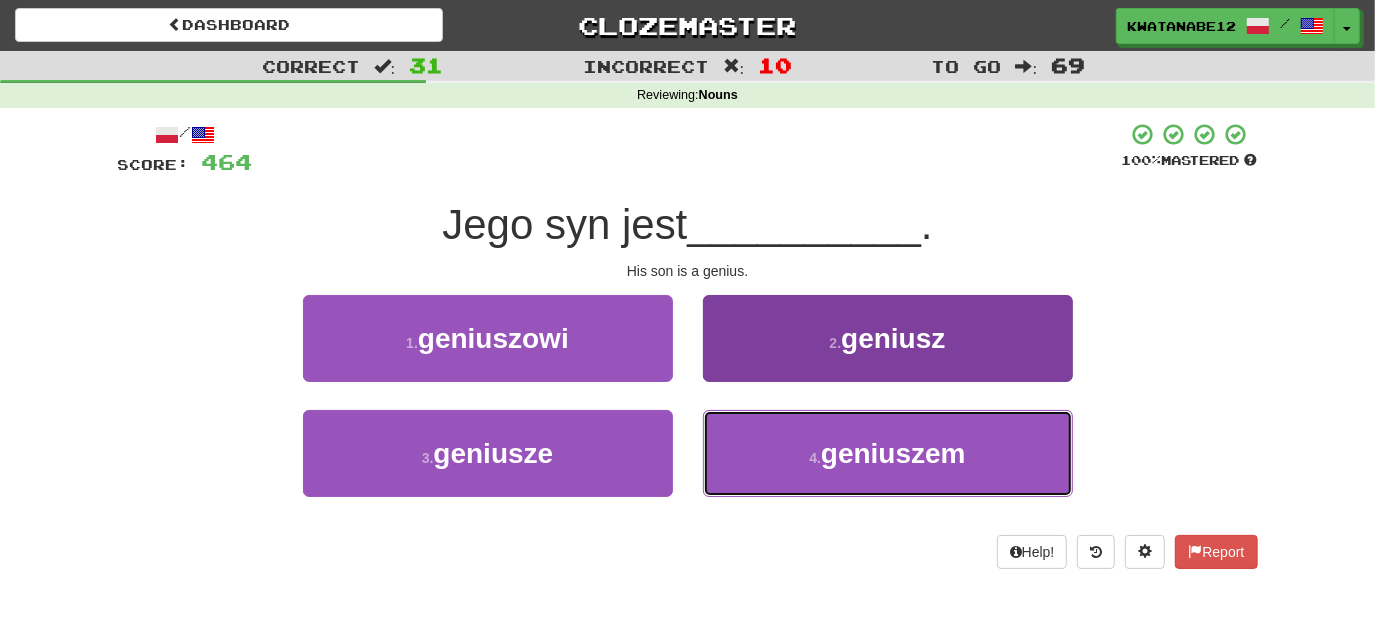 drag, startPoint x: 736, startPoint y: 434, endPoint x: 751, endPoint y: 423, distance: 18.601076 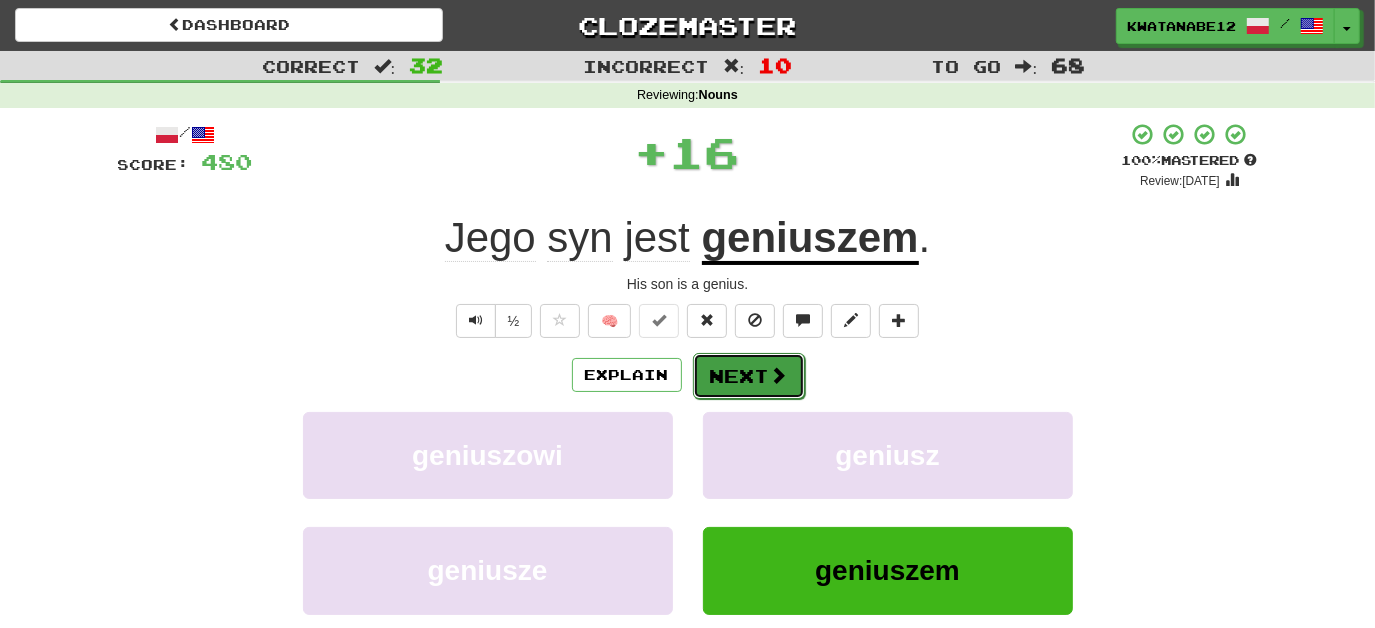 click on "Next" at bounding box center [749, 376] 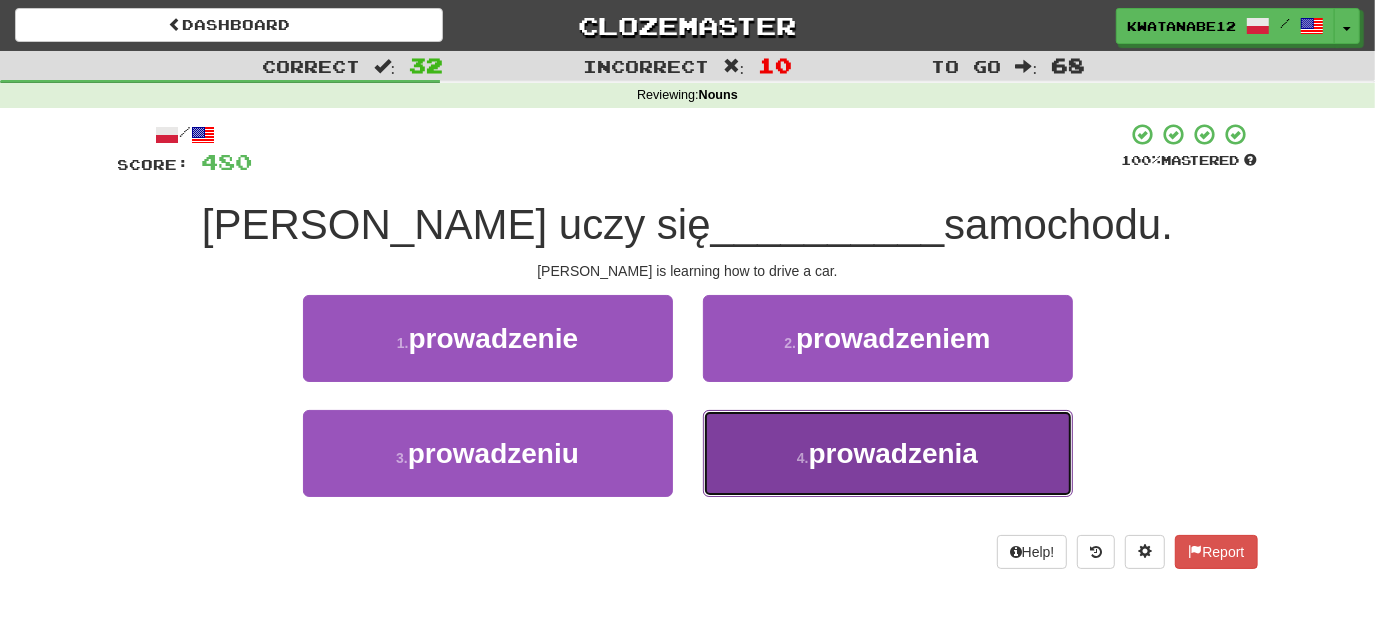 click on "4 .  prowadzenia" at bounding box center [888, 453] 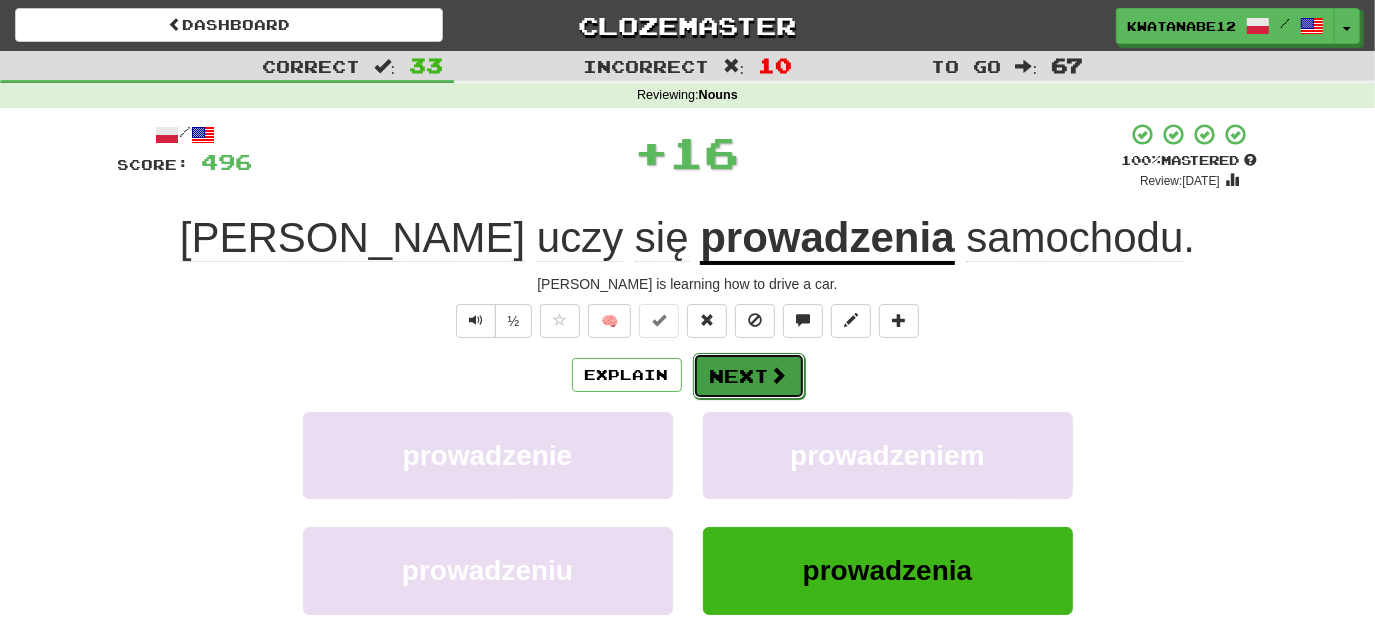 click on "Next" at bounding box center [749, 376] 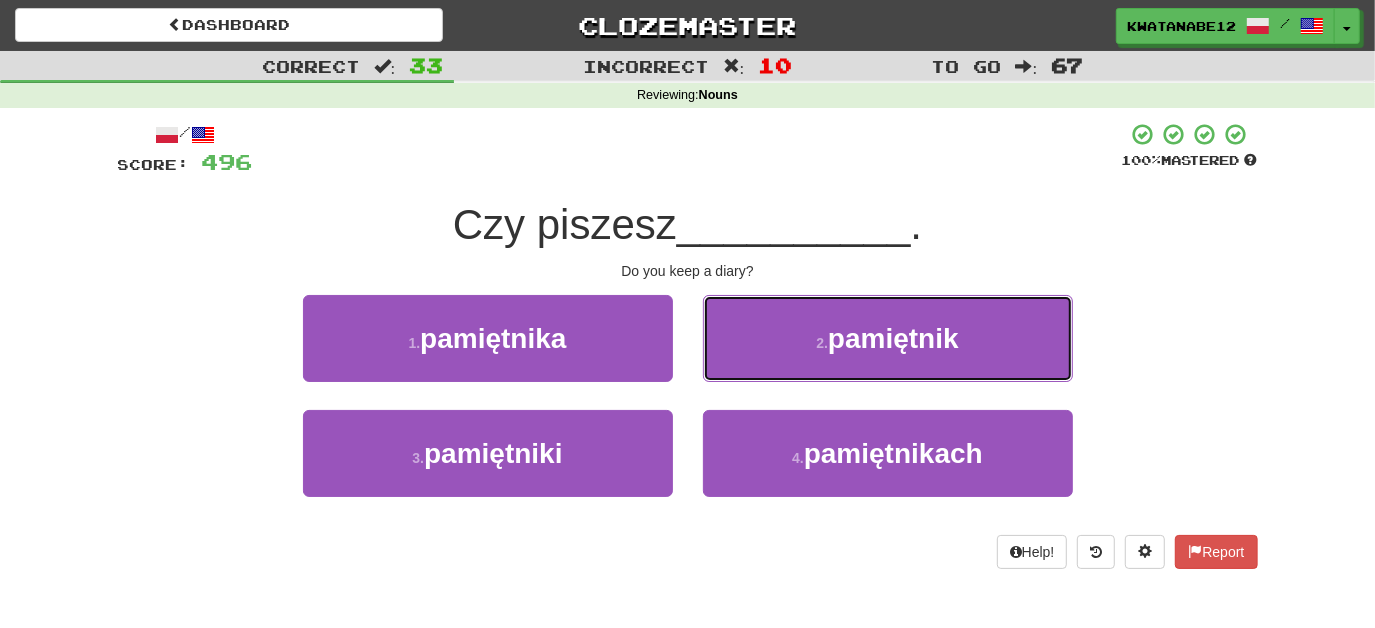 click on "2 .  pamiętnik" at bounding box center [888, 338] 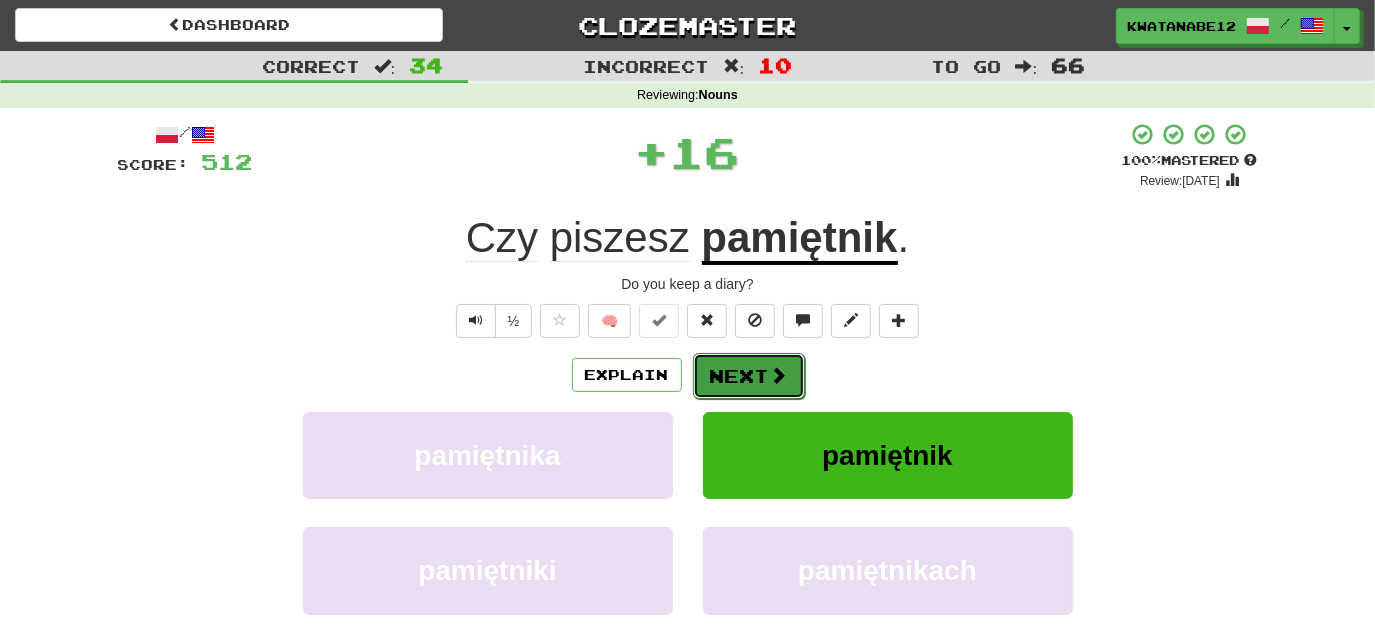 click on "Next" at bounding box center [749, 376] 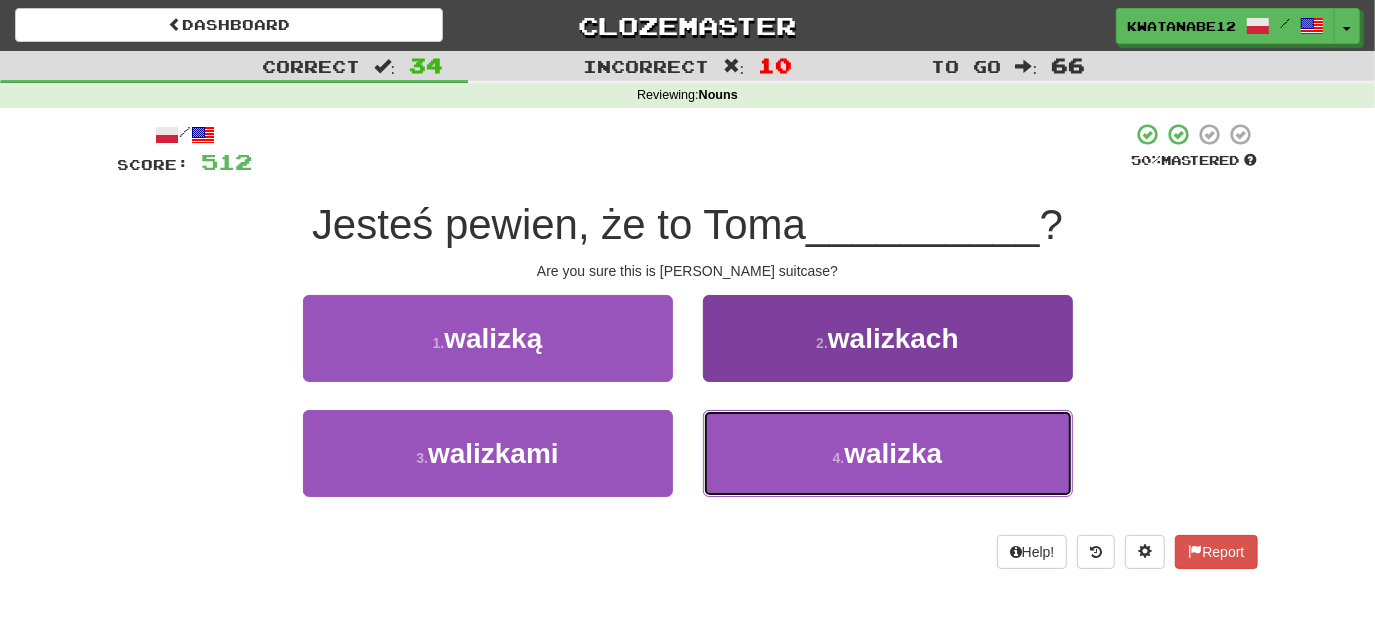 click on "4 .  walizka" at bounding box center [888, 453] 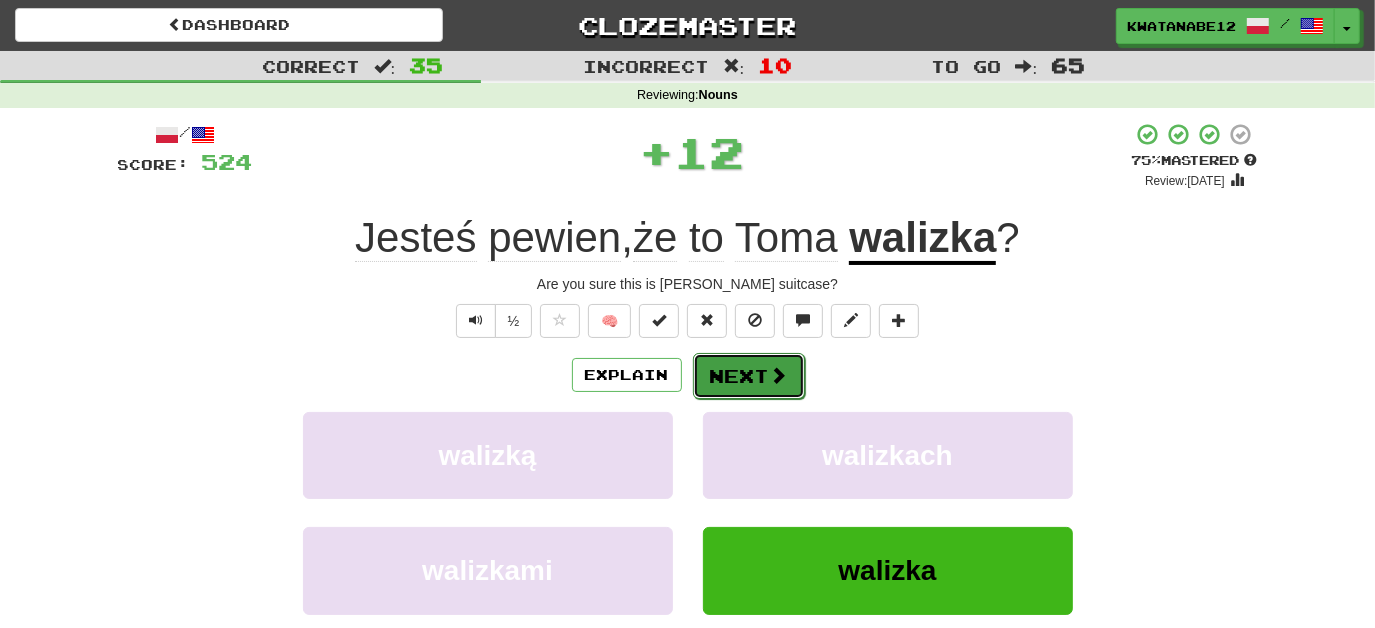 click on "Next" at bounding box center (749, 376) 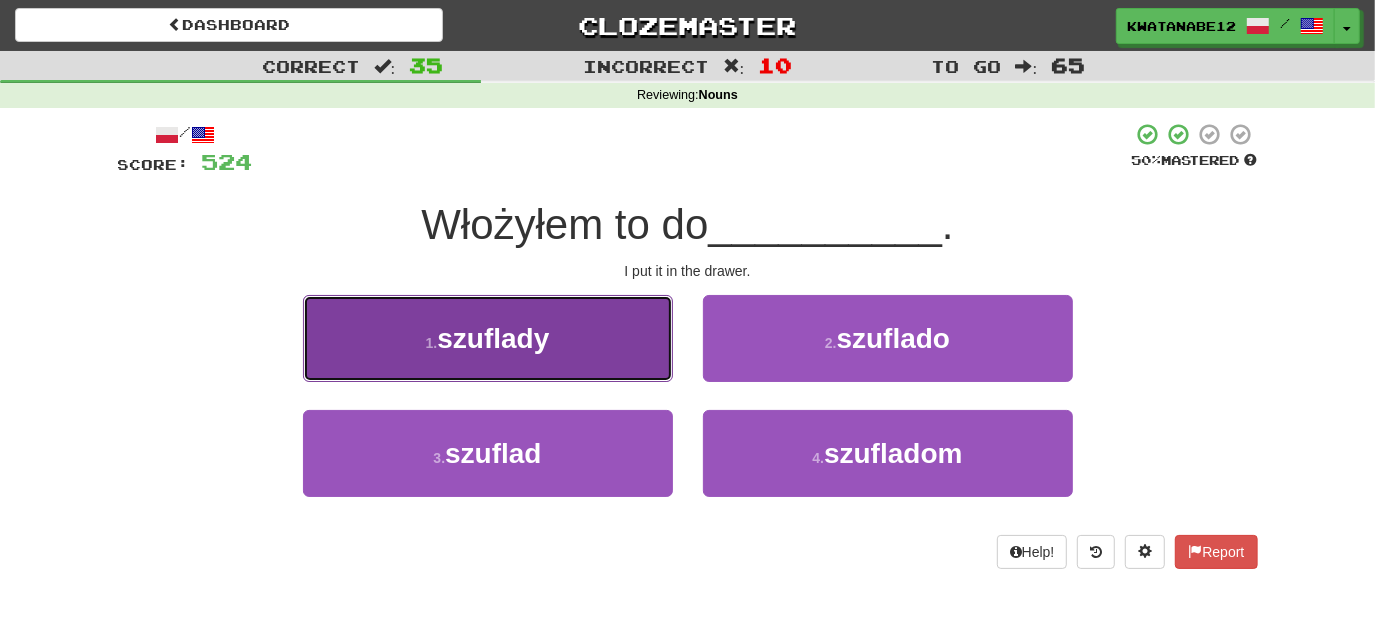 drag, startPoint x: 607, startPoint y: 364, endPoint x: 624, endPoint y: 367, distance: 17.262676 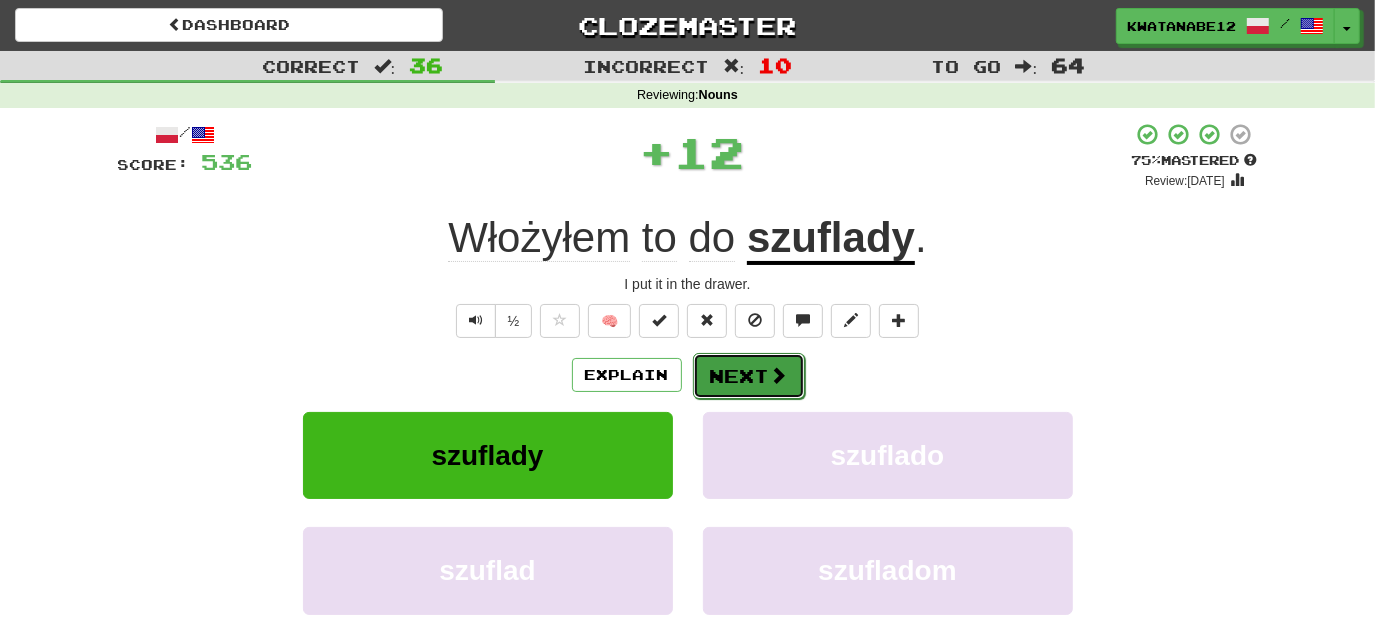 click on "Next" at bounding box center (749, 376) 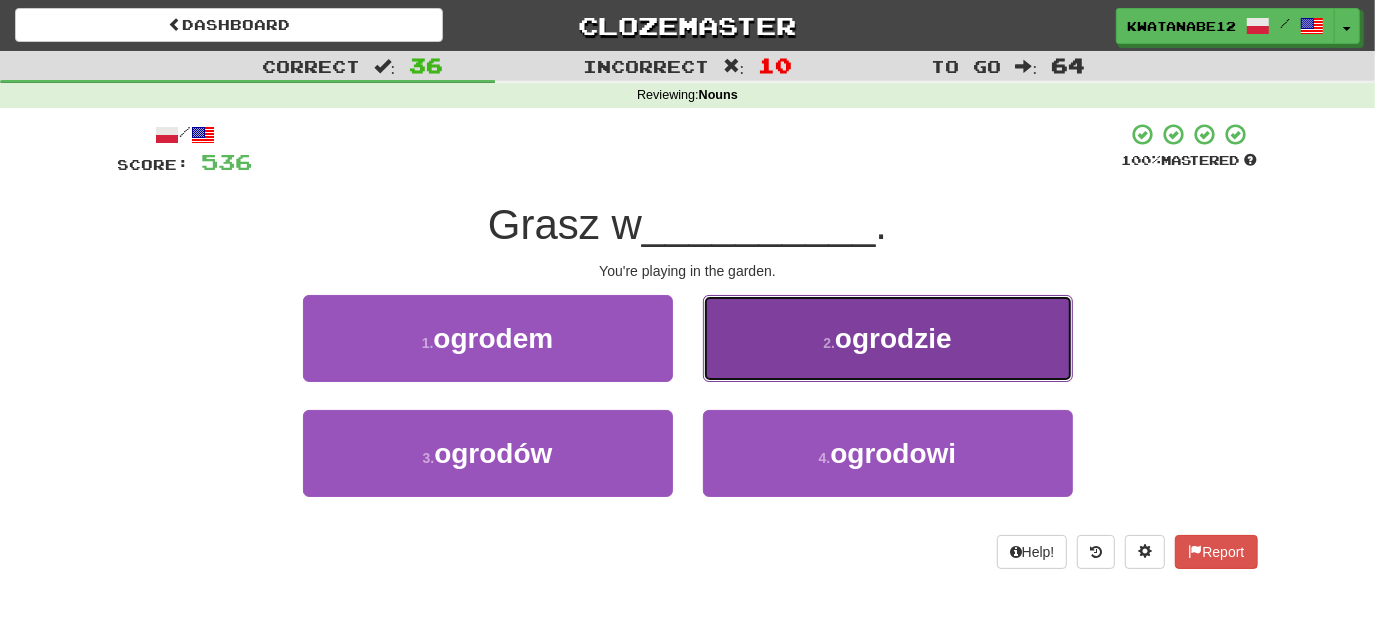 click on "2 .  ogrodzie" at bounding box center (888, 338) 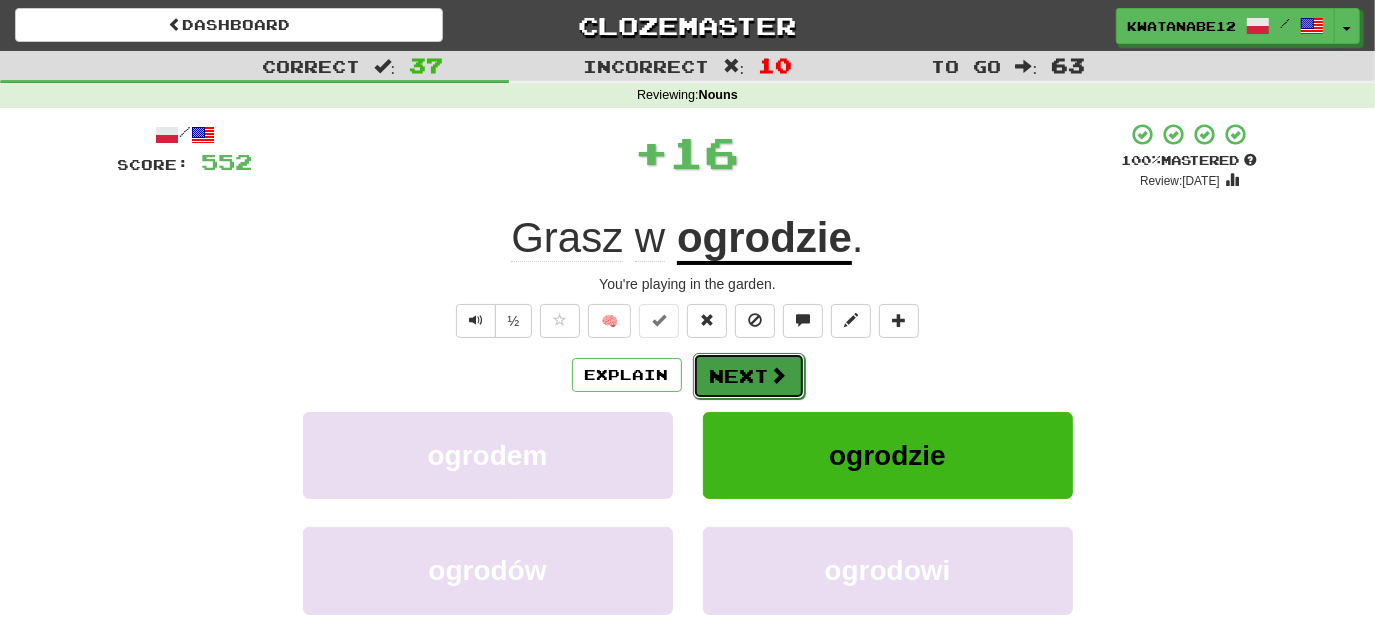 click on "Next" at bounding box center (749, 376) 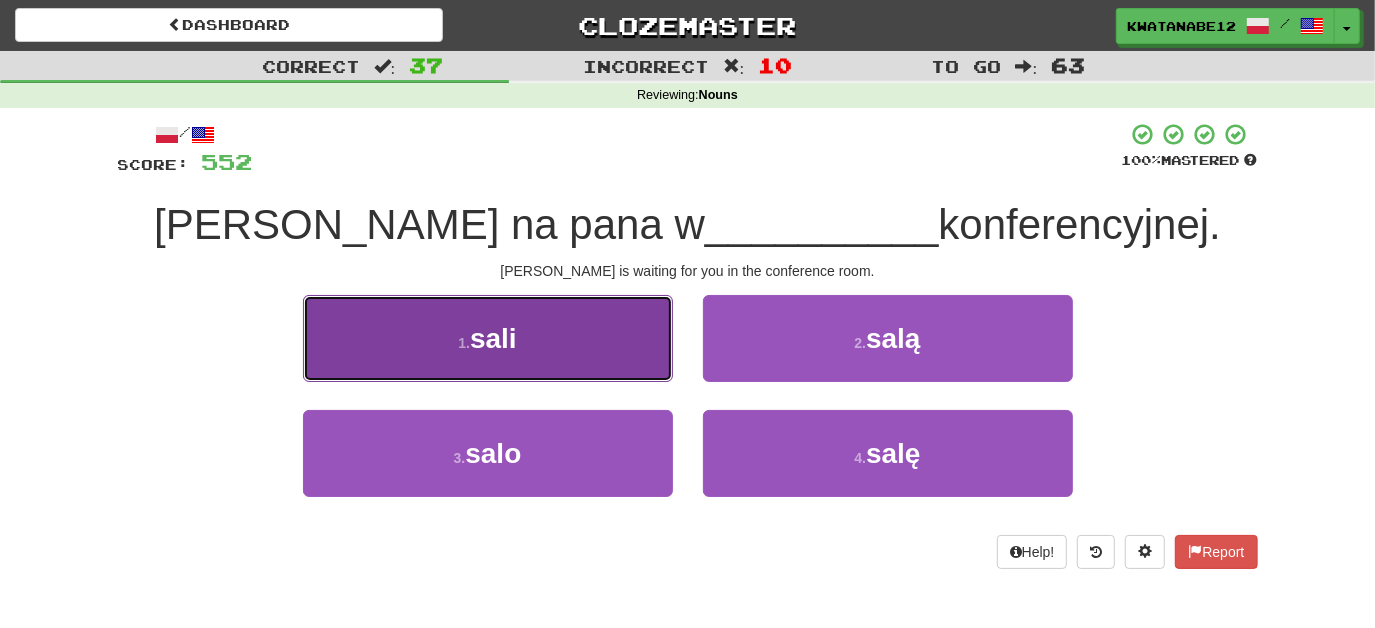 click on "1 .  sali" at bounding box center (488, 338) 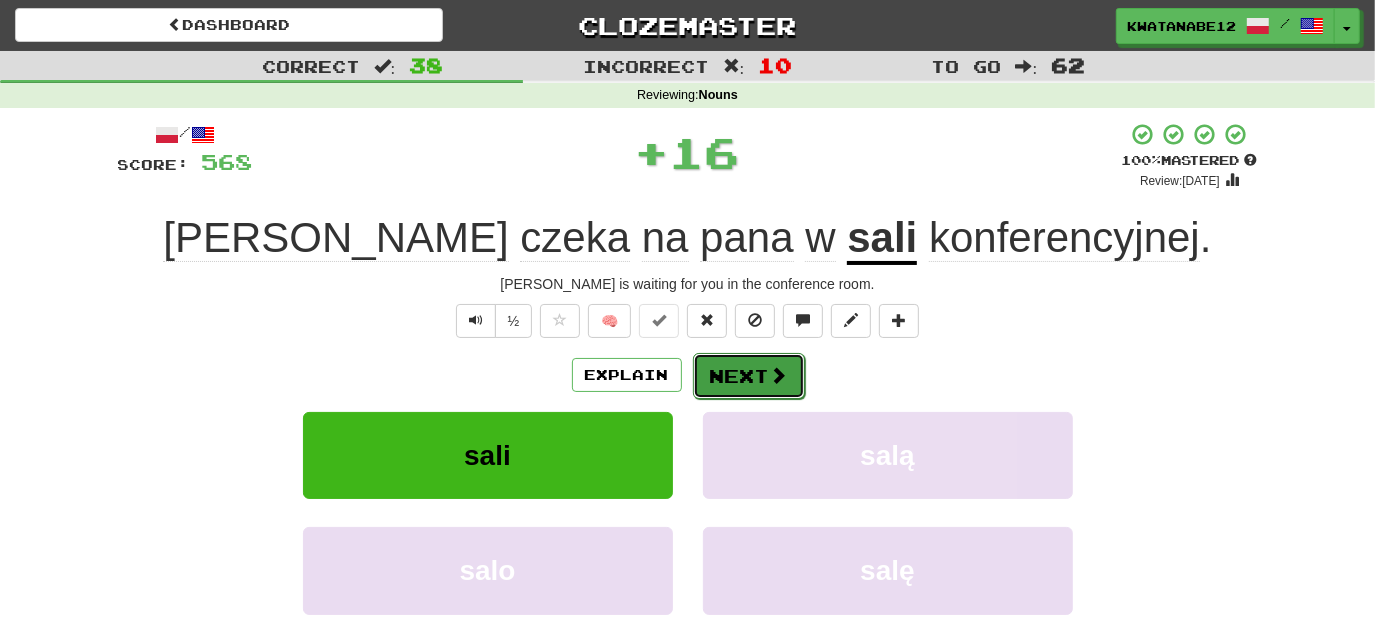 click on "Next" at bounding box center [749, 376] 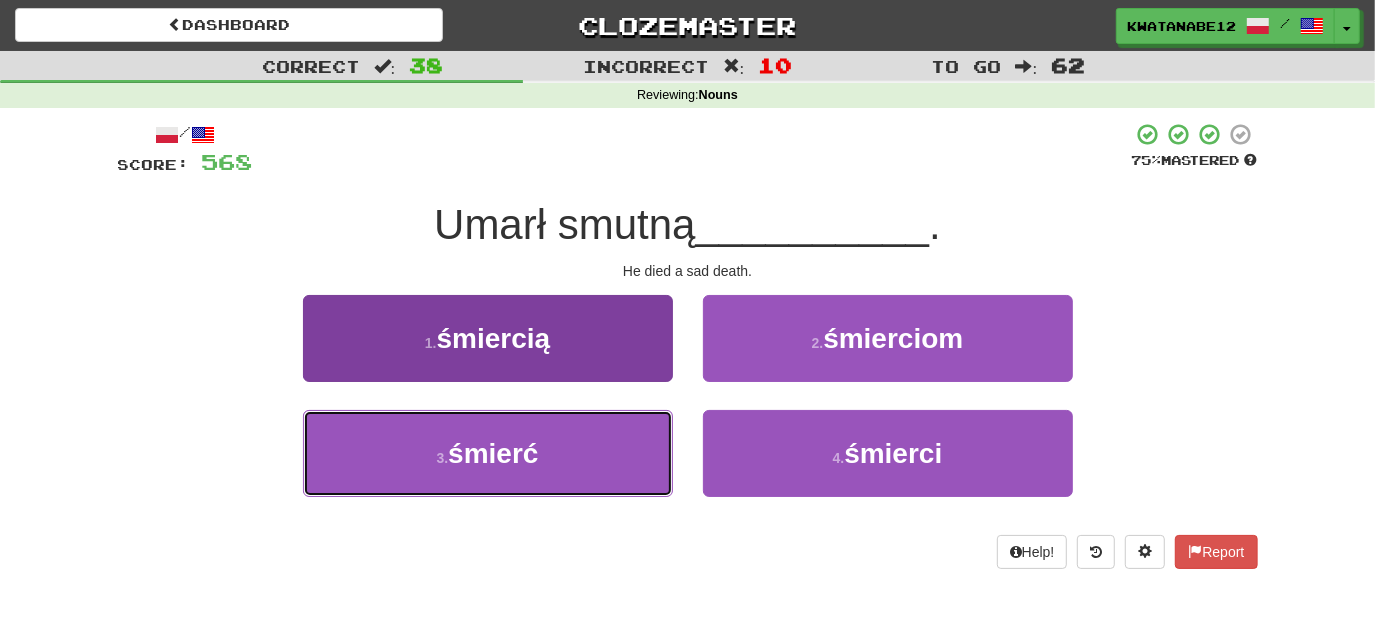 drag, startPoint x: 608, startPoint y: 450, endPoint x: 640, endPoint y: 447, distance: 32.140316 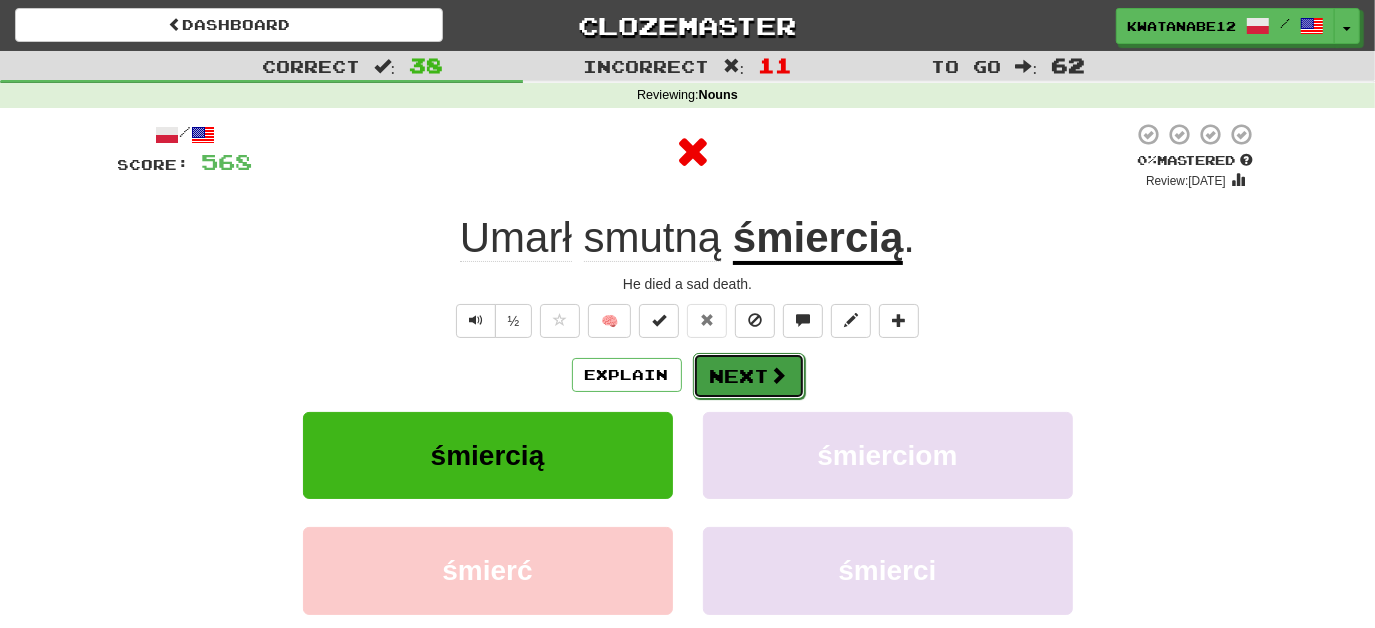 click on "Next" at bounding box center [749, 376] 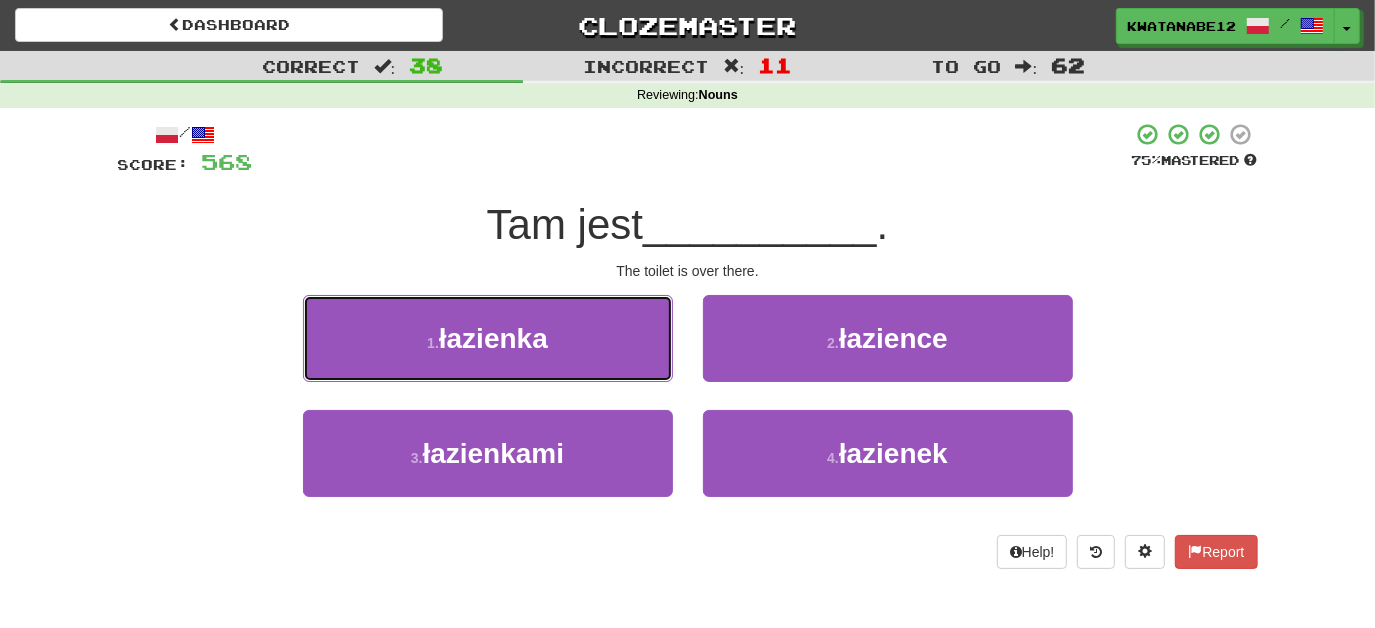 drag, startPoint x: 608, startPoint y: 333, endPoint x: 647, endPoint y: 345, distance: 40.804413 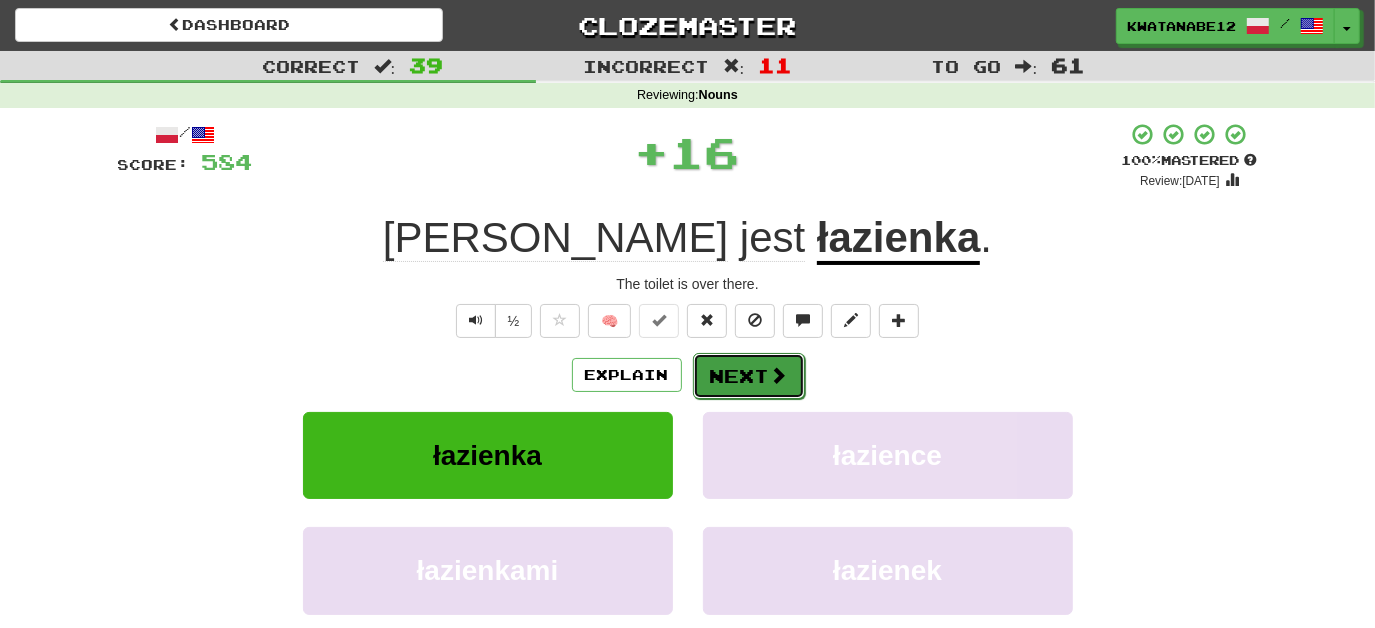 click on "Next" at bounding box center [749, 376] 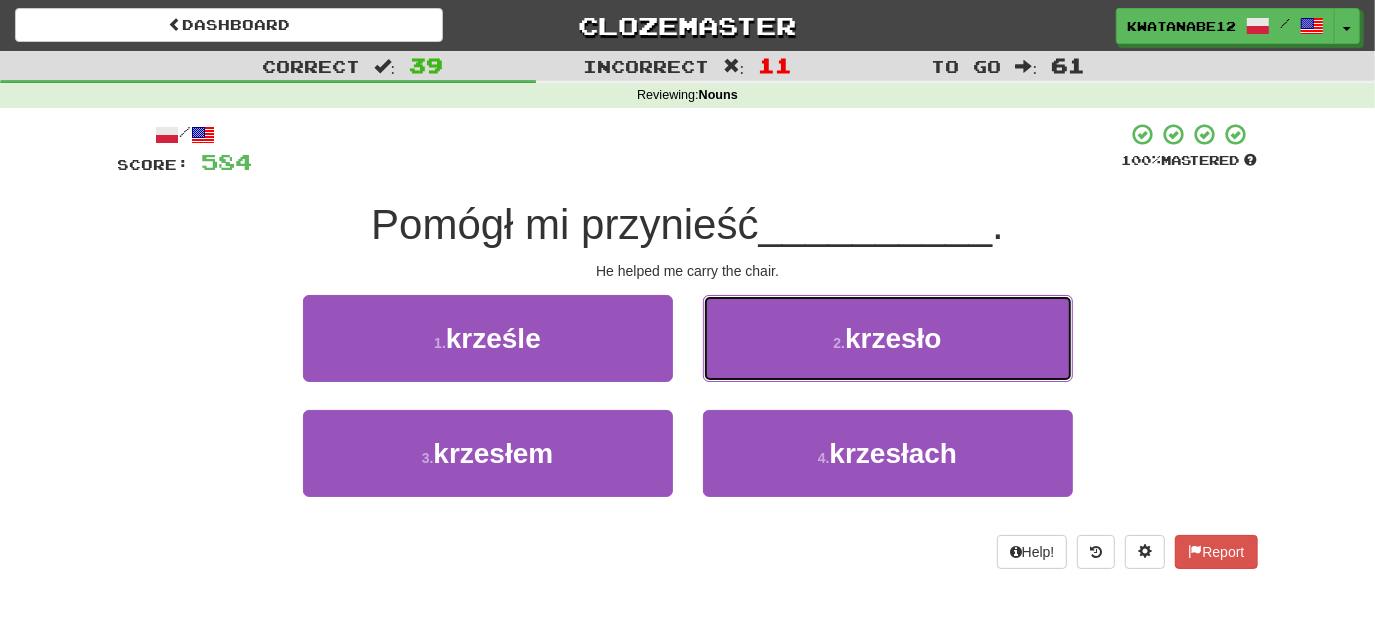 drag, startPoint x: 733, startPoint y: 334, endPoint x: 728, endPoint y: 348, distance: 14.866069 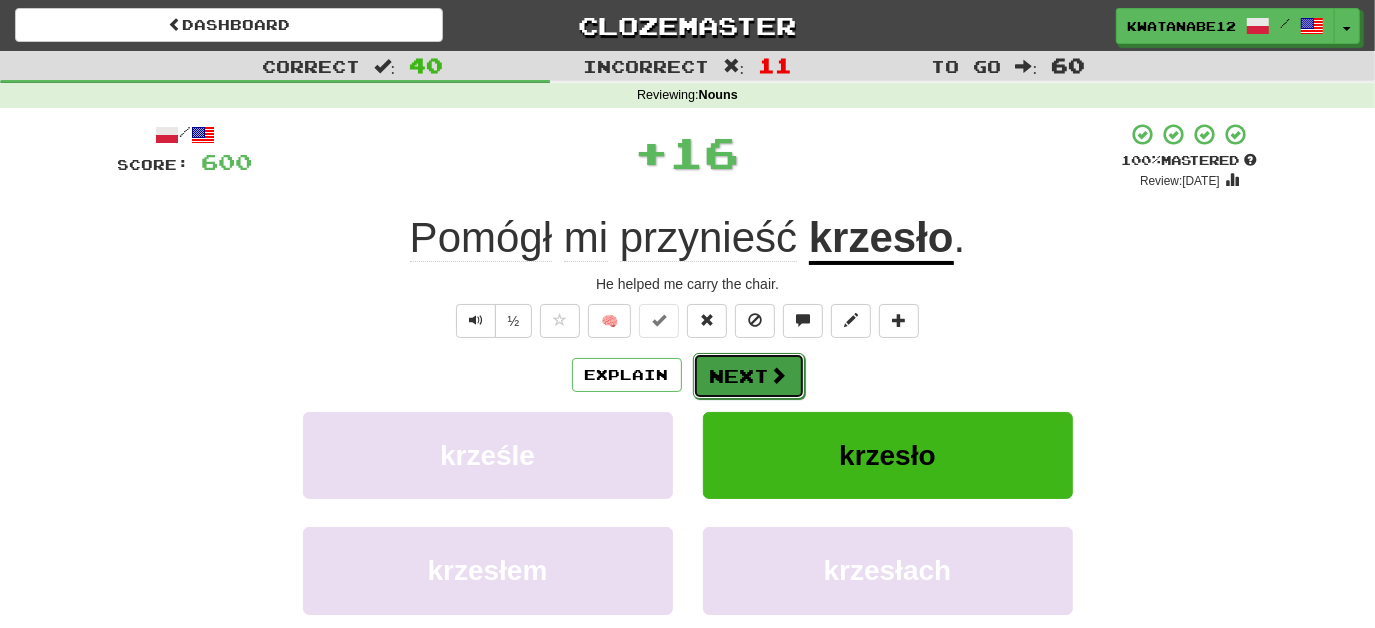 click on "Next" at bounding box center (749, 376) 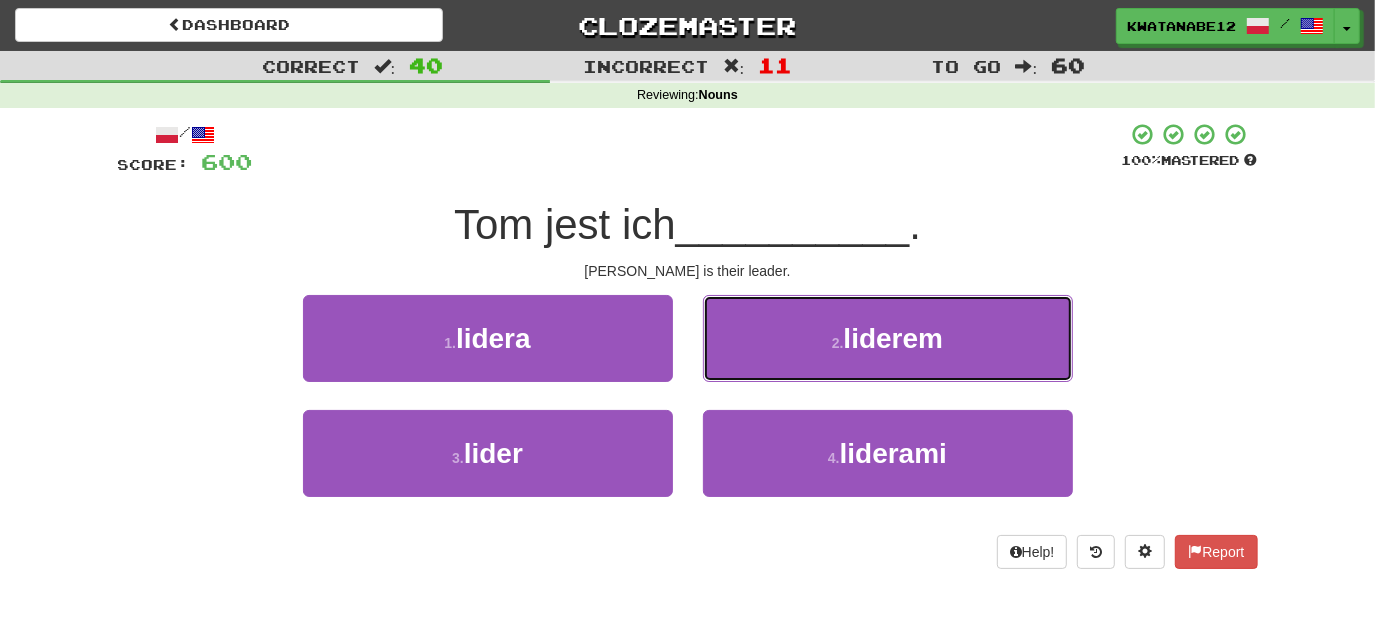 click on "2 .  liderem" at bounding box center [888, 338] 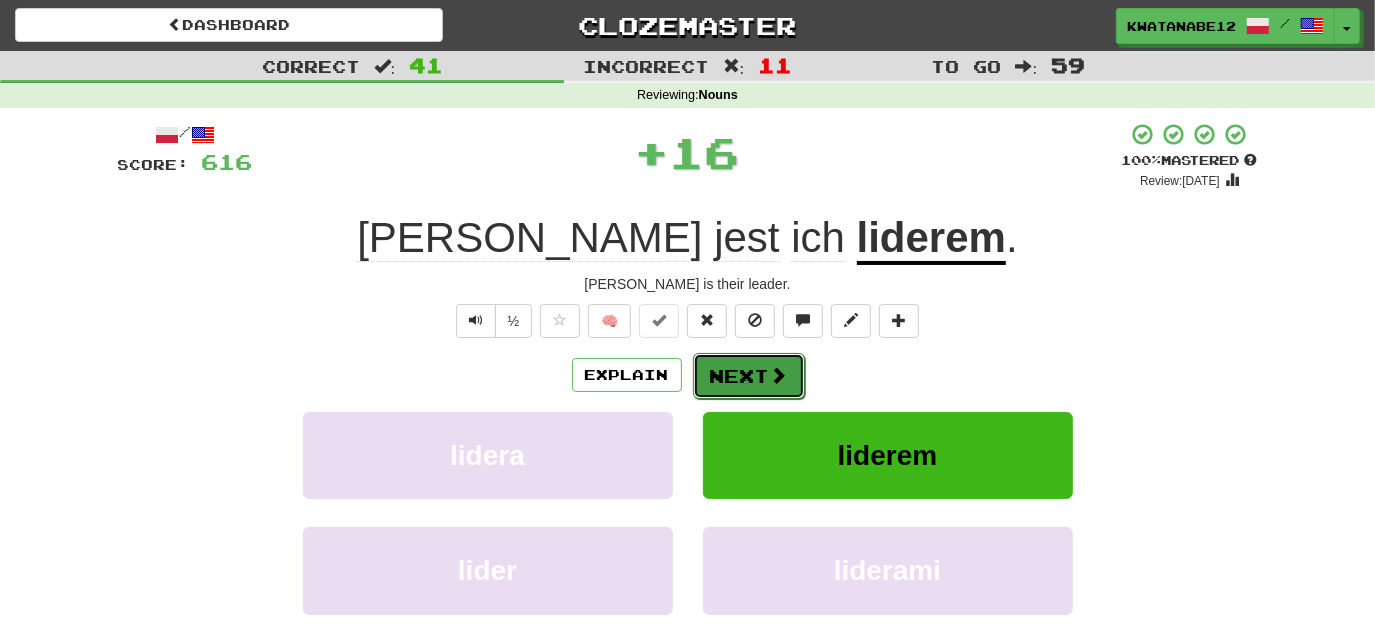 click on "Next" at bounding box center (749, 376) 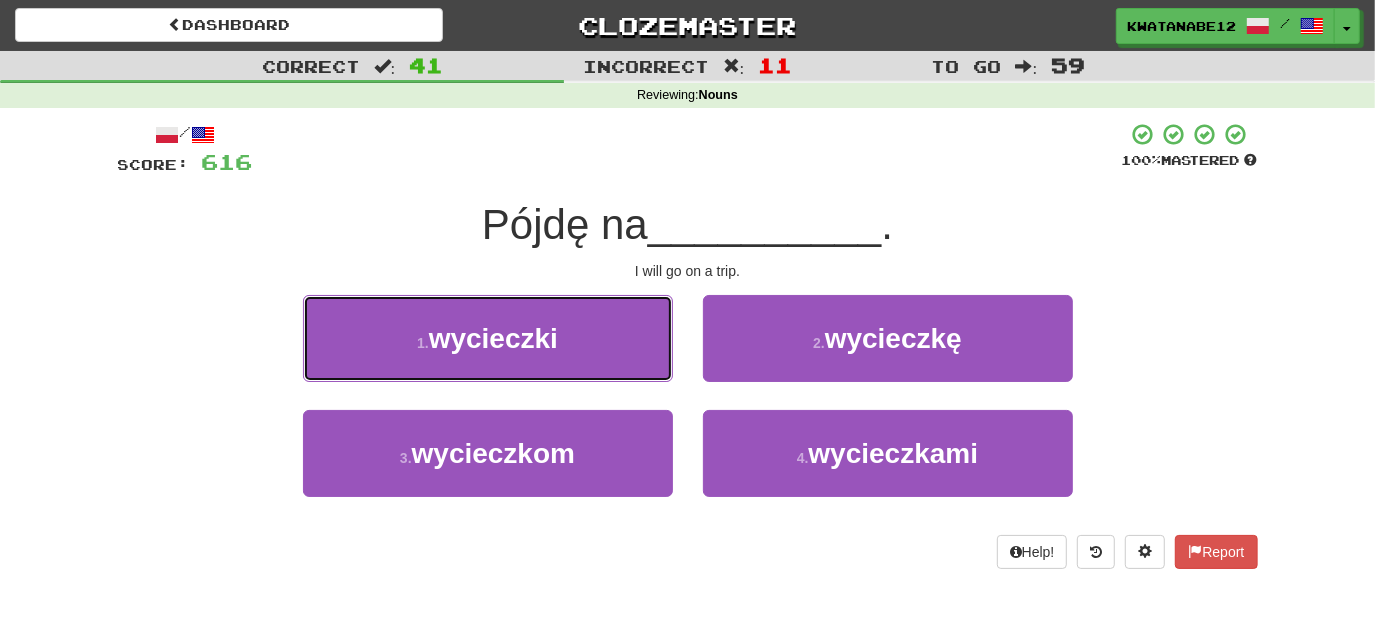 drag, startPoint x: 611, startPoint y: 332, endPoint x: 636, endPoint y: 343, distance: 27.313 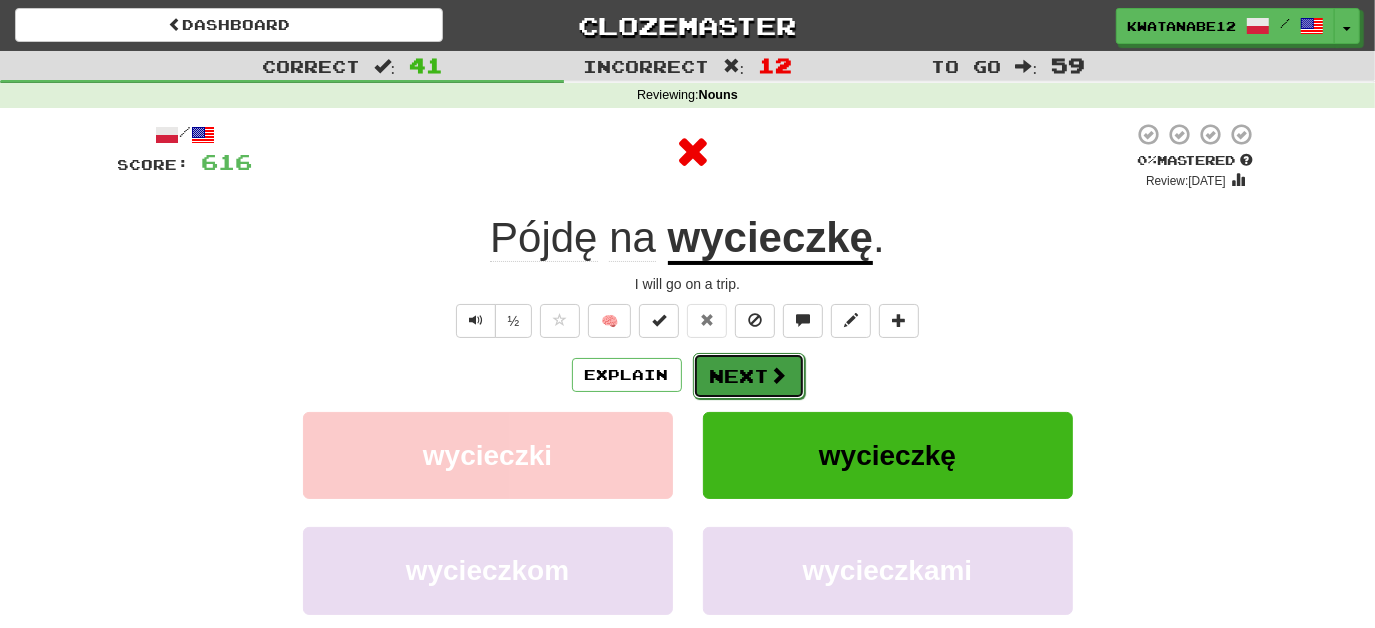 click on "Next" at bounding box center (749, 376) 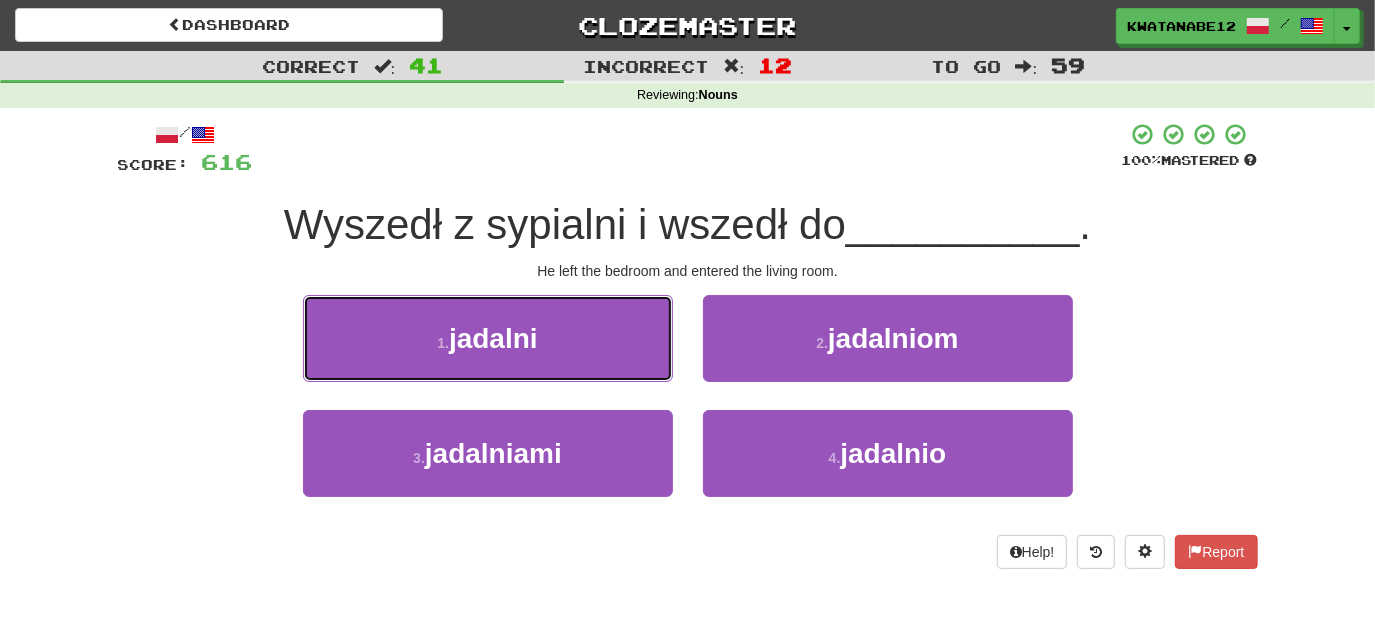 drag, startPoint x: 605, startPoint y: 343, endPoint x: 629, endPoint y: 348, distance: 24.5153 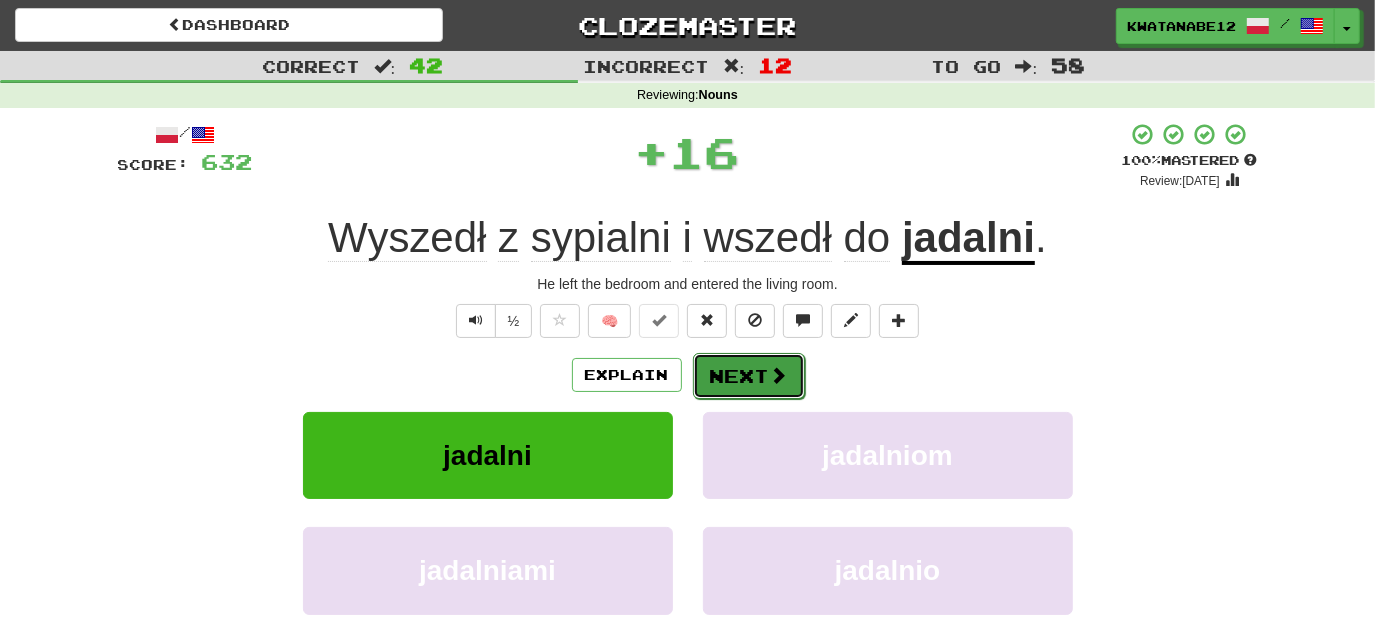 click on "Next" at bounding box center (749, 376) 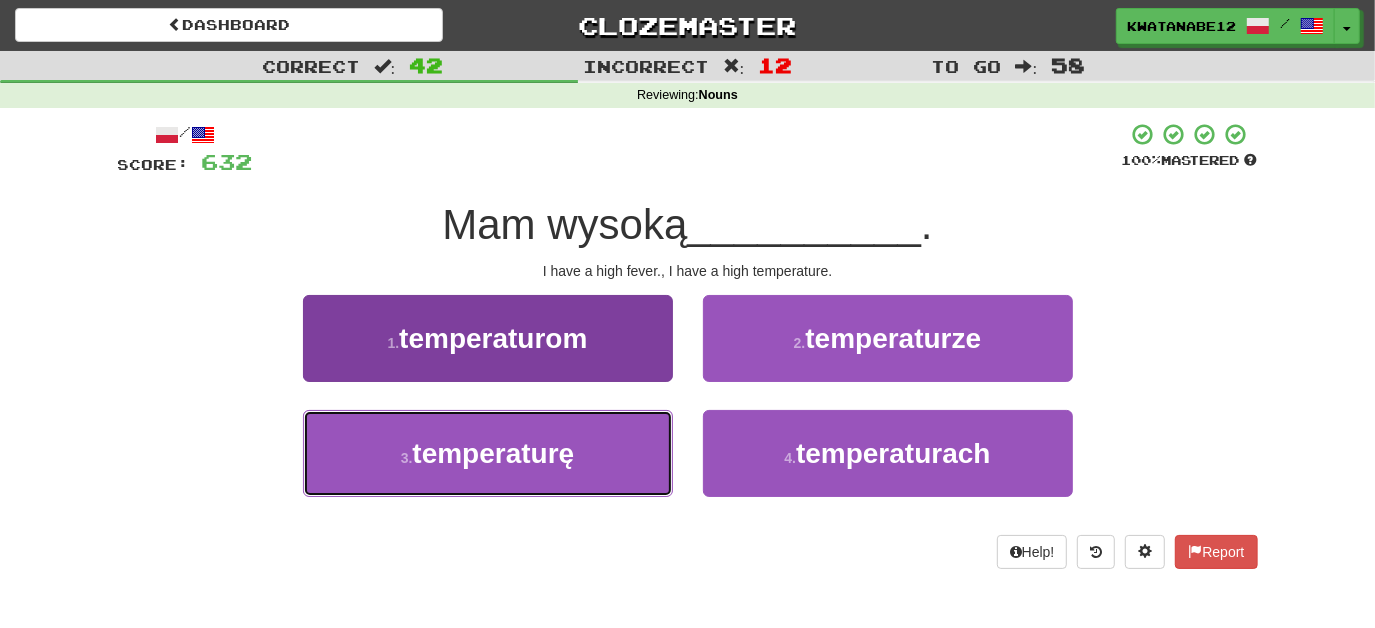 drag, startPoint x: 600, startPoint y: 435, endPoint x: 651, endPoint y: 412, distance: 55.946404 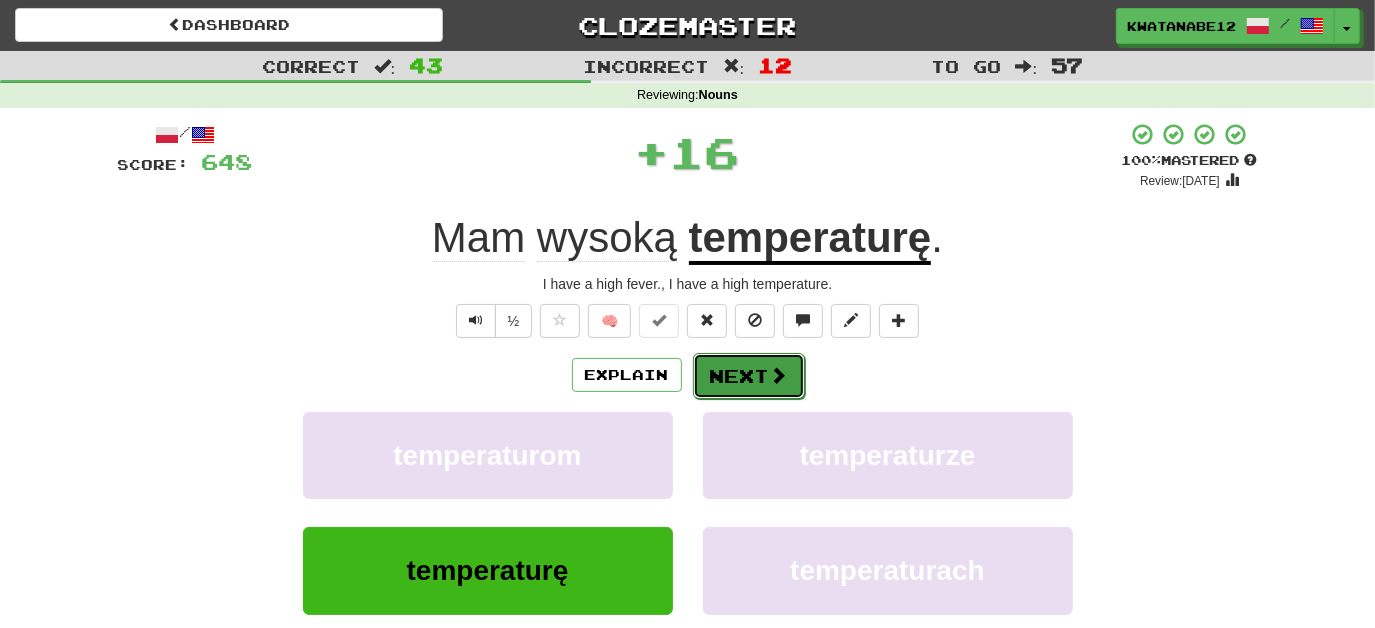 click on "Next" at bounding box center (749, 376) 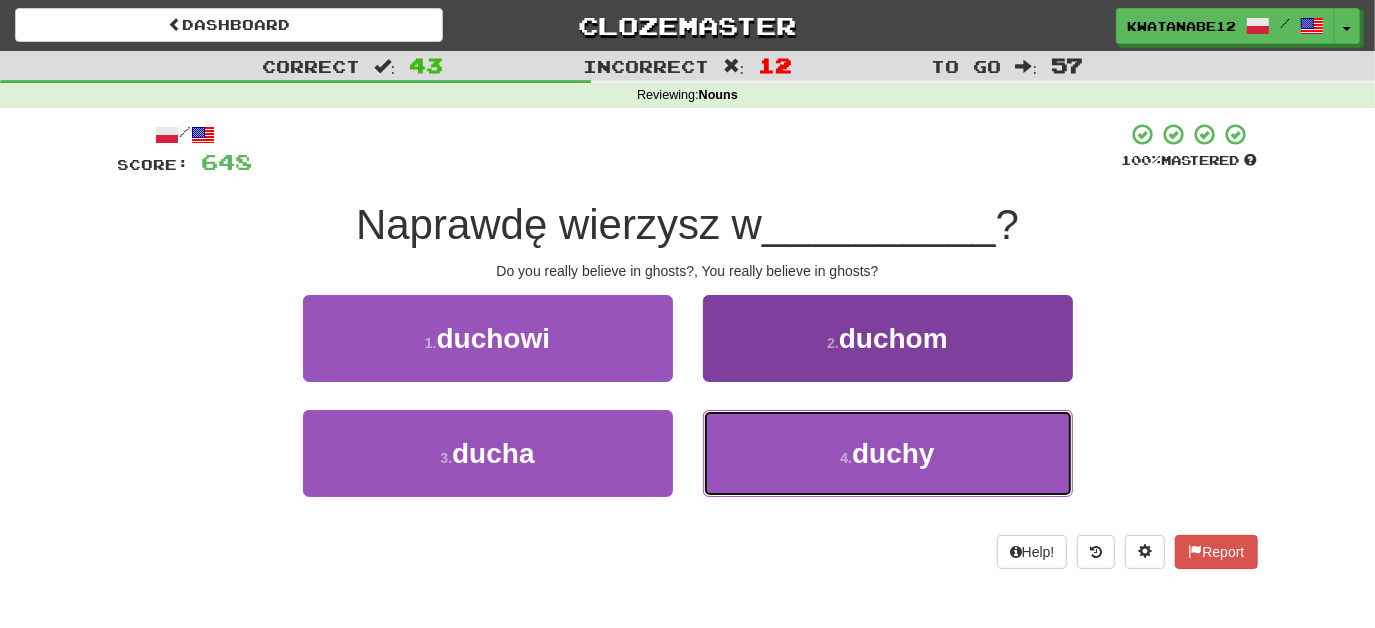 click on "4 .  duchy" at bounding box center [888, 453] 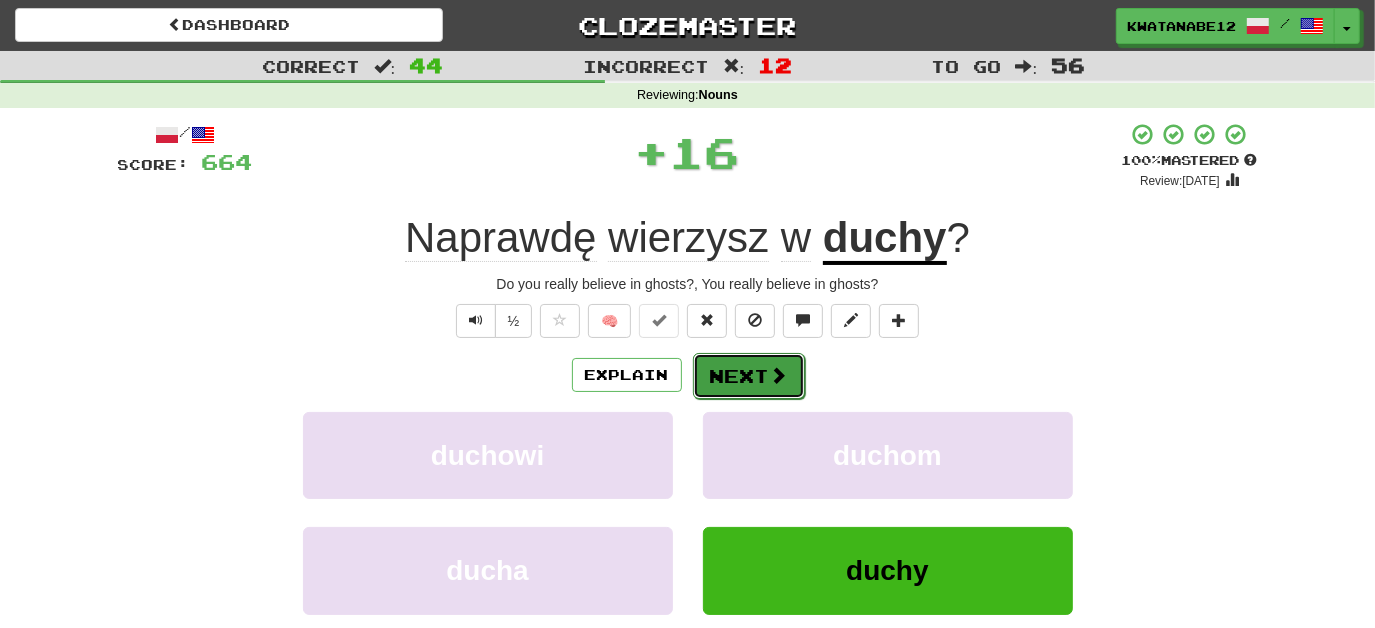 click on "Next" at bounding box center (749, 376) 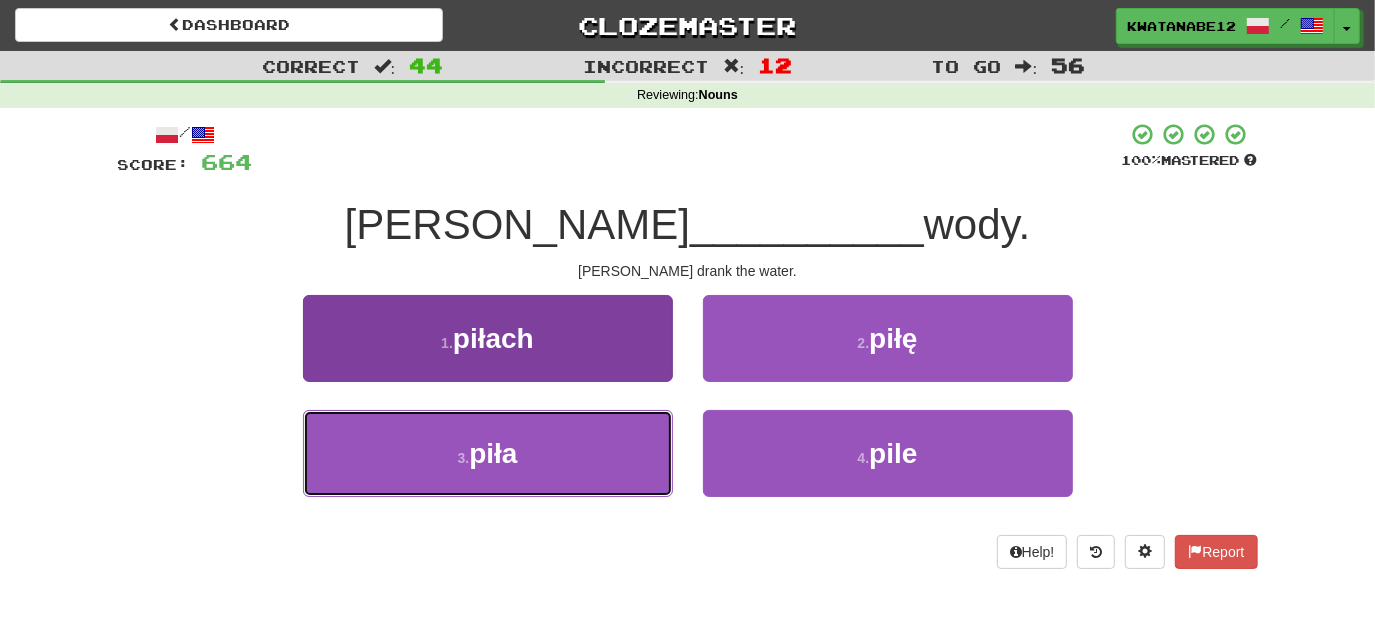 click on "3 .  piła" at bounding box center (488, 453) 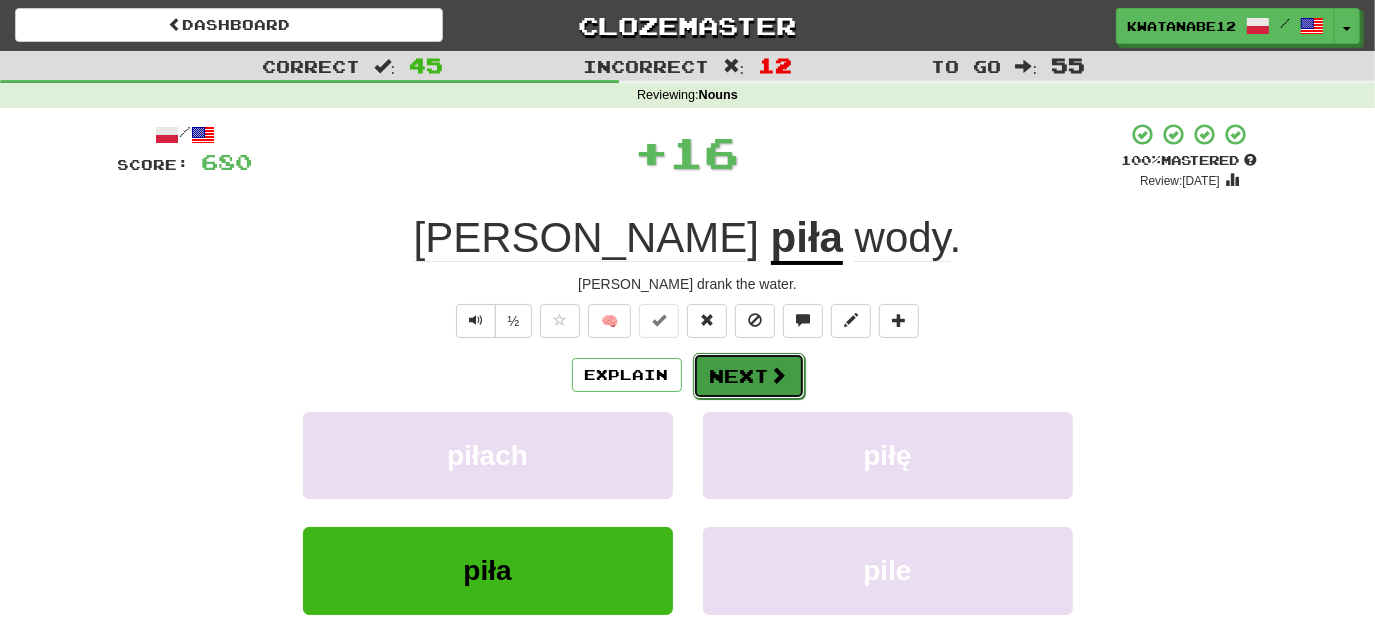 click on "Next" at bounding box center (749, 376) 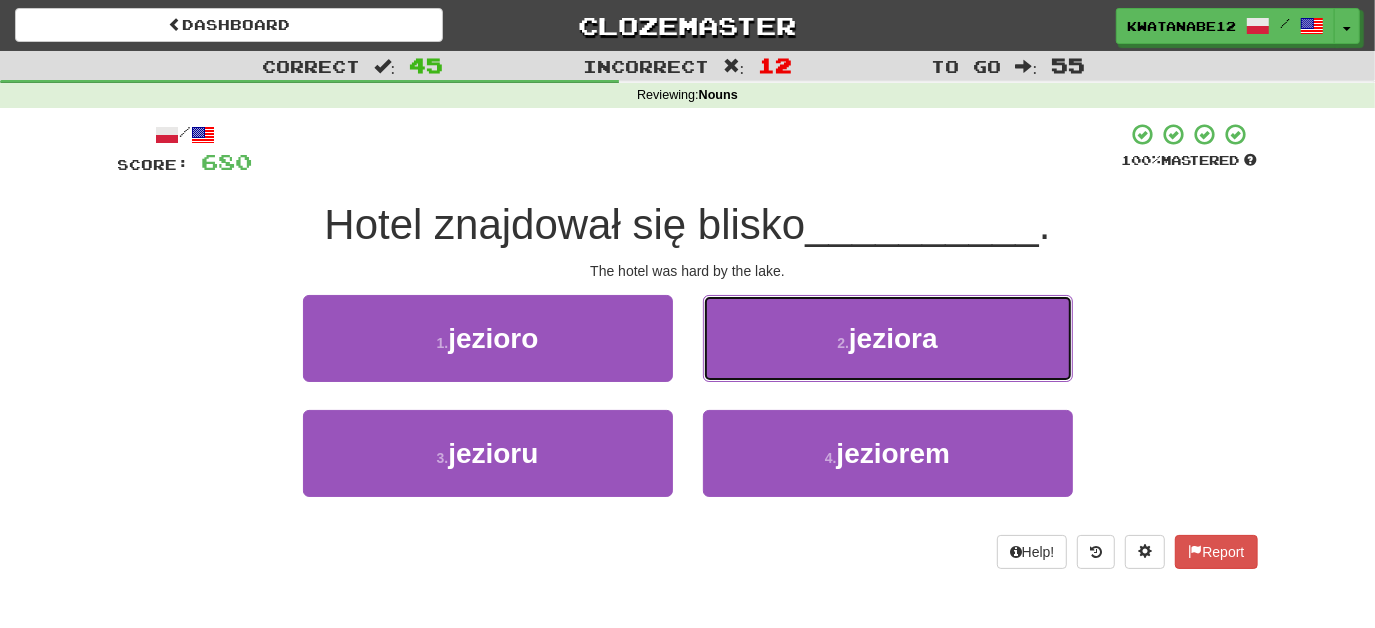 click on "2 .  jeziora" at bounding box center [888, 338] 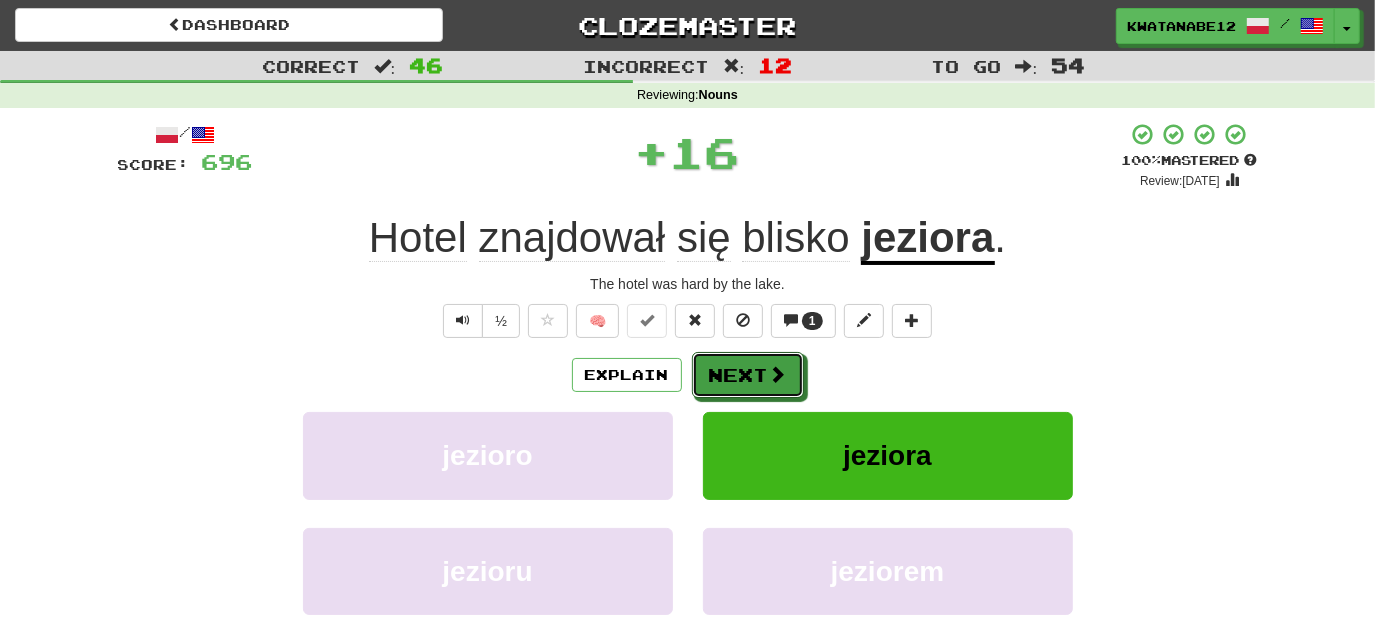 click on "Next" at bounding box center [748, 375] 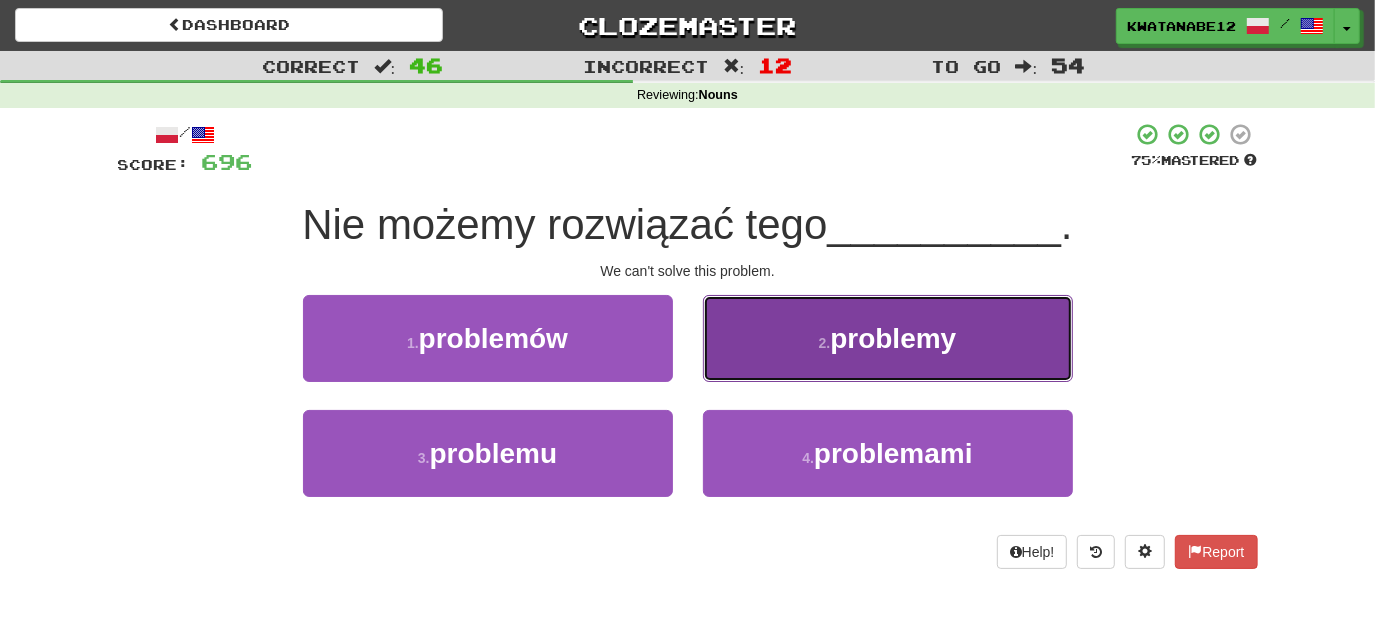 click on "2 .  problemy" at bounding box center (888, 338) 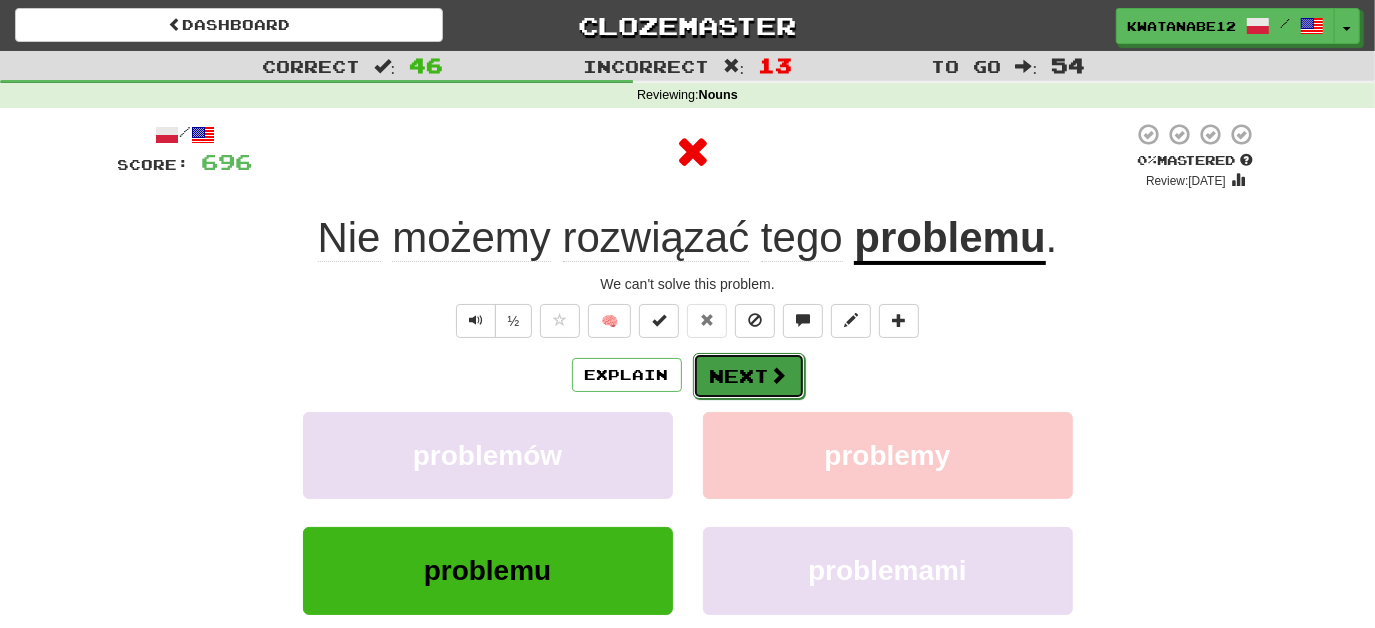 click on "Next" at bounding box center [749, 376] 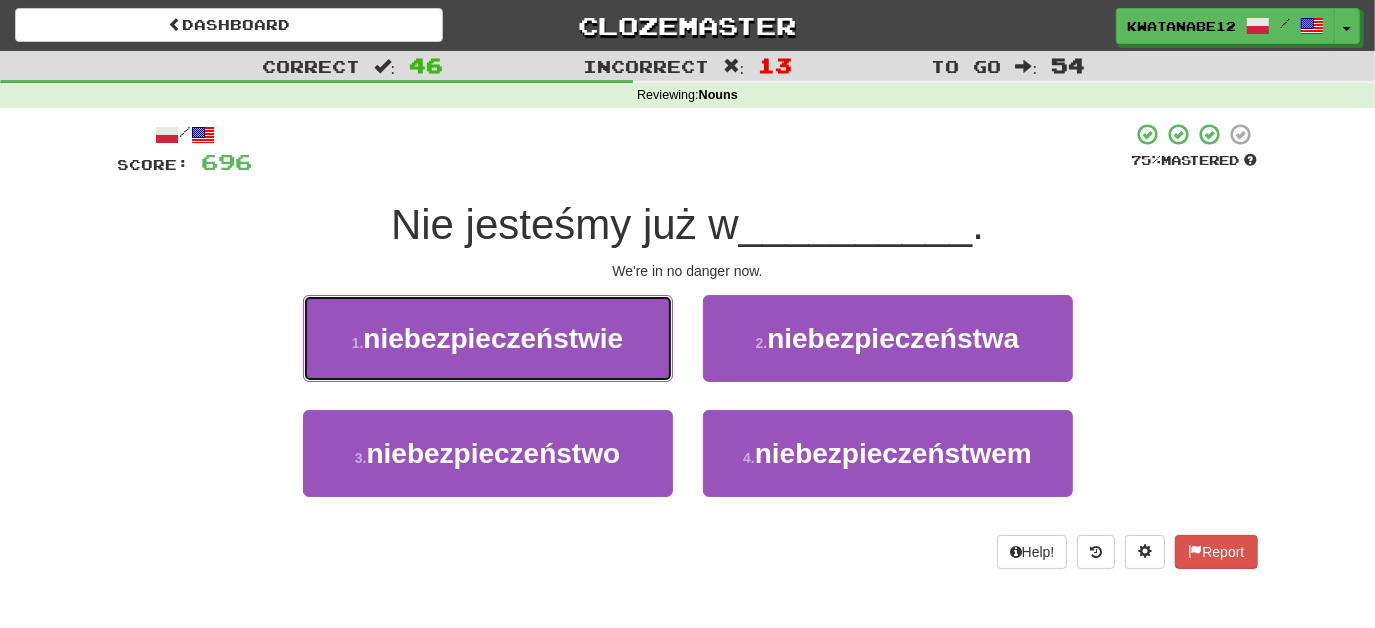 drag, startPoint x: 611, startPoint y: 332, endPoint x: 636, endPoint y: 348, distance: 29.681644 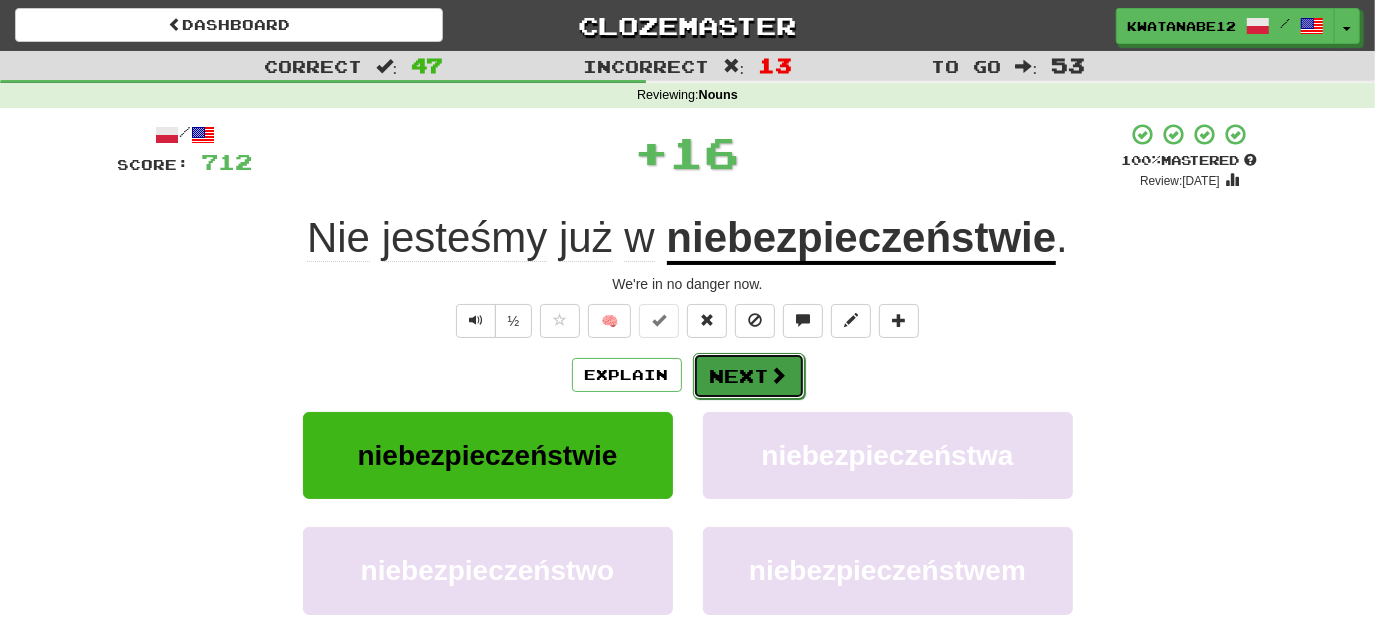 click on "Next" at bounding box center (749, 376) 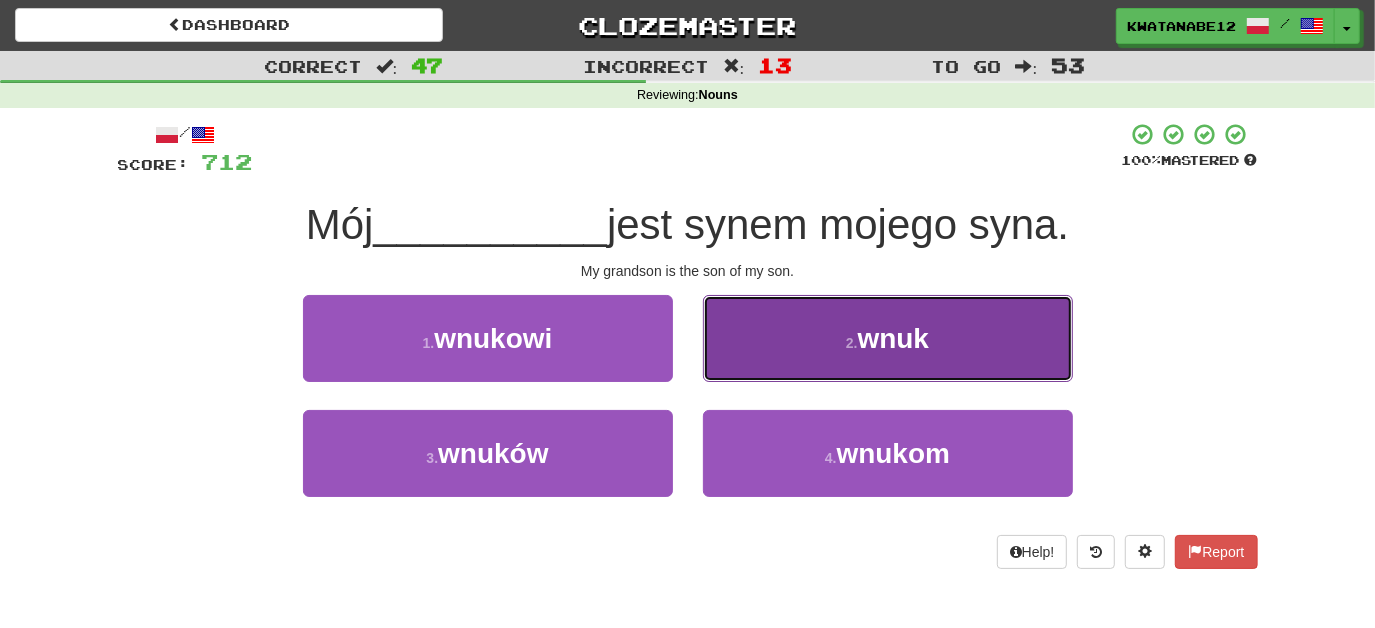 click on "2 .  wnuk" at bounding box center [888, 338] 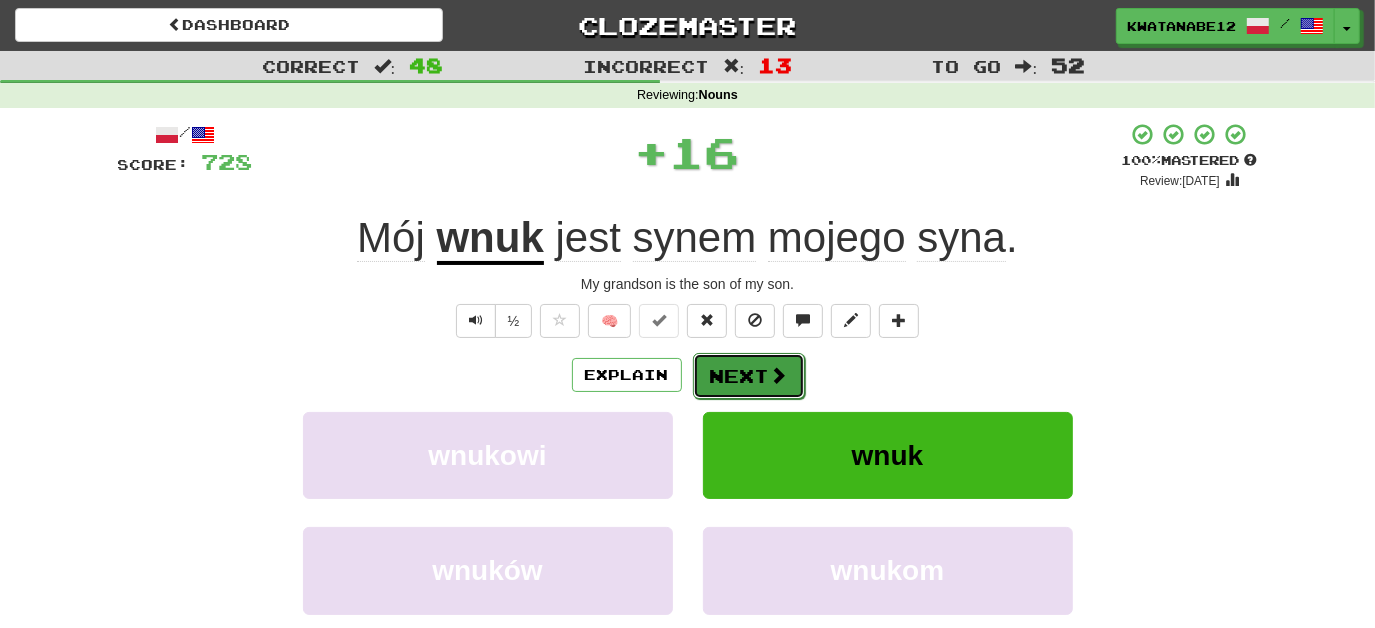 click on "Next" at bounding box center (749, 376) 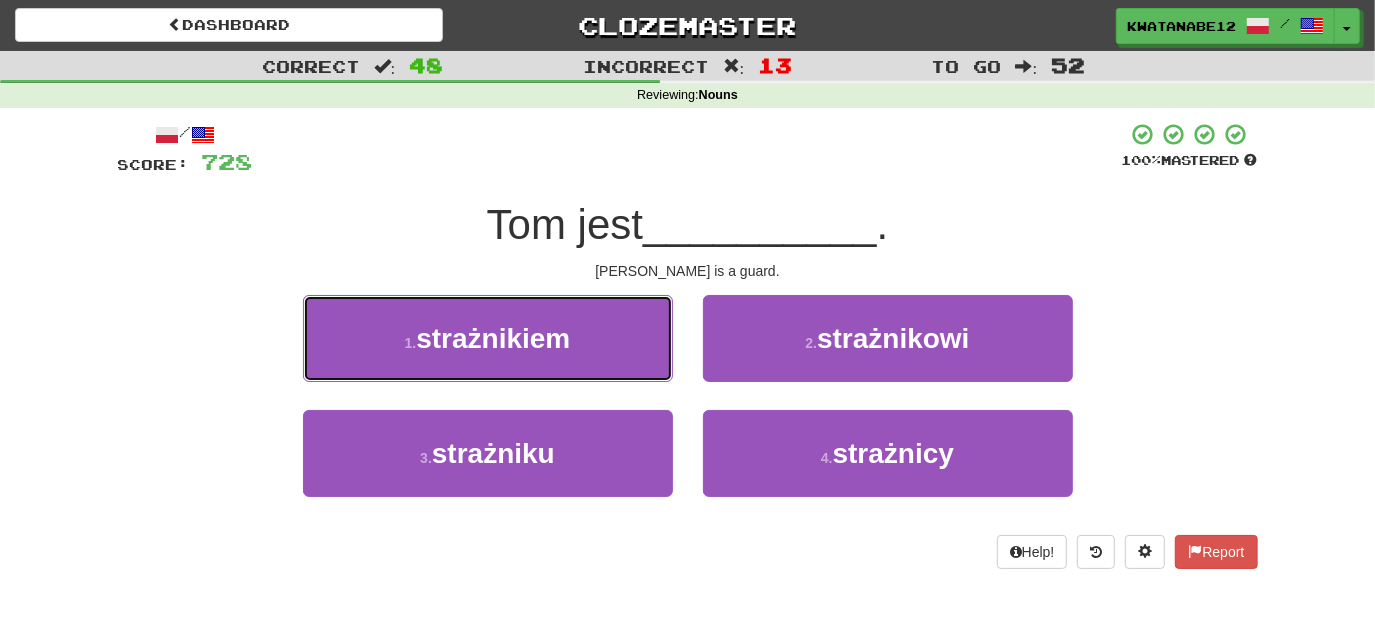 drag, startPoint x: 614, startPoint y: 336, endPoint x: 684, endPoint y: 346, distance: 70.71068 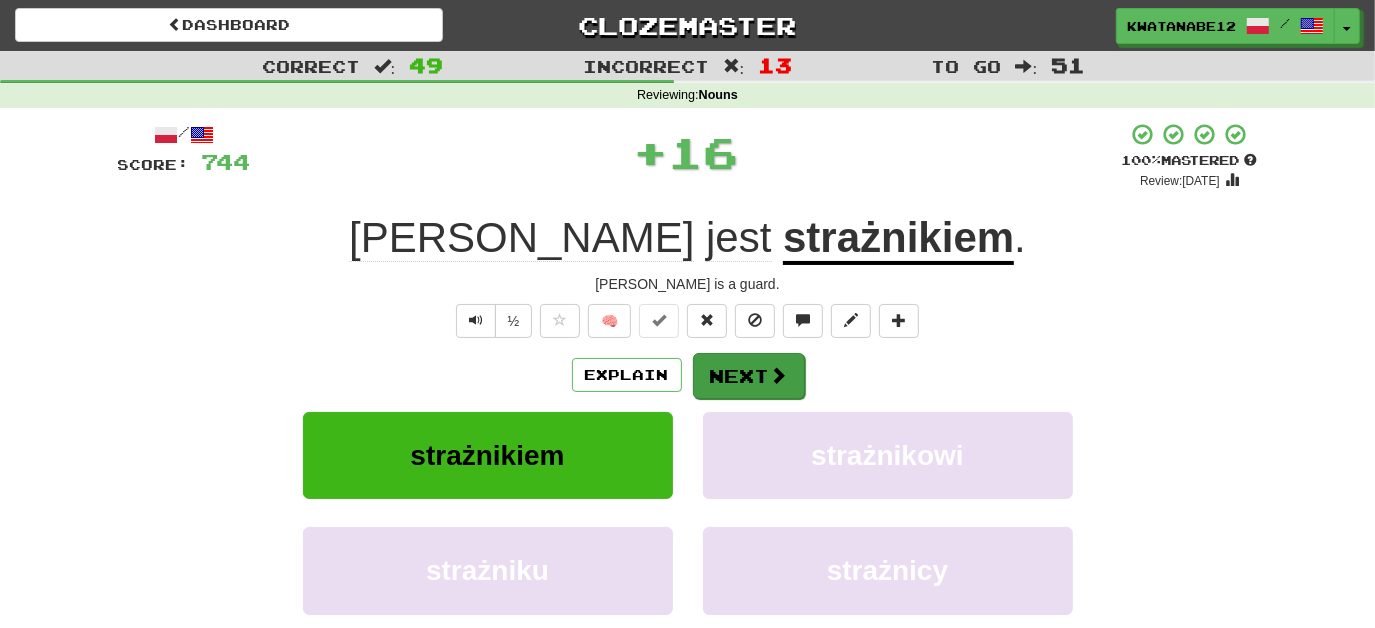 drag, startPoint x: 720, startPoint y: 348, endPoint x: 740, endPoint y: 368, distance: 28.284271 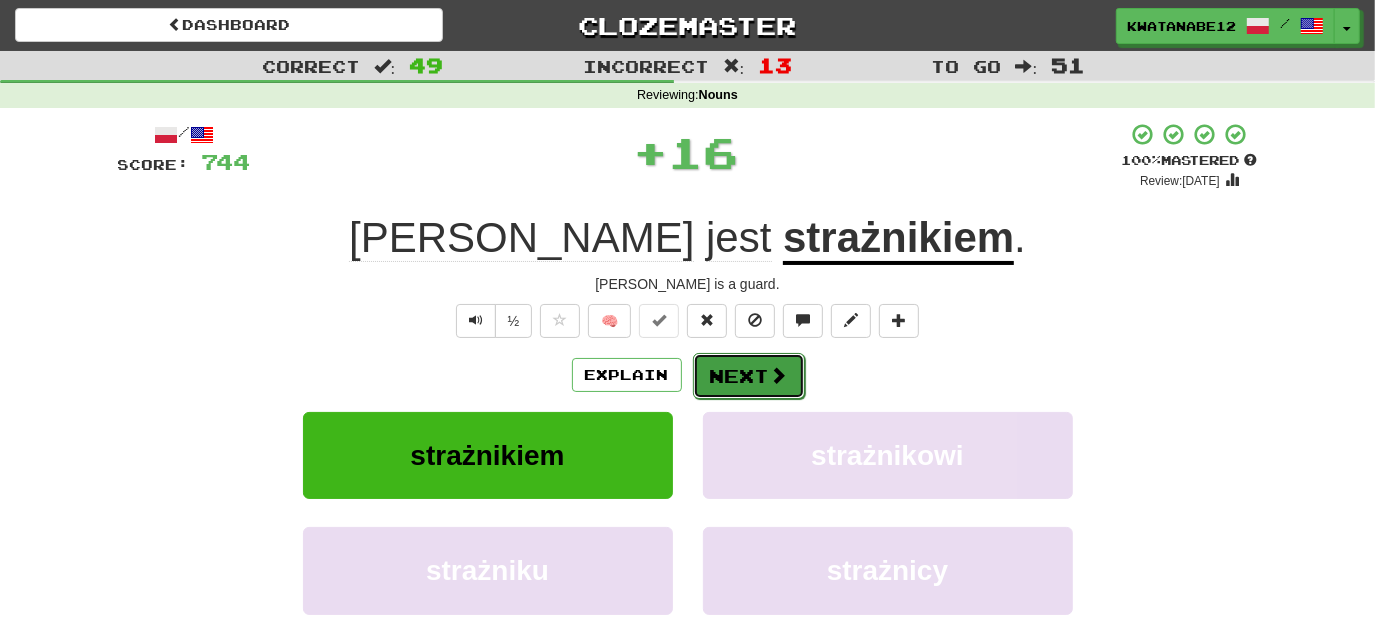 click on "Next" at bounding box center (749, 376) 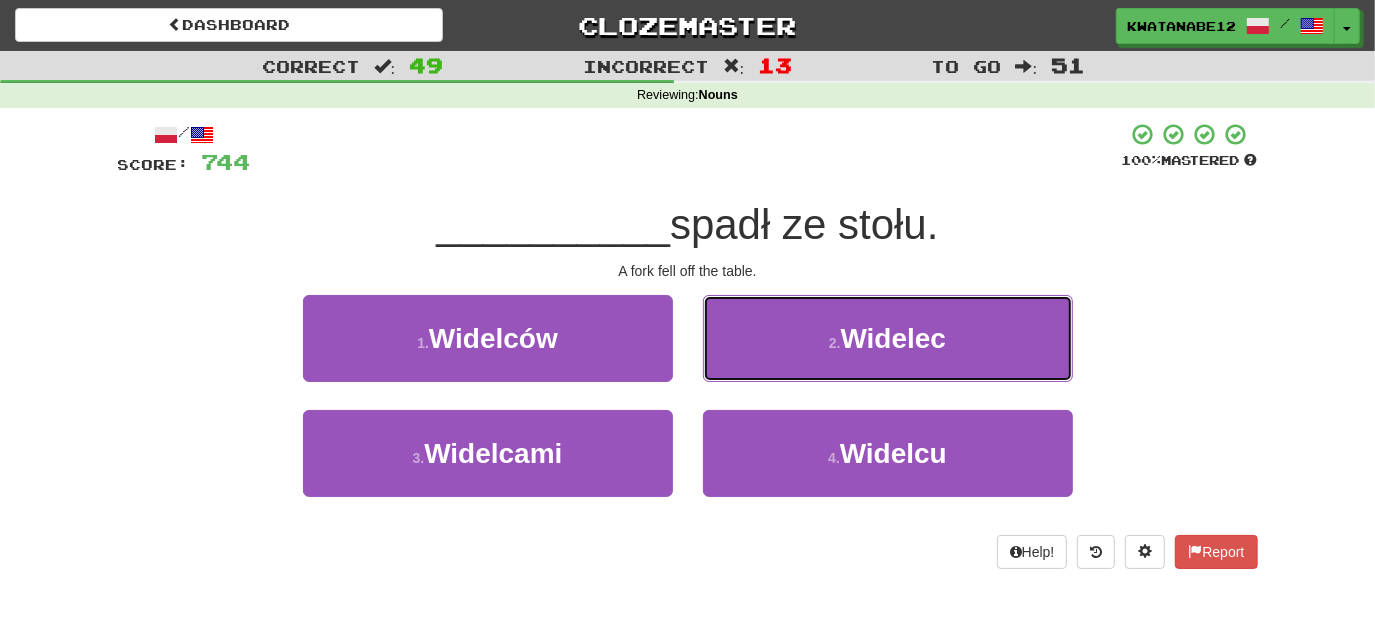 click on "2 .  Widelec" at bounding box center [888, 338] 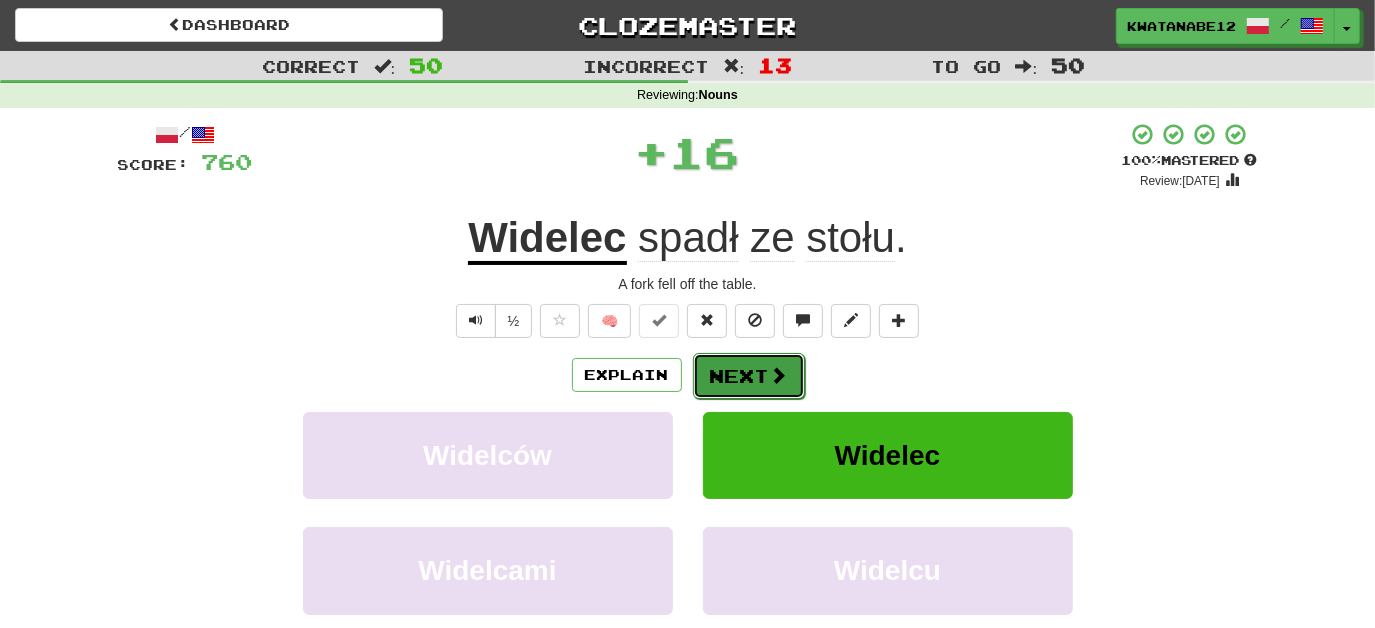 click on "Next" at bounding box center [749, 376] 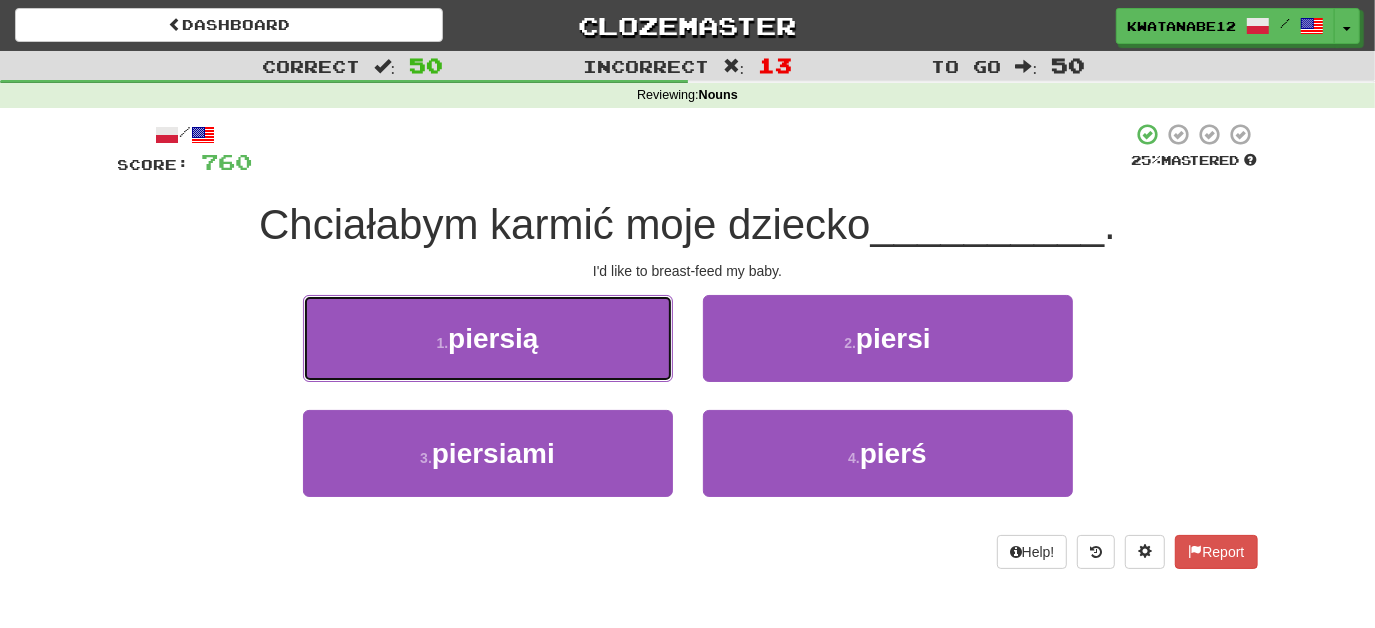drag, startPoint x: 631, startPoint y: 336, endPoint x: 696, endPoint y: 343, distance: 65.37584 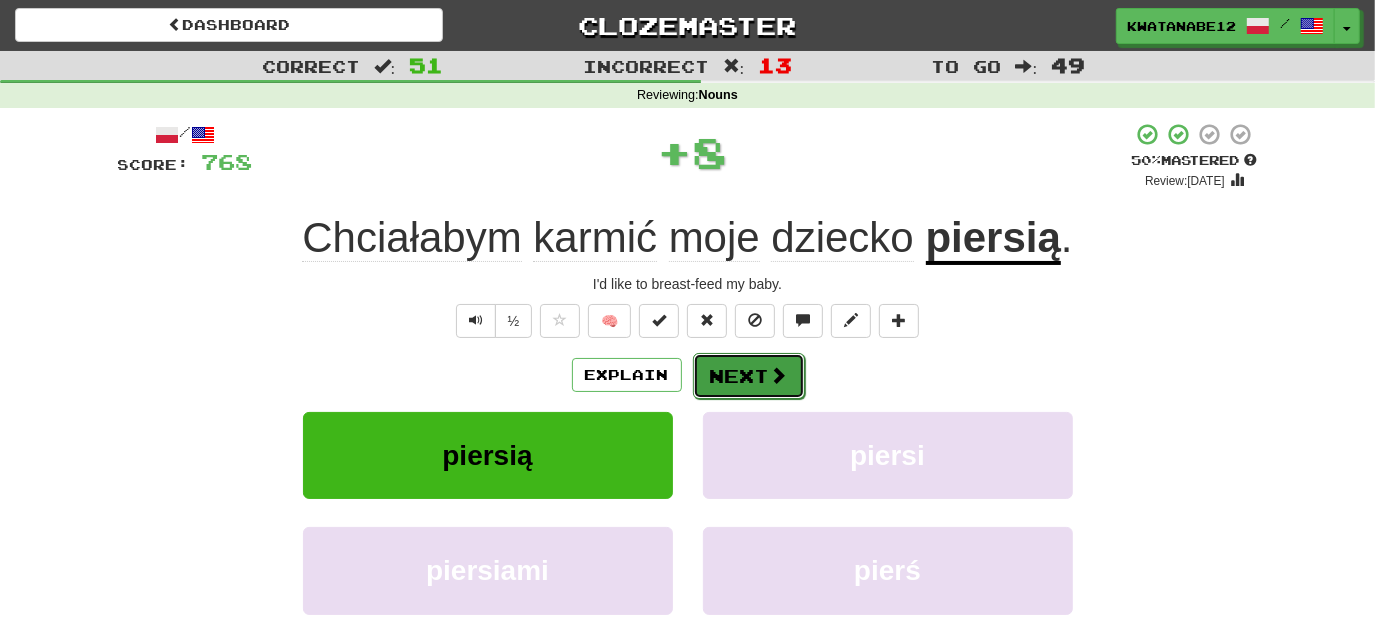 click on "Next" at bounding box center (749, 376) 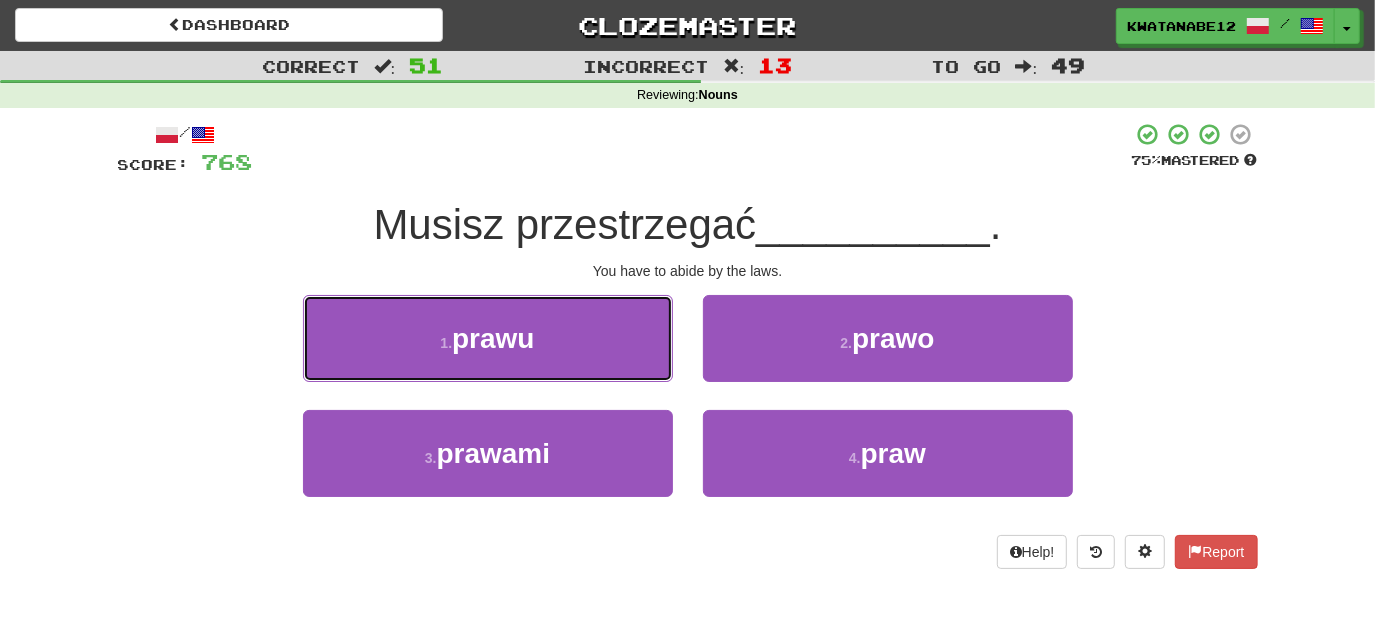 drag, startPoint x: 600, startPoint y: 330, endPoint x: 646, endPoint y: 348, distance: 49.396355 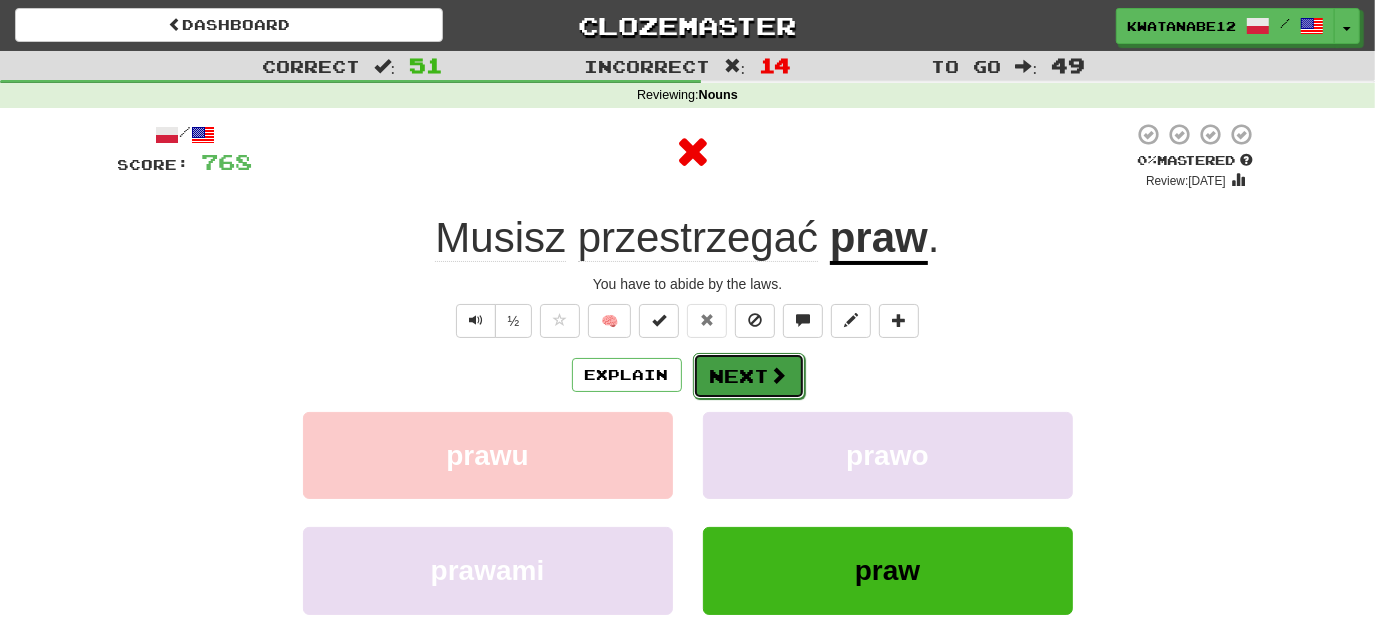 click on "Next" at bounding box center (749, 376) 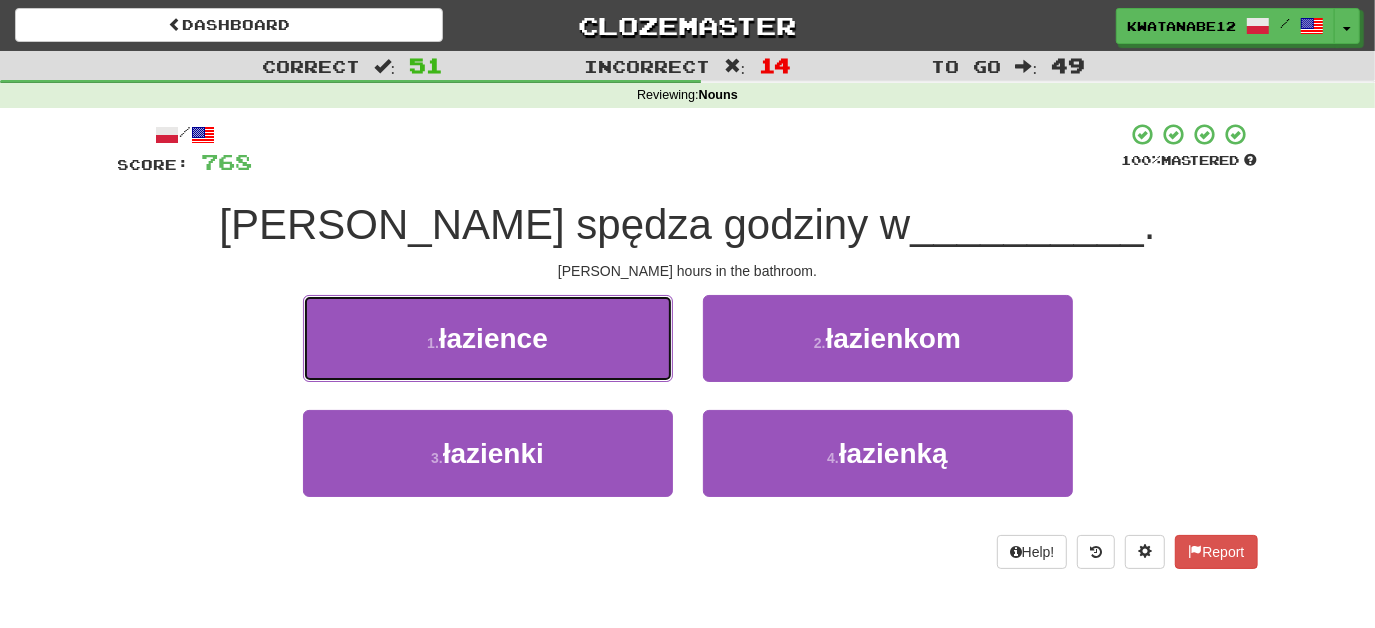 click on "1 .  łazience" at bounding box center (488, 352) 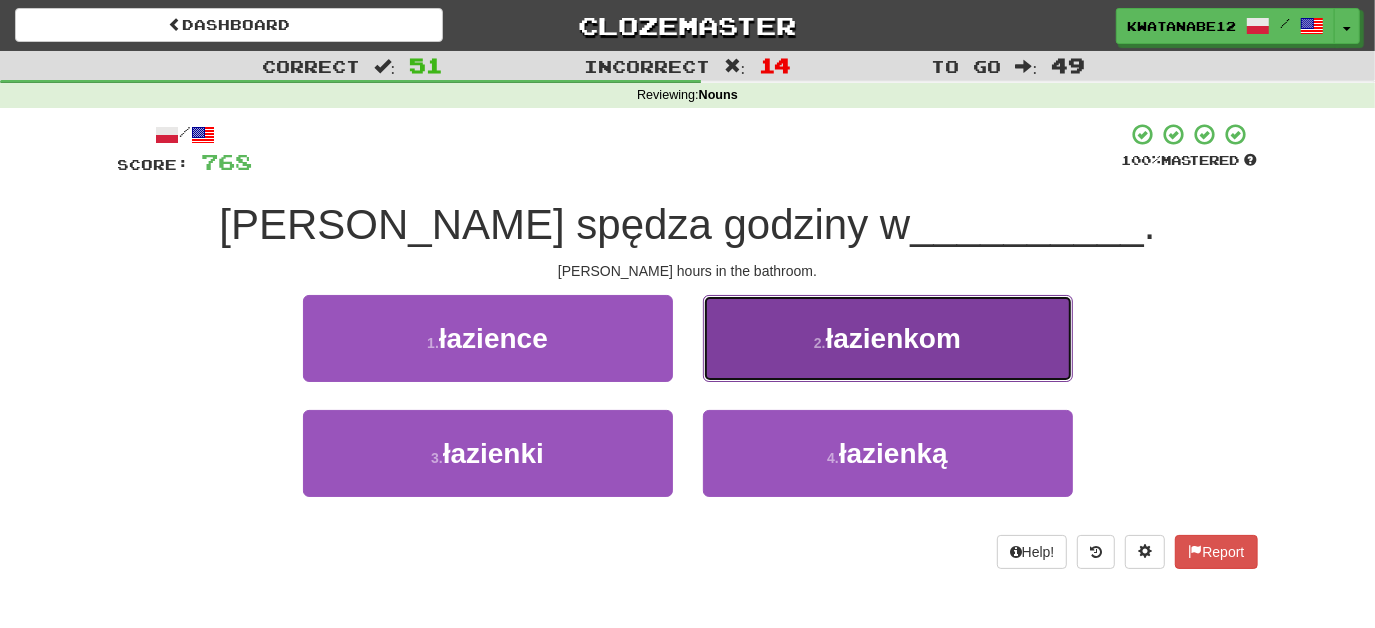 click on "2 .  łazienkom" at bounding box center [888, 338] 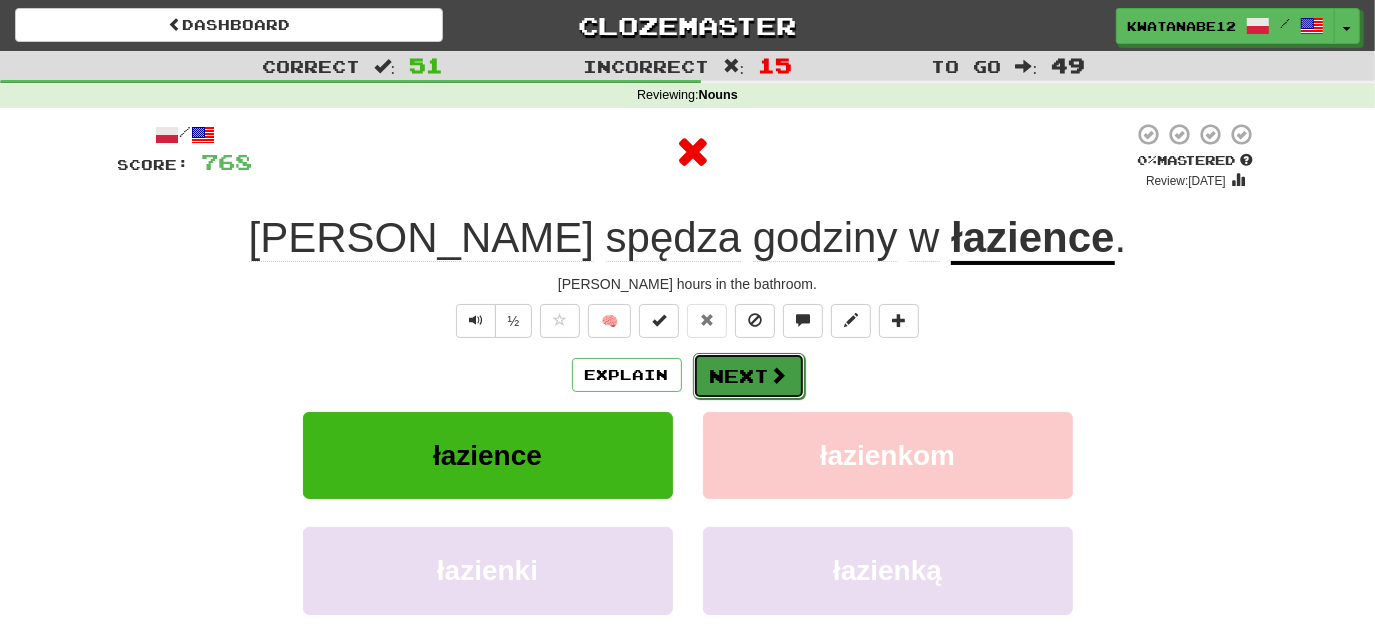 click on "Next" at bounding box center (749, 376) 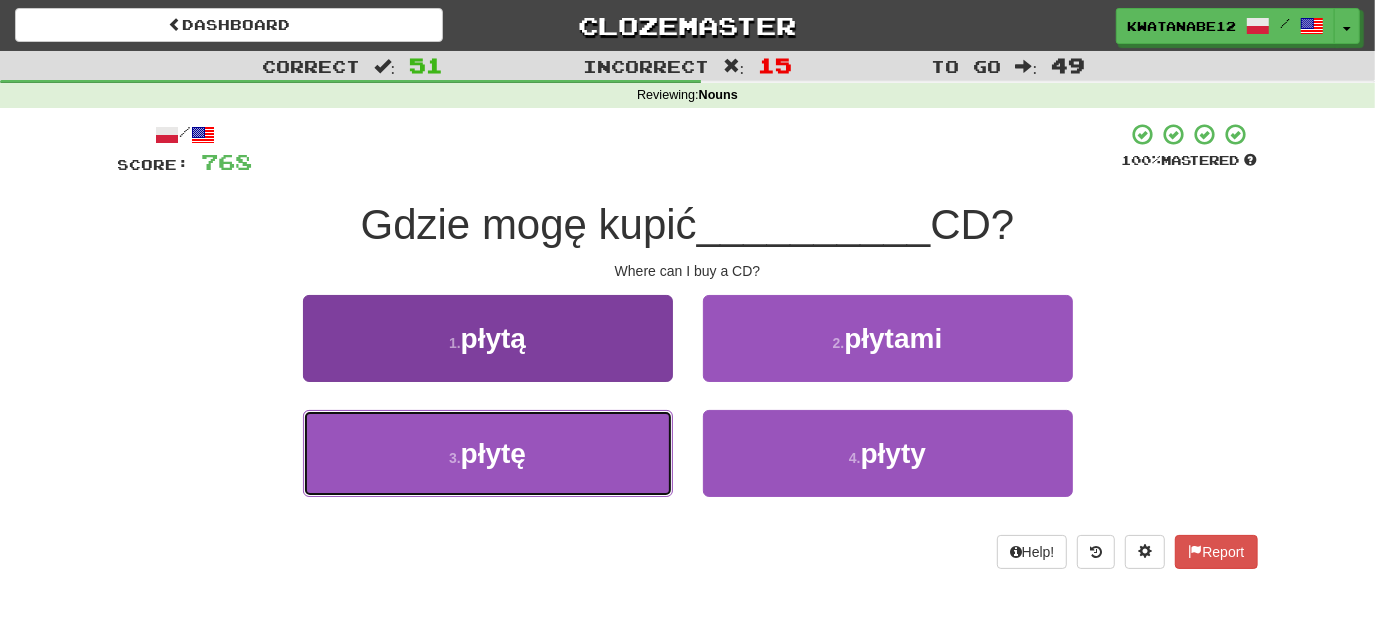 drag, startPoint x: 561, startPoint y: 434, endPoint x: 658, endPoint y: 428, distance: 97.18539 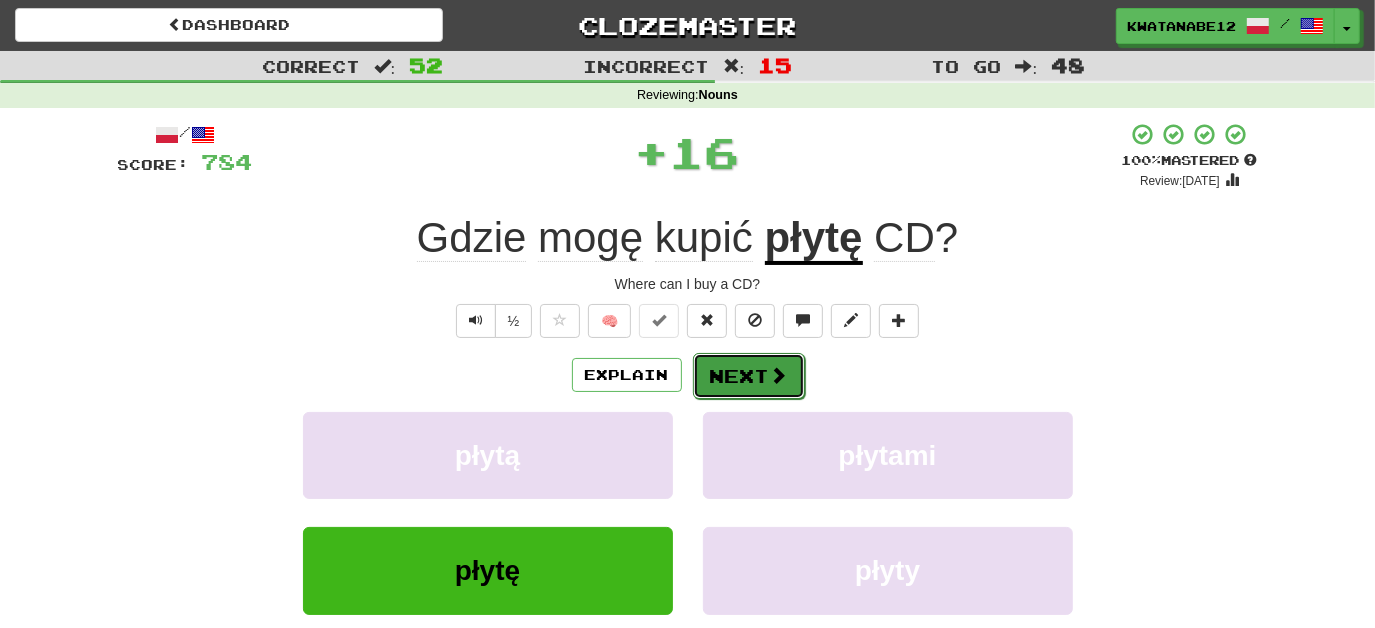 click on "Next" at bounding box center [749, 376] 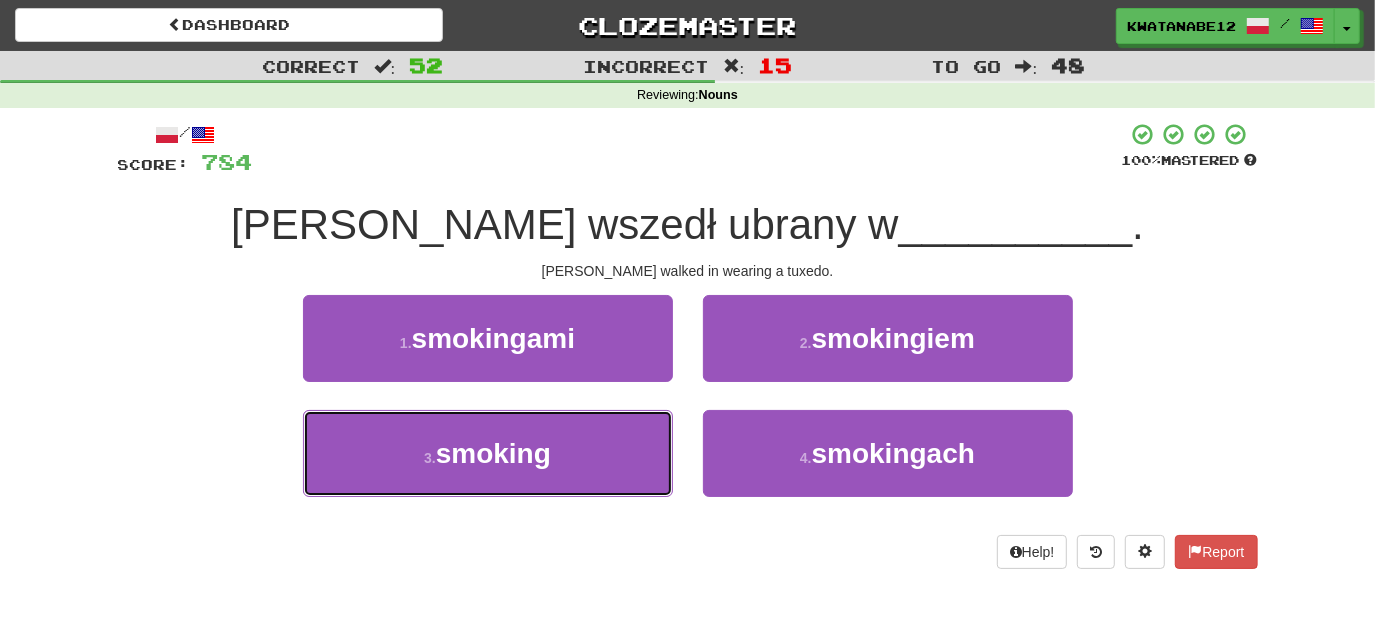 drag, startPoint x: 605, startPoint y: 460, endPoint x: 690, endPoint y: 423, distance: 92.70383 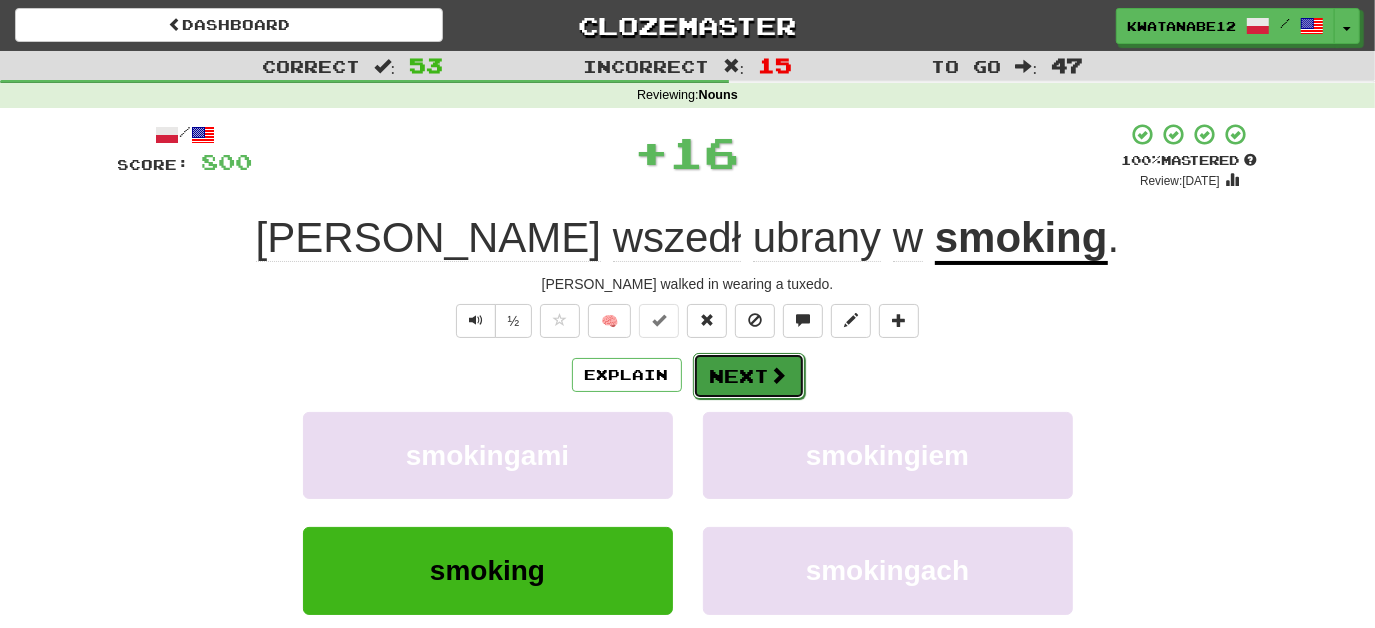 click on "Next" at bounding box center (749, 376) 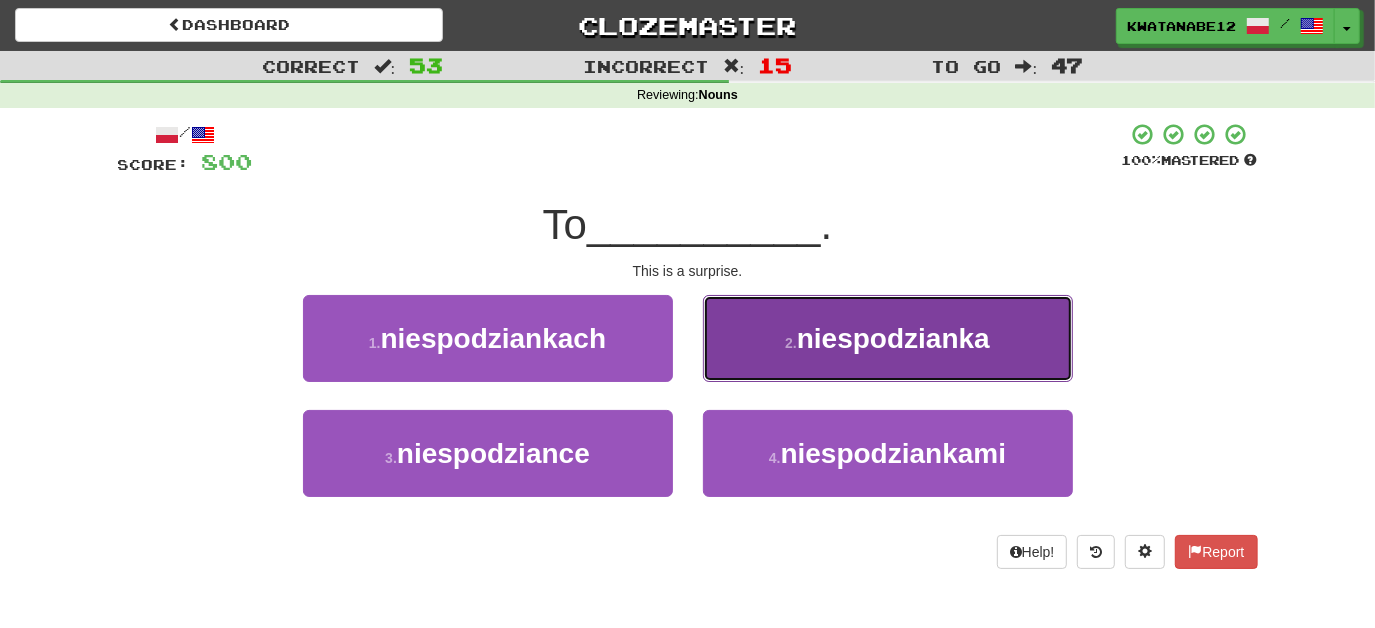 click on "2 ." at bounding box center (791, 343) 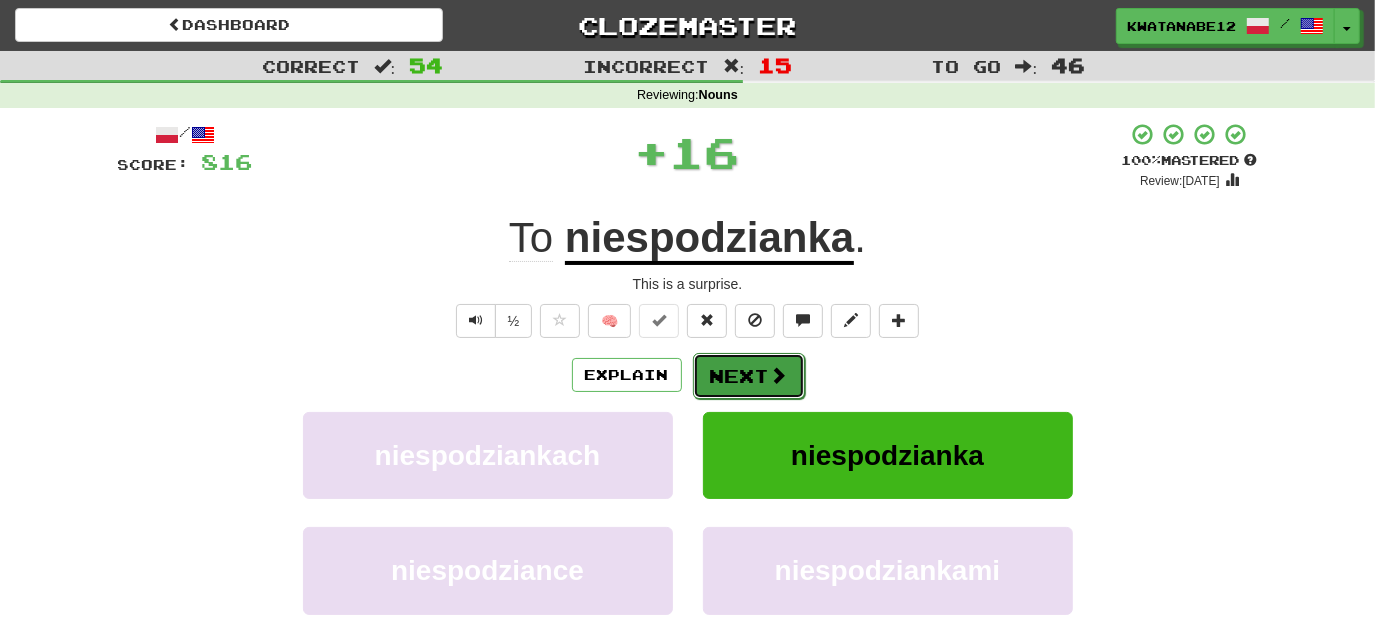 click on "Next" at bounding box center (749, 376) 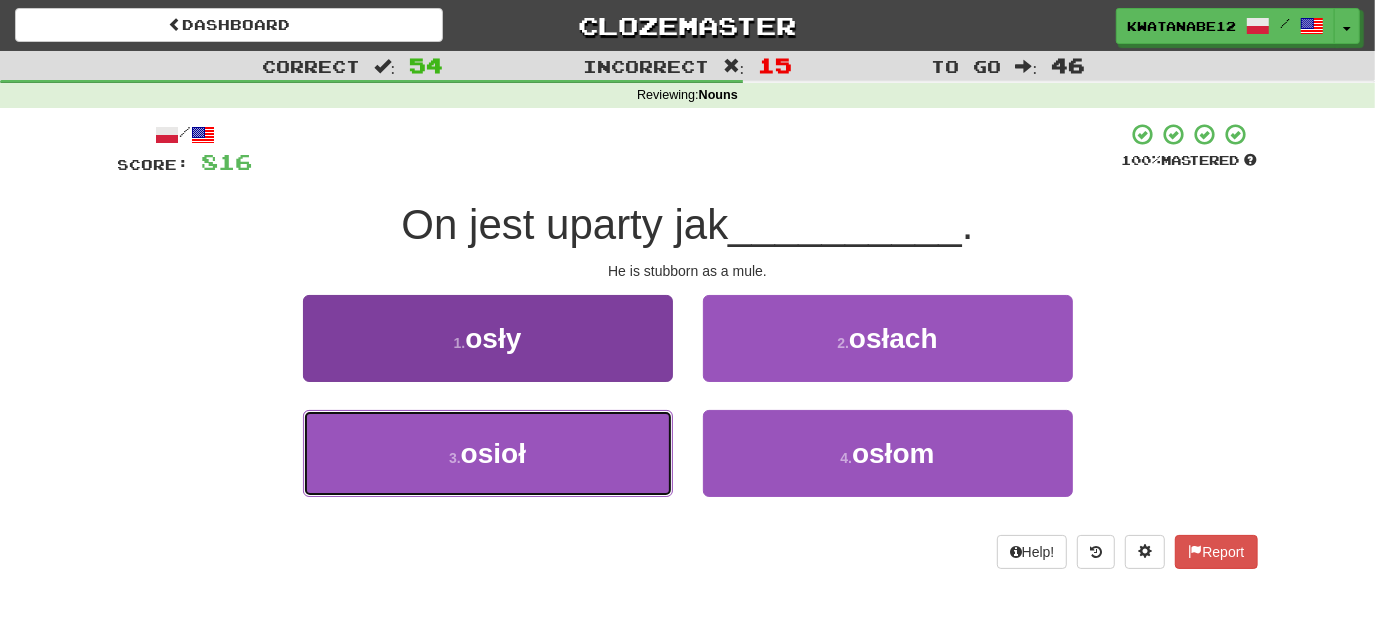 click on "3 .  osioł" at bounding box center [488, 453] 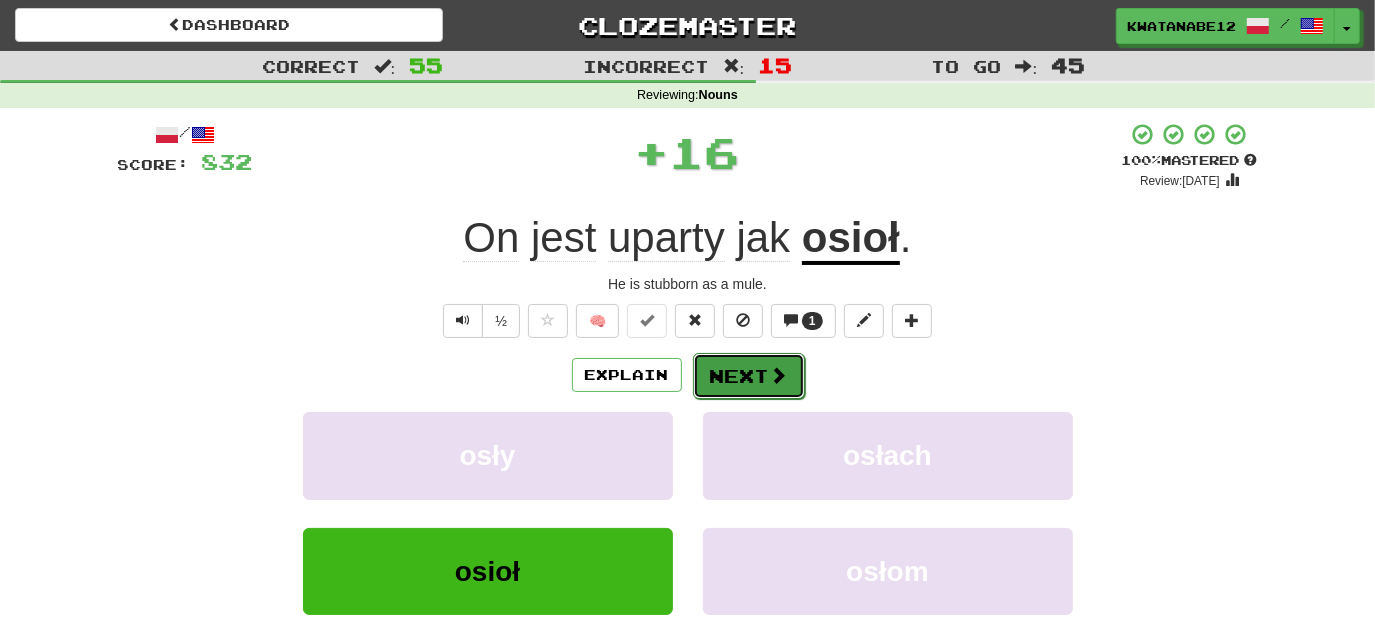 click on "Next" at bounding box center [749, 376] 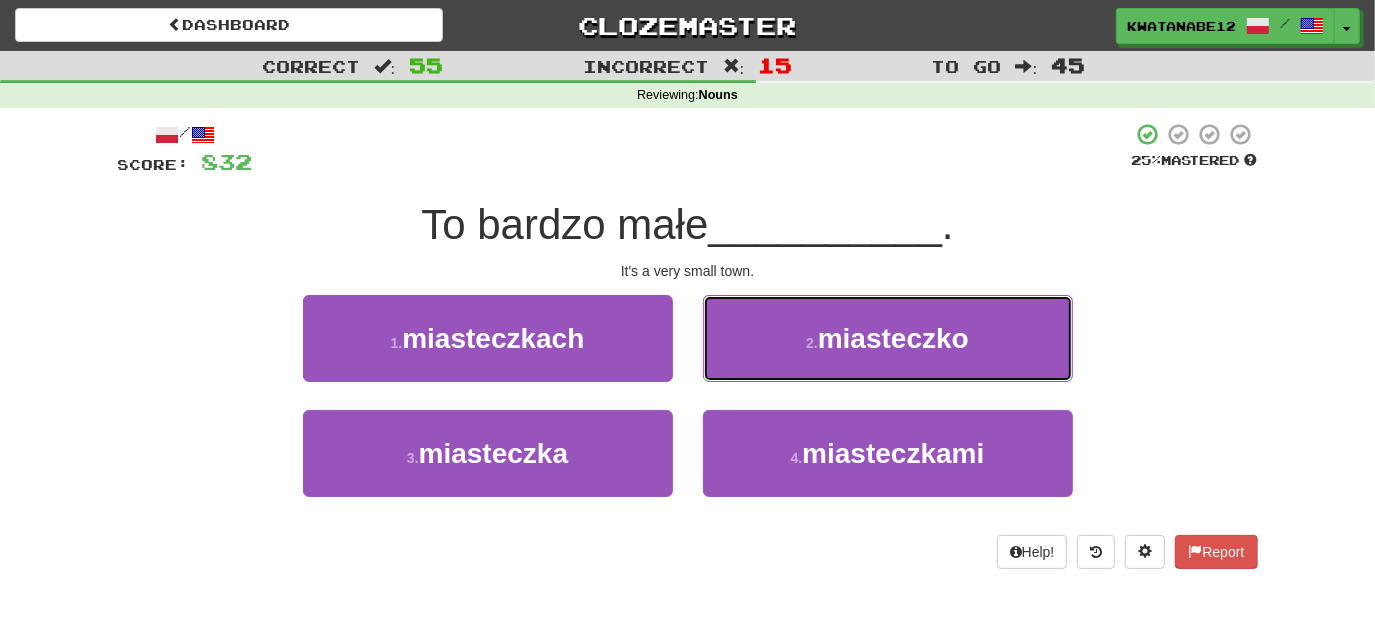 drag, startPoint x: 762, startPoint y: 339, endPoint x: 749, endPoint y: 350, distance: 17.029387 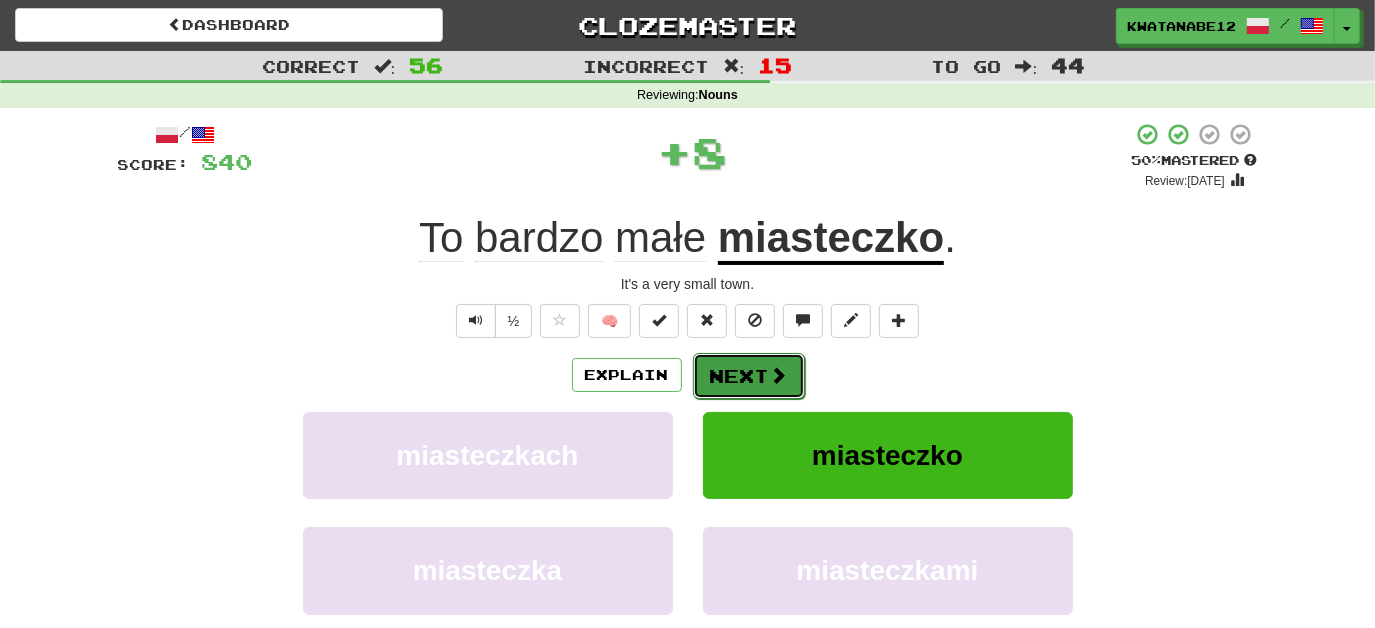 click on "Next" at bounding box center (749, 376) 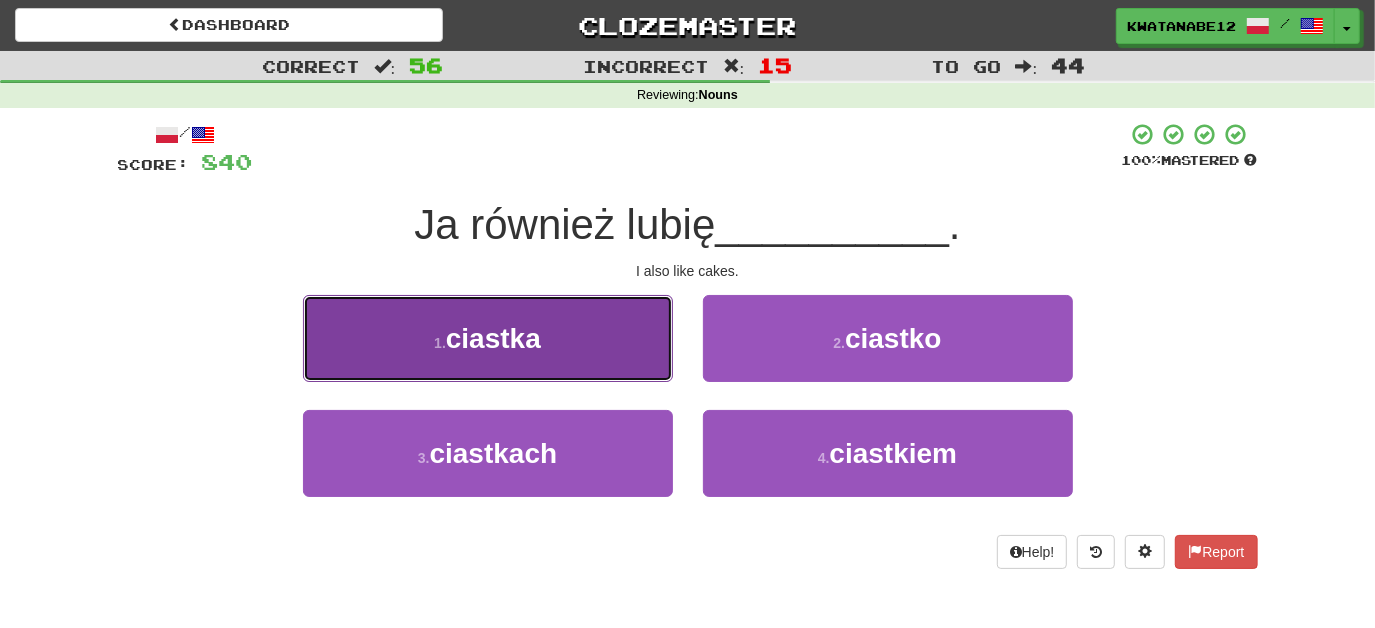 click on "1 .  ciastka" at bounding box center [488, 338] 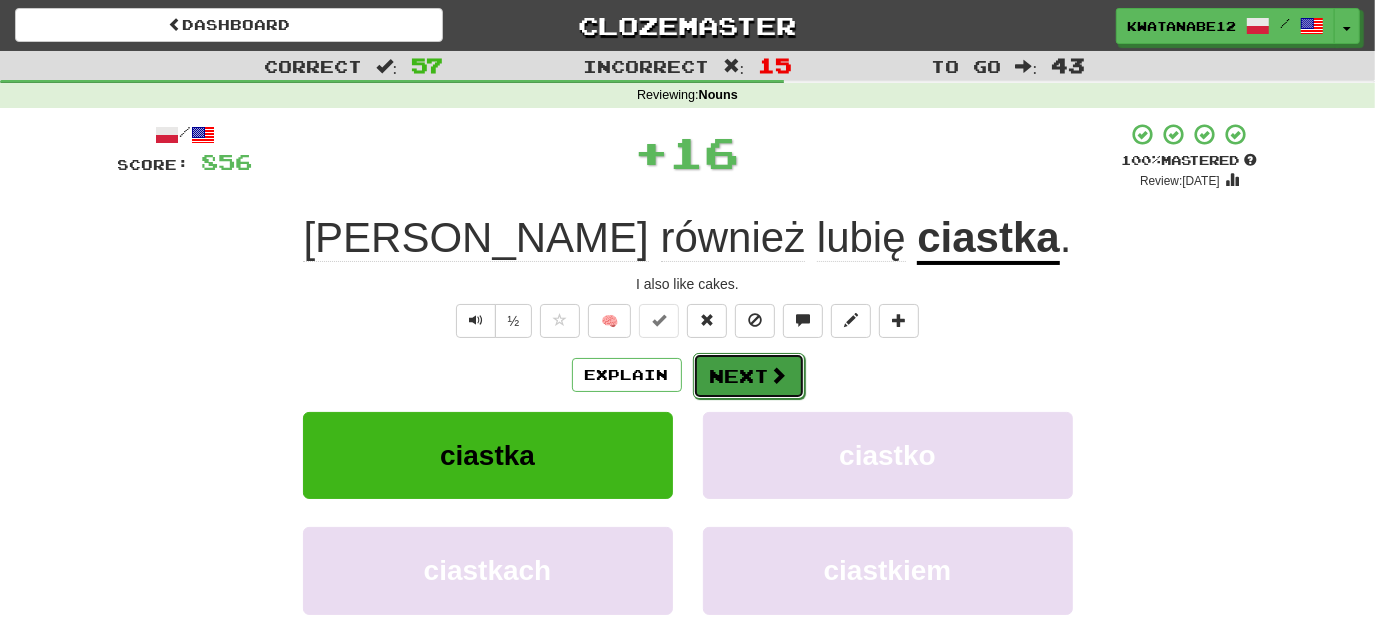 click on "Next" at bounding box center (749, 376) 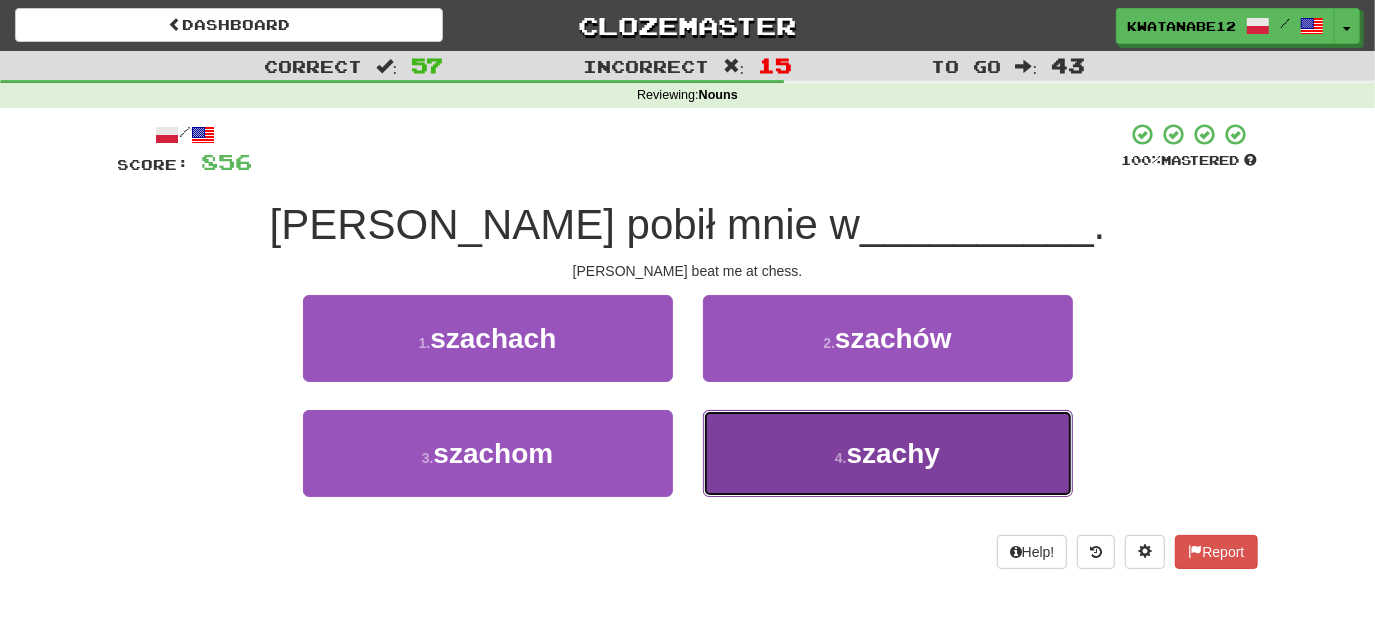 click on "4 .  szachy" at bounding box center (888, 453) 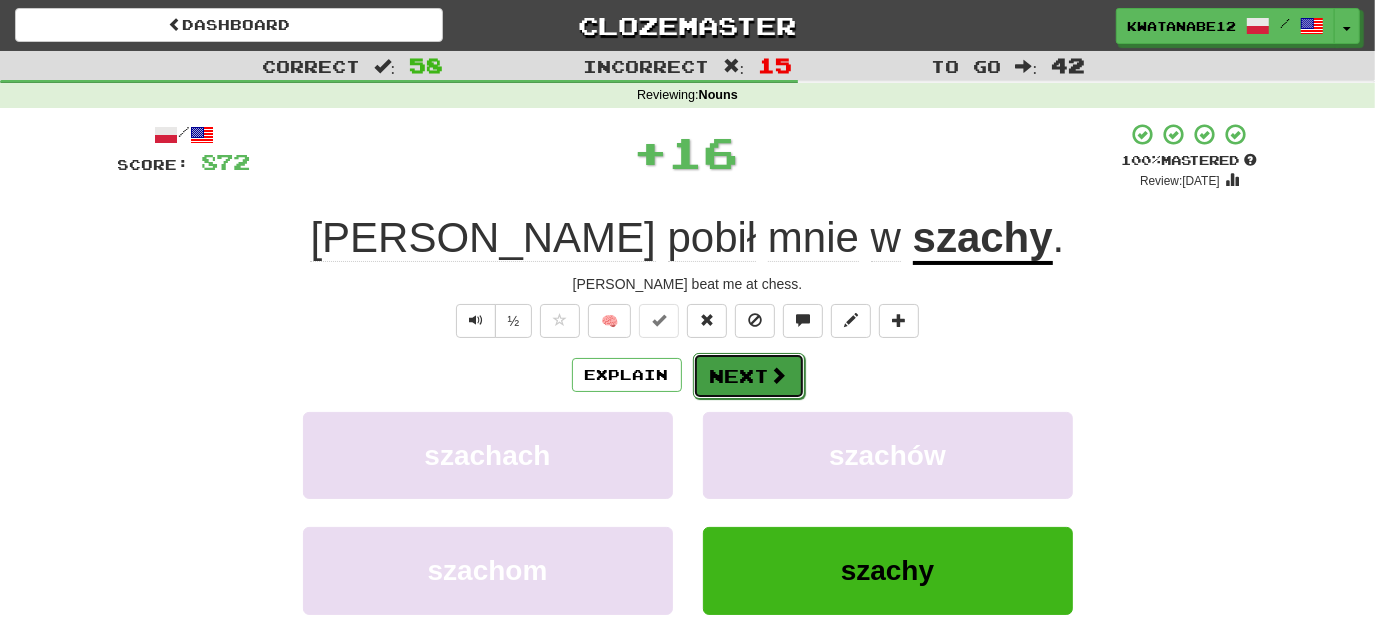 click on "Next" at bounding box center [749, 376] 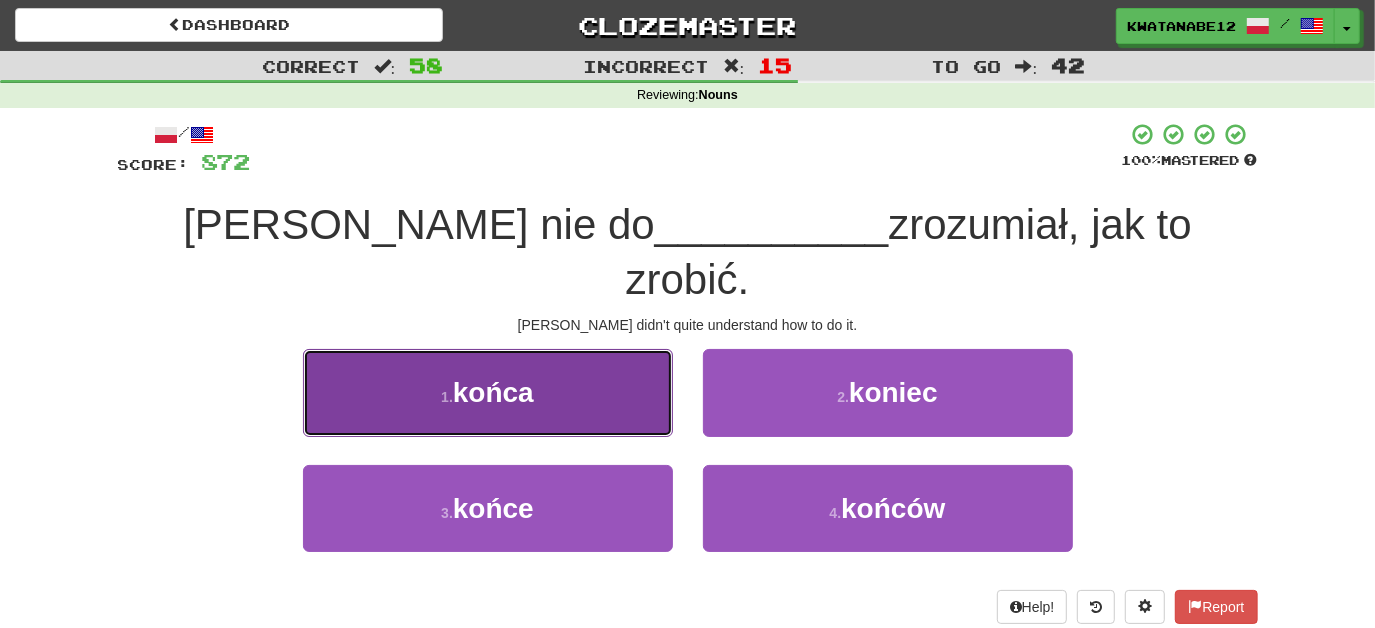 drag, startPoint x: 606, startPoint y: 340, endPoint x: 632, endPoint y: 352, distance: 28.635643 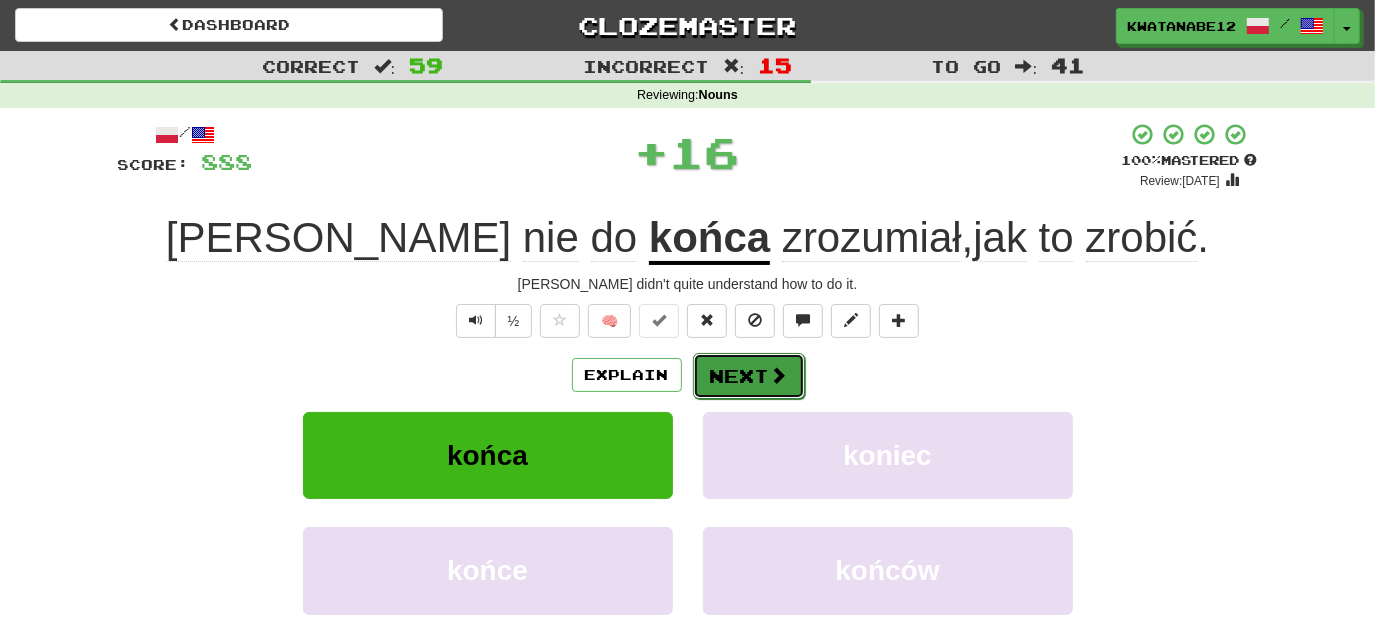 click on "Next" at bounding box center (749, 376) 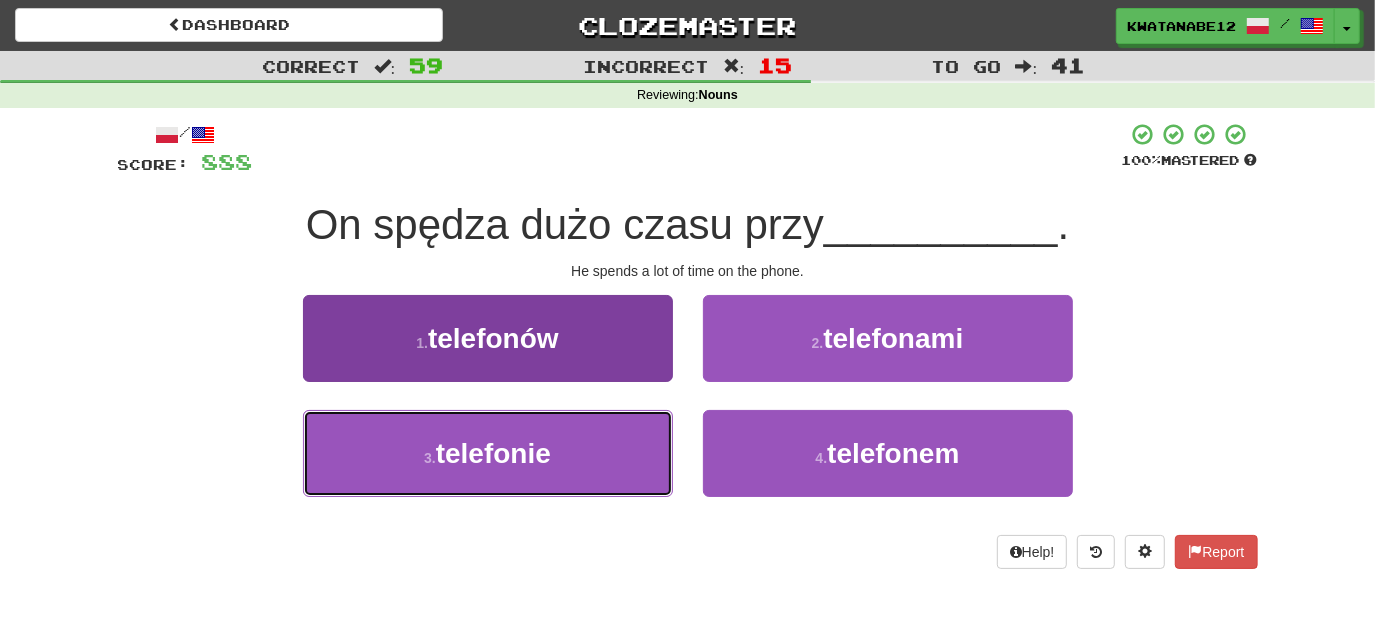 click on "3 .  telefonie" at bounding box center [488, 453] 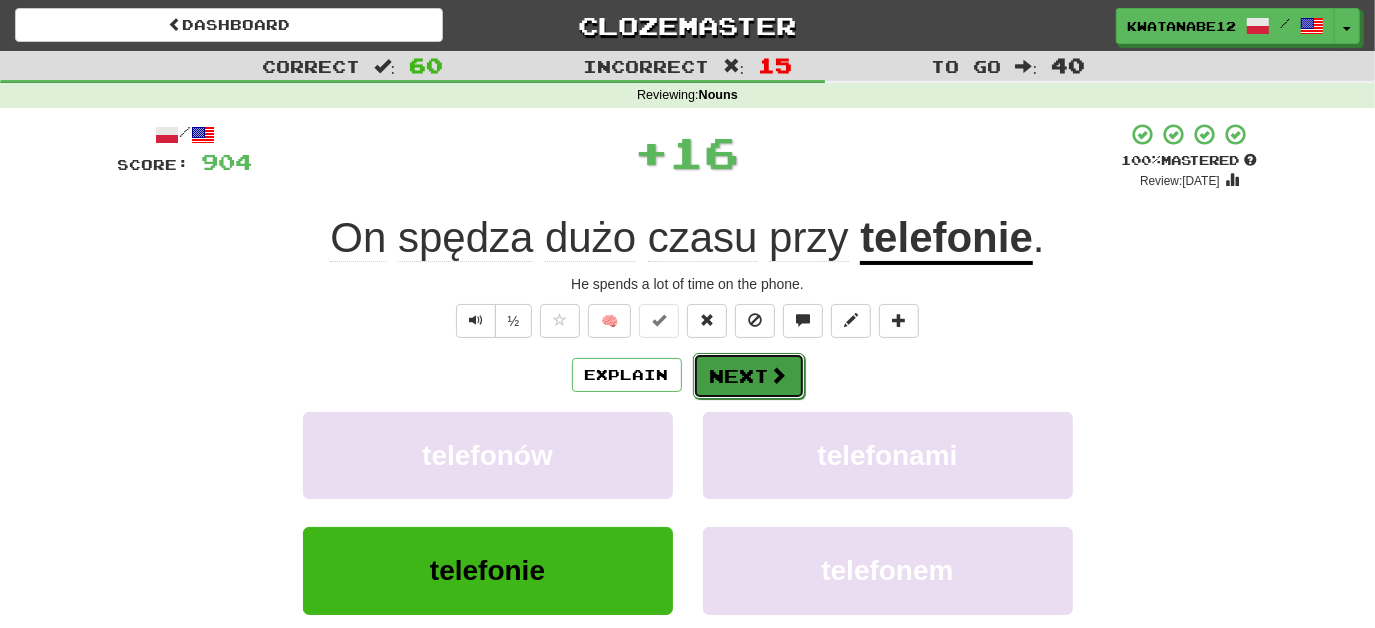 click on "Next" at bounding box center (749, 376) 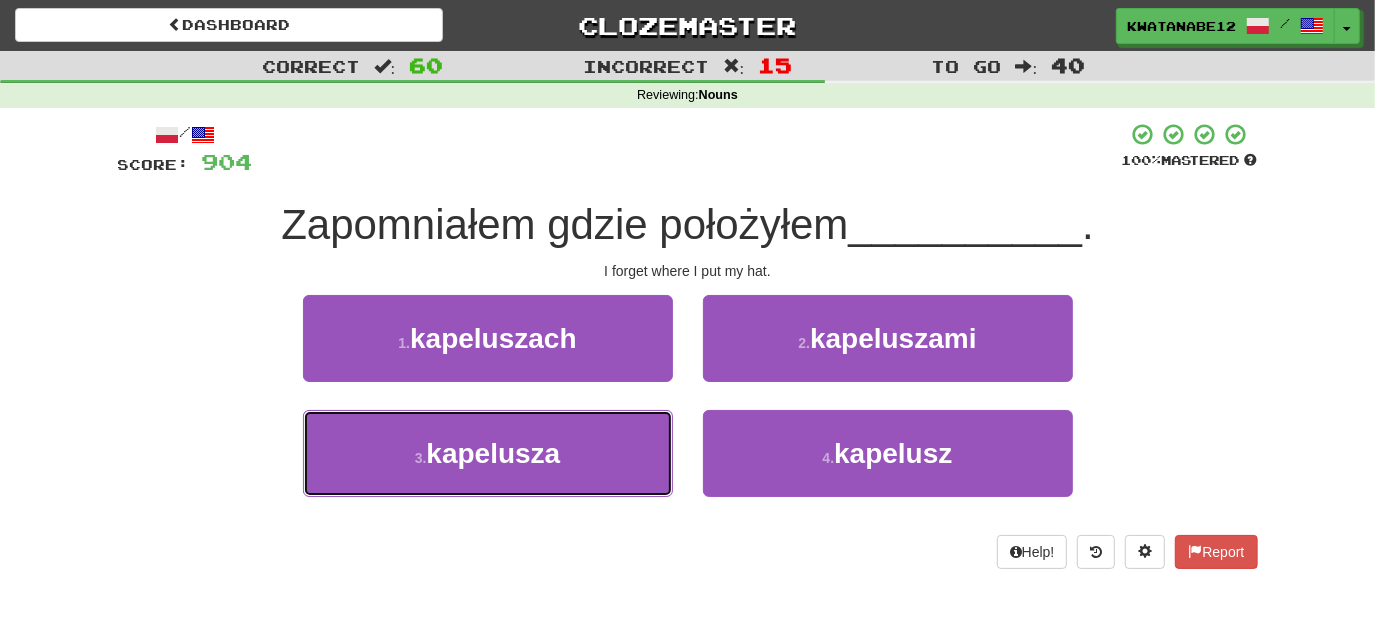 drag, startPoint x: 605, startPoint y: 451, endPoint x: 672, endPoint y: 399, distance: 84.811554 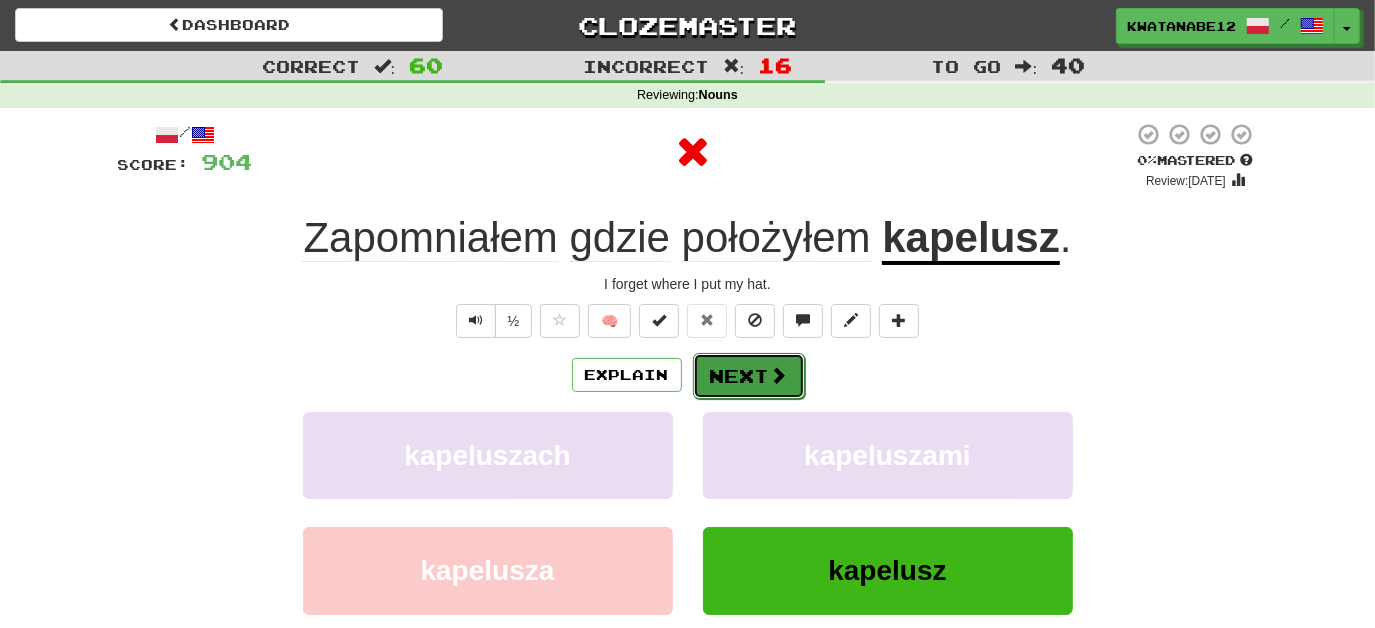 drag, startPoint x: 738, startPoint y: 367, endPoint x: 748, endPoint y: 363, distance: 10.770329 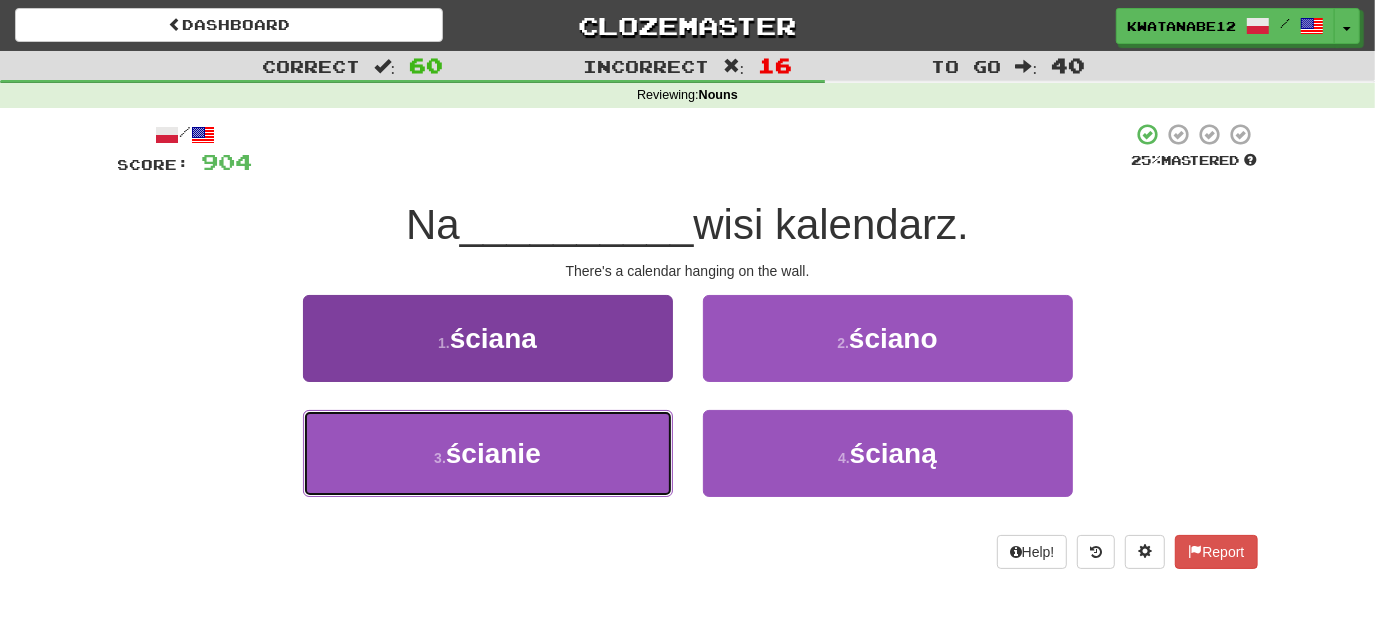 drag, startPoint x: 607, startPoint y: 435, endPoint x: 623, endPoint y: 438, distance: 16.27882 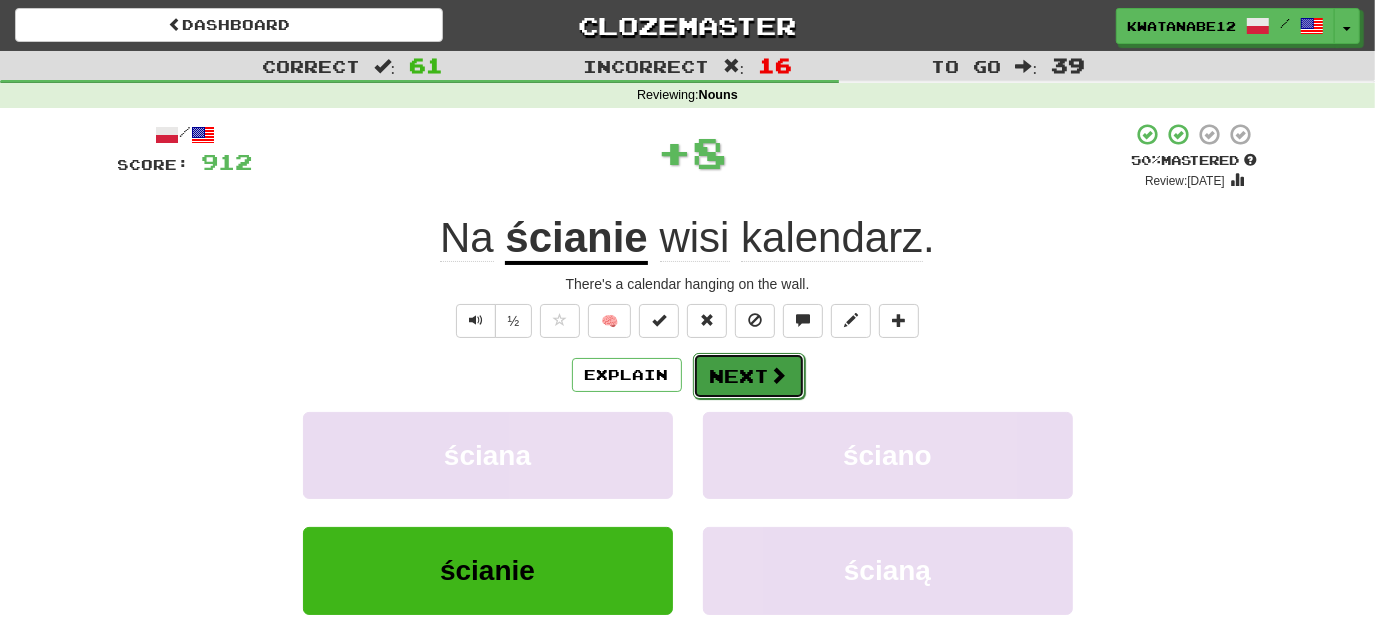 click on "Next" at bounding box center (749, 376) 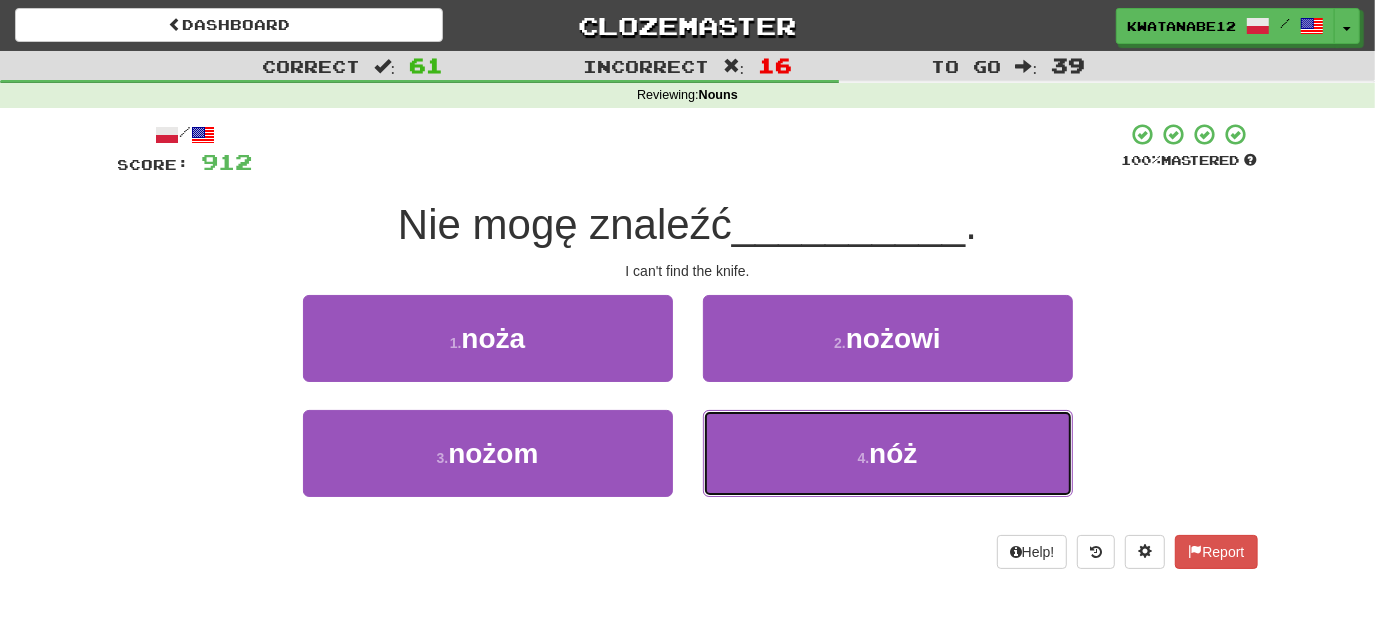 drag, startPoint x: 742, startPoint y: 415, endPoint x: 736, endPoint y: 399, distance: 17.088007 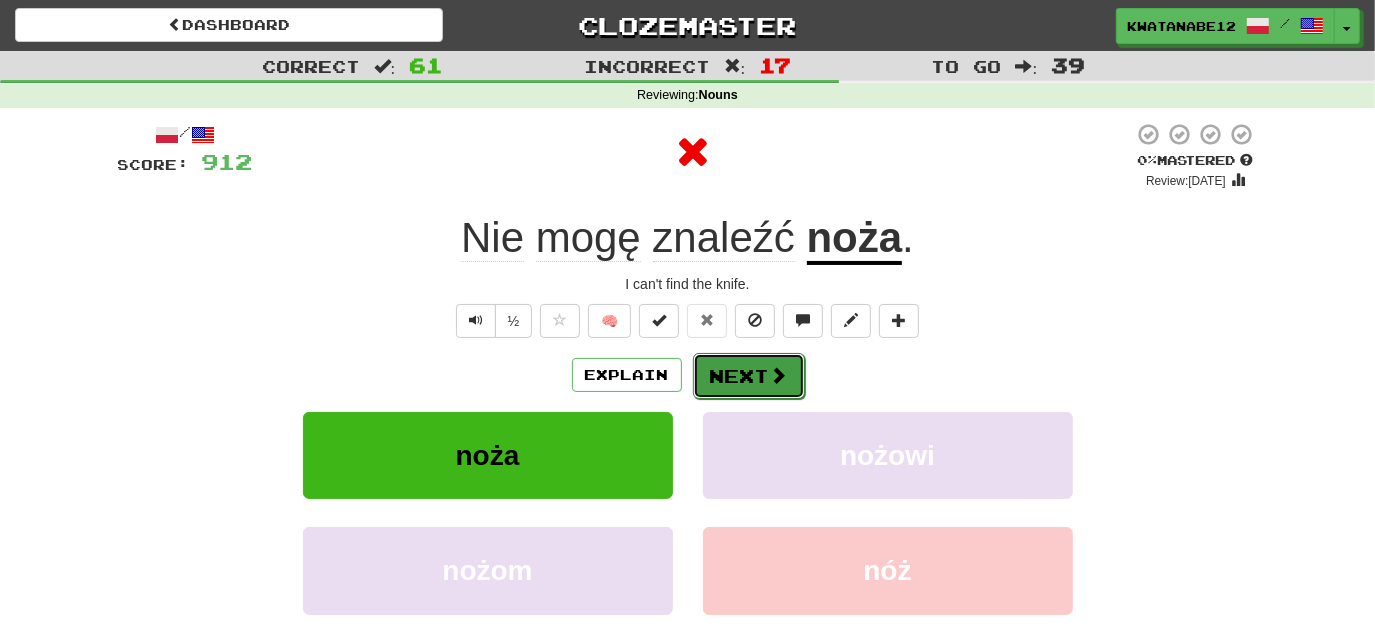 click on "Next" at bounding box center [749, 376] 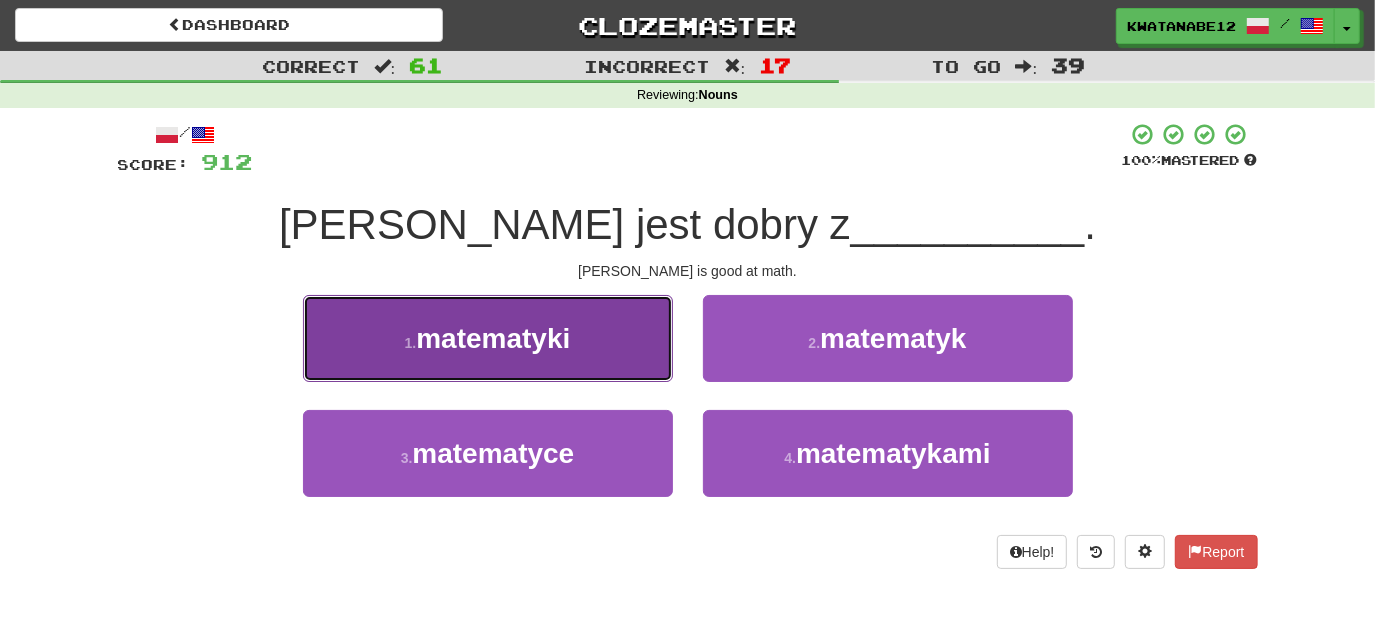 drag, startPoint x: 640, startPoint y: 343, endPoint x: 657, endPoint y: 351, distance: 18.788294 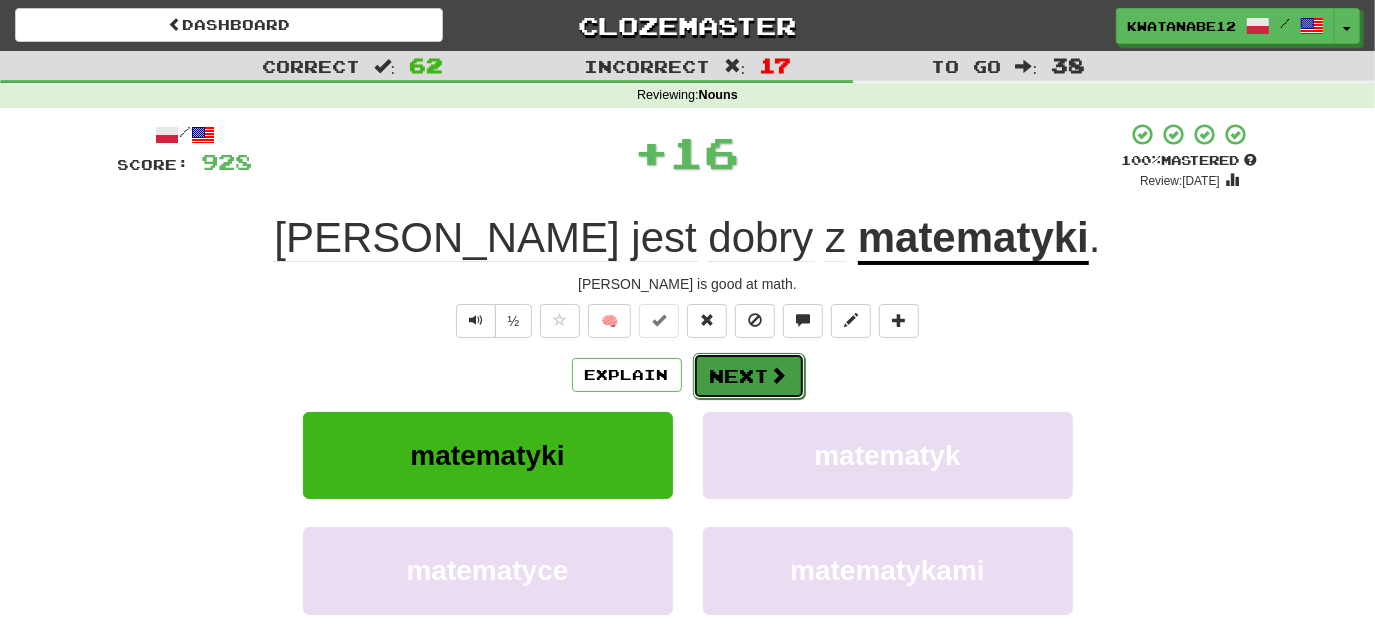 click on "Next" at bounding box center (749, 376) 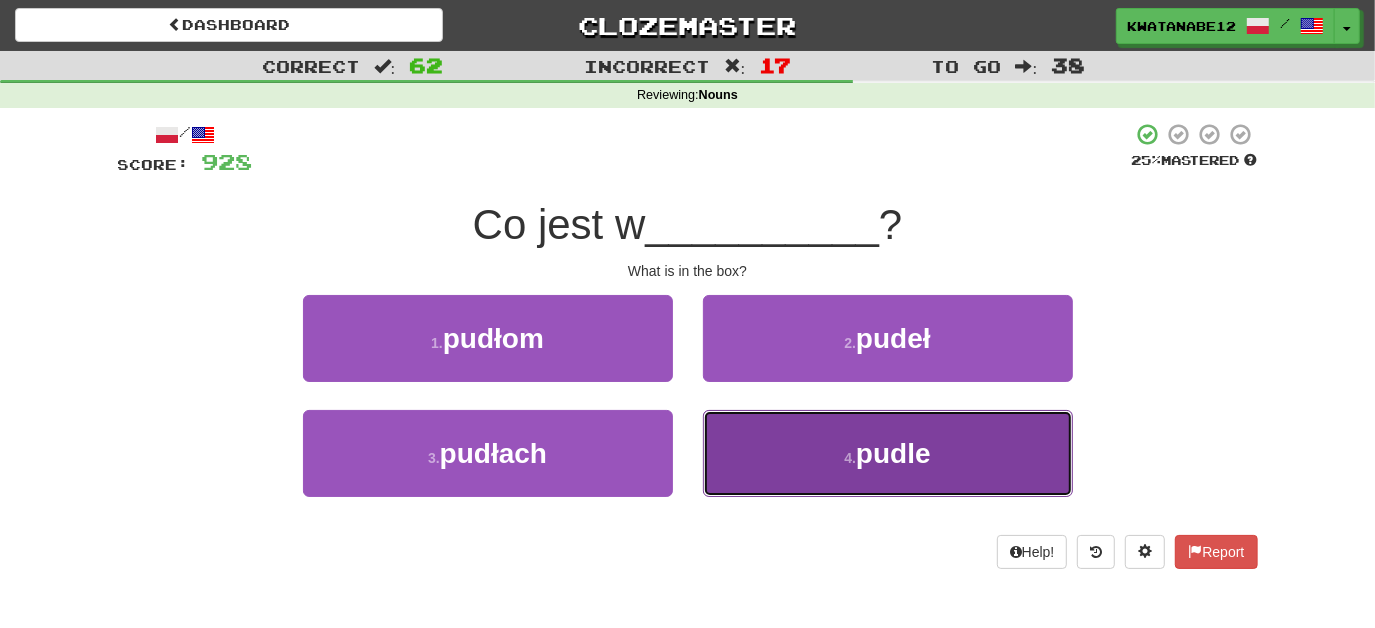click on "4 .  pudle" at bounding box center [888, 453] 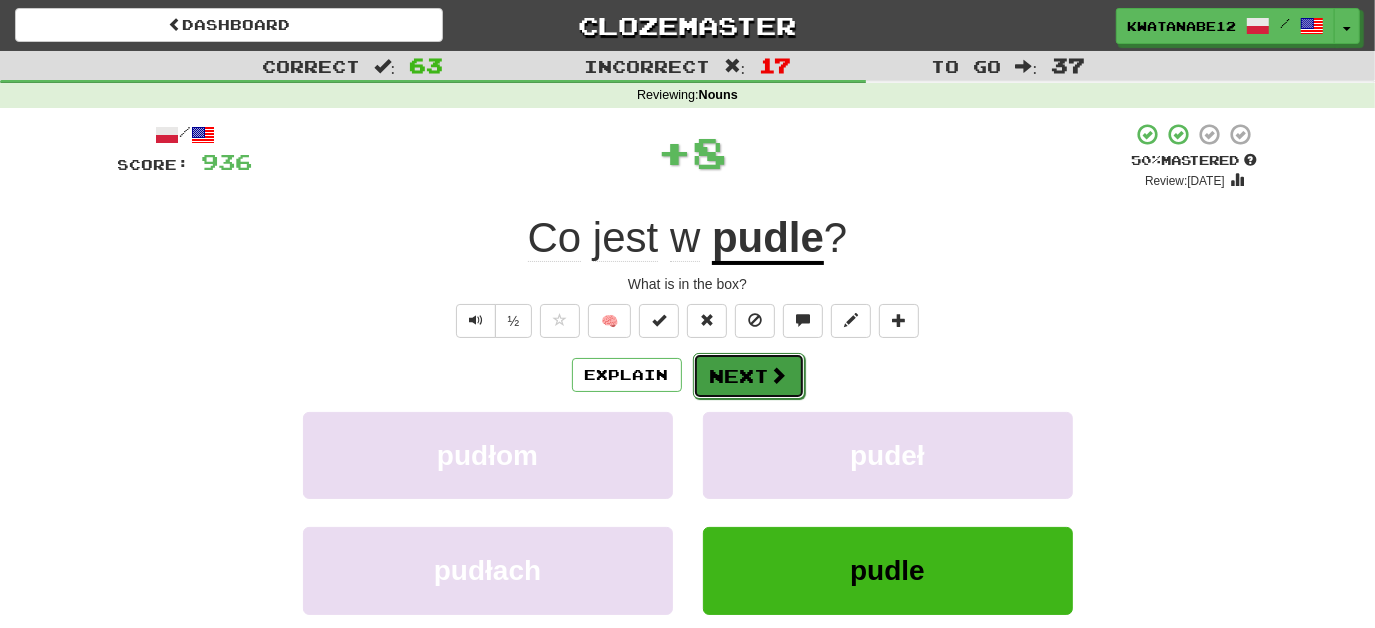 click on "Next" at bounding box center [749, 376] 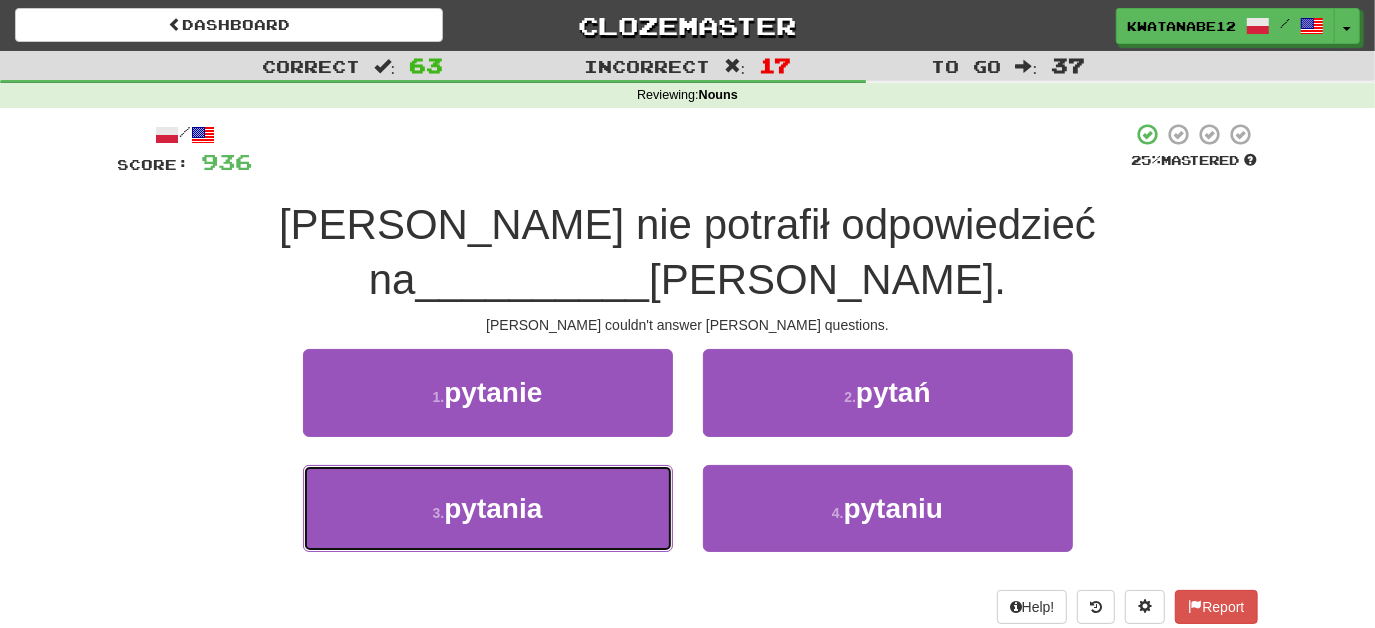 drag, startPoint x: 602, startPoint y: 448, endPoint x: 685, endPoint y: 402, distance: 94.89468 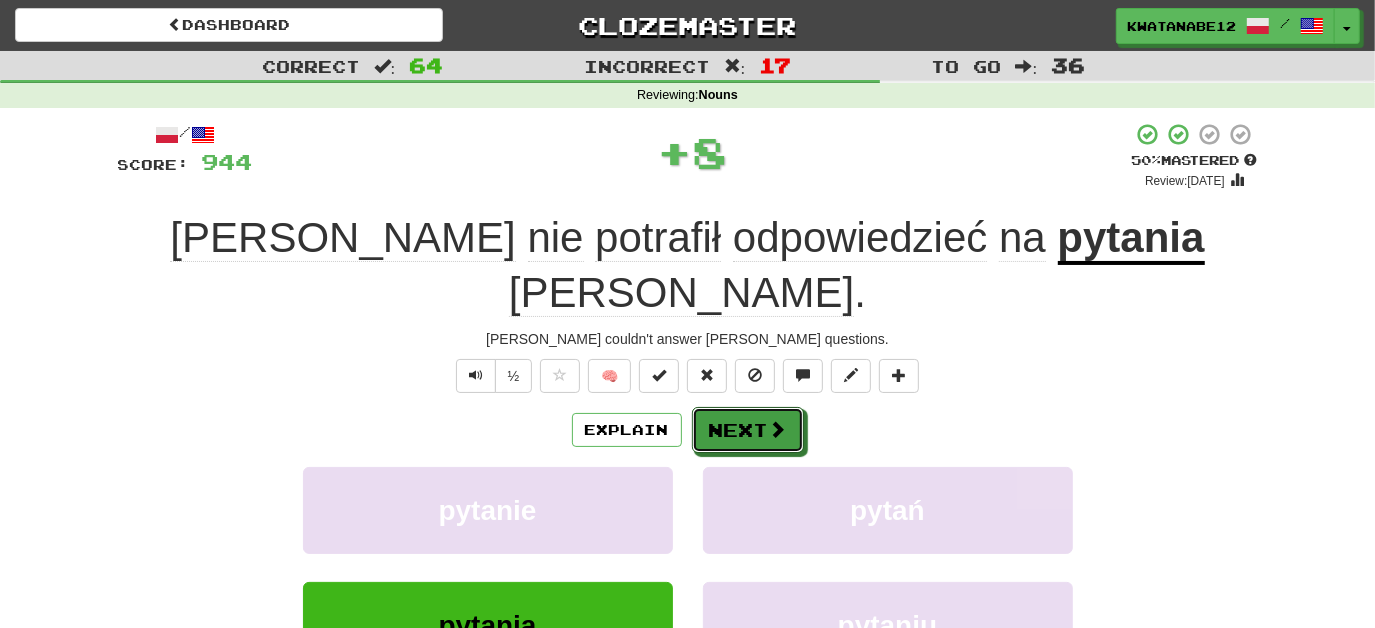 drag, startPoint x: 752, startPoint y: 377, endPoint x: 706, endPoint y: 252, distance: 133.19534 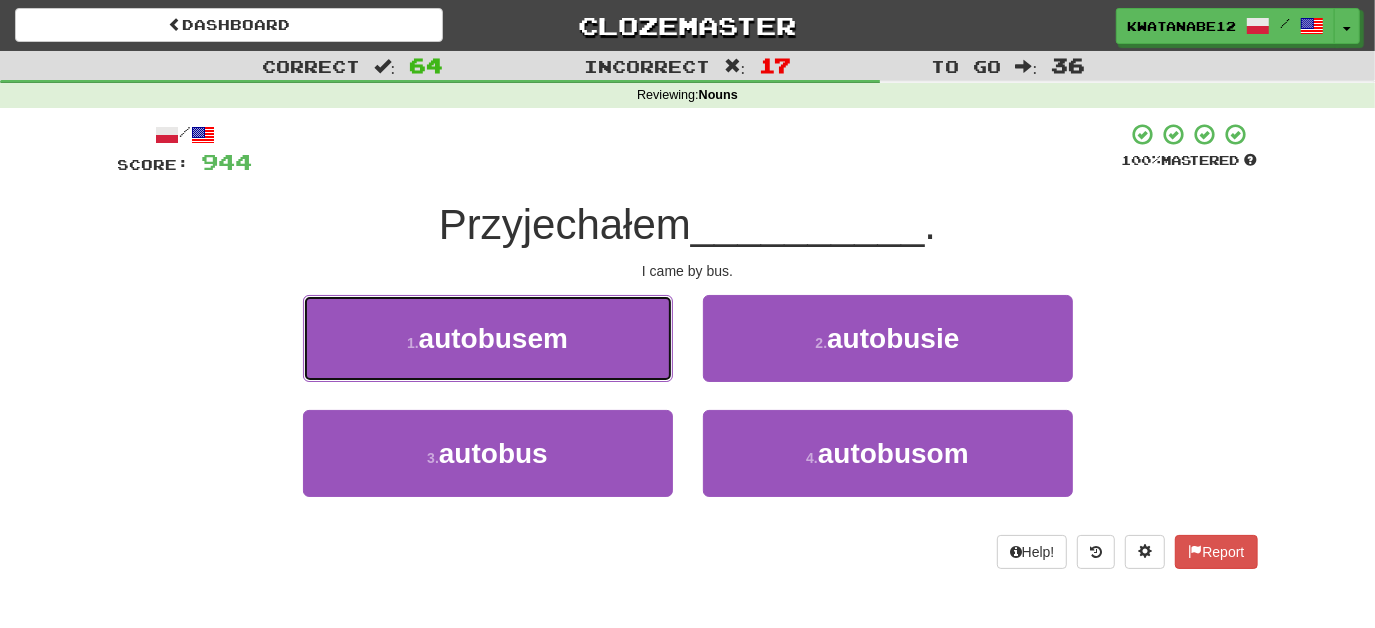 drag, startPoint x: 598, startPoint y: 332, endPoint x: 645, endPoint y: 348, distance: 49.648766 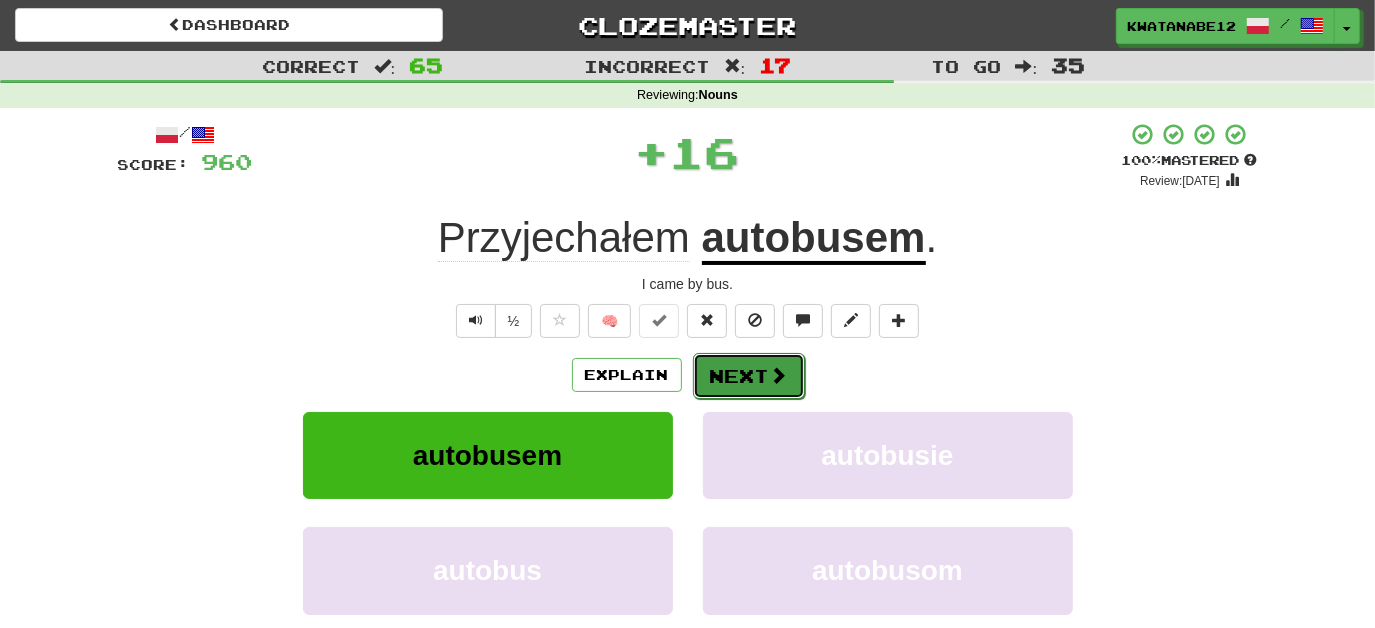 click on "Next" at bounding box center [749, 376] 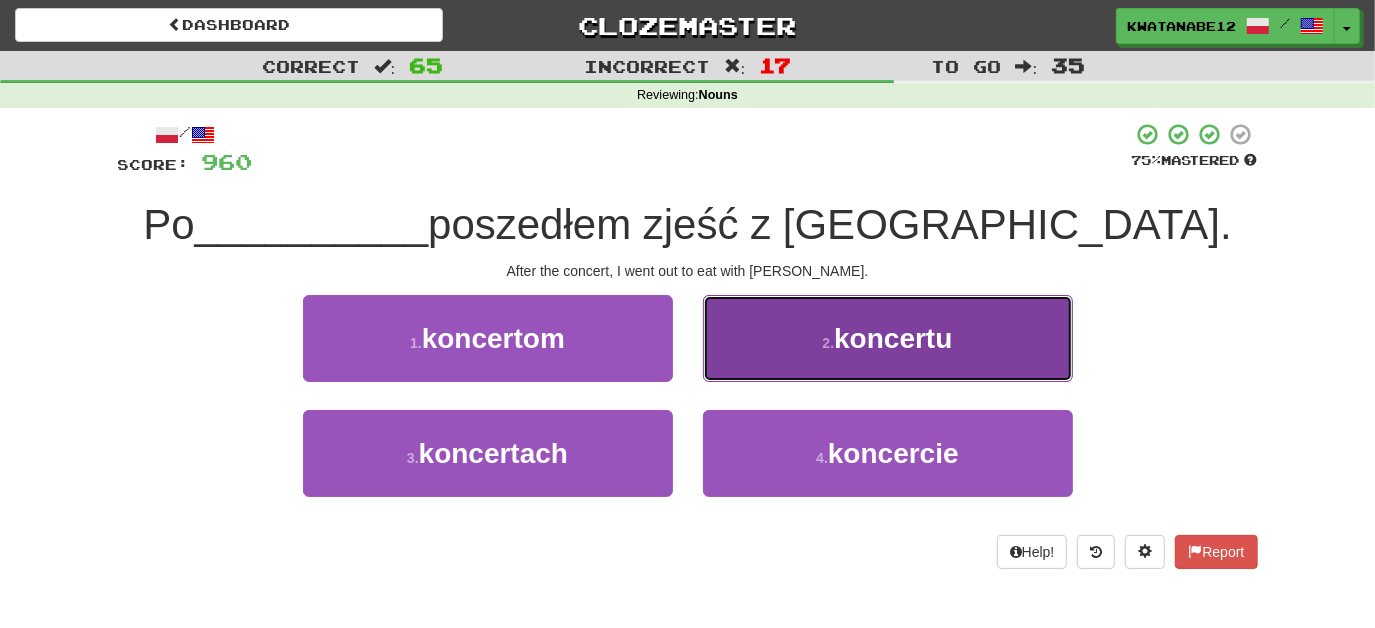 drag, startPoint x: 793, startPoint y: 327, endPoint x: 798, endPoint y: 355, distance: 28.442924 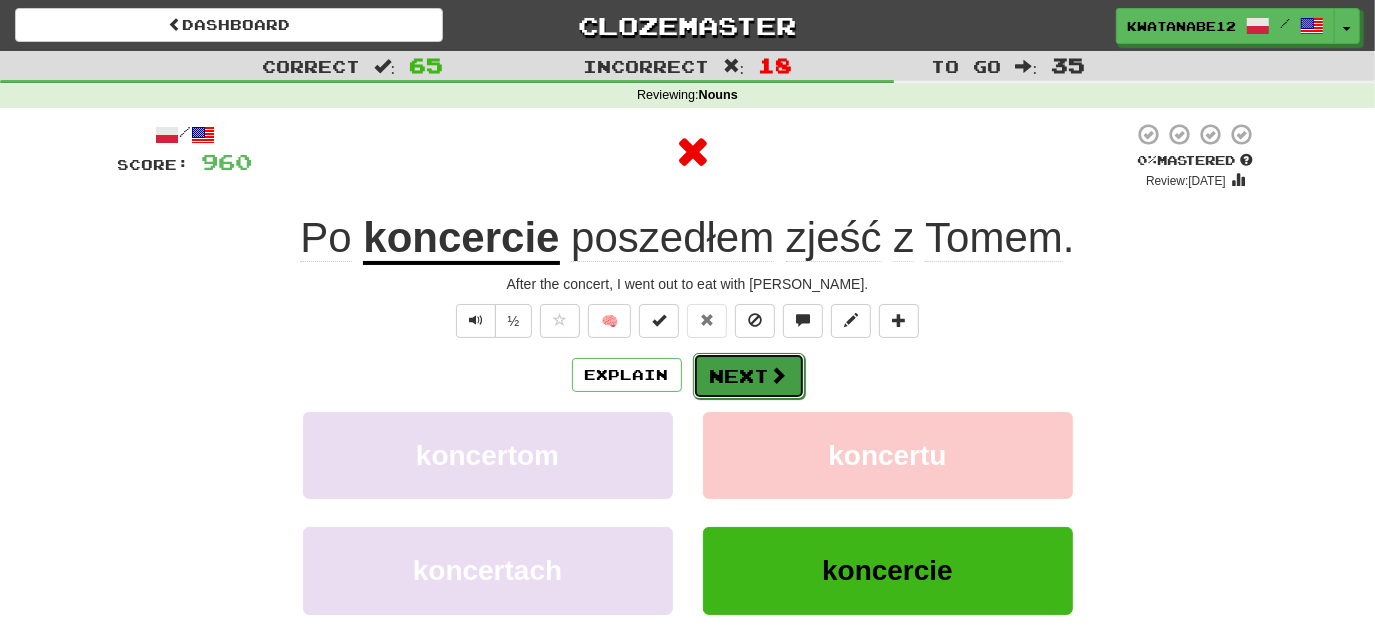 click on "Next" at bounding box center (749, 376) 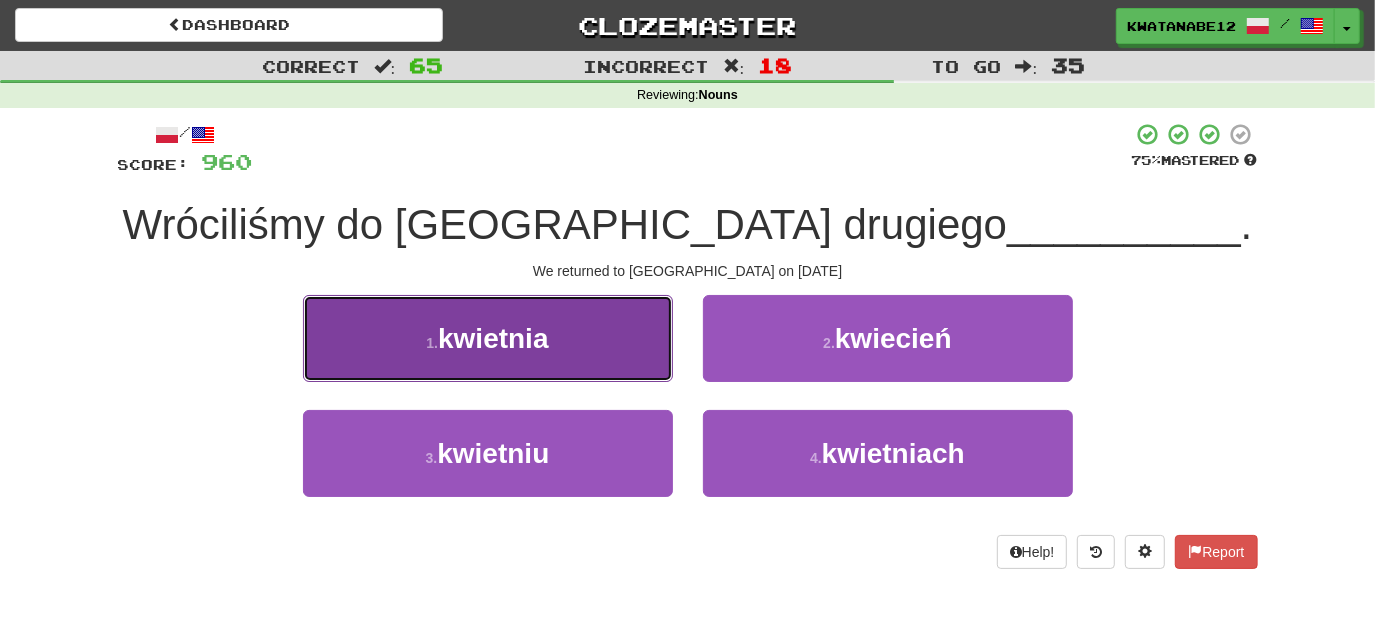 drag, startPoint x: 604, startPoint y: 337, endPoint x: 655, endPoint y: 362, distance: 56.797886 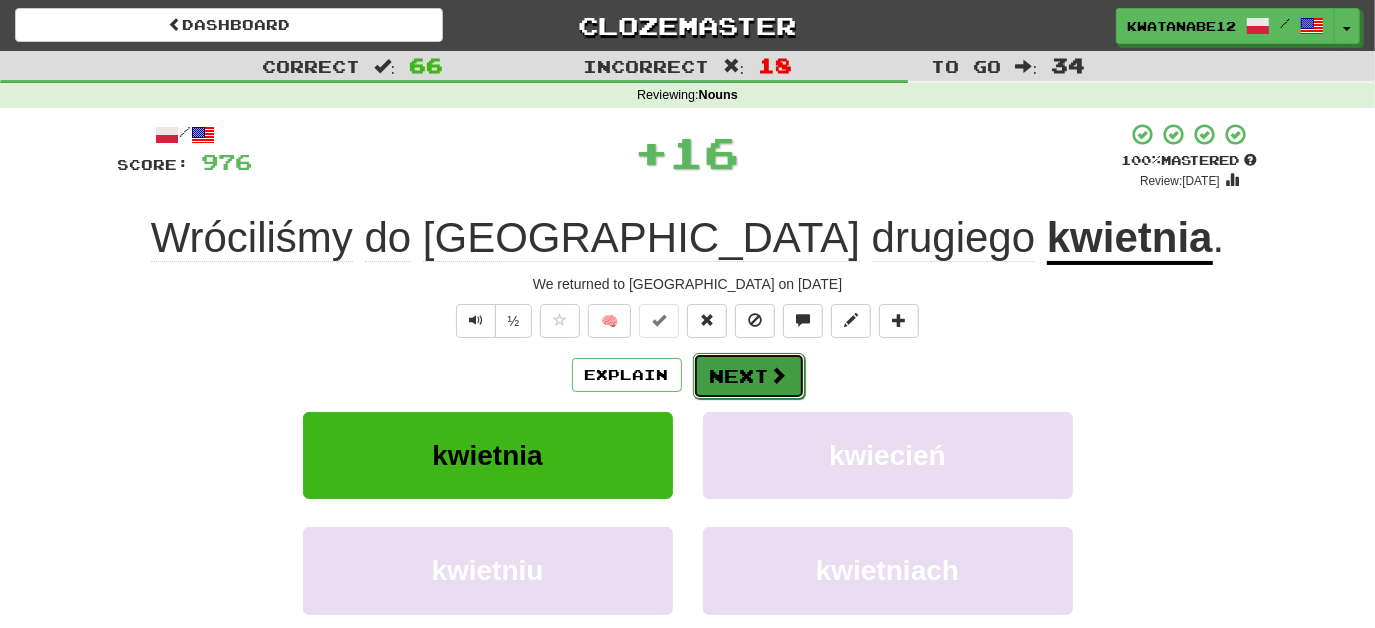 drag, startPoint x: 733, startPoint y: 375, endPoint x: 745, endPoint y: 380, distance: 13 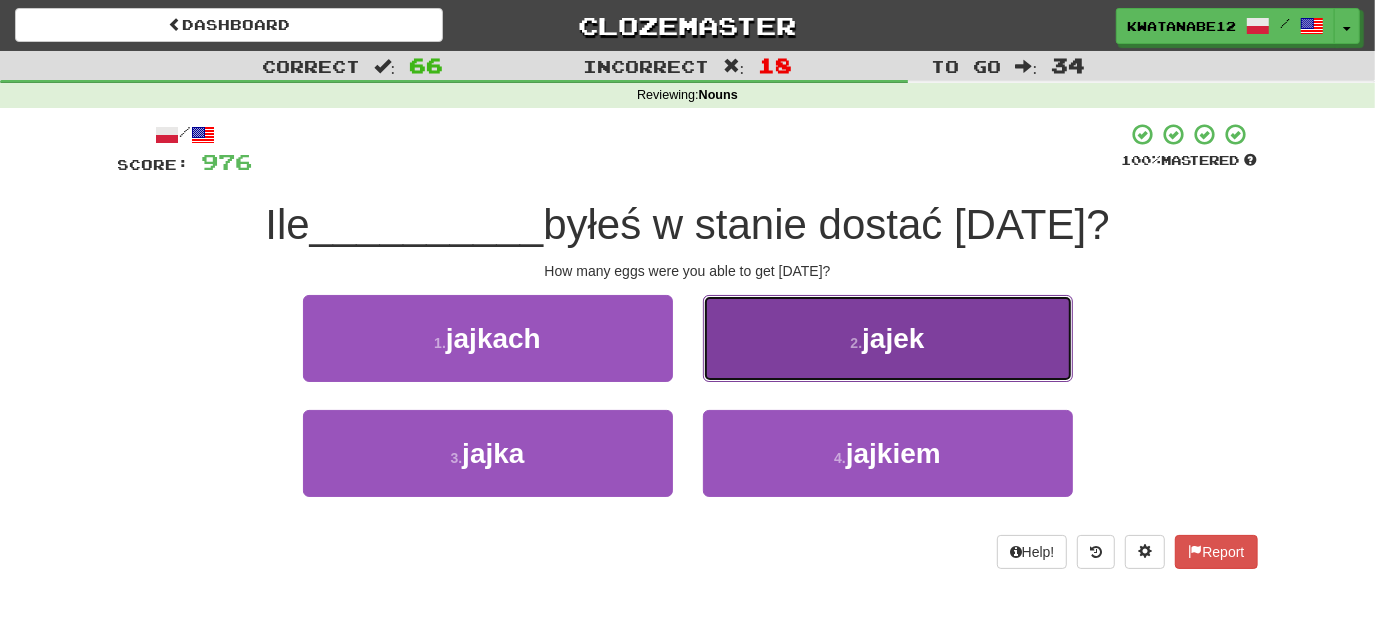 click on "2 .  jajek" at bounding box center [888, 338] 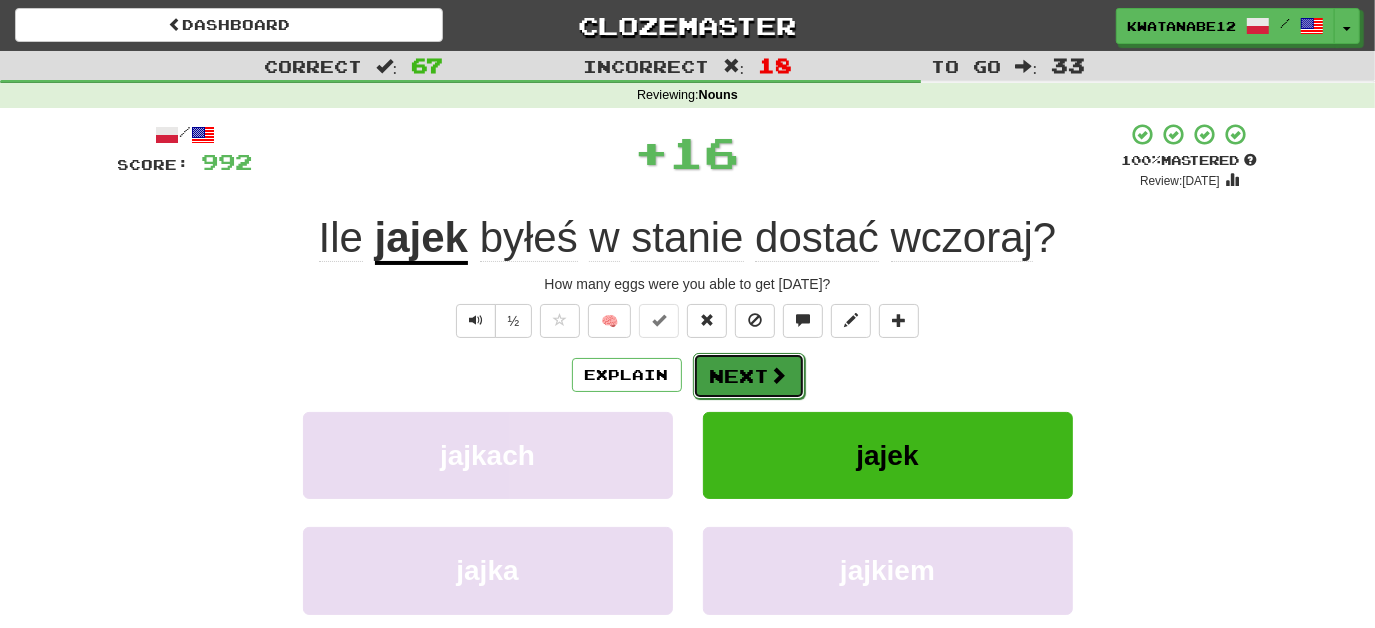 click on "Next" at bounding box center (749, 376) 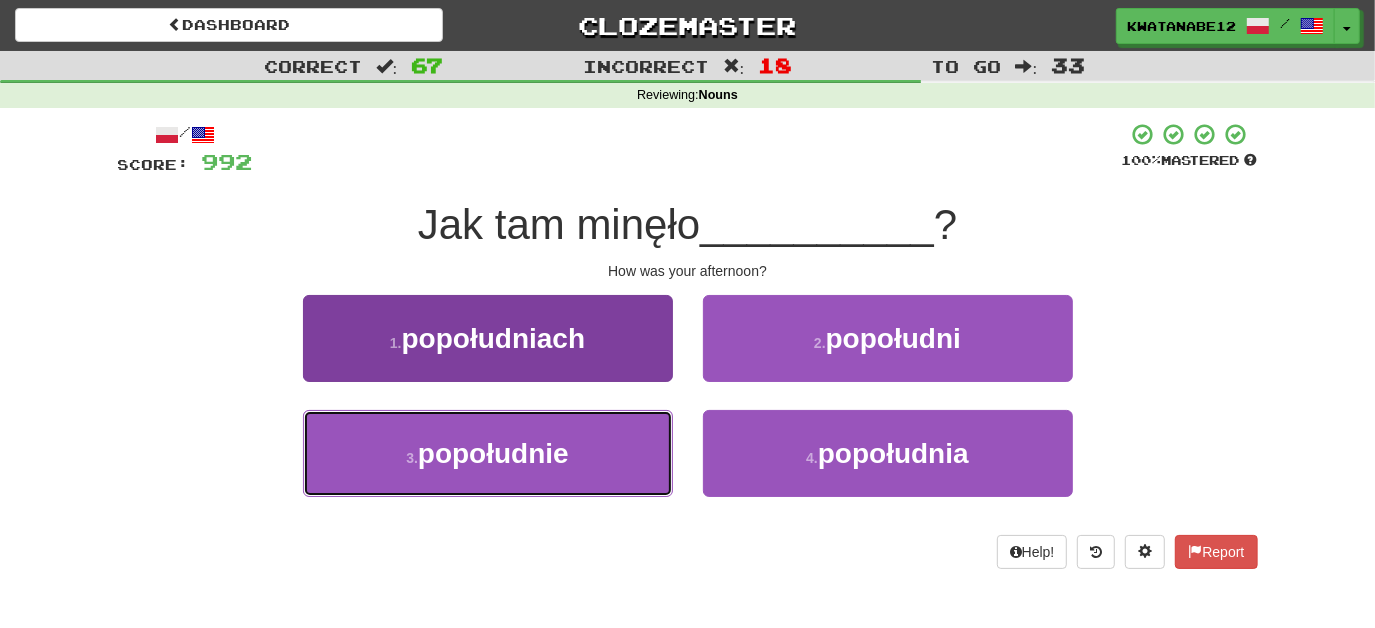 drag, startPoint x: 624, startPoint y: 451, endPoint x: 661, endPoint y: 411, distance: 54.48853 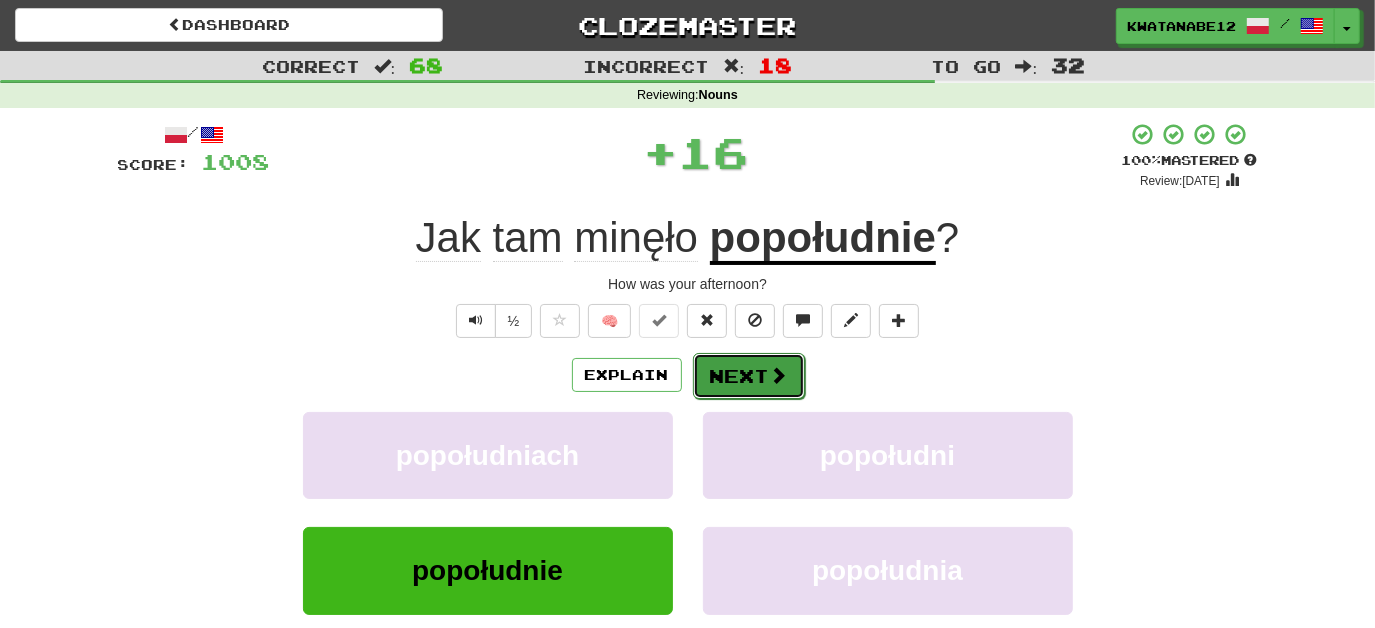 click on "Next" at bounding box center [749, 376] 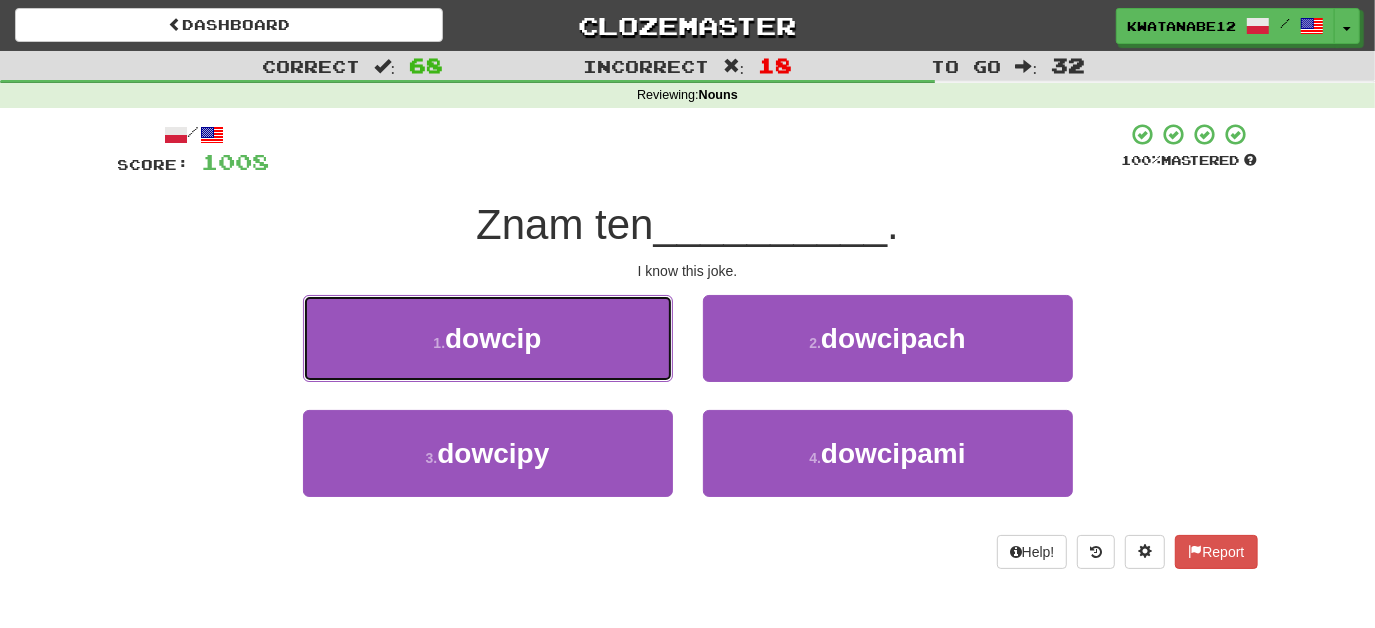 drag, startPoint x: 605, startPoint y: 318, endPoint x: 654, endPoint y: 346, distance: 56.435802 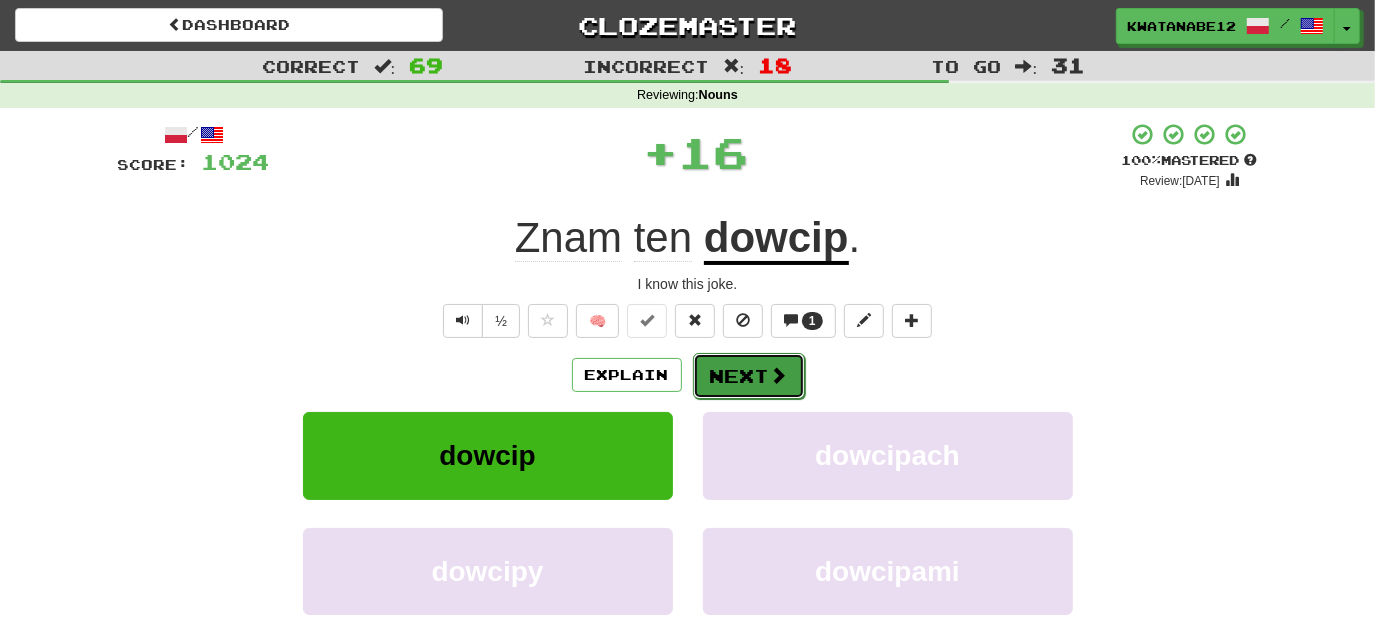 click on "Next" at bounding box center (749, 376) 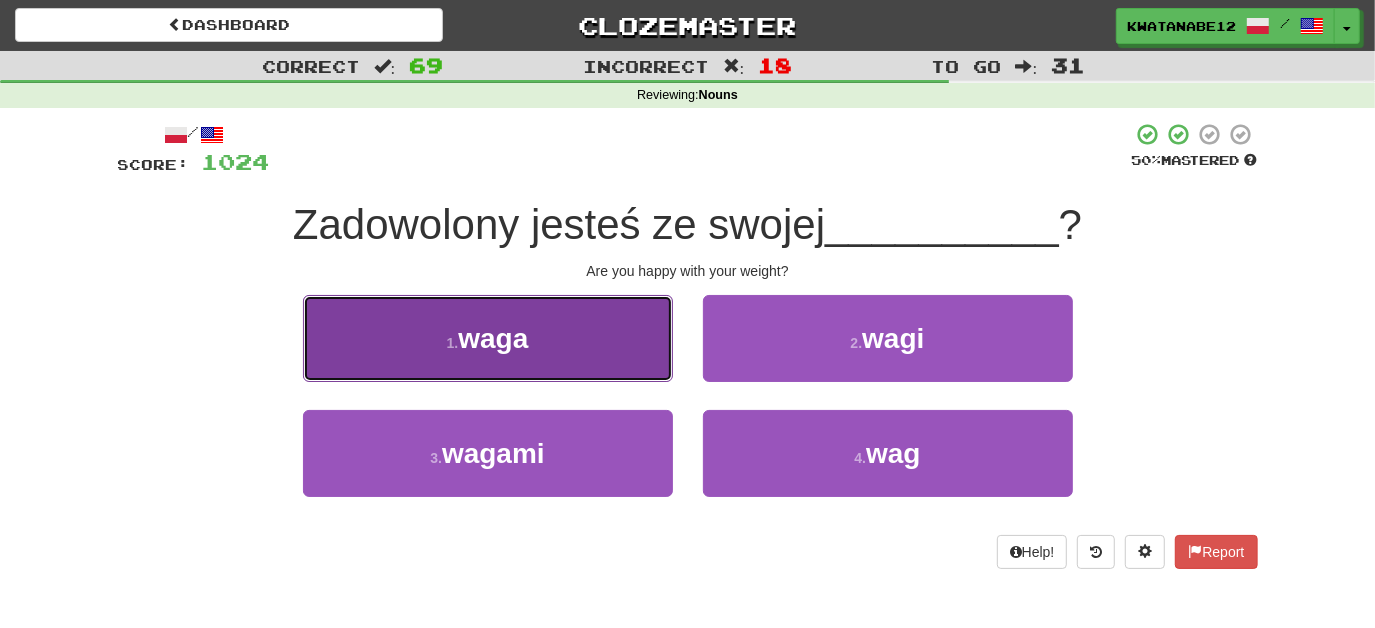 drag, startPoint x: 584, startPoint y: 331, endPoint x: 597, endPoint y: 340, distance: 15.811388 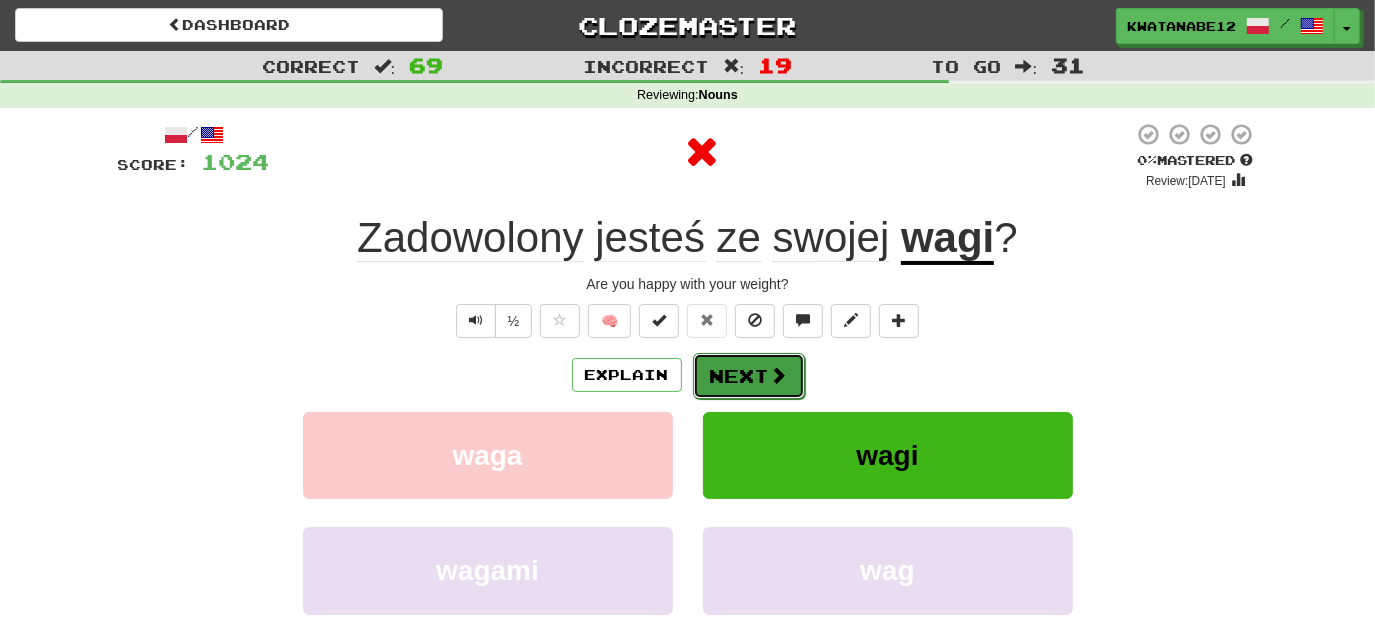 click on "Next" at bounding box center (749, 376) 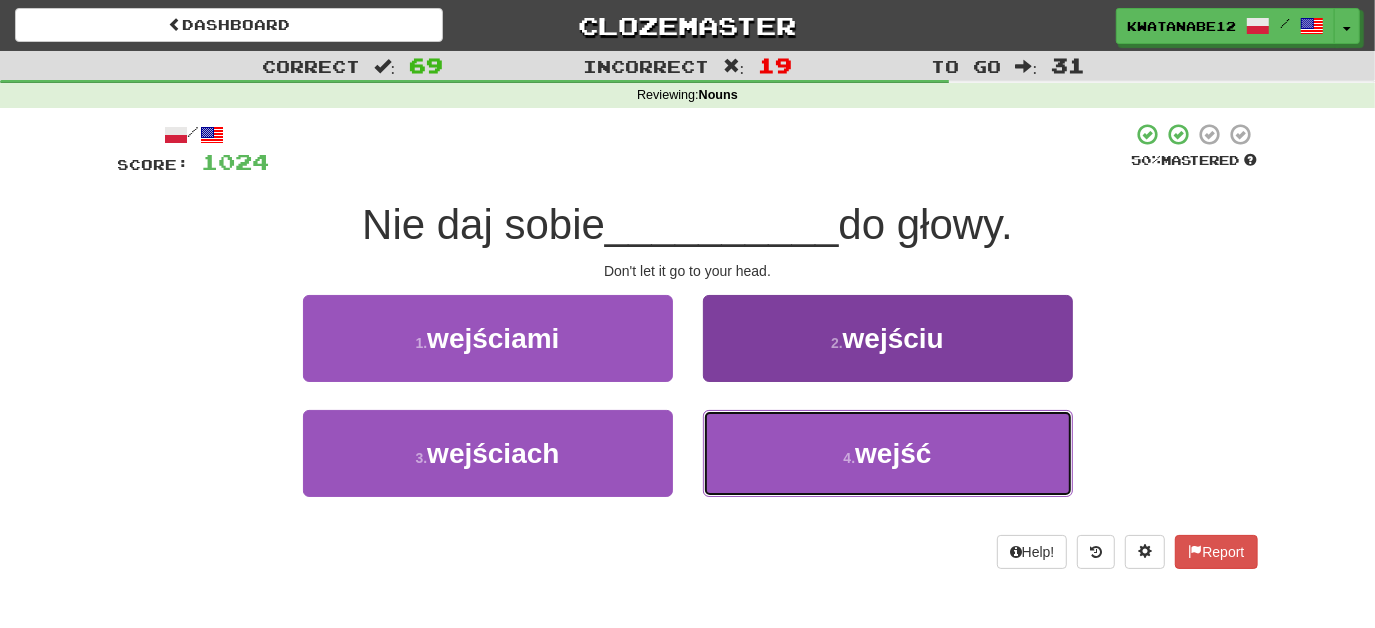 drag, startPoint x: 794, startPoint y: 458, endPoint x: 793, endPoint y: 446, distance: 12.0415945 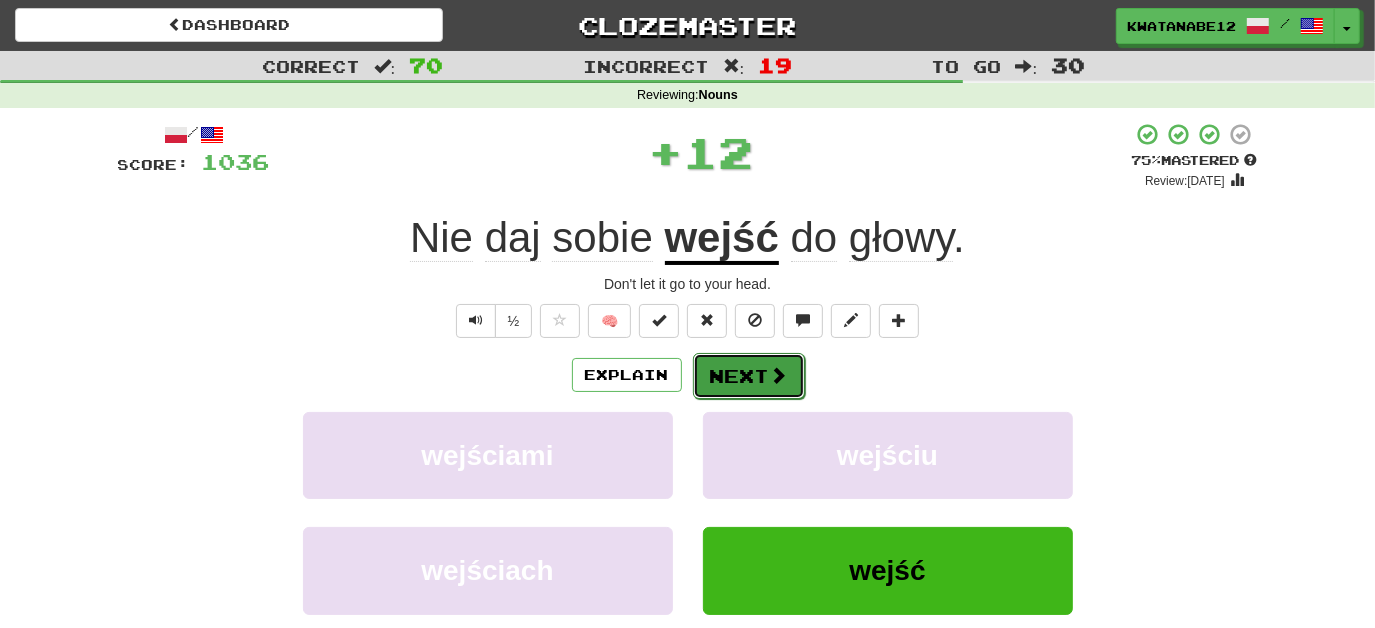 click on "Next" at bounding box center [749, 376] 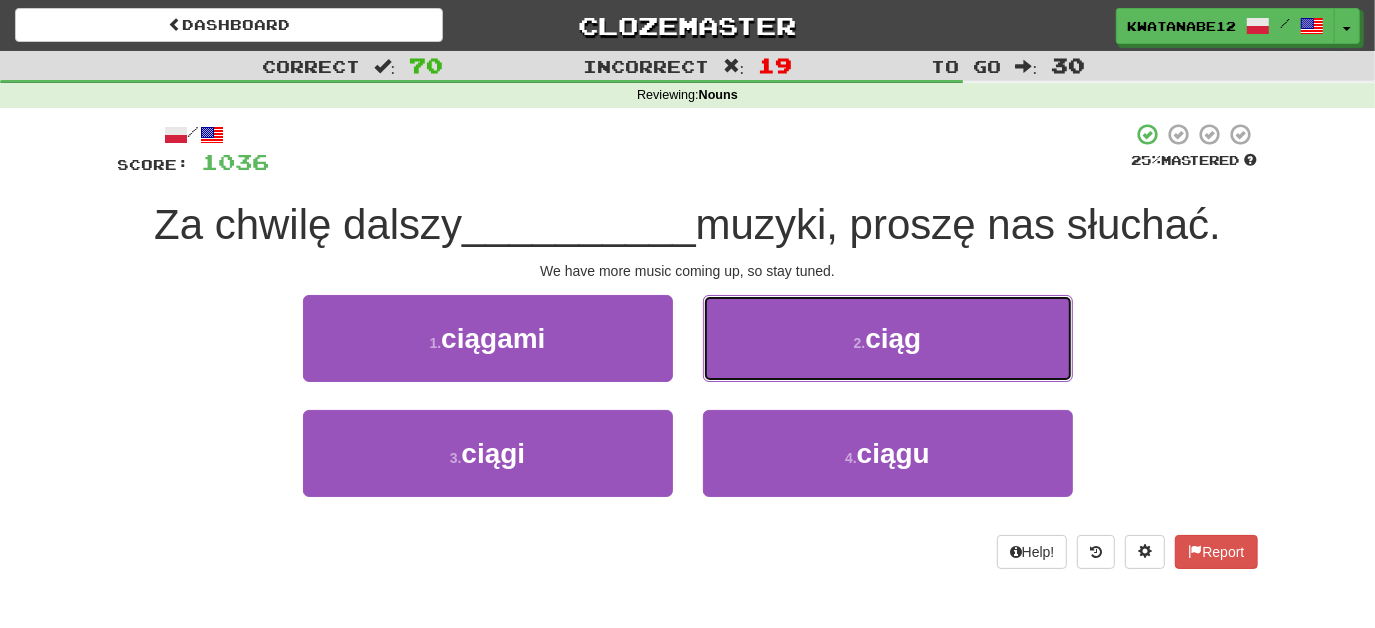 click on "2 .  ciąg" at bounding box center [888, 338] 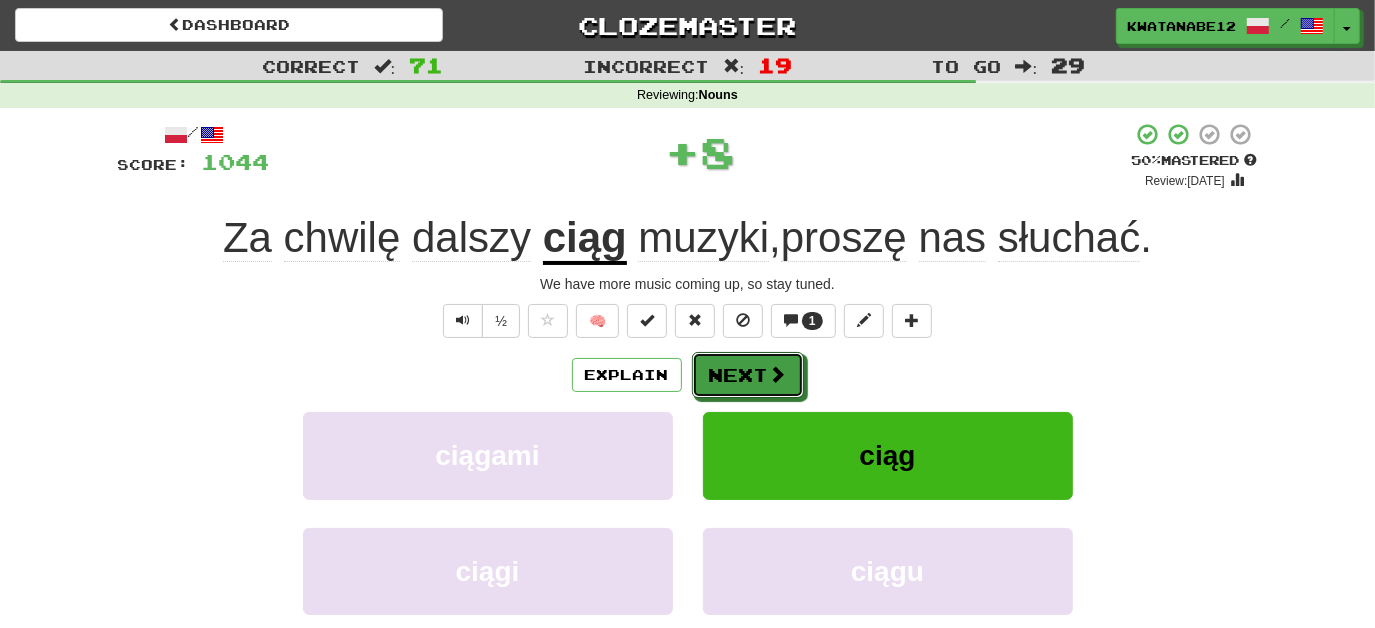 drag, startPoint x: 752, startPoint y: 370, endPoint x: 711, endPoint y: 340, distance: 50.803543 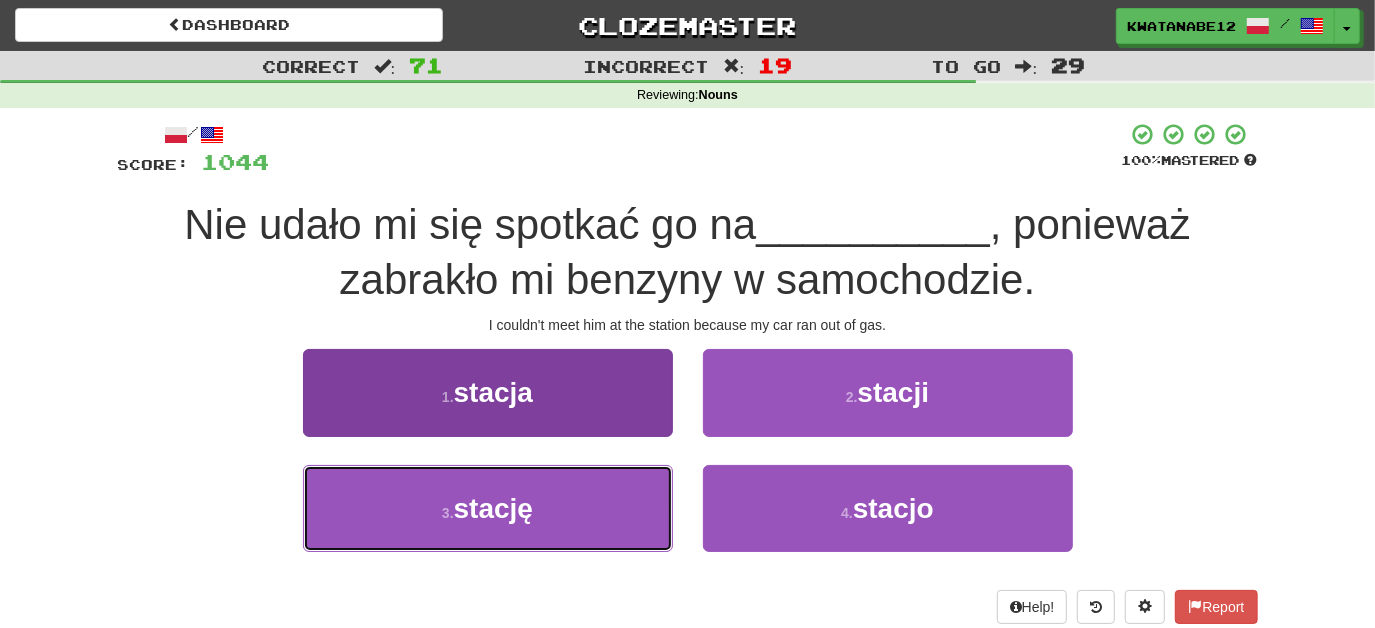 drag, startPoint x: 604, startPoint y: 496, endPoint x: 658, endPoint y: 481, distance: 56.044624 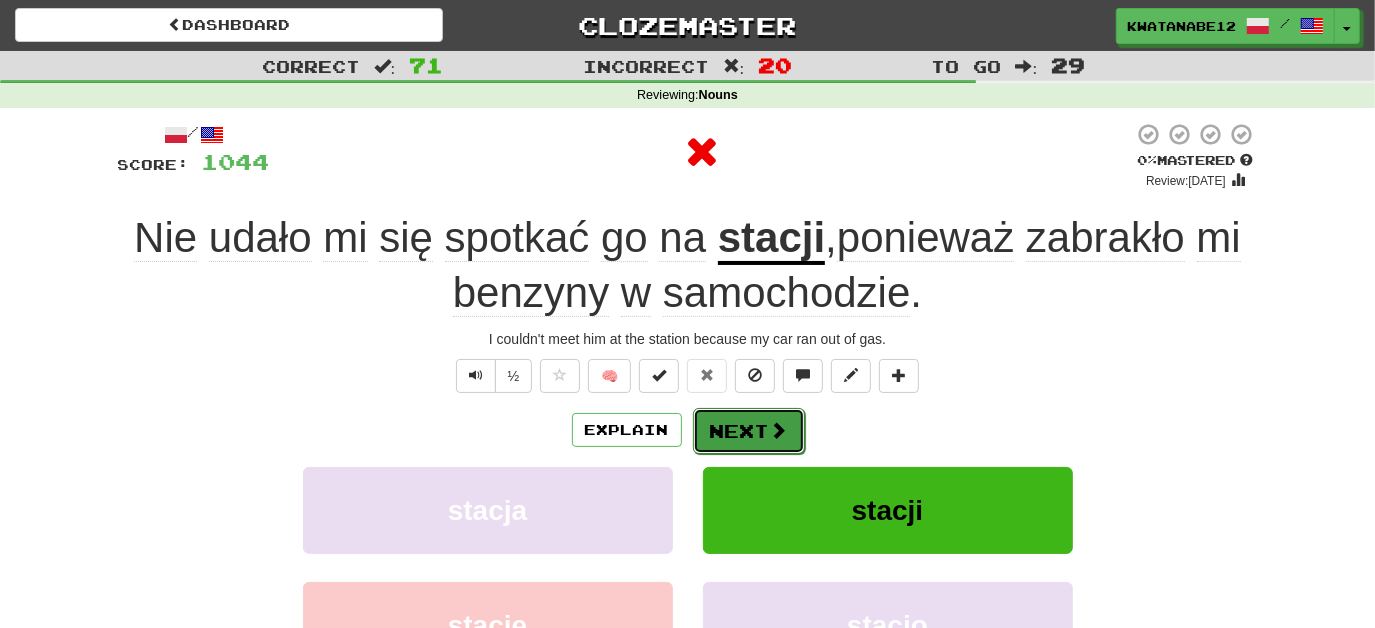 drag, startPoint x: 758, startPoint y: 425, endPoint x: 770, endPoint y: 425, distance: 12 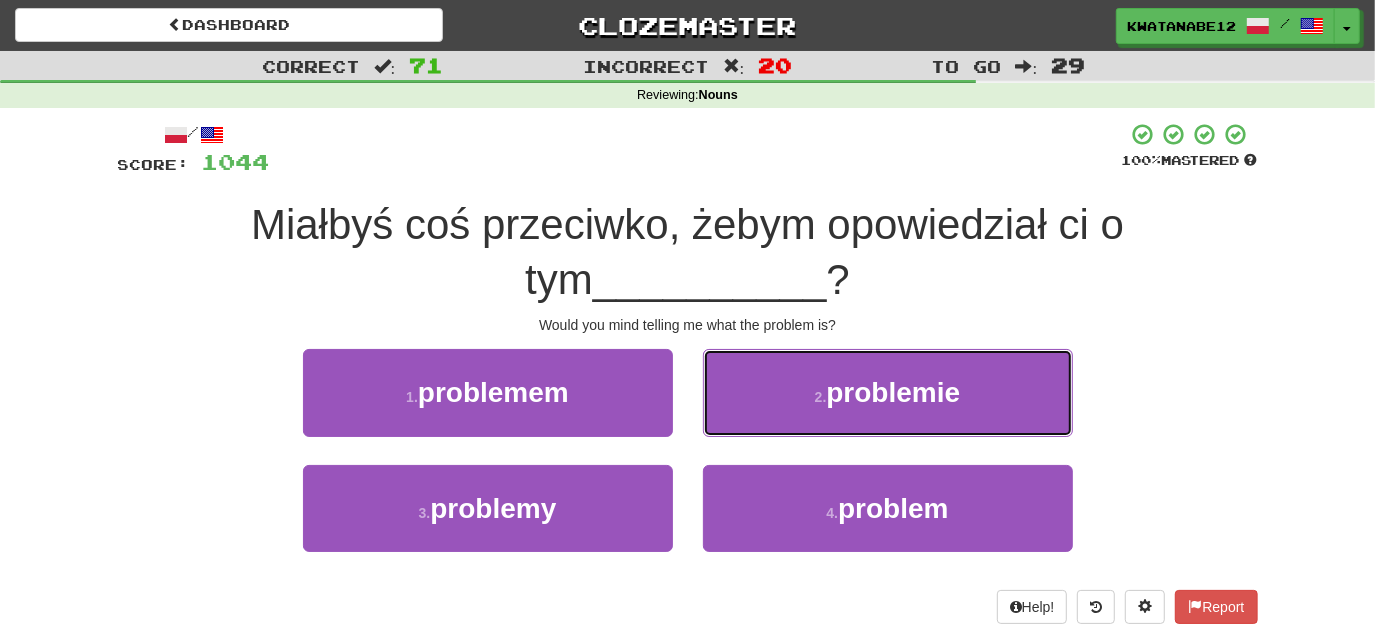 click on "2 .  problemie" at bounding box center (888, 392) 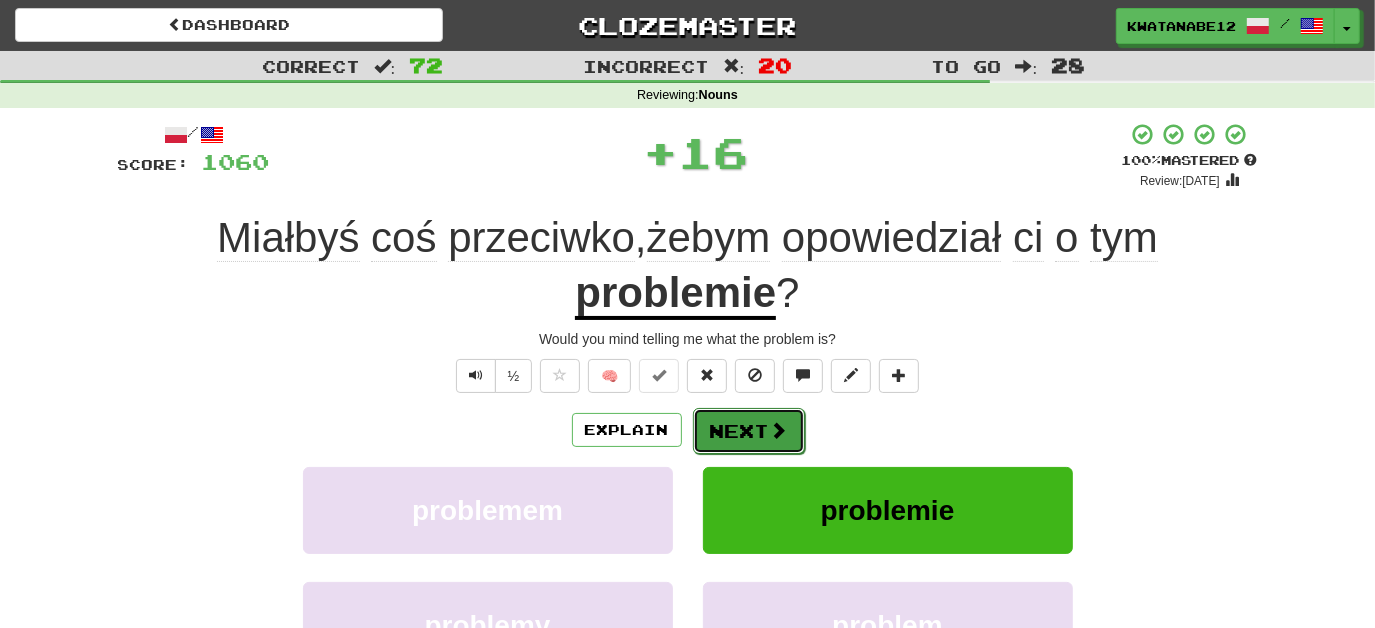 click on "Next" at bounding box center (749, 431) 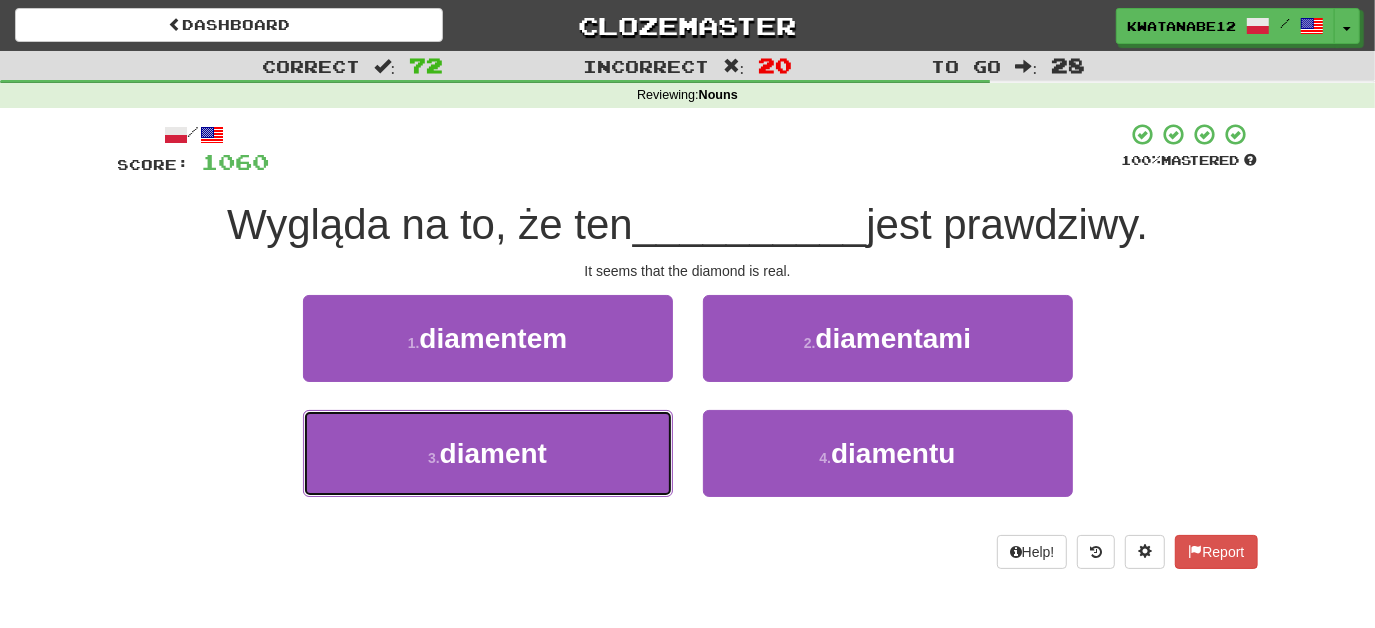drag, startPoint x: 613, startPoint y: 454, endPoint x: 696, endPoint y: 404, distance: 96.89685 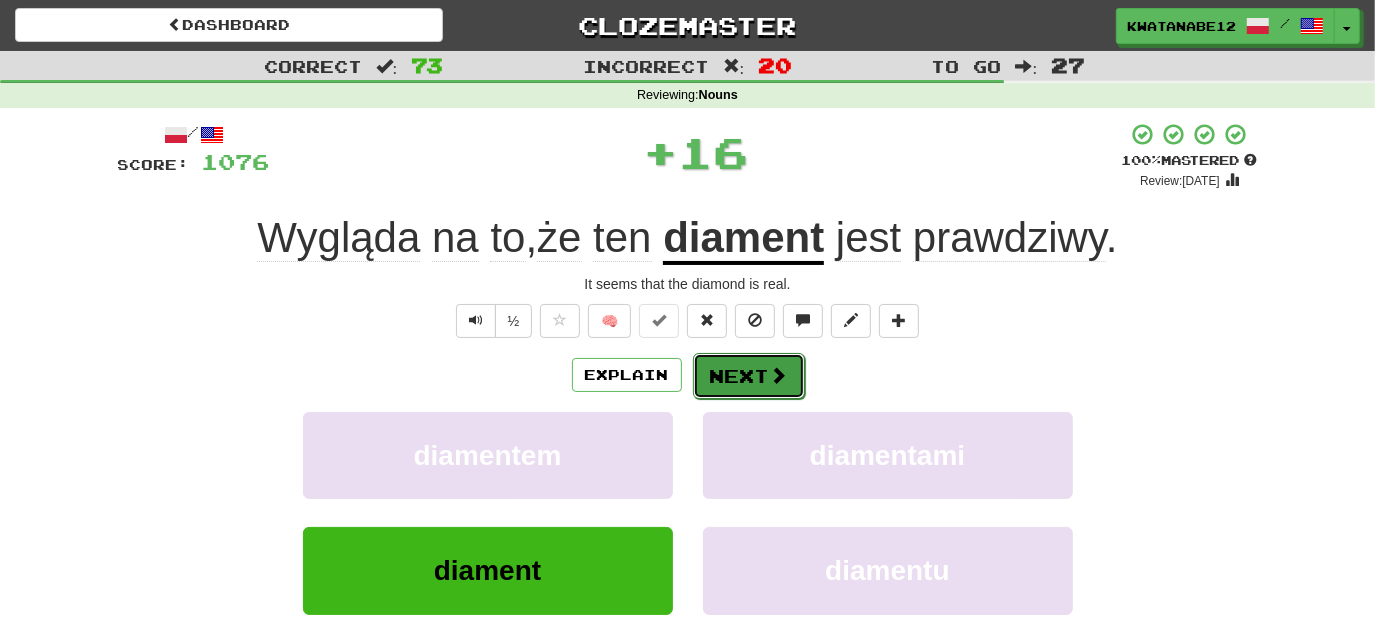 click on "Next" at bounding box center (749, 376) 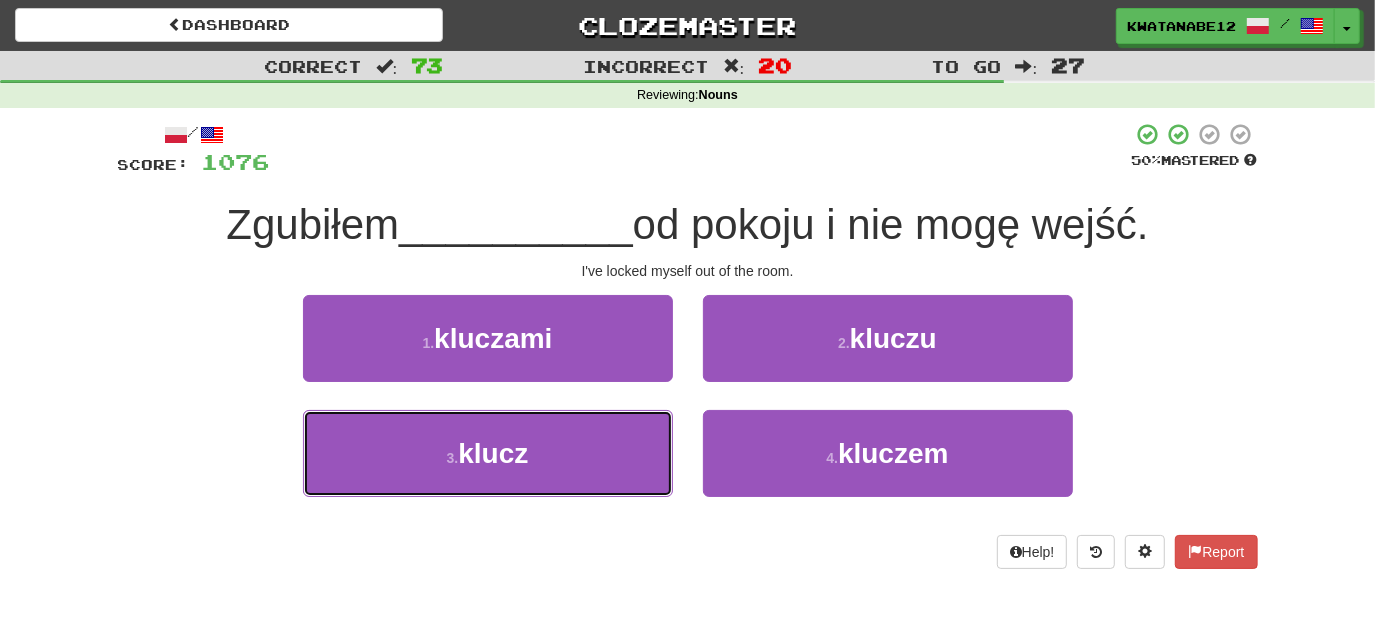 drag, startPoint x: 602, startPoint y: 452, endPoint x: 695, endPoint y: 431, distance: 95.34149 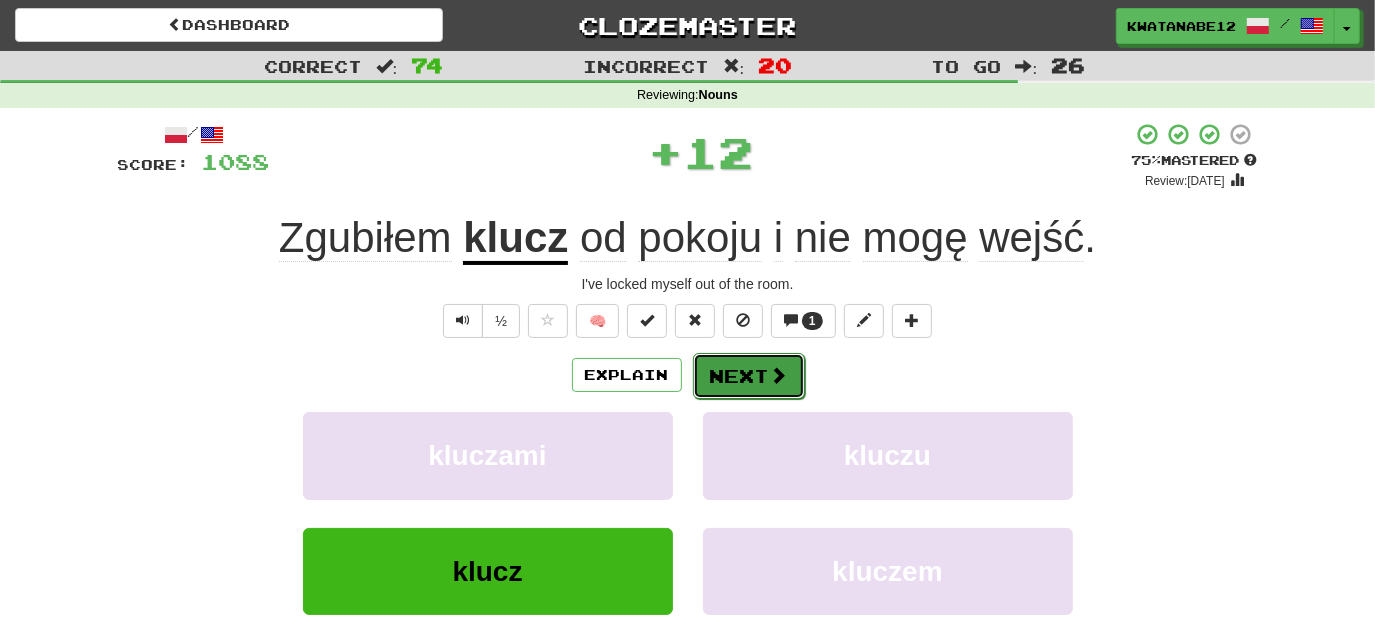 click on "Next" at bounding box center [749, 376] 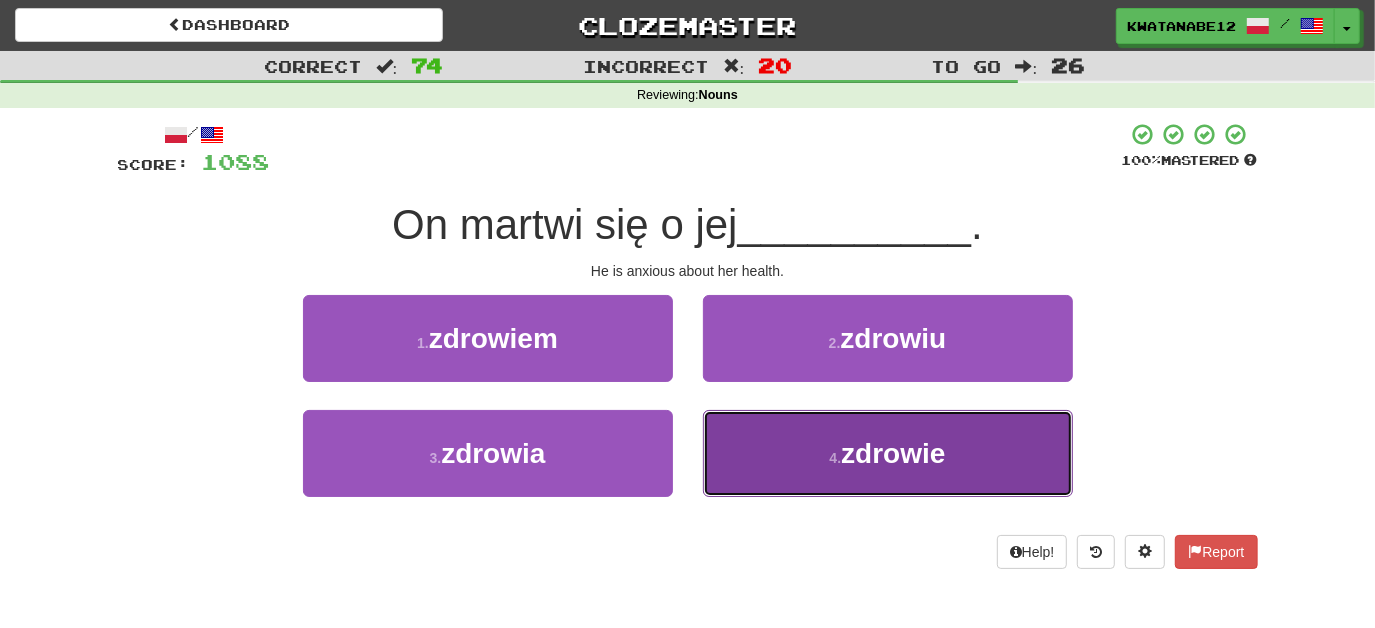 click on "4 .  zdrowie" at bounding box center (888, 453) 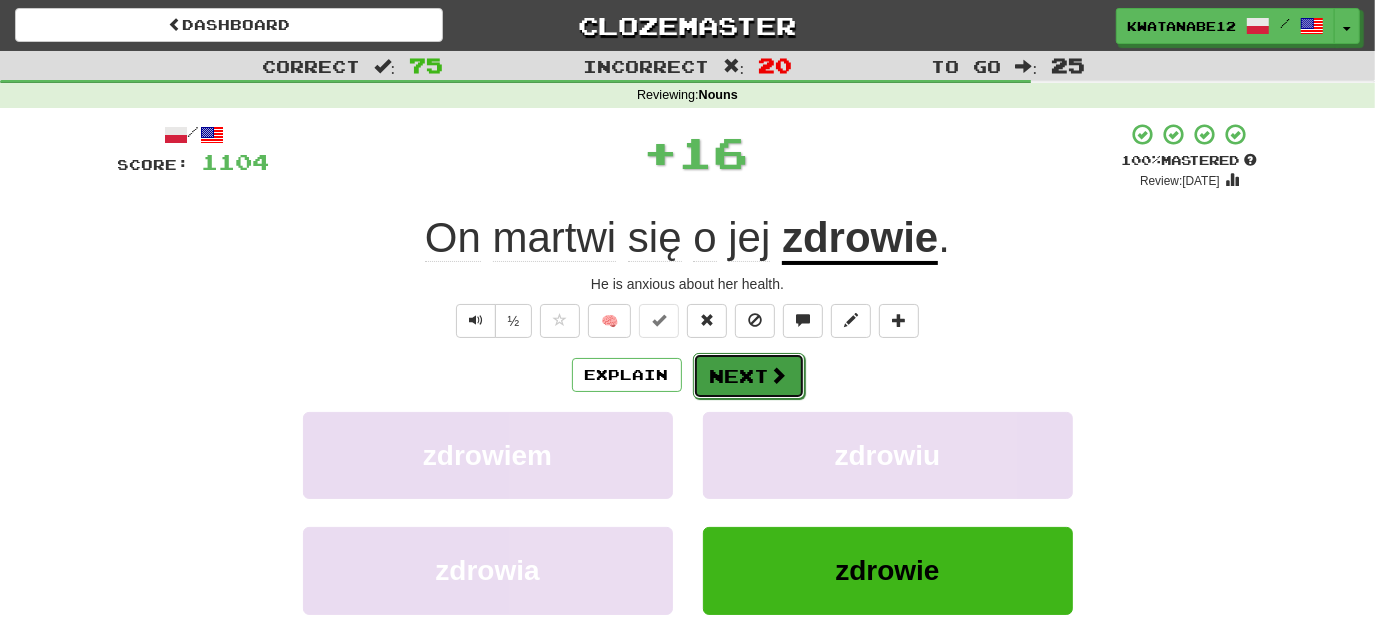 click on "Next" at bounding box center (749, 376) 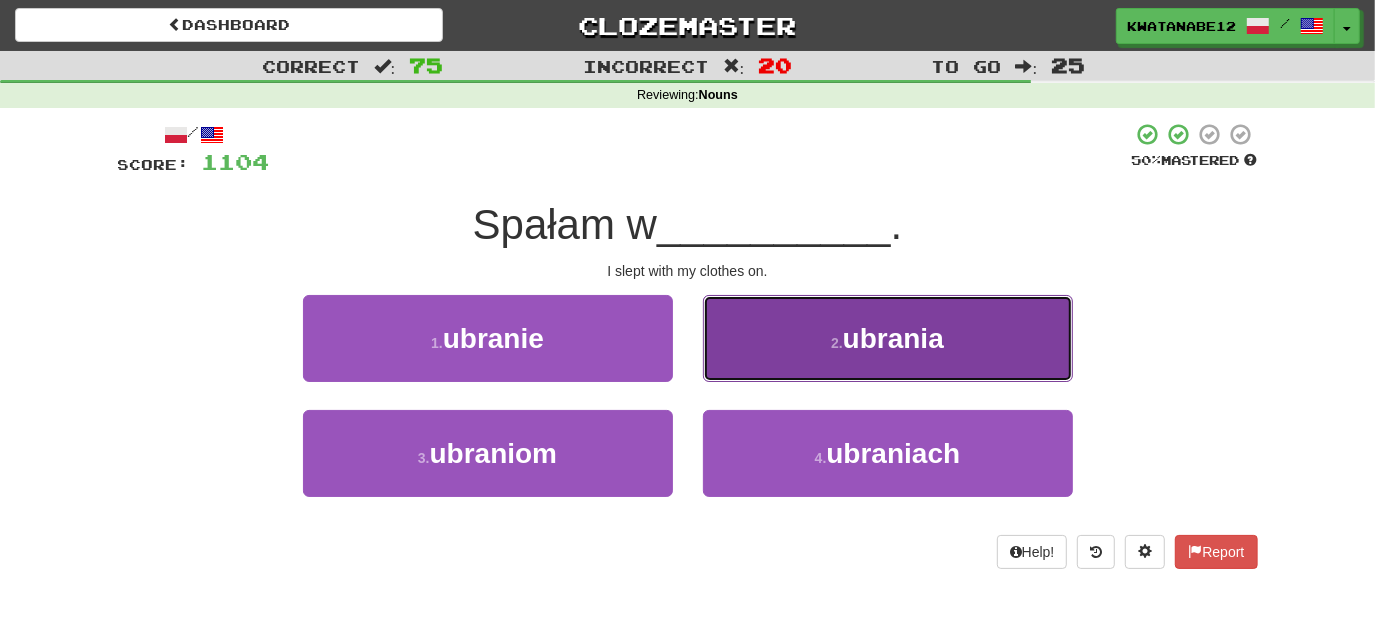 click on "2 .  ubrania" at bounding box center (888, 338) 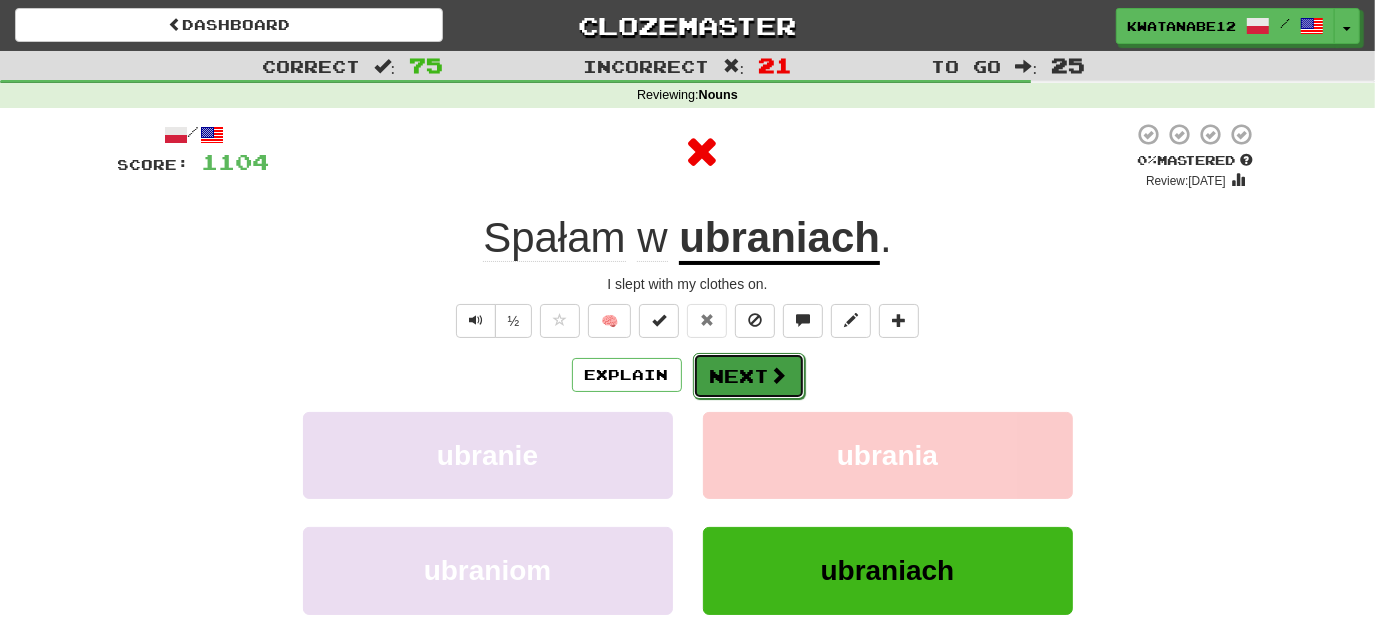 drag, startPoint x: 756, startPoint y: 356, endPoint x: 743, endPoint y: 378, distance: 25.553865 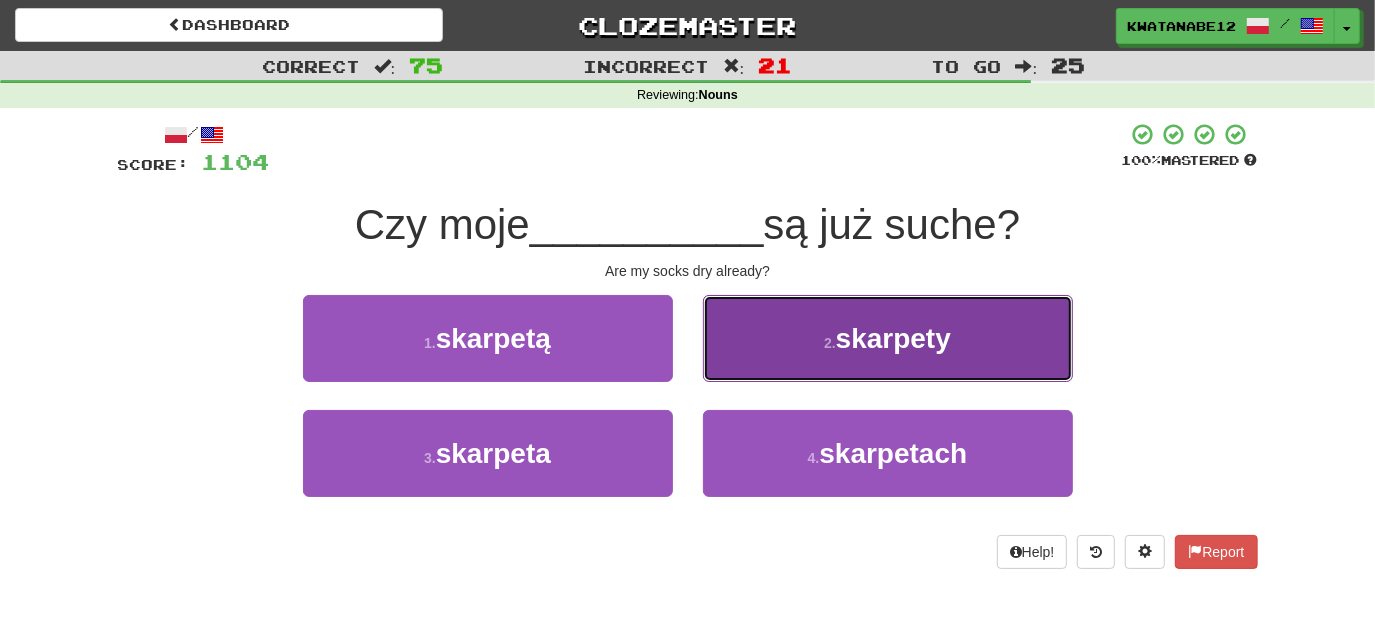 click on "2 .  skarpety" at bounding box center [888, 338] 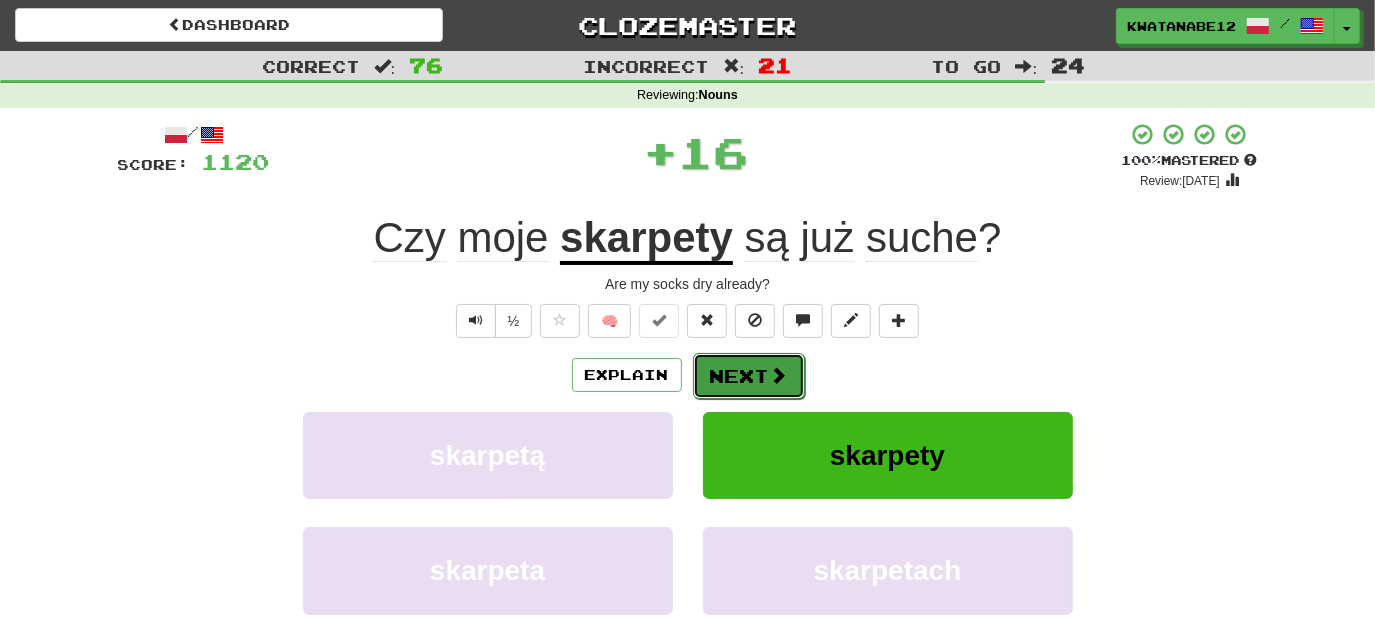 click on "Next" at bounding box center [749, 376] 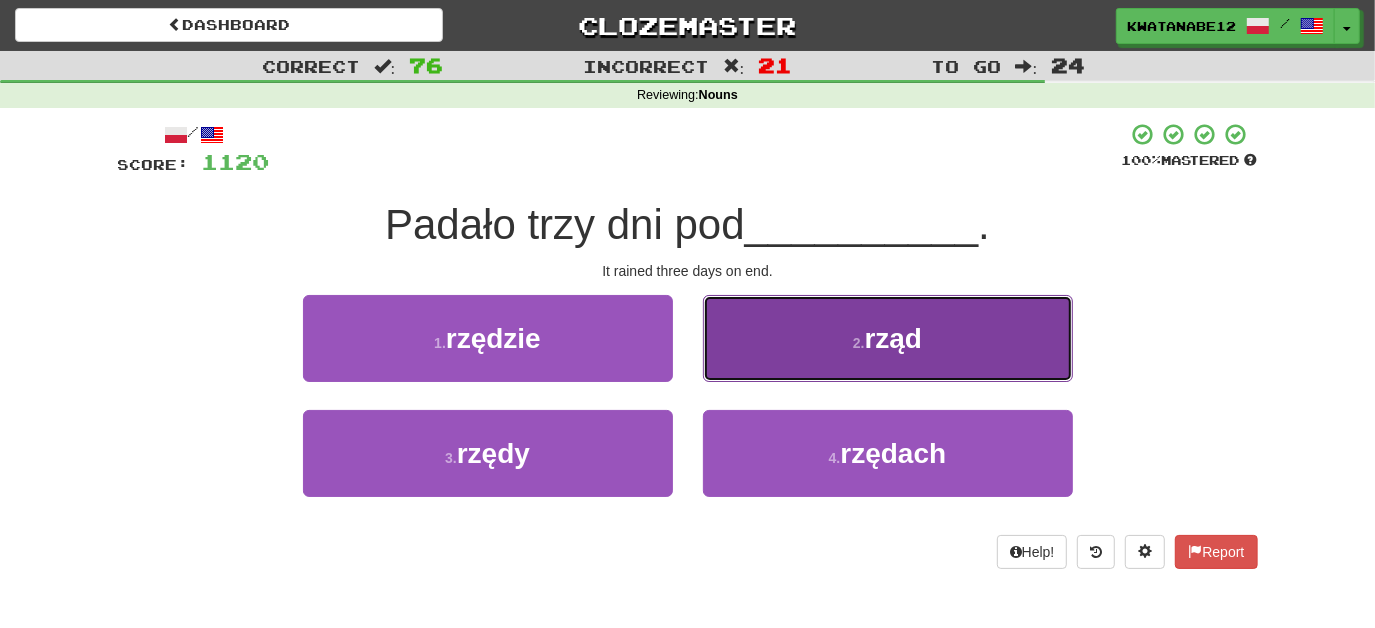 click on "2 .  rząd" at bounding box center (888, 338) 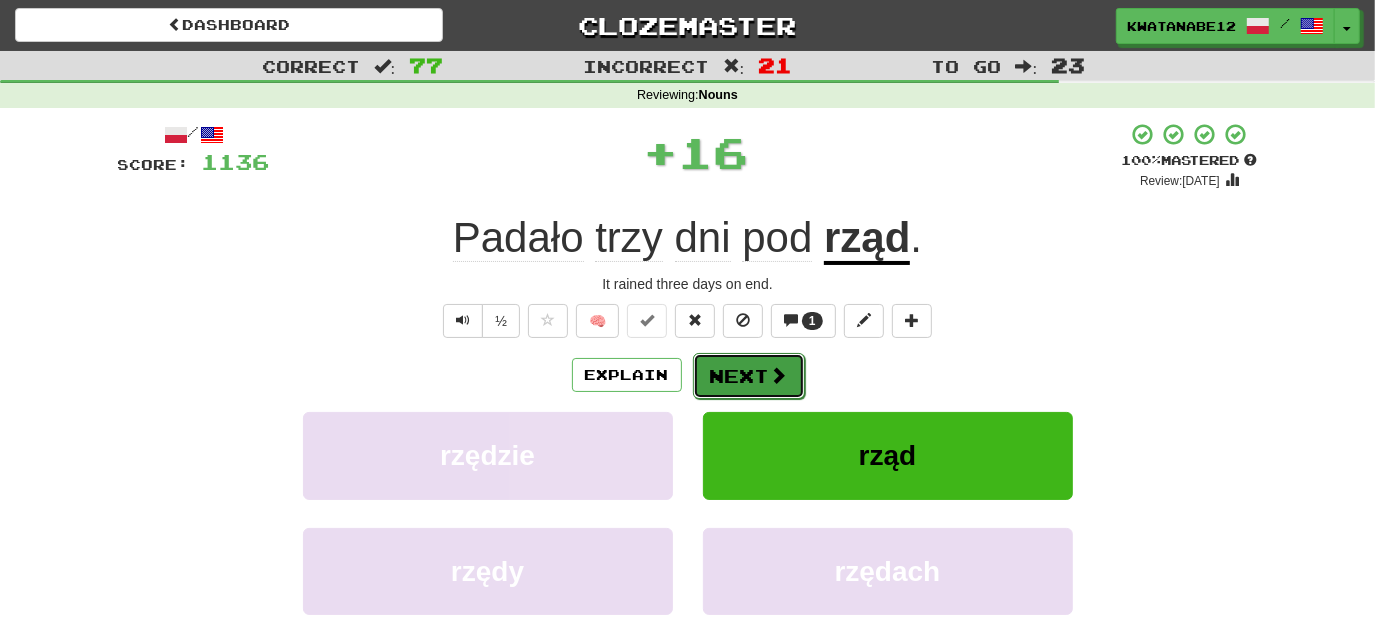 click on "Next" at bounding box center (749, 376) 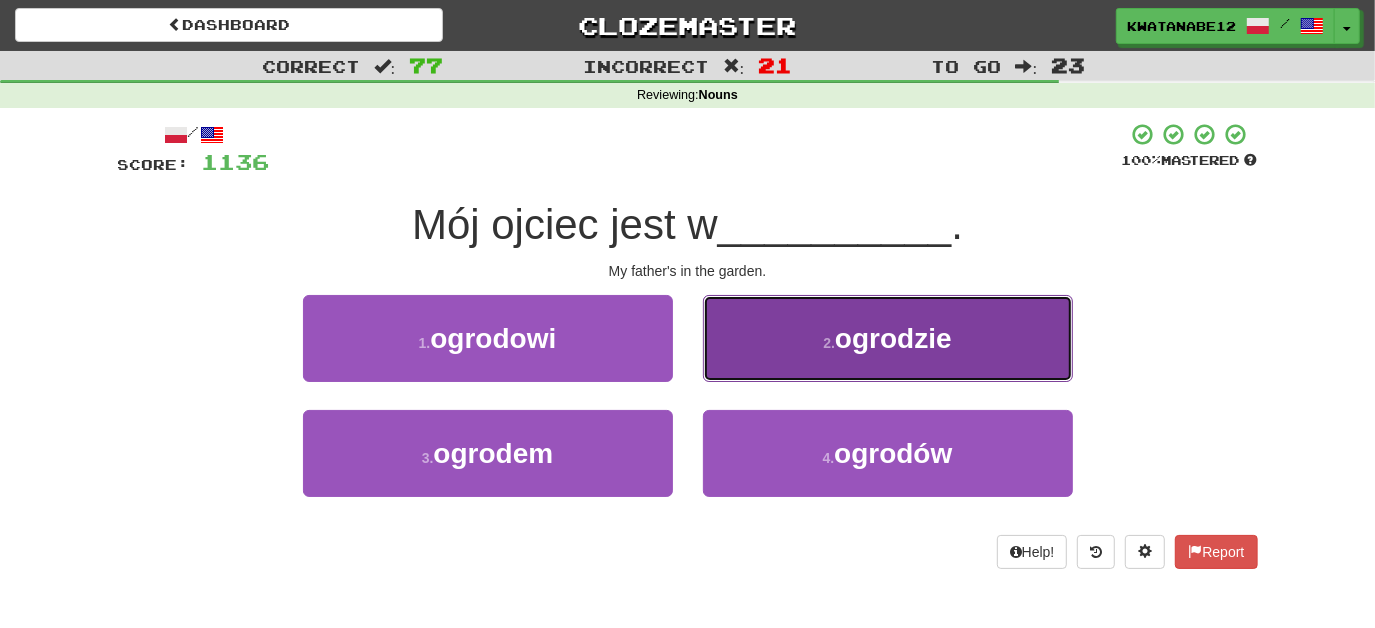 click on "2 .  ogrodzie" at bounding box center [888, 338] 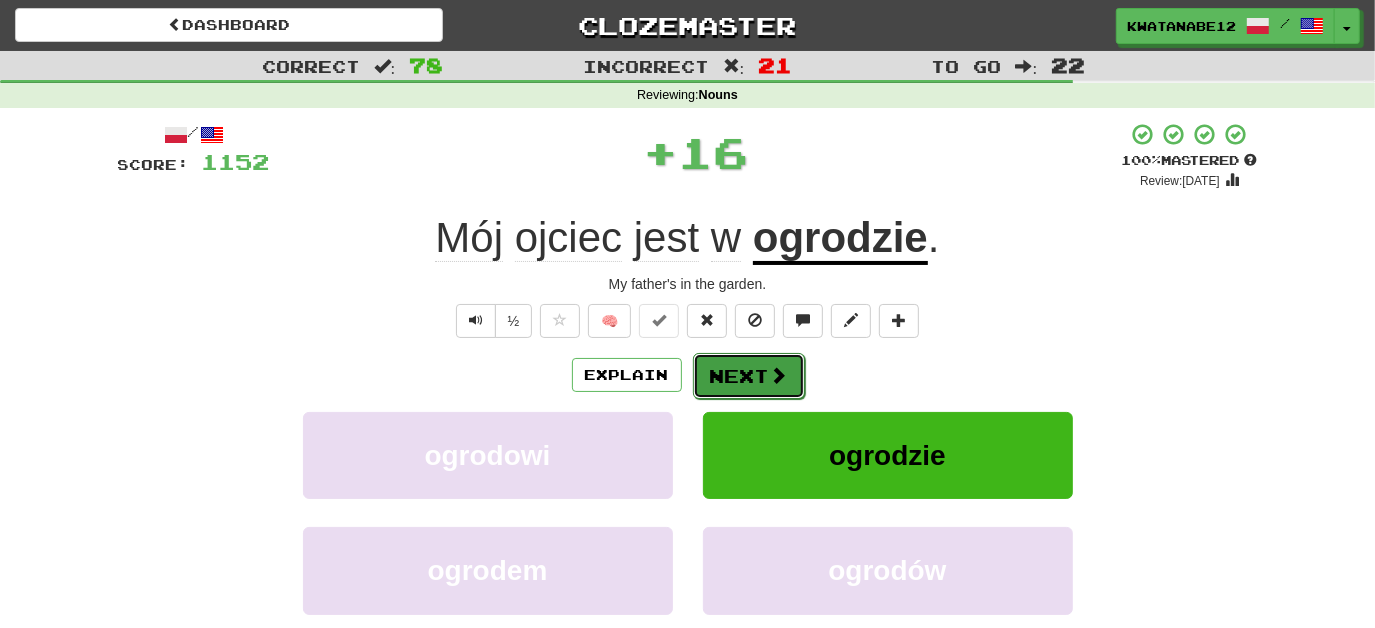 click on "Next" at bounding box center (749, 376) 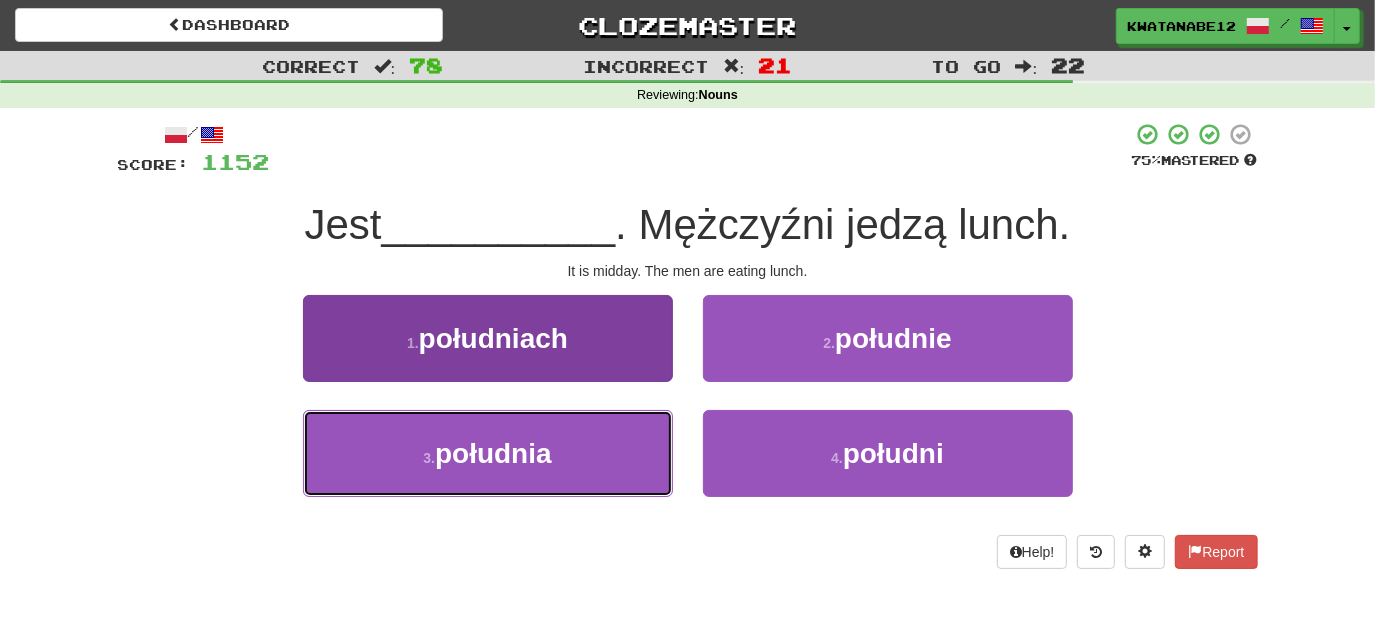drag, startPoint x: 593, startPoint y: 454, endPoint x: 662, endPoint y: 436, distance: 71.30919 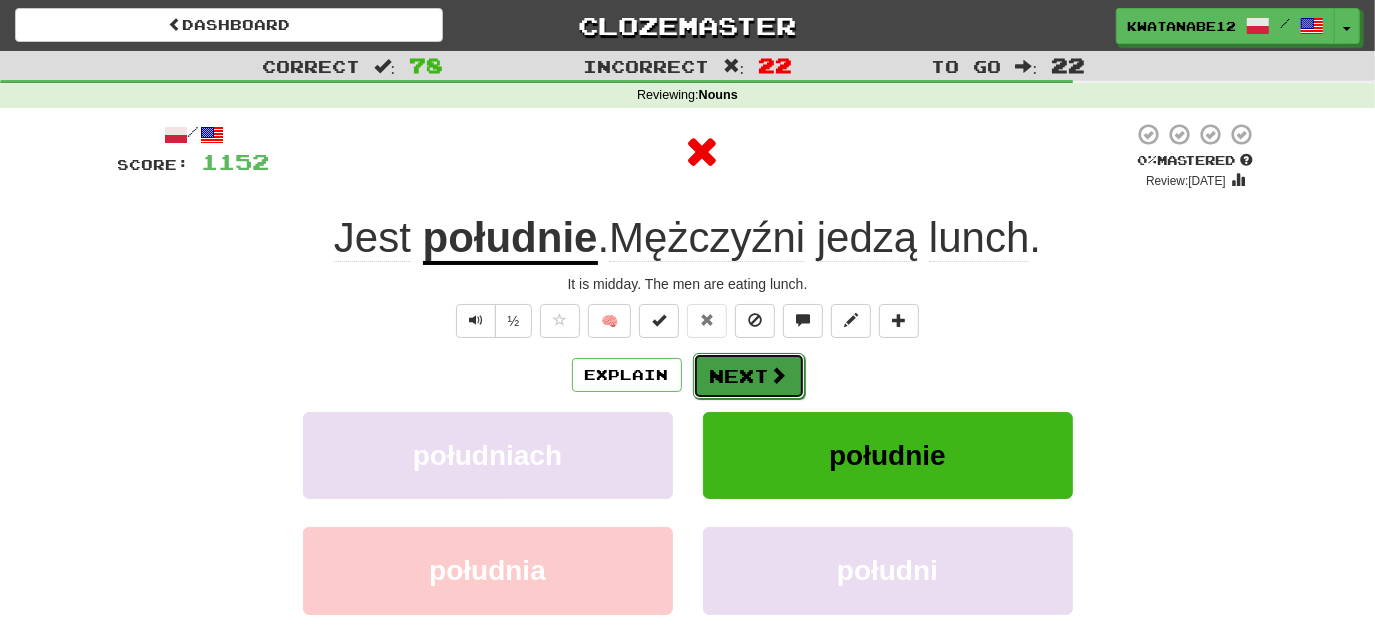 click on "Next" at bounding box center (749, 376) 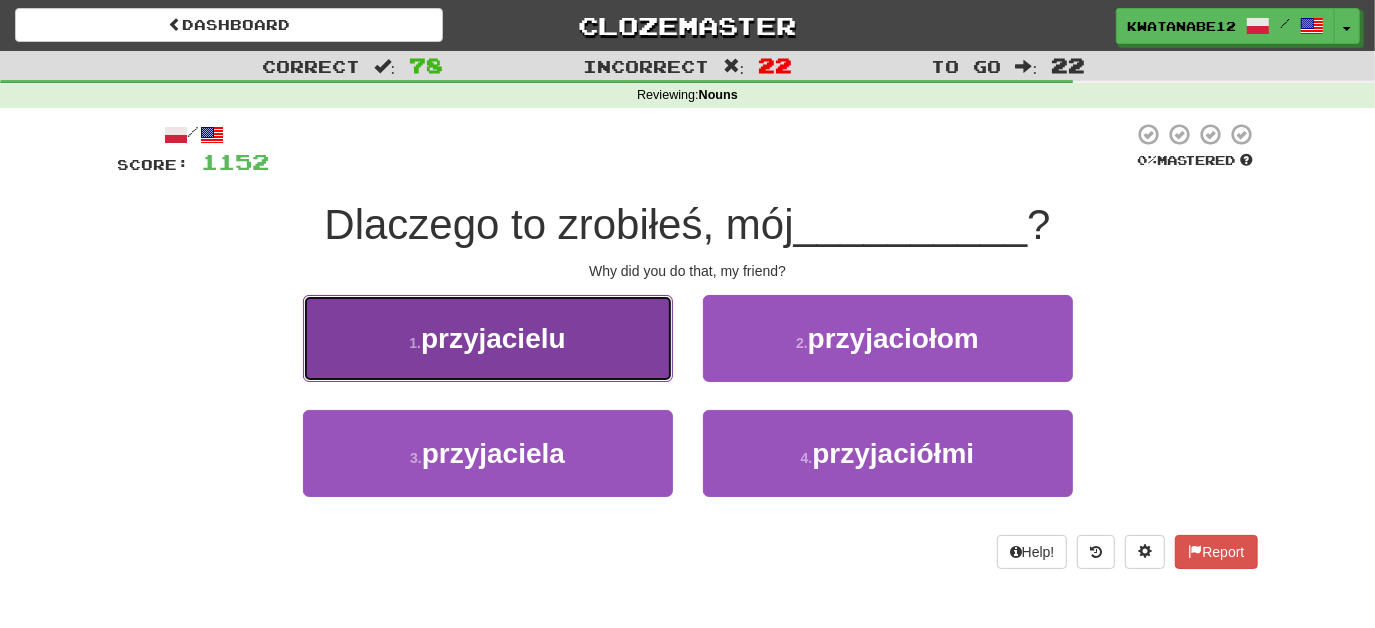 click on "1 .  przyjacielu" at bounding box center [488, 338] 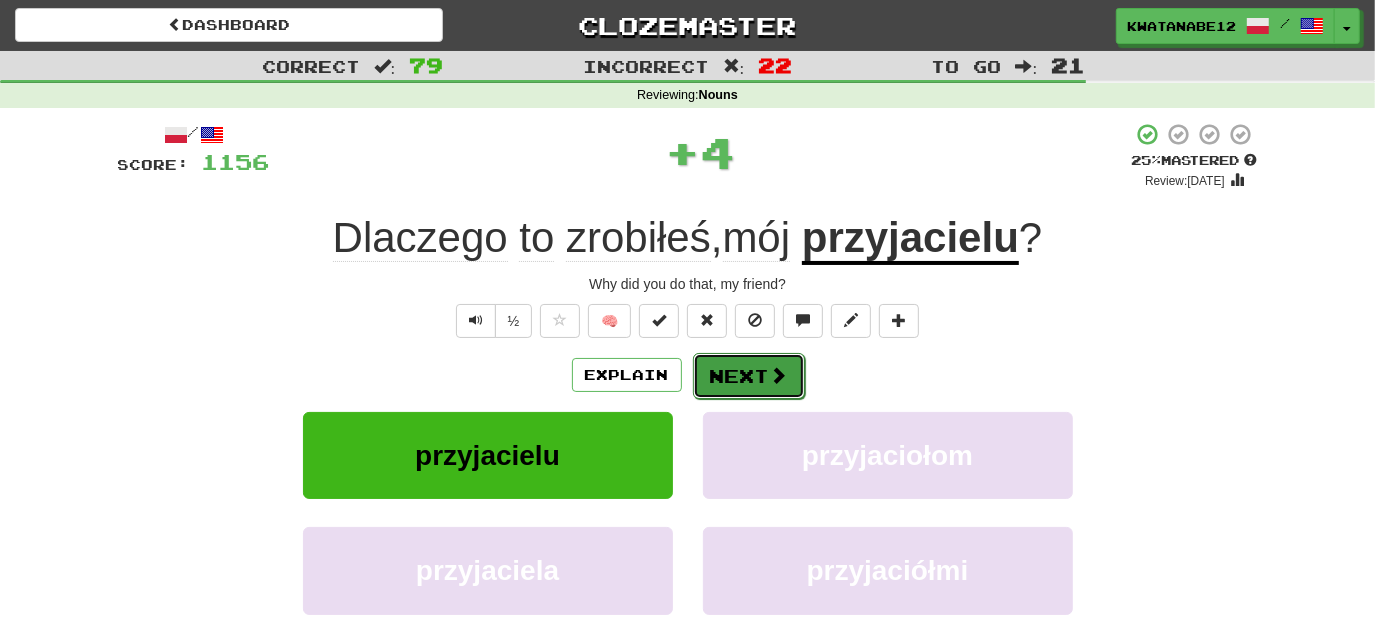 drag, startPoint x: 720, startPoint y: 372, endPoint x: 730, endPoint y: 375, distance: 10.440307 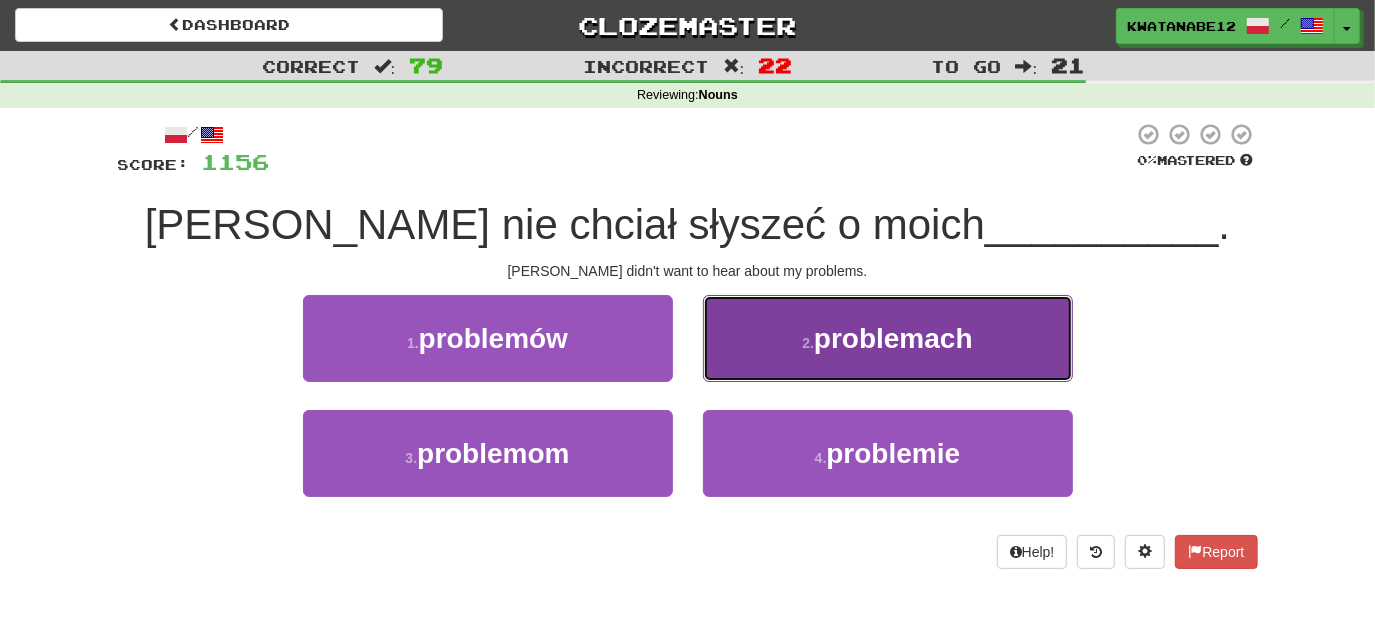 drag, startPoint x: 757, startPoint y: 333, endPoint x: 769, endPoint y: 367, distance: 36.05551 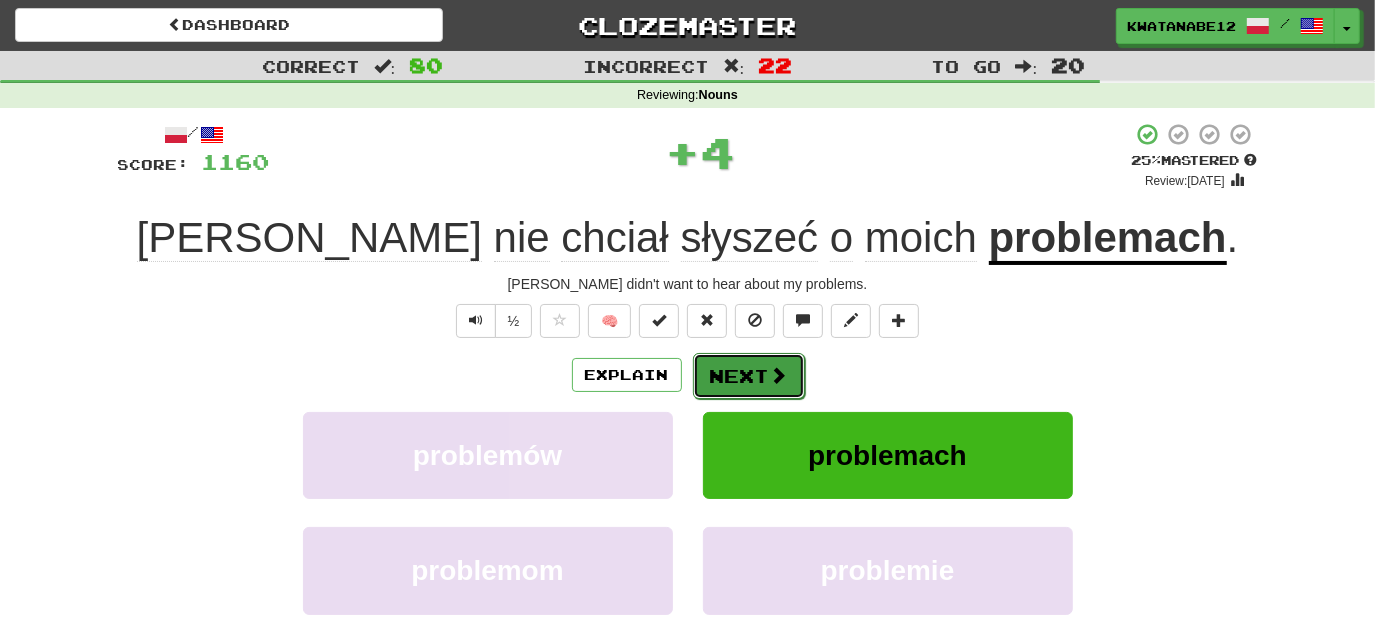 click on "Next" at bounding box center [749, 376] 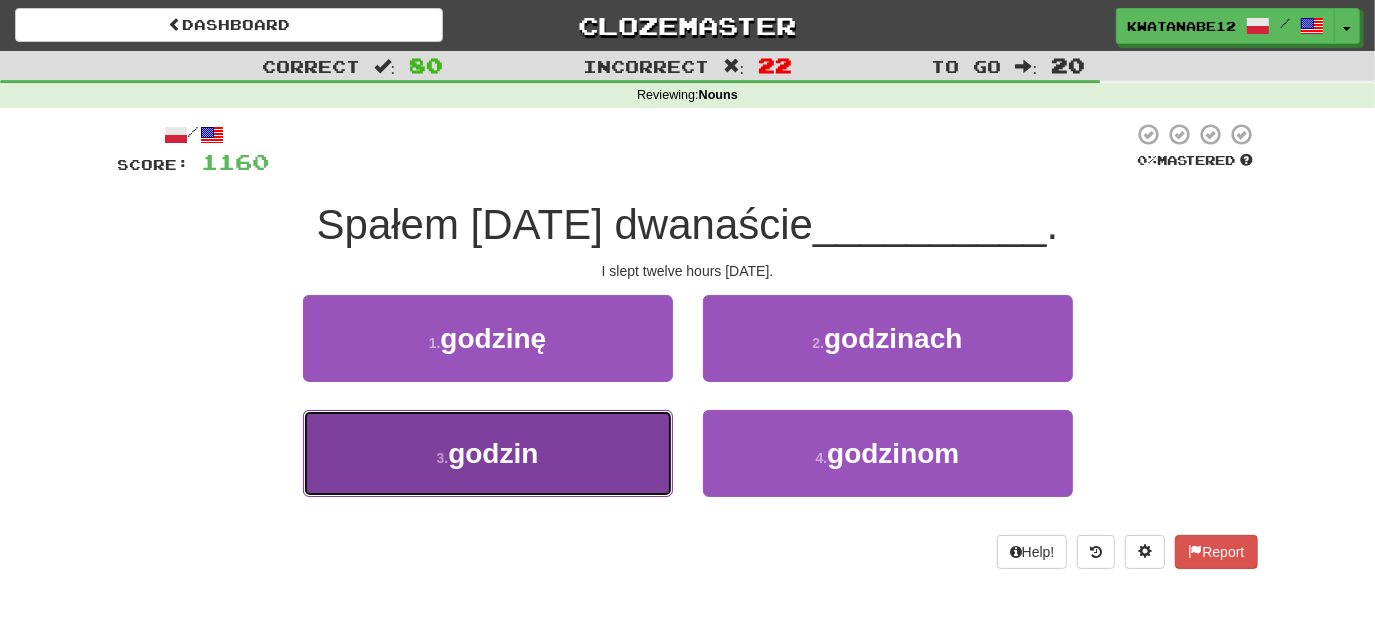 click on "3 .  godzin" at bounding box center [488, 453] 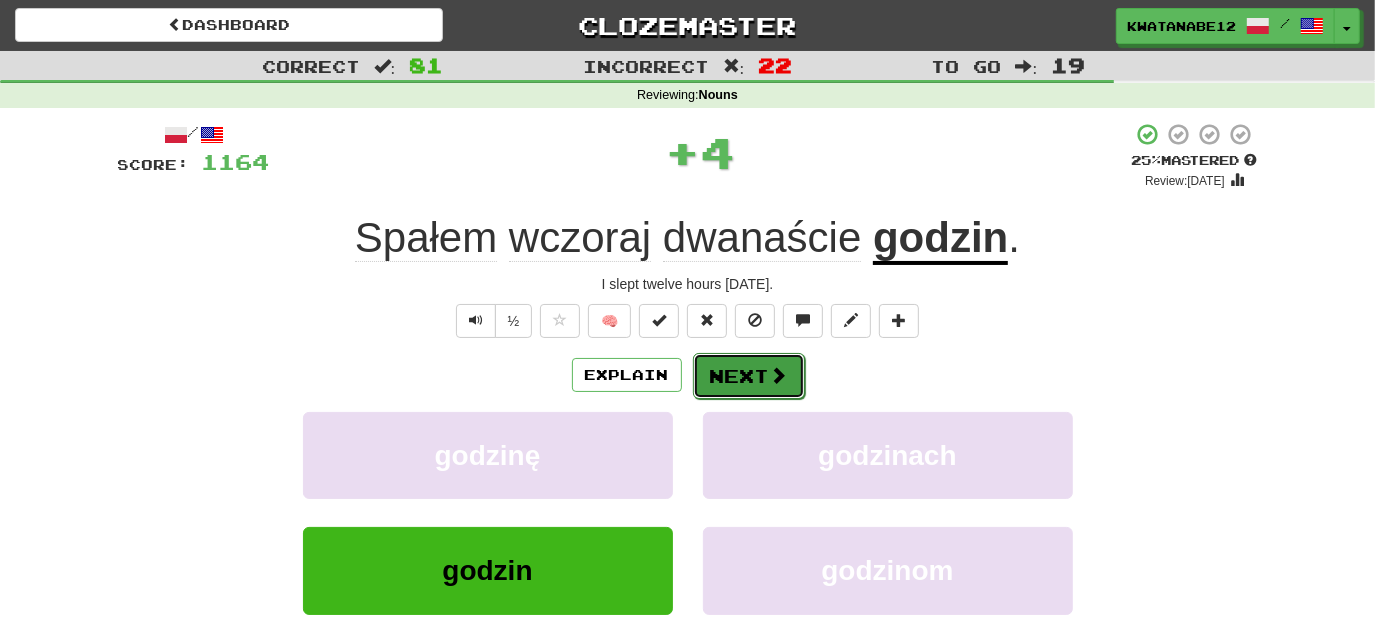 click at bounding box center [779, 375] 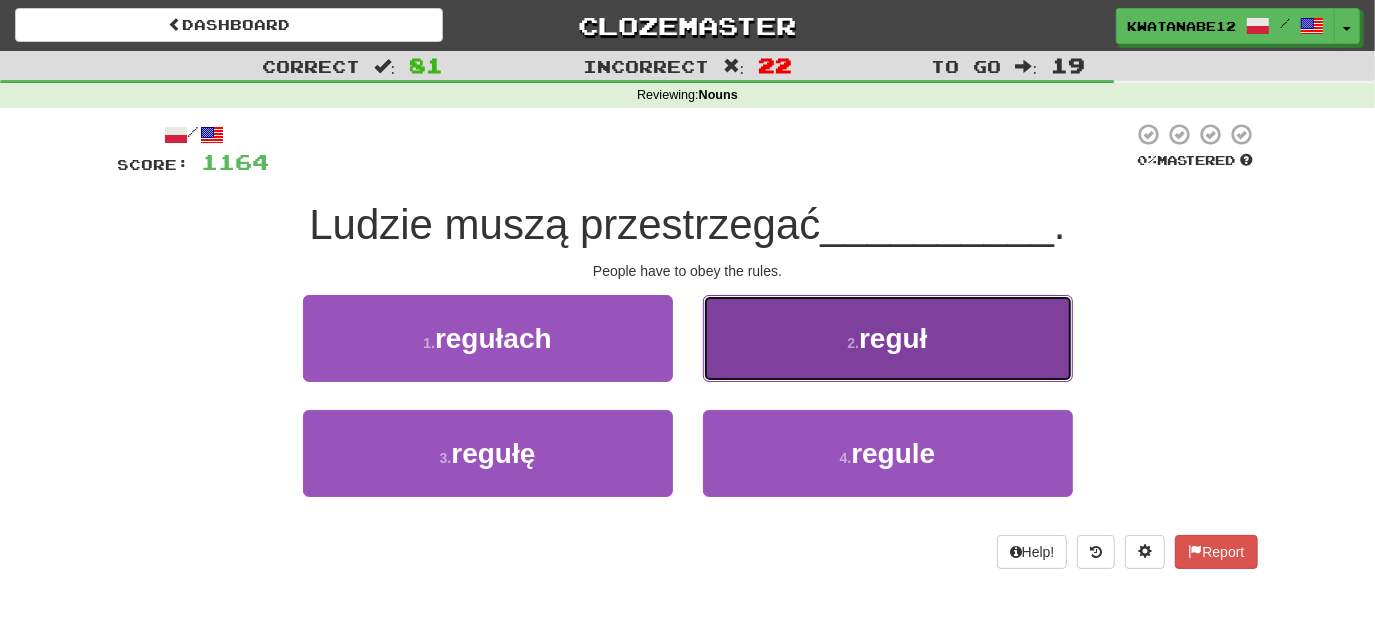 click on "2 .  reguł" at bounding box center [888, 338] 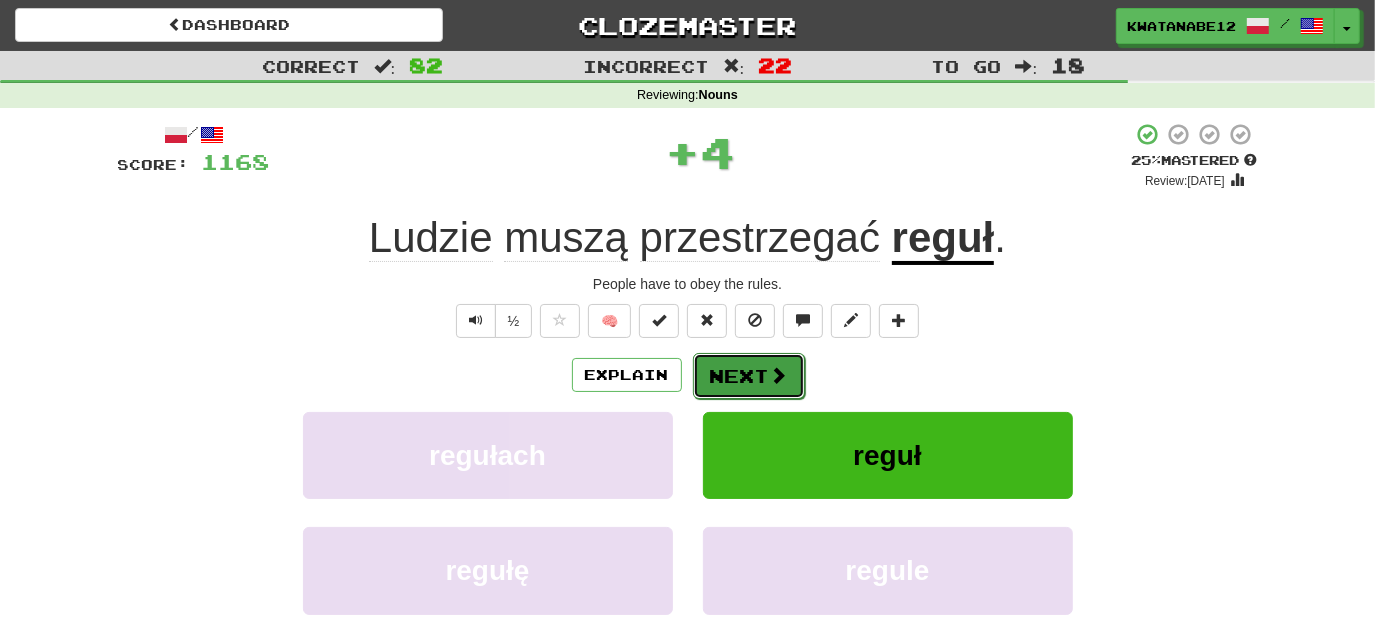 click on "Next" at bounding box center [749, 376] 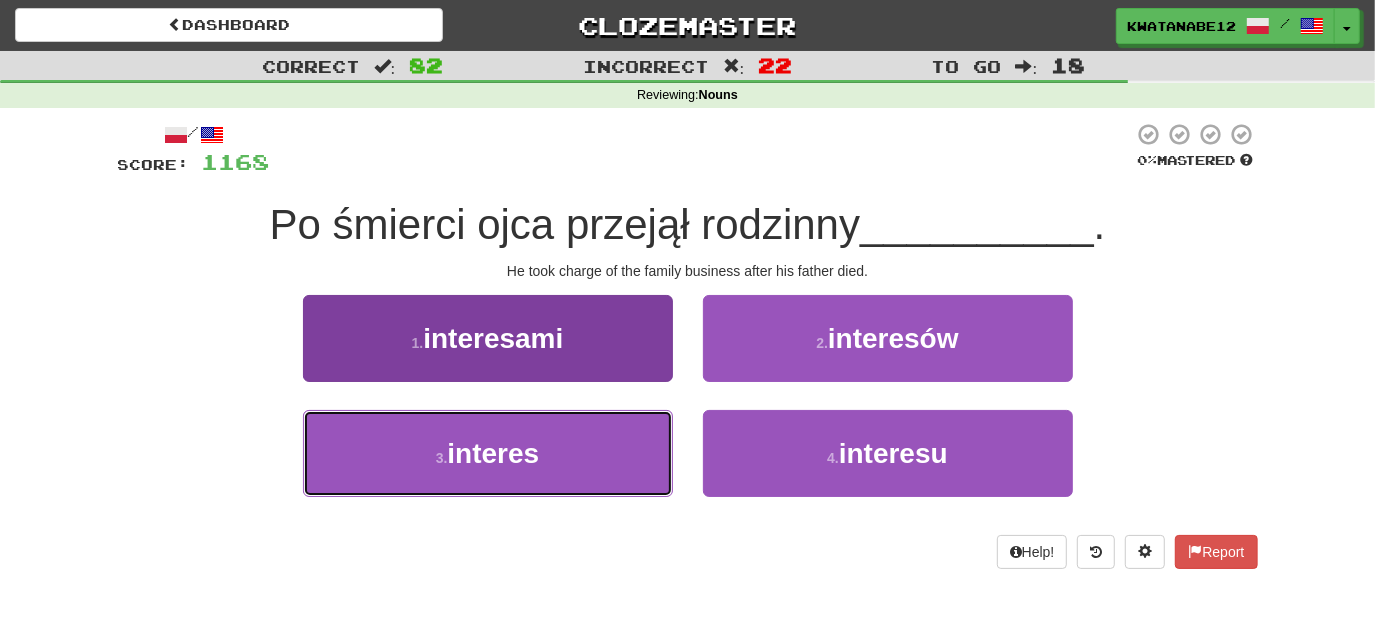 click on "3 .  interes" at bounding box center (488, 453) 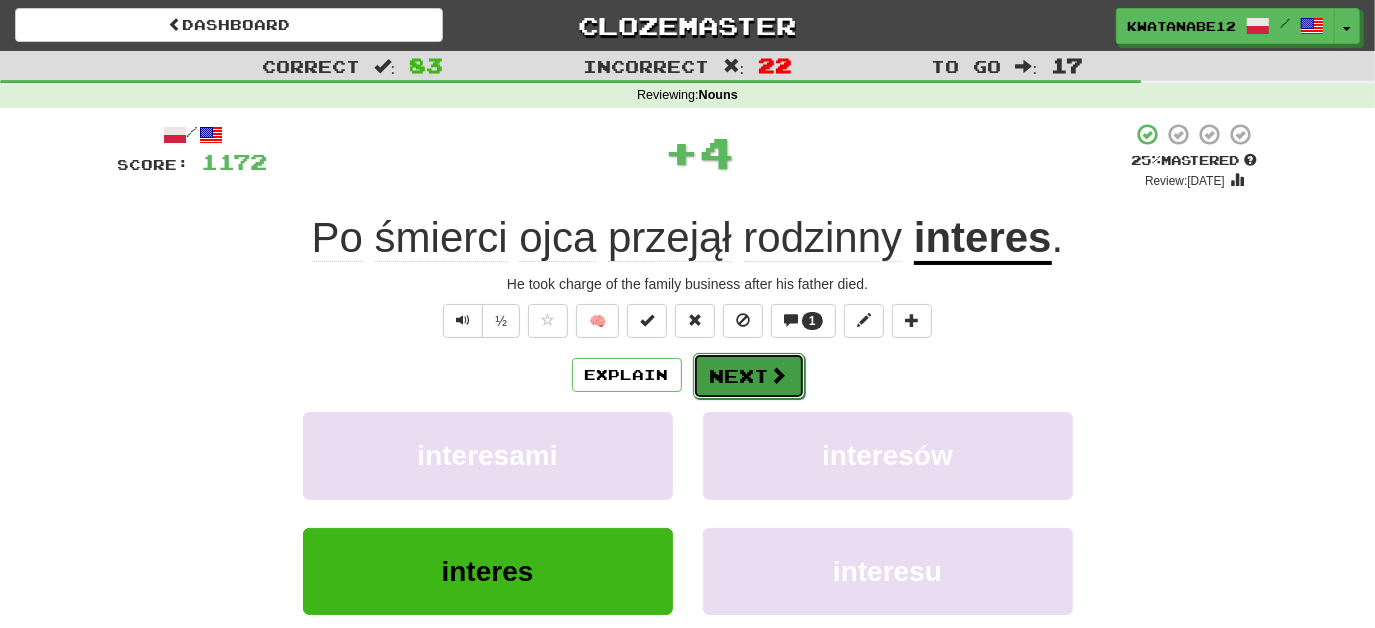 click on "Next" at bounding box center [749, 376] 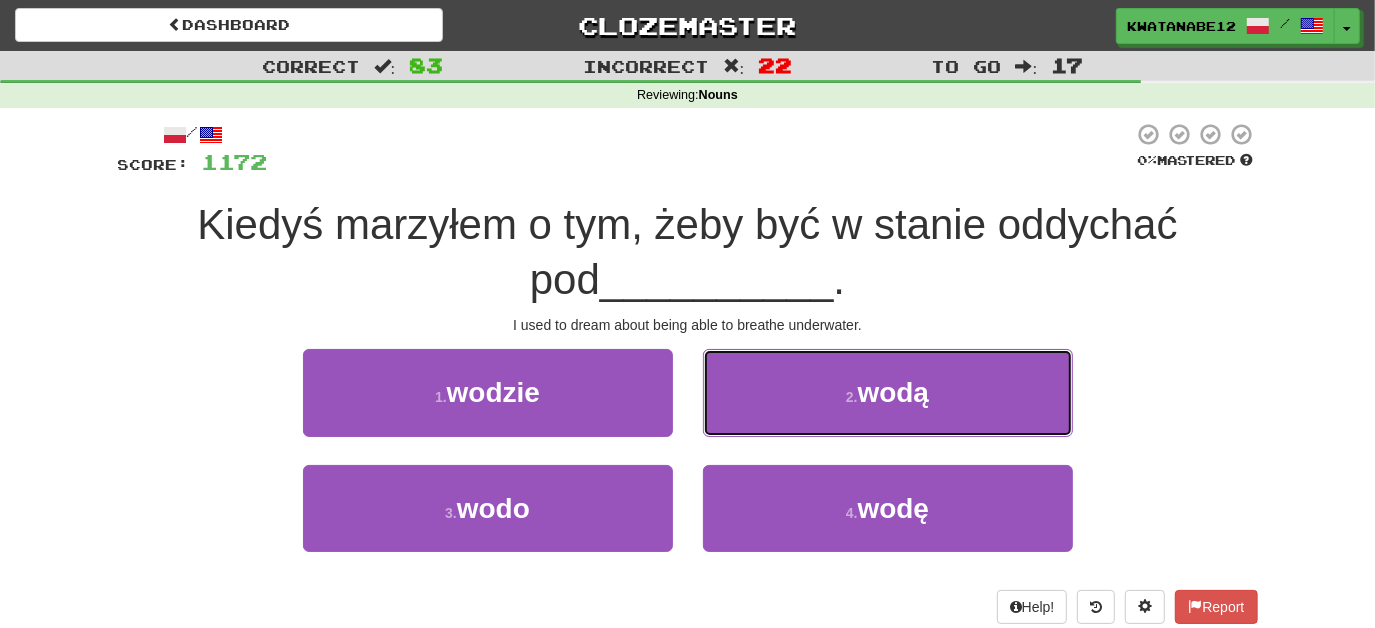 click on "2 .  wodą" at bounding box center [888, 392] 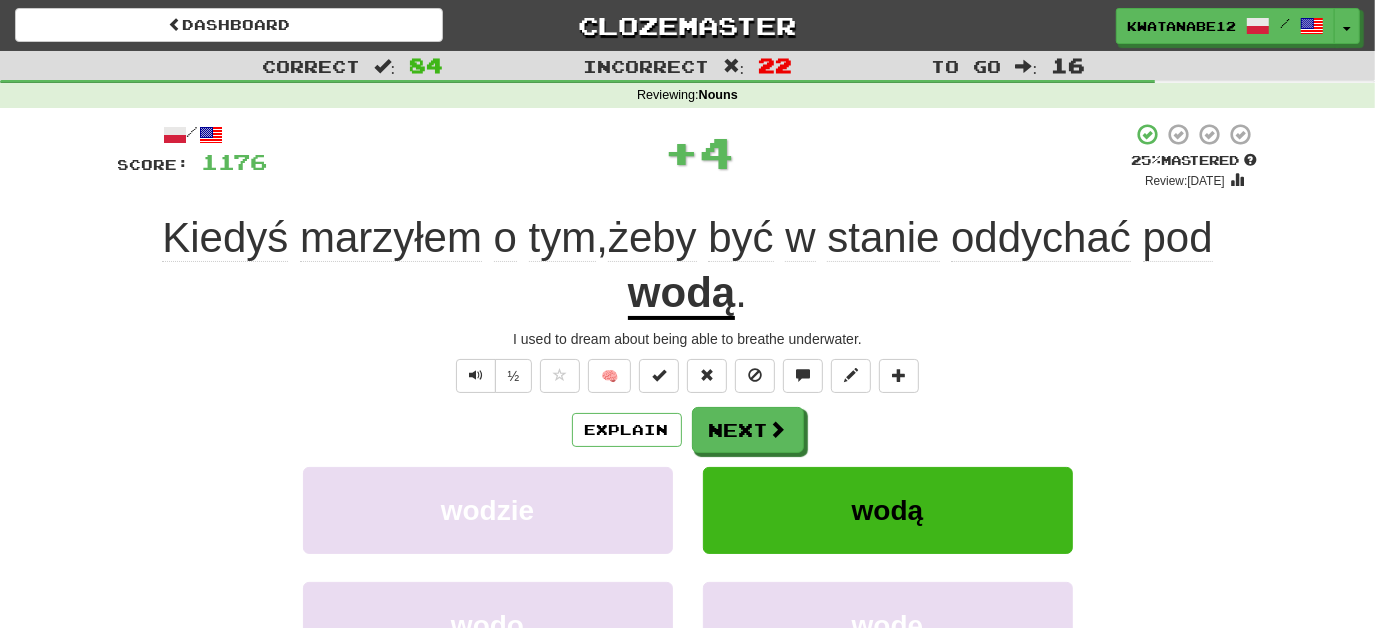 drag, startPoint x: 746, startPoint y: 403, endPoint x: 767, endPoint y: 493, distance: 92.417534 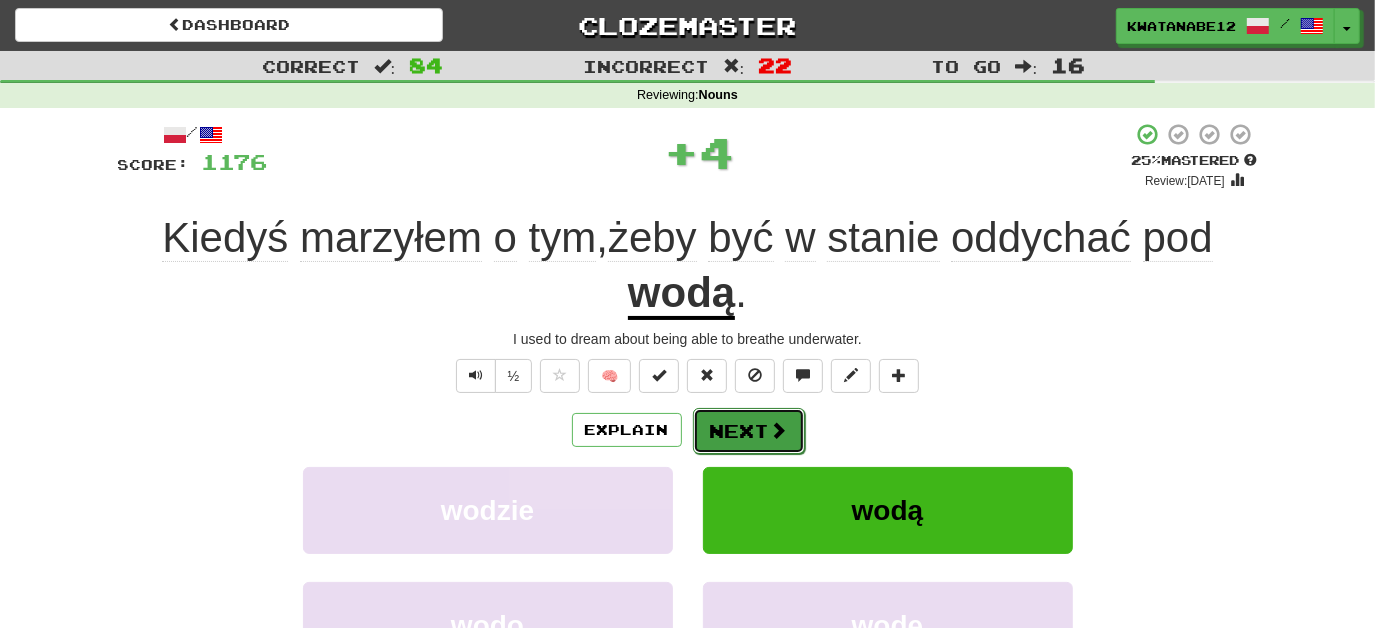 click on "Next" at bounding box center [749, 431] 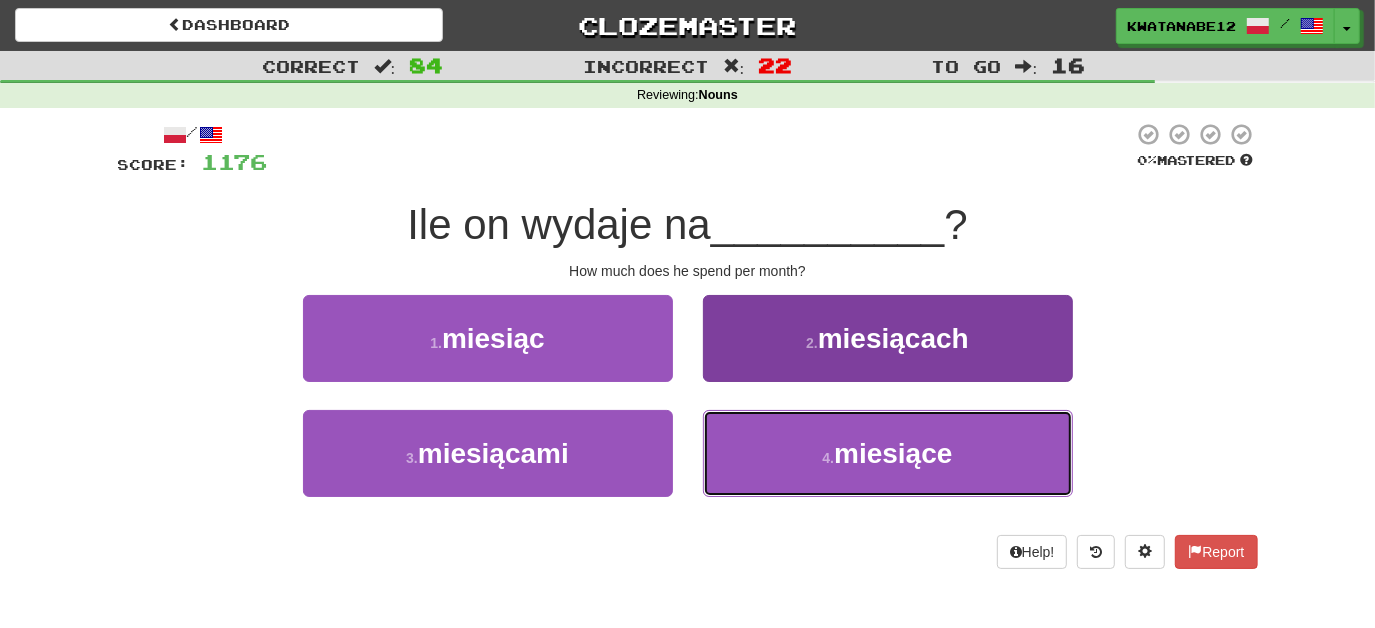 click on "4 .  miesiące" at bounding box center [888, 453] 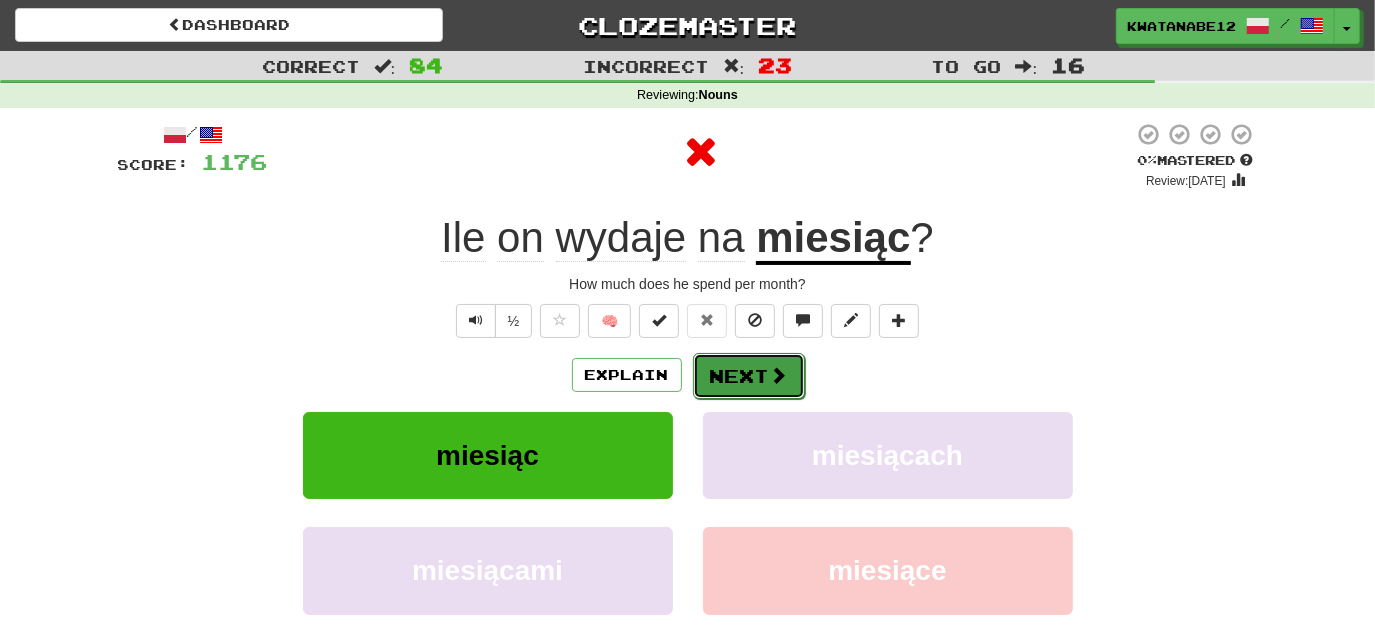 click on "Next" at bounding box center (749, 376) 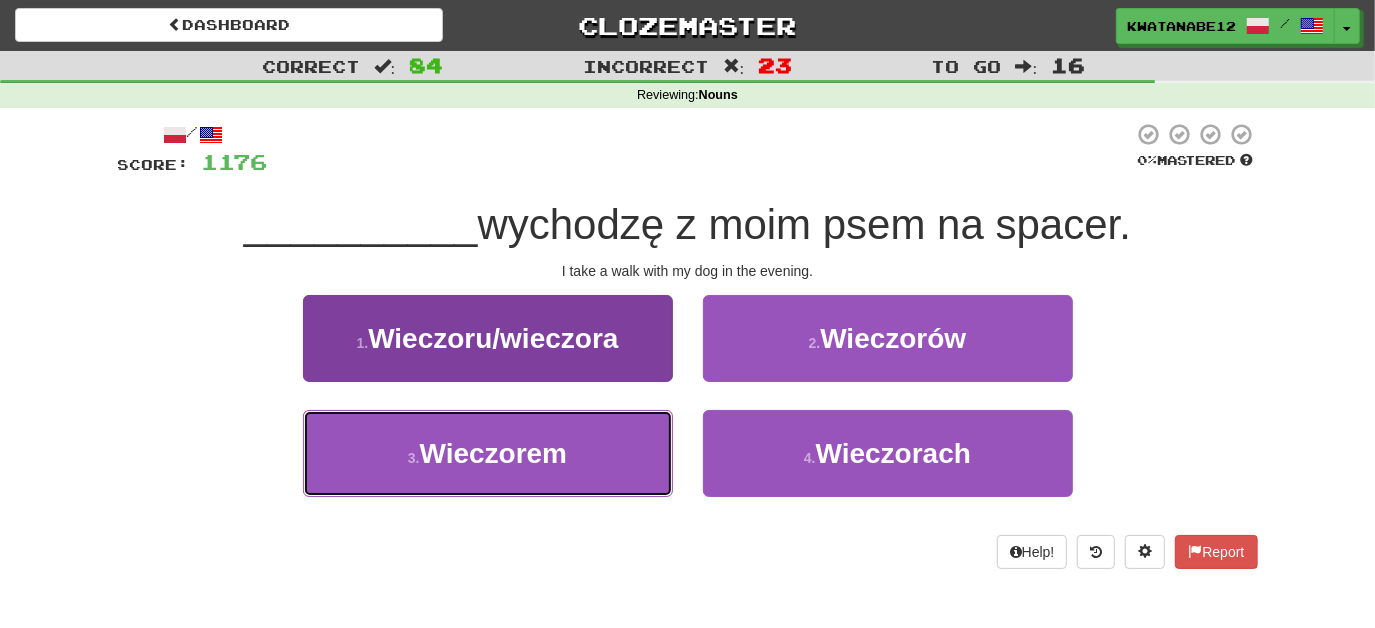 drag, startPoint x: 608, startPoint y: 426, endPoint x: 668, endPoint y: 411, distance: 61.846584 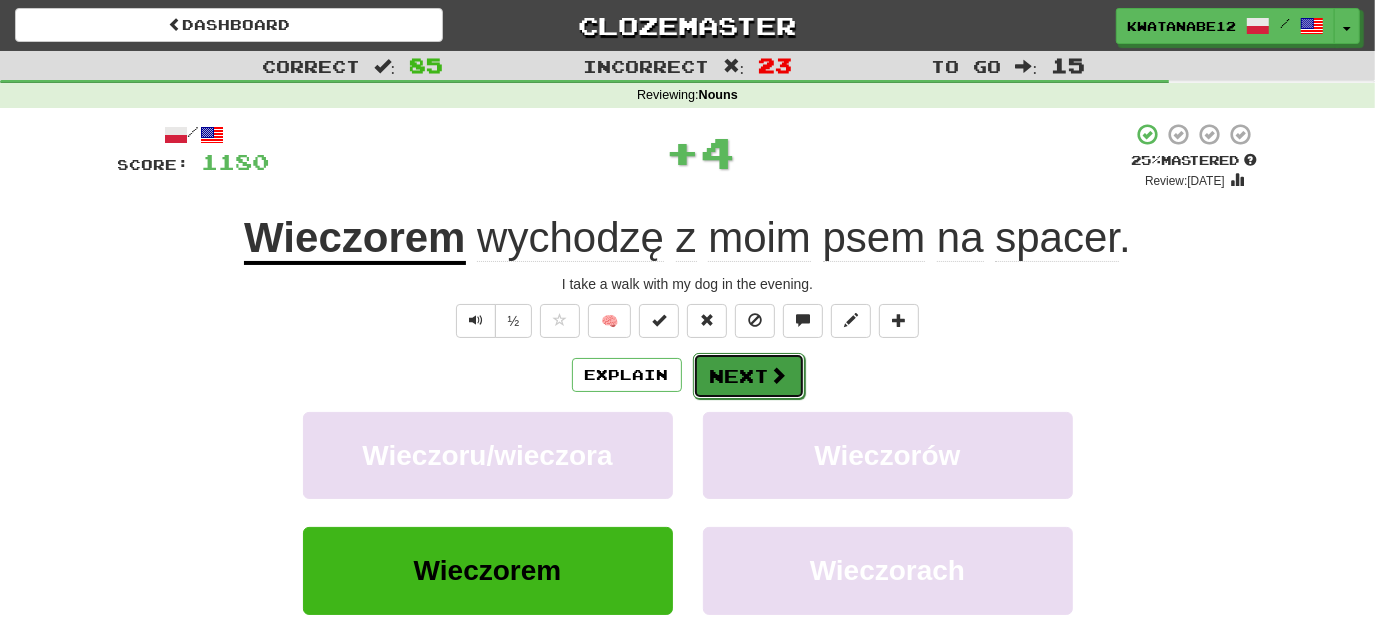 click on "Next" at bounding box center (749, 376) 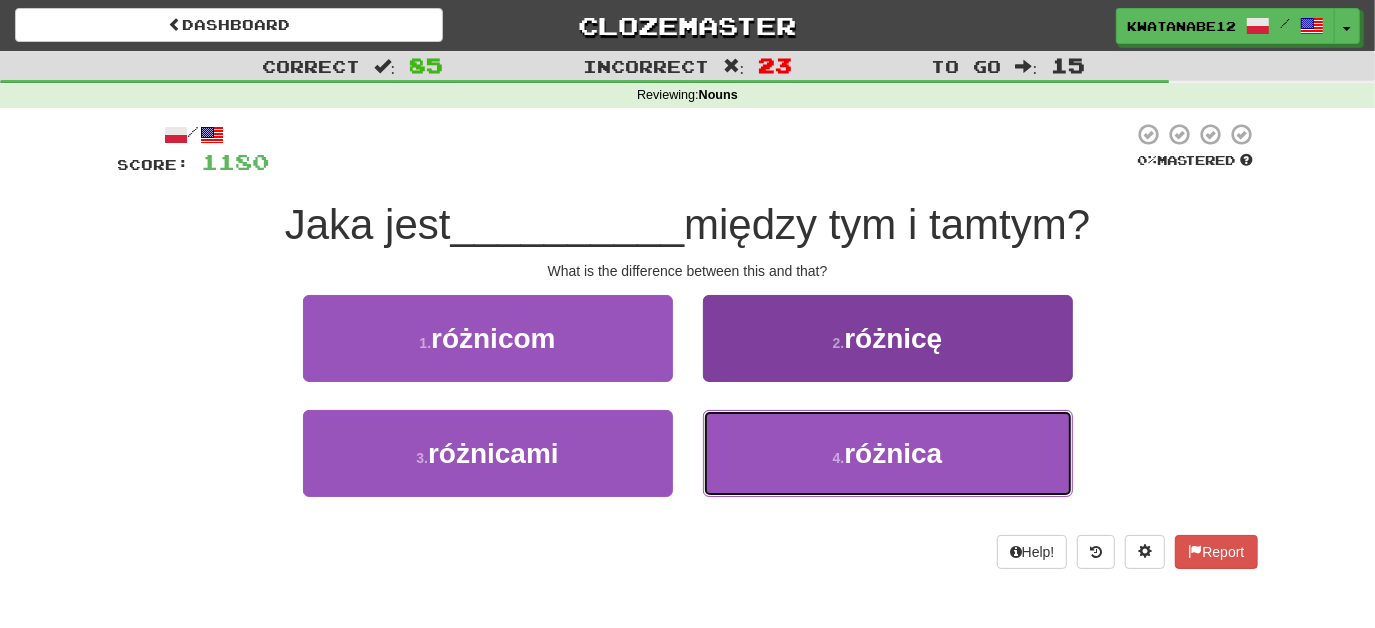 drag, startPoint x: 784, startPoint y: 420, endPoint x: 771, endPoint y: 414, distance: 14.3178215 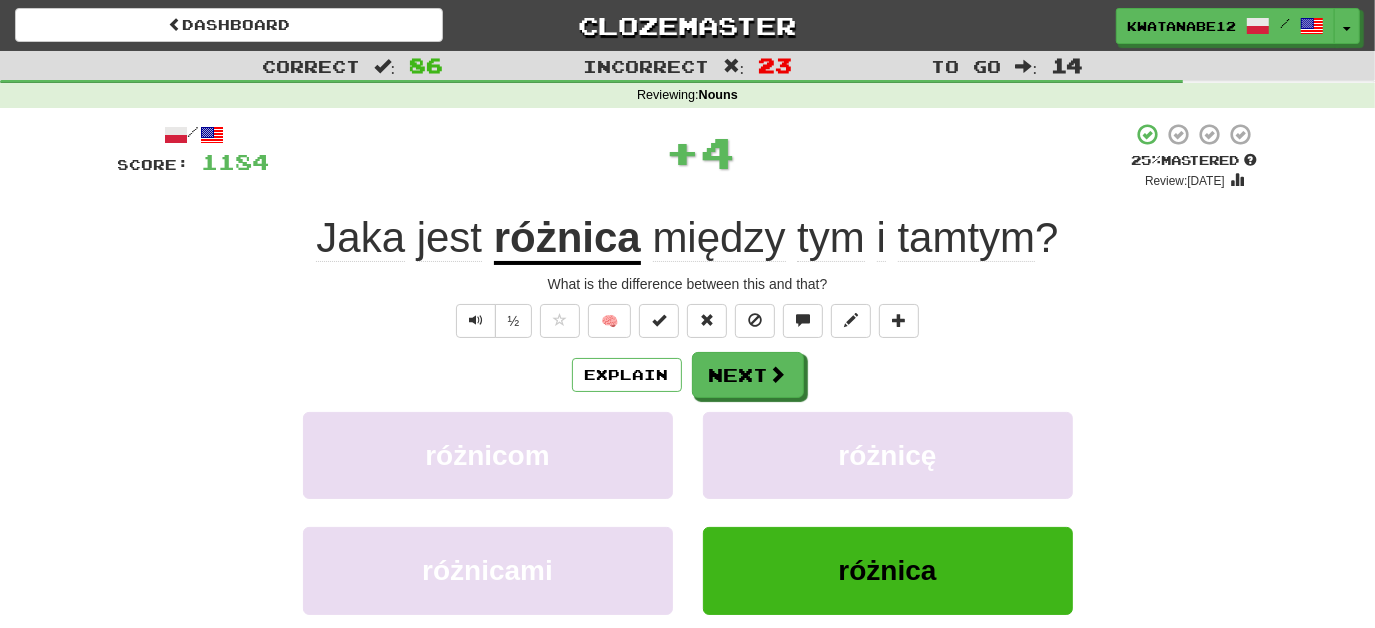 click on "/  Score:   1184 + 4 25 %  Mastered Review:  2025-07-11 Jaka   jest   różnica   między   tym   i   tamtym ? What is the difference between this and that? ½ 🧠 Explain Next różnicom różnicę różnicami różnica Learn more: różnicom różnicę różnicami różnica  Help!  Report Sentence Source" at bounding box center [688, 435] 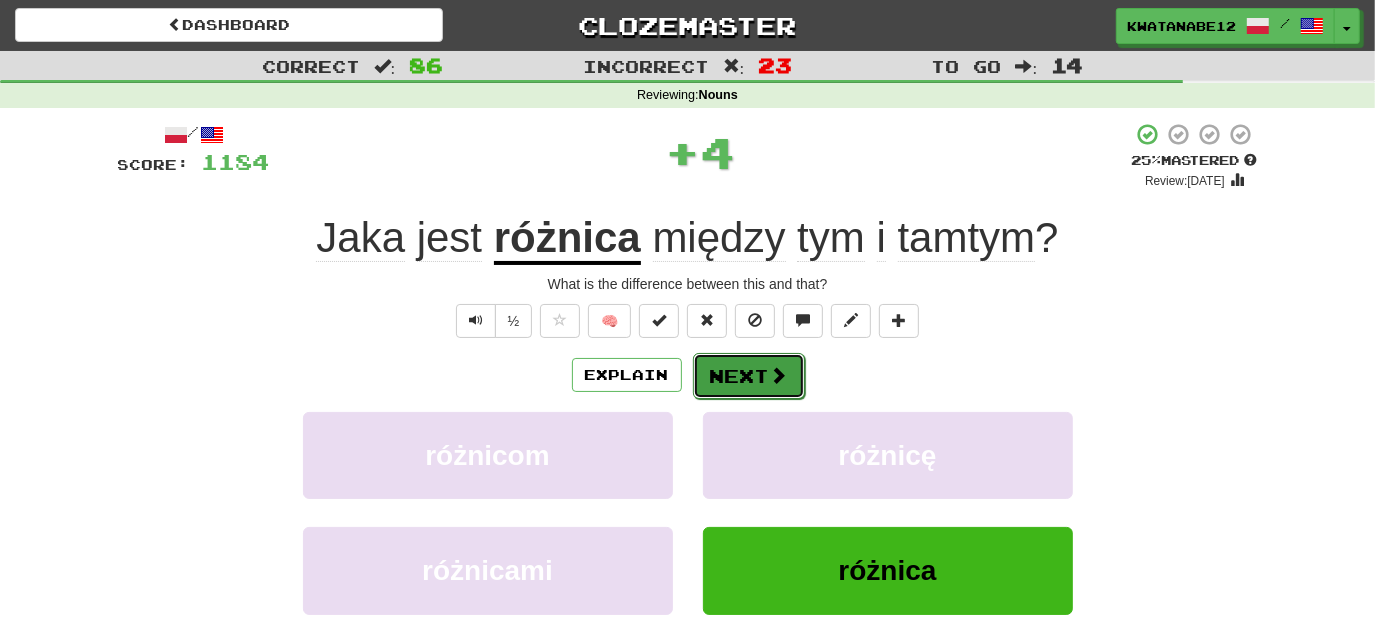 click on "Next" at bounding box center (749, 376) 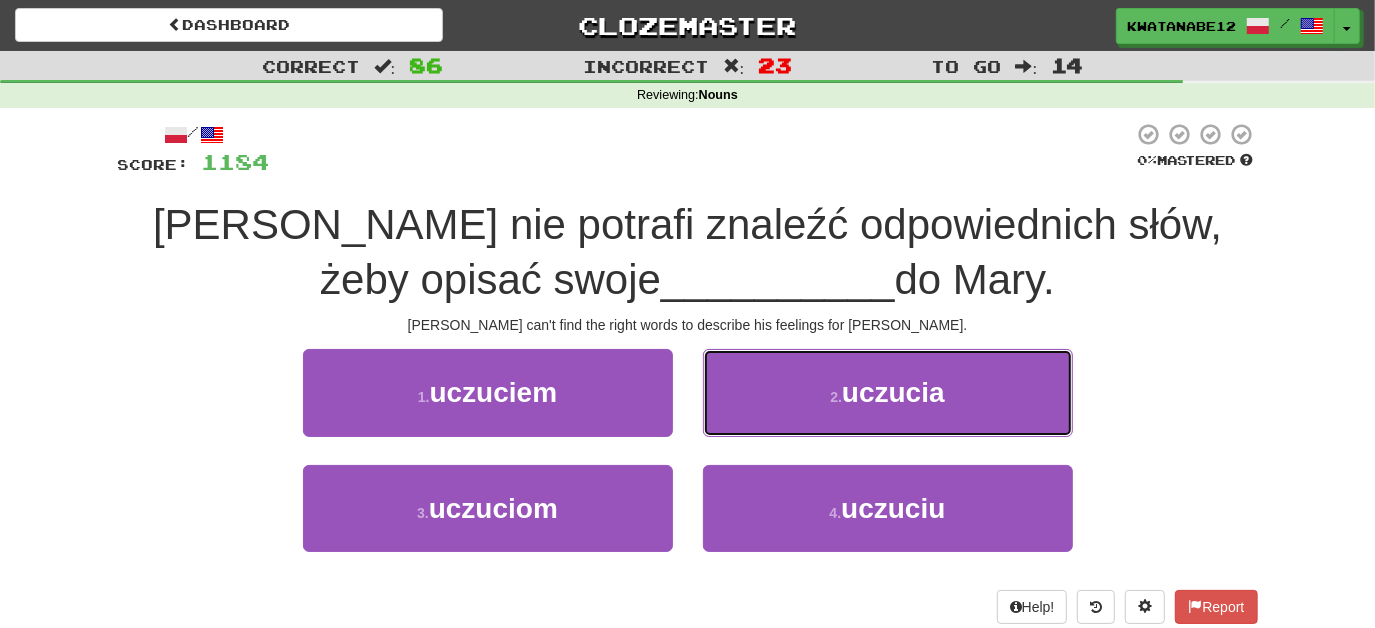 click on "2 .  uczucia" at bounding box center [888, 392] 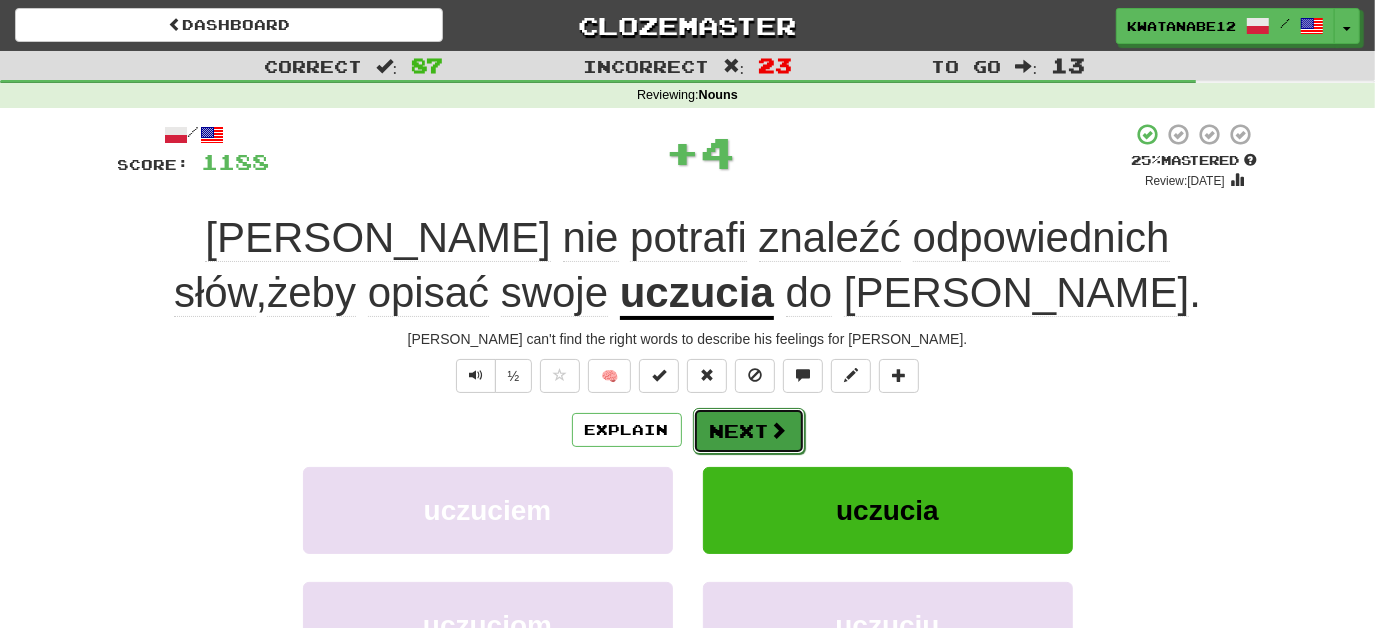click on "Next" at bounding box center (749, 431) 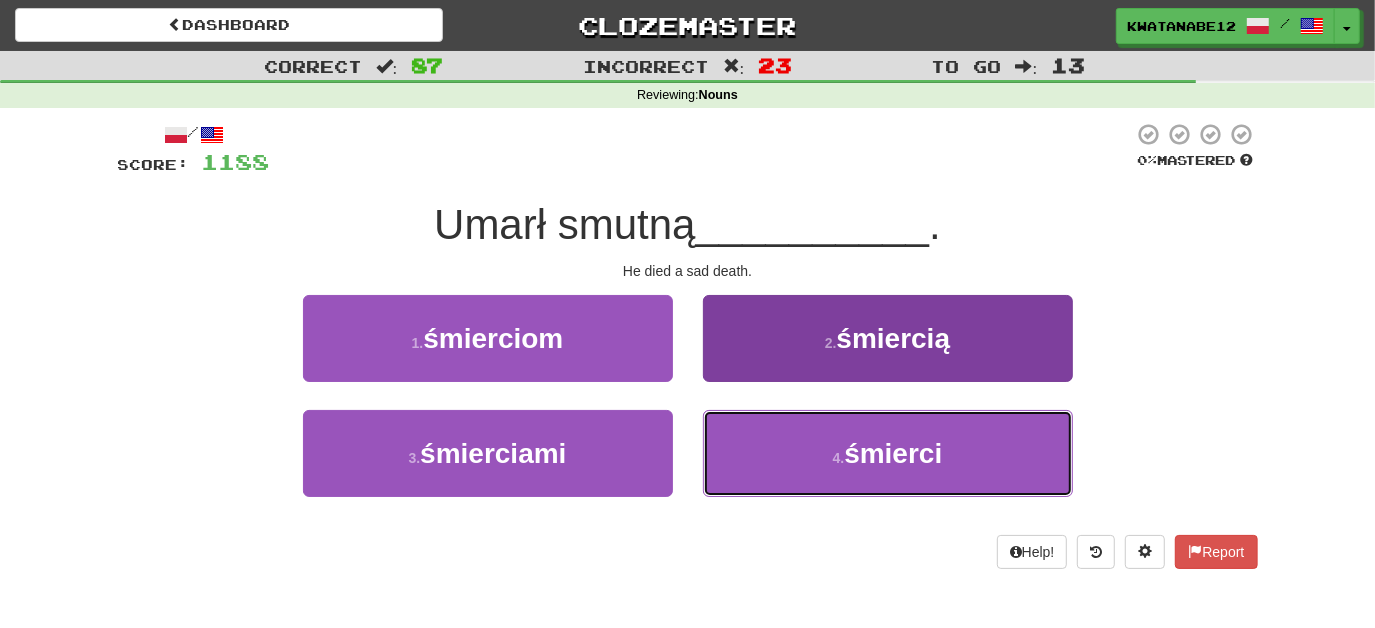click on "4 .  śmierci" at bounding box center (888, 453) 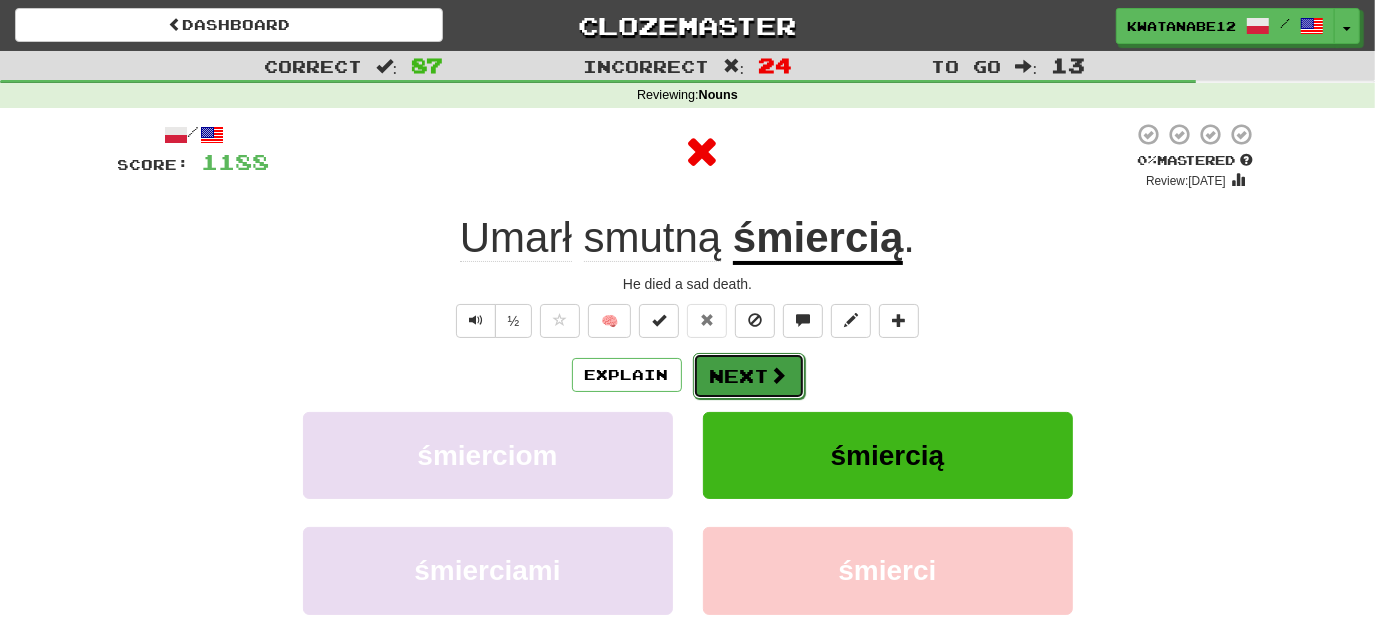 click on "Next" at bounding box center [749, 376] 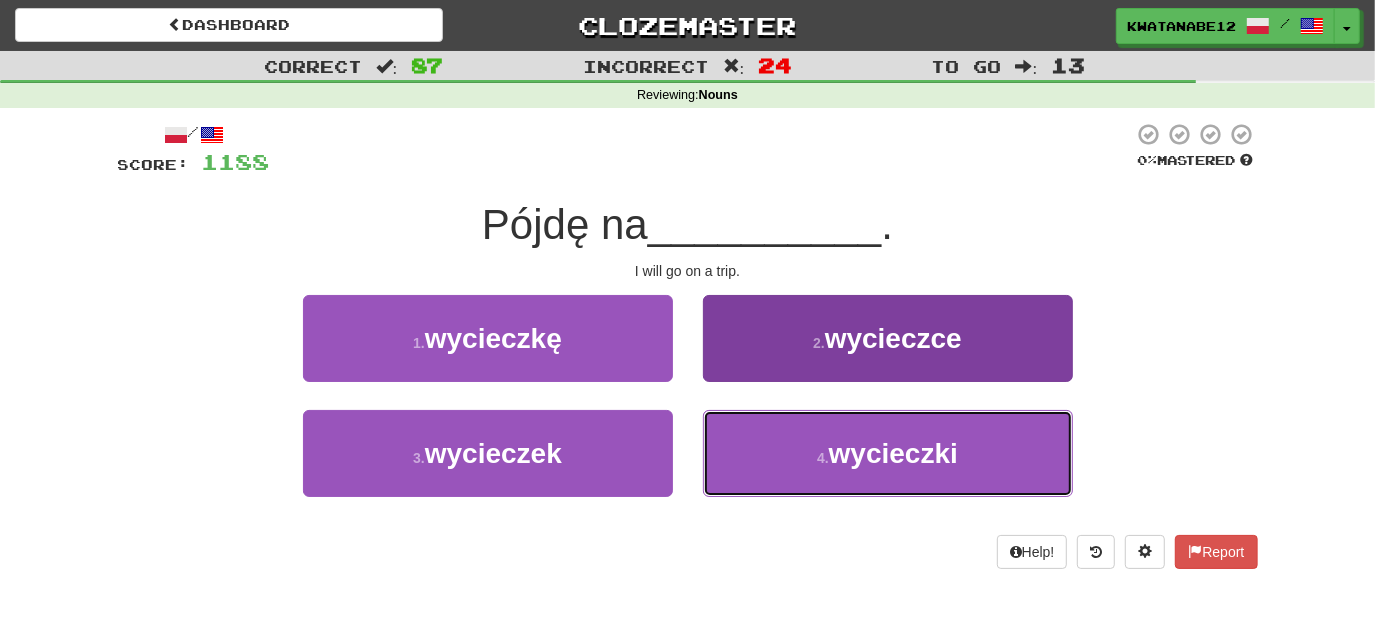 drag, startPoint x: 773, startPoint y: 425, endPoint x: 779, endPoint y: 436, distance: 12.529964 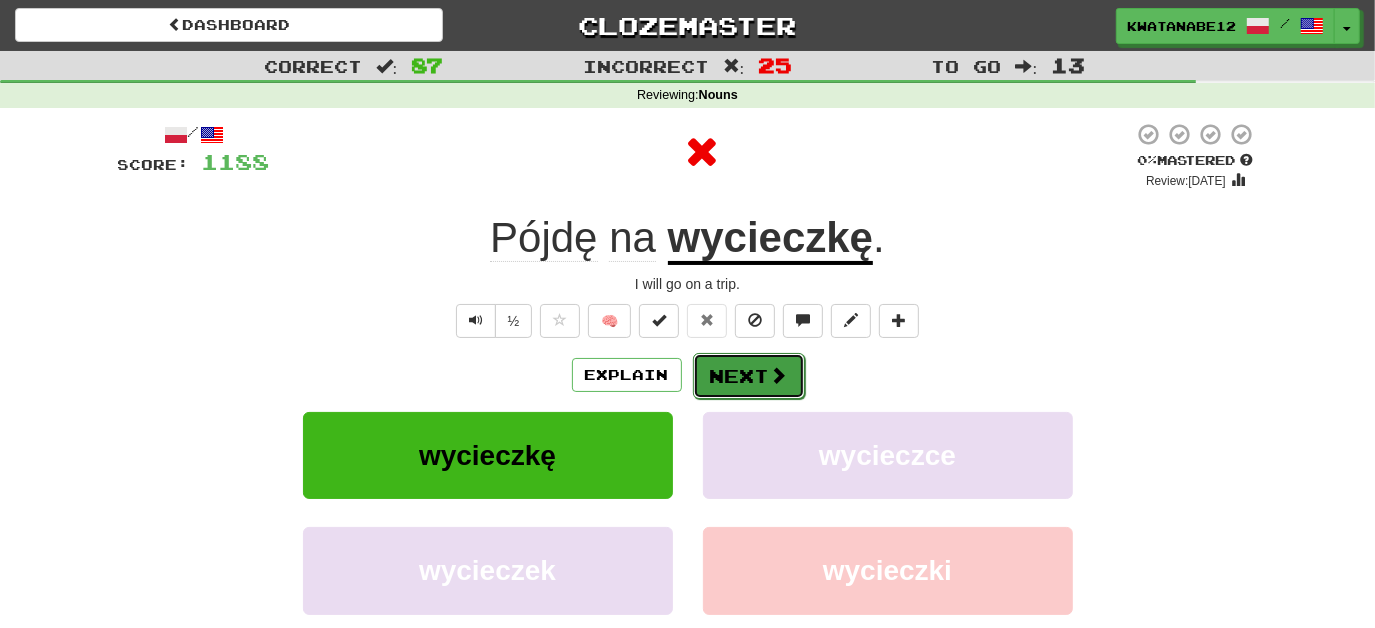 click on "Next" at bounding box center [749, 376] 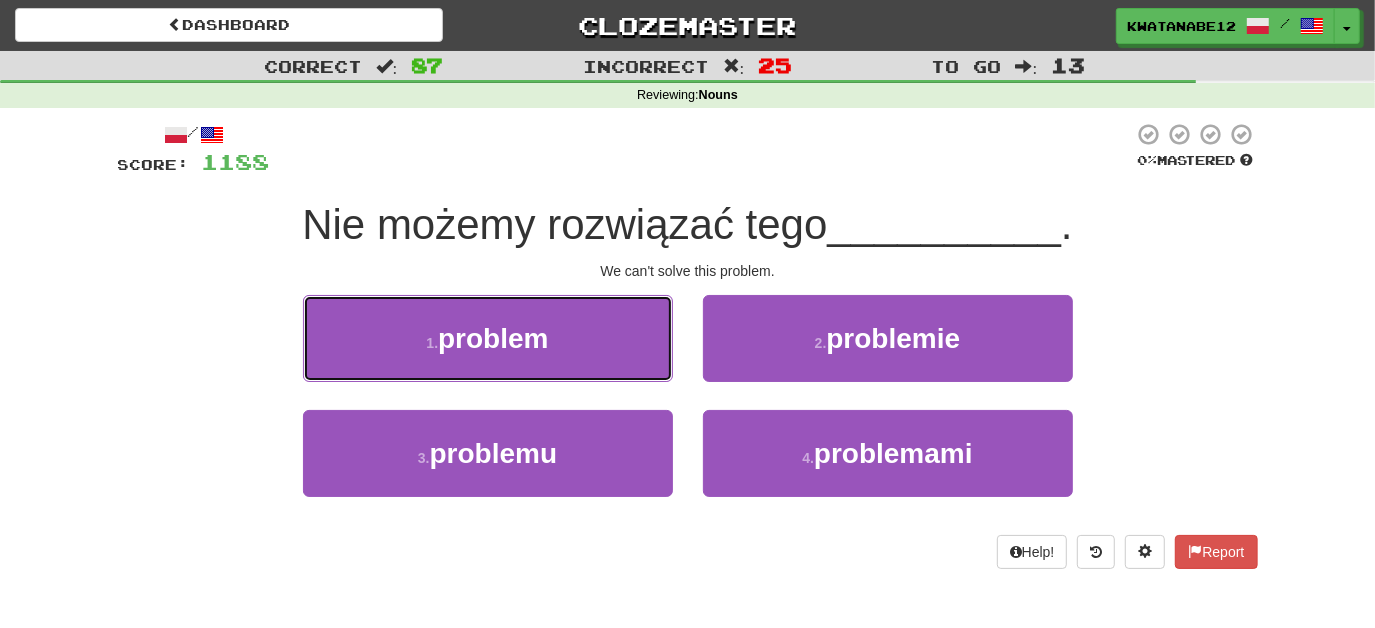 drag, startPoint x: 632, startPoint y: 319, endPoint x: 670, endPoint y: 343, distance: 44.94441 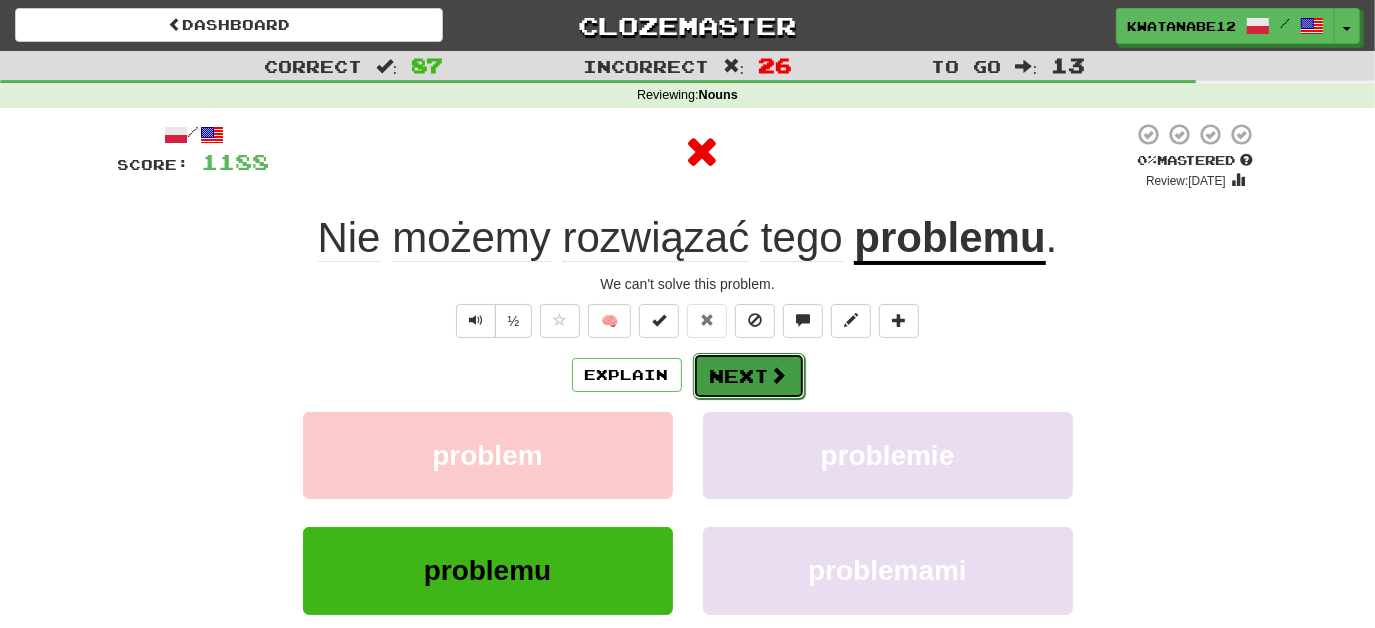 click on "Next" at bounding box center (749, 376) 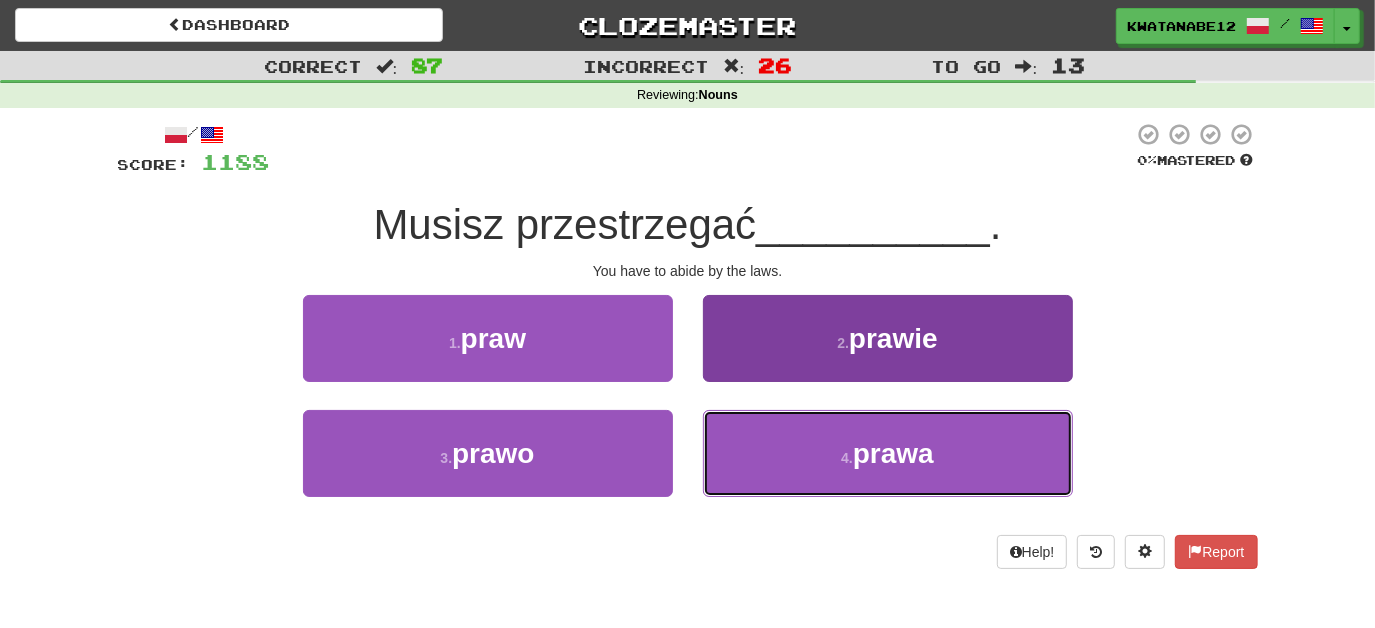 click on "4 .  prawa" at bounding box center [888, 453] 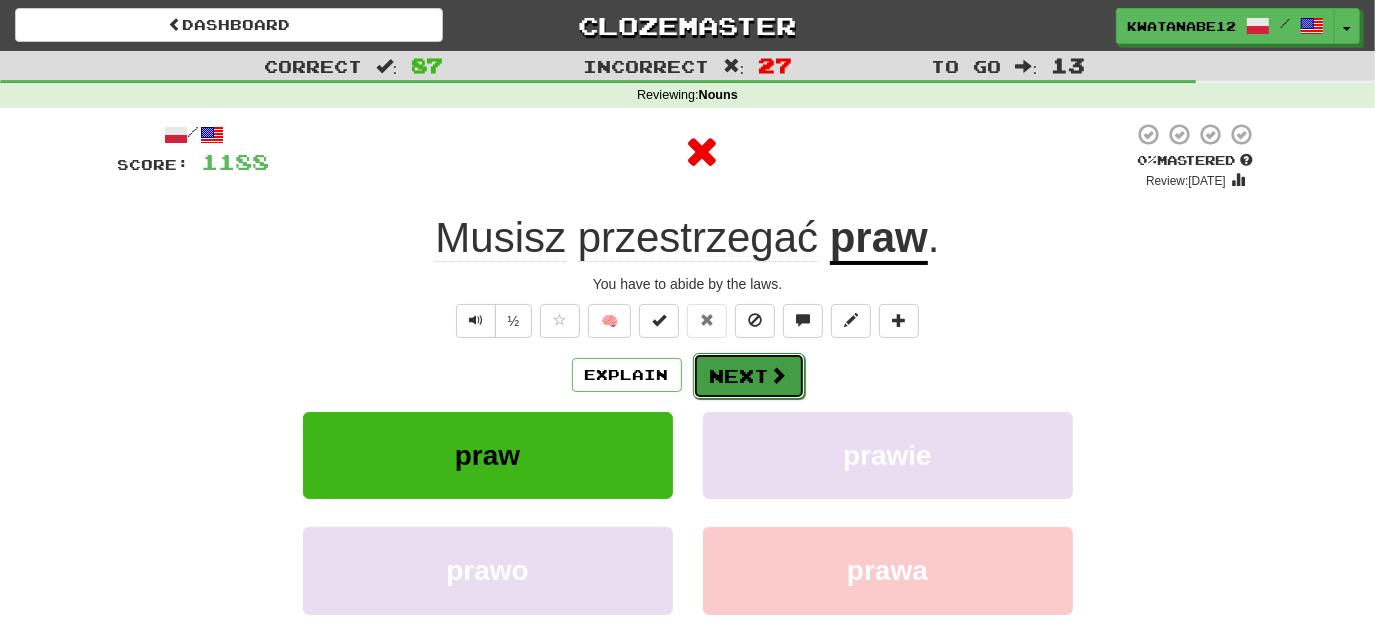 click on "Next" at bounding box center [749, 376] 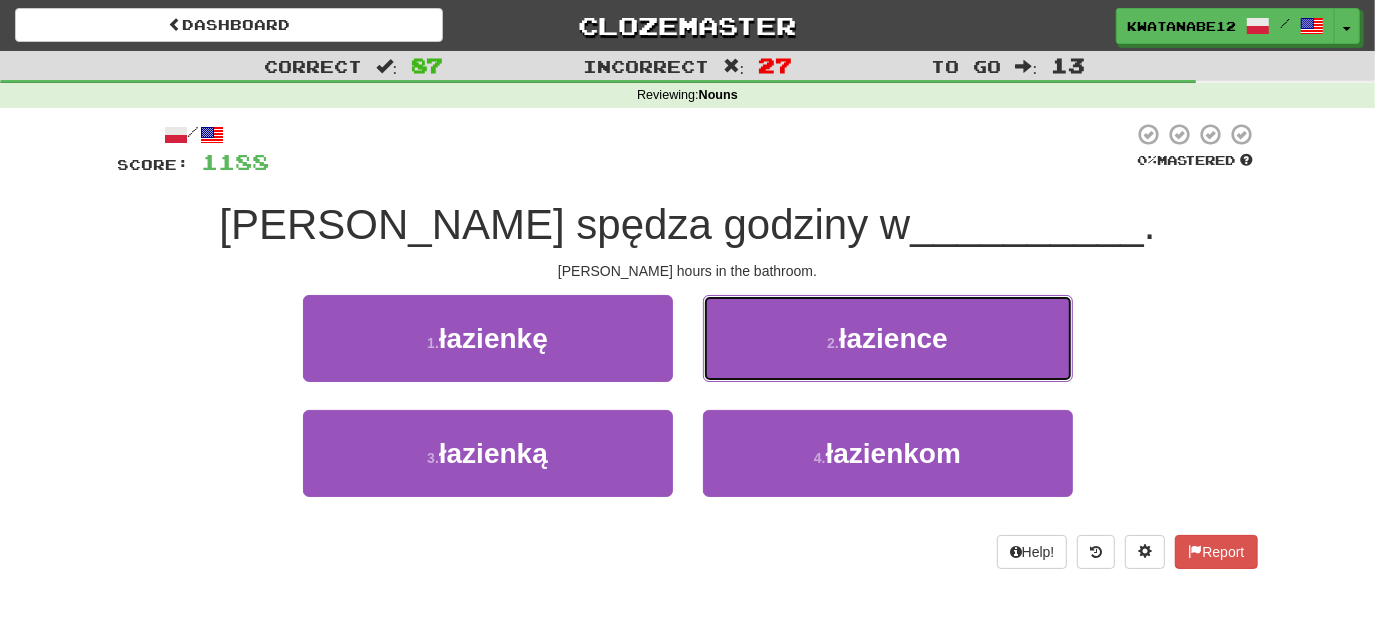 drag, startPoint x: 750, startPoint y: 335, endPoint x: 757, endPoint y: 348, distance: 14.764823 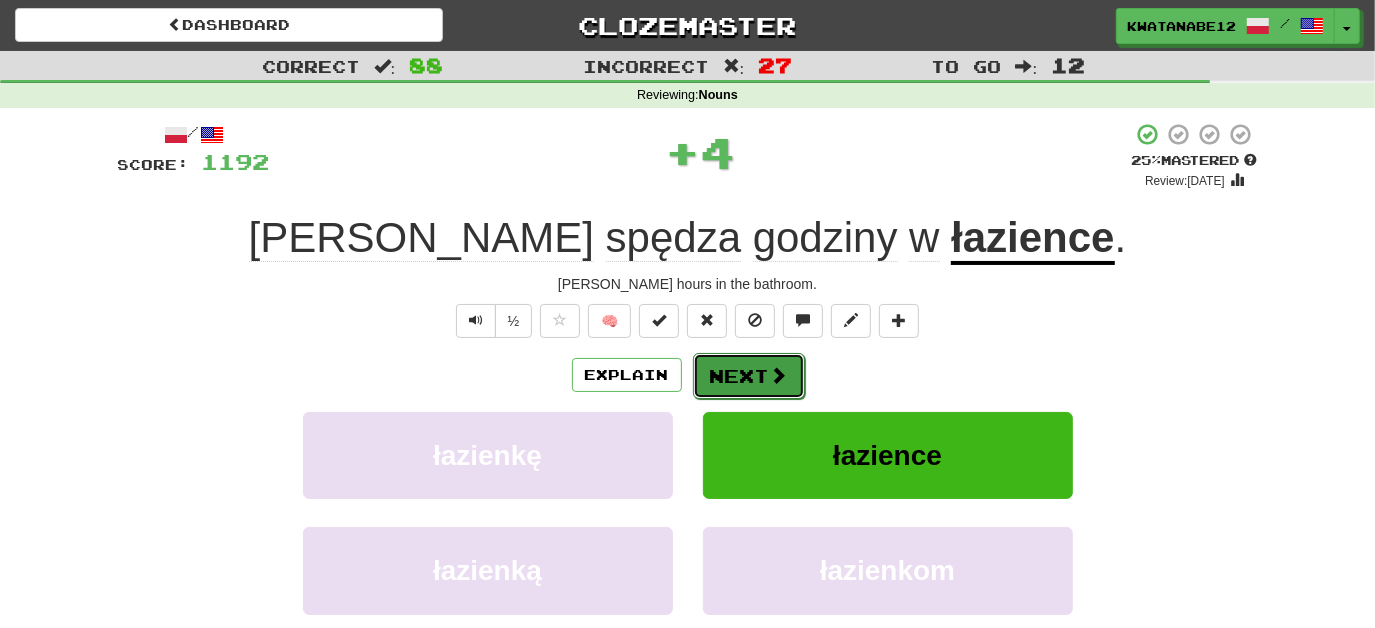 click on "Next" at bounding box center [749, 376] 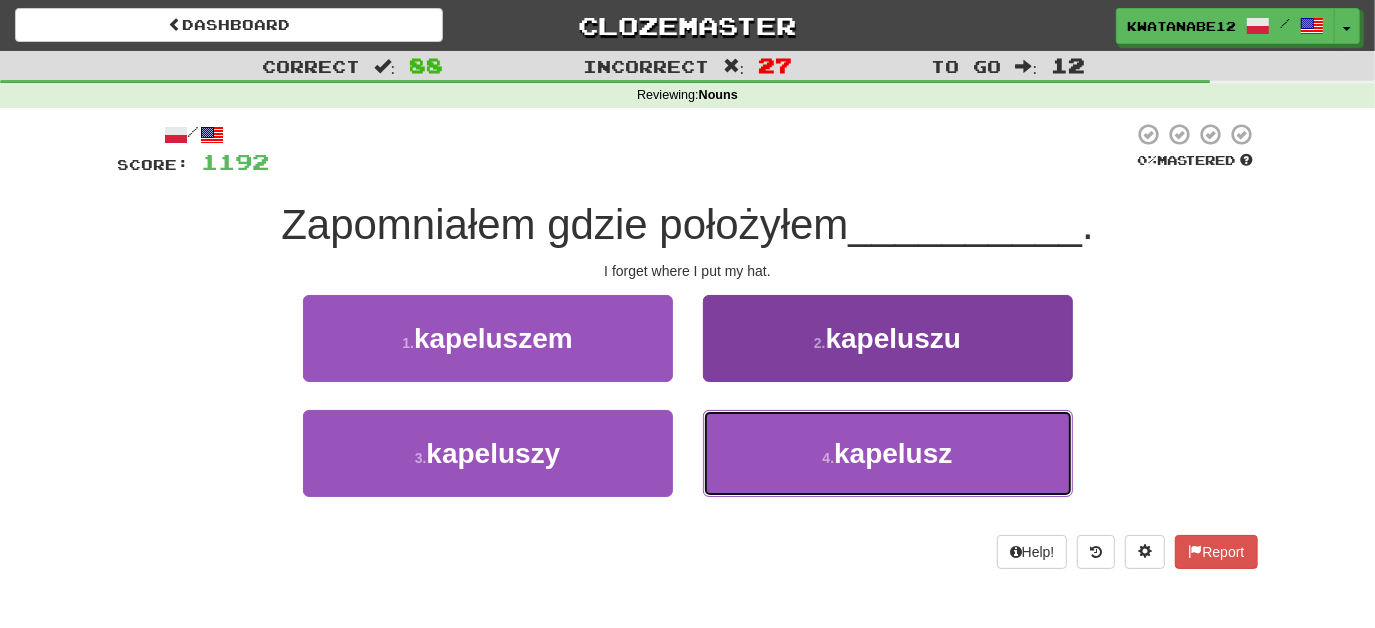 click on "4 .  kapelusz" at bounding box center [888, 453] 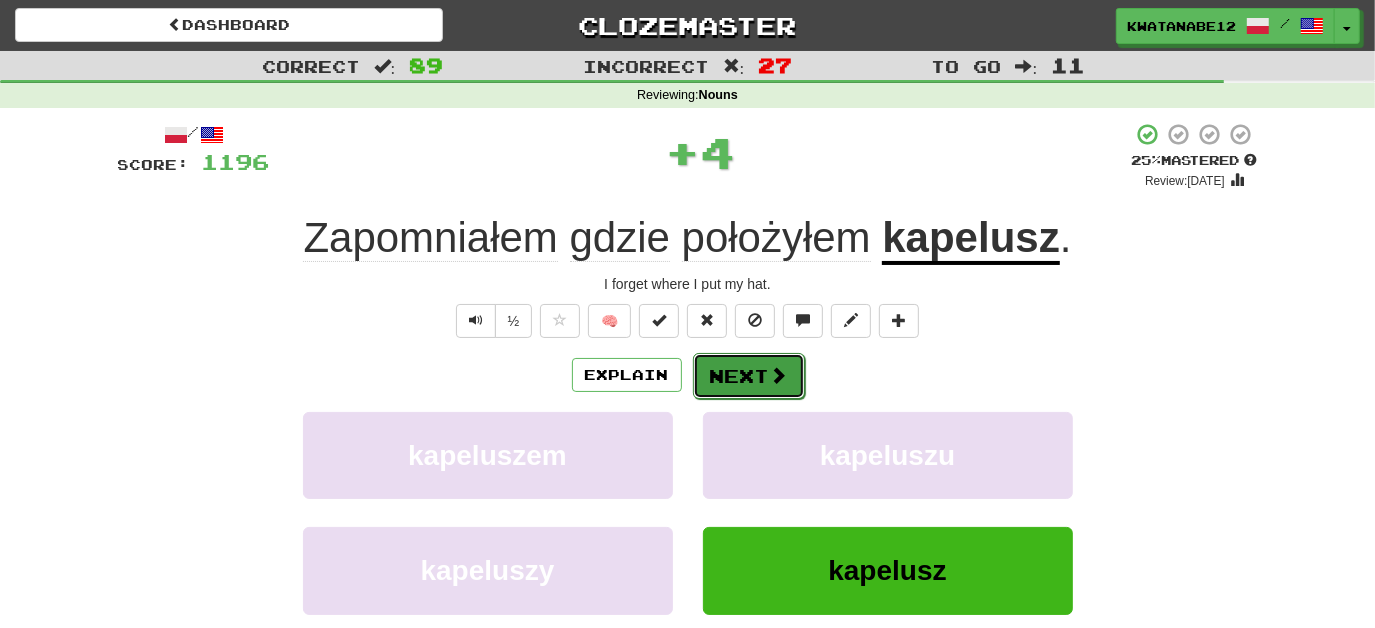 click on "Next" at bounding box center [749, 376] 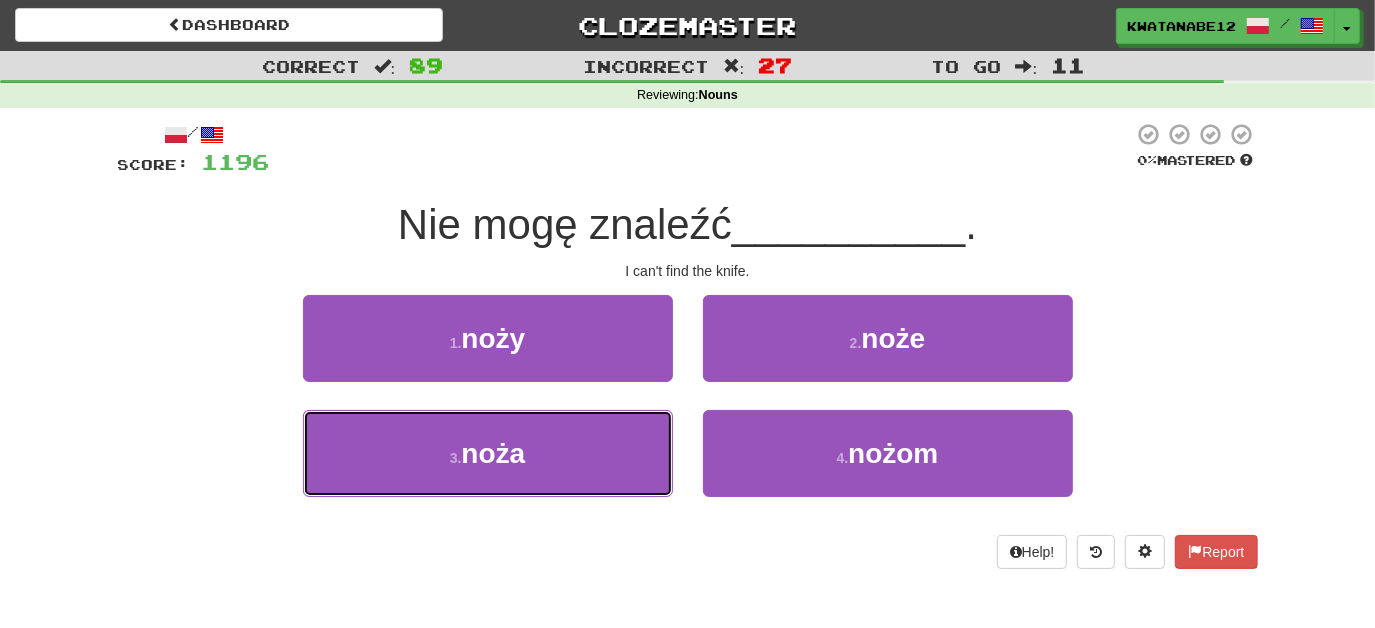 drag, startPoint x: 629, startPoint y: 444, endPoint x: 677, endPoint y: 435, distance: 48.83646 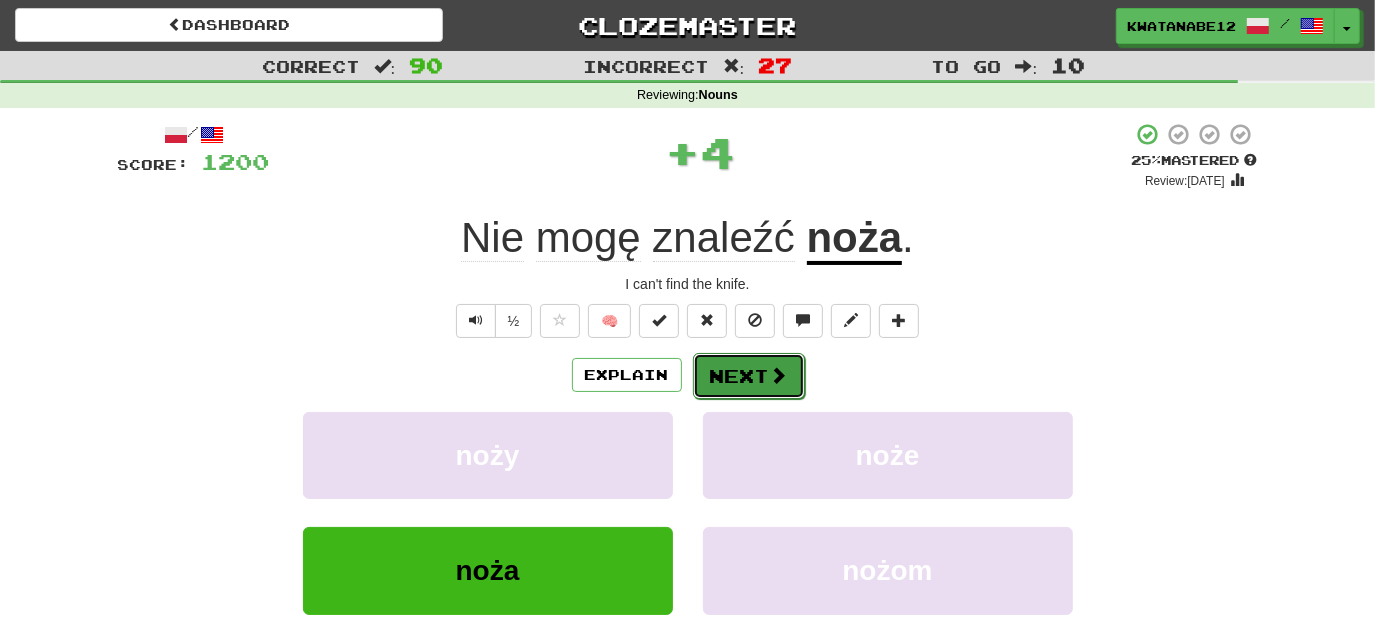 click on "Next" at bounding box center (749, 376) 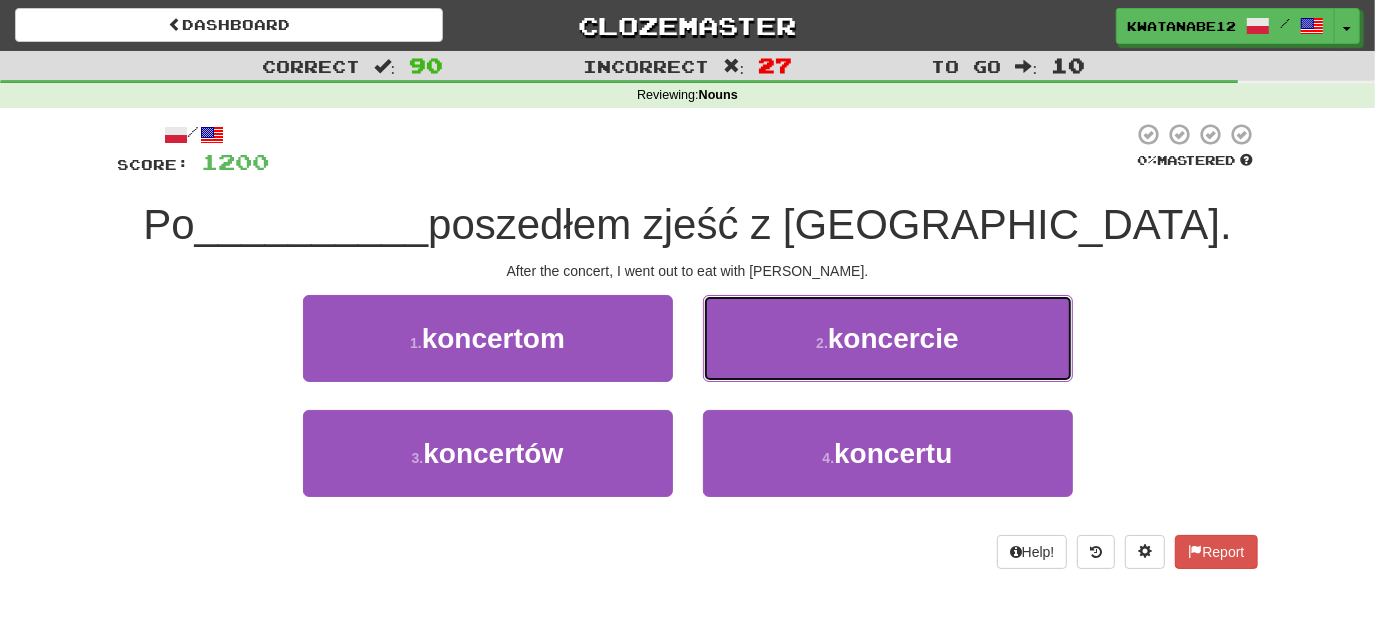 drag, startPoint x: 785, startPoint y: 329, endPoint x: 780, endPoint y: 346, distance: 17.720045 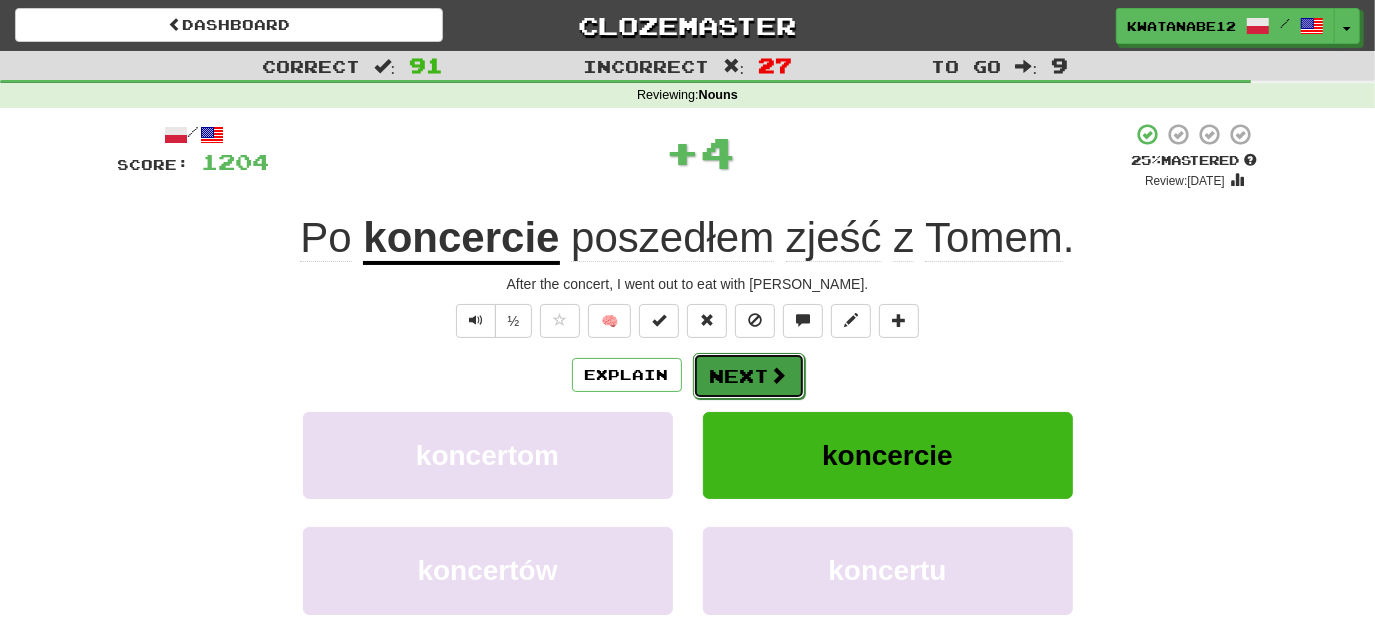click on "Next" at bounding box center (749, 376) 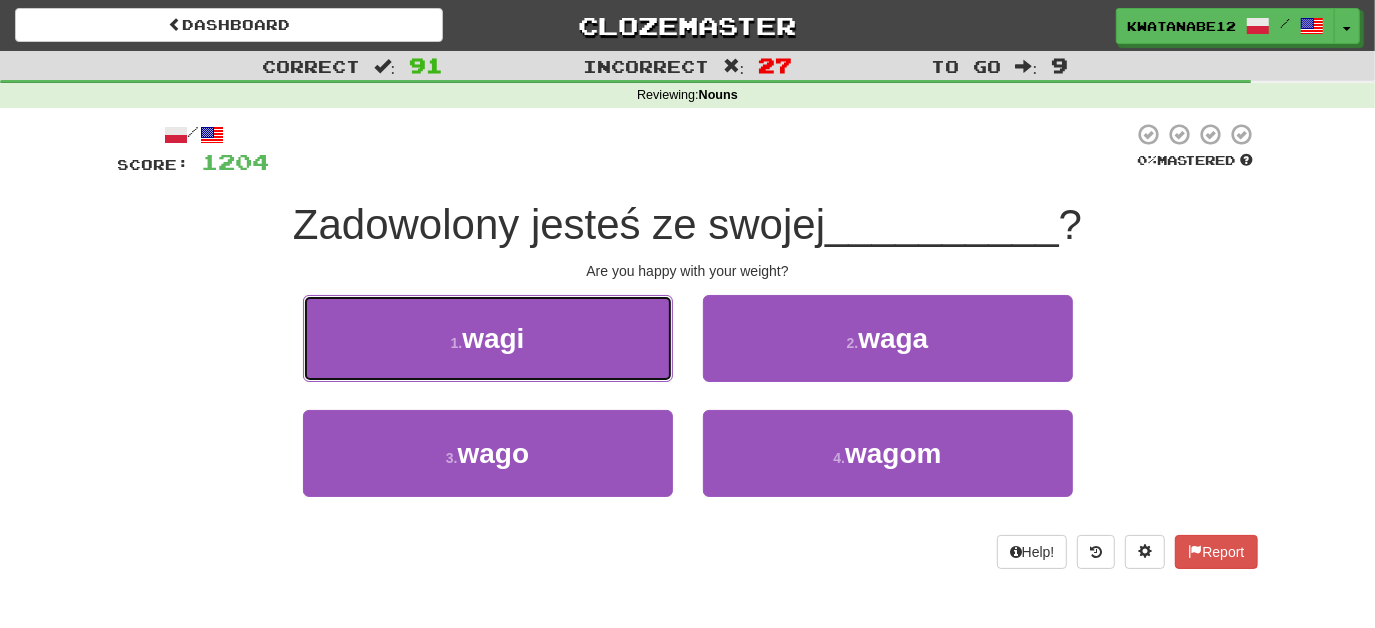 drag, startPoint x: 608, startPoint y: 333, endPoint x: 656, endPoint y: 347, distance: 50 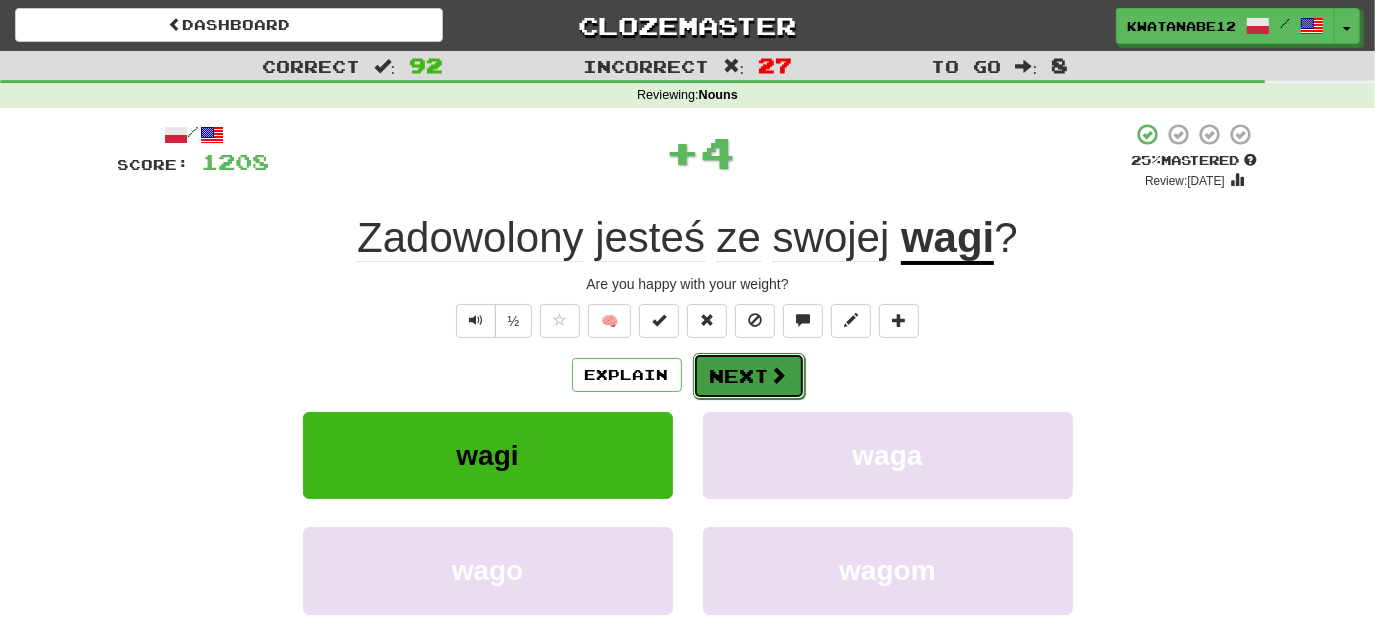 click on "Next" at bounding box center [749, 376] 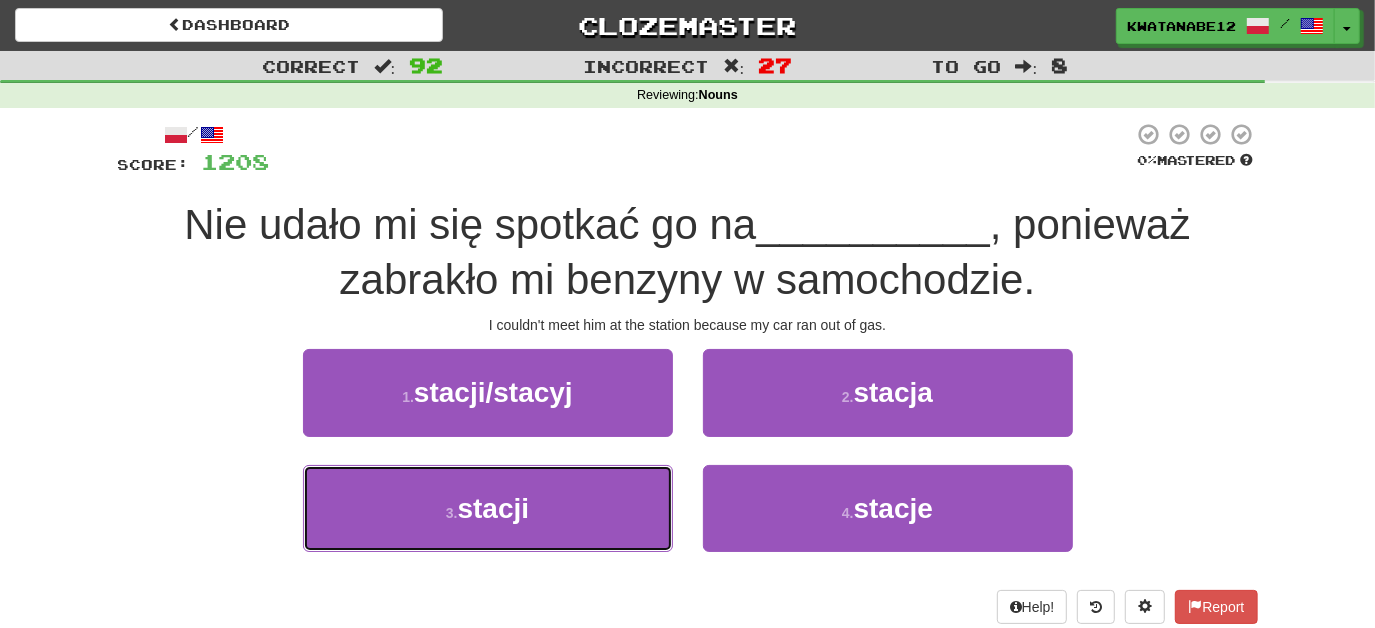 drag, startPoint x: 611, startPoint y: 483, endPoint x: 661, endPoint y: 456, distance: 56.82429 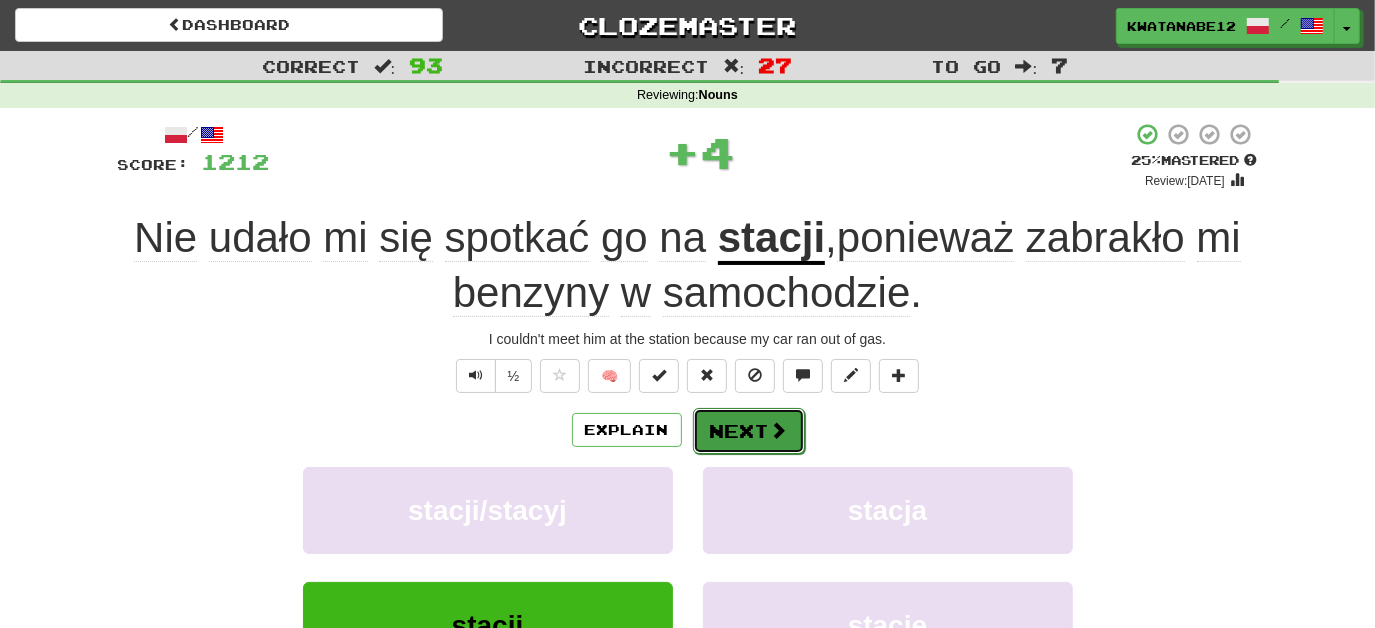 click on "Next" at bounding box center [749, 431] 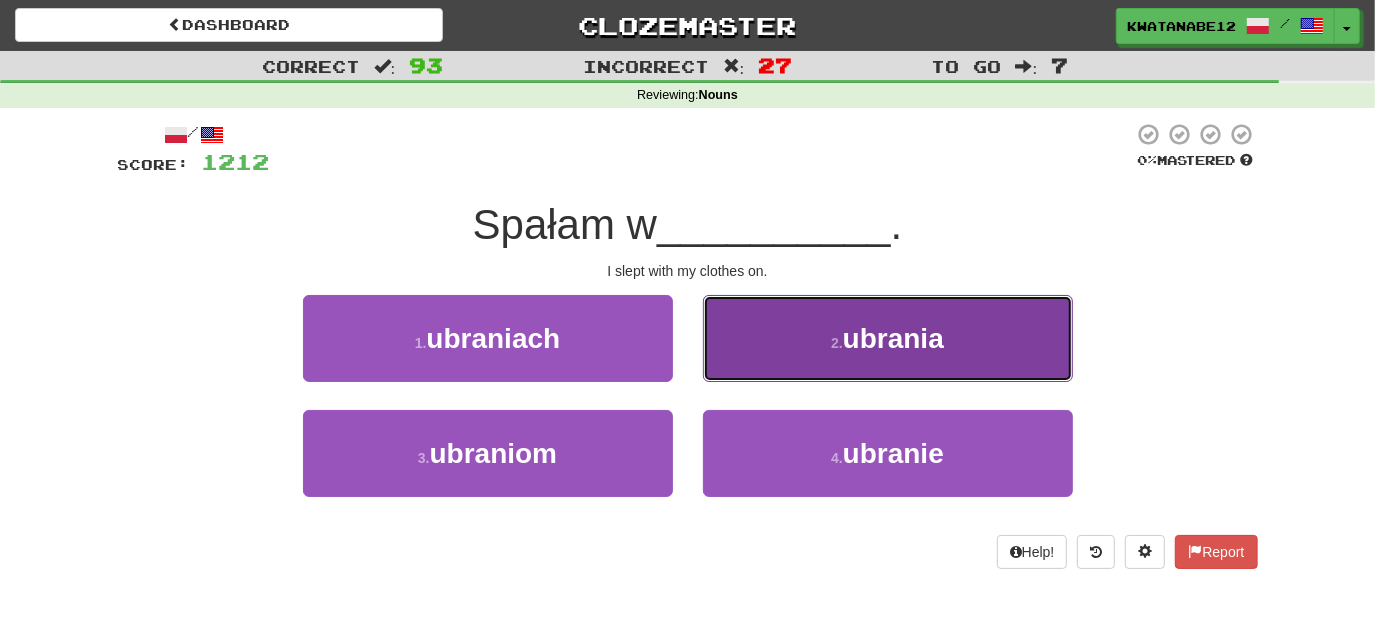 drag, startPoint x: 756, startPoint y: 347, endPoint x: 756, endPoint y: 375, distance: 28 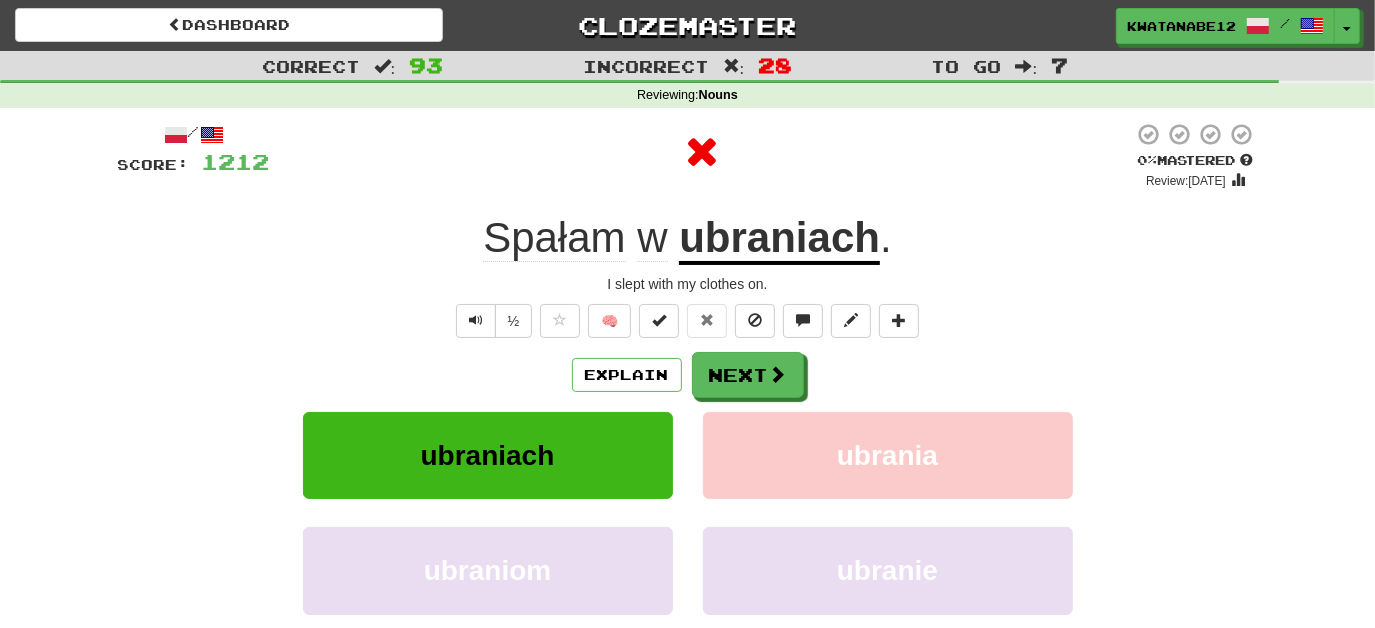 click on "Explain Next ubraniach ubrania ubraniom ubranie Learn more: ubraniach ubrania ubraniom ubranie" at bounding box center (688, 512) 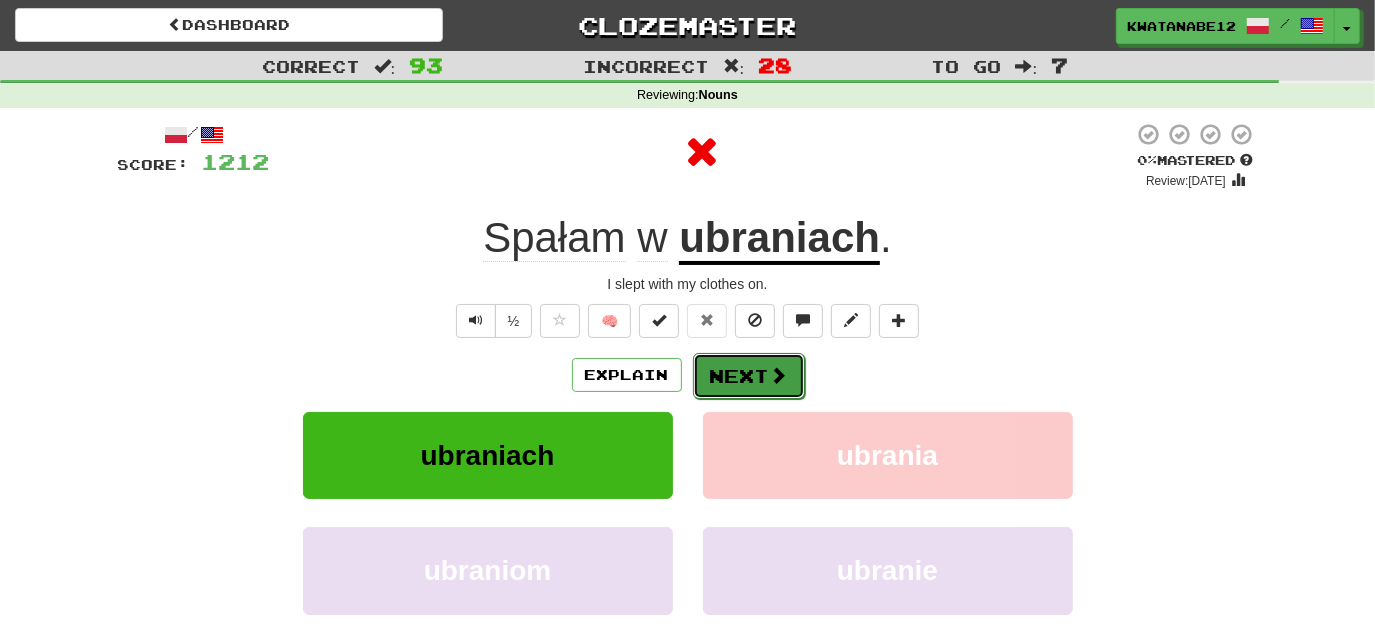 click on "Next" at bounding box center (749, 376) 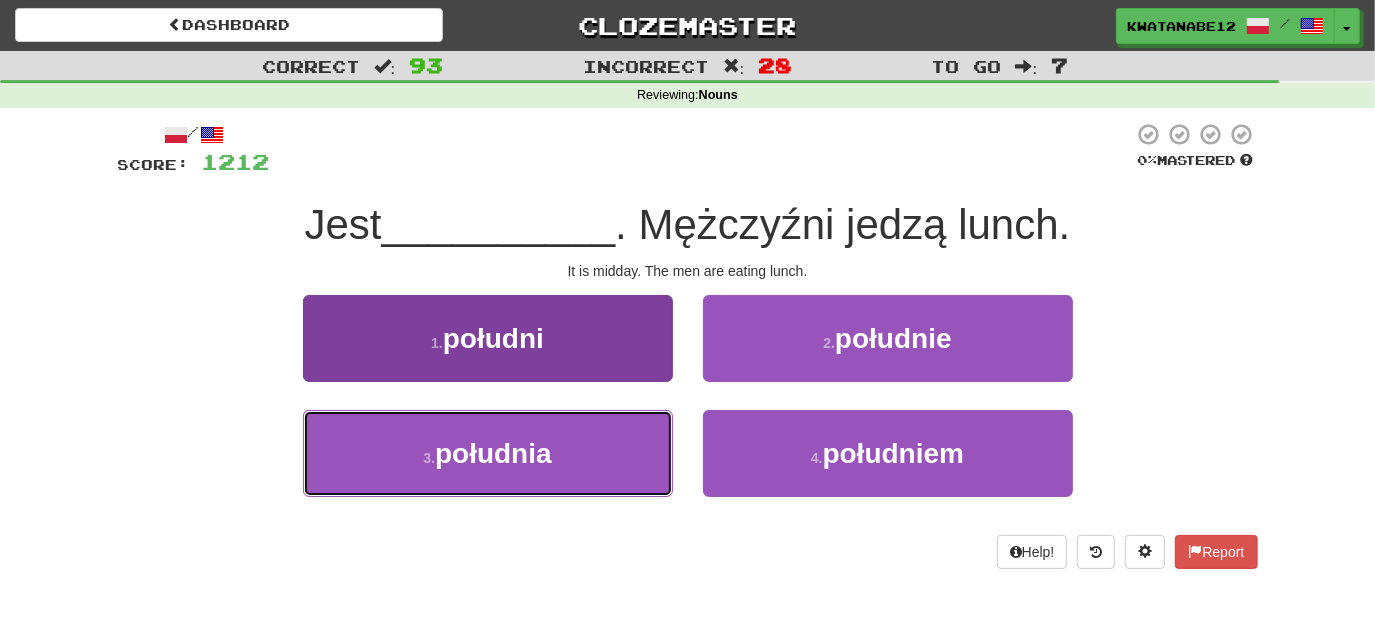 click on "3 .  południa" at bounding box center [488, 453] 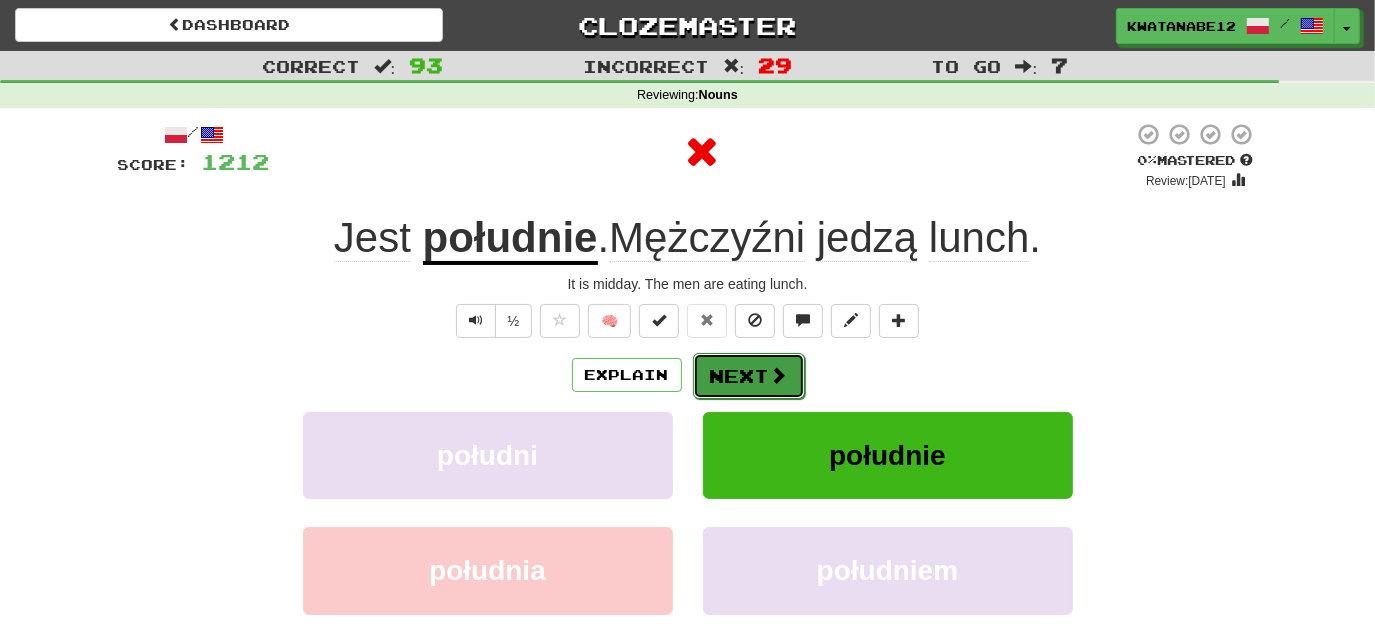 click on "Next" at bounding box center [749, 376] 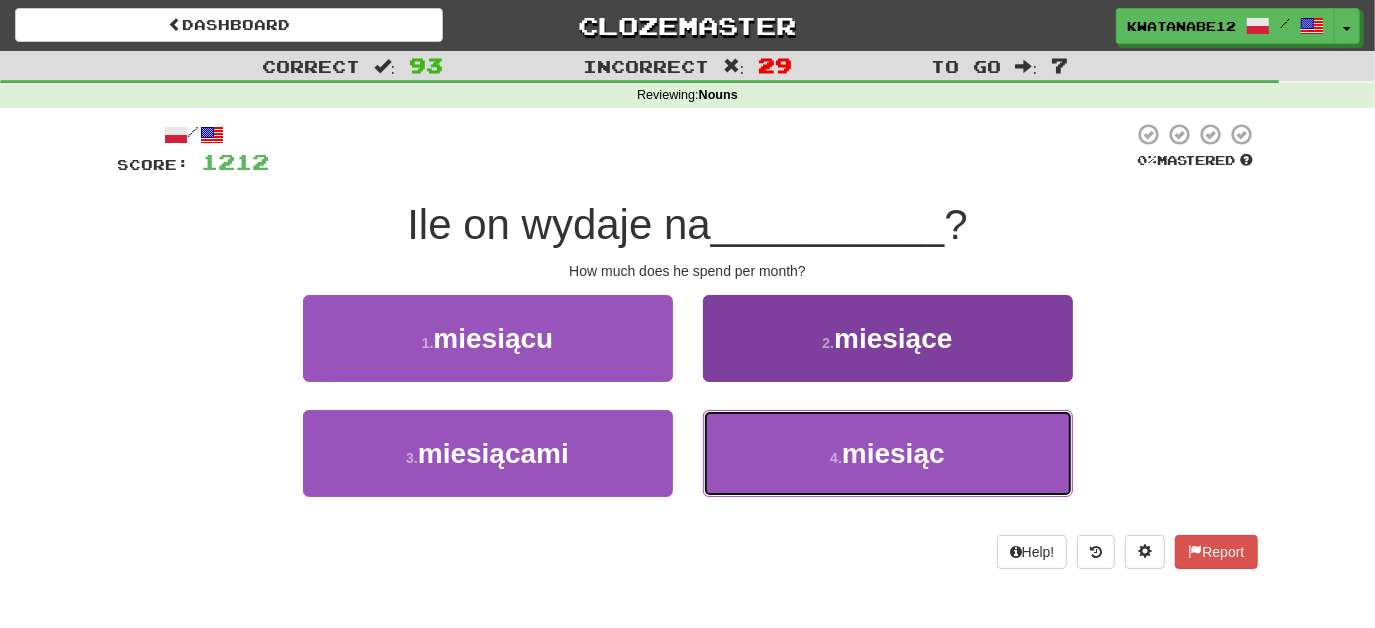 click on "4 .  miesiąc" at bounding box center [888, 453] 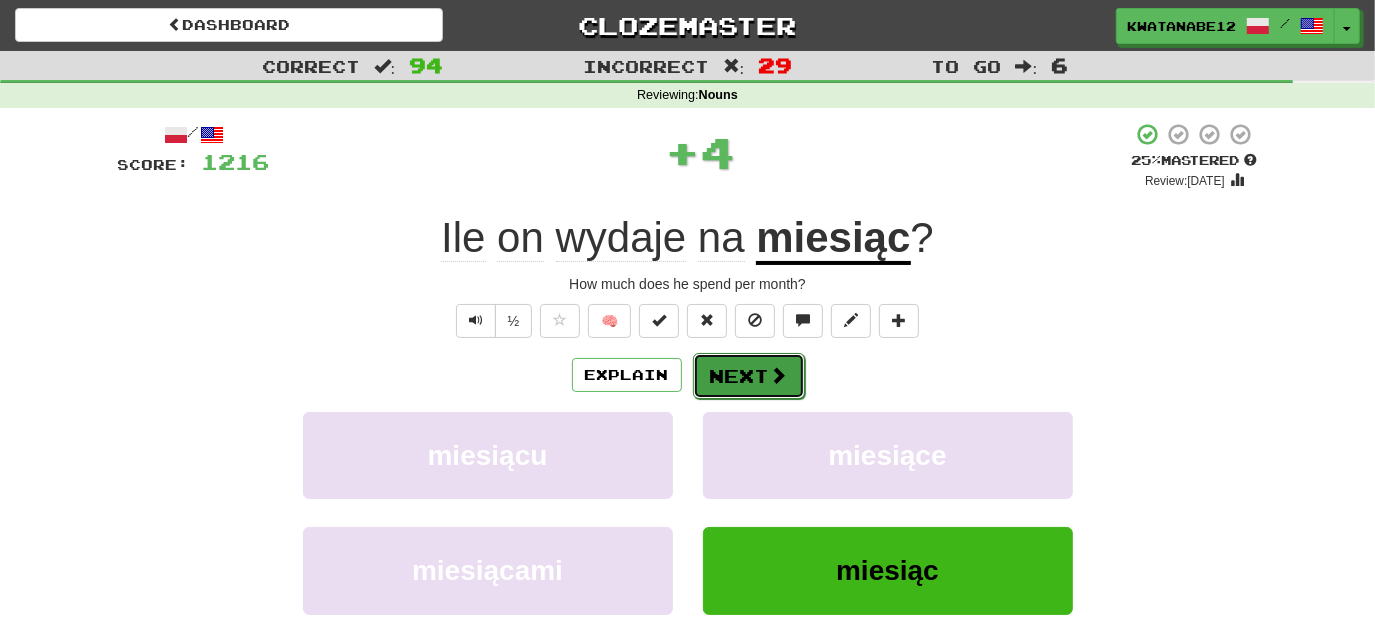 click on "Next" at bounding box center [749, 376] 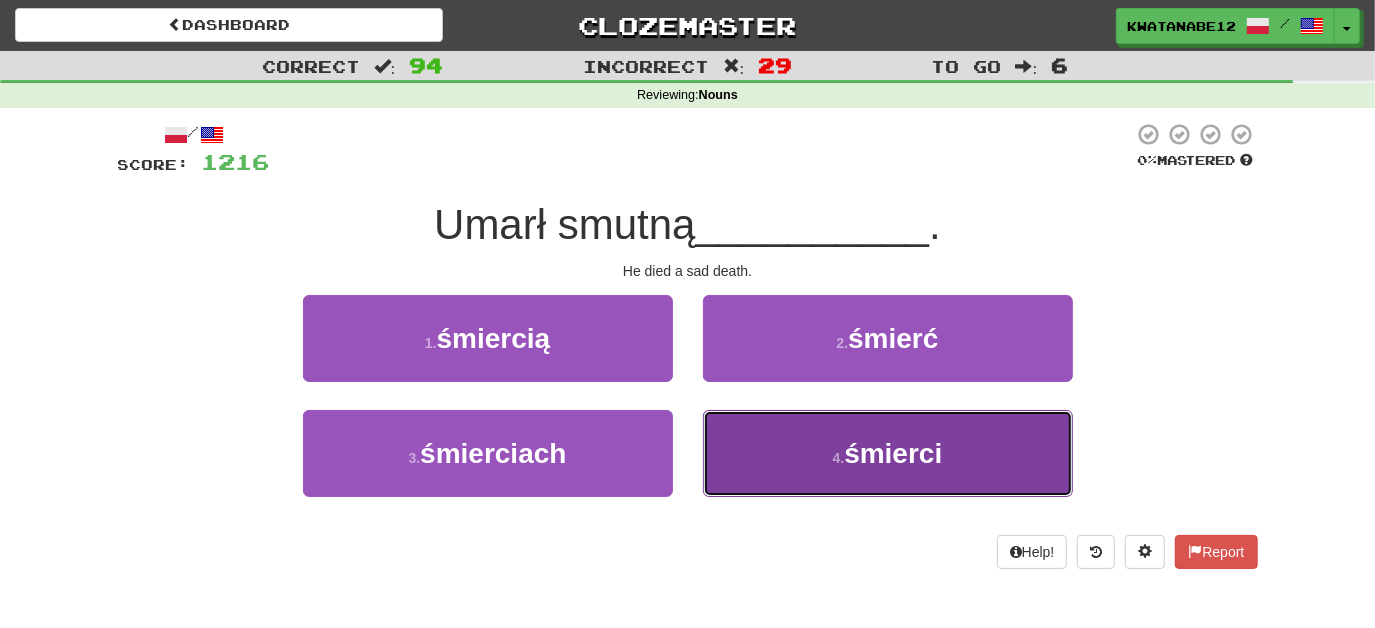 click on "4 .  śmierci" at bounding box center (888, 453) 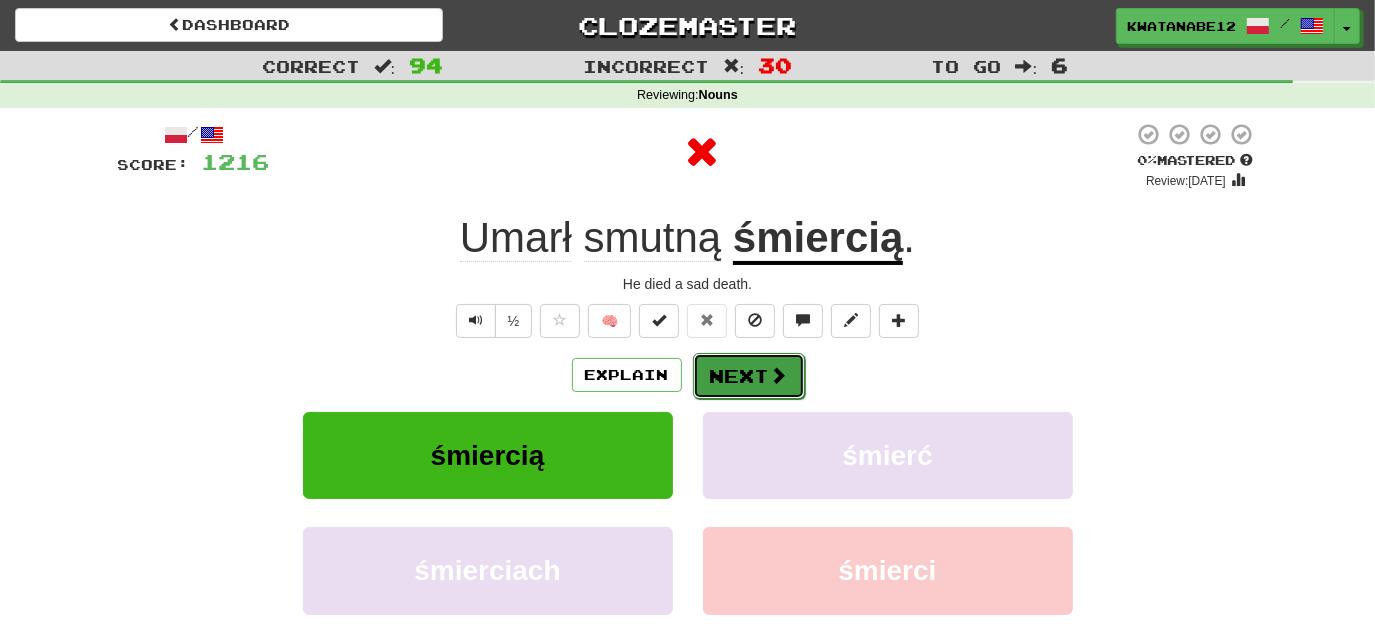 click on "Next" at bounding box center [749, 376] 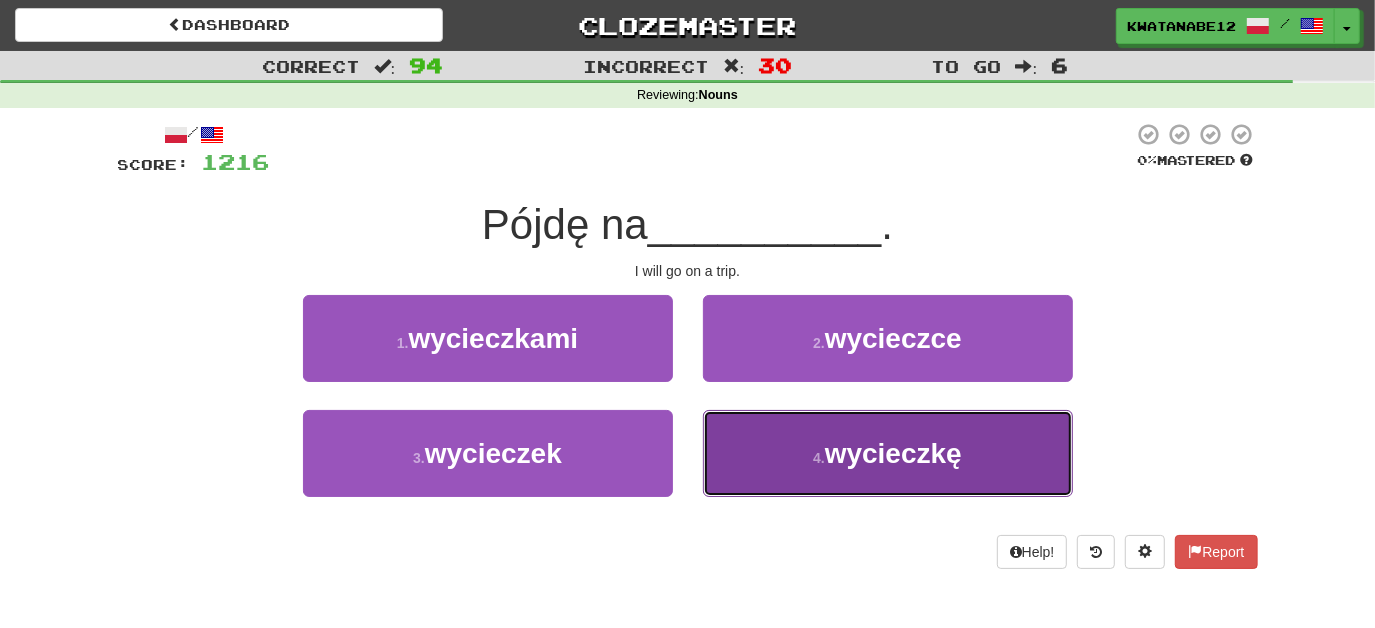 click on "4 .  wycieczkę" at bounding box center (888, 453) 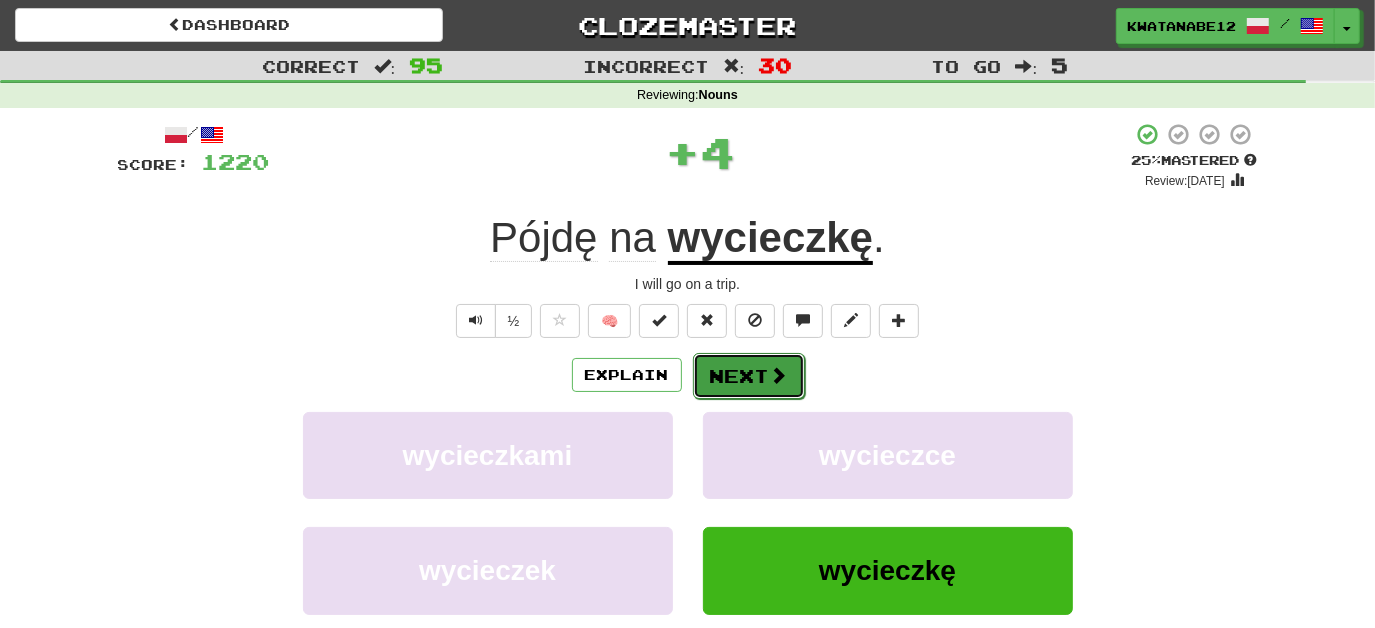 click on "Next" at bounding box center [749, 376] 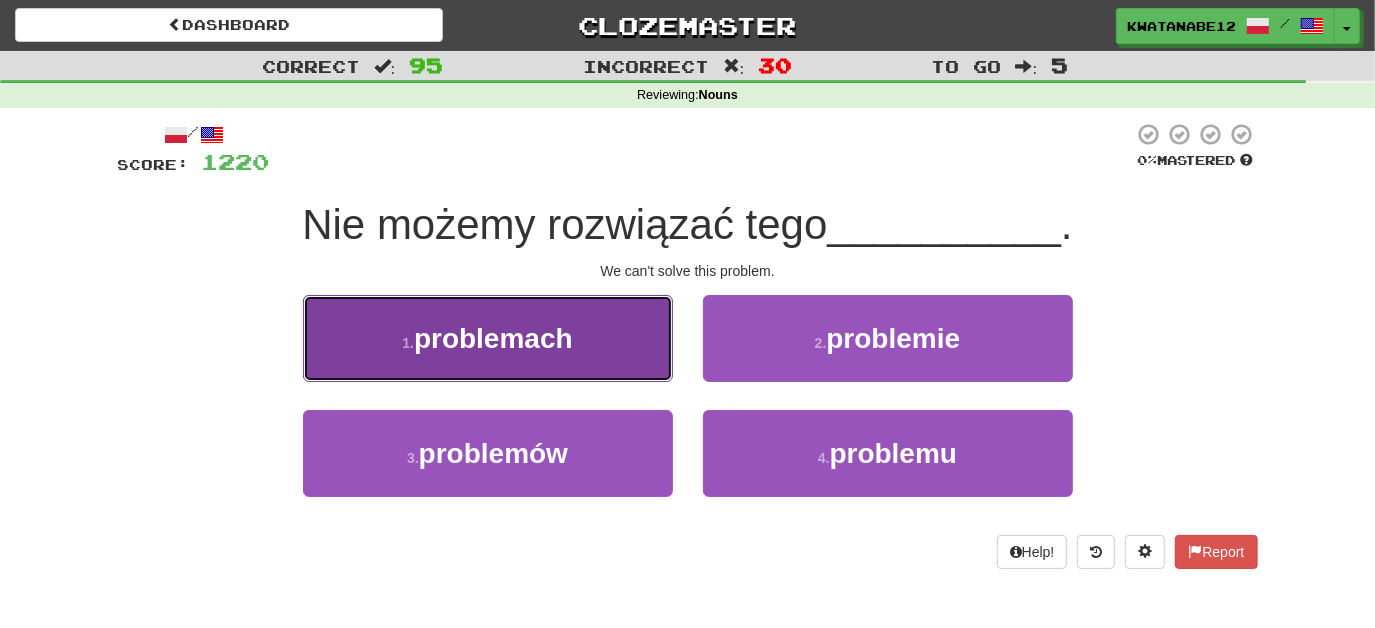 drag, startPoint x: 634, startPoint y: 351, endPoint x: 649, endPoint y: 351, distance: 15 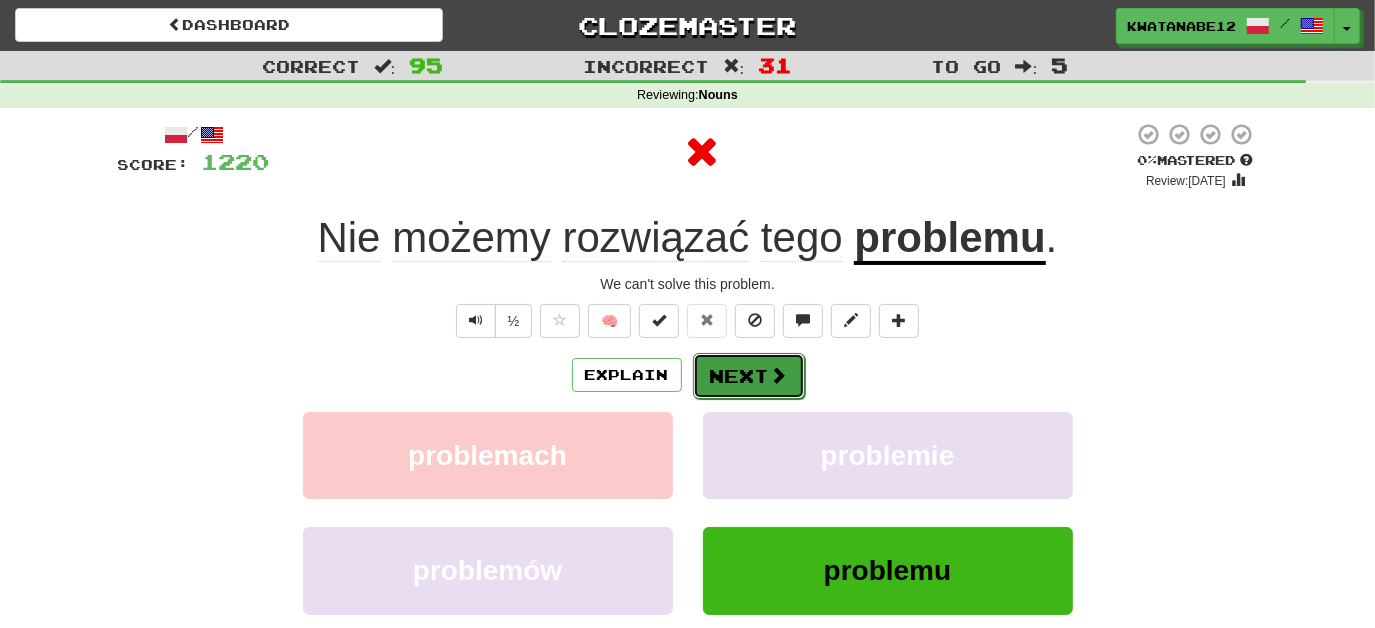 drag, startPoint x: 725, startPoint y: 362, endPoint x: 737, endPoint y: 364, distance: 12.165525 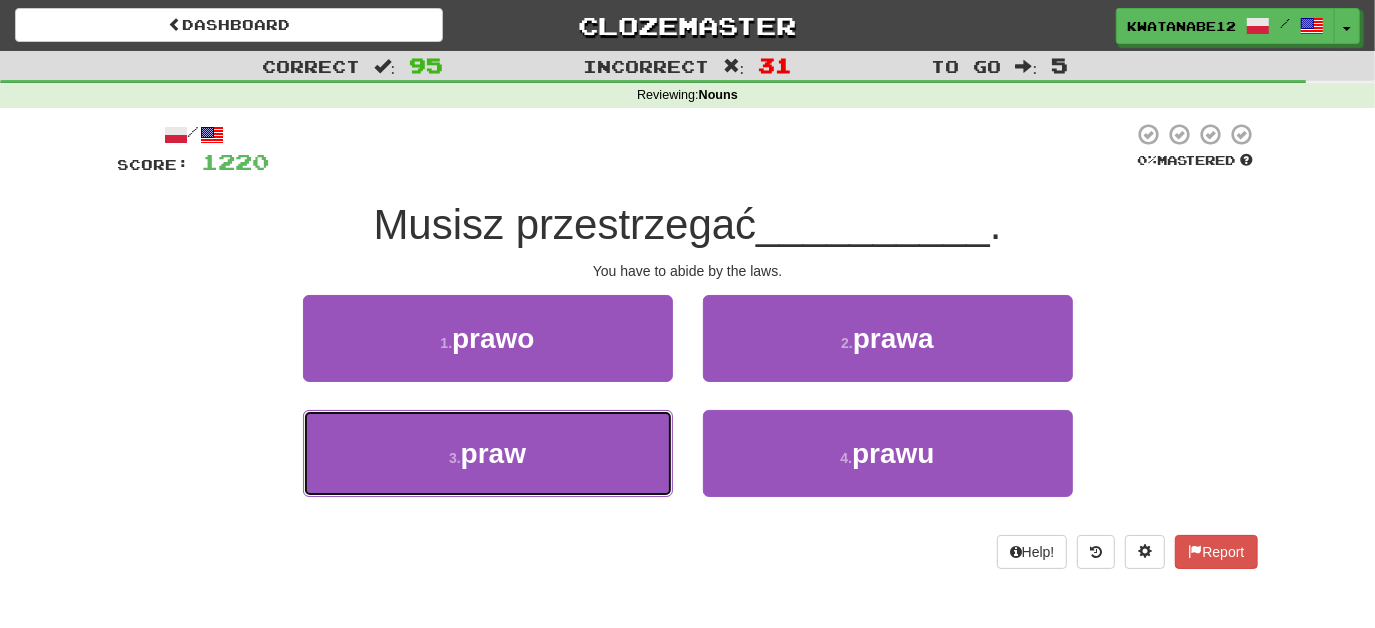 drag, startPoint x: 638, startPoint y: 428, endPoint x: 700, endPoint y: 421, distance: 62.39391 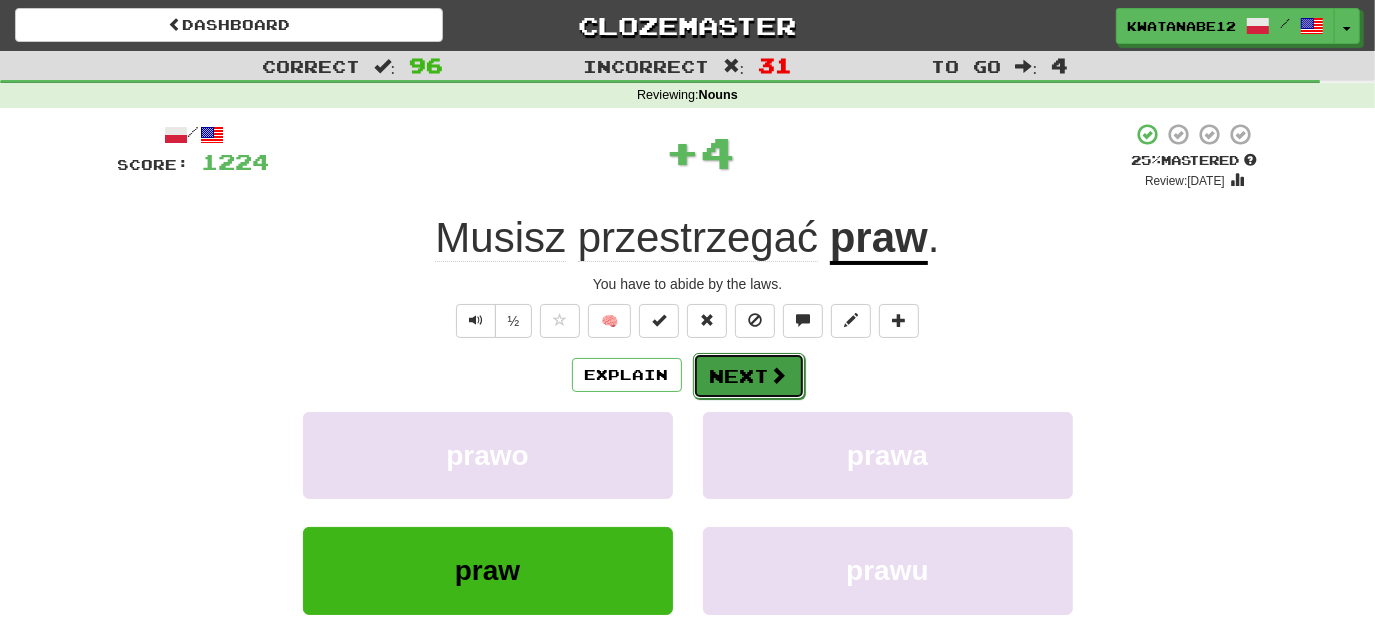 click on "Next" at bounding box center (749, 376) 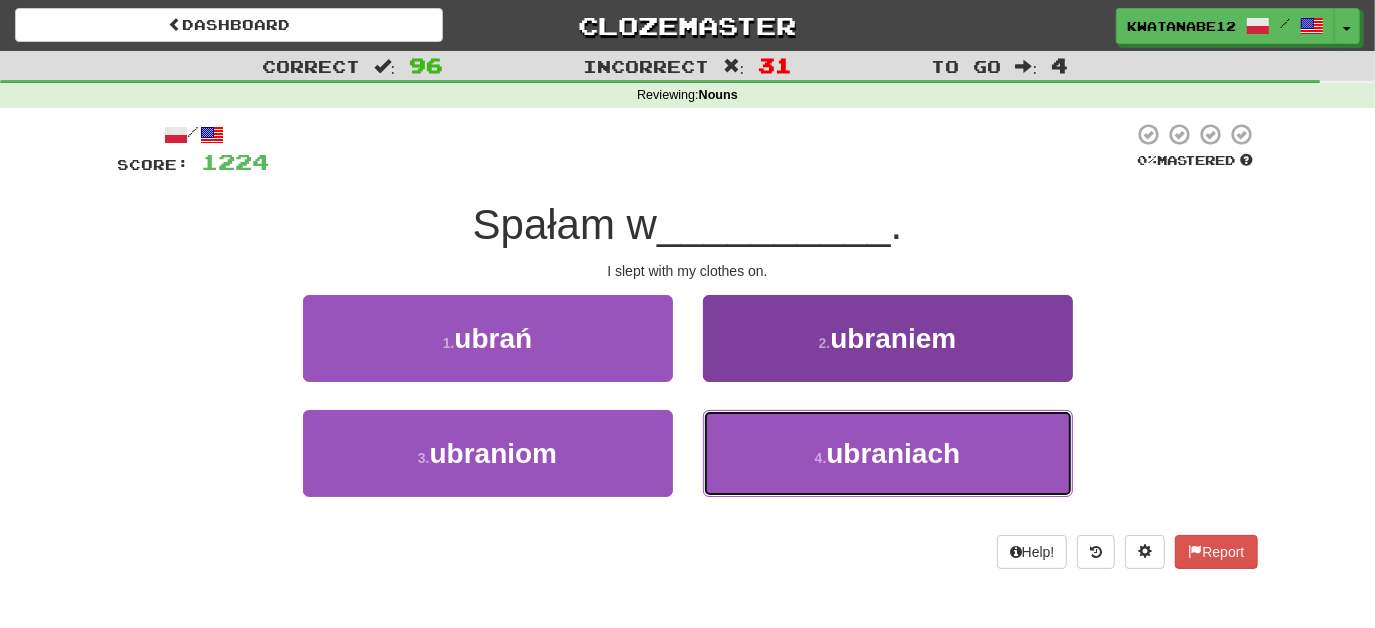 drag, startPoint x: 804, startPoint y: 453, endPoint x: 805, endPoint y: 437, distance: 16.03122 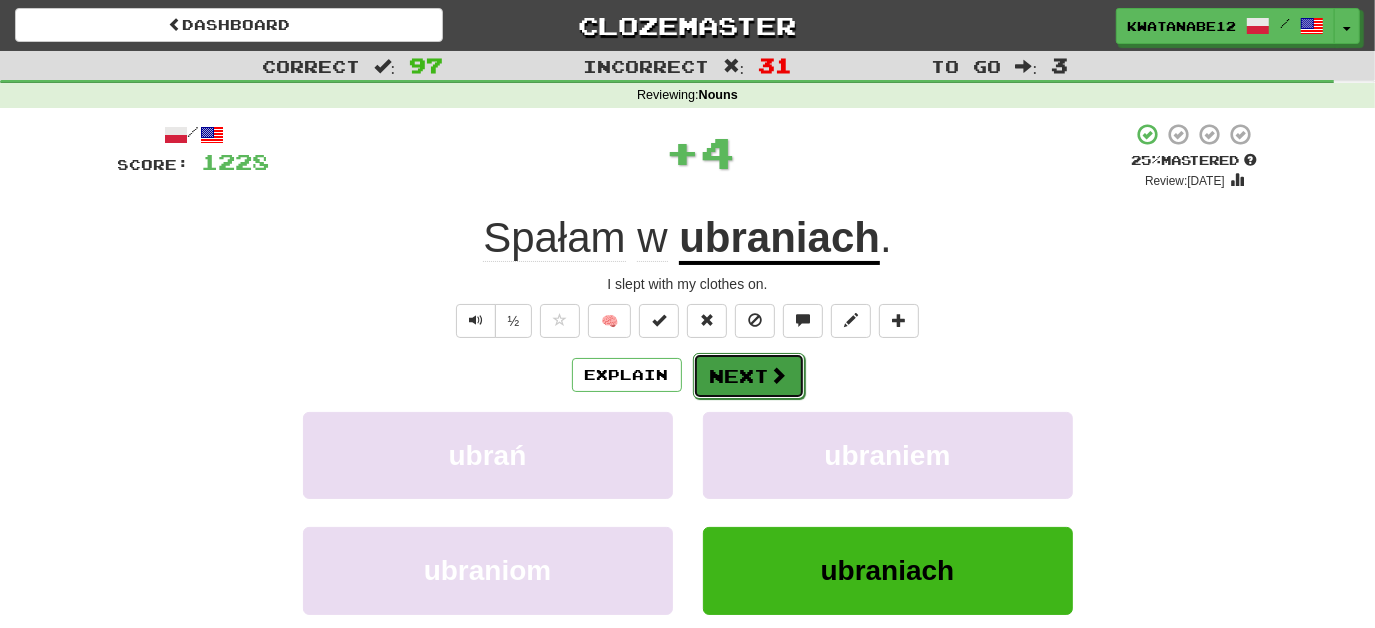 click at bounding box center [779, 375] 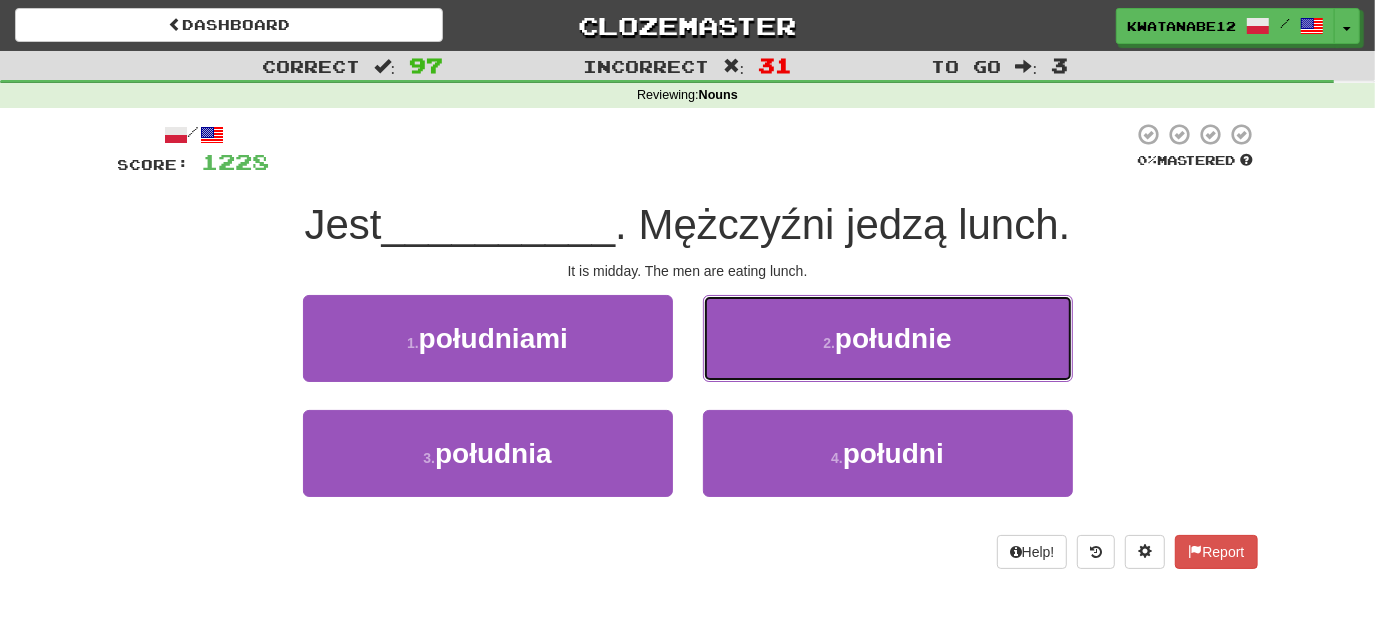 drag, startPoint x: 744, startPoint y: 339, endPoint x: 738, endPoint y: 350, distance: 12.529964 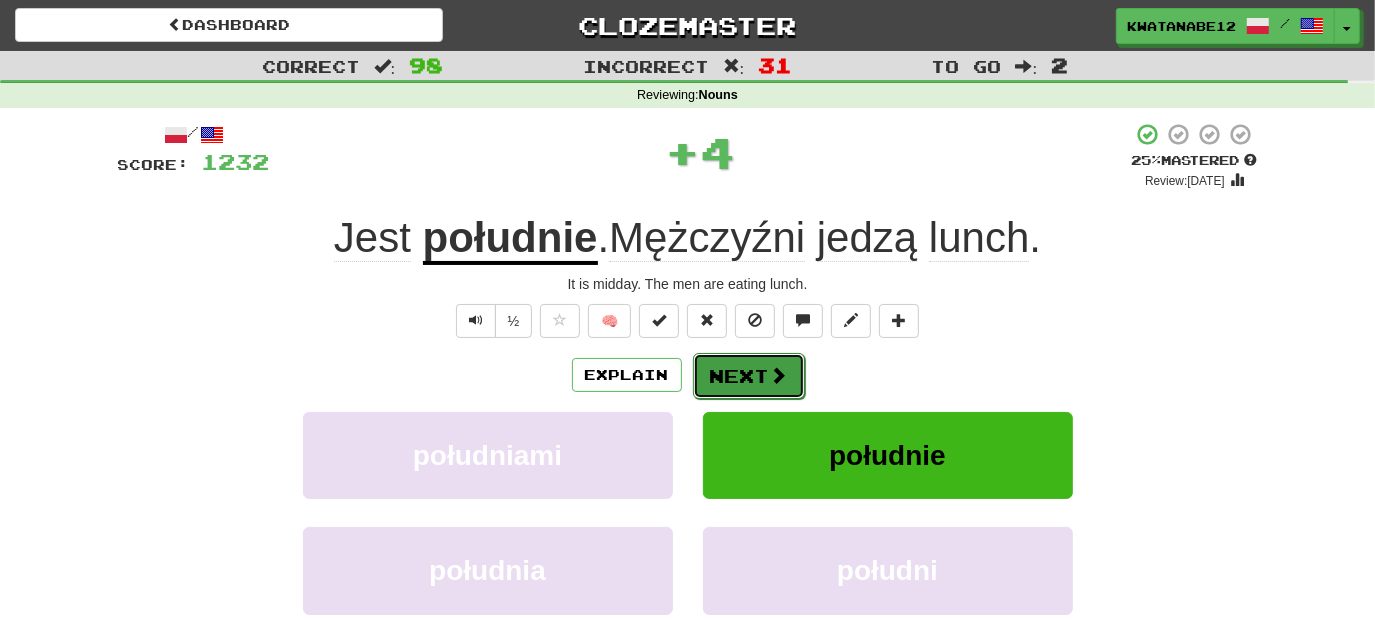 click on "Next" at bounding box center [749, 376] 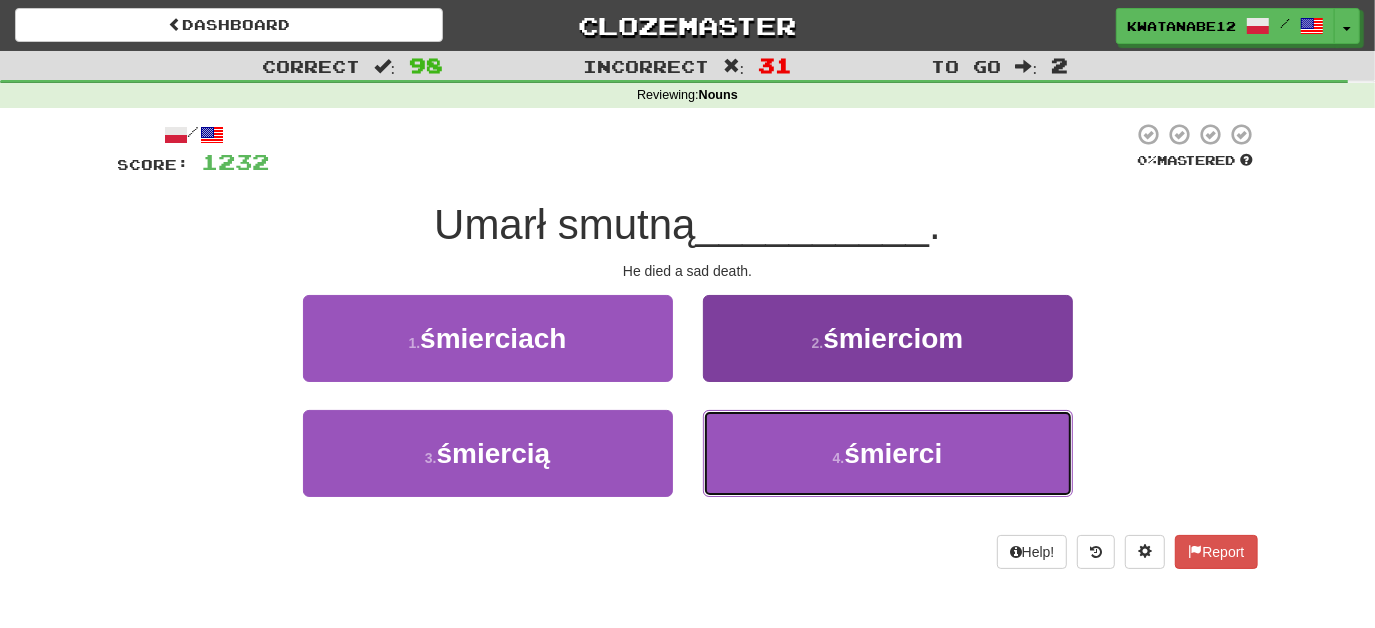click on "4 .  śmierci" at bounding box center [888, 453] 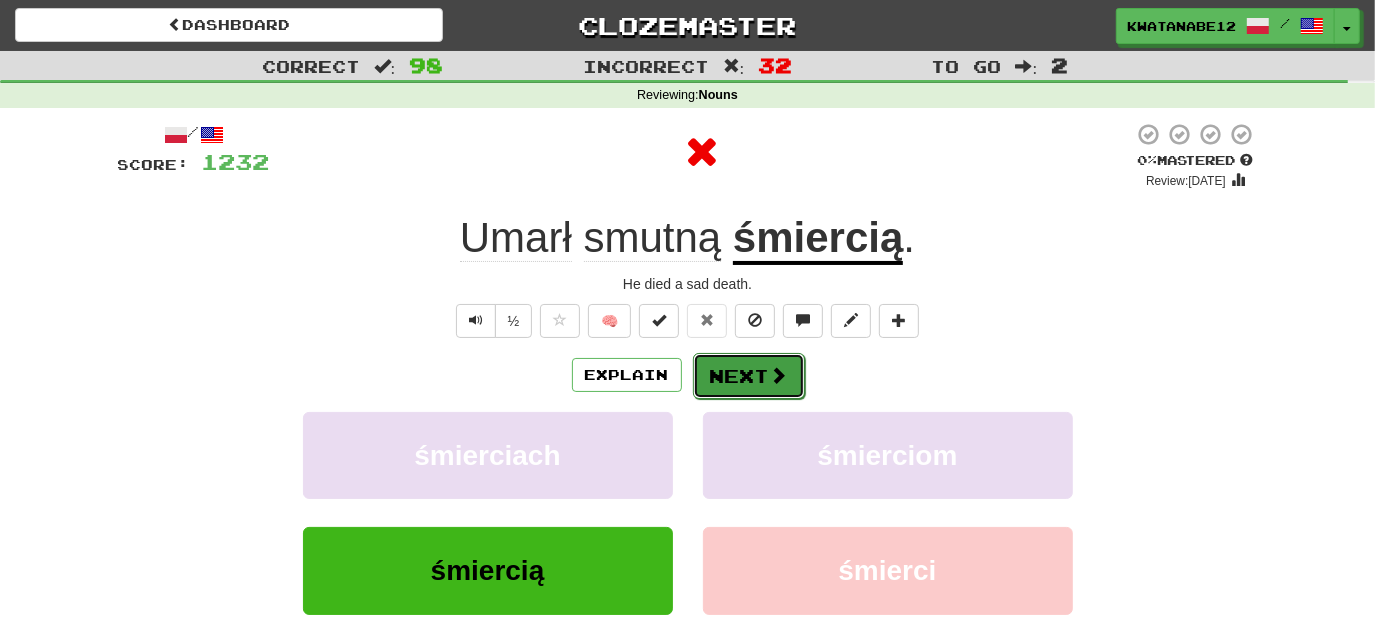 click on "Next" at bounding box center [749, 376] 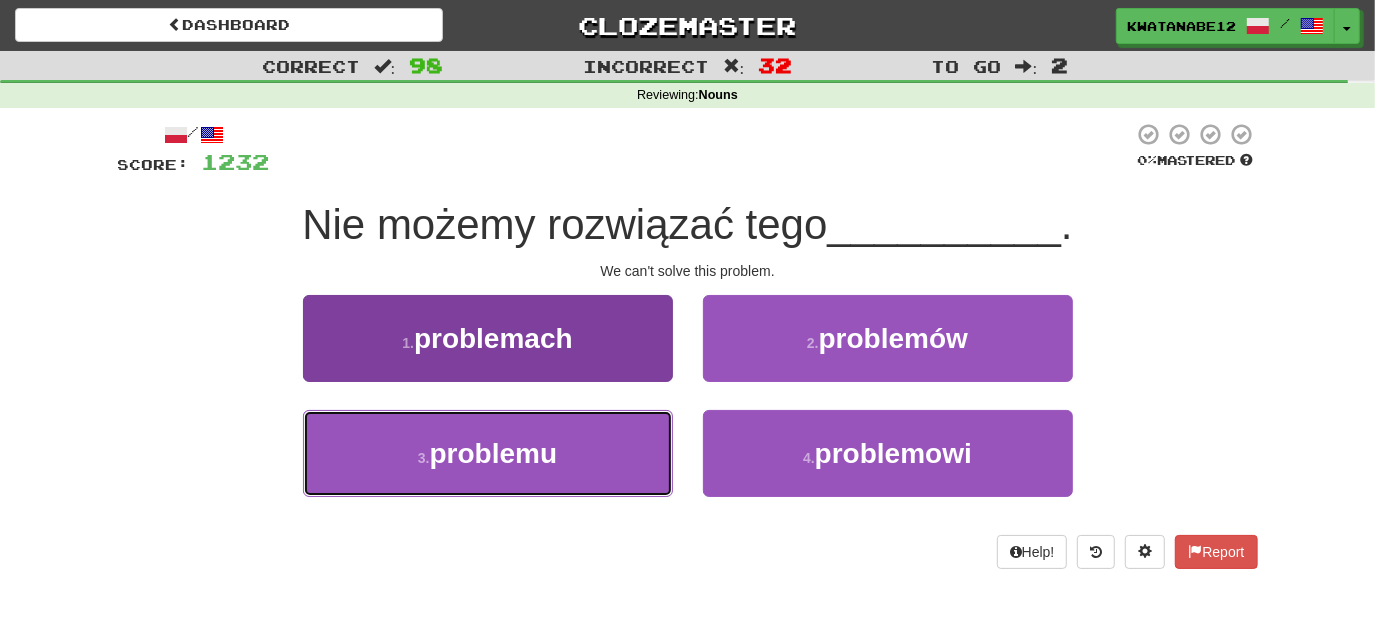drag, startPoint x: 612, startPoint y: 422, endPoint x: 666, endPoint y: 425, distance: 54.08327 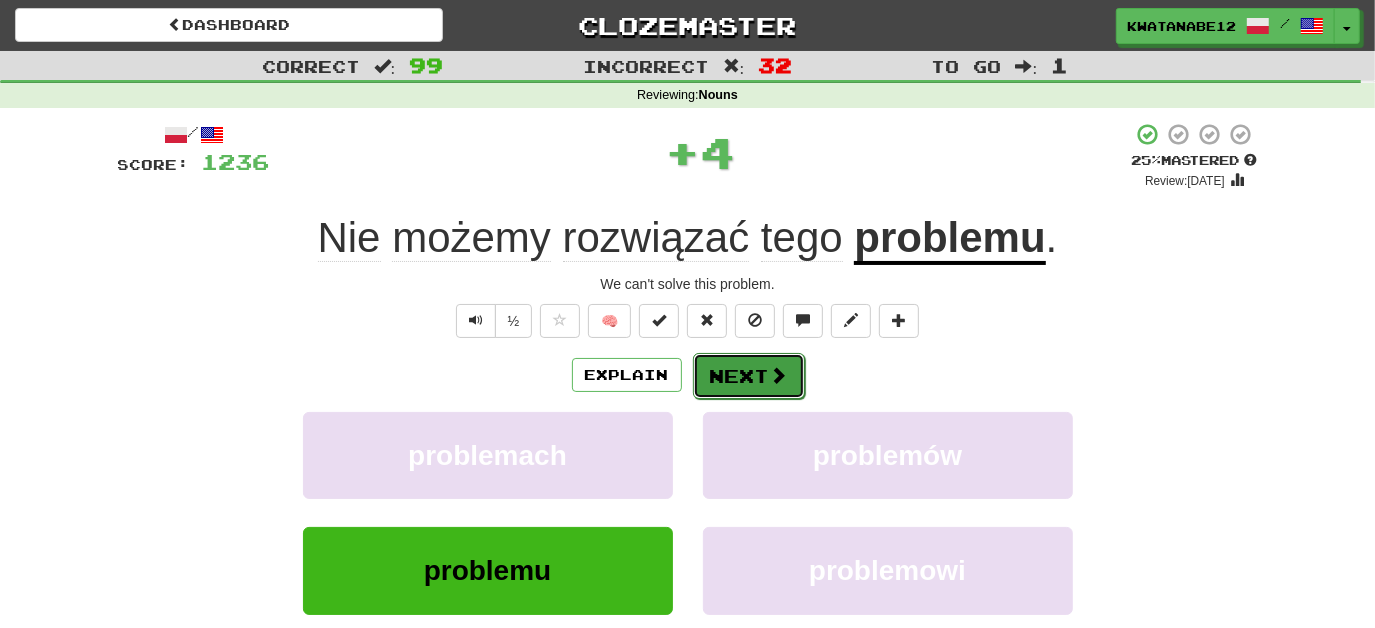 click on "Next" at bounding box center [749, 376] 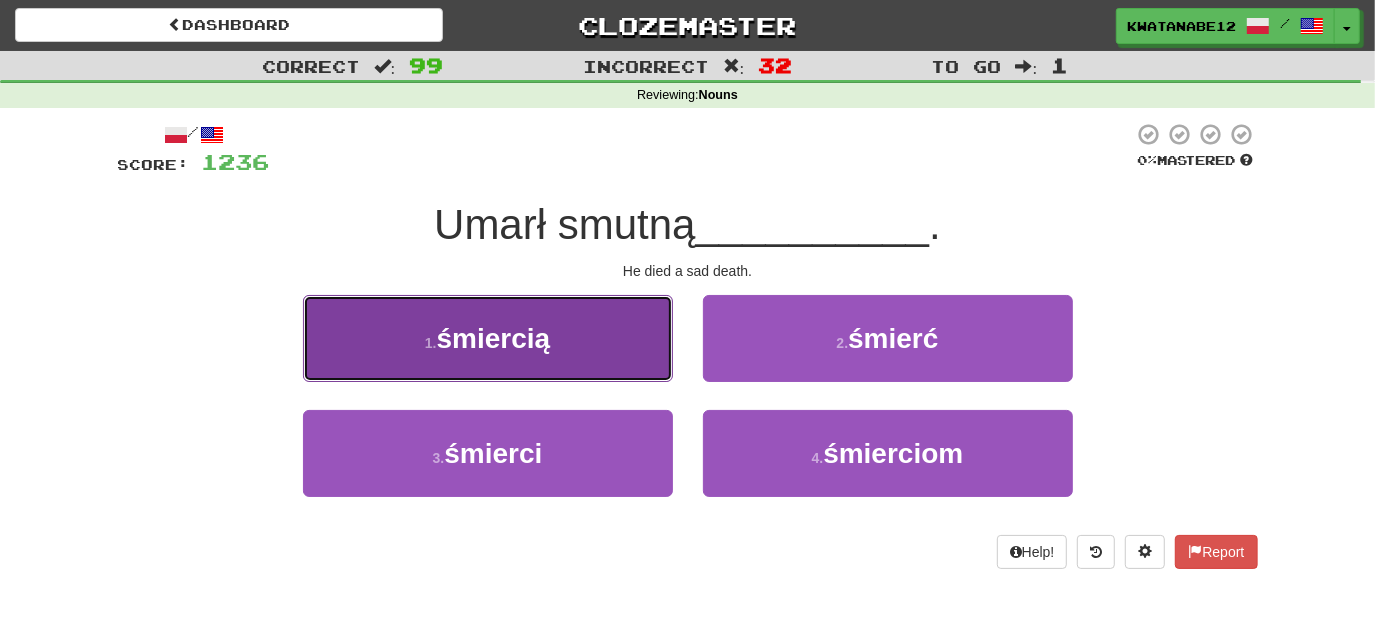 click on "1 .  śmiercią" at bounding box center (488, 338) 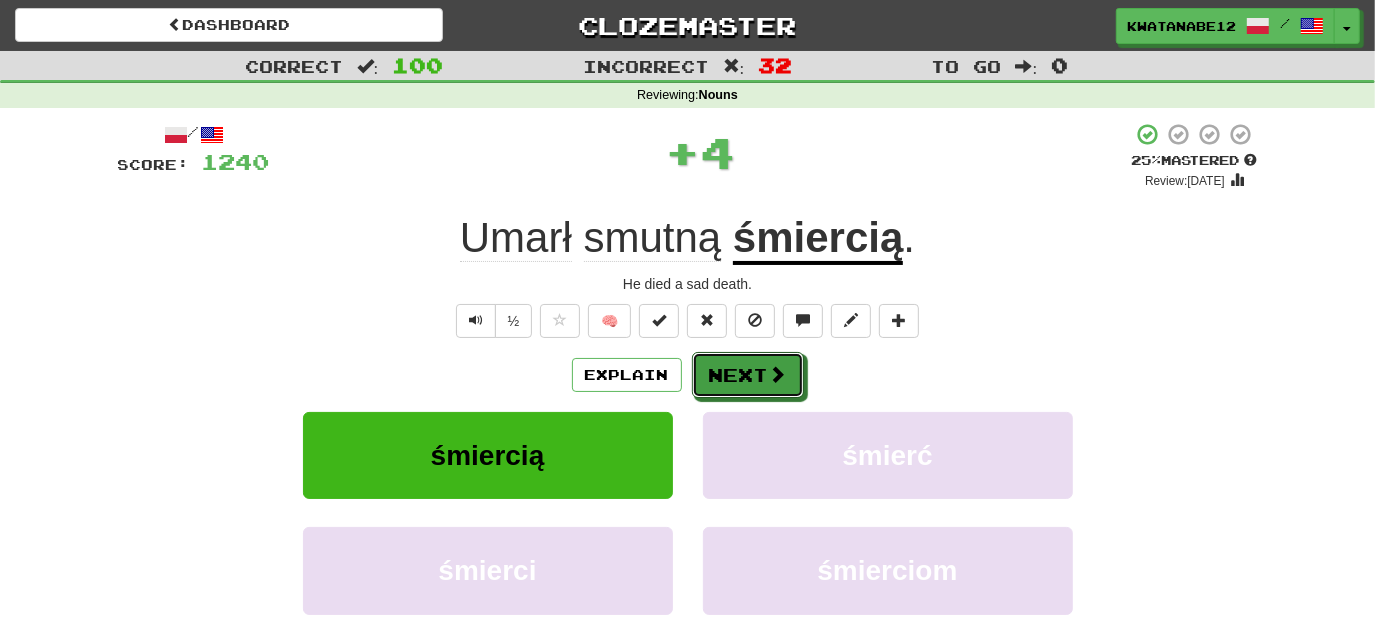 drag, startPoint x: 744, startPoint y: 372, endPoint x: 720, endPoint y: 333, distance: 45.79301 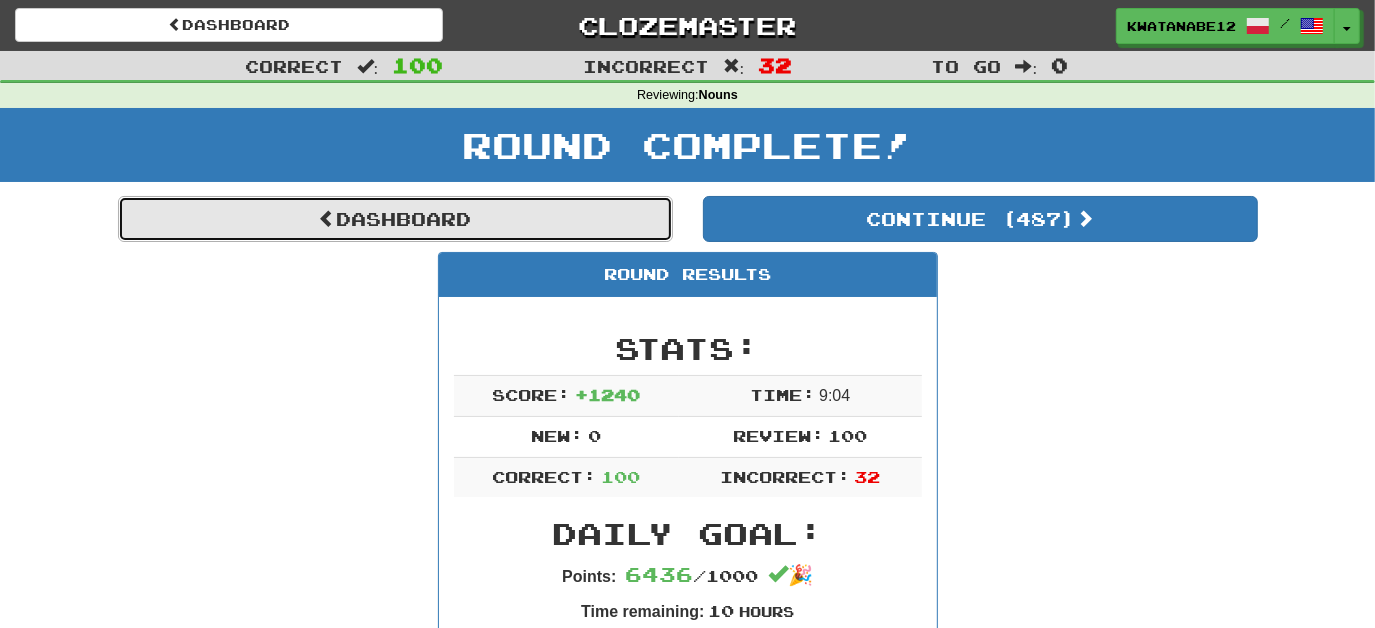 drag, startPoint x: 611, startPoint y: 216, endPoint x: 621, endPoint y: 217, distance: 10.049875 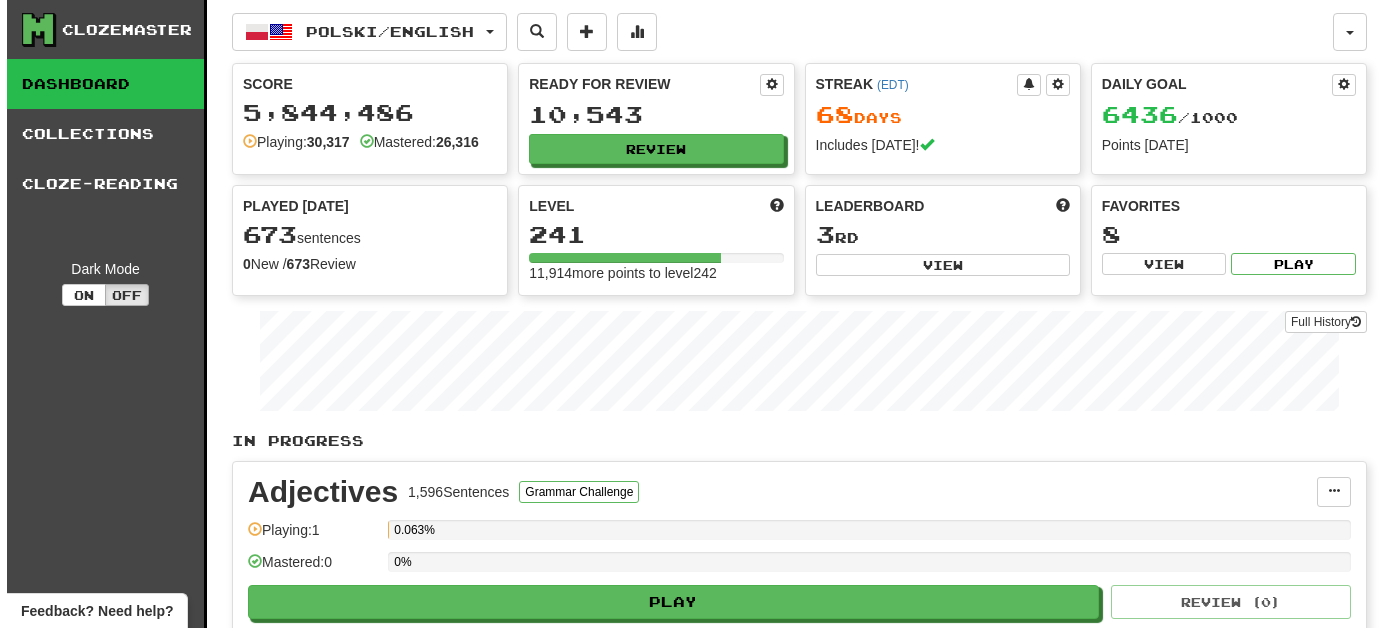 scroll, scrollTop: 0, scrollLeft: 0, axis: both 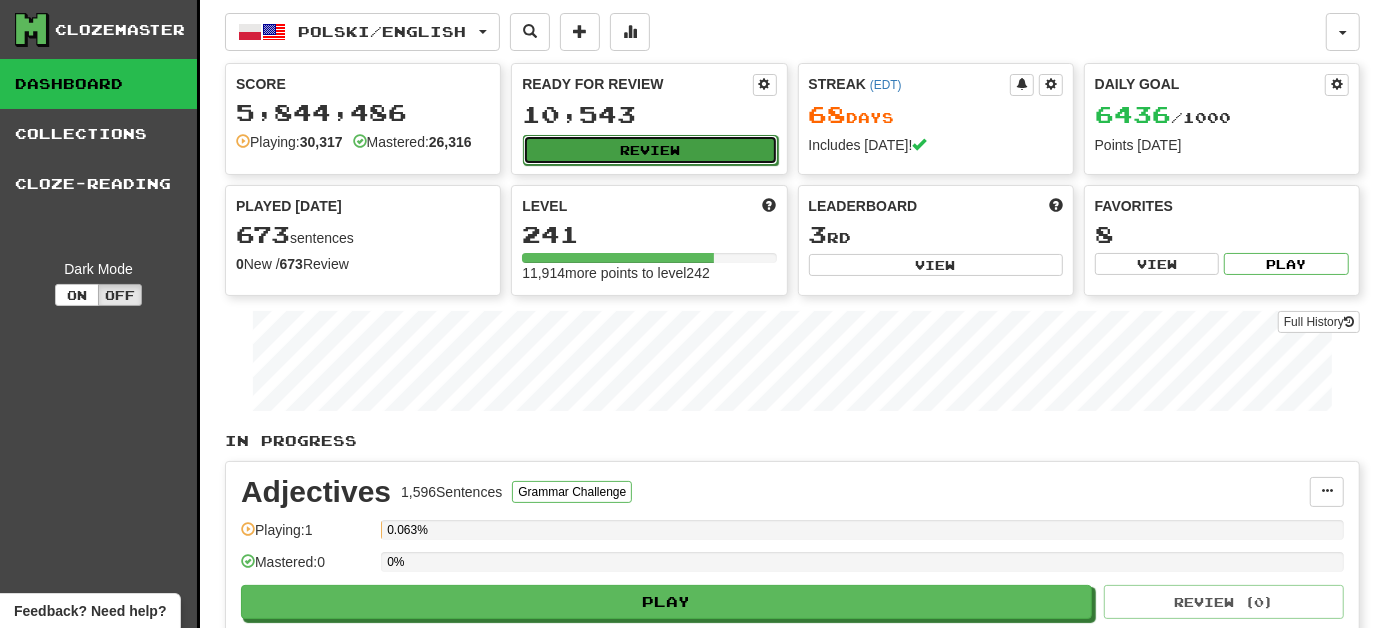 click on "Review" at bounding box center (650, 150) 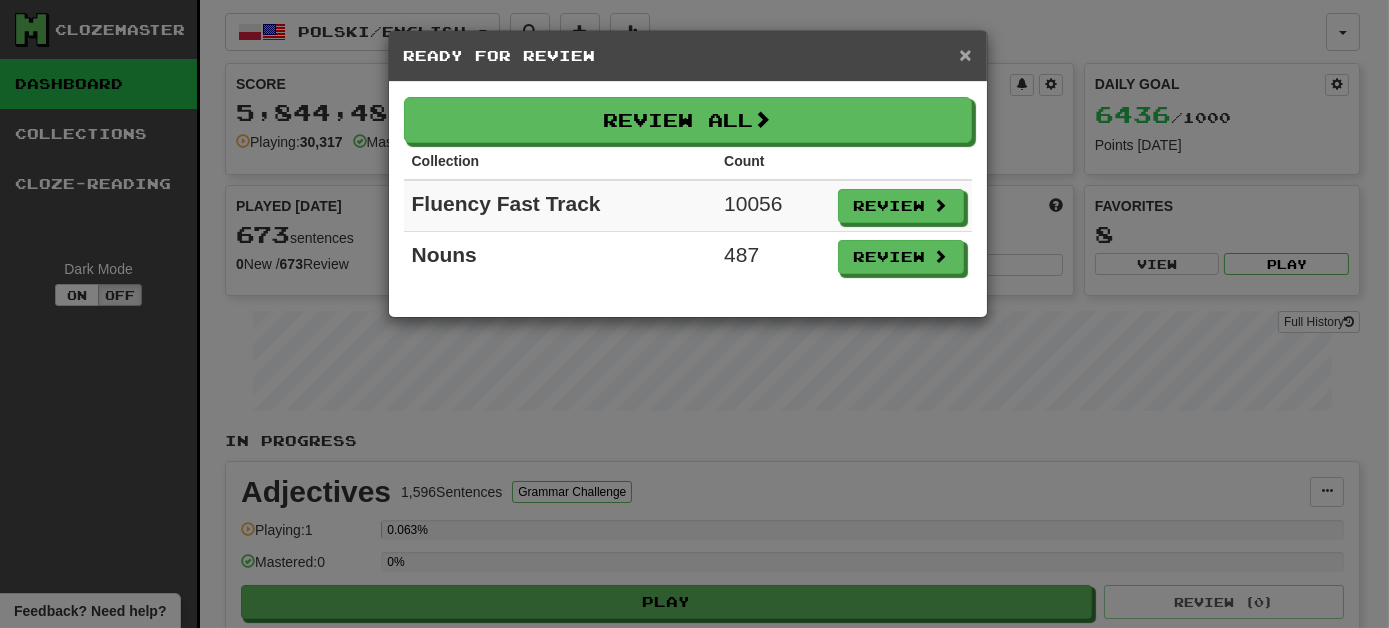 click on "×" at bounding box center (965, 54) 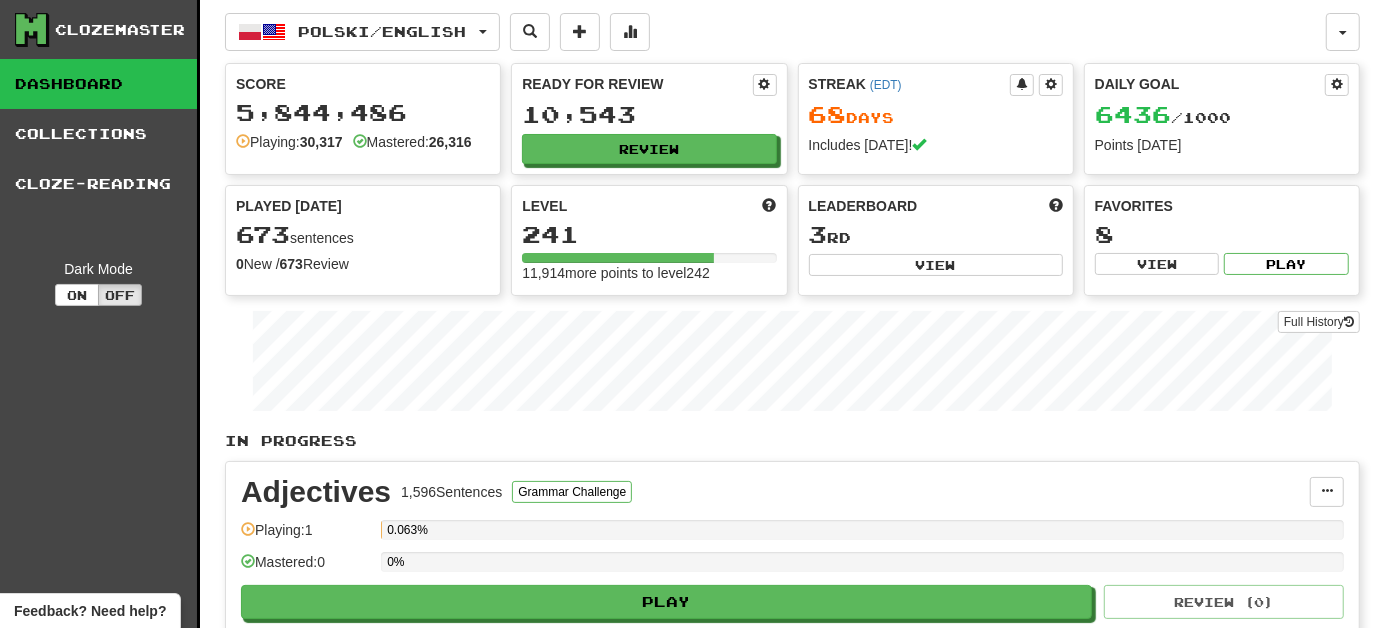 click on "Adjectives 1,596  Sentences Grammar Challenge" at bounding box center [775, 492] 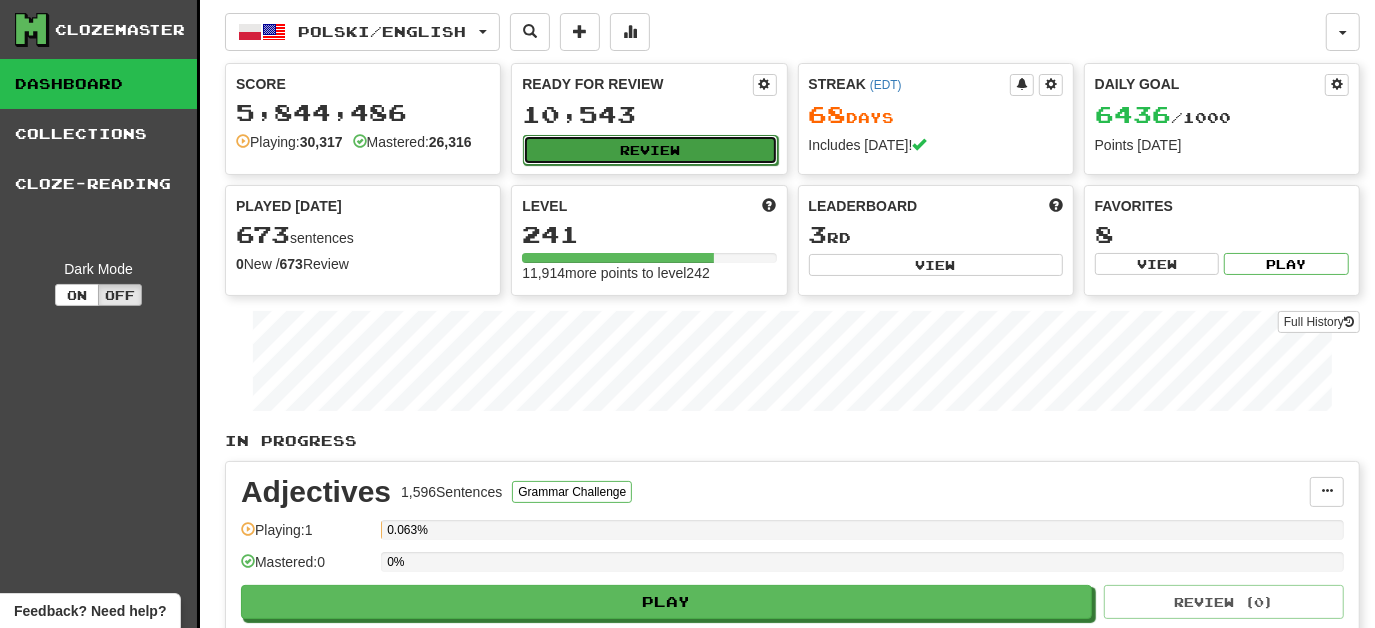 click on "Review" at bounding box center (650, 150) 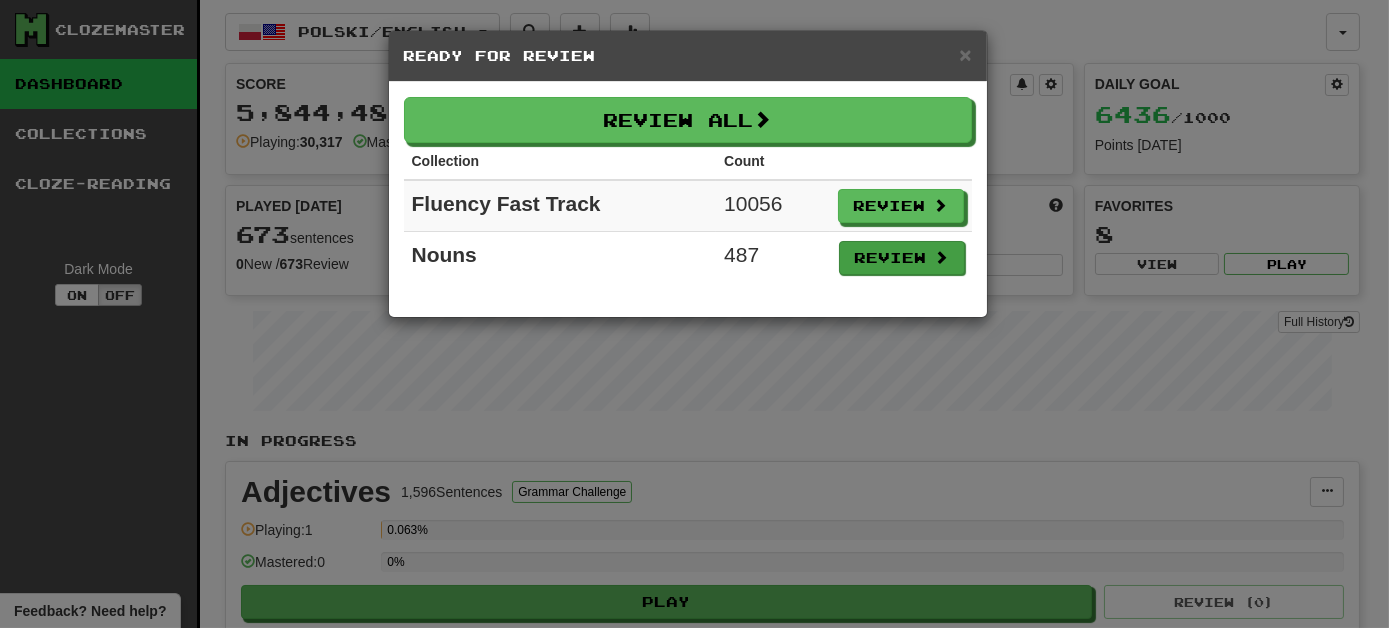 click on "Review" at bounding box center [901, 257] 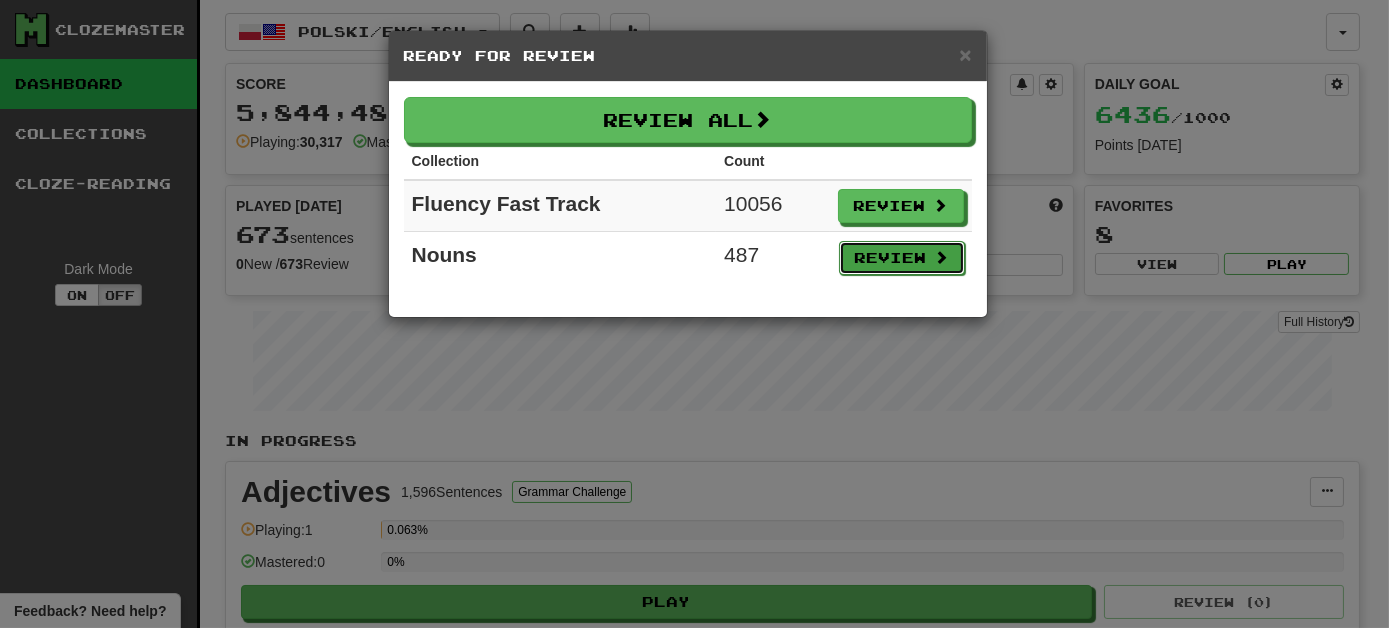 click on "Review" at bounding box center (902, 258) 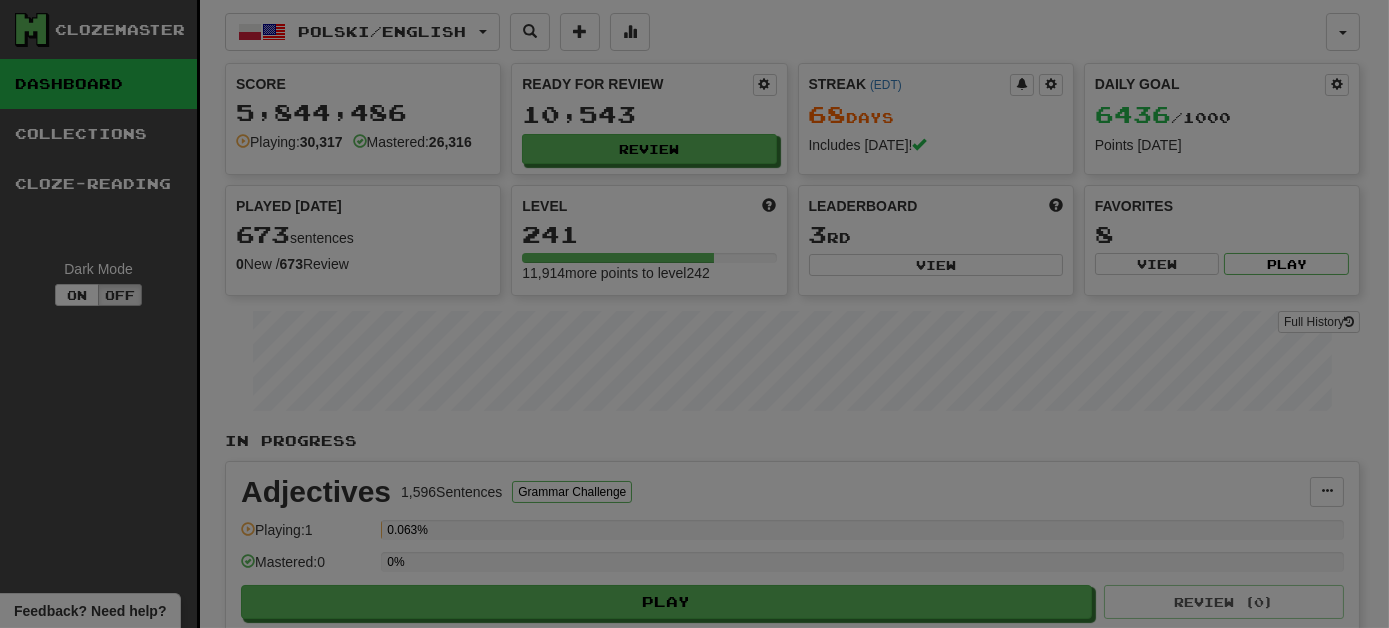 select on "***" 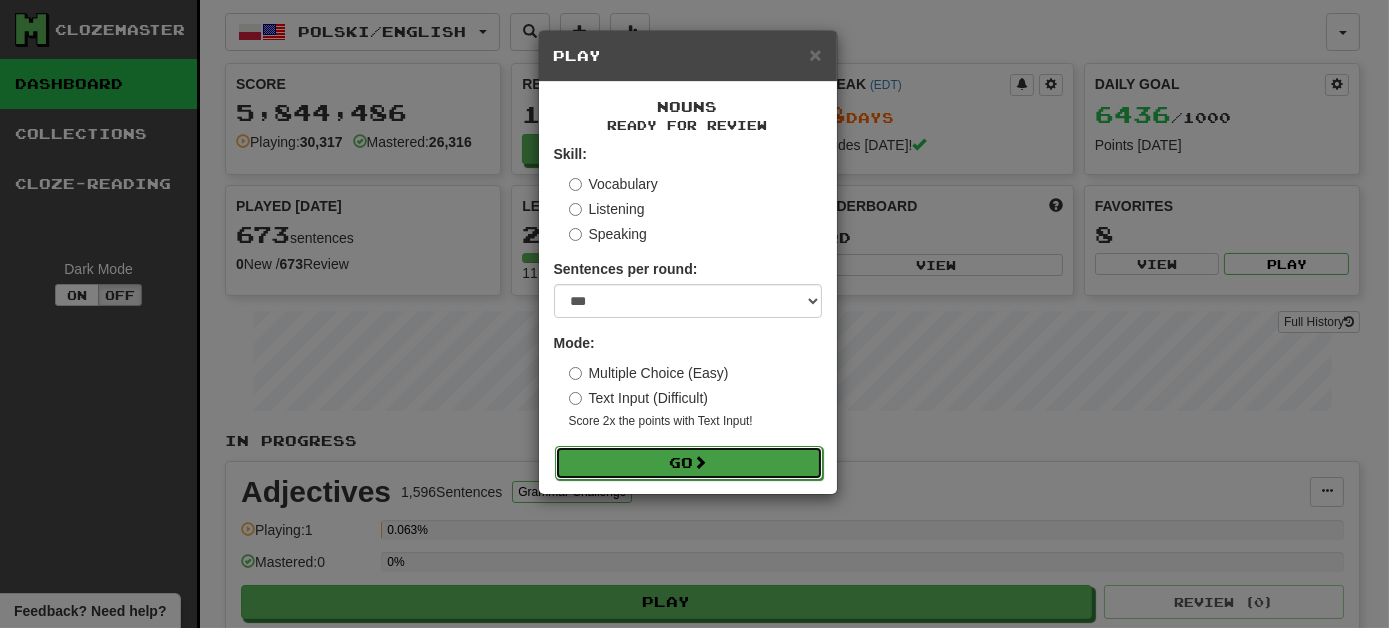 click on "Go" at bounding box center (689, 463) 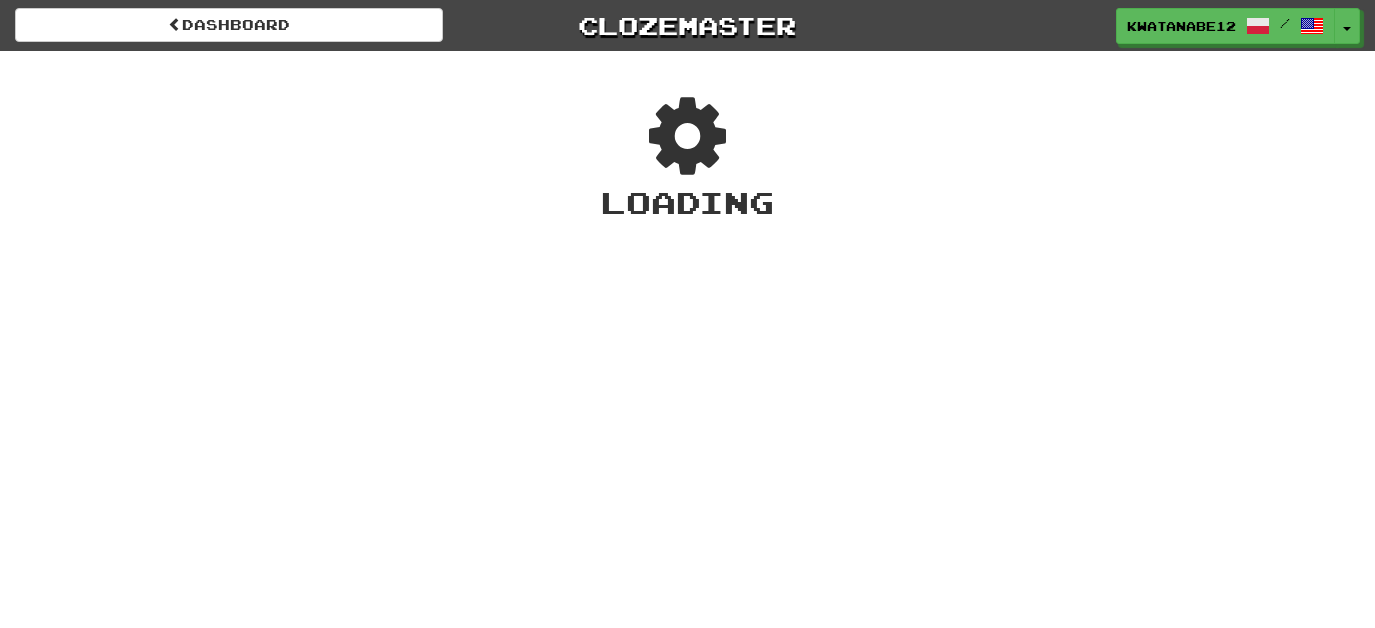 scroll, scrollTop: 0, scrollLeft: 0, axis: both 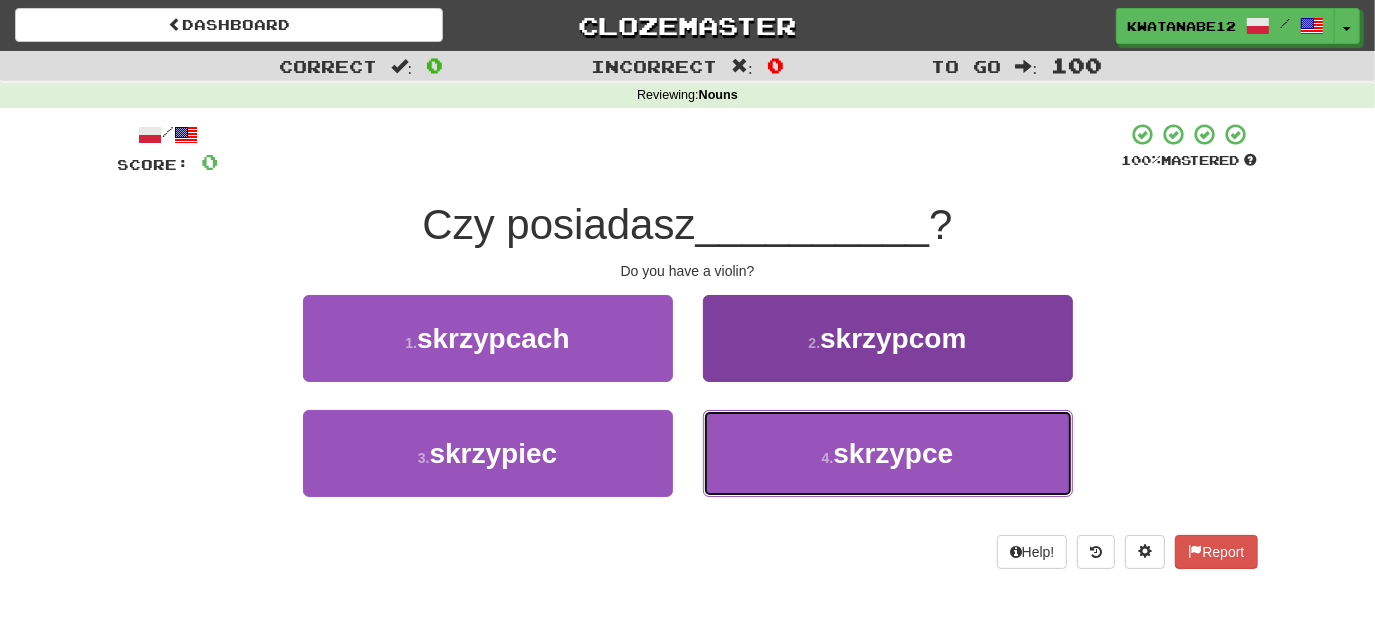 drag, startPoint x: 778, startPoint y: 460, endPoint x: 773, endPoint y: 449, distance: 12.083046 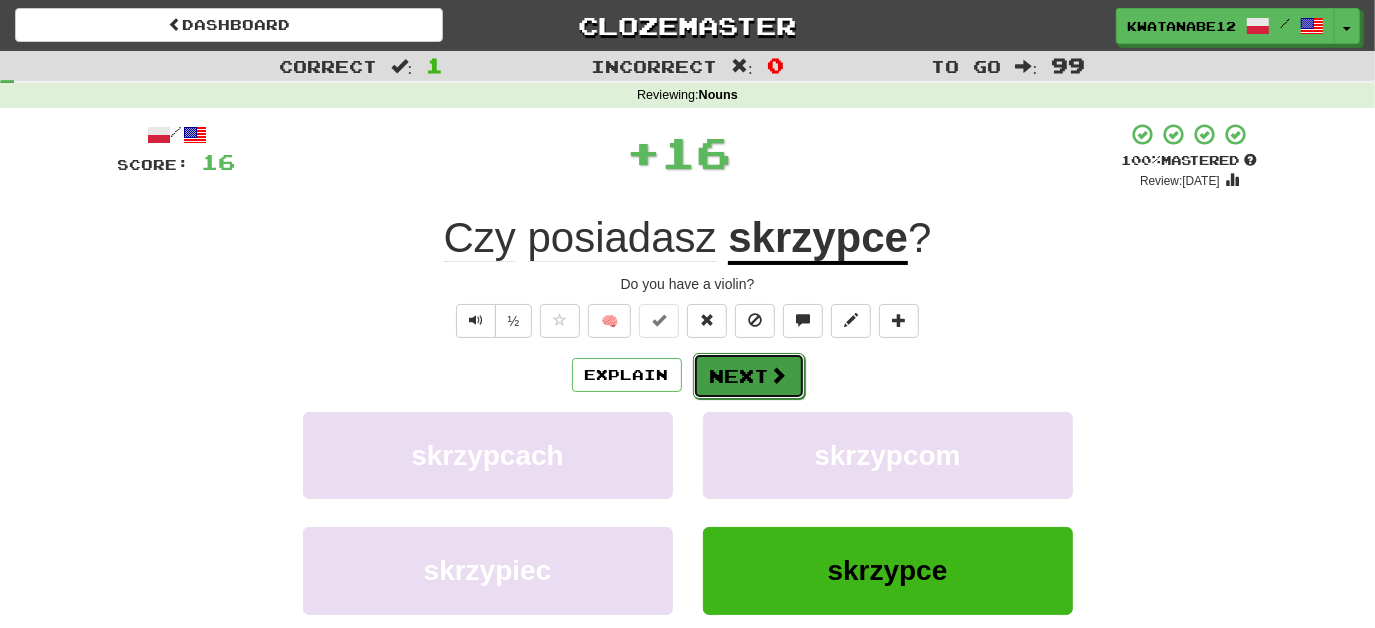 click on "Next" at bounding box center (749, 376) 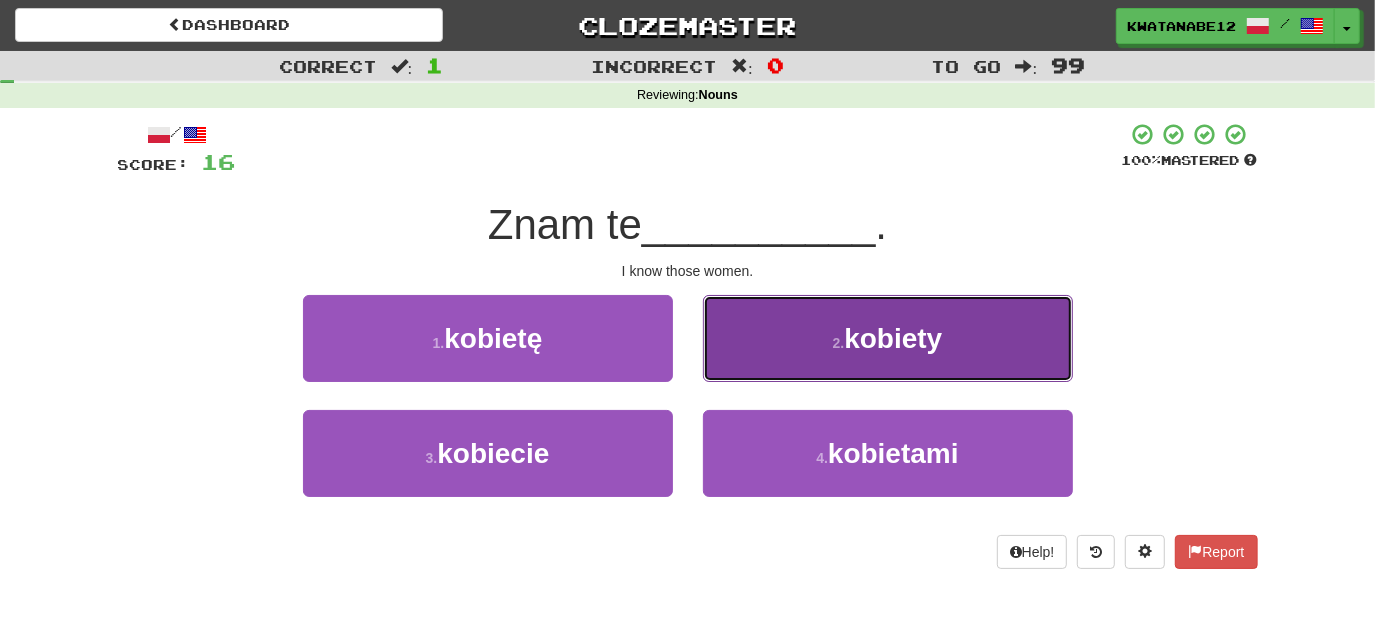 click on "2 .  kobiety" at bounding box center [888, 338] 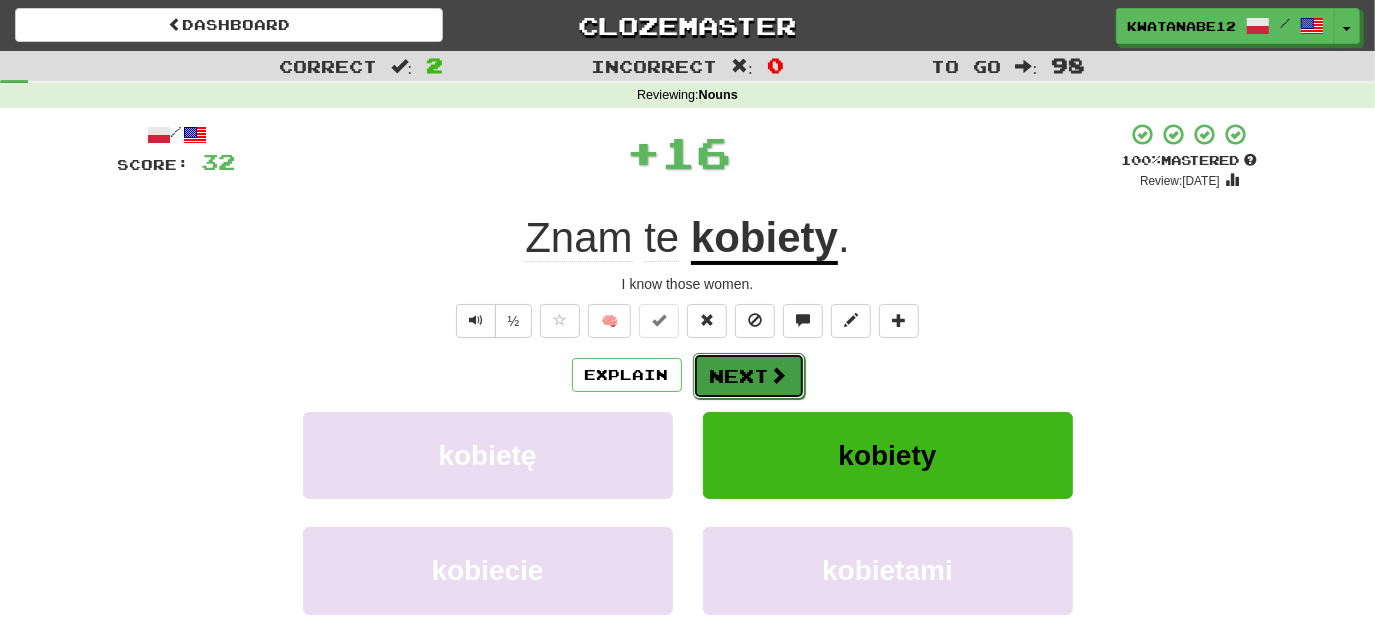 click on "Next" at bounding box center [749, 376] 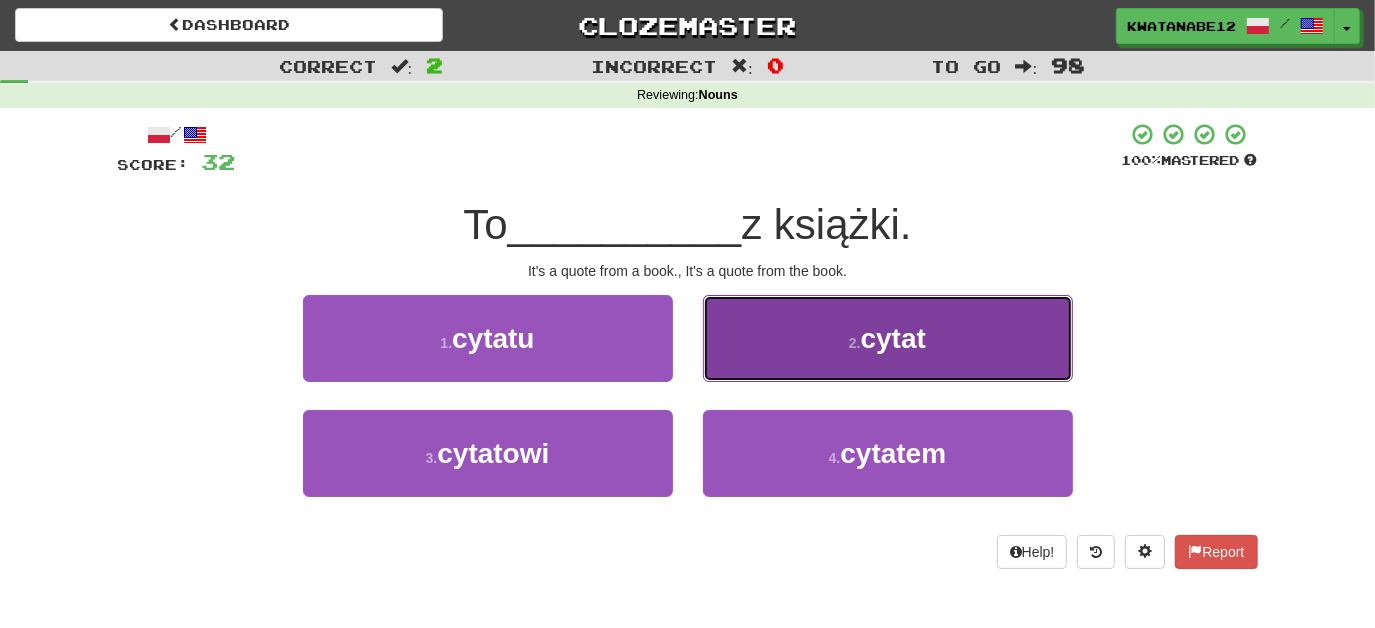 click on "2 .  cytat" at bounding box center [888, 338] 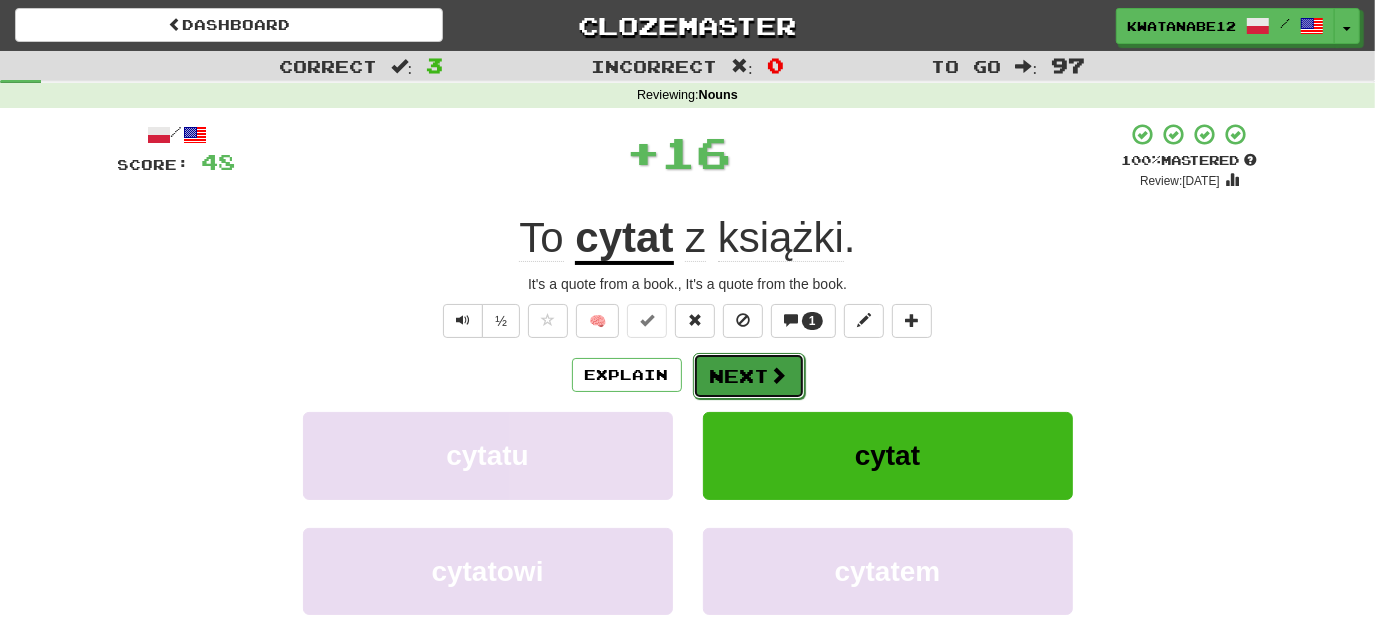 click on "Next" at bounding box center (749, 376) 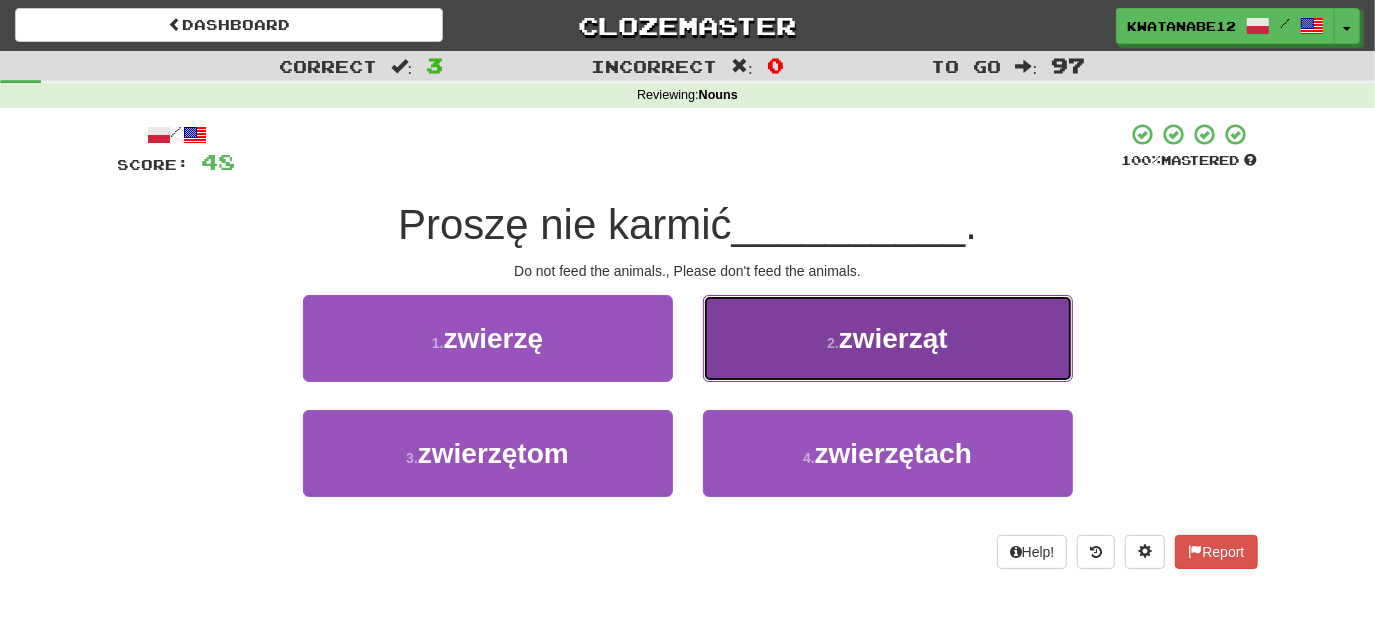 drag, startPoint x: 742, startPoint y: 341, endPoint x: 753, endPoint y: 345, distance: 11.7046995 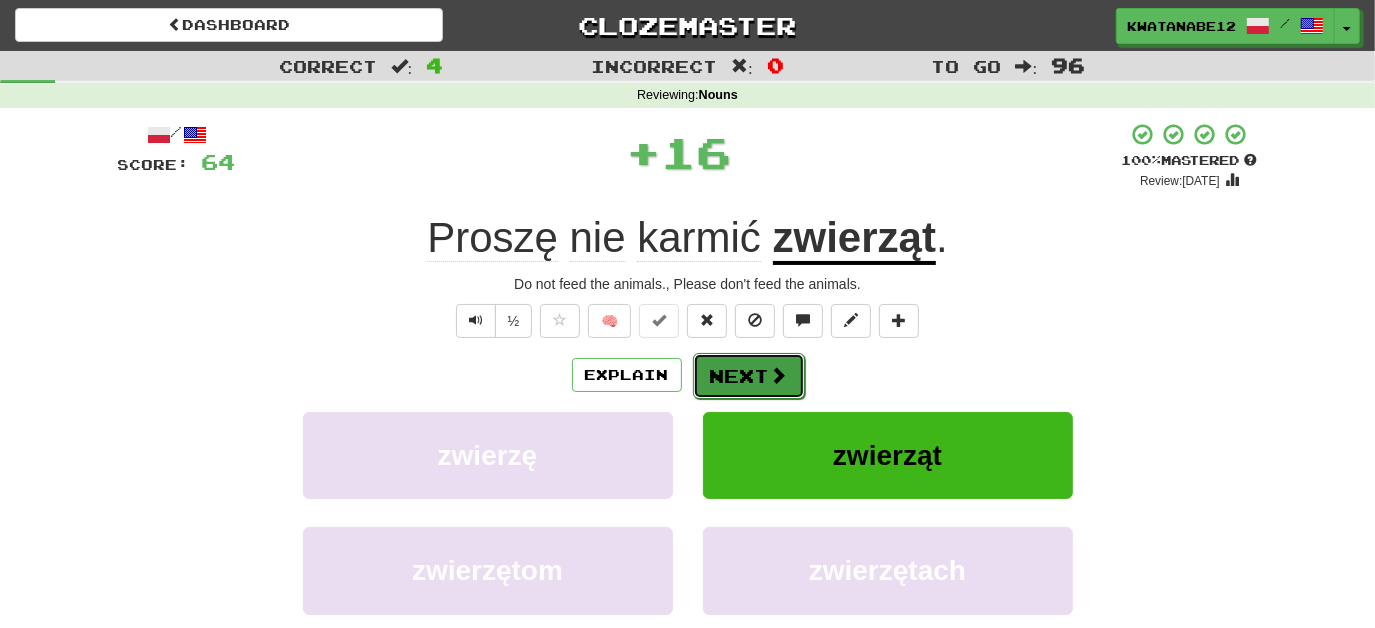 click on "Next" at bounding box center [749, 376] 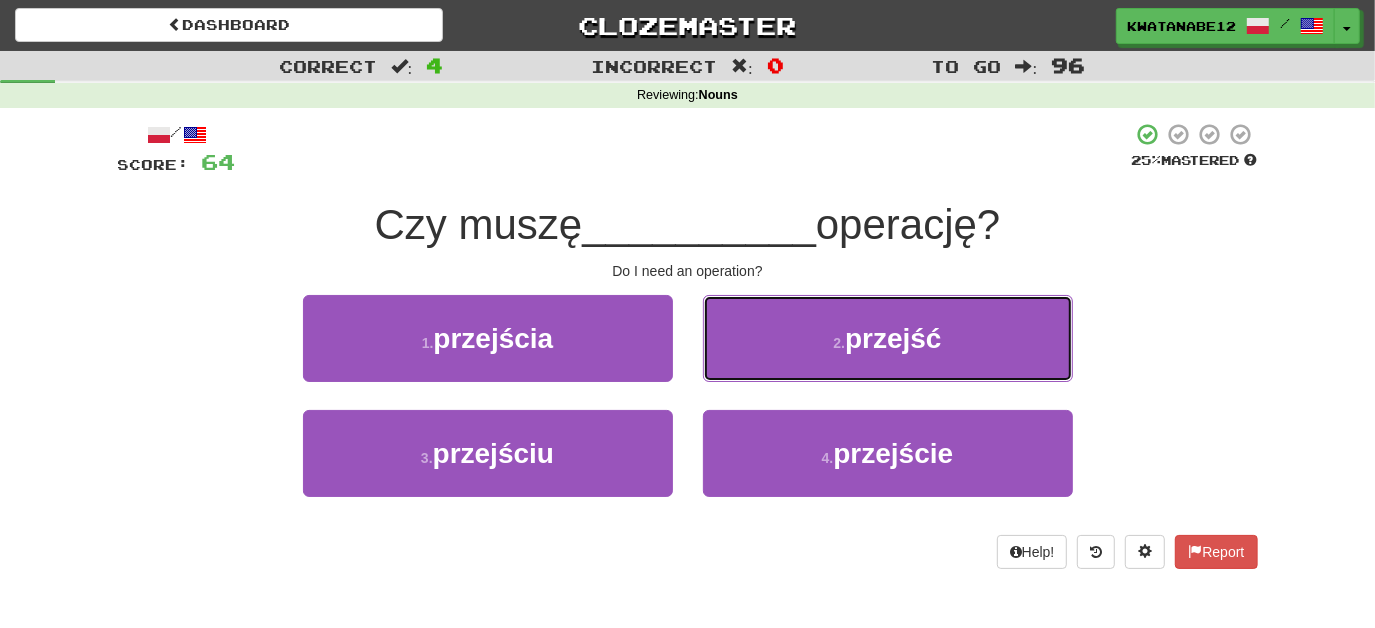 drag, startPoint x: 762, startPoint y: 333, endPoint x: 742, endPoint y: 347, distance: 24.41311 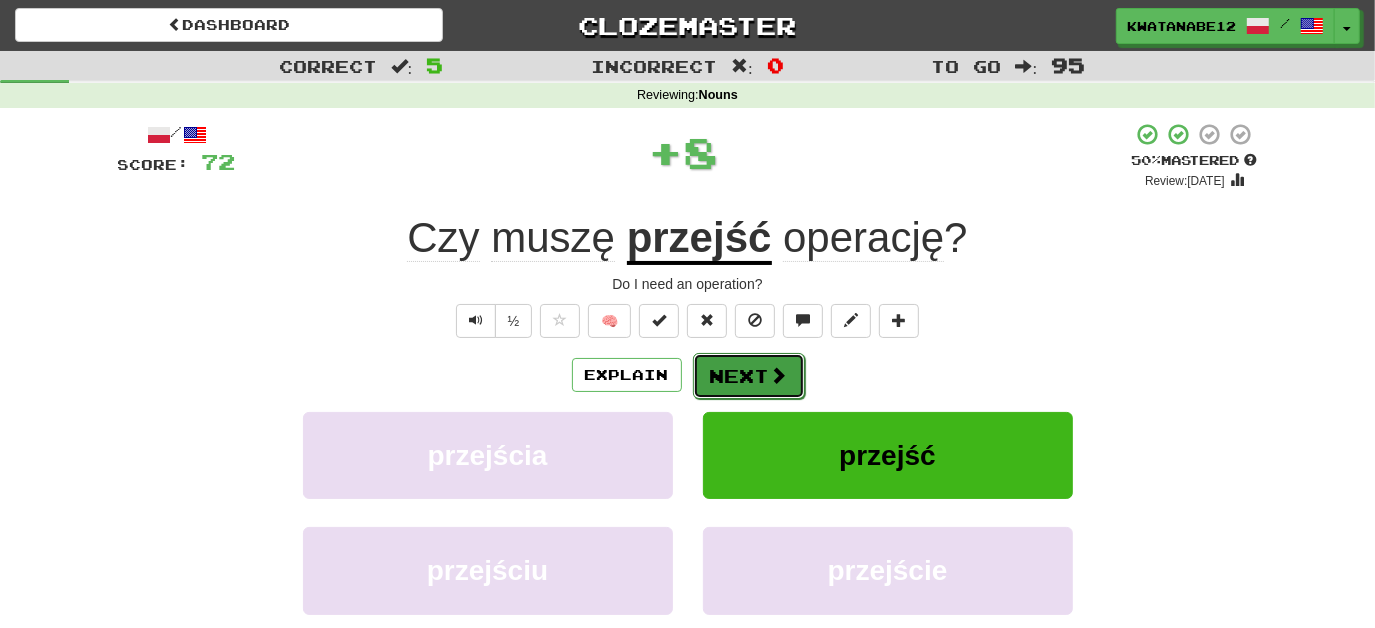 click on "Next" at bounding box center [749, 376] 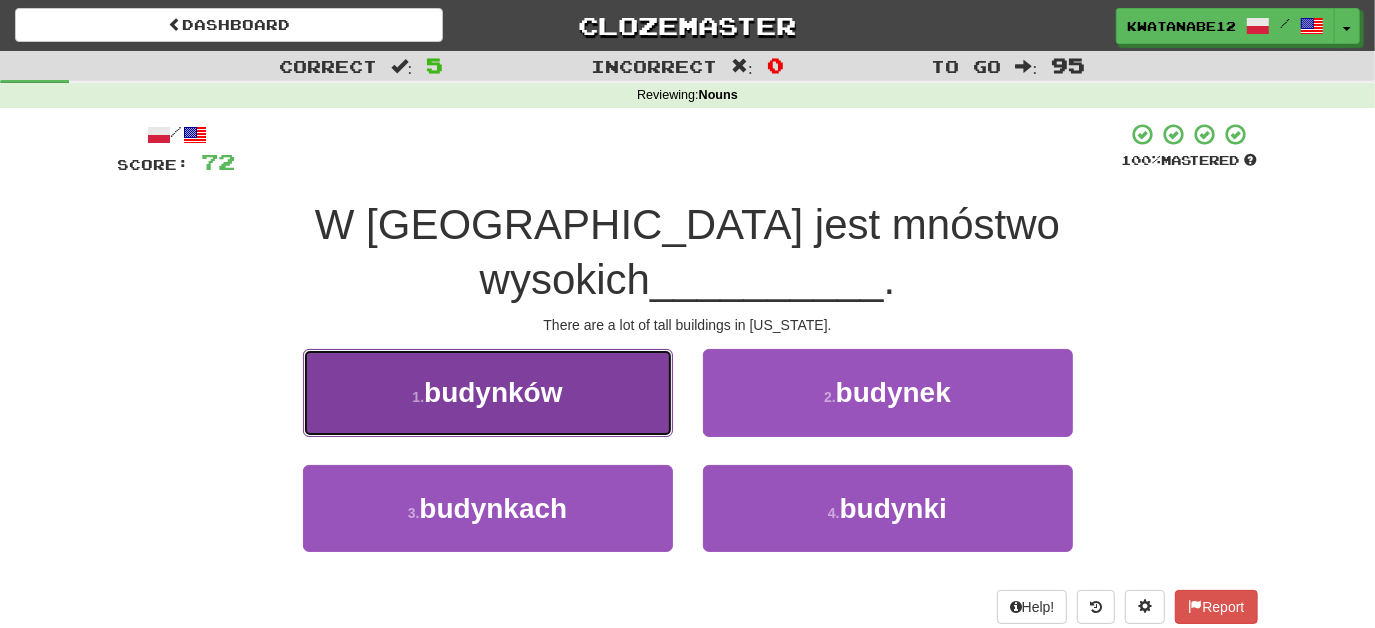 click on "1 .  budynków" at bounding box center [488, 392] 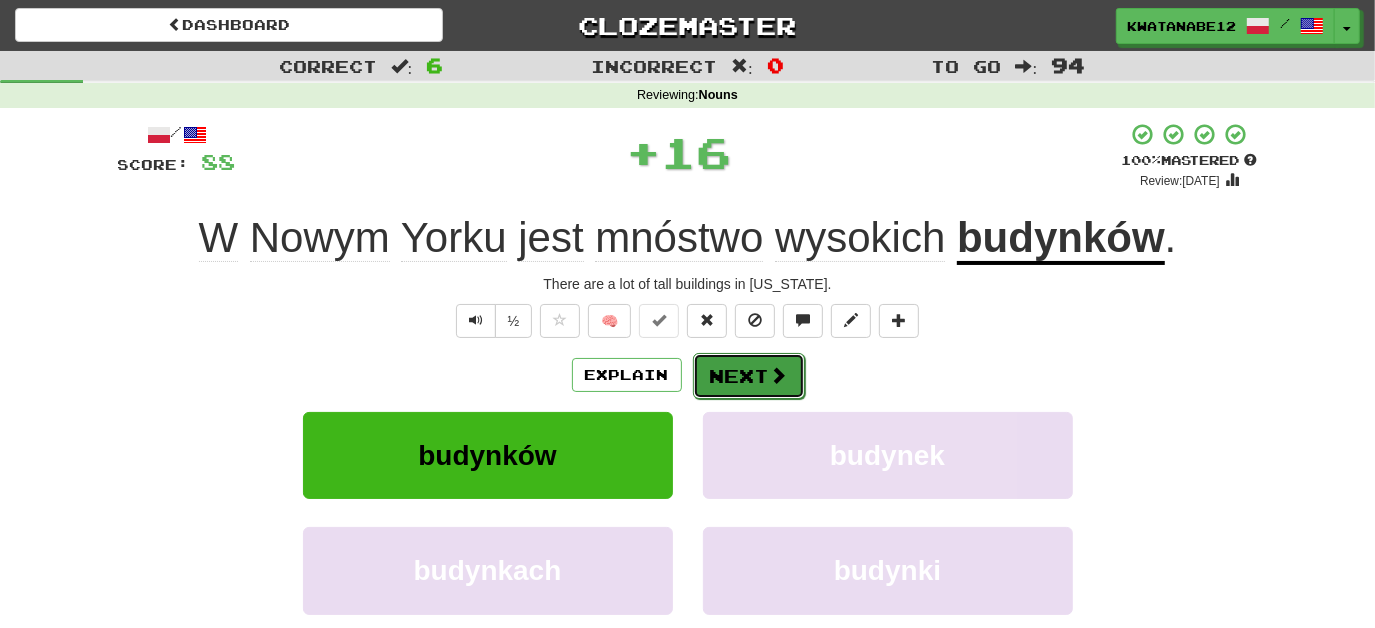 click on "Next" at bounding box center (749, 376) 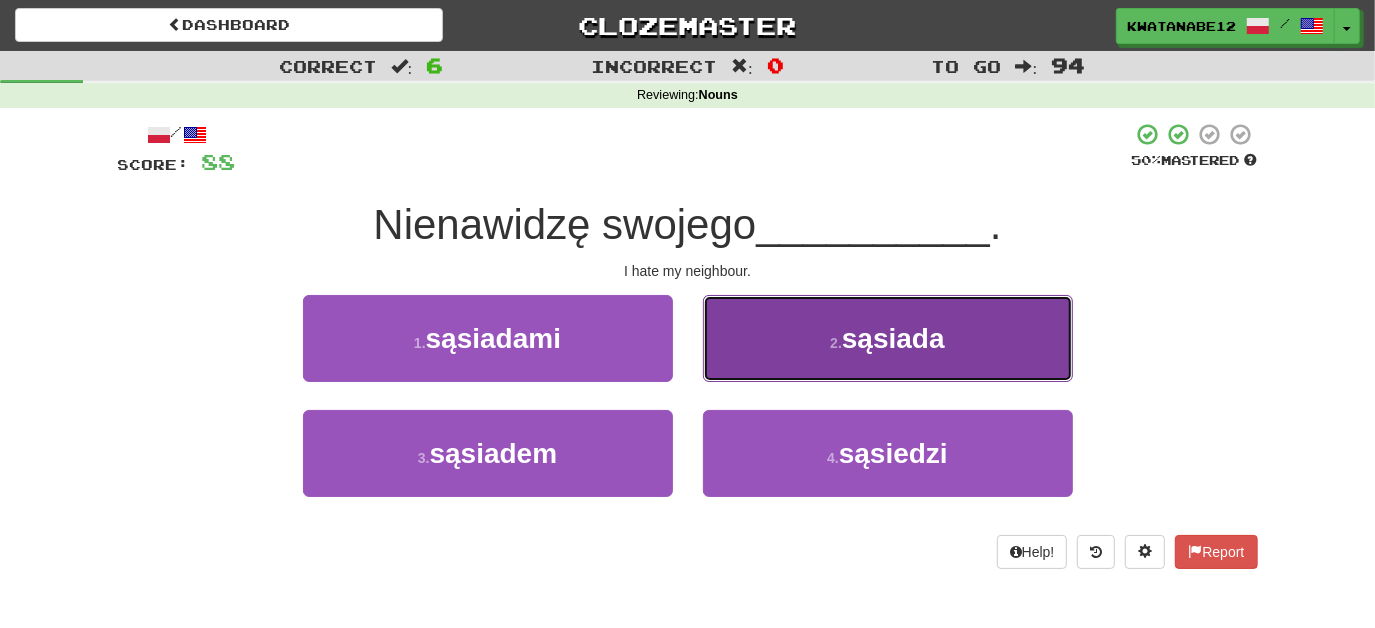 drag, startPoint x: 762, startPoint y: 308, endPoint x: 757, endPoint y: 330, distance: 22.561028 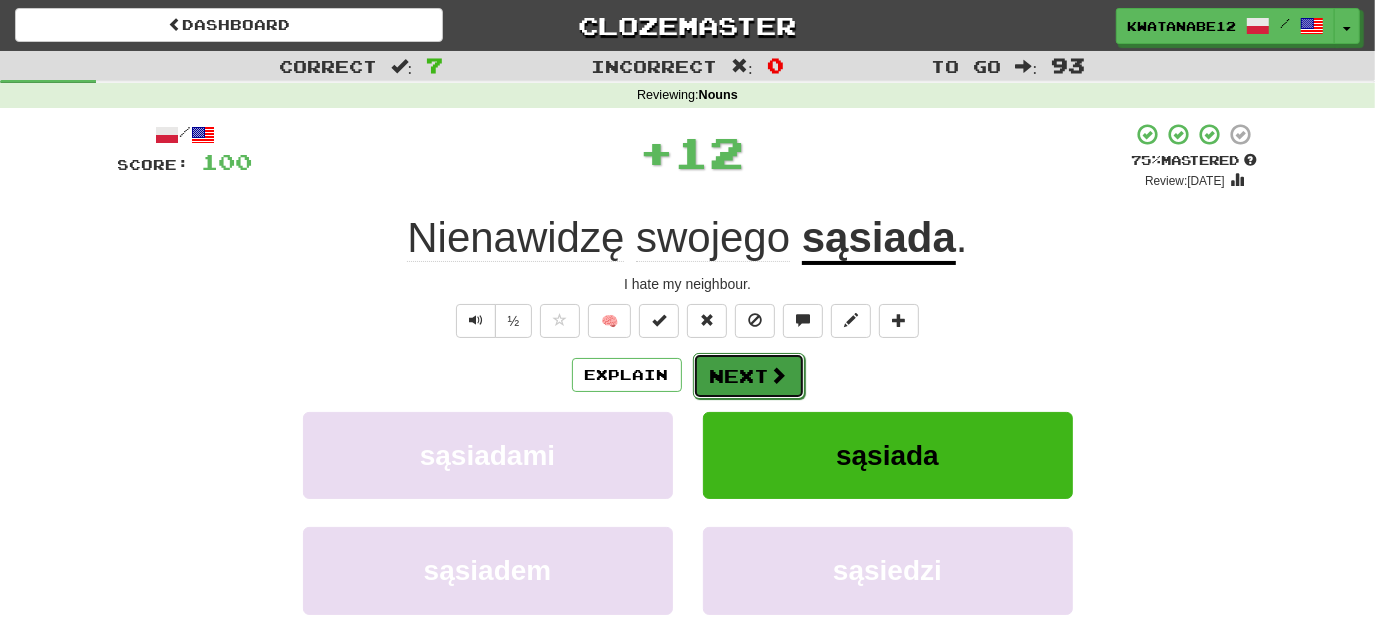 click on "Next" at bounding box center (749, 376) 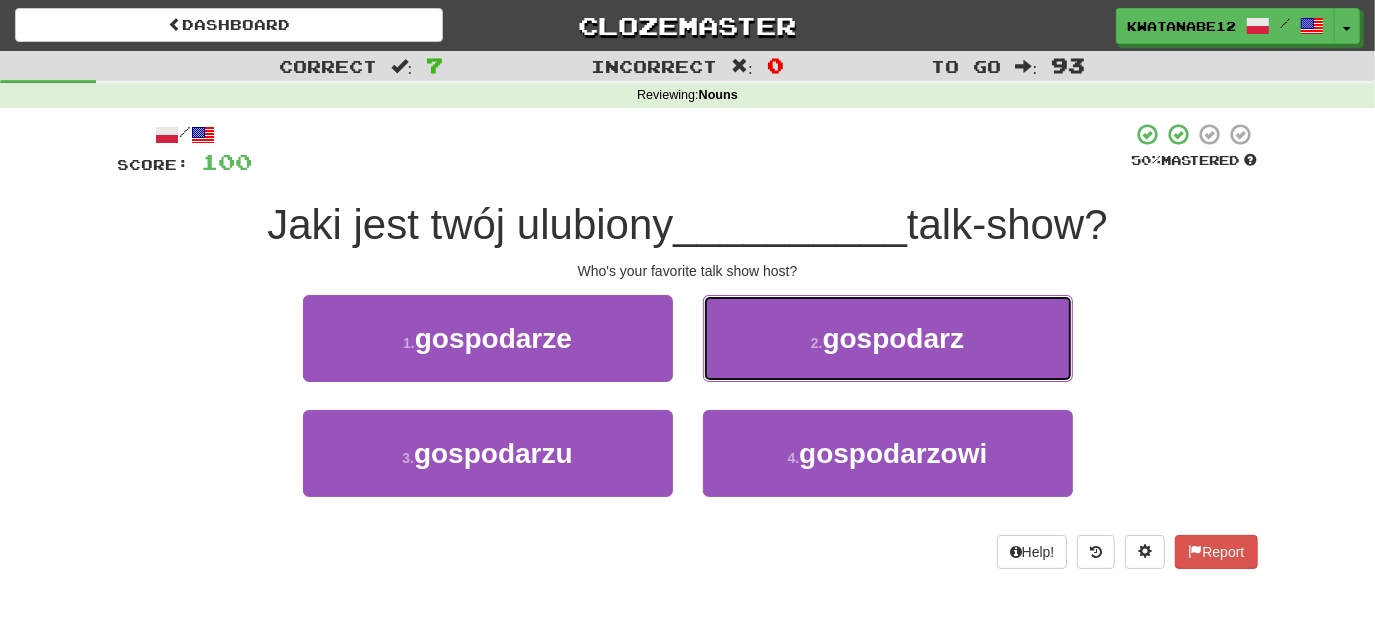 drag, startPoint x: 736, startPoint y: 332, endPoint x: 730, endPoint y: 343, distance: 12.529964 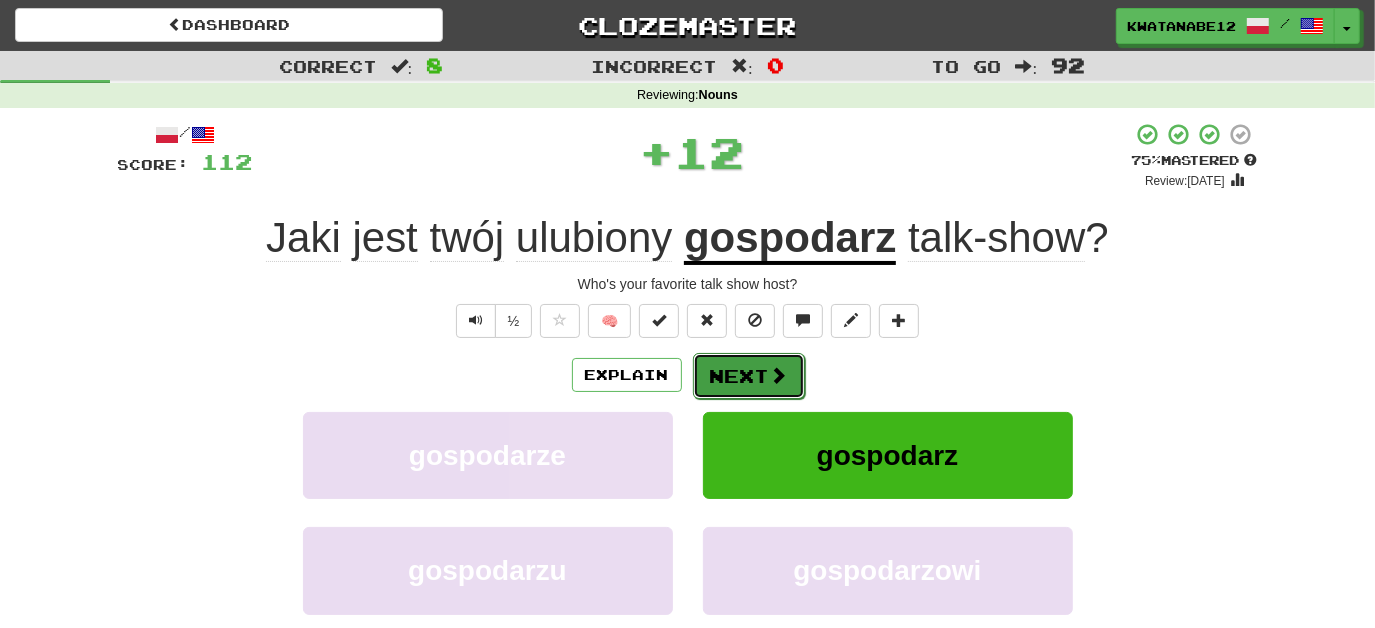 click on "Next" at bounding box center (749, 376) 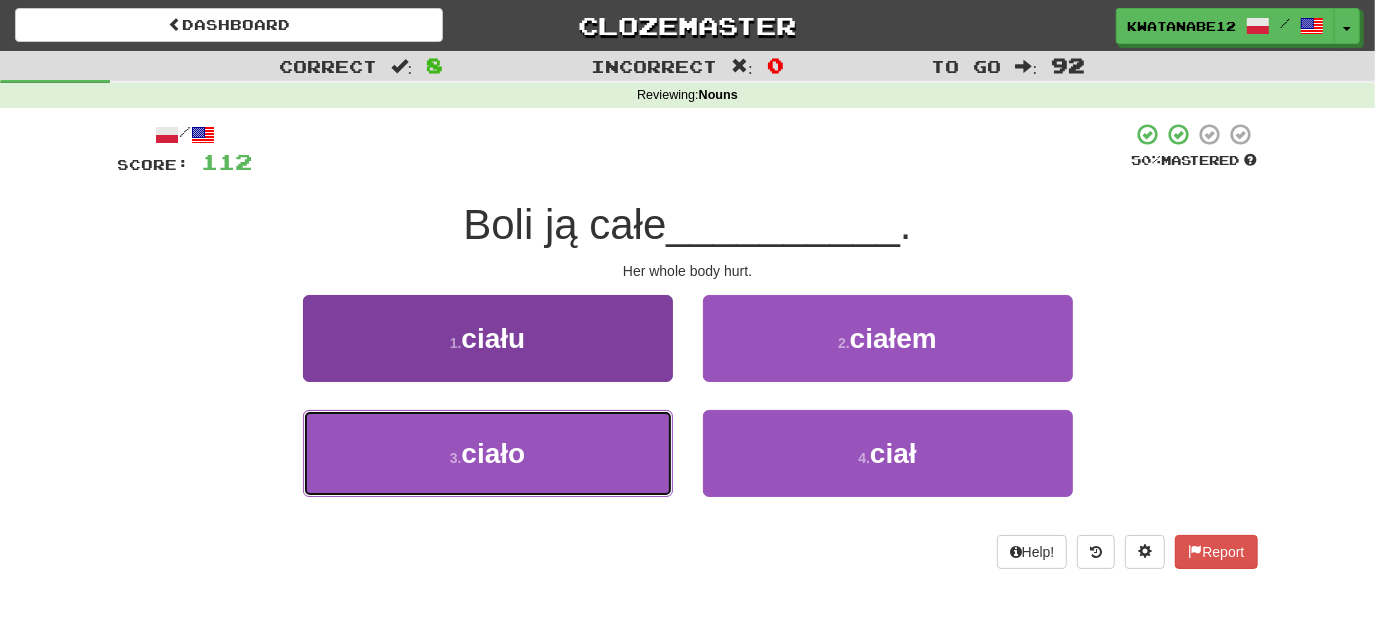 click on "3 .  ciało" at bounding box center (488, 453) 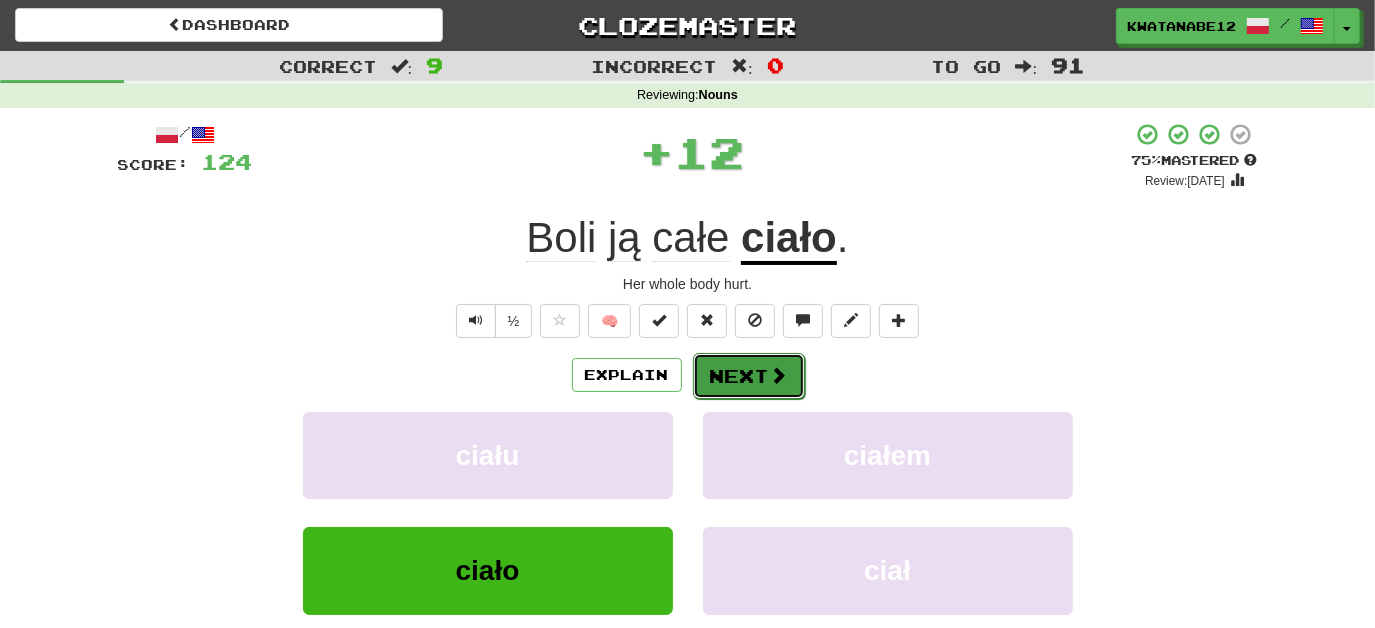 click on "Next" at bounding box center [749, 376] 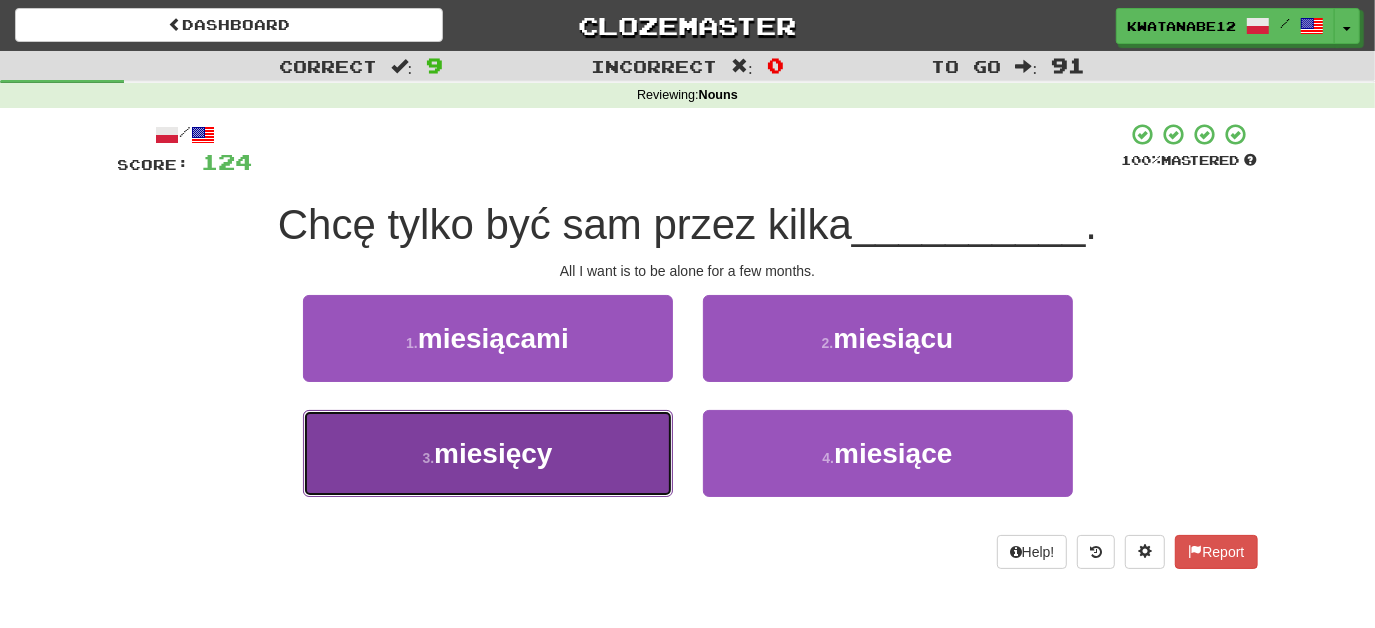 drag, startPoint x: 629, startPoint y: 441, endPoint x: 674, endPoint y: 404, distance: 58.258045 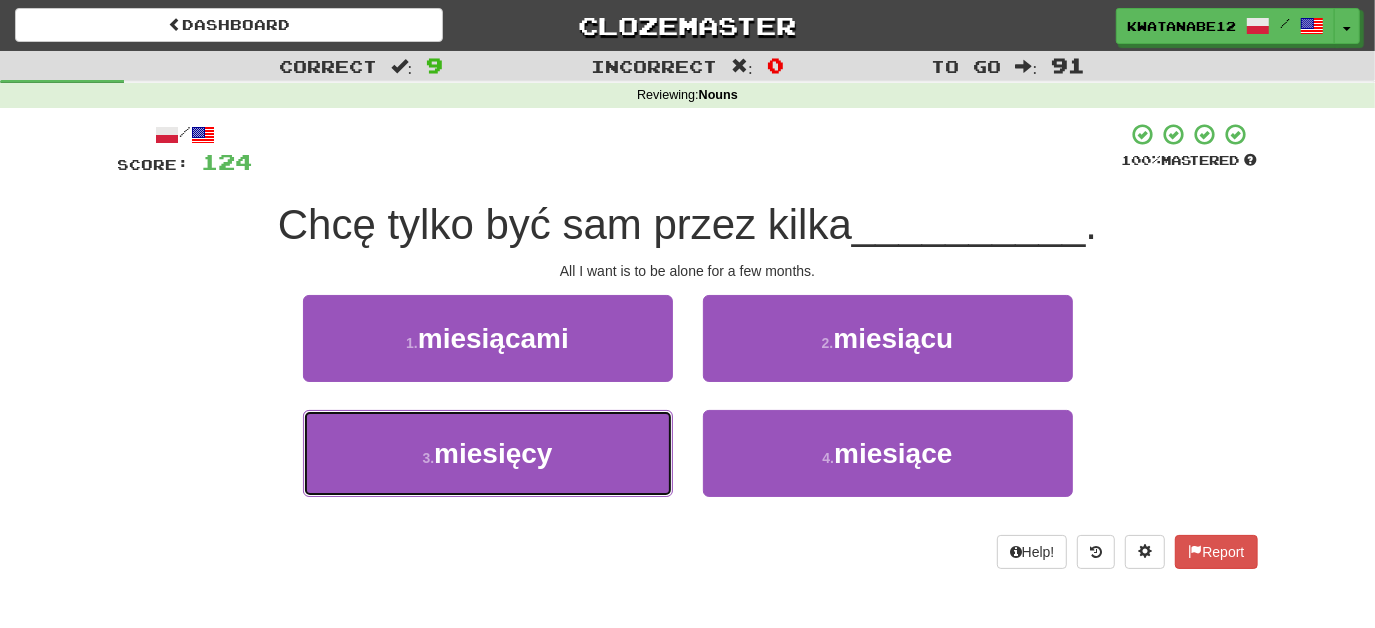 click on "3 .  miesięcy" at bounding box center (488, 453) 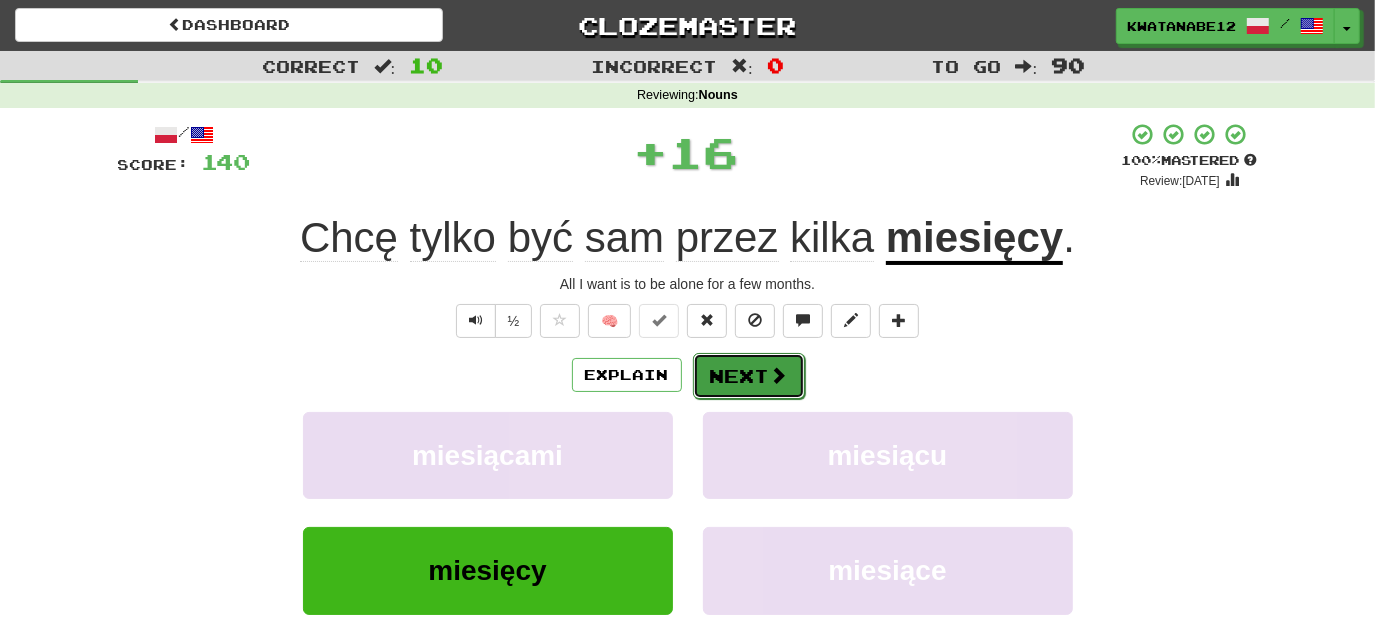 click on "Next" at bounding box center [749, 376] 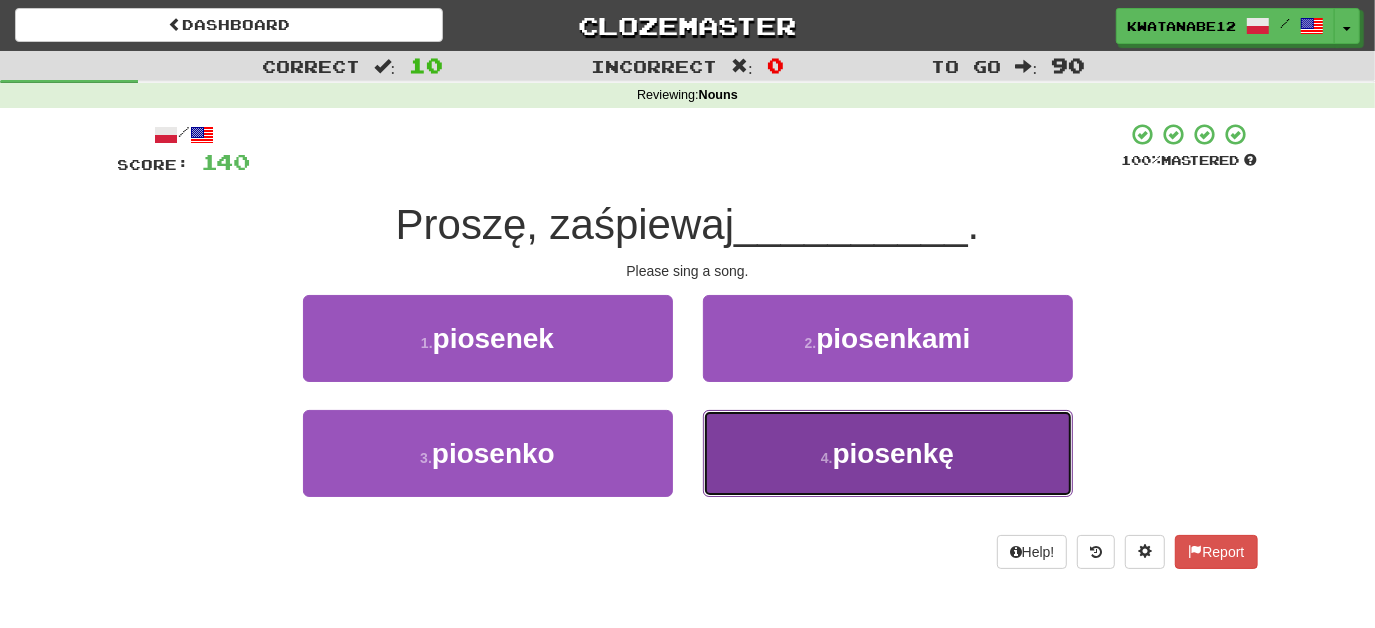 click on "4 .  piosenkę" at bounding box center (888, 453) 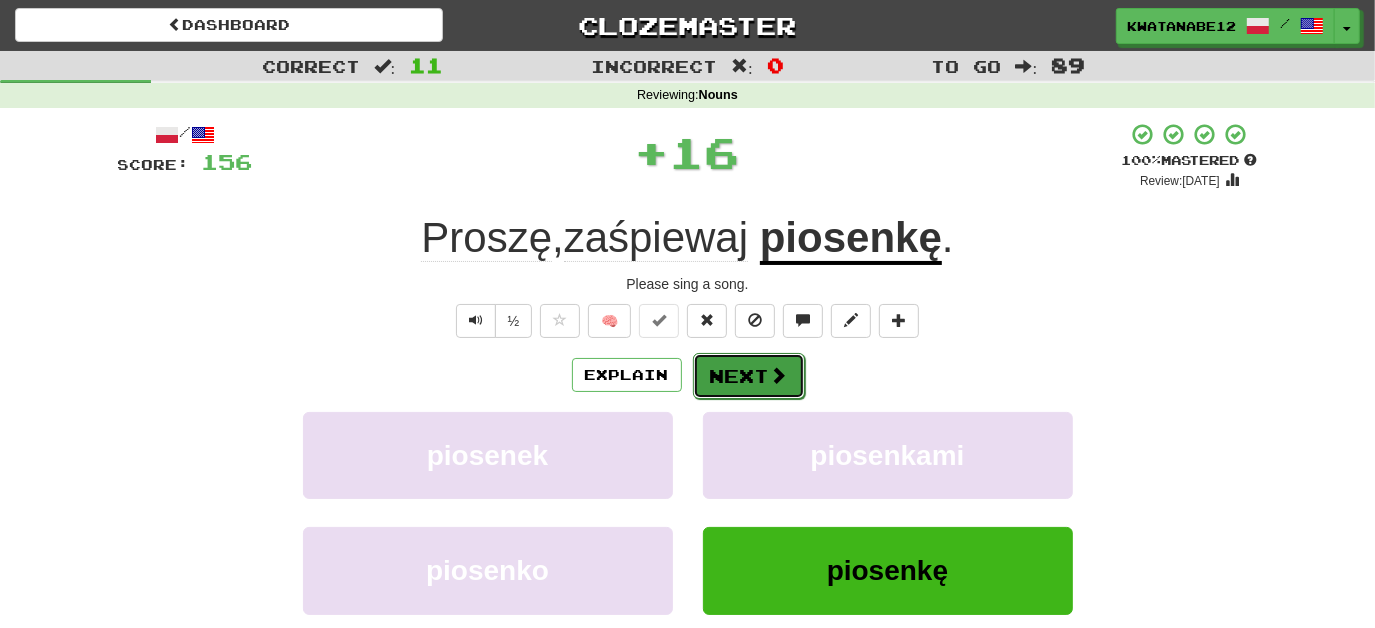 click on "Next" at bounding box center [749, 376] 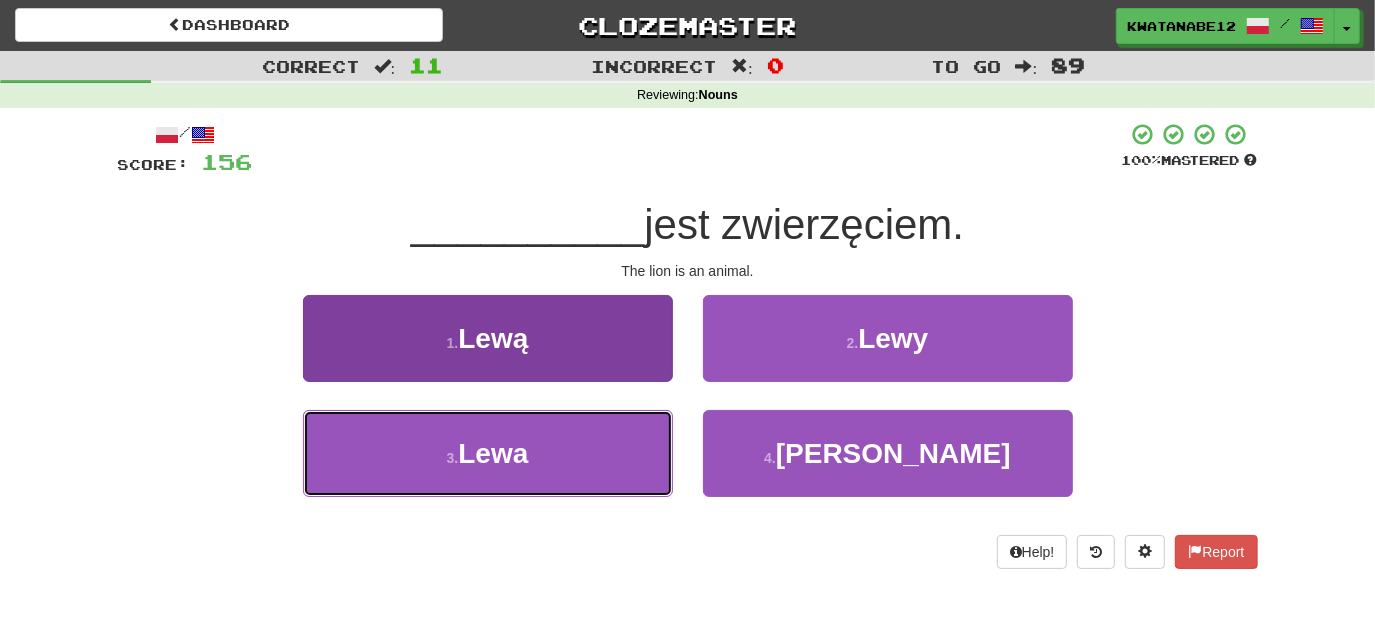 drag, startPoint x: 611, startPoint y: 454, endPoint x: 652, endPoint y: 431, distance: 47.010635 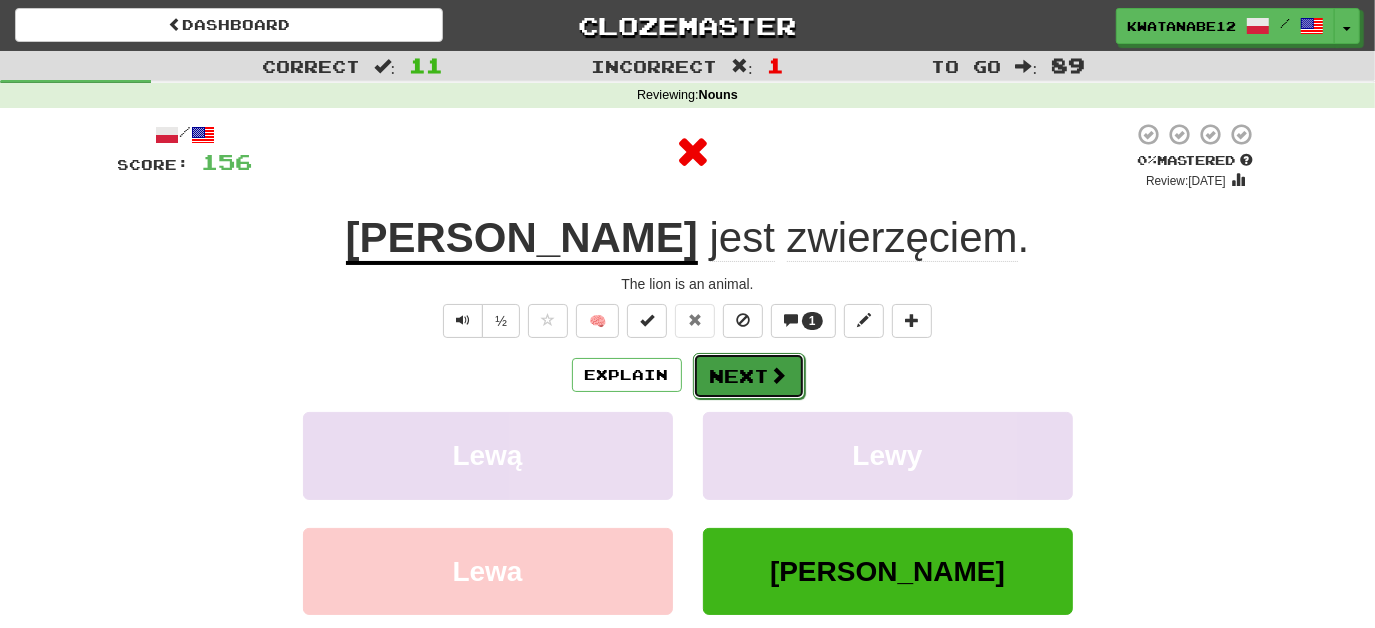 click on "Next" at bounding box center [749, 376] 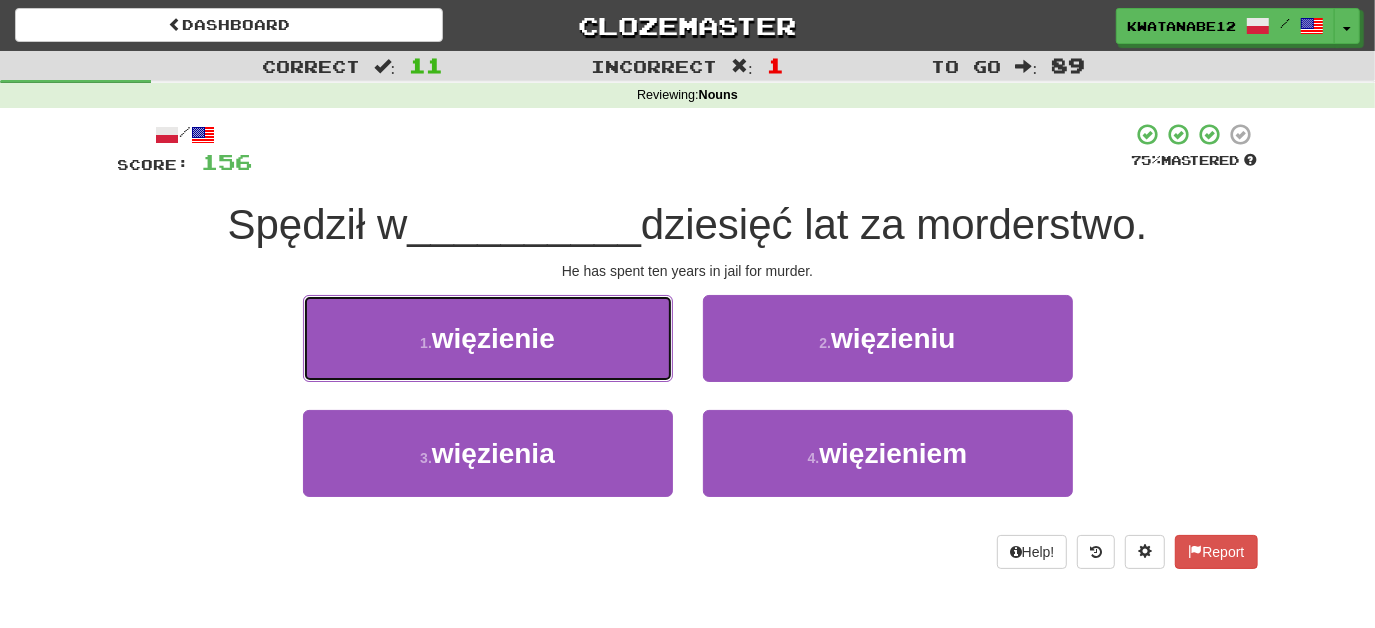 click on "1 .  więzienie" at bounding box center [488, 338] 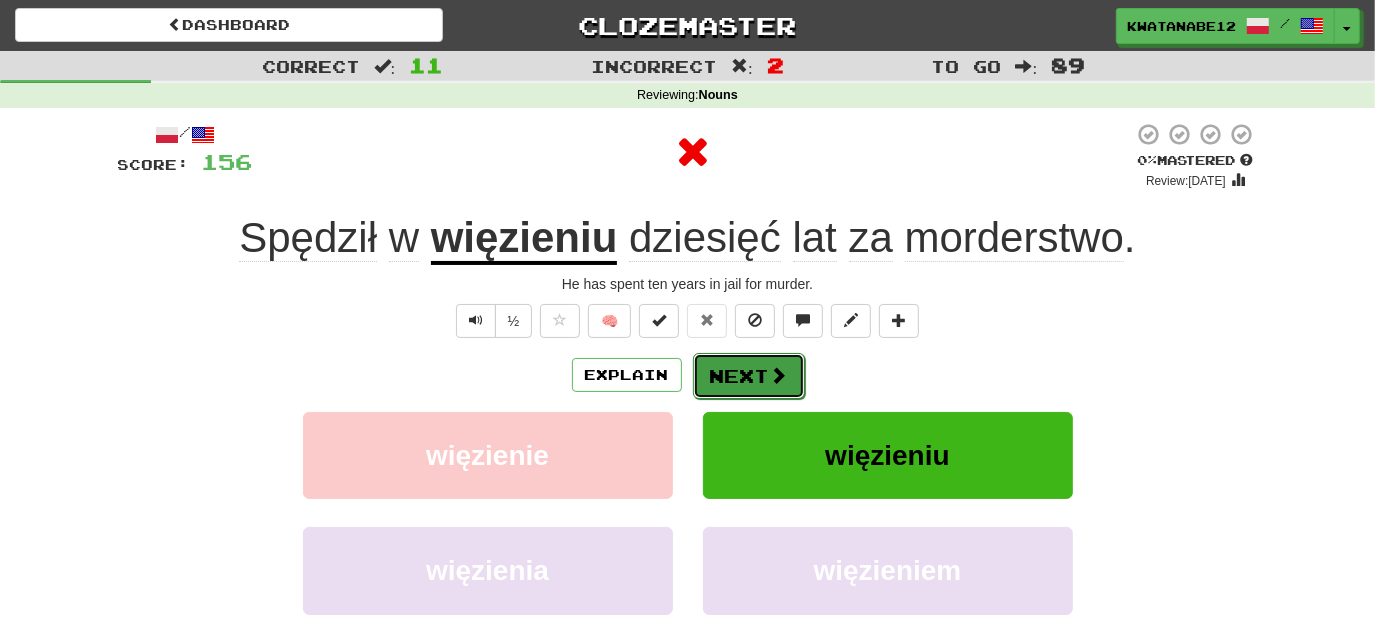click on "Next" at bounding box center [749, 376] 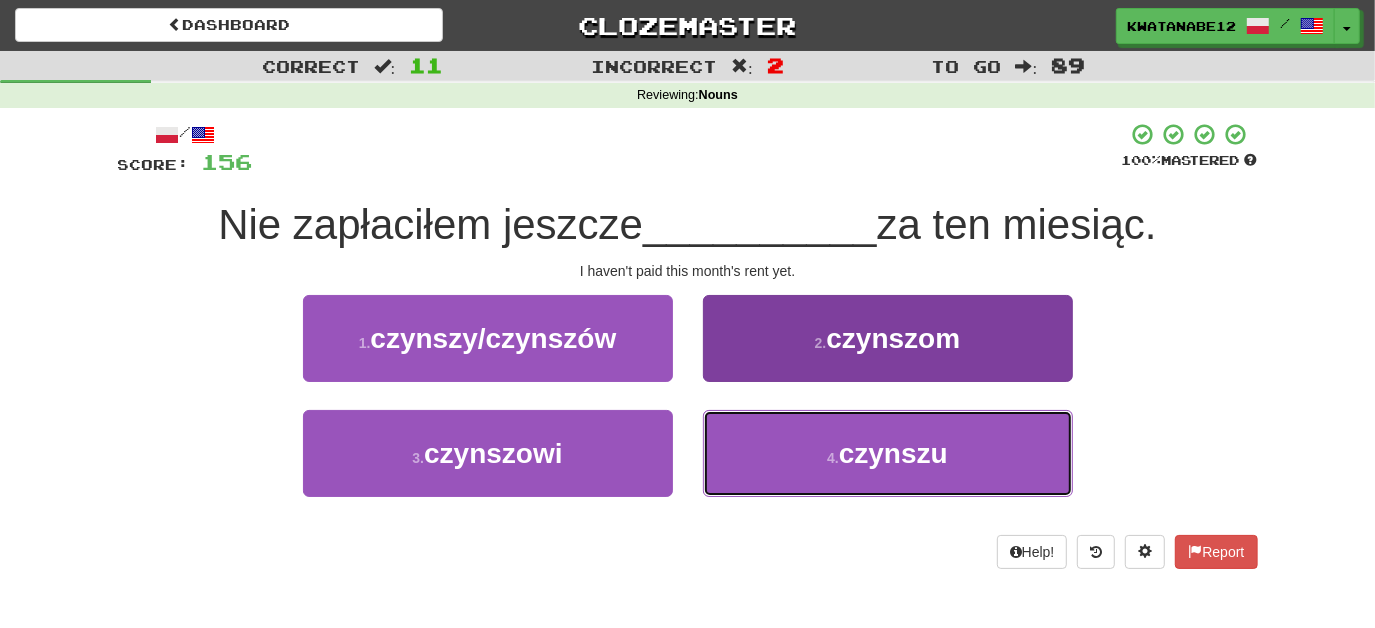 click on "4 .  czynszu" at bounding box center (888, 453) 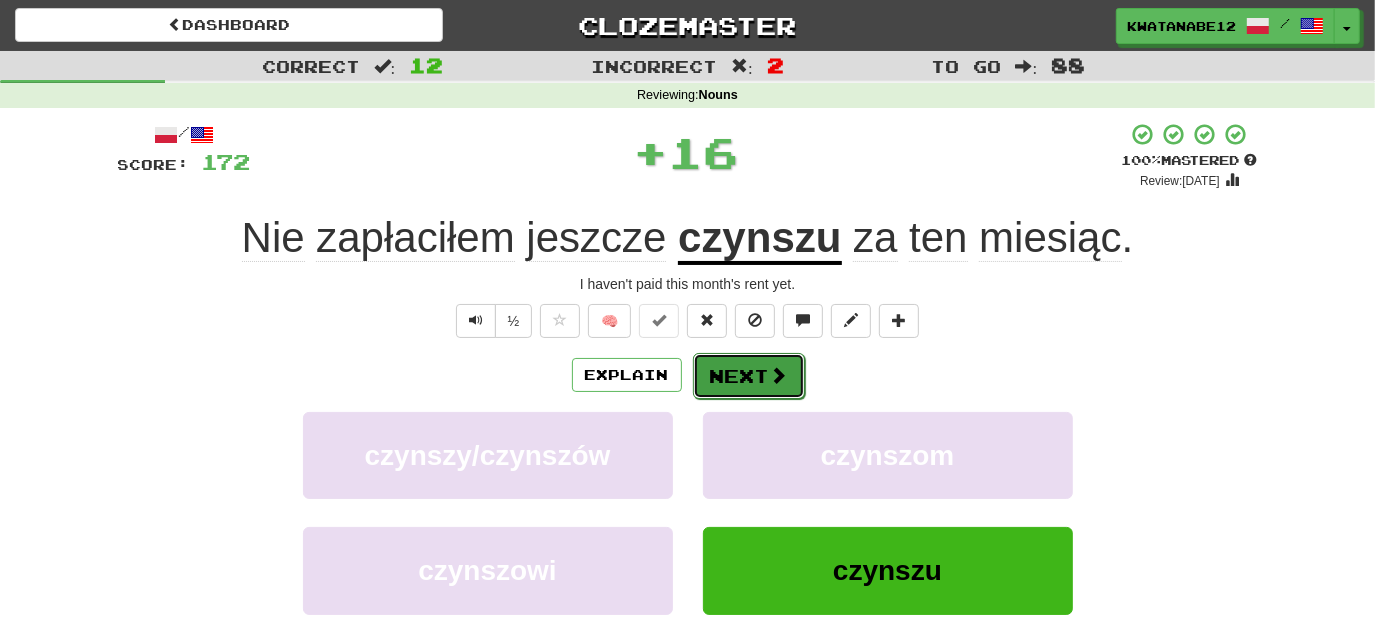 click on "Next" at bounding box center [749, 376] 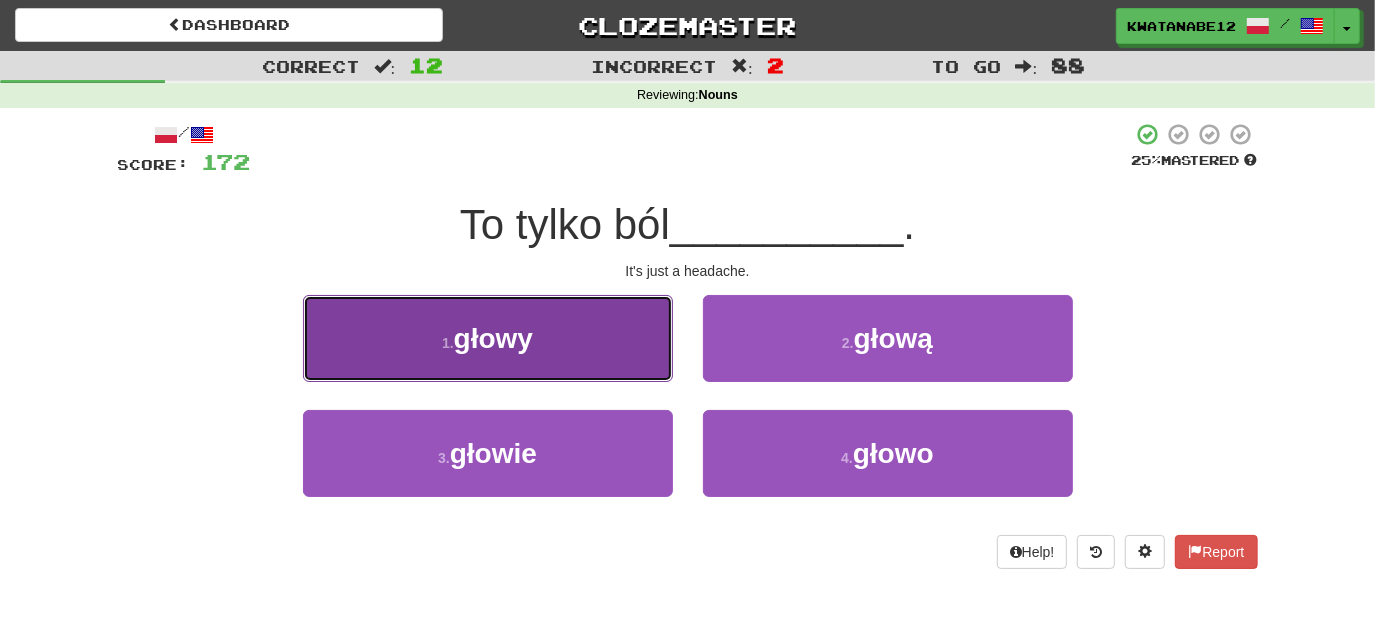 click on "1 .  głowy" at bounding box center (488, 338) 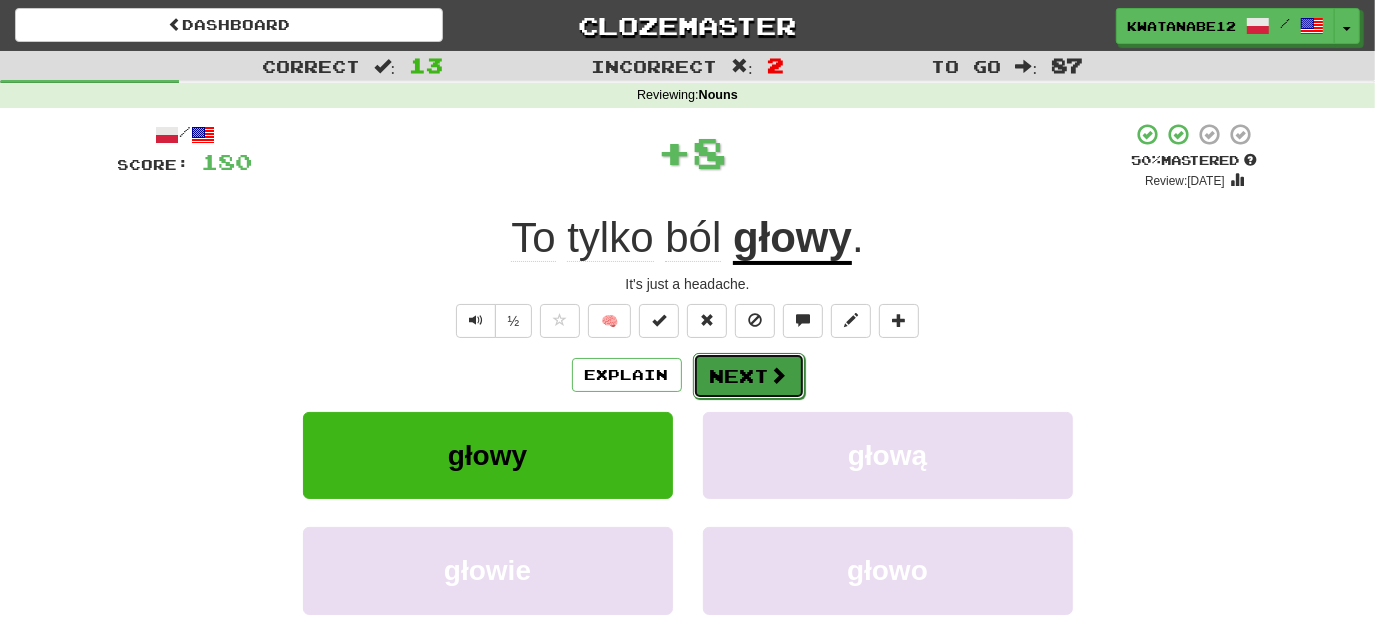click on "Next" at bounding box center (749, 376) 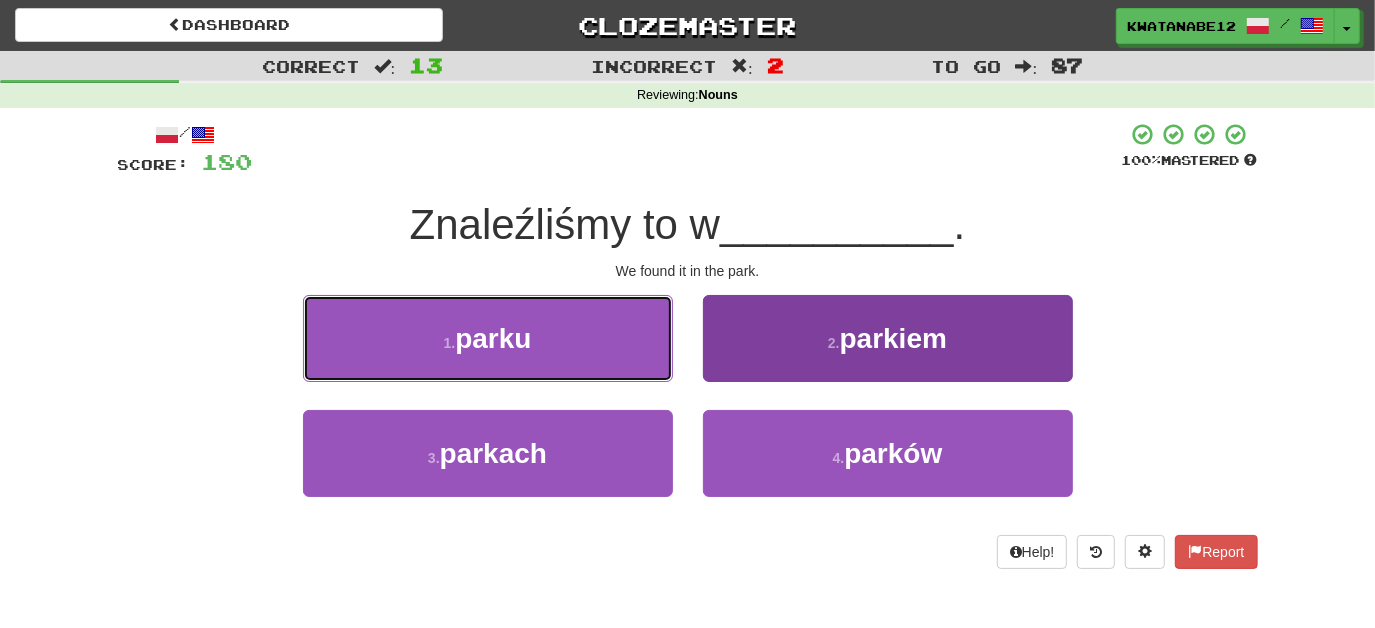 drag, startPoint x: 632, startPoint y: 343, endPoint x: 711, endPoint y: 355, distance: 79.9062 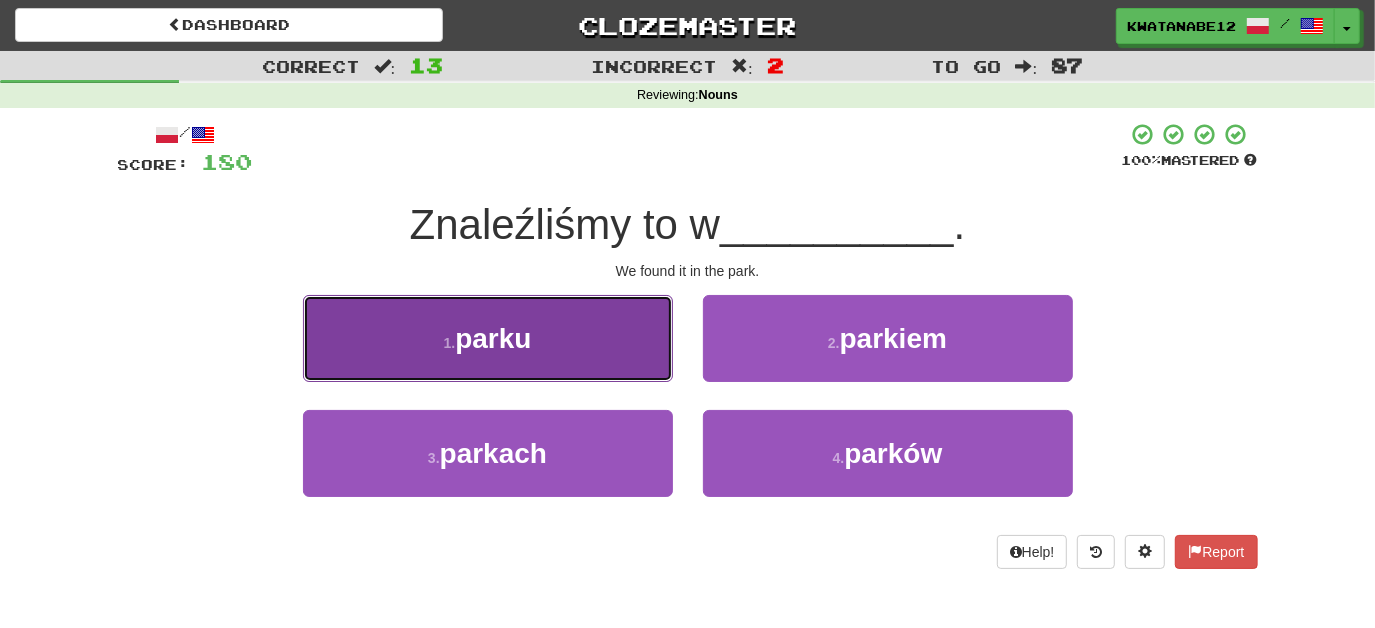 click on "1 .  parku" at bounding box center (488, 338) 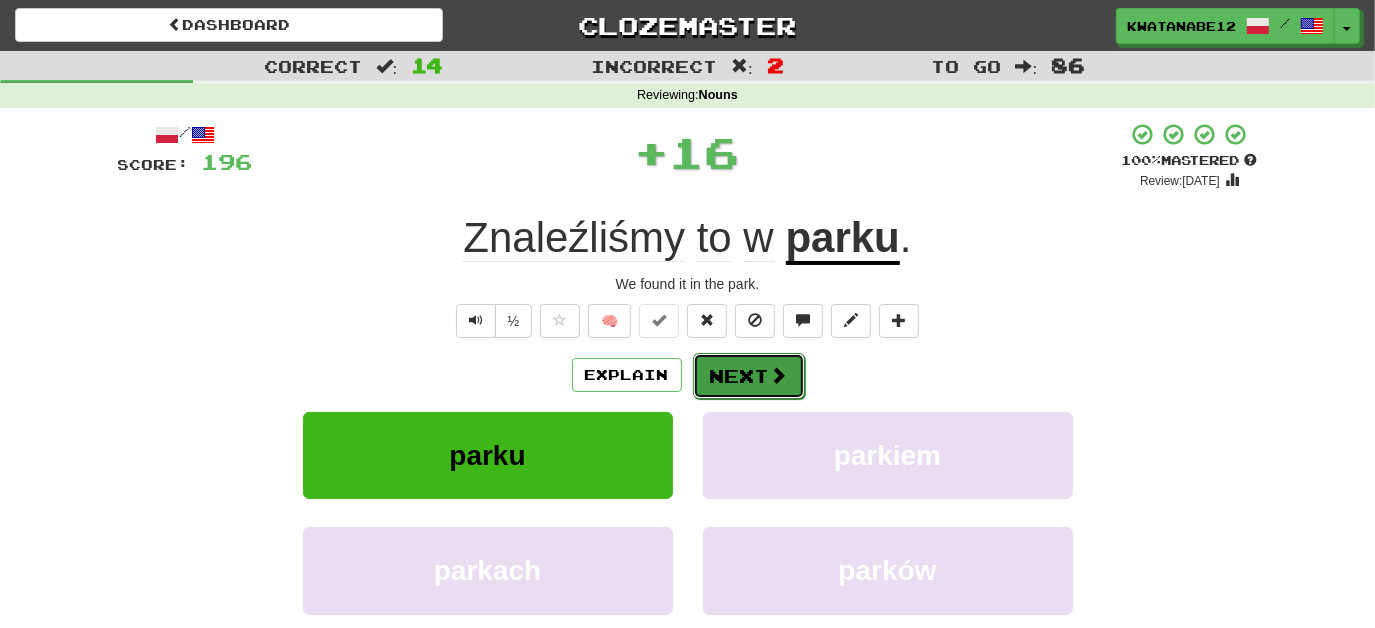 click on "Next" at bounding box center (749, 376) 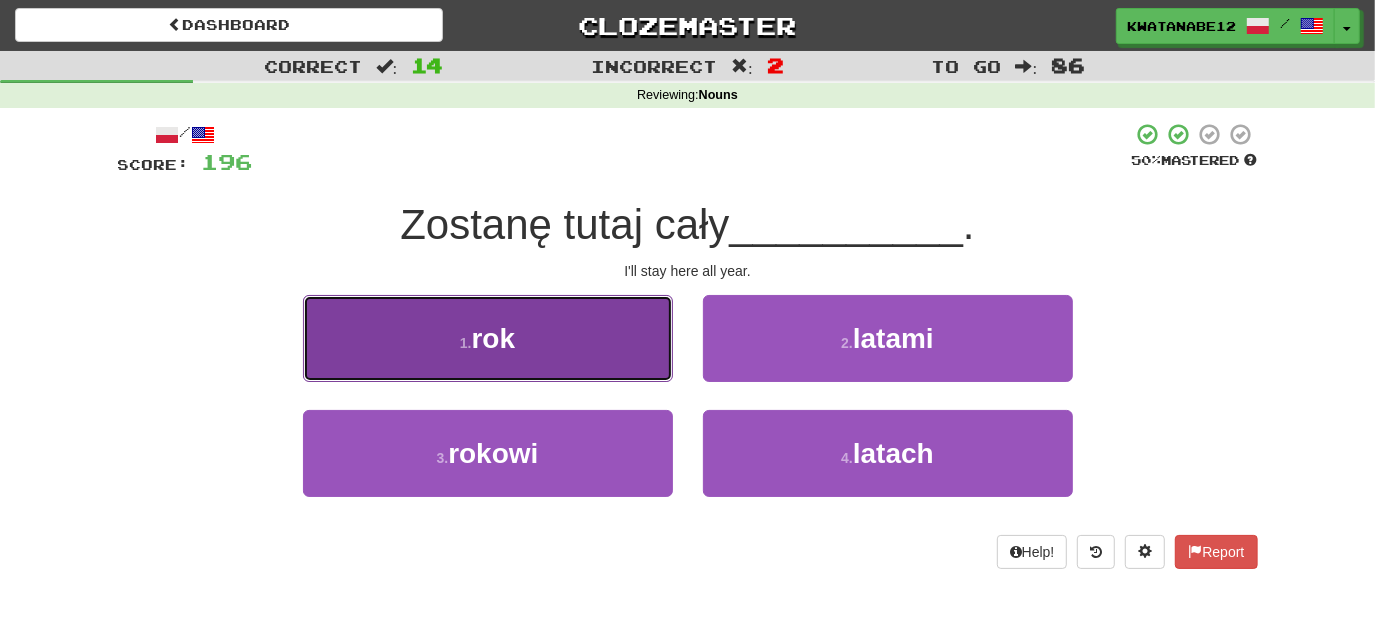 drag, startPoint x: 622, startPoint y: 353, endPoint x: 641, endPoint y: 353, distance: 19 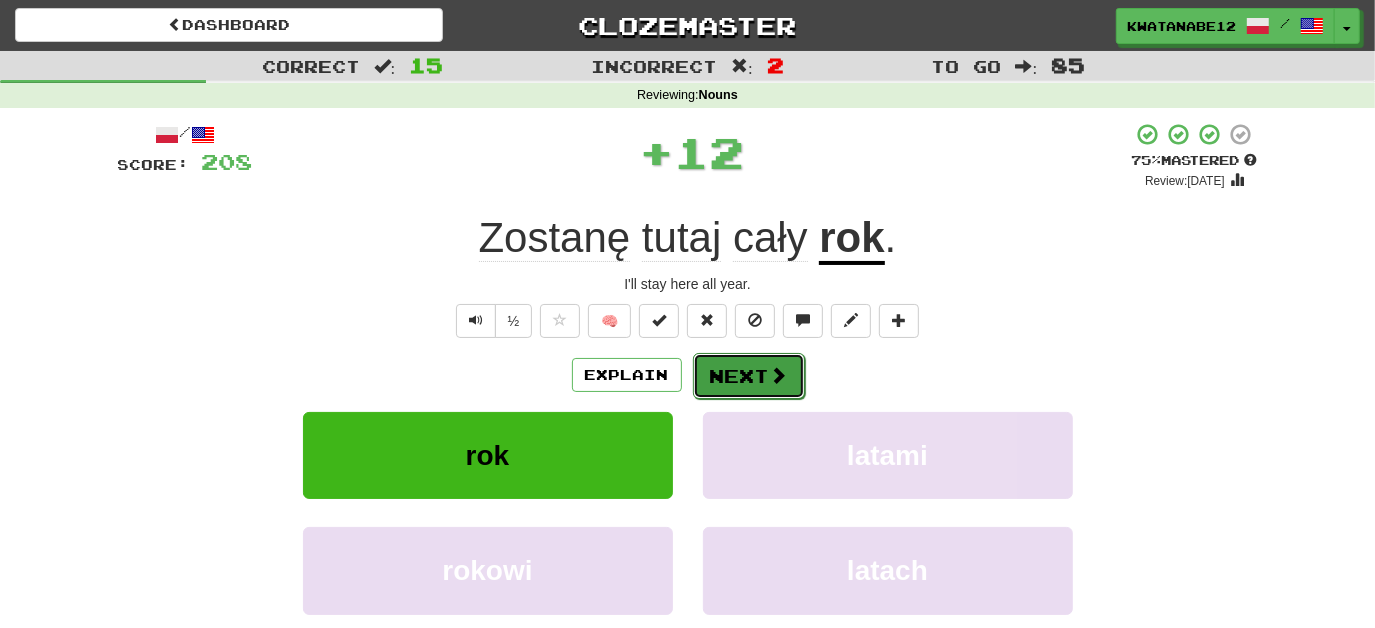 click on "Next" at bounding box center (749, 376) 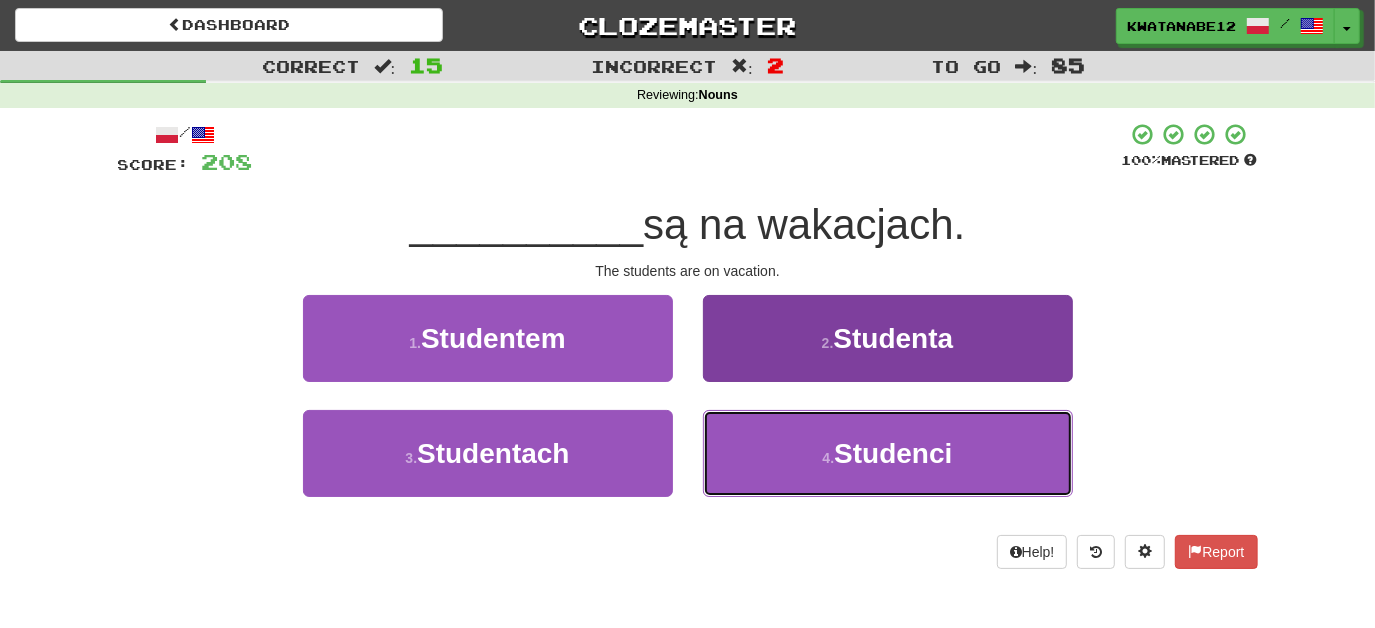 drag, startPoint x: 762, startPoint y: 465, endPoint x: 749, endPoint y: 444, distance: 24.698177 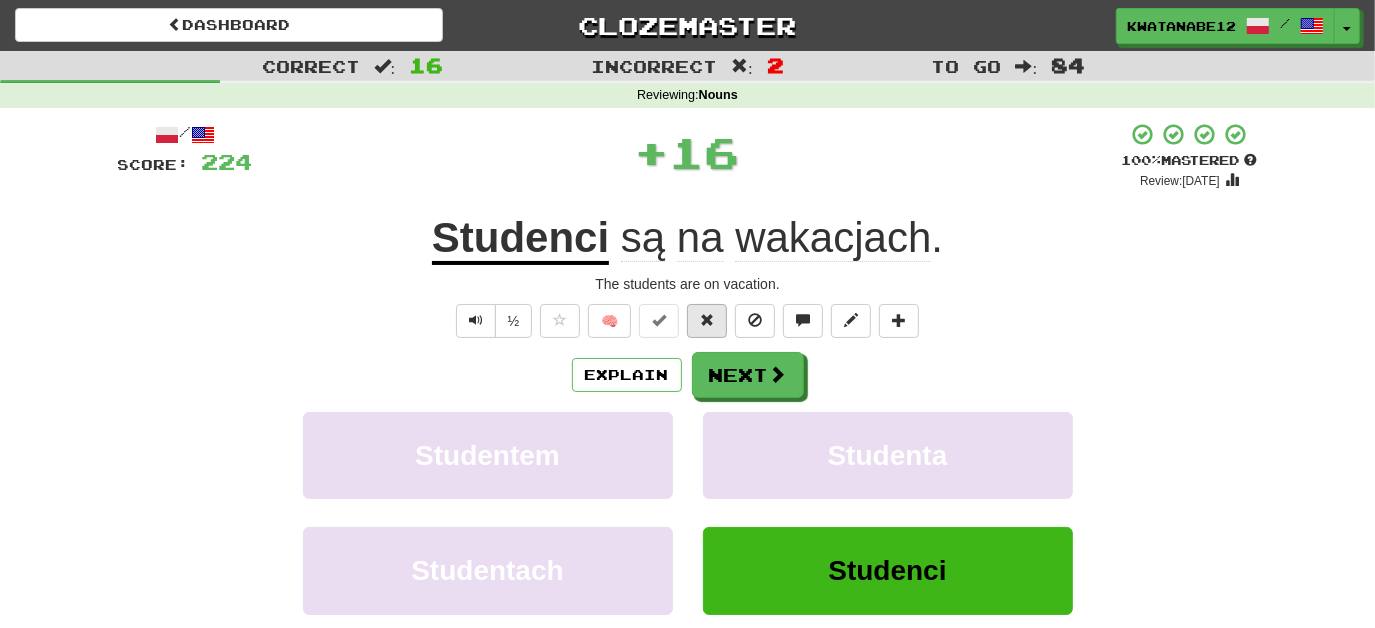 drag, startPoint x: 732, startPoint y: 398, endPoint x: 705, endPoint y: 335, distance: 68.54196 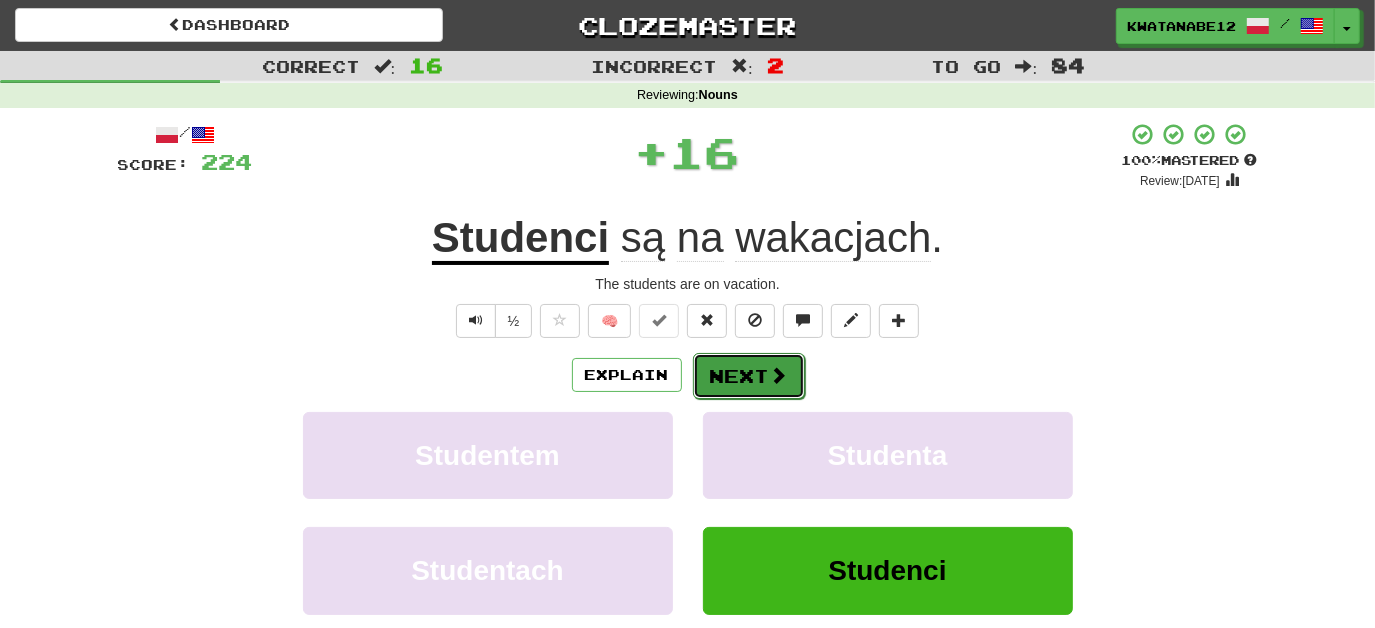 click on "Next" at bounding box center [749, 376] 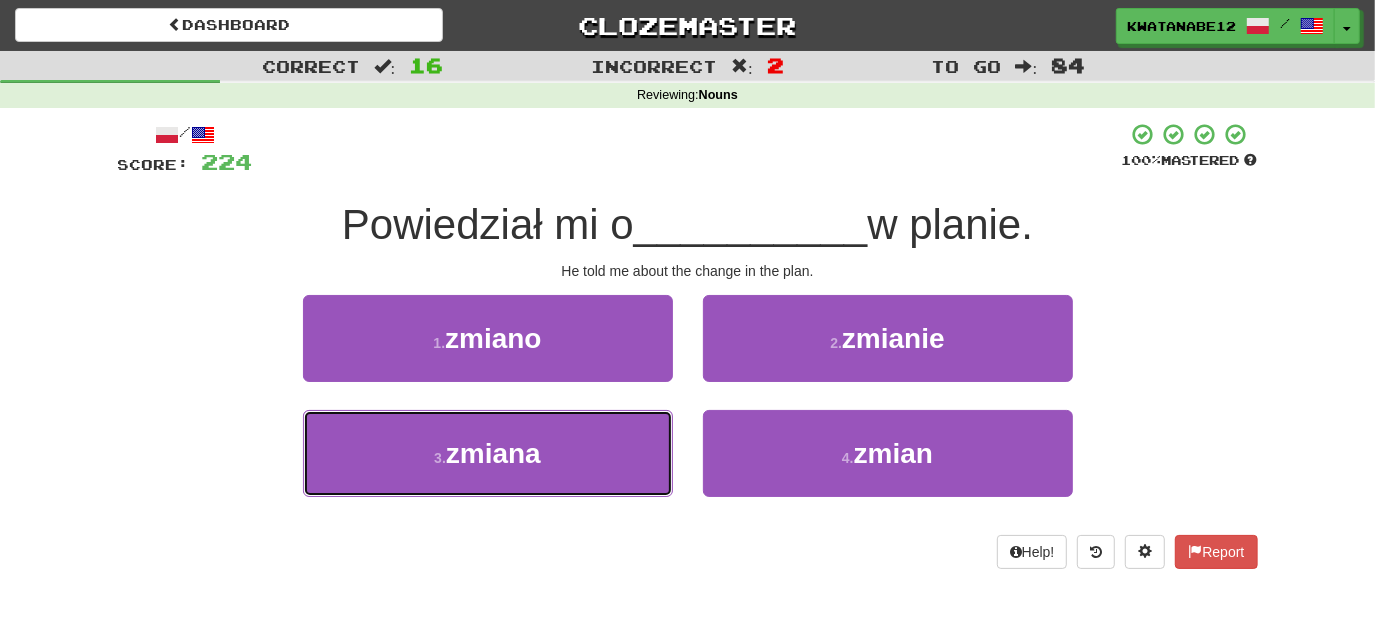 drag, startPoint x: 623, startPoint y: 431, endPoint x: 681, endPoint y: 398, distance: 66.730804 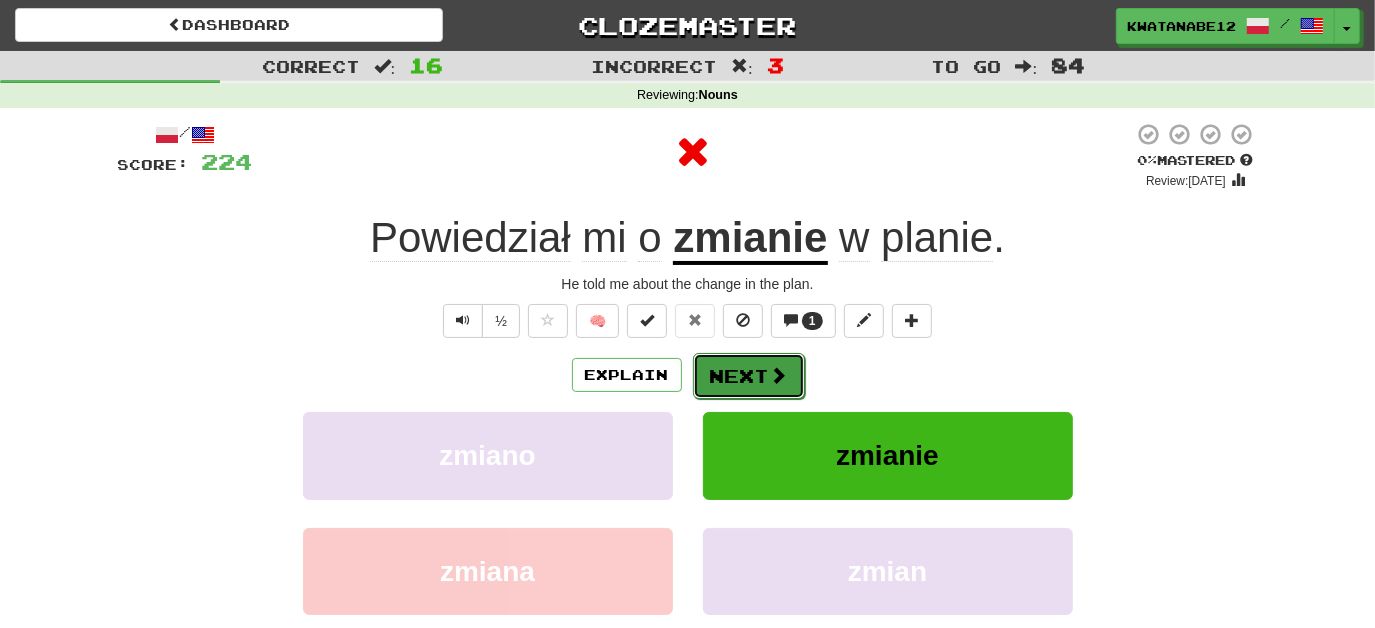 click on "Next" at bounding box center (749, 376) 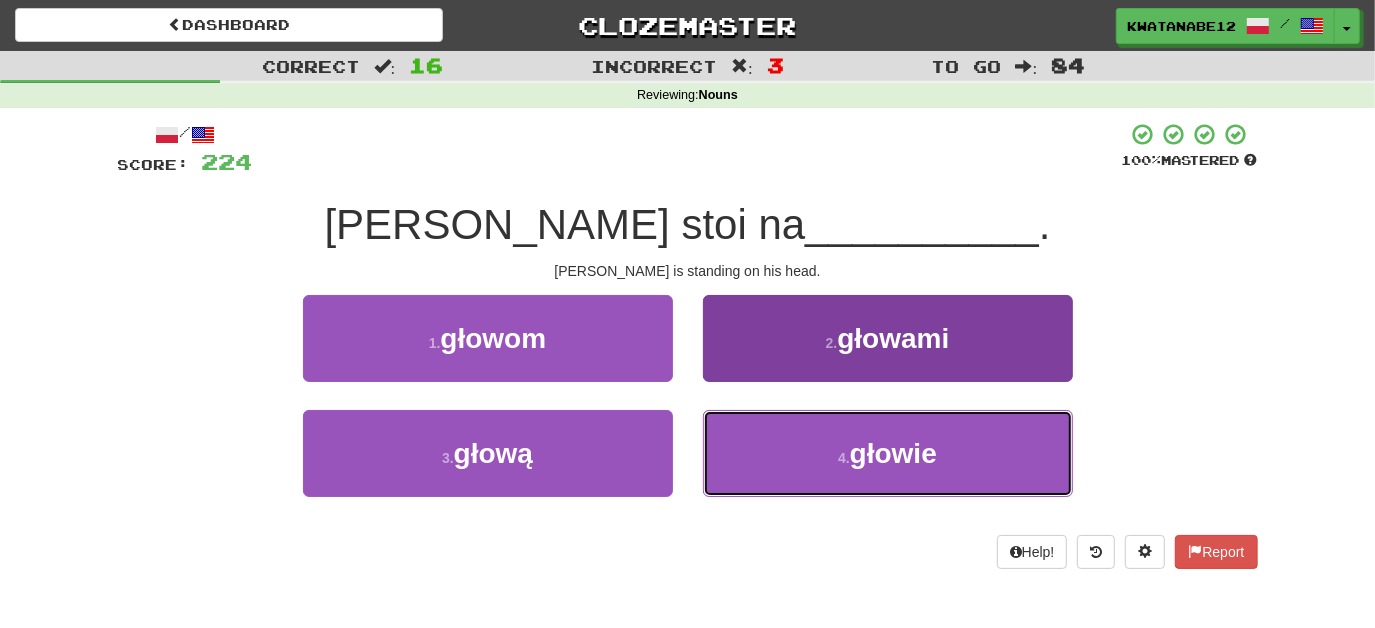 drag, startPoint x: 765, startPoint y: 440, endPoint x: 745, endPoint y: 413, distance: 33.600594 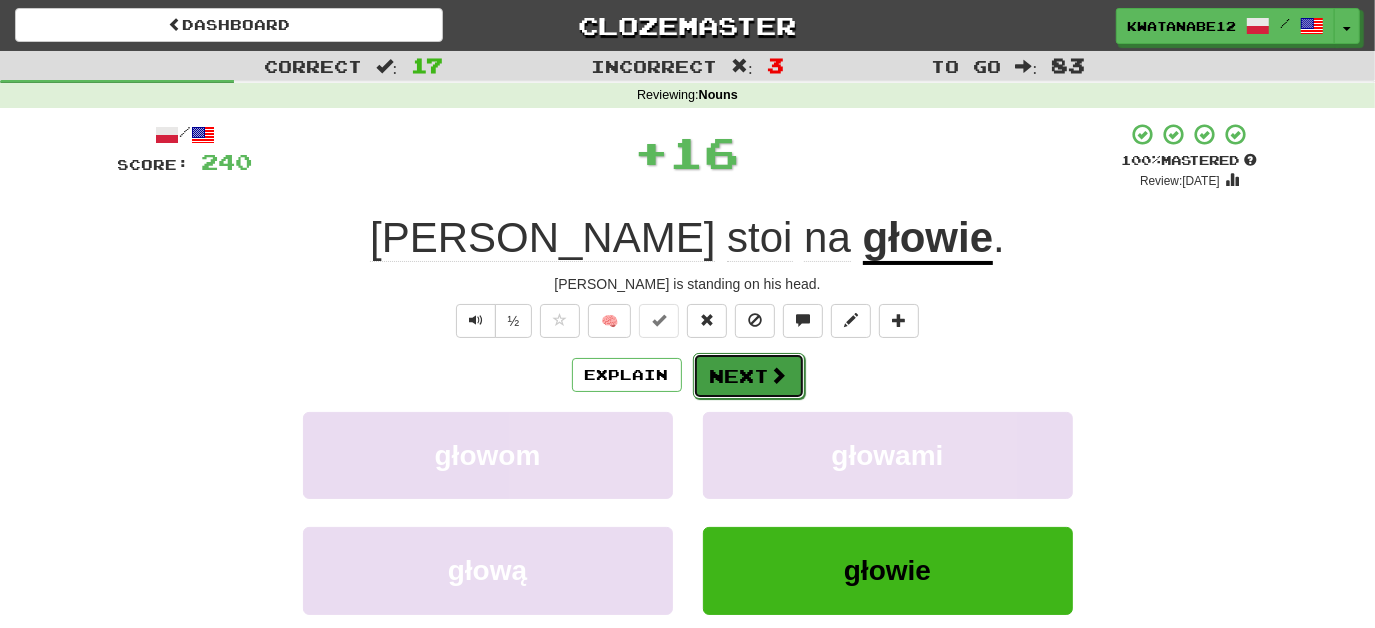 click on "Next" at bounding box center (749, 376) 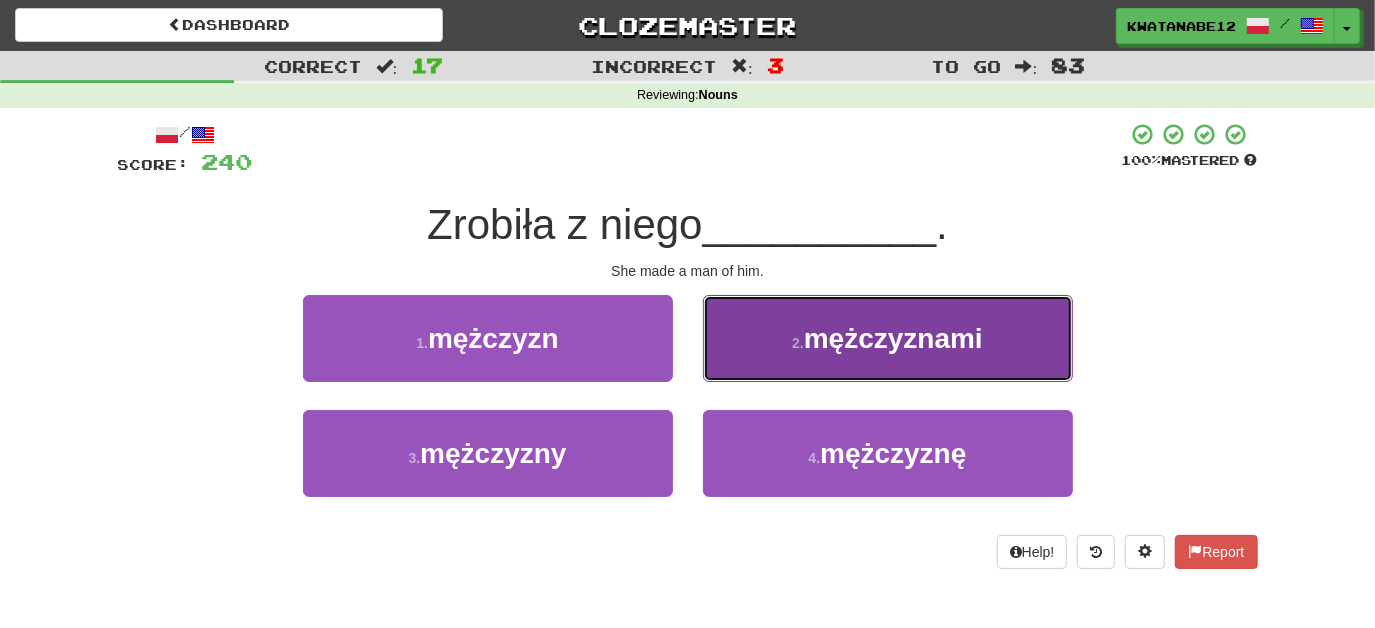 click on "2 .  mężczyznami" at bounding box center [888, 338] 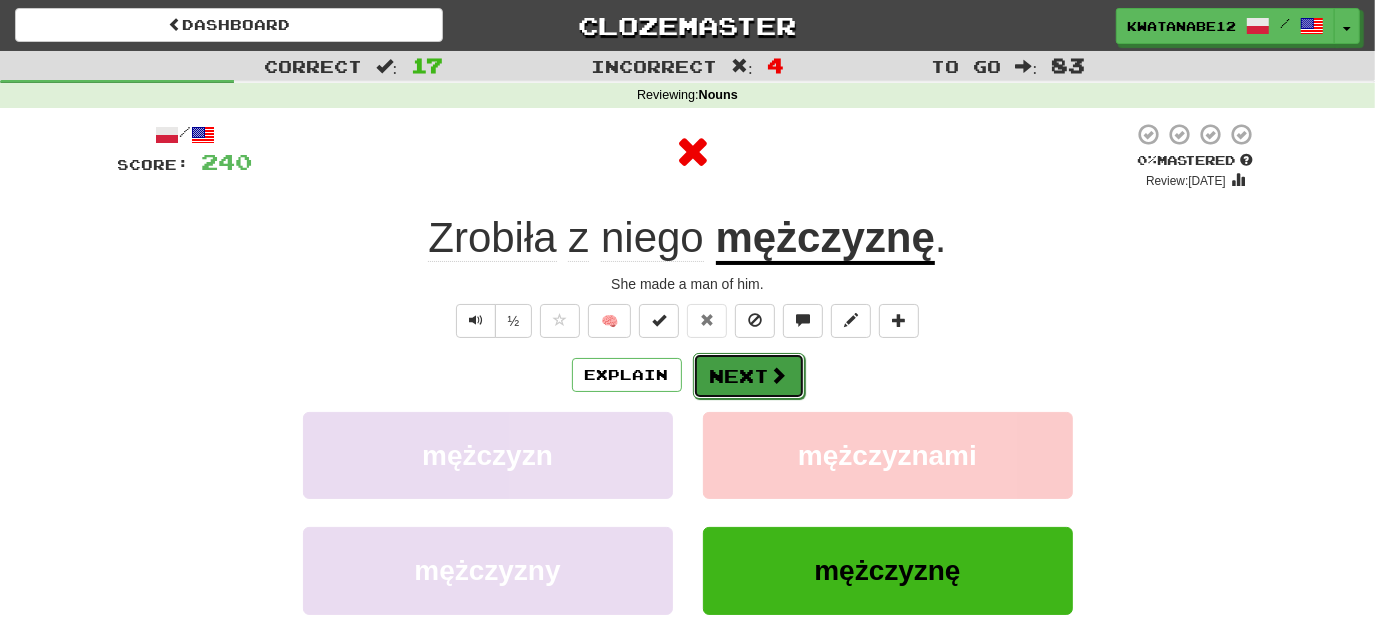 click on "Next" at bounding box center (749, 376) 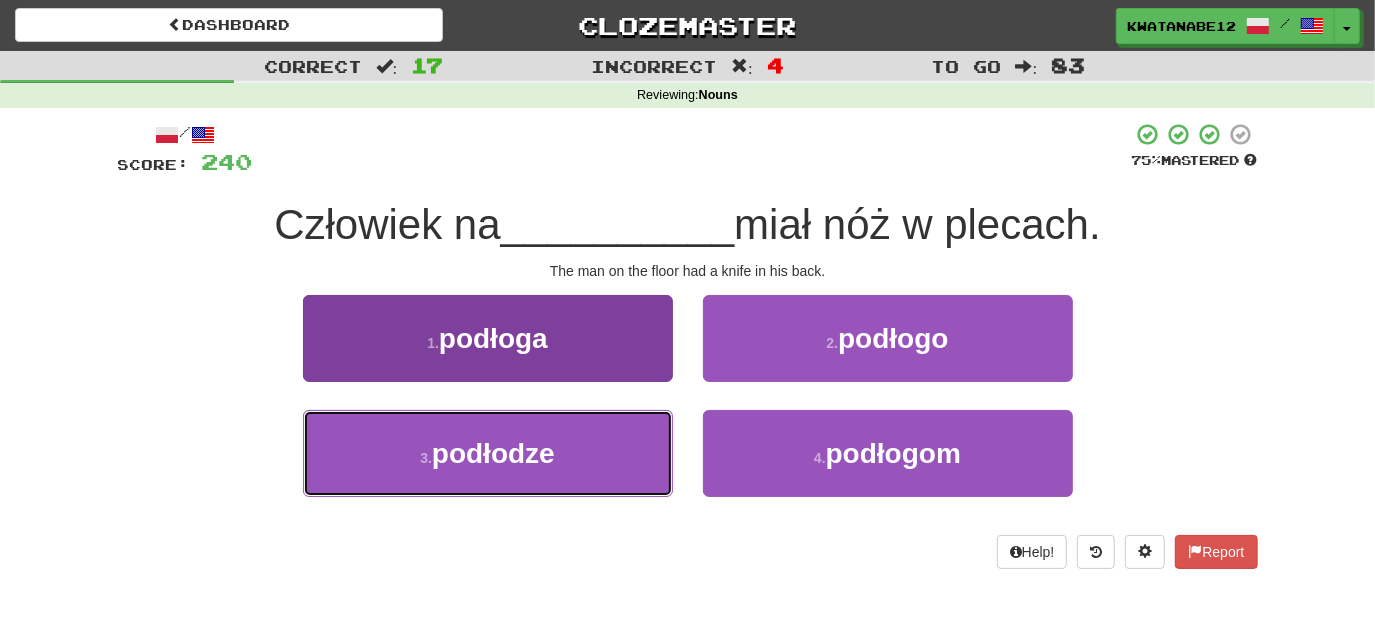 click on "3 .  podłodze" at bounding box center [488, 453] 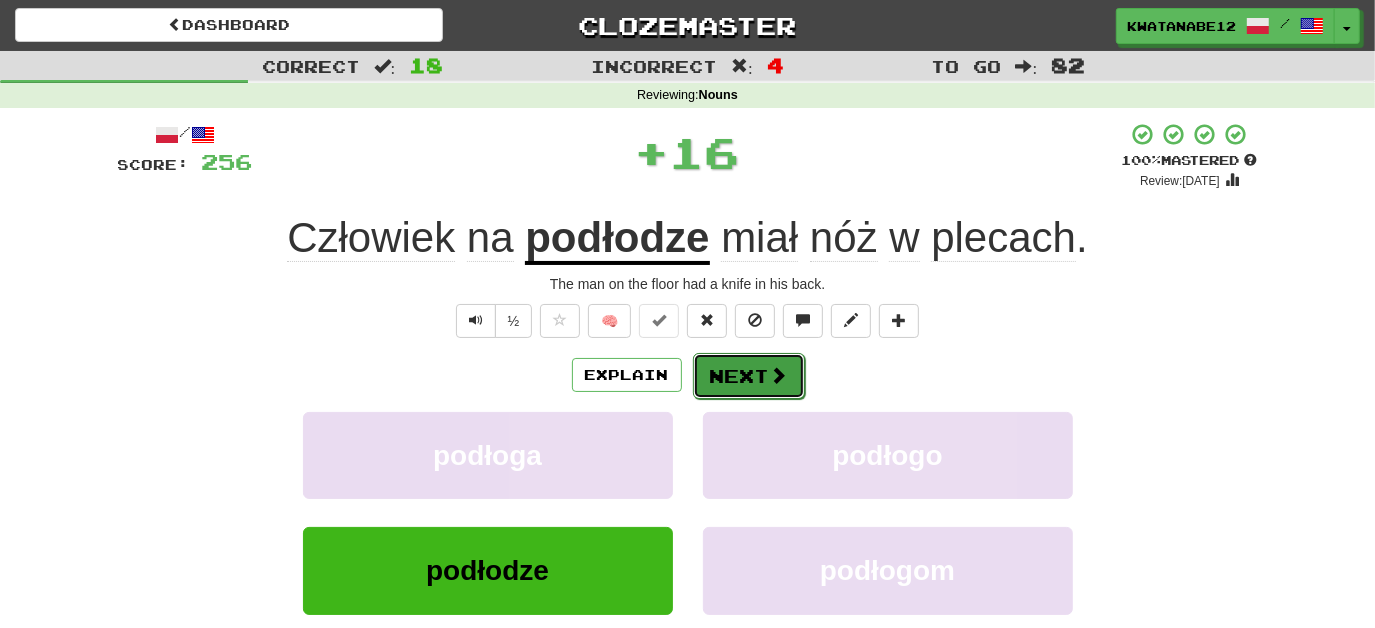 click on "Next" at bounding box center [749, 376] 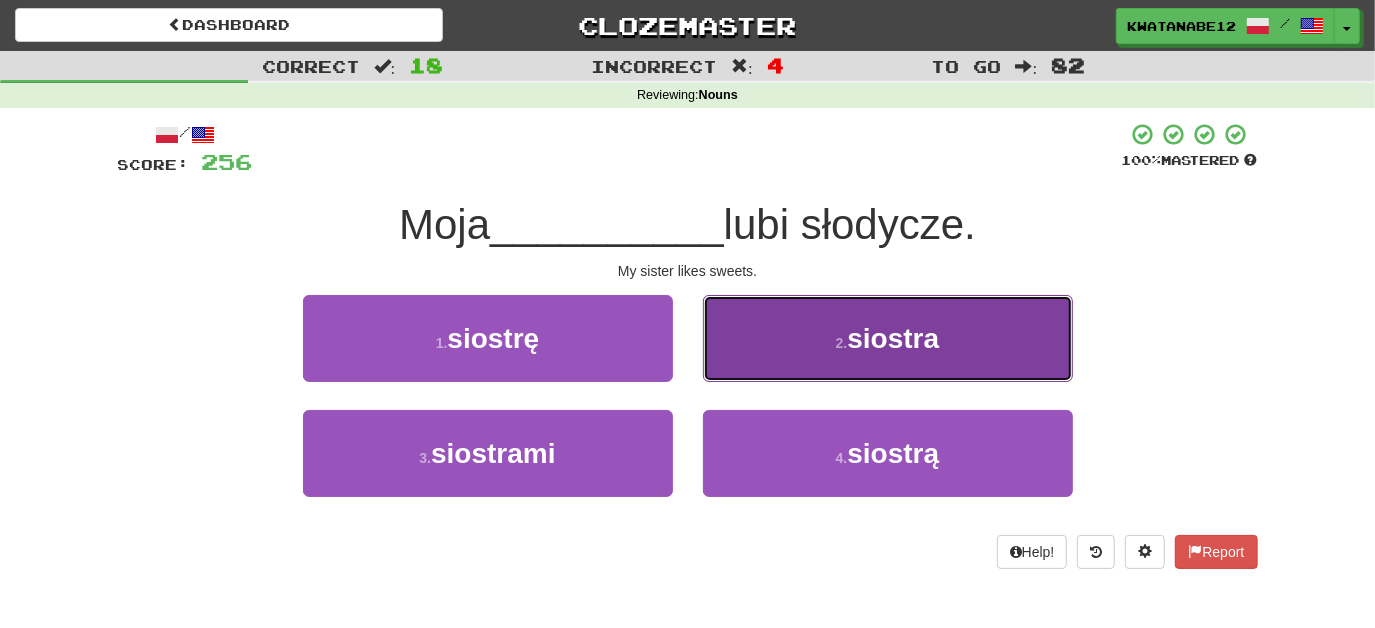 drag, startPoint x: 785, startPoint y: 348, endPoint x: 772, endPoint y: 358, distance: 16.40122 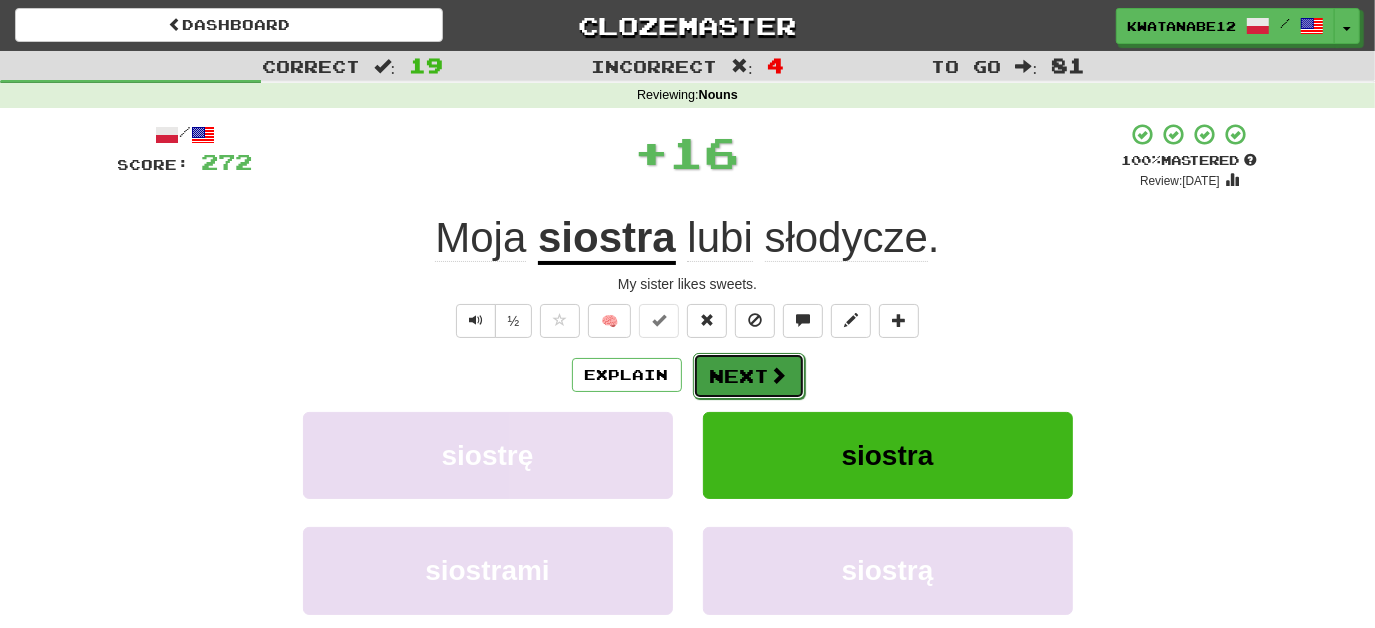 click on "Next" at bounding box center (749, 376) 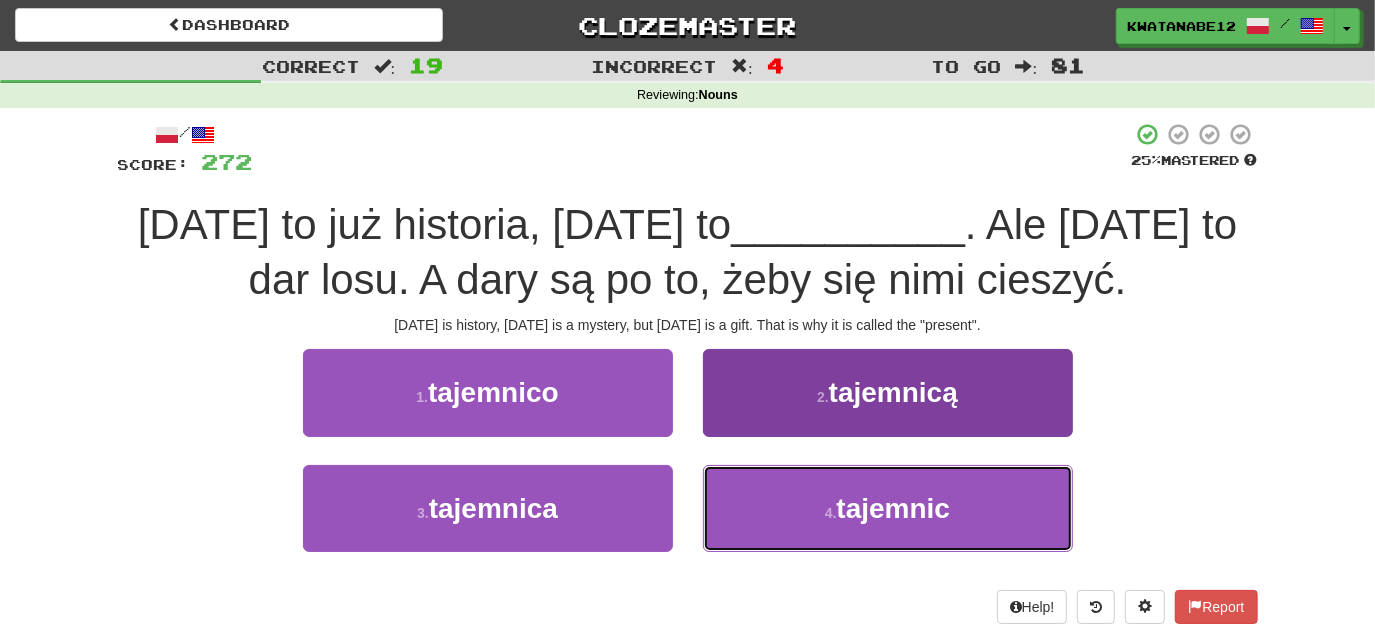 drag, startPoint x: 760, startPoint y: 506, endPoint x: 763, endPoint y: 492, distance: 14.3178215 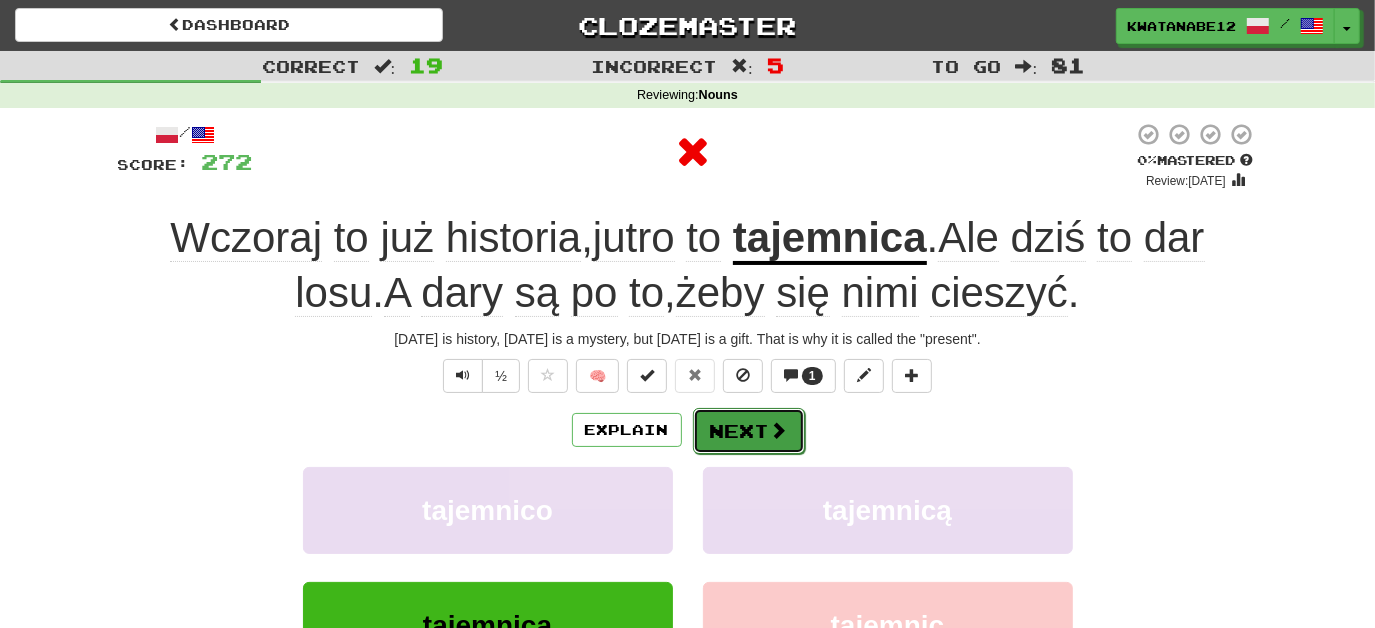 click on "Next" at bounding box center [749, 431] 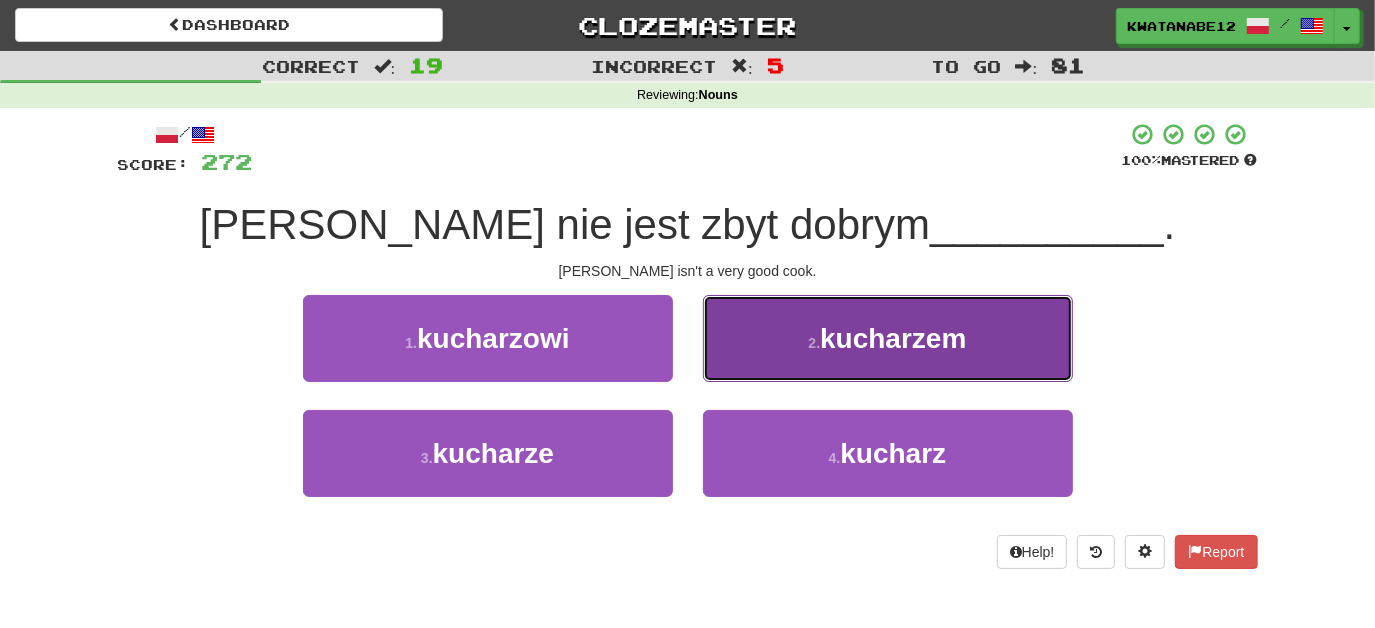 drag, startPoint x: 788, startPoint y: 343, endPoint x: 792, endPoint y: 367, distance: 24.33105 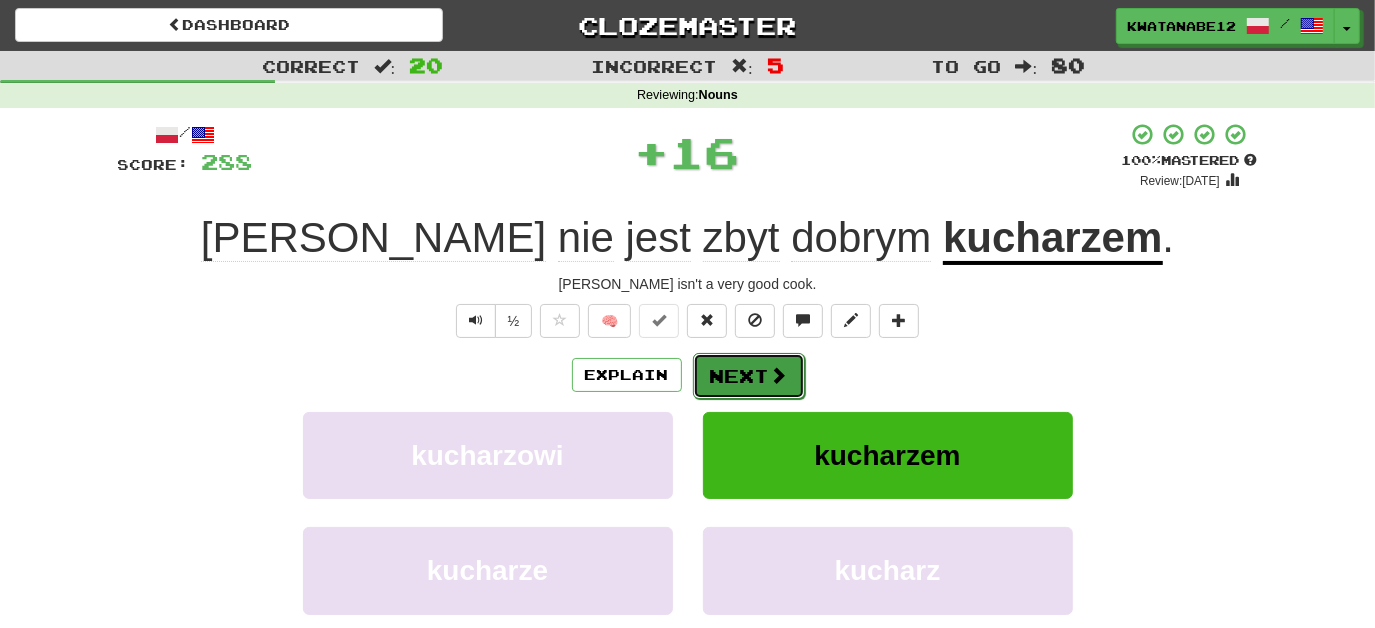 drag, startPoint x: 767, startPoint y: 389, endPoint x: 760, endPoint y: 380, distance: 11.401754 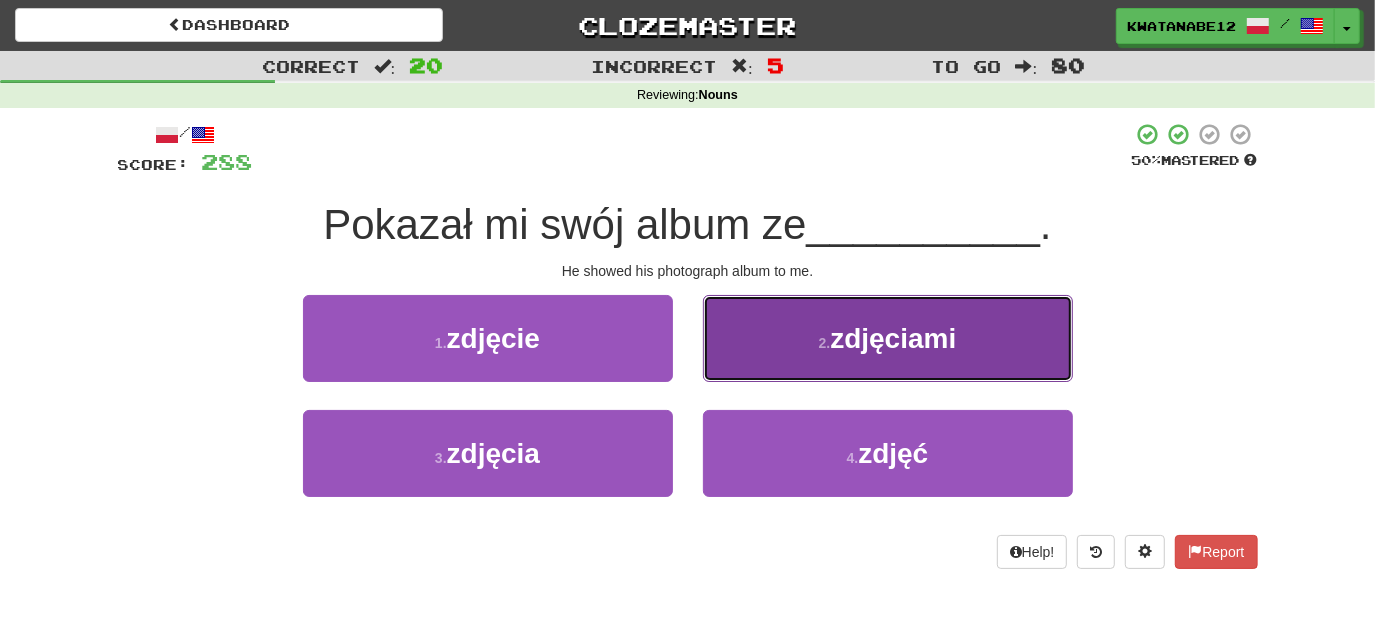 click on "2 .  zdjęciami" at bounding box center (888, 338) 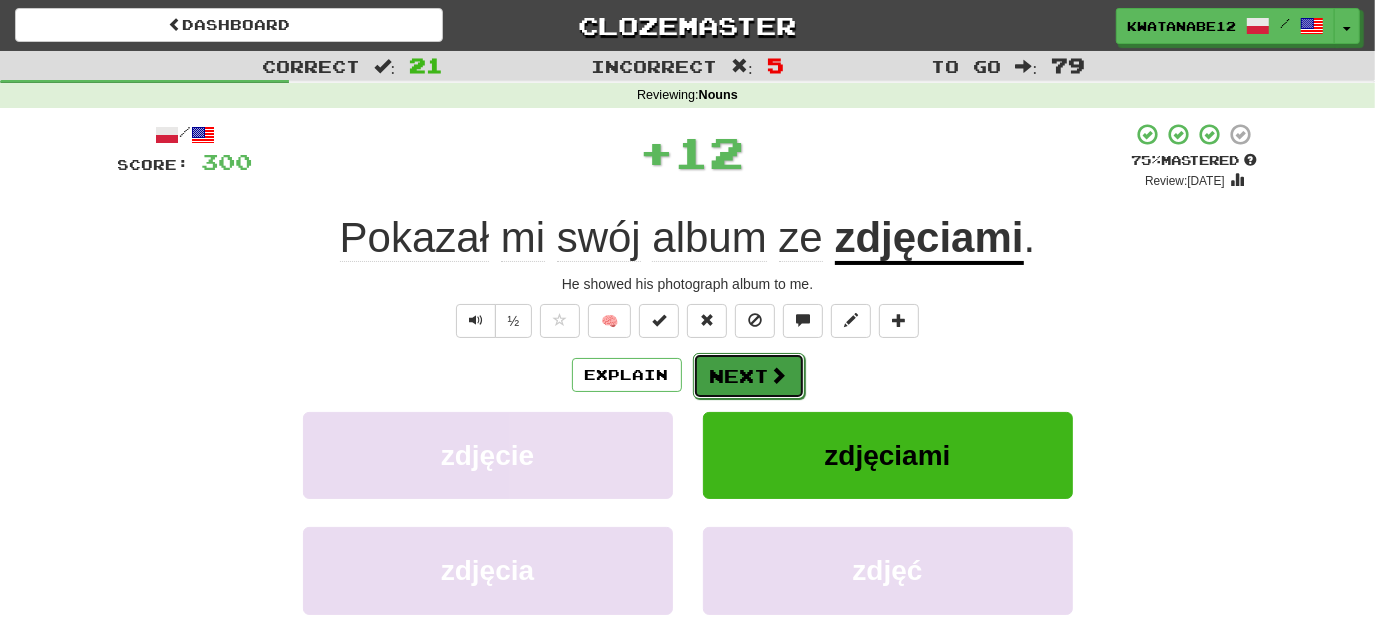 click on "Next" at bounding box center [749, 376] 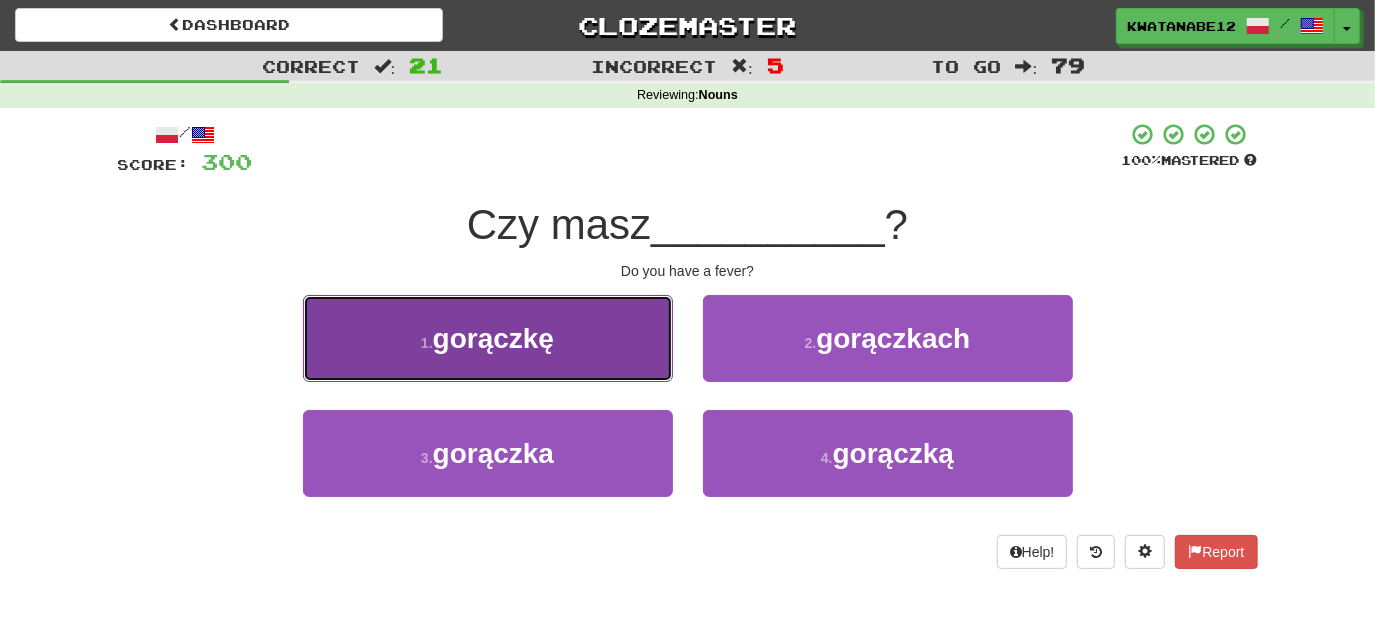 drag, startPoint x: 622, startPoint y: 375, endPoint x: 652, endPoint y: 372, distance: 30.149628 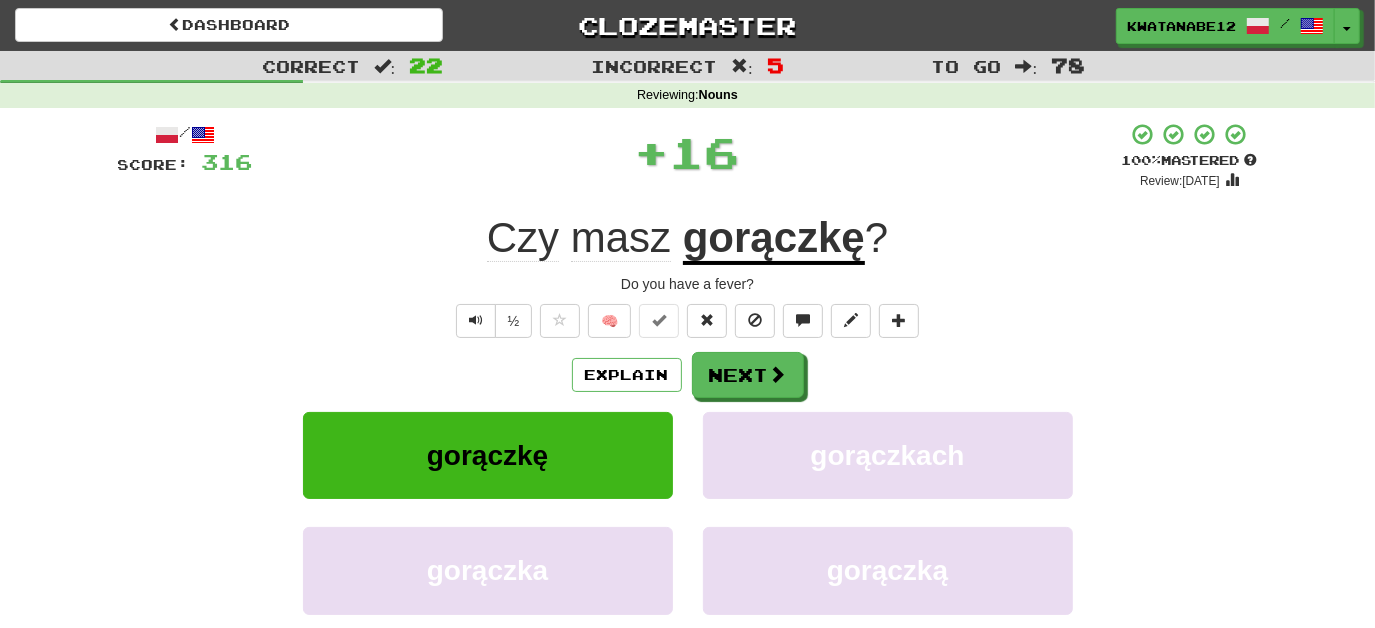 click on "Explain Next gorączkę gorączkach gorączka gorączką Learn more: gorączkę gorączkach gorączka gorączką" at bounding box center [688, 512] 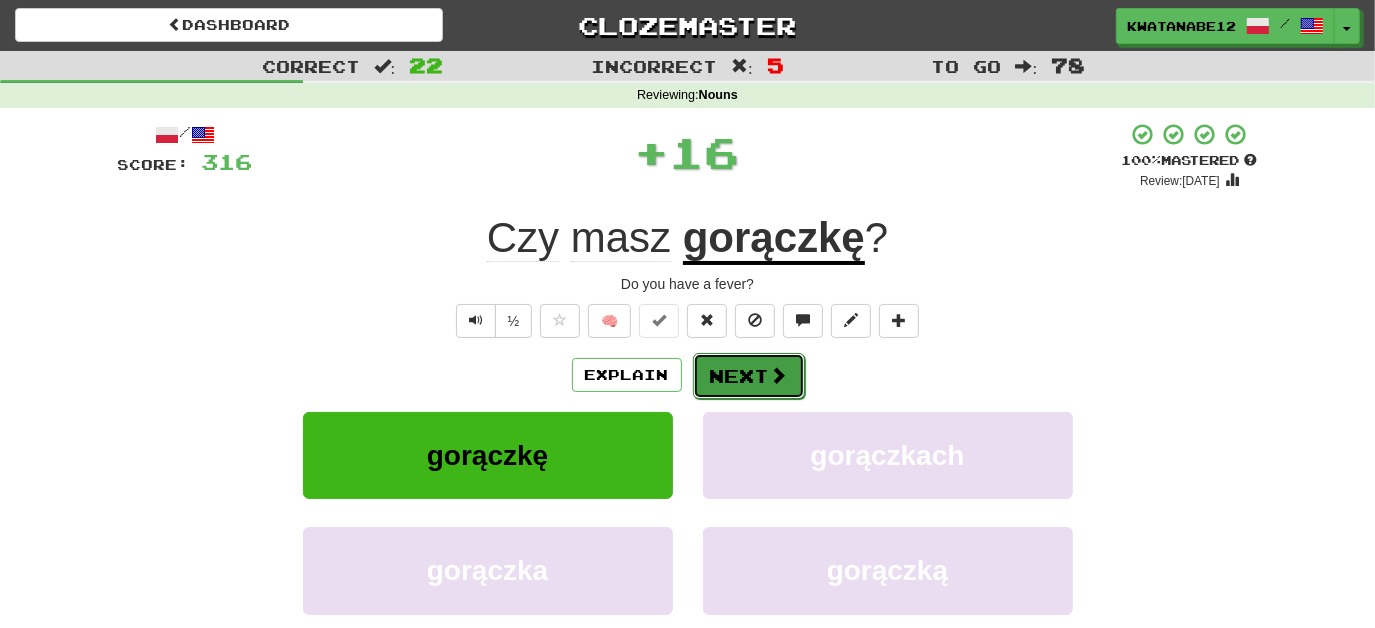 click on "Next" at bounding box center [749, 376] 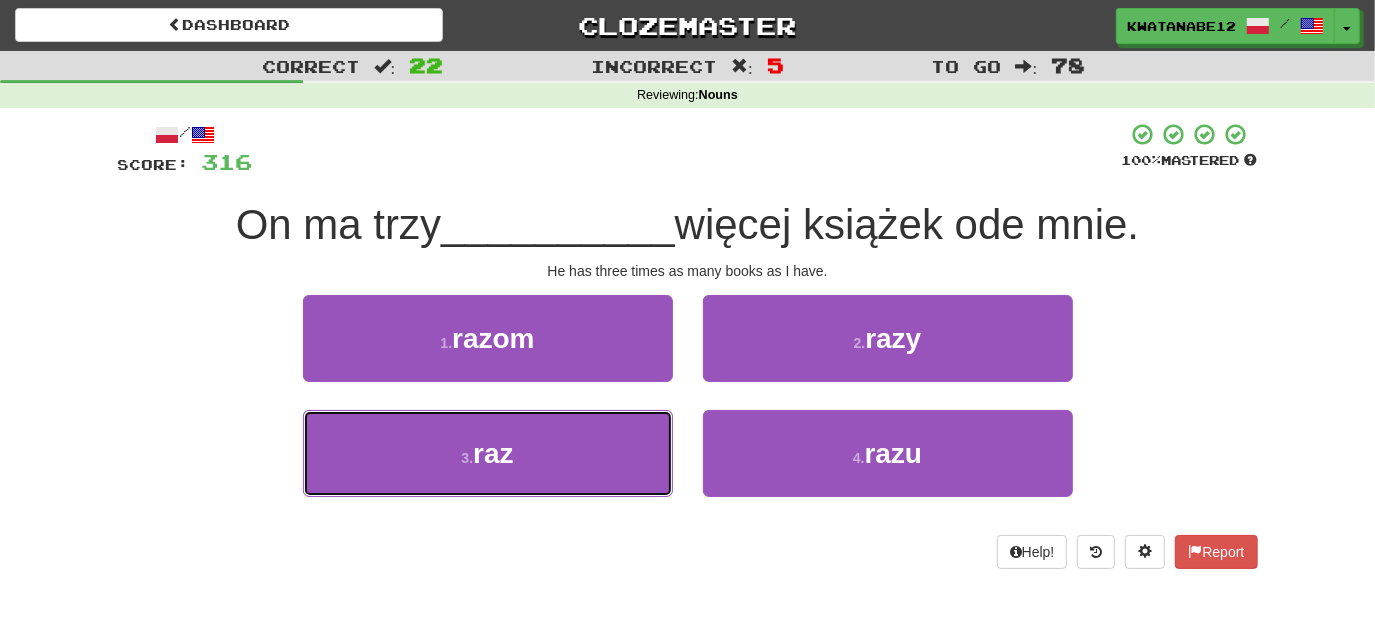 drag, startPoint x: 629, startPoint y: 434, endPoint x: 672, endPoint y: 400, distance: 54.81788 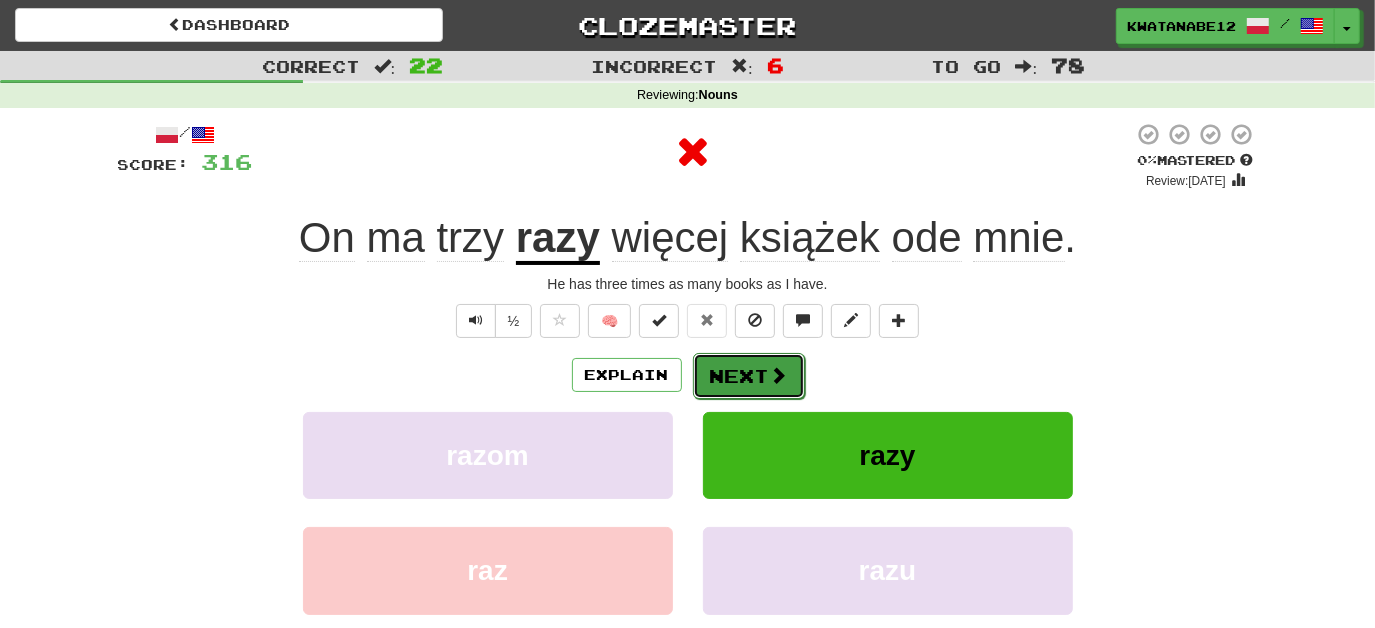click on "Next" at bounding box center [749, 376] 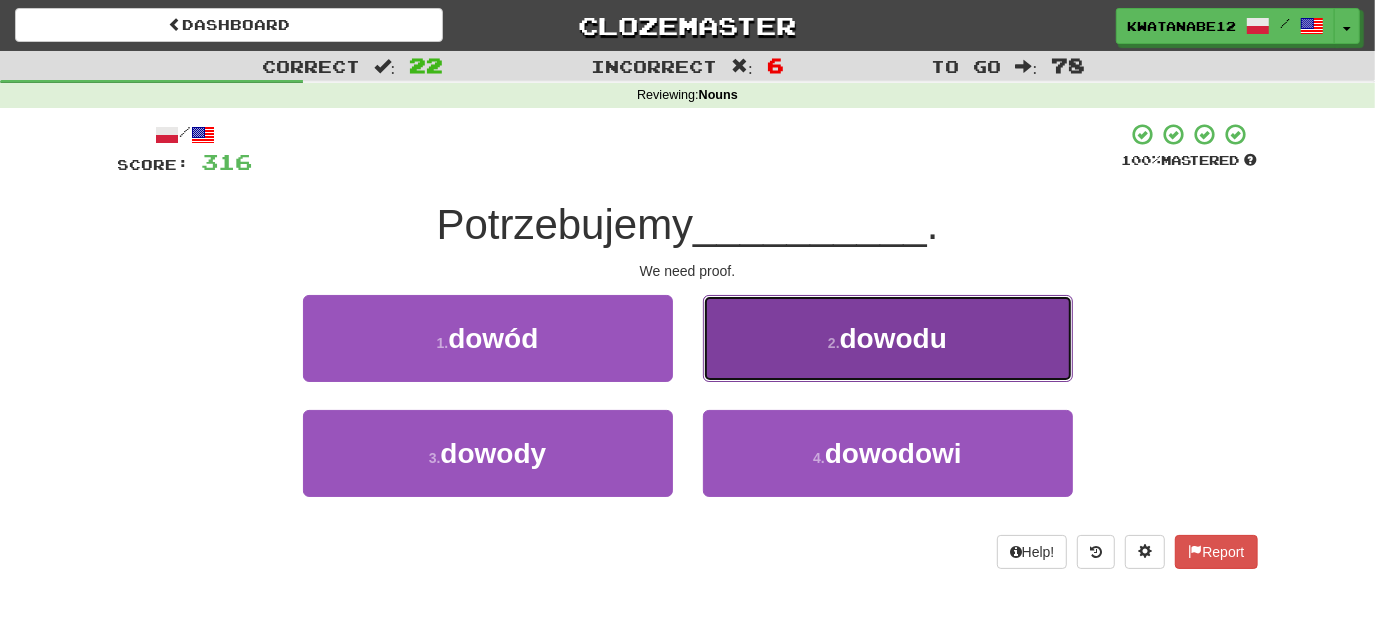 click on "2 .  dowodu" at bounding box center (888, 338) 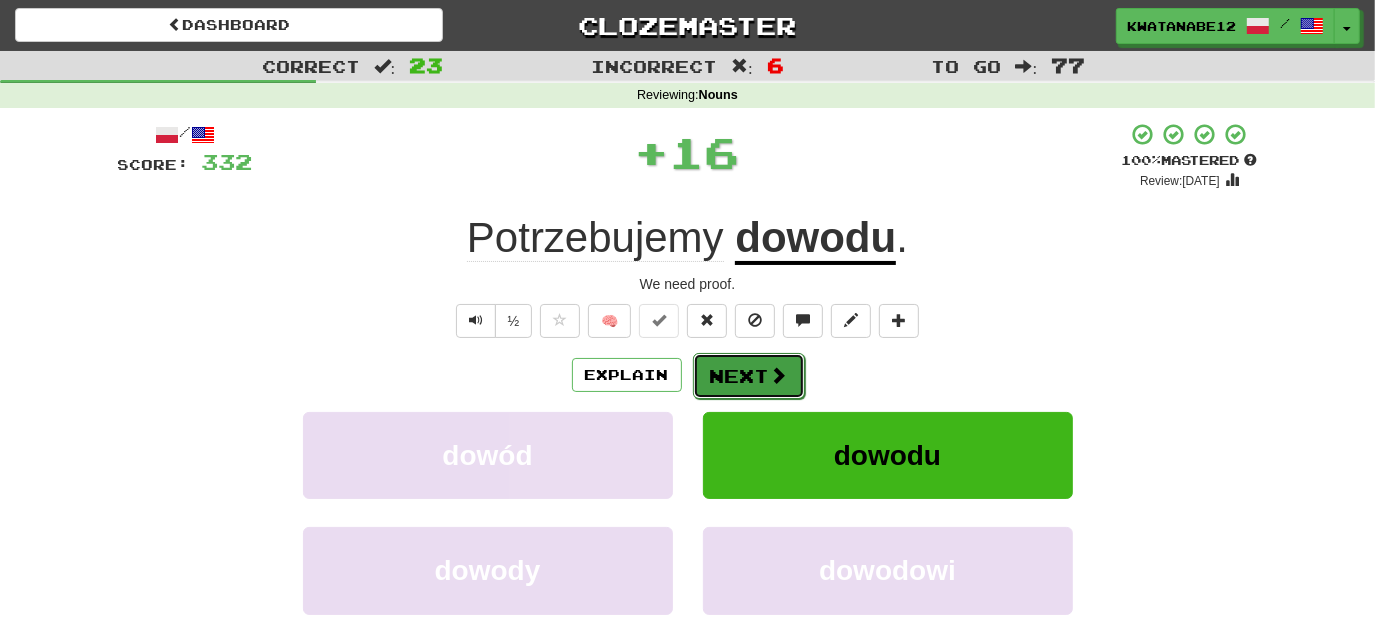 click on "Next" at bounding box center (749, 376) 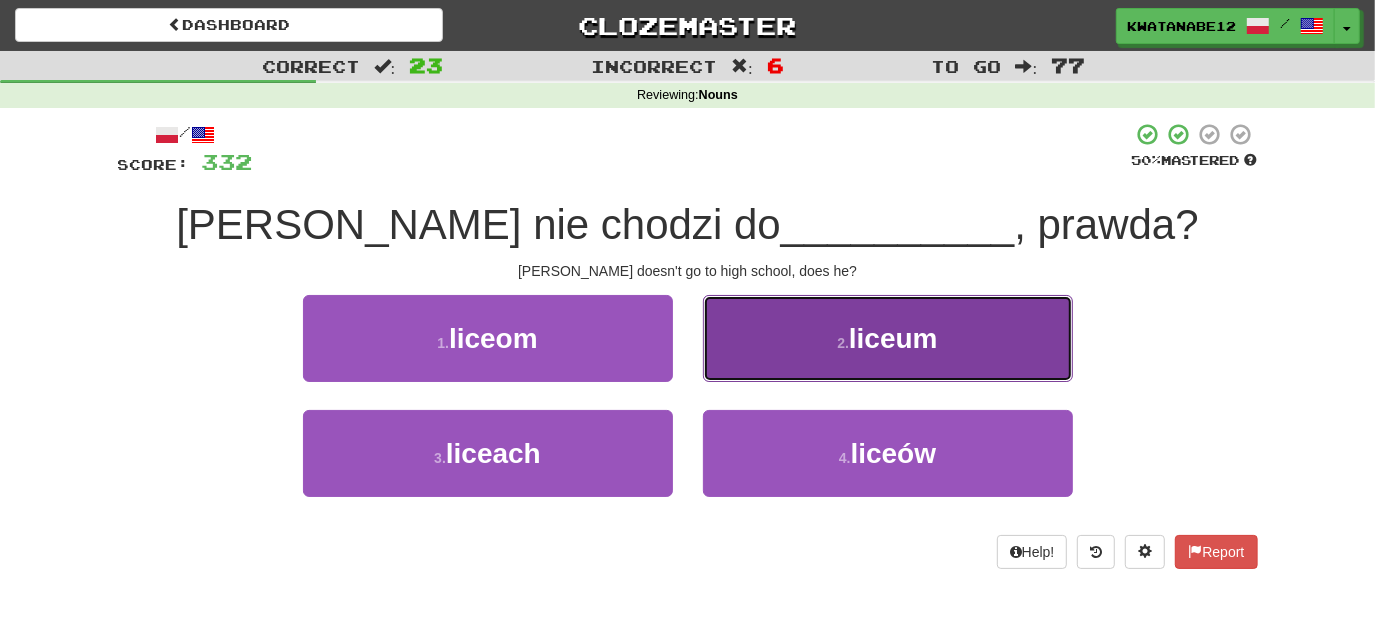 drag, startPoint x: 753, startPoint y: 339, endPoint x: 746, endPoint y: 353, distance: 15.652476 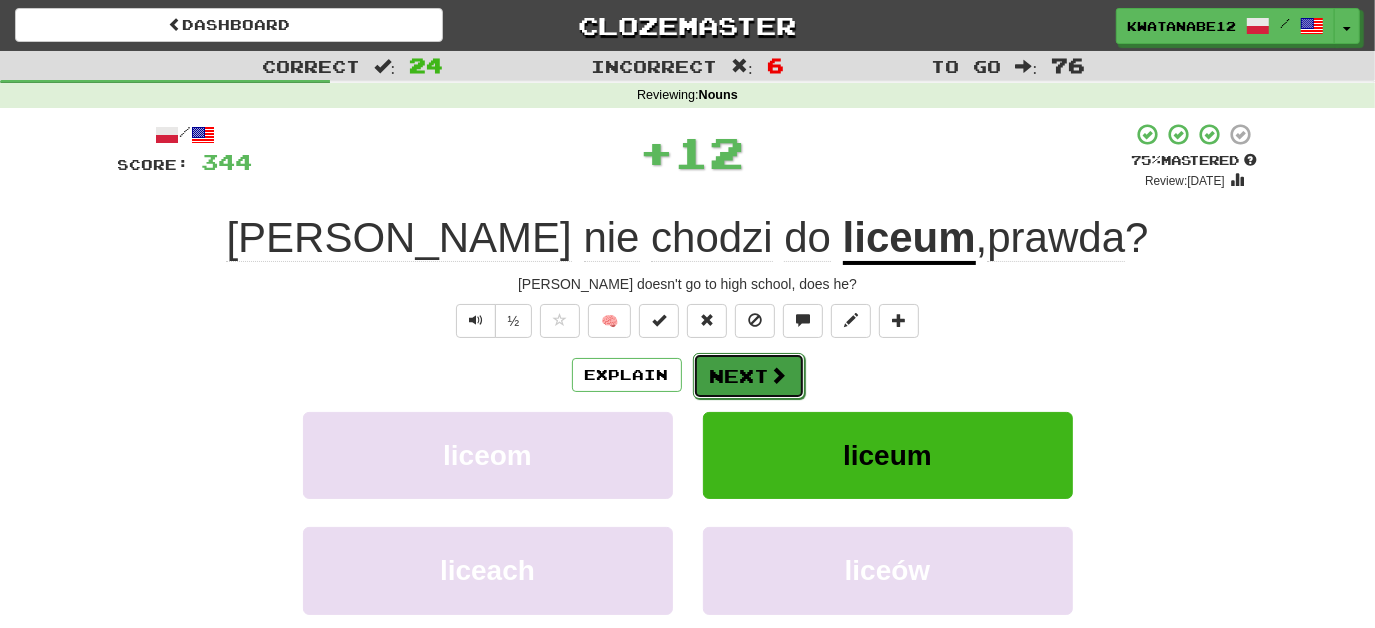 click on "Next" at bounding box center [749, 376] 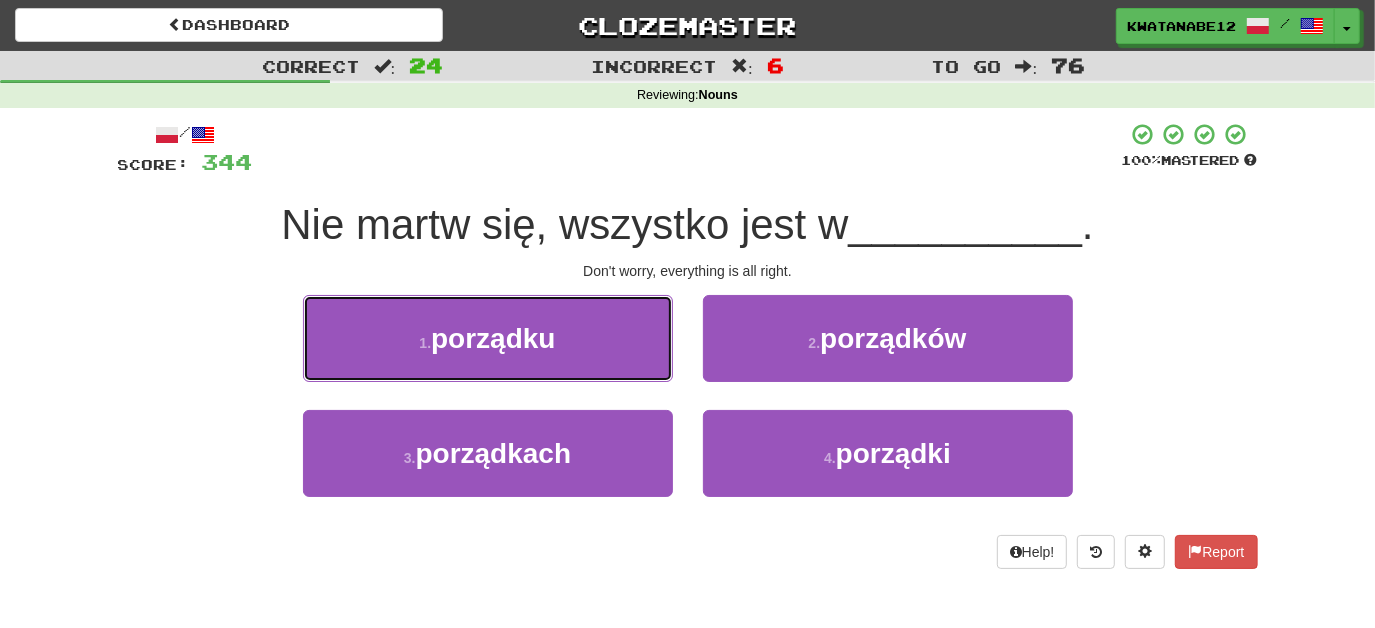 drag, startPoint x: 616, startPoint y: 340, endPoint x: 634, endPoint y: 335, distance: 18.681541 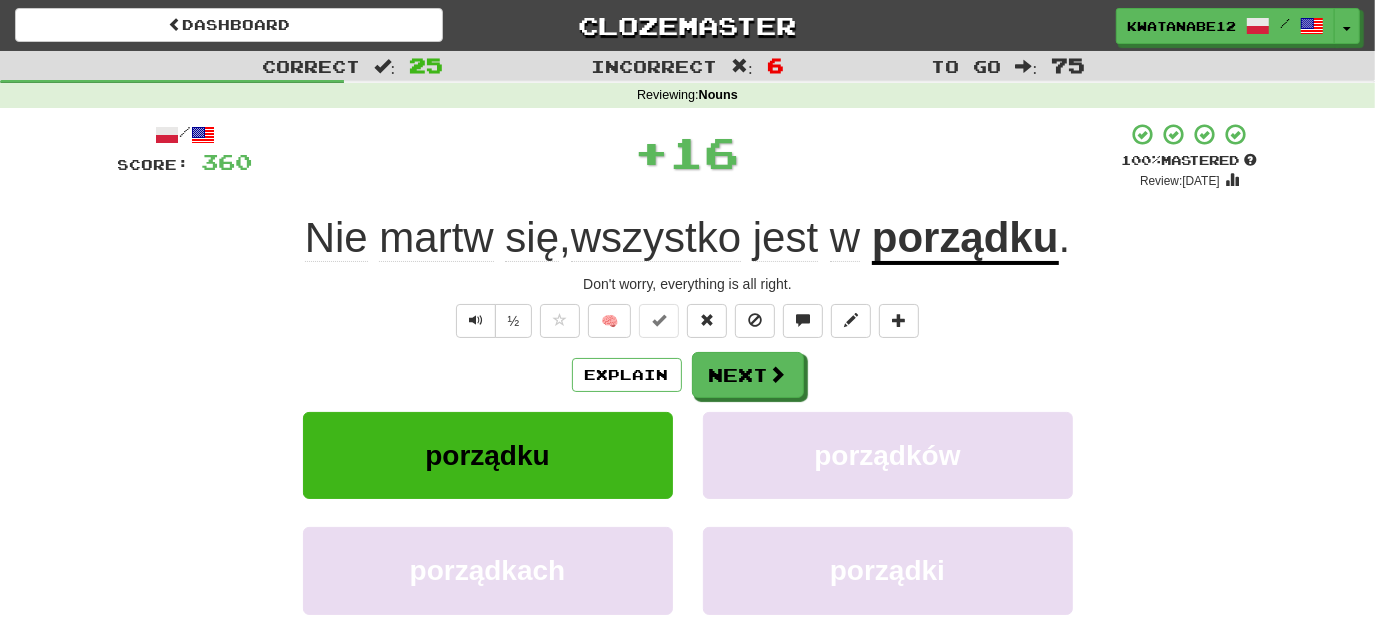 click on "/  Score:   360 + 16 100 %  Mastered Review:  2025-09-08 Nie   martw   się ,  wszystko   jest   w   porządku . Don't worry, everything is all right. ½ 🧠 Explain Next porządku porządków porządkach porządki Learn more: porządku porządków porządkach porządki  Help!  Report Sentence Source" at bounding box center [688, 435] 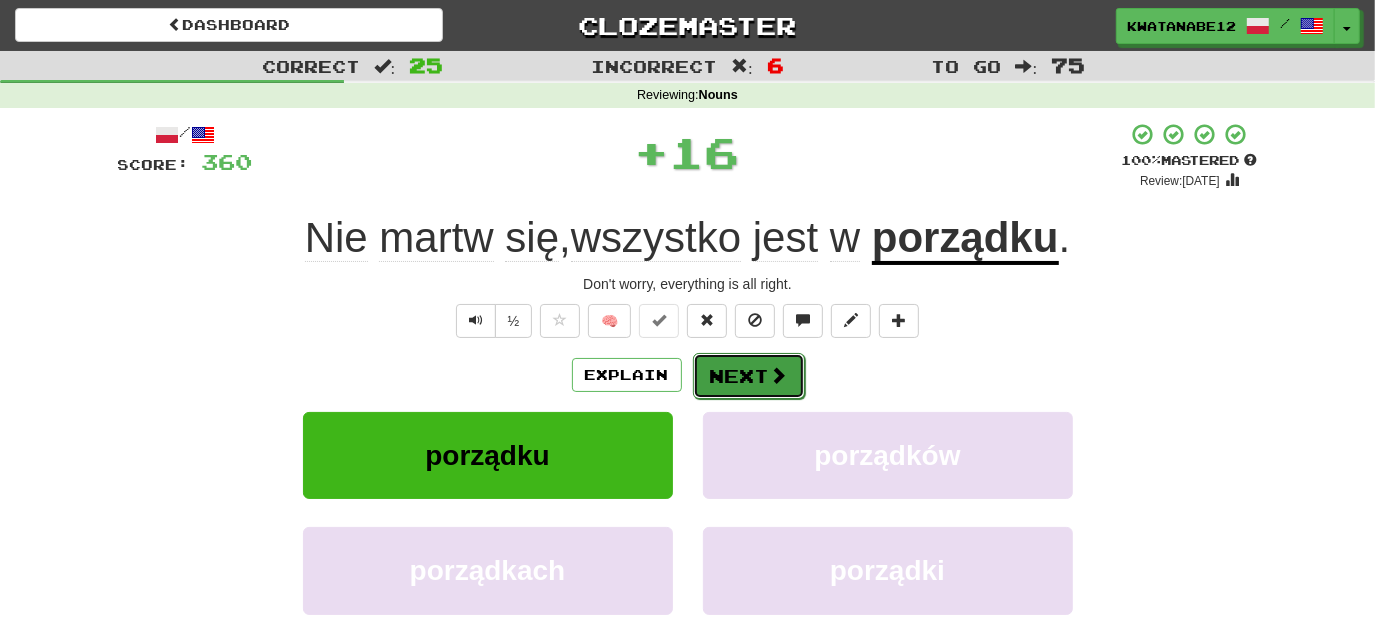 click on "Next" at bounding box center (749, 376) 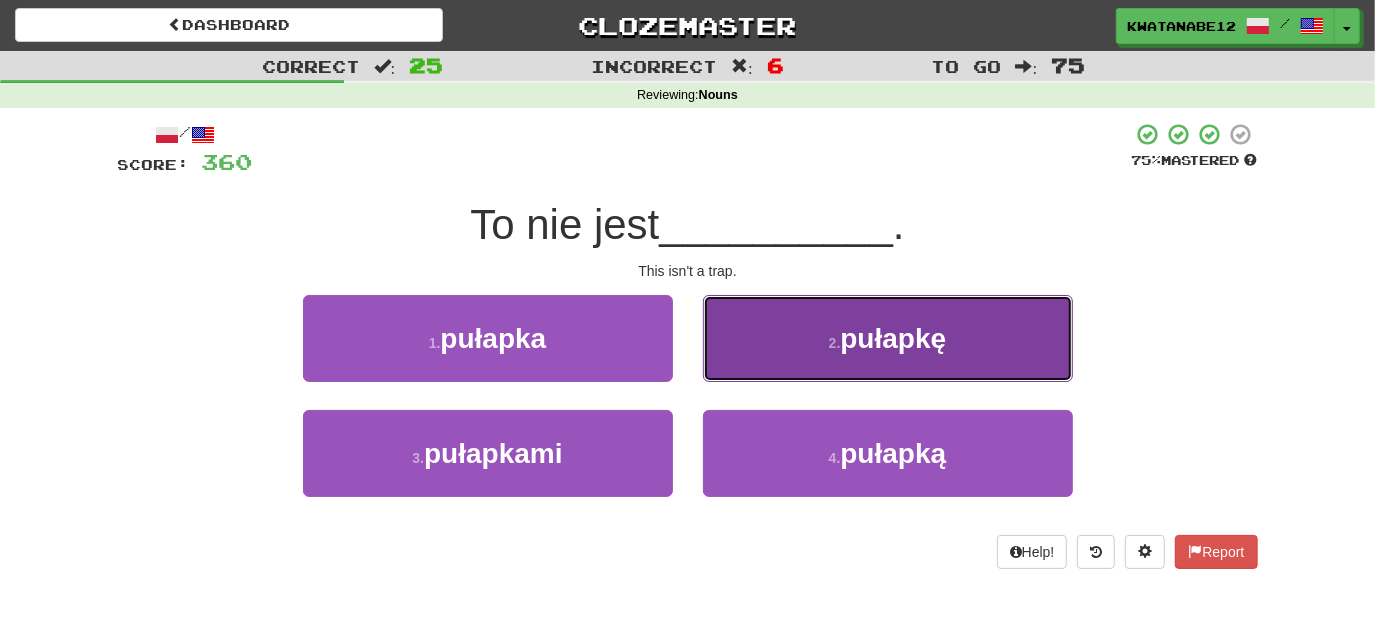 drag, startPoint x: 738, startPoint y: 347, endPoint x: 733, endPoint y: 358, distance: 12.083046 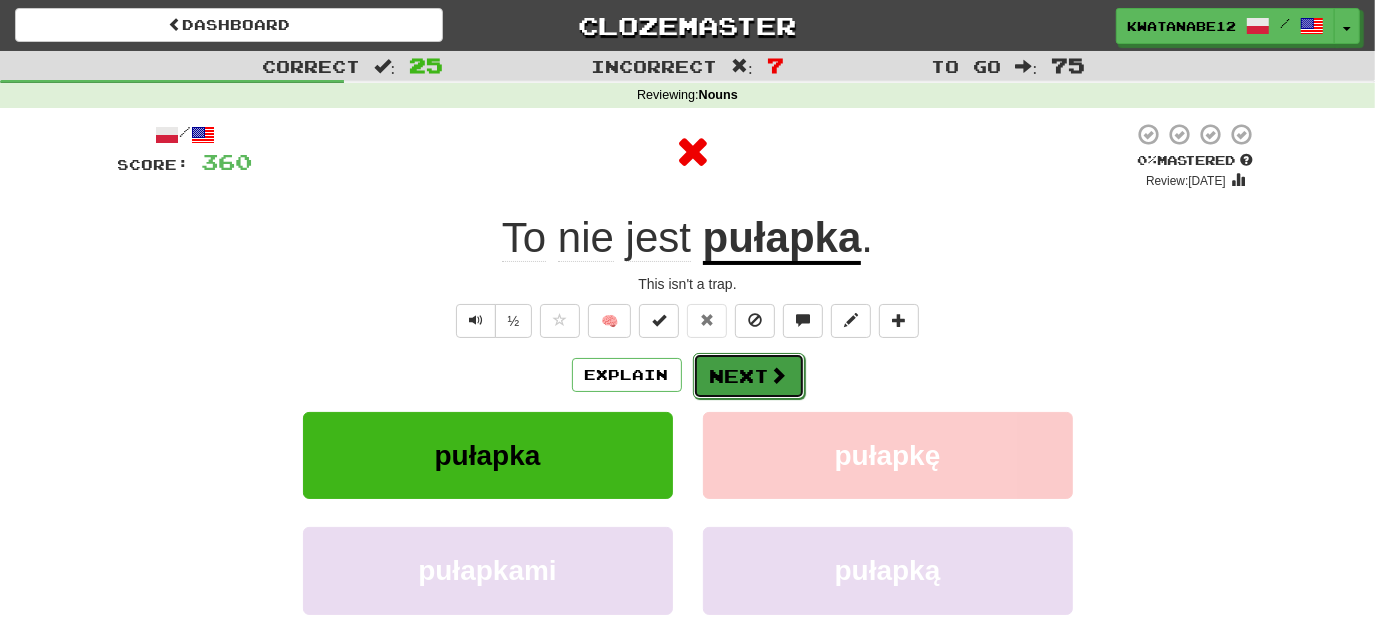 click on "Next" at bounding box center (749, 376) 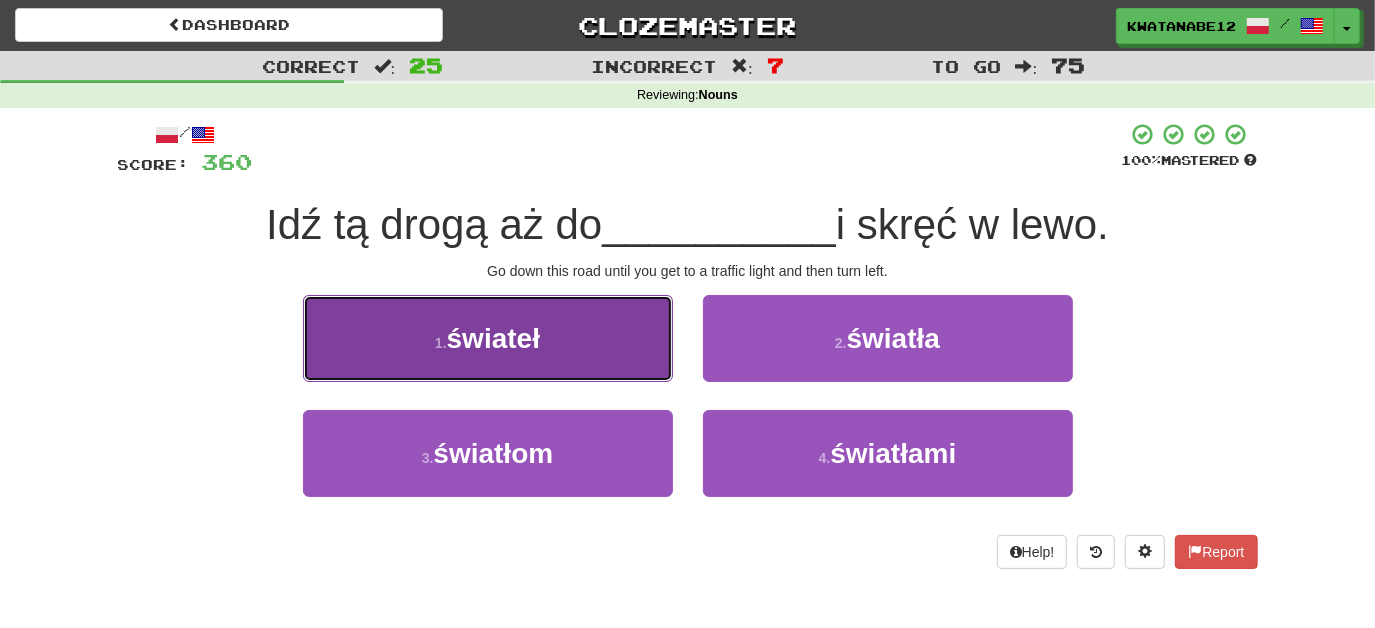 drag, startPoint x: 639, startPoint y: 348, endPoint x: 685, endPoint y: 346, distance: 46.043457 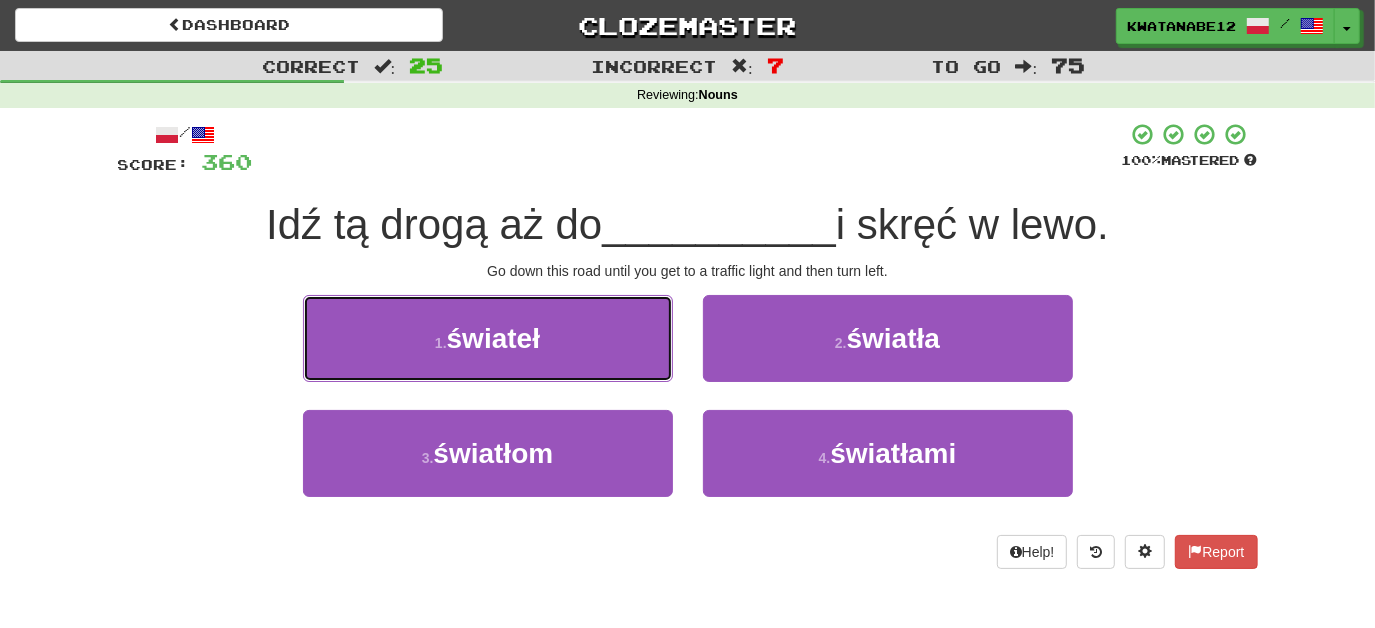 click on "1 .  świateł" at bounding box center [488, 338] 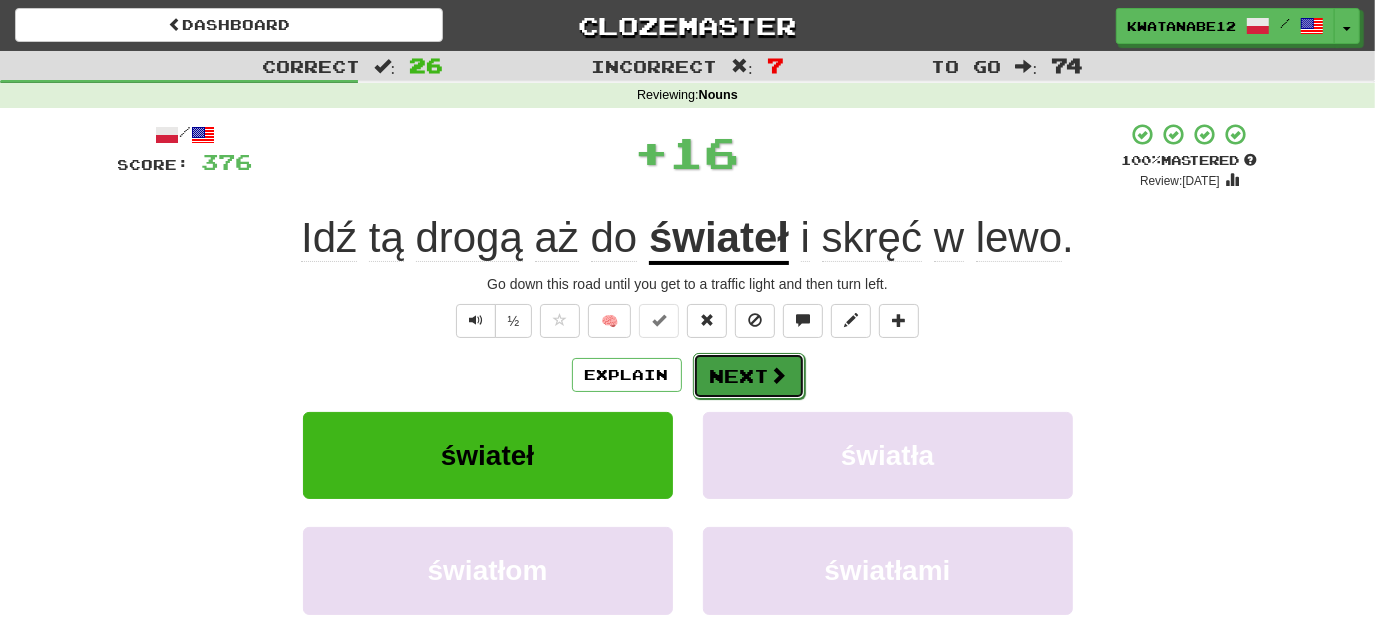 click on "Next" at bounding box center (749, 376) 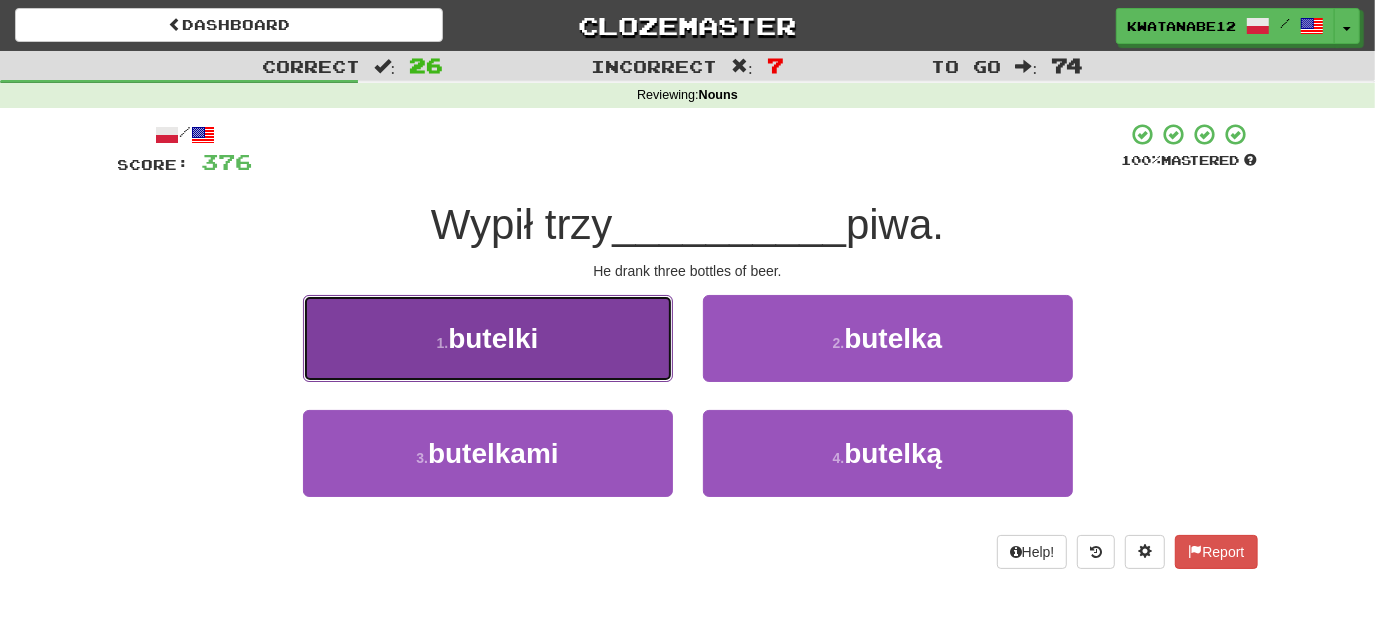 drag, startPoint x: 600, startPoint y: 340, endPoint x: 650, endPoint y: 334, distance: 50.358715 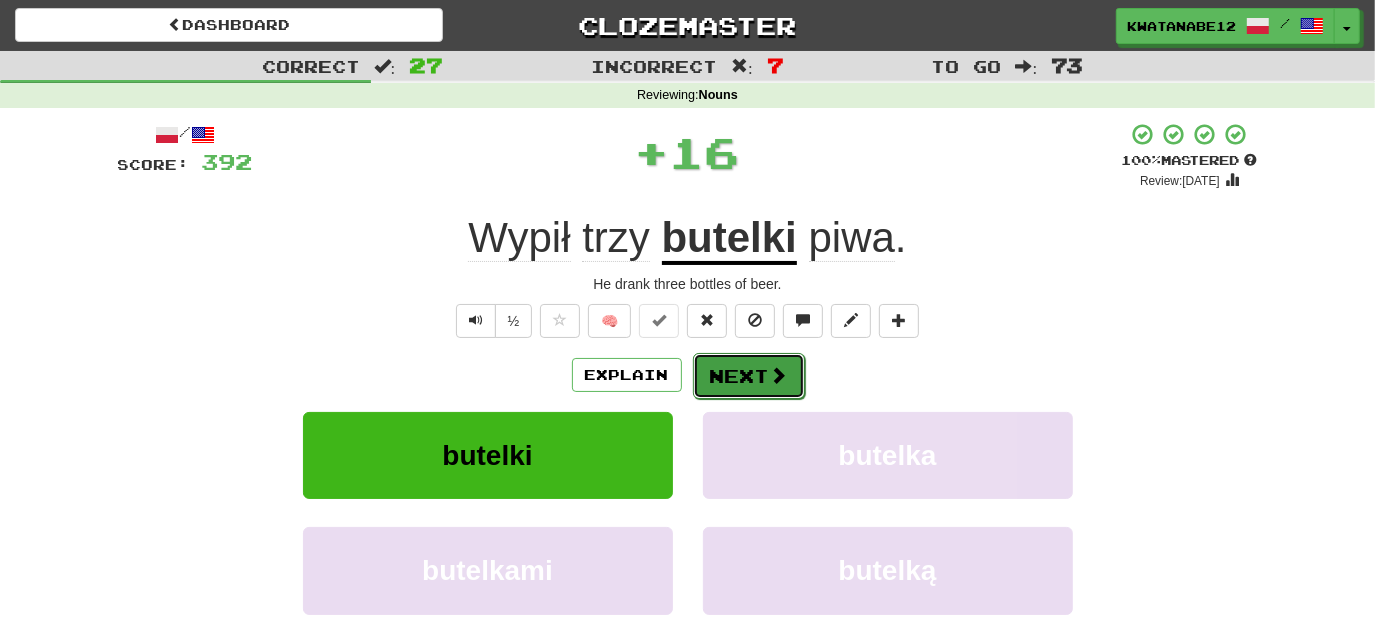 click on "Next" at bounding box center (749, 376) 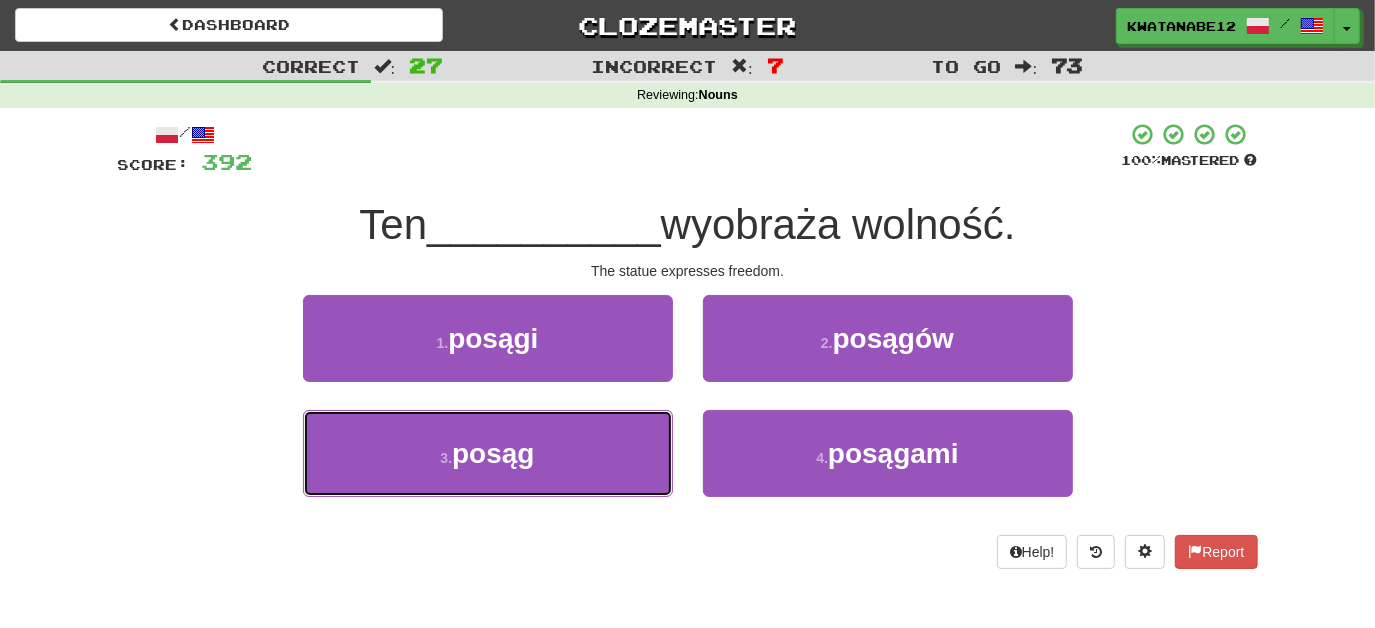 drag, startPoint x: 632, startPoint y: 434, endPoint x: 684, endPoint y: 406, distance: 59.05929 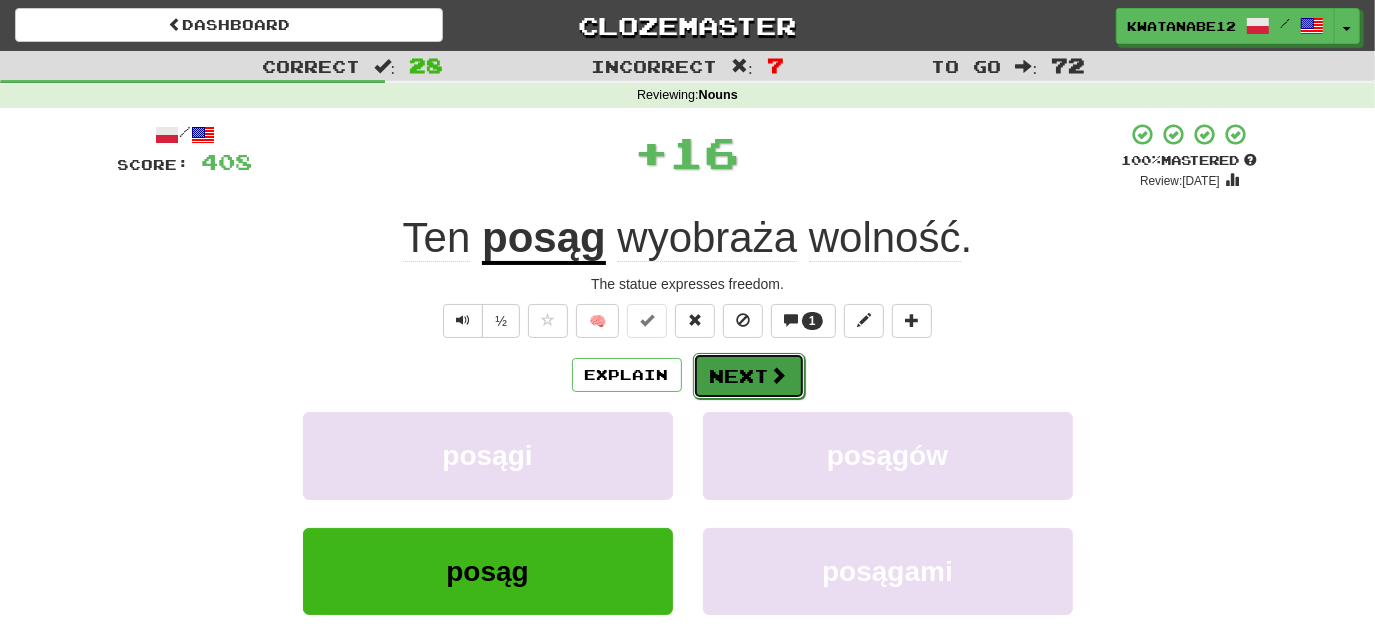 click on "Next" at bounding box center [749, 376] 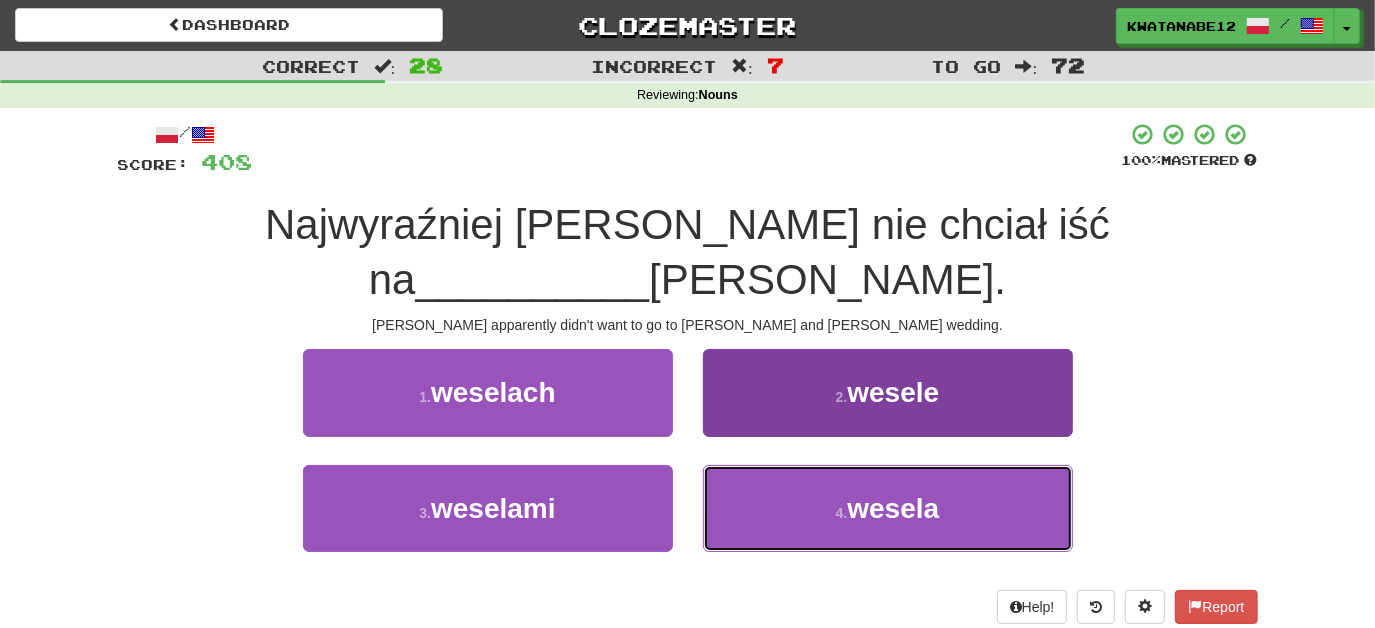 click on "4 .  wesela" at bounding box center [888, 508] 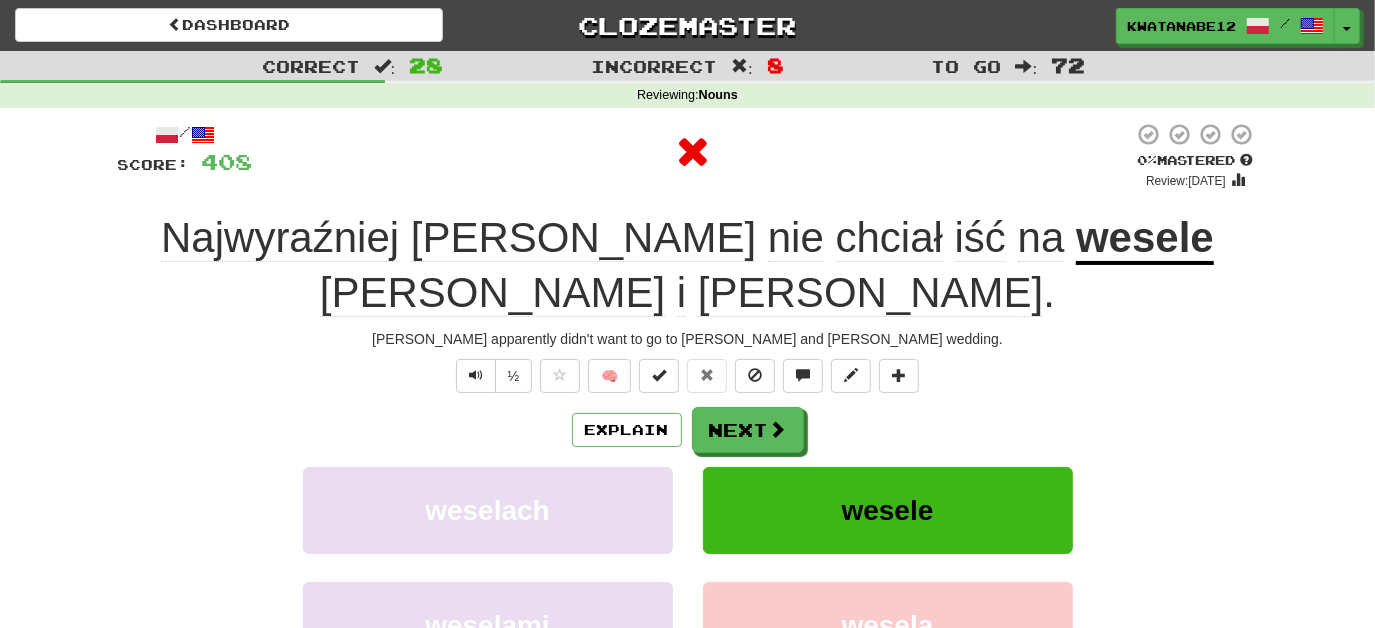 click on "Explain Next weselach wesele weselami wesela Learn more: weselach wesele weselami wesela" at bounding box center [688, 567] 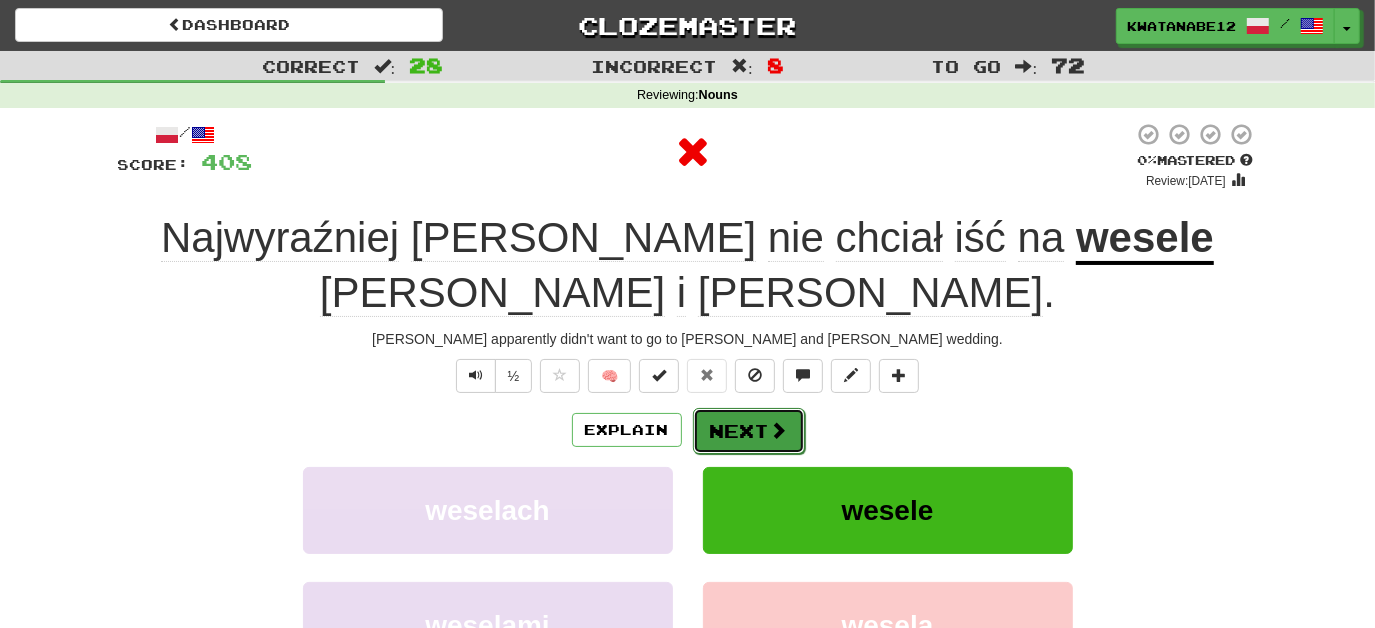 click on "Next" at bounding box center (749, 431) 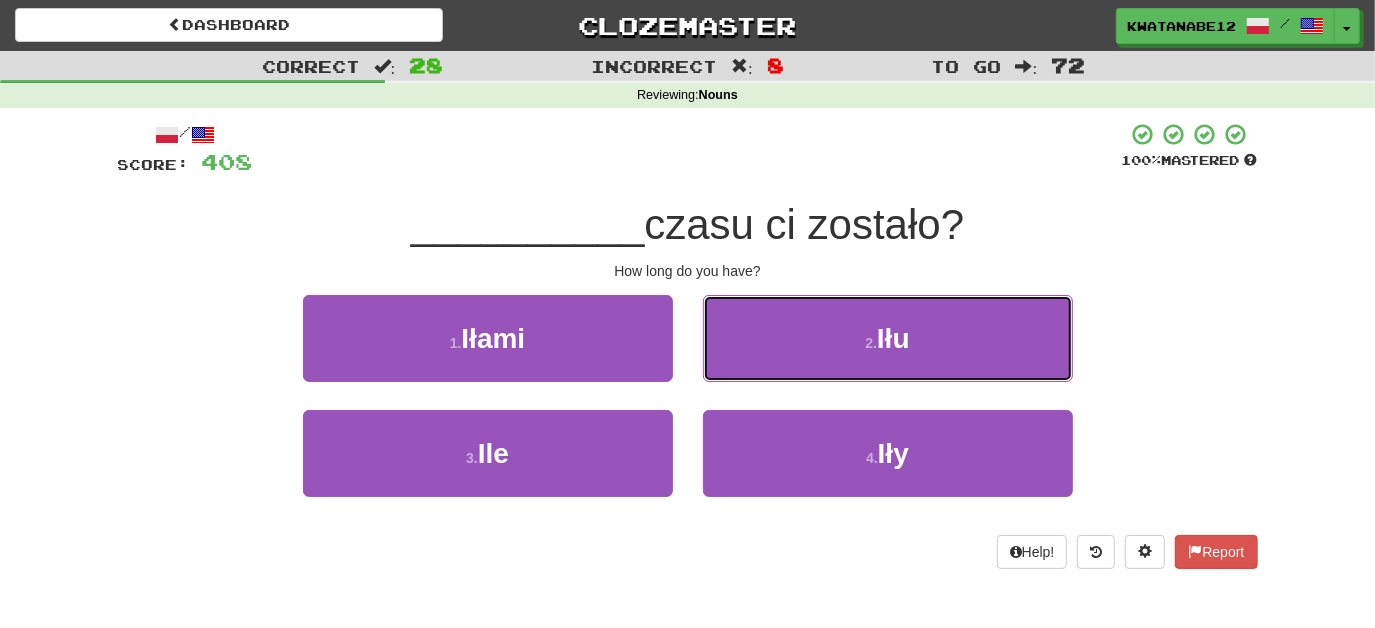 click on "2 .  Iłu" at bounding box center [888, 338] 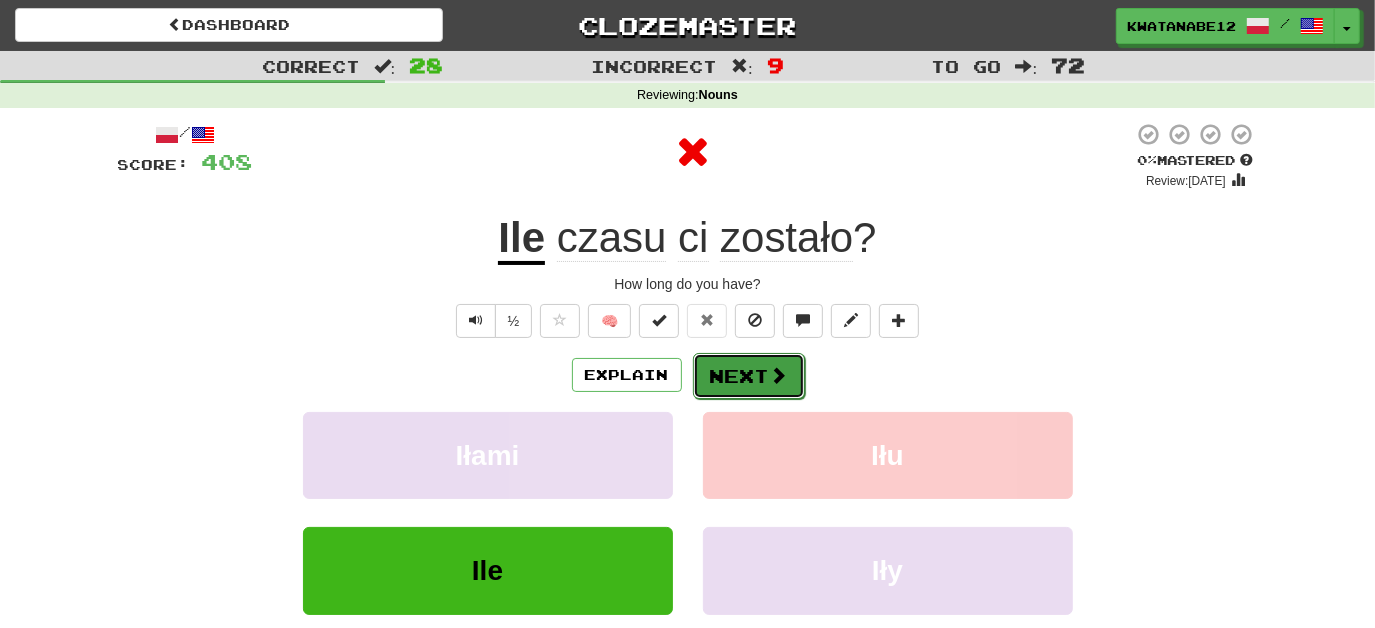 click on "Next" at bounding box center (749, 376) 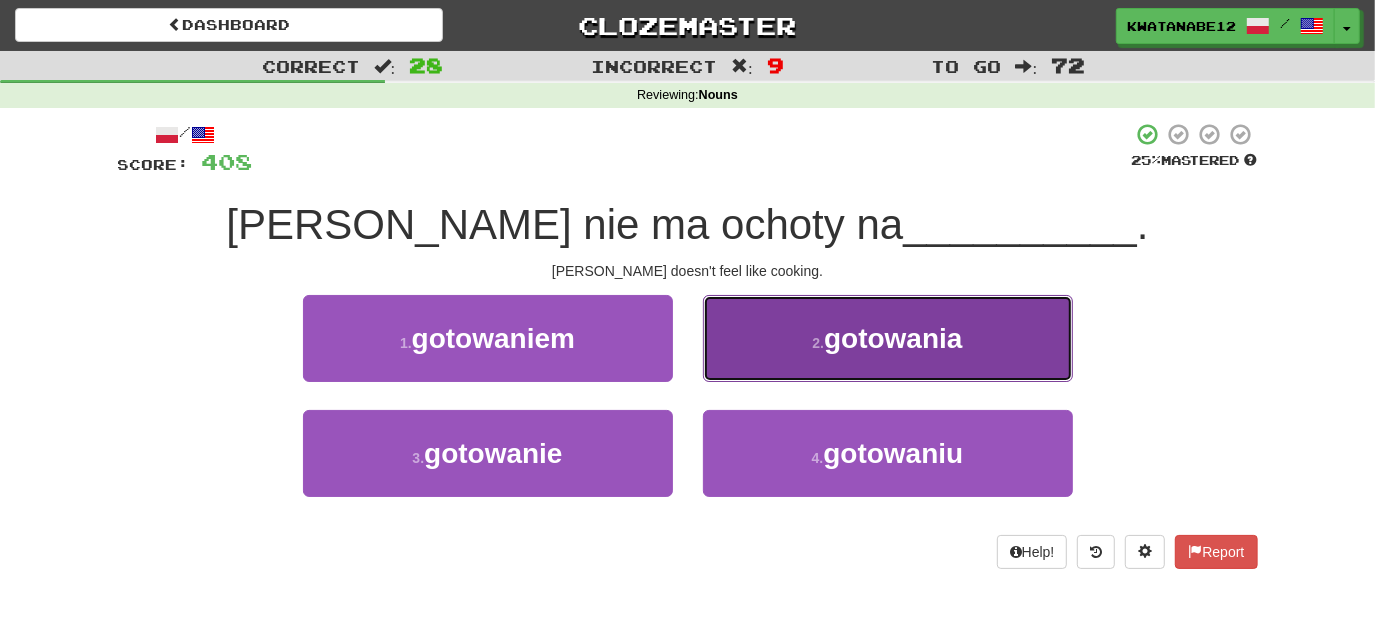 click on "2 .  gotowania" at bounding box center (888, 338) 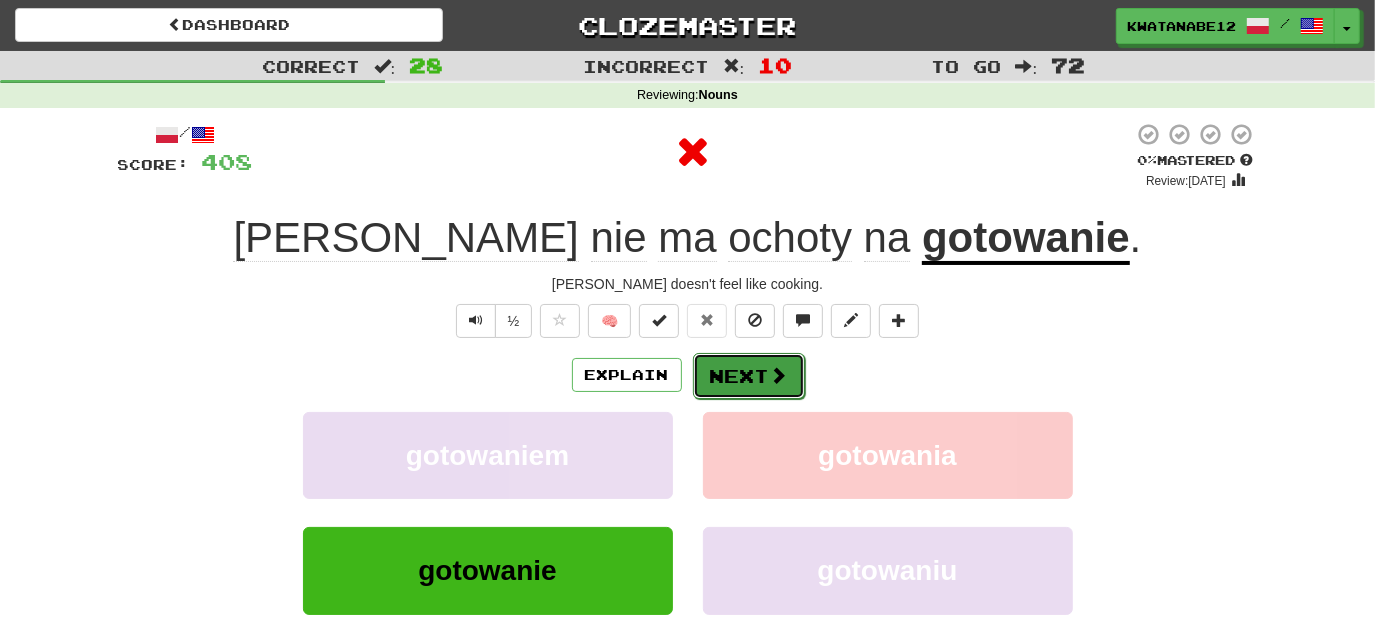 click on "Next" at bounding box center (749, 376) 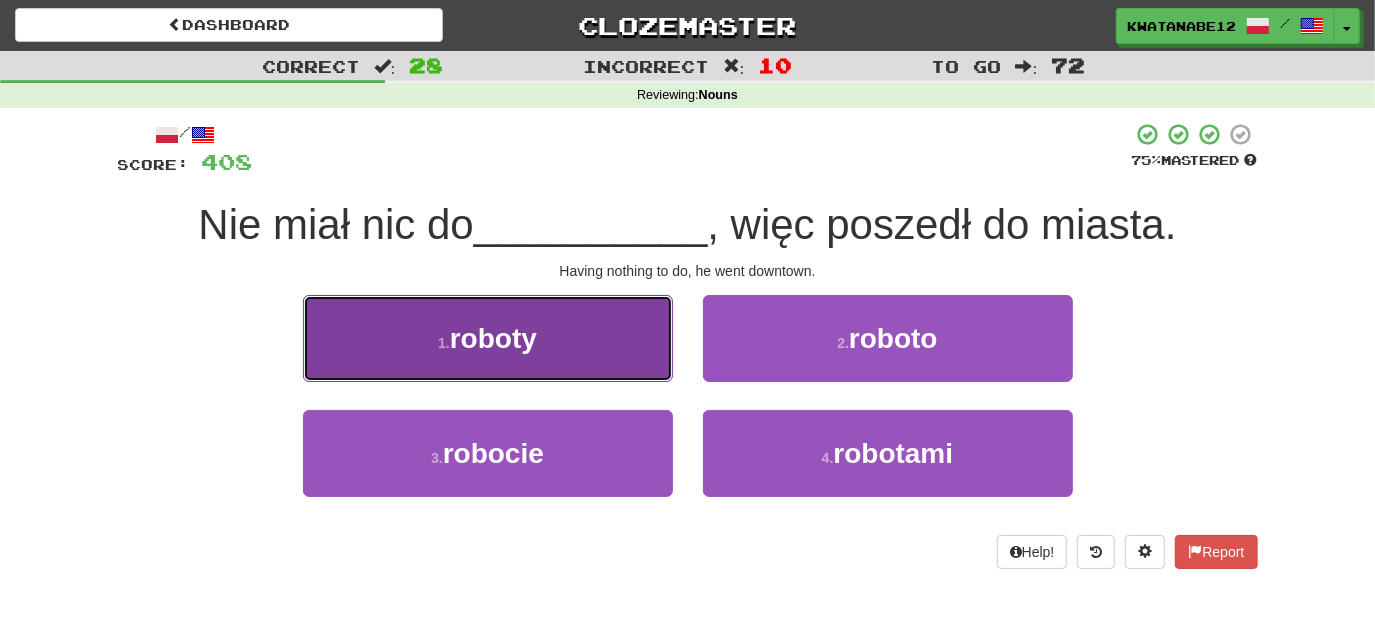 drag, startPoint x: 611, startPoint y: 335, endPoint x: 622, endPoint y: 336, distance: 11.045361 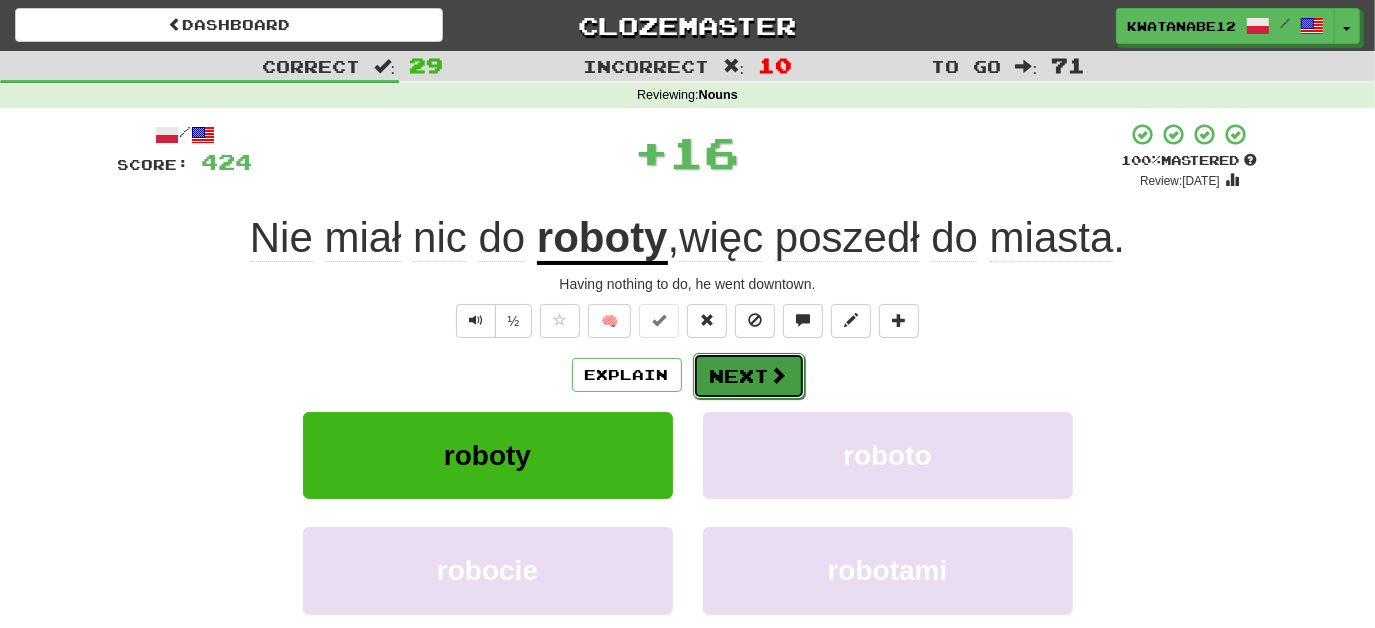 click on "Next" at bounding box center (749, 376) 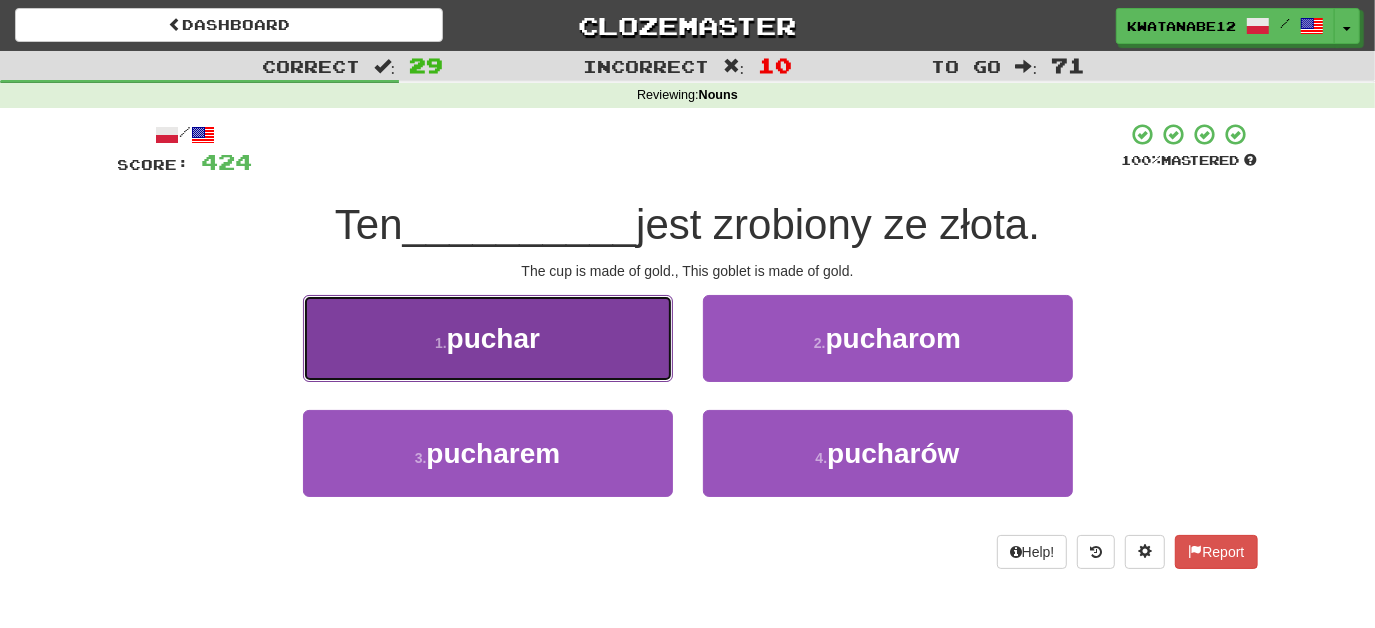 click on "1 .  puchar" at bounding box center [488, 338] 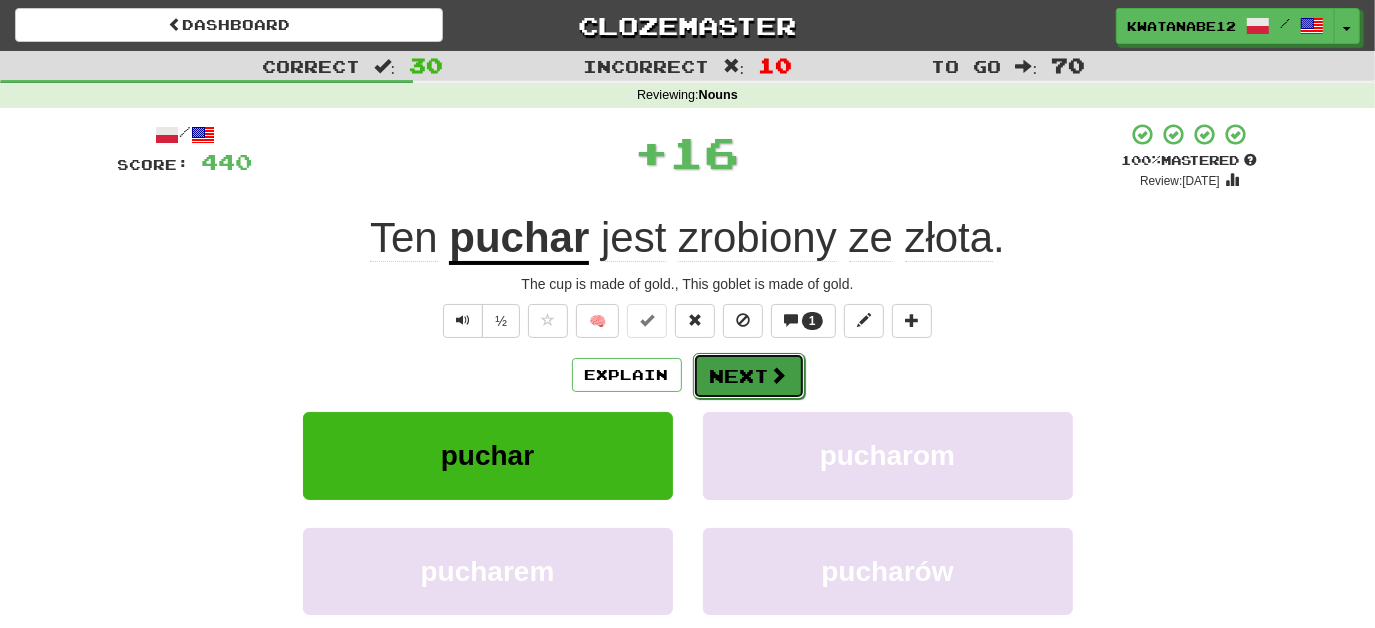 click on "Next" at bounding box center [749, 376] 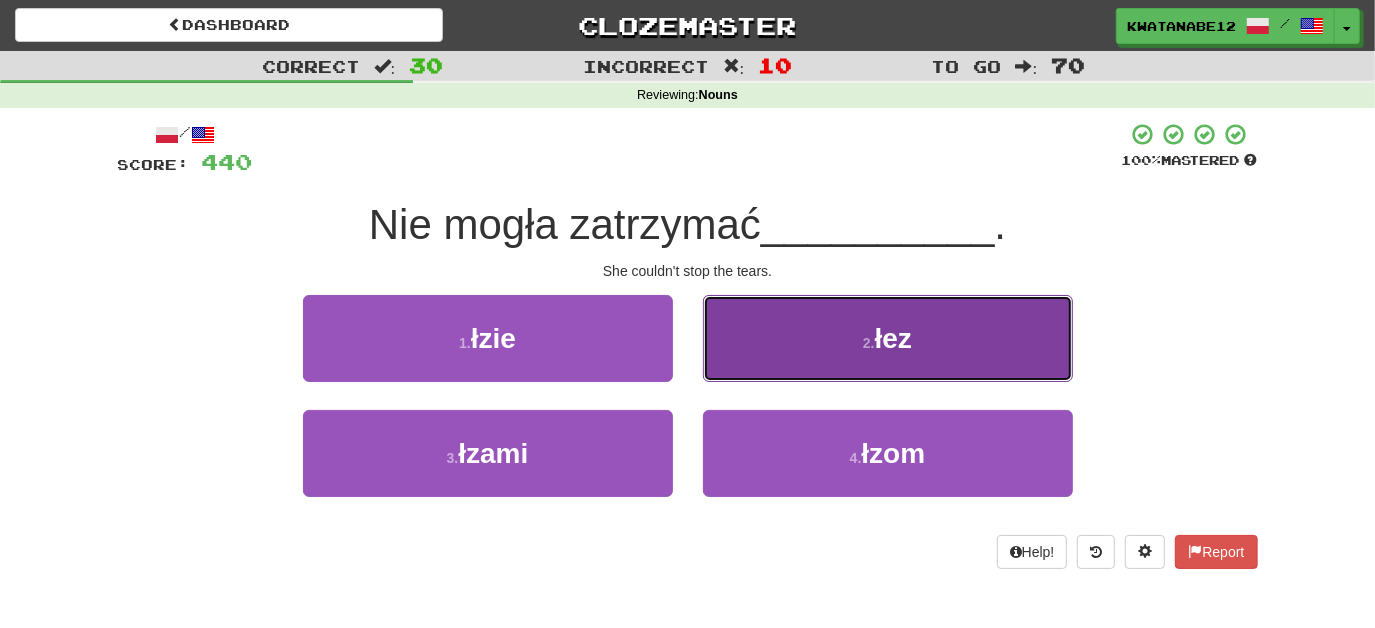 click on "2 .  łez" at bounding box center [888, 338] 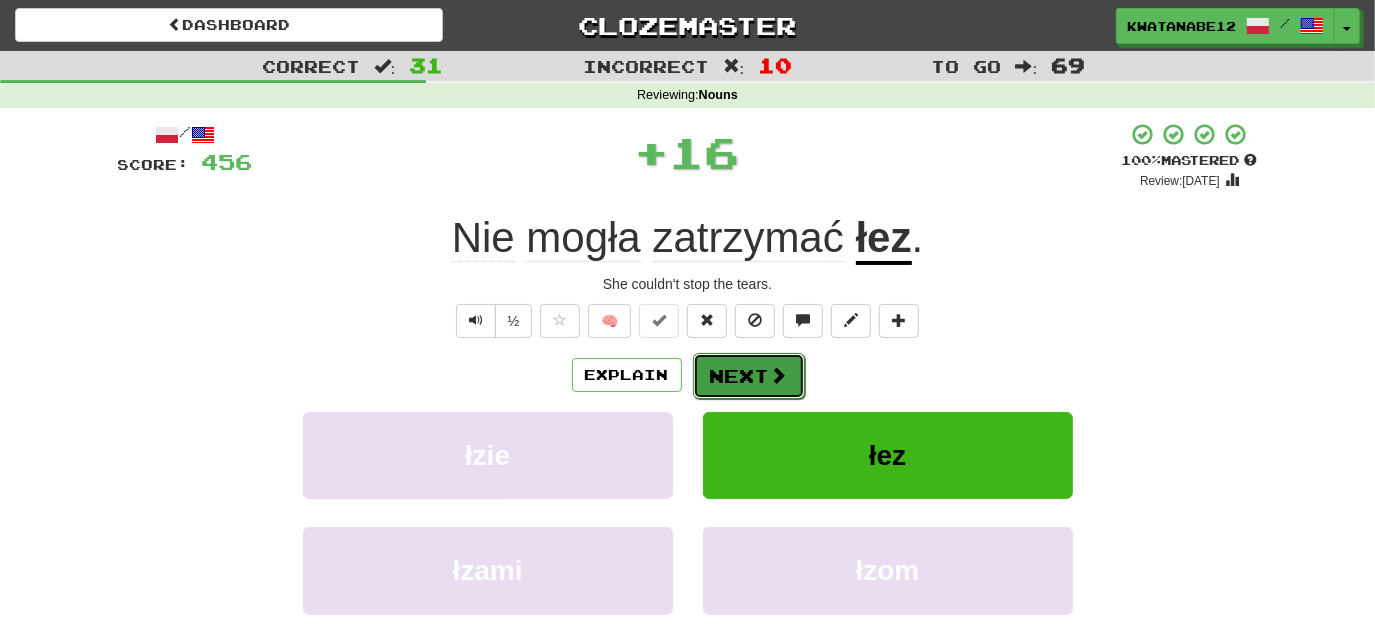 click on "Next" at bounding box center [749, 376] 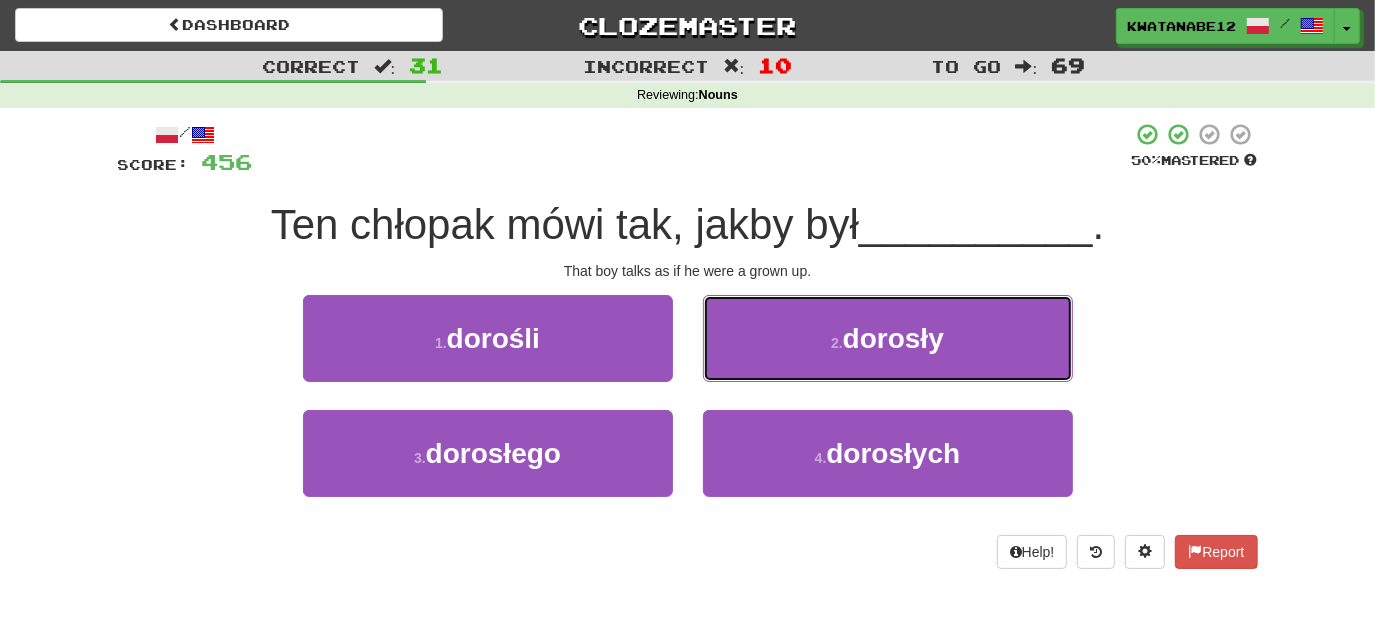 drag, startPoint x: 720, startPoint y: 316, endPoint x: 740, endPoint y: 349, distance: 38.587563 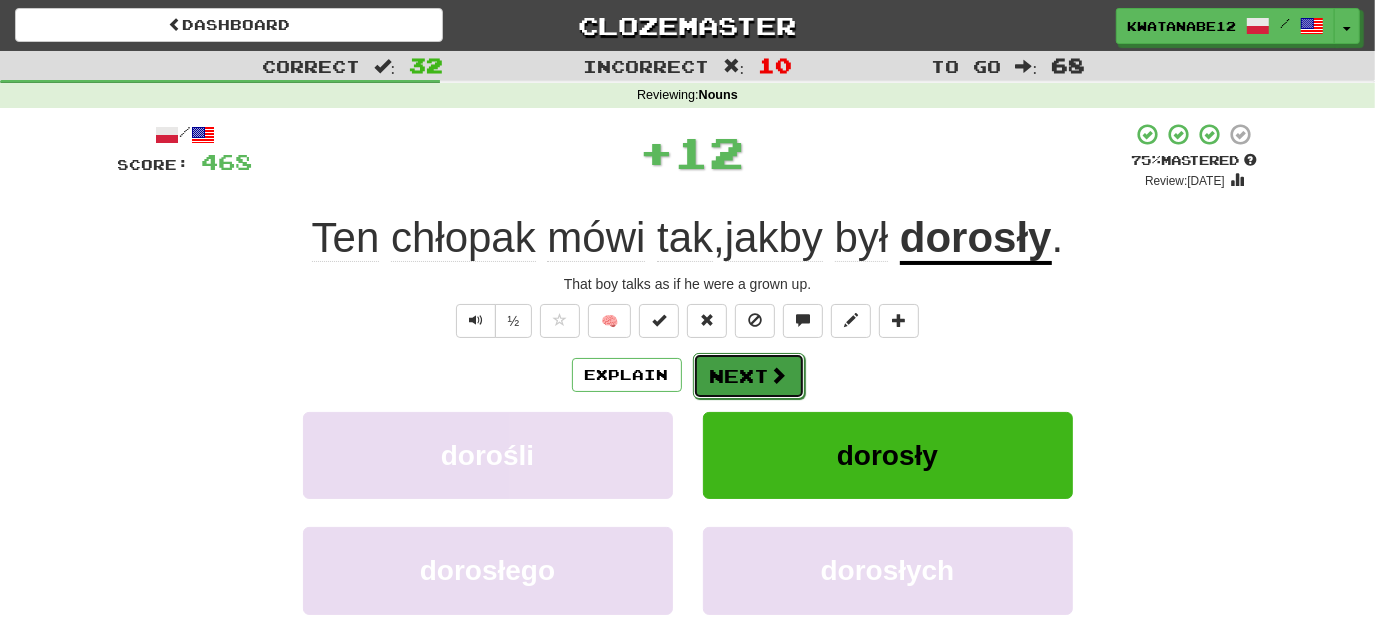 click on "Next" at bounding box center [749, 376] 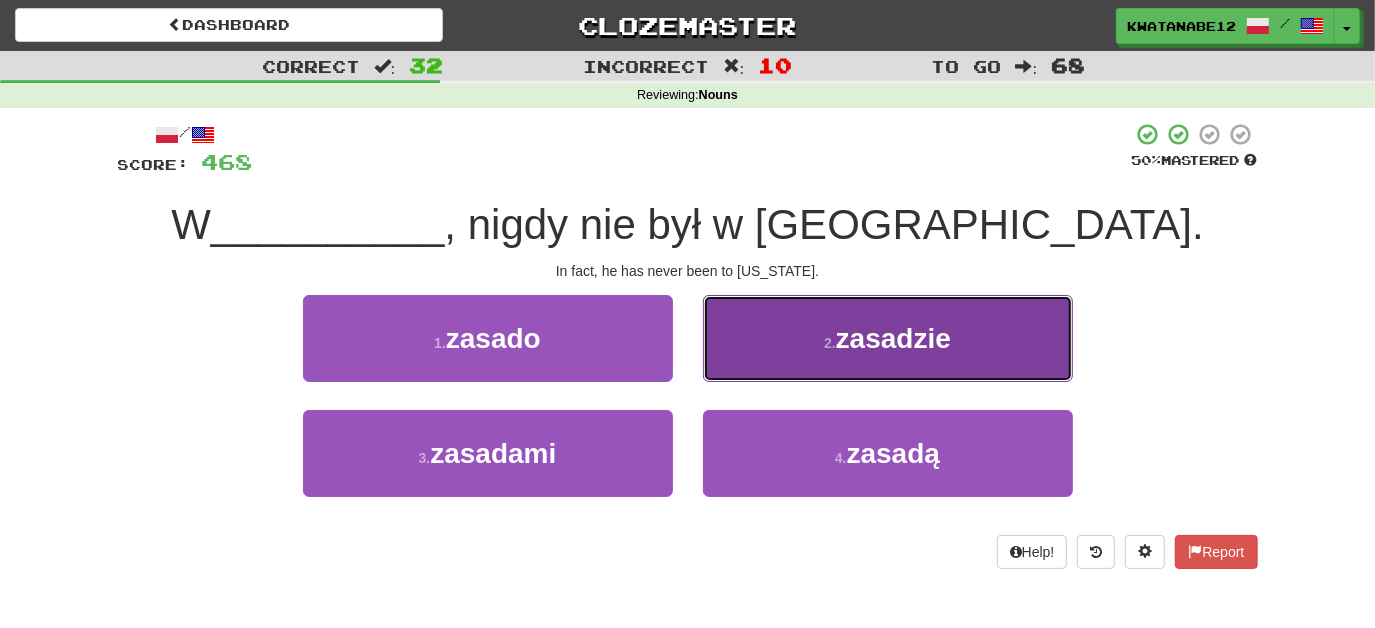 click on "2 .  zasadzie" at bounding box center (888, 338) 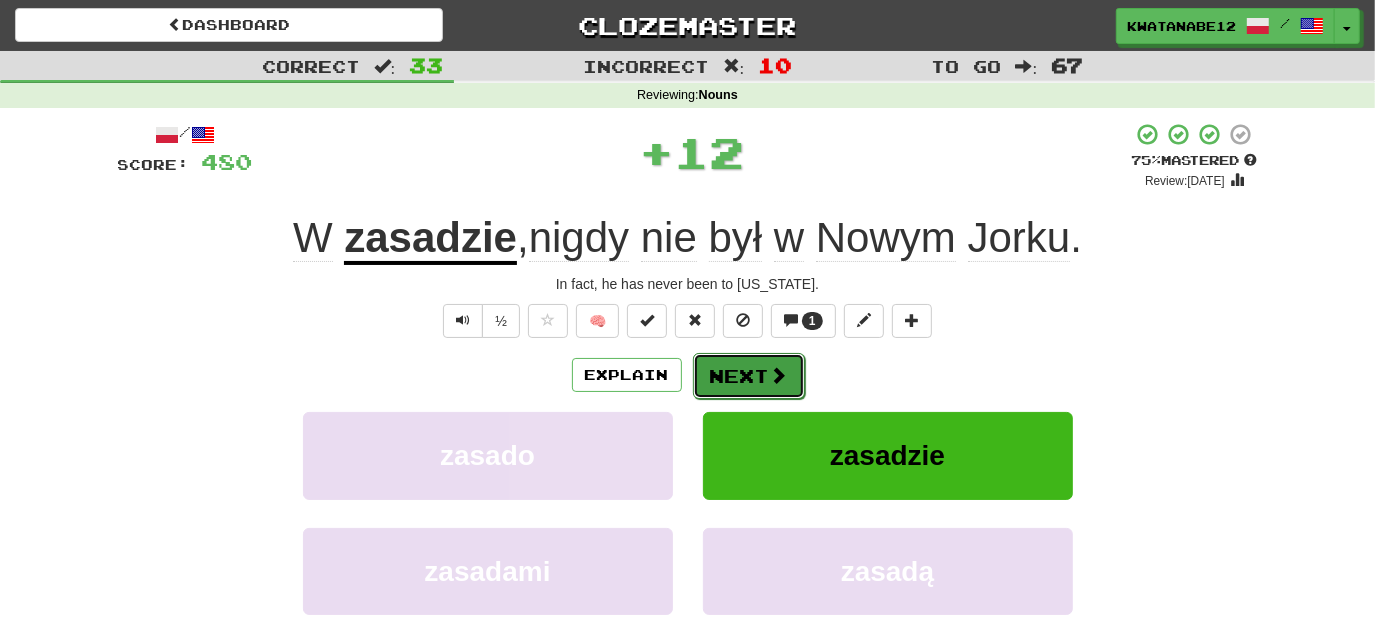 click on "Next" at bounding box center (749, 376) 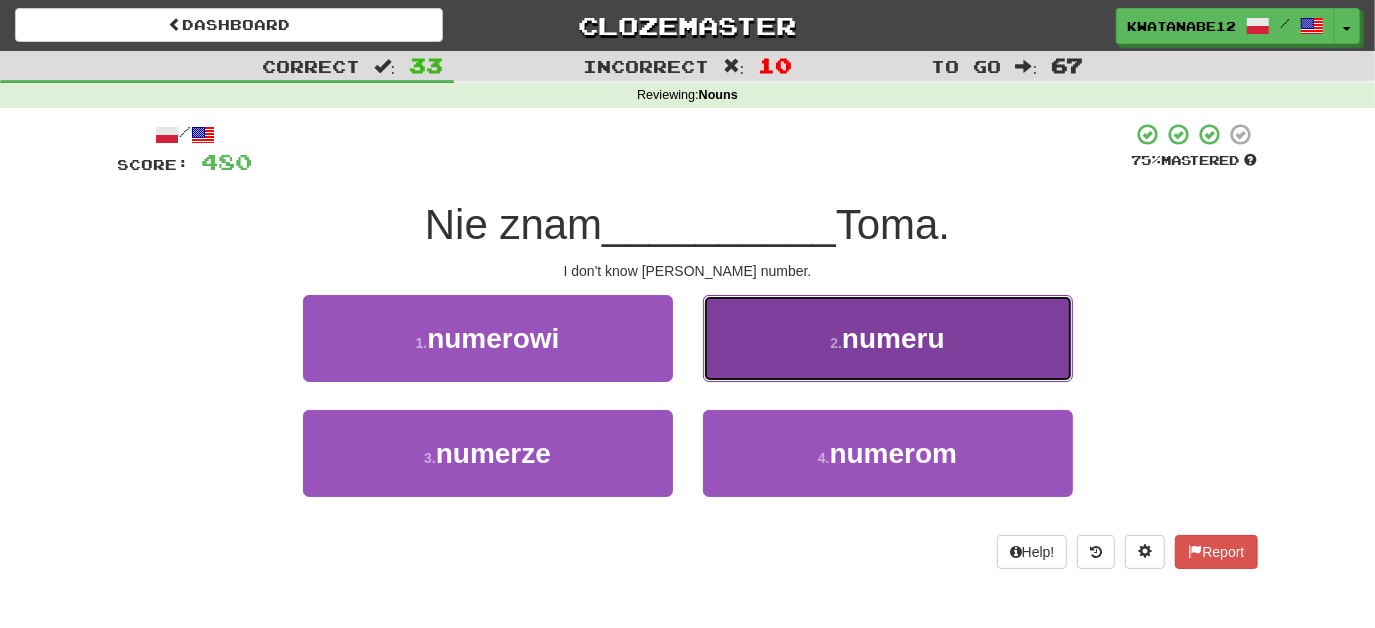 click on "2 .  numeru" at bounding box center (888, 338) 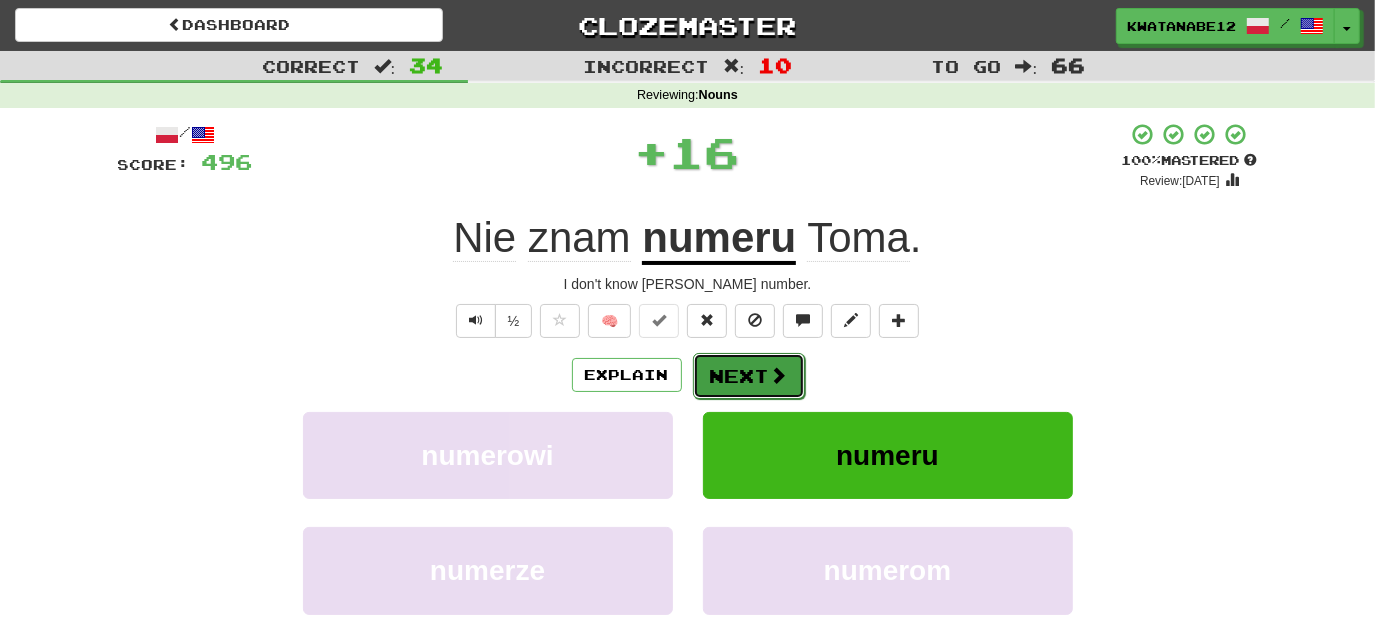 click on "Next" at bounding box center [749, 376] 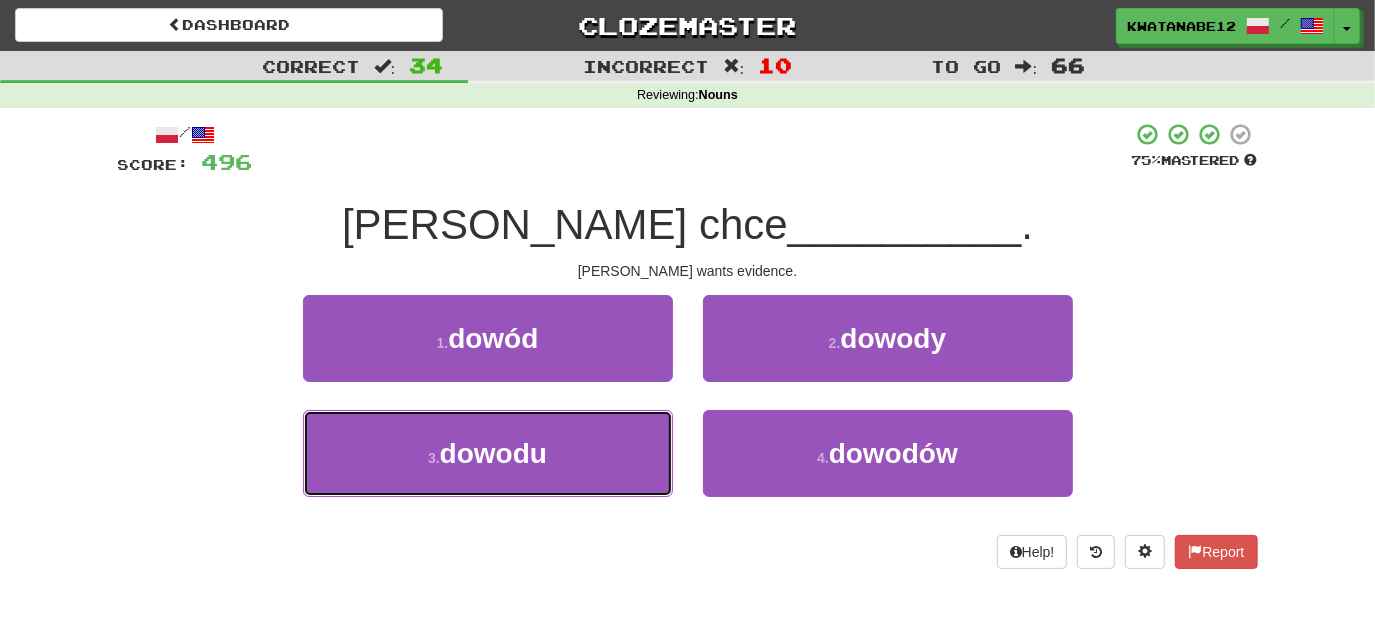 drag, startPoint x: 641, startPoint y: 452, endPoint x: 681, endPoint y: 415, distance: 54.48853 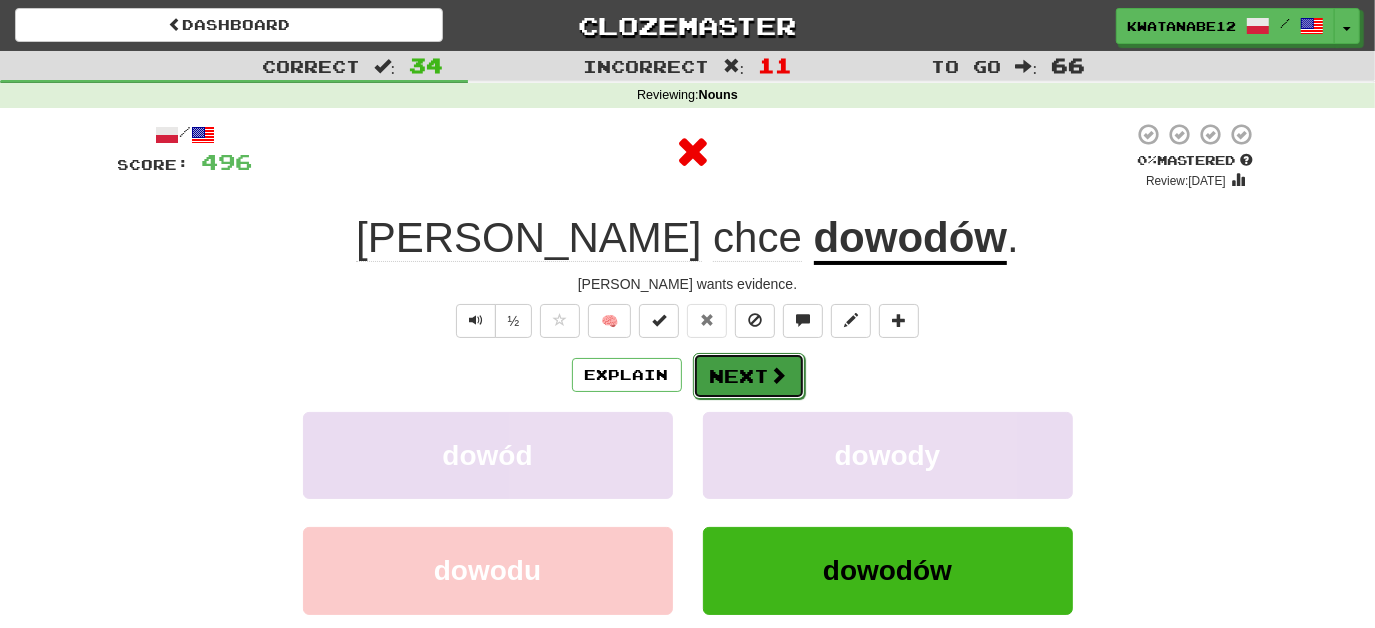 click on "Next" at bounding box center (749, 376) 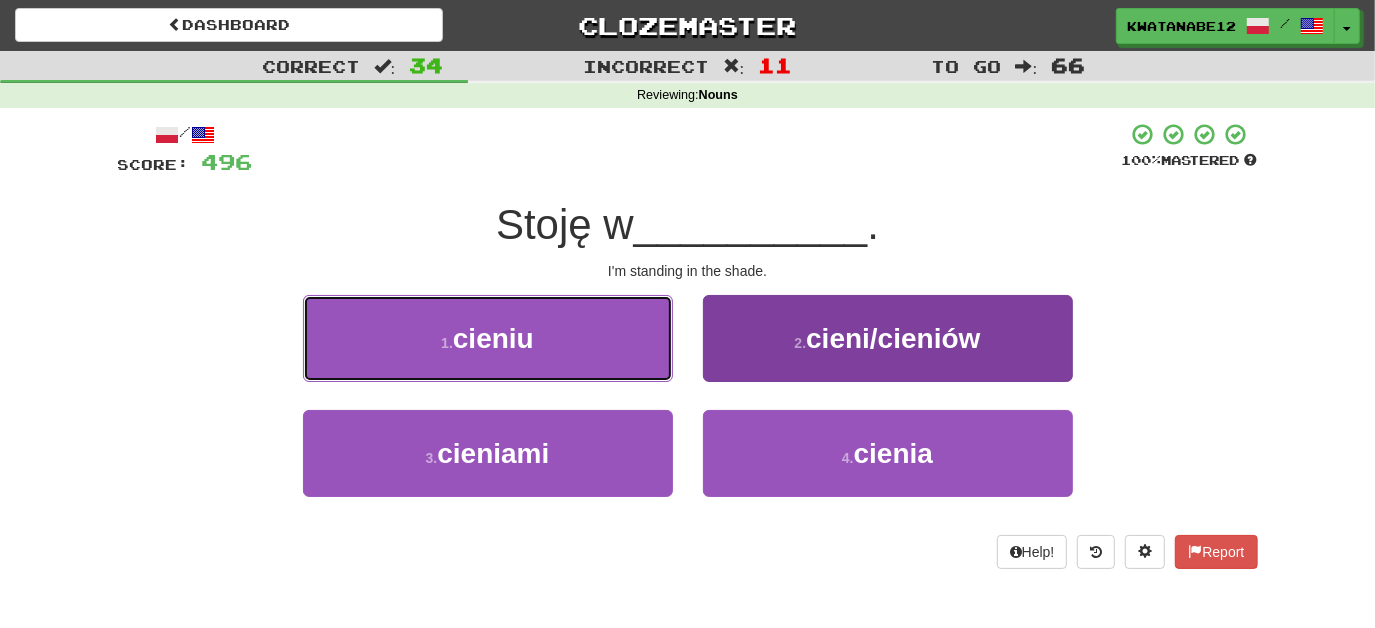 drag, startPoint x: 644, startPoint y: 340, endPoint x: 713, endPoint y: 352, distance: 70.035706 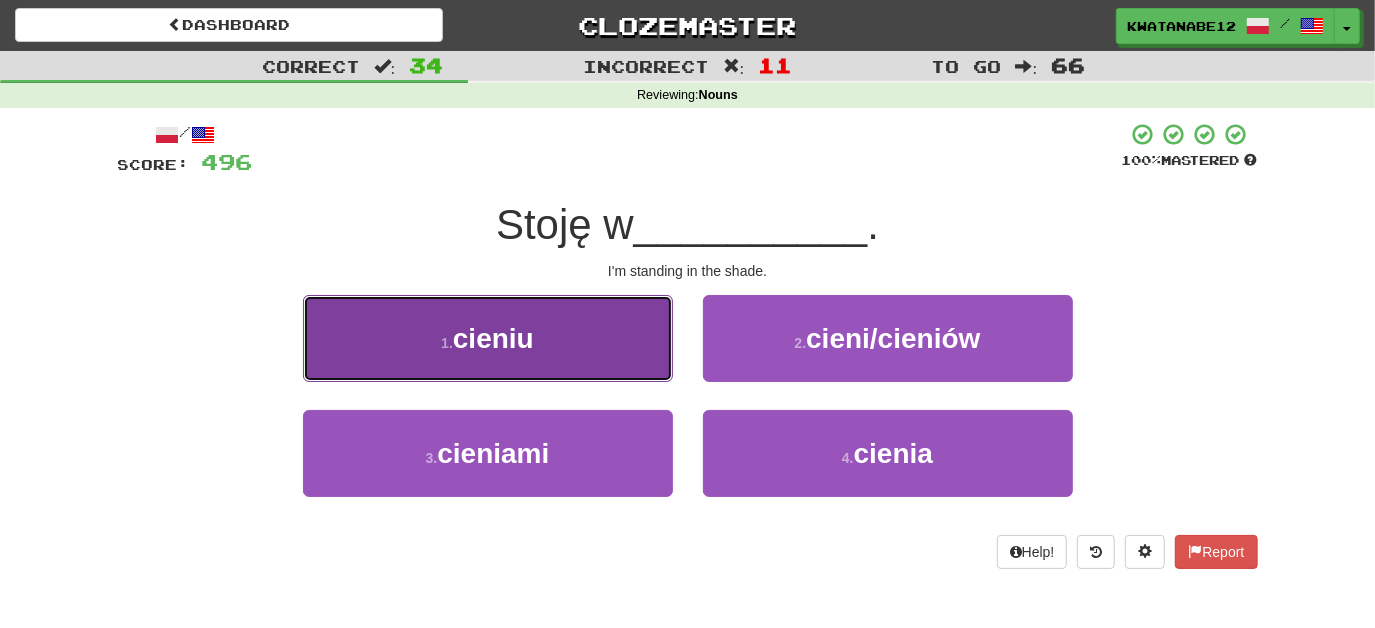 drag, startPoint x: 608, startPoint y: 380, endPoint x: 636, endPoint y: 378, distance: 28.071337 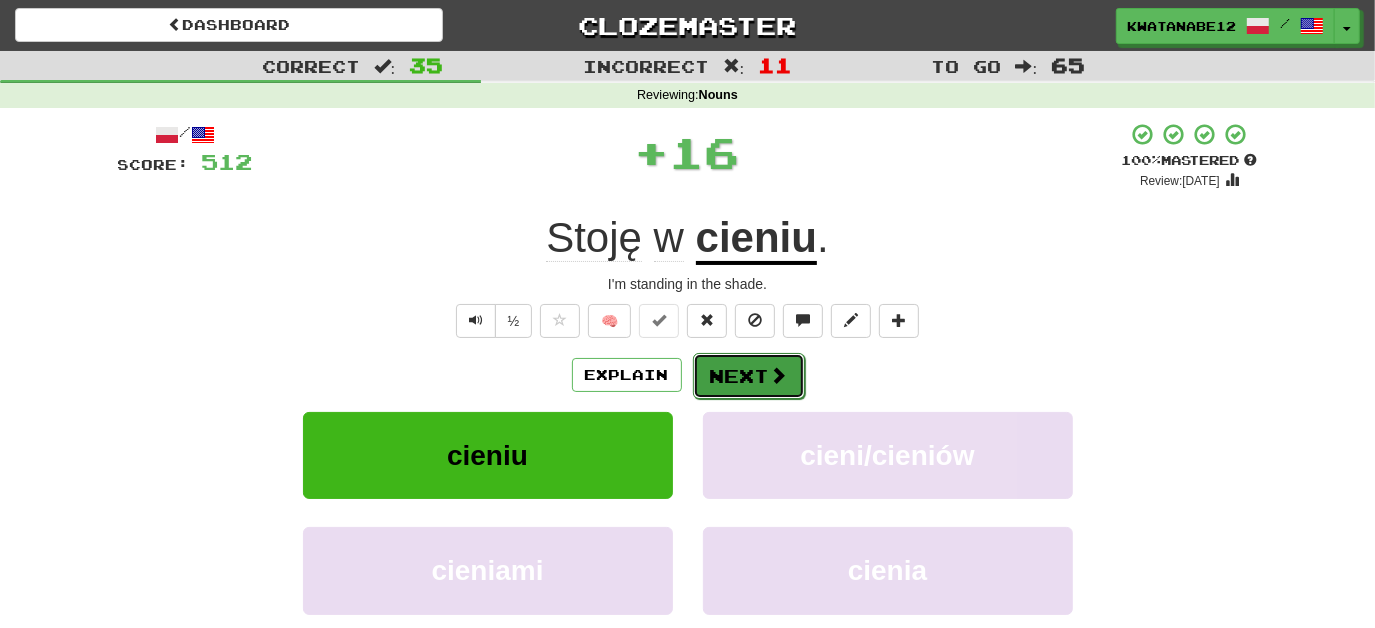 click on "Next" at bounding box center [749, 376] 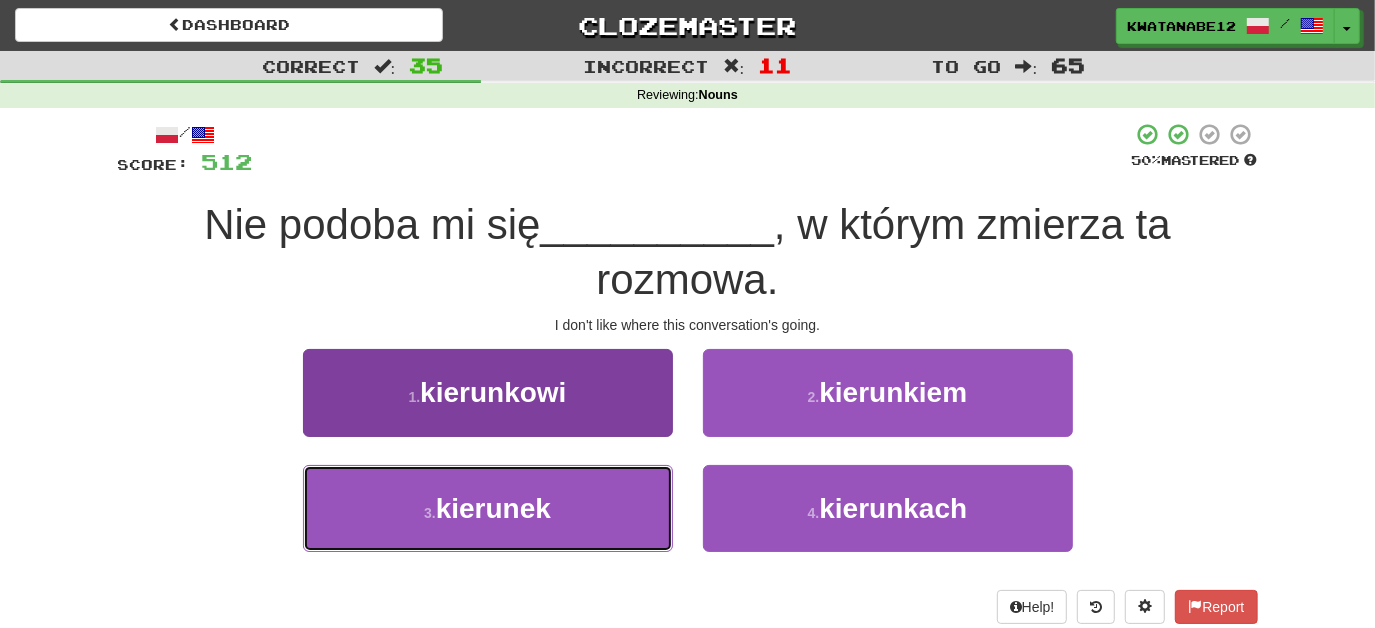drag, startPoint x: 631, startPoint y: 498, endPoint x: 663, endPoint y: 468, distance: 43.863426 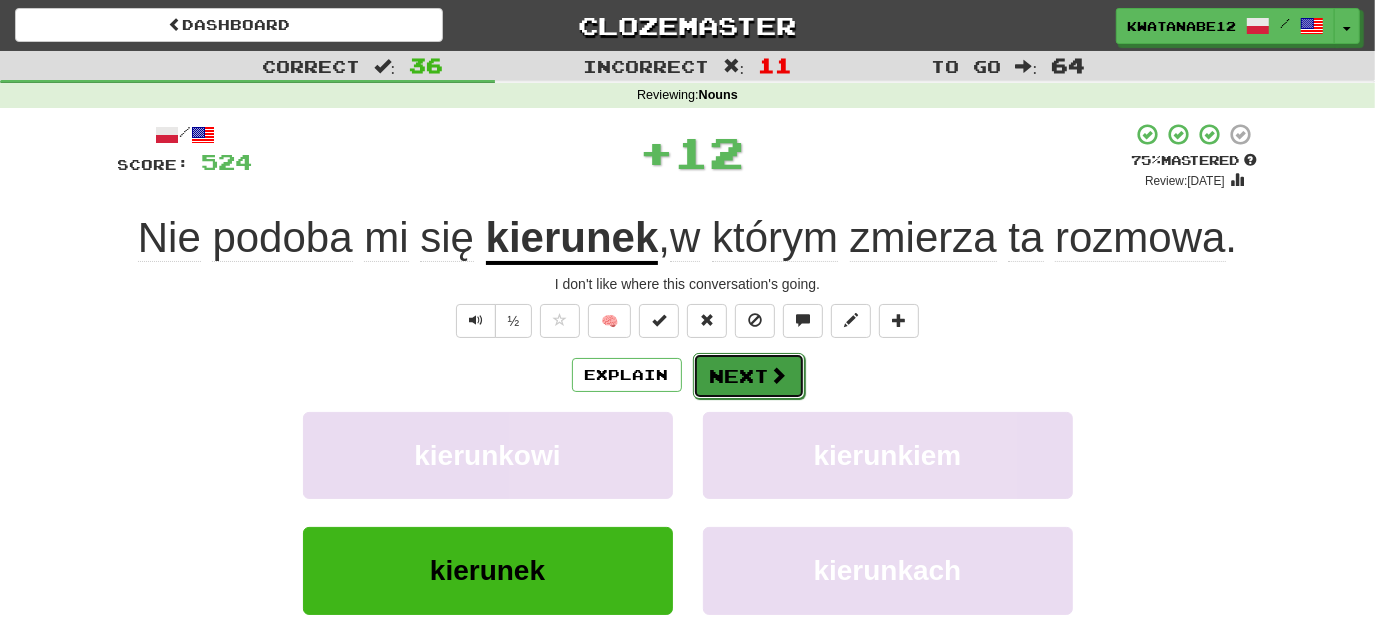 click on "Next" at bounding box center [749, 376] 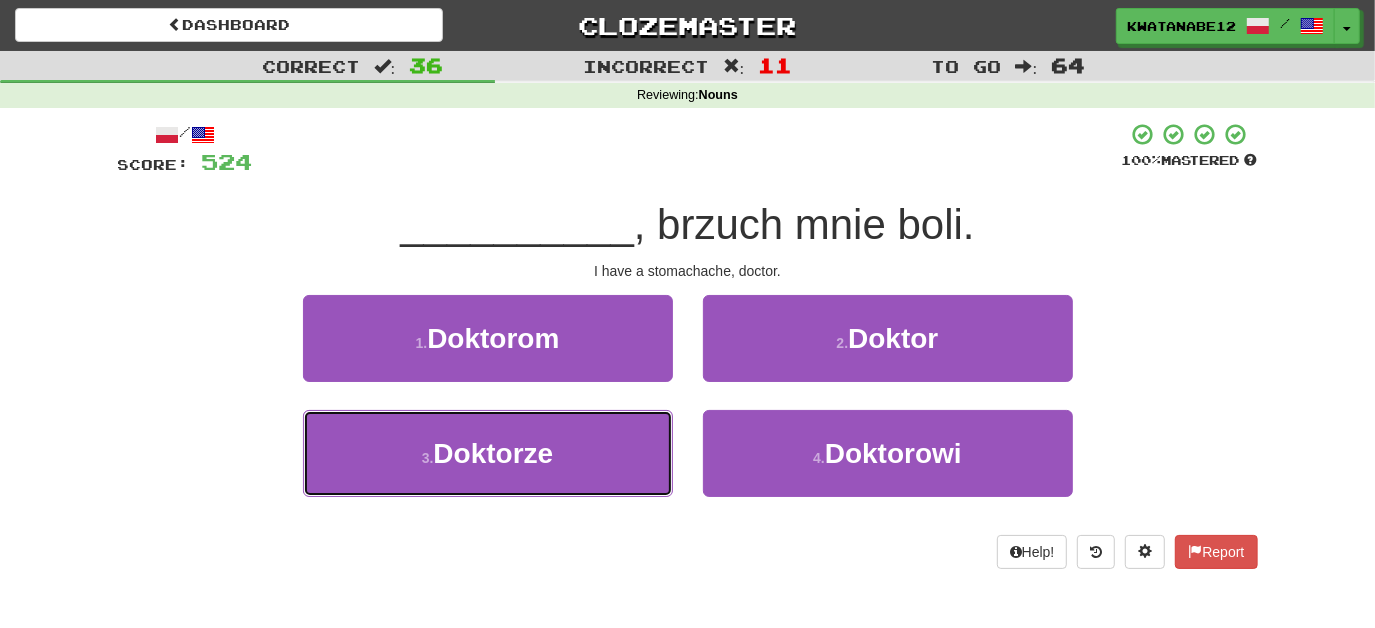drag, startPoint x: 632, startPoint y: 454, endPoint x: 685, endPoint y: 423, distance: 61.400326 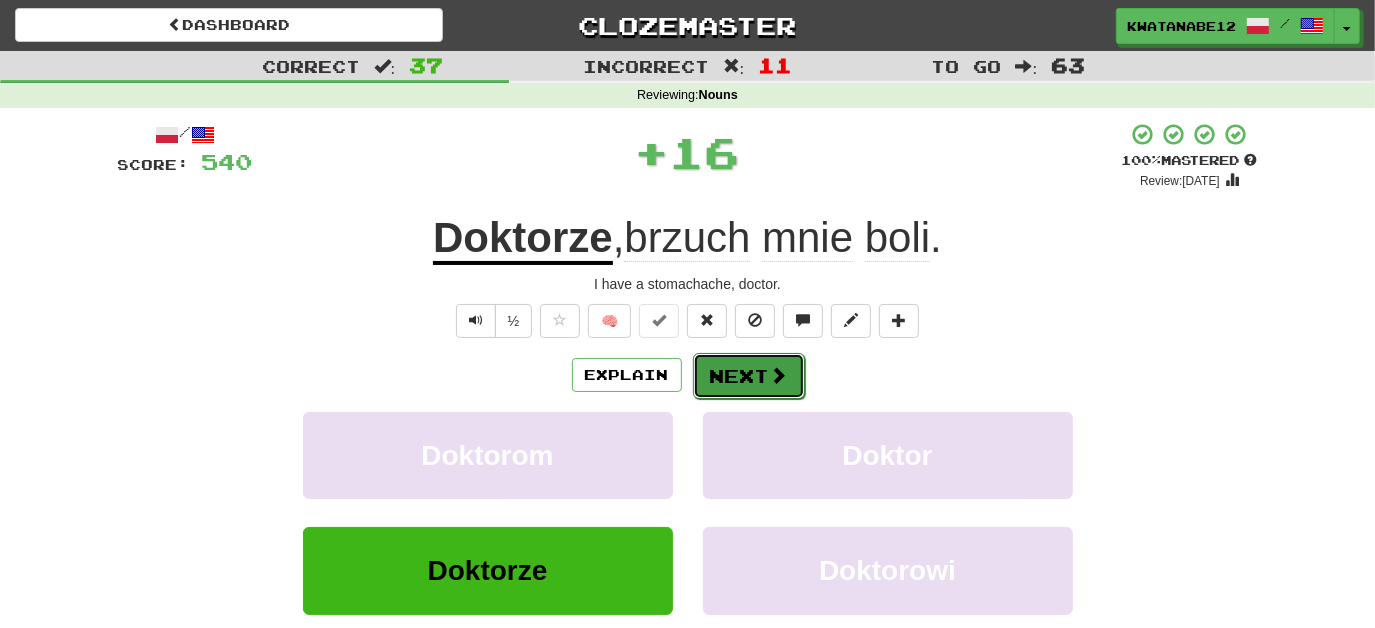 click on "Next" at bounding box center (749, 376) 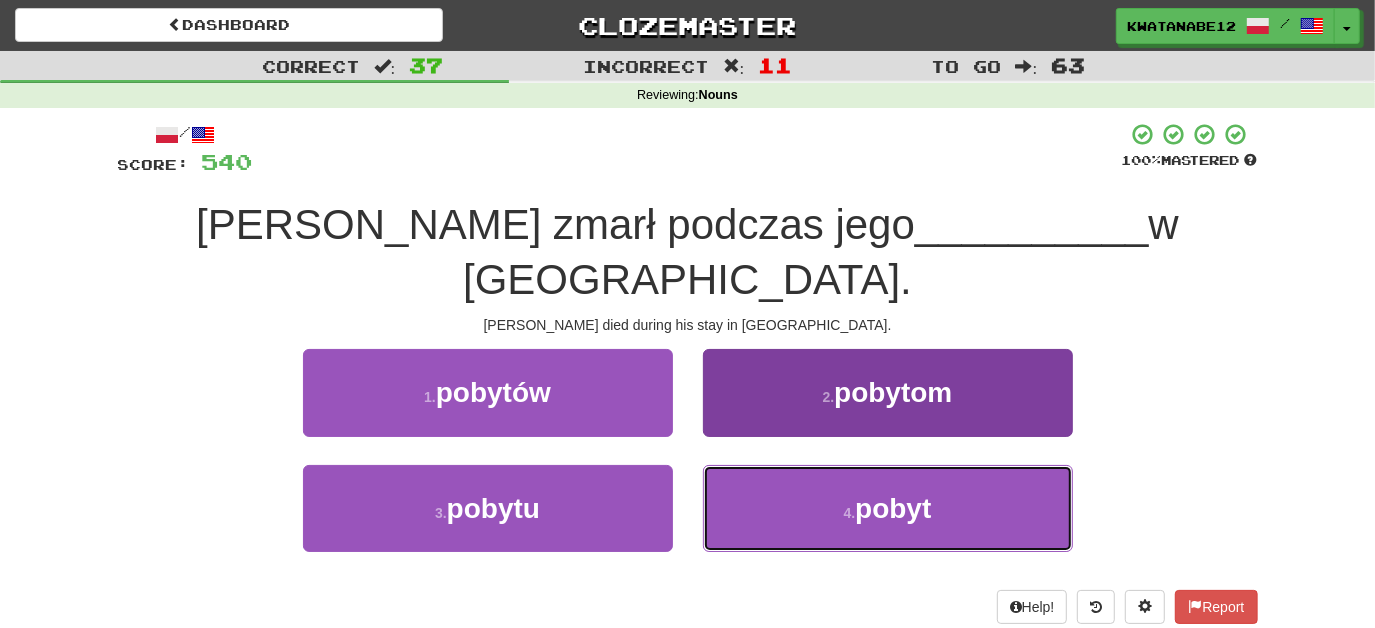 click on "4 .  pobyt" at bounding box center (888, 508) 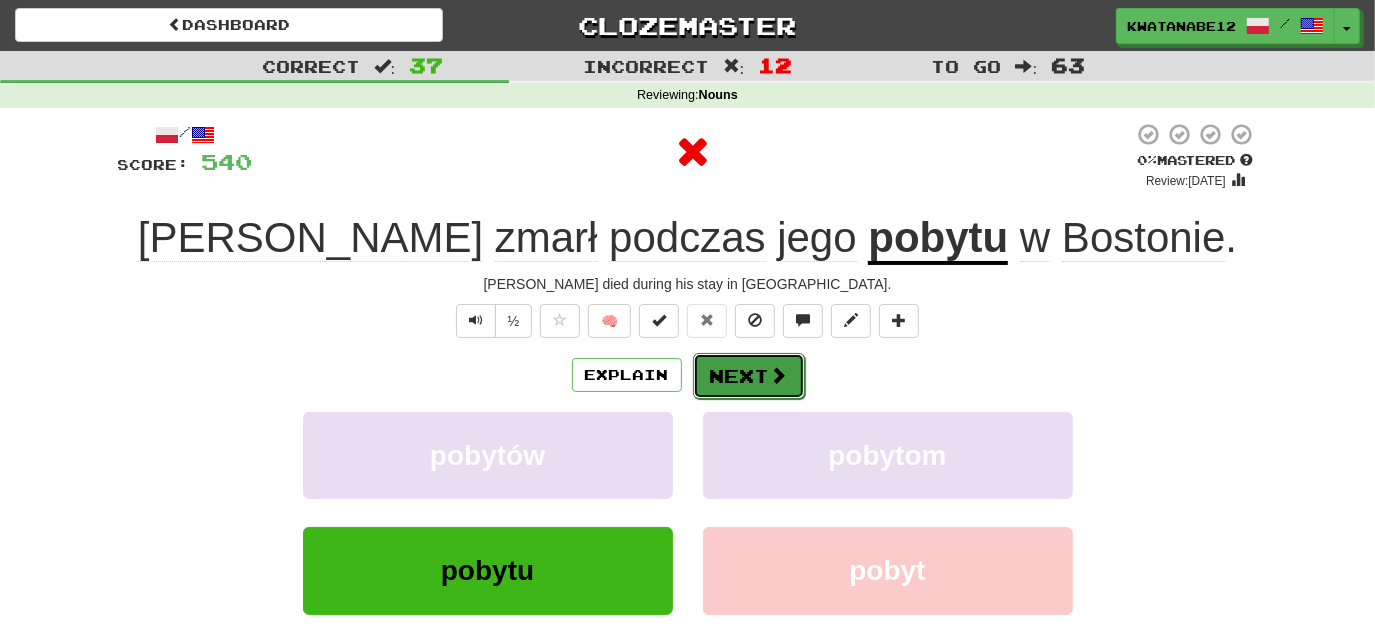click on "Next" at bounding box center (749, 376) 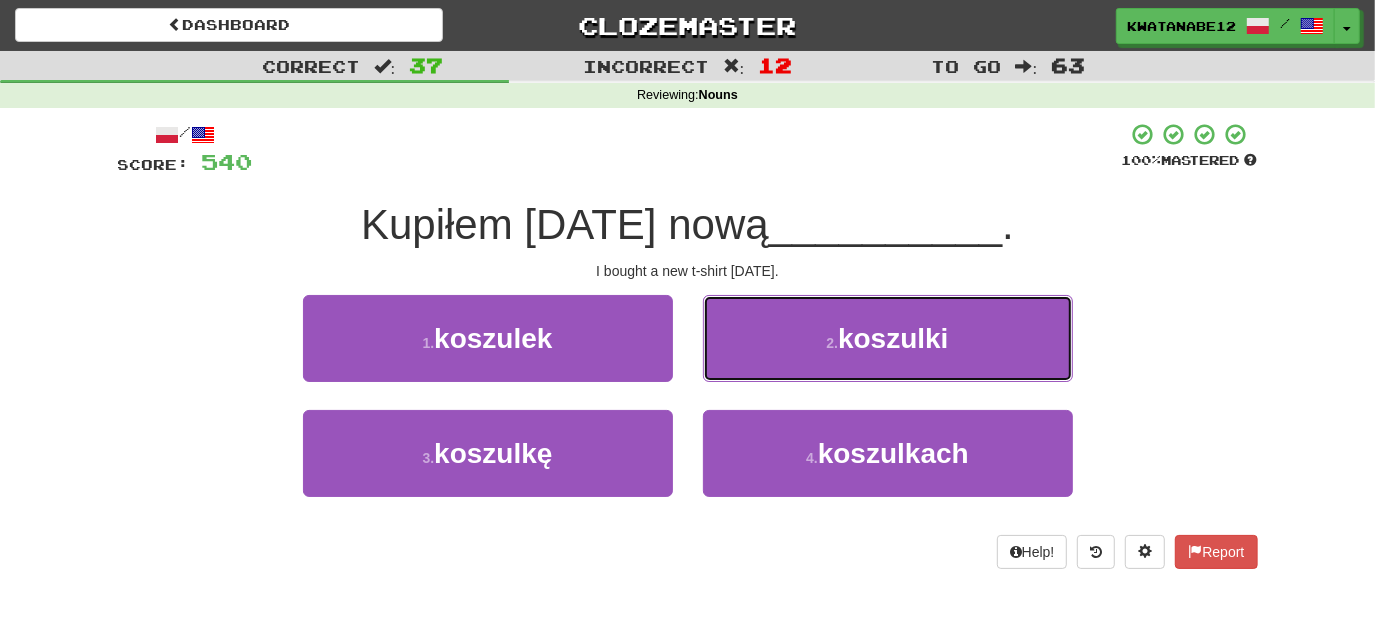 click on "2 .  koszulki" at bounding box center (888, 338) 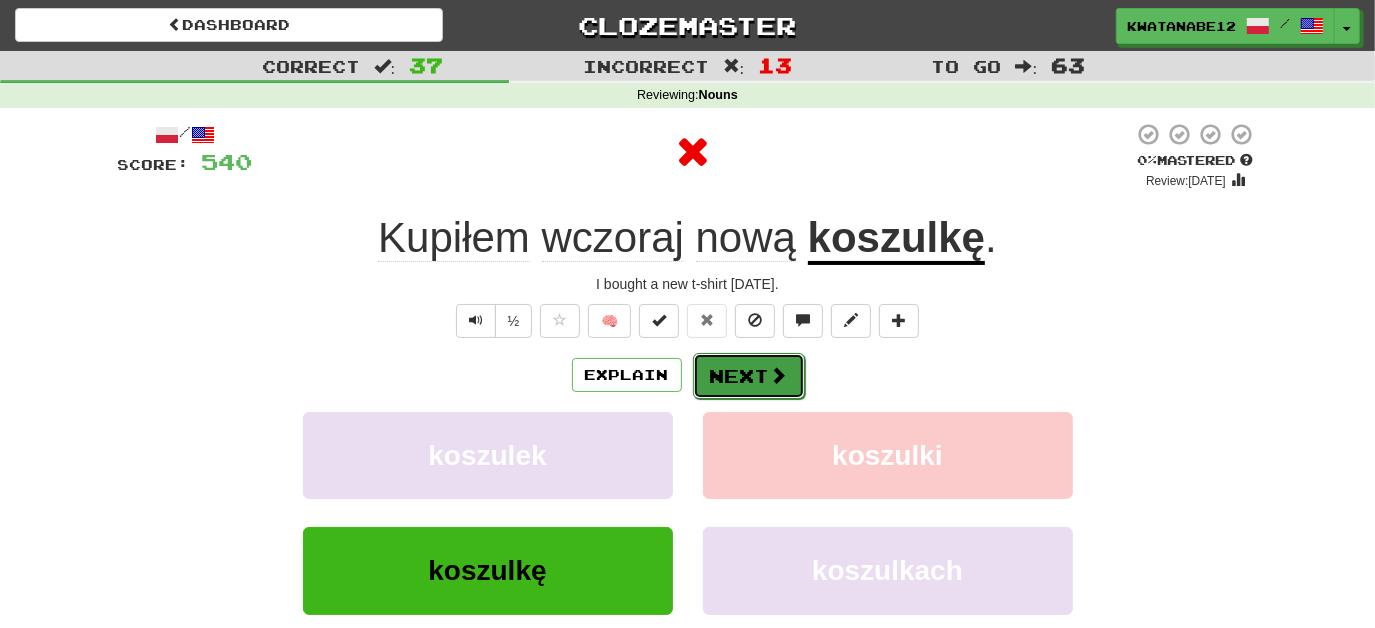 click on "Next" at bounding box center [749, 376] 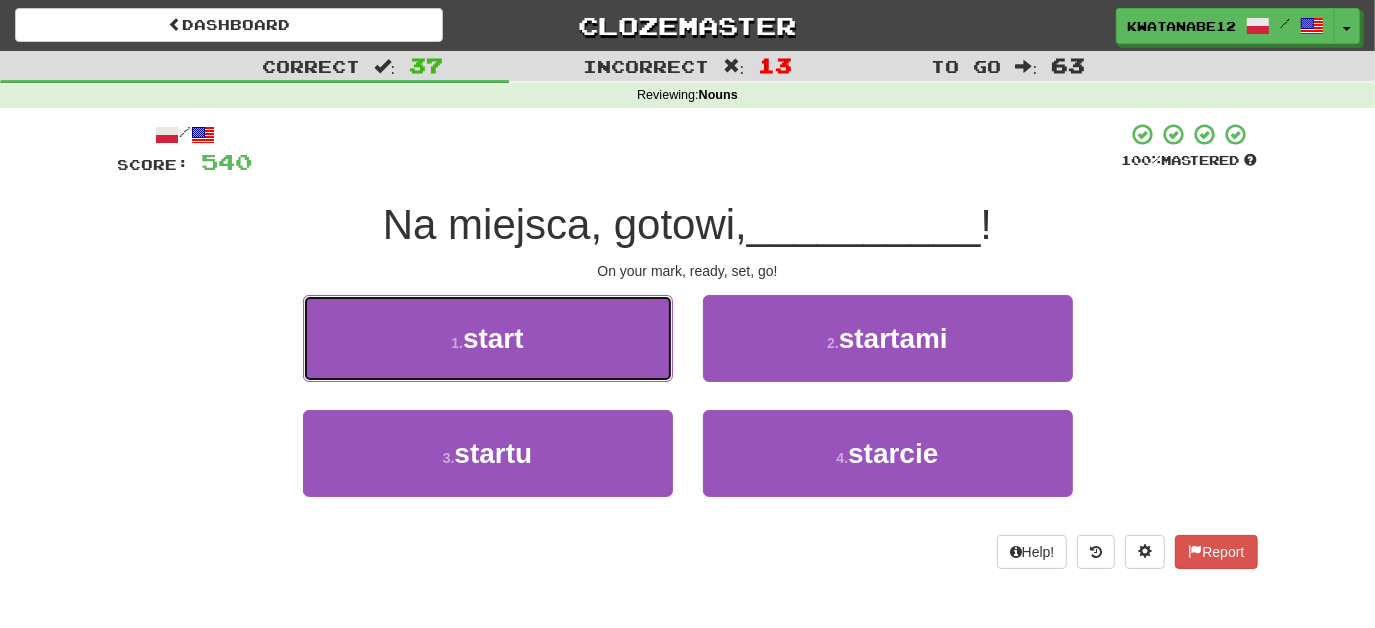 drag, startPoint x: 610, startPoint y: 342, endPoint x: 659, endPoint y: 350, distance: 49.648766 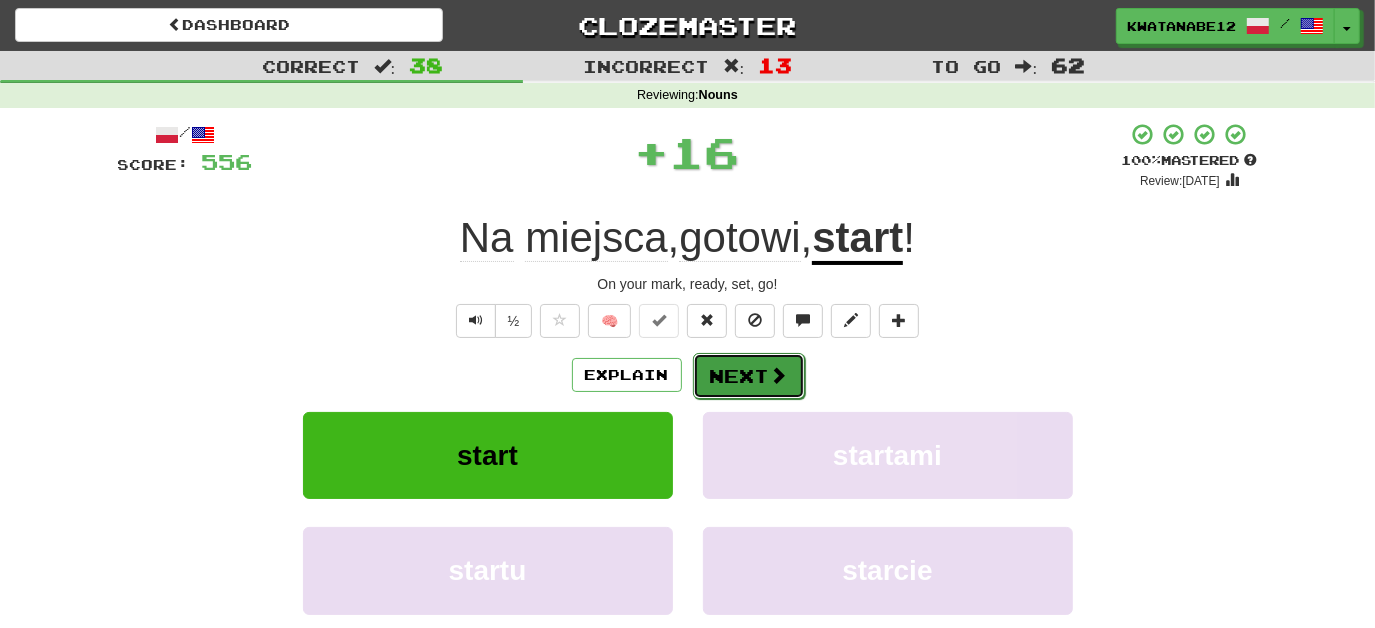 drag, startPoint x: 726, startPoint y: 370, endPoint x: 706, endPoint y: 365, distance: 20.615528 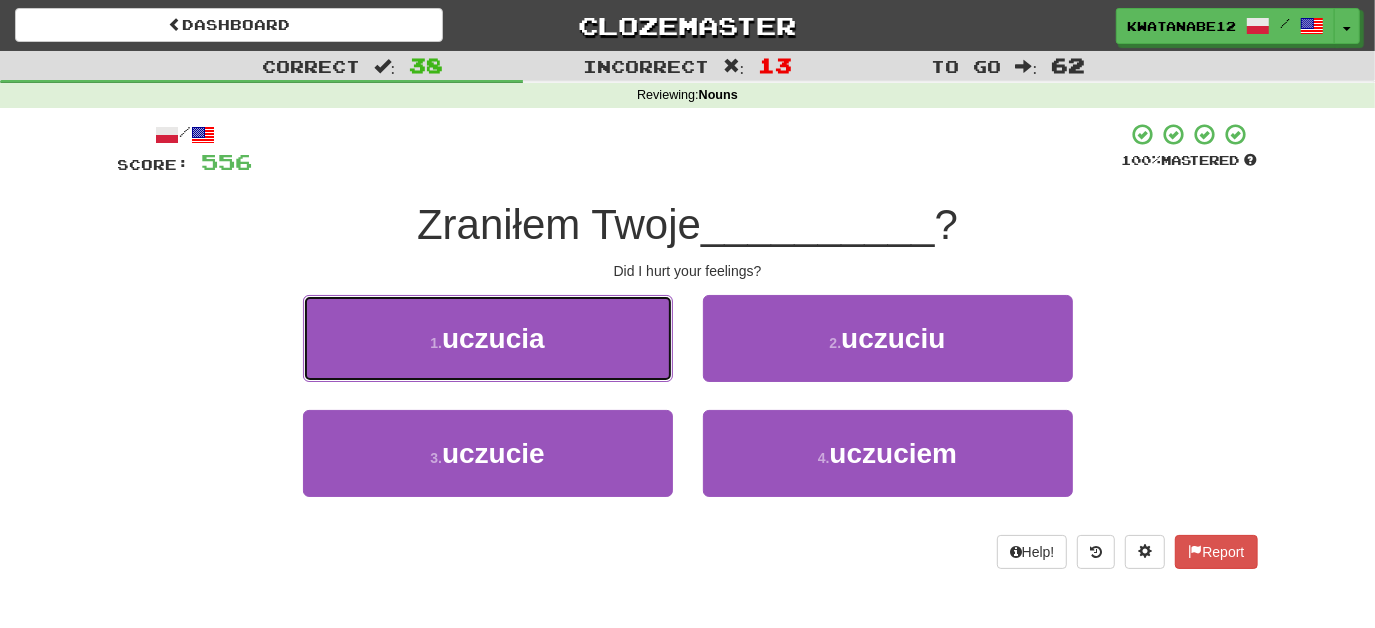 drag, startPoint x: 587, startPoint y: 344, endPoint x: 608, endPoint y: 348, distance: 21.377558 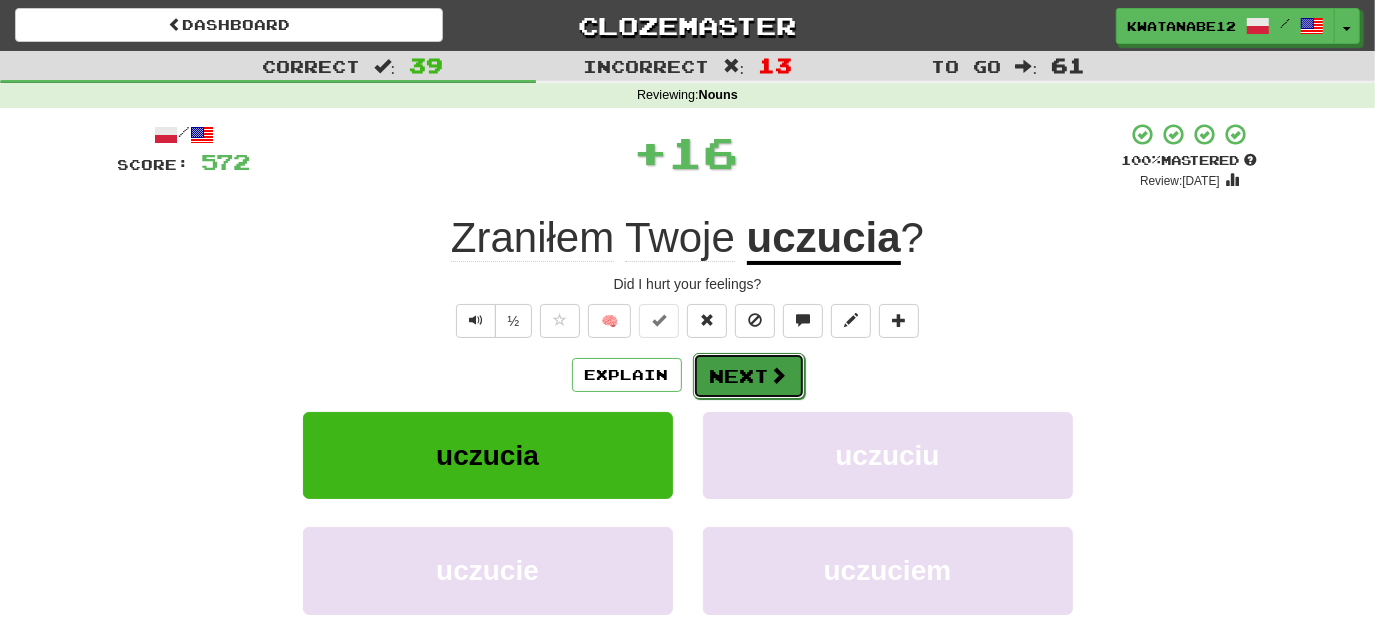 click on "Next" at bounding box center (749, 376) 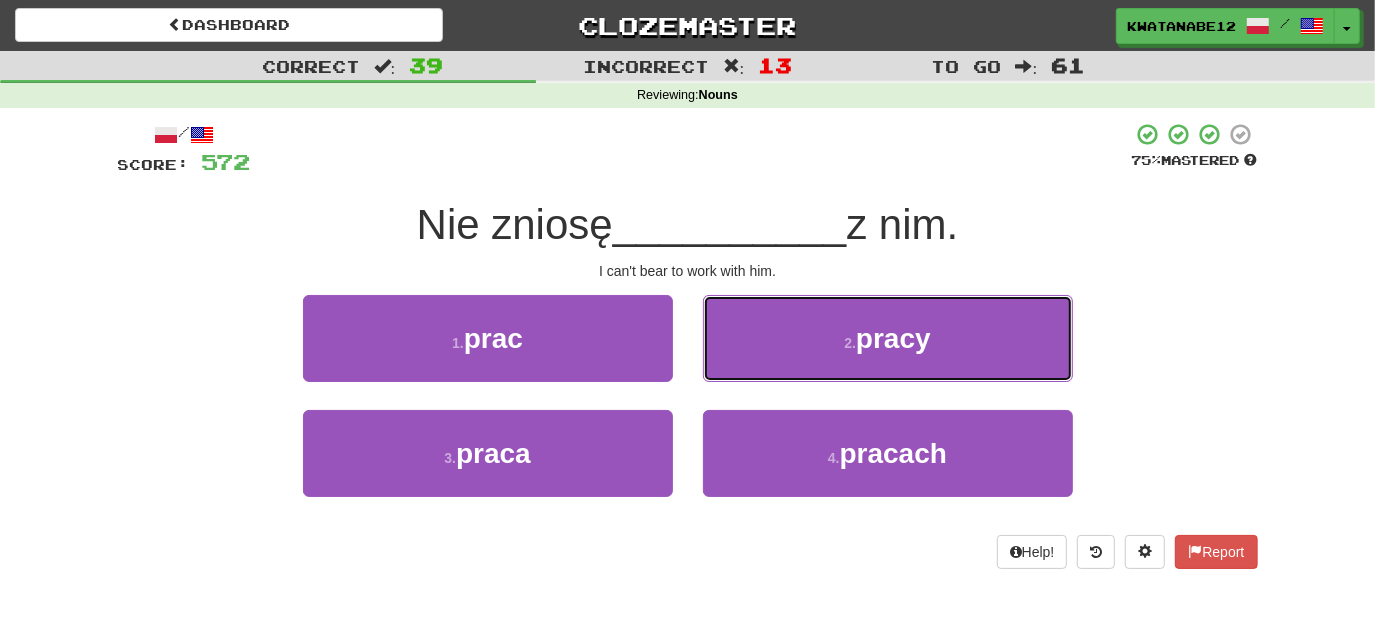 drag, startPoint x: 785, startPoint y: 329, endPoint x: 791, endPoint y: 348, distance: 19.924858 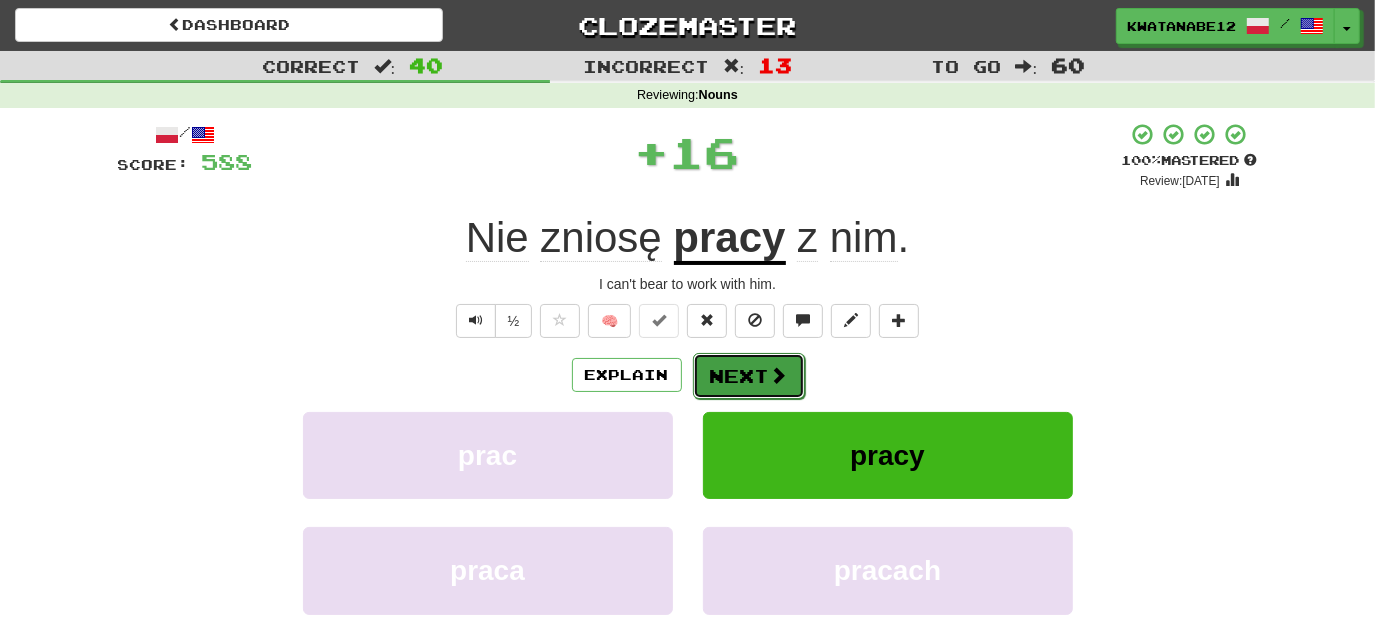 click on "Next" at bounding box center (749, 376) 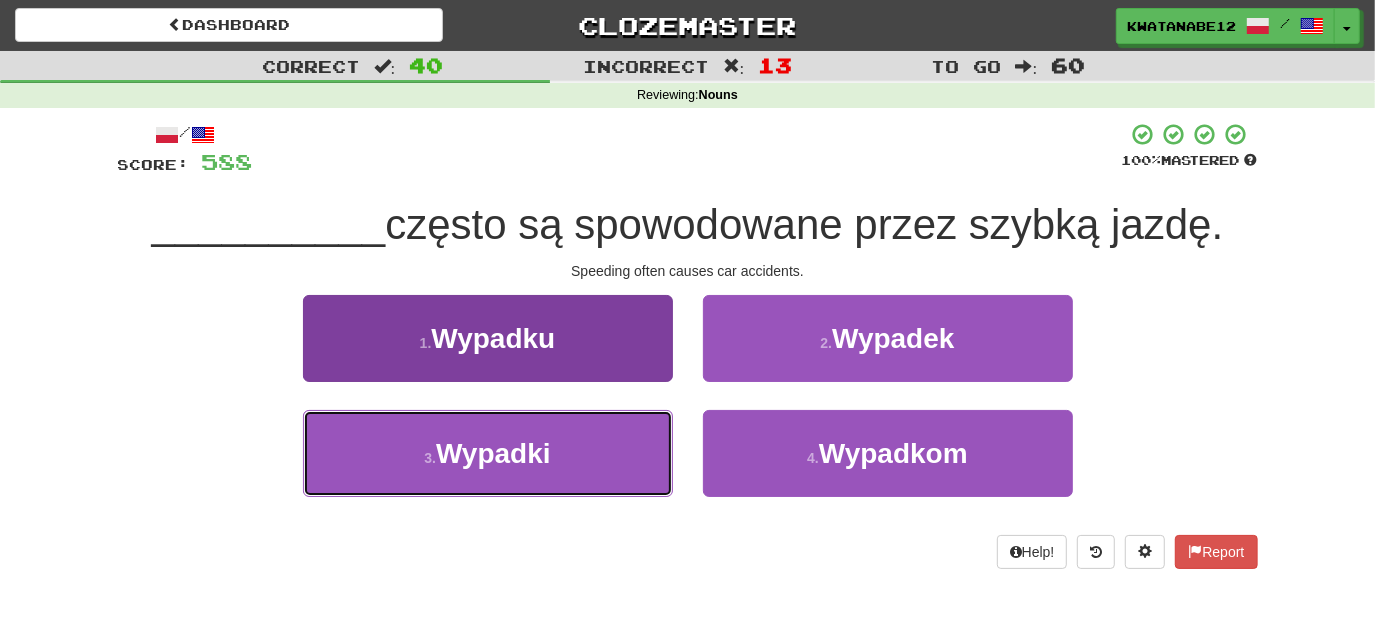 drag, startPoint x: 602, startPoint y: 436, endPoint x: 656, endPoint y: 415, distance: 57.939625 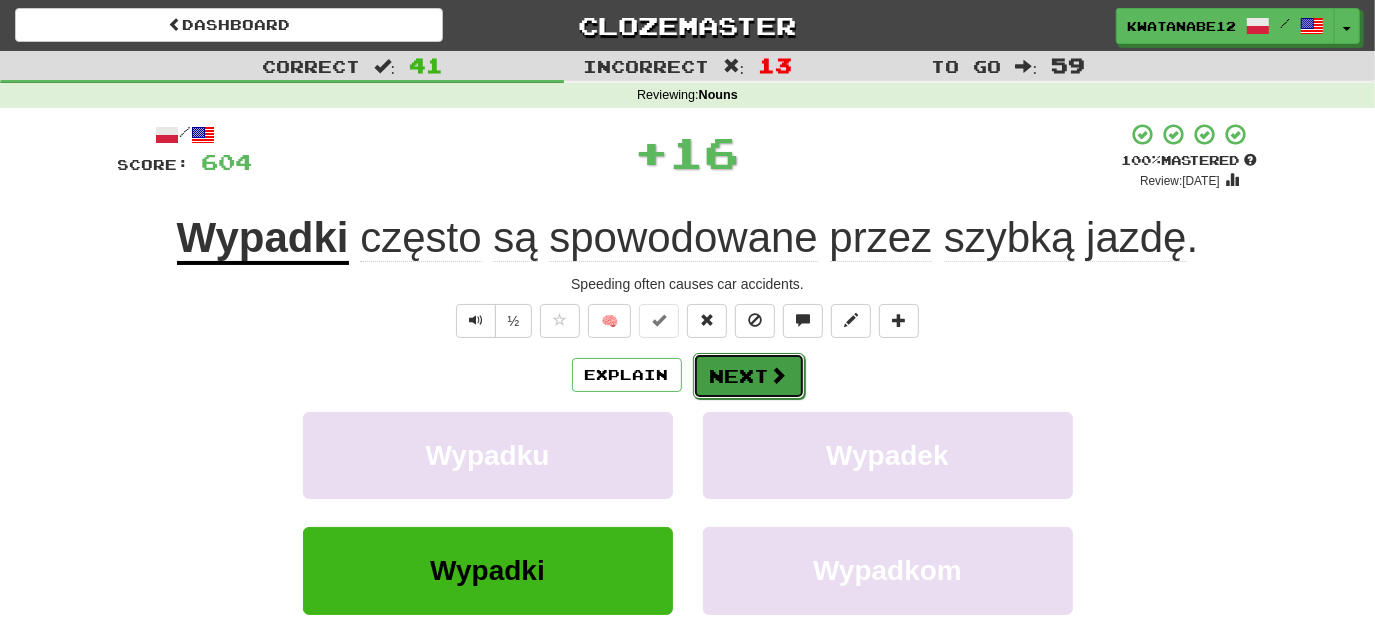 click on "Next" at bounding box center (749, 376) 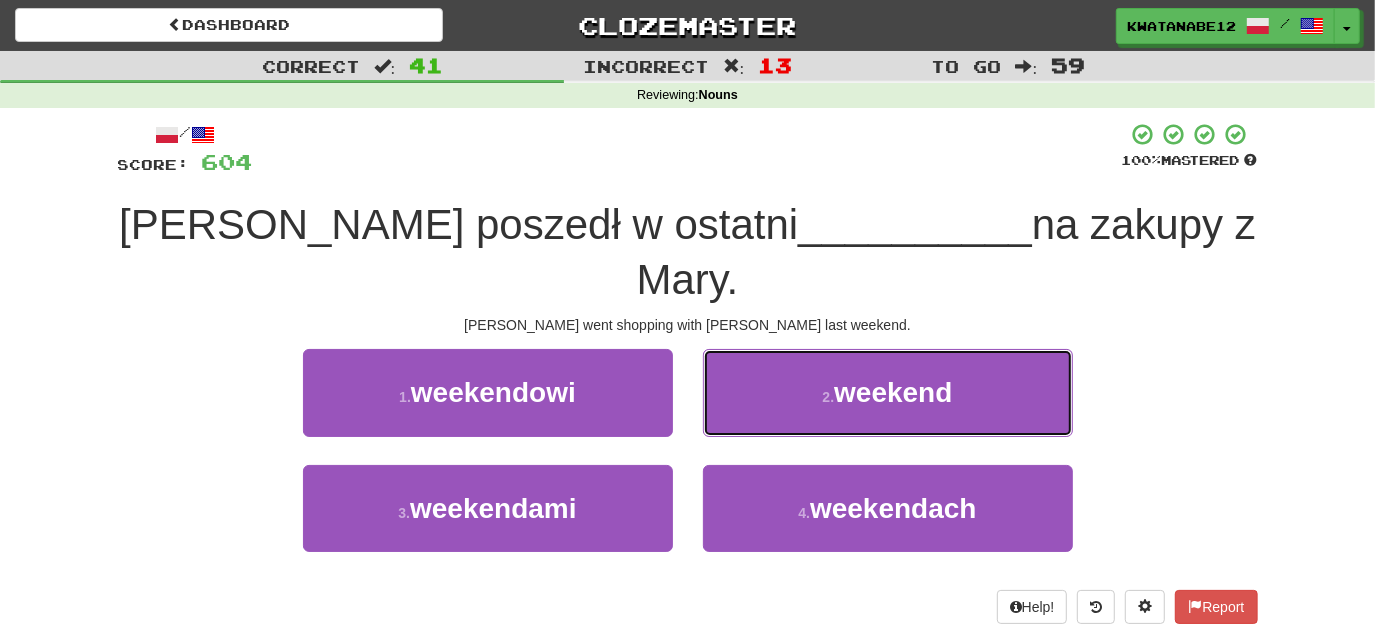 drag, startPoint x: 752, startPoint y: 329, endPoint x: 751, endPoint y: 346, distance: 17.029387 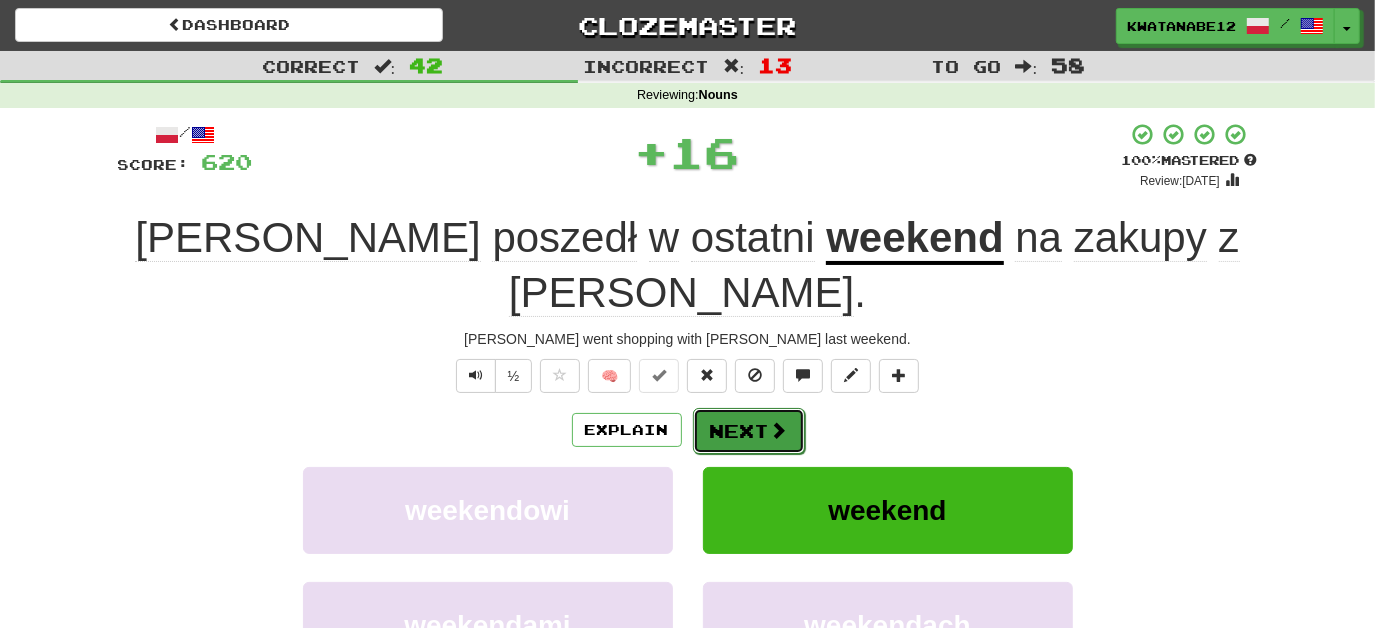 click on "Next" at bounding box center (749, 431) 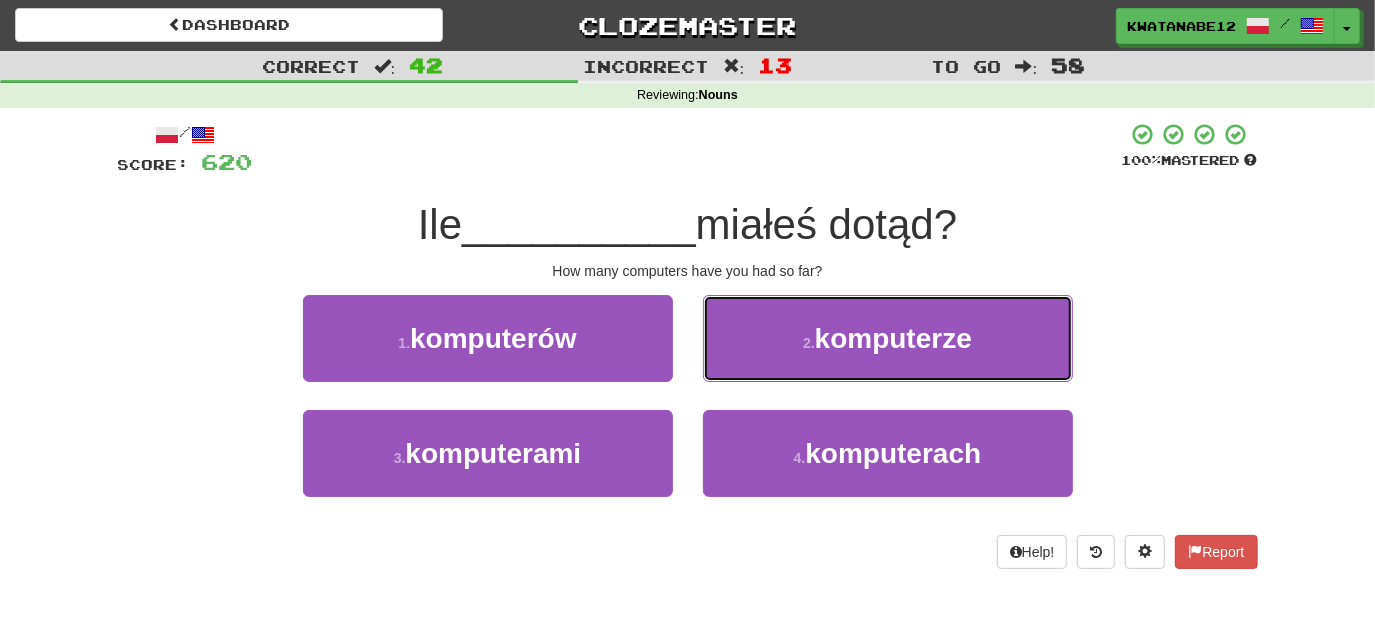 drag, startPoint x: 782, startPoint y: 336, endPoint x: 770, endPoint y: 350, distance: 18.439089 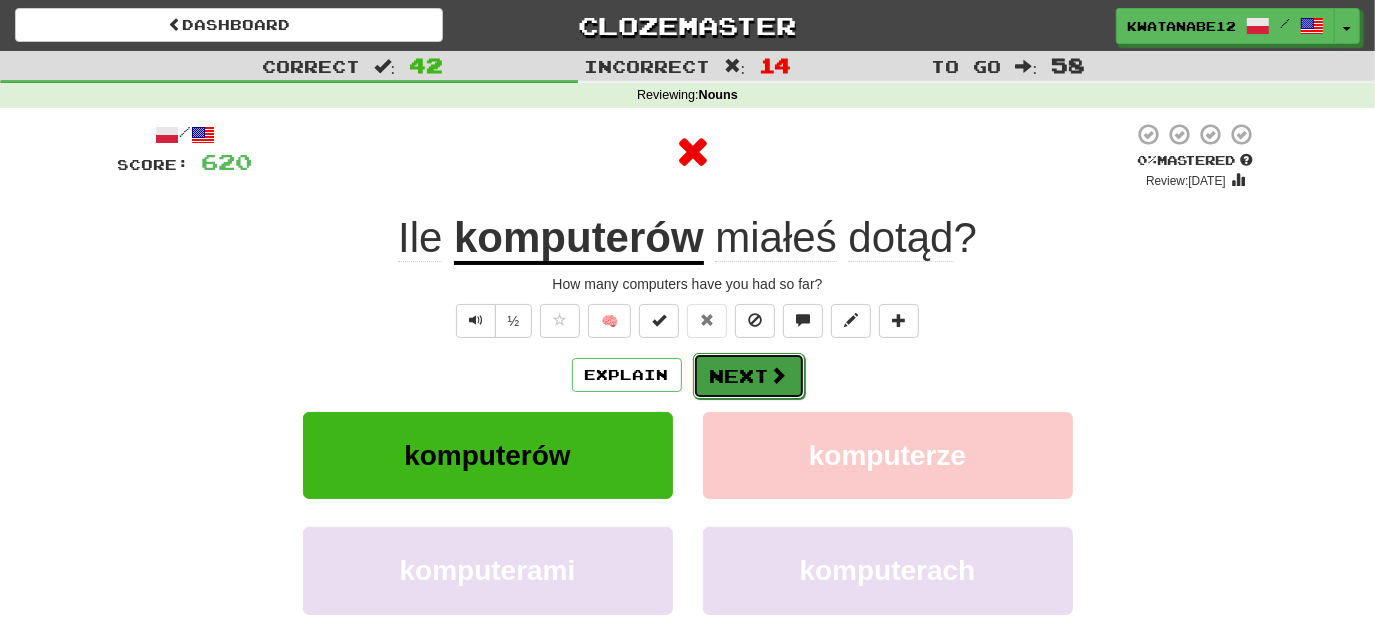 click on "Next" at bounding box center (749, 376) 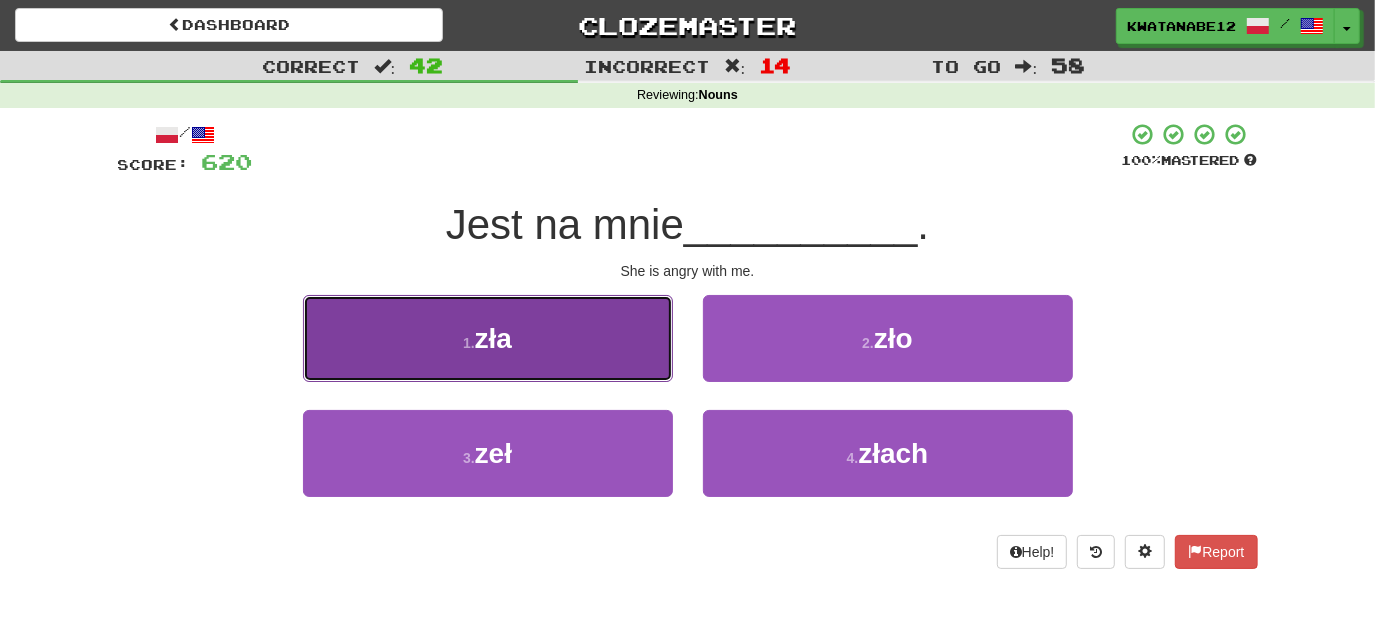 click on "1 .  zła" at bounding box center (488, 338) 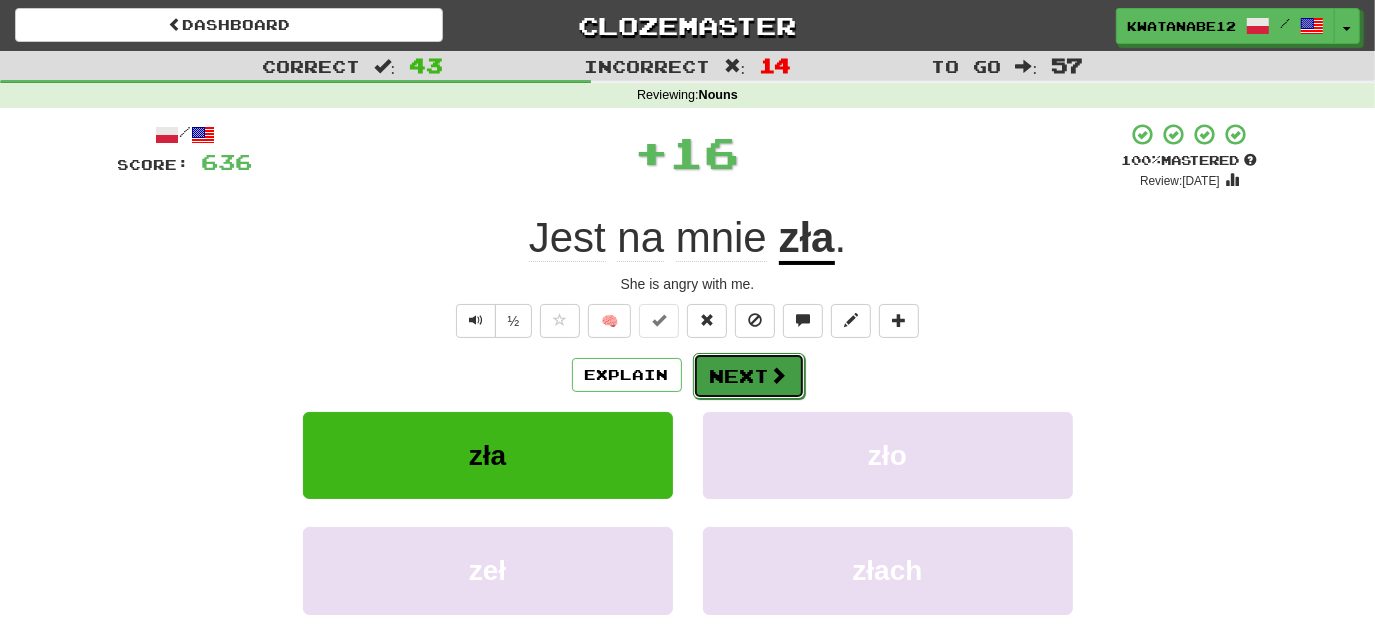 click on "Next" at bounding box center [749, 376] 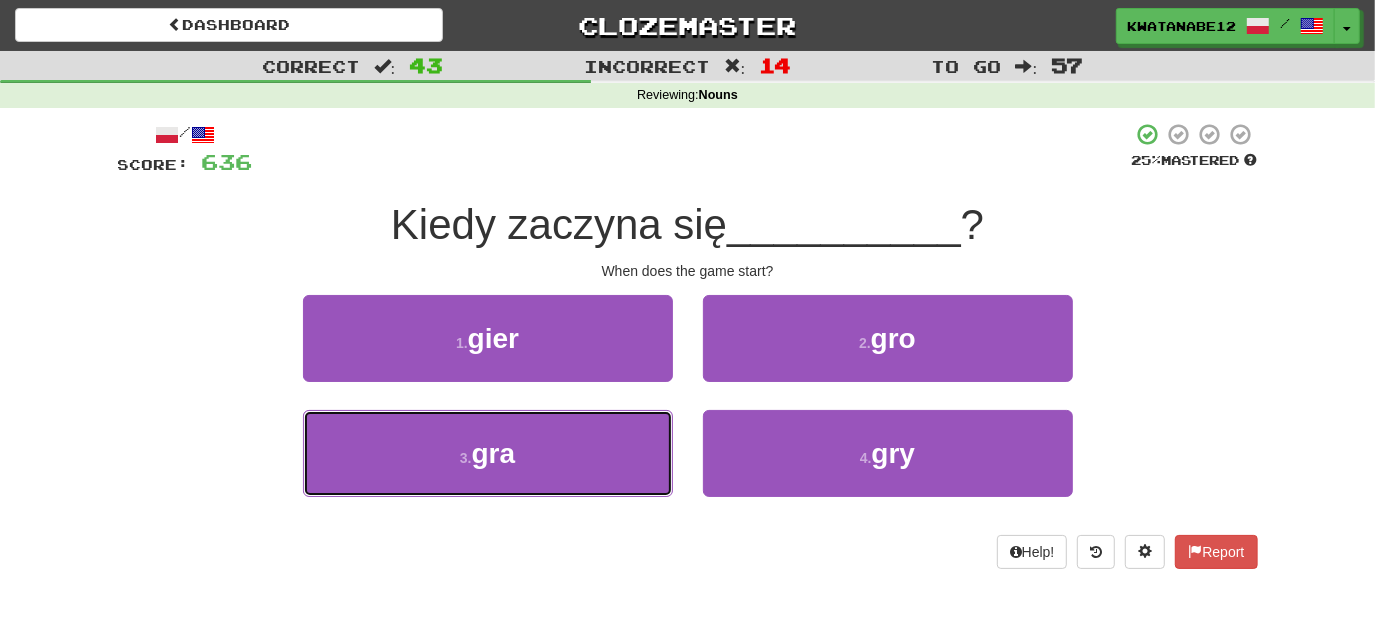 drag, startPoint x: 607, startPoint y: 426, endPoint x: 661, endPoint y: 400, distance: 59.933296 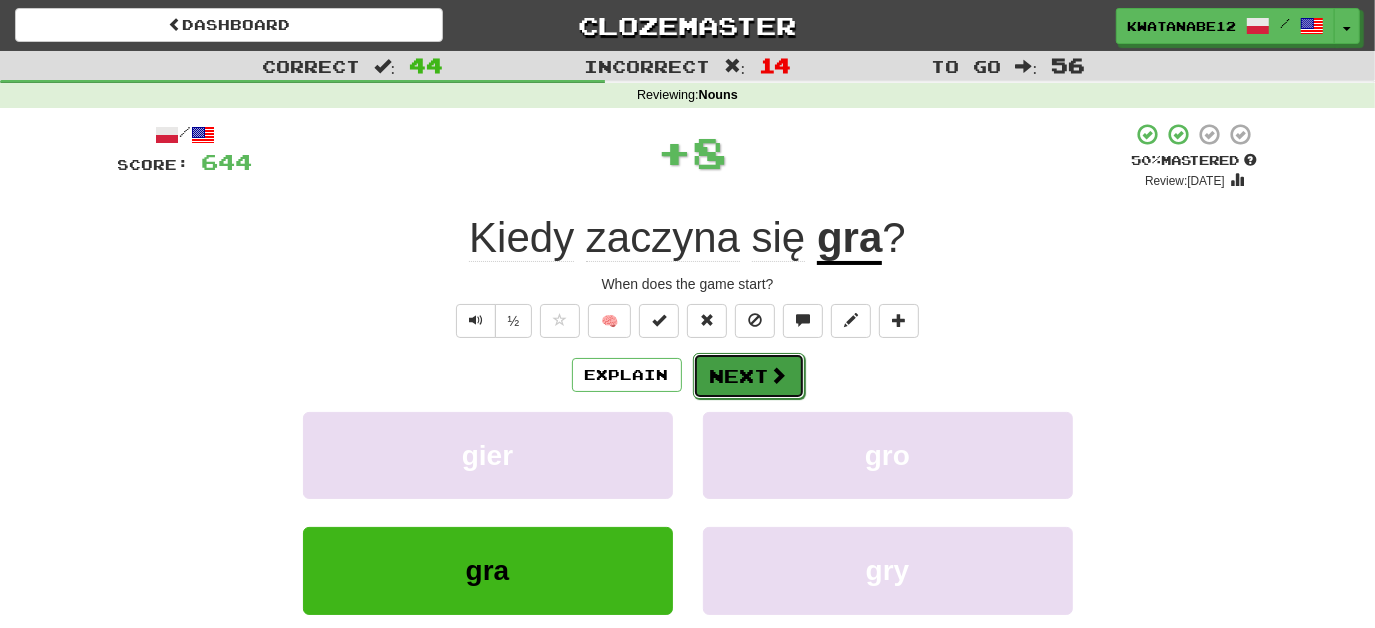 click on "Next" at bounding box center (749, 376) 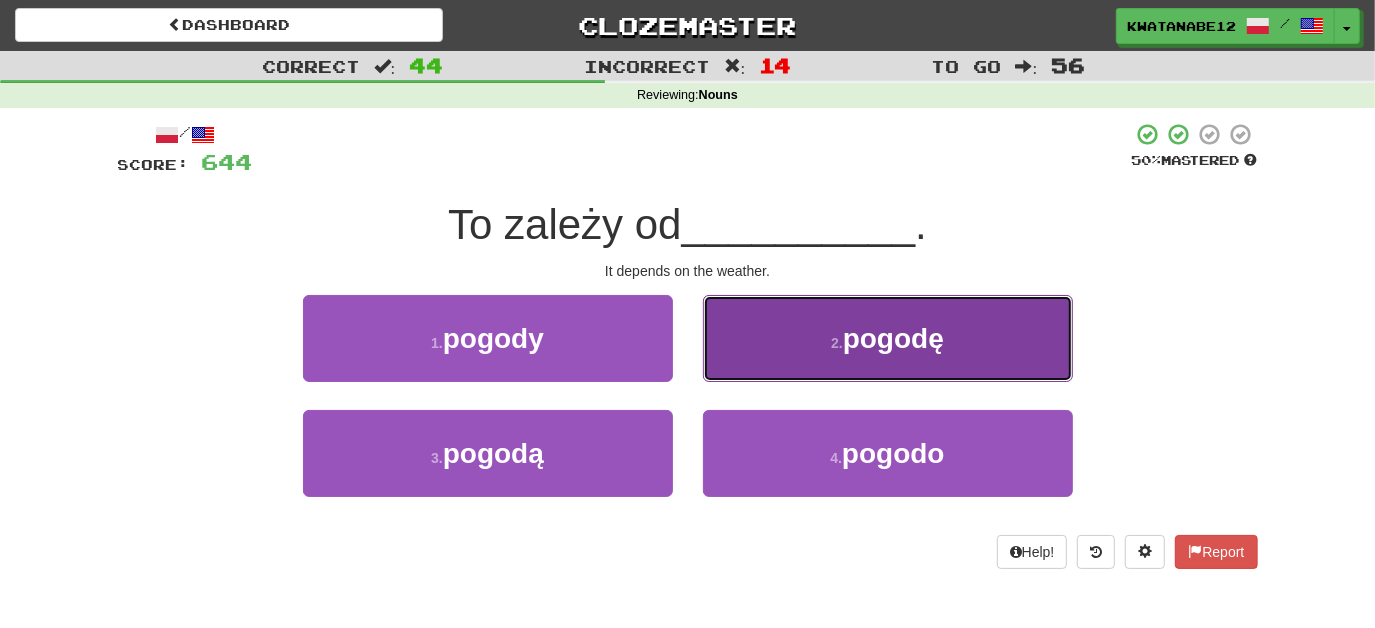 click on "2 .  pogodę" at bounding box center [888, 338] 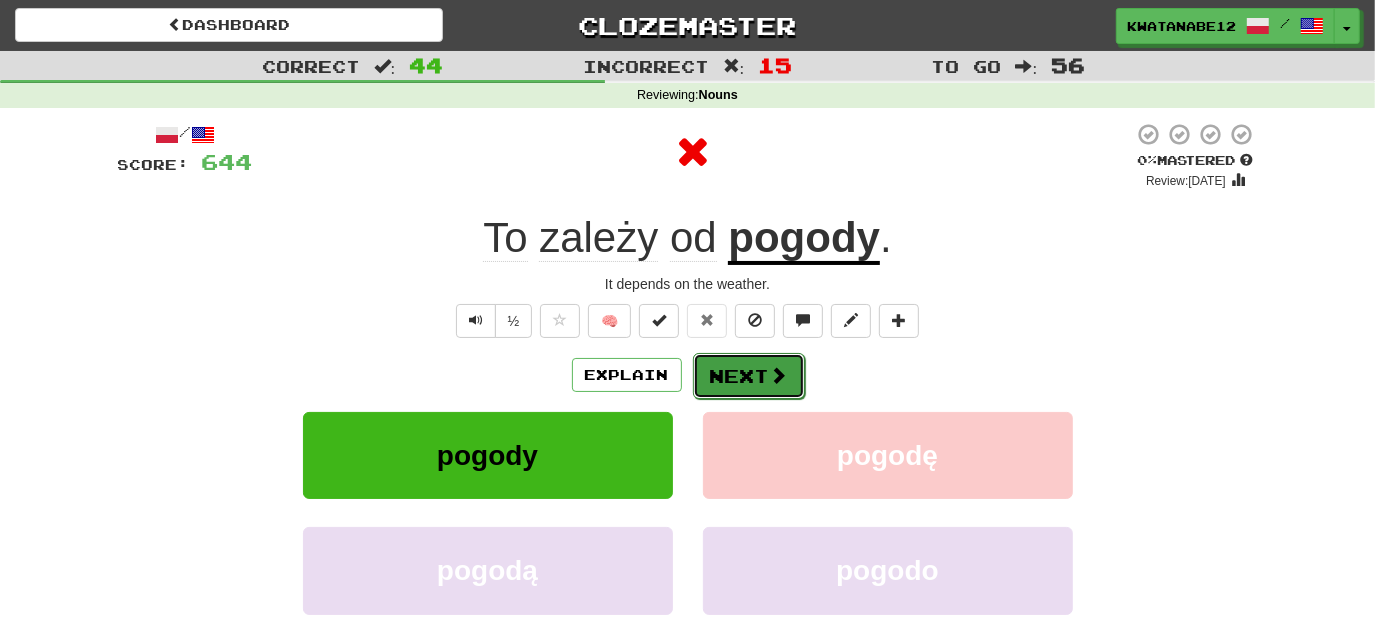 click on "Next" at bounding box center [749, 376] 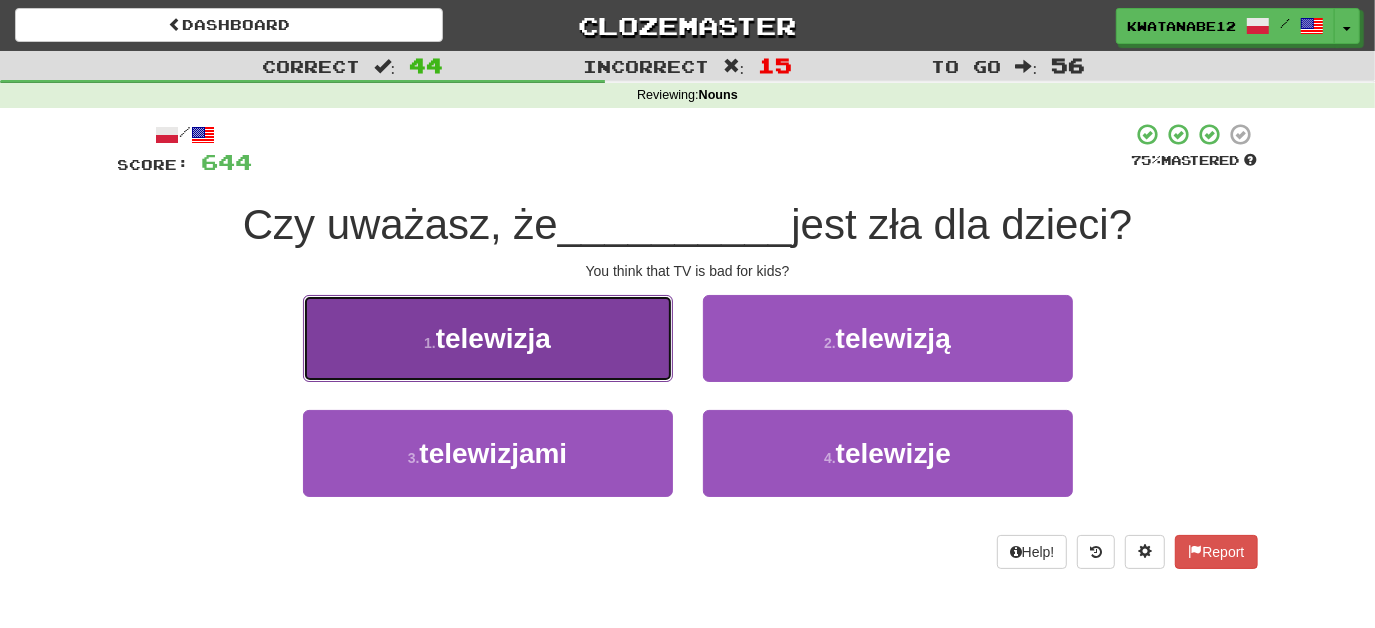 drag, startPoint x: 621, startPoint y: 341, endPoint x: 652, endPoint y: 351, distance: 32.572994 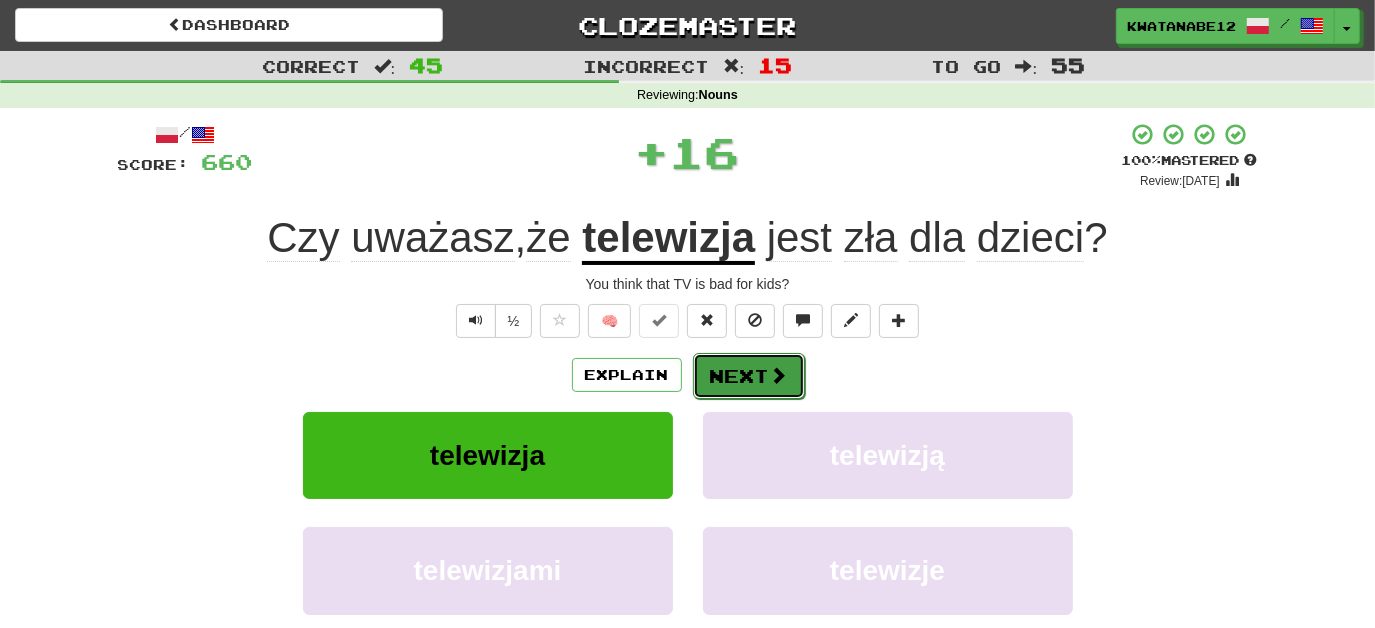 click on "Next" at bounding box center (749, 376) 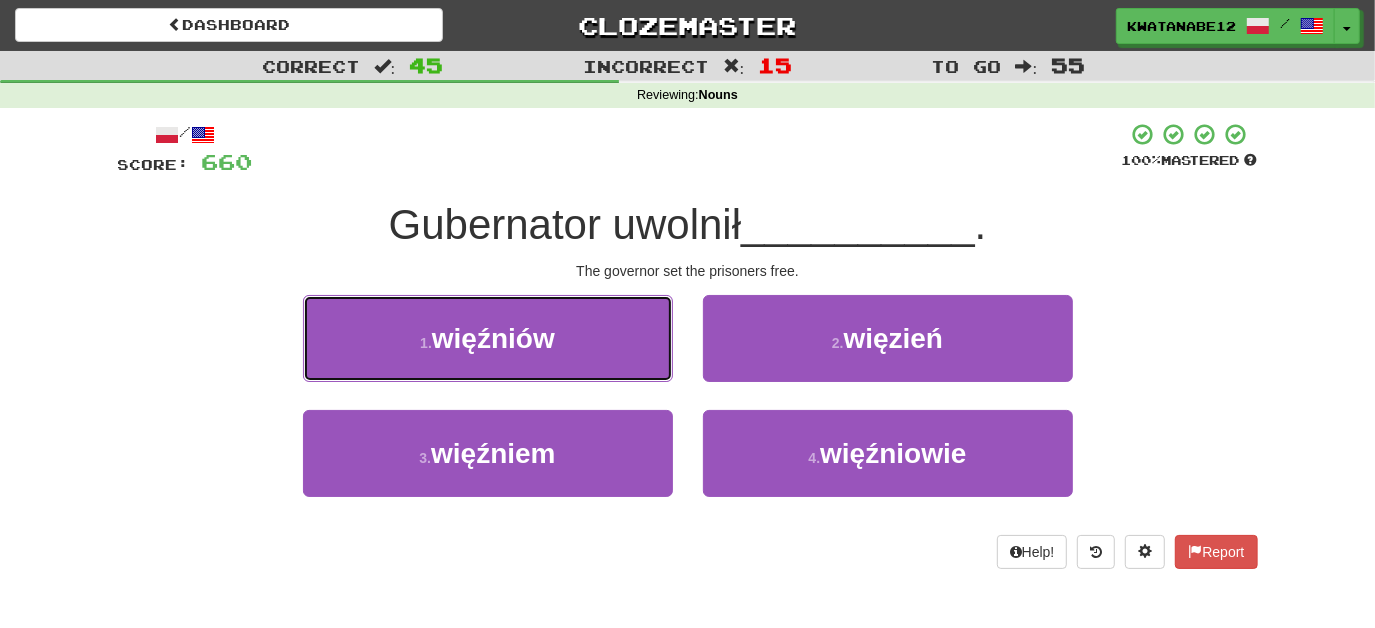 drag, startPoint x: 616, startPoint y: 345, endPoint x: 669, endPoint y: 350, distance: 53.235325 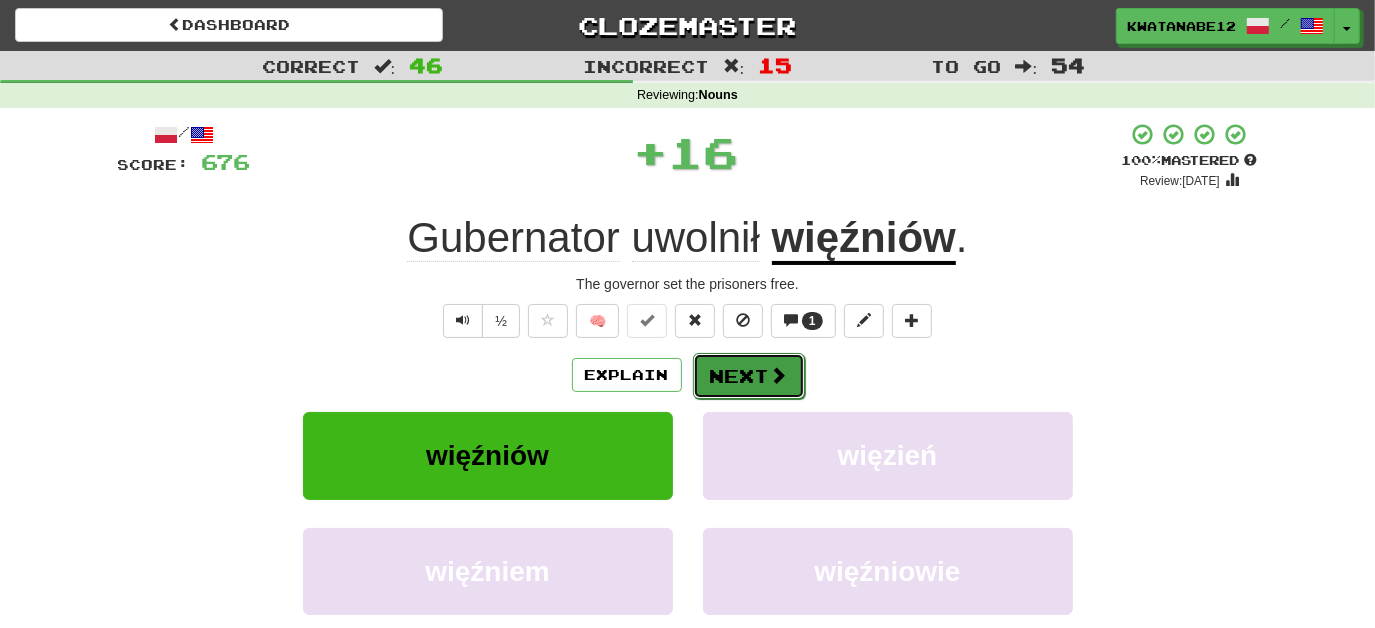 click on "Next" at bounding box center (749, 376) 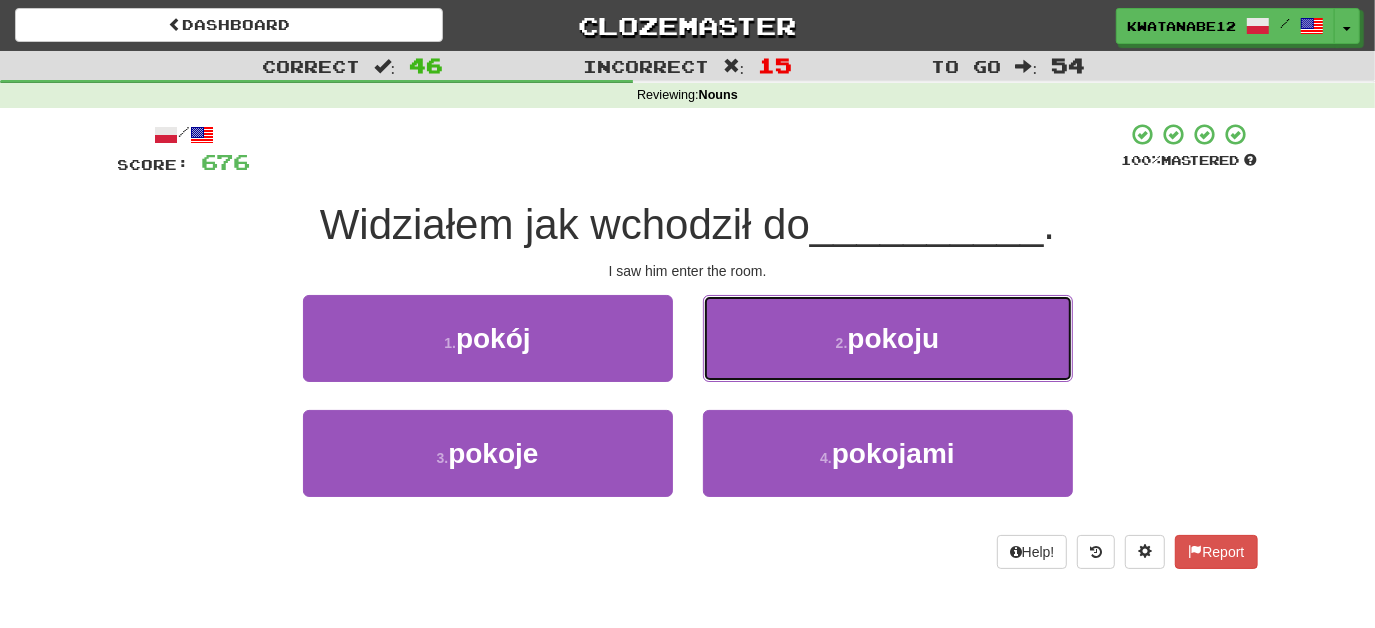 drag, startPoint x: 737, startPoint y: 340, endPoint x: 740, endPoint y: 350, distance: 10.440307 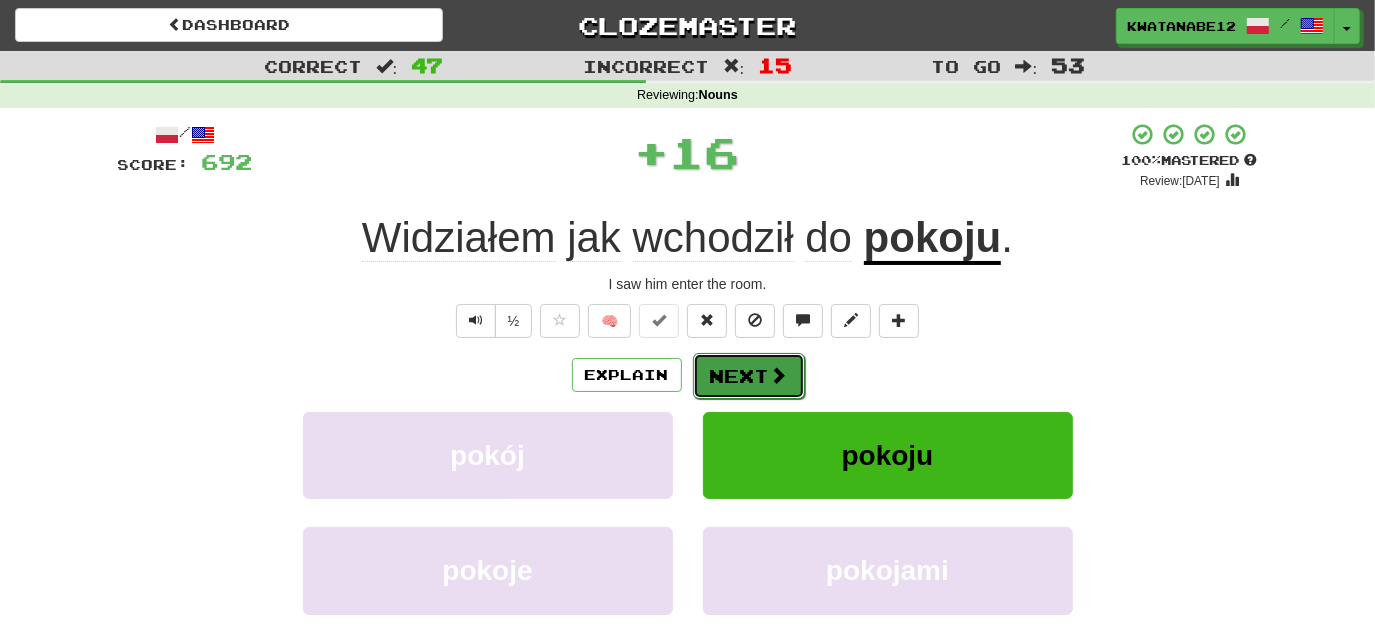 click on "Next" at bounding box center [749, 376] 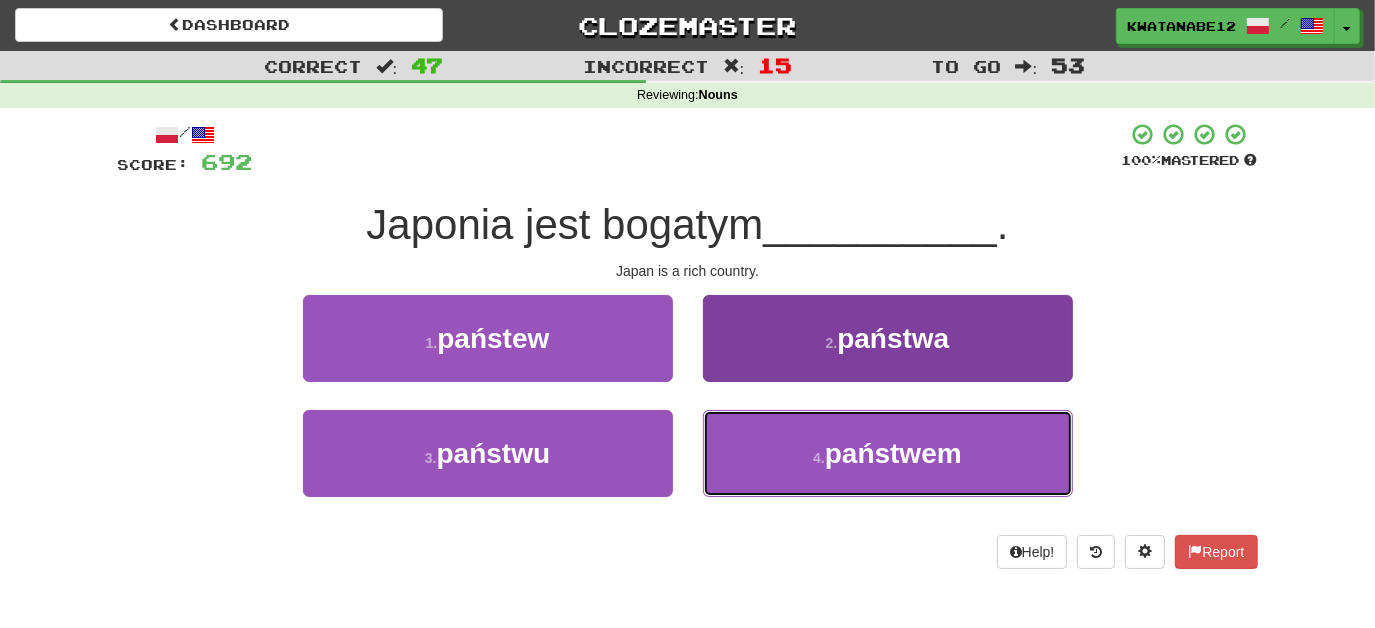 click on "4 .  państwem" at bounding box center (888, 453) 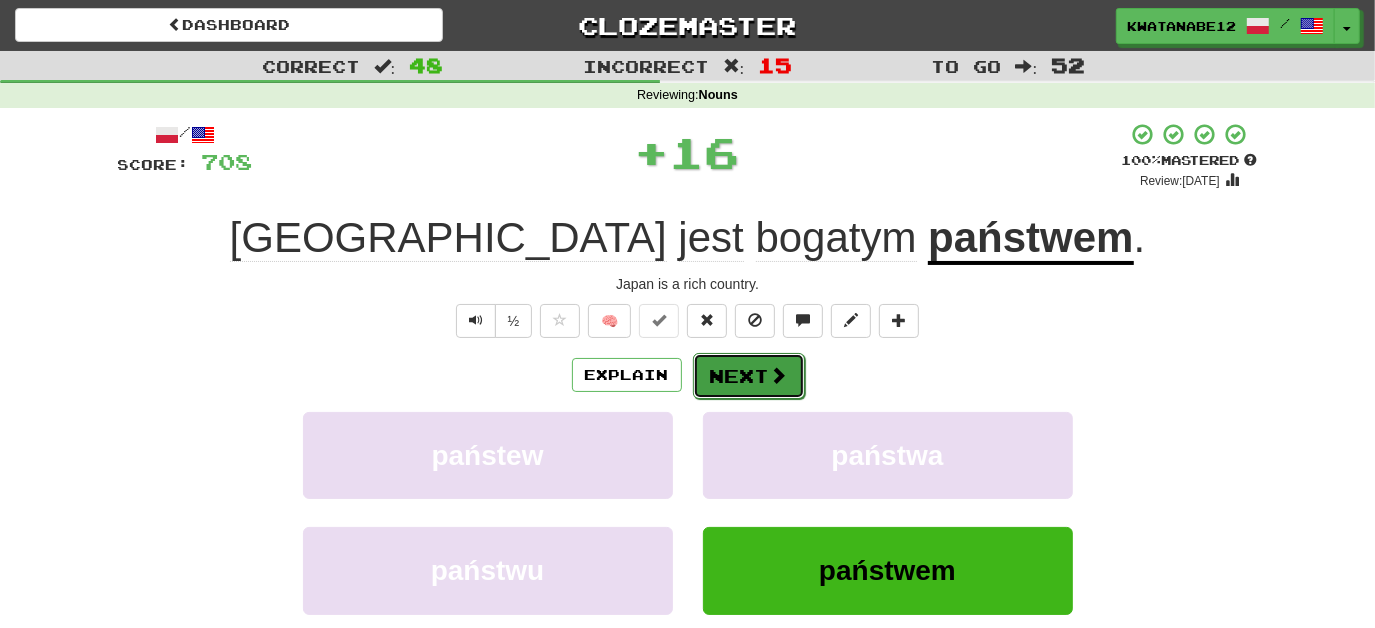click on "Next" at bounding box center [749, 376] 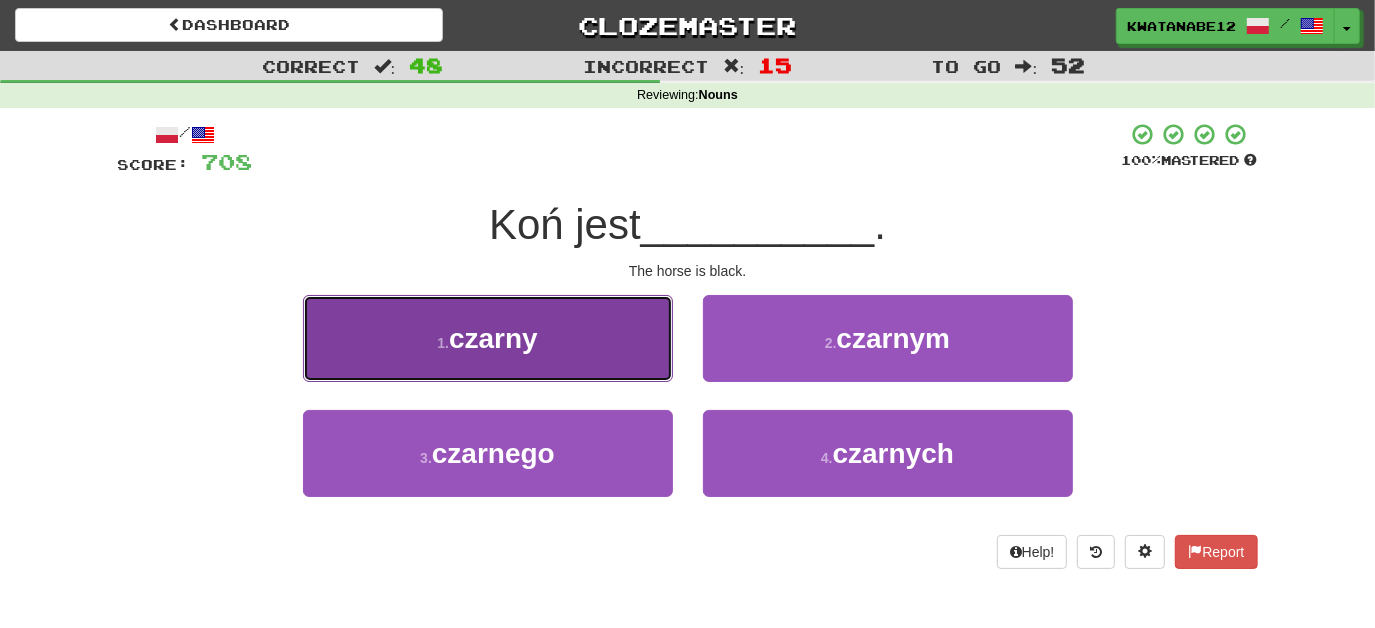 click on "1 .  czarny" at bounding box center [488, 338] 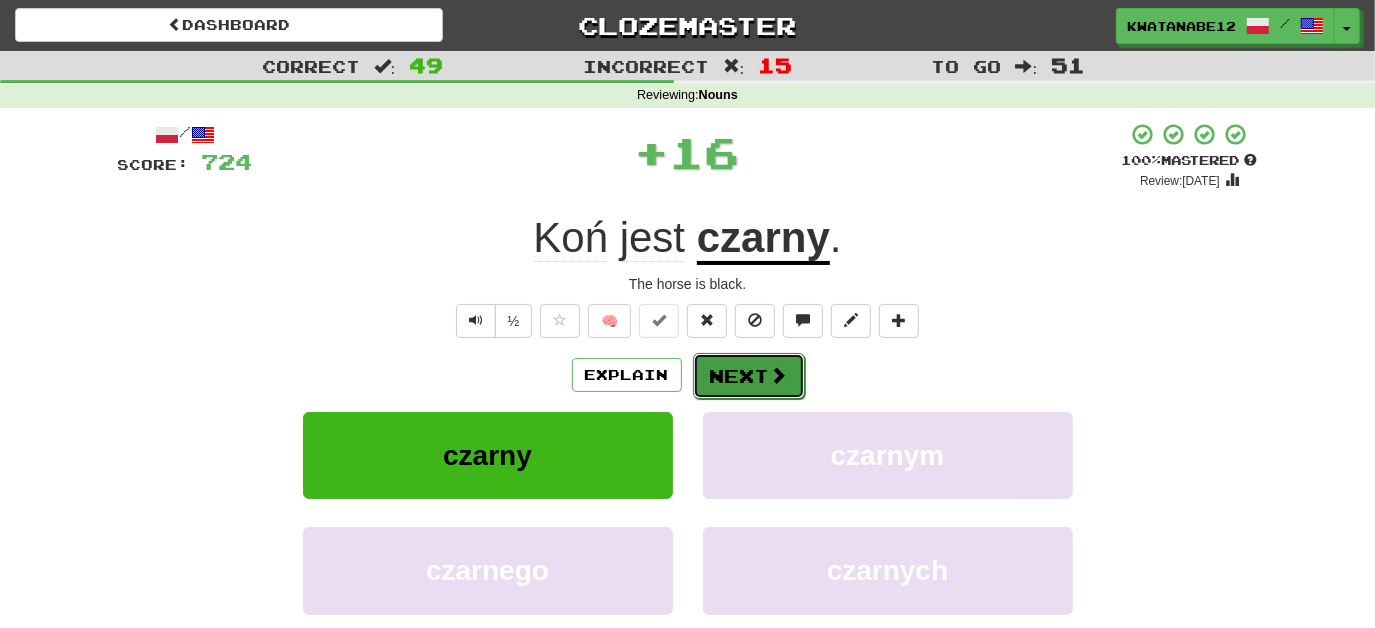 click on "Next" at bounding box center [749, 376] 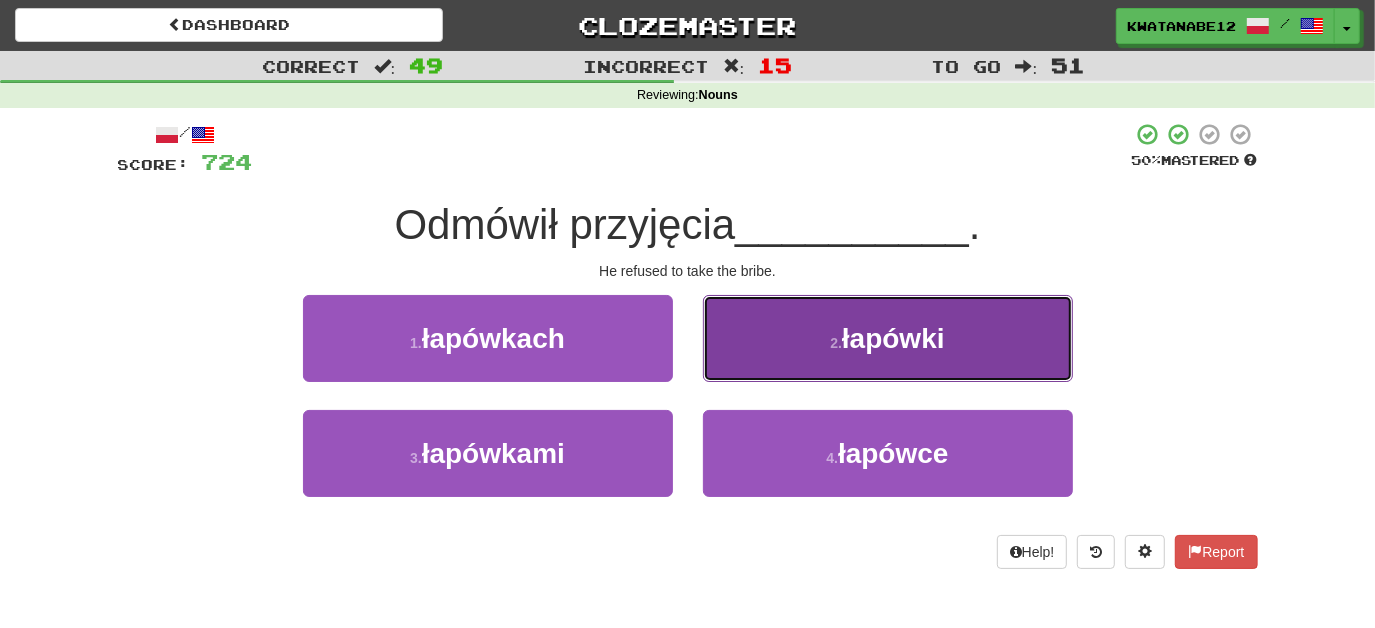 click on "2 .  łapówki" at bounding box center [888, 338] 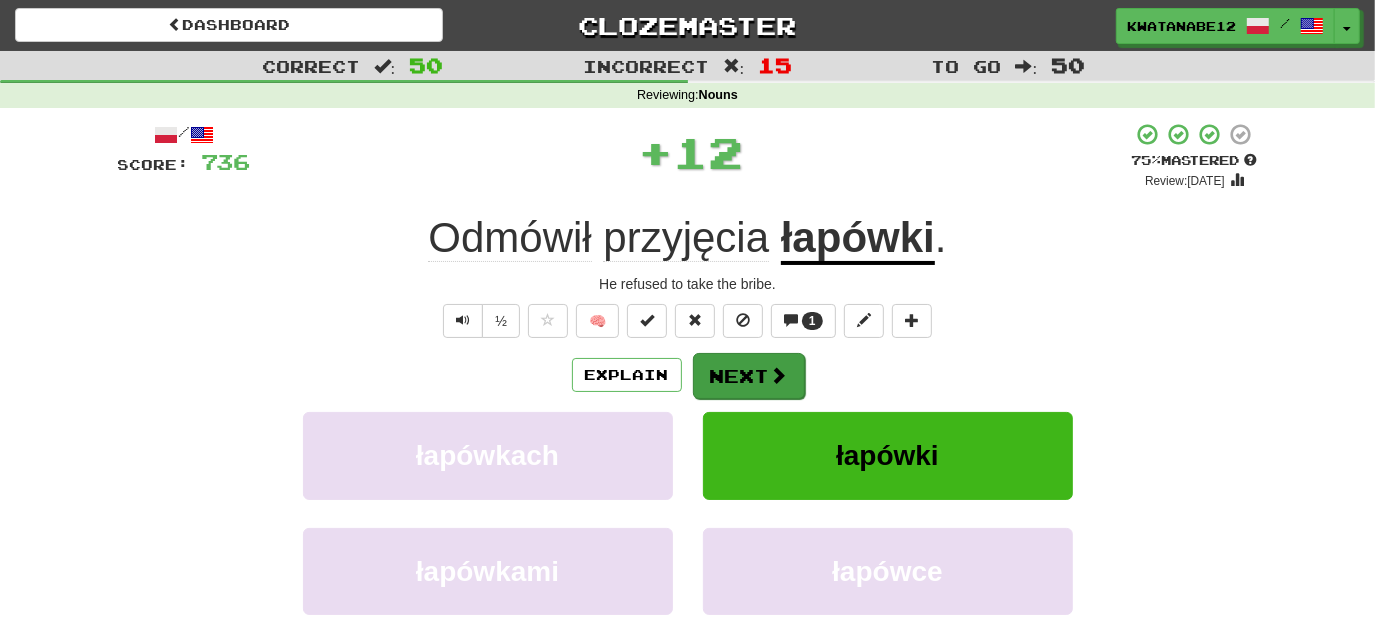 drag, startPoint x: 748, startPoint y: 346, endPoint x: 762, endPoint y: 352, distance: 15.231546 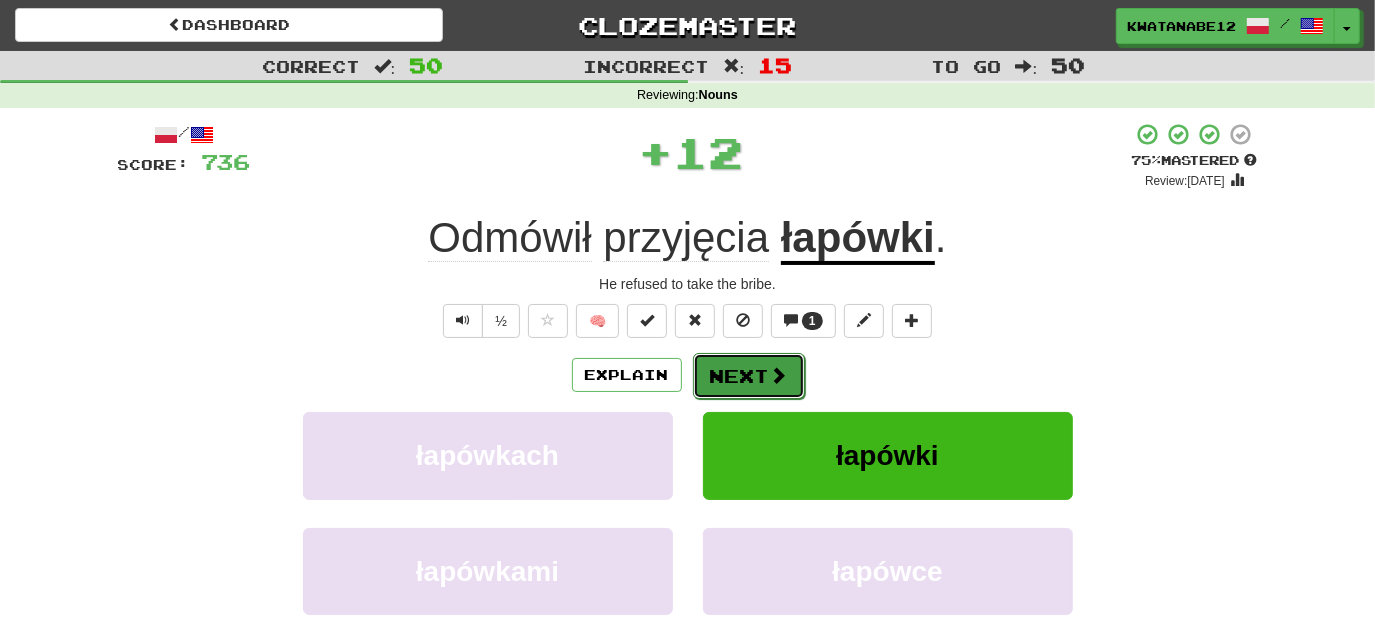 click at bounding box center (779, 375) 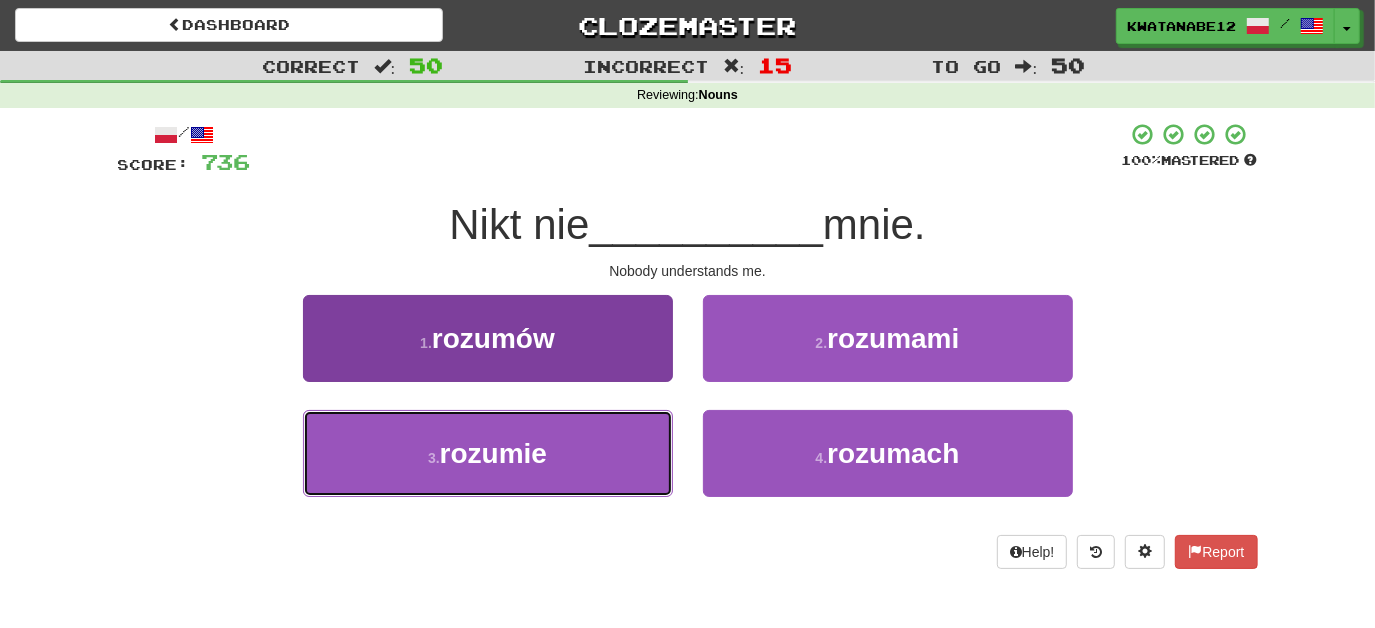 drag, startPoint x: 650, startPoint y: 429, endPoint x: 666, endPoint y: 428, distance: 16.03122 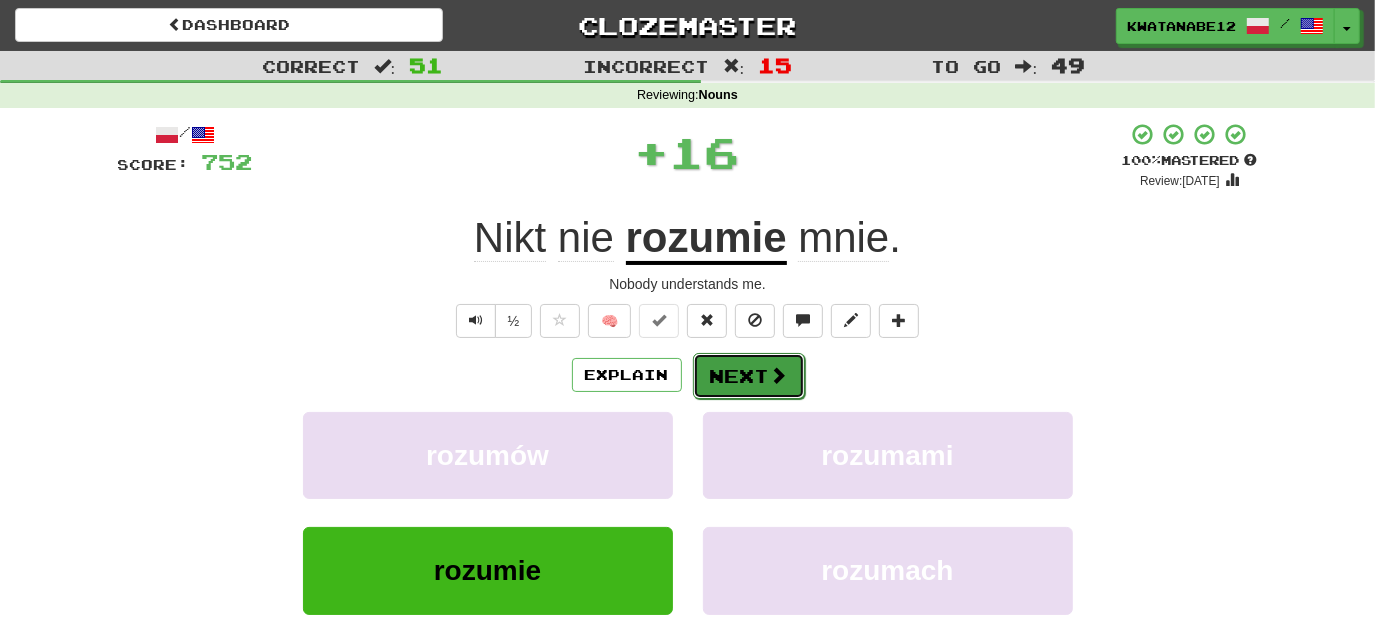 click on "Next" at bounding box center (749, 376) 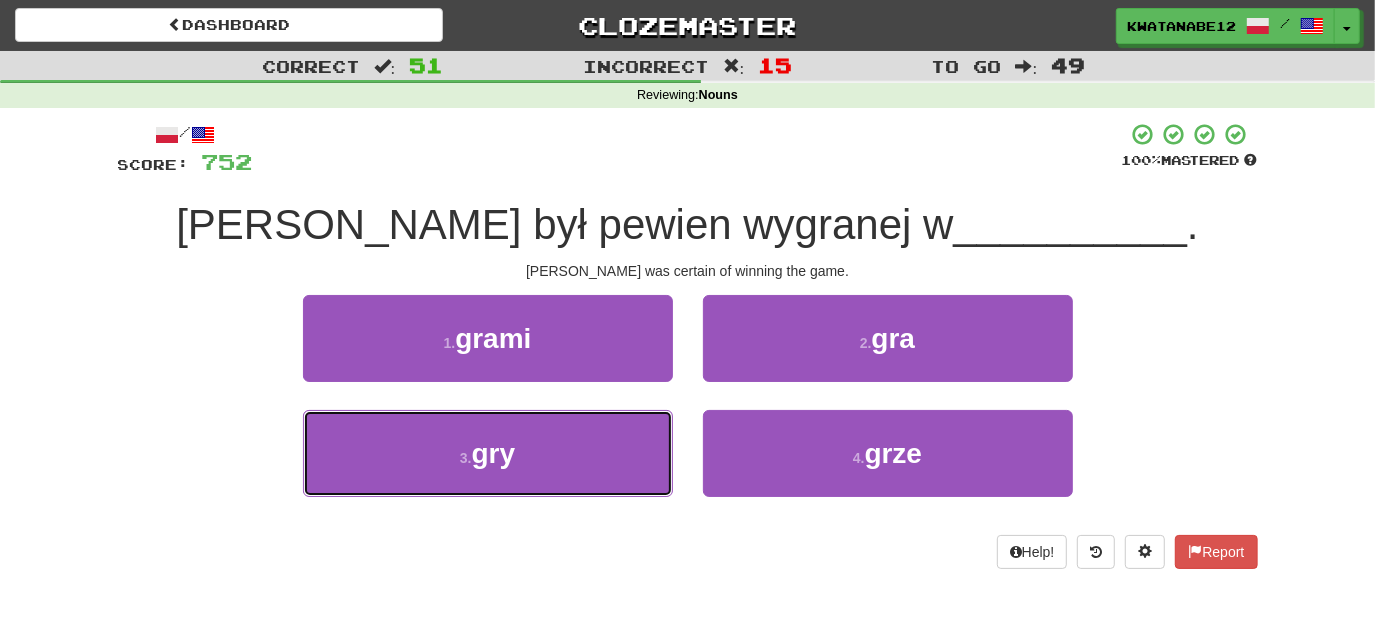 drag, startPoint x: 612, startPoint y: 428, endPoint x: 672, endPoint y: 400, distance: 66.211784 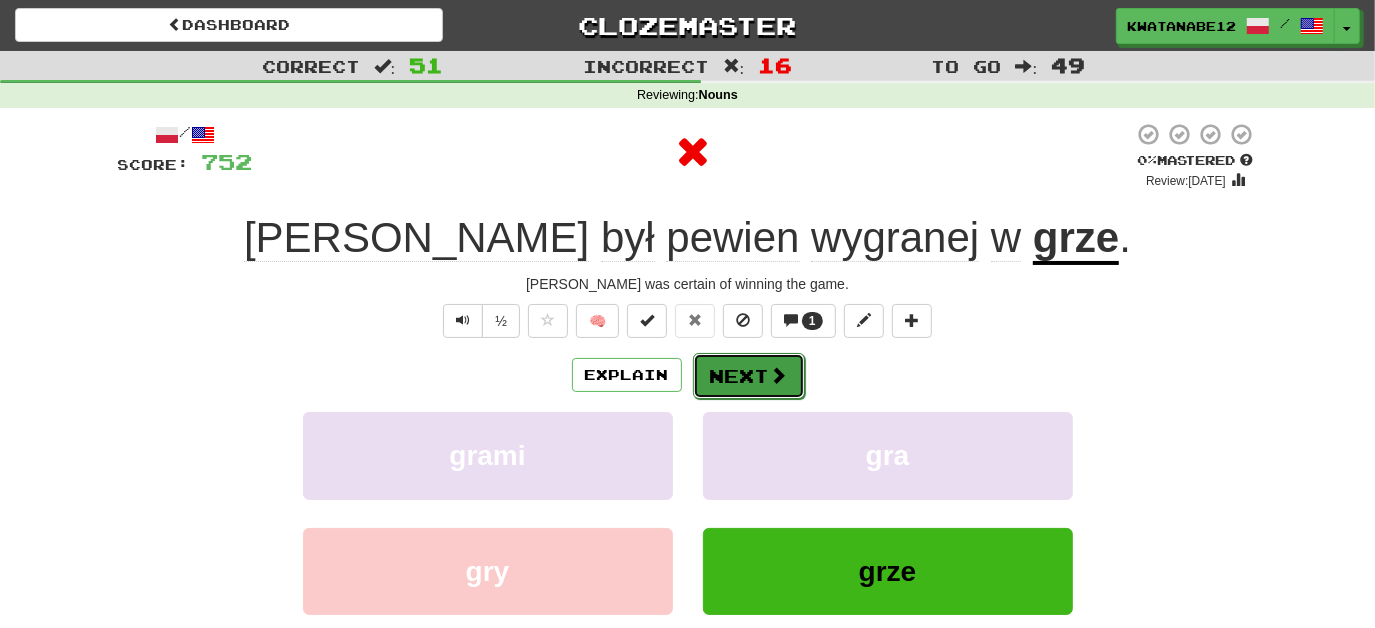 click on "Next" at bounding box center (749, 376) 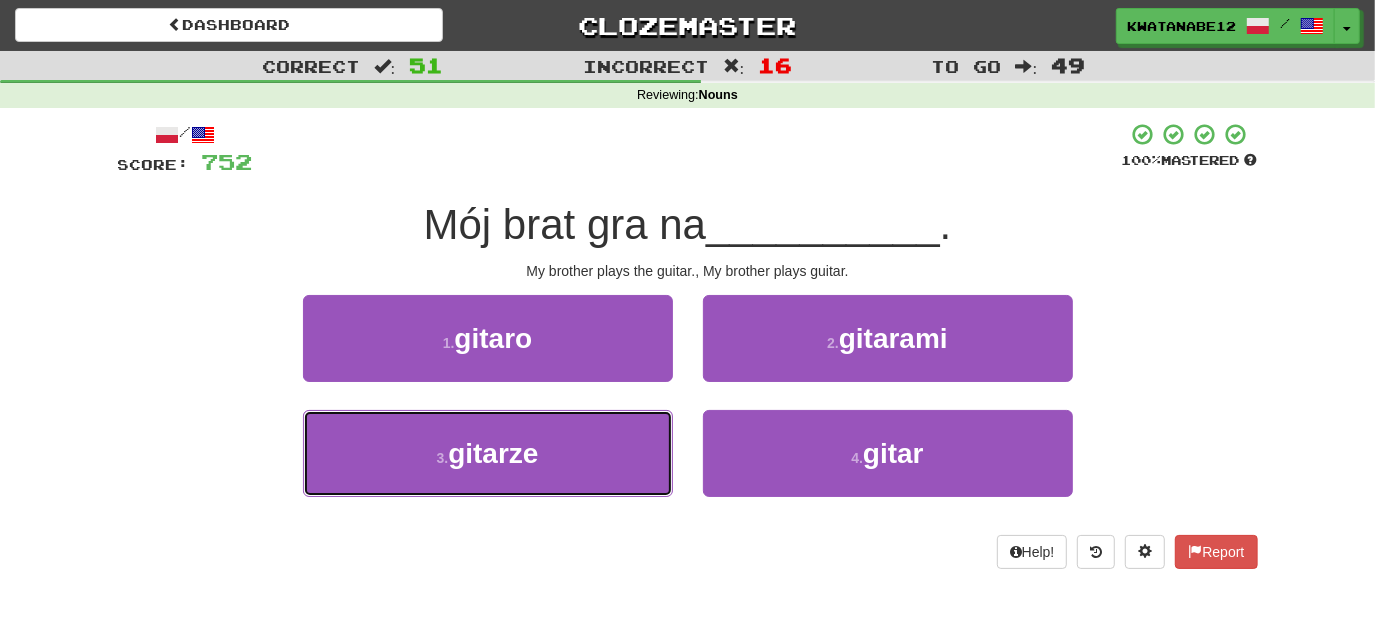drag, startPoint x: 611, startPoint y: 434, endPoint x: 685, endPoint y: 404, distance: 79.84986 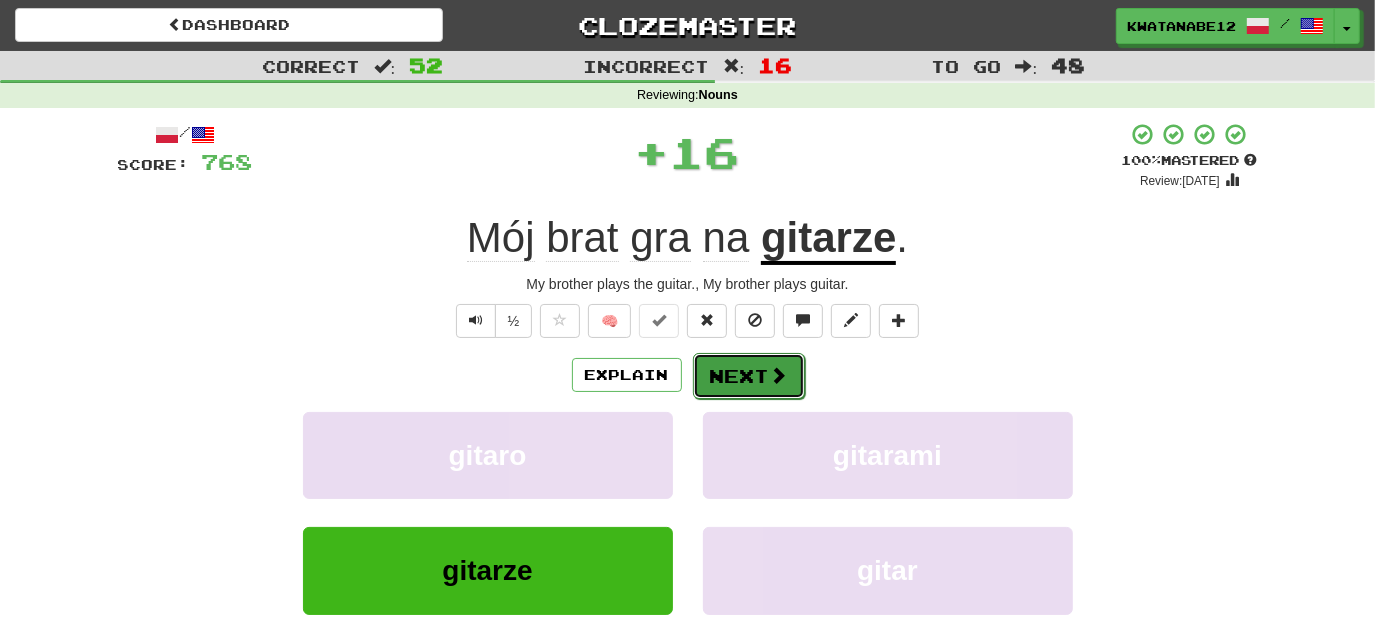 drag, startPoint x: 734, startPoint y: 375, endPoint x: 743, endPoint y: 370, distance: 10.29563 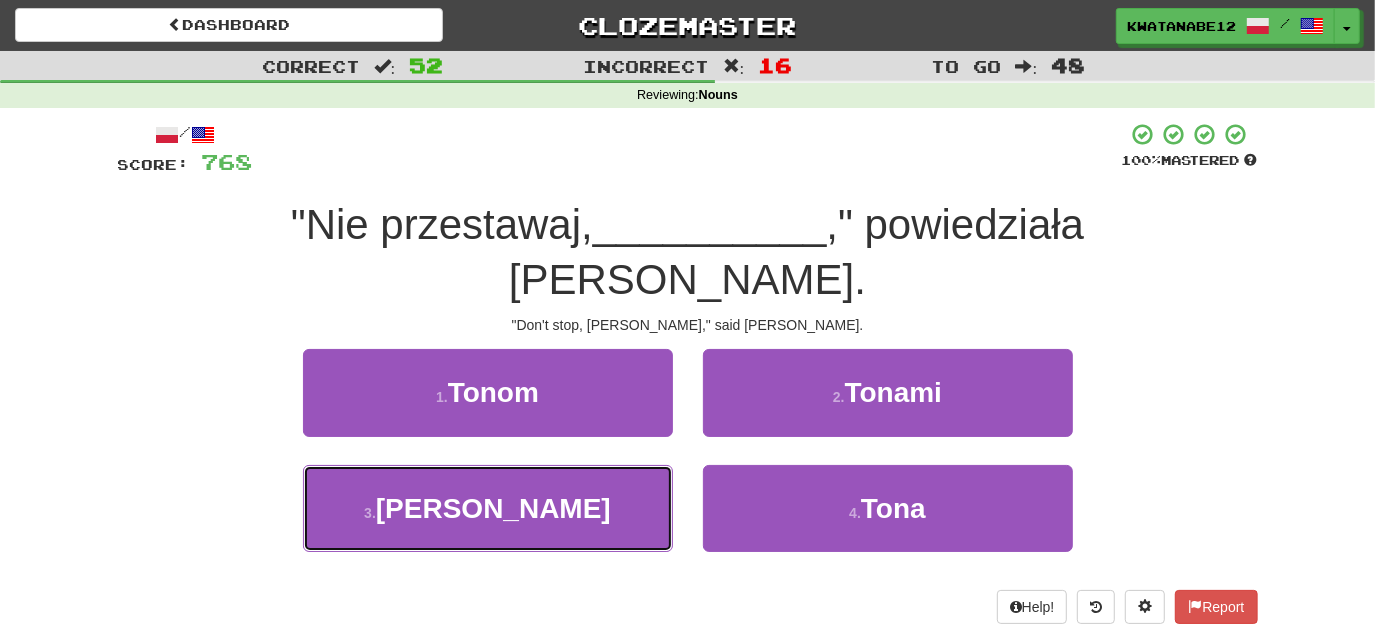 drag, startPoint x: 619, startPoint y: 444, endPoint x: 676, endPoint y: 412, distance: 65.36819 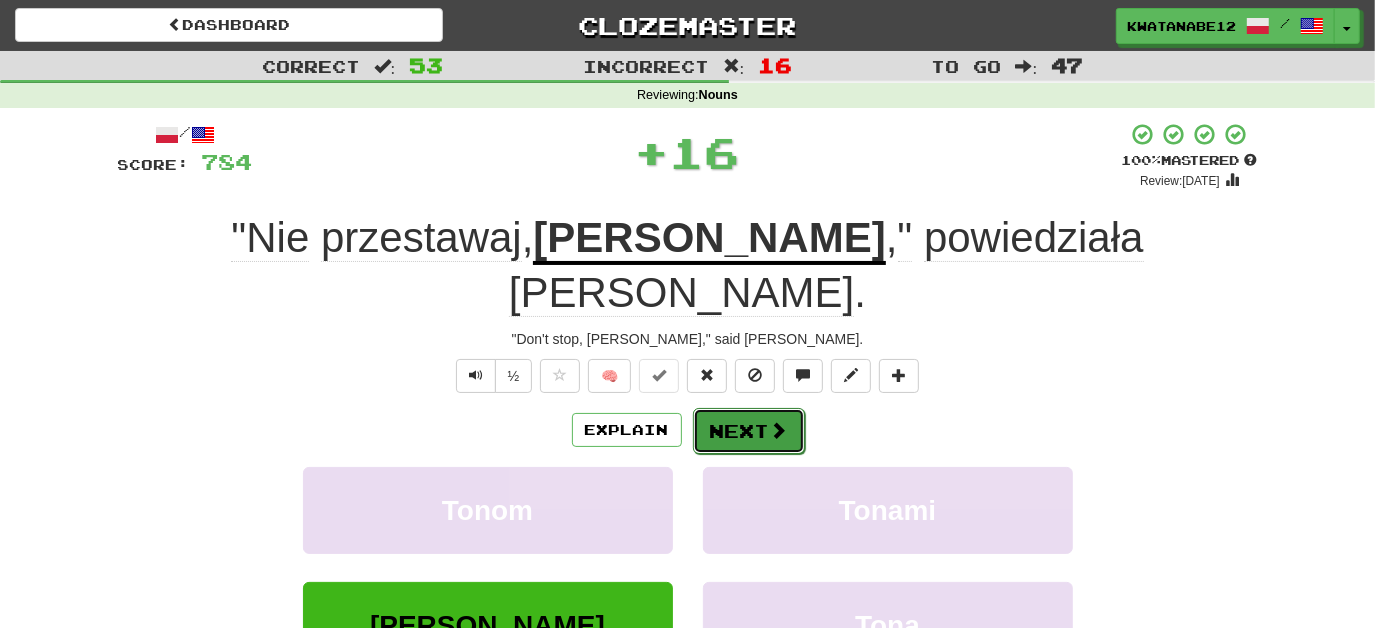 drag, startPoint x: 732, startPoint y: 379, endPoint x: 747, endPoint y: 372, distance: 16.552946 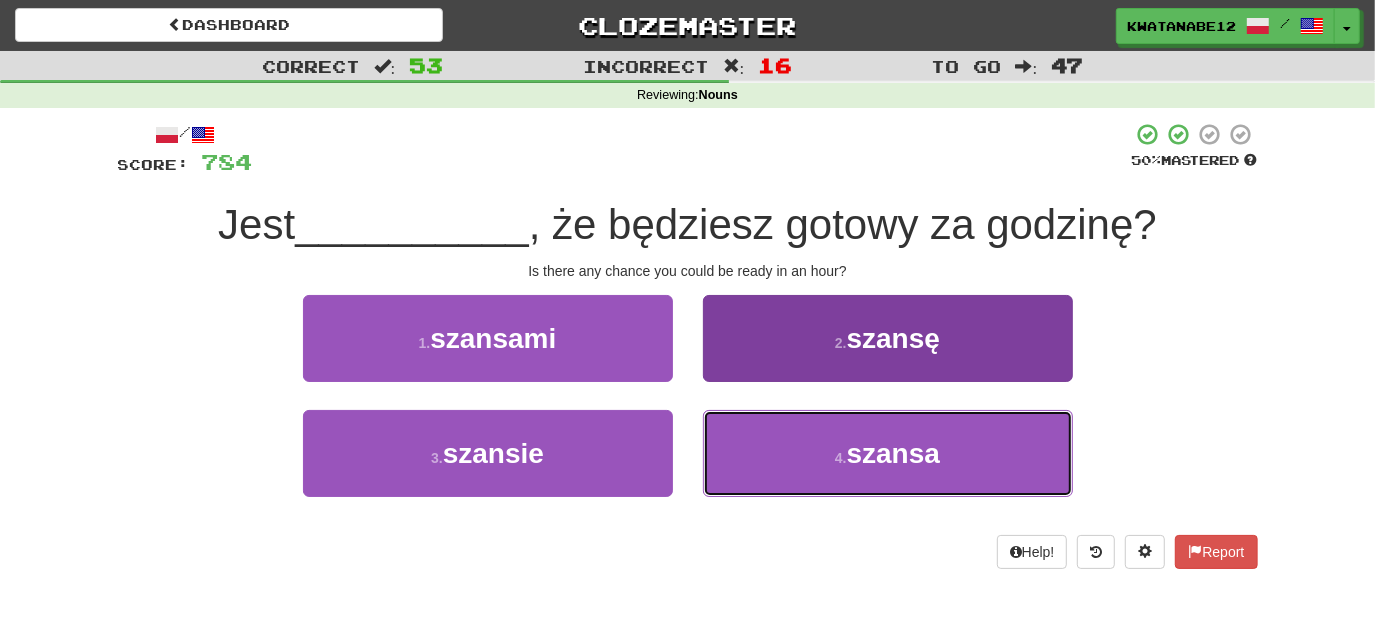 click on "4 .  szansa" at bounding box center [888, 453] 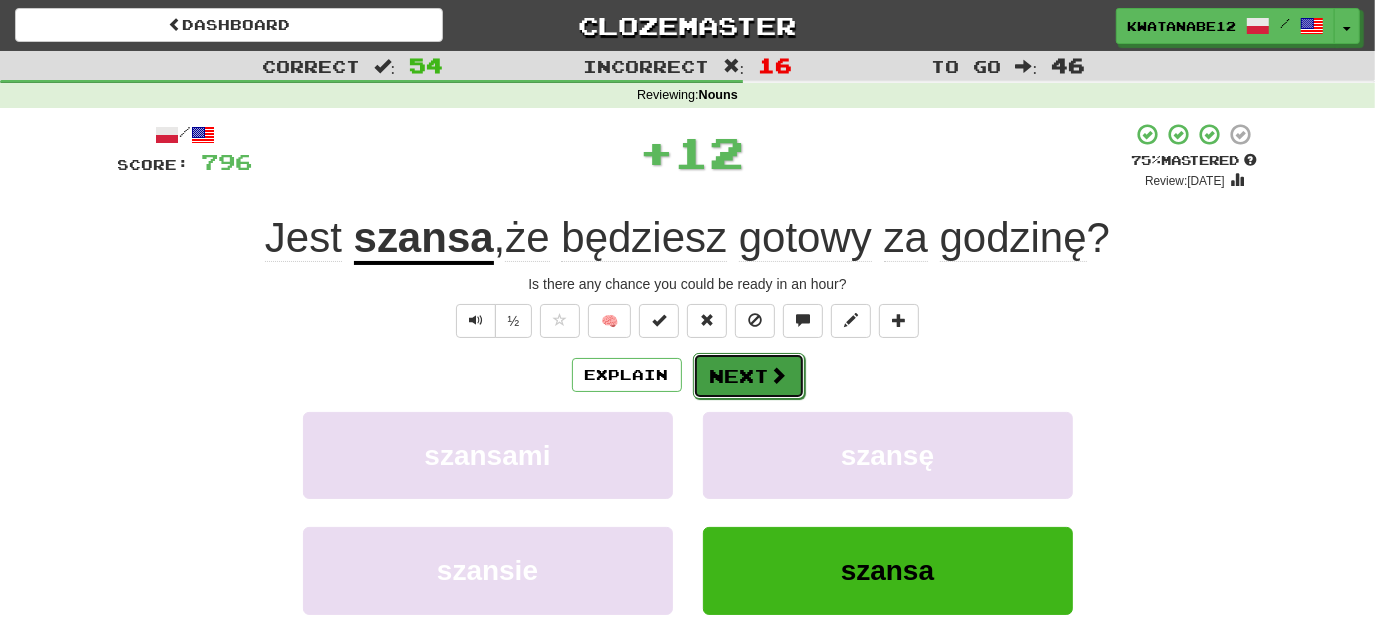 click on "Next" at bounding box center [749, 376] 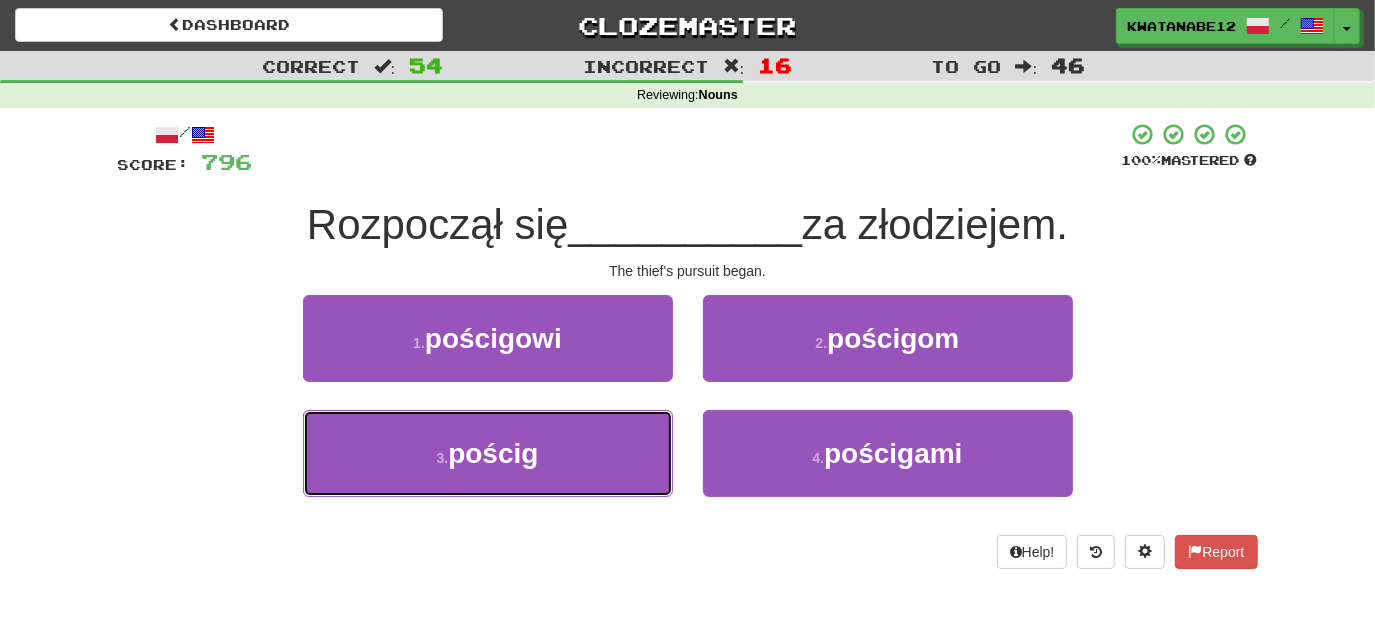 drag, startPoint x: 622, startPoint y: 442, endPoint x: 688, endPoint y: 415, distance: 71.30919 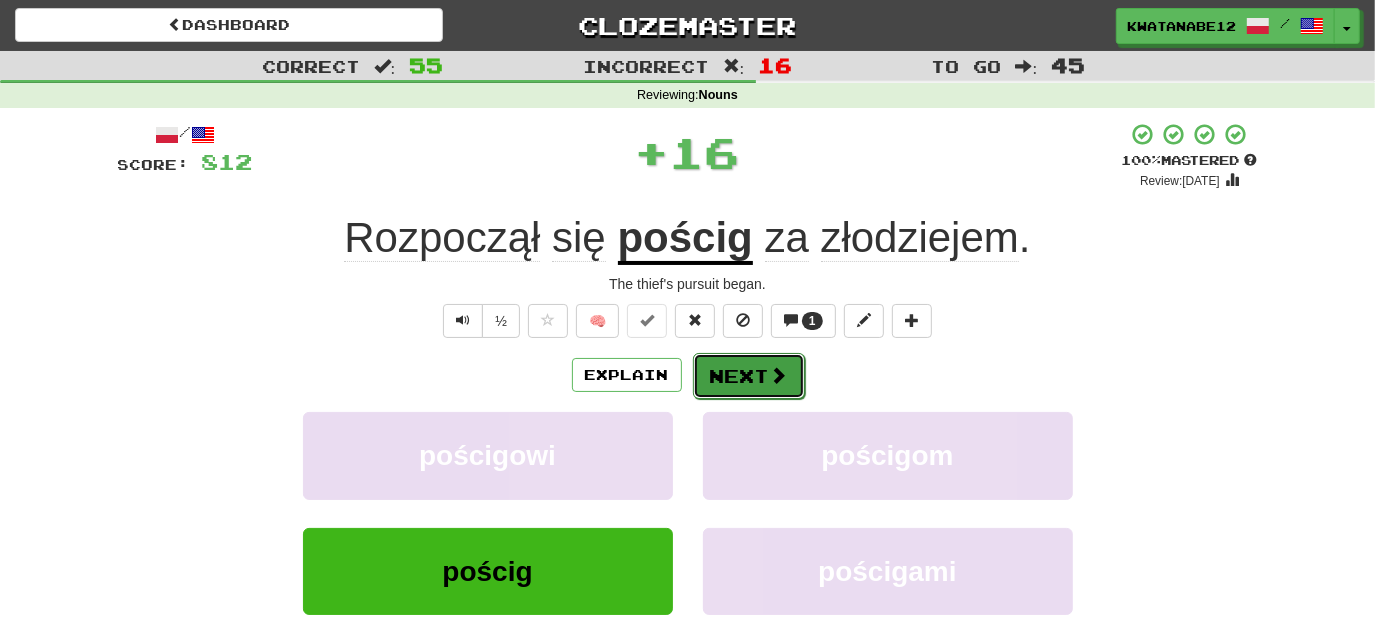 click on "Next" at bounding box center (749, 376) 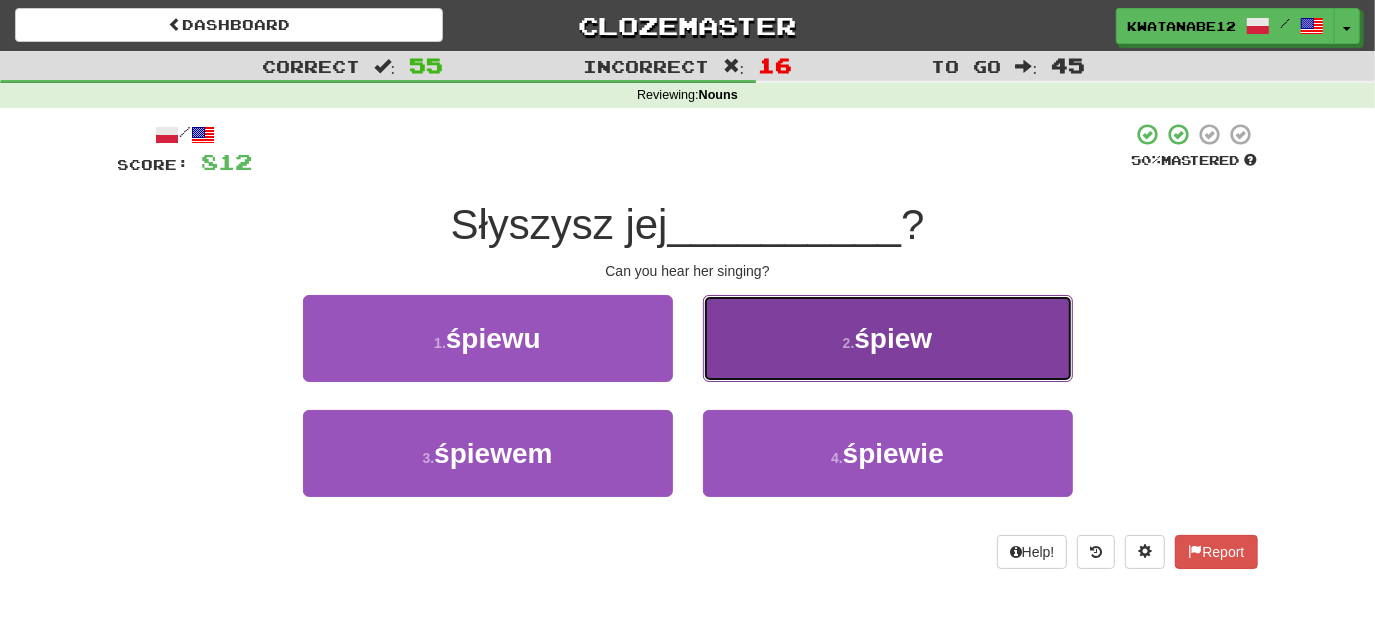 click on "2 .  śpiew" at bounding box center [888, 338] 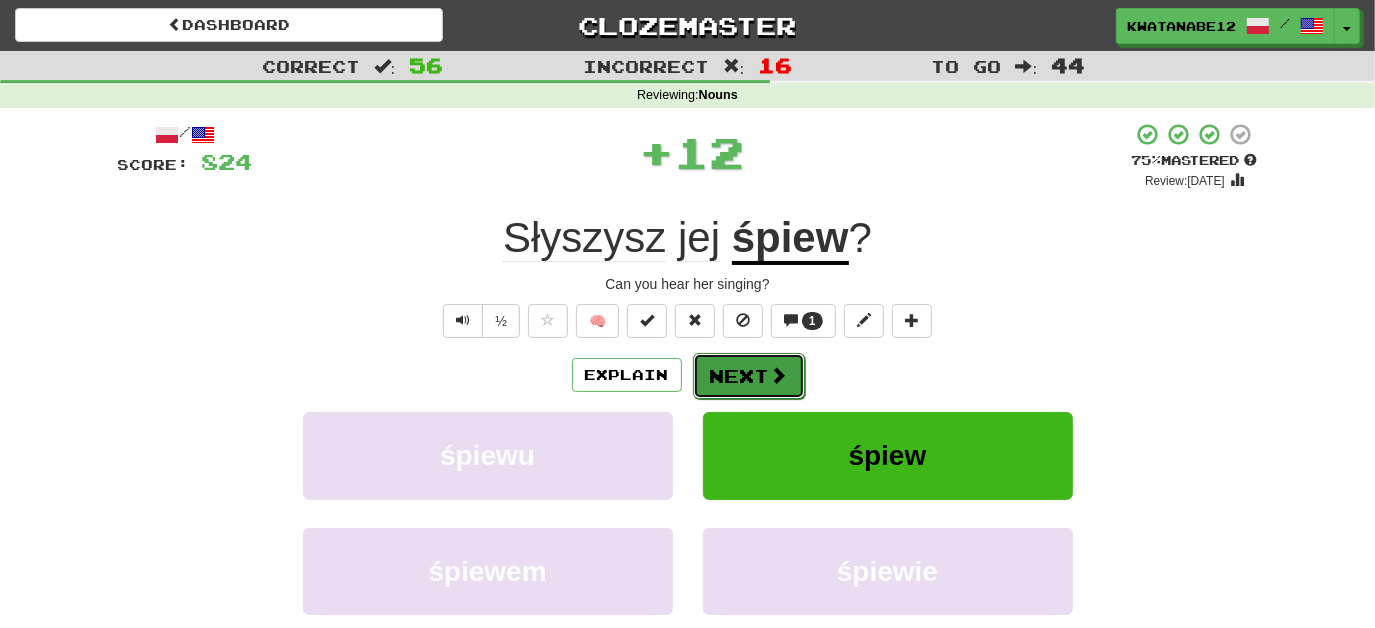 click on "Next" at bounding box center (749, 376) 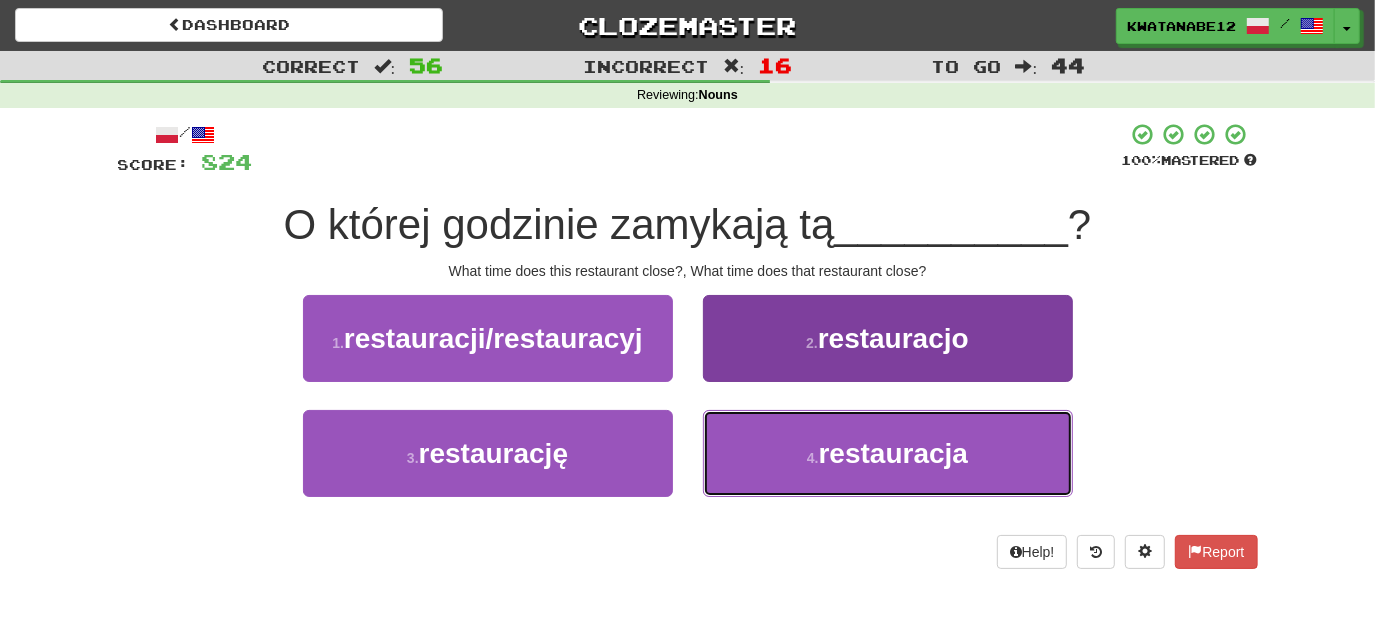 click on "4 .  restauracja" at bounding box center [888, 453] 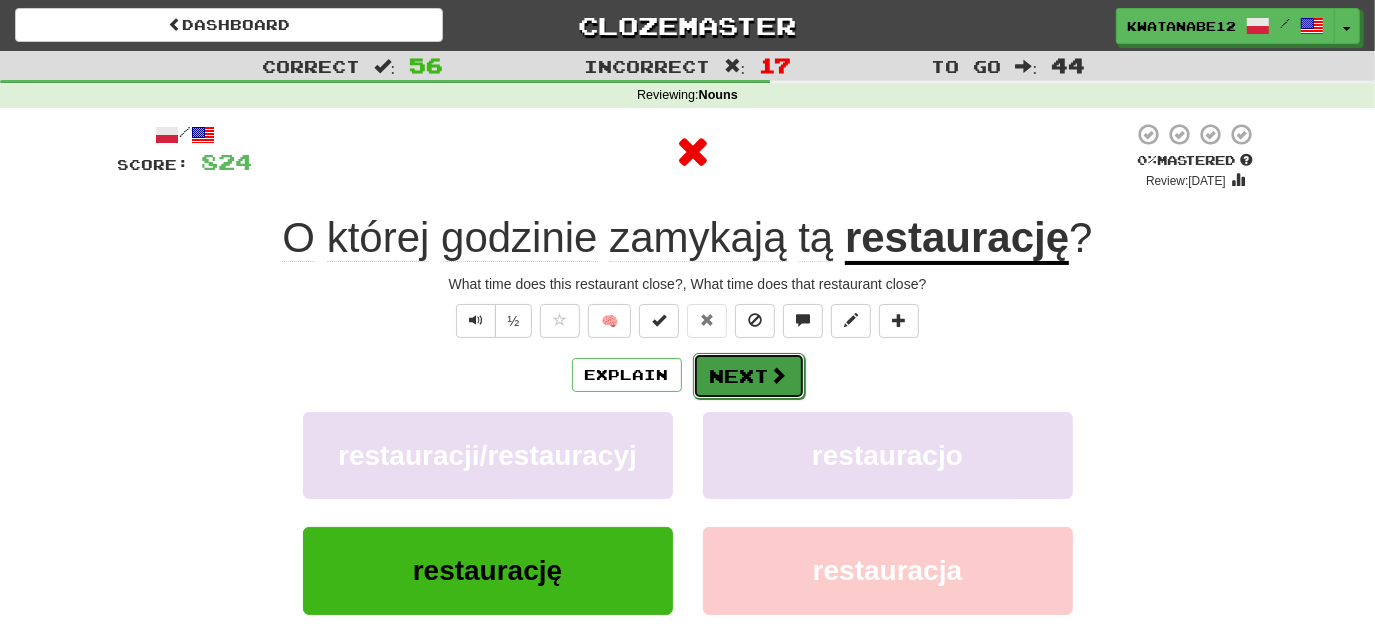 click on "Next" at bounding box center [749, 376] 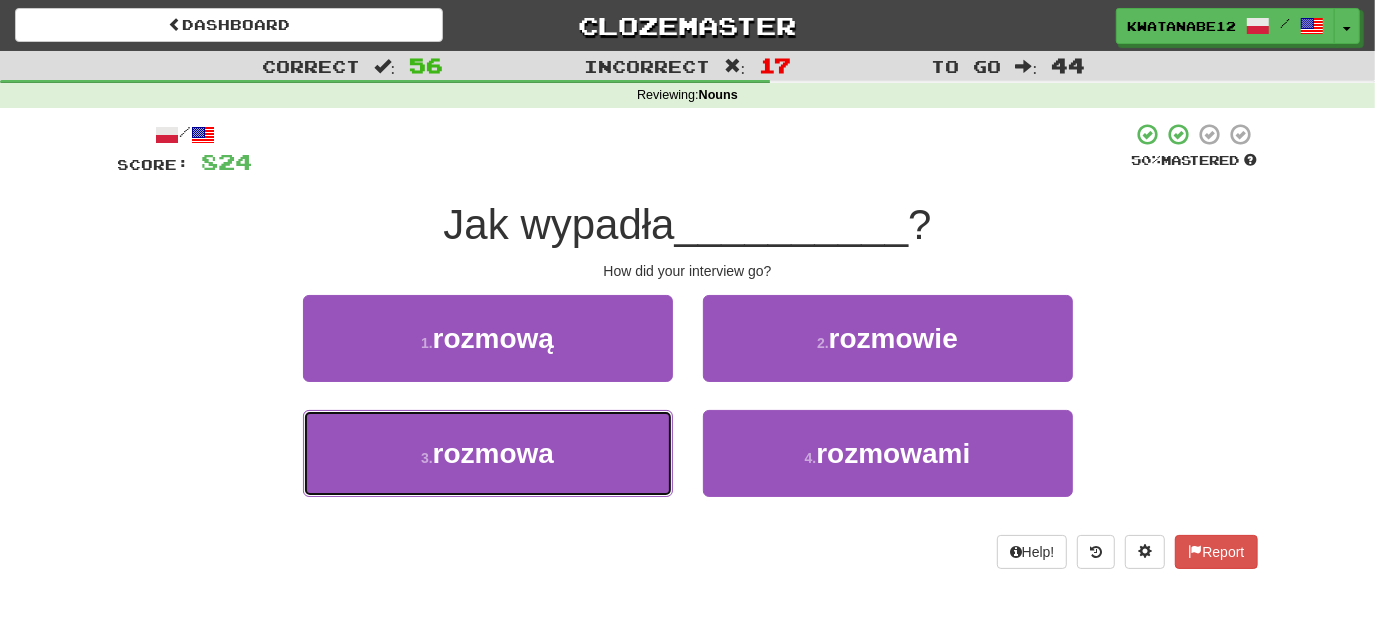 drag, startPoint x: 619, startPoint y: 462, endPoint x: 690, endPoint y: 420, distance: 82.492424 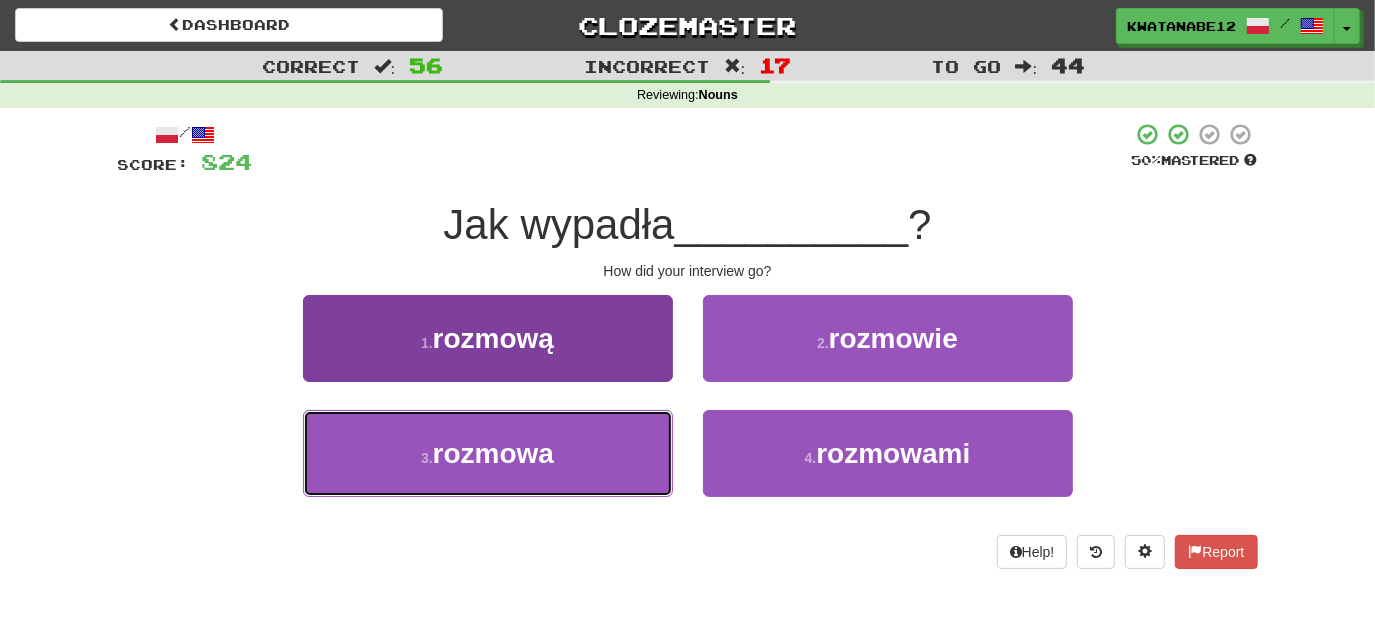 drag, startPoint x: 626, startPoint y: 428, endPoint x: 643, endPoint y: 426, distance: 17.117243 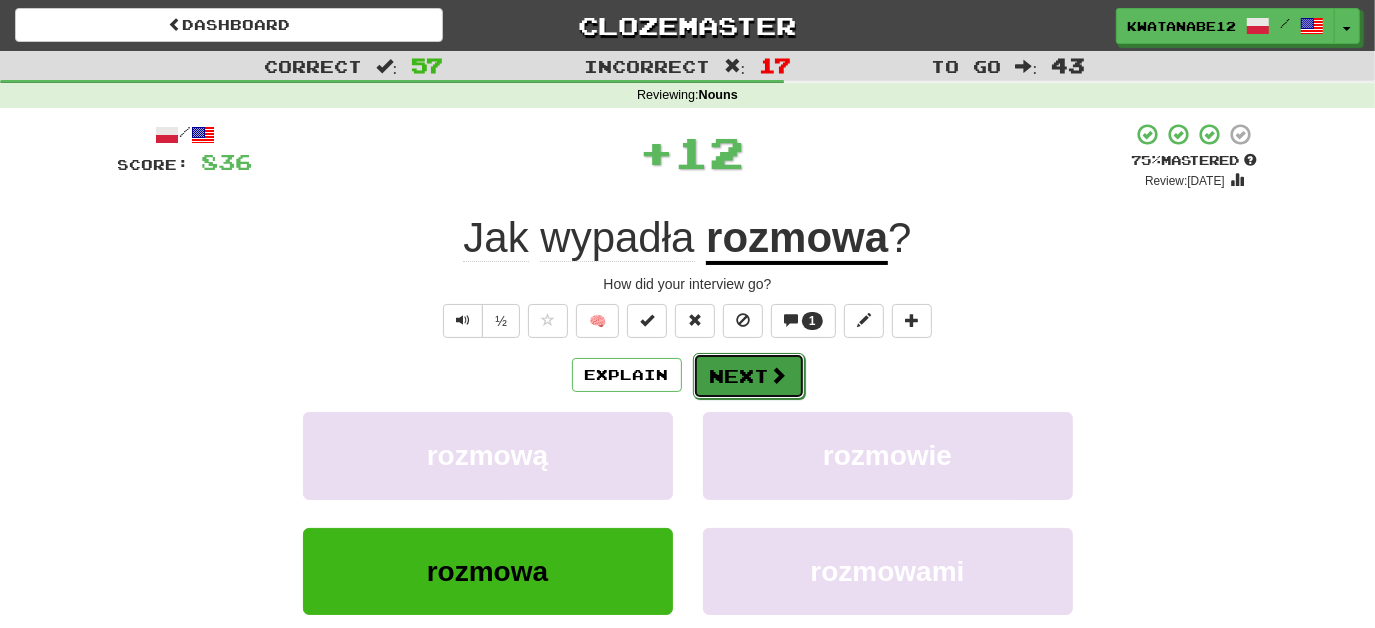 click on "Next" at bounding box center (749, 376) 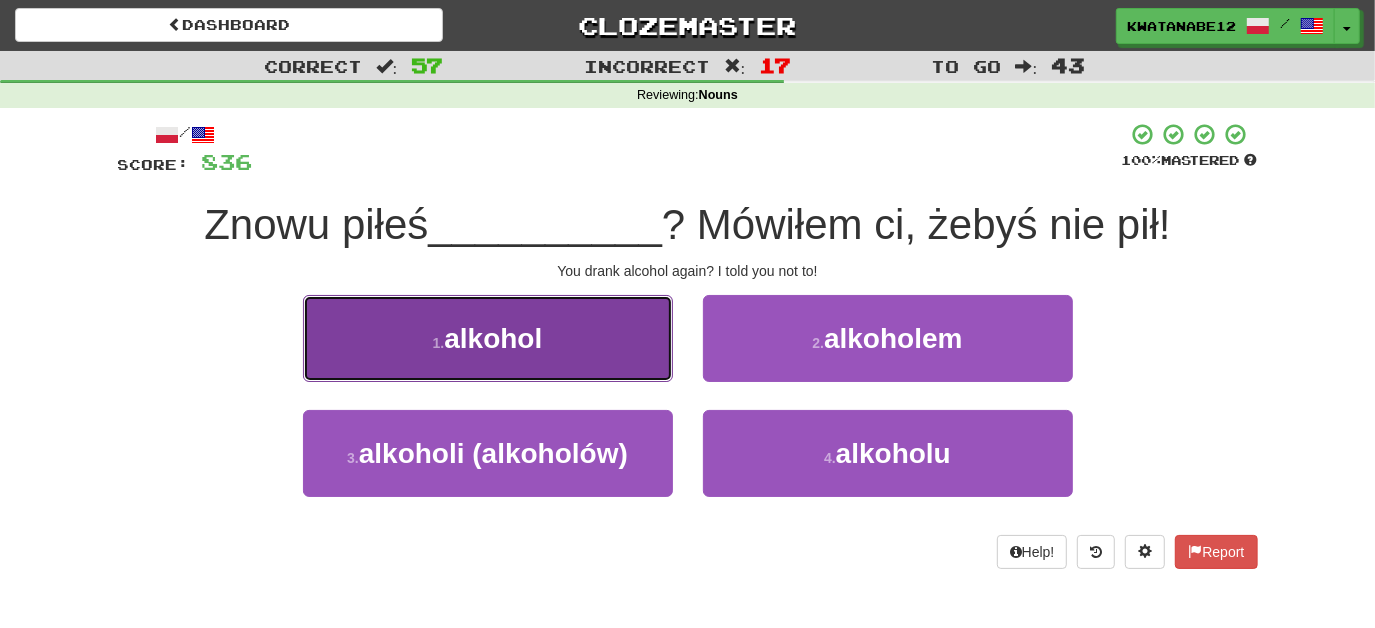 click on "1 .  alkohol" at bounding box center (488, 338) 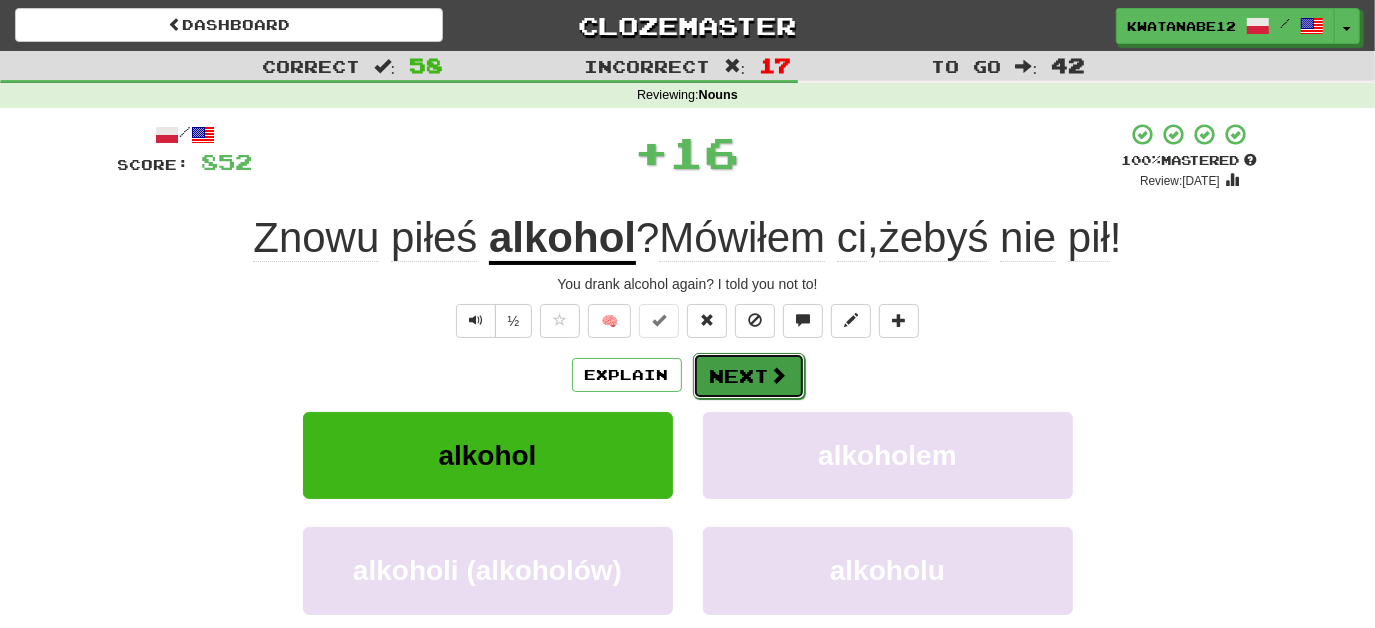 click on "Next" at bounding box center [749, 376] 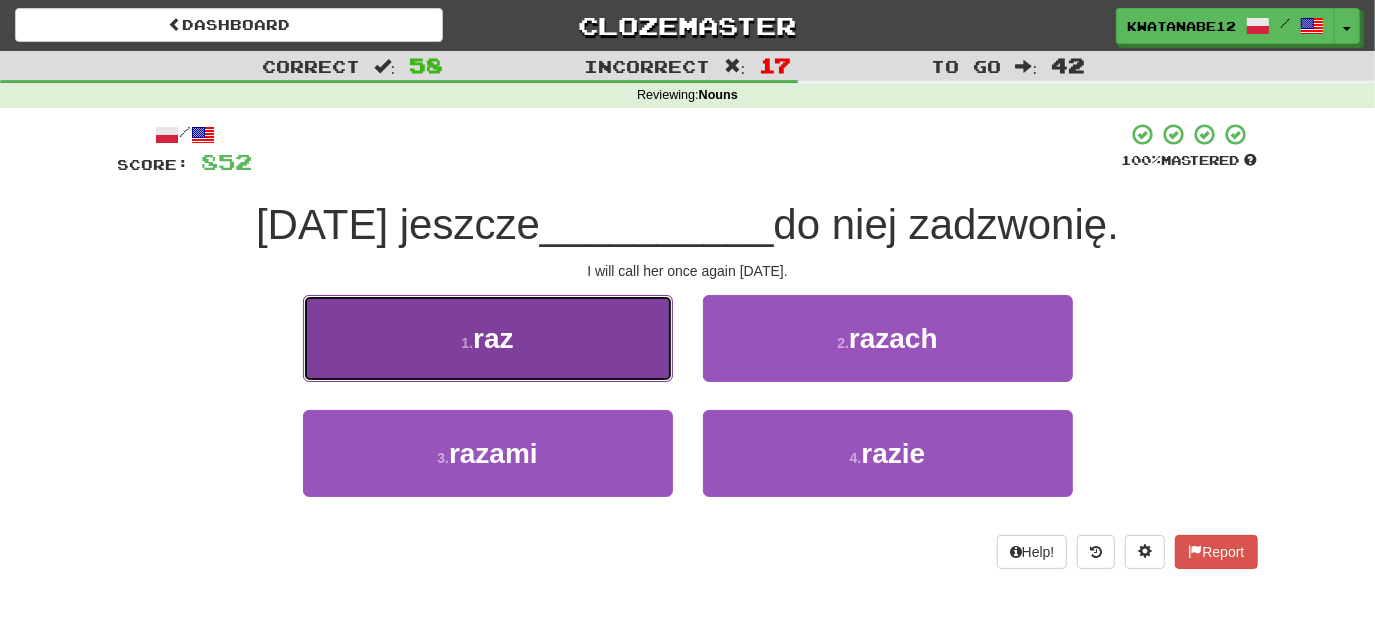 click on "1 .  raz" at bounding box center (488, 338) 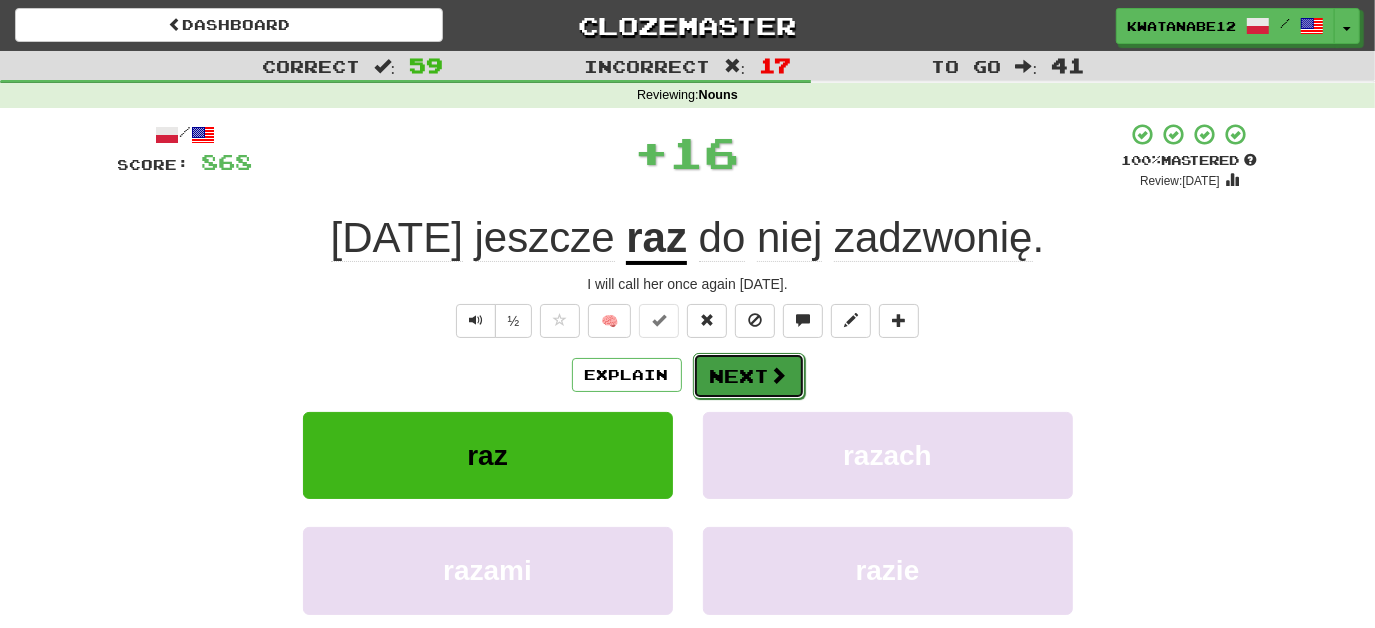 click on "Next" at bounding box center (749, 376) 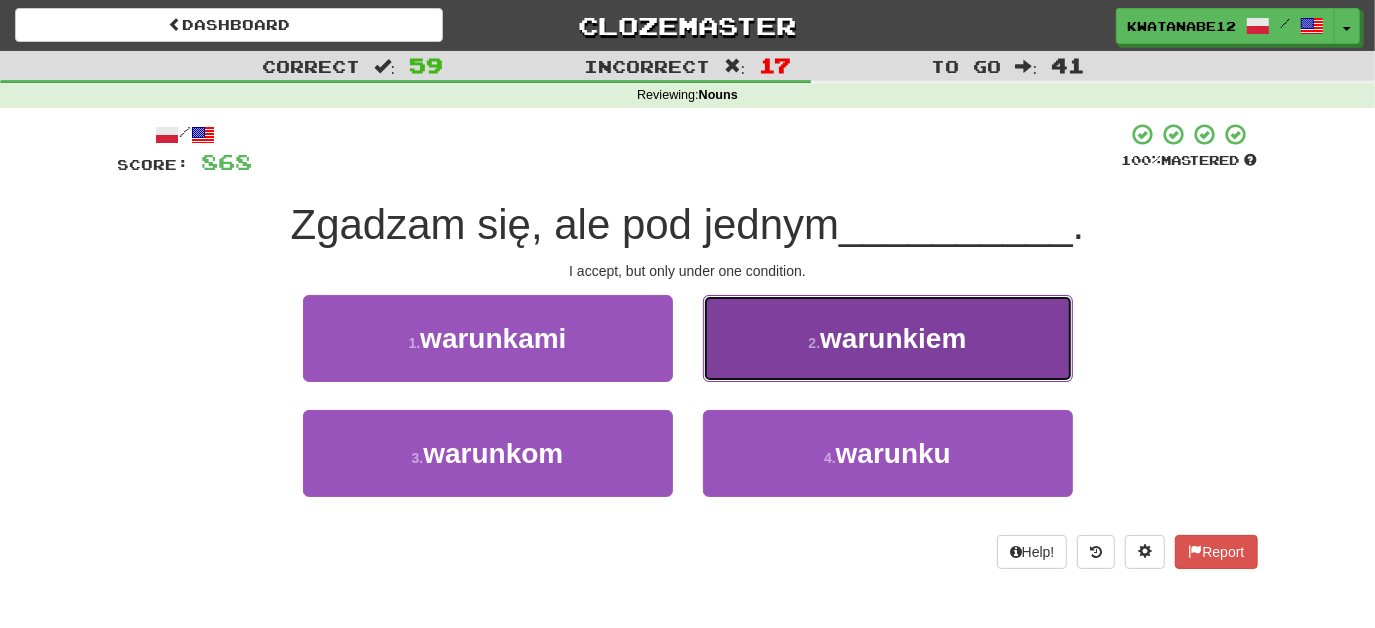 drag, startPoint x: 797, startPoint y: 351, endPoint x: 781, endPoint y: 359, distance: 17.888544 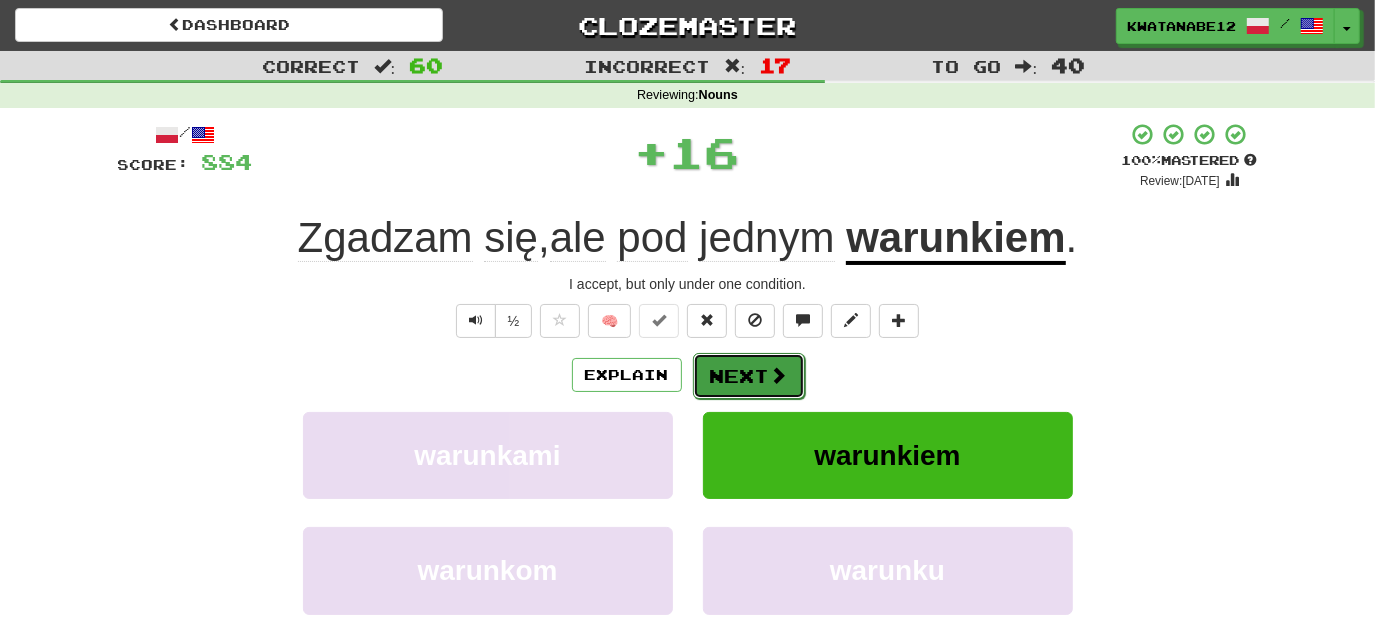 click on "Next" at bounding box center [749, 376] 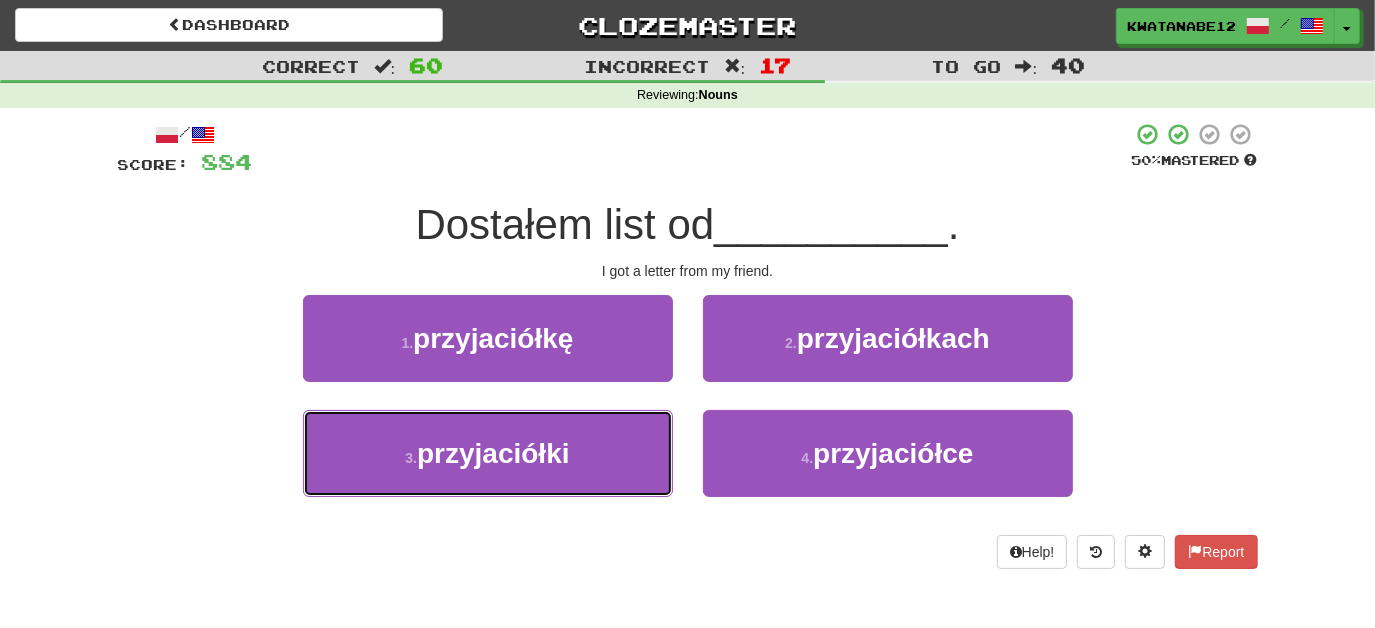 drag, startPoint x: 611, startPoint y: 453, endPoint x: 696, endPoint y: 420, distance: 91.18114 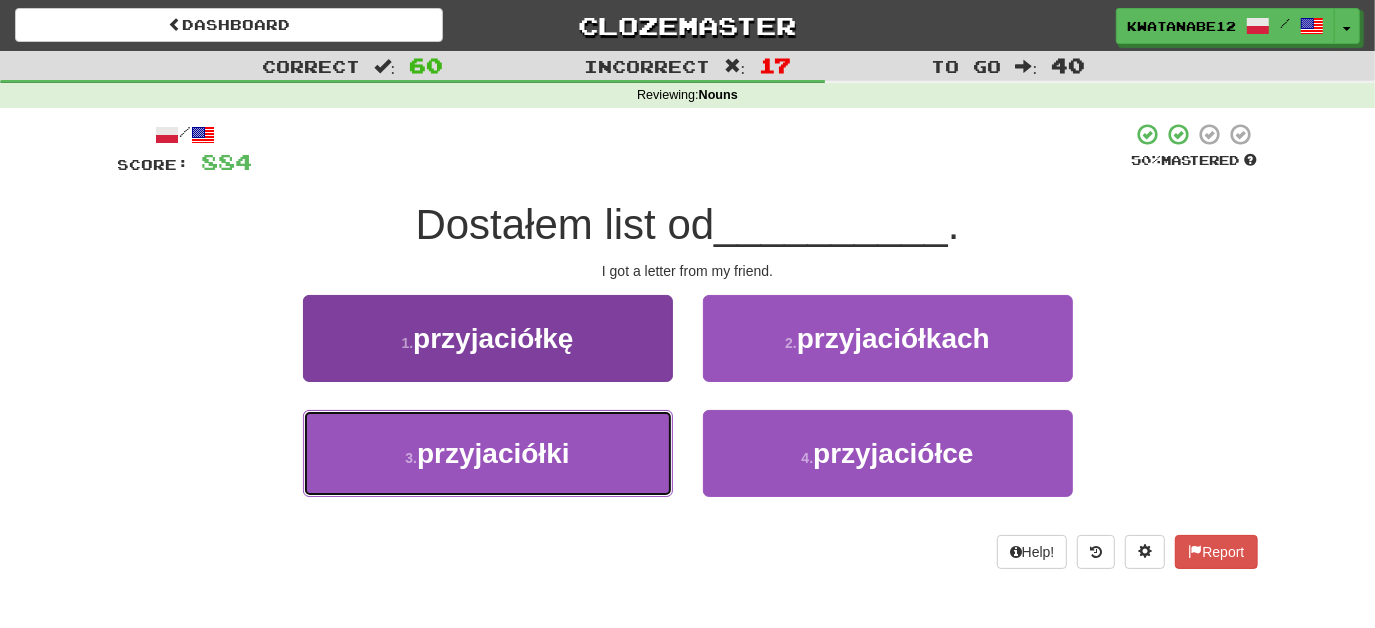 drag, startPoint x: 586, startPoint y: 428, endPoint x: 629, endPoint y: 421, distance: 43.56604 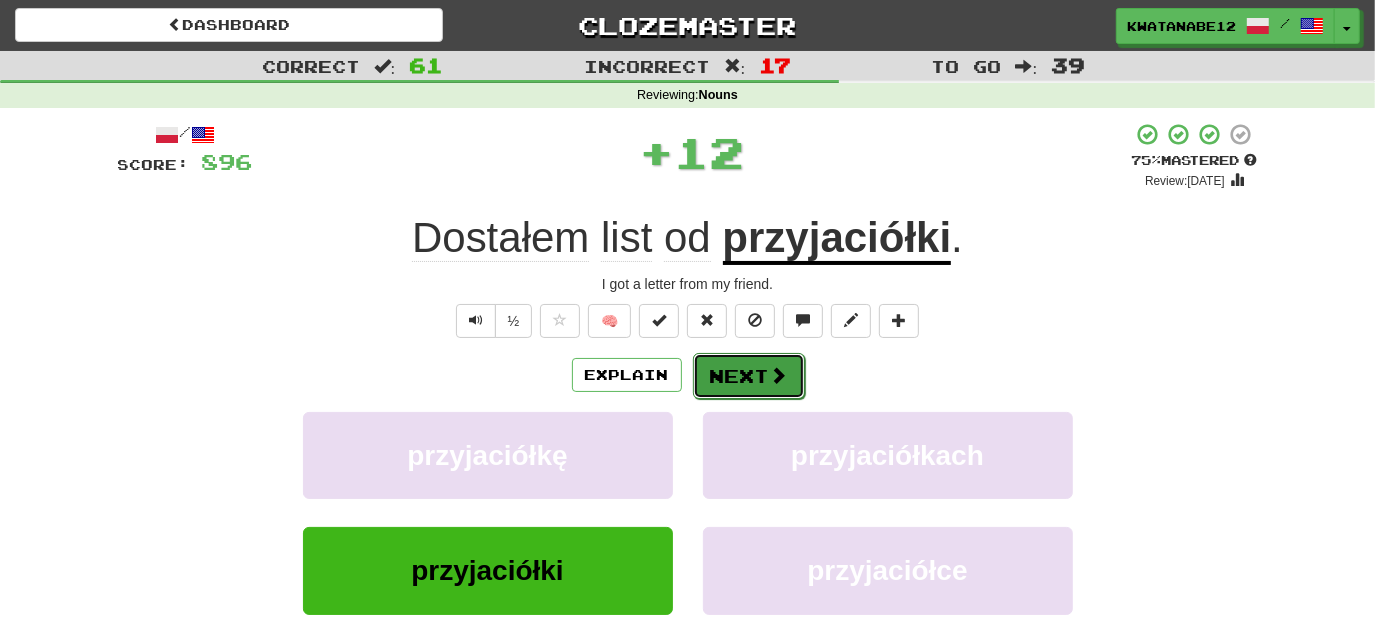 click on "Next" at bounding box center [749, 376] 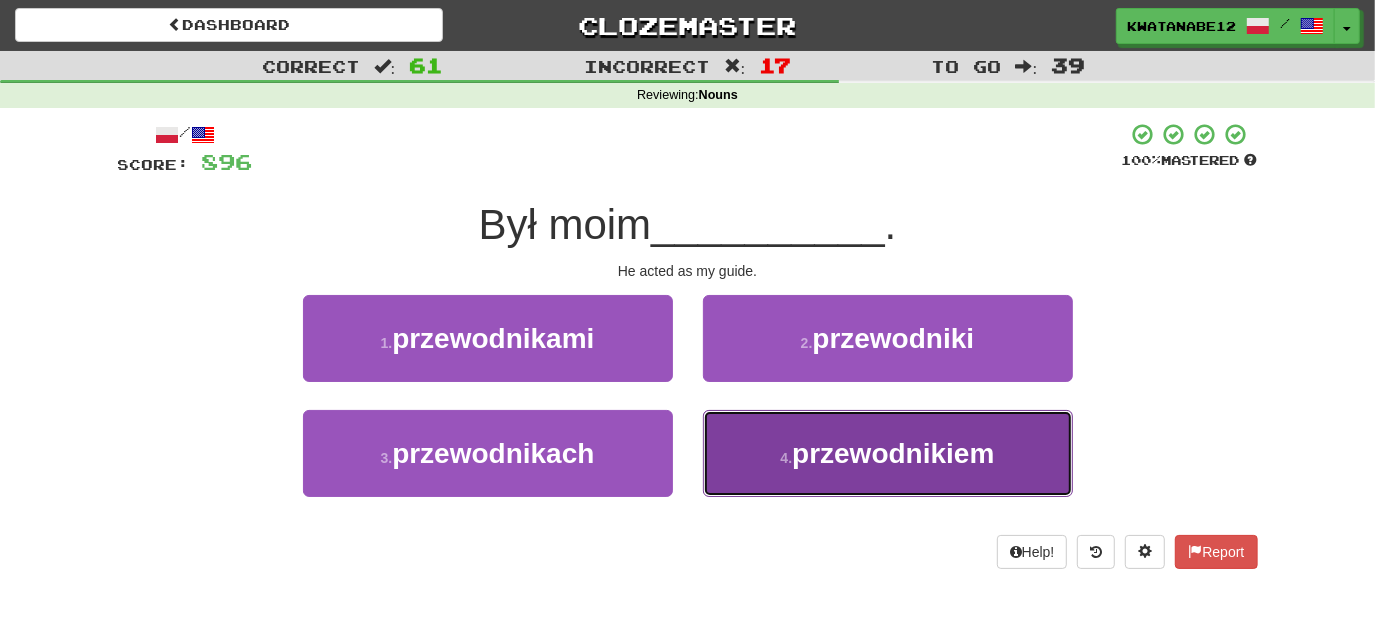 click on "4 .  przewodnikiem" at bounding box center (888, 453) 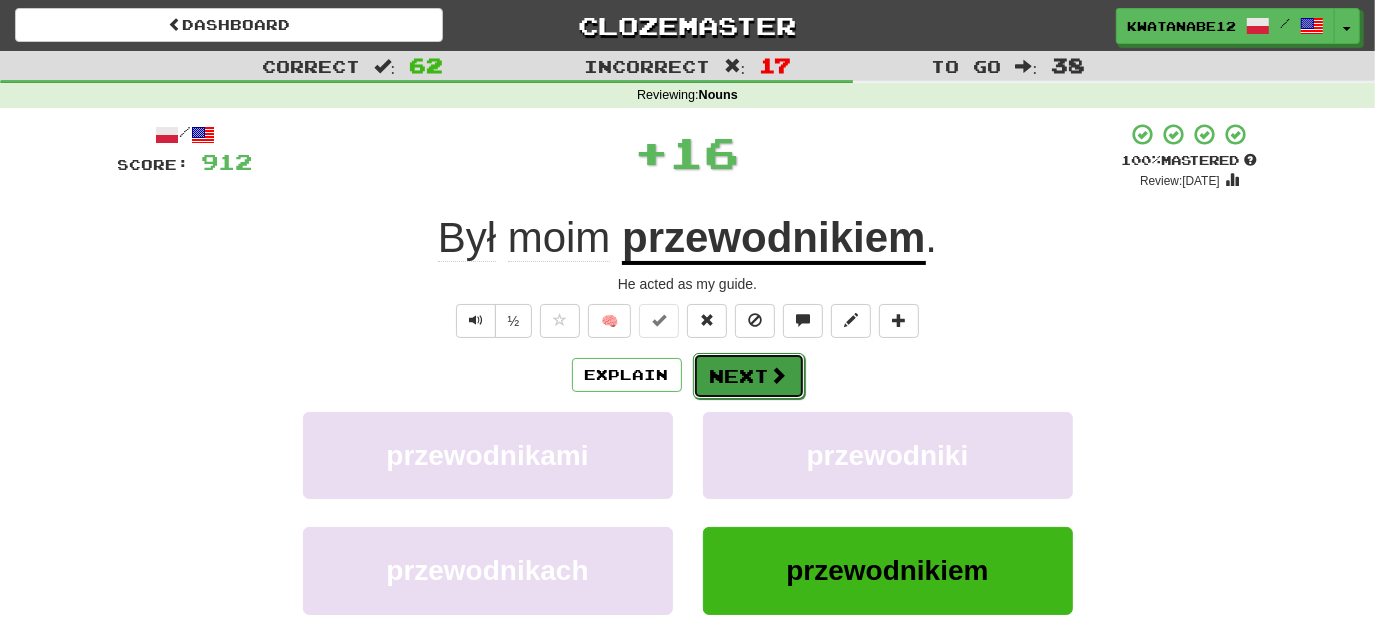 click on "Next" at bounding box center [749, 376] 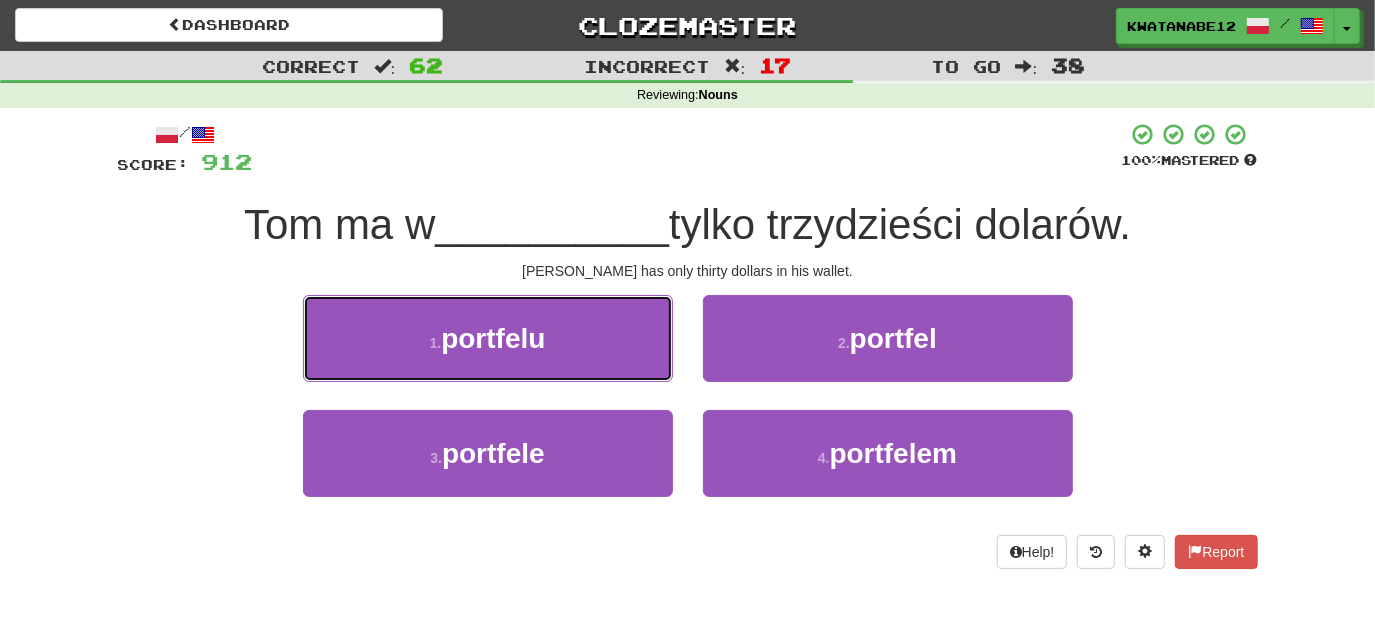 drag, startPoint x: 616, startPoint y: 345, endPoint x: 628, endPoint y: 348, distance: 12.369317 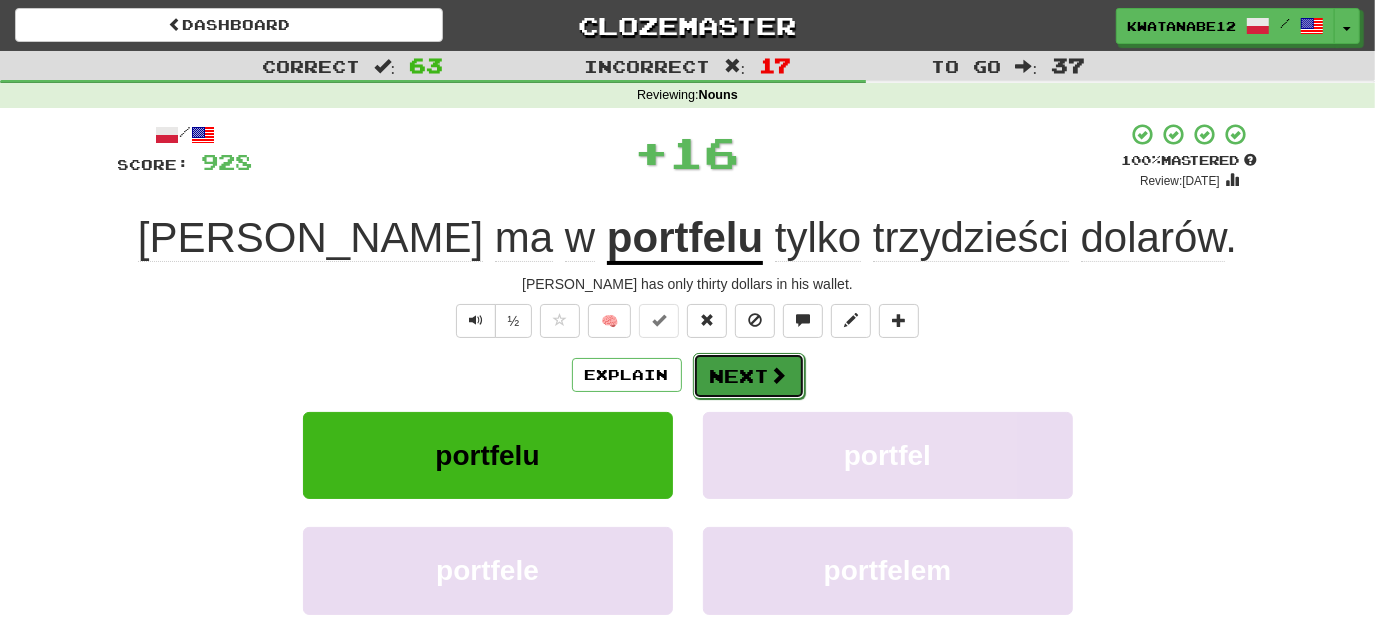 click on "Next" at bounding box center [749, 376] 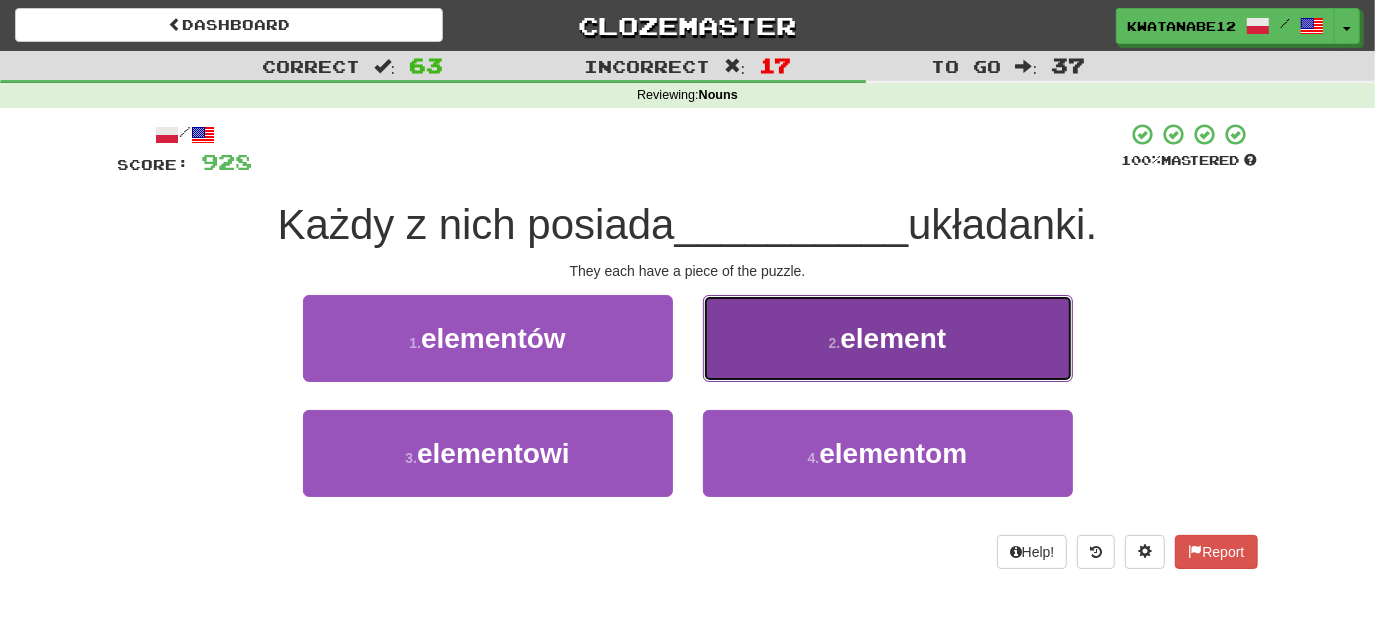 drag, startPoint x: 725, startPoint y: 347, endPoint x: 730, endPoint y: 358, distance: 12.083046 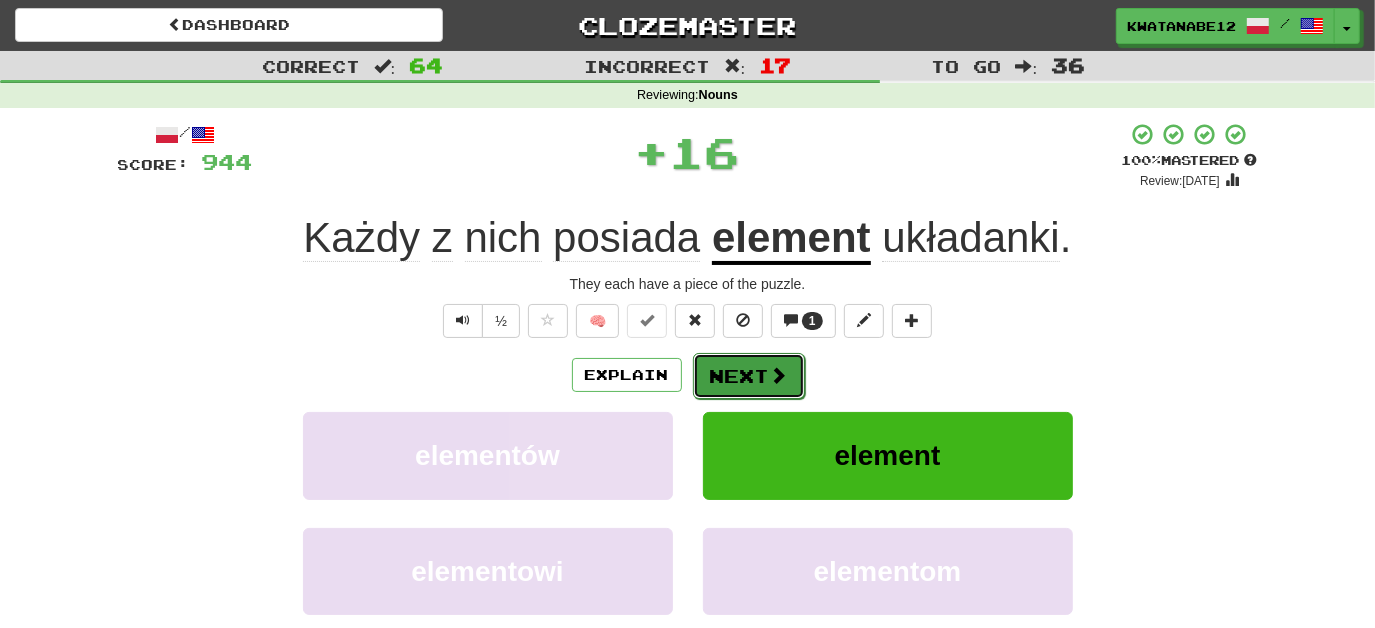 click on "Next" at bounding box center [749, 376] 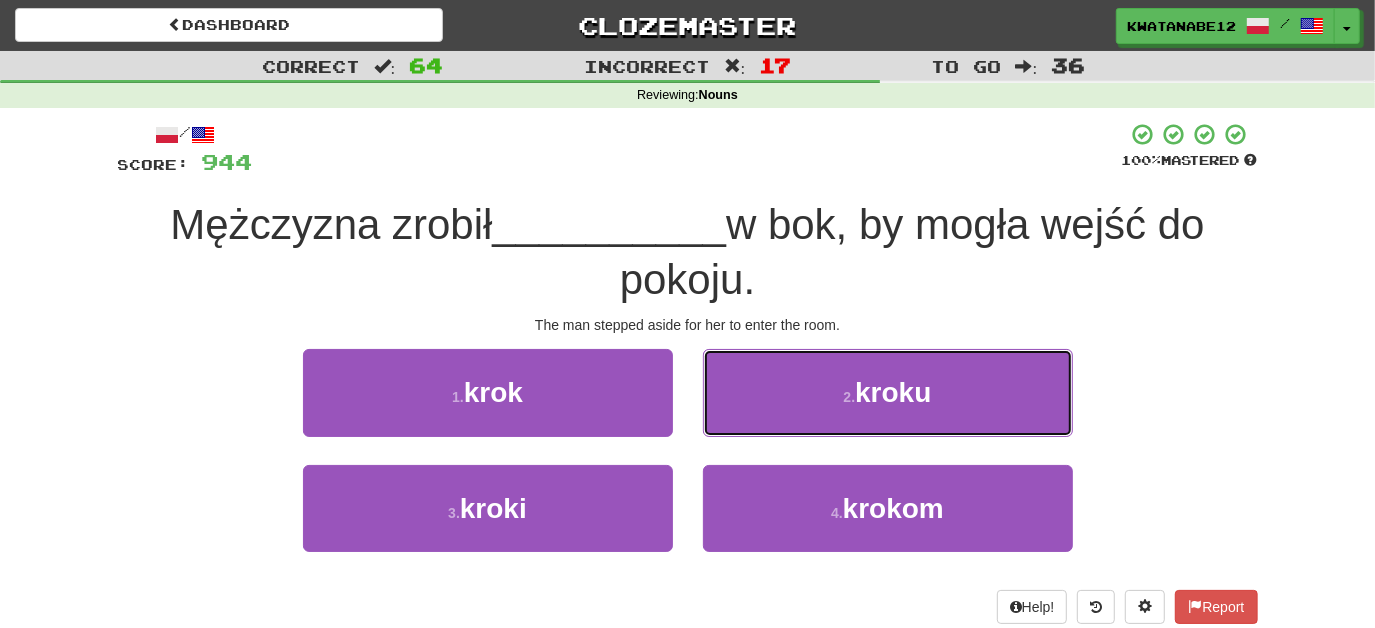 click on "2 .  kroku" at bounding box center [888, 392] 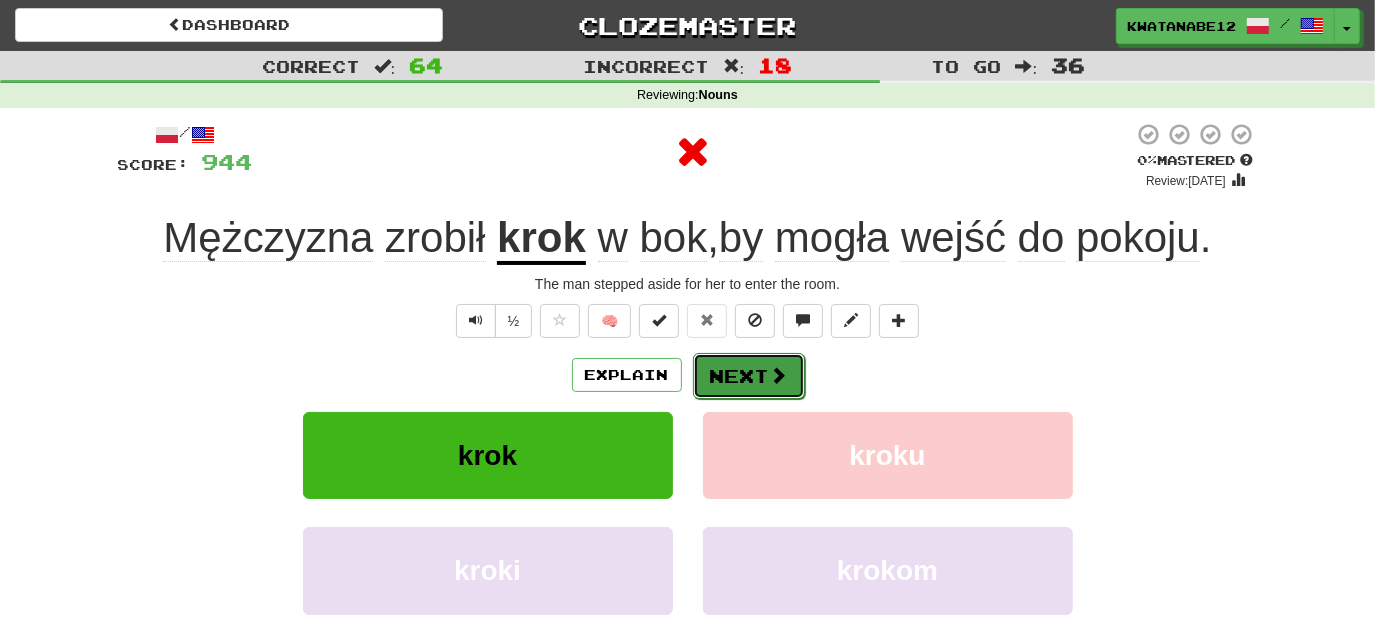 click on "Next" at bounding box center [749, 376] 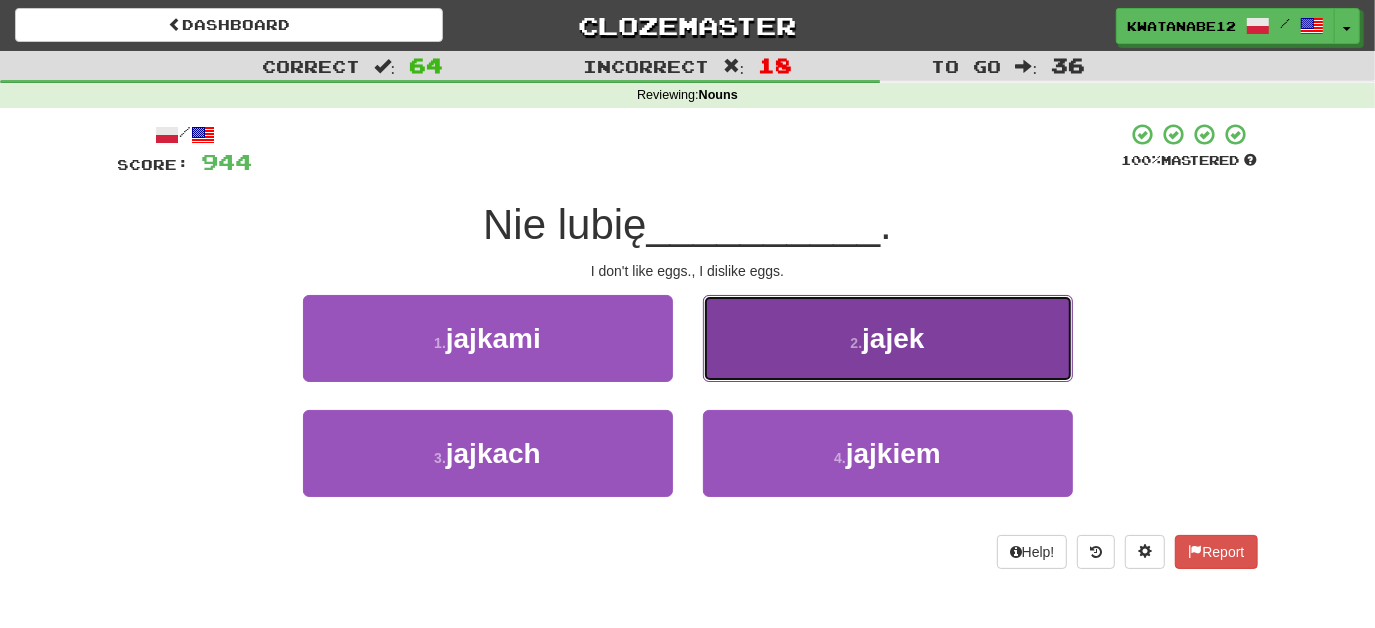 click on "2 .  jajek" at bounding box center [888, 338] 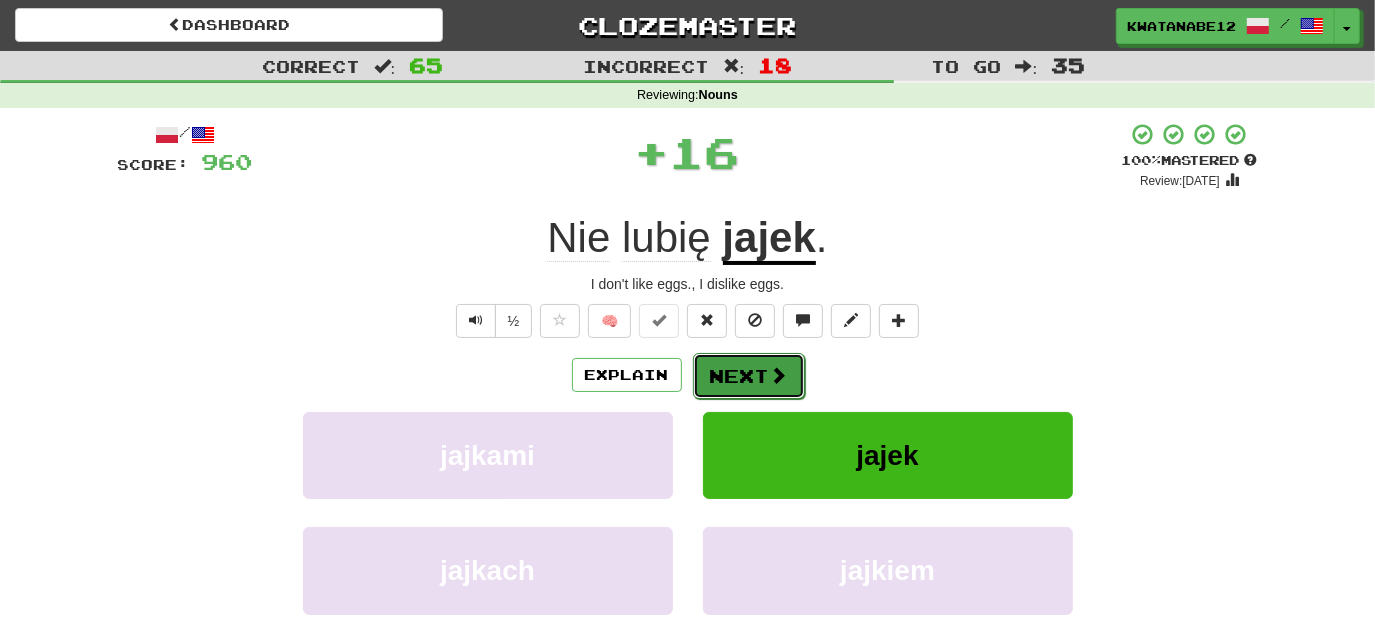 click on "Next" at bounding box center [749, 376] 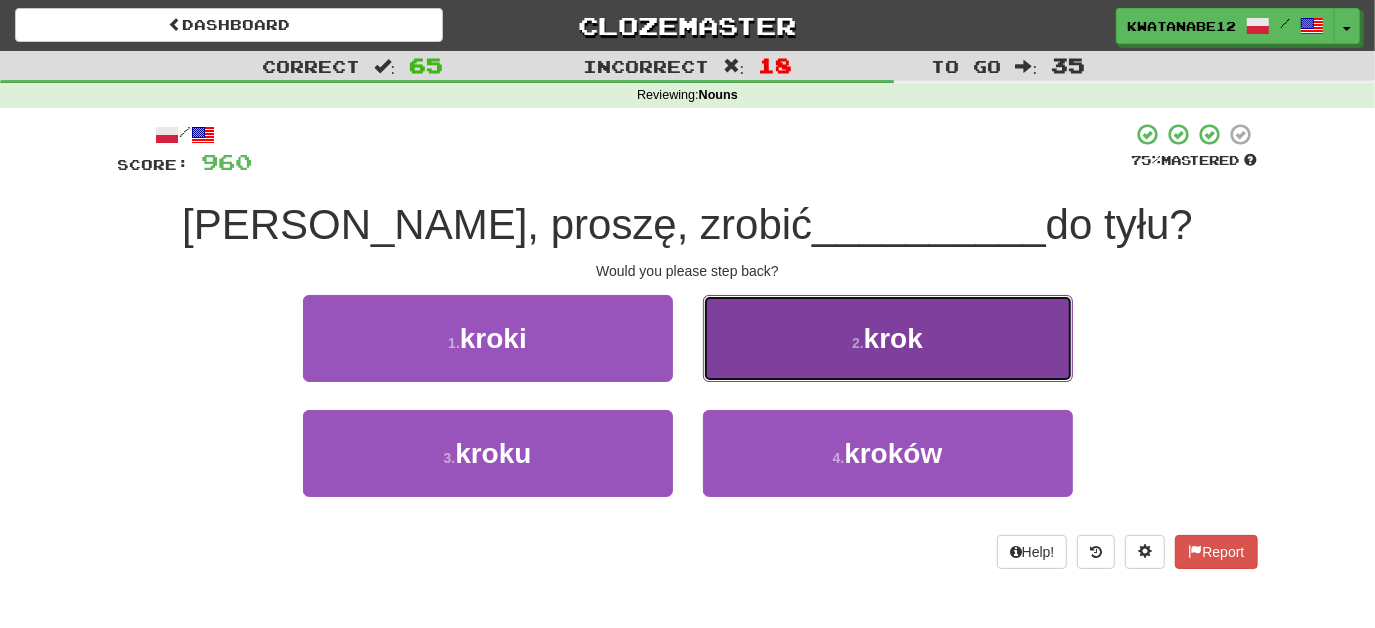 click on "2 .  krok" at bounding box center (888, 338) 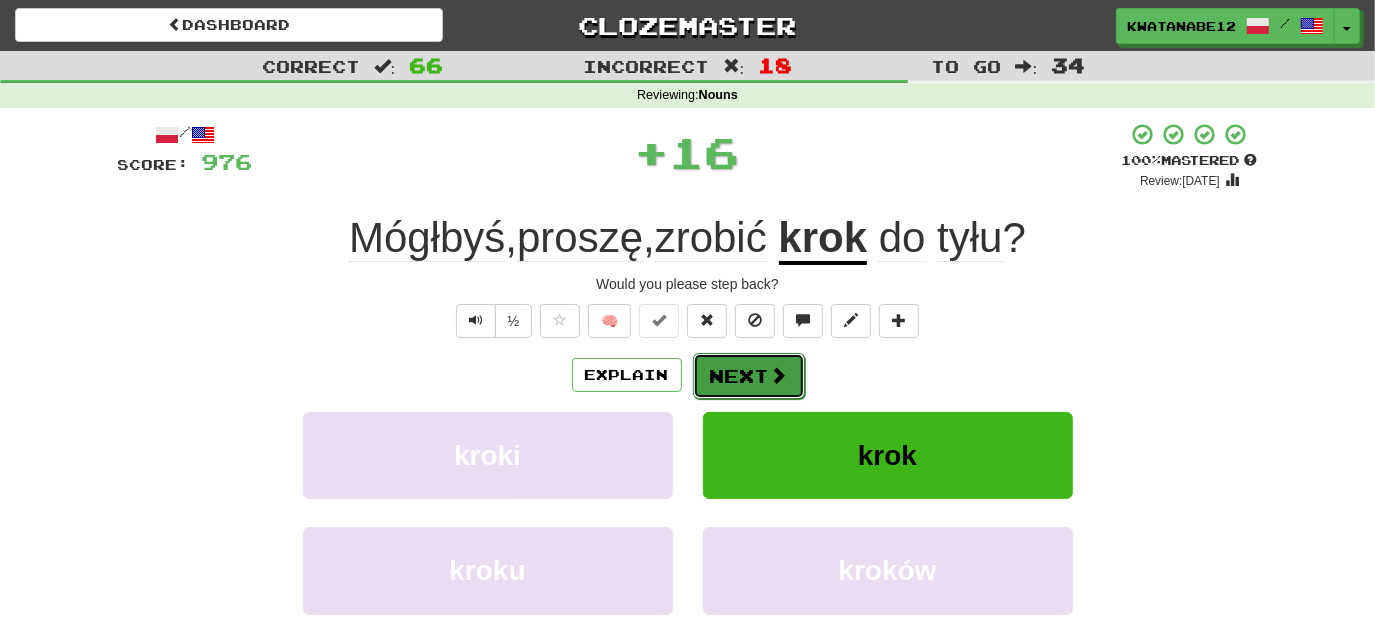 click on "Next" at bounding box center [749, 376] 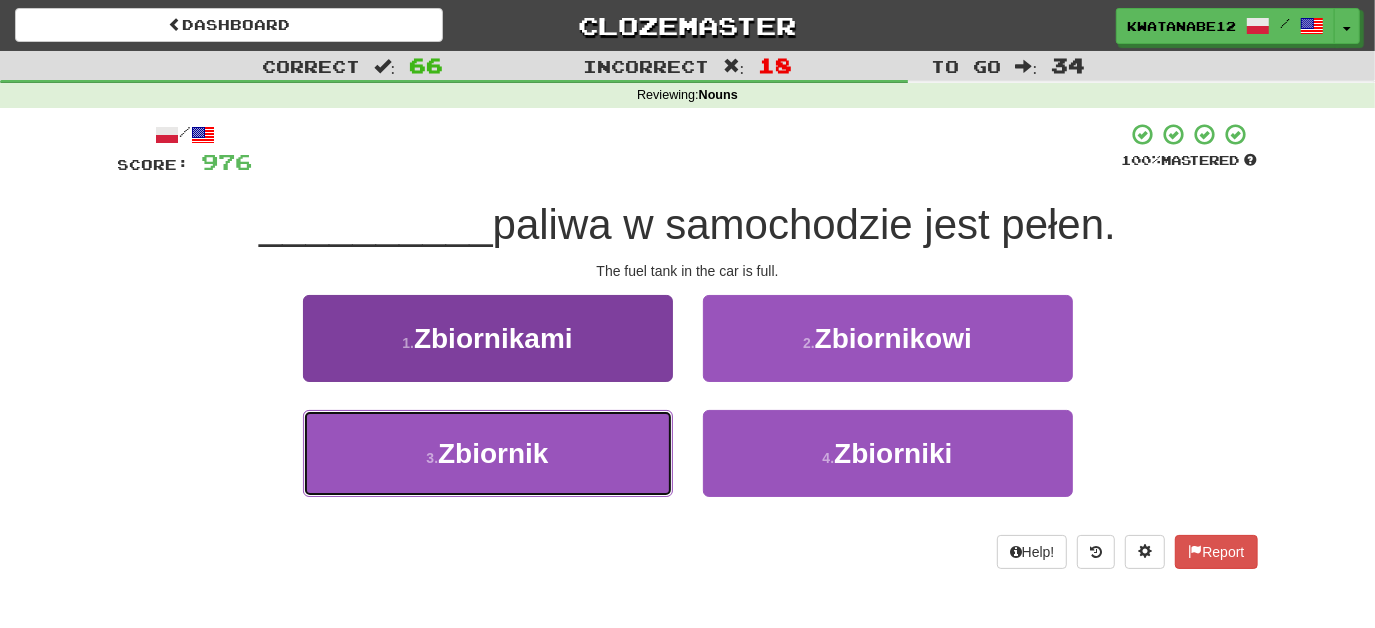 drag, startPoint x: 638, startPoint y: 442, endPoint x: 665, endPoint y: 415, distance: 38.183765 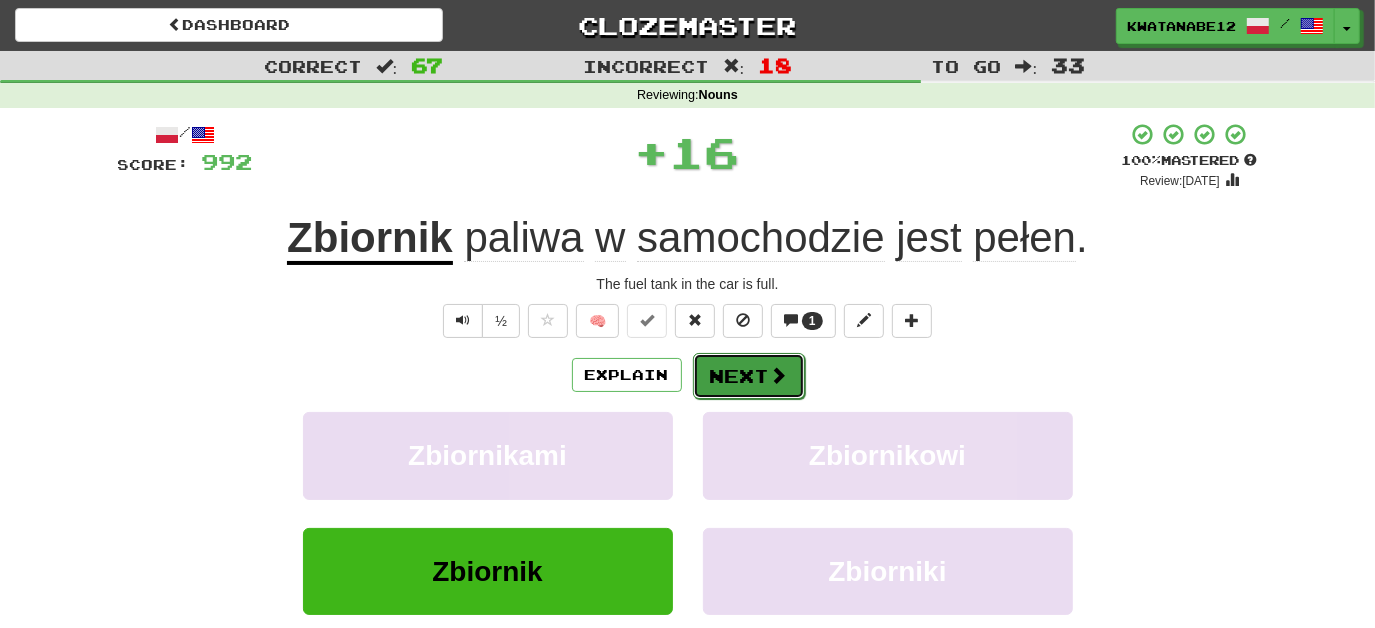click on "Next" at bounding box center (749, 376) 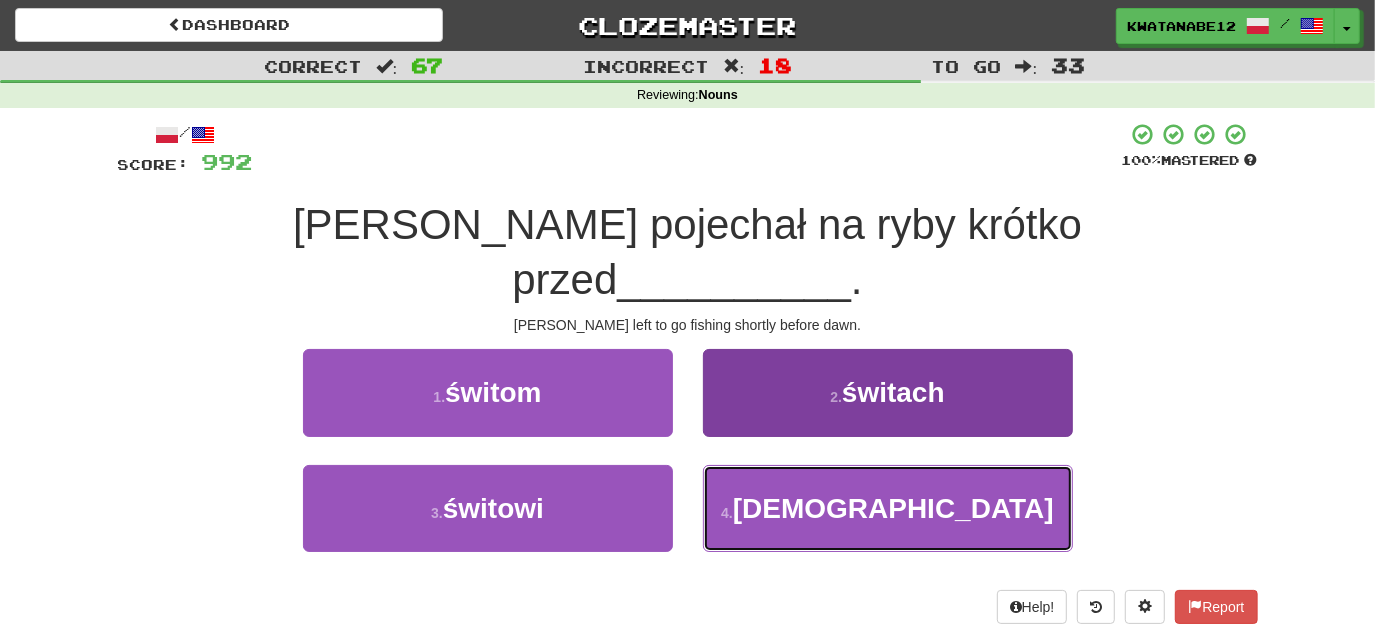 click on "4 .  świtem" at bounding box center (888, 508) 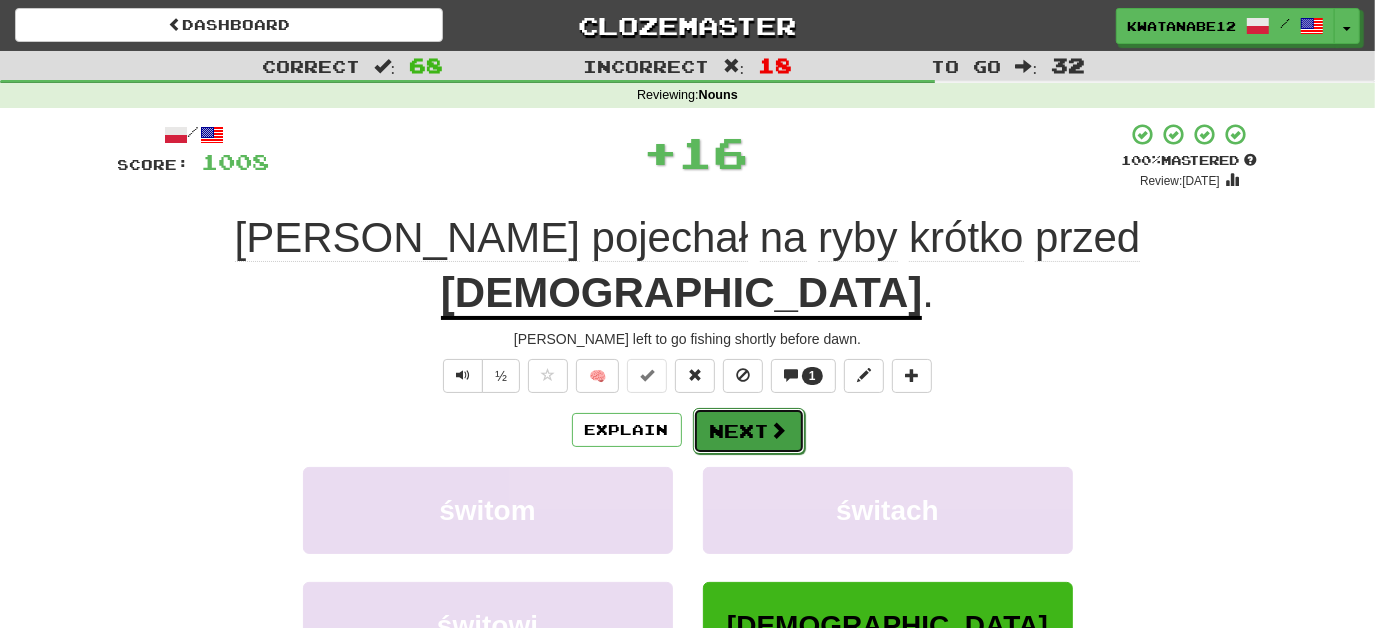 click on "Next" at bounding box center [749, 431] 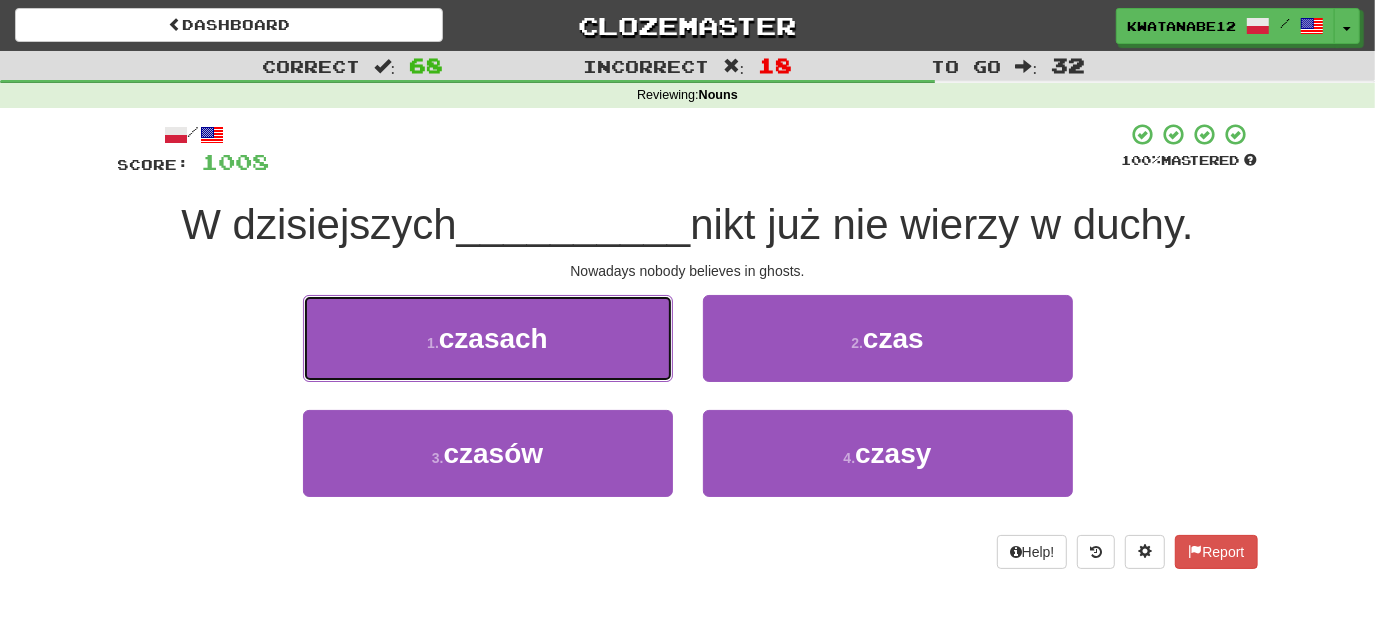 drag, startPoint x: 616, startPoint y: 344, endPoint x: 672, endPoint y: 345, distance: 56.008926 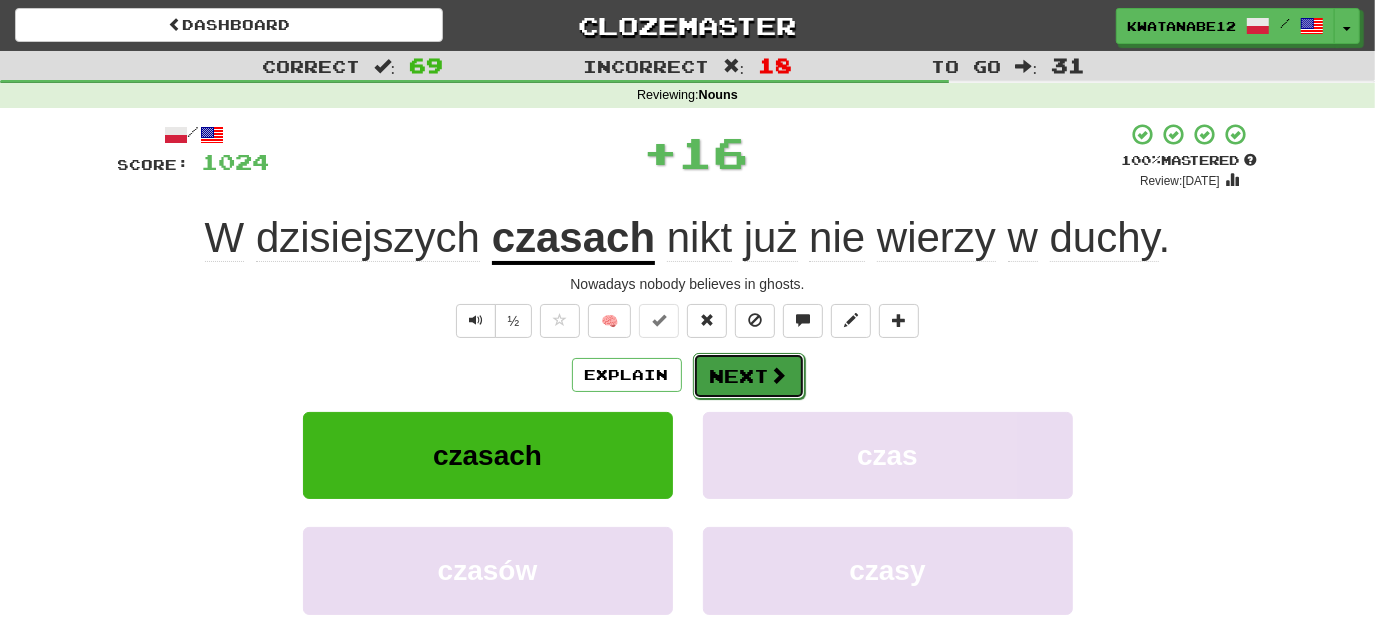 click on "Next" at bounding box center (749, 376) 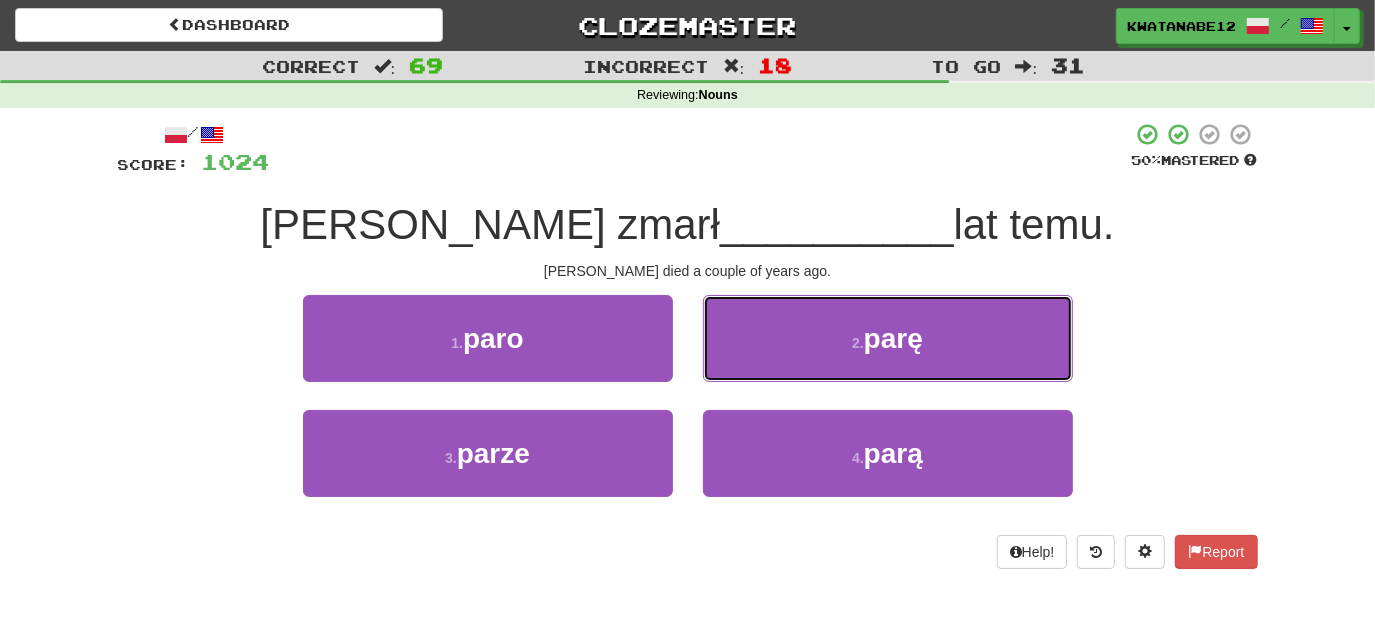 click on "2 .  parę" at bounding box center (888, 338) 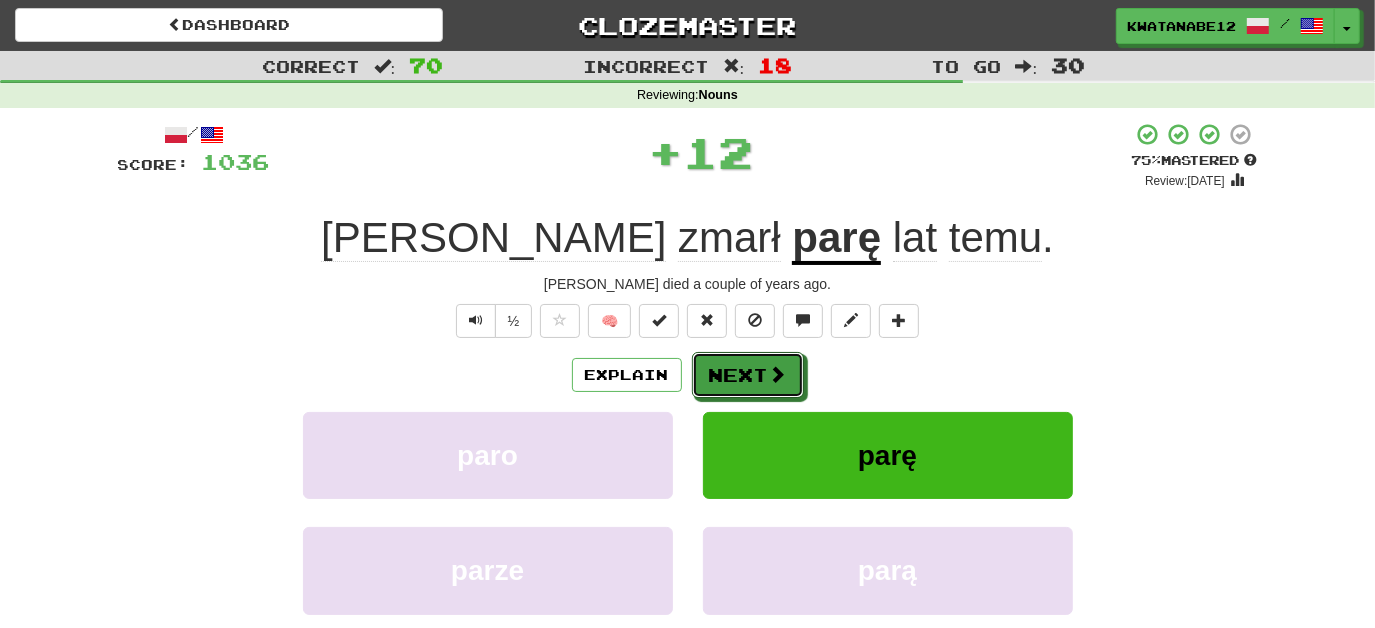 click on "Next" at bounding box center (748, 375) 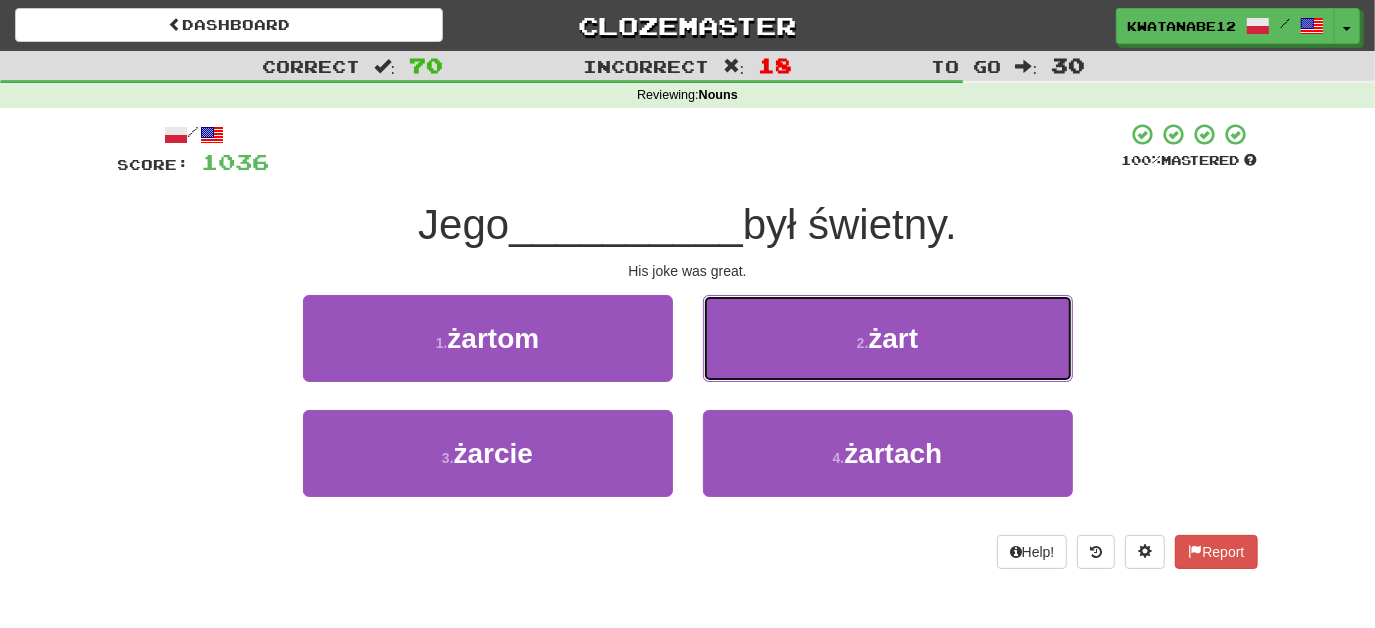 drag, startPoint x: 795, startPoint y: 335, endPoint x: 784, endPoint y: 348, distance: 17.029387 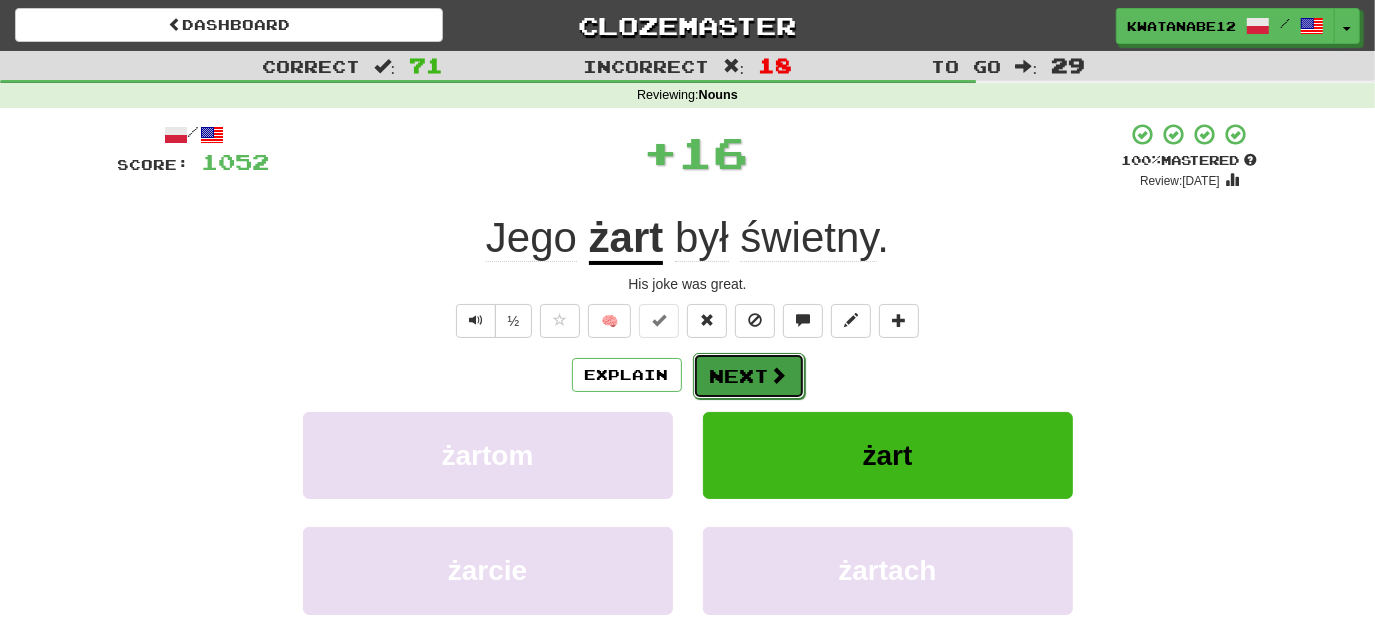 click on "Next" at bounding box center [749, 376] 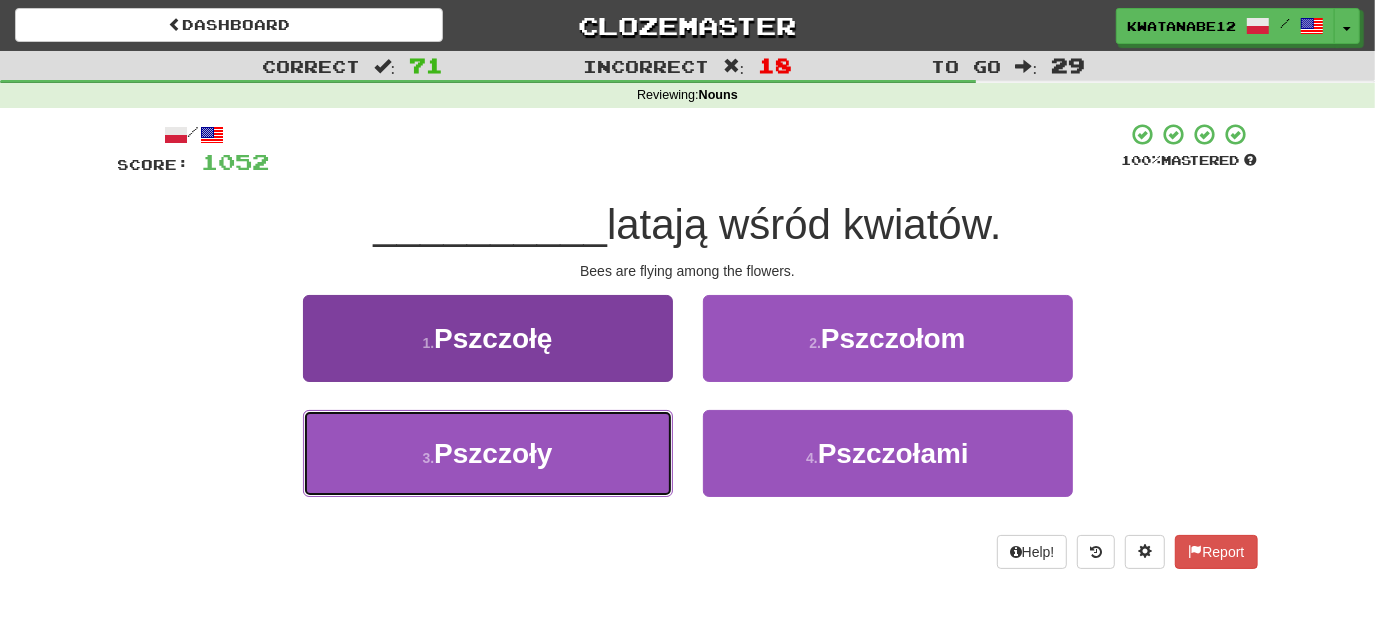 drag, startPoint x: 585, startPoint y: 459, endPoint x: 637, endPoint y: 451, distance: 52.611786 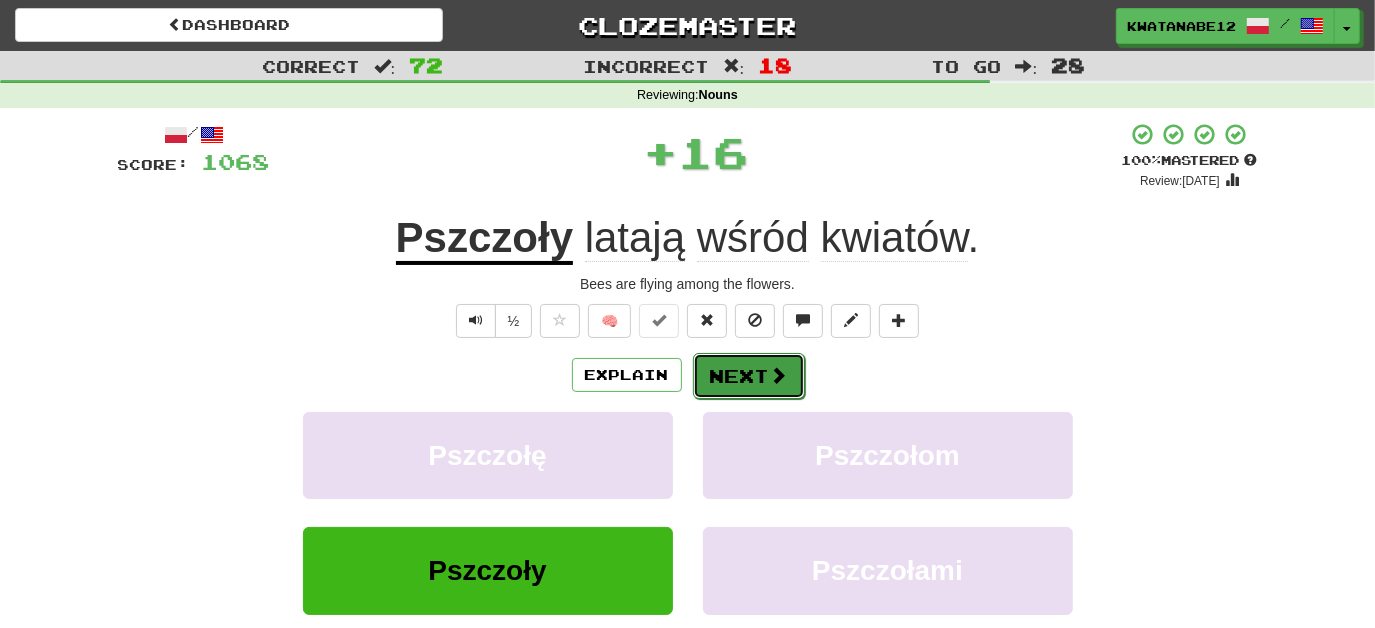 drag, startPoint x: 745, startPoint y: 389, endPoint x: 750, endPoint y: 378, distance: 12.083046 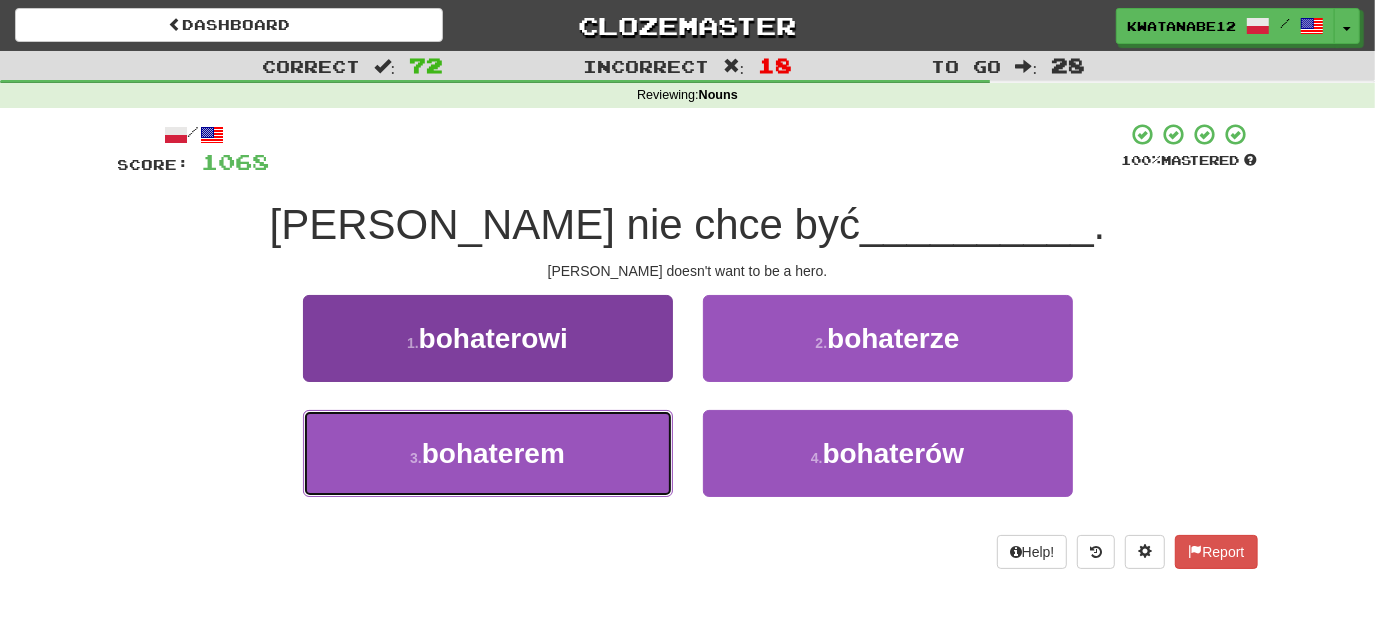 drag, startPoint x: 624, startPoint y: 461, endPoint x: 612, endPoint y: 453, distance: 14.422205 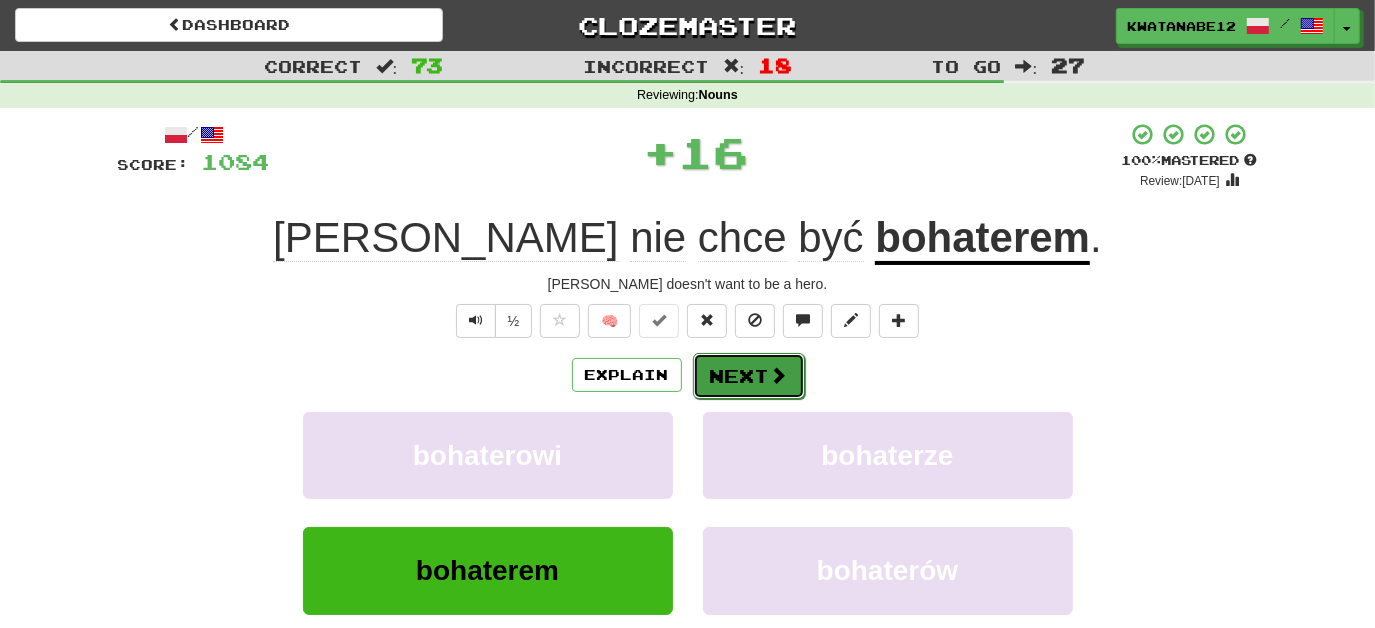 click on "Next" at bounding box center (749, 376) 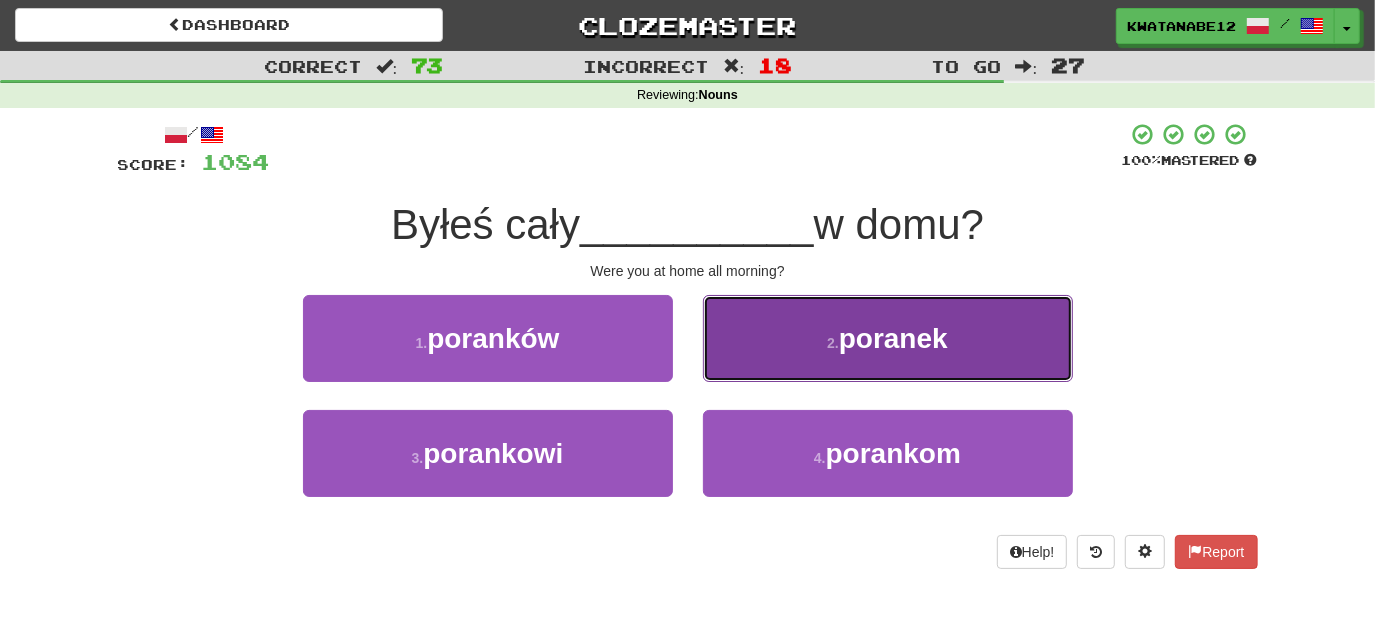 drag, startPoint x: 820, startPoint y: 340, endPoint x: 811, endPoint y: 351, distance: 14.21267 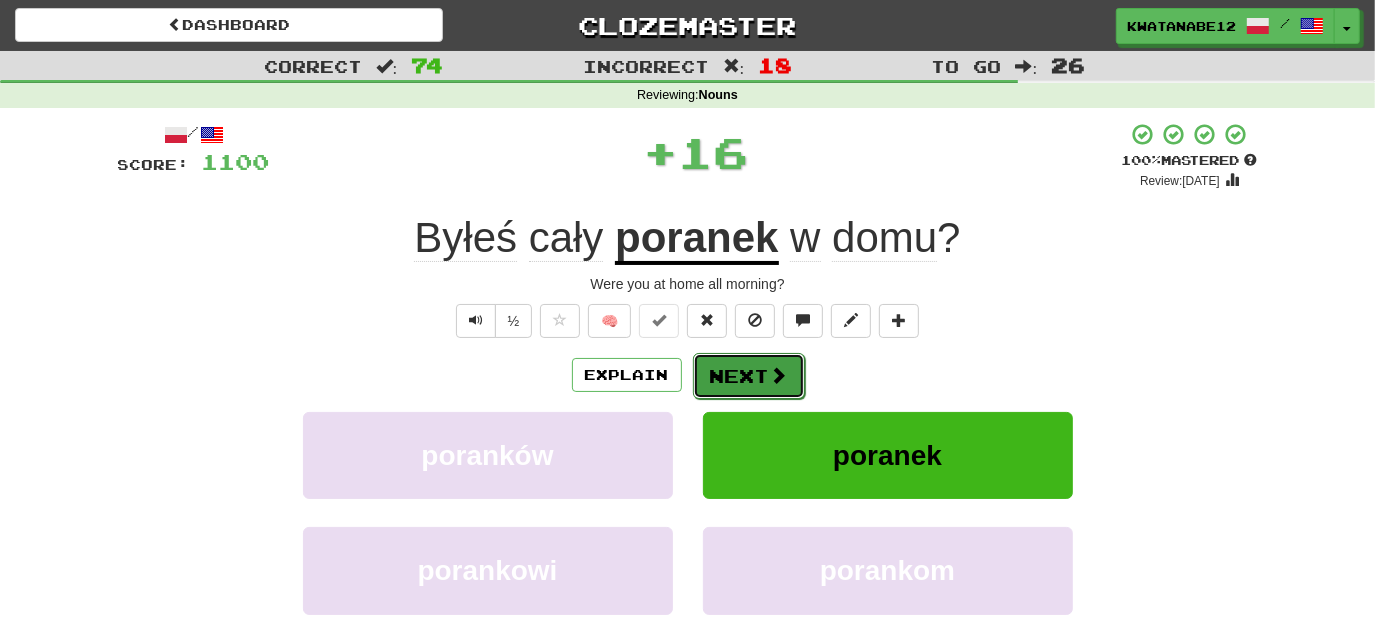 click on "Next" at bounding box center [749, 376] 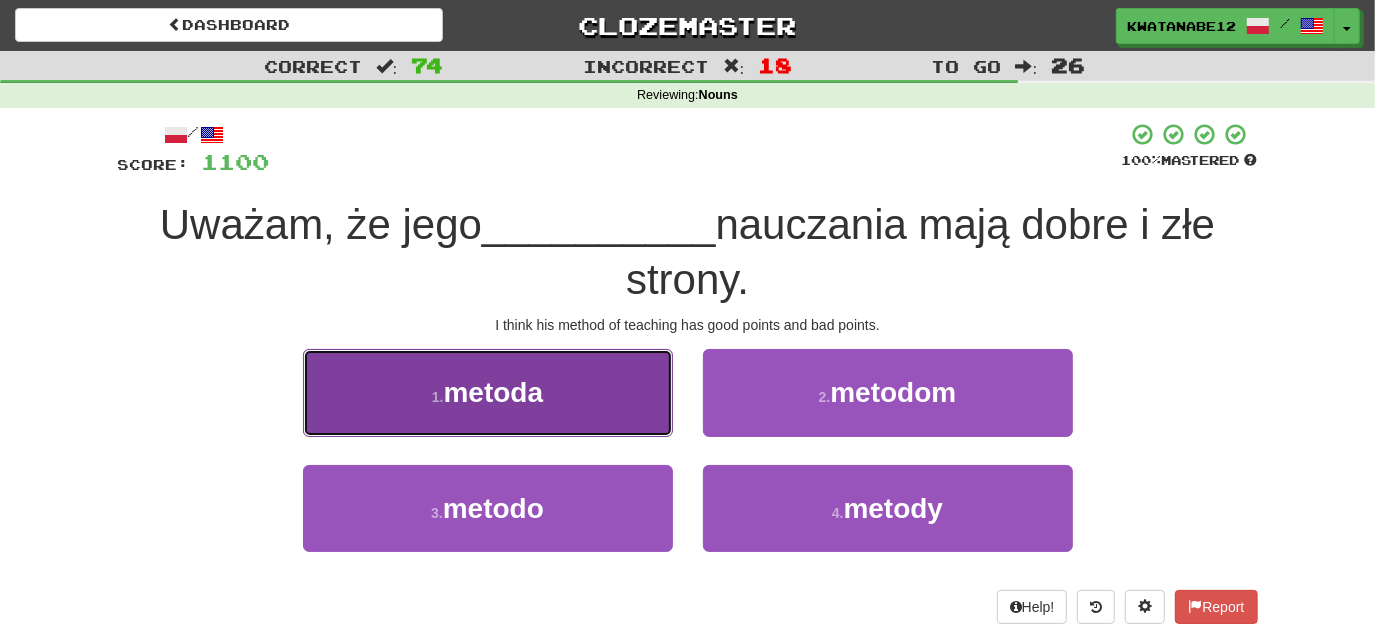 click on "1 .  metoda" at bounding box center [488, 392] 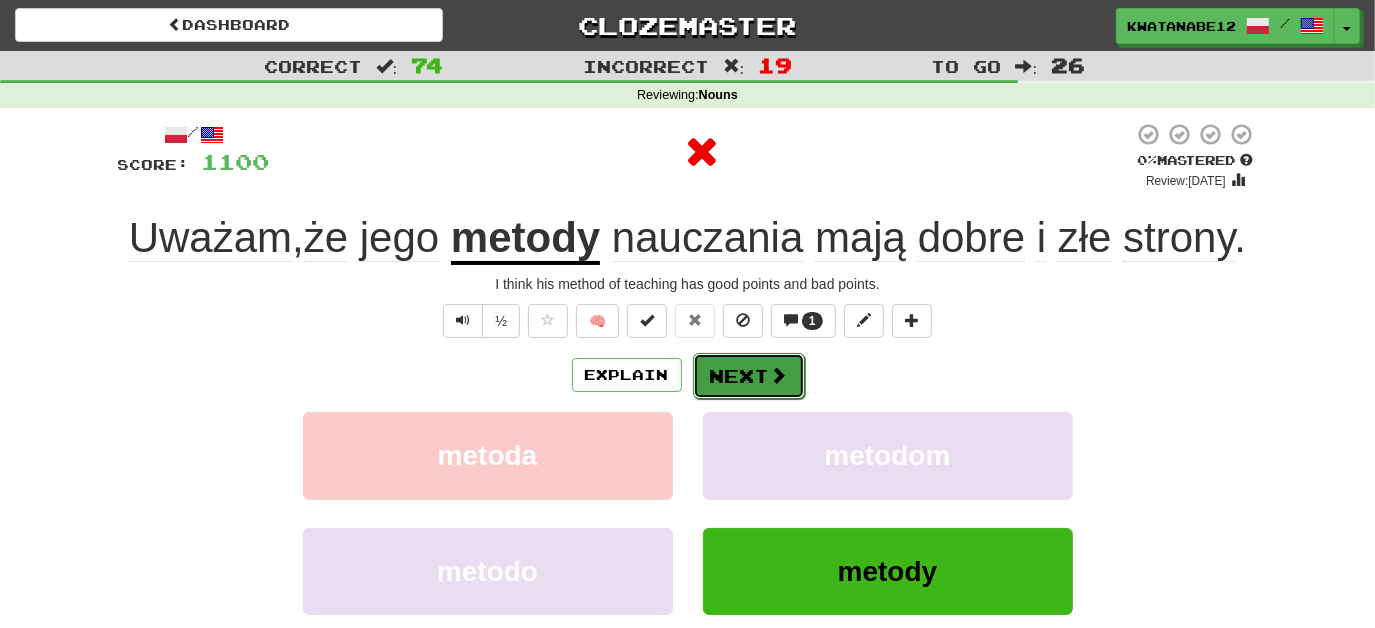 click on "Next" at bounding box center [749, 376] 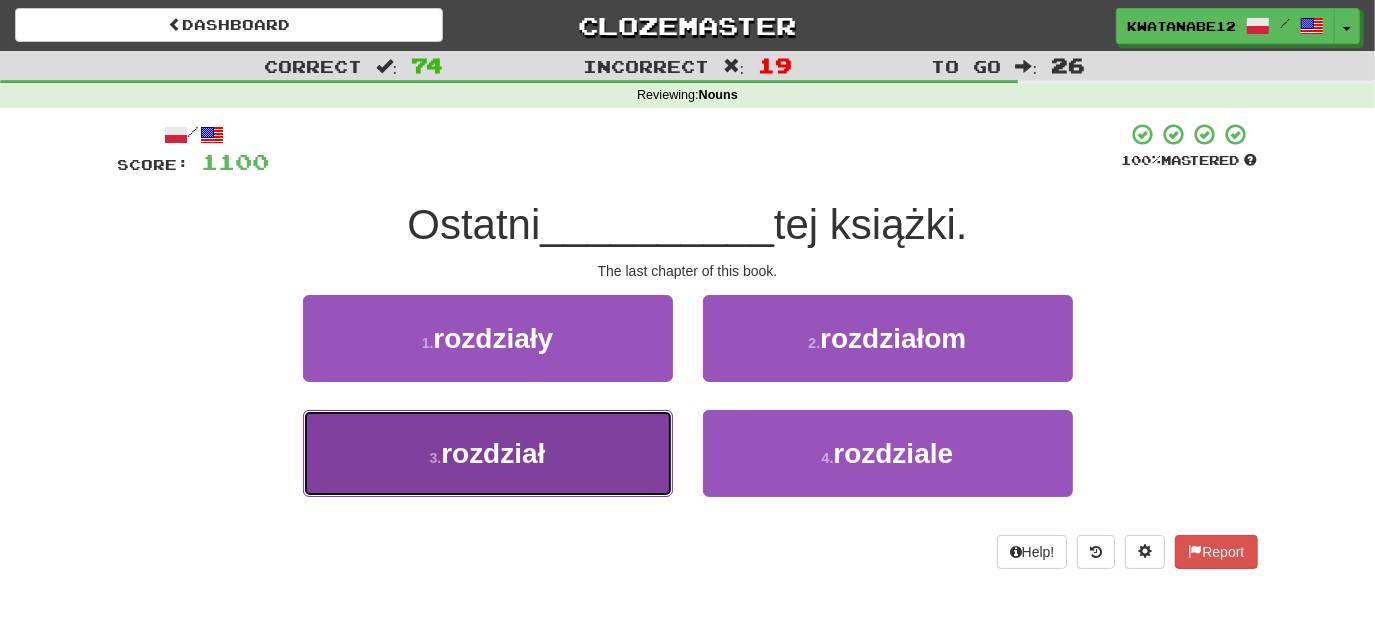 click on "3 .  rozdział" at bounding box center [488, 453] 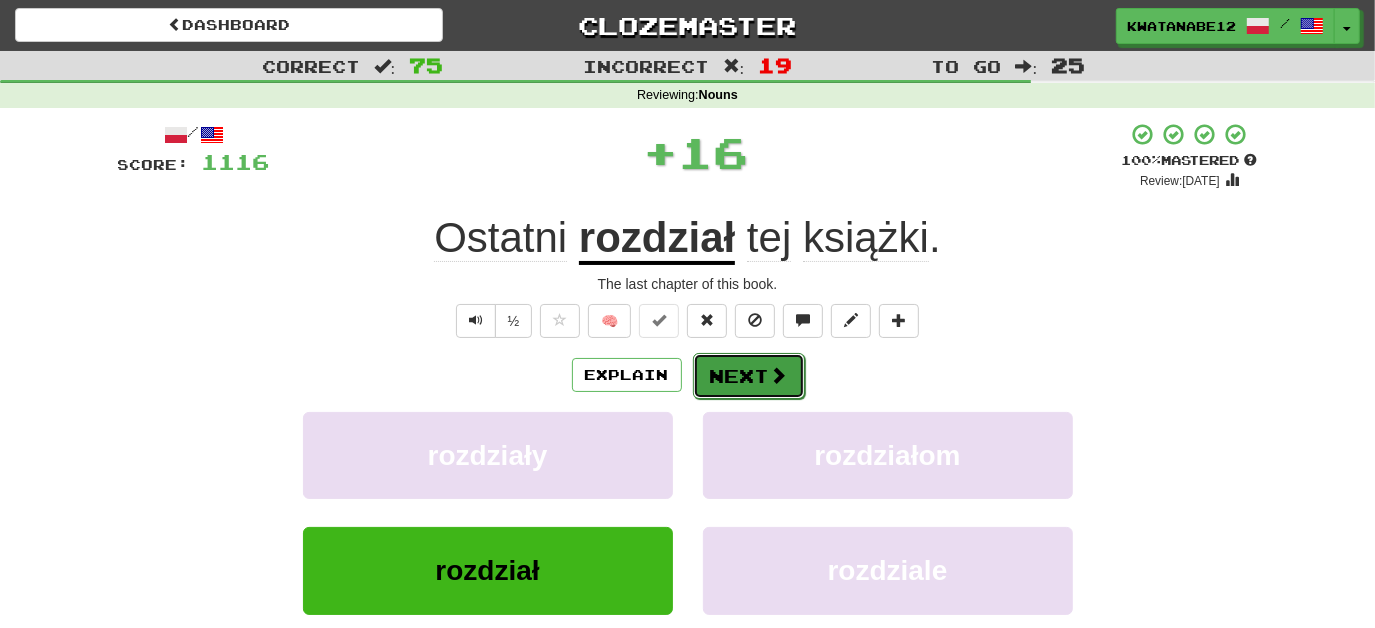 click on "Next" at bounding box center [749, 376] 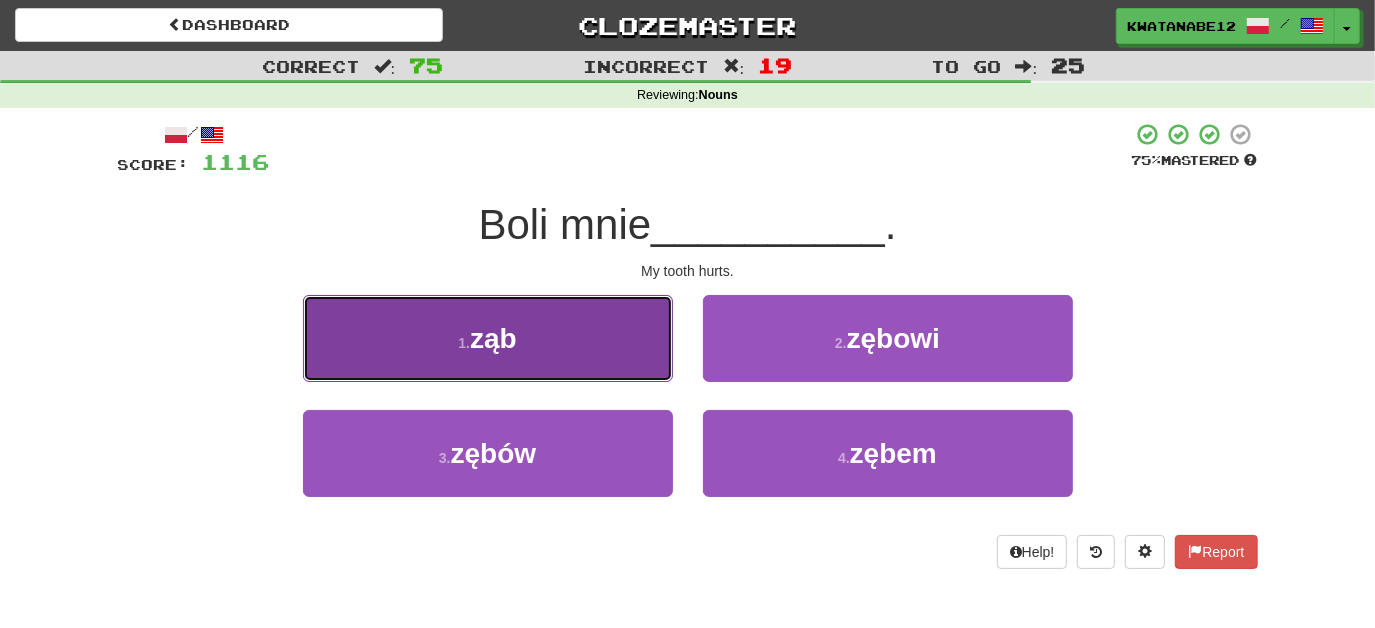 drag, startPoint x: 616, startPoint y: 332, endPoint x: 650, endPoint y: 337, distance: 34.36568 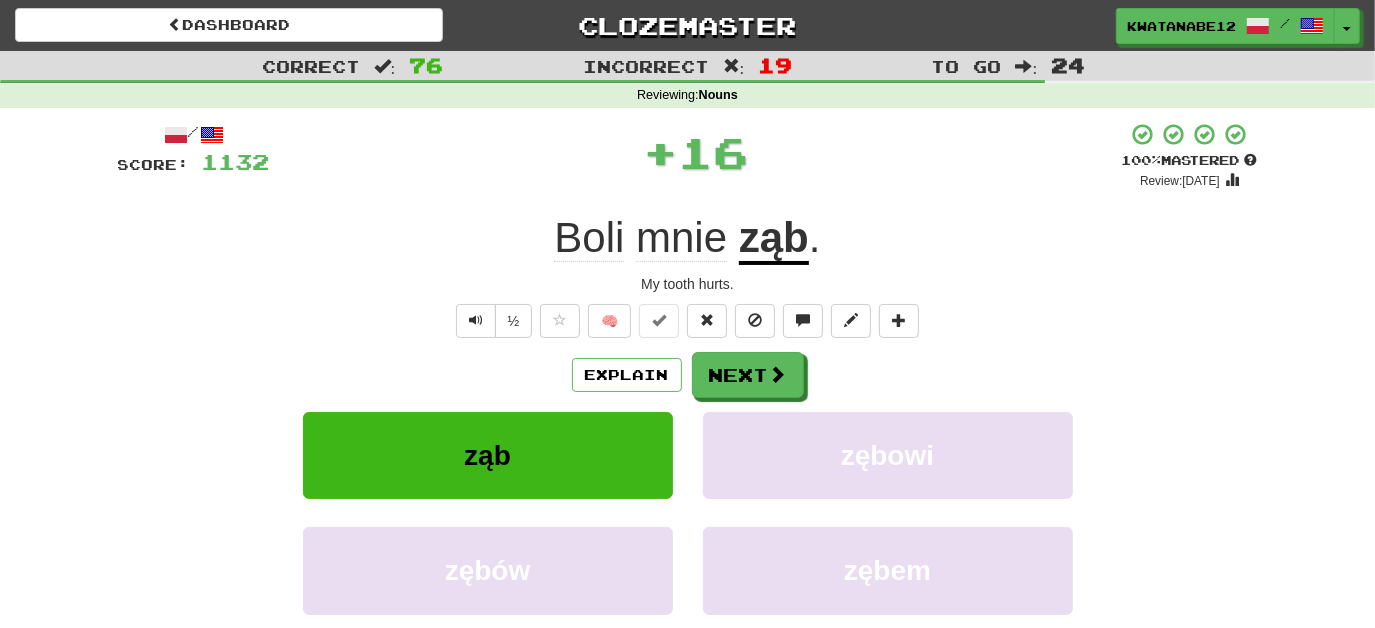 click on "/  Score:   1132 + 16 100 %  Mastered Review:  2025-09-08 Boli   mnie   ząb . My tooth hurts. ½ 🧠 Explain Next ząb zębowi zębów zębem Learn more: ząb zębowi zębów zębem  Help!  Report Sentence Source" at bounding box center [688, 435] 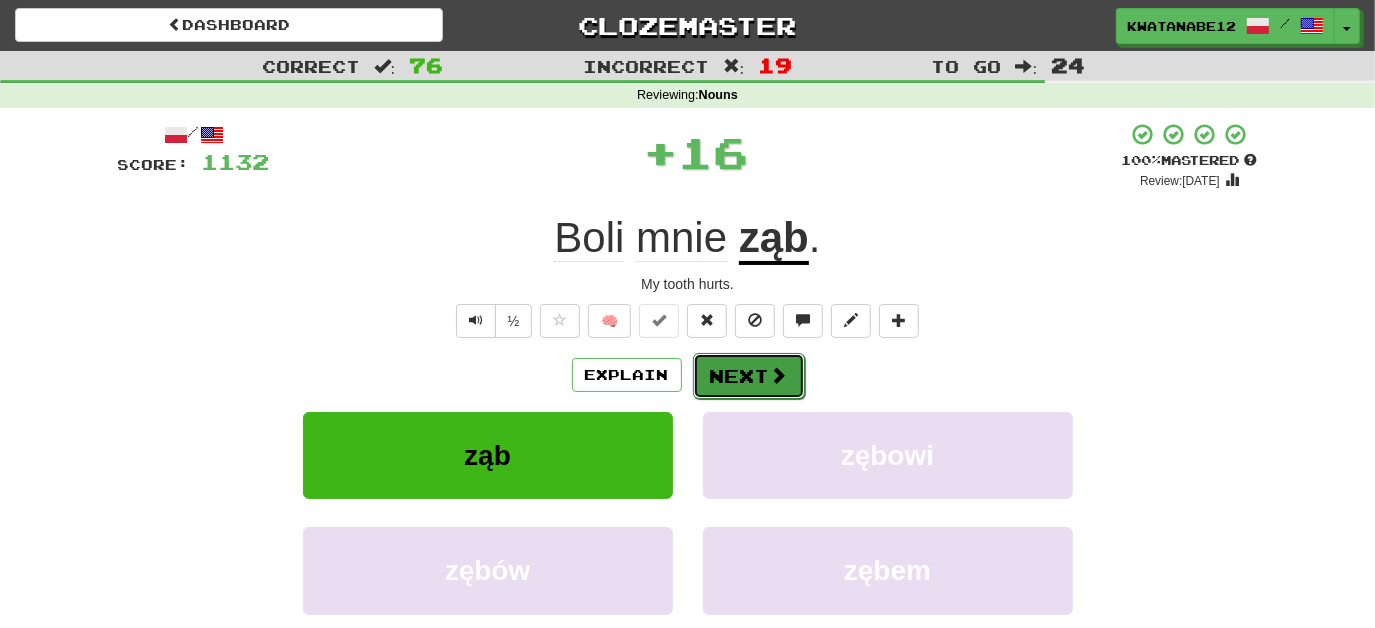 click on "Next" at bounding box center [749, 376] 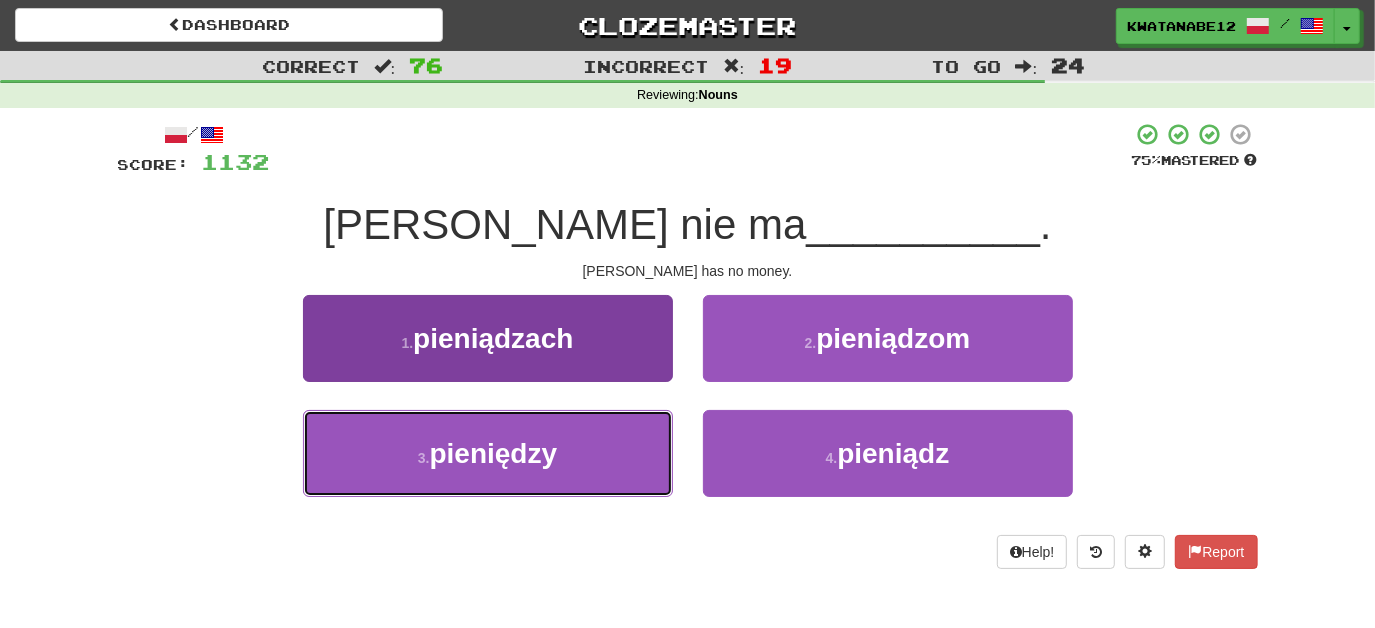 drag, startPoint x: 597, startPoint y: 464, endPoint x: 656, endPoint y: 418, distance: 74.8131 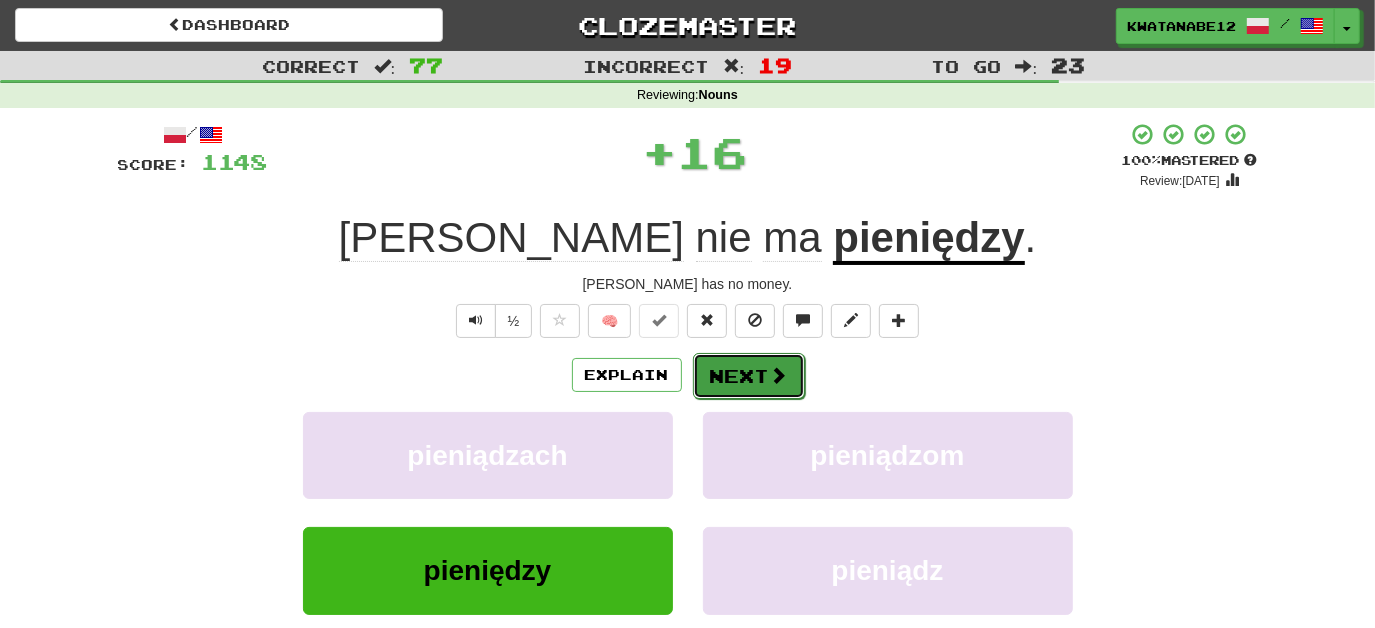 click on "Next" at bounding box center (749, 376) 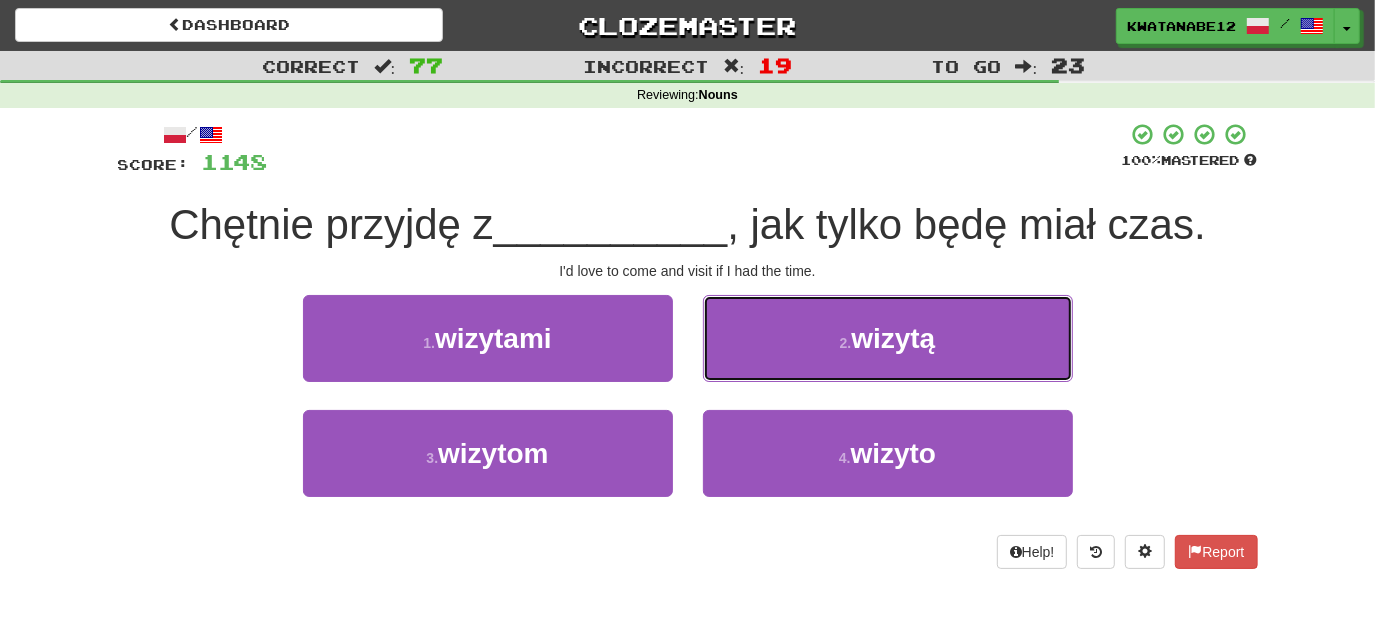 click on "2 .  wizytą" at bounding box center [888, 338] 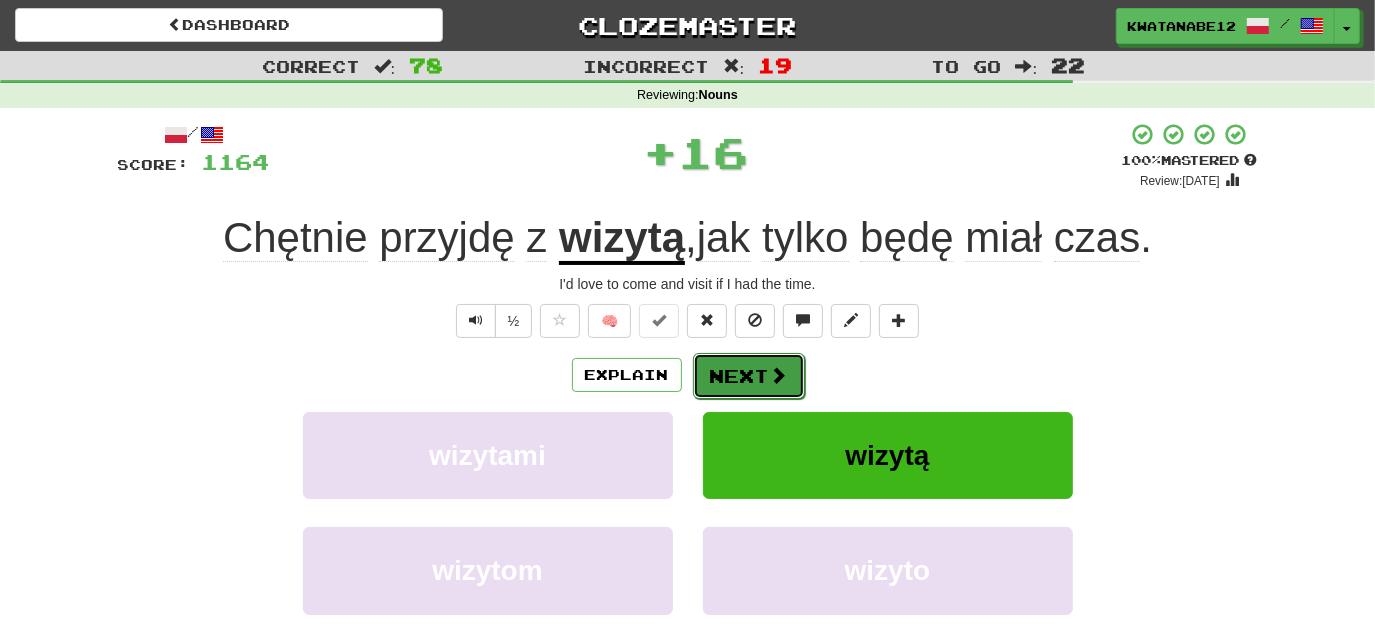 click on "Next" at bounding box center [749, 376] 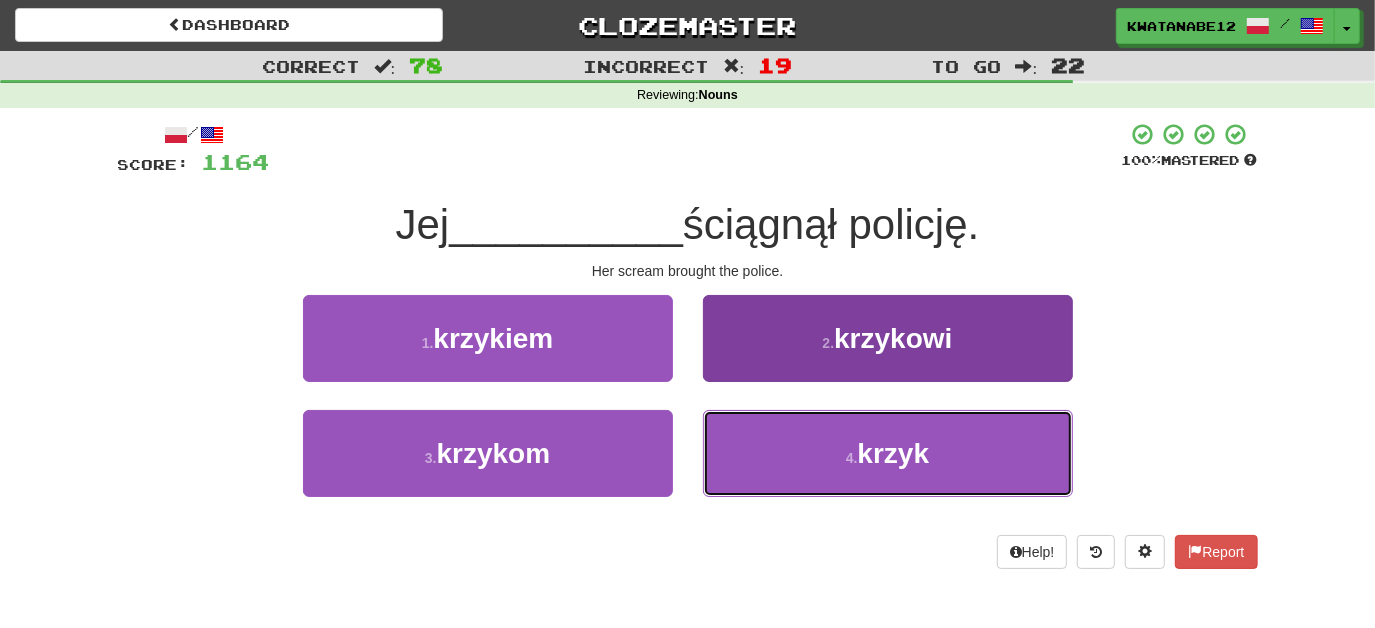 click on "4 .  krzyk" at bounding box center [888, 453] 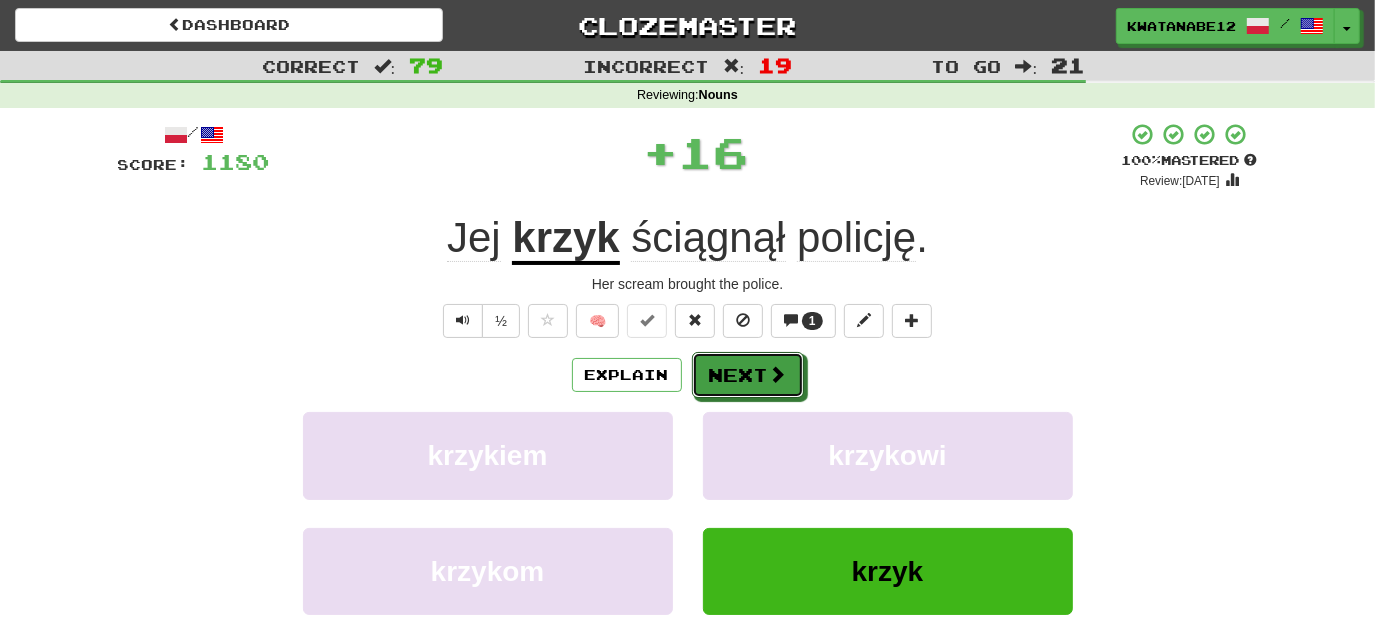 drag, startPoint x: 728, startPoint y: 372, endPoint x: 717, endPoint y: 348, distance: 26.400757 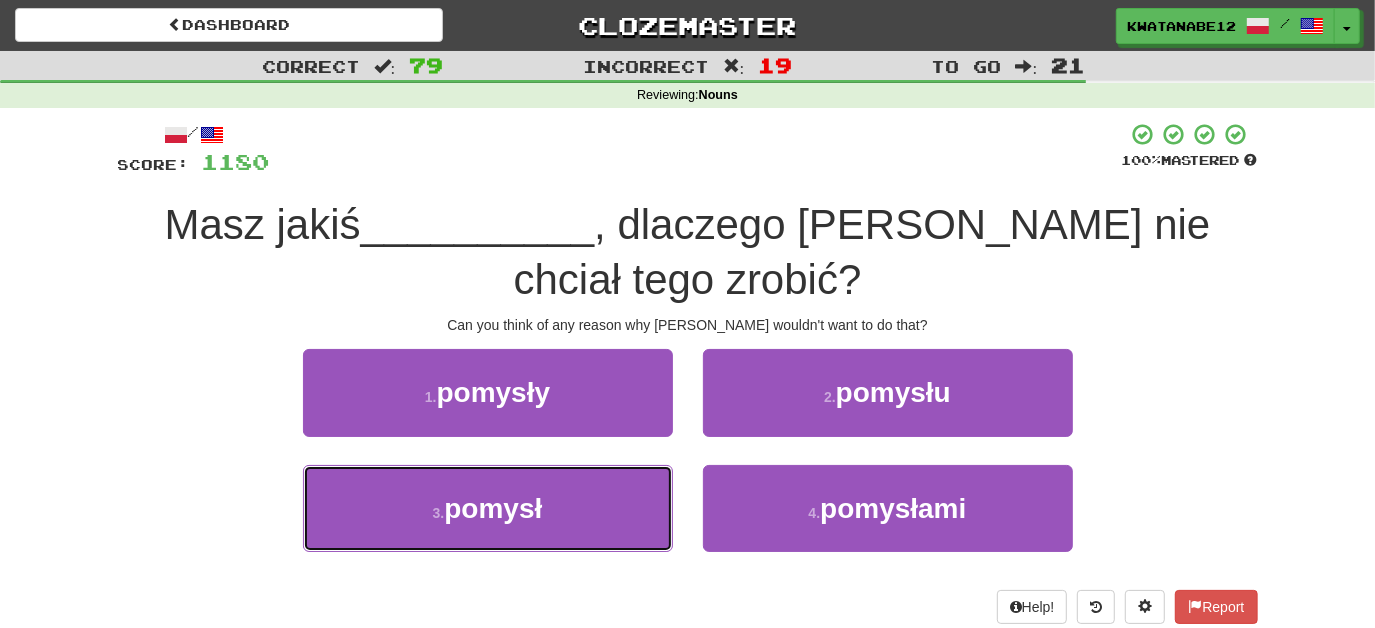 drag, startPoint x: 590, startPoint y: 517, endPoint x: 674, endPoint y: 437, distance: 116 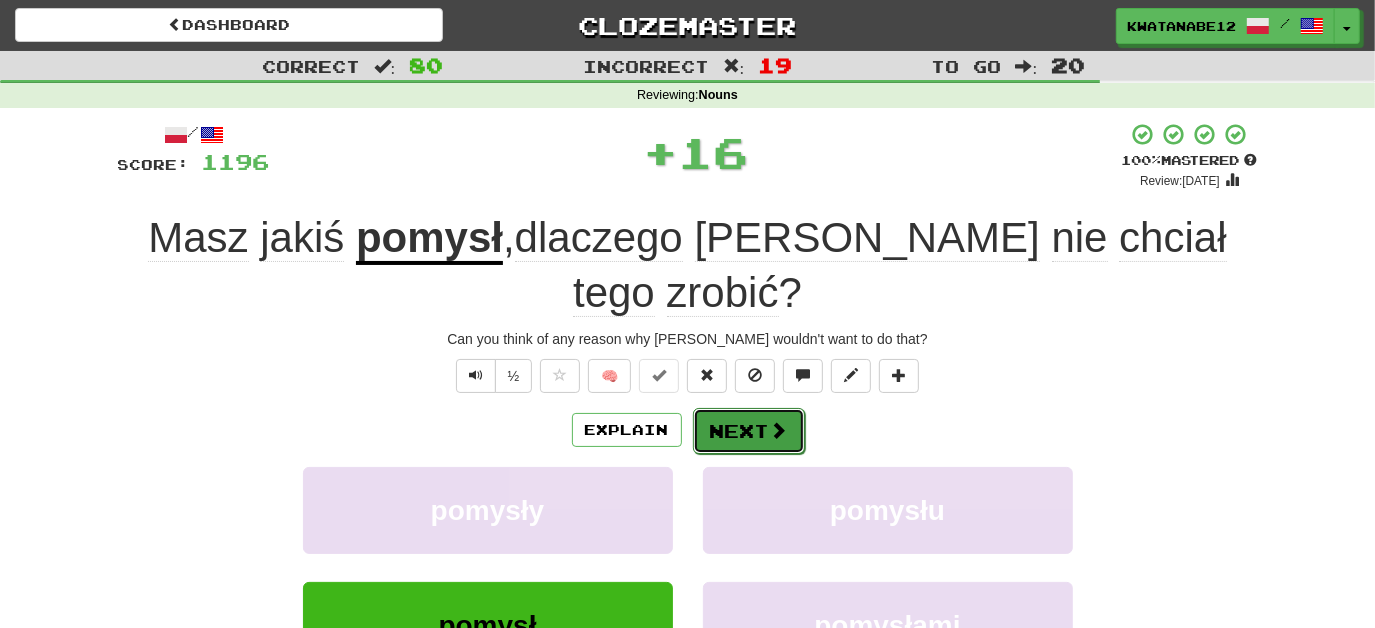 click on "Next" at bounding box center [749, 431] 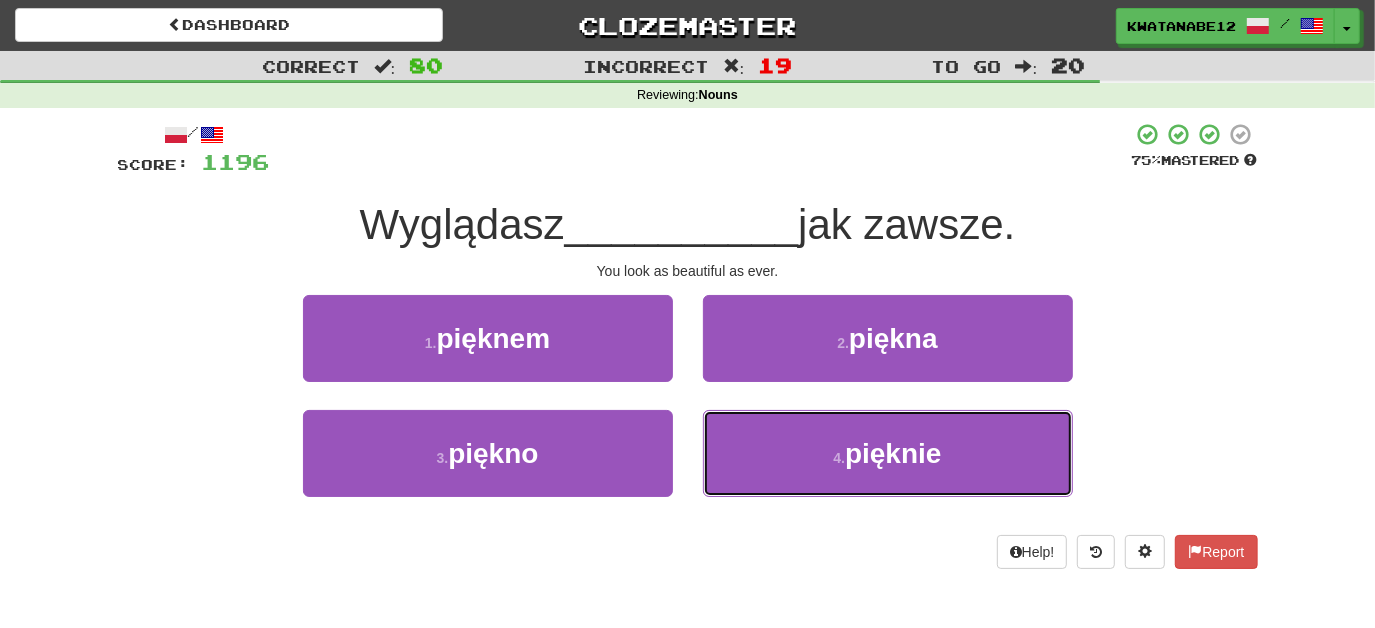 click on "4 .  pięknie" at bounding box center (888, 453) 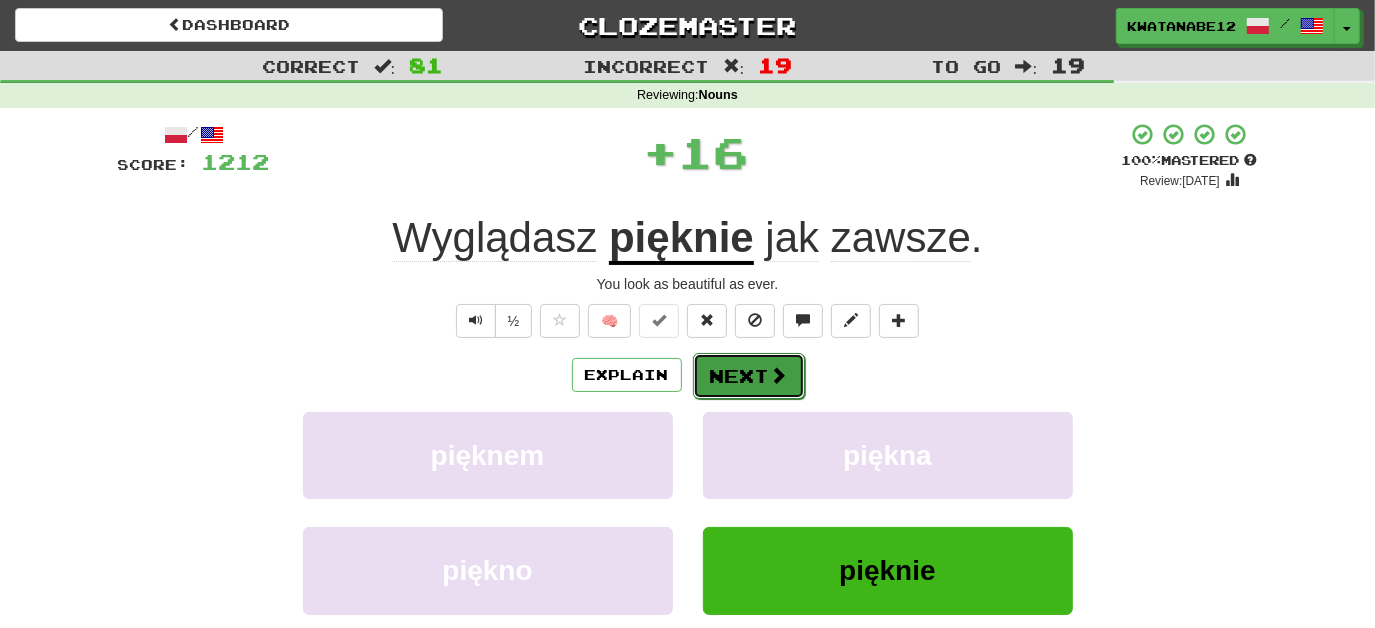 click on "Next" at bounding box center (749, 376) 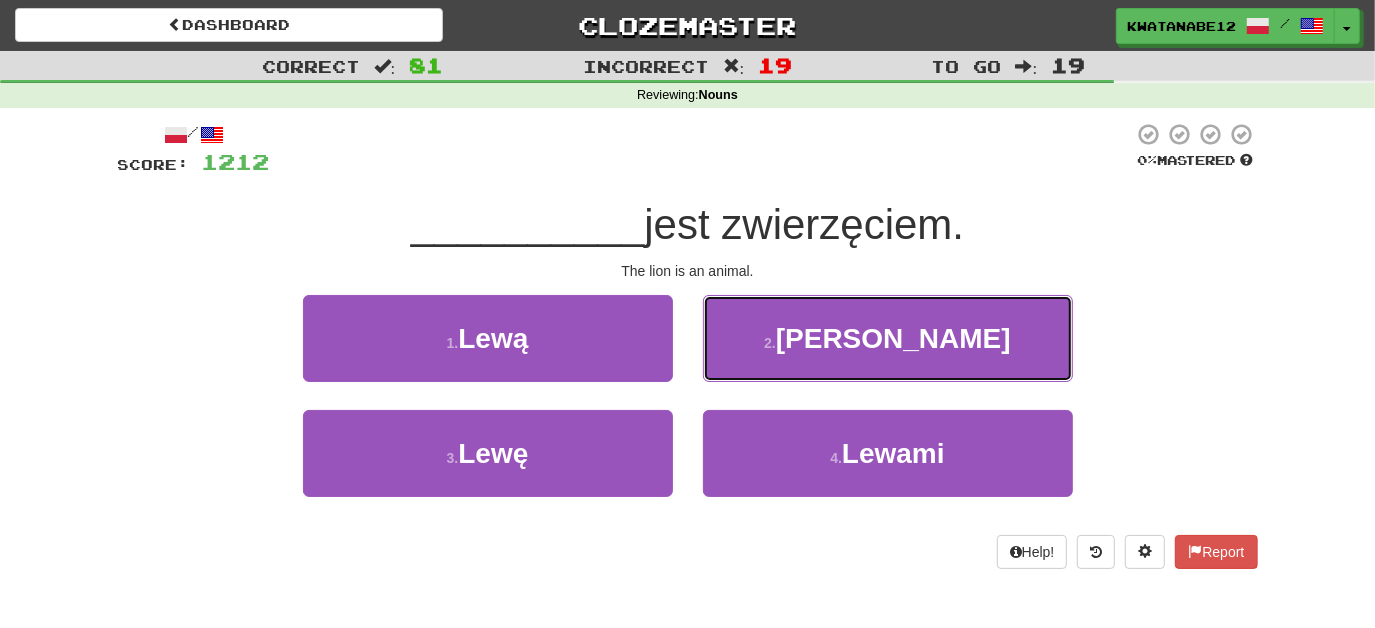 click on "2 .  Lew" at bounding box center (888, 338) 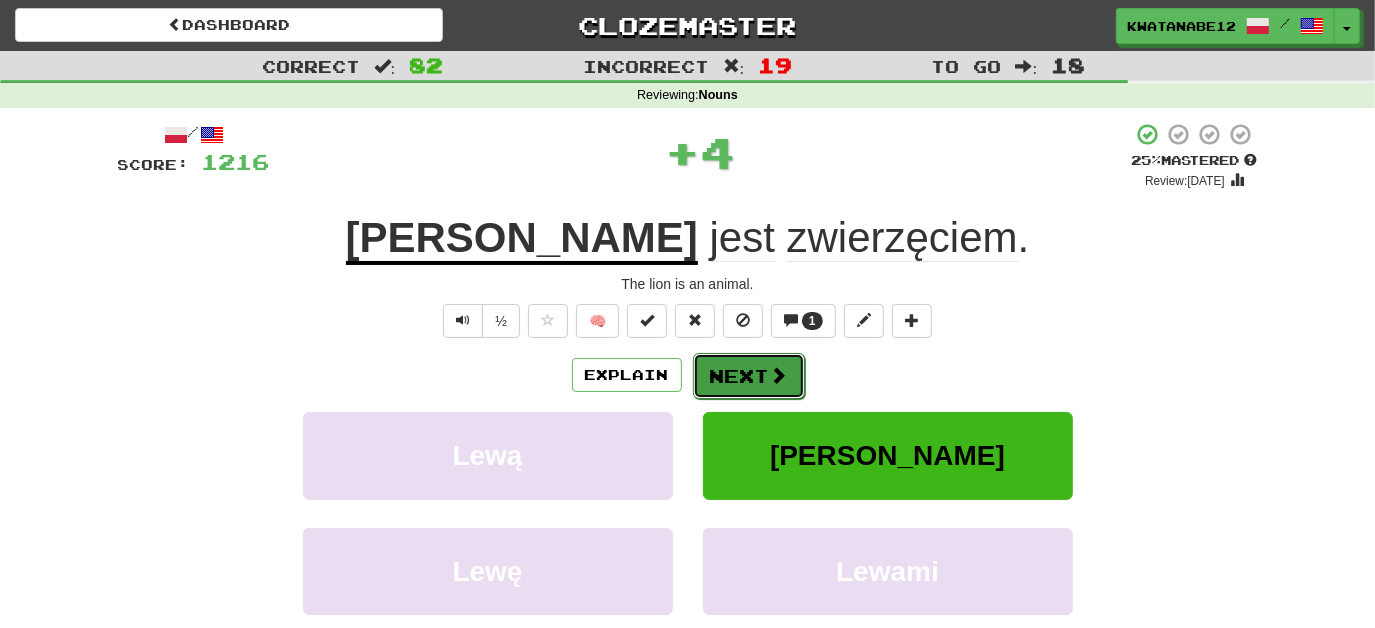 click on "Next" at bounding box center (749, 376) 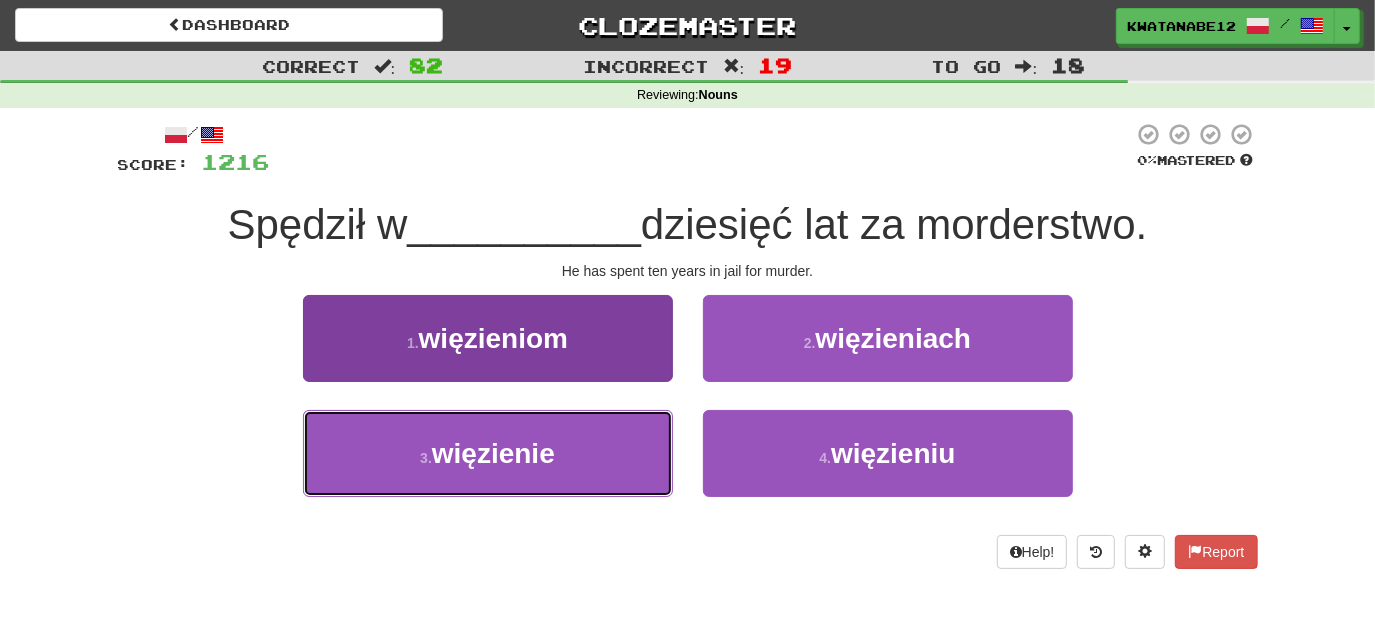 drag, startPoint x: 619, startPoint y: 439, endPoint x: 648, endPoint y: 437, distance: 29.068884 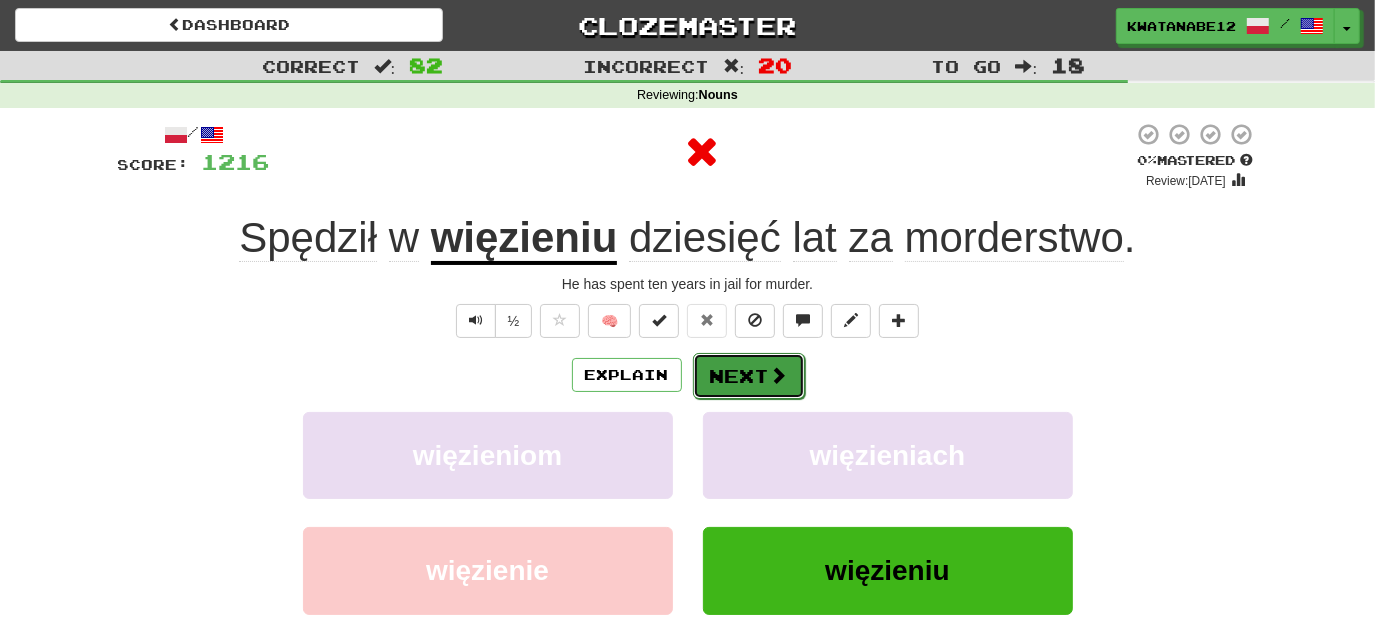 click on "Next" at bounding box center [749, 376] 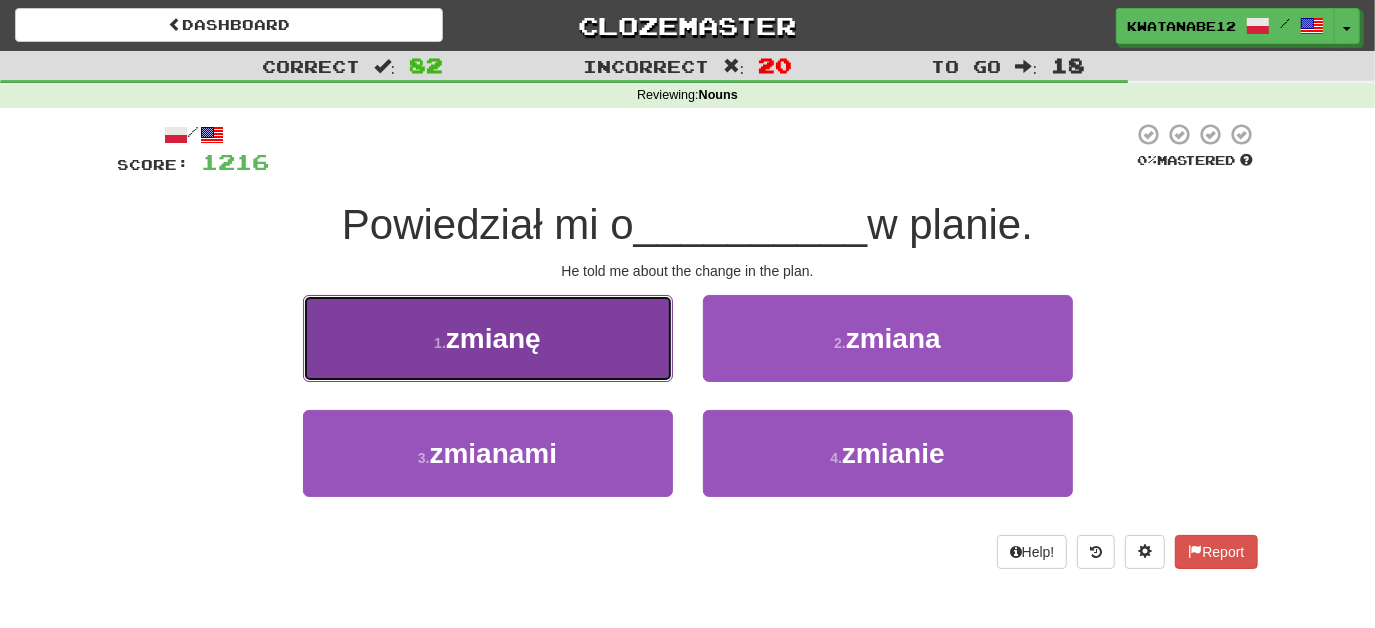click on "1 .  zmianę" at bounding box center [488, 338] 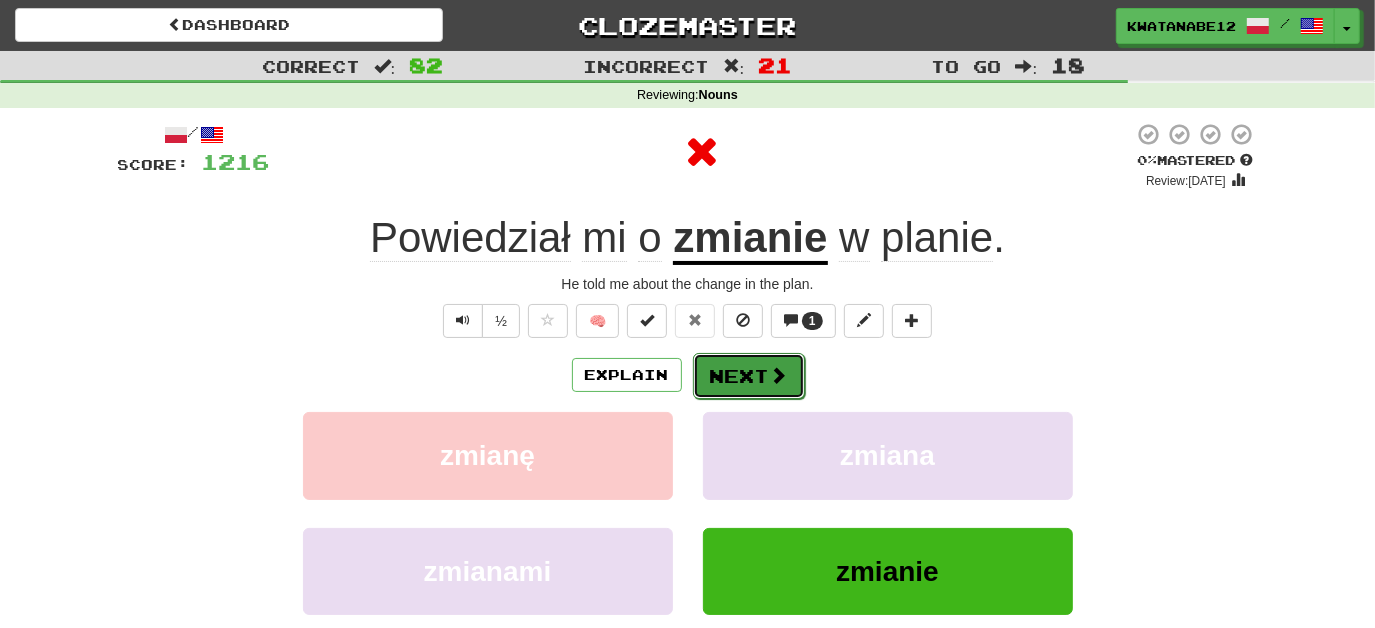 click at bounding box center [779, 375] 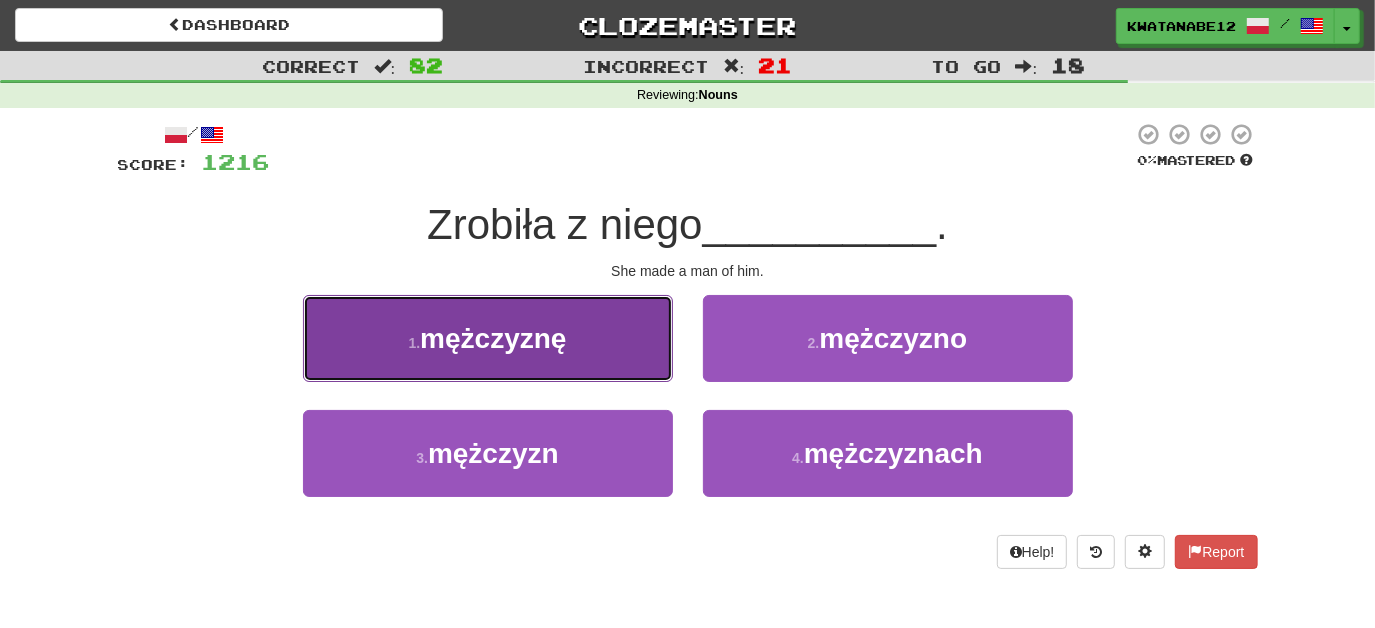 drag, startPoint x: 614, startPoint y: 333, endPoint x: 661, endPoint y: 348, distance: 49.335587 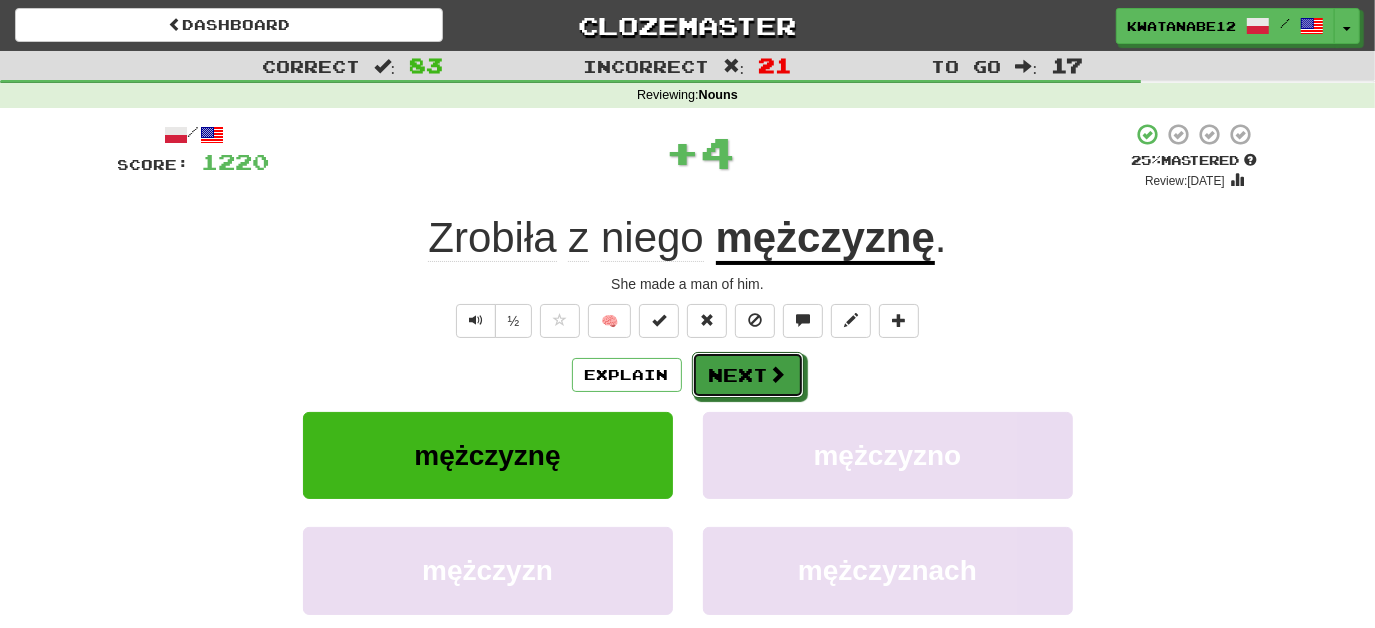 drag, startPoint x: 744, startPoint y: 369, endPoint x: 748, endPoint y: 343, distance: 26.305893 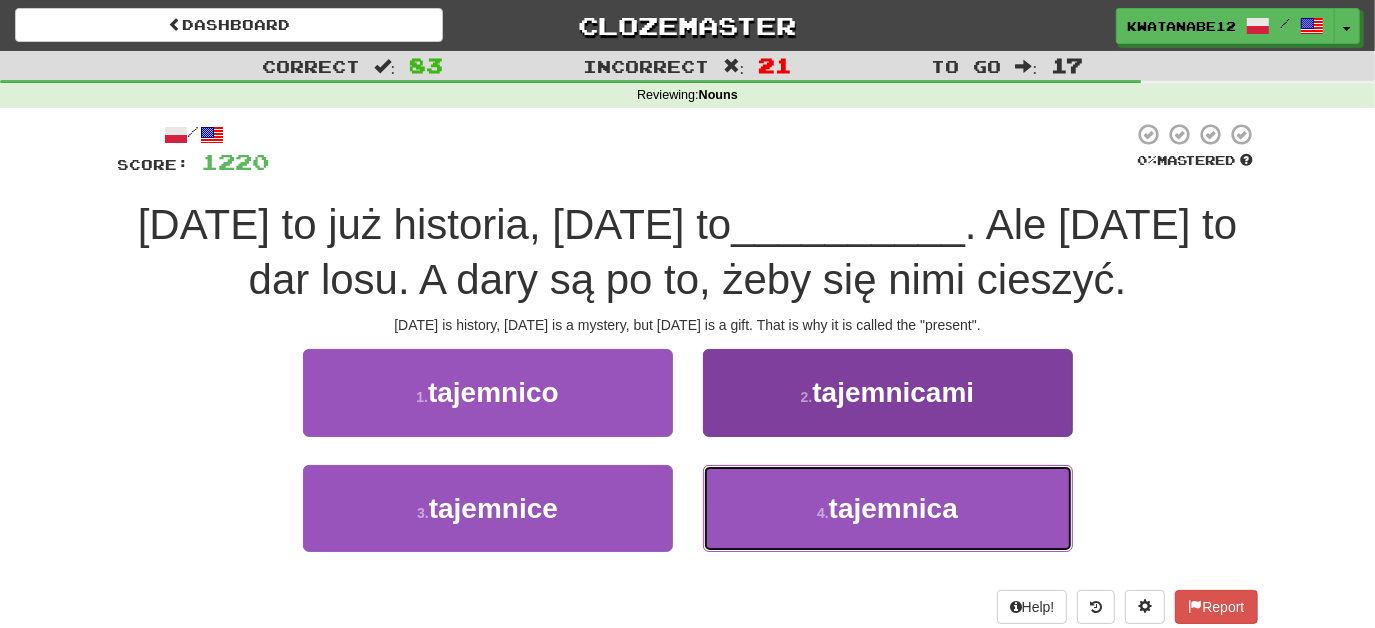 click on "4 .  tajemnica" at bounding box center [888, 508] 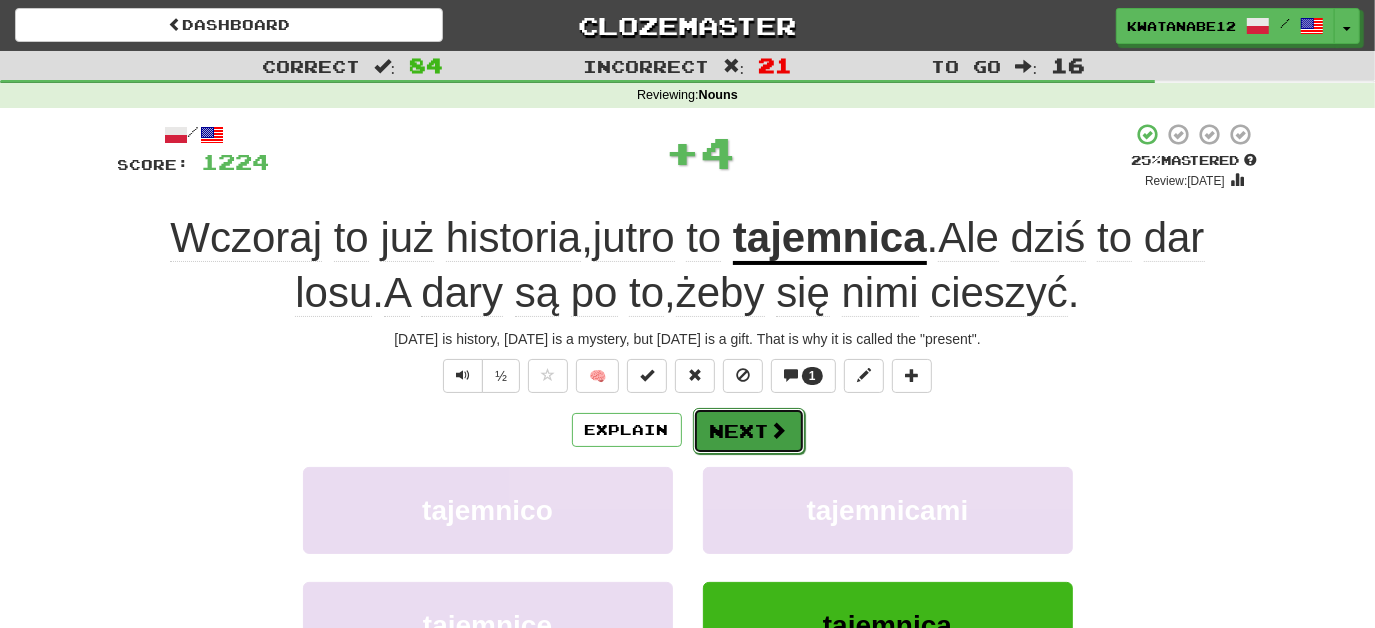 click on "Next" at bounding box center [749, 431] 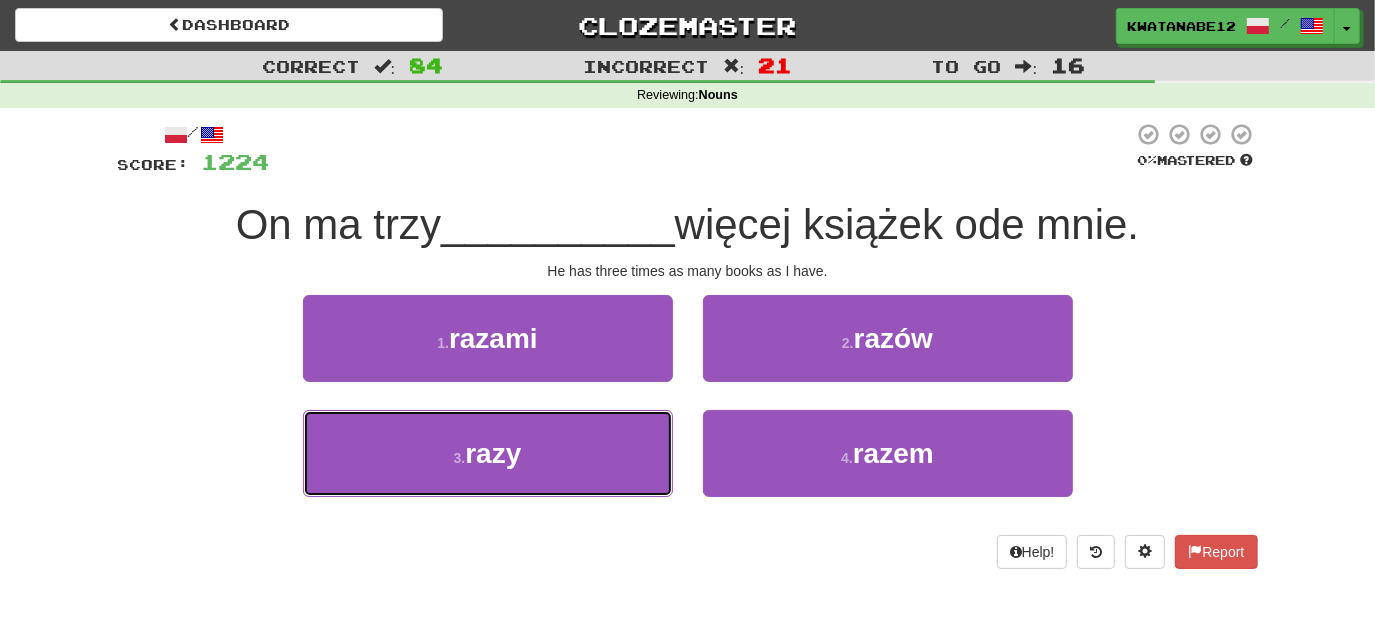 drag, startPoint x: 641, startPoint y: 441, endPoint x: 701, endPoint y: 400, distance: 72.67049 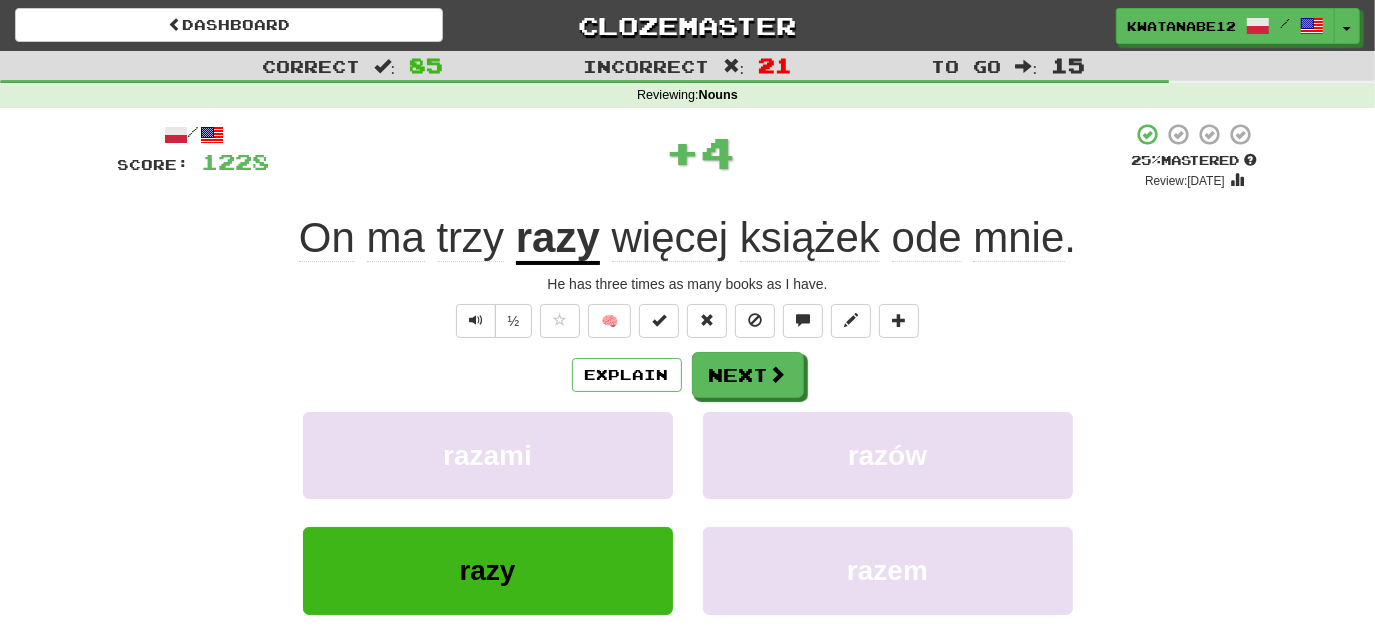 click on "/  Score:   1228 + 4 25 %  Mastered Review:  2025-07-11 On   ma   trzy   razy   więcej   książek   ode   mnie . He has three times as many books as I have. ½ 🧠 Explain Next razami razów razy razem Learn more: razami razów razy razem  Help!  Report Sentence Source" at bounding box center (688, 435) 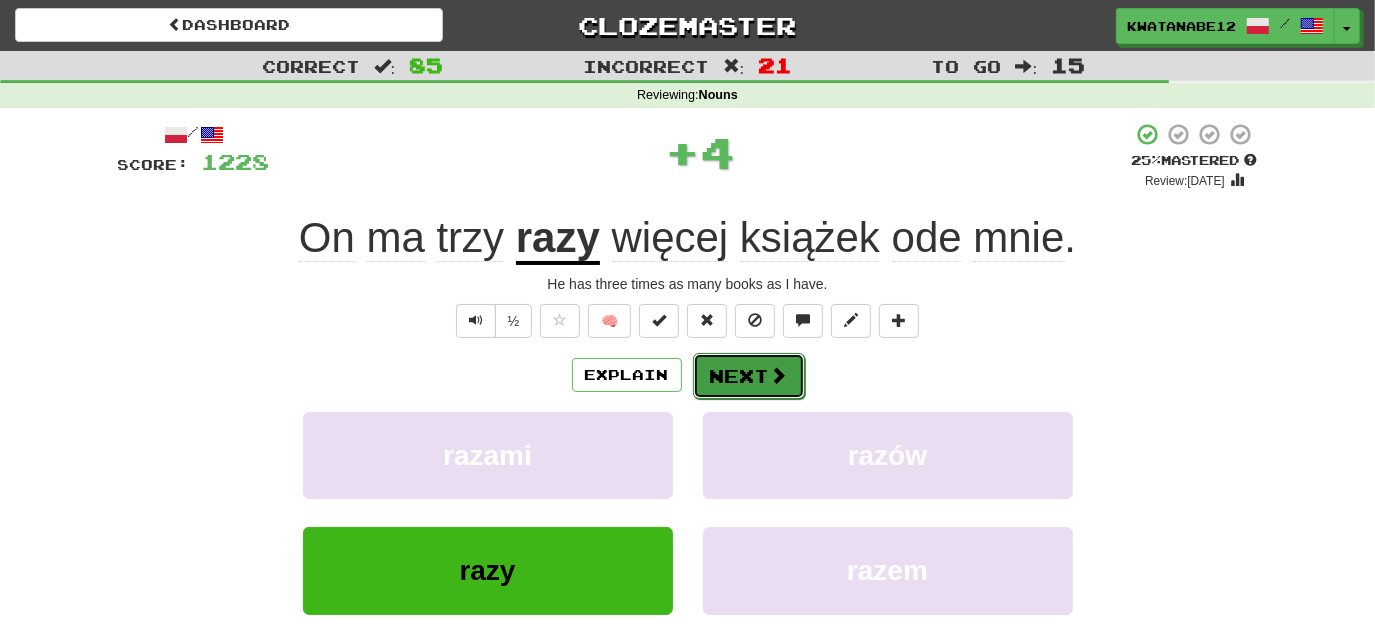 click on "Next" at bounding box center (749, 376) 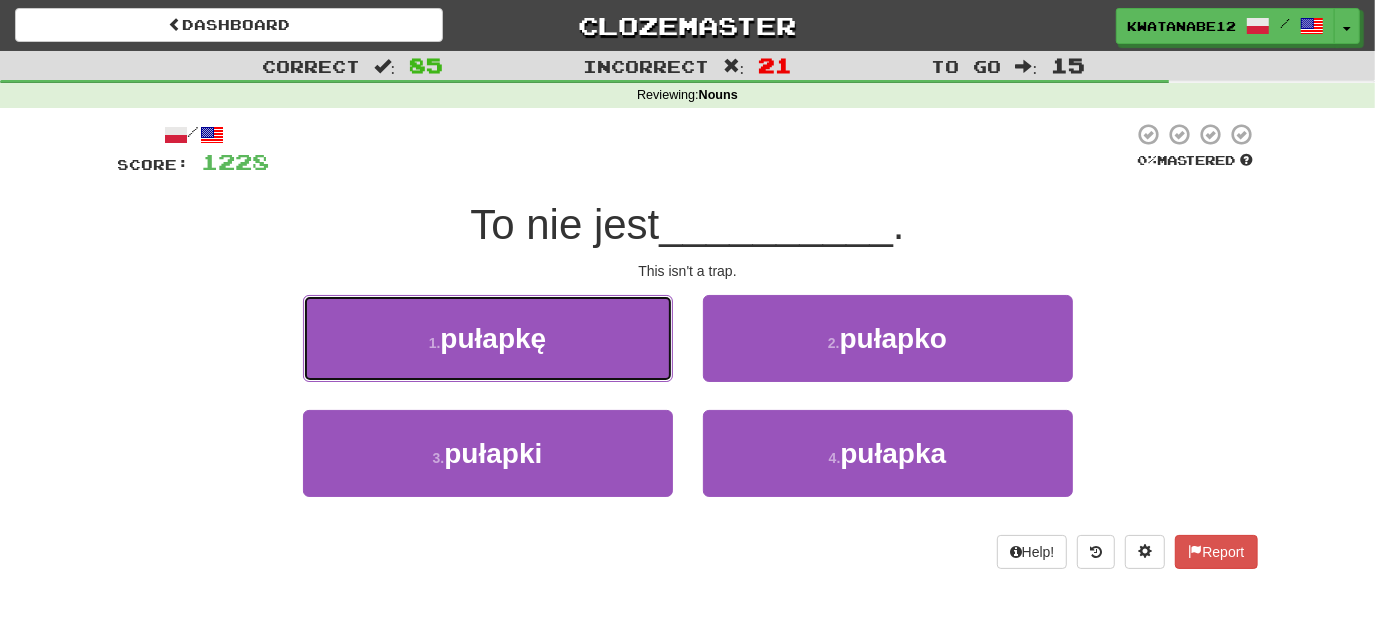 drag, startPoint x: 603, startPoint y: 347, endPoint x: 644, endPoint y: 338, distance: 41.976185 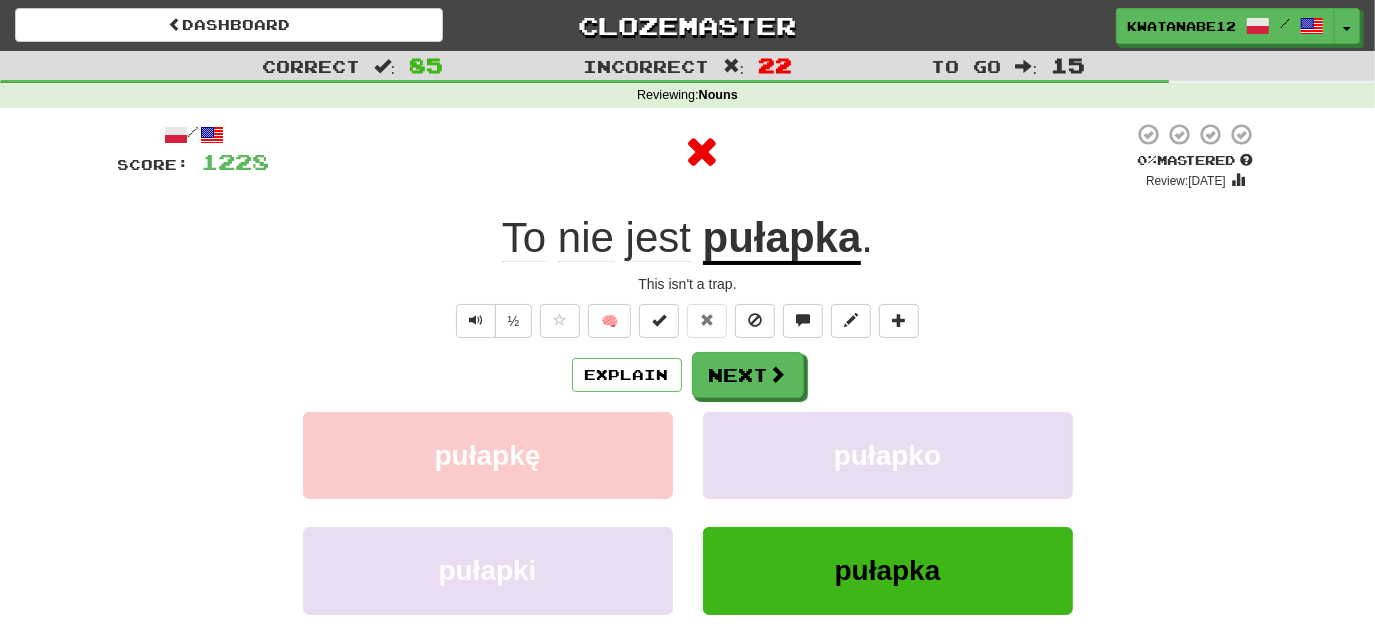 drag, startPoint x: 749, startPoint y: 348, endPoint x: 762, endPoint y: 348, distance: 13 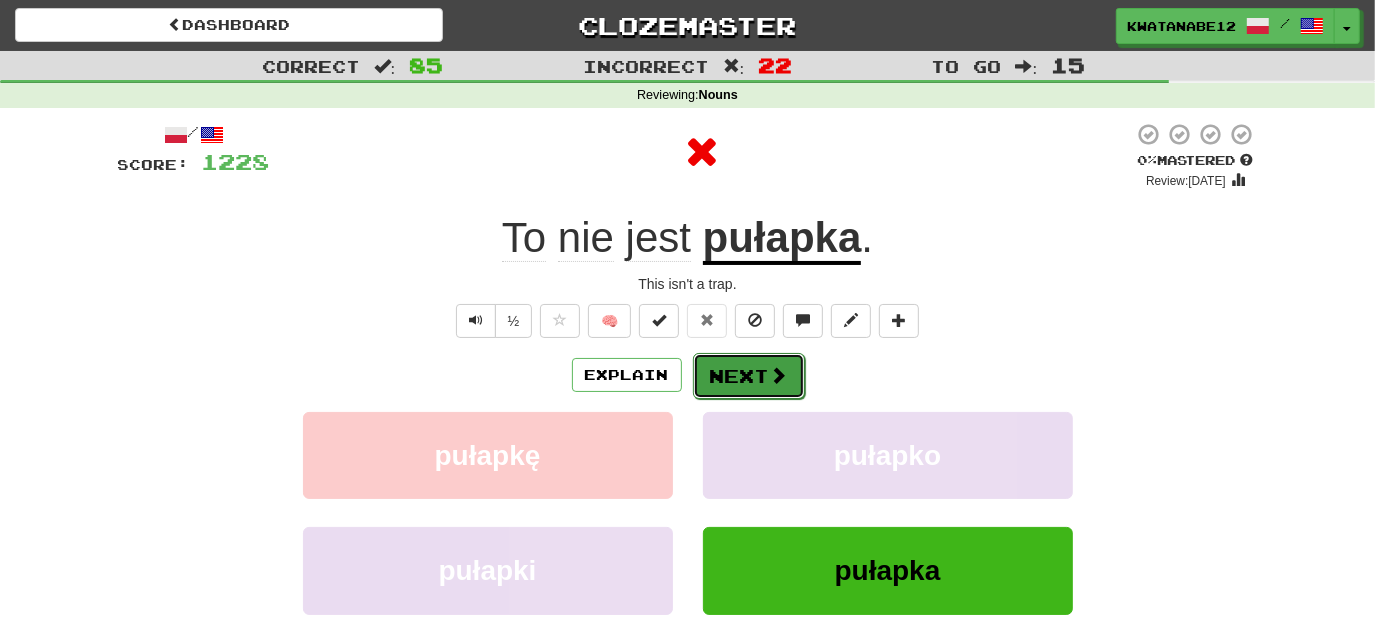 click on "Next" at bounding box center (749, 376) 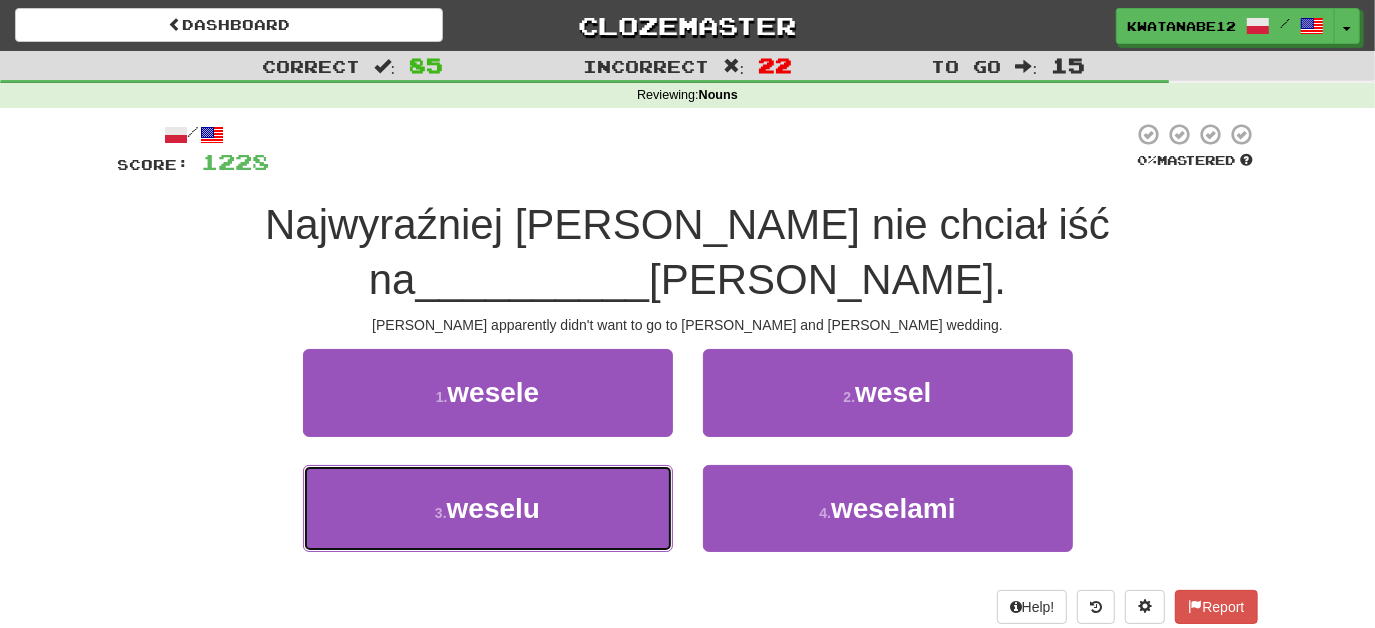 drag, startPoint x: 615, startPoint y: 500, endPoint x: 672, endPoint y: 456, distance: 72.00694 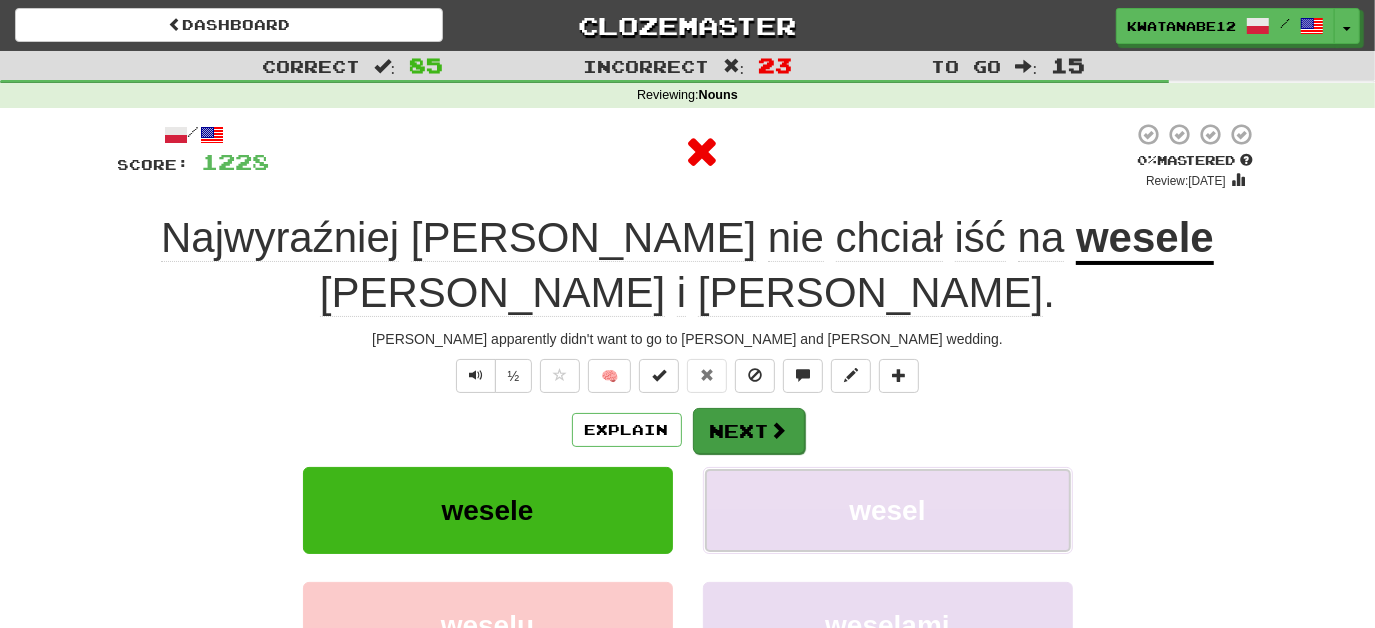 drag, startPoint x: 722, startPoint y: 410, endPoint x: 725, endPoint y: 396, distance: 14.3178215 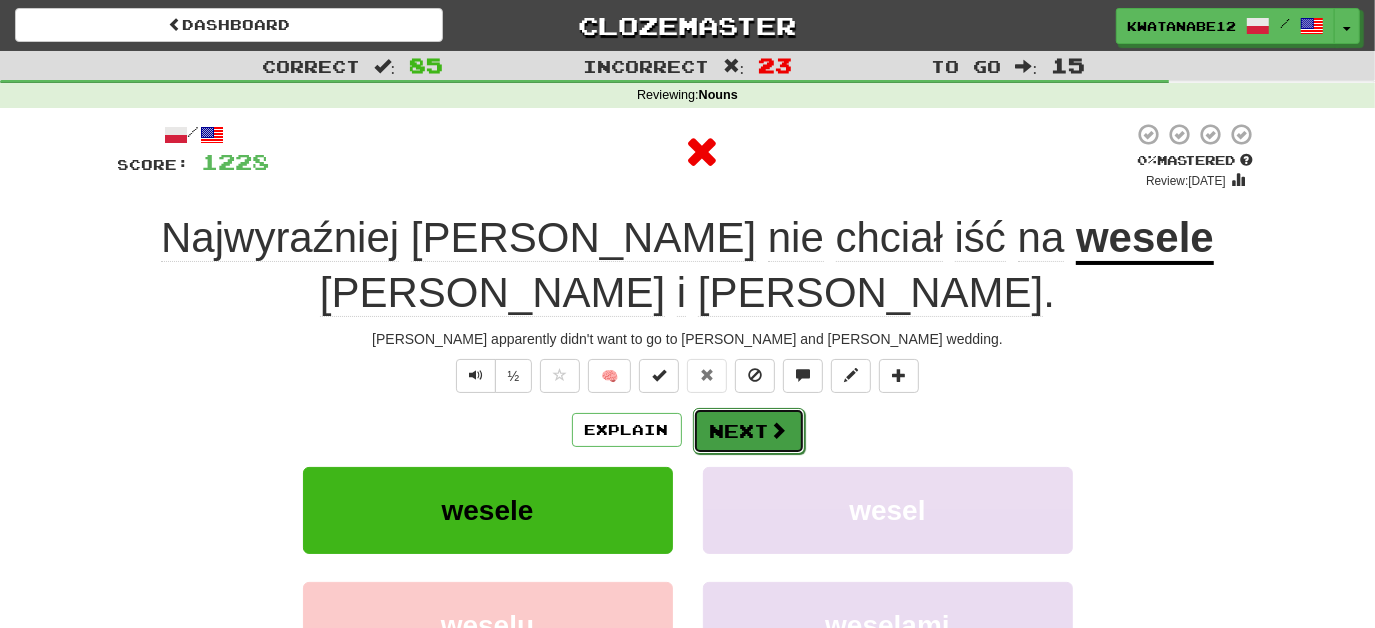click on "Next" at bounding box center (749, 431) 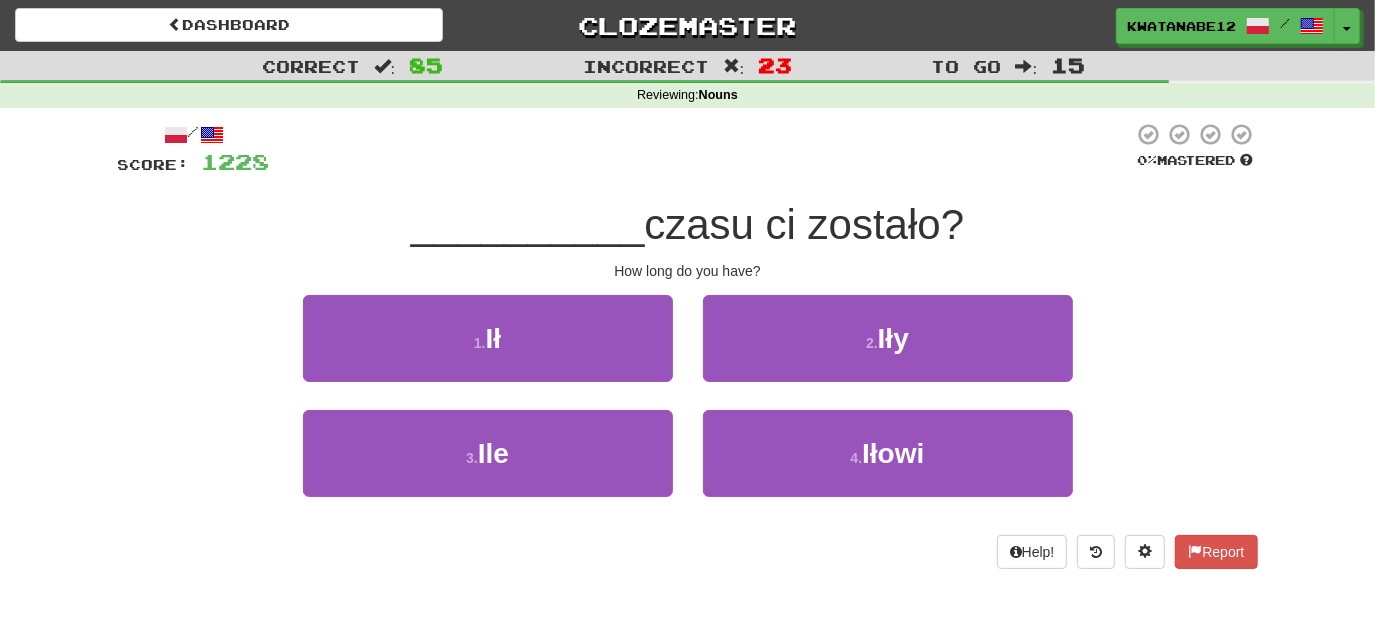 drag, startPoint x: 650, startPoint y: 405, endPoint x: 672, endPoint y: 401, distance: 22.36068 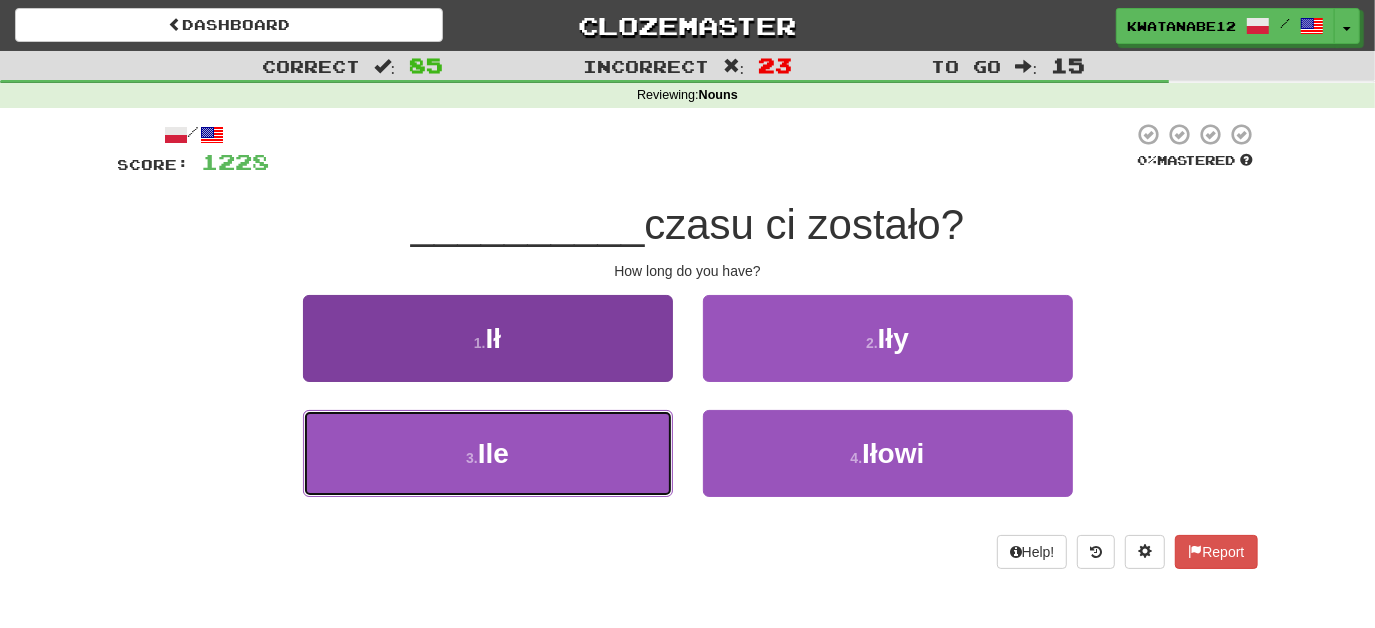 drag, startPoint x: 599, startPoint y: 467, endPoint x: 644, endPoint y: 442, distance: 51.47815 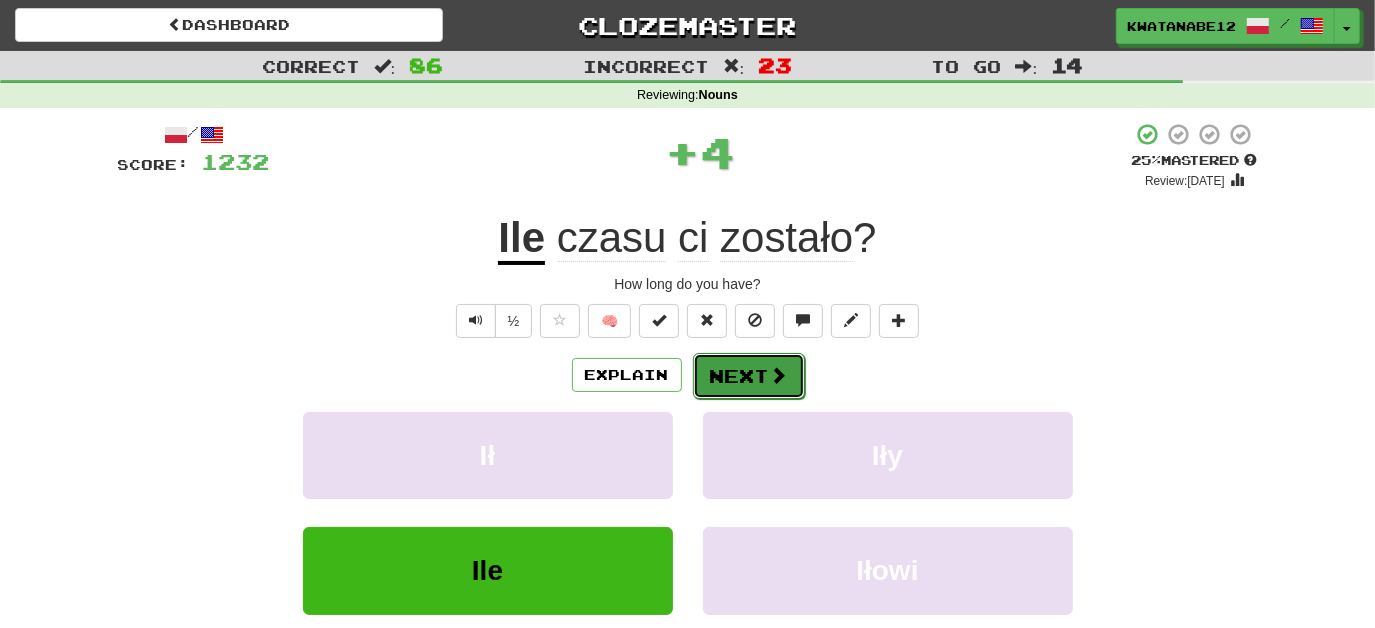 click on "Next" at bounding box center (749, 376) 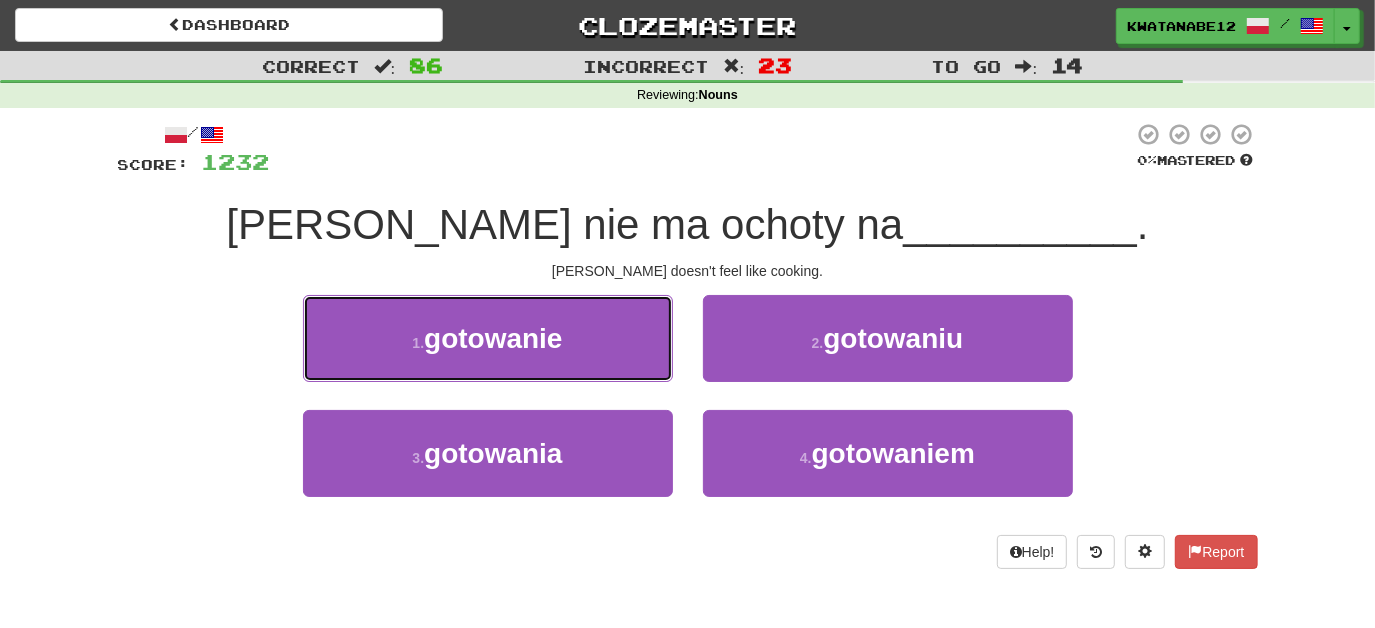 drag, startPoint x: 585, startPoint y: 338, endPoint x: 609, endPoint y: 349, distance: 26.400757 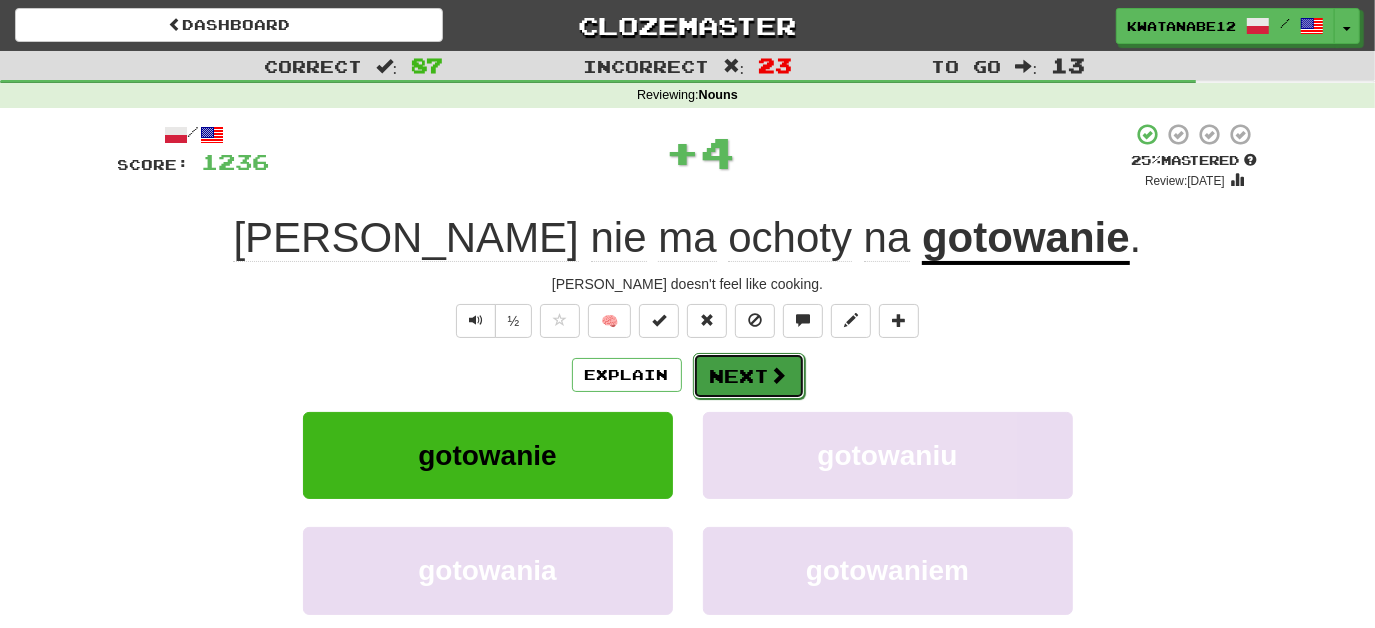 click on "Next" at bounding box center [749, 376] 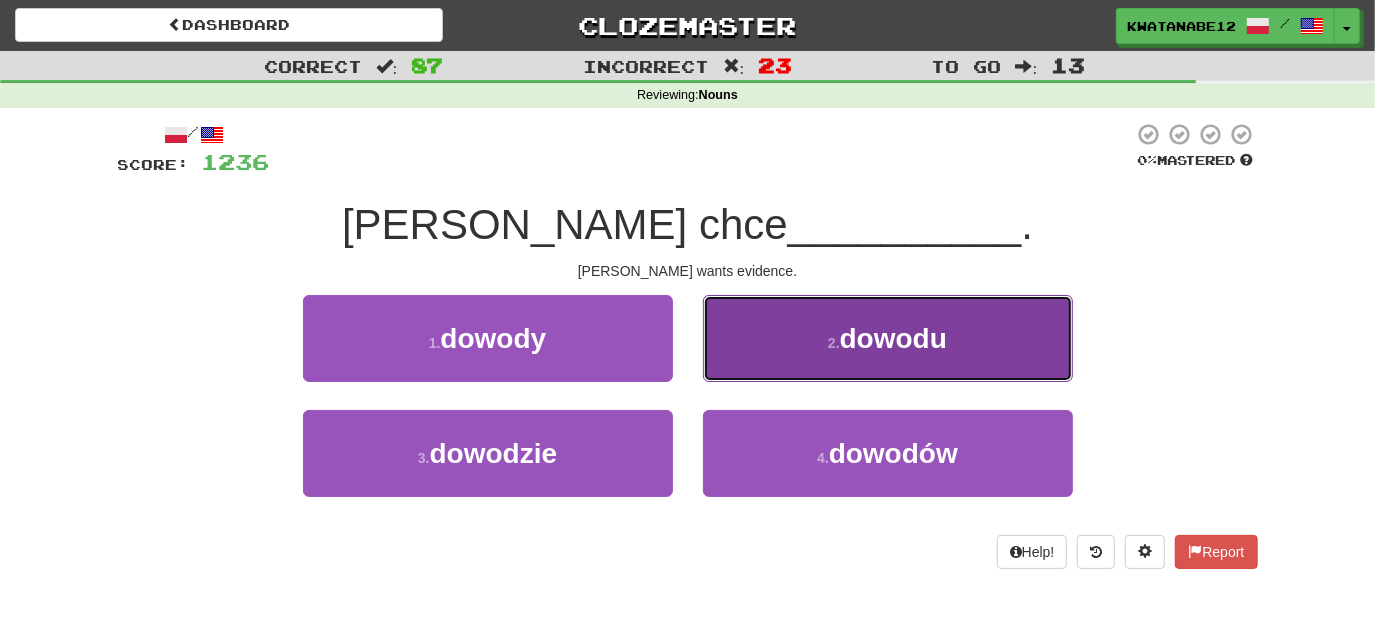 drag, startPoint x: 766, startPoint y: 343, endPoint x: 755, endPoint y: 356, distance: 17.029387 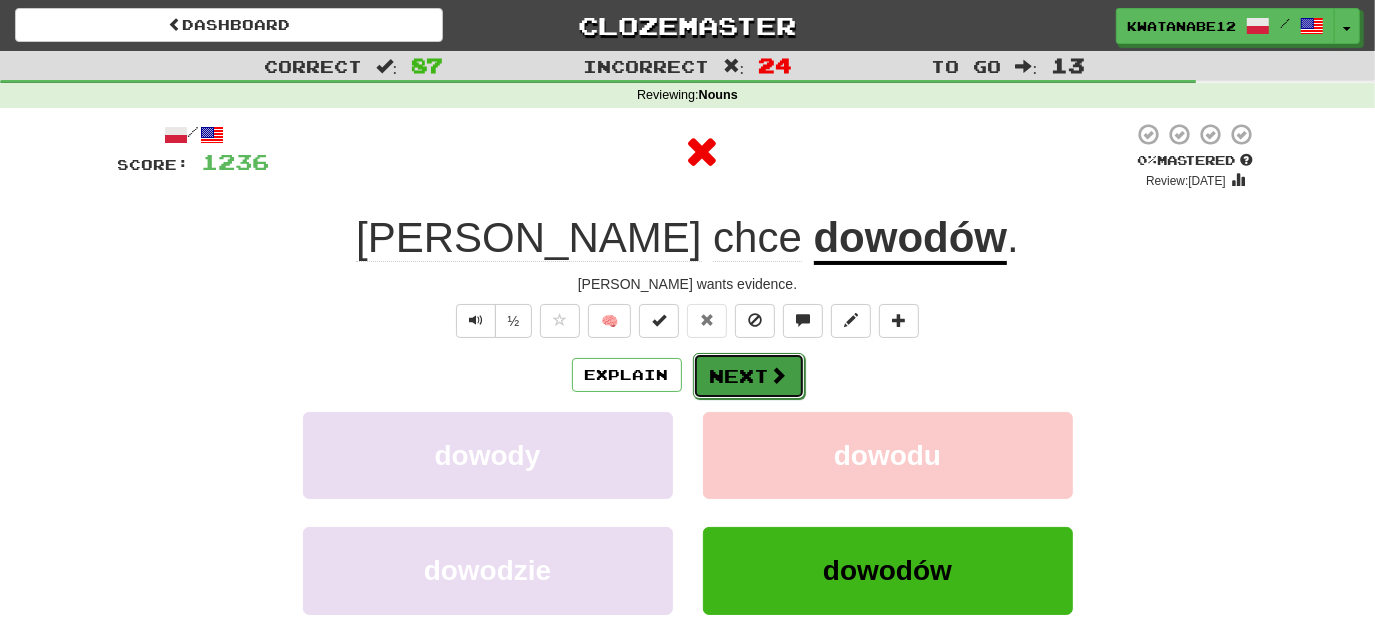 click on "Next" at bounding box center (749, 376) 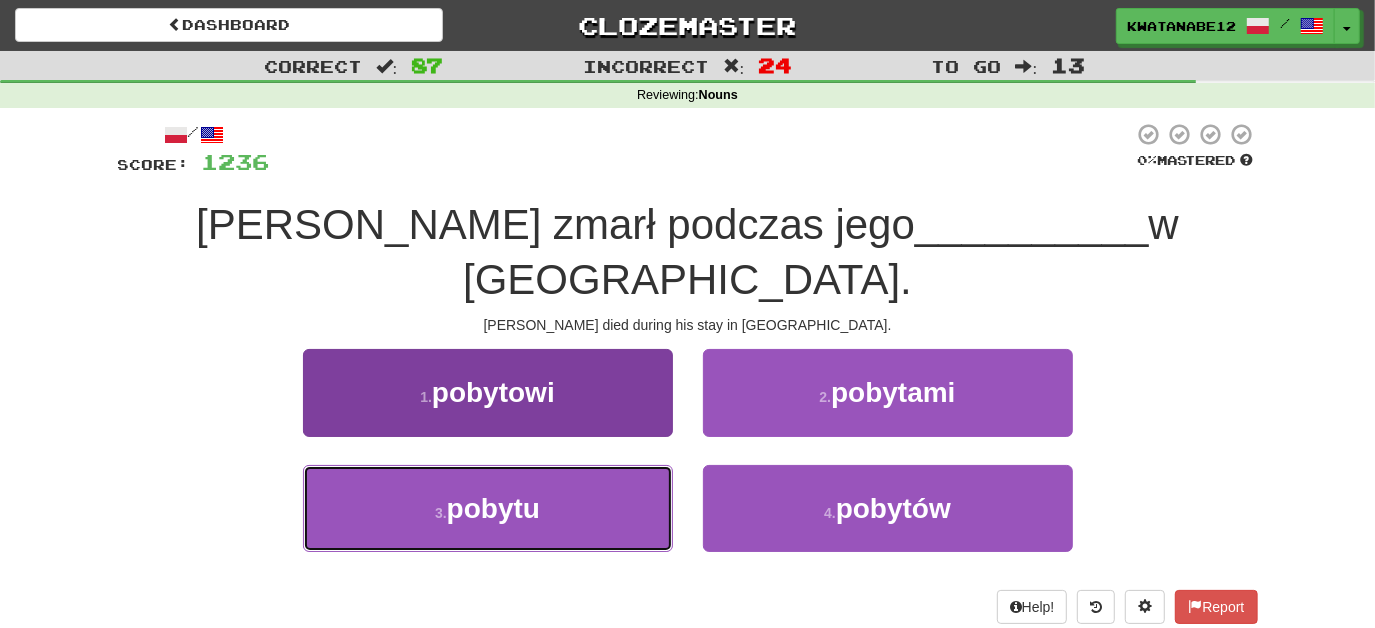 drag, startPoint x: 595, startPoint y: 431, endPoint x: 604, endPoint y: 421, distance: 13.453624 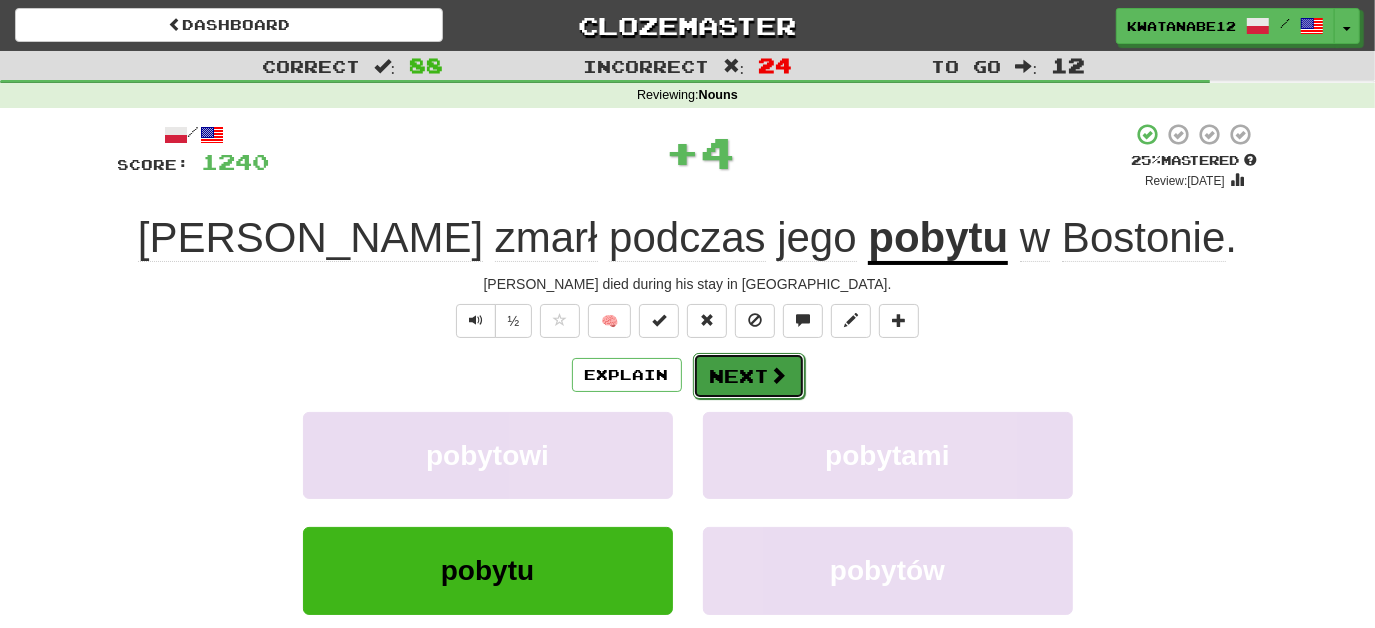 click on "Next" at bounding box center [749, 376] 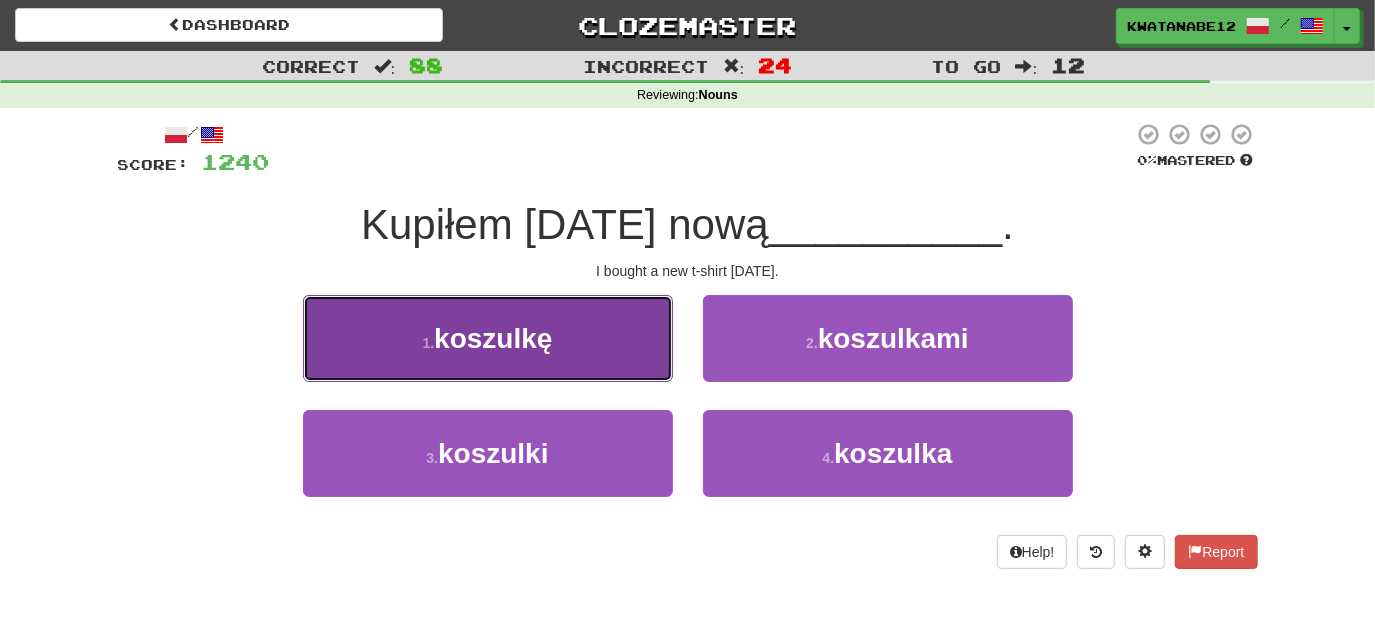 drag, startPoint x: 629, startPoint y: 361, endPoint x: 641, endPoint y: 361, distance: 12 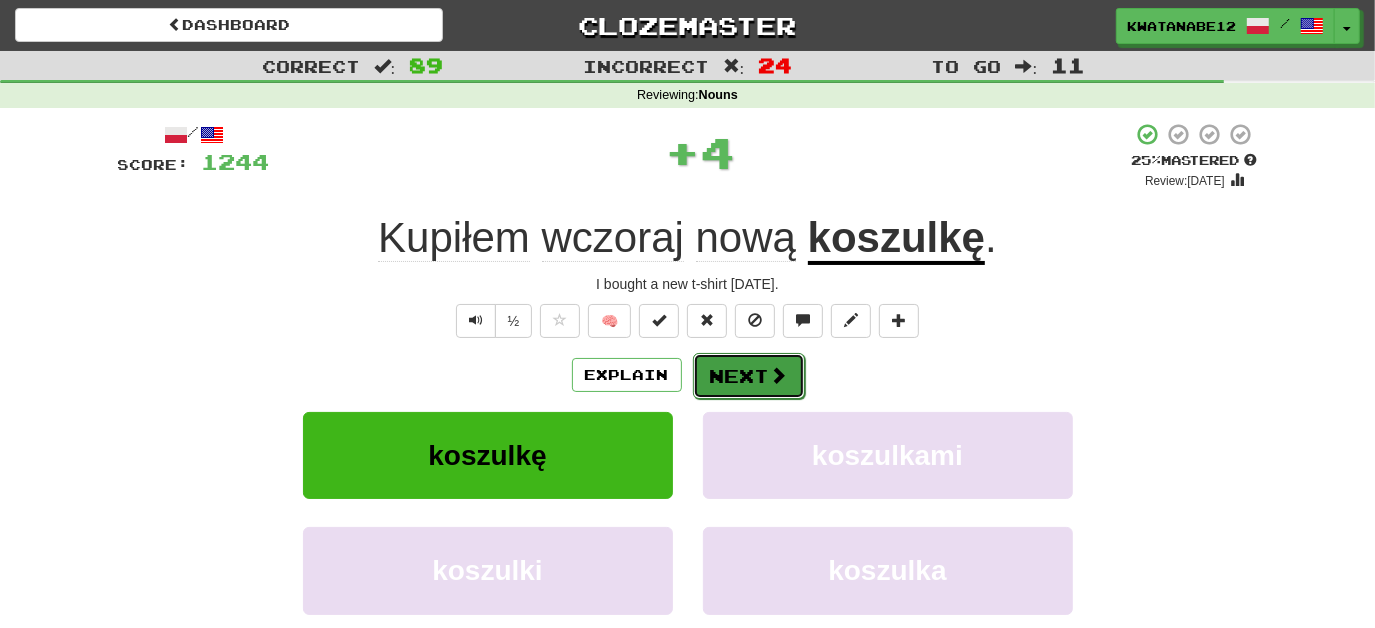 click on "Next" at bounding box center [749, 376] 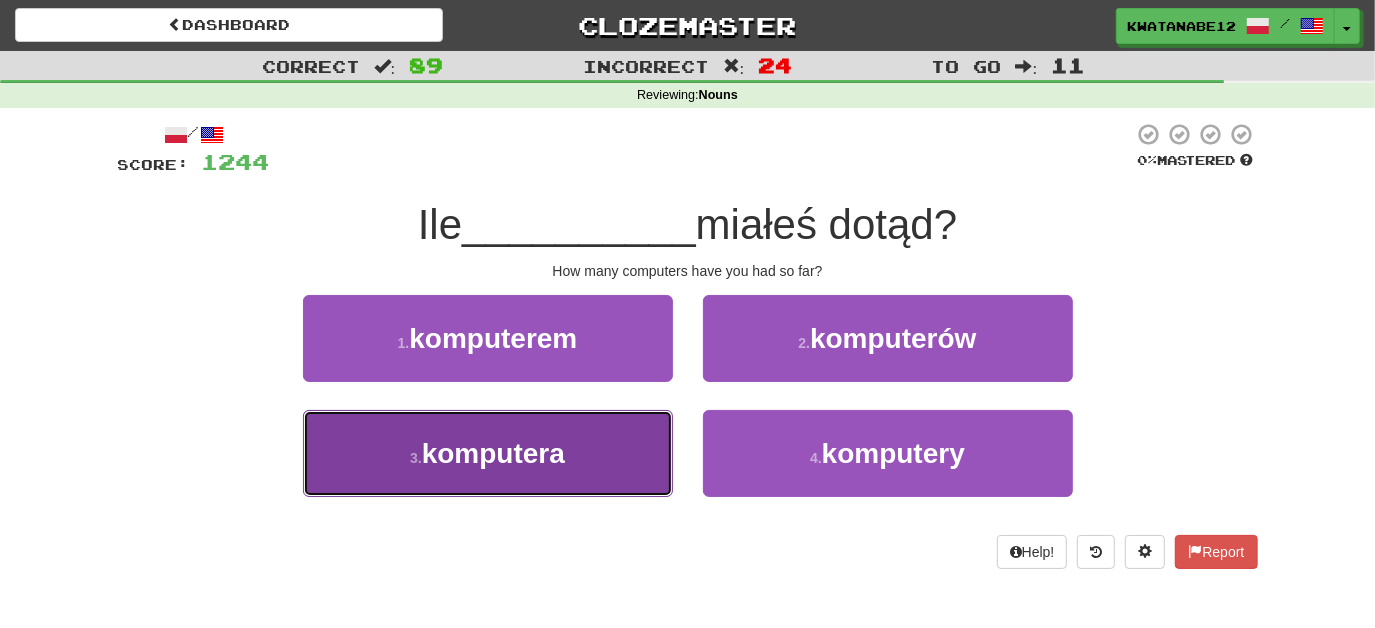 drag, startPoint x: 586, startPoint y: 431, endPoint x: 638, endPoint y: 399, distance: 61.05735 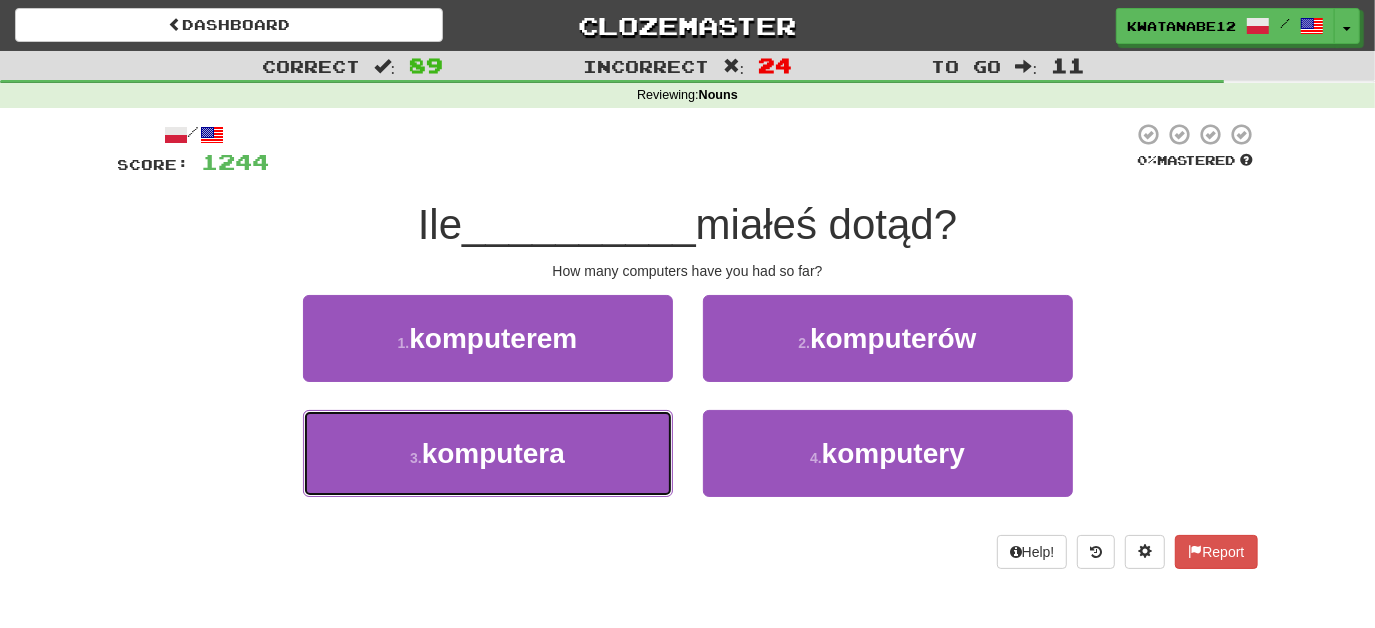 click on "3 .  komputera" at bounding box center (488, 453) 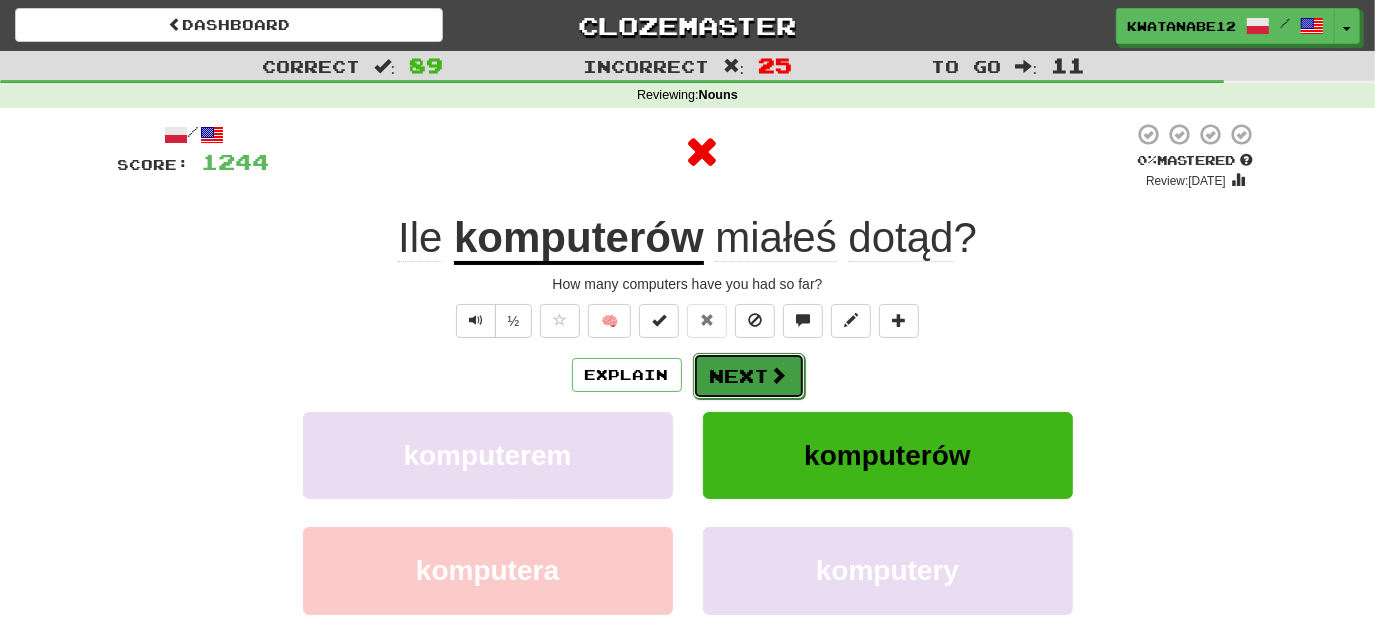drag, startPoint x: 712, startPoint y: 356, endPoint x: 724, endPoint y: 359, distance: 12.369317 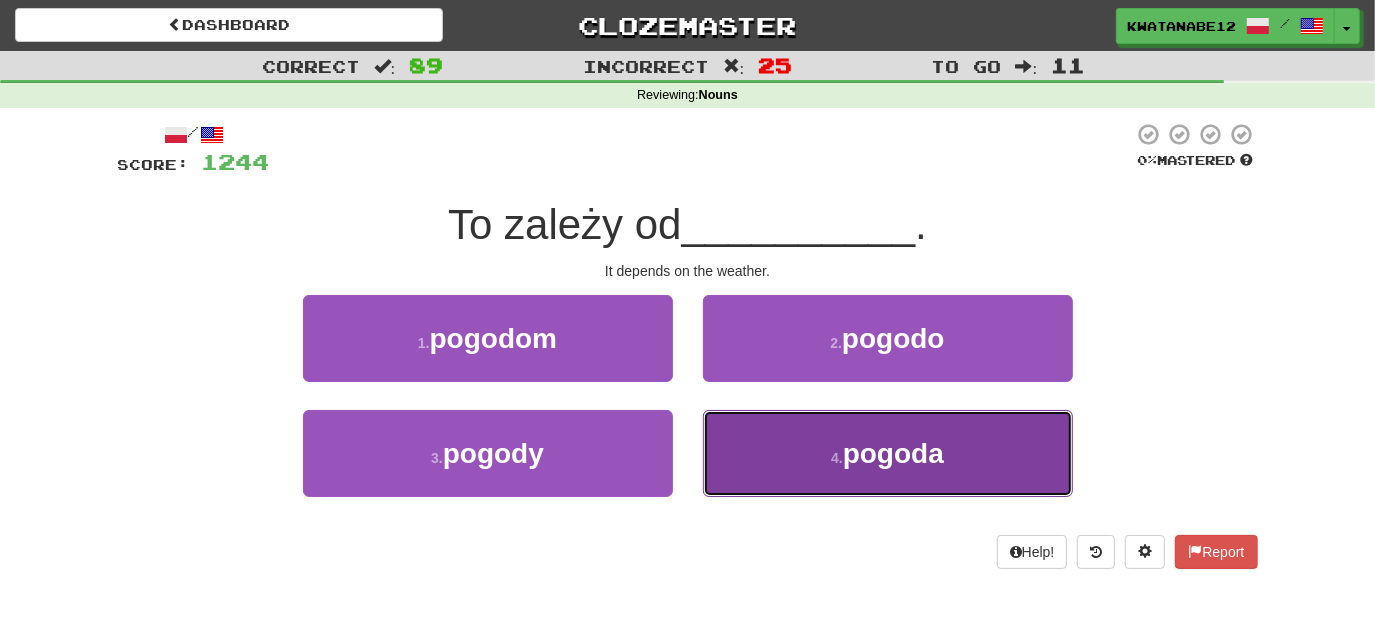 drag, startPoint x: 772, startPoint y: 444, endPoint x: 760, endPoint y: 415, distance: 31.38471 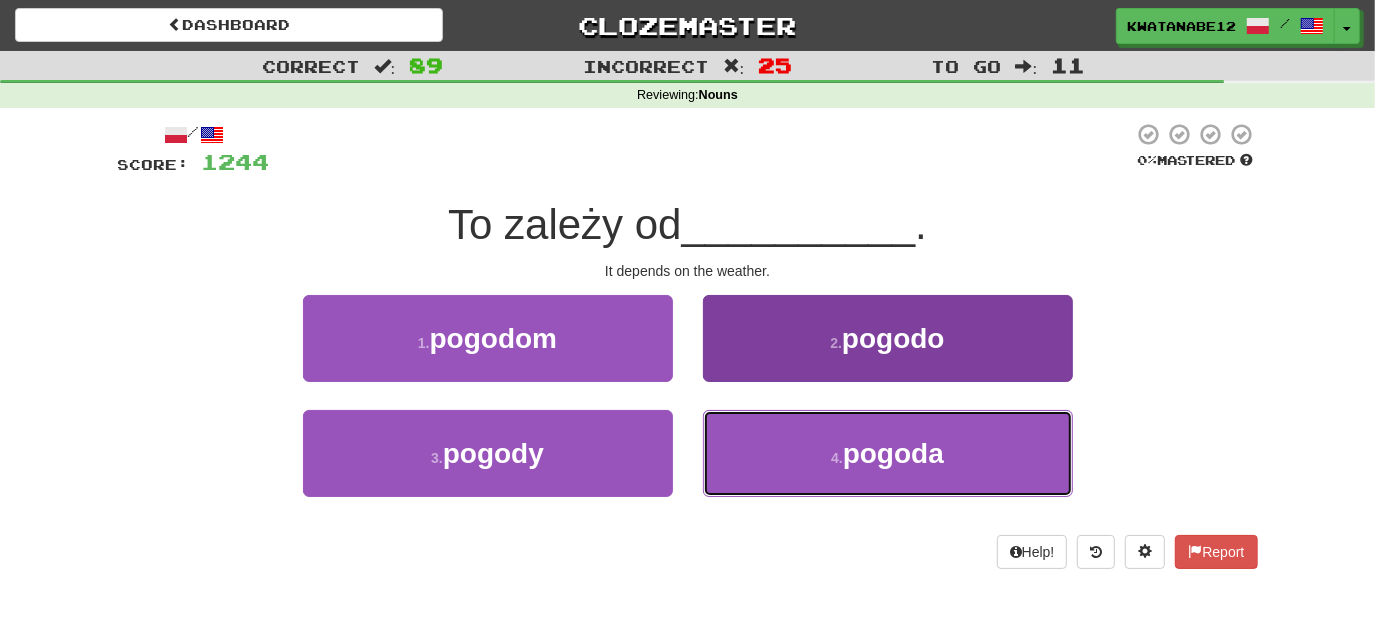 click on "4 .  pogoda" at bounding box center (888, 453) 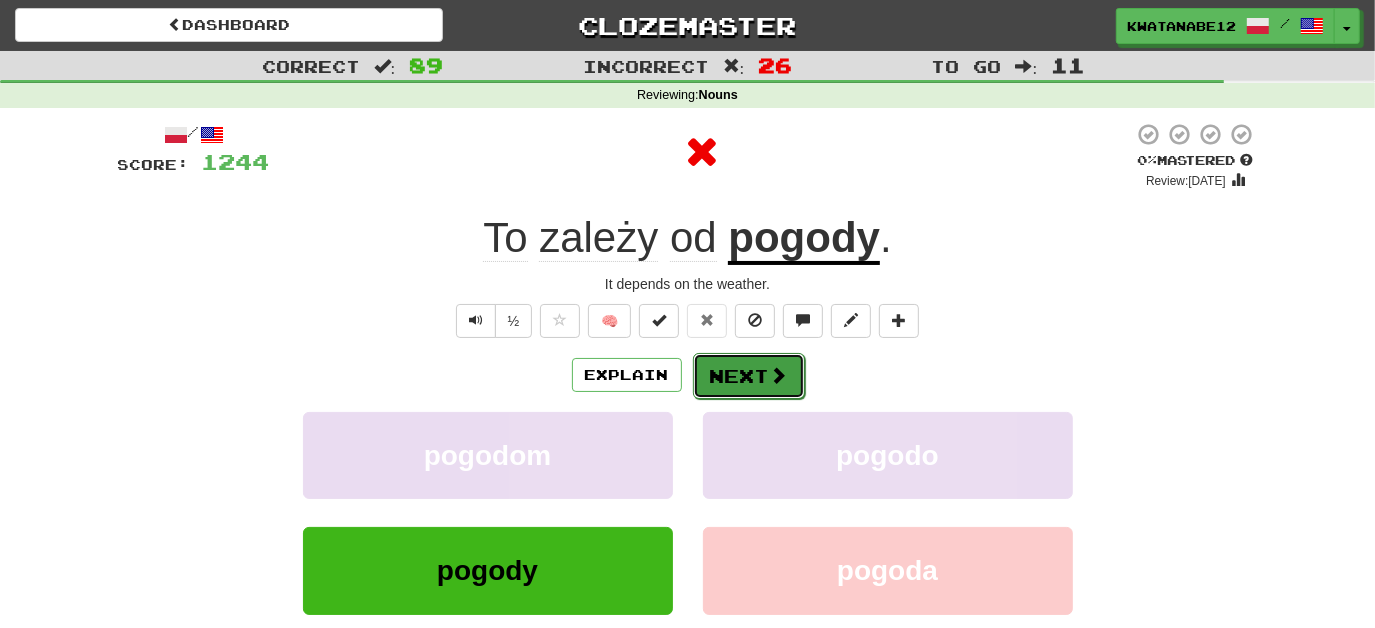 click on "Next" at bounding box center (749, 376) 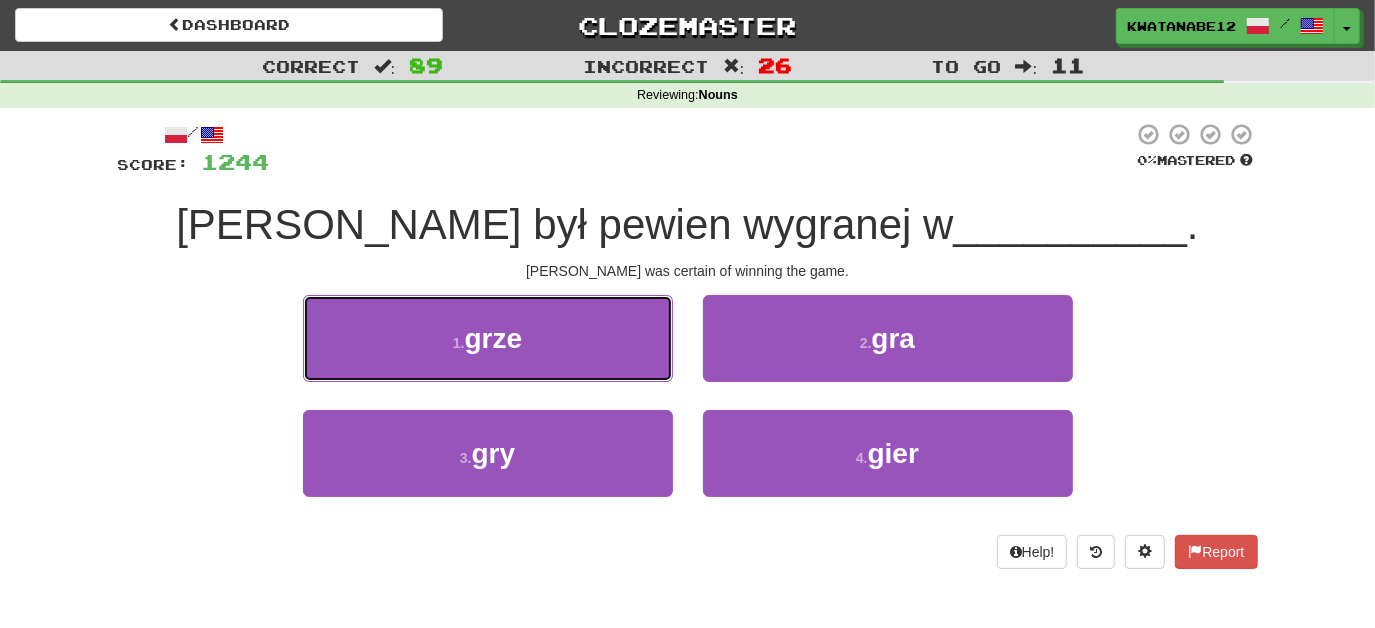 click on "1 .  grze" at bounding box center [488, 338] 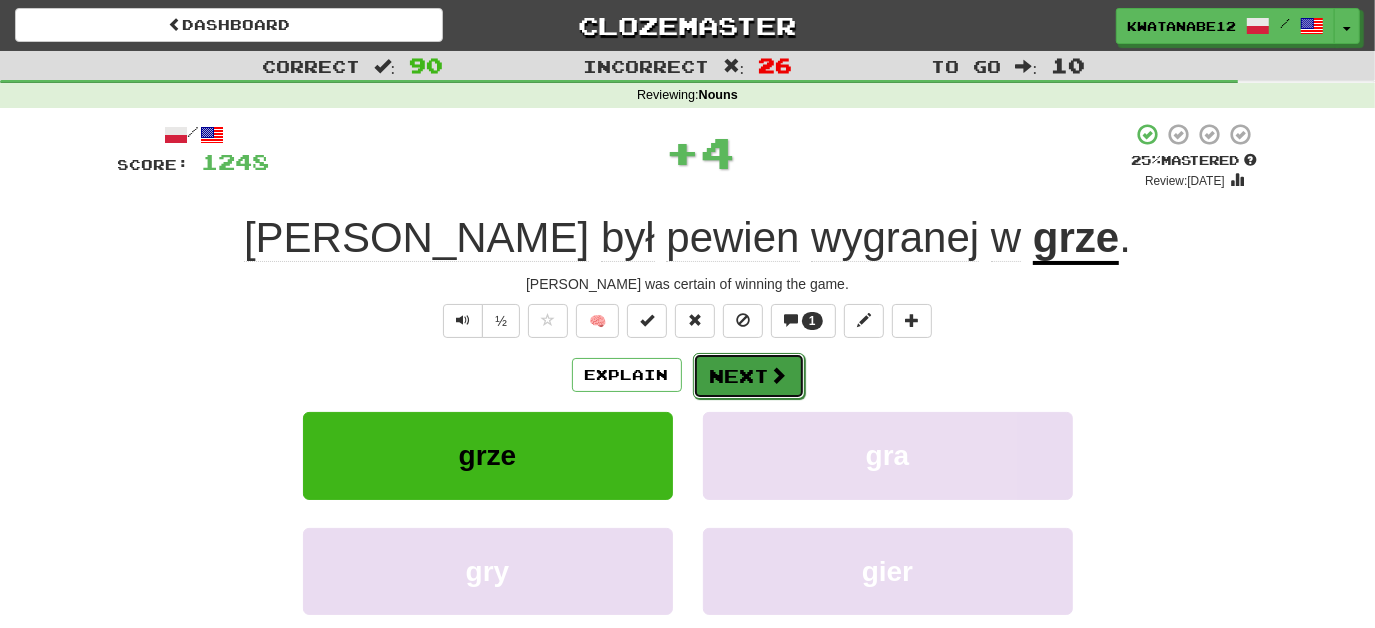 click on "Next" at bounding box center [749, 376] 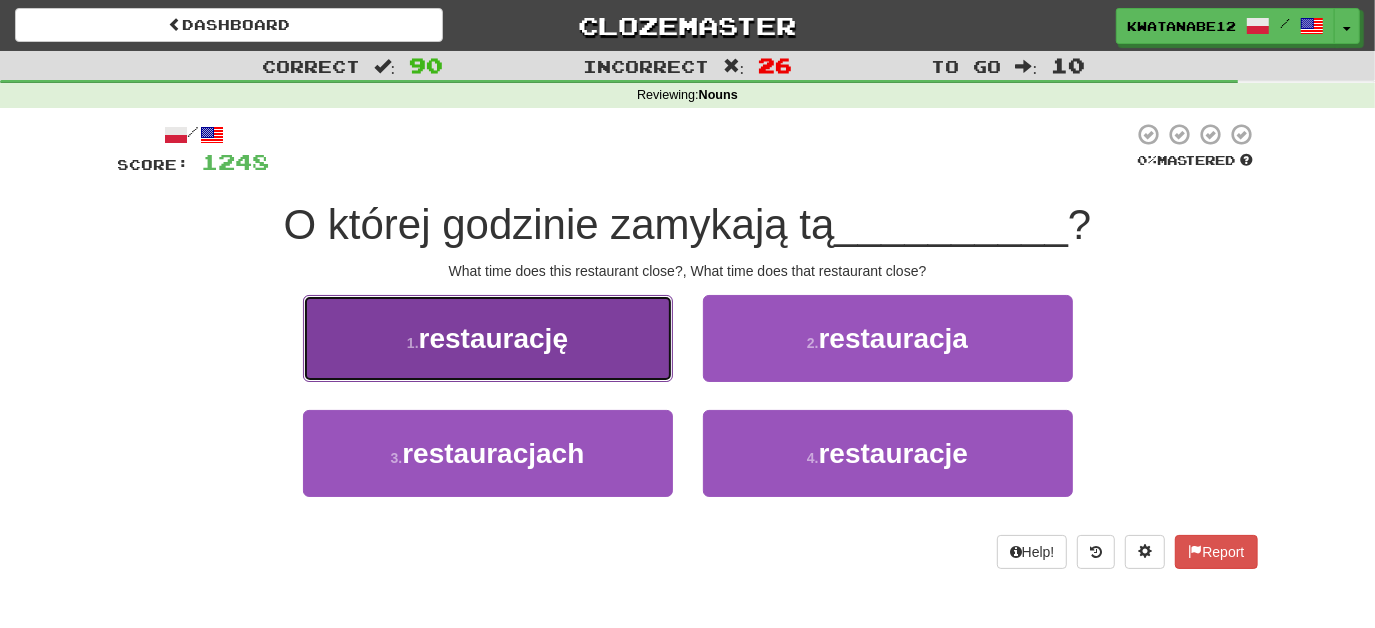 click on "1 .  restaurację" at bounding box center [488, 338] 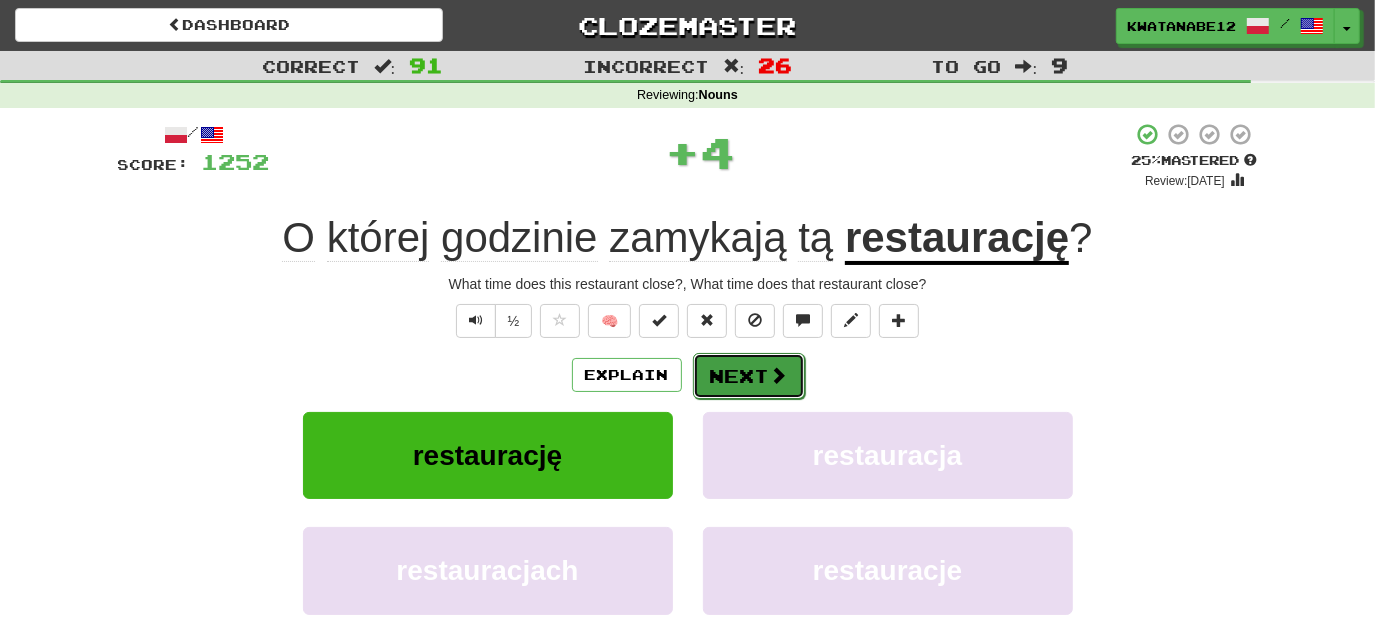 click on "Next" at bounding box center [749, 376] 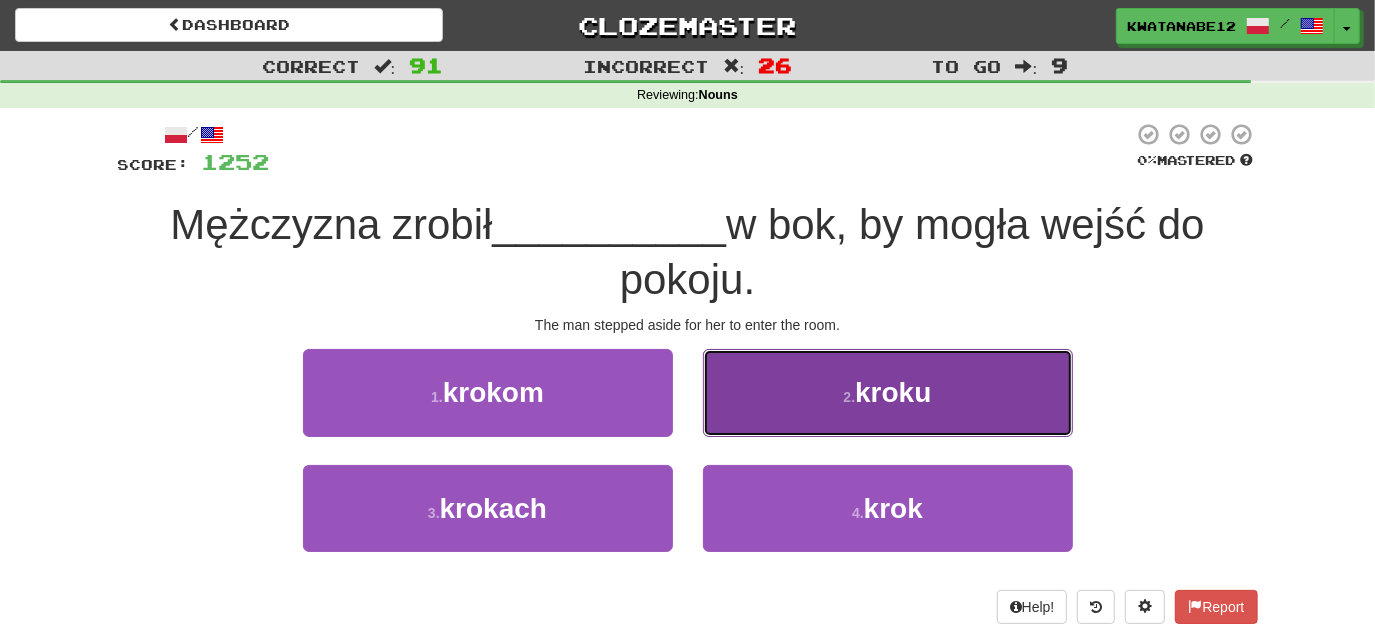 drag, startPoint x: 732, startPoint y: 383, endPoint x: 742, endPoint y: 386, distance: 10.440307 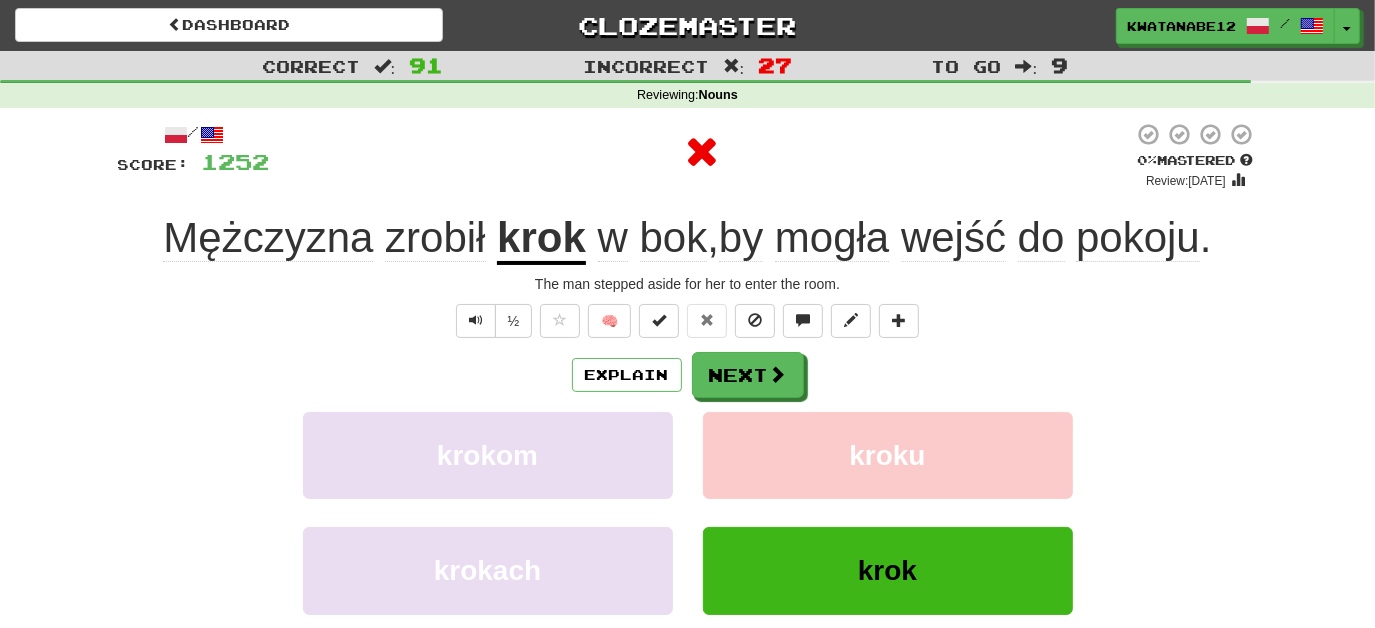 drag, startPoint x: 738, startPoint y: 402, endPoint x: 701, endPoint y: 398, distance: 37.215588 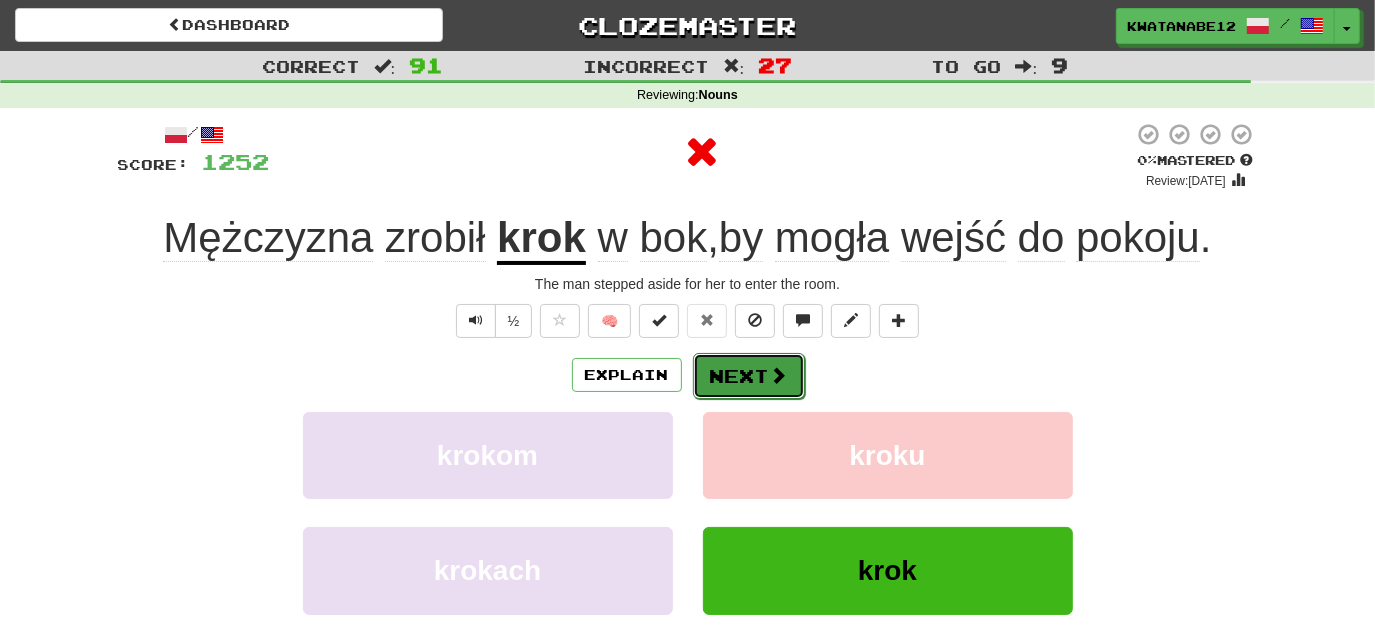 click on "Next" at bounding box center [749, 376] 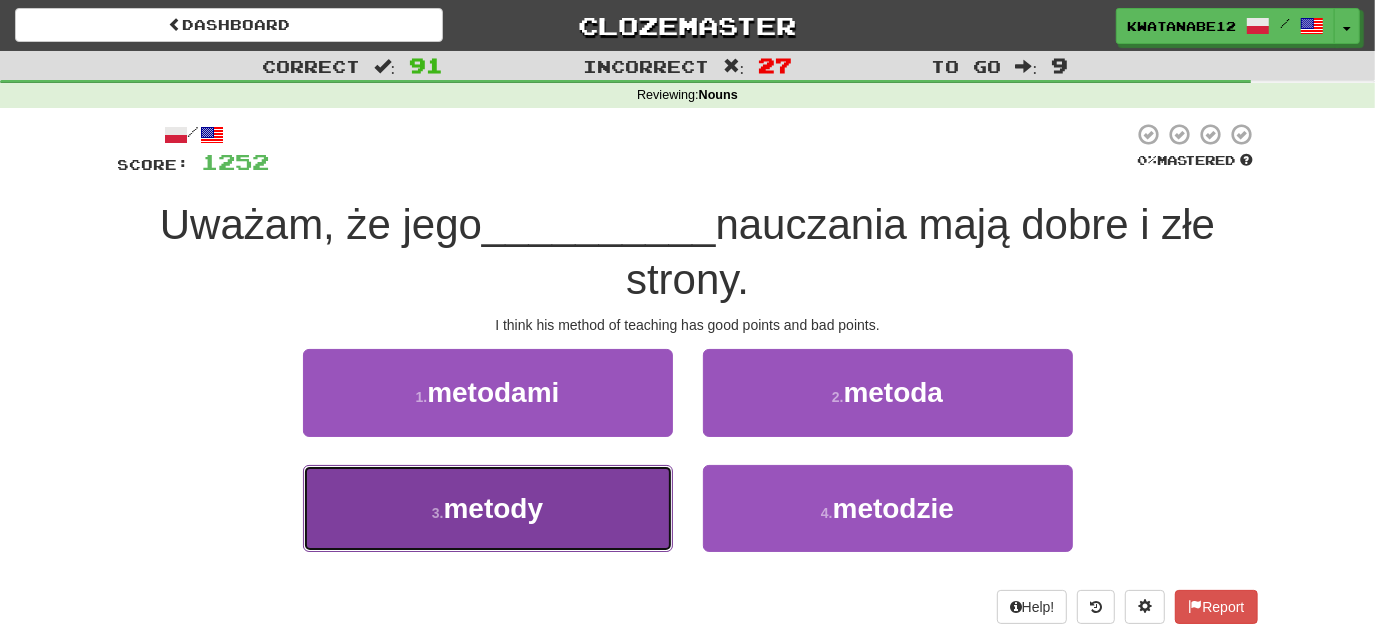 drag, startPoint x: 626, startPoint y: 487, endPoint x: 647, endPoint y: 480, distance: 22.135944 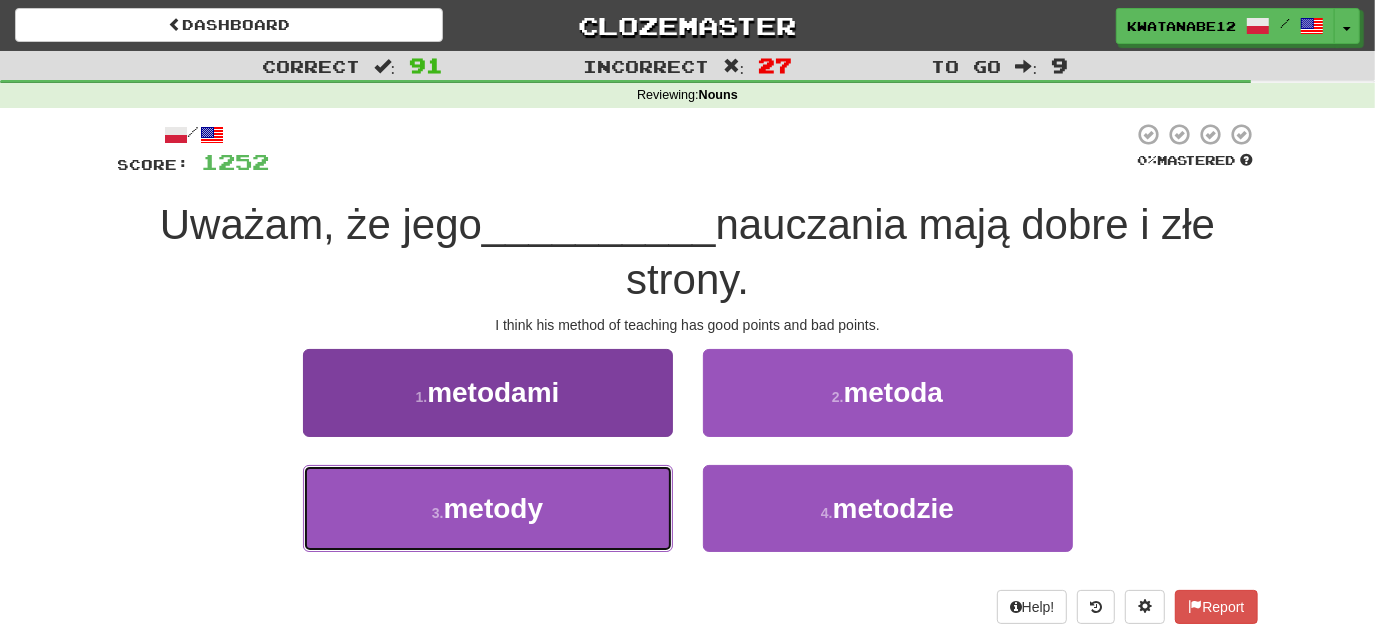 click on "3 .  metody" at bounding box center (488, 508) 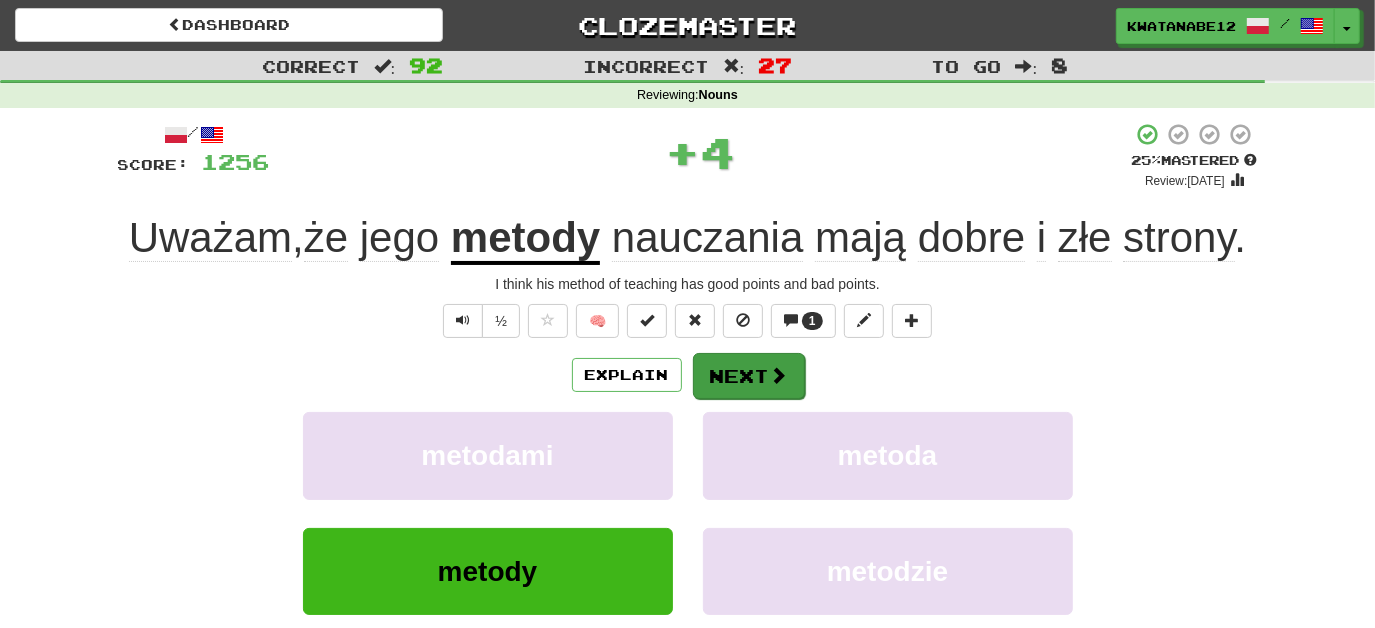 drag, startPoint x: 735, startPoint y: 404, endPoint x: 746, endPoint y: 388, distance: 19.416489 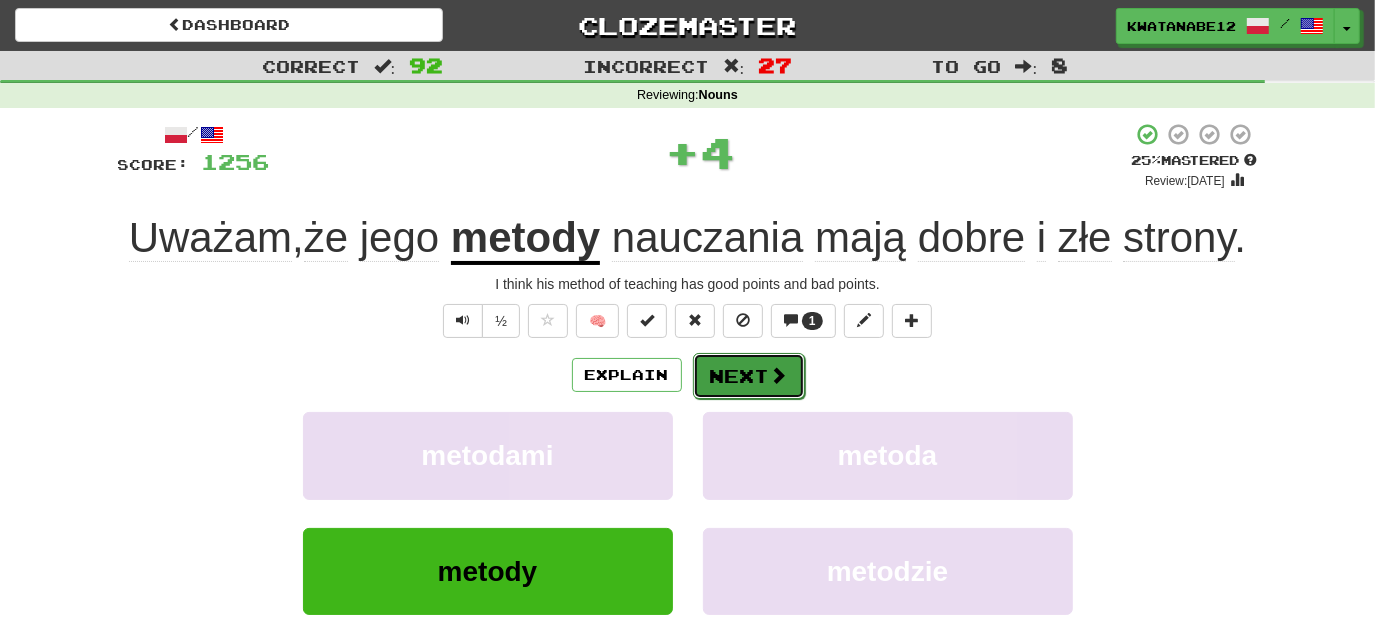 click on "Next" at bounding box center [749, 376] 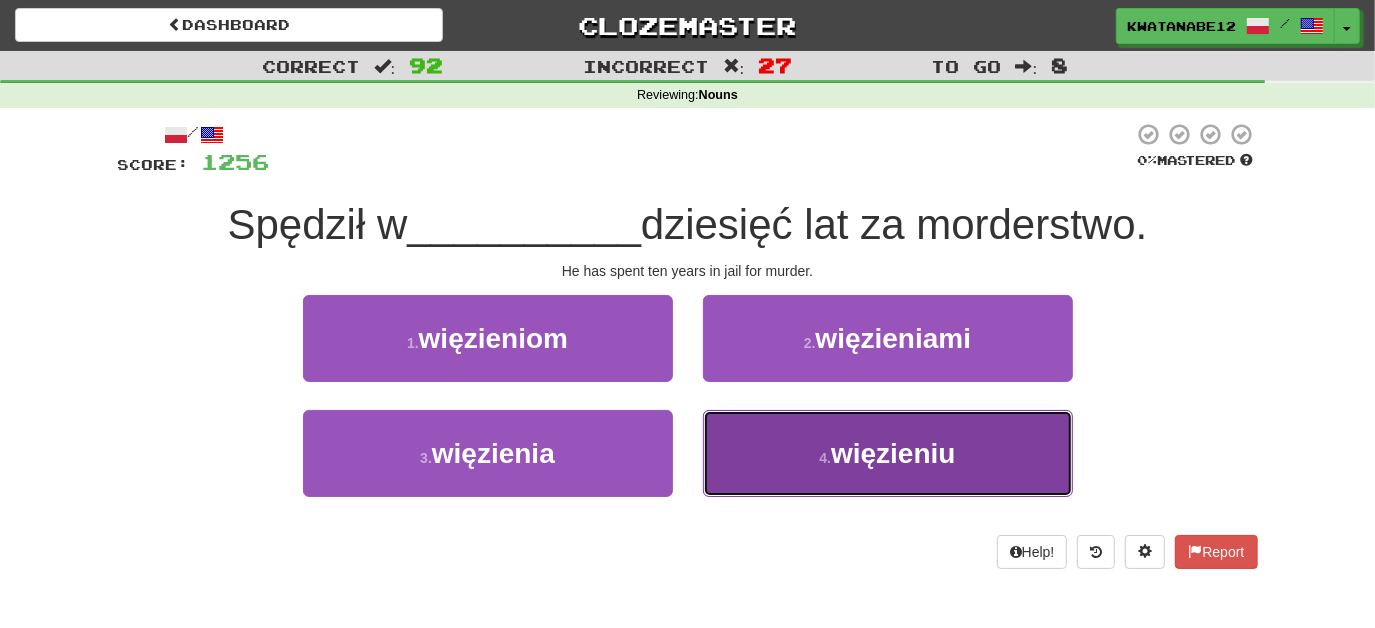 click on "4 .  więzieniu" at bounding box center (888, 453) 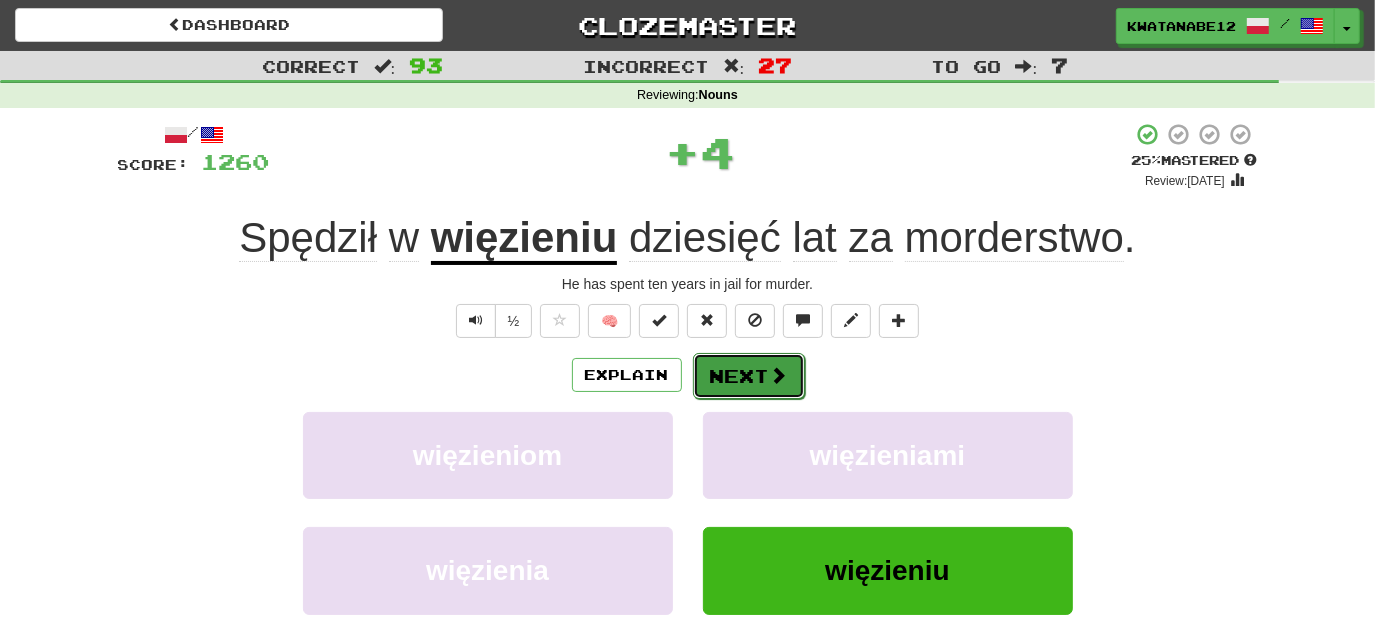 click on "Next" at bounding box center [749, 376] 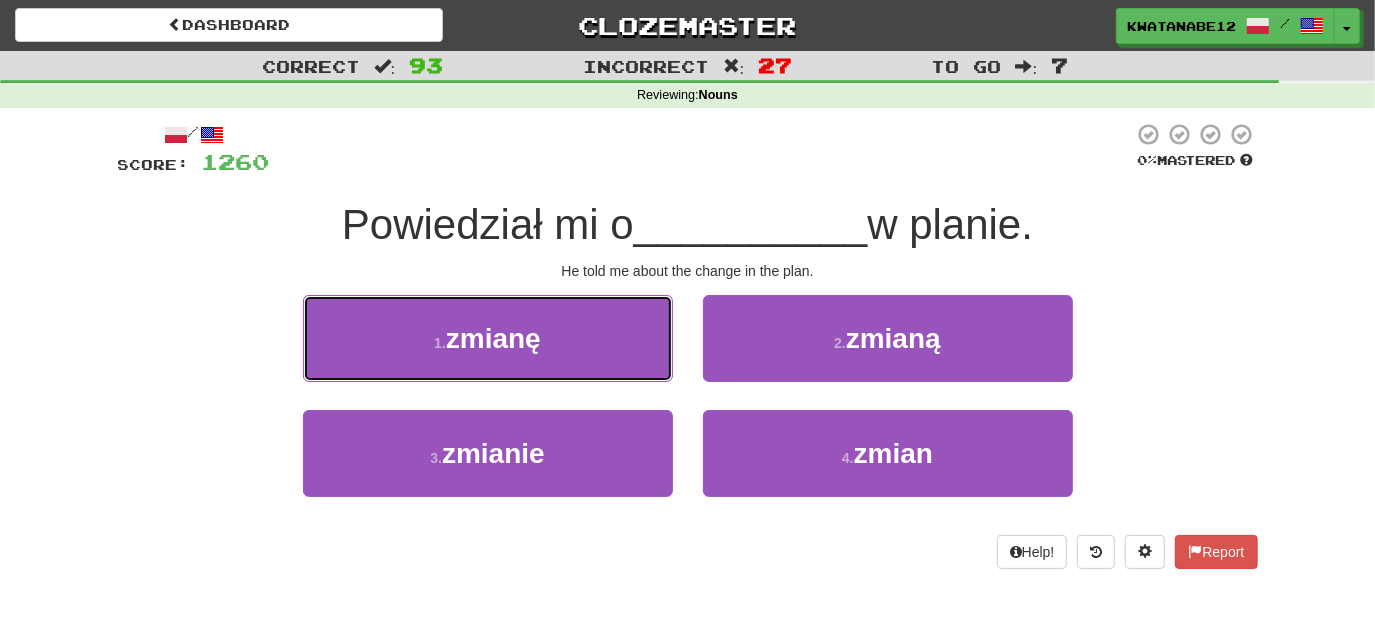 drag, startPoint x: 591, startPoint y: 351, endPoint x: 693, endPoint y: 345, distance: 102.176315 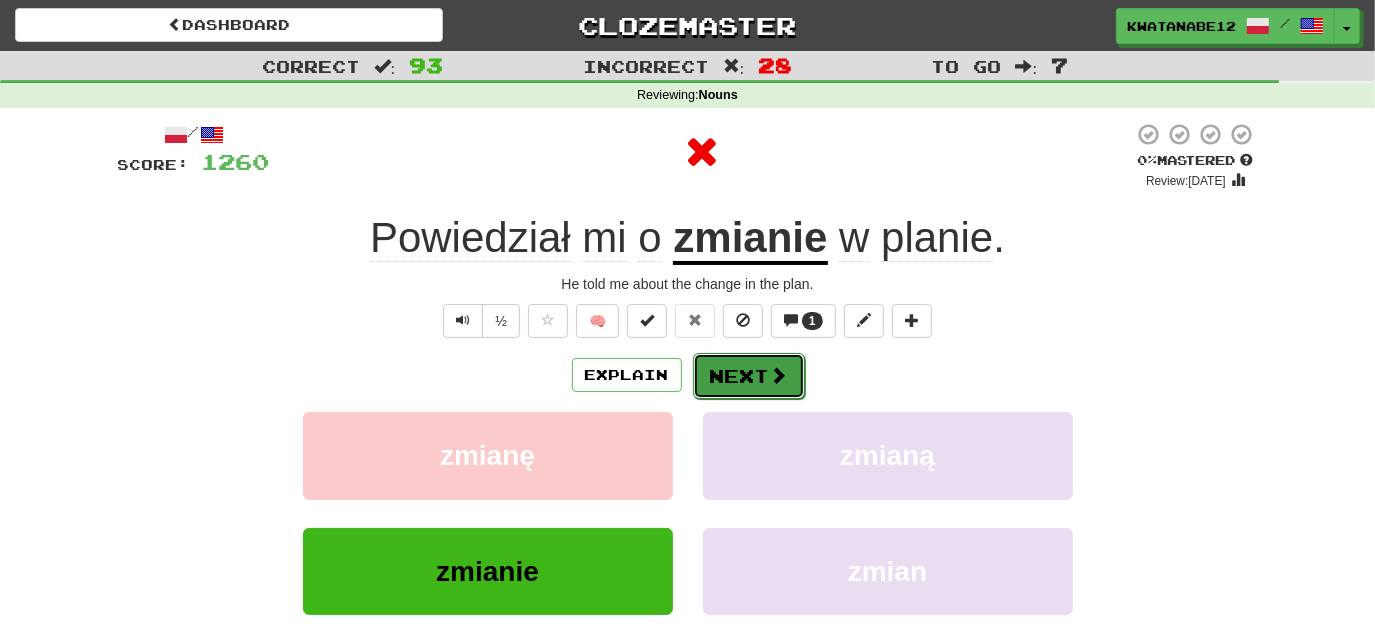 click on "Next" at bounding box center (749, 376) 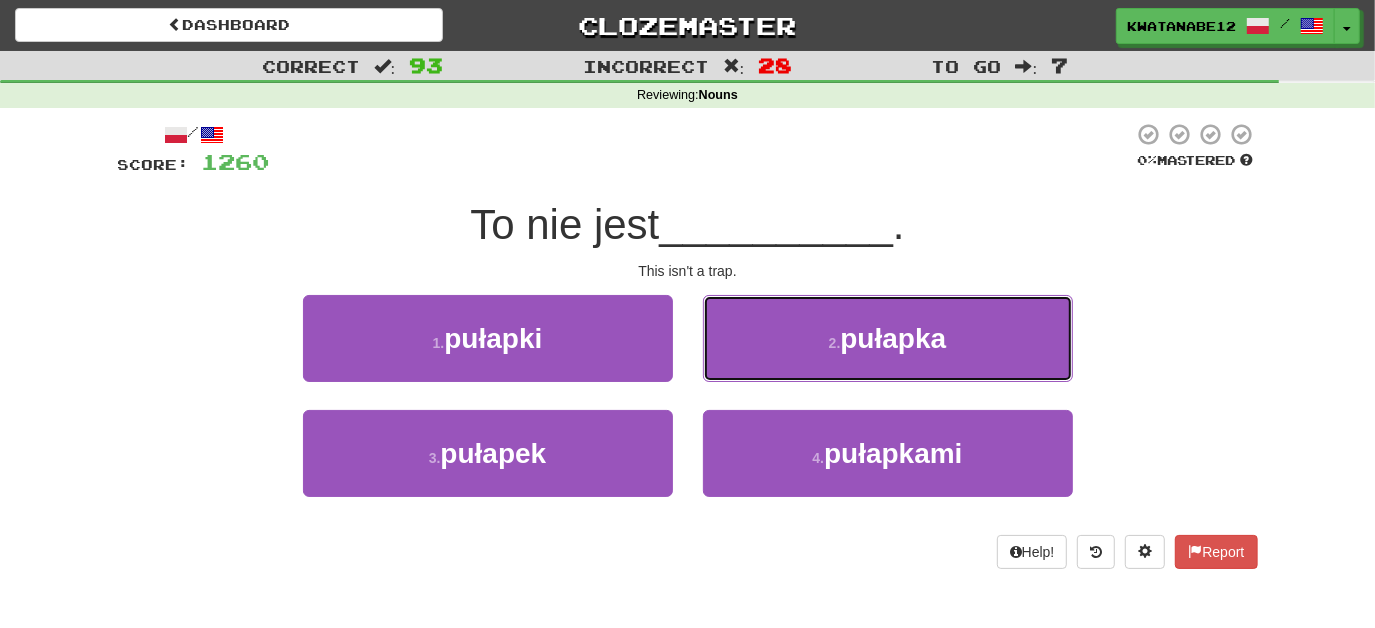 drag, startPoint x: 765, startPoint y: 311, endPoint x: 750, endPoint y: 342, distance: 34.43835 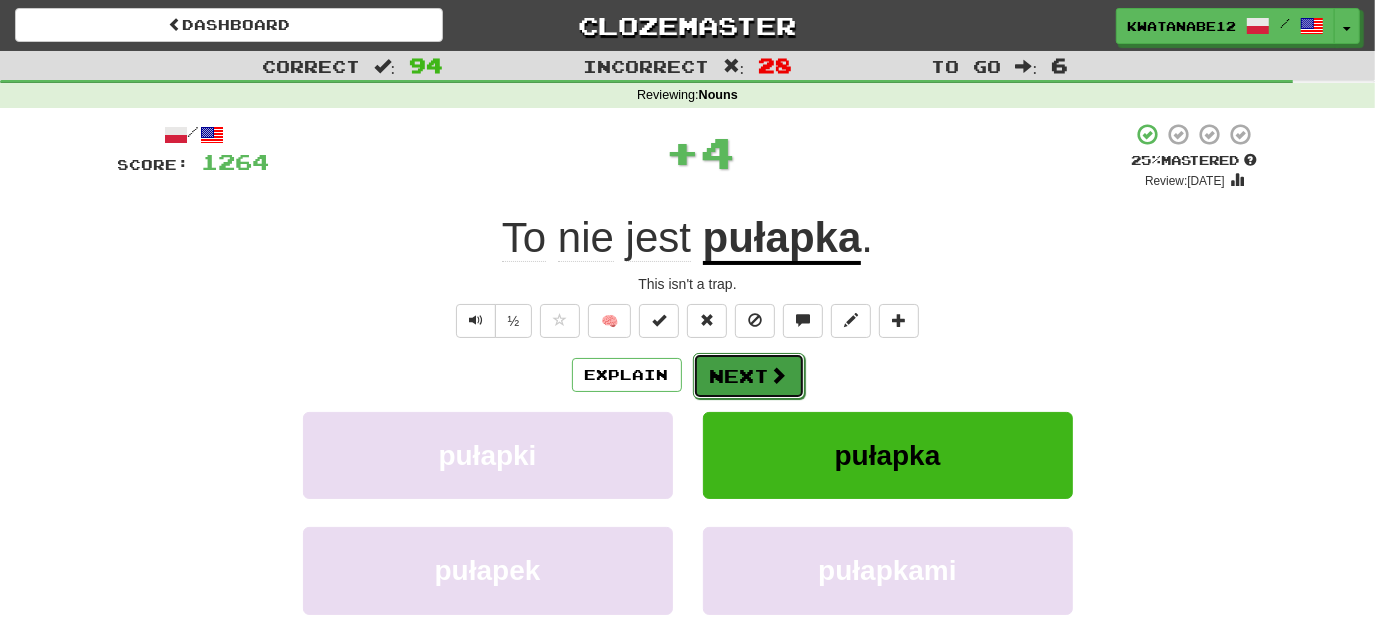 click on "Next" at bounding box center (749, 376) 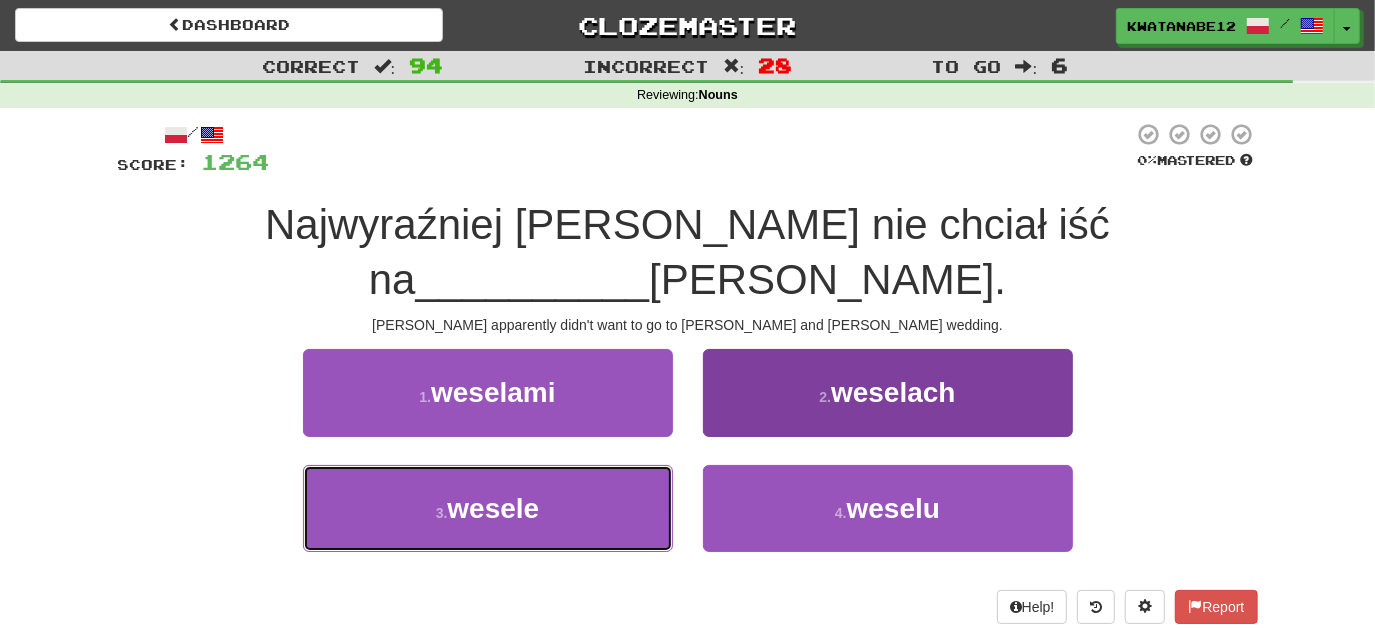 drag, startPoint x: 617, startPoint y: 504, endPoint x: 712, endPoint y: 468, distance: 101.59232 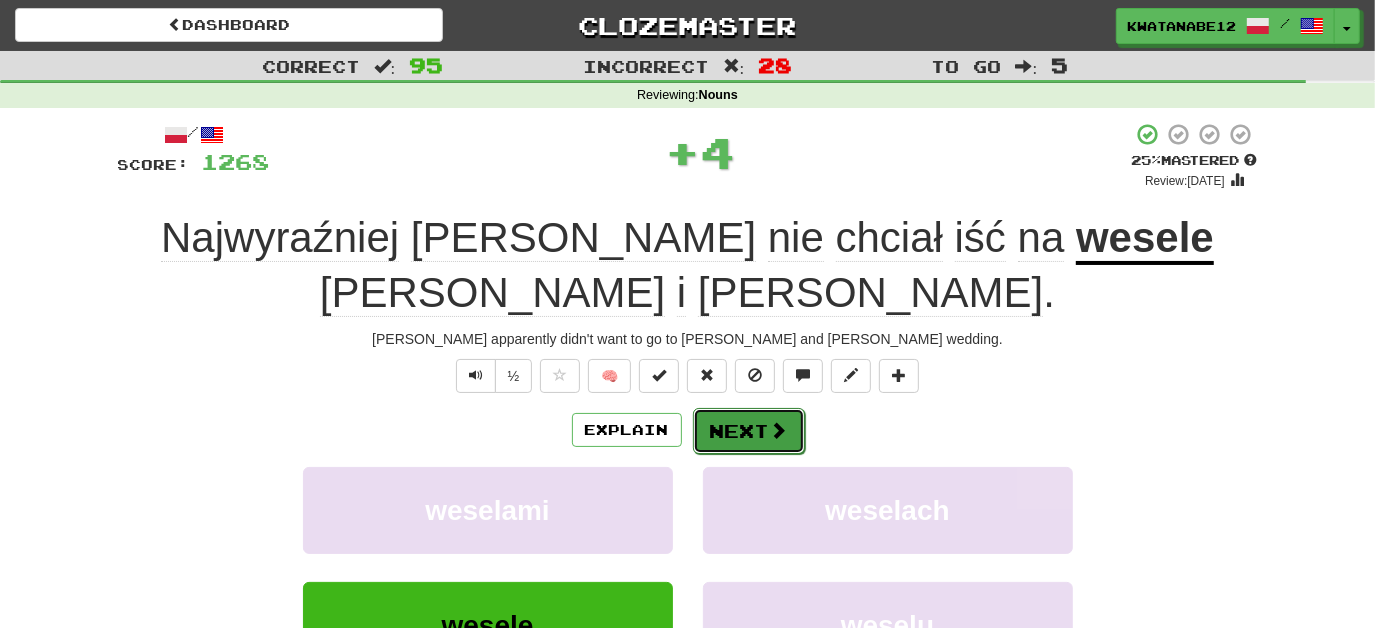 click on "Next" at bounding box center [749, 431] 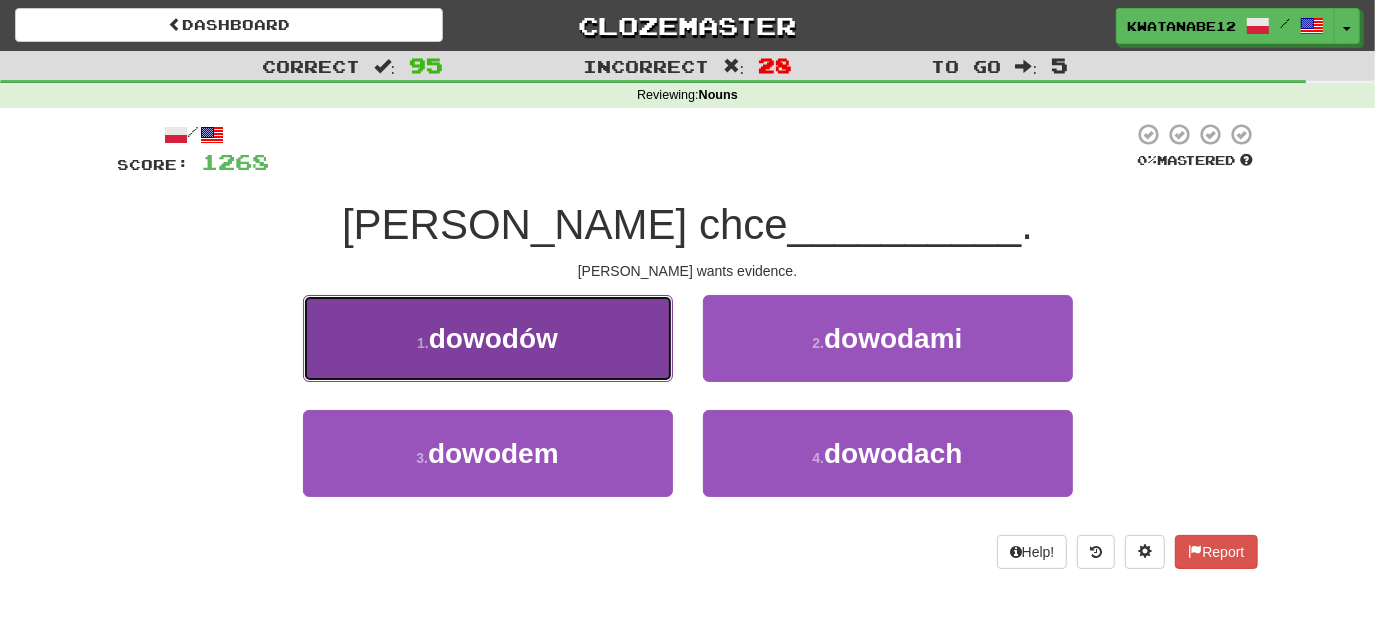 click on "1 .  dowodów" at bounding box center (488, 338) 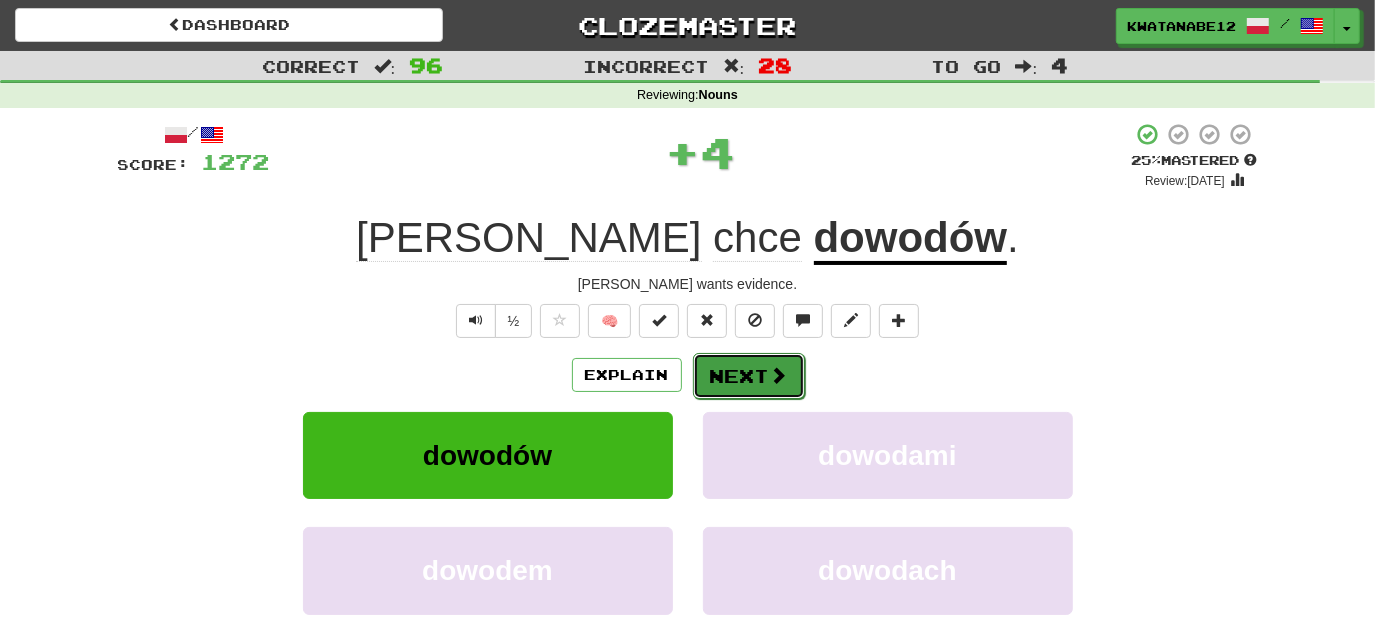 click on "Next" at bounding box center [749, 376] 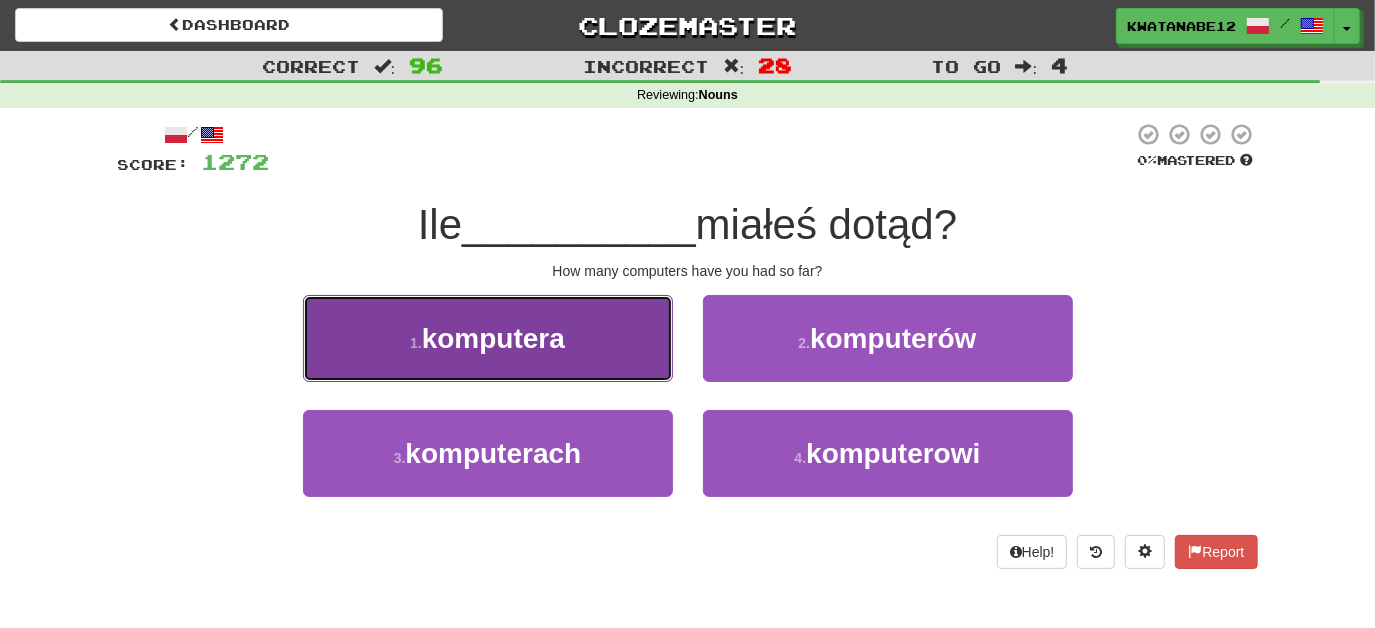 click on "1 .  komputera" at bounding box center (488, 338) 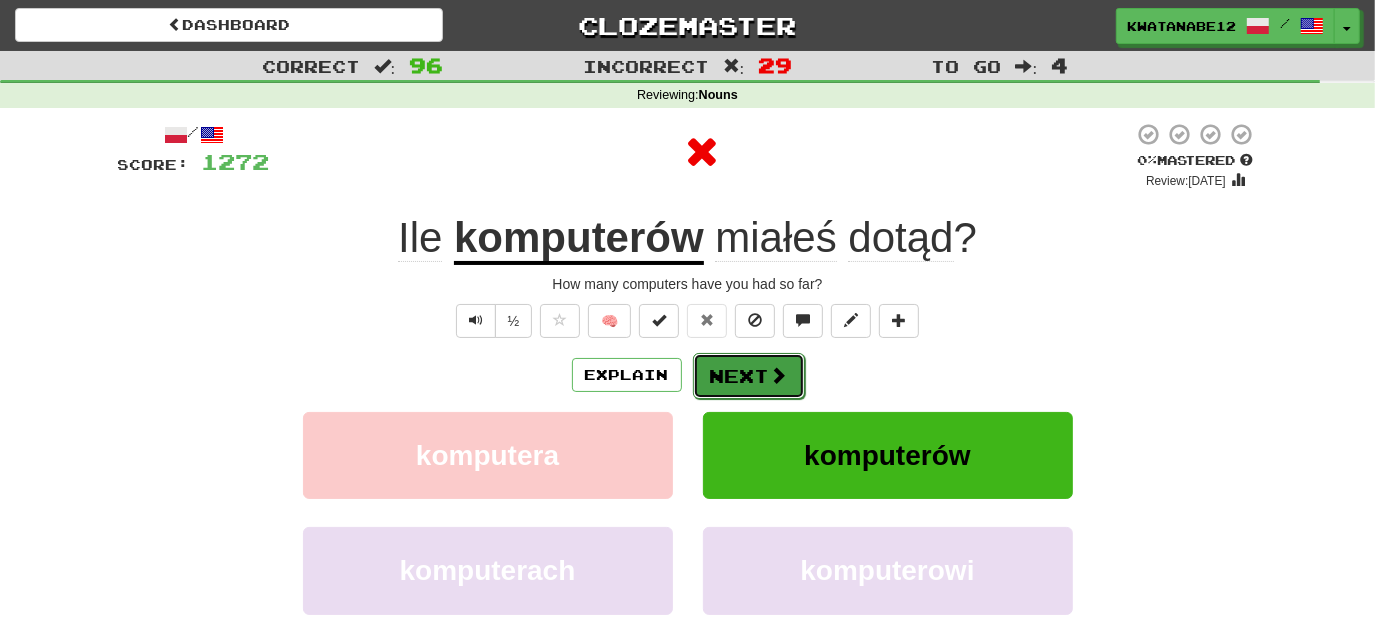 click on "Next" at bounding box center [749, 376] 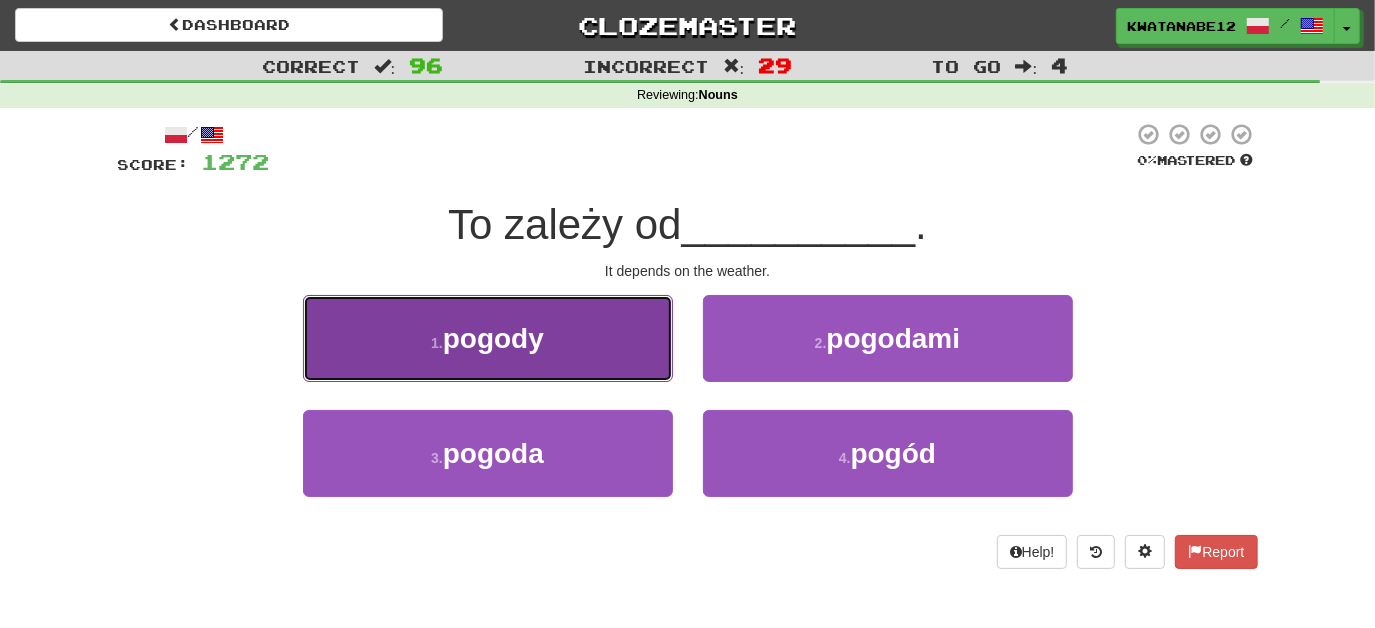 drag, startPoint x: 594, startPoint y: 311, endPoint x: 604, endPoint y: 323, distance: 15.6205 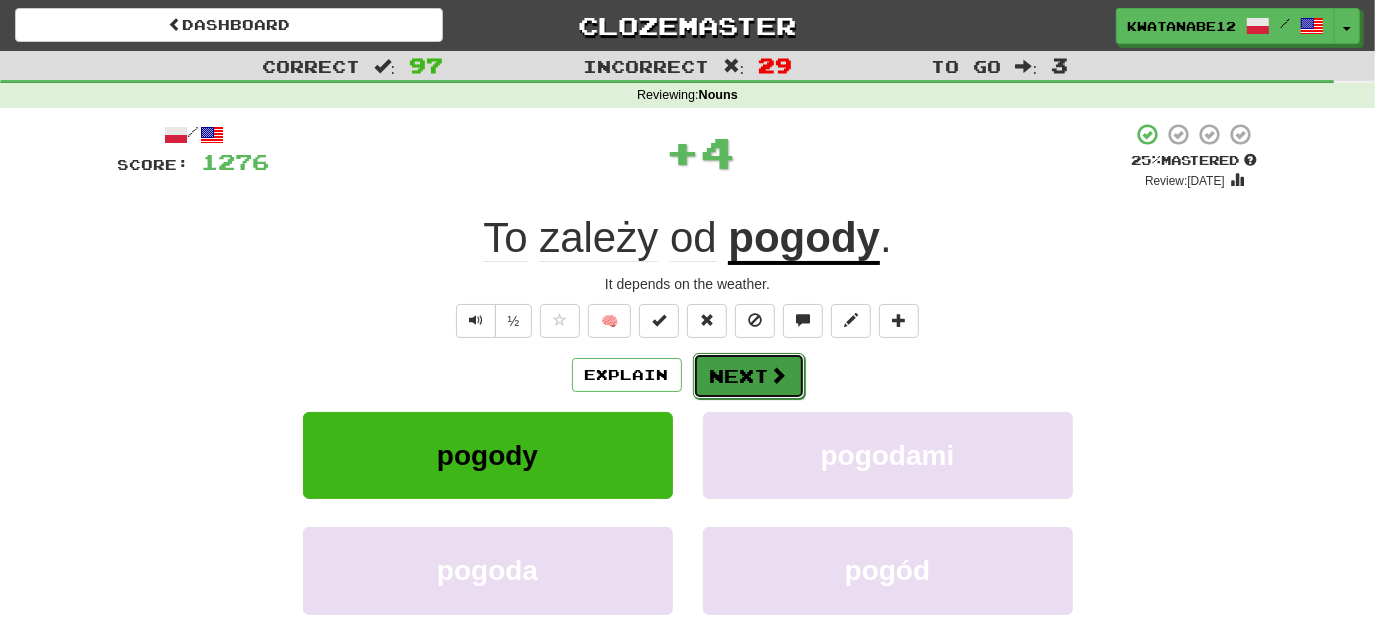 click at bounding box center [779, 375] 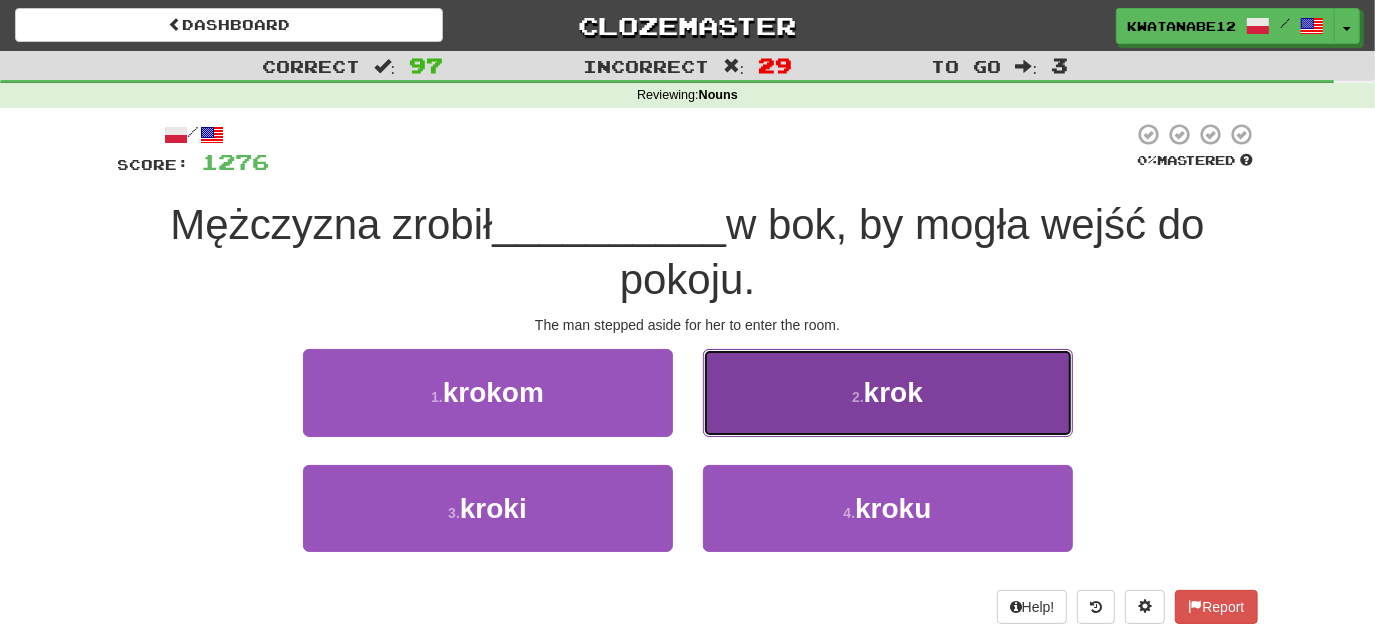 drag, startPoint x: 758, startPoint y: 399, endPoint x: 743, endPoint y: 417, distance: 23.43075 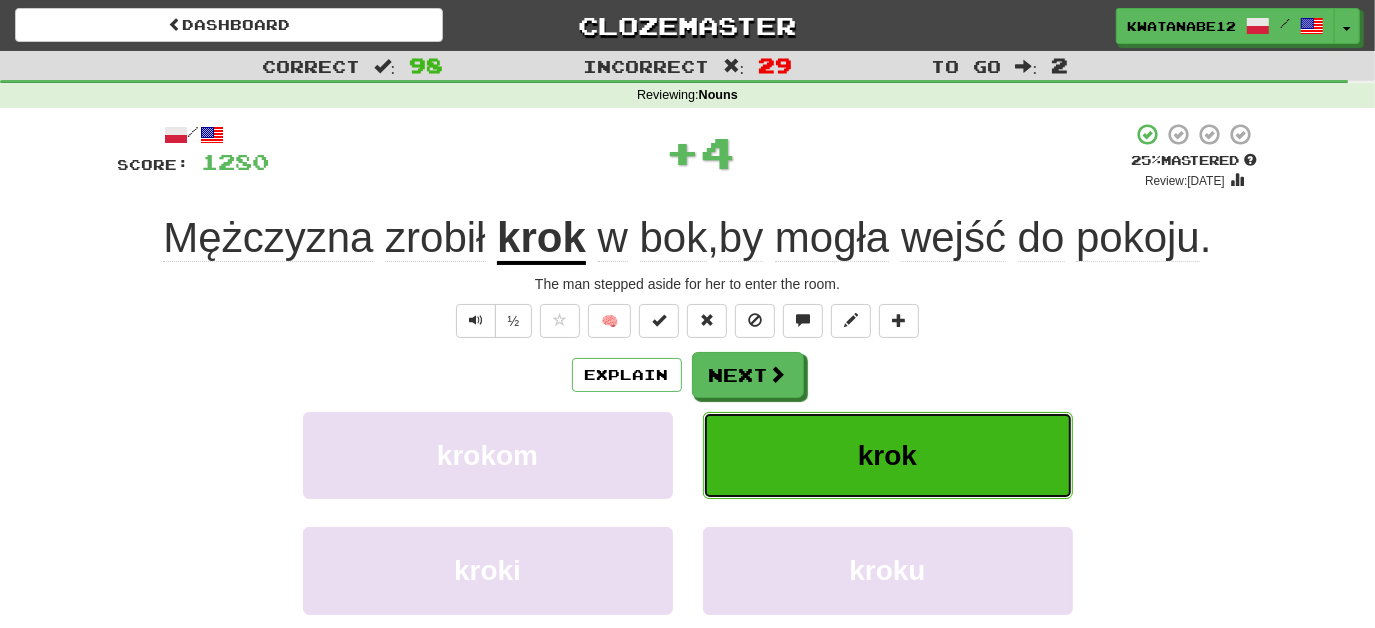 click on "krok" at bounding box center (888, 455) 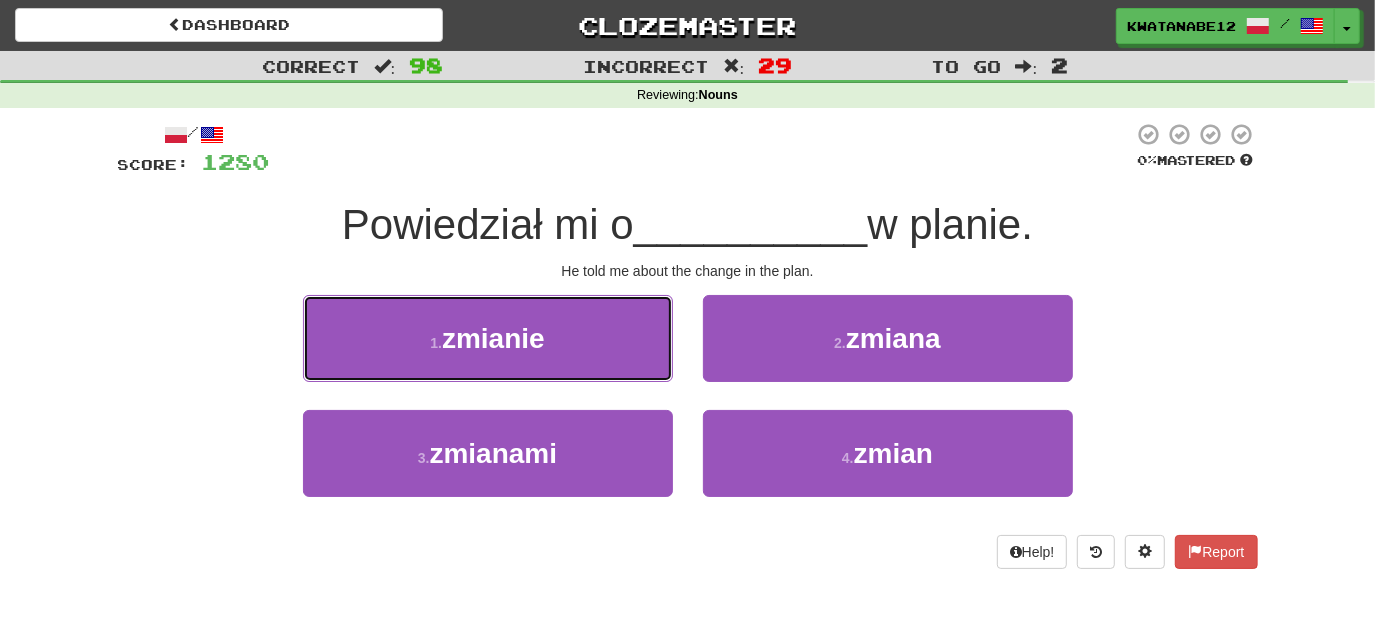 drag, startPoint x: 610, startPoint y: 331, endPoint x: 637, endPoint y: 350, distance: 33.01515 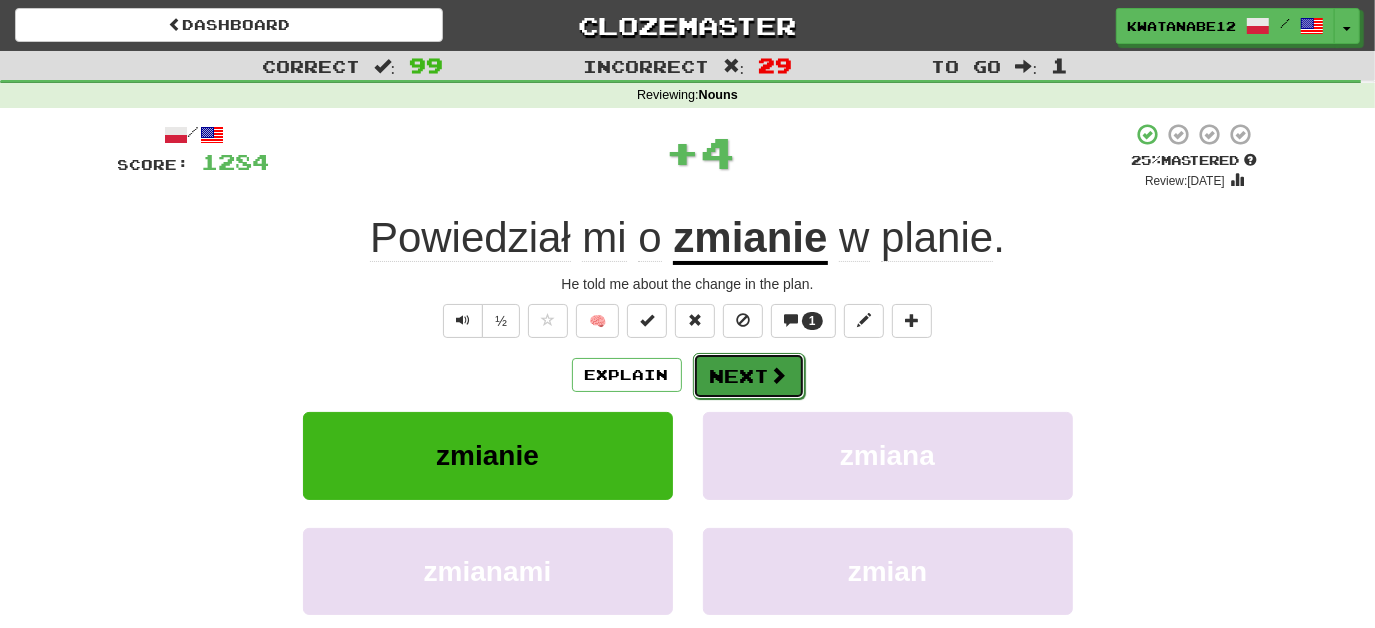click on "Next" at bounding box center (749, 376) 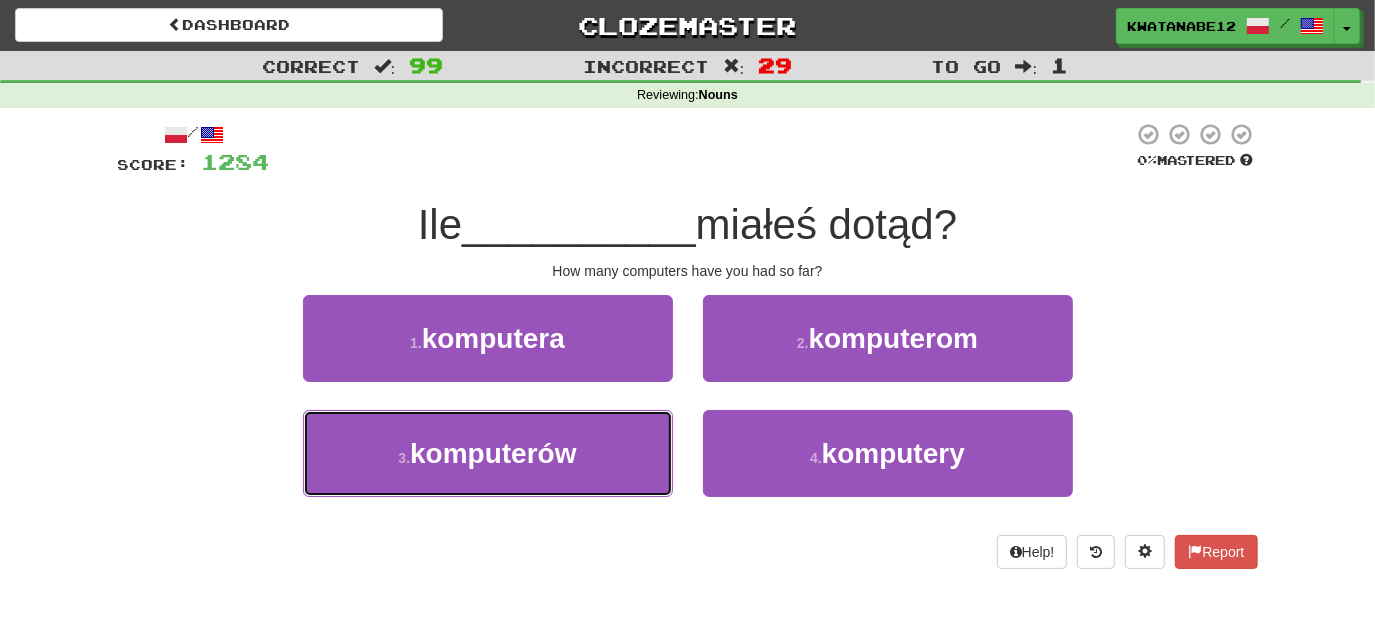 drag, startPoint x: 602, startPoint y: 457, endPoint x: 694, endPoint y: 399, distance: 108.75661 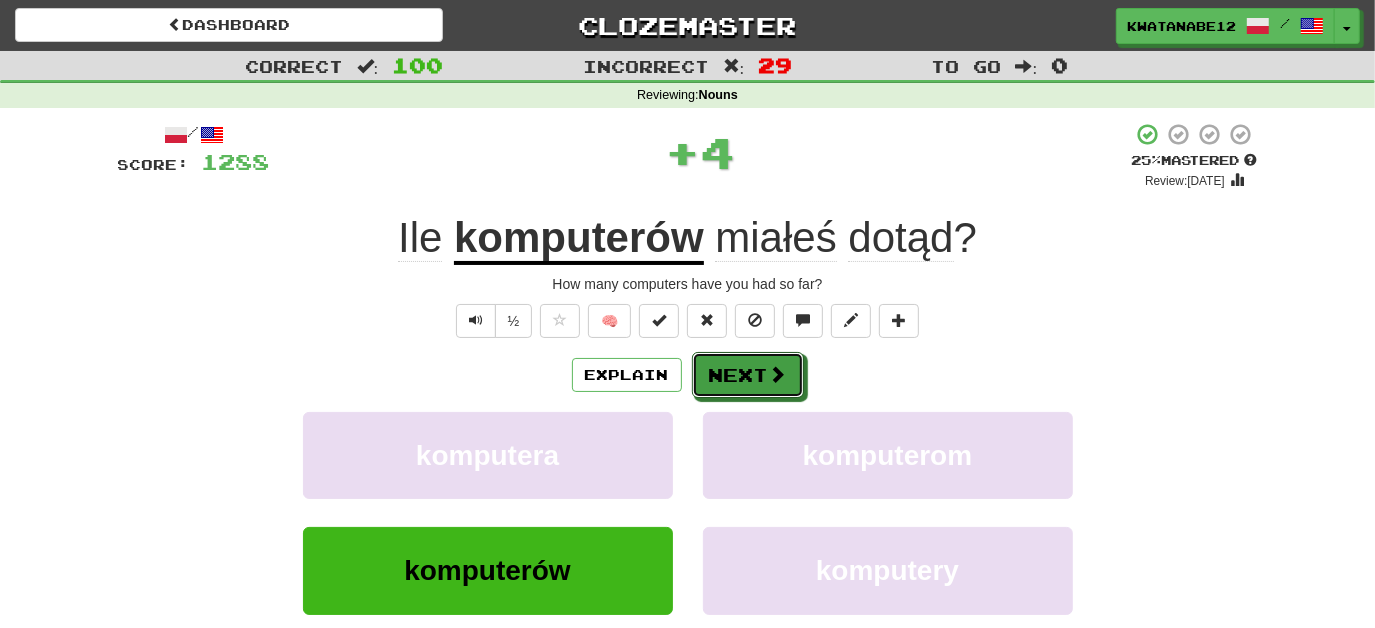drag, startPoint x: 728, startPoint y: 371, endPoint x: 702, endPoint y: 343, distance: 38.209946 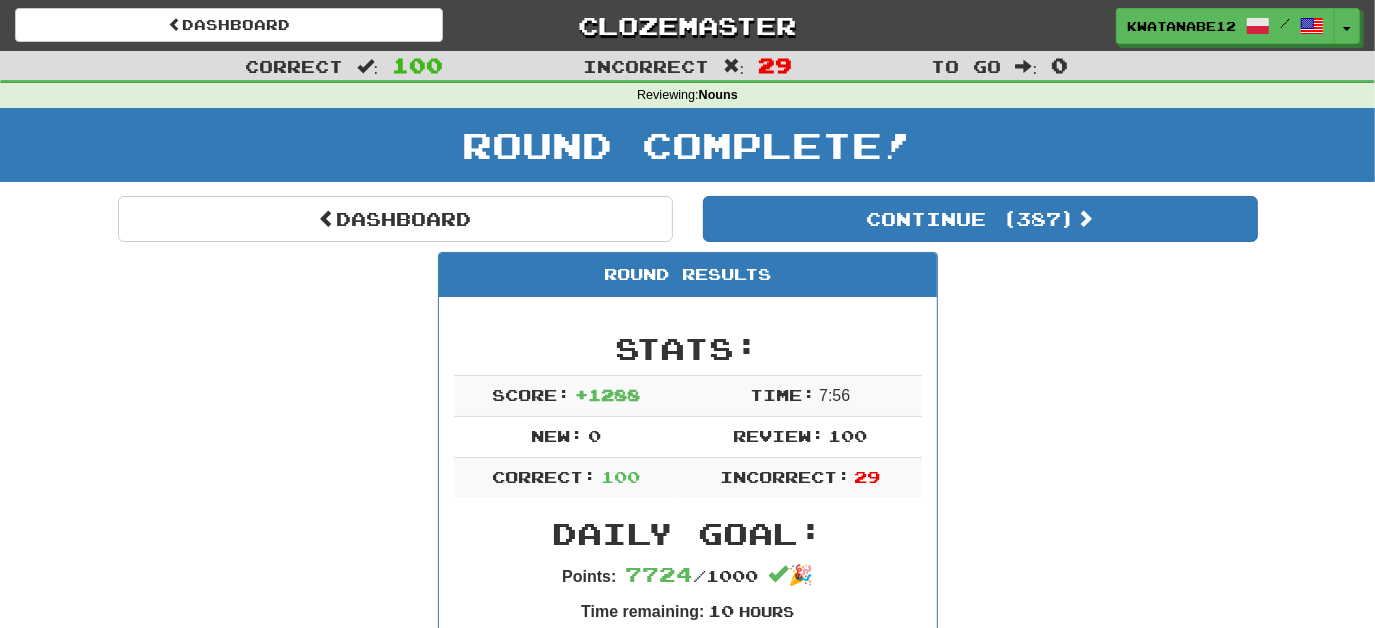 click on "Dashboard Continue ( 387 )  Round Results Stats: Score:   + 1288 Time:   7 : 56 New:   0 Review:   100 Correct:   100 Incorrect:   29 Daily Goal: Points:   7724  /  1000  🎉 Time remaining: 10   Hours Progress: Nouns Playing:  5,741  /  5,769 99.515% Mastered:  4,757  /  5,769 82.458% Ready for Review:  387  /  Level:  241 10,626  points to level  242  - keep going! Ranked:  3 rd  this week ( 19,392  points to  2 nd ) Sentences:  Report Czy posiadasz  skrzypce ? Do you have a violin?  Report Znam te  kobiety . I know those women. 1  Report To  cytat  z książki. It's a quote from a book., It's a quote from the book.  Report Proszę nie karmić  zwierząt . Do not feed the animals., Please don't feed the animals.  Report Czy muszę  przejść  operację? Do I need an operation?  Report W Nowym Yorku jest mnóstwo wysokich  budynków . There are a lot of tall buildings in New York.  Report Nienawidzę swojego  sąsiada . I hate my neighbour.  Report Jaki jest twój ulubiony  gospodarz  talk-show?  Report ." at bounding box center (688, 5587) 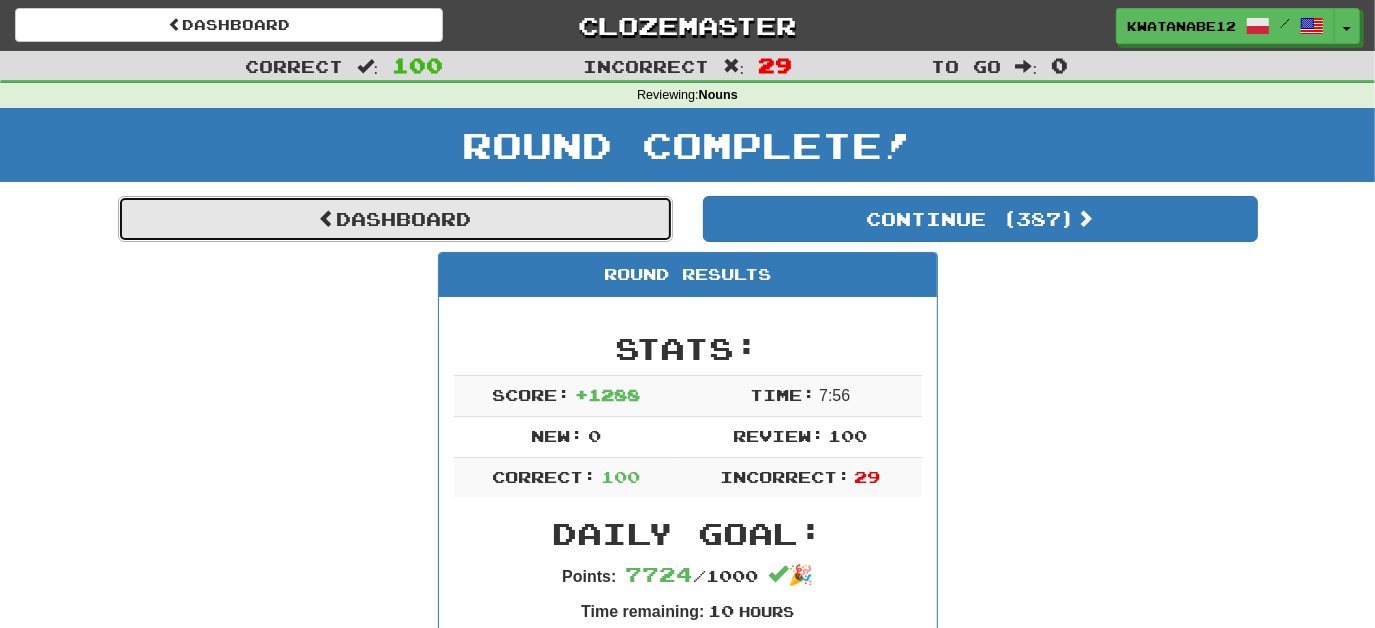 click on "Dashboard" at bounding box center (395, 219) 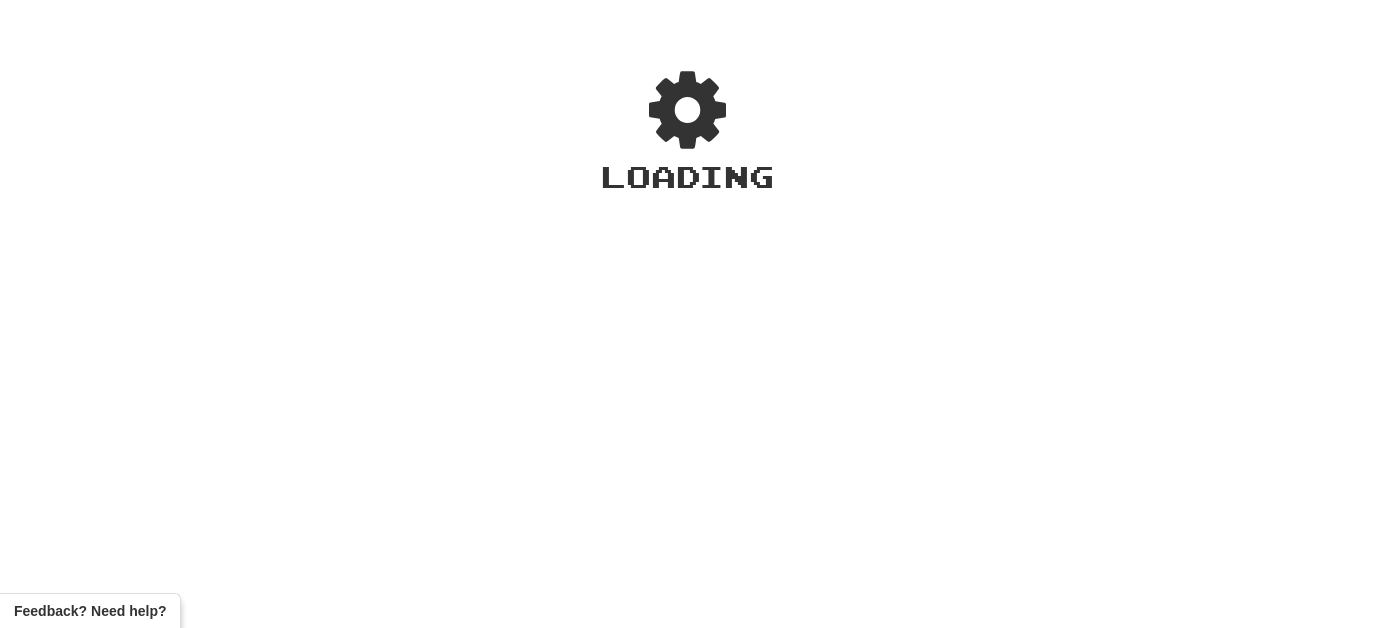 scroll, scrollTop: 0, scrollLeft: 0, axis: both 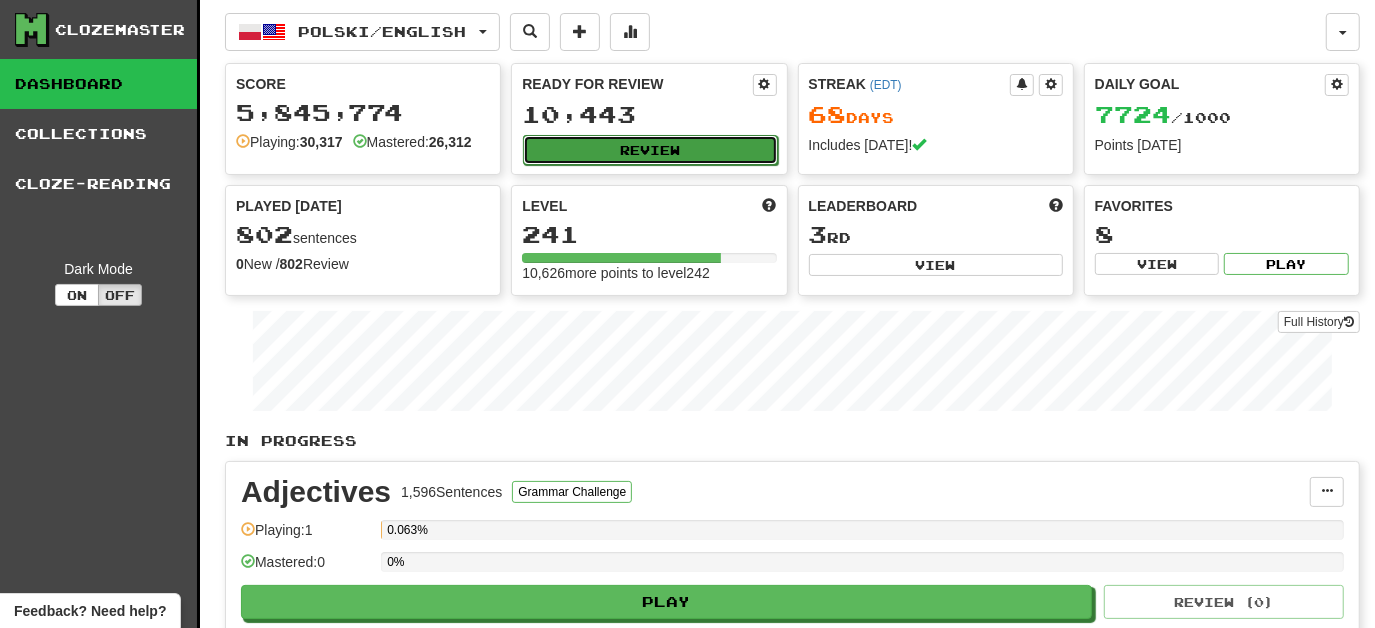 click on "Review" at bounding box center (650, 150) 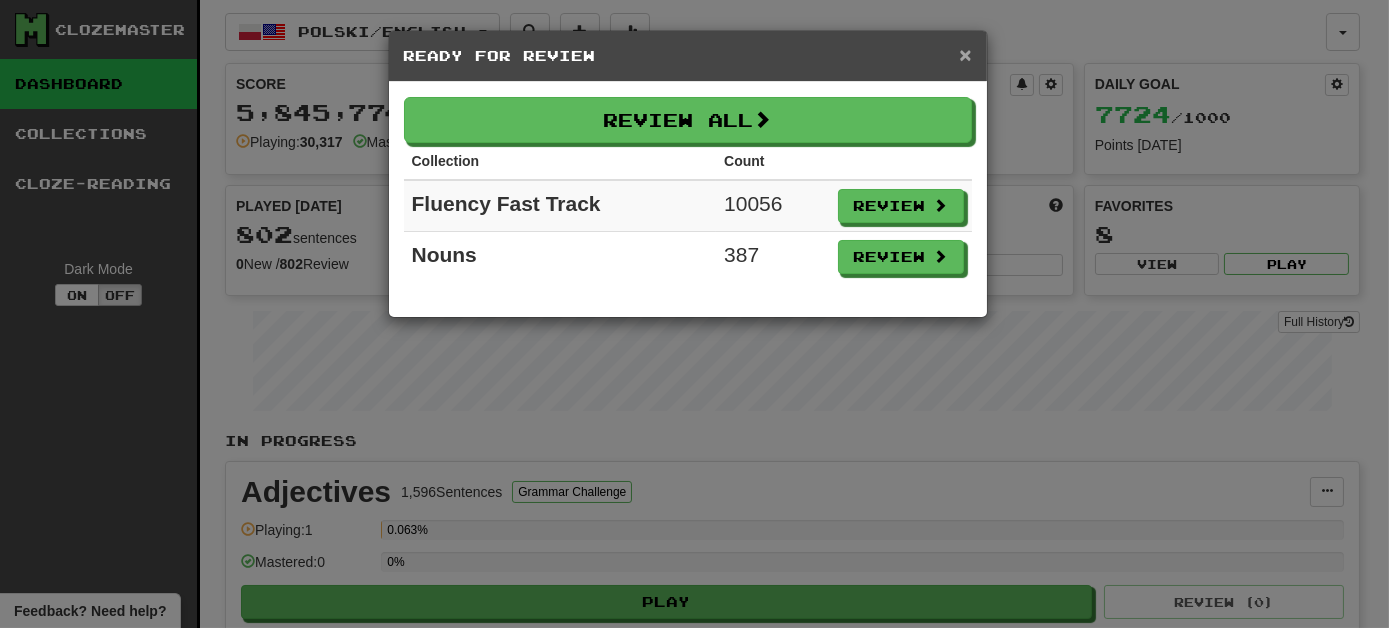click on "×" at bounding box center (965, 54) 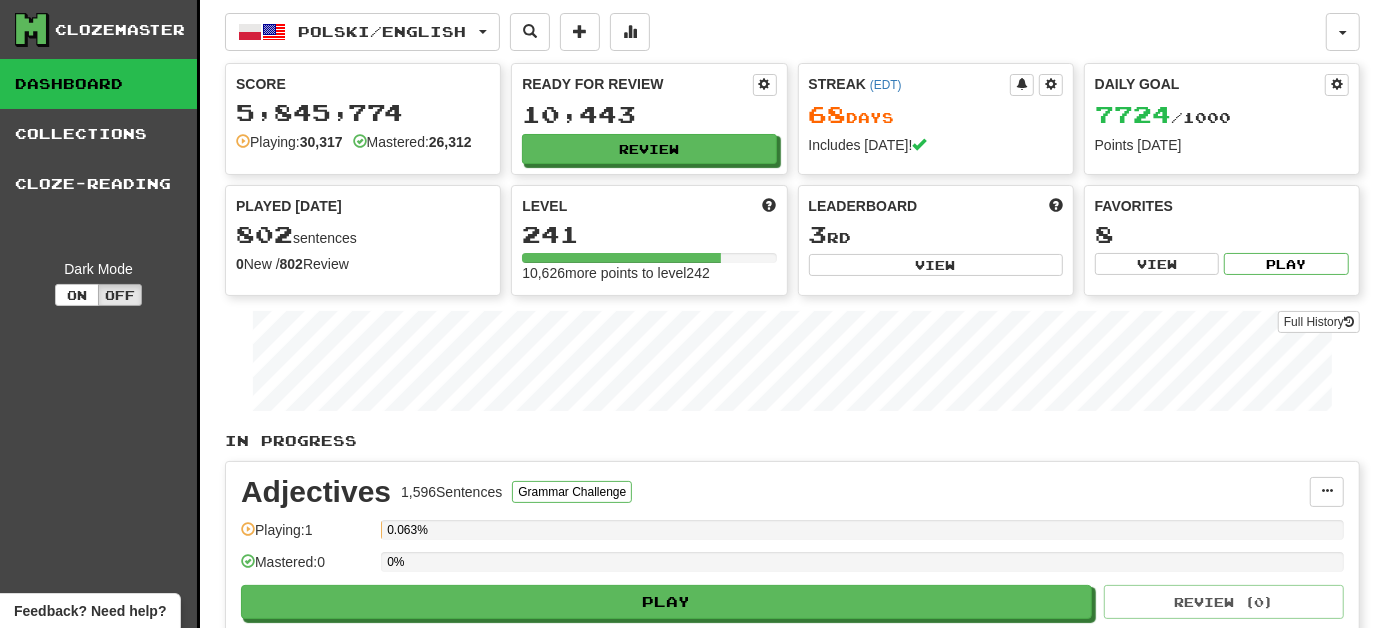 scroll, scrollTop: 3, scrollLeft: 0, axis: vertical 